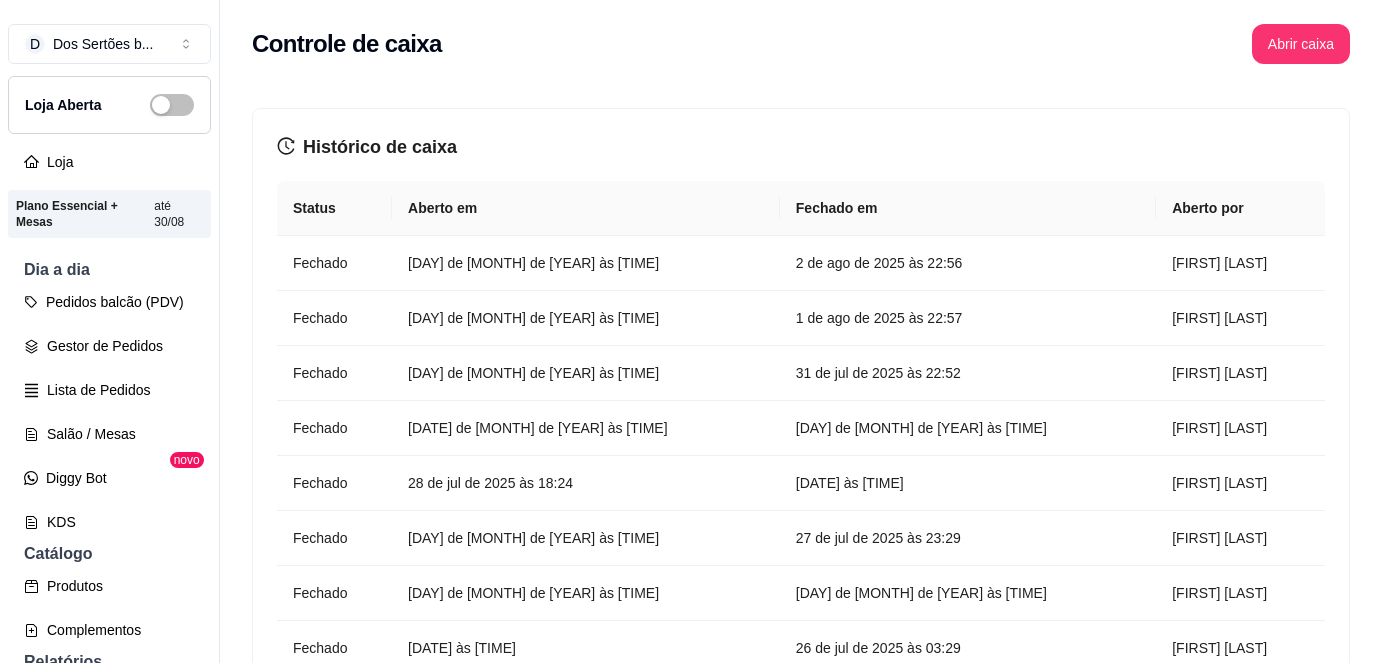 scroll, scrollTop: 0, scrollLeft: 0, axis: both 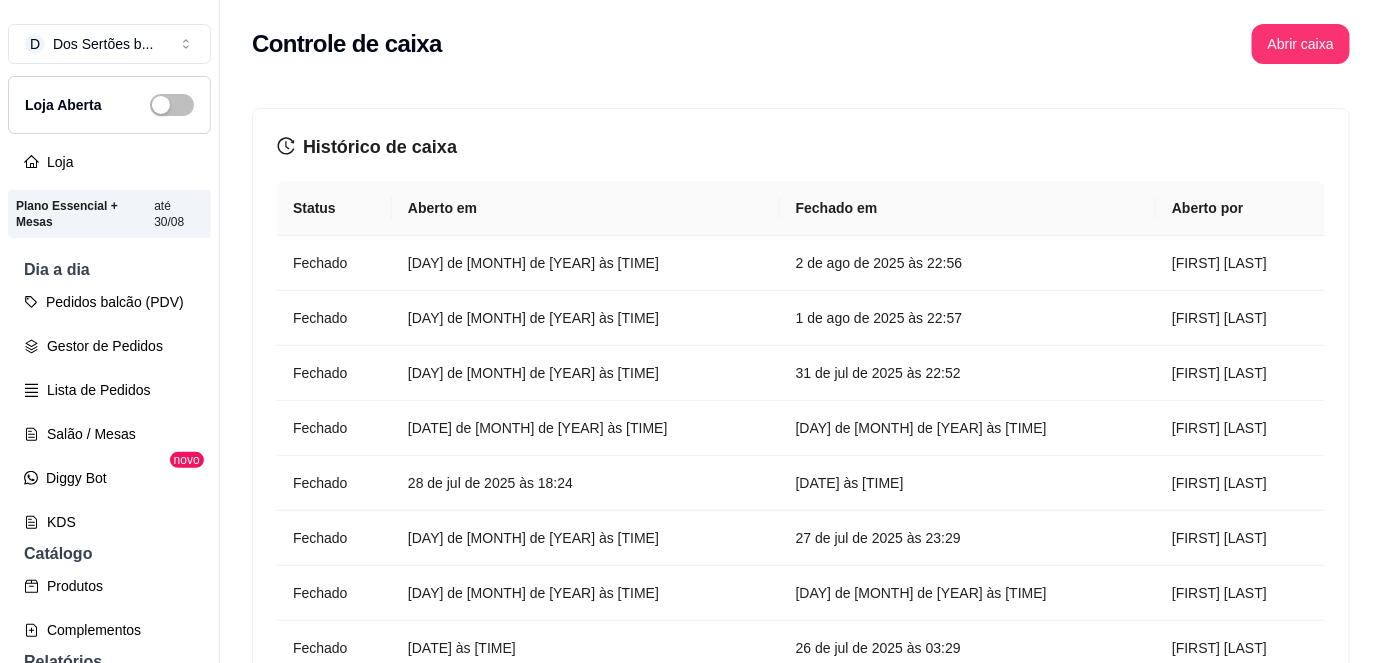 drag, startPoint x: 0, startPoint y: 0, endPoint x: 1114, endPoint y: 0, distance: 1114 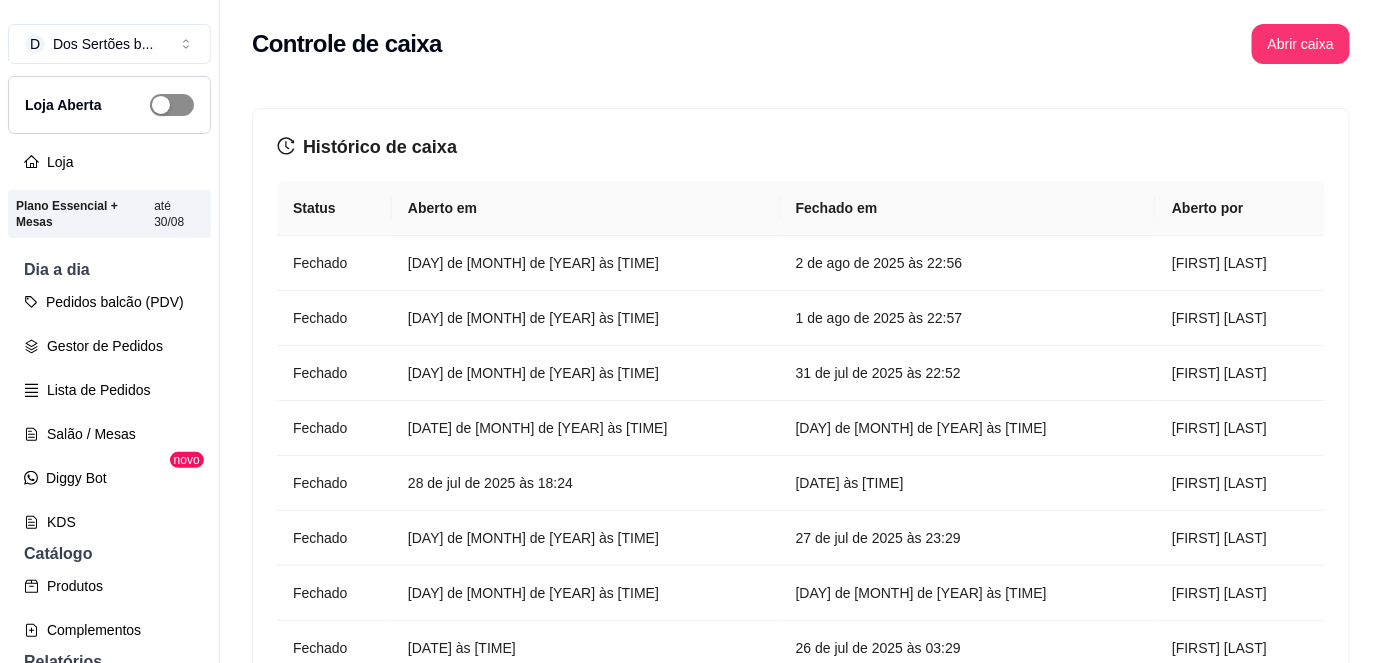 click at bounding box center (172, 105) 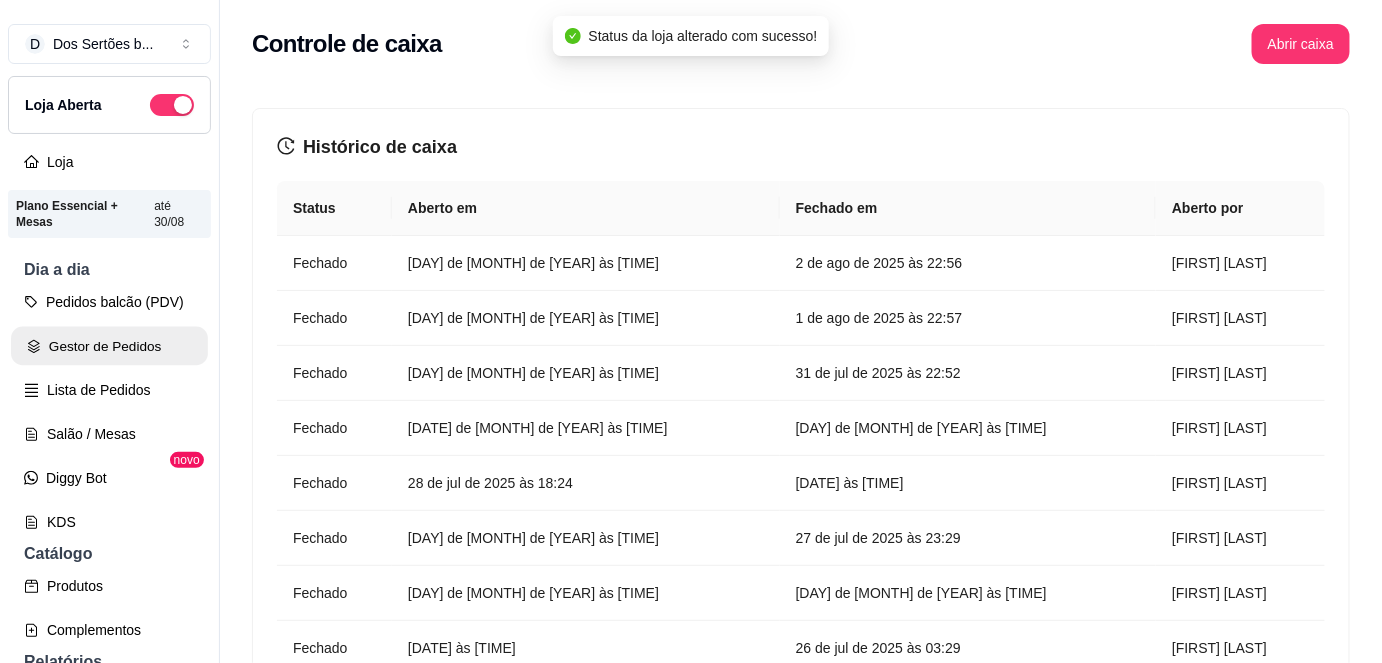 click on "Gestor de Pedidos" at bounding box center (109, 346) 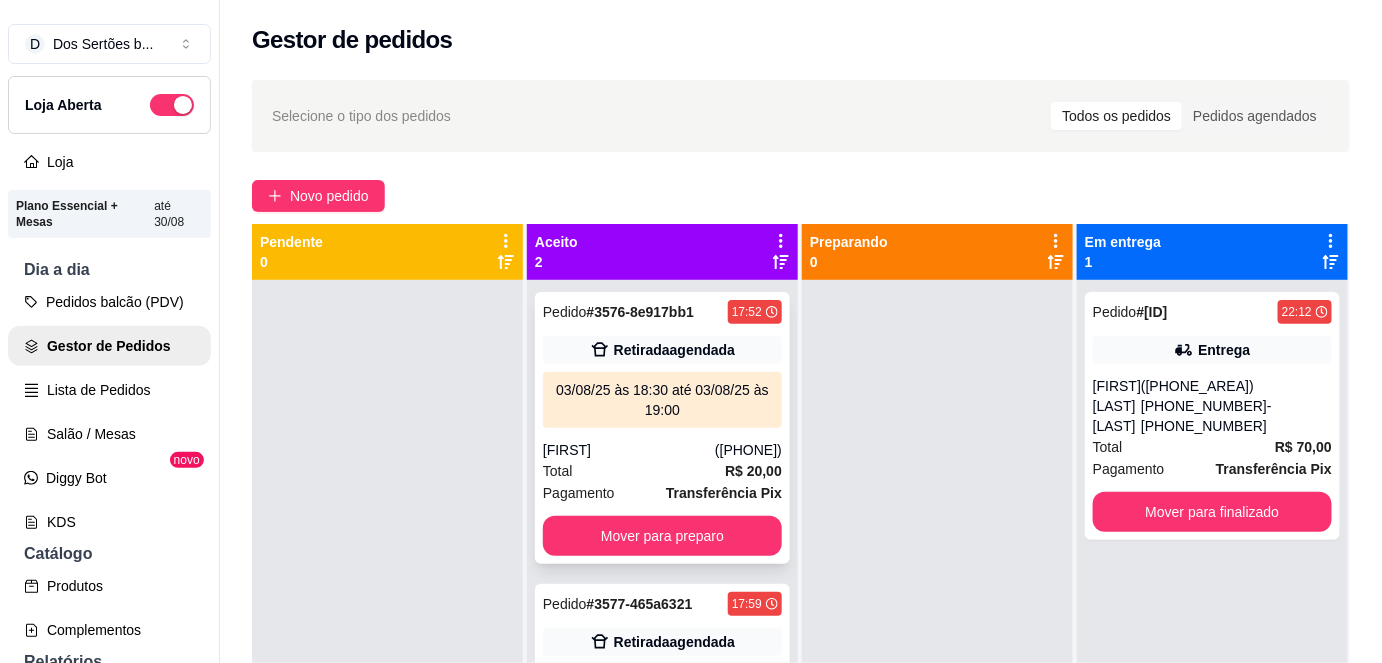 click on "[FIRST]" at bounding box center (629, 450) 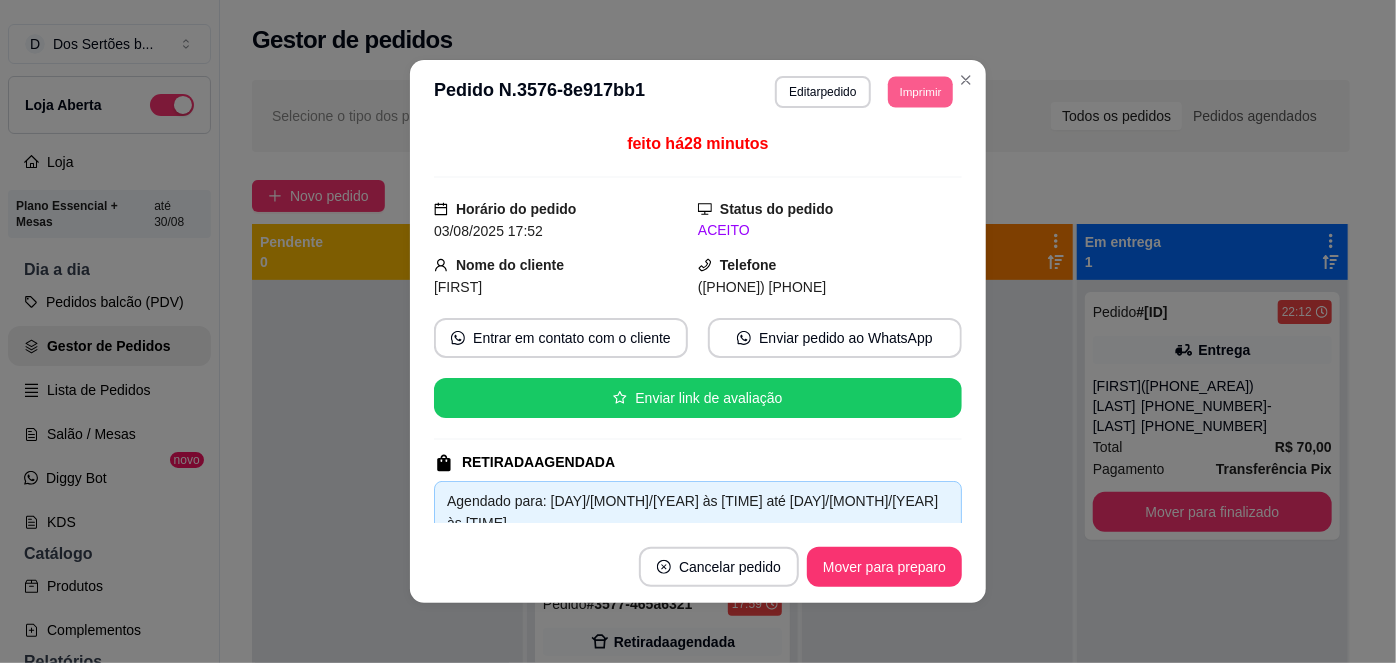 click on "Imprimir" at bounding box center [920, 91] 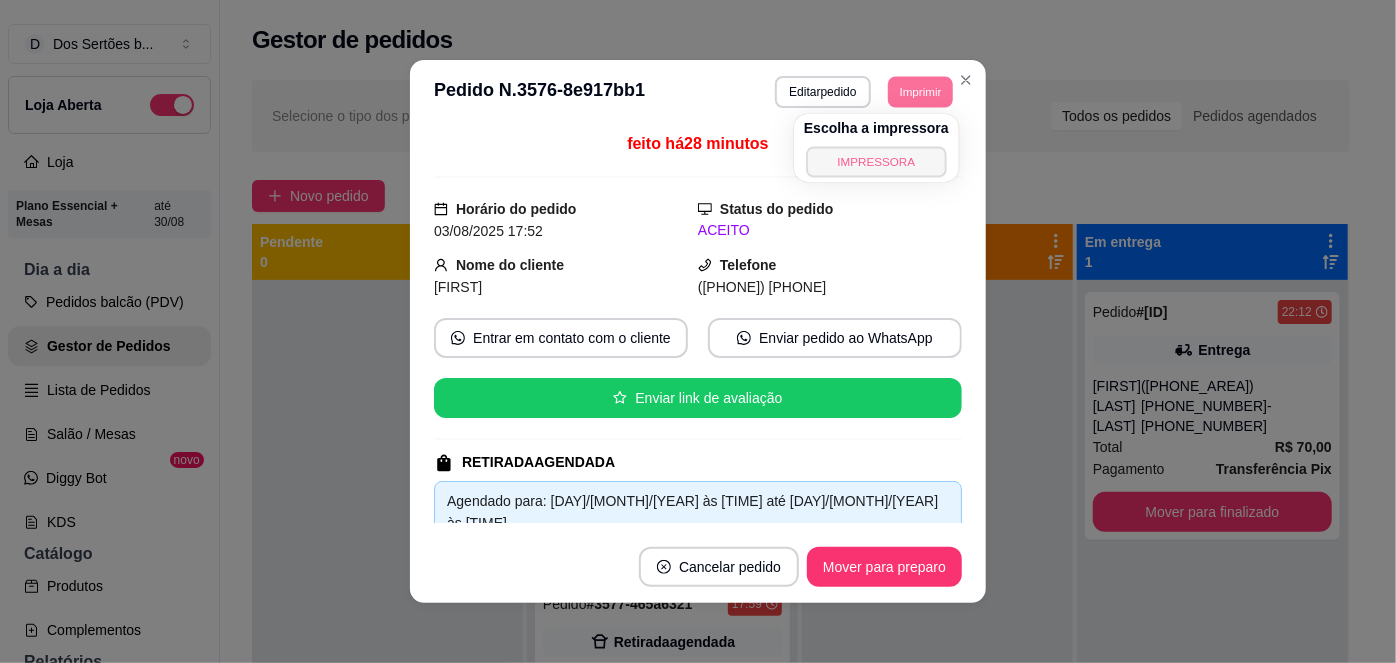 click on "IMPRESSORA" at bounding box center [876, 161] 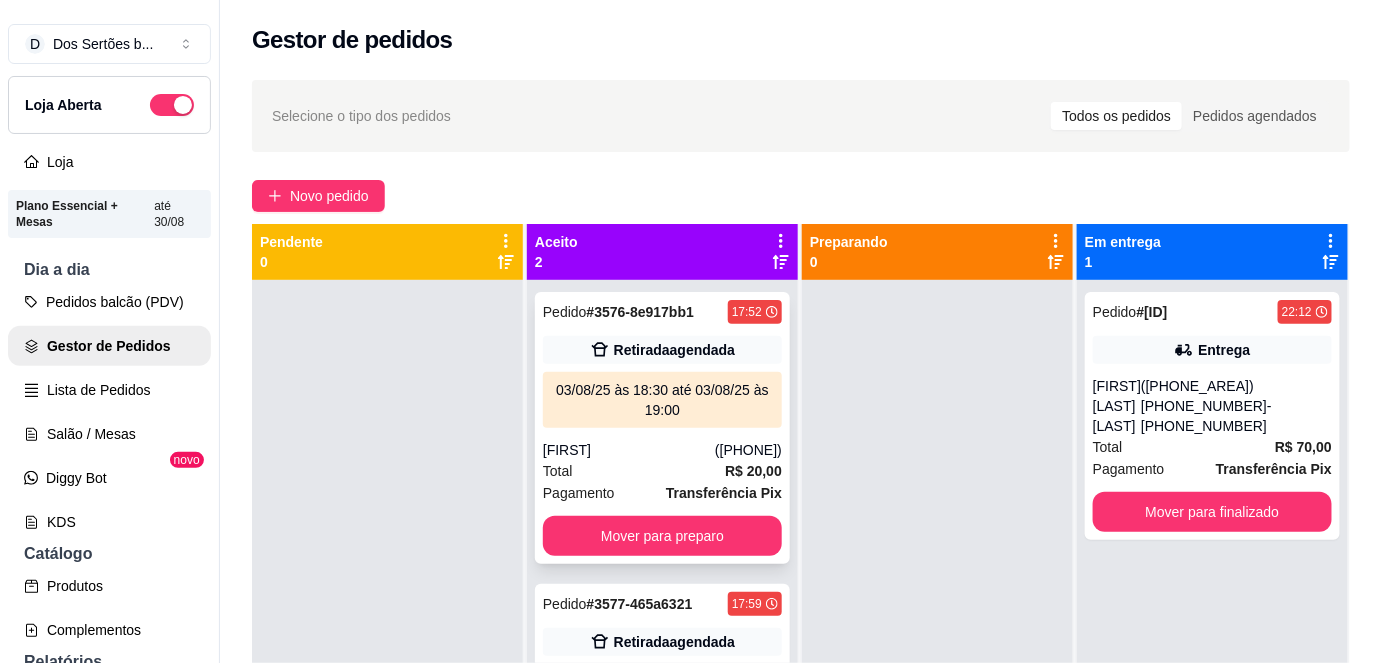 click on "Pedido  # [ORDER_ID] [TIME] Retirada  agendada [DAY]/[MONTH]/[YEAR] às [TIME] até   [DAY]/[MONTH]/[YEAR] às [TIME]  [LAST_NAME] ([PHONE_AREA]) [PHONE_NUMBER] Total R$ 20,00 Pagamento Transferência Pix Mover para preparo" at bounding box center [662, 428] 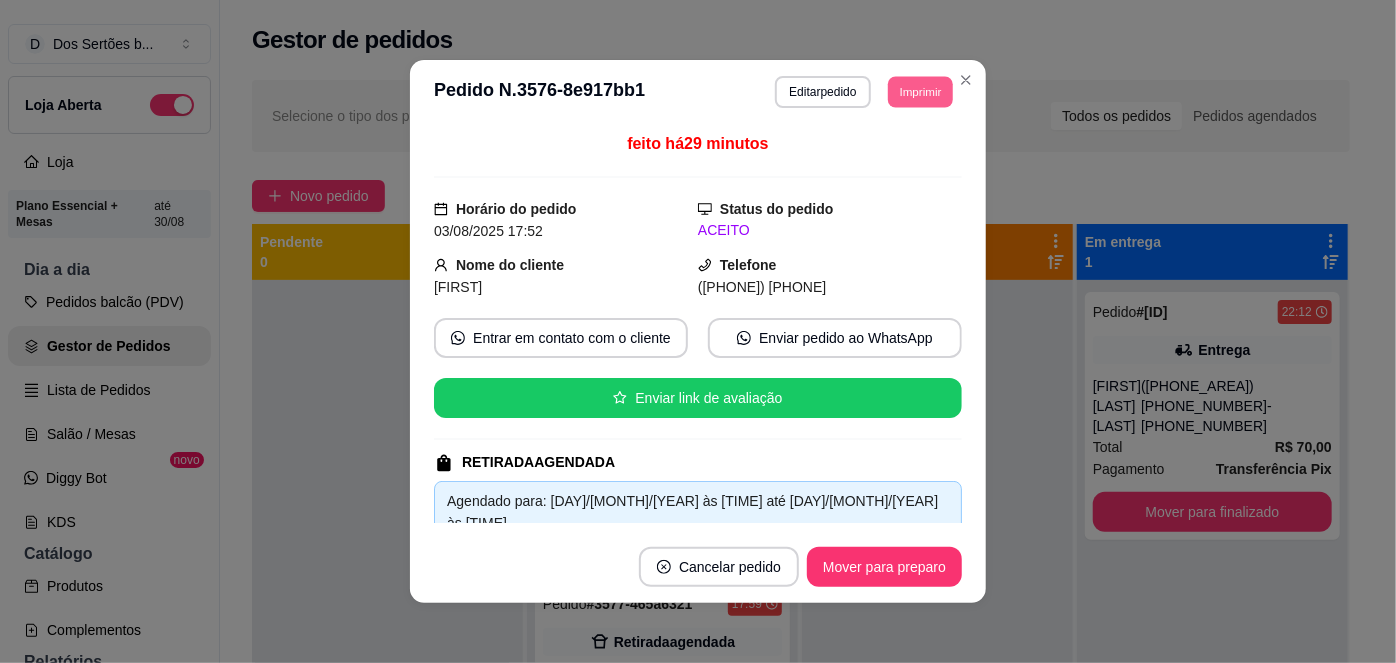 click on "Imprimir" at bounding box center (920, 91) 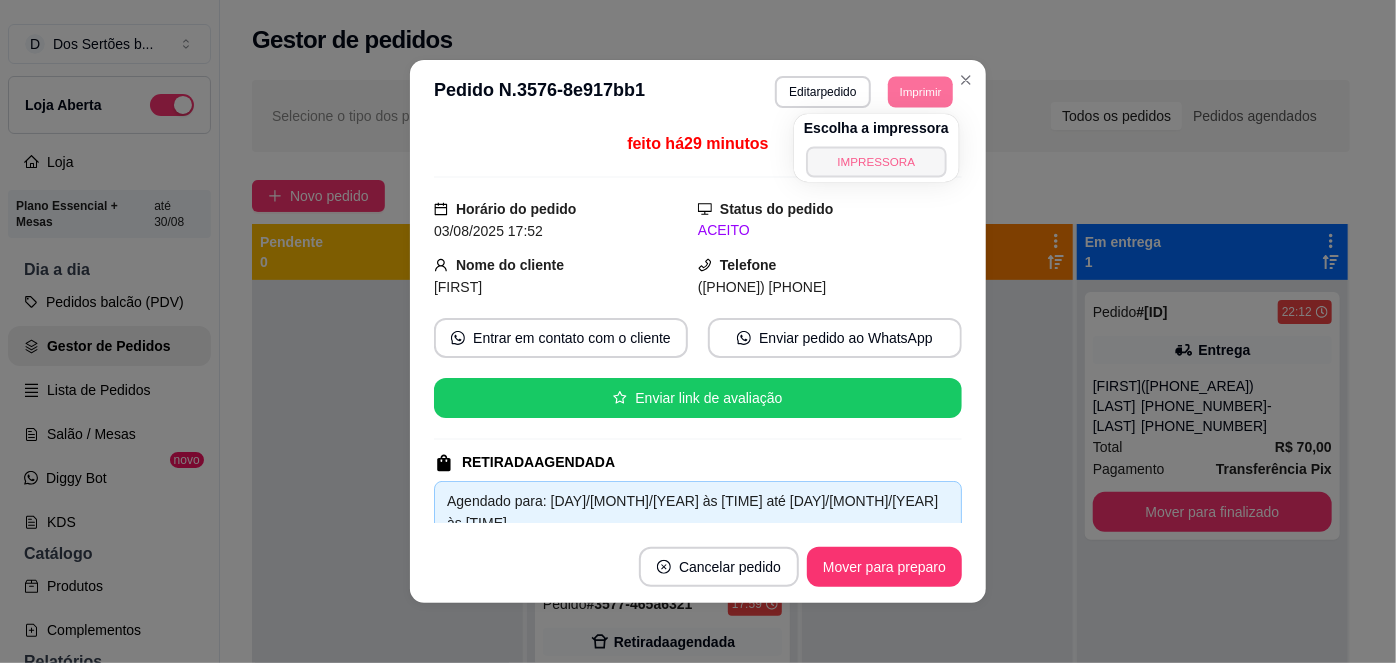 click on "IMPRESSORA" at bounding box center [876, 161] 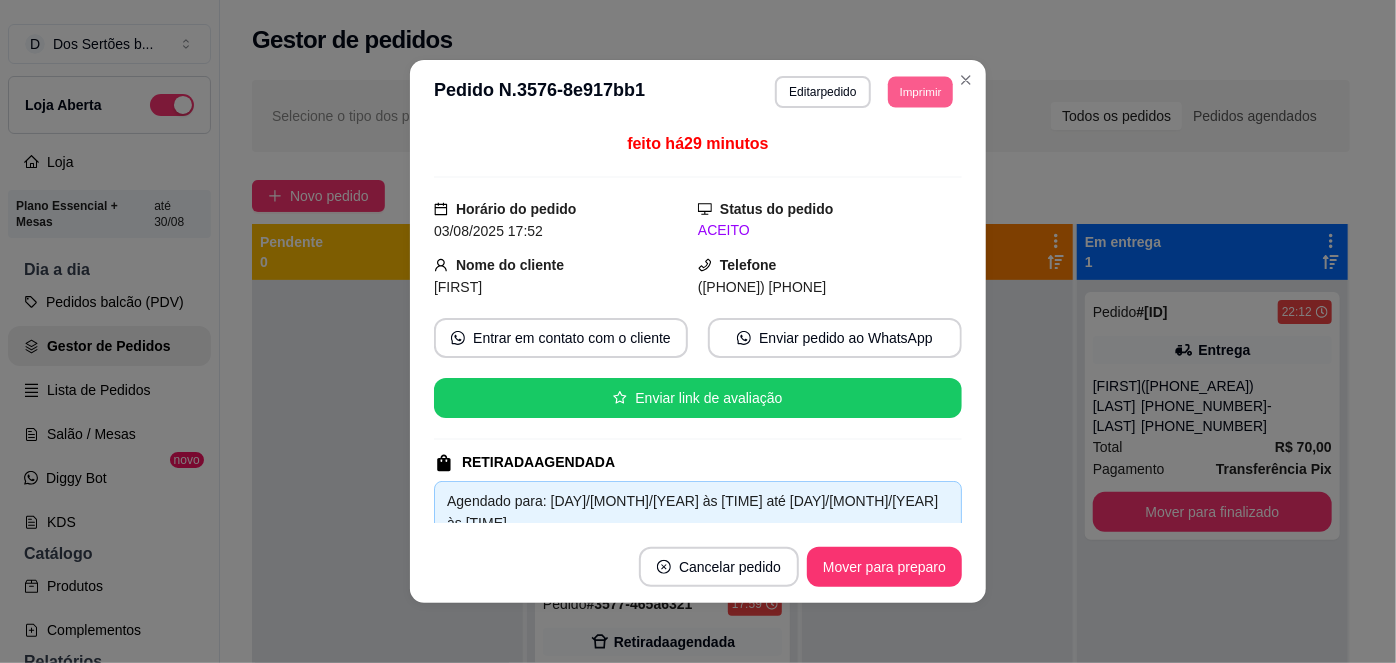 click on "Imprimir" at bounding box center (920, 91) 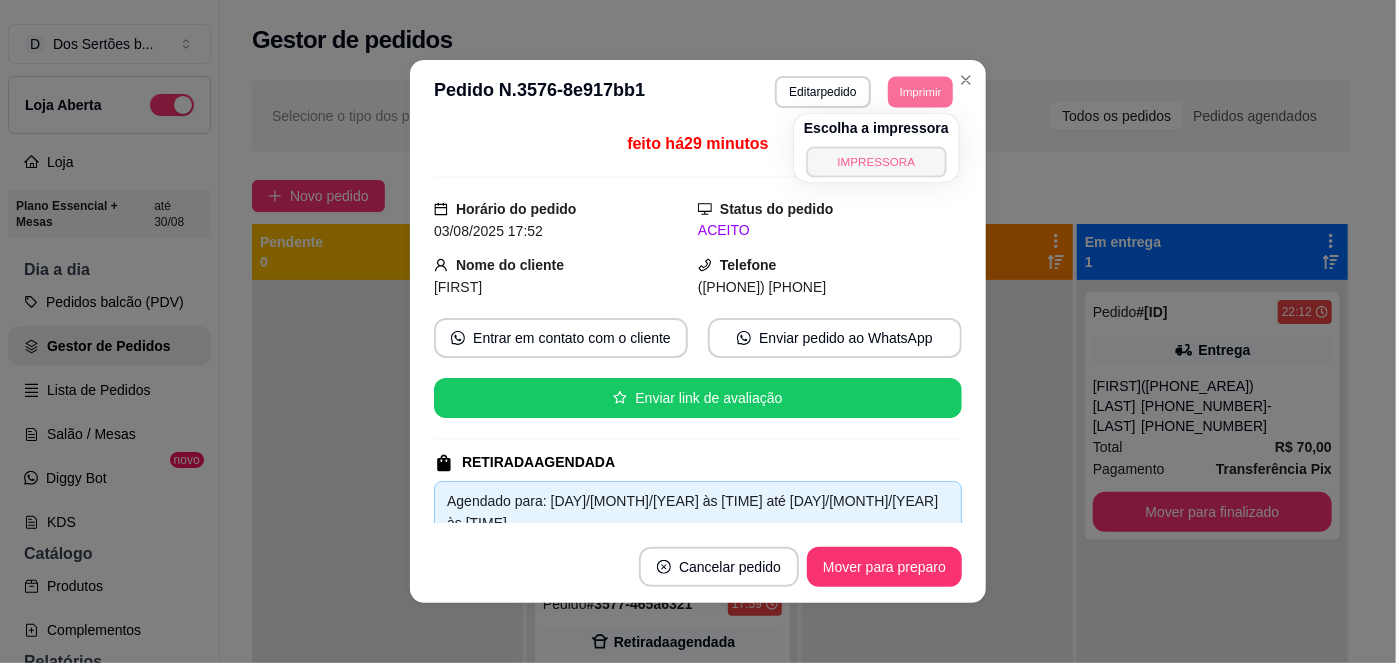 click on "IMPRESSORA" at bounding box center [876, 161] 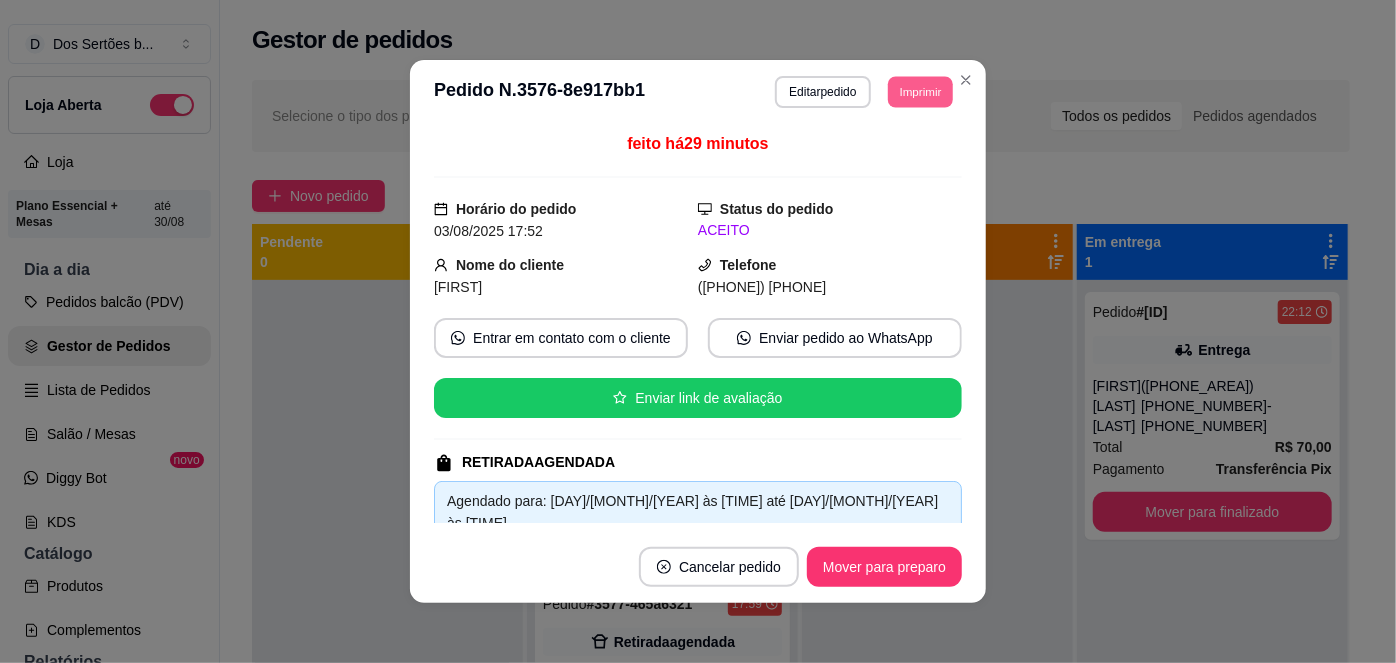 click on "Imprimir" at bounding box center (920, 91) 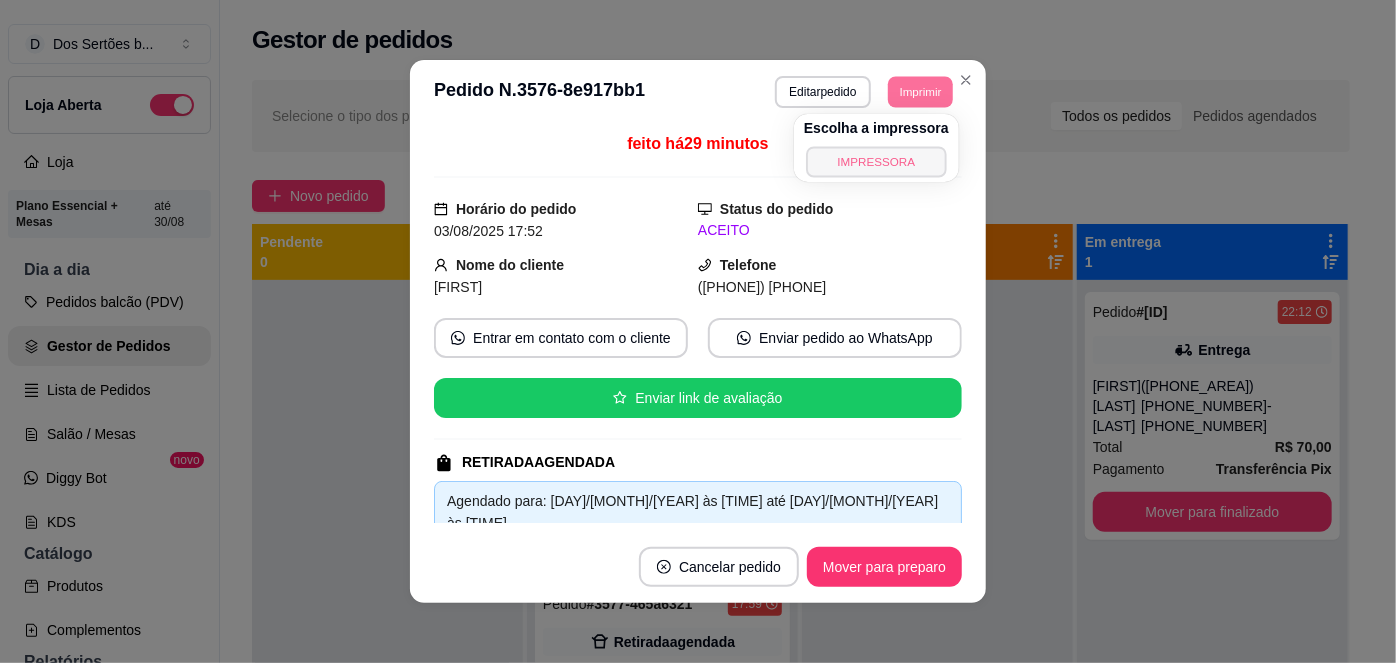 click on "IMPRESSORA" at bounding box center [876, 161] 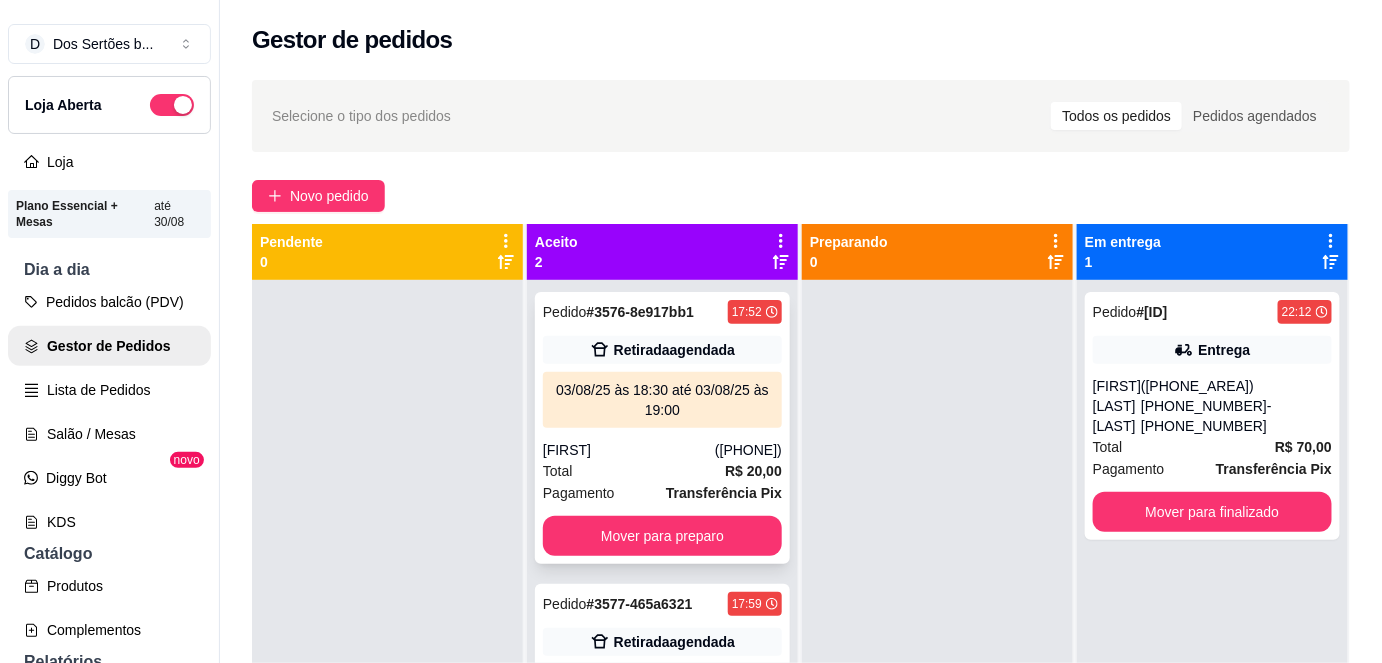 click on "03/08/25 às 18:30 até 03/08/25 às 19:00" at bounding box center [662, 400] 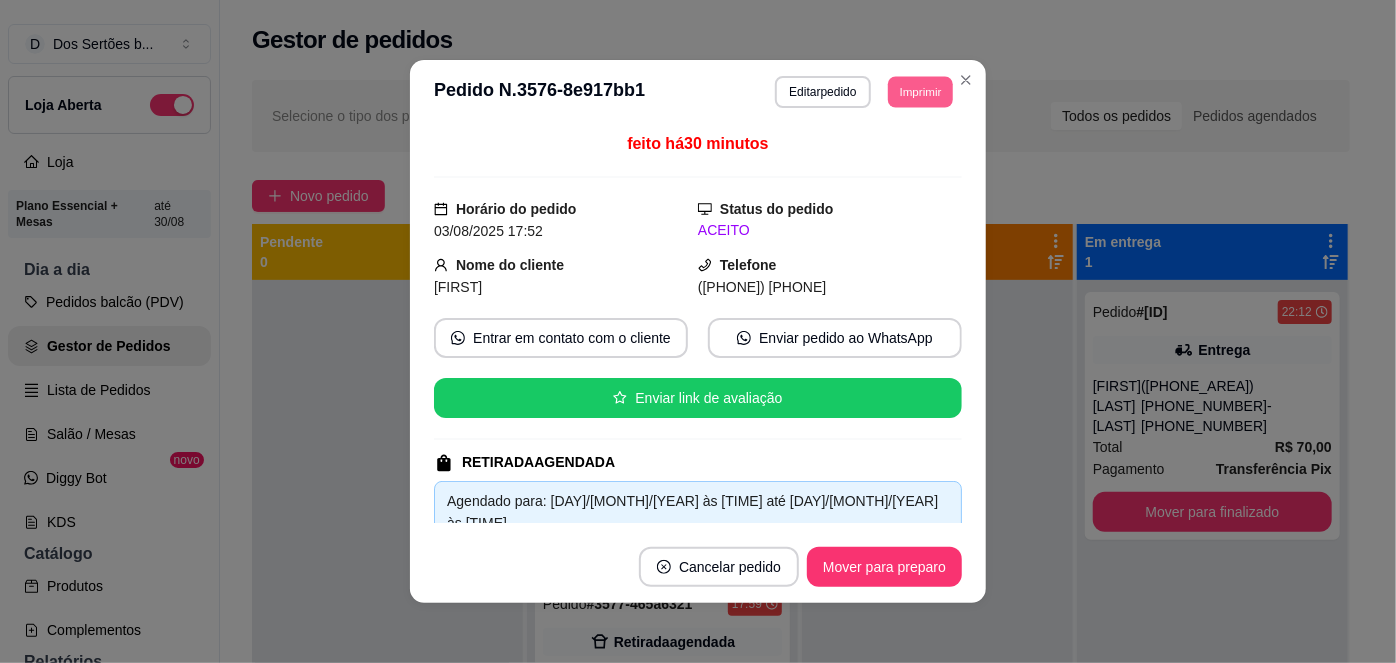 click on "Imprimir" at bounding box center [920, 91] 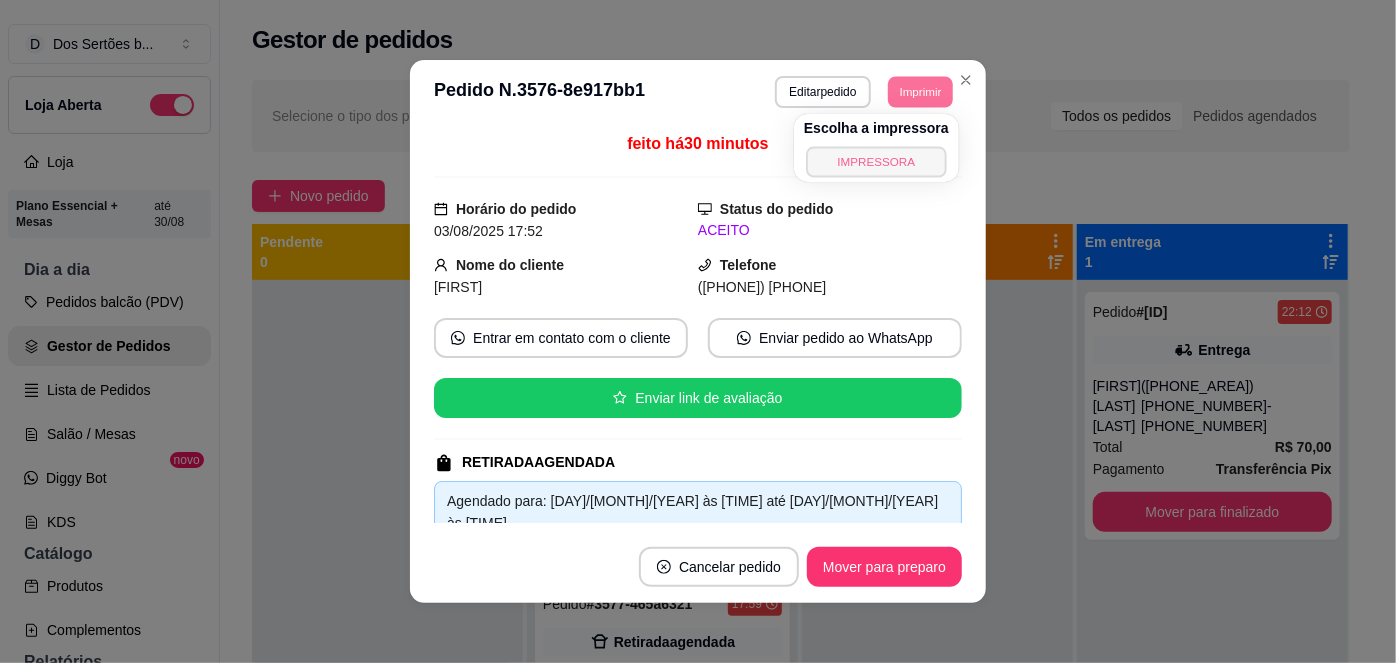 click on "IMPRESSORA" at bounding box center (876, 161) 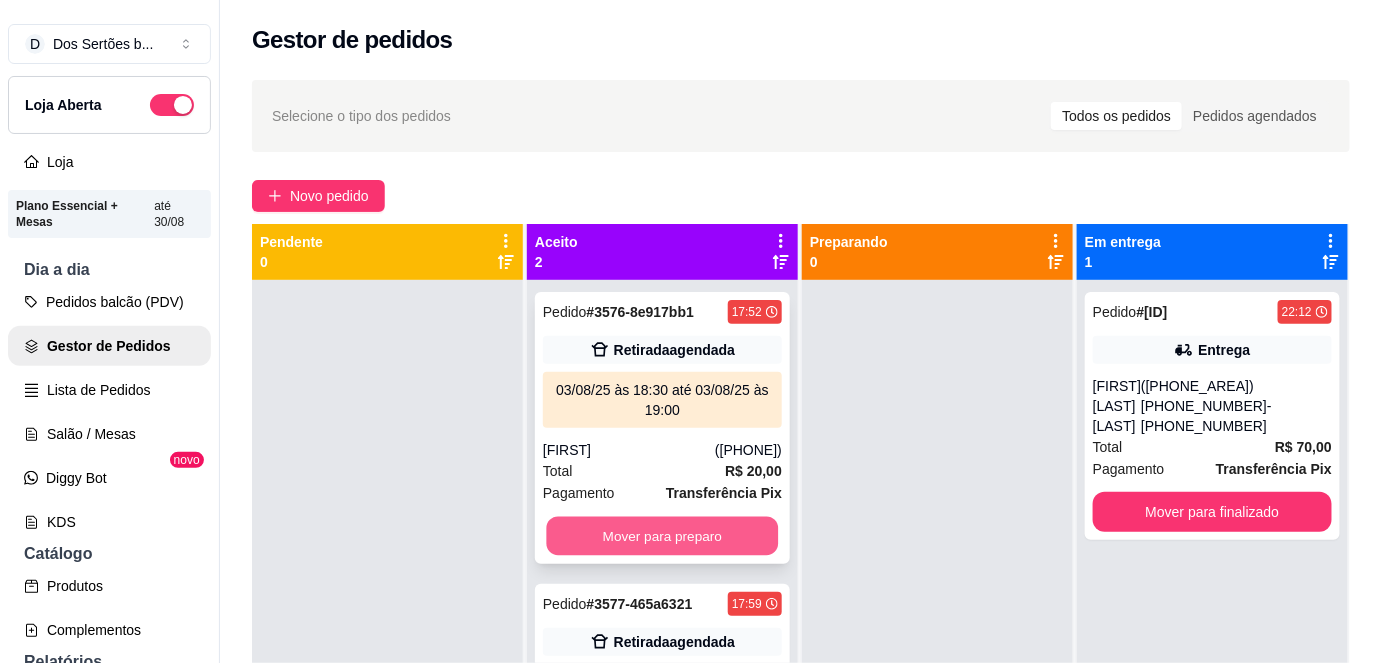 click on "Mover para preparo" at bounding box center [663, 536] 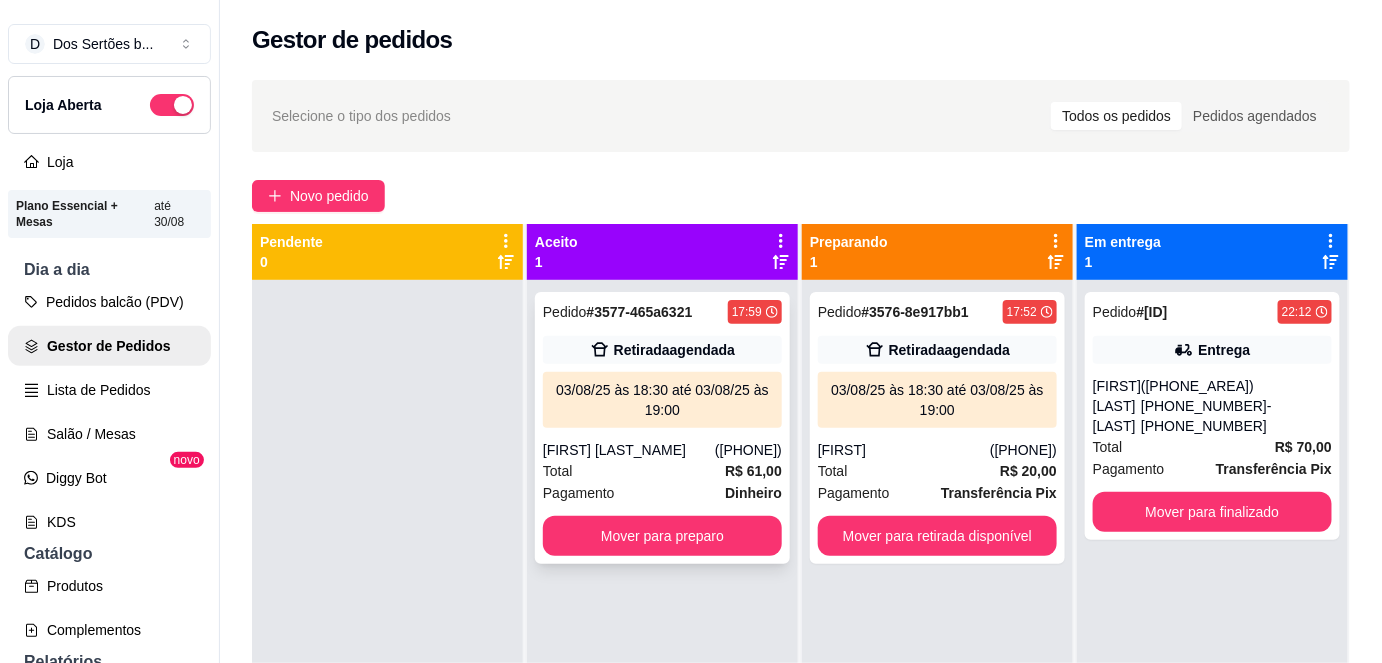 click on "[FIRST] [LAST_NAME]" at bounding box center [629, 450] 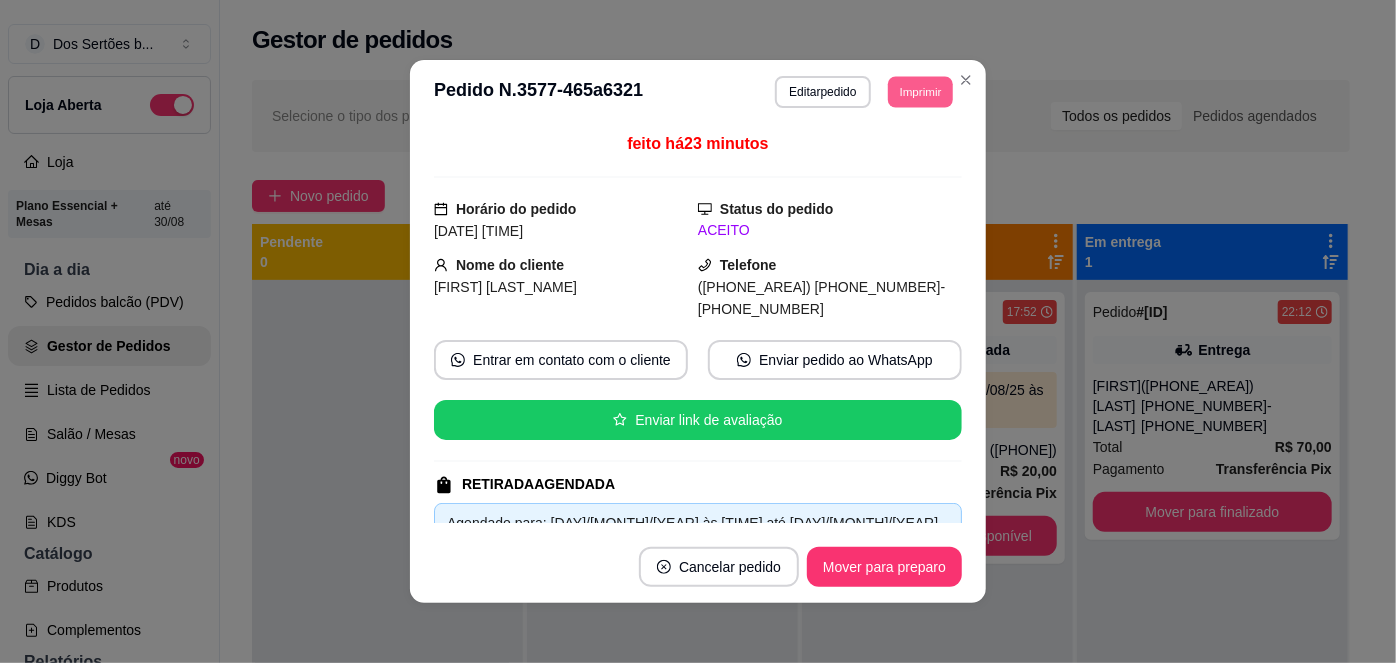 click on "Imprimir" at bounding box center [920, 91] 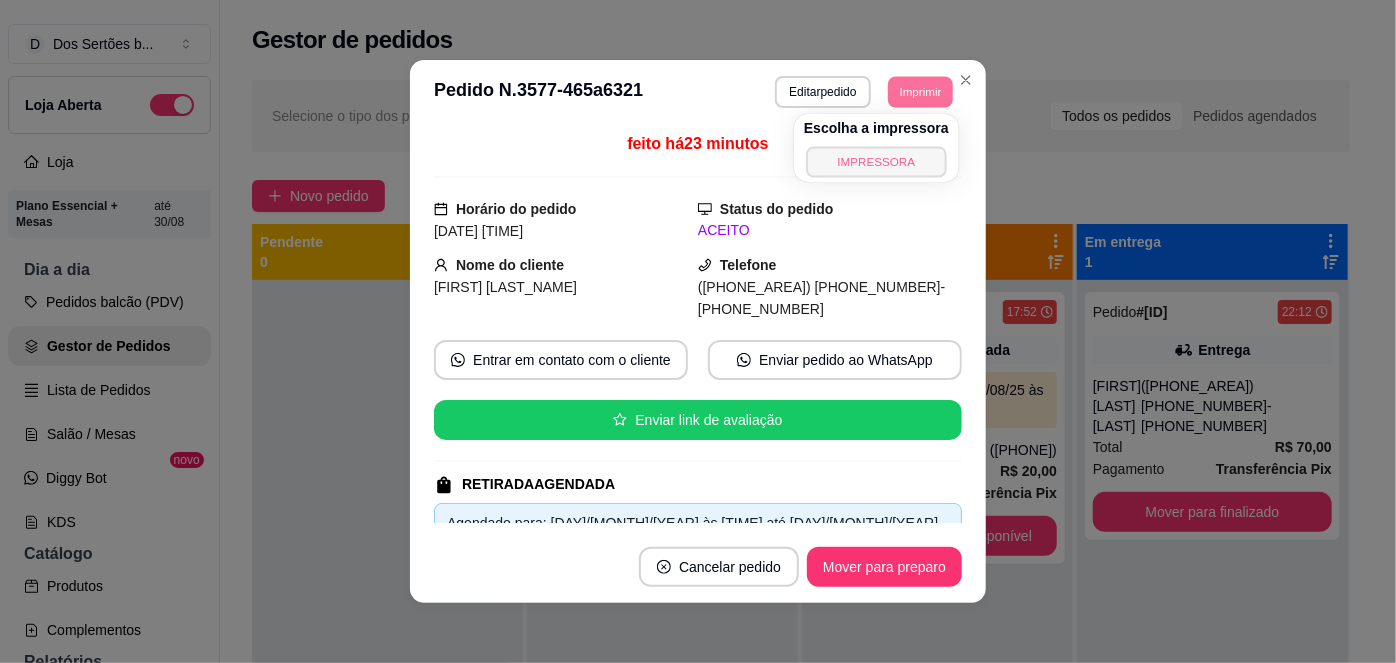 click on "IMPRESSORA" at bounding box center (876, 161) 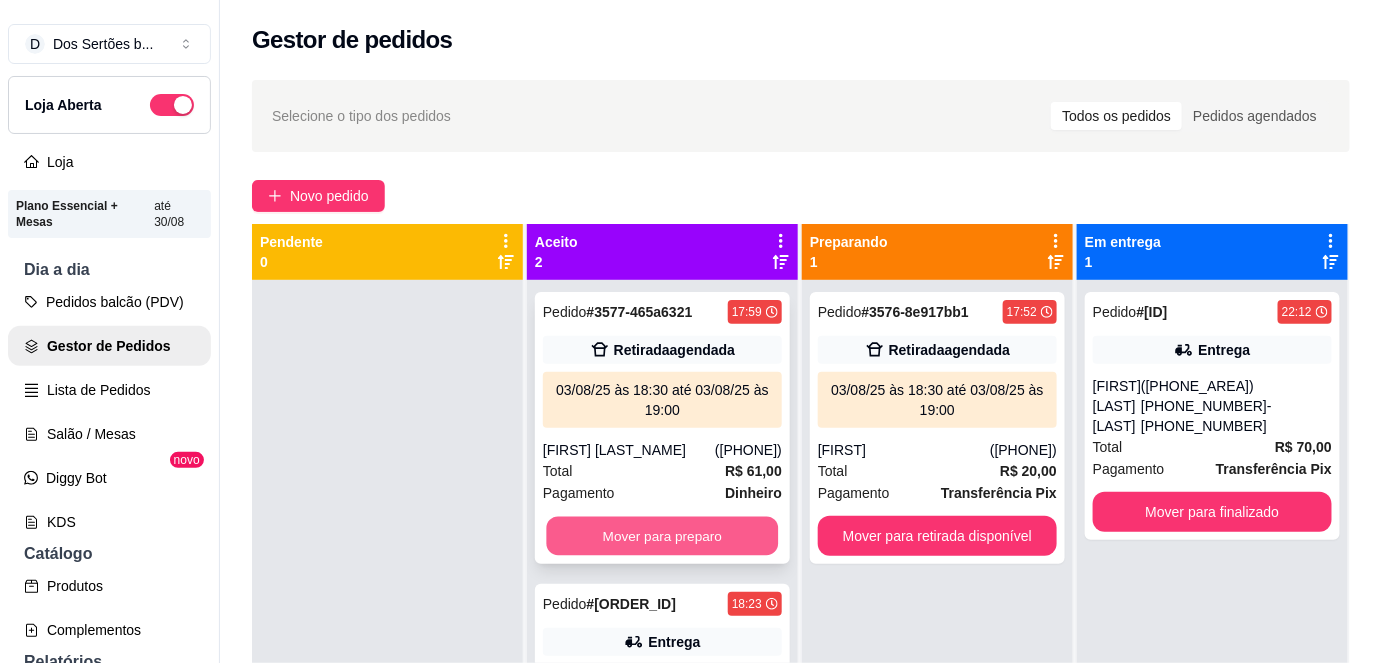 click on "Mover para preparo" at bounding box center (663, 536) 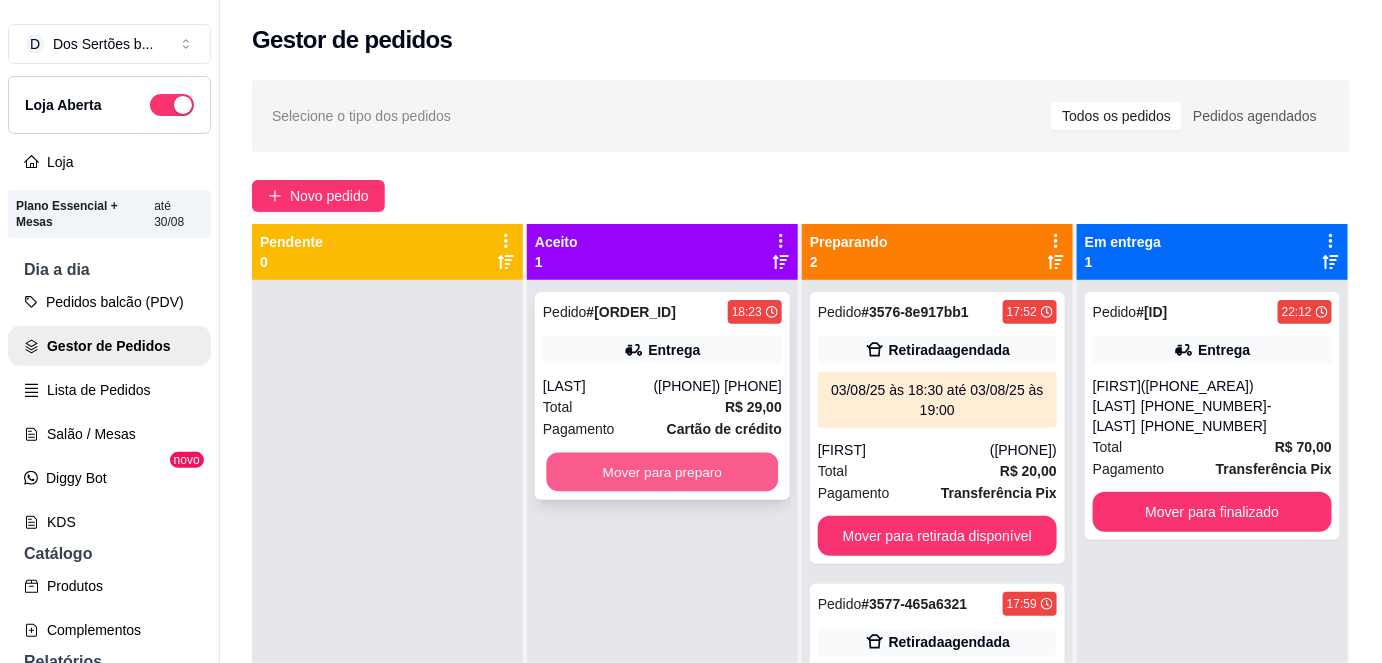 click on "Mover para preparo" at bounding box center (663, 472) 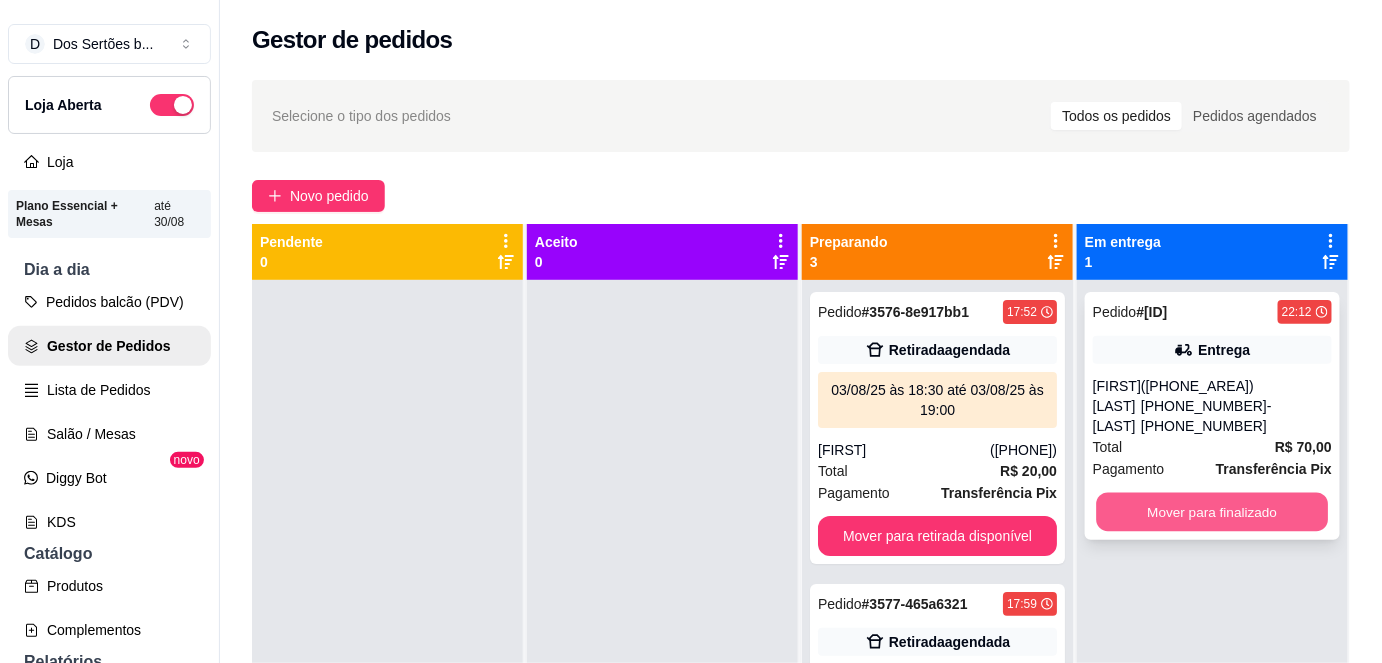 click on "Mover para finalizado" at bounding box center (1213, 512) 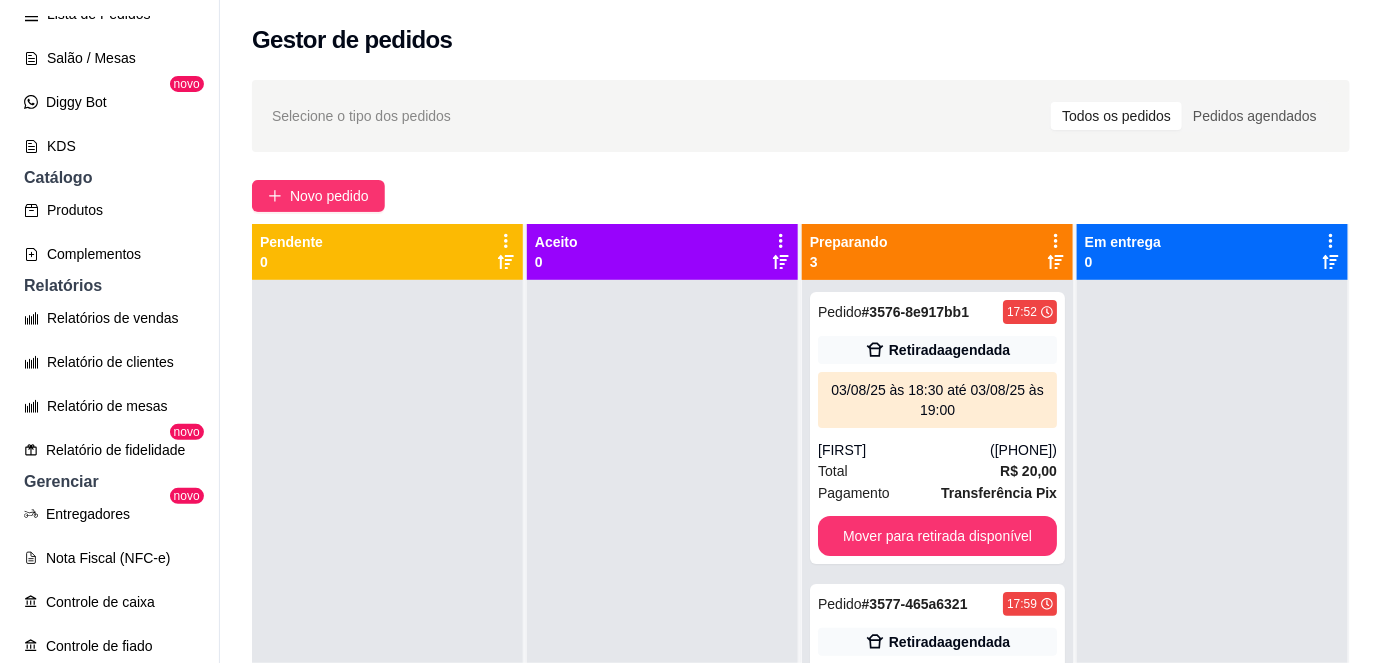 scroll, scrollTop: 385, scrollLeft: 0, axis: vertical 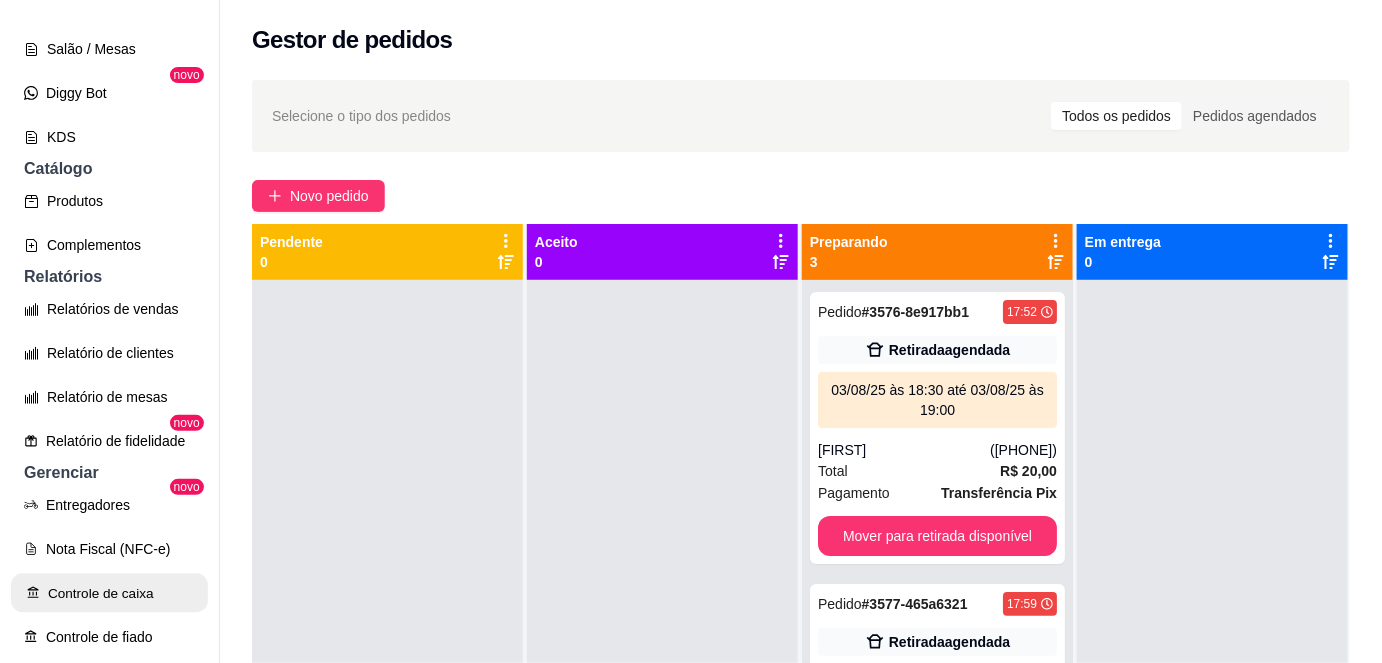 click on "Controle de caixa" at bounding box center [109, 593] 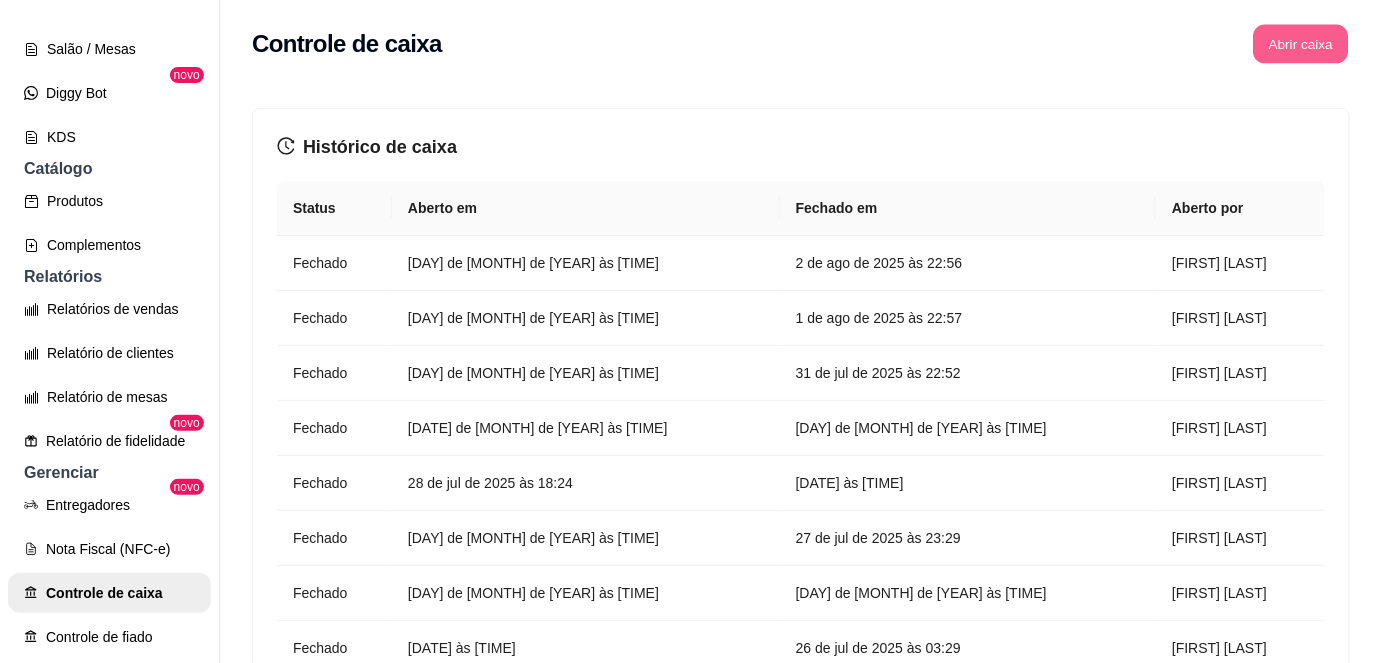 click on "Abrir caixa" at bounding box center [1300, 44] 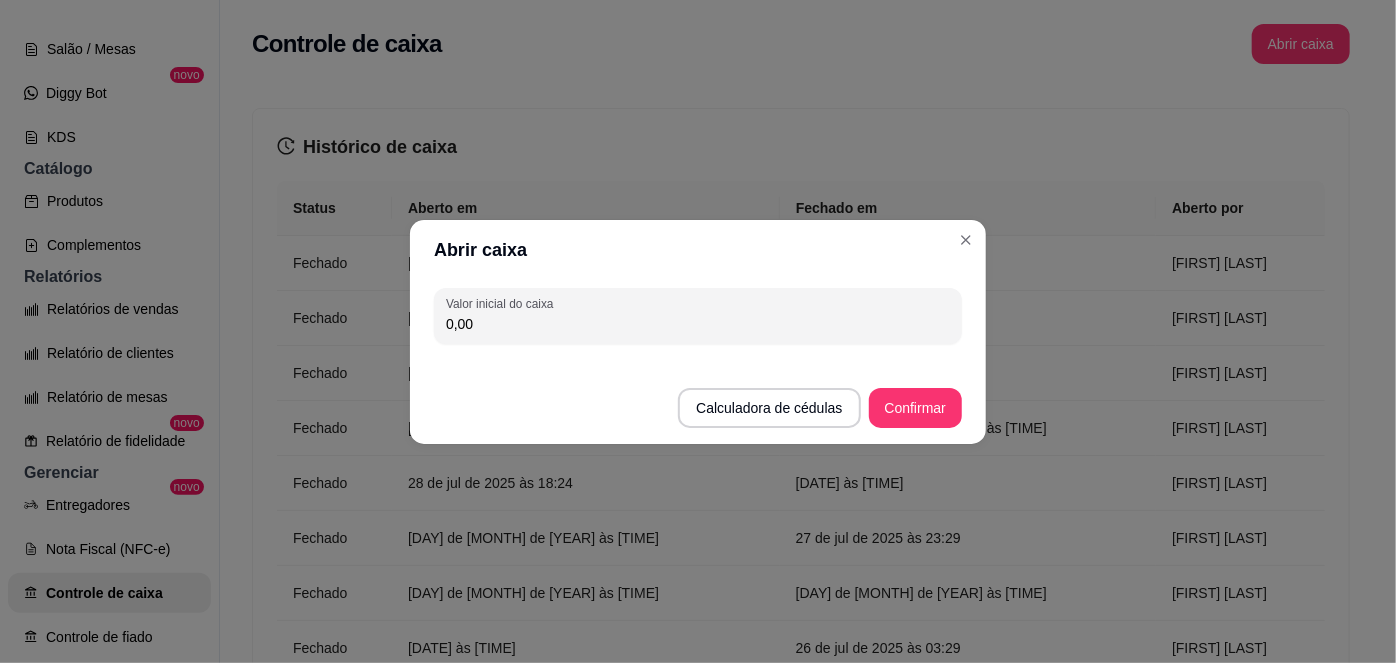 click on "0,00" at bounding box center [698, 324] 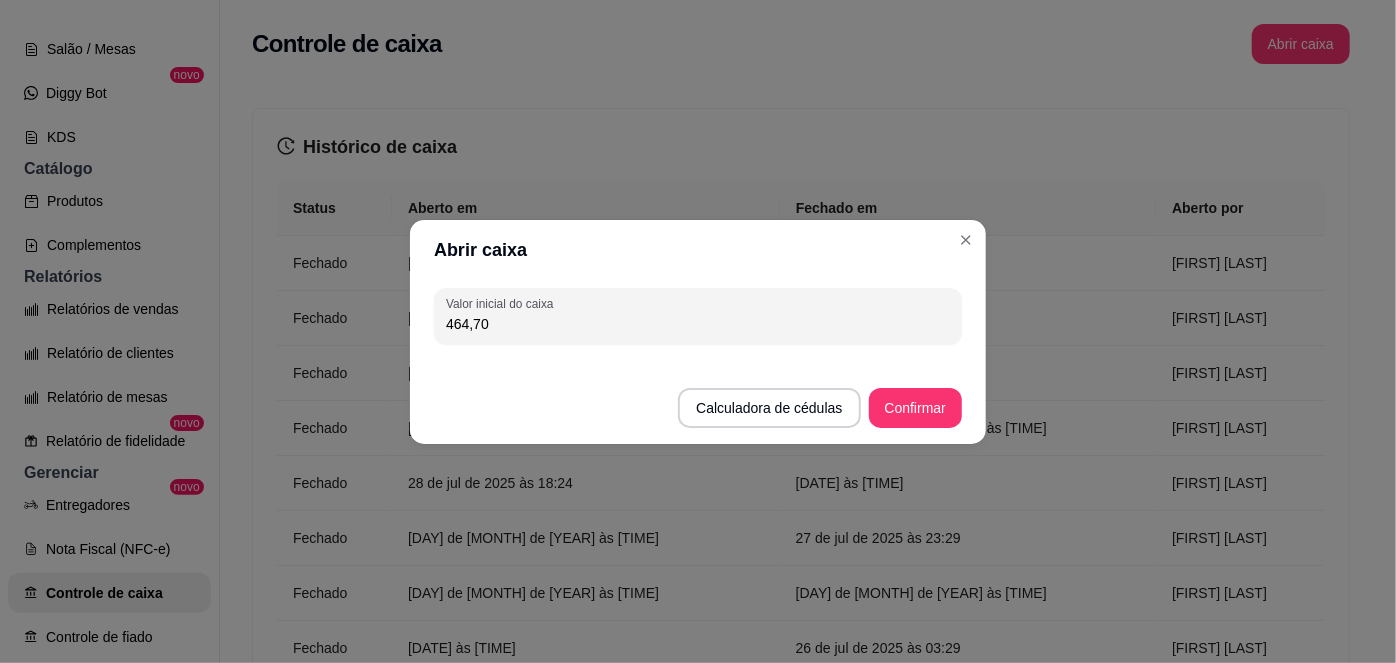 type on "464,70" 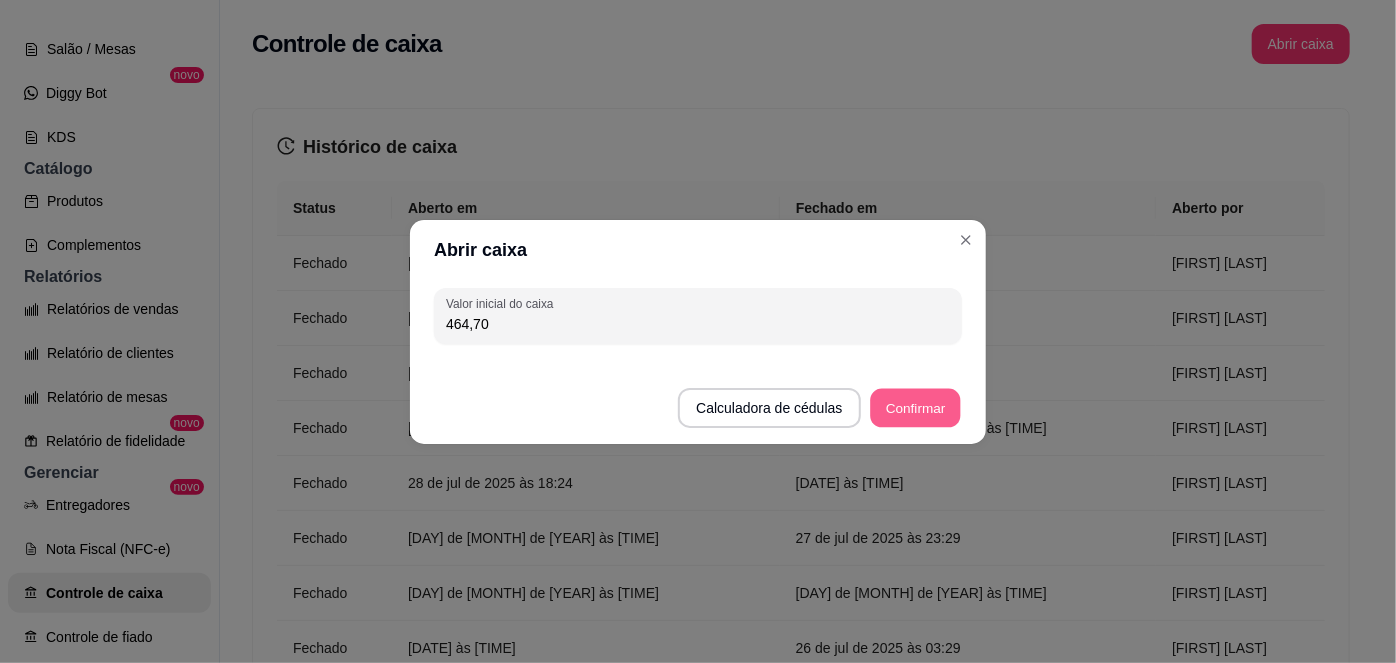 click on "Confirmar" at bounding box center (915, 407) 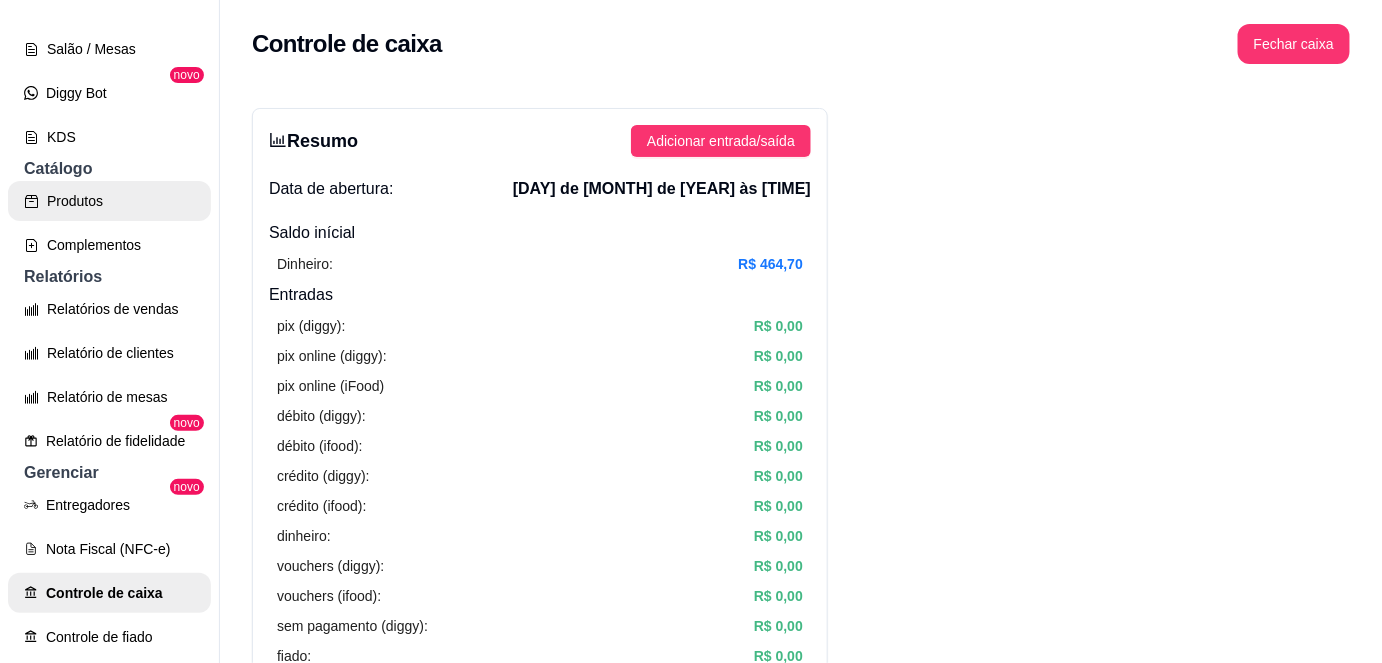 scroll, scrollTop: 0, scrollLeft: 0, axis: both 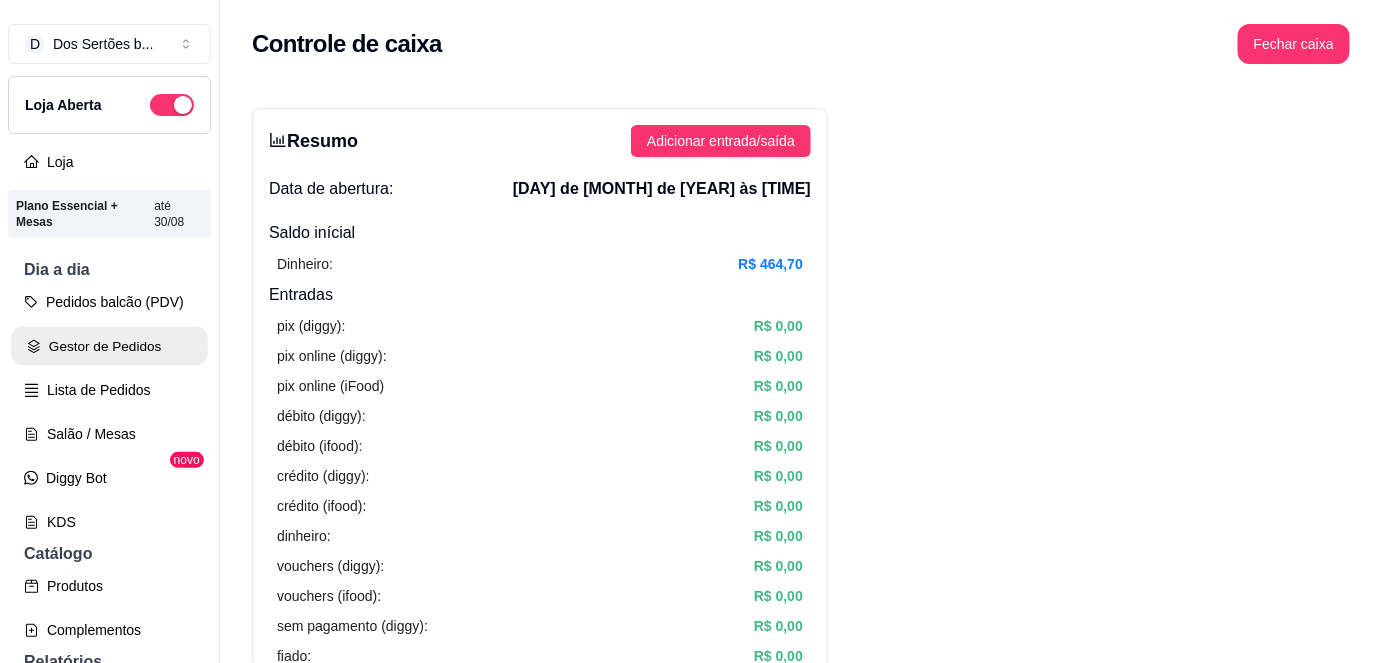 click on "Gestor de Pedidos" at bounding box center (109, 346) 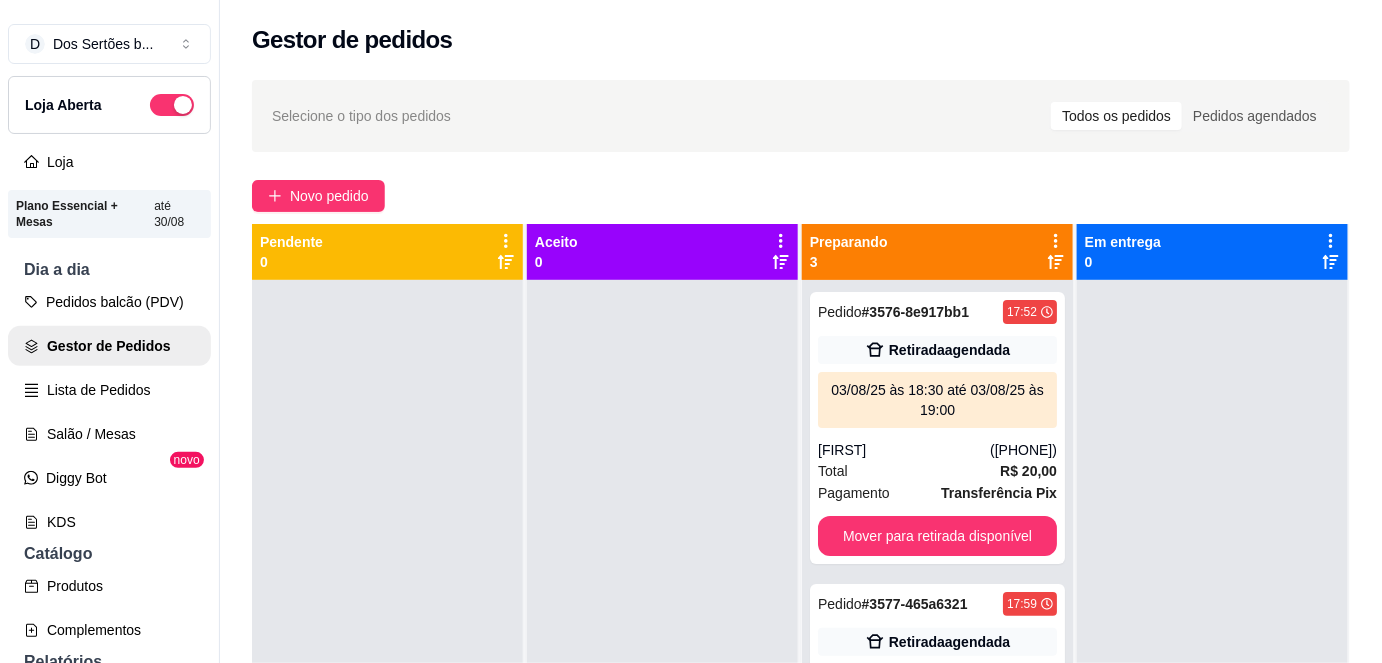 scroll, scrollTop: 56, scrollLeft: 0, axis: vertical 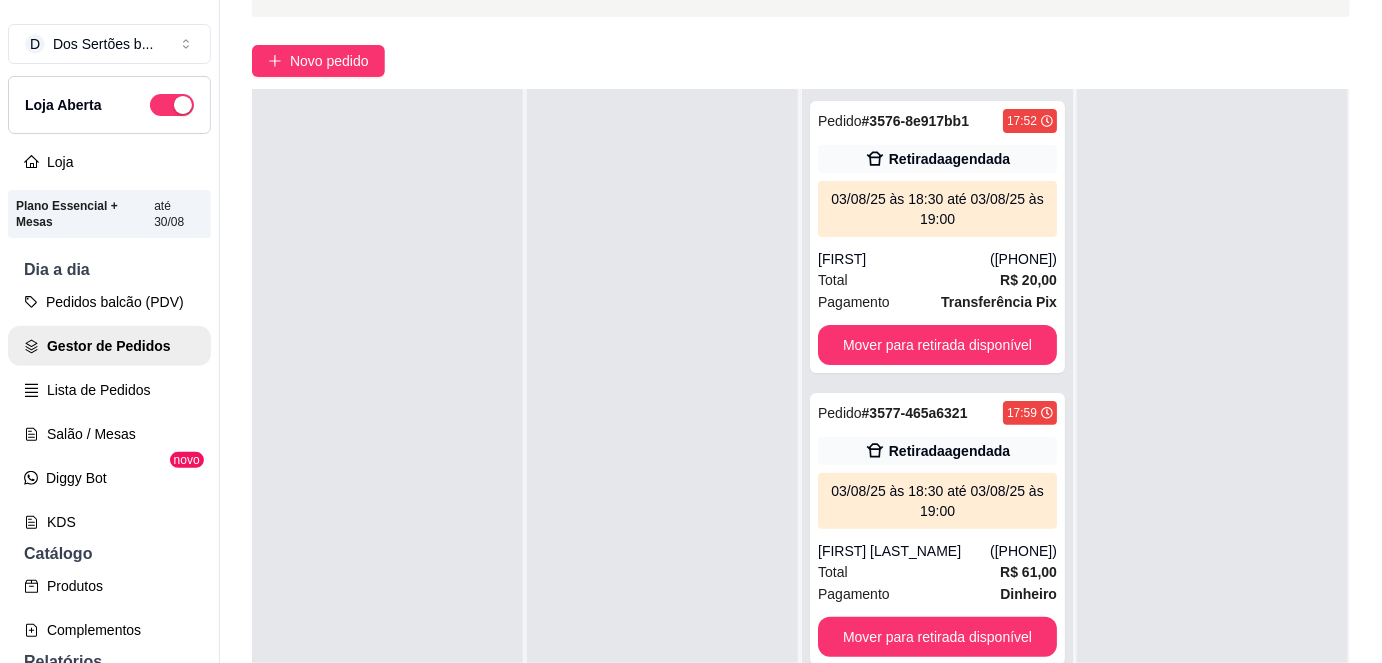click at bounding box center [662, 420] 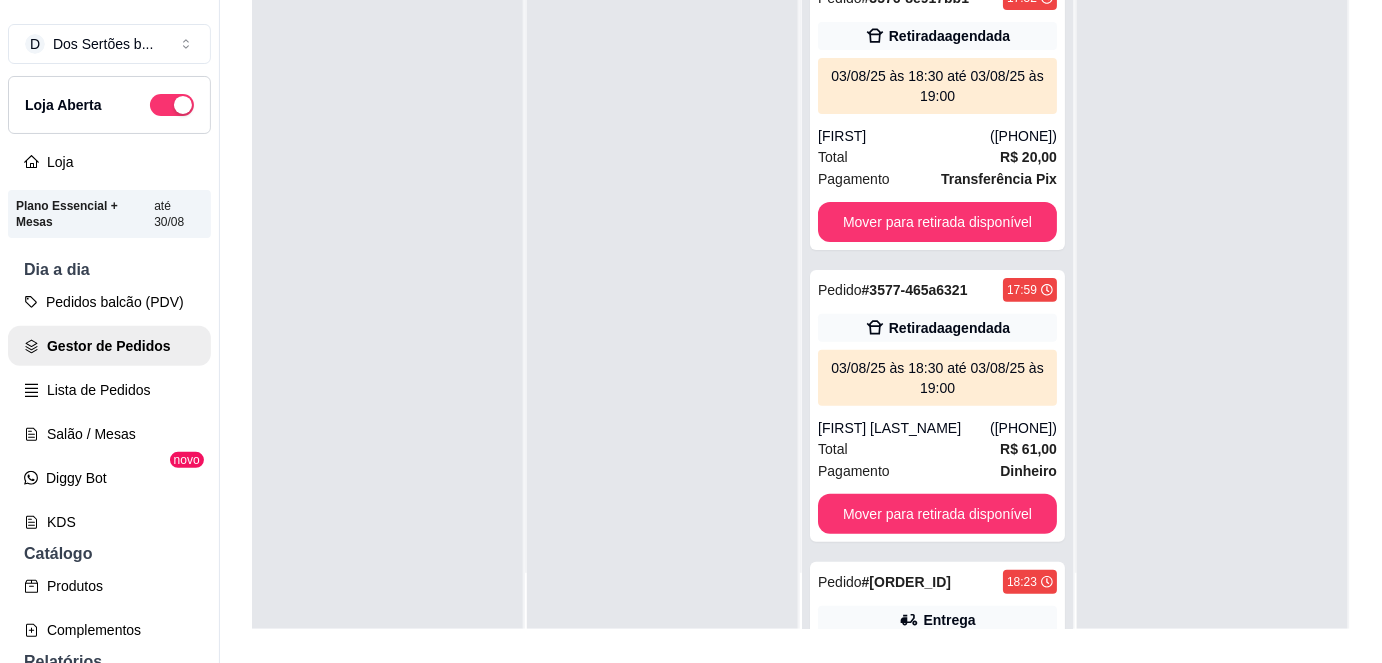 scroll, scrollTop: 317, scrollLeft: 0, axis: vertical 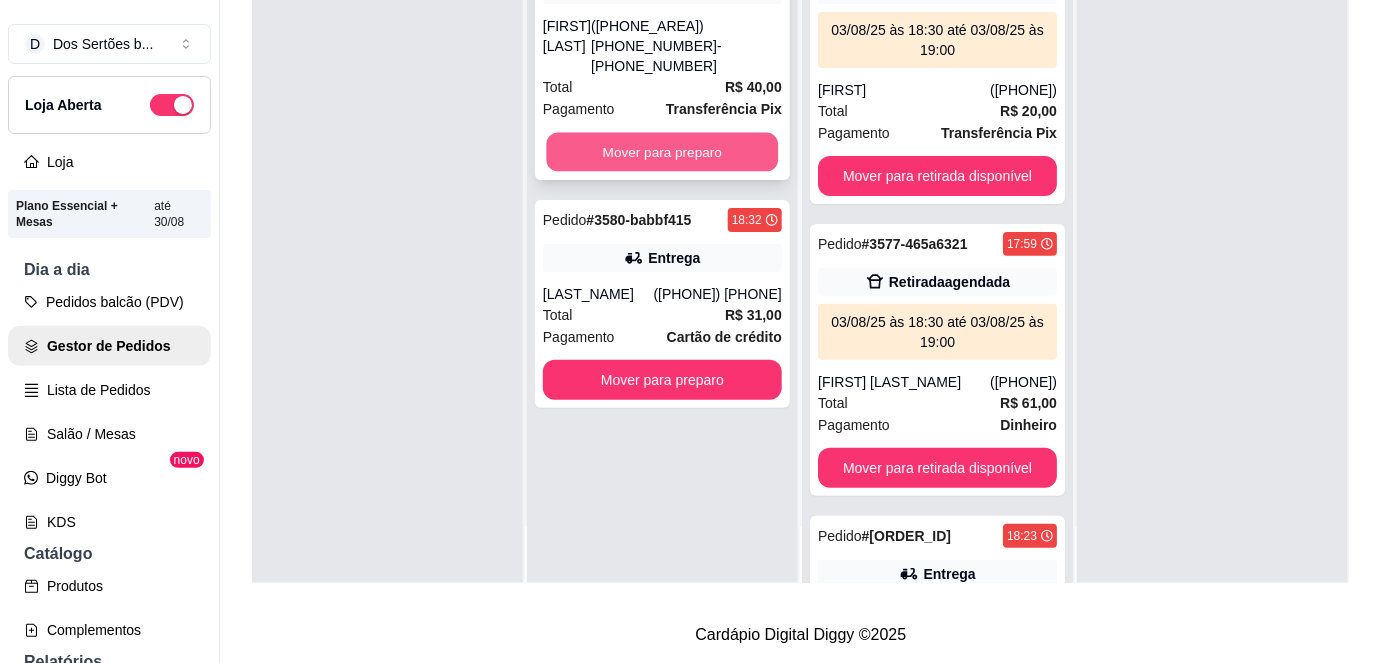 click on "Mover para preparo" at bounding box center [663, 152] 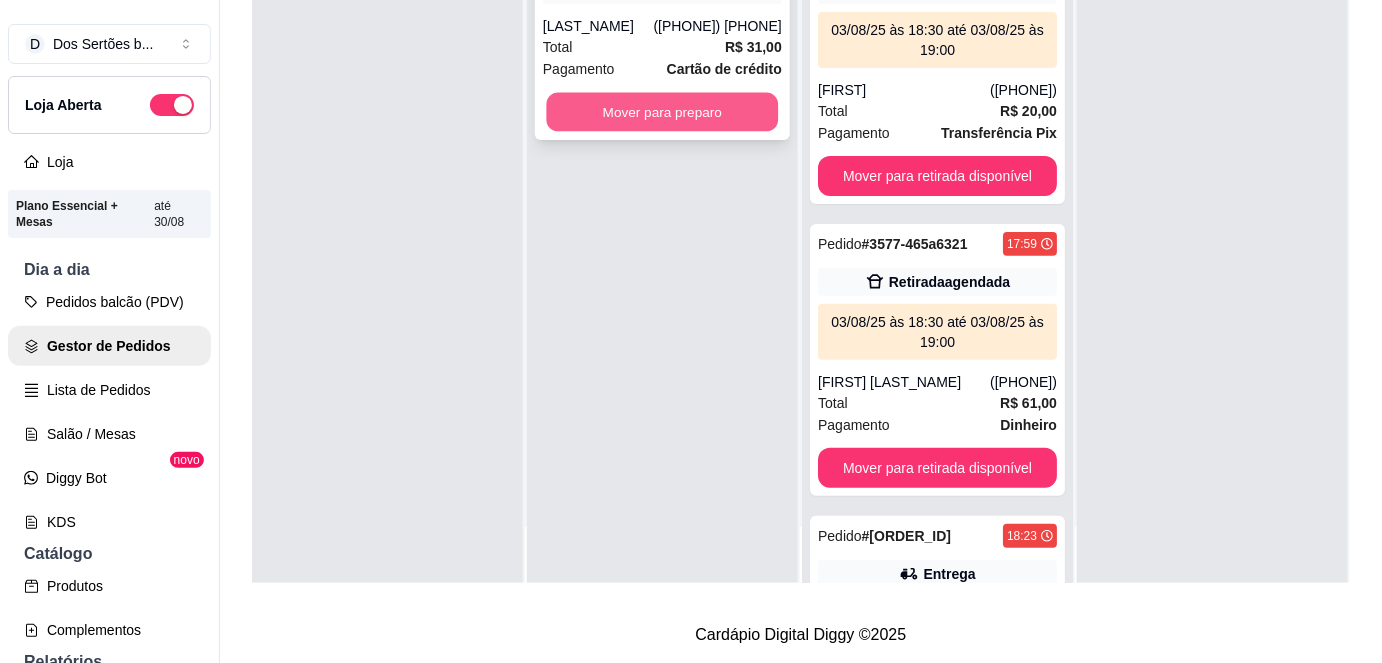 click on "Mover para preparo" at bounding box center [663, 112] 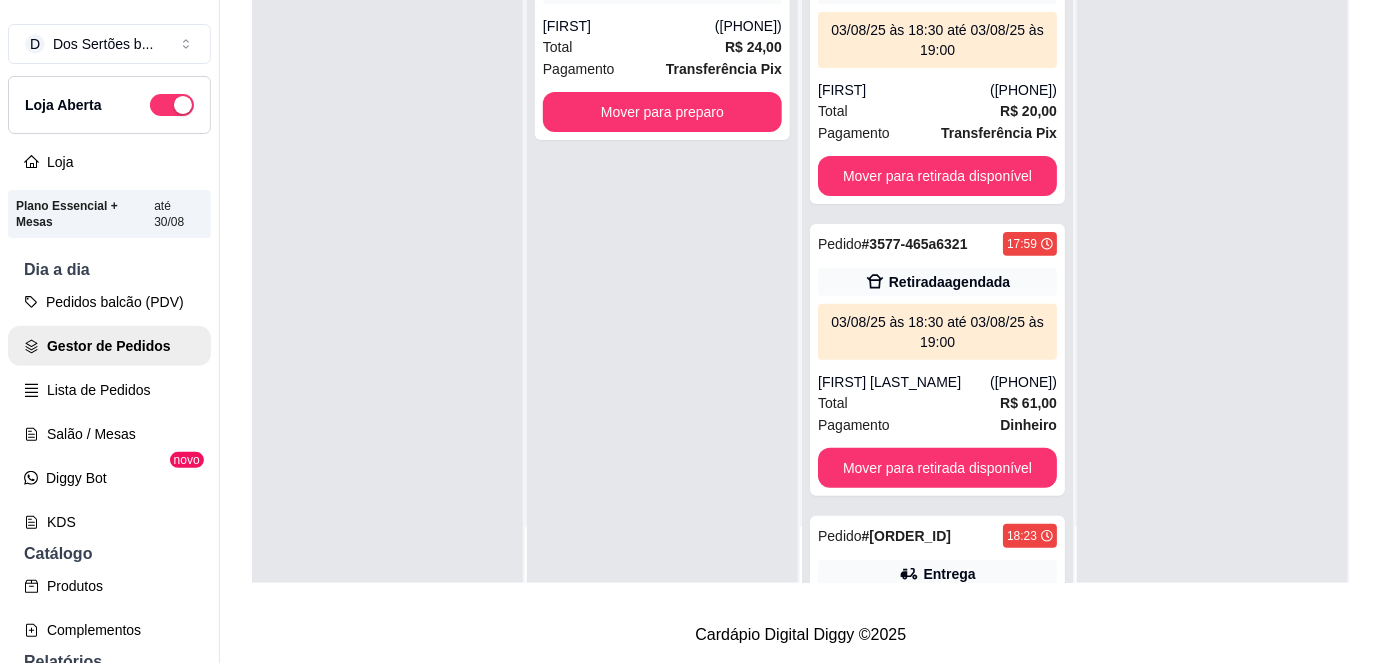 scroll, scrollTop: 0, scrollLeft: 0, axis: both 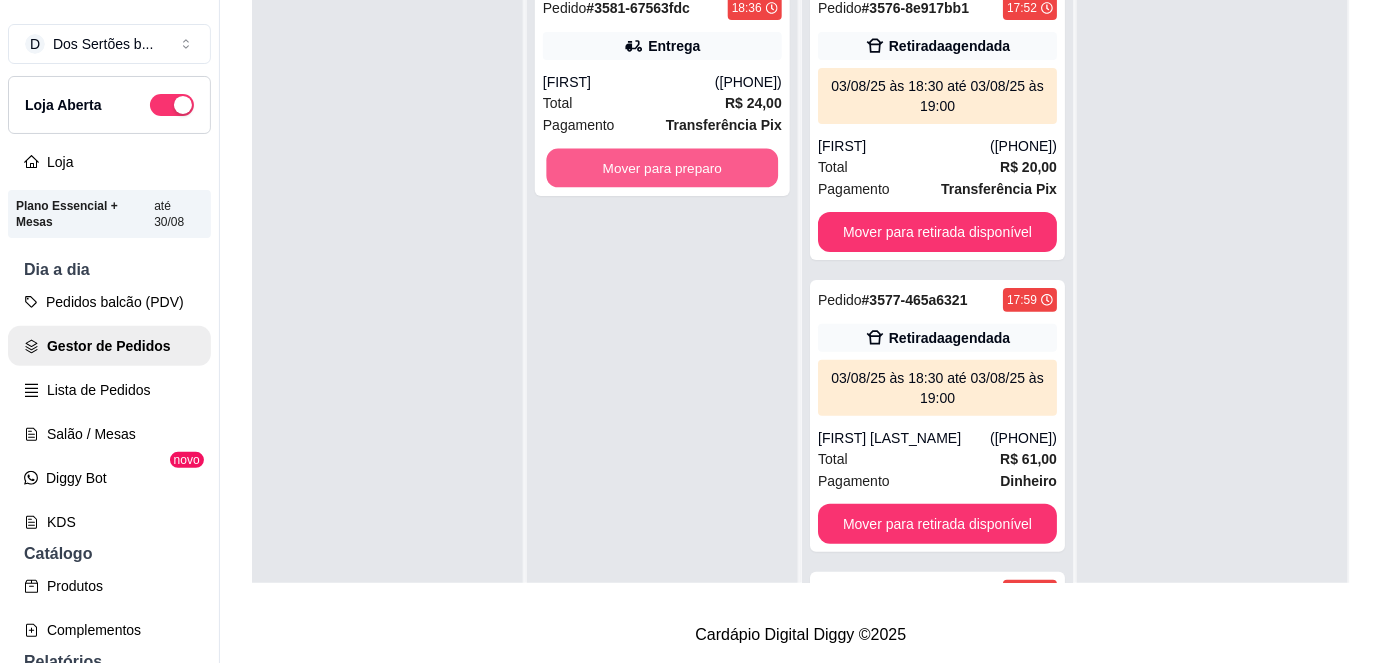 click on "Mover para preparo" at bounding box center (663, 168) 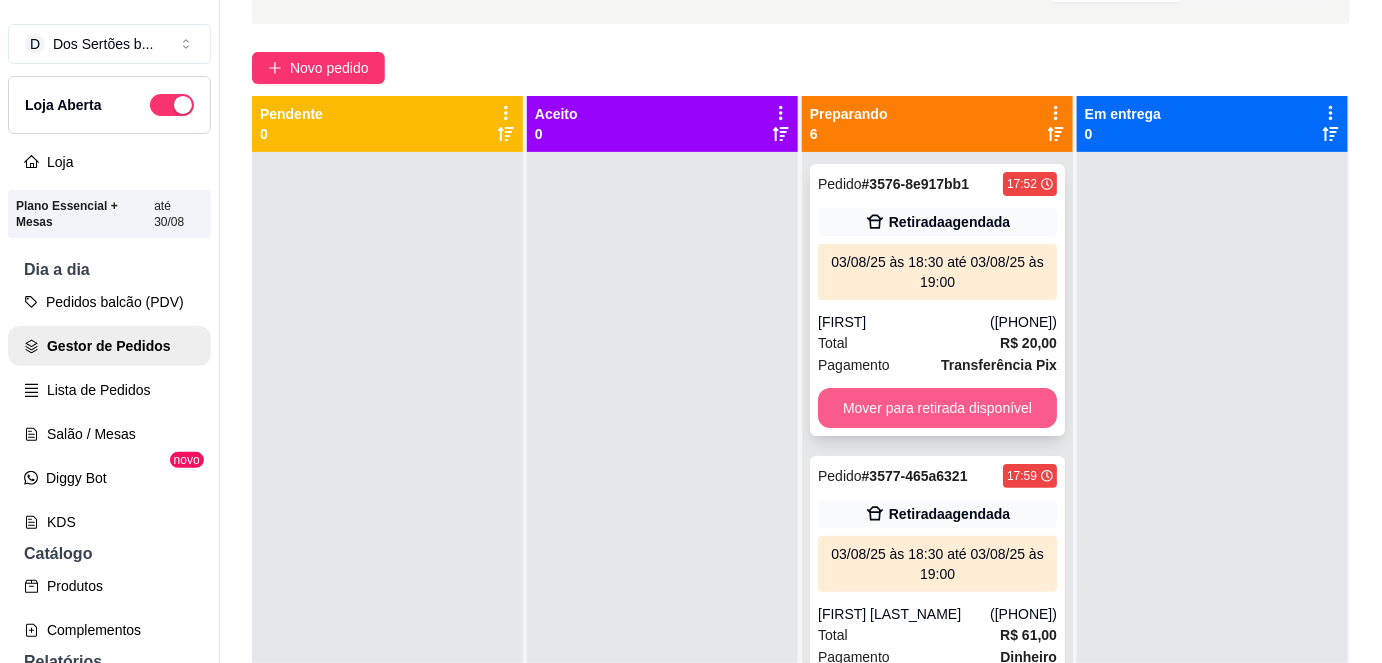 scroll, scrollTop: 248, scrollLeft: 0, axis: vertical 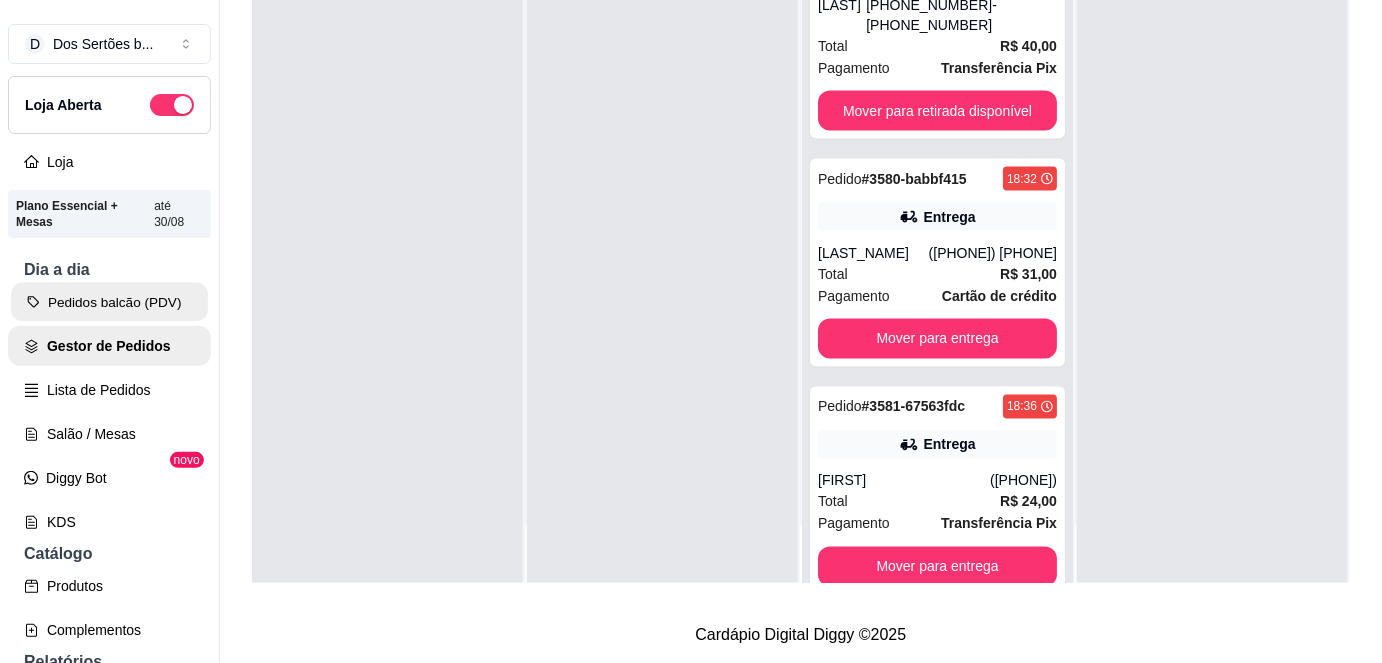 click on "Pedidos balcão (PDV)" at bounding box center (109, 302) 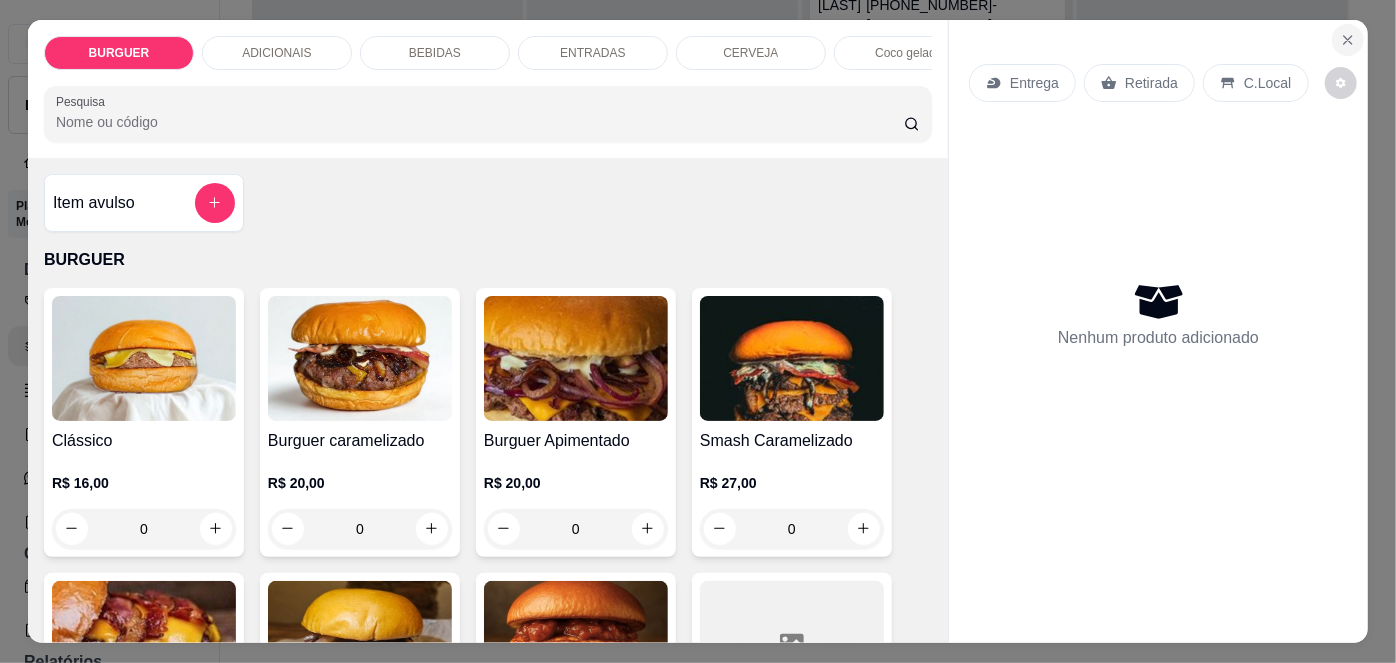 click 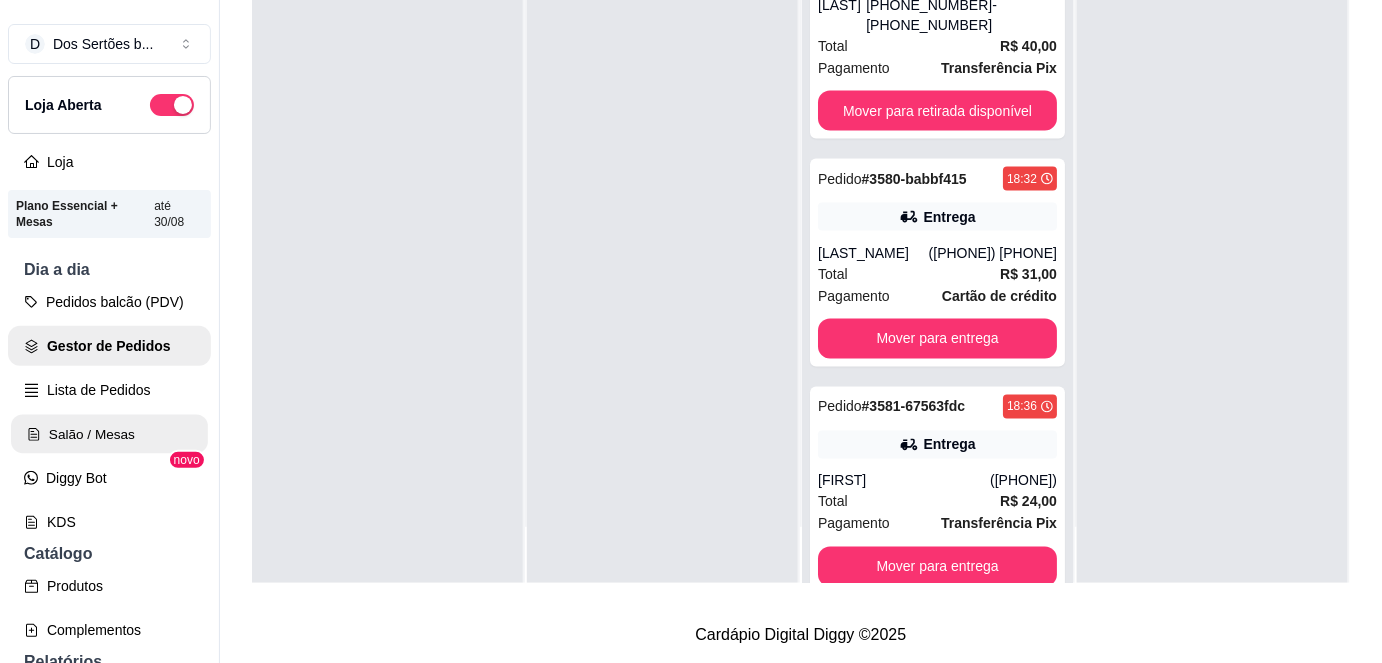 click on "Salão / Mesas" at bounding box center [109, 434] 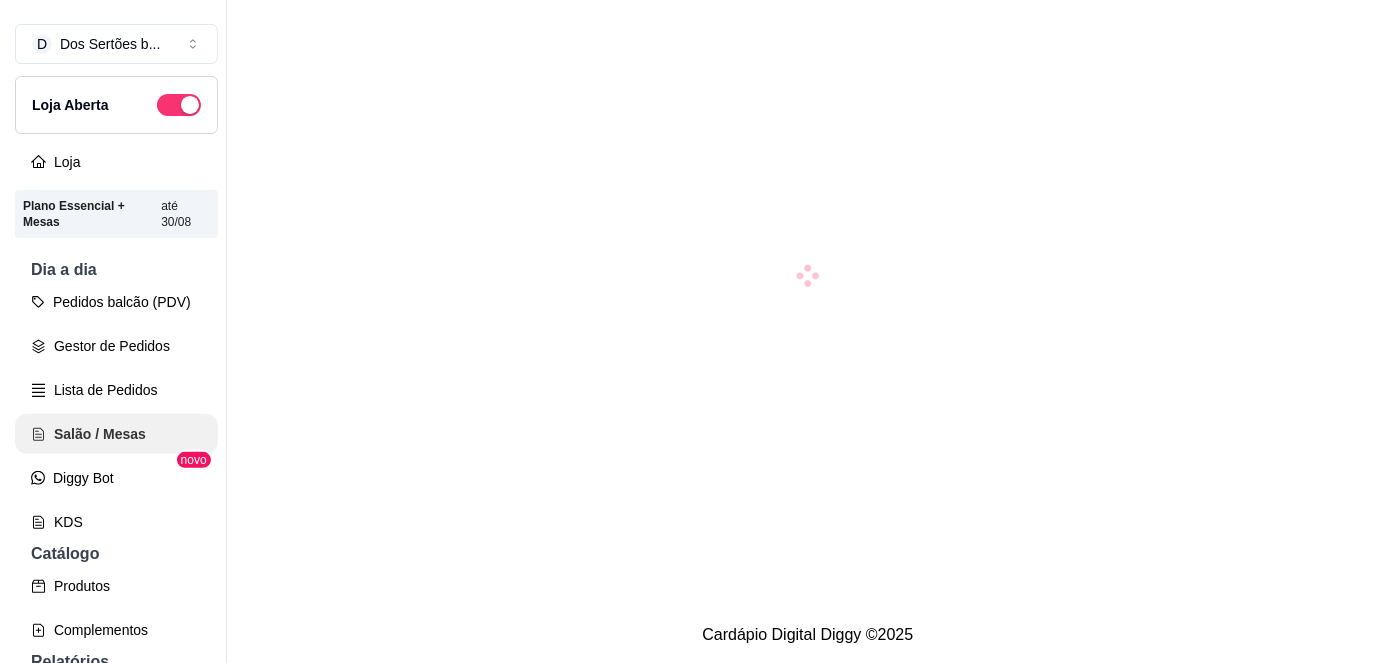 scroll, scrollTop: 0, scrollLeft: 0, axis: both 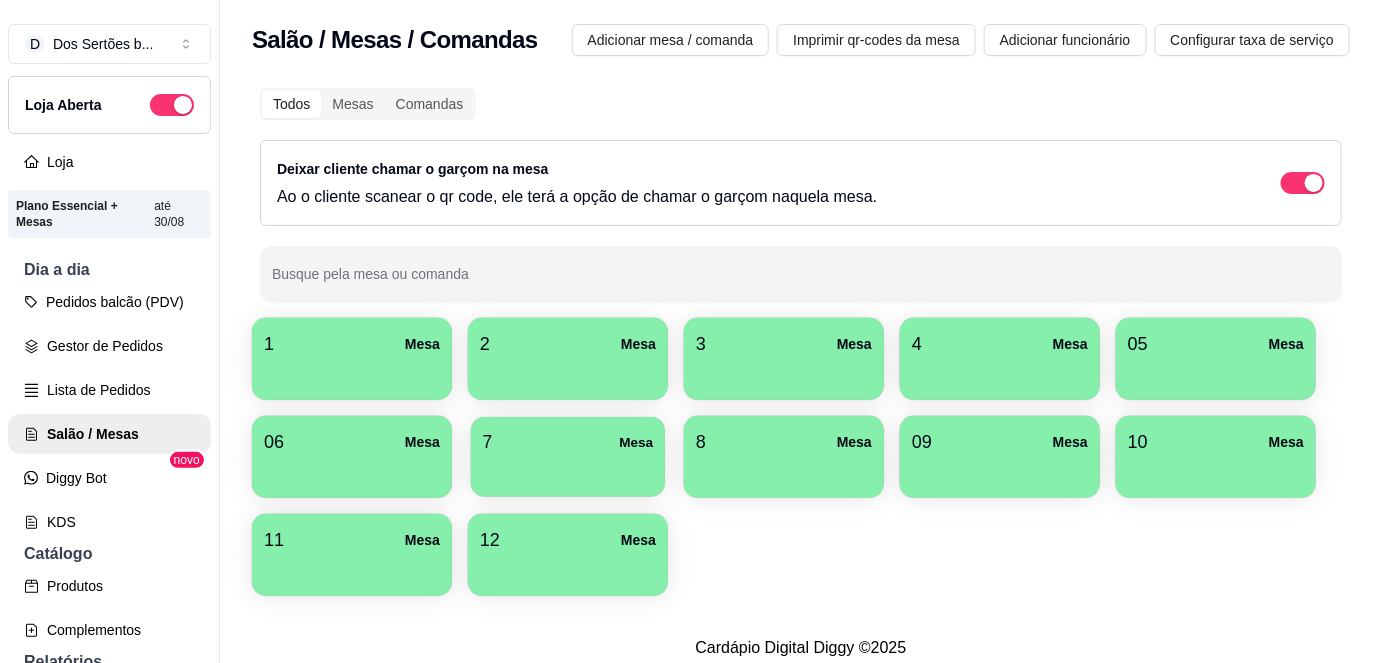 click at bounding box center (568, 470) 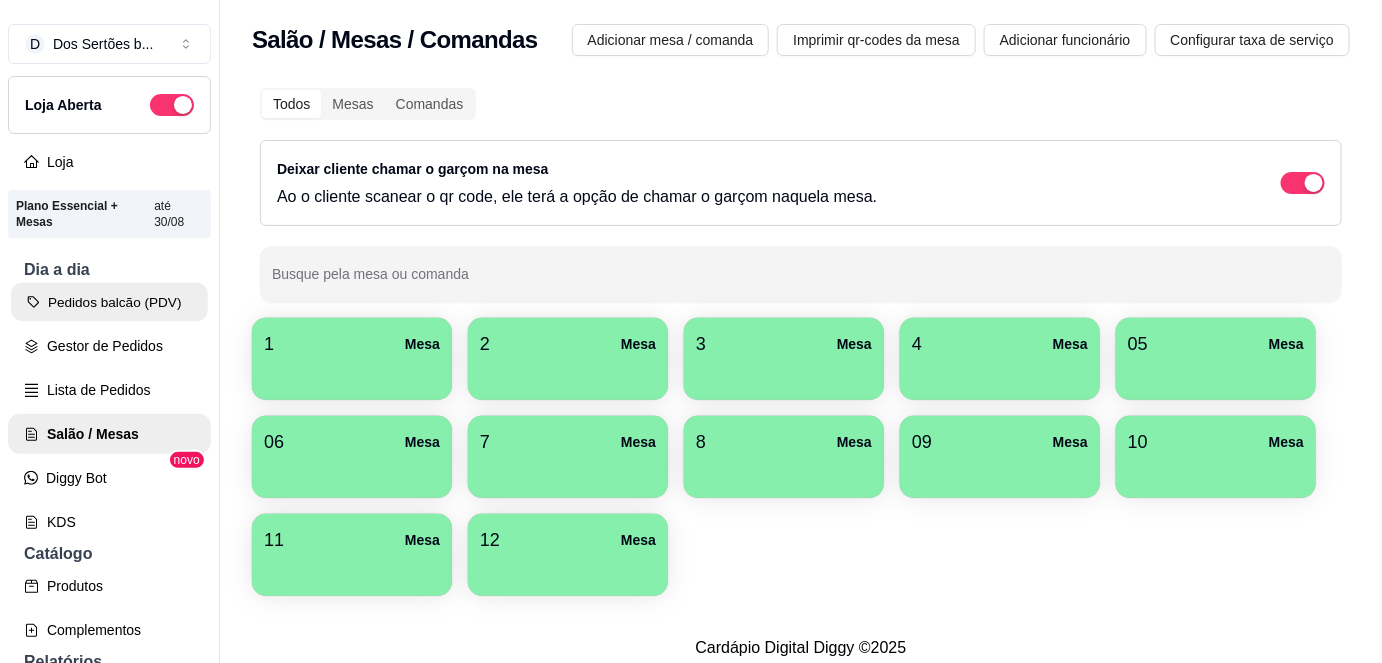 click on "Pedidos balcão (PDV)" at bounding box center (109, 302) 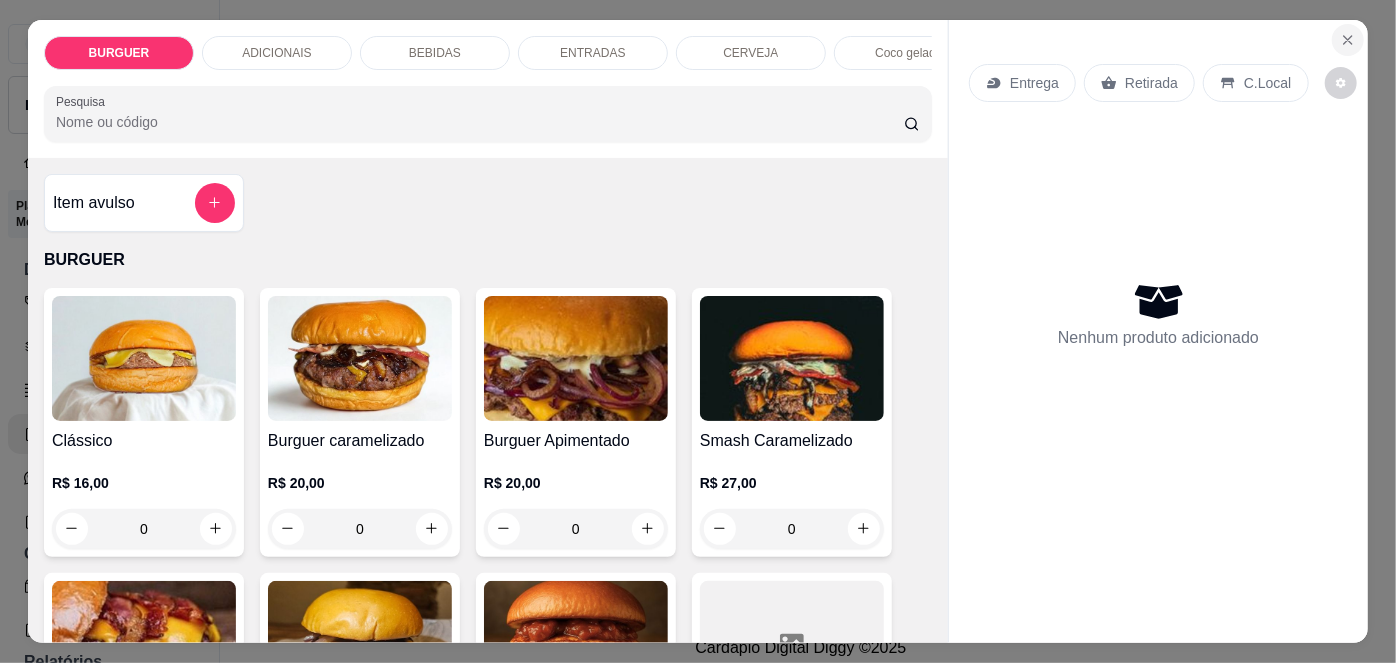click at bounding box center (1348, 40) 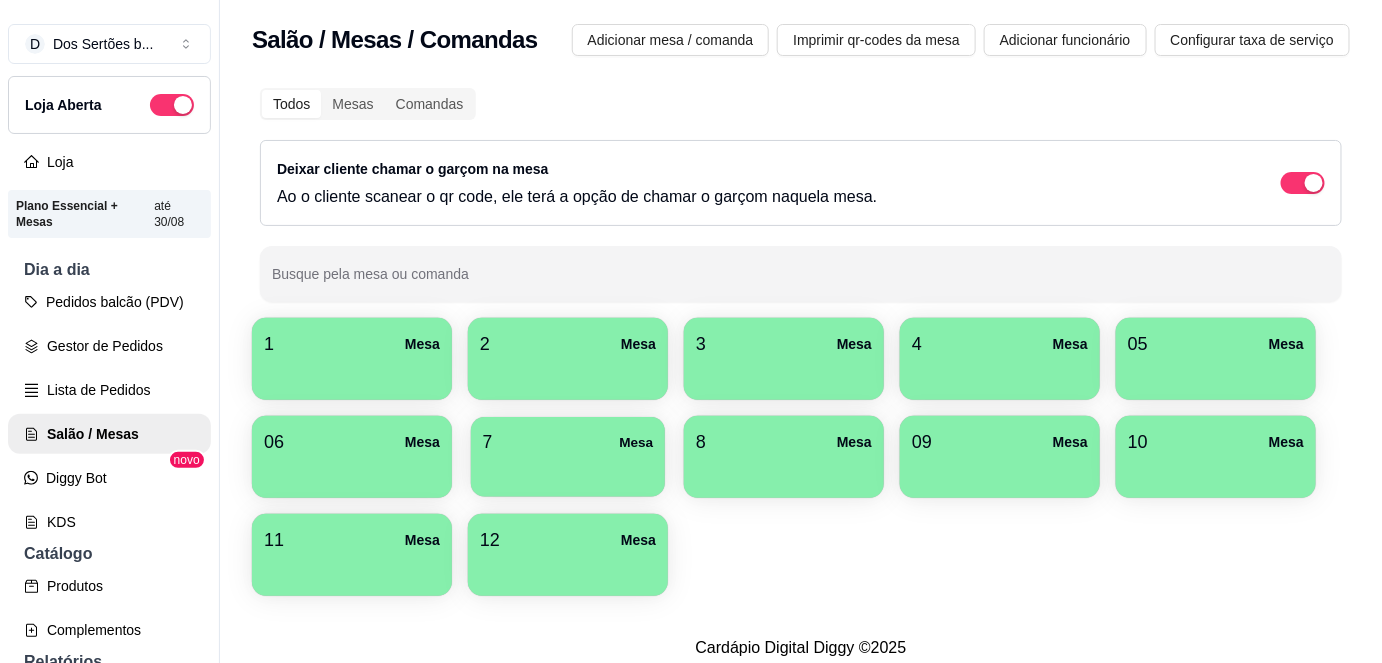 click at bounding box center (568, 470) 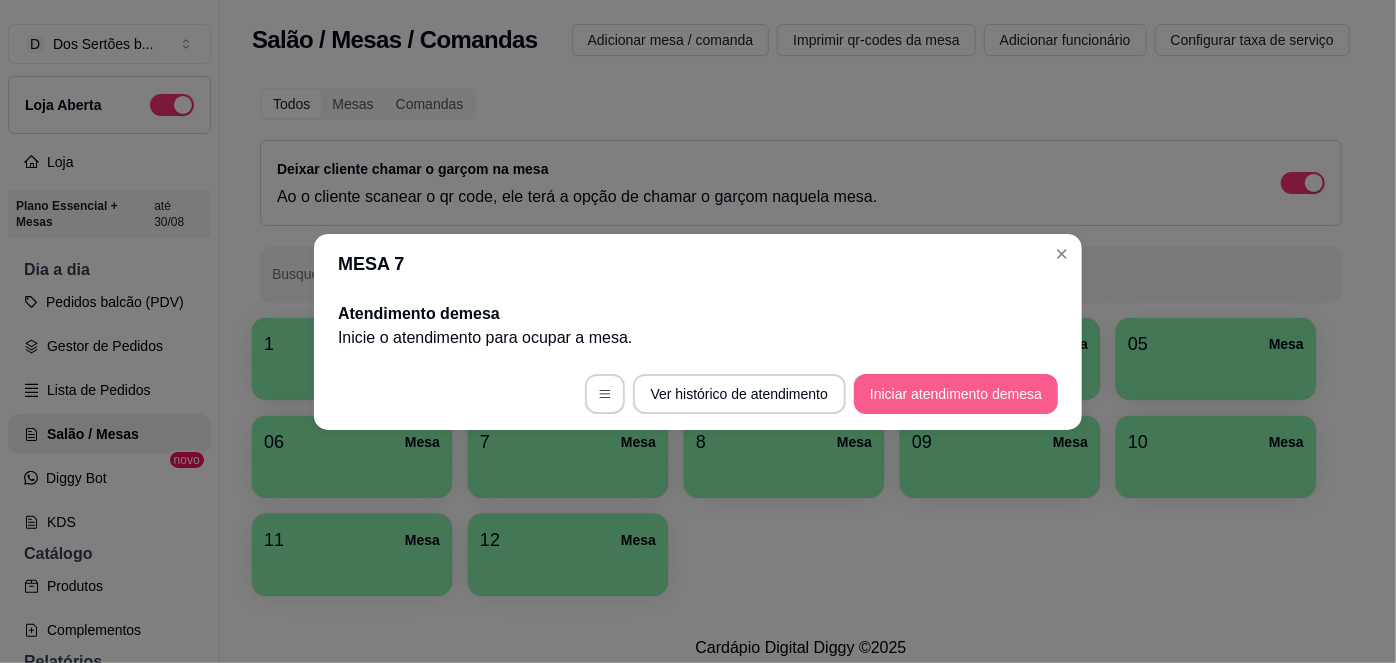 click on "Iniciar atendimento de  mesa" at bounding box center (956, 394) 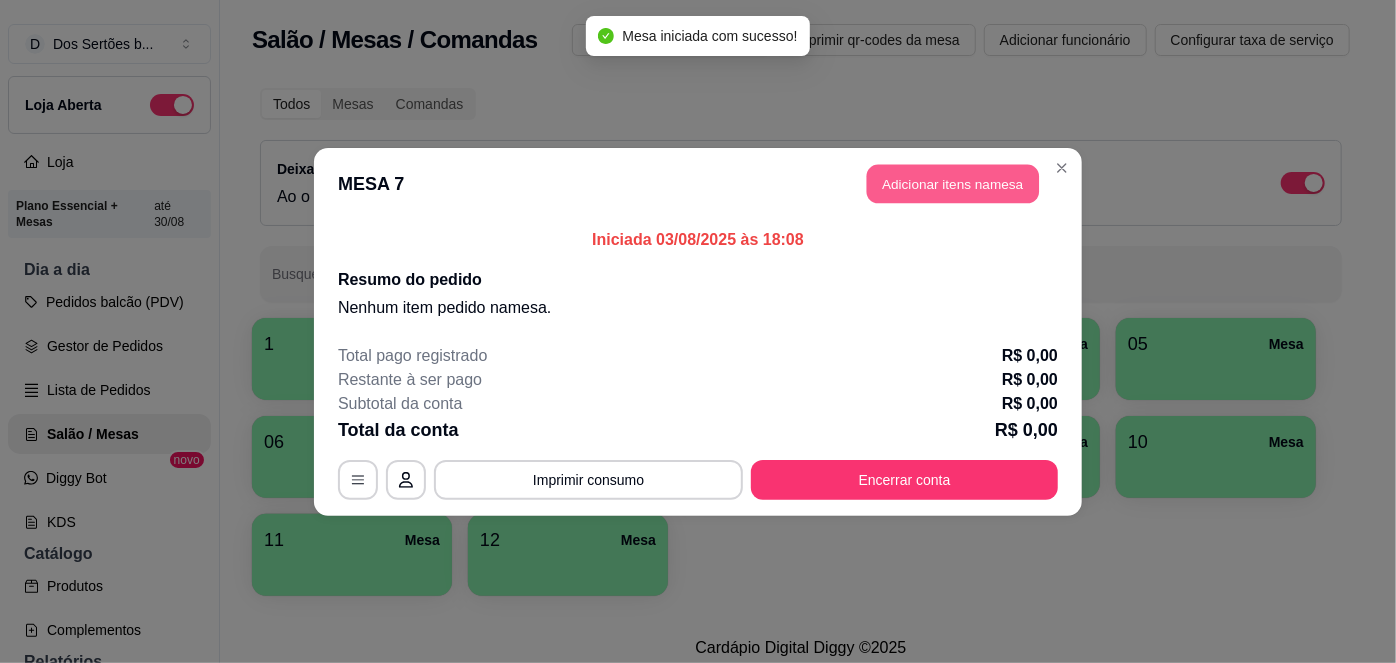click on "Adicionar itens na  mesa" at bounding box center (953, 183) 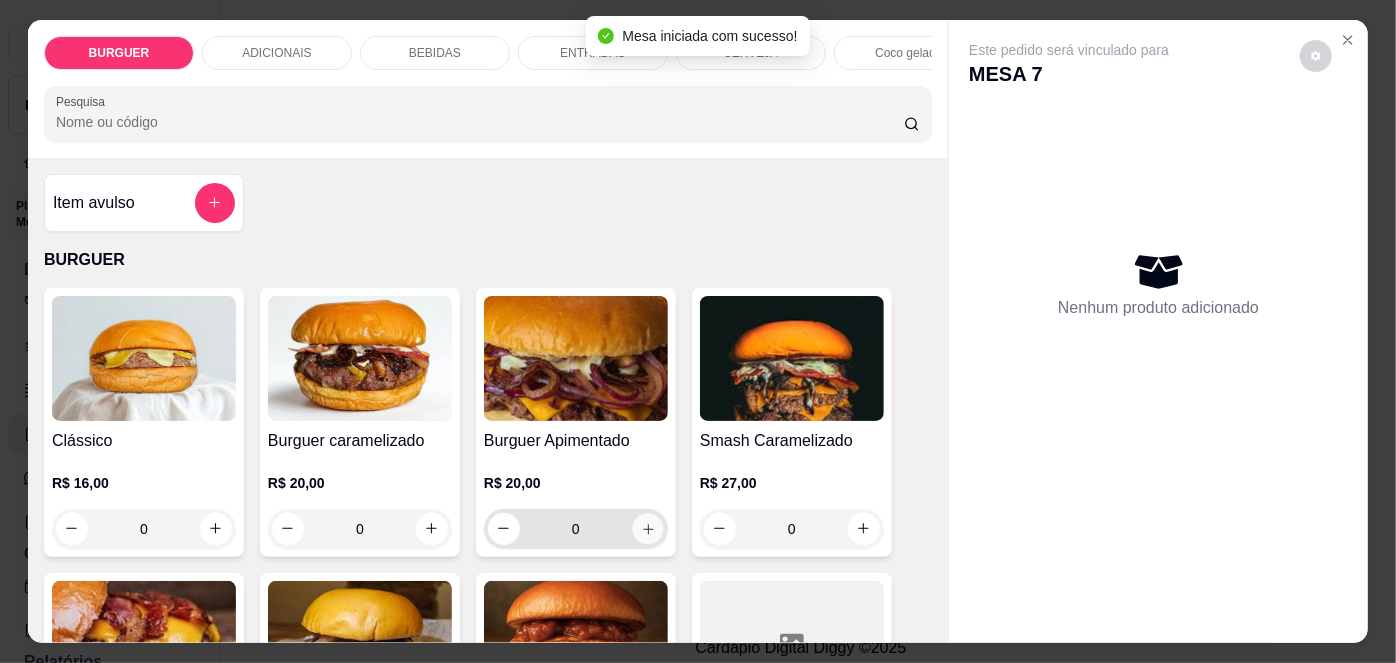 click 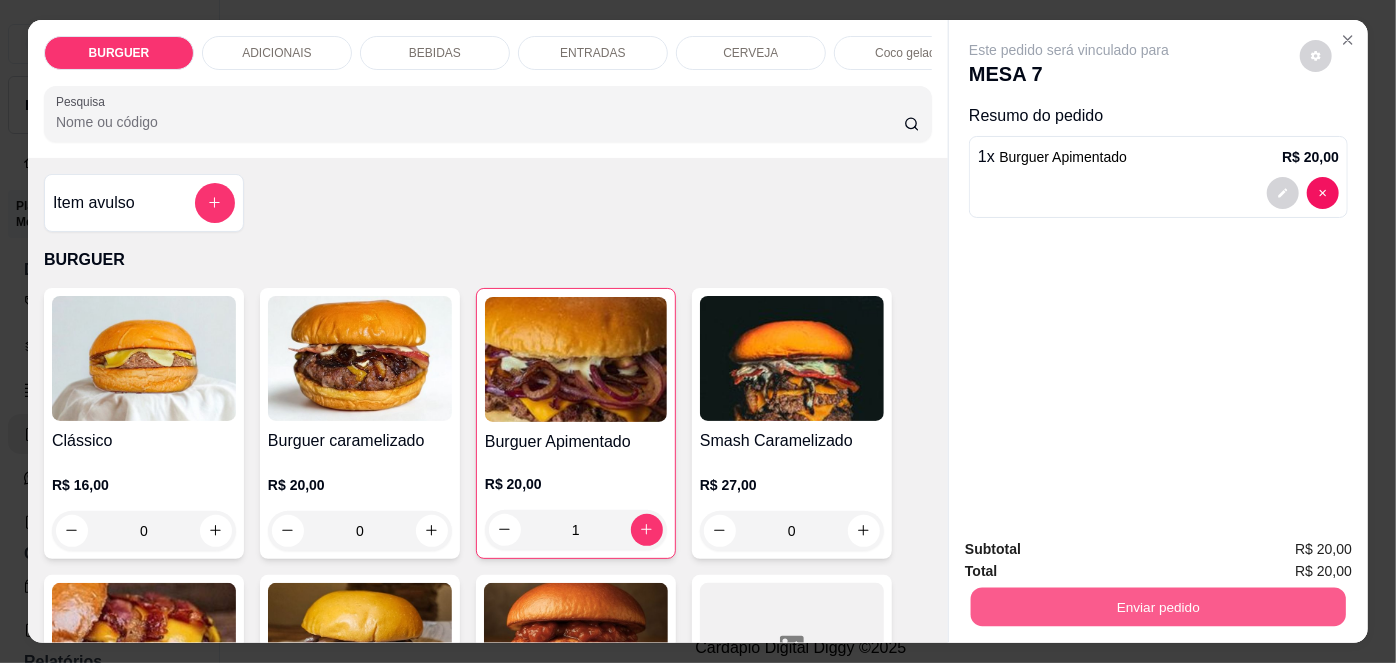 click on "Enviar pedido" at bounding box center (1158, 607) 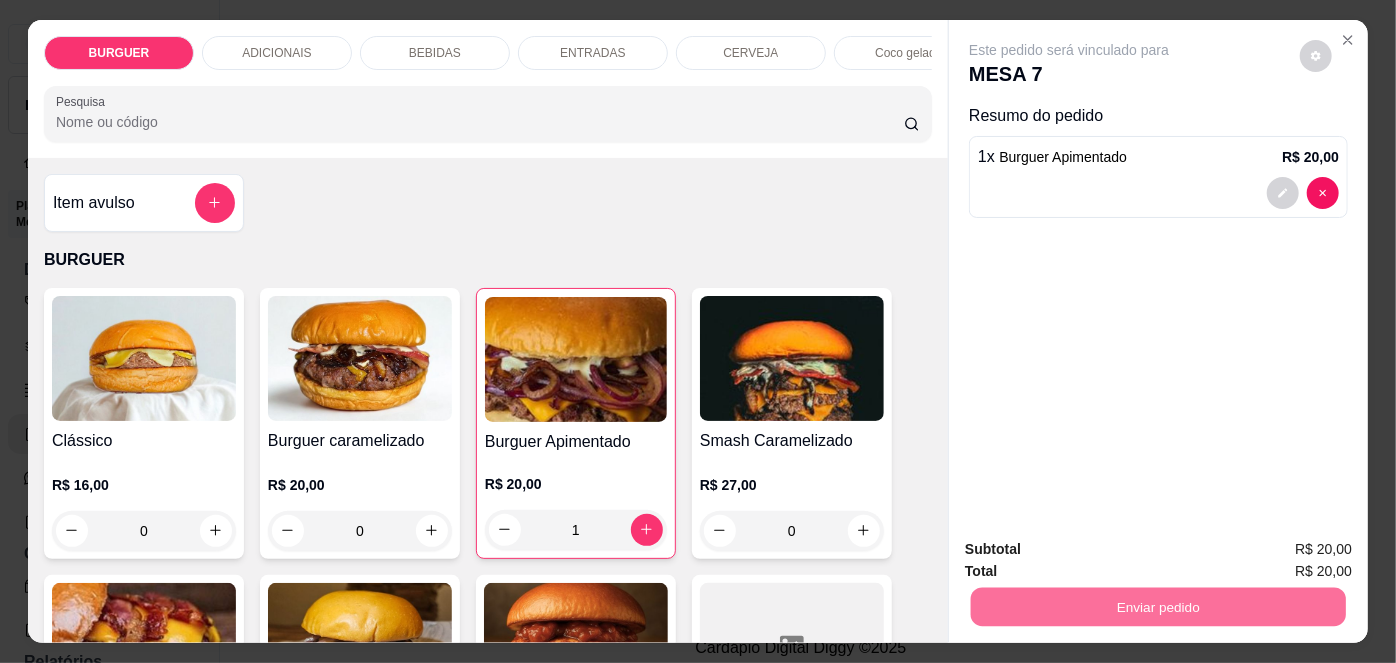 click on "Não registrar e enviar pedido" at bounding box center (1093, 551) 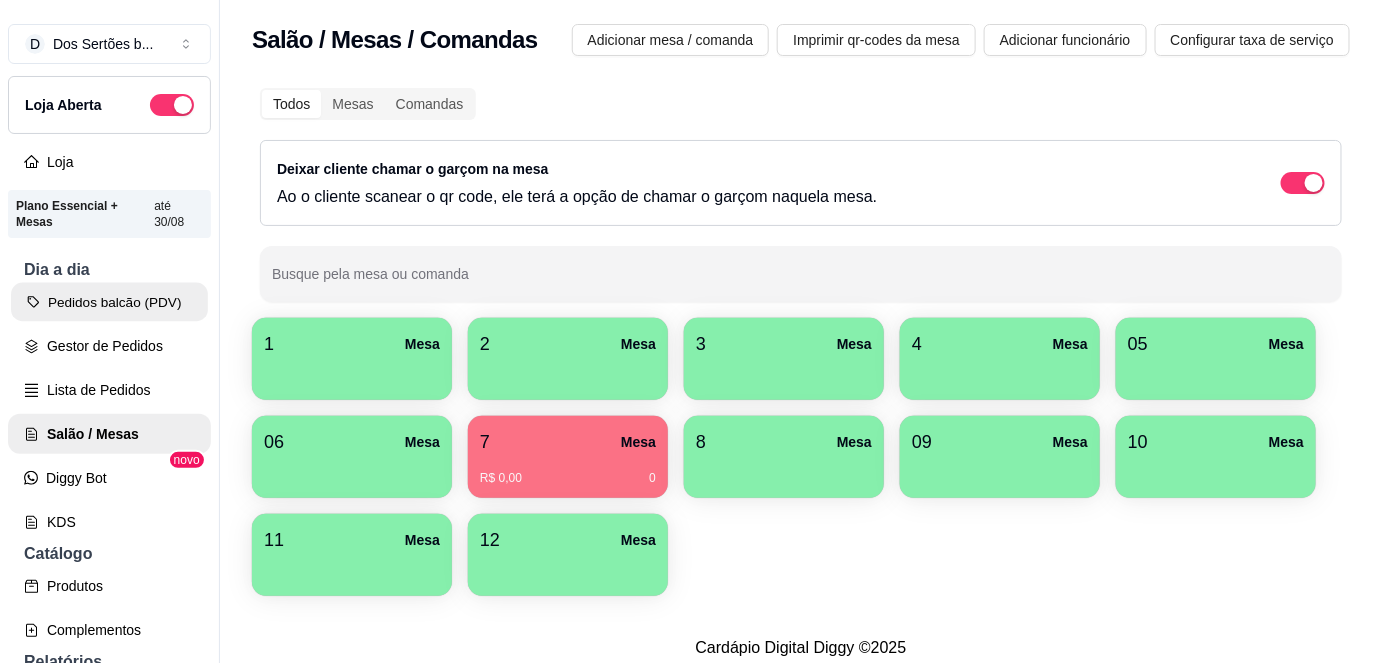 click on "Pedidos balcão (PDV)" at bounding box center (109, 302) 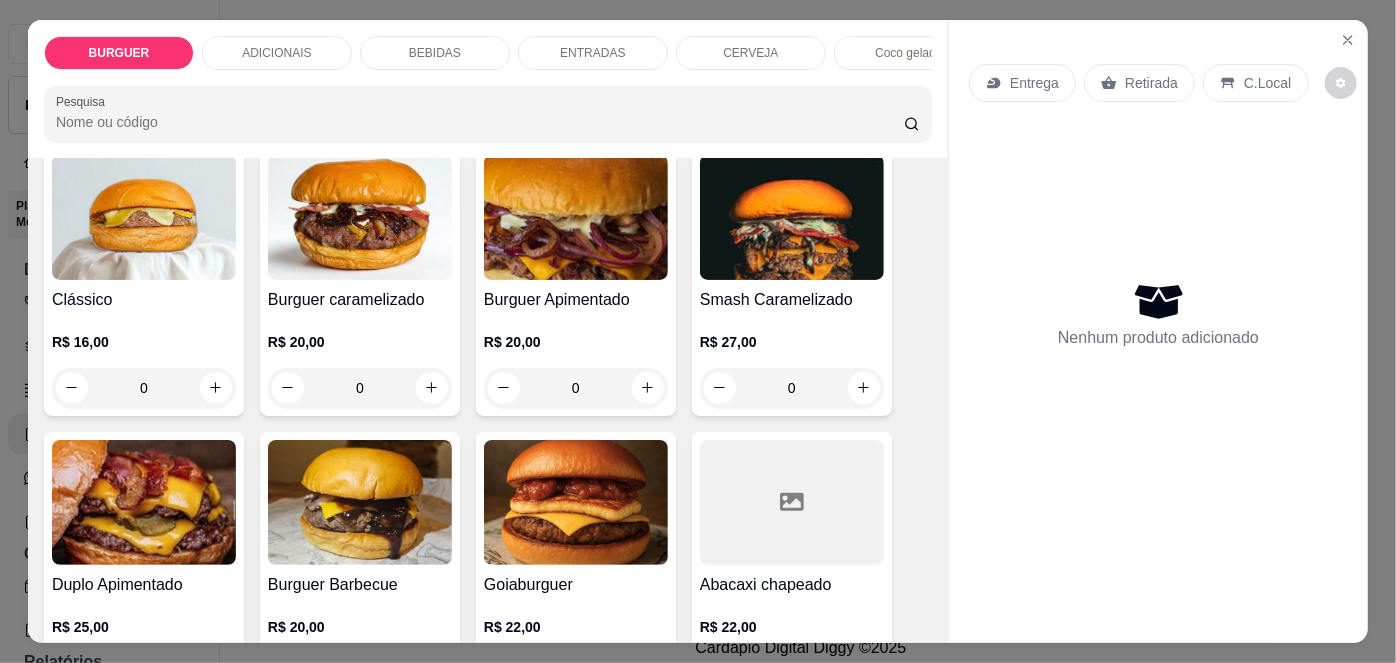 scroll, scrollTop: 279, scrollLeft: 0, axis: vertical 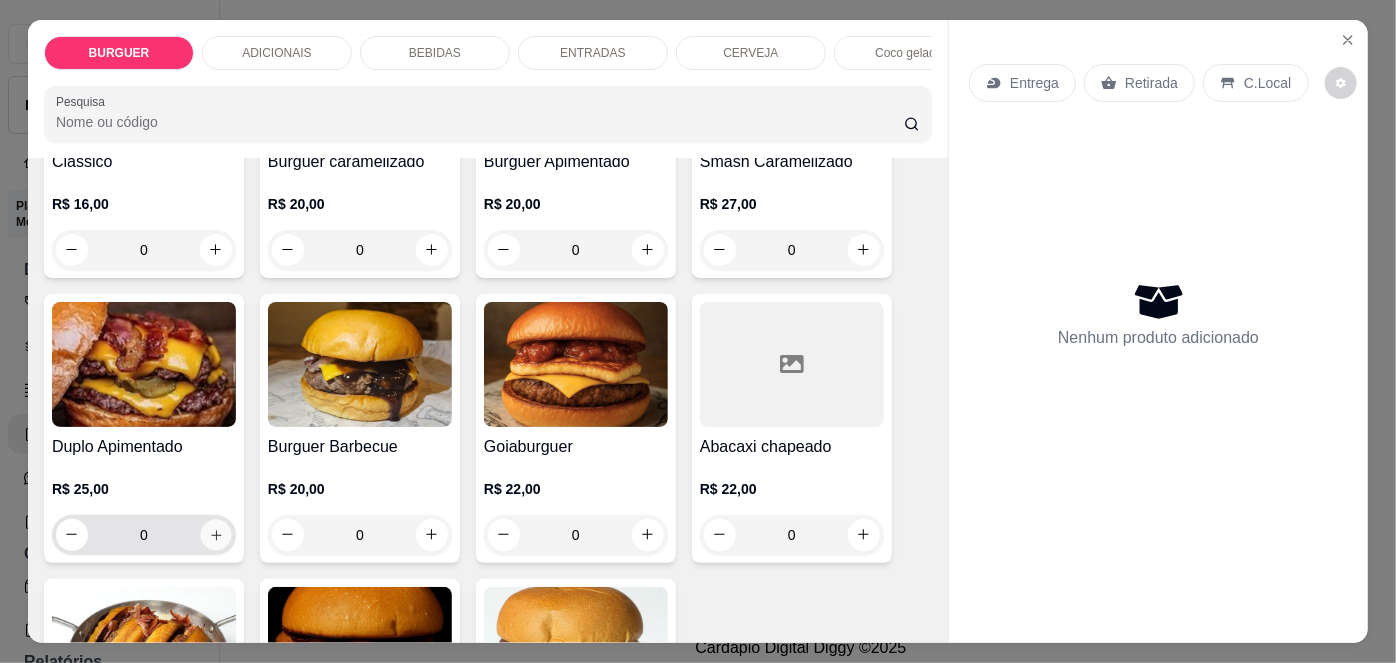 click 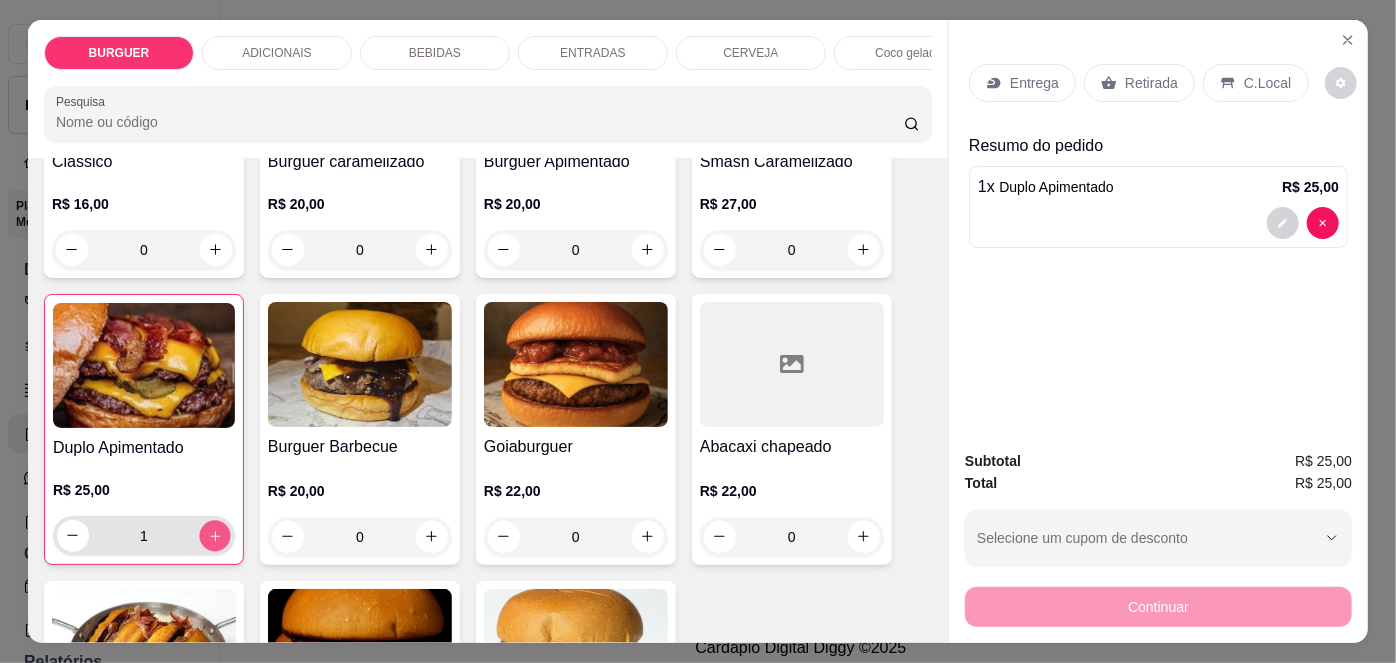 click 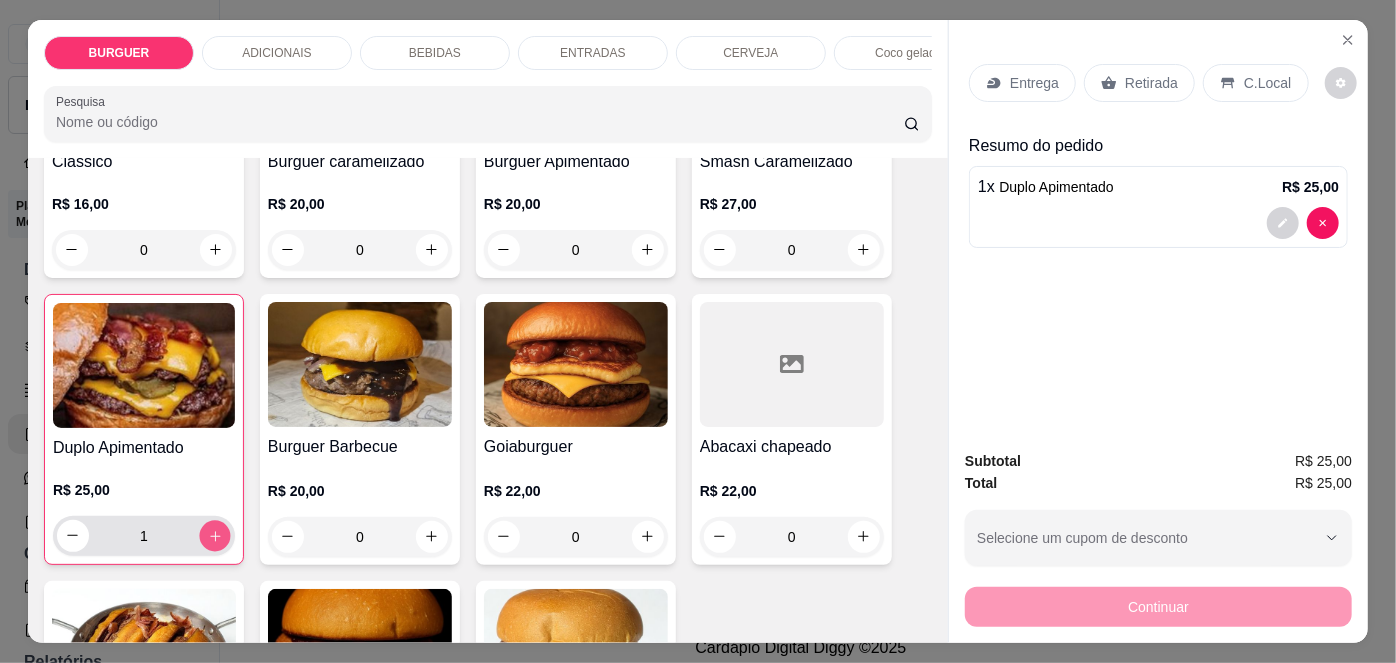 type on "2" 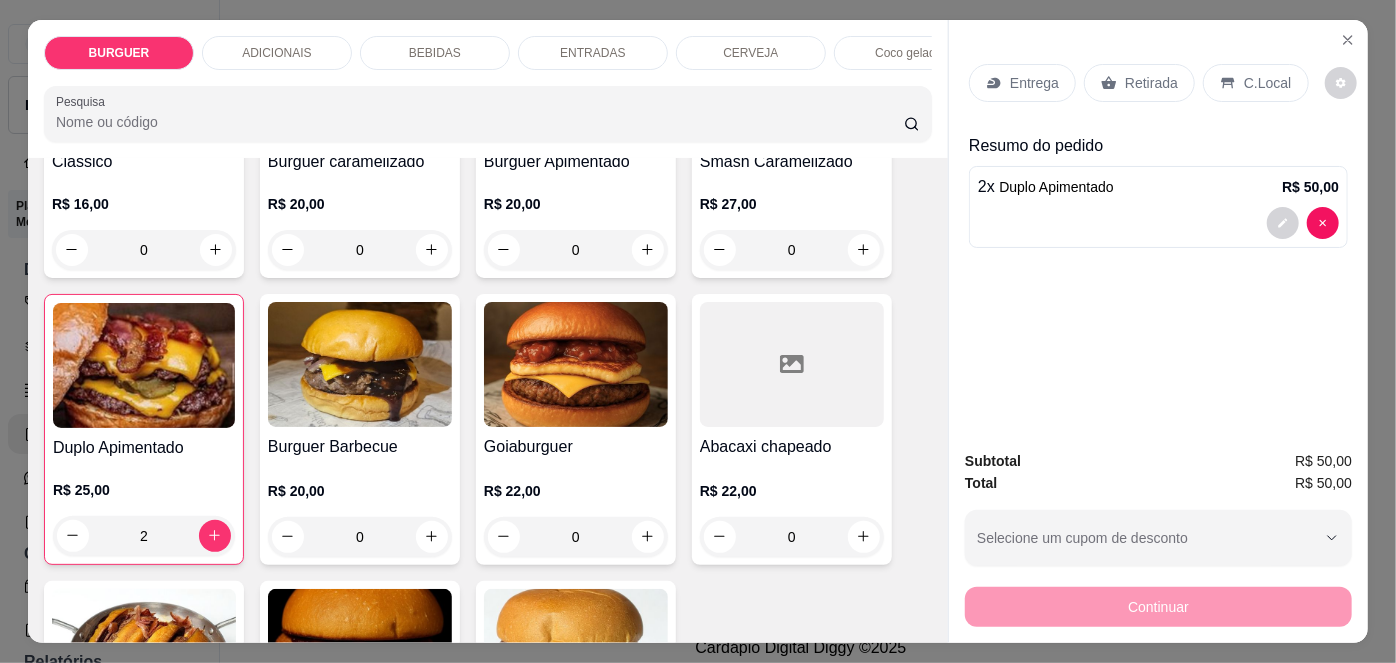 scroll, scrollTop: 202, scrollLeft: 0, axis: vertical 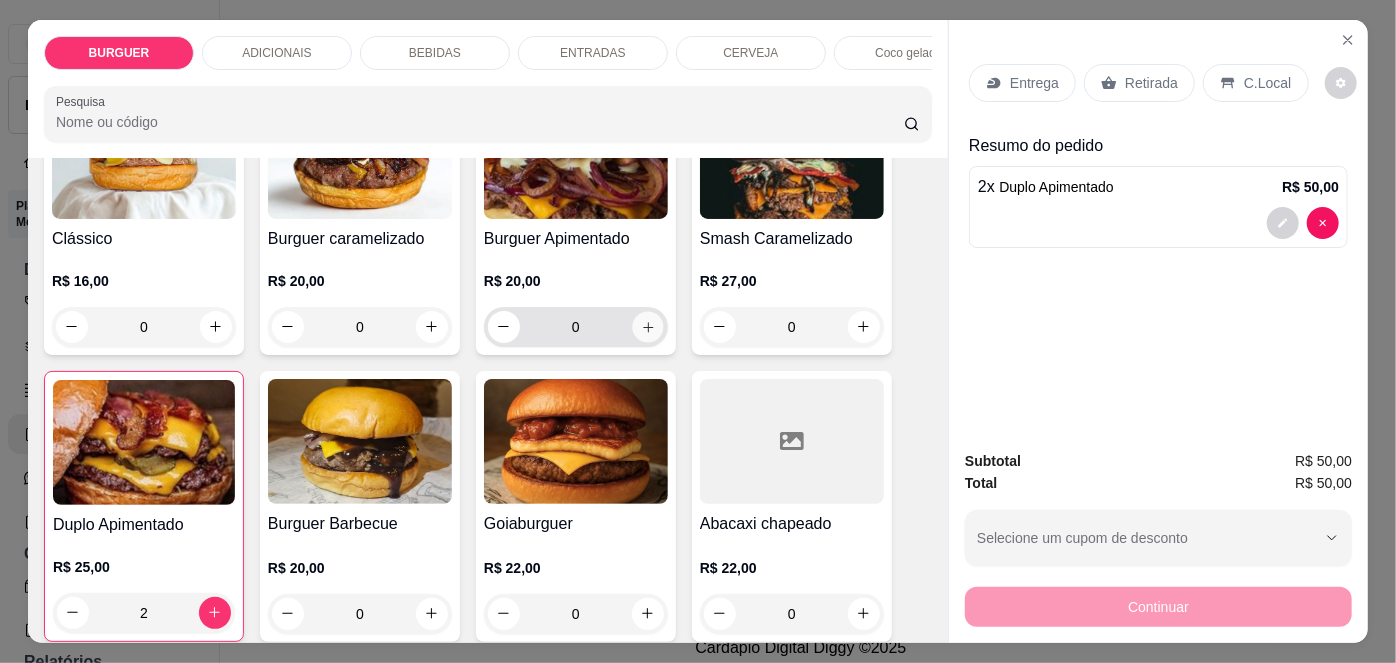 click 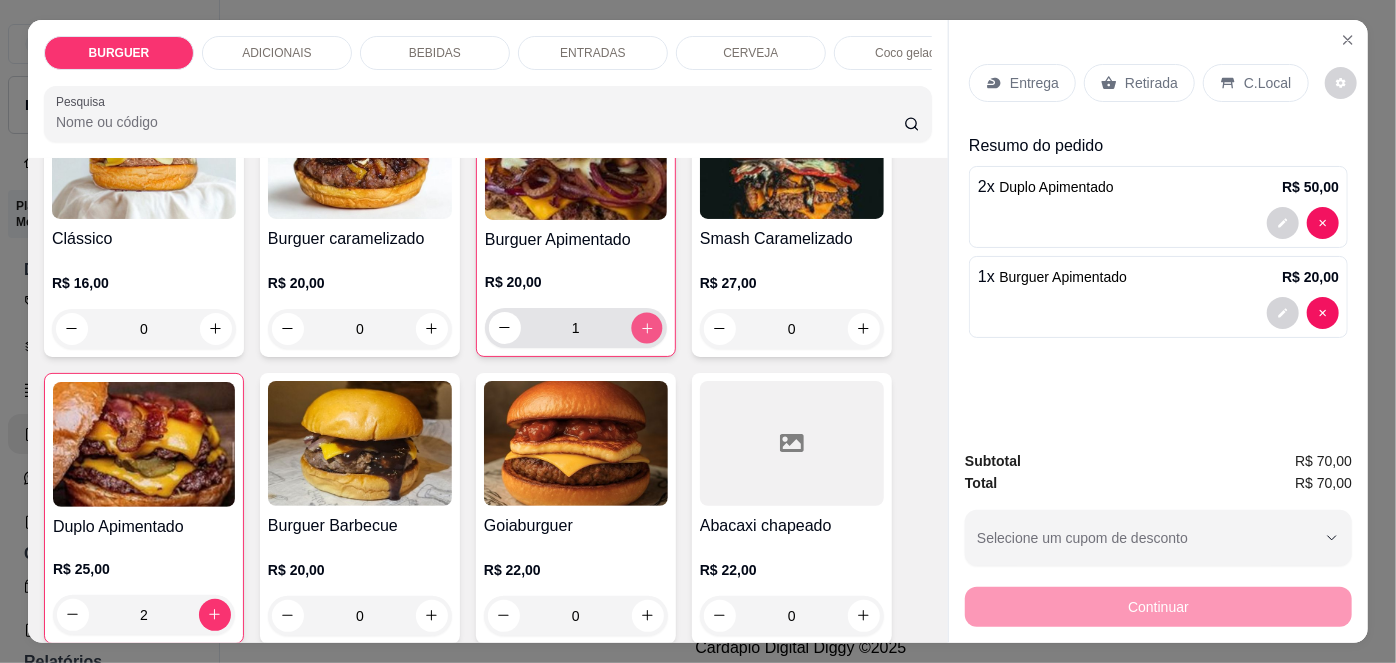 click 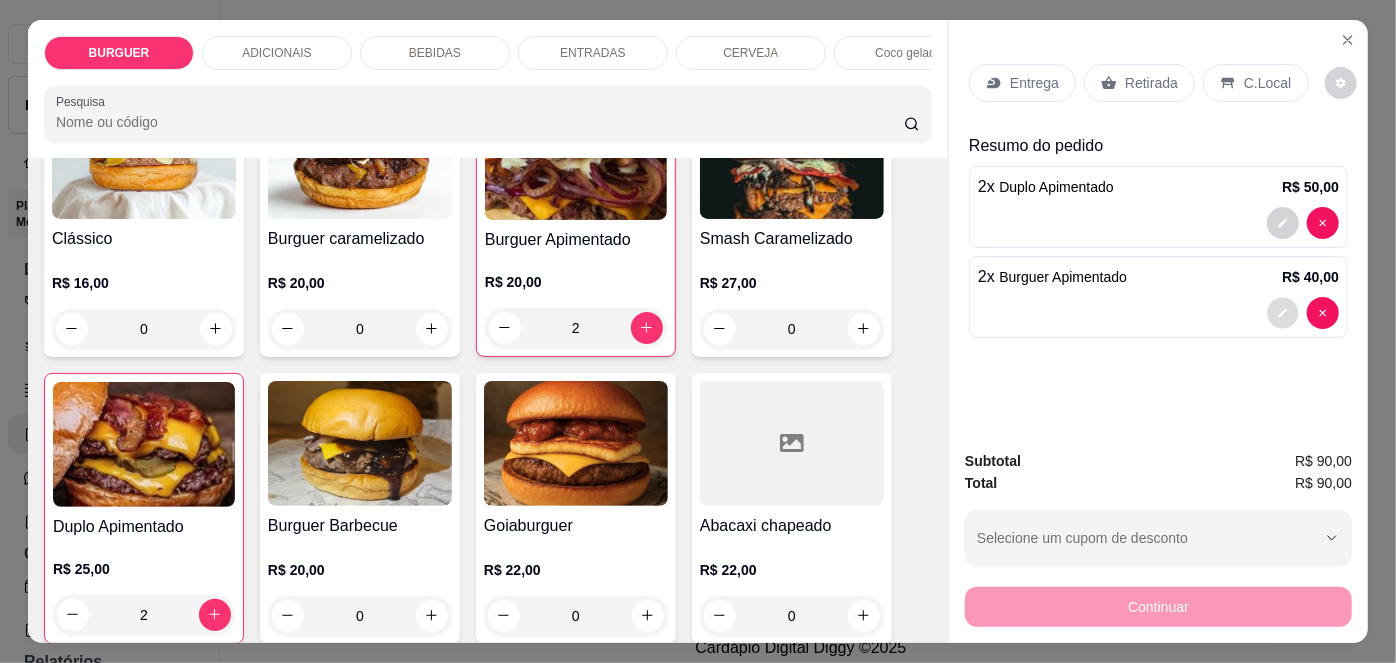 click 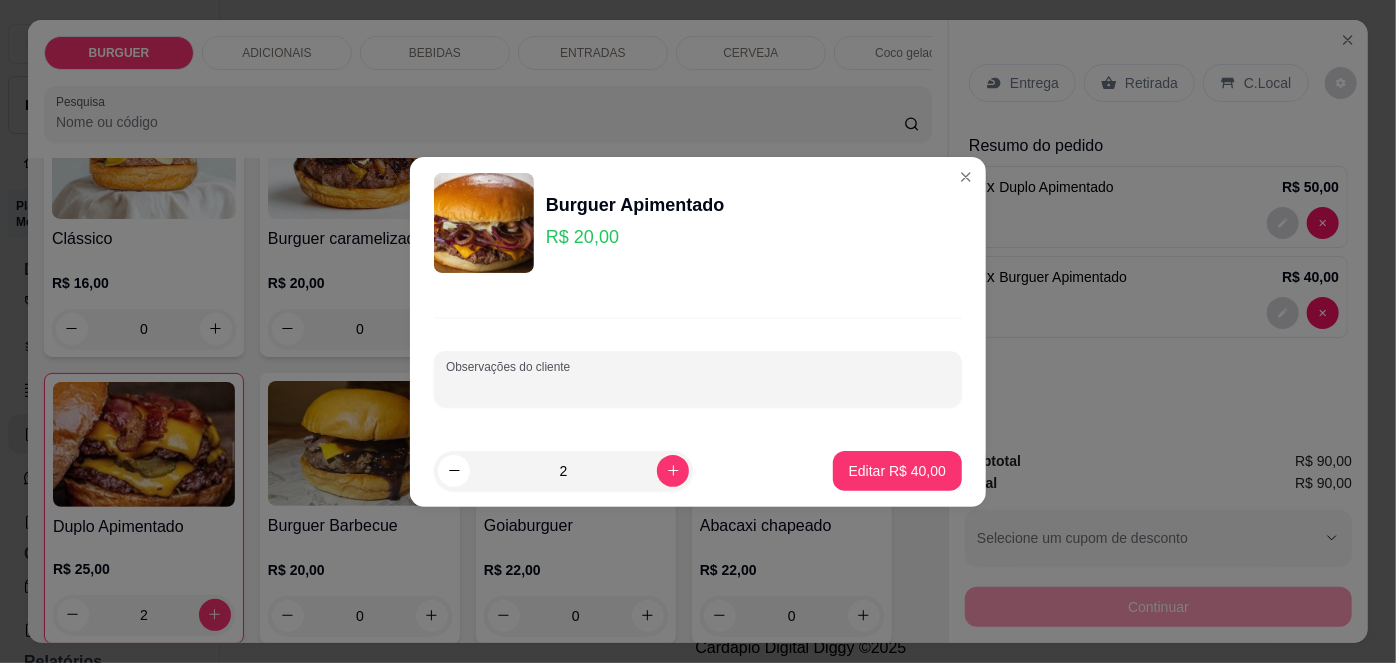 click on "Observações do cliente" at bounding box center [698, 387] 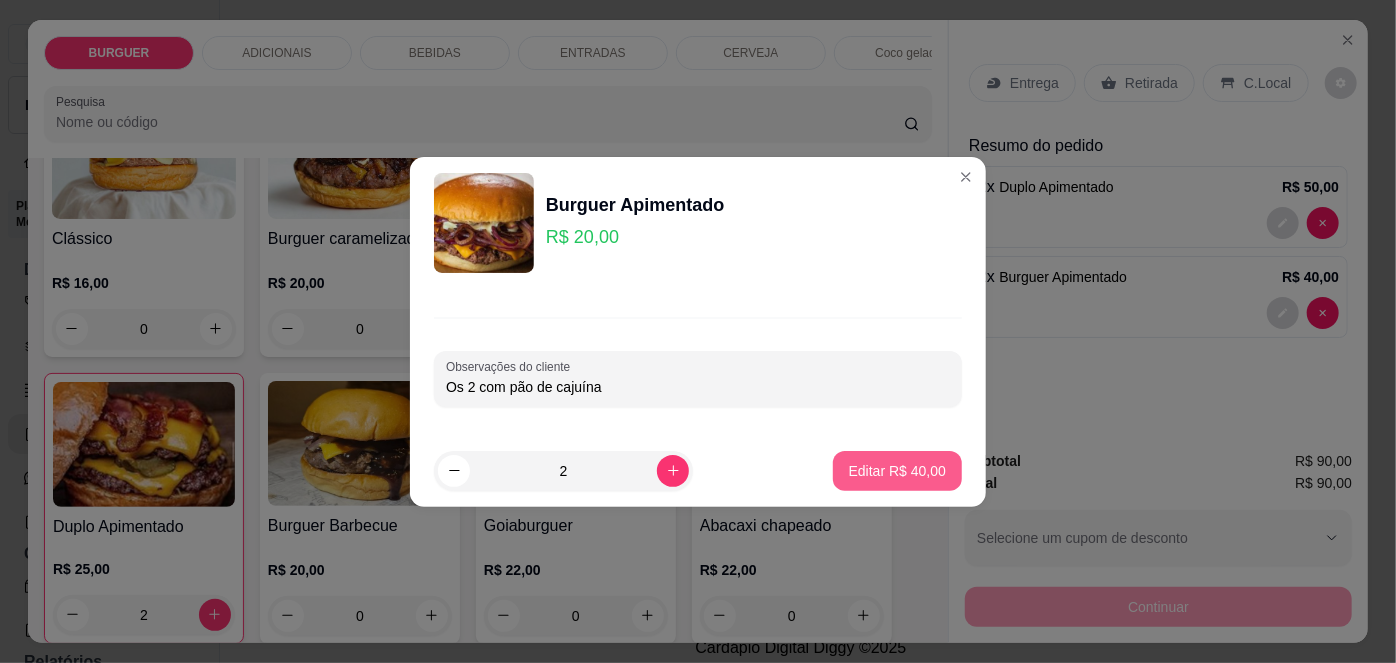 type on "Os 2 com pão de cajuína" 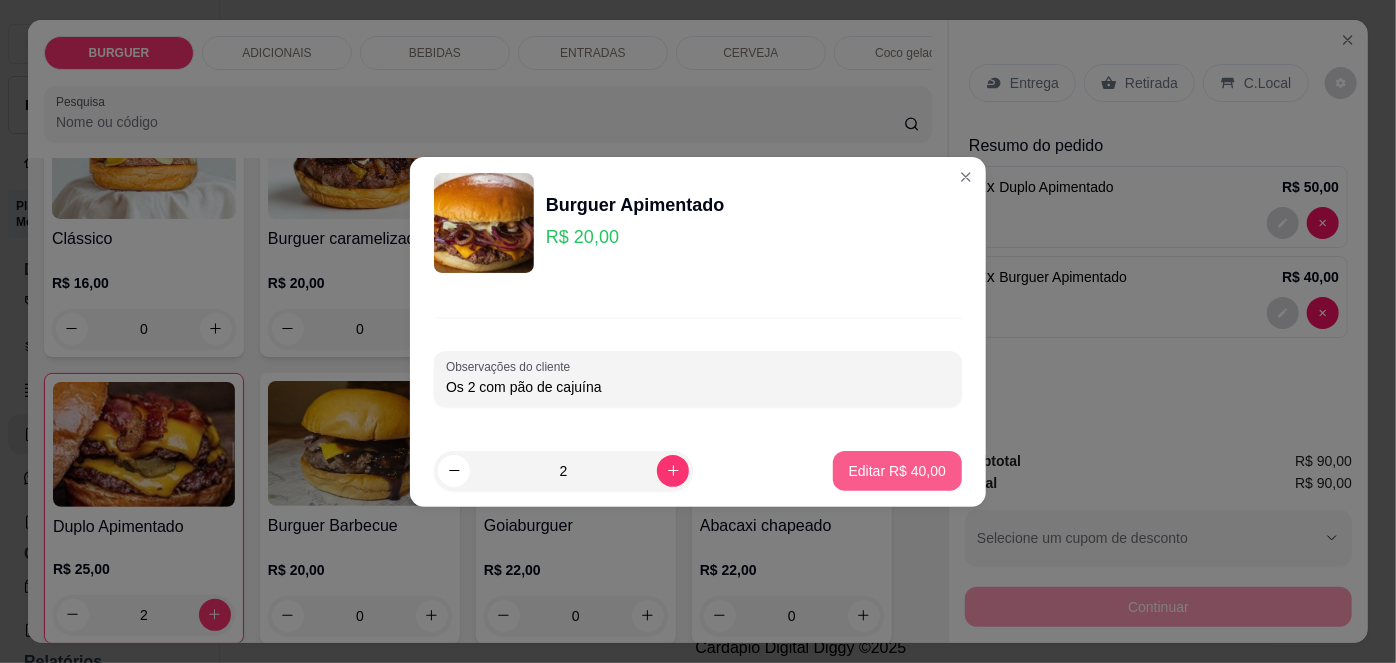 click on "Editar   R$ 40,00" at bounding box center (897, 471) 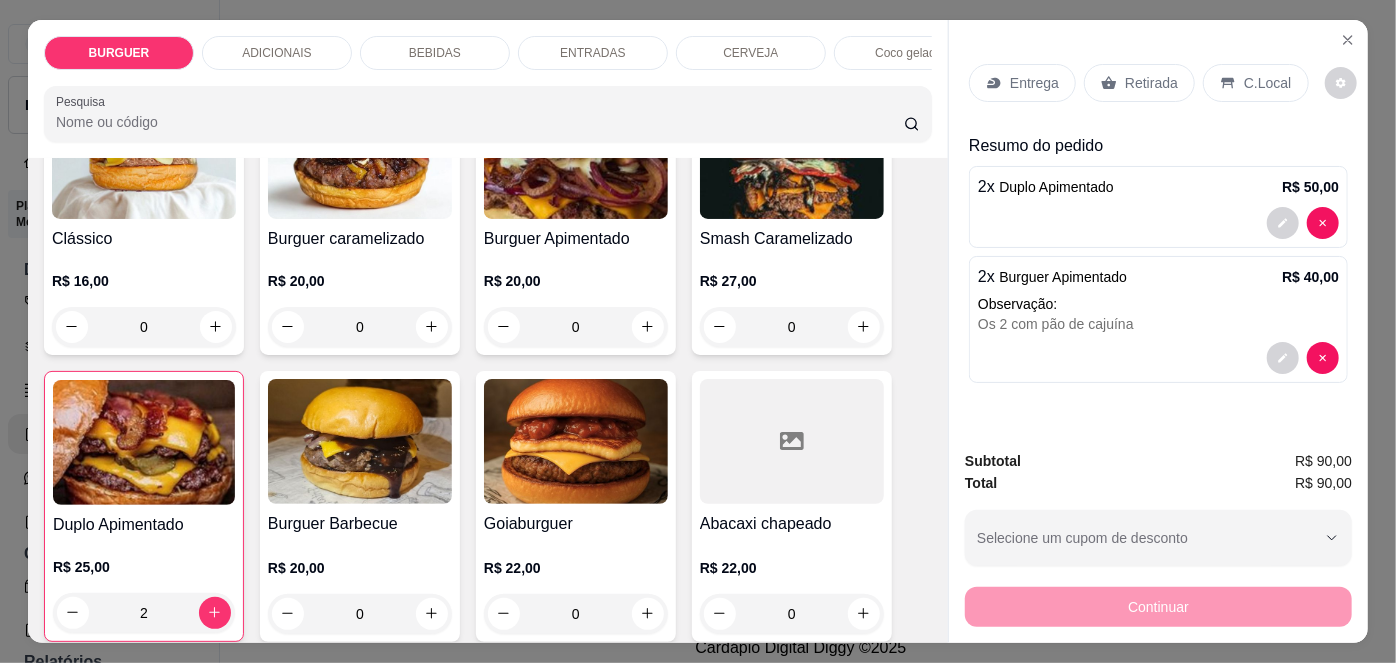 click on "C.Local" at bounding box center (1255, 83) 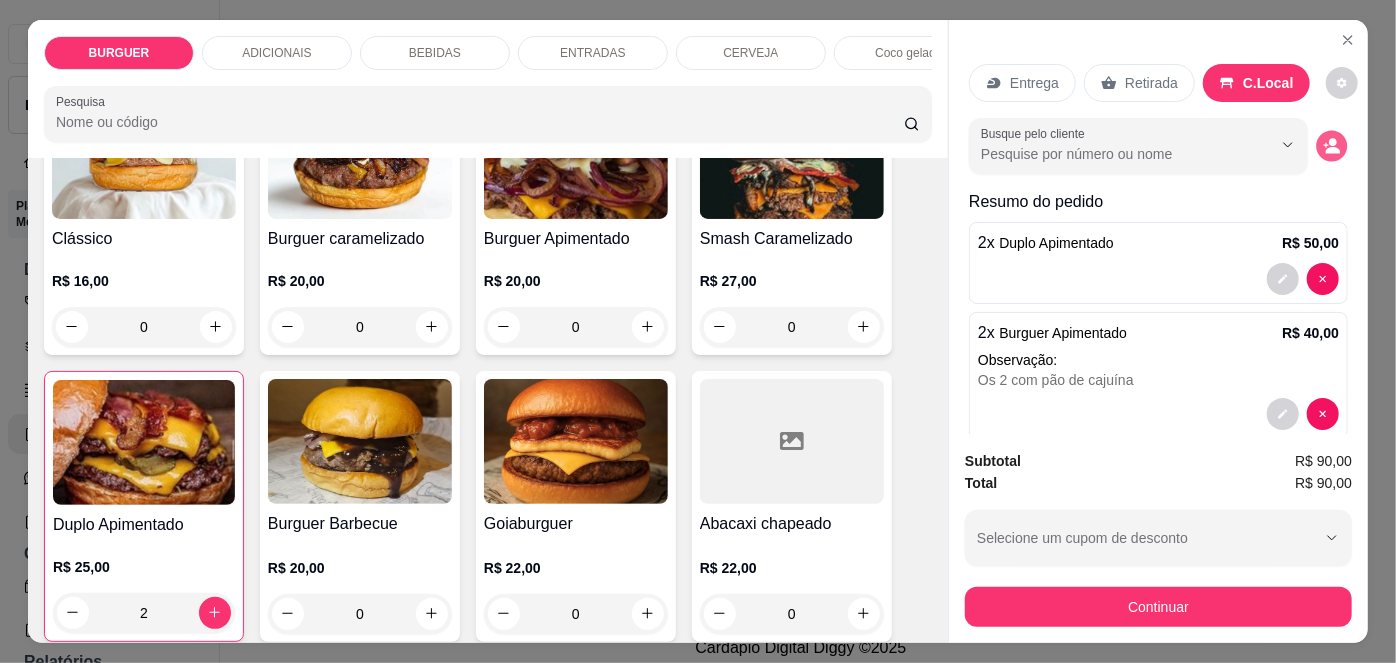 click 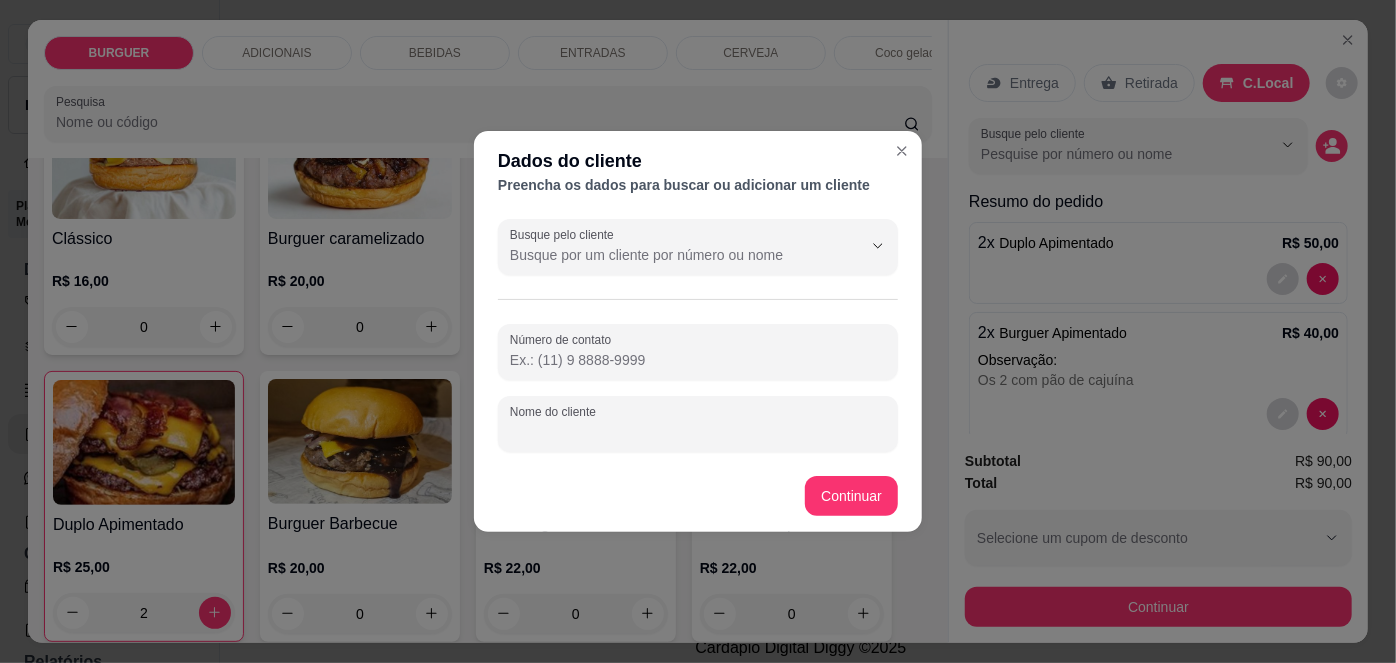 click on "Nome do cliente" at bounding box center [698, 432] 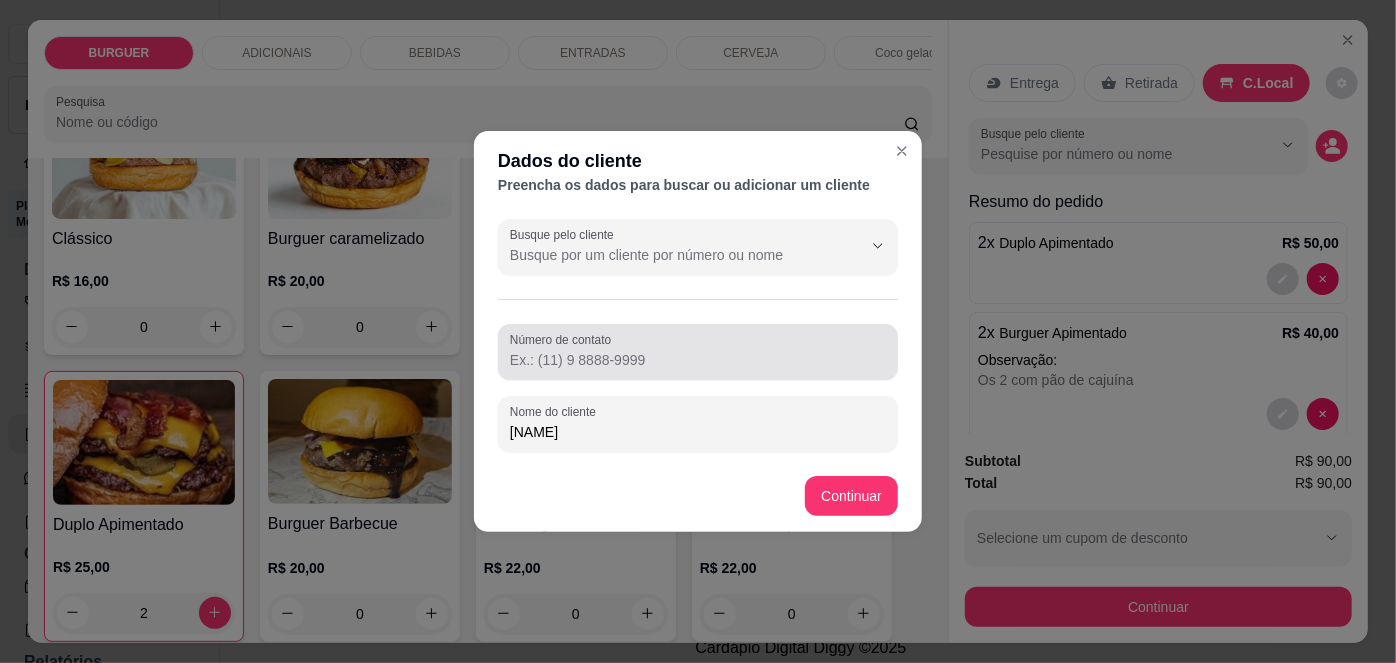 type on "[NAME]" 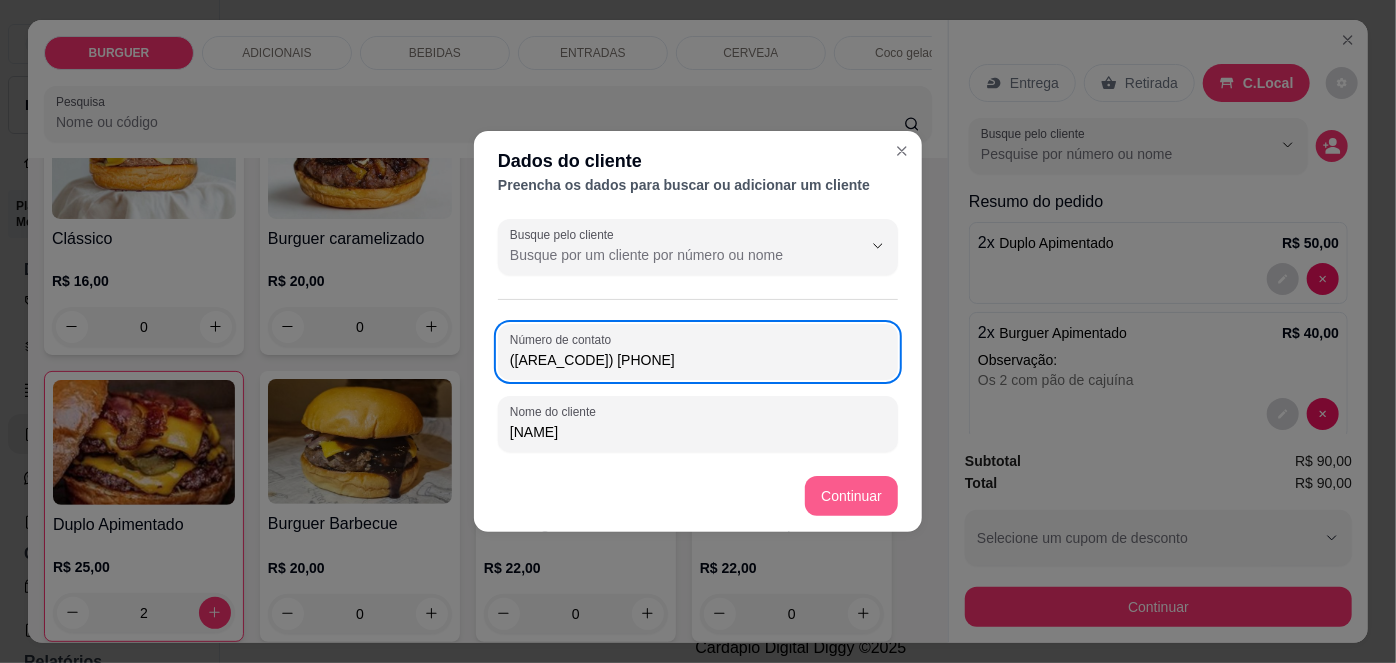 type on "([AREA_CODE]) [PHONE]" 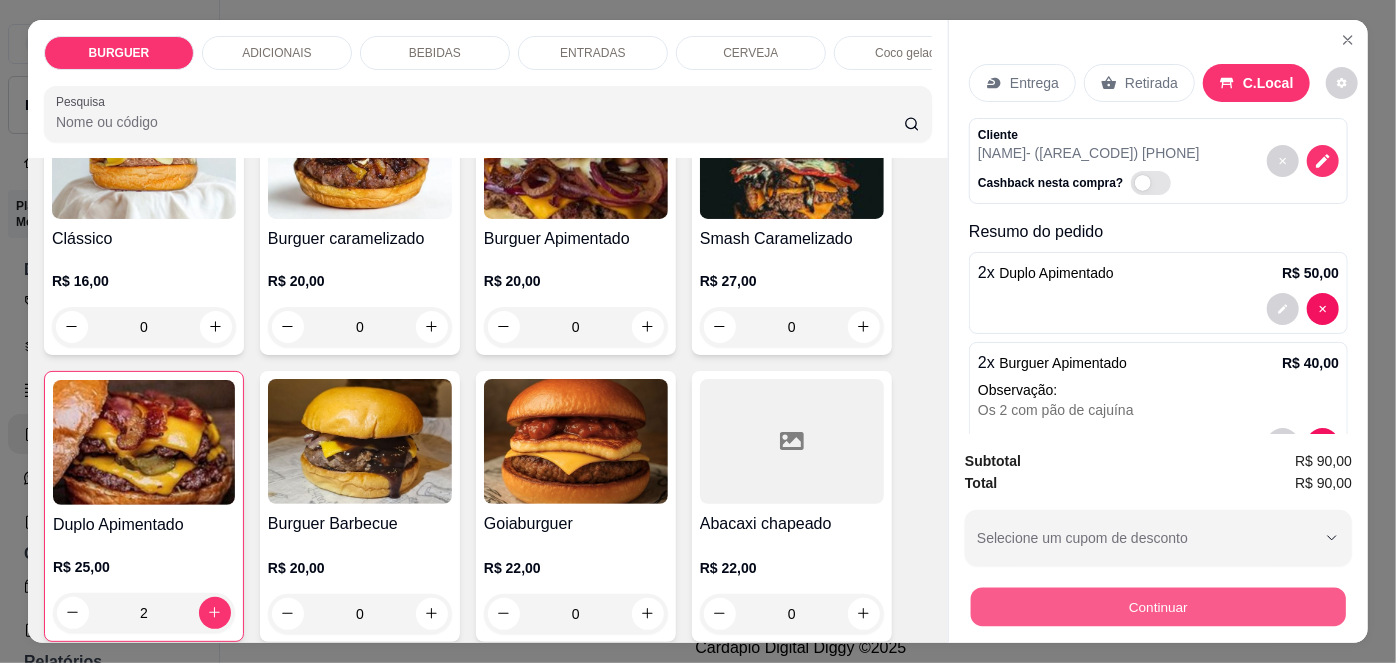 click on "Continuar" at bounding box center [1158, 607] 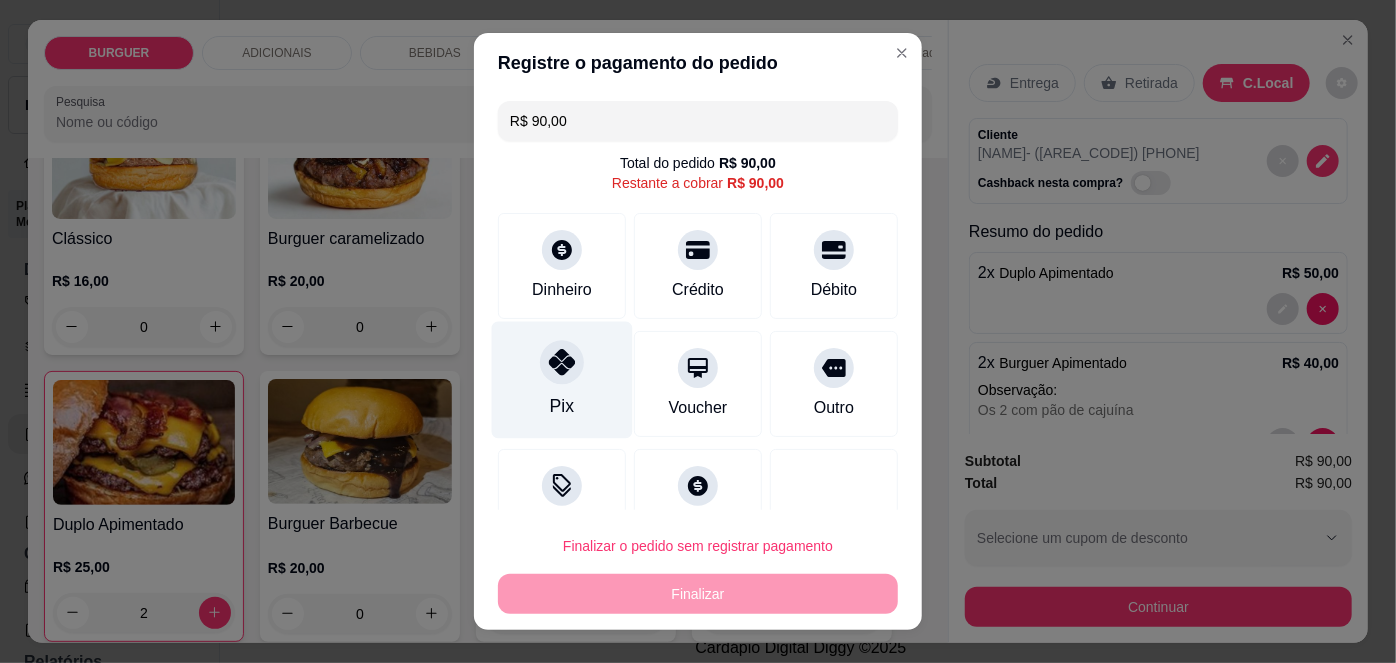 click on "Pix" at bounding box center (562, 406) 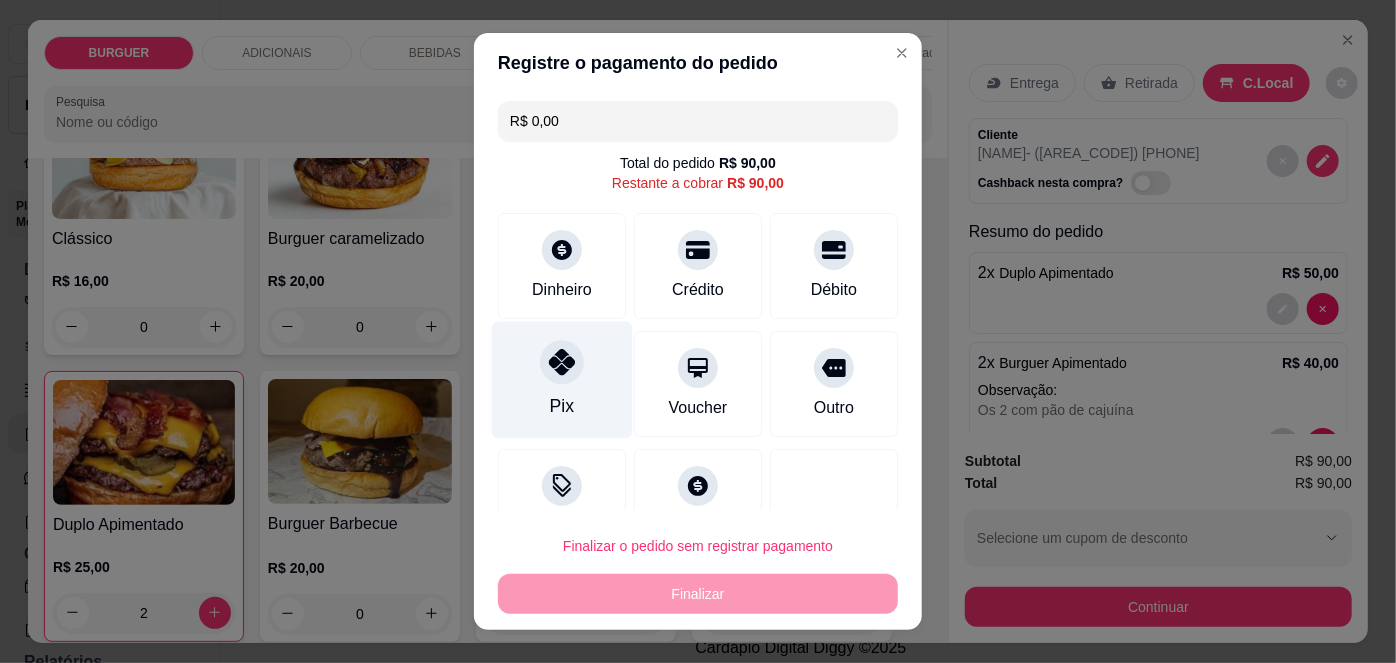 scroll, scrollTop: 88, scrollLeft: 0, axis: vertical 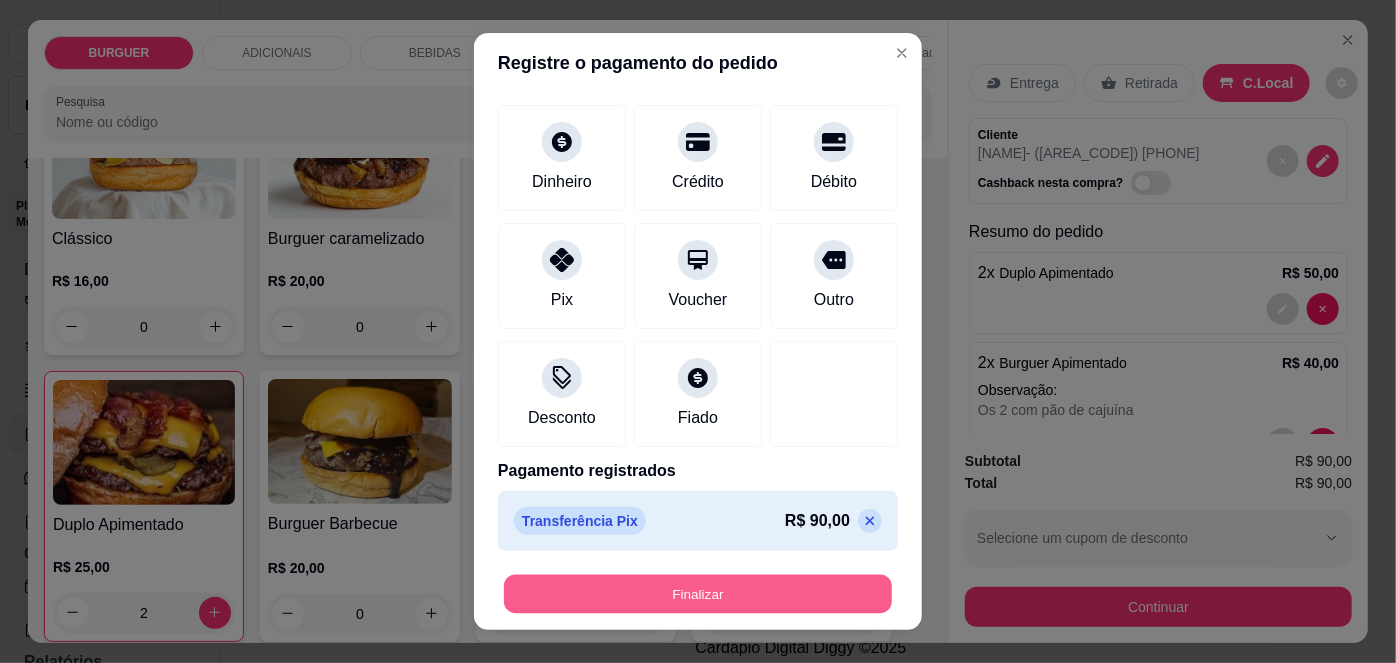 click on "Finalizar" at bounding box center (698, 593) 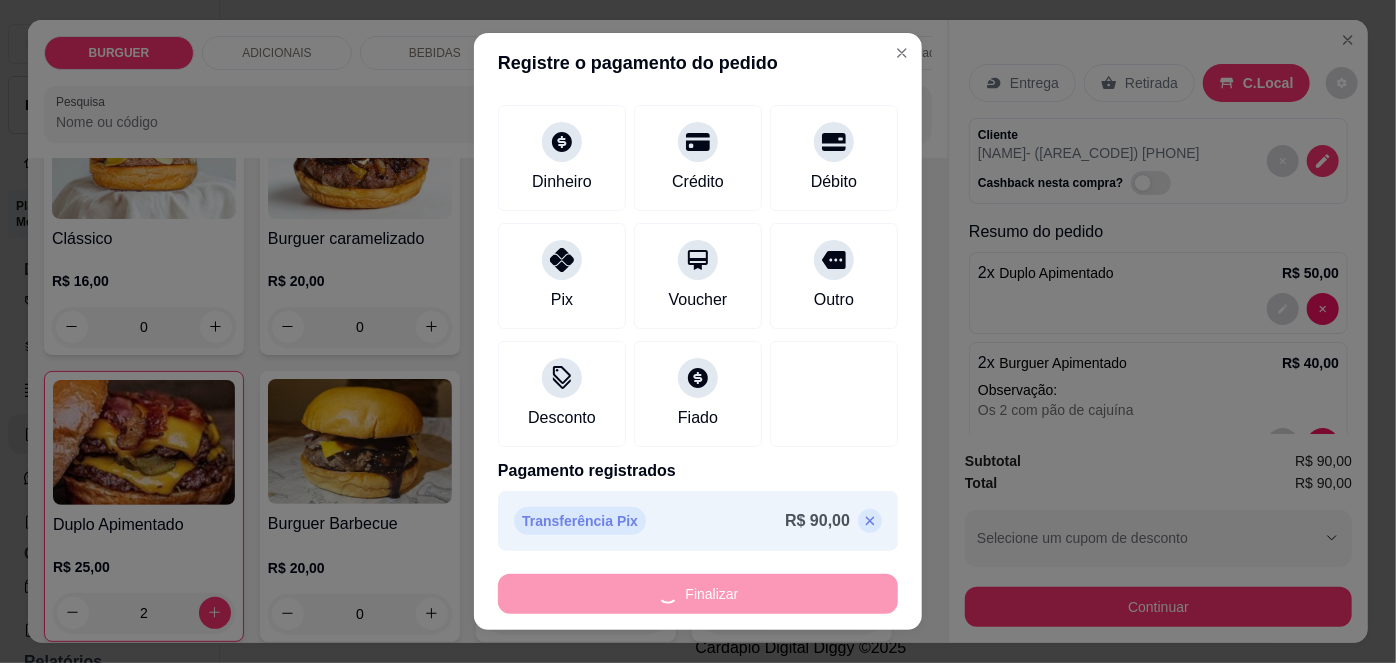 type on "0" 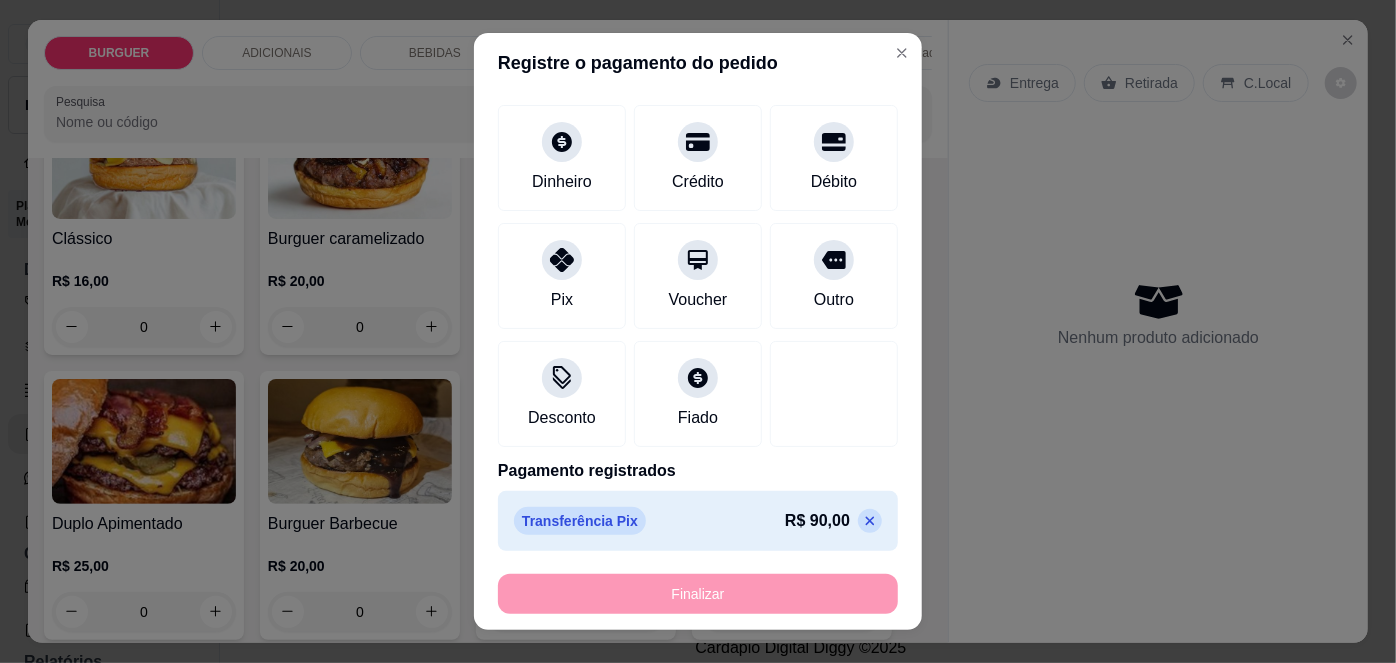 type on "-R$ 90,00" 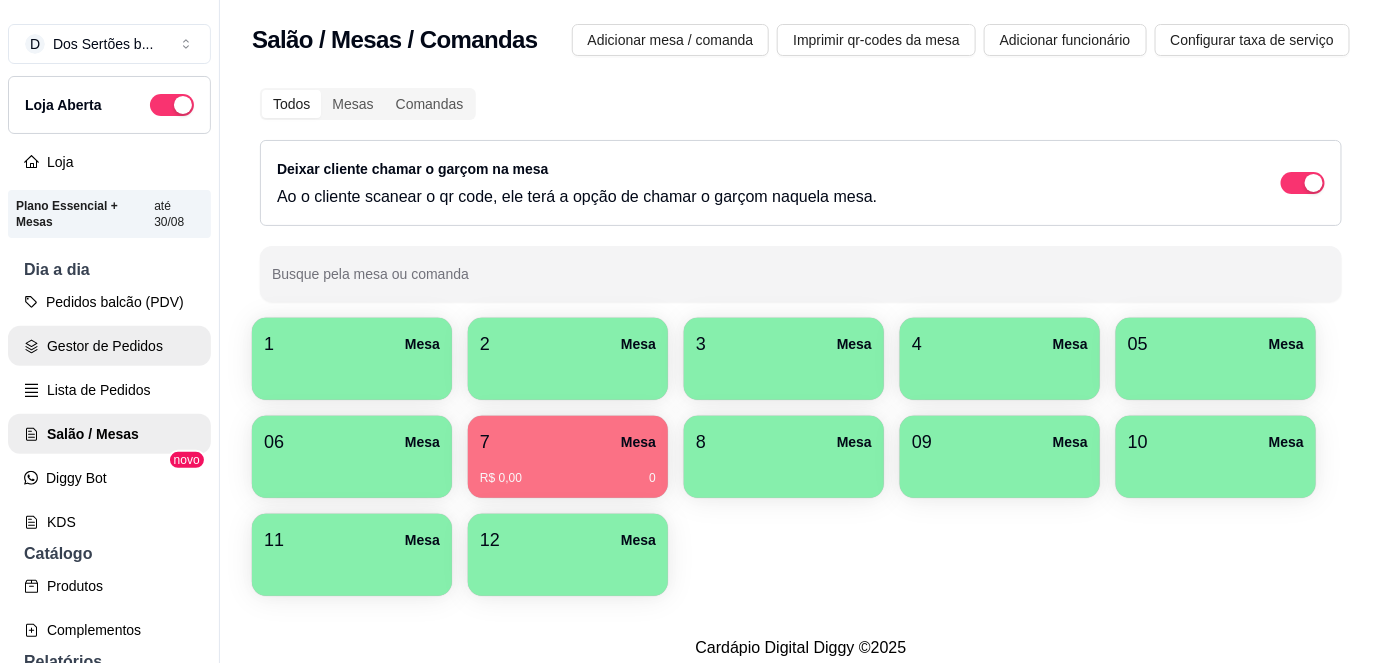 click on "Gestor de Pedidos" at bounding box center (109, 346) 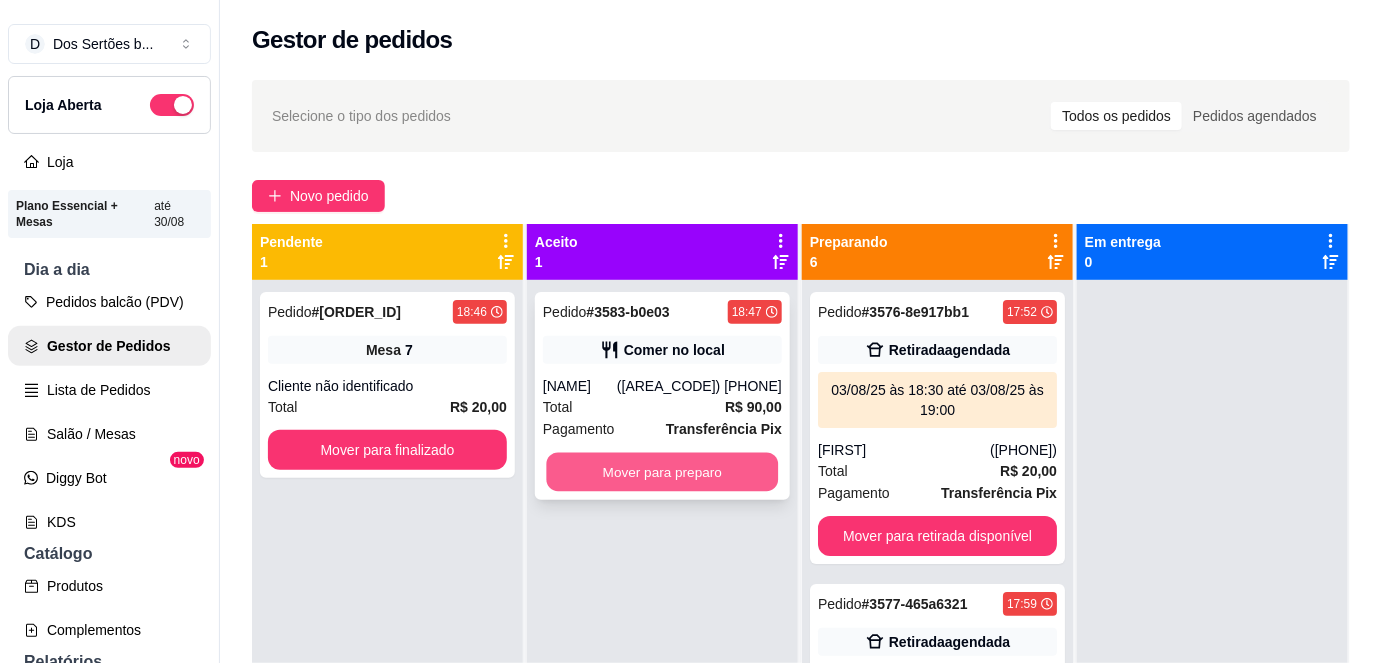 click on "Mover para preparo" at bounding box center (663, 472) 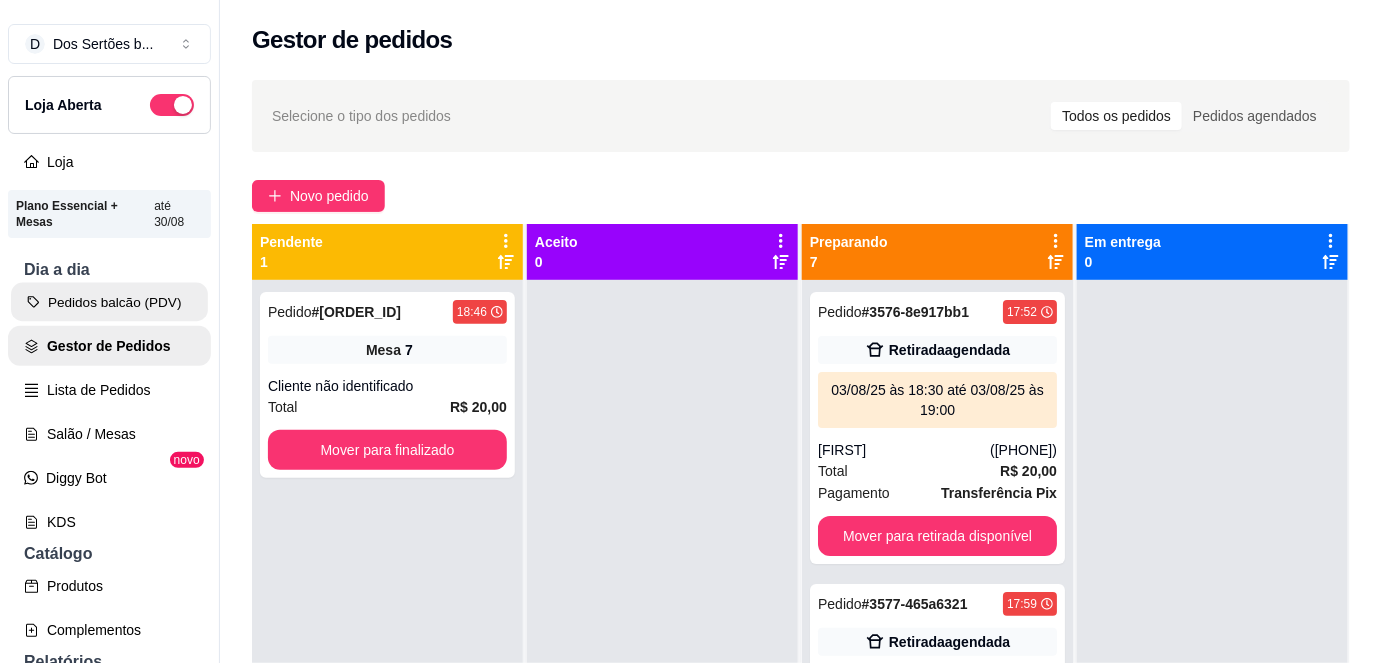 click on "Pedidos balcão (PDV)" at bounding box center [109, 302] 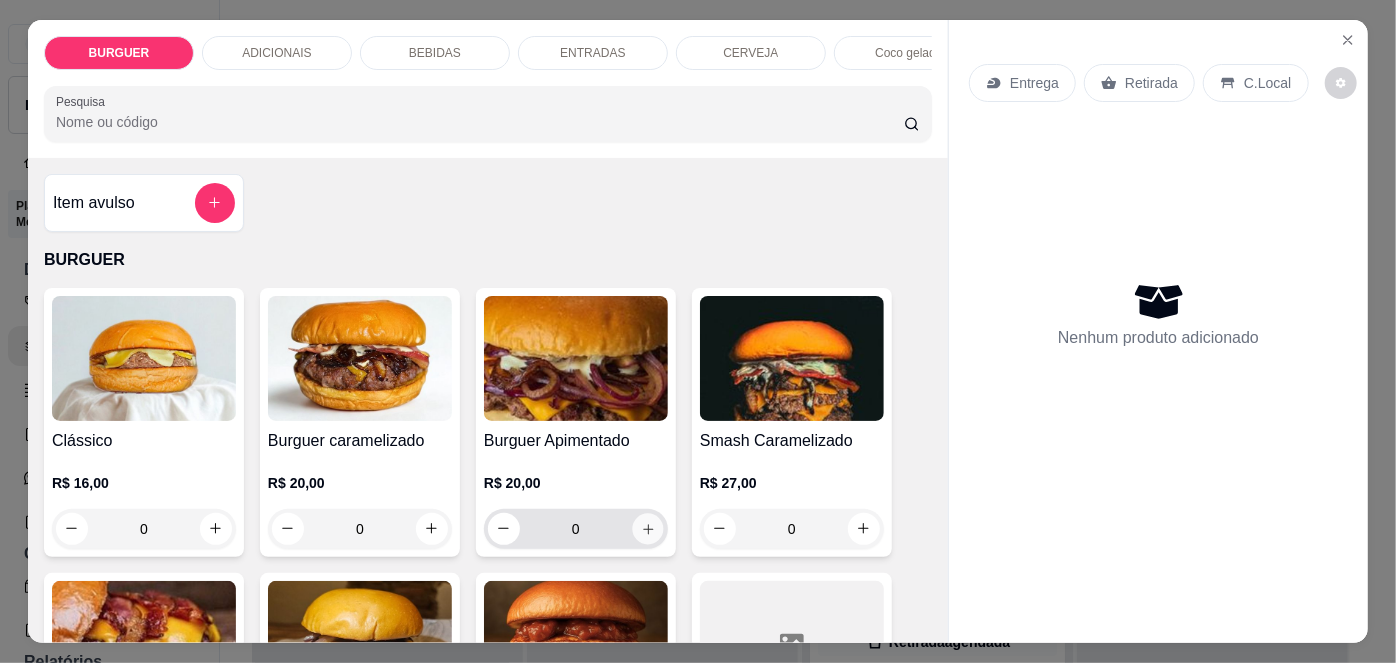 click 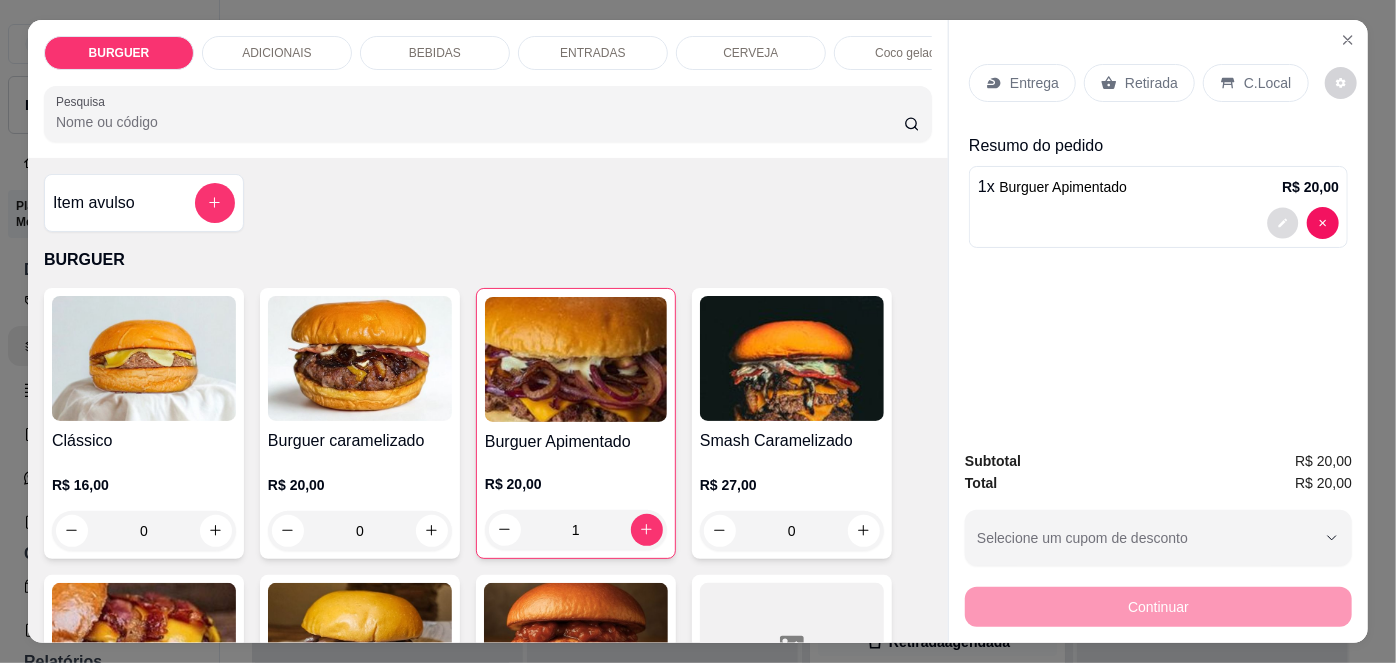 click 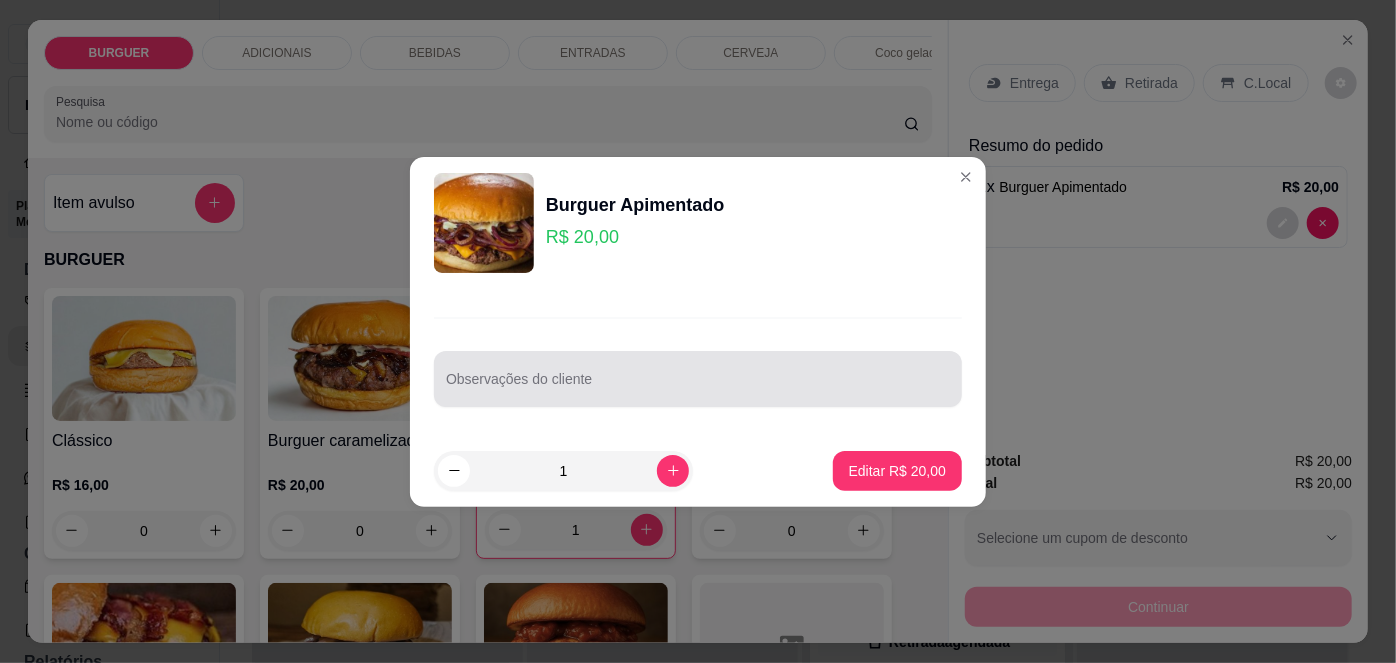 click at bounding box center (698, 379) 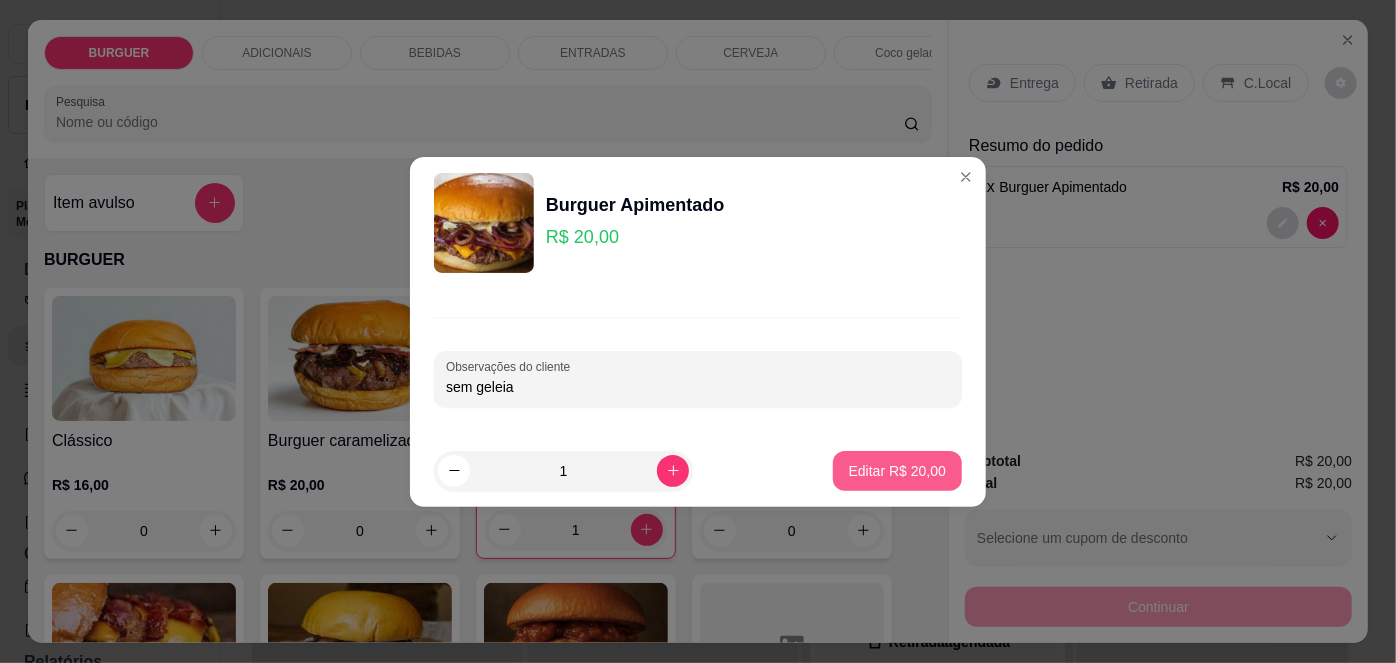 type on "sem geleia" 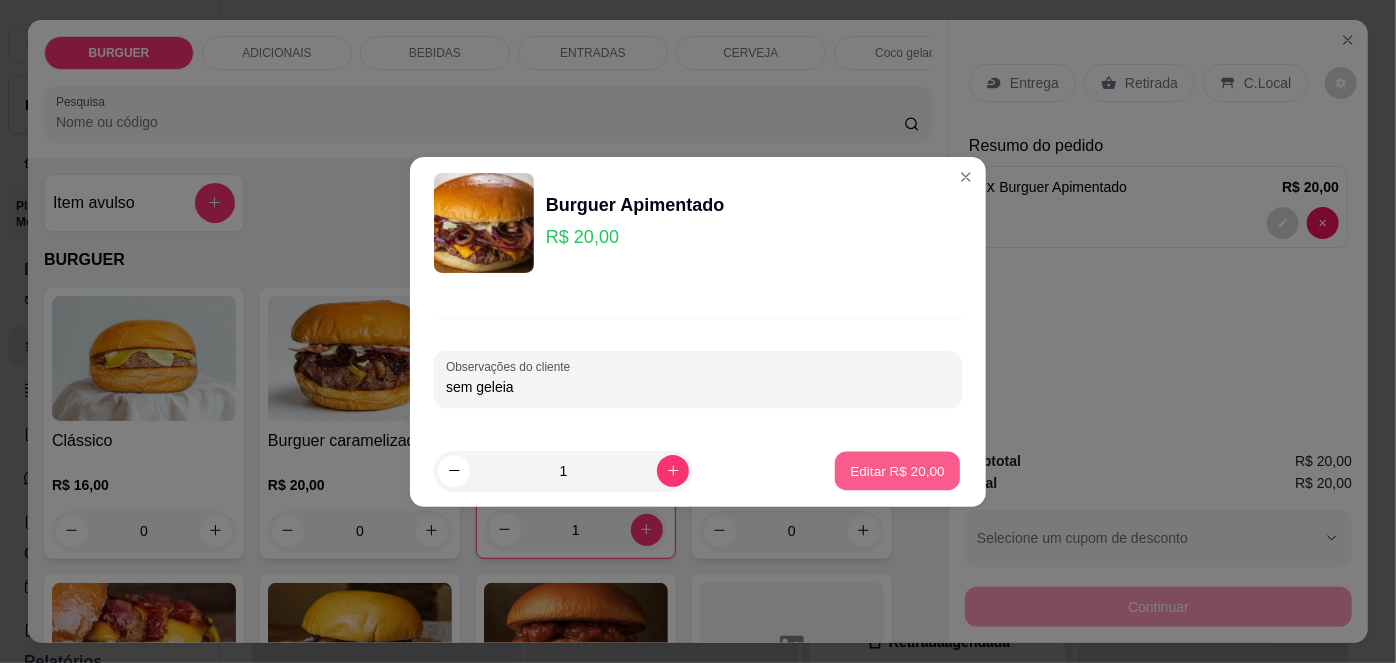 click on "Editar   R$ 20,00" at bounding box center (897, 470) 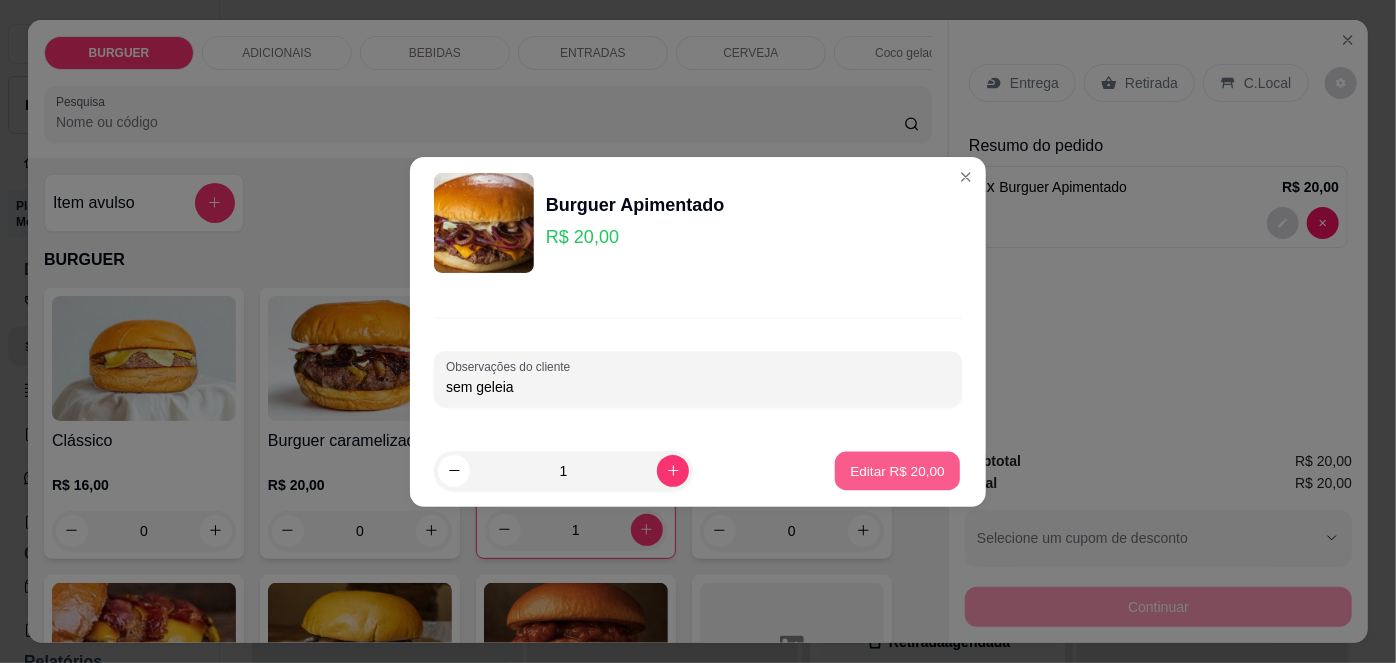 type on "0" 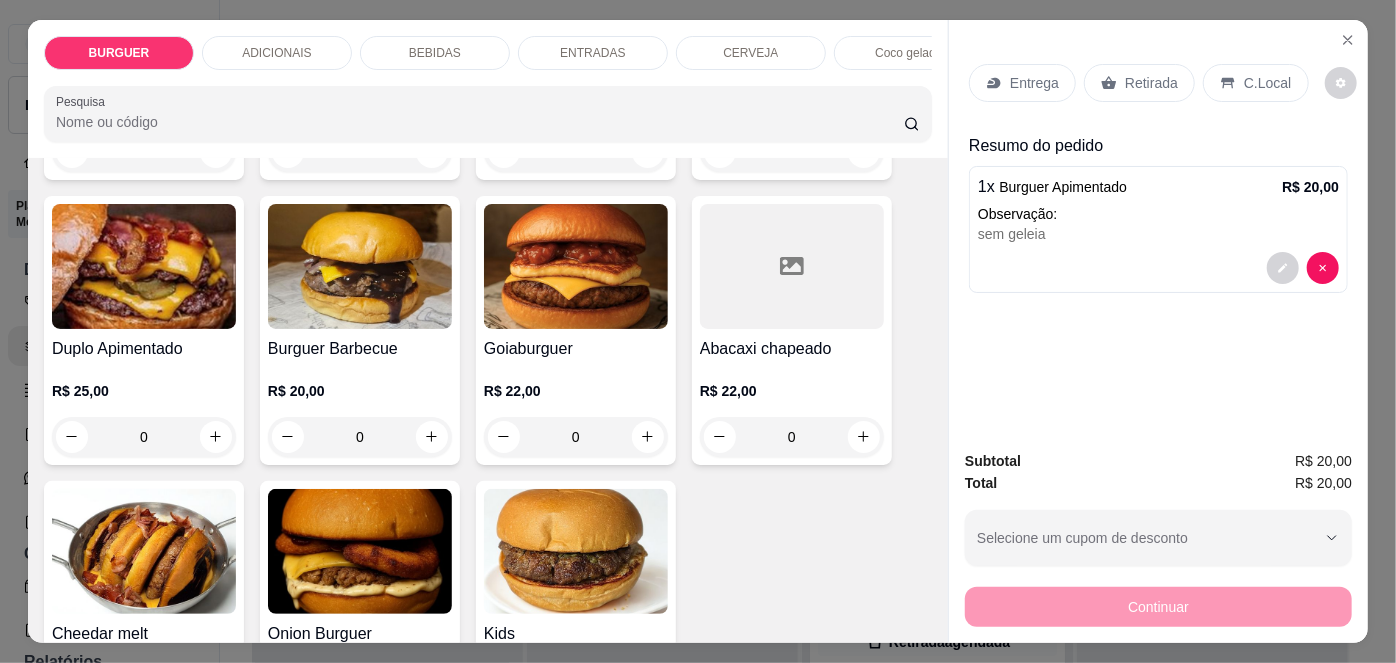 scroll, scrollTop: 337, scrollLeft: 0, axis: vertical 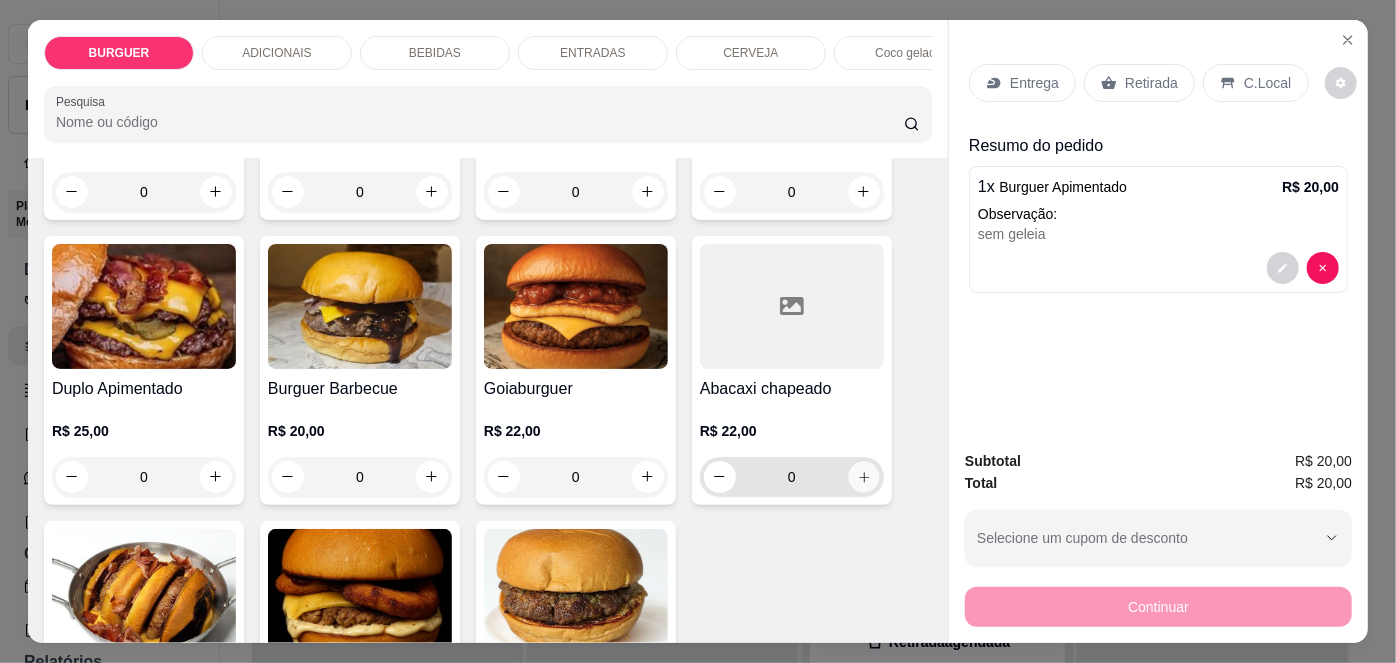 click at bounding box center [863, 476] 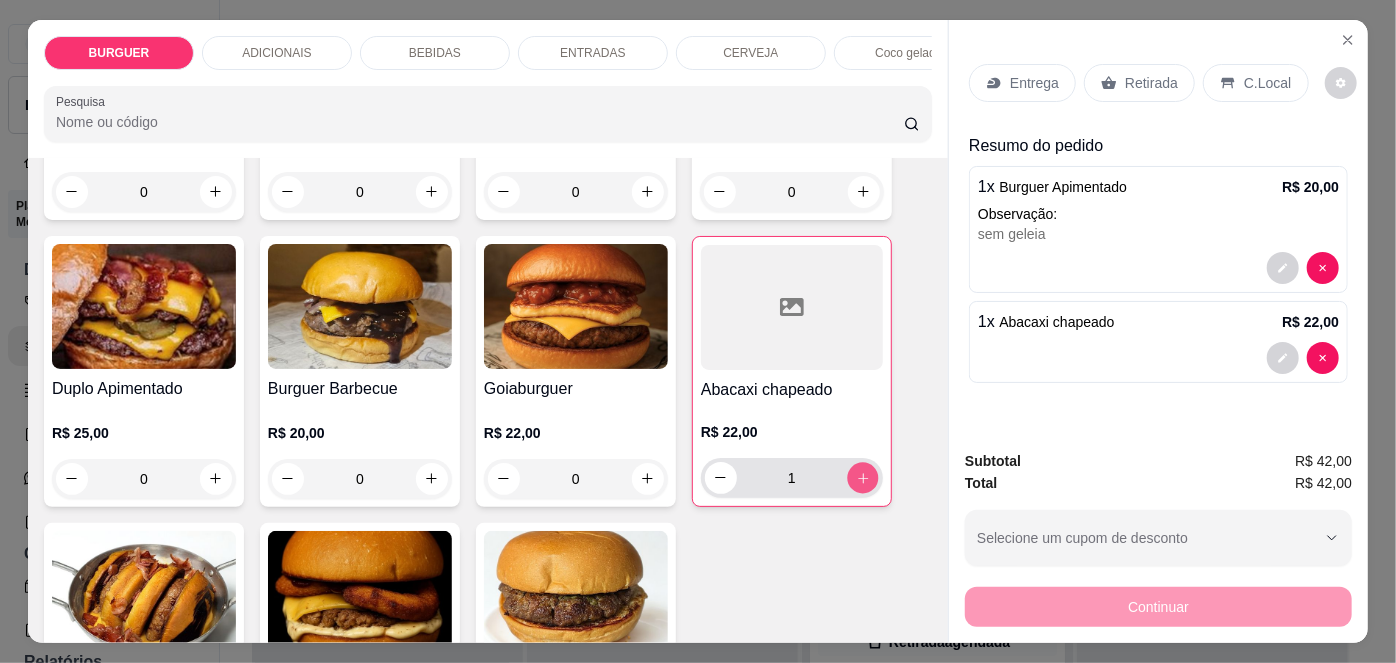 click at bounding box center (862, 477) 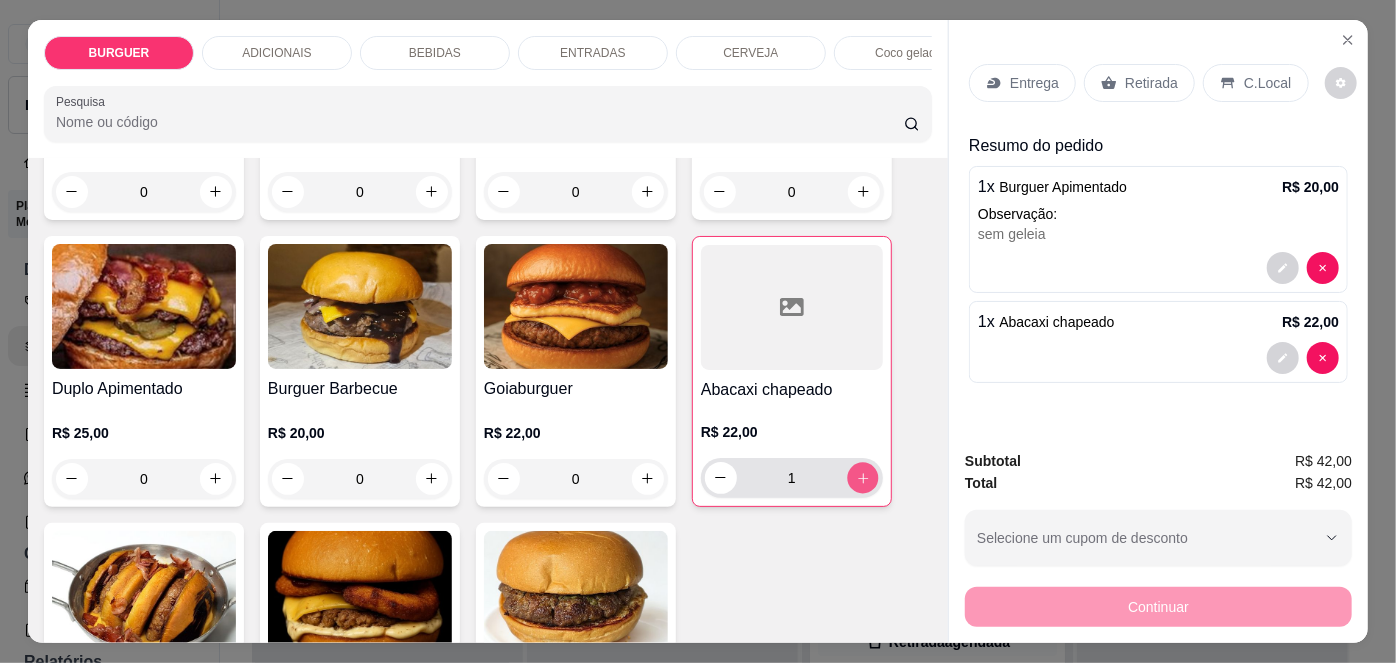 type on "2" 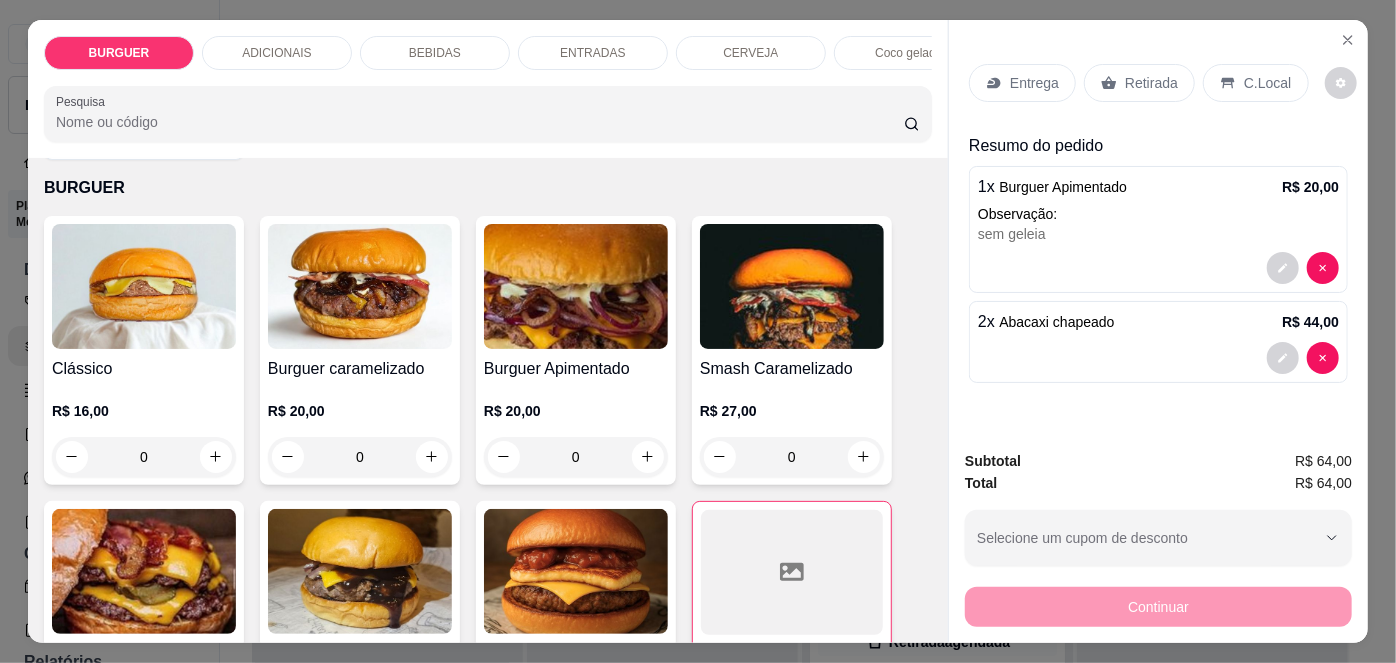 scroll, scrollTop: 93, scrollLeft: 0, axis: vertical 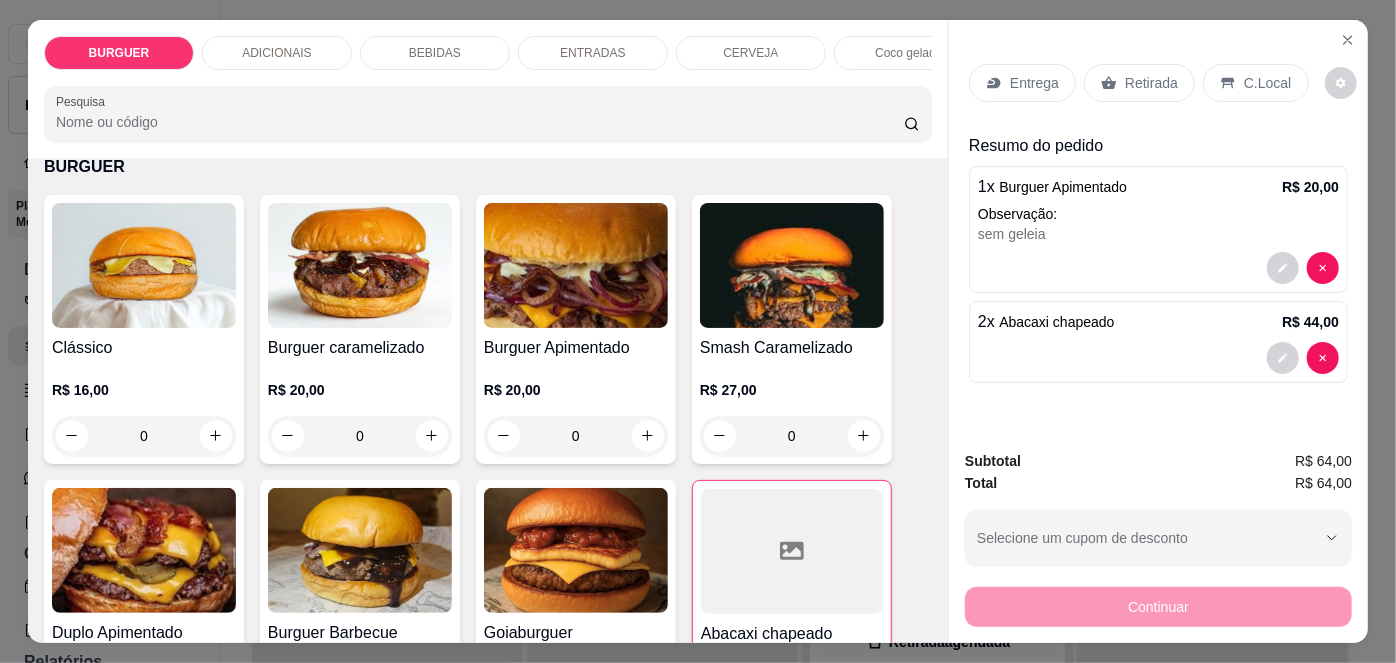 click on "Entrega" at bounding box center [1034, 83] 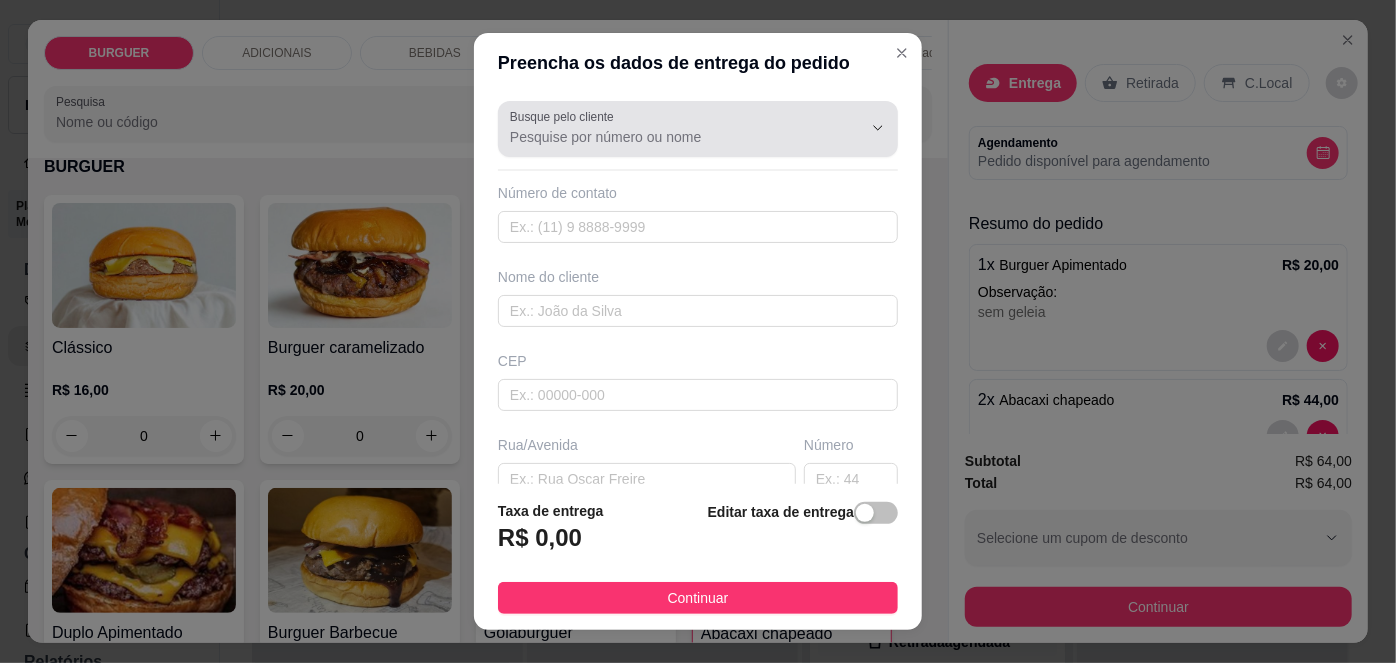 click at bounding box center (698, 129) 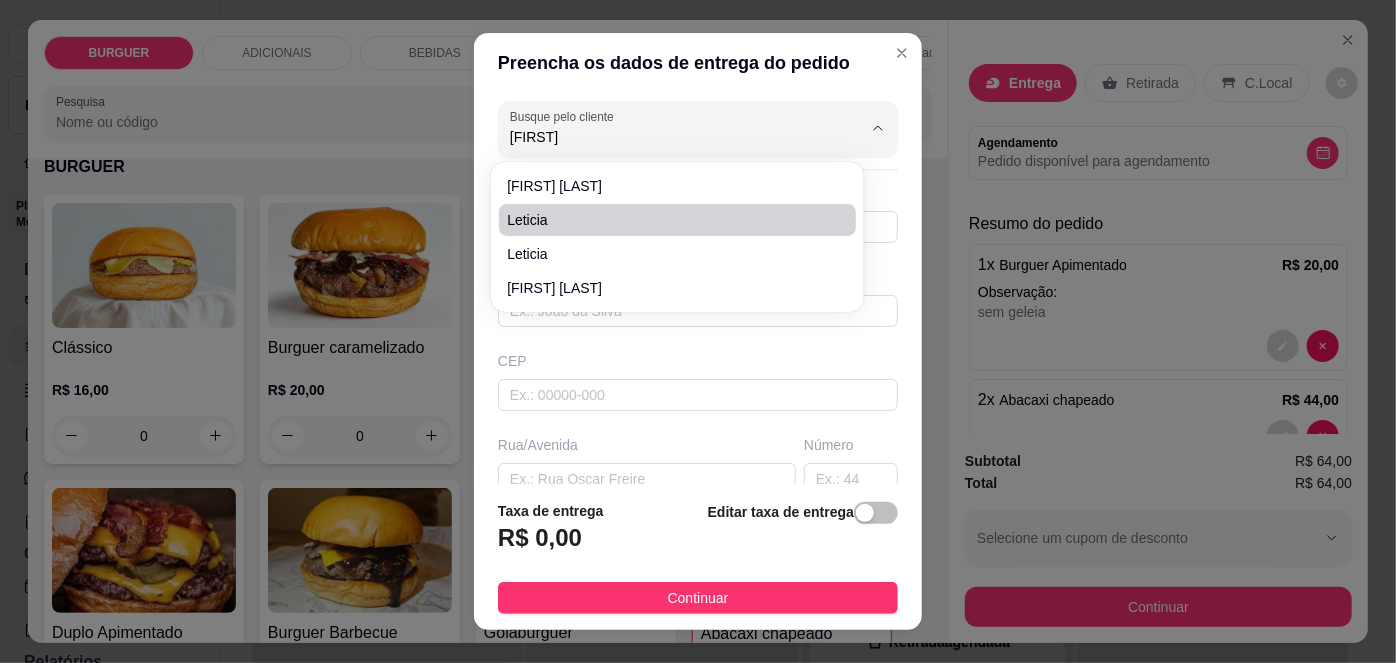 click on "Leticia" at bounding box center (667, 220) 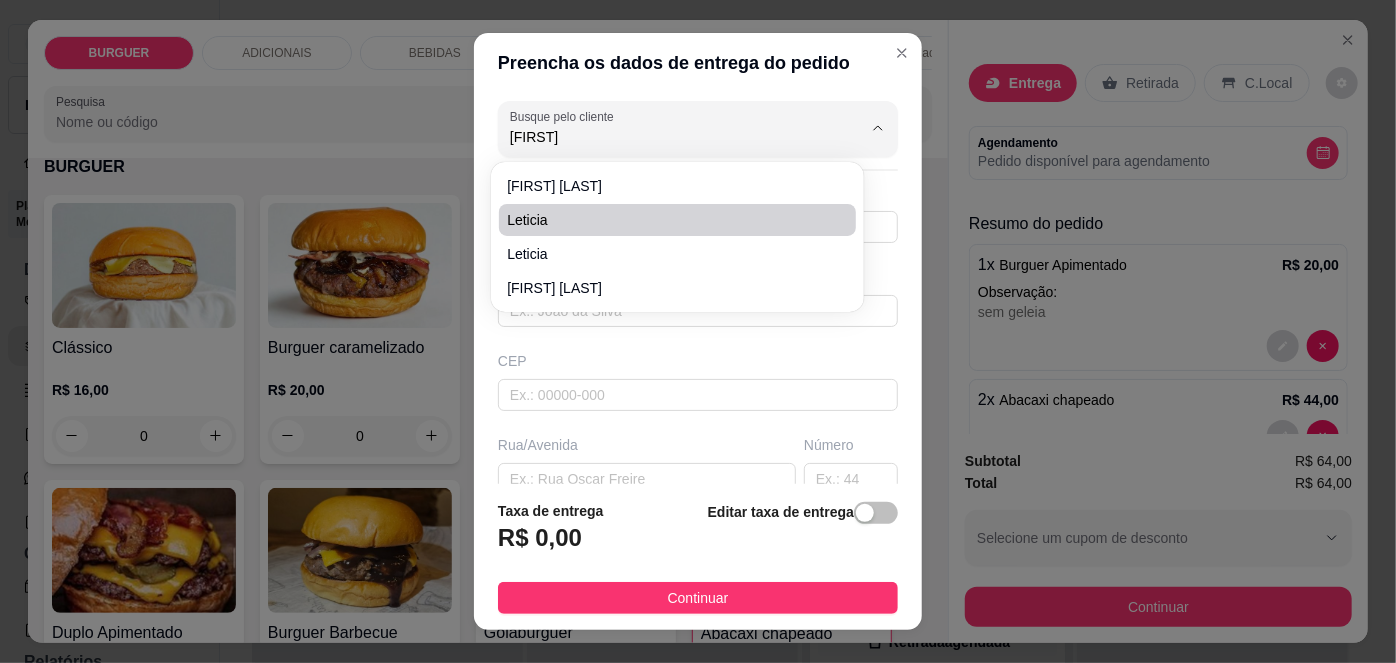 type on "Leticia" 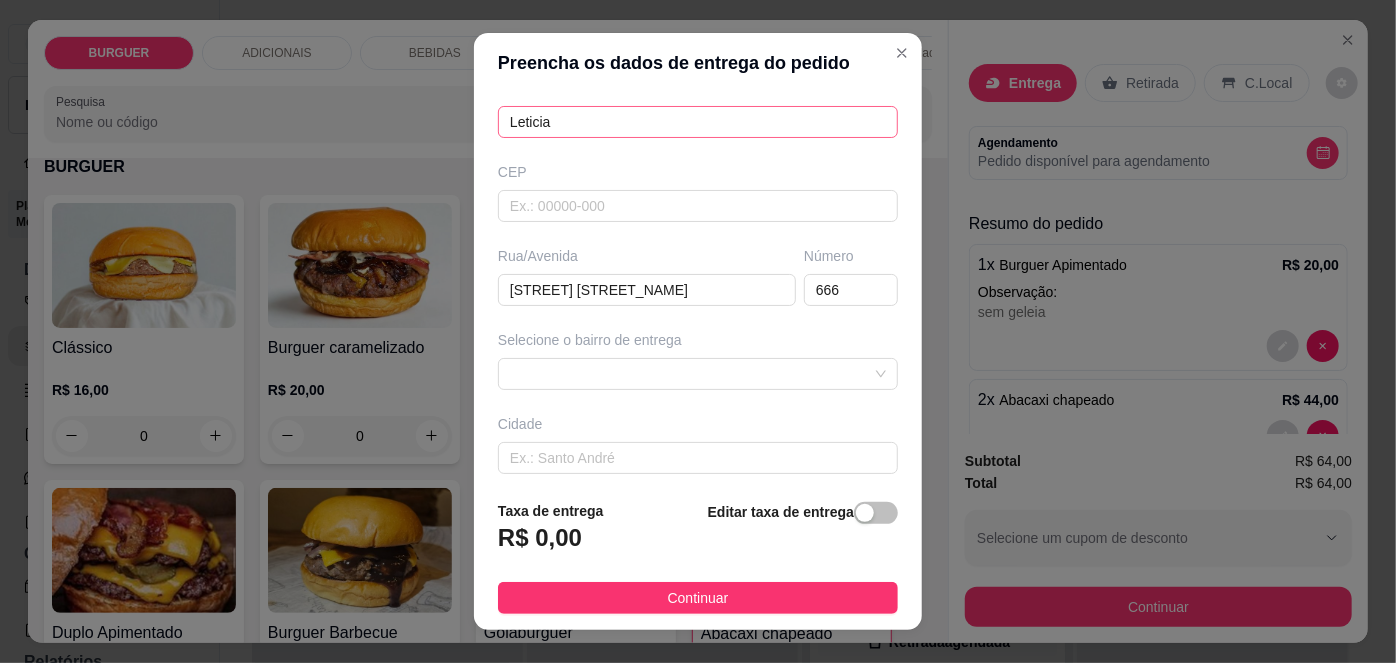 scroll, scrollTop: 191, scrollLeft: 0, axis: vertical 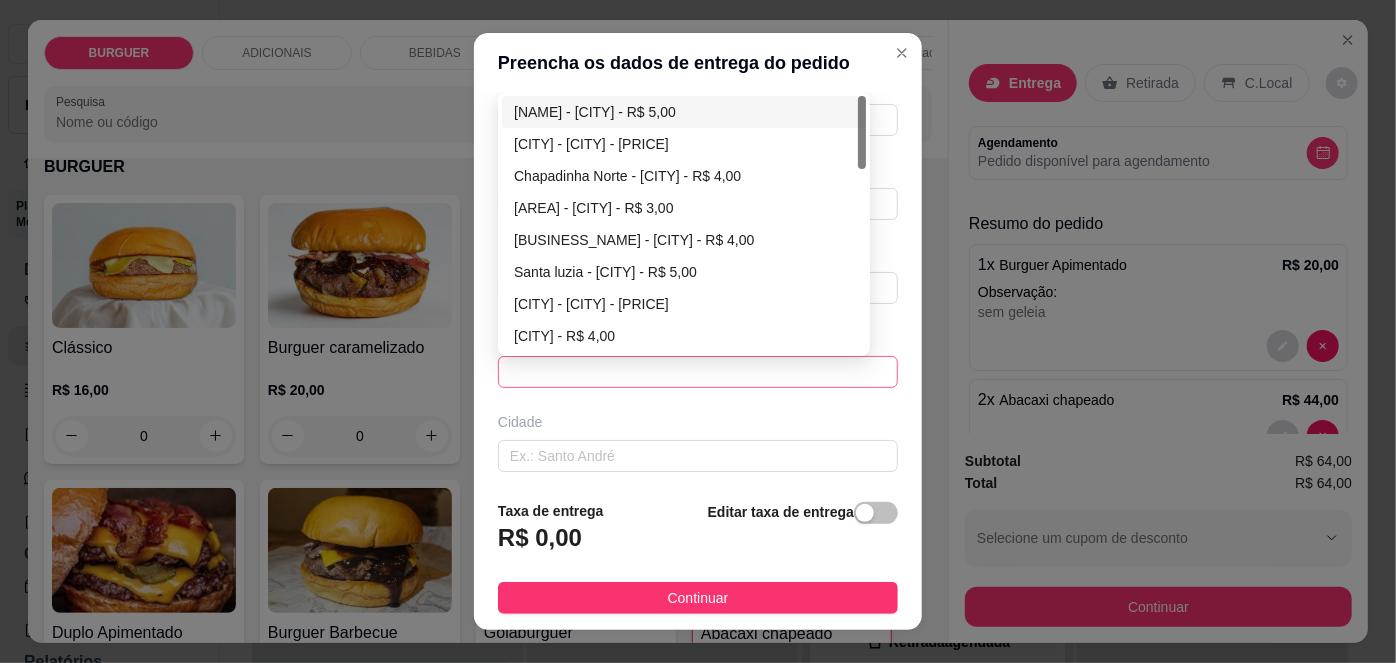 click at bounding box center (698, 372) 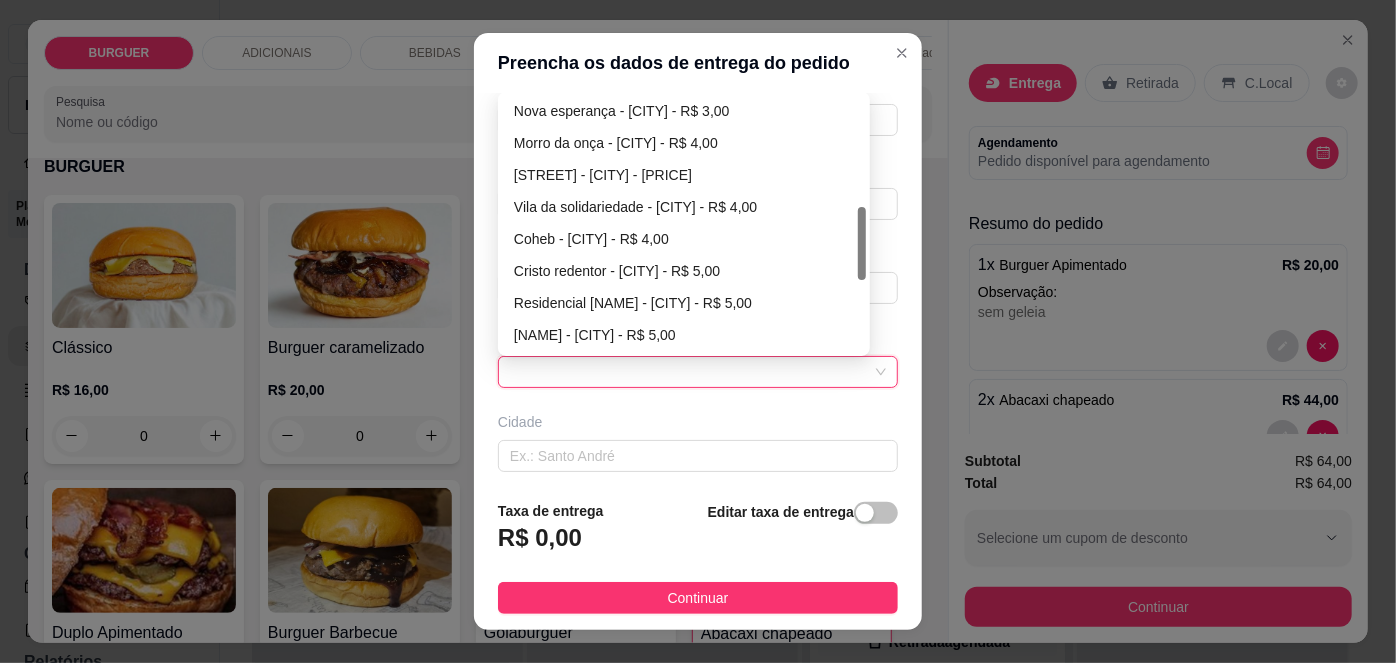 scroll, scrollTop: 373, scrollLeft: 0, axis: vertical 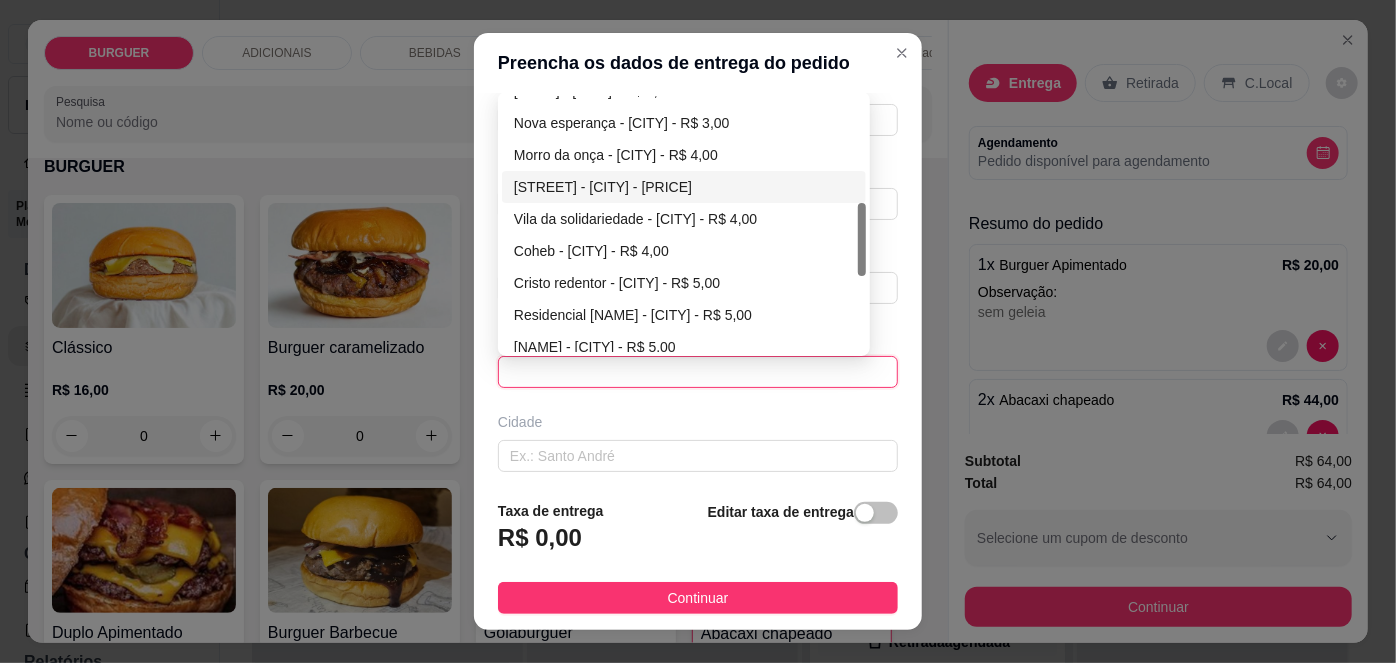 click on "[STREET] - [CITY] - [PRICE]" at bounding box center [684, 187] 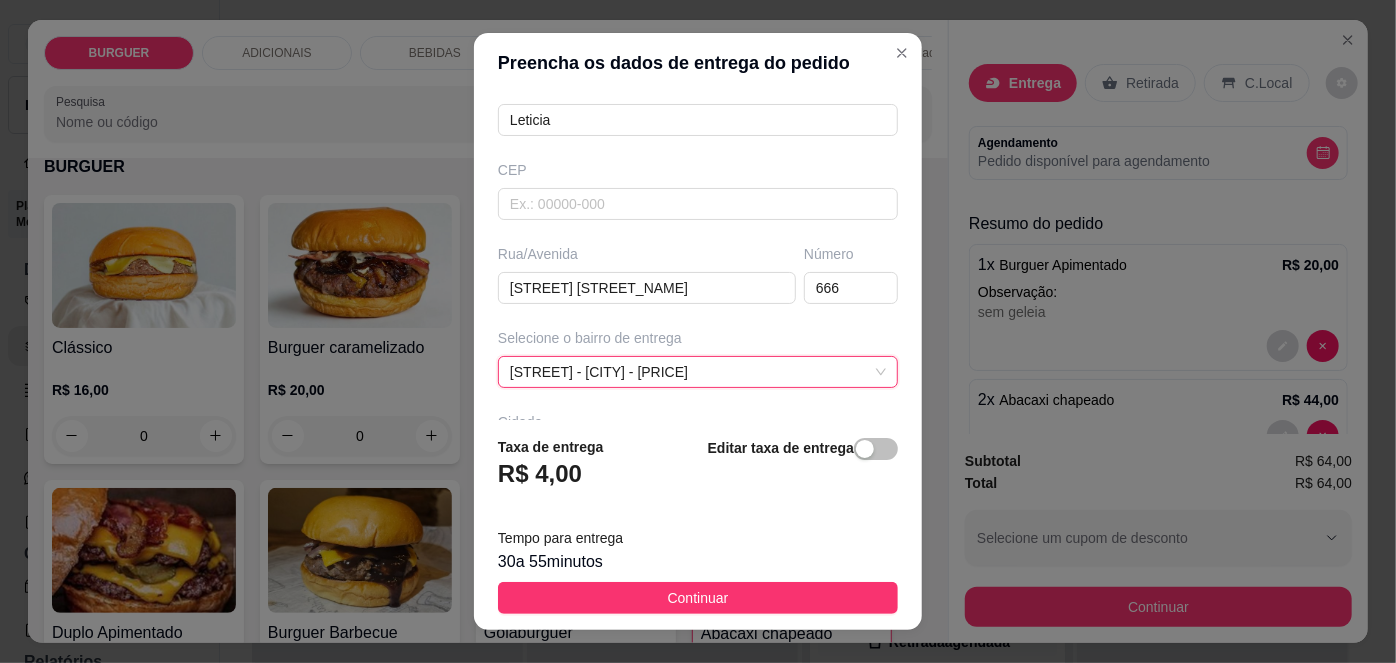 scroll, scrollTop: 343, scrollLeft: 0, axis: vertical 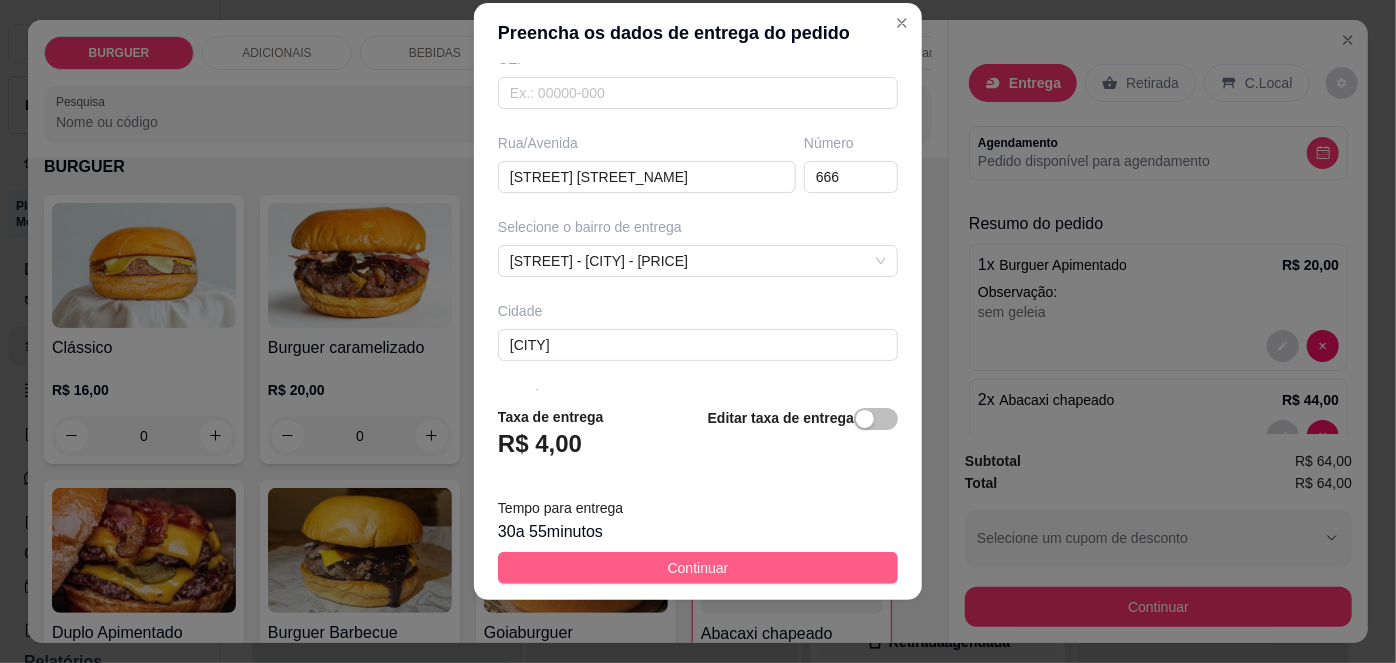click on "Continuar" at bounding box center (698, 568) 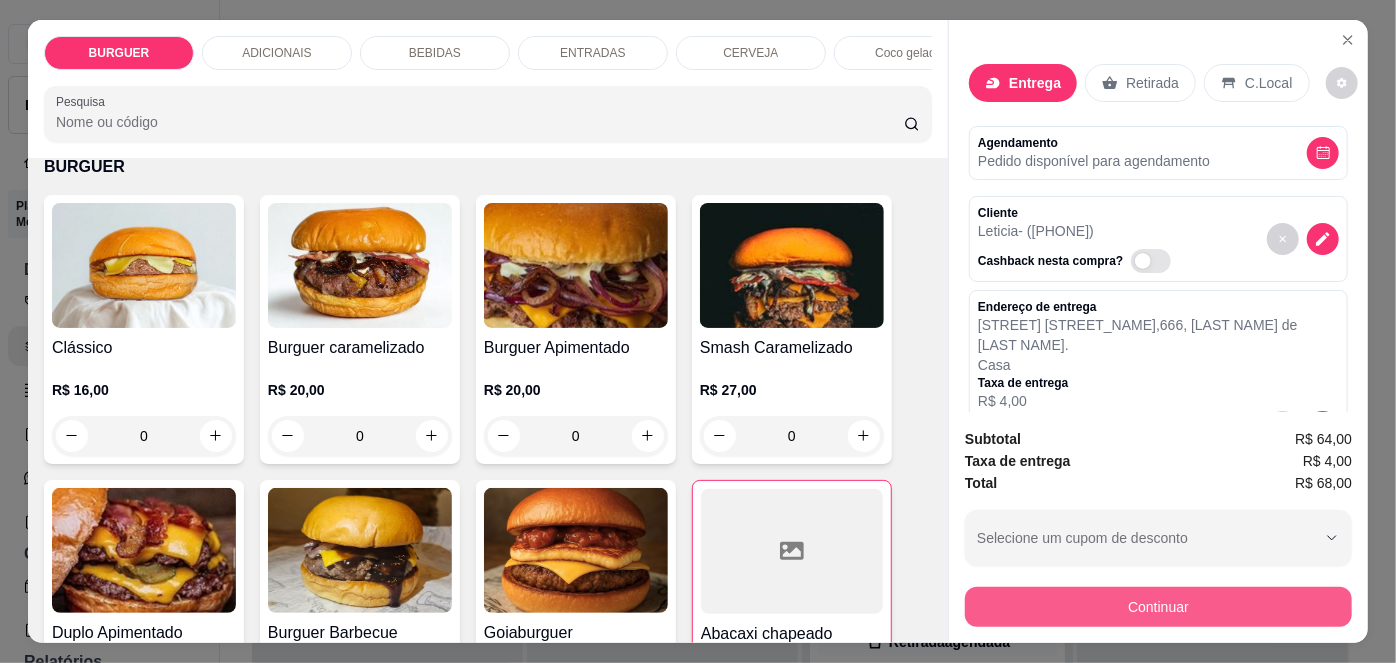 click on "Continuar" at bounding box center (1158, 607) 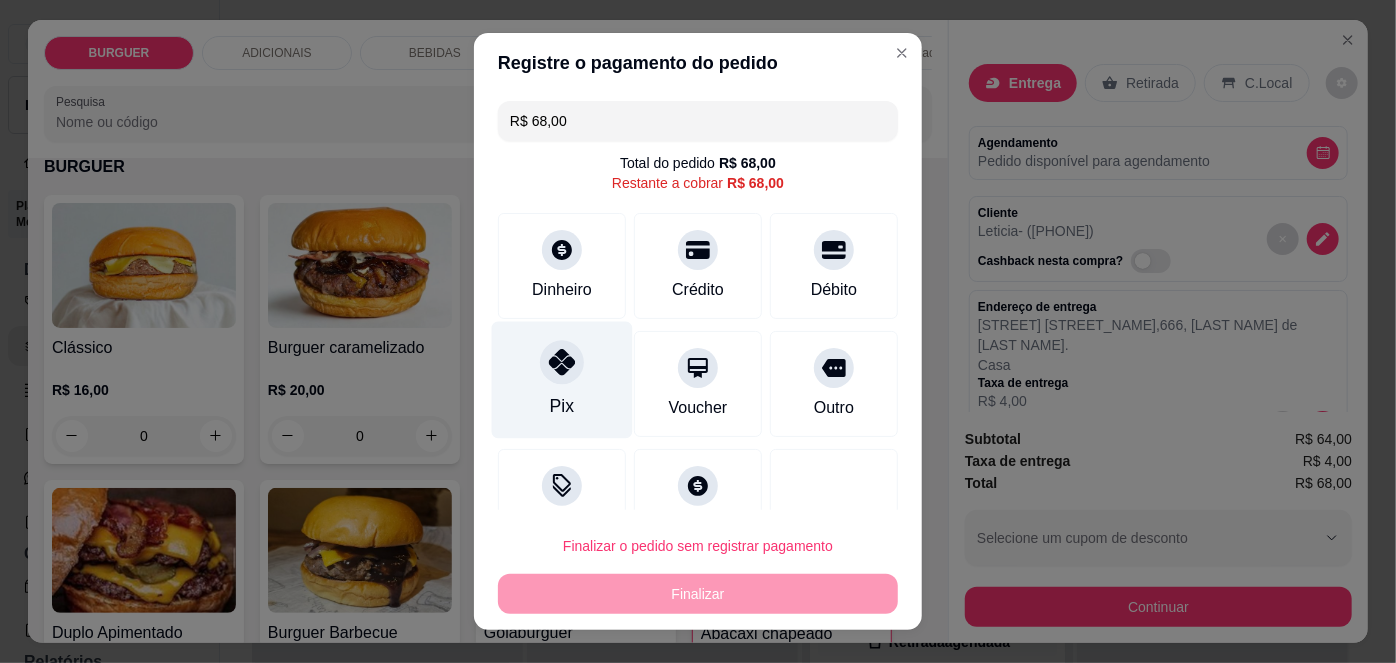 click on "Pix" at bounding box center (562, 380) 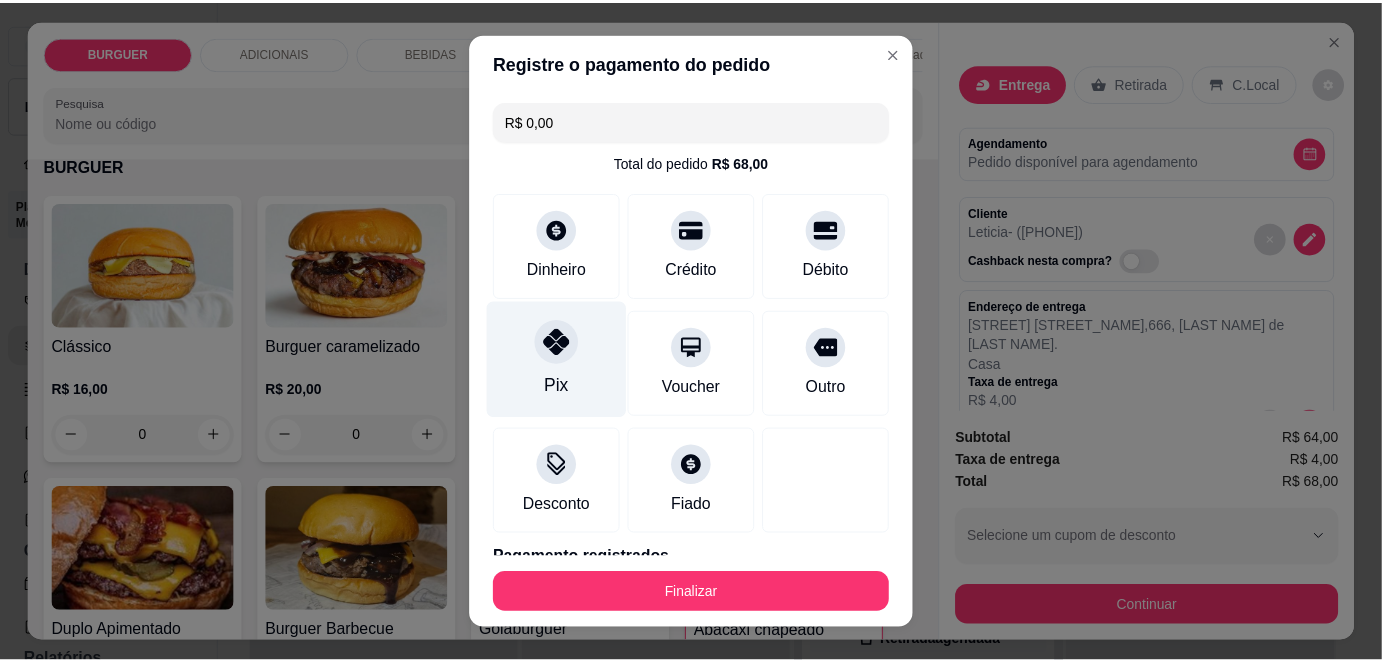 scroll, scrollTop: 88, scrollLeft: 0, axis: vertical 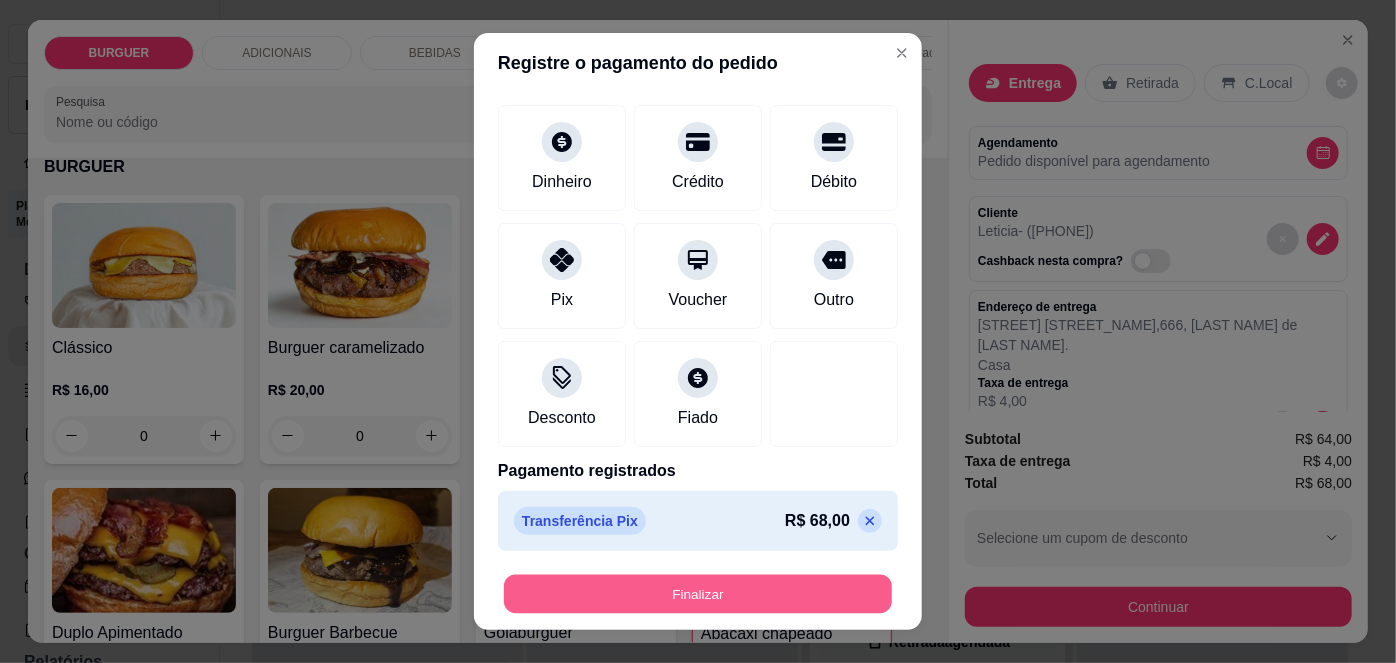 click on "Finalizar" at bounding box center (698, 593) 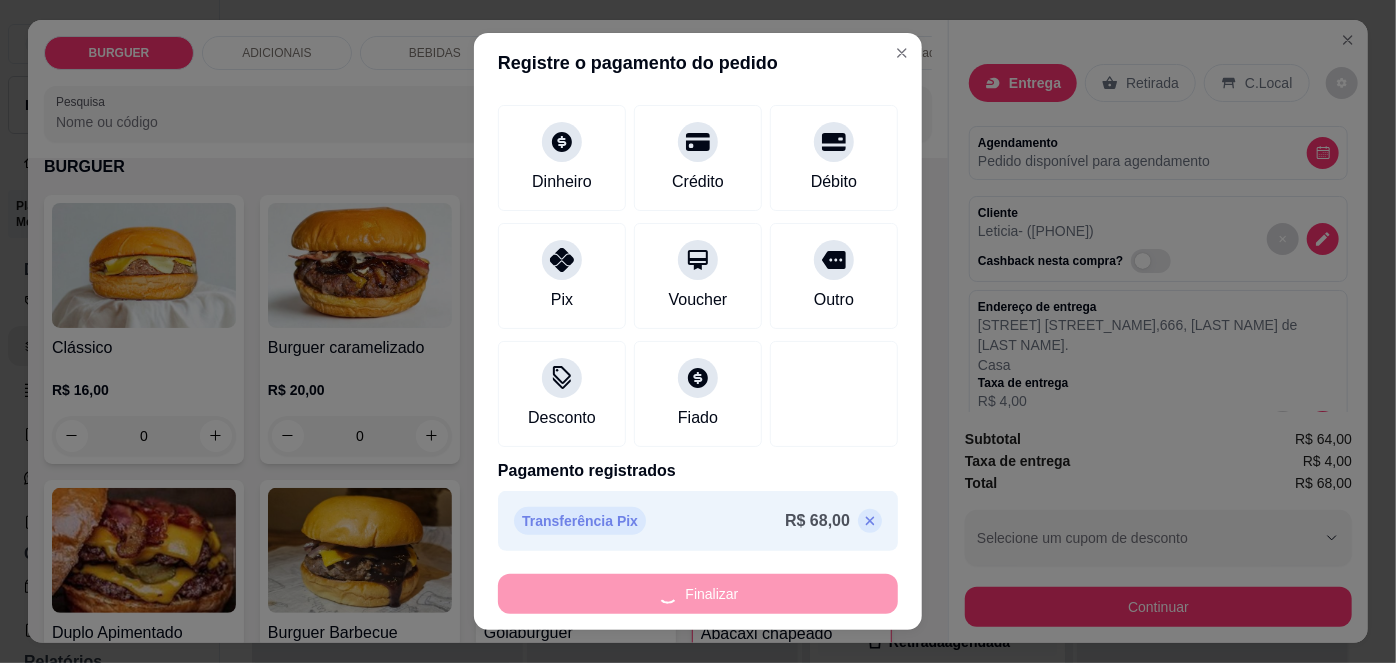 type on "0" 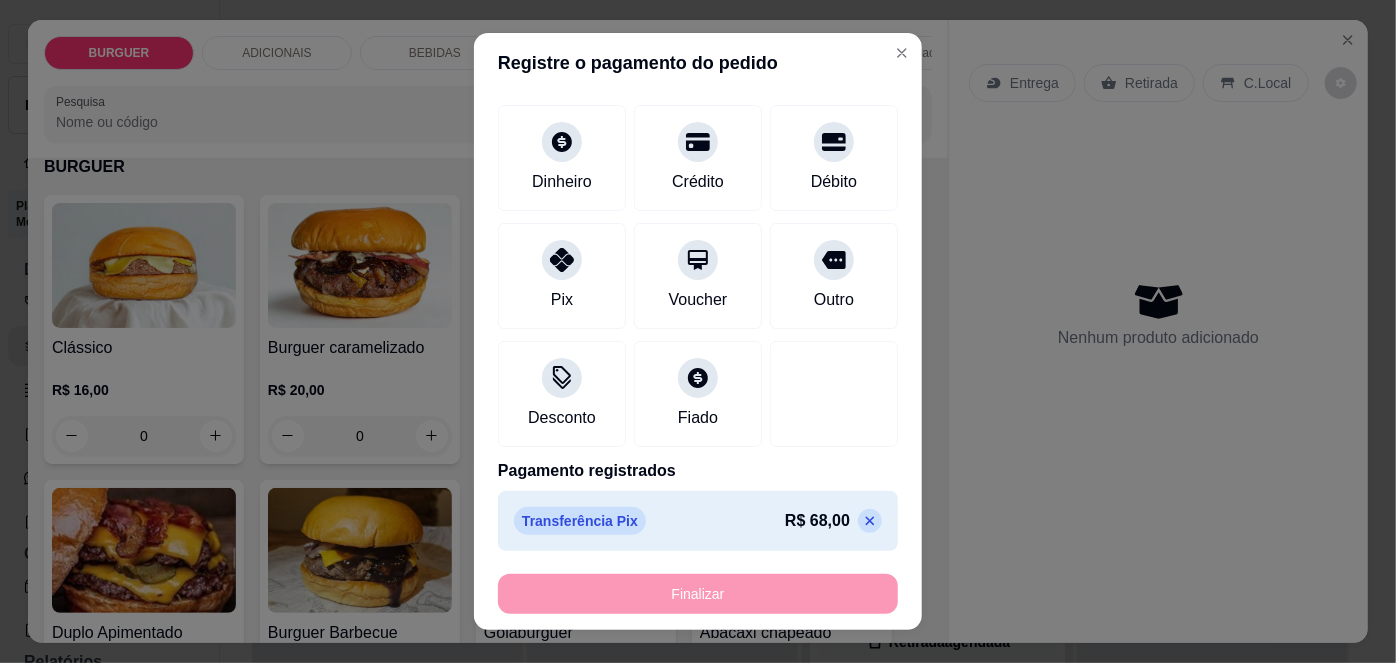 type on "-R$ 68,00" 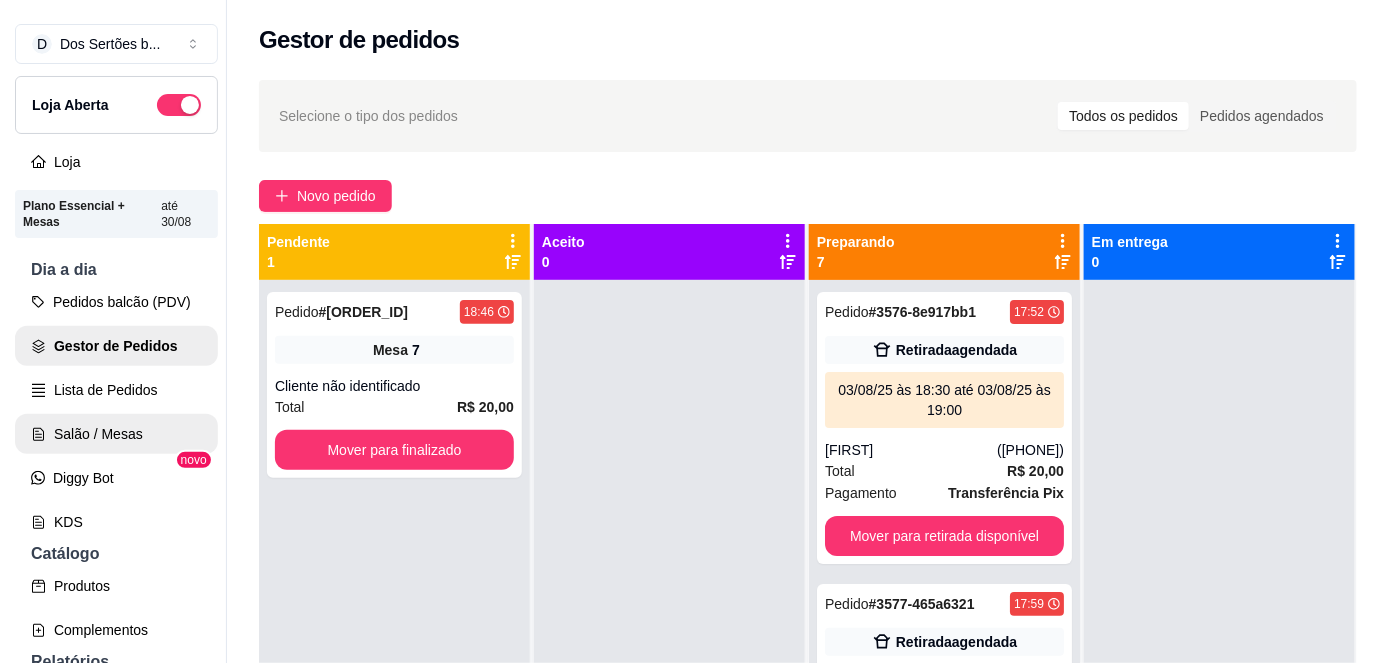 scroll, scrollTop: 37, scrollLeft: 0, axis: vertical 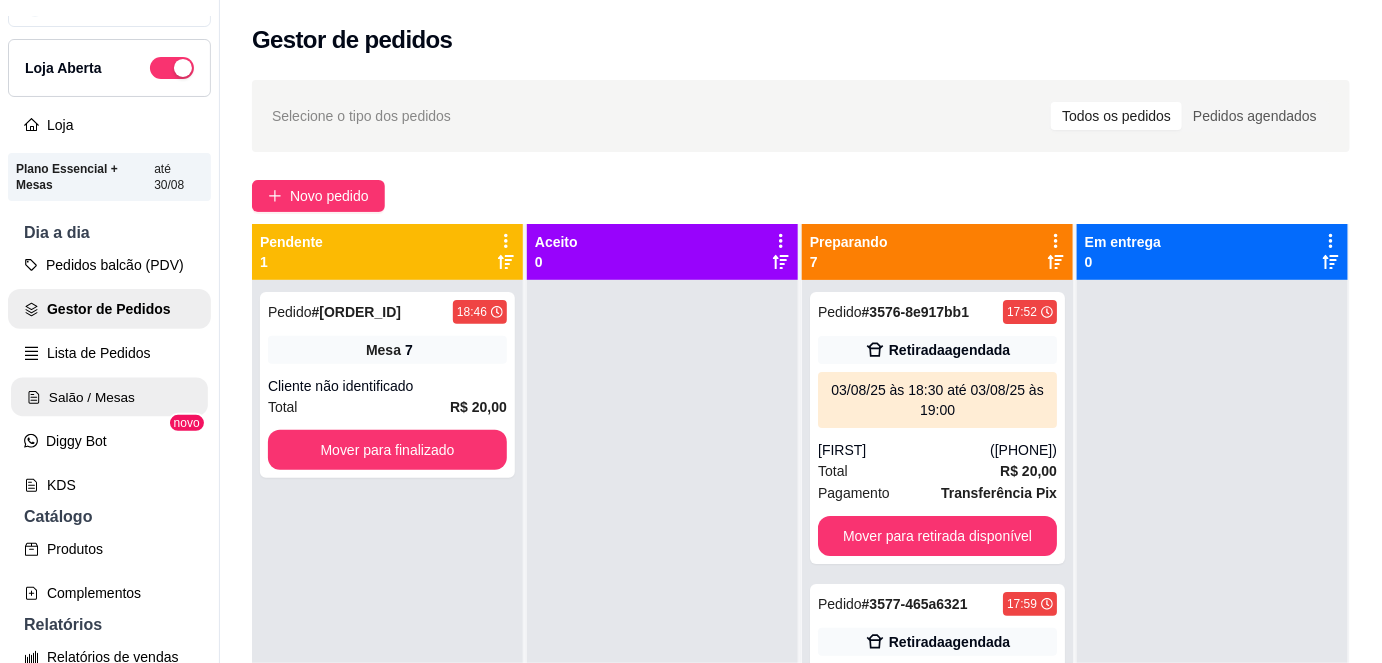 click on "Salão / Mesas" at bounding box center [109, 397] 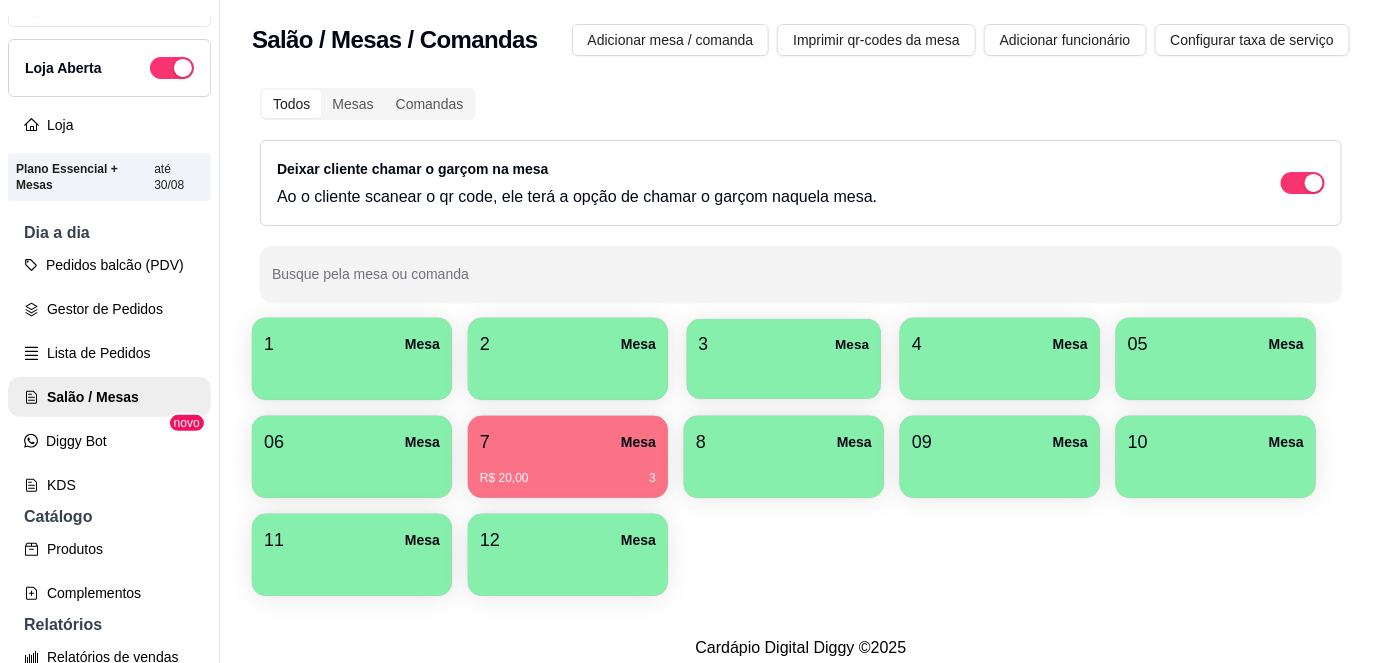 click at bounding box center [784, 372] 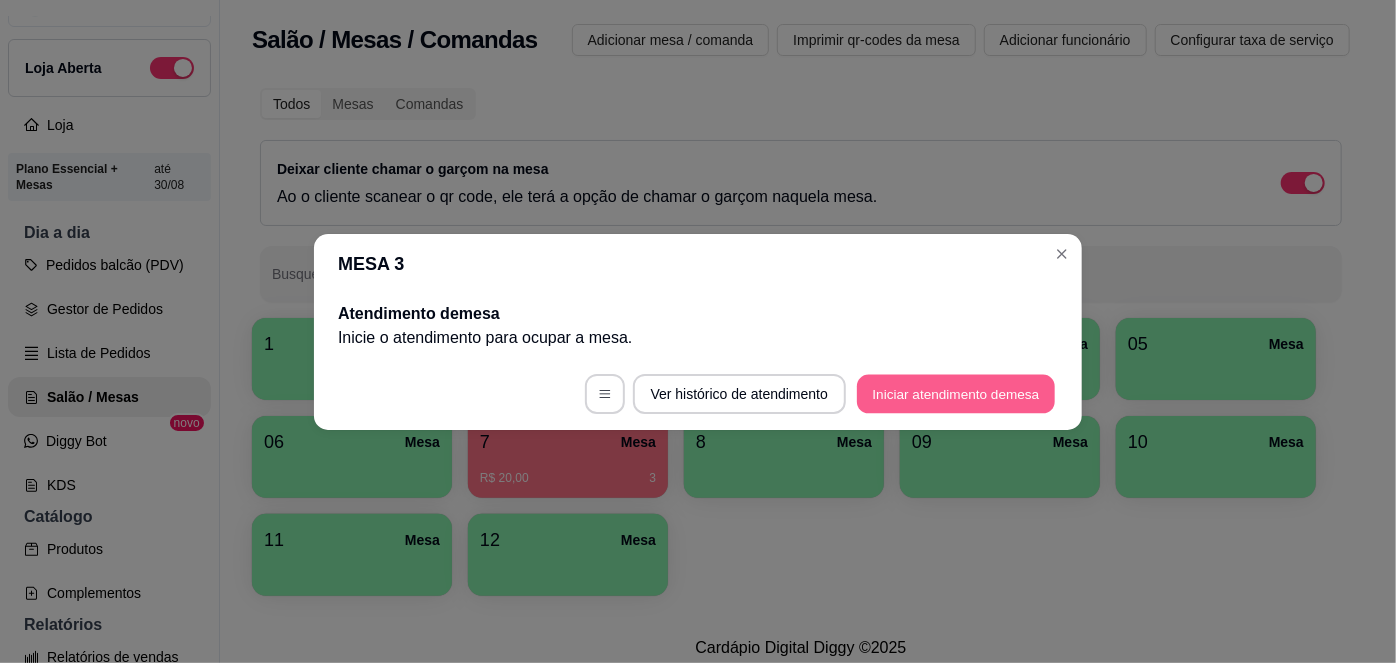click on "Iniciar atendimento de  mesa" at bounding box center (956, 393) 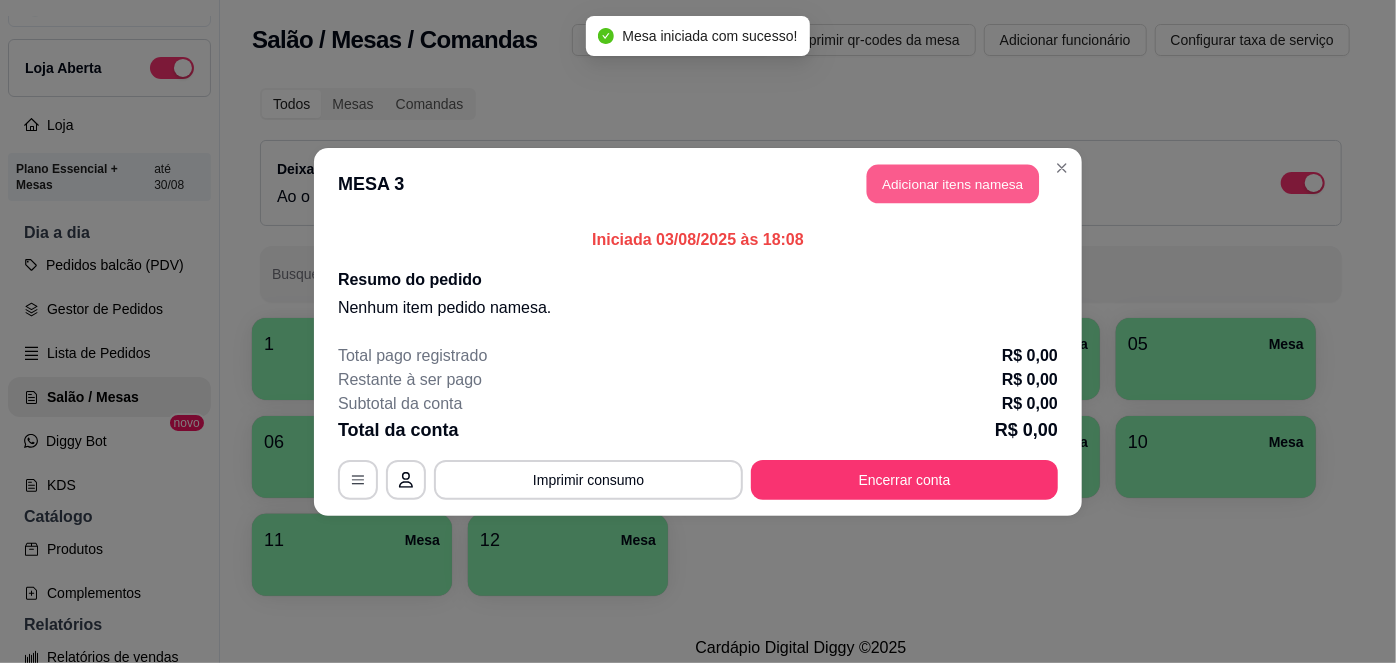 click on "Adicionar itens na  mesa" at bounding box center (953, 183) 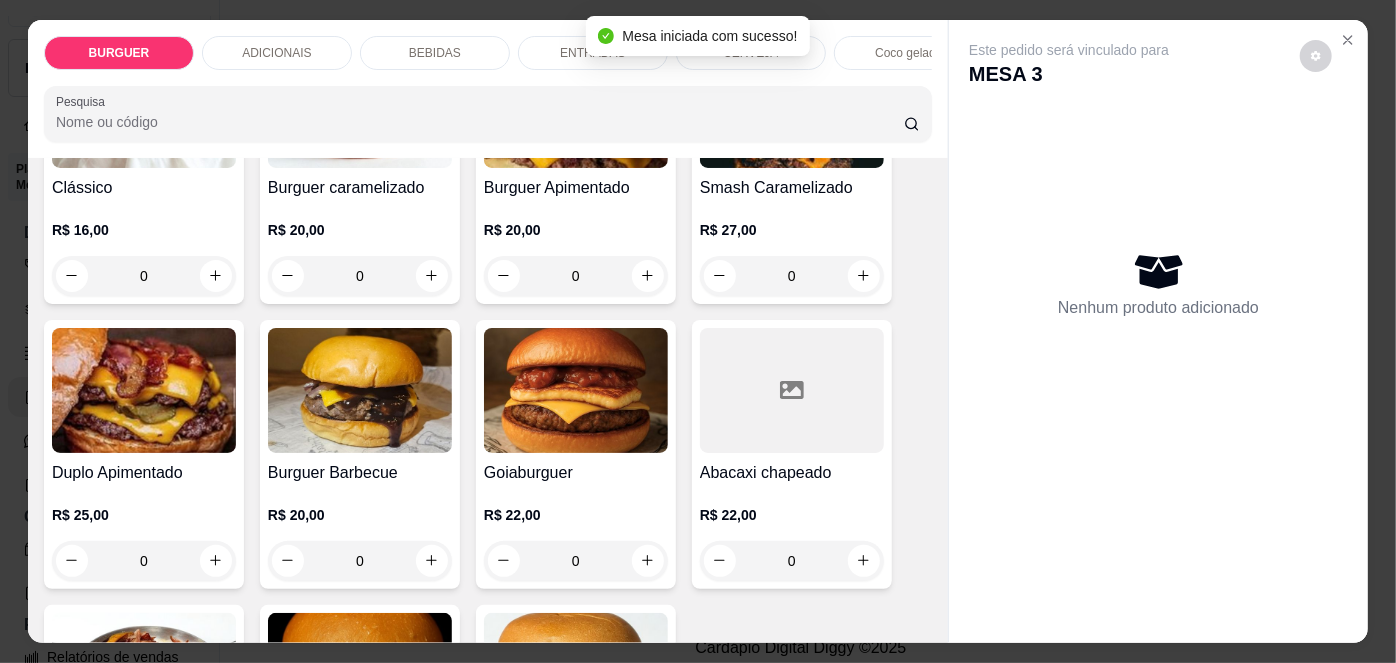 scroll, scrollTop: 380, scrollLeft: 0, axis: vertical 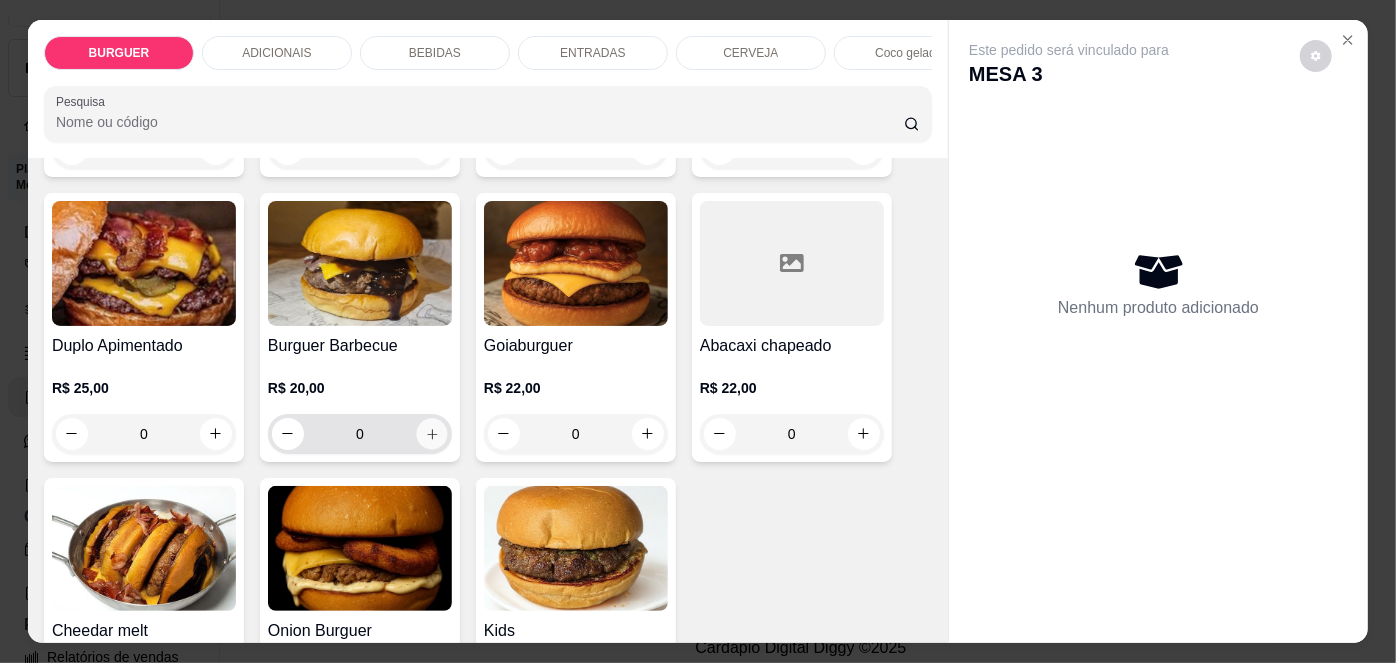 click at bounding box center [431, 433] 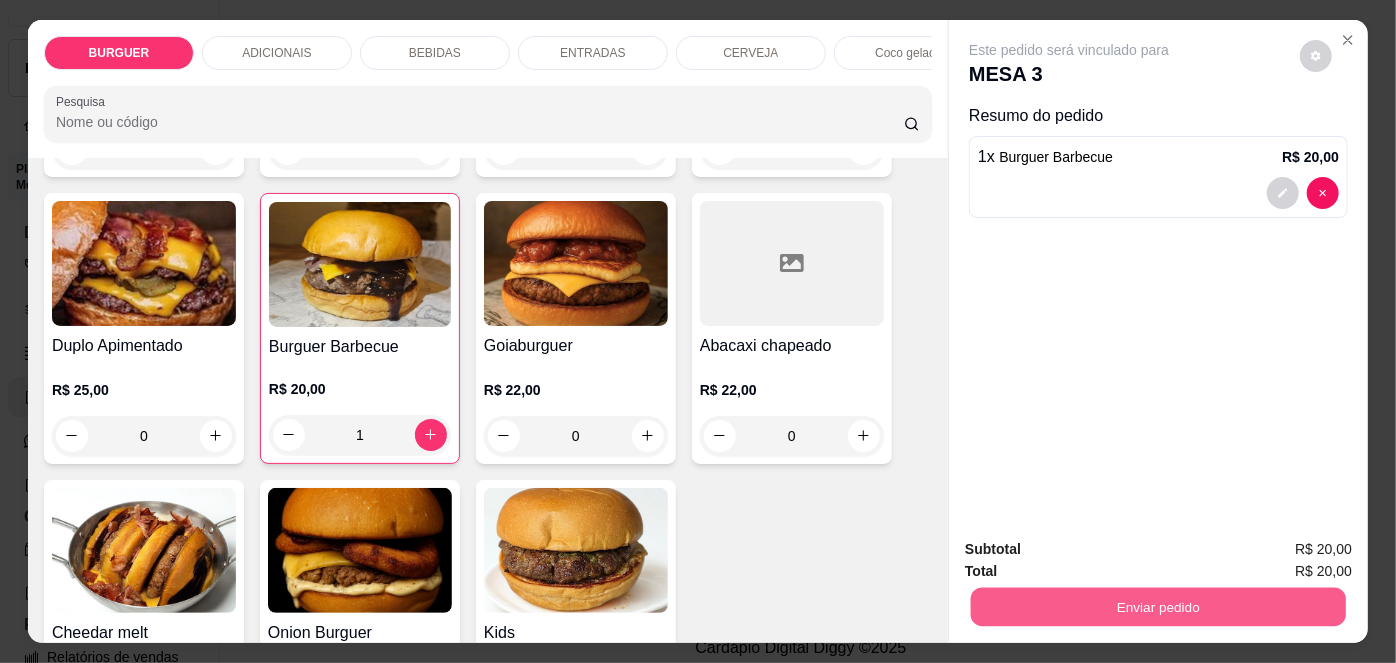 click on "Enviar pedido" at bounding box center (1158, 607) 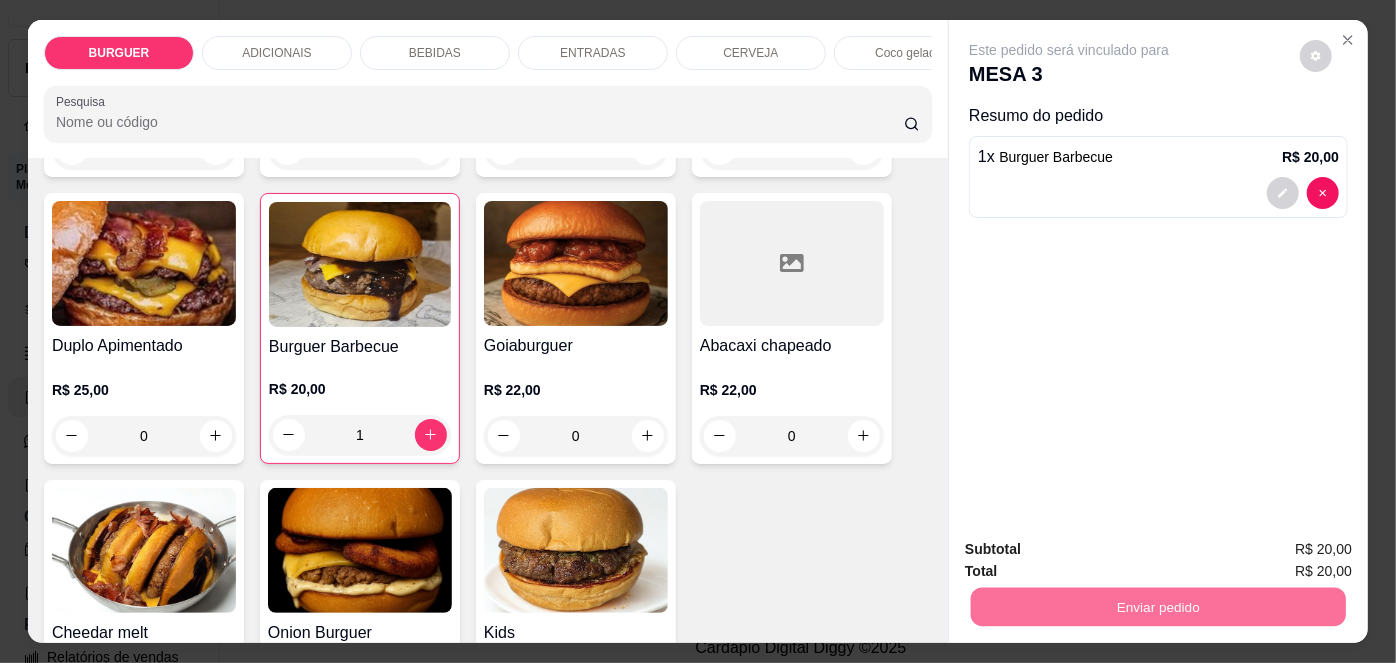 click on "Não registrar e enviar pedido" at bounding box center [1093, 551] 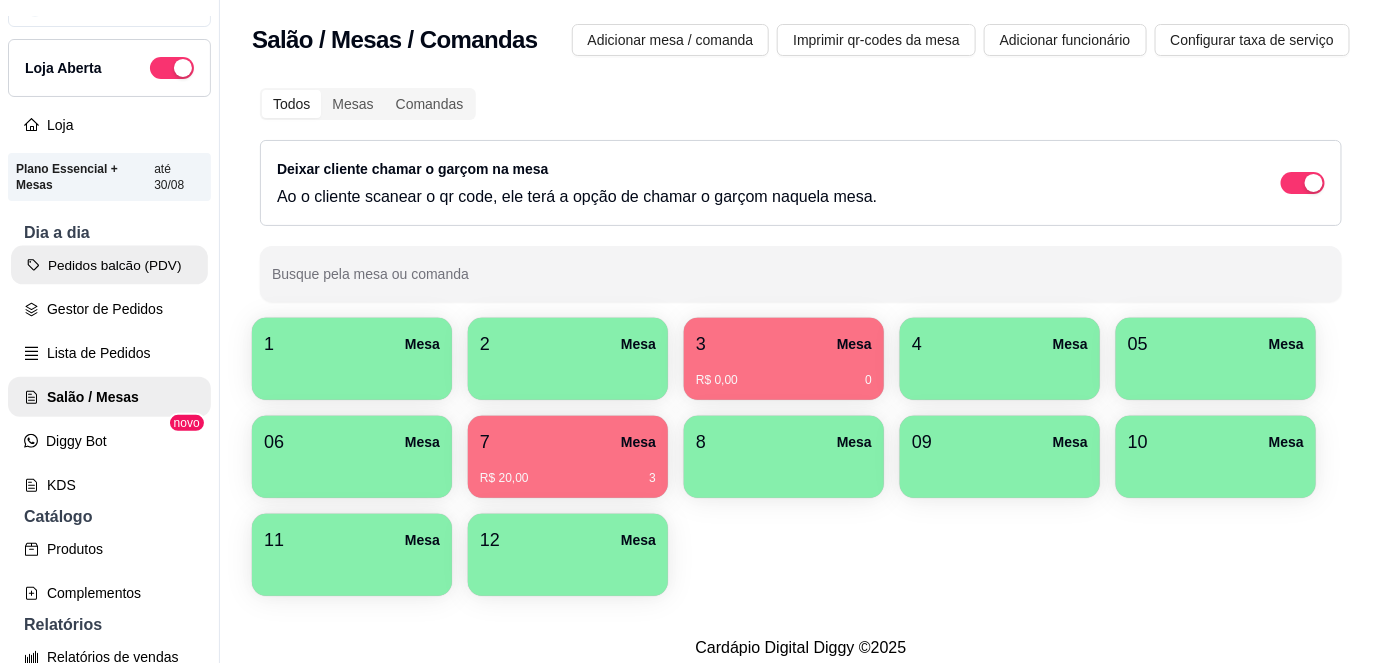 click on "Pedidos balcão (PDV)" at bounding box center (109, 265) 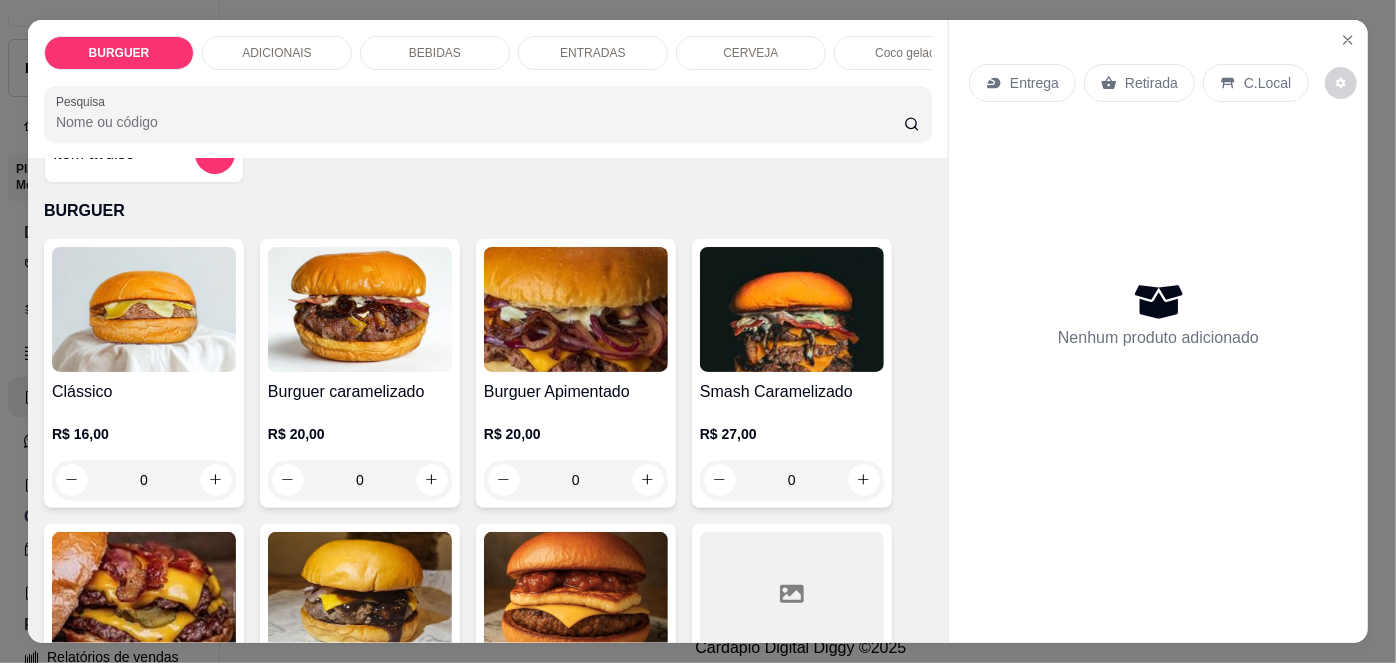 scroll, scrollTop: 50, scrollLeft: 0, axis: vertical 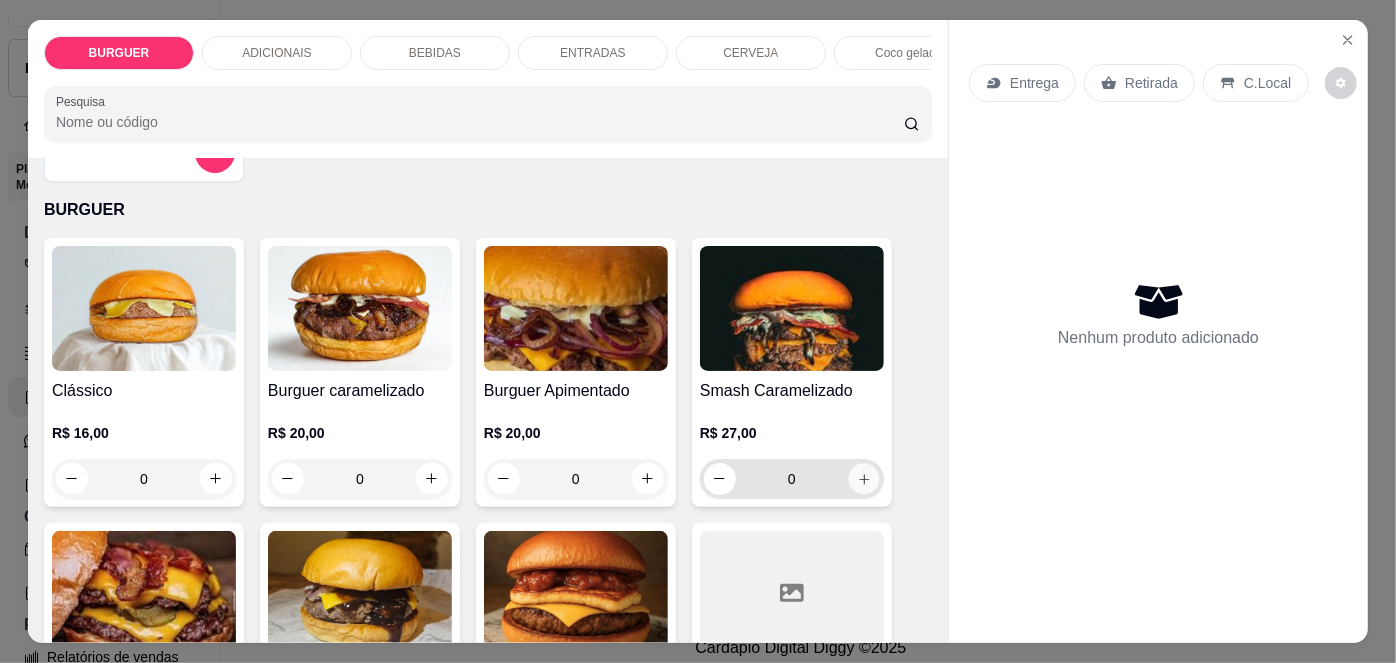 click at bounding box center [863, 478] 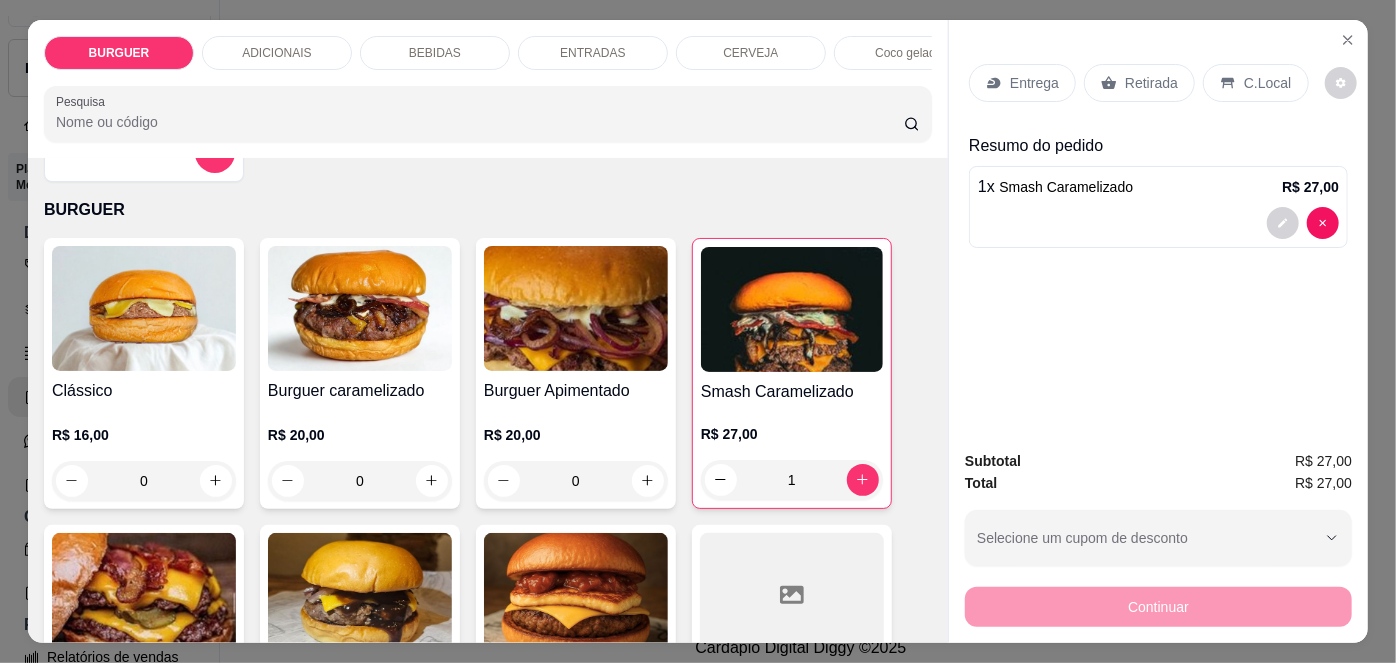 click on "Entrega" at bounding box center [1034, 83] 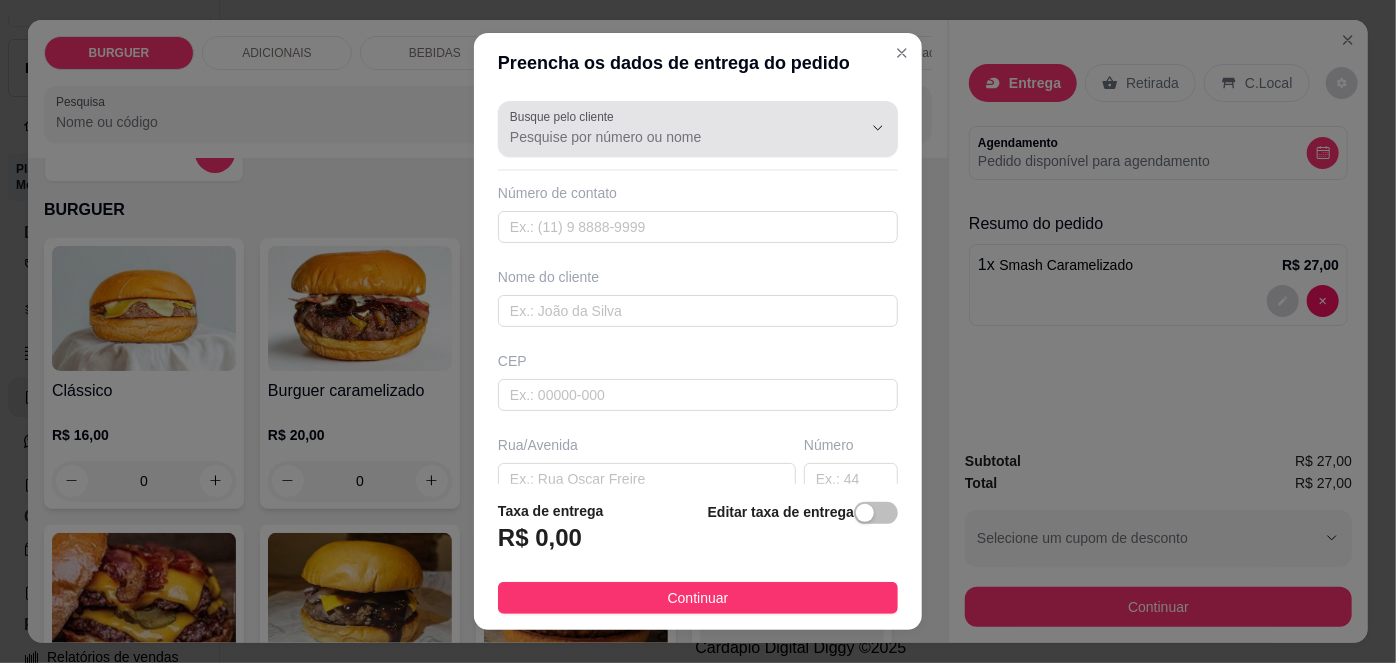 click on "Busque pelo cliente" at bounding box center (698, 129) 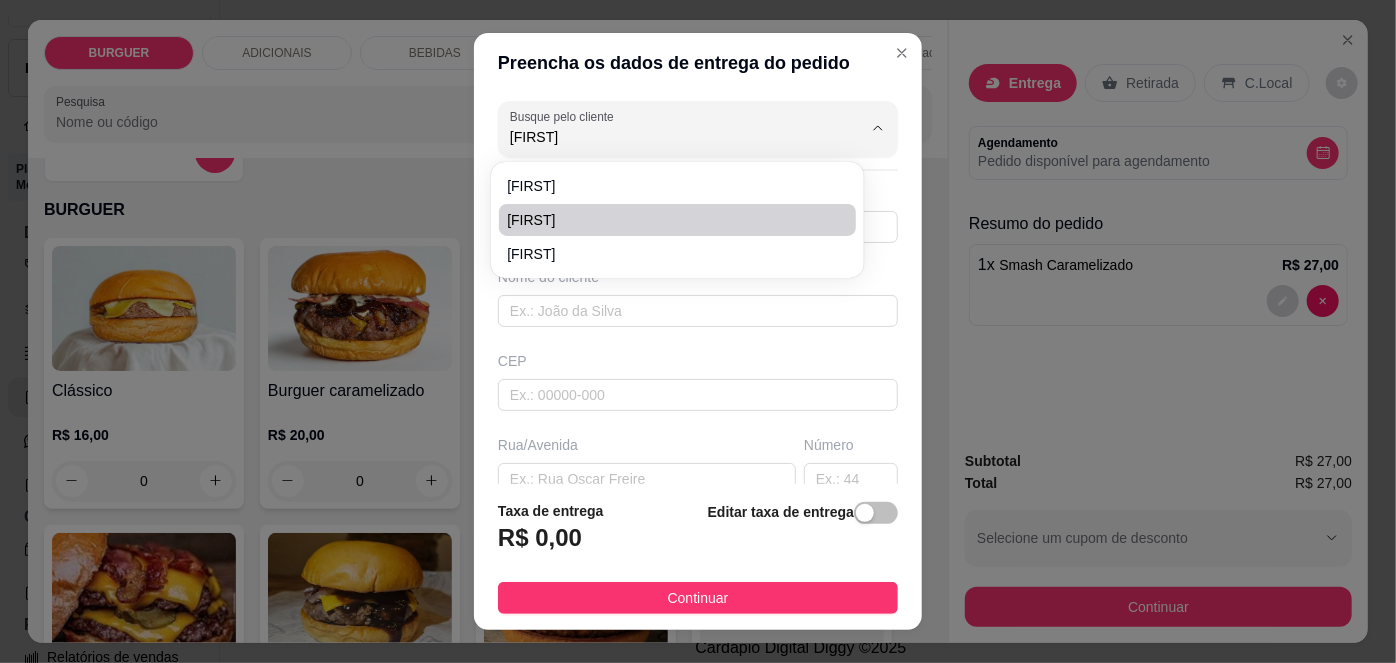 click on "[FIRST]" at bounding box center (667, 220) 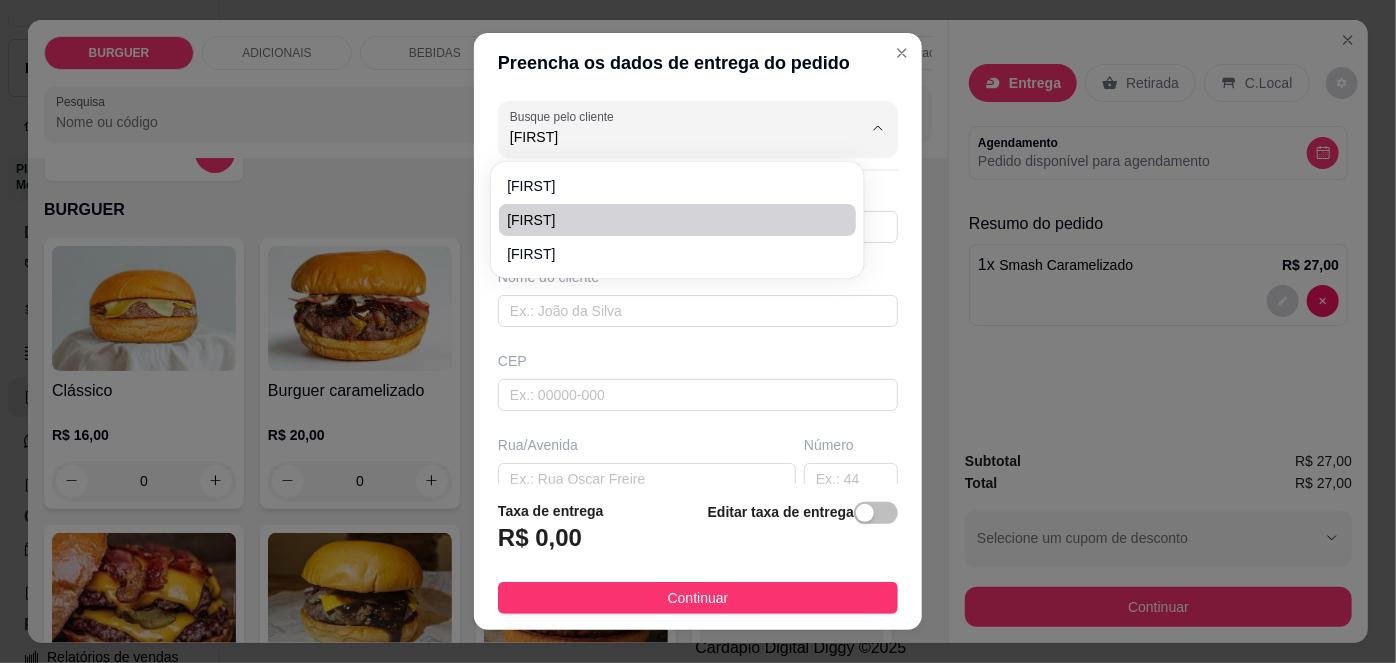 type on "[FIRST]" 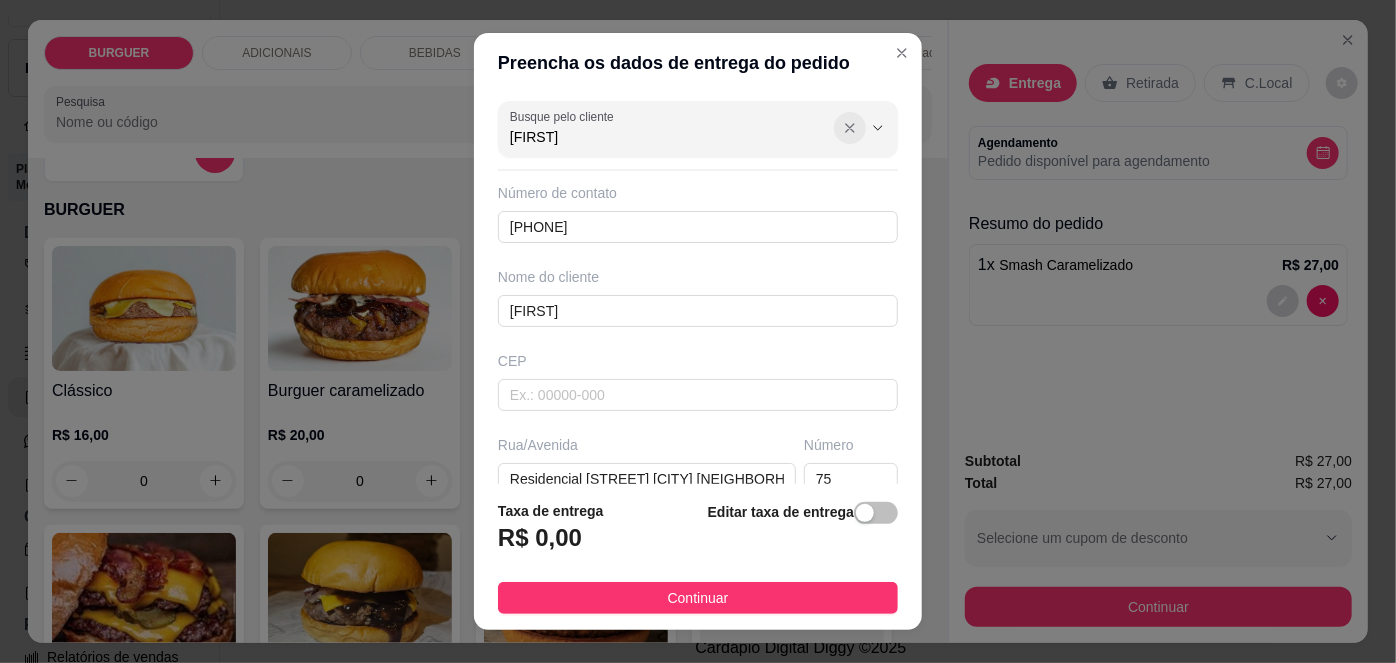 type on "[FIRST]" 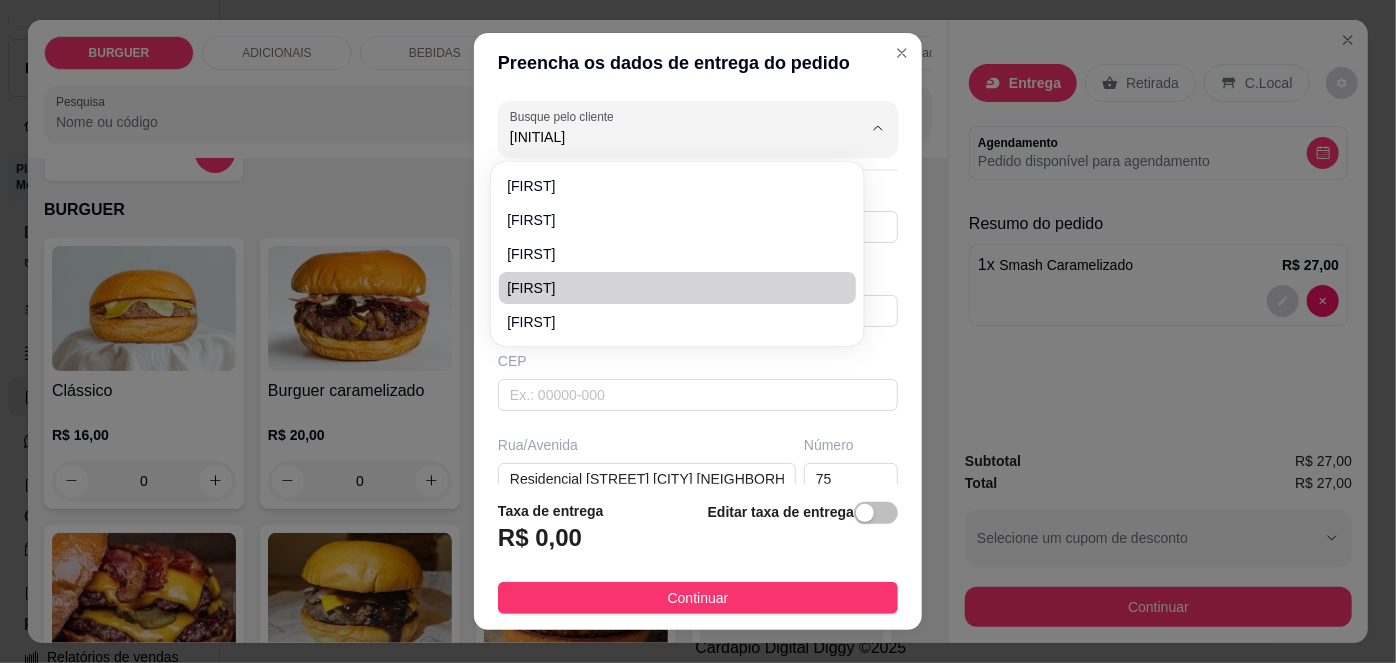 click on "[FIRST]" at bounding box center [667, 288] 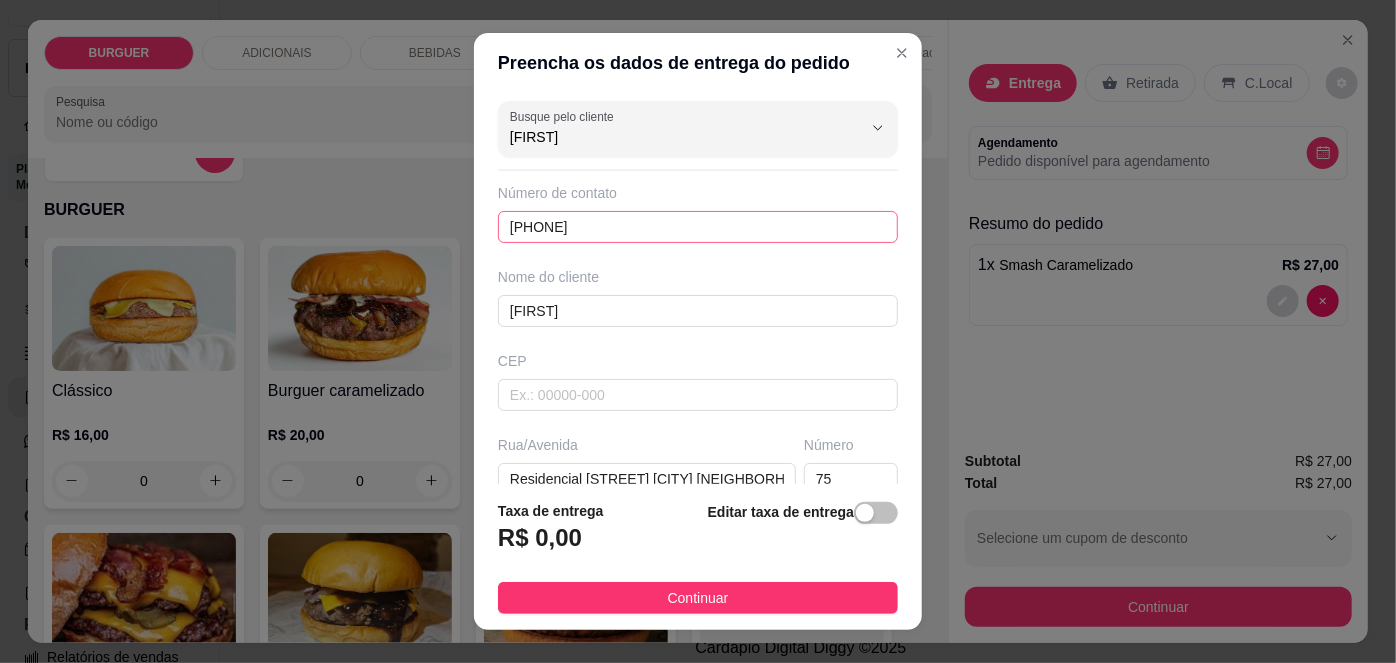 type on "[FIRST]" 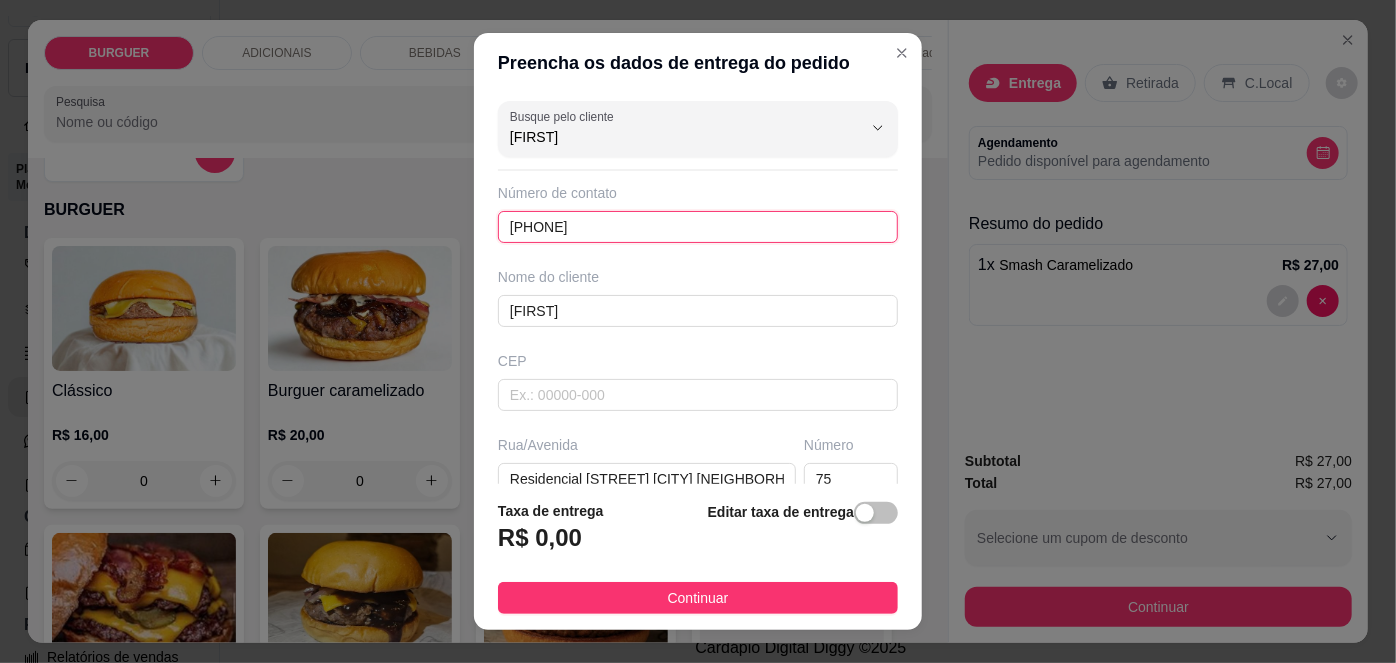 click on "[PHONE]" at bounding box center [698, 227] 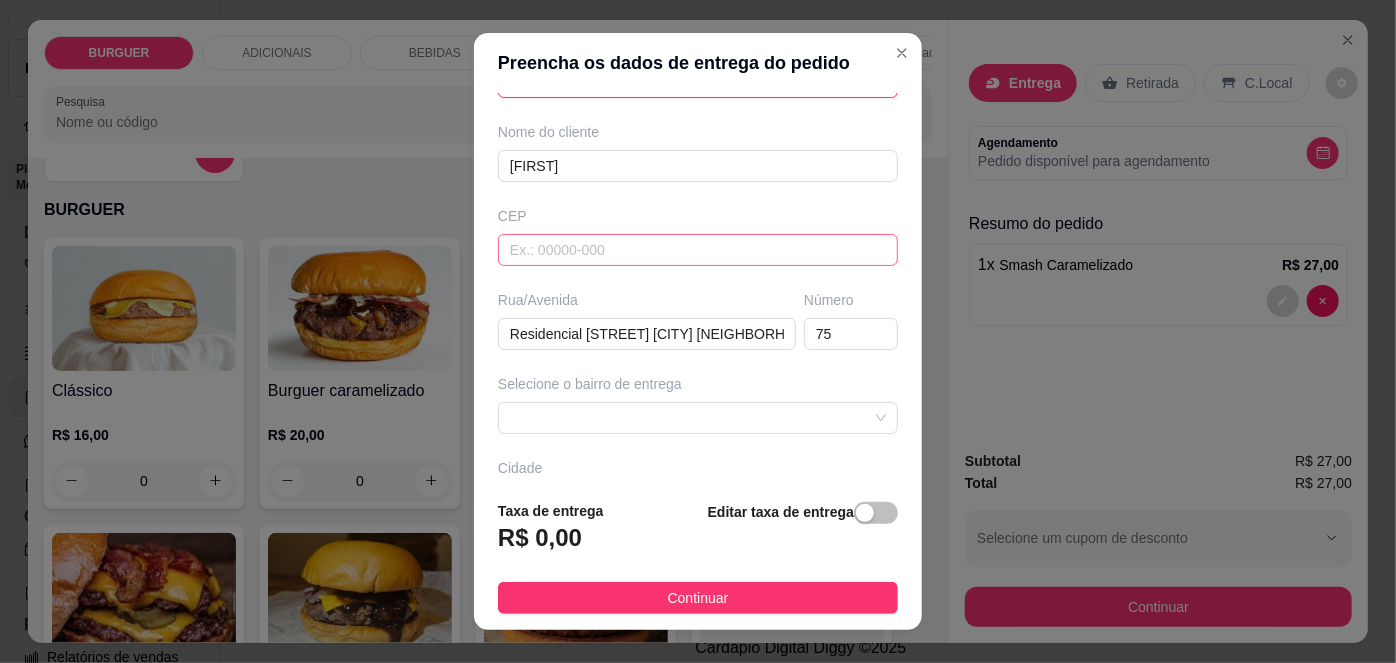 scroll, scrollTop: 146, scrollLeft: 0, axis: vertical 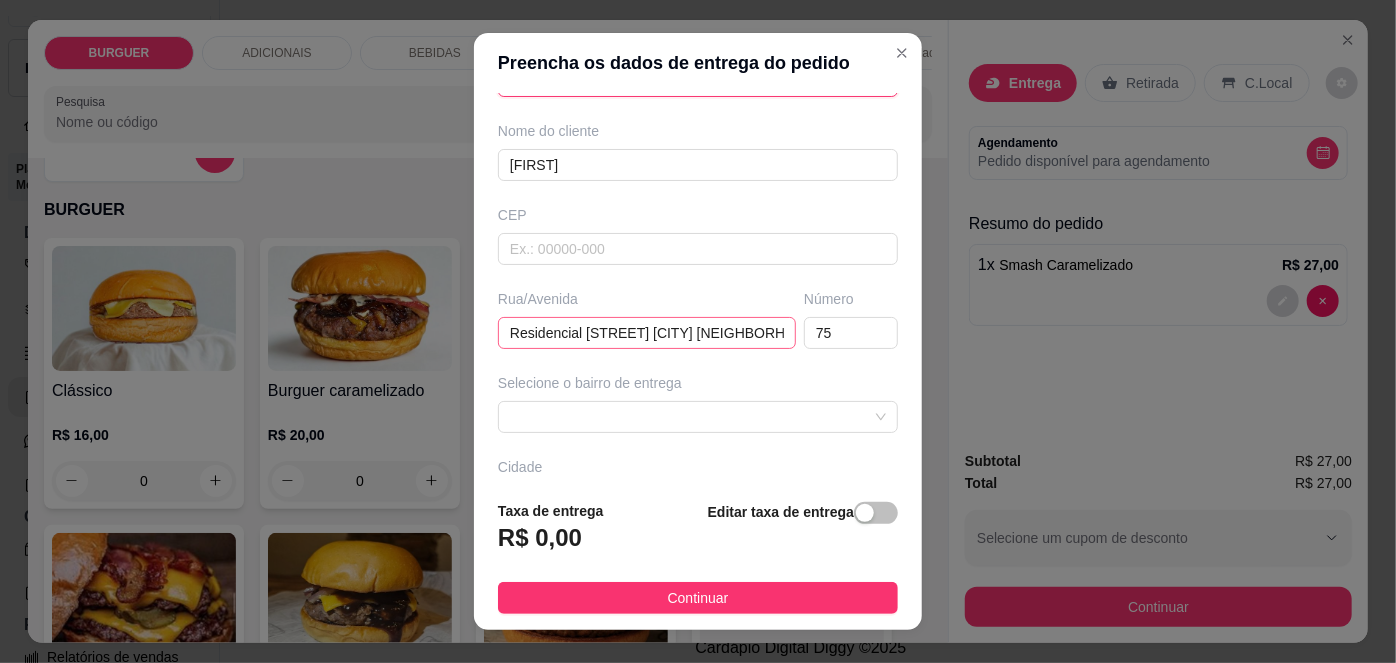type on "([AREA_CODE]) [PHONE]" 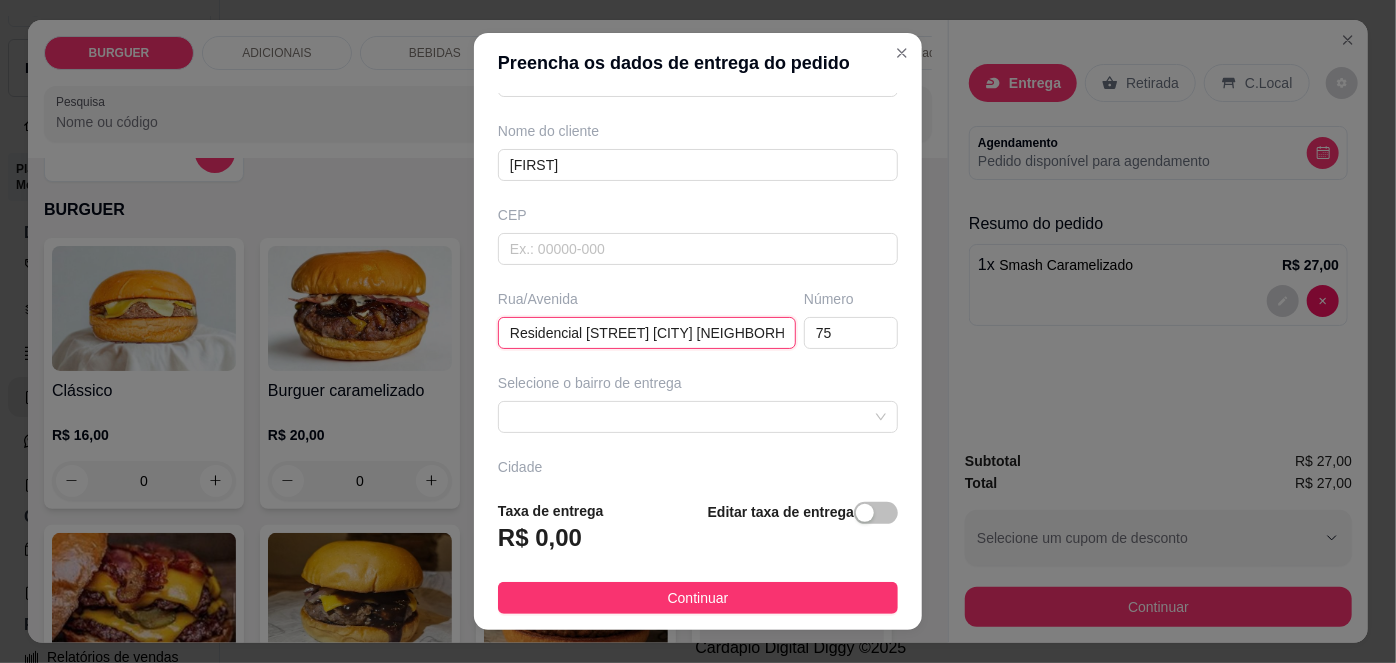 click on "Residencial [STREET] [CITY] [NEIGHBORHOOD]" at bounding box center [647, 333] 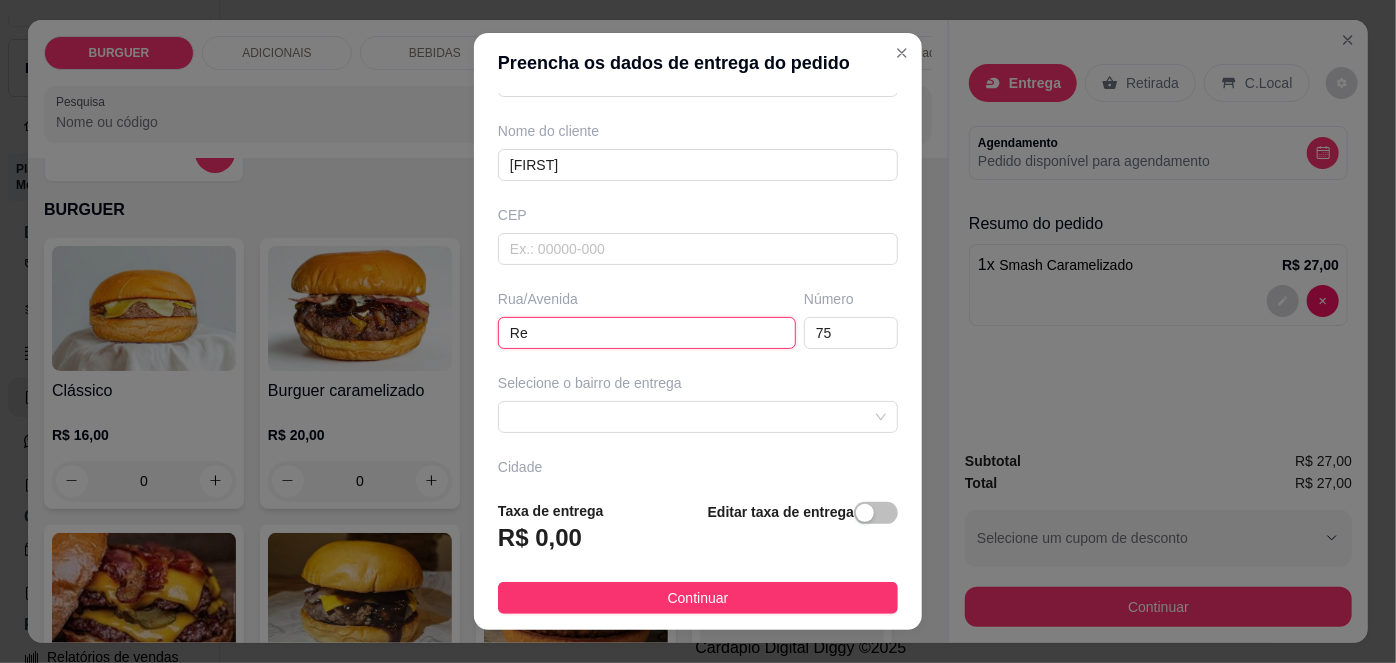 type on "R" 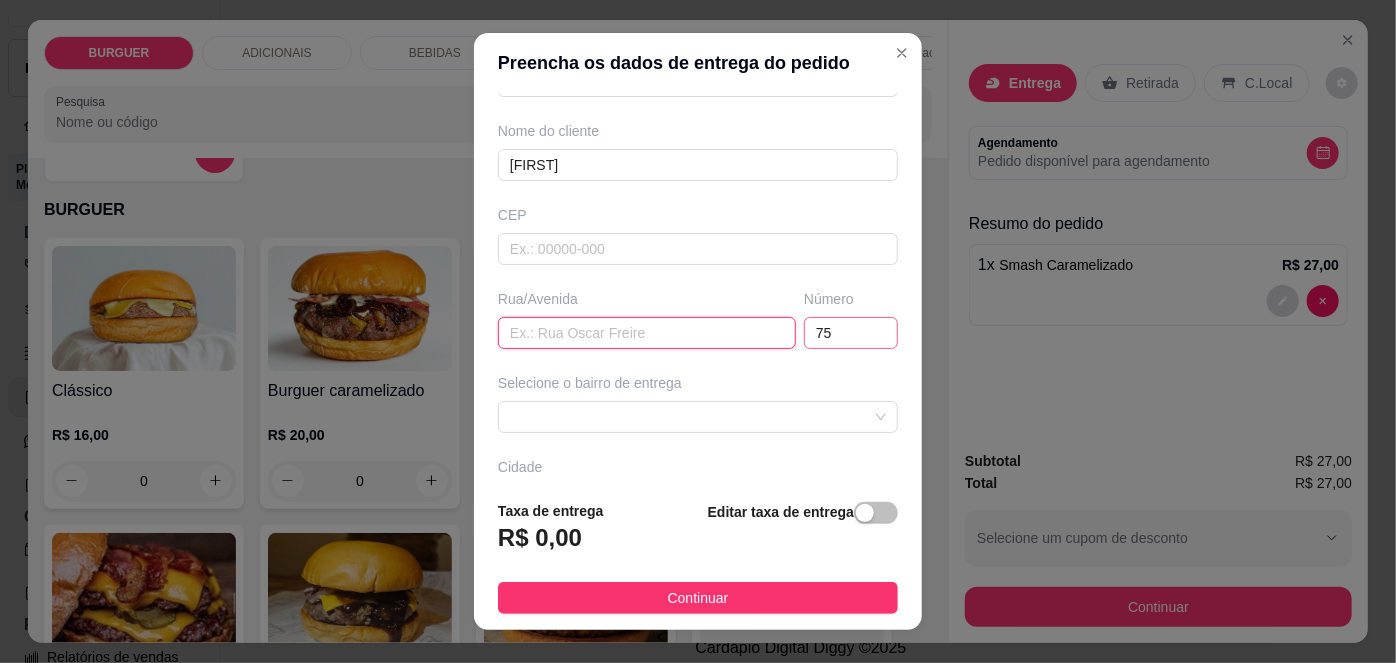 type 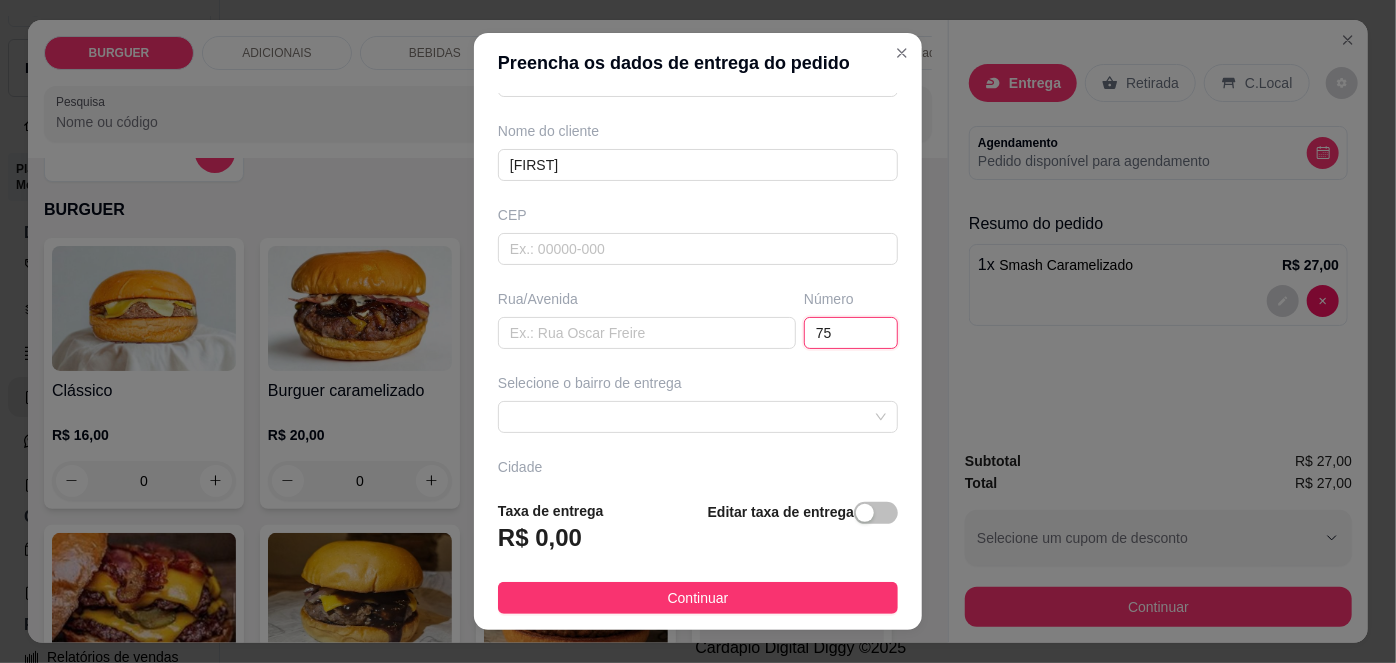 click on "75" at bounding box center [851, 333] 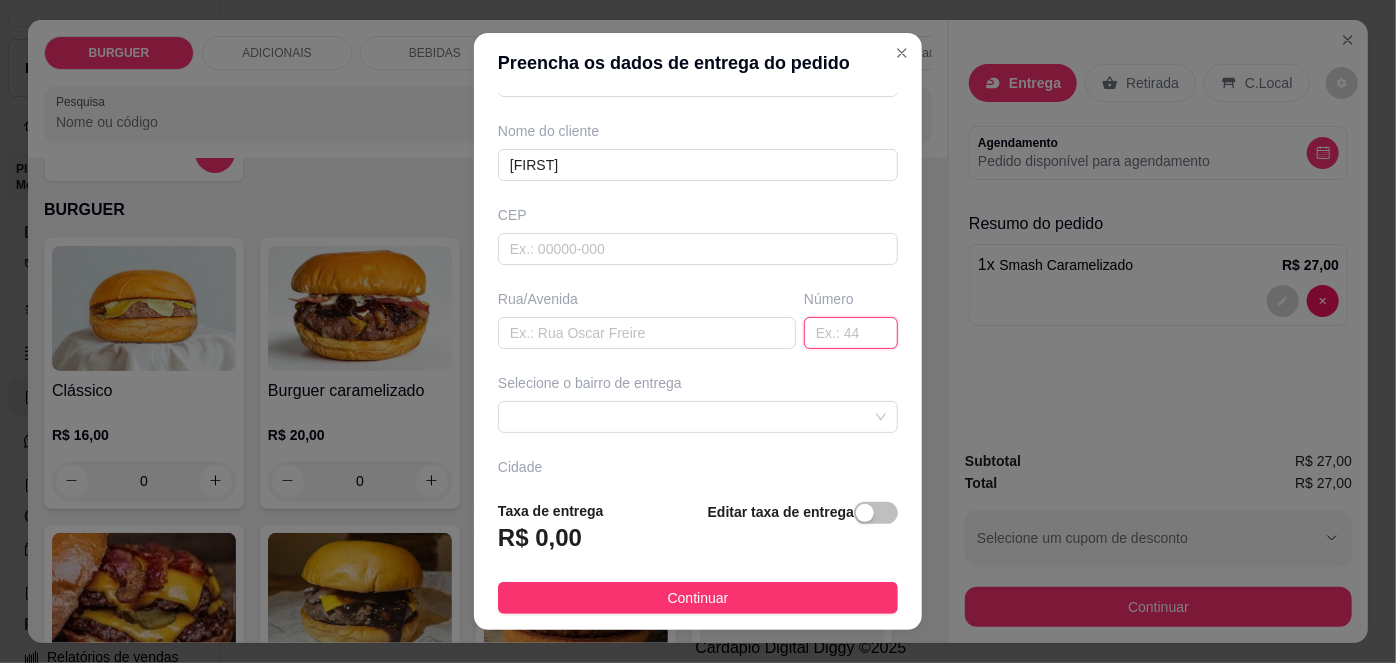 scroll, scrollTop: 279, scrollLeft: 0, axis: vertical 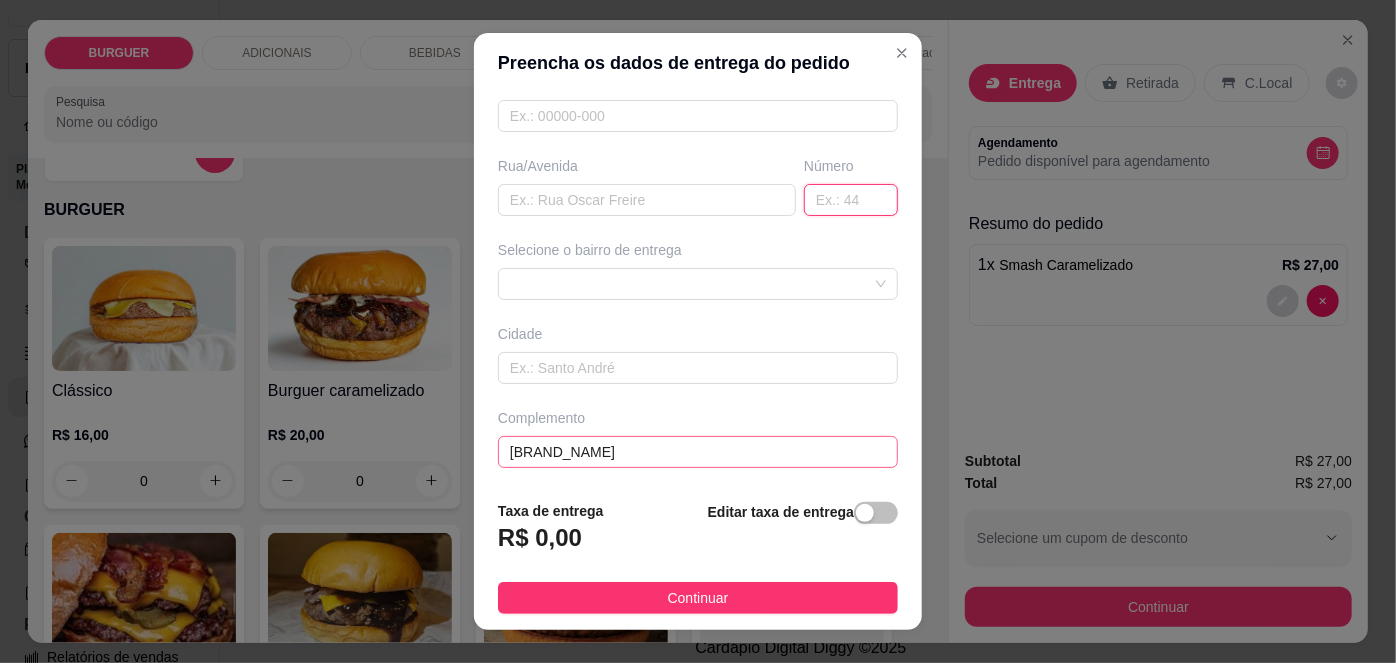 type 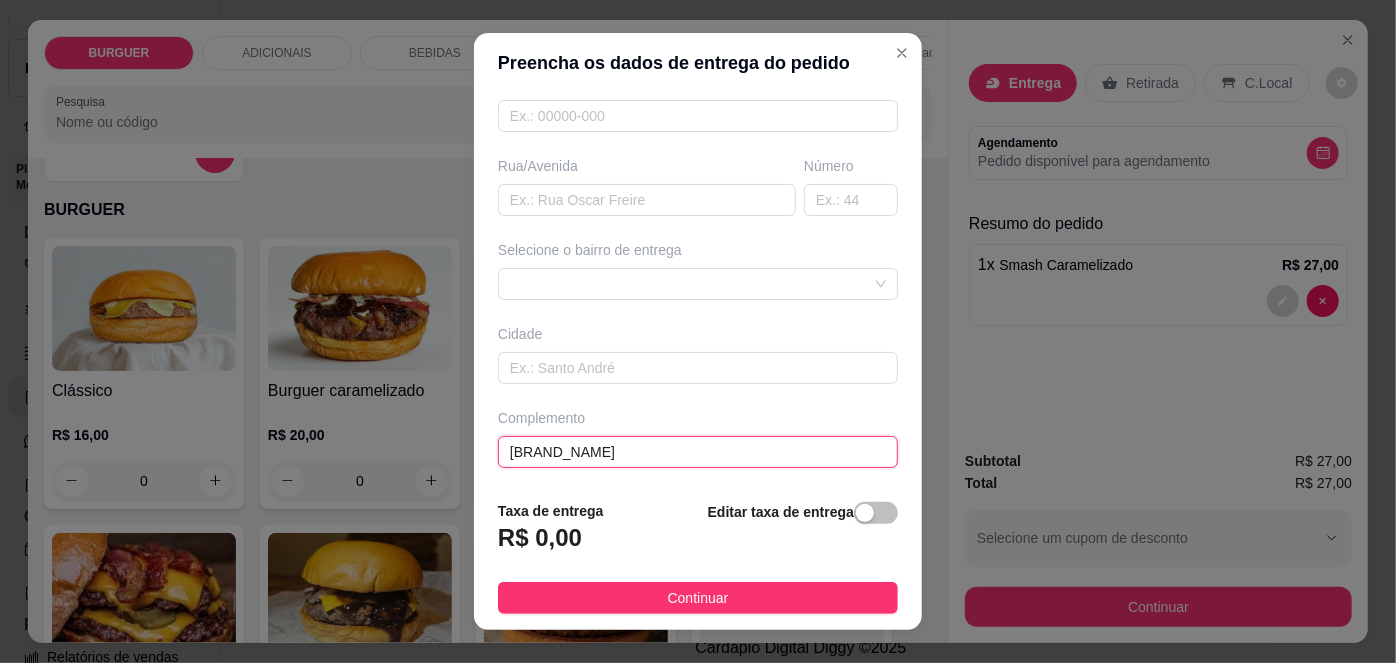 click on "[BRAND_NAME]" at bounding box center [698, 452] 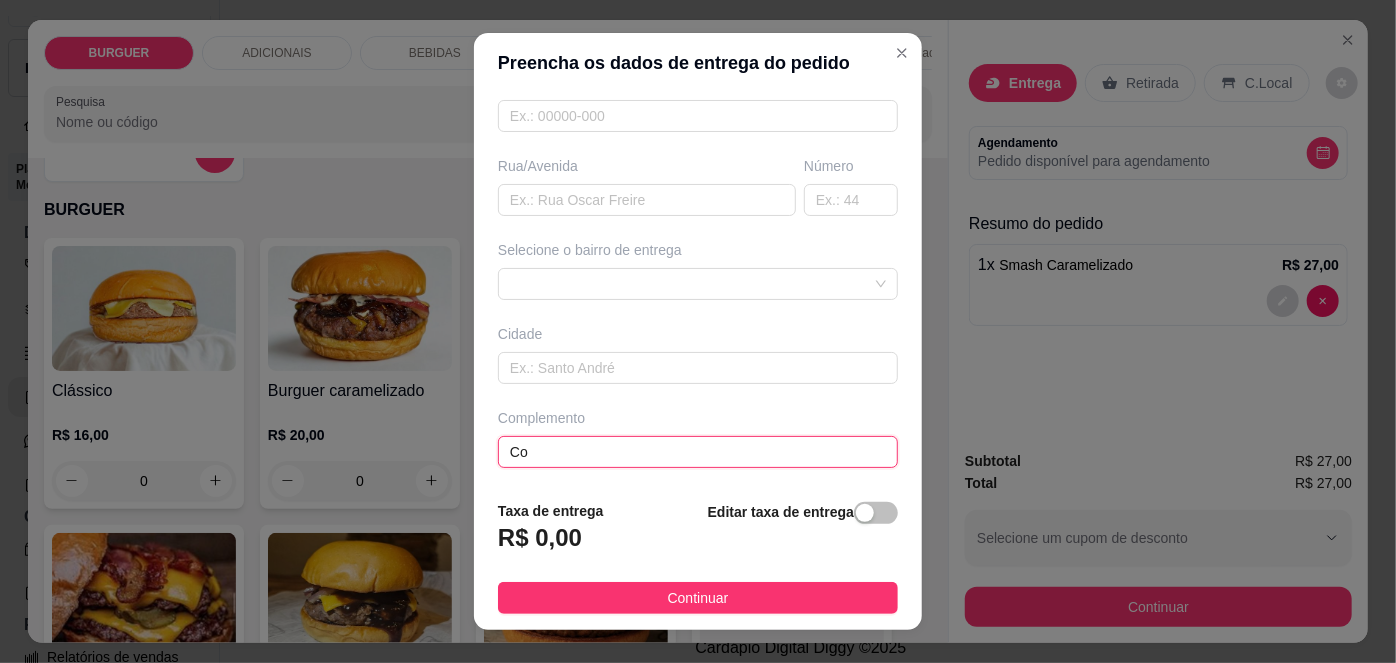 type on "C" 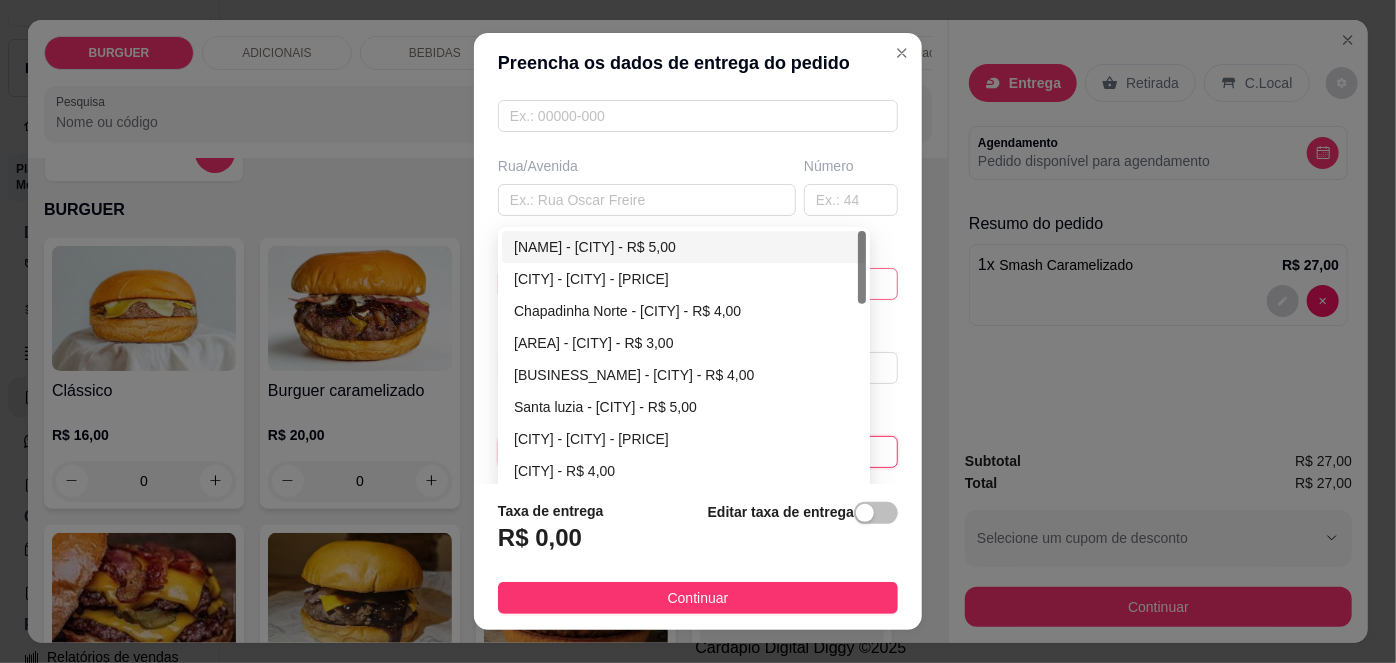 click on "[ID] [ID] [CITY] - [CITY] - [PRICE] [CITY] - [CITY] - [PRICE] [CITY] - [CITY] - [PRICE] [CITY] - [CITY] - [PRICE] [CITY] - [CITY] - [PRICE] [CITY] - [CITY] - [PRICE] [CITY] - [CITY] - [PRICE] [CITY] - [CITY] - [PRICE] [CITY] - [CITY] - [PRICE] [CITY] - [CITY] - [PRICE]" at bounding box center (698, 284) 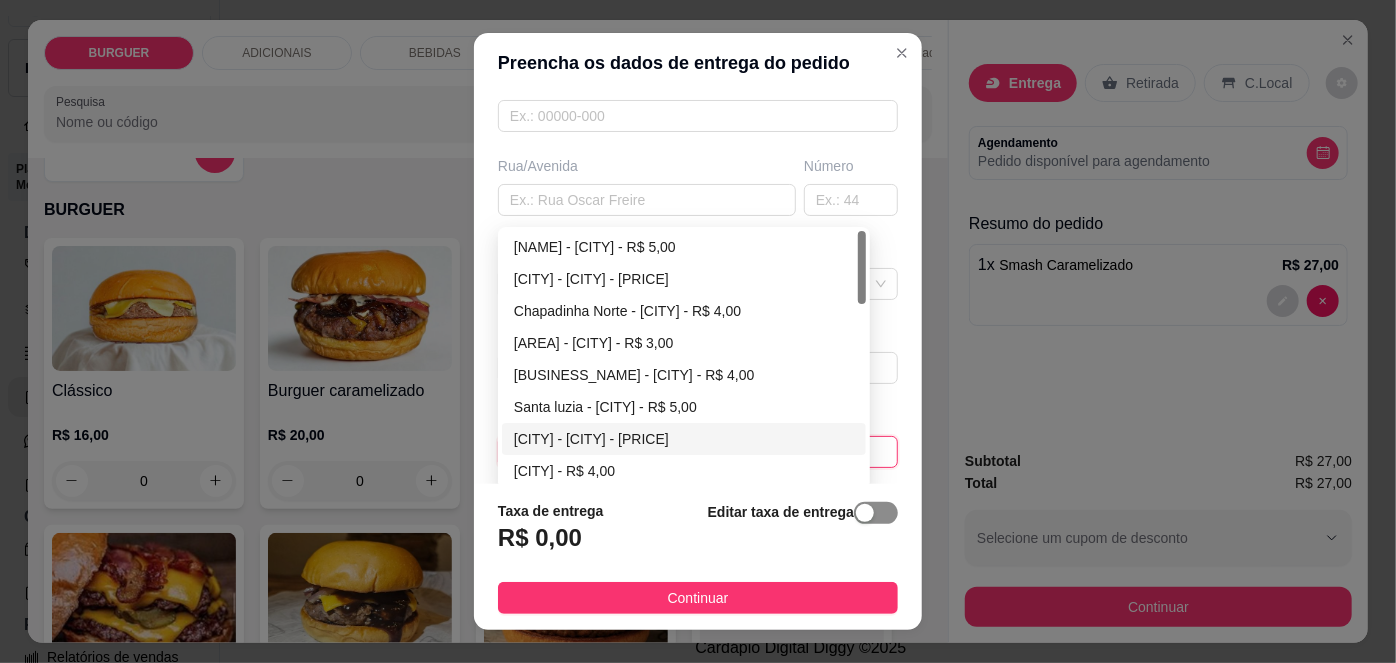 type 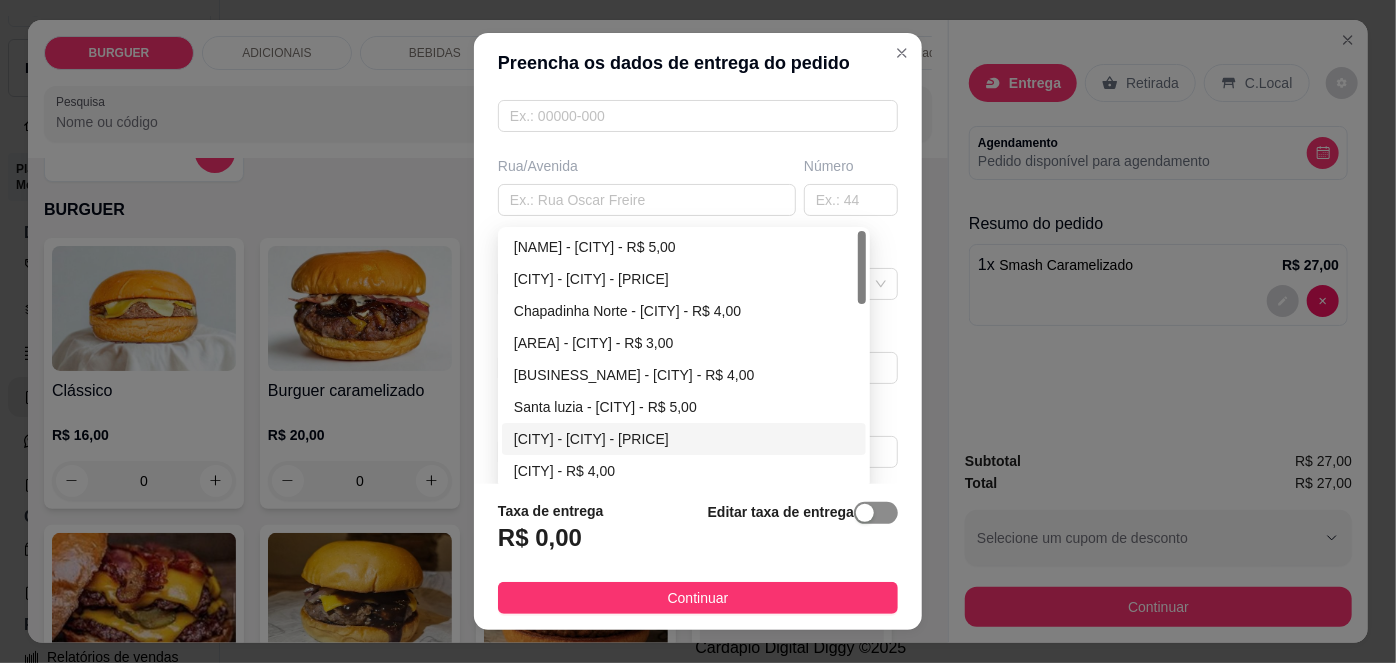 click at bounding box center [876, 513] 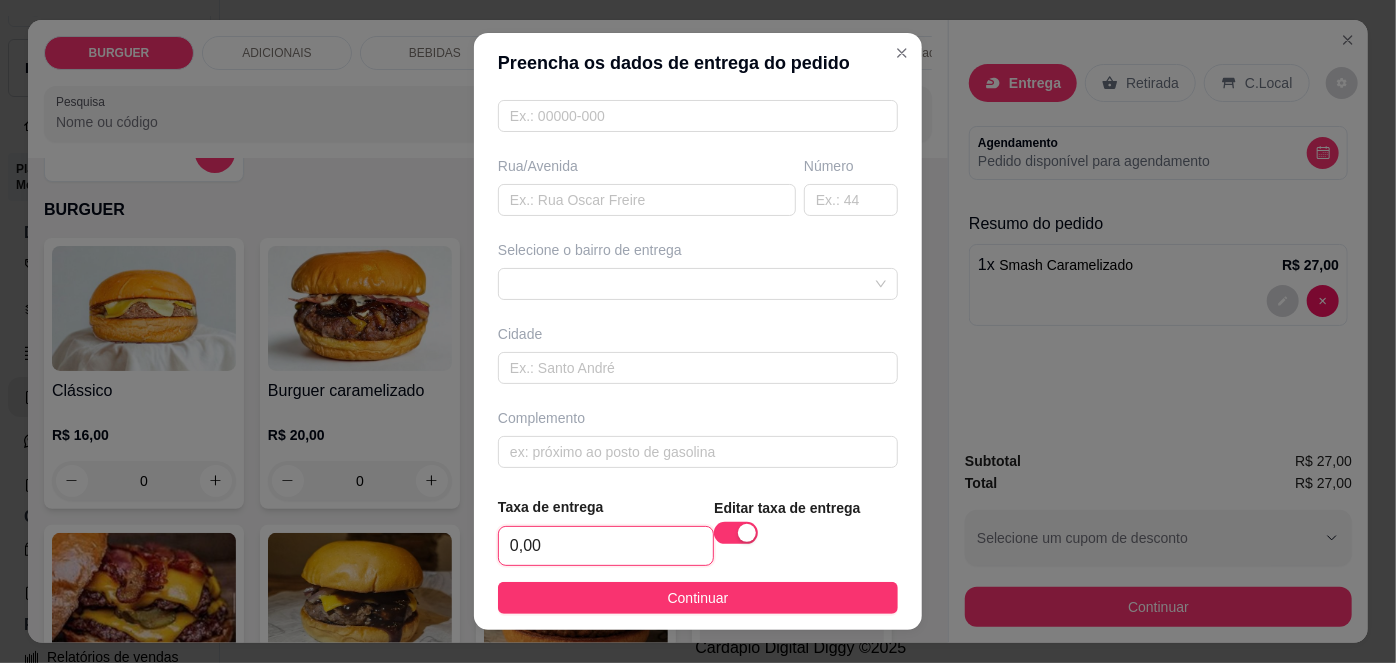 click on "0,00" at bounding box center (606, 546) 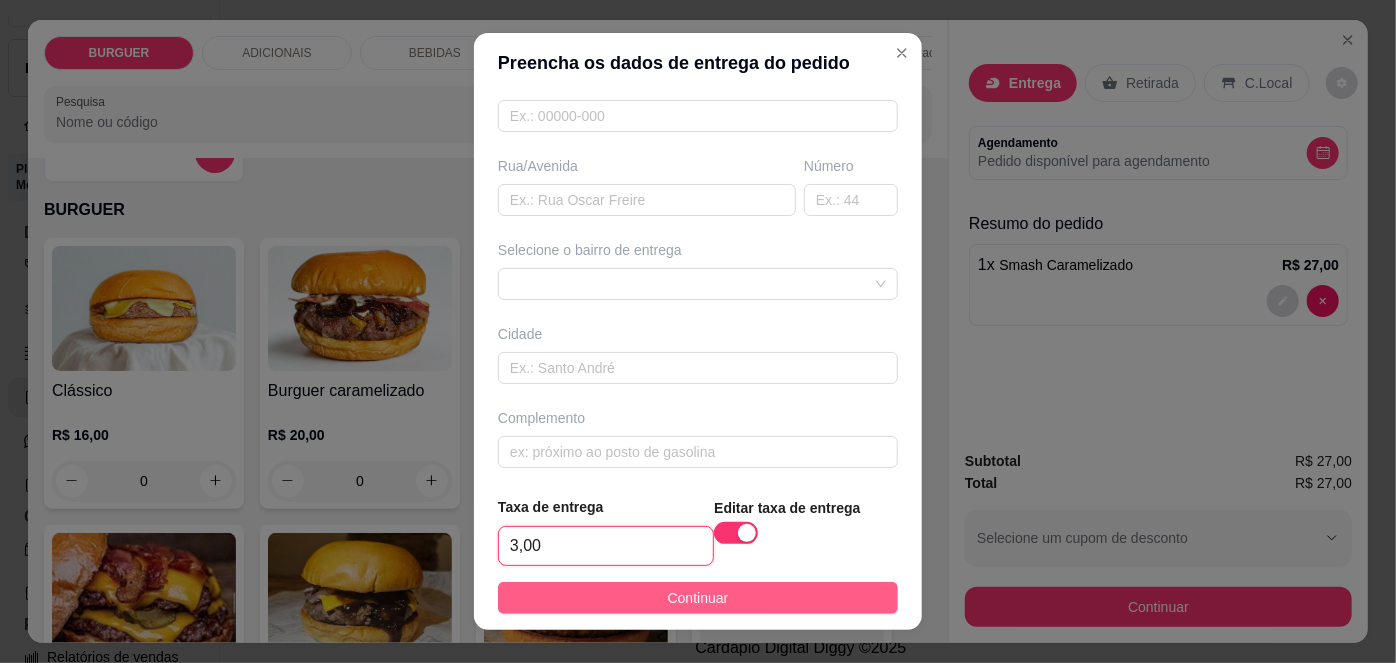 type on "3,00" 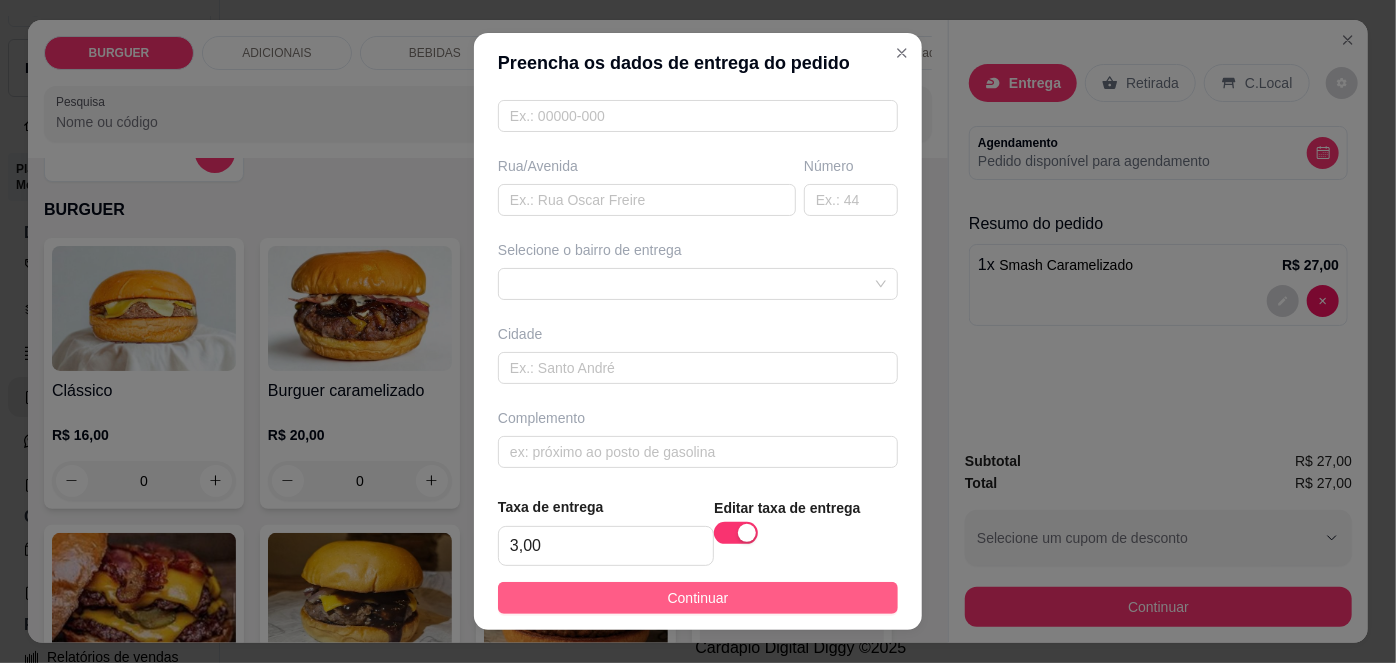 click on "Continuar" at bounding box center (698, 598) 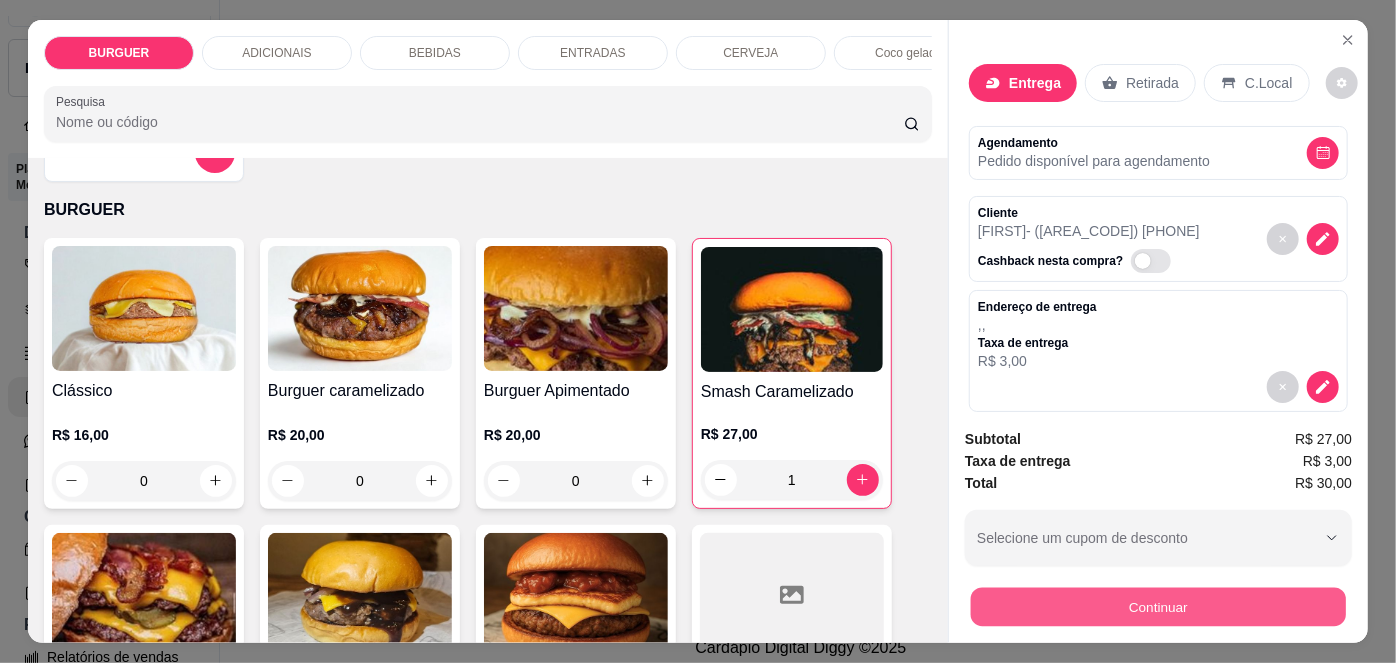 click on "Continuar" at bounding box center (1158, 607) 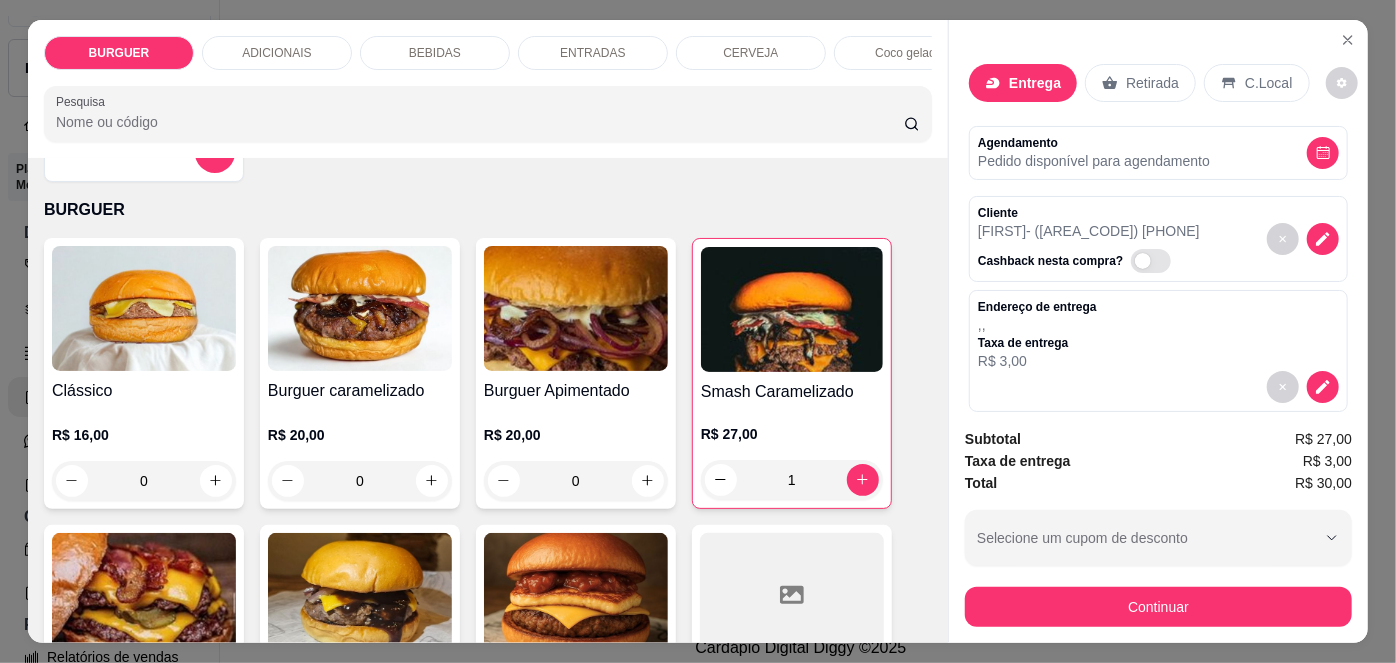 scroll, scrollTop: 154, scrollLeft: 0, axis: vertical 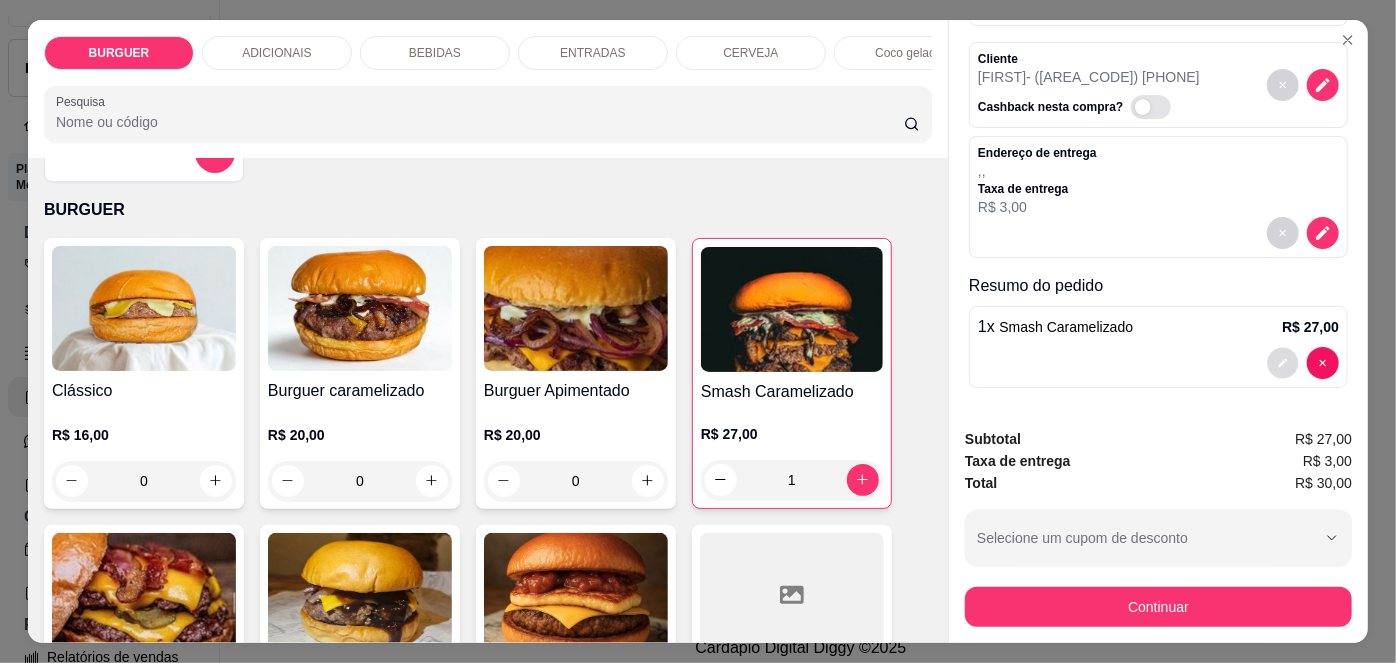 click 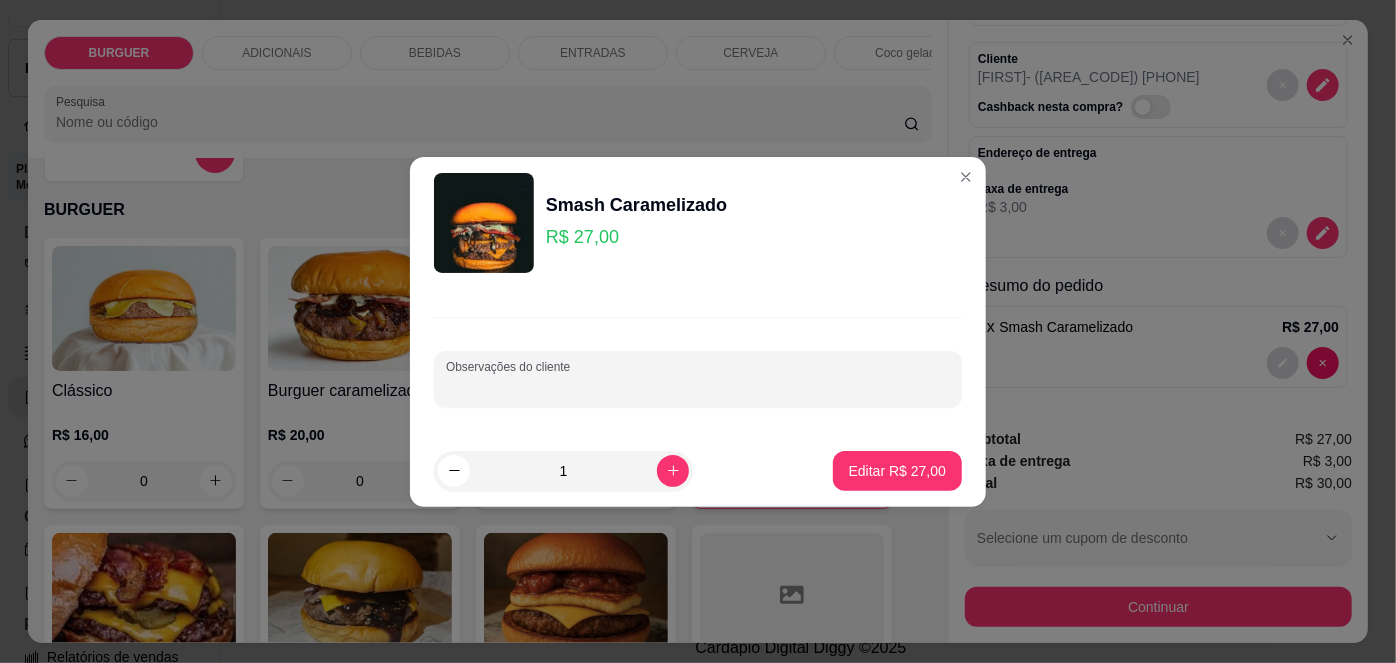 click on "Observações do cliente" at bounding box center [698, 387] 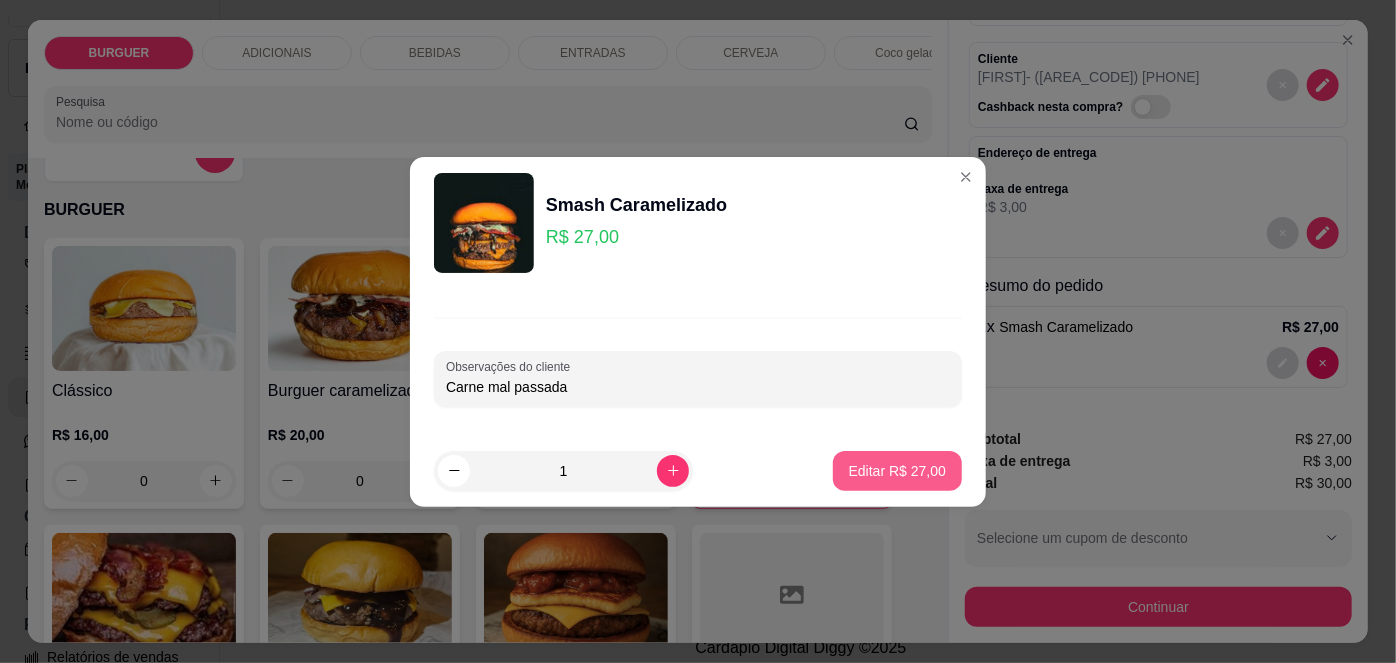 type on "Carne mal passada" 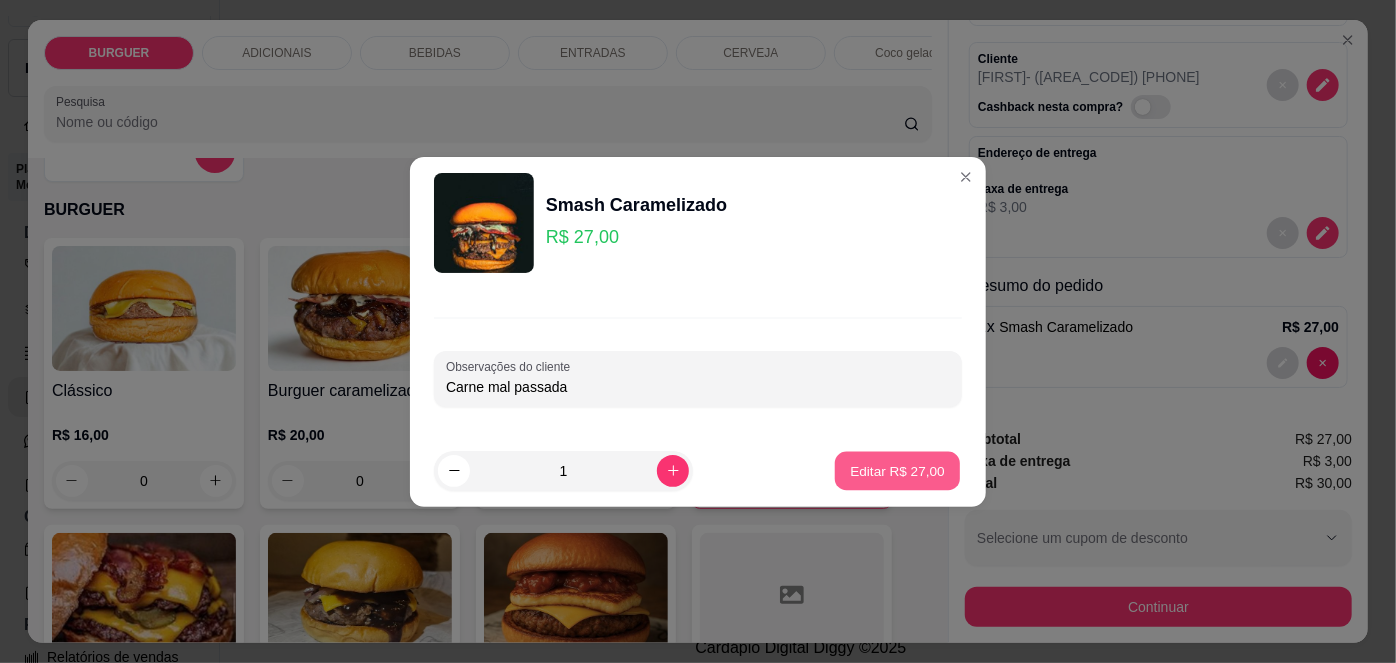 click on "Editar   R$ 27,00" at bounding box center (897, 470) 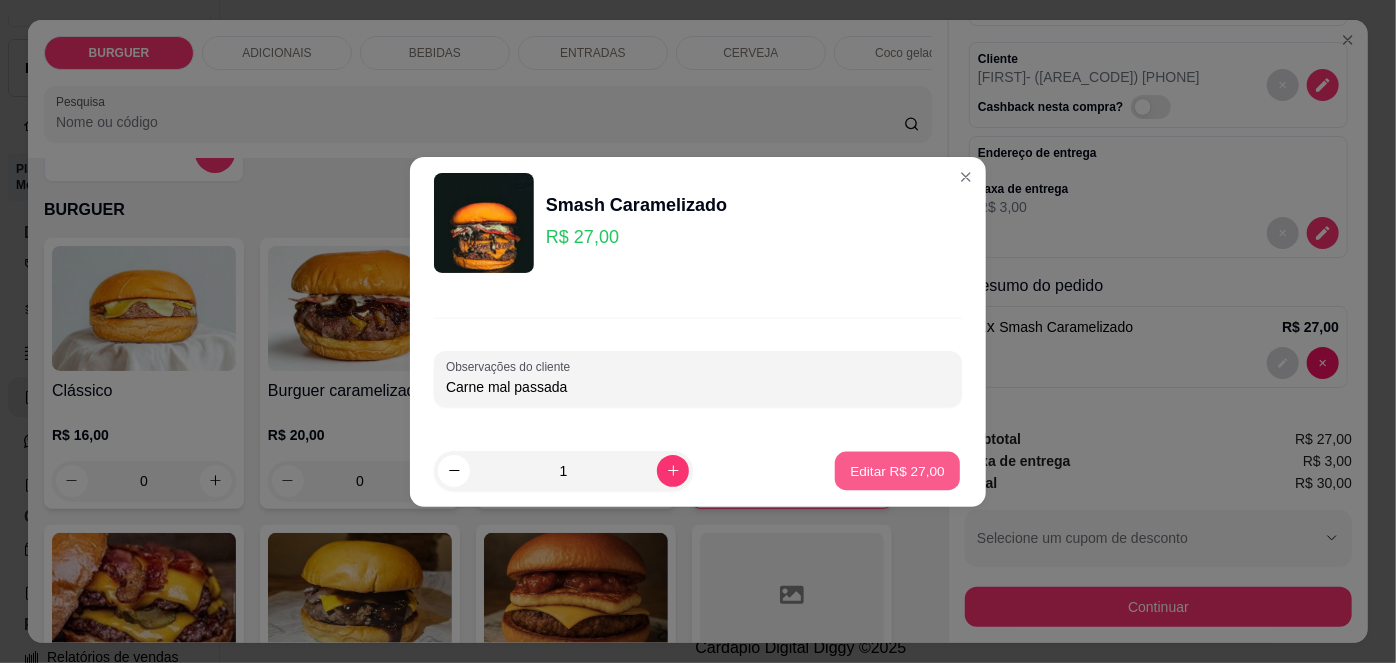 type on "0" 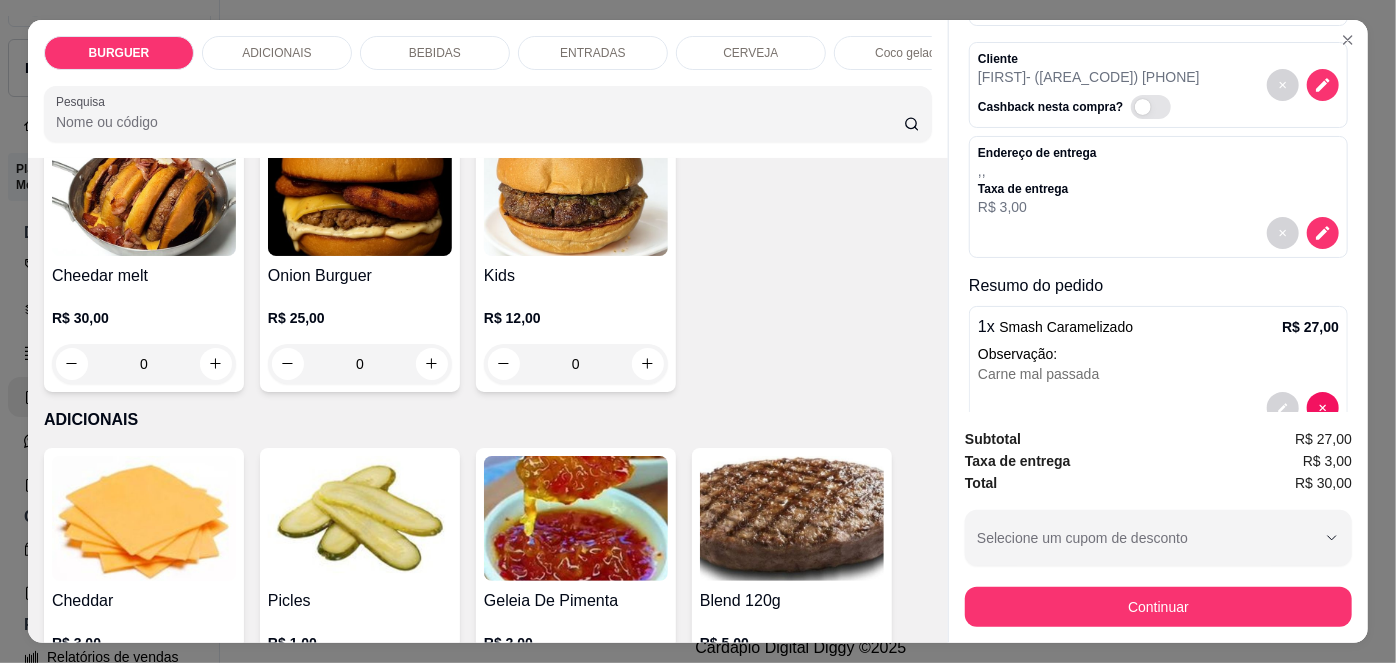scroll, scrollTop: 0, scrollLeft: 0, axis: both 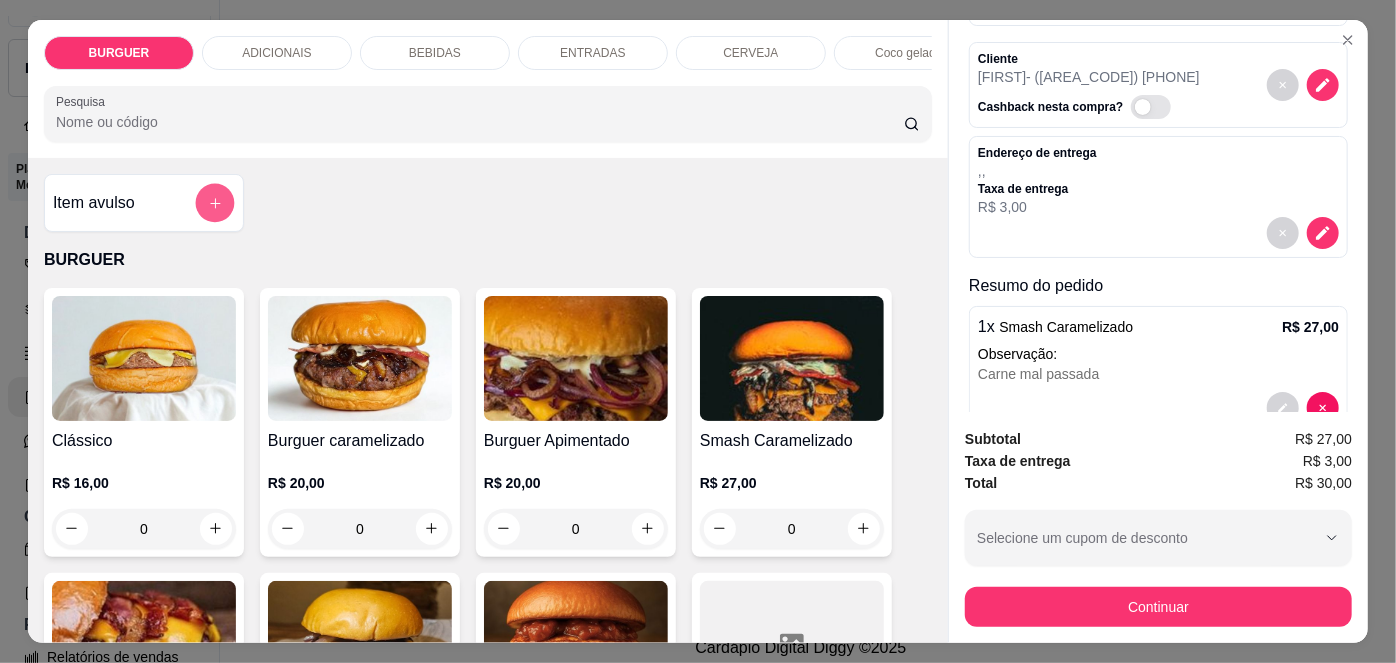 click 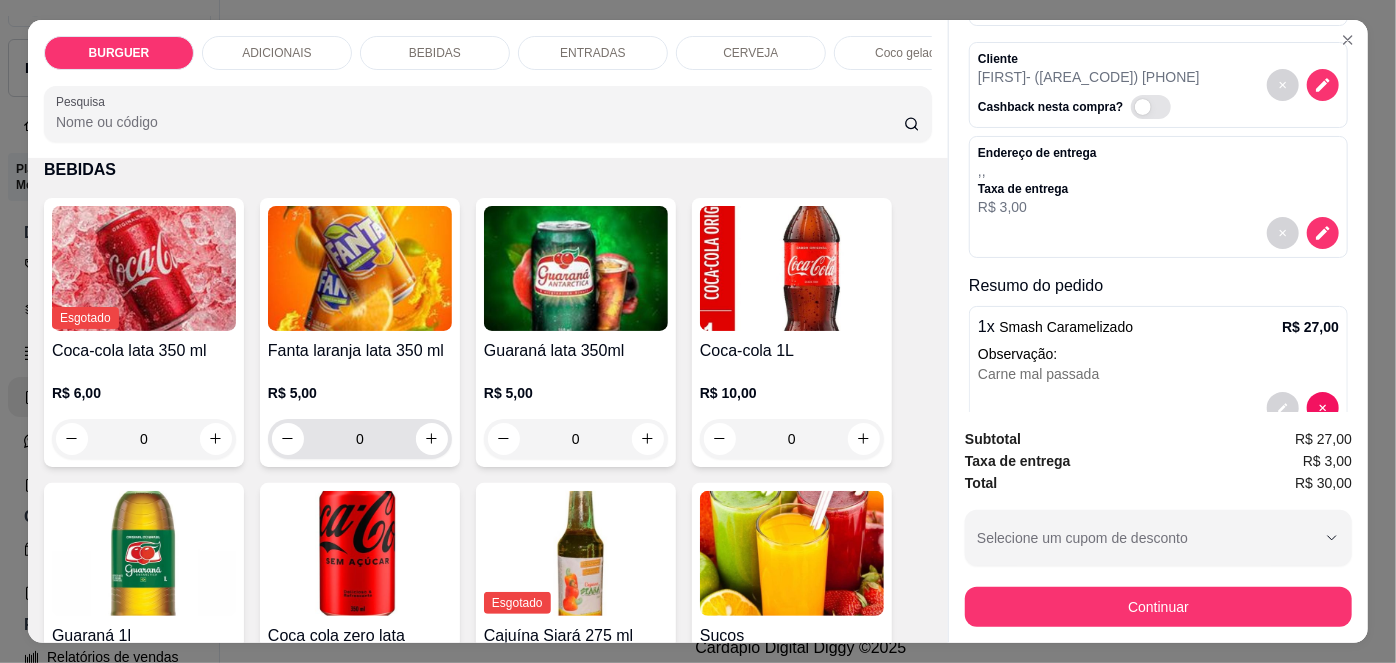 scroll, scrollTop: 1557, scrollLeft: 0, axis: vertical 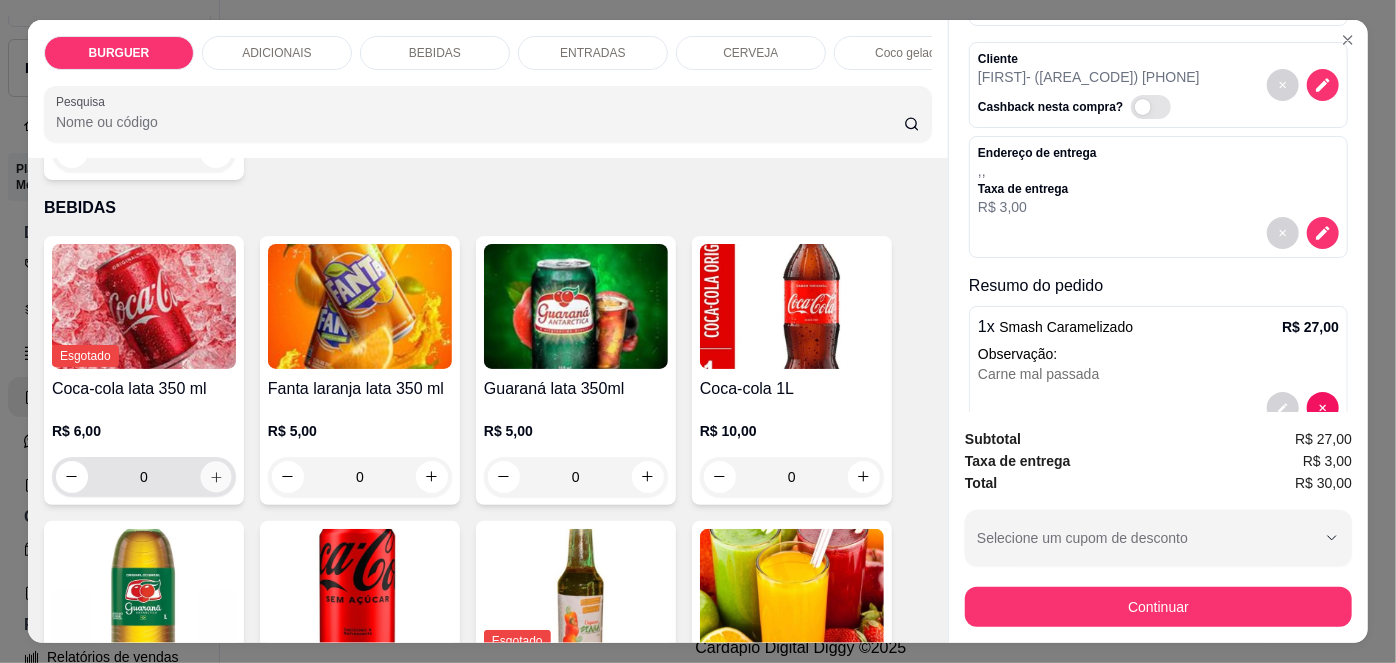 click 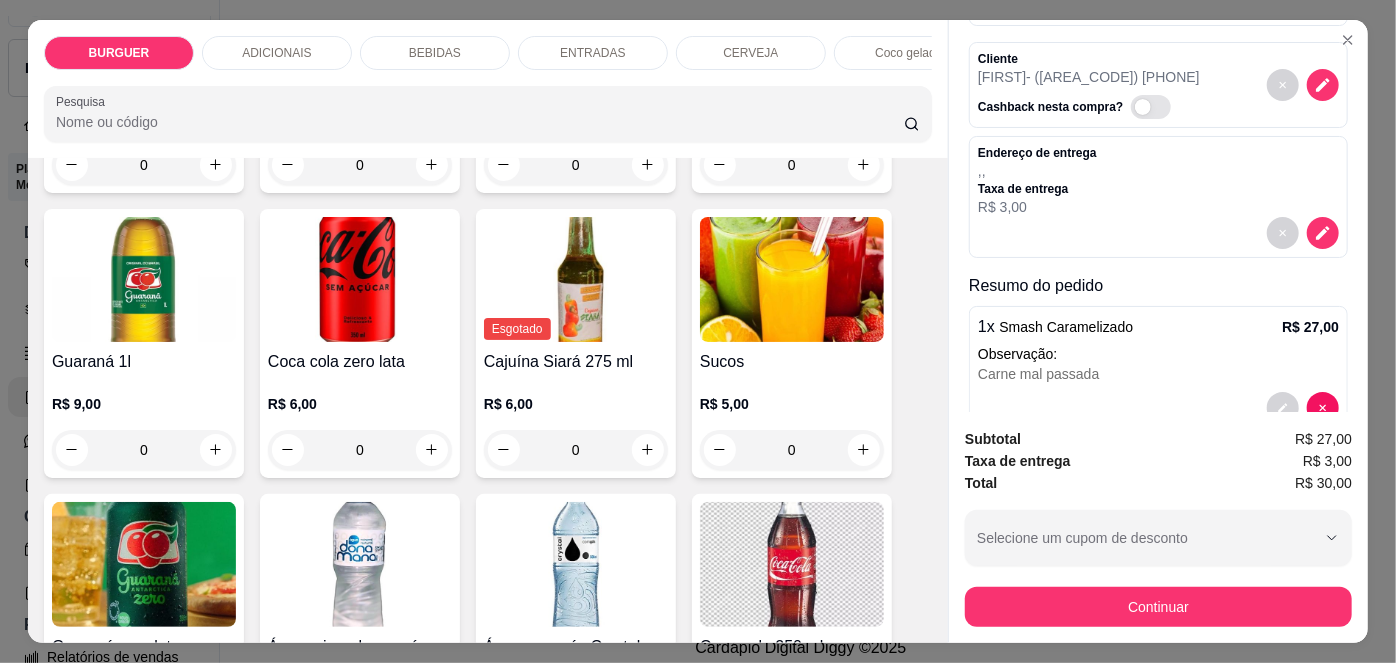 scroll, scrollTop: 1871, scrollLeft: 0, axis: vertical 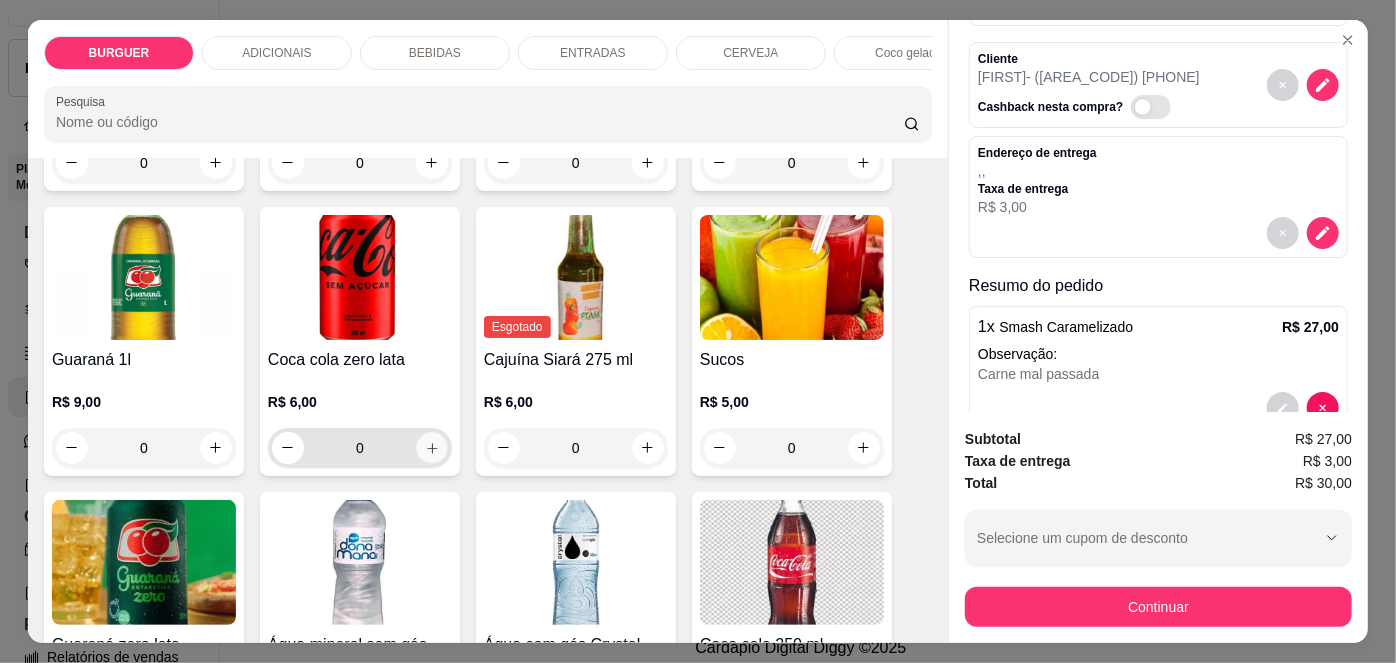 click 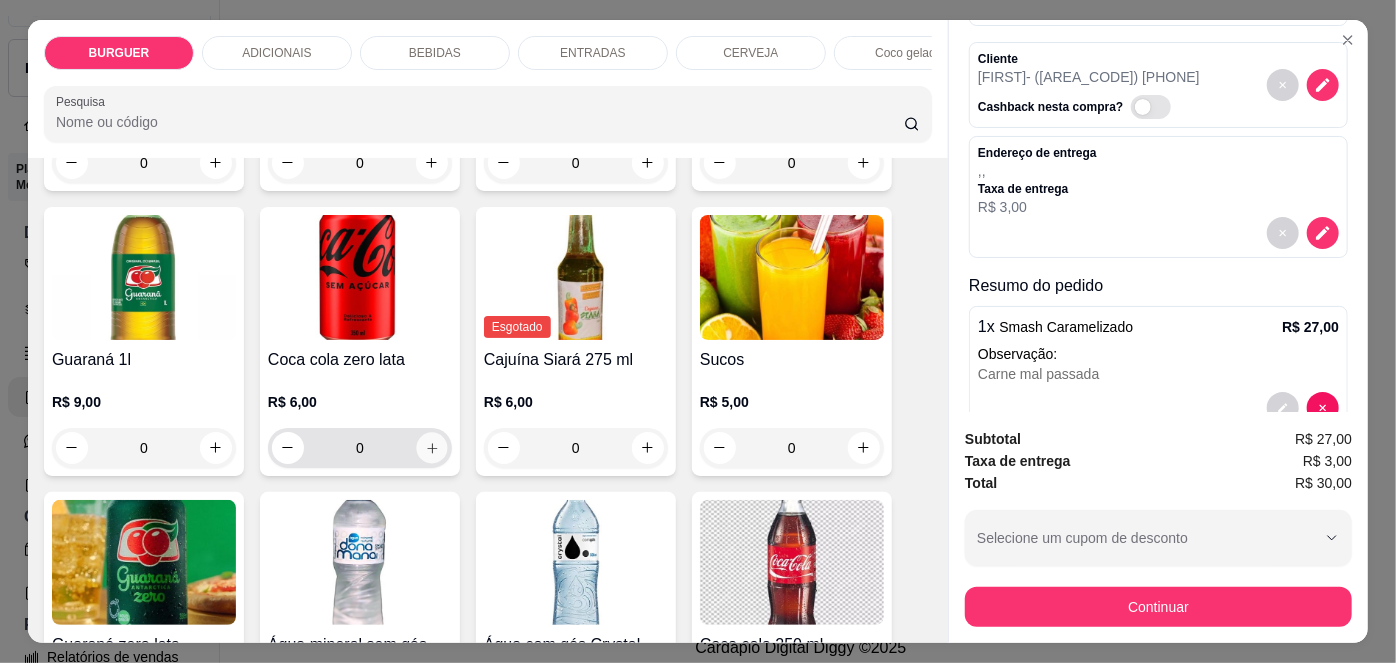 type on "1" 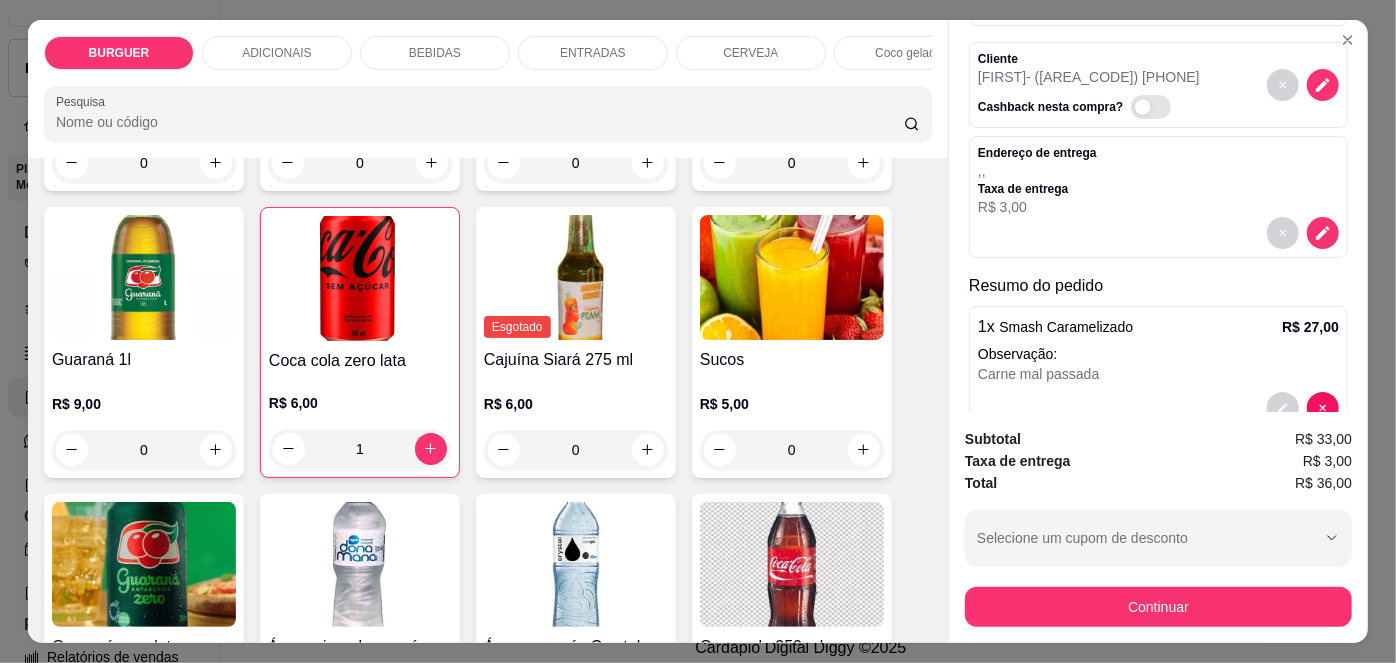 scroll, scrollTop: 288, scrollLeft: 0, axis: vertical 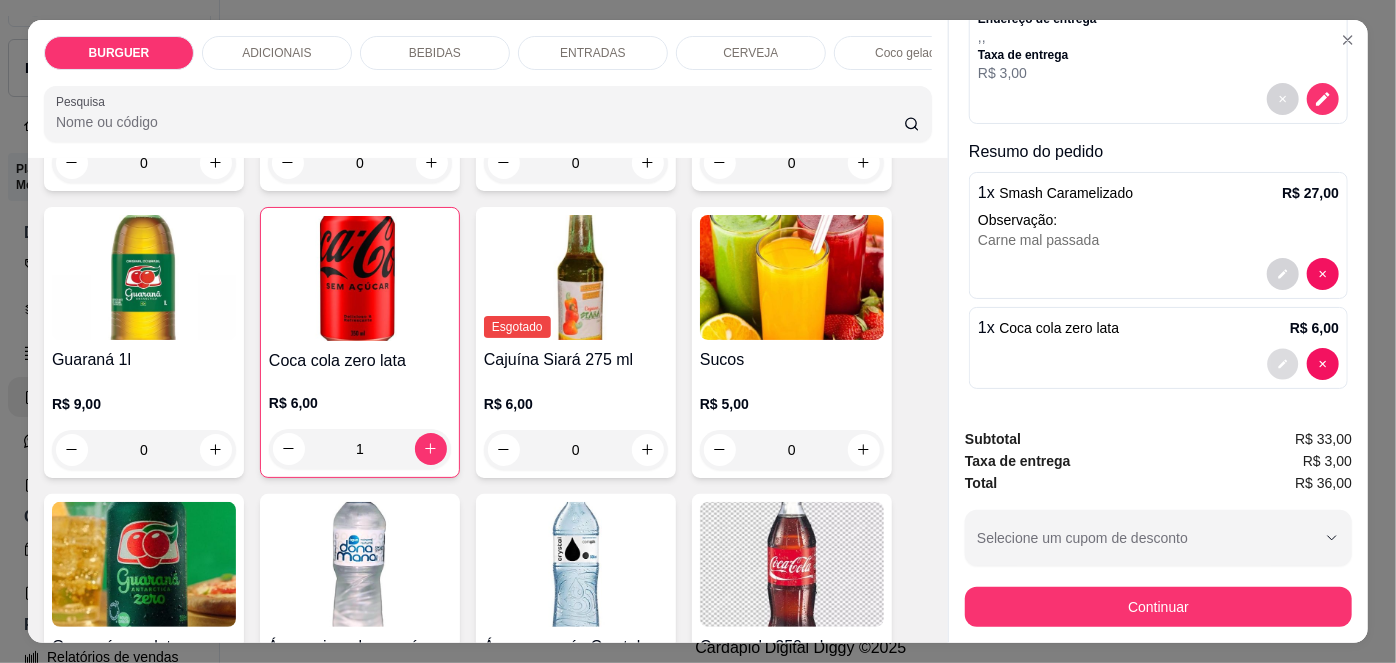 click 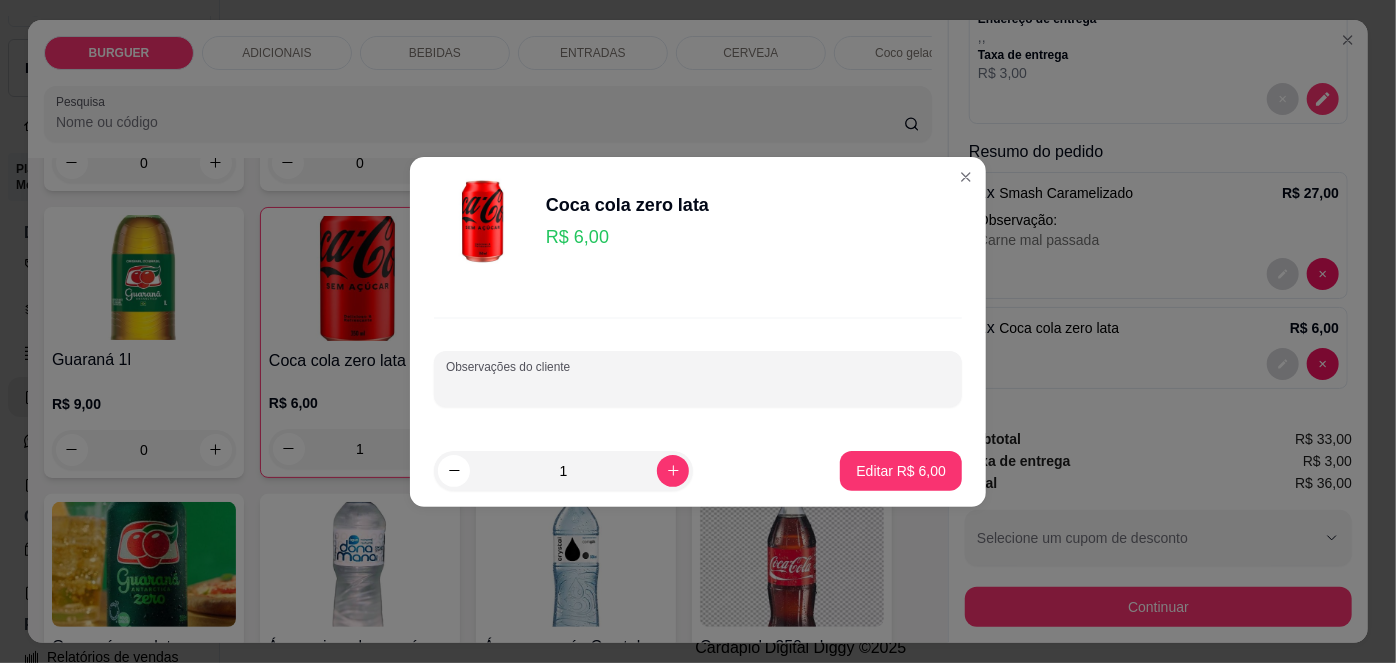 click on "Observações do cliente" at bounding box center [698, 387] 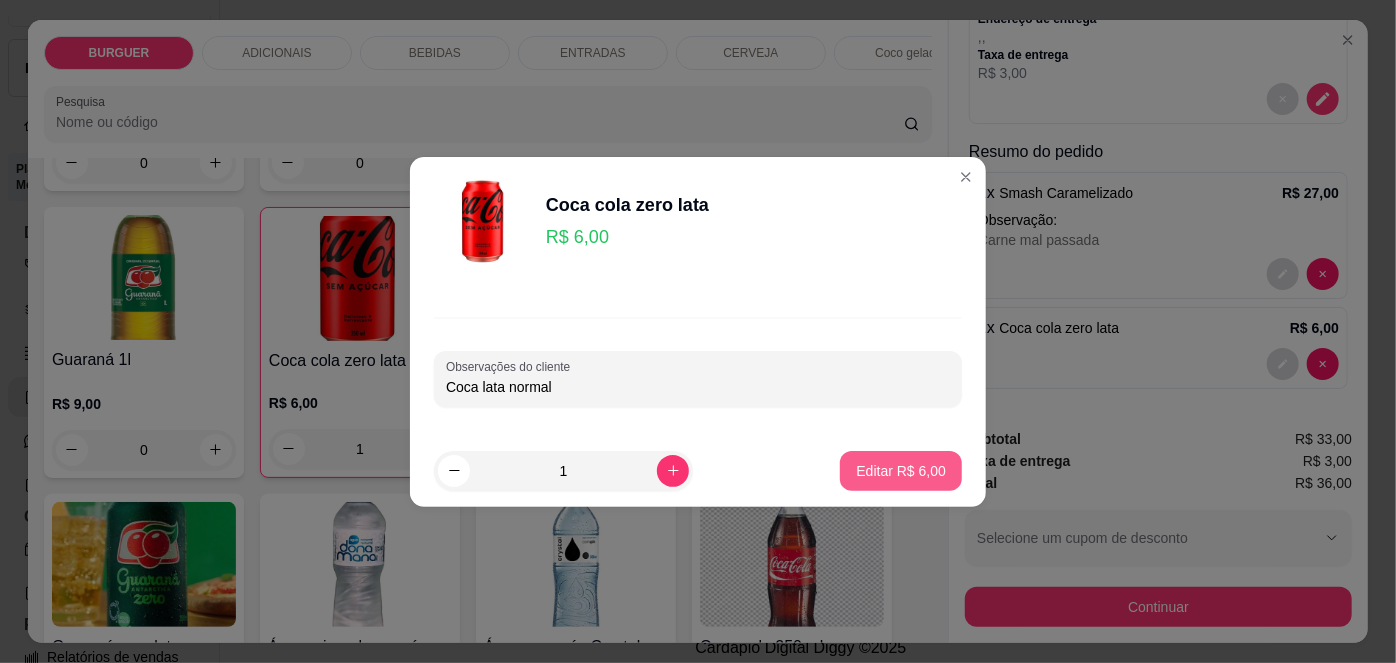 type on "Coca lata normal" 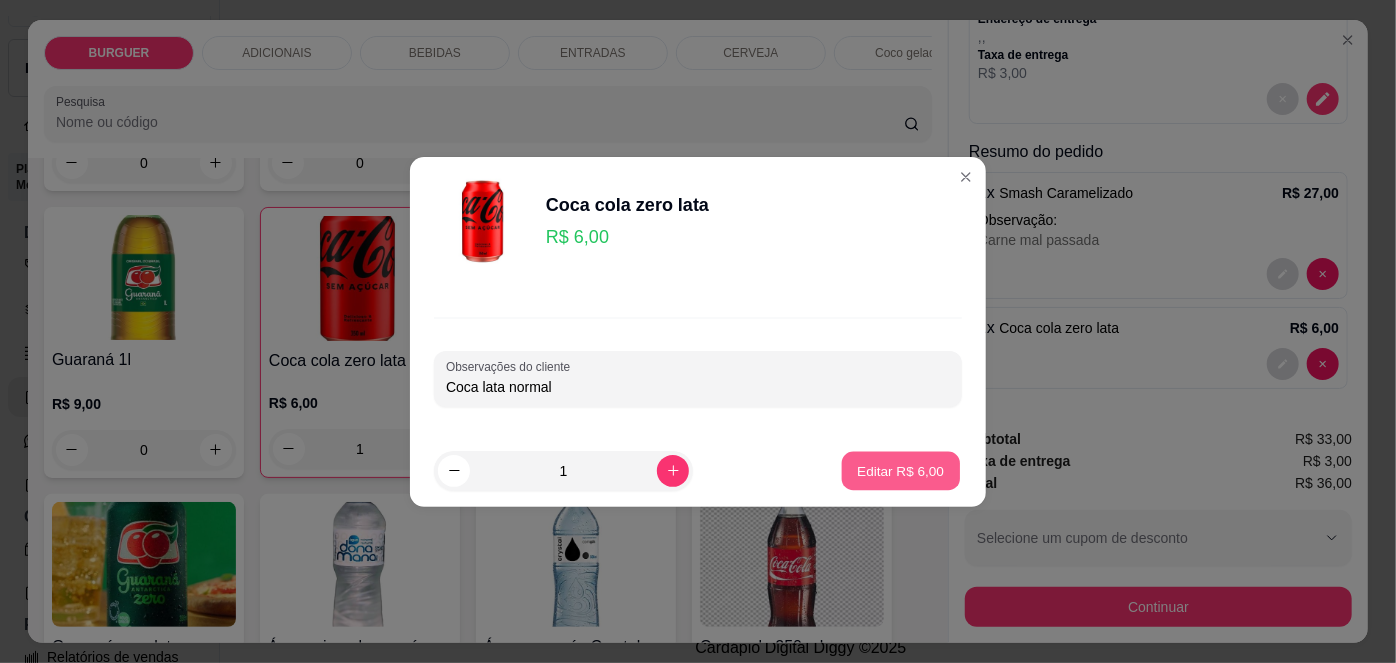click on "Editar   R$ 6,00" at bounding box center [901, 470] 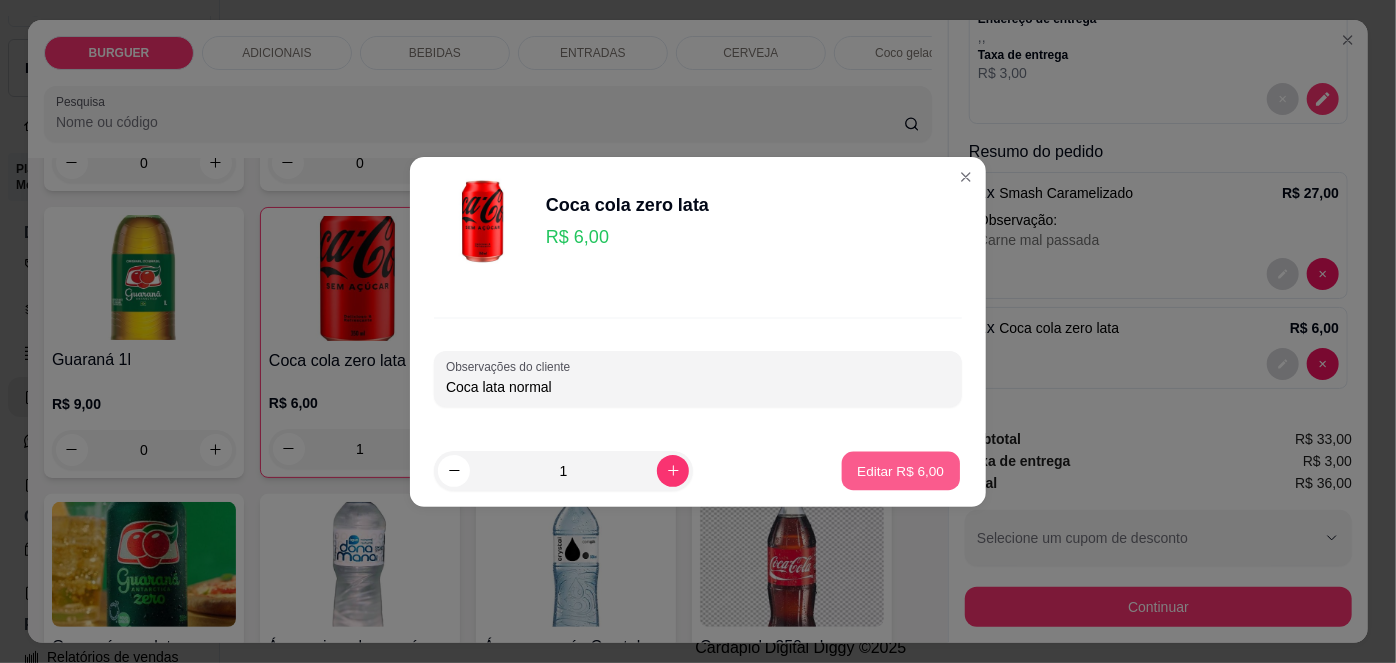 type on "0" 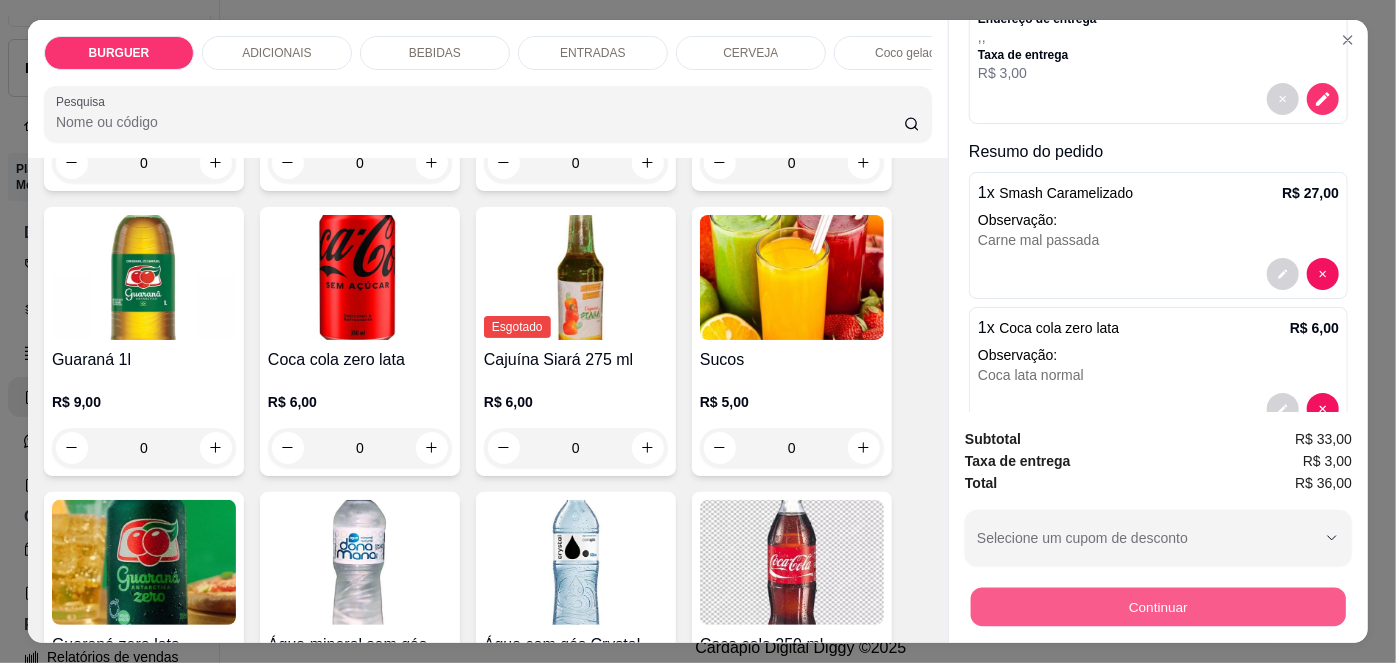 click on "Continuar" at bounding box center [1158, 607] 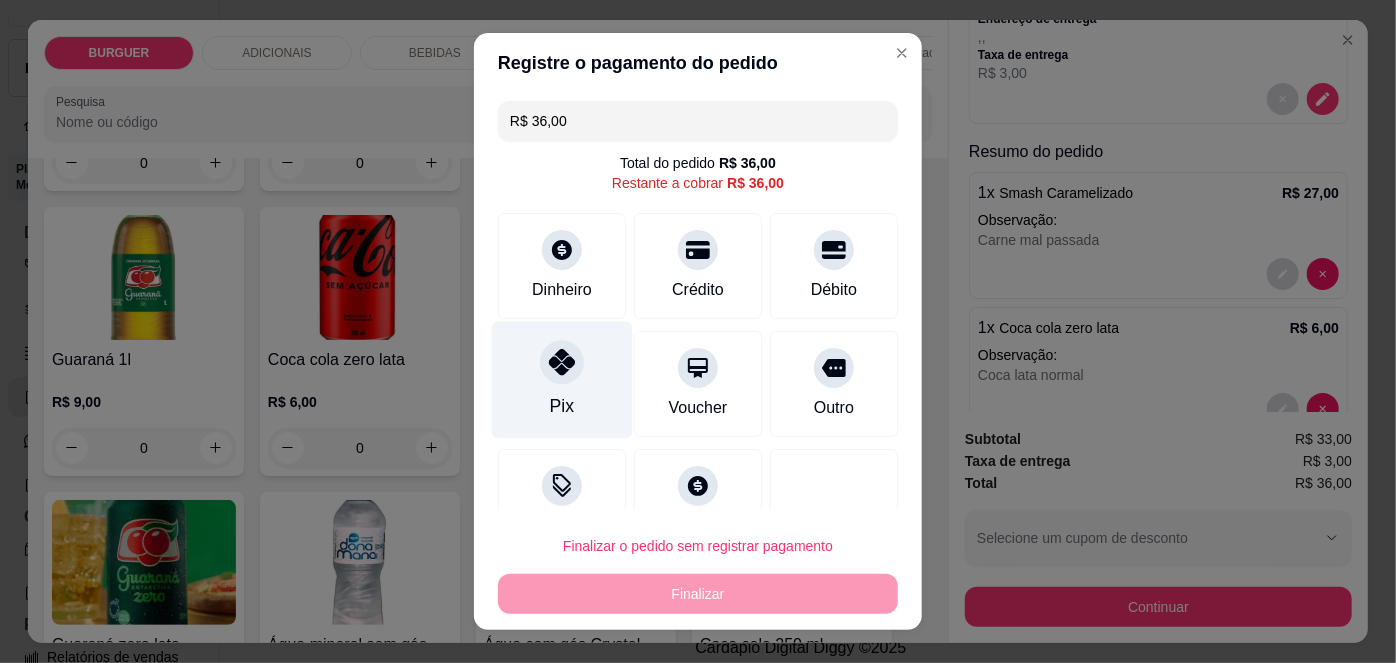 click at bounding box center (562, 363) 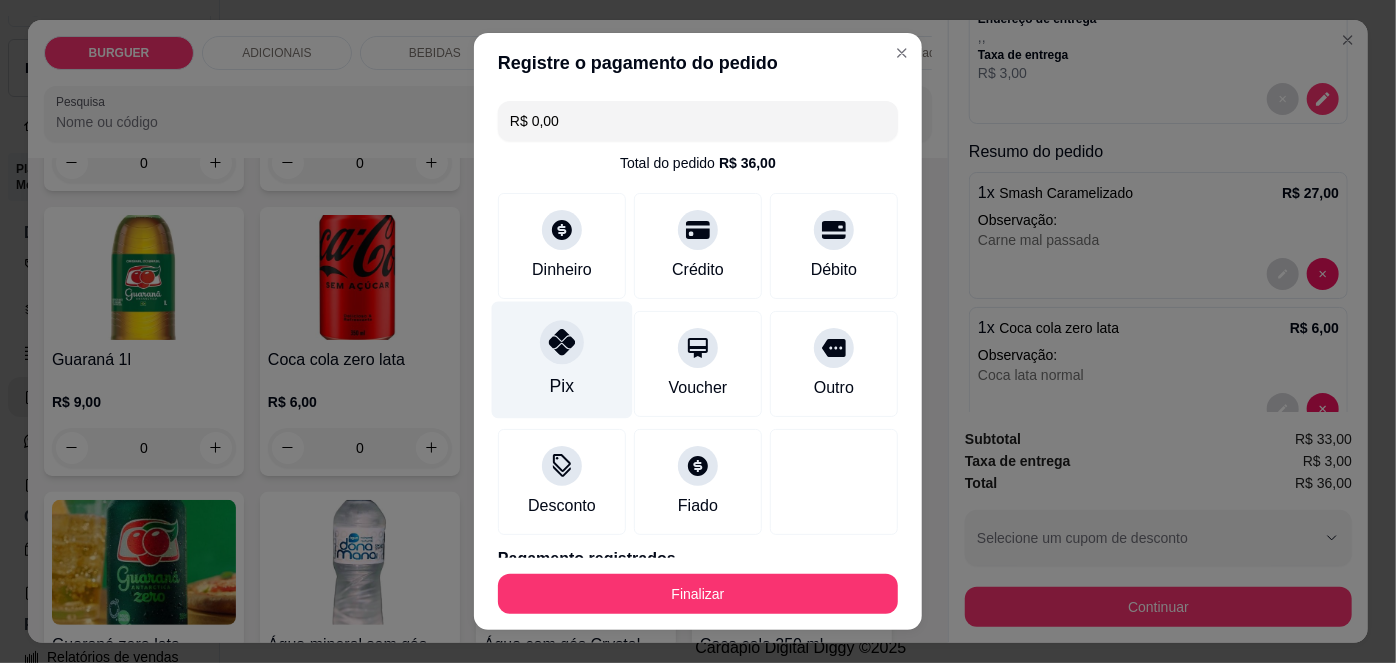 scroll, scrollTop: 88, scrollLeft: 0, axis: vertical 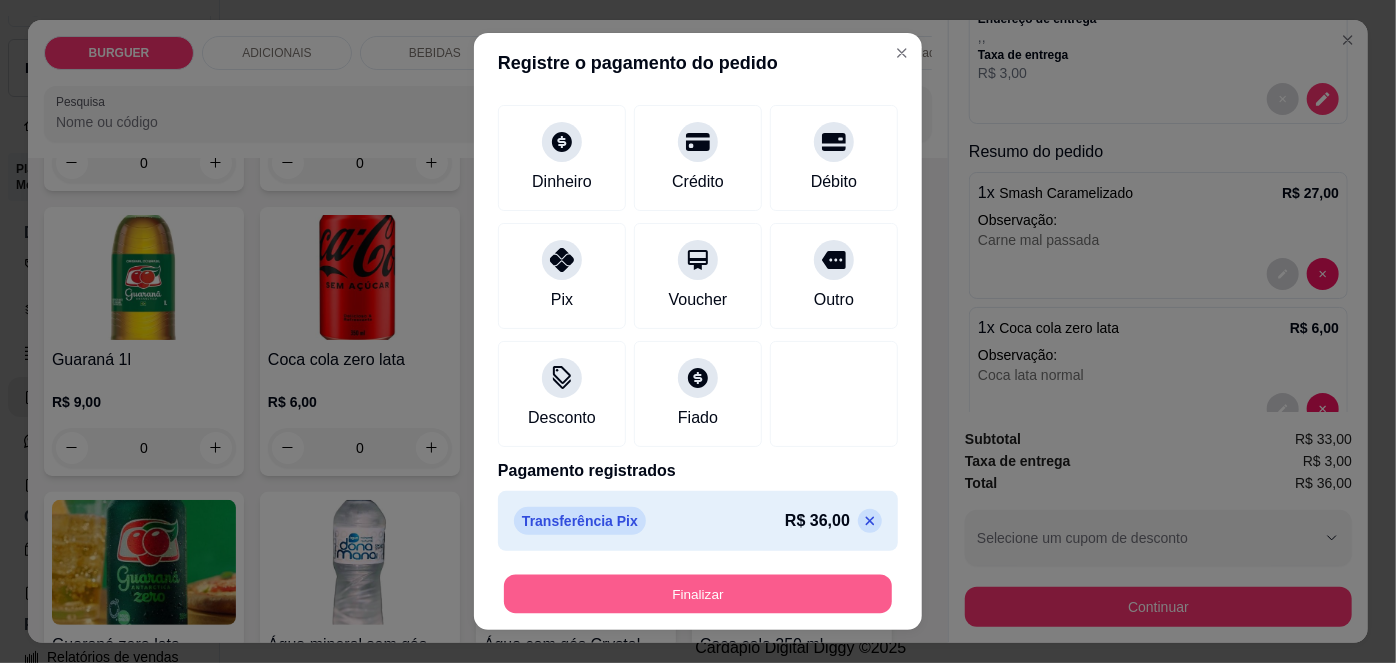 click on "Finalizar" at bounding box center [698, 593] 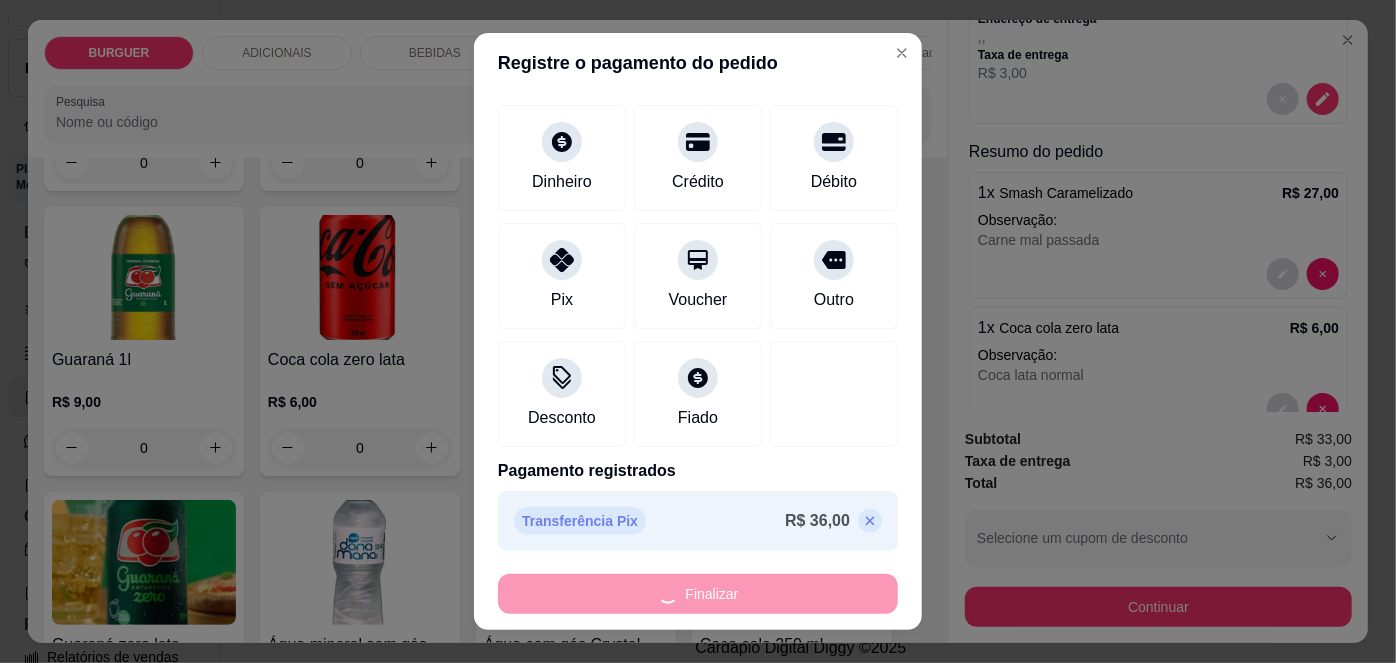 type on "-R$ 36,00" 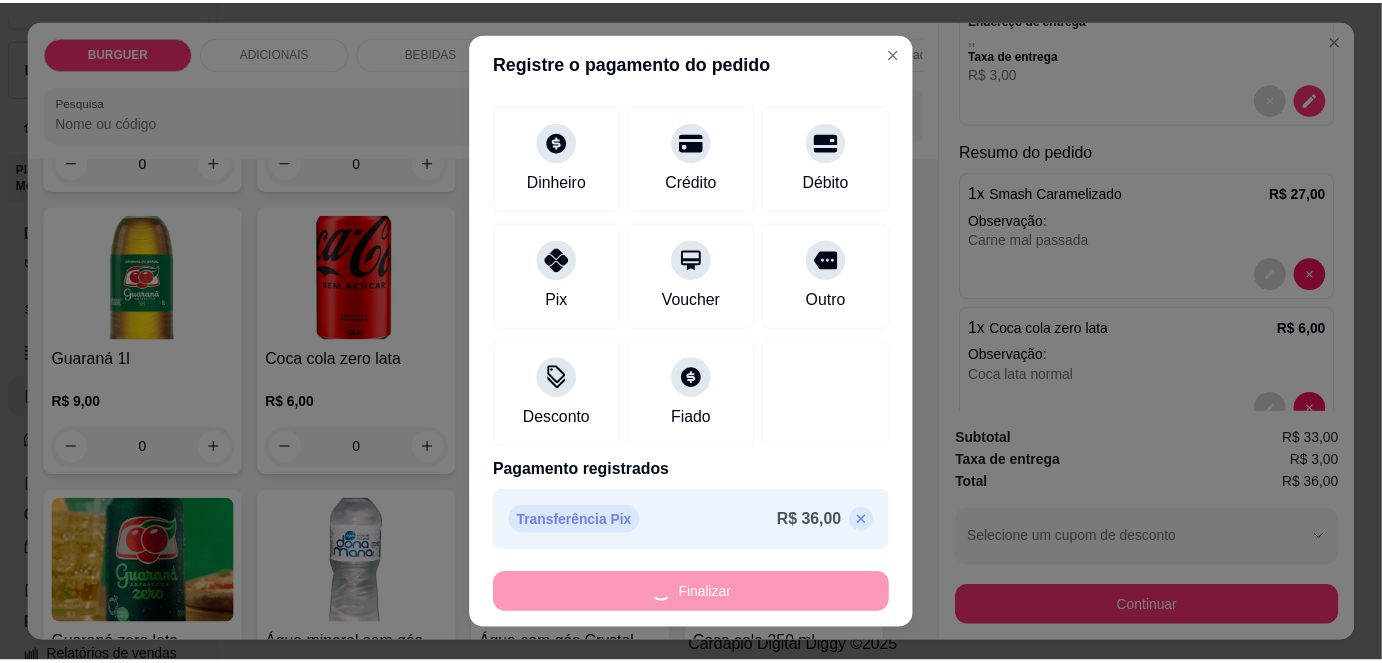 scroll, scrollTop: 0, scrollLeft: 0, axis: both 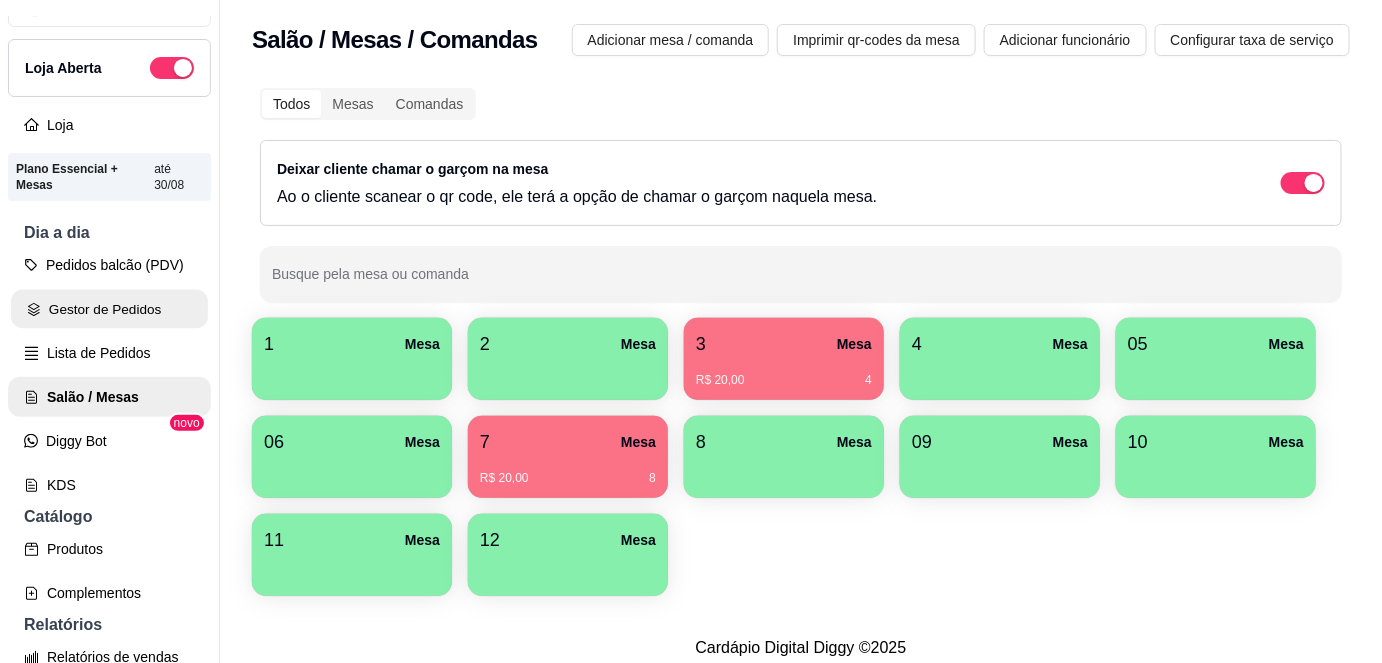 click on "Gestor de Pedidos" at bounding box center [109, 309] 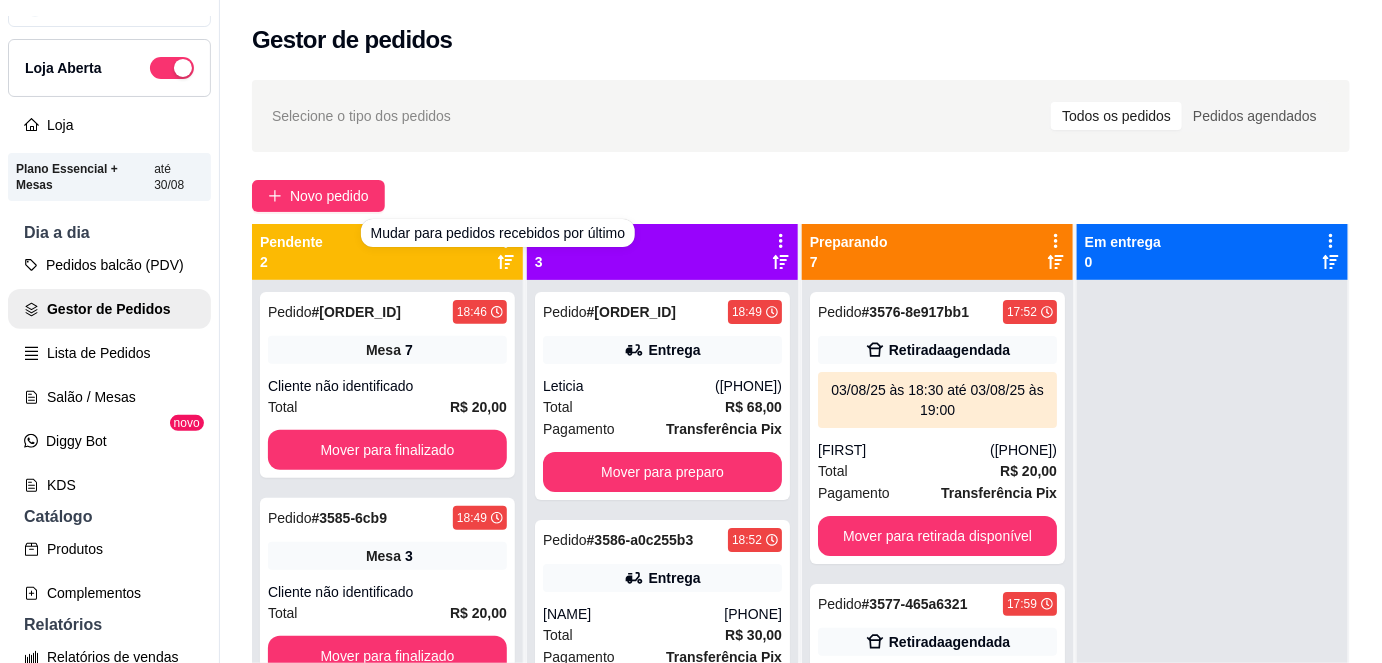 scroll, scrollTop: 40, scrollLeft: 0, axis: vertical 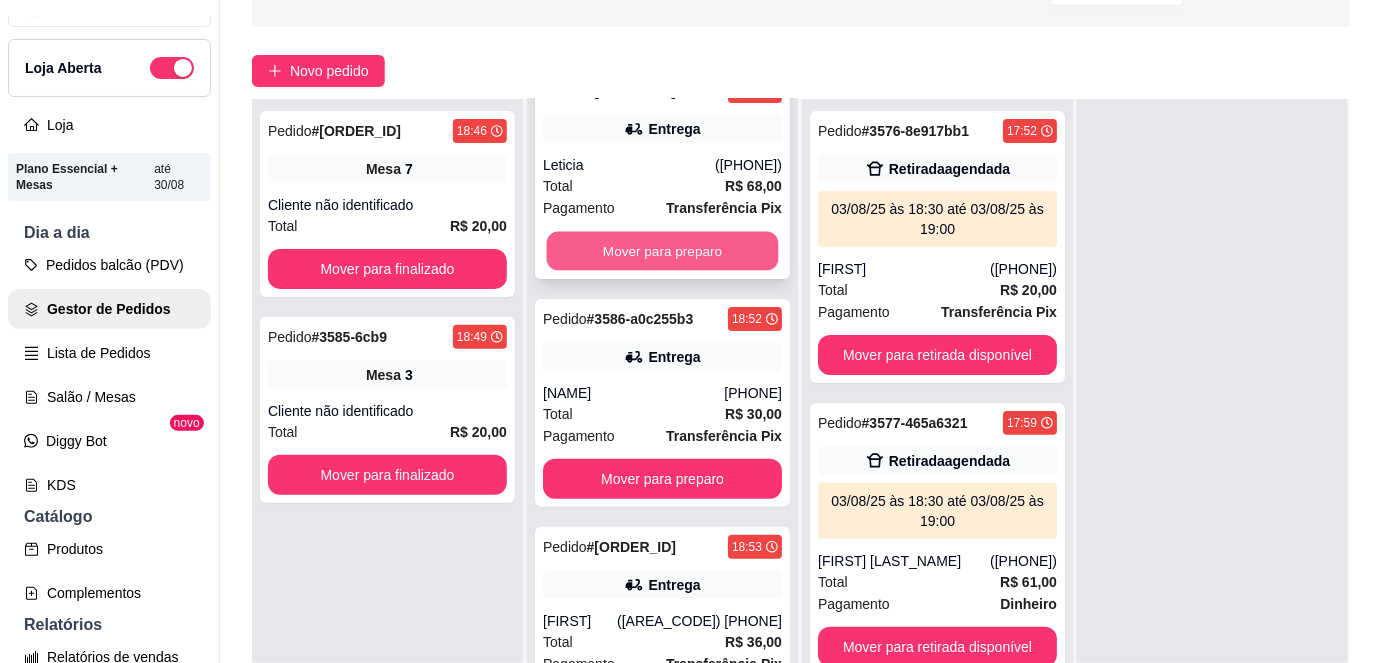 click on "Mover para preparo" at bounding box center [663, 251] 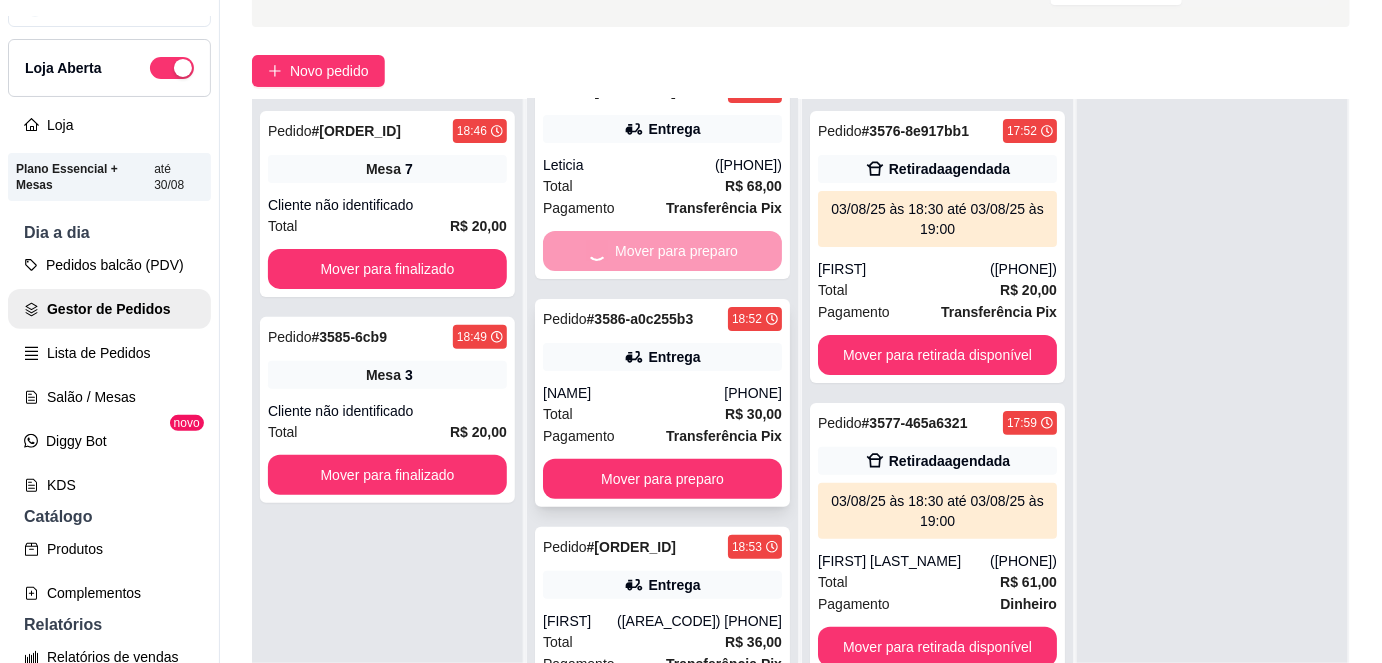 scroll, scrollTop: 0, scrollLeft: 0, axis: both 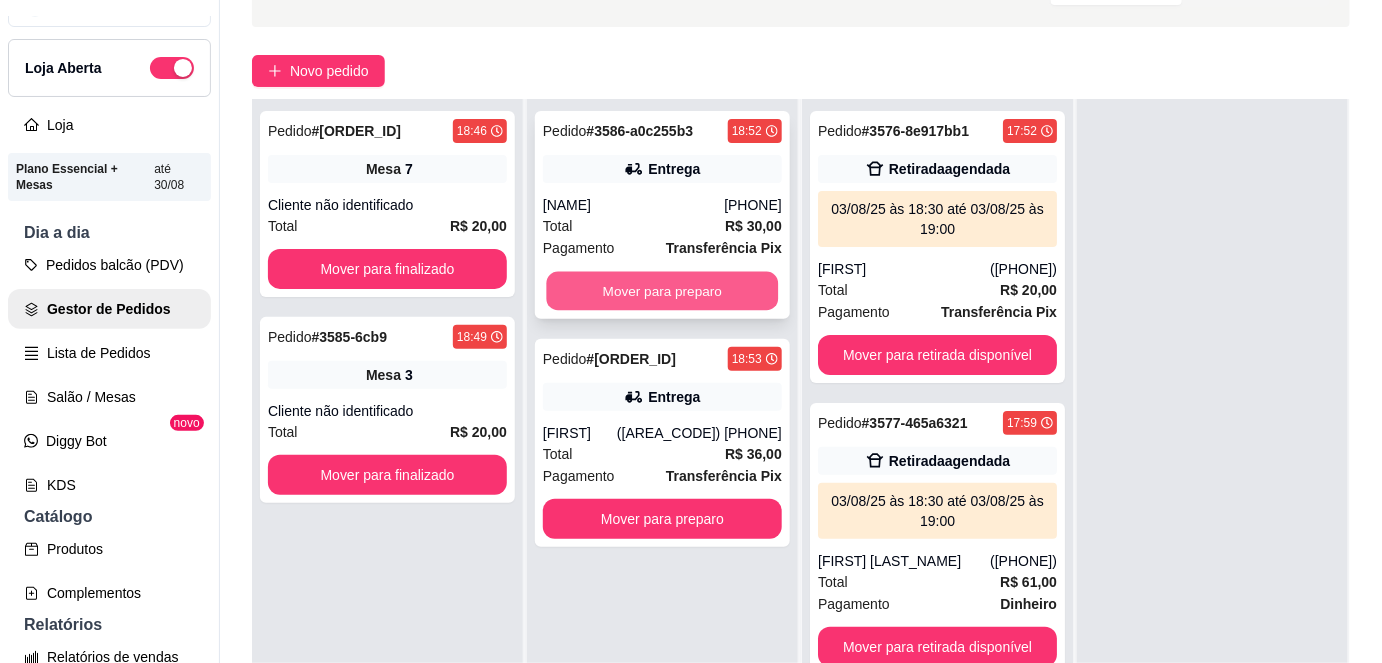 click on "Mover para preparo" at bounding box center [663, 291] 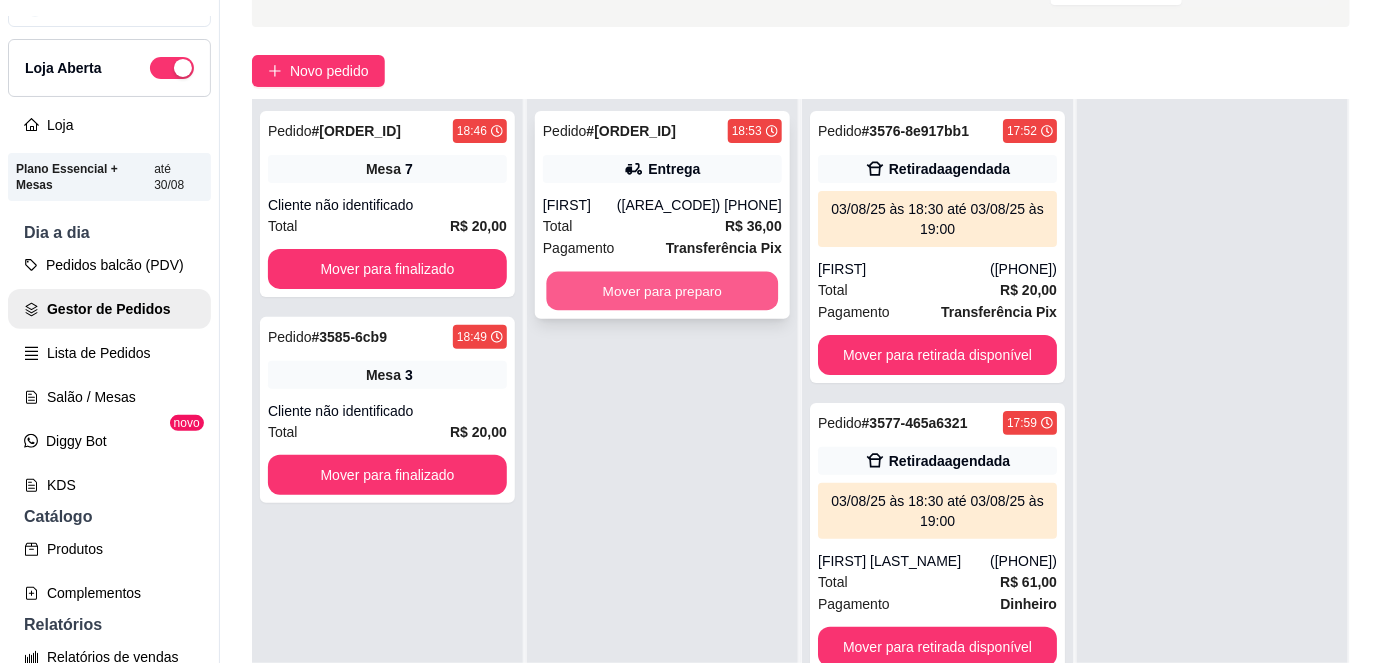 click on "Mover para preparo" at bounding box center [663, 291] 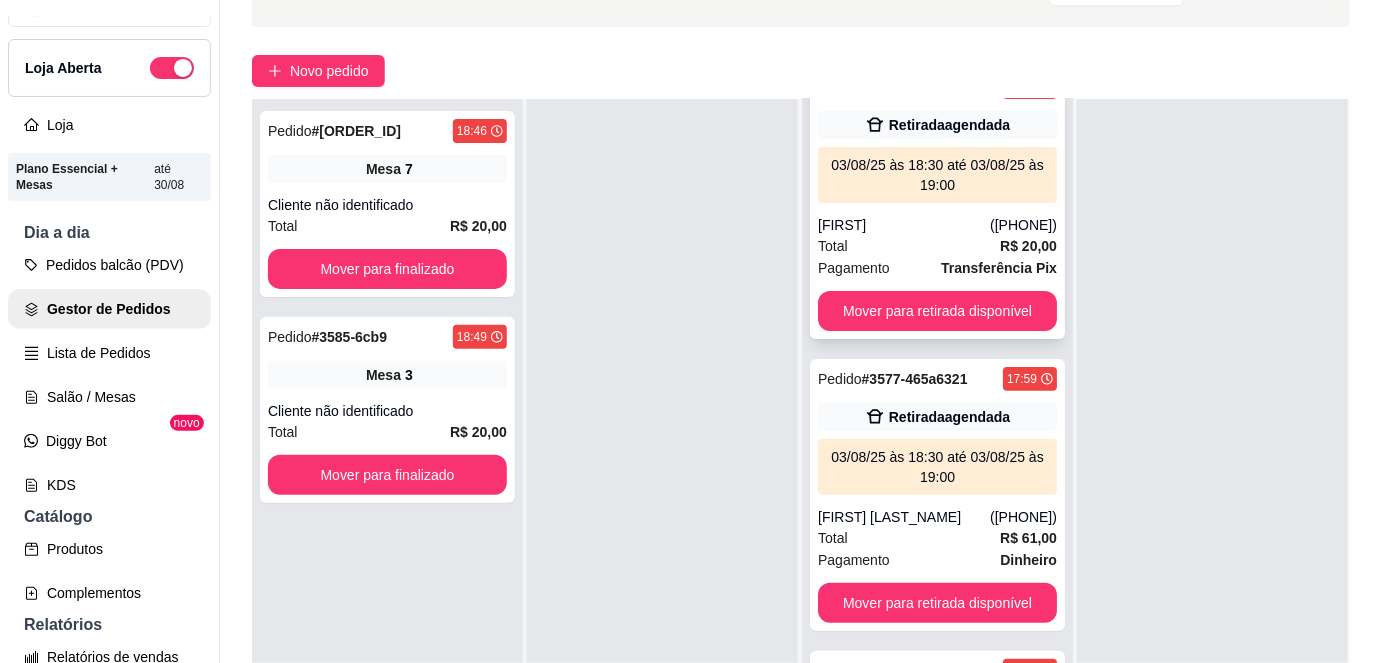 scroll, scrollTop: 0, scrollLeft: 0, axis: both 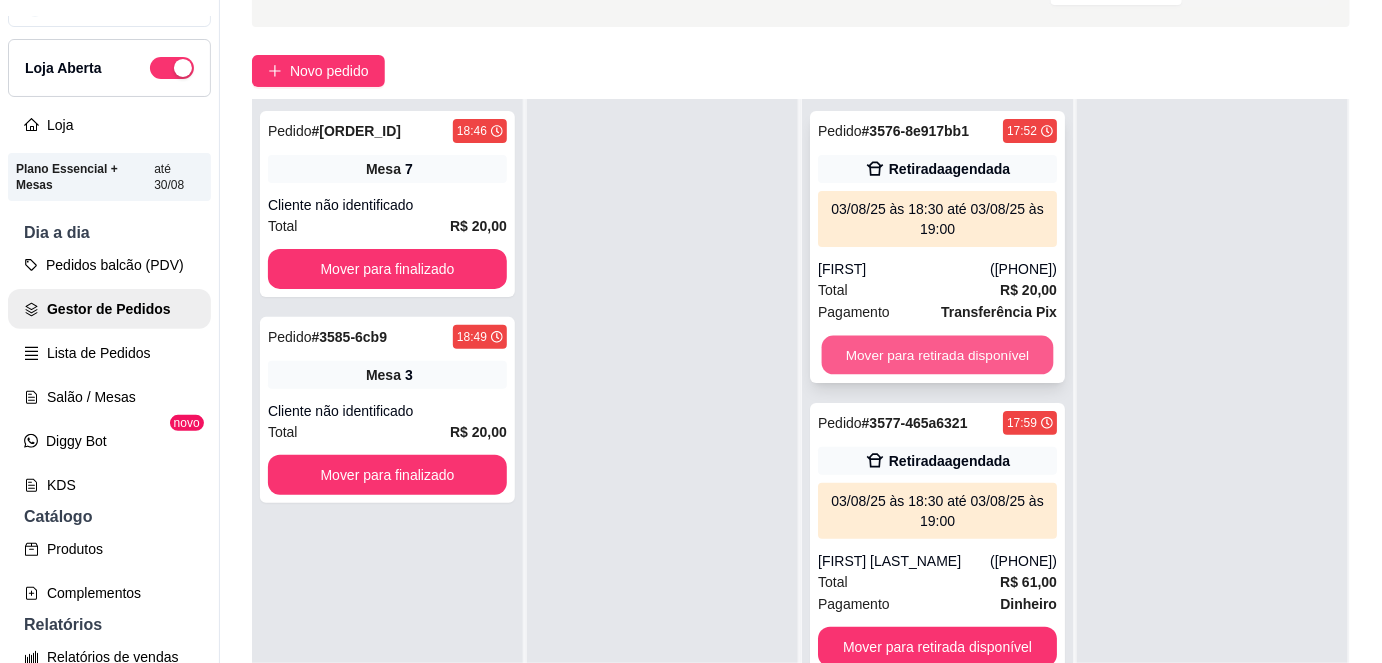 click on "Mover para retirada disponível" at bounding box center (938, 355) 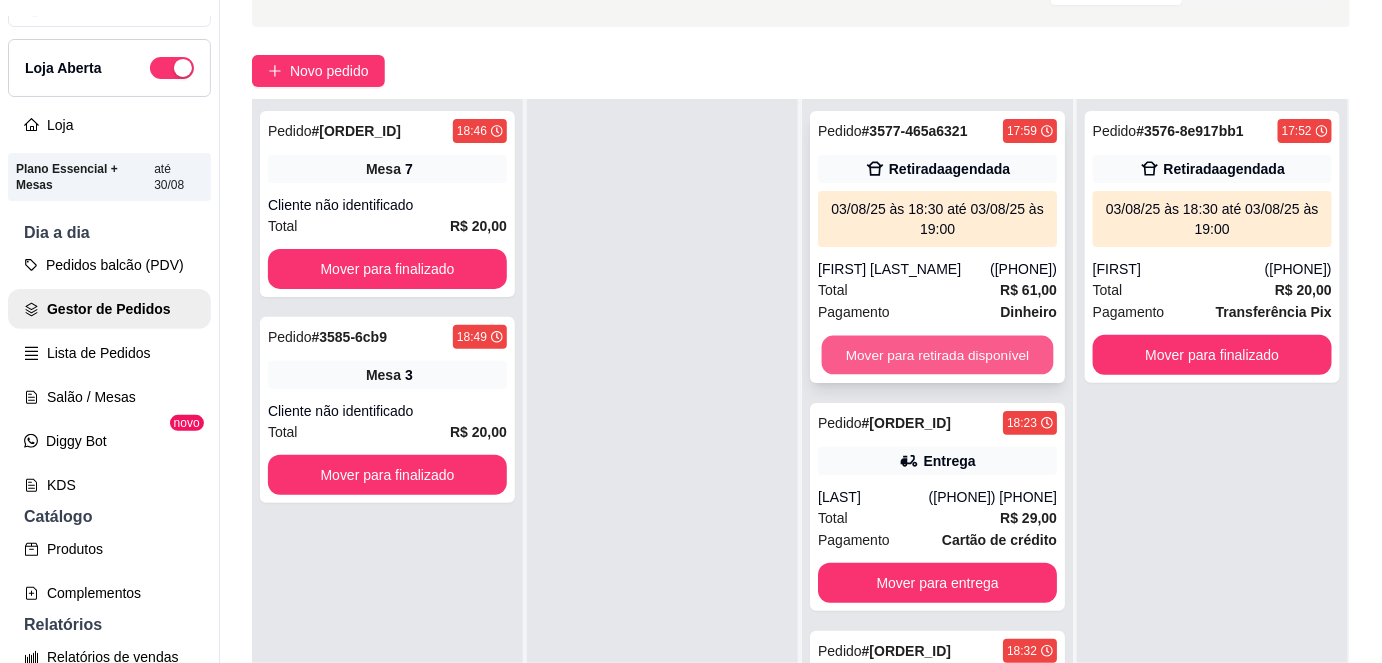 click on "Mover para retirada disponível" at bounding box center [938, 355] 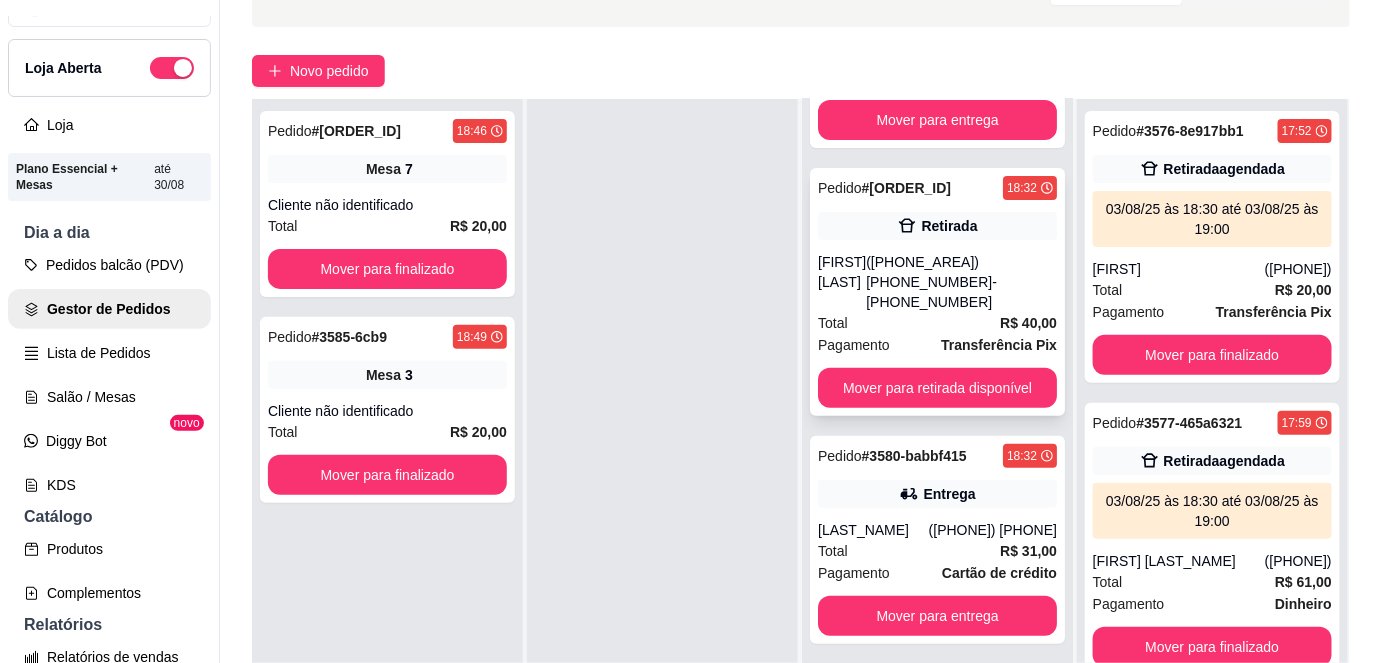 scroll, scrollTop: 308, scrollLeft: 0, axis: vertical 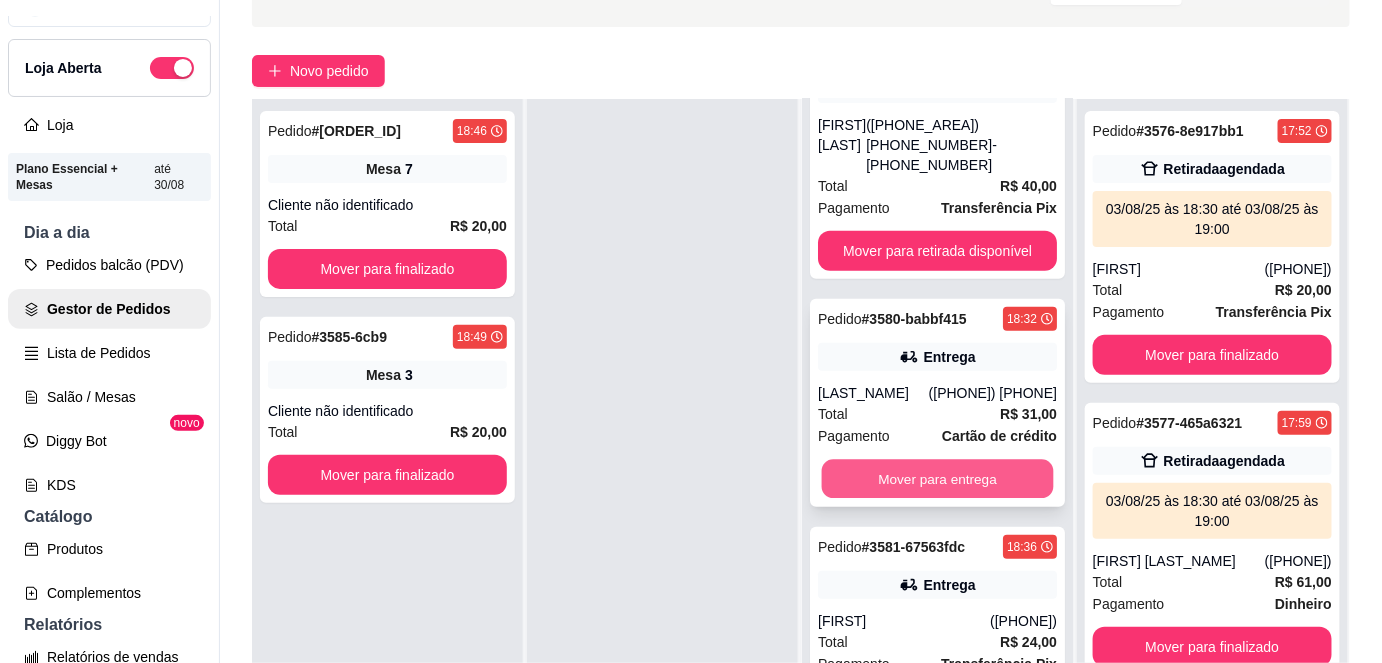click on "Mover para entrega" at bounding box center [938, 479] 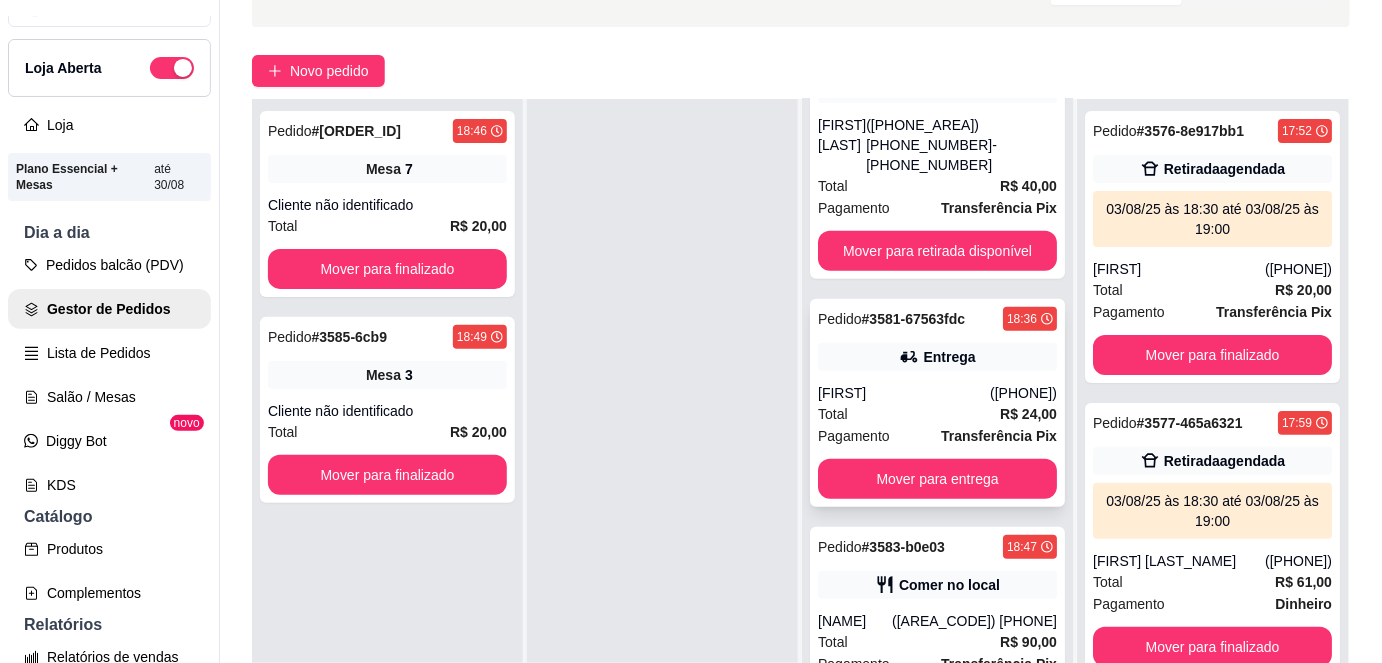 scroll, scrollTop: 0, scrollLeft: 0, axis: both 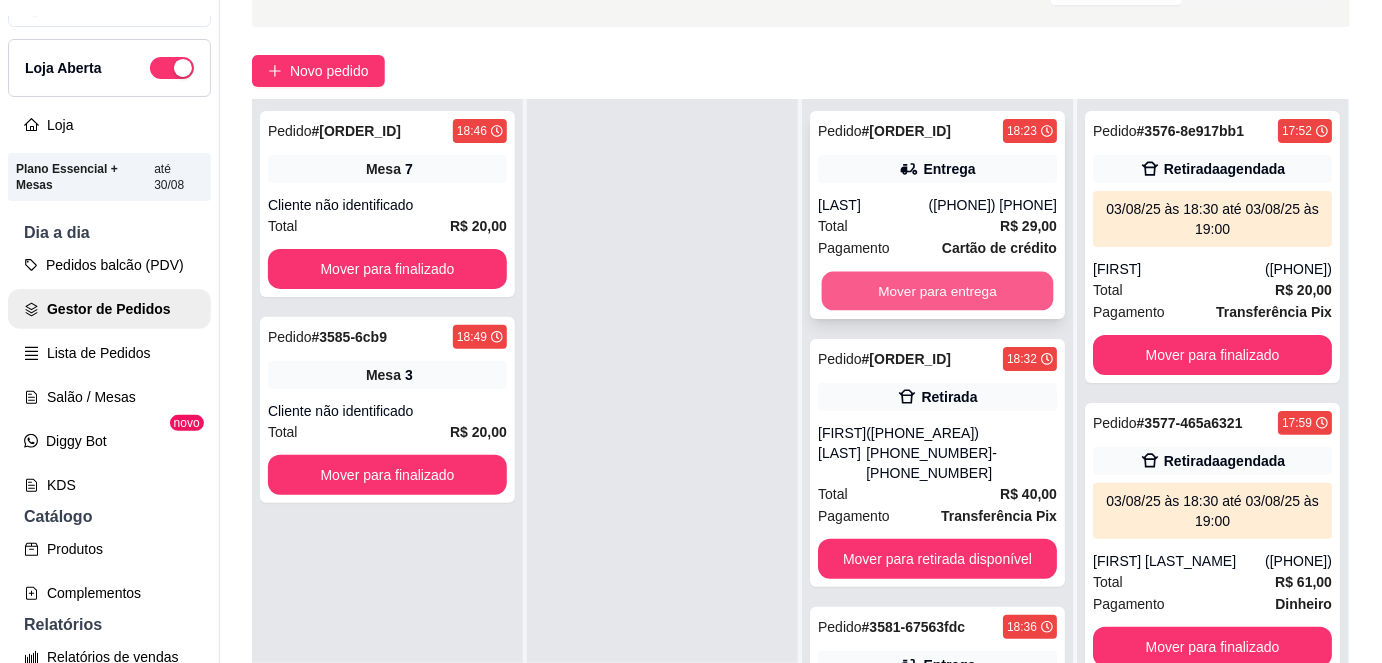 click on "Mover para entrega" at bounding box center (938, 291) 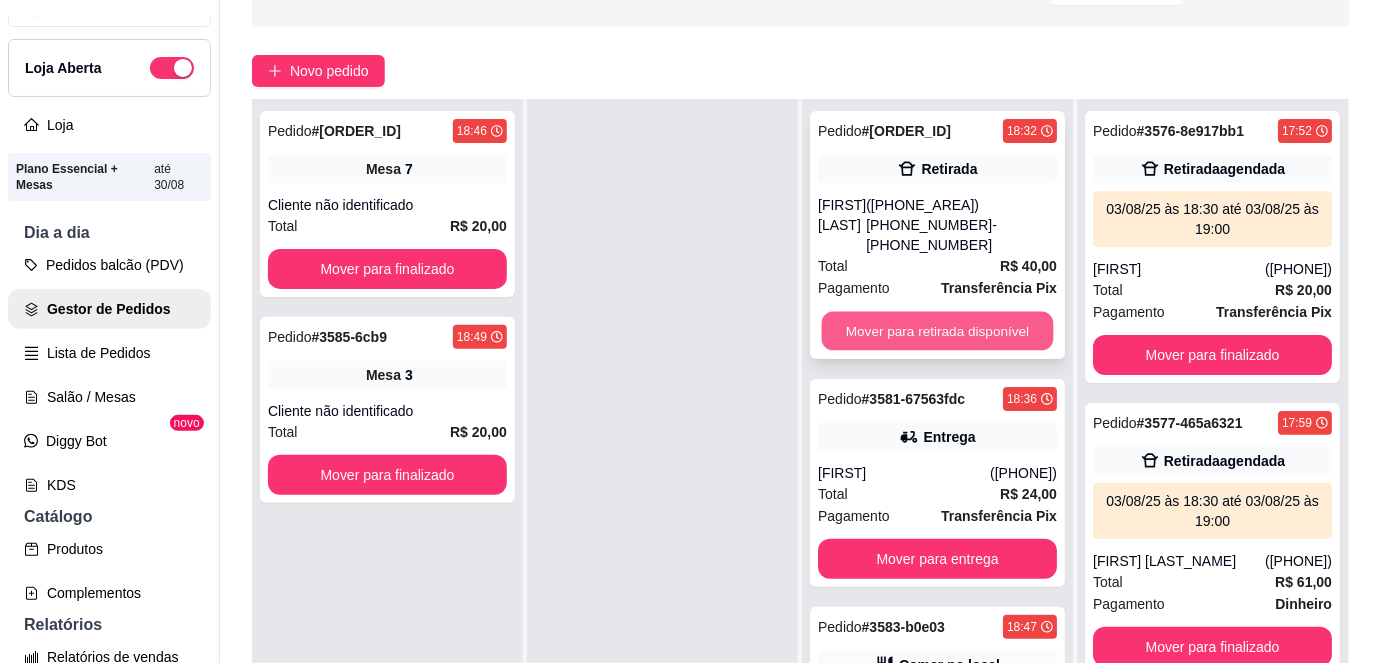 click on "Mover para retirada disponível" at bounding box center (938, 331) 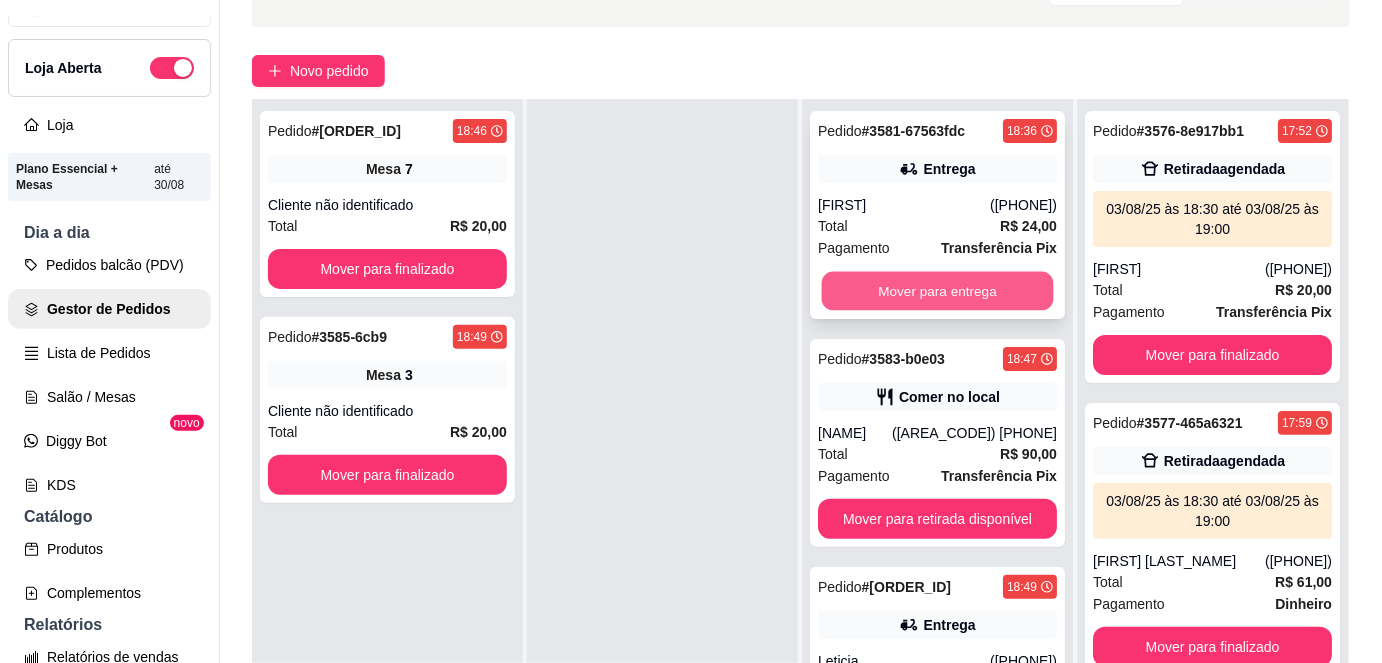 click on "Mover para entrega" at bounding box center (938, 291) 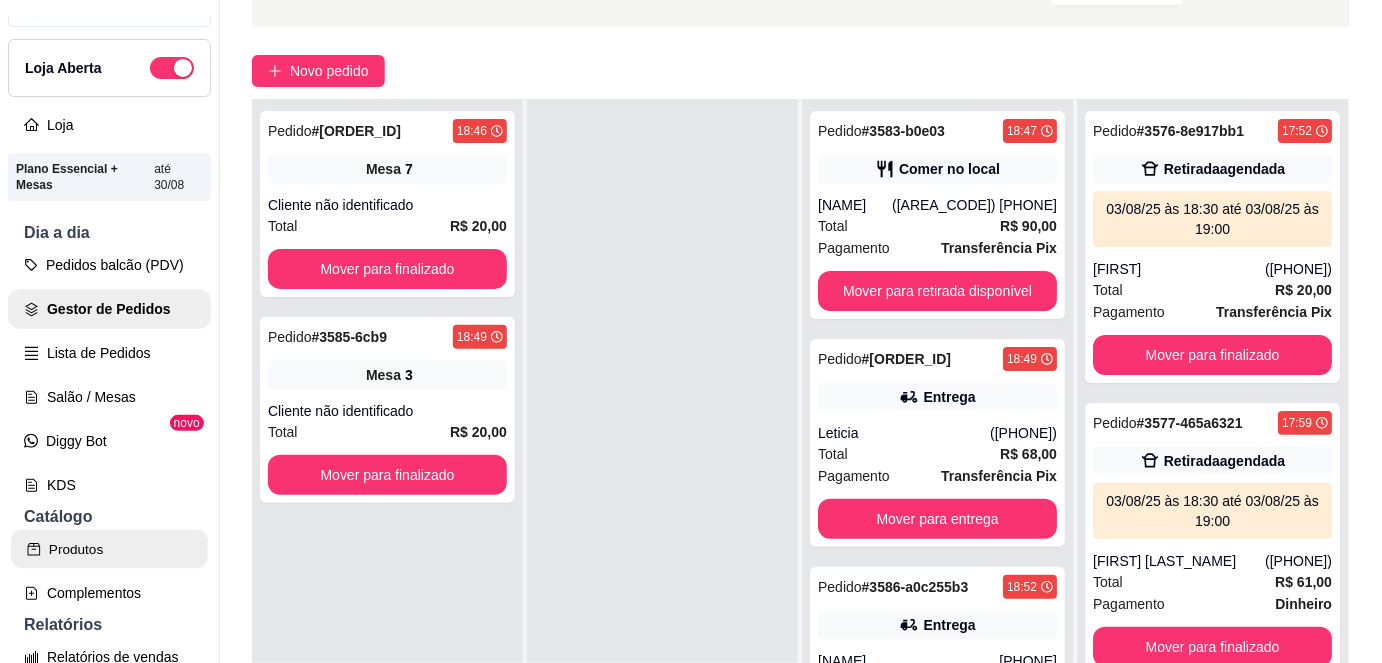 click on "Produtos" at bounding box center [109, 549] 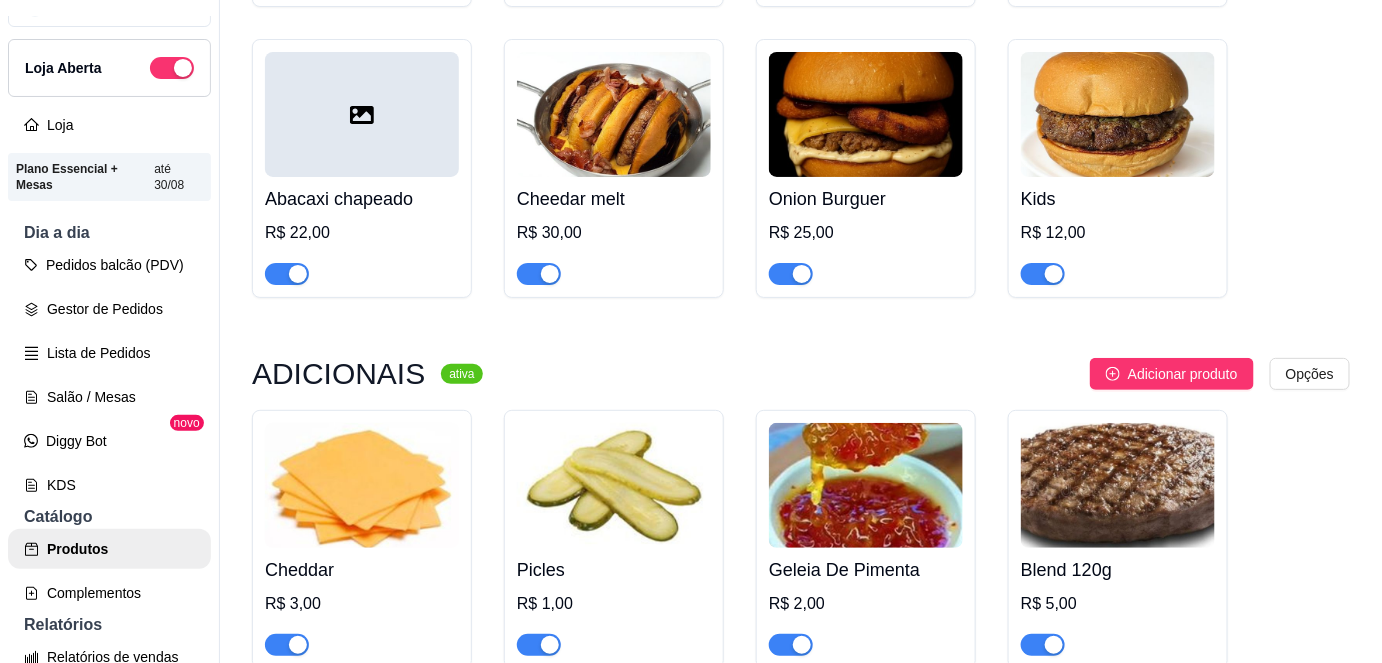 scroll, scrollTop: 869, scrollLeft: 0, axis: vertical 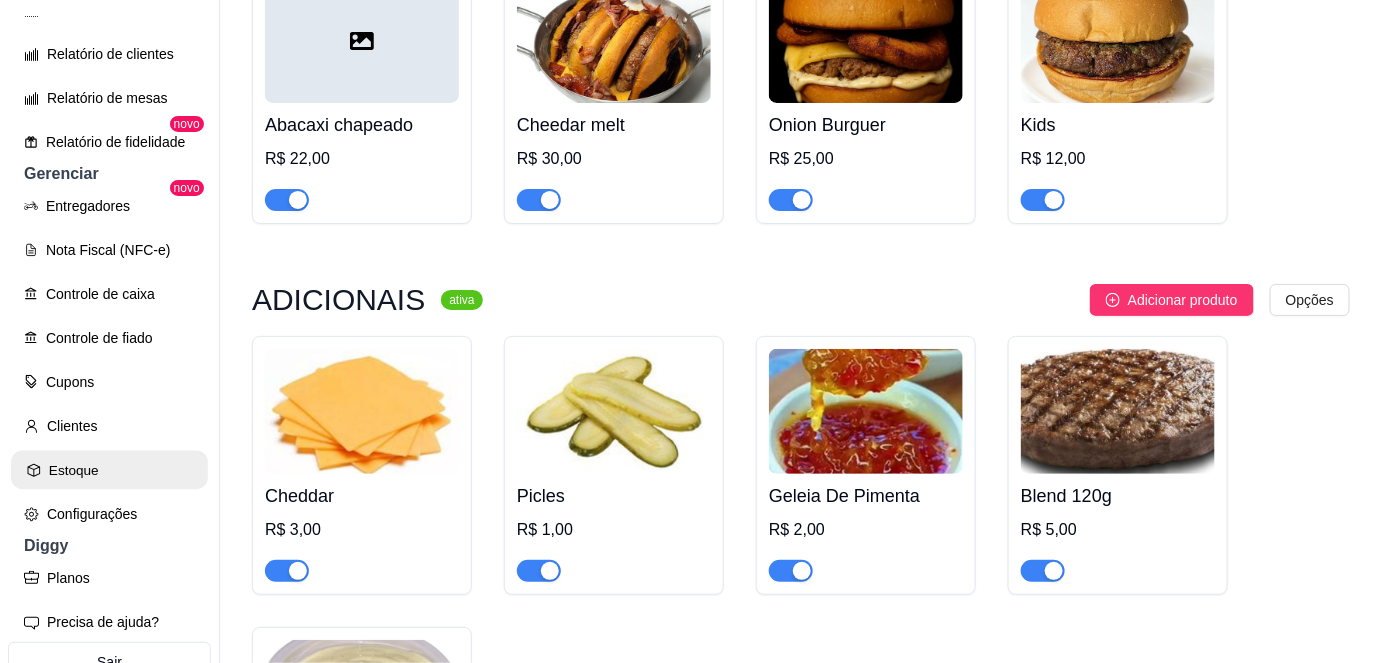 click on "Estoque" at bounding box center [109, 470] 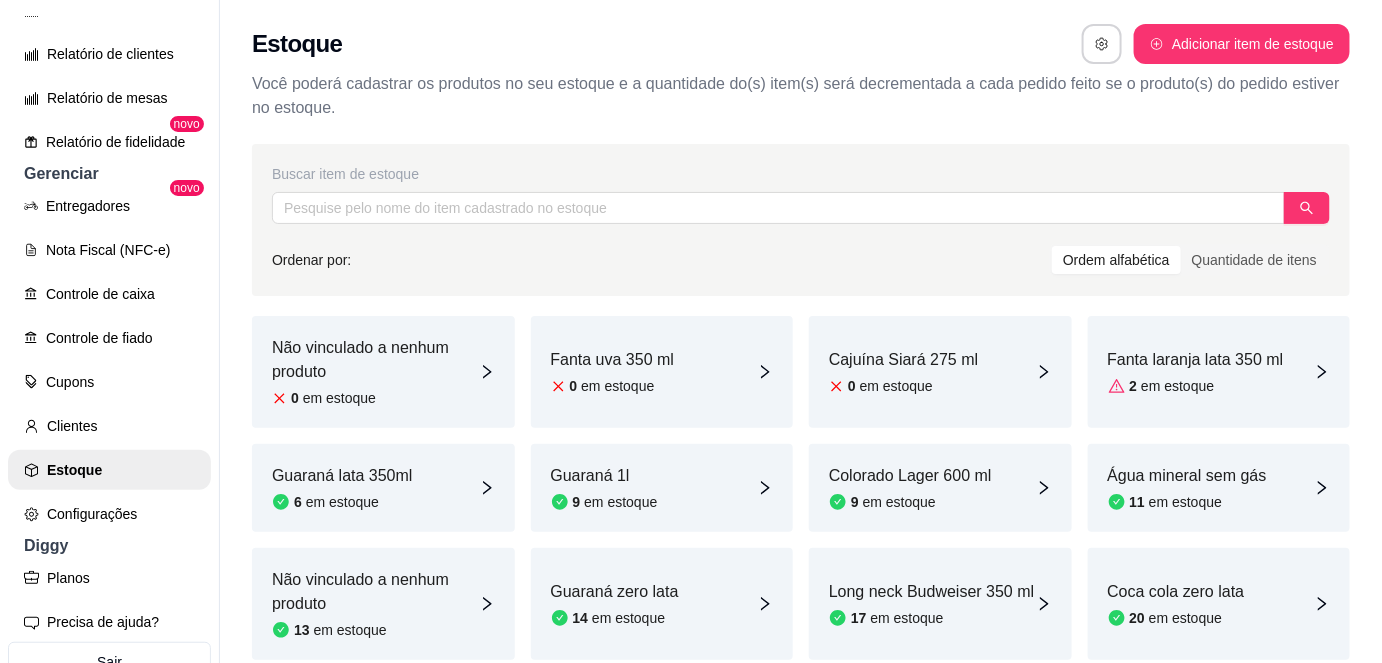 scroll, scrollTop: 218, scrollLeft: 0, axis: vertical 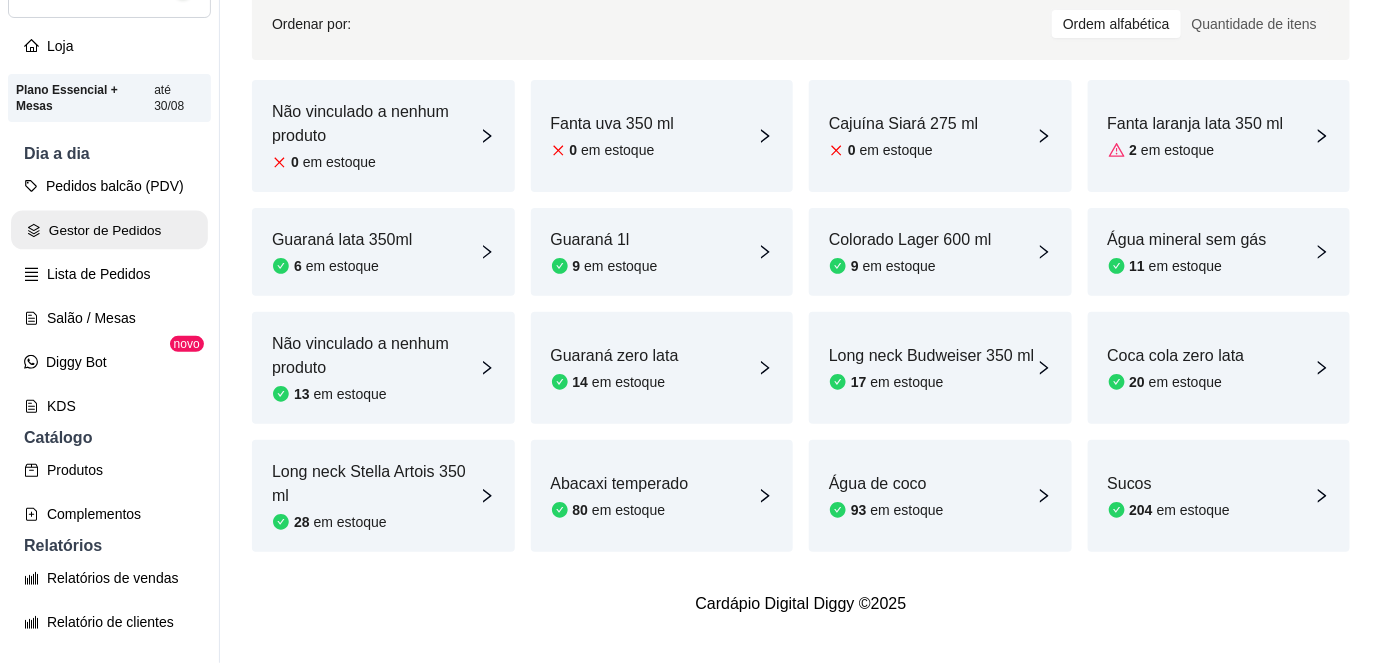 click on "Gestor de Pedidos" at bounding box center [109, 230] 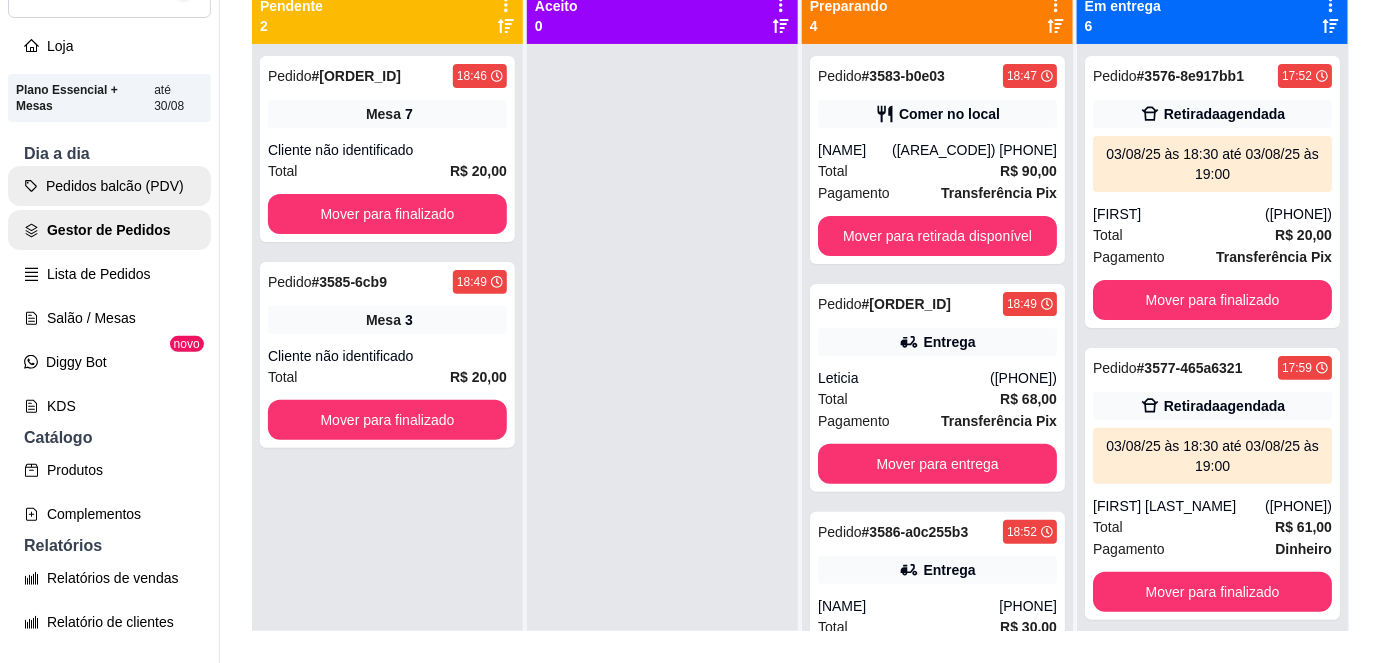 scroll, scrollTop: 0, scrollLeft: 0, axis: both 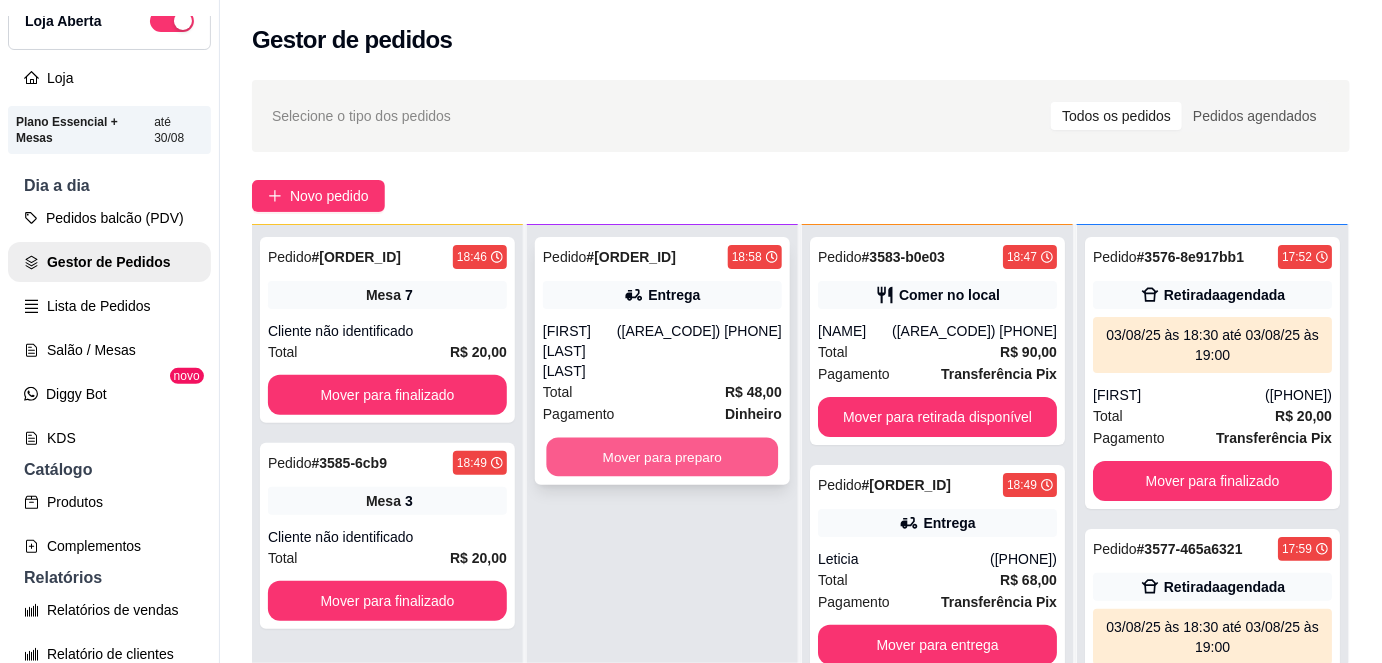 click on "Mover para preparo" at bounding box center [663, 457] 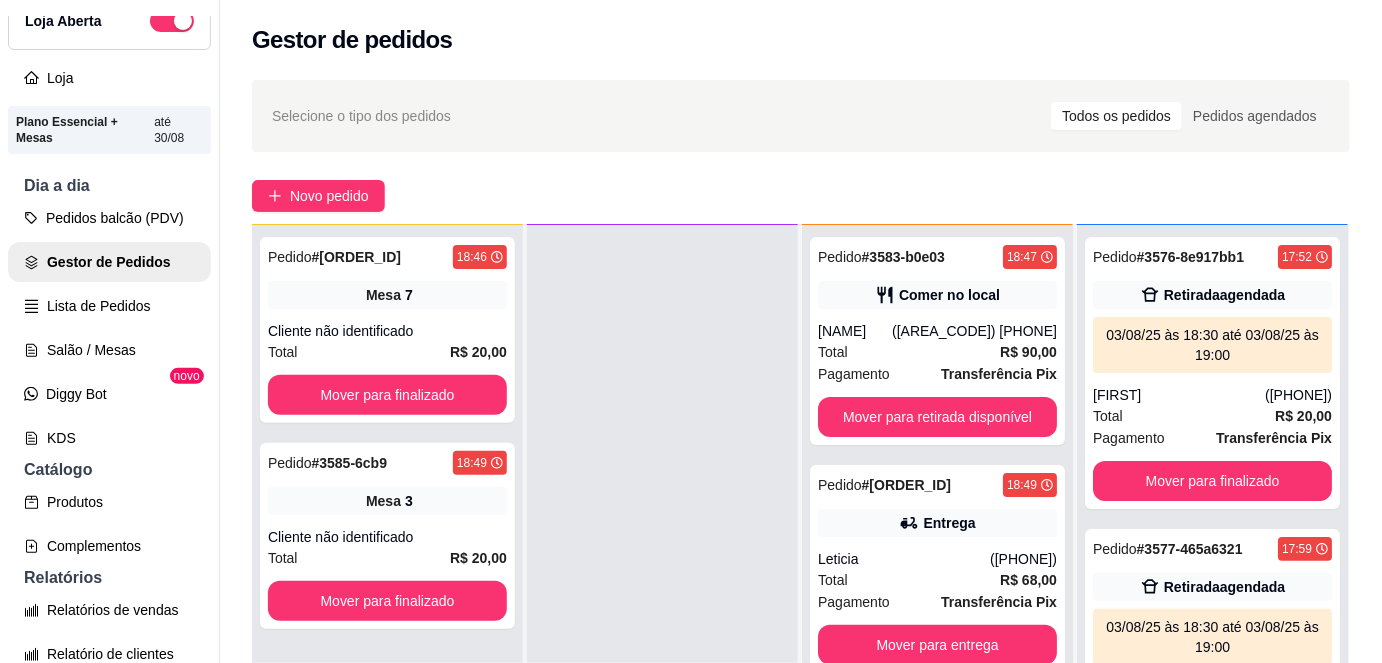 scroll, scrollTop: 56, scrollLeft: 0, axis: vertical 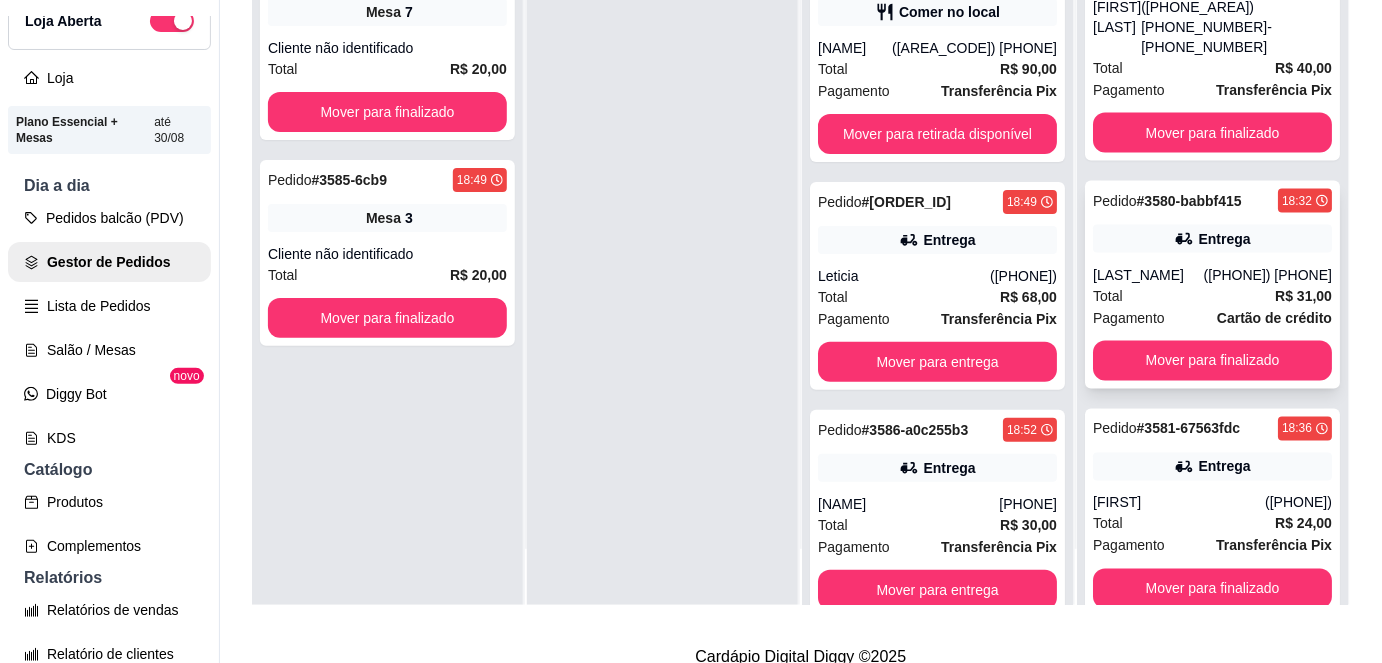click on "[LAST_NAME]" at bounding box center [1148, 275] 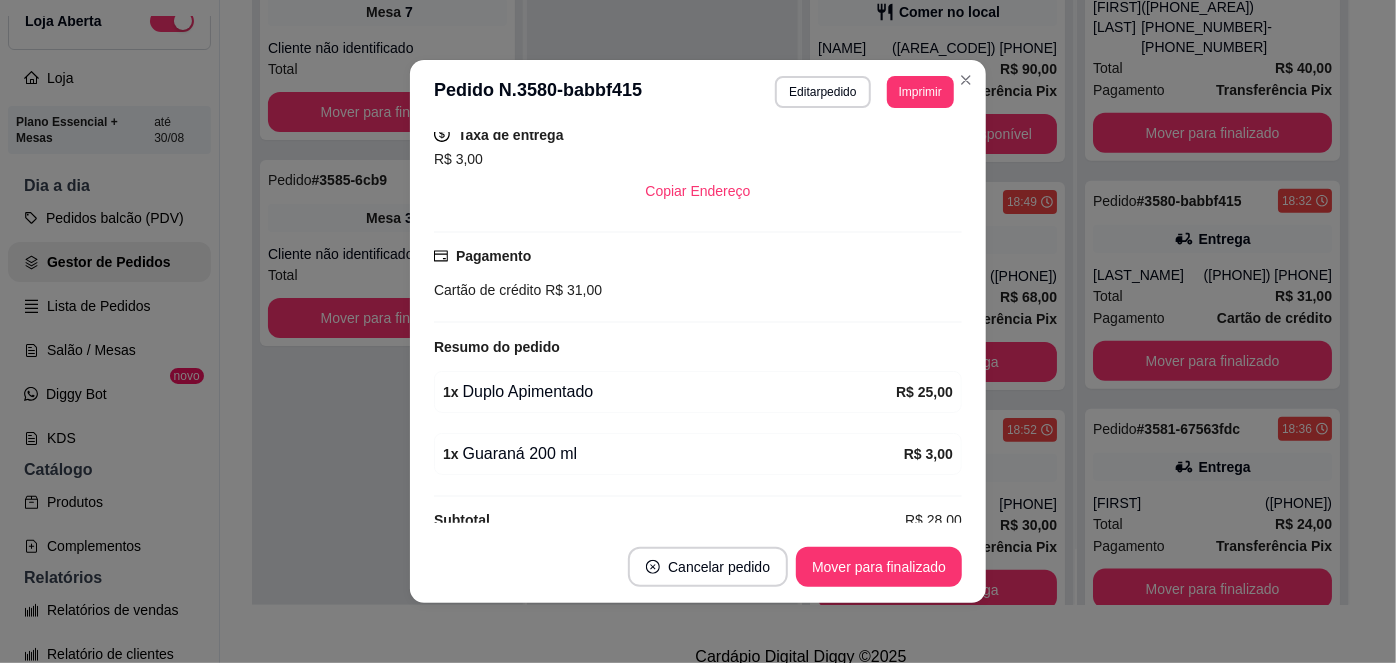scroll, scrollTop: 443, scrollLeft: 0, axis: vertical 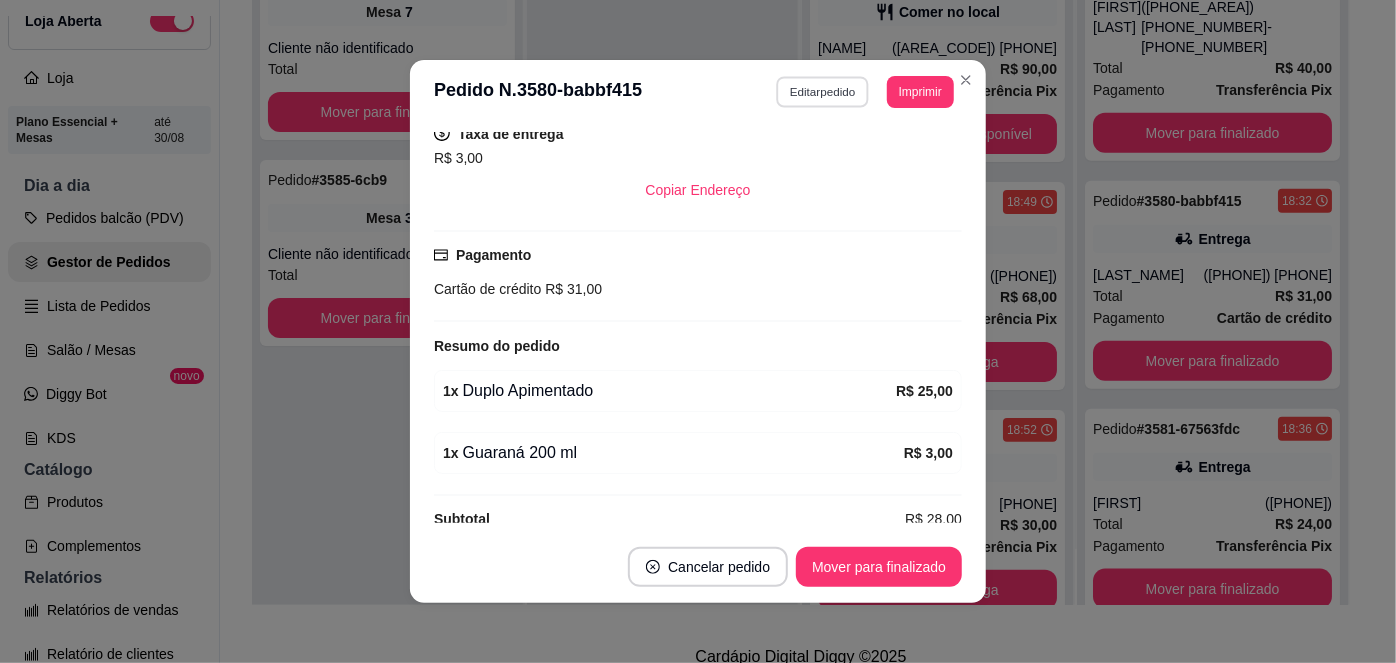 click on "Editar  pedido" at bounding box center (823, 91) 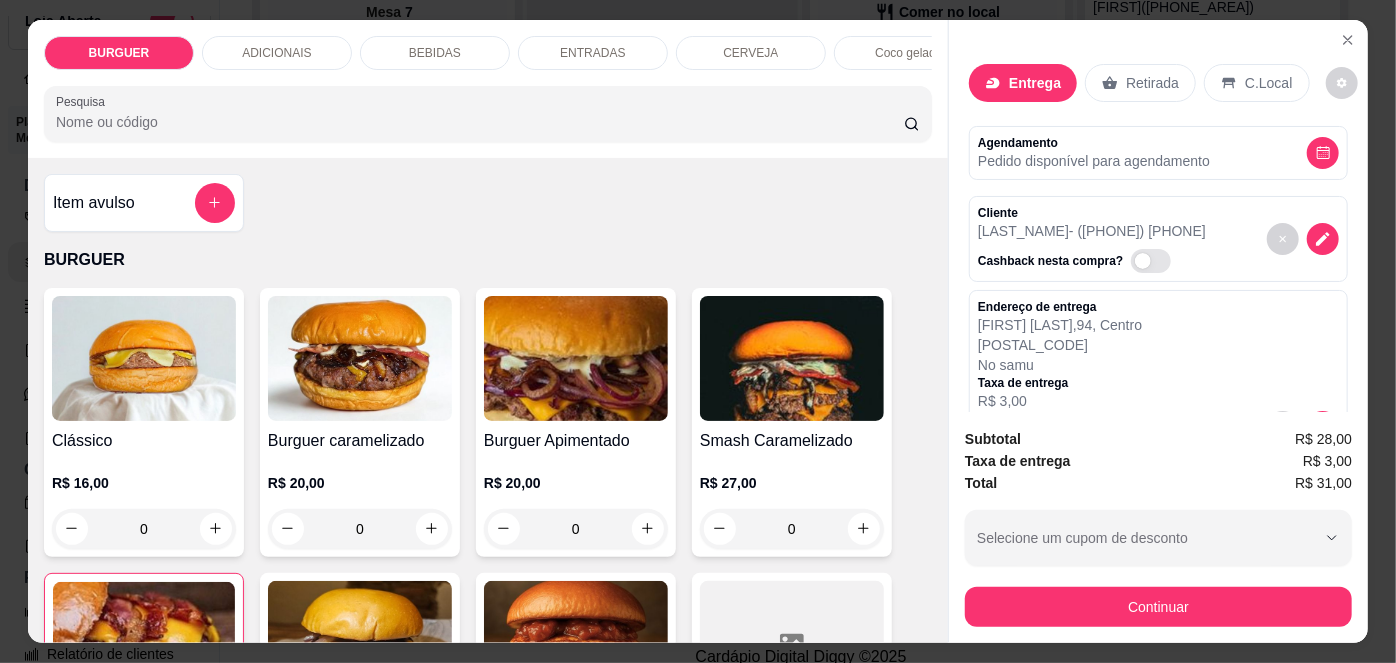 scroll, scrollTop: 283, scrollLeft: 0, axis: vertical 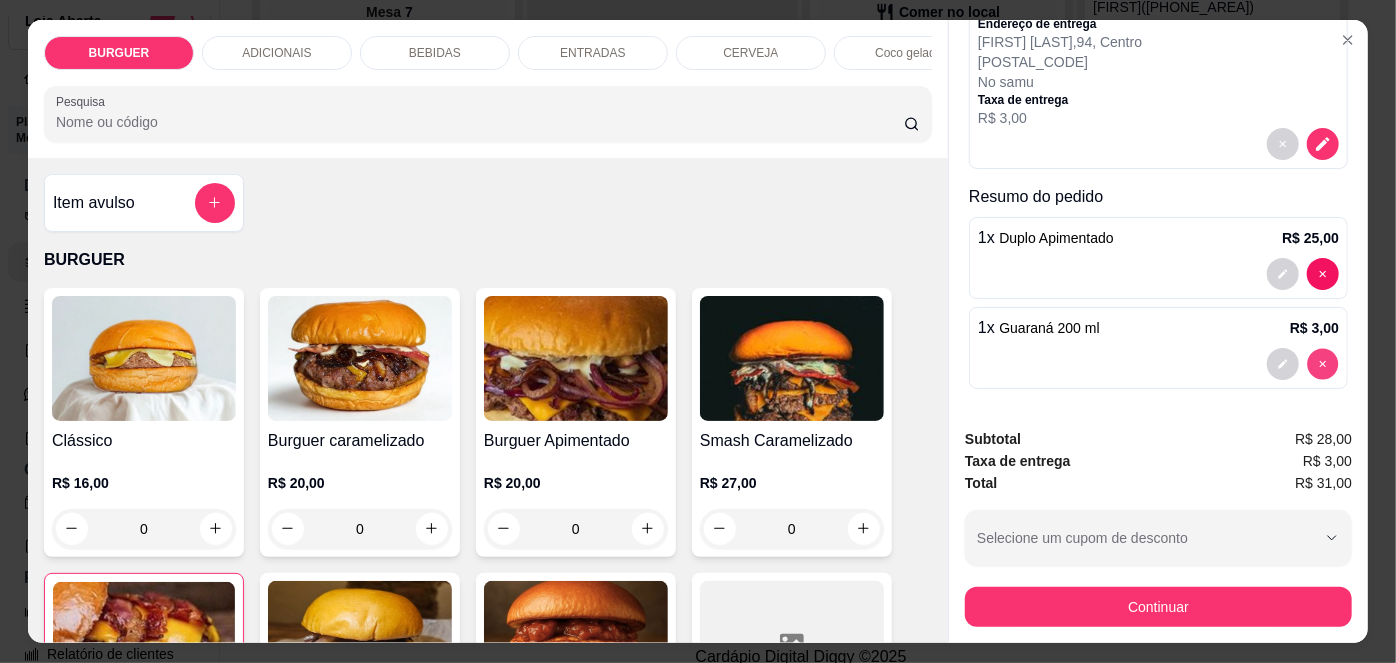 type on "0" 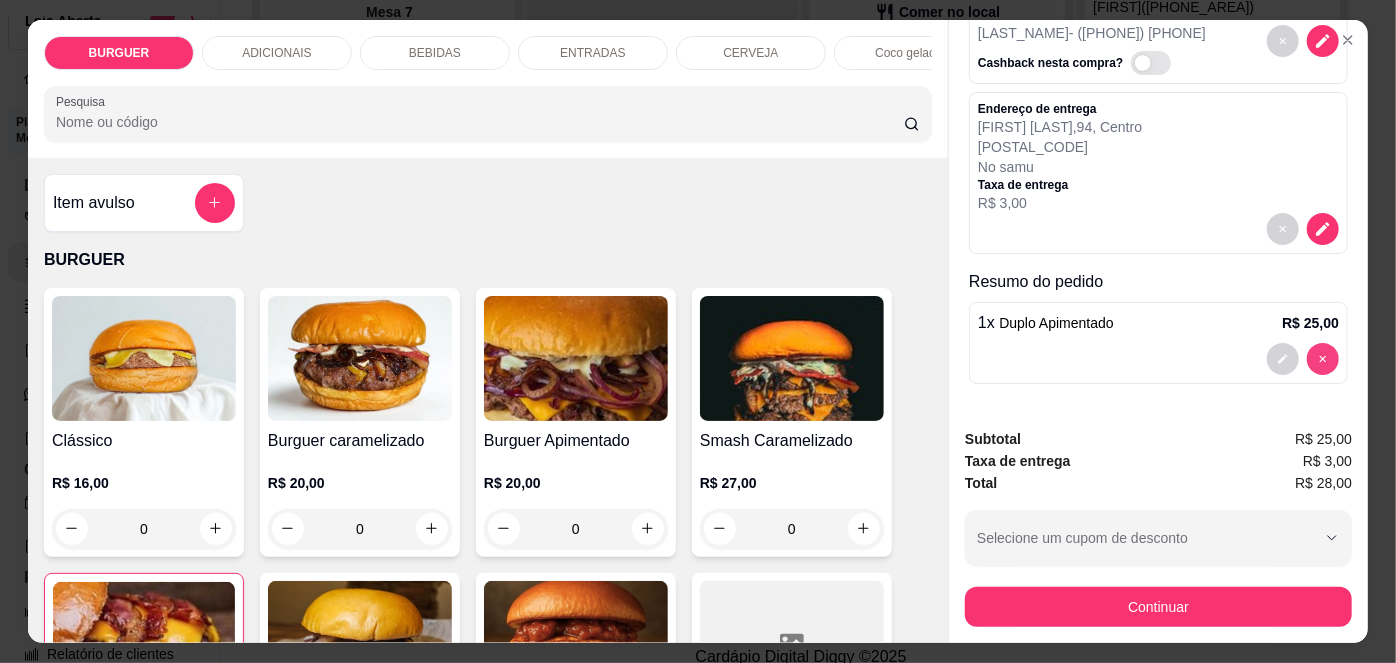 scroll, scrollTop: 194, scrollLeft: 0, axis: vertical 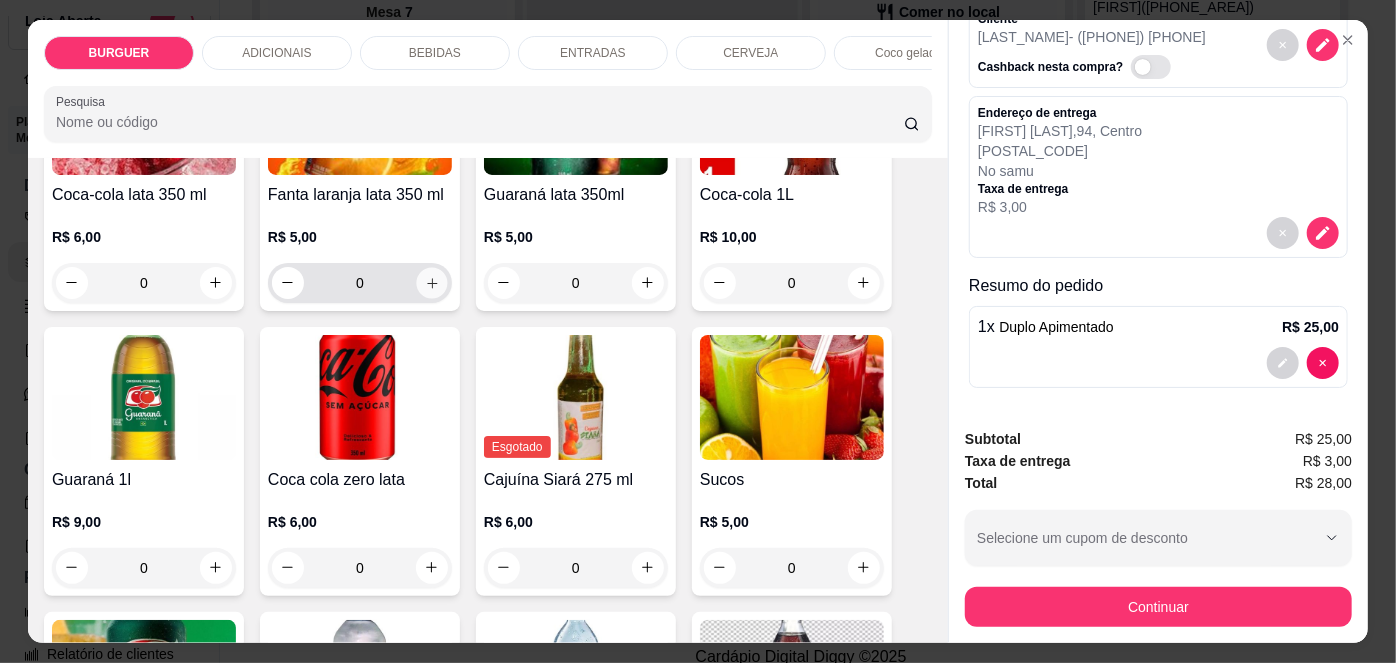 click 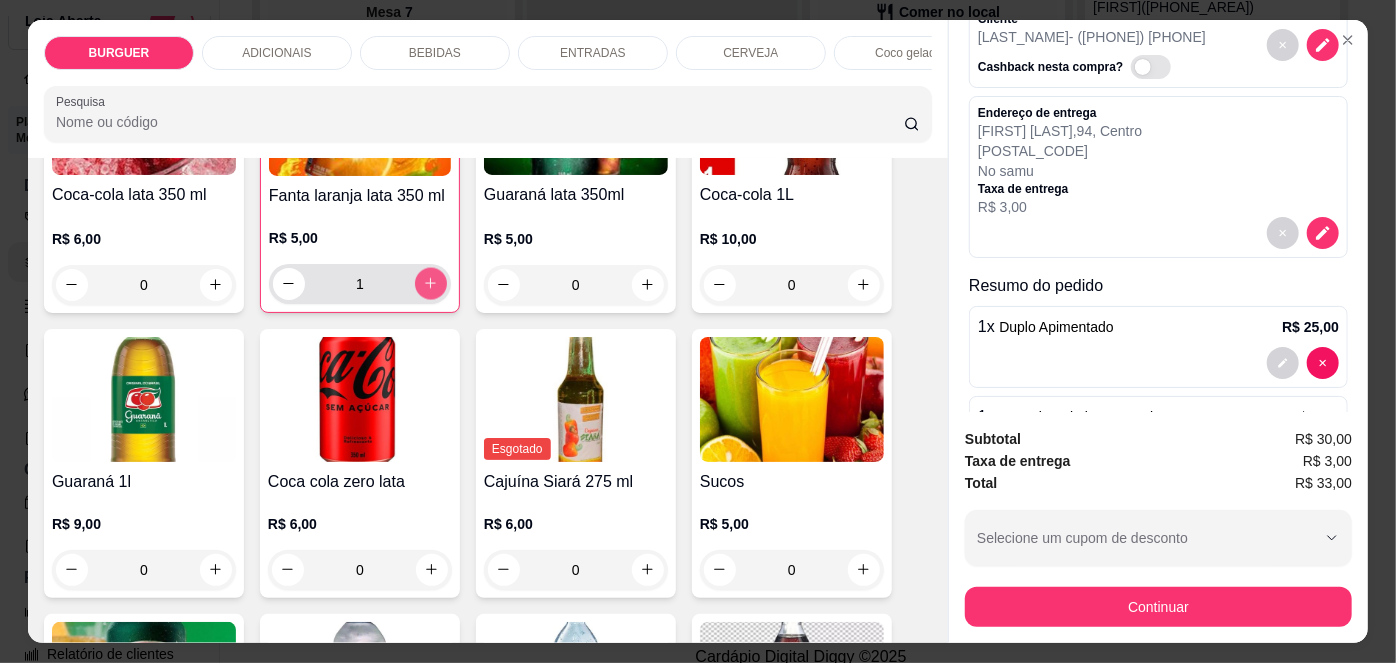 scroll, scrollTop: 283, scrollLeft: 0, axis: vertical 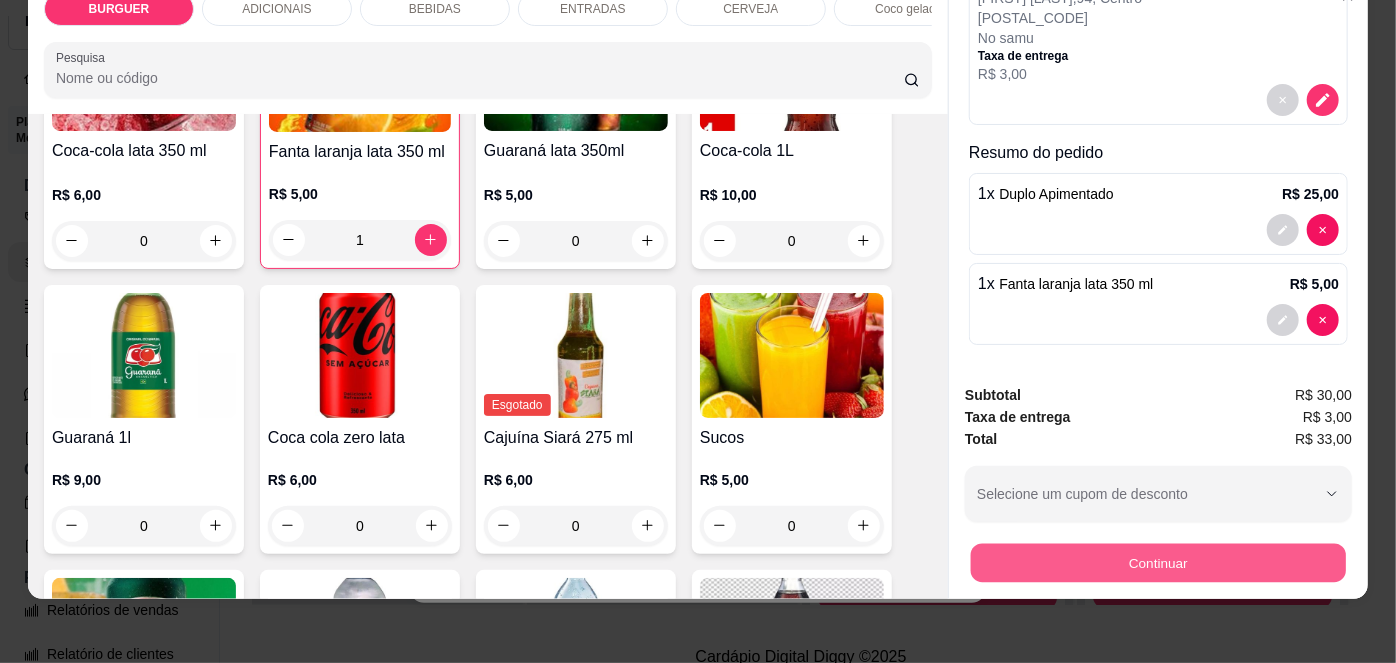 click on "Continuar" at bounding box center [1158, 563] 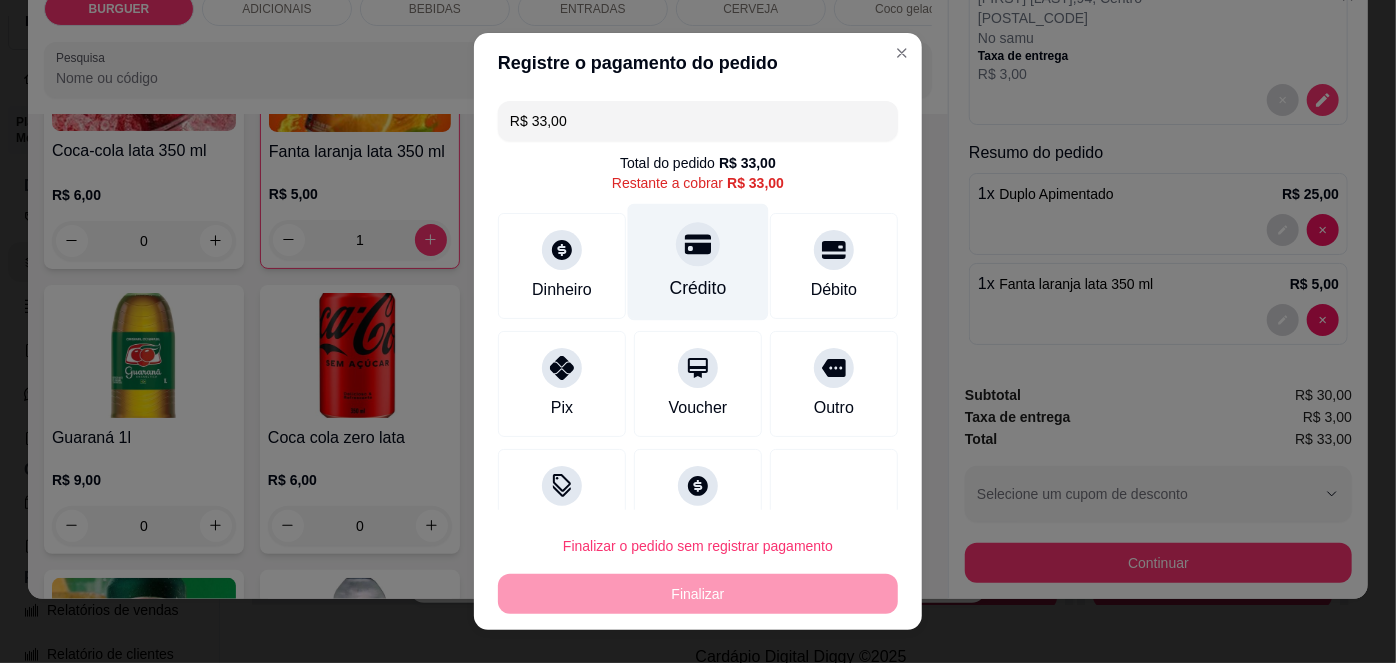 click at bounding box center (698, 245) 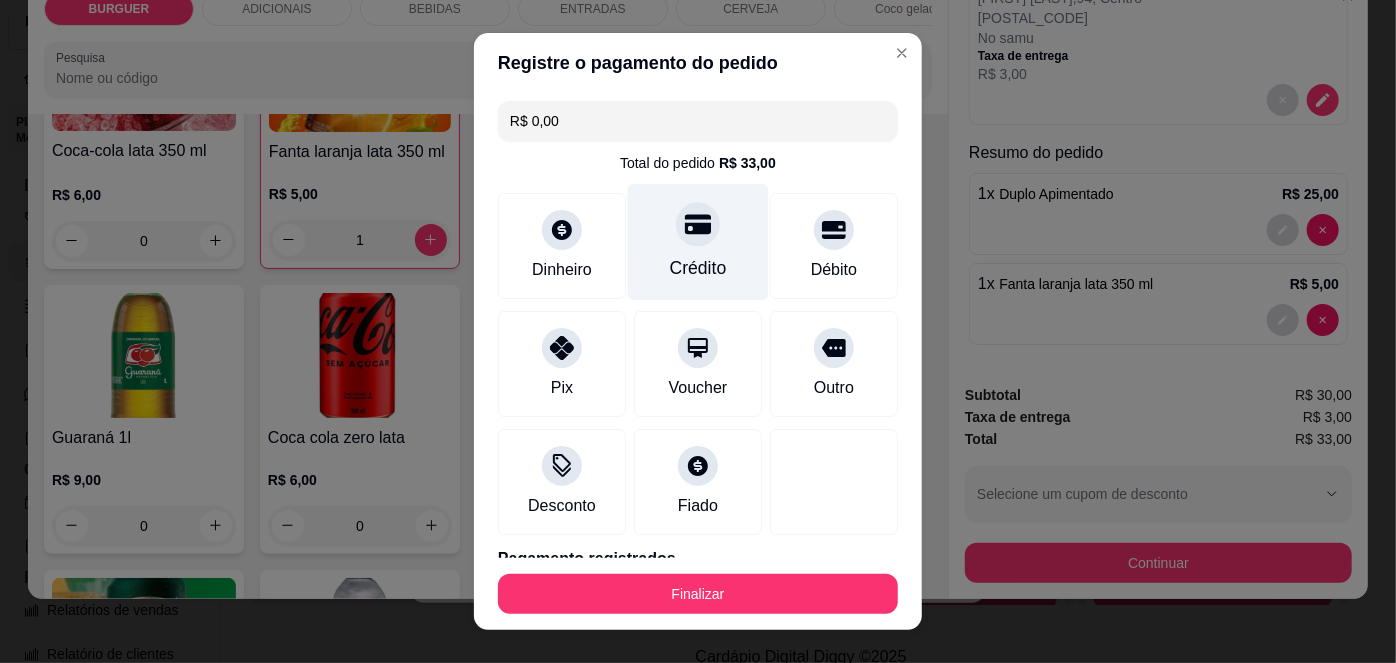 scroll, scrollTop: 88, scrollLeft: 0, axis: vertical 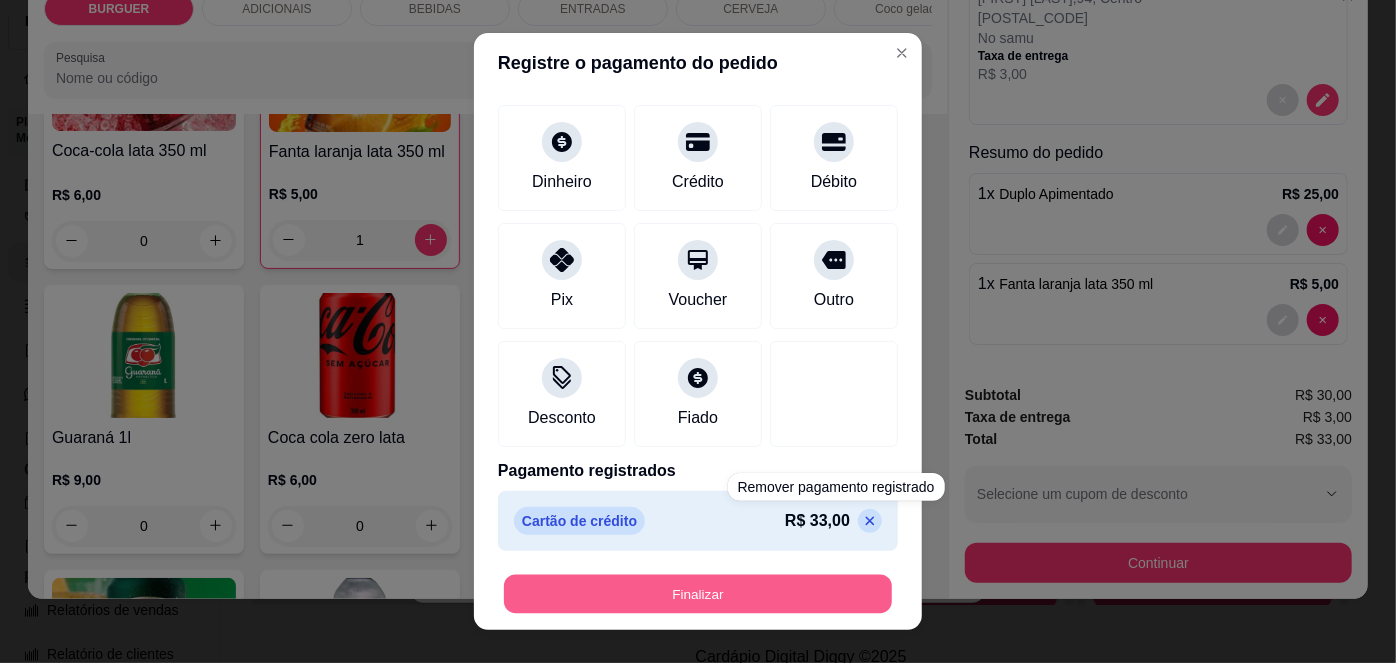 click on "Finalizar" at bounding box center (698, 593) 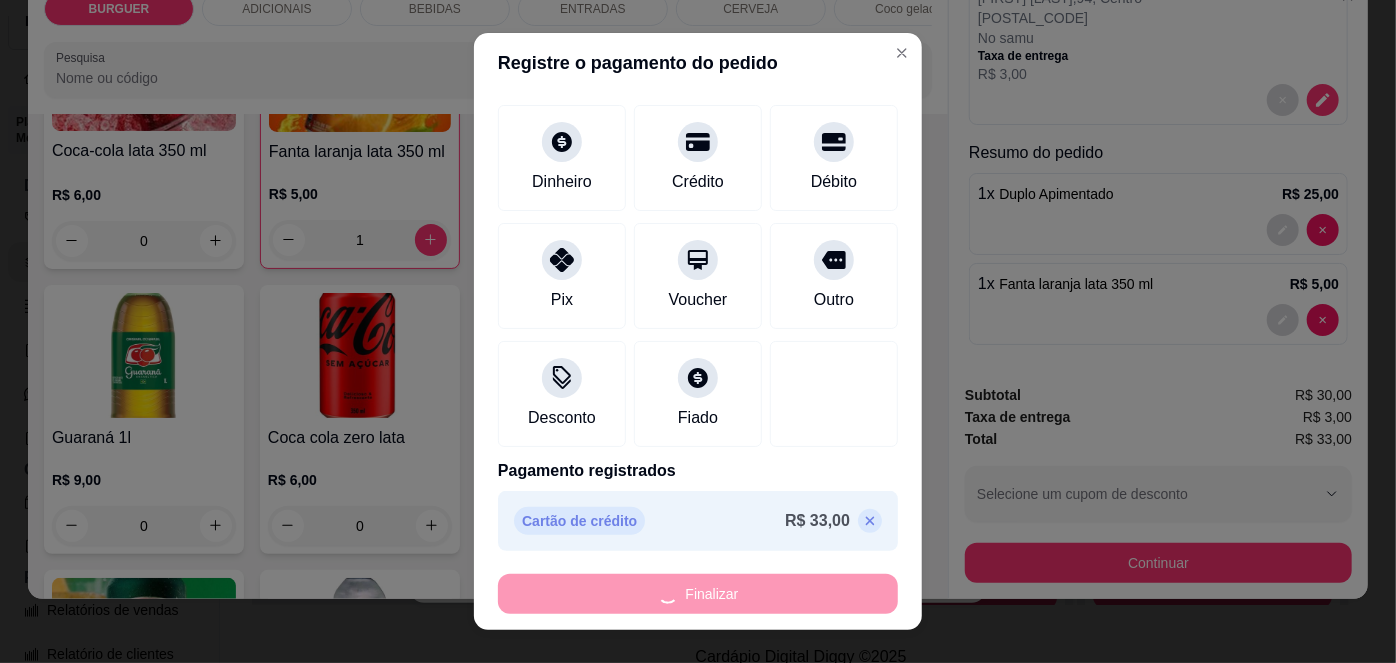 type on "0" 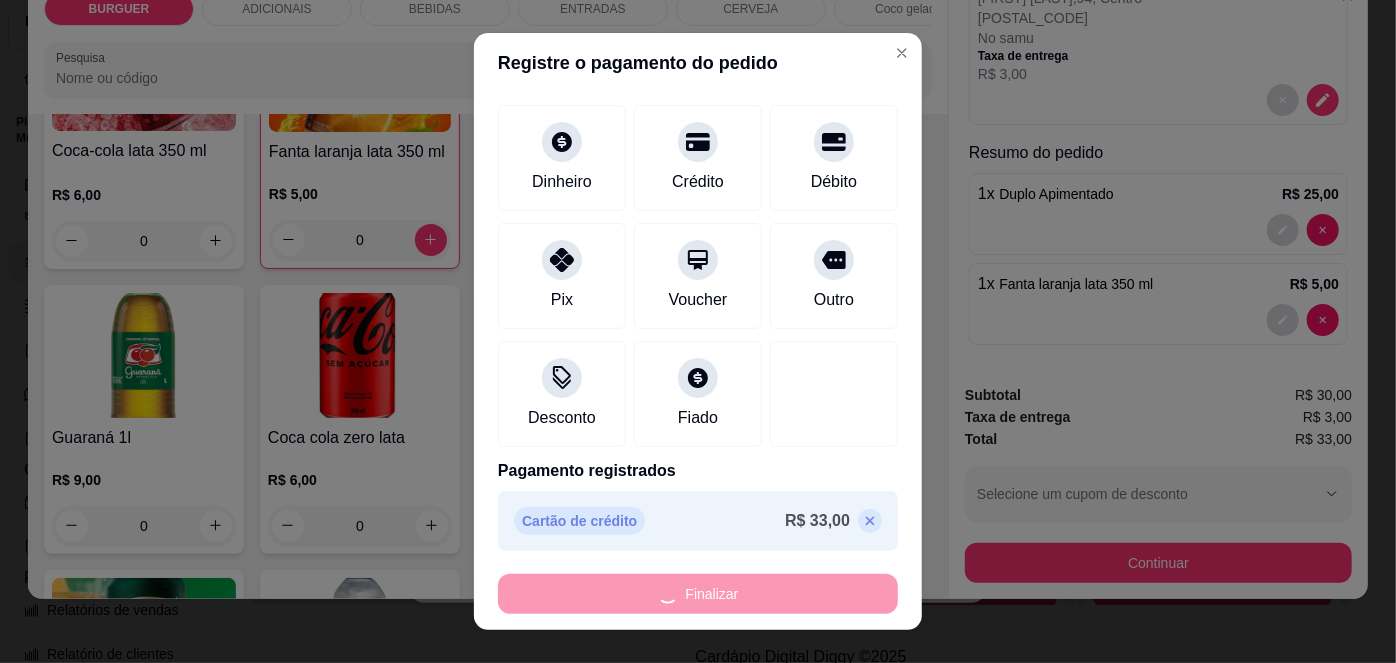 type on "-R$ 33,00" 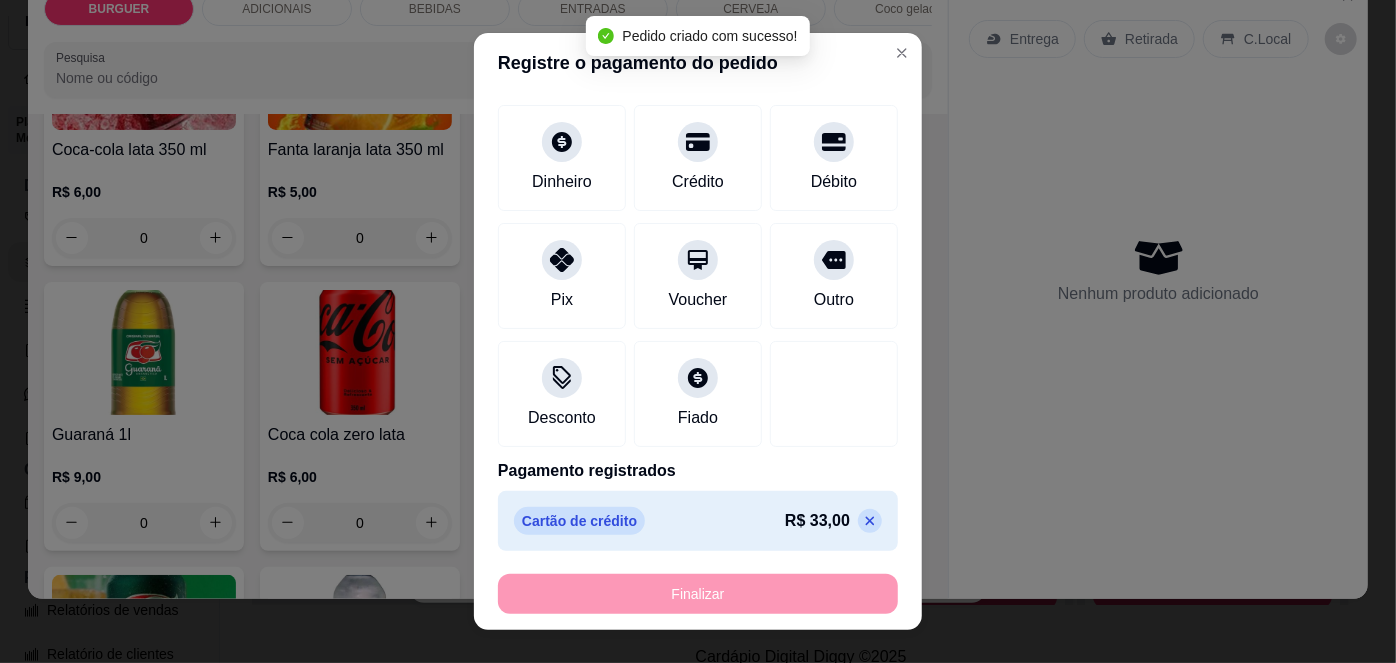 scroll, scrollTop: 427, scrollLeft: 0, axis: vertical 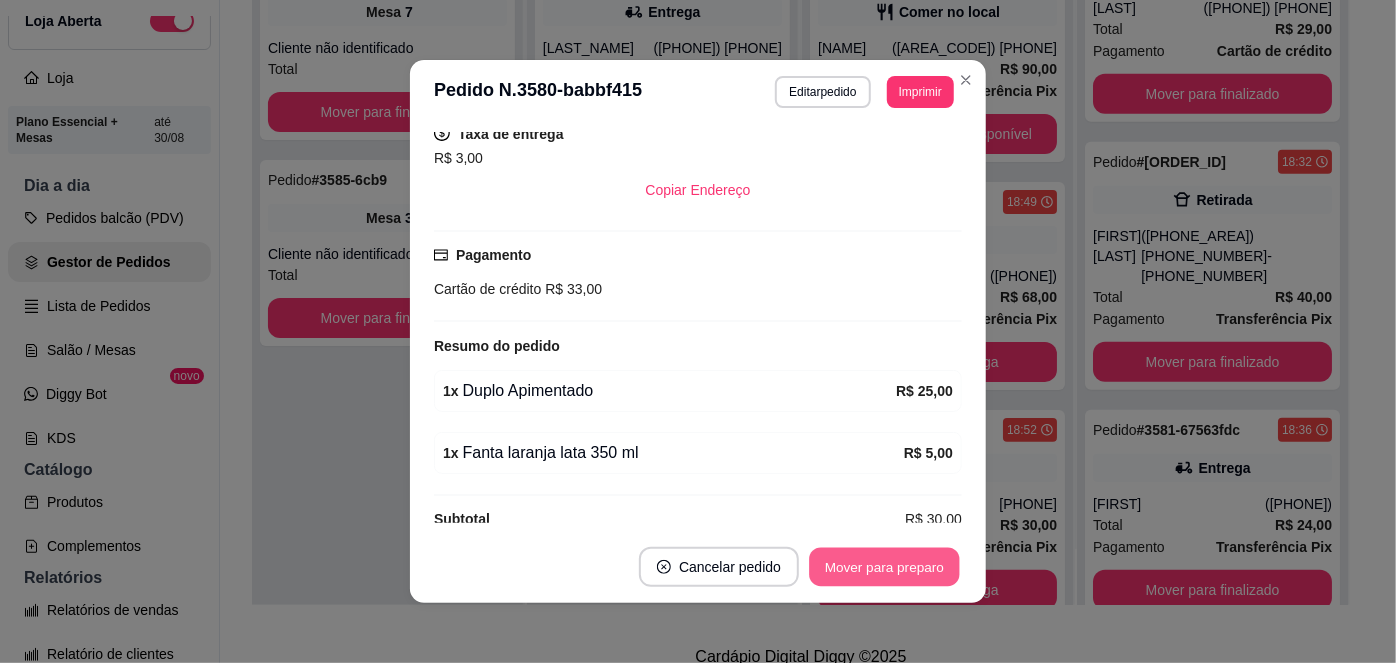 click on "Mover para preparo" at bounding box center [884, 567] 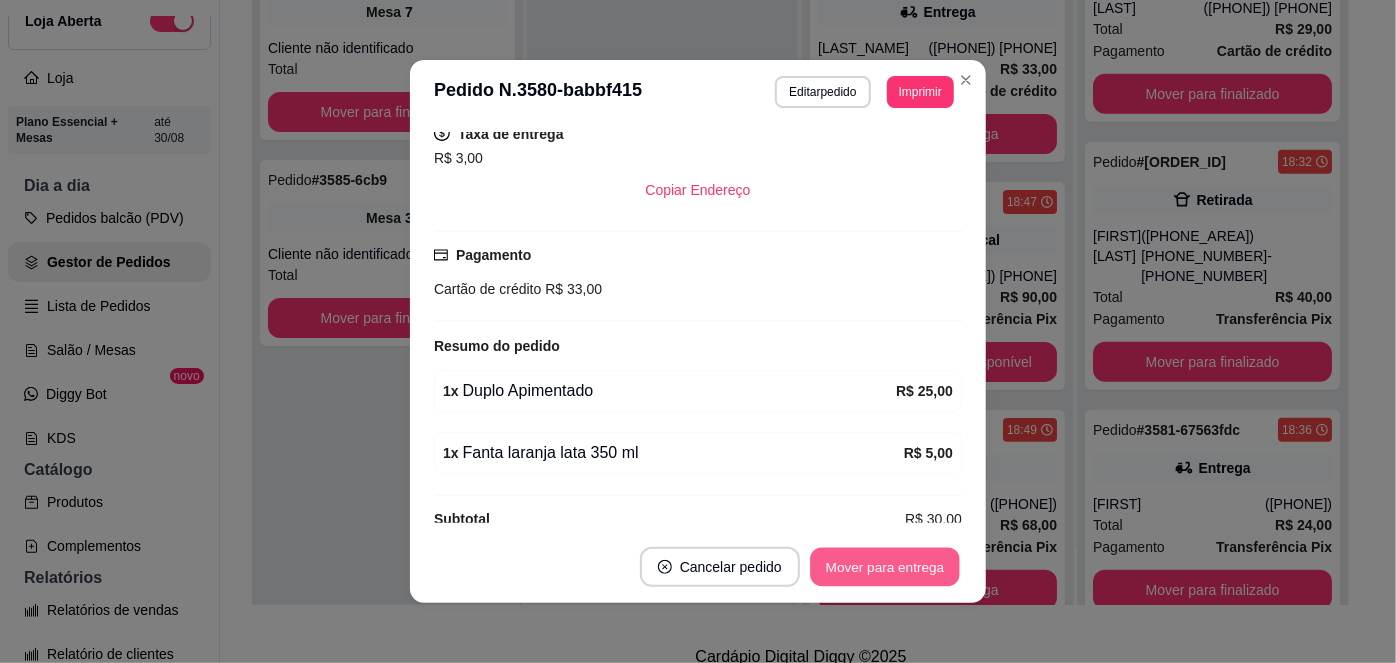 click on "Mover para entrega" at bounding box center [885, 567] 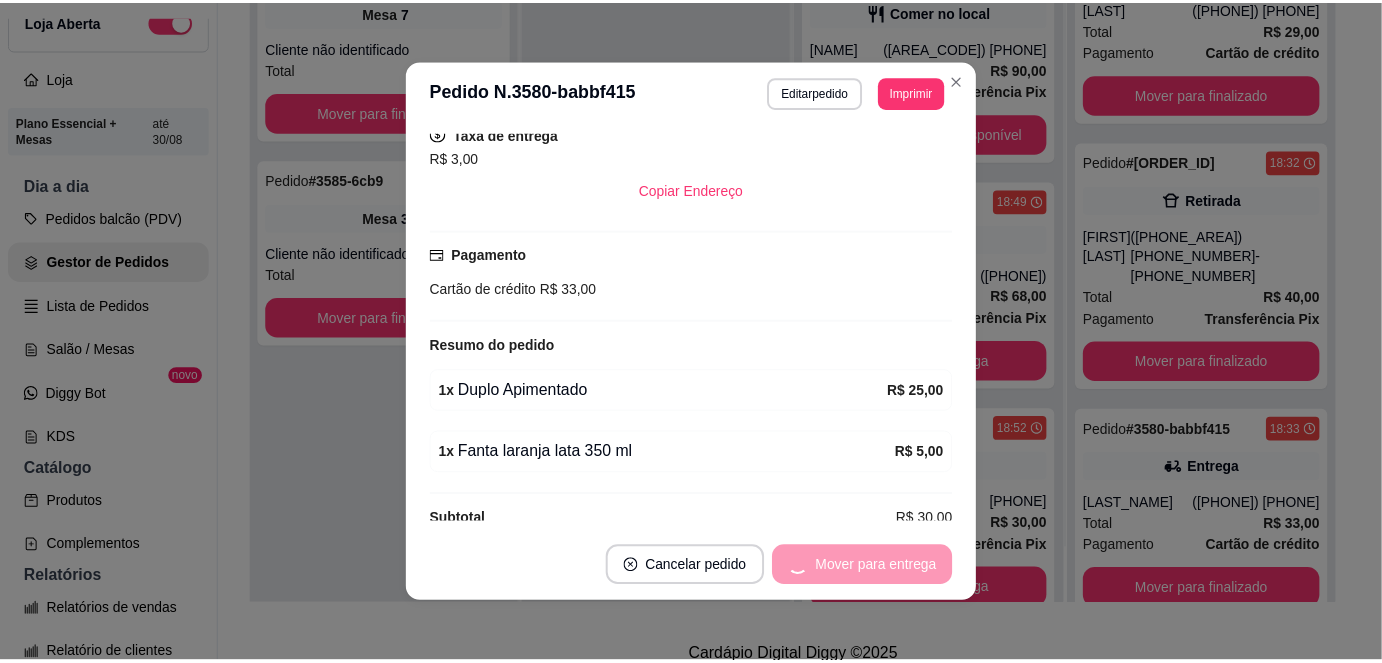 scroll, scrollTop: 853, scrollLeft: 0, axis: vertical 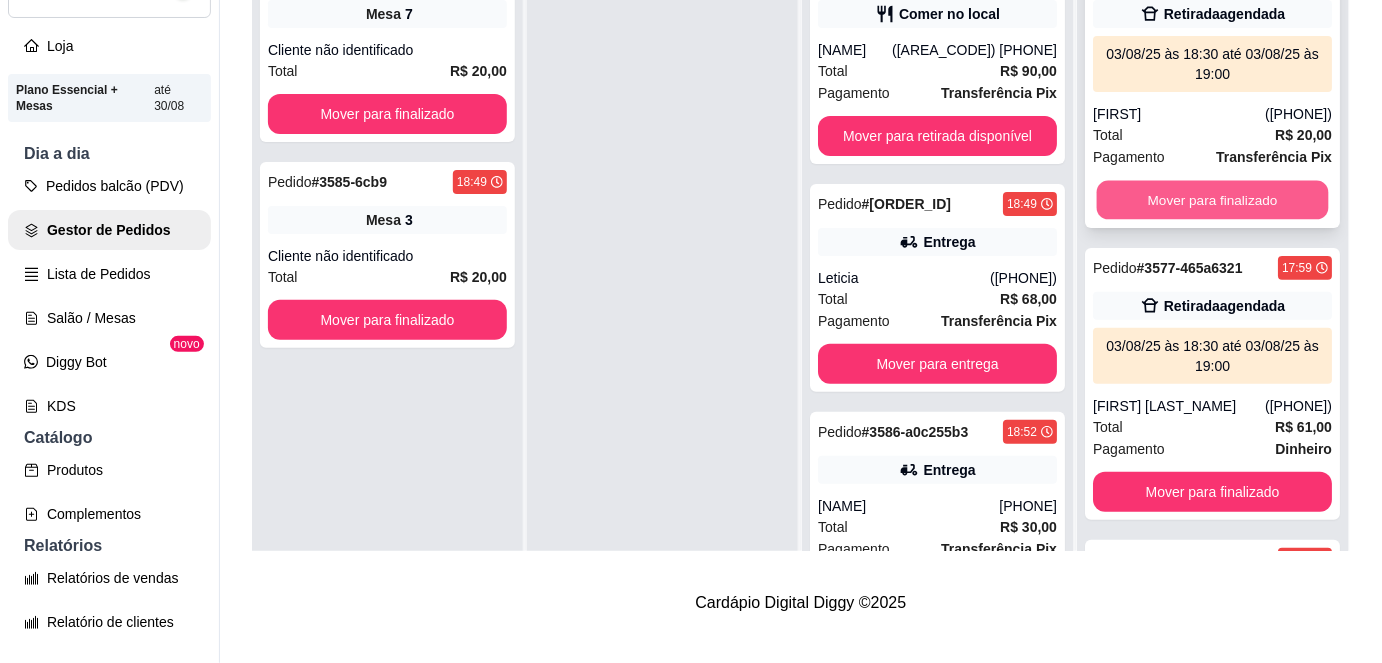 click on "Mover para finalizado" at bounding box center [1213, 200] 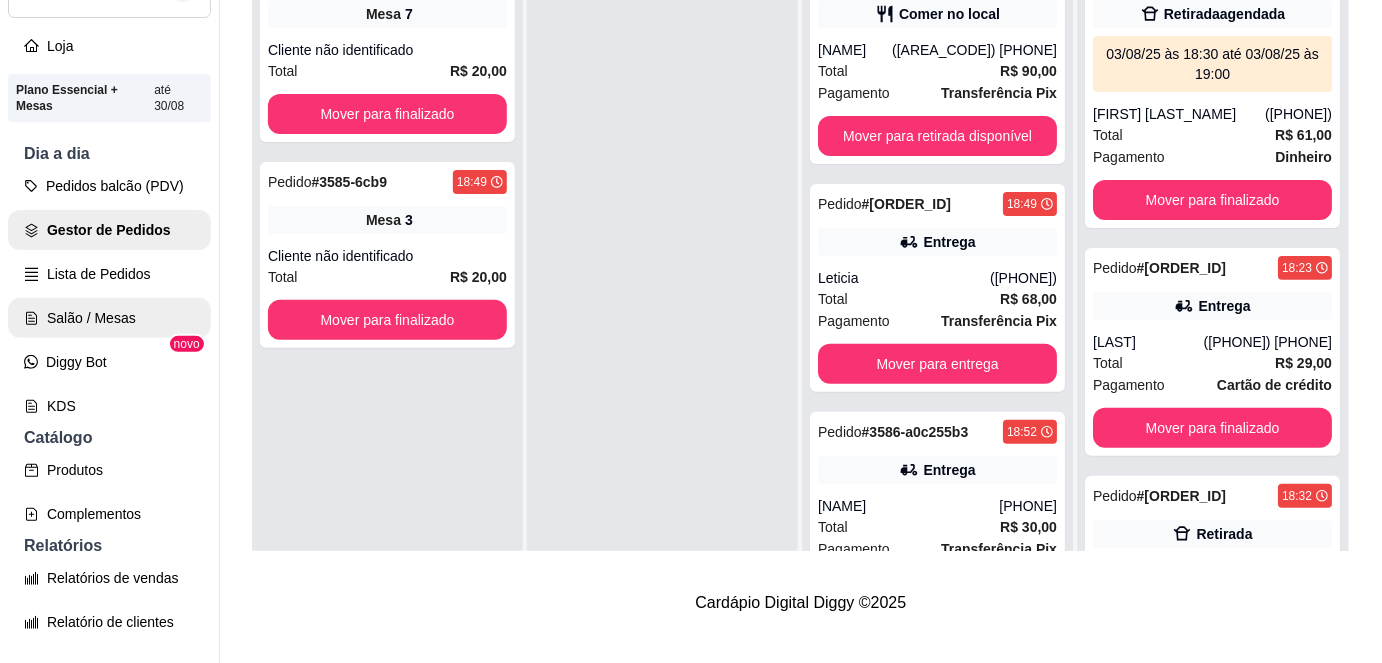 click on "Salão / Mesas" at bounding box center (109, 318) 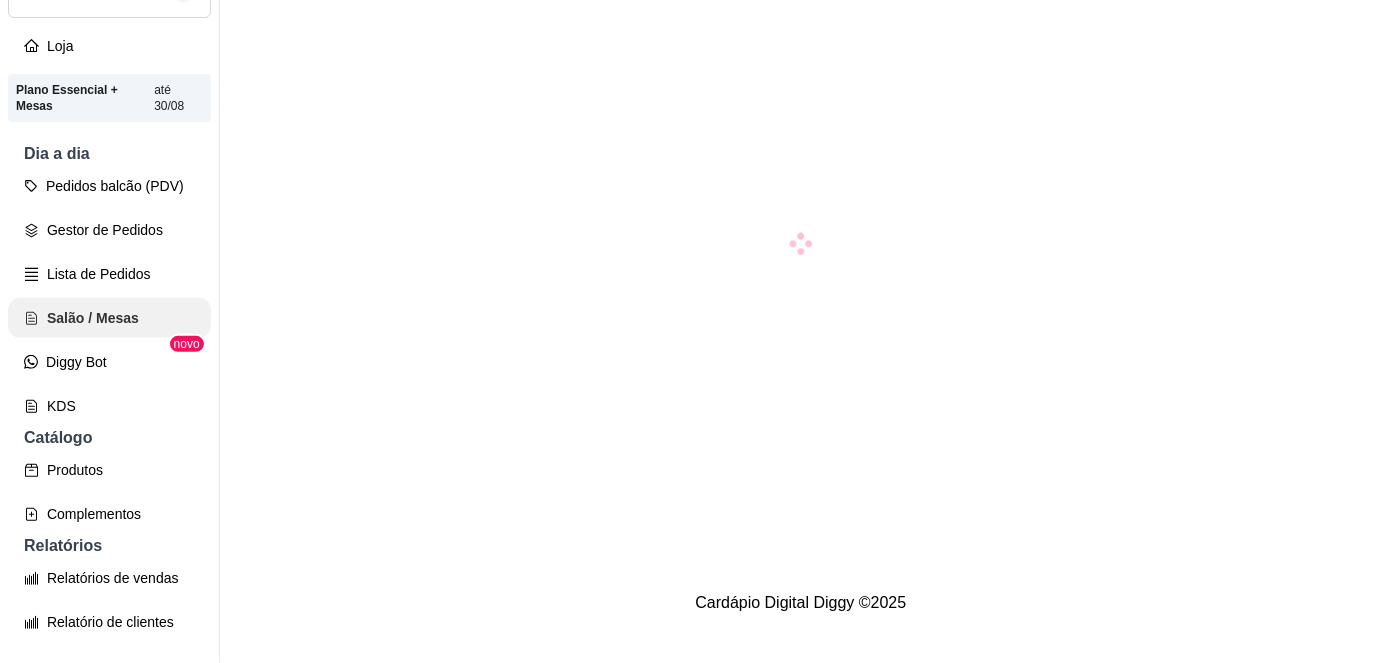 scroll, scrollTop: 0, scrollLeft: 0, axis: both 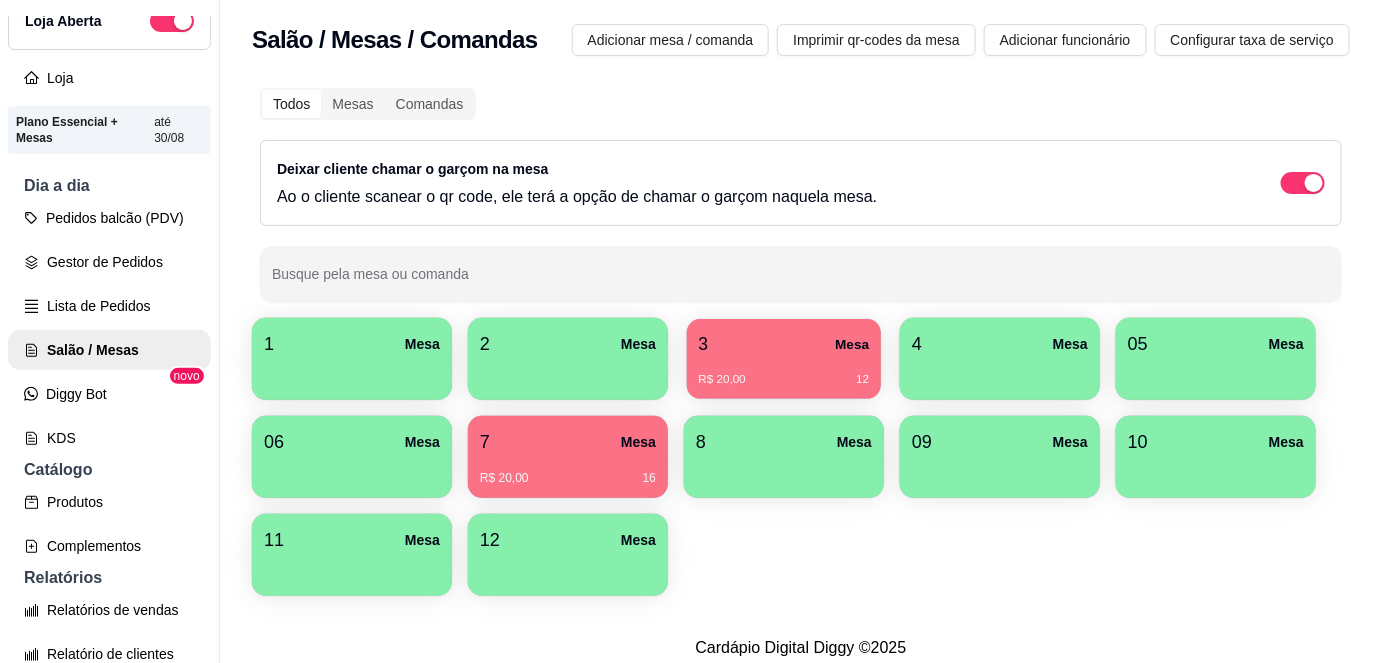 click on "3 Mesa" at bounding box center [784, 344] 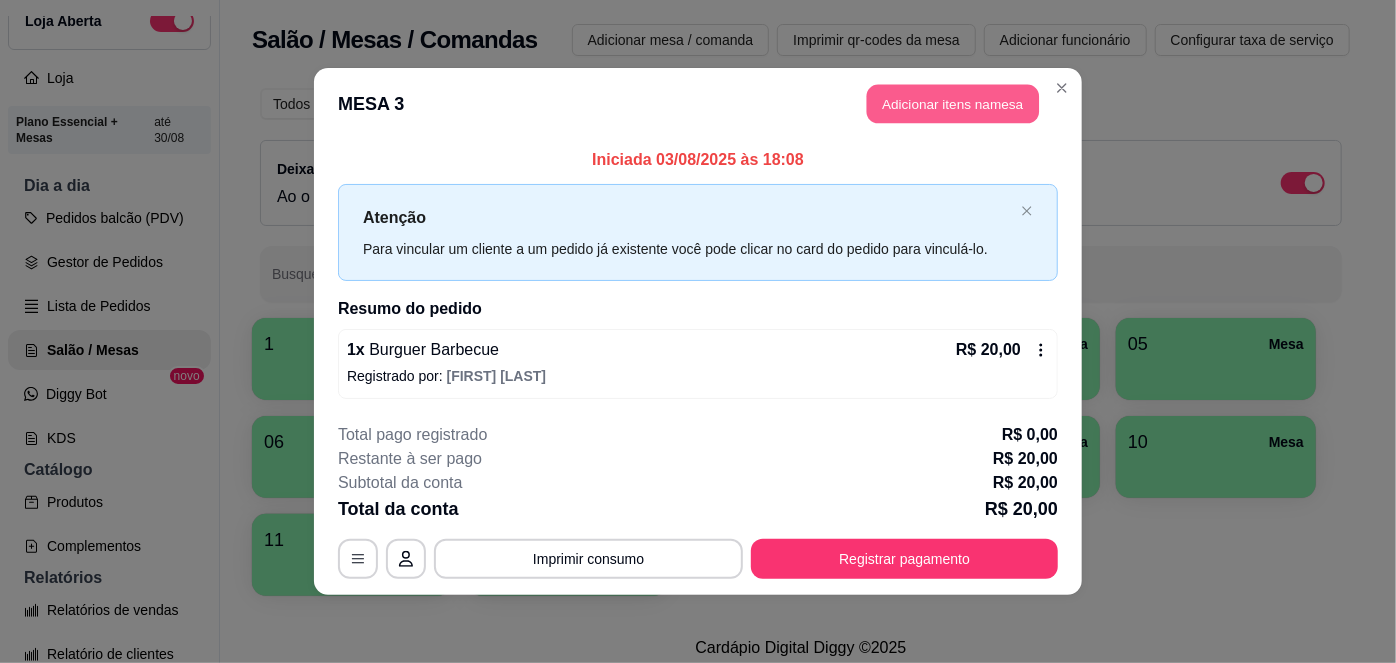 click on "Adicionar itens na  mesa" at bounding box center (953, 104) 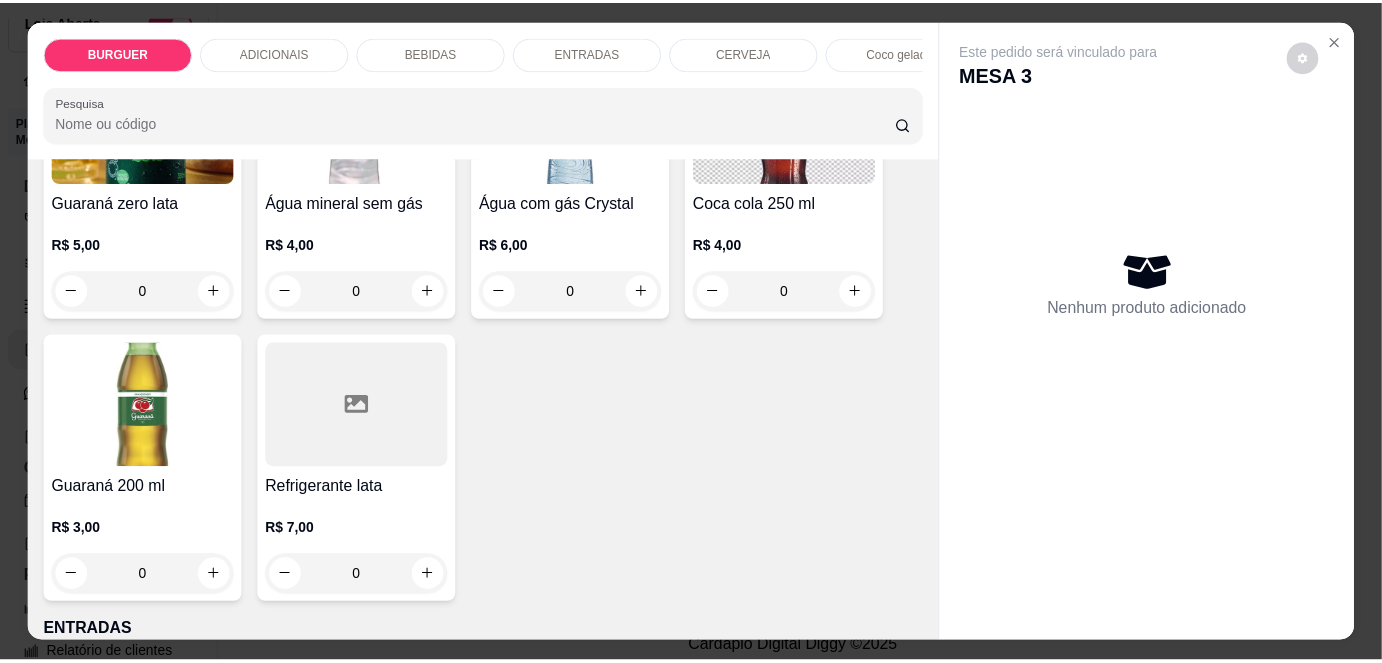 scroll, scrollTop: 2301, scrollLeft: 0, axis: vertical 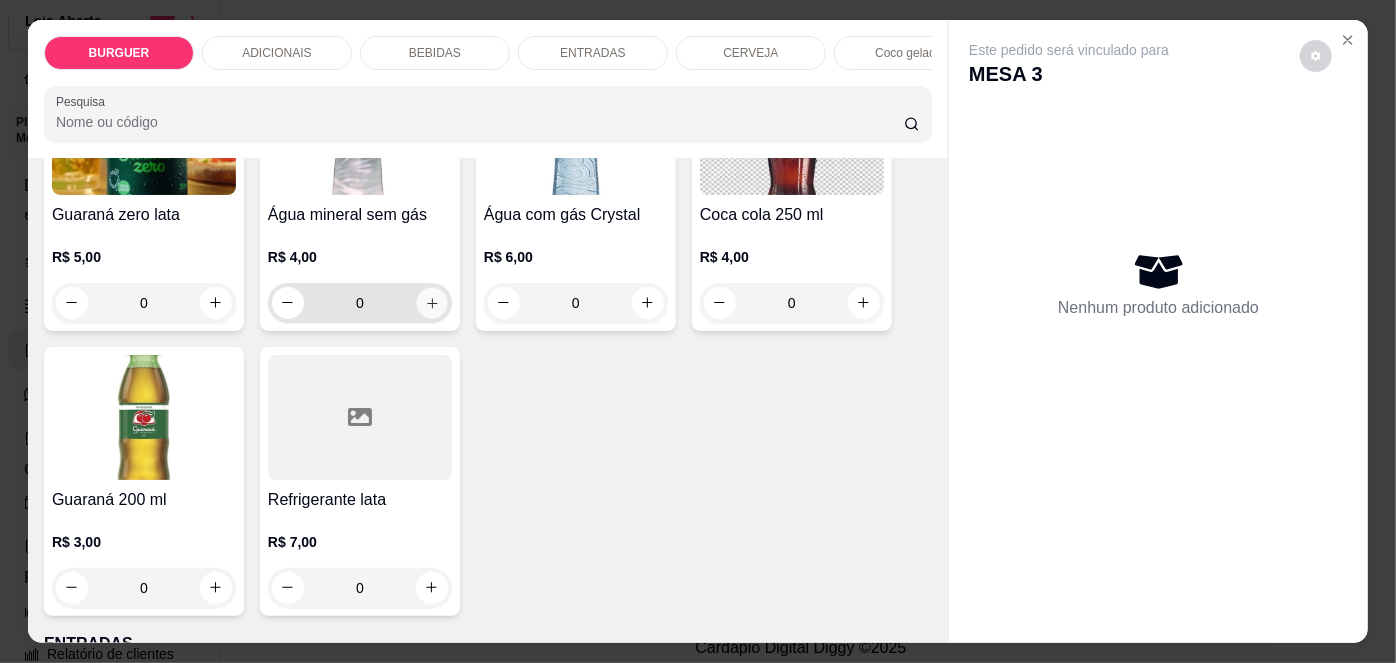 click 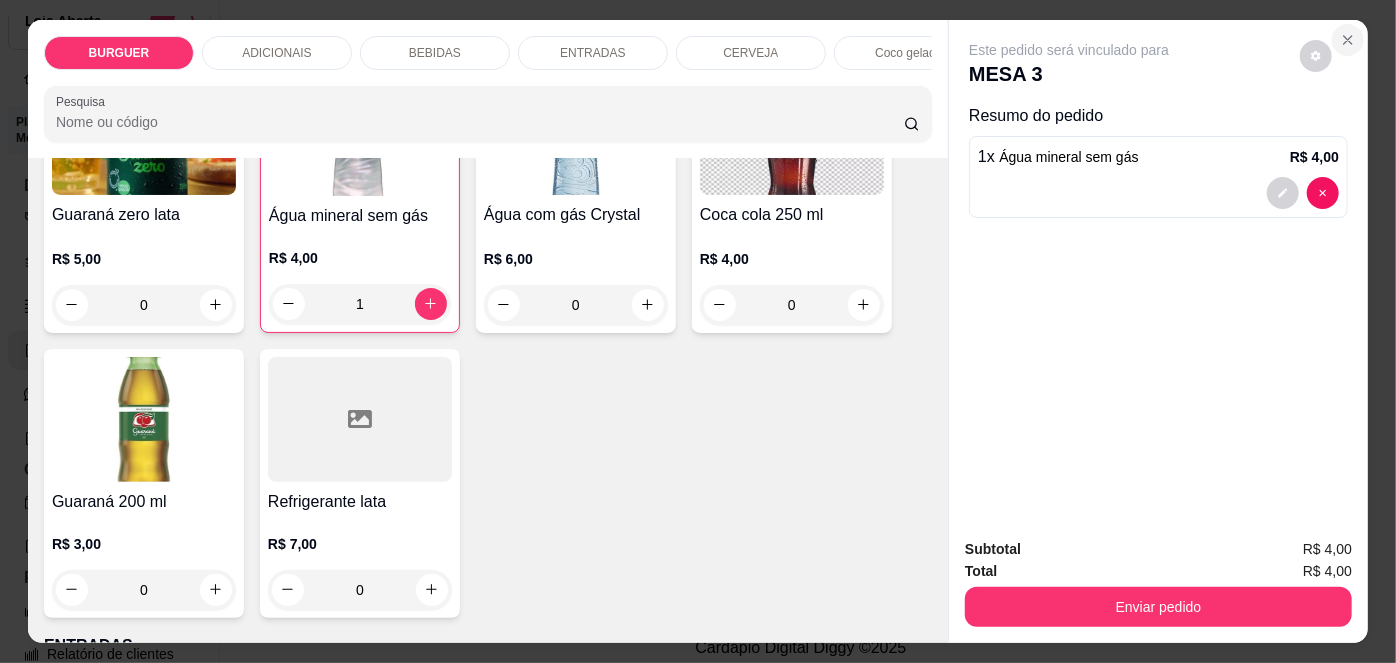 click 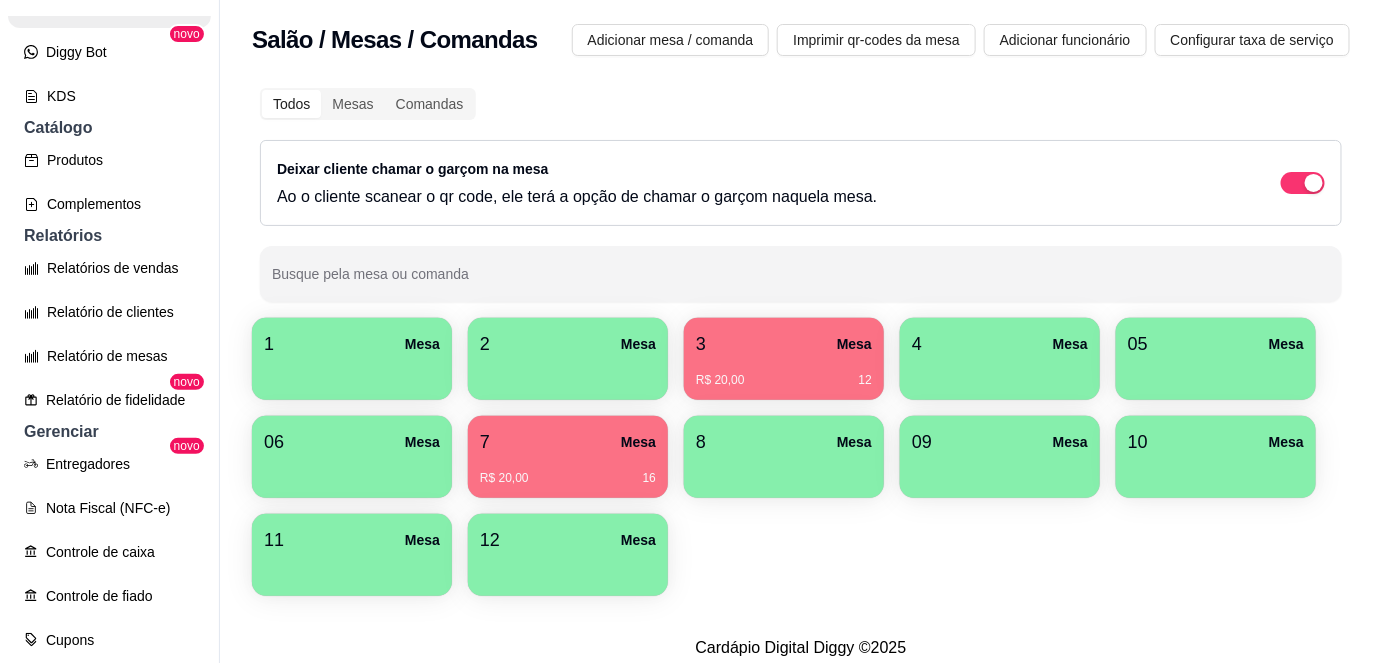 scroll, scrollTop: 424, scrollLeft: 0, axis: vertical 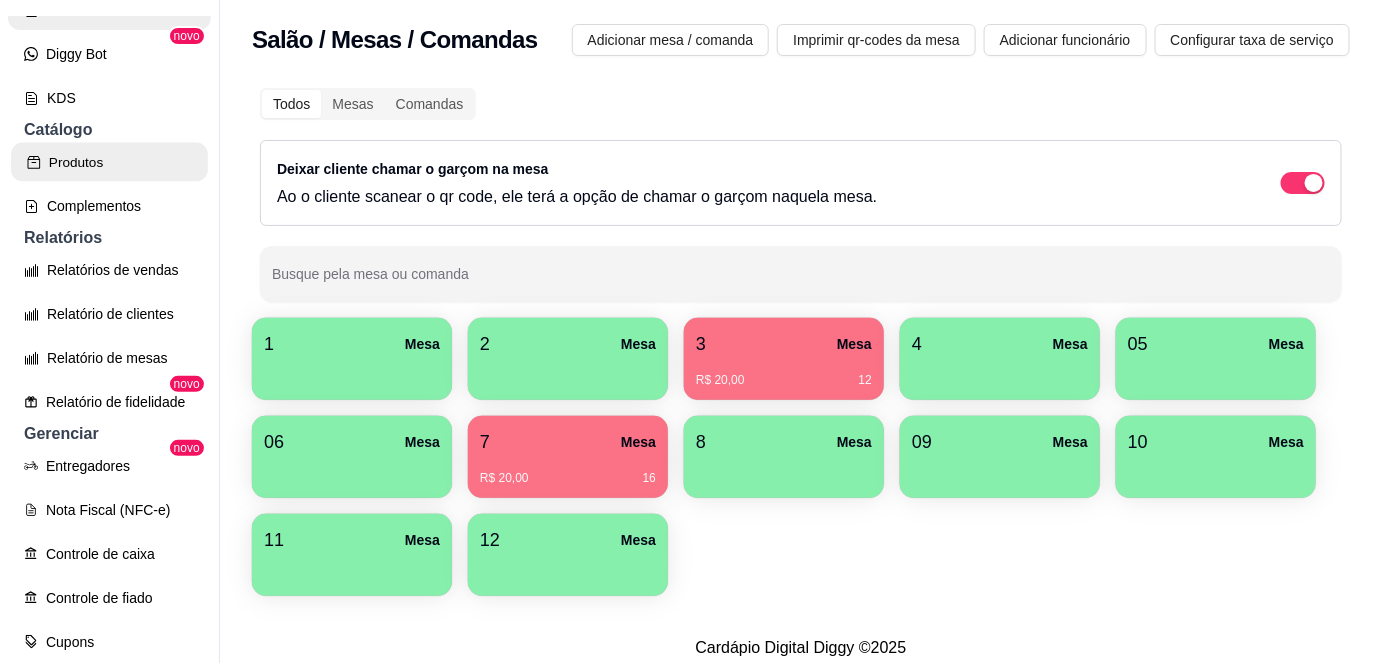 click 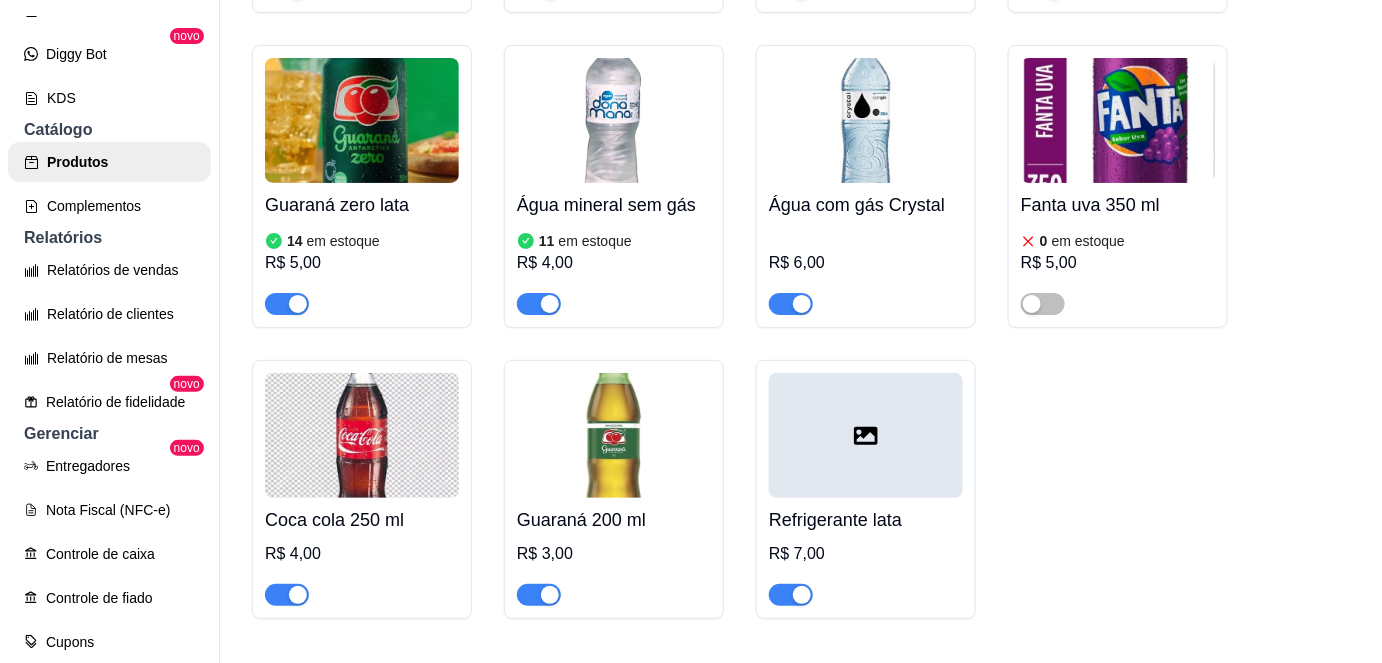 scroll, scrollTop: 2450, scrollLeft: 0, axis: vertical 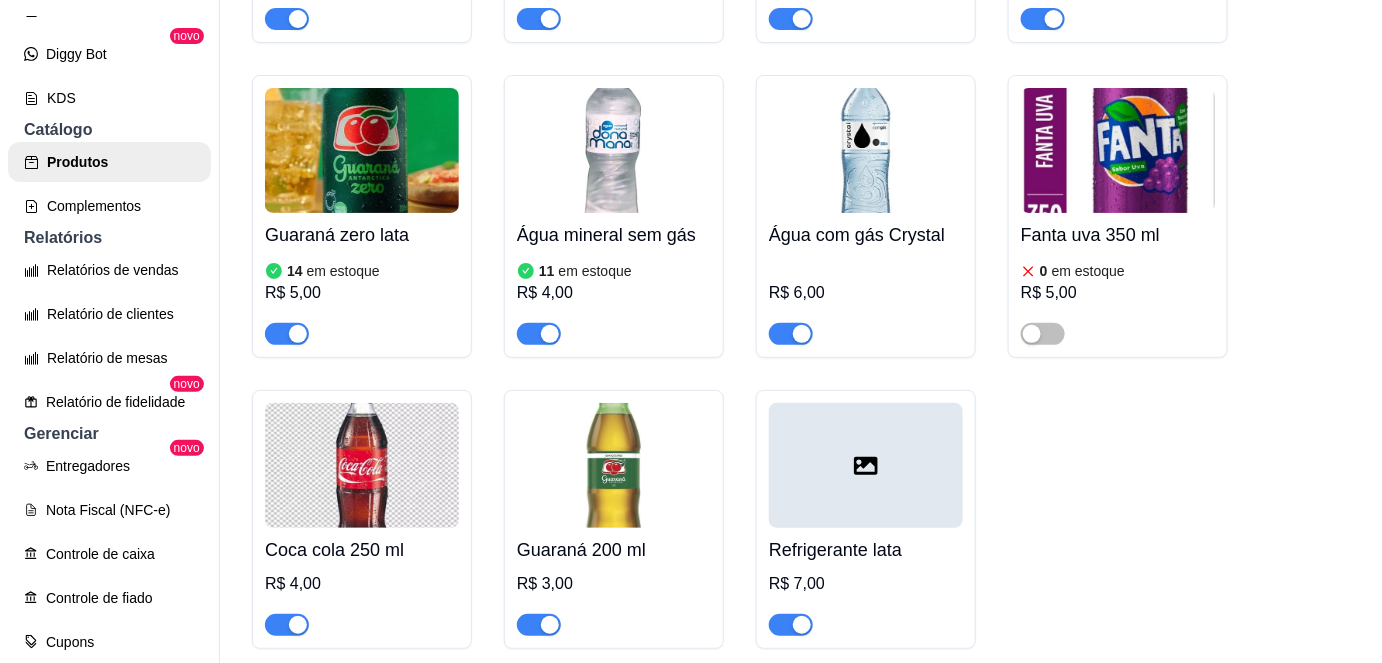 click on "Água mineral sem gás" at bounding box center [614, 235] 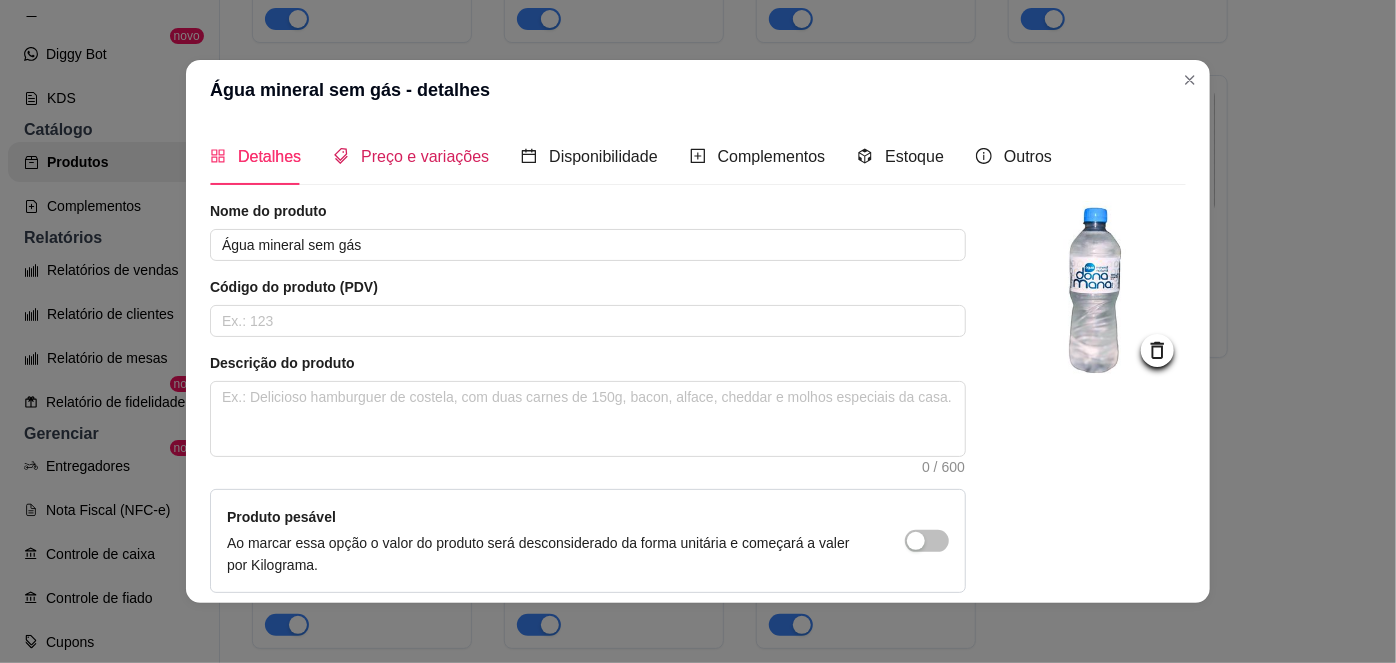 click on "Preço e variações" at bounding box center [425, 156] 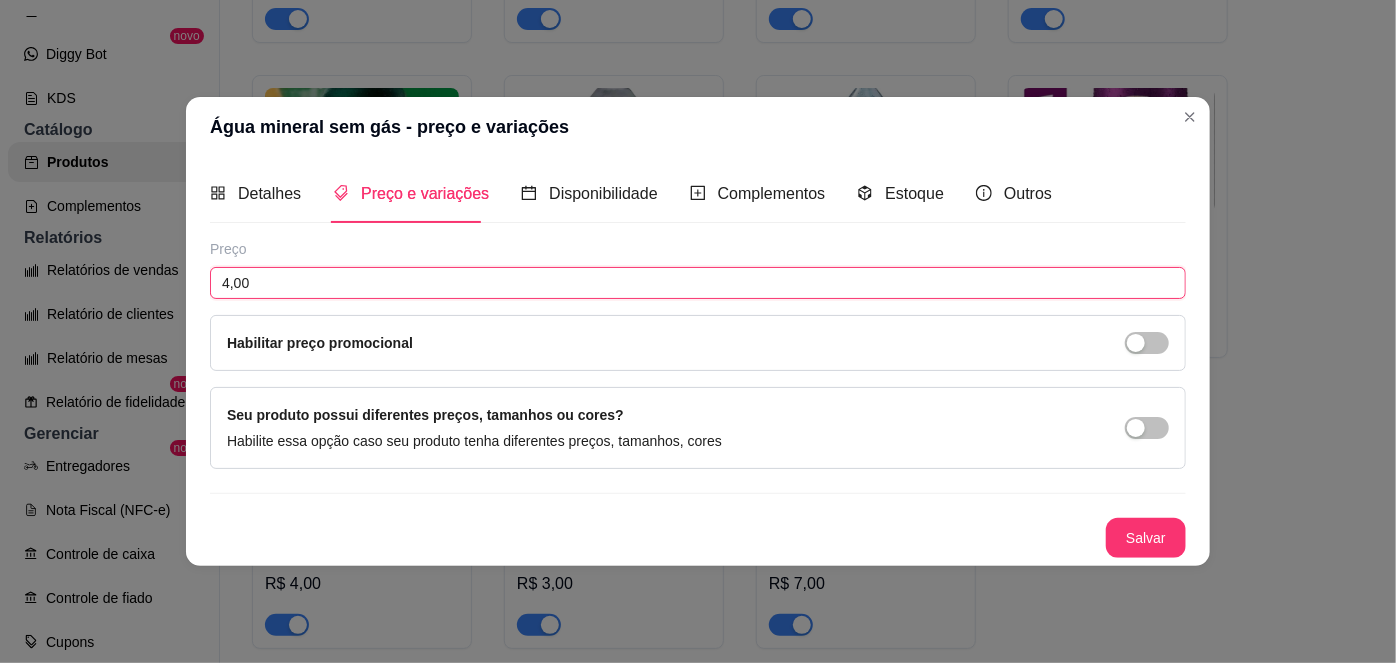 click on "4,00" at bounding box center [698, 283] 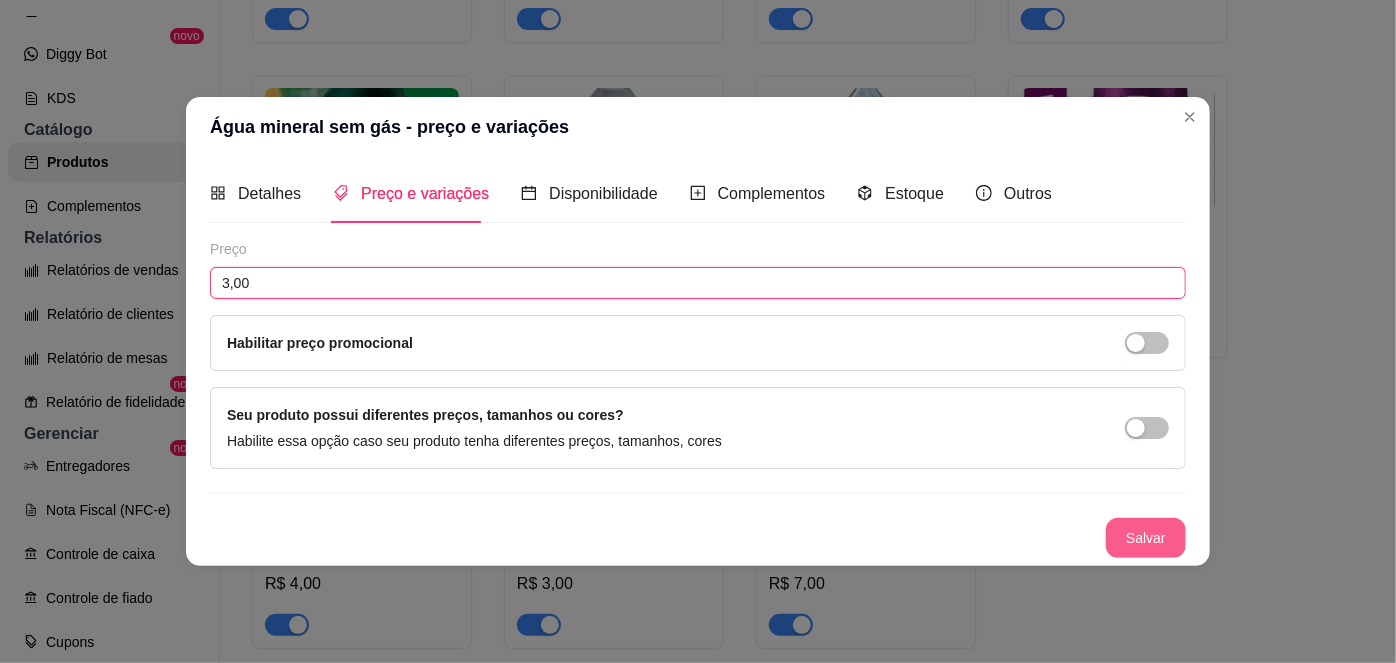 type on "3,00" 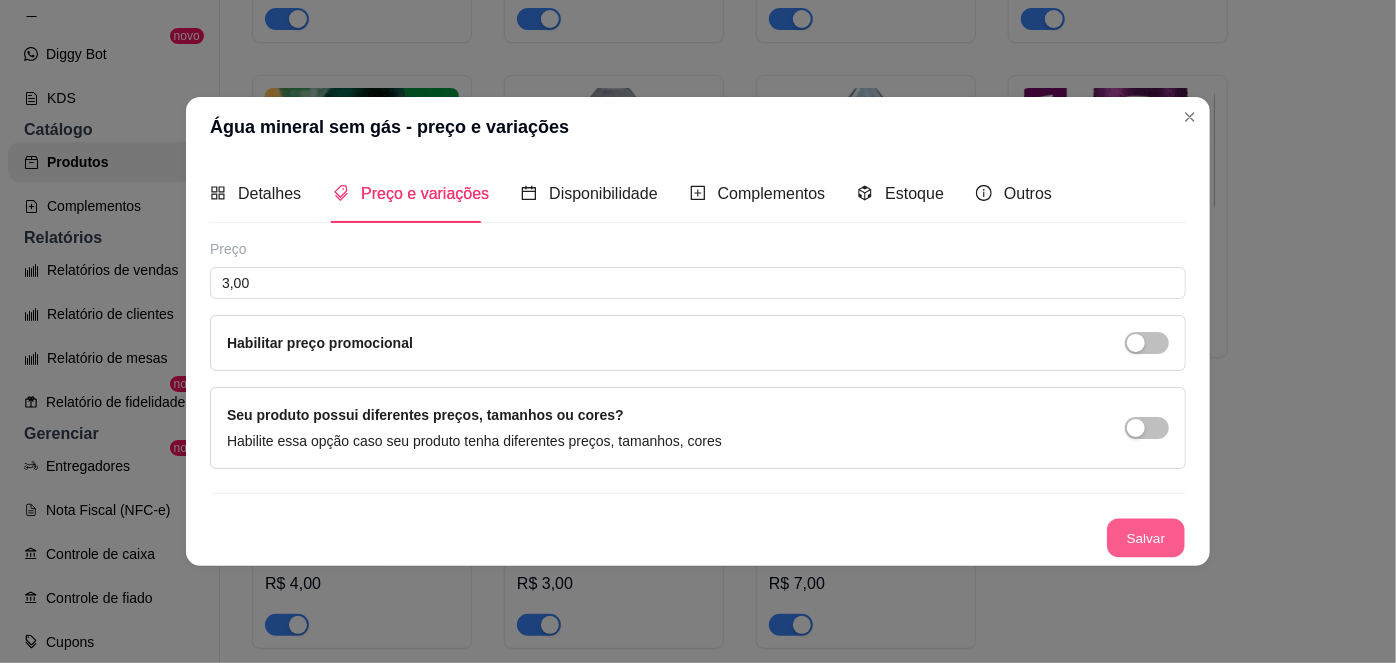 click on "Salvar" at bounding box center (1146, 537) 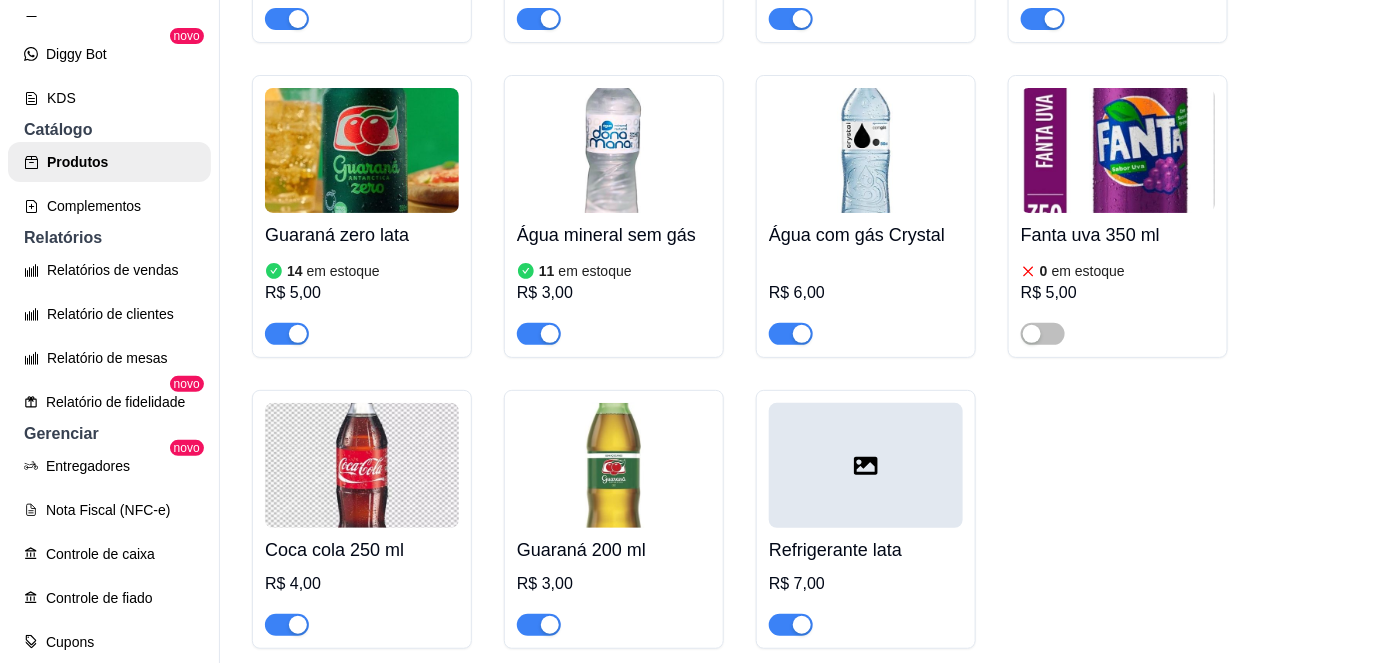 click at bounding box center (866, 150) 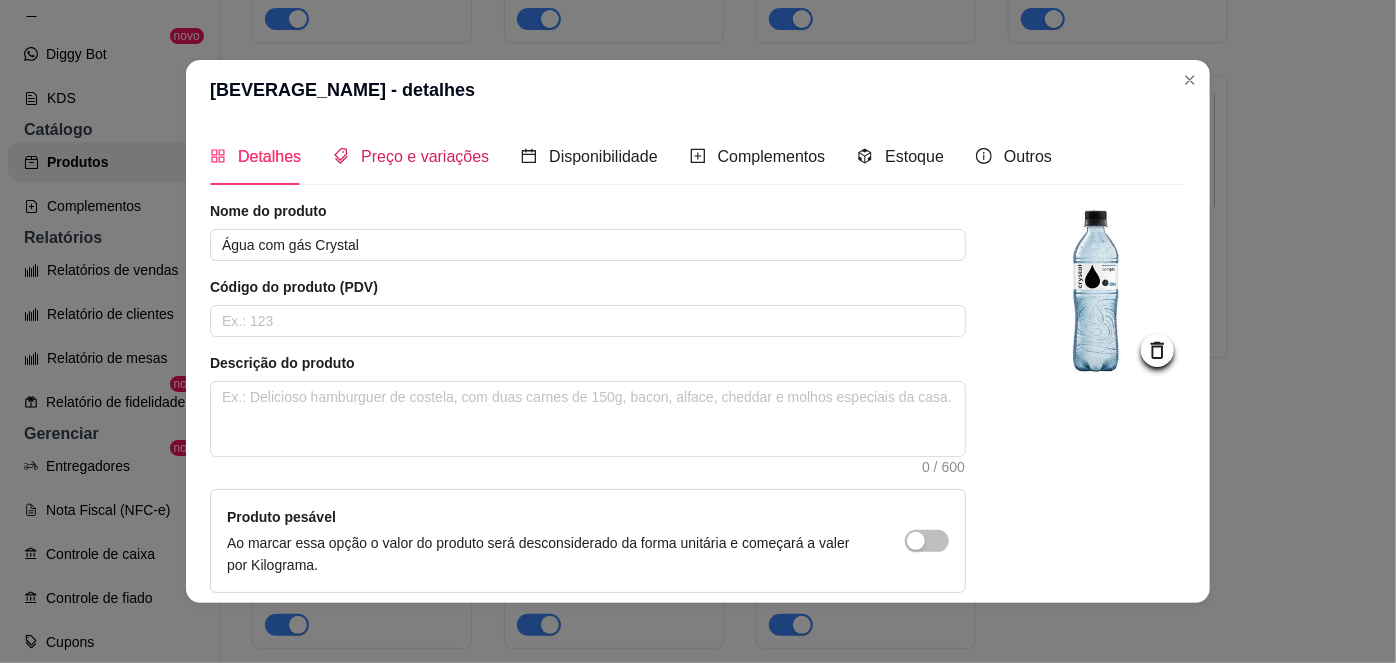 click on "Preço e variações" at bounding box center [425, 156] 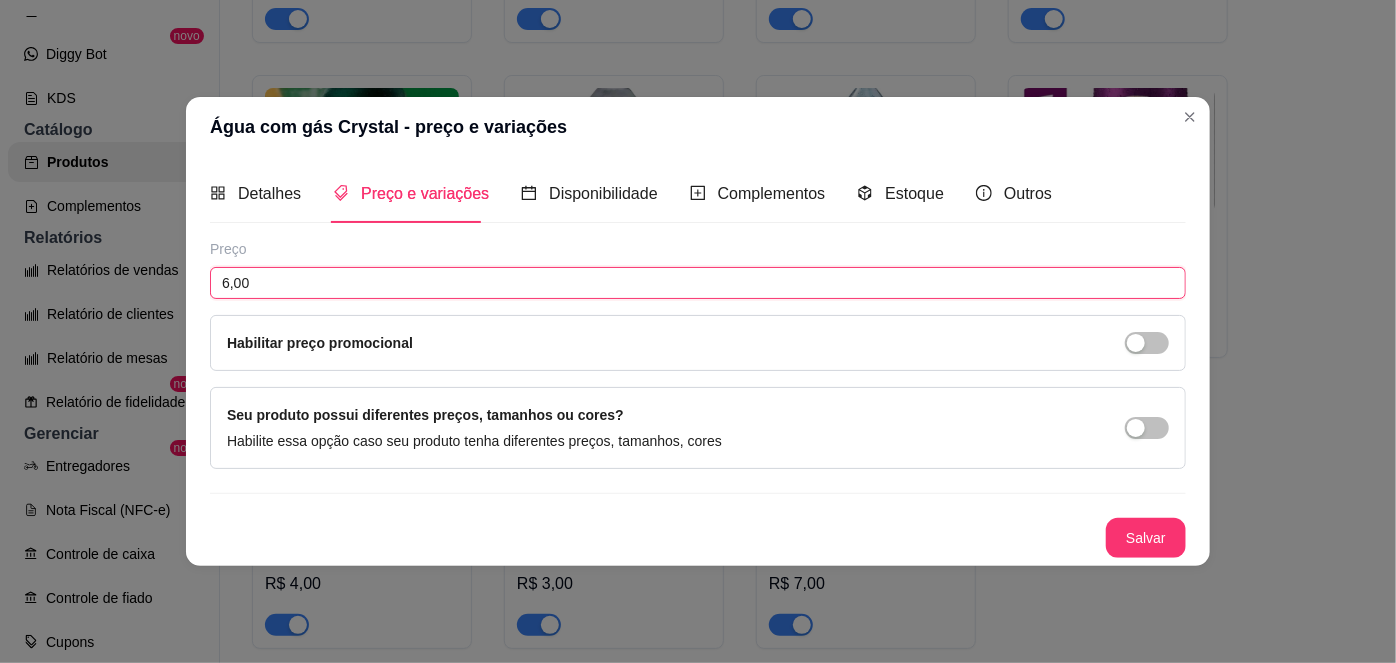 click on "6,00" at bounding box center (698, 283) 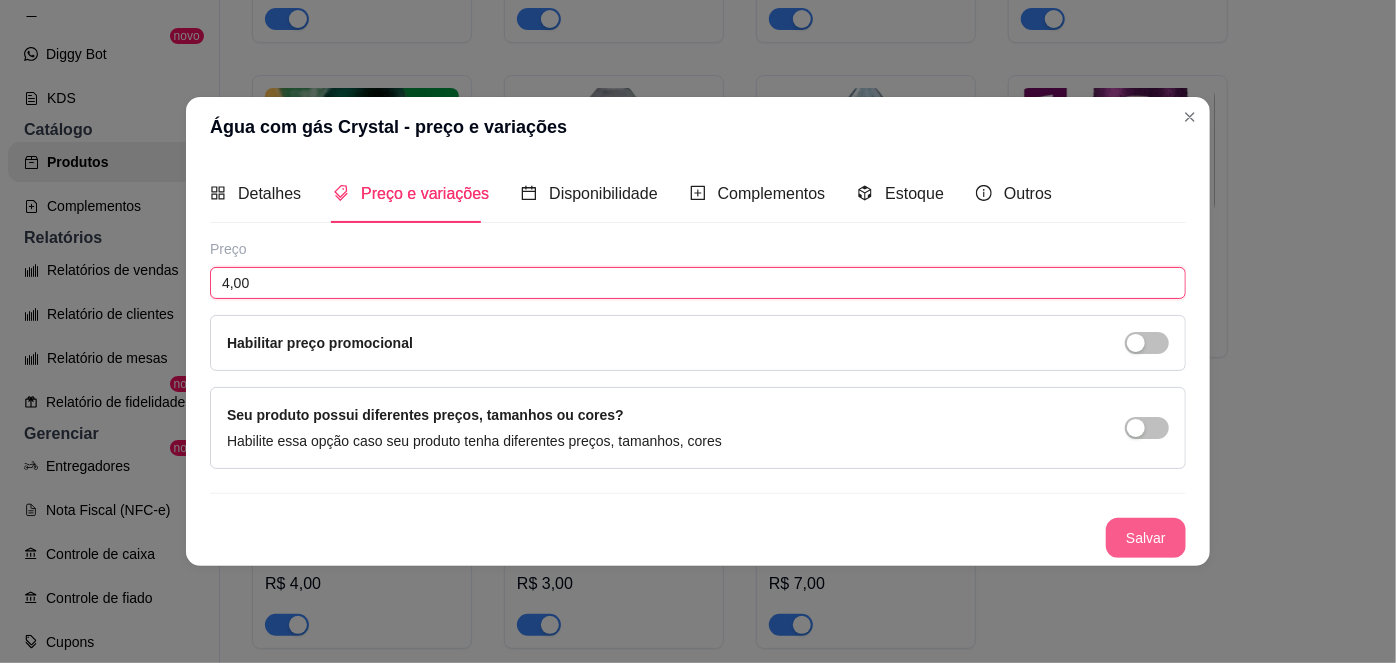 type on "4,00" 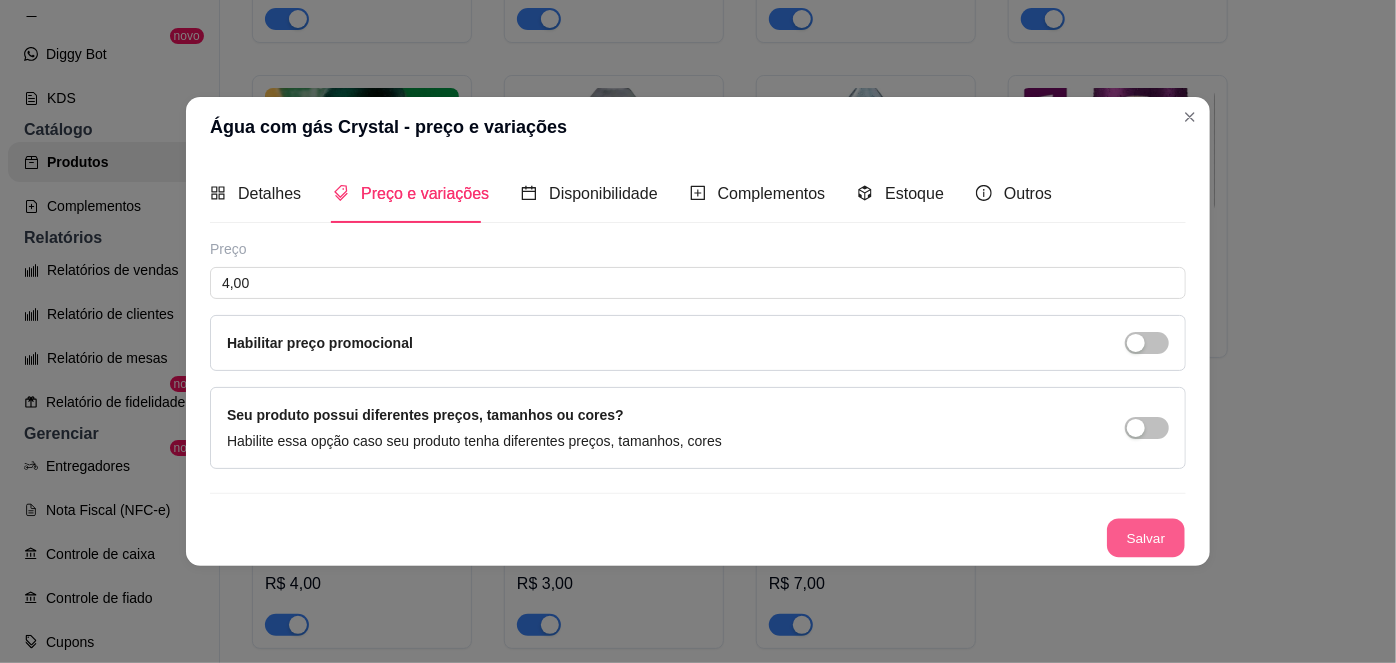 click on "Salvar" at bounding box center (1146, 537) 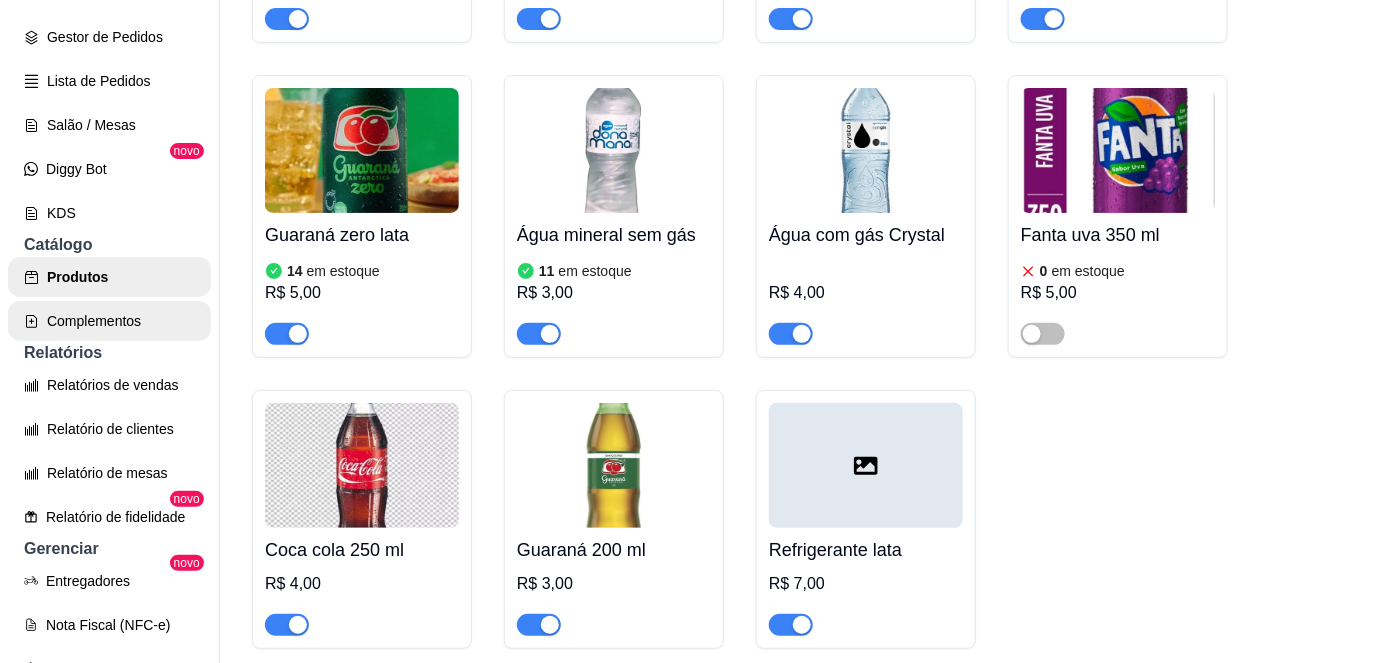 scroll, scrollTop: 301, scrollLeft: 0, axis: vertical 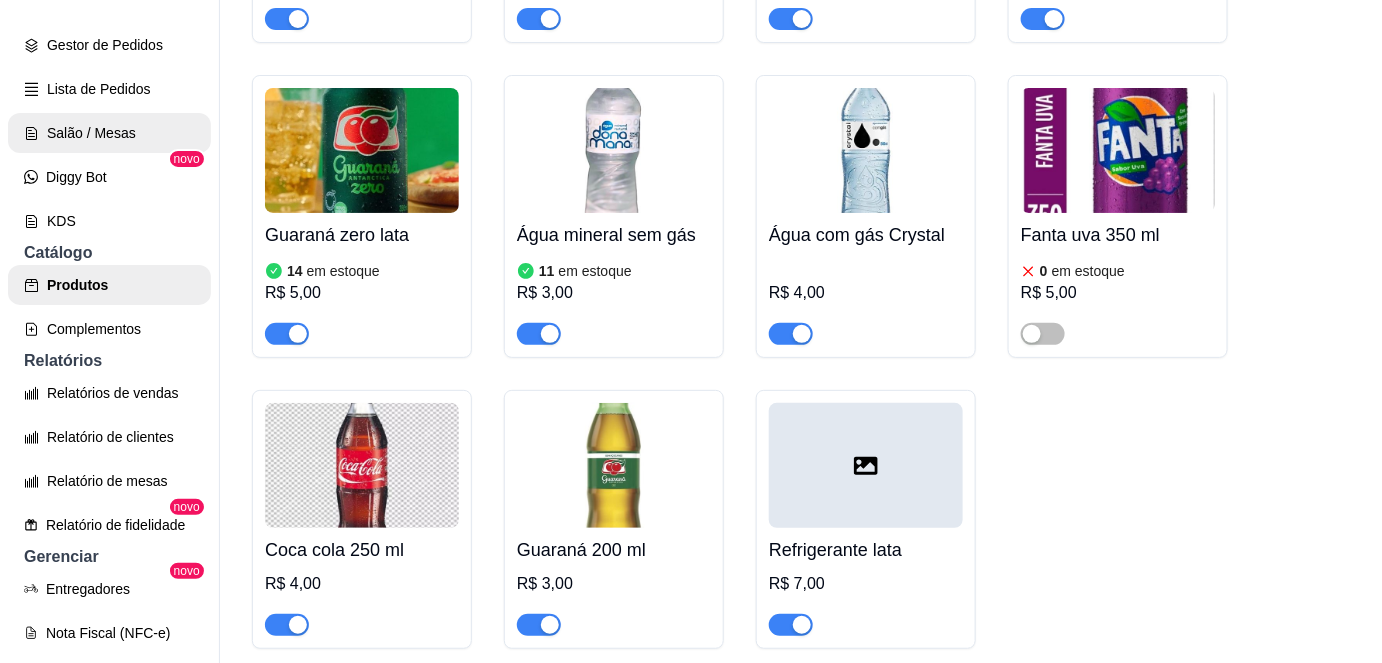 click on "Salão / Mesas" at bounding box center [109, 133] 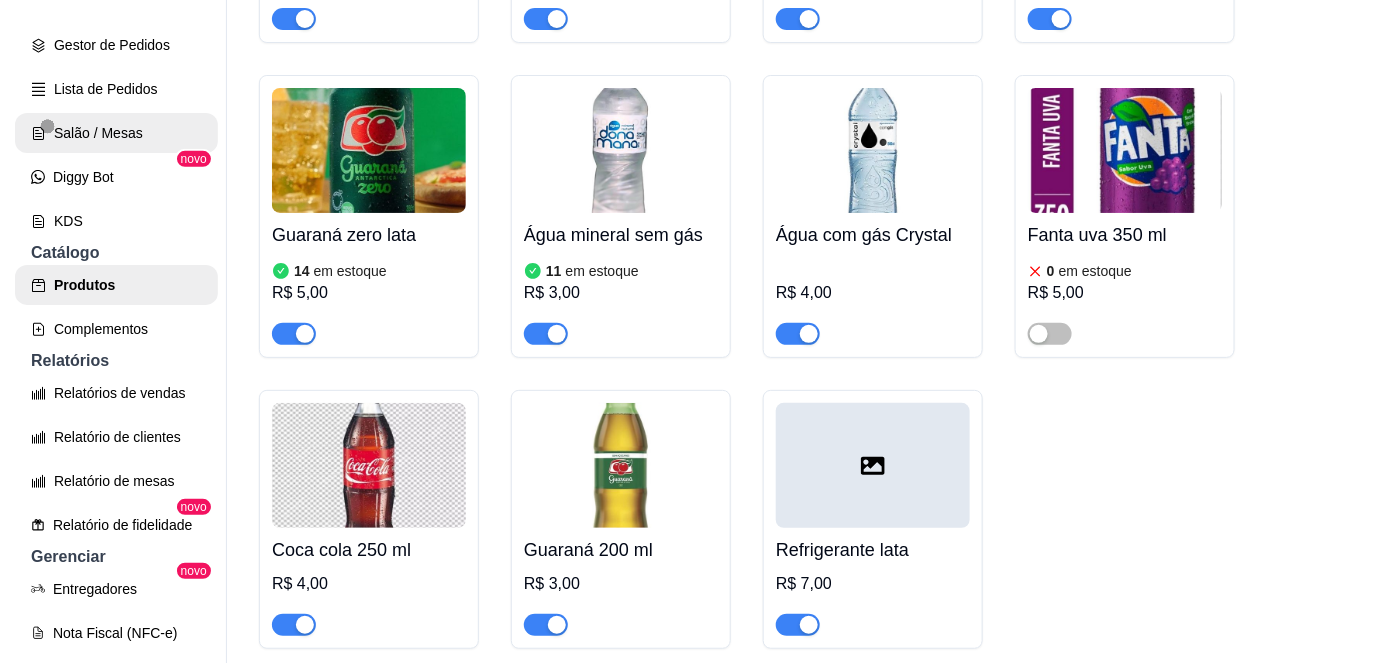 scroll, scrollTop: 0, scrollLeft: 0, axis: both 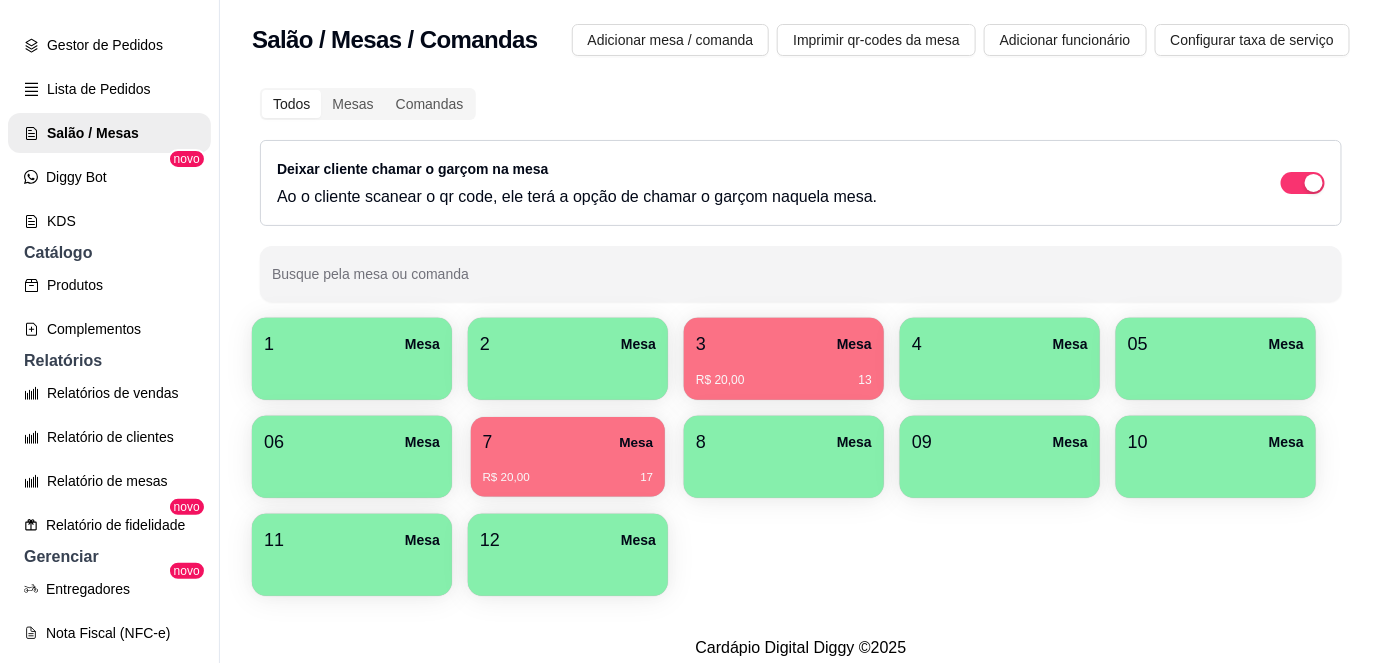 click on "R$ 20,00 17" at bounding box center (568, 478) 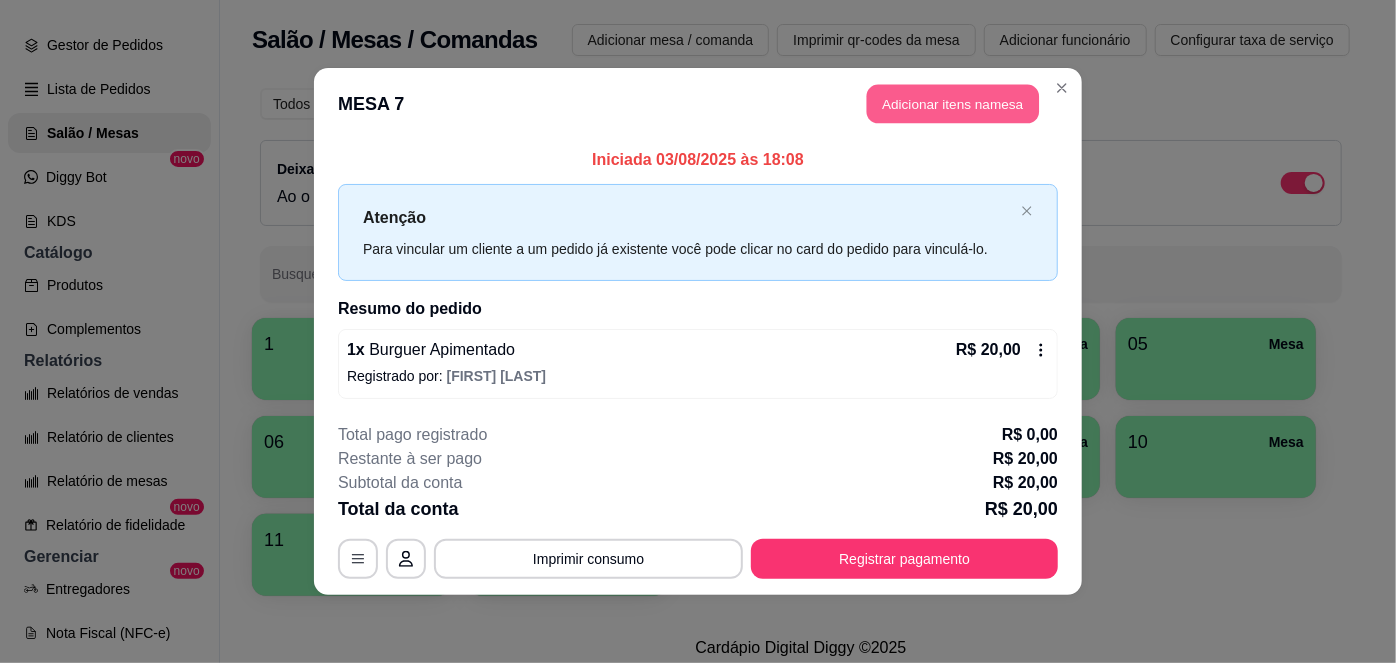 click on "Adicionar itens na  mesa" at bounding box center (953, 104) 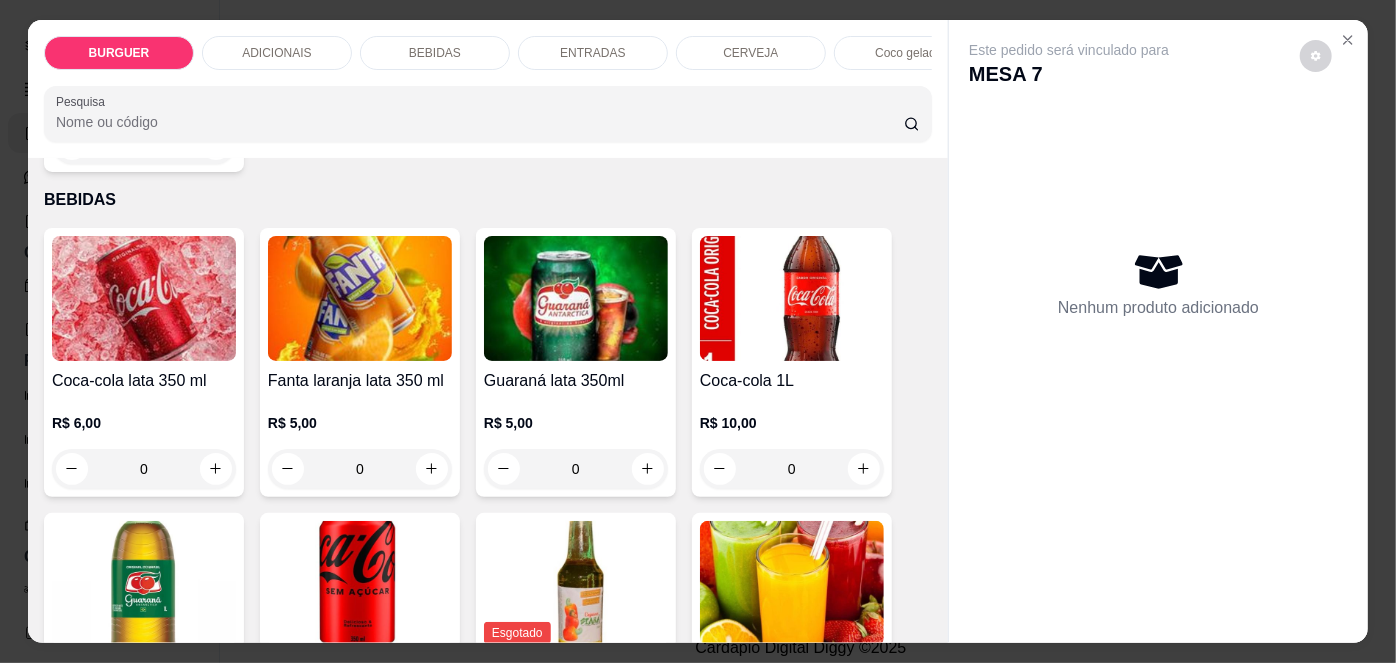 scroll, scrollTop: 1570, scrollLeft: 0, axis: vertical 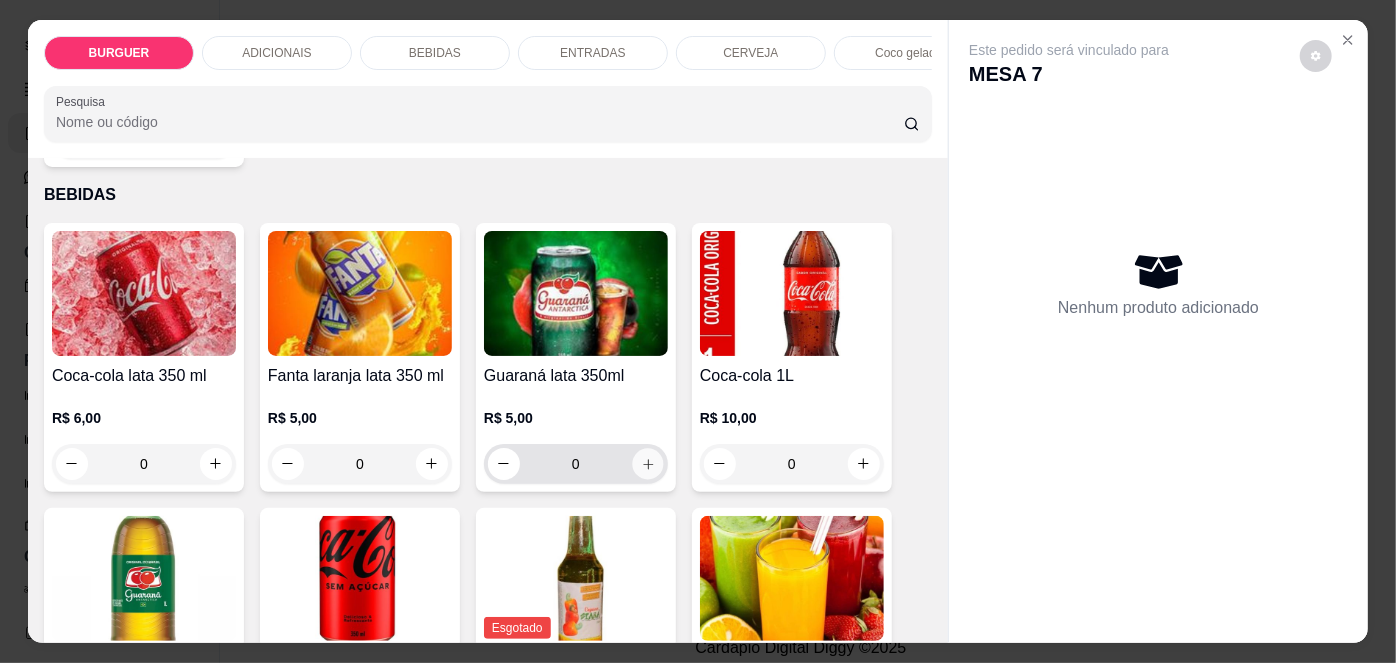 click at bounding box center (647, 463) 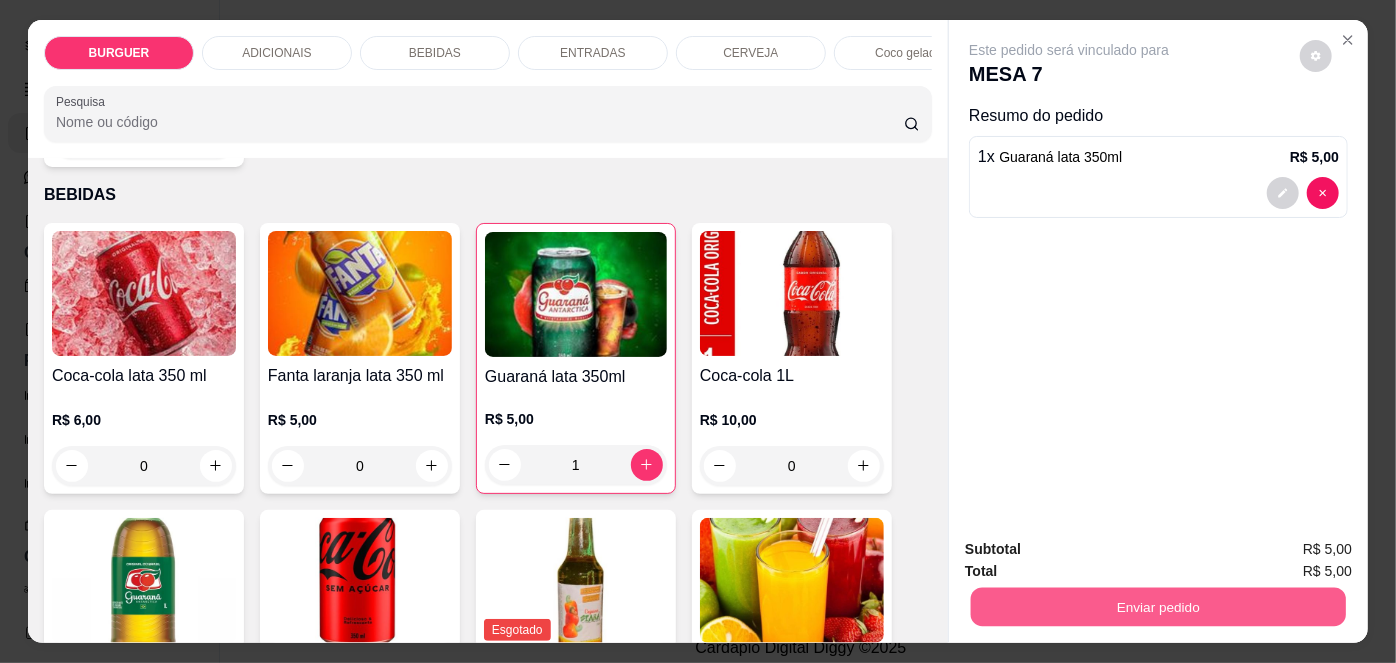 click on "Enviar pedido" at bounding box center (1158, 607) 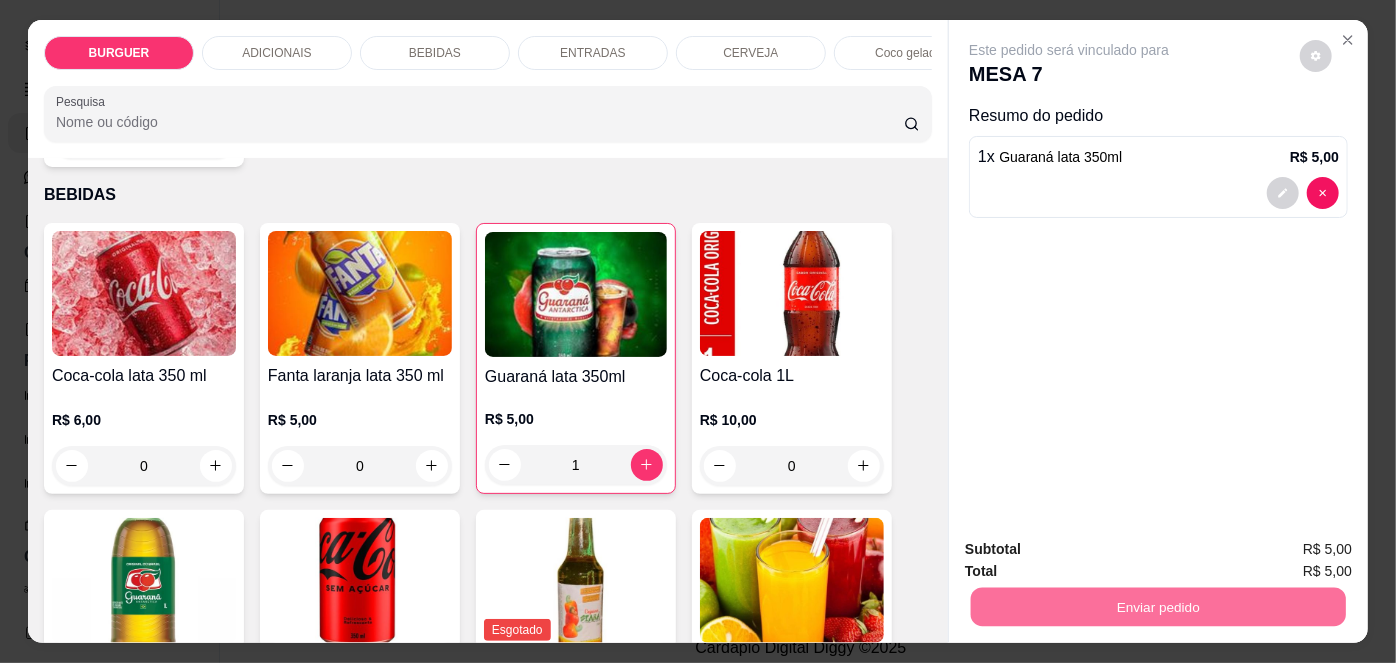 click on "Não registrar e enviar pedido" at bounding box center [1093, 551] 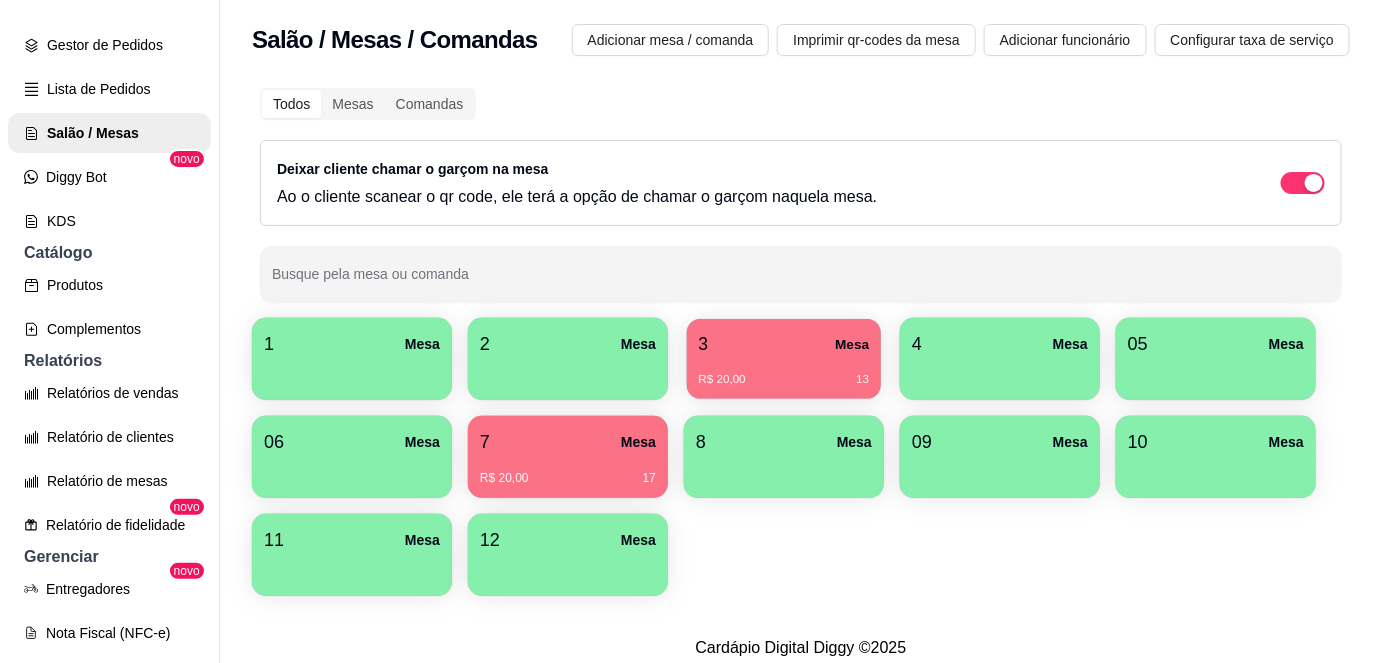 click on "3 Mesa" at bounding box center [784, 344] 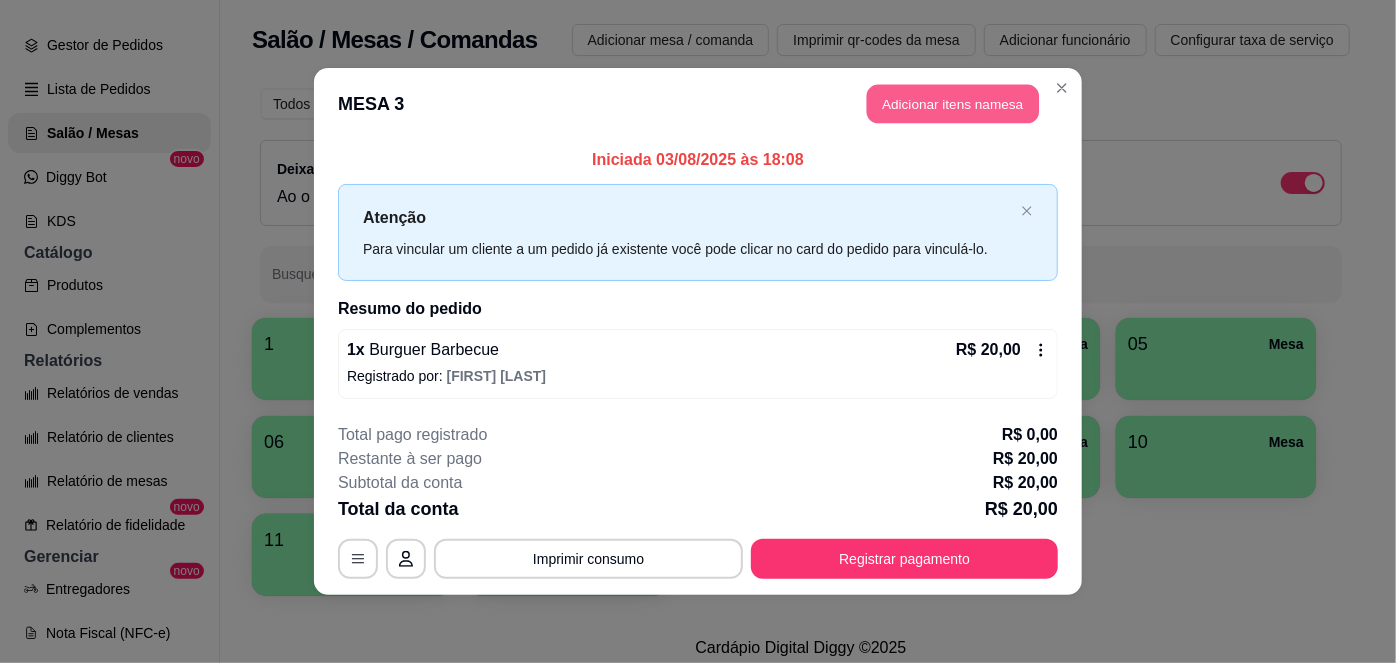 click on "Adicionar itens na  mesa" at bounding box center (953, 104) 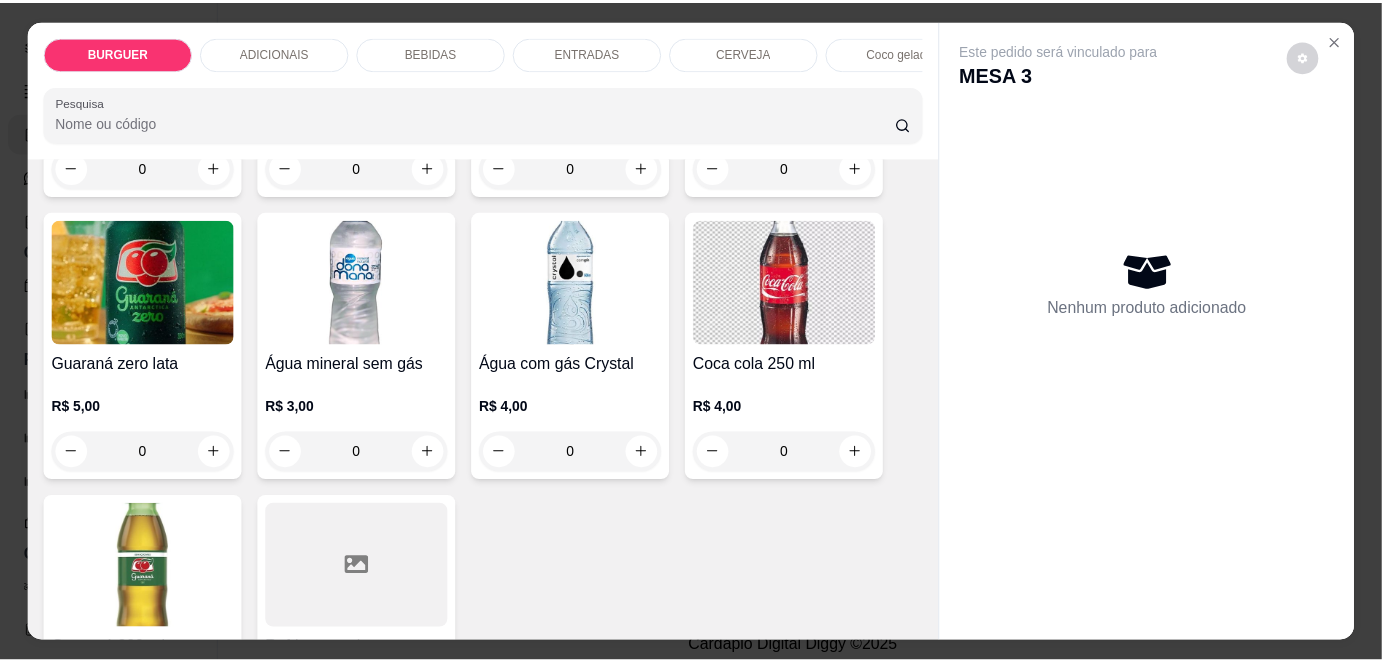 scroll, scrollTop: 2349, scrollLeft: 0, axis: vertical 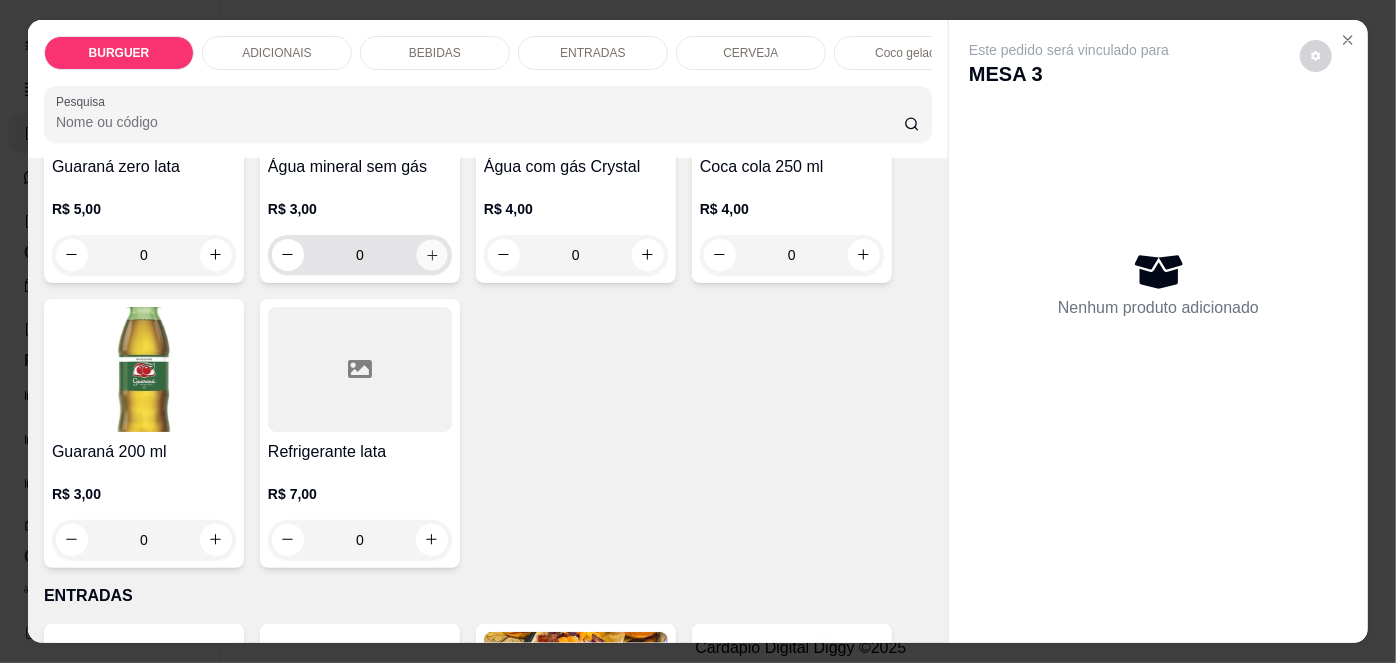 click 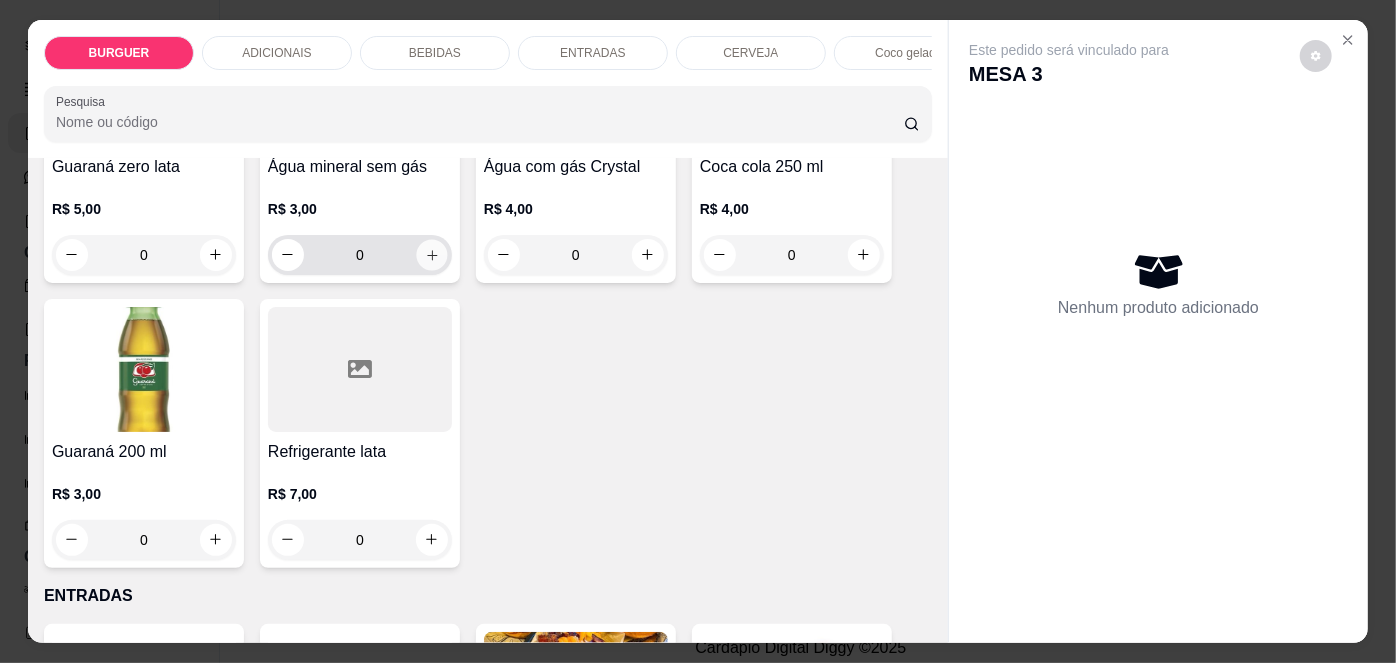 type on "1" 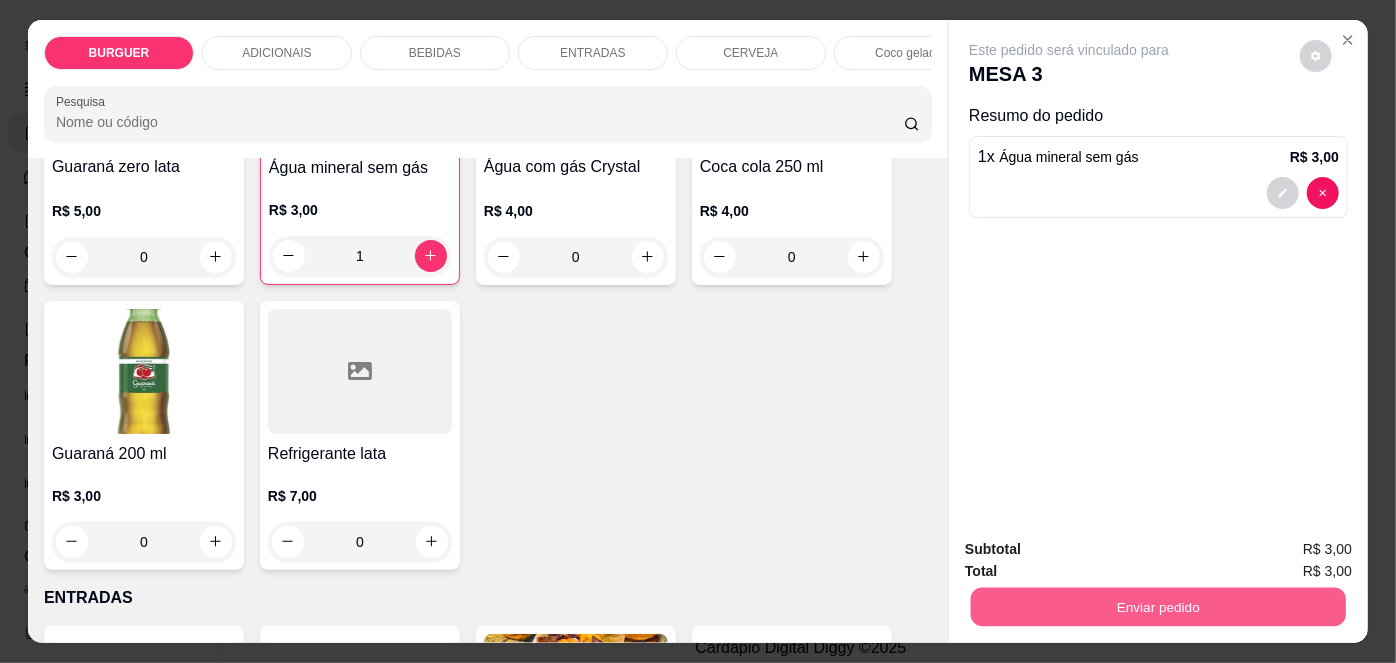 click on "Enviar pedido" at bounding box center (1158, 607) 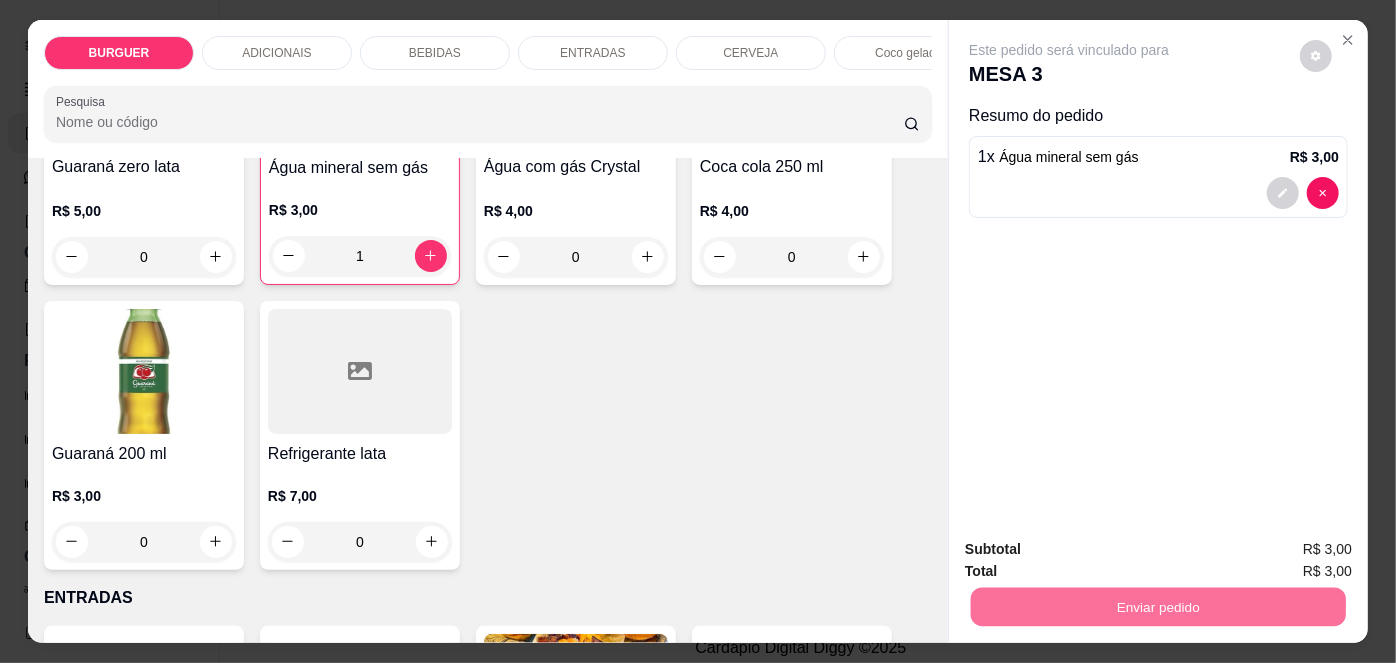 click on "Não registrar e enviar pedido" at bounding box center [1093, 551] 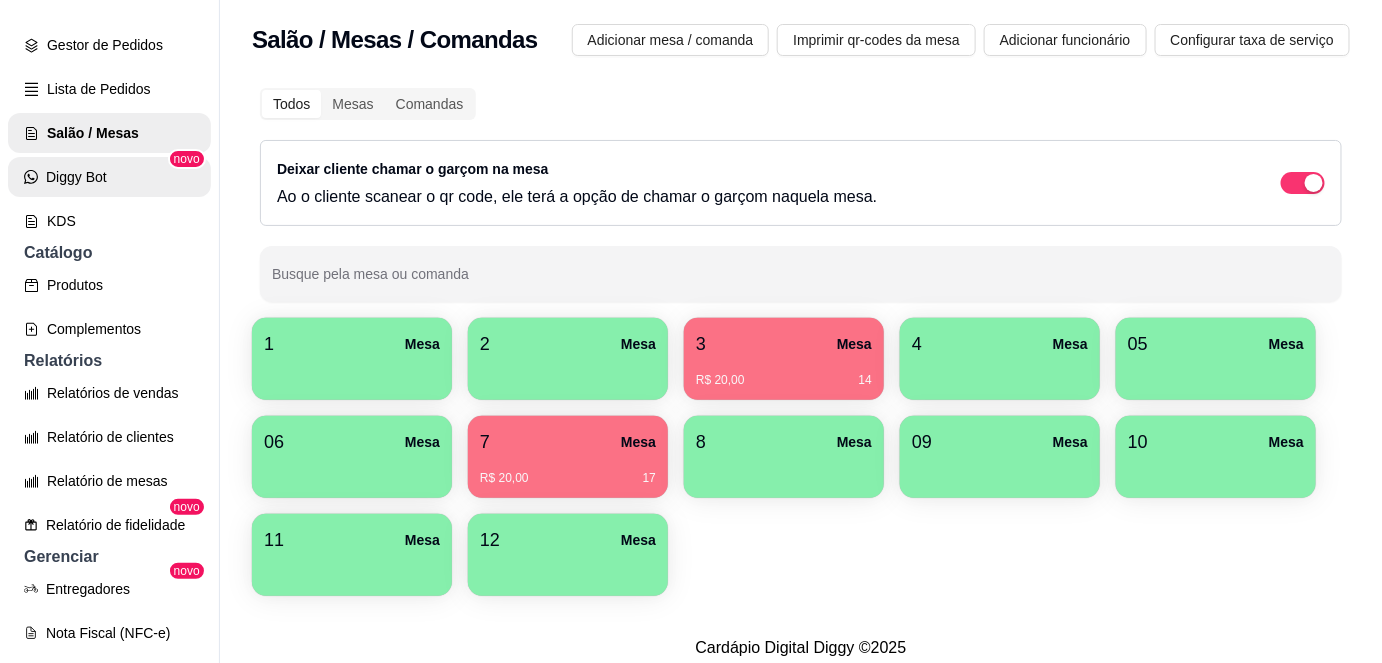 scroll, scrollTop: 0, scrollLeft: 0, axis: both 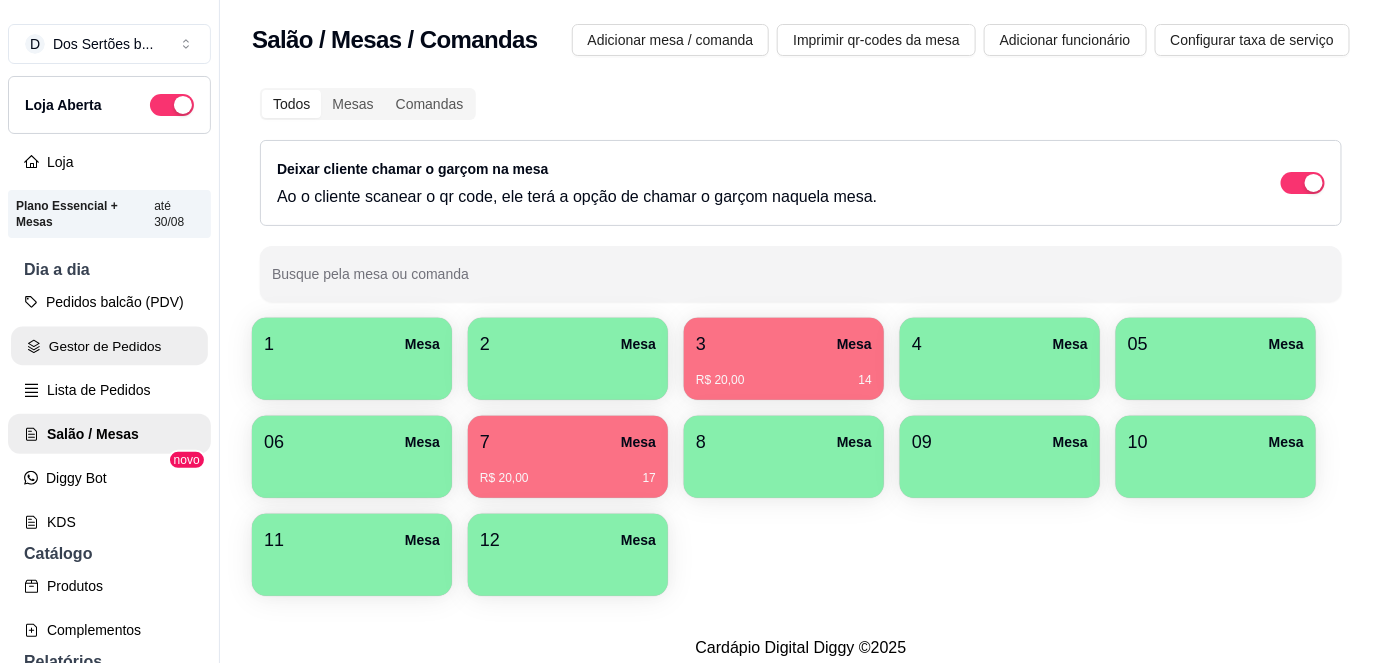 click on "Gestor de Pedidos" at bounding box center [109, 346] 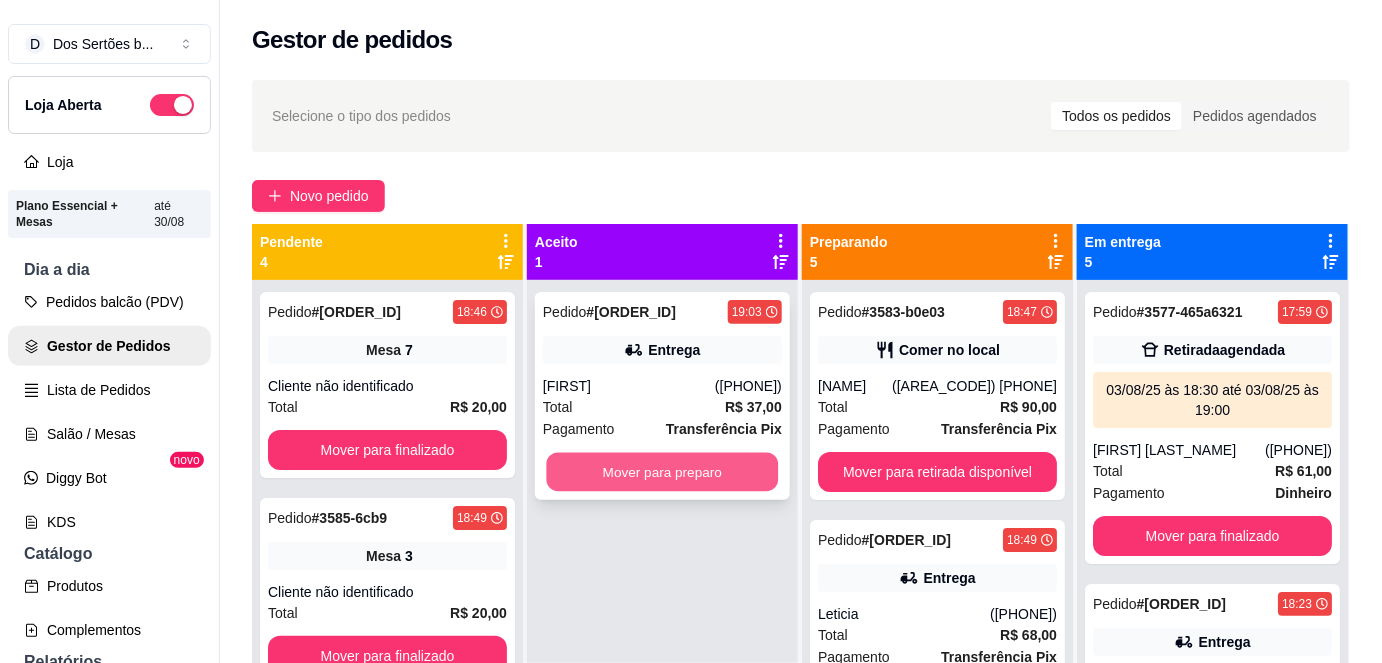 click on "Mover para preparo" at bounding box center [663, 472] 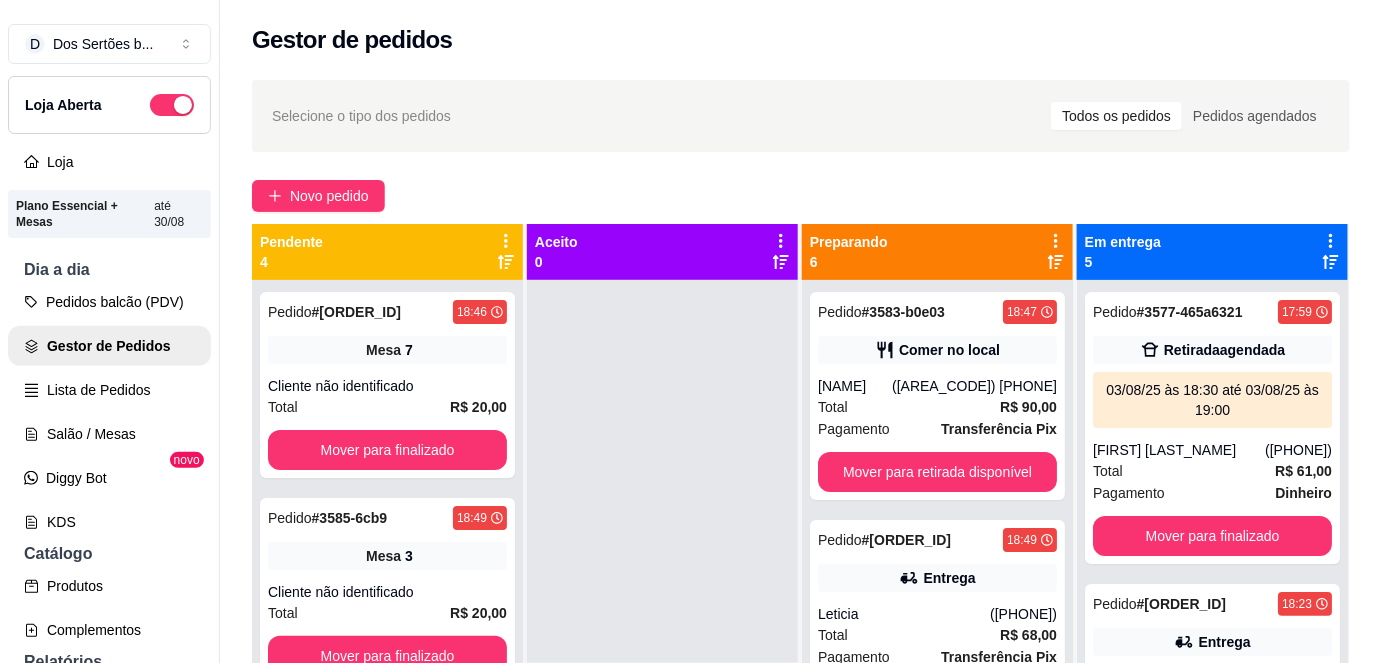 scroll, scrollTop: 56, scrollLeft: 0, axis: vertical 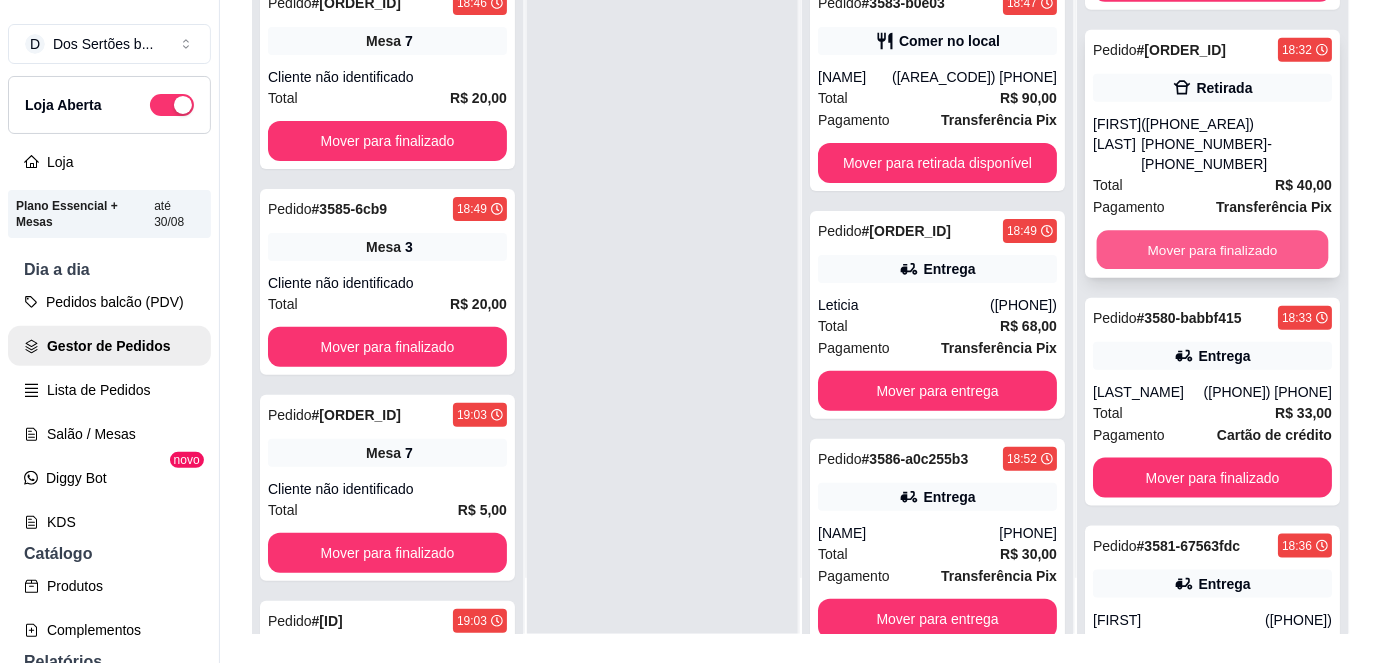 click on "Mover para finalizado" at bounding box center [1213, 250] 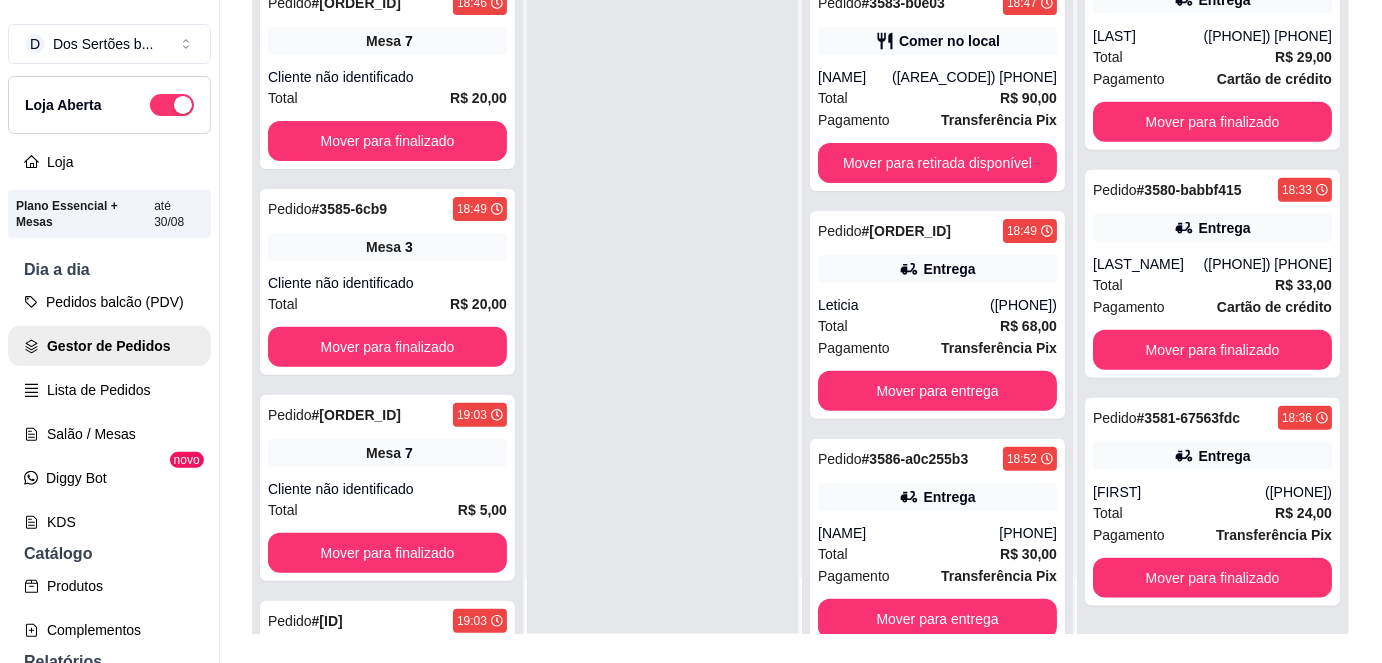 scroll, scrollTop: 333, scrollLeft: 0, axis: vertical 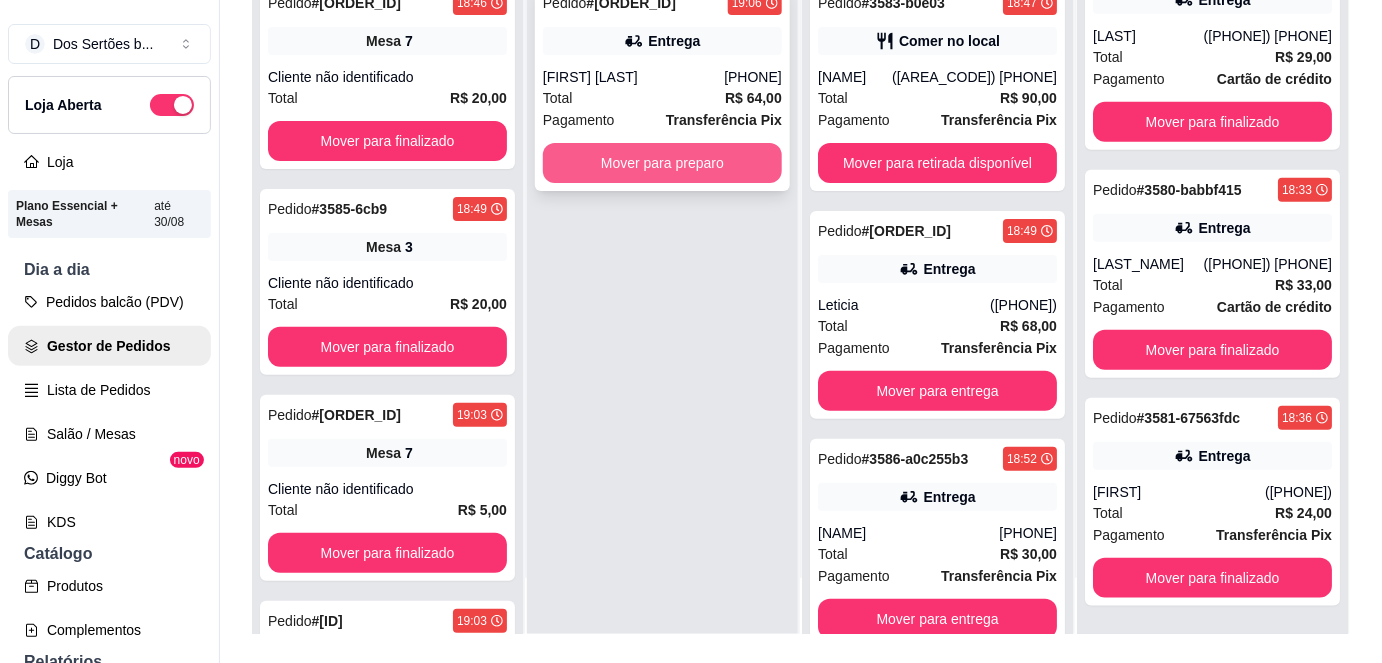 click on "Mover para preparo" at bounding box center [662, 163] 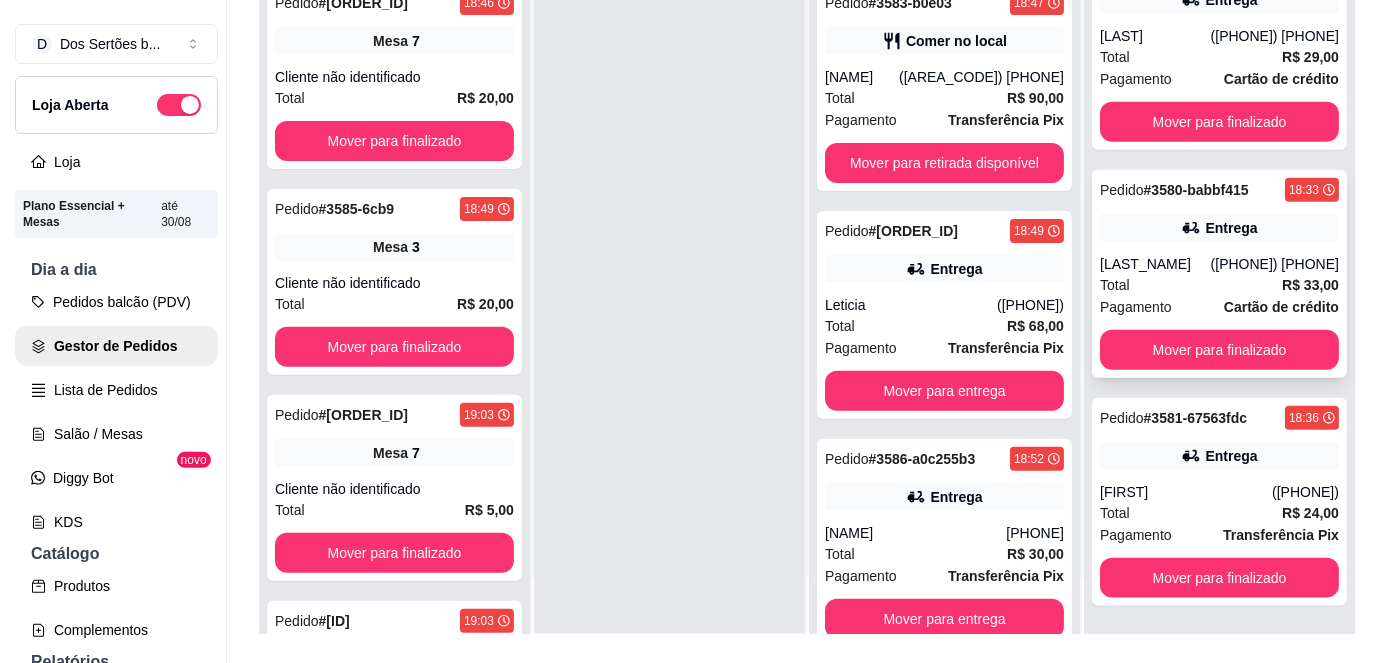 scroll, scrollTop: 333, scrollLeft: 0, axis: vertical 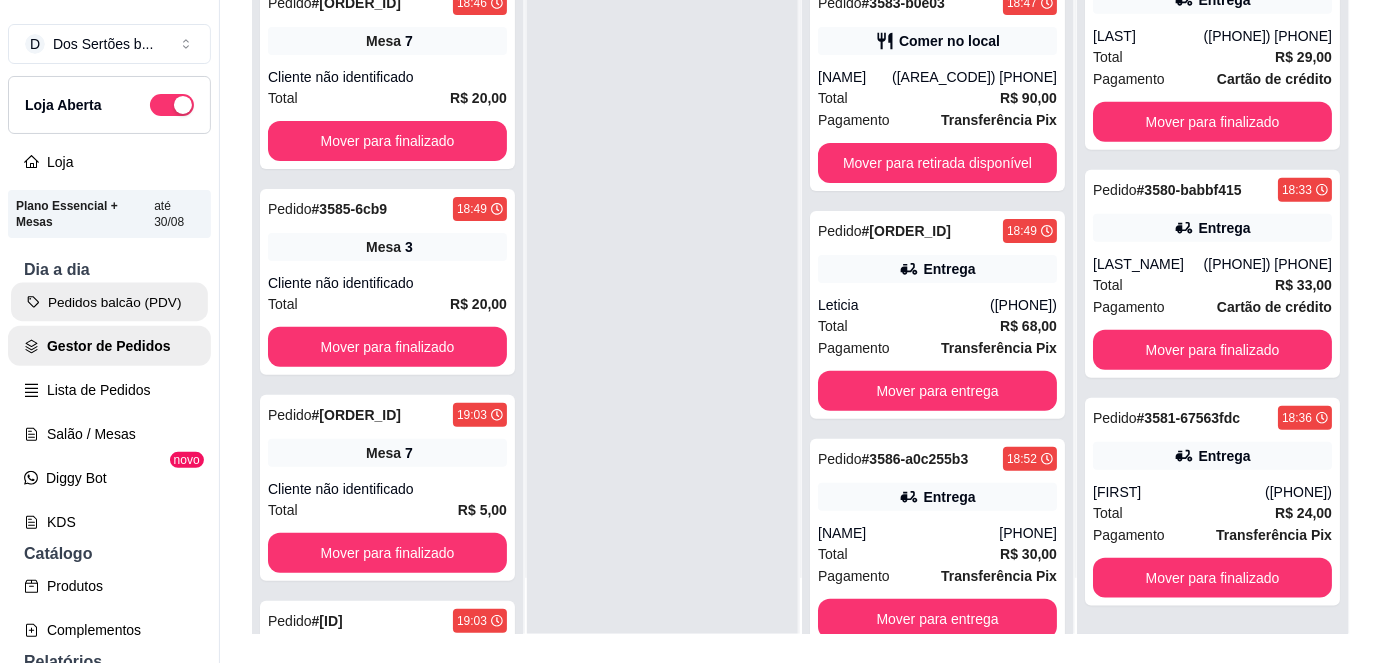 click on "Pedidos balcão (PDV)" at bounding box center (109, 302) 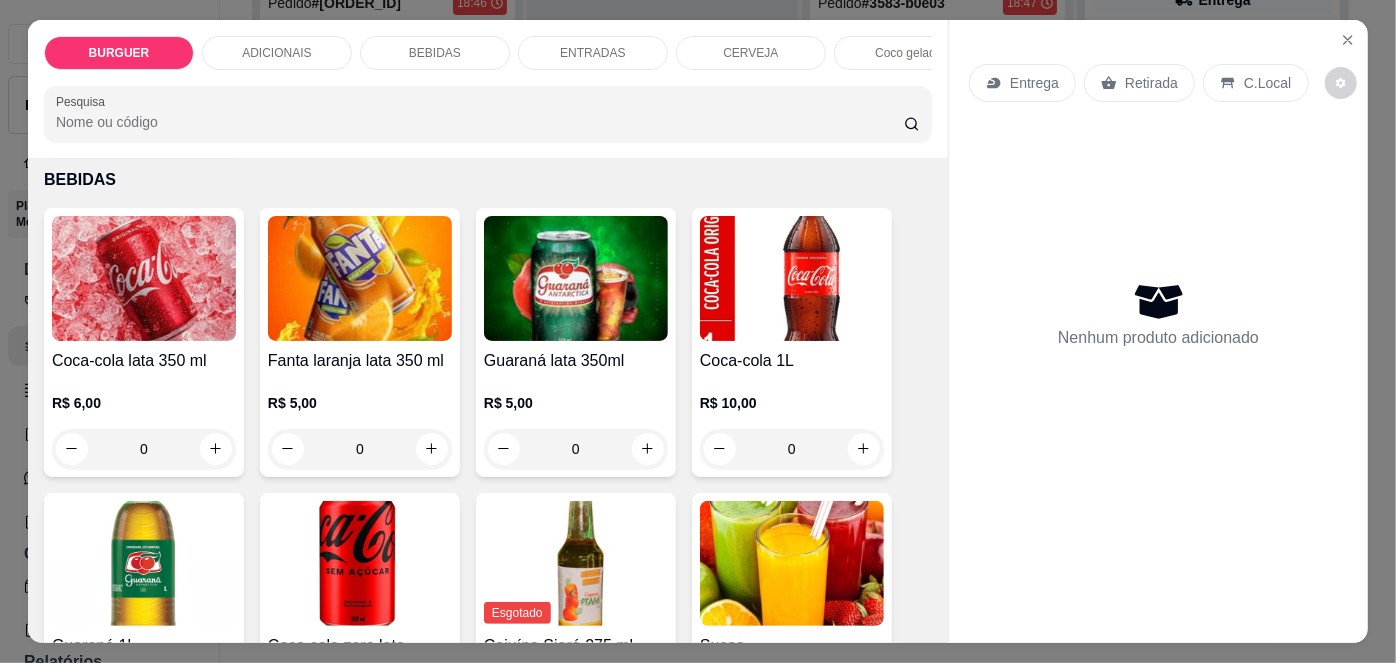 scroll, scrollTop: 1632, scrollLeft: 0, axis: vertical 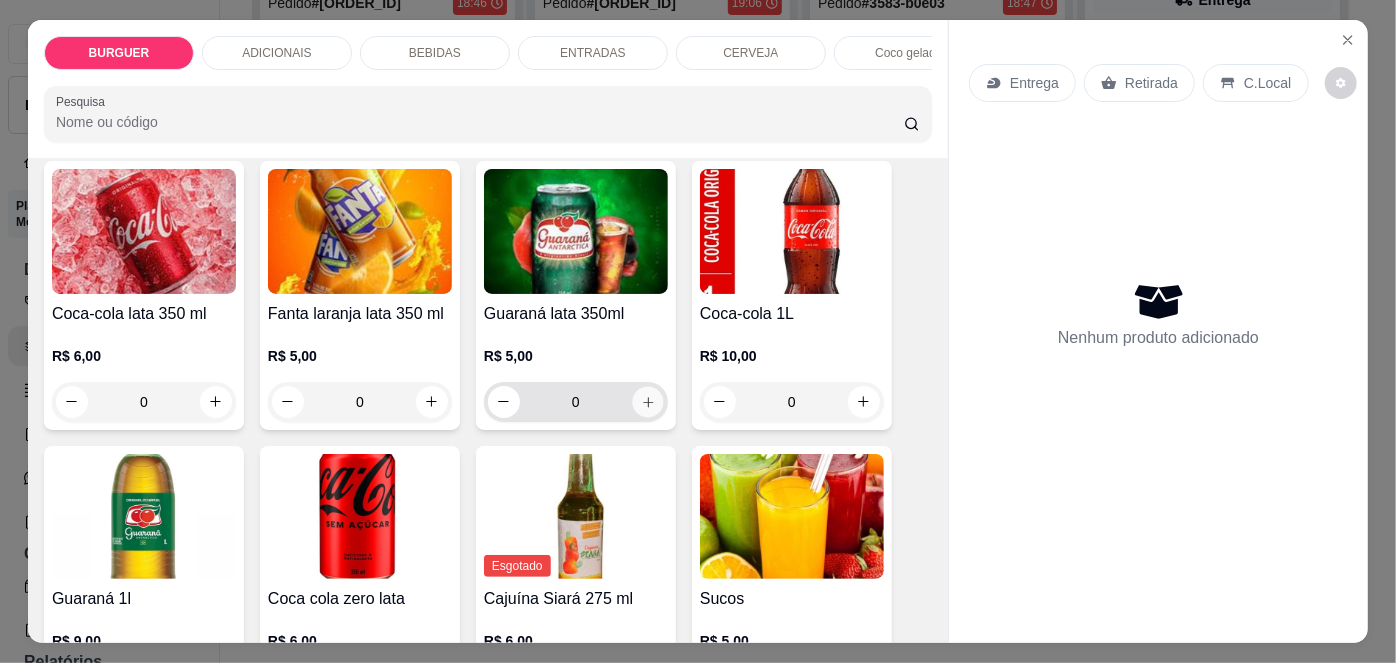 click 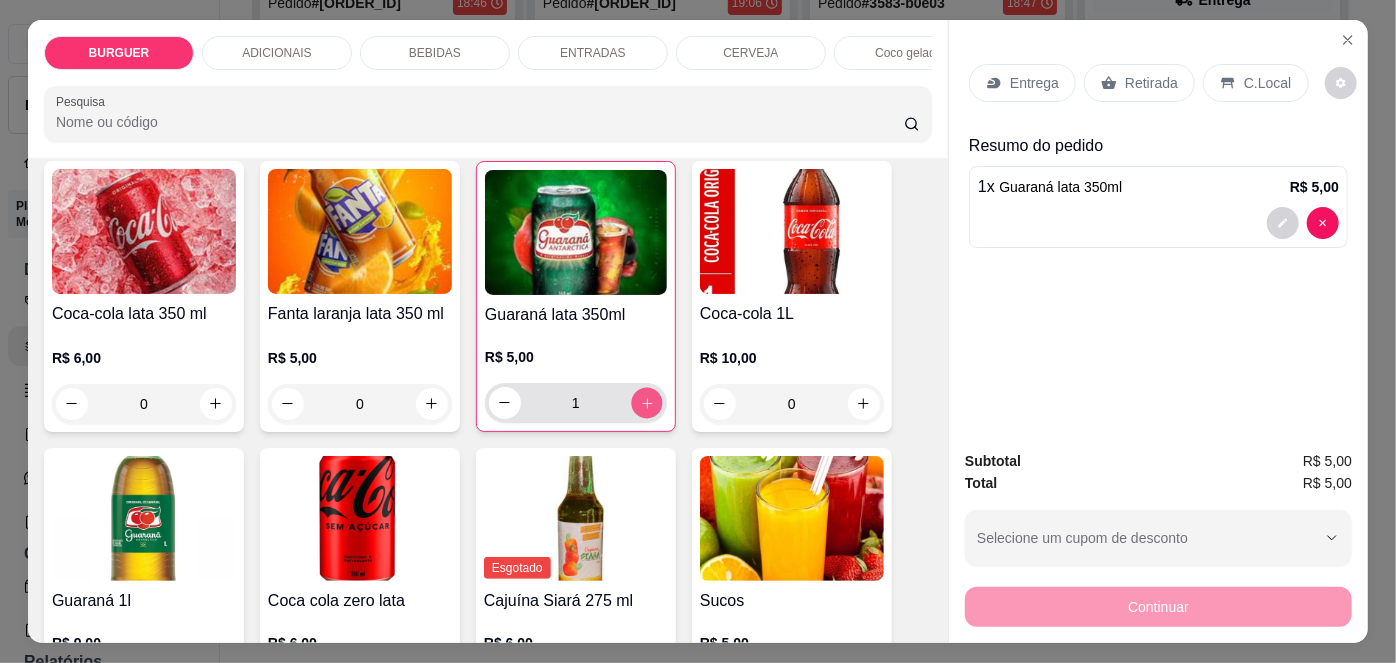 click 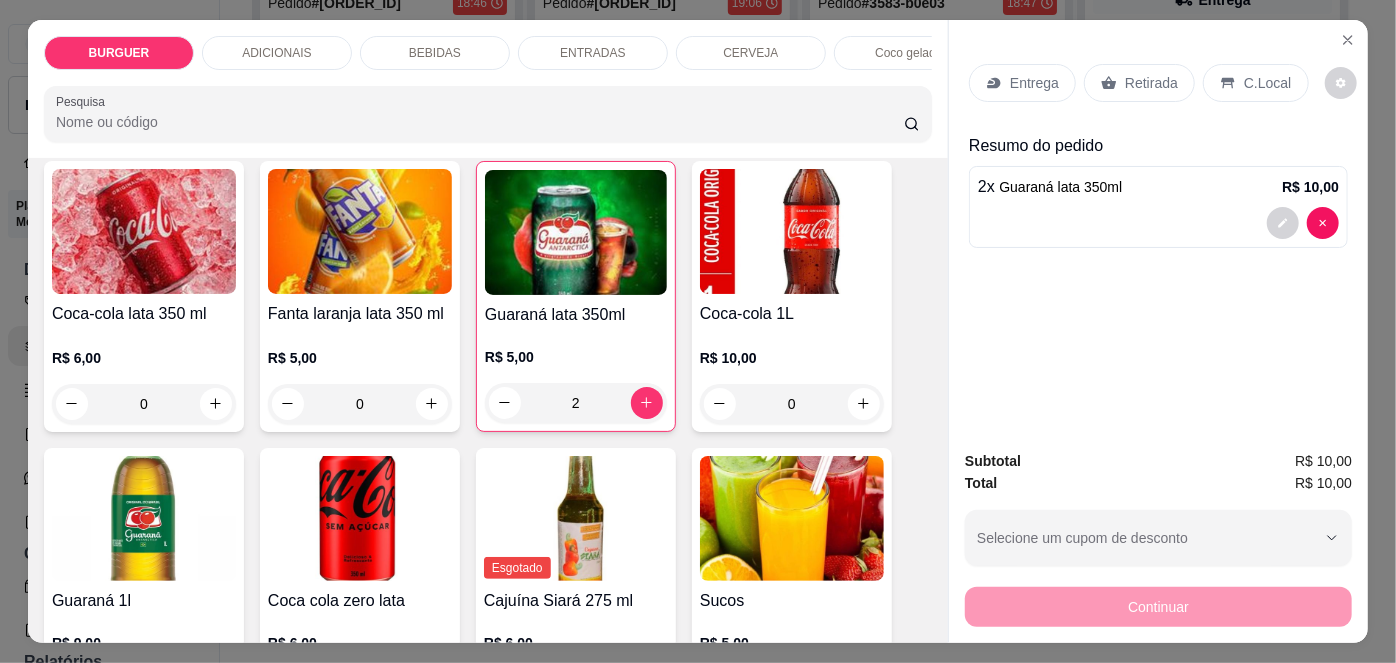 click on "Retirada" at bounding box center [1151, 83] 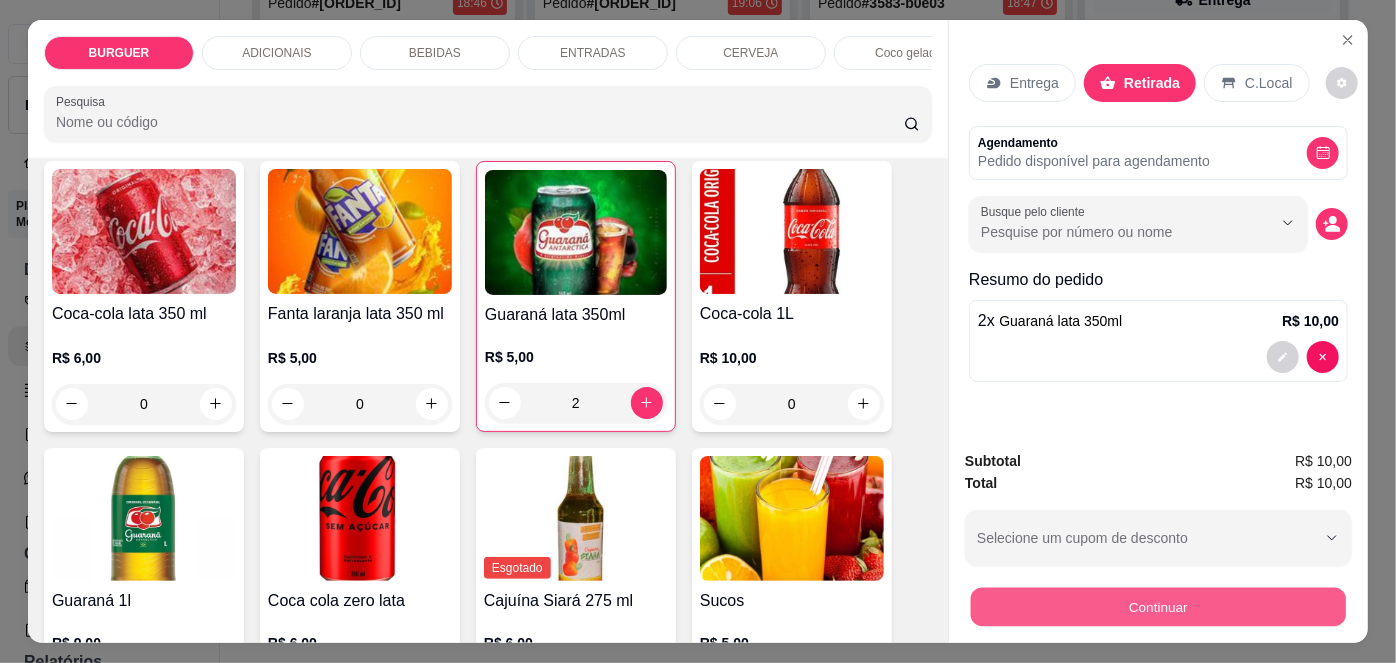 click on "Continuar" at bounding box center [1158, 607] 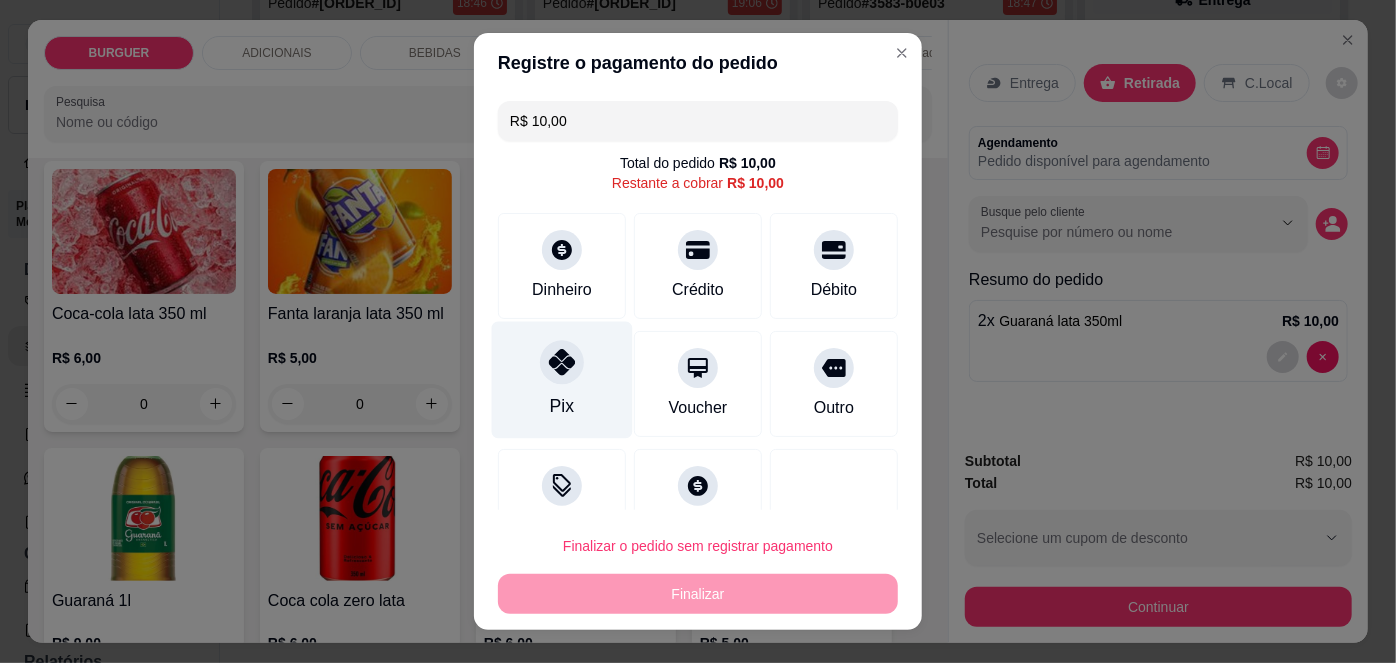 click on "Pix" at bounding box center (562, 380) 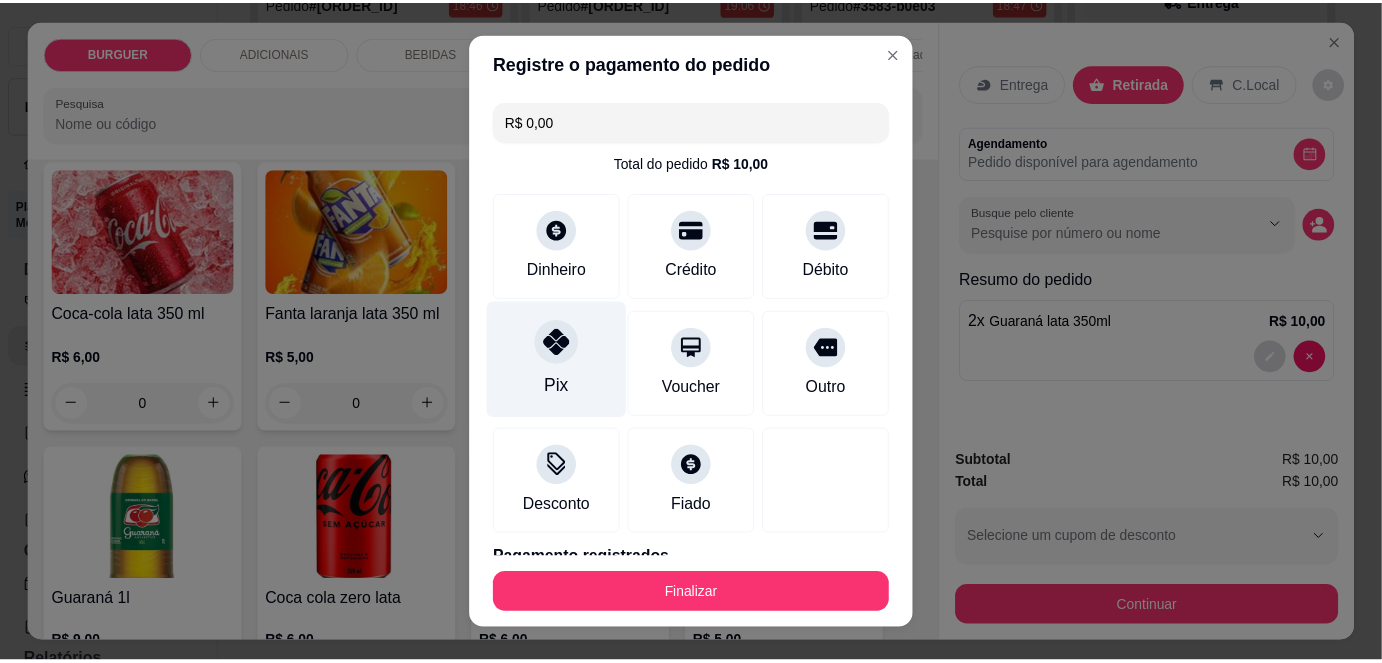 scroll, scrollTop: 88, scrollLeft: 0, axis: vertical 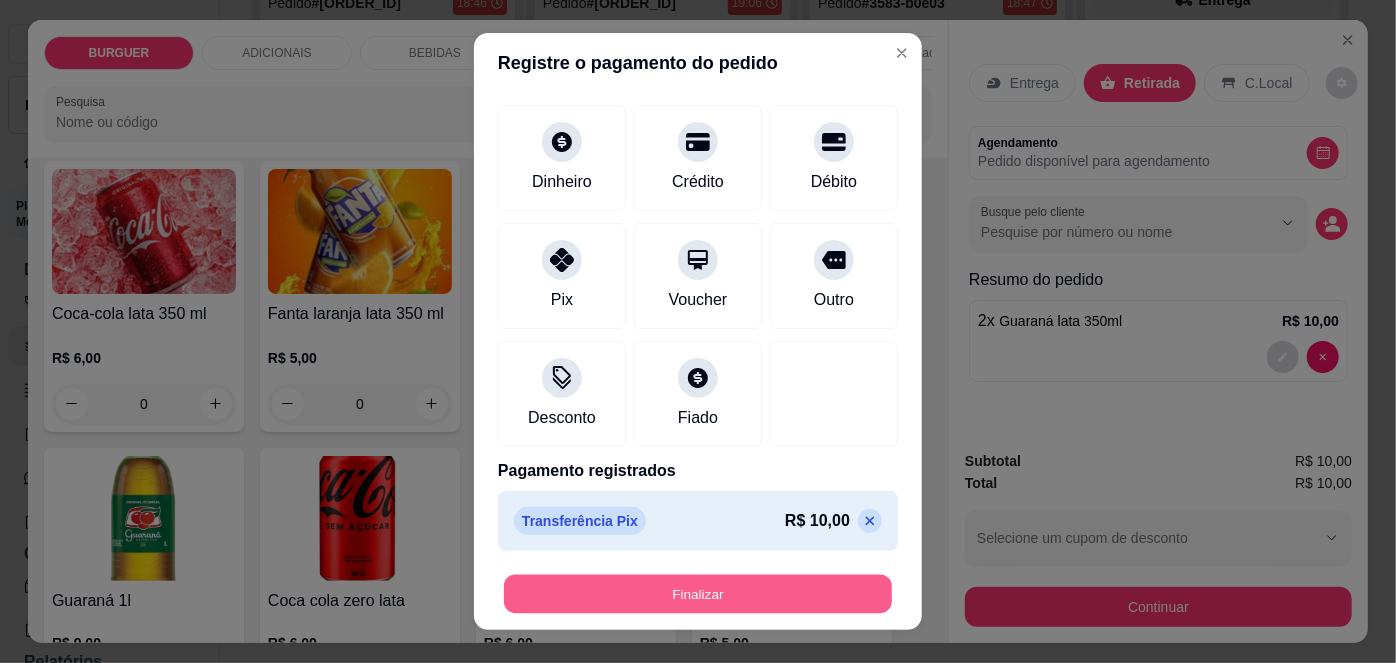 click on "Finalizar" at bounding box center [698, 593] 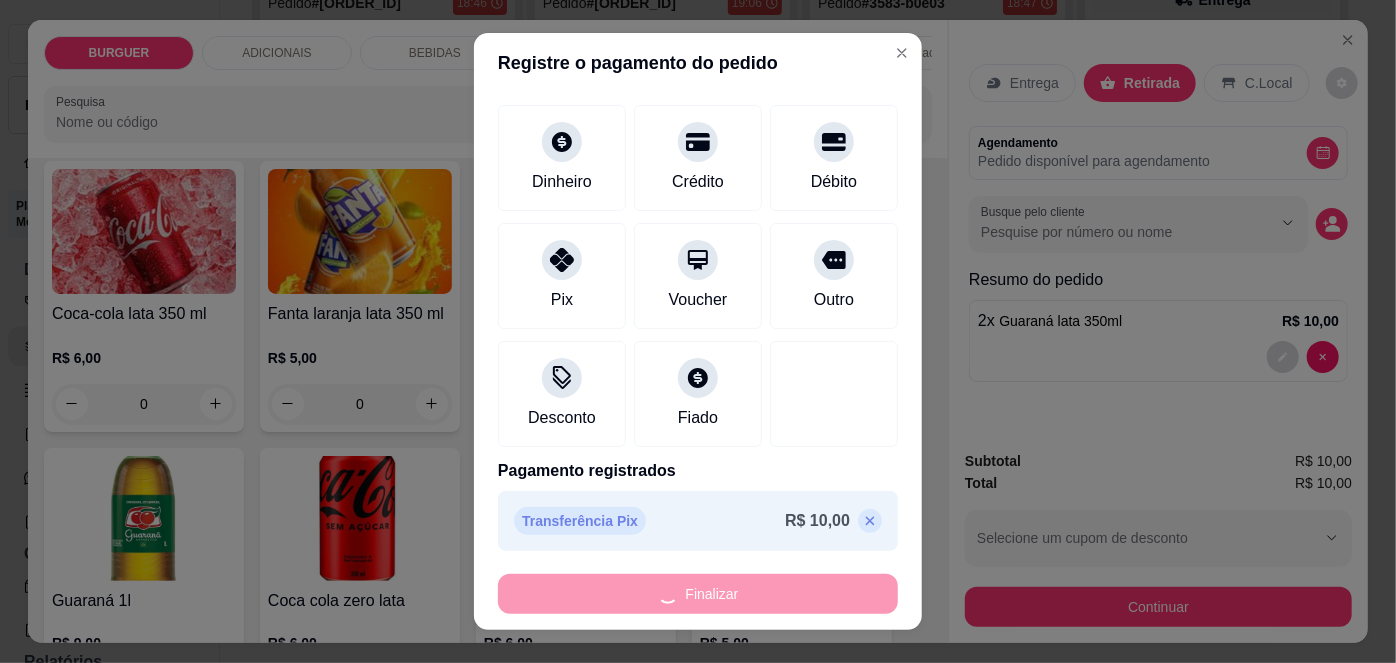 type on "0" 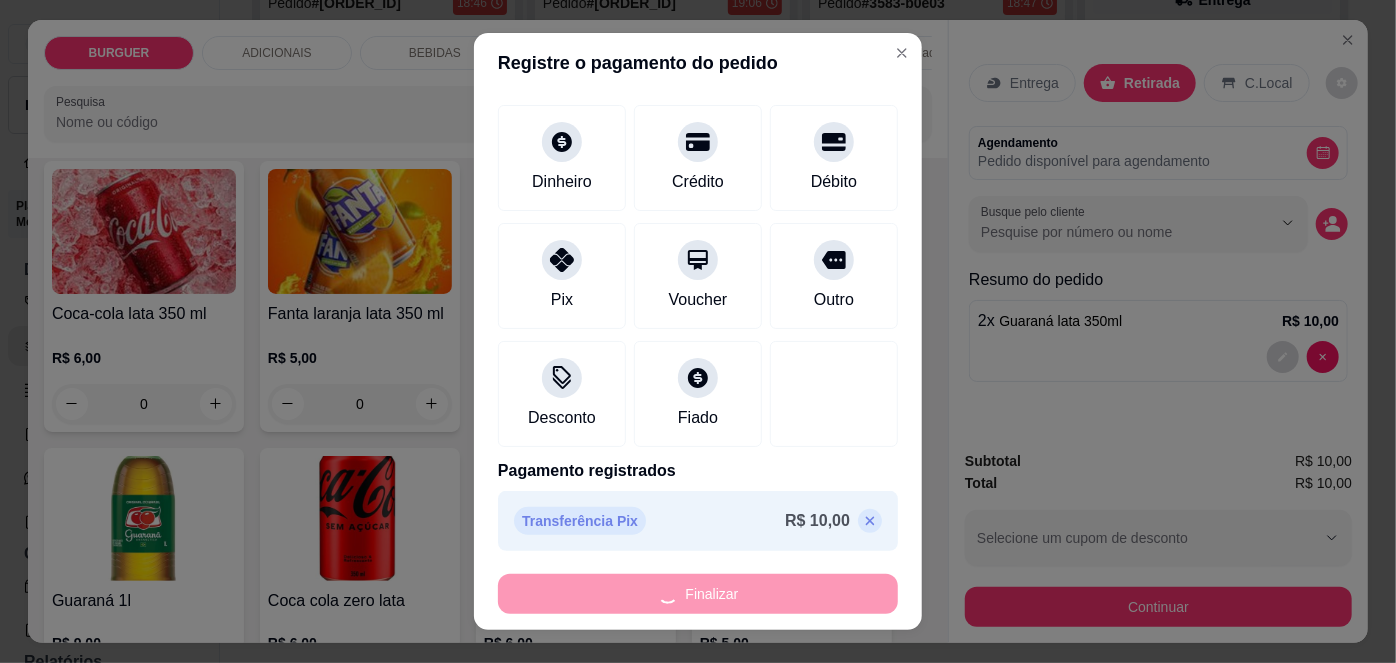type on "-R$ 10,00" 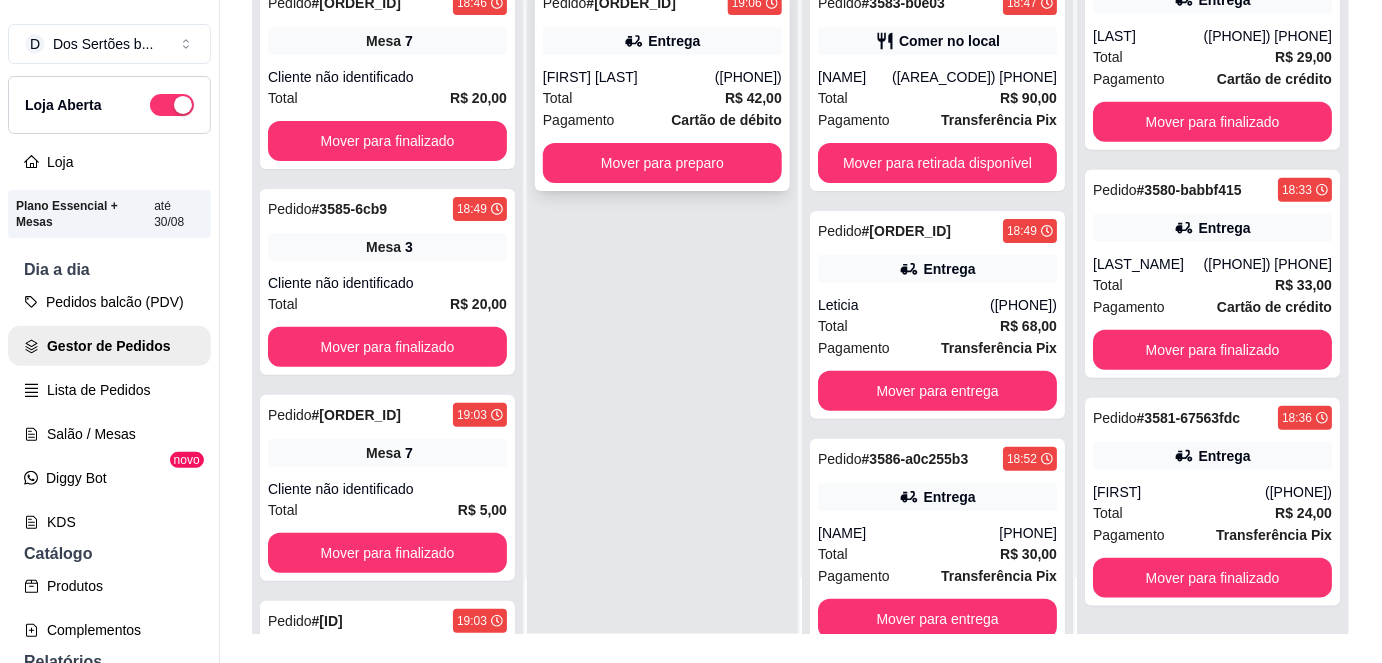 click on "Pedido  # [ORDER_ID] [TIME] Entrega [NAME] ([PHONE_AREA]) [PHONE_NUMBER] Total R$ 42,00 Pagamento Cartão de débito Mover para preparo" at bounding box center [662, 87] 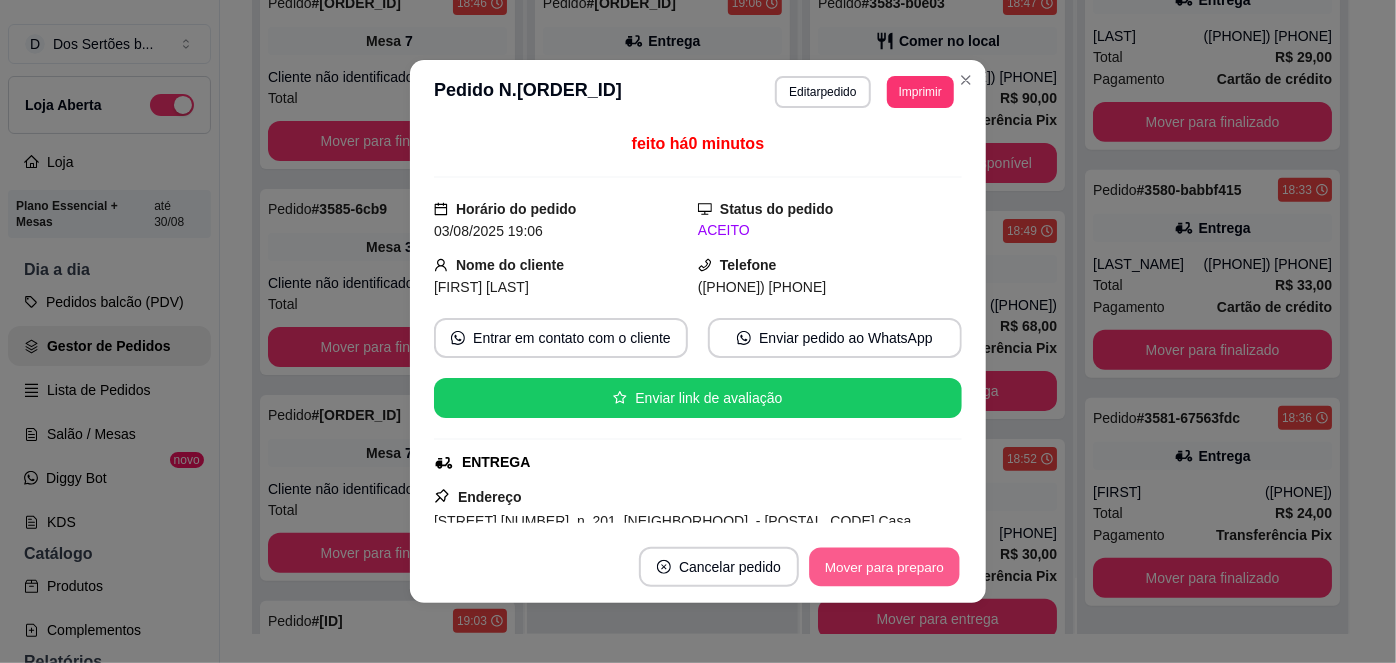 click on "Mover para preparo" at bounding box center (884, 567) 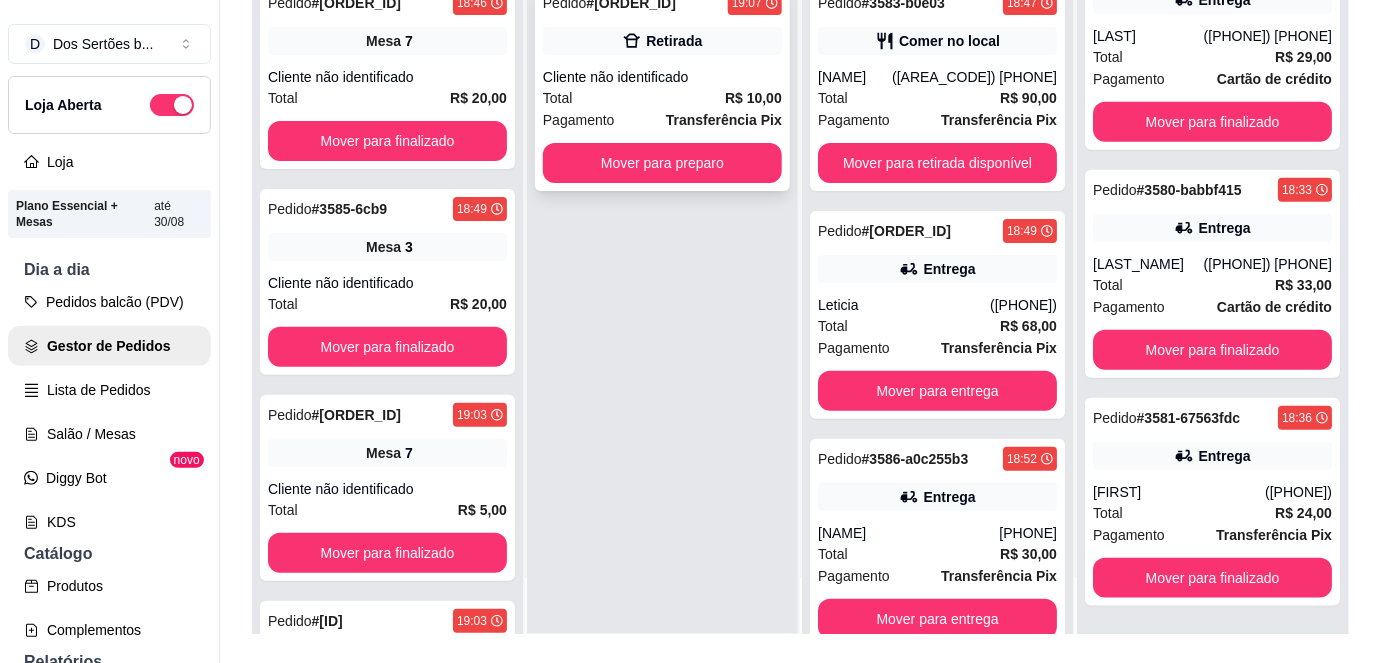 click on "Total R$ 10,00" at bounding box center [662, 98] 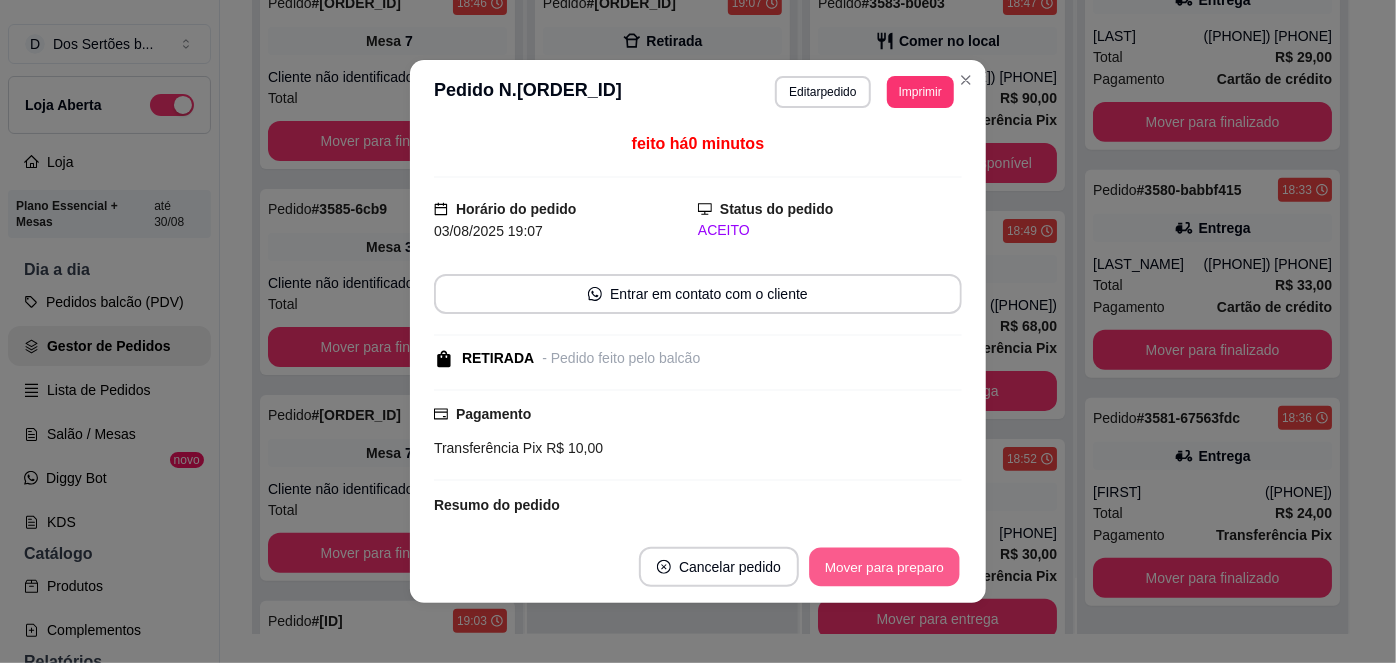 click on "Mover para preparo" at bounding box center (884, 567) 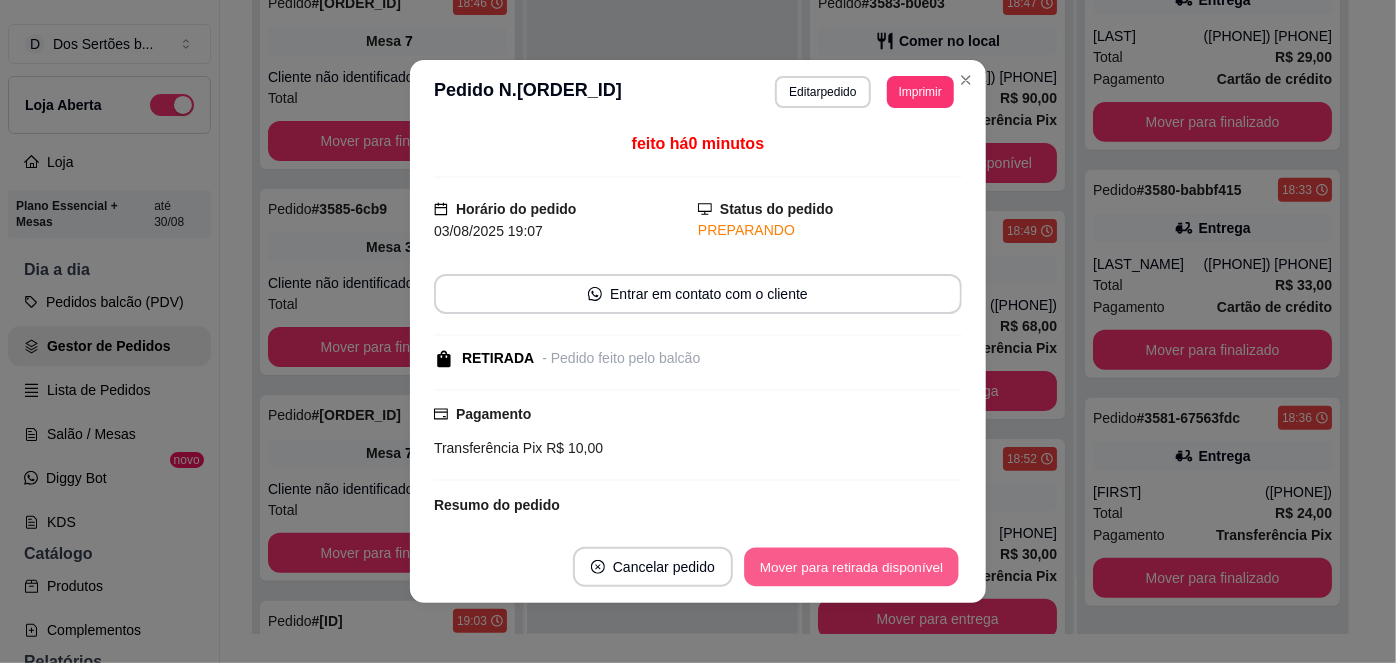 click on "Mover para retirada disponível" at bounding box center [851, 567] 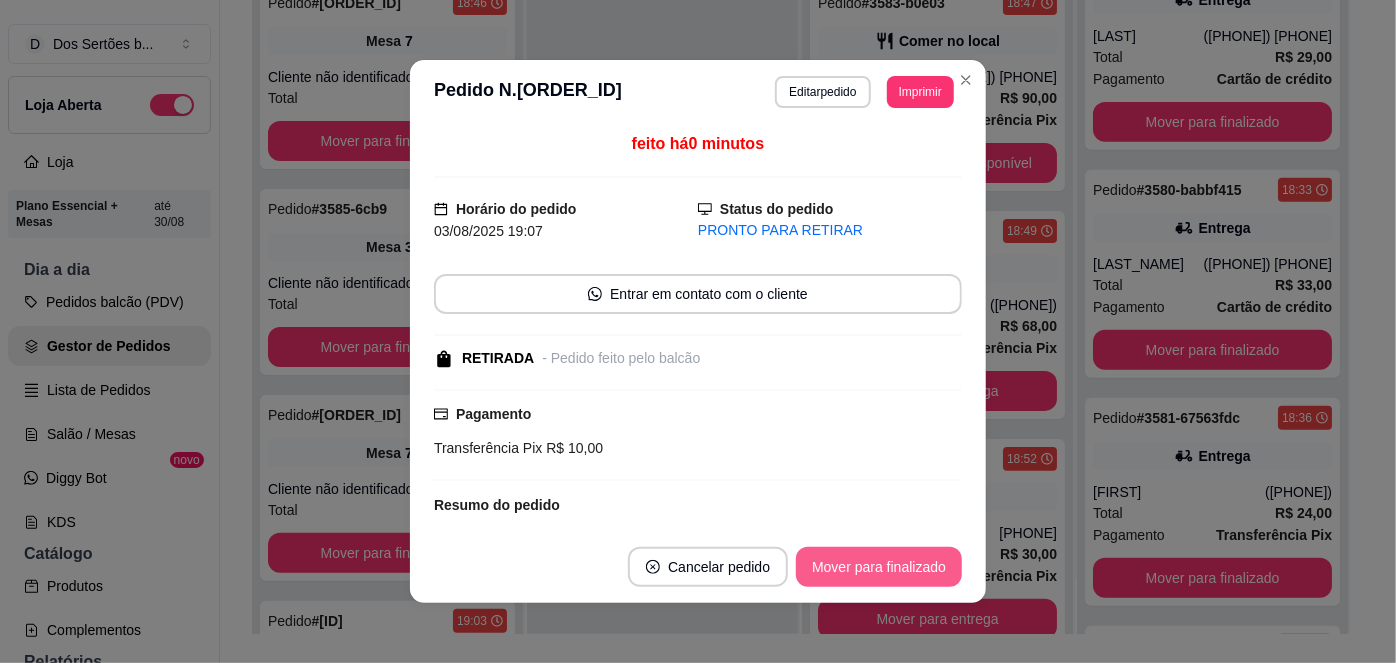 click on "Mover para finalizado" at bounding box center (879, 567) 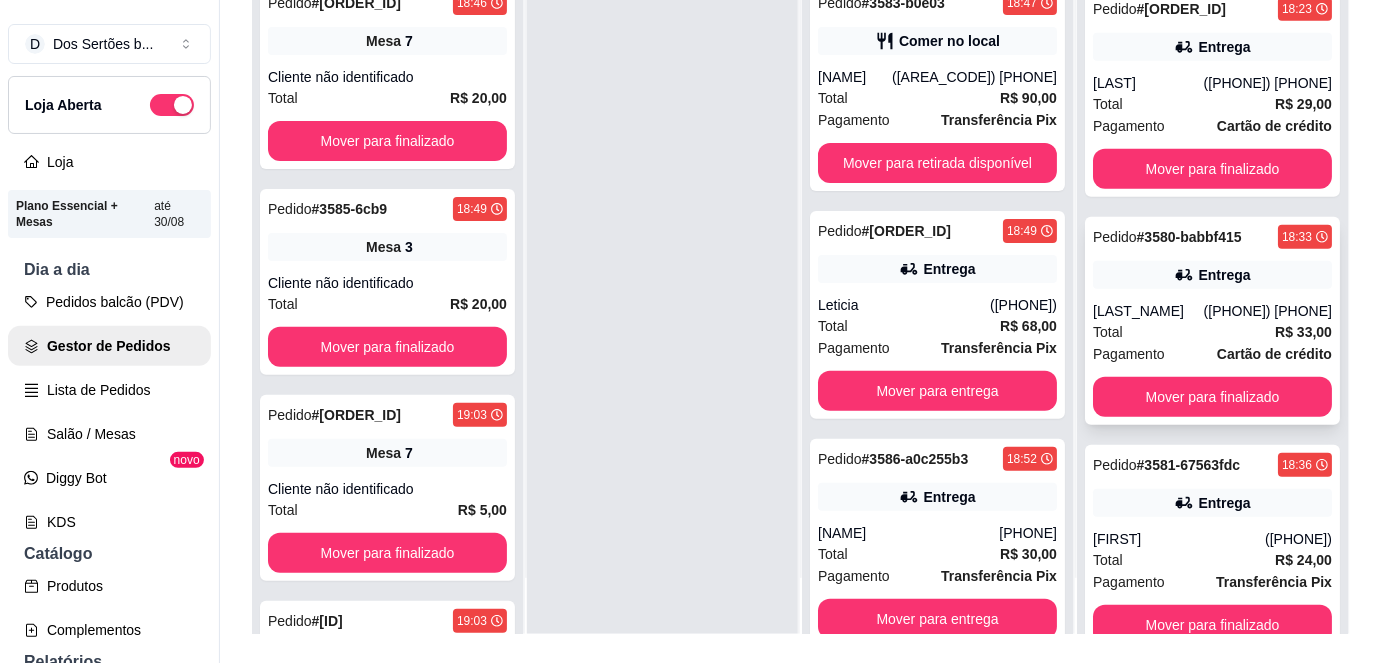 scroll, scrollTop: 333, scrollLeft: 0, axis: vertical 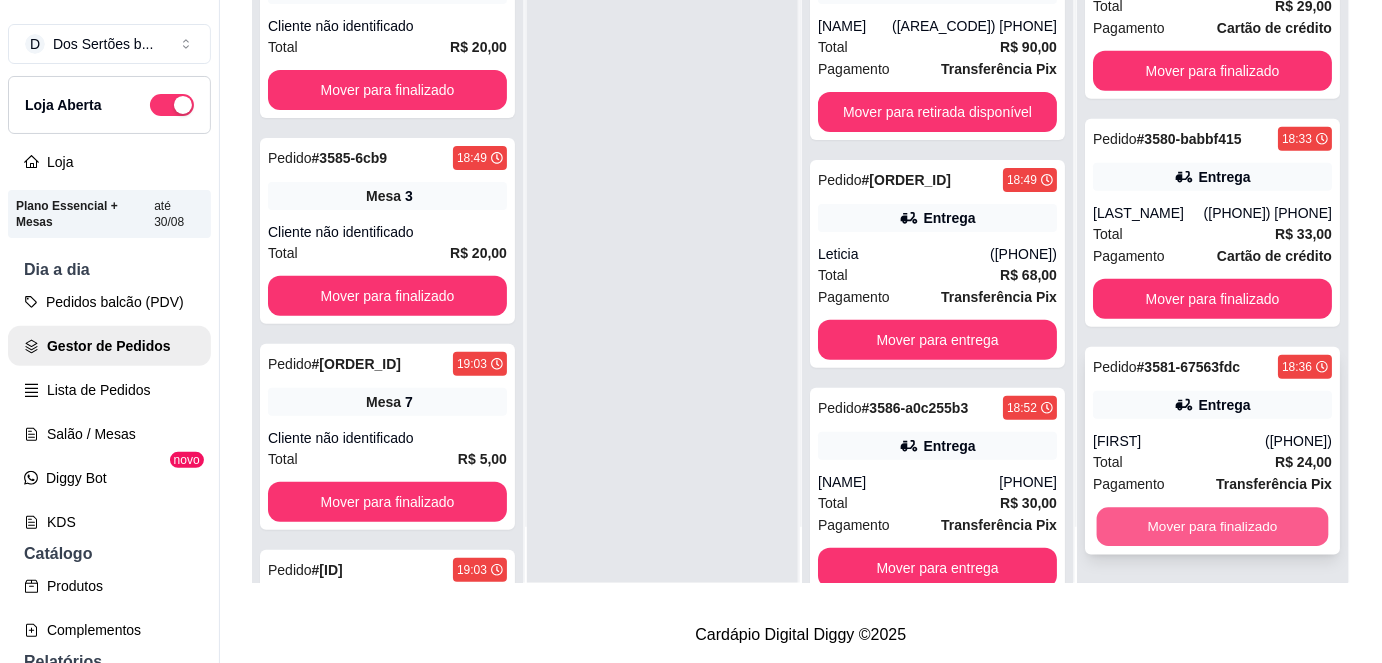 click on "Mover para finalizado" at bounding box center [1213, 527] 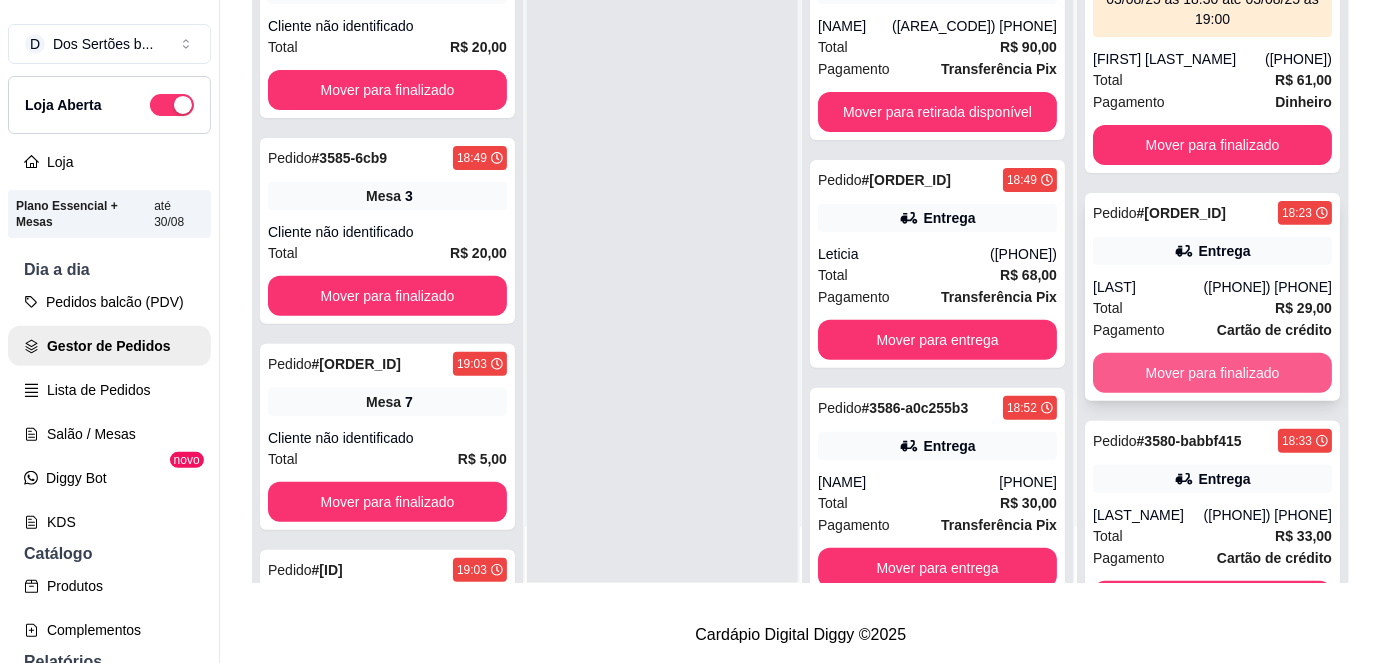 scroll, scrollTop: 0, scrollLeft: 0, axis: both 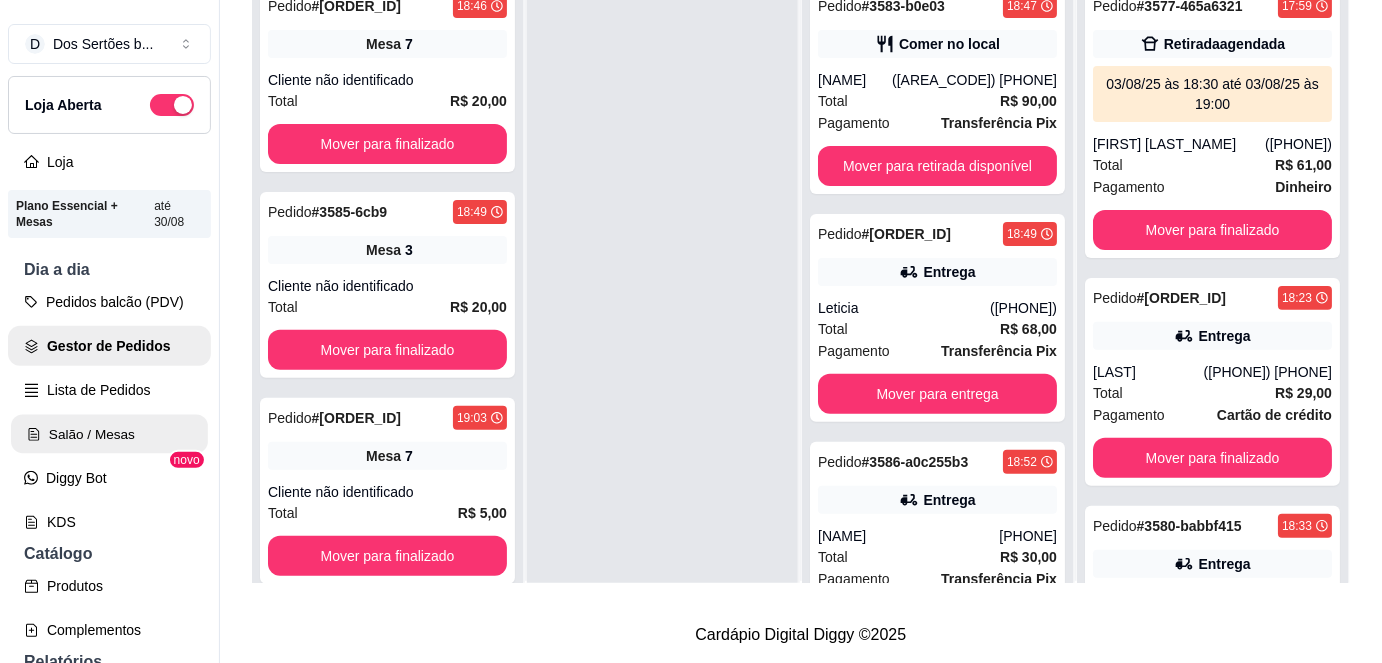 click on "Salão / Mesas" at bounding box center [109, 434] 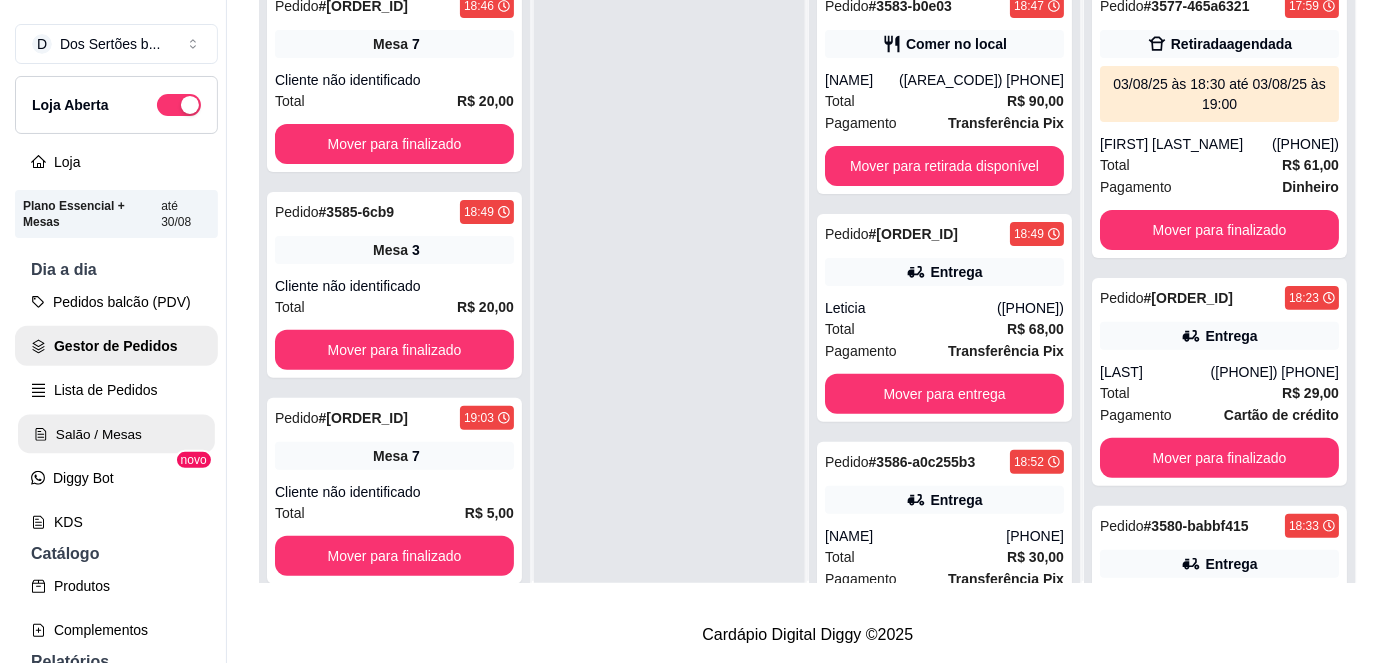 scroll, scrollTop: 0, scrollLeft: 0, axis: both 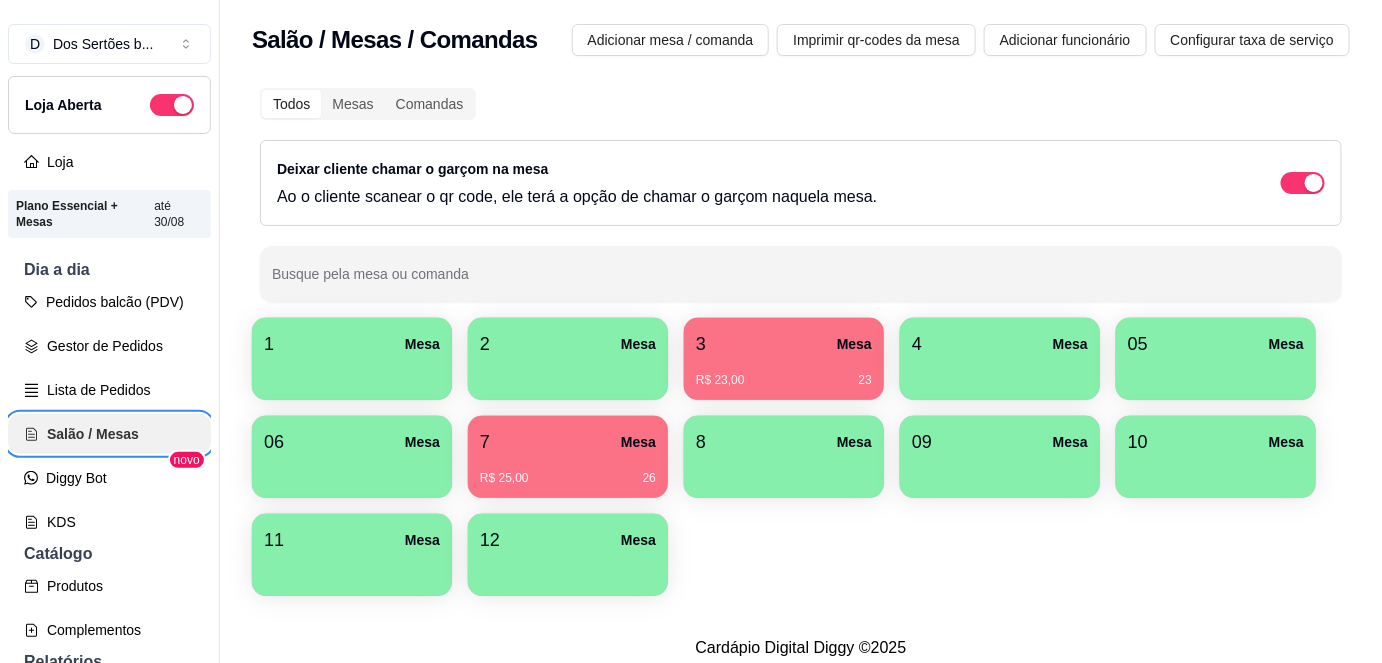 click on "Salão / Mesas" at bounding box center [109, 434] 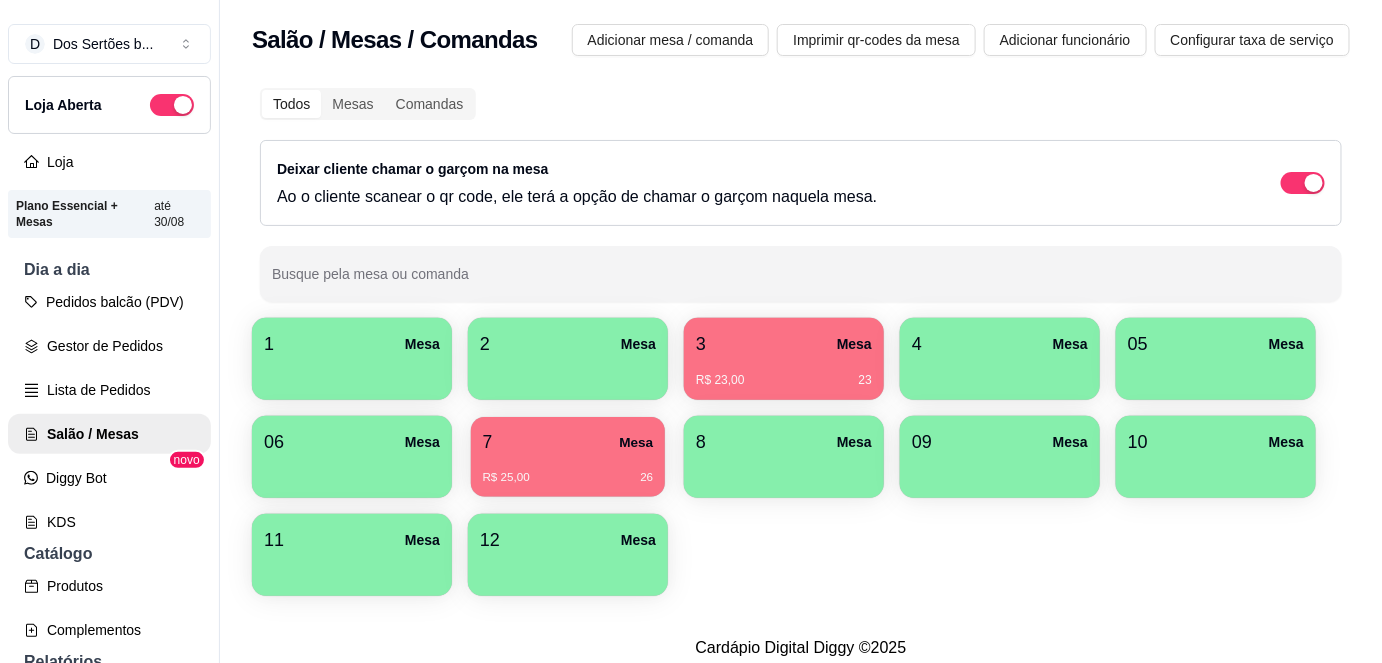 click on "7 Mesa" at bounding box center [568, 442] 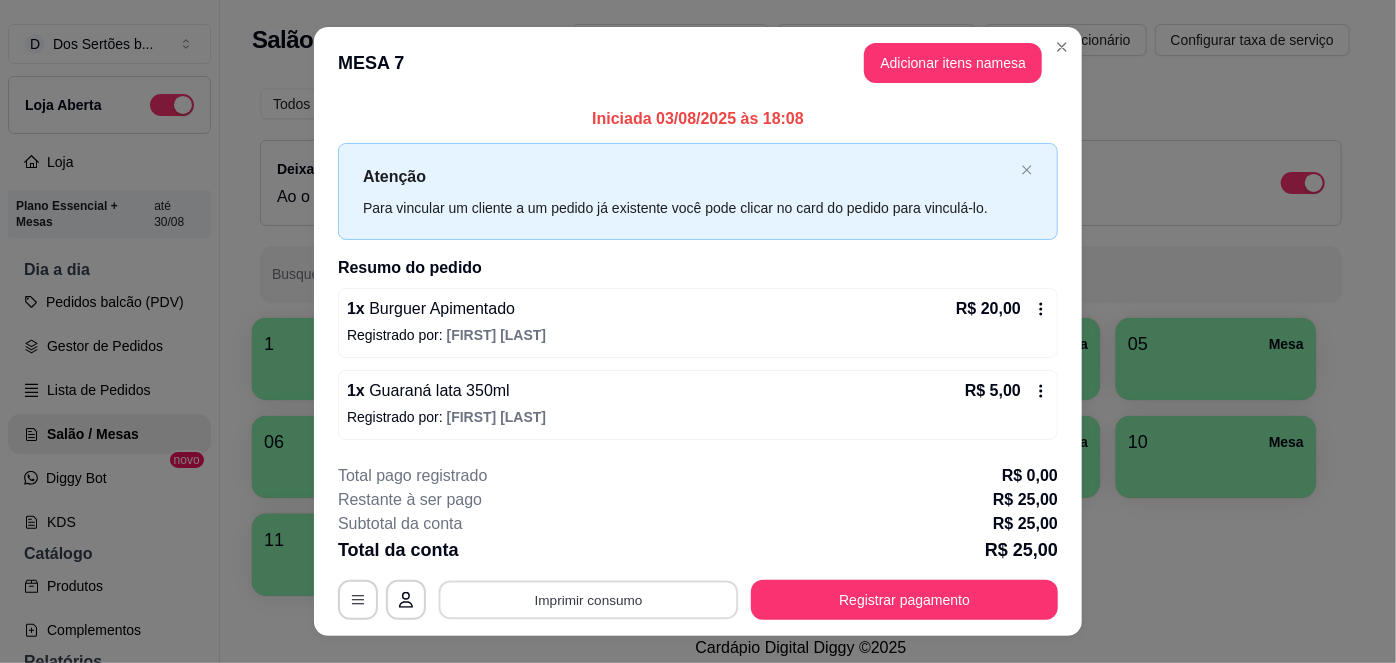 click on "Imprimir consumo" at bounding box center (589, 600) 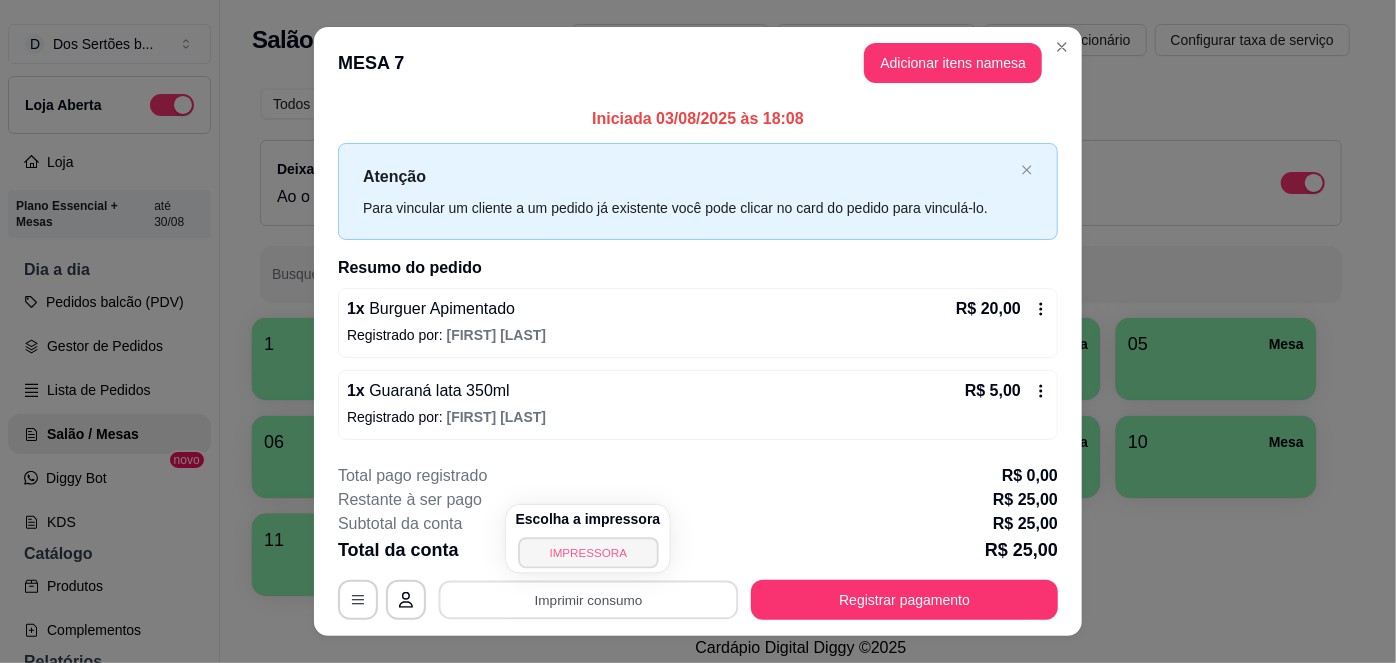 click on "IMPRESSORA" at bounding box center (588, 552) 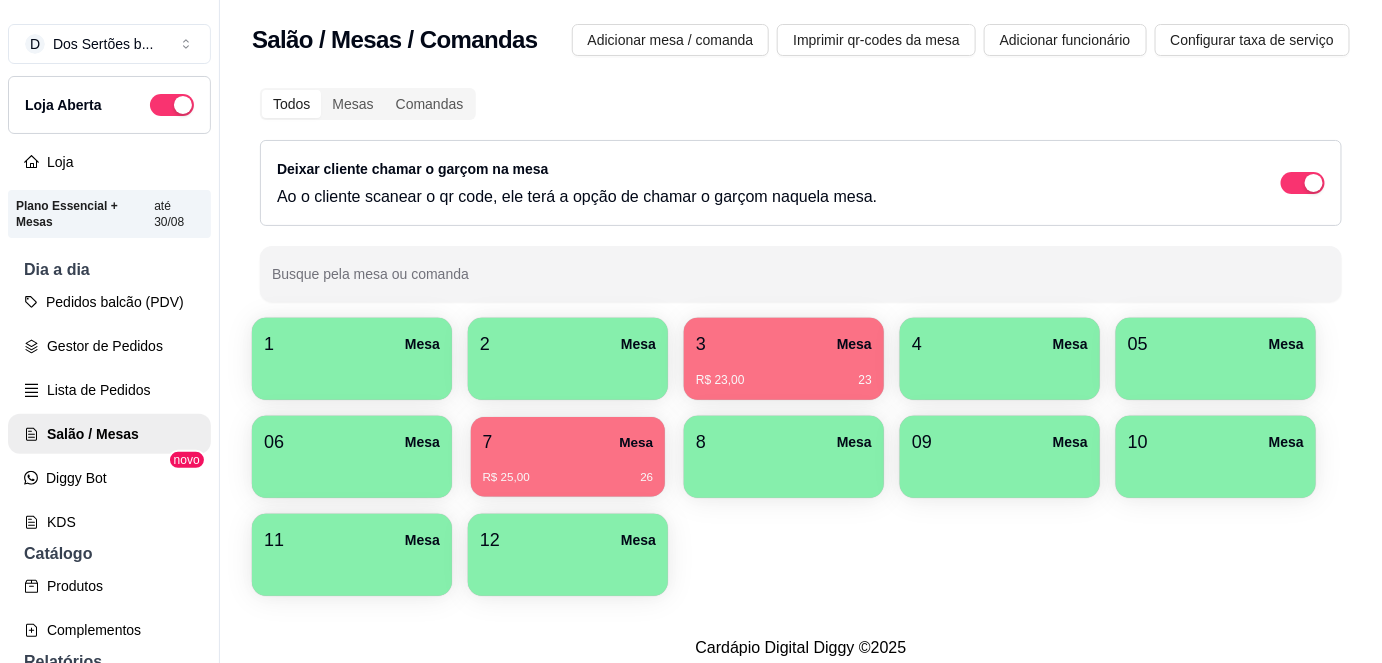 click on "R$ 25,00 26" at bounding box center [568, 470] 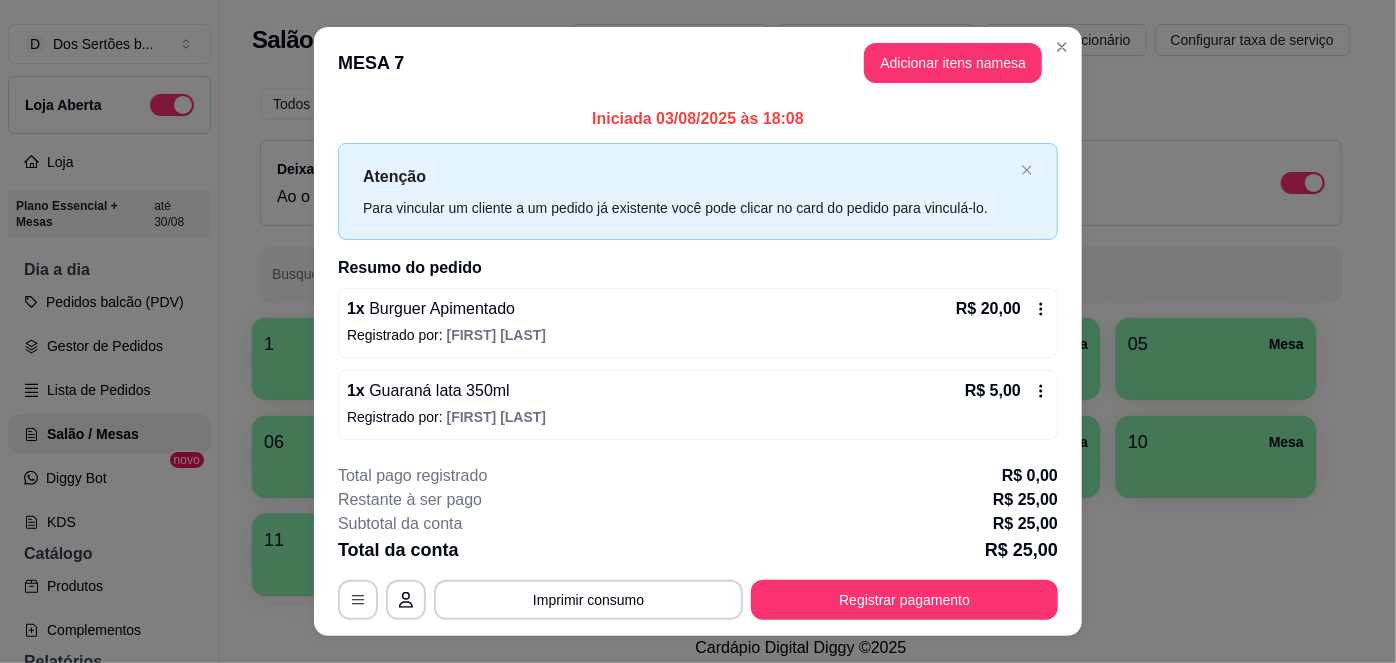 scroll, scrollTop: 36, scrollLeft: 0, axis: vertical 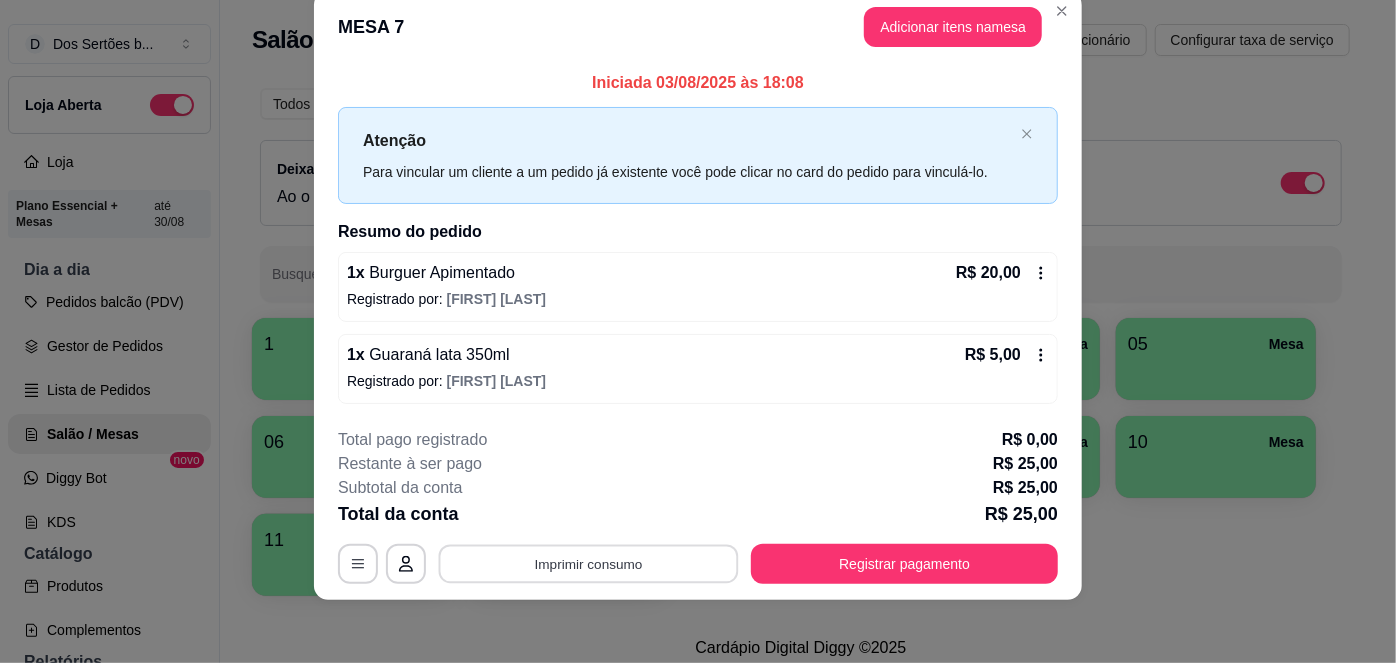 click on "Imprimir consumo" at bounding box center [589, 564] 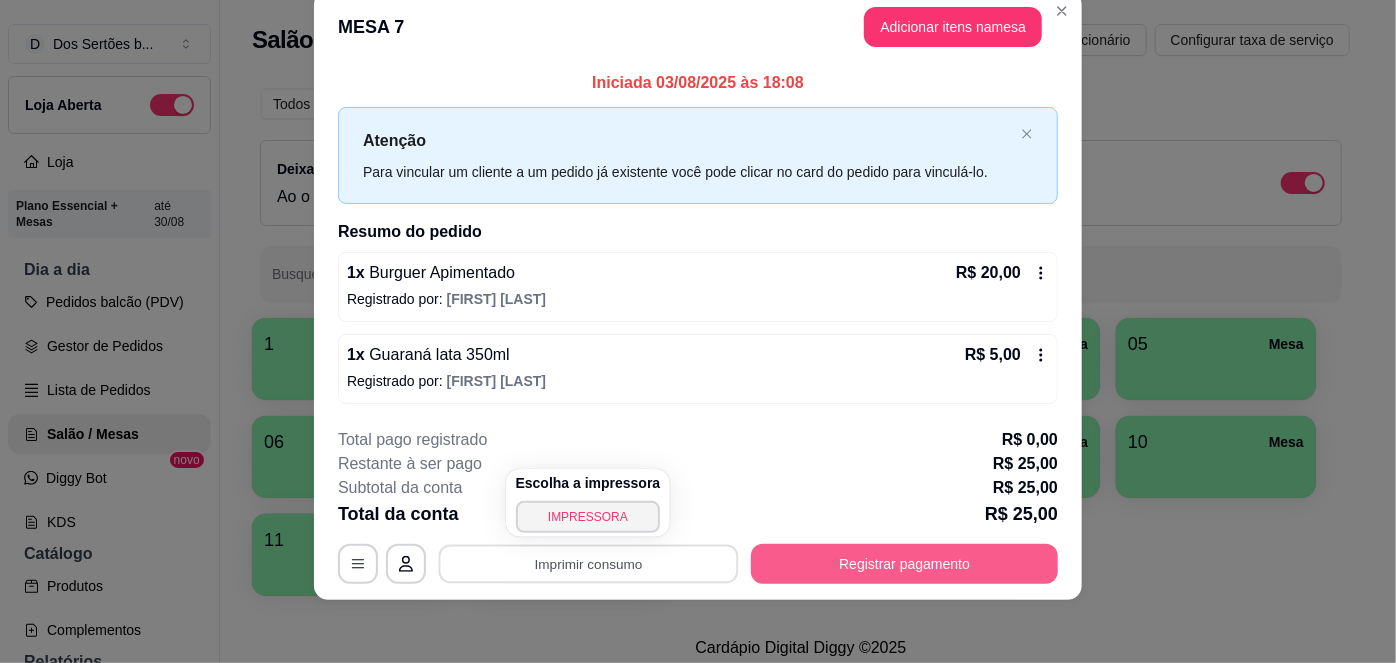 click on "Registrar pagamento" at bounding box center (904, 564) 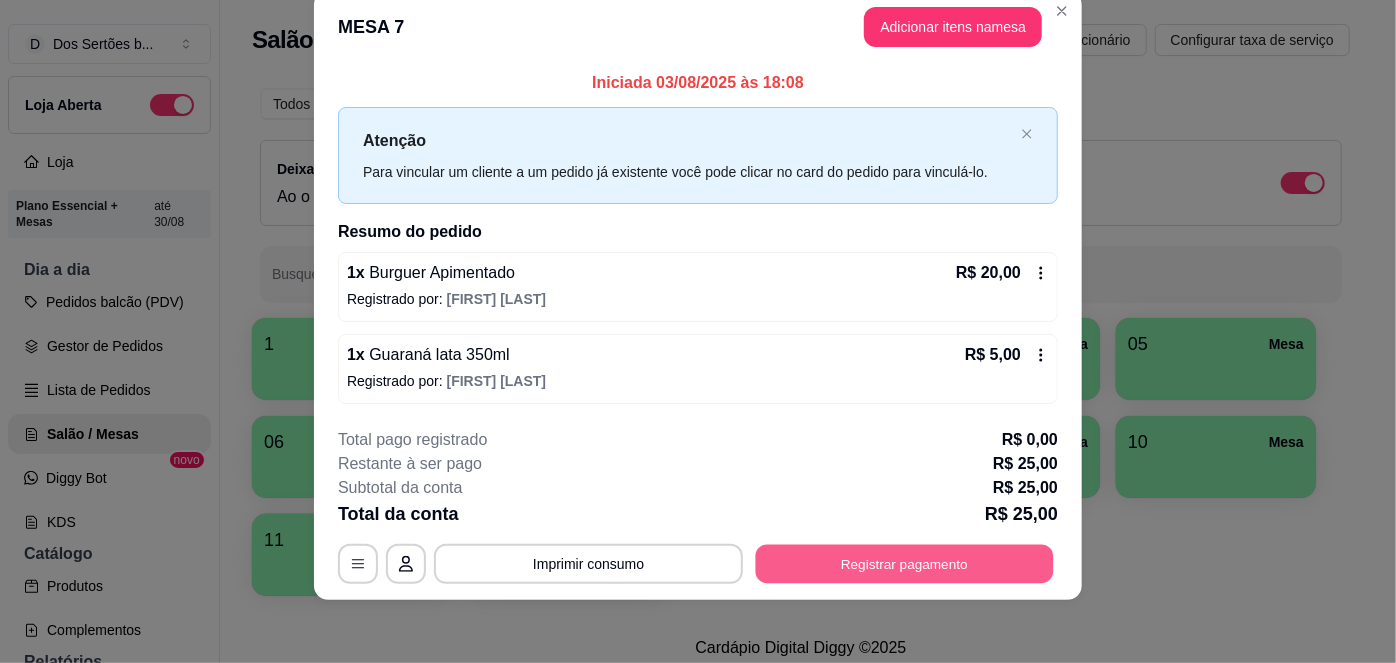 click on "Registrar pagamento" at bounding box center [905, 564] 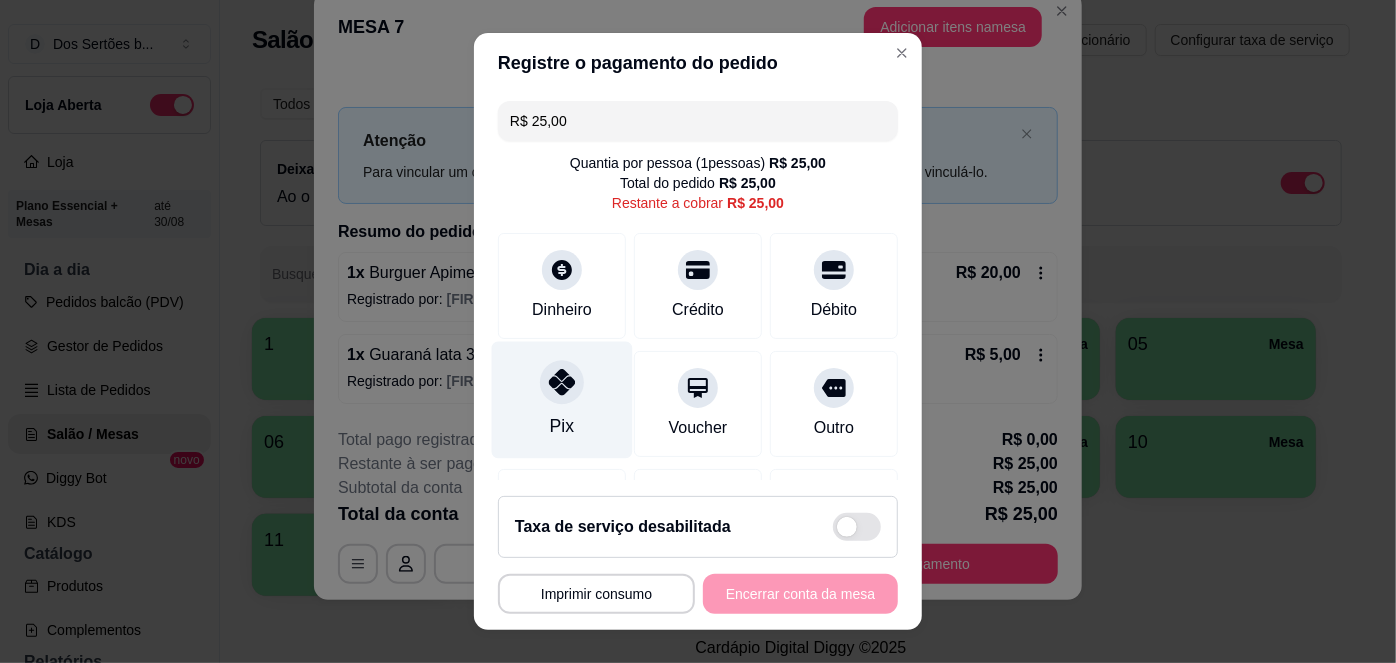 click 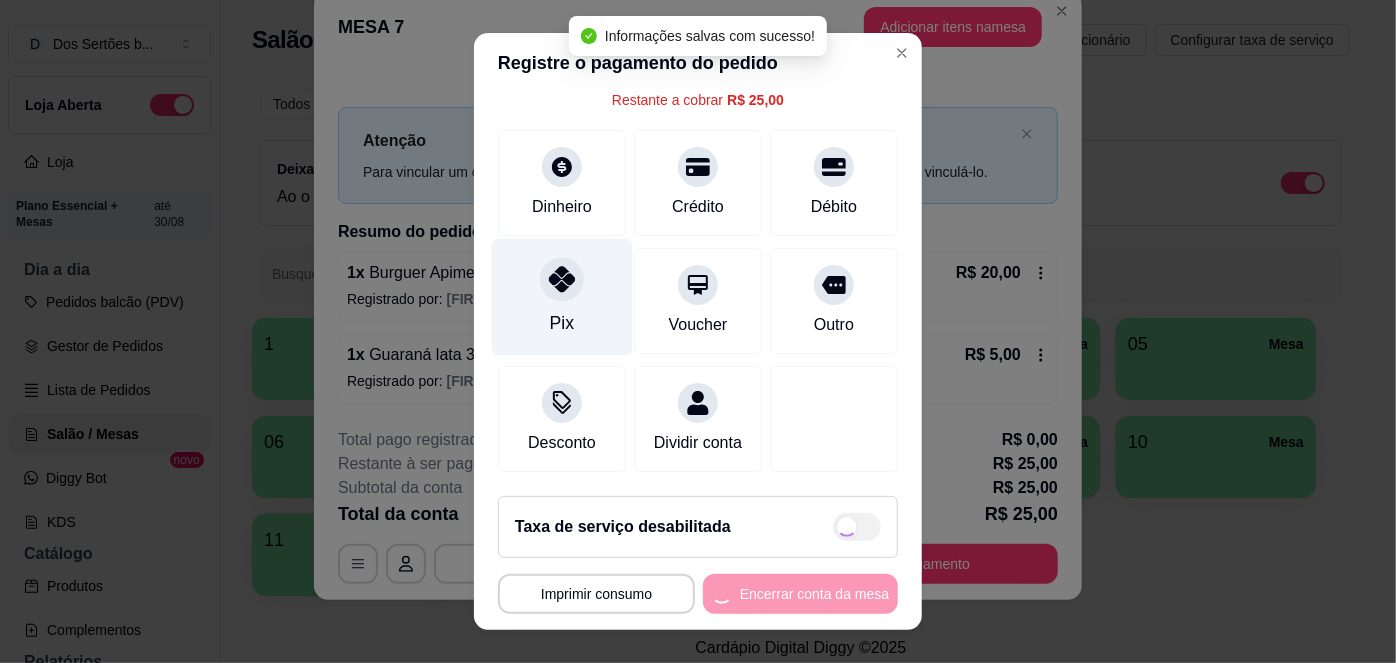 type on "R$ 0,00" 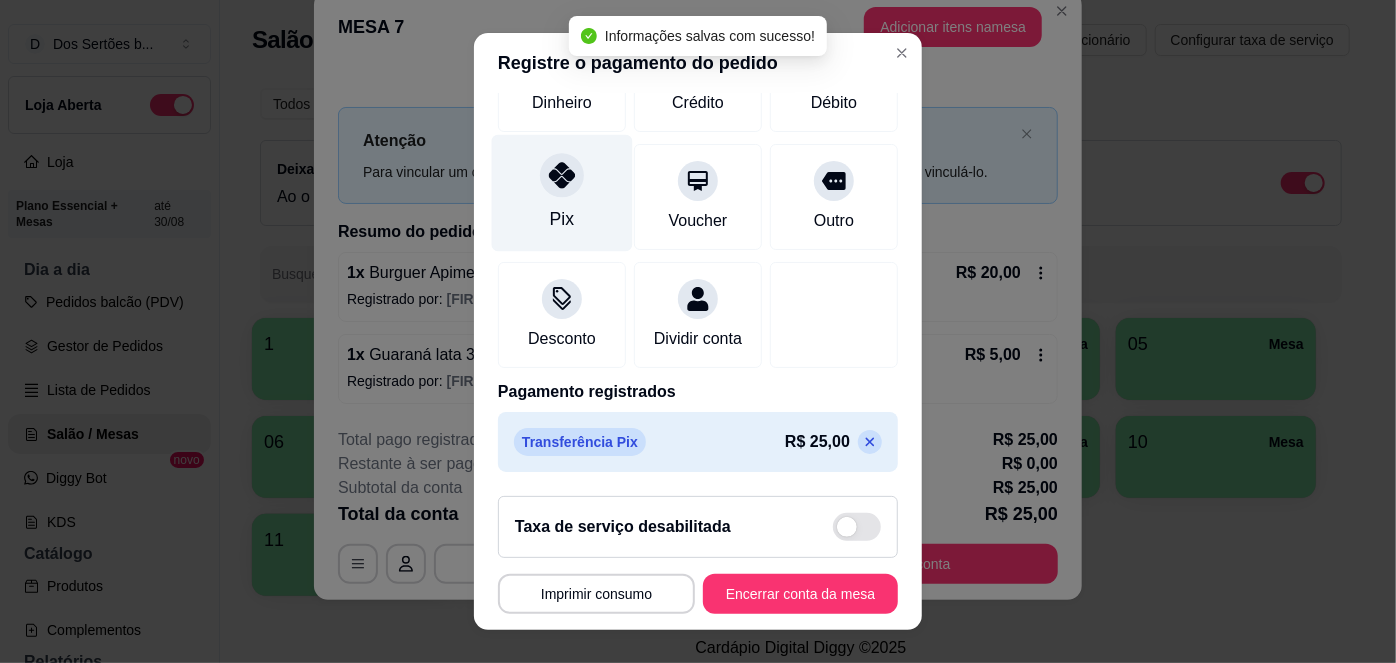 scroll, scrollTop: 208, scrollLeft: 0, axis: vertical 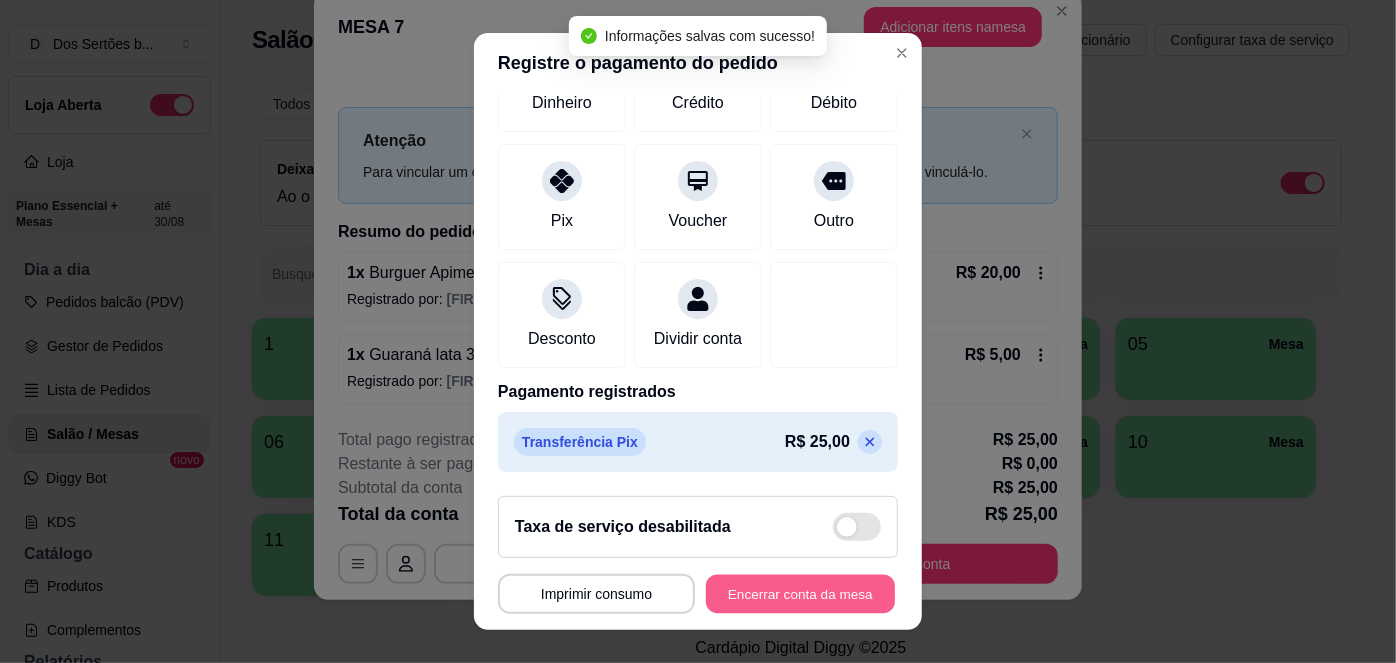 click on "Encerrar conta da mesa" at bounding box center (800, 593) 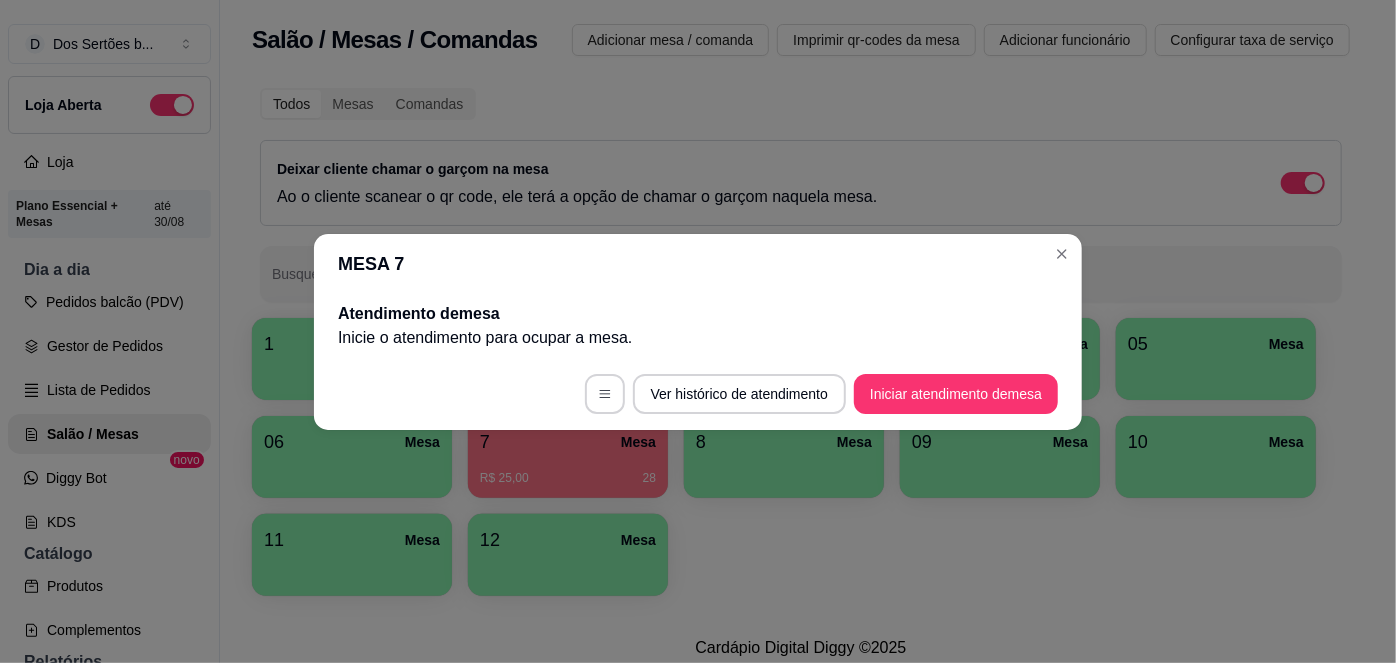 scroll, scrollTop: 0, scrollLeft: 0, axis: both 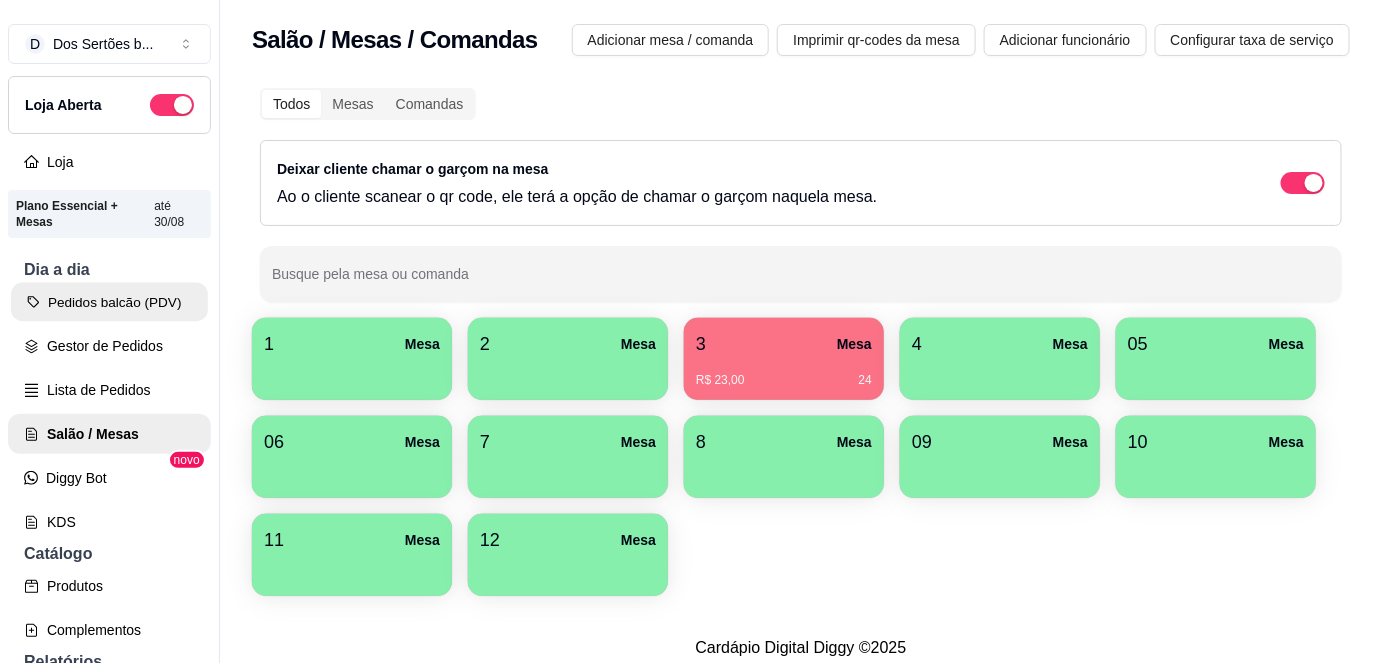 click on "Pedidos balcão (PDV)" at bounding box center (109, 302) 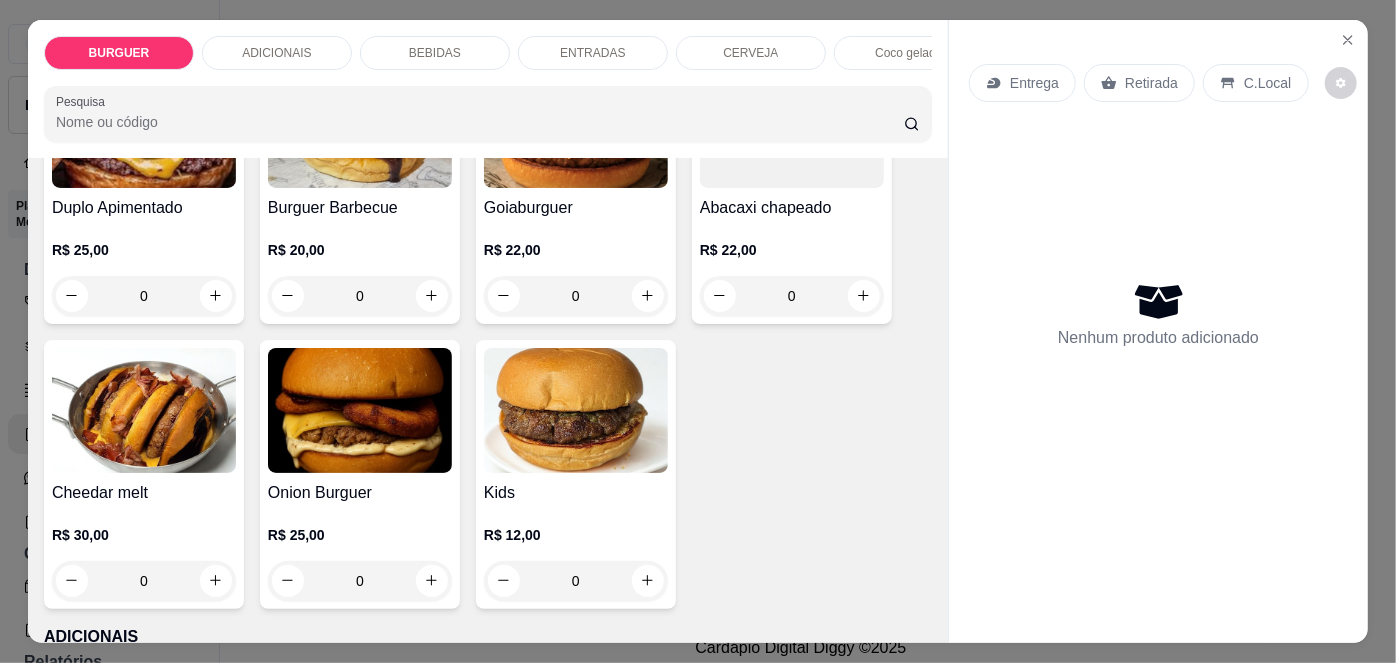 scroll, scrollTop: 519, scrollLeft: 0, axis: vertical 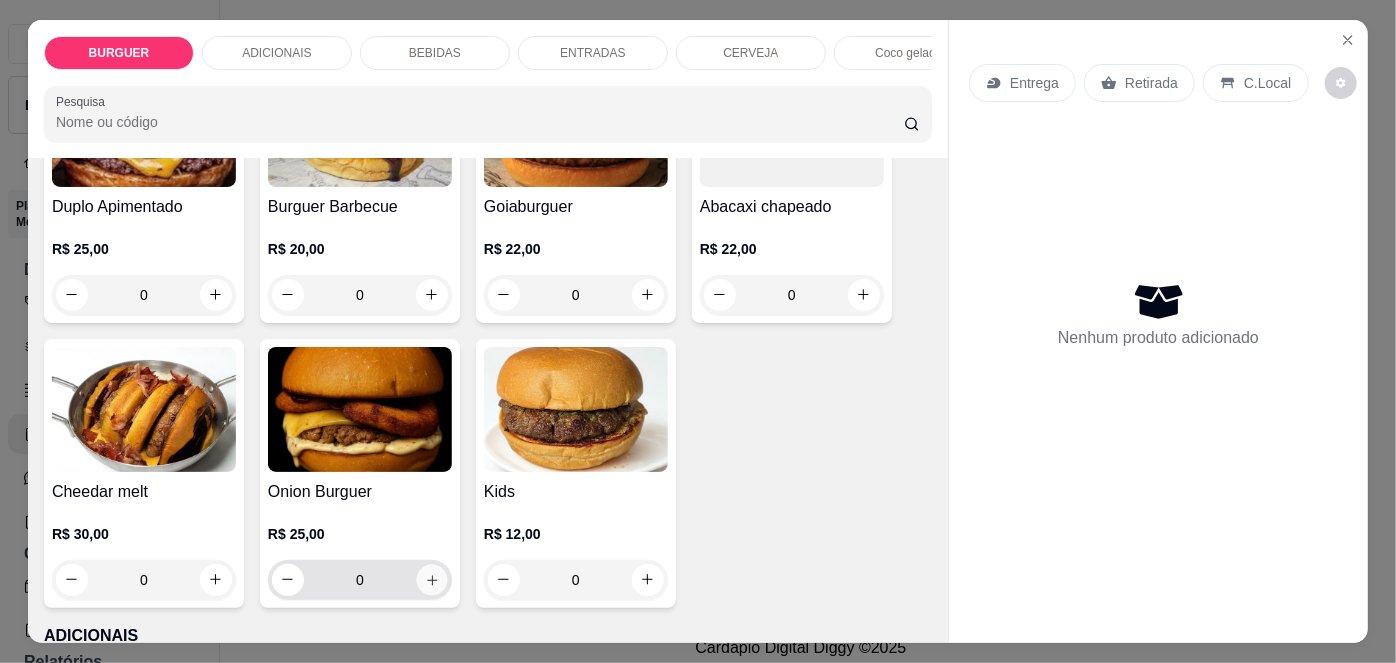 click 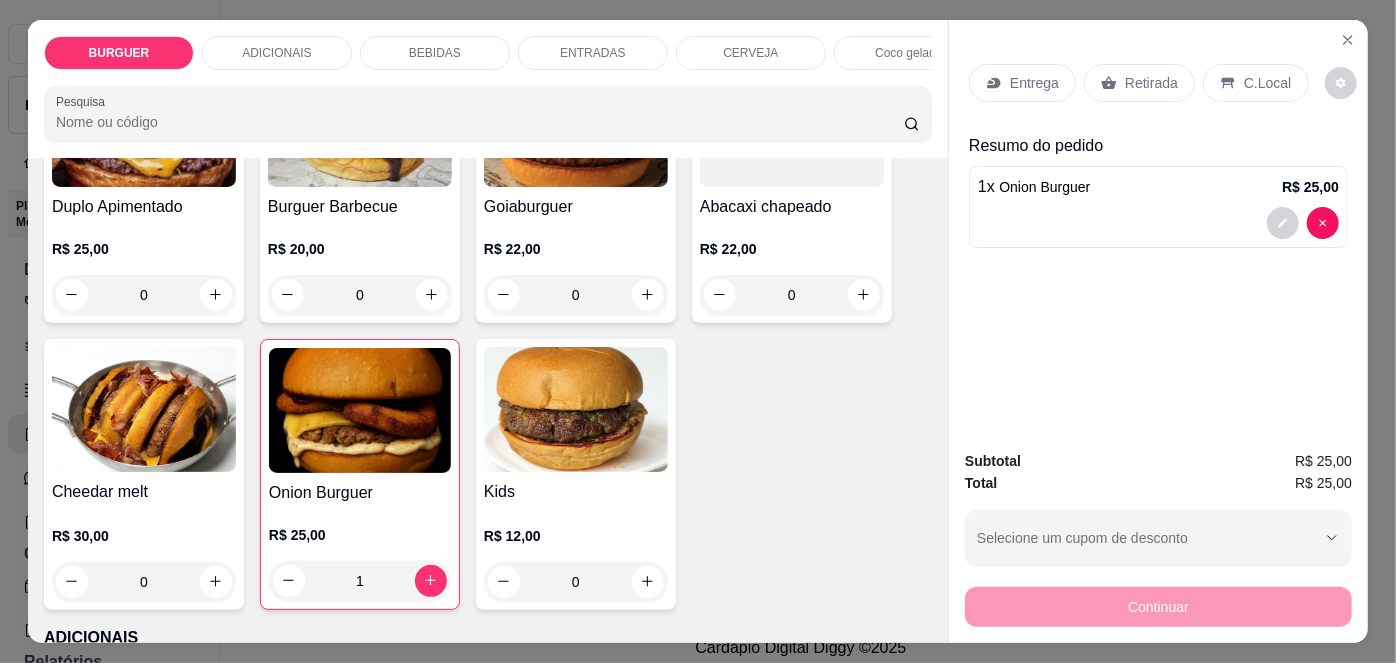 click on "Entrega" at bounding box center (1034, 83) 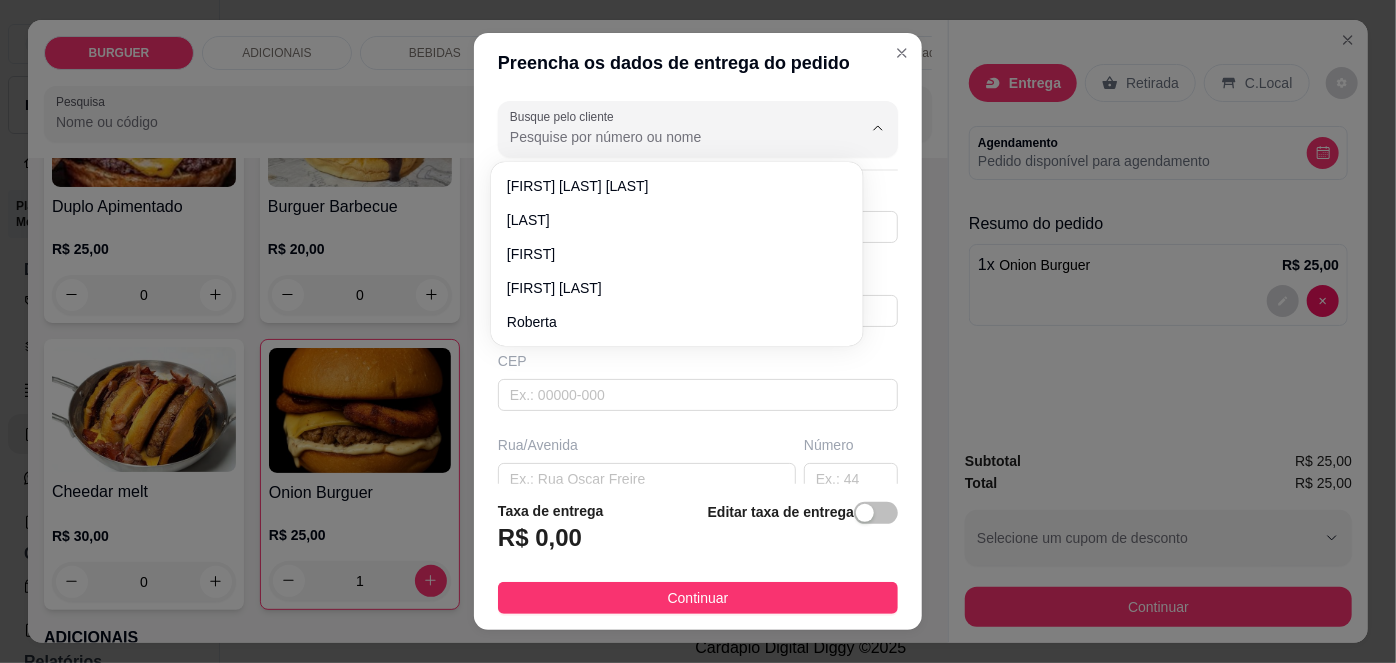 click on "Busque pelo cliente" at bounding box center (670, 137) 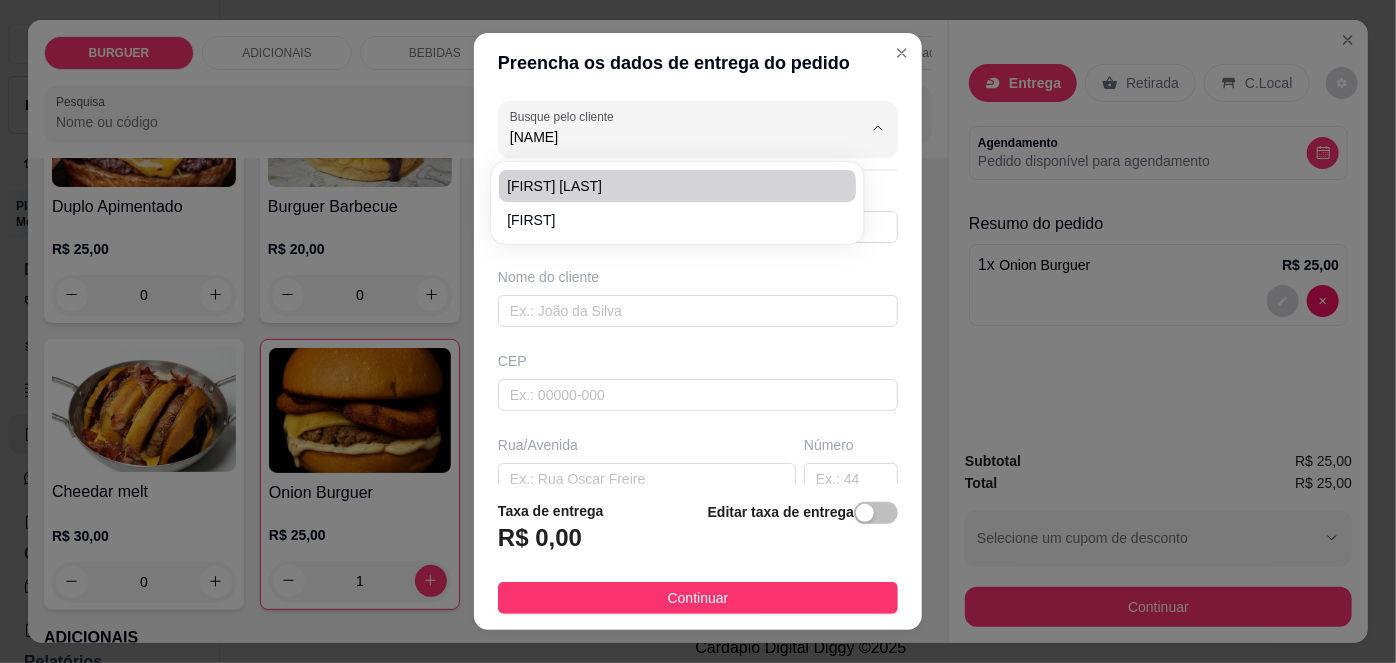 click on "[FIRST] [LAST]" at bounding box center [667, 186] 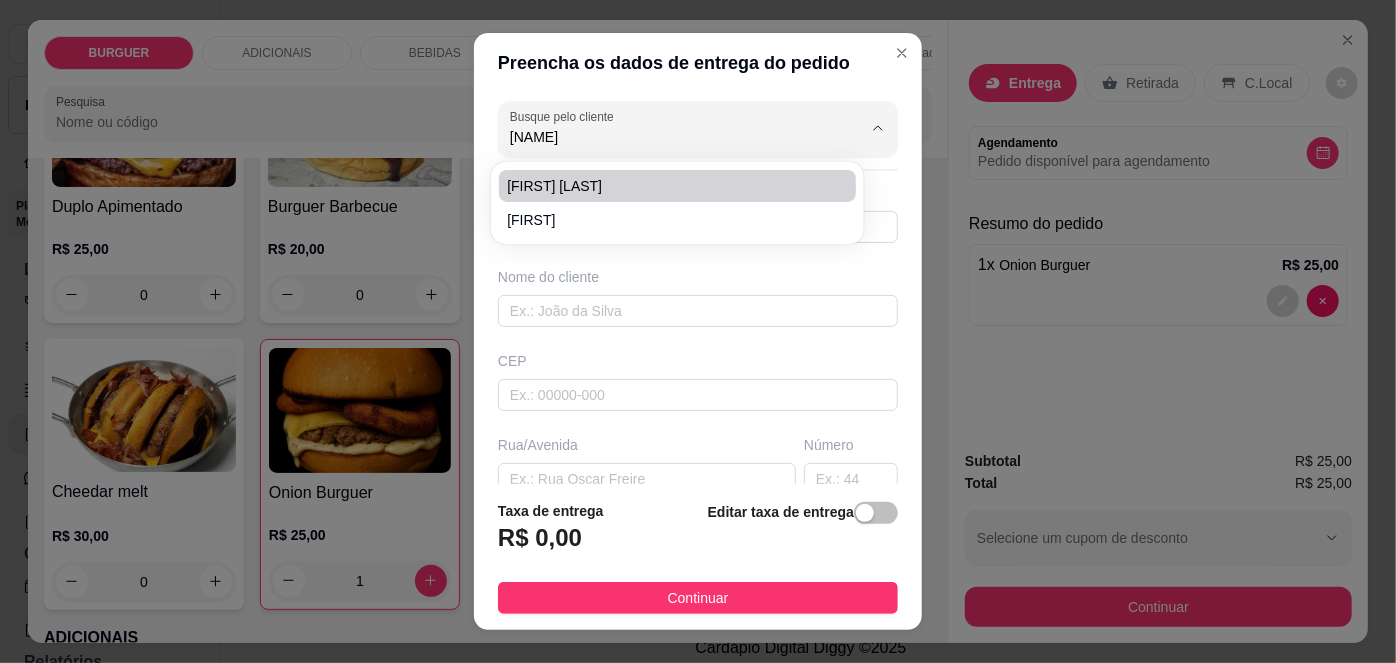 type on "[FIRST] [LAST]" 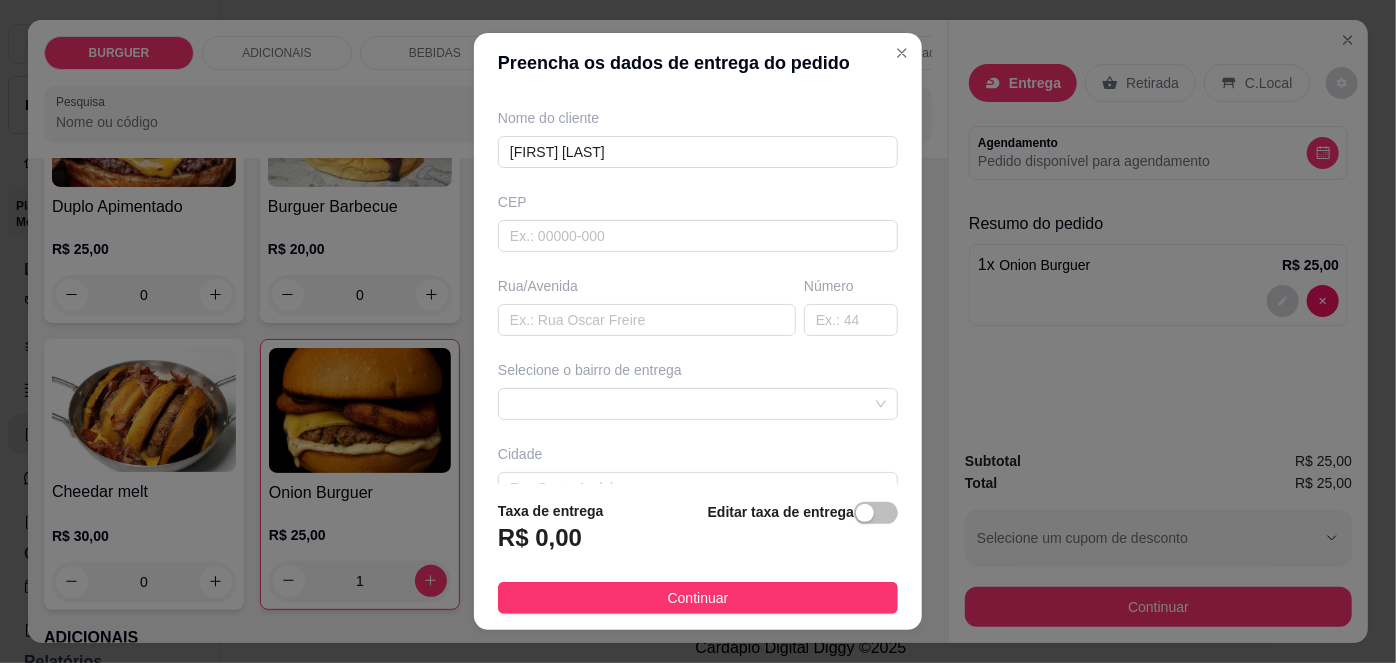 scroll, scrollTop: 279, scrollLeft: 0, axis: vertical 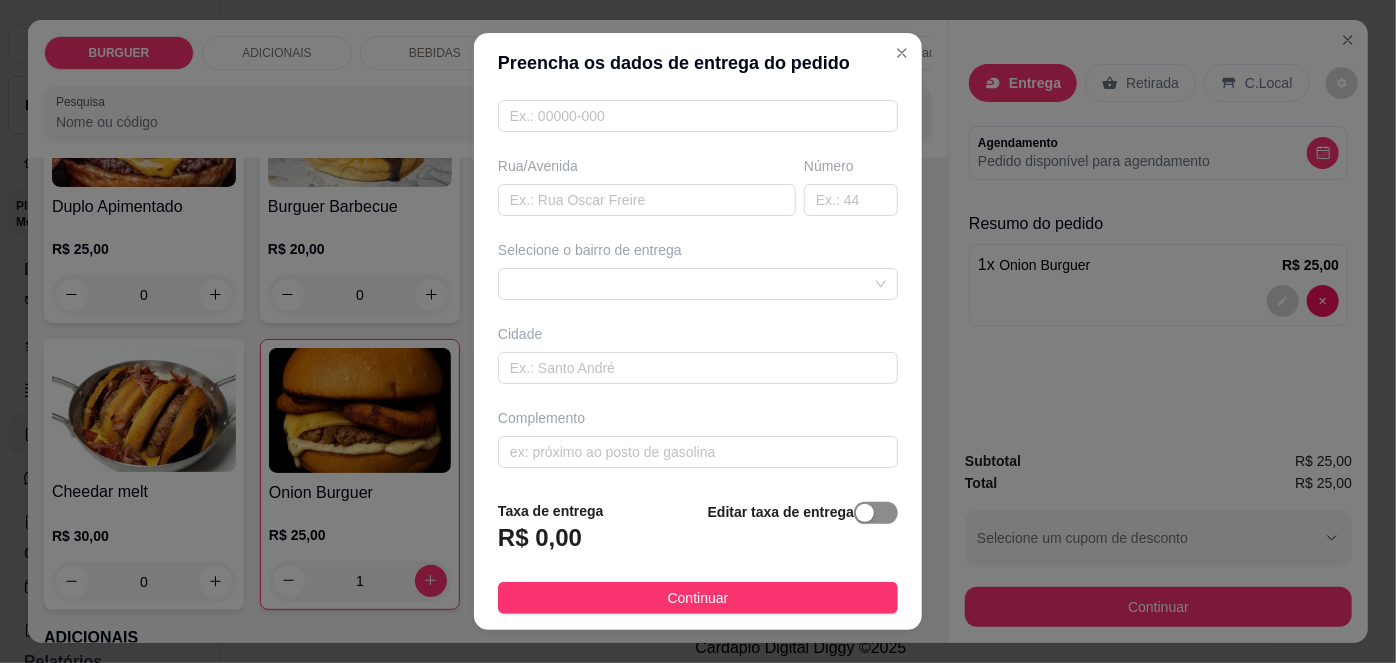 type on "[FIRST] [LAST]" 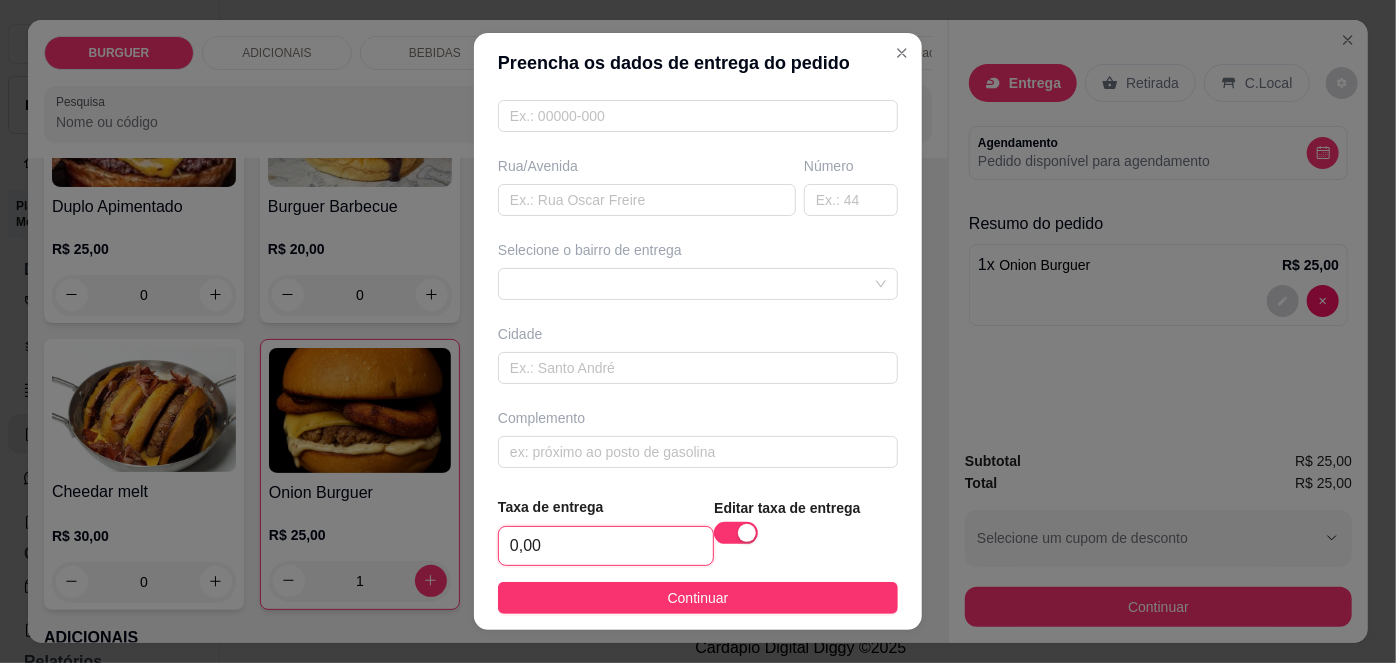 click on "0,00" at bounding box center (606, 546) 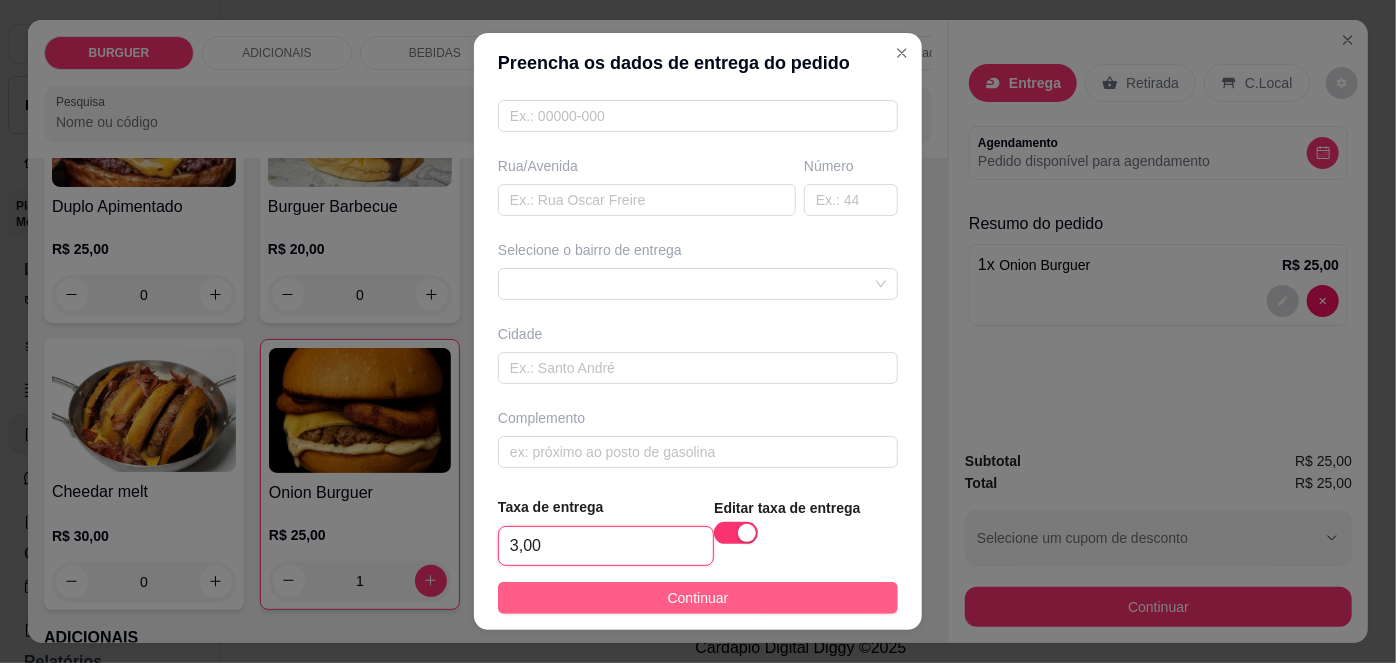 type on "3,00" 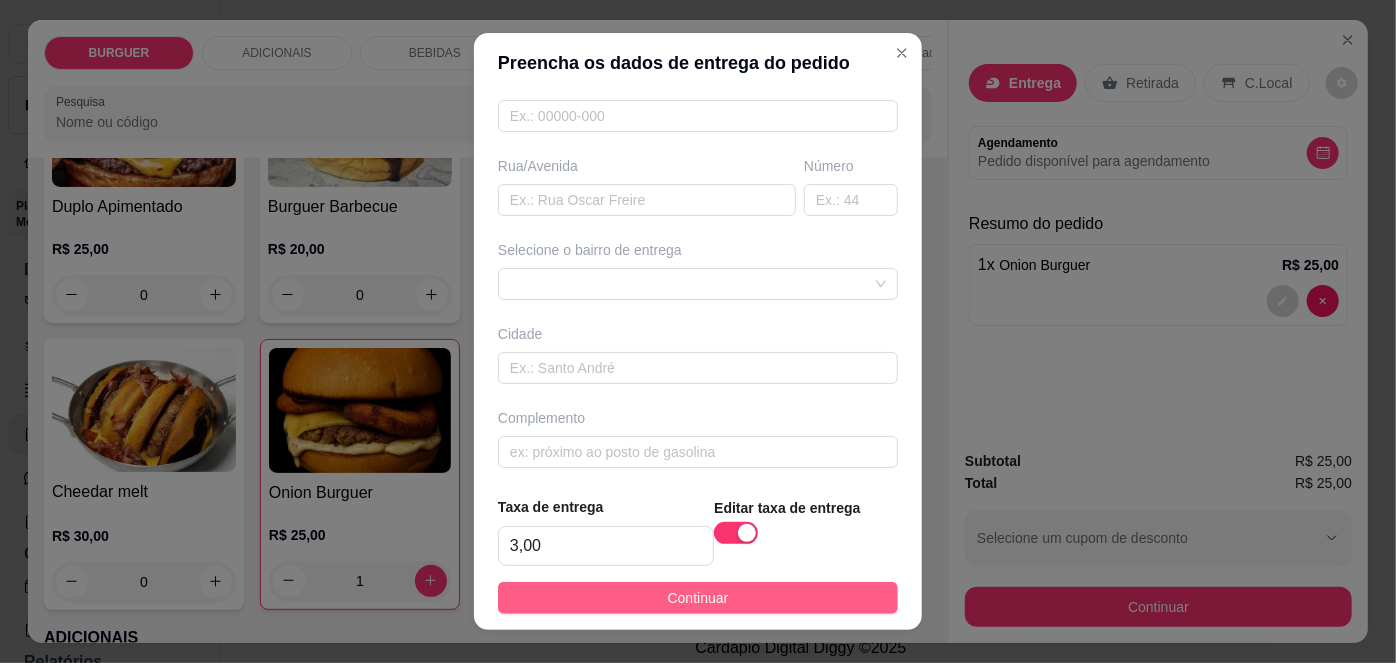 click on "Continuar" at bounding box center [698, 598] 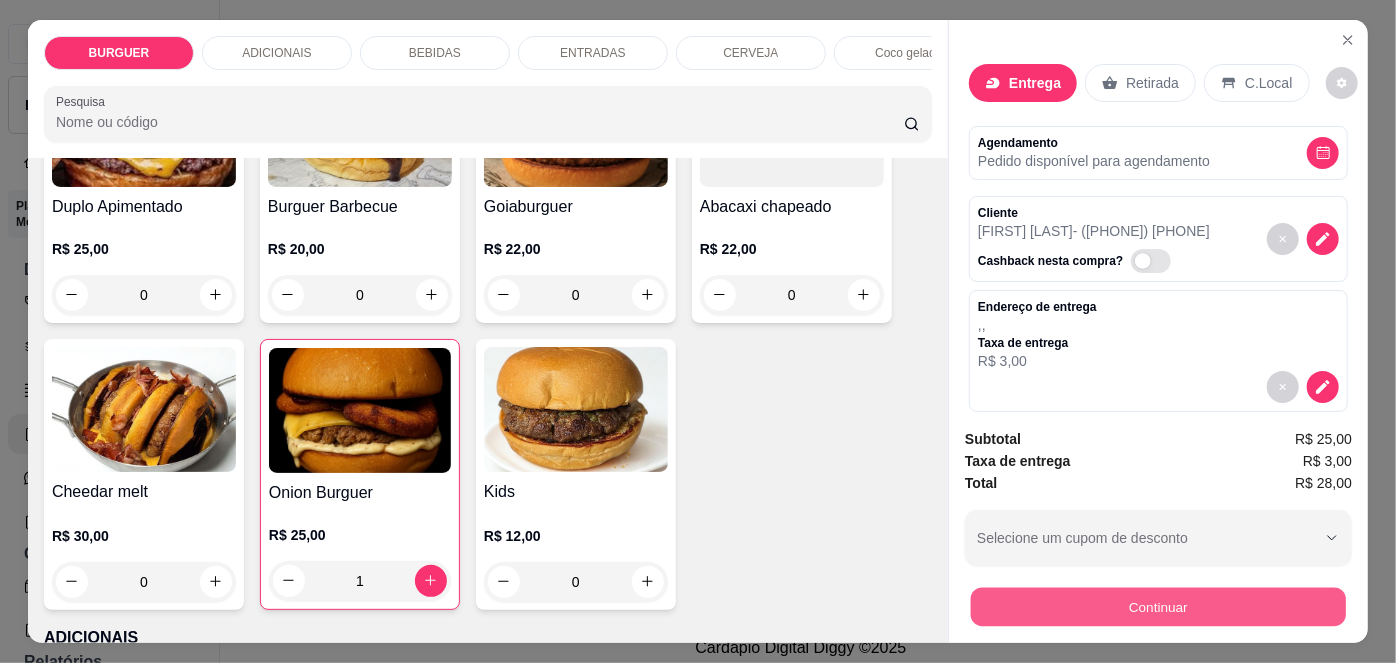 click on "Continuar" at bounding box center (1158, 607) 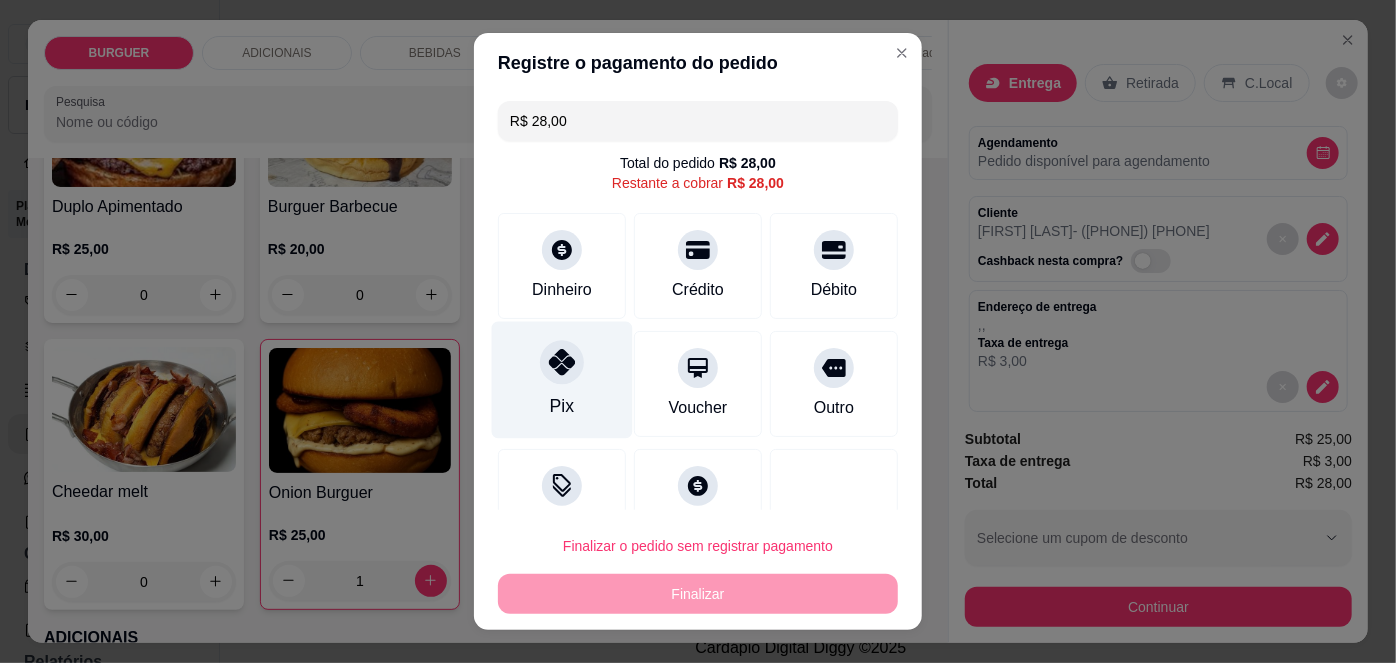 click on "Pix" at bounding box center (562, 380) 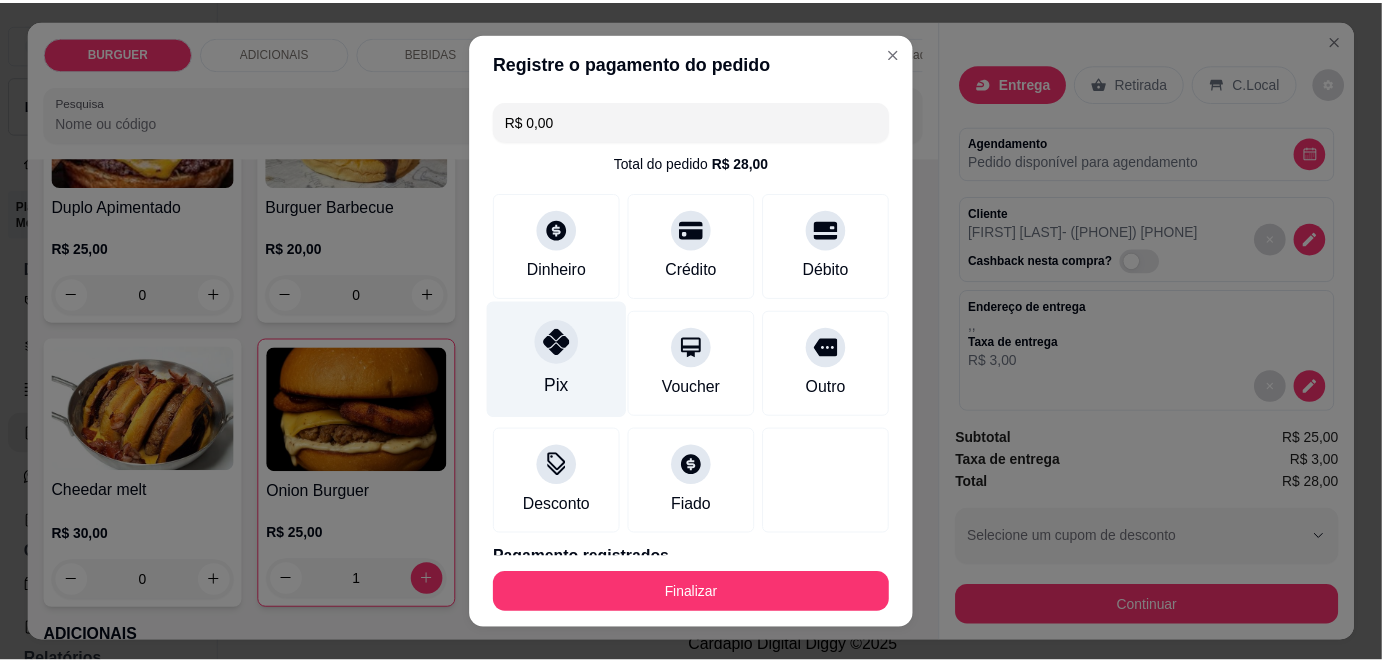 scroll, scrollTop: 88, scrollLeft: 0, axis: vertical 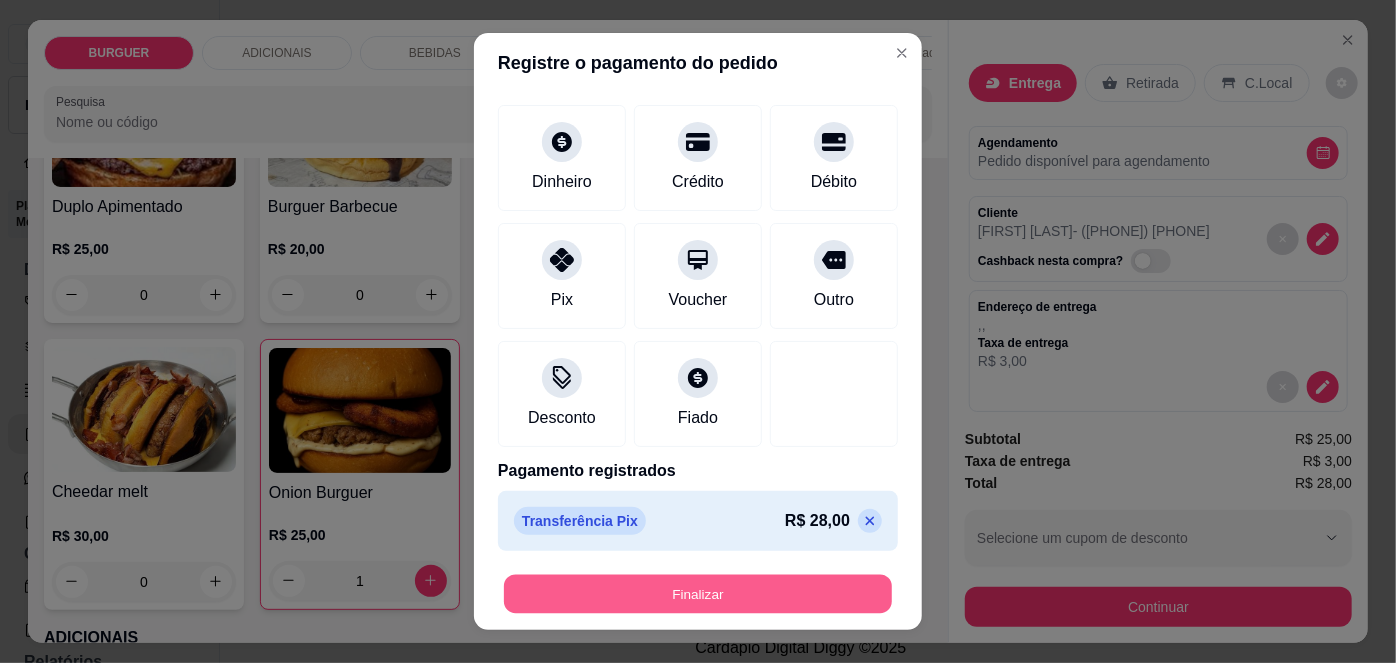 click on "Finalizar" at bounding box center [698, 593] 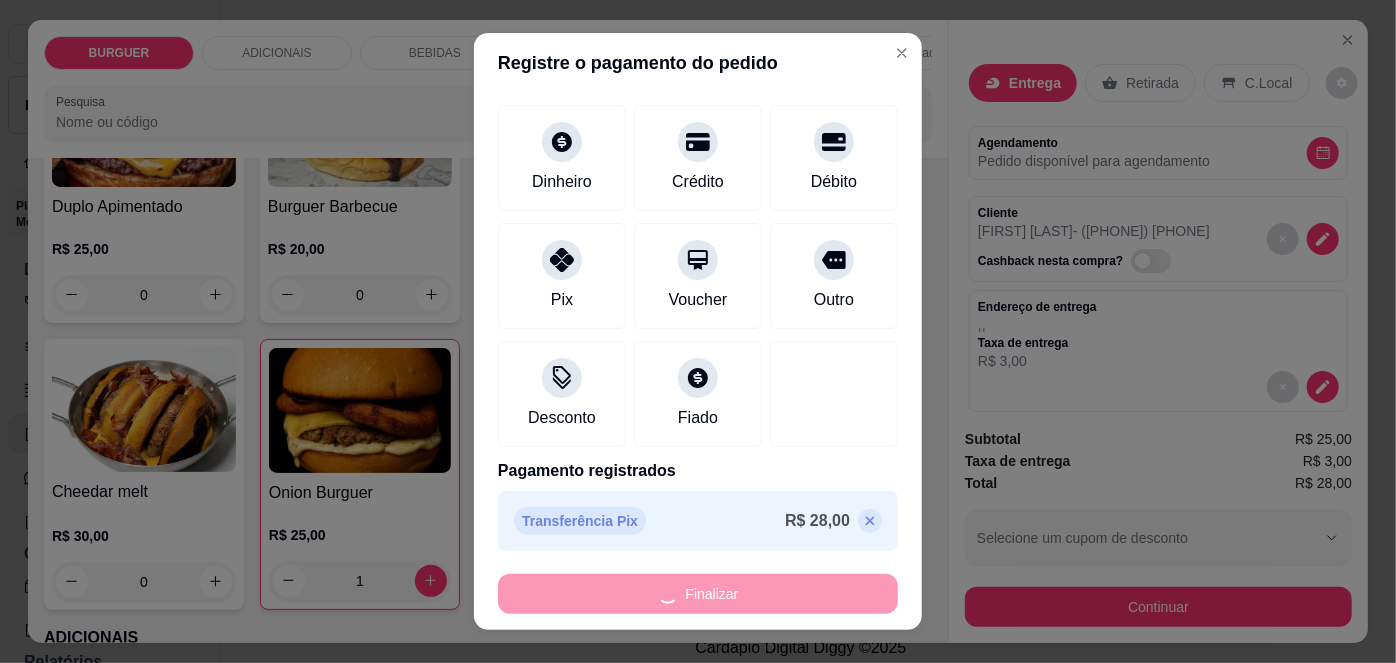 type on "0" 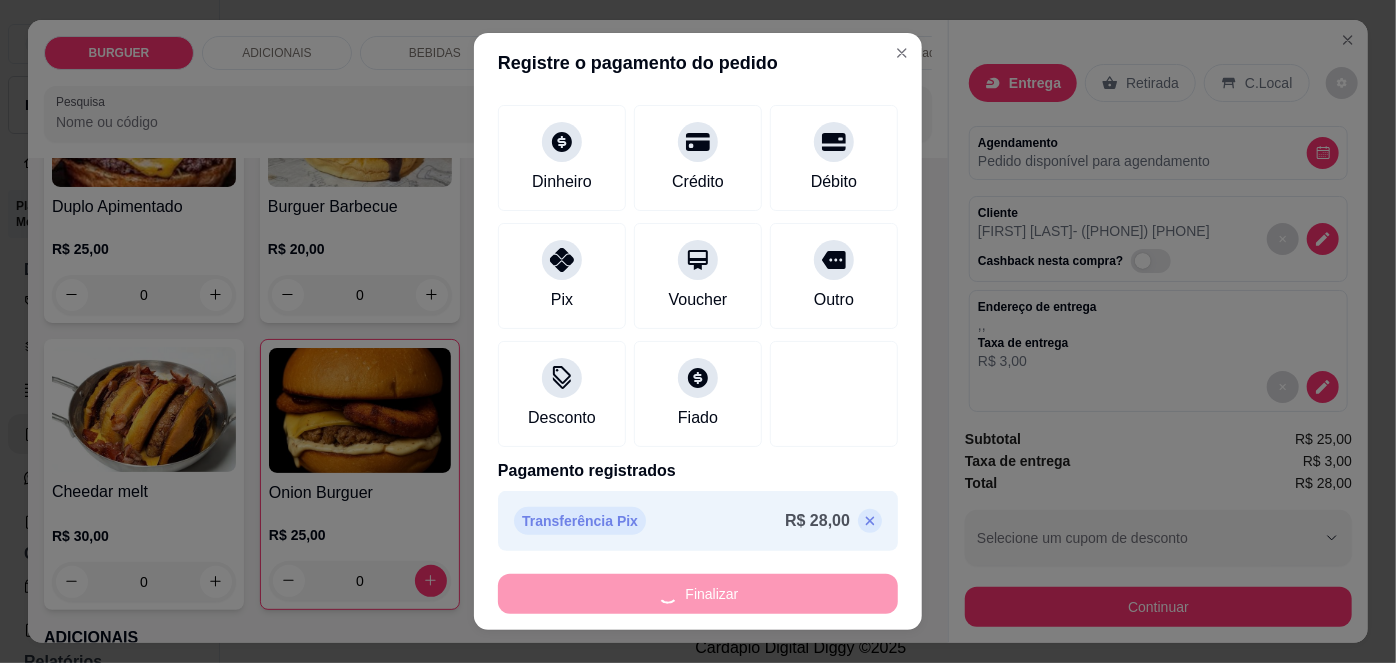 type on "-R$ 28,00" 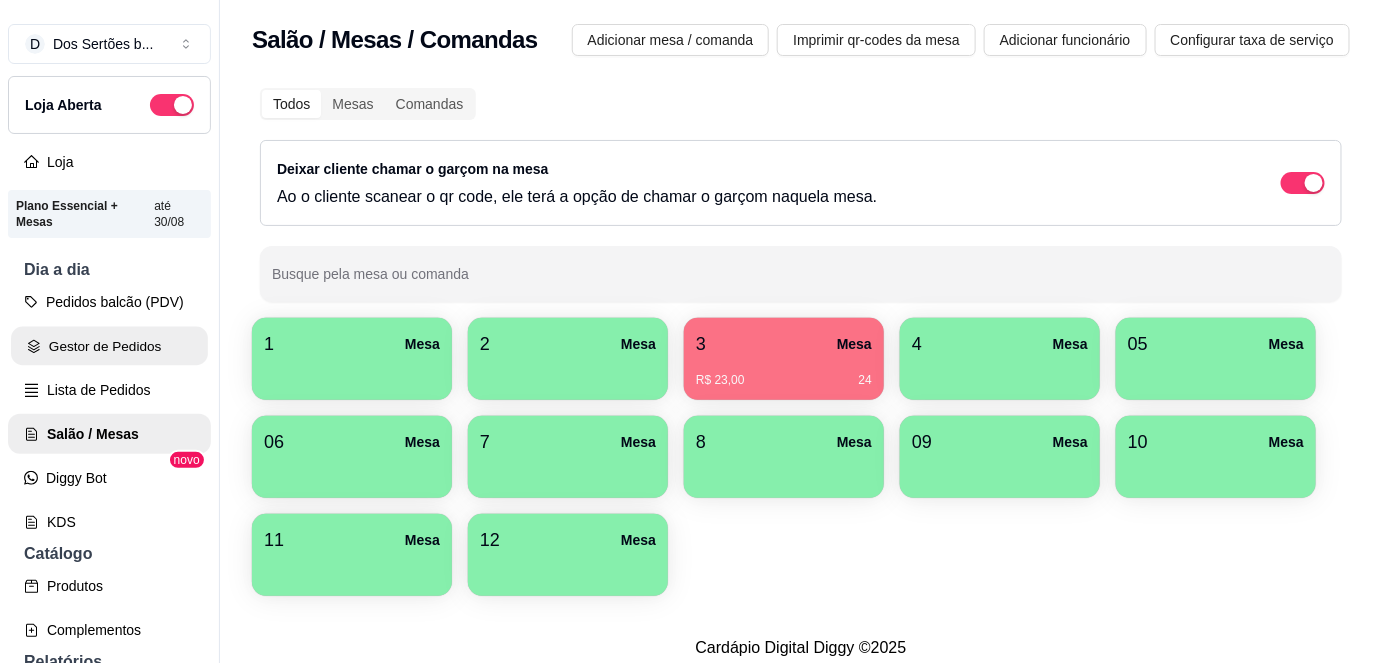 click on "Gestor de Pedidos" at bounding box center (109, 346) 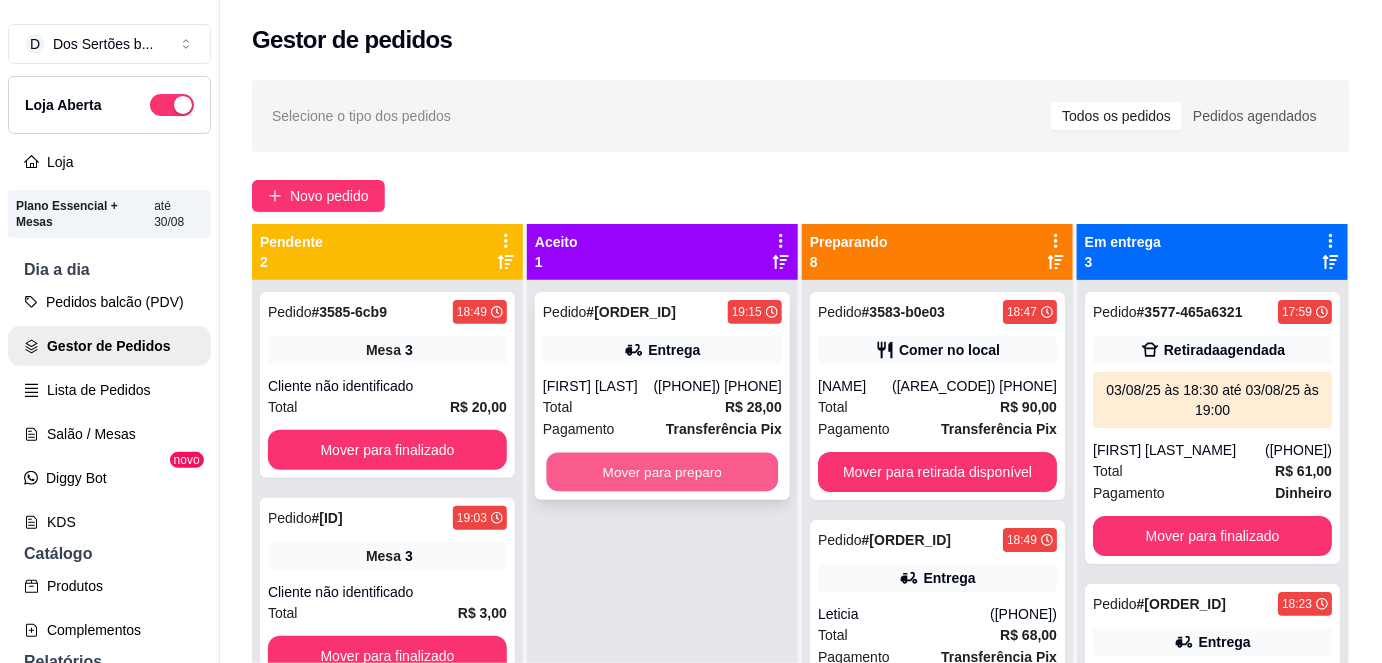 click on "Mover para preparo" at bounding box center (663, 472) 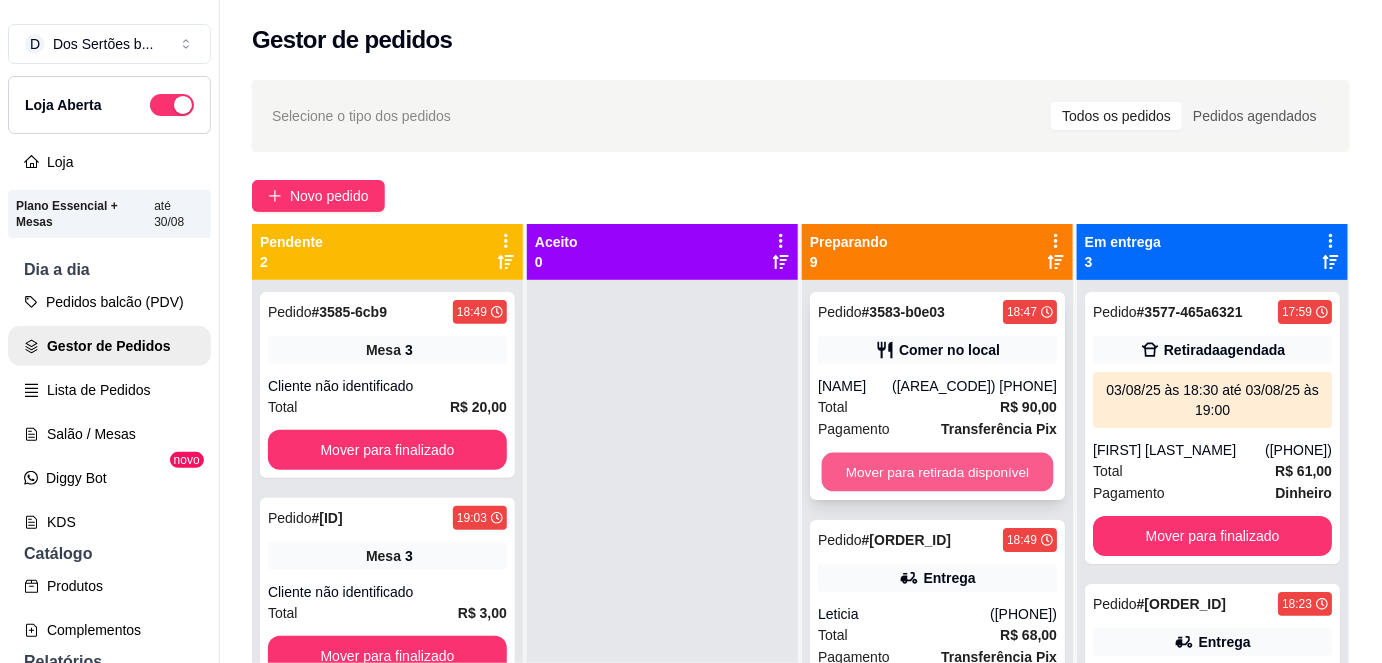 click on "Mover para retirada disponível" at bounding box center (938, 472) 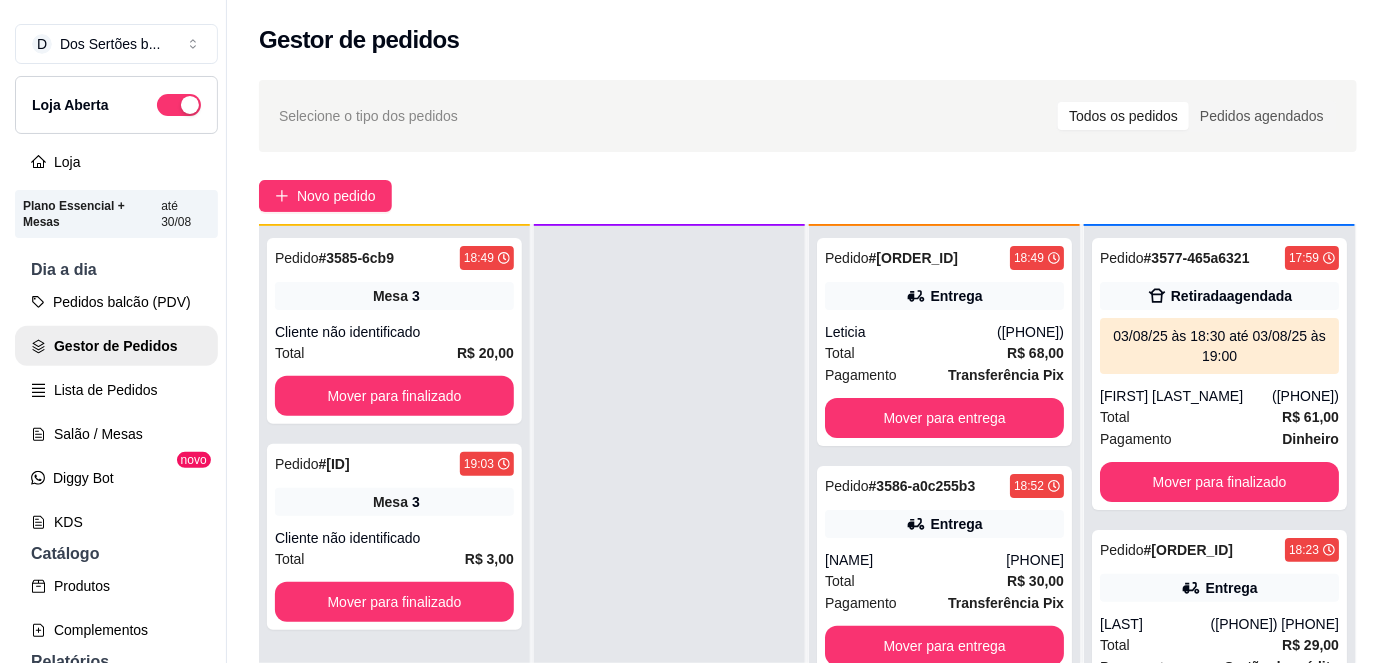 scroll, scrollTop: 56, scrollLeft: 0, axis: vertical 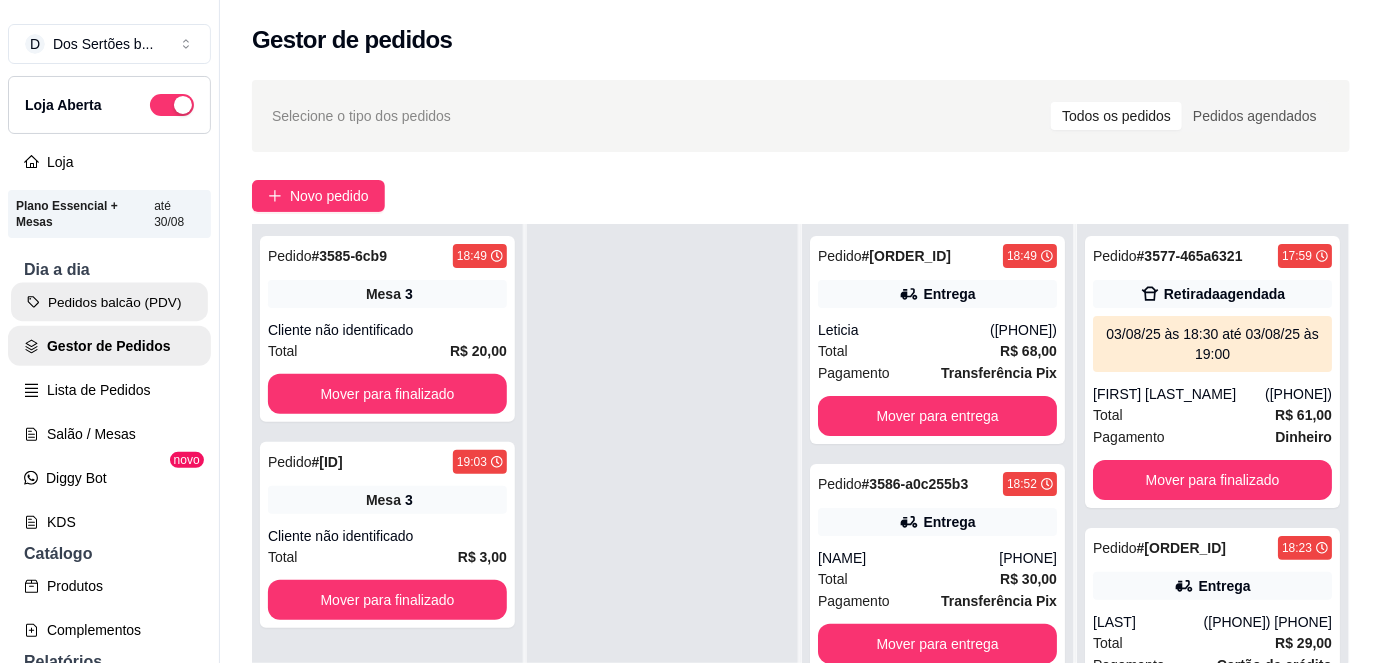 click on "Pedidos balcão (PDV)" at bounding box center (109, 302) 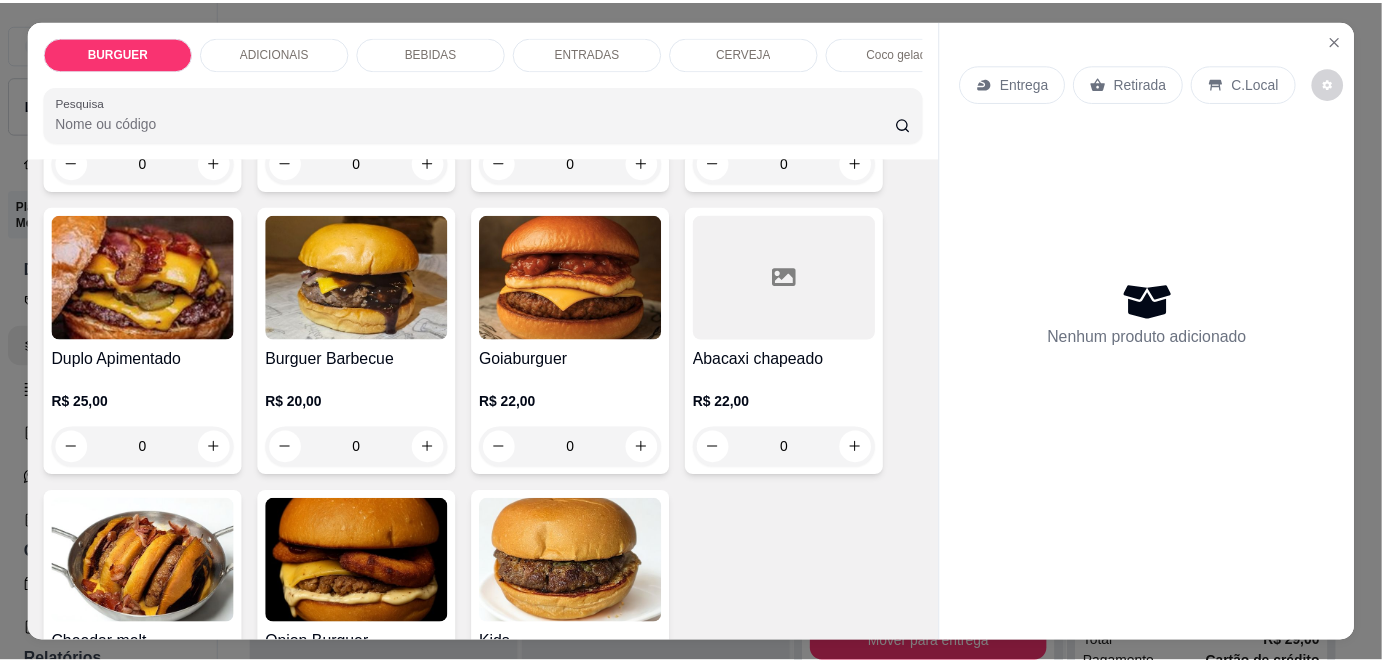 scroll, scrollTop: 596, scrollLeft: 0, axis: vertical 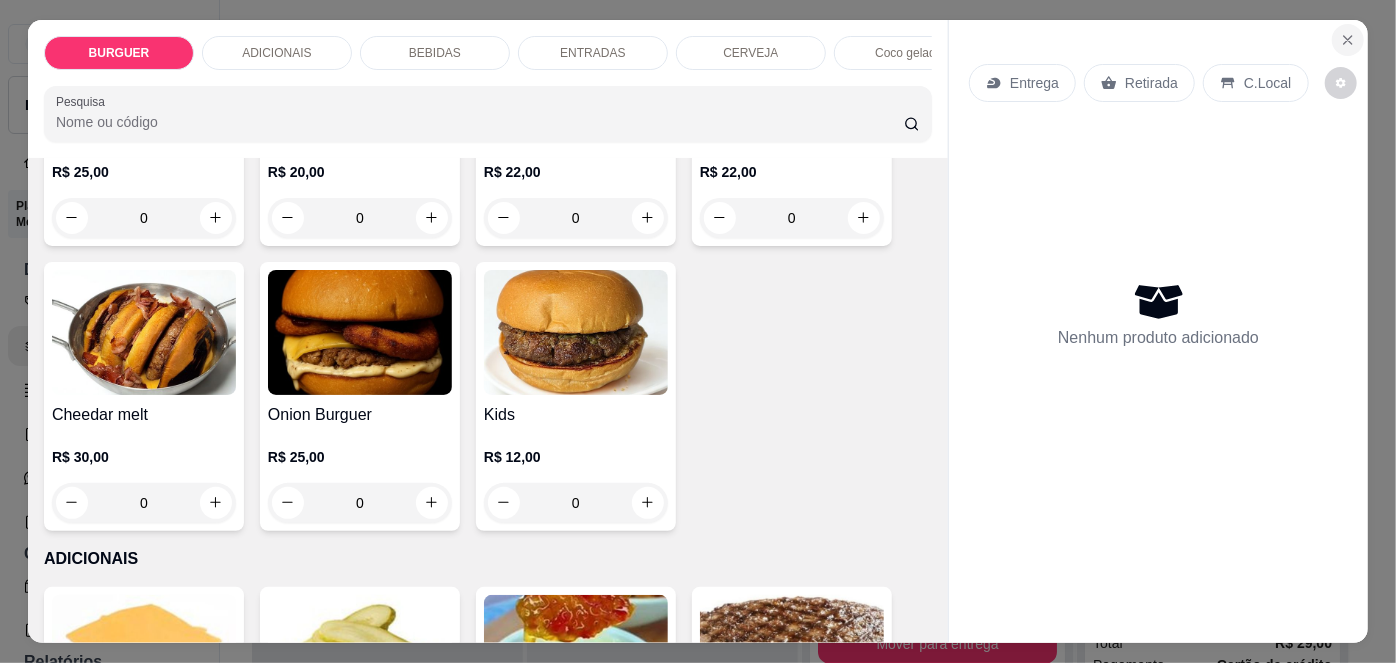 click 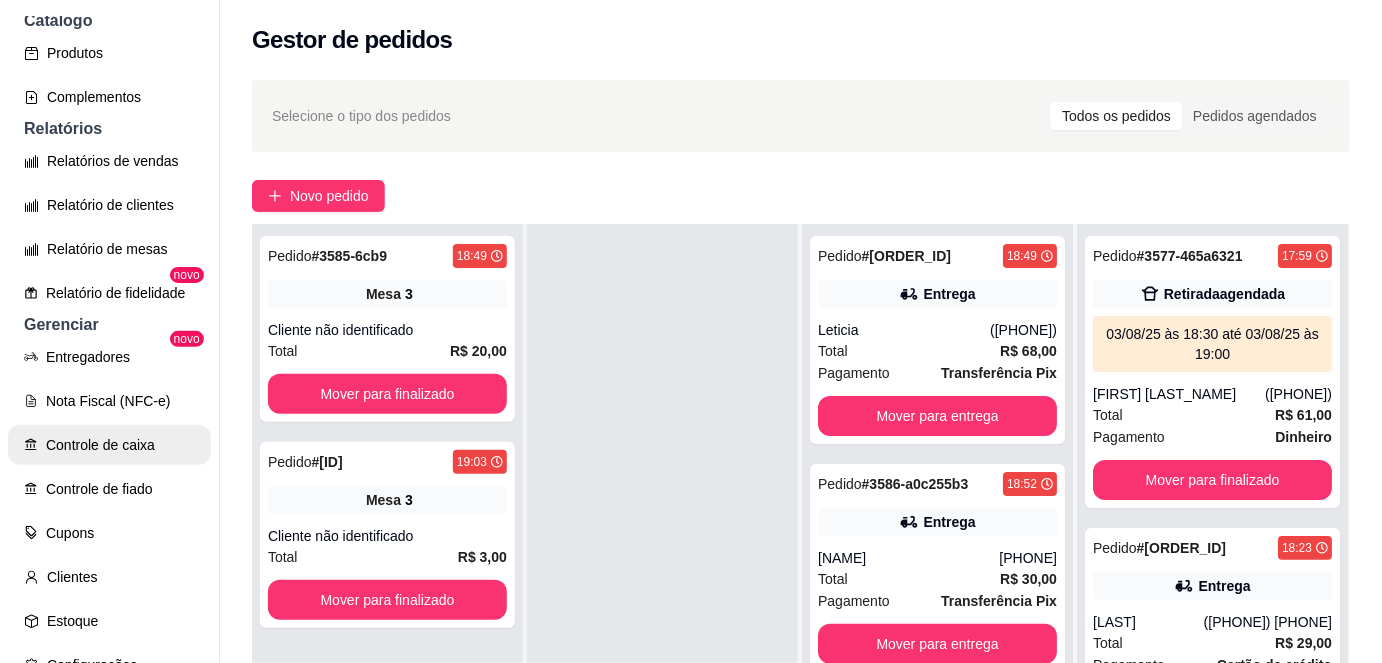 scroll, scrollTop: 576, scrollLeft: 0, axis: vertical 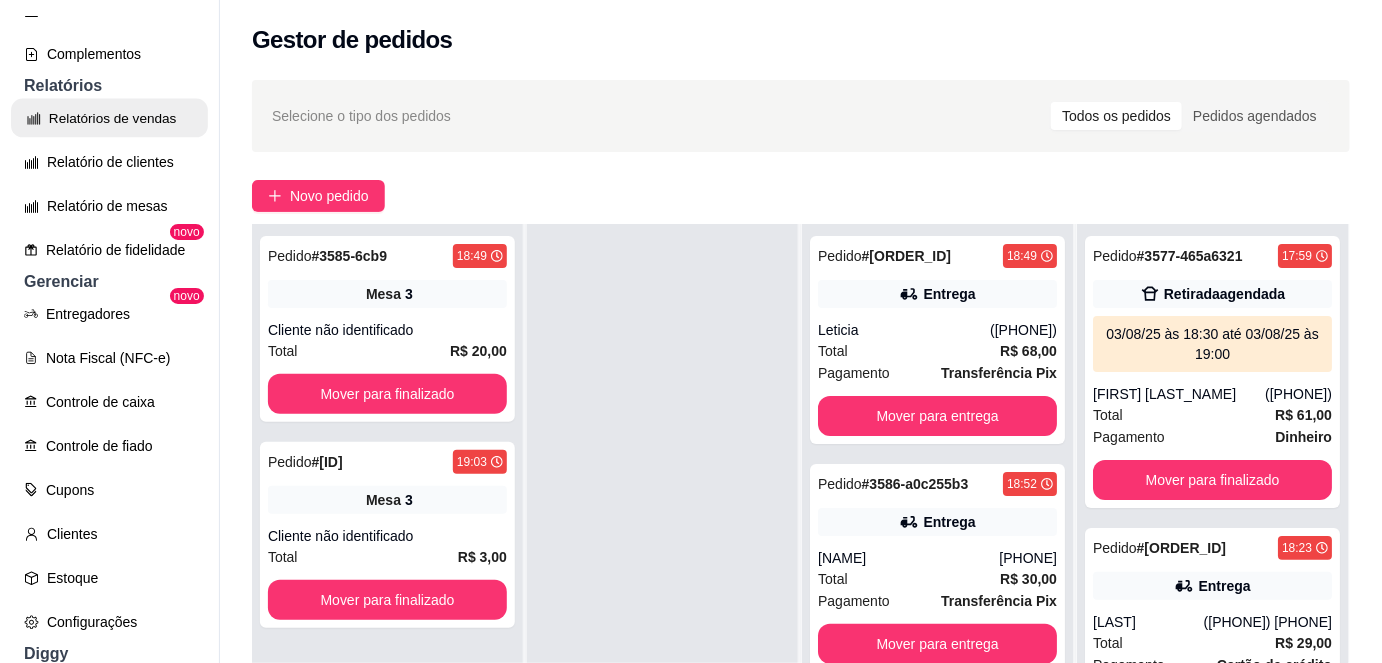 click on "Relatórios de vendas" at bounding box center [109, 118] 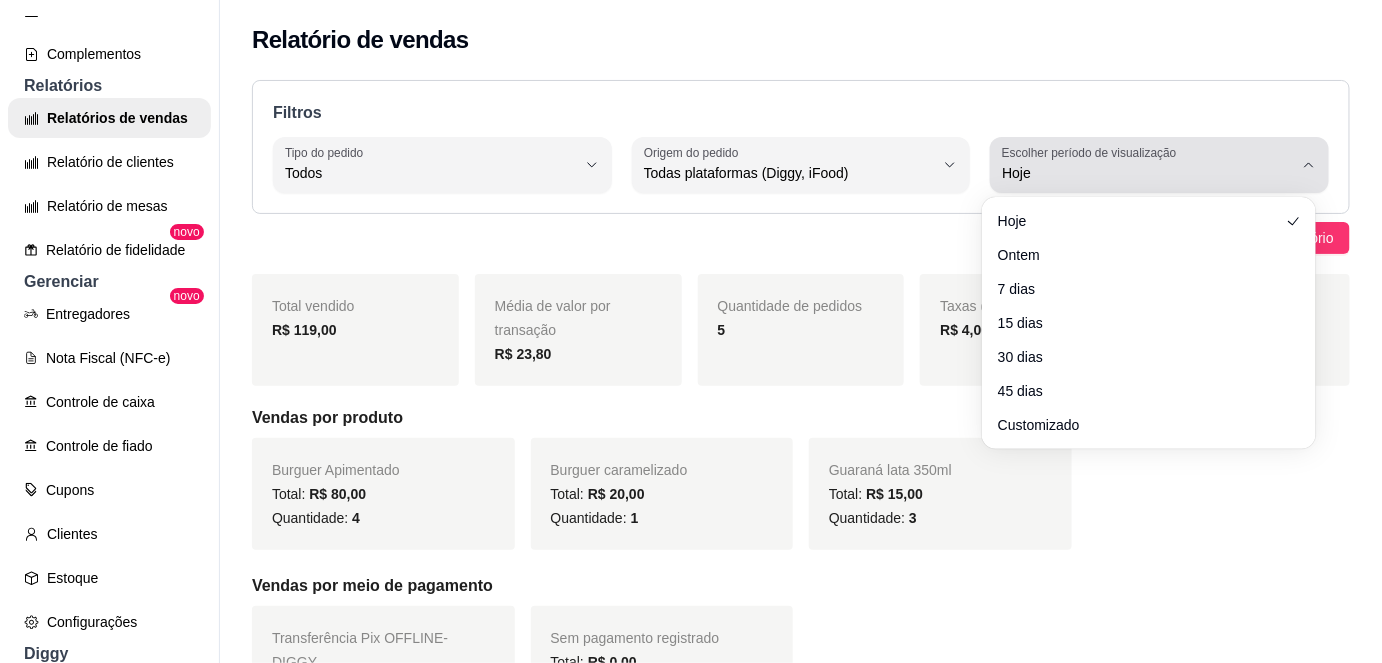 click on "Hoje" at bounding box center [1147, 173] 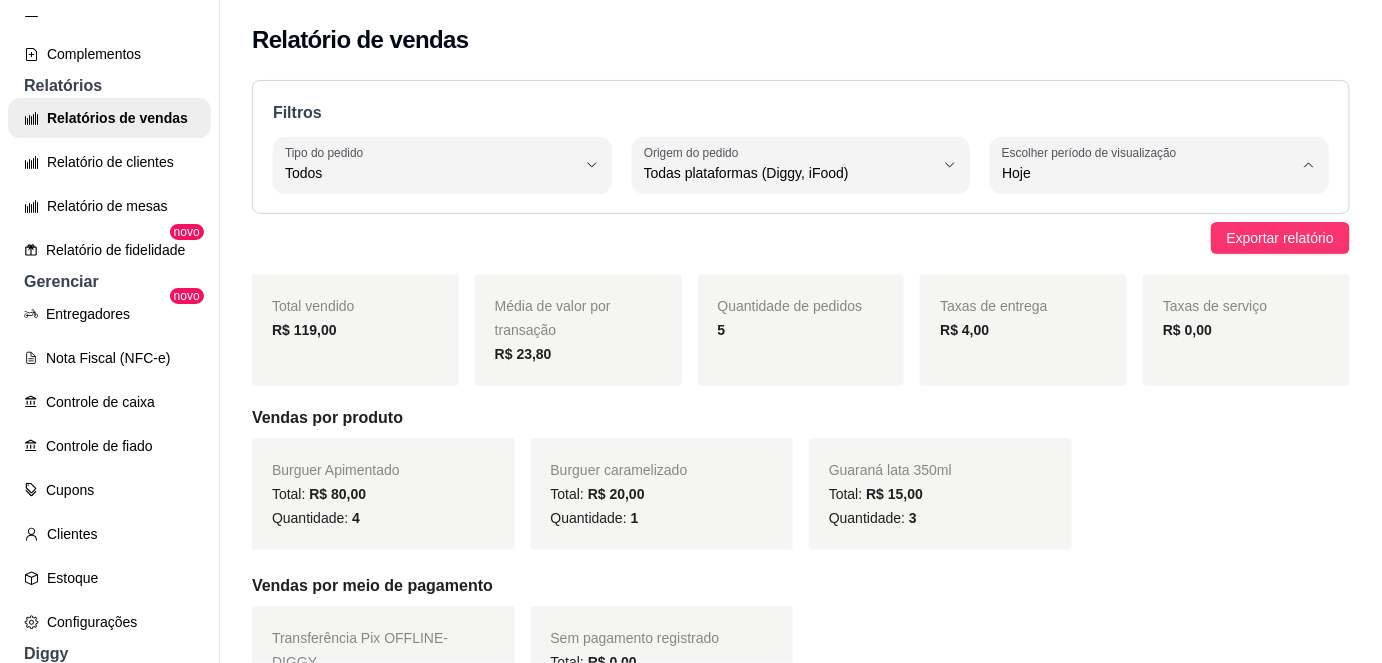 click on "Customizado" at bounding box center [1139, 415] 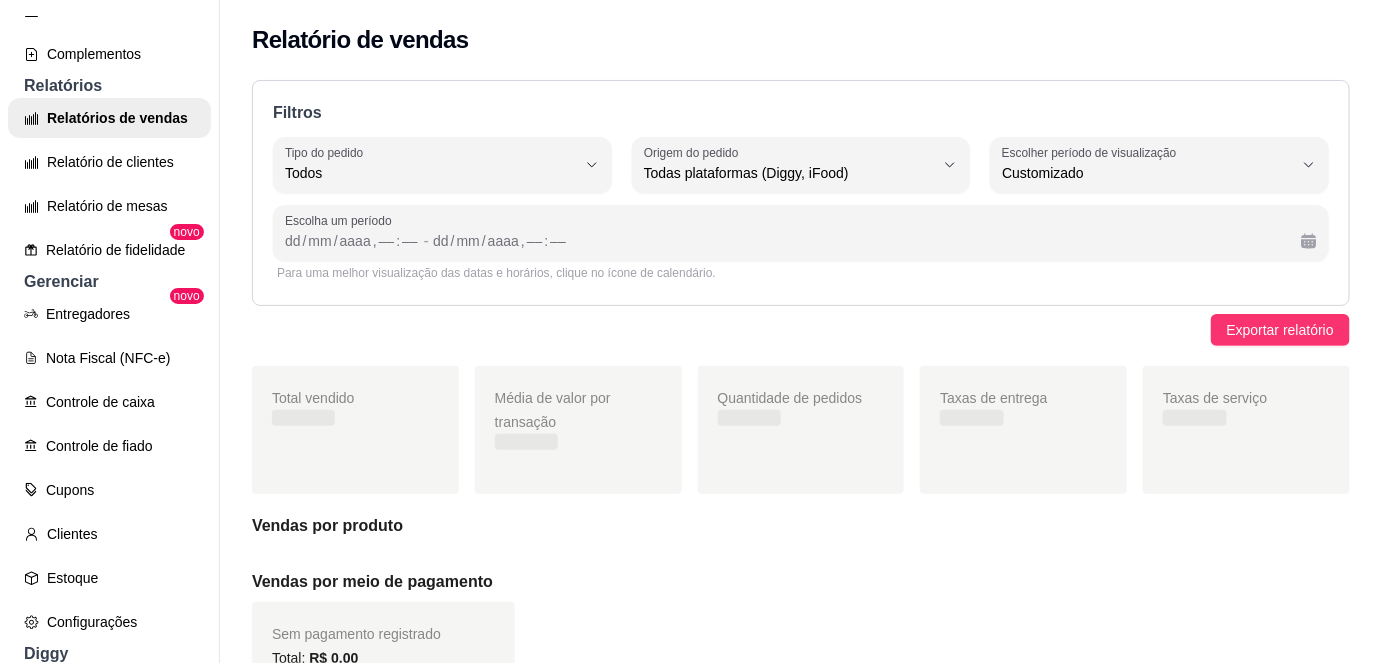 scroll, scrollTop: 18, scrollLeft: 0, axis: vertical 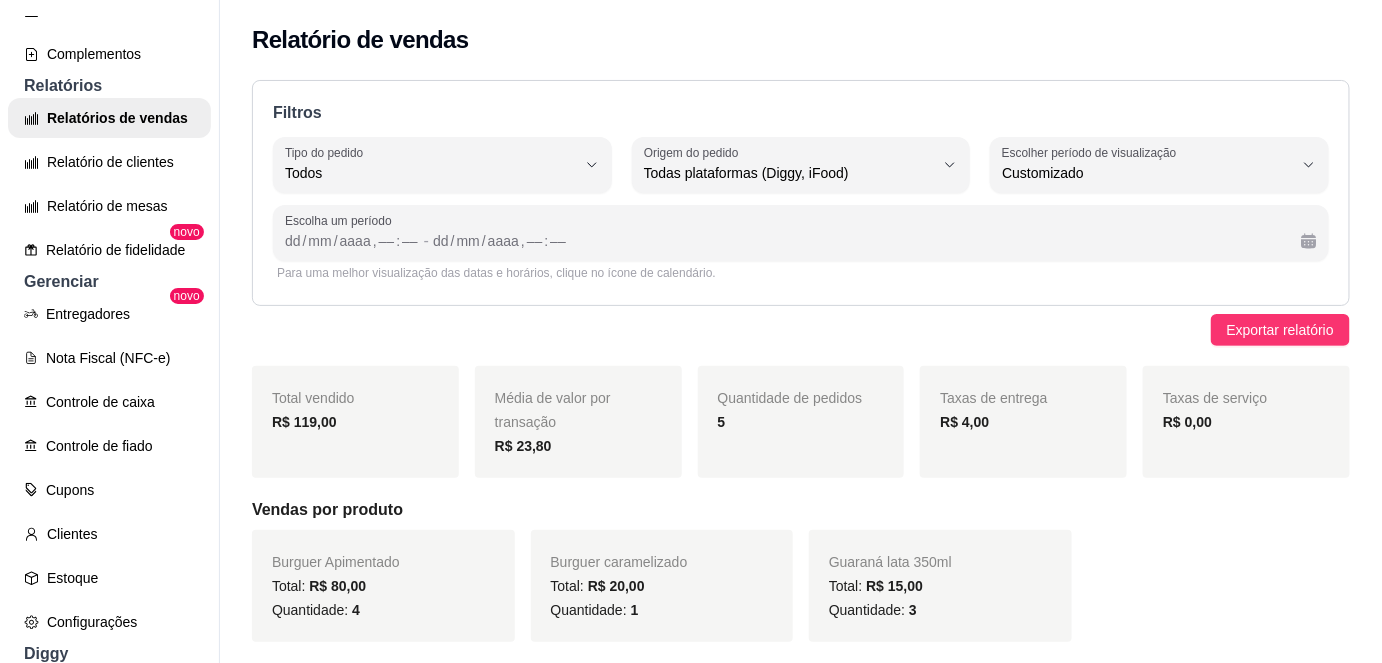 click on "Escolha um período [DAY]/[MONTH]/[YEAR] ,  [TIME] –– : –– - [DAY]/[MONTH]/[YEAR] ,  [TIME]" at bounding box center (801, 233) 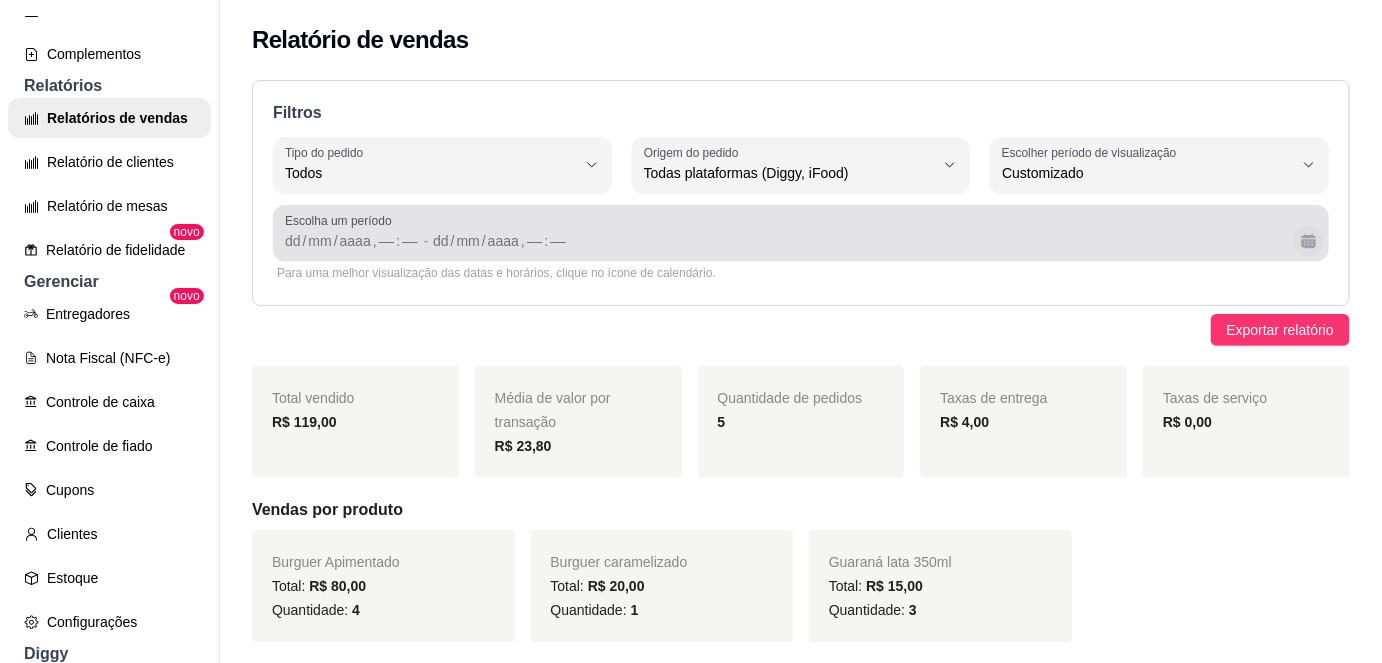 click at bounding box center (1308, 240) 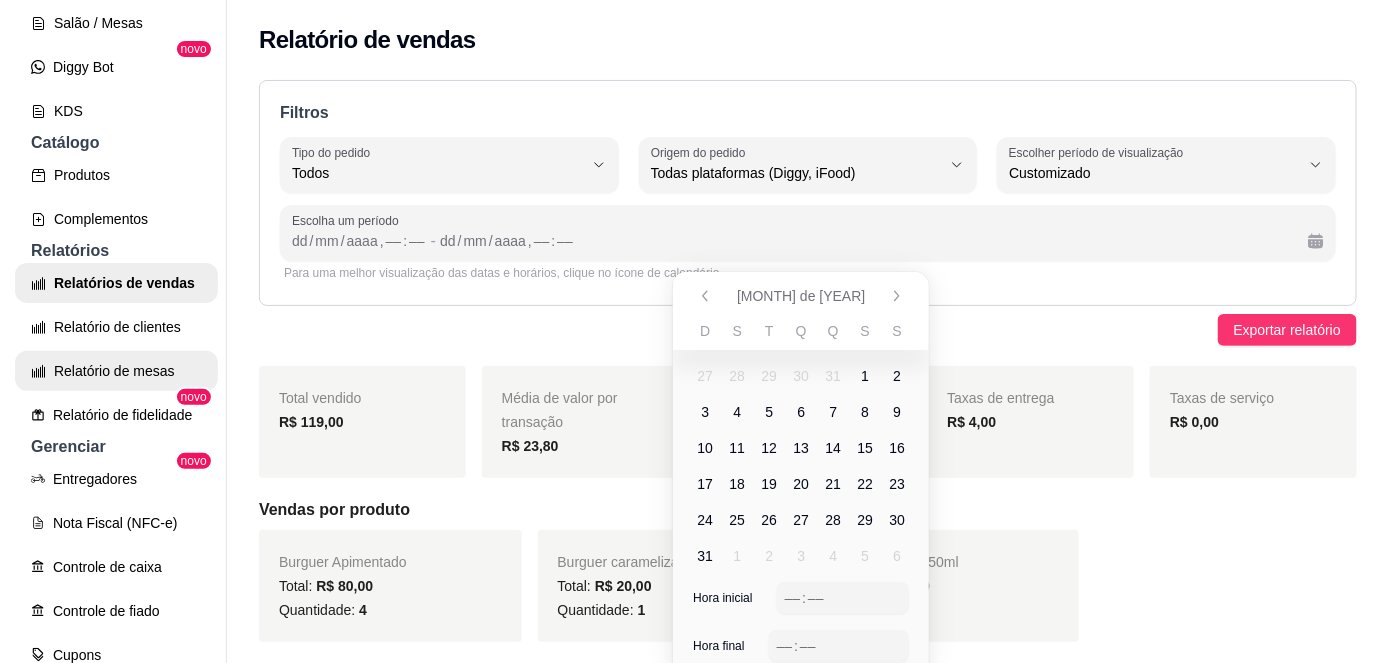 scroll, scrollTop: 402, scrollLeft: 0, axis: vertical 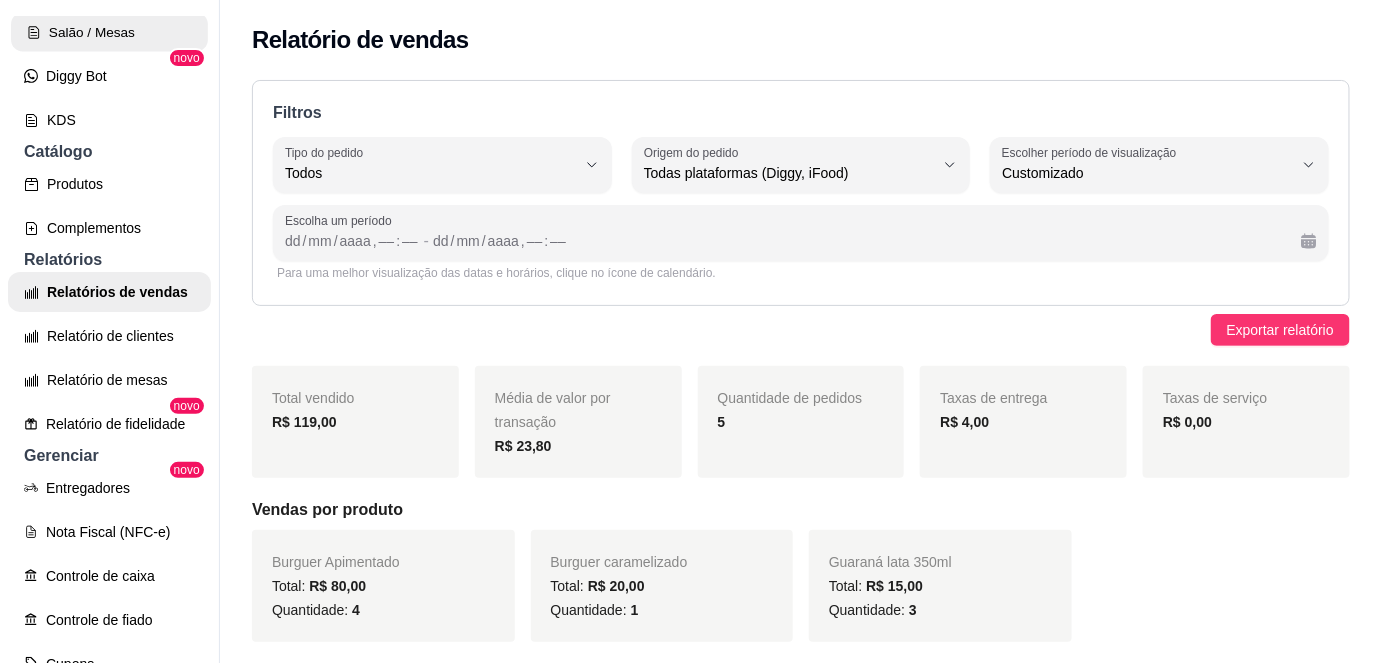 click on "Salão / Mesas" at bounding box center (109, 32) 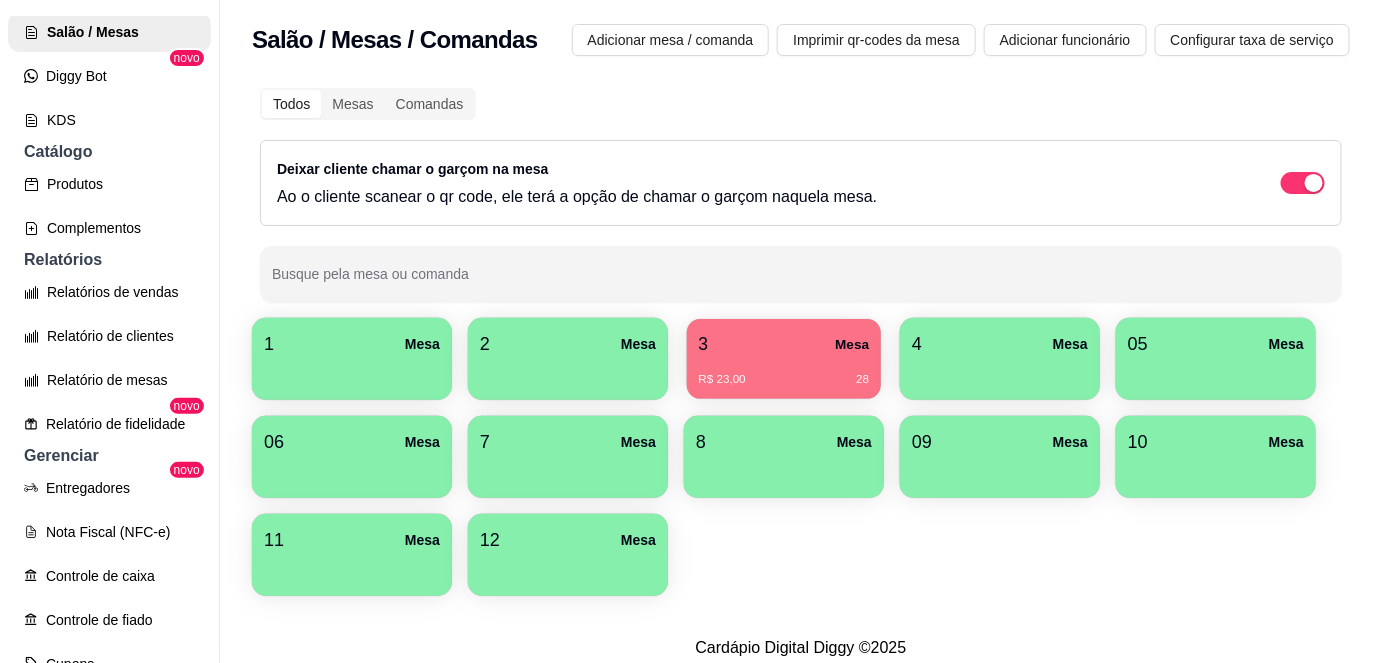 click on "R$ 23,00 28" at bounding box center [784, 372] 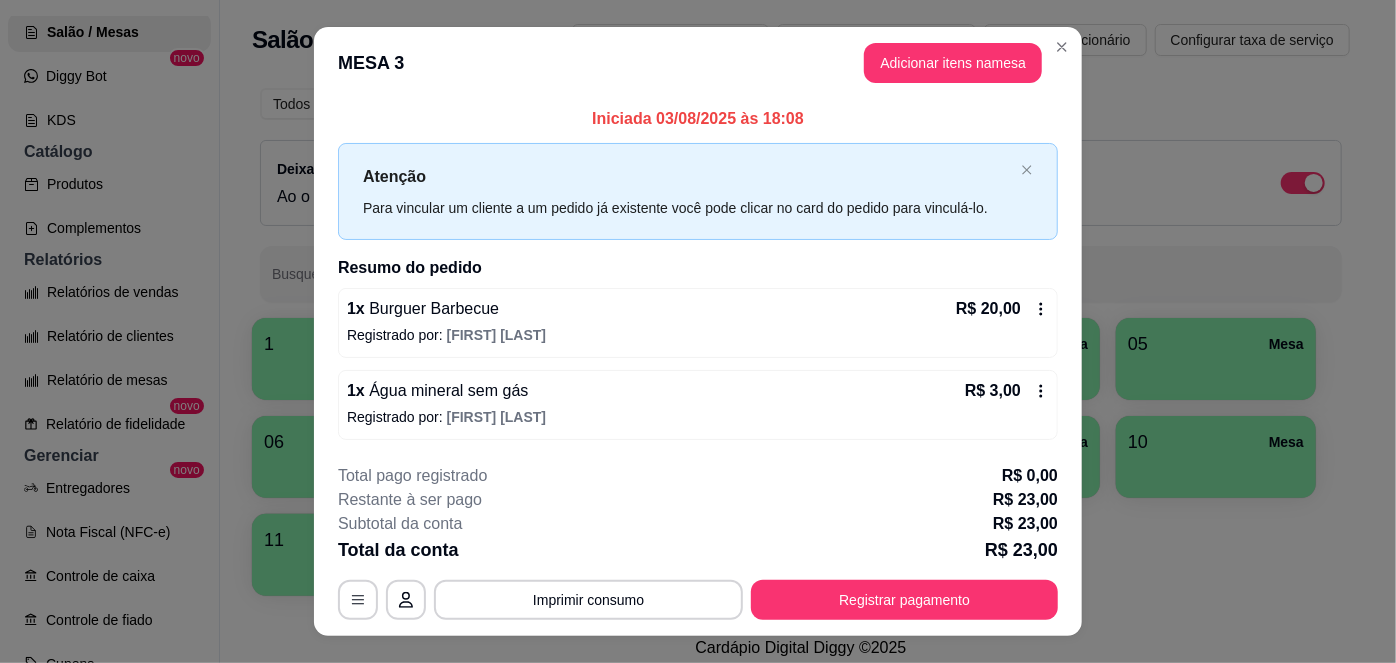 scroll, scrollTop: 36, scrollLeft: 0, axis: vertical 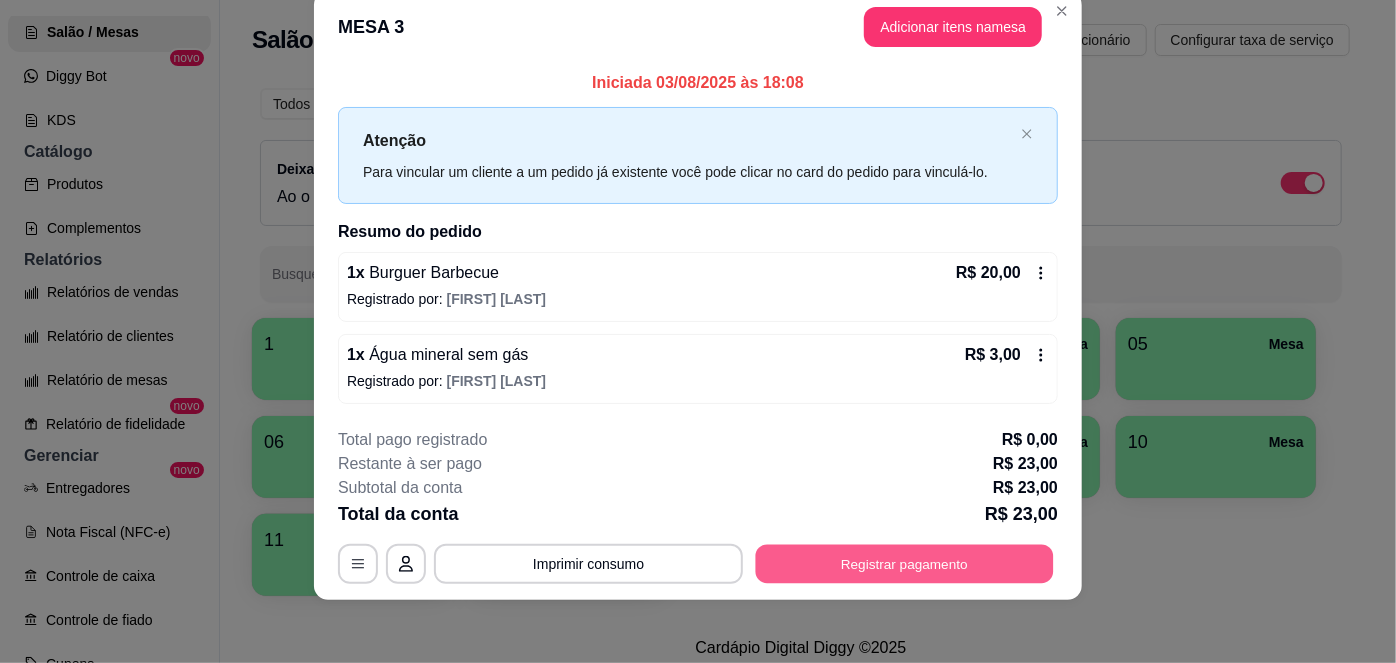 click on "Registrar pagamento" at bounding box center [905, 564] 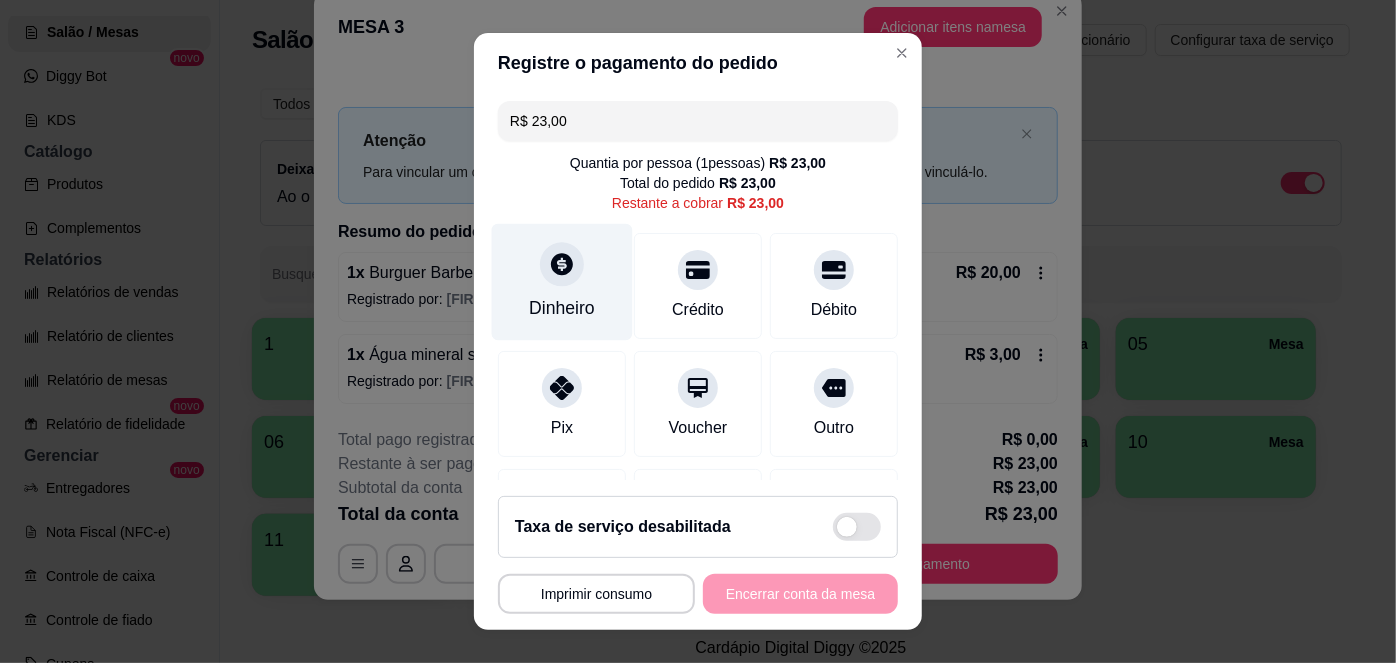 click on "Dinheiro" at bounding box center (562, 308) 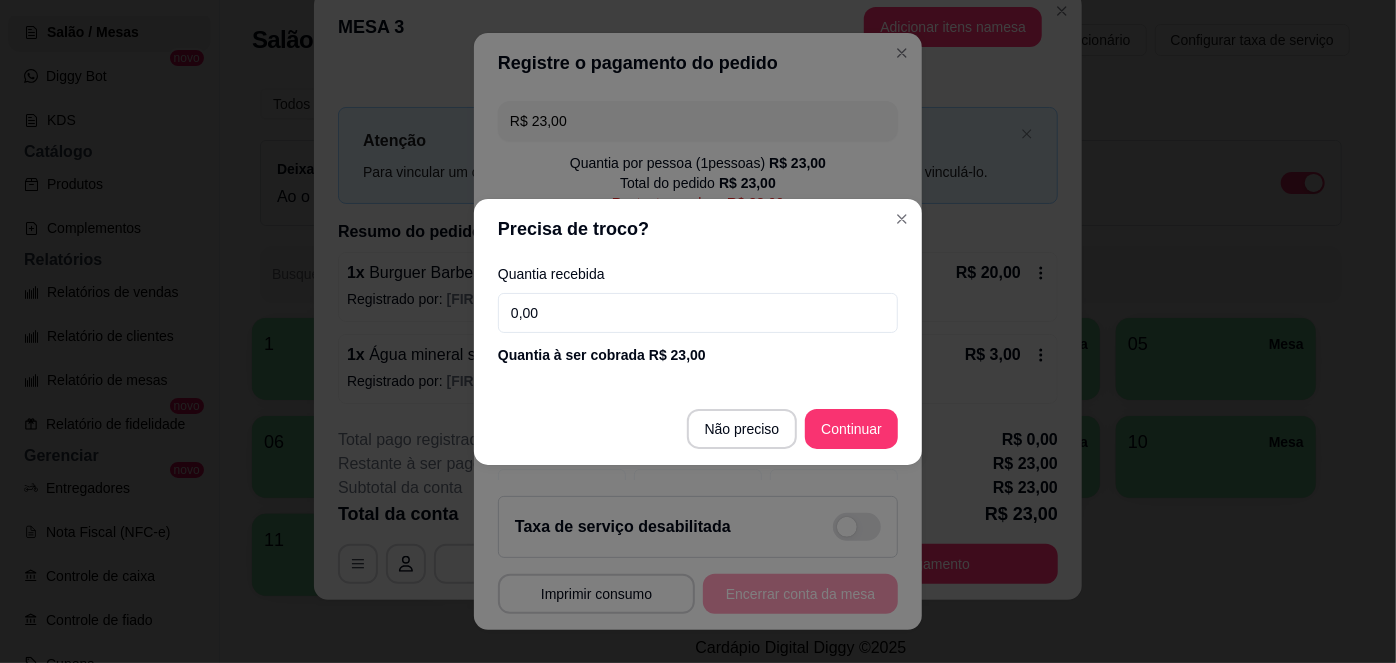 click on "Quantia recebida 0,00 Quantia à ser cobrada   R$ 23,00" at bounding box center (698, 316) 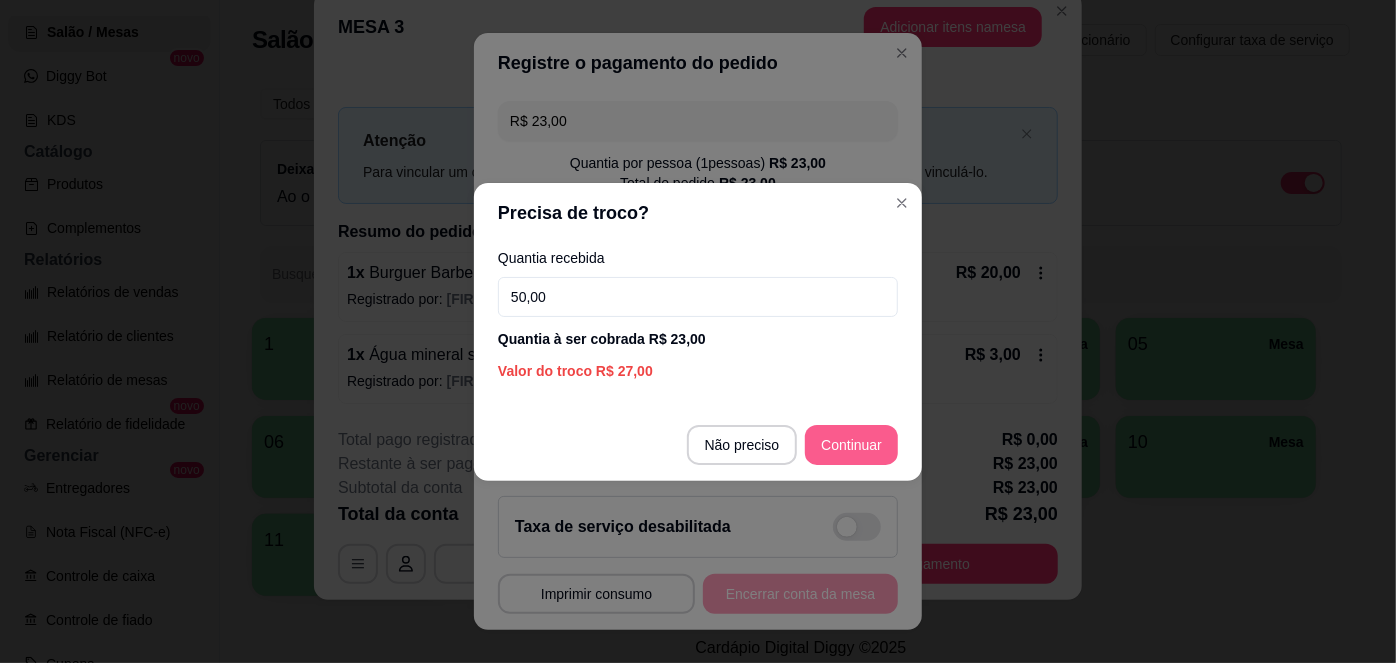 type on "50,00" 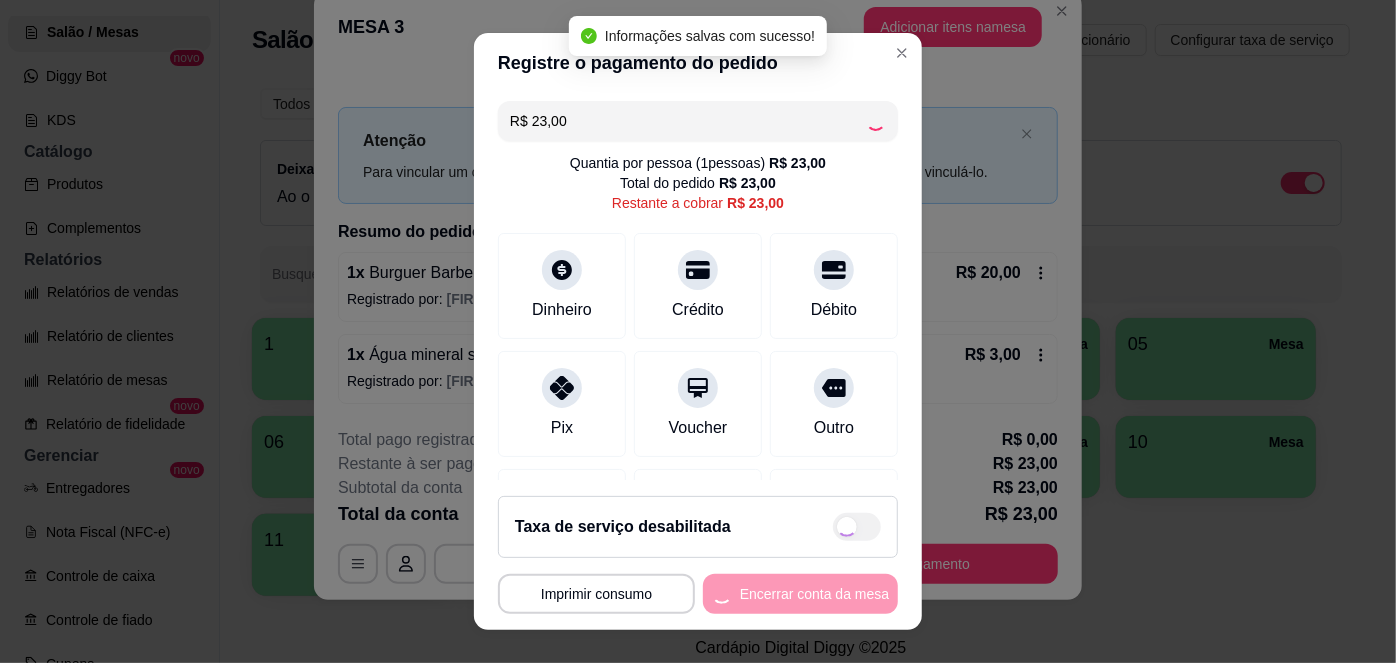 type on "R$ 0,00" 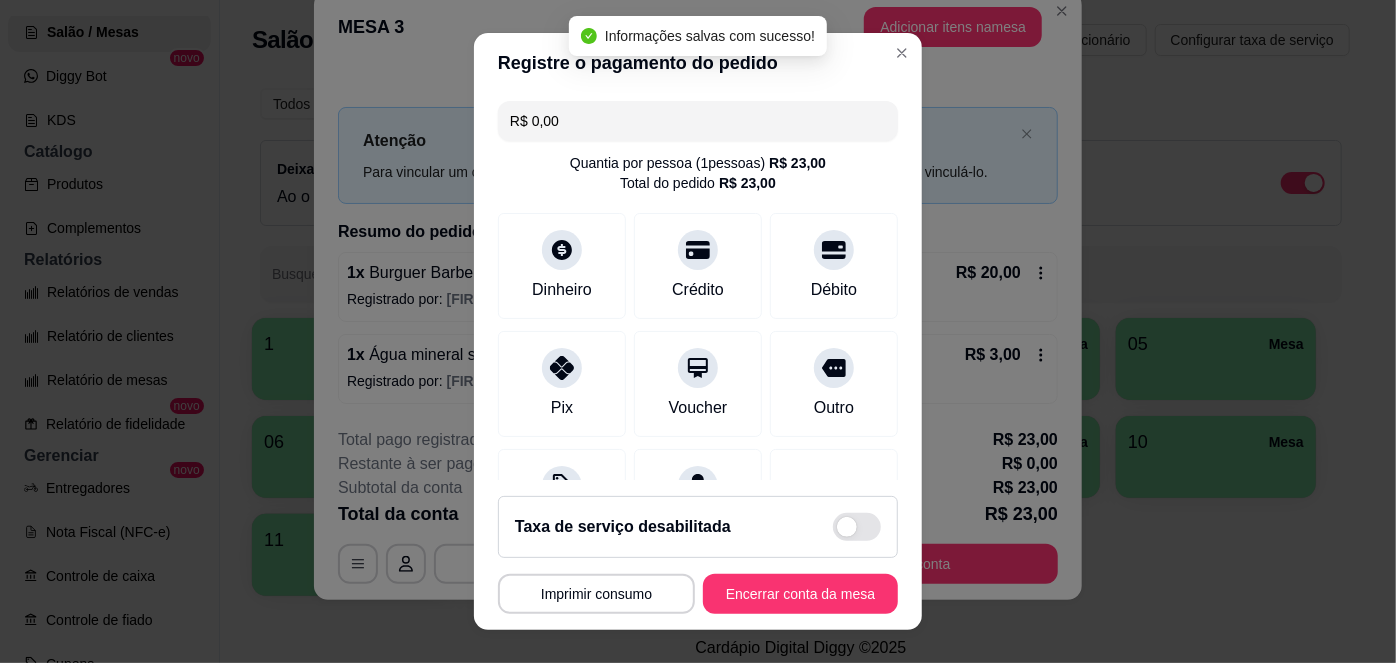scroll, scrollTop: 208, scrollLeft: 0, axis: vertical 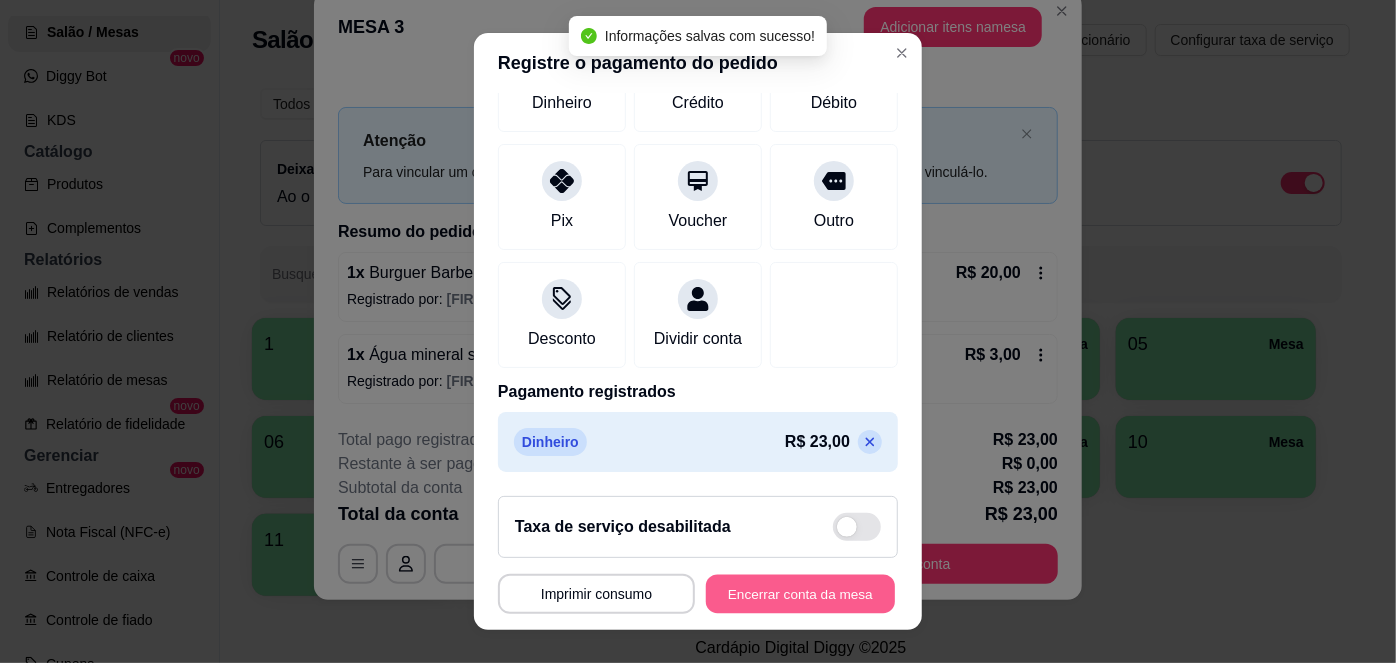 click on "Encerrar conta da mesa" at bounding box center [800, 593] 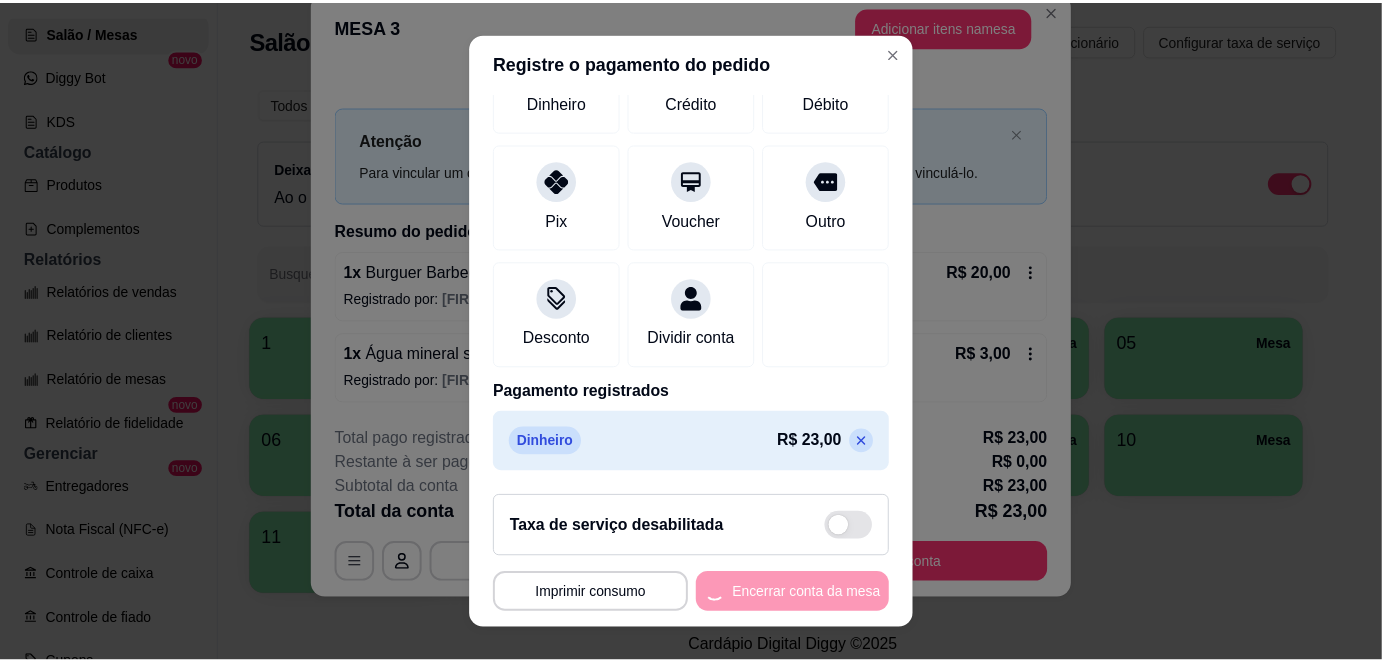 scroll, scrollTop: 0, scrollLeft: 0, axis: both 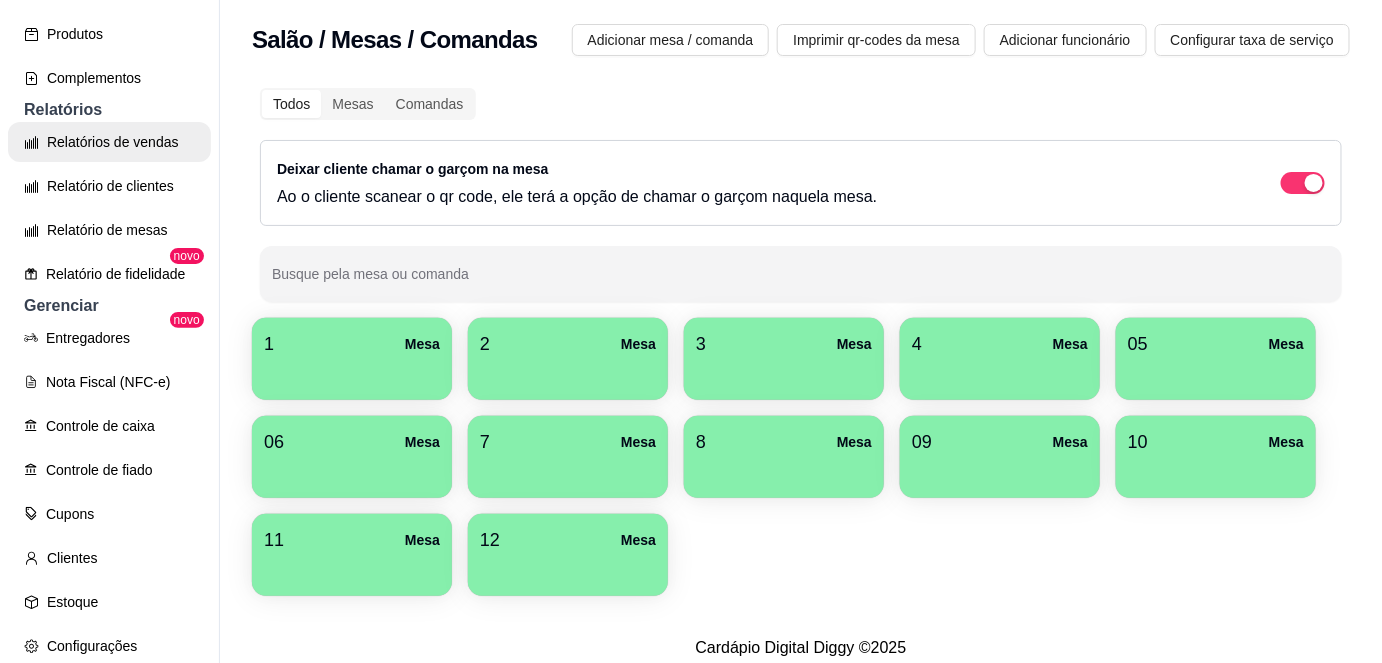 click on "Relatórios de vendas" at bounding box center [109, 142] 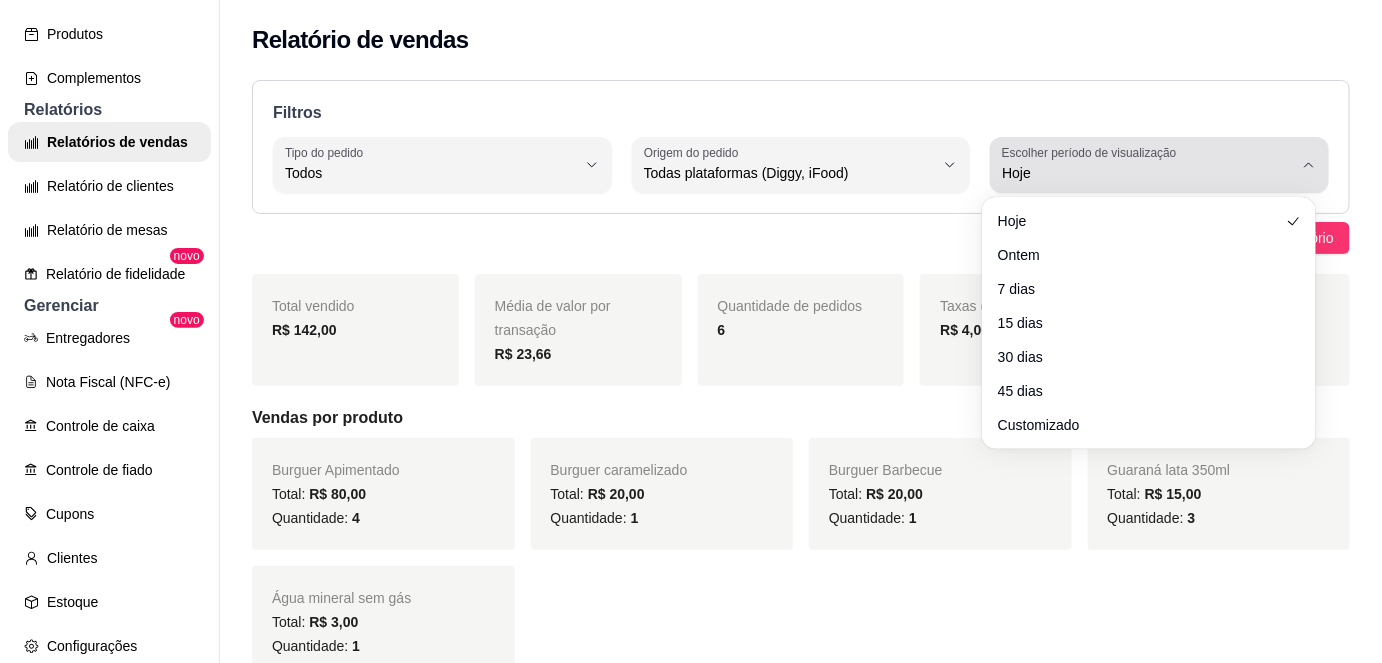 click on "Hoje" at bounding box center (1147, 173) 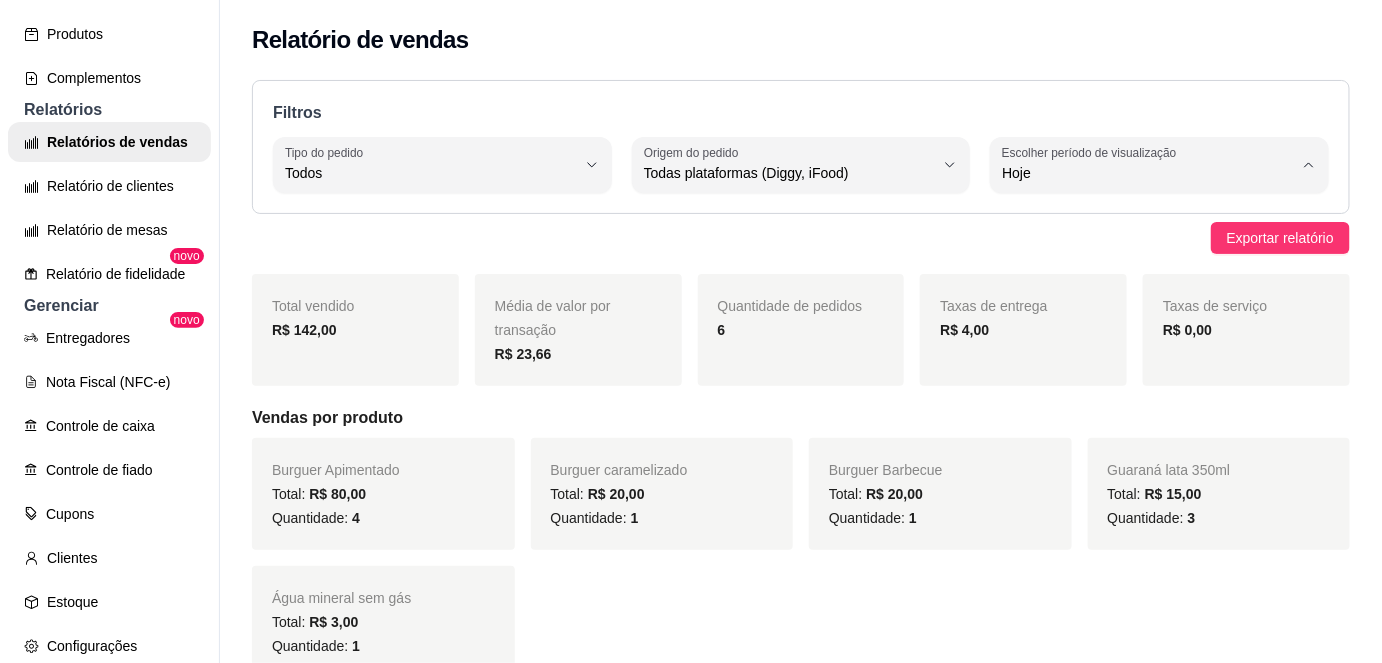 click on "Customizado" at bounding box center (1139, 415) 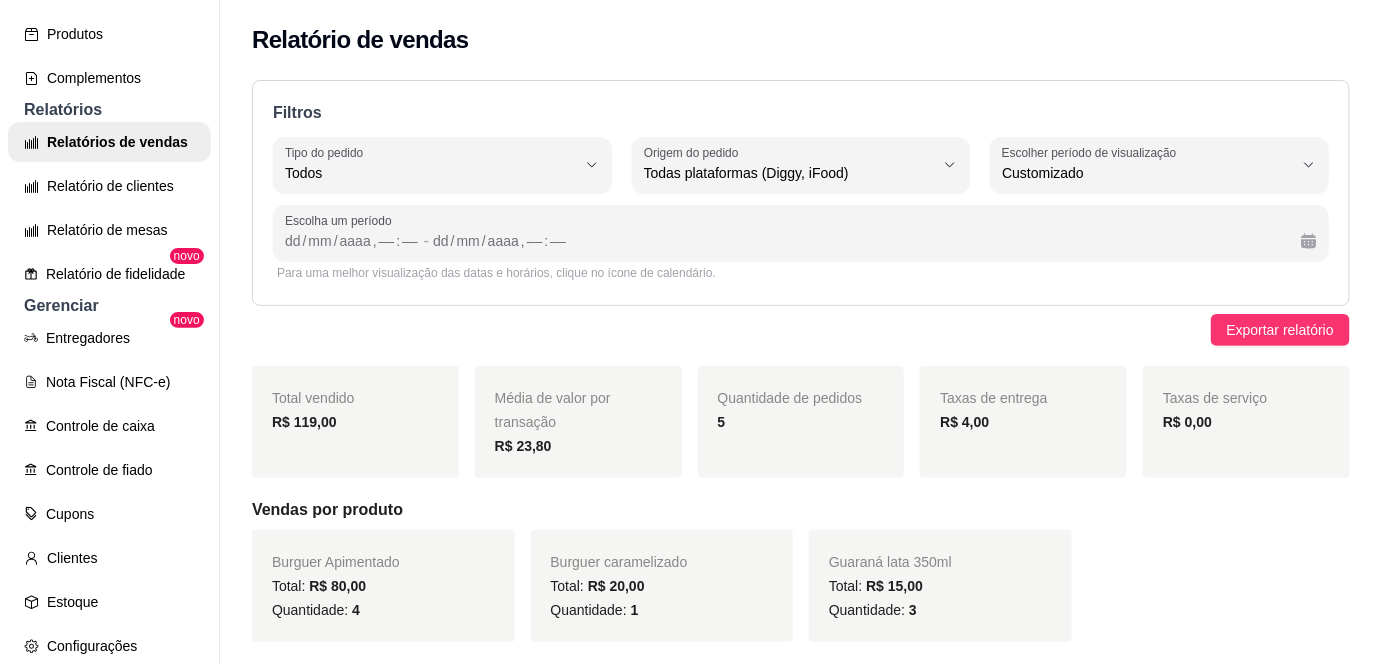scroll, scrollTop: 18, scrollLeft: 0, axis: vertical 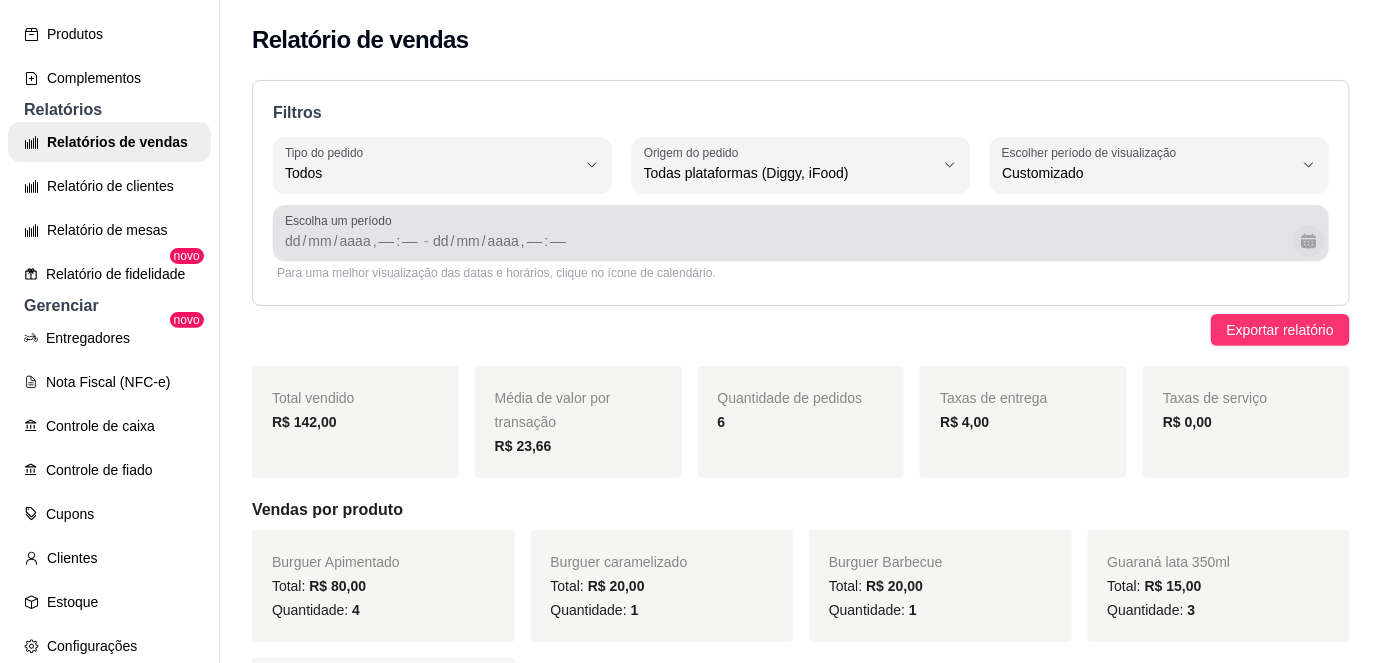 click at bounding box center (1309, 241) 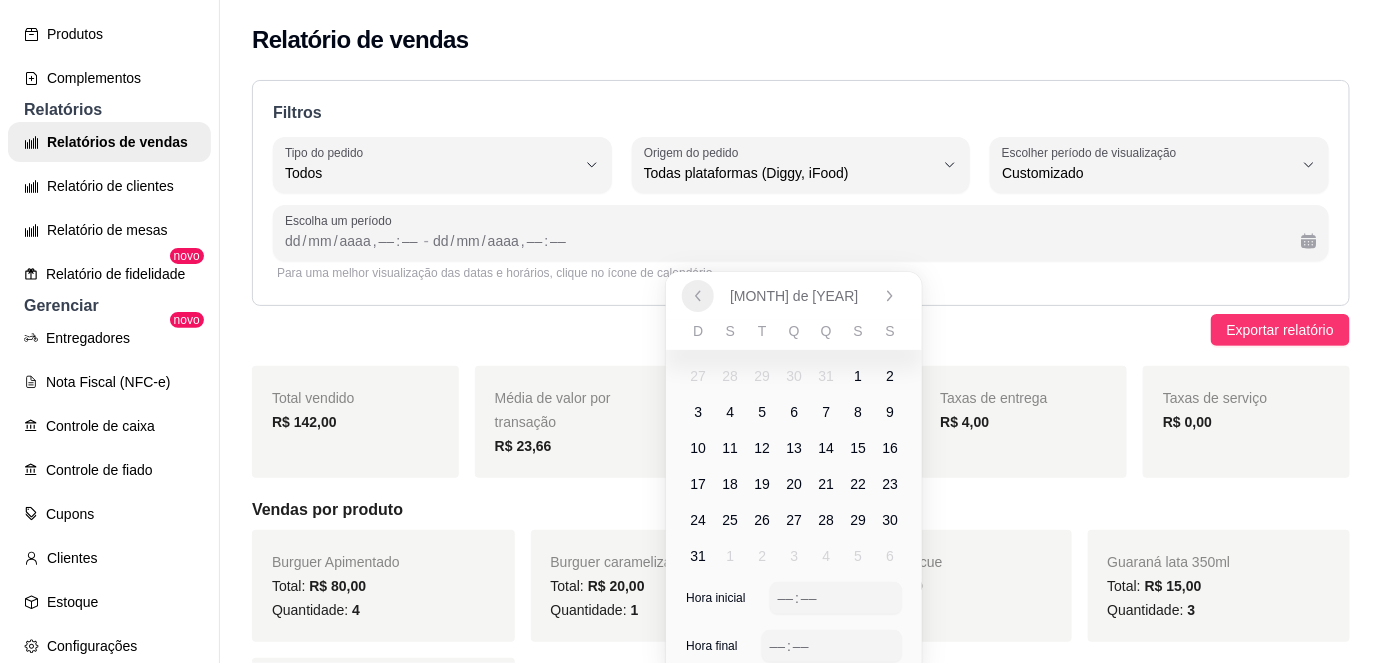 click 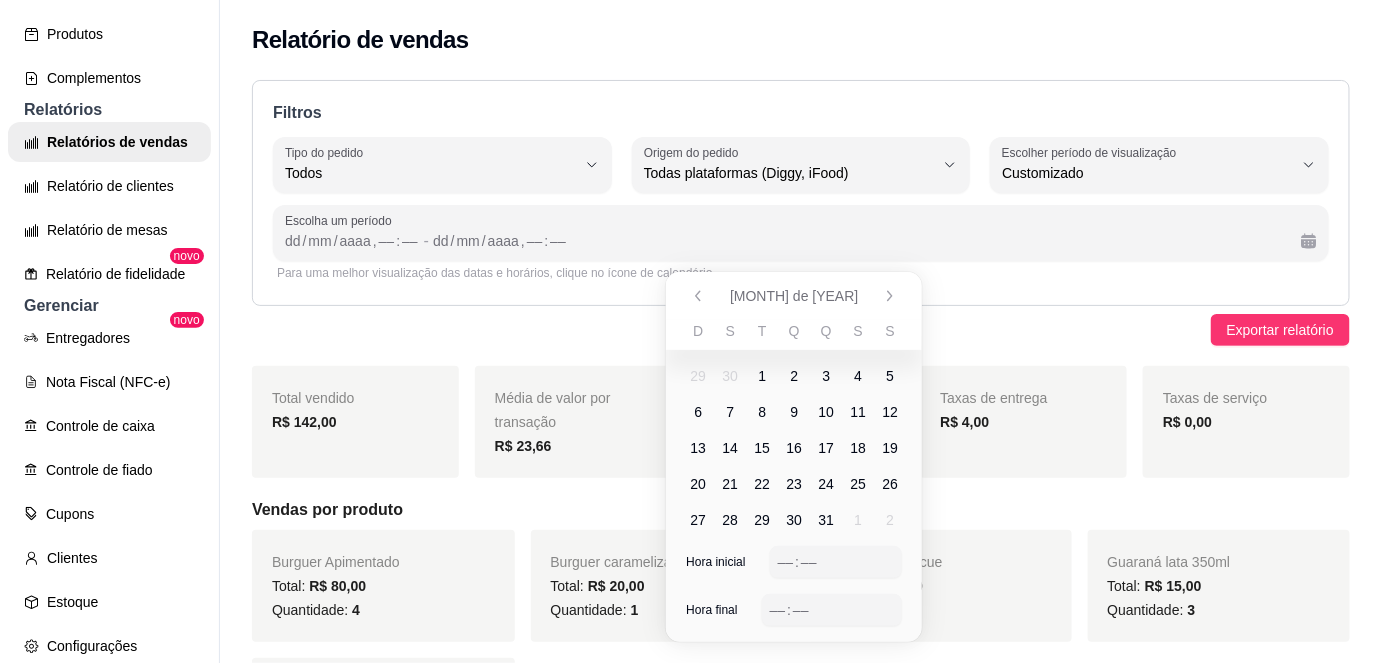 click on "28" at bounding box center (731, 520) 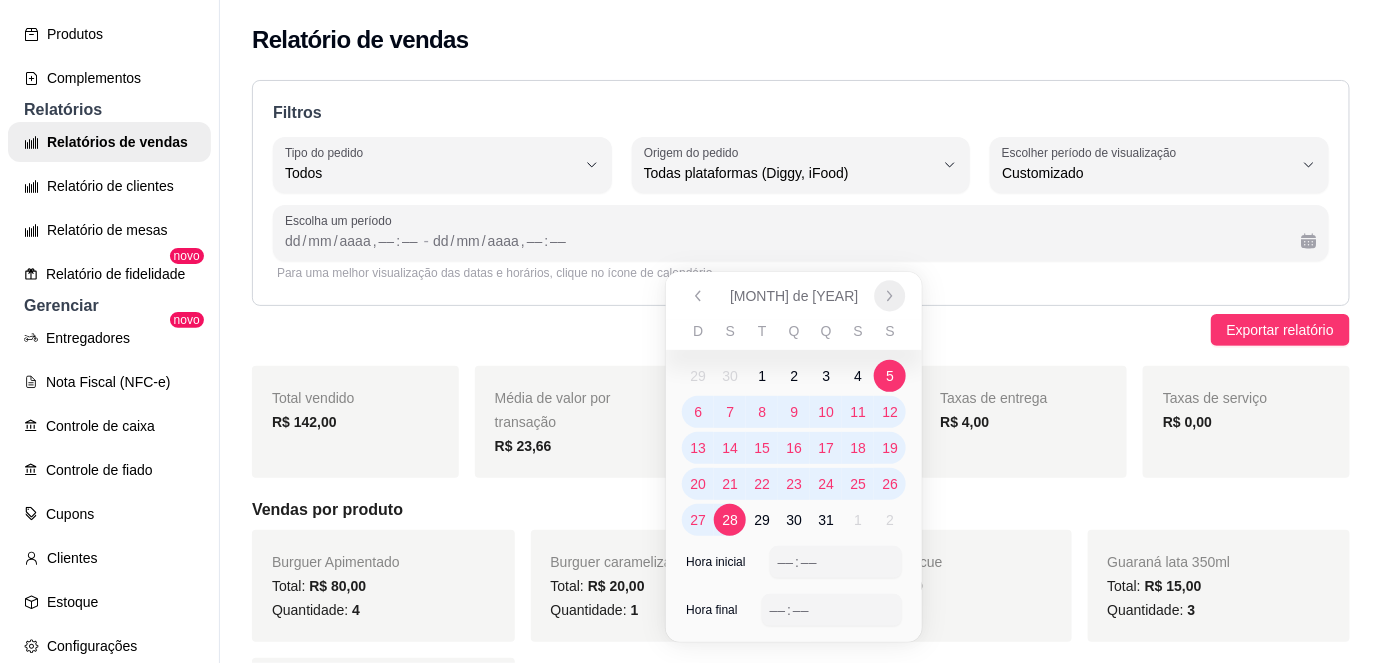 click at bounding box center (890, 295) 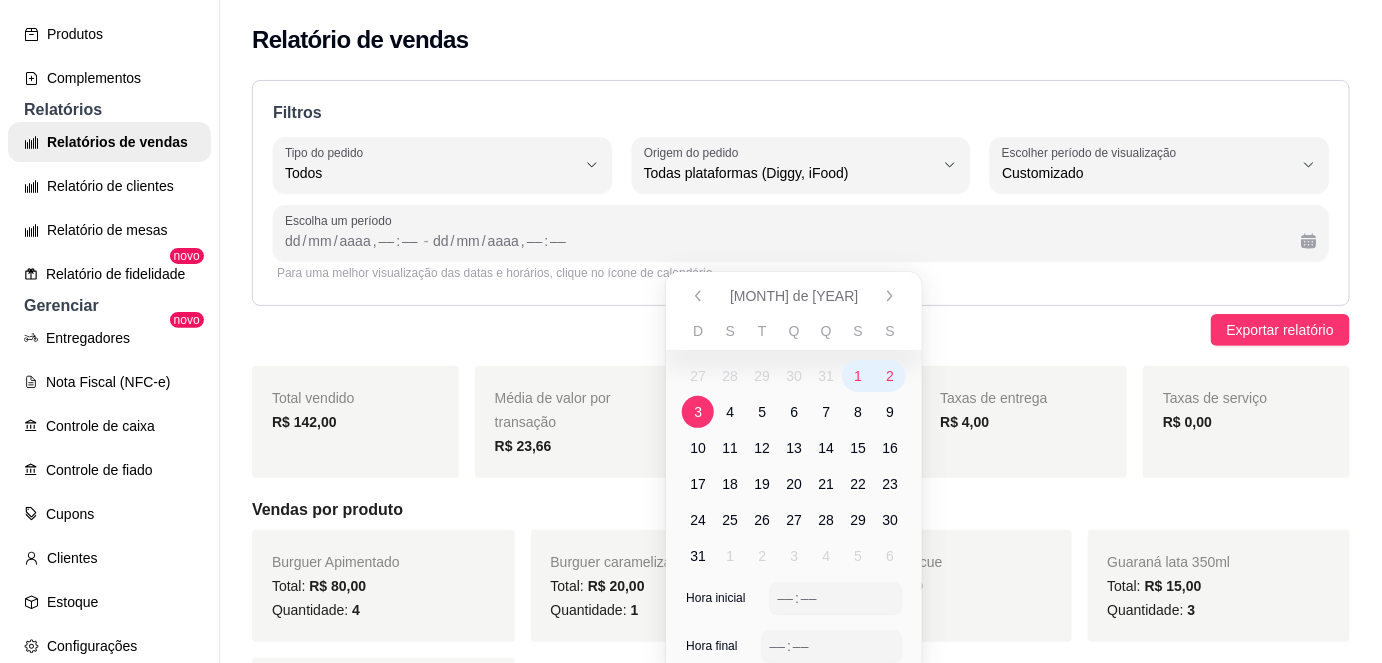 click on "3" at bounding box center (698, 412) 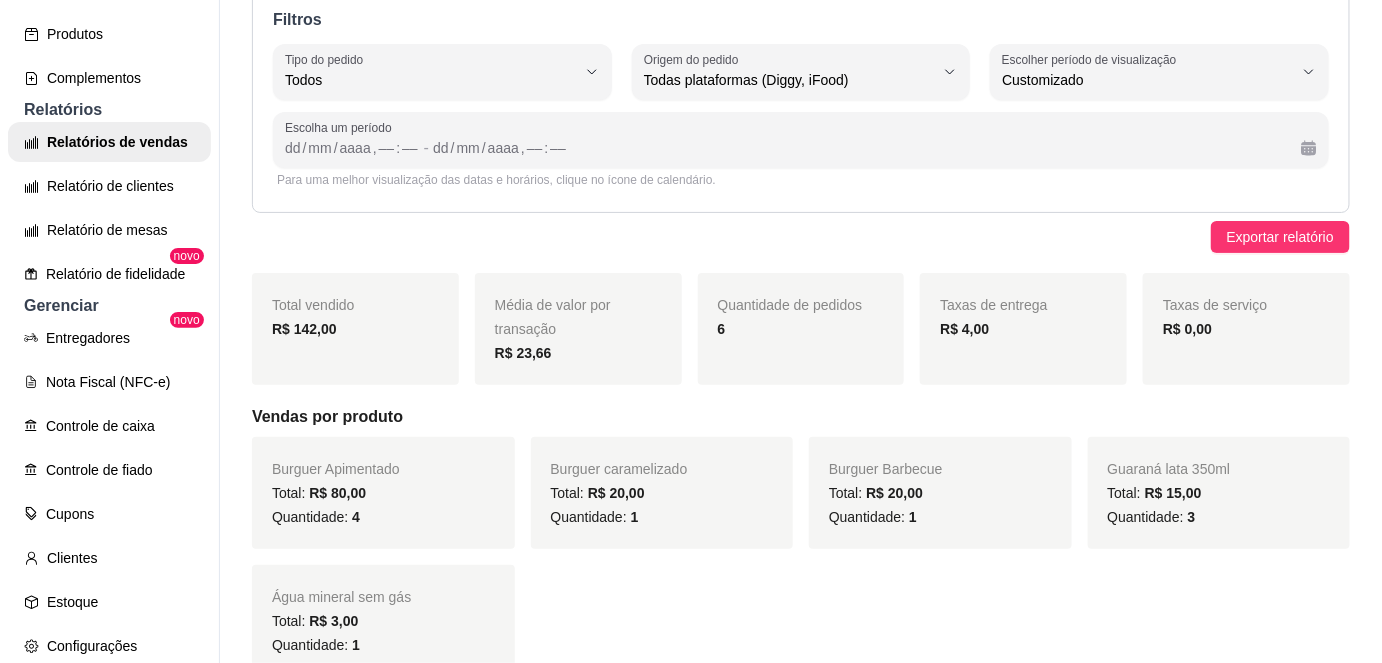 scroll, scrollTop: 98, scrollLeft: 0, axis: vertical 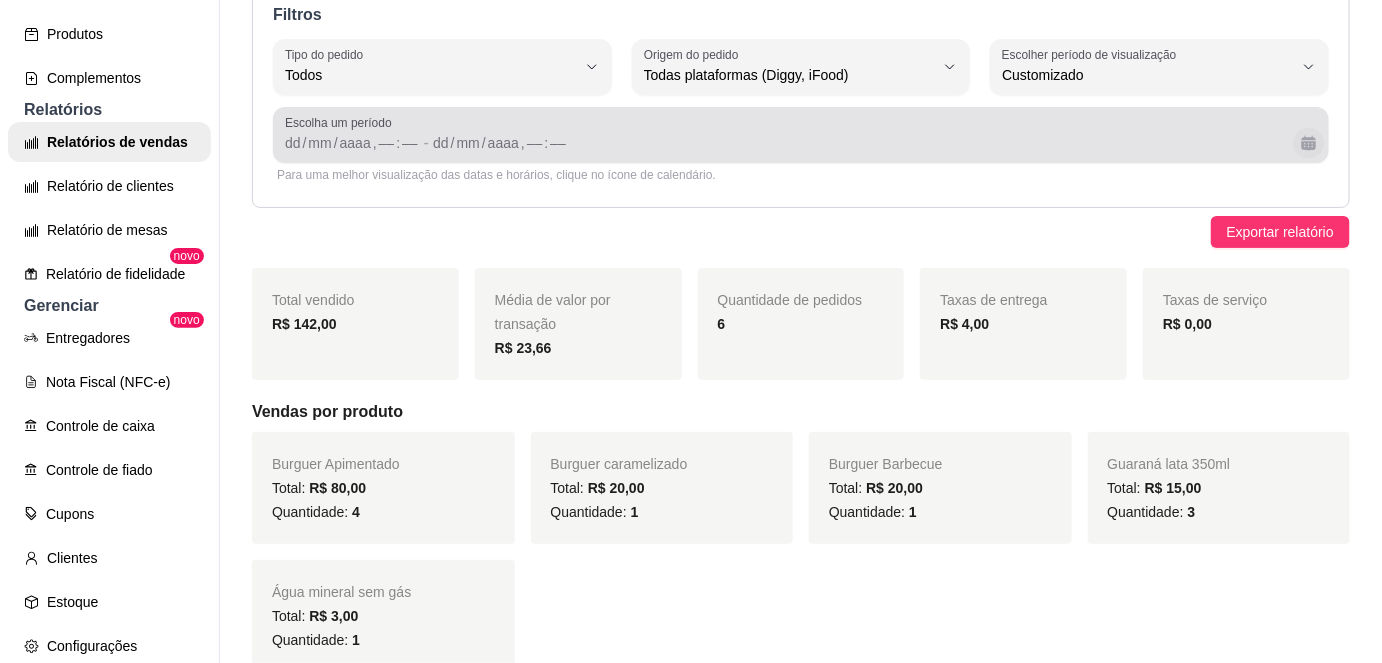 click at bounding box center [1308, 142] 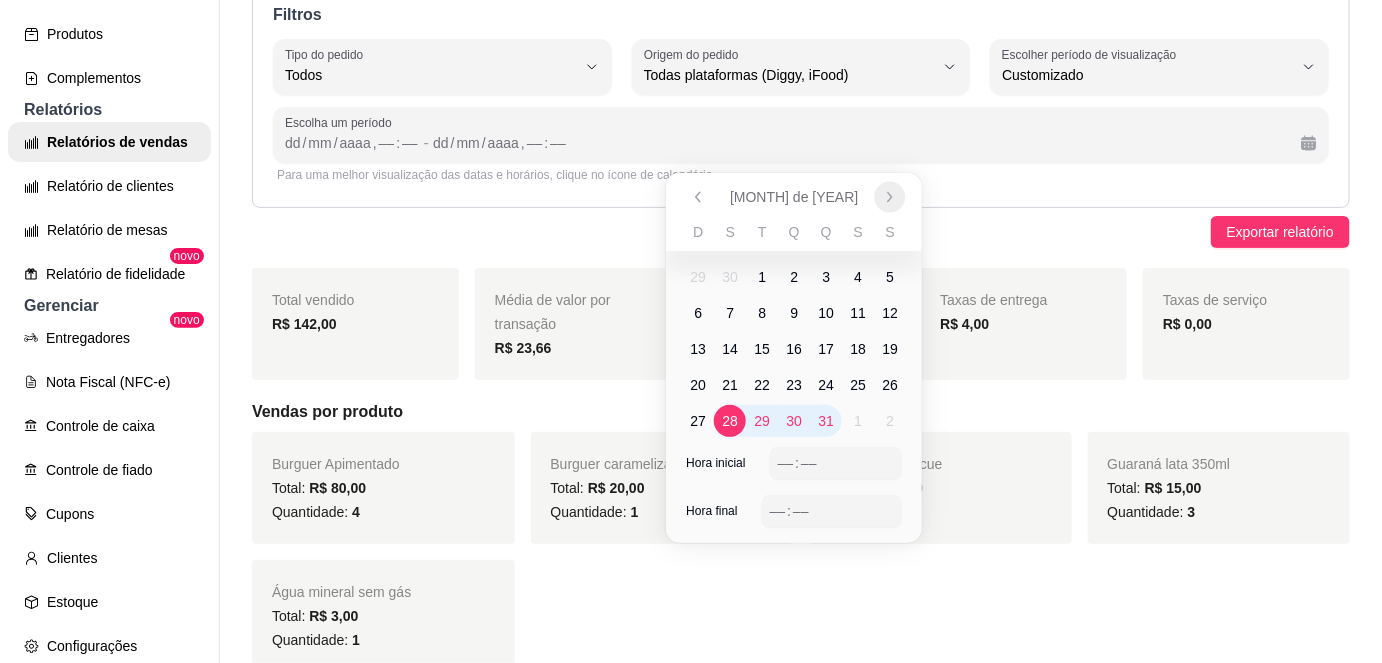 click at bounding box center (890, 196) 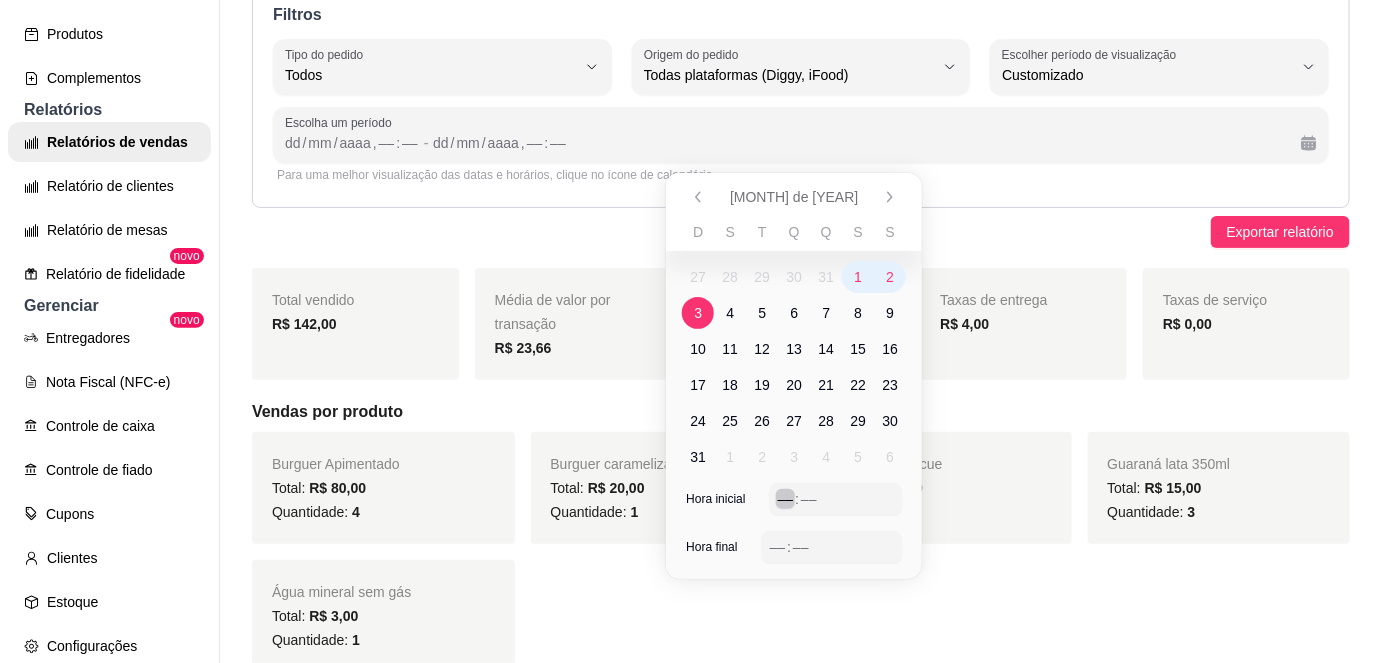 click on "––" at bounding box center (786, 499) 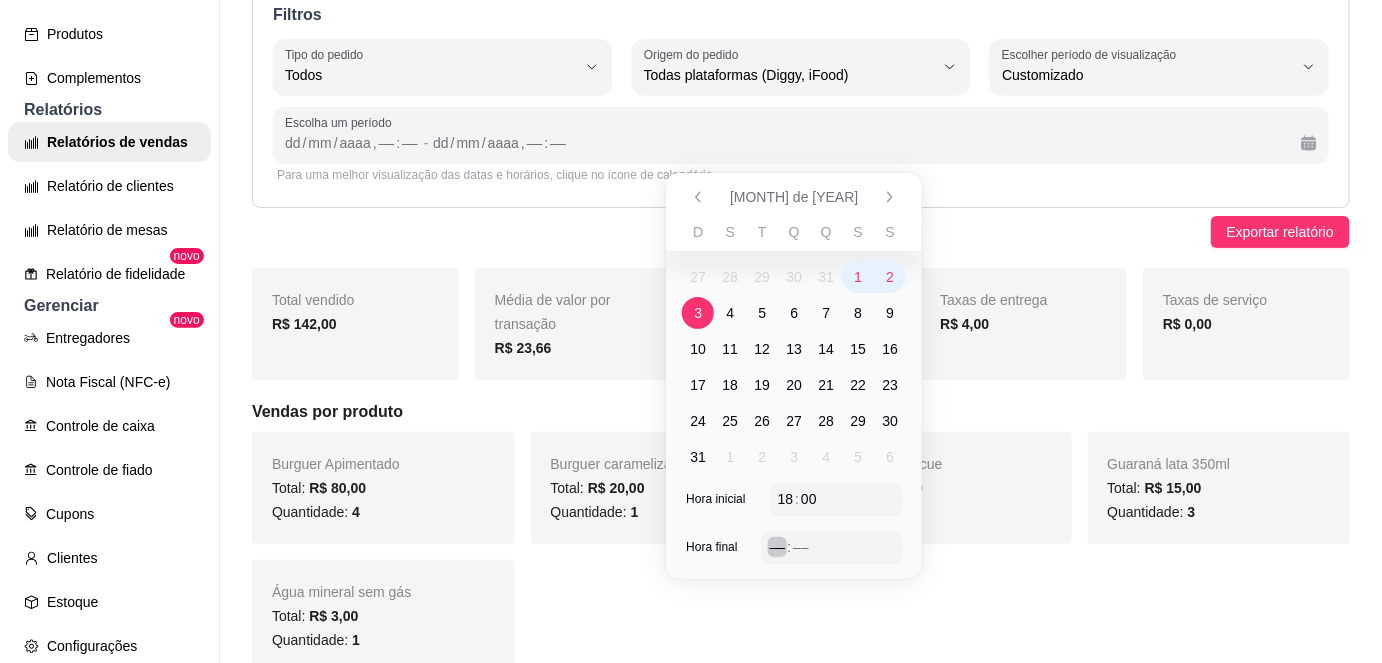 click on "––" at bounding box center [778, 547] 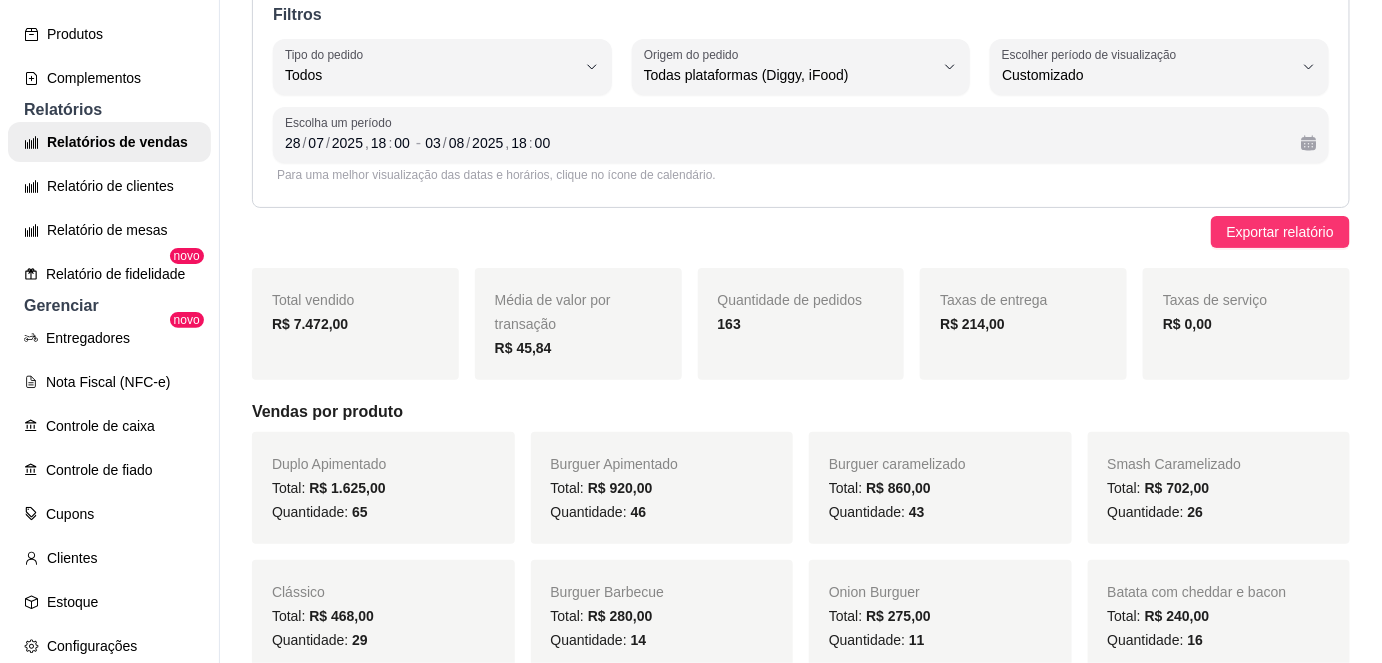 click on "Vendas por produto" at bounding box center (801, 412) 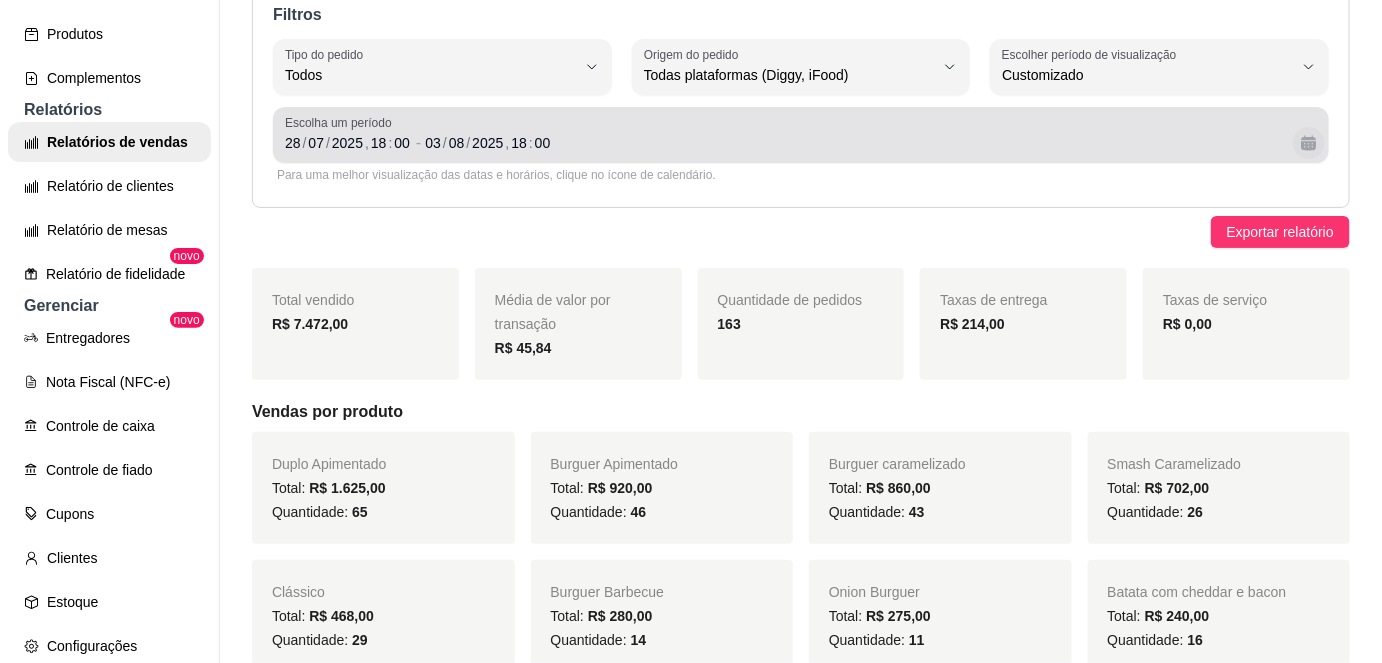click at bounding box center [1309, 143] 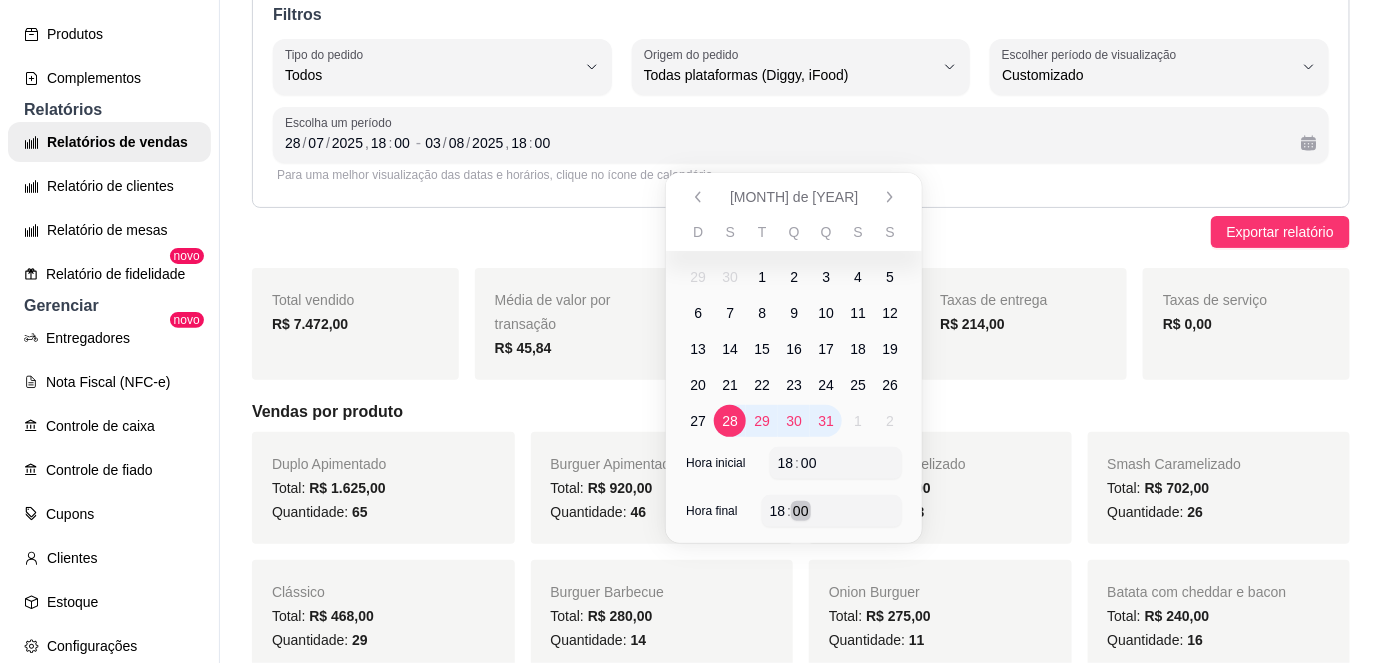 click on "18 : 00" at bounding box center [832, 511] 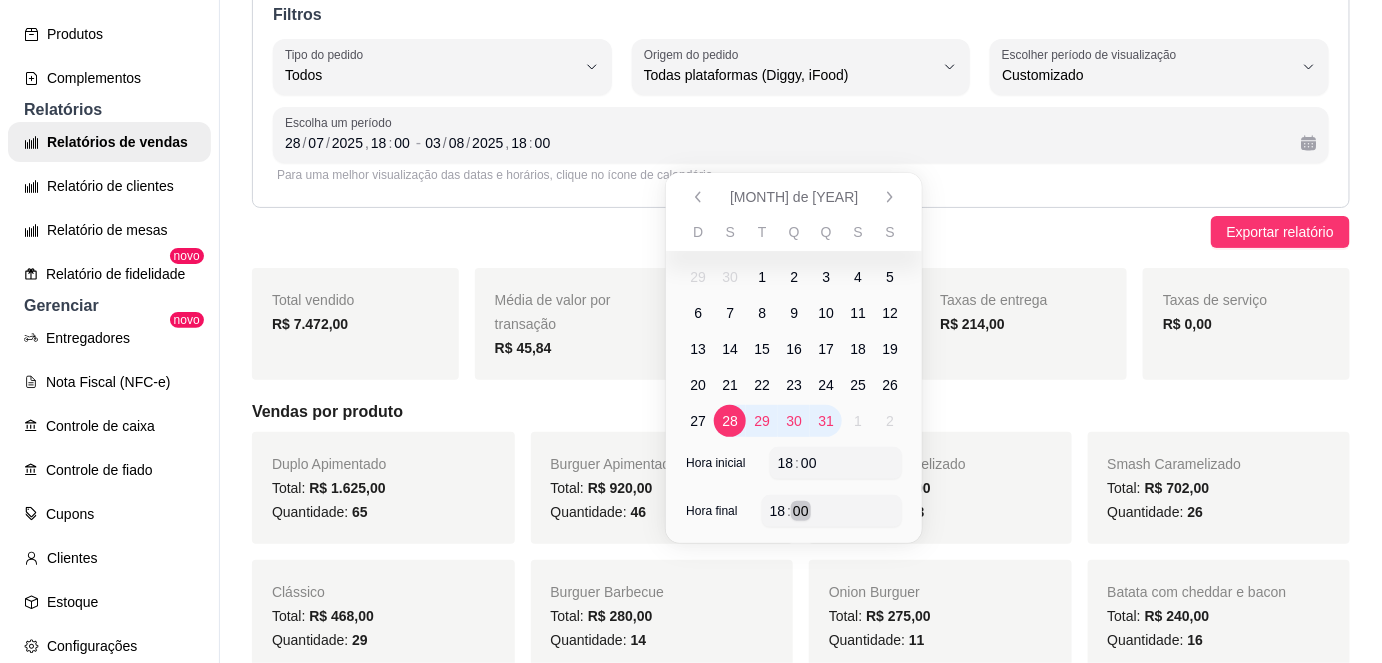 click on "18 : 00" at bounding box center (832, 511) 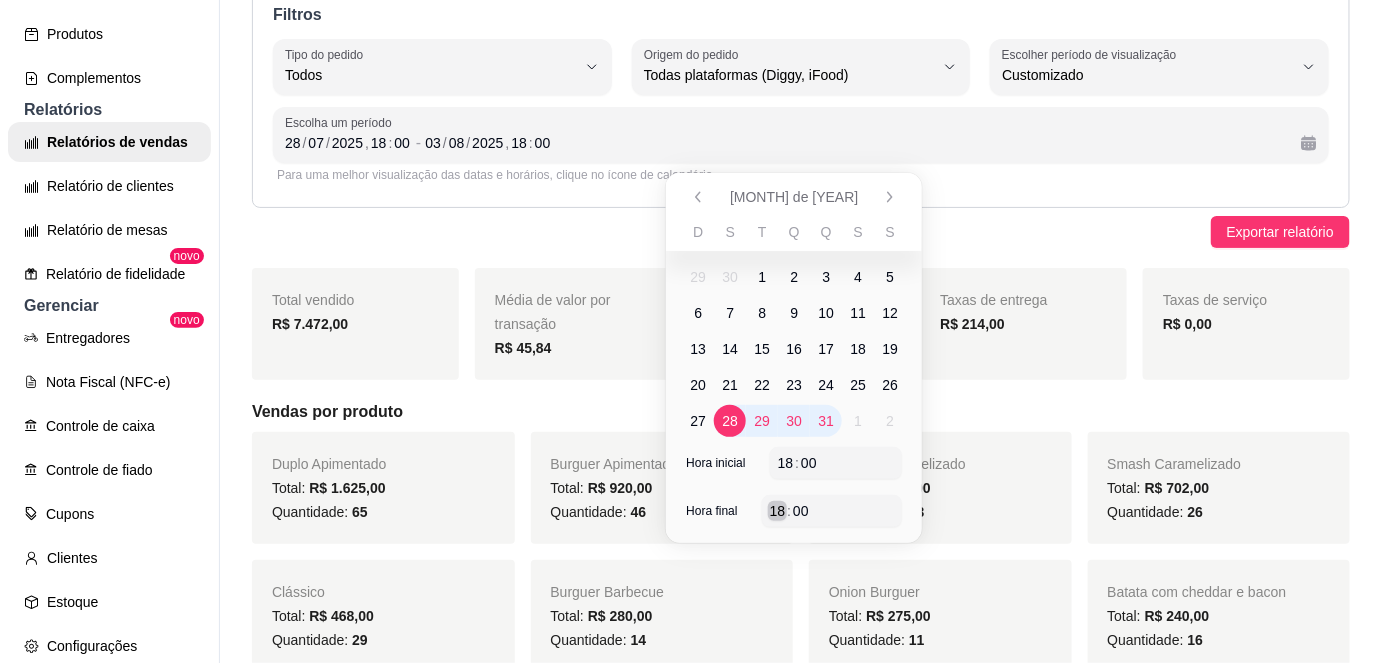 click on "18" at bounding box center [778, 511] 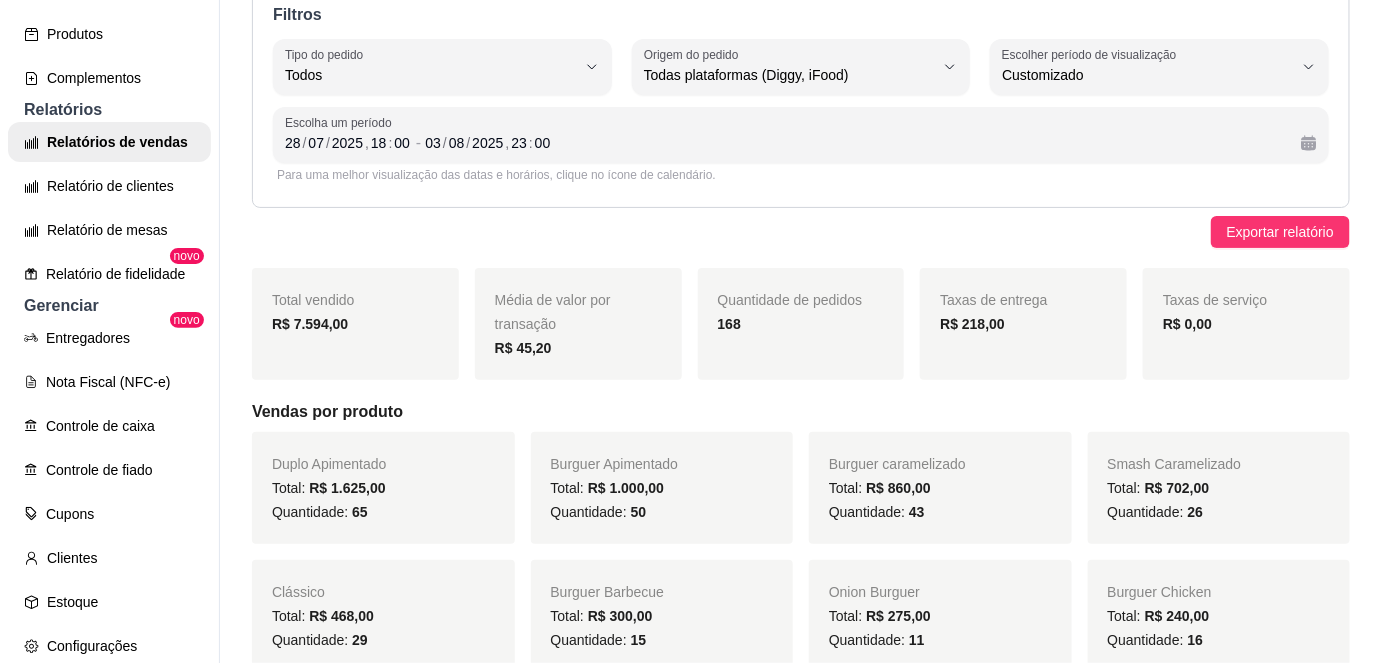 click on "Vendas por produto" at bounding box center (801, 412) 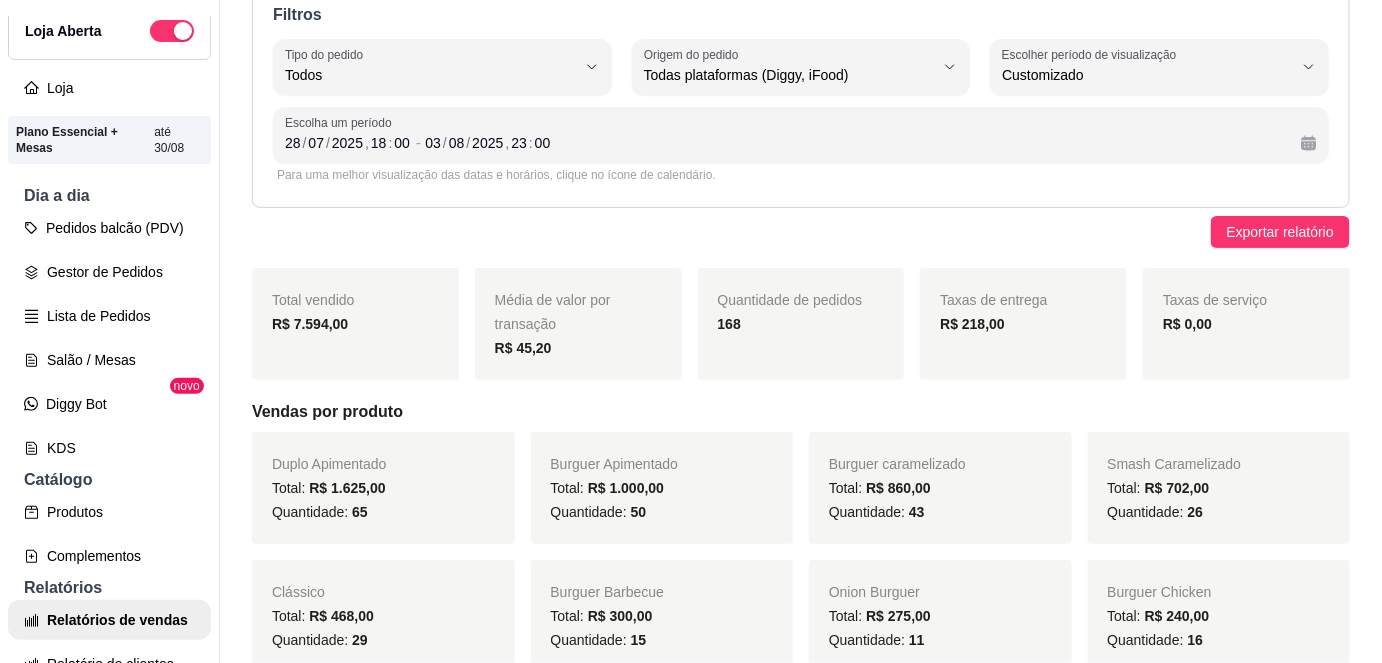 scroll, scrollTop: 0, scrollLeft: 0, axis: both 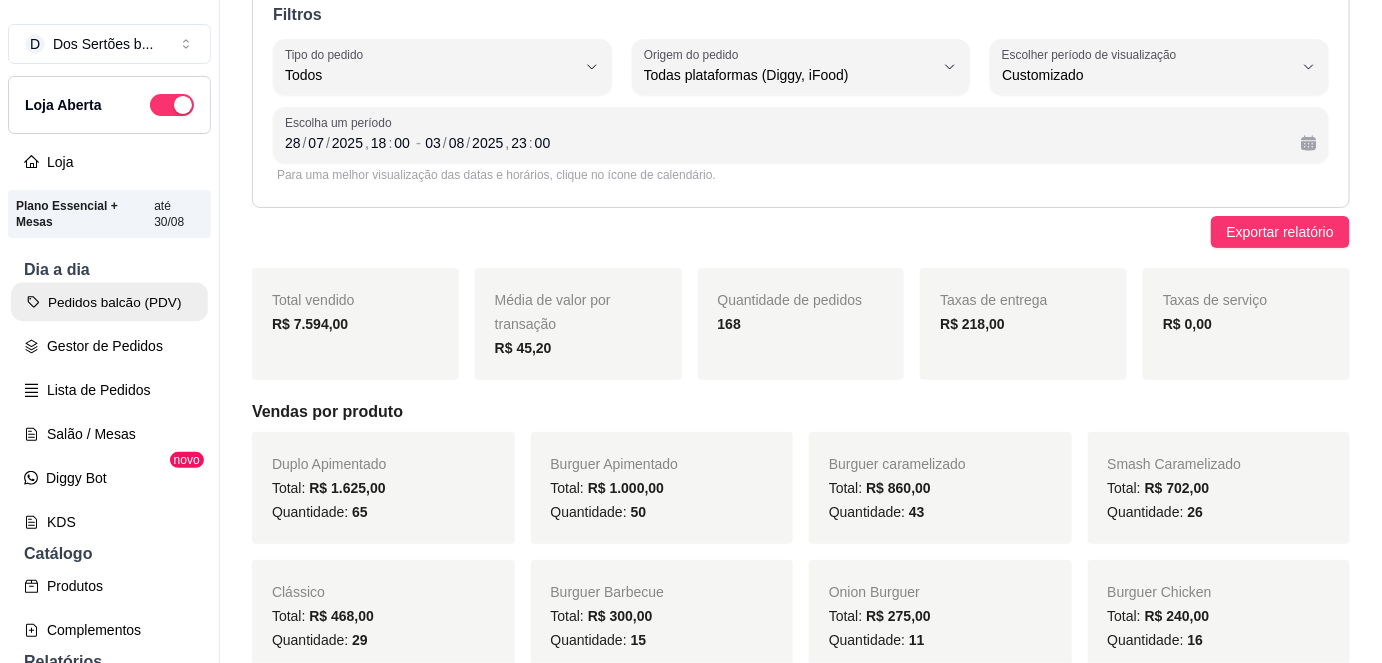 click on "Pedidos balcão (PDV)" at bounding box center [109, 302] 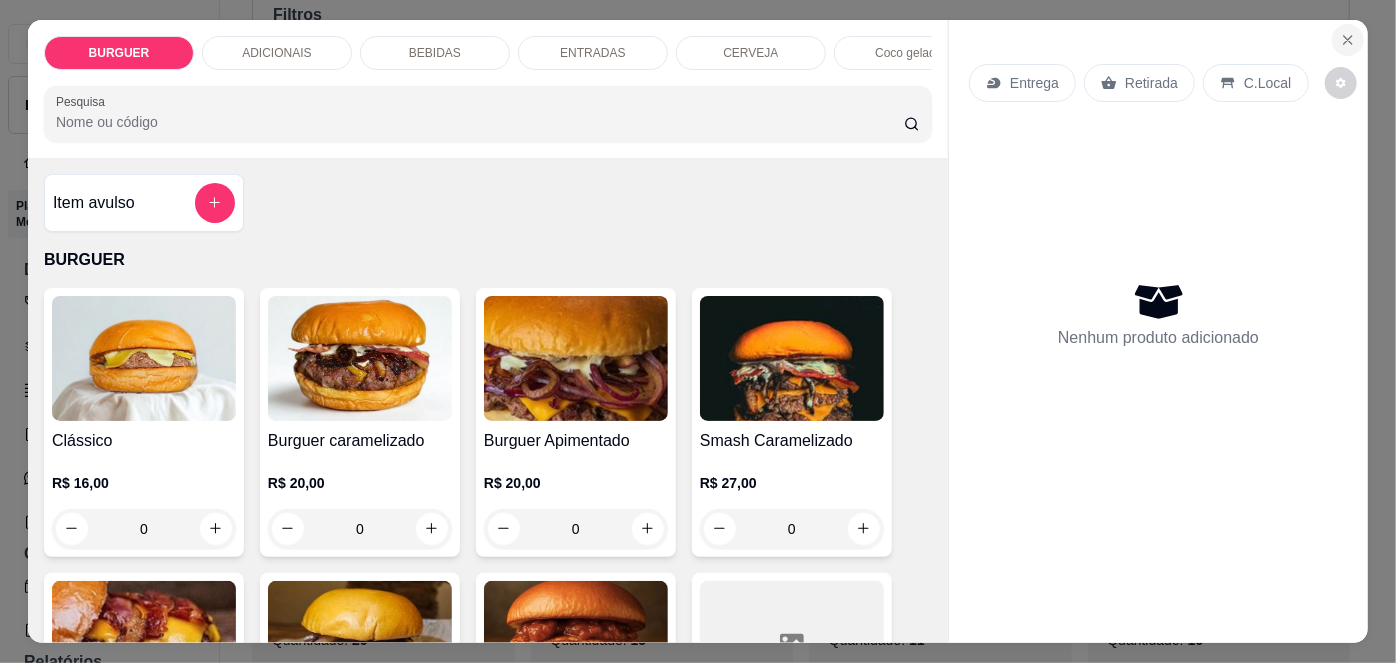 click at bounding box center [1348, 40] 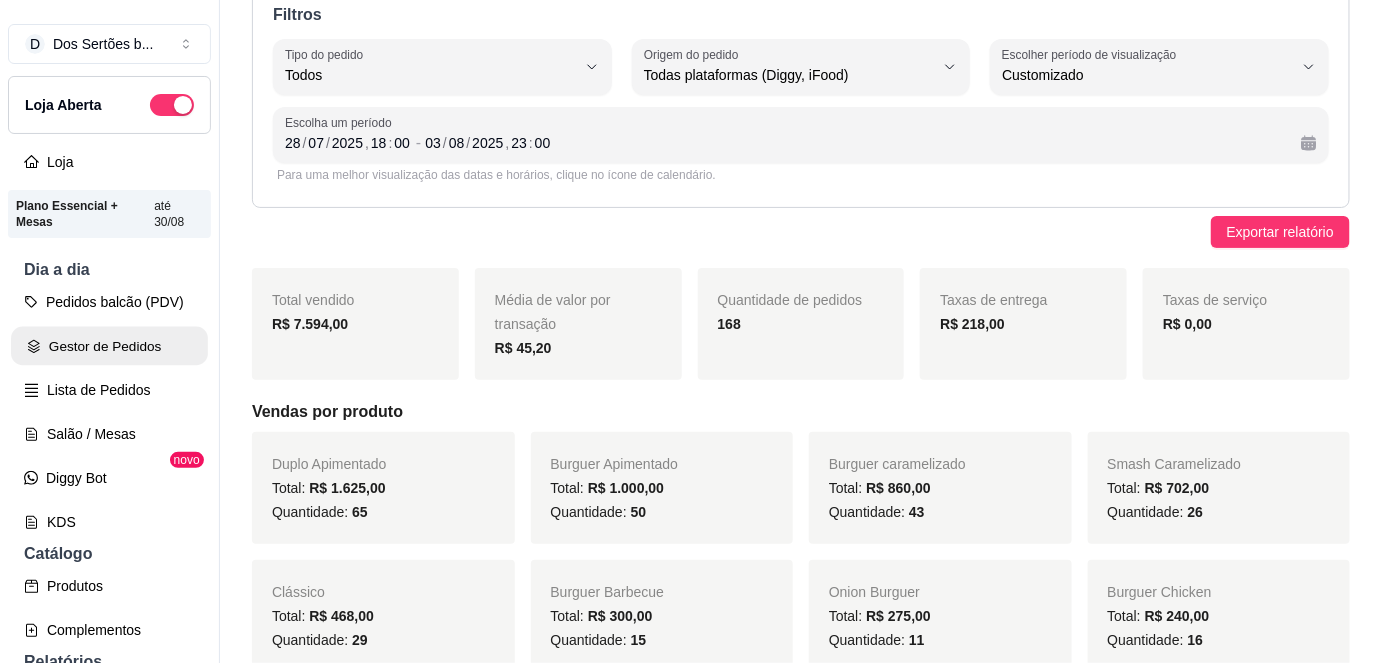 click on "Gestor de Pedidos" at bounding box center (109, 346) 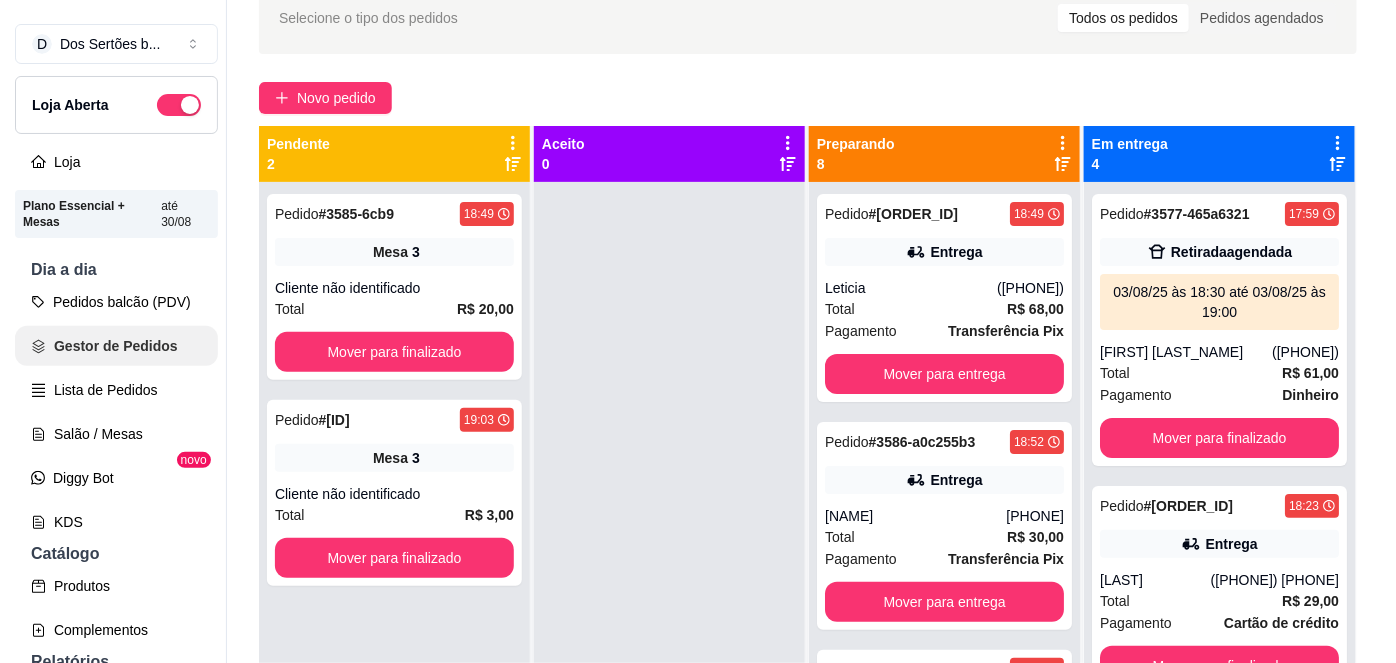 scroll, scrollTop: 0, scrollLeft: 0, axis: both 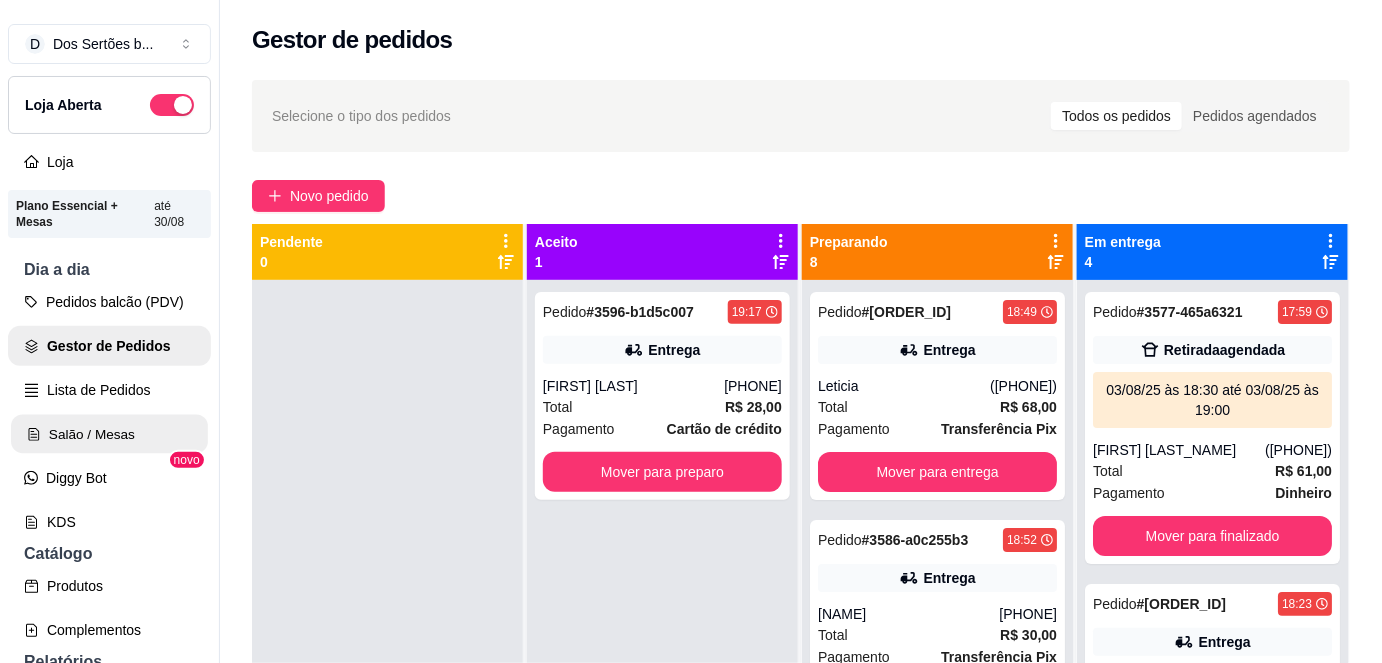 click on "Salão / Mesas" at bounding box center [109, 434] 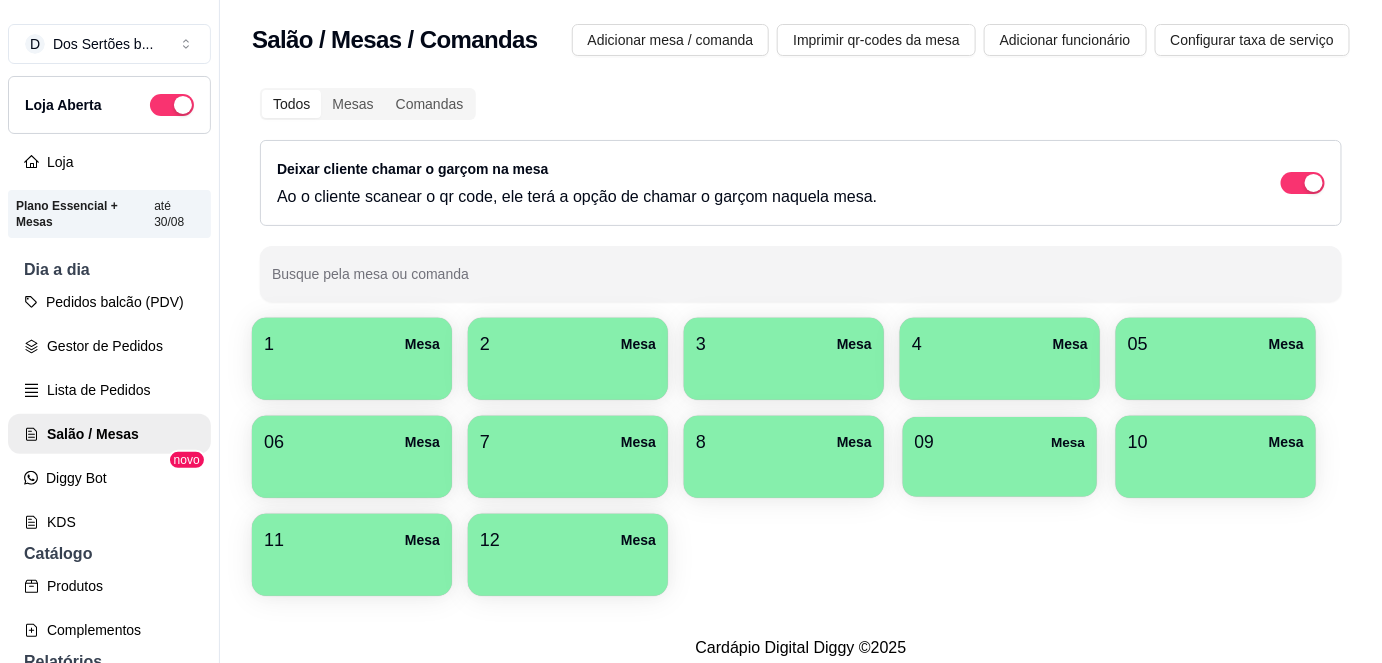 click at bounding box center [1000, 470] 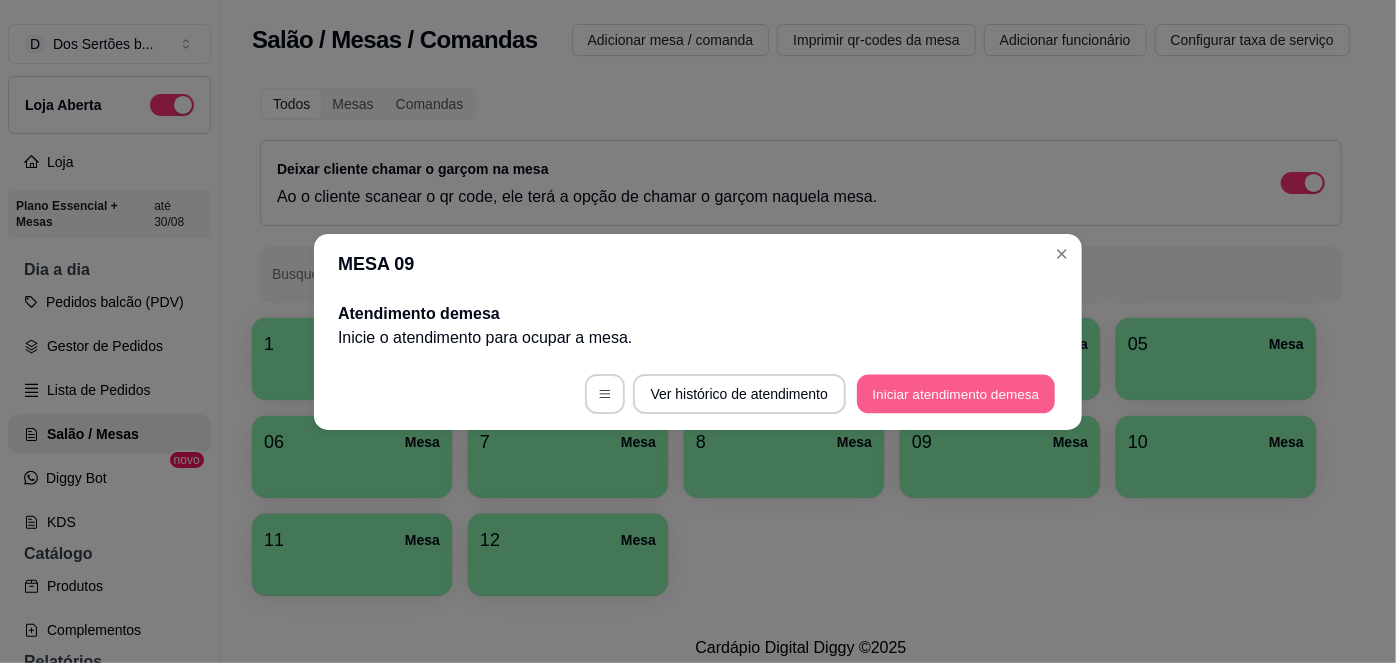click on "Iniciar atendimento de  mesa" at bounding box center (956, 393) 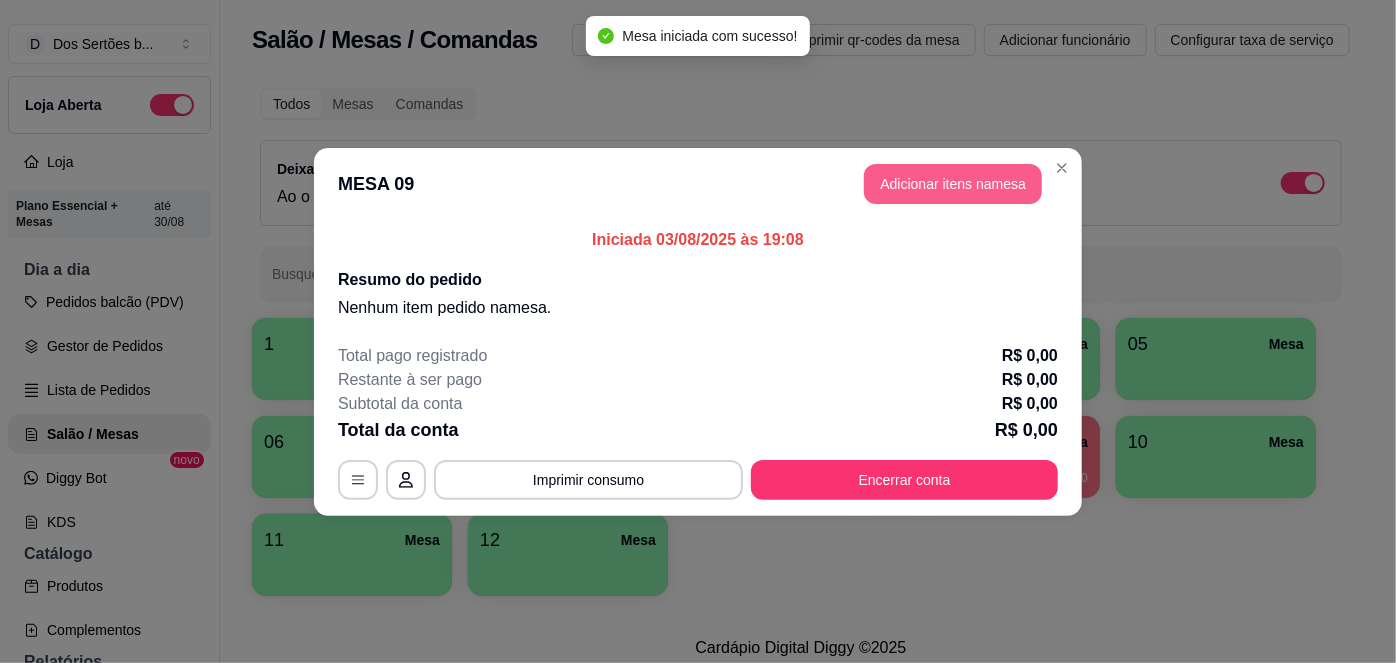 click on "Adicionar itens na  mesa" at bounding box center [953, 184] 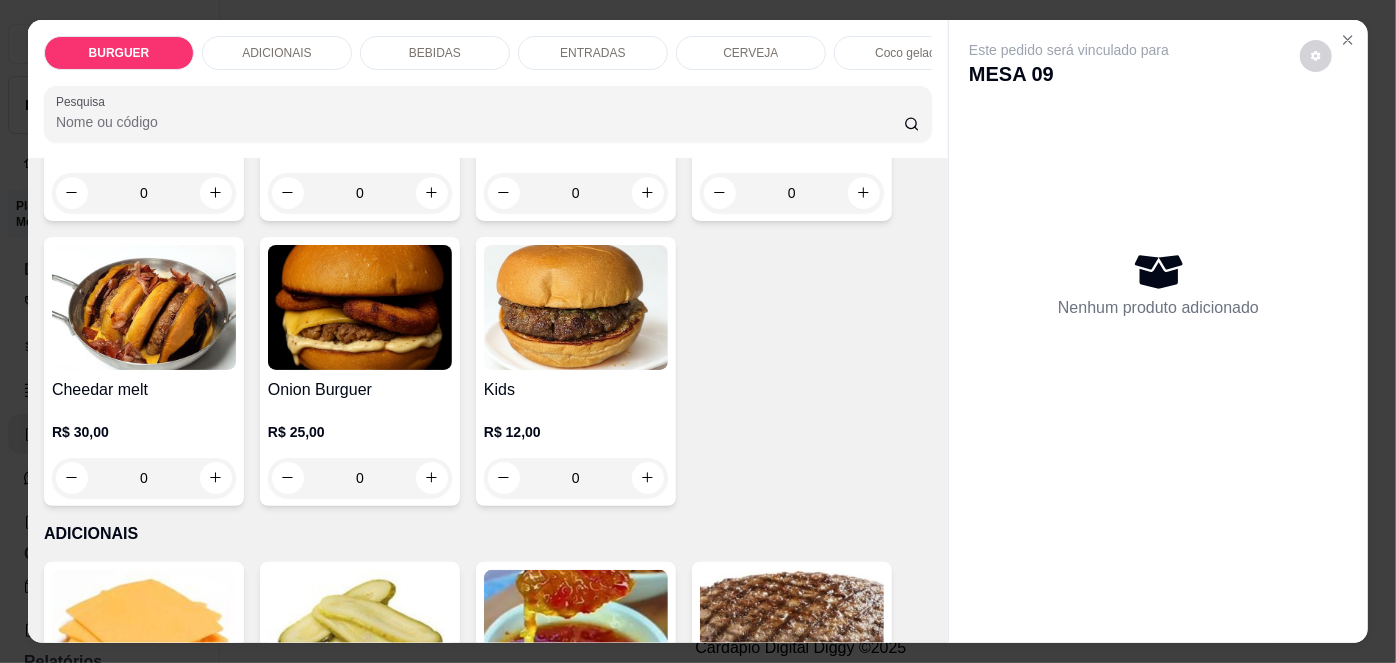 scroll, scrollTop: 636, scrollLeft: 0, axis: vertical 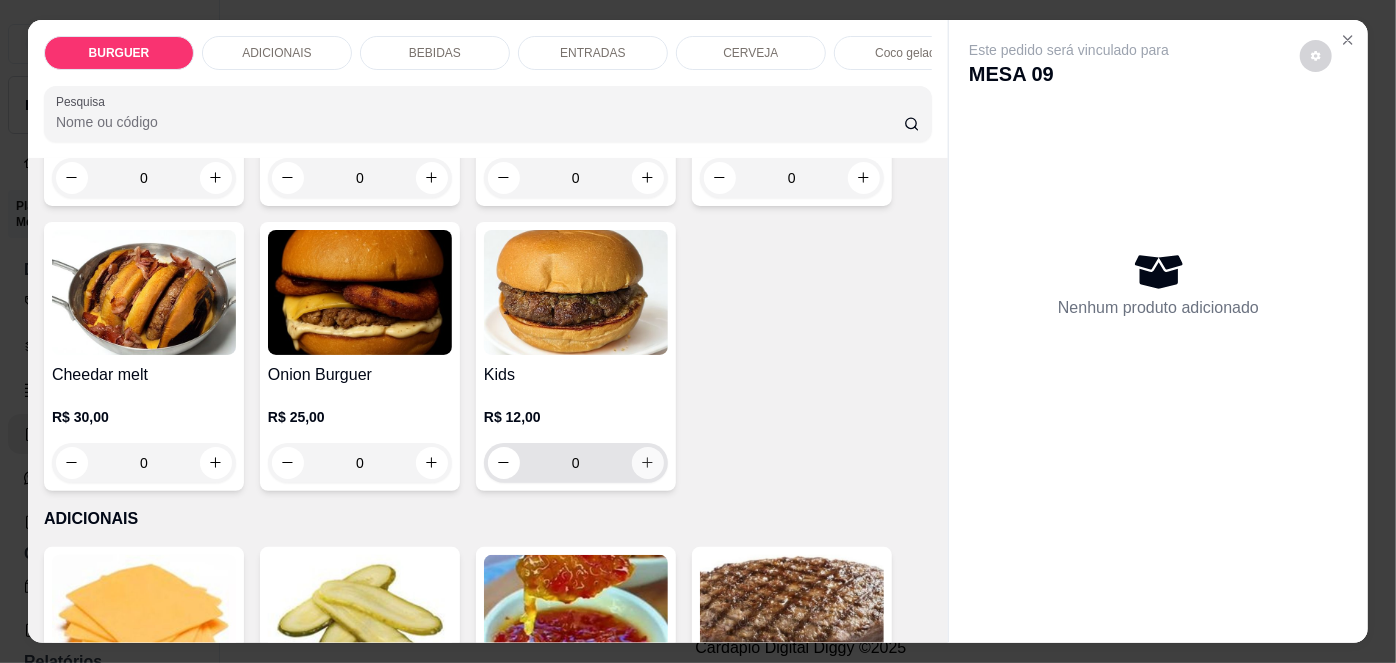 click at bounding box center [648, 463] 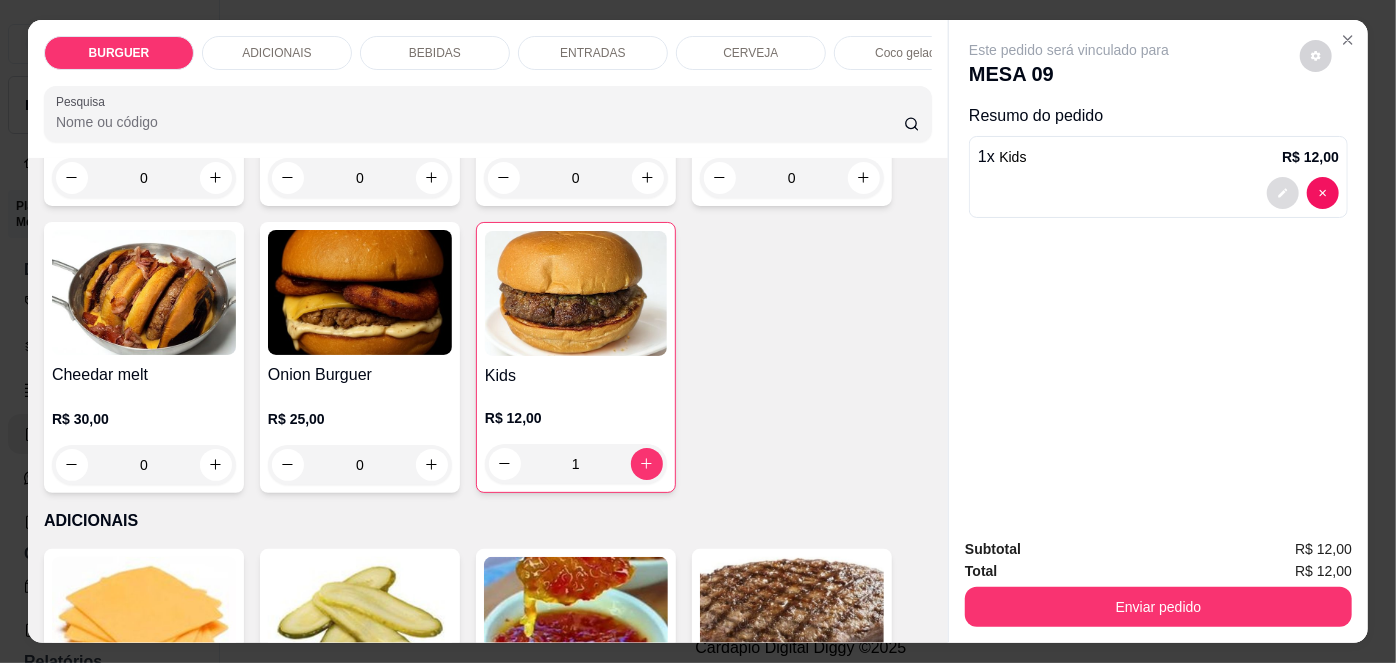 click 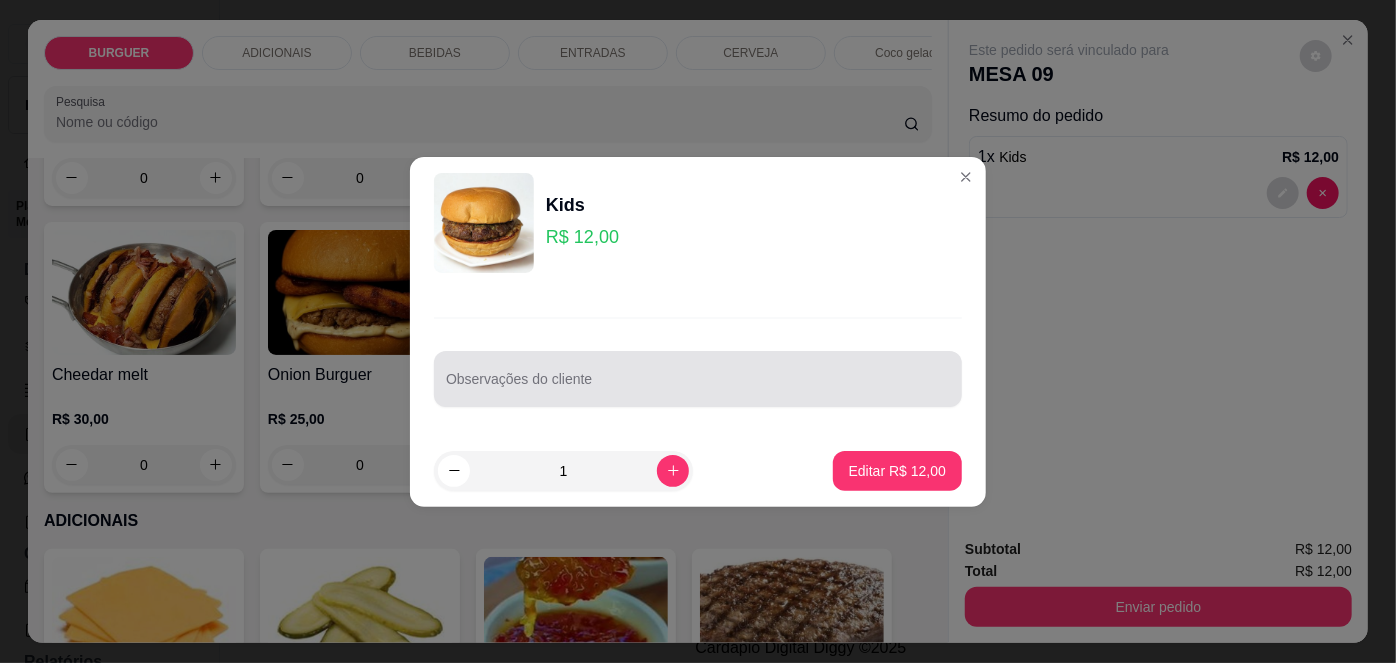 click on "Observações do cliente" at bounding box center [698, 387] 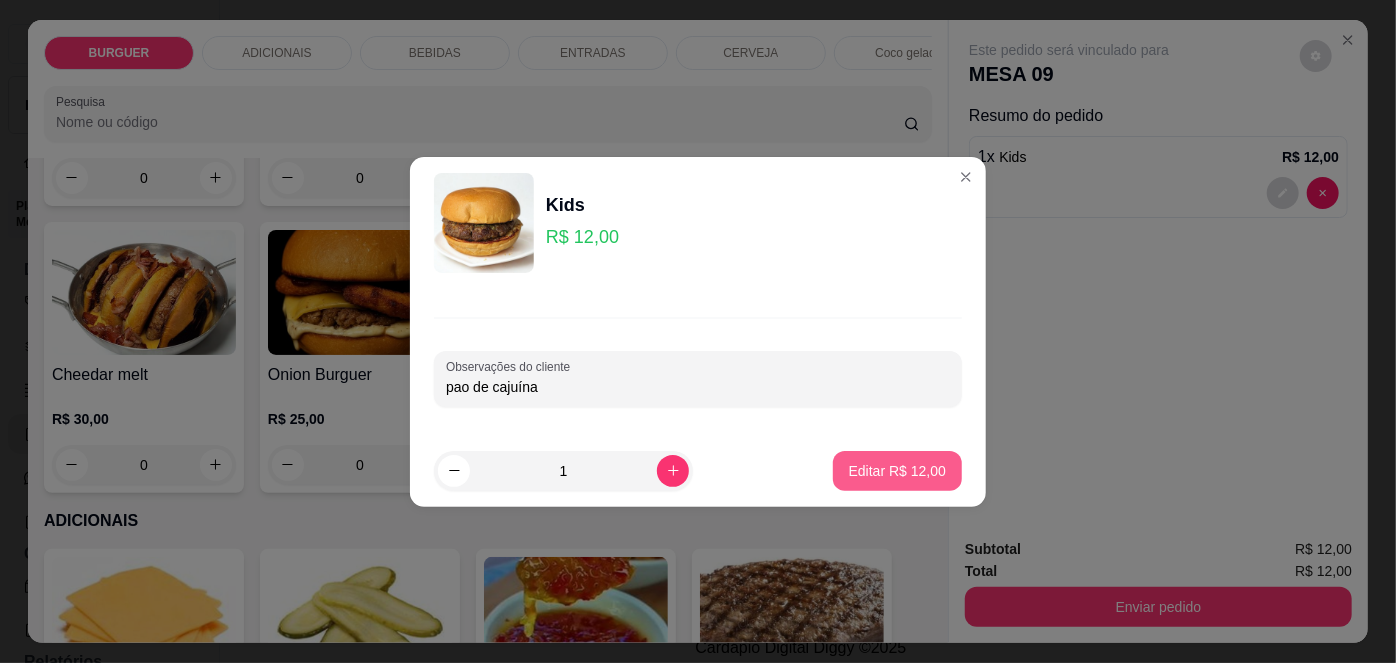 type on "pao de cajuína" 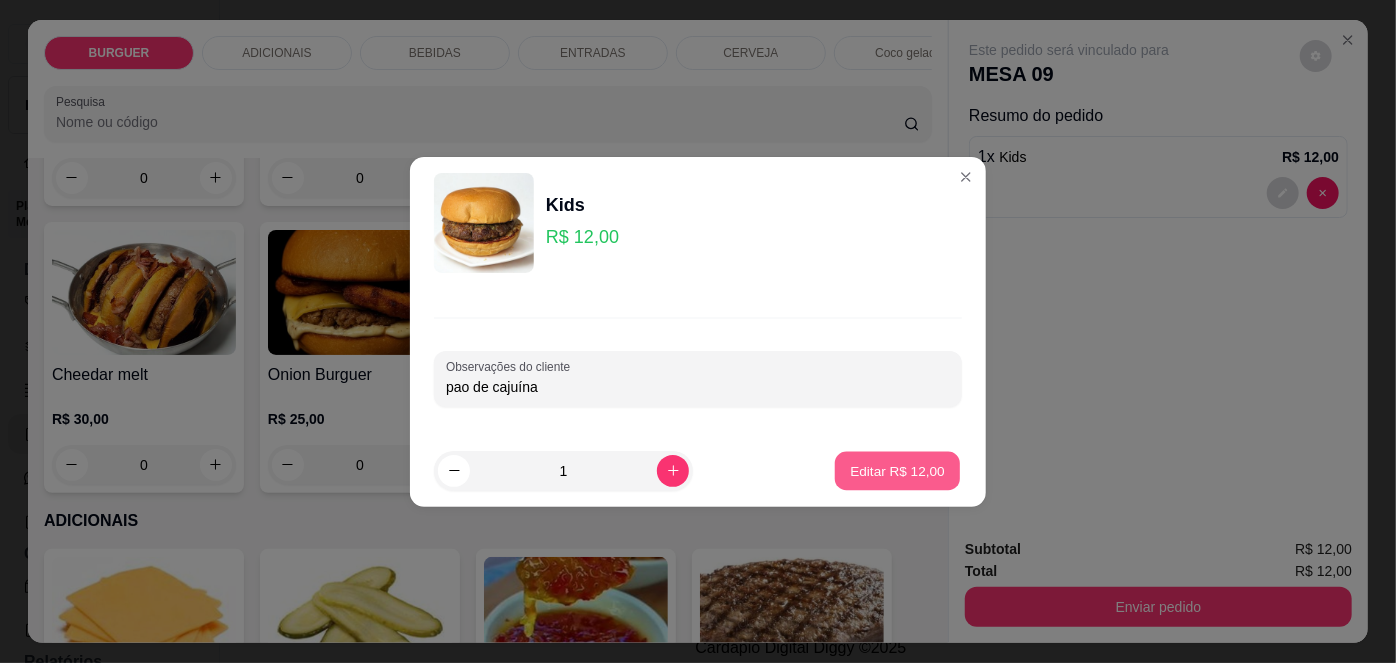 click on "Editar   R$ 12,00" at bounding box center [897, 470] 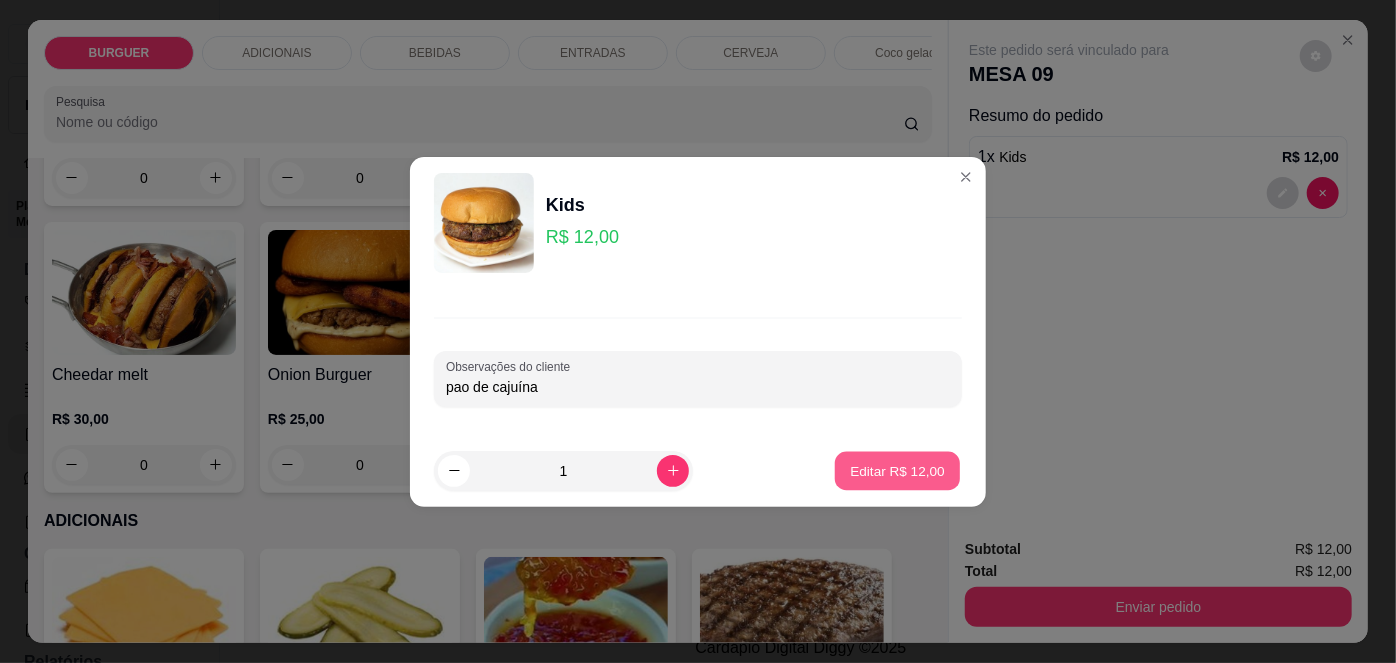 type on "0" 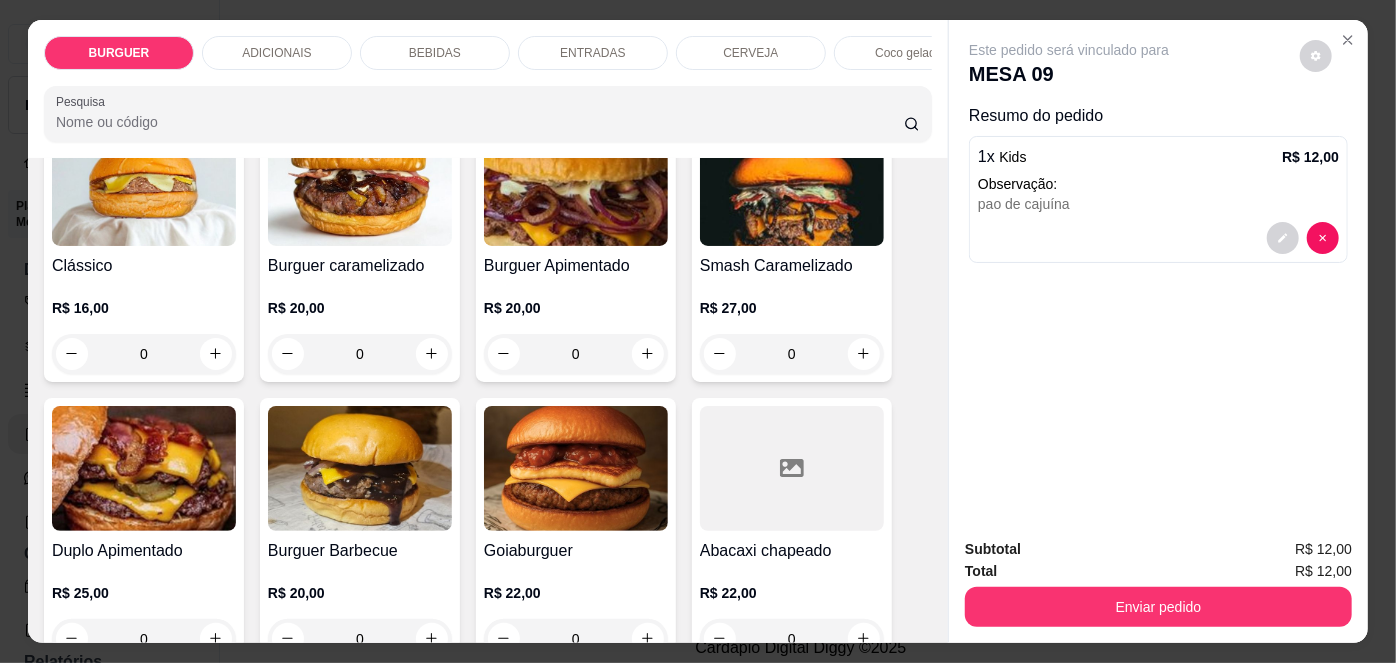 scroll, scrollTop: 153, scrollLeft: 0, axis: vertical 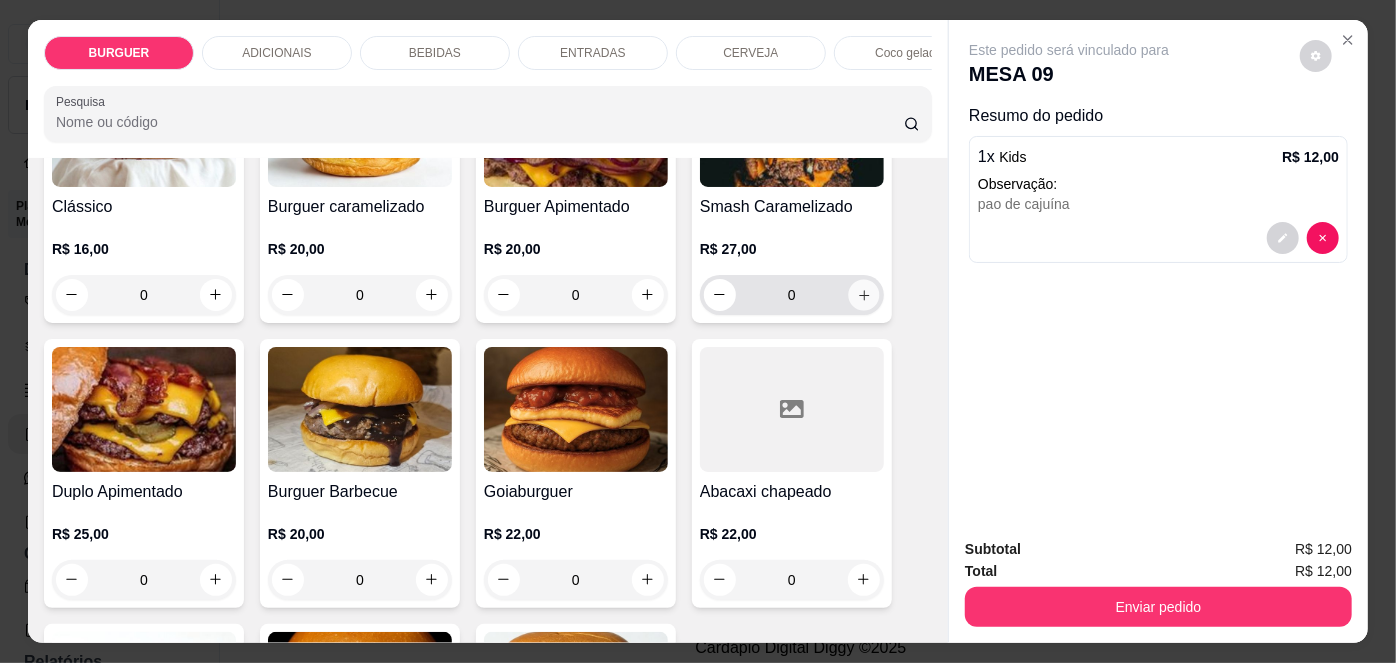 click at bounding box center (863, 294) 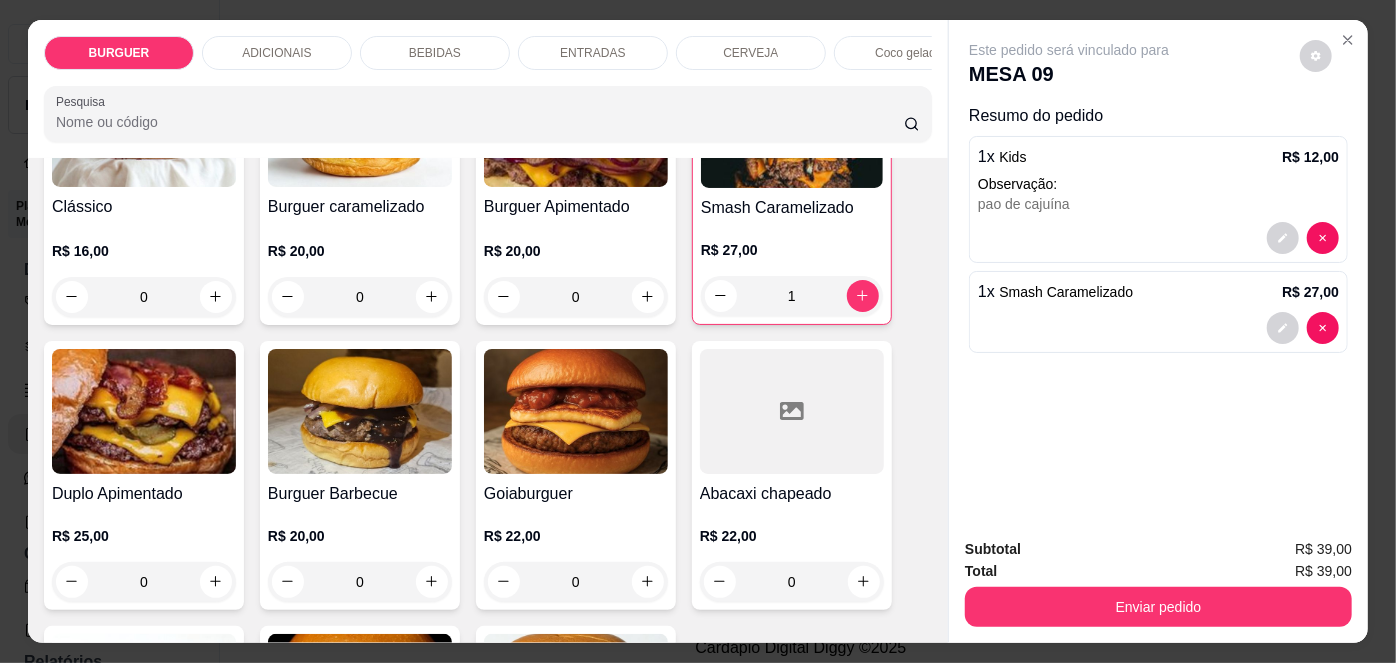 click on "BEBIDAS" at bounding box center [435, 53] 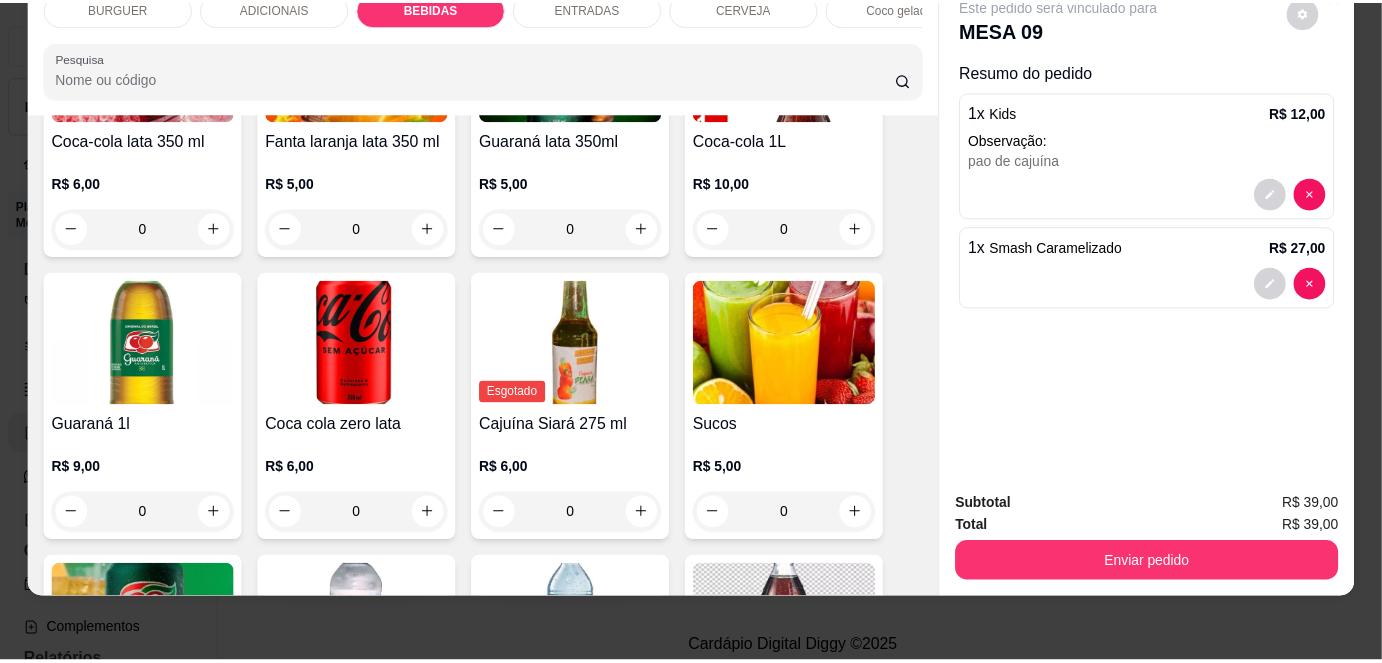 scroll, scrollTop: 1895, scrollLeft: 0, axis: vertical 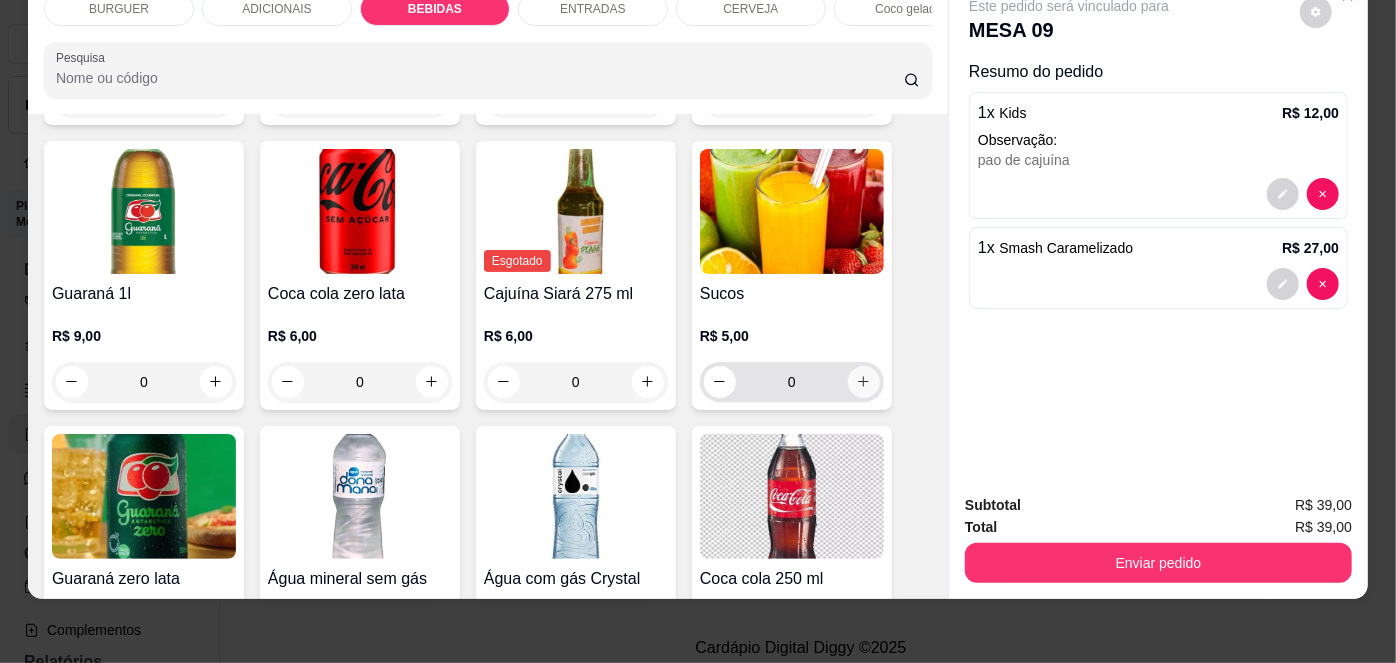 click 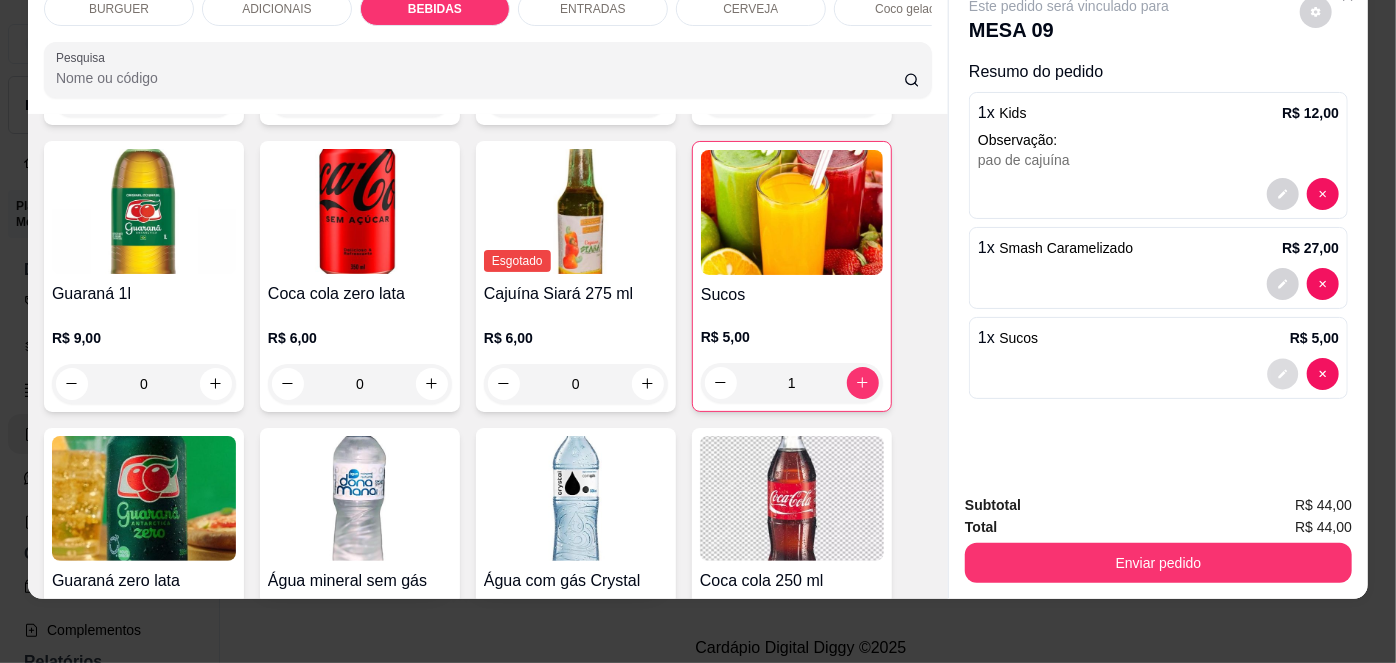click 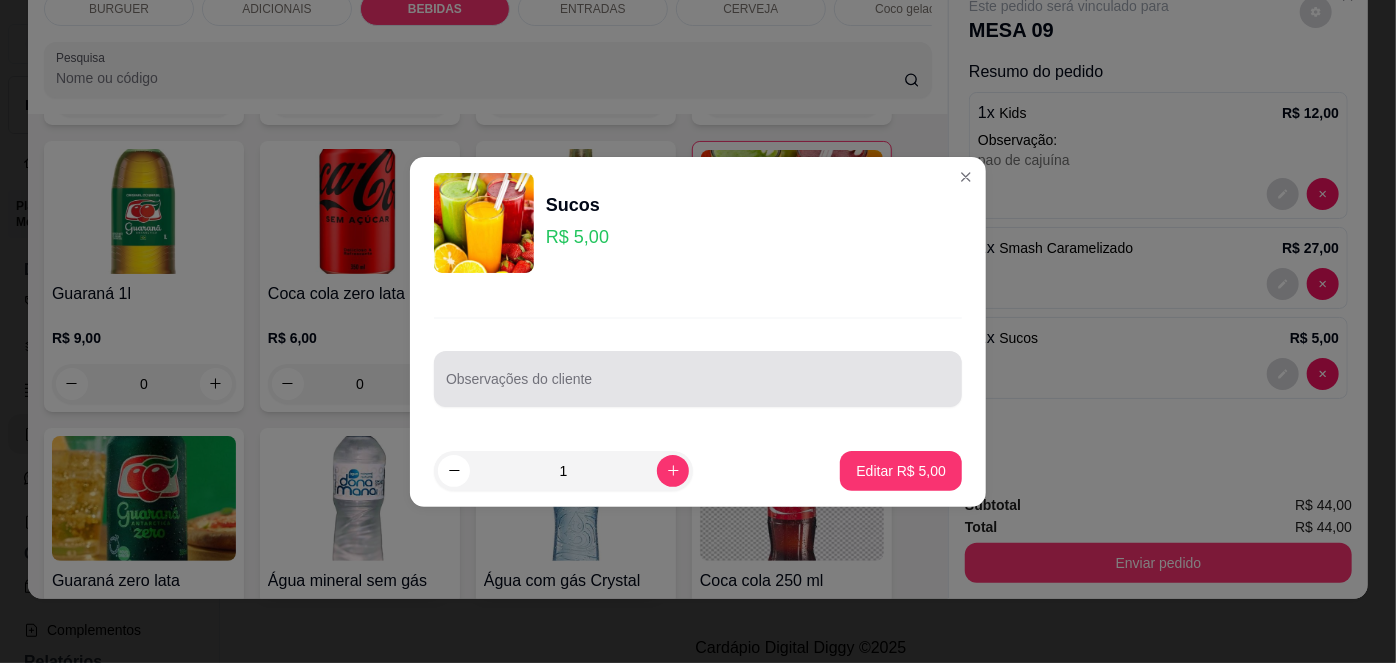 click on "Observações do cliente" at bounding box center (698, 379) 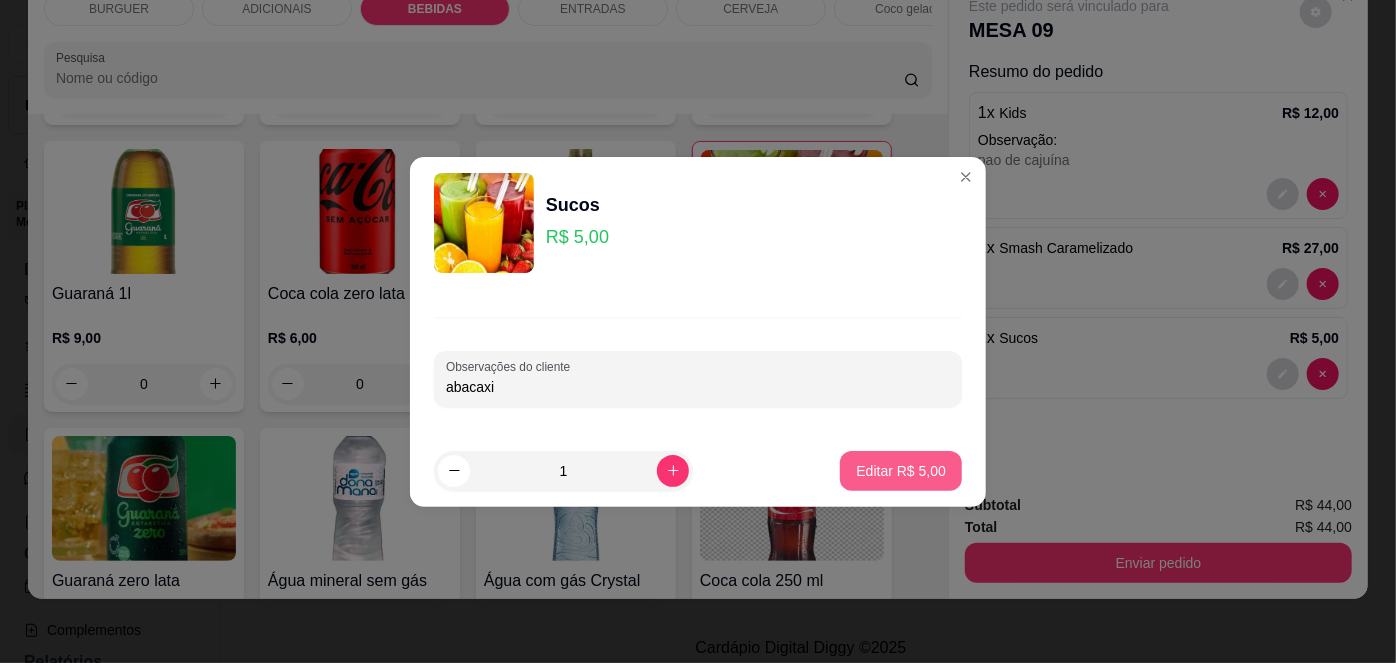 type on "abacaxi" 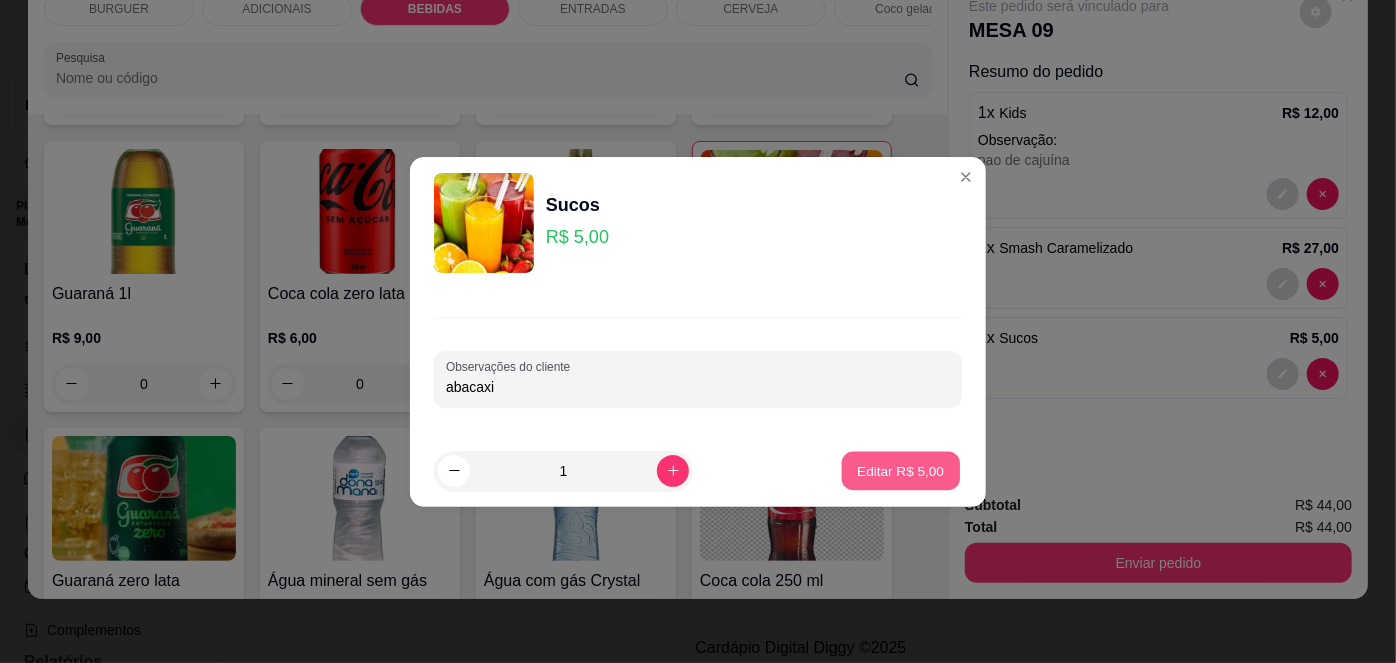 click on "Editar   R$ 5,00" at bounding box center [901, 470] 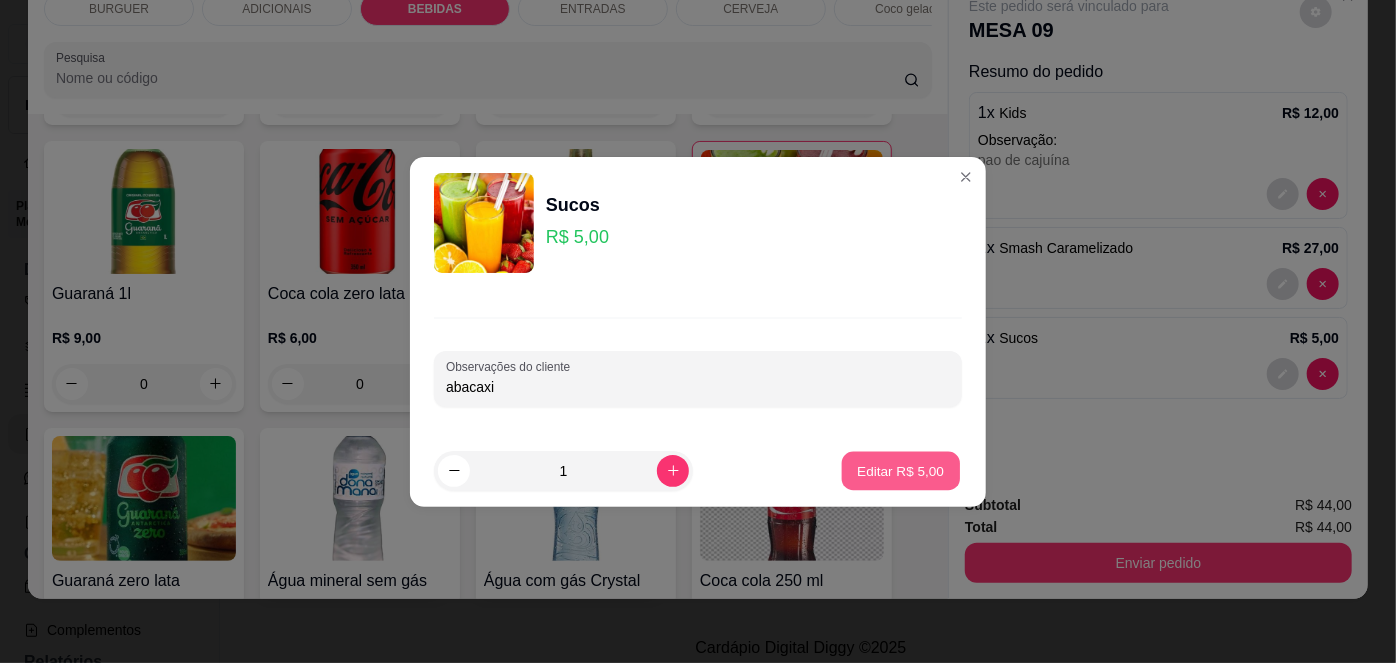 type on "0" 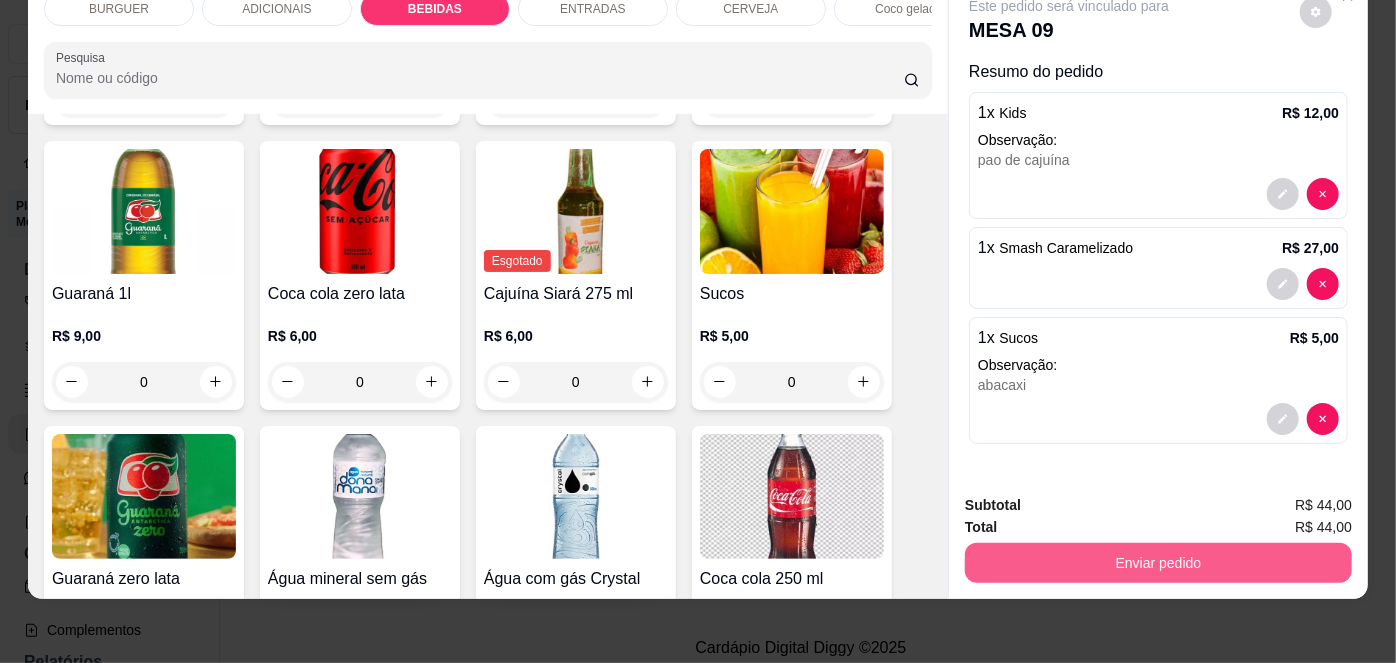 click on "Enviar pedido" at bounding box center [1158, 563] 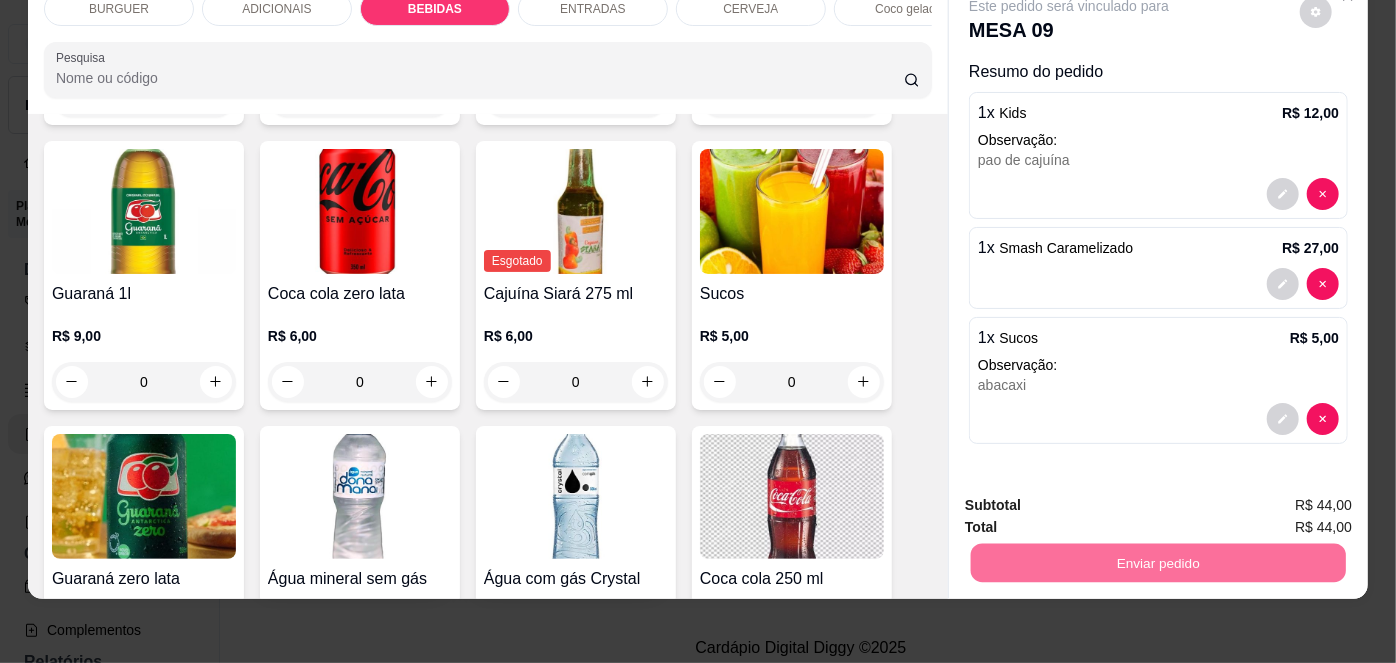 click on "Não registrar e enviar pedido" at bounding box center (1093, 500) 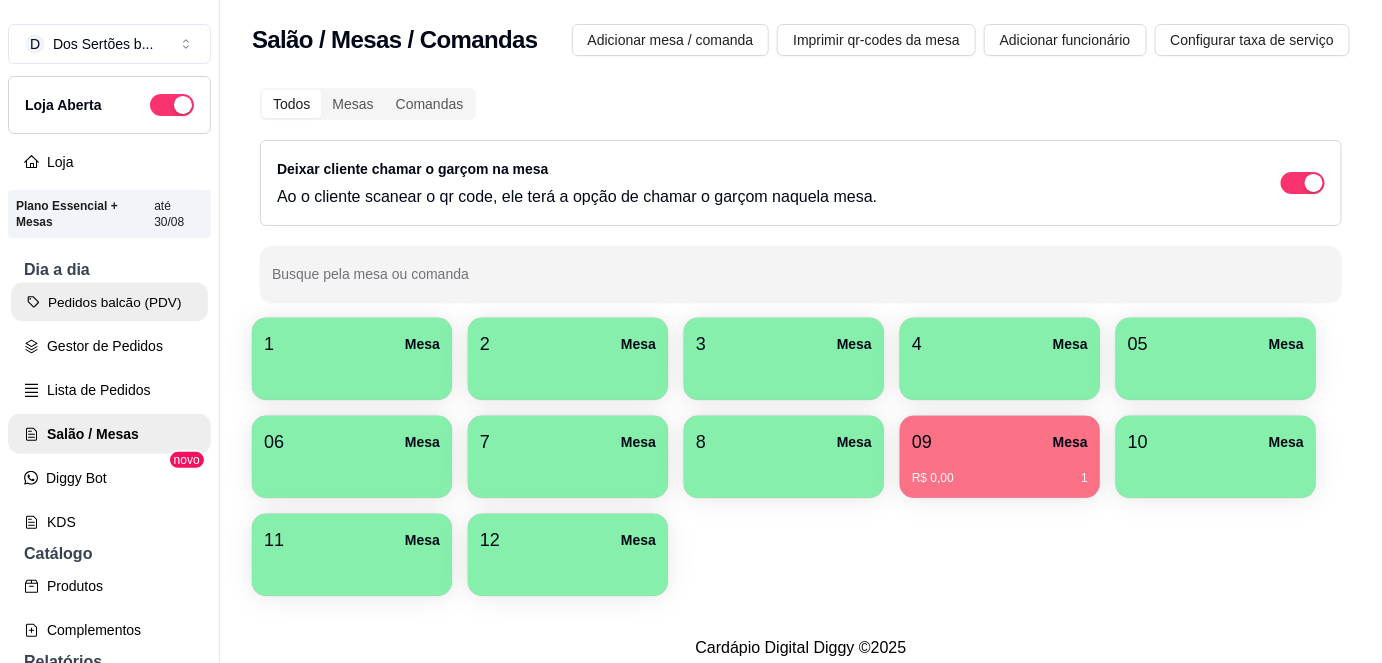 click on "Pedidos balcão (PDV)" at bounding box center (109, 302) 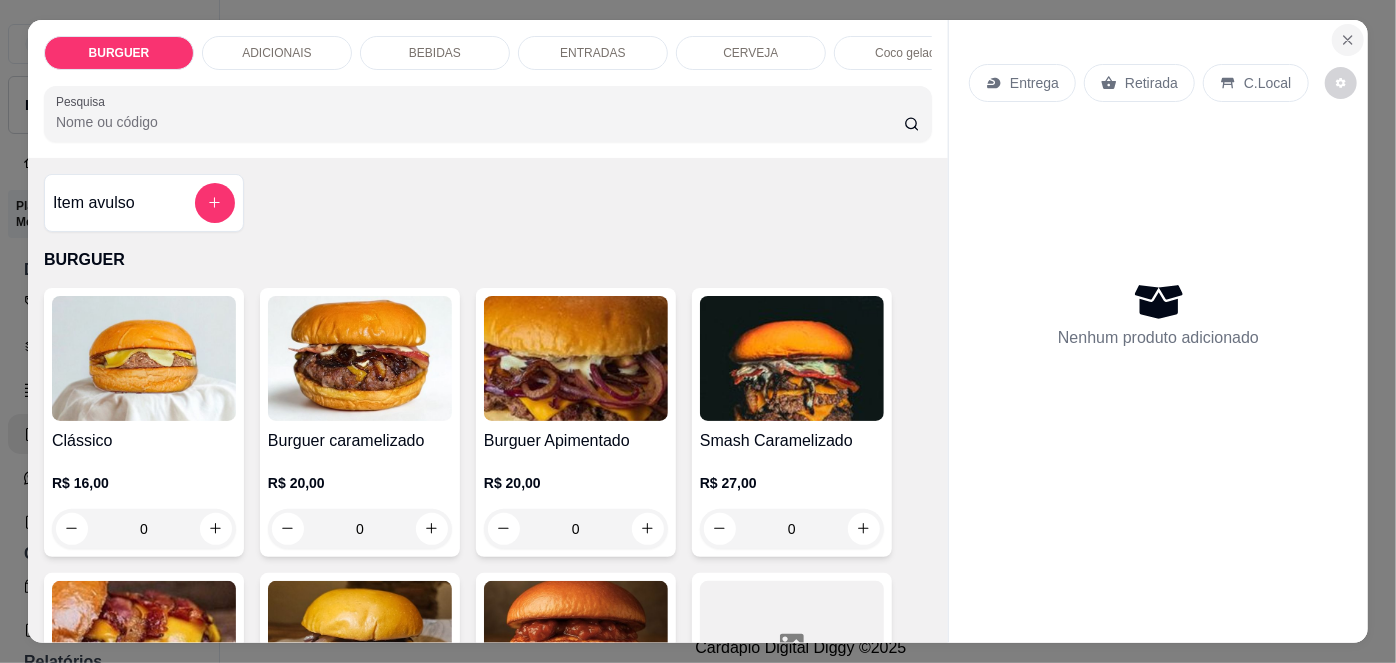 click 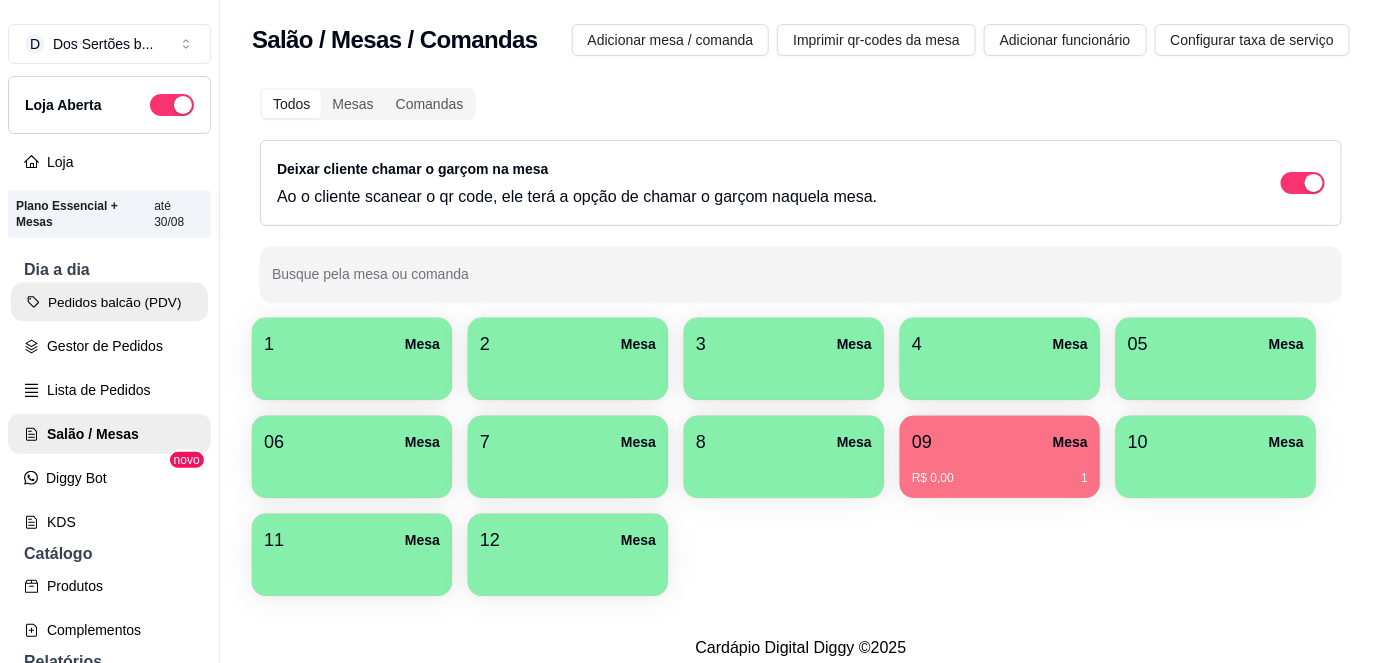 click on "Pedidos balcão (PDV)" at bounding box center [109, 302] 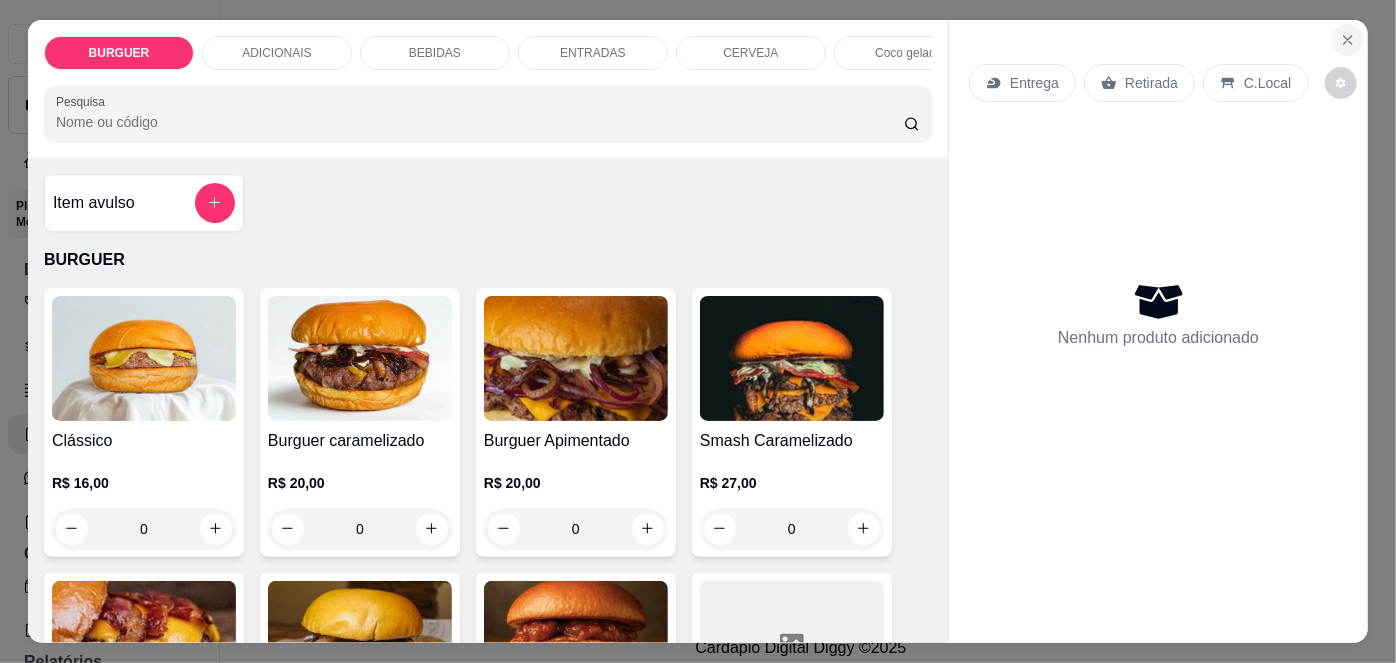 click at bounding box center (1348, 40) 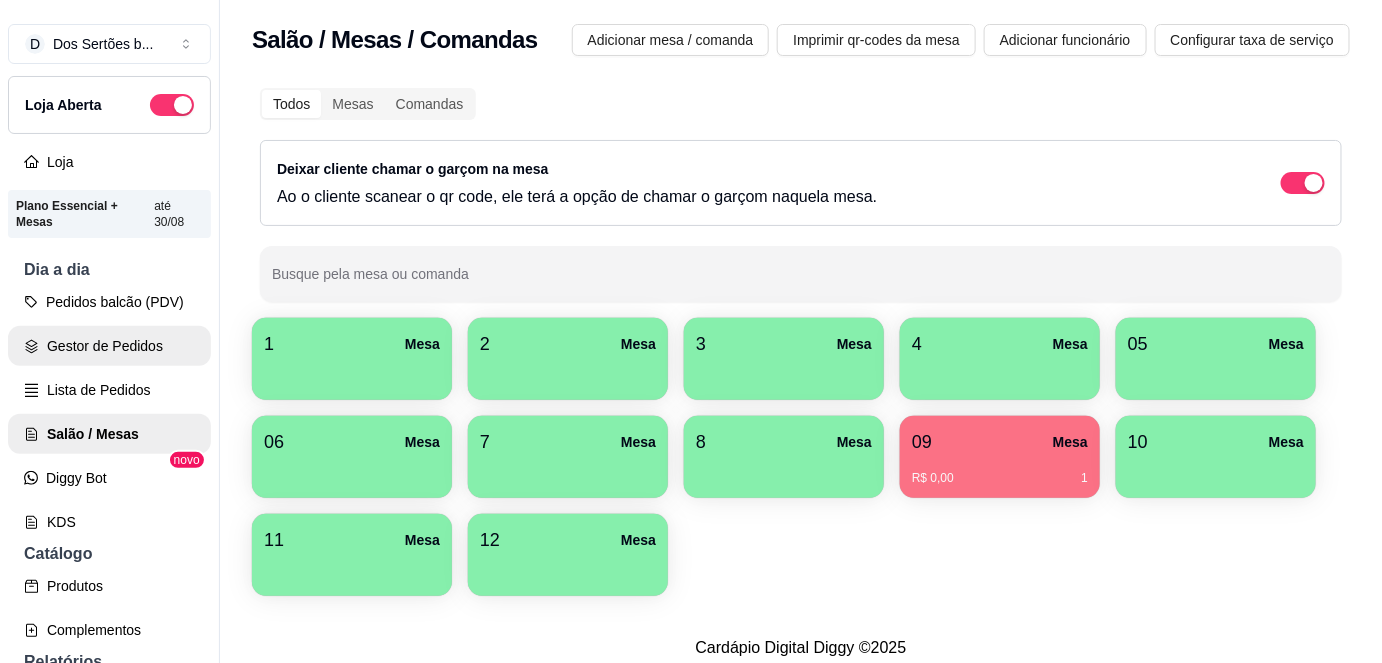 click on "Gestor de Pedidos" at bounding box center [109, 346] 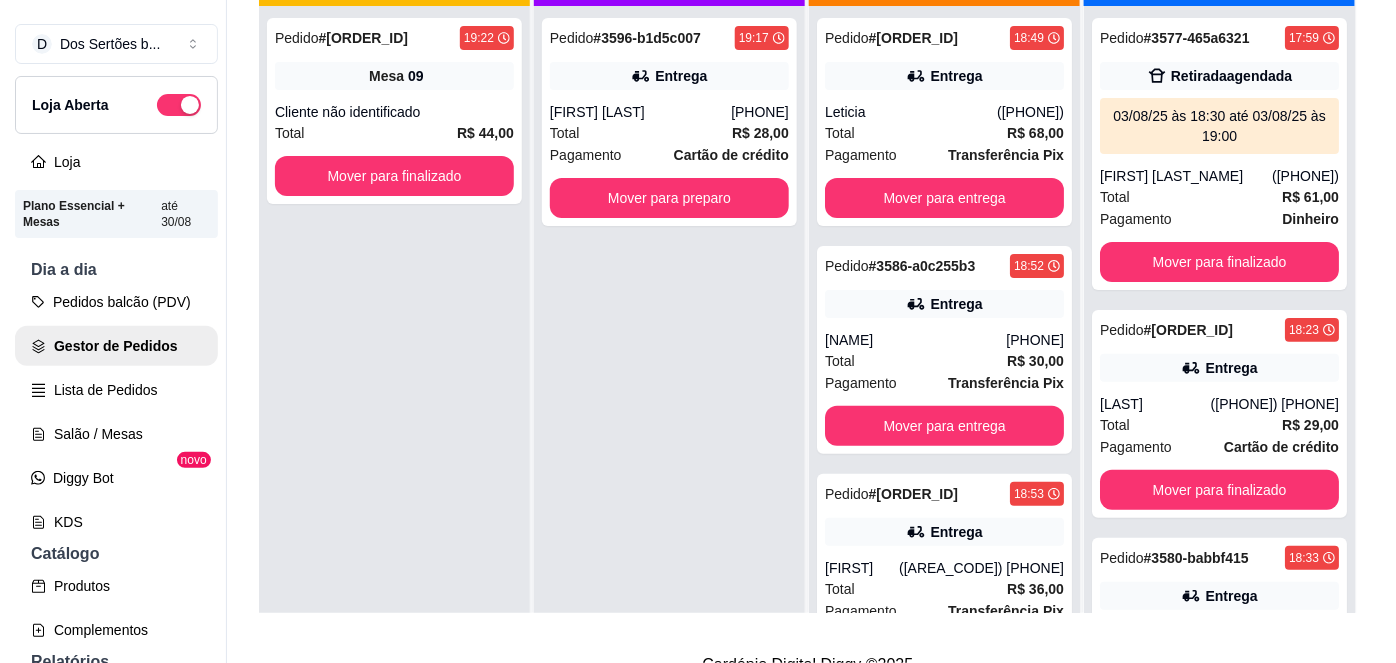 scroll, scrollTop: 275, scrollLeft: 0, axis: vertical 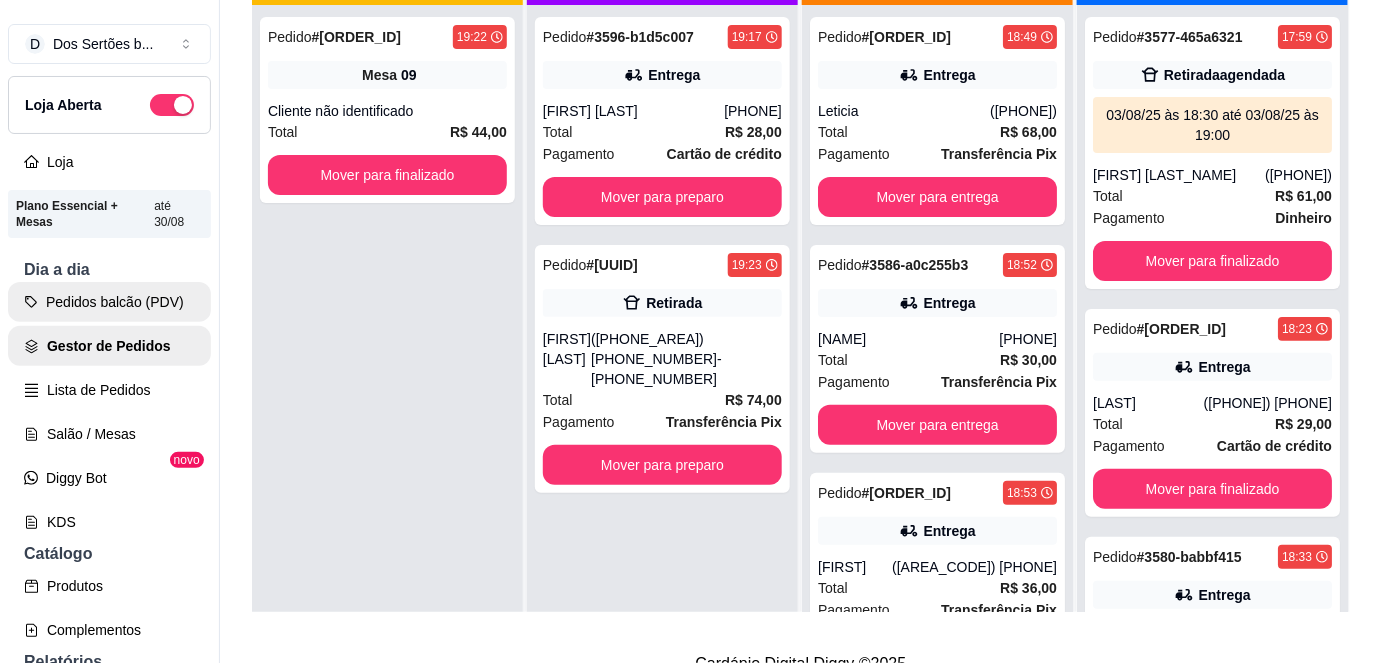 click on "Pedidos balcão (PDV)" at bounding box center (109, 302) 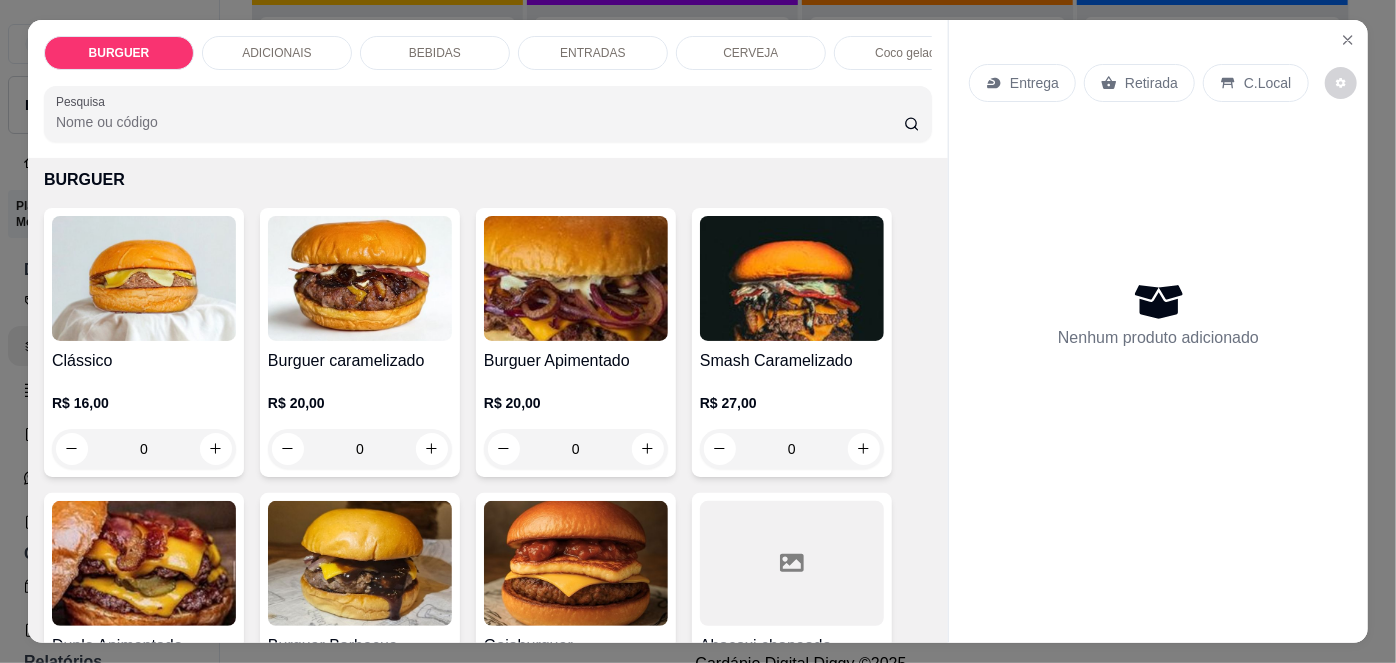scroll, scrollTop: 14, scrollLeft: 0, axis: vertical 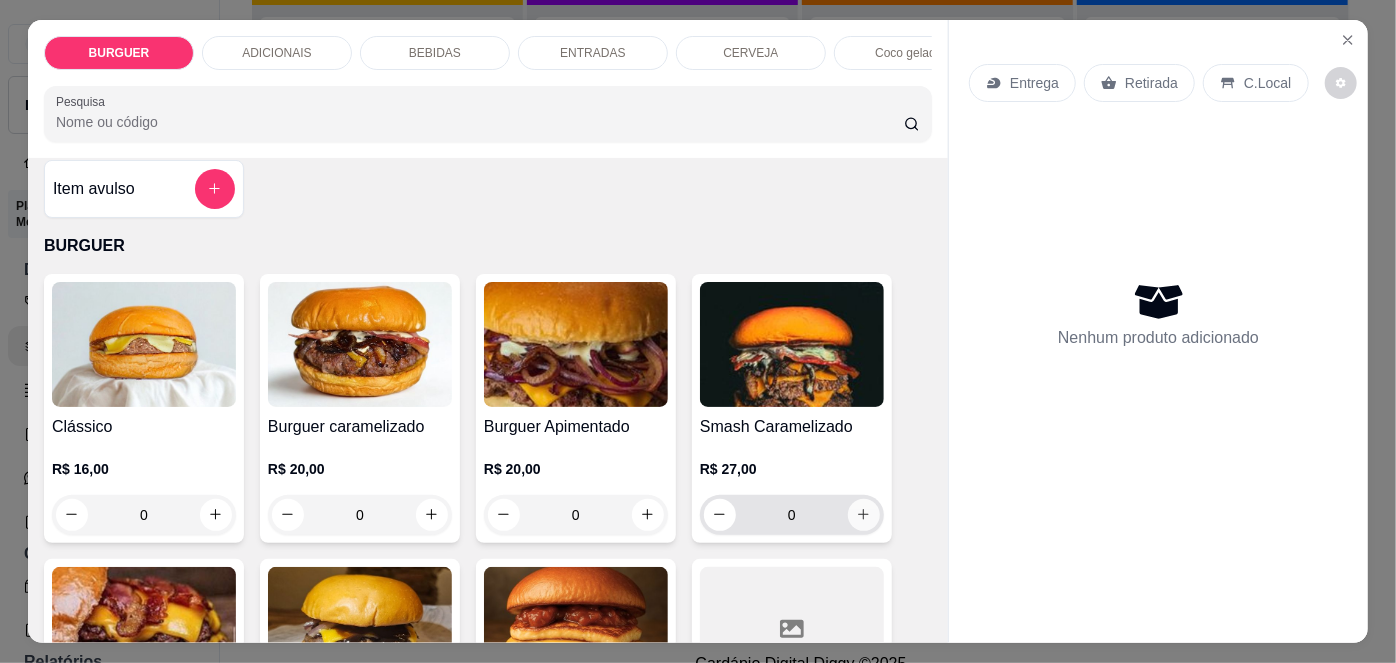 click 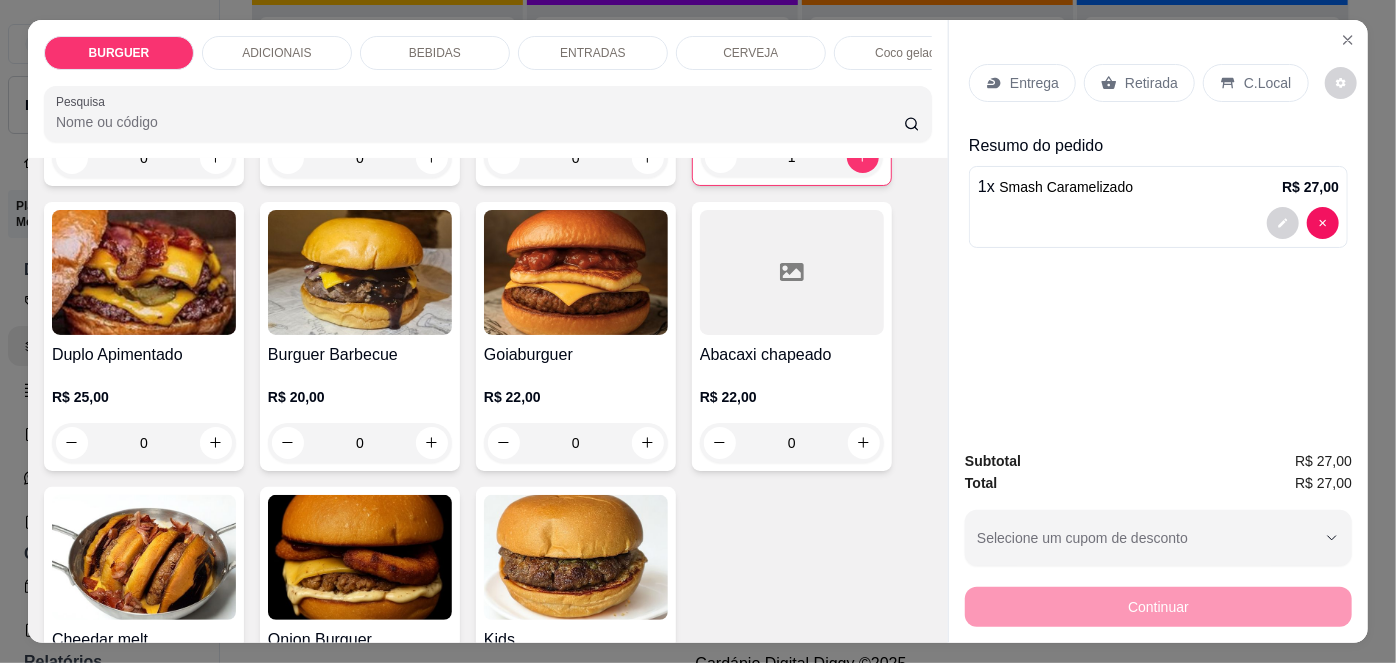 scroll, scrollTop: 424, scrollLeft: 0, axis: vertical 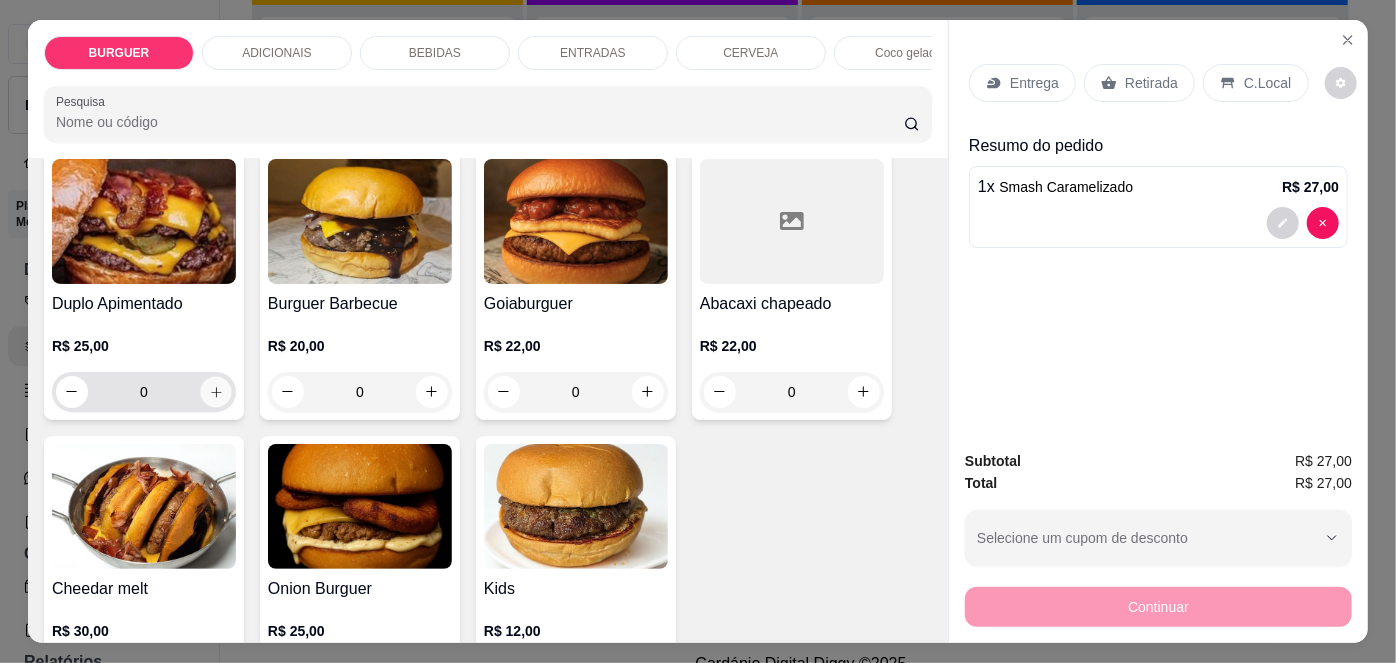 click 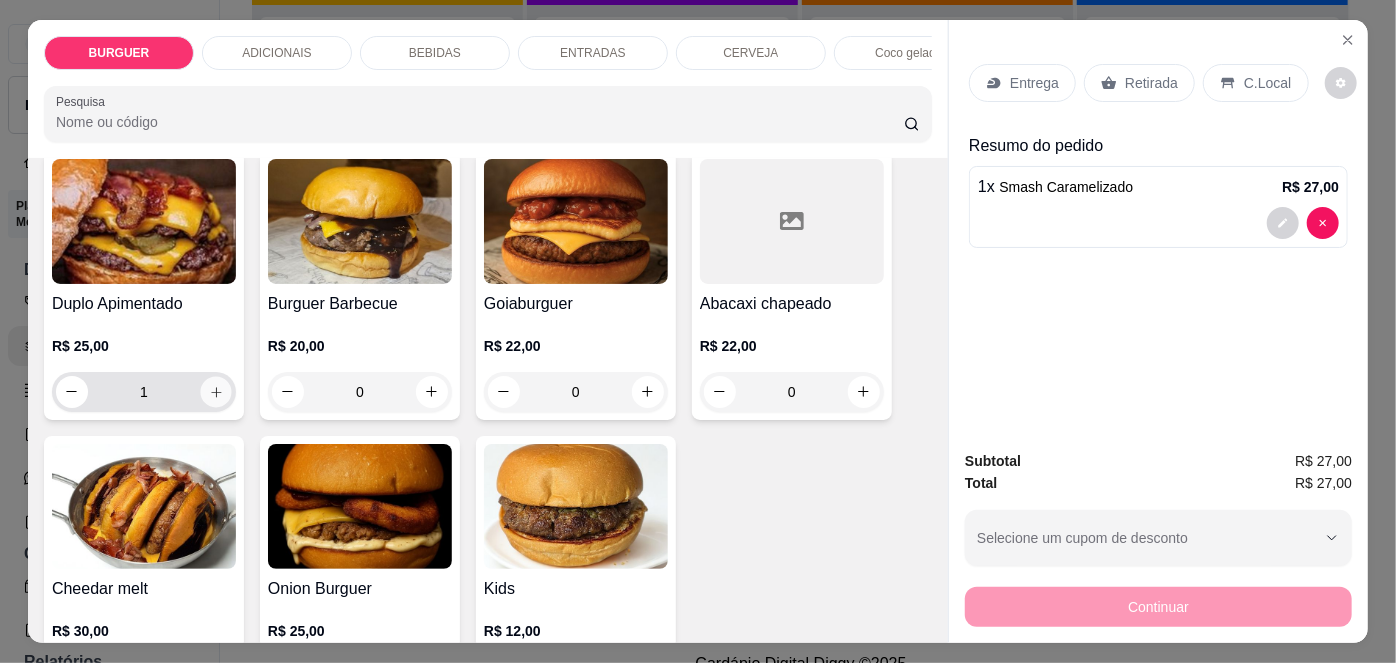scroll, scrollTop: 425, scrollLeft: 0, axis: vertical 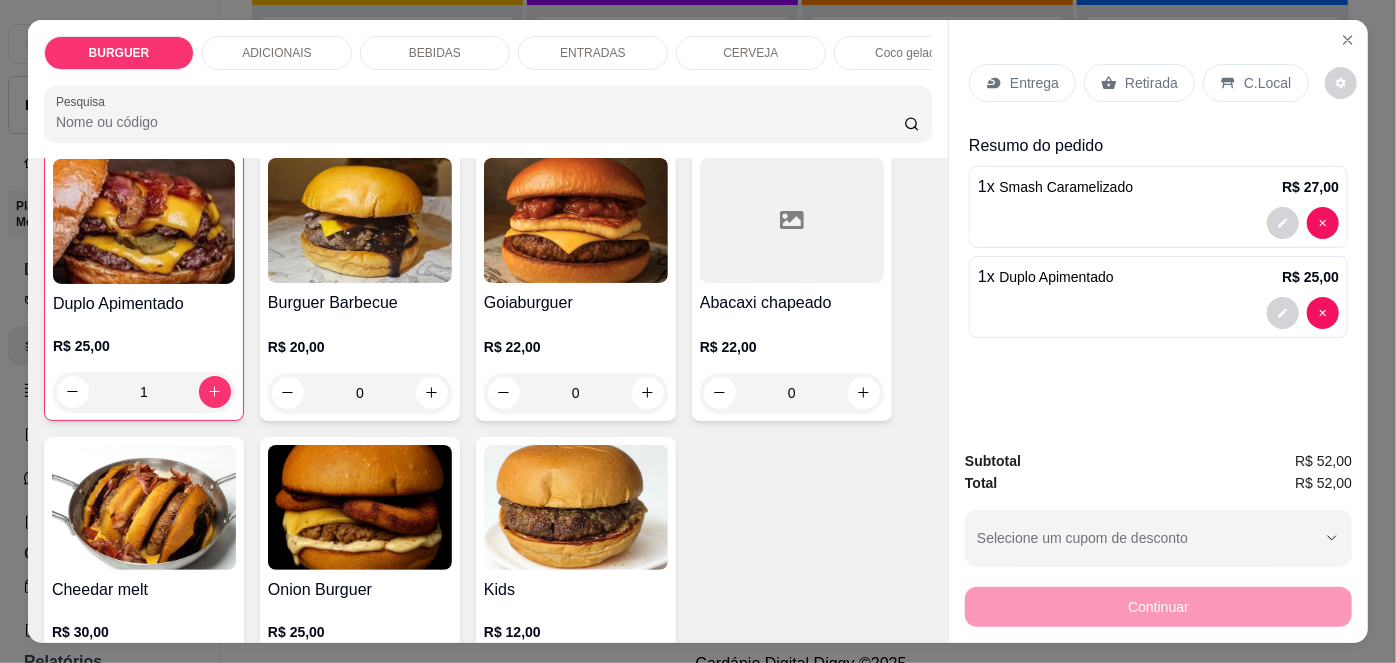 click on "C.Local" at bounding box center (1267, 83) 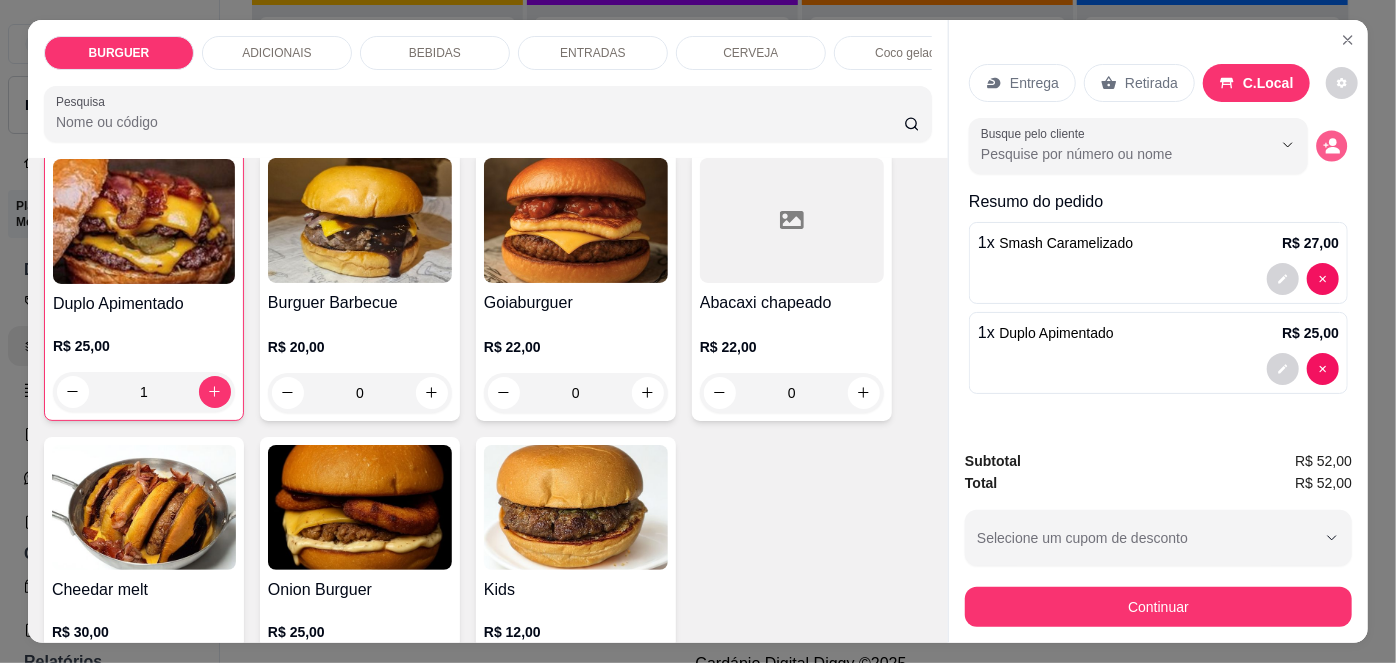 click at bounding box center [1332, 145] 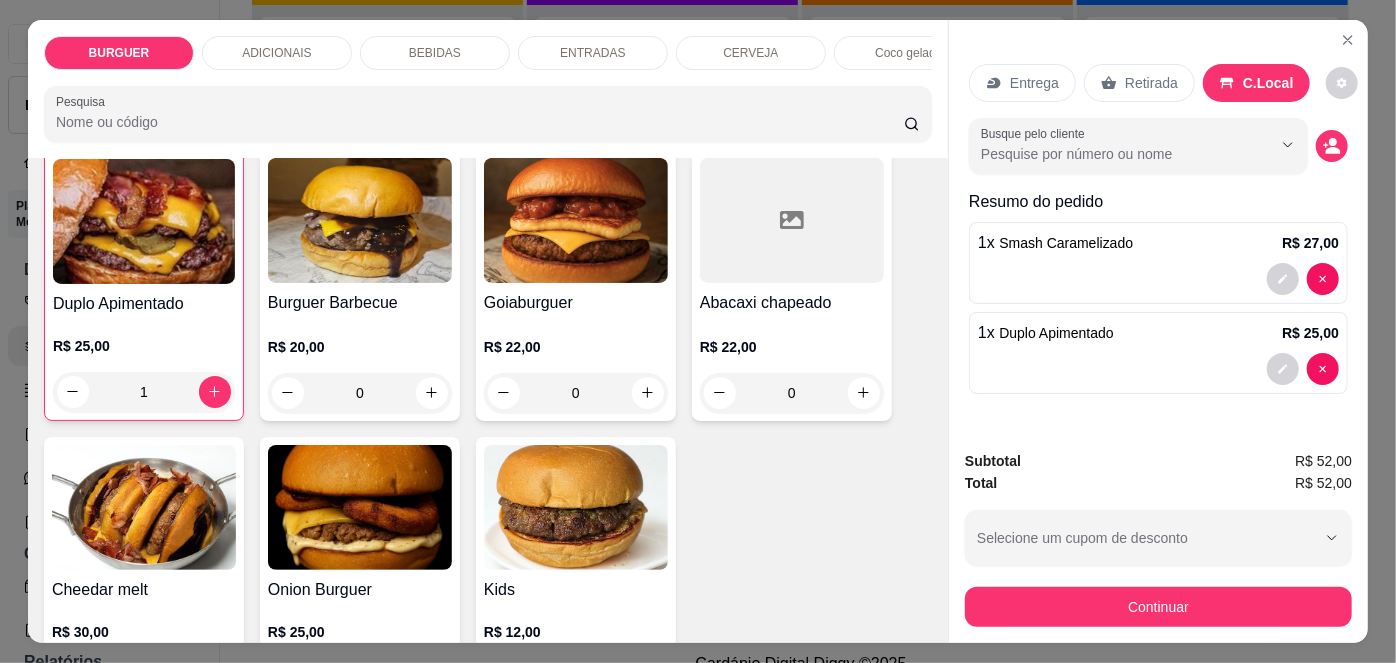 click on "BEBIDAS" at bounding box center [435, 53] 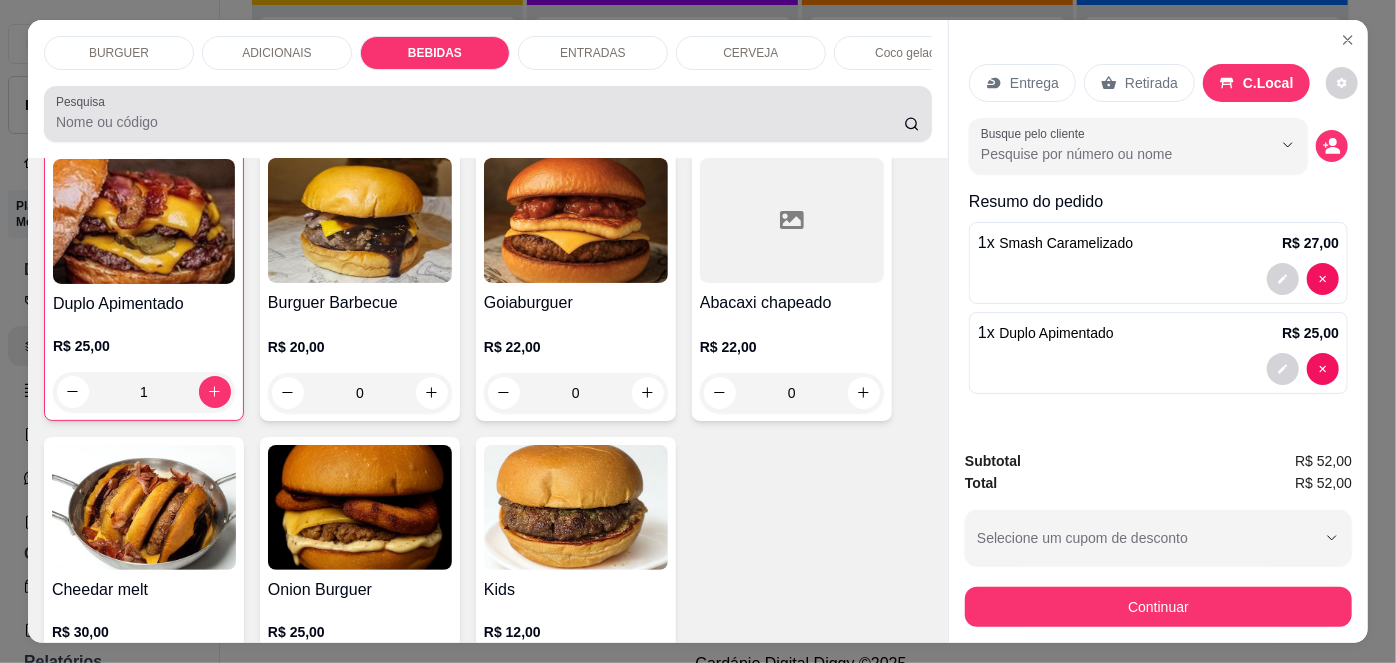 scroll, scrollTop: 1597, scrollLeft: 0, axis: vertical 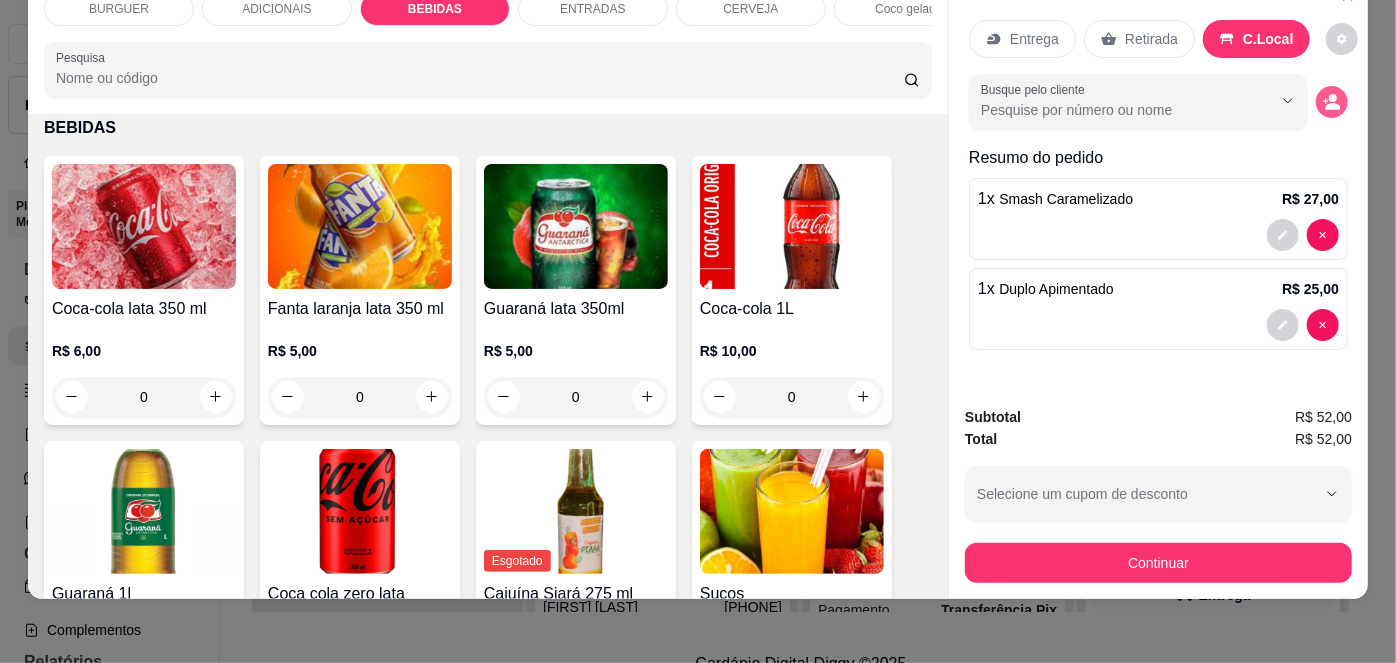click 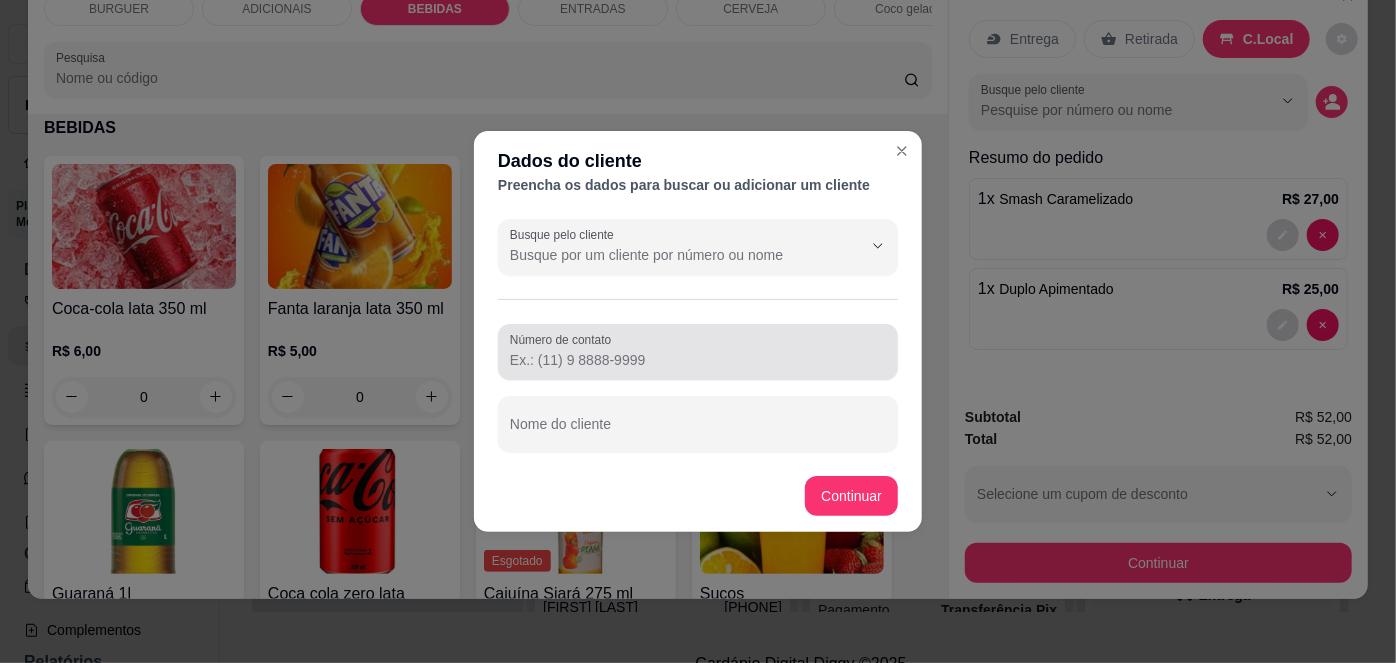 click on "Número de contato" at bounding box center (698, 360) 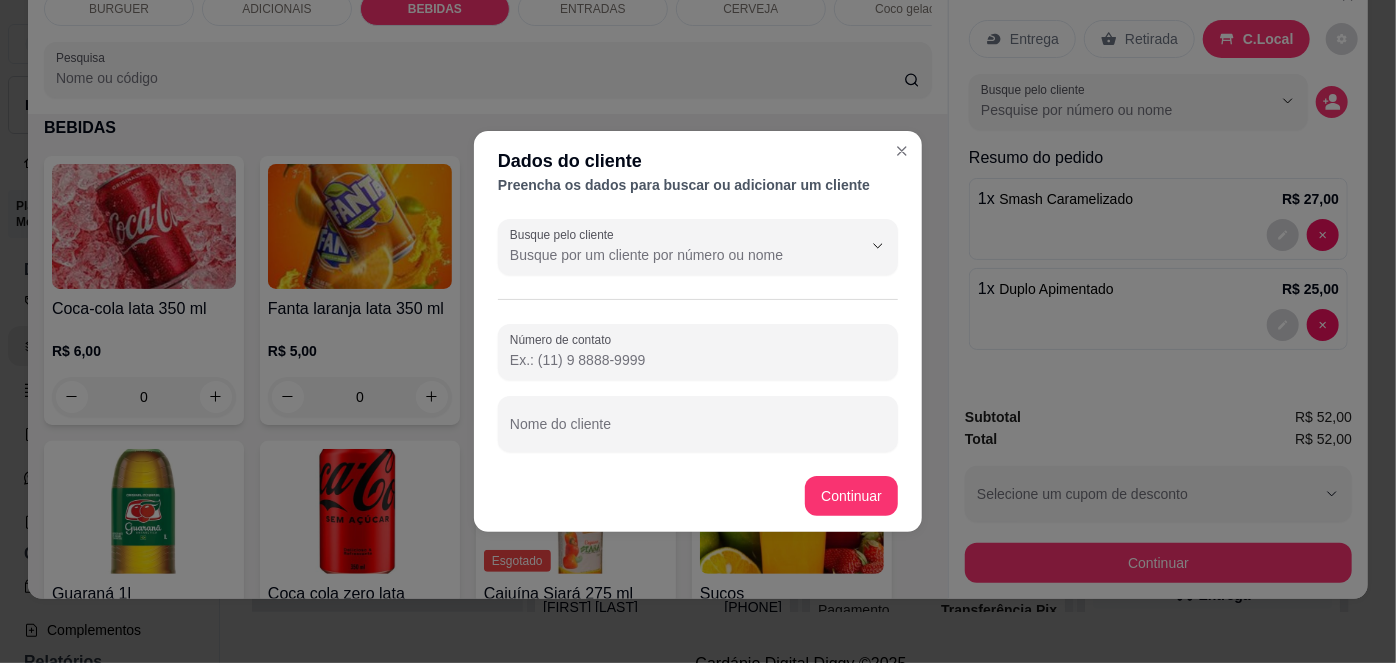 type 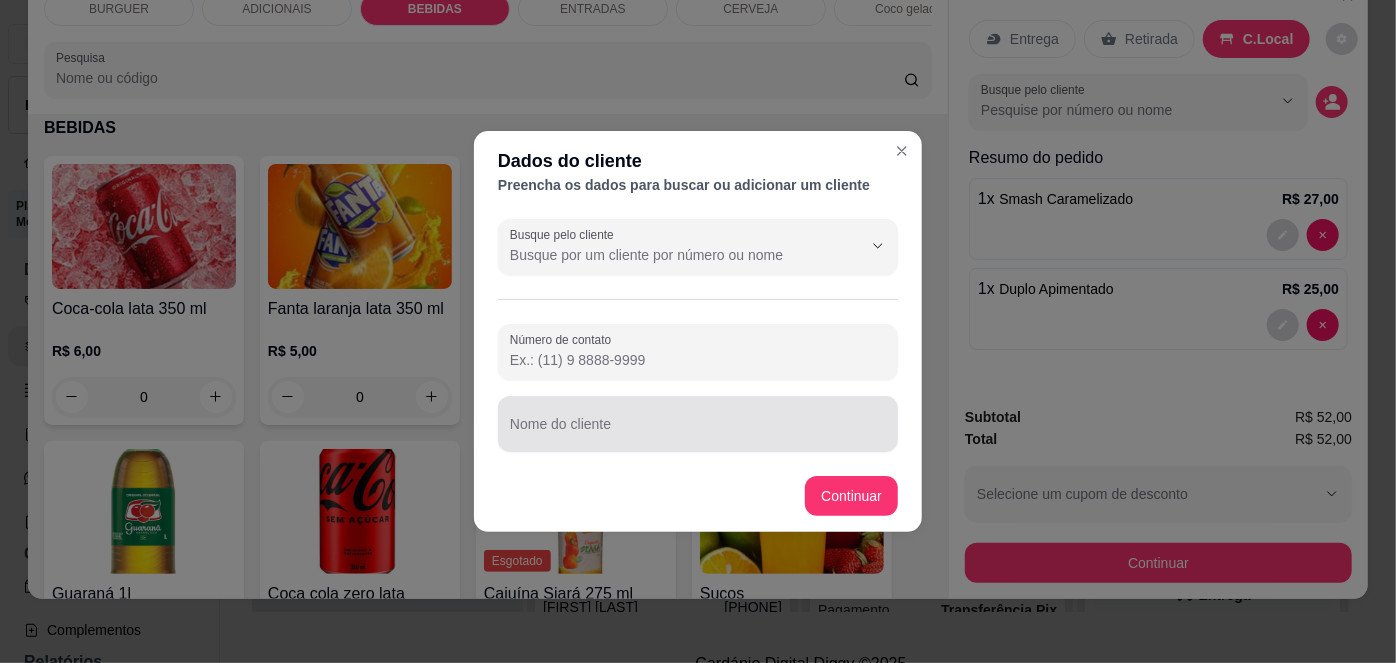 drag, startPoint x: 637, startPoint y: 453, endPoint x: 657, endPoint y: 428, distance: 32.01562 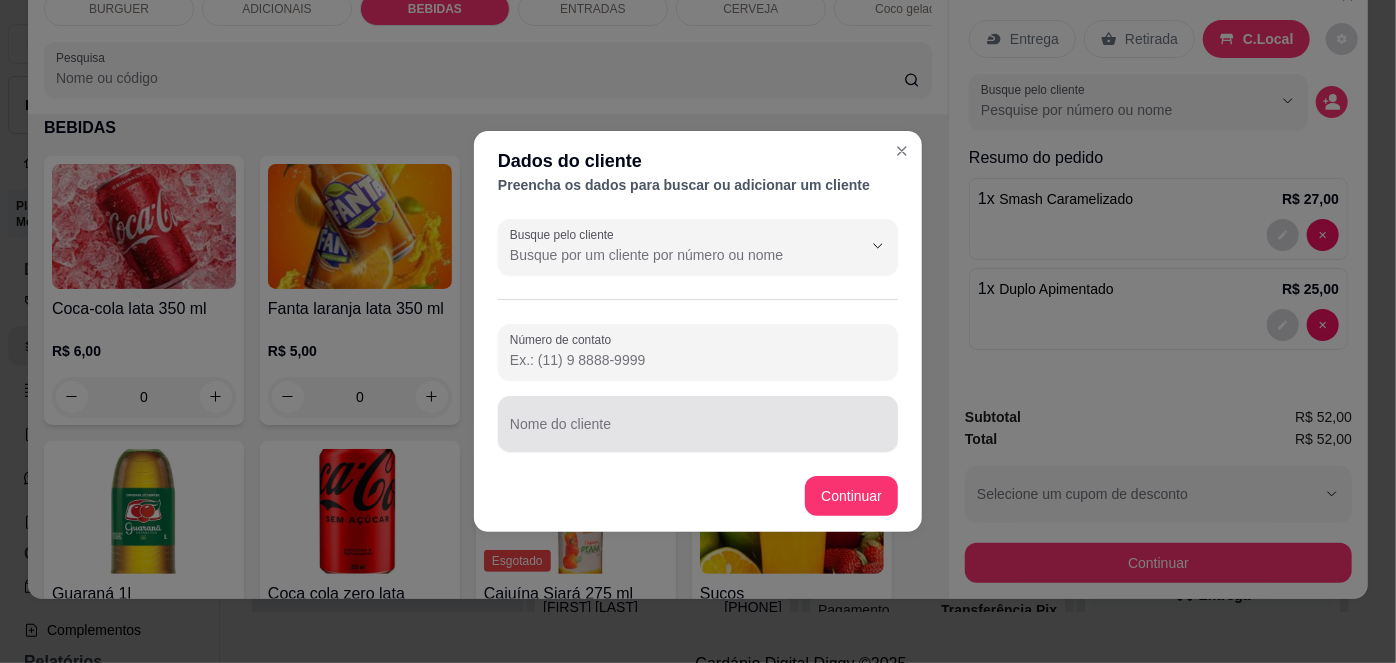click on "Busque pelo cliente Número de contato Nome do cliente" at bounding box center [698, 335] 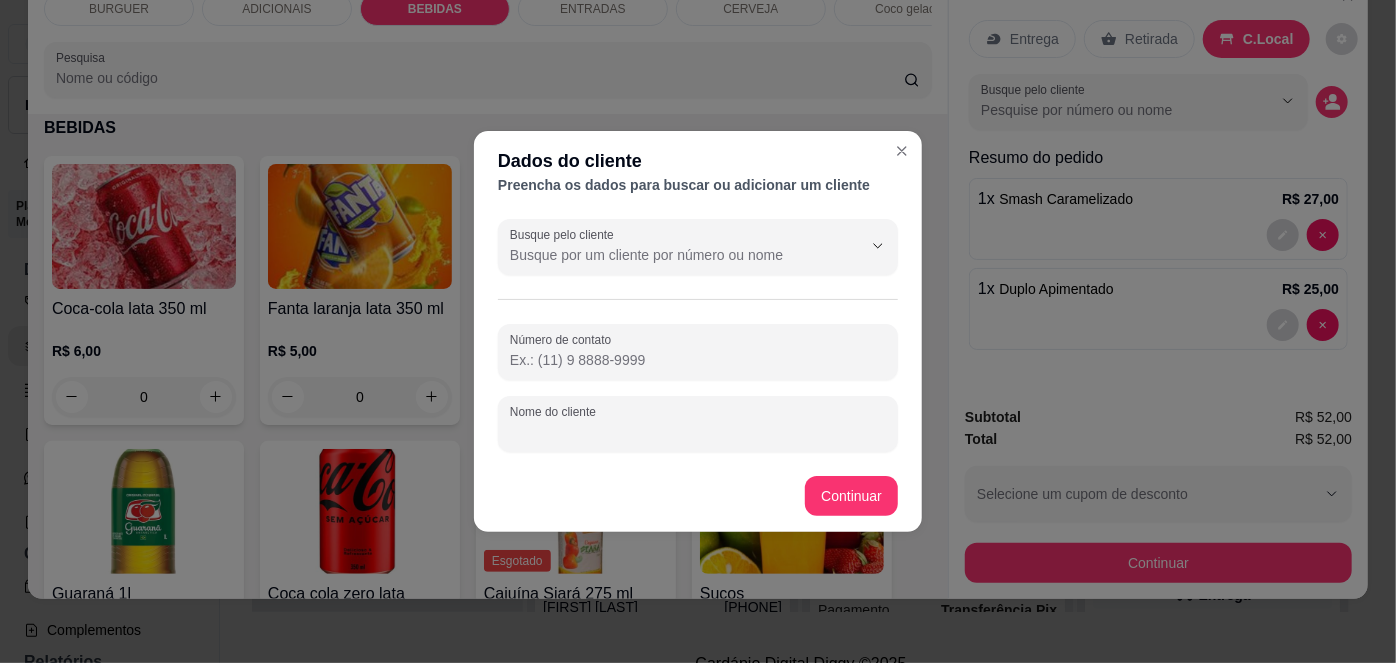 click on "Nome do cliente" at bounding box center [698, 432] 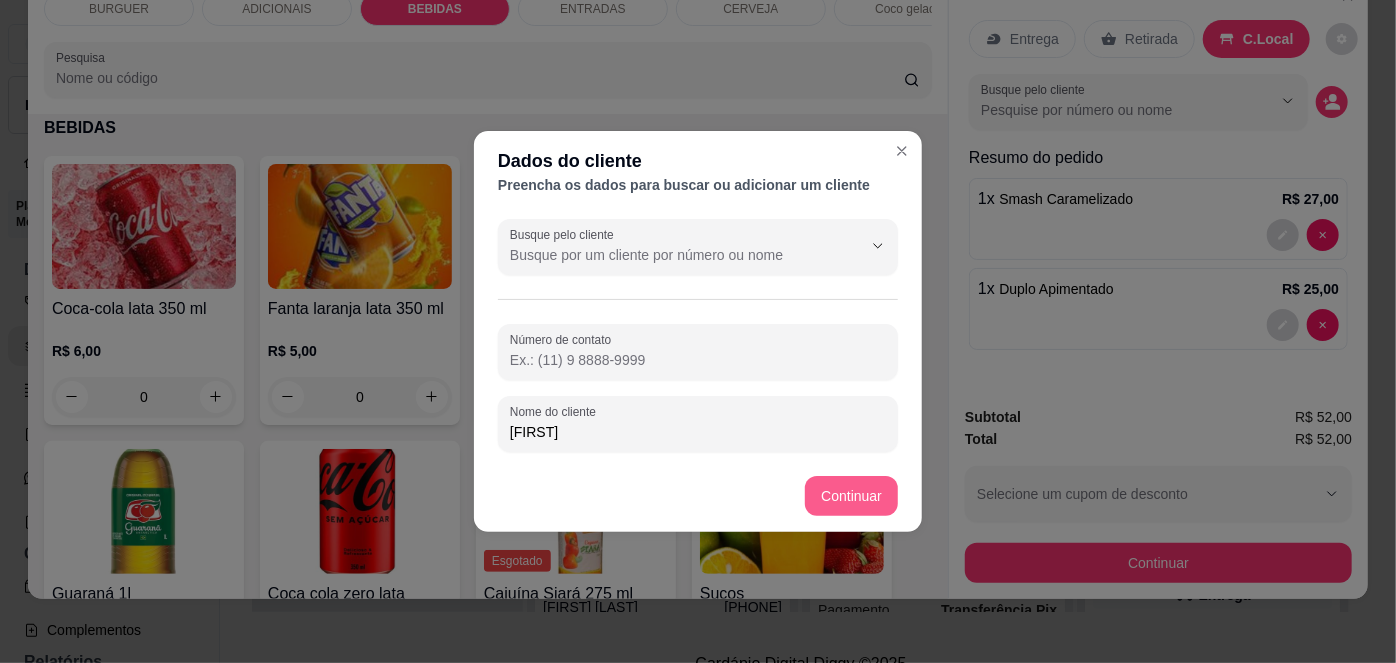 type on "[FIRST]" 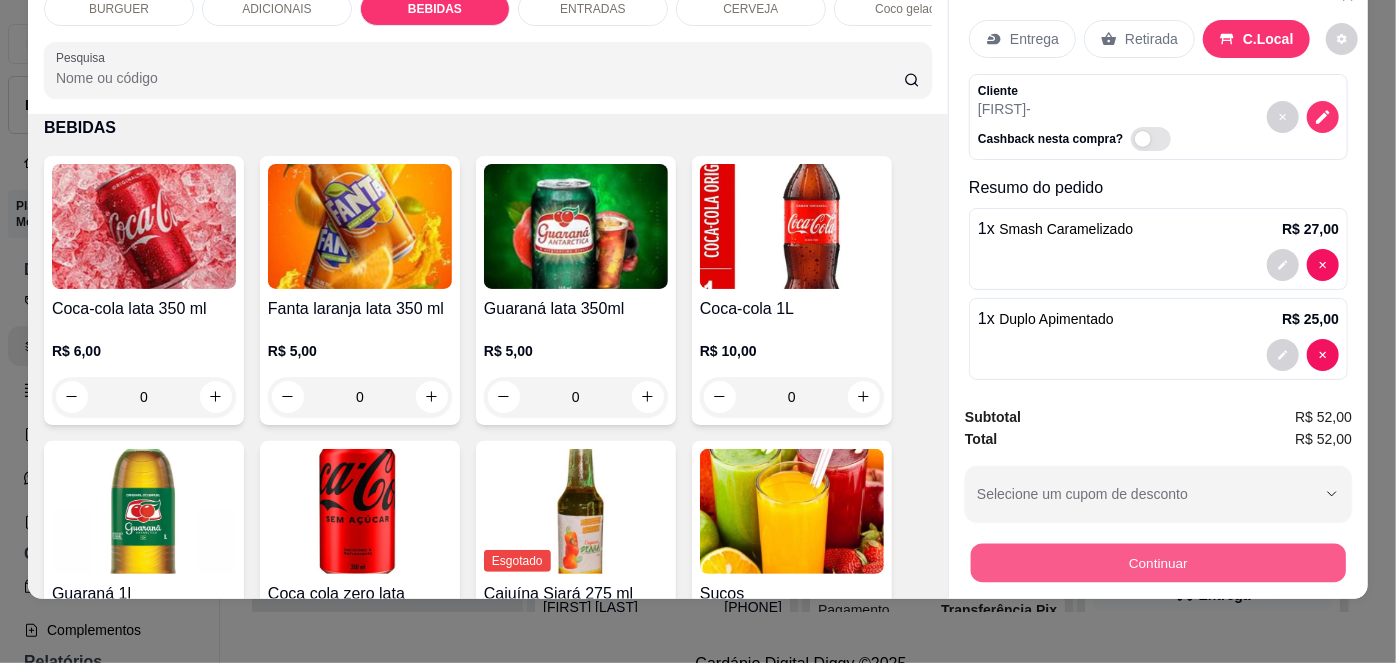 click on "Continuar" at bounding box center (1158, 563) 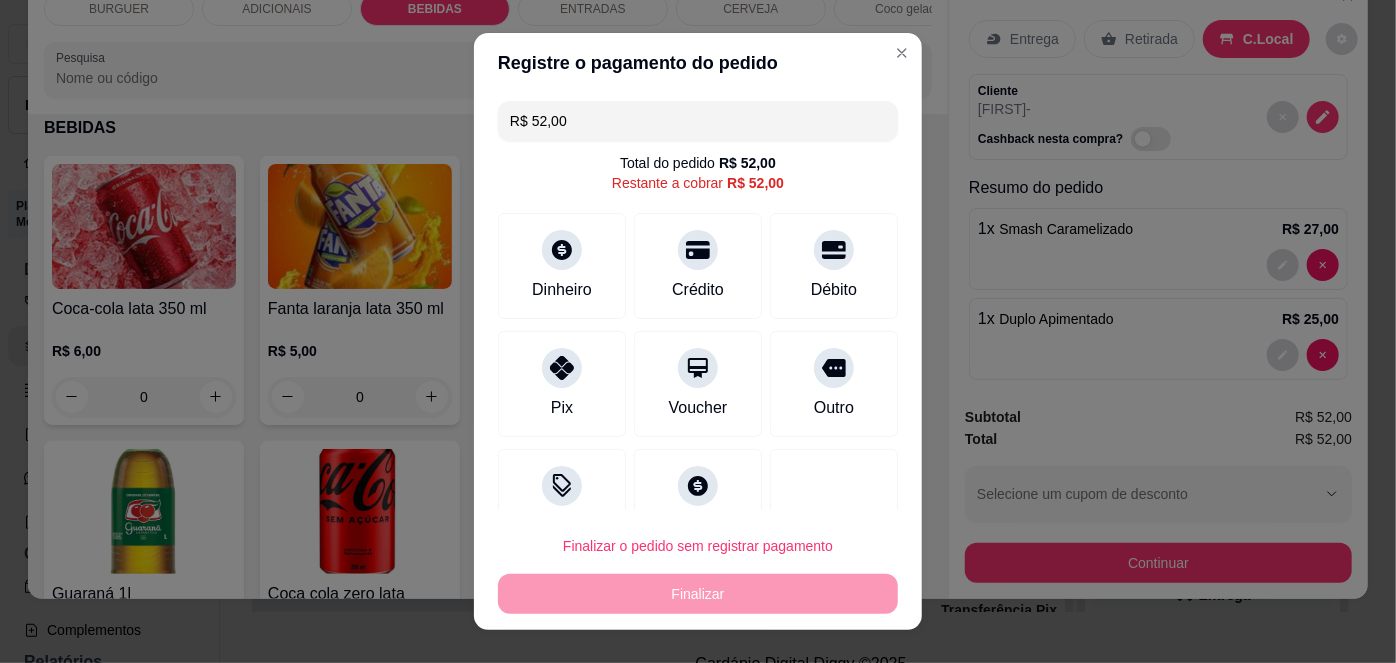 scroll, scrollTop: 51, scrollLeft: 0, axis: vertical 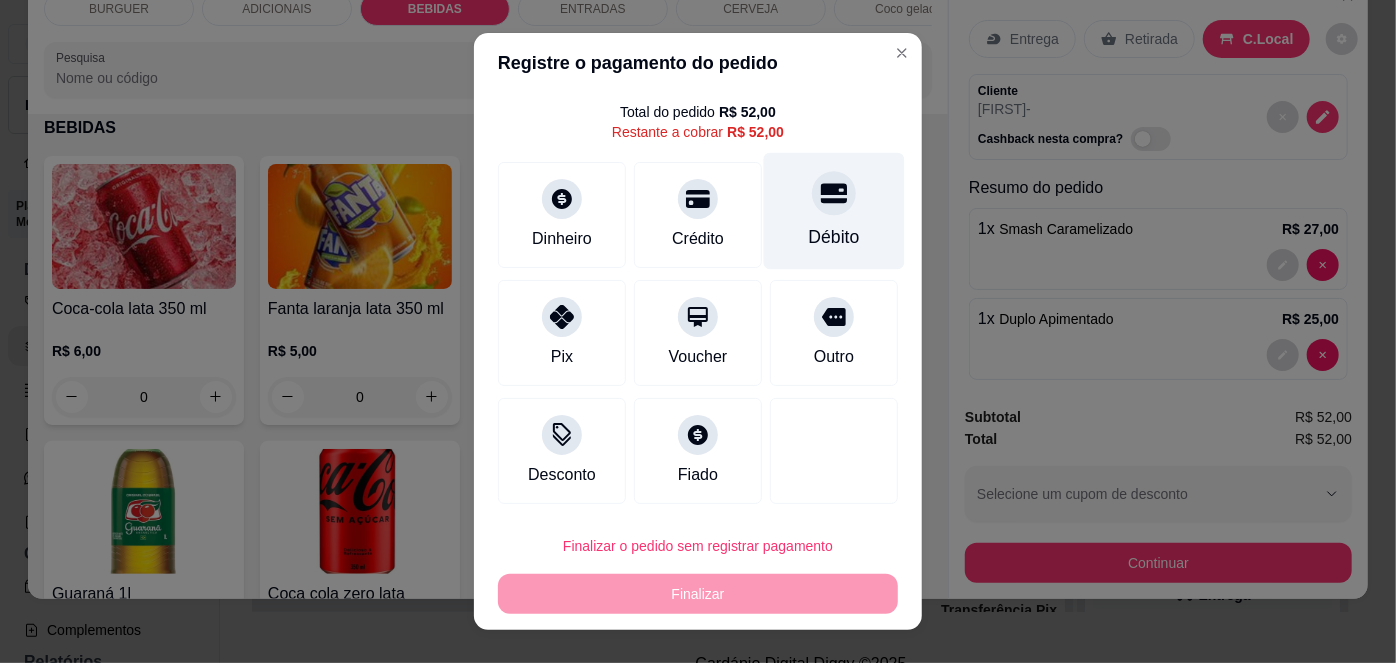 click on "Débito" at bounding box center (834, 237) 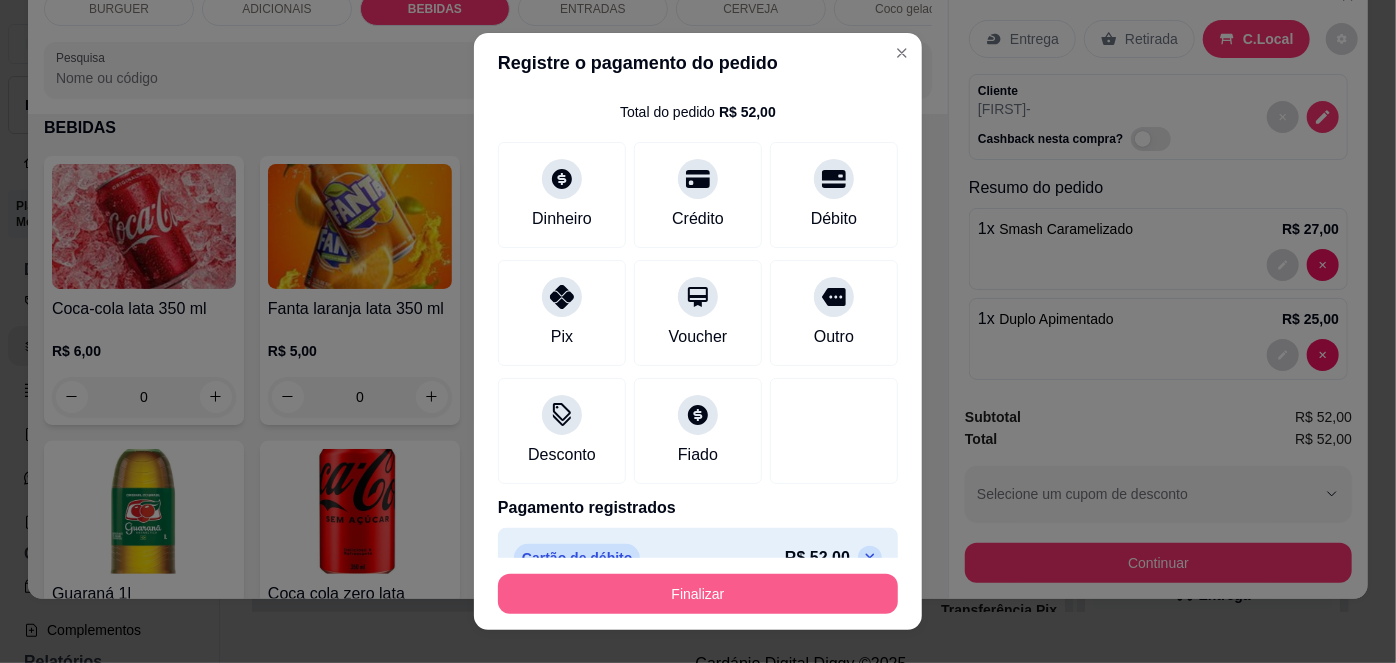 click on "Finalizar" at bounding box center [698, 594] 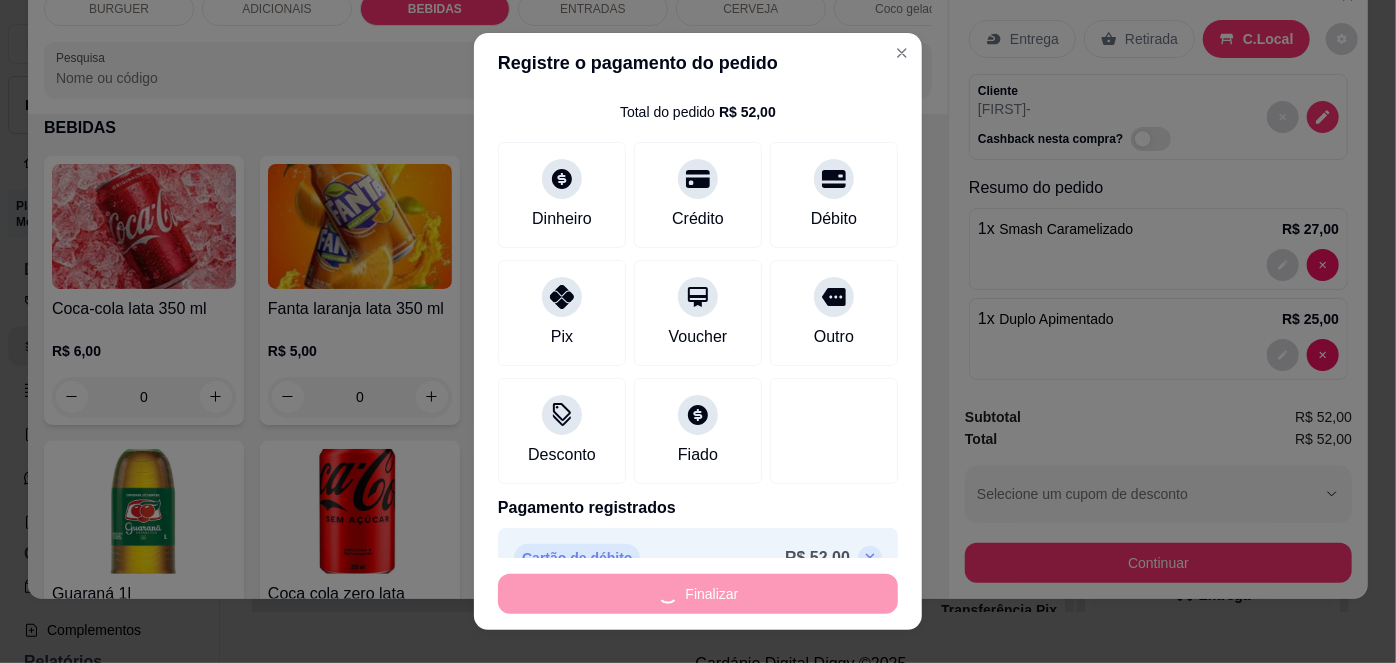 type on "0" 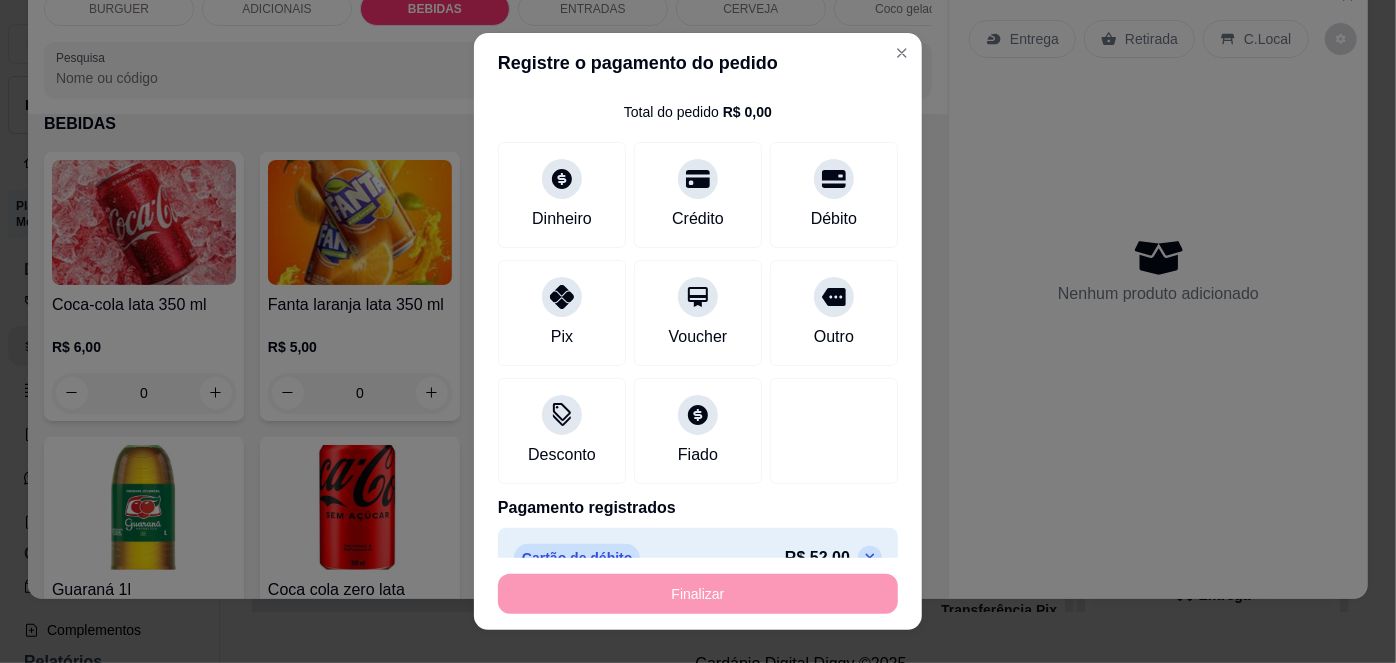 type on "-R$ 52,00" 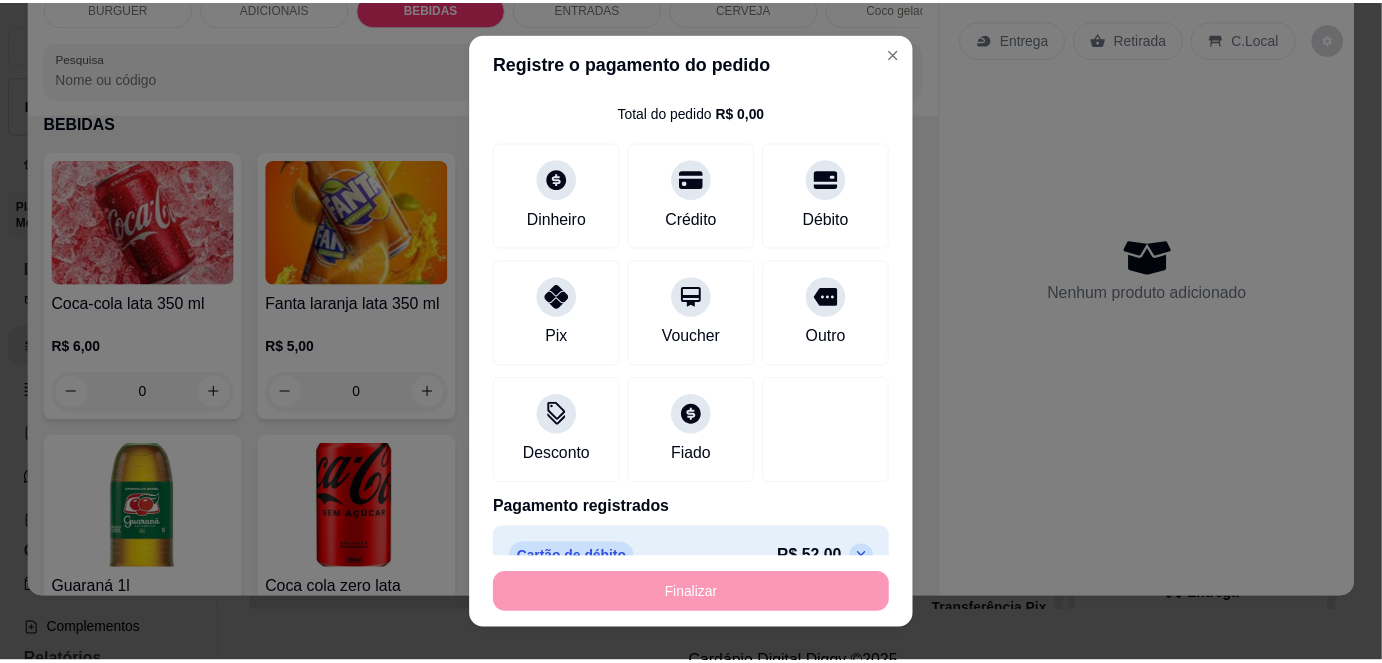 scroll, scrollTop: 1594, scrollLeft: 0, axis: vertical 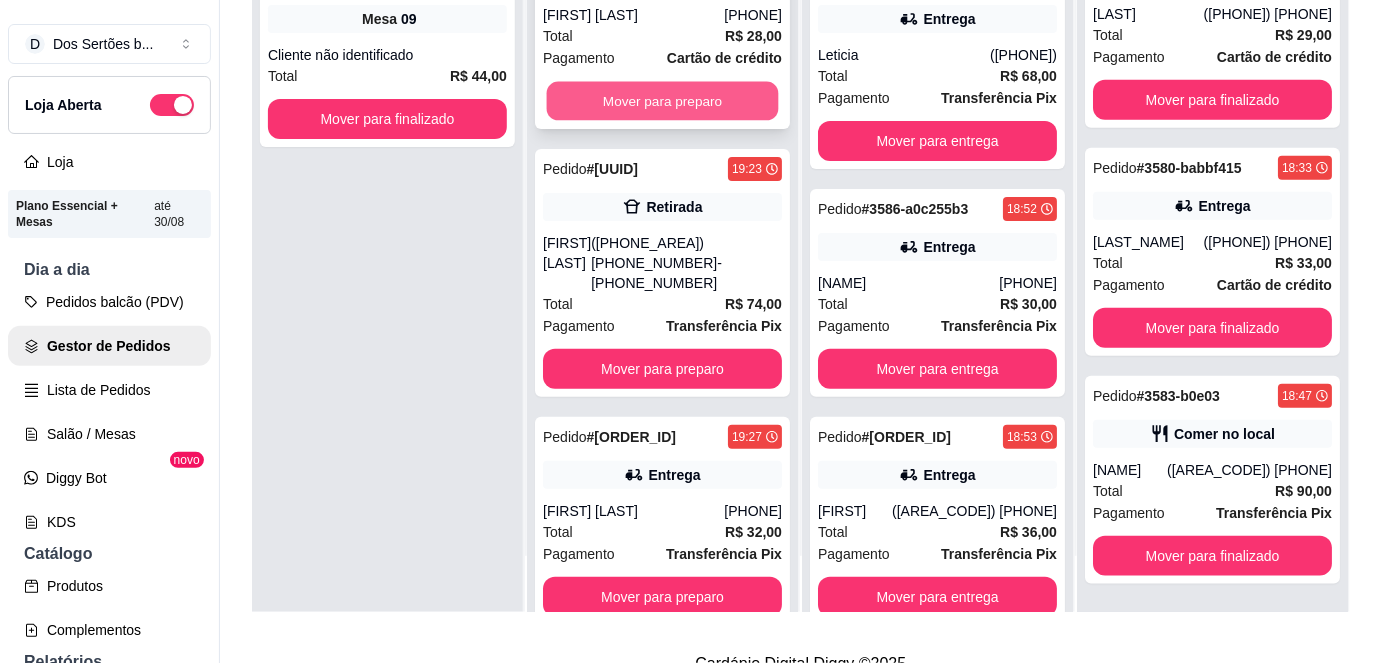 click on "Mover para preparo" at bounding box center [663, 101] 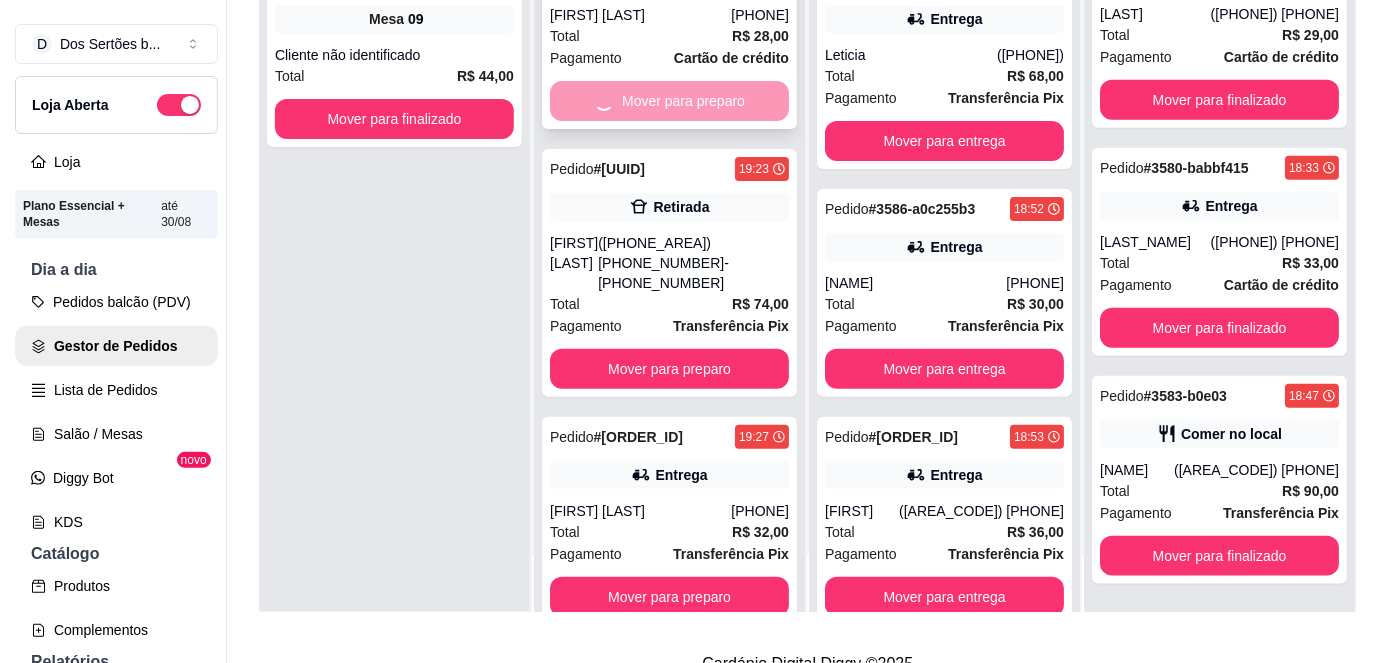 scroll, scrollTop: 0, scrollLeft: 0, axis: both 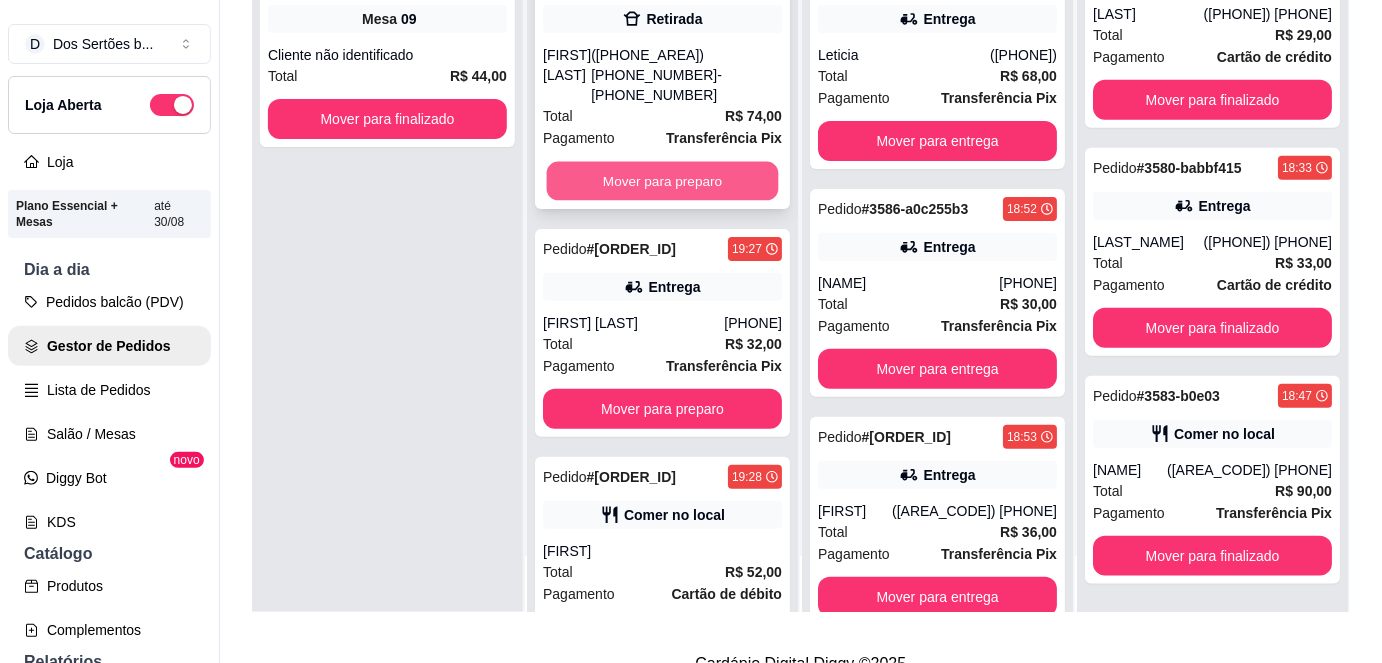 click on "Mover para preparo" at bounding box center [663, 181] 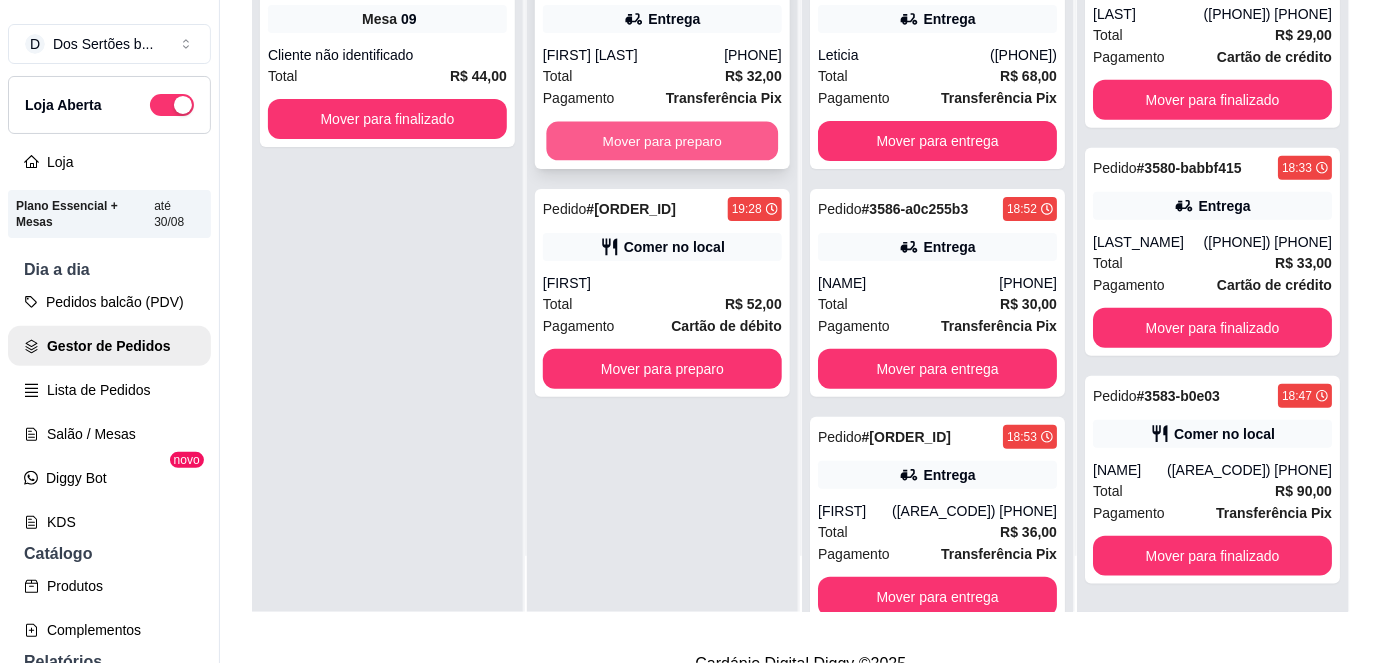 click on "Mover para preparo" at bounding box center [663, 141] 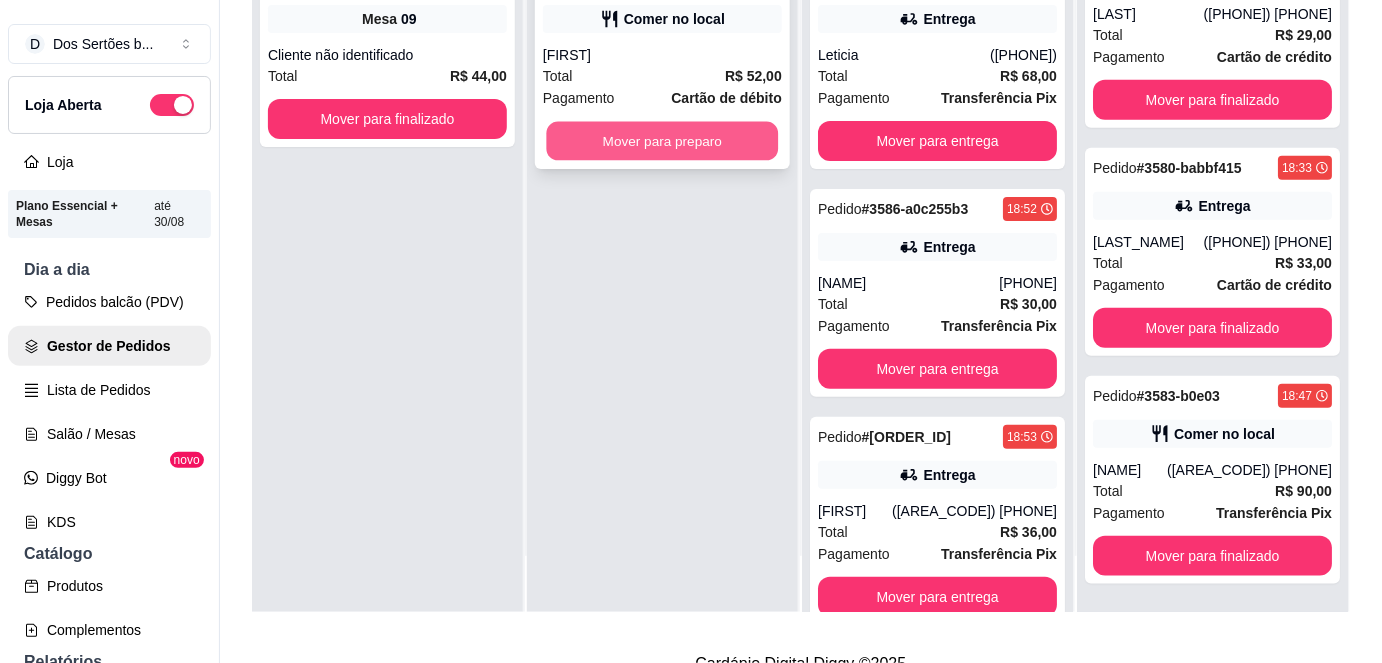 click on "Mover para preparo" at bounding box center [663, 141] 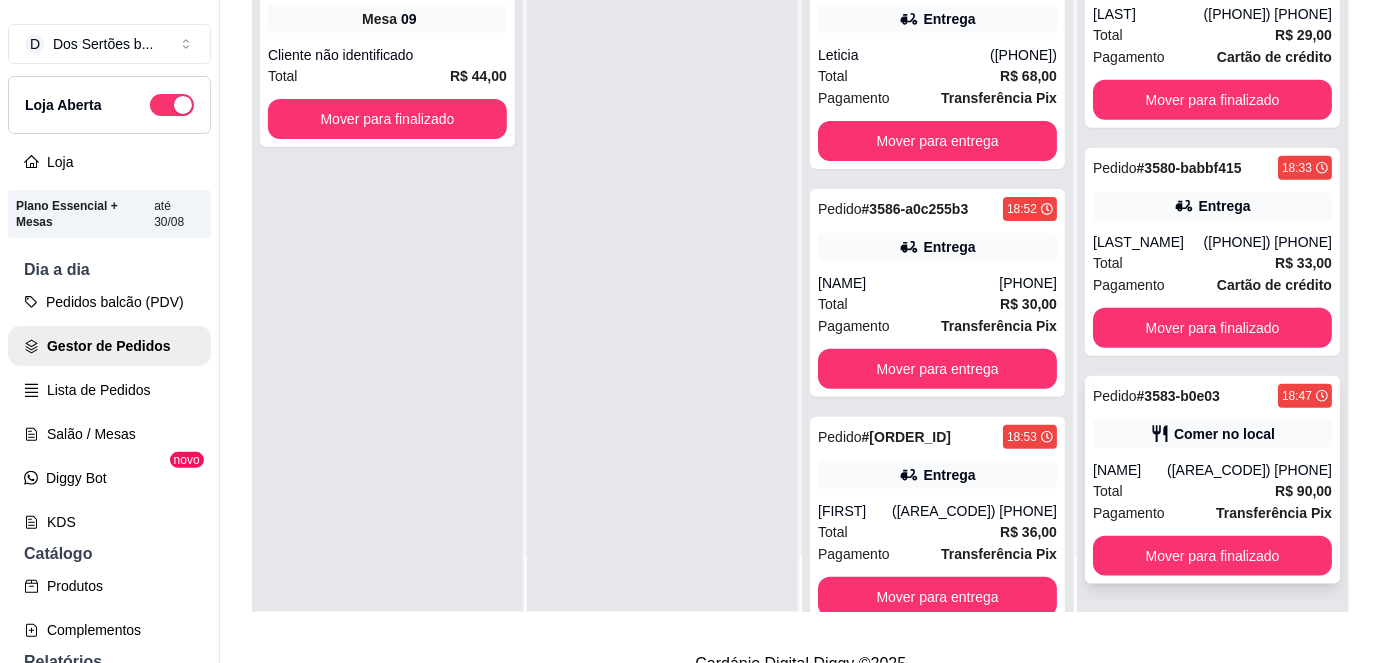 click on "([AREA_CODE]) [PHONE]" at bounding box center (1249, 470) 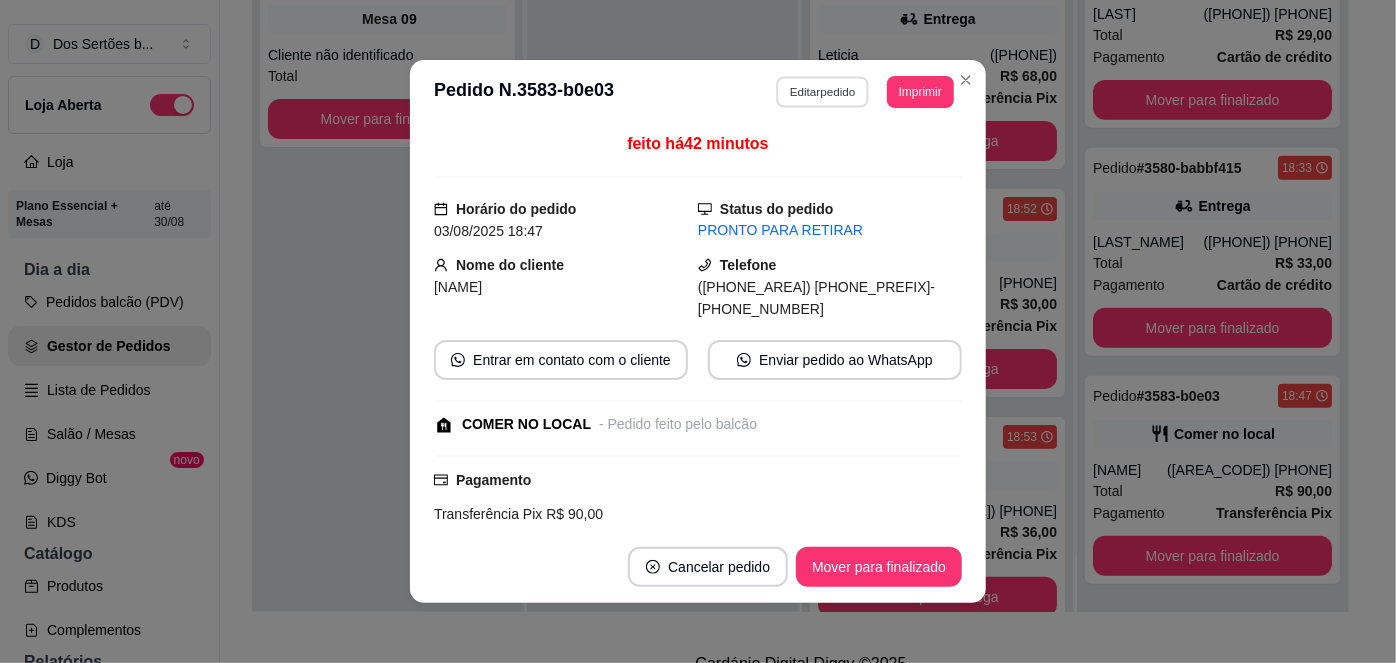 click on "Editar  pedido" at bounding box center [823, 91] 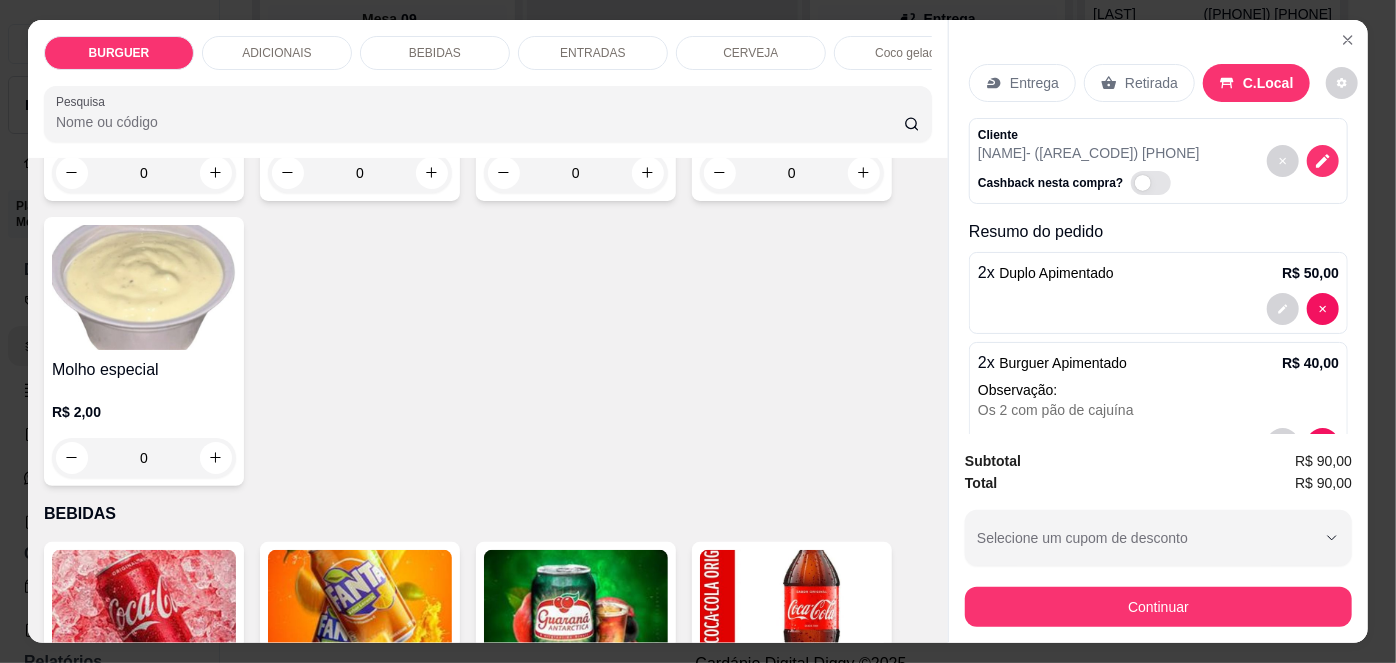 scroll, scrollTop: 1253, scrollLeft: 0, axis: vertical 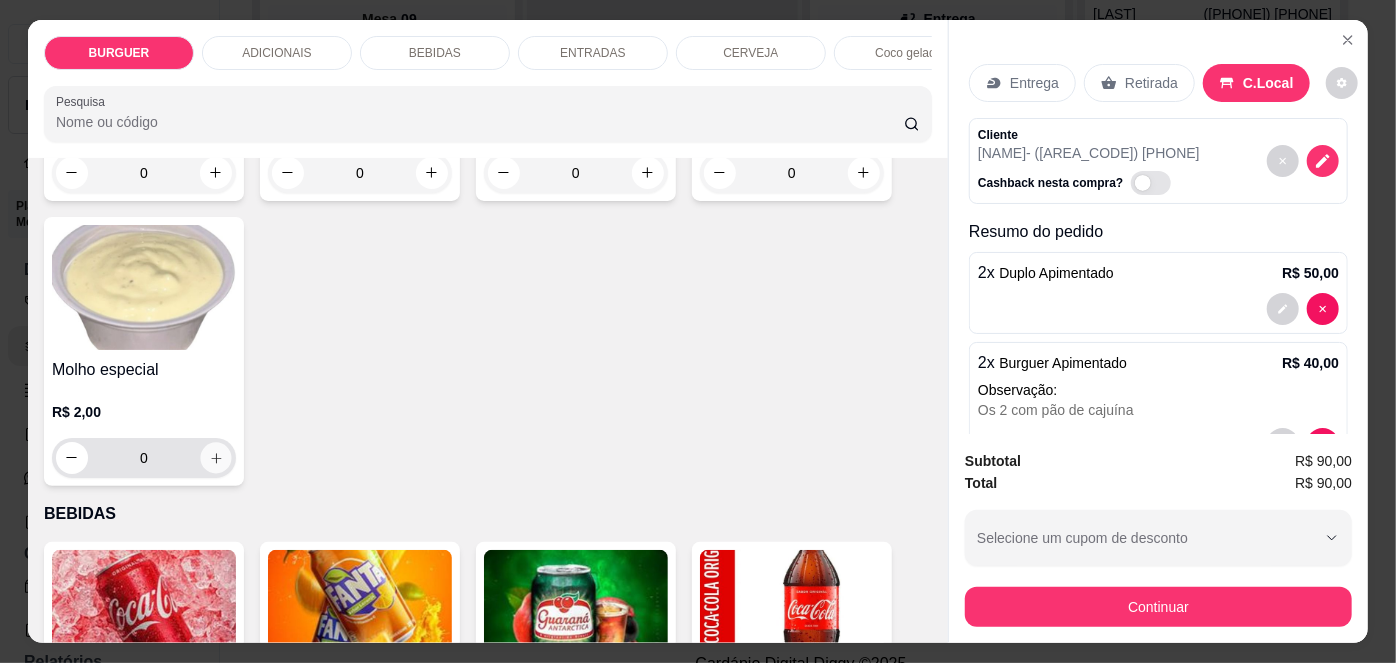 click 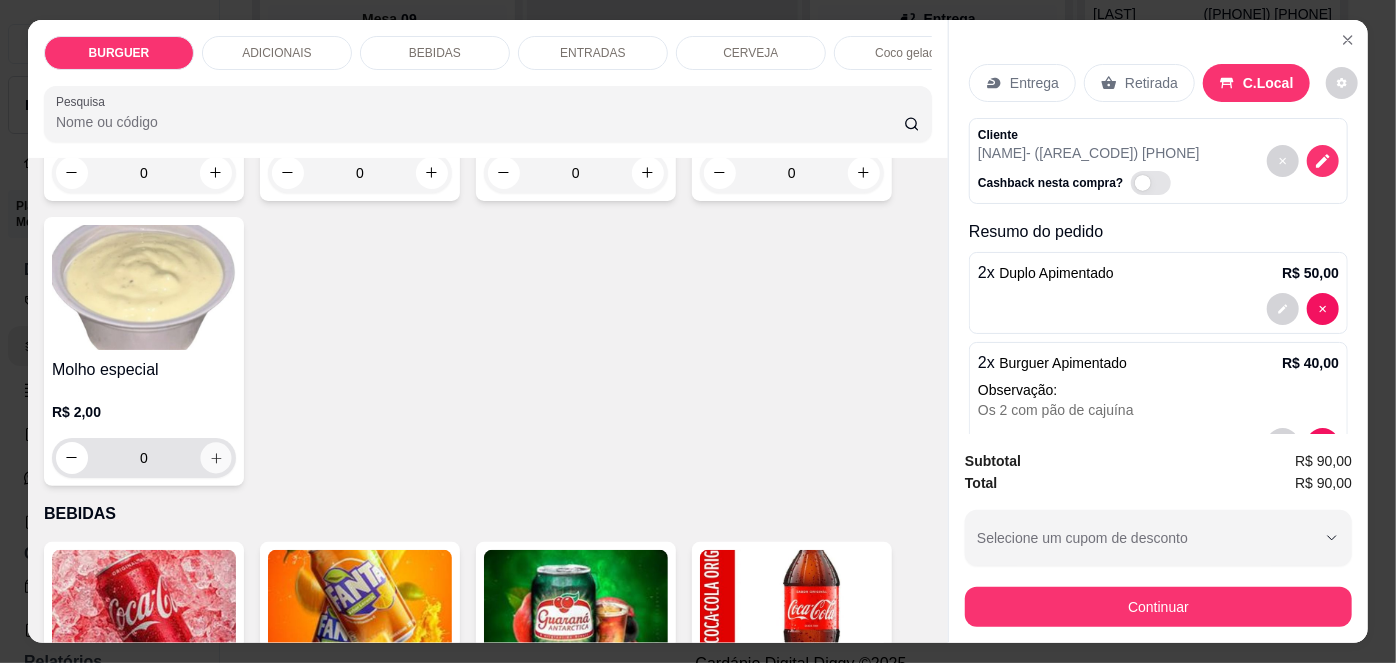 type on "1" 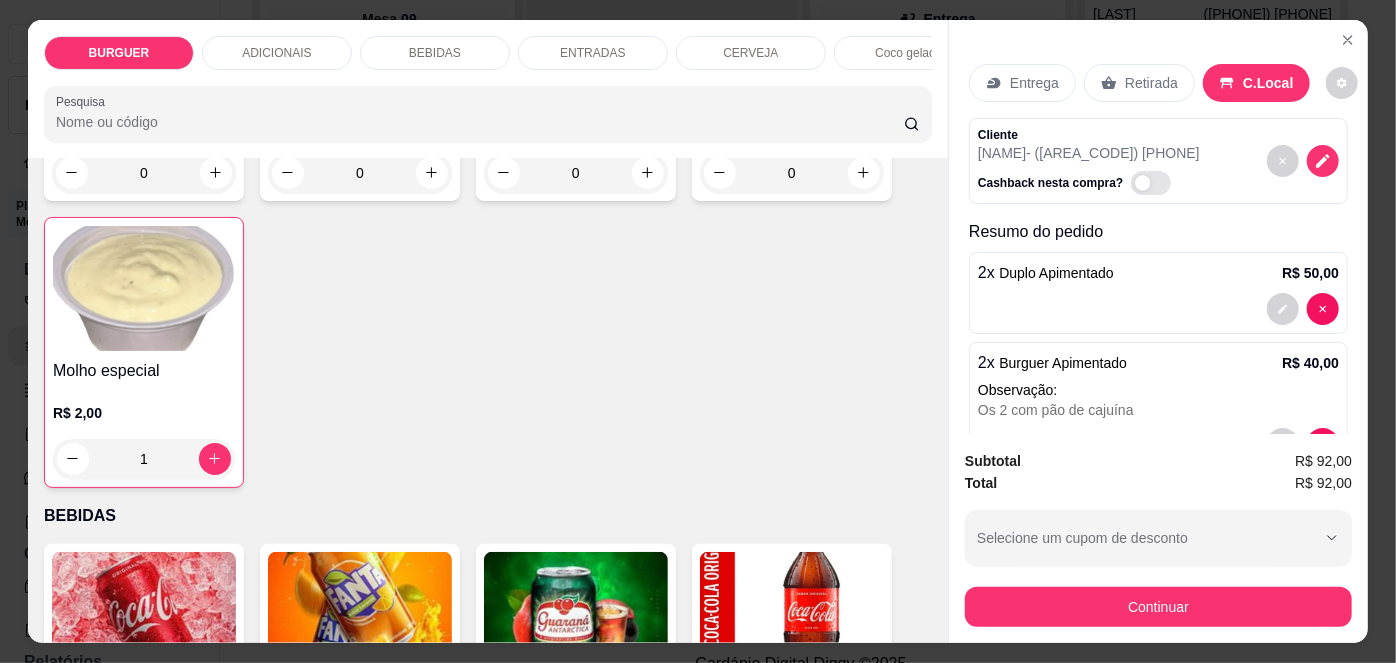 click on "Retirada" at bounding box center (1151, 83) 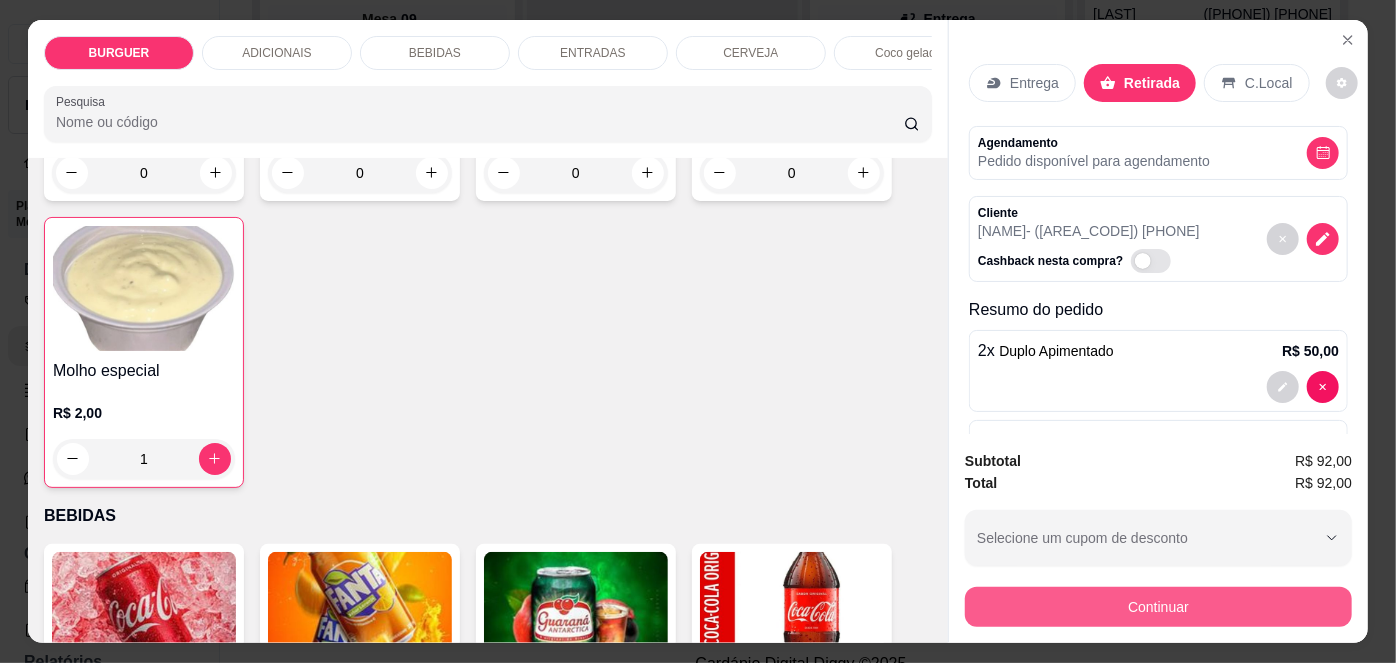 click on "Continuar" at bounding box center (1158, 607) 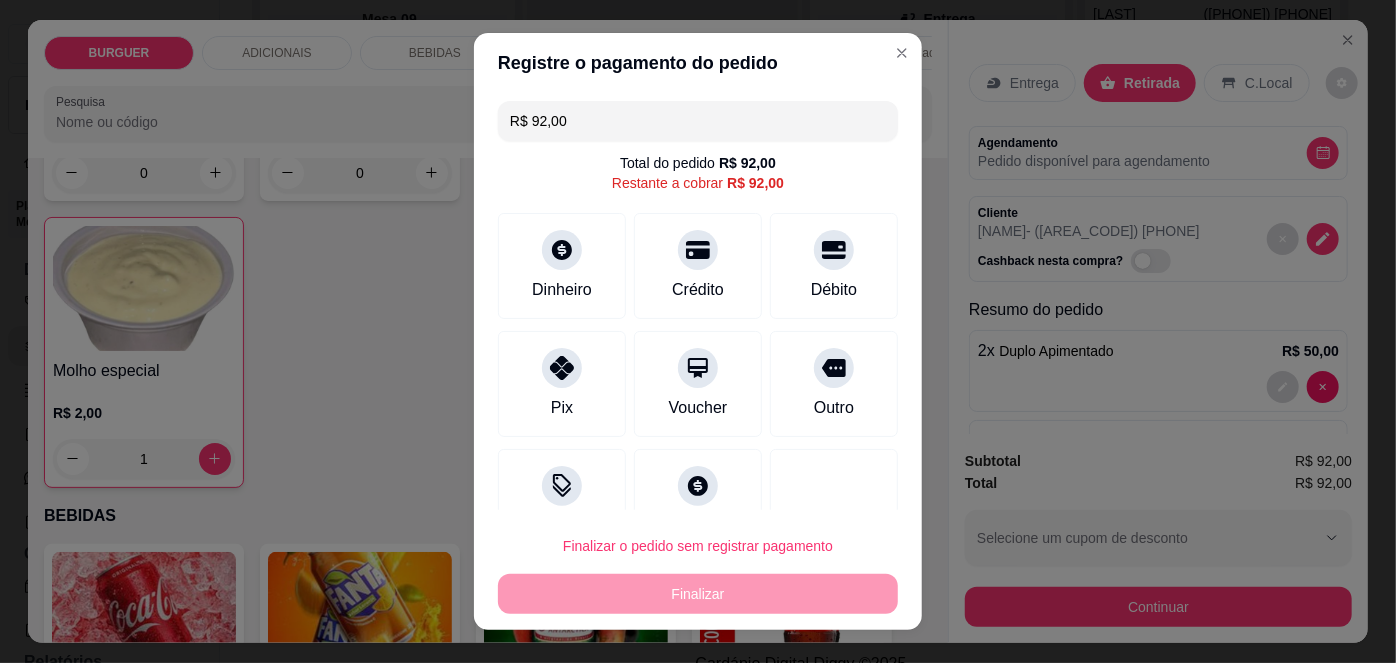 click on "R$ 92,00" at bounding box center (698, 121) 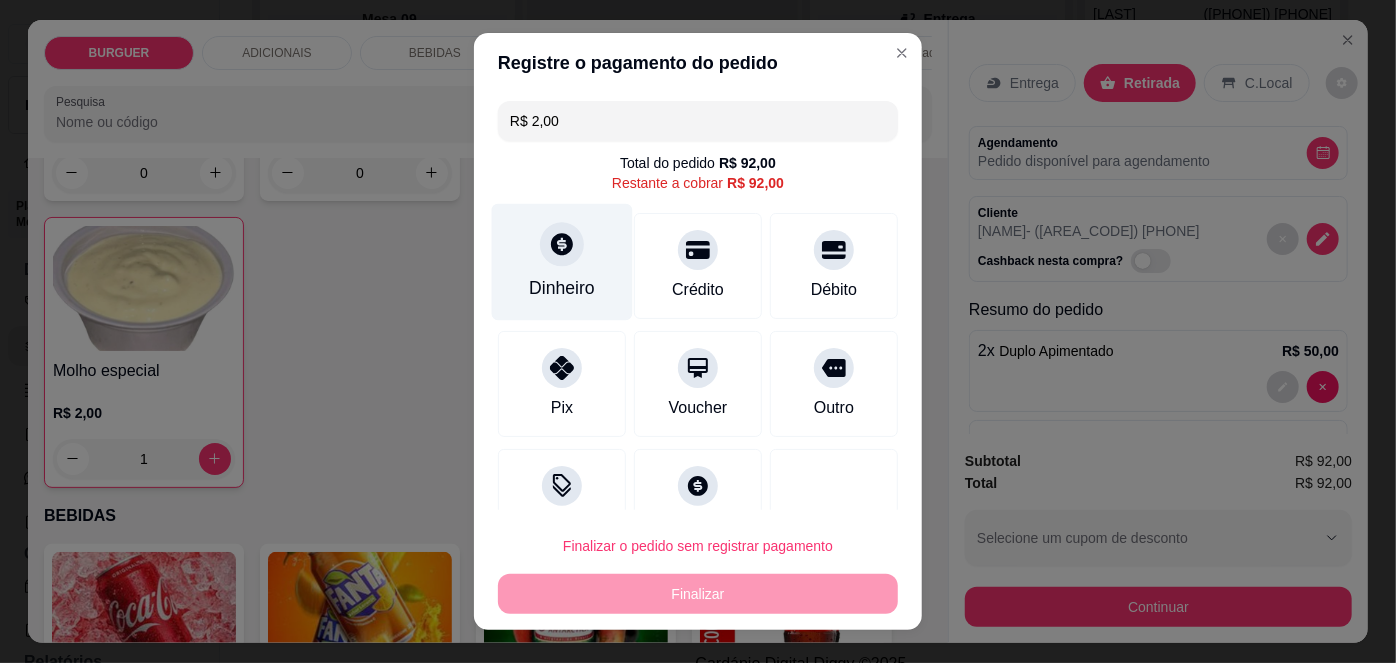 click at bounding box center (562, 245) 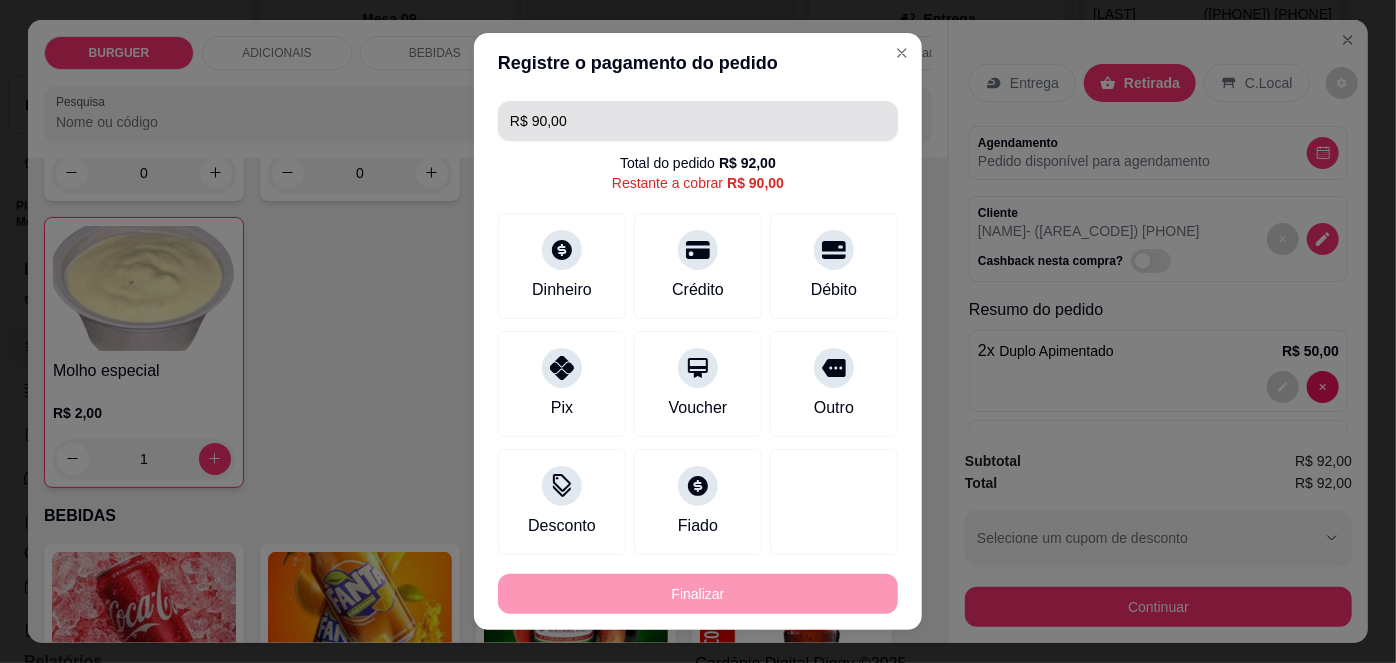 click on "R$ 90,00" at bounding box center [698, 121] 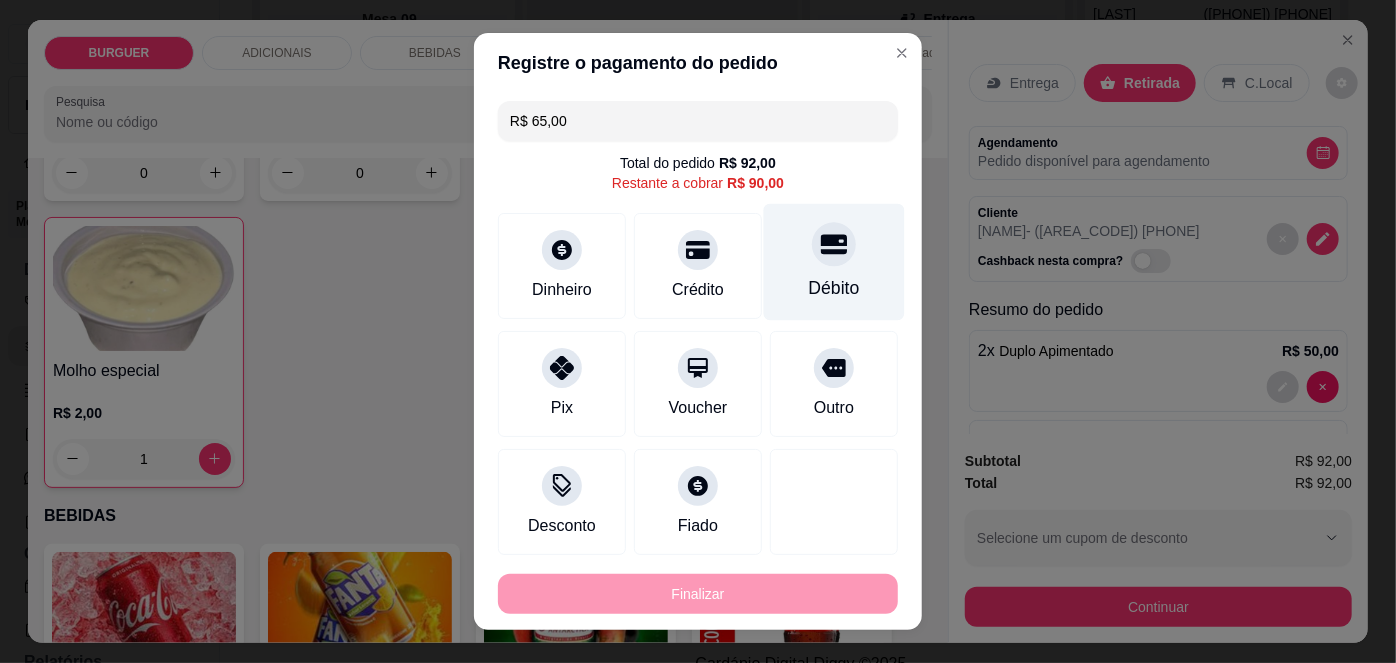 click on "Débito" at bounding box center [834, 262] 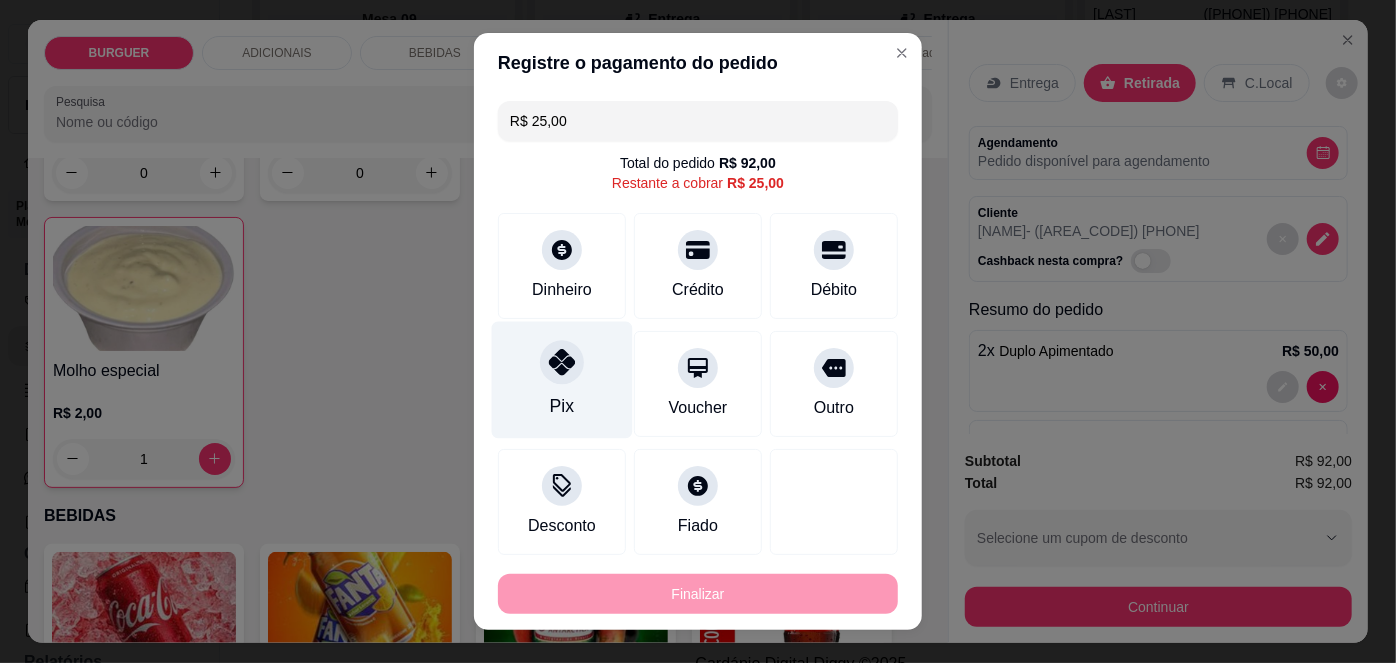 click 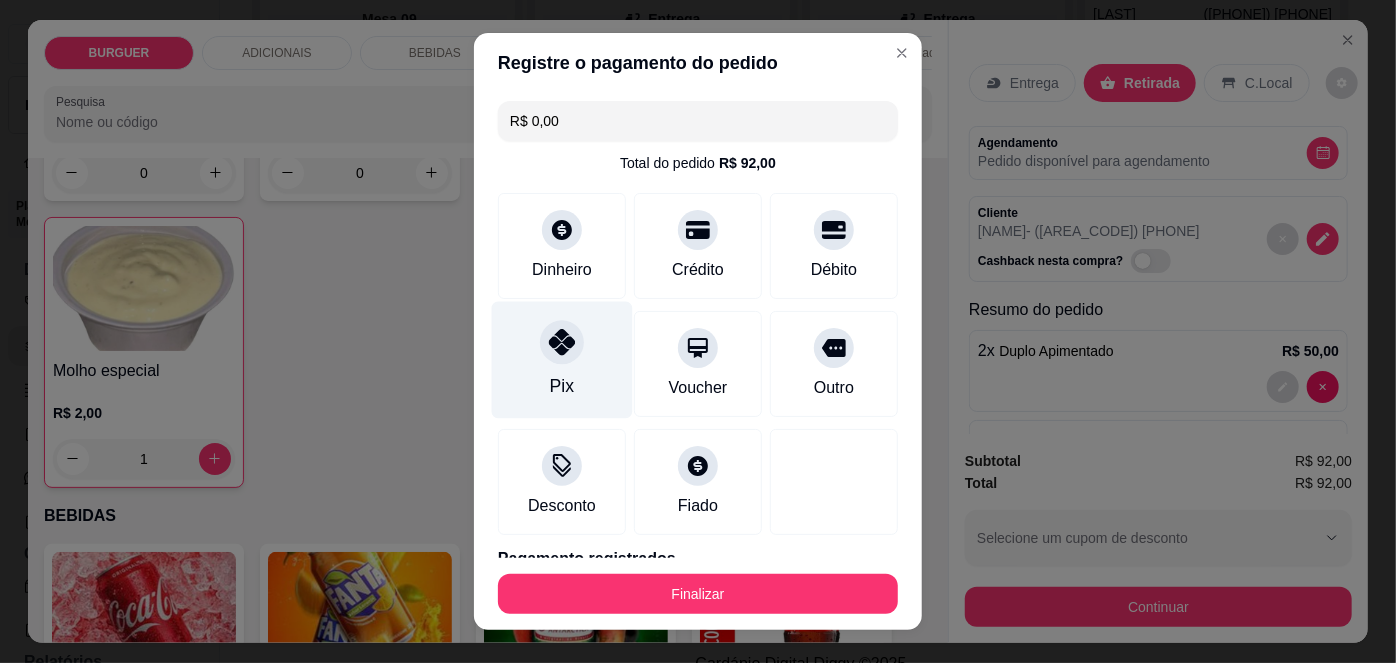 scroll, scrollTop: 240, scrollLeft: 0, axis: vertical 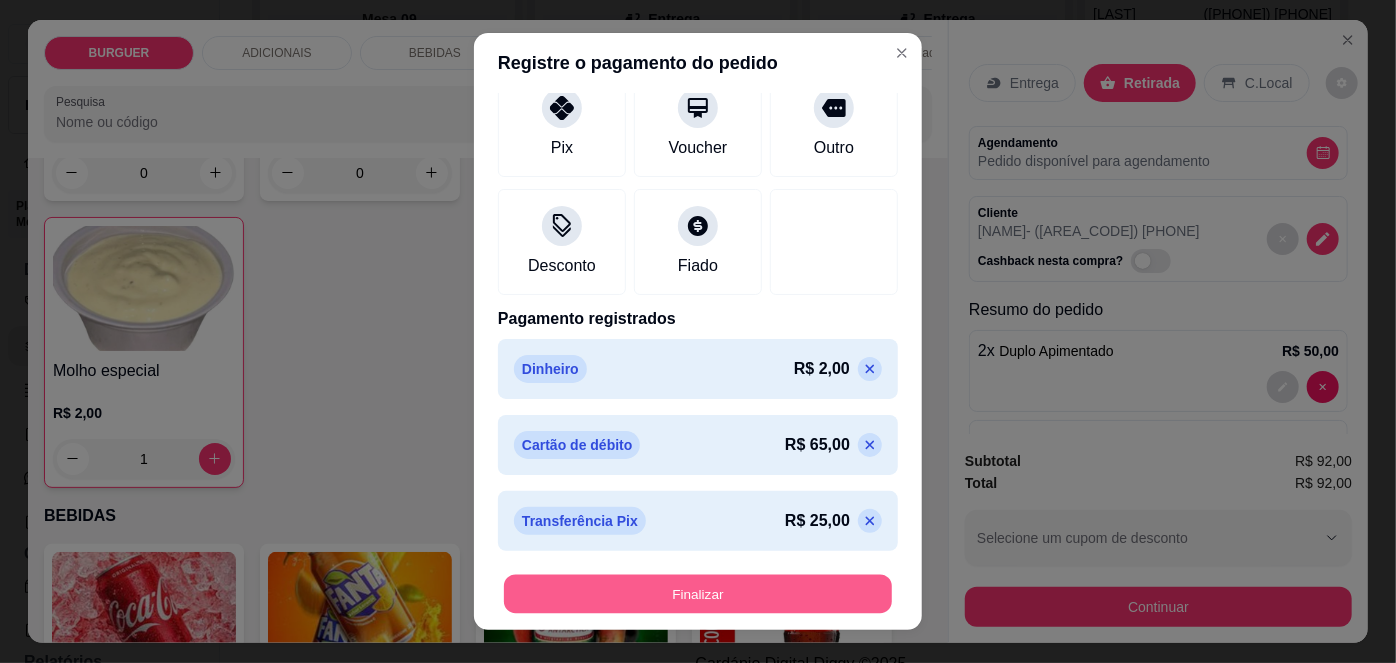 click on "Finalizar" at bounding box center [698, 593] 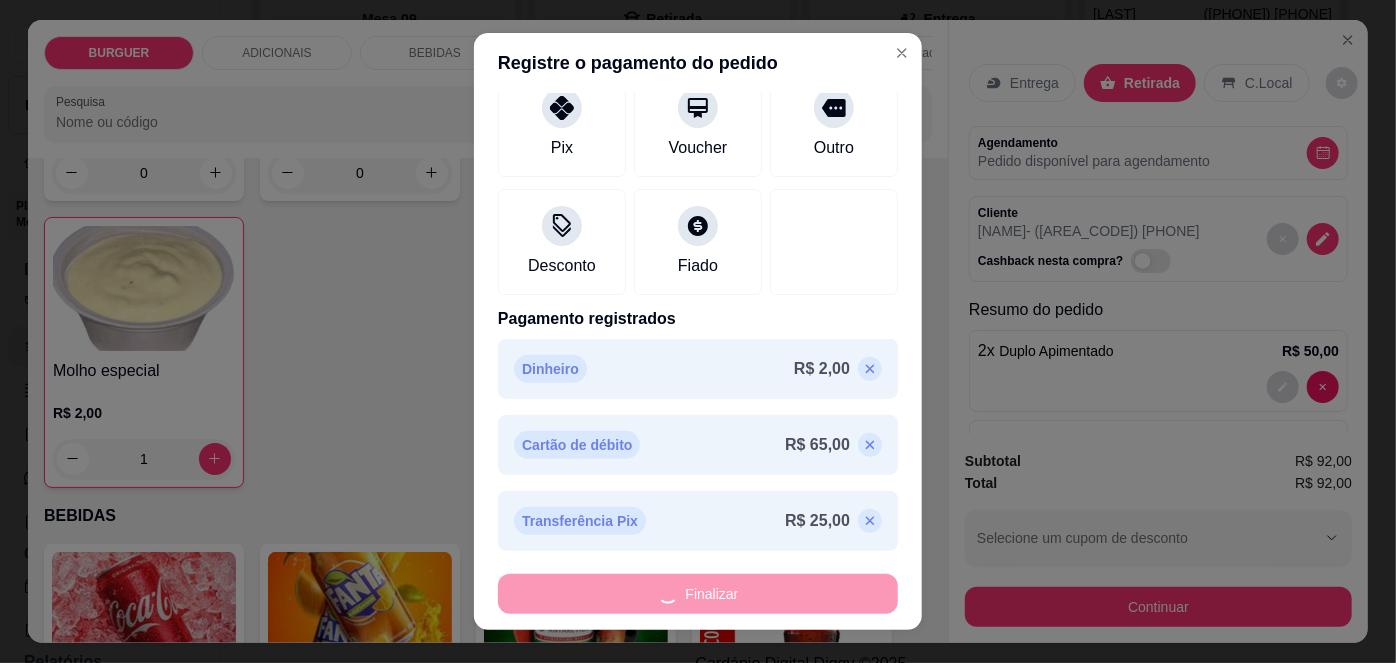 type on "0" 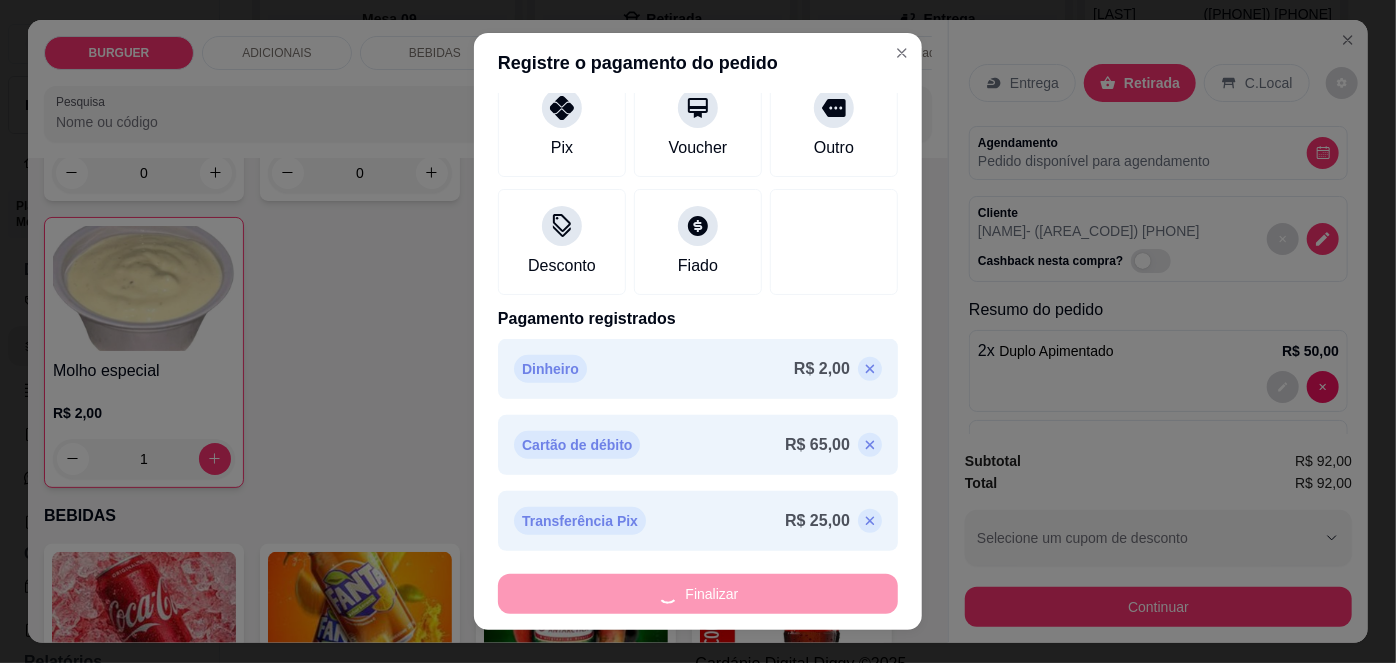 type on "0" 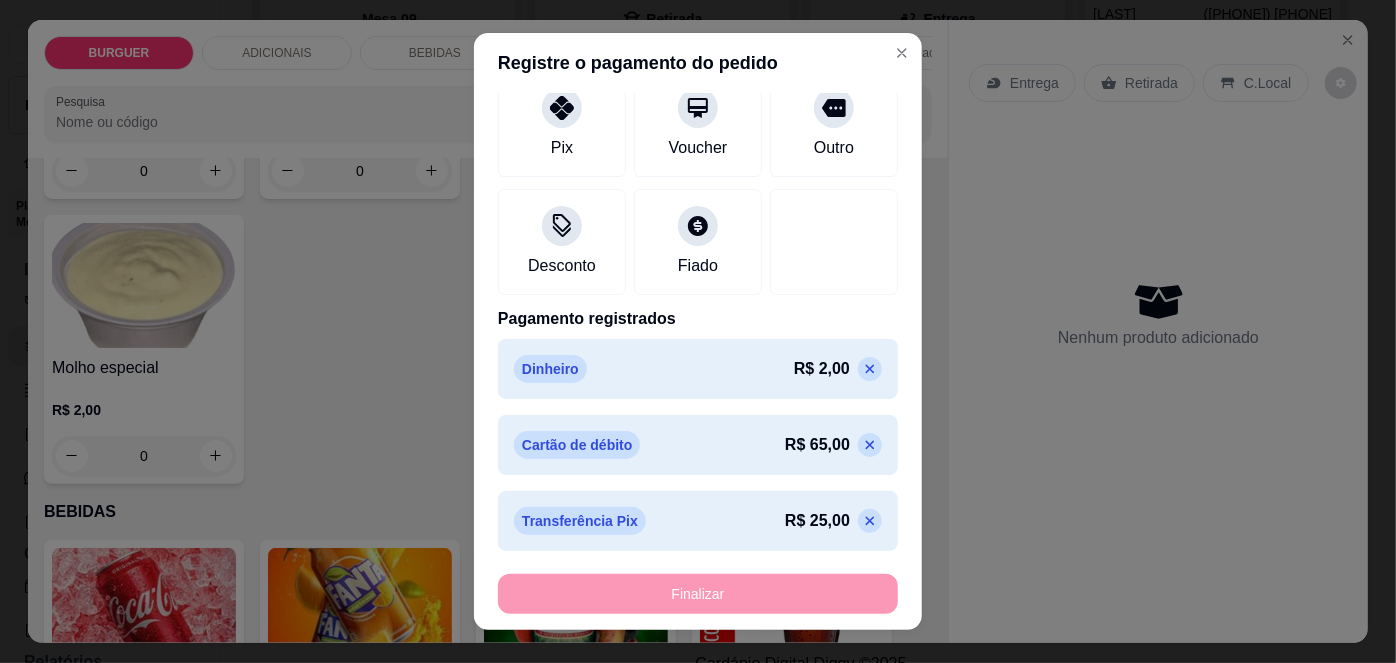 type on "-R$ 92,00" 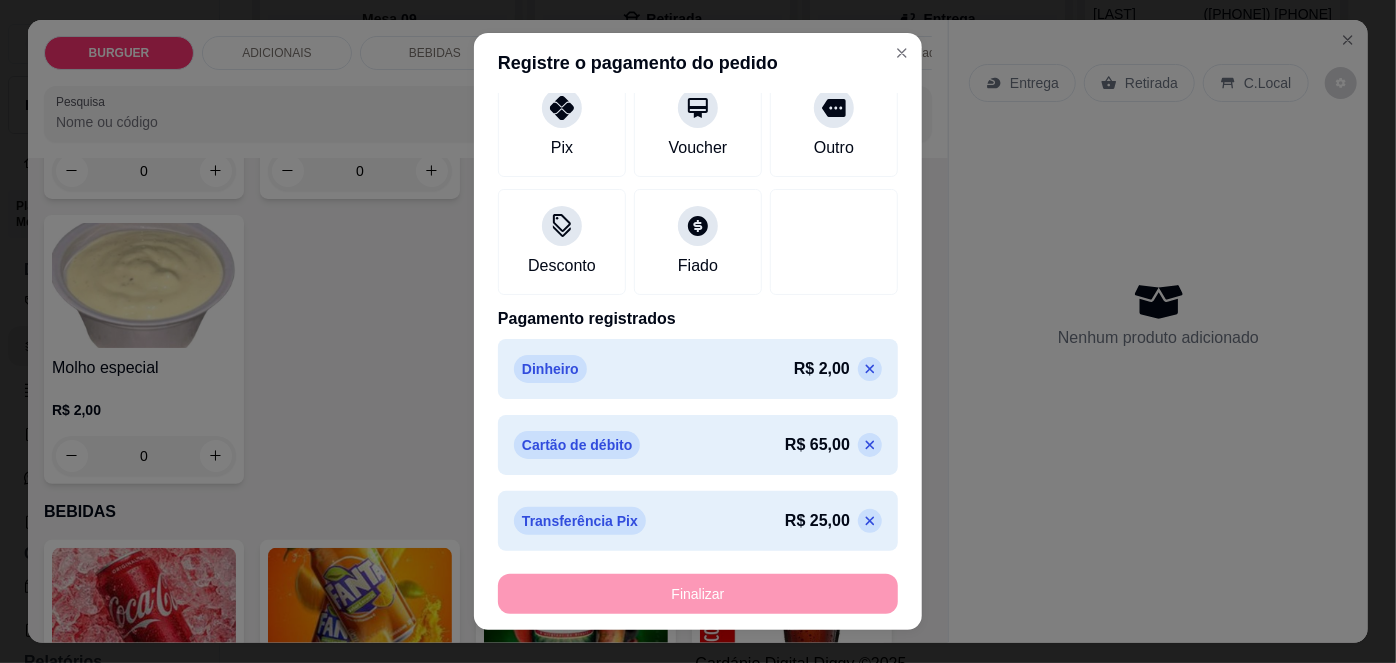 scroll, scrollTop: 1252, scrollLeft: 0, axis: vertical 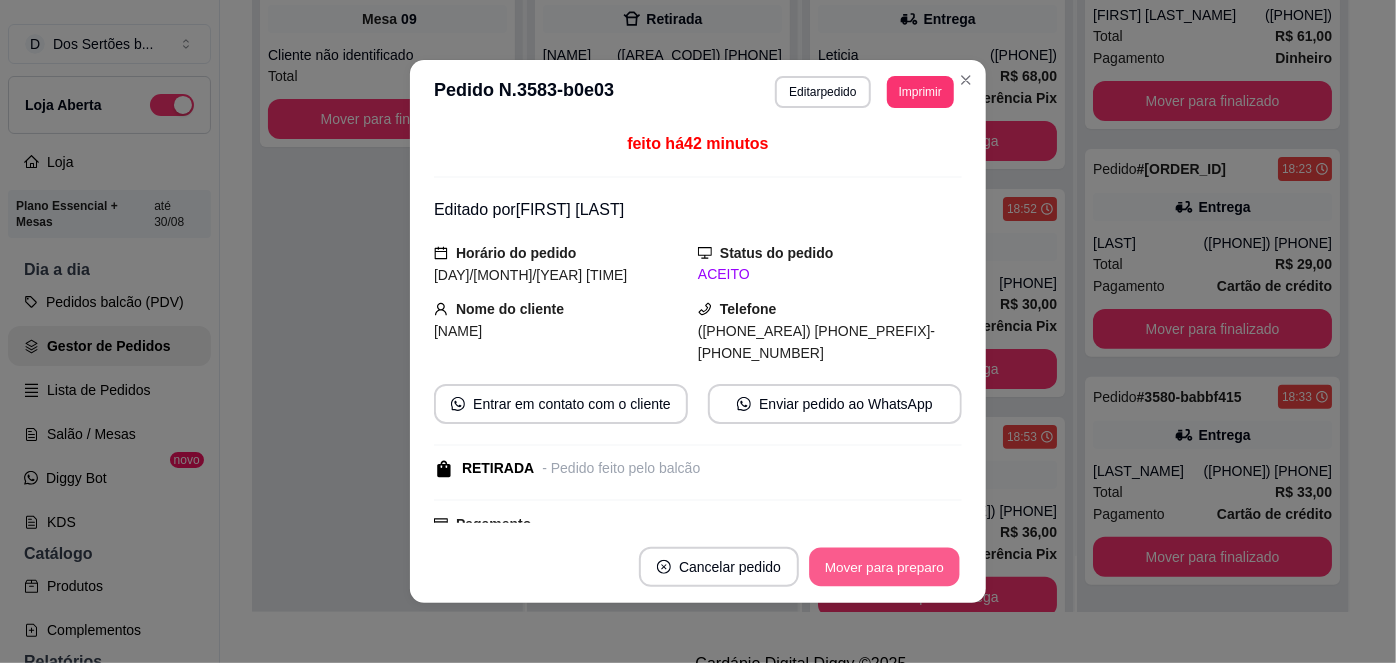 click on "Mover para preparo" at bounding box center (884, 567) 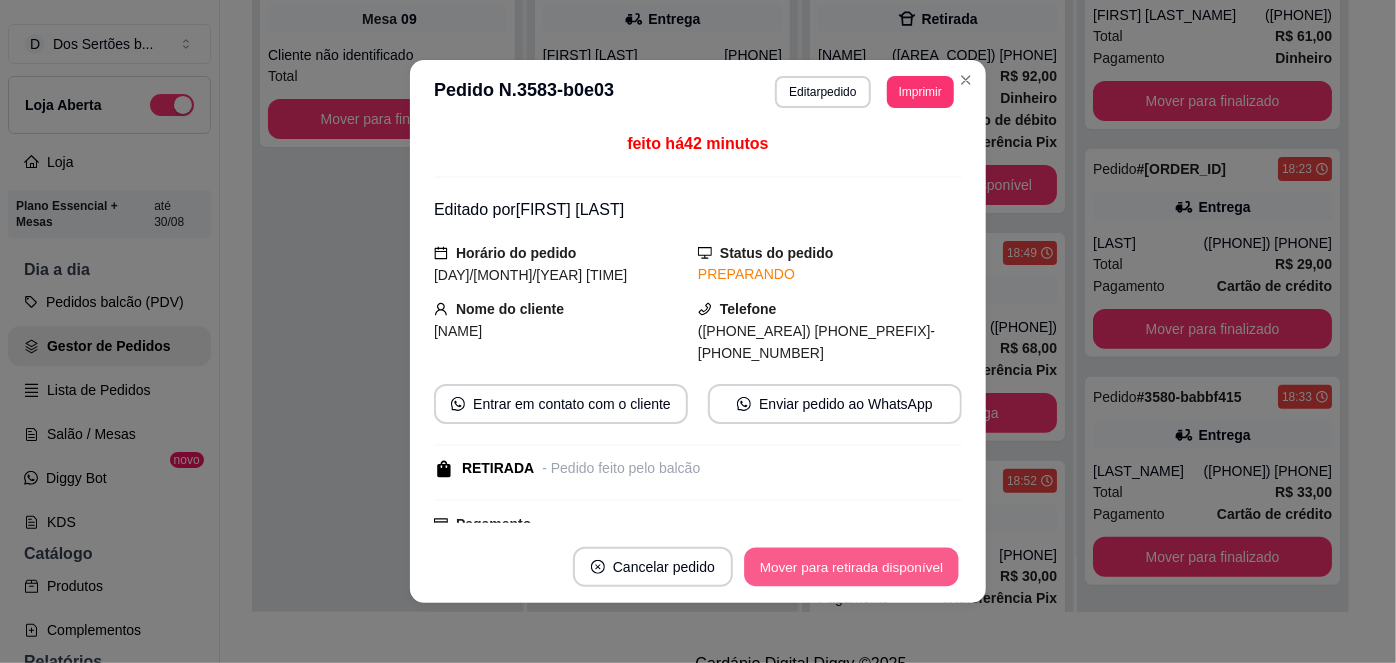 click on "Mover para retirada disponível" at bounding box center (851, 567) 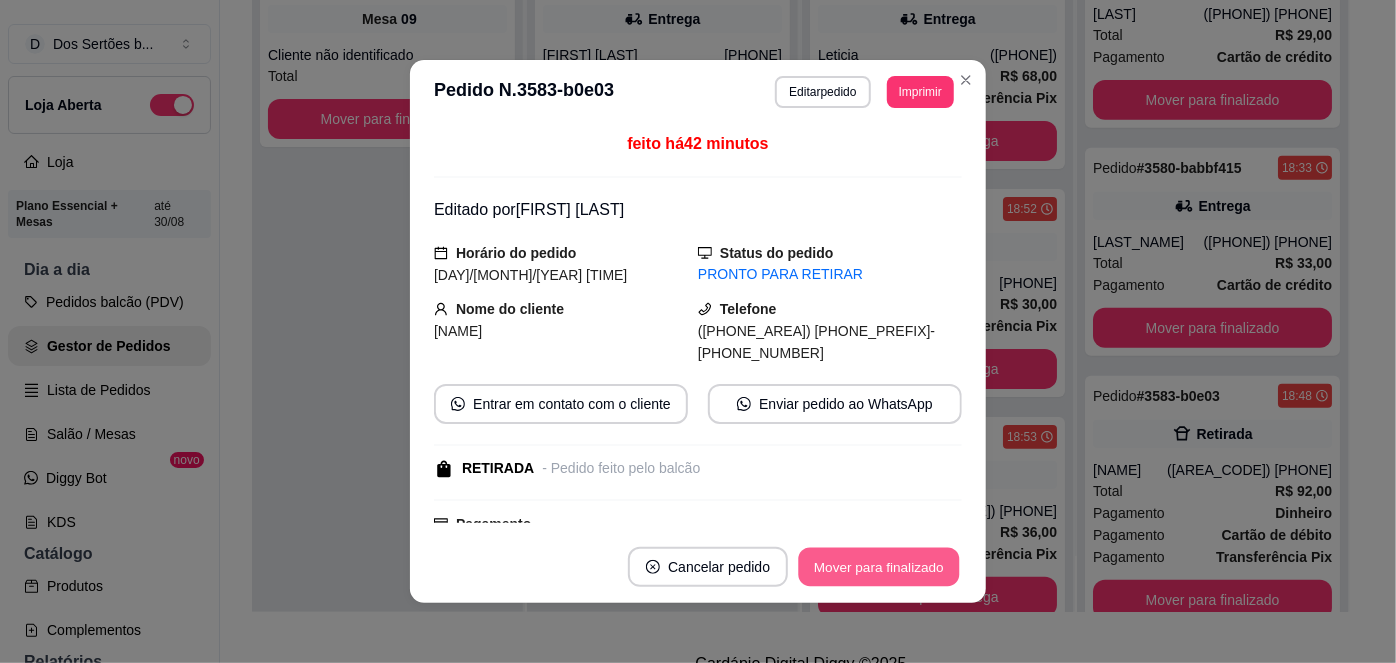 click on "Mover para finalizado" at bounding box center (879, 567) 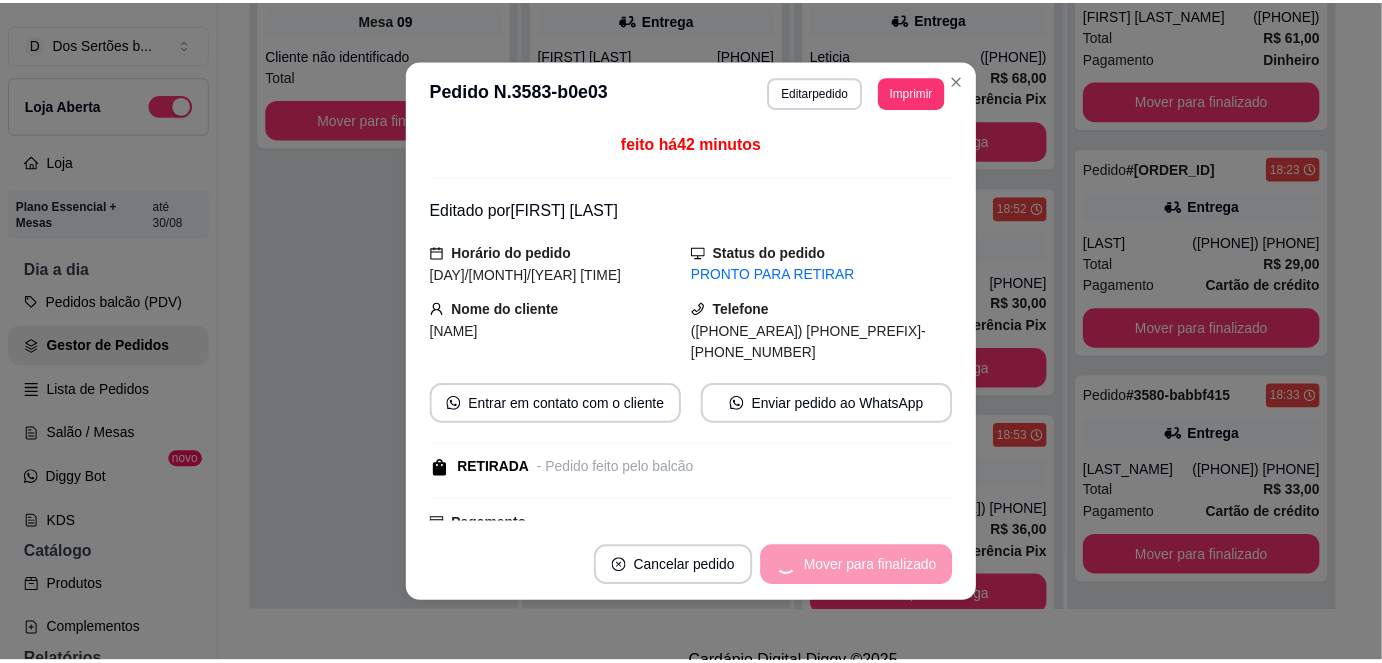 scroll, scrollTop: 104, scrollLeft: 0, axis: vertical 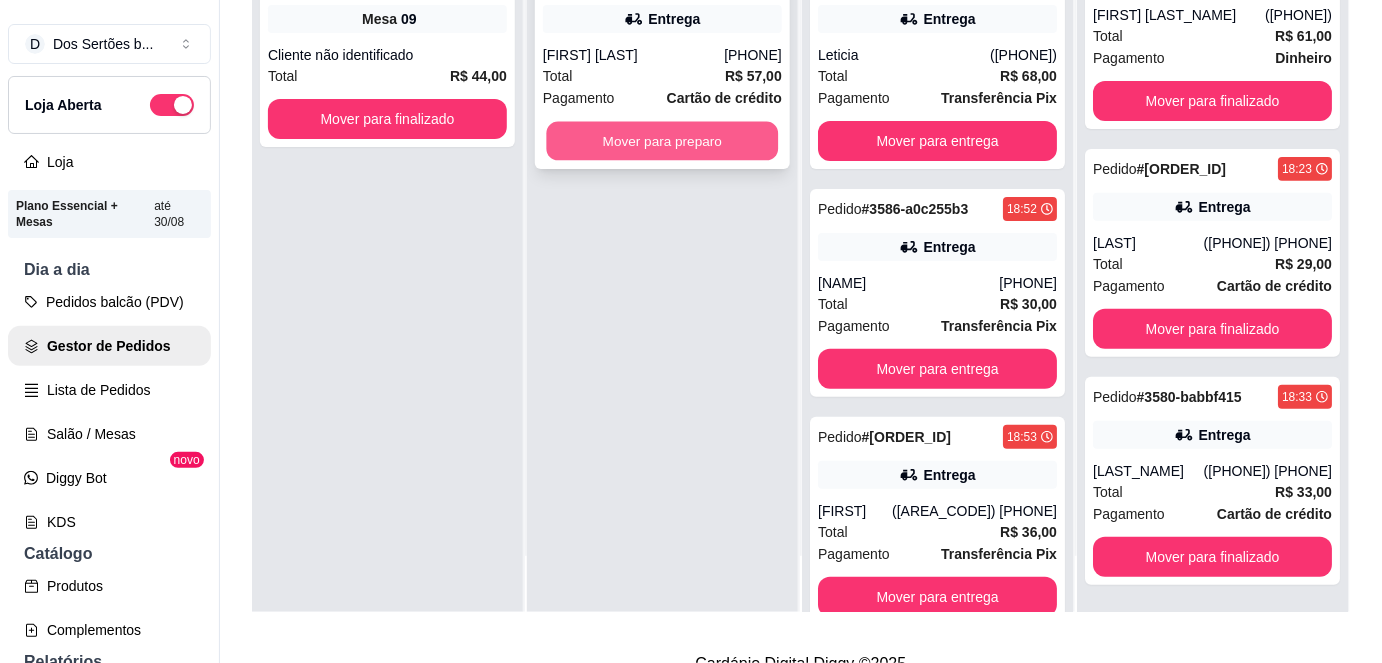 click on "Mover para preparo" at bounding box center [663, 141] 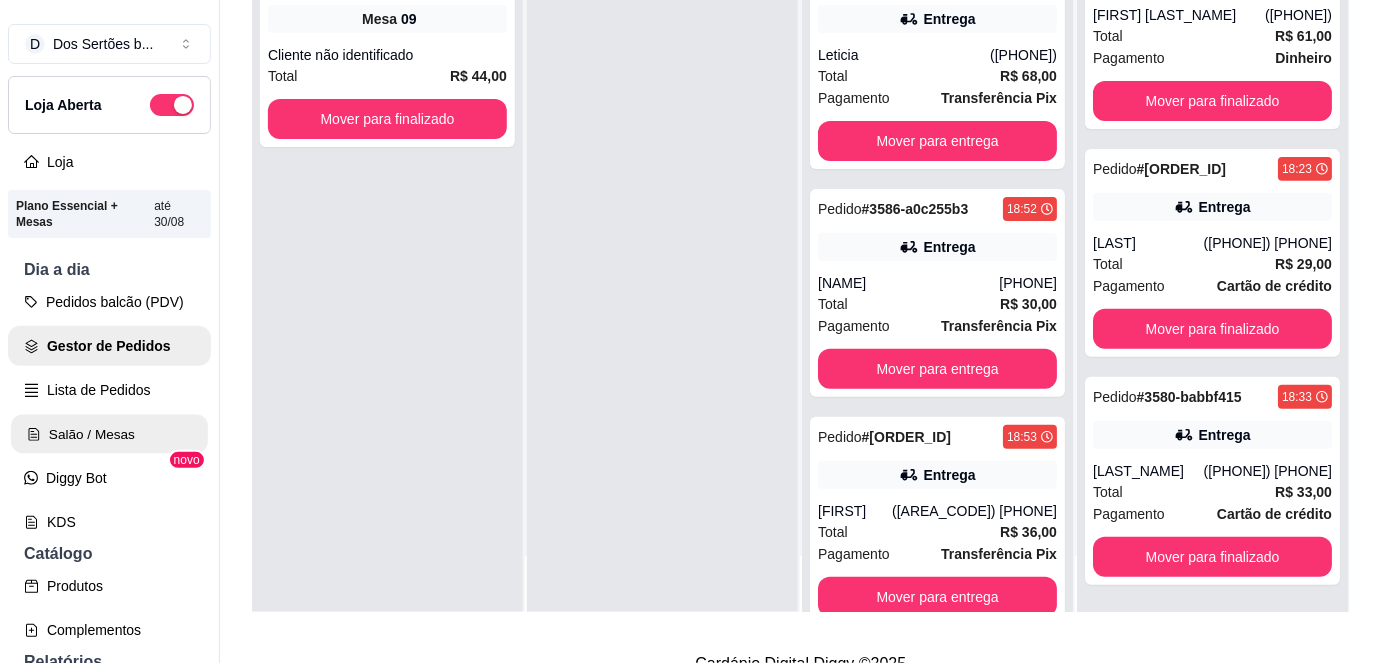 click on "Salão / Mesas" at bounding box center [109, 434] 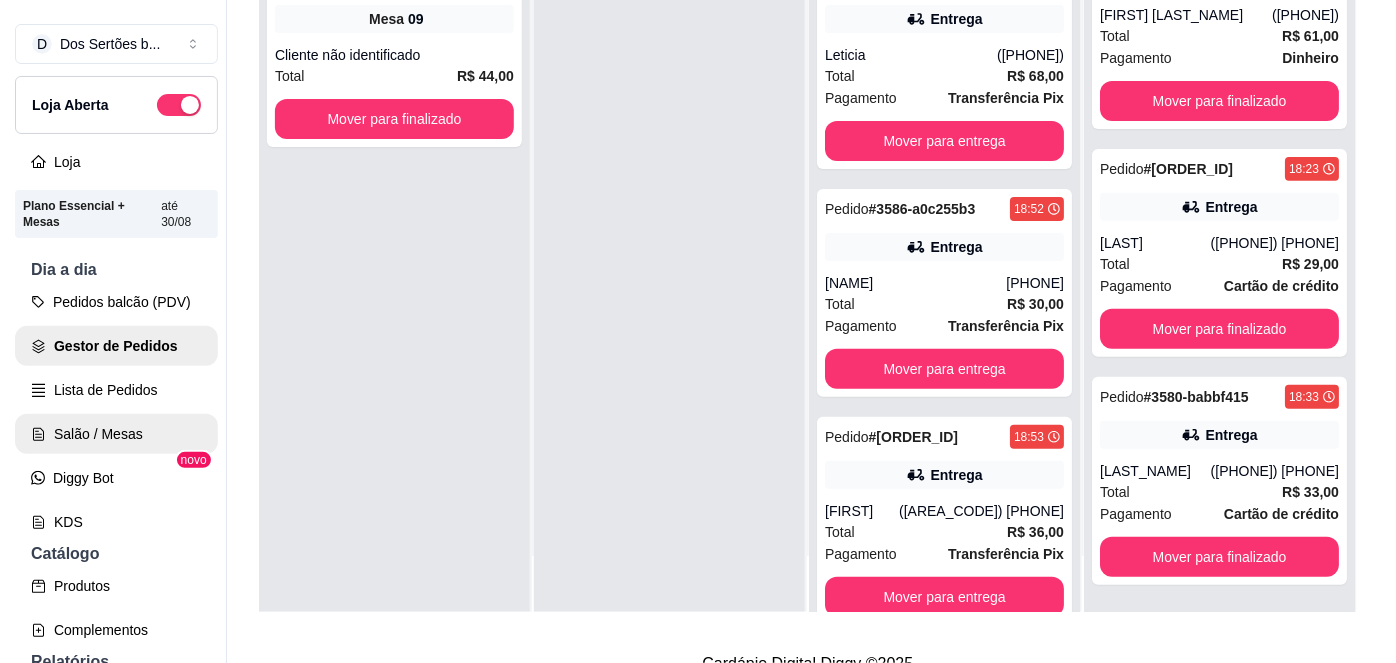 scroll, scrollTop: 0, scrollLeft: 0, axis: both 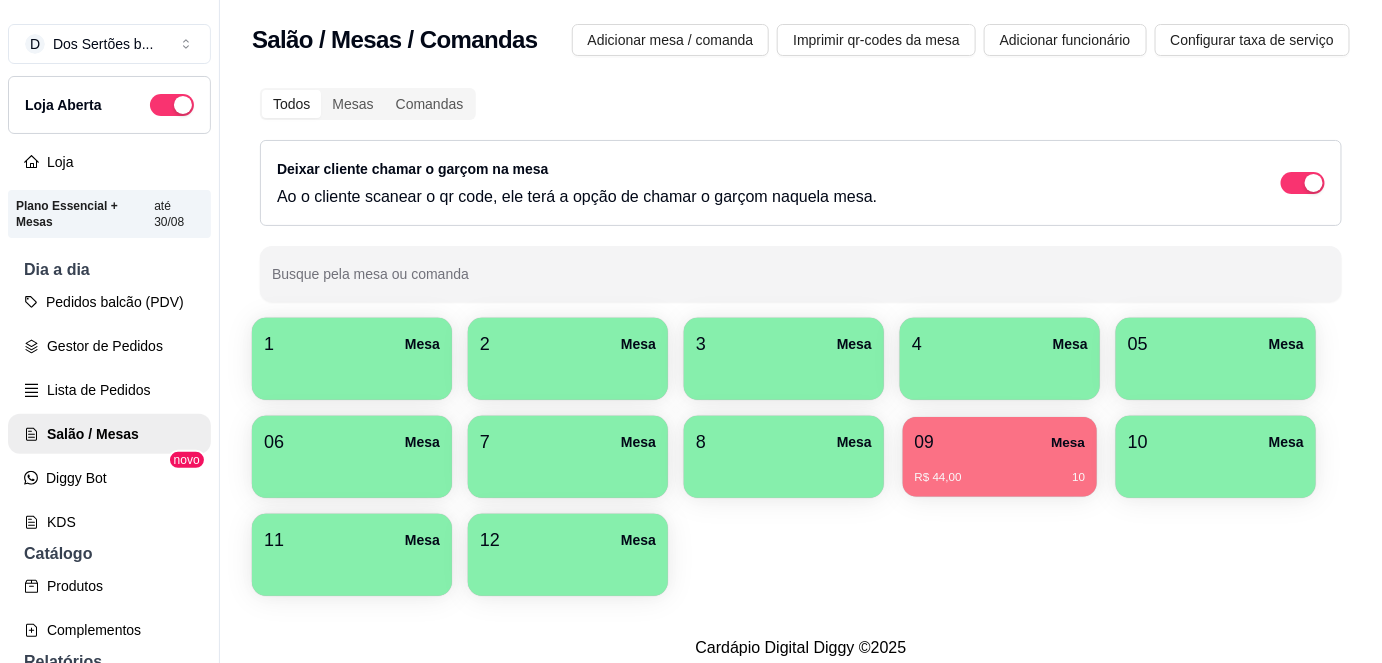 click on "09 Mesa" at bounding box center [1000, 442] 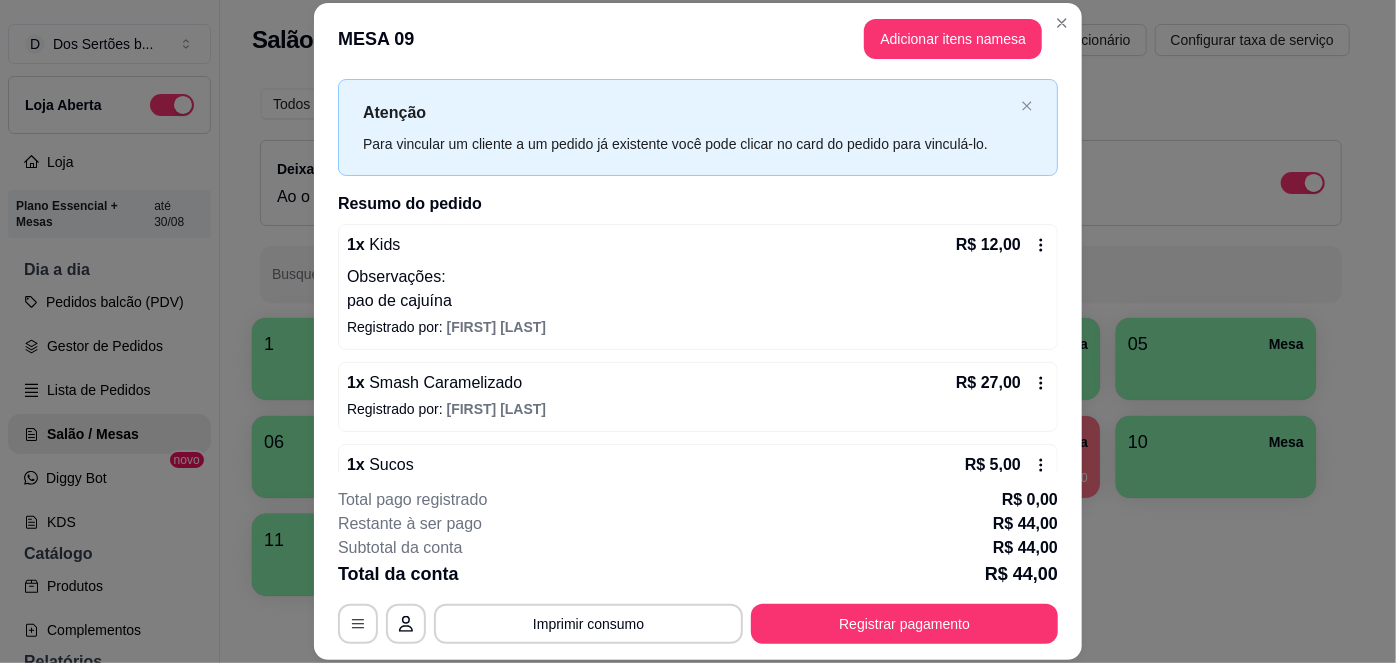 scroll, scrollTop: 0, scrollLeft: 0, axis: both 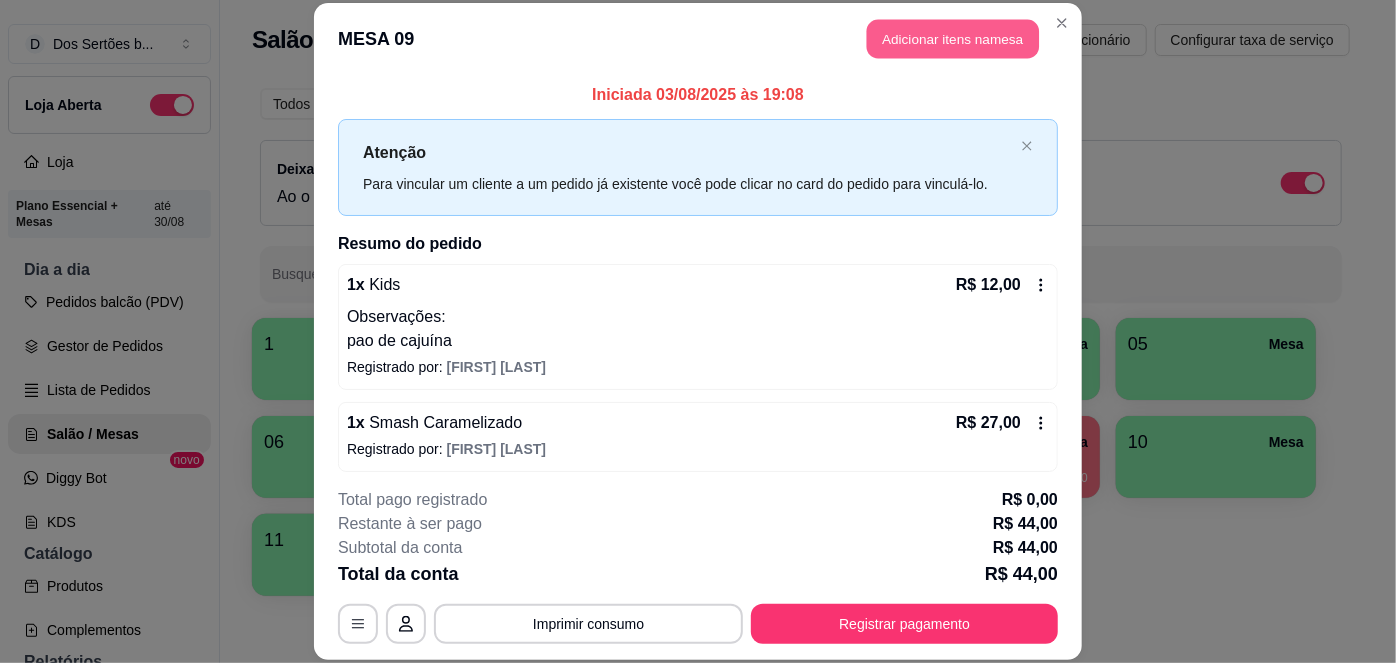 click on "Adicionar itens na  mesa" at bounding box center (953, 39) 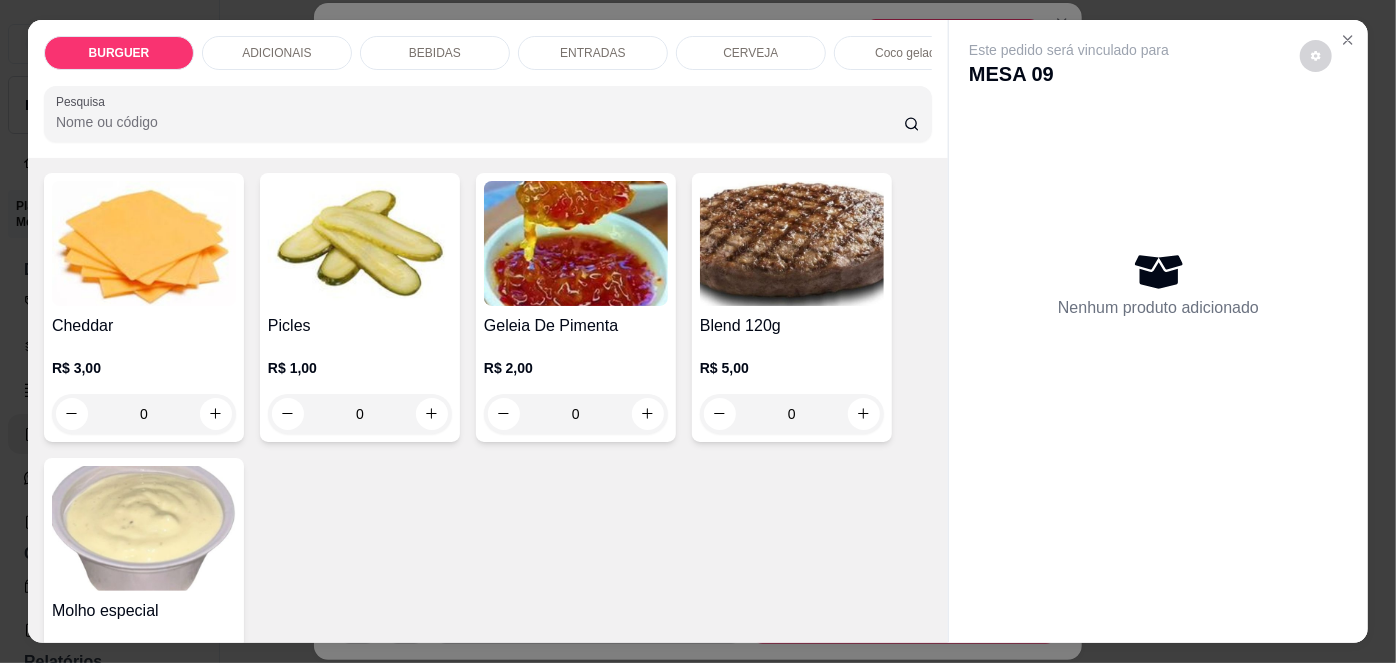 scroll, scrollTop: 1010, scrollLeft: 0, axis: vertical 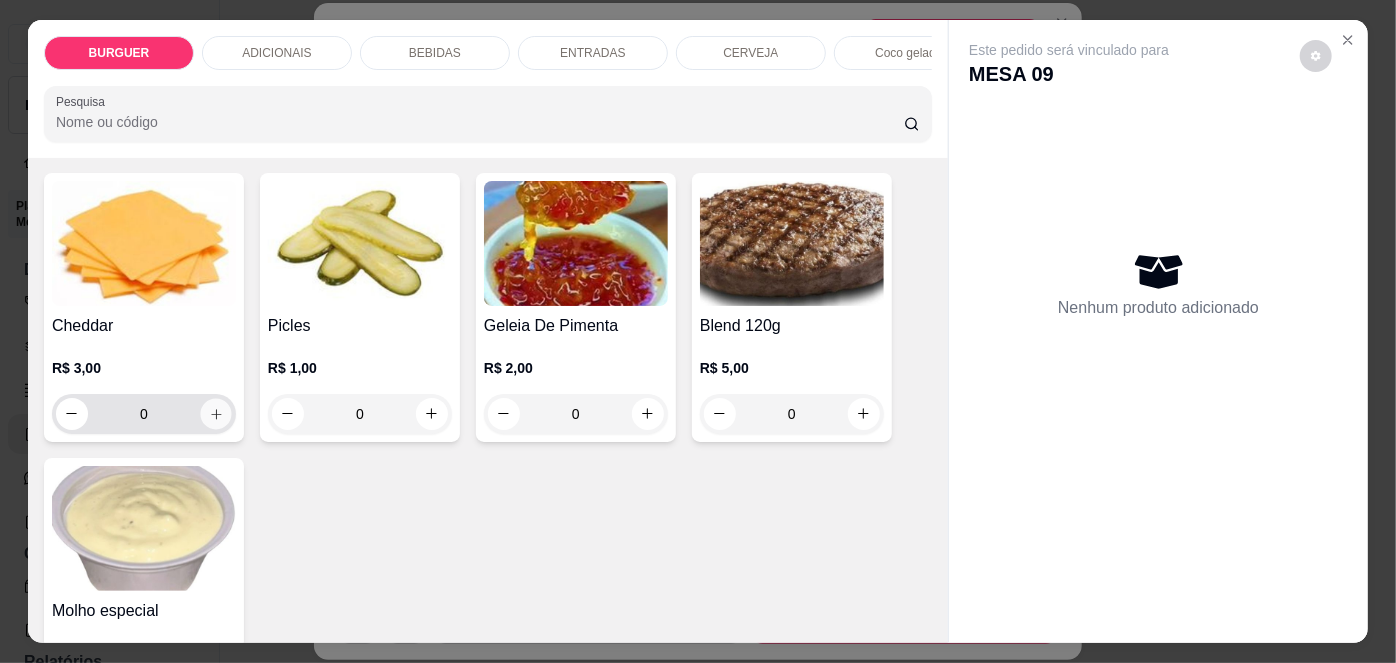 click 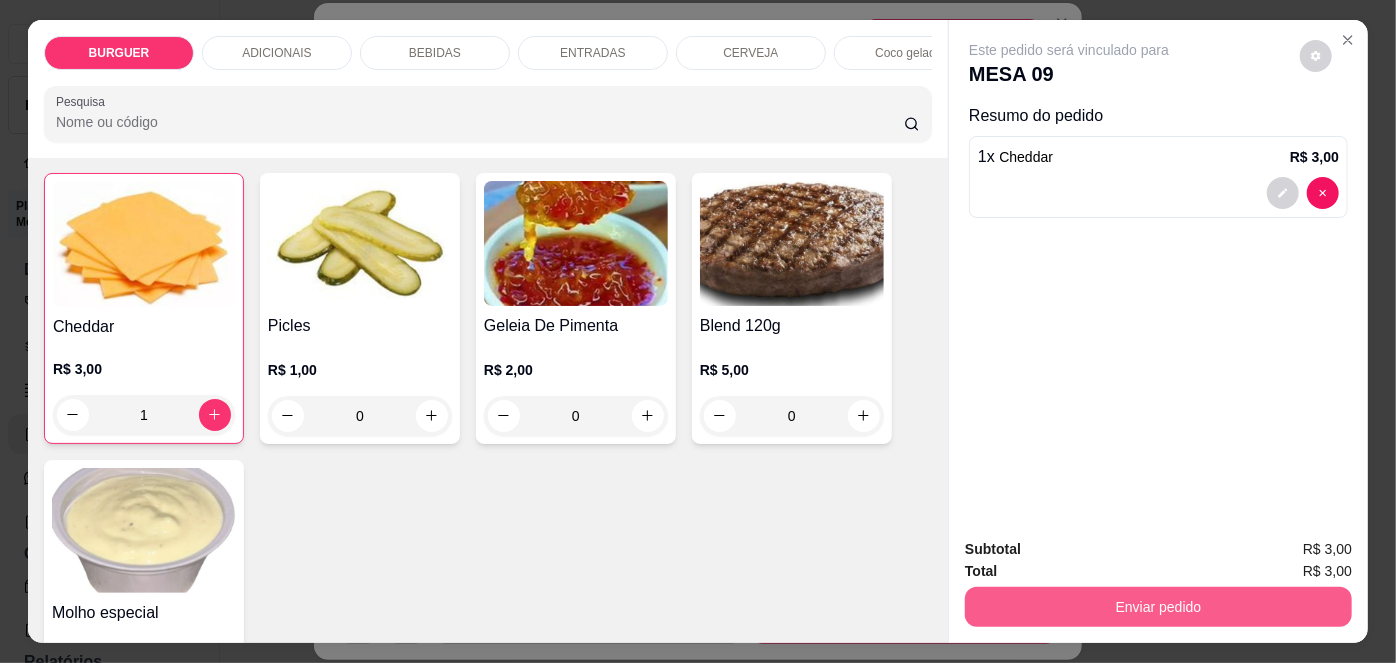click on "Enviar pedido" at bounding box center (1158, 607) 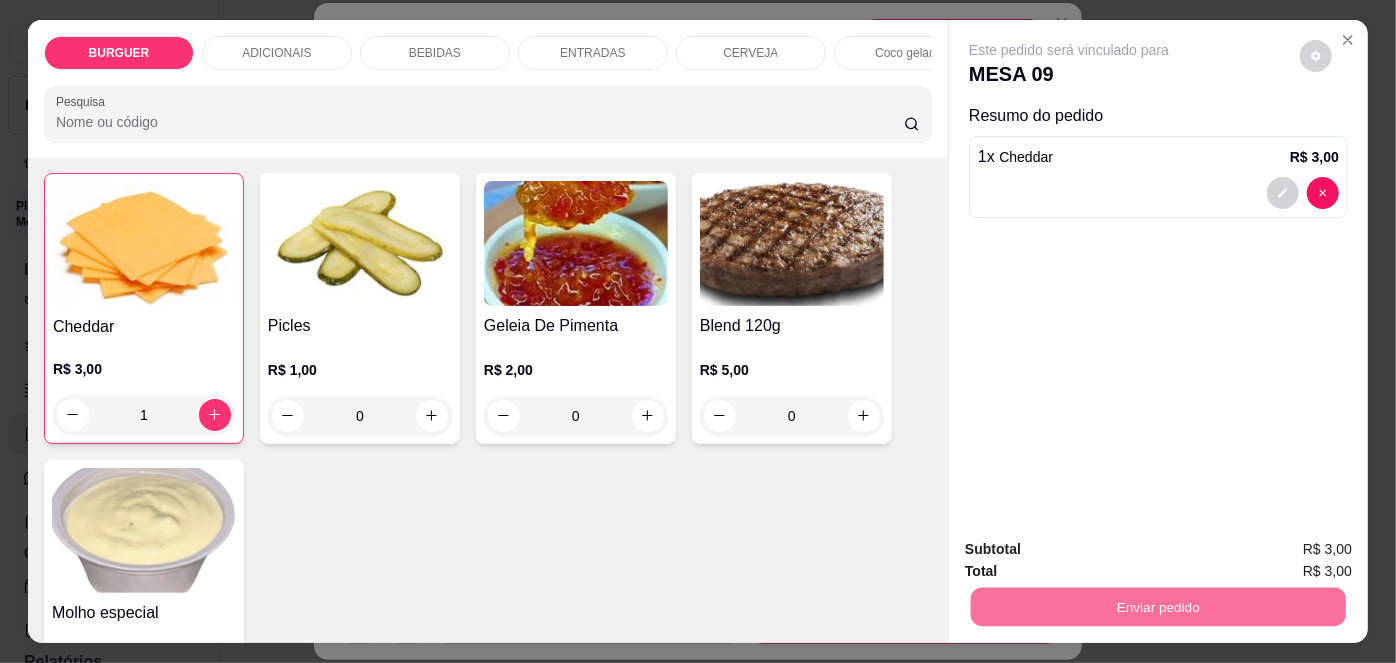 click on "Não registrar e enviar pedido" at bounding box center [1093, 552] 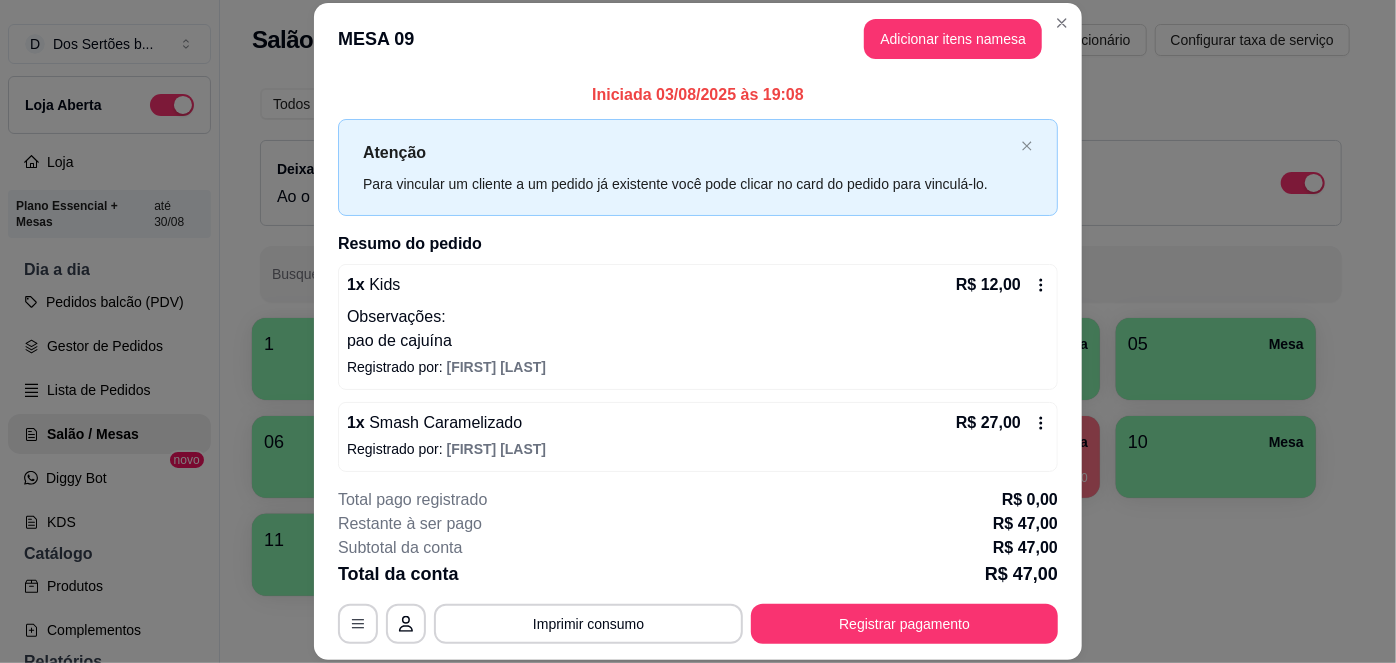 click 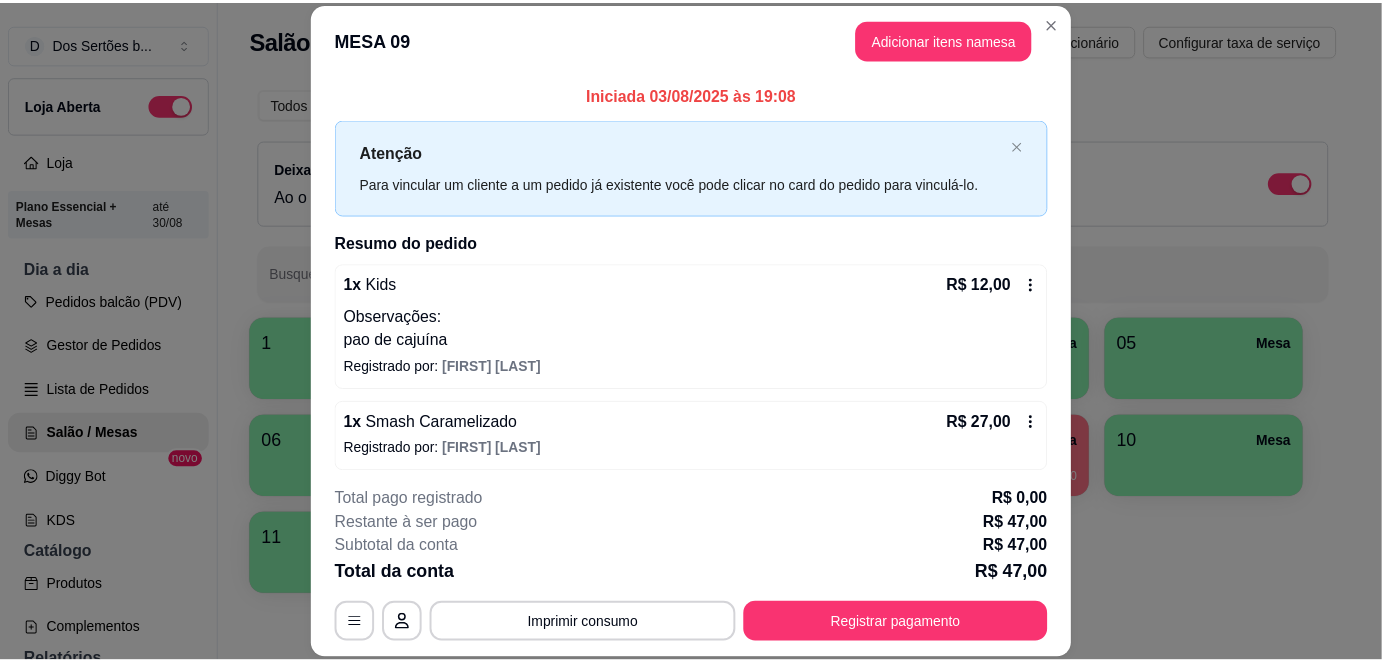 scroll, scrollTop: 225, scrollLeft: 0, axis: vertical 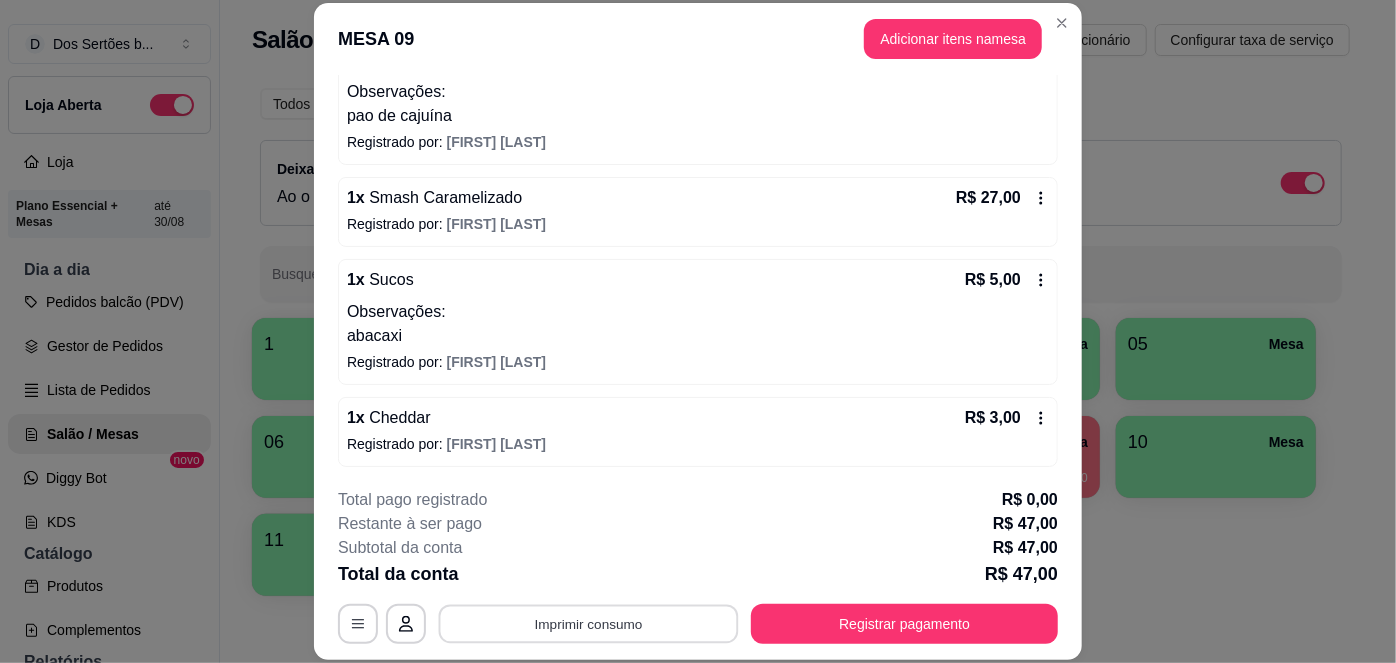 click on "Imprimir consumo" at bounding box center [589, 623] 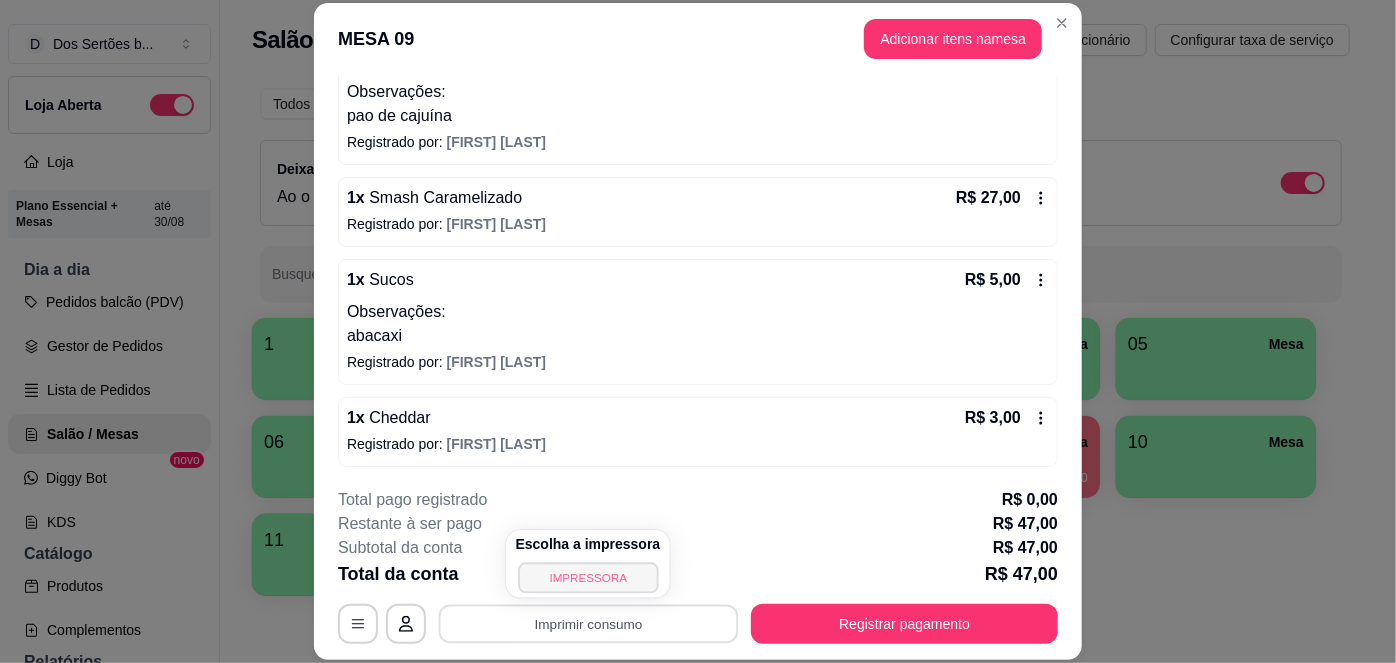 click on "IMPRESSORA" at bounding box center (588, 577) 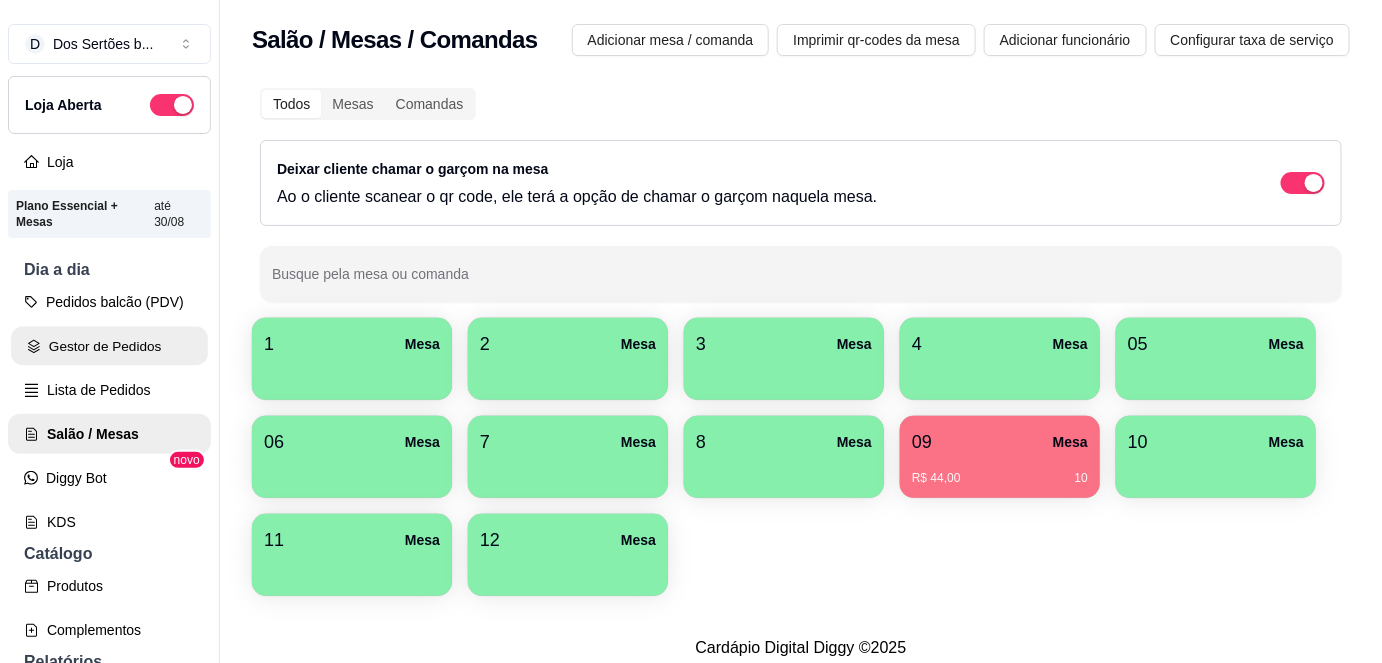 click on "Gestor de Pedidos" at bounding box center [109, 346] 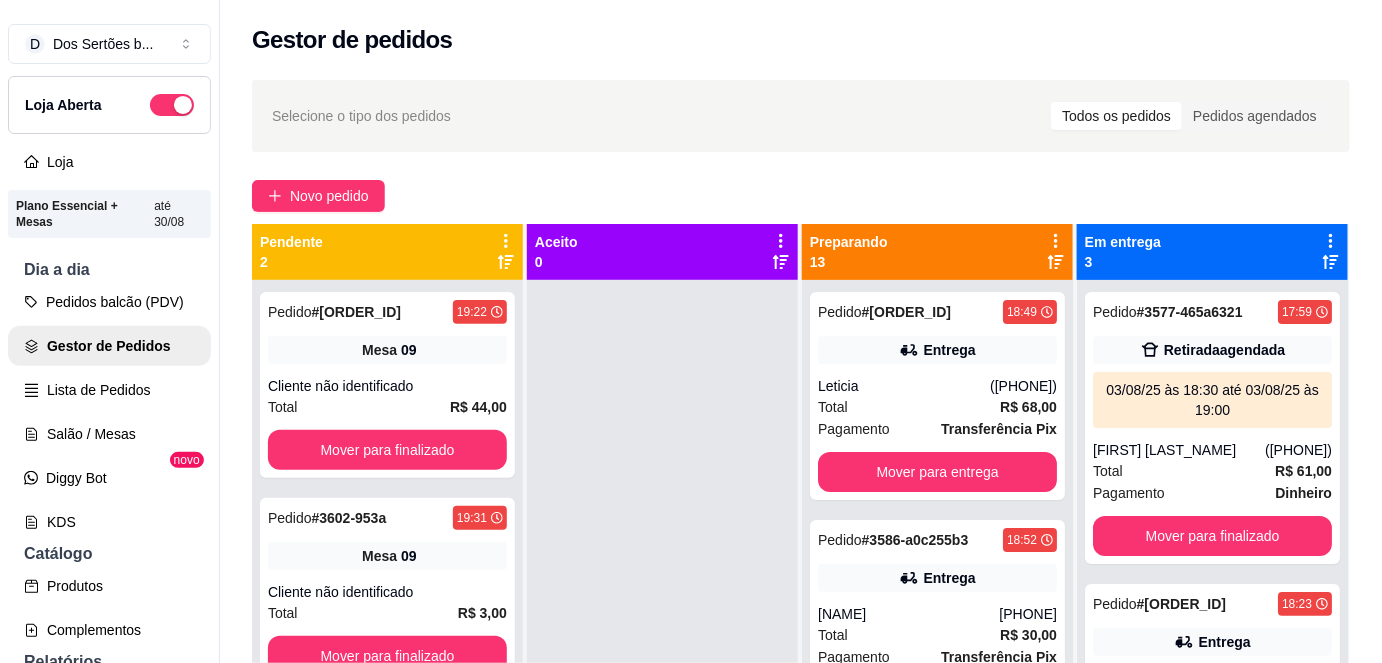 scroll, scrollTop: 56, scrollLeft: 0, axis: vertical 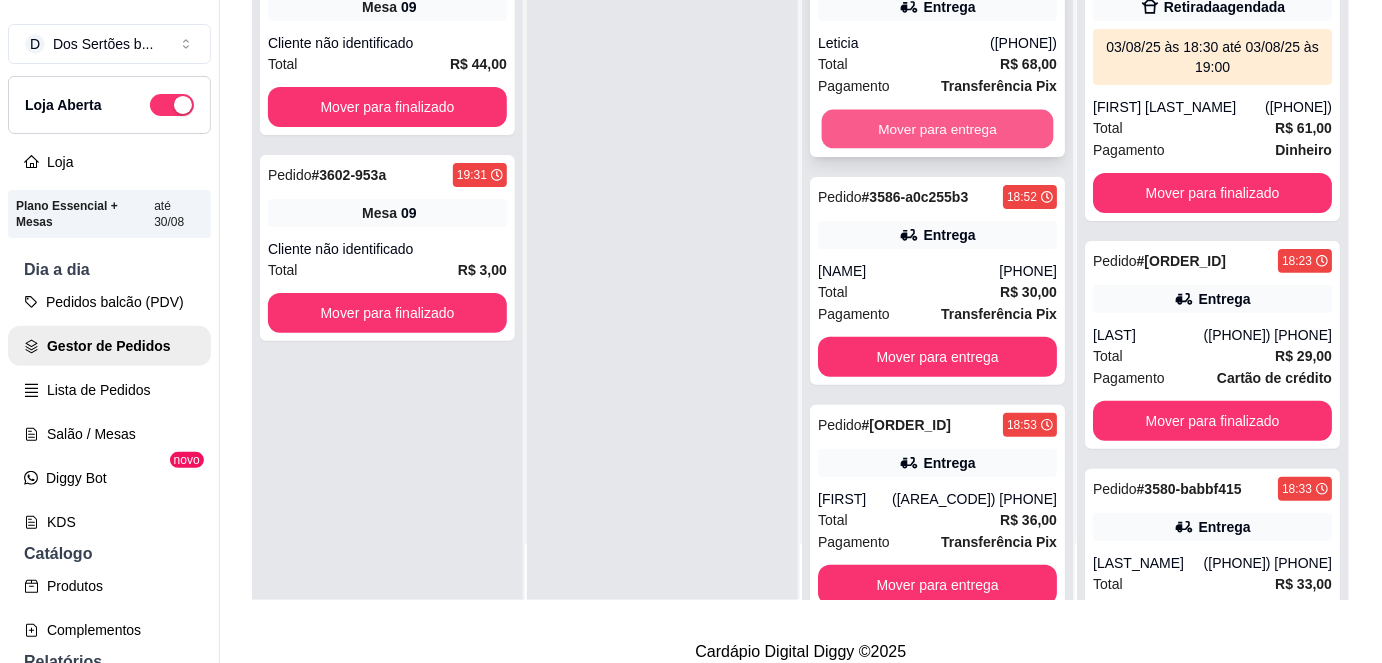 click on "Mover para entrega" at bounding box center [938, 129] 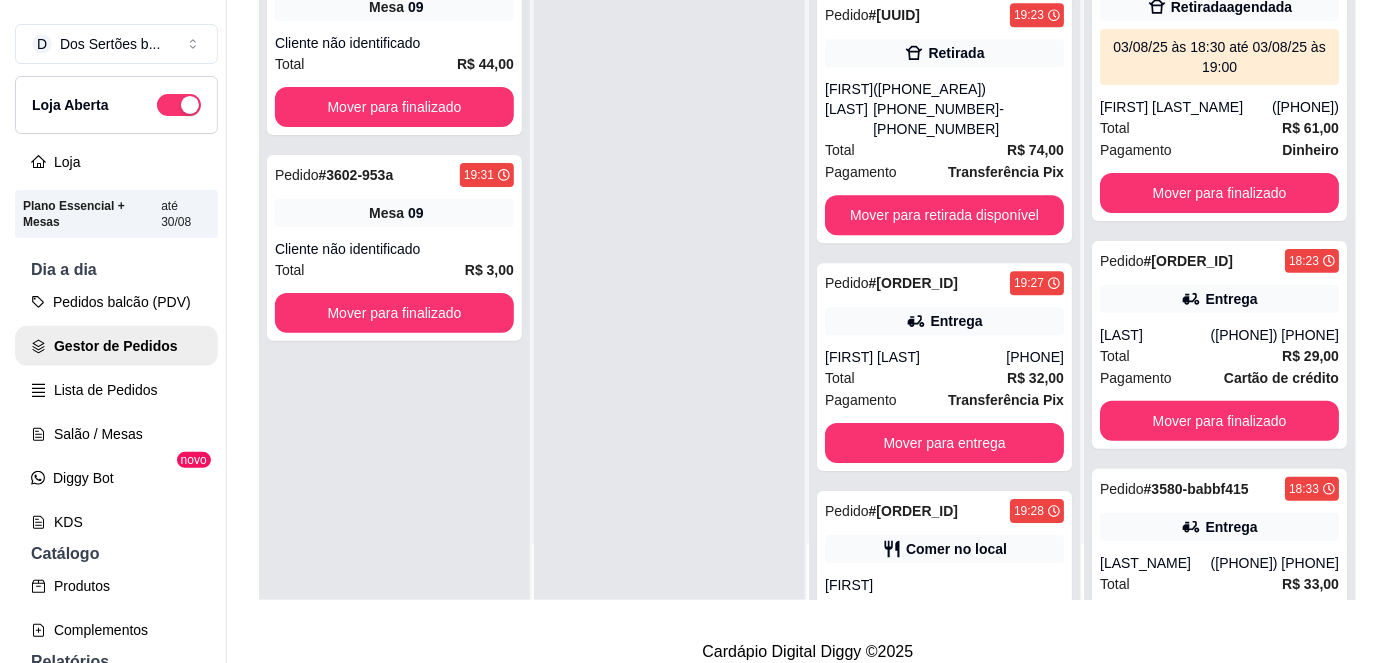 scroll, scrollTop: 1828, scrollLeft: 0, axis: vertical 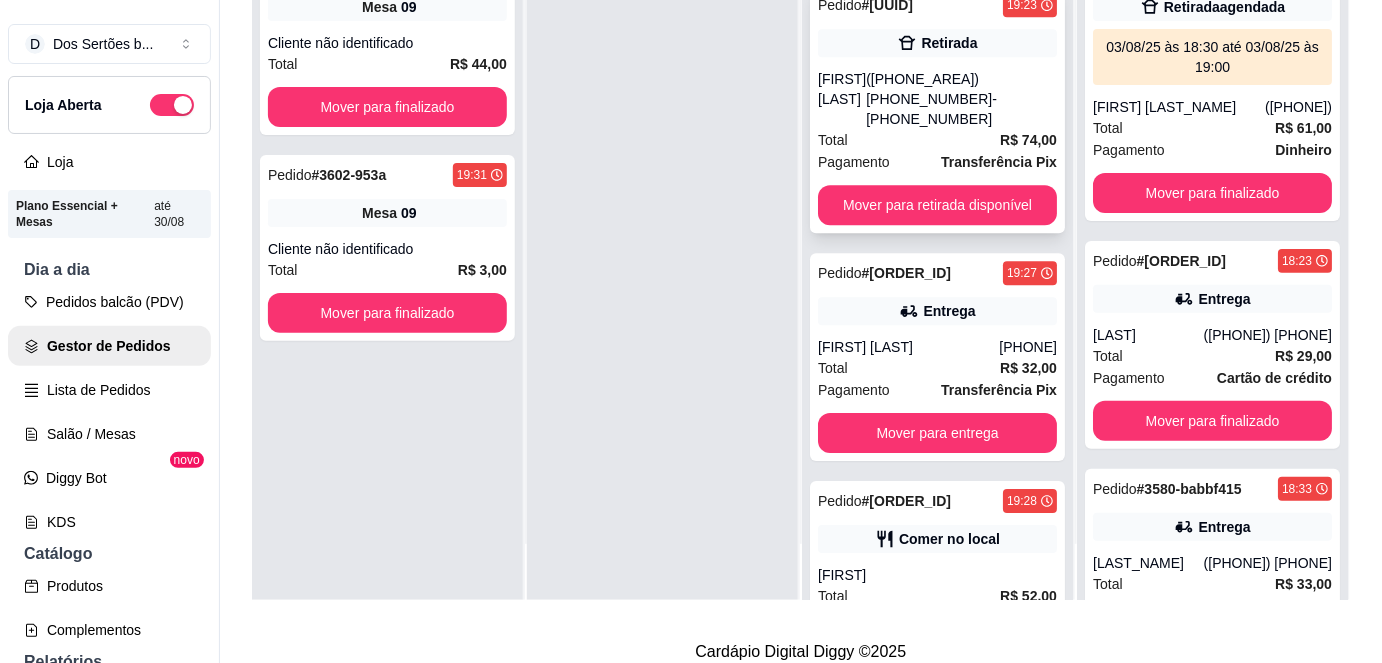 click on "Pedido # [ORDER_ID] [TIME] Retirada [FIRST] [LAST] [PHONE] Total R$ 74,00 Pagamento Transferência Pix Mover para retirada disponível" at bounding box center [937, 109] 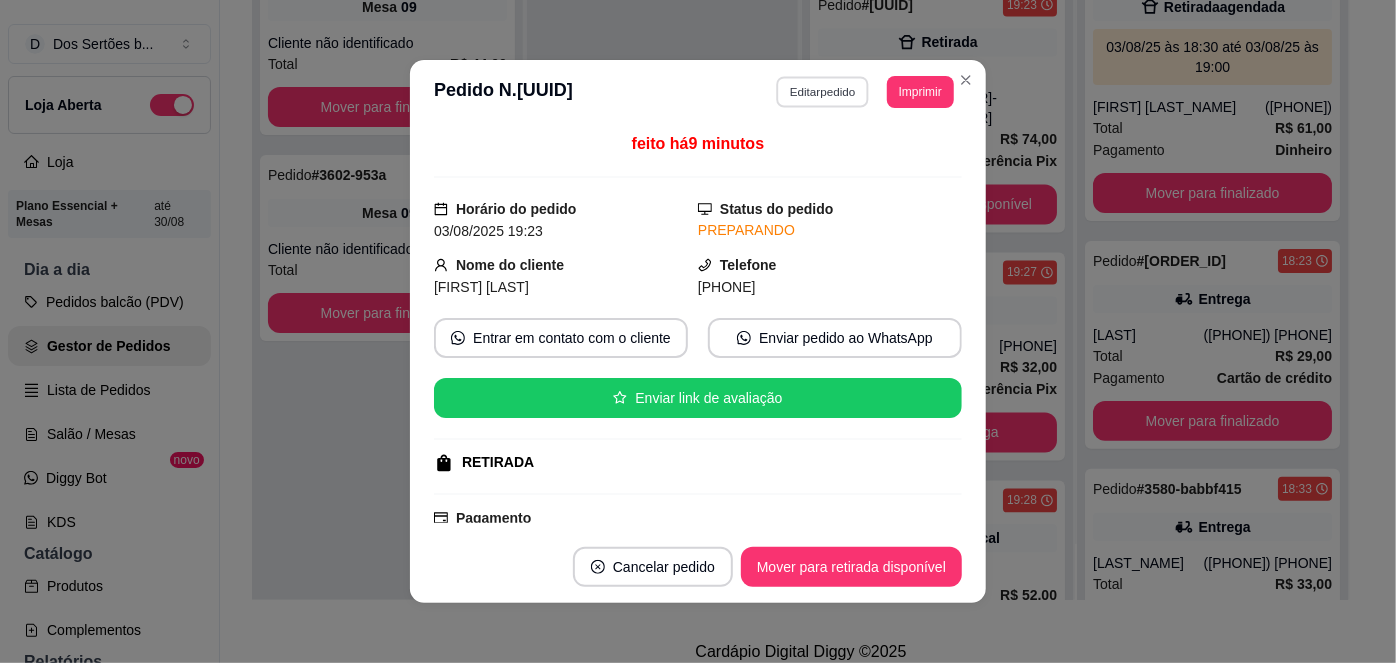 click on "Editar  pedido" at bounding box center (823, 91) 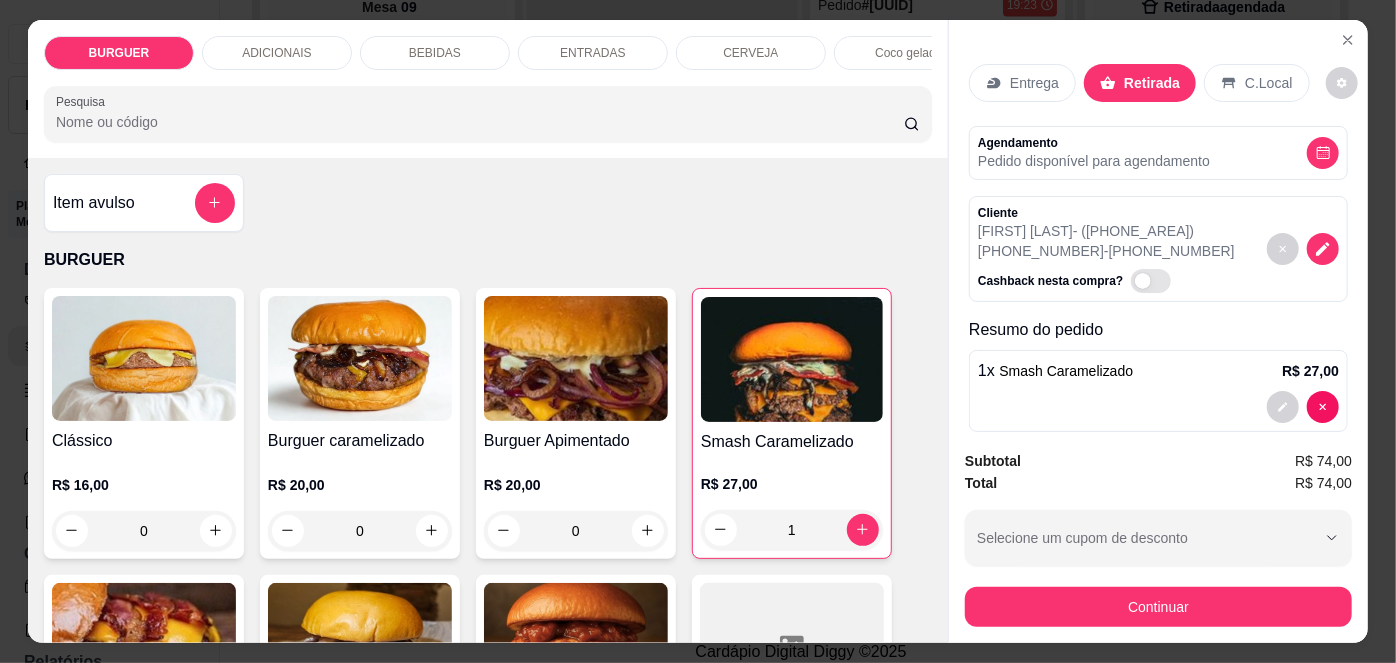 click 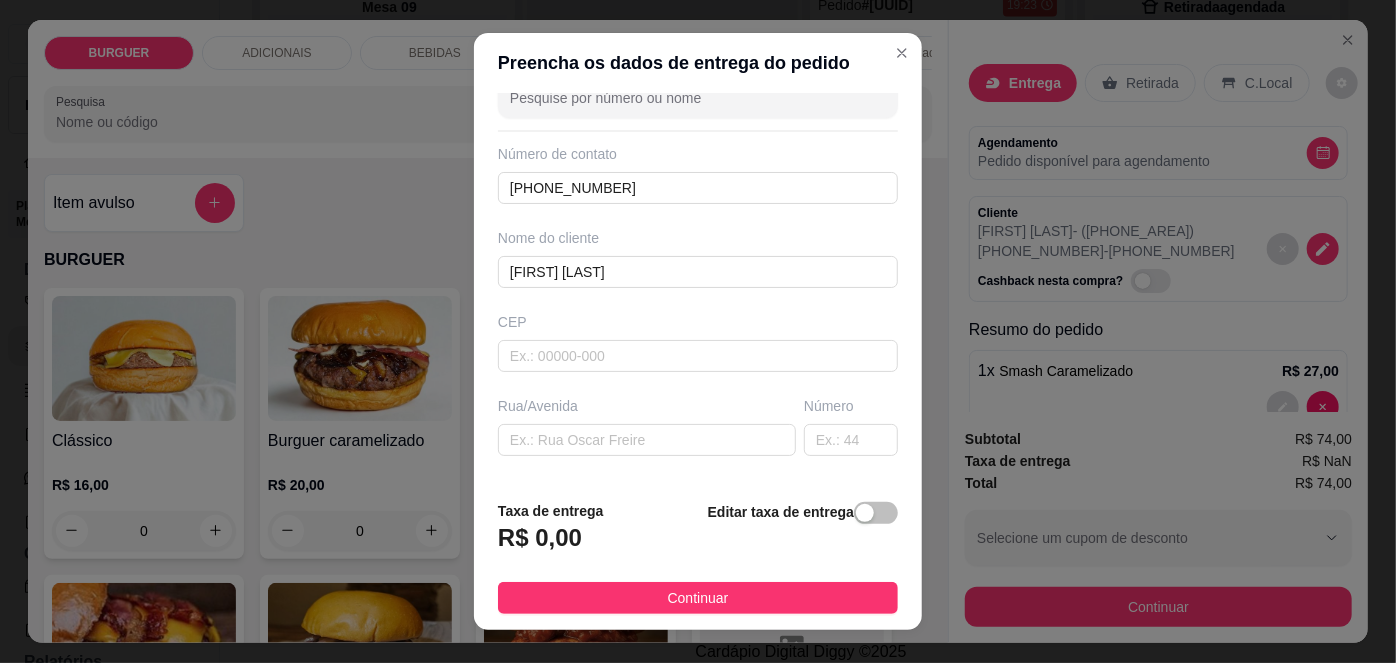 scroll, scrollTop: 40, scrollLeft: 0, axis: vertical 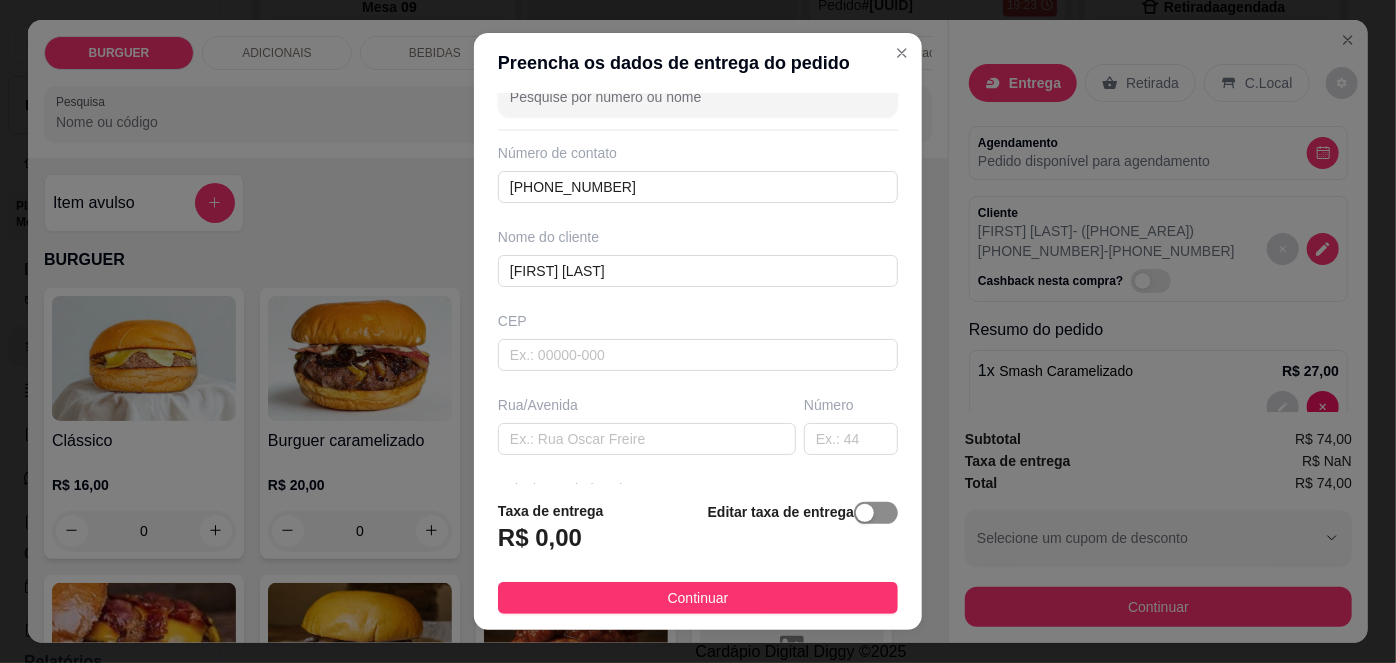 click at bounding box center (865, 513) 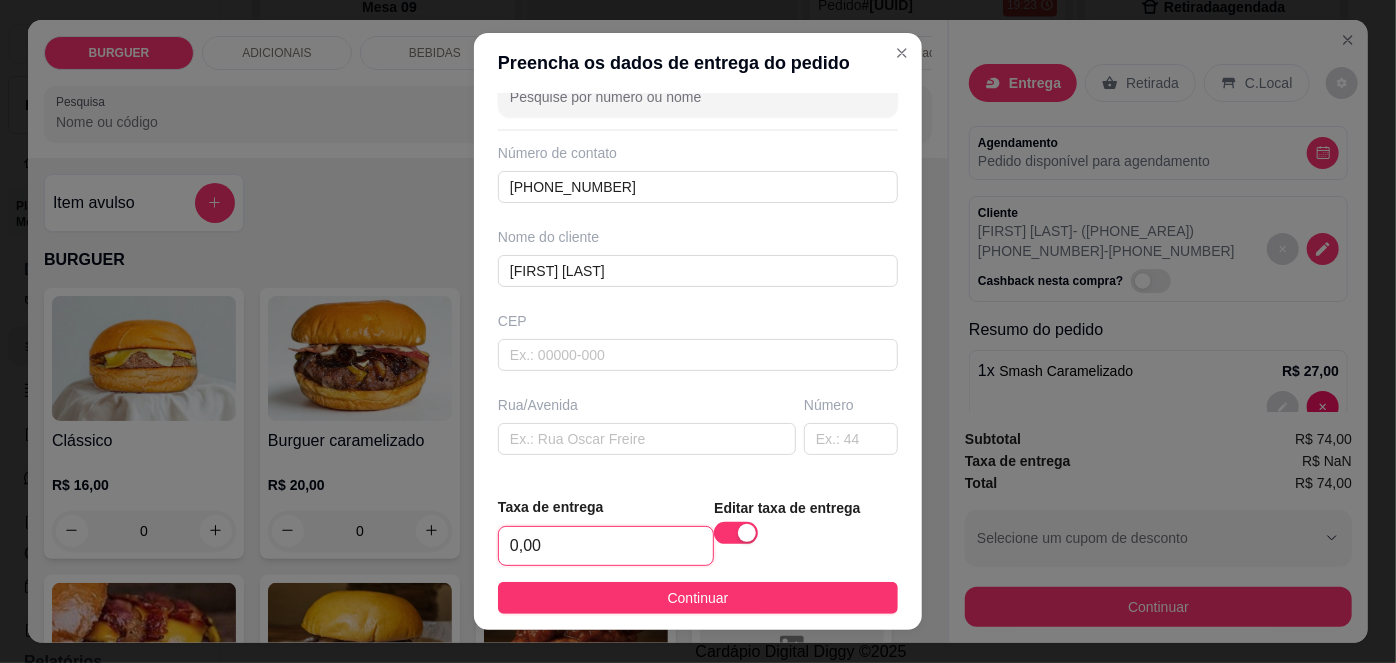 click on "0,00" at bounding box center [606, 546] 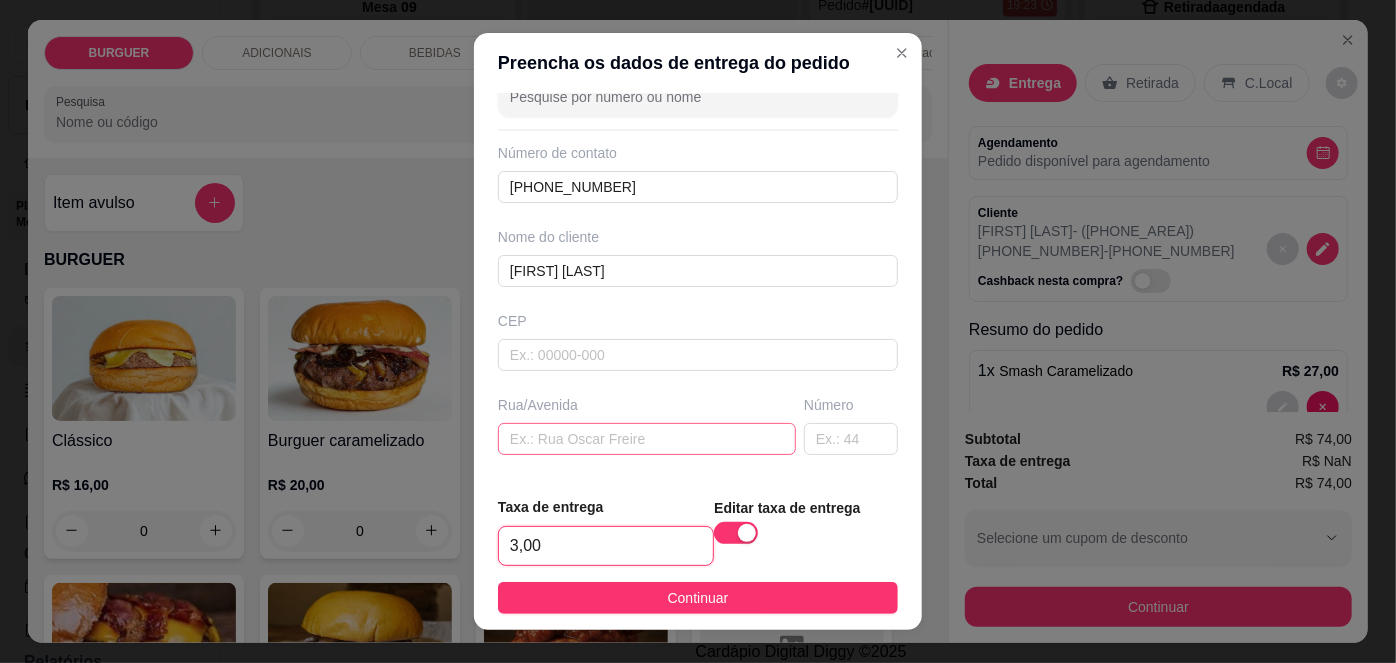 type on "3,00" 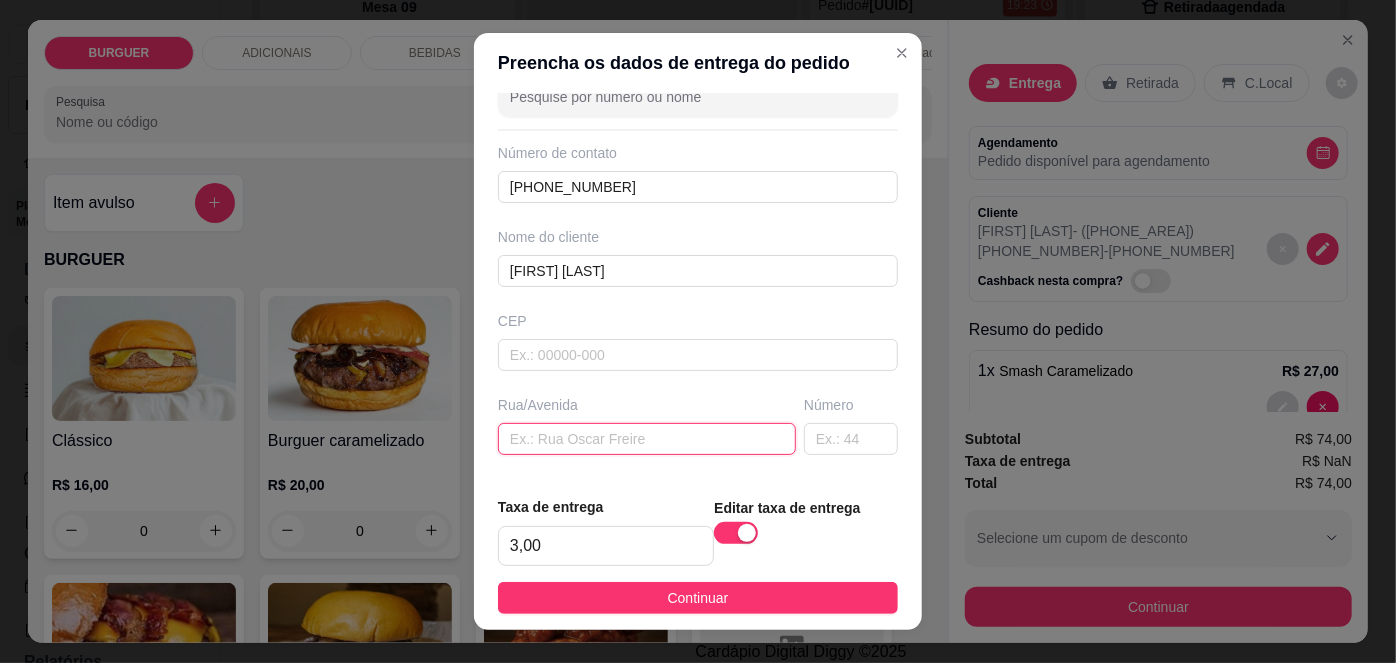 click at bounding box center (647, 439) 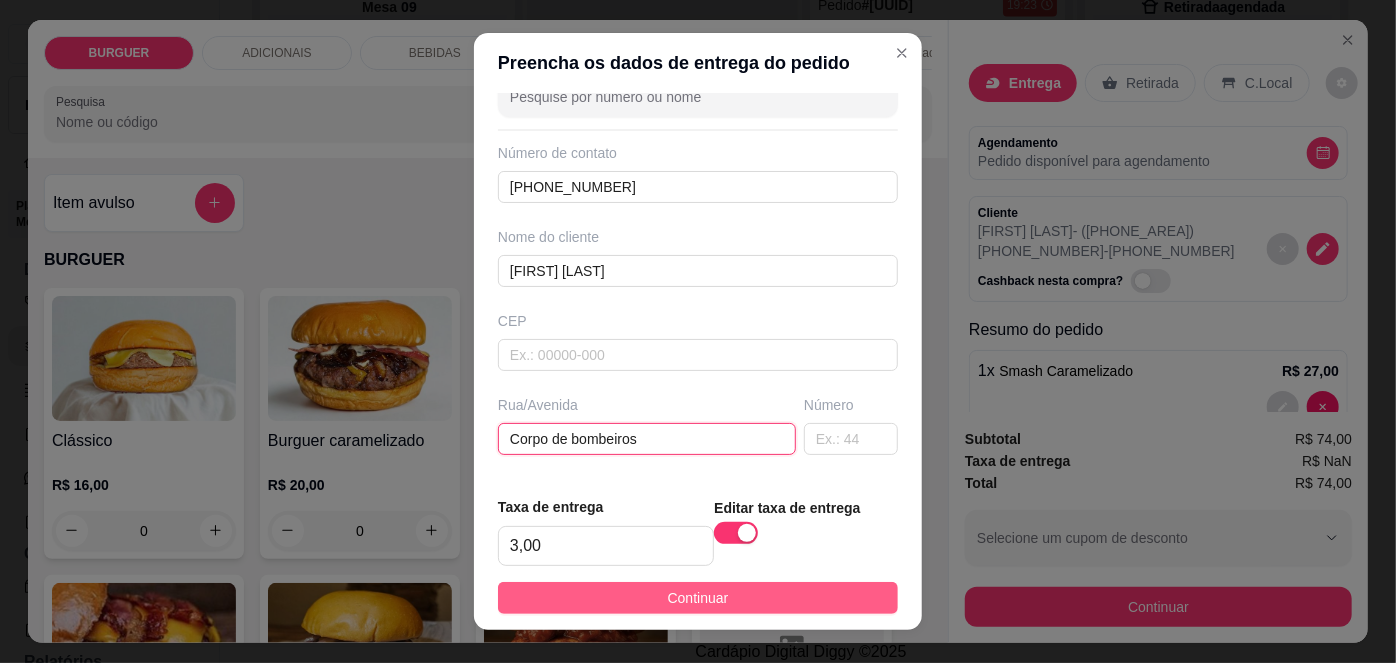 type on "Corpo de bombeiros" 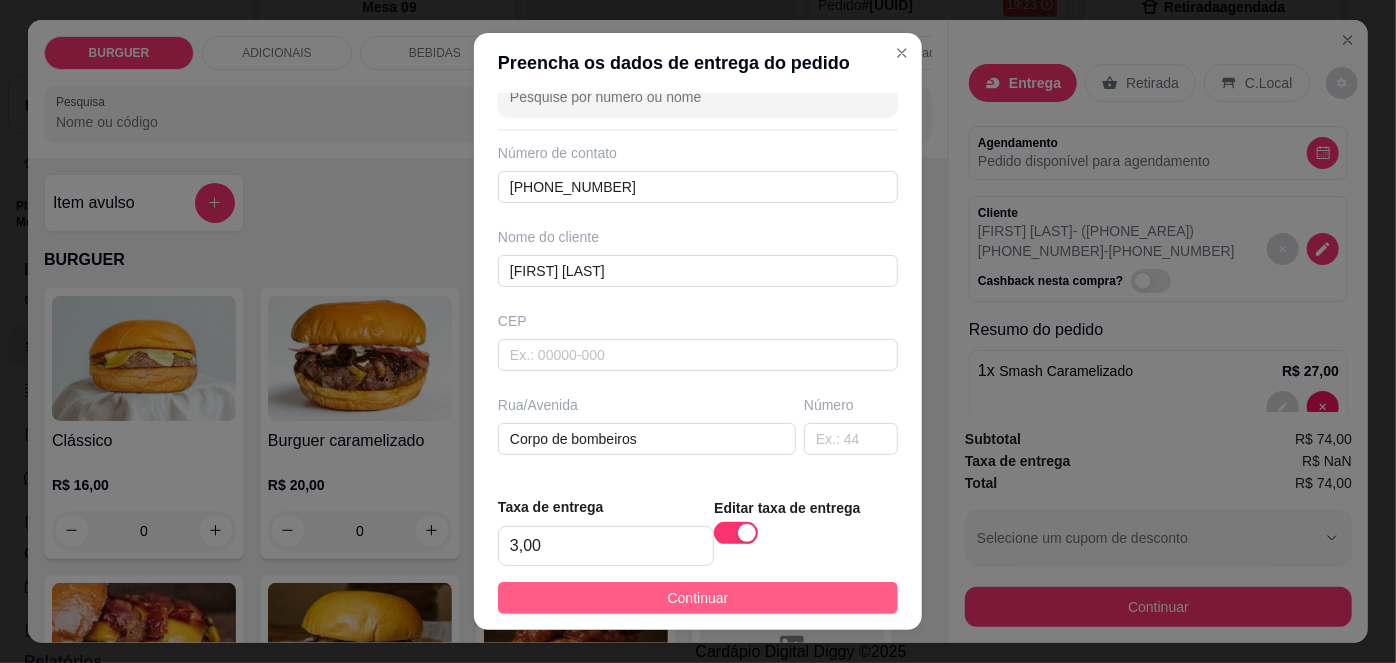 click on "Continuar" at bounding box center [698, 598] 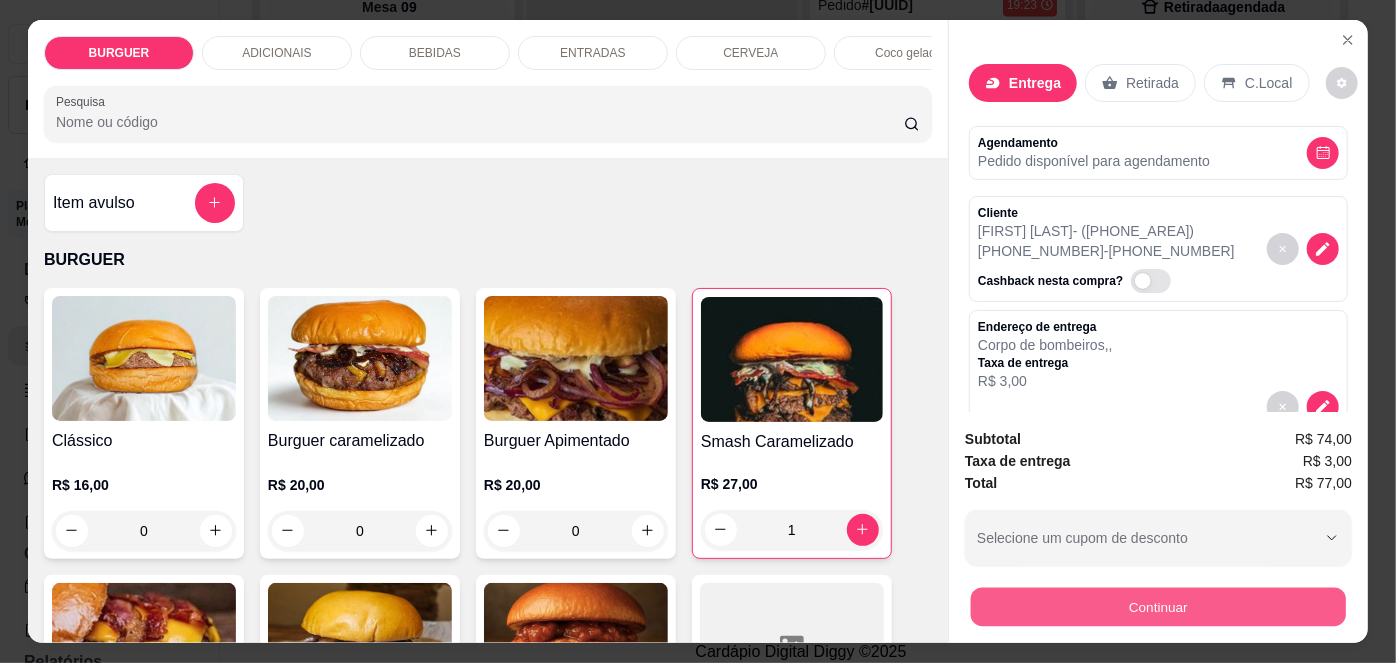 click on "Continuar" at bounding box center [1158, 607] 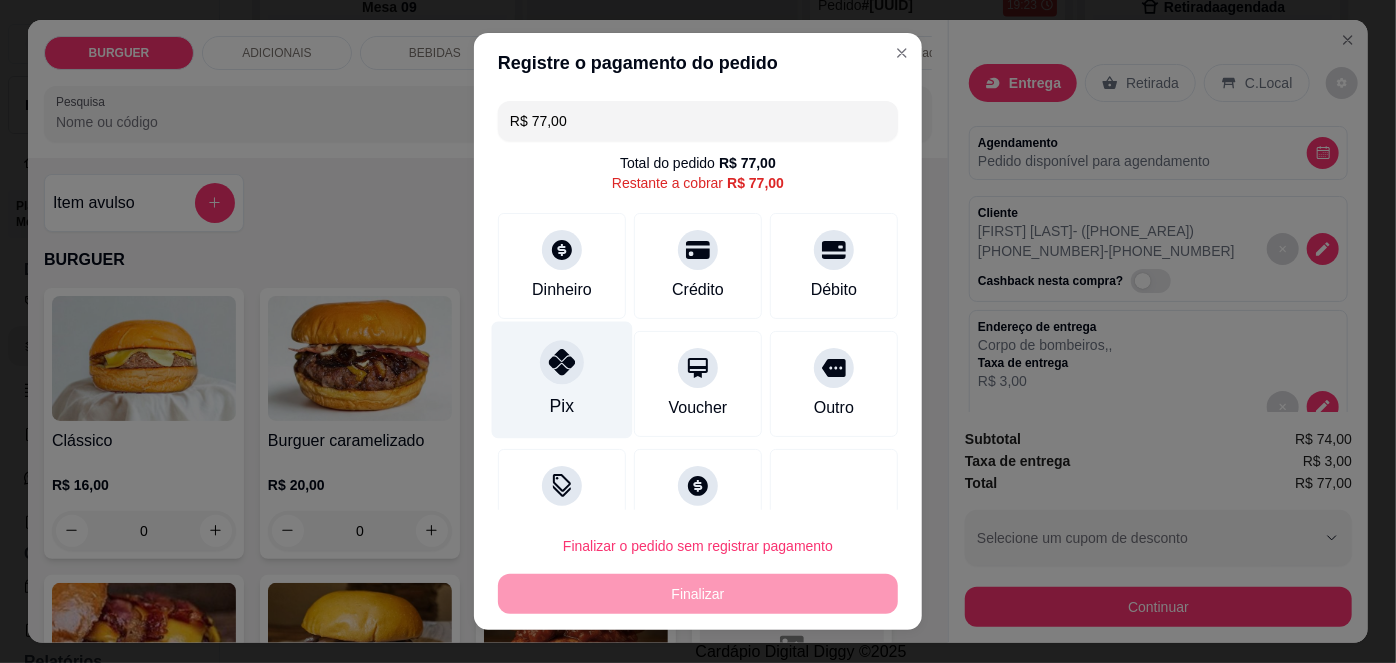 click on "Pix" at bounding box center [562, 380] 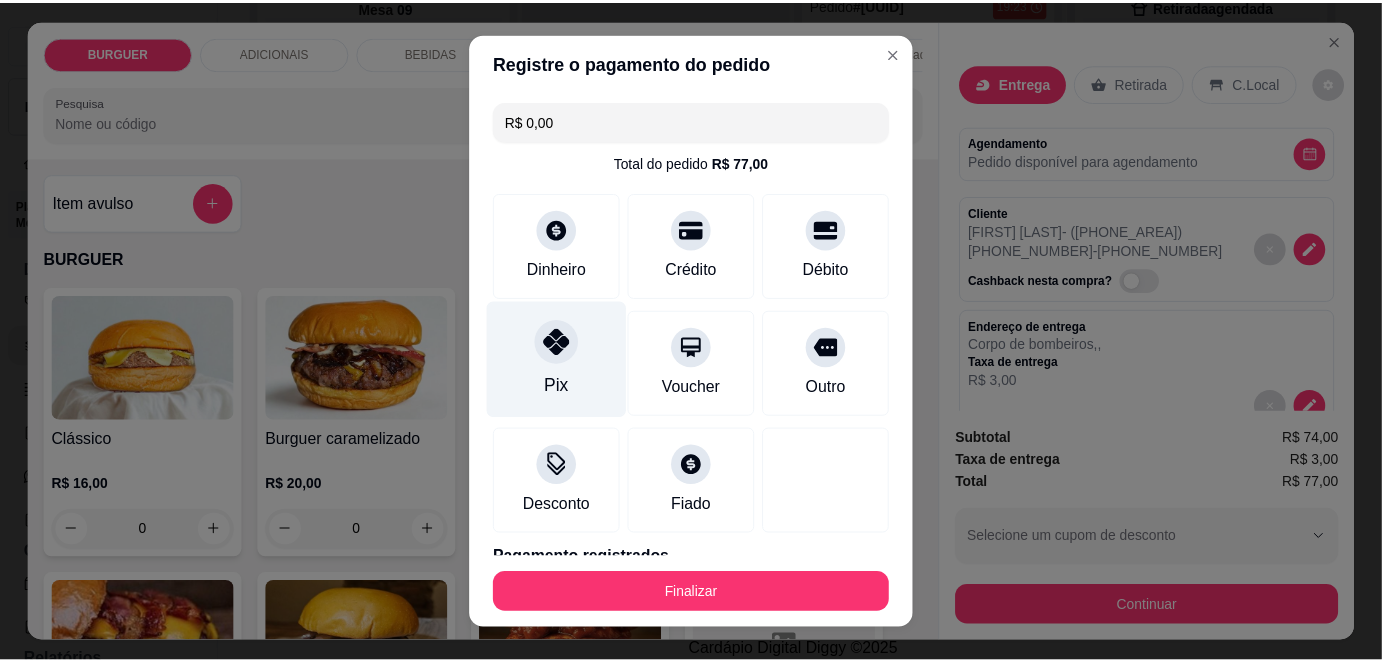 scroll, scrollTop: 88, scrollLeft: 0, axis: vertical 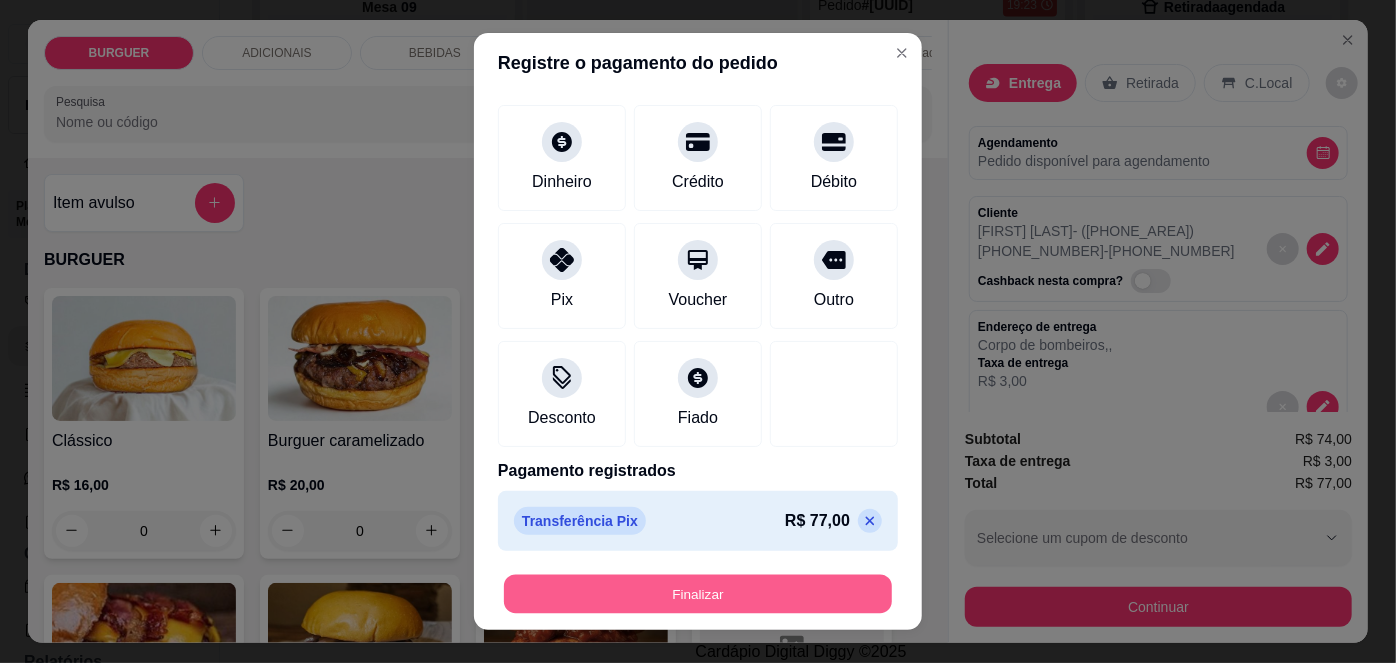 click on "Finalizar" at bounding box center [698, 593] 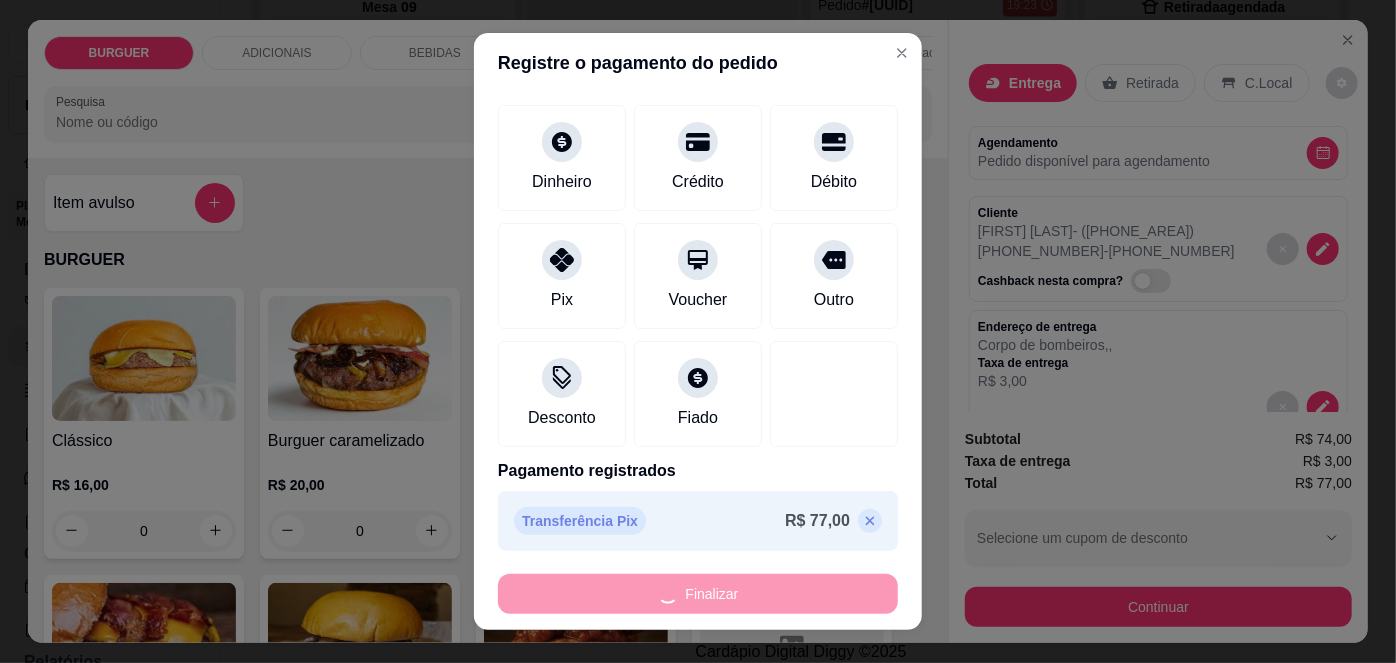 type on "0" 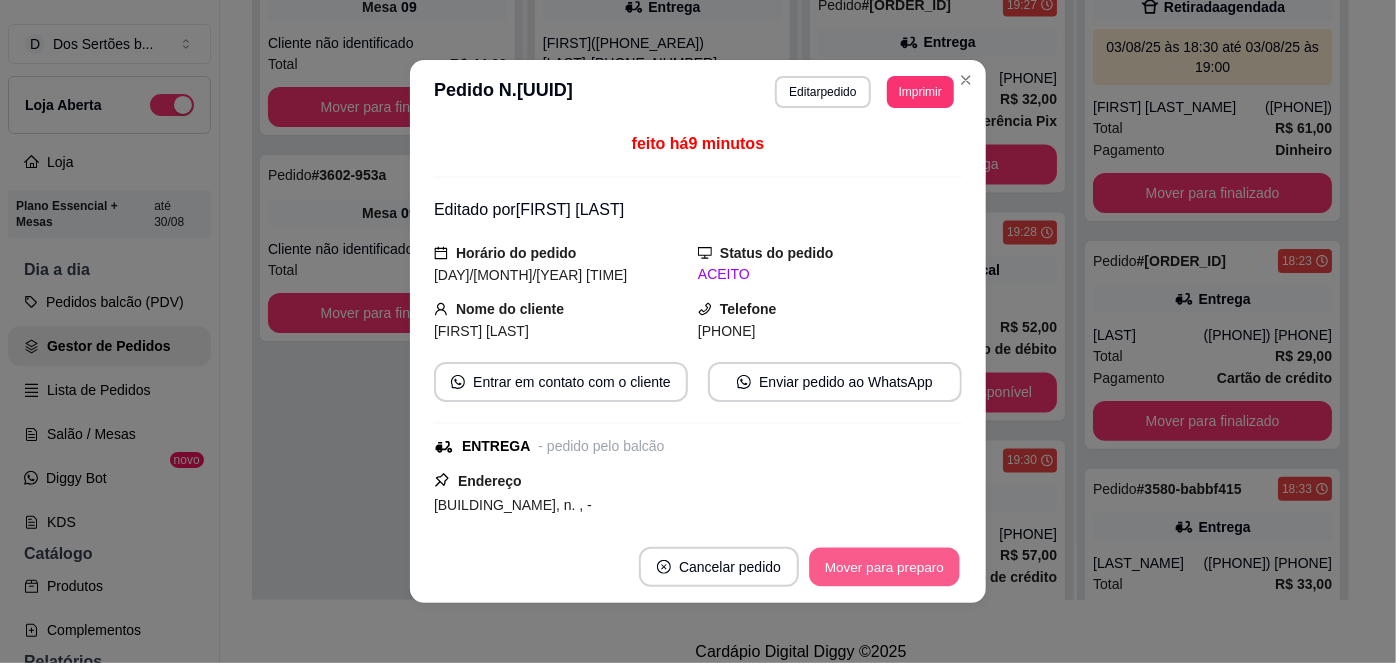 click on "Mover para preparo" at bounding box center (884, 567) 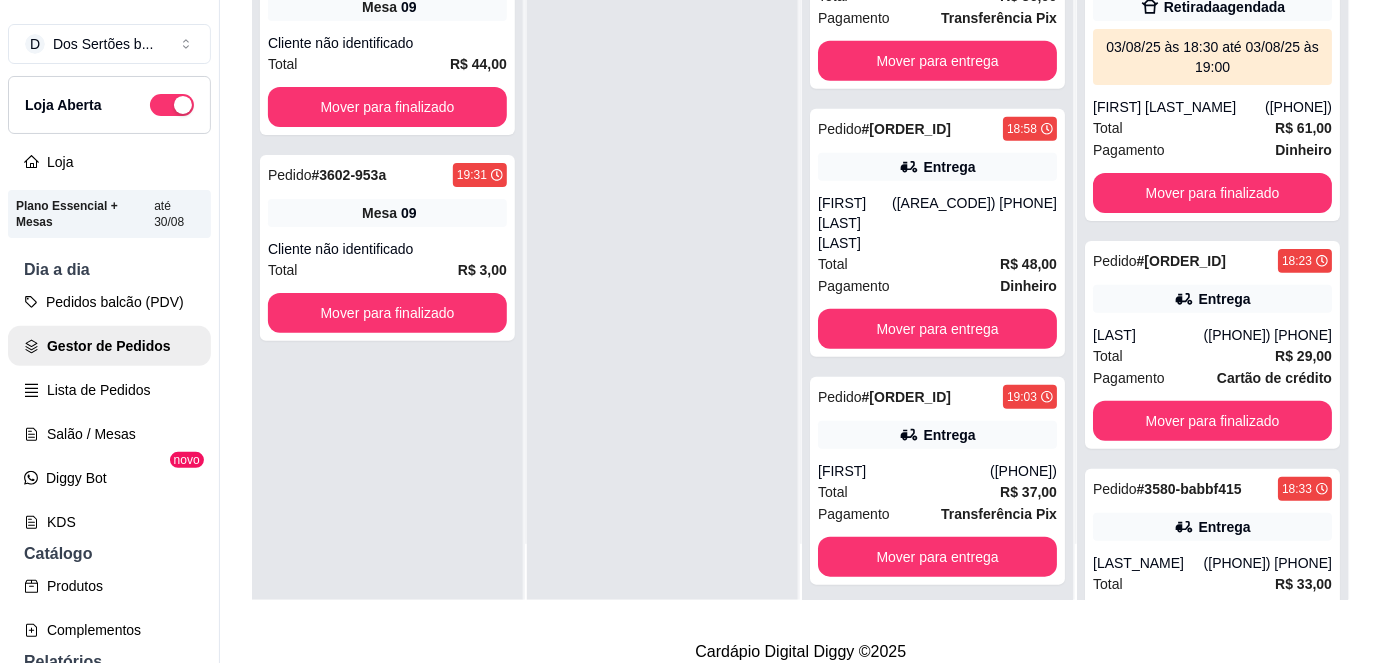 scroll, scrollTop: 0, scrollLeft: 0, axis: both 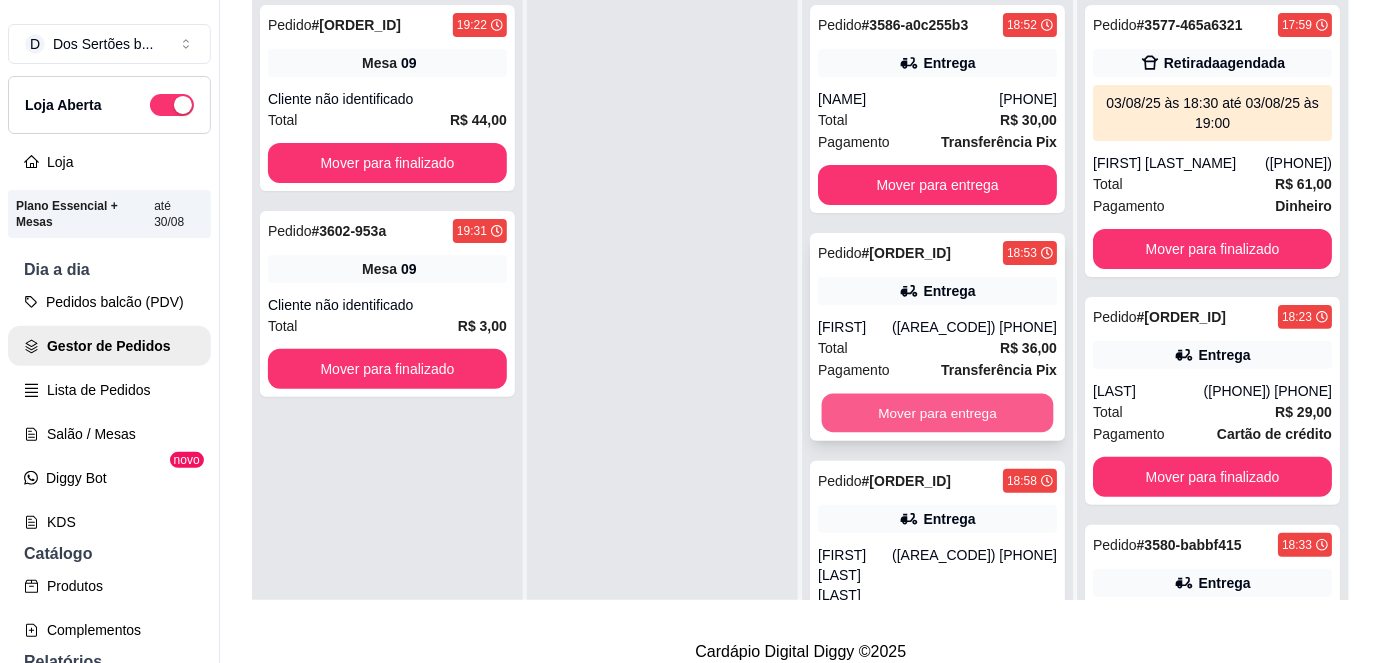 click on "Mover para entrega" at bounding box center (938, 413) 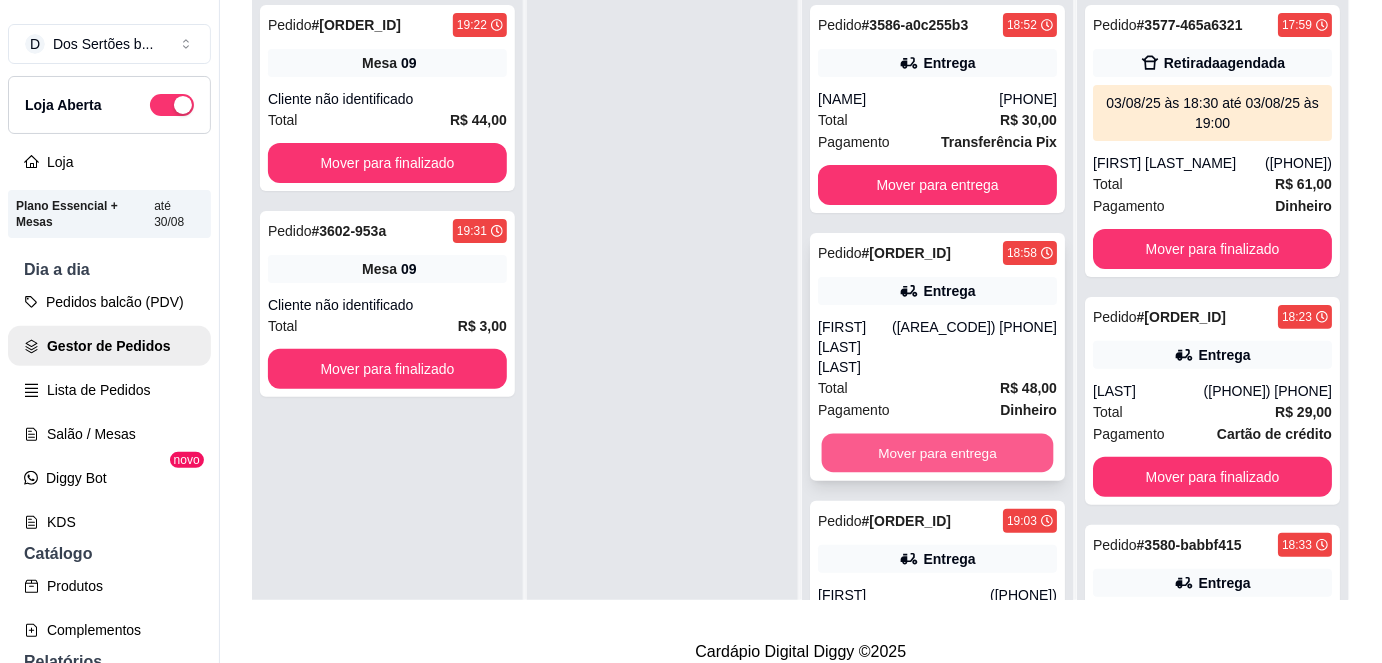 click on "Mover para entrega" at bounding box center [938, 453] 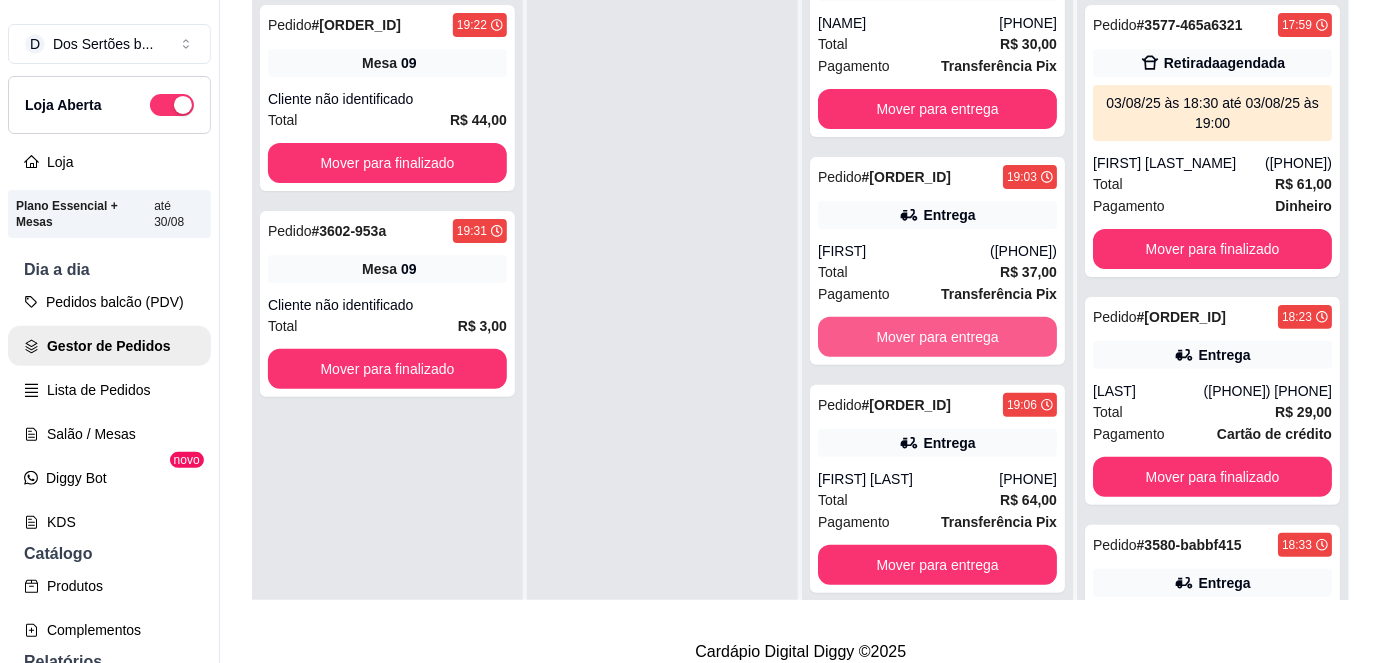 scroll, scrollTop: 0, scrollLeft: 0, axis: both 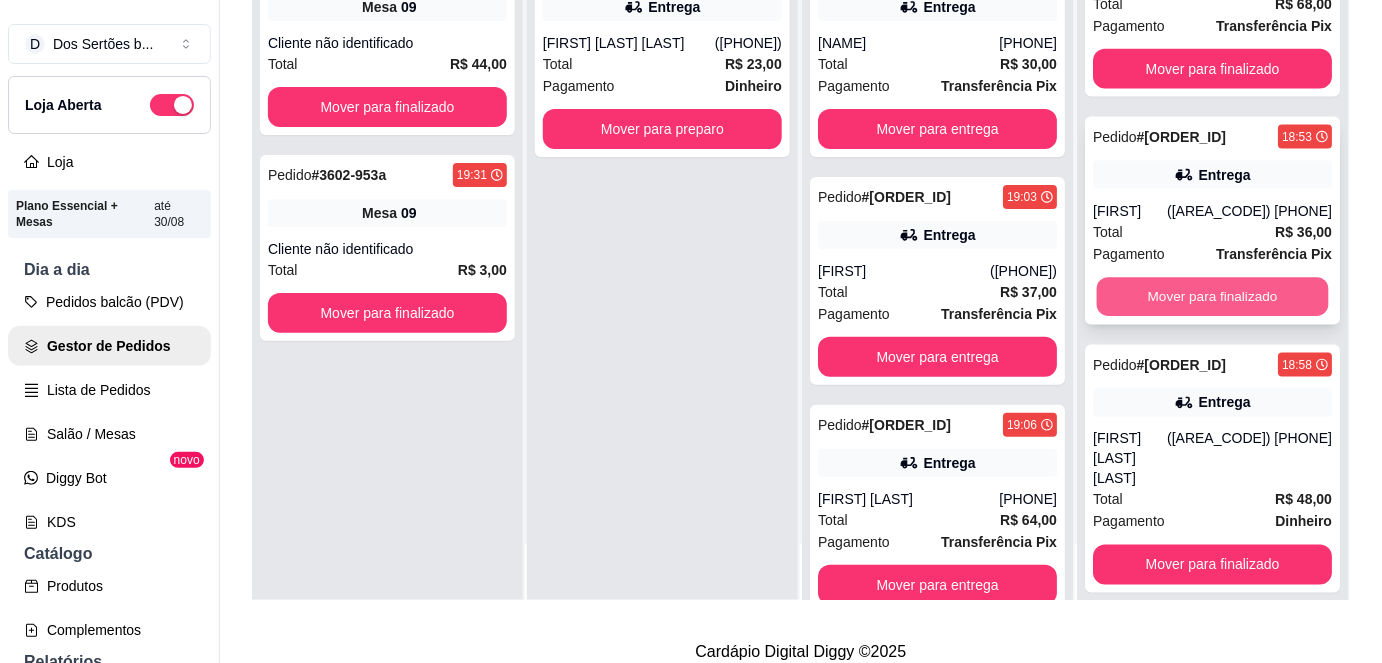 click on "Mover para finalizado" at bounding box center [1213, 297] 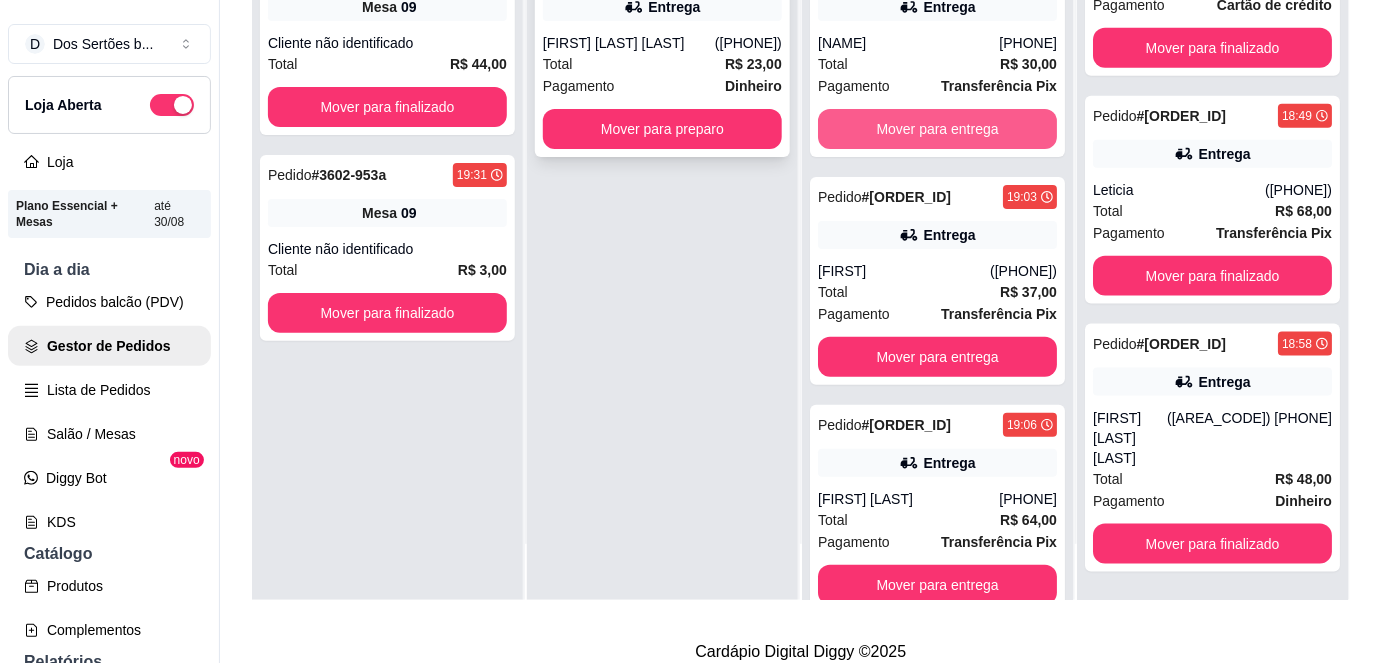 scroll, scrollTop: 581, scrollLeft: 0, axis: vertical 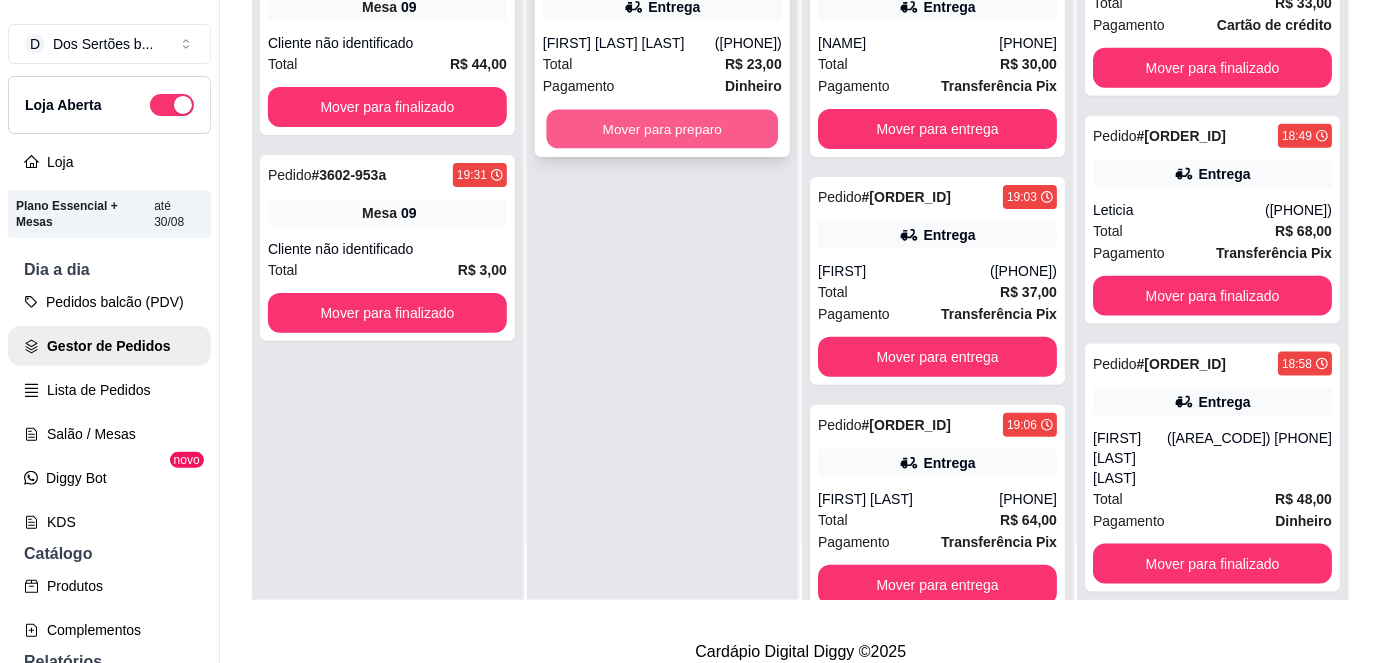 click on "Mover para preparo" at bounding box center [663, 129] 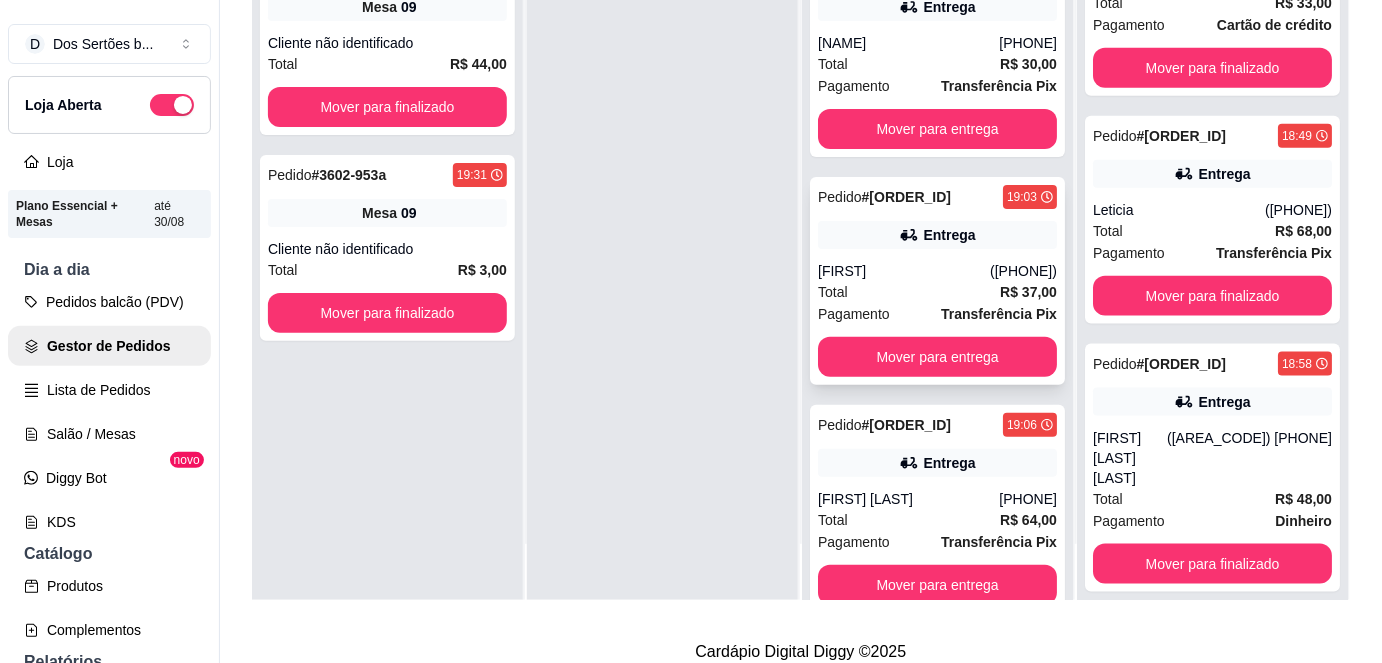 scroll, scrollTop: 0, scrollLeft: 0, axis: both 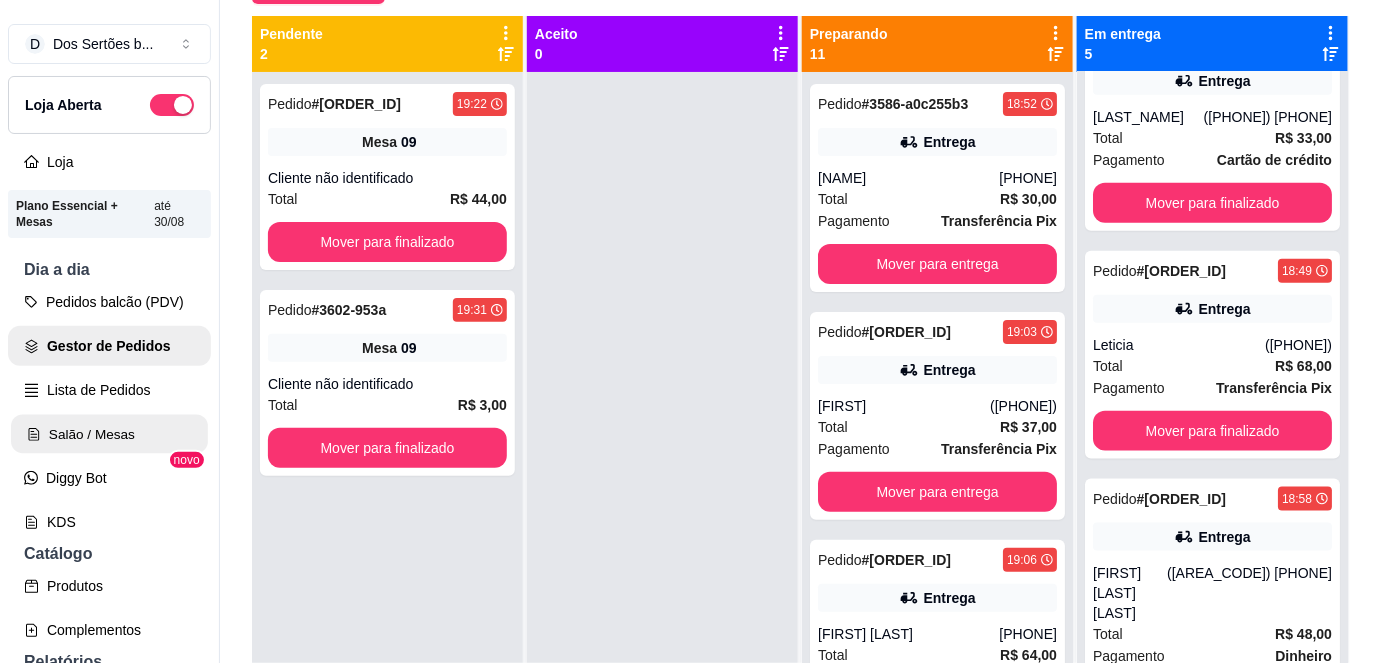 click on "Salão / Mesas" at bounding box center (109, 434) 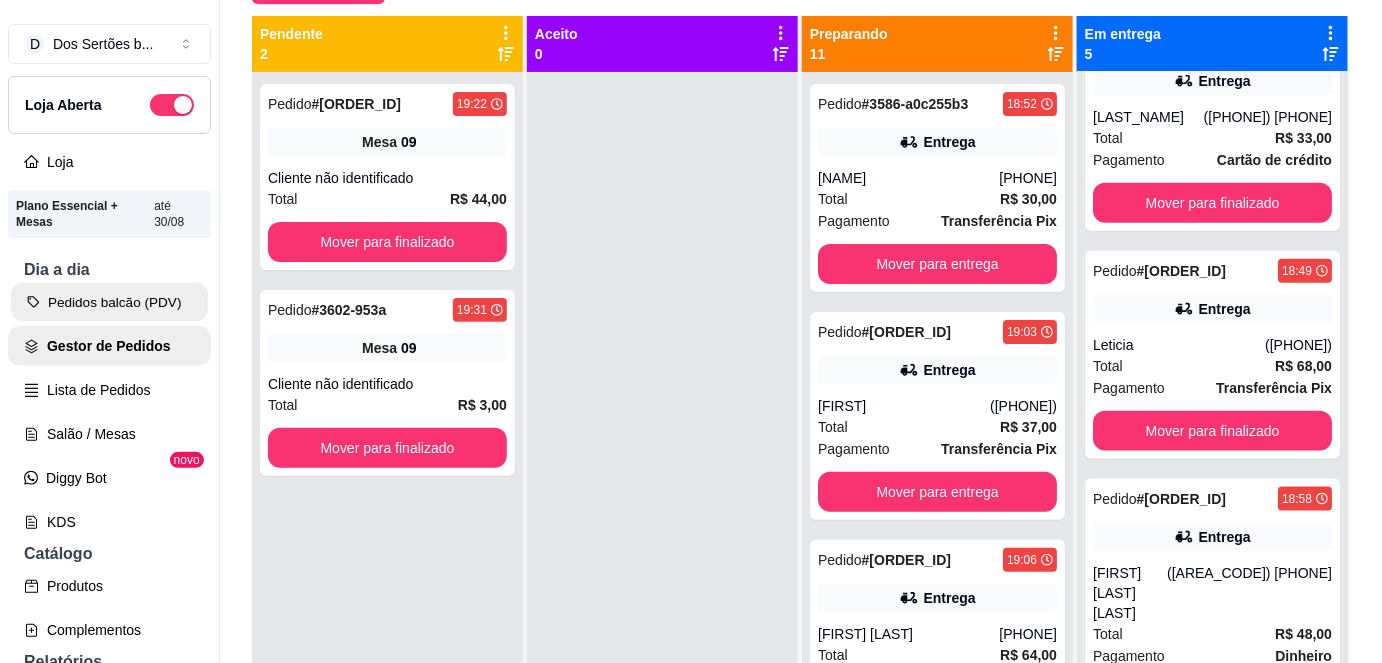 click on "Pedidos balcão (PDV)" at bounding box center (109, 302) 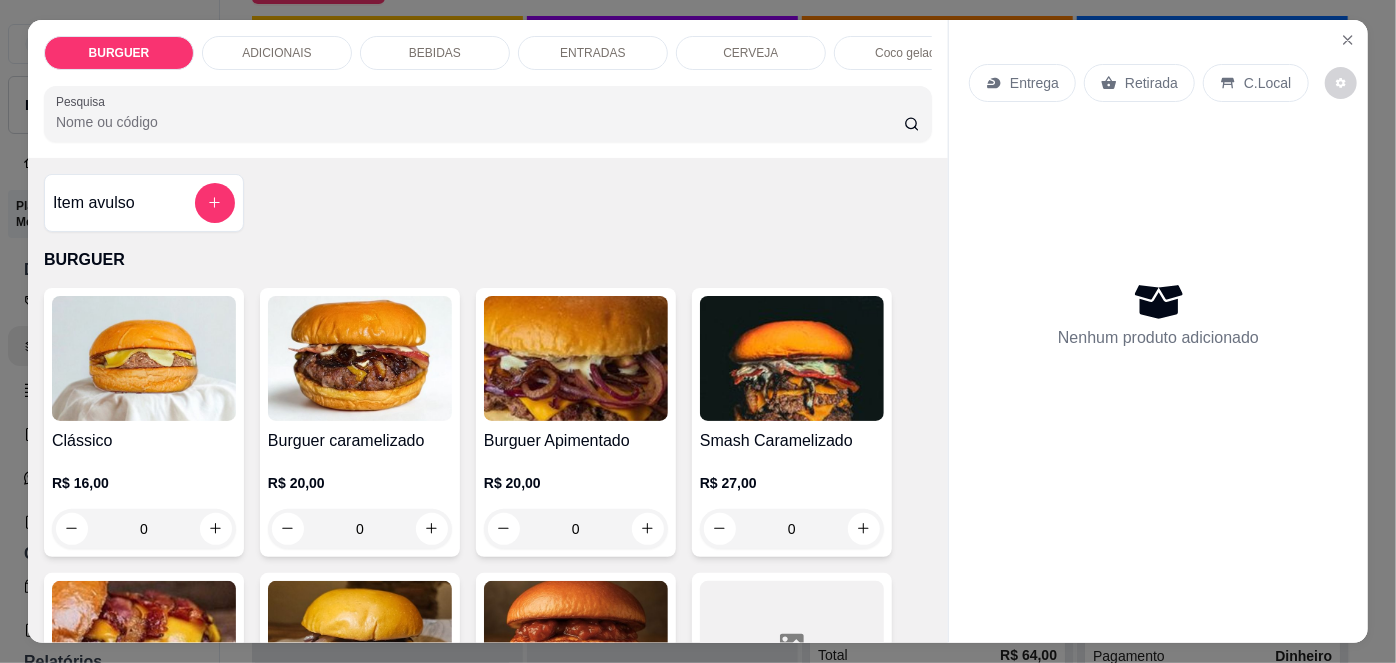 scroll, scrollTop: 109, scrollLeft: 0, axis: vertical 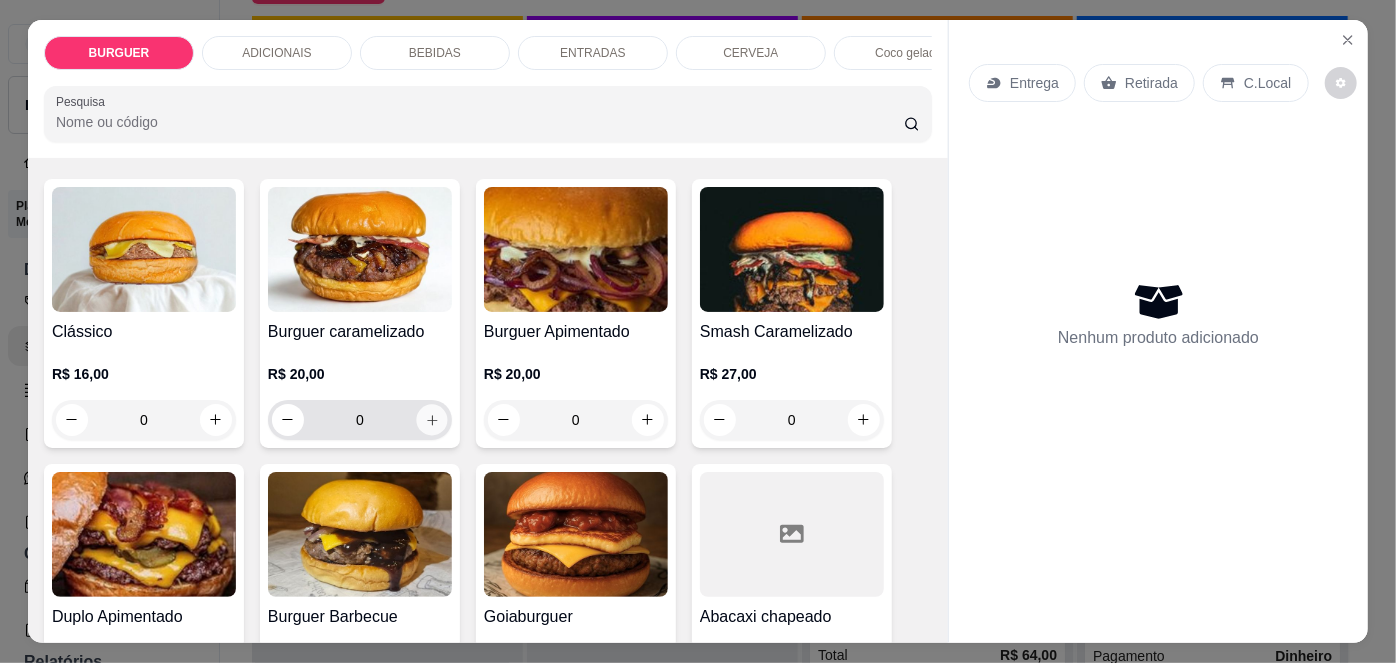 click 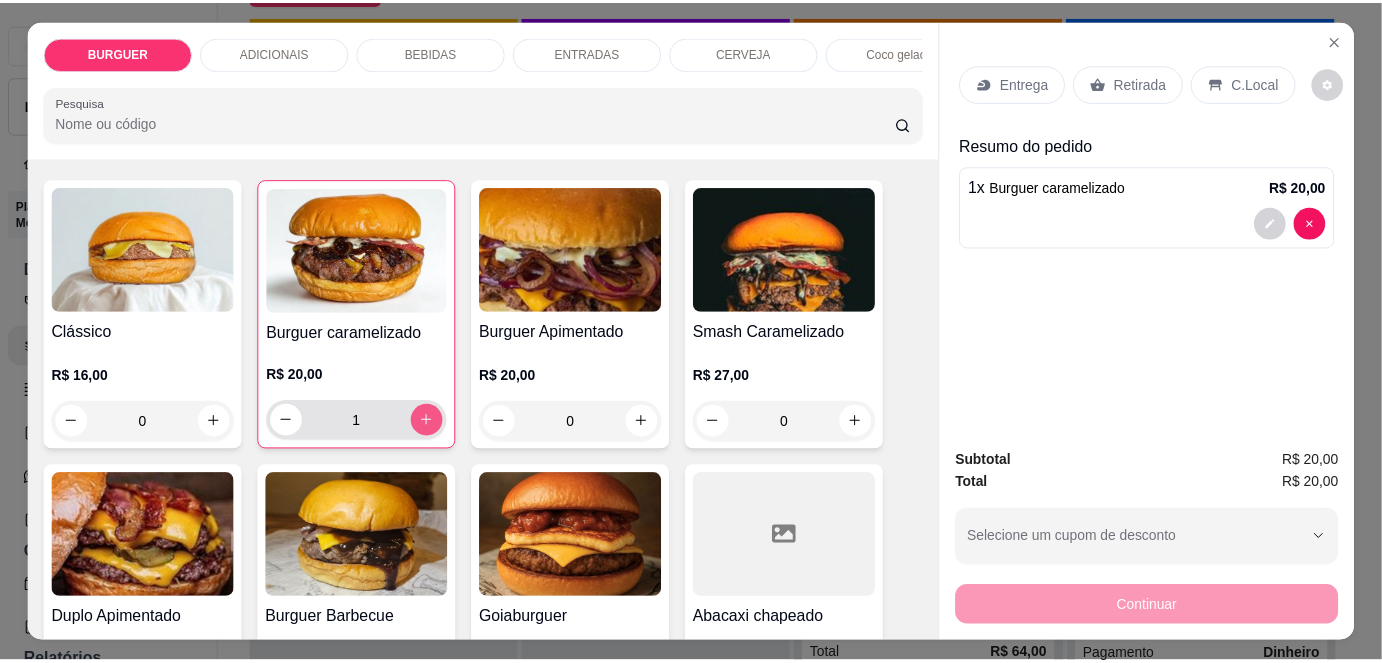 scroll, scrollTop: 349, scrollLeft: 0, axis: vertical 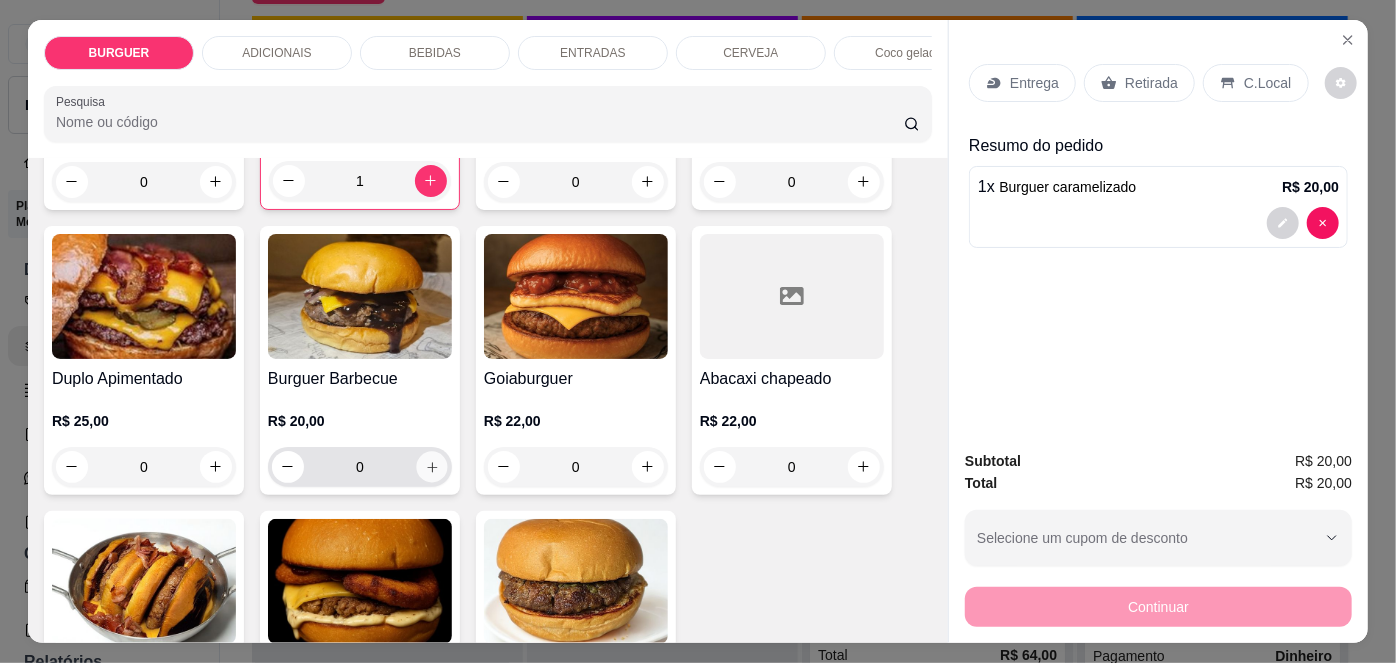 click 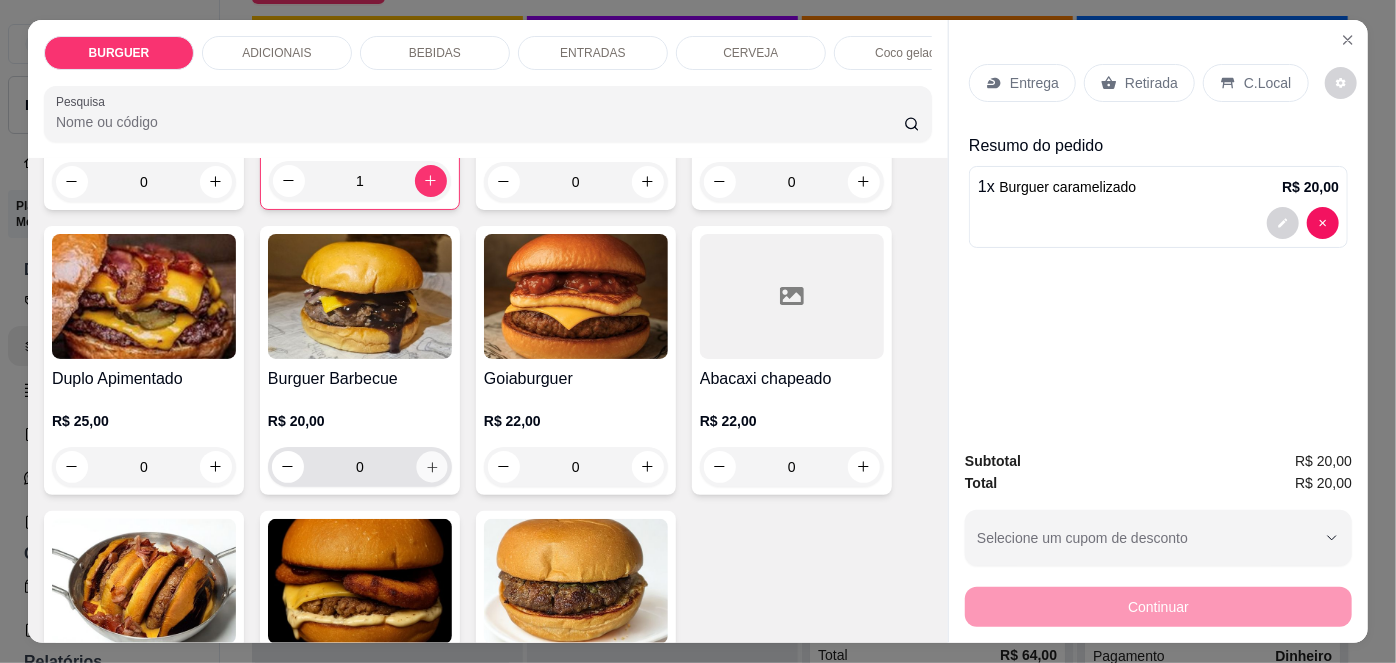 type on "1" 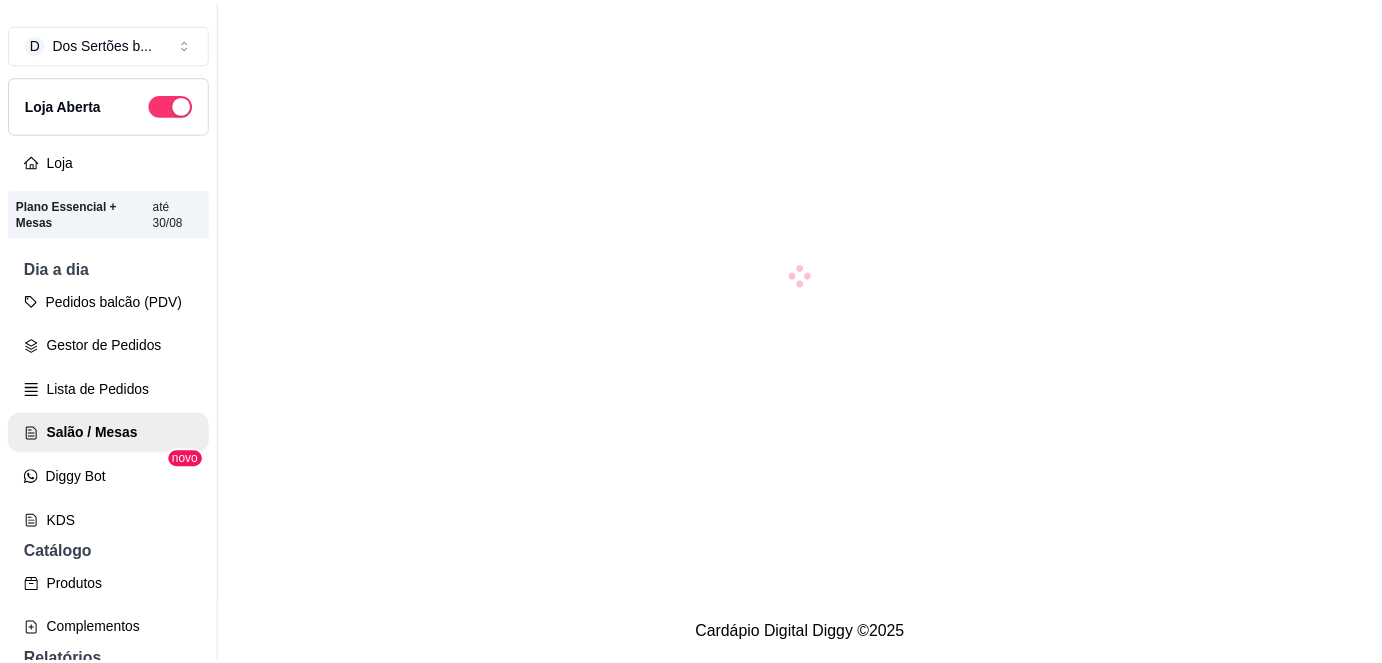 scroll, scrollTop: 0, scrollLeft: 0, axis: both 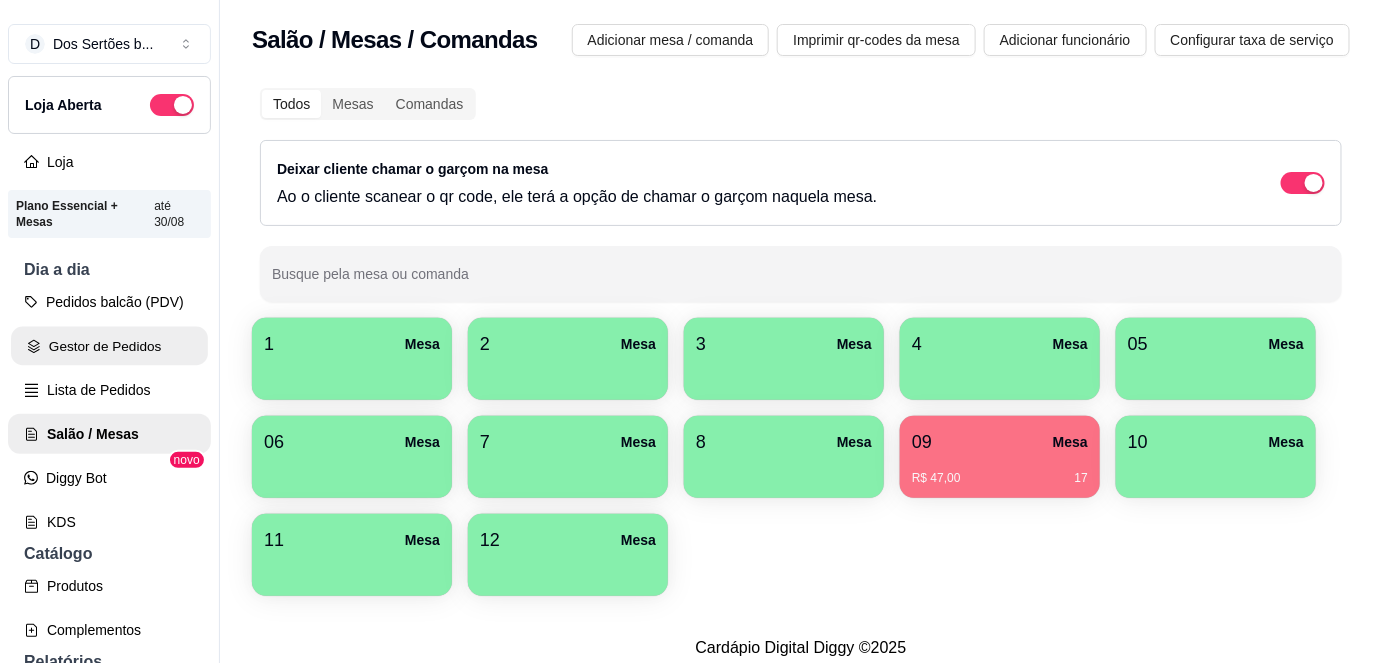 click on "Gestor de Pedidos" at bounding box center [109, 346] 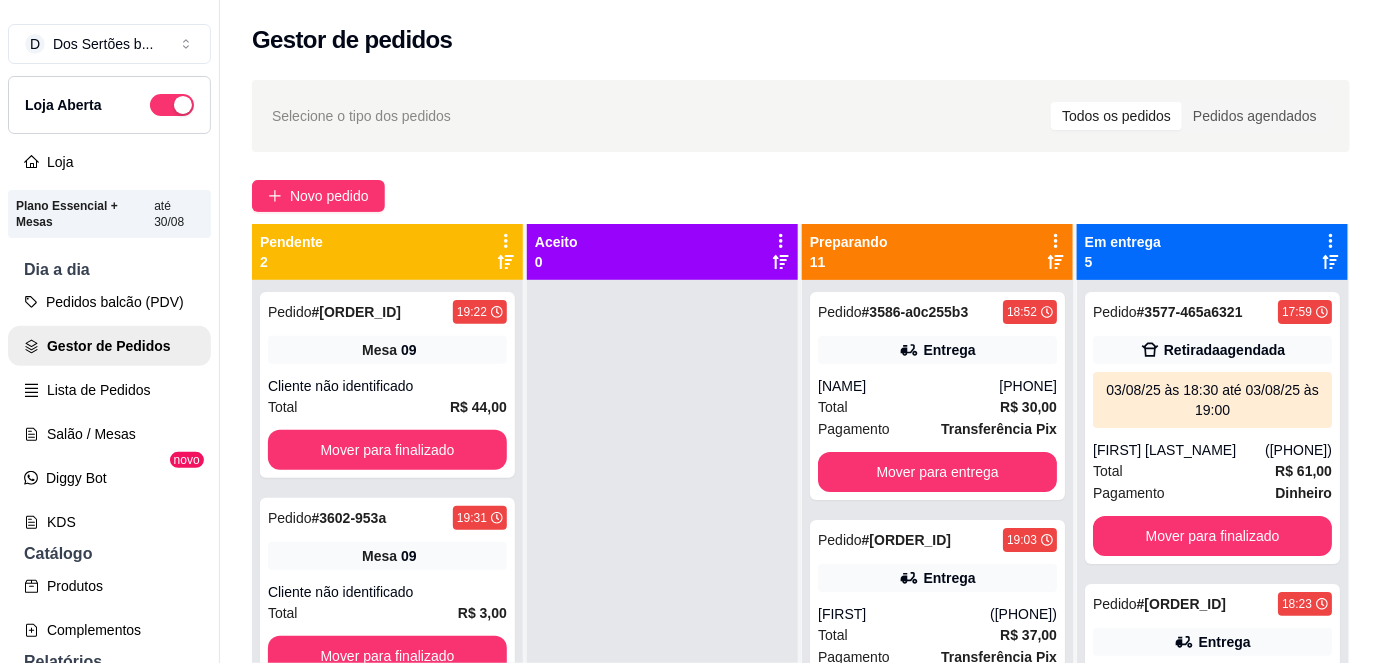 scroll, scrollTop: 56, scrollLeft: 0, axis: vertical 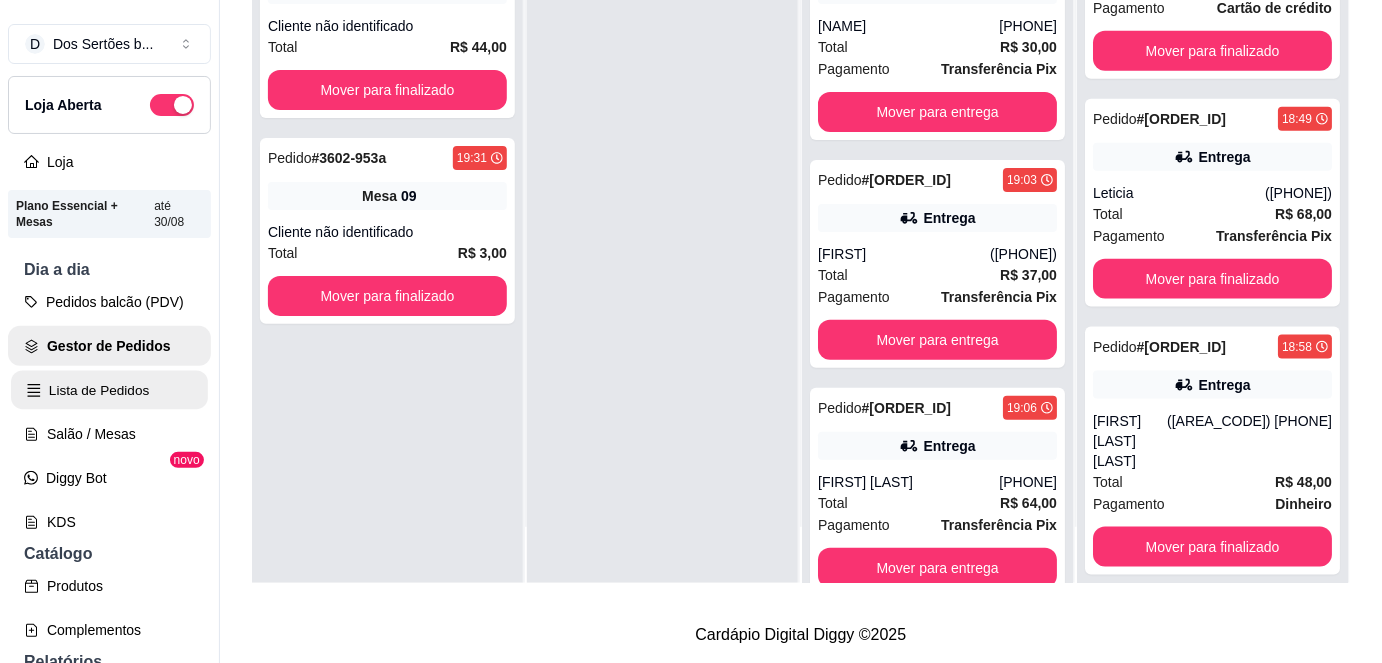 click on "Lista de Pedidos" at bounding box center [109, 390] 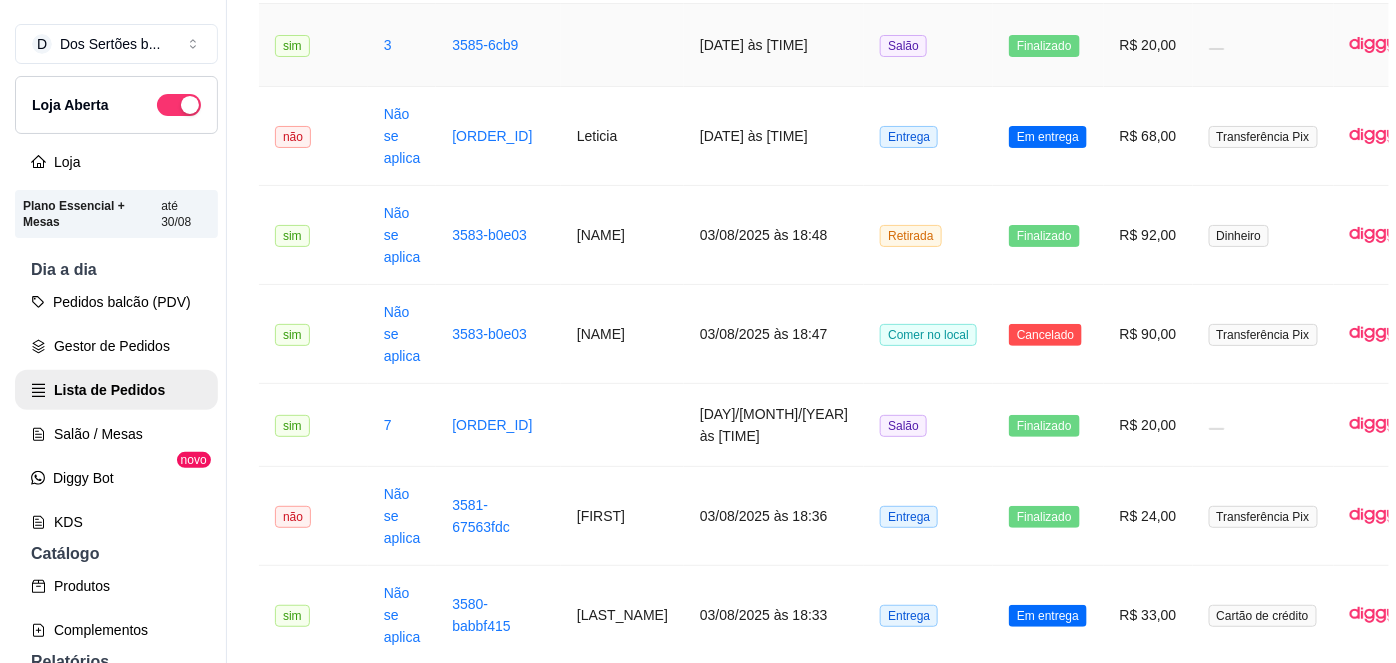 scroll, scrollTop: 2315, scrollLeft: 0, axis: vertical 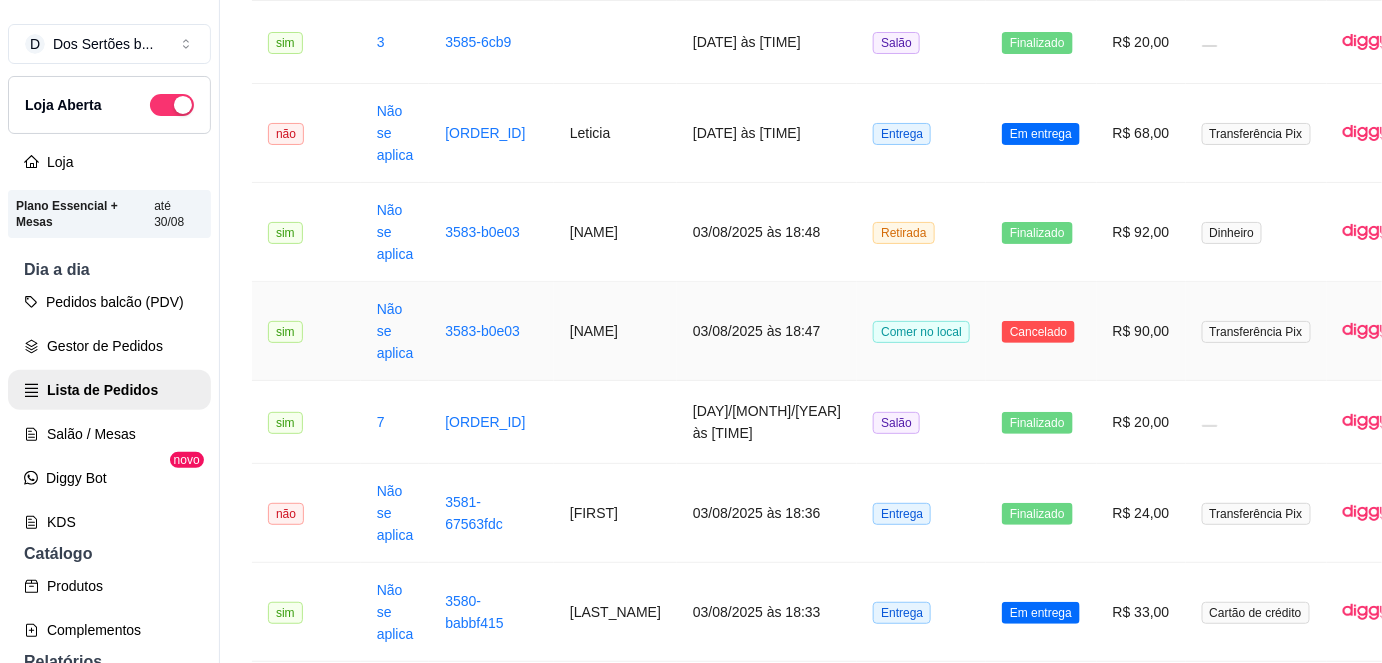 click on "[NAME]" at bounding box center (615, 331) 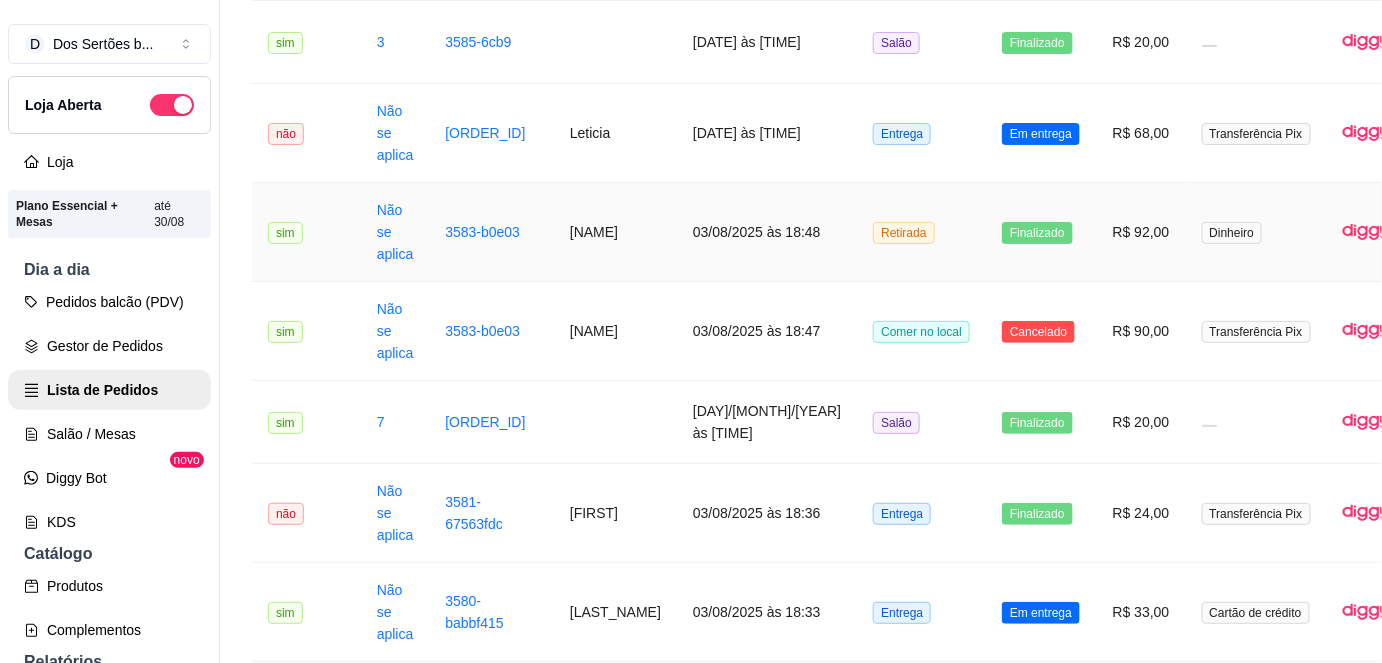 click on "Finalizado" at bounding box center (1041, 232) 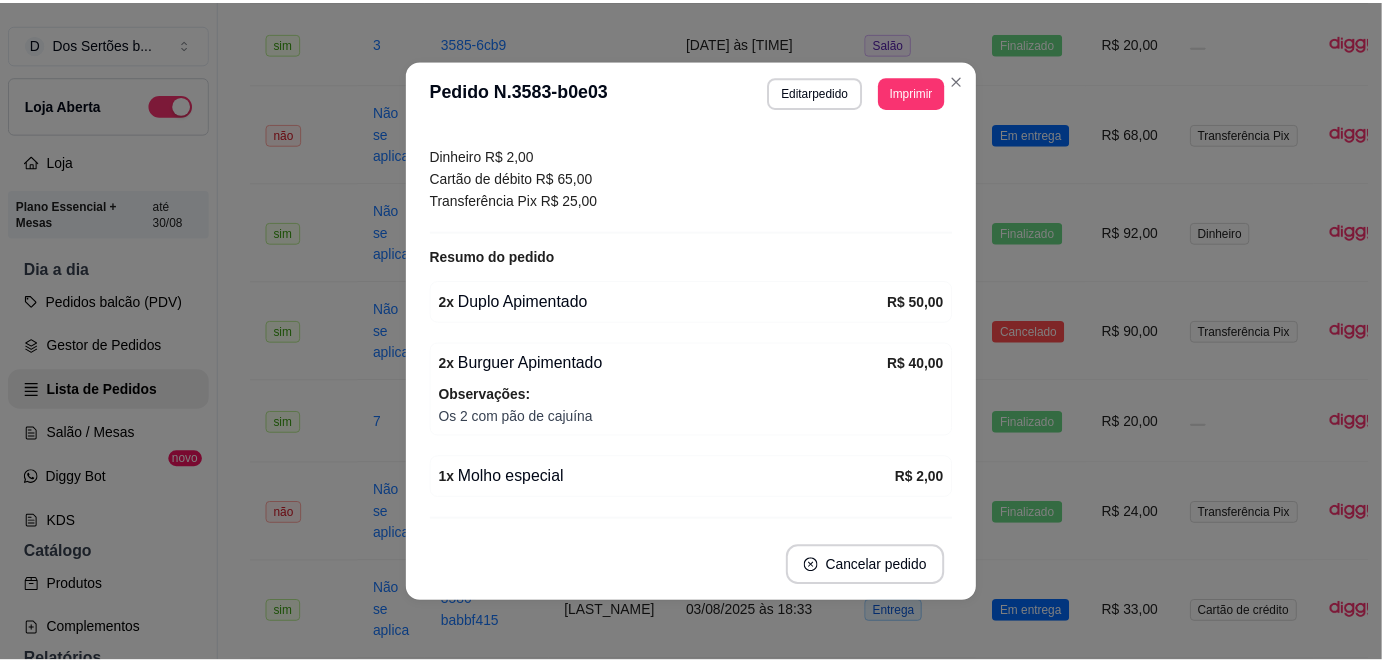 scroll, scrollTop: 363, scrollLeft: 0, axis: vertical 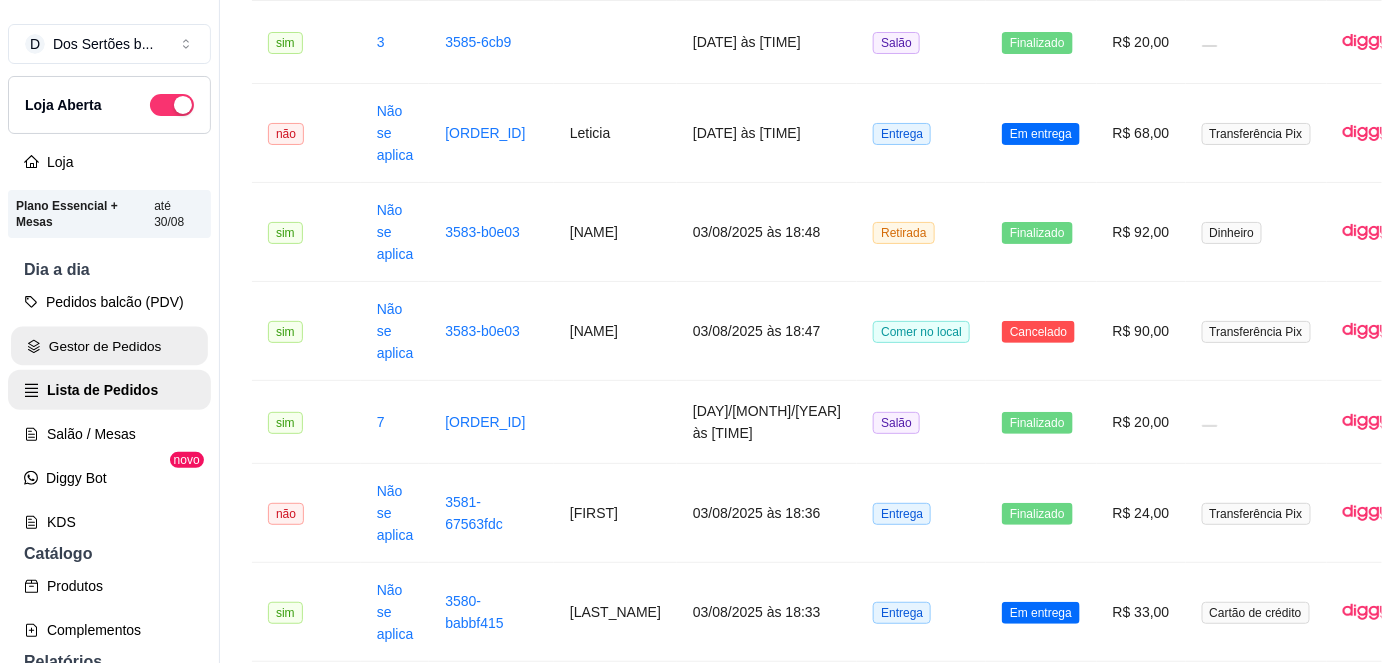 click on "Gestor de Pedidos" at bounding box center [109, 346] 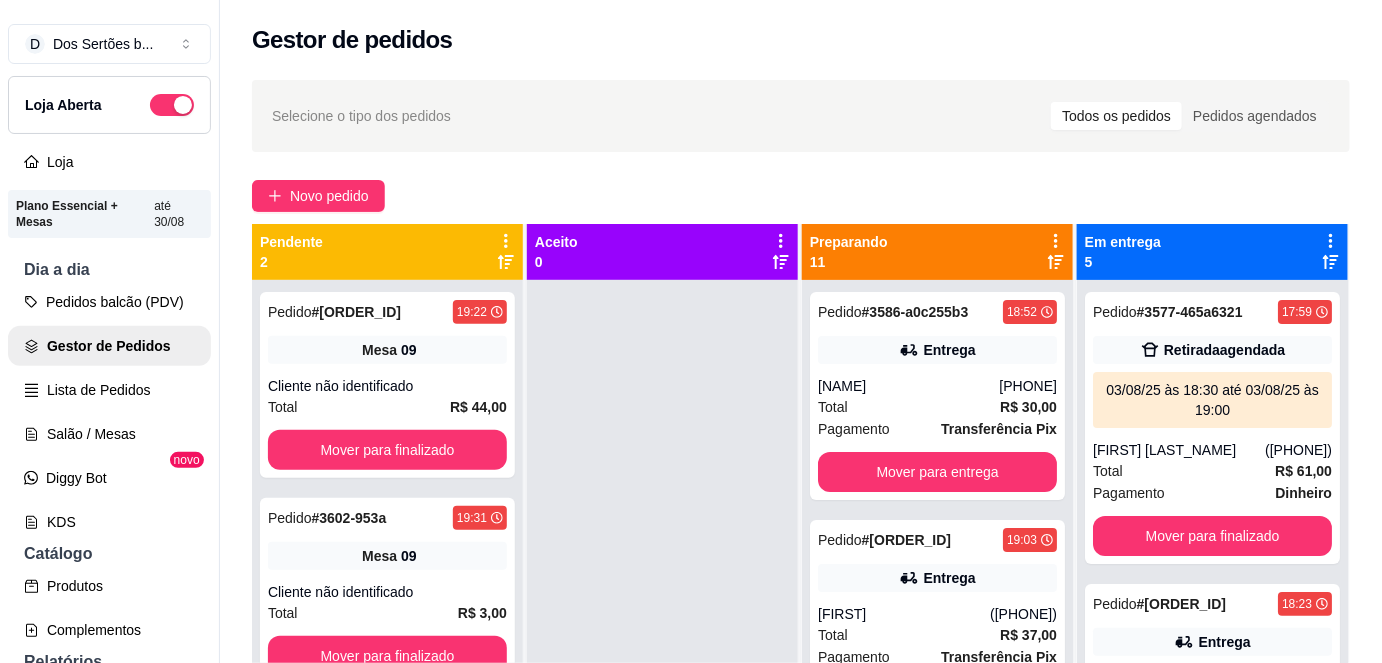 scroll, scrollTop: 56, scrollLeft: 0, axis: vertical 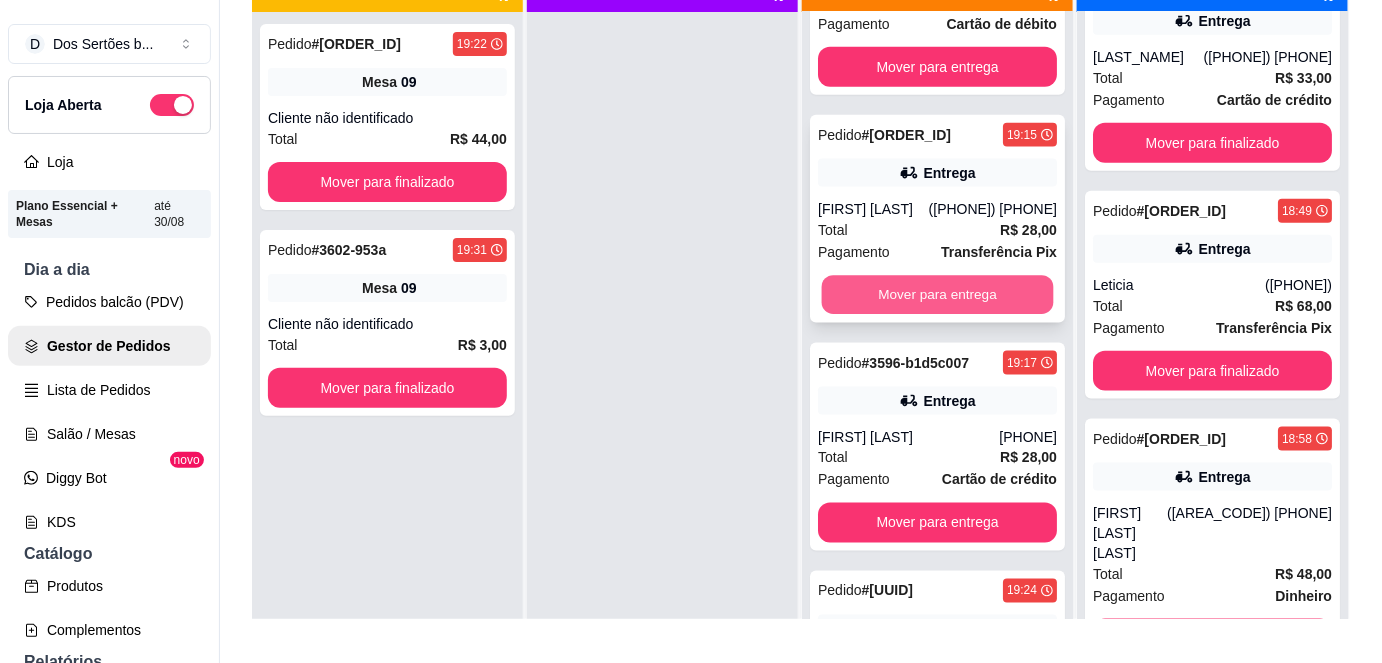 click on "Mover para entrega" at bounding box center (938, 295) 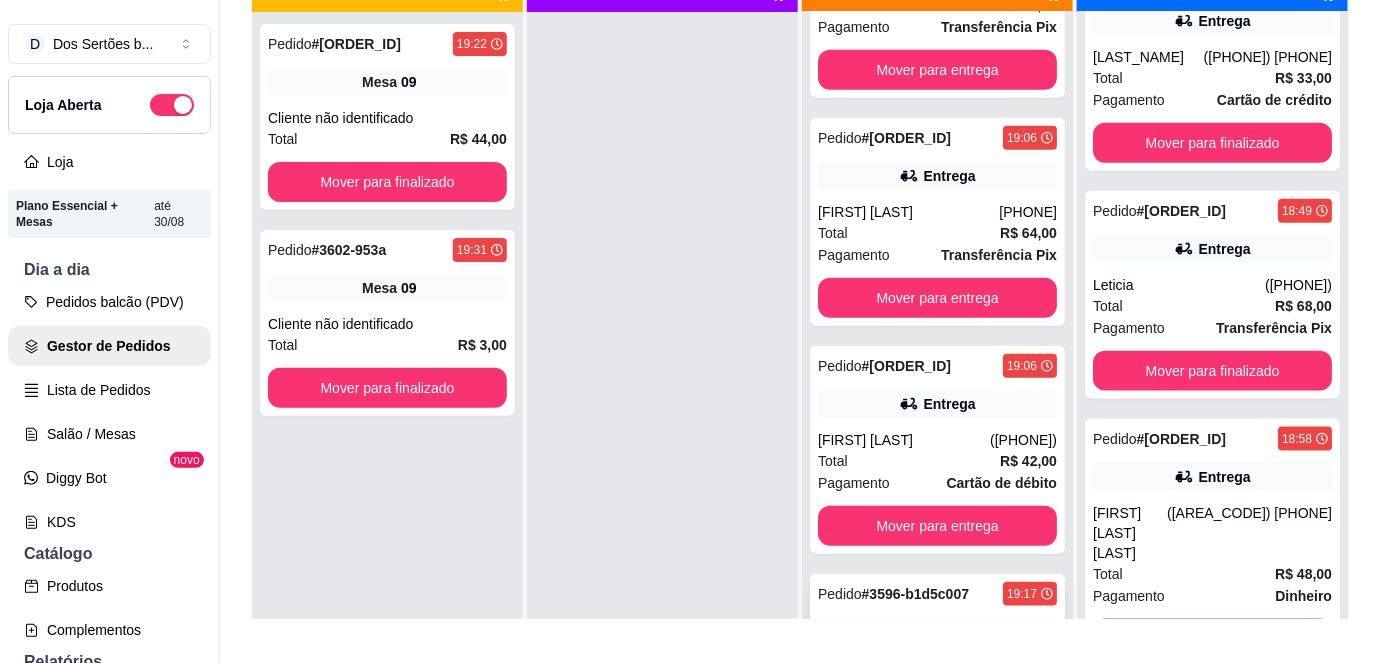 scroll, scrollTop: 359, scrollLeft: 0, axis: vertical 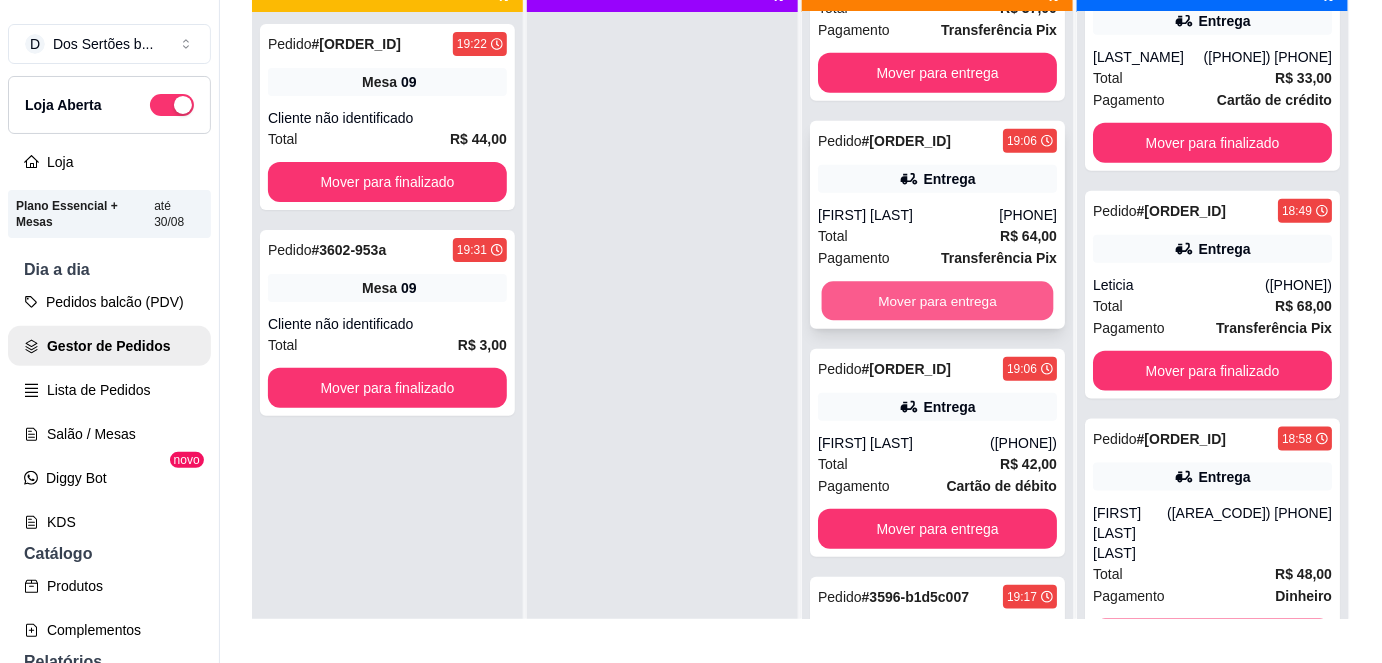 click on "Mover para entrega" at bounding box center (938, 301) 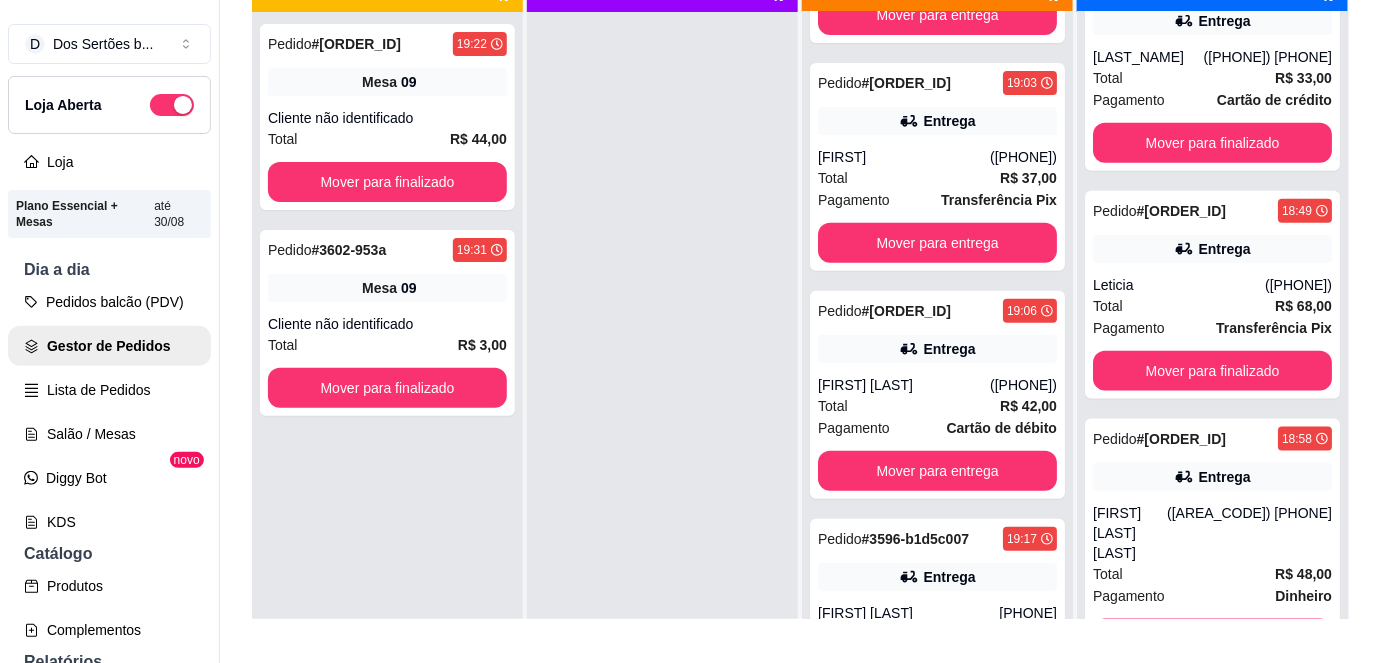 scroll, scrollTop: 184, scrollLeft: 0, axis: vertical 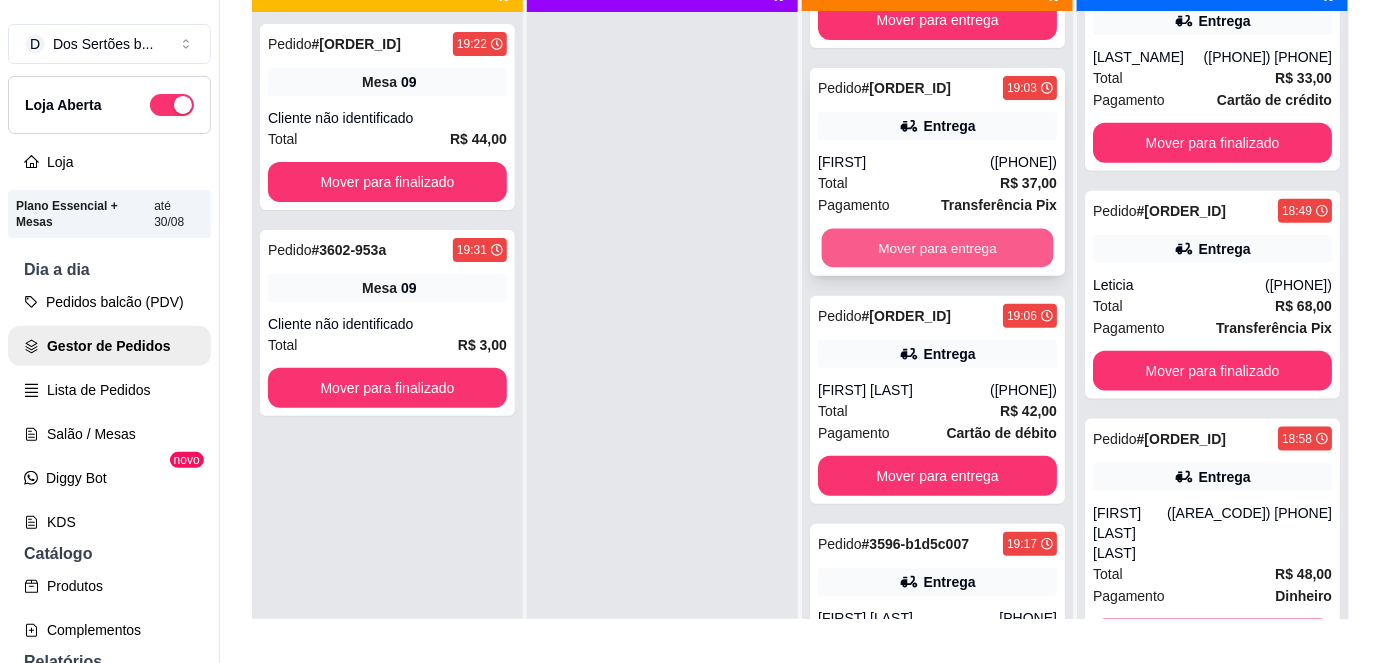 click on "Mover para entrega" at bounding box center (938, 248) 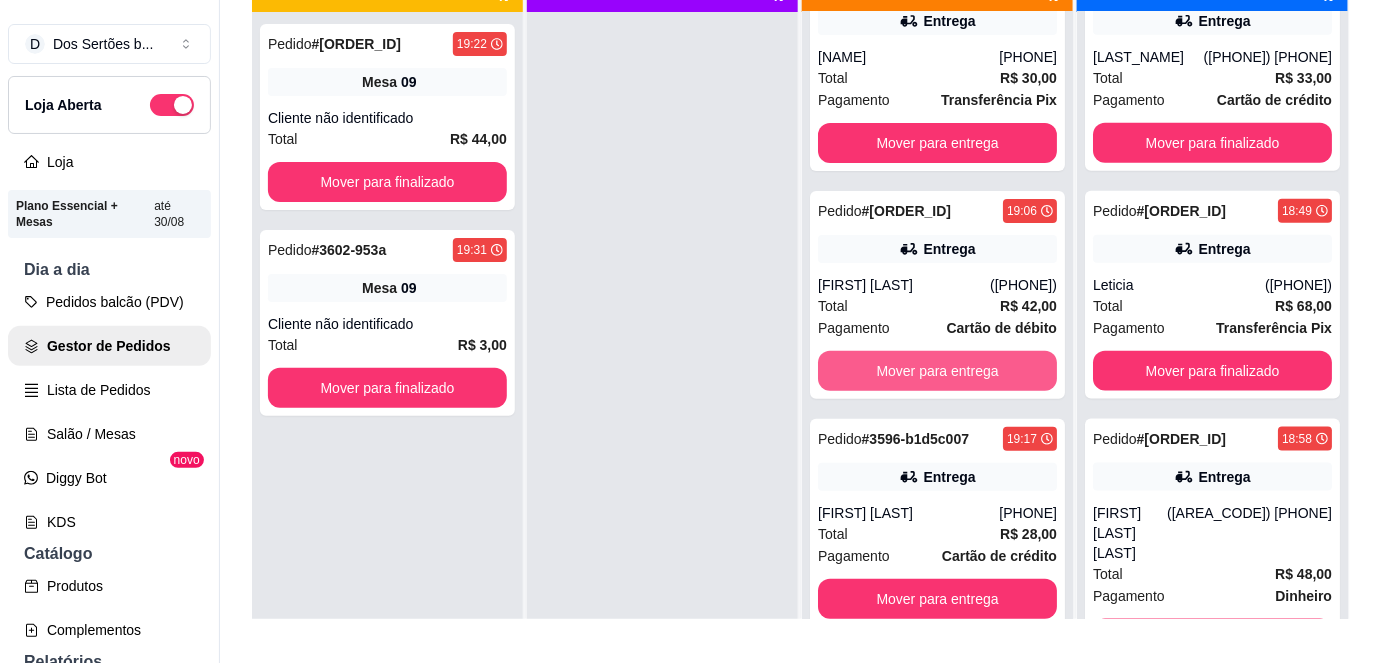 scroll, scrollTop: 61, scrollLeft: 0, axis: vertical 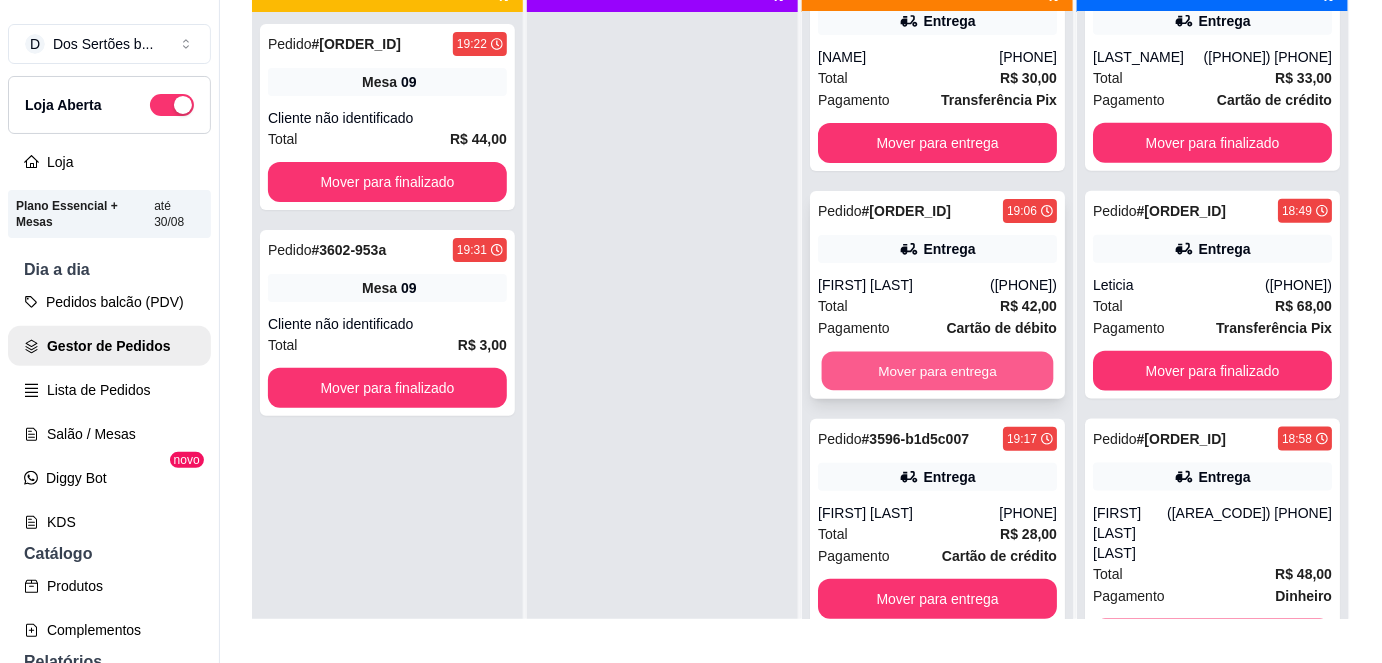 click on "Mover para entrega" at bounding box center (938, 371) 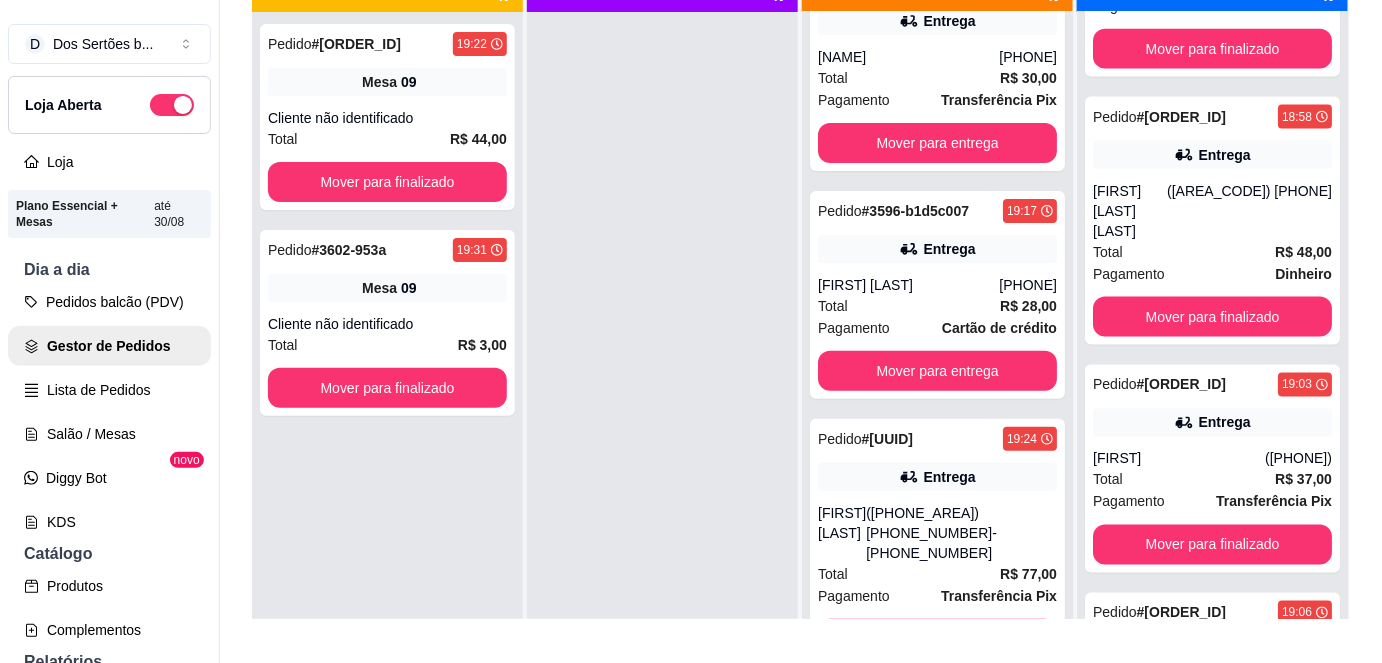 scroll, scrollTop: 831, scrollLeft: 0, axis: vertical 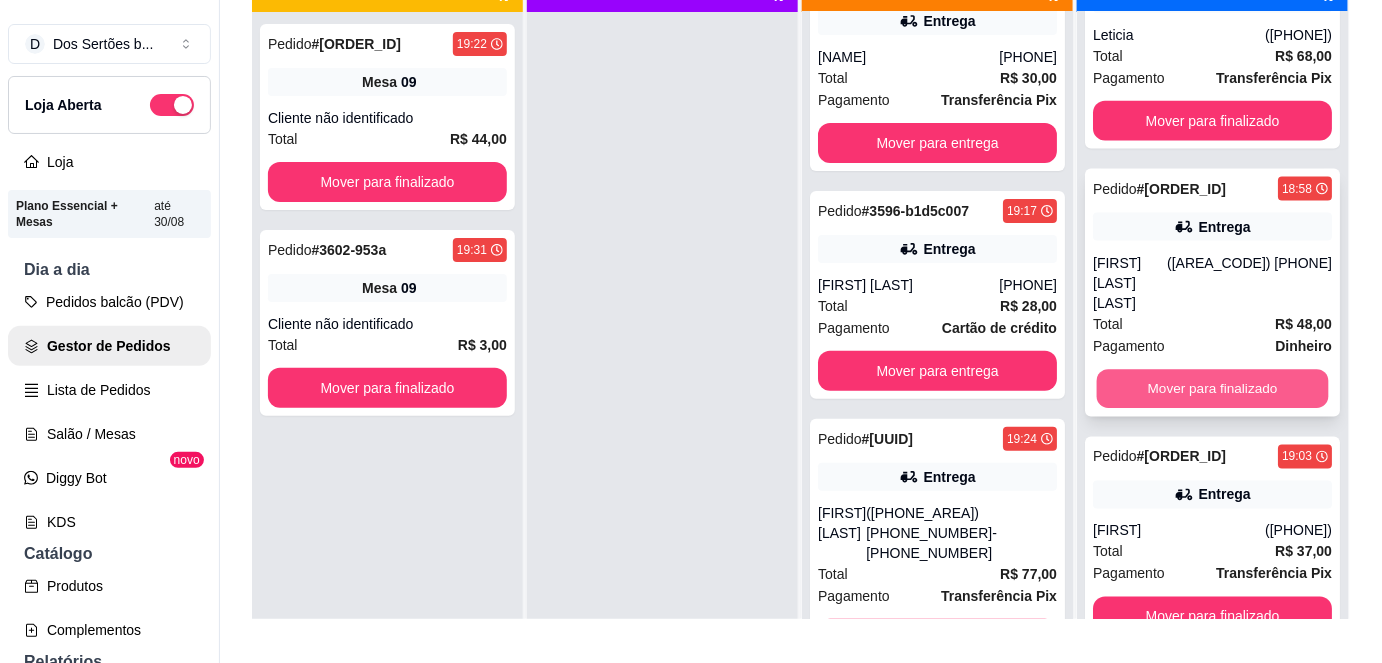 click on "Mover para finalizado" at bounding box center (1213, 389) 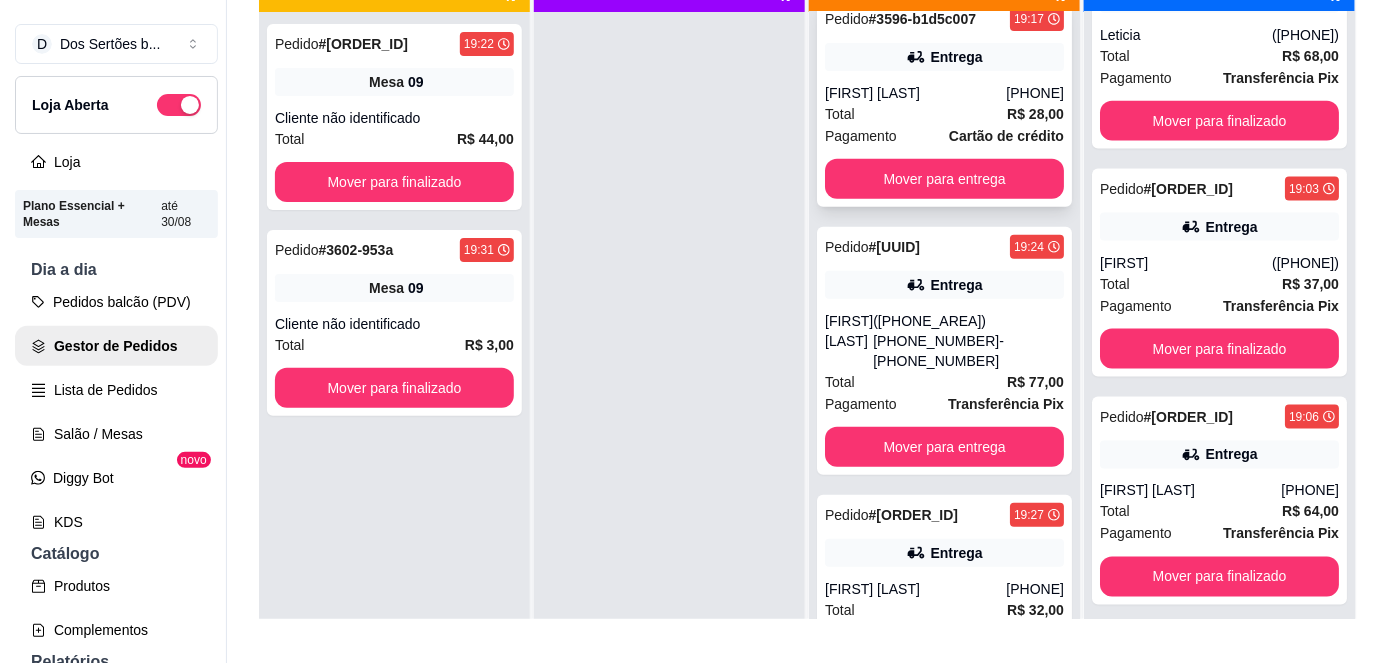 scroll, scrollTop: 0, scrollLeft: 0, axis: both 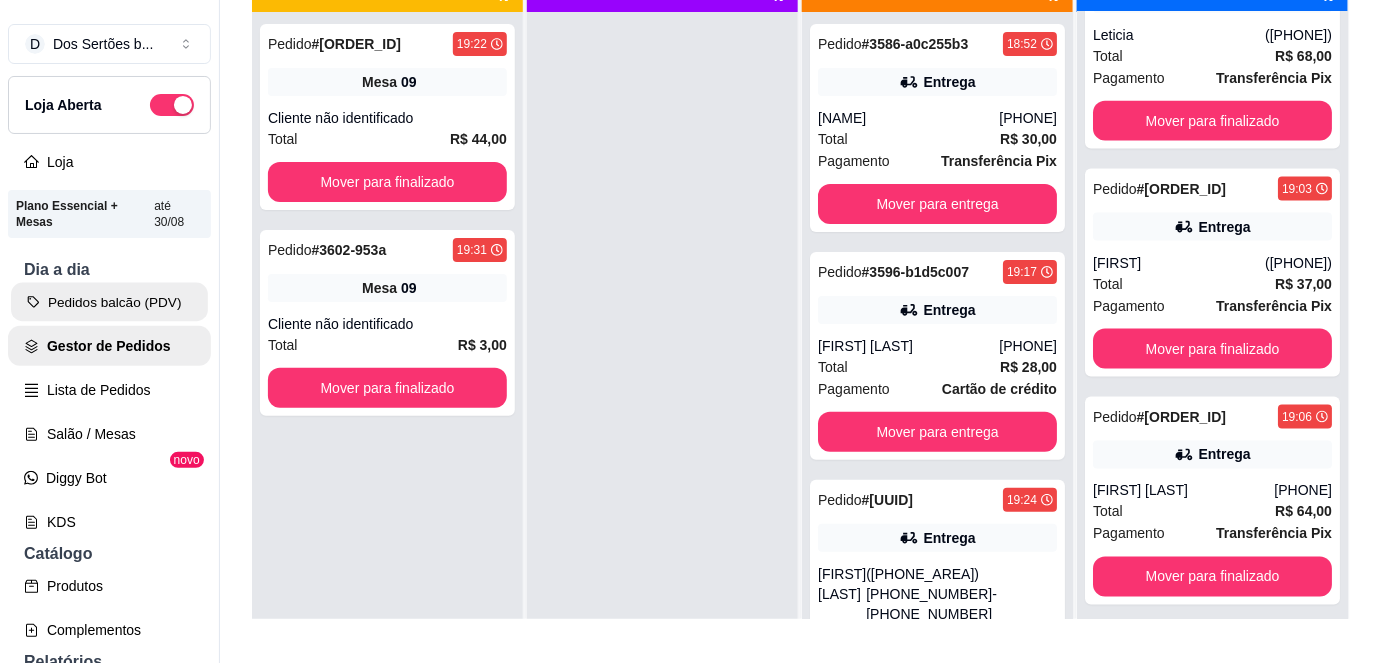 click on "Pedidos balcão (PDV)" at bounding box center [109, 302] 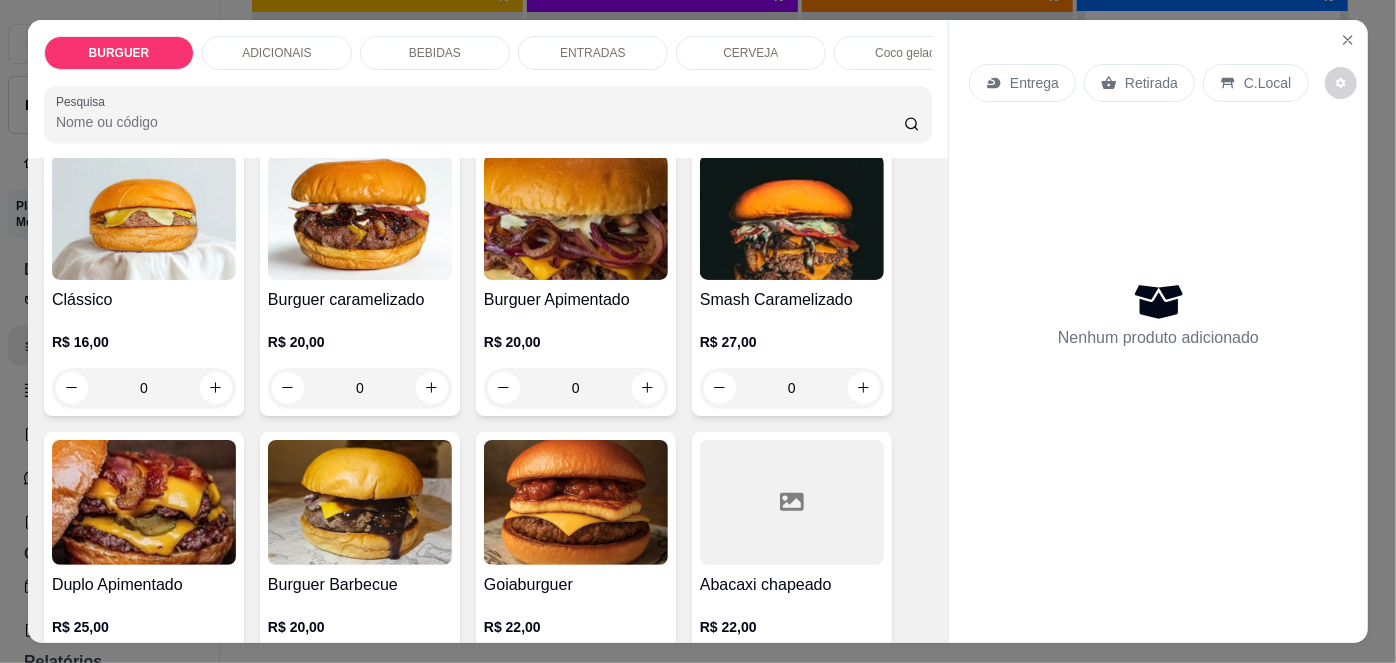 scroll, scrollTop: 141, scrollLeft: 0, axis: vertical 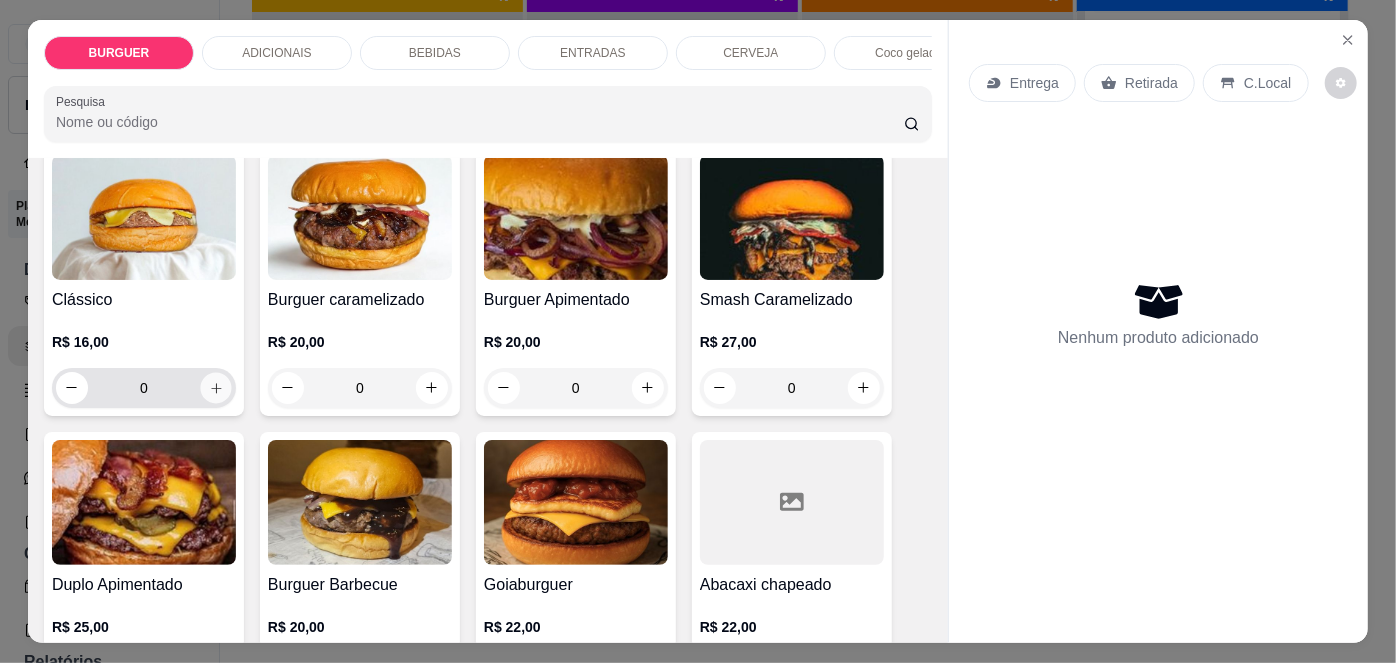 click 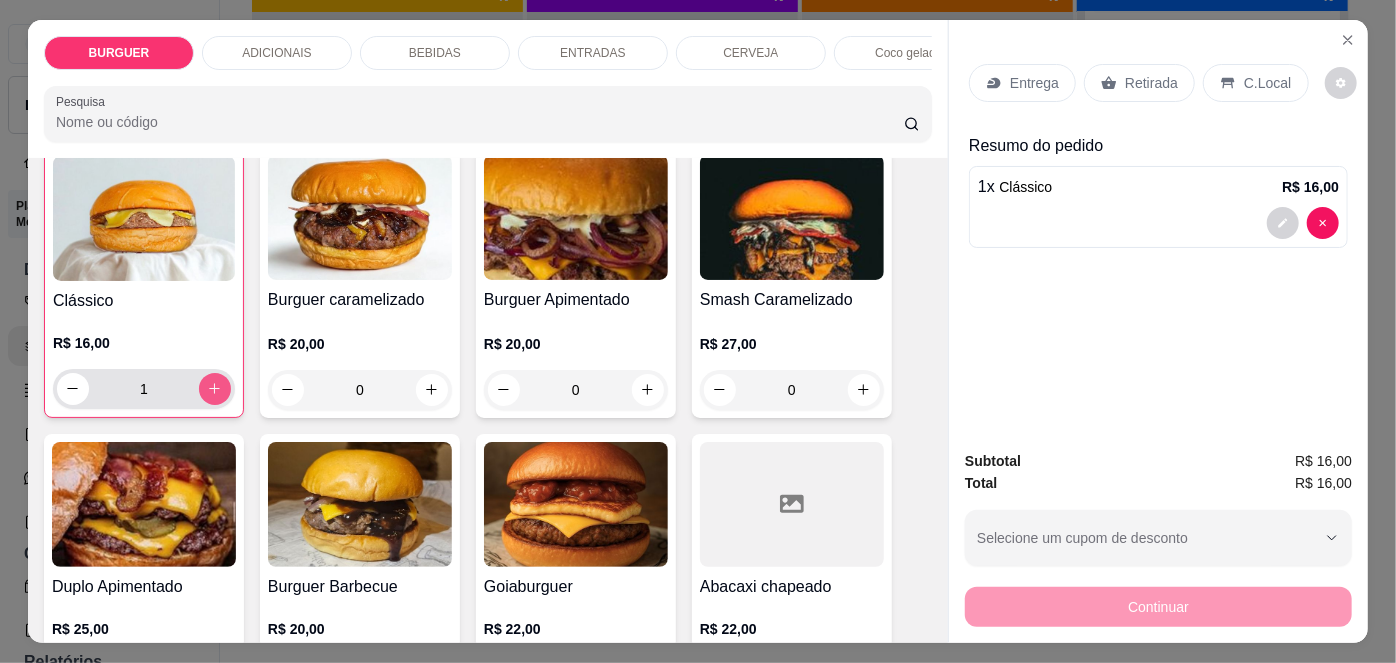 scroll, scrollTop: 142, scrollLeft: 0, axis: vertical 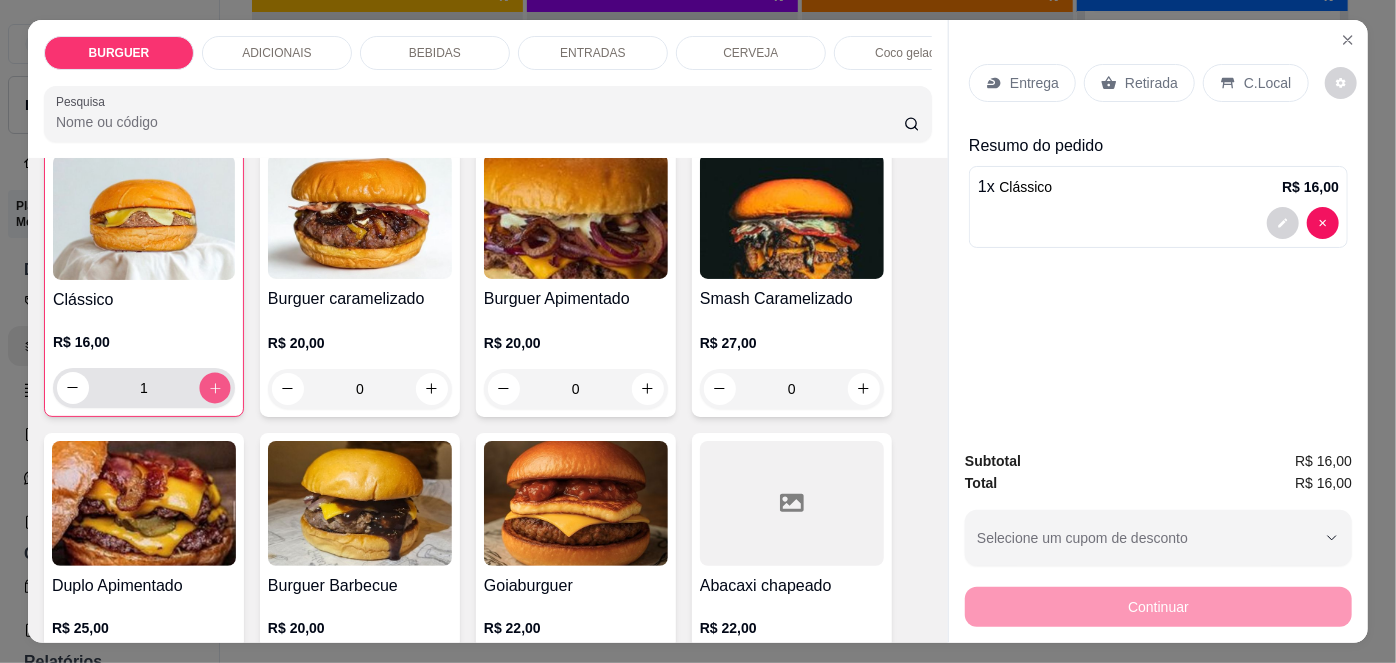 click 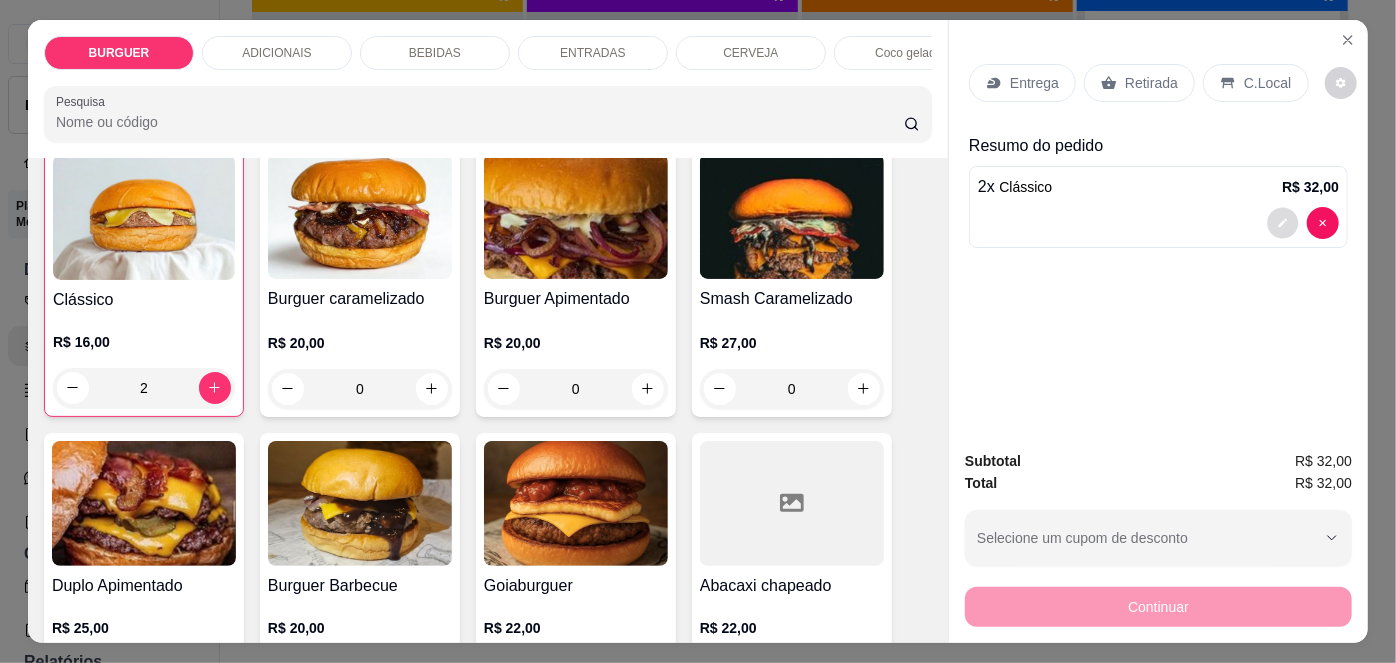 click 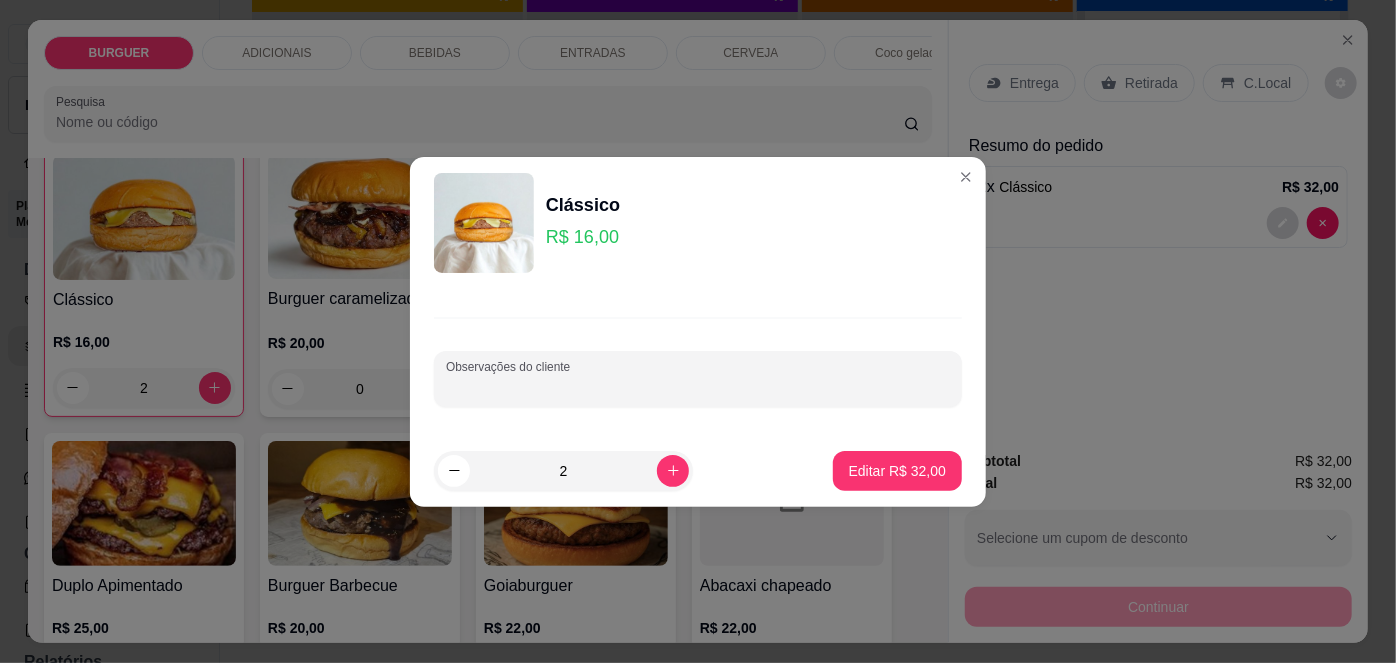 click on "Observações do cliente" at bounding box center (698, 387) 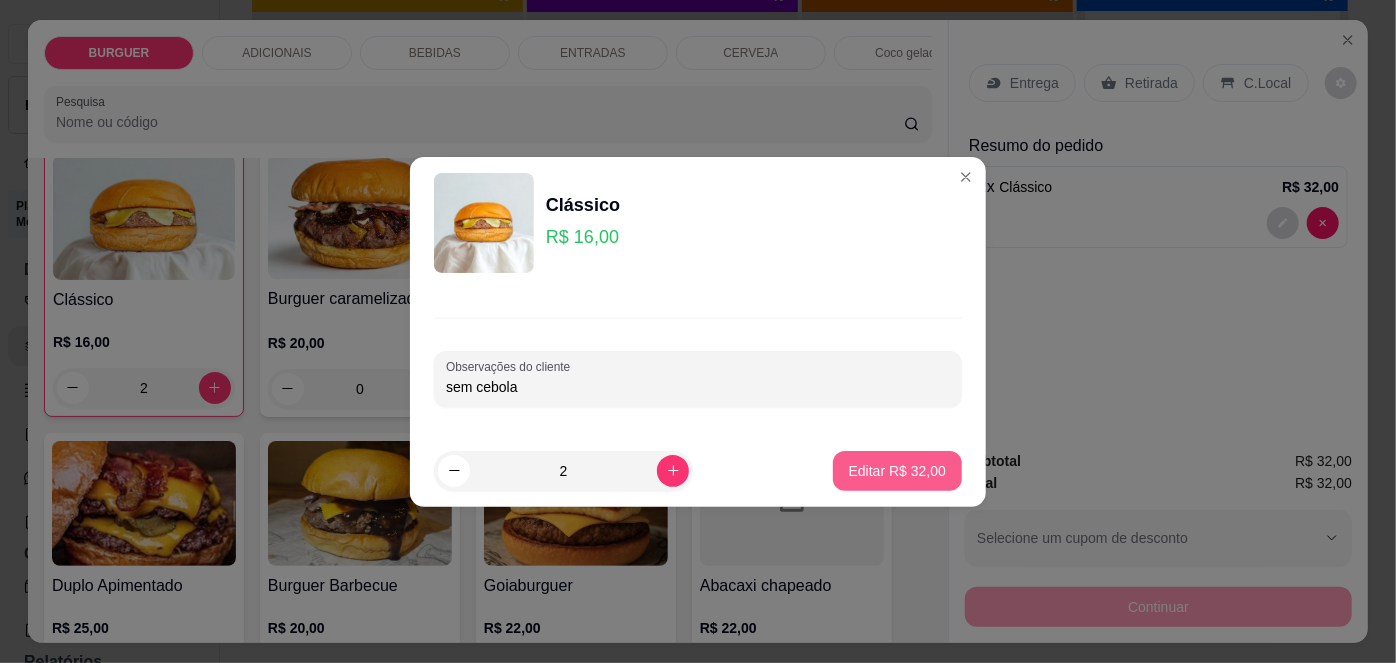 type on "sem cebola" 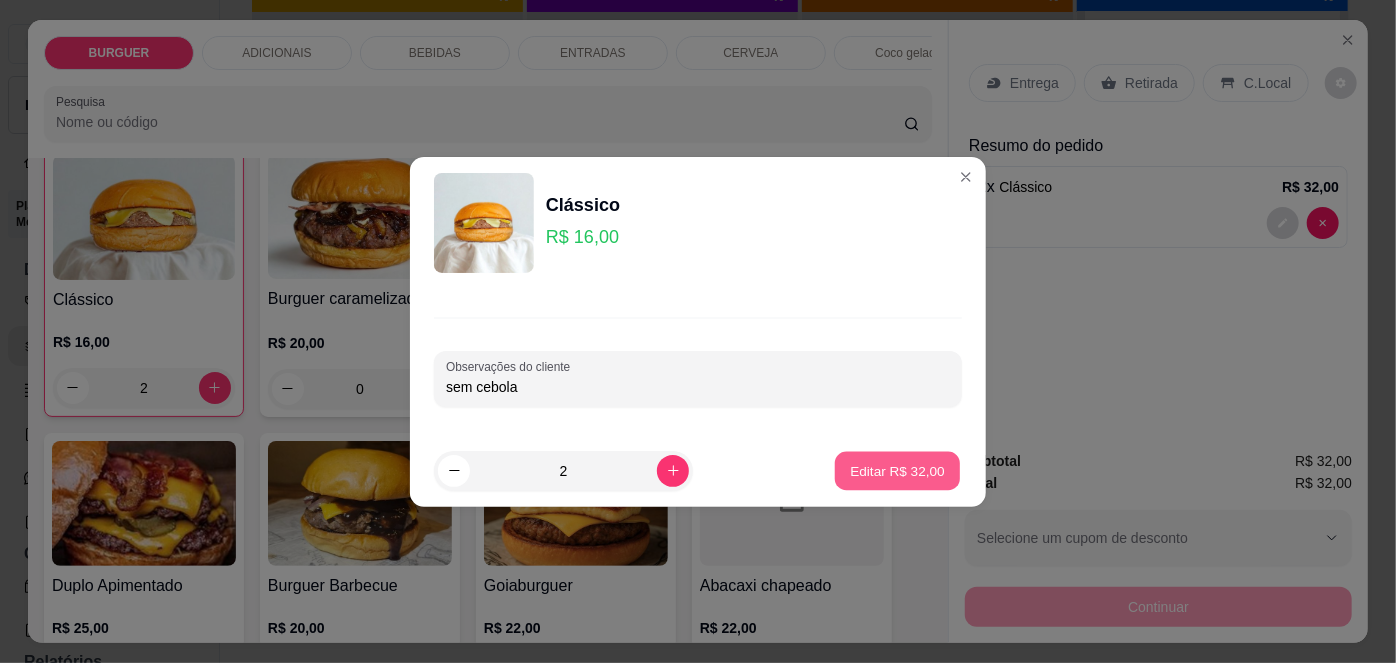 click on "Editar   R$ 32,00" at bounding box center [897, 470] 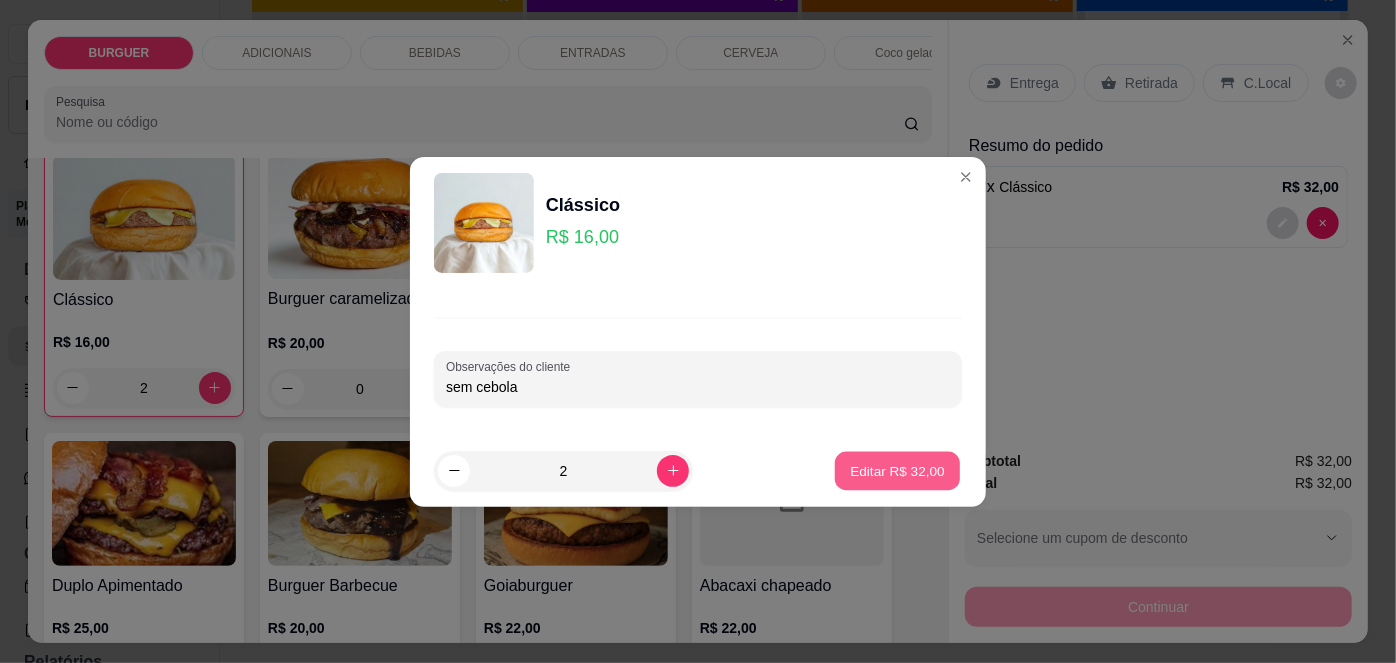 type on "0" 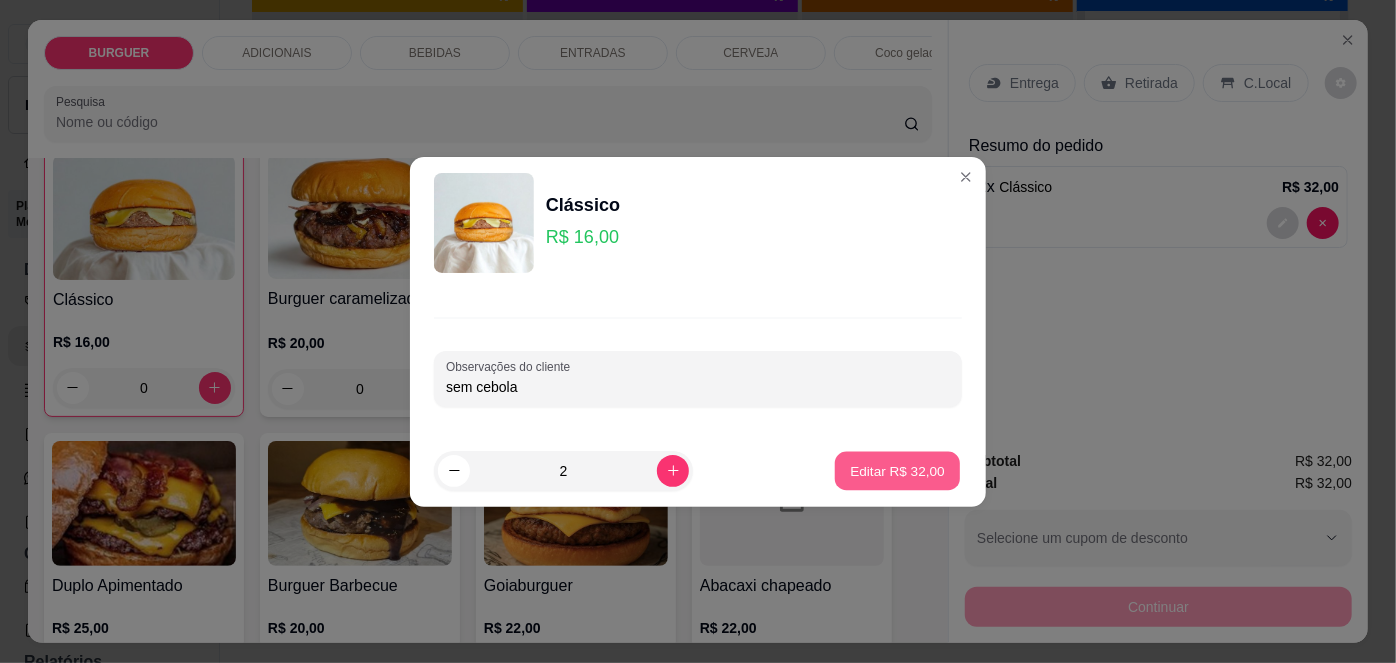 scroll, scrollTop: 141, scrollLeft: 0, axis: vertical 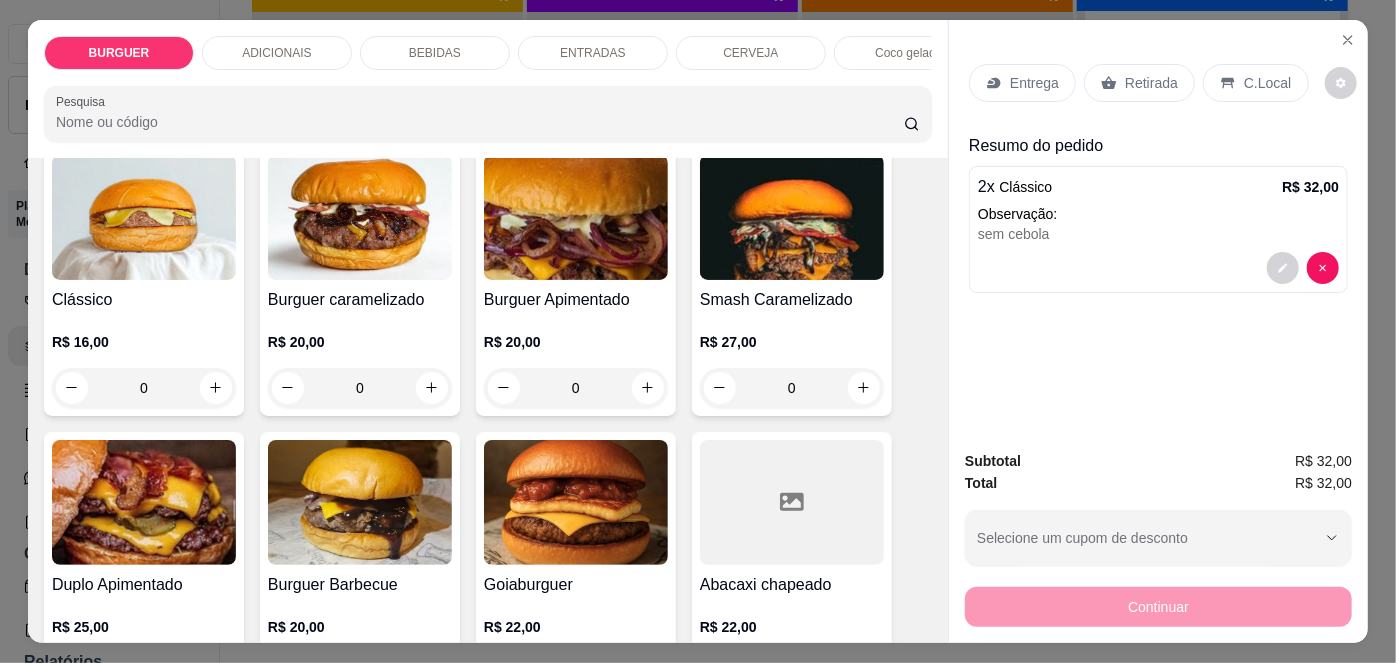 click on "Entrega" at bounding box center [1034, 83] 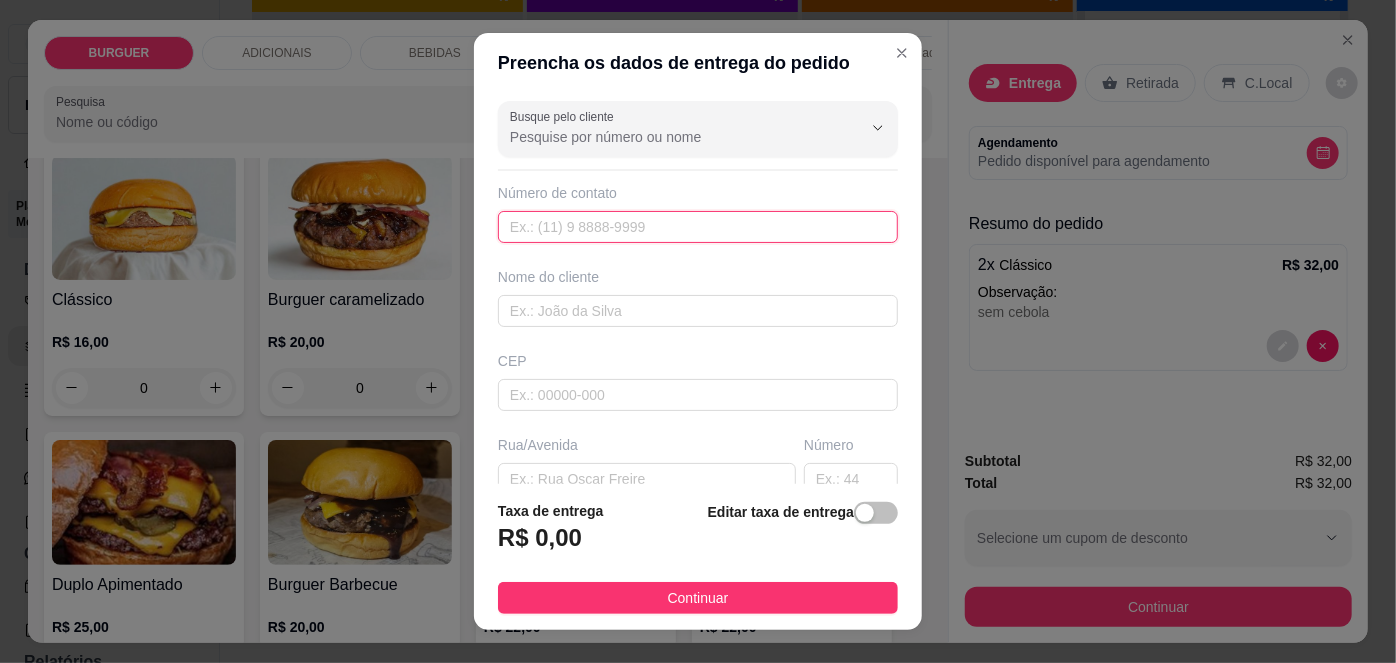 click at bounding box center (698, 227) 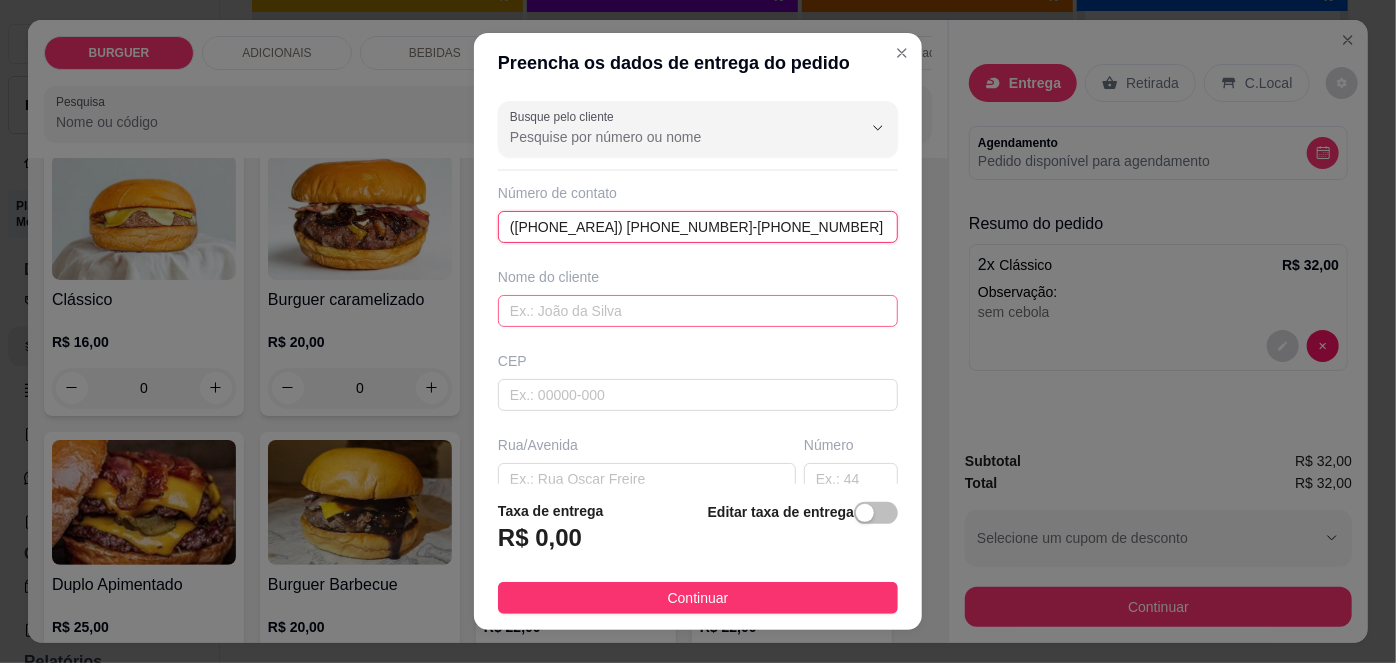 type on "([PHONE_AREA]) [PHONE_NUMBER]-[PHONE_NUMBER]" 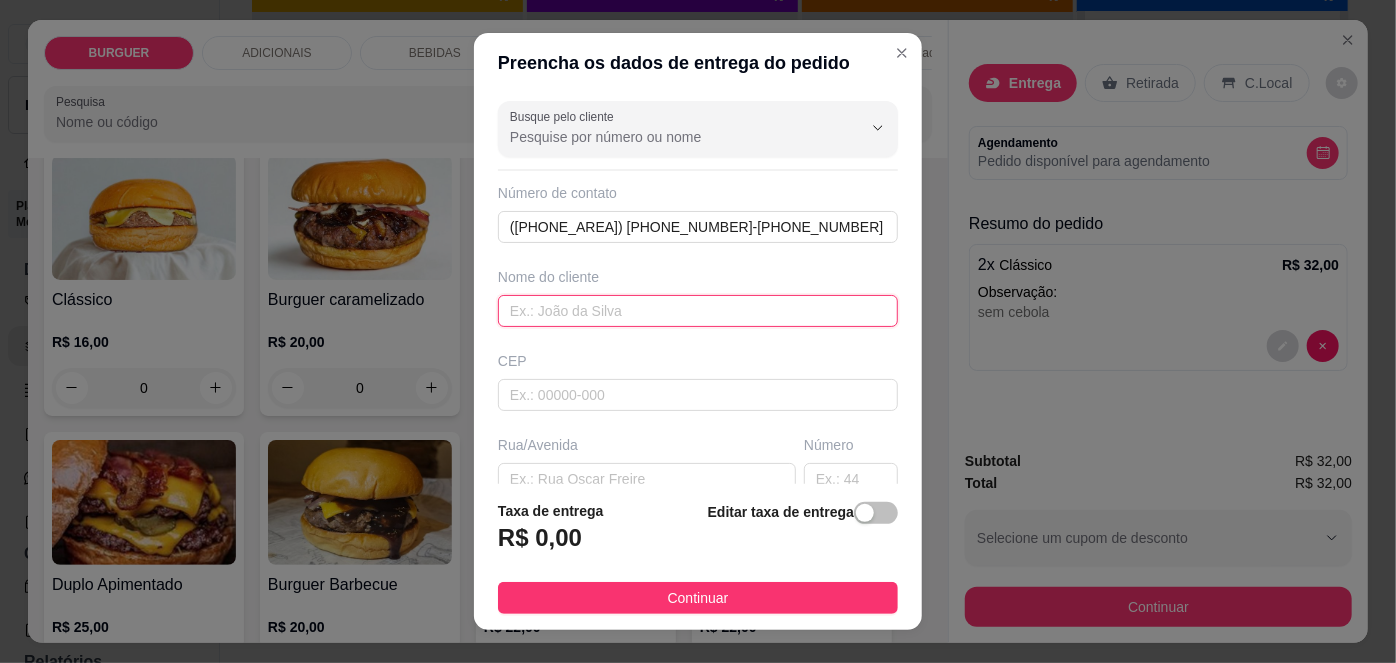 click at bounding box center (698, 311) 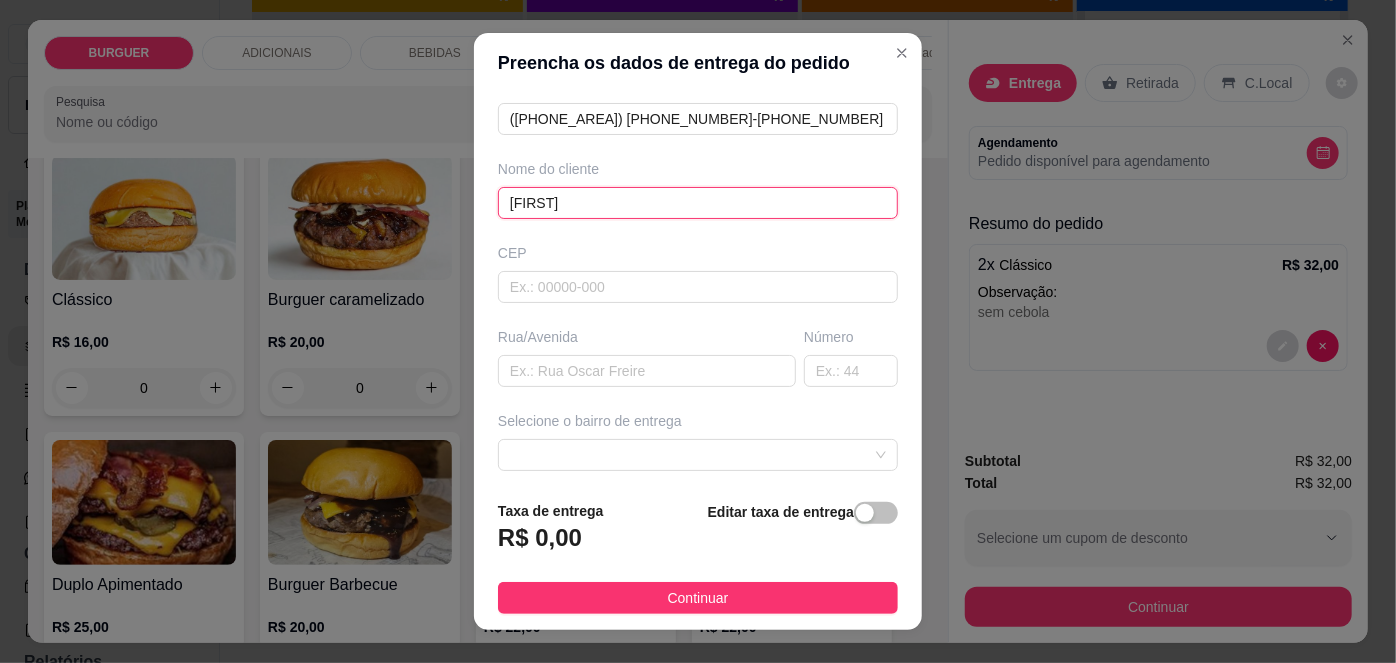 scroll, scrollTop: 109, scrollLeft: 0, axis: vertical 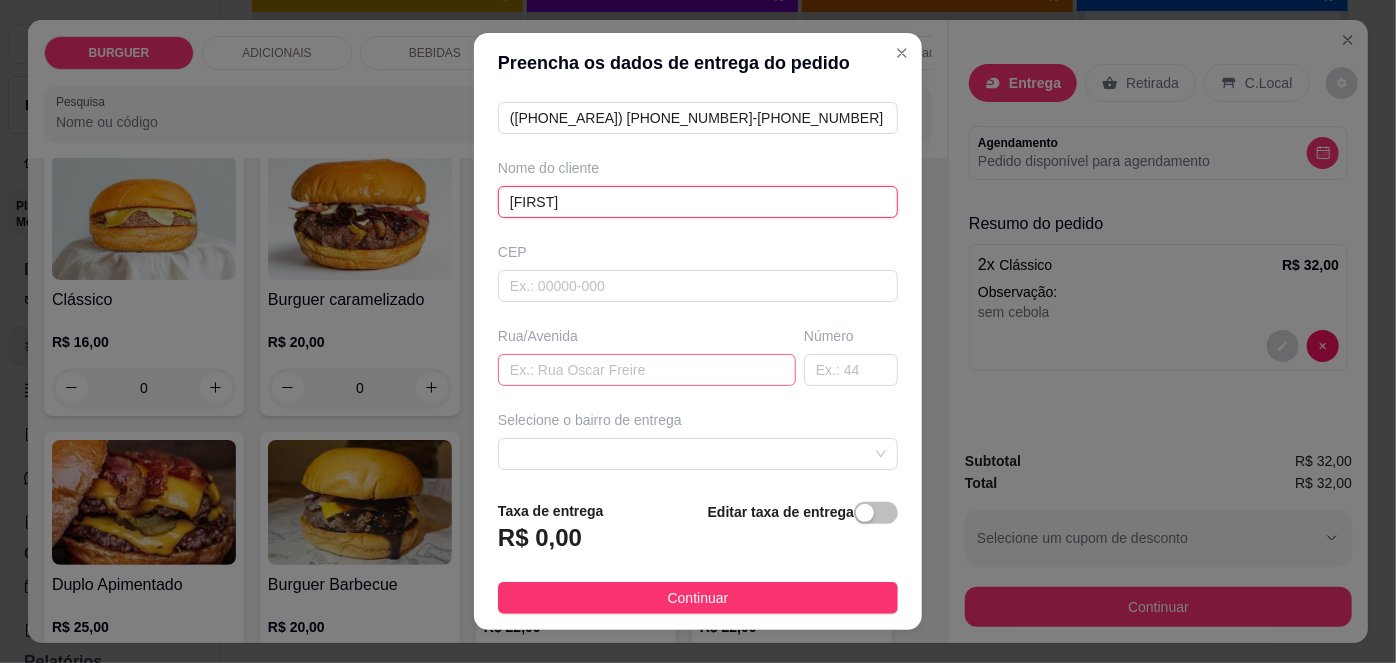 type on "[FIRST]" 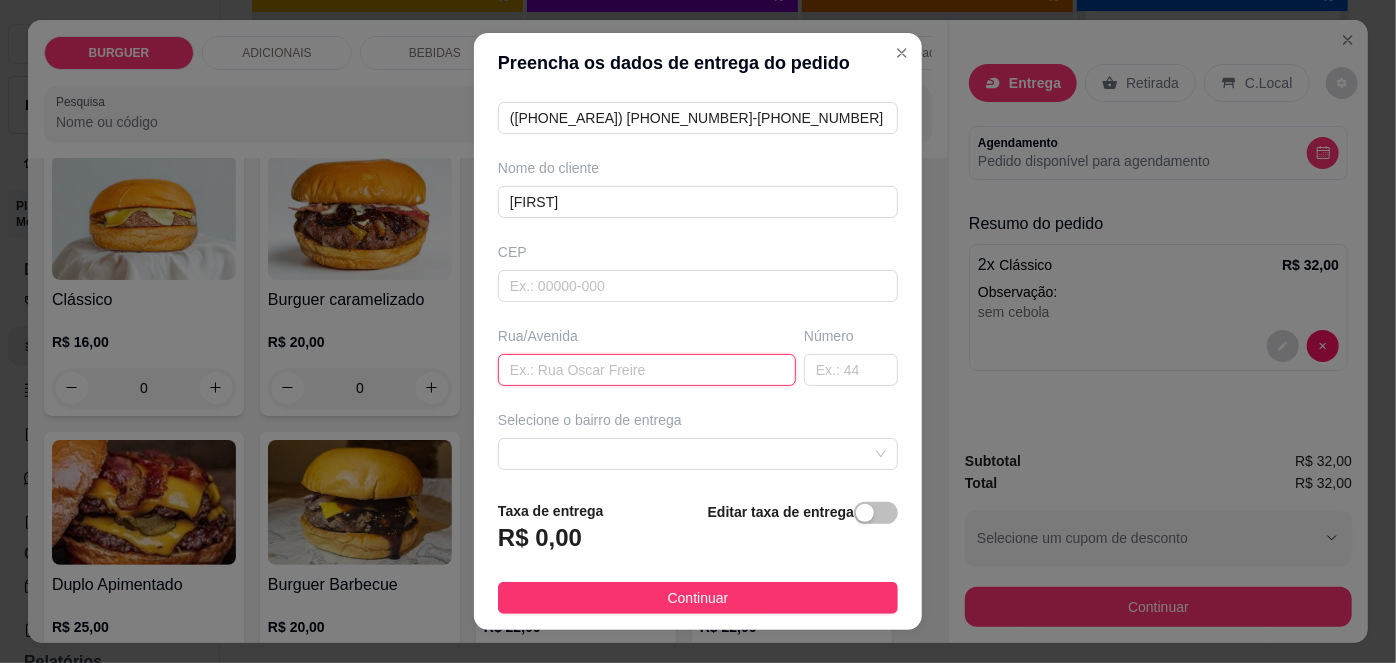 click at bounding box center (647, 370) 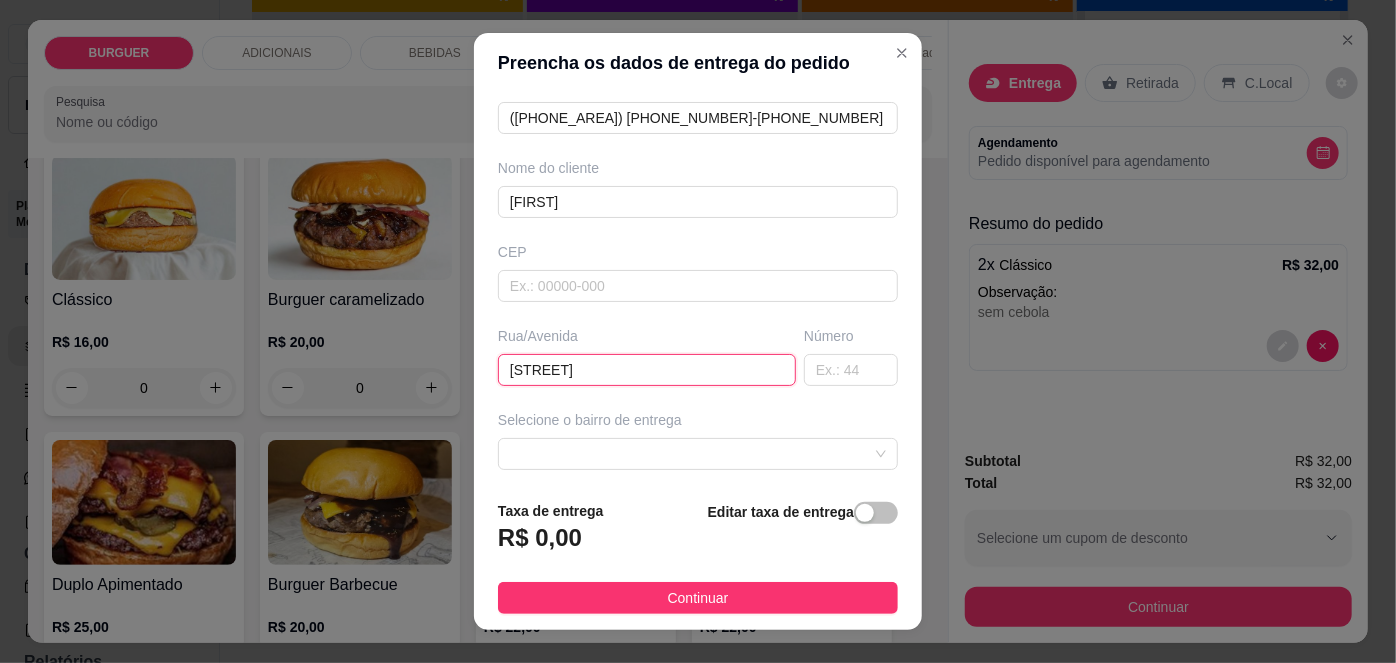 click on "[STREET]" at bounding box center (647, 370) 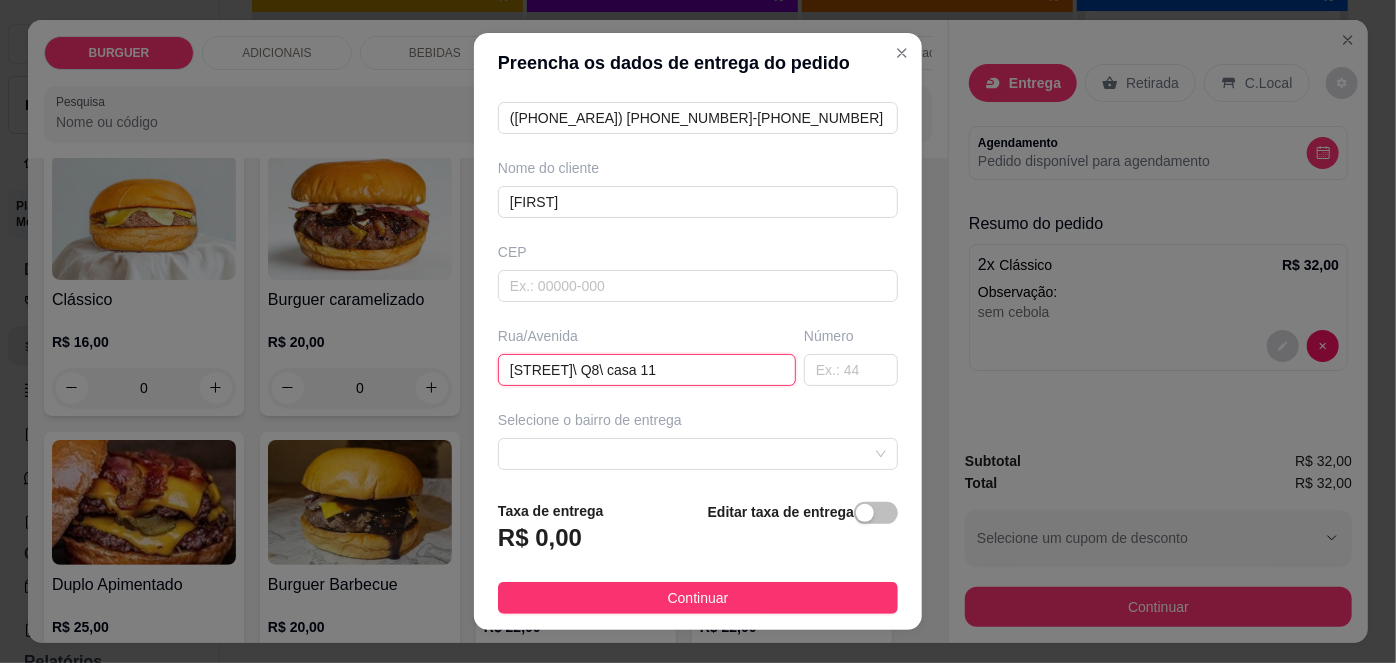 scroll, scrollTop: 0, scrollLeft: 24, axis: horizontal 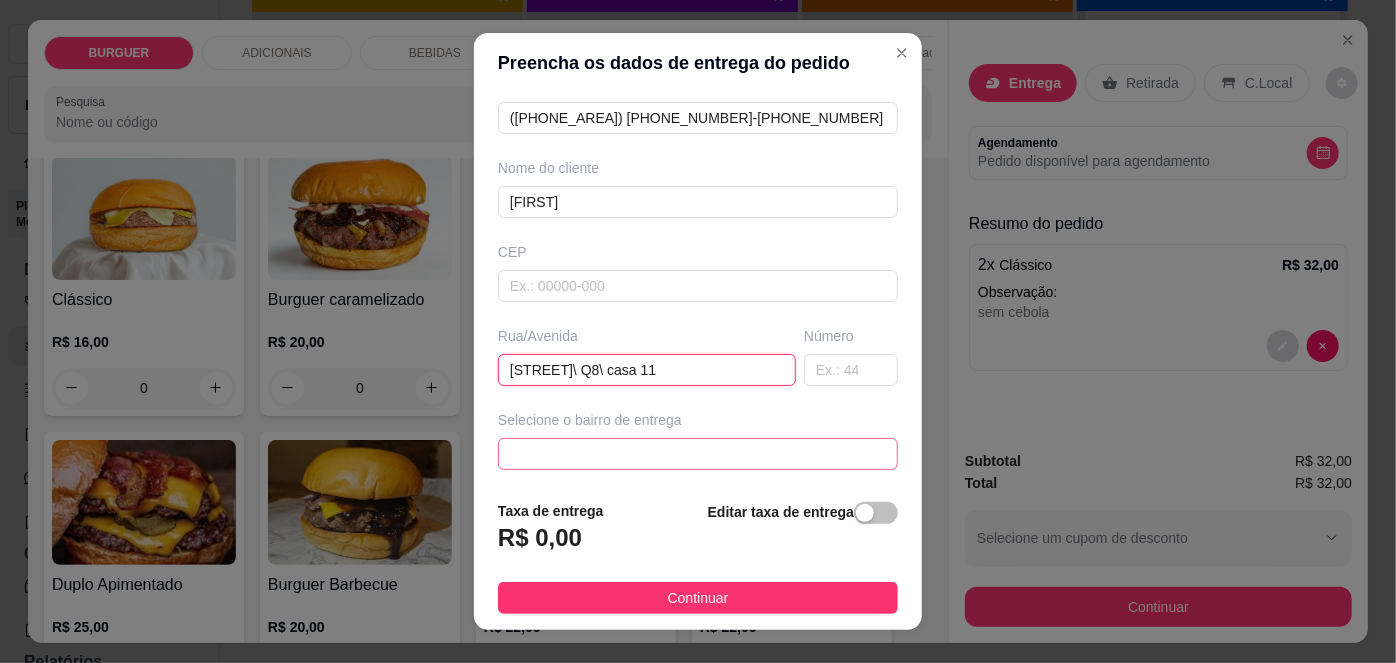 click at bounding box center (698, 454) 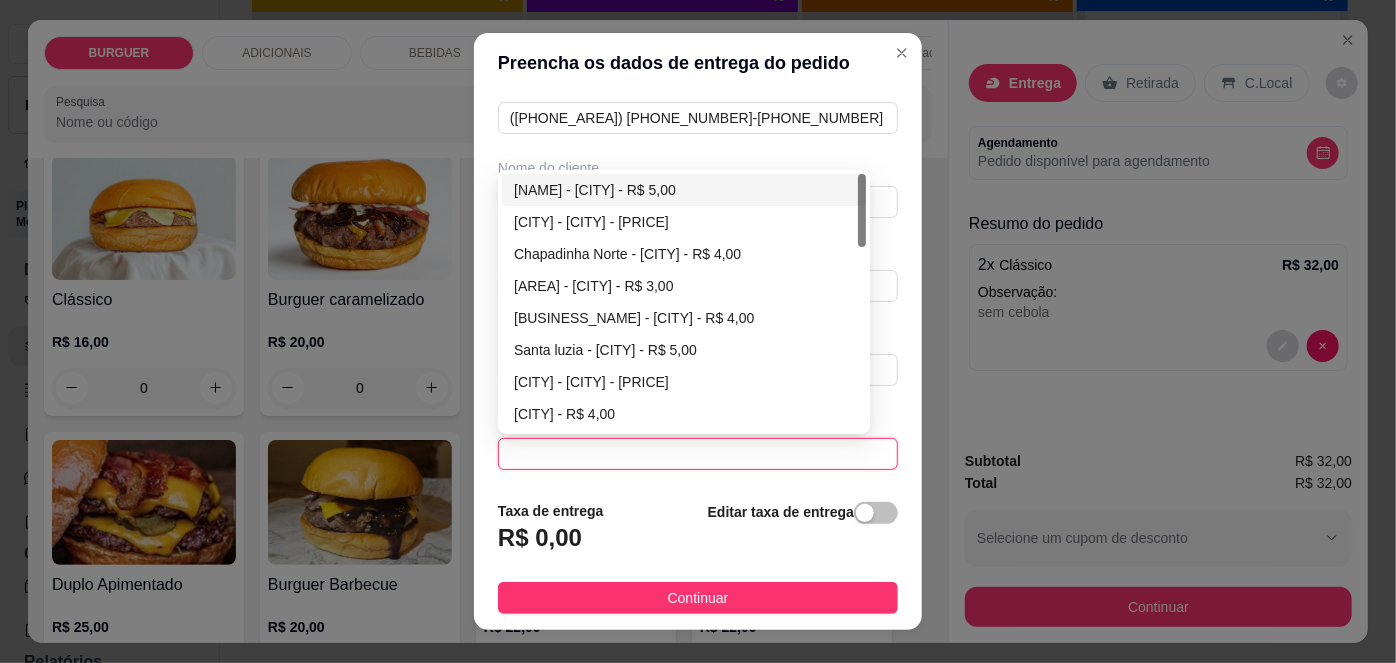 scroll, scrollTop: 0, scrollLeft: 0, axis: both 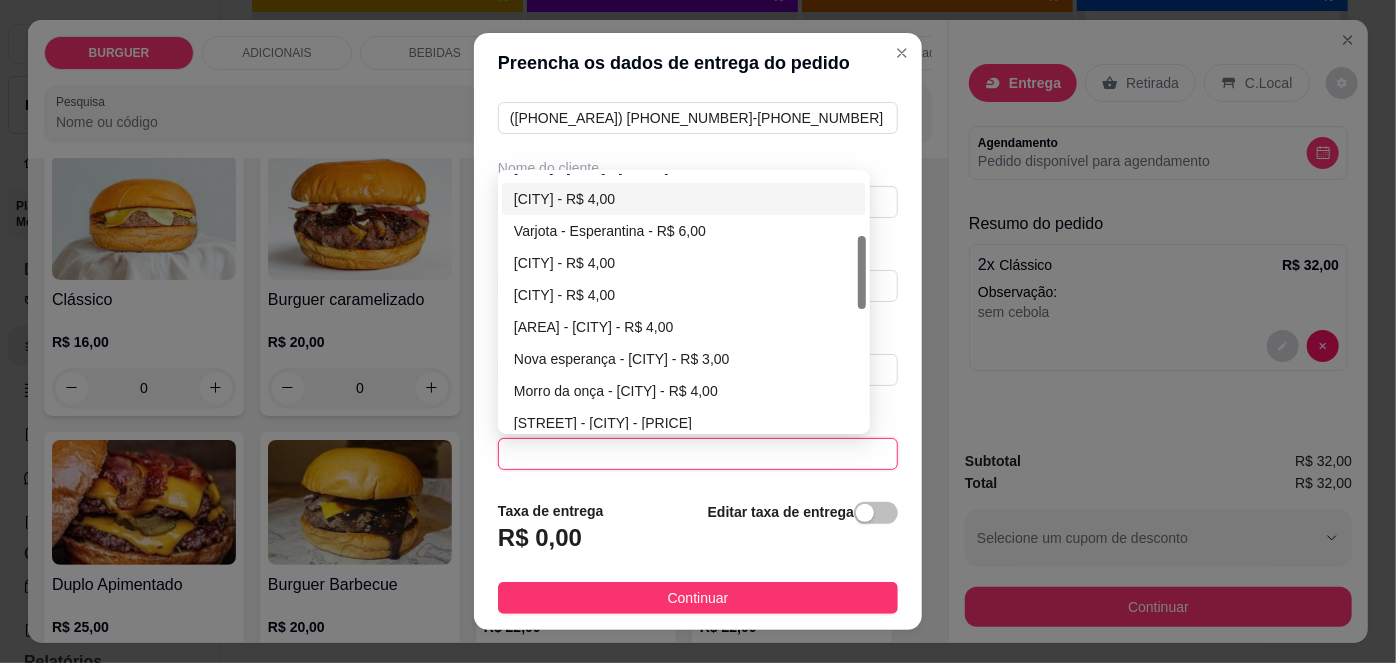 click on "[CITY]  -  R$ 4,00" at bounding box center (684, 199) 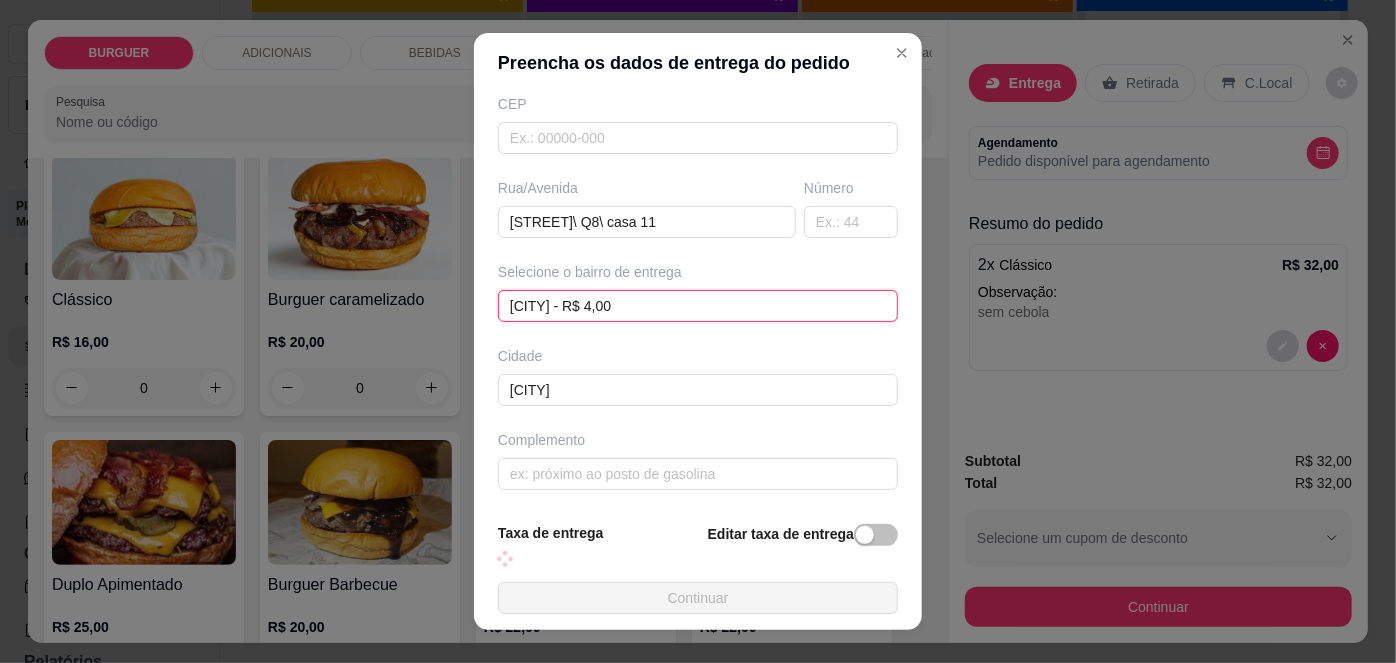 scroll, scrollTop: 343, scrollLeft: 0, axis: vertical 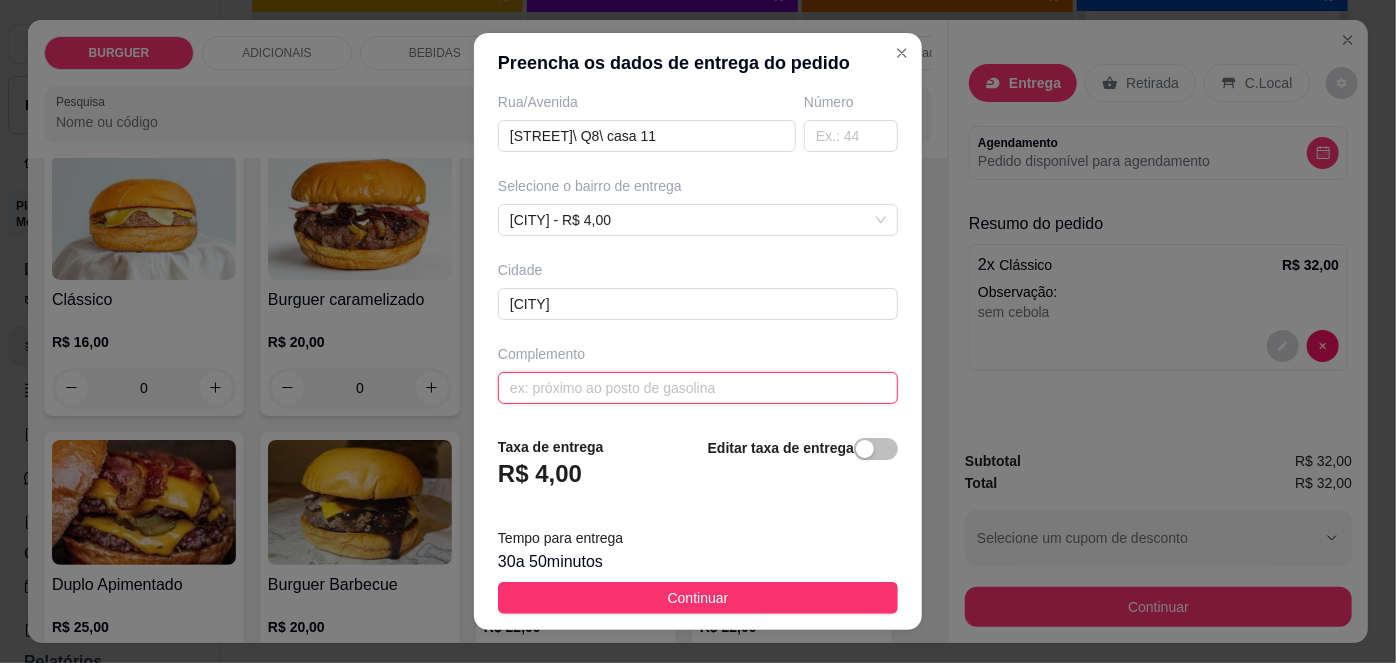 click at bounding box center (698, 388) 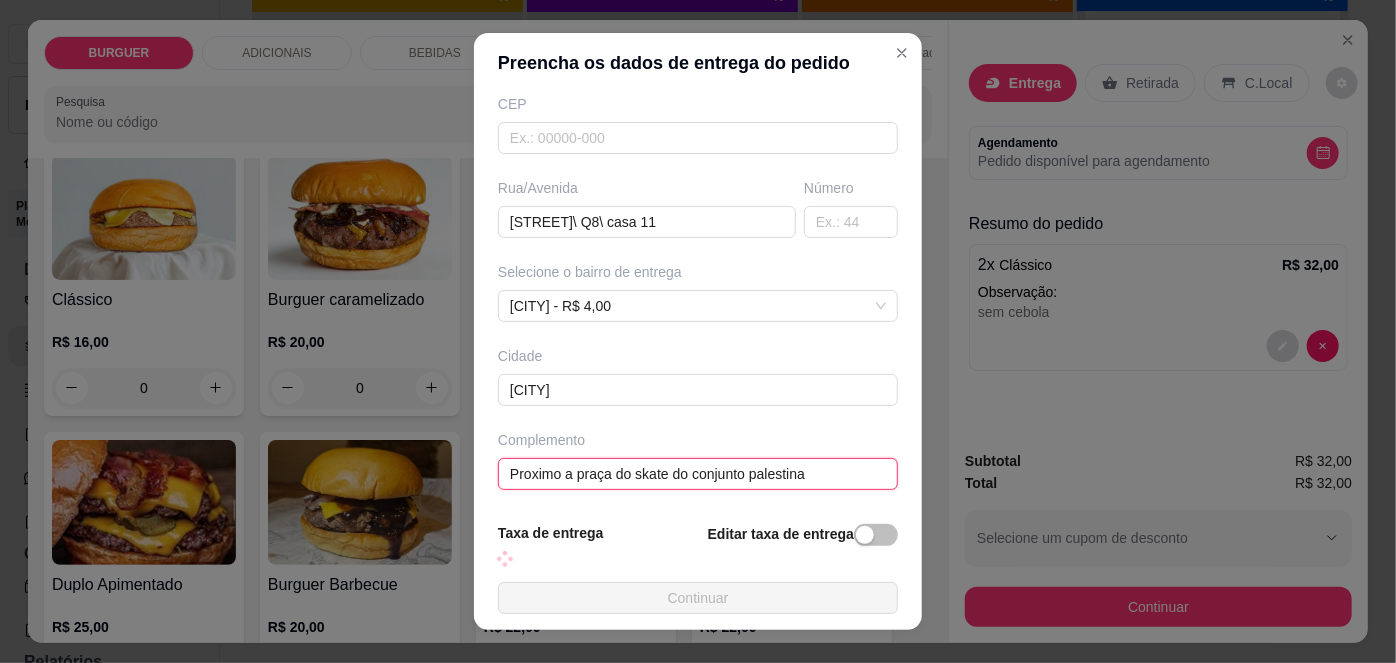 scroll, scrollTop: 343, scrollLeft: 0, axis: vertical 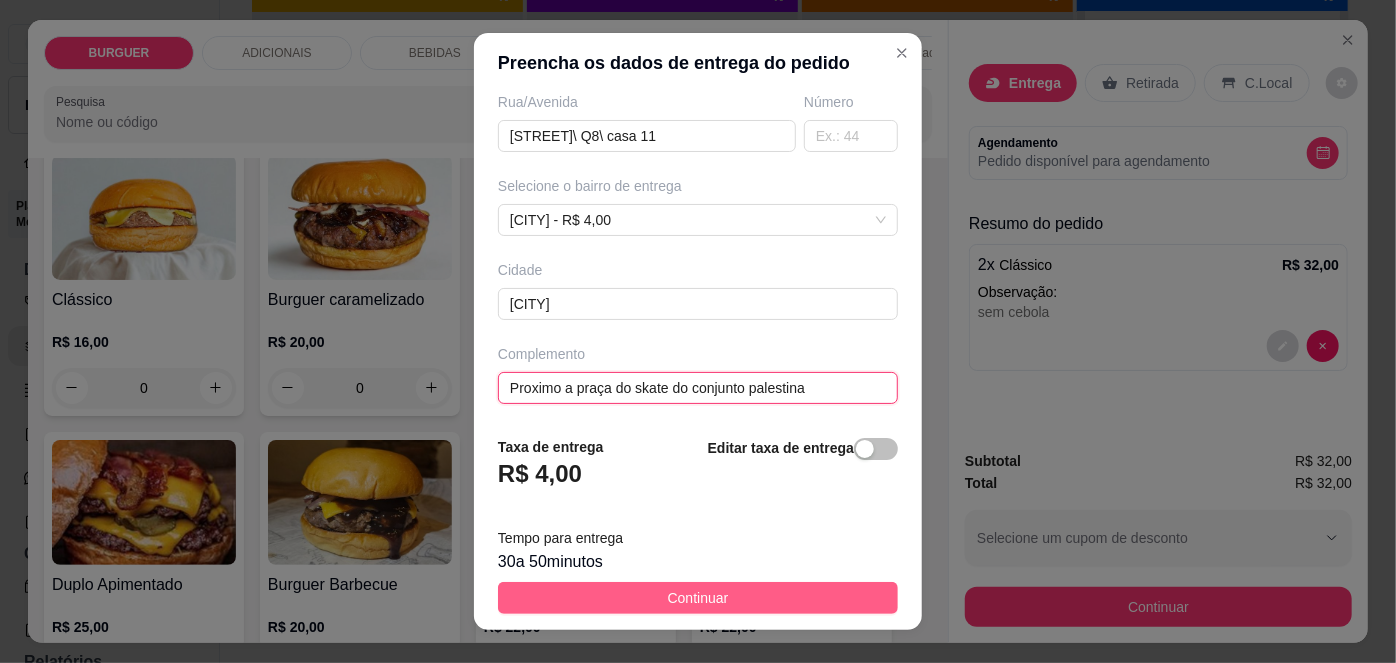 type on "Proximo a praça do skate do conjunto palestina" 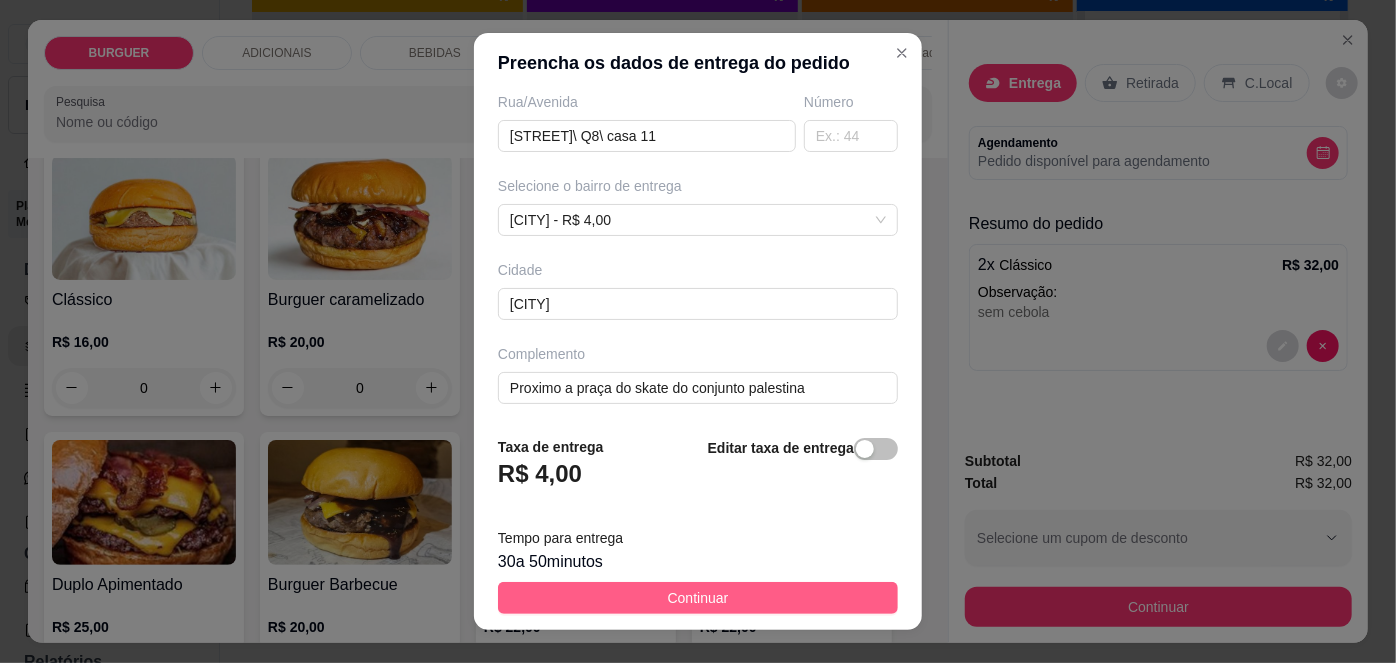 click on "Continuar" at bounding box center [698, 598] 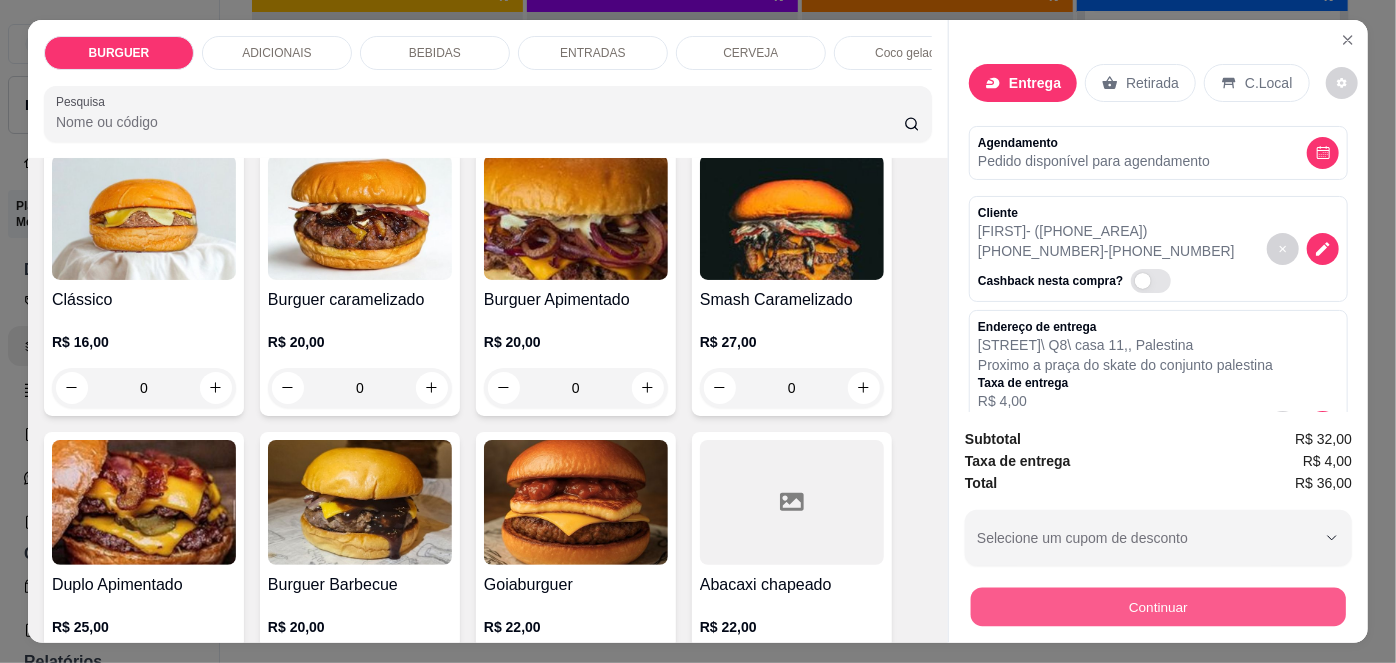 click on "Continuar" at bounding box center (1158, 607) 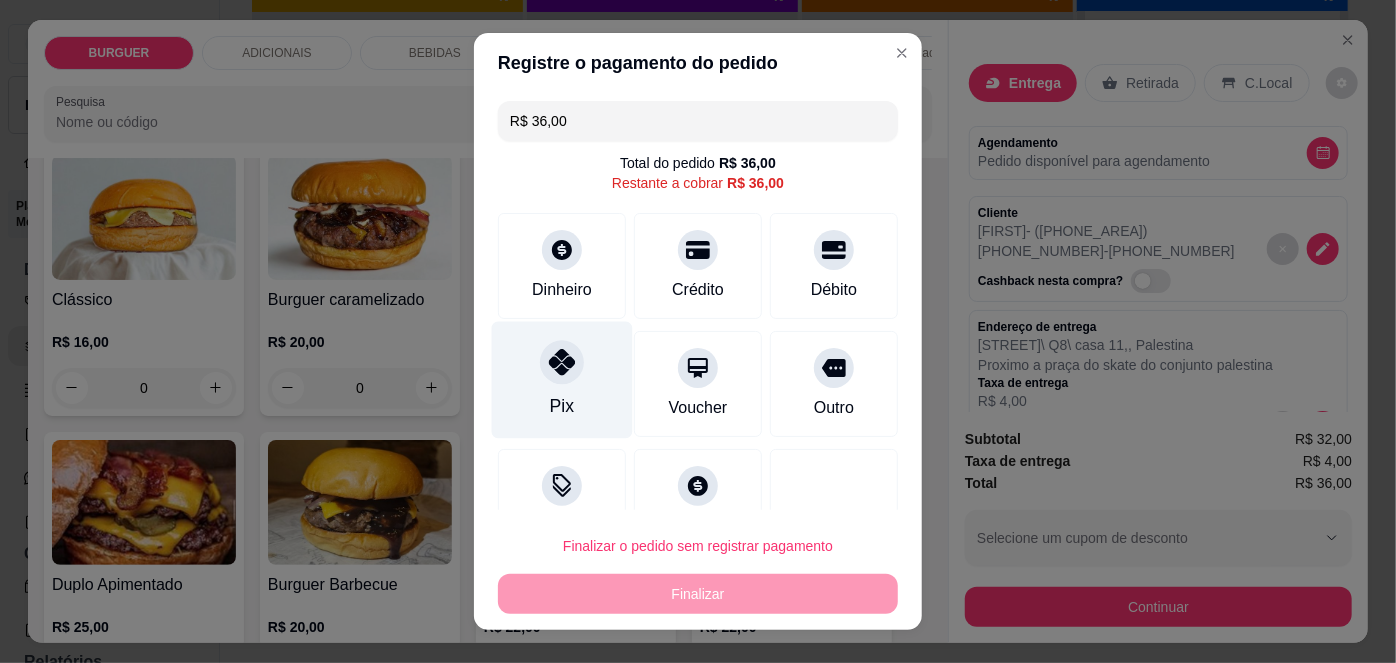 click on "Pix" at bounding box center (562, 380) 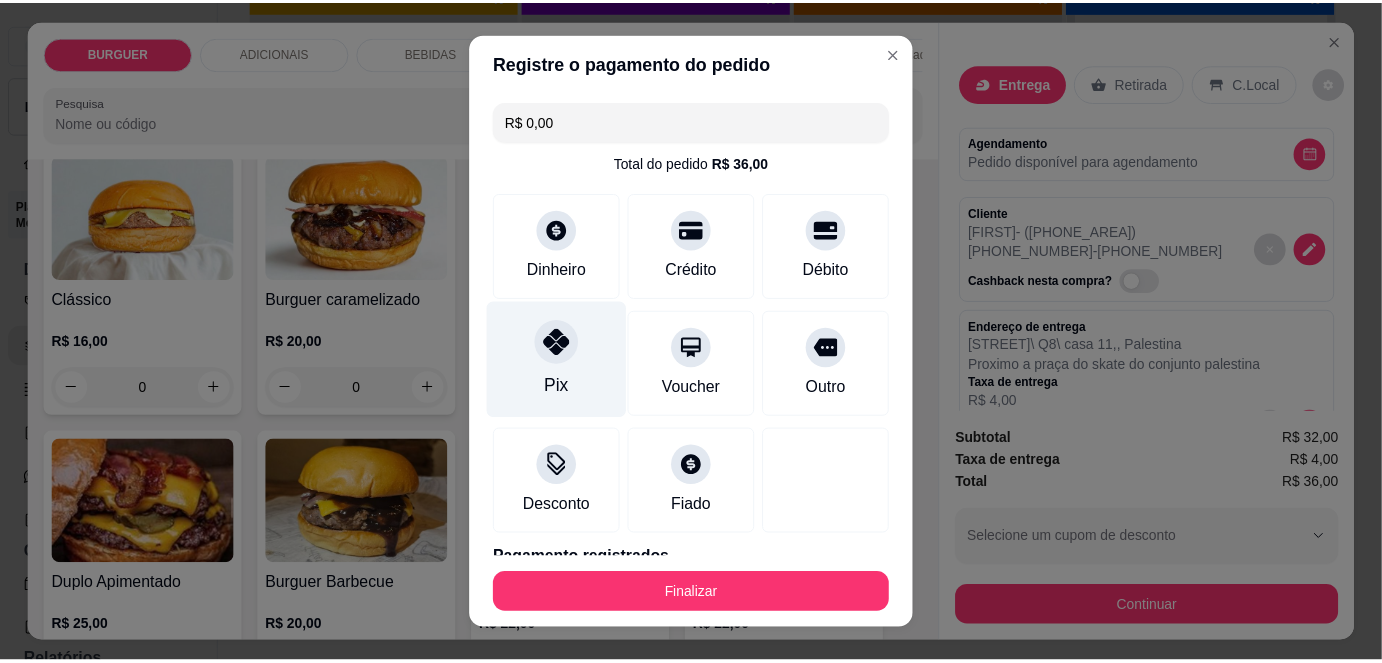 scroll, scrollTop: 88, scrollLeft: 0, axis: vertical 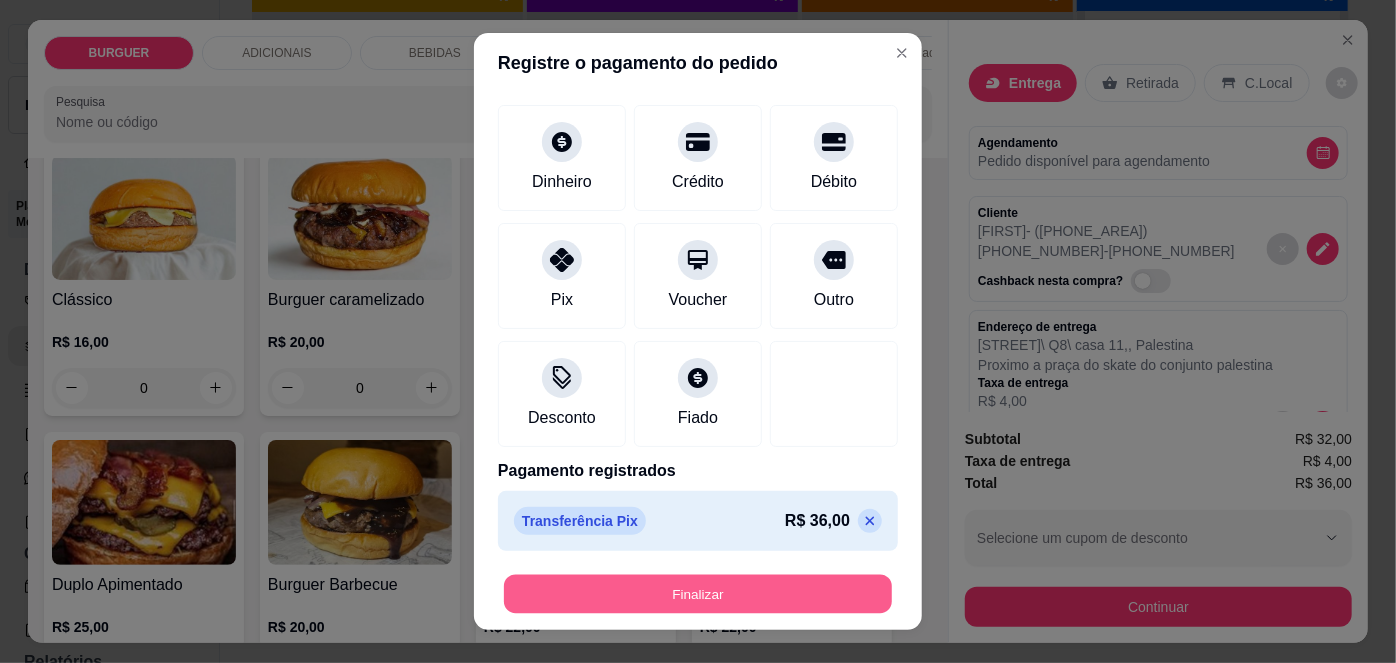 click on "Finalizar" at bounding box center (698, 593) 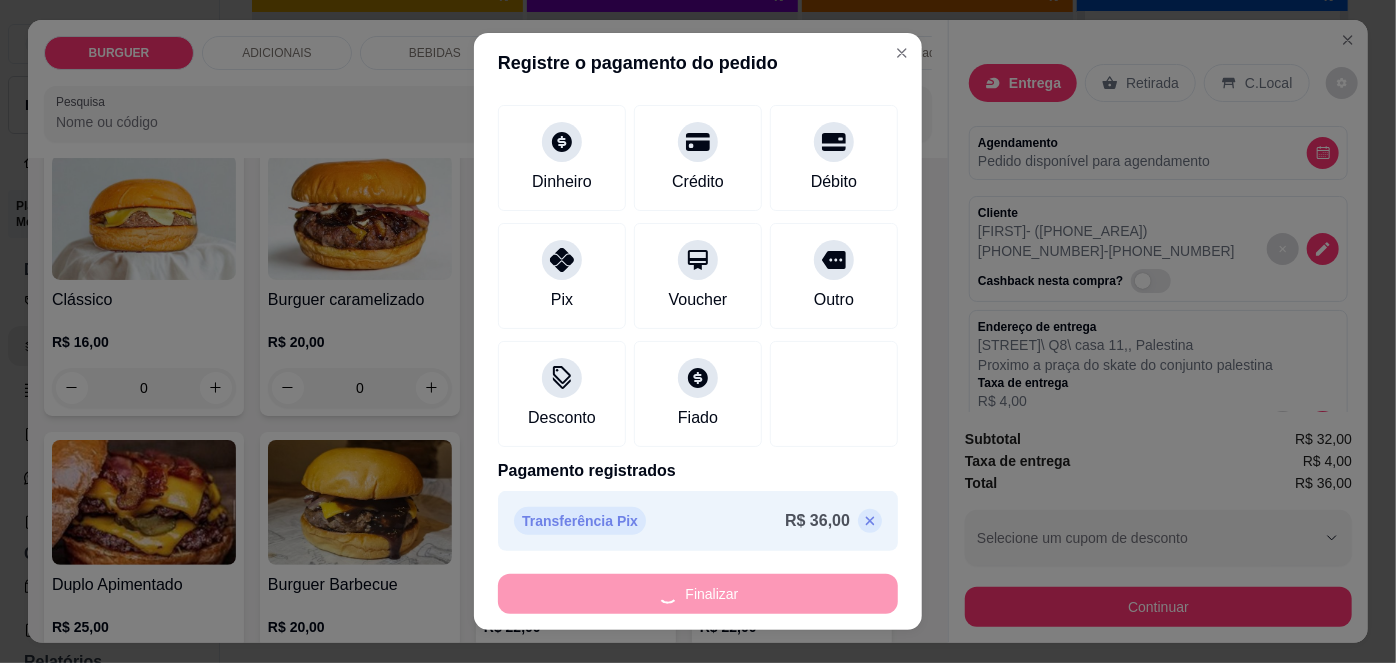 type on "-R$ 36,00" 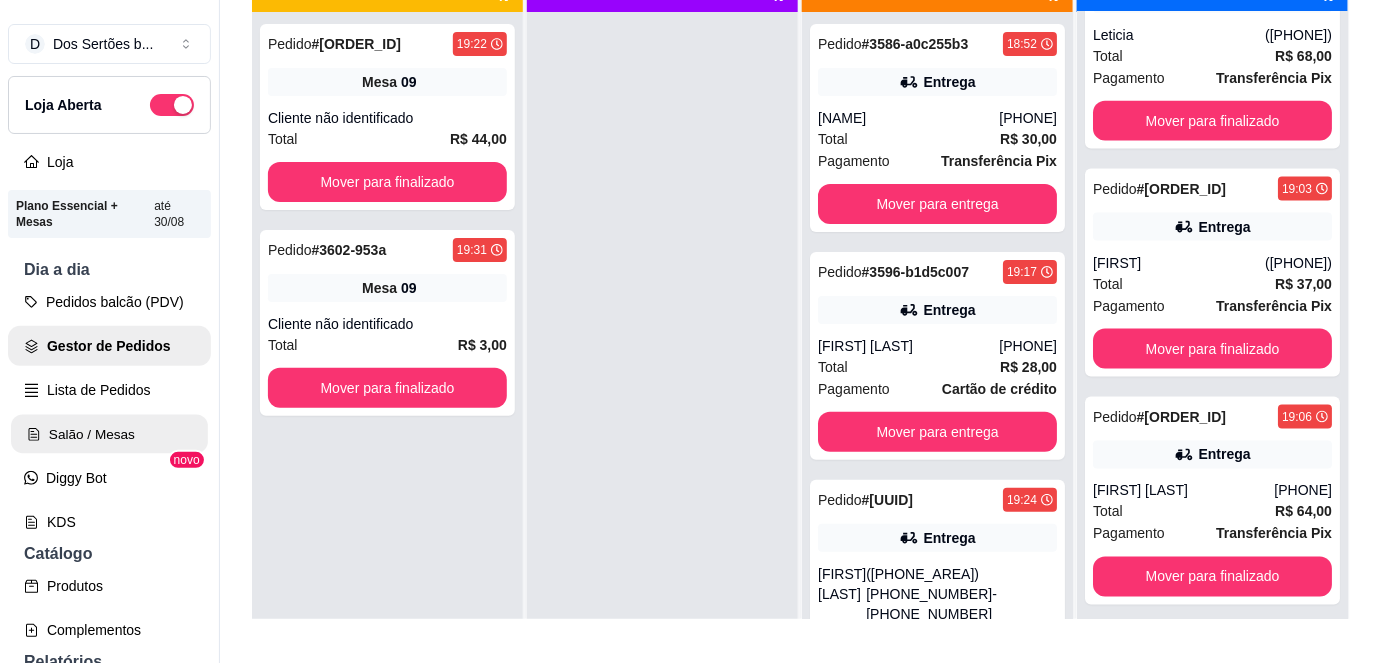 click on "Salão / Mesas" at bounding box center (109, 434) 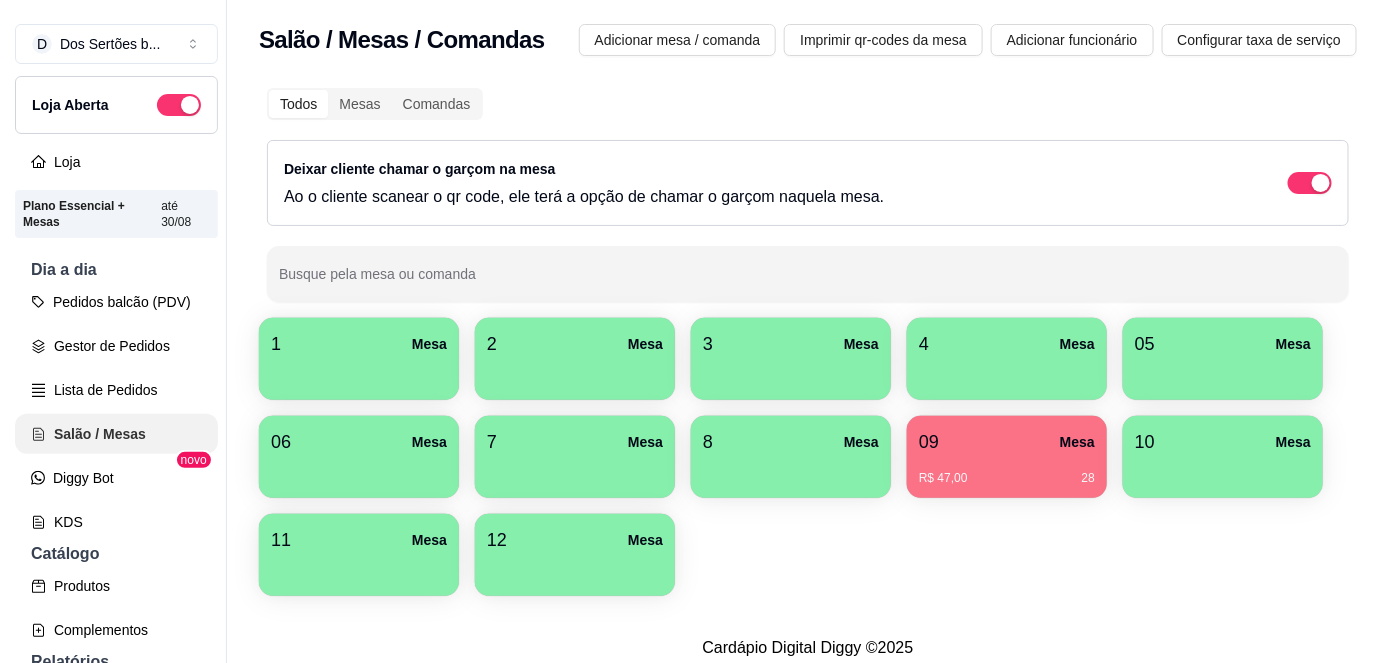 scroll, scrollTop: 0, scrollLeft: 0, axis: both 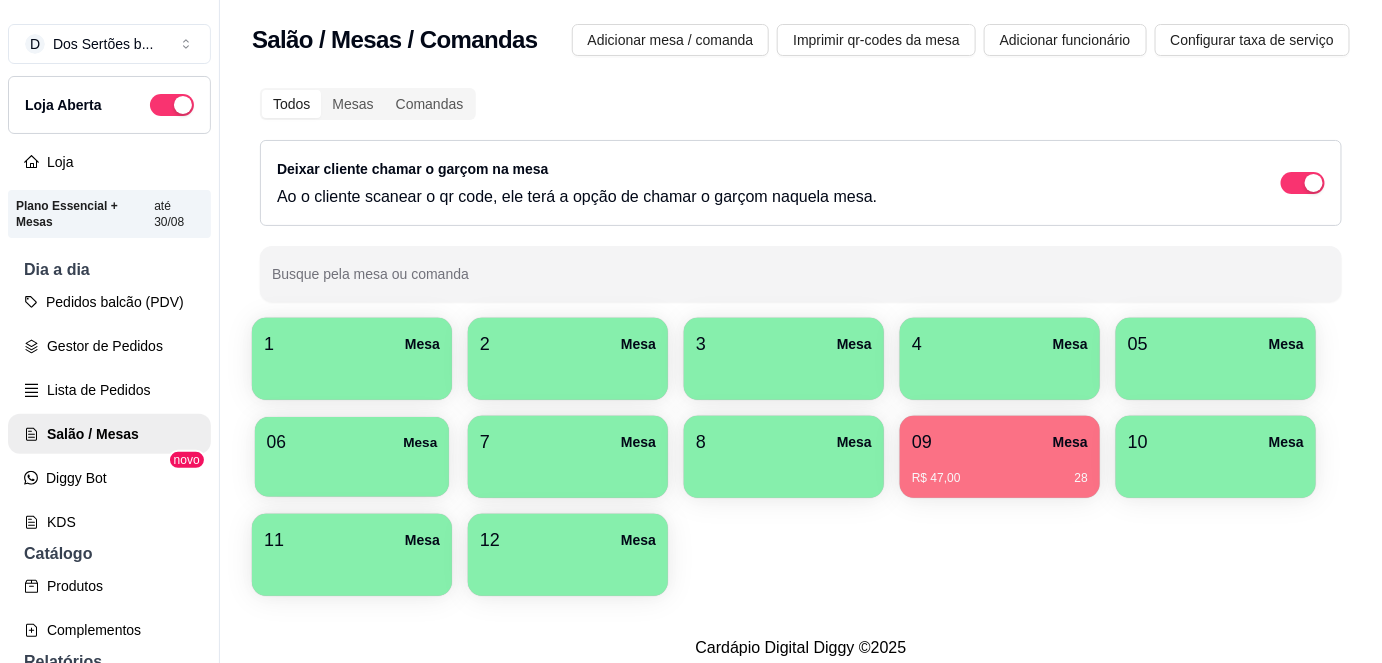 click on "06 Mesa" at bounding box center [352, 442] 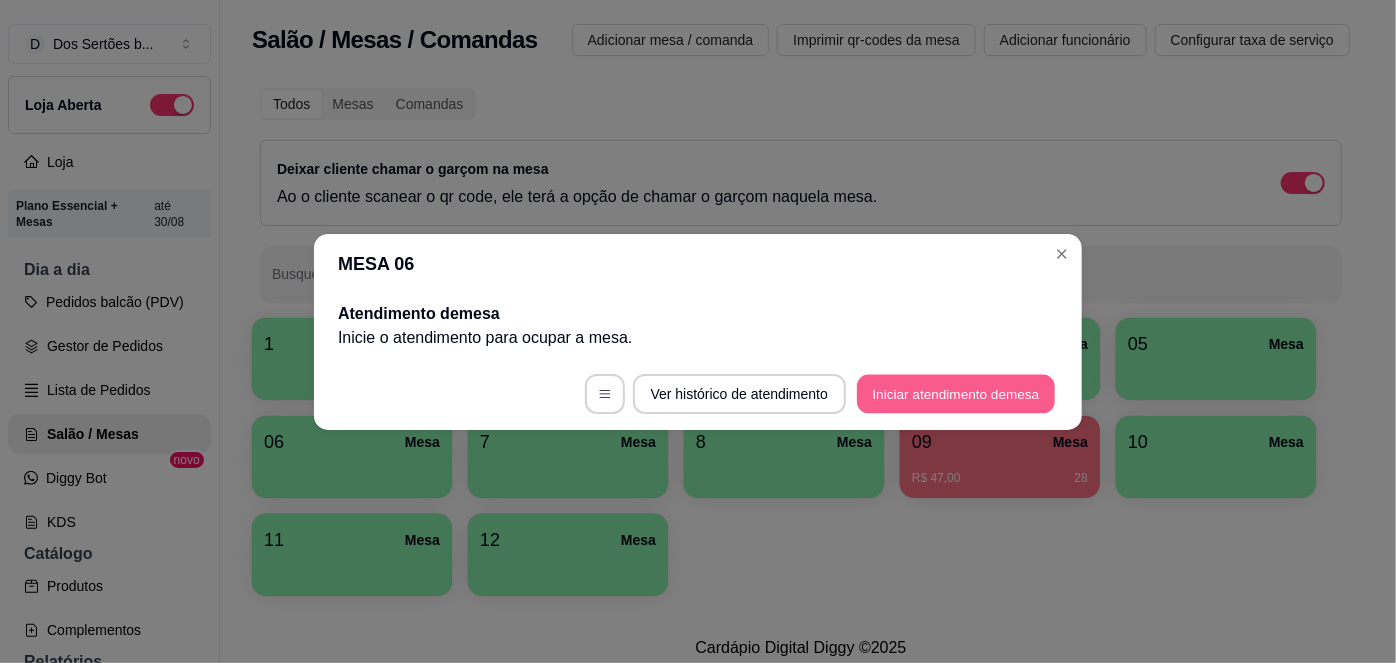 click on "Iniciar atendimento de  mesa" at bounding box center (956, 393) 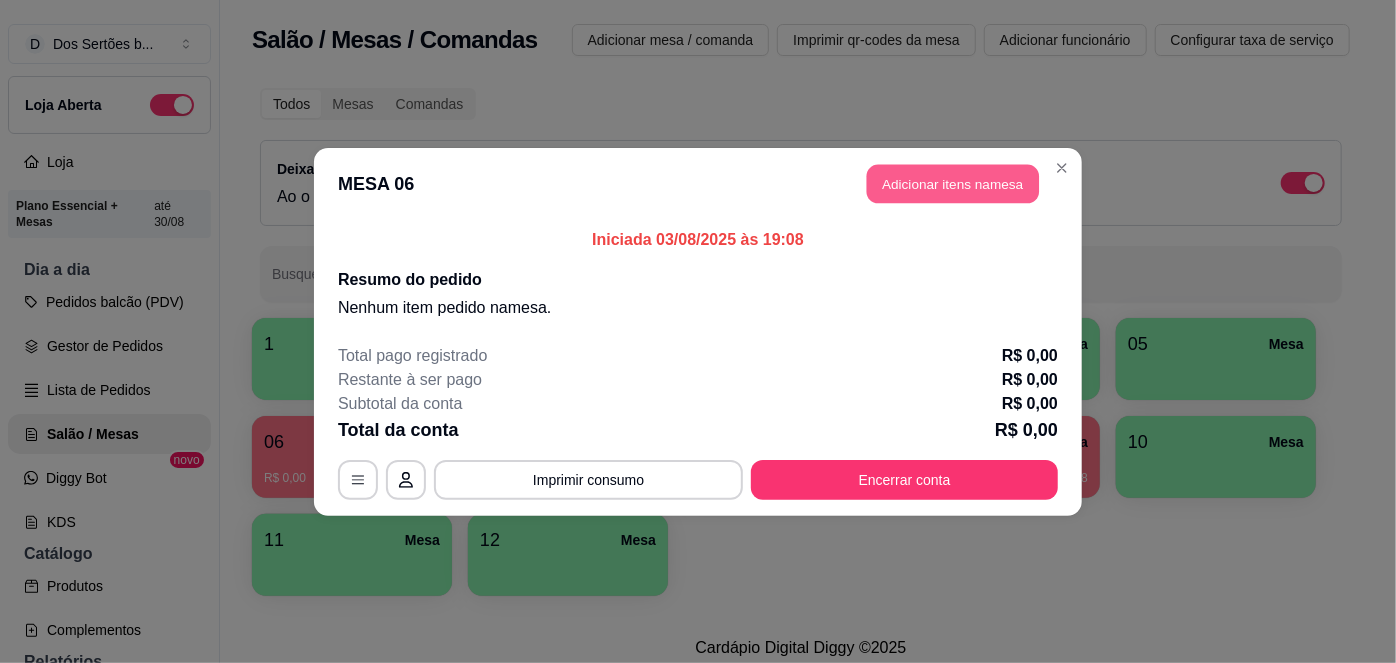click on "Adicionar itens na  mesa" at bounding box center [953, 183] 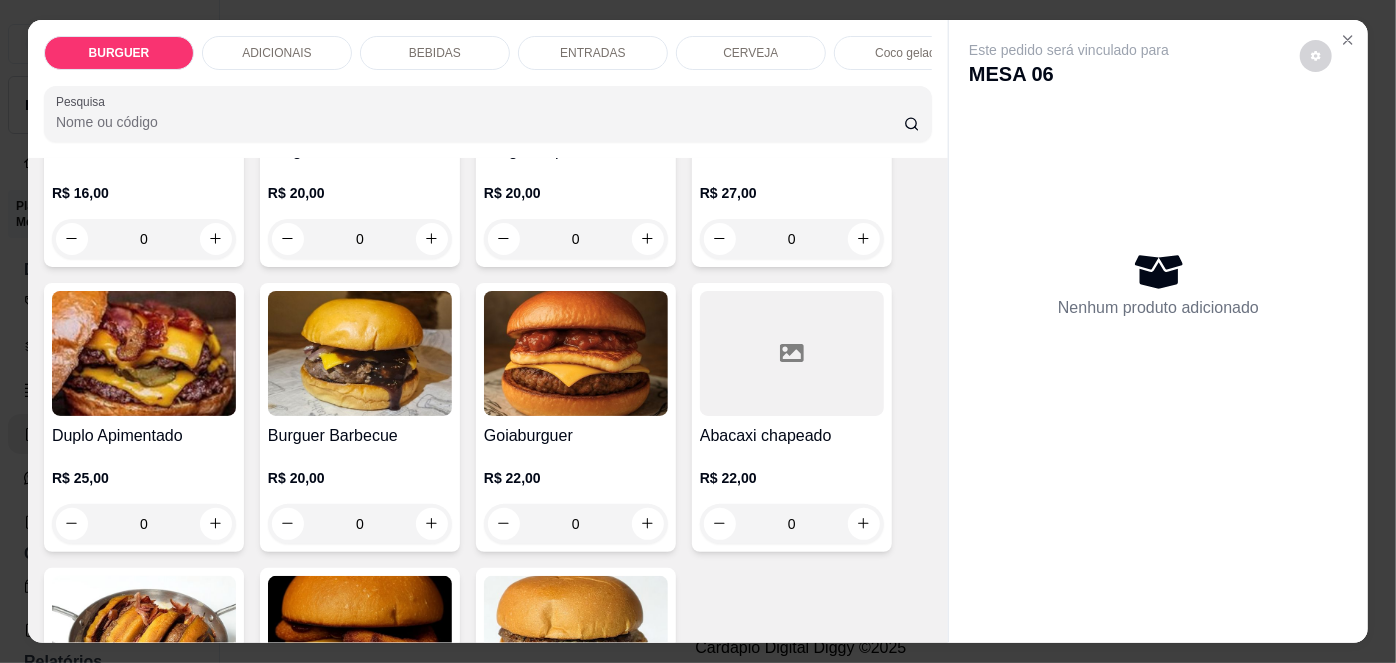 scroll, scrollTop: 322, scrollLeft: 0, axis: vertical 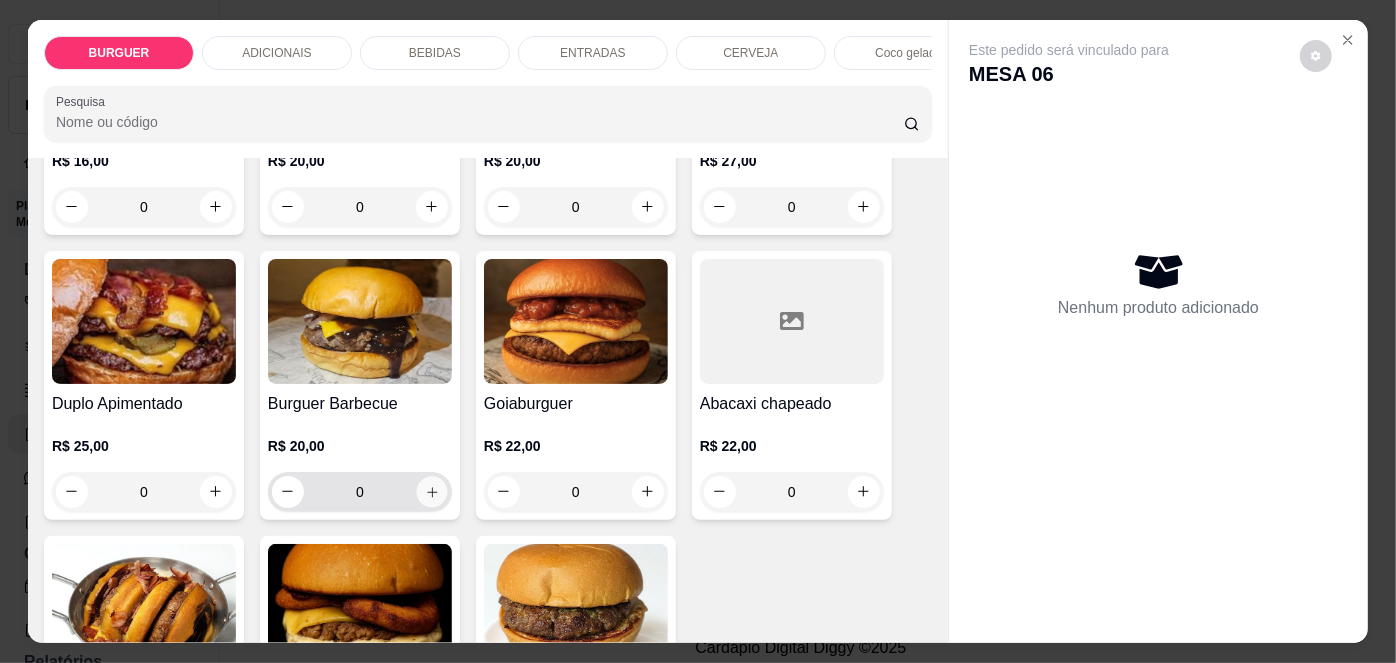 click 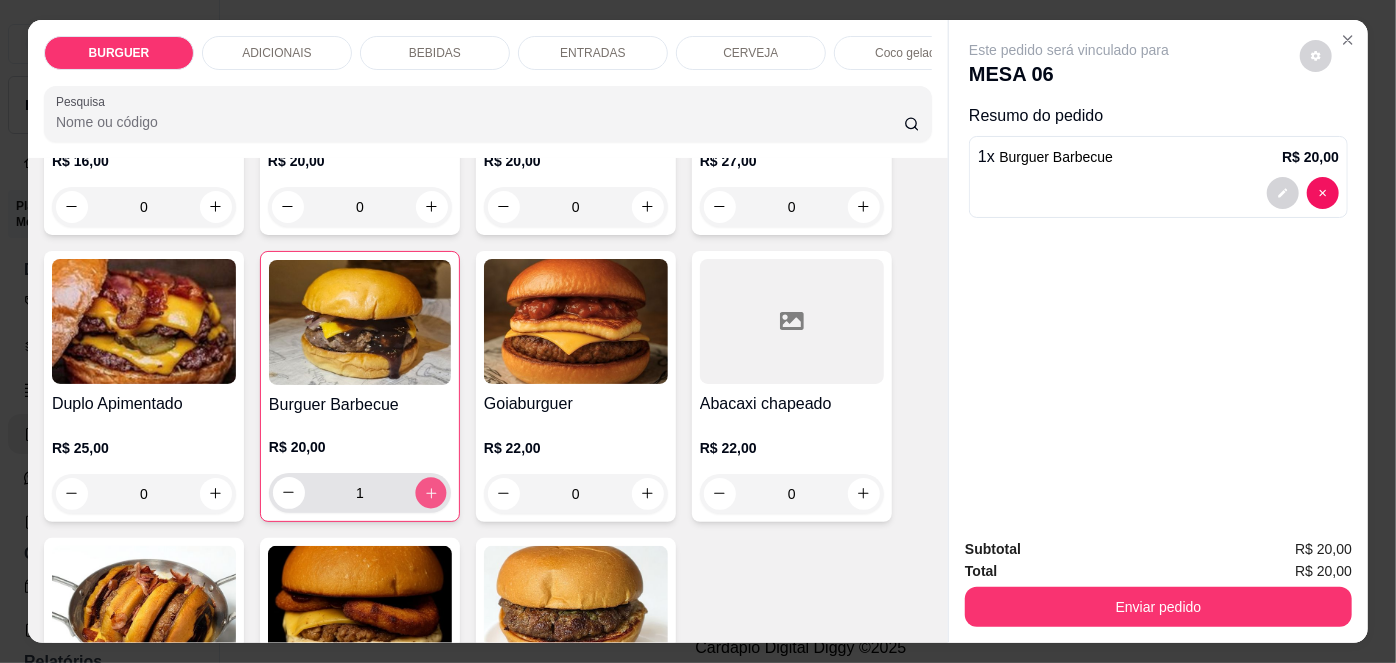 click 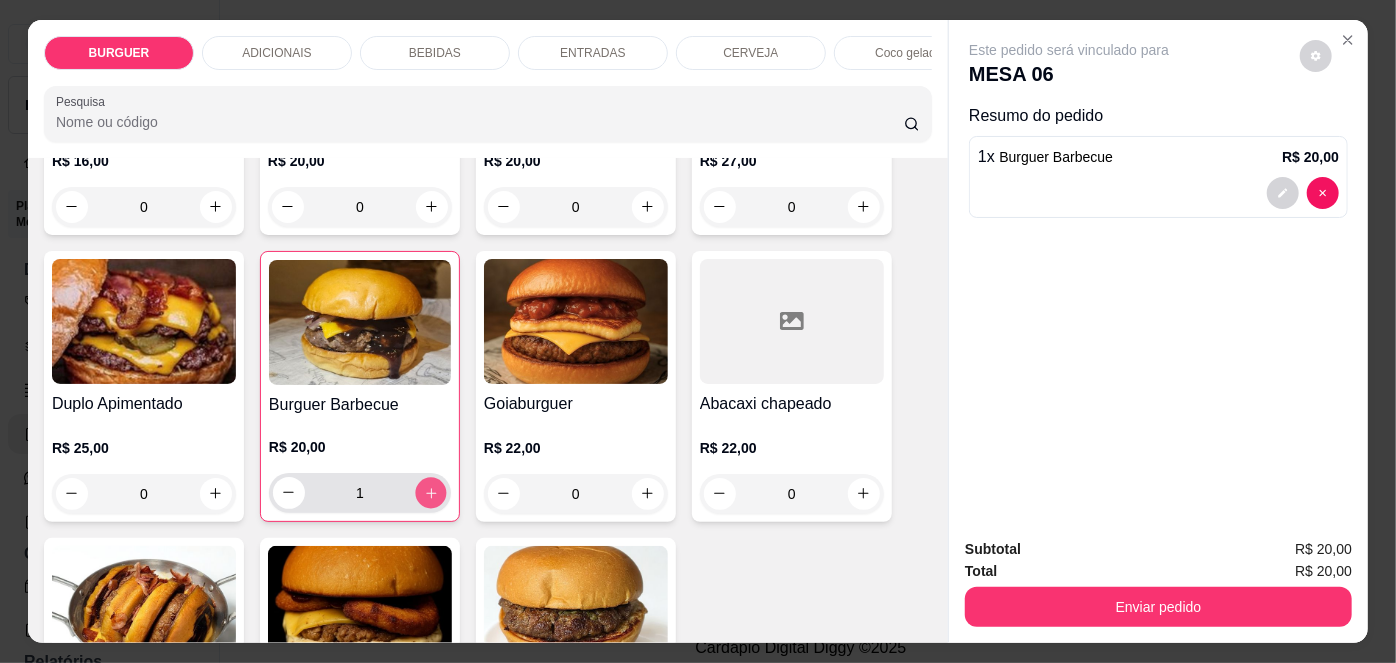 type on "2" 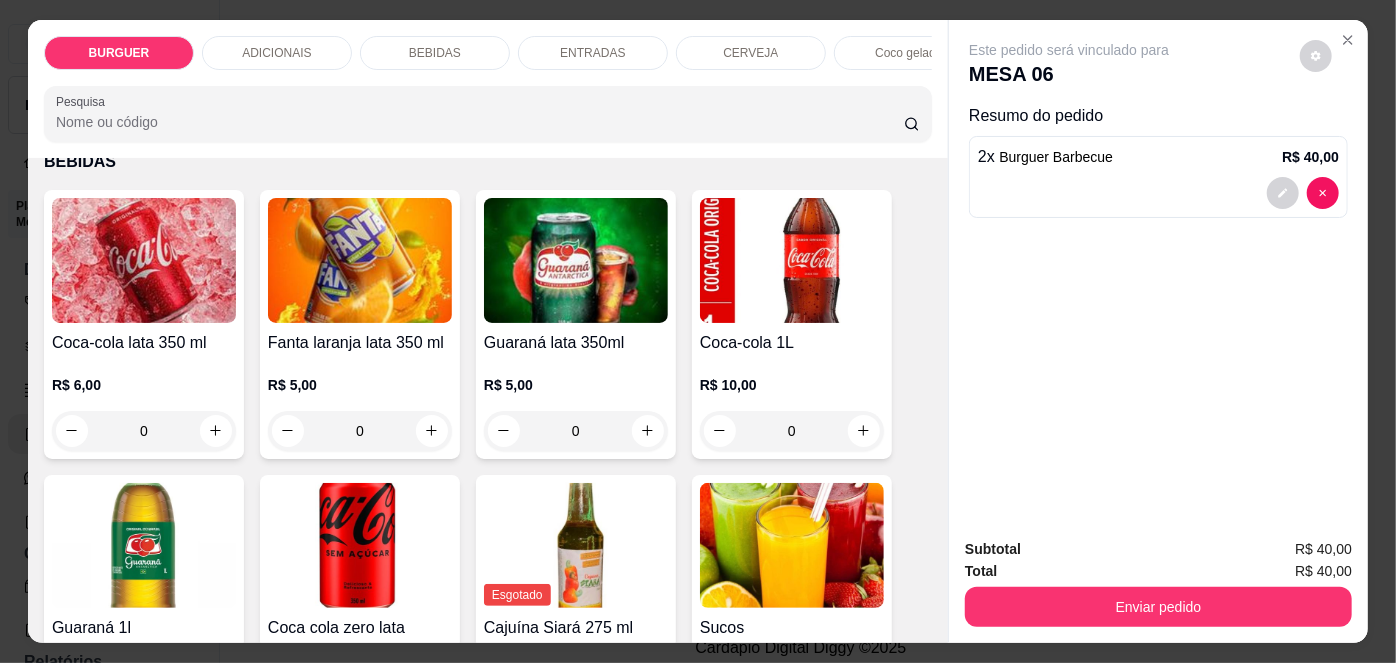 scroll, scrollTop: 1647, scrollLeft: 0, axis: vertical 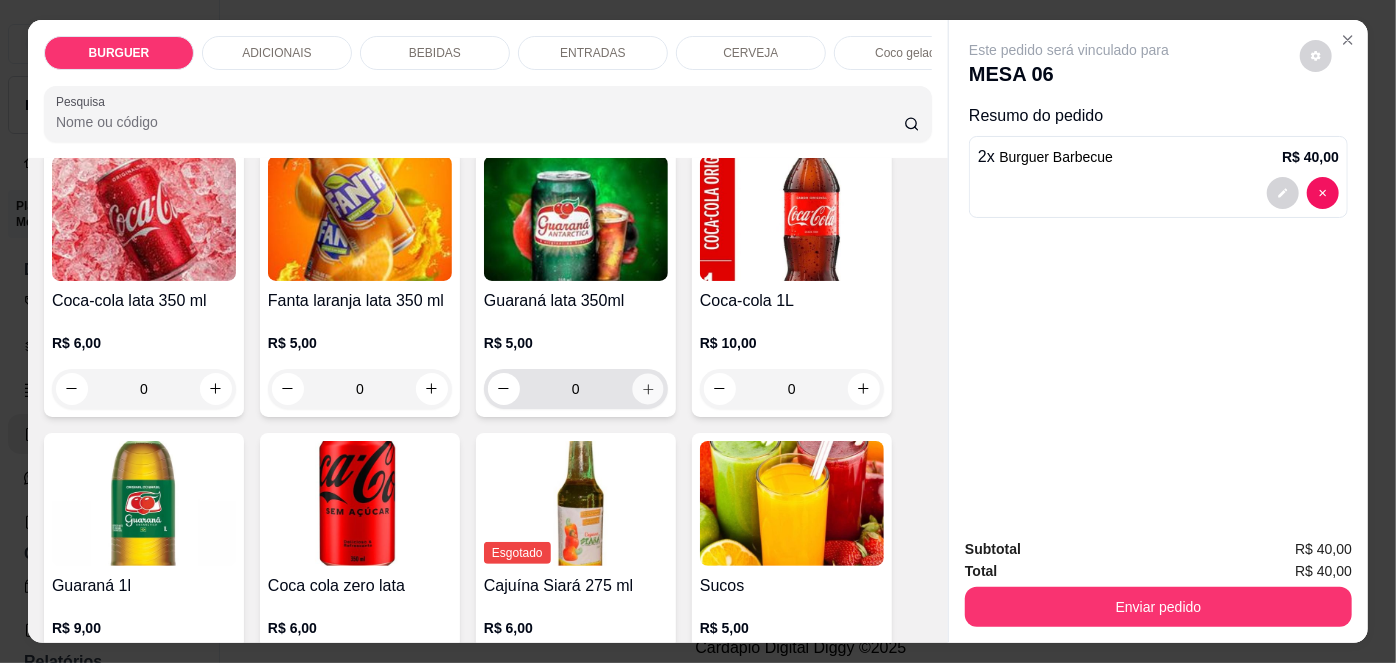 click 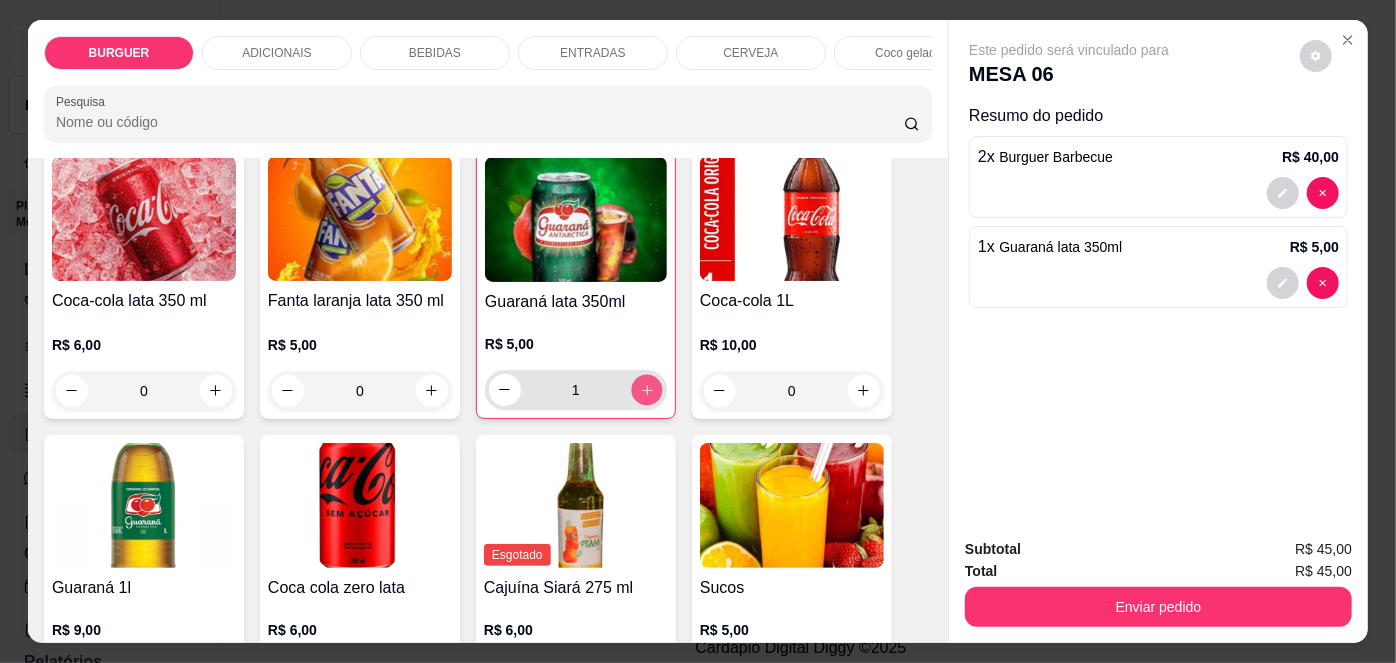 click 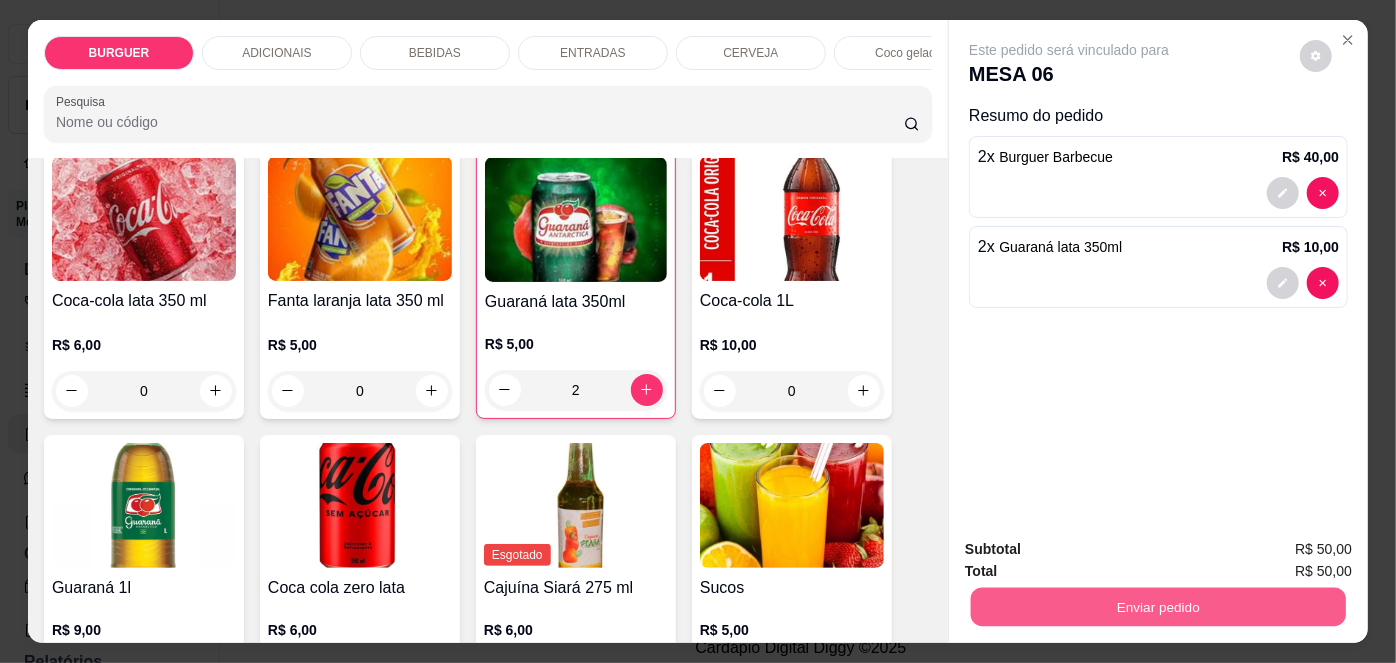 click on "Enviar pedido" at bounding box center [1158, 607] 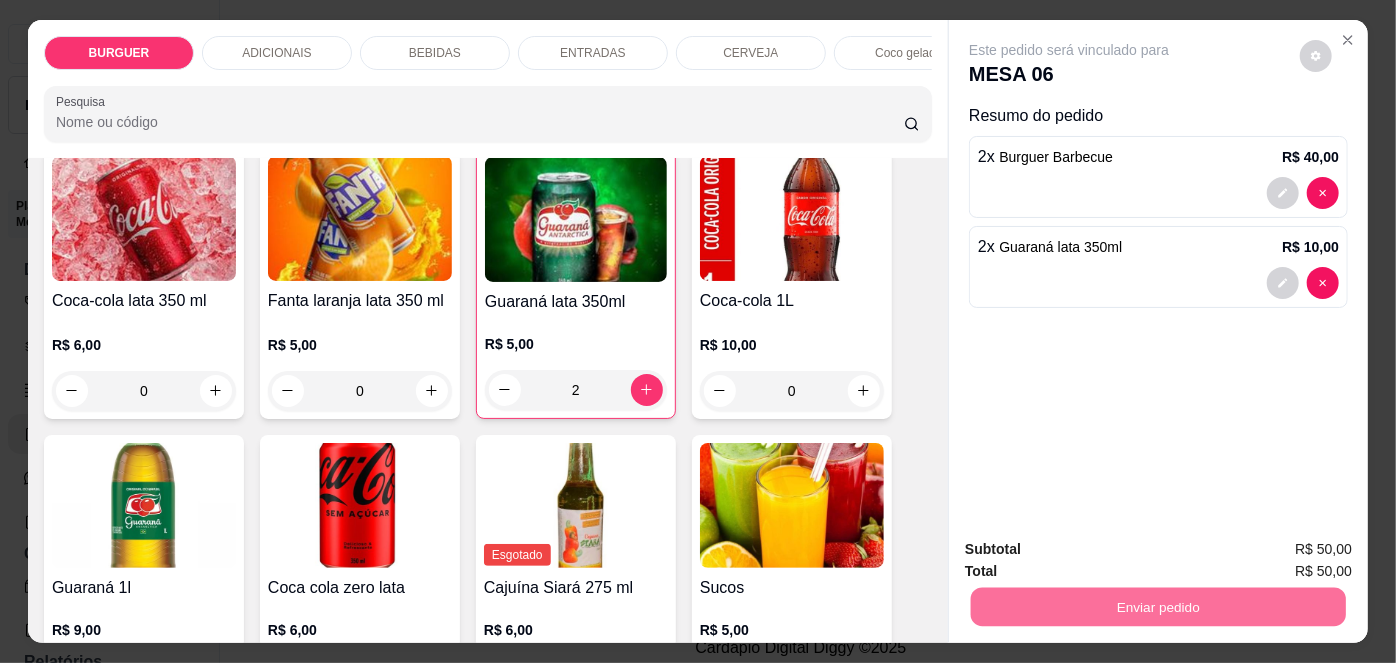 click on "Não registrar e enviar pedido" at bounding box center [1093, 551] 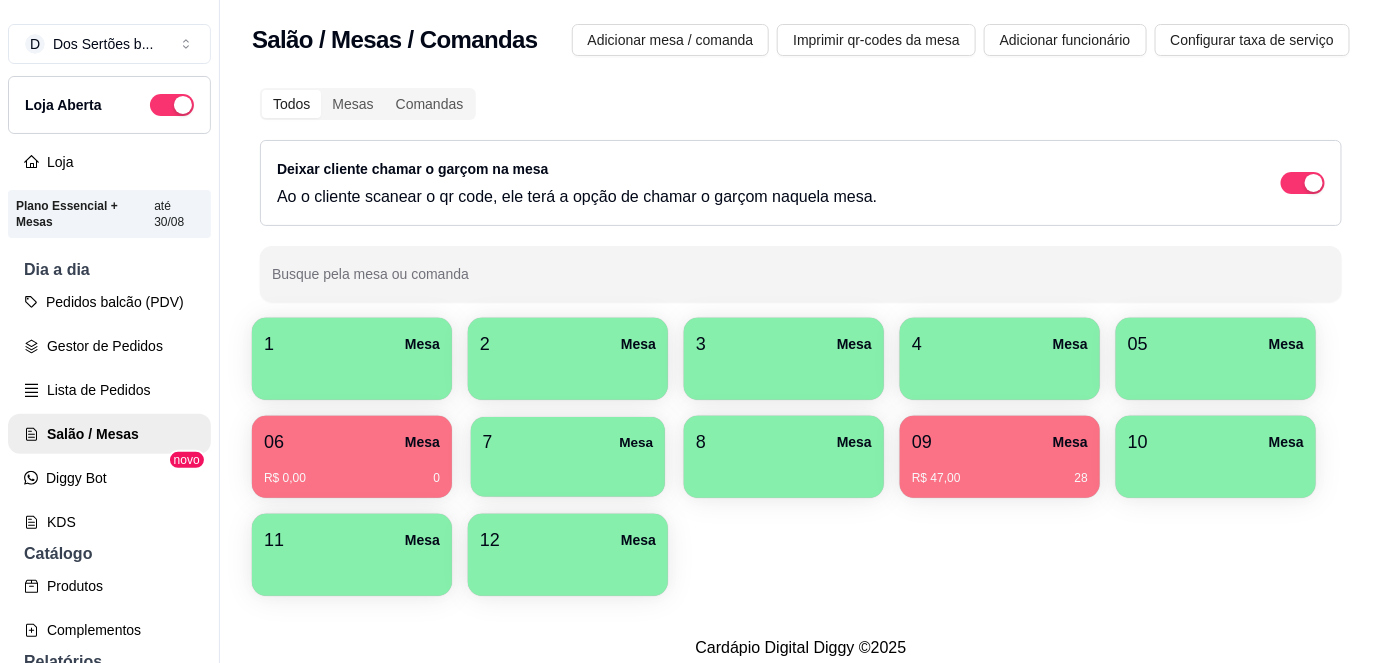 click at bounding box center (568, 470) 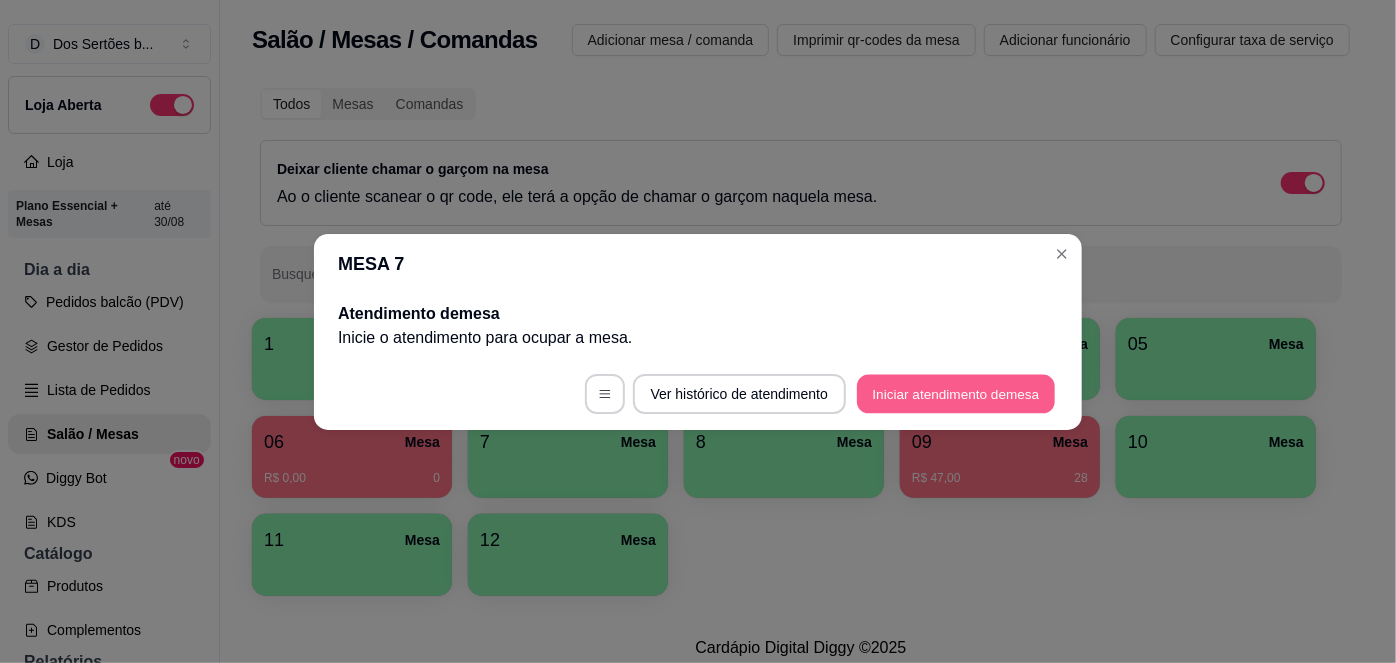 click on "Iniciar atendimento de  mesa" at bounding box center [956, 393] 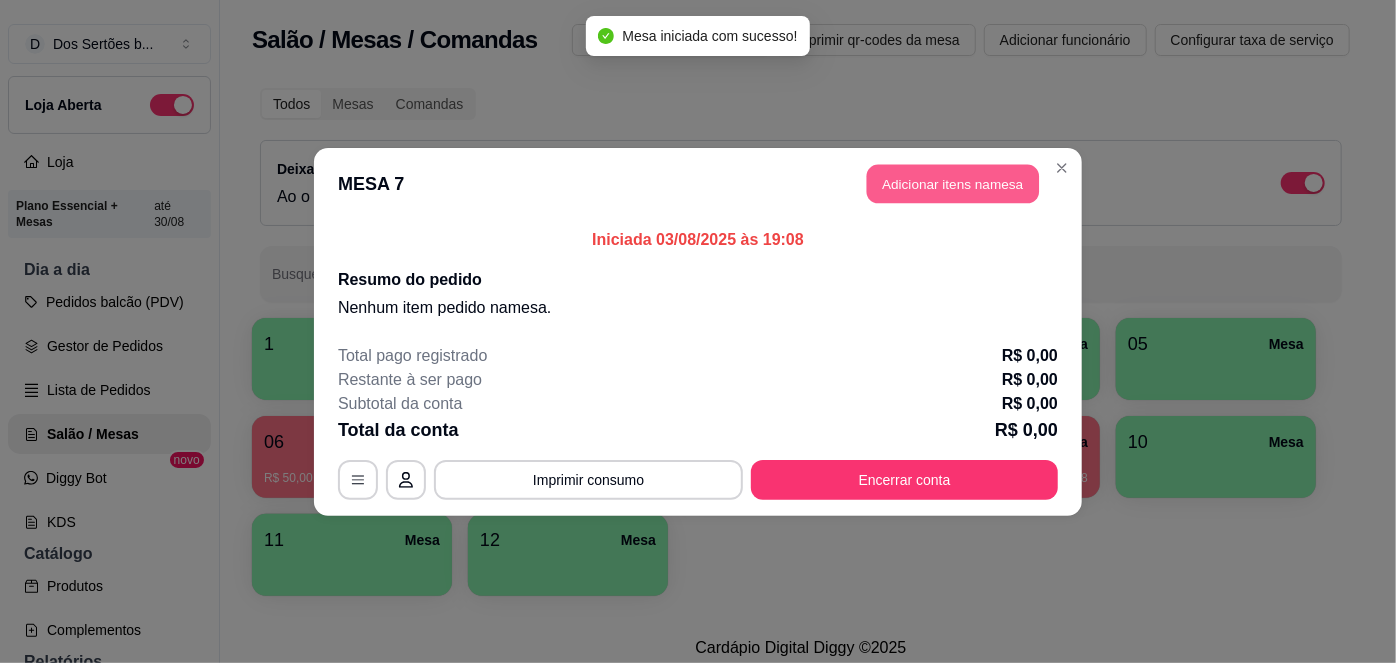 click on "Adicionar itens na  mesa" at bounding box center [953, 183] 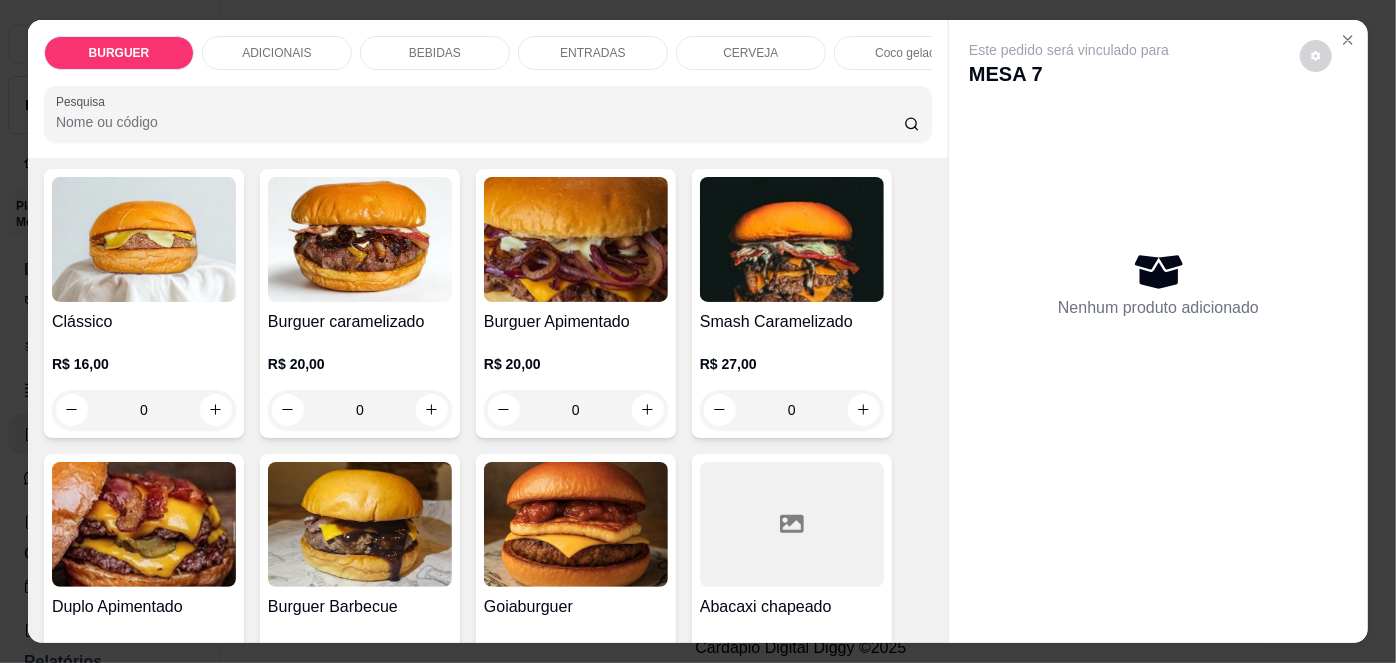 scroll, scrollTop: 119, scrollLeft: 0, axis: vertical 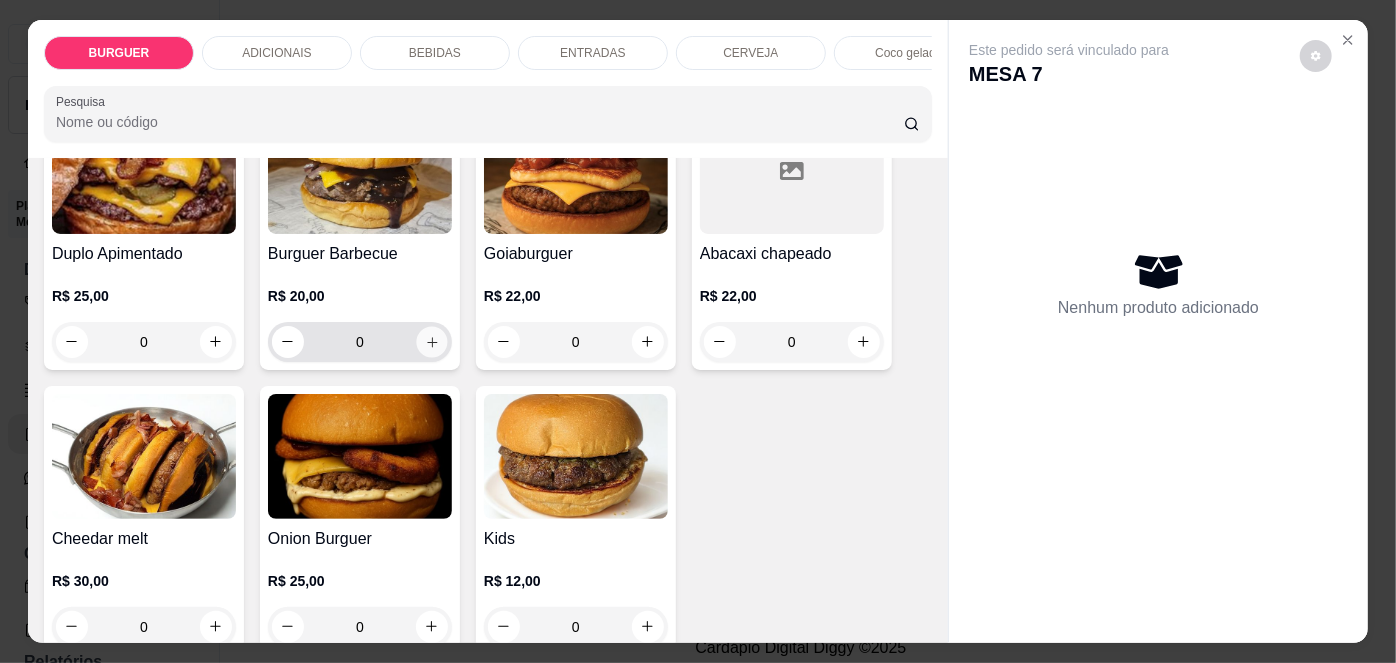 click 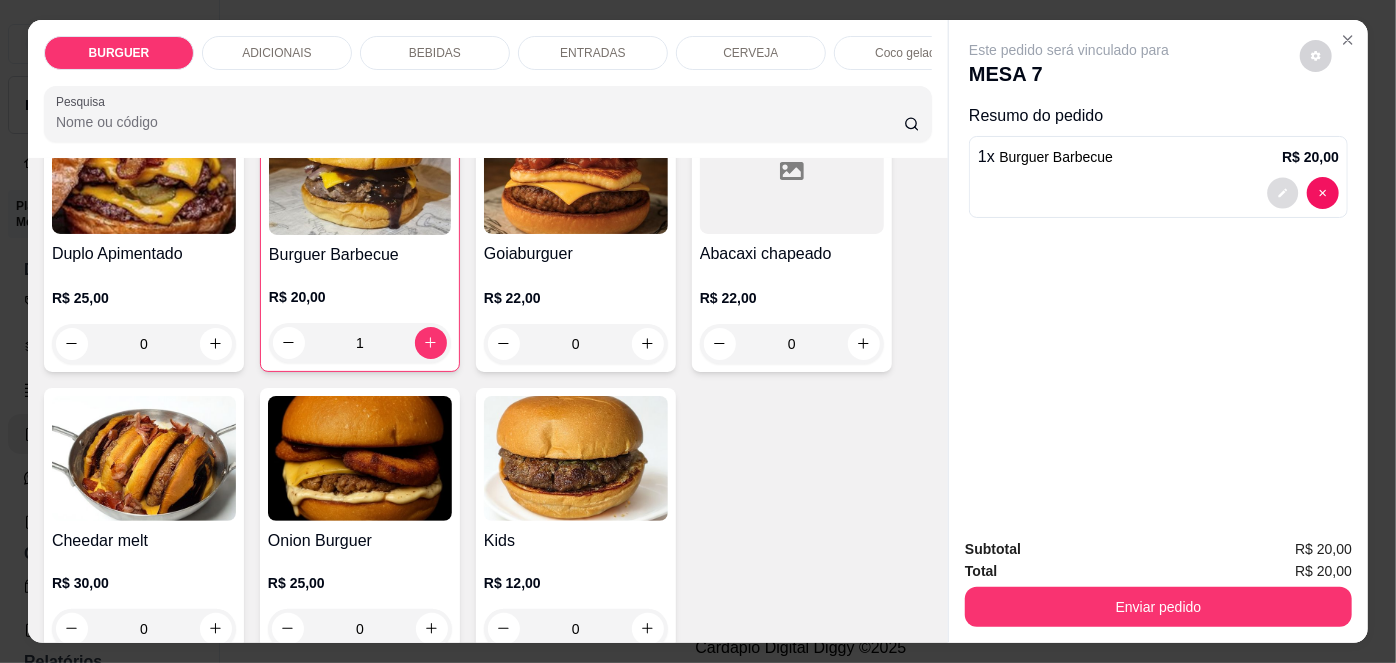 click at bounding box center [1283, 192] 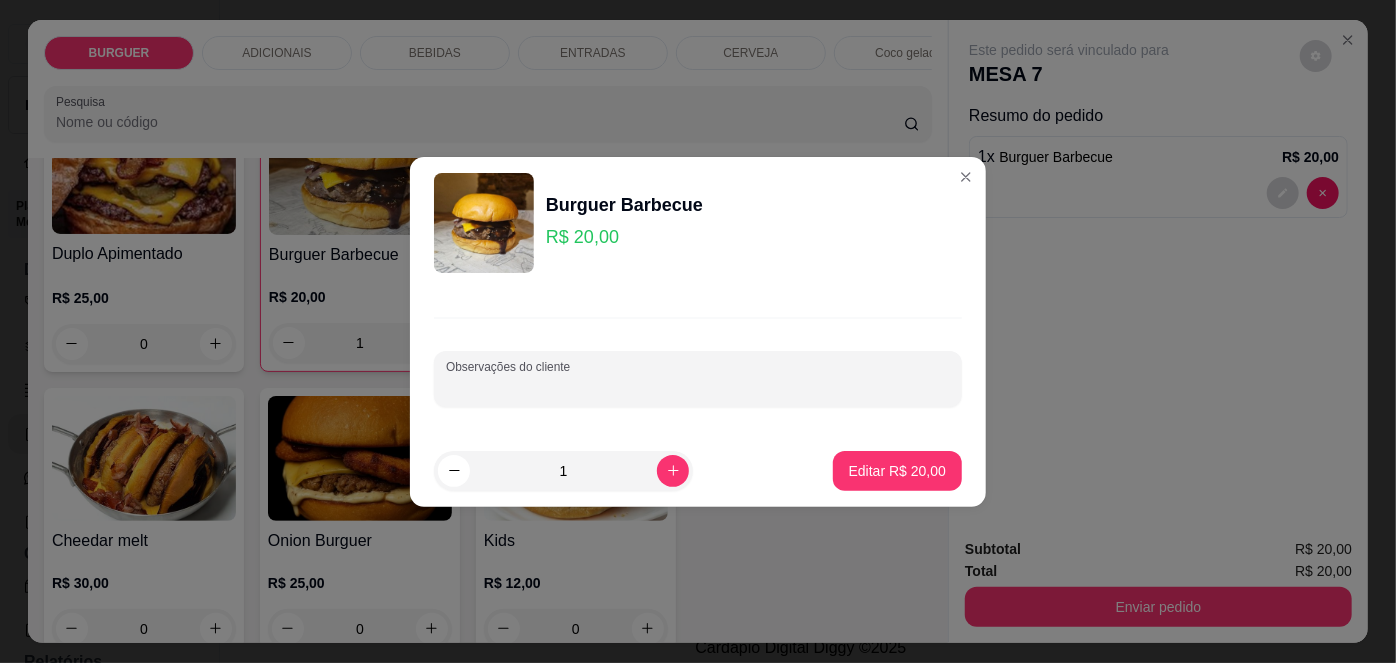 click on "Observações do cliente" at bounding box center (698, 387) 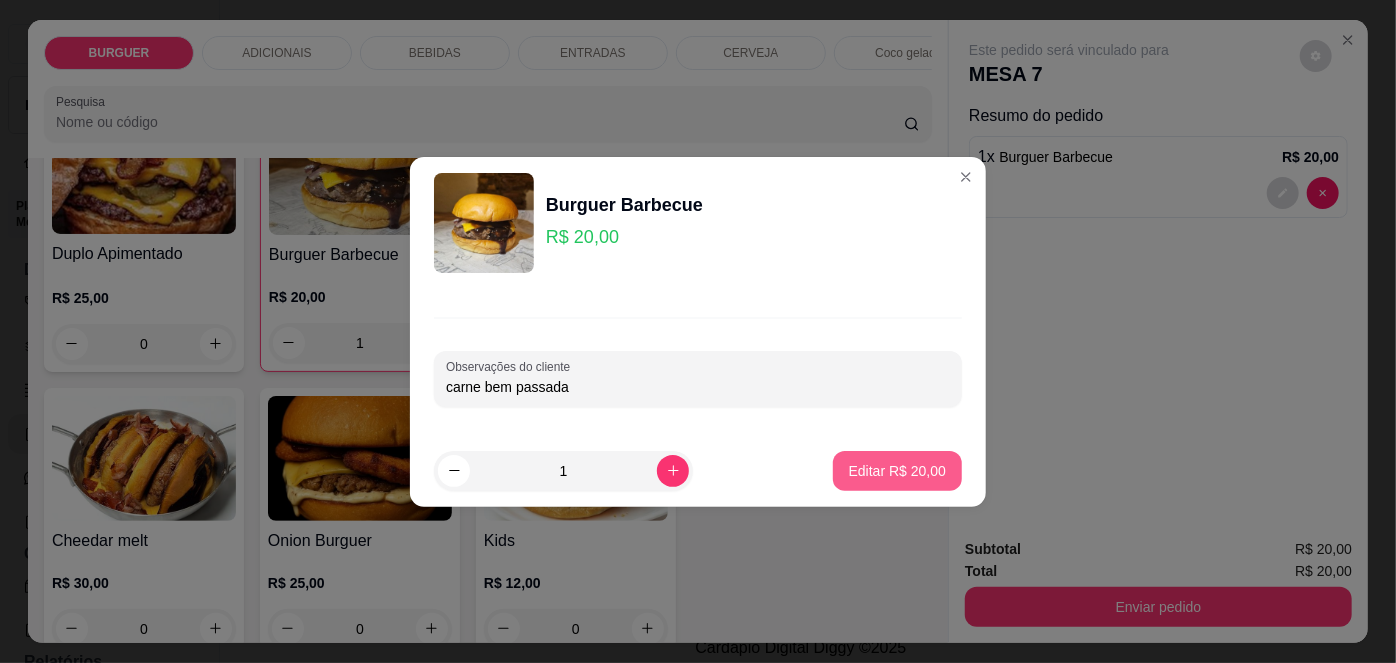 type on "carne bem passada" 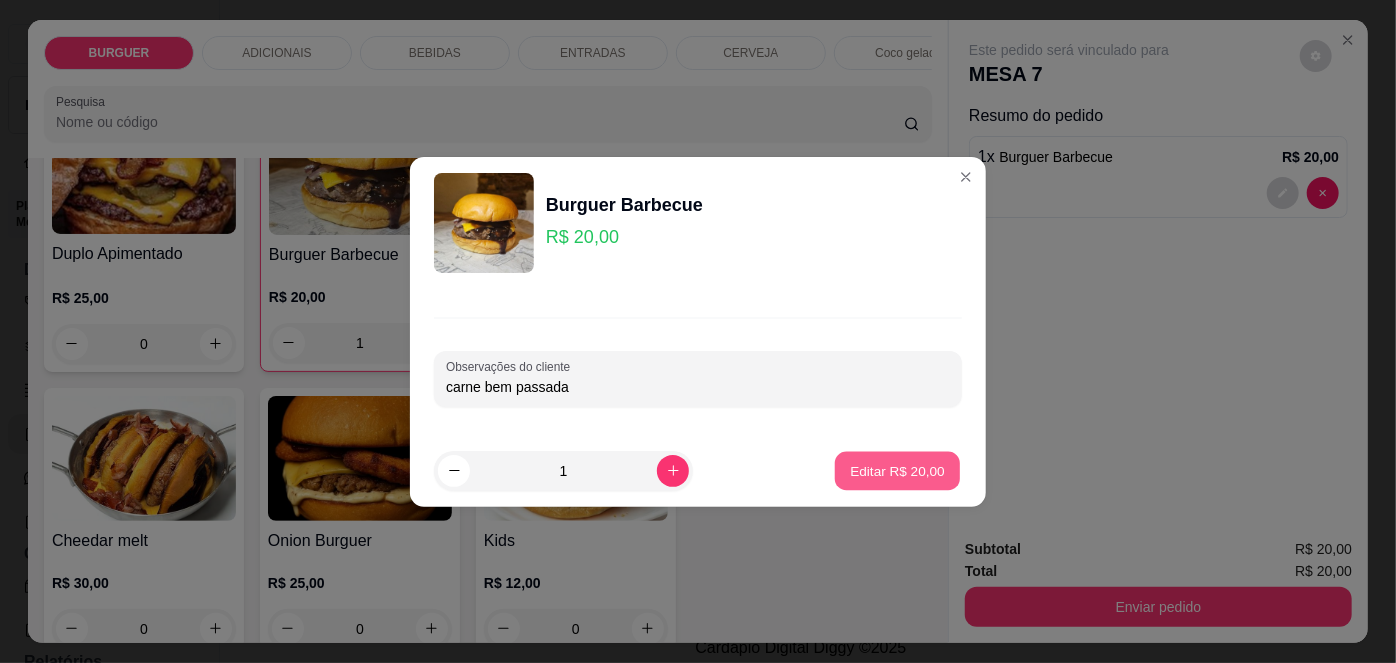 click on "Editar   R$ 20,00" at bounding box center (897, 470) 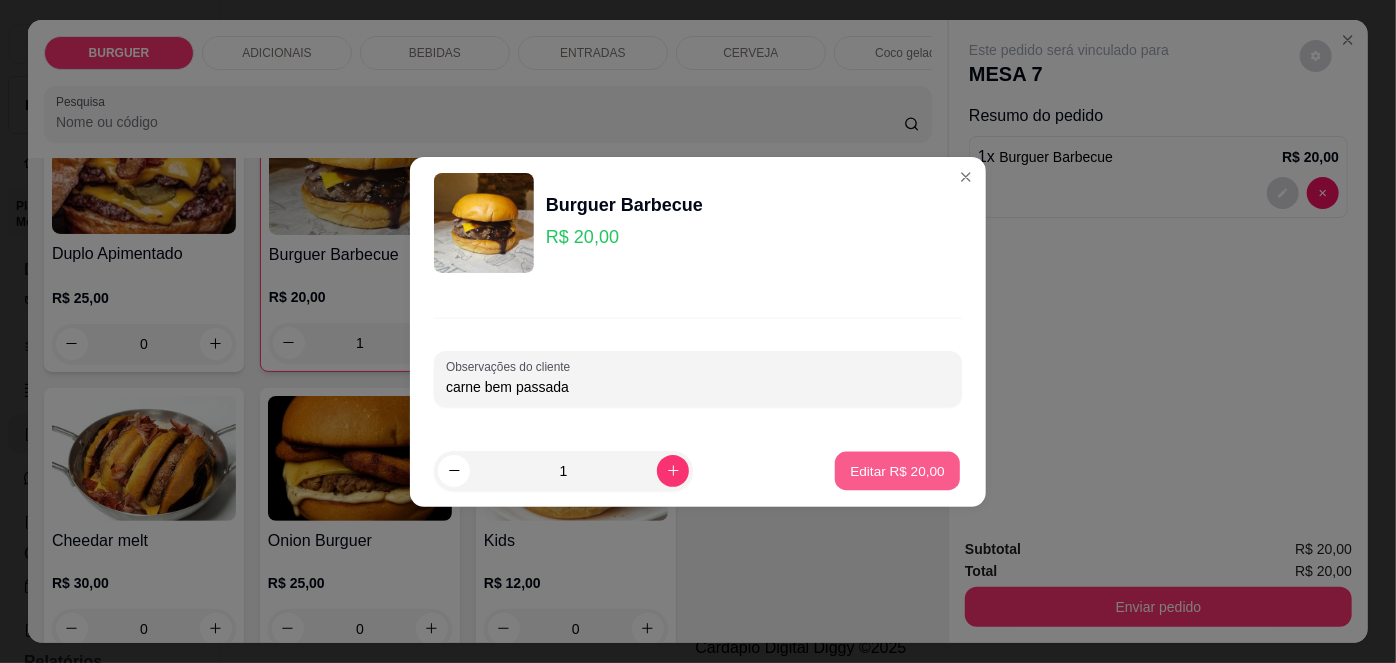 type on "0" 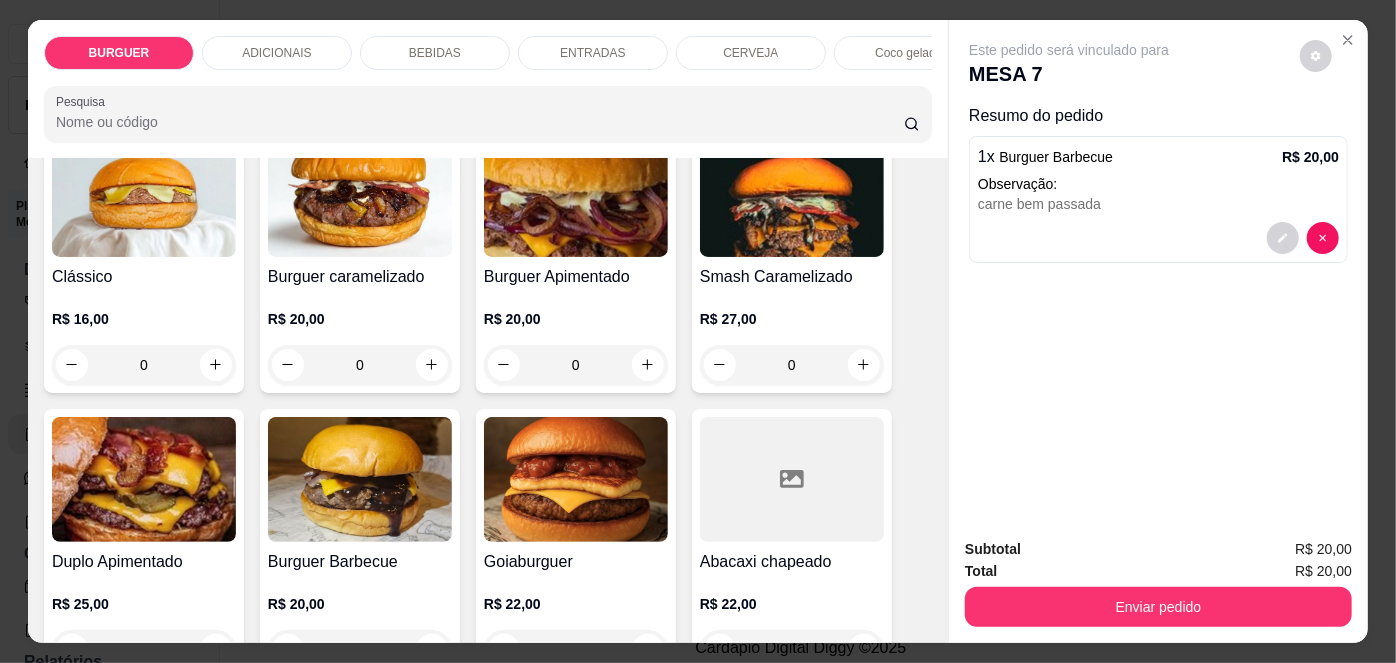 scroll, scrollTop: 159, scrollLeft: 0, axis: vertical 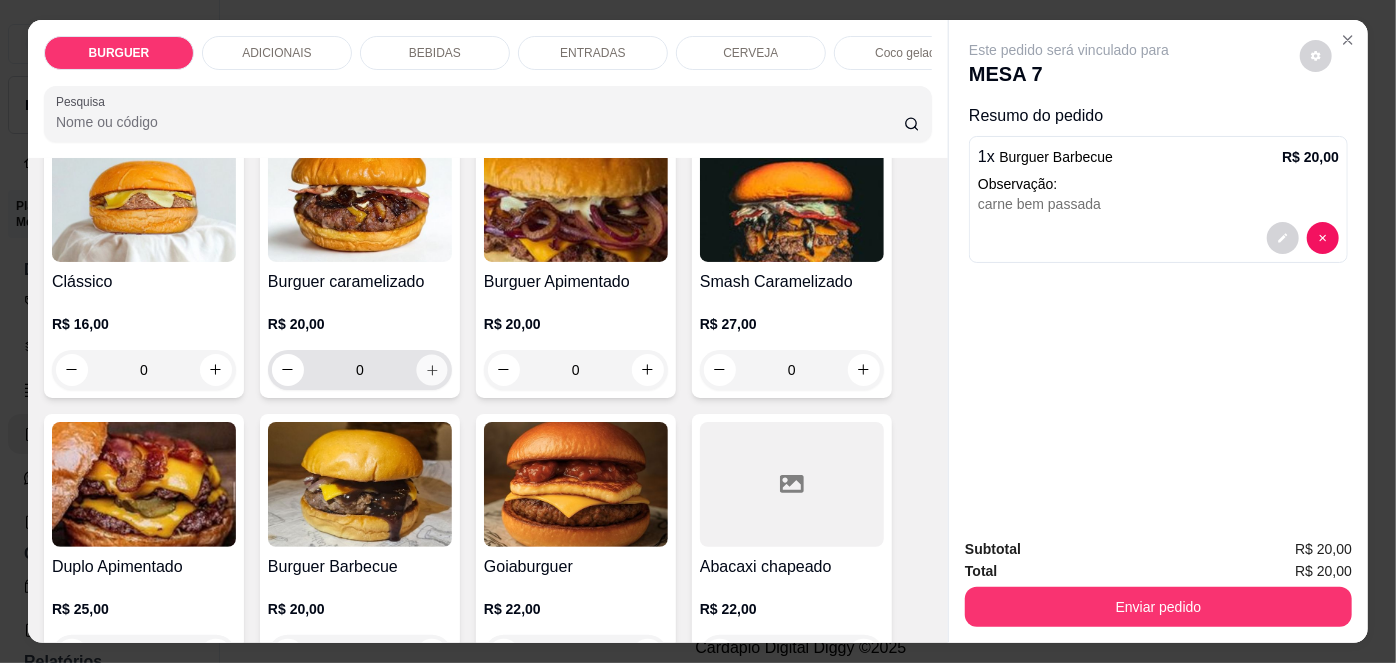 click 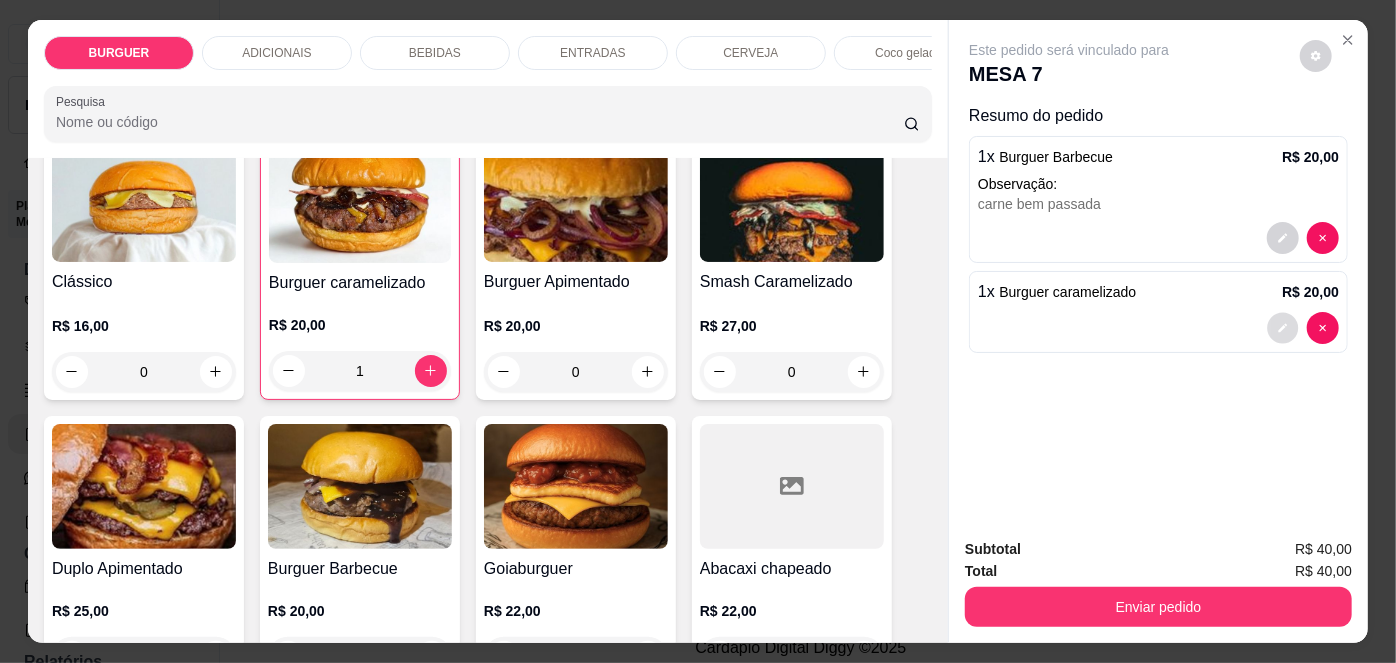 click at bounding box center (1283, 327) 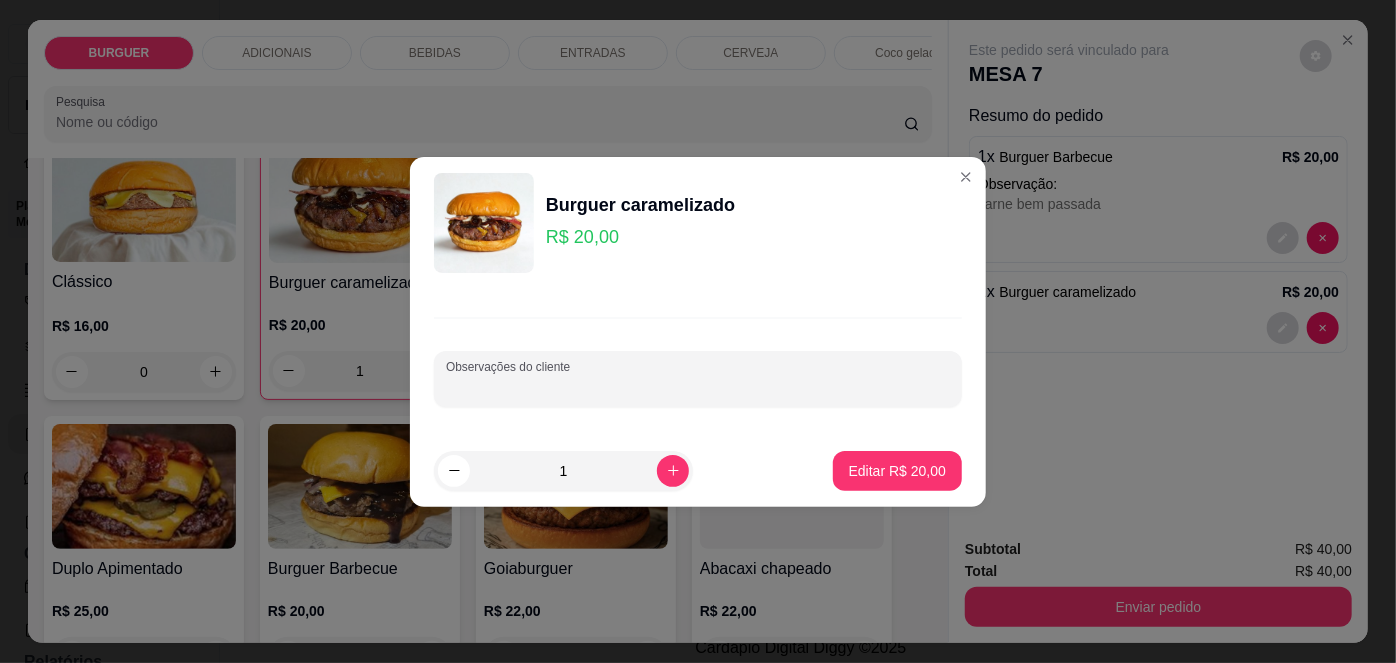 click on "Observações do cliente" at bounding box center [698, 387] 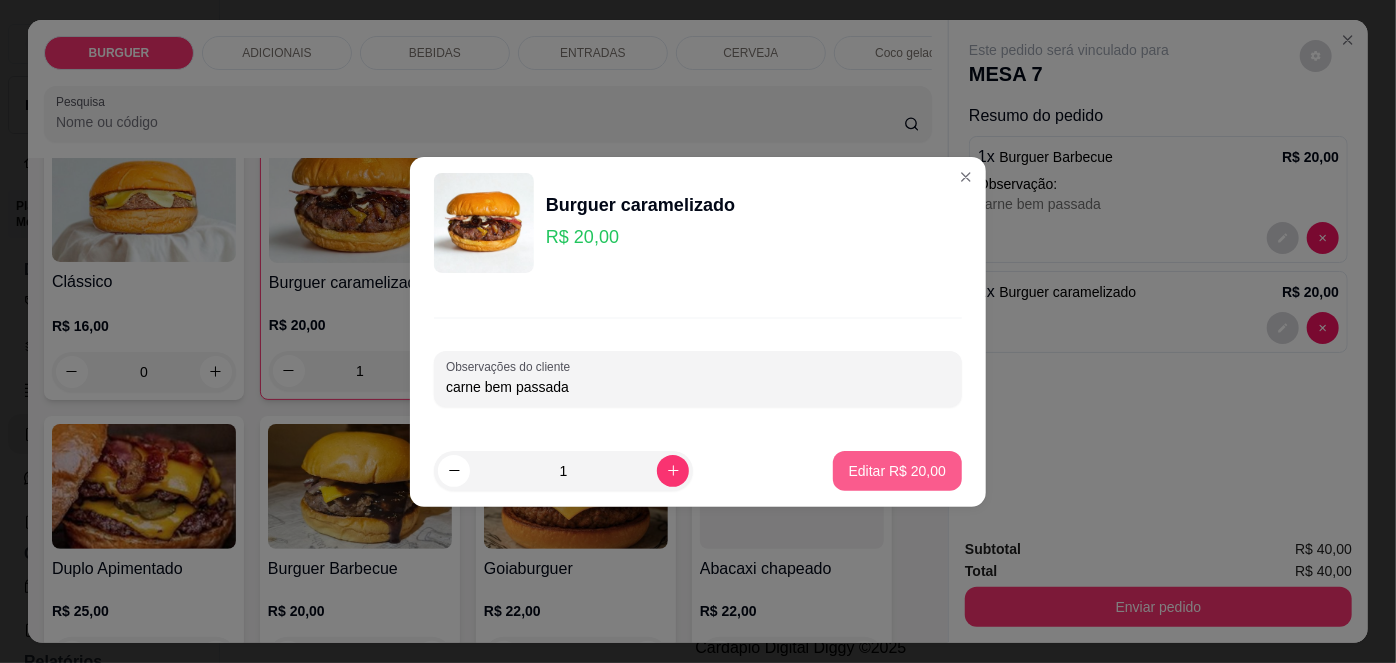 type on "carne bem passada" 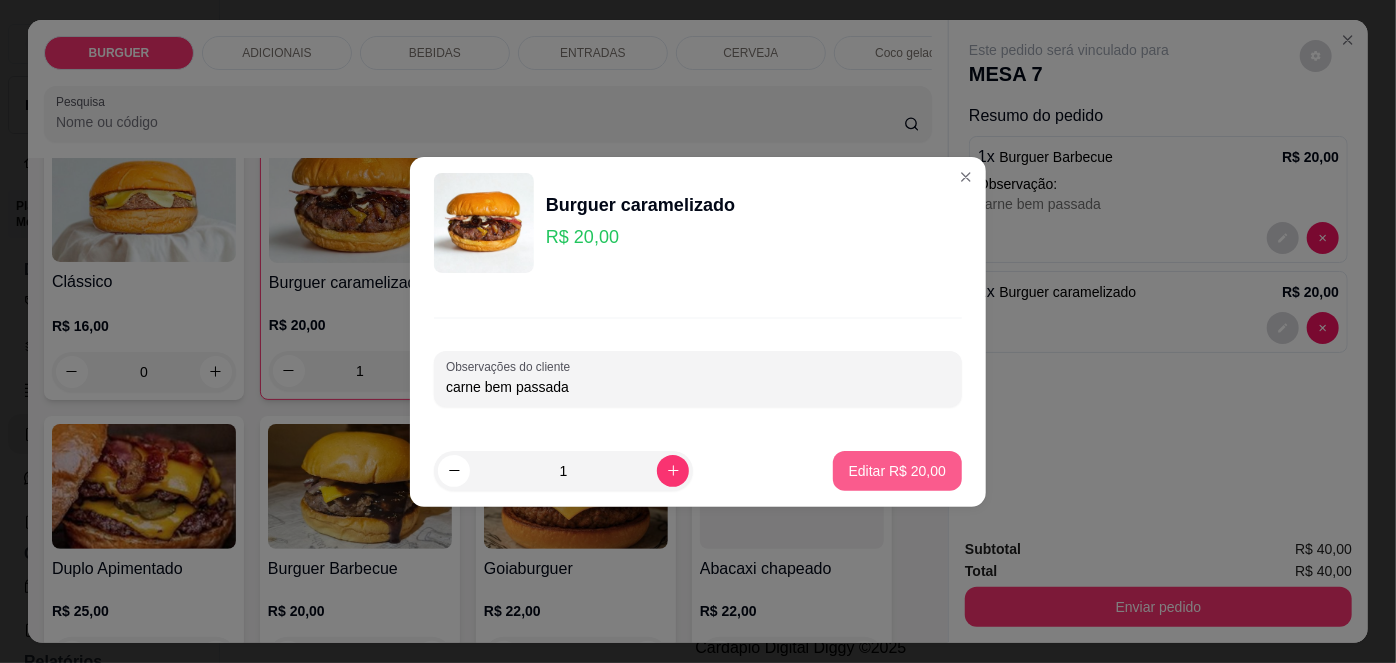click on "Editar   R$ 20,00" at bounding box center (897, 471) 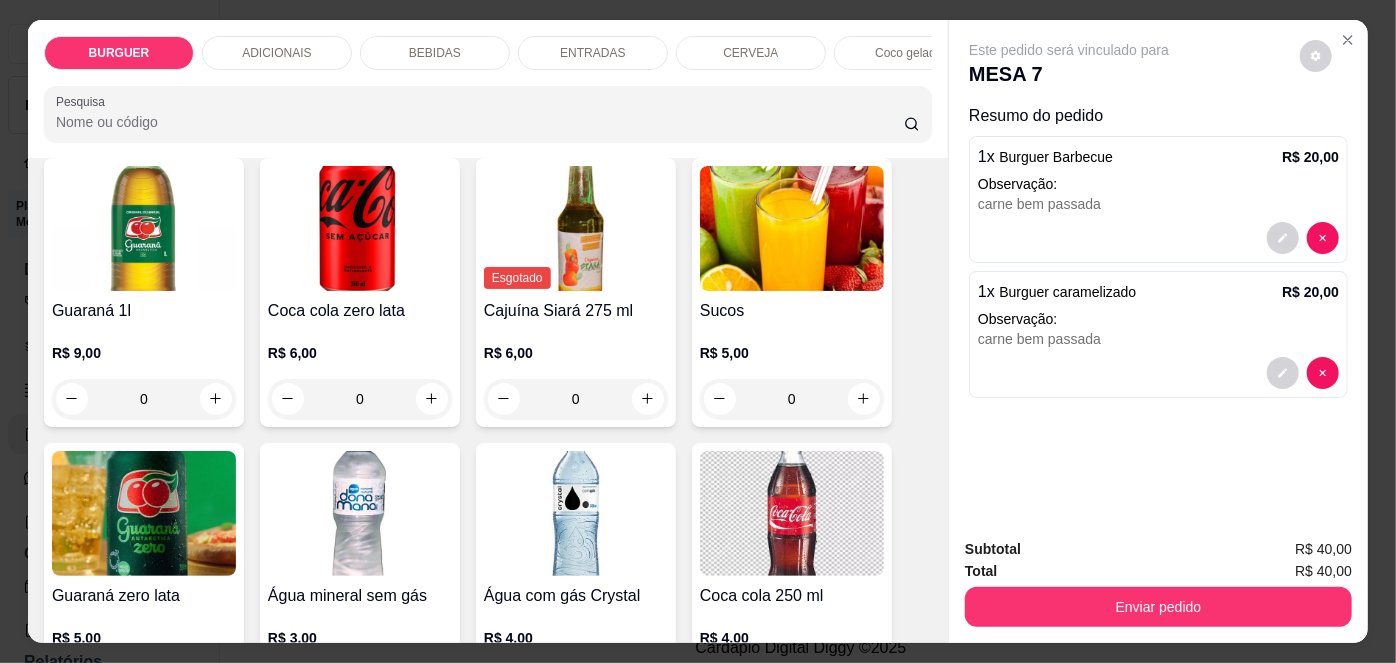 scroll, scrollTop: 1919, scrollLeft: 0, axis: vertical 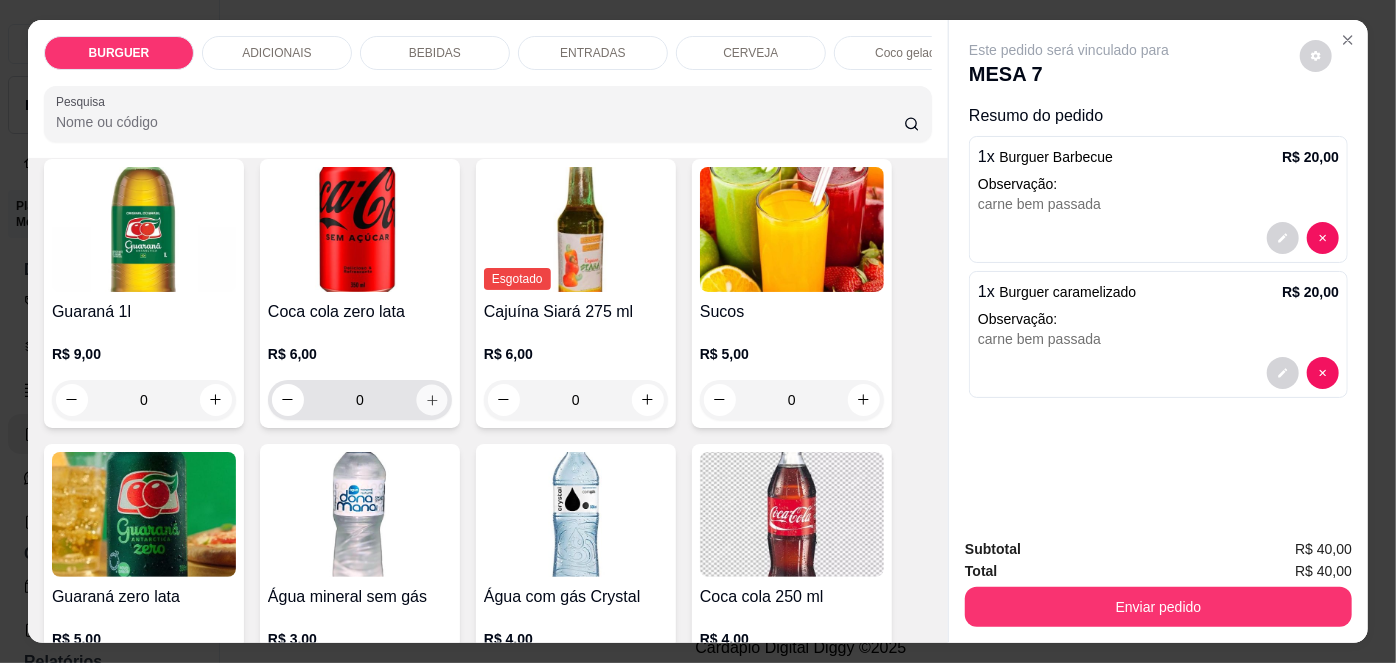 click 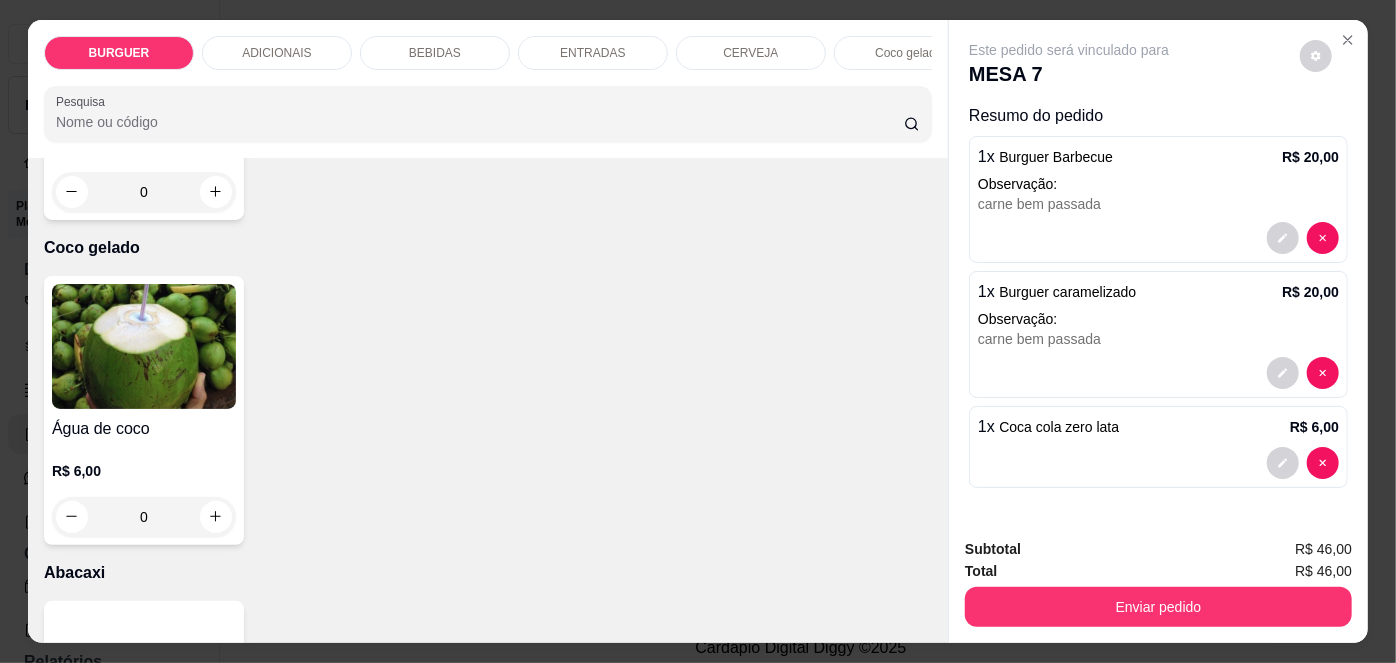 scroll, scrollTop: 3639, scrollLeft: 0, axis: vertical 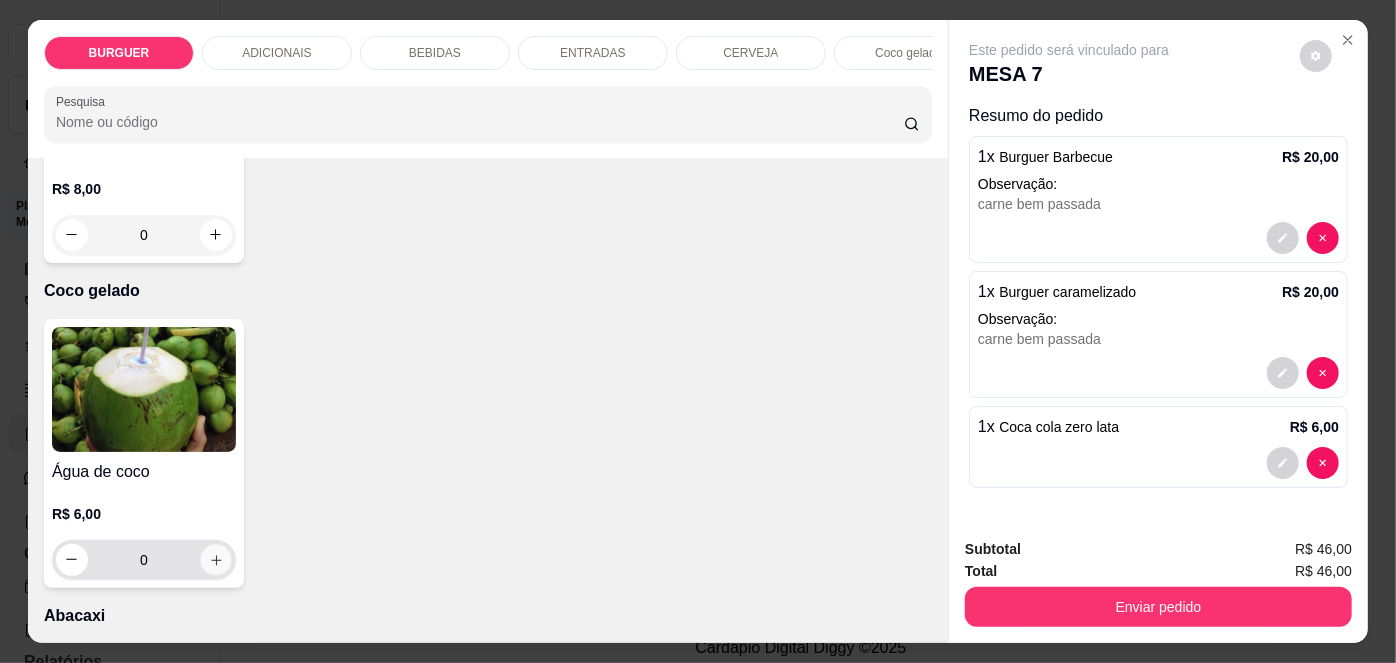 click 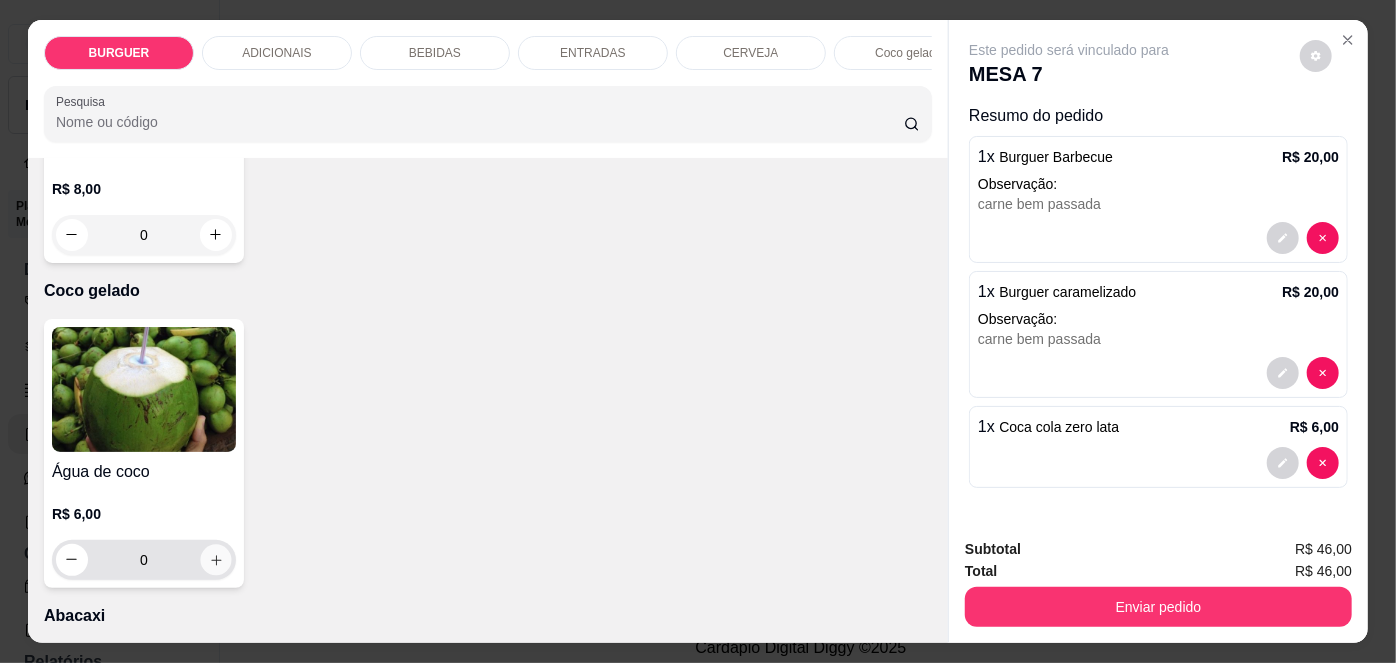 type on "1" 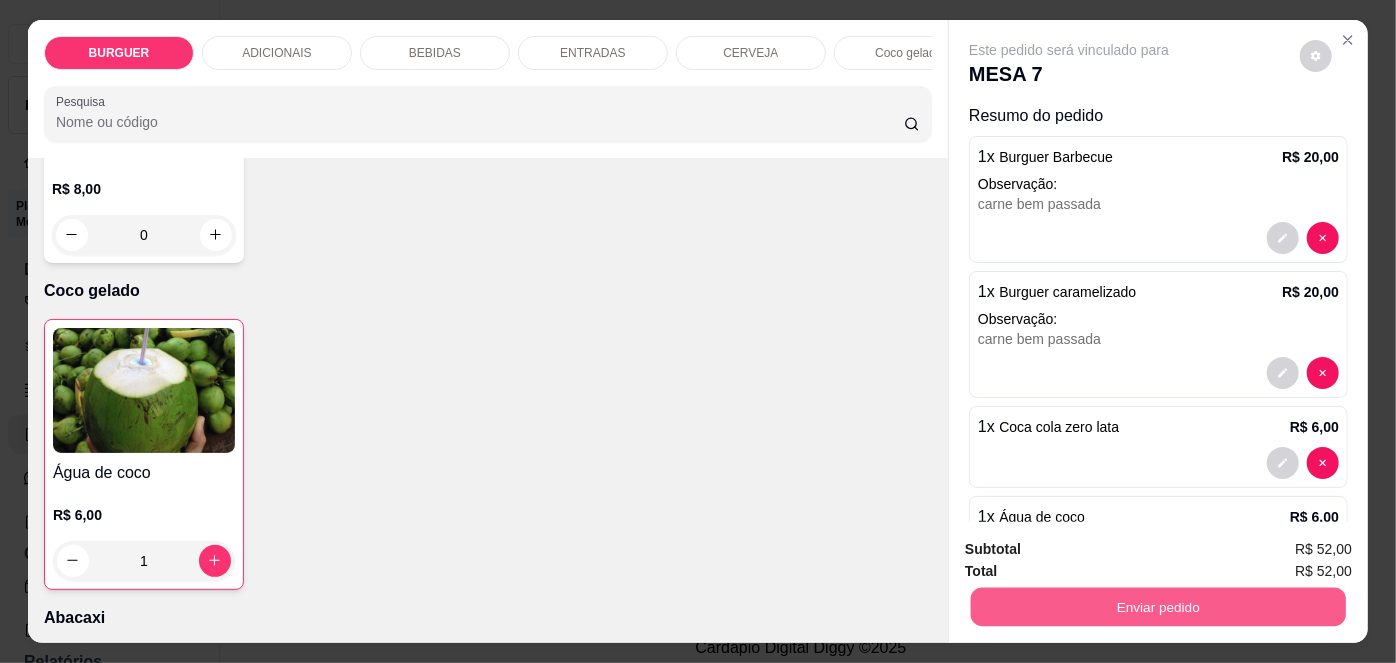 click on "Enviar pedido" at bounding box center (1158, 607) 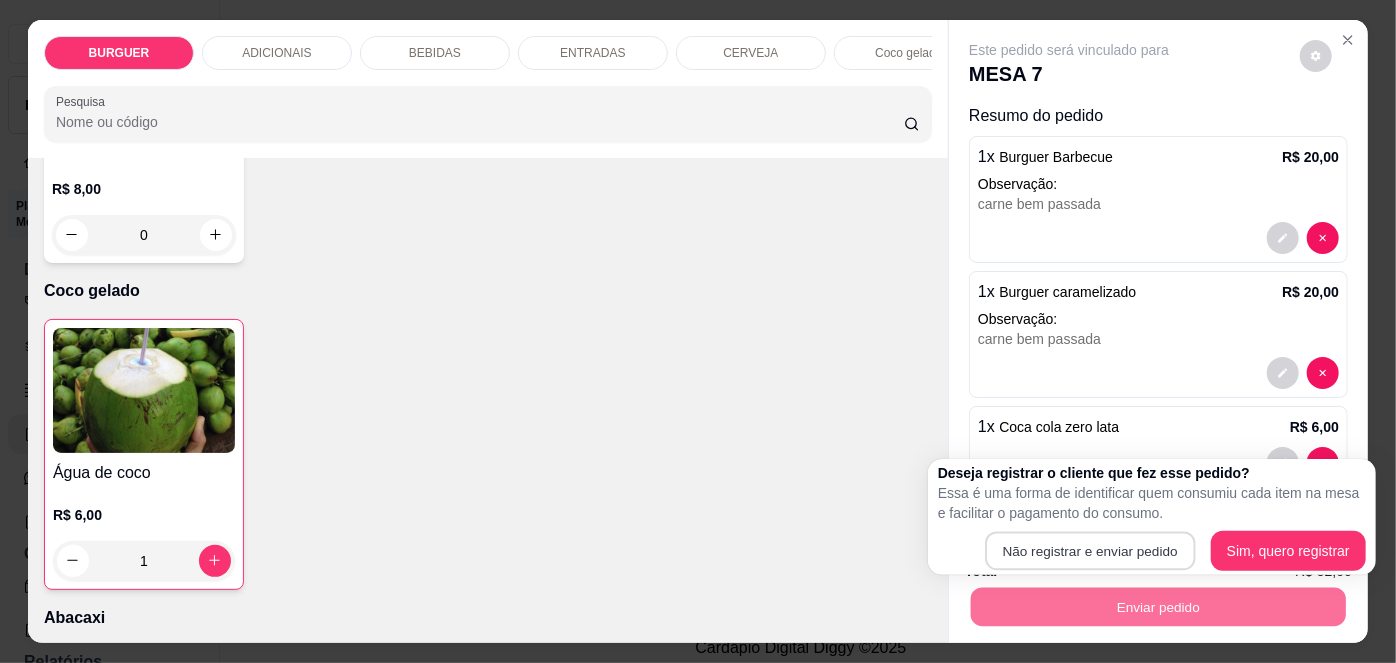 click on "Não registrar e enviar pedido" at bounding box center [1091, 551] 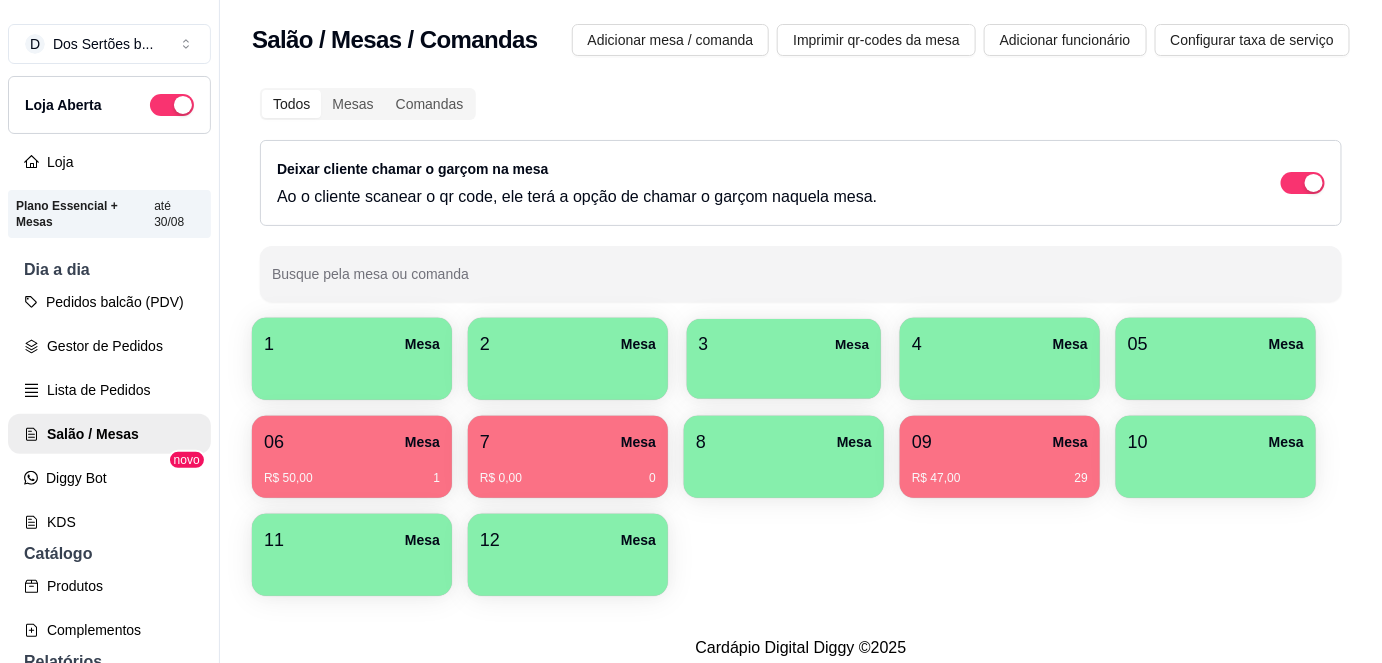 click on "3 Mesa" at bounding box center [784, 344] 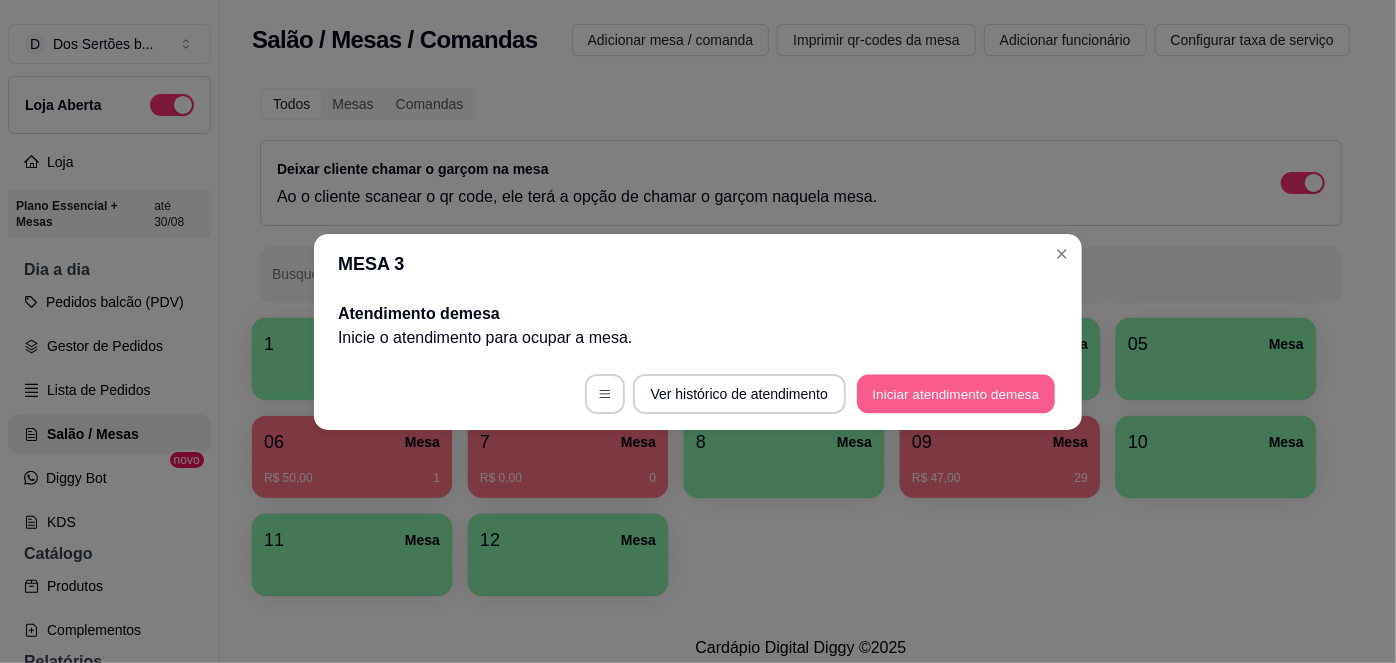 click on "Iniciar atendimento de  mesa" at bounding box center [956, 393] 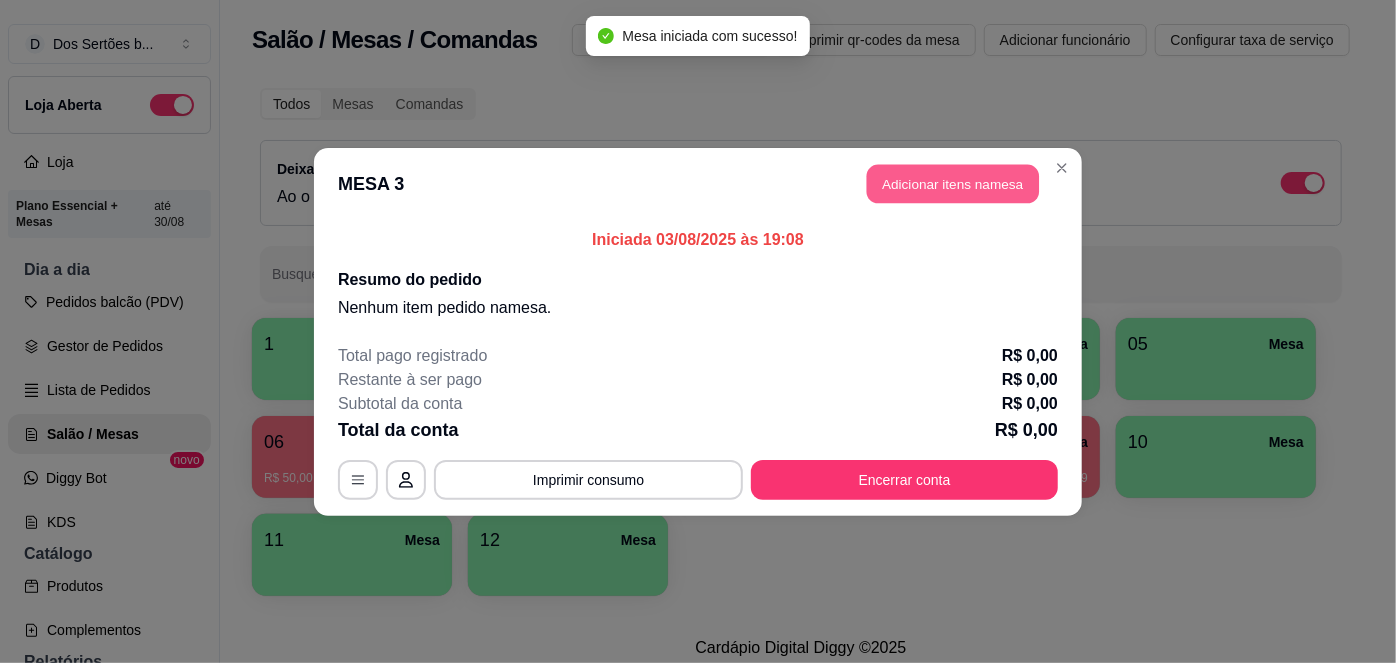 click on "Adicionar itens na  mesa" at bounding box center [953, 183] 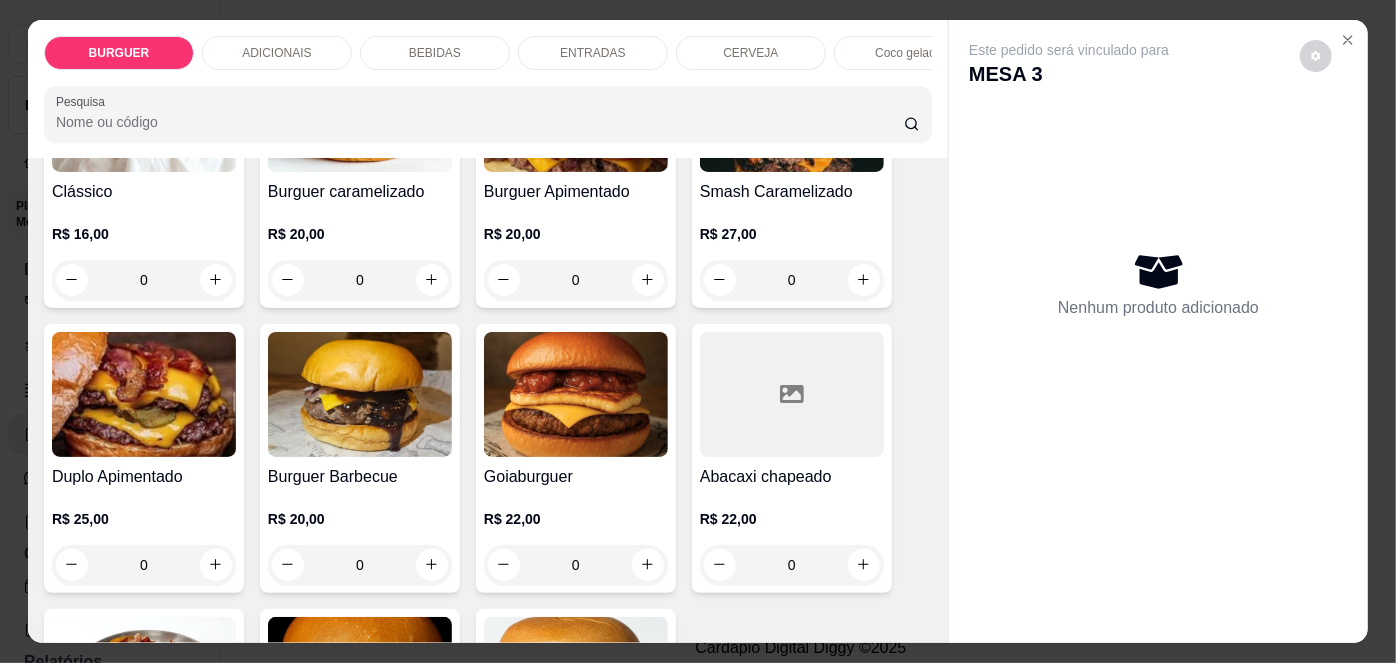 scroll, scrollTop: 274, scrollLeft: 0, axis: vertical 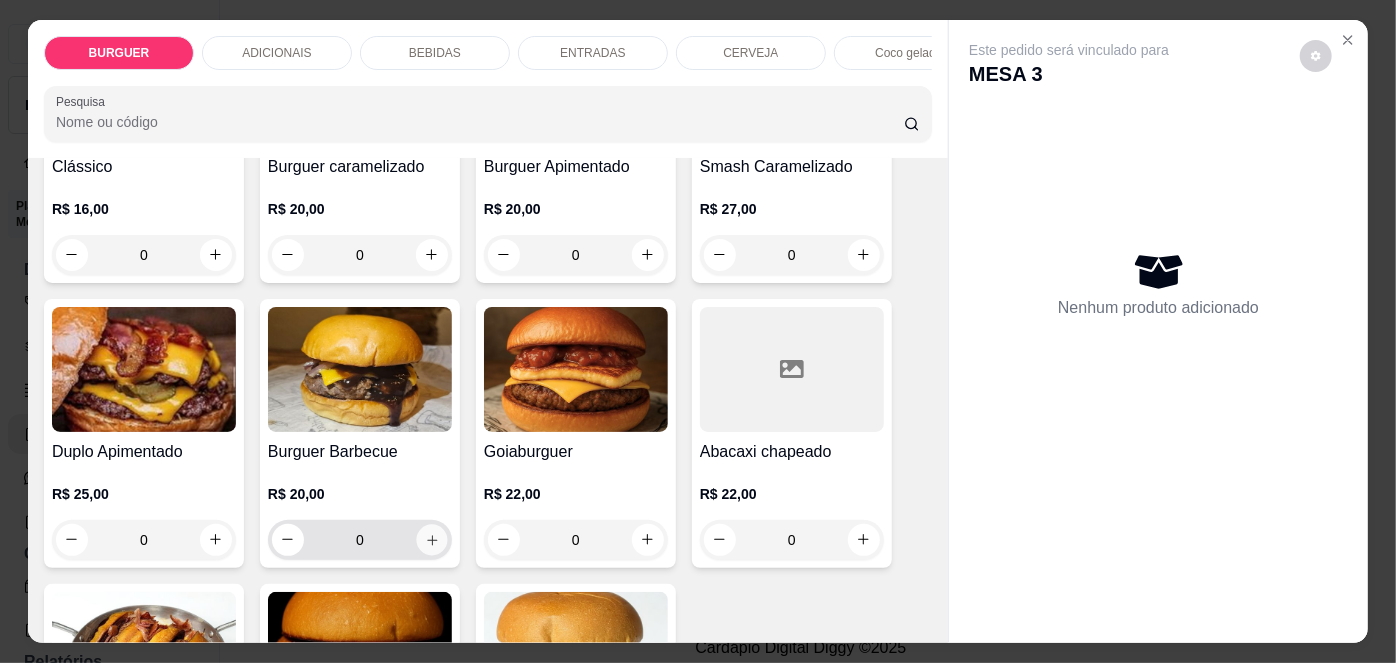 click 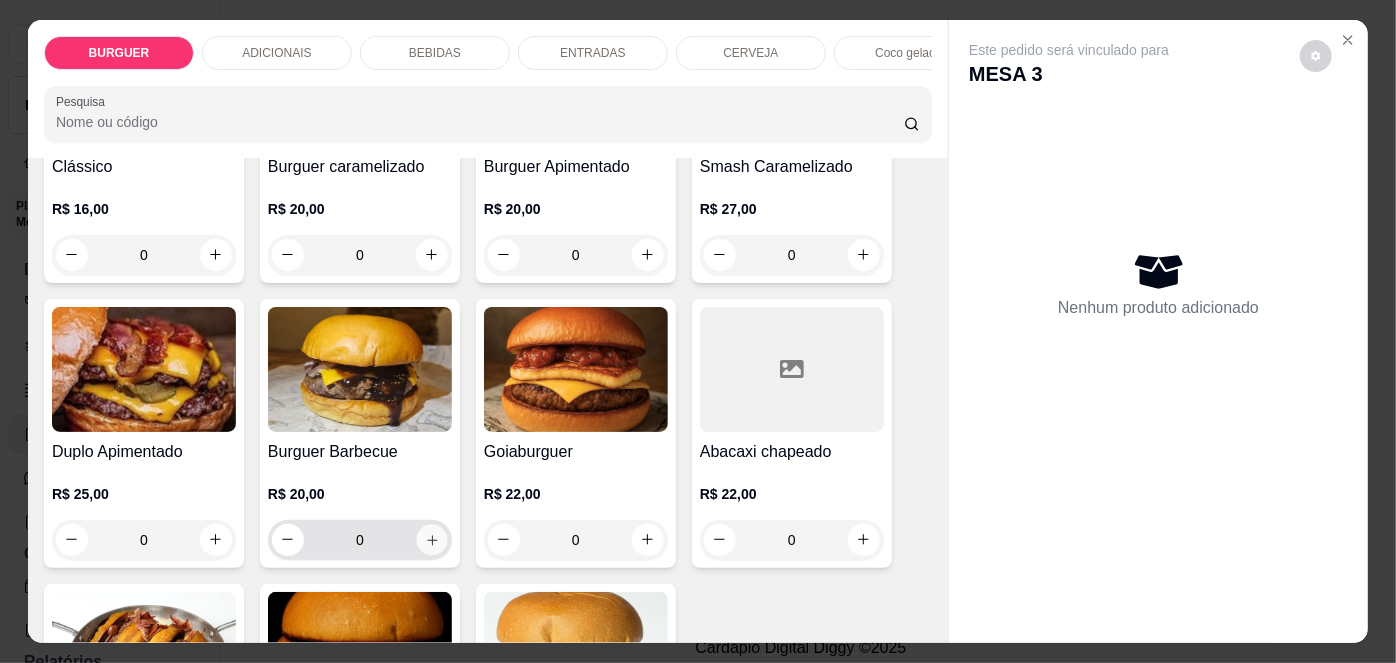 type on "1" 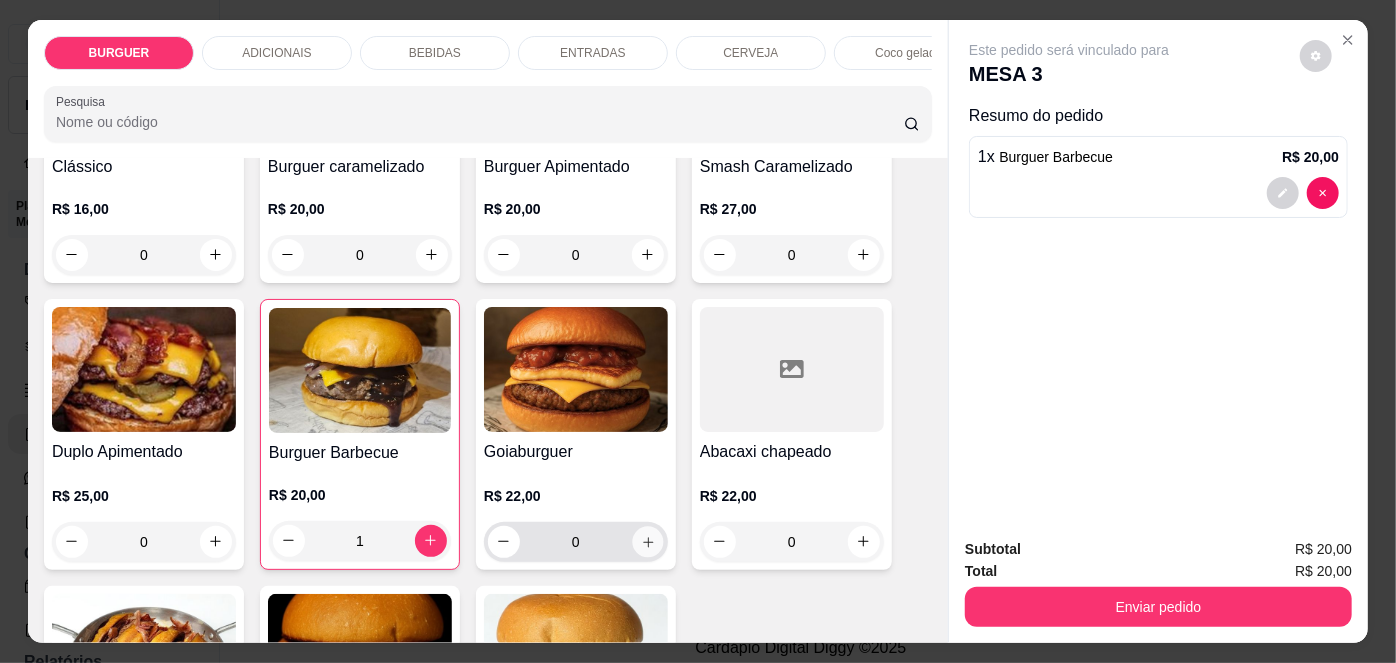 click 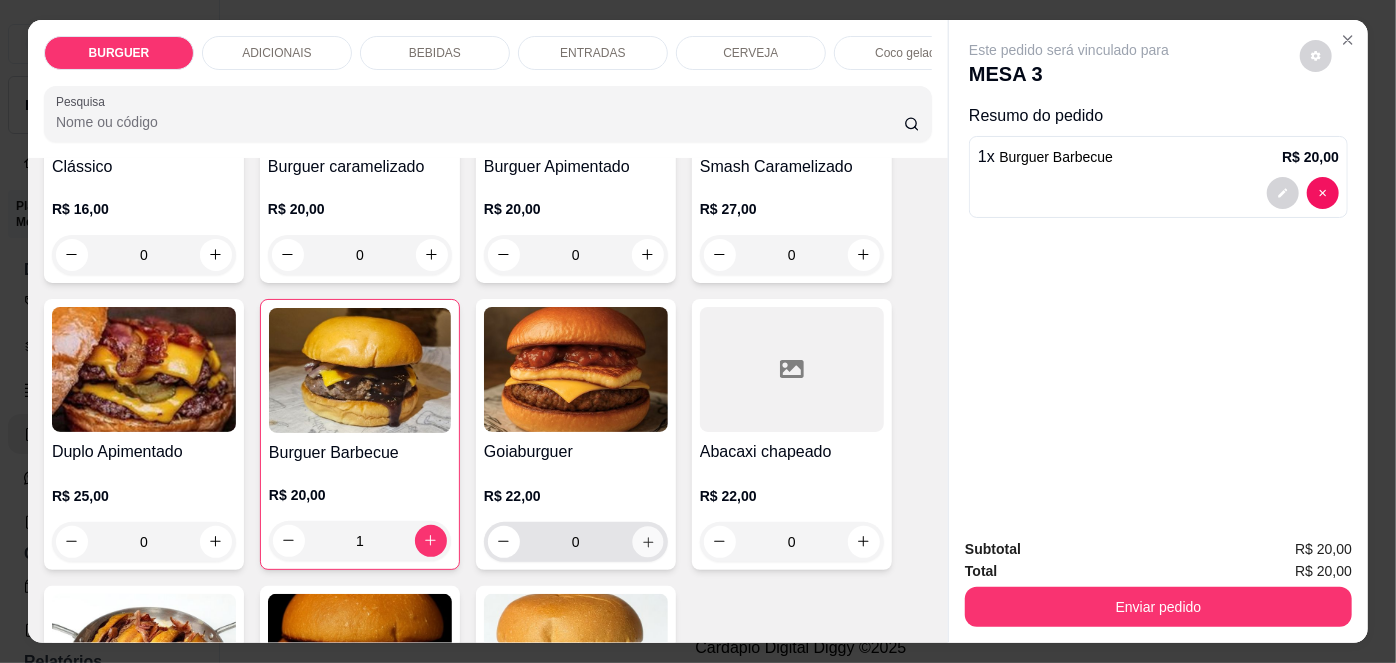 type on "1" 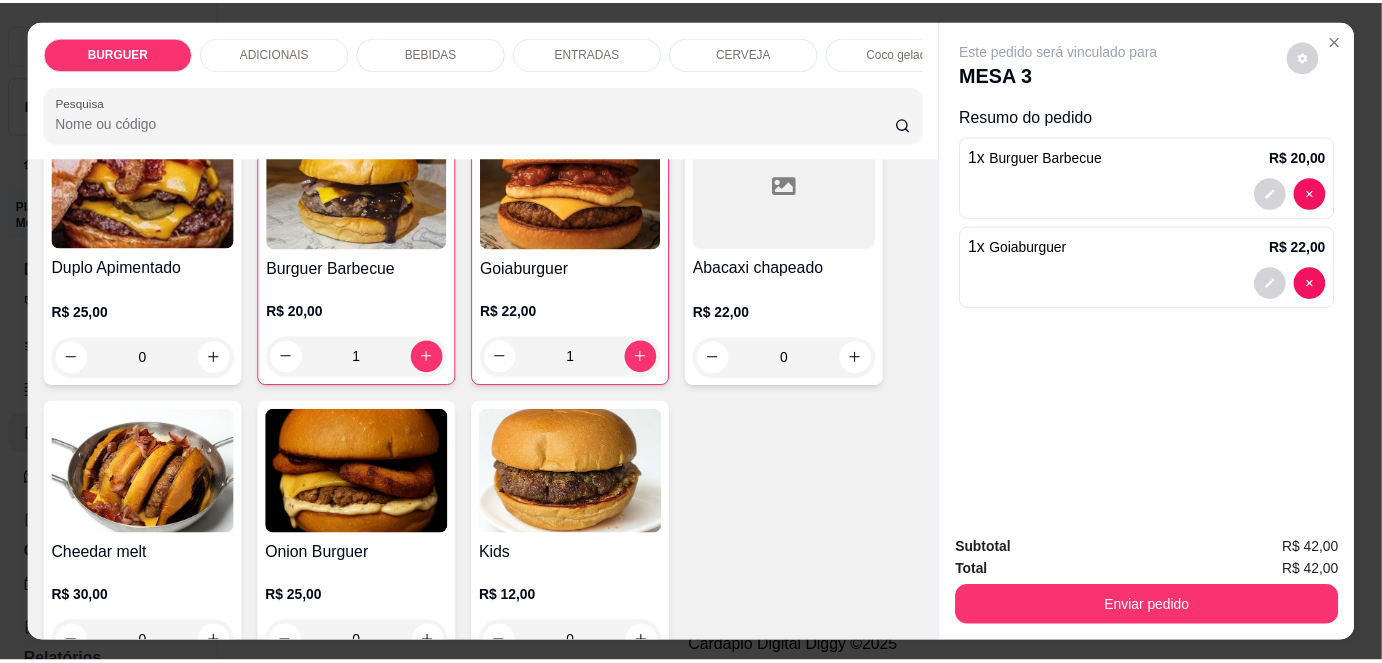 scroll, scrollTop: 467, scrollLeft: 0, axis: vertical 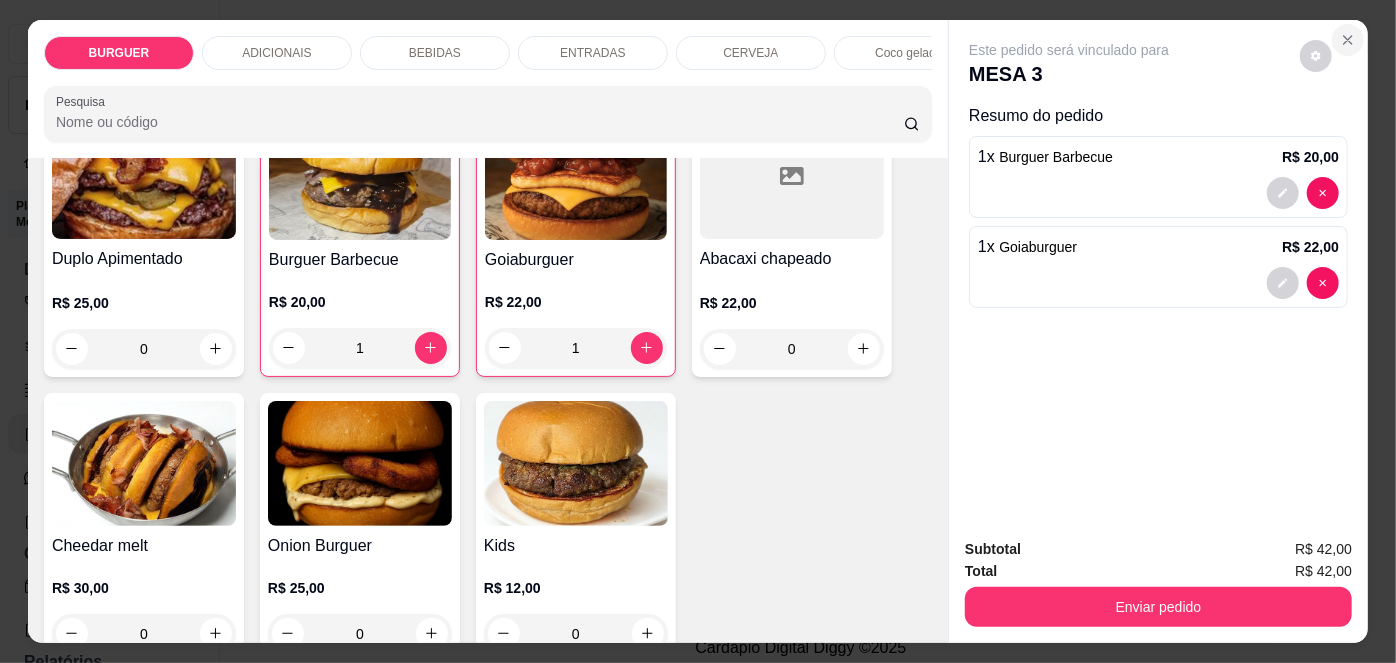 click 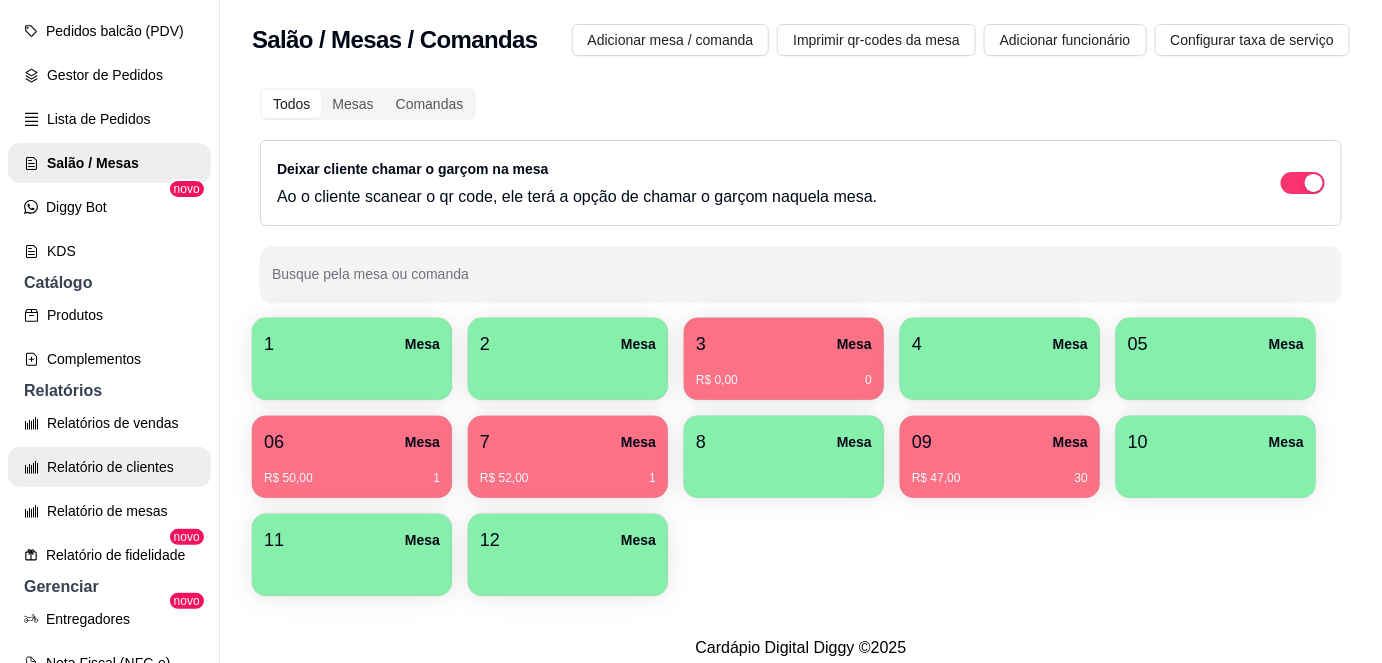 scroll, scrollTop: 280, scrollLeft: 0, axis: vertical 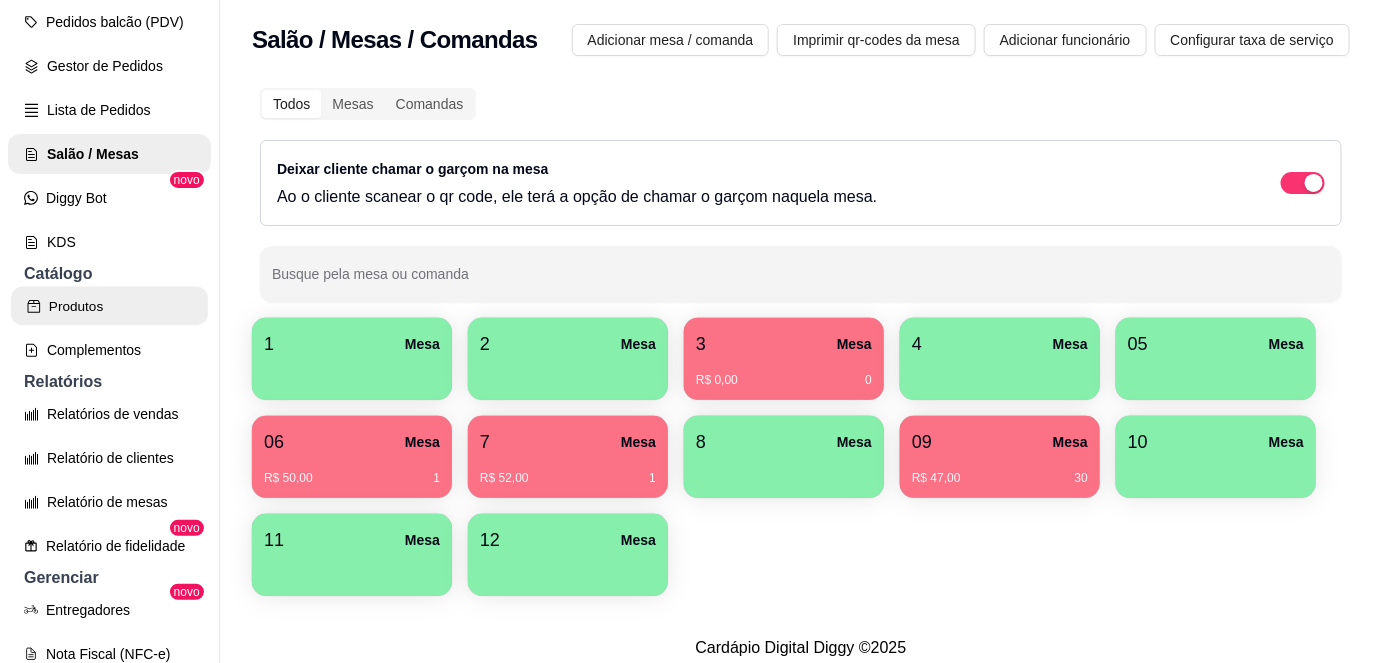 click 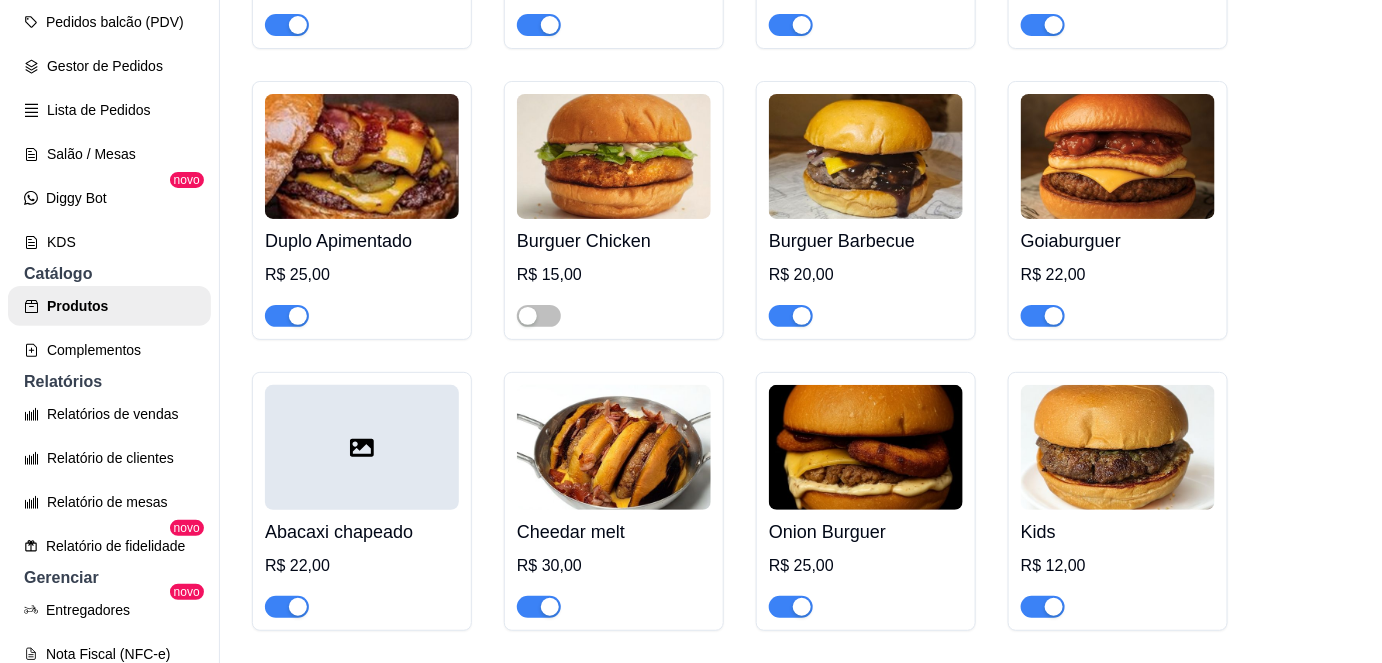 scroll, scrollTop: 470, scrollLeft: 0, axis: vertical 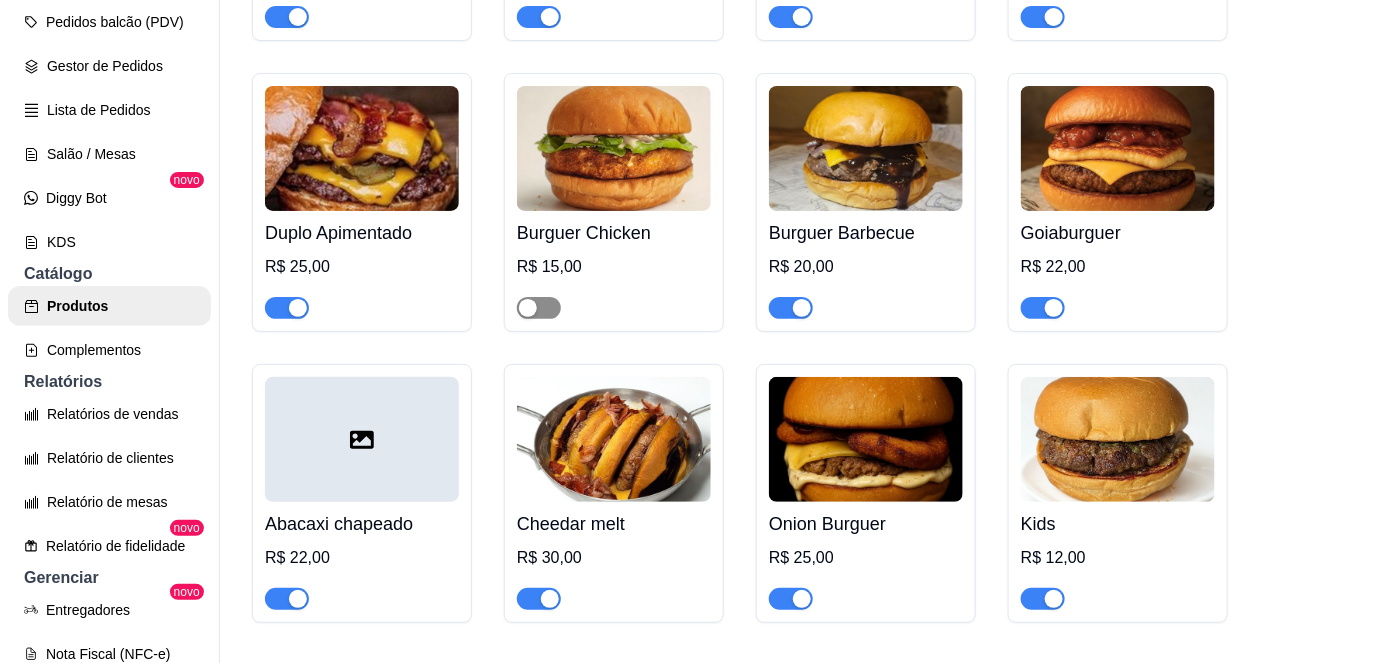 click at bounding box center (539, 308) 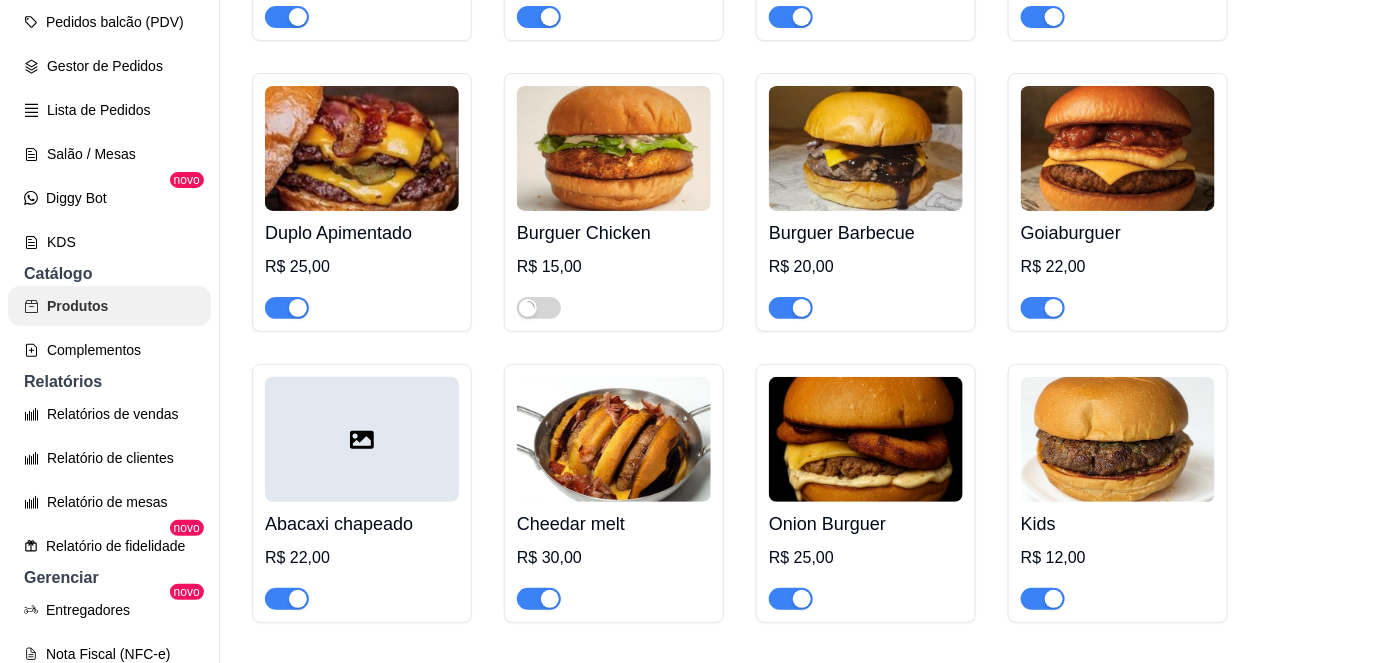 scroll, scrollTop: 0, scrollLeft: 0, axis: both 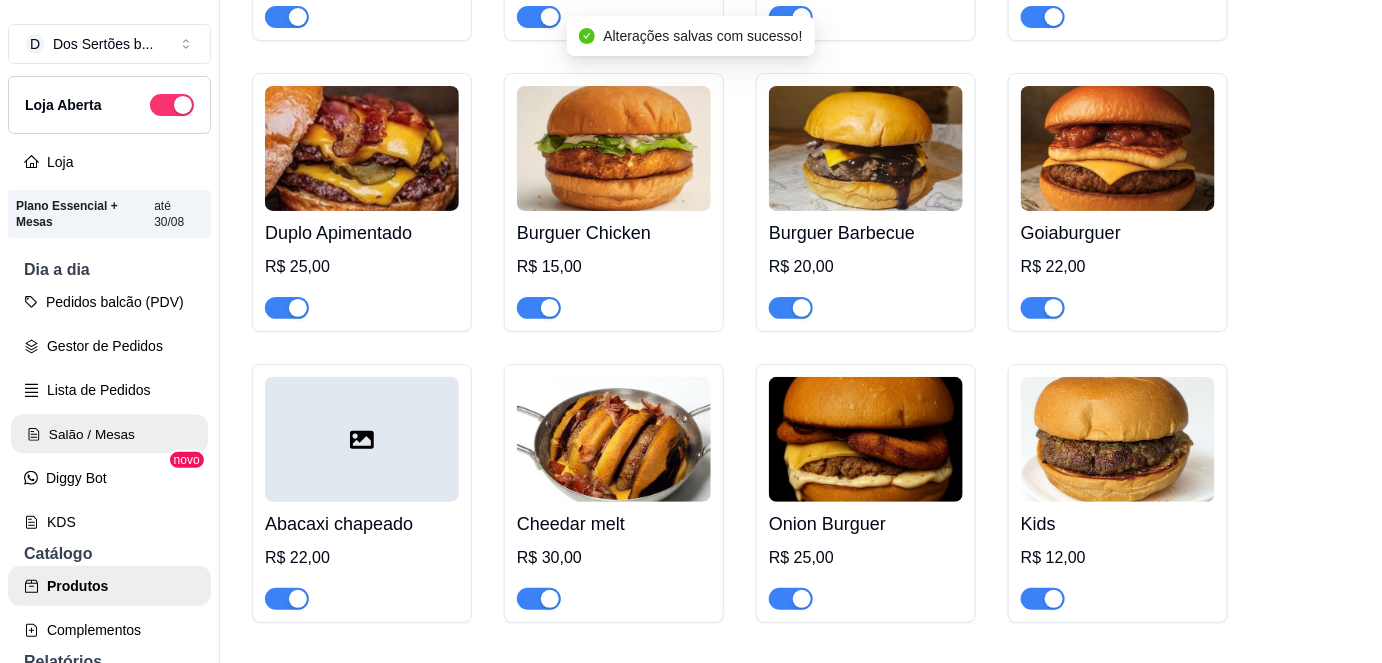 click on "Salão / Mesas" at bounding box center [109, 434] 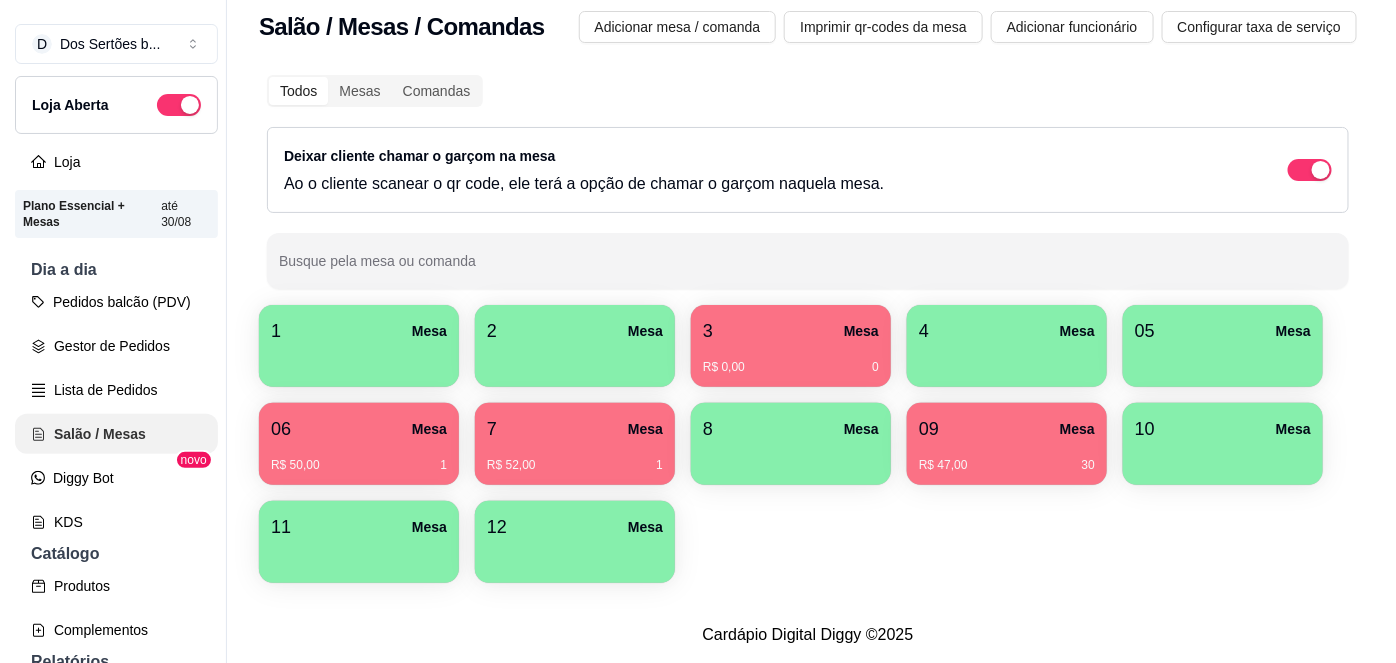scroll, scrollTop: 0, scrollLeft: 0, axis: both 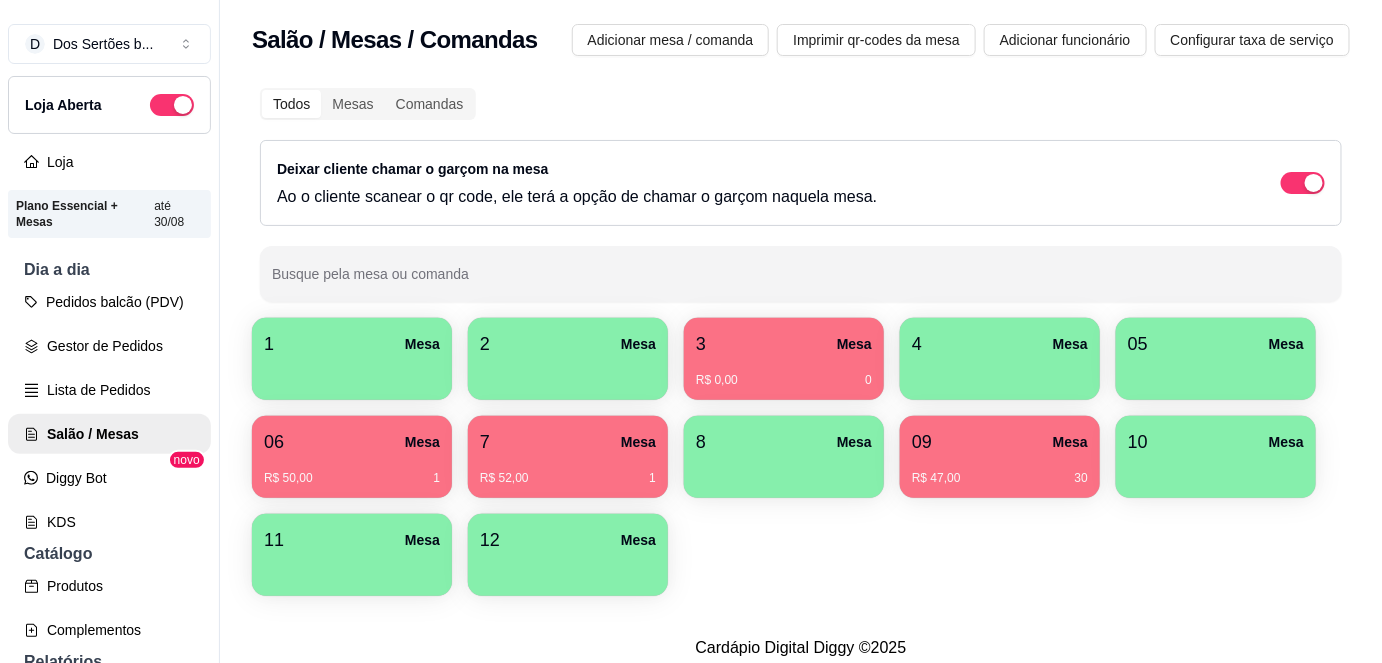 click on "1 Mesa 2 Mesa 3 Mesa R$ 0,00 0 4 Mesa 05 Mesa 06 Mesa R$ 50,00 1 7 Mesa R$ 52,00 1 8 Mesa 09 Mesa R$ 47,00 30 10 Mesa 11 Mesa 12 Mesa" at bounding box center (801, 457) 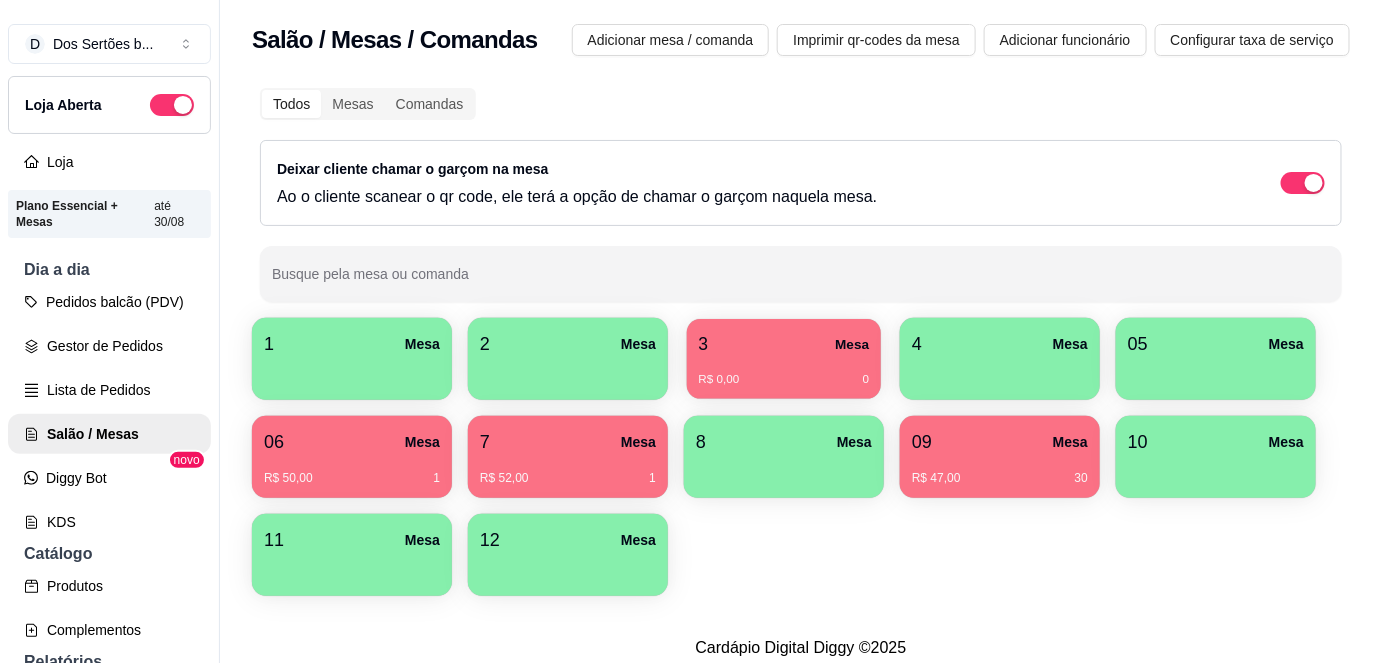 click on "3 Mesa R$ 0,00 0" at bounding box center [784, 359] 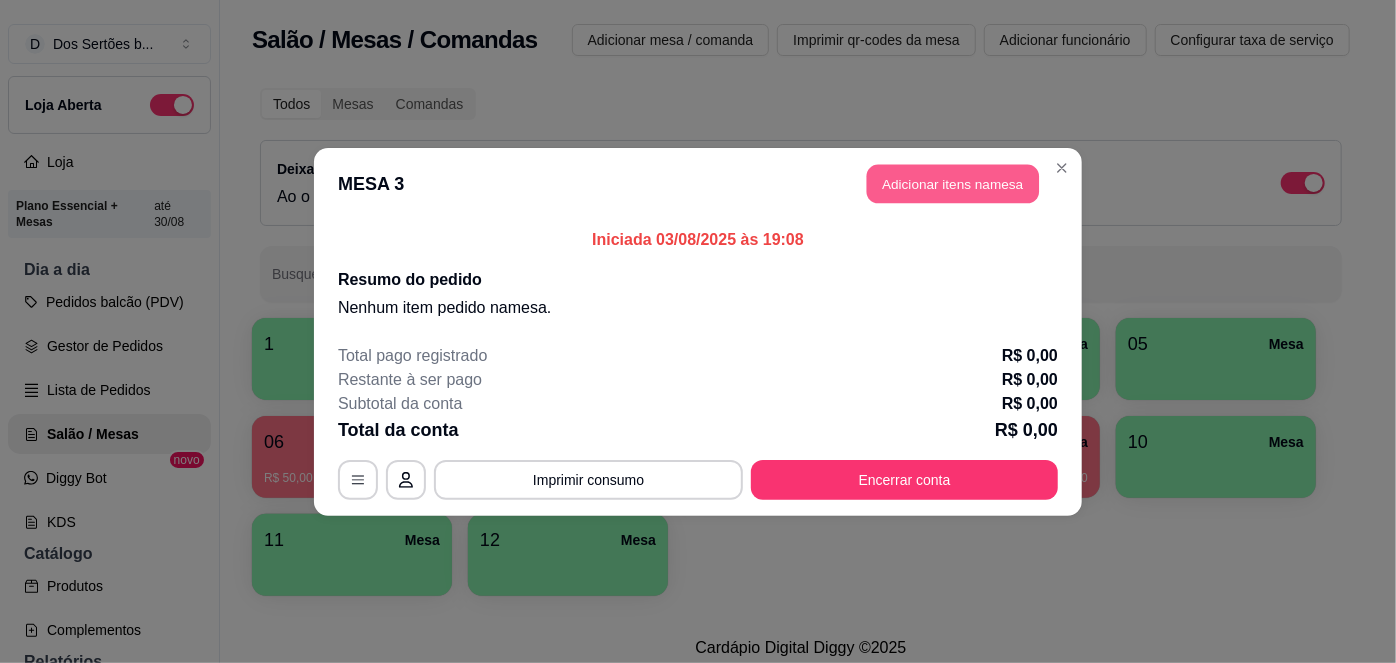 click on "Adicionar itens na  mesa" at bounding box center (953, 183) 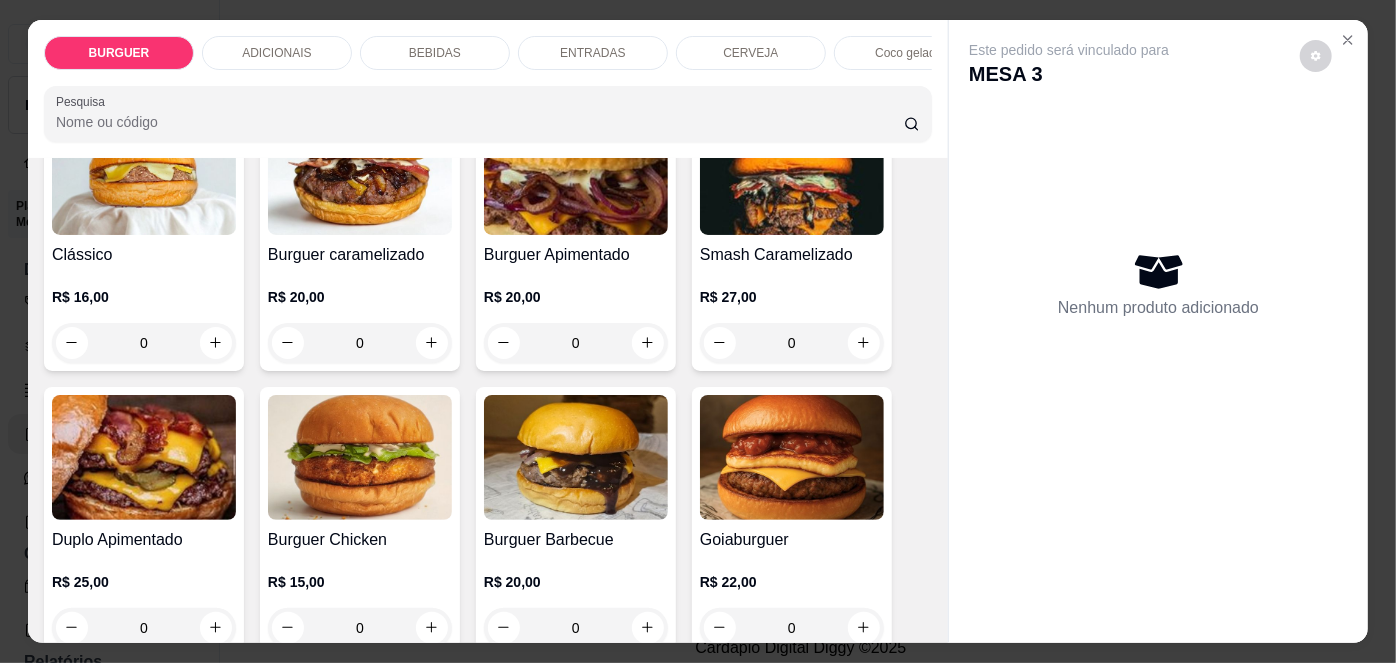 scroll, scrollTop: 240, scrollLeft: 0, axis: vertical 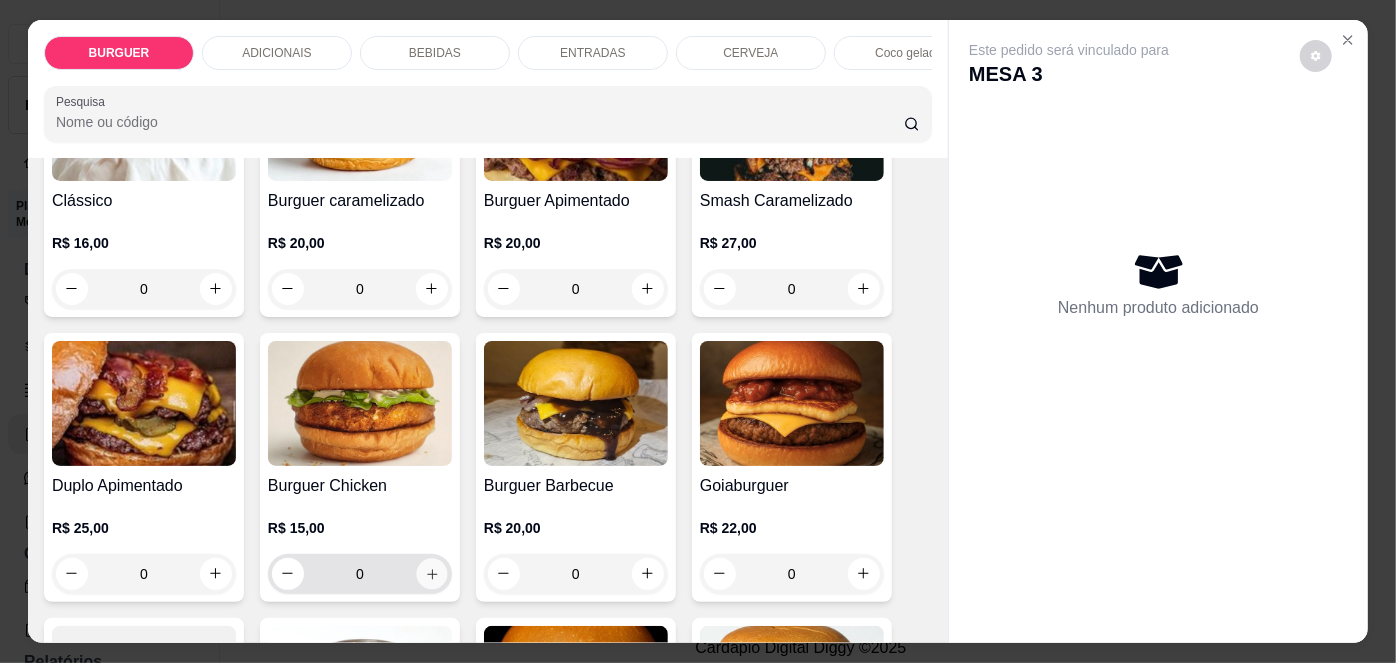 click 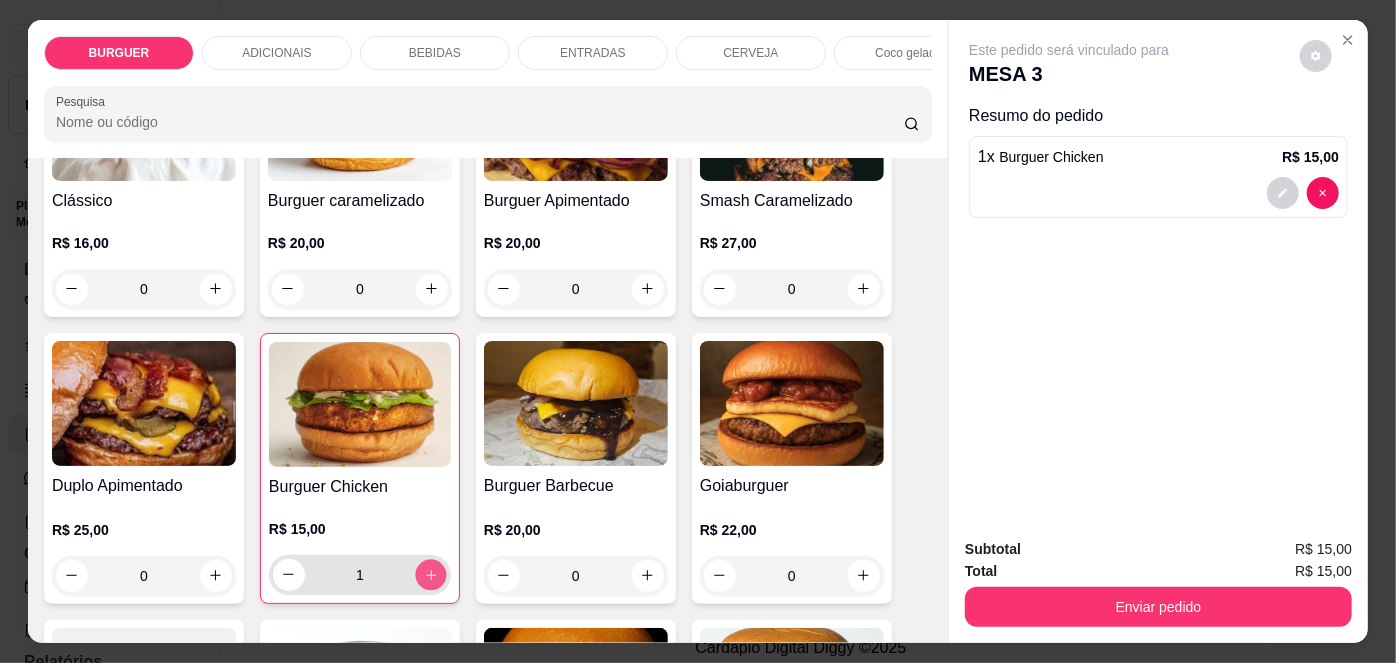 click 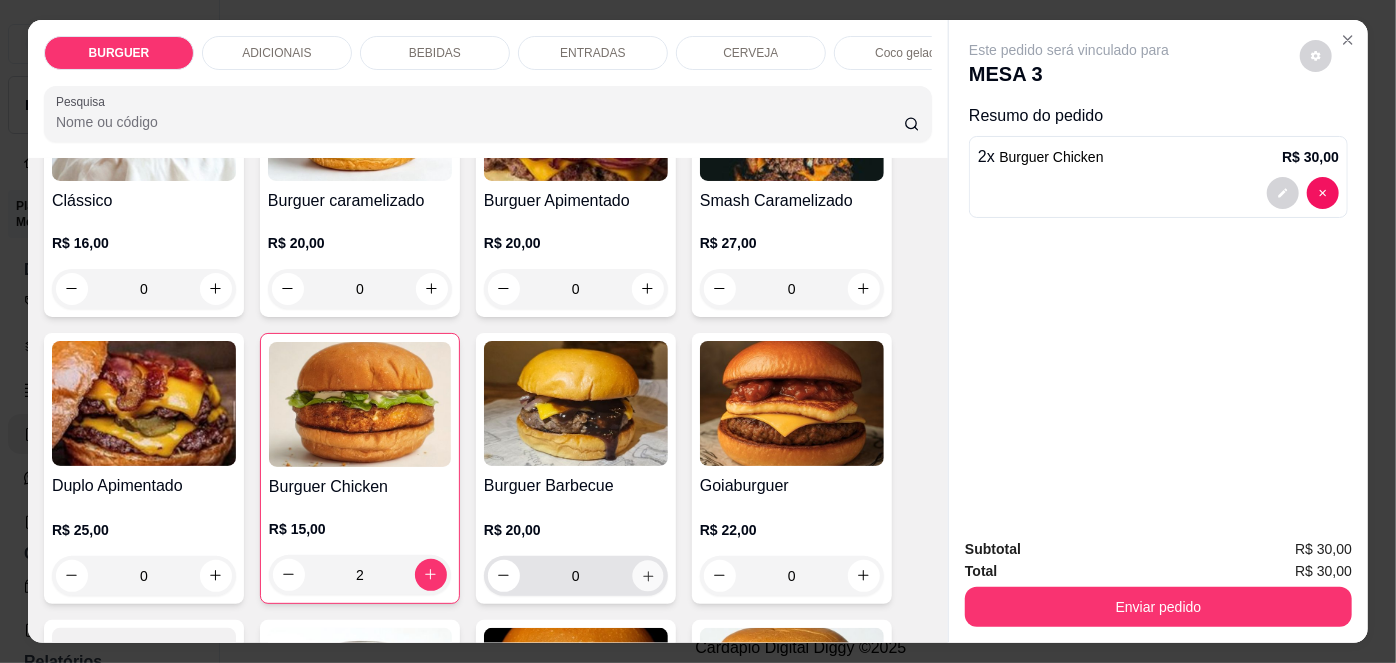 click at bounding box center (647, 575) 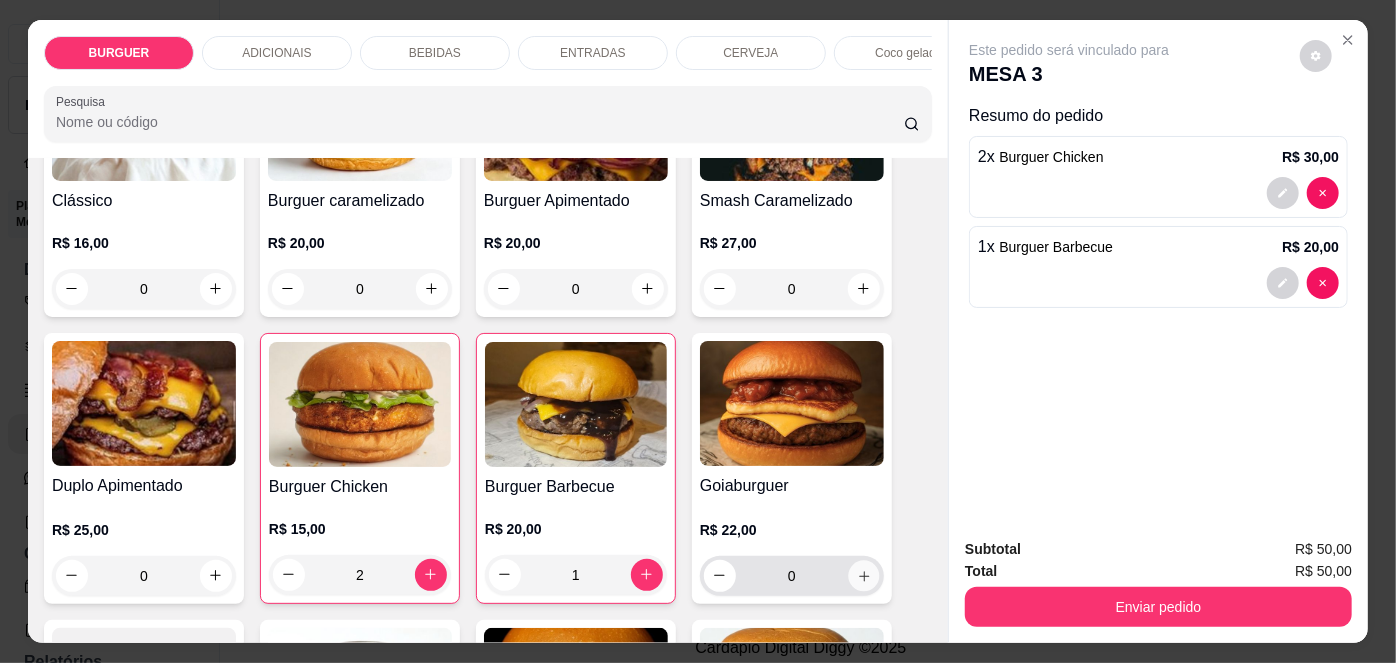 click 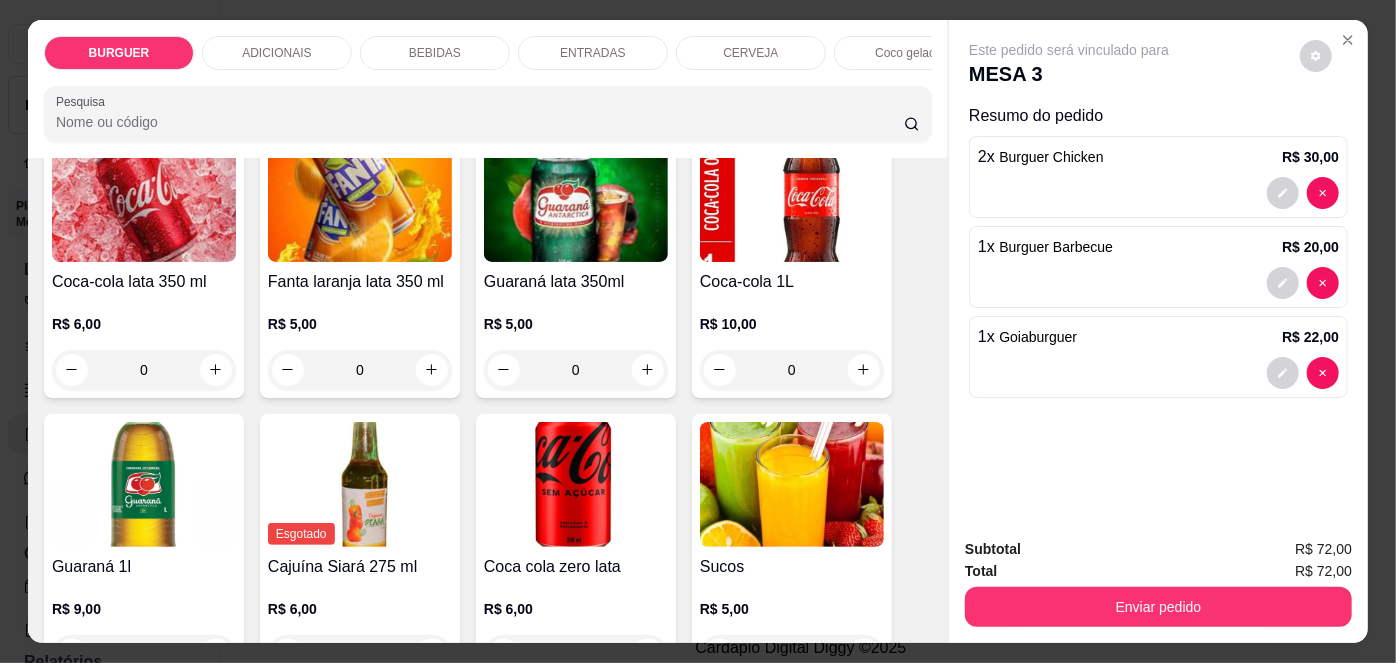 scroll, scrollTop: 1857, scrollLeft: 0, axis: vertical 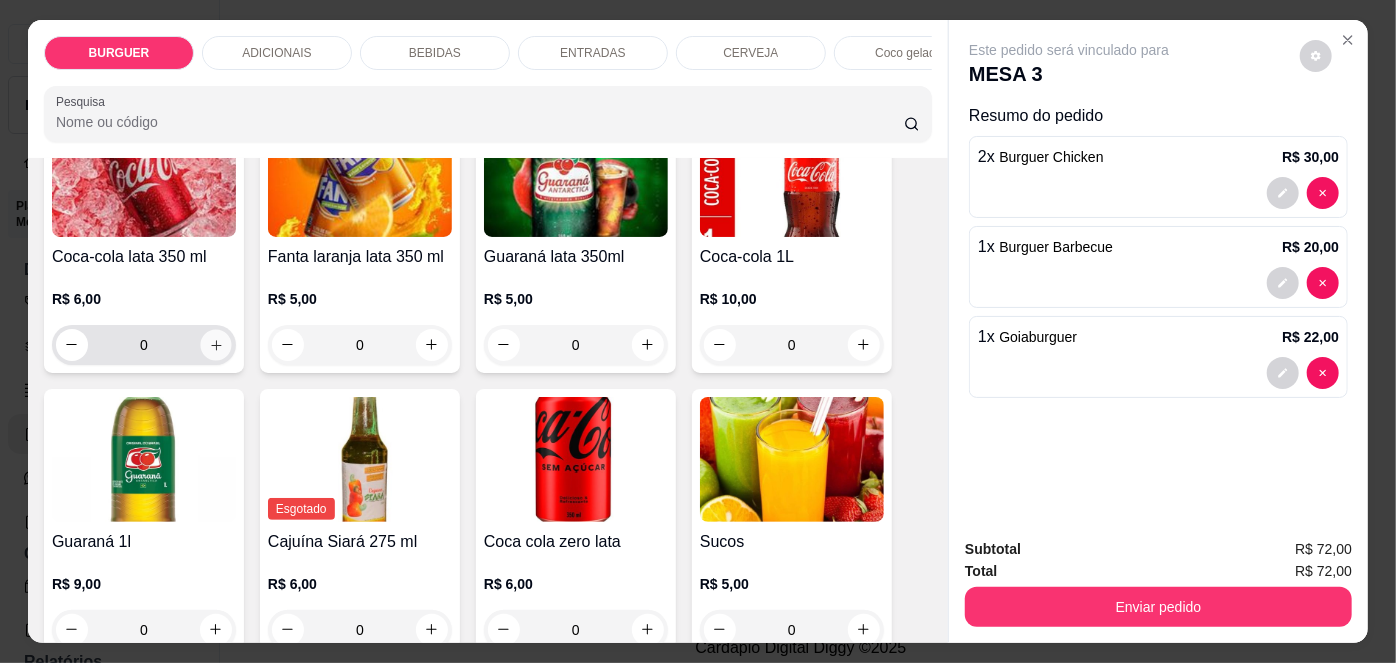 click 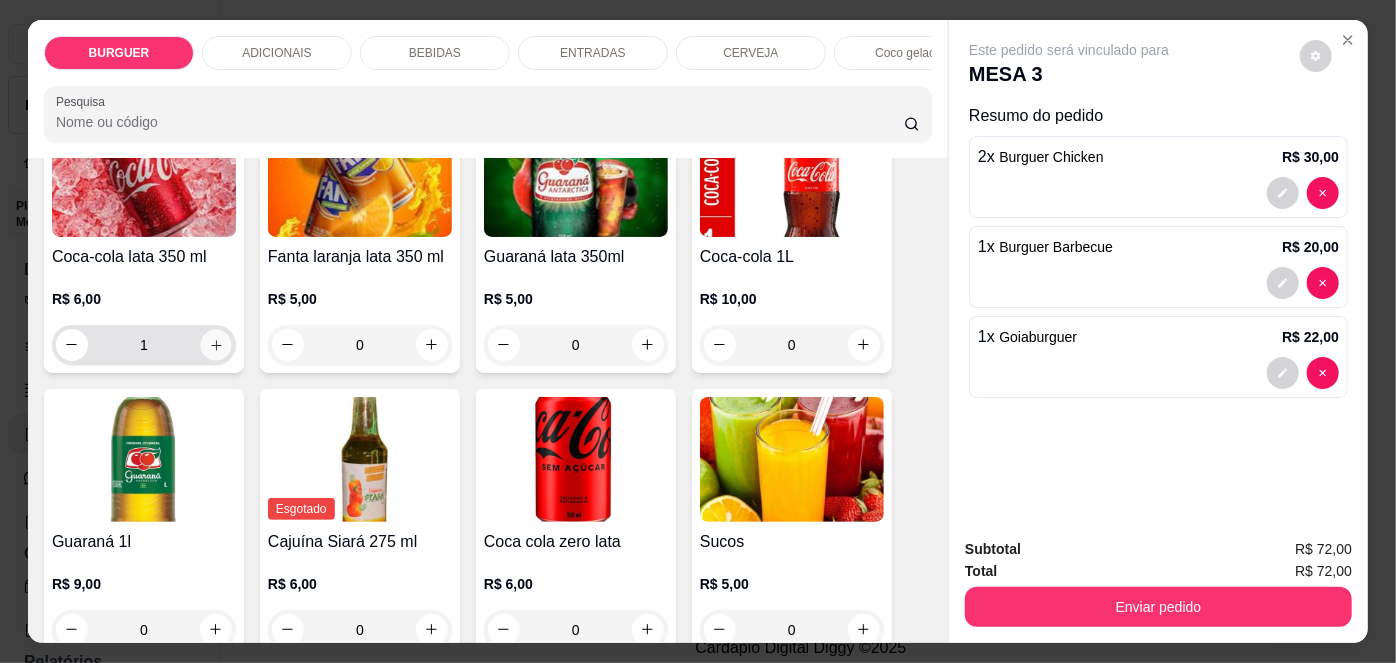 scroll, scrollTop: 1692, scrollLeft: 0, axis: vertical 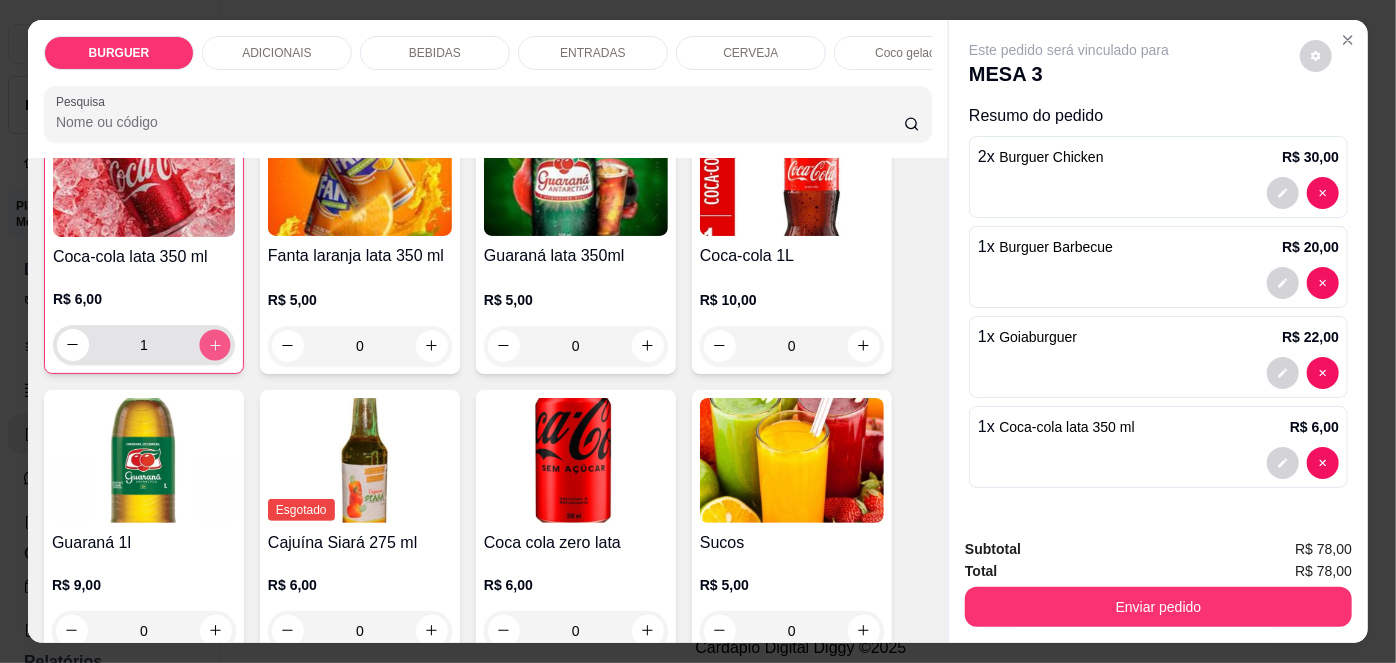 click 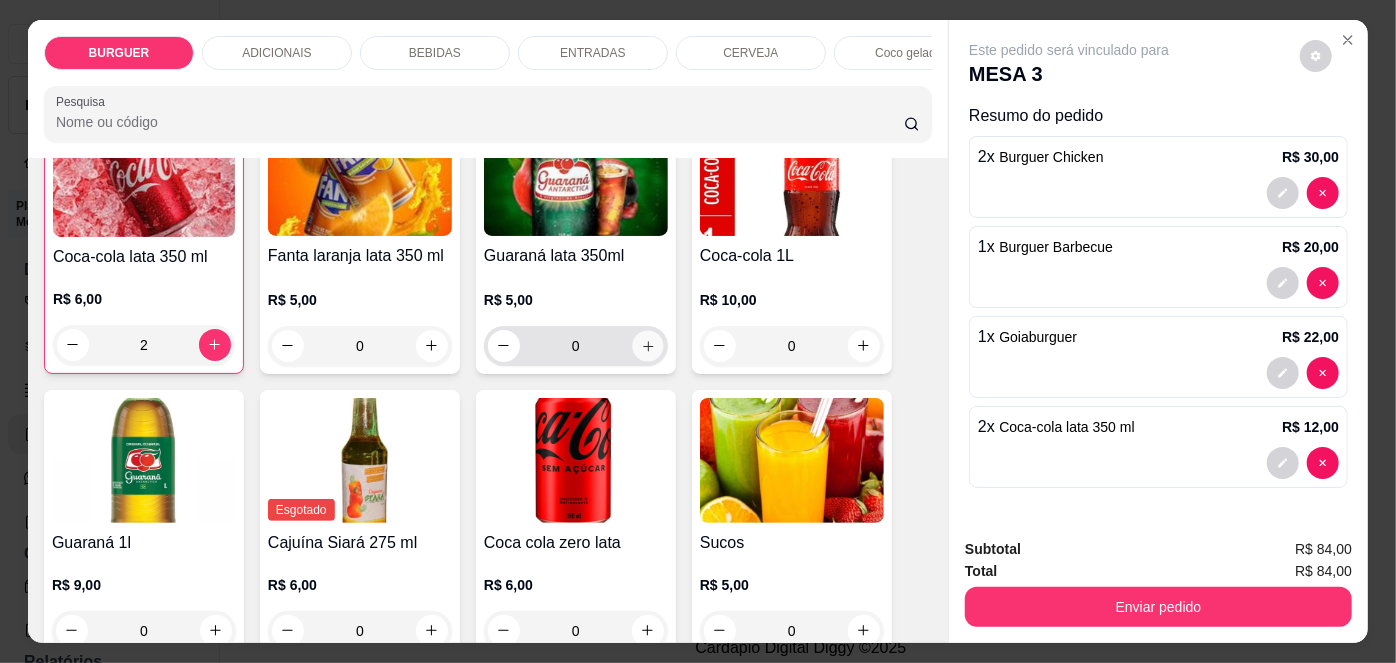 click at bounding box center (647, 345) 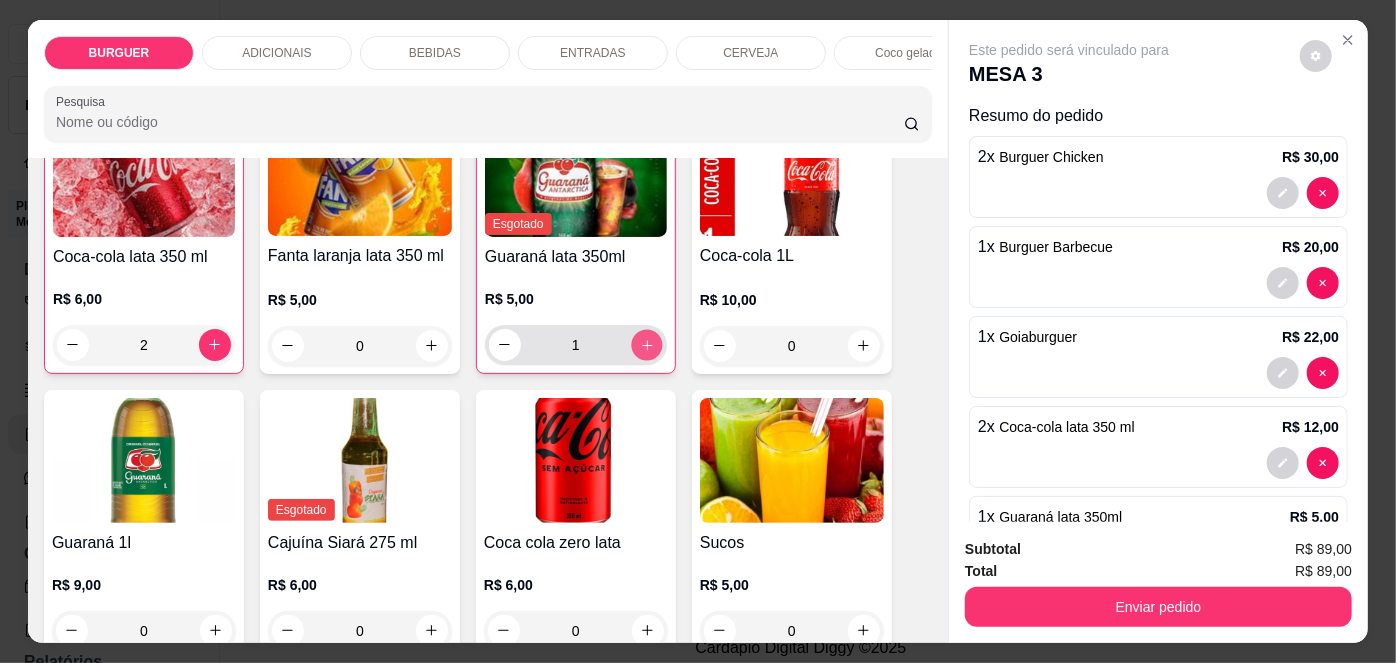 click at bounding box center (646, 344) 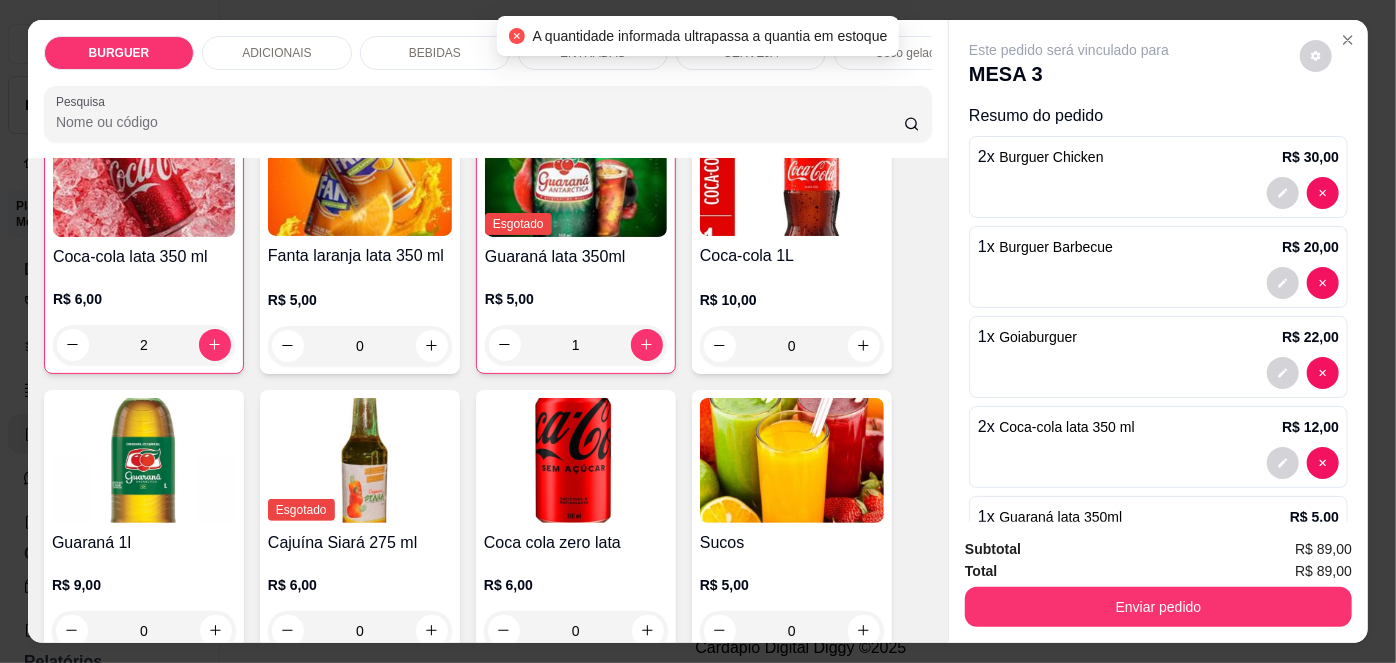 scroll, scrollTop: 80, scrollLeft: 0, axis: vertical 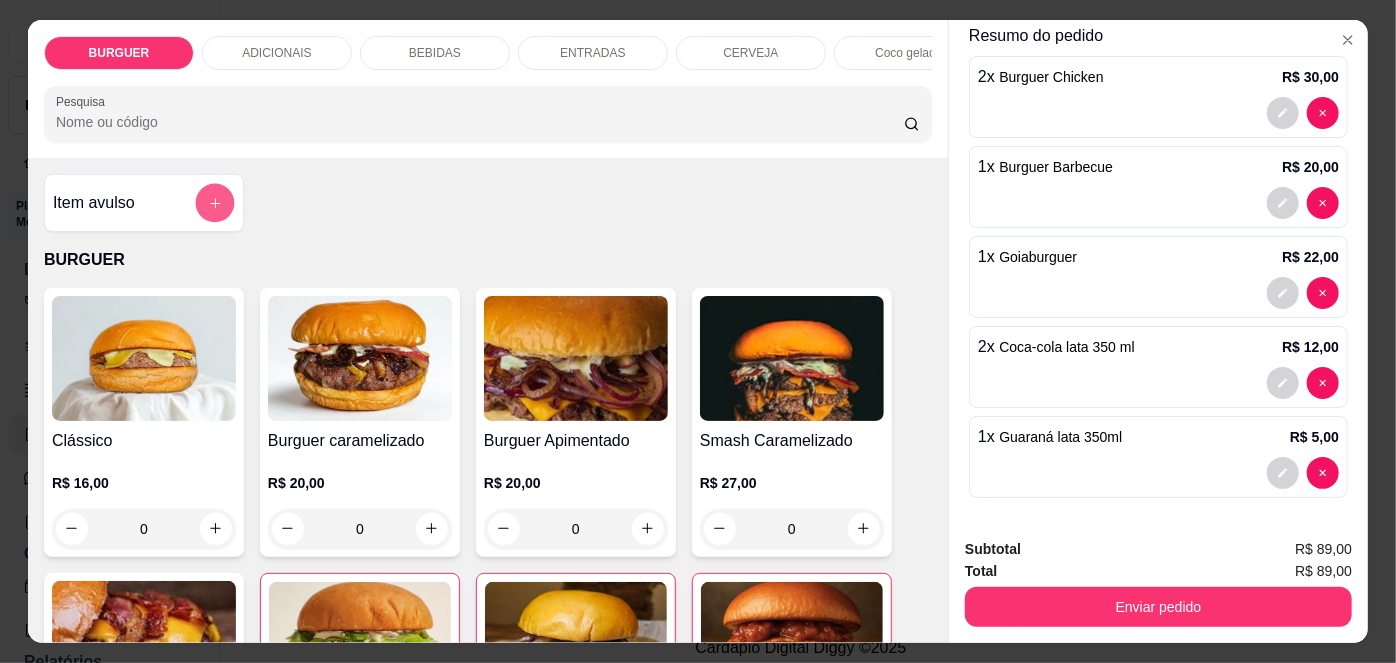 click 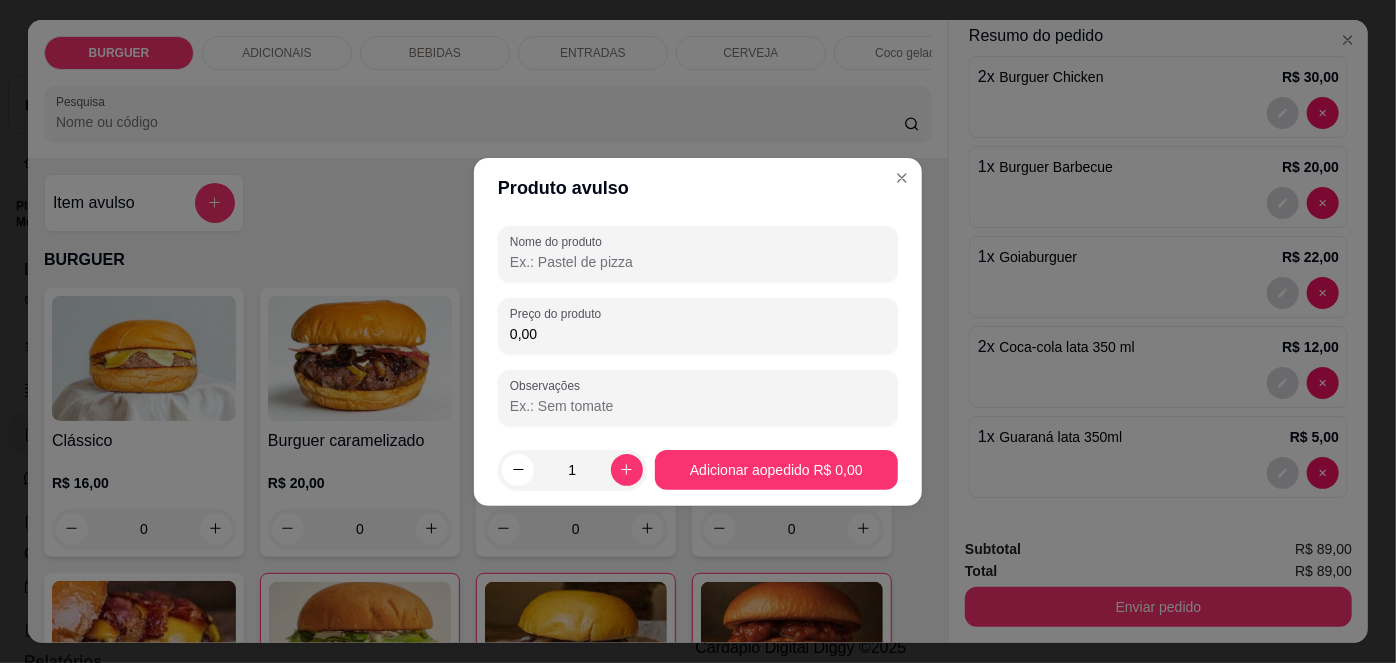 click on "Nome do produto" at bounding box center [698, 262] 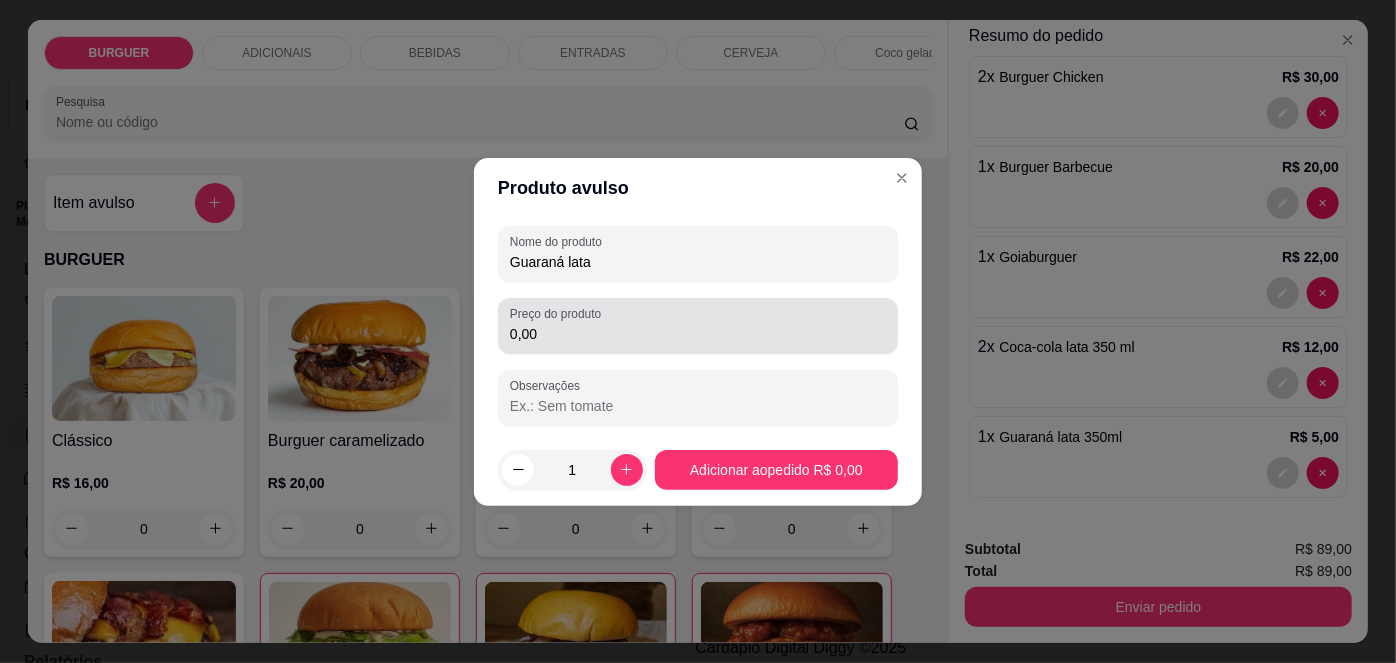 type on "Guaraná lata" 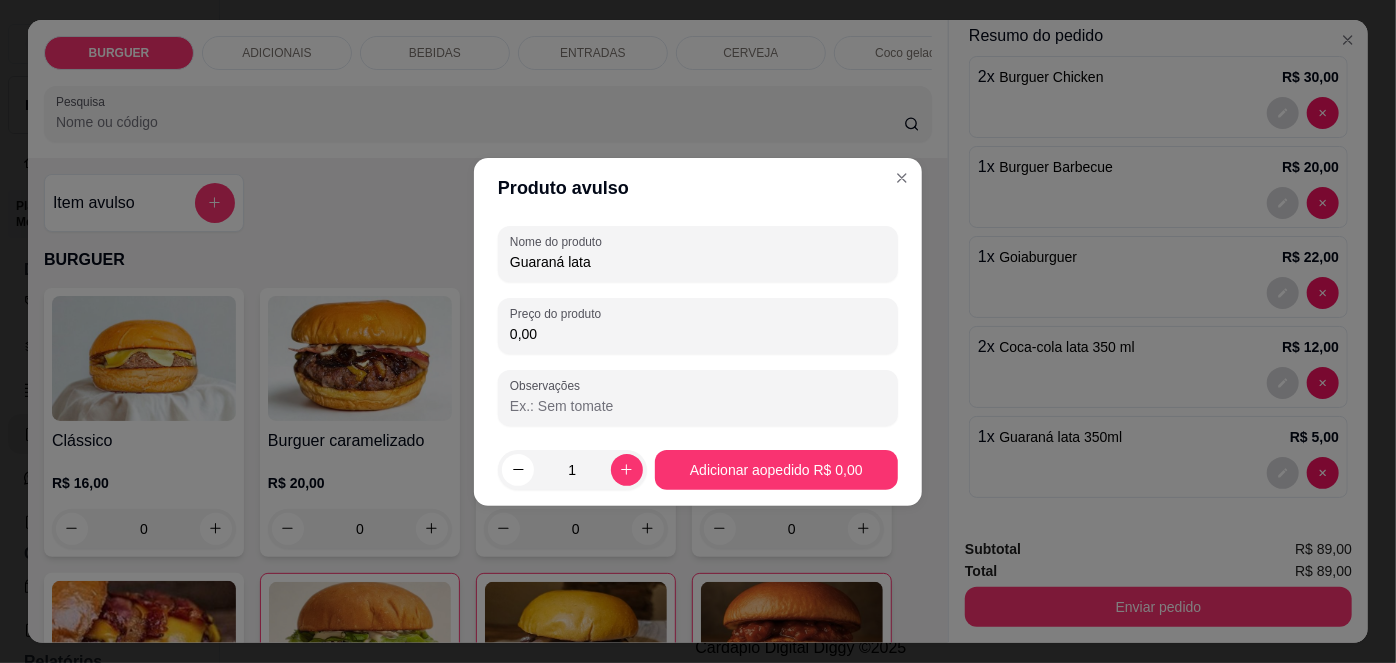 click on "0,00" at bounding box center [698, 334] 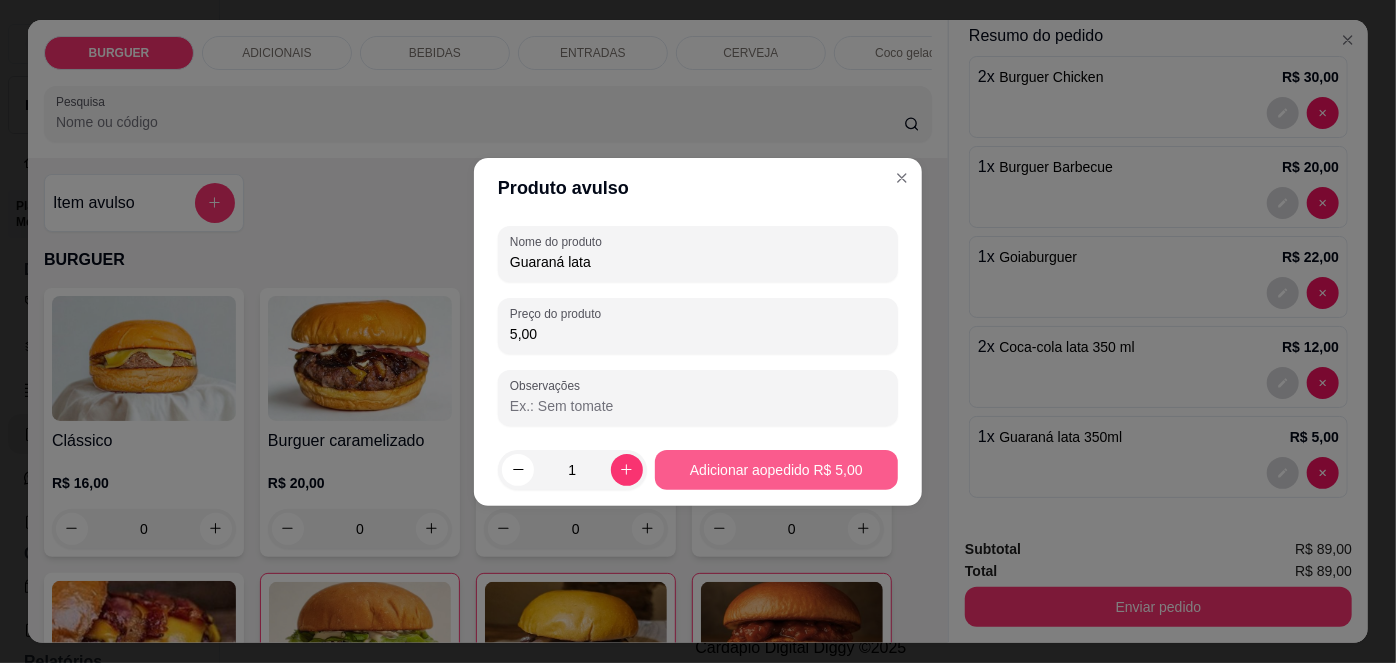 type on "5,00" 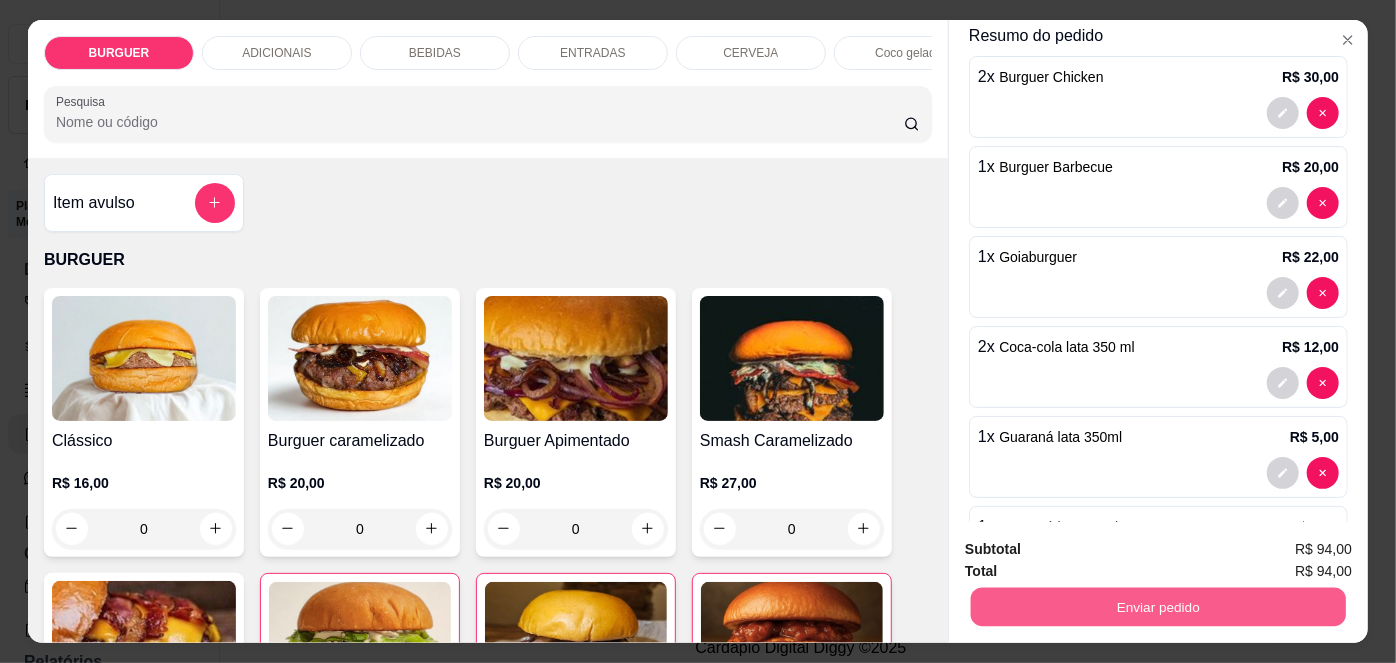 click on "Enviar pedido" at bounding box center (1158, 607) 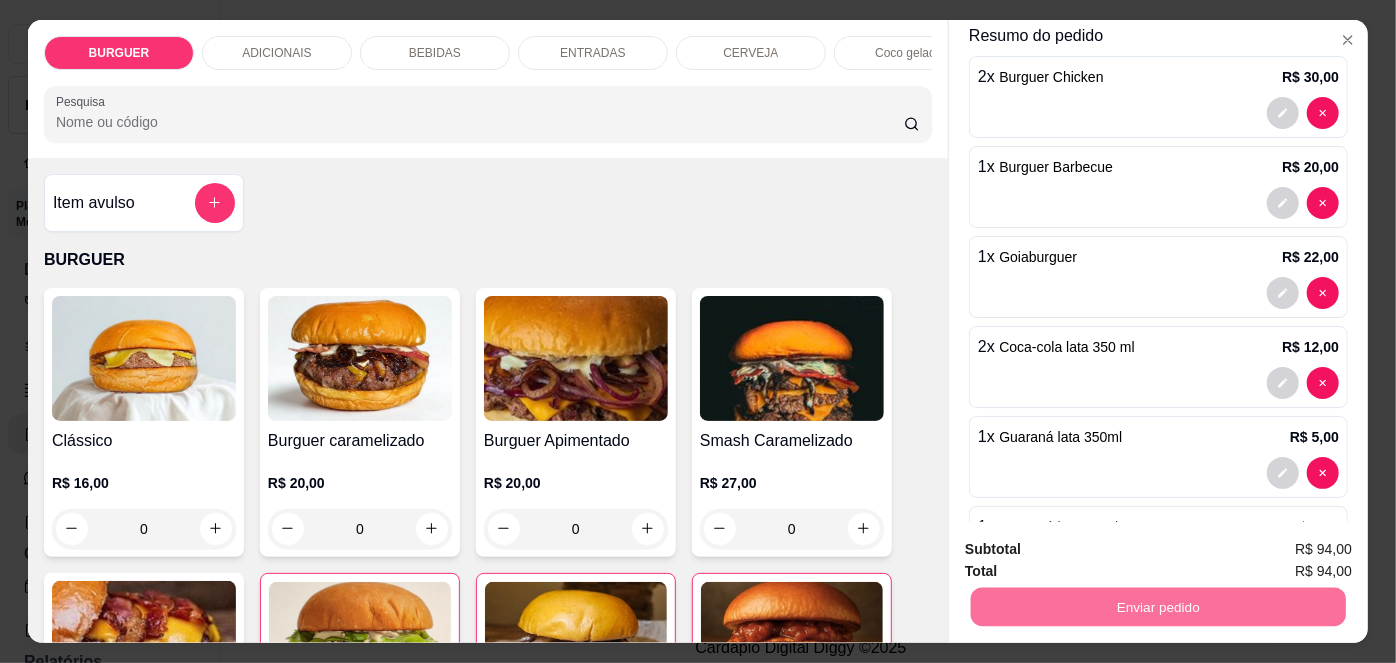 click on "Não registrar e enviar pedido" at bounding box center [1093, 552] 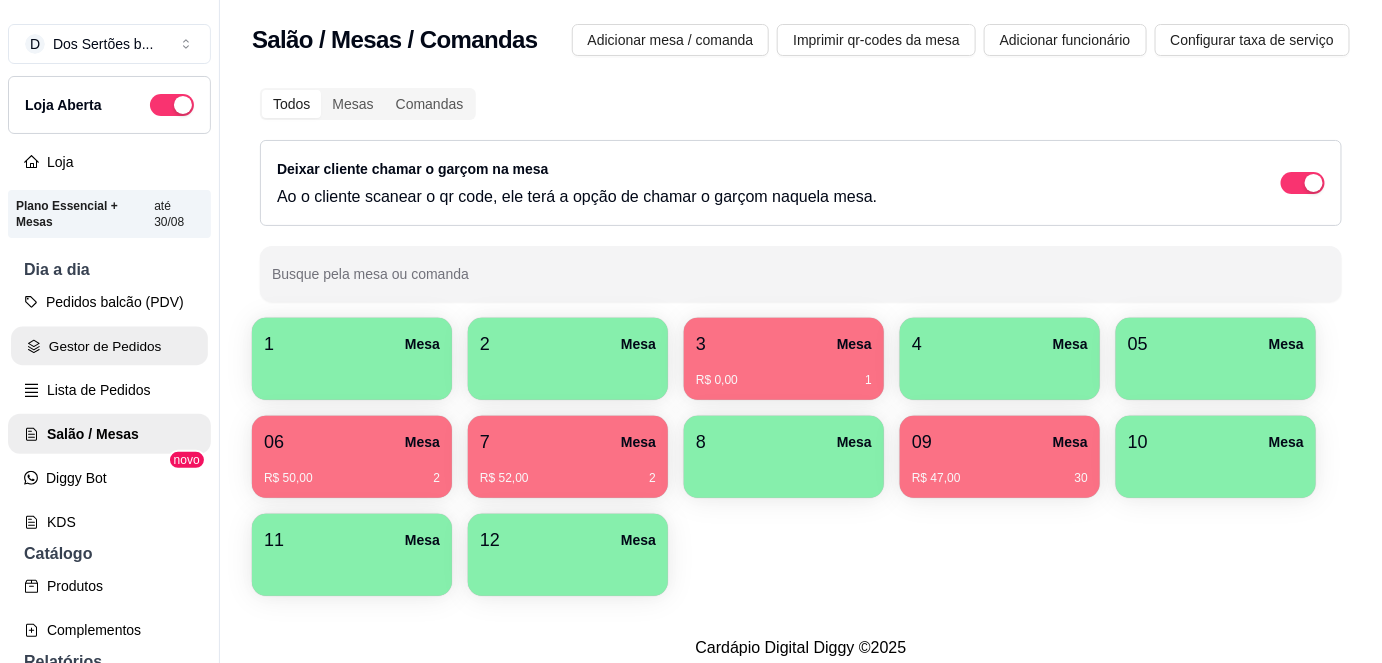click on "Gestor de Pedidos" at bounding box center (109, 346) 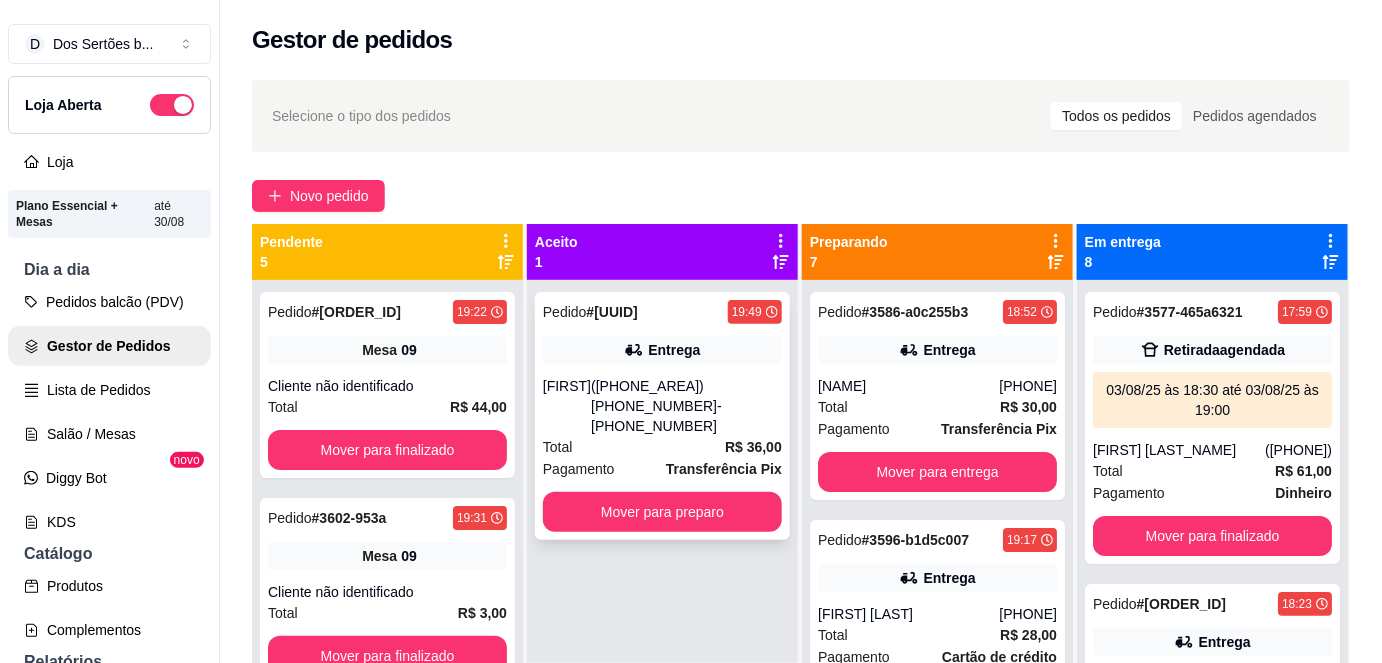 scroll, scrollTop: 56, scrollLeft: 0, axis: vertical 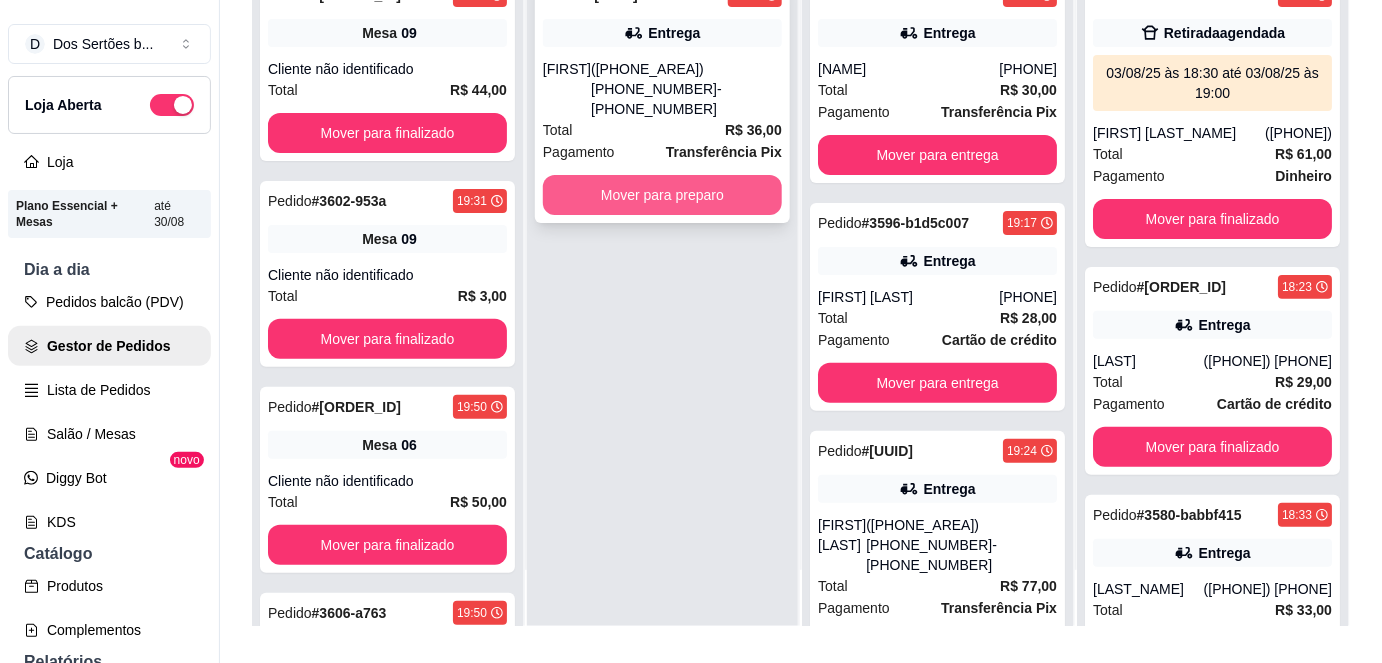 click on "Mover para preparo" at bounding box center [662, 195] 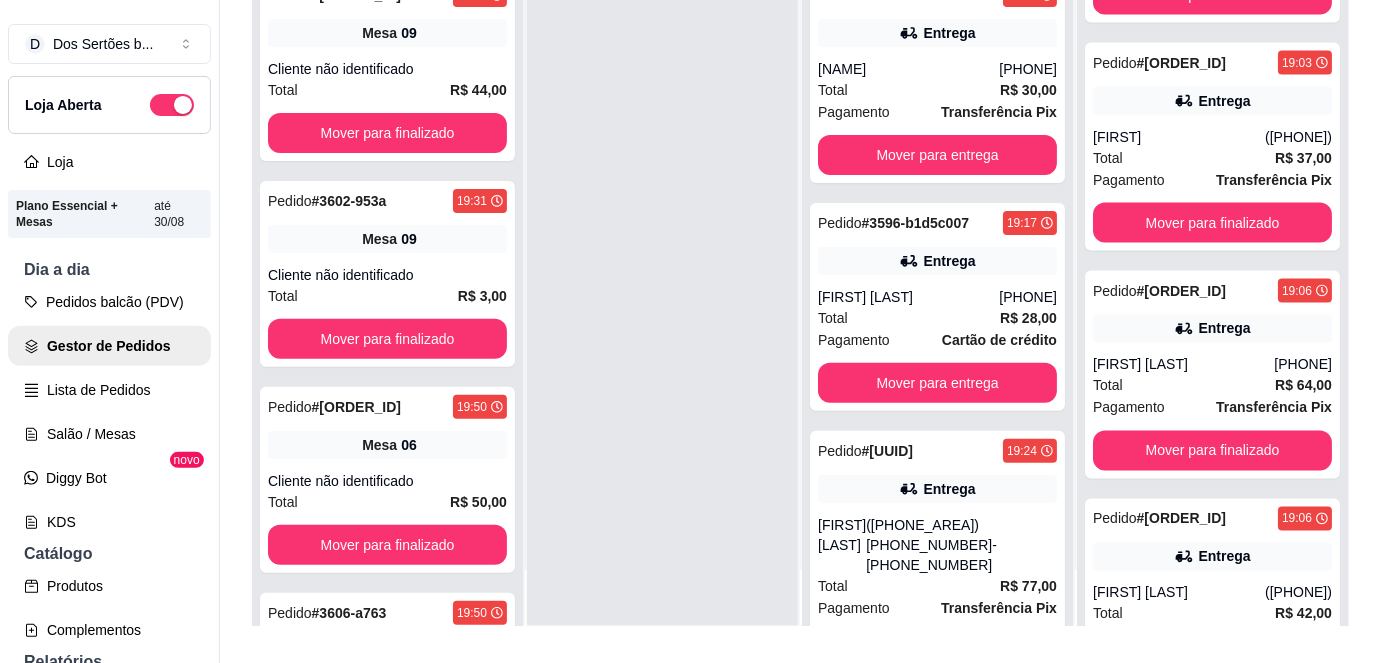 scroll, scrollTop: 1264, scrollLeft: 0, axis: vertical 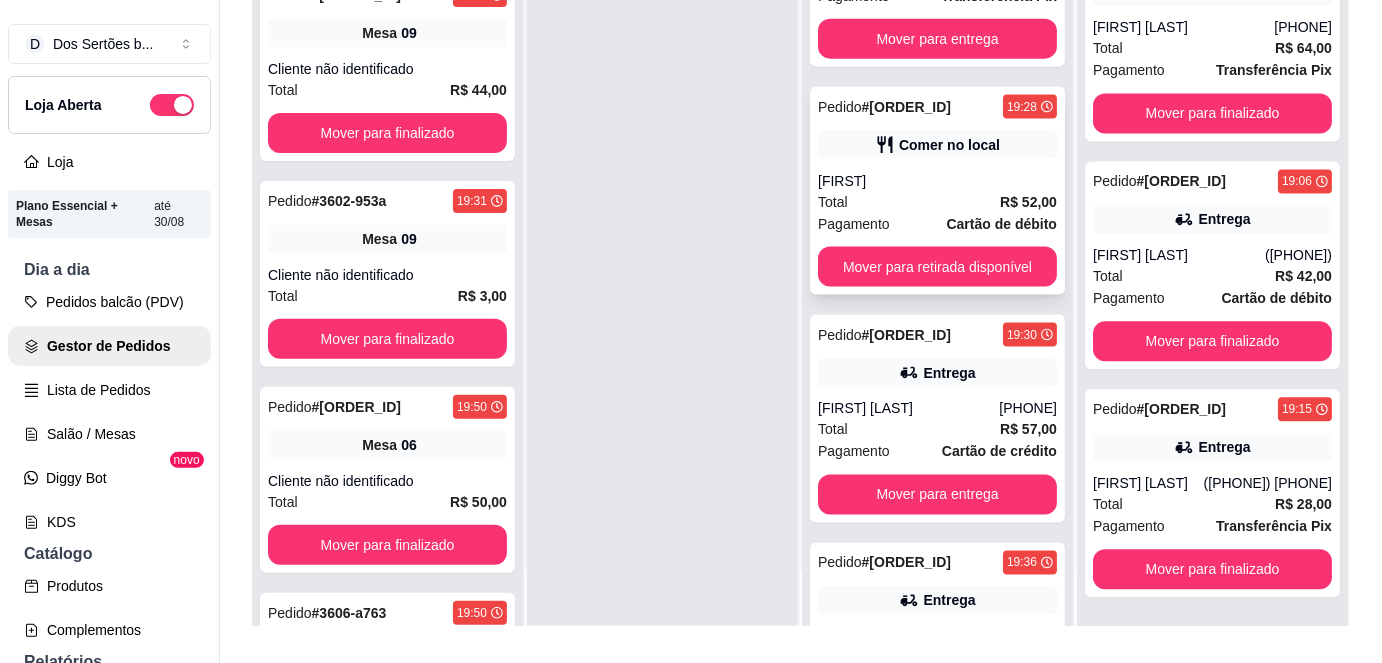 click on "[FIRST]" at bounding box center (937, 181) 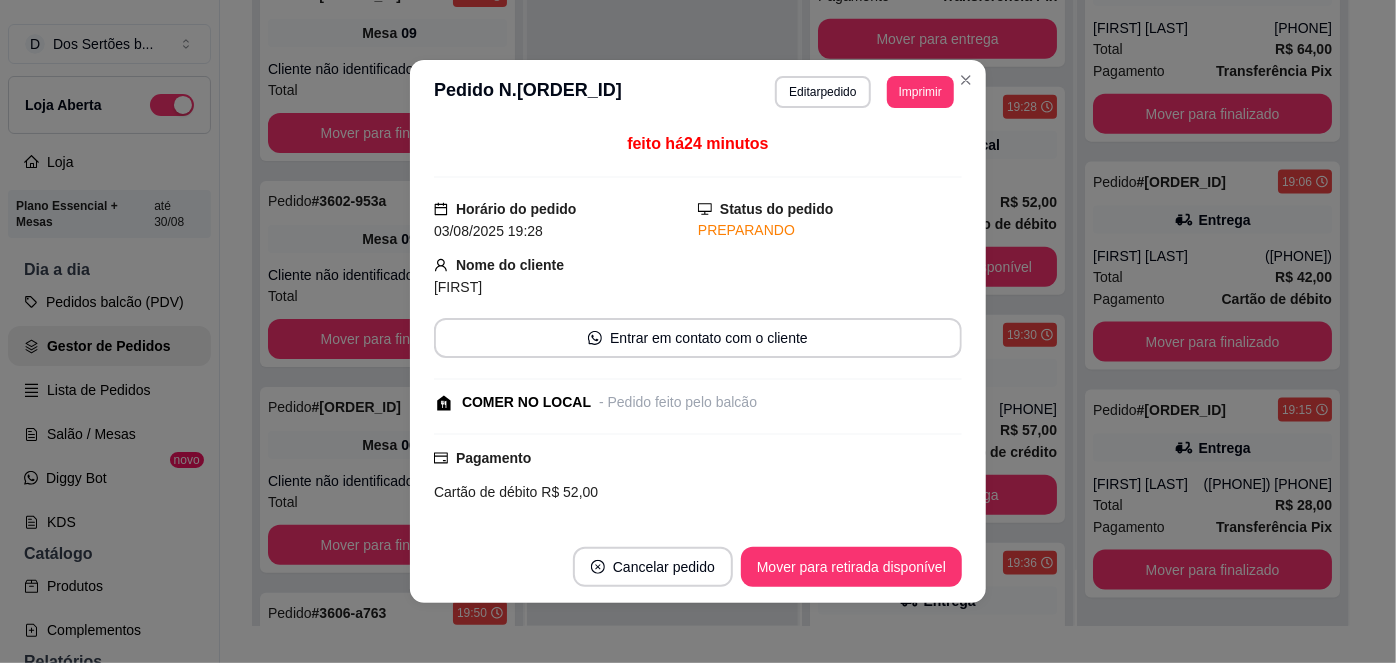 scroll, scrollTop: 227, scrollLeft: 0, axis: vertical 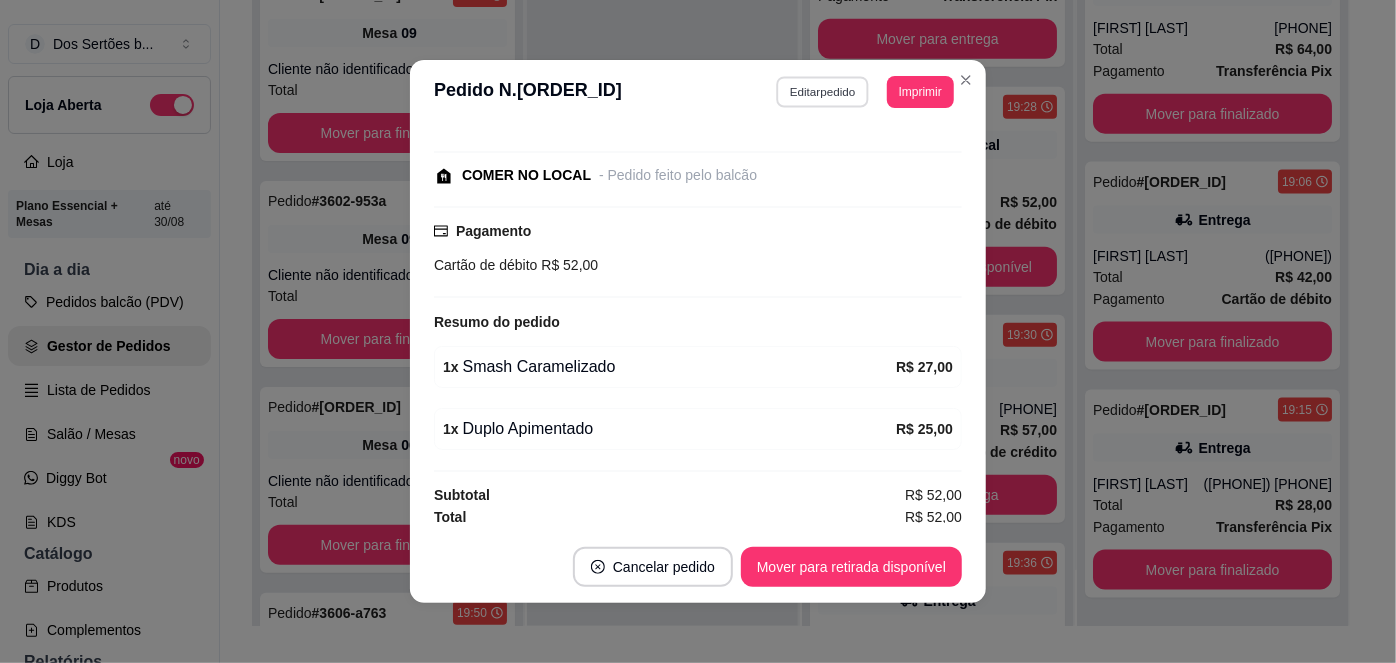 click on "Editar  pedido" at bounding box center (823, 91) 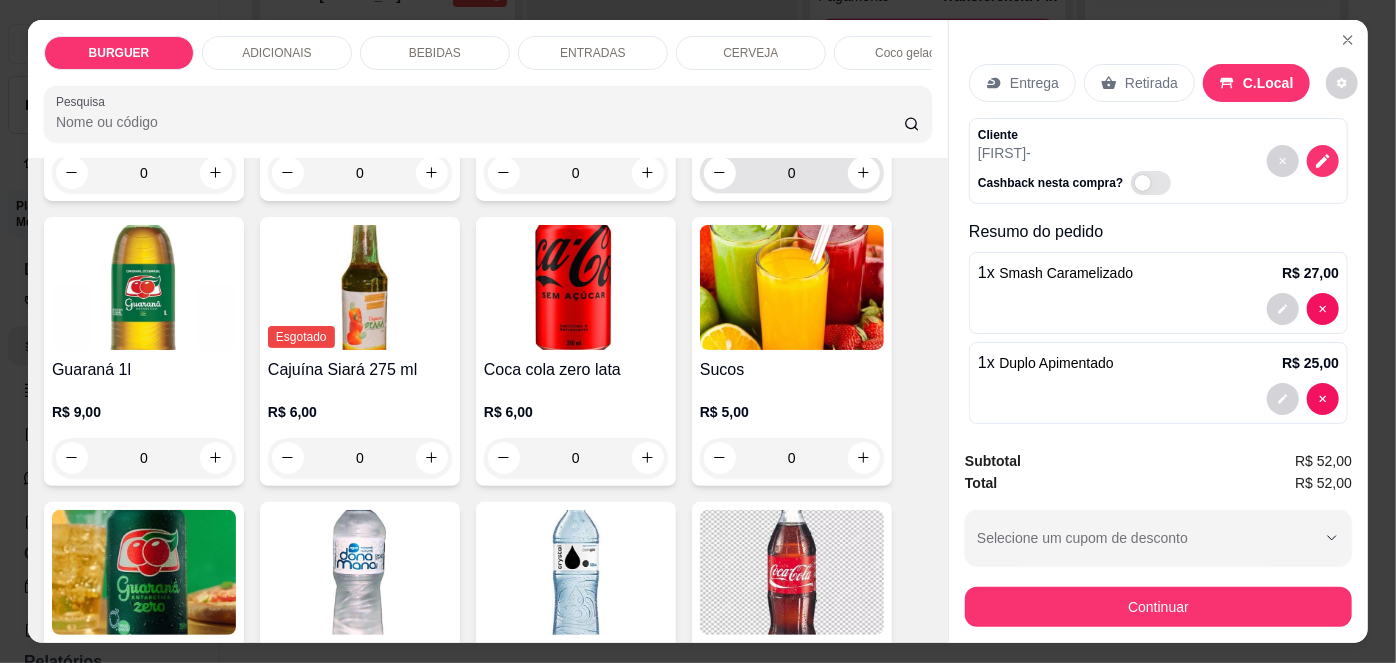 scroll, scrollTop: 1868, scrollLeft: 0, axis: vertical 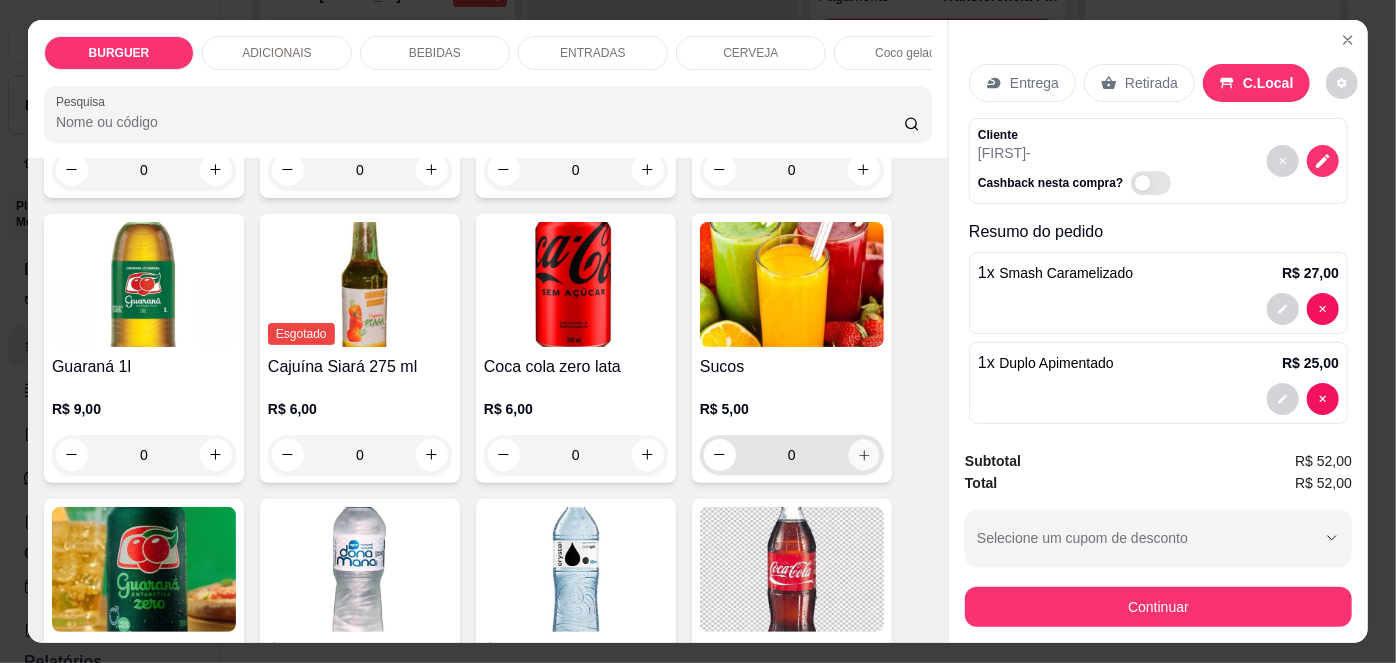 click at bounding box center (863, 454) 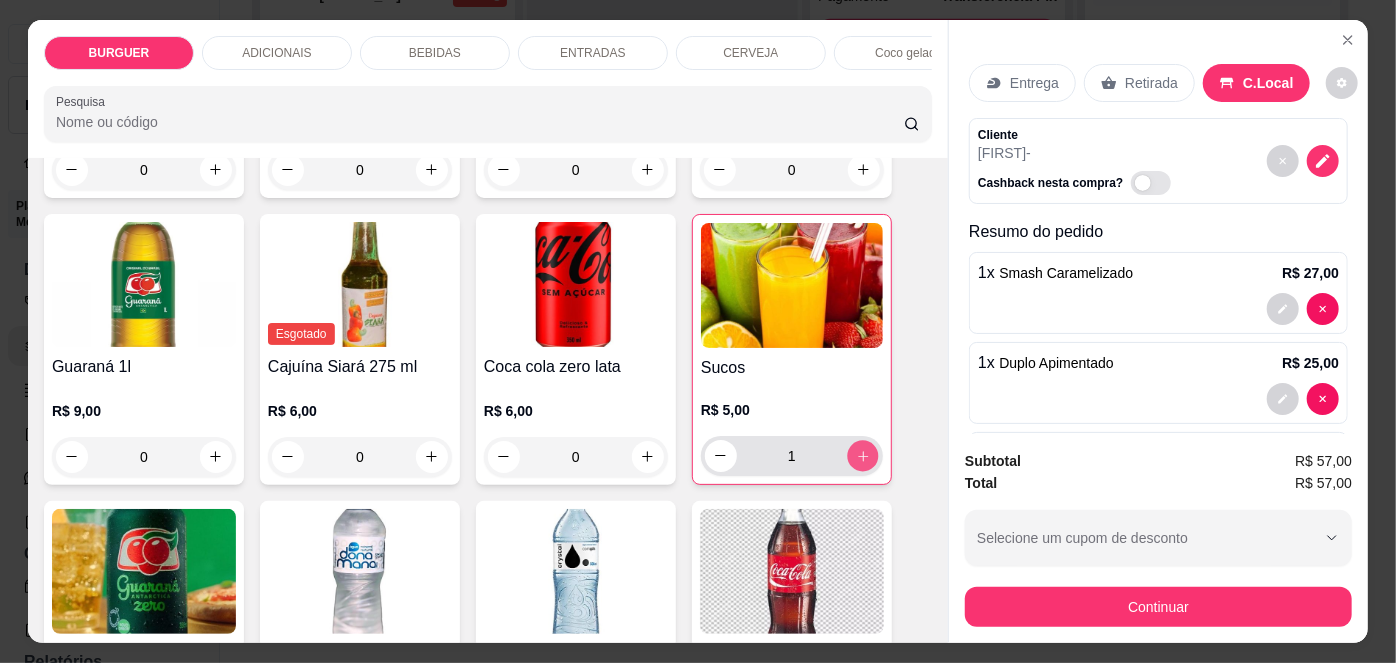 click at bounding box center [862, 455] 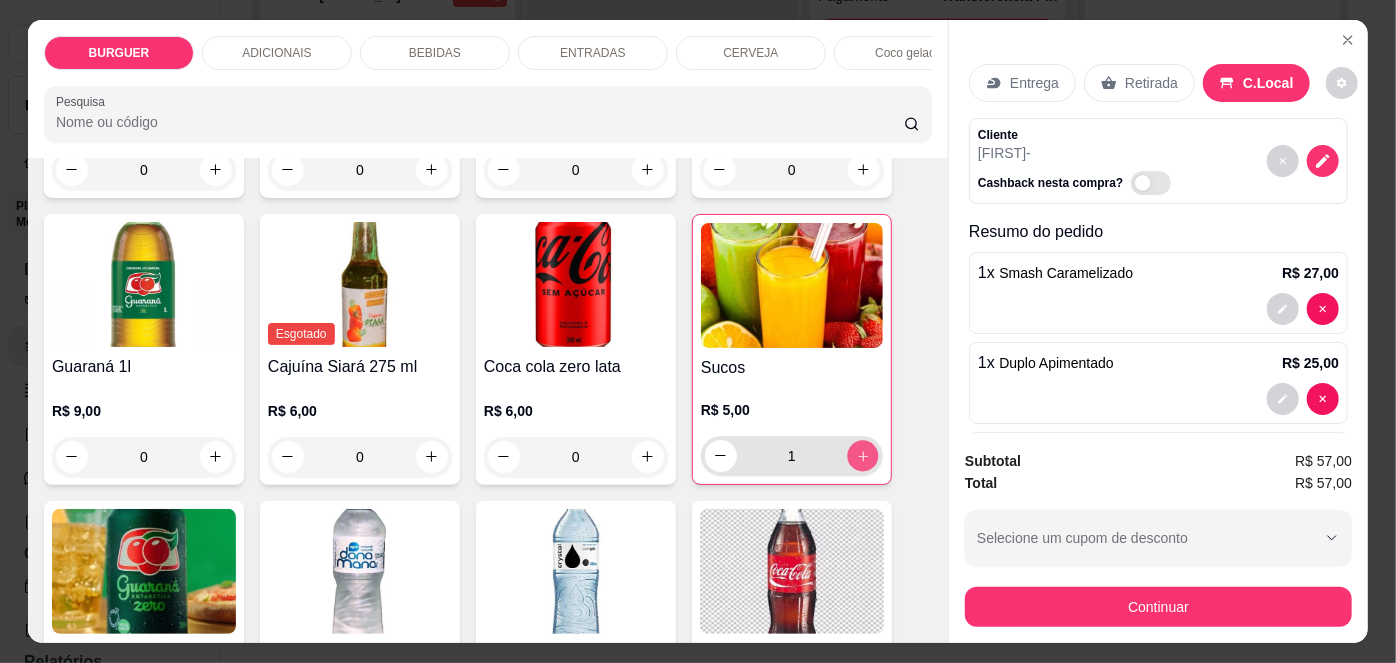 type on "2" 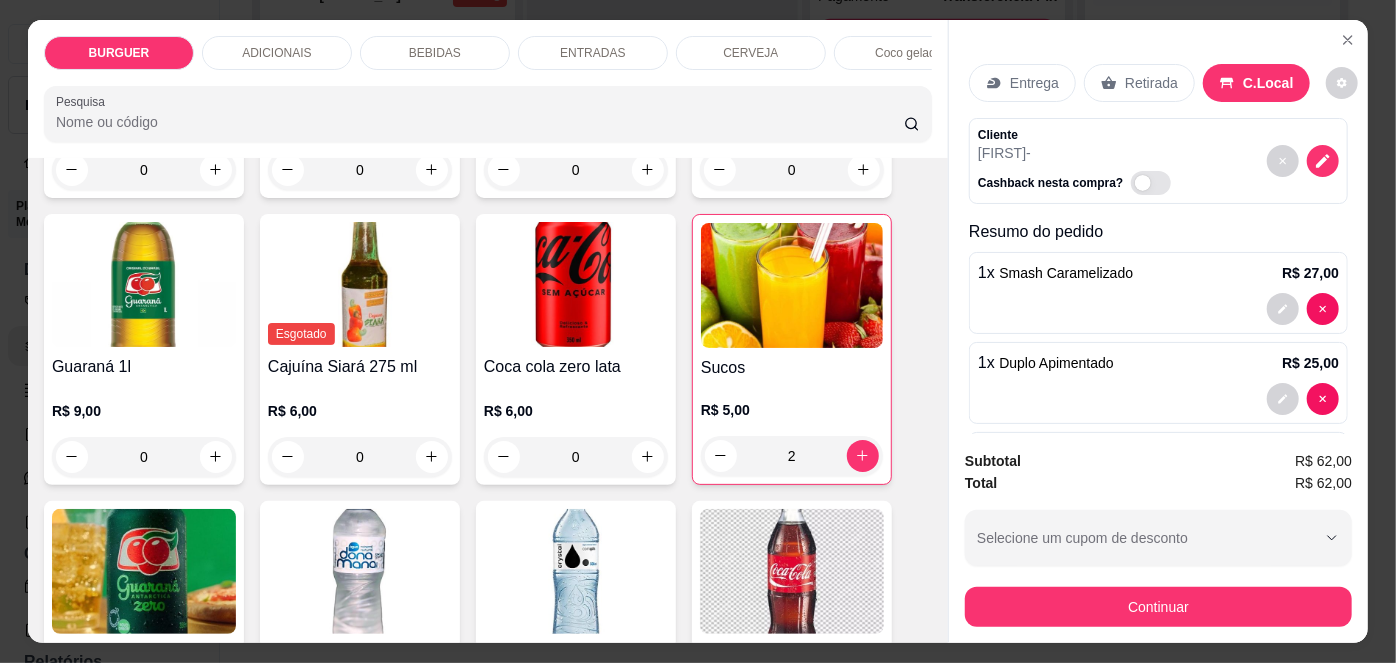 scroll, scrollTop: 104, scrollLeft: 0, axis: vertical 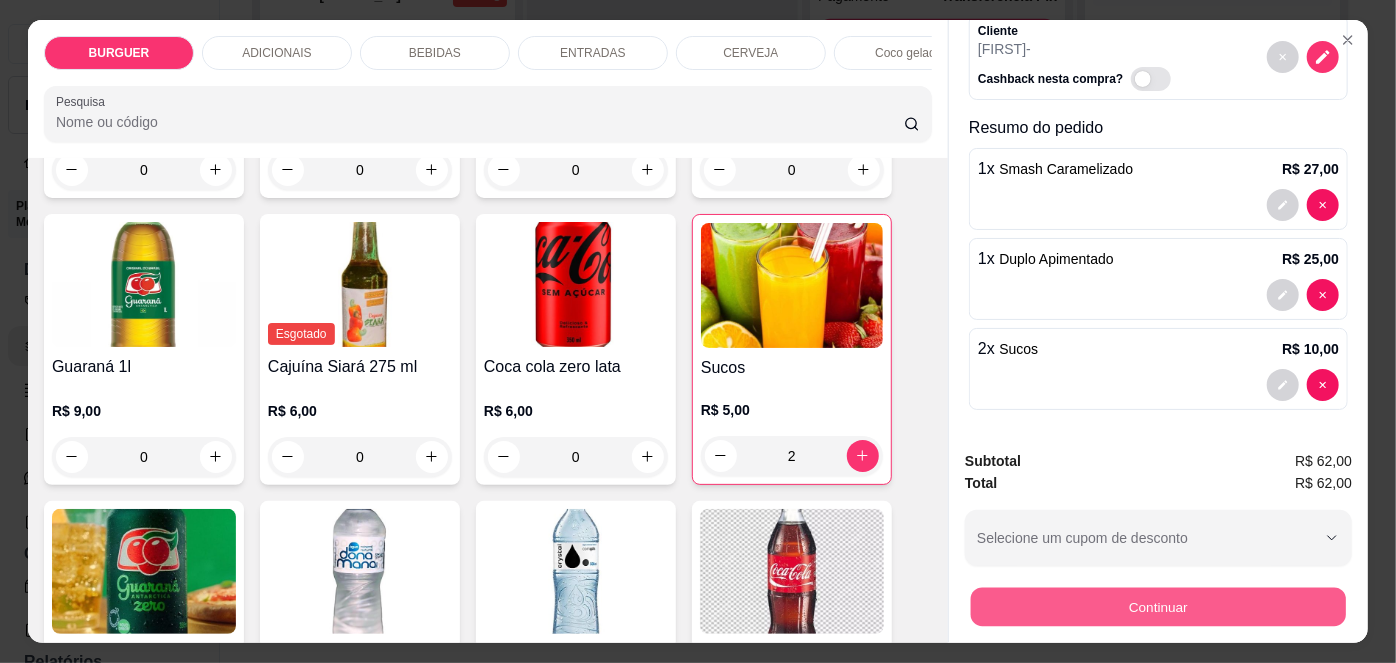 click on "Continuar" at bounding box center [1158, 607] 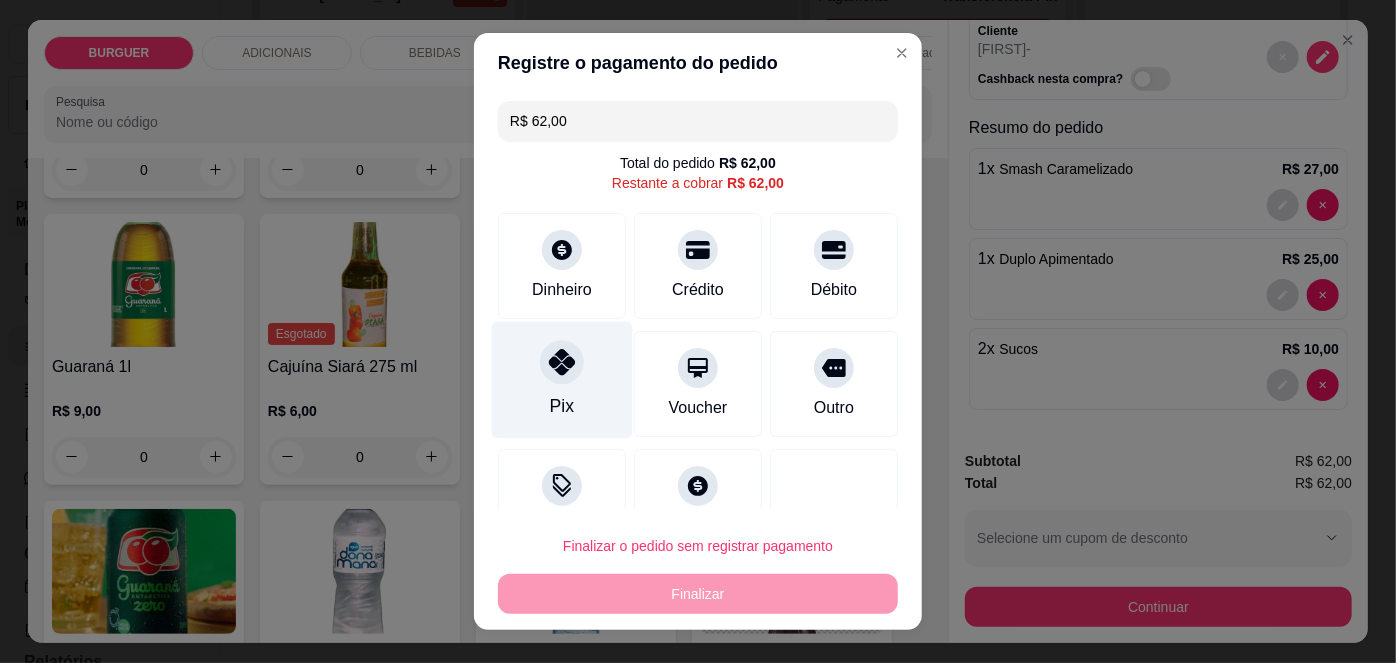 click at bounding box center (562, 363) 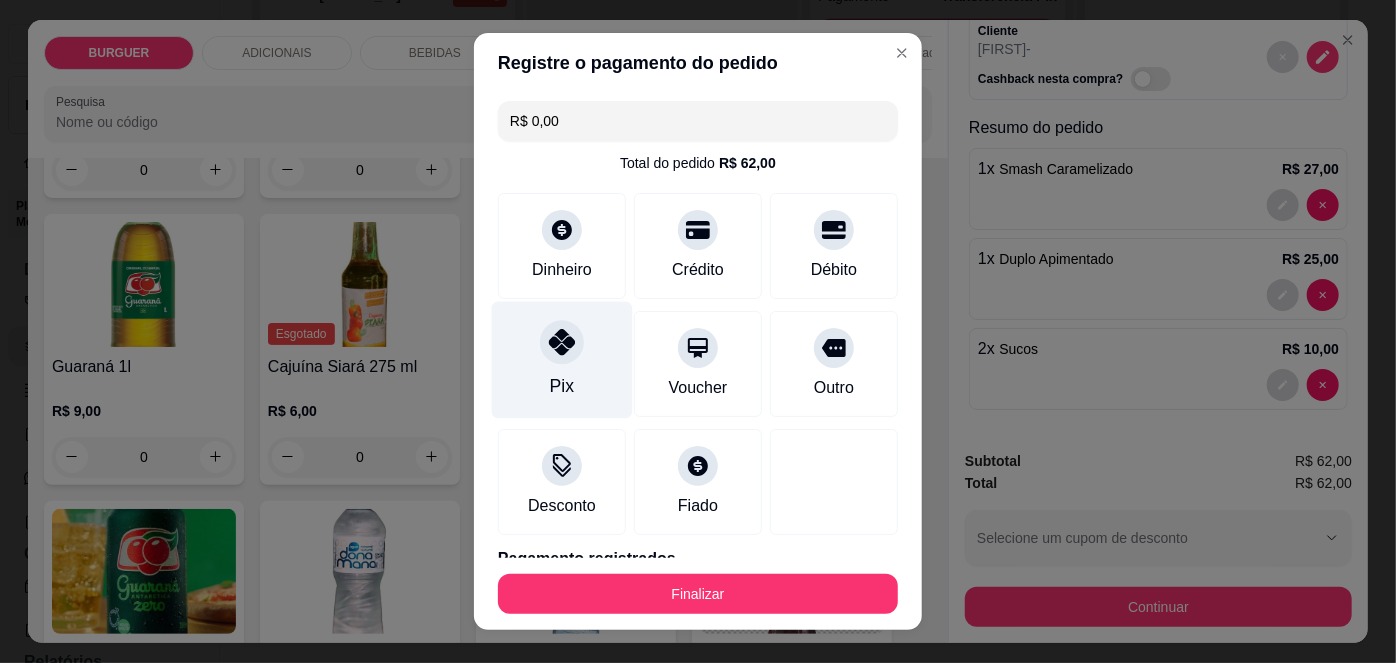 scroll, scrollTop: 88, scrollLeft: 0, axis: vertical 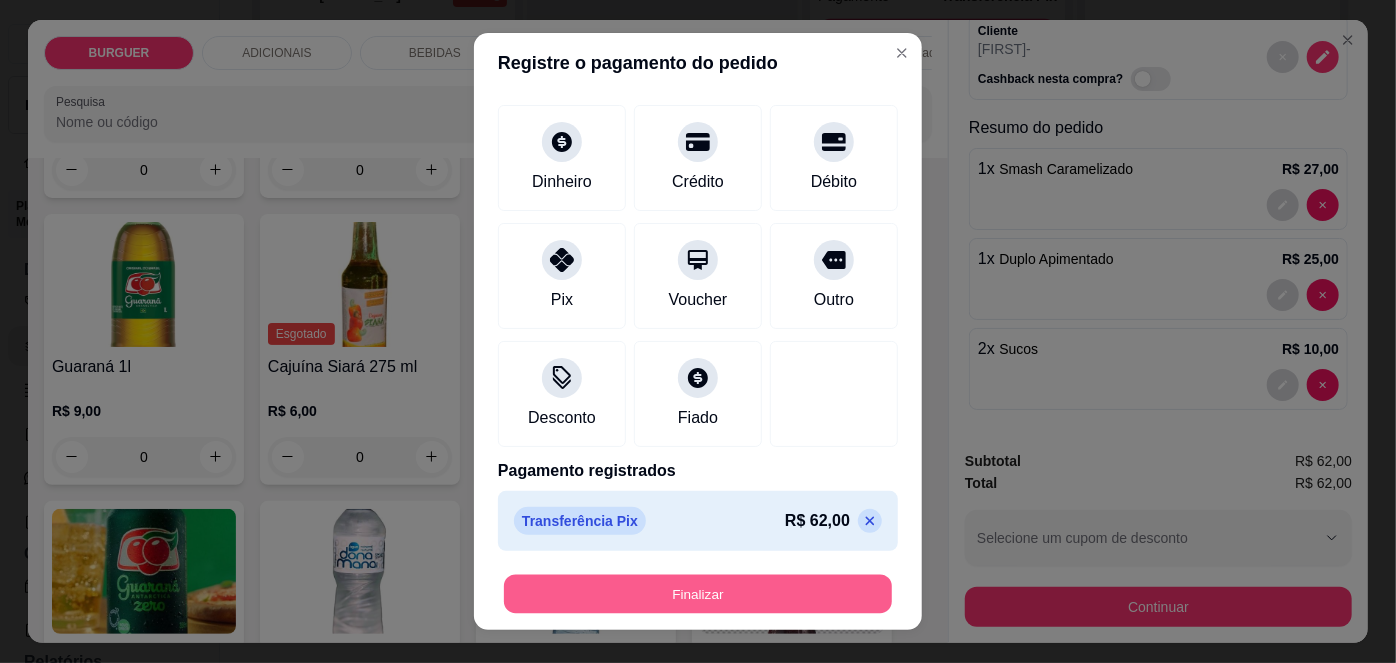 click on "Finalizar" at bounding box center (698, 593) 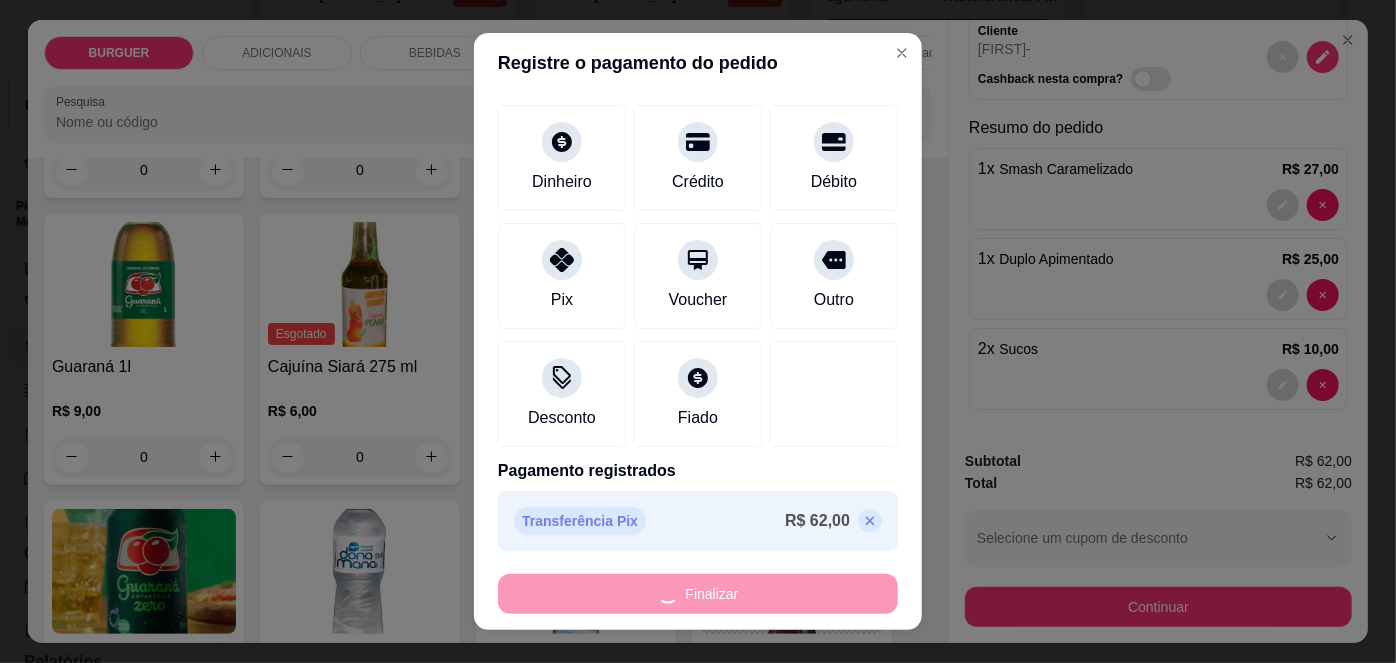 type on "0" 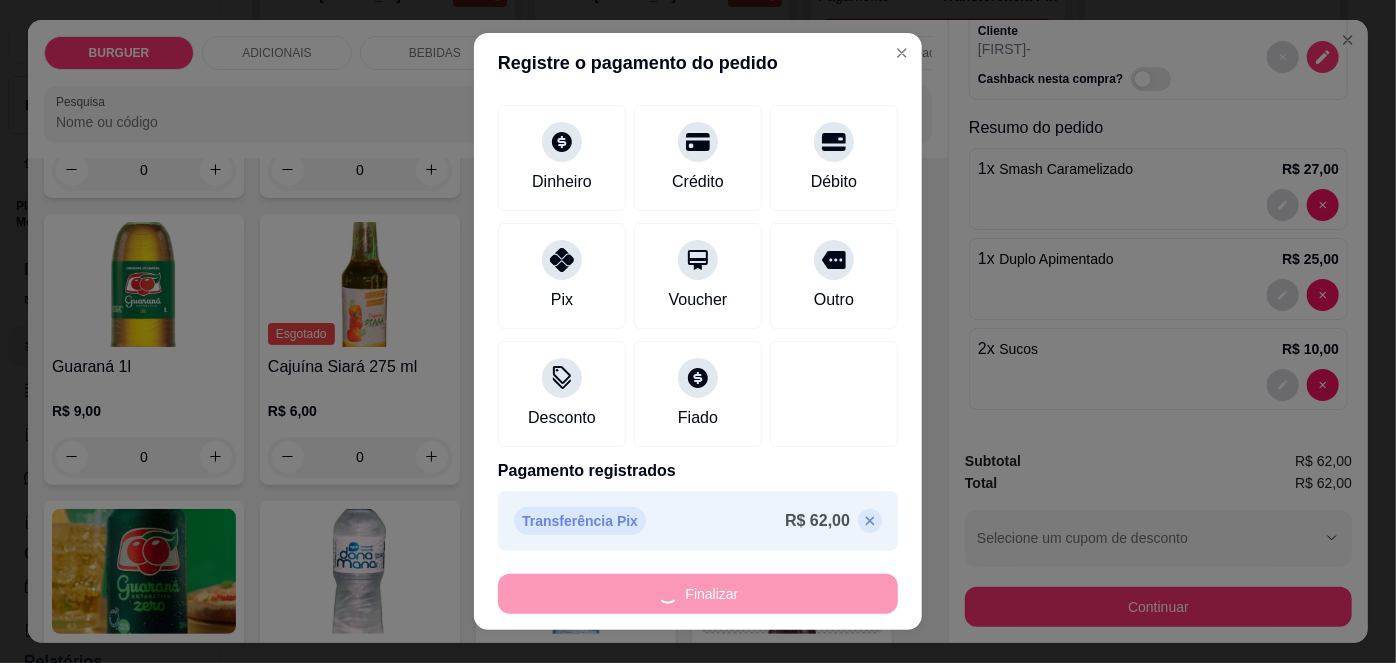type on "0" 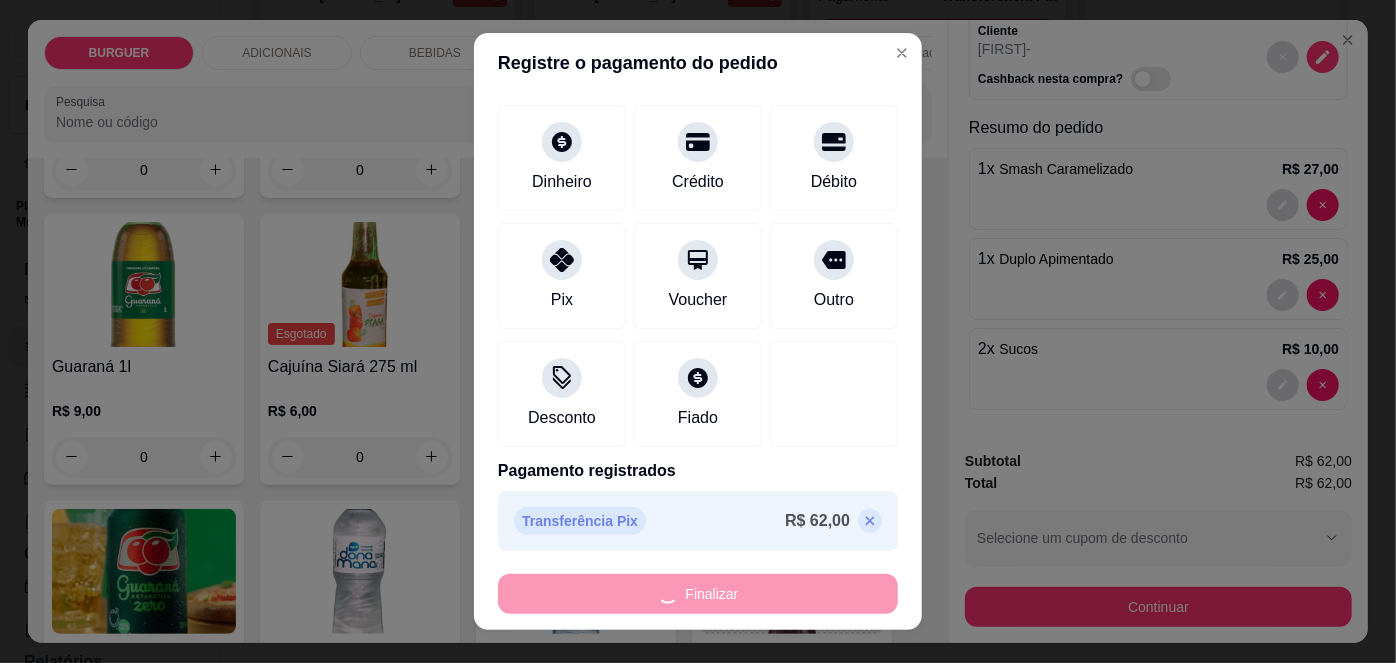 type on "-R$ 62,00" 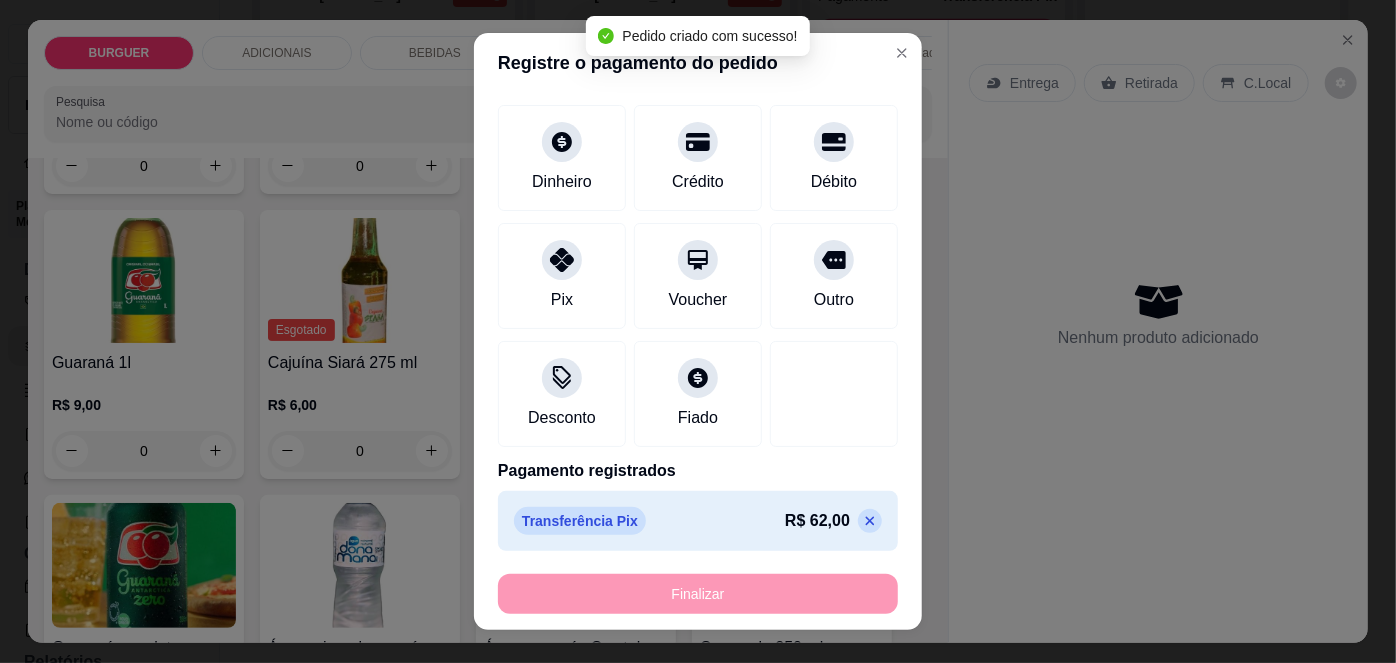 scroll, scrollTop: 0, scrollLeft: 0, axis: both 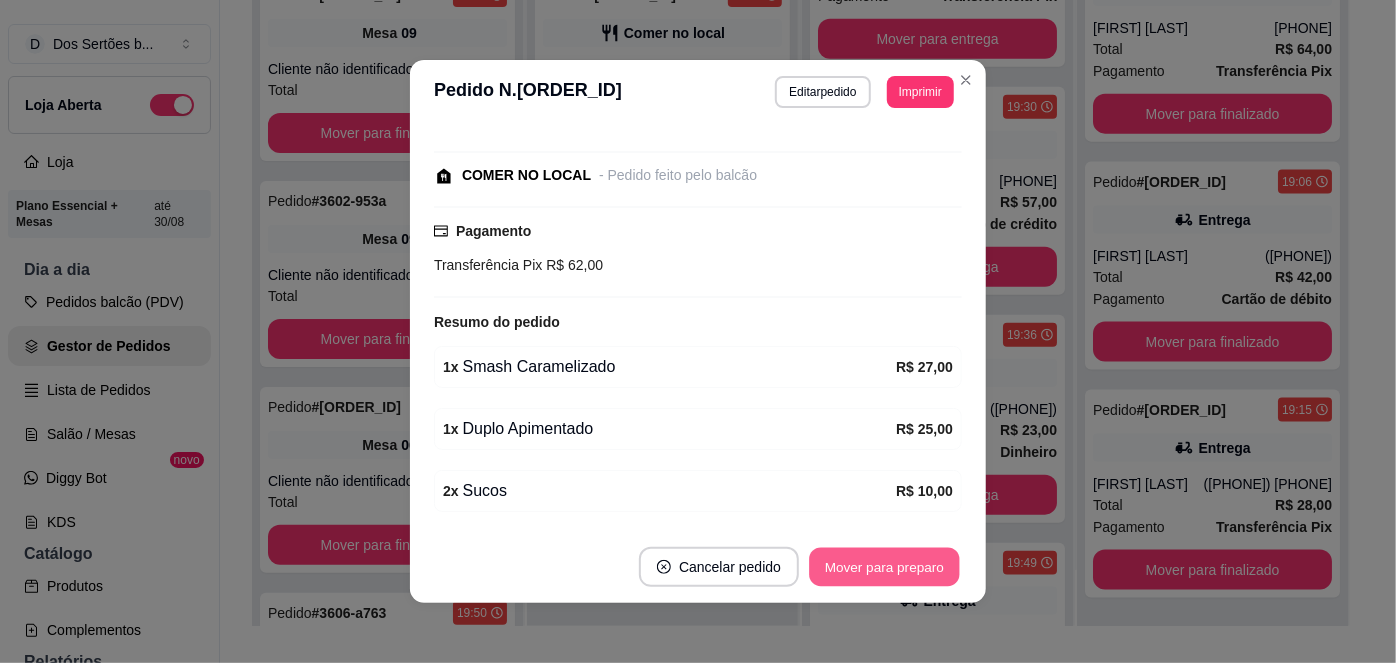 click on "Mover para preparo" at bounding box center (884, 567) 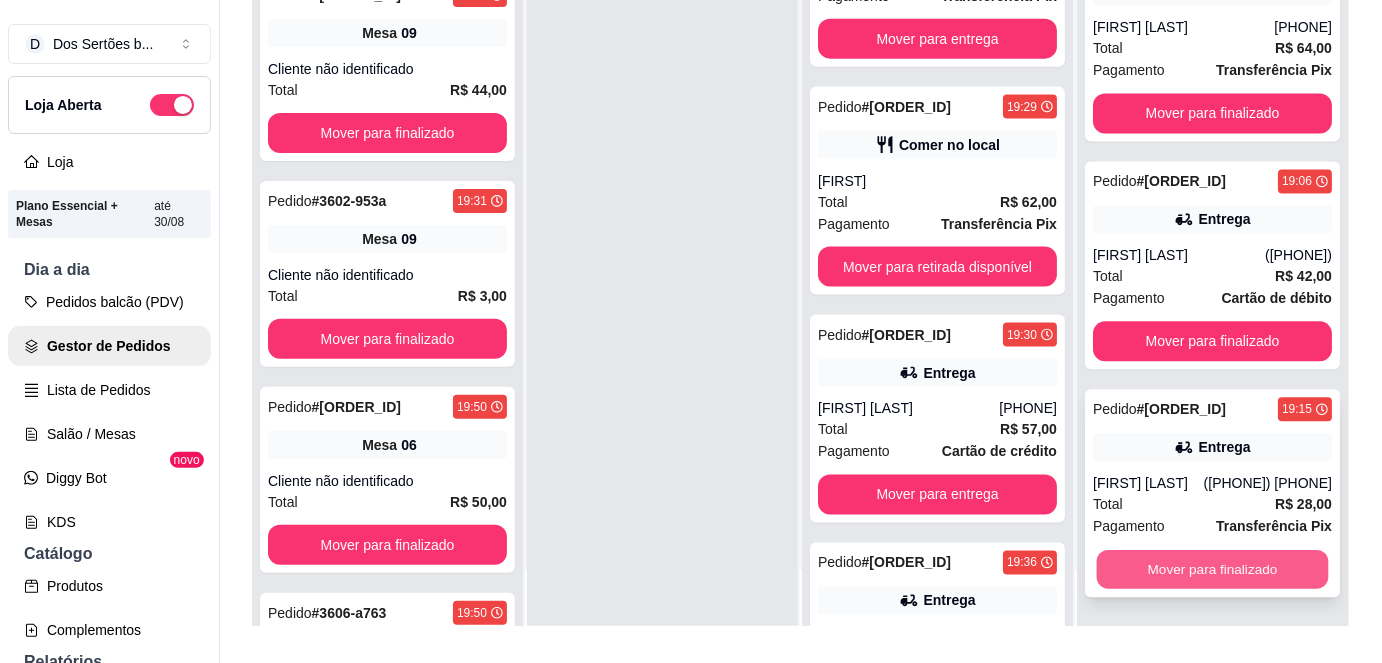 click on "Mover para finalizado" at bounding box center (1213, 570) 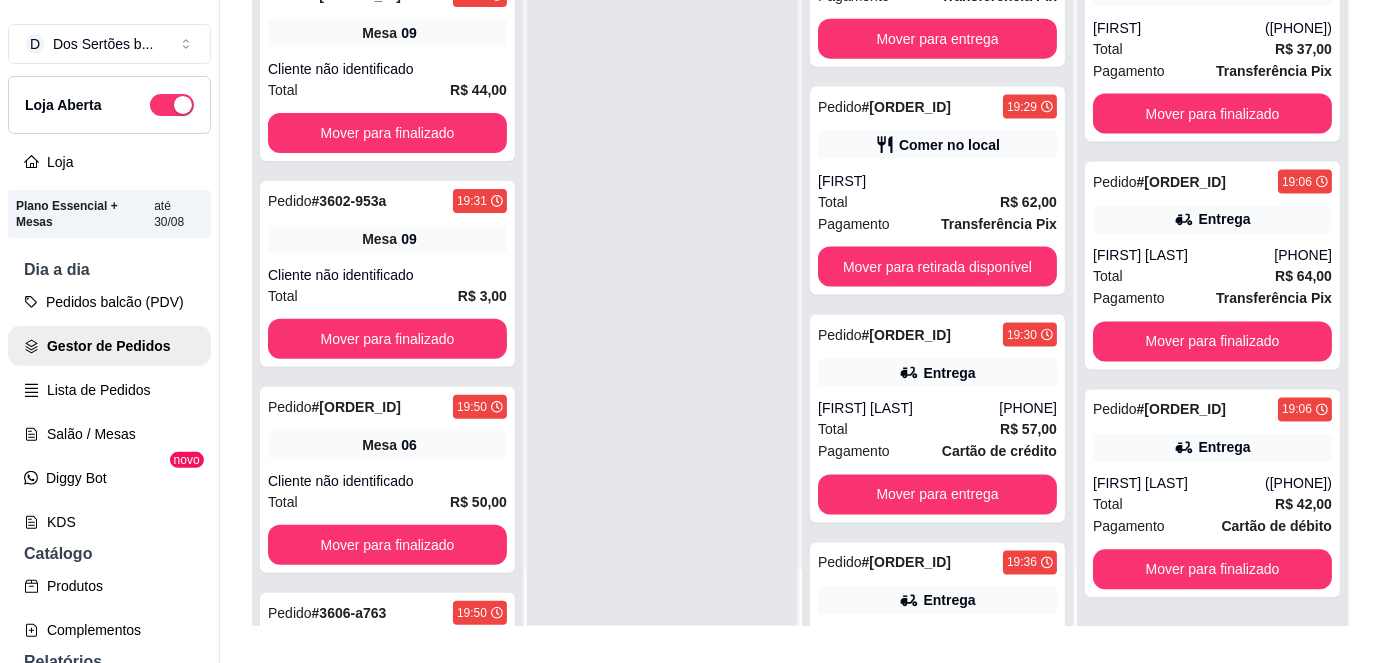 scroll, scrollTop: 1036, scrollLeft: 0, axis: vertical 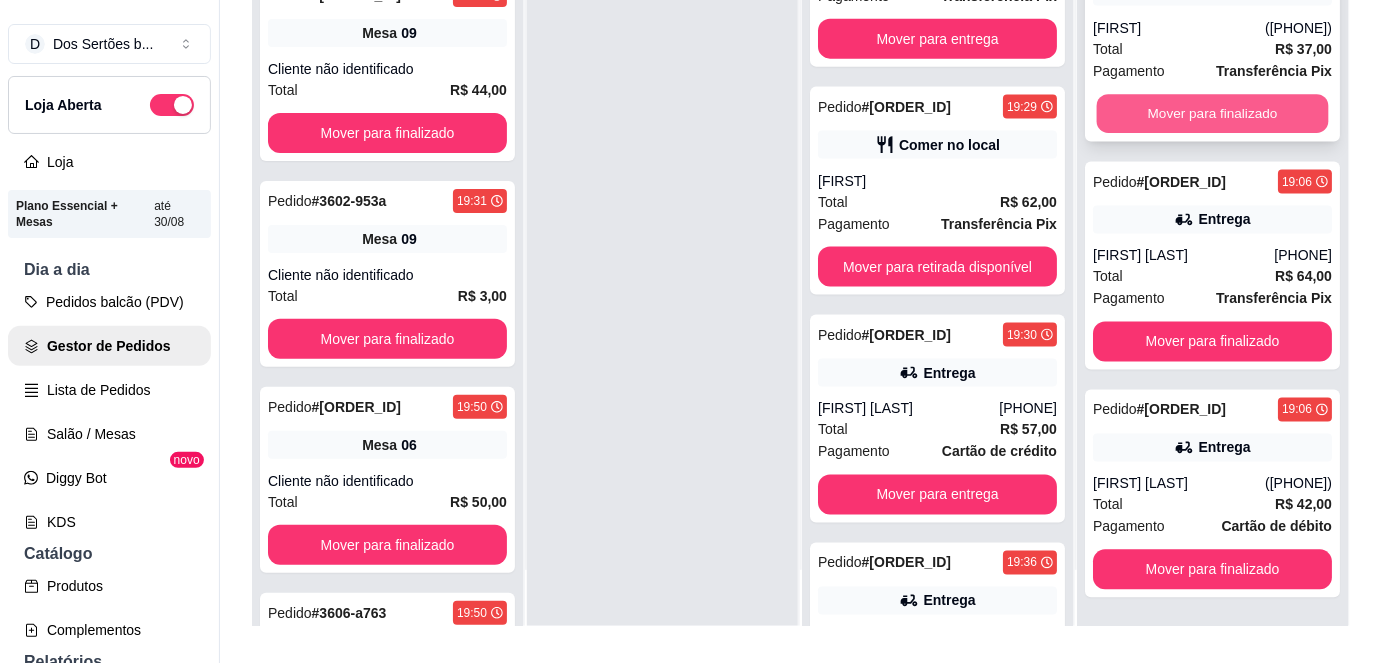 click on "Mover para finalizado" at bounding box center [1213, 114] 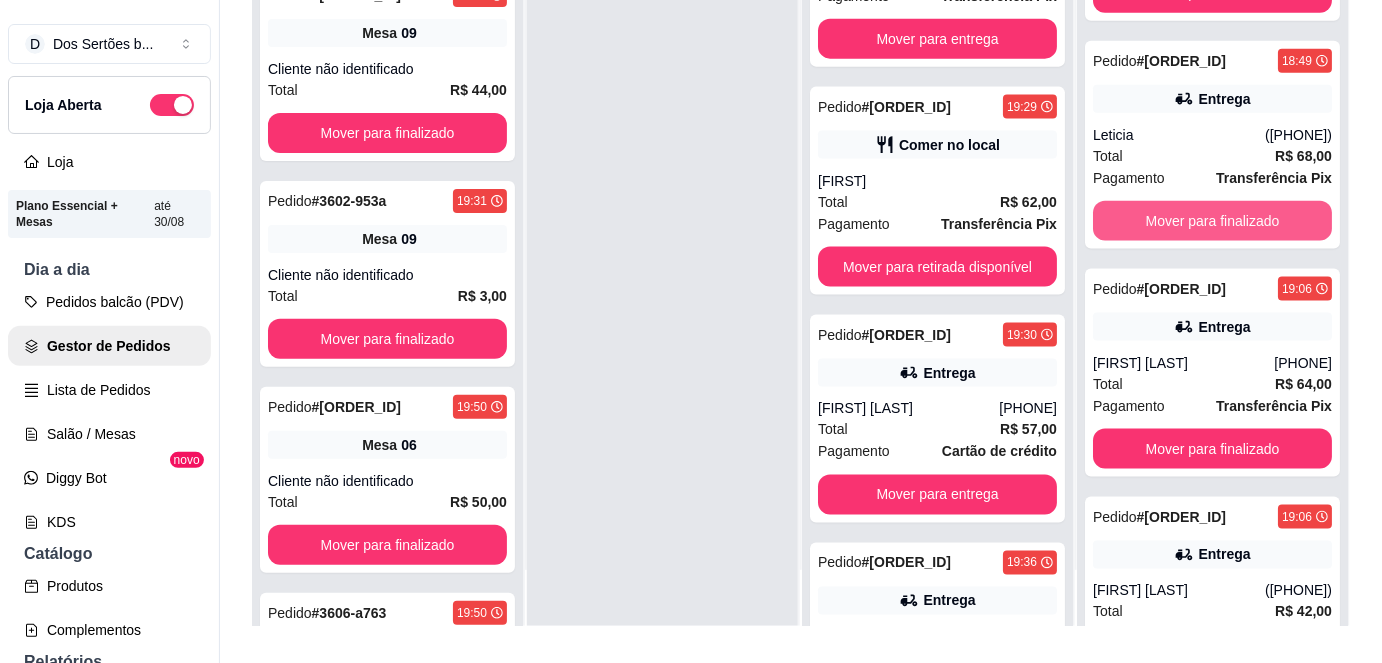 scroll, scrollTop: 681, scrollLeft: 0, axis: vertical 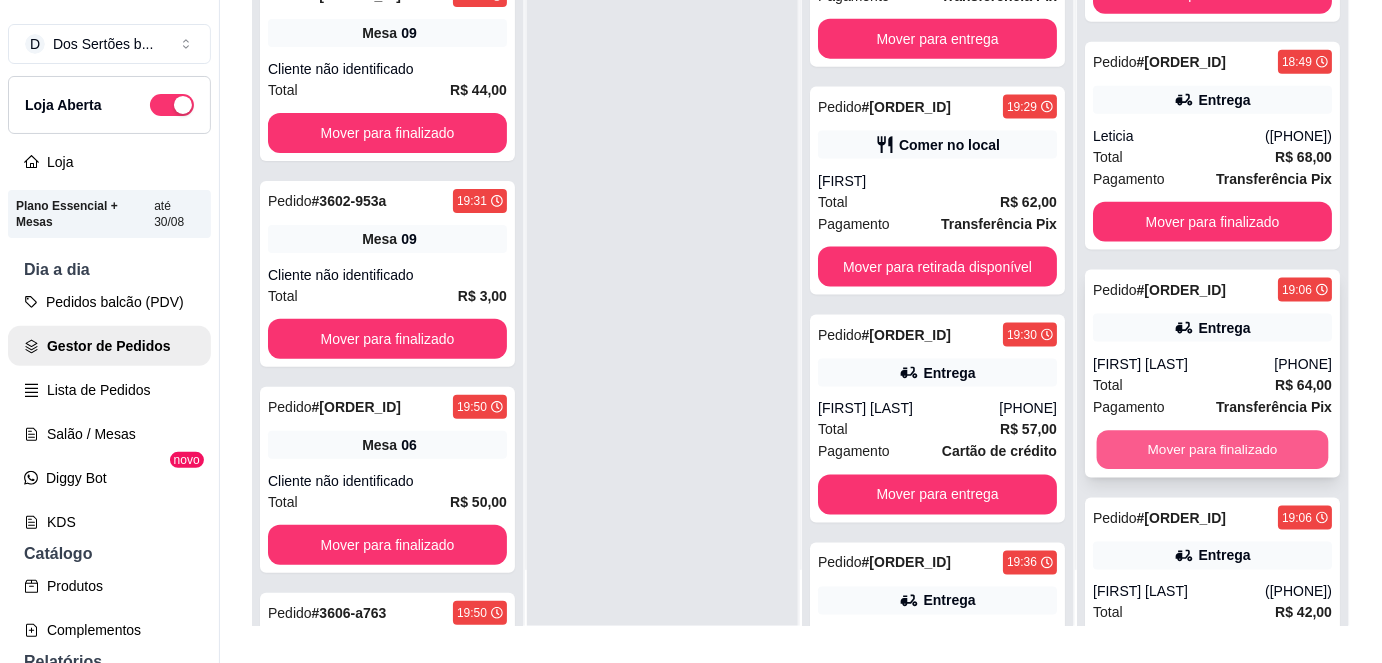click on "Mover para finalizado" at bounding box center (1213, 450) 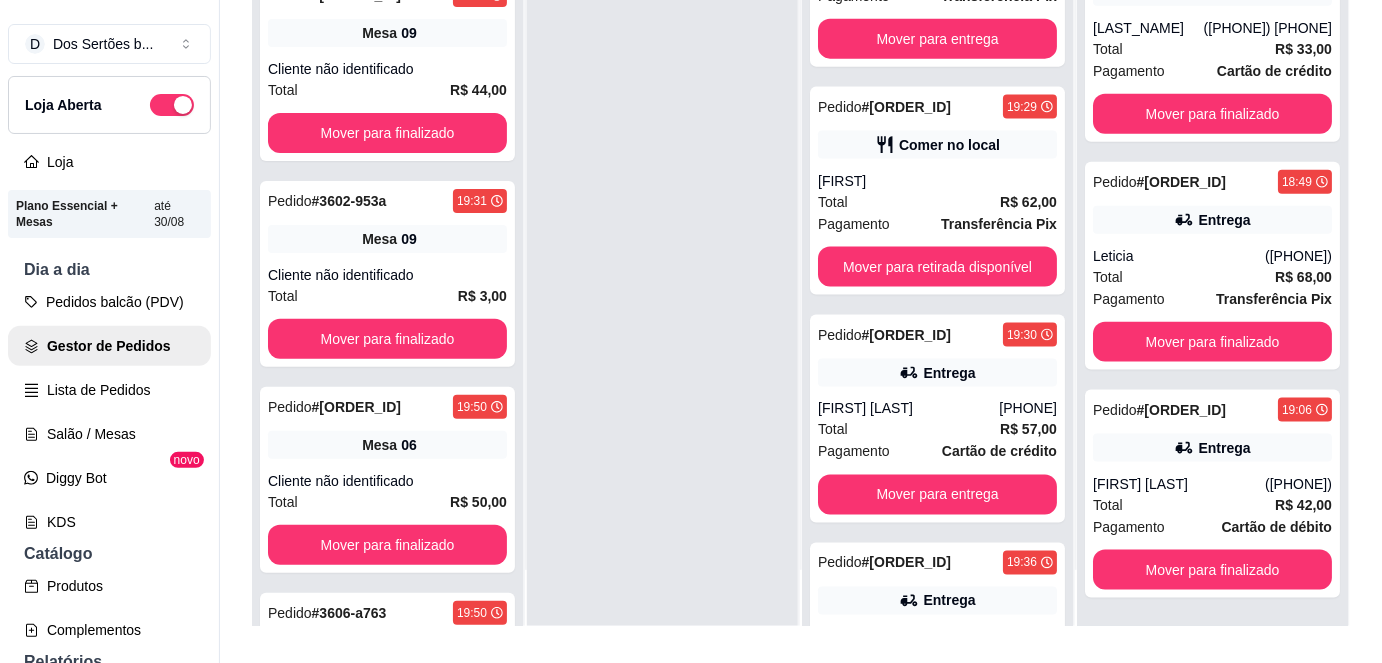 scroll, scrollTop: 560, scrollLeft: 0, axis: vertical 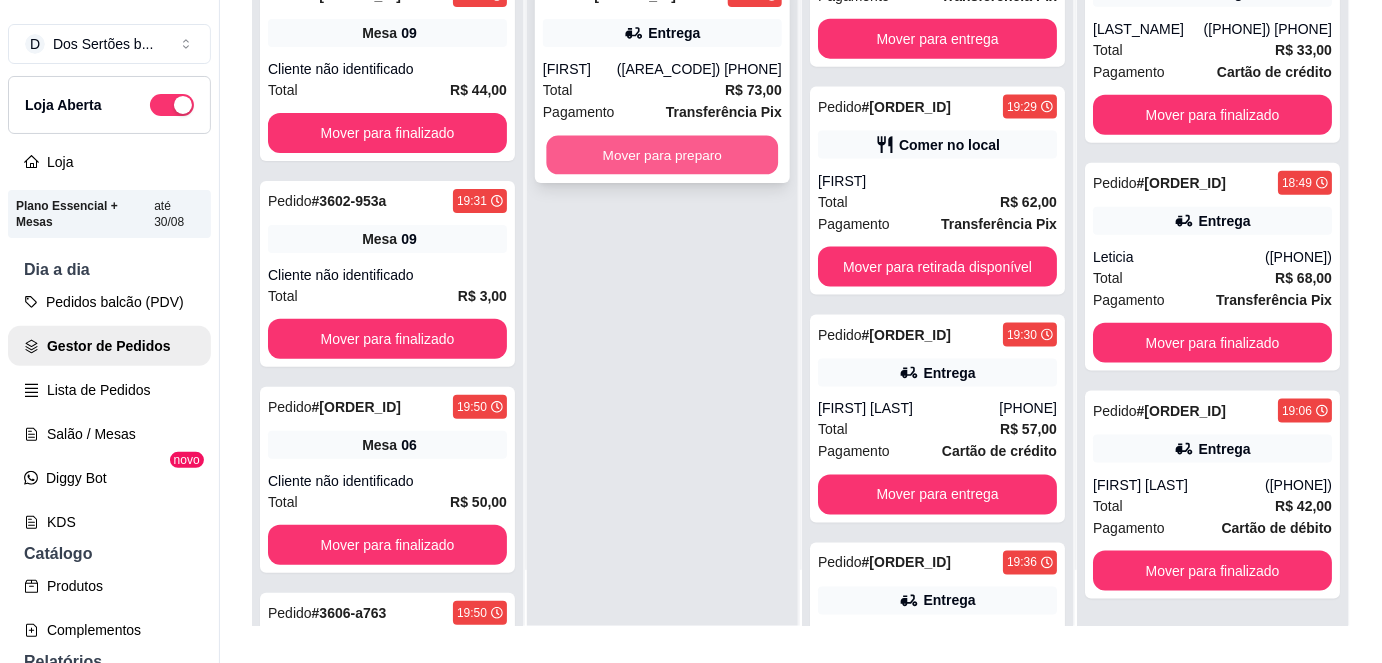 click on "Mover para preparo" at bounding box center (663, 155) 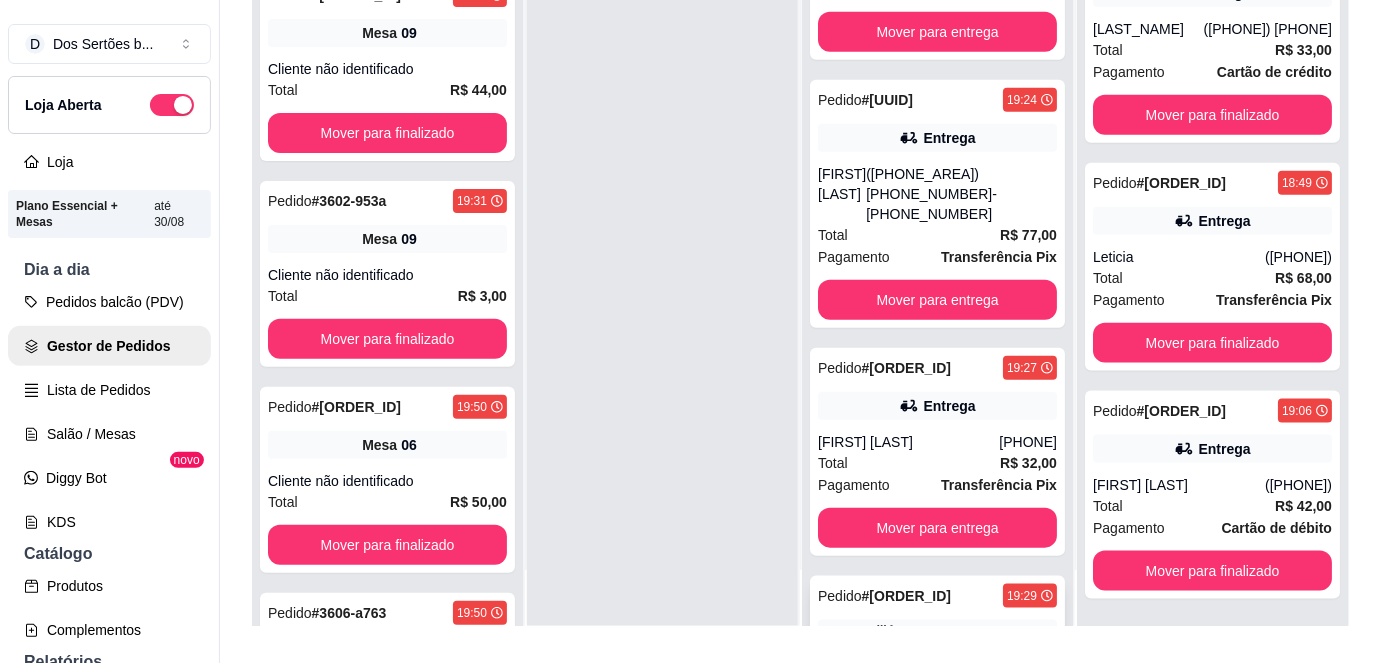 scroll, scrollTop: 0, scrollLeft: 0, axis: both 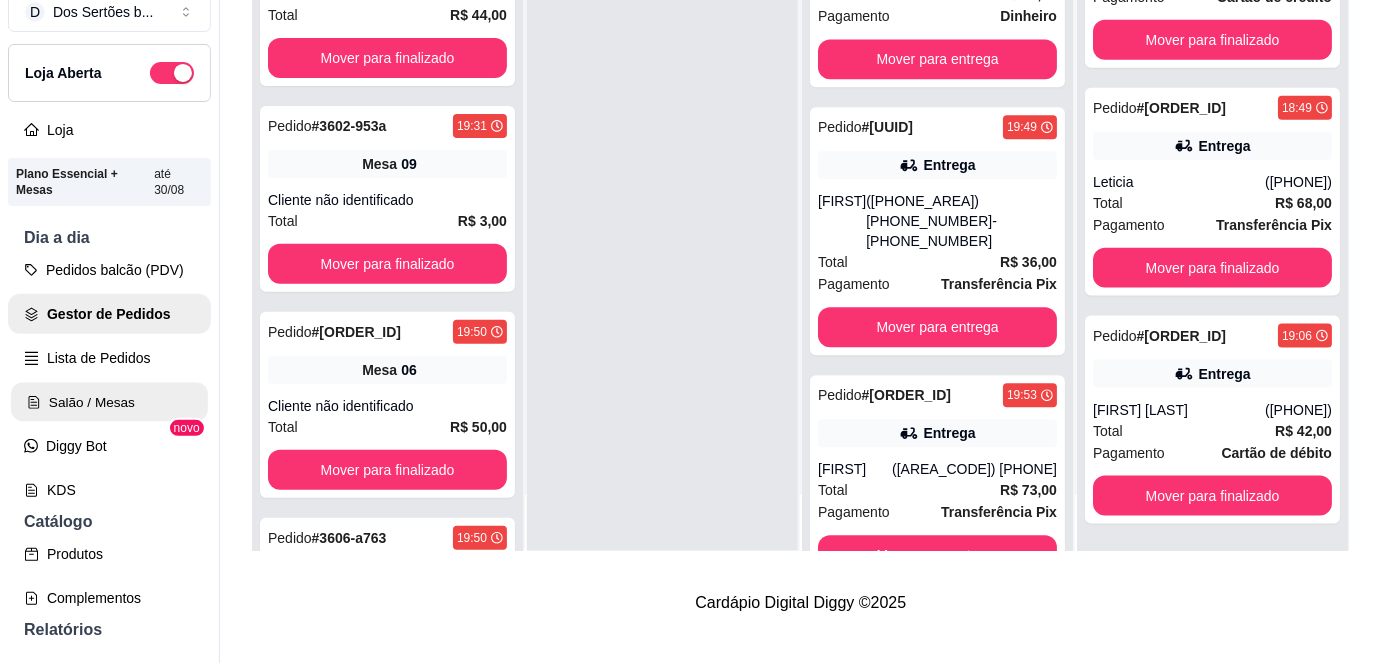 click on "Salão / Mesas" at bounding box center [109, 402] 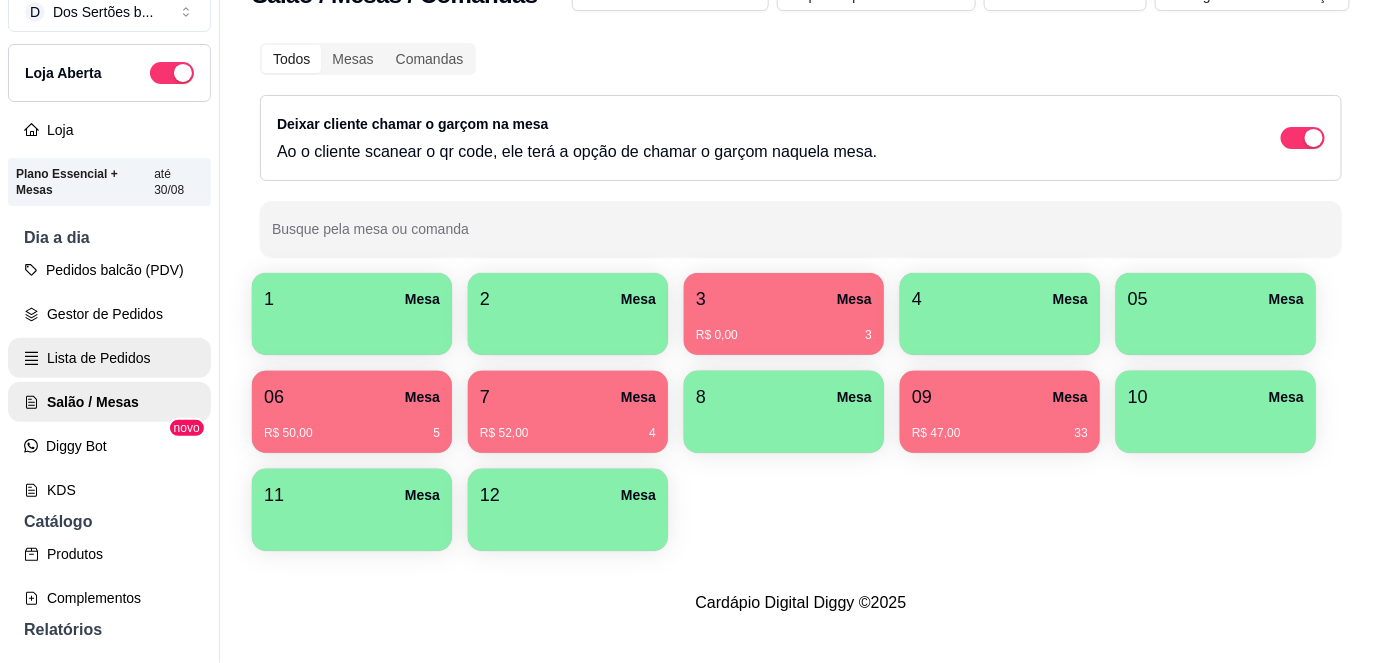 scroll, scrollTop: 0, scrollLeft: 0, axis: both 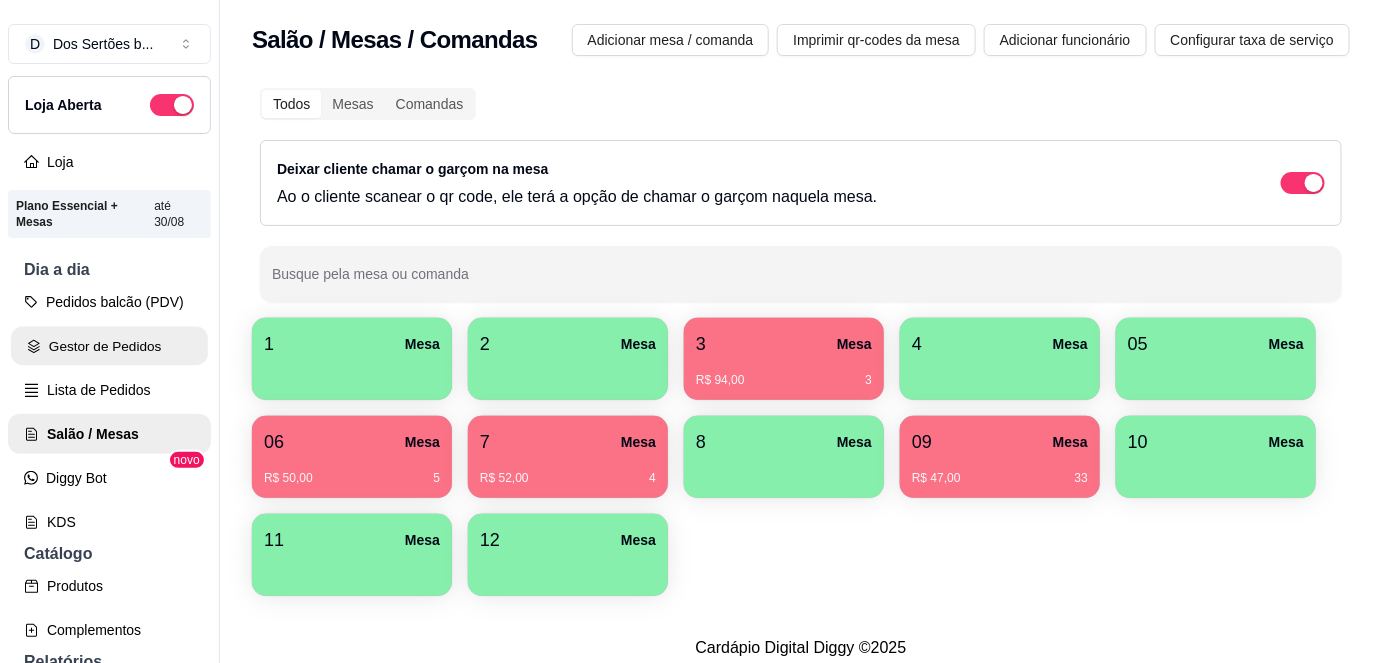 click on "Gestor de Pedidos" at bounding box center (109, 346) 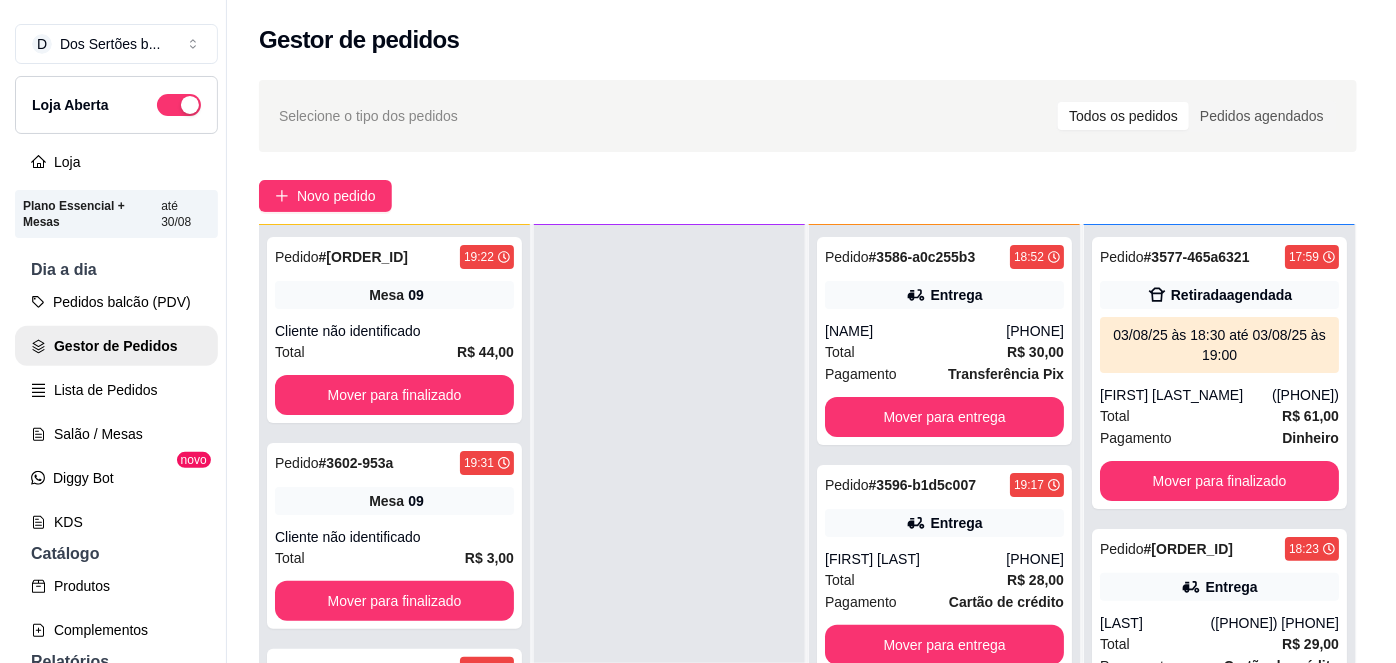 scroll, scrollTop: 56, scrollLeft: 0, axis: vertical 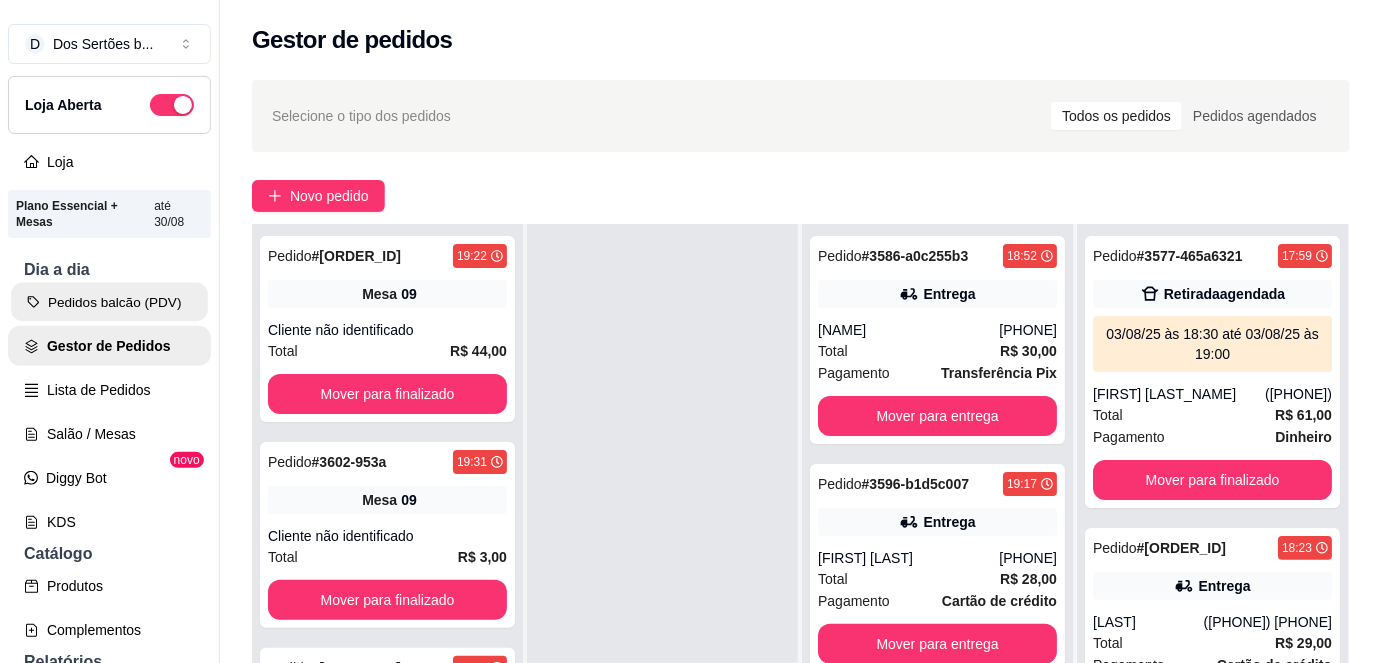 click on "Pedidos balcão (PDV)" at bounding box center [109, 302] 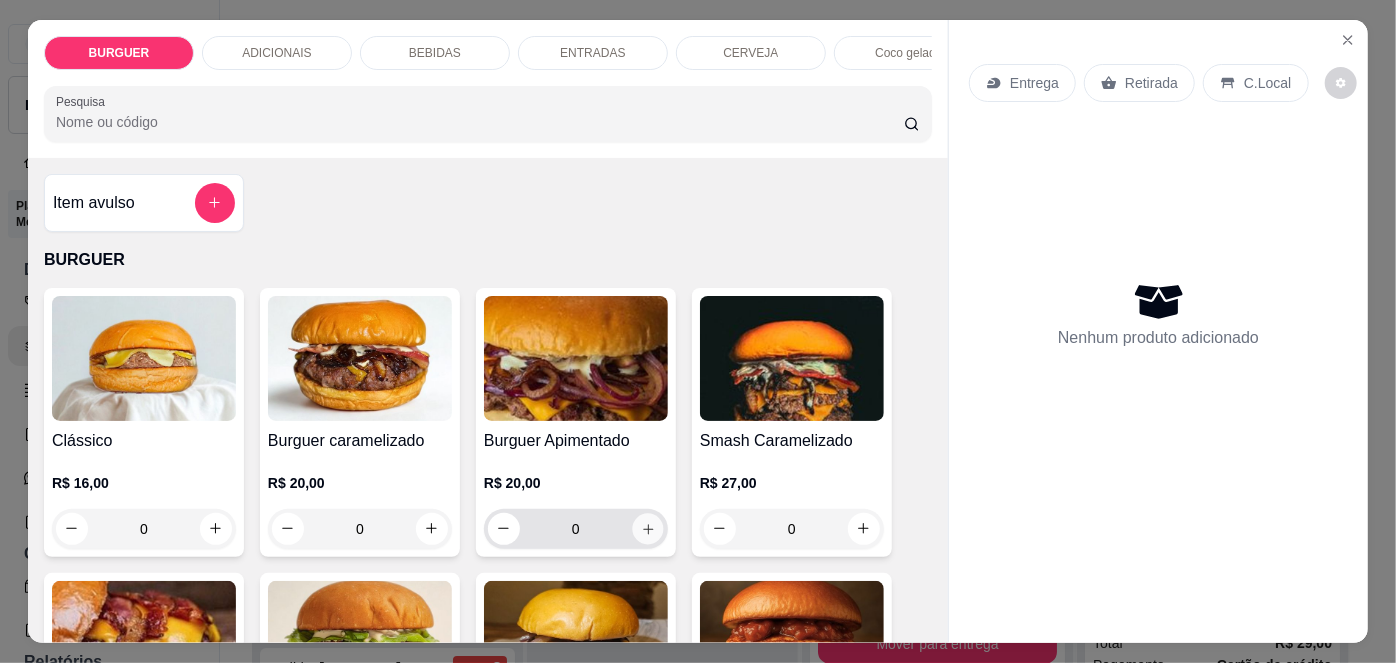 click 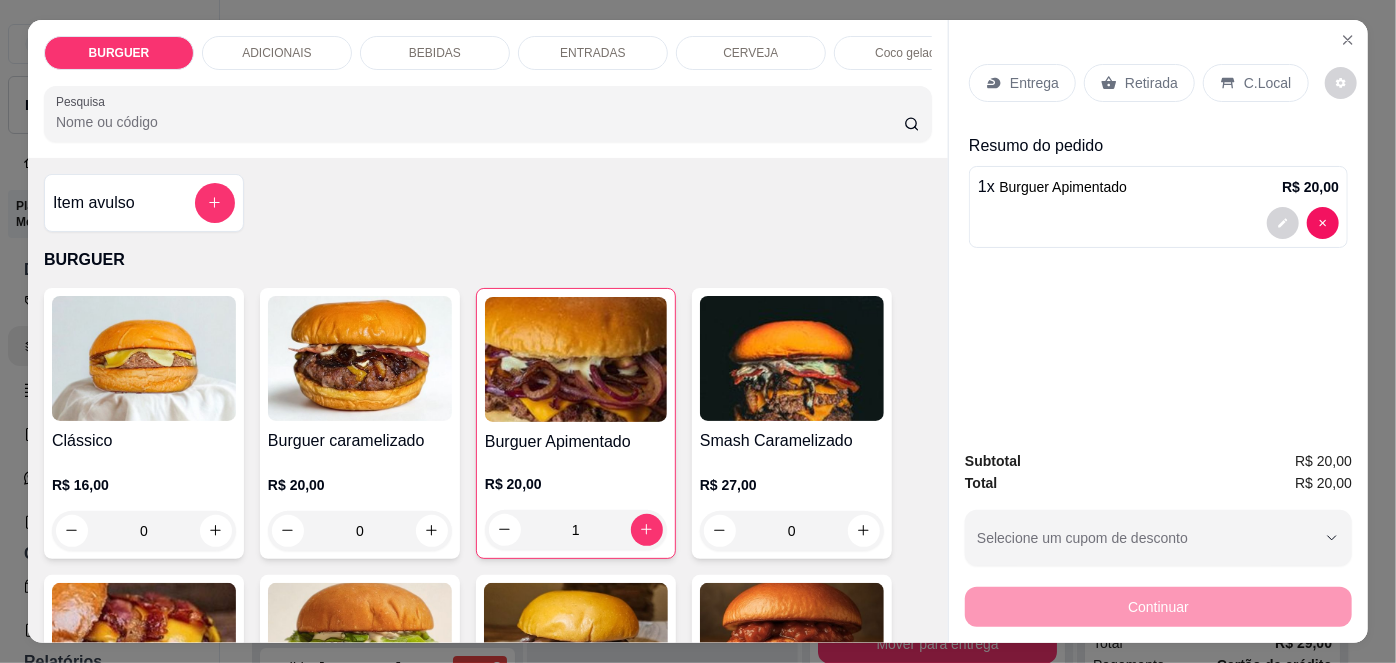 click 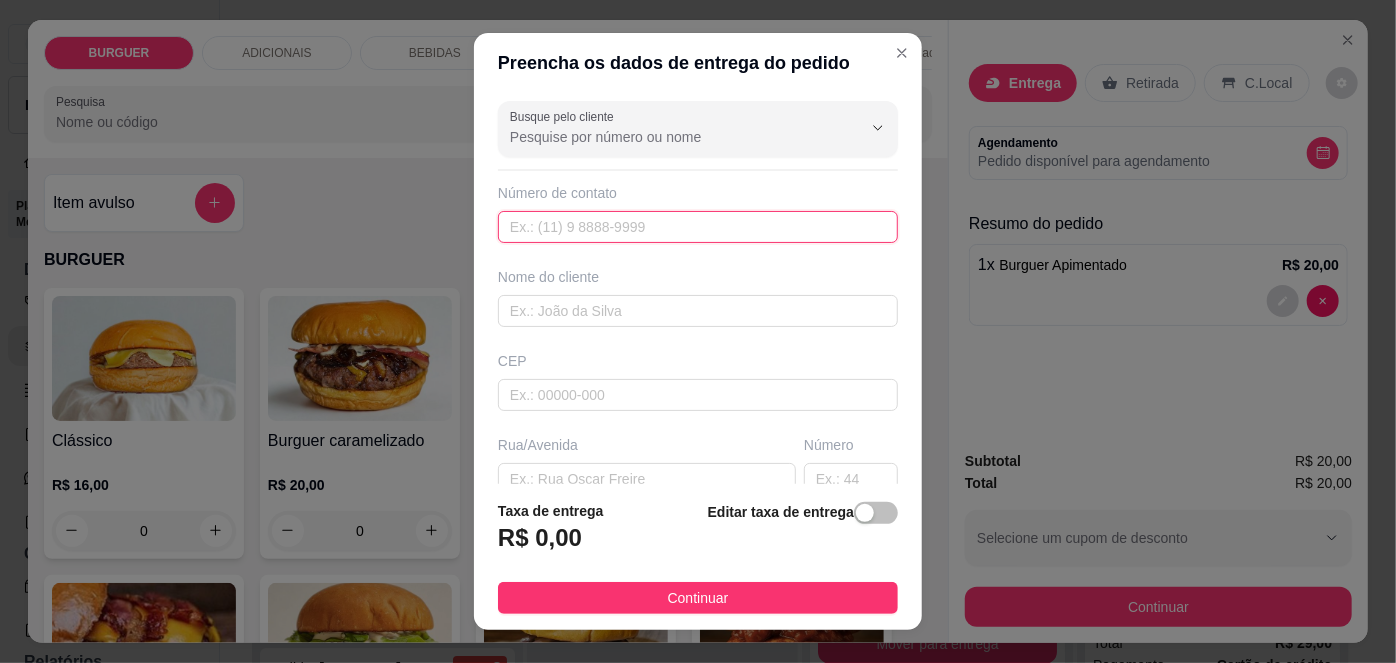 click at bounding box center [698, 227] 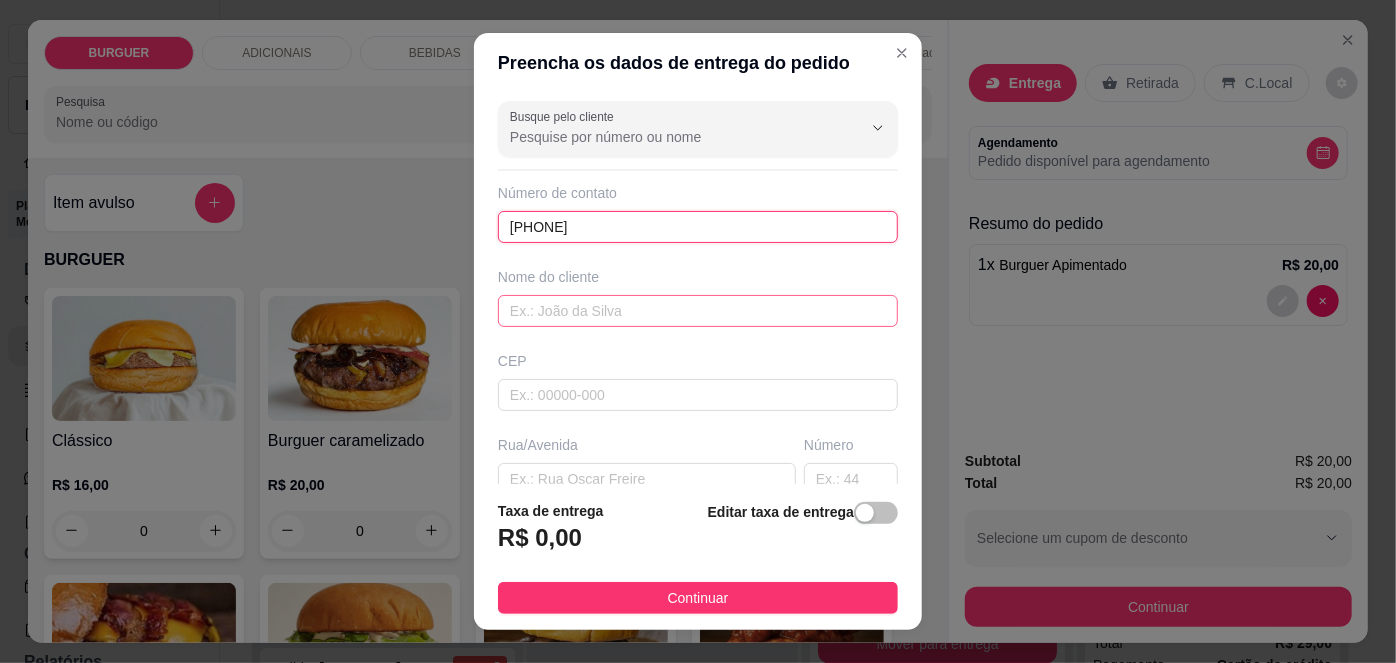 type on "[PHONE]" 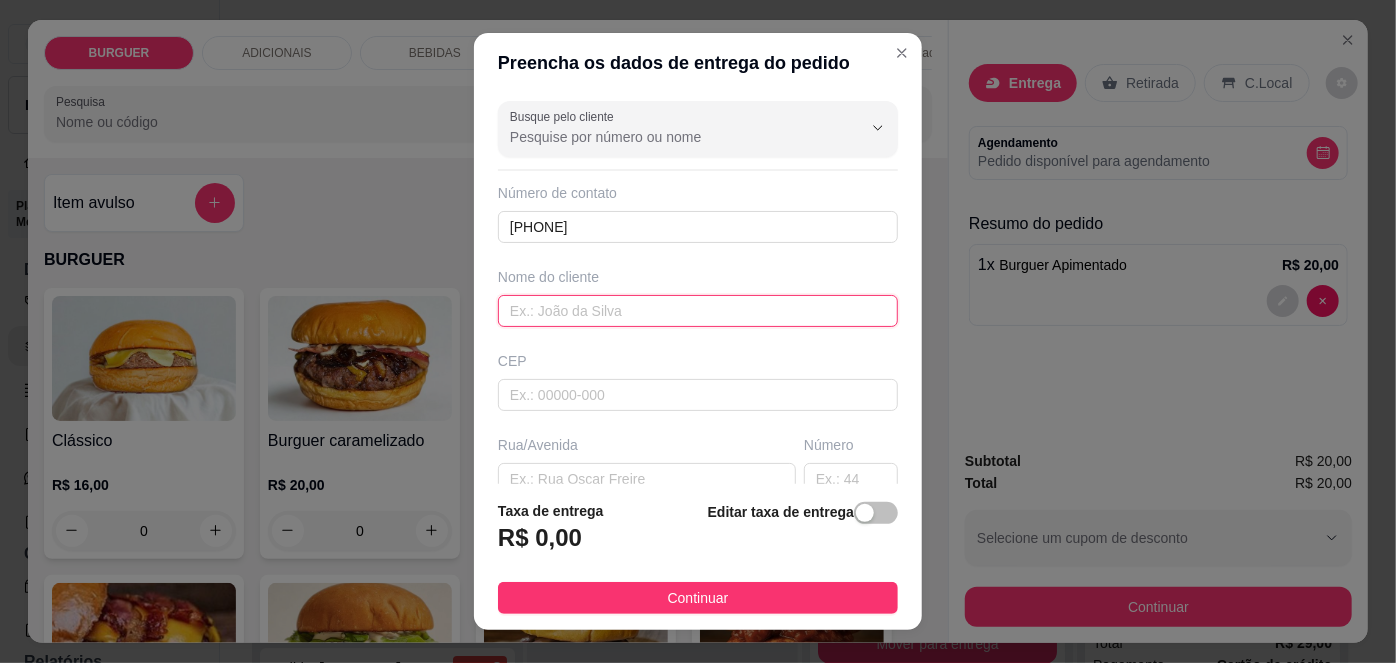 click at bounding box center (698, 311) 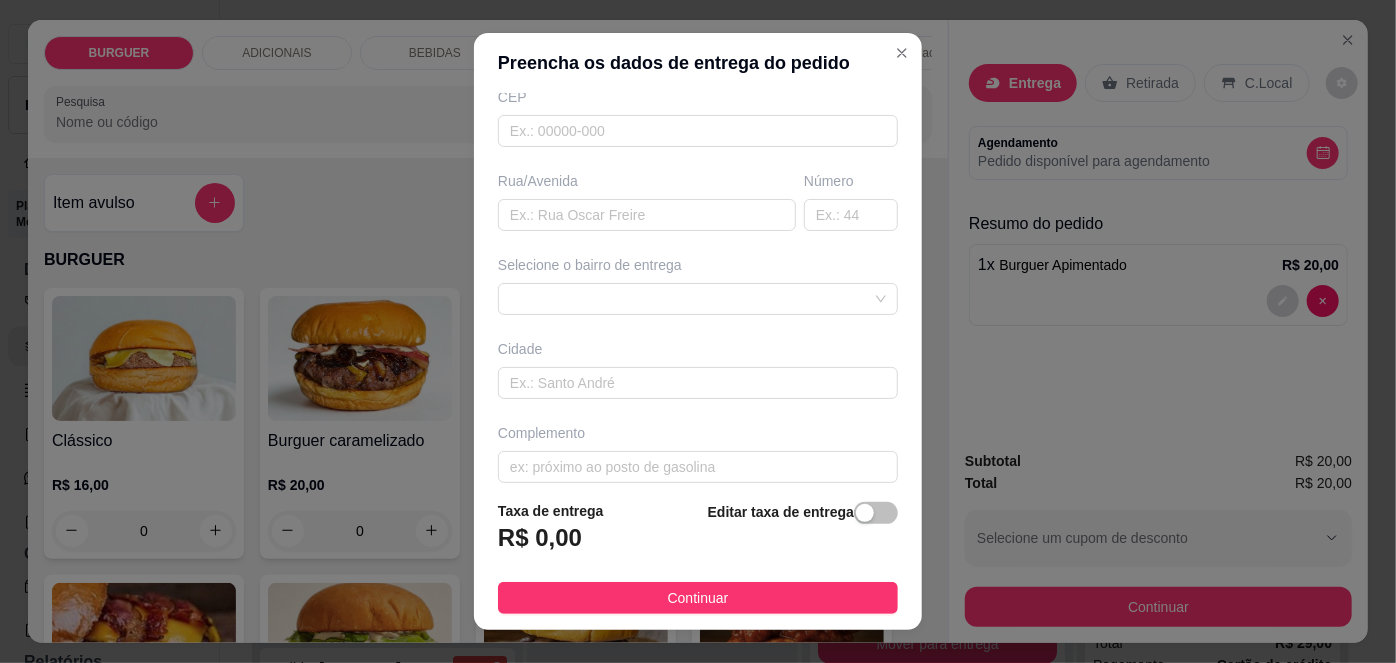 scroll, scrollTop: 279, scrollLeft: 0, axis: vertical 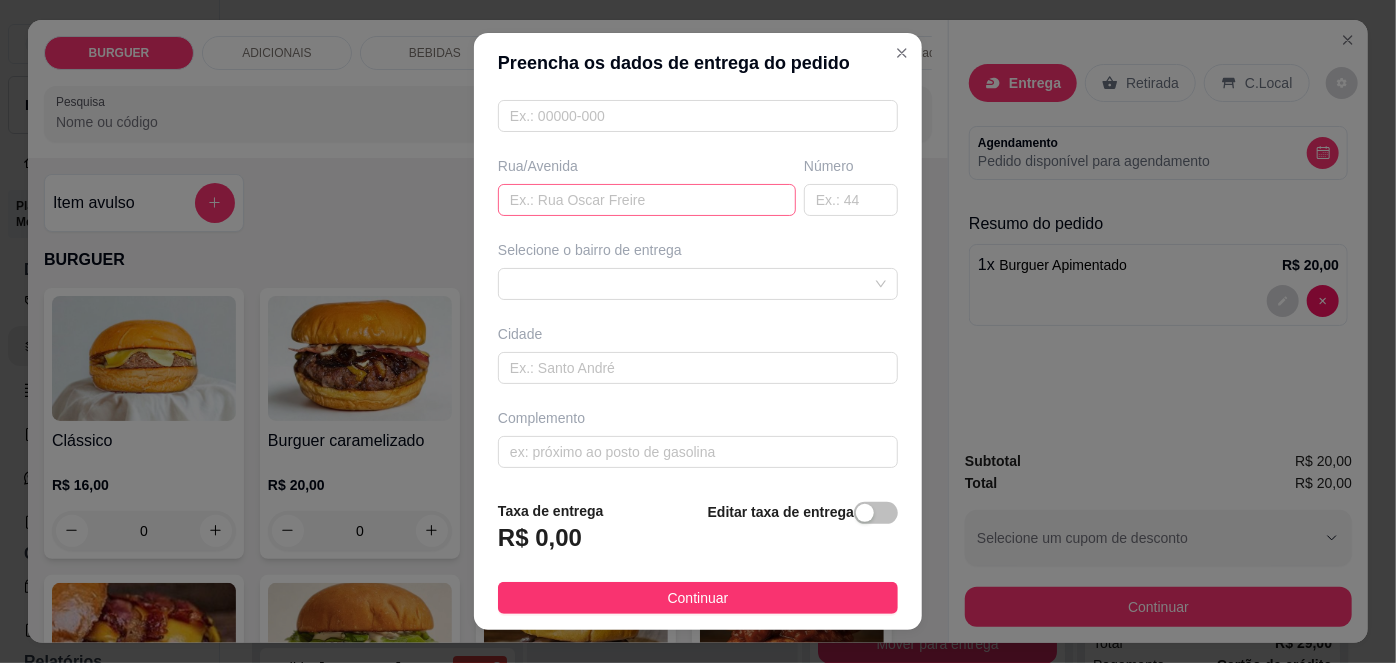type on "[NAME]" 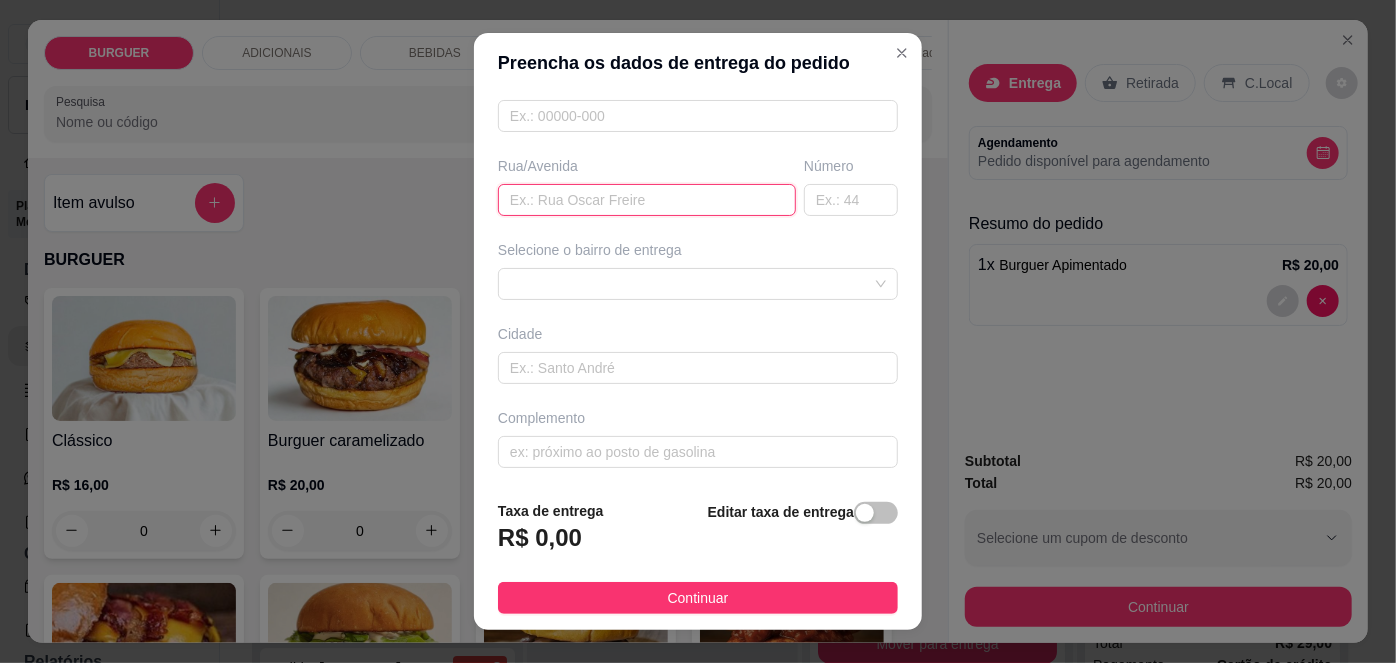 click at bounding box center [647, 200] 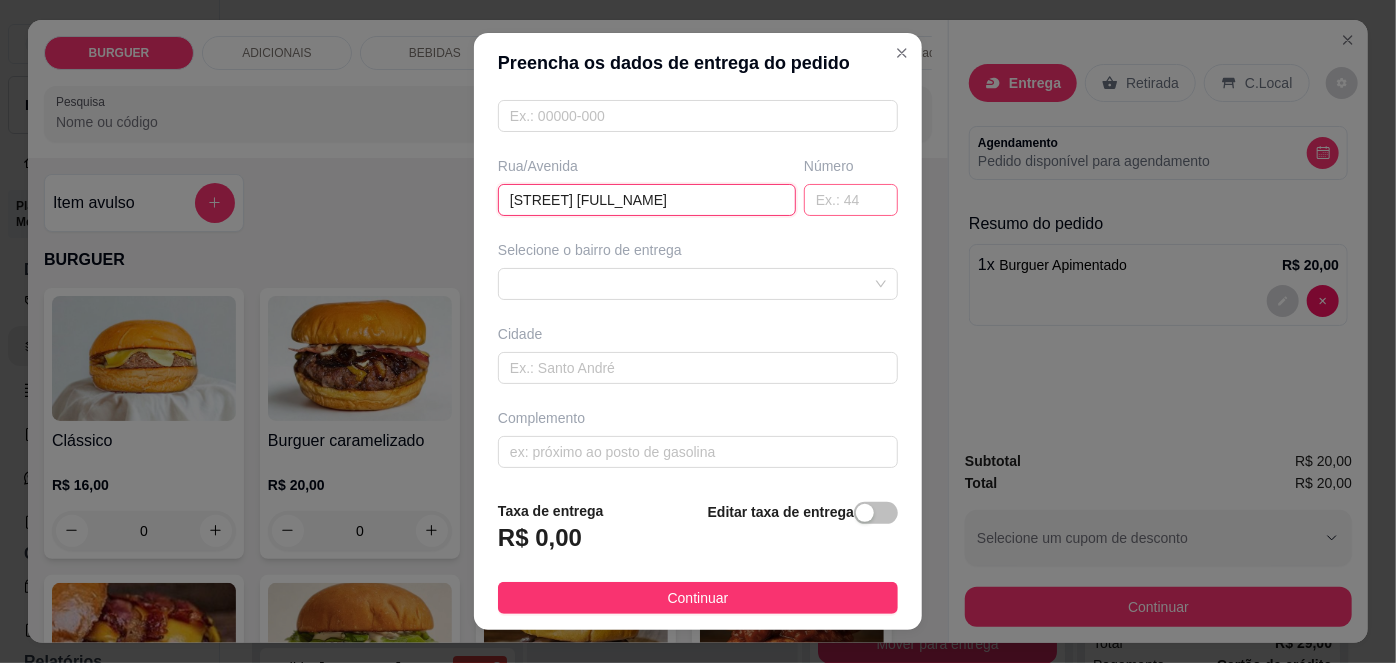 type on "[STREET] [FULL_NAME]" 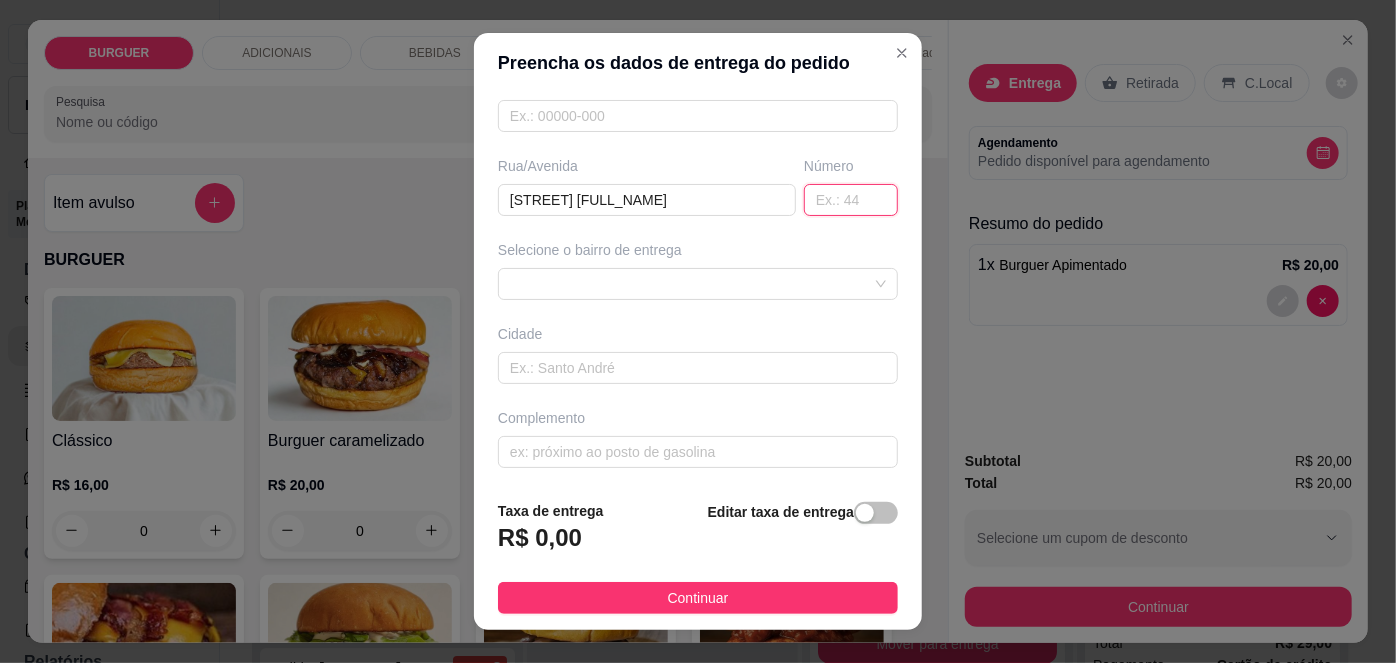 click at bounding box center (851, 200) 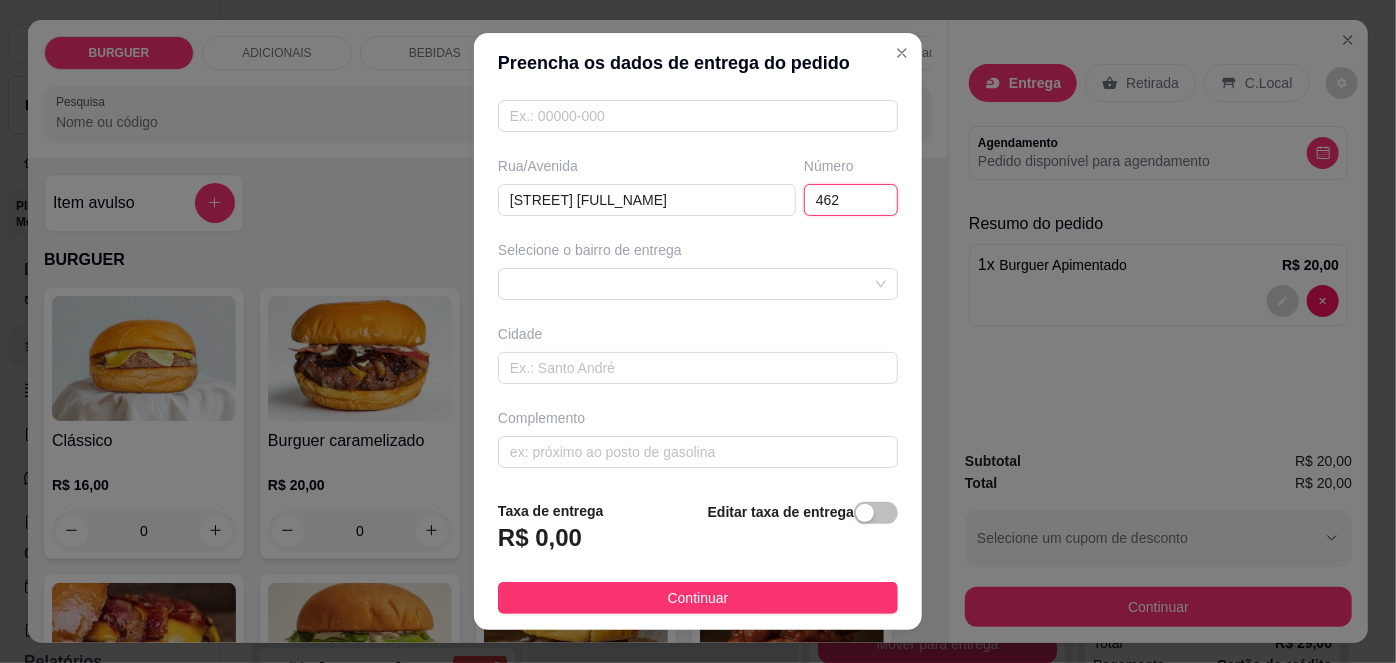 scroll, scrollTop: 30, scrollLeft: 0, axis: vertical 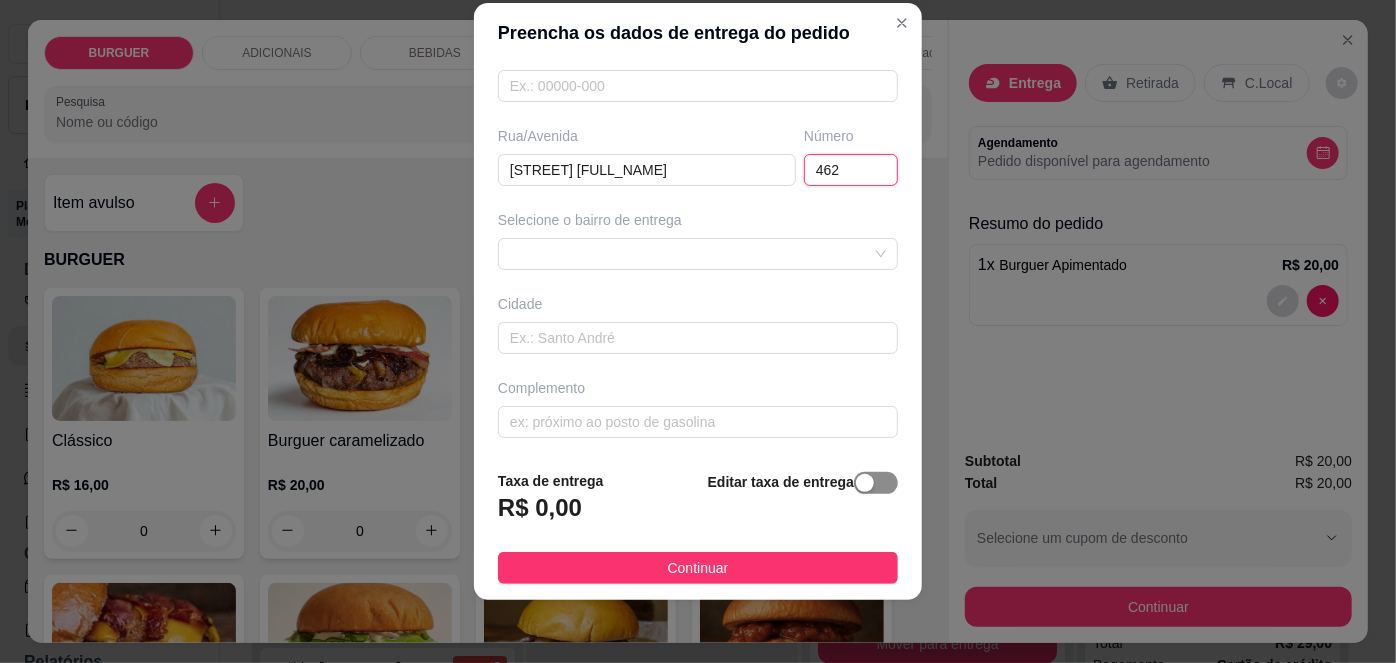 type on "462" 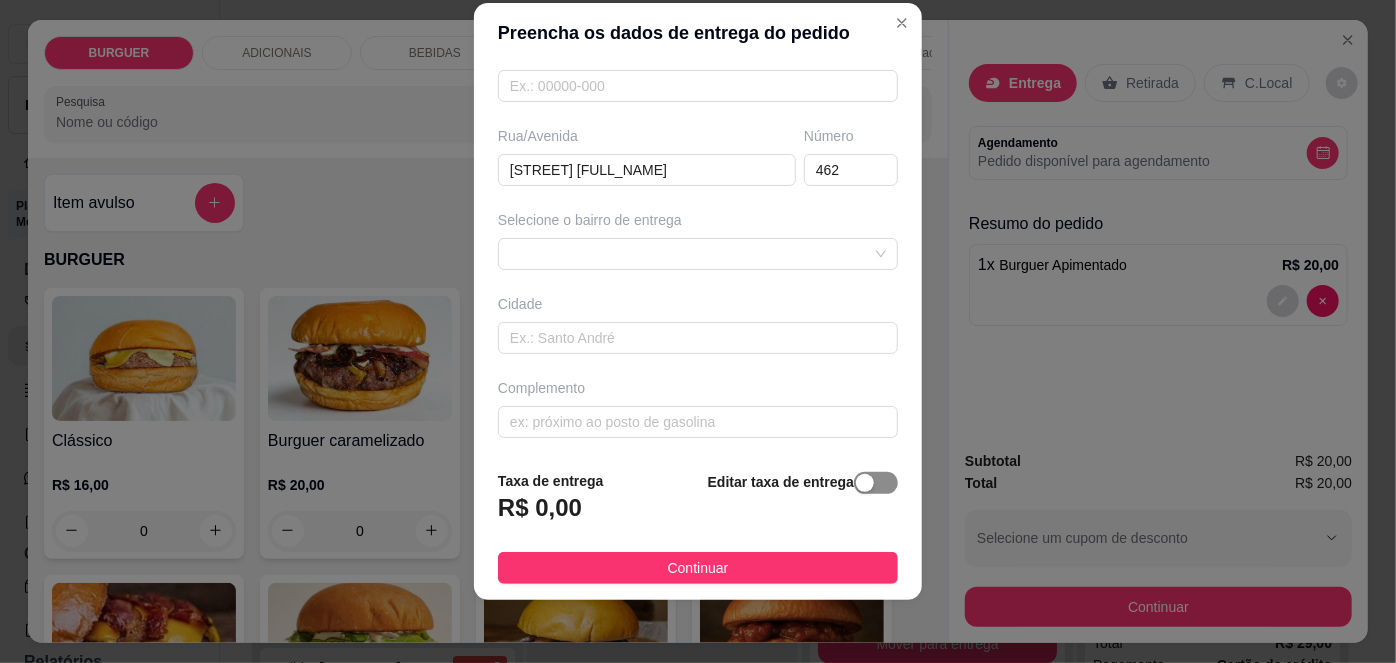 click at bounding box center (876, 483) 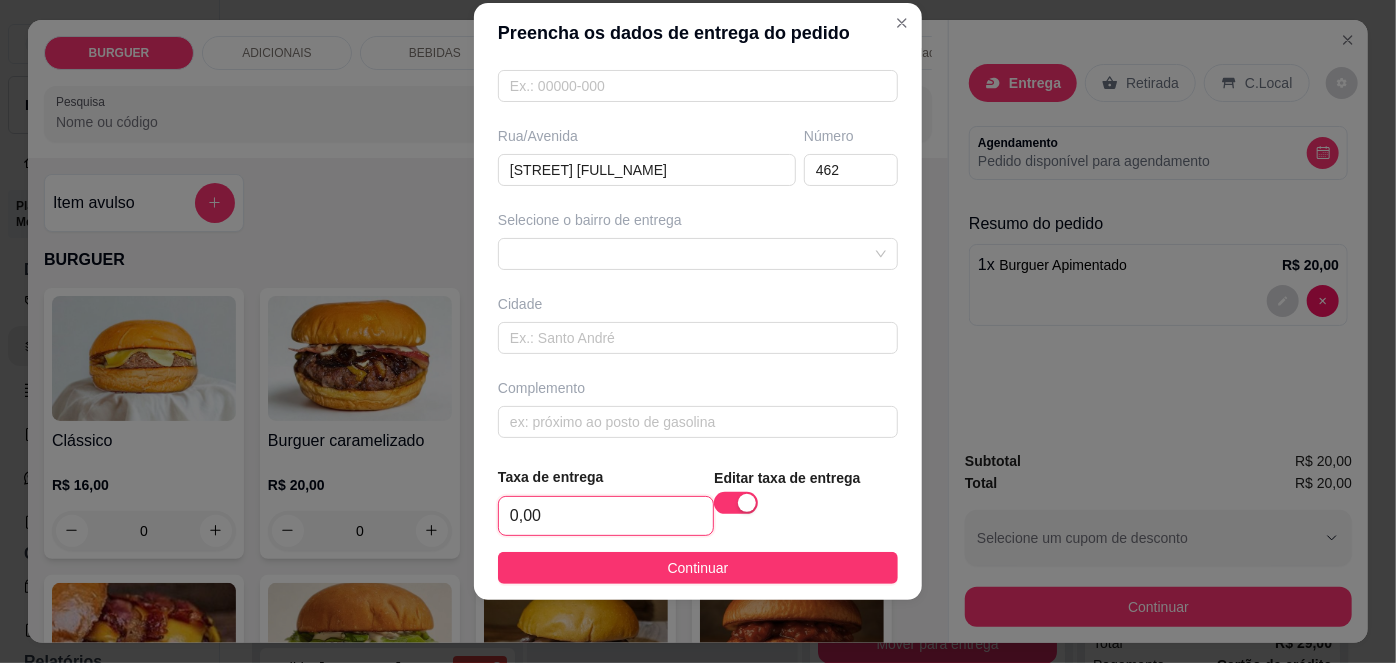 click on "0,00" at bounding box center [606, 516] 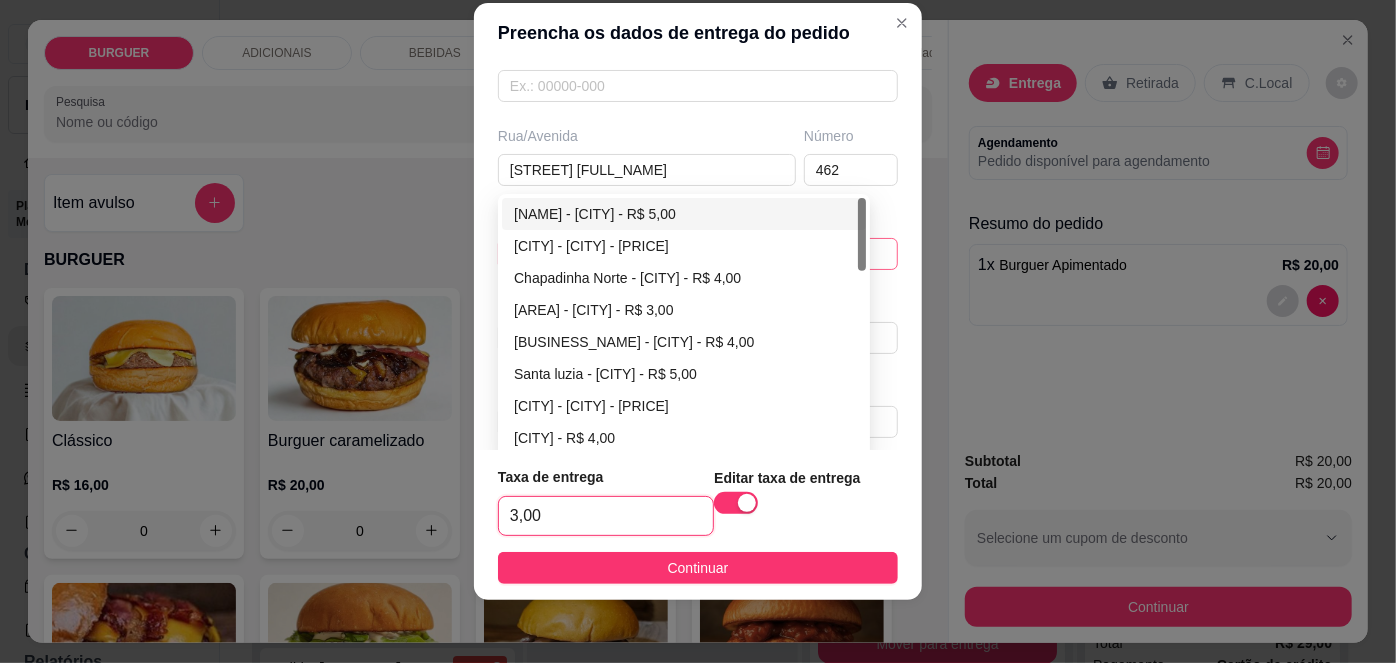 click on "[ID] [ID] [CITY] - [CITY] - [PRICE] [CITY] - [CITY] - [PRICE] [CITY] - [CITY] - [PRICE] [CITY] - [CITY] - [PRICE] [CITY] - [CITY] - [PRICE] [CITY] - [CITY] - [PRICE] [CITY] - [CITY] - [PRICE] [CITY] - [CITY] - [PRICE] [CITY] - [CITY] - [PRICE] [CITY] - [CITY] - [PRICE]" at bounding box center [698, 254] 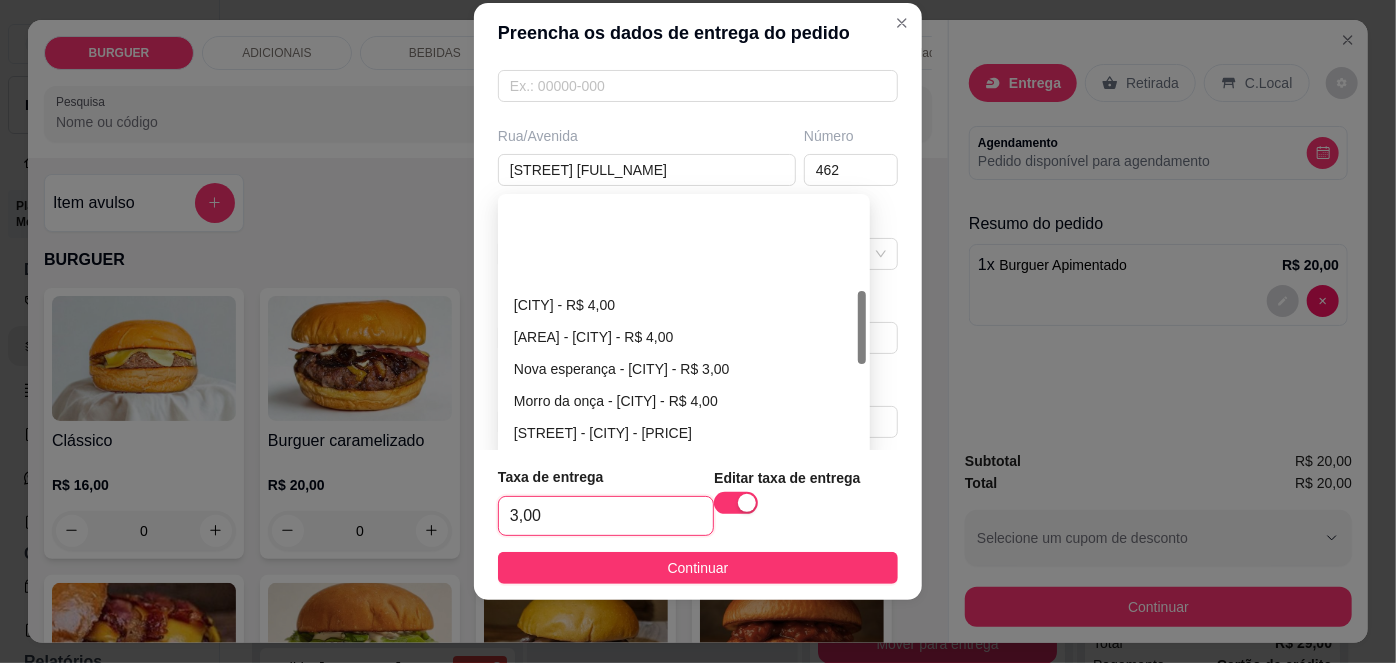 scroll, scrollTop: 327, scrollLeft: 0, axis: vertical 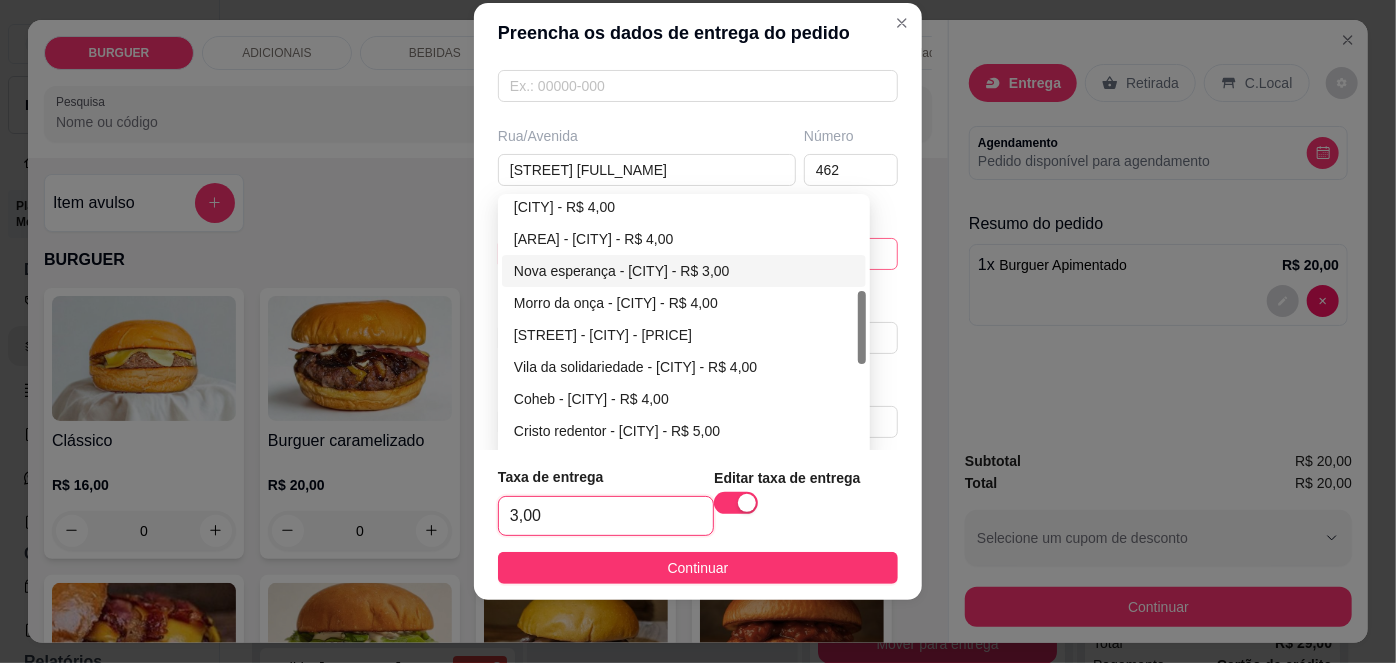 type on "3,00" 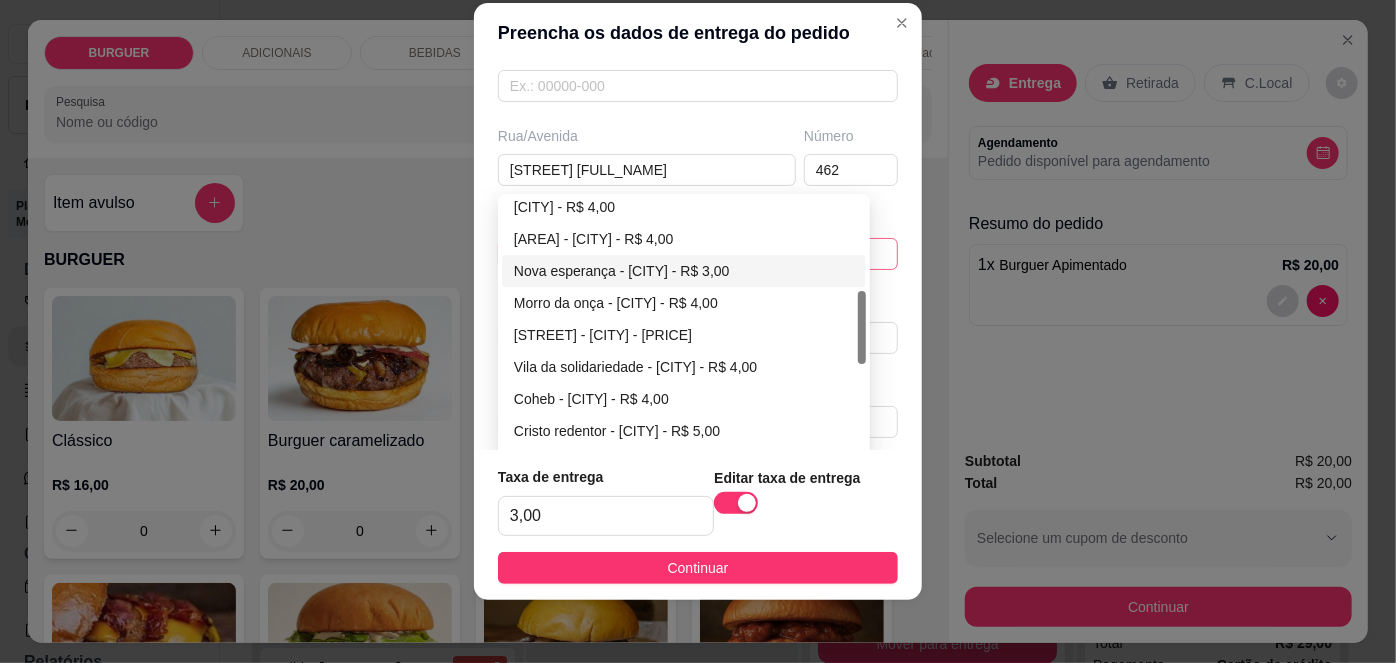 click on "Nova esperança  - [CITY]  -  R$ 3,00" at bounding box center [684, 271] 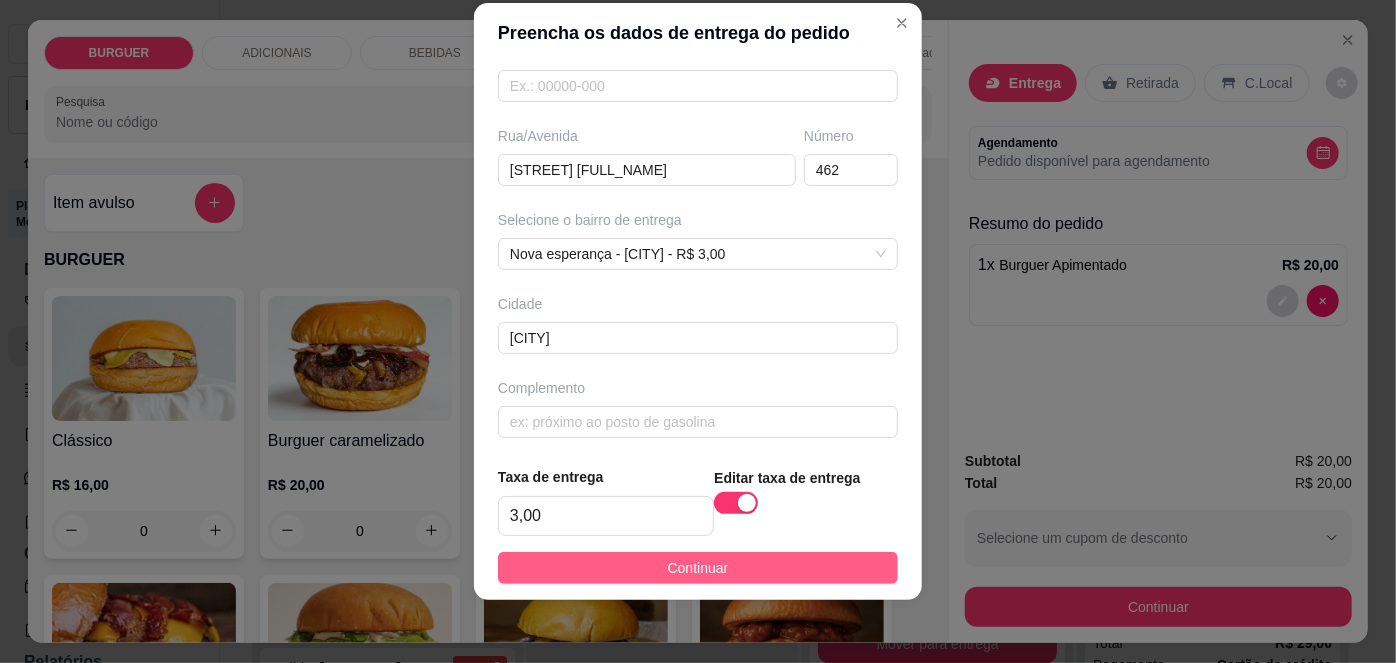 click on "Continuar" at bounding box center [698, 568] 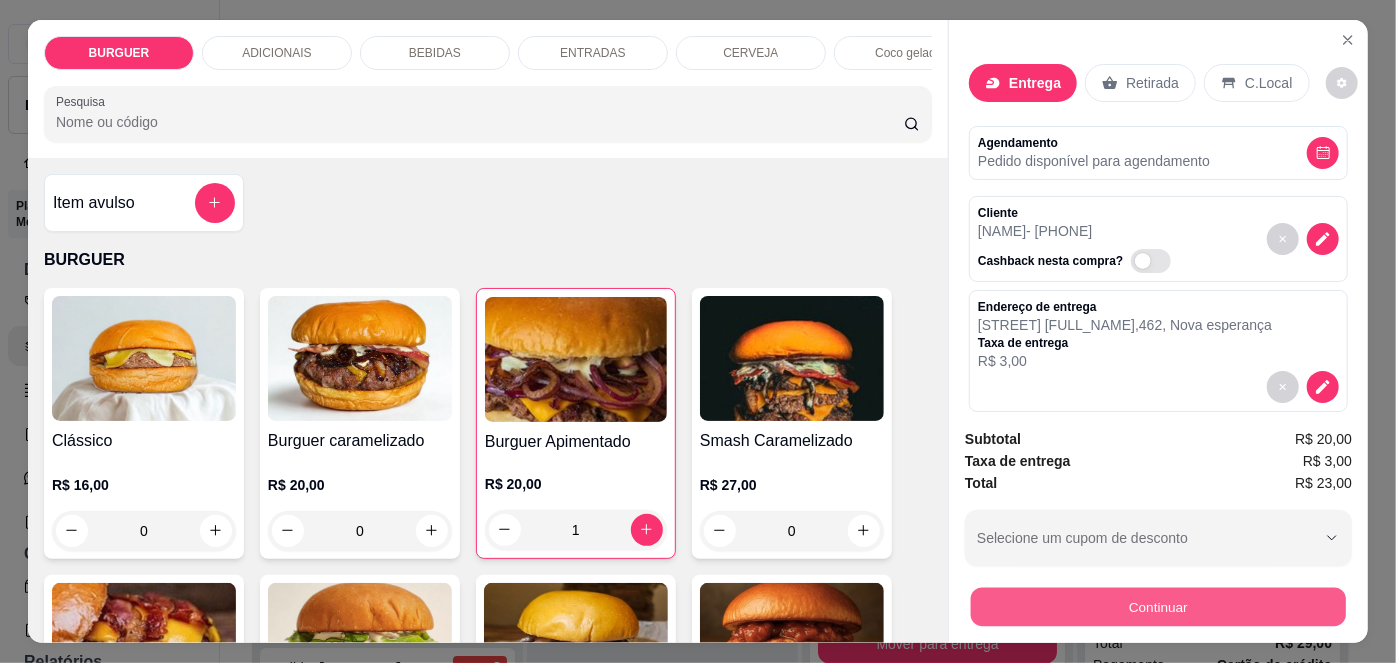 click on "Continuar" at bounding box center (1158, 607) 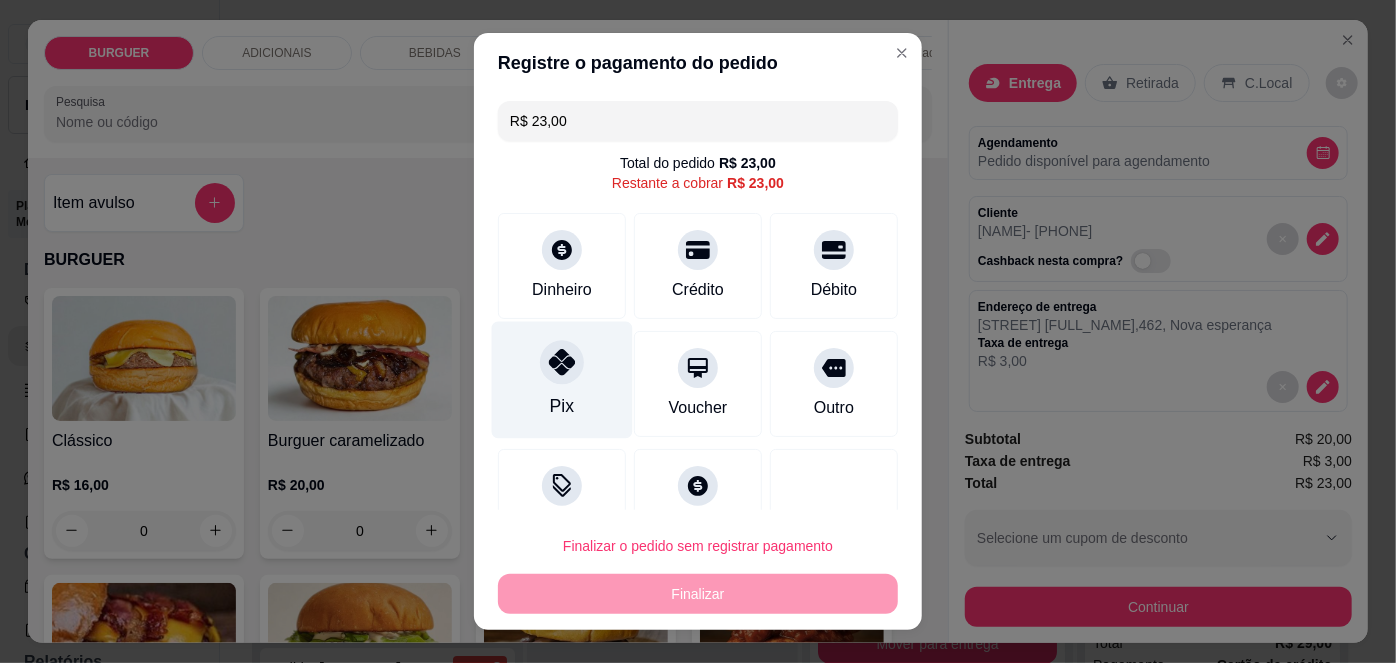 click at bounding box center (562, 363) 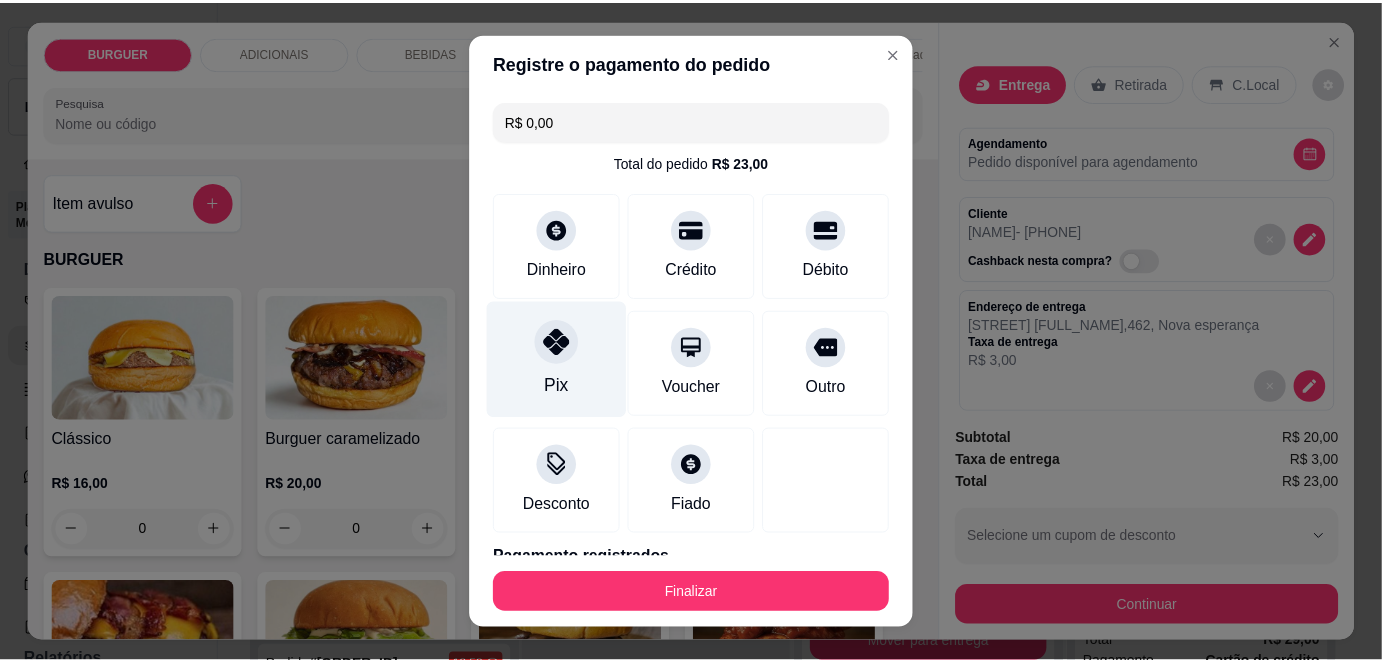 scroll, scrollTop: 88, scrollLeft: 0, axis: vertical 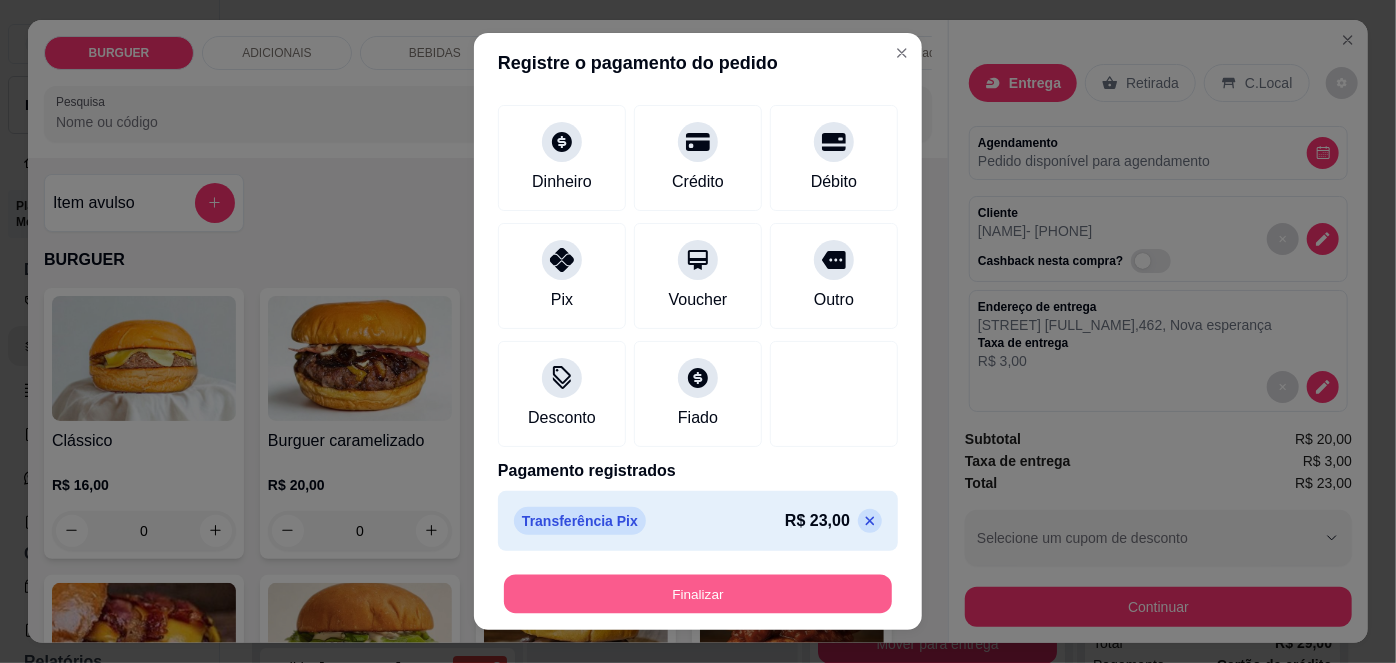 click on "Finalizar" at bounding box center (698, 593) 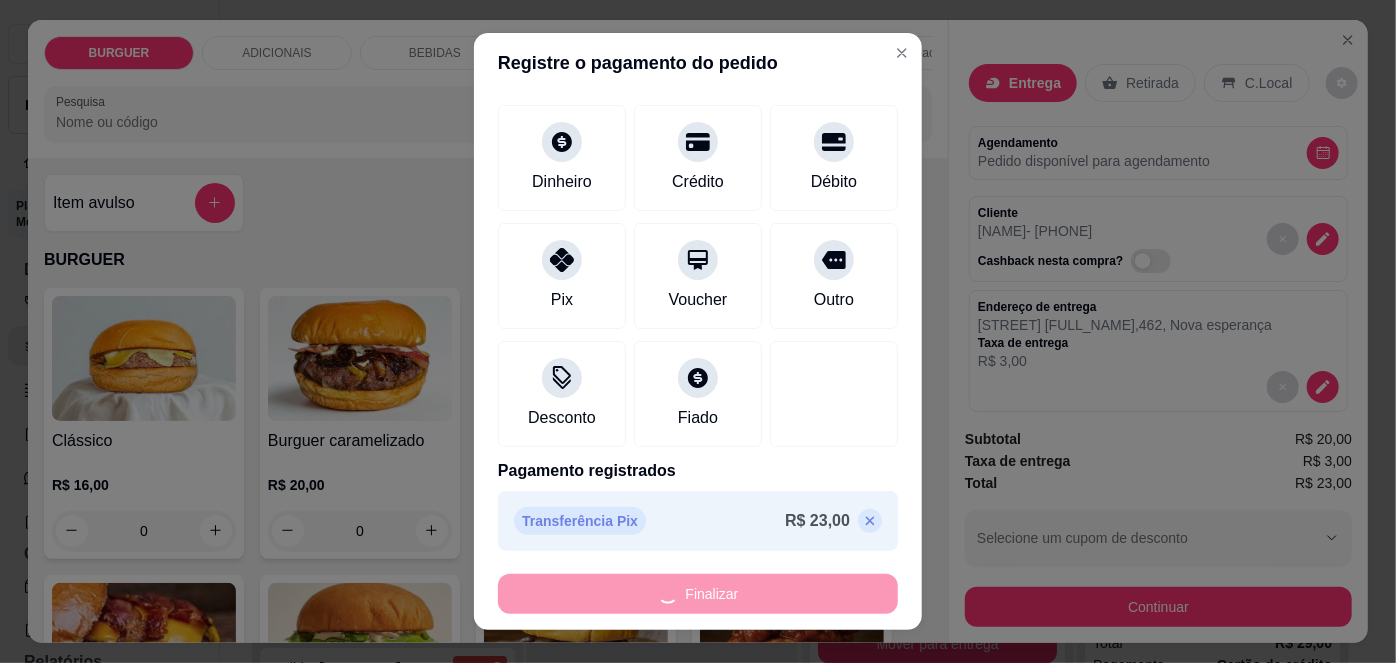 type on "0" 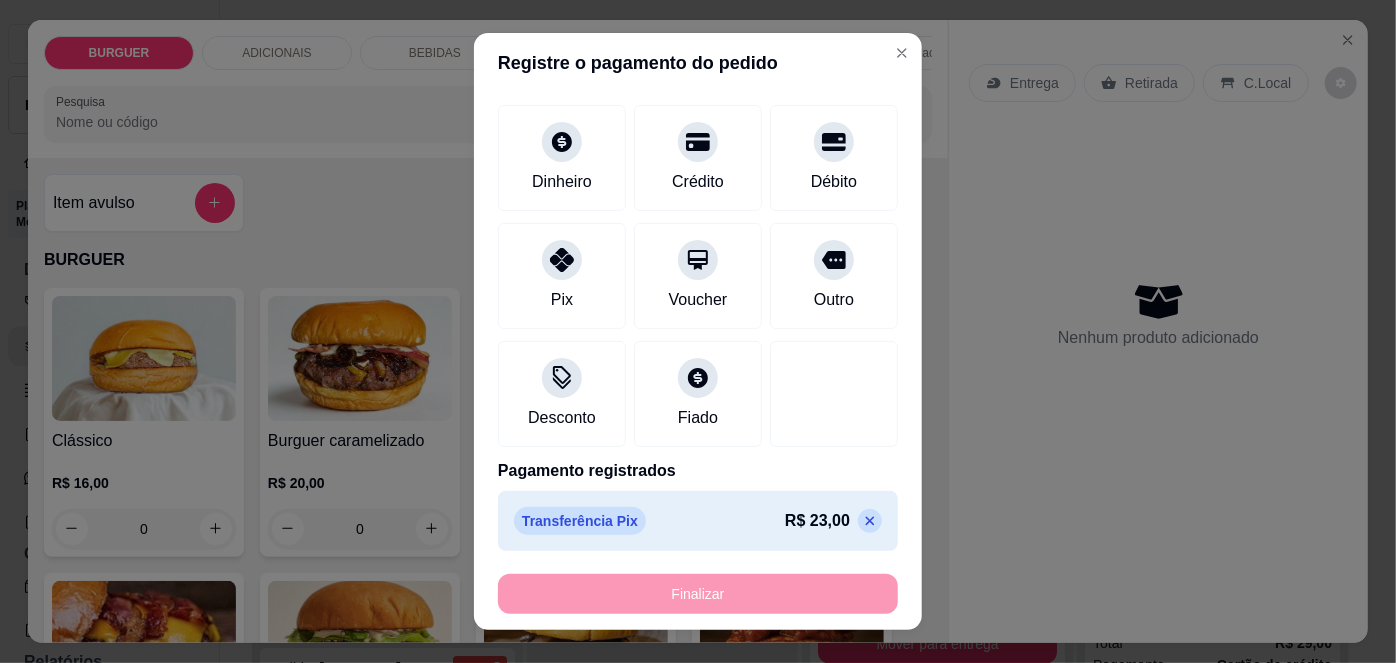 type on "-R$ 23,00" 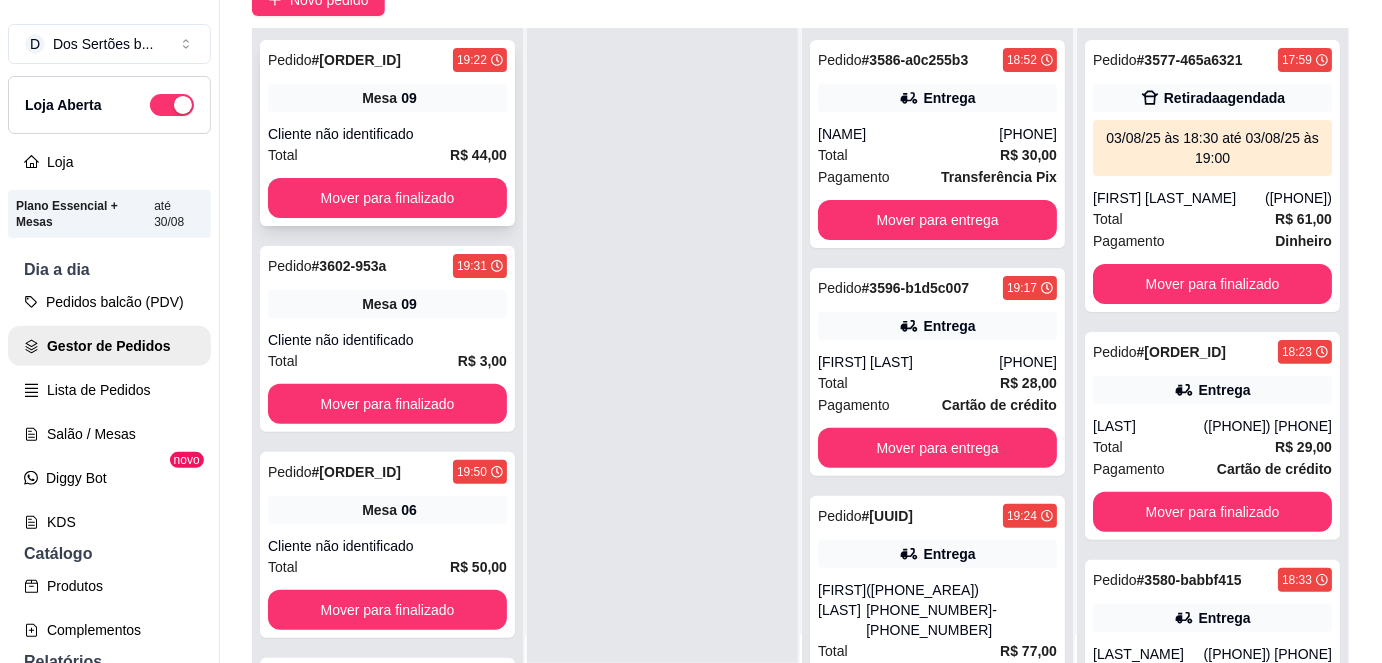 scroll, scrollTop: 198, scrollLeft: 0, axis: vertical 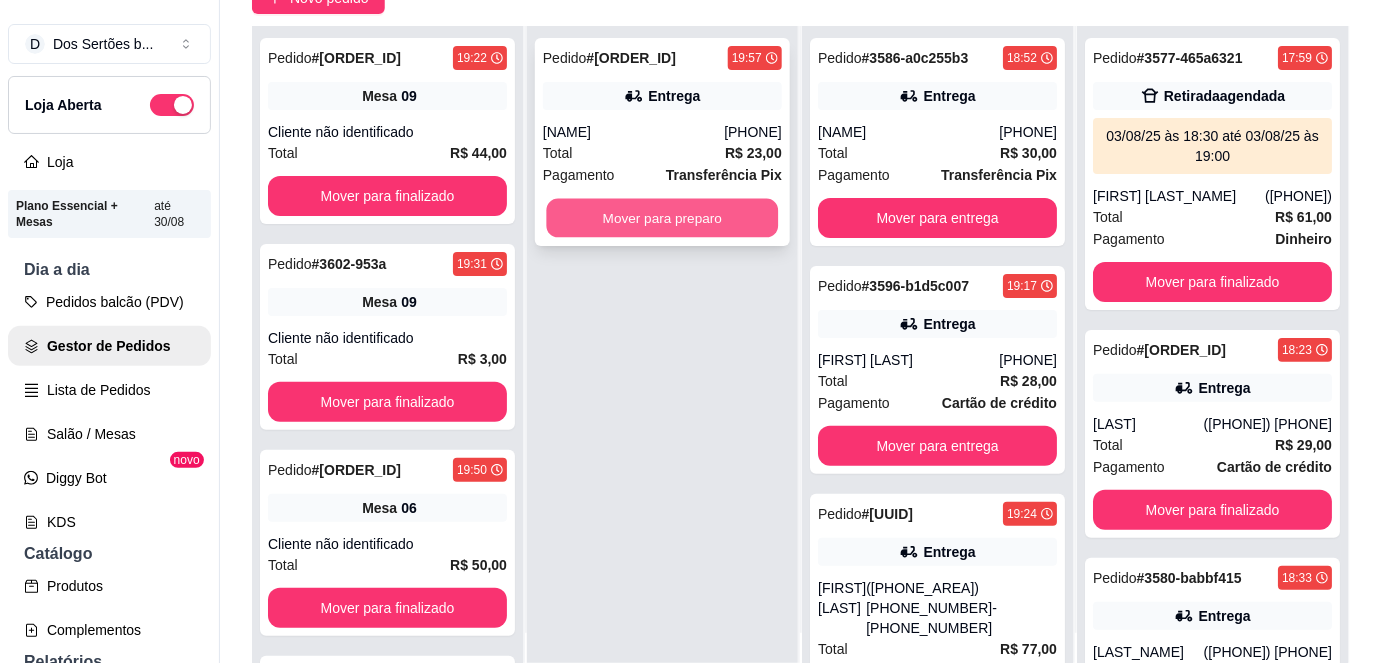 click on "Mover para preparo" at bounding box center [663, 218] 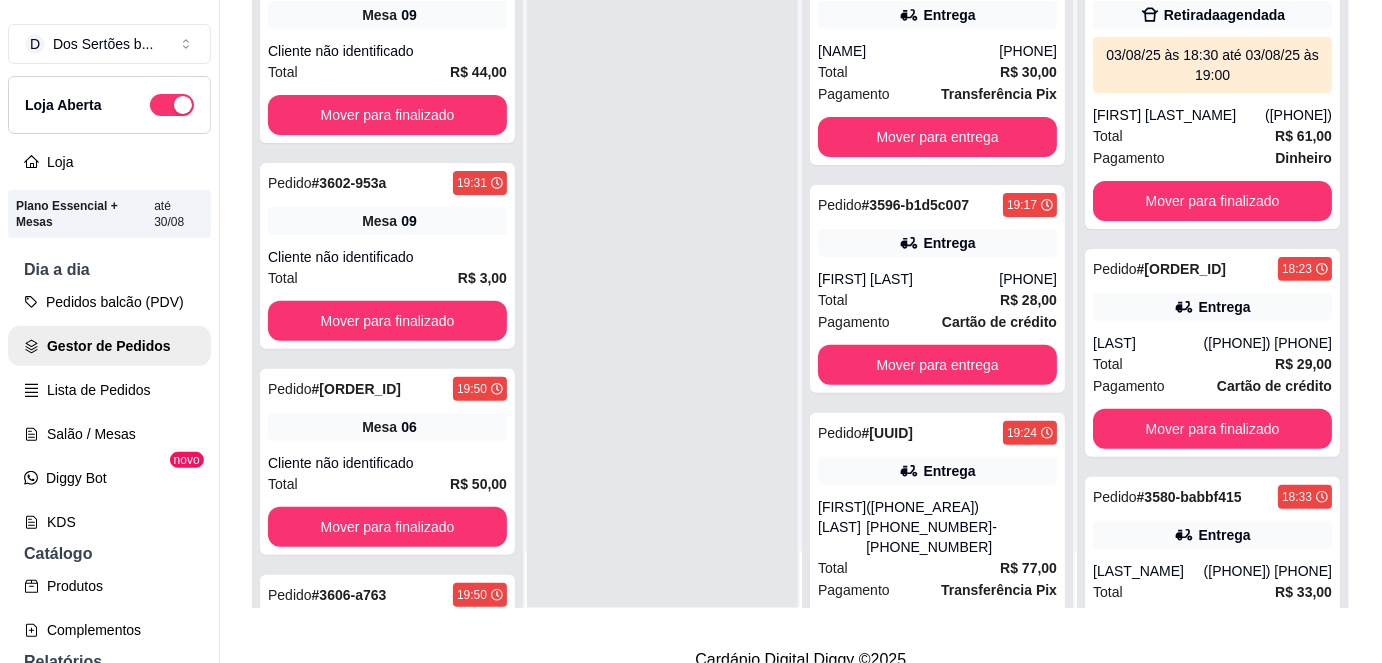 scroll, scrollTop: 278, scrollLeft: 0, axis: vertical 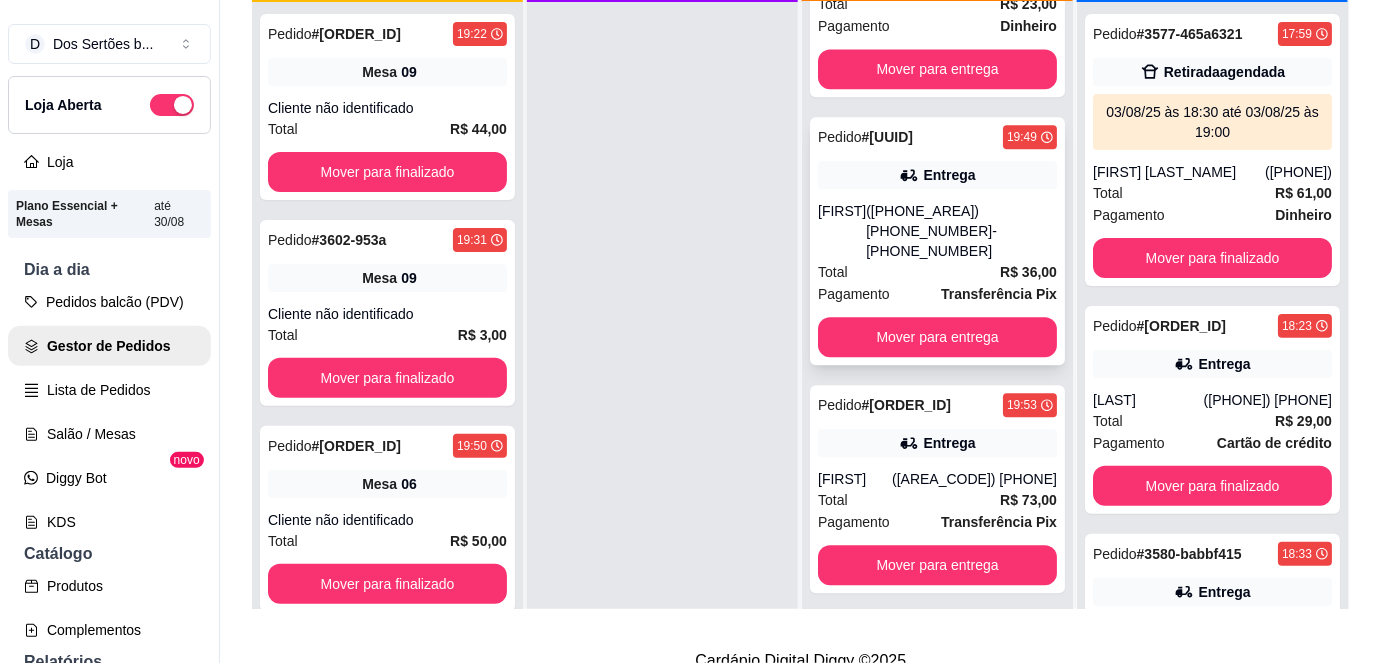 click on "Total R$ 36,00" at bounding box center (937, 272) 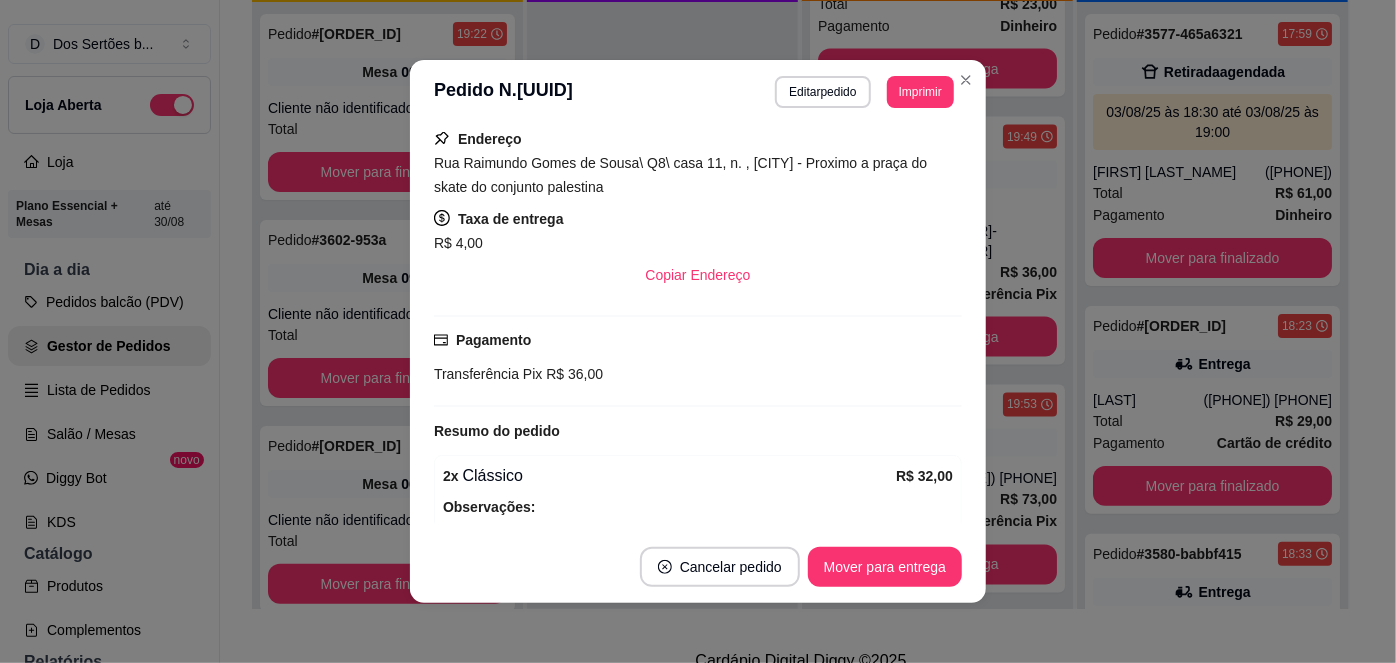 scroll, scrollTop: 397, scrollLeft: 0, axis: vertical 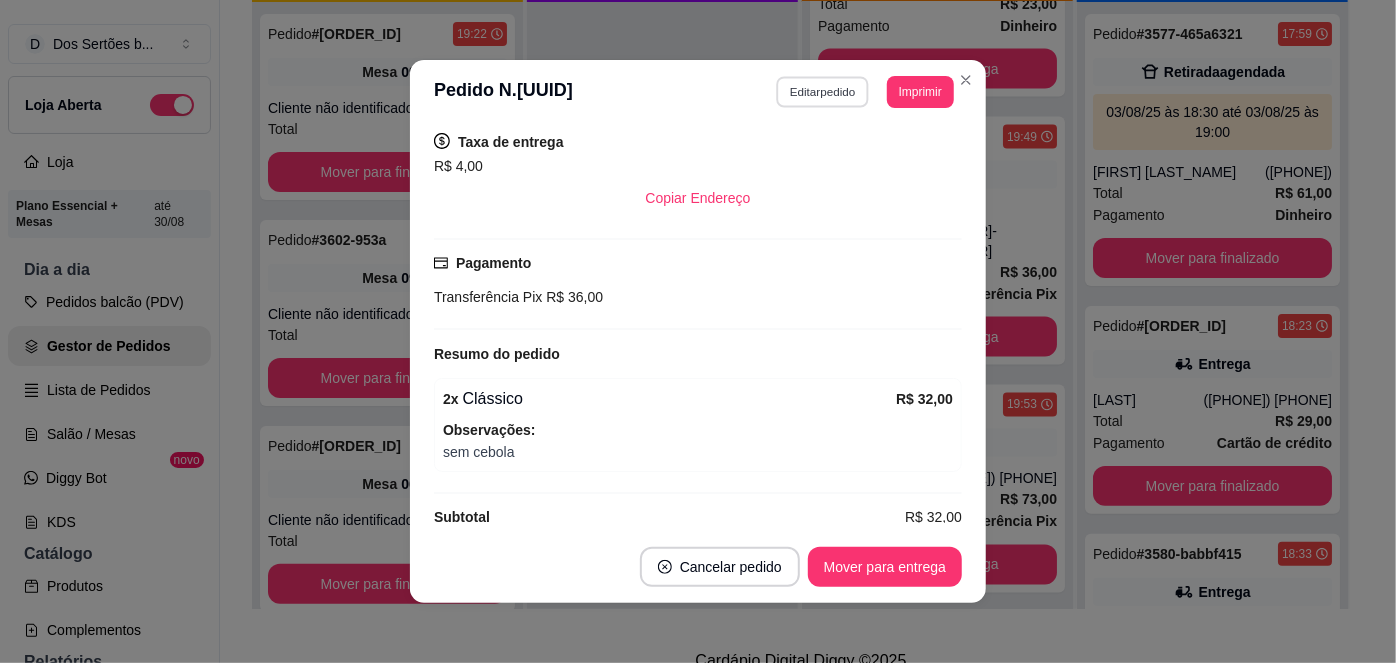 click on "Editar  pedido" at bounding box center [823, 91] 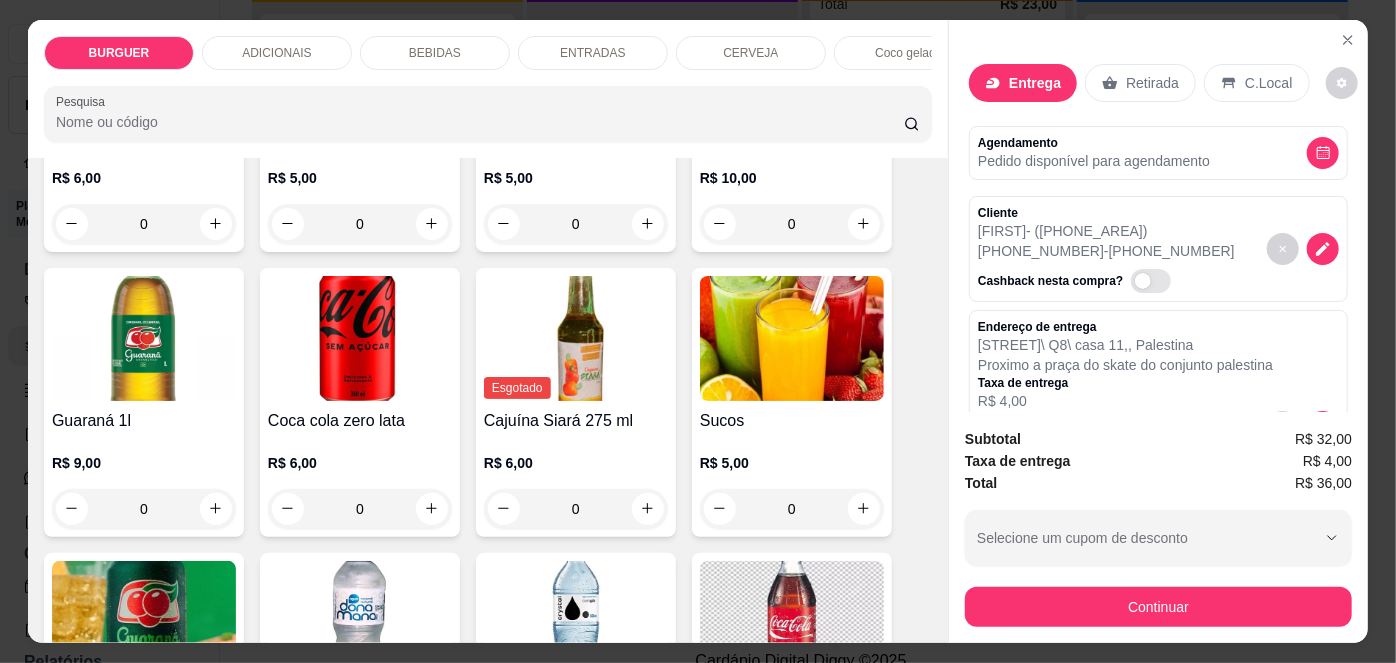 scroll, scrollTop: 1878, scrollLeft: 0, axis: vertical 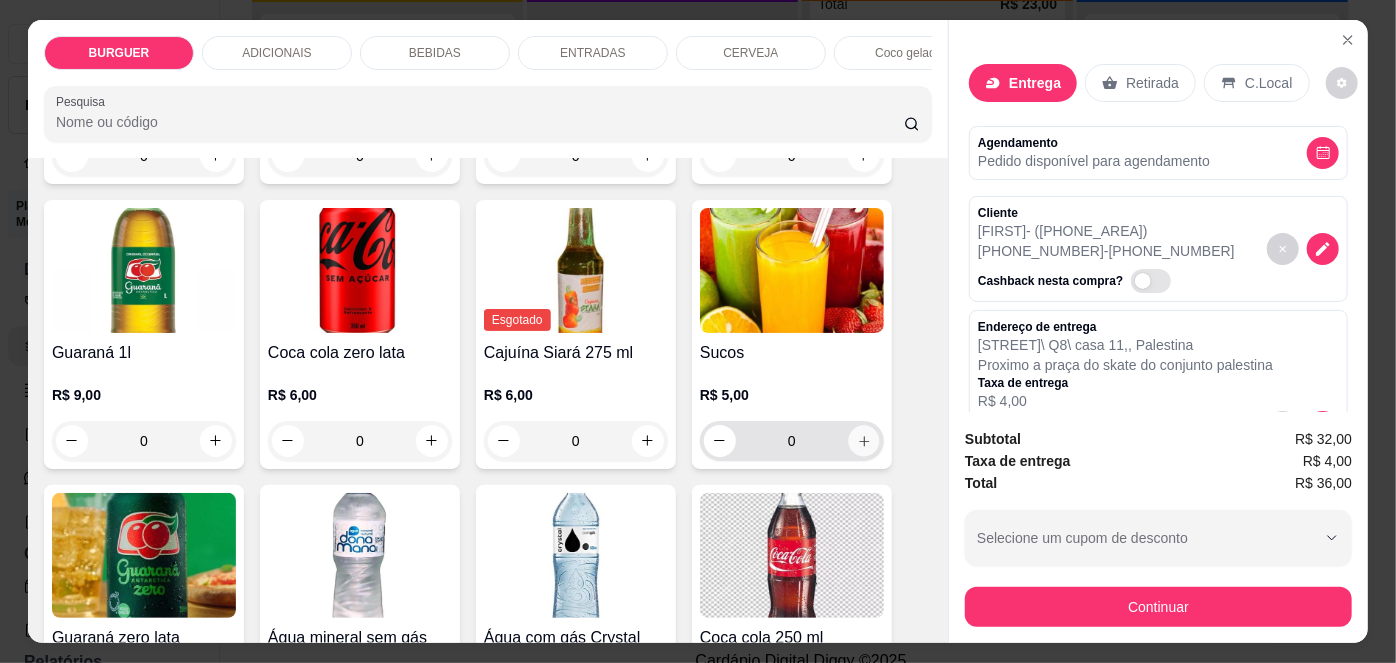 click 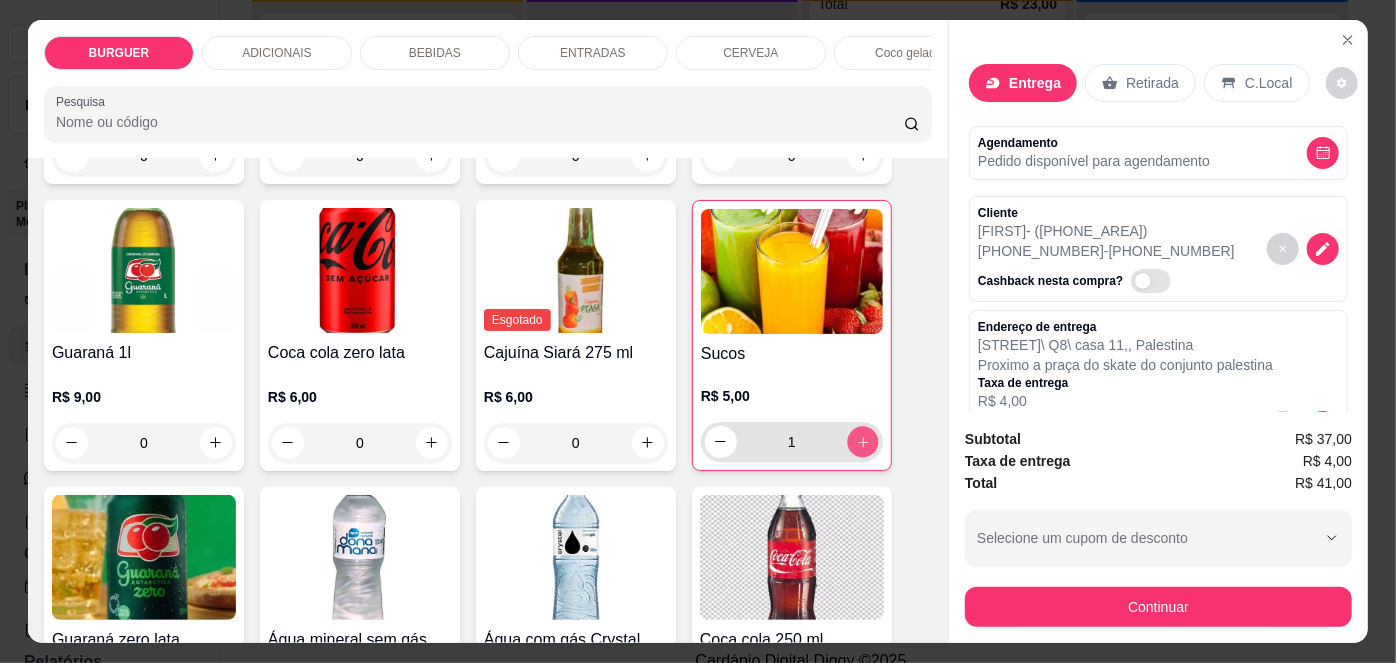 click 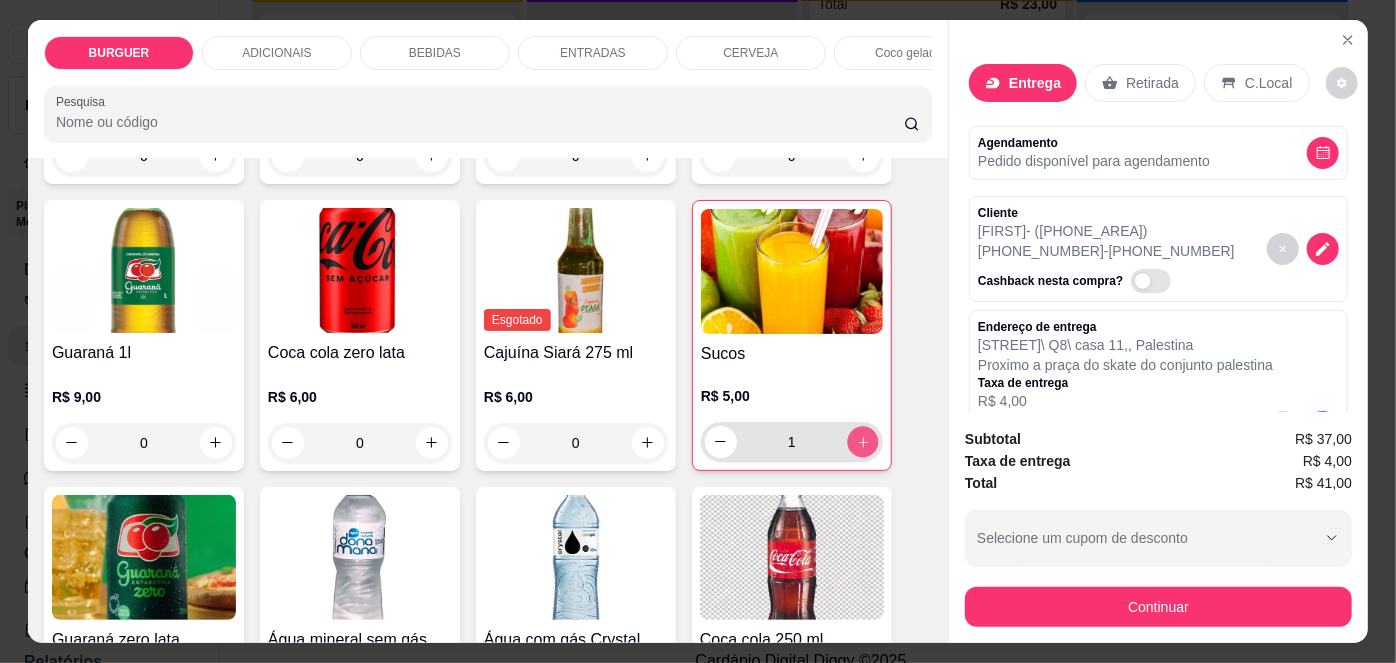 type on "2" 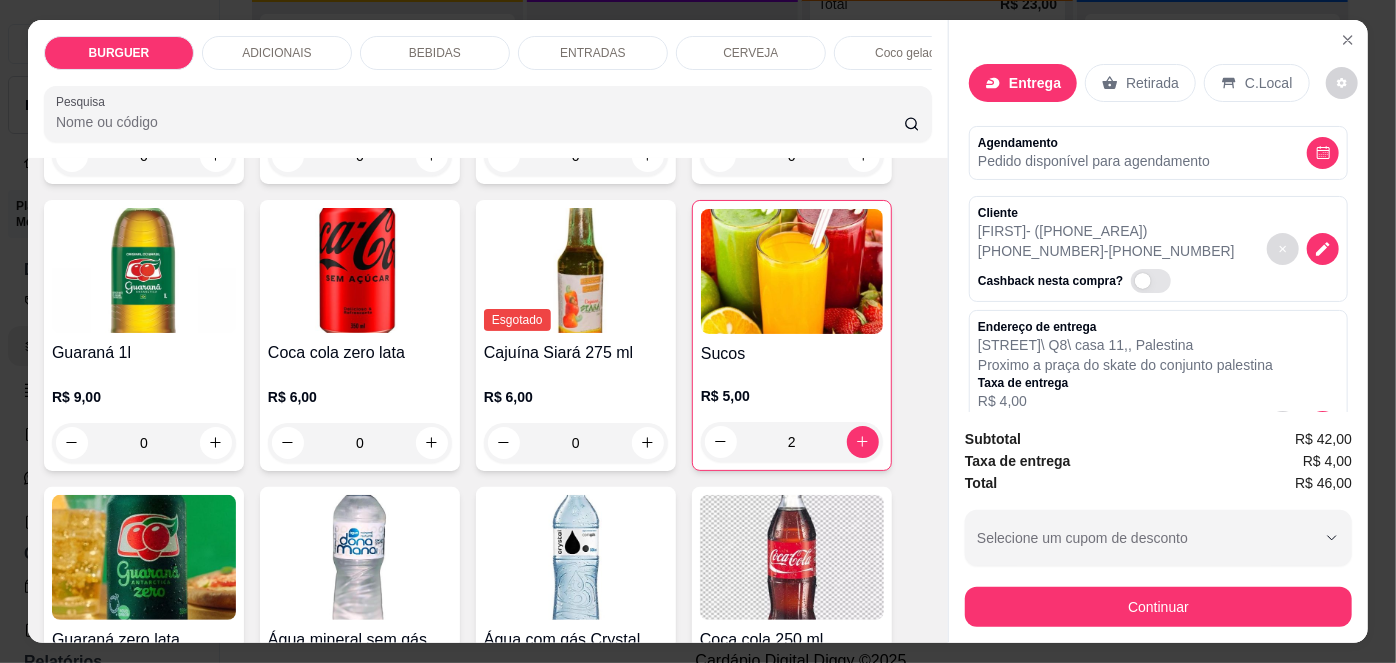 scroll, scrollTop: 309, scrollLeft: 0, axis: vertical 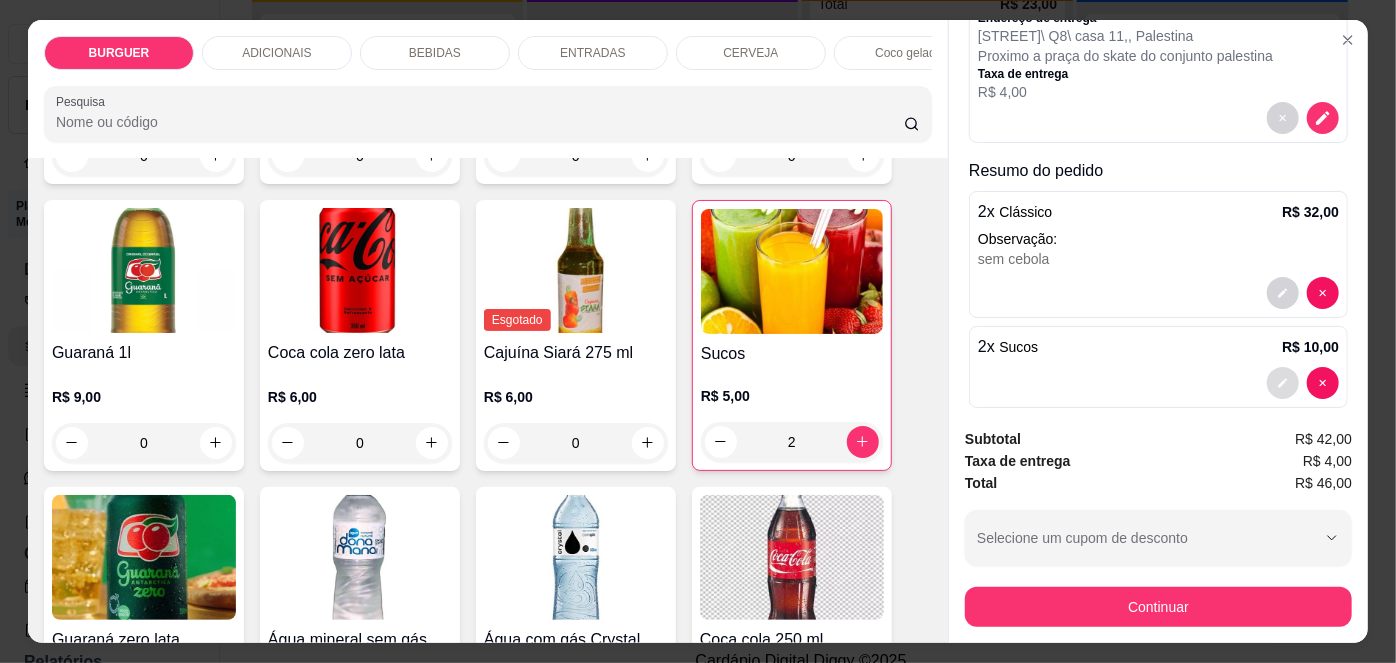 click 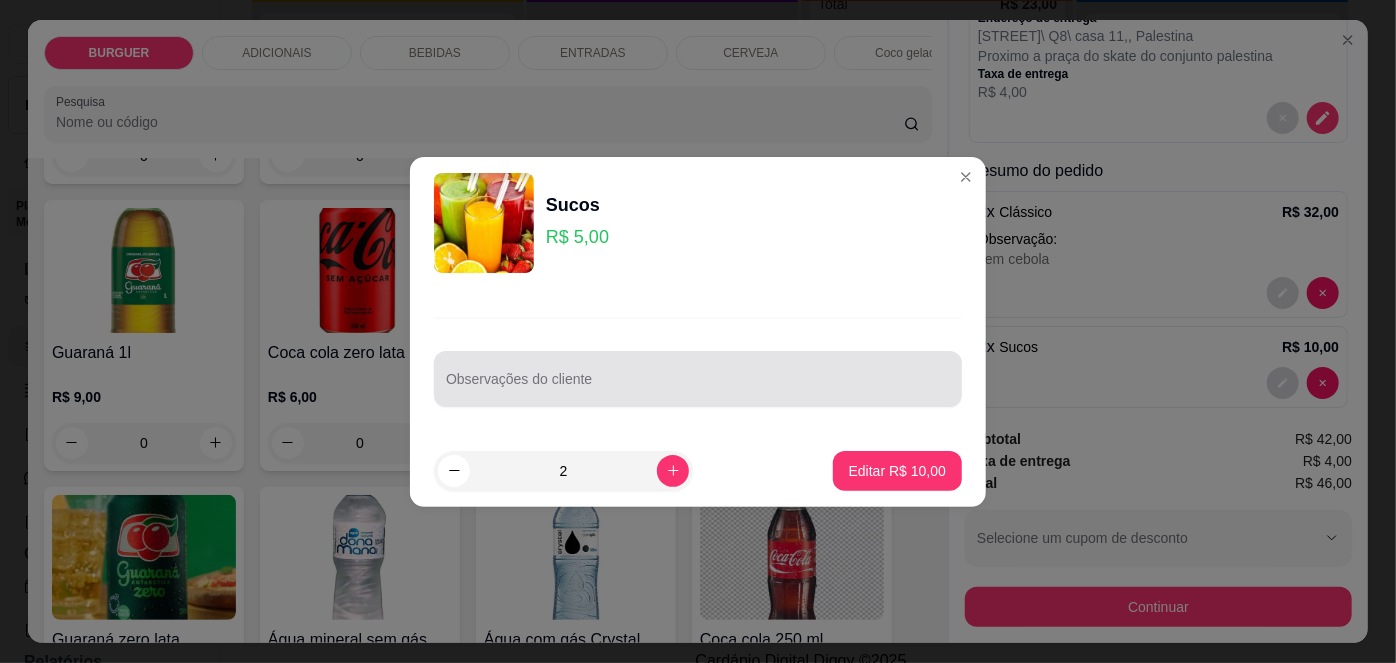 click at bounding box center [698, 379] 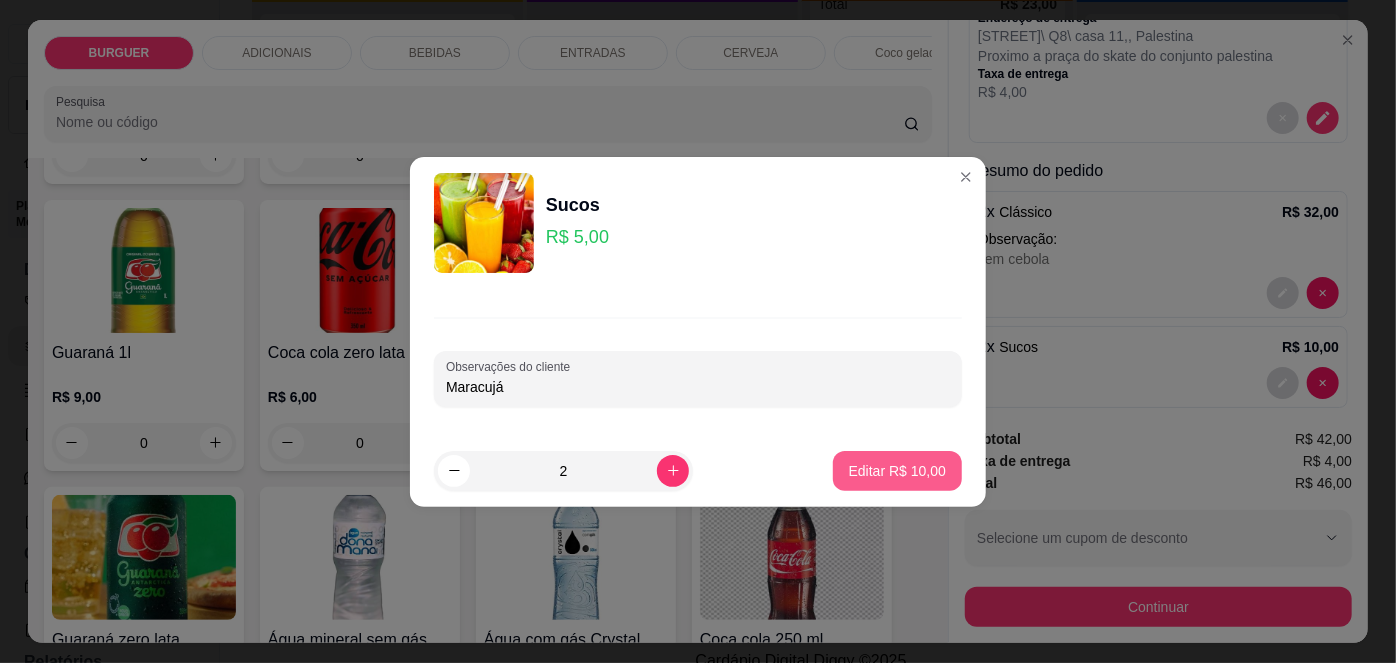 type on "Maracujá" 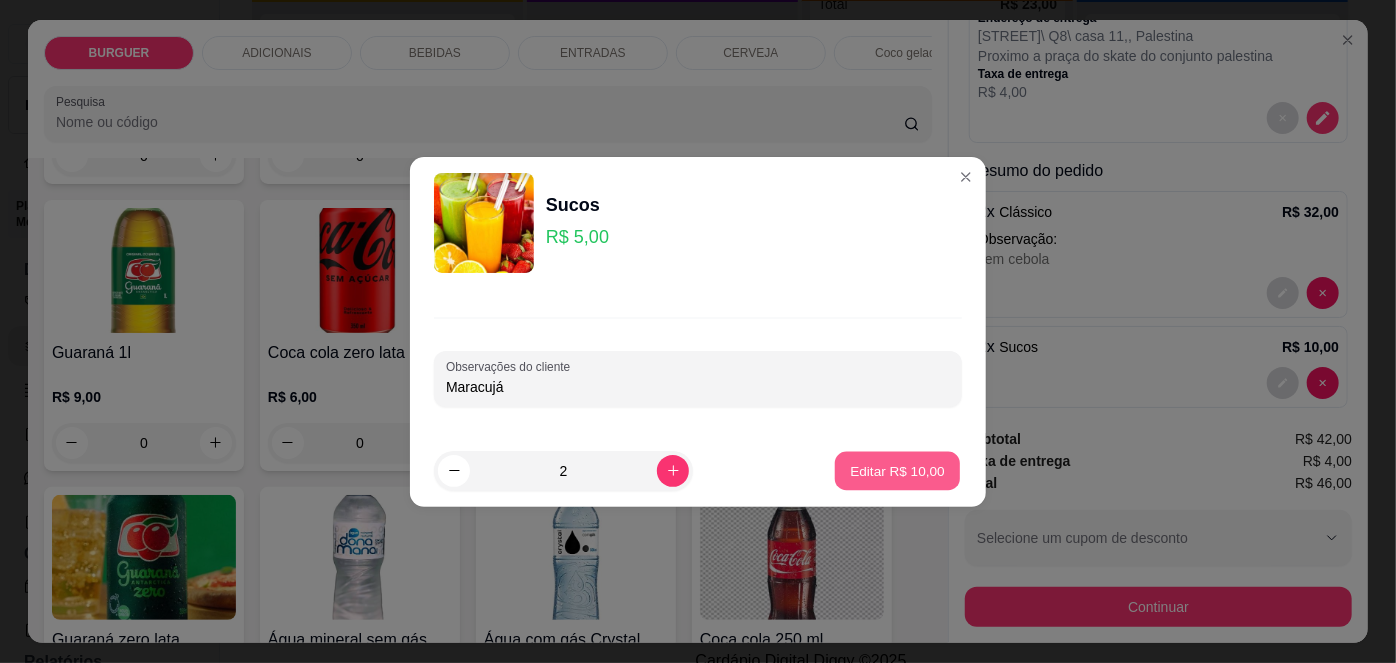 click on "Editar   R$ 10,00" at bounding box center (897, 470) 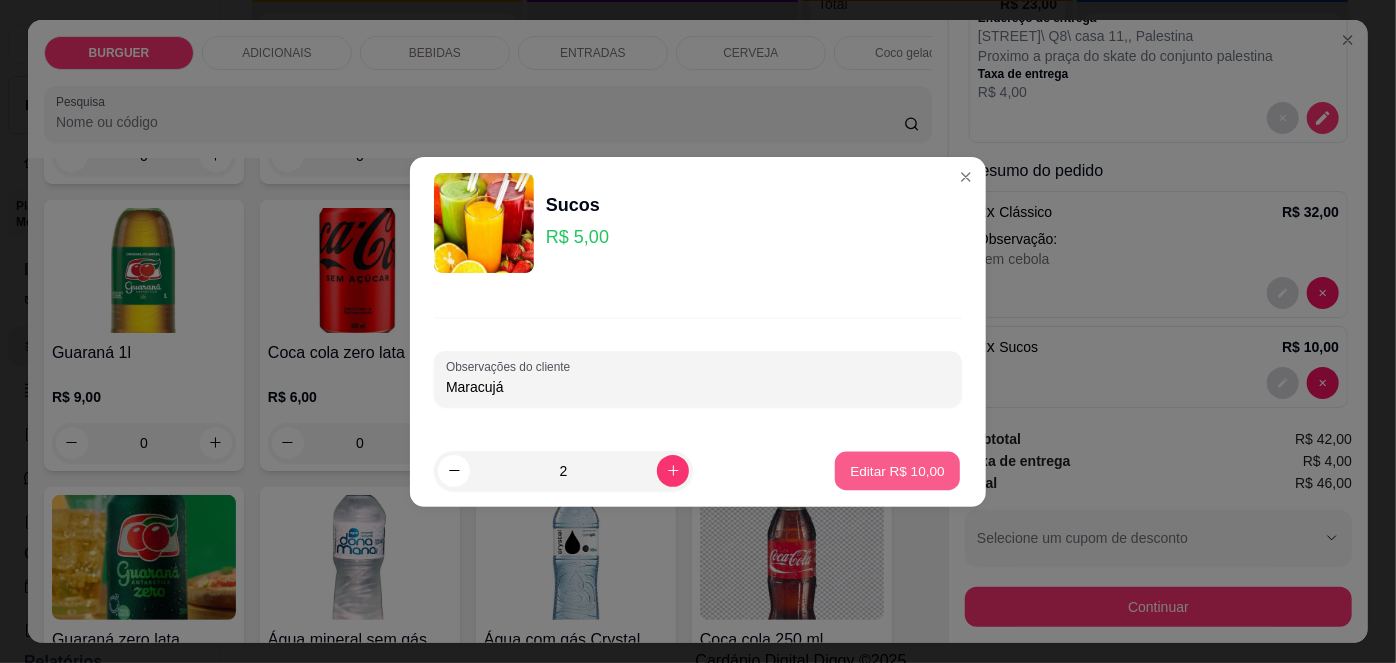 type on "0" 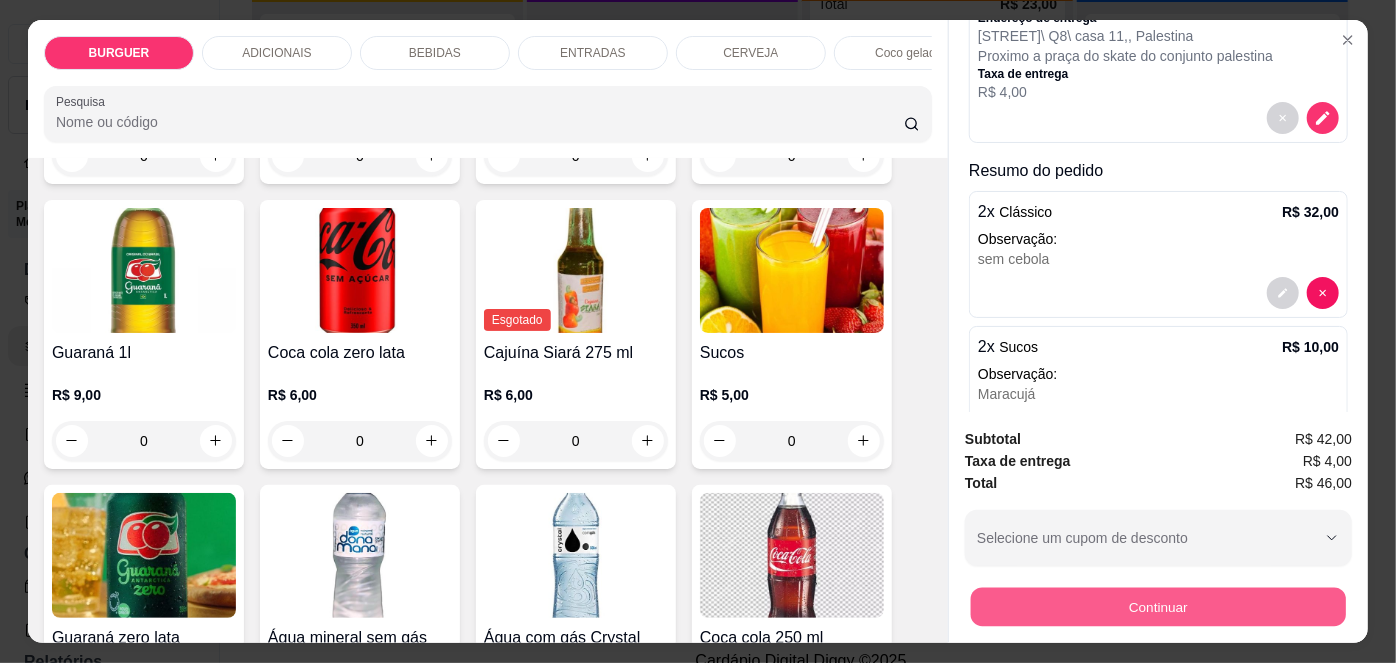 click on "Continuar" at bounding box center [1158, 607] 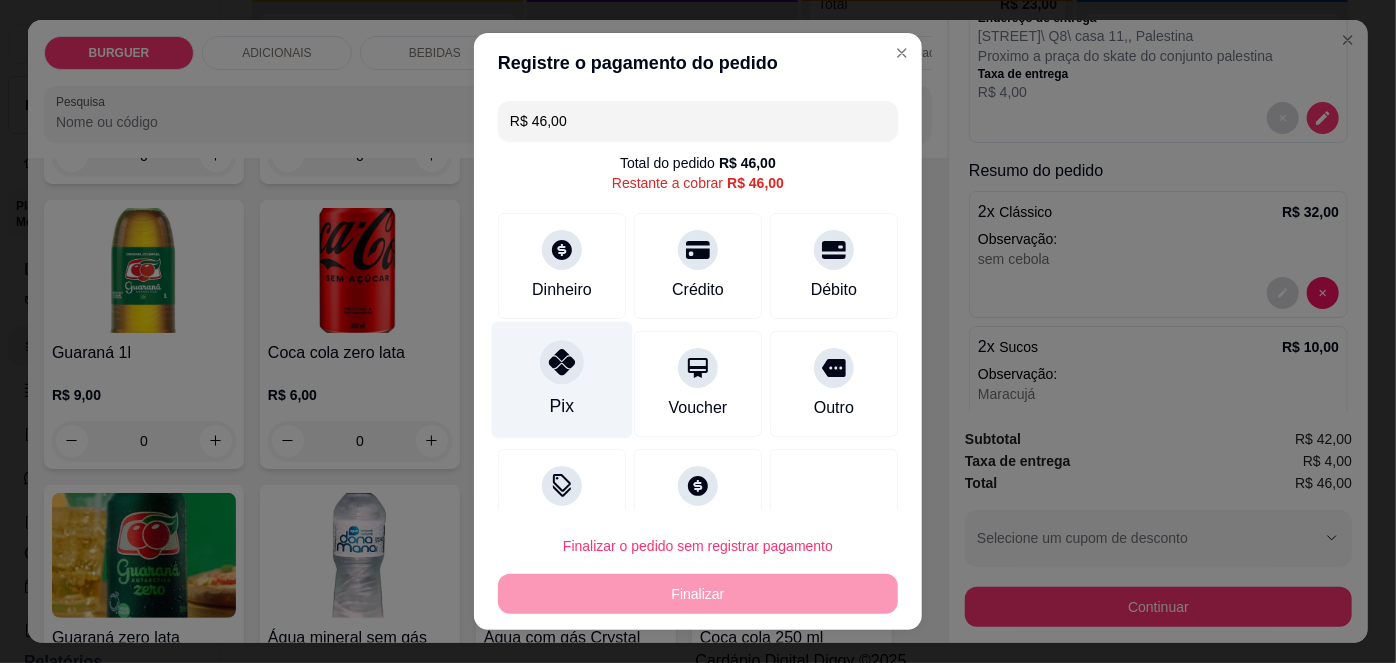 click at bounding box center [562, 363] 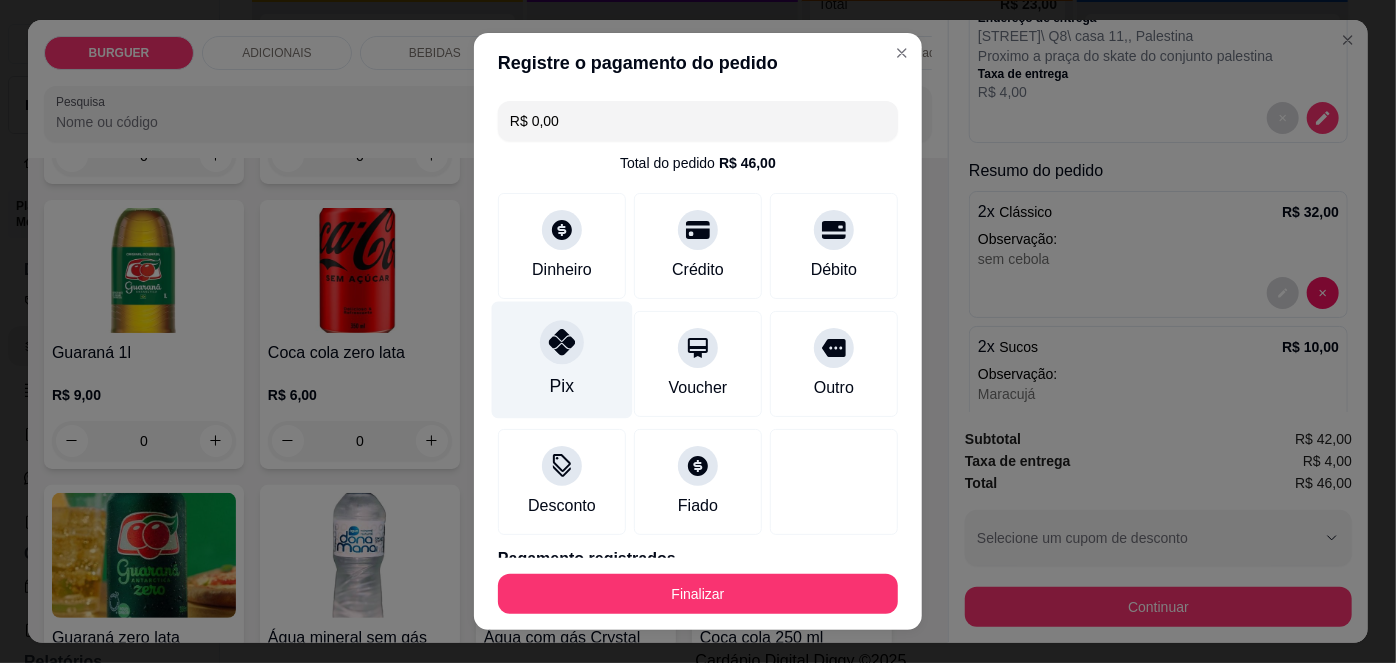 scroll, scrollTop: 88, scrollLeft: 0, axis: vertical 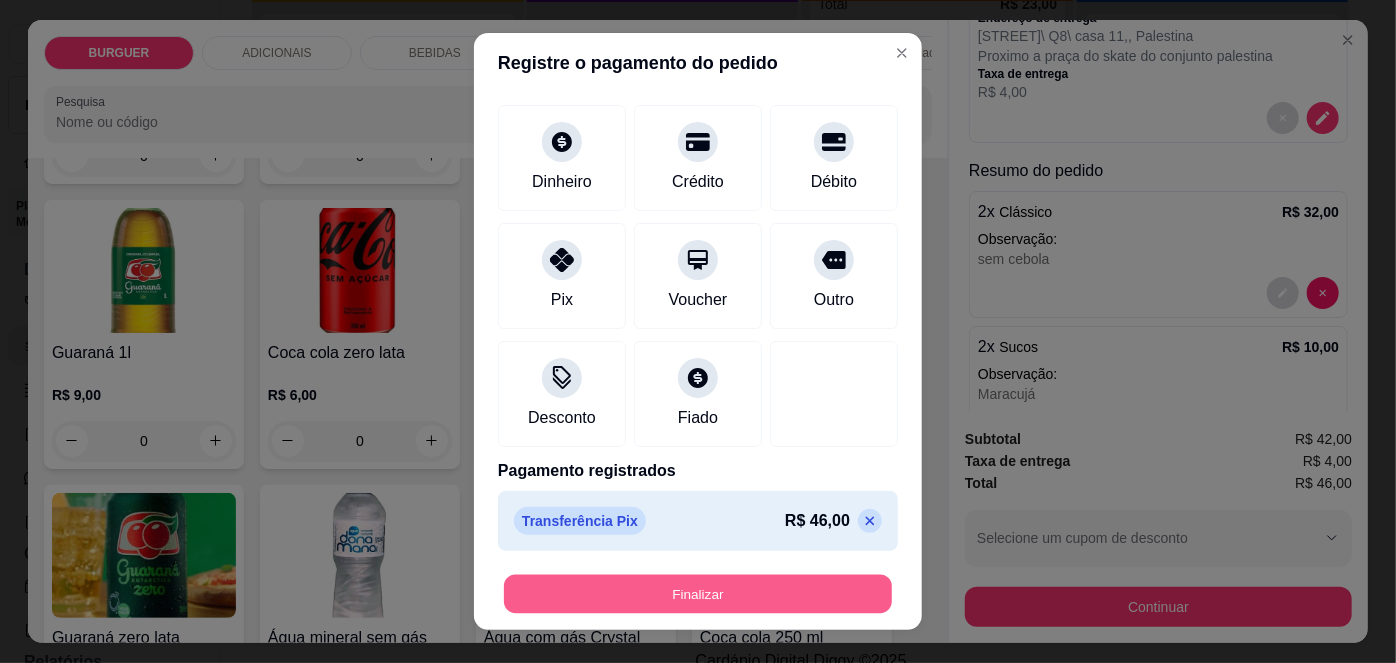 click on "Finalizar" at bounding box center (698, 593) 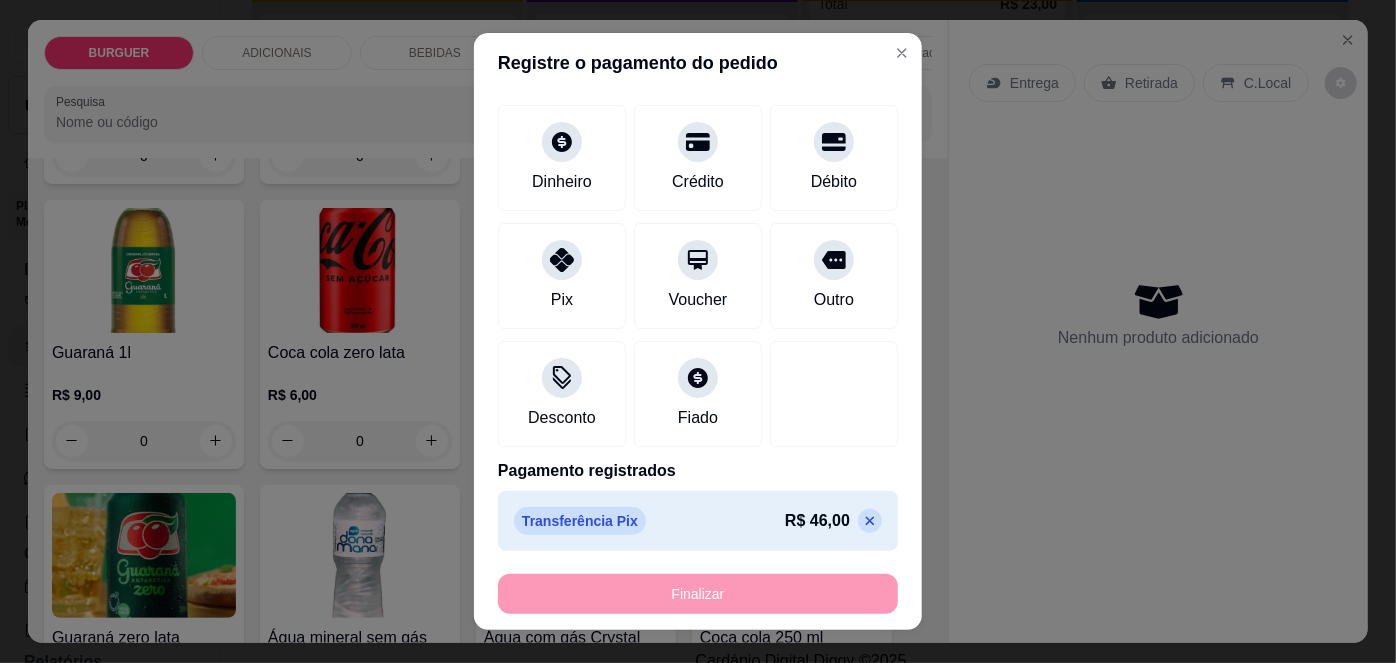 type on "-R$ 46,00" 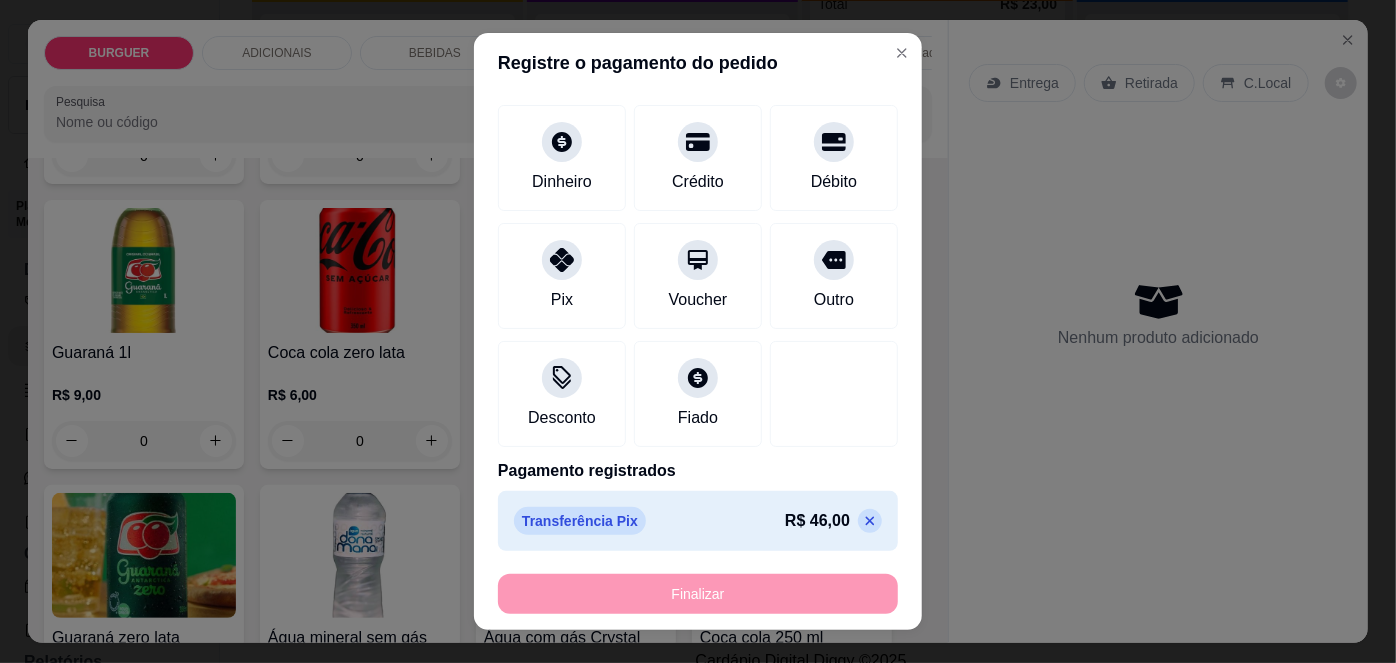 scroll, scrollTop: 0, scrollLeft: 0, axis: both 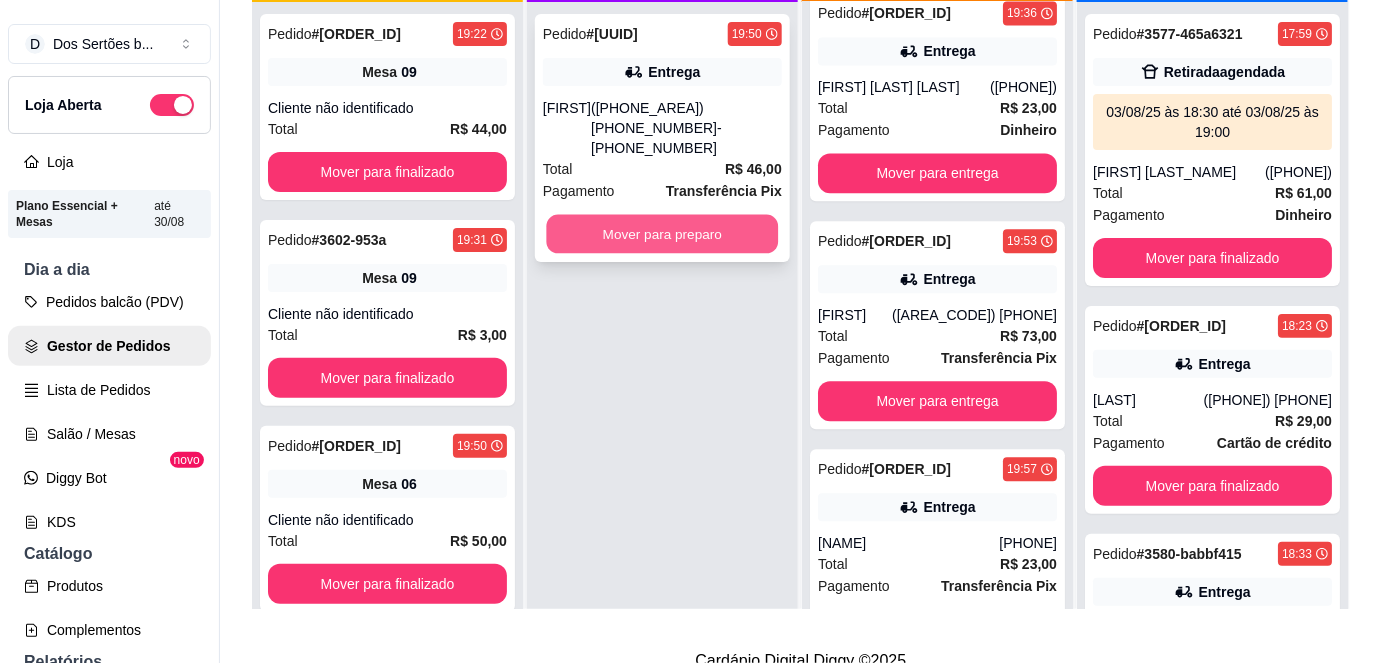 click on "Mover para preparo" at bounding box center [663, 234] 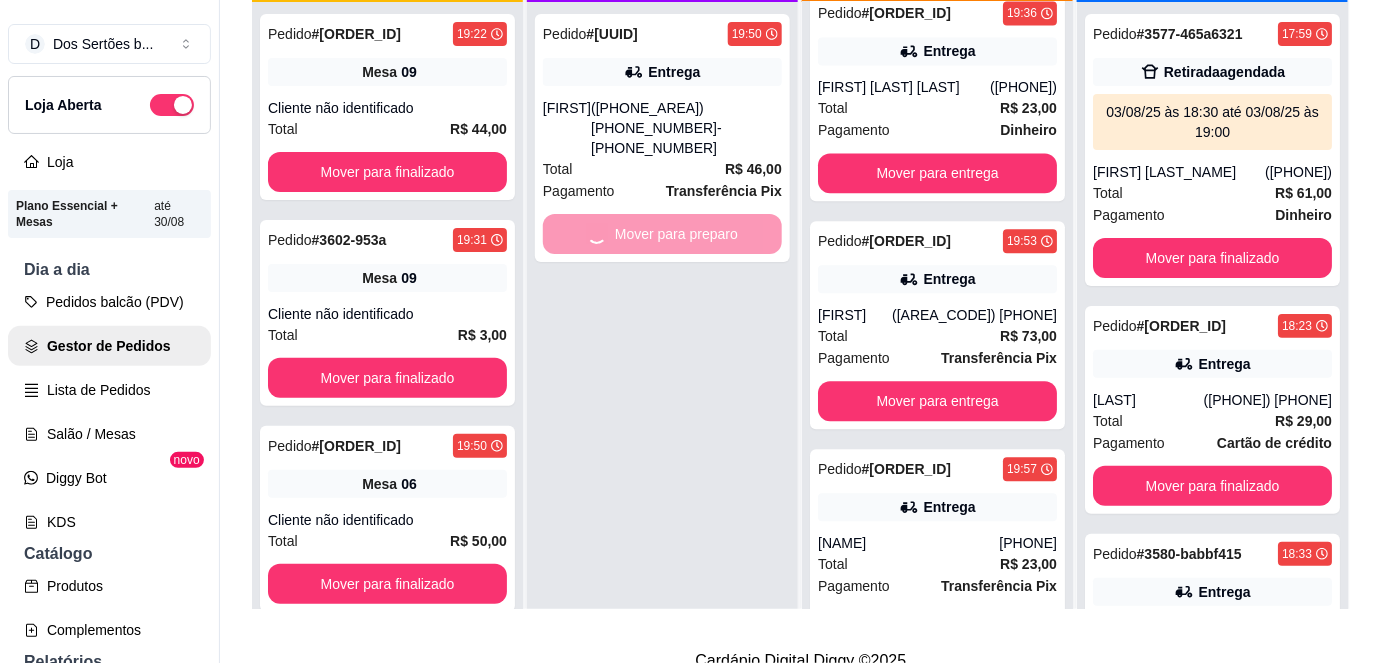 scroll, scrollTop: 1533, scrollLeft: 0, axis: vertical 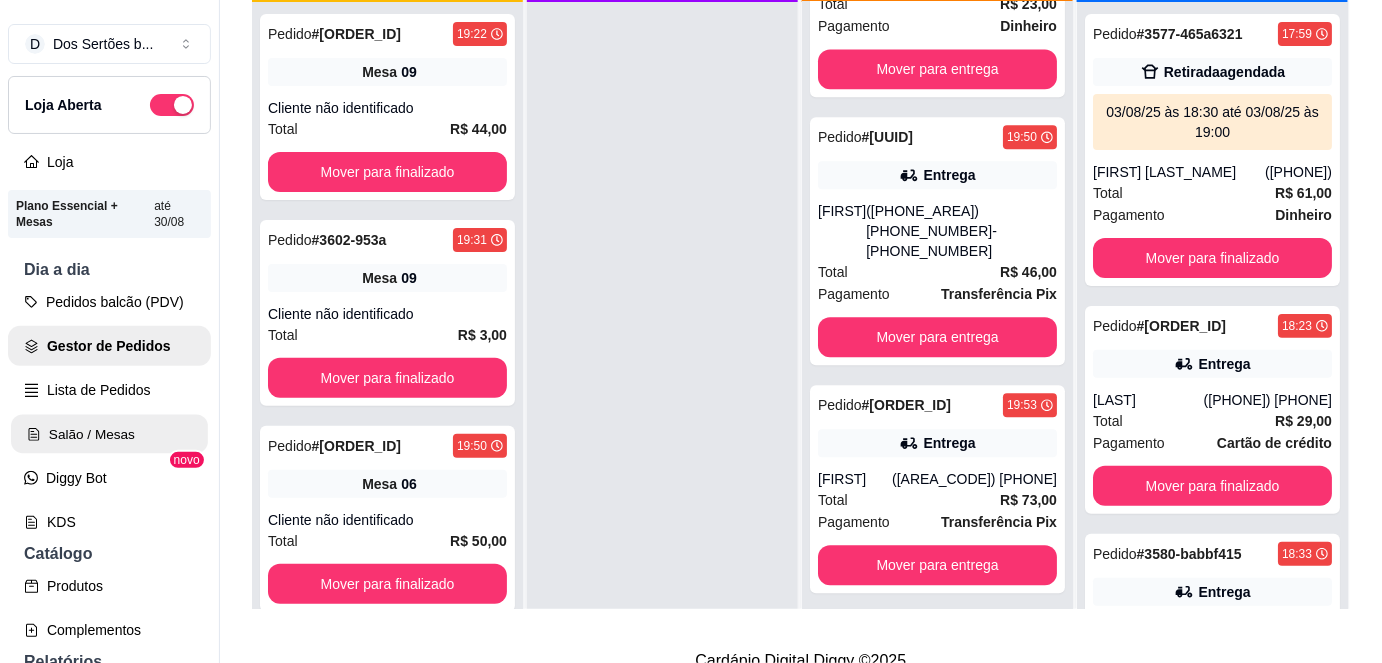 click on "Salão / Mesas" at bounding box center (109, 434) 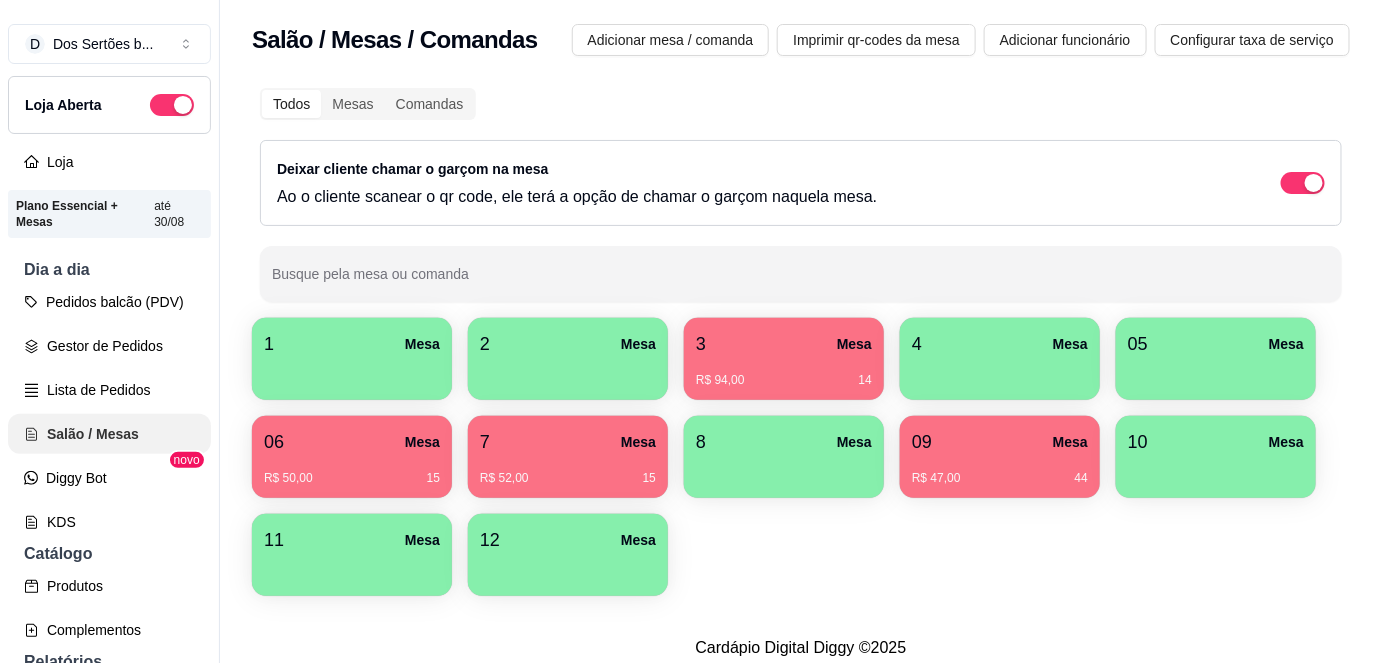 scroll, scrollTop: 0, scrollLeft: 0, axis: both 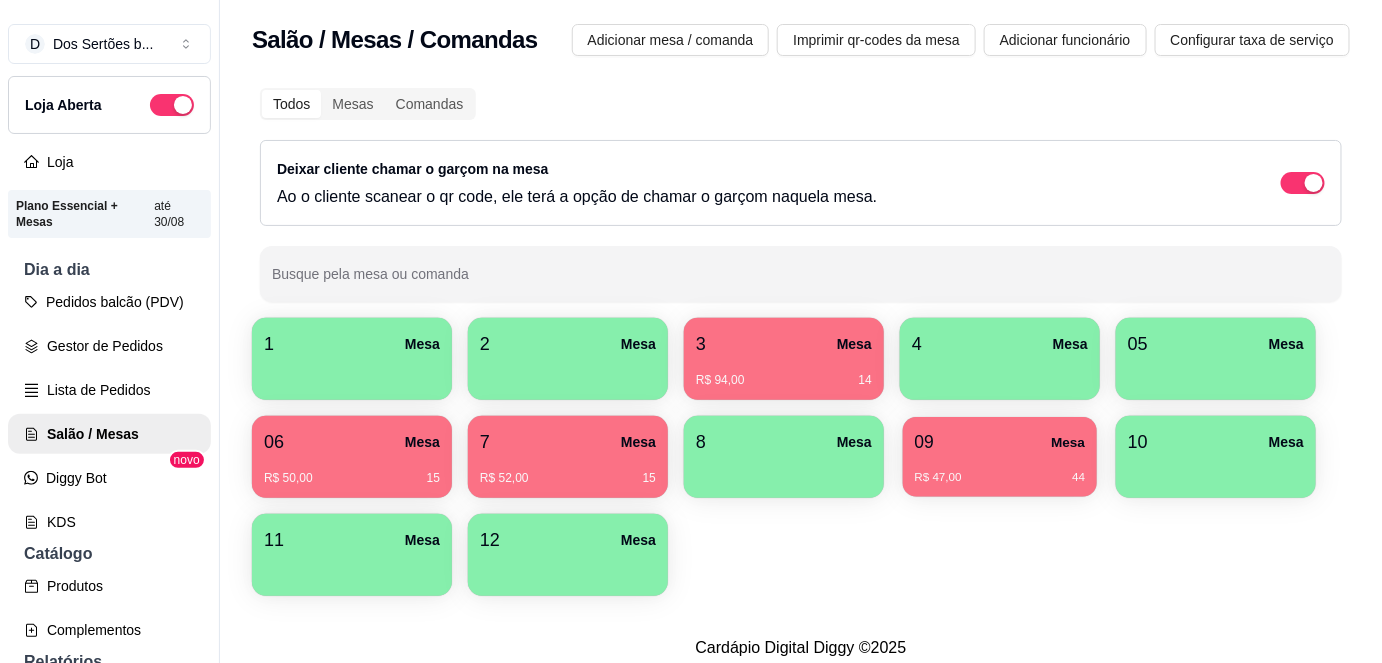 click on "09 Mesa" at bounding box center (1000, 442) 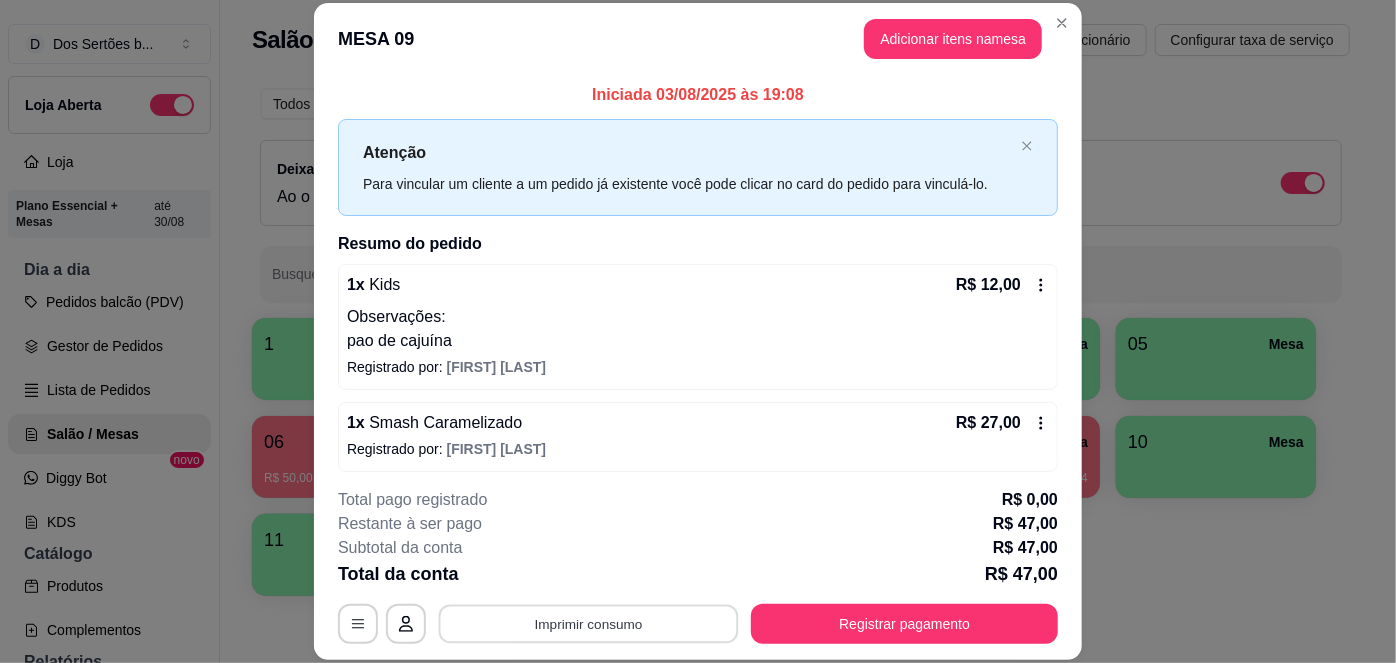 click on "Imprimir consumo" at bounding box center (589, 623) 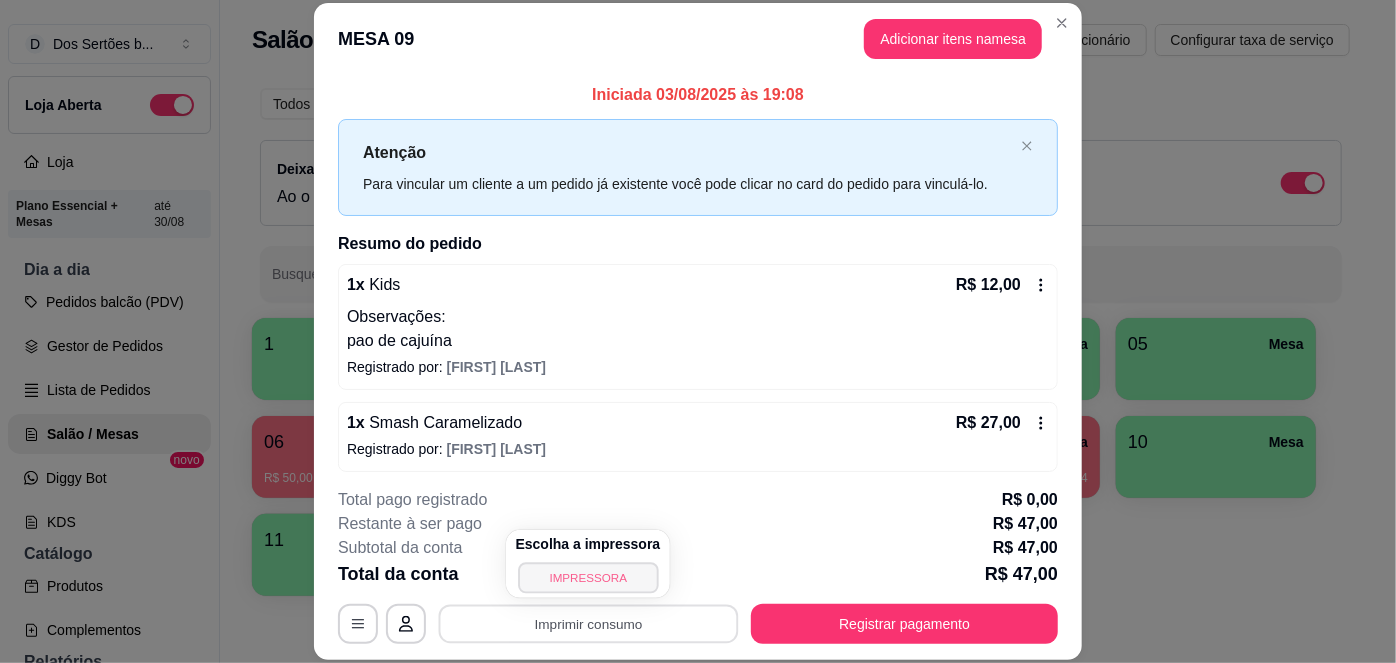 click on "IMPRESSORA" at bounding box center (588, 577) 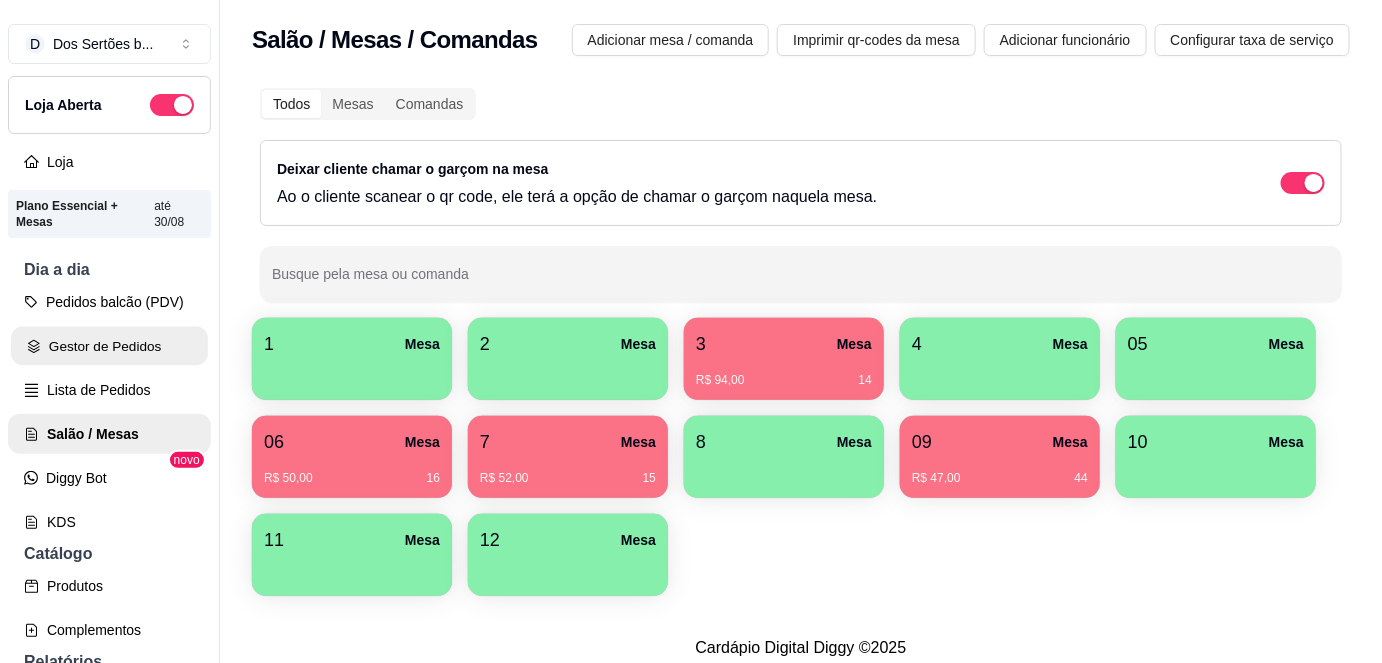 click on "Gestor de Pedidos" at bounding box center (109, 346) 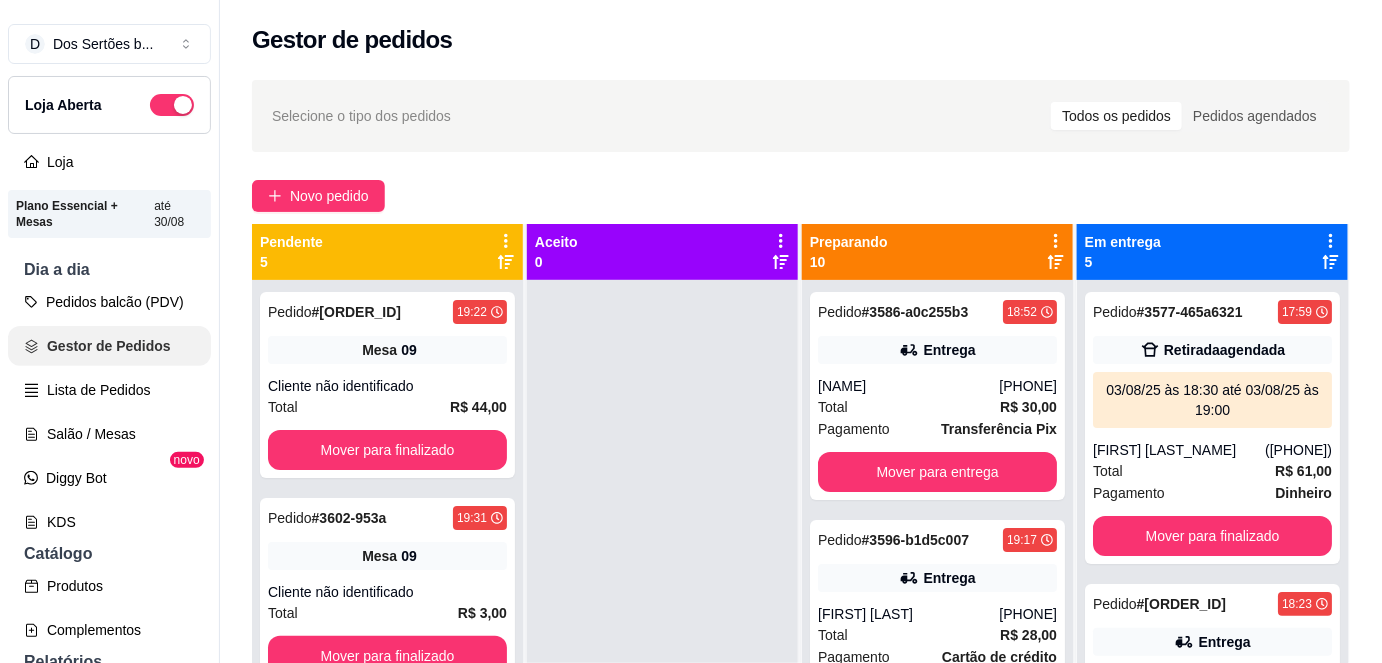 scroll, scrollTop: 0, scrollLeft: 0, axis: both 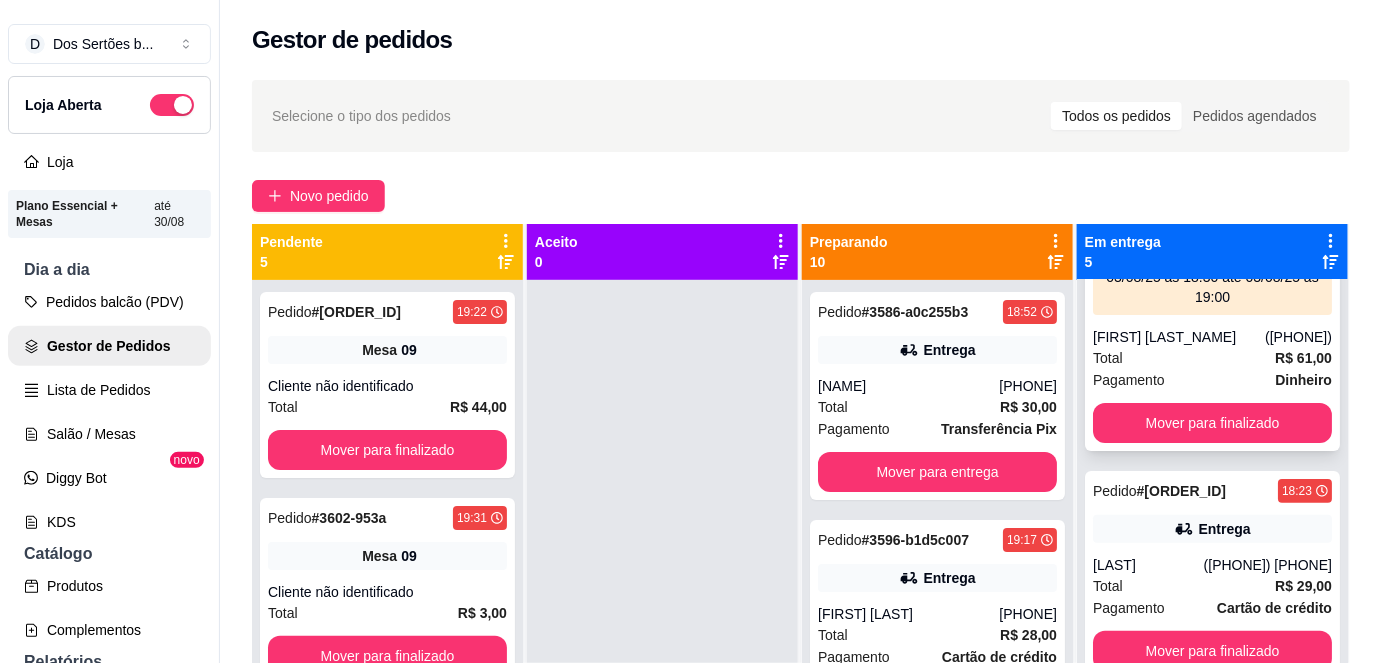 click on "Total R$ 61,00" at bounding box center (1212, 358) 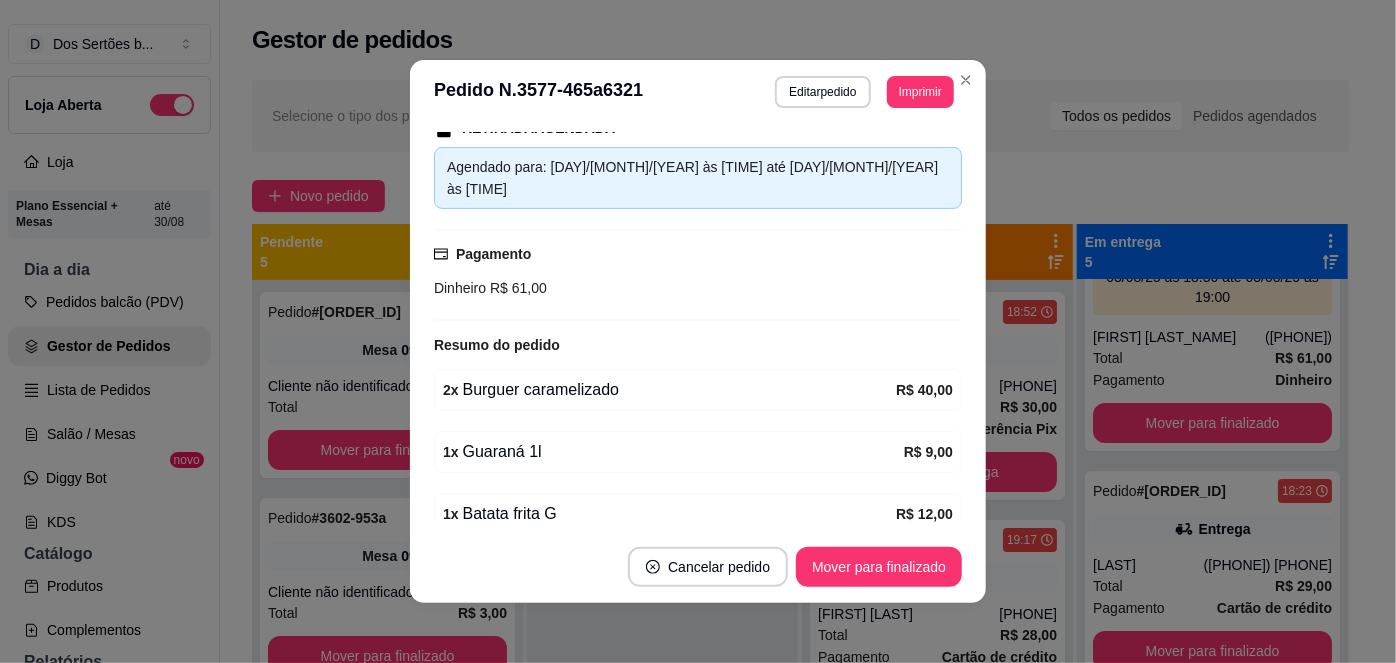 scroll, scrollTop: 396, scrollLeft: 0, axis: vertical 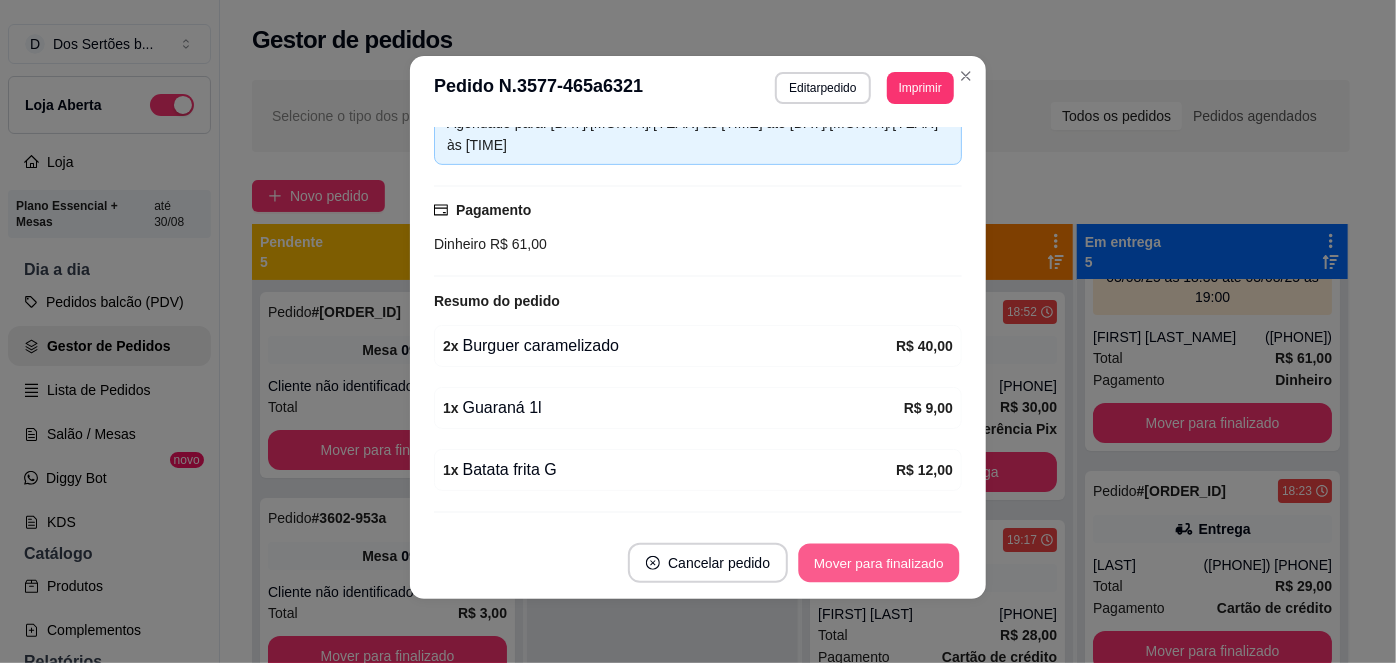 click on "Mover para finalizado" at bounding box center (879, 563) 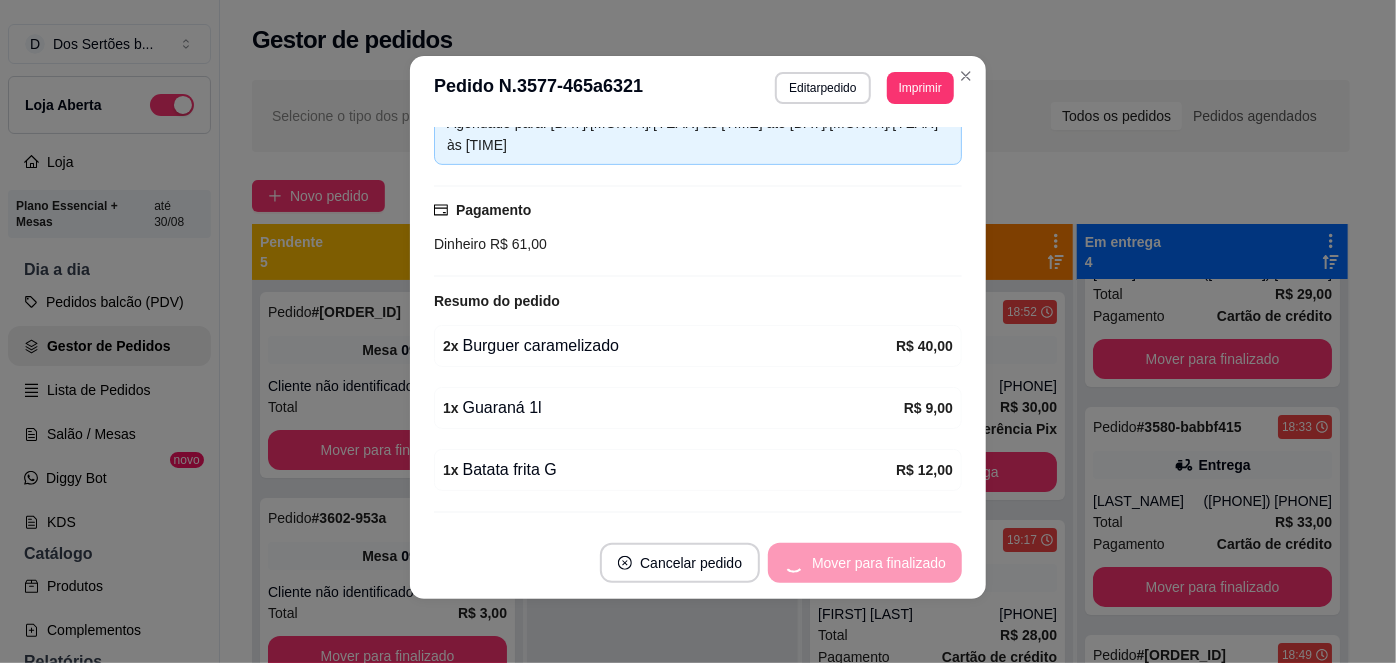 scroll, scrollTop: 0, scrollLeft: 0, axis: both 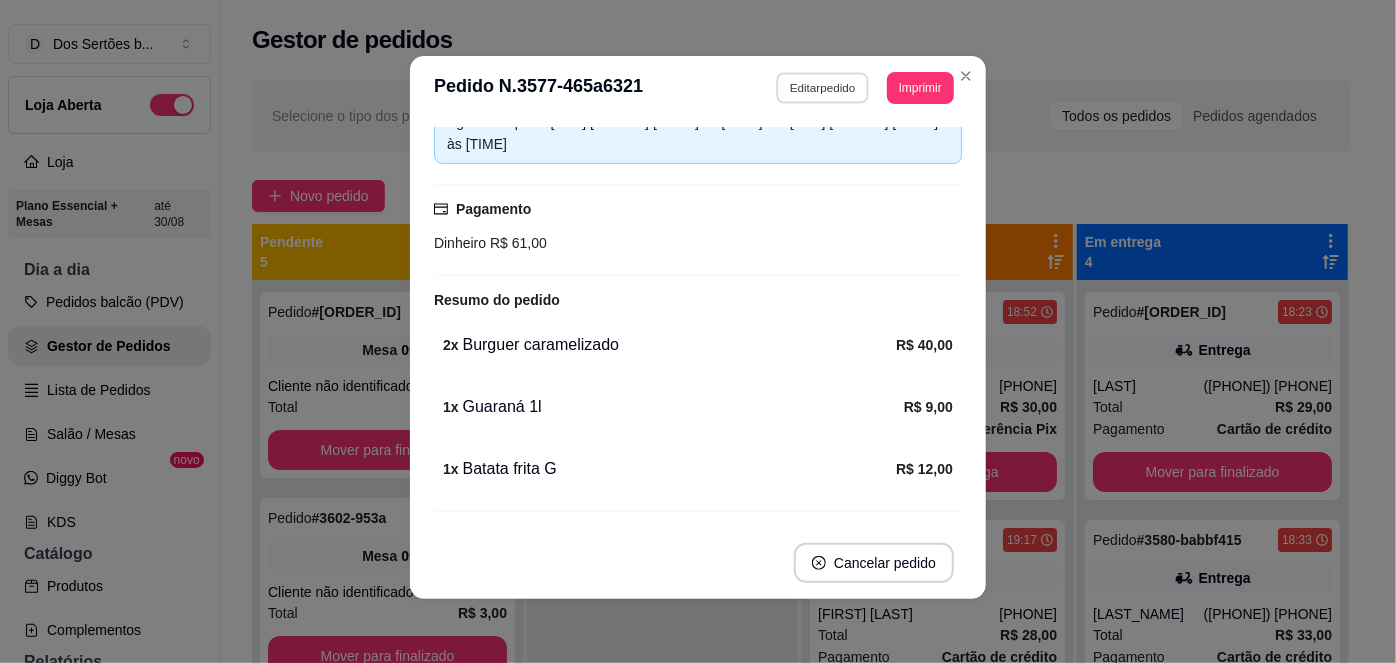 click on "Editar  pedido" at bounding box center [823, 87] 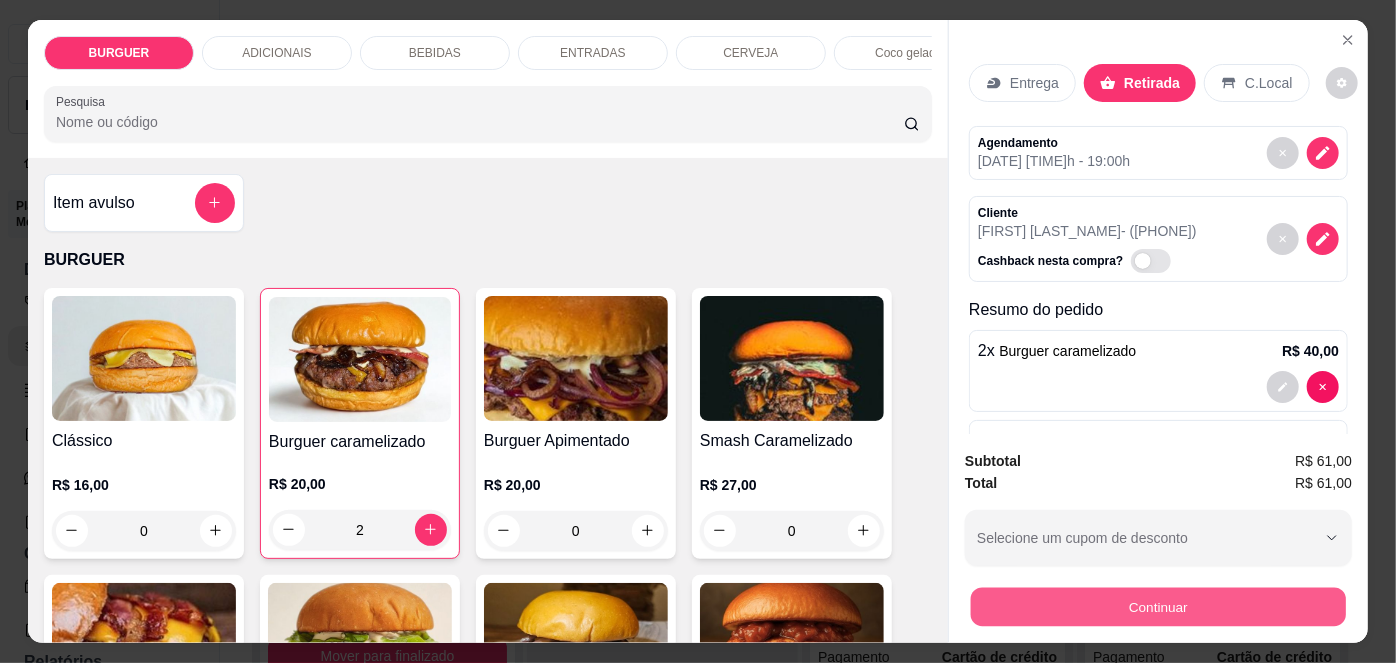 click on "Continuar" at bounding box center [1158, 607] 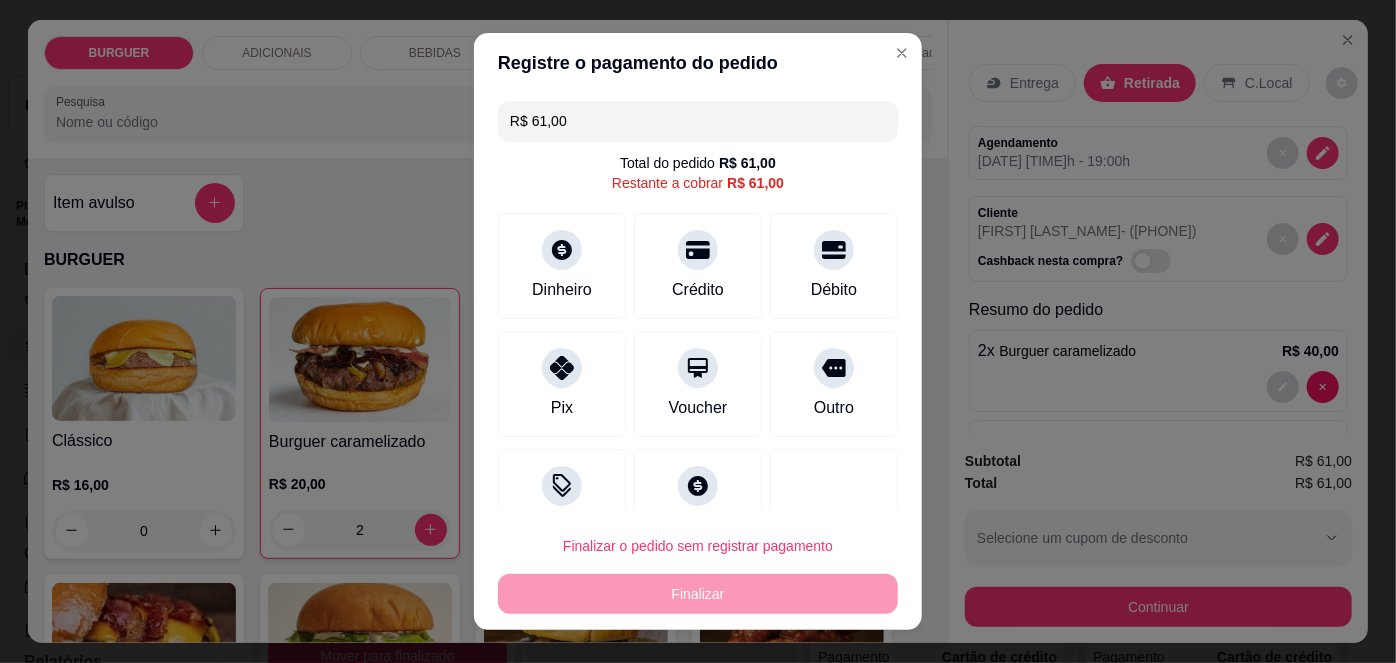 click on "R$ 61,00" at bounding box center (698, 121) 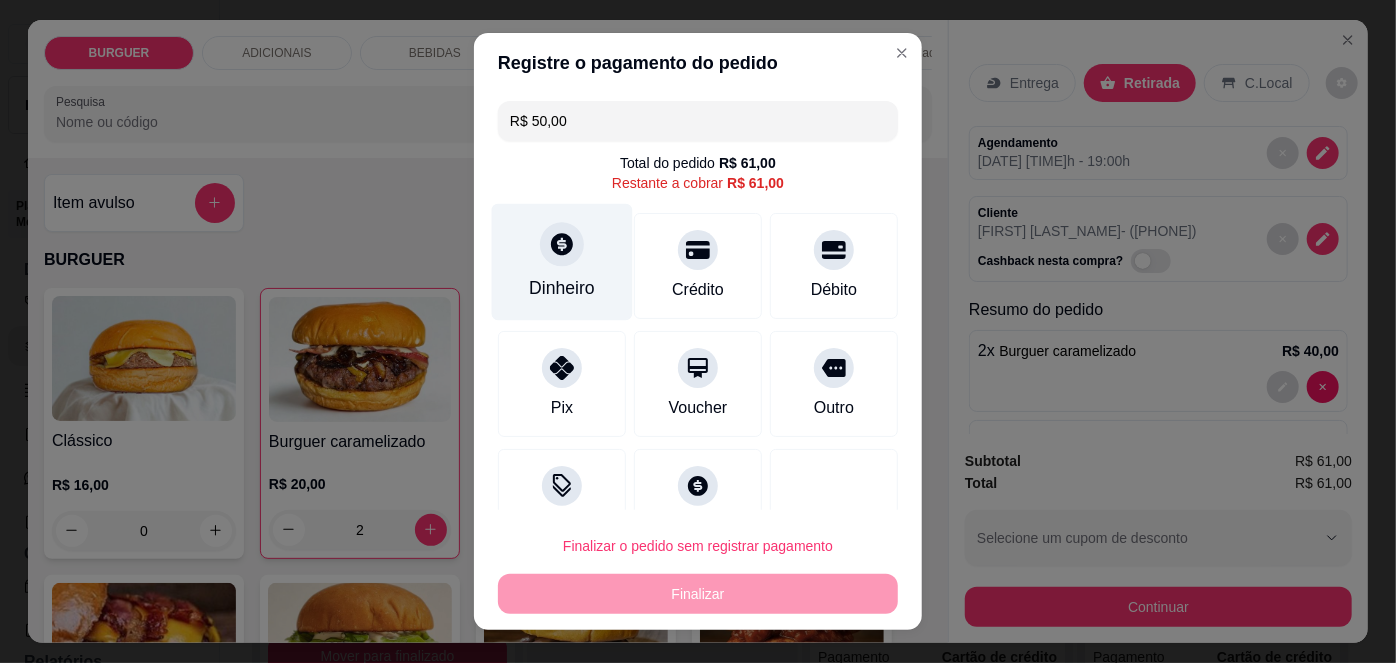 click on "Dinheiro" at bounding box center (562, 262) 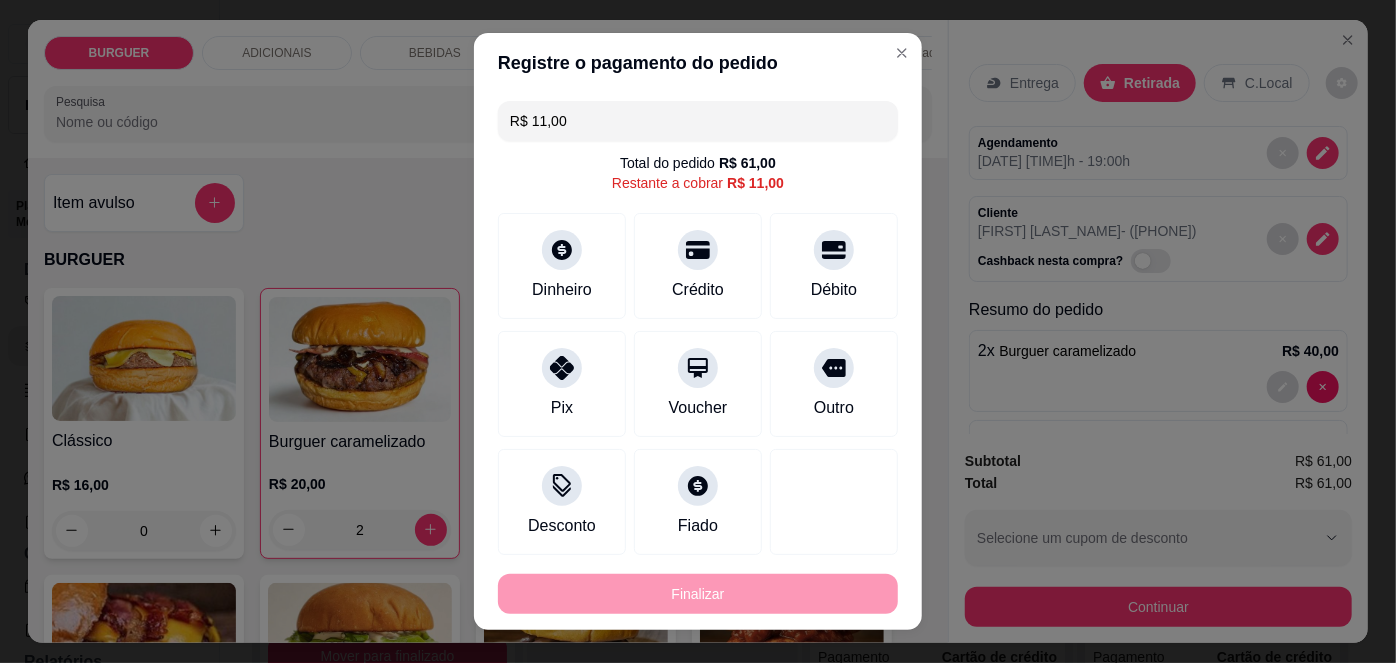 scroll, scrollTop: 107, scrollLeft: 0, axis: vertical 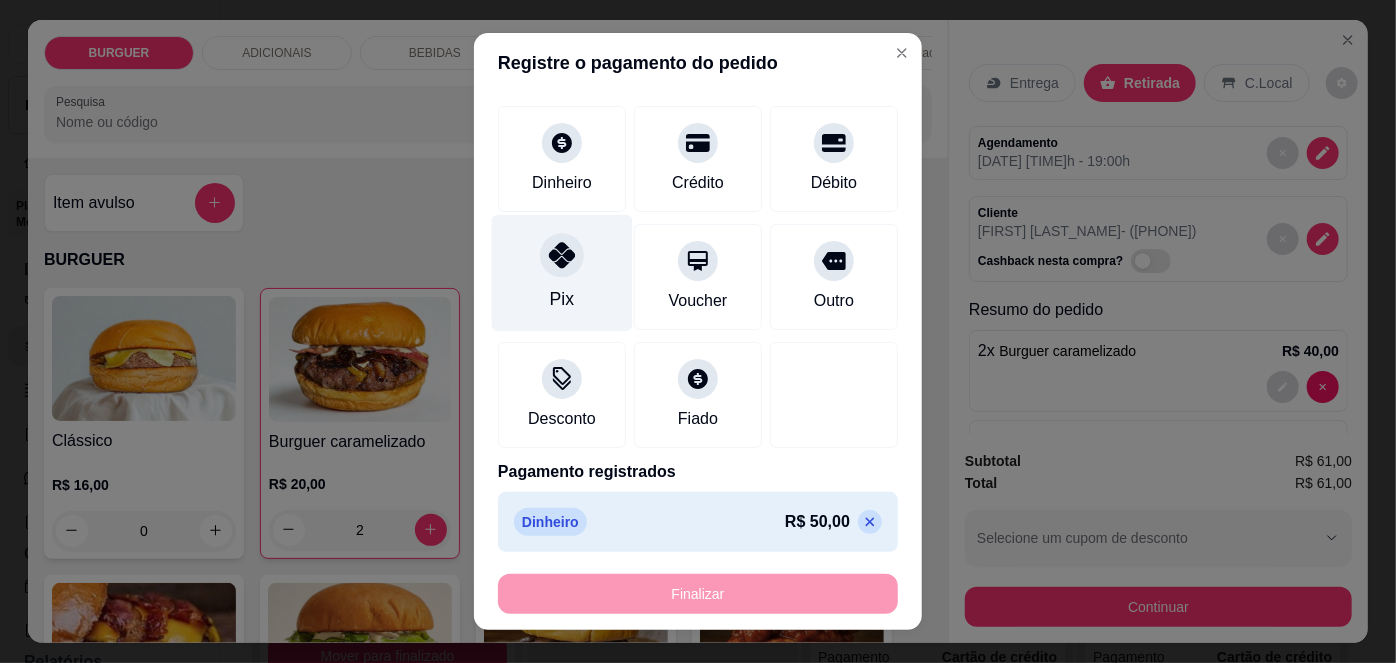 click on "Pix" at bounding box center [562, 273] 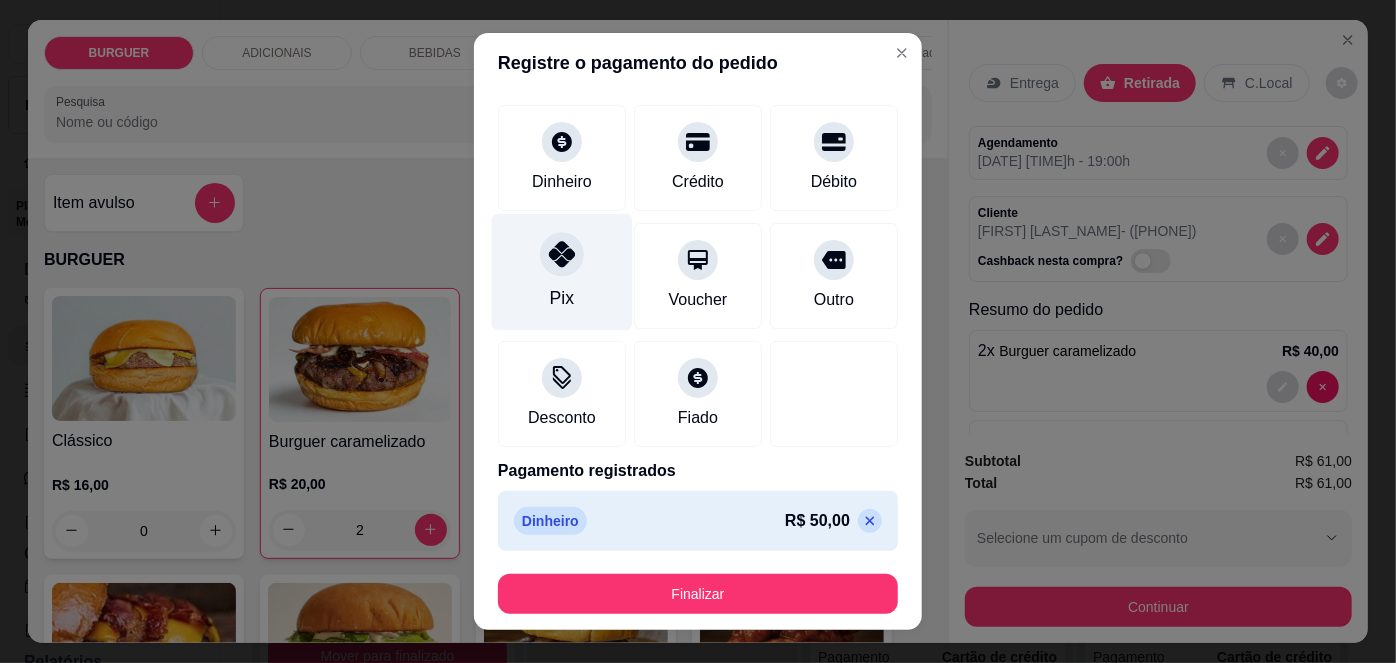 scroll, scrollTop: 163, scrollLeft: 0, axis: vertical 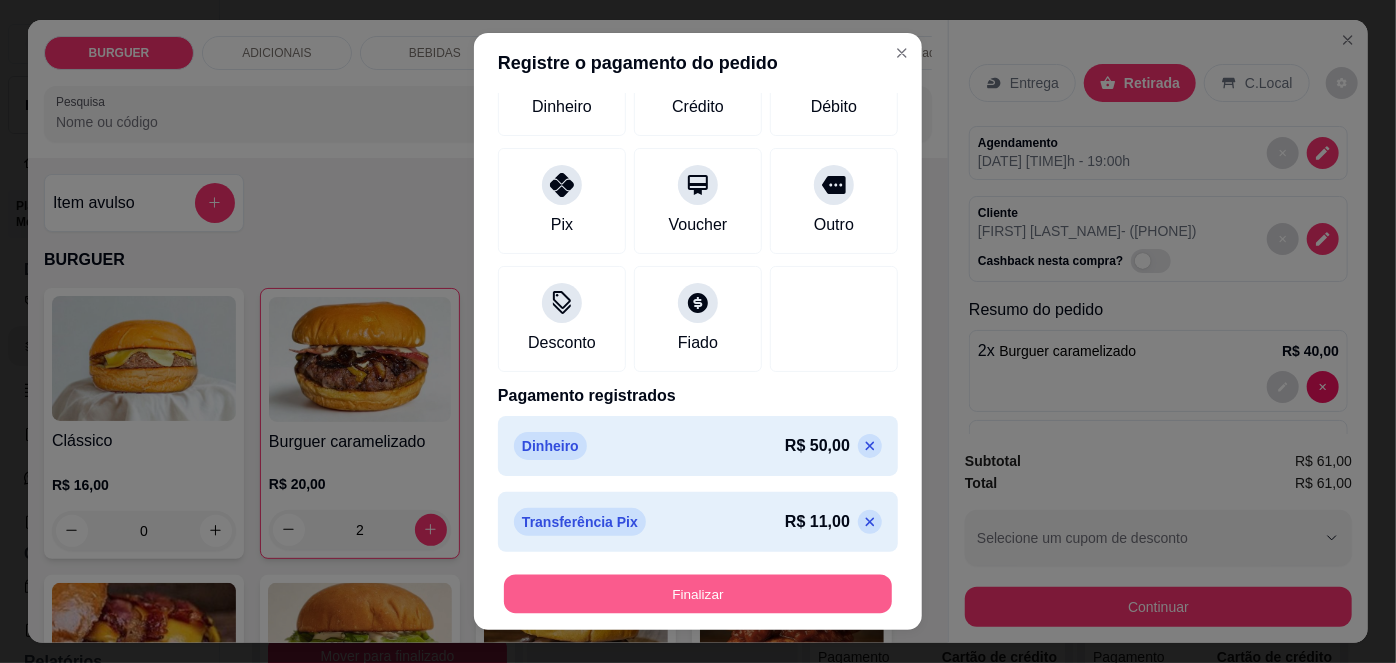 click on "Finalizar" at bounding box center (698, 593) 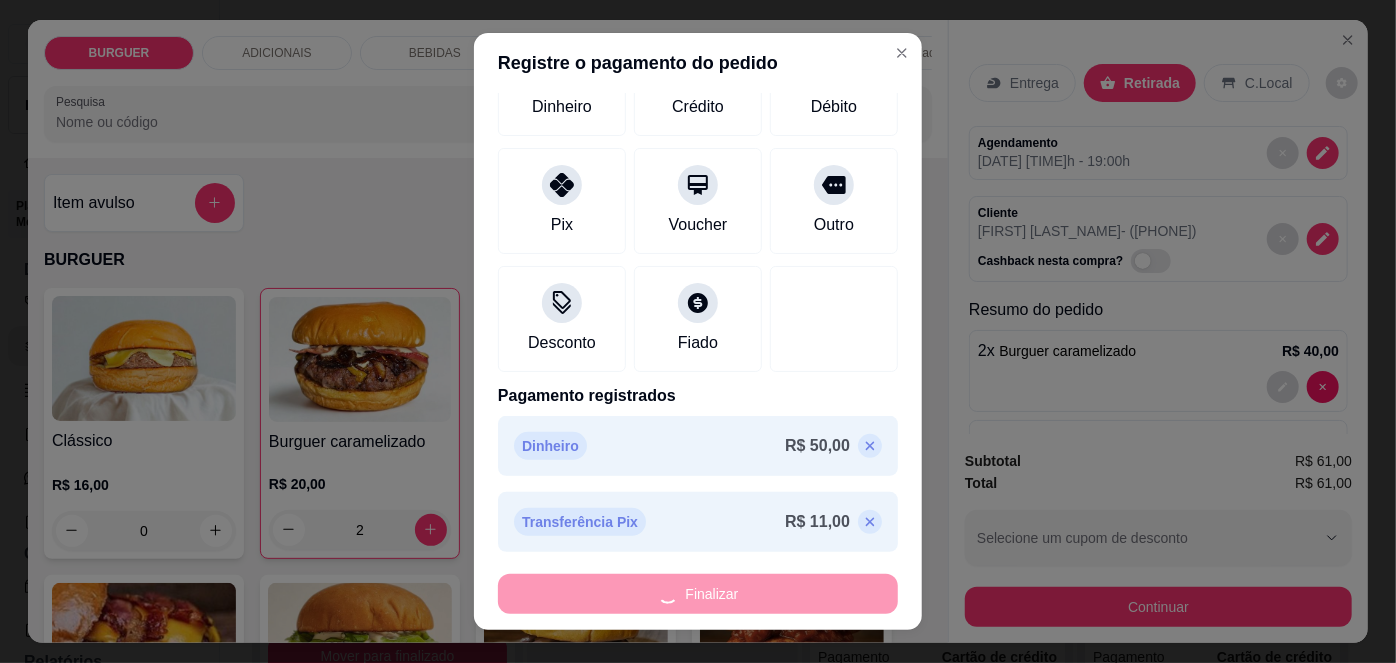 type on "0" 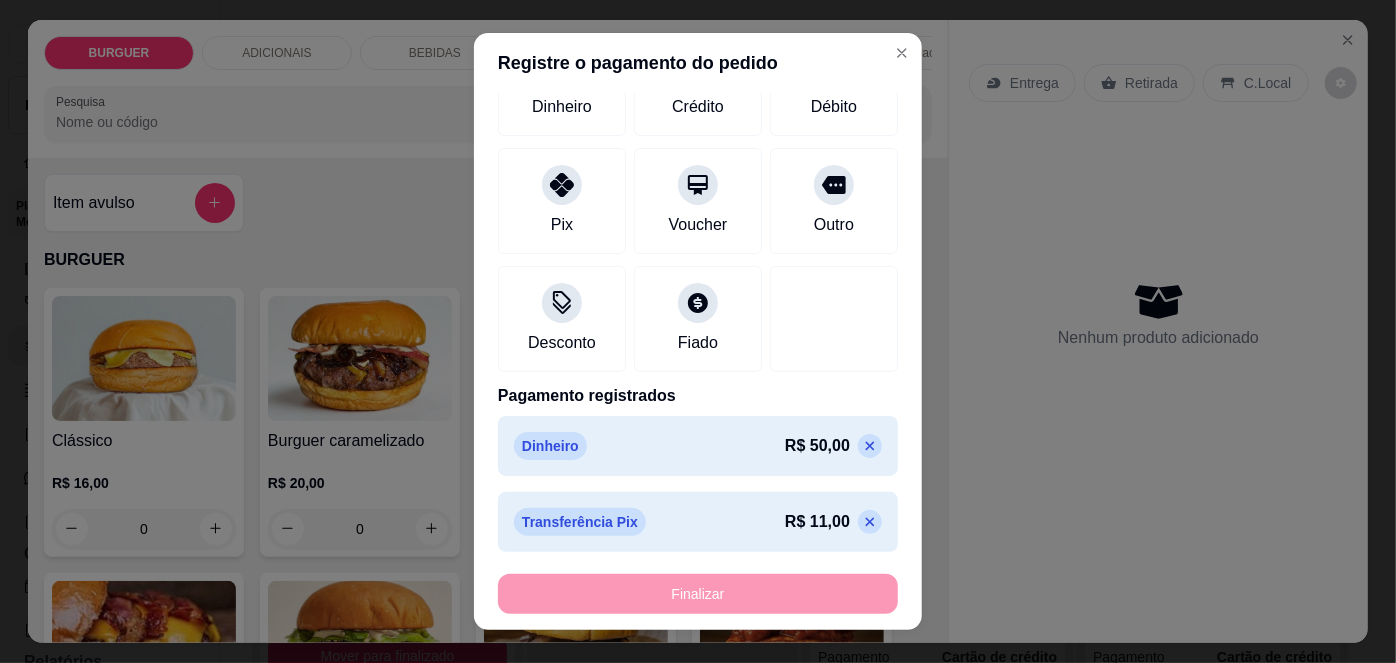 type on "-R$ 61,00" 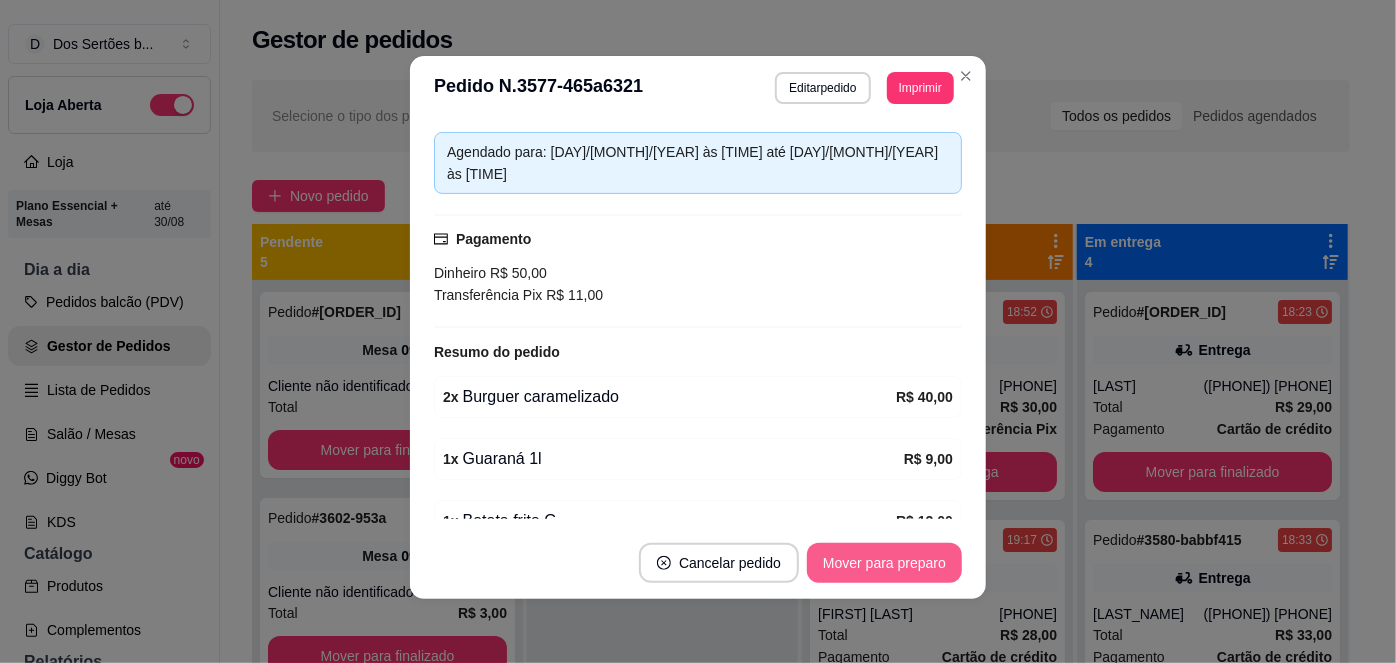 scroll, scrollTop: 380, scrollLeft: 0, axis: vertical 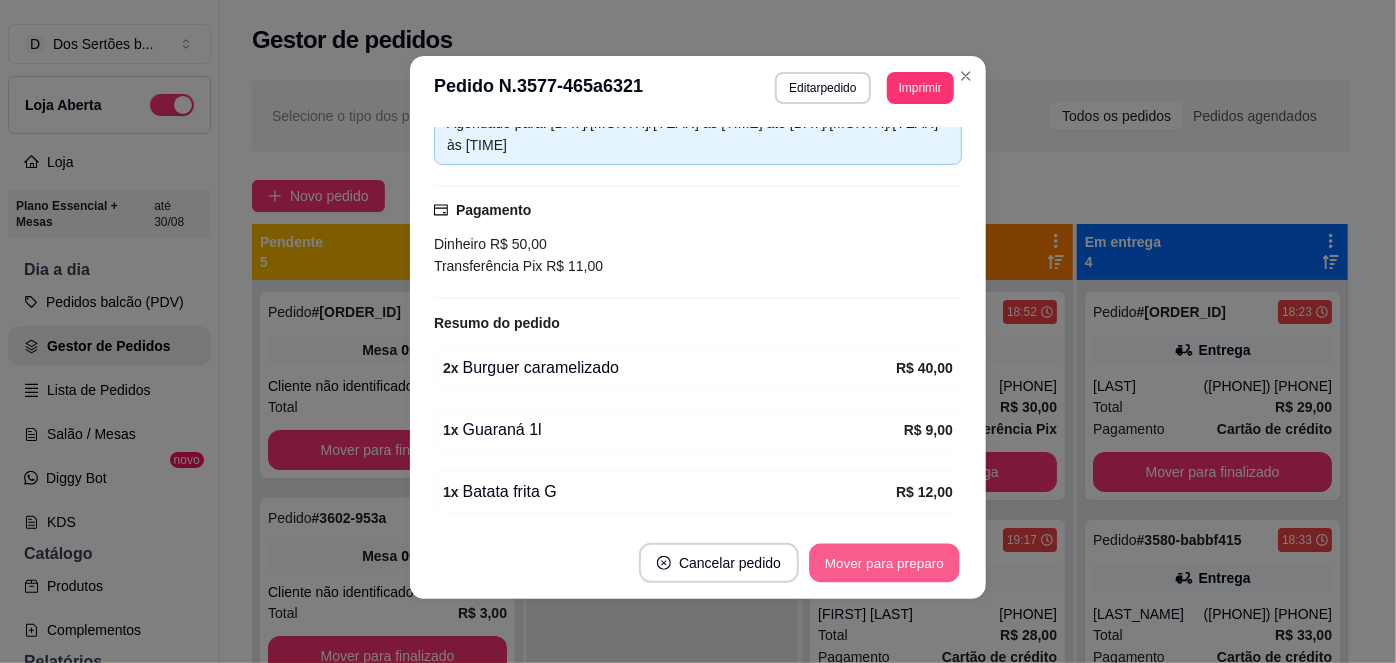 click on "Mover para preparo" at bounding box center [884, 563] 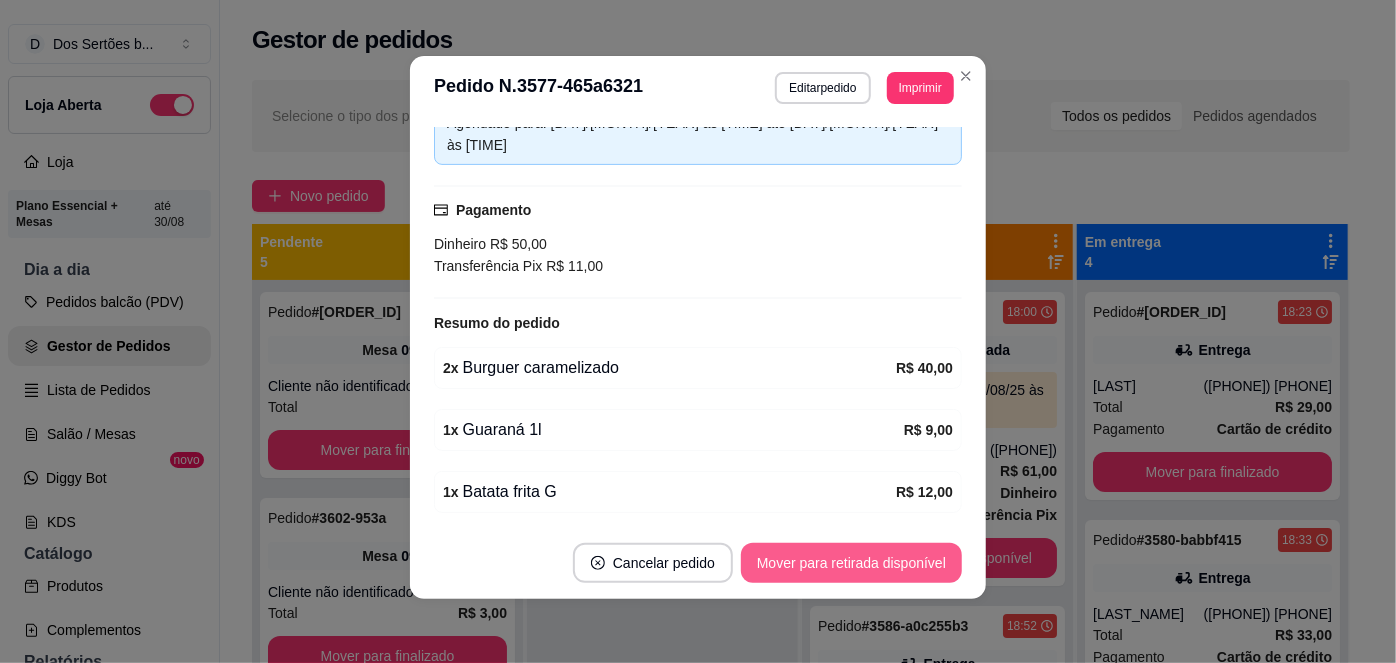 click on "Mover para retirada disponível" at bounding box center (851, 563) 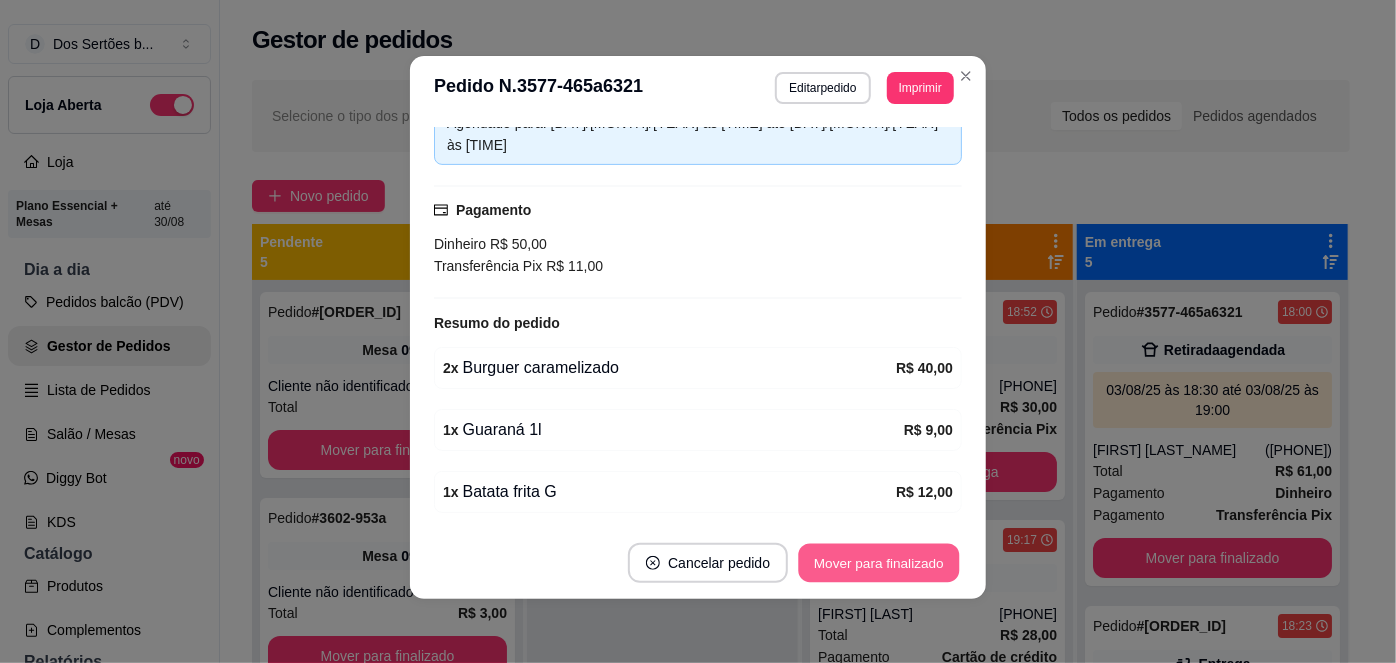 click on "Mover para finalizado" at bounding box center [879, 563] 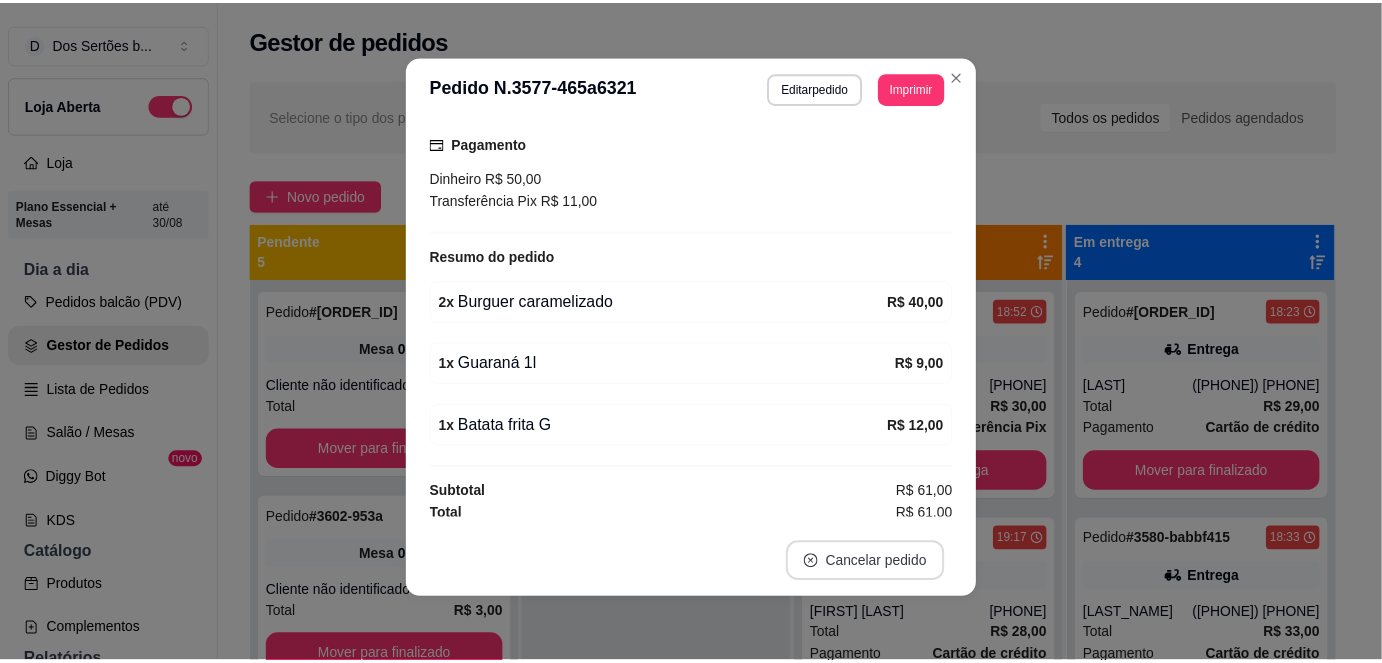scroll, scrollTop: 314, scrollLeft: 0, axis: vertical 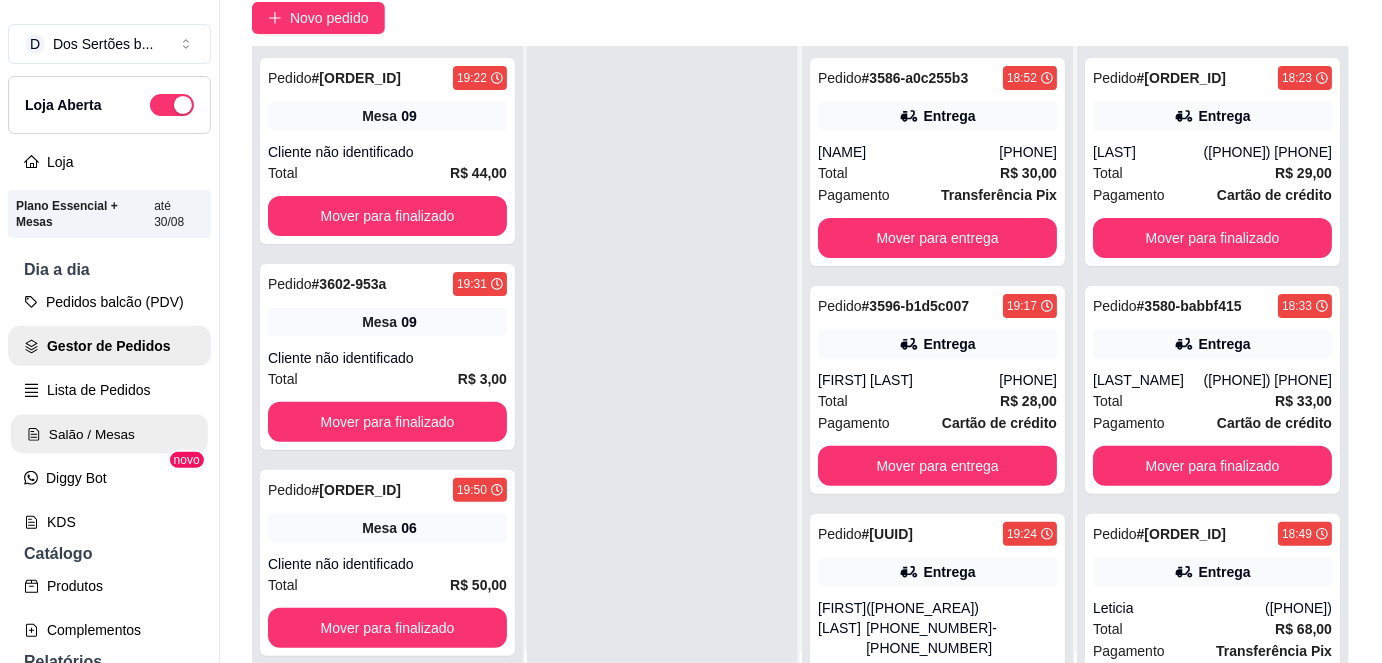 click on "Salão / Mesas" at bounding box center (109, 434) 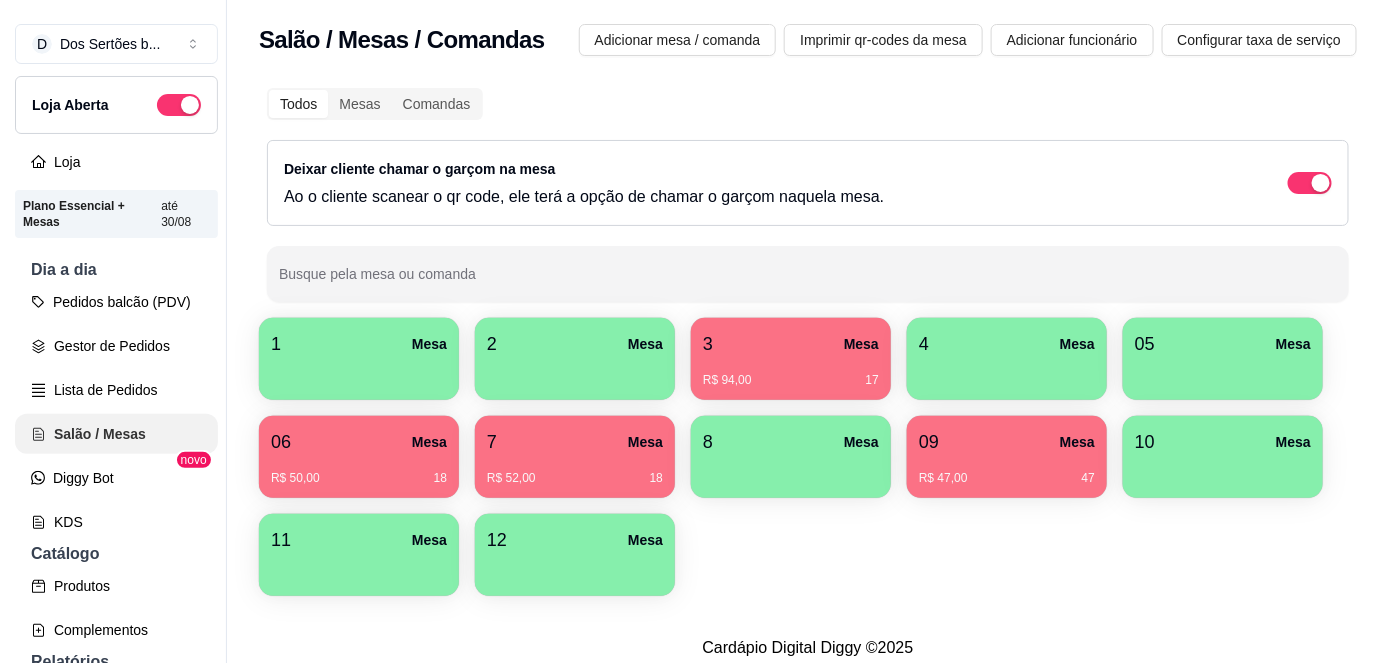 scroll, scrollTop: 0, scrollLeft: 0, axis: both 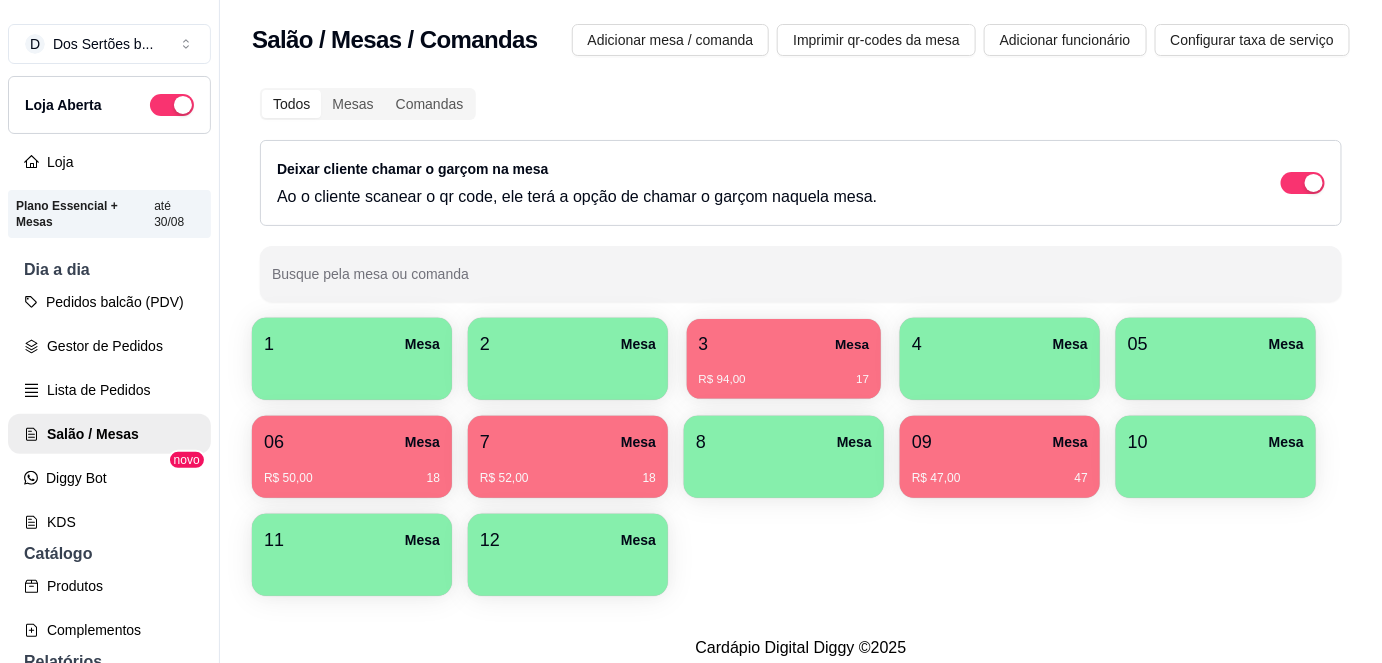 click on "3 Mesa R$ 94,00 17" at bounding box center [784, 359] 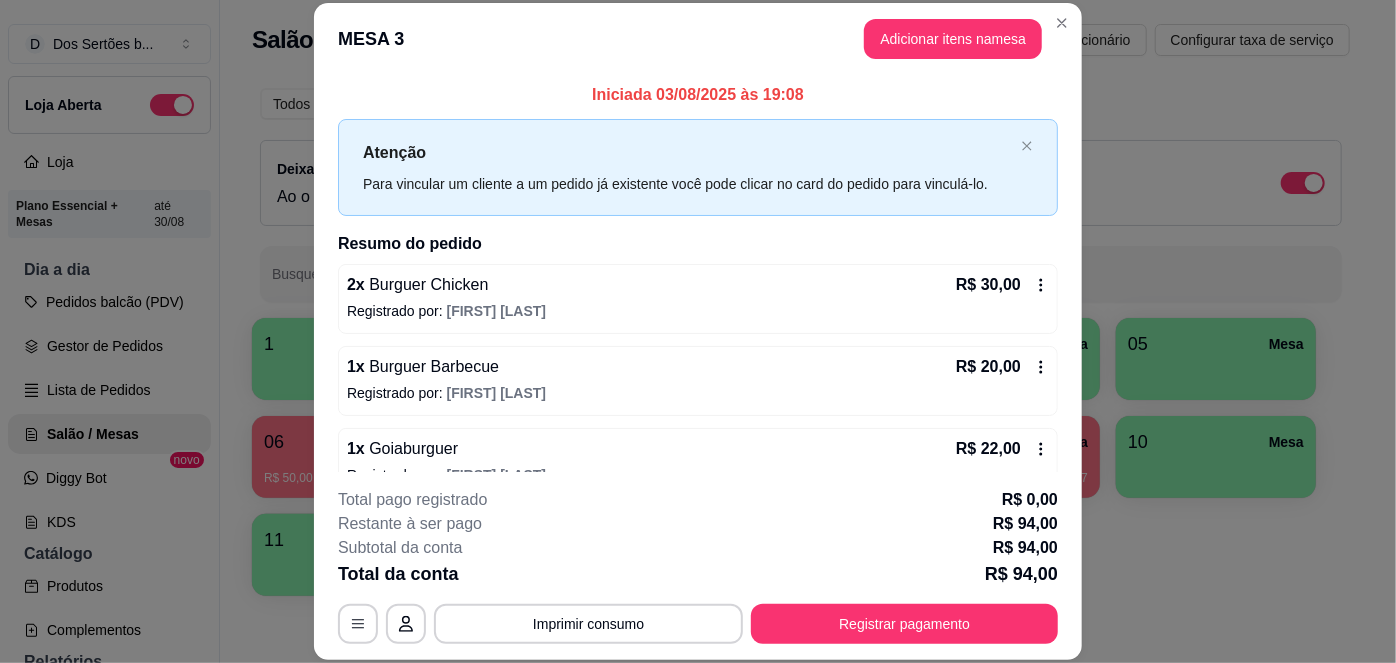 scroll, scrollTop: 276, scrollLeft: 0, axis: vertical 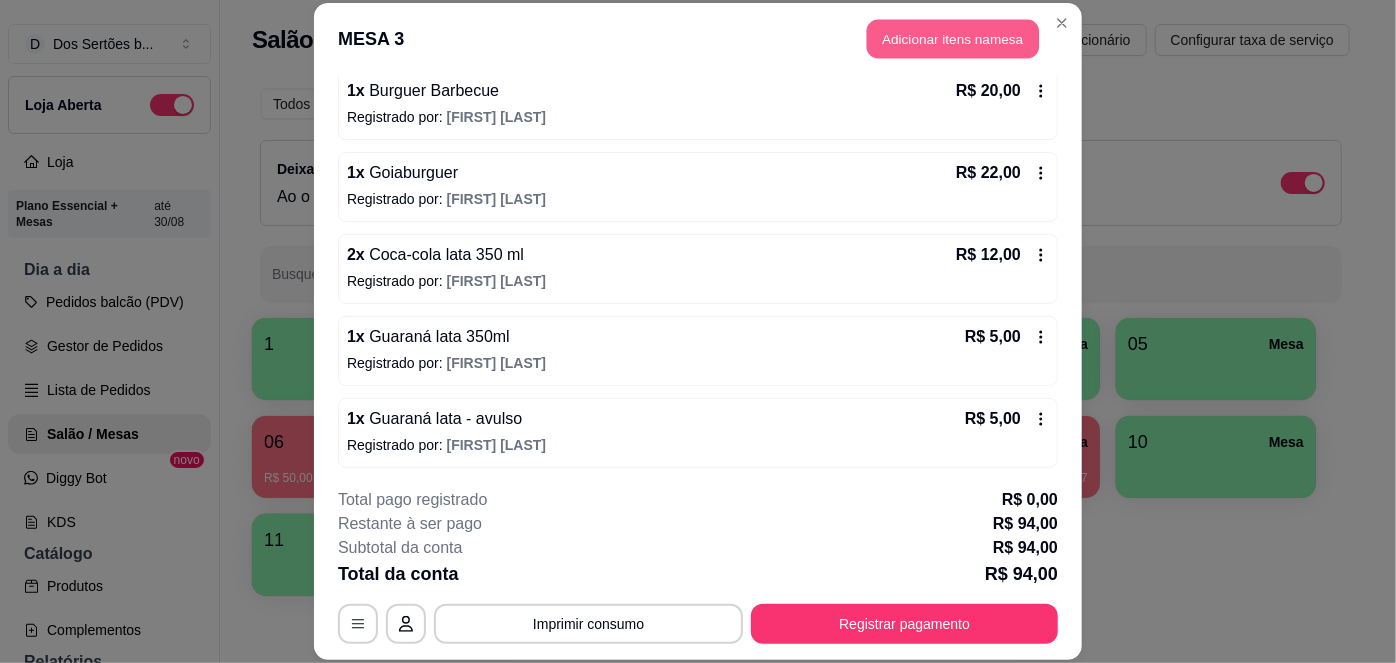 click on "Adicionar itens na  mesa" at bounding box center [953, 39] 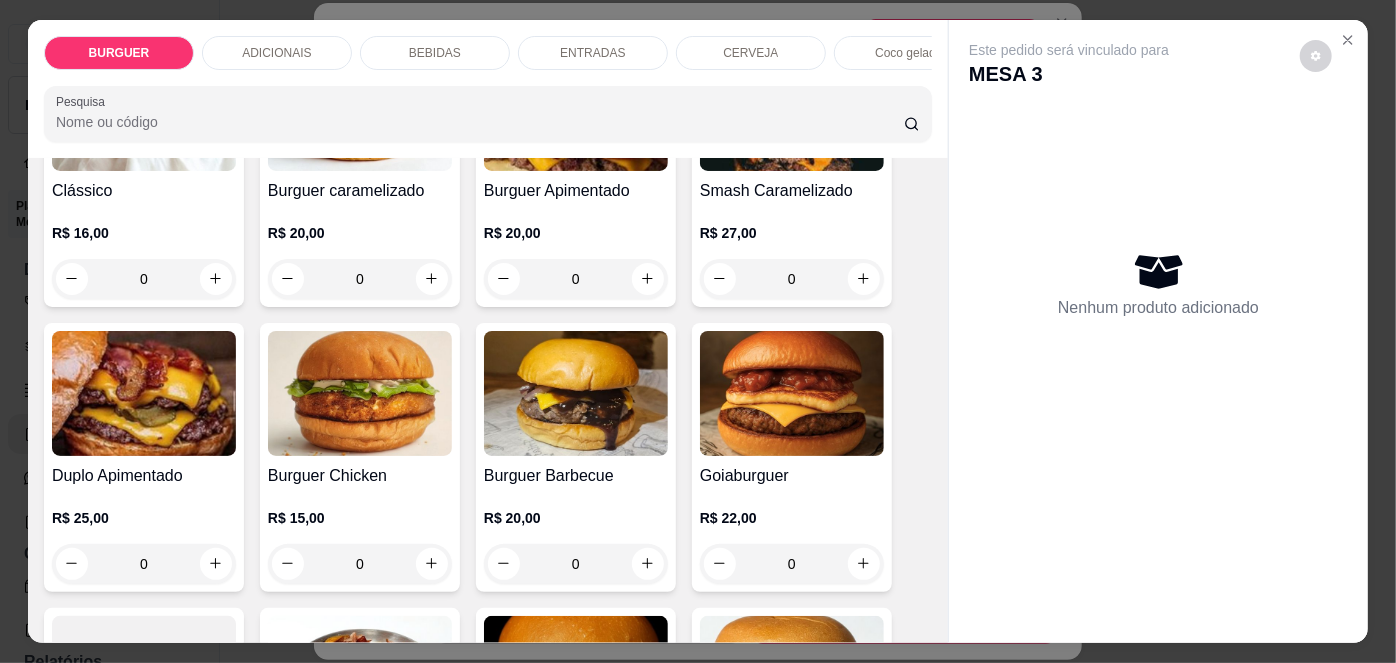 scroll, scrollTop: 253, scrollLeft: 0, axis: vertical 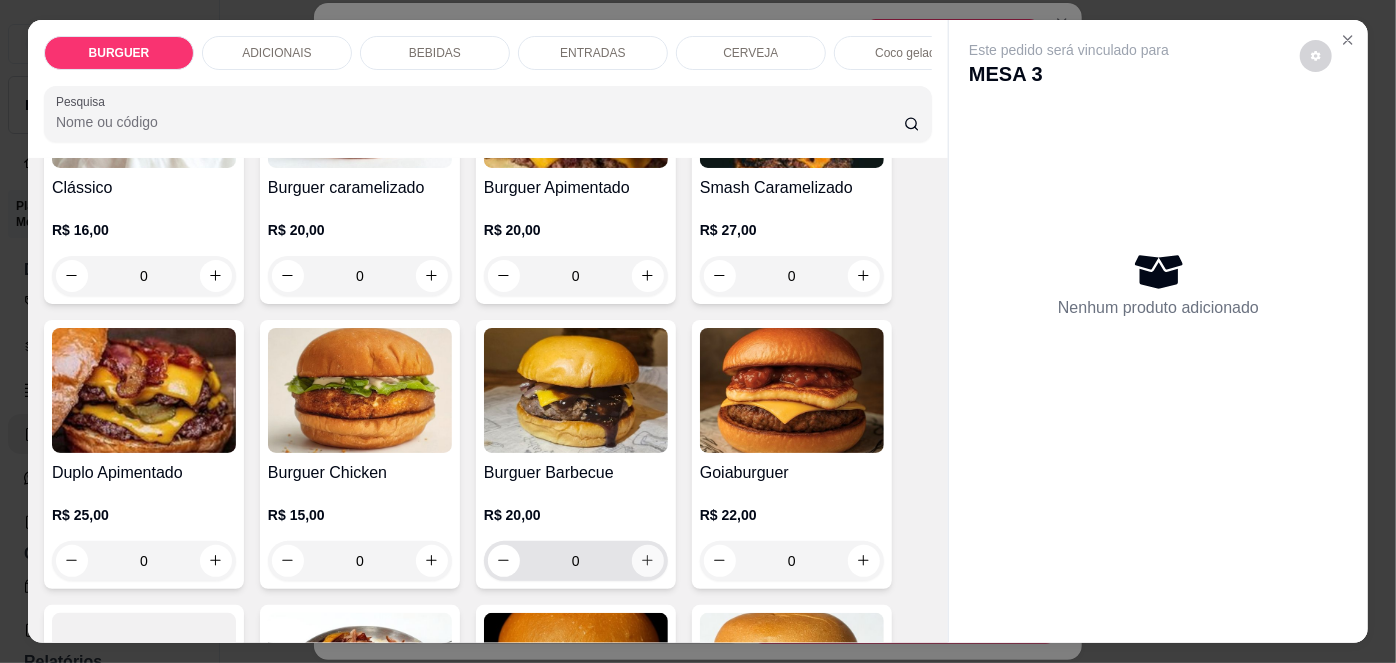 click at bounding box center [648, 561] 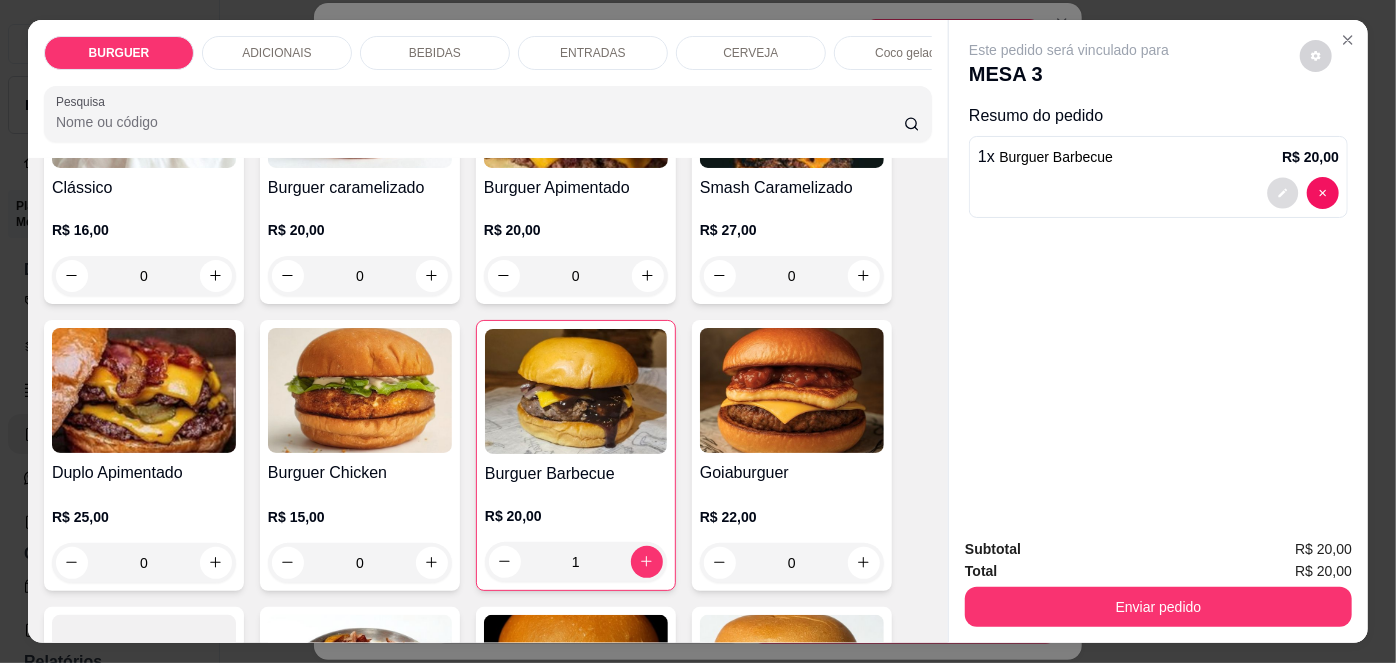 click 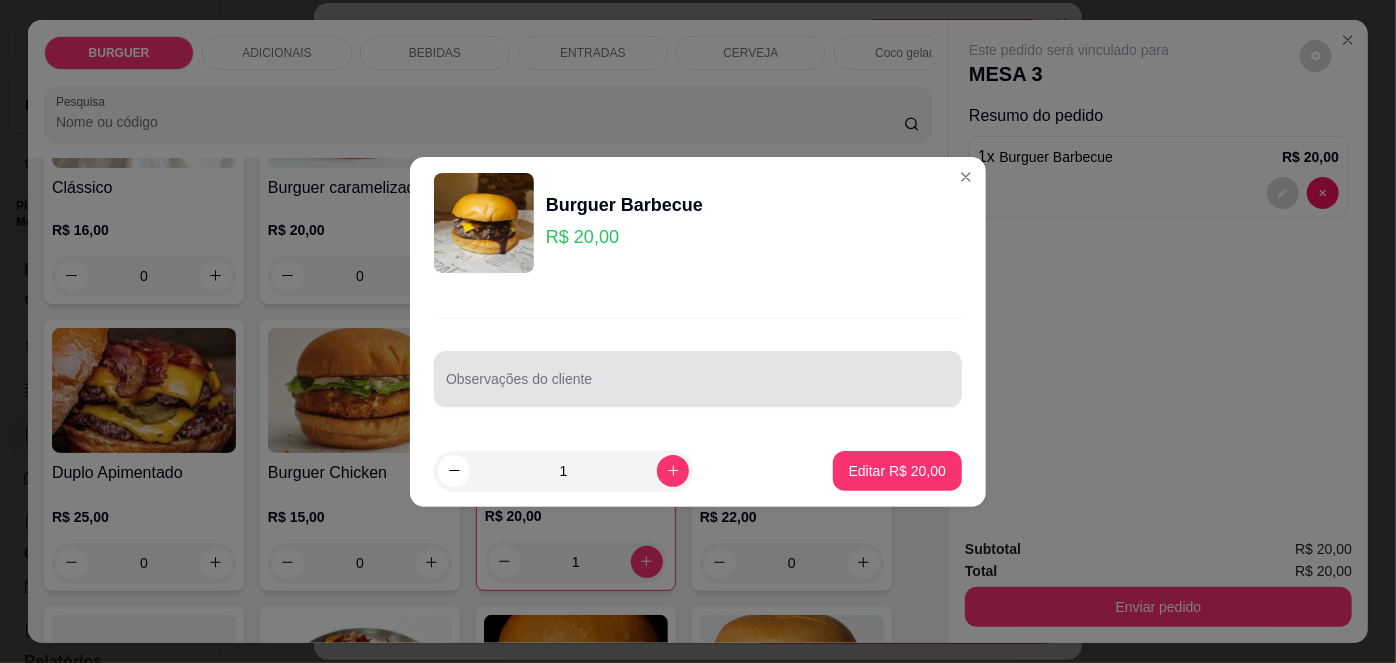click on "Observações do cliente" at bounding box center (698, 387) 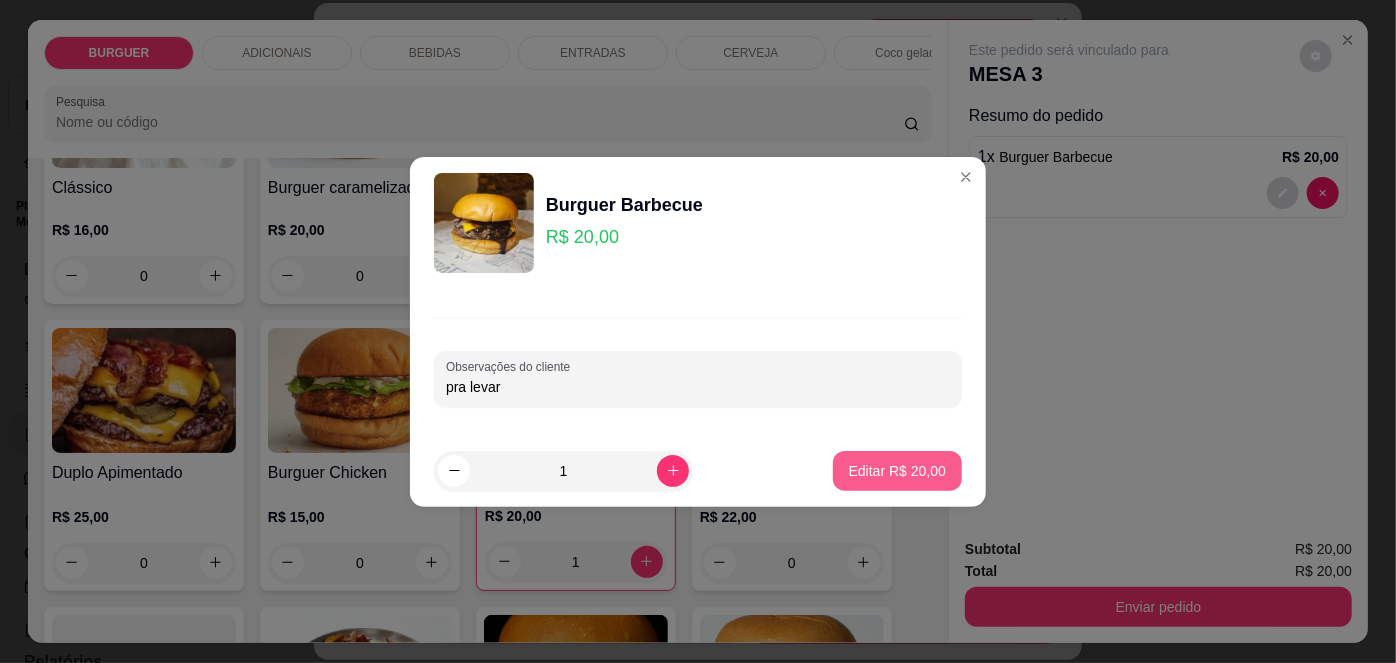 type on "pra levar" 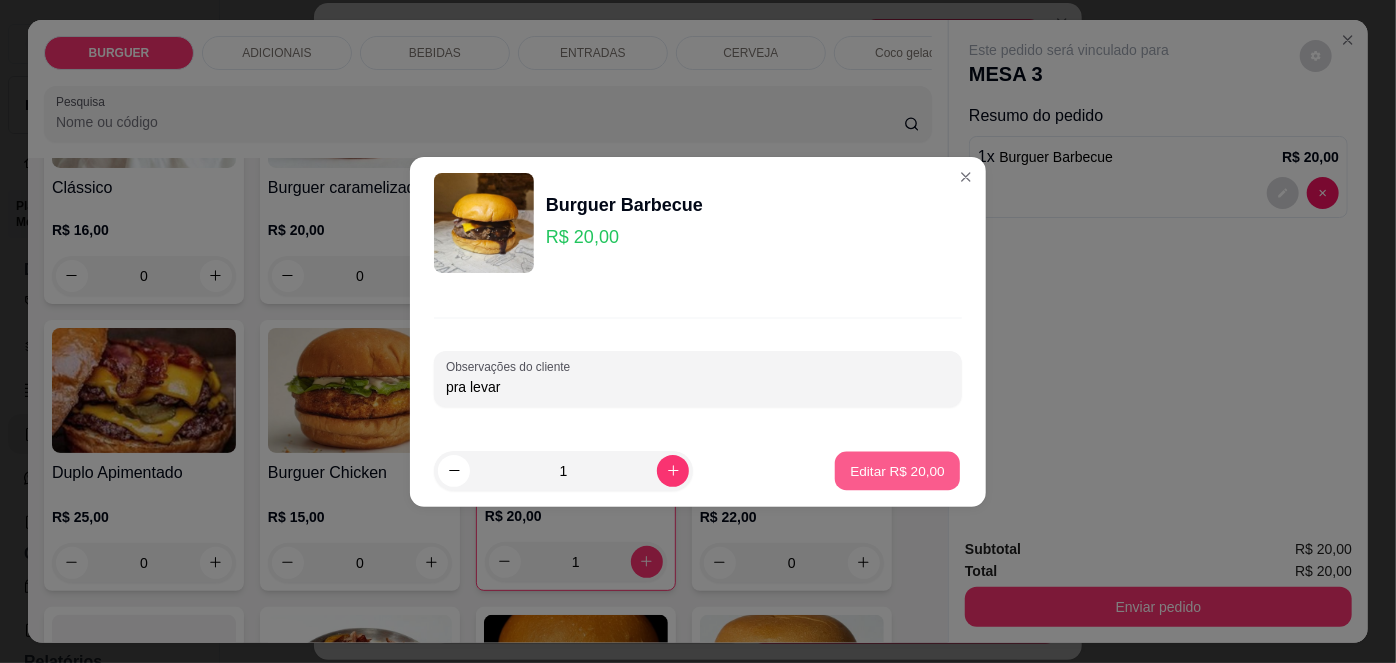 click on "Editar   R$ 20,00" at bounding box center [897, 470] 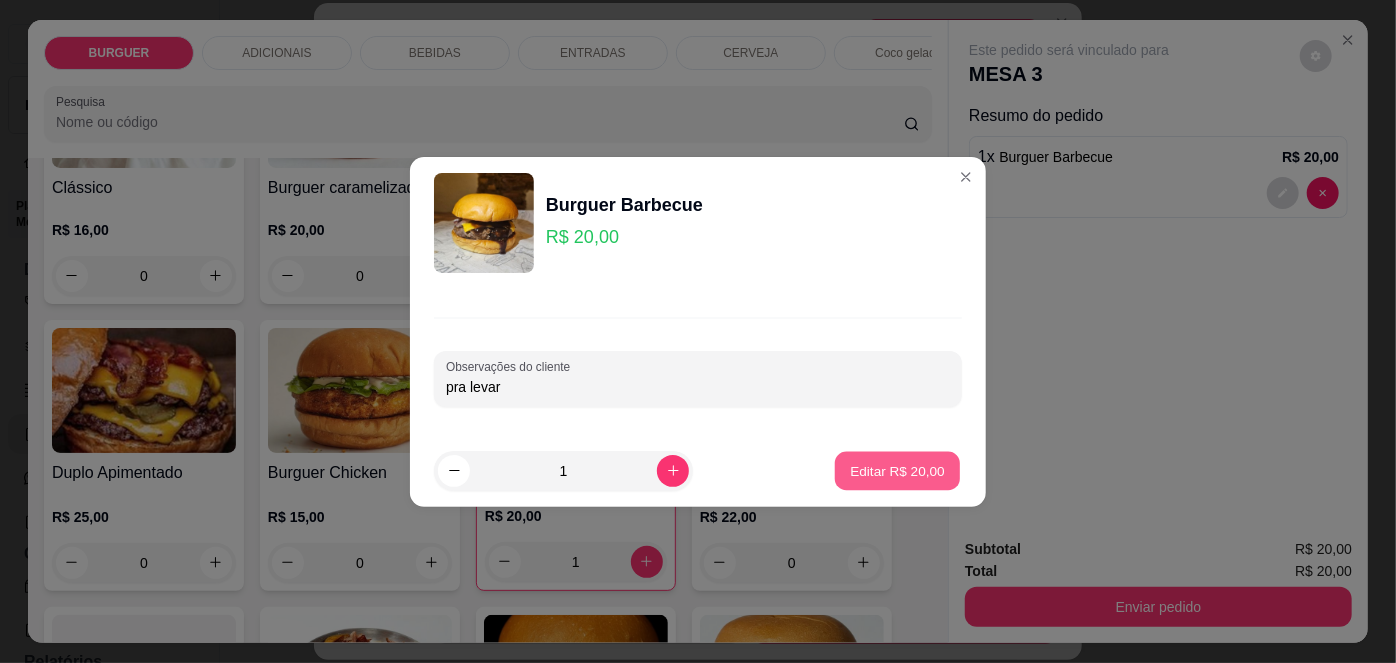 type on "0" 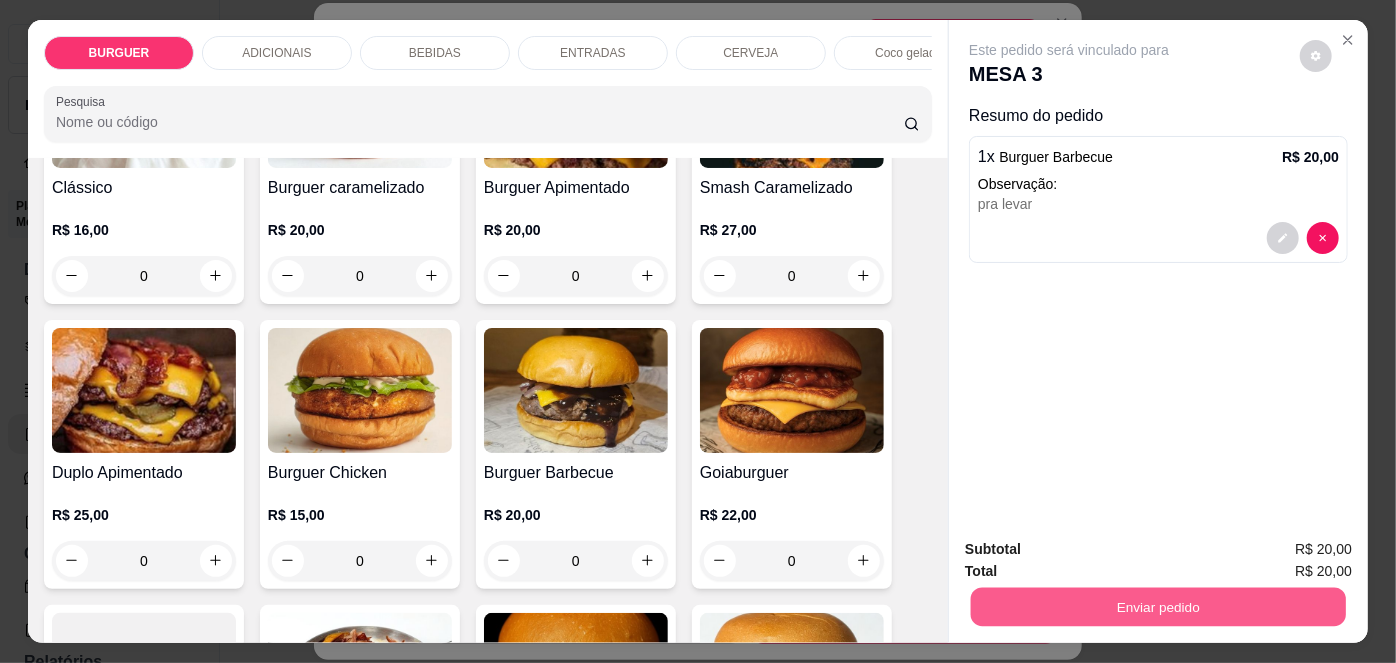 click on "Enviar pedido" at bounding box center [1158, 607] 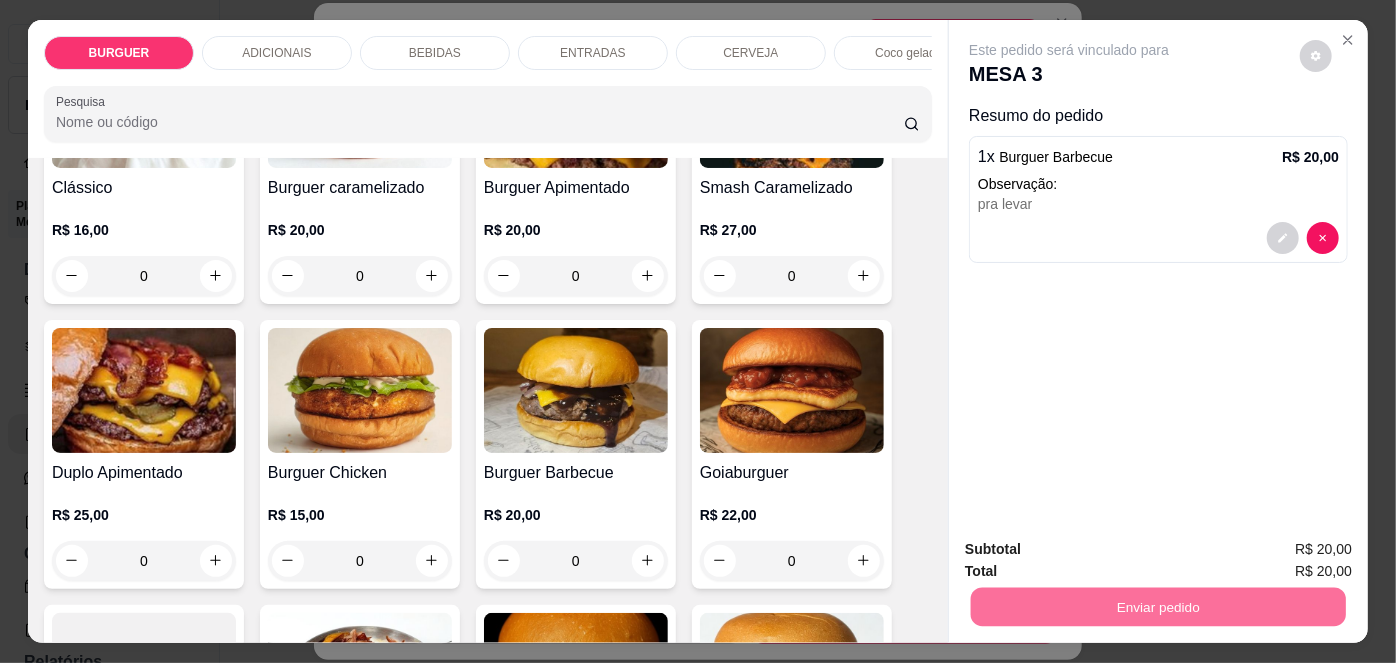 click on "Não registrar e enviar pedido" at bounding box center [1093, 552] 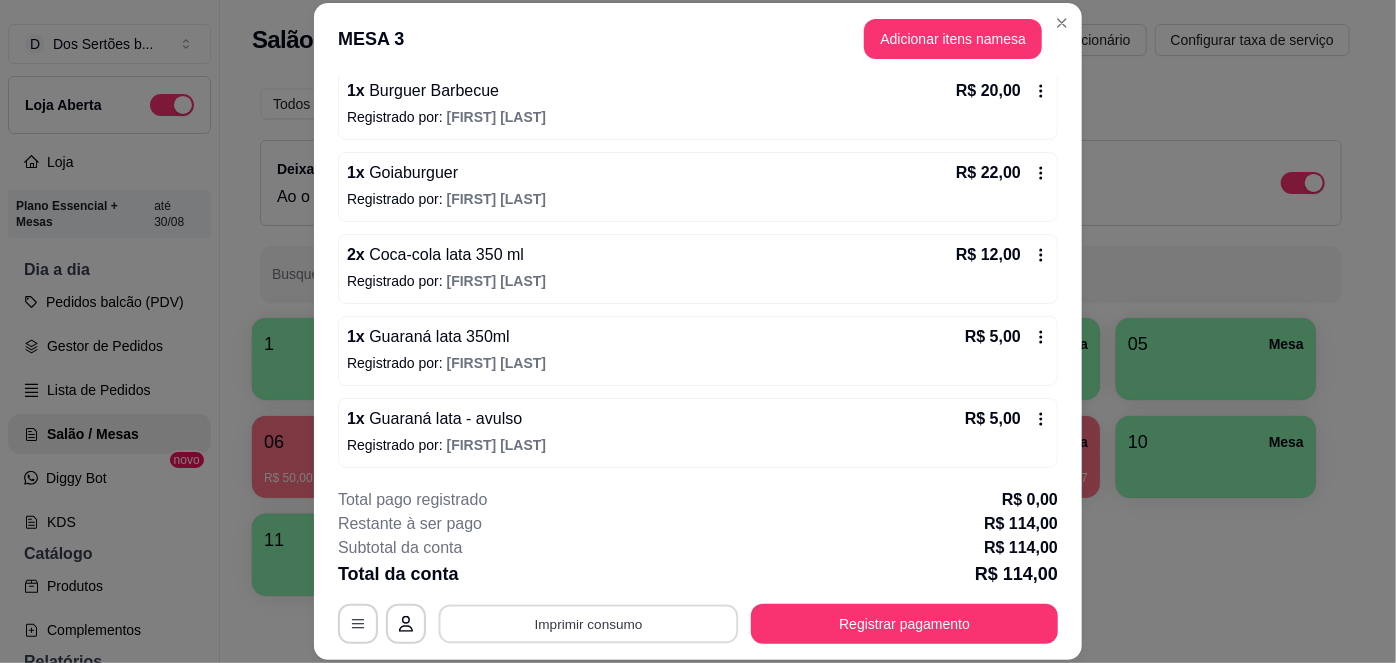 click on "Imprimir consumo" at bounding box center (589, 623) 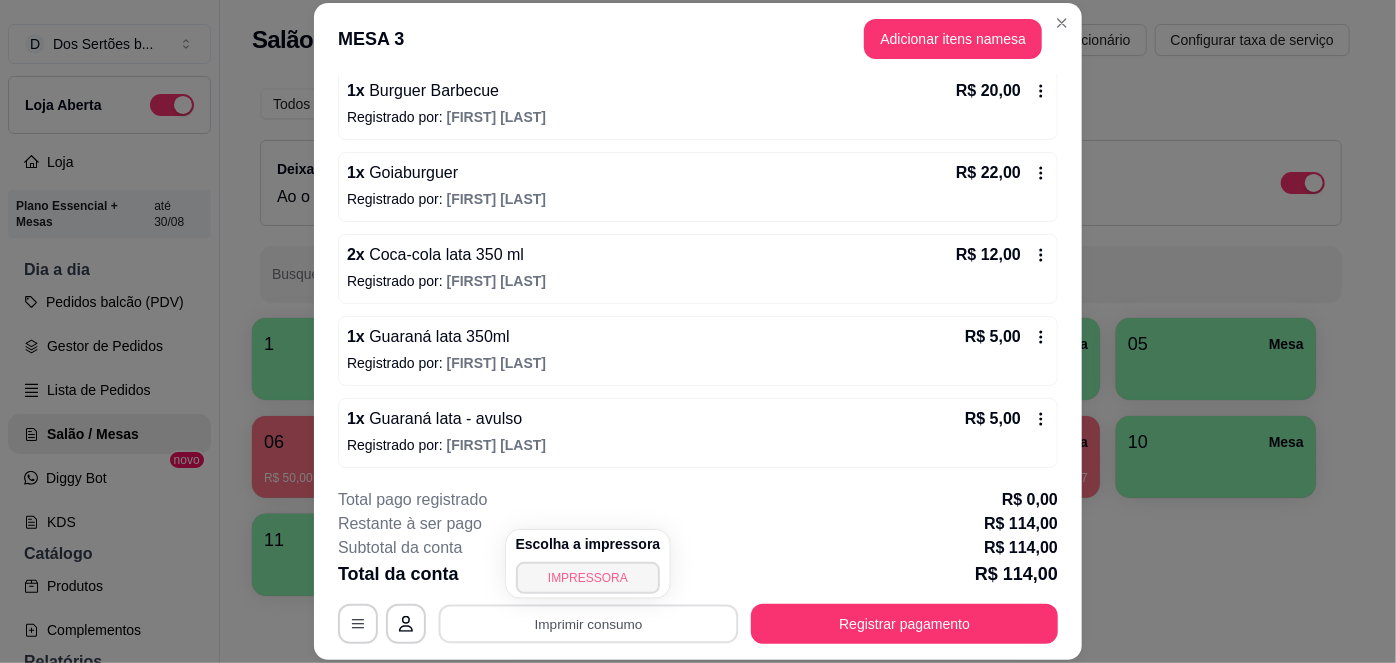 click on "IMPRESSORA" at bounding box center (588, 578) 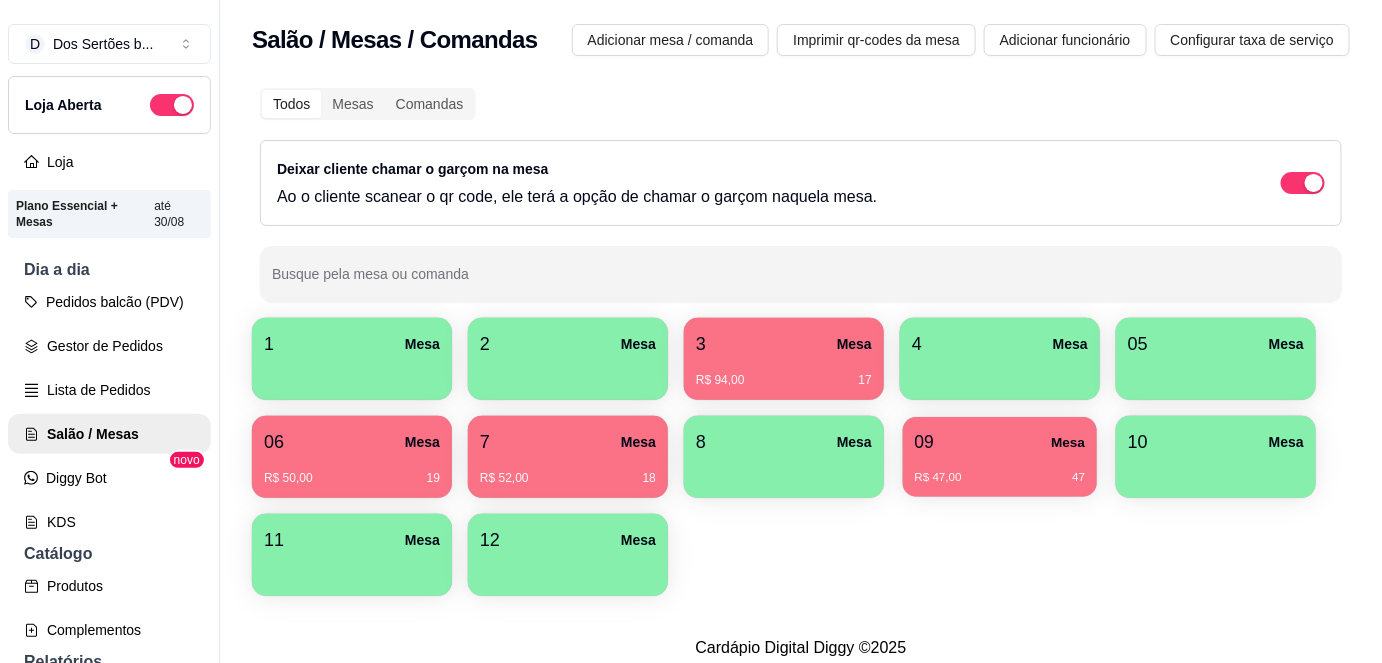 click on "09 Mesa" at bounding box center [1000, 442] 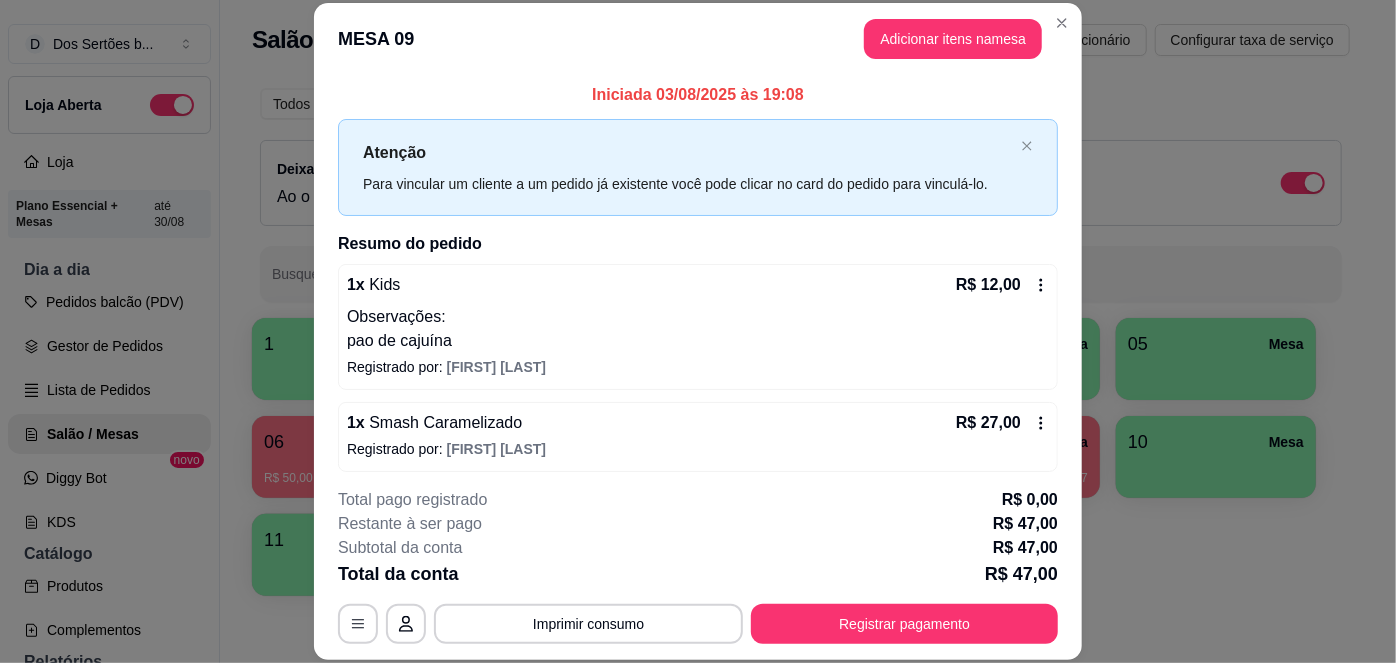 scroll, scrollTop: 225, scrollLeft: 0, axis: vertical 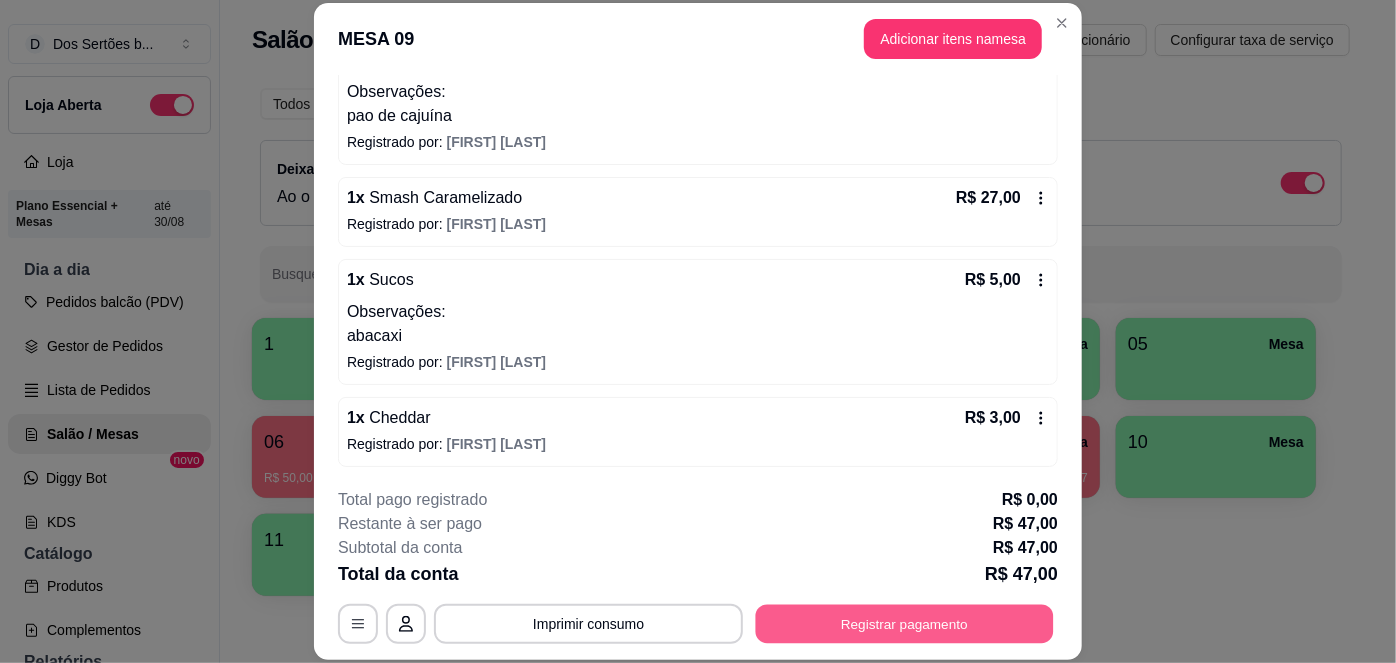 click on "Registrar pagamento" at bounding box center (905, 623) 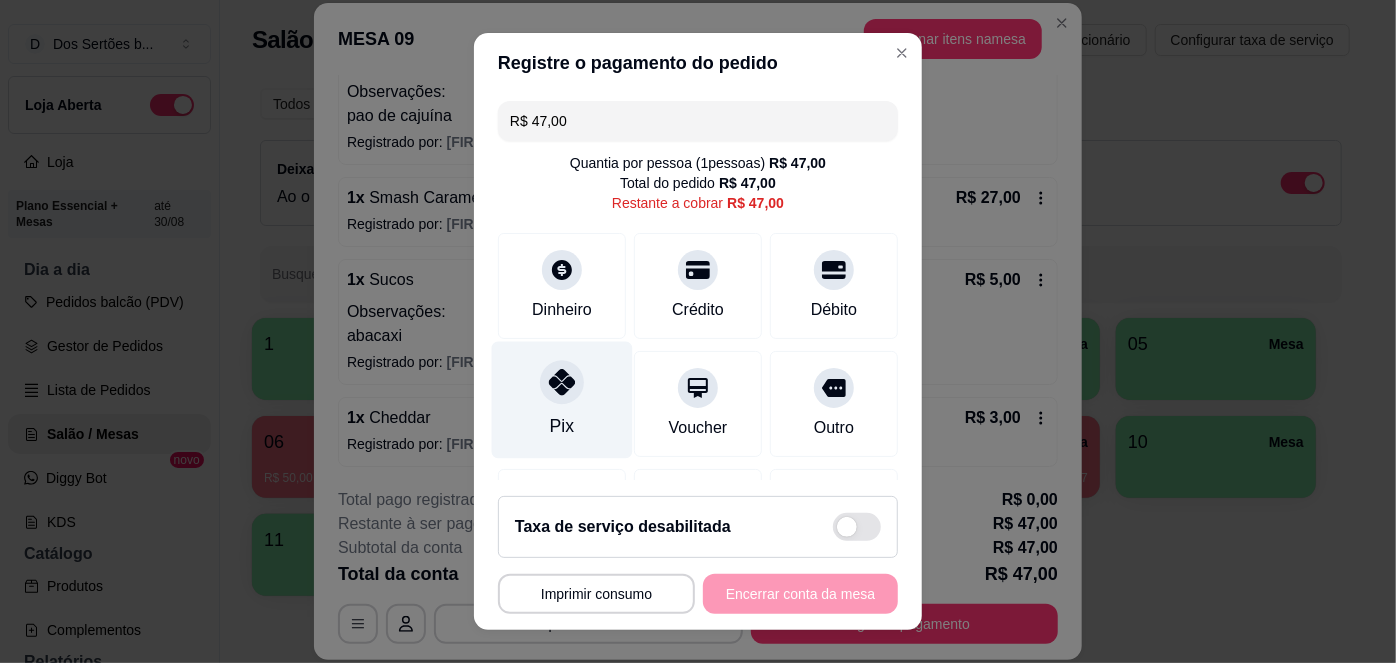 click on "Pix" at bounding box center (562, 400) 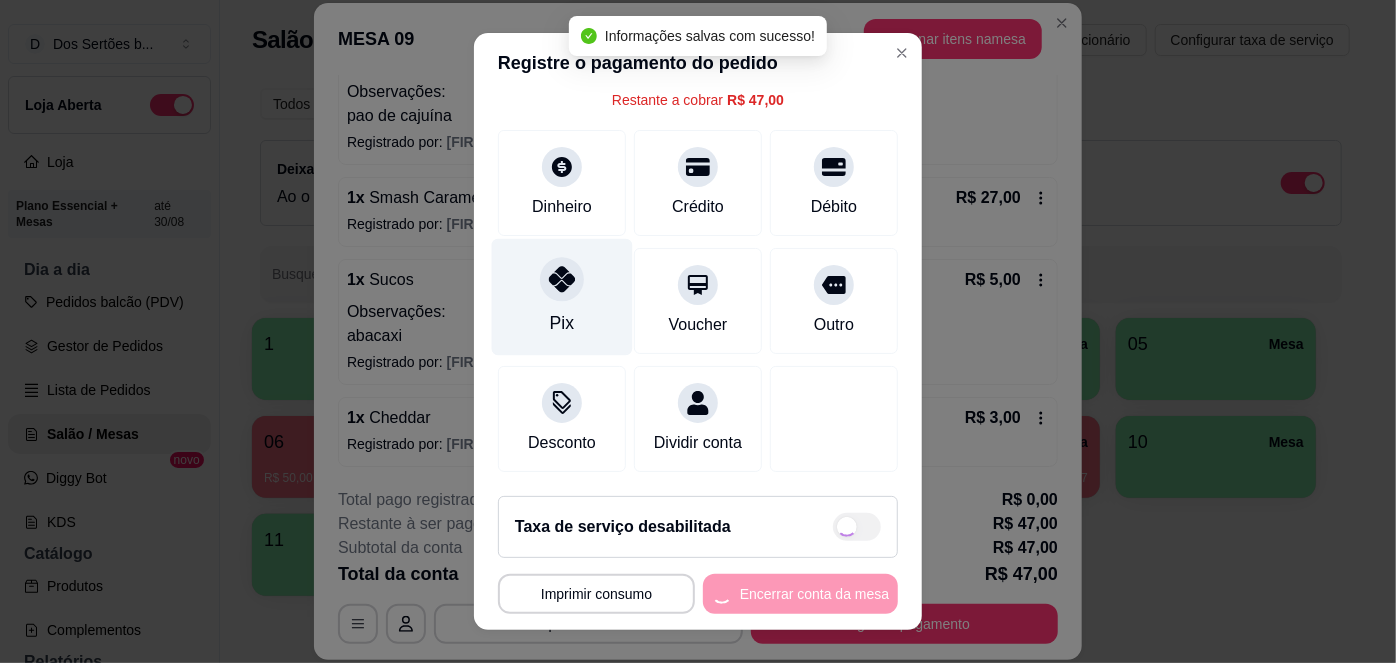 type on "R$ 0,00" 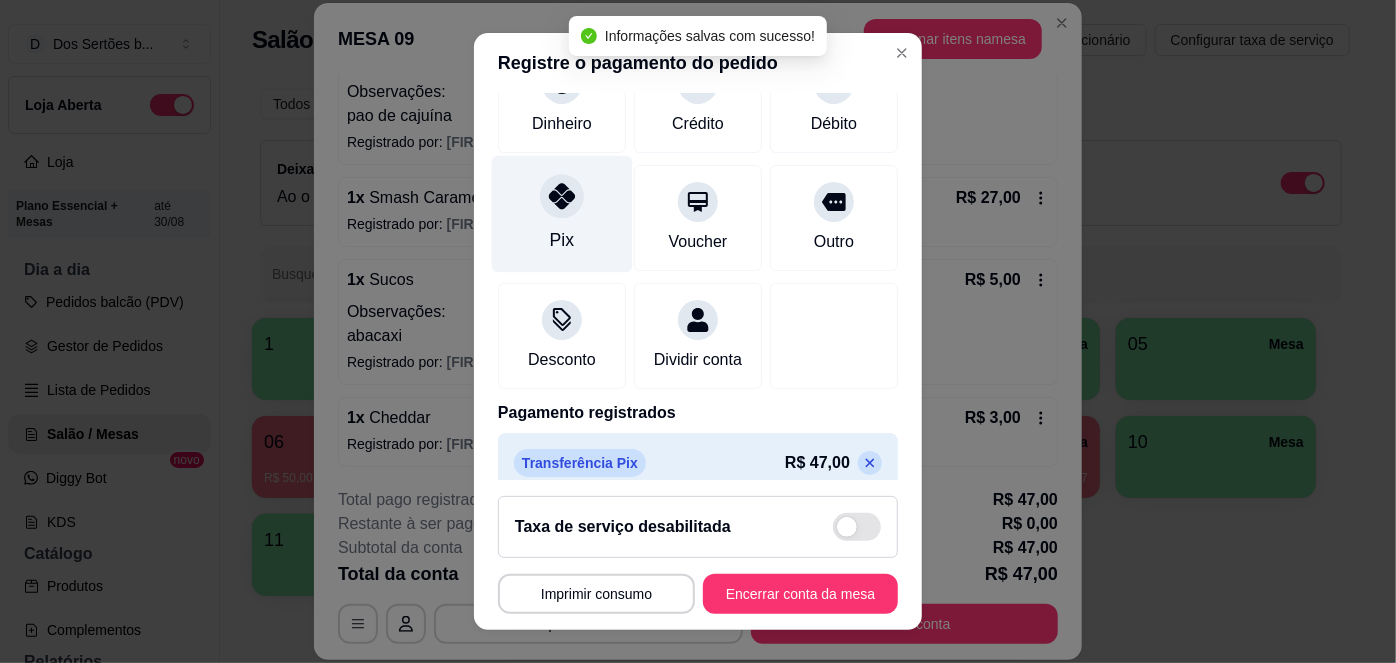 scroll, scrollTop: 194, scrollLeft: 0, axis: vertical 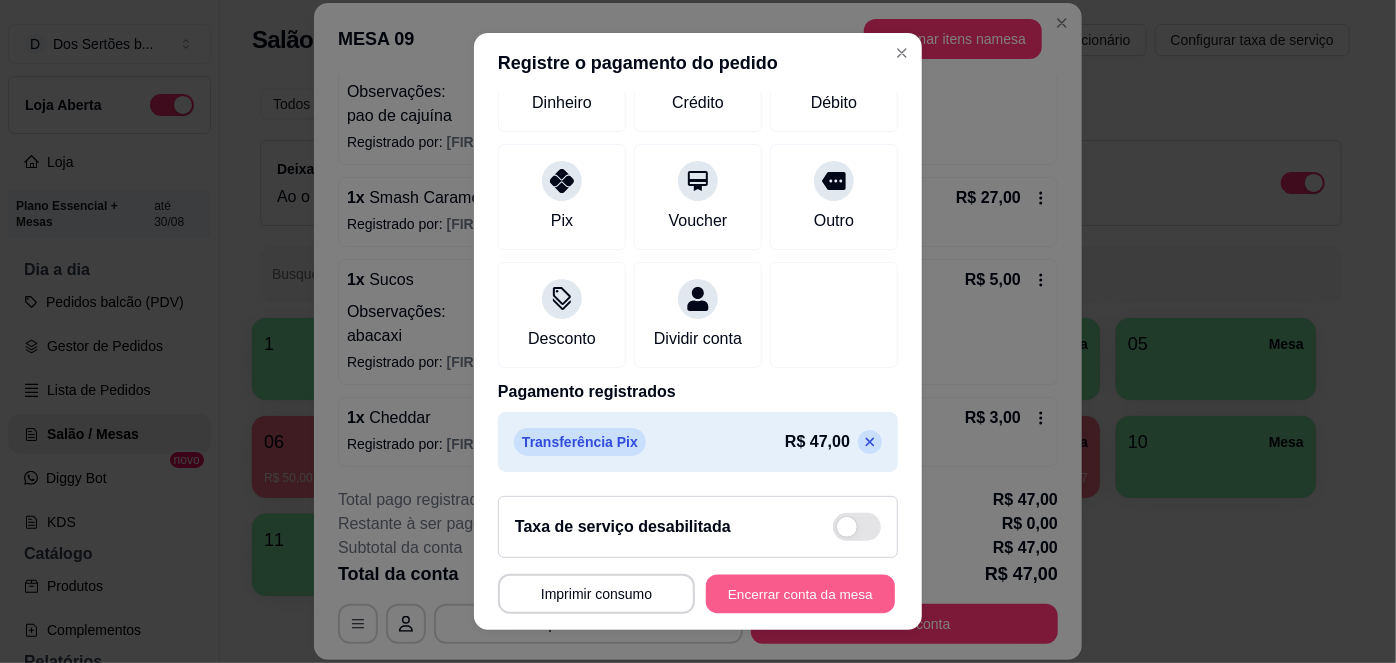 click on "Encerrar conta da mesa" at bounding box center (800, 593) 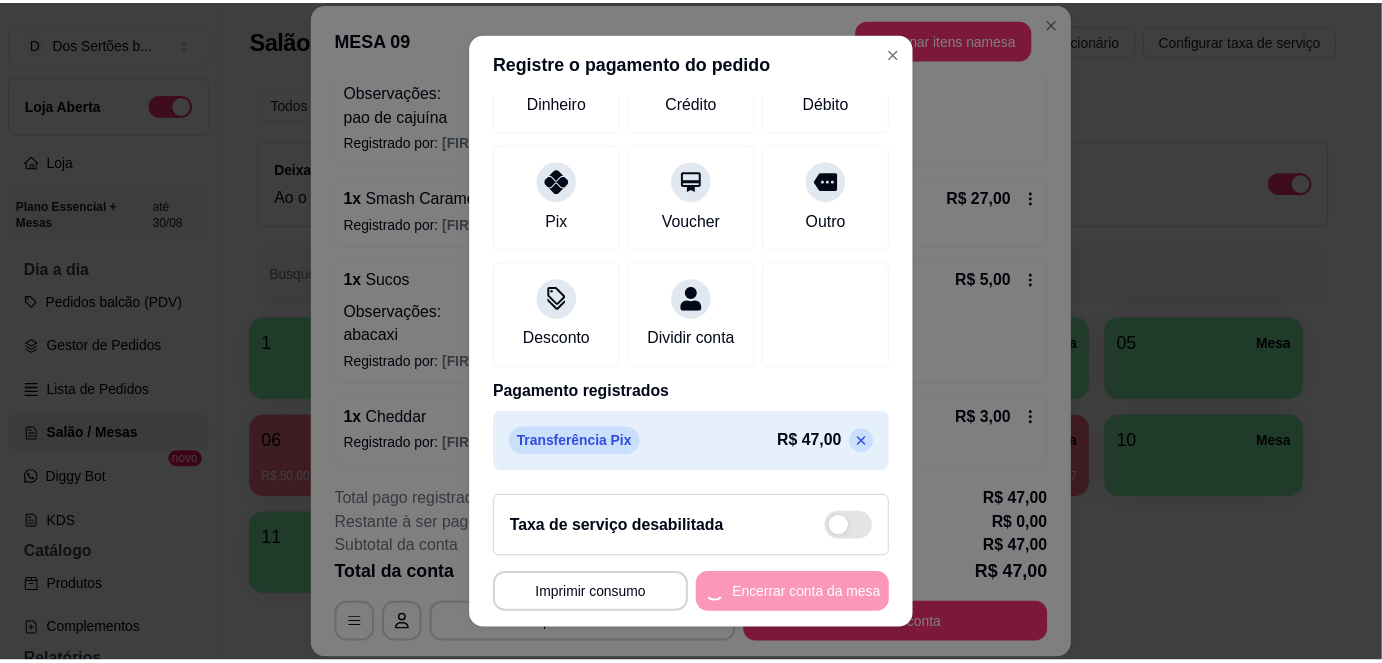 scroll, scrollTop: 0, scrollLeft: 0, axis: both 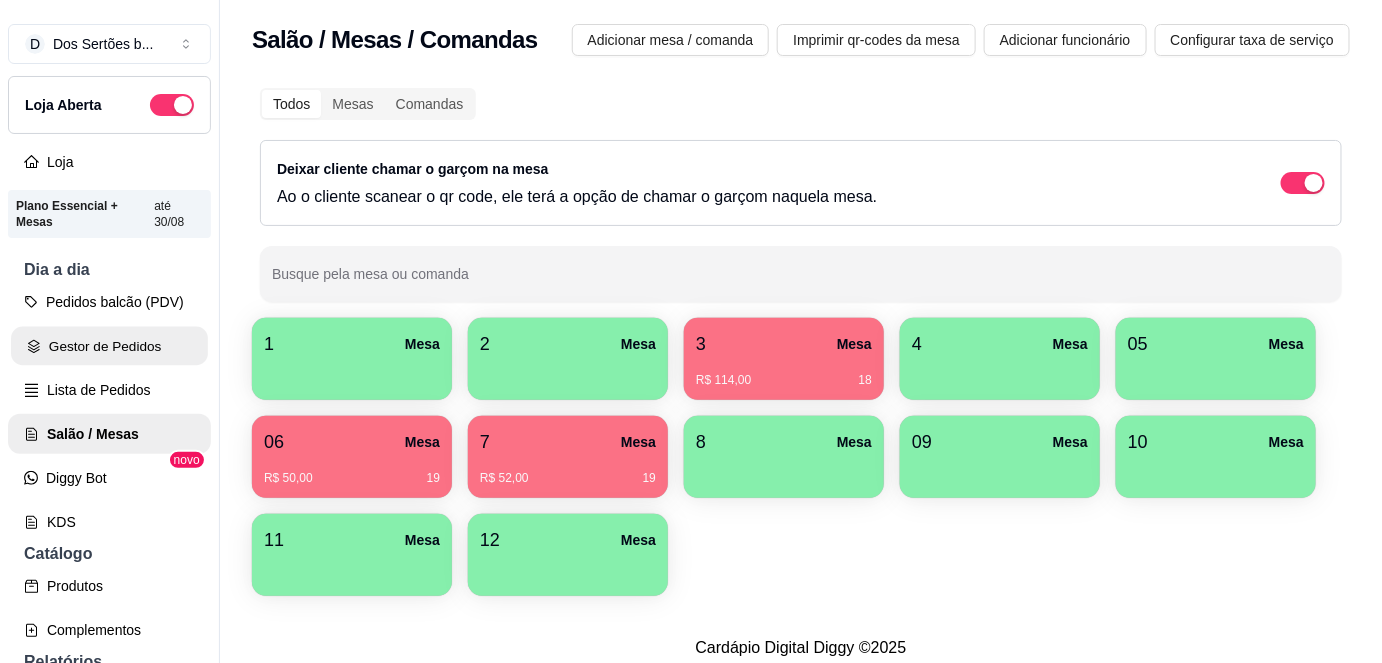 click on "Gestor de Pedidos" at bounding box center [109, 346] 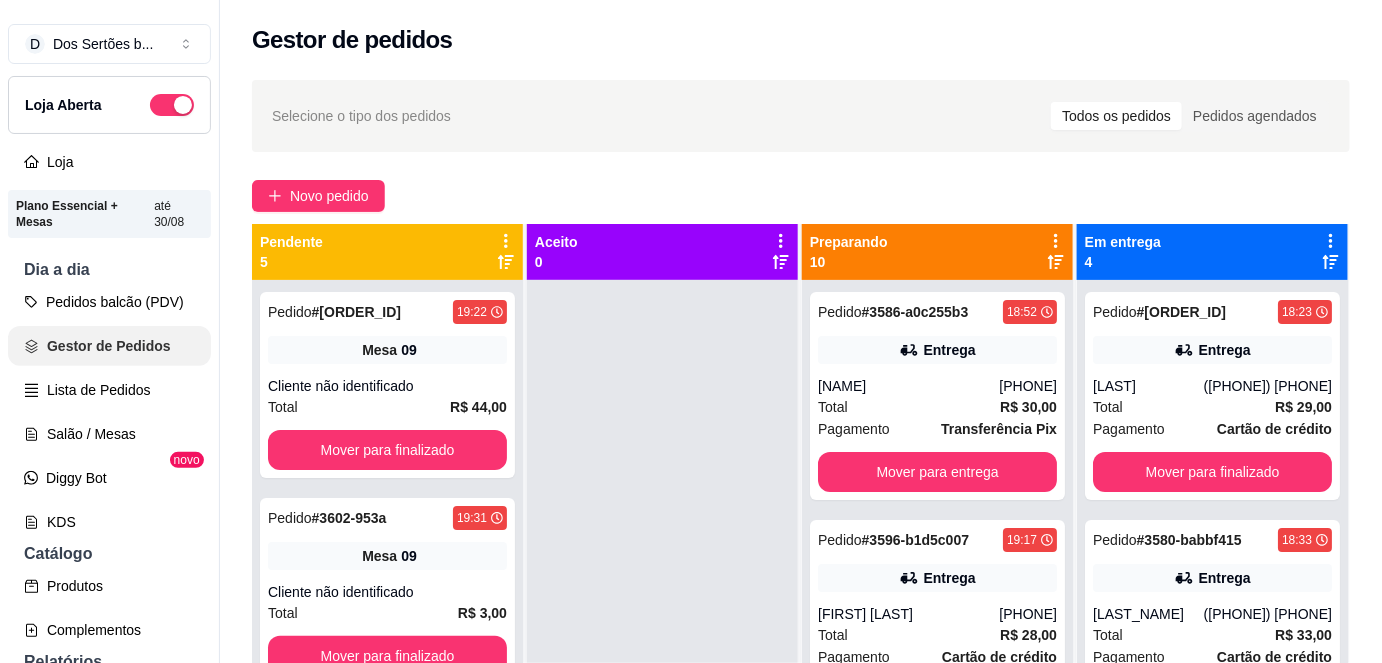 scroll, scrollTop: 0, scrollLeft: 0, axis: both 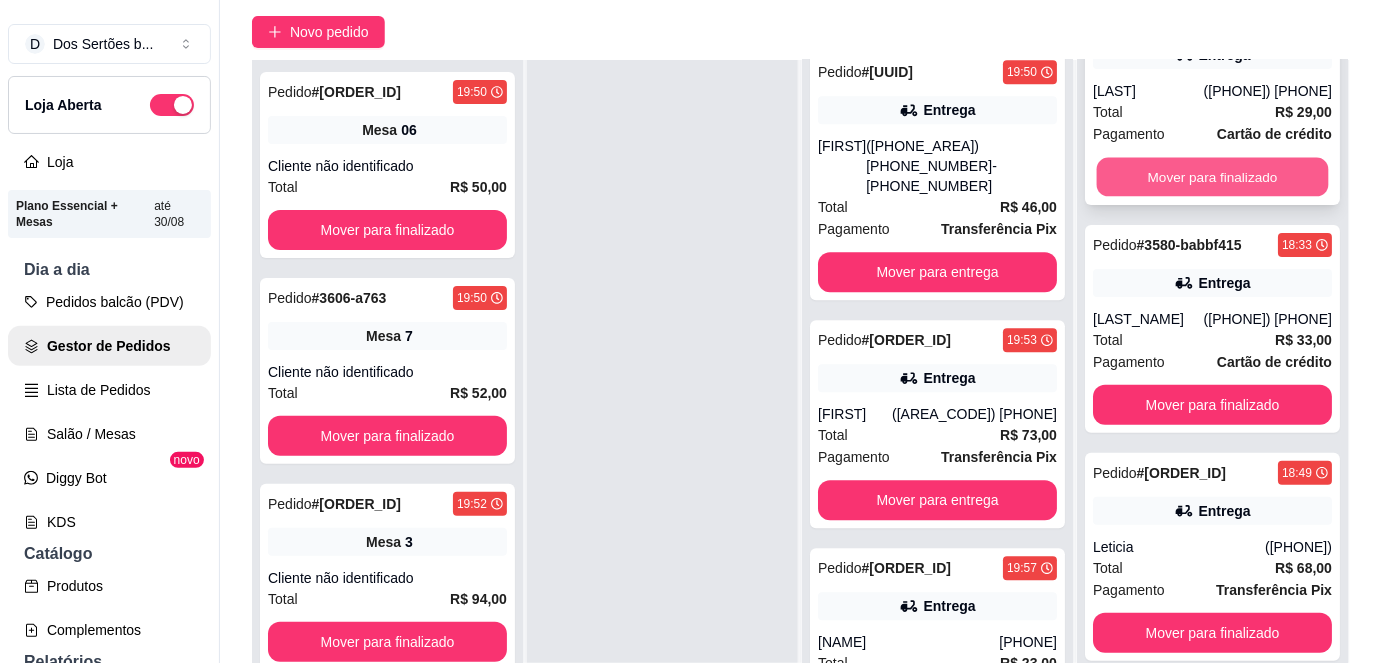 click on "Mover para finalizado" at bounding box center (1213, 177) 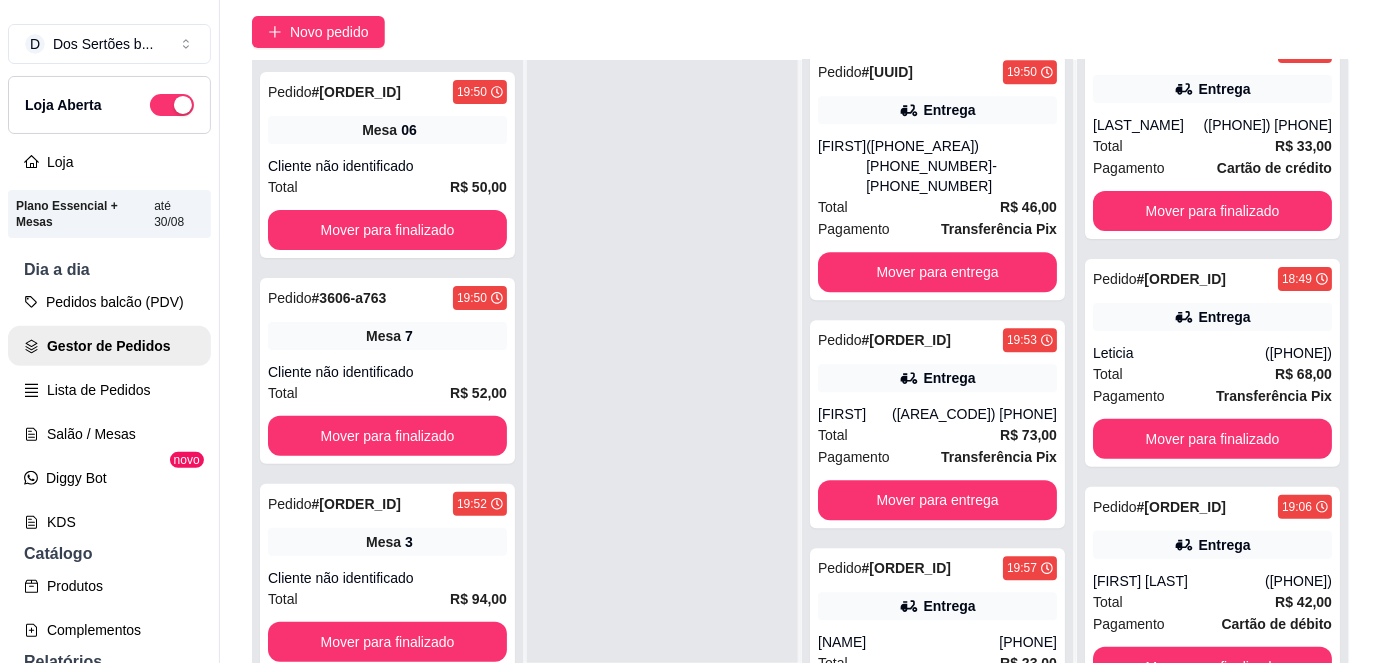 scroll, scrollTop: 0, scrollLeft: 0, axis: both 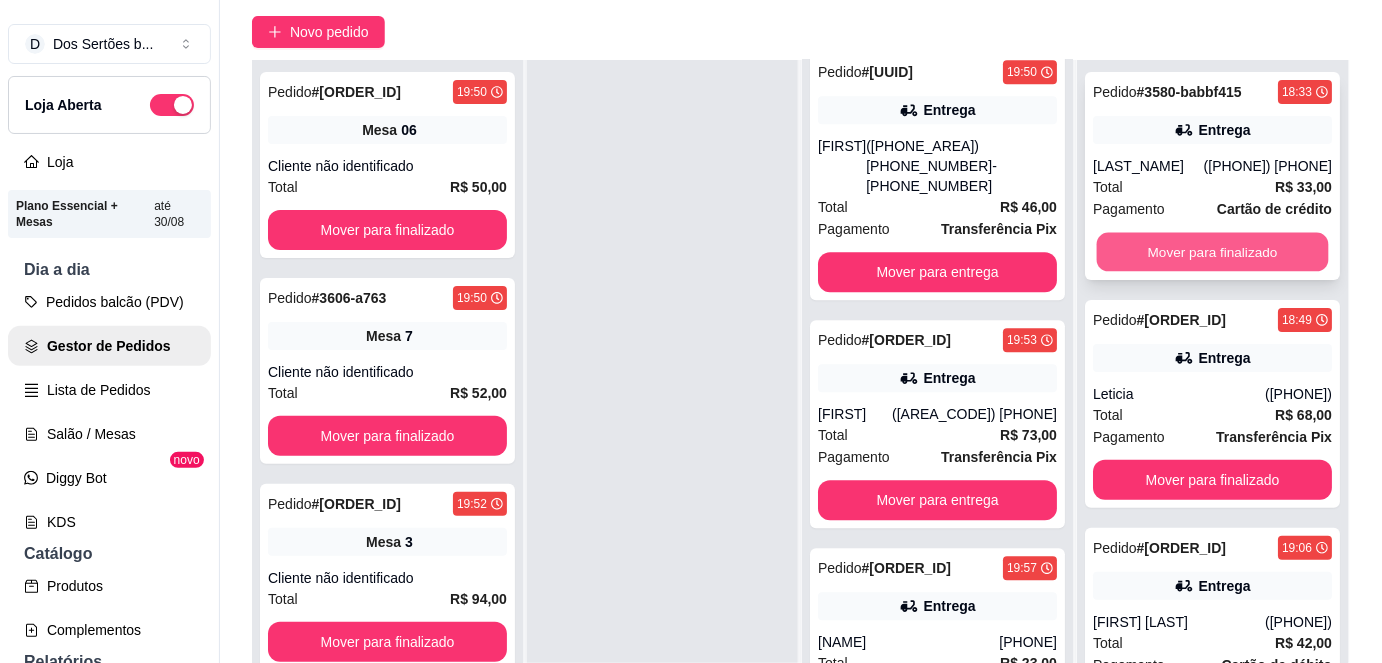 click on "Mover para finalizado" at bounding box center (1213, 252) 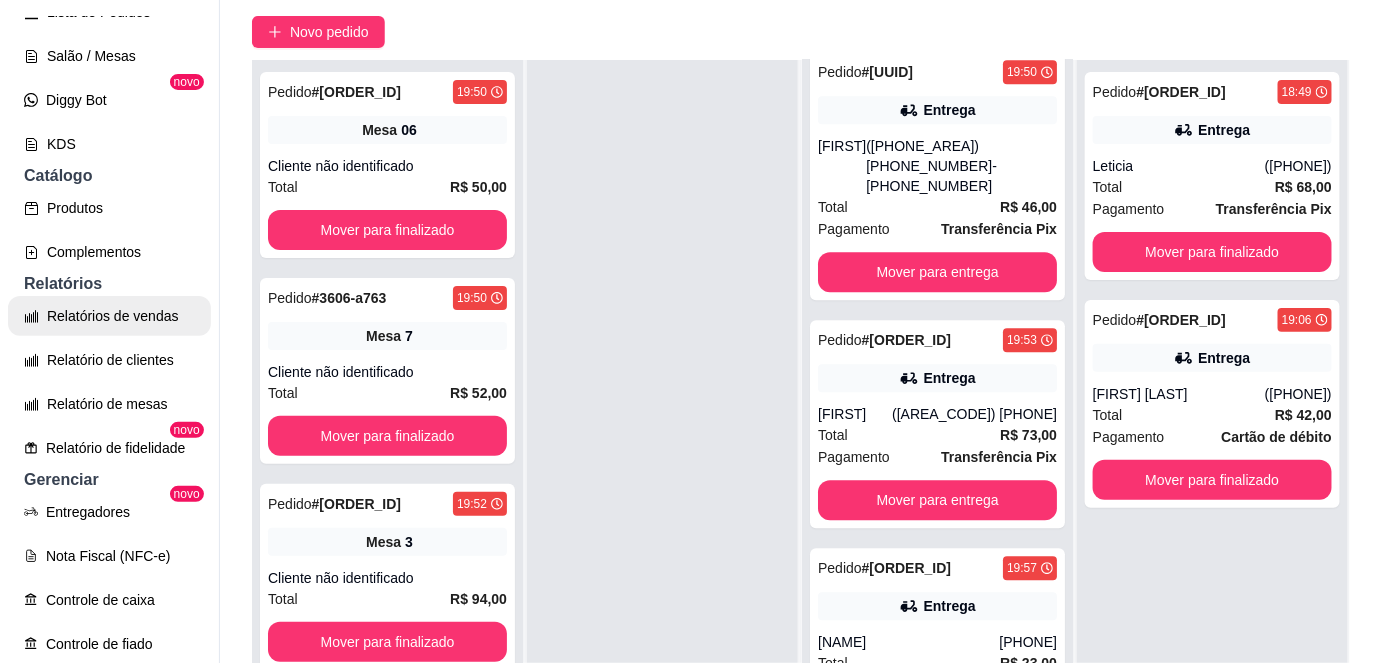 scroll, scrollTop: 435, scrollLeft: 0, axis: vertical 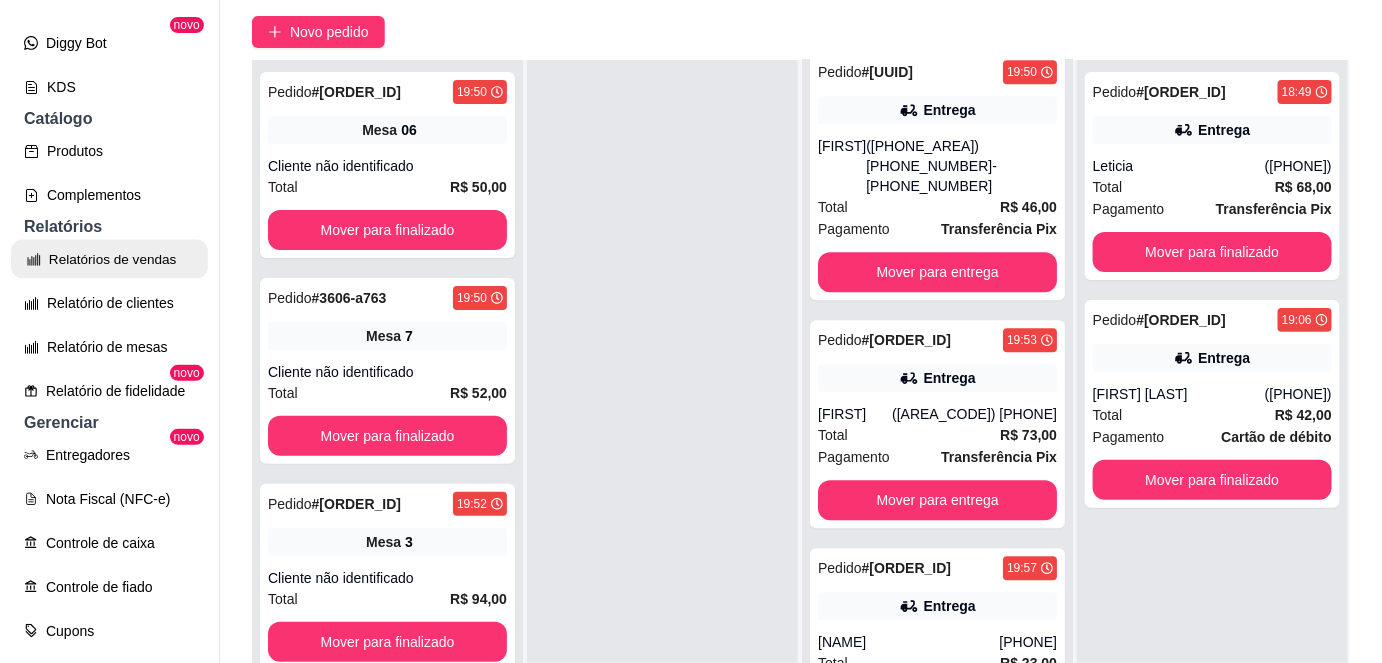 click on "Relatórios de vendas" at bounding box center (109, 259) 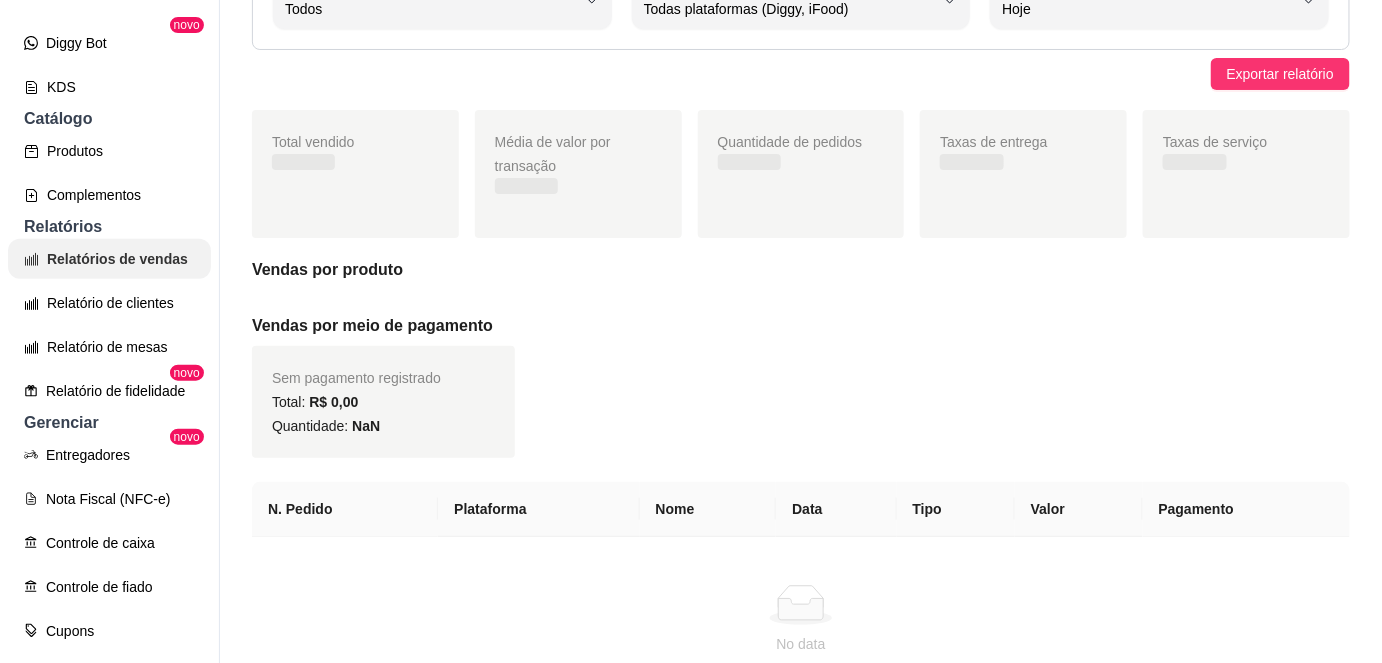 scroll, scrollTop: 0, scrollLeft: 0, axis: both 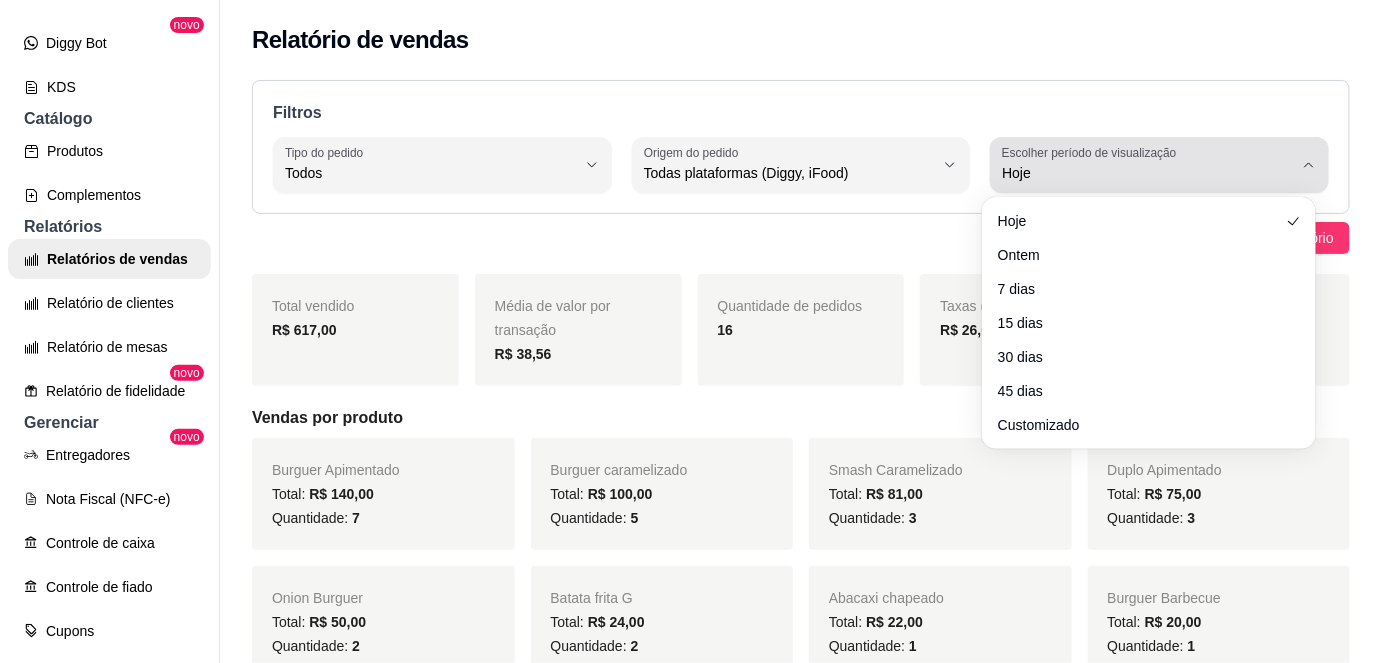 click on "Hoje" at bounding box center [1147, 165] 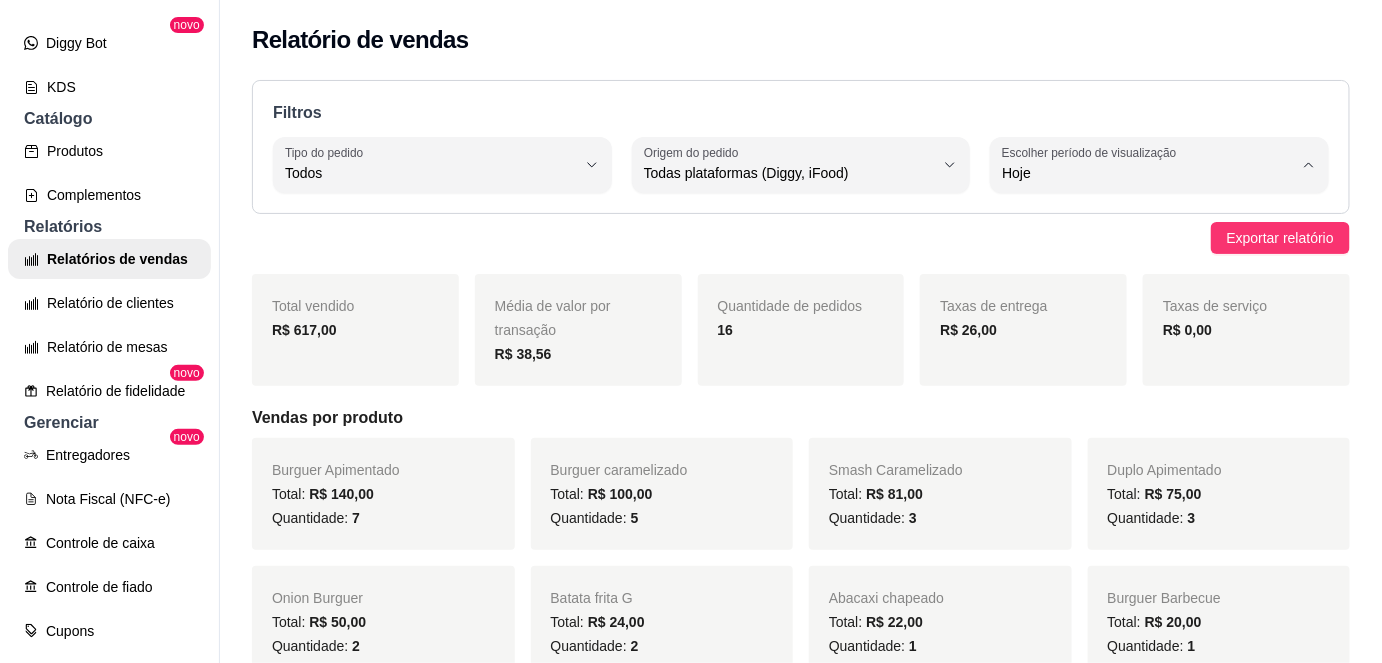 click on "Customizado" at bounding box center (1139, 415) 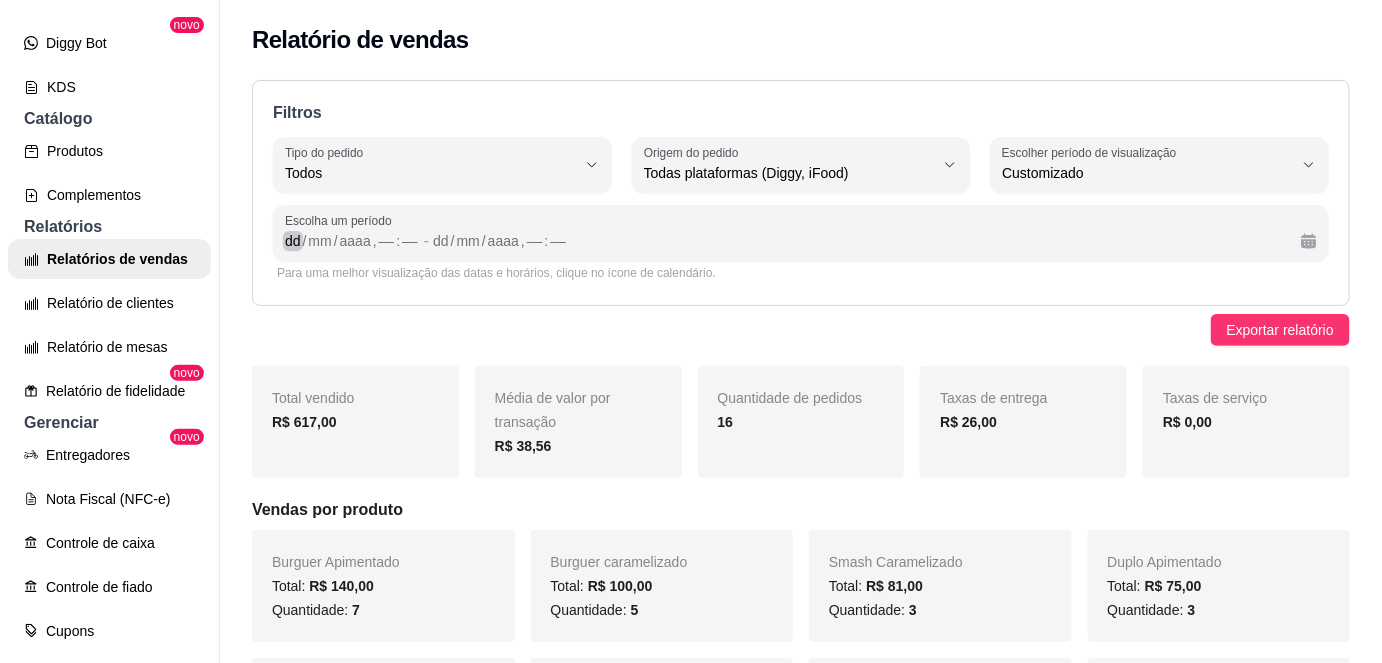 click on "dd" at bounding box center [293, 241] 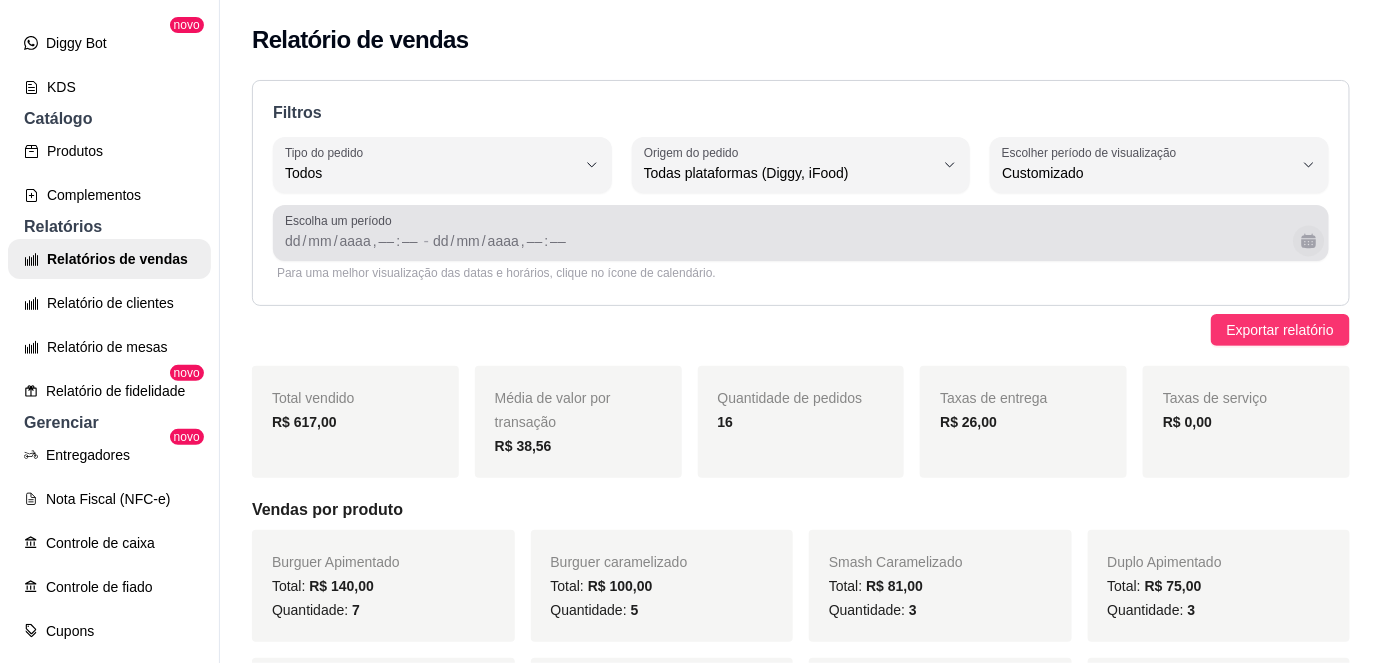 click at bounding box center [1308, 240] 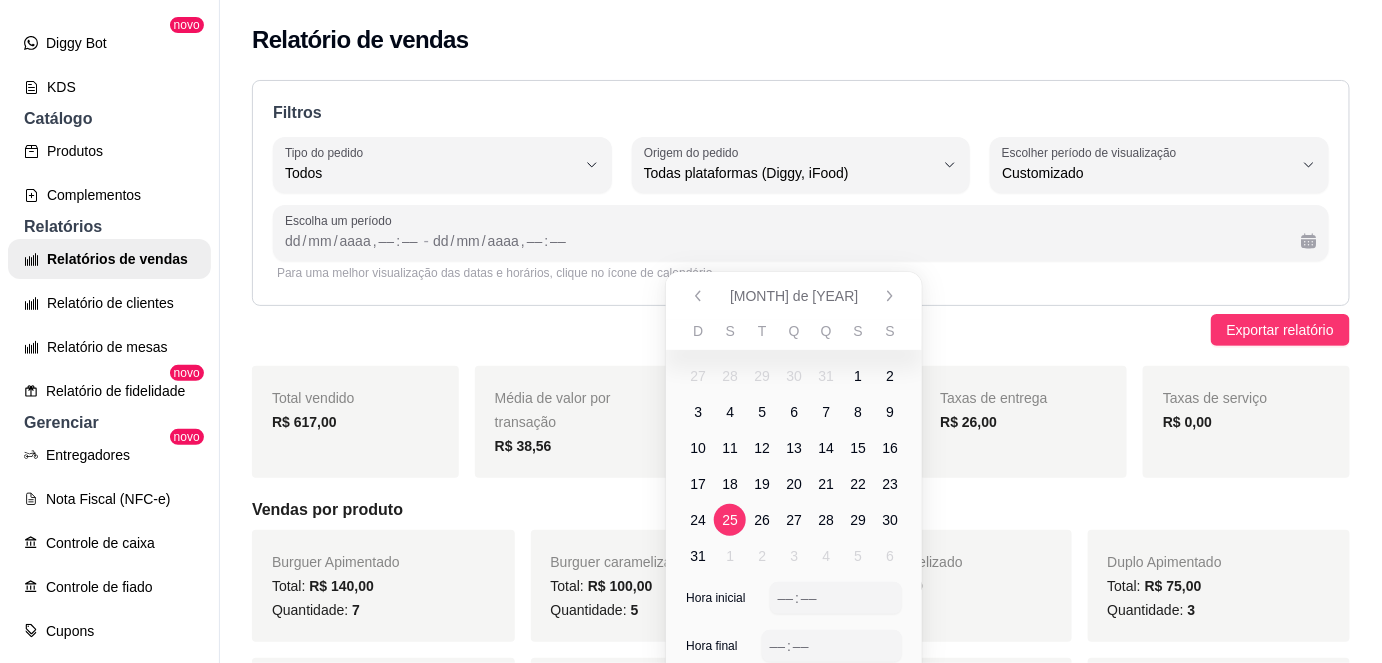 click on "25" at bounding box center [731, 520] 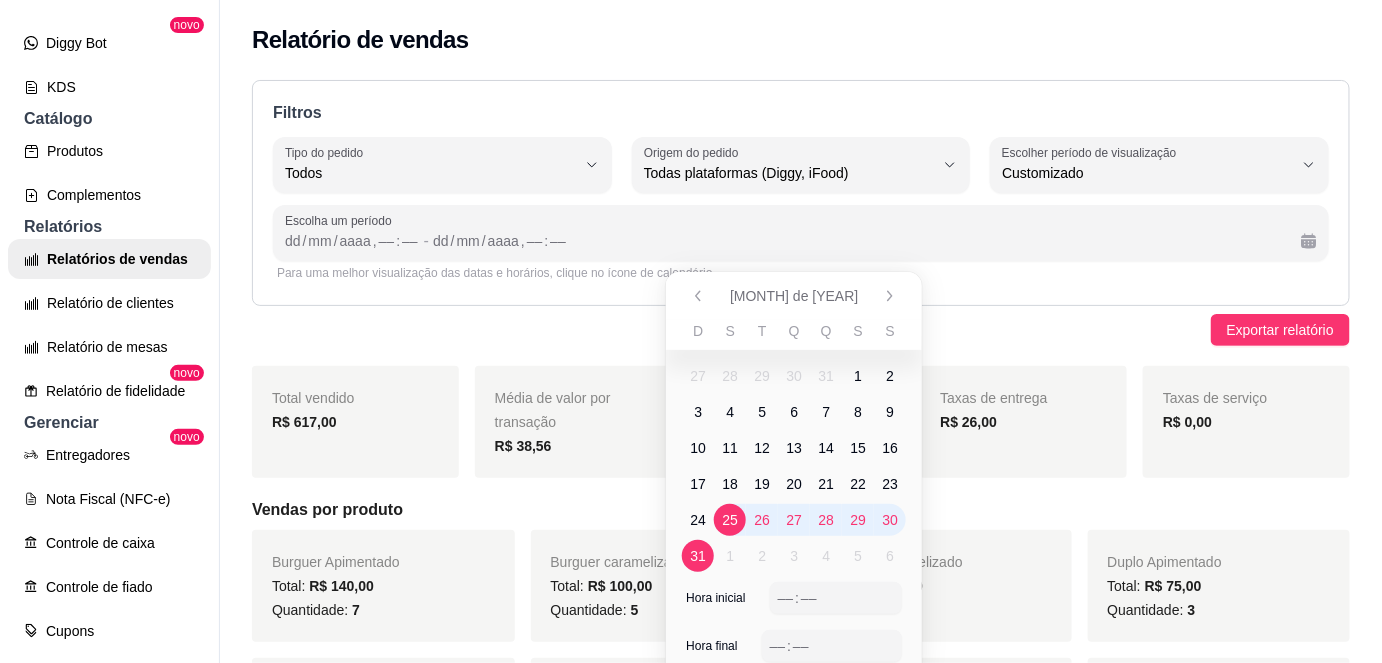 click on "31" at bounding box center (699, 556) 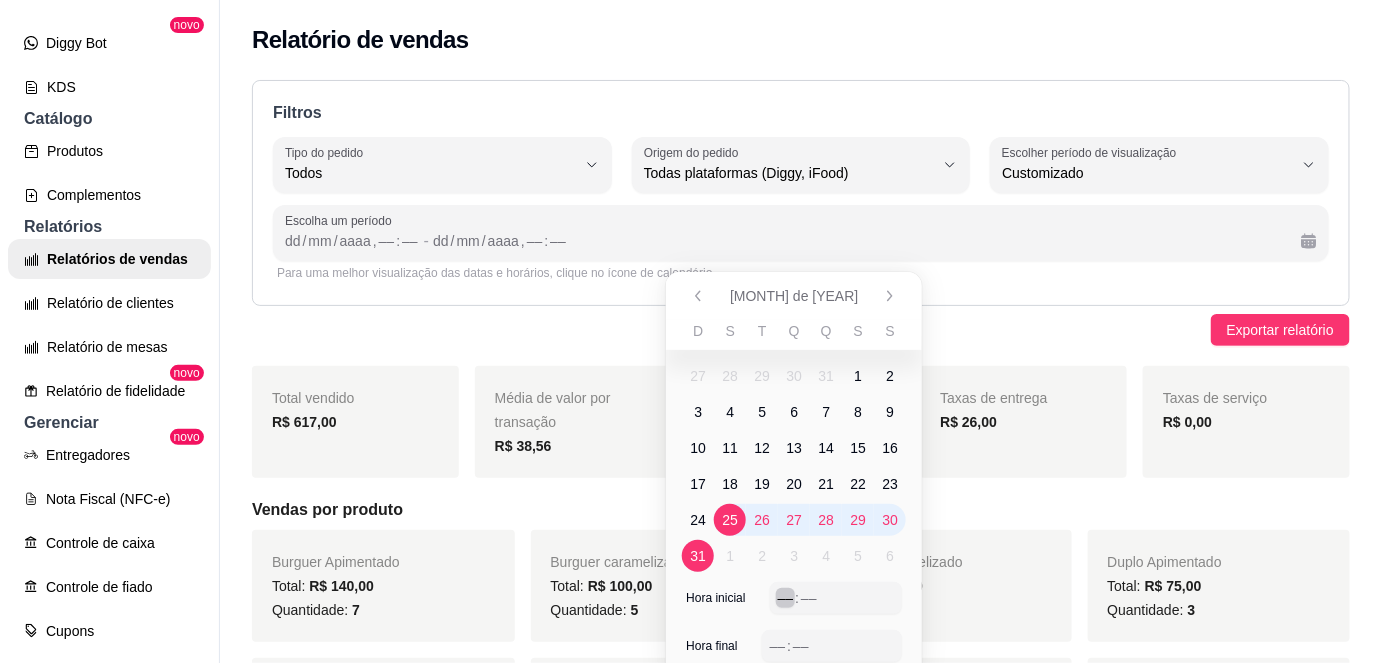 click on "––" at bounding box center (786, 598) 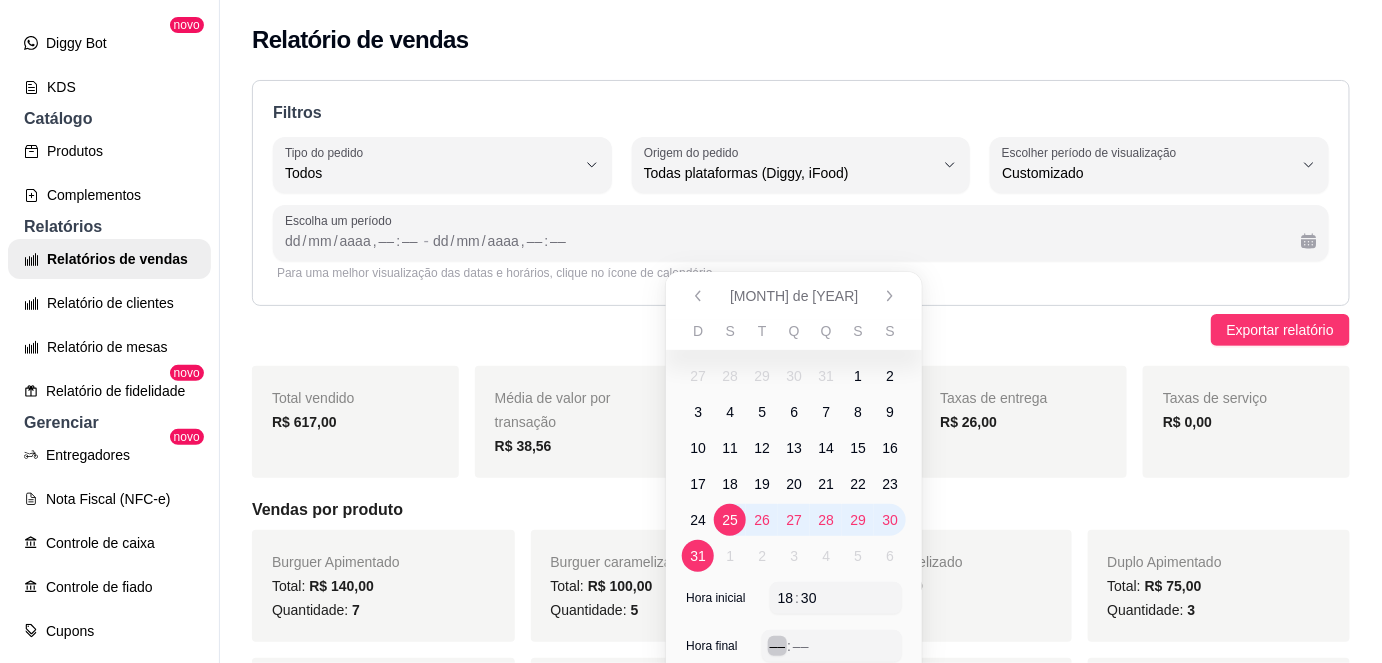 click on "––" at bounding box center [778, 646] 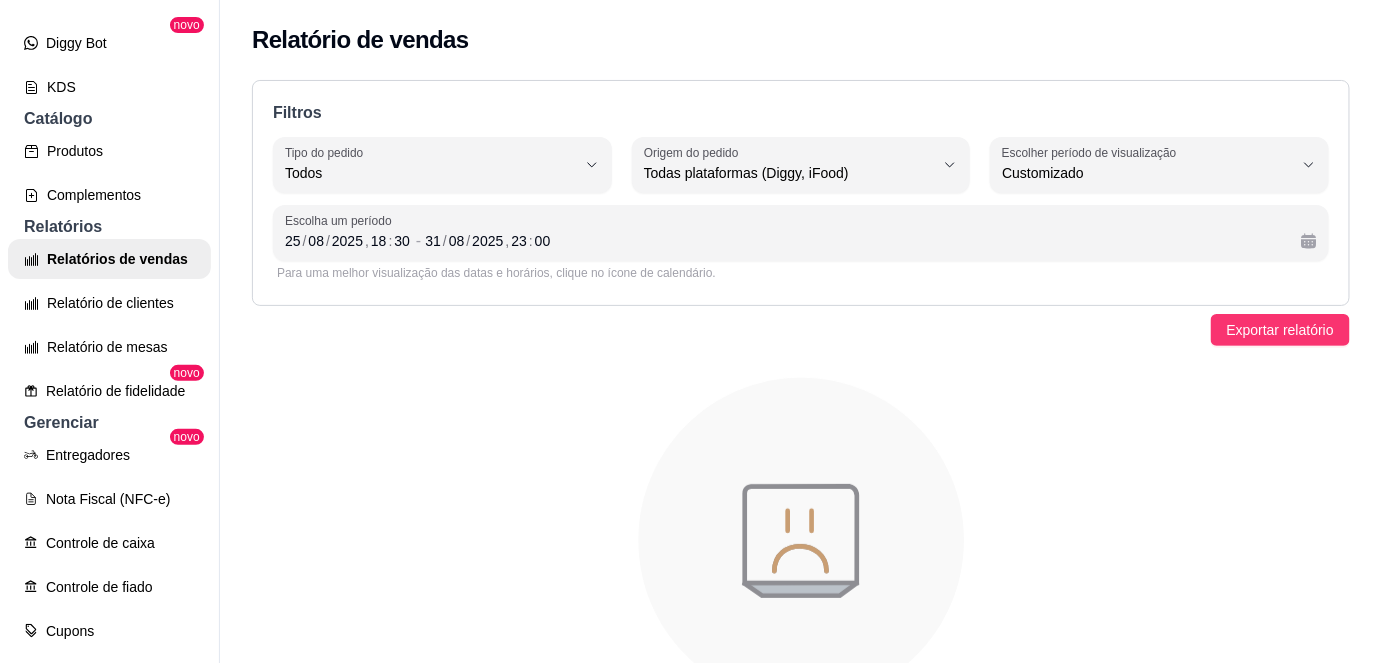 click 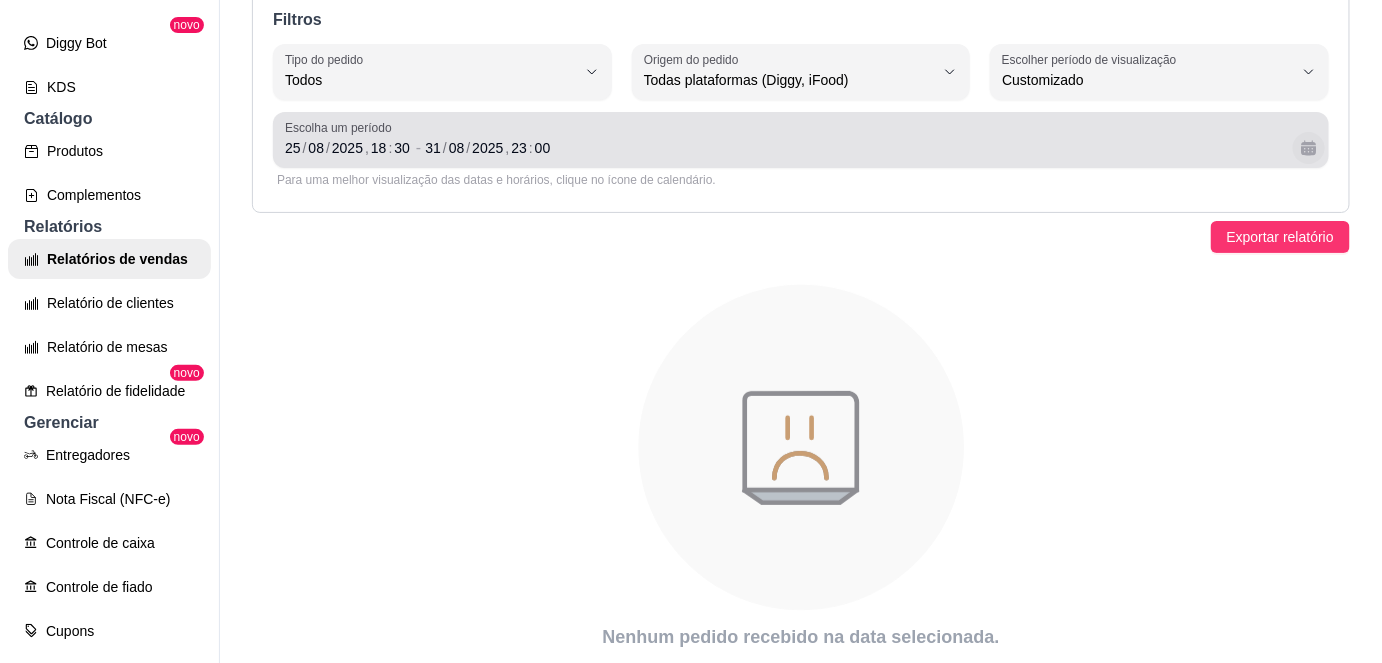 click at bounding box center (1309, 148) 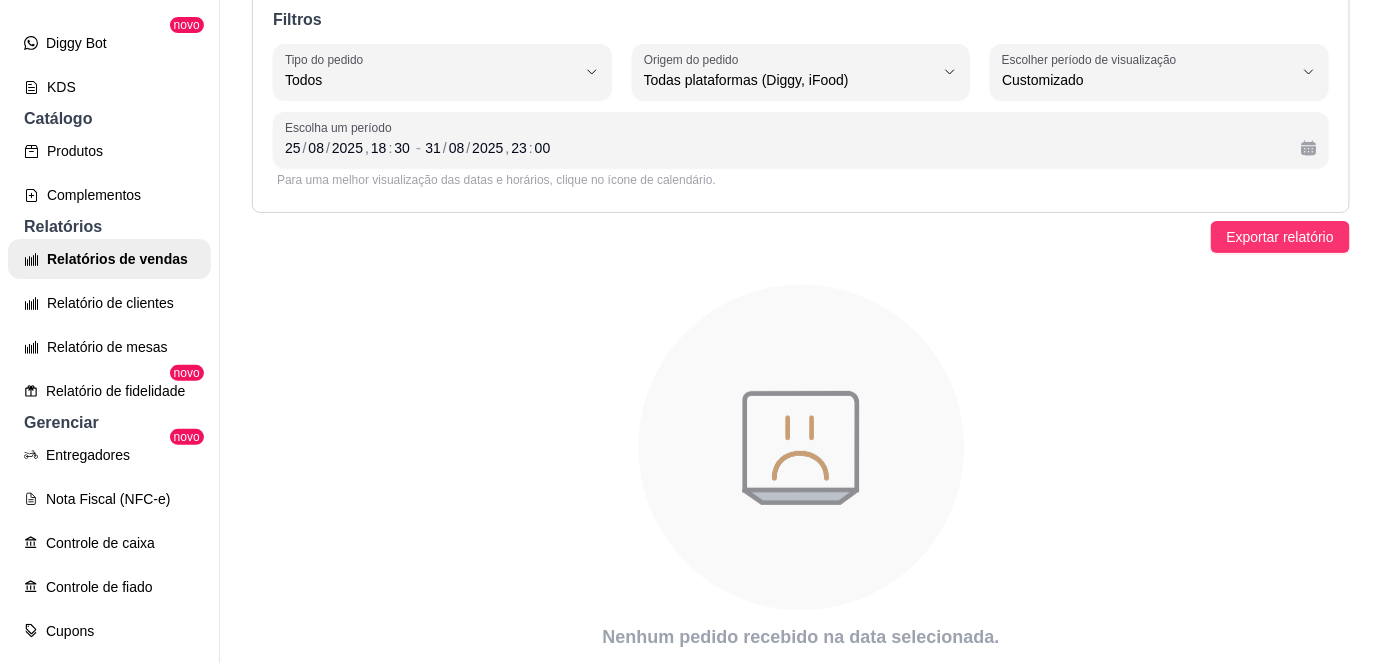 click 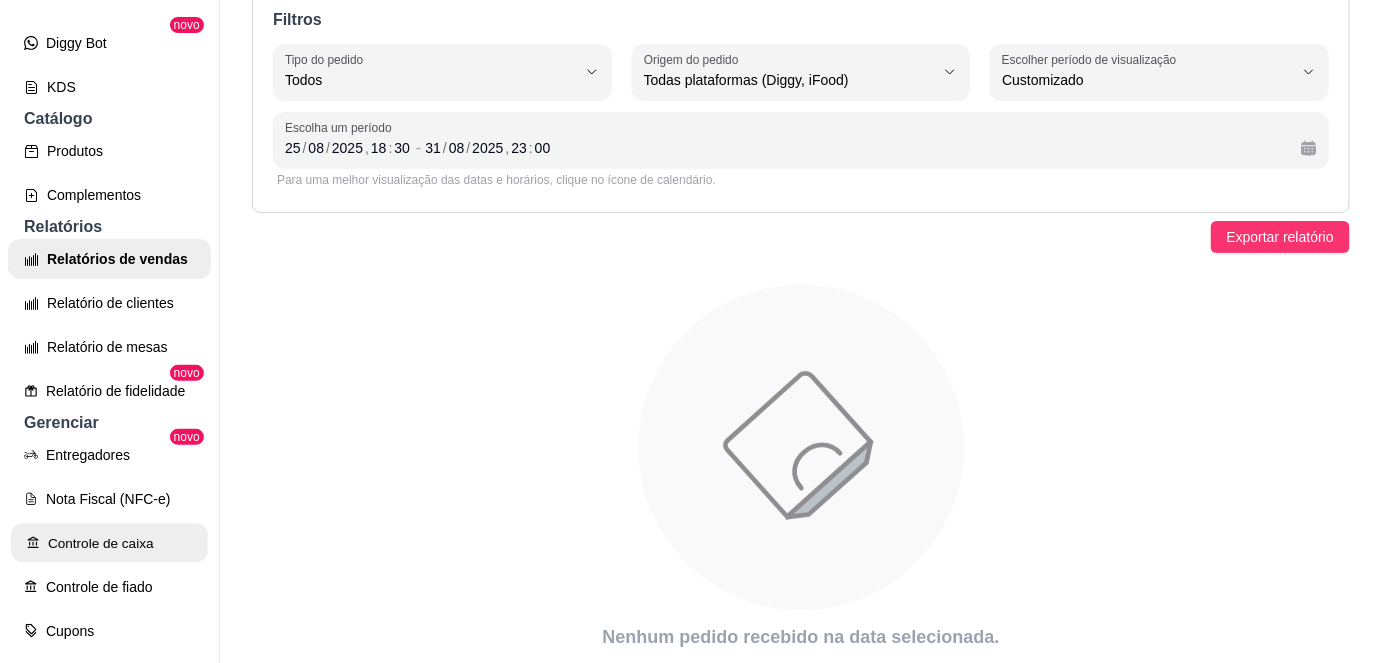 click on "Controle de caixa" at bounding box center [109, 543] 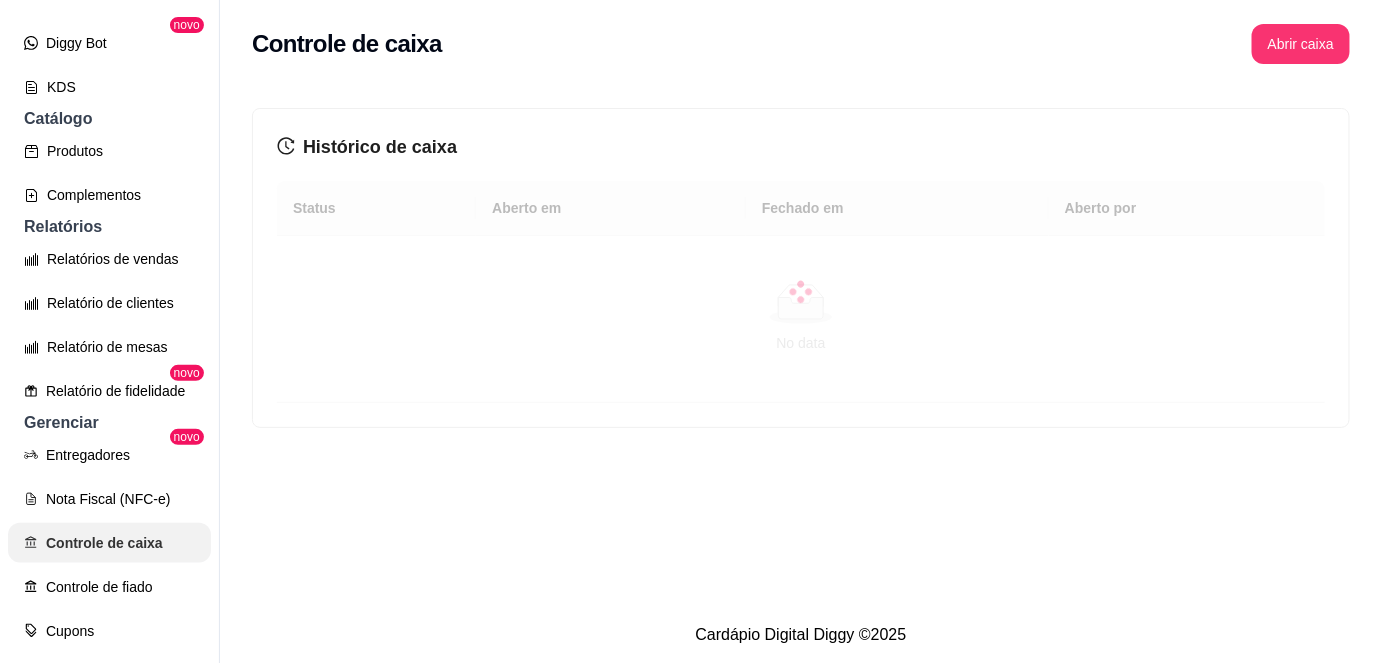 scroll, scrollTop: 0, scrollLeft: 0, axis: both 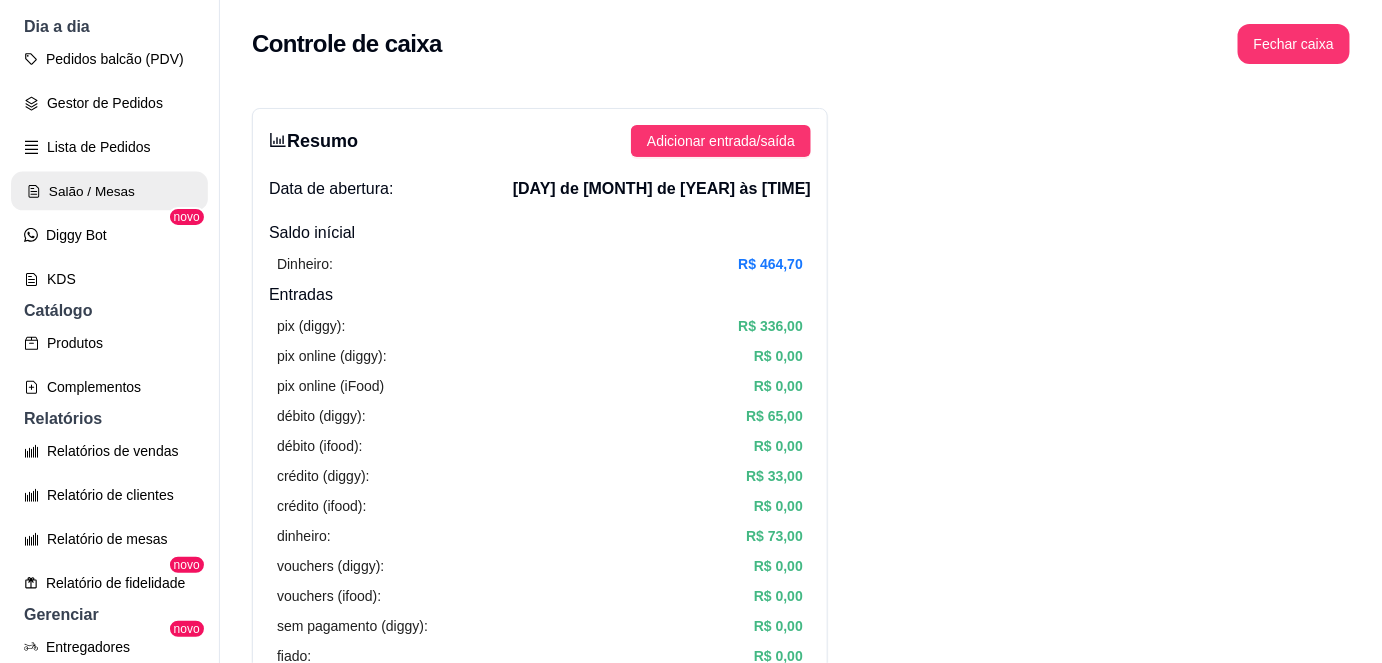 click on "Salão / Mesas" at bounding box center [109, 191] 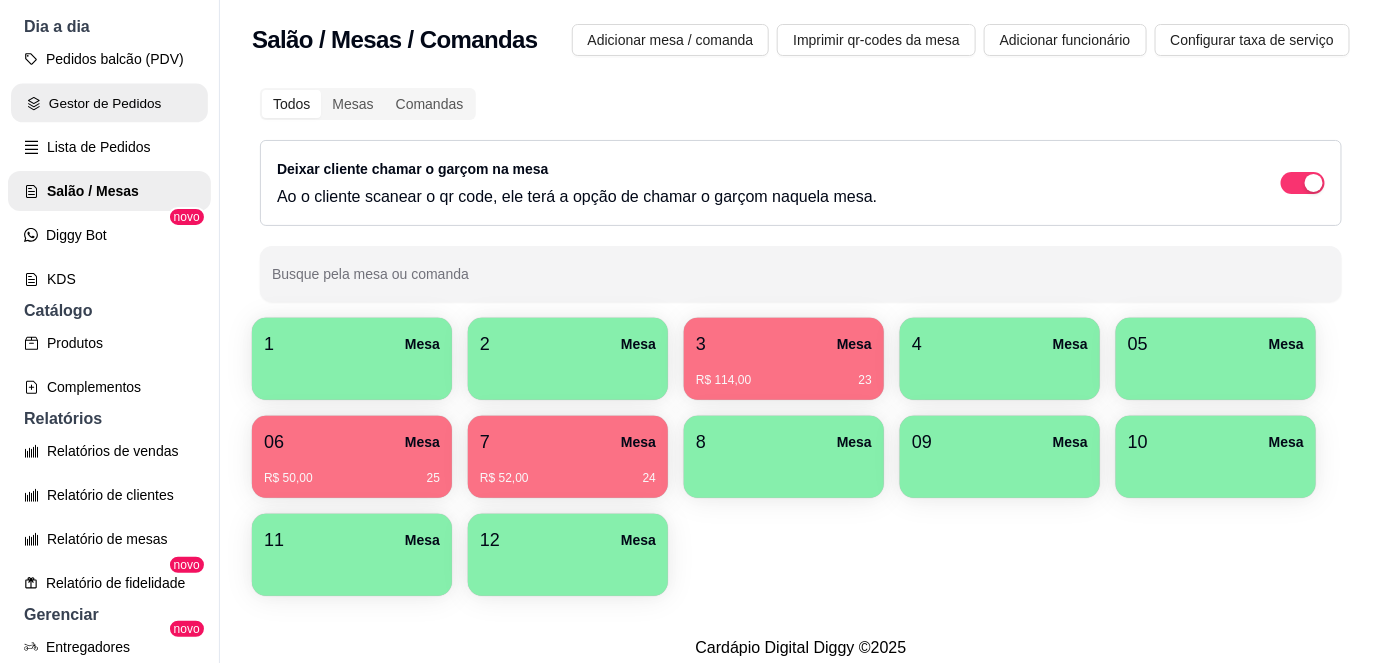 click on "Gestor de Pedidos" at bounding box center (109, 103) 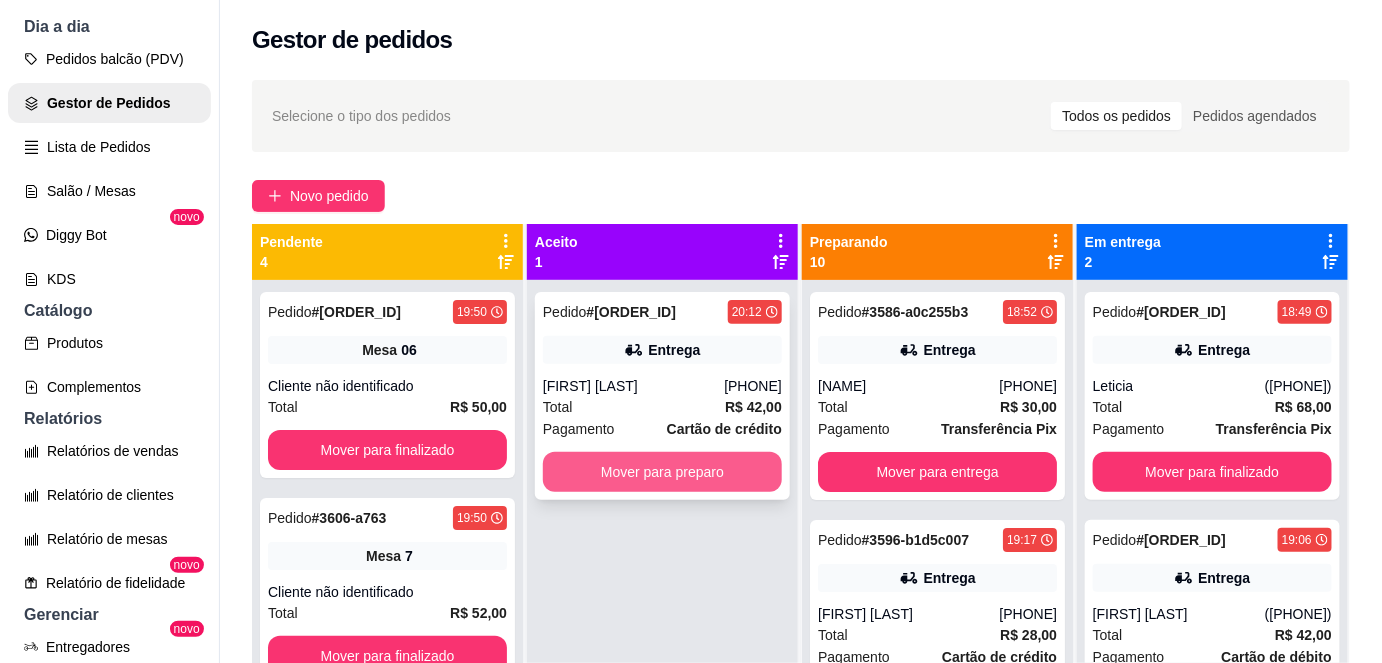 click on "Mover para preparo" at bounding box center [662, 472] 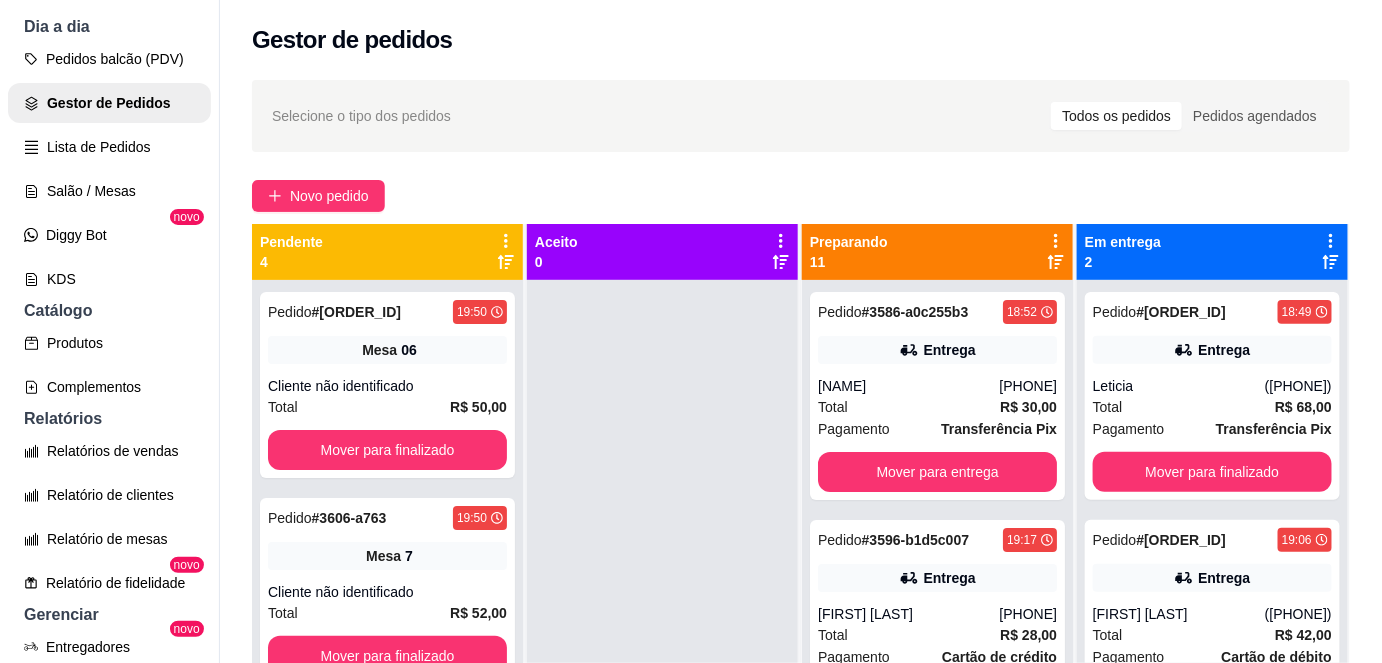 scroll, scrollTop: 56, scrollLeft: 0, axis: vertical 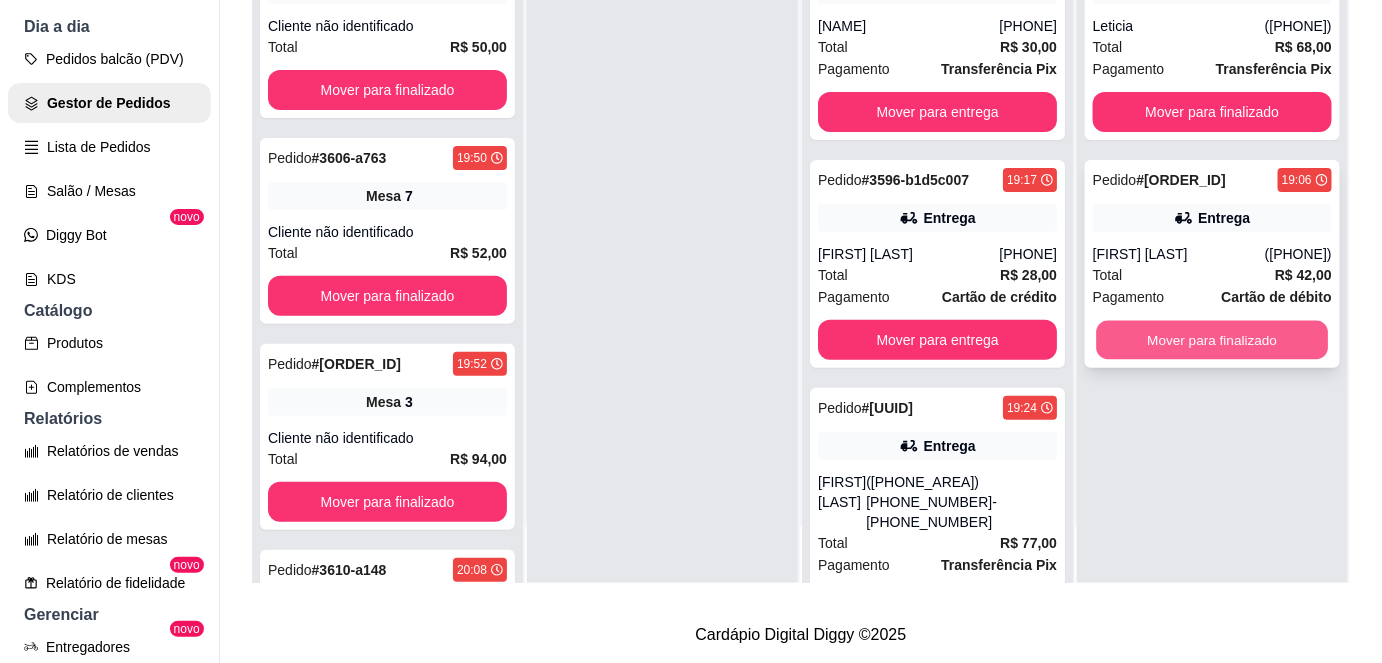 click on "Mover para finalizado" at bounding box center [1213, 340] 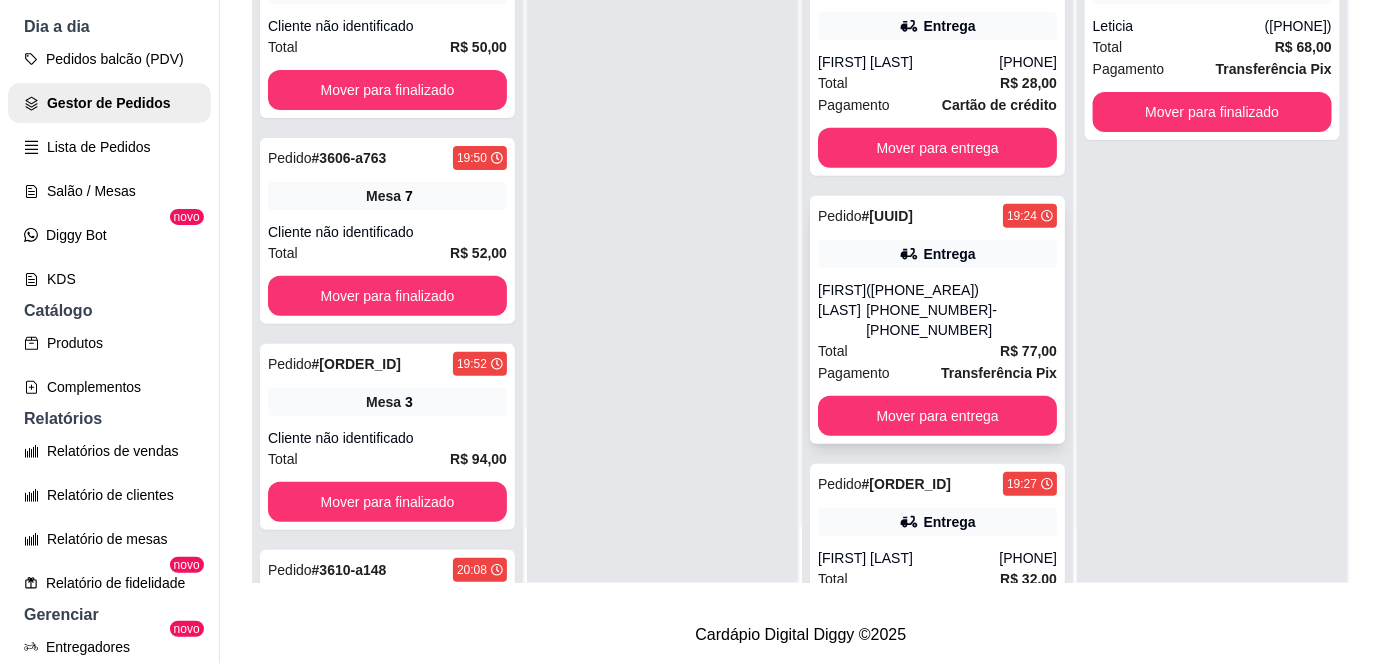 scroll, scrollTop: 0, scrollLeft: 0, axis: both 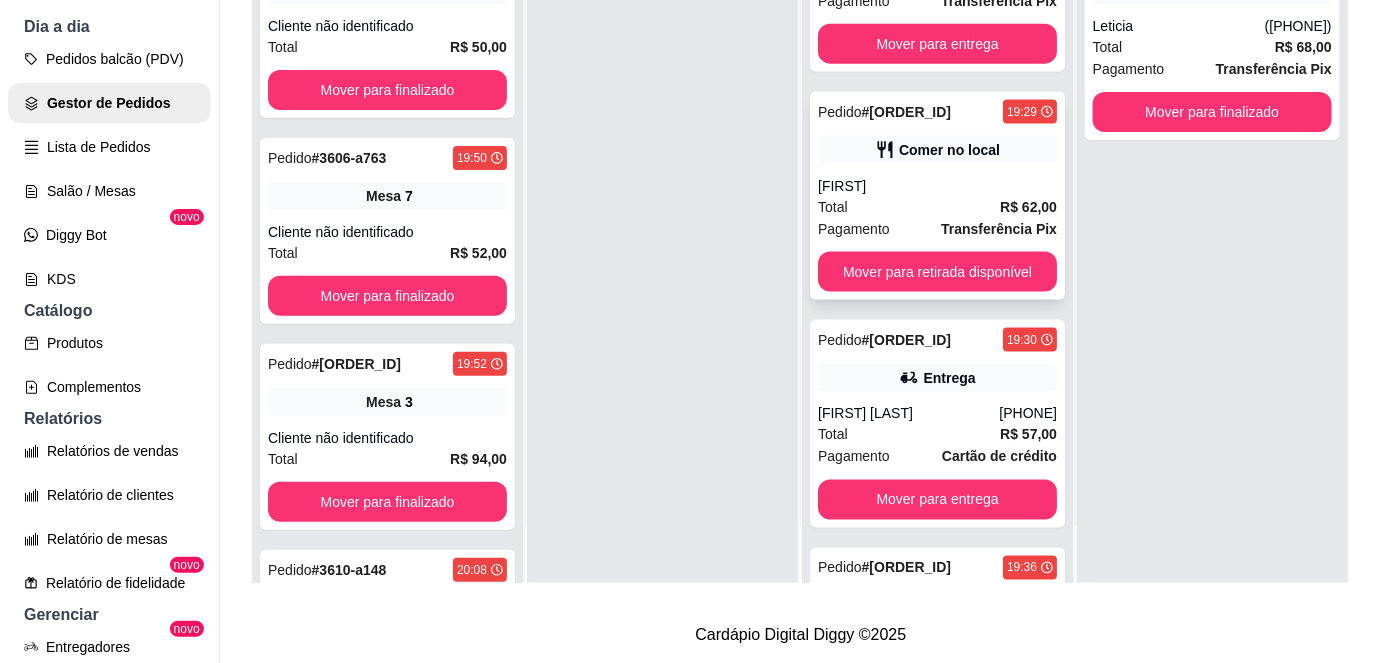 click on "Pedido # [ID] [TIME] Comer no local [FIRST] Total [PRICE] Pagamento Transferência Pix Mover para retirada disponível" at bounding box center [937, 196] 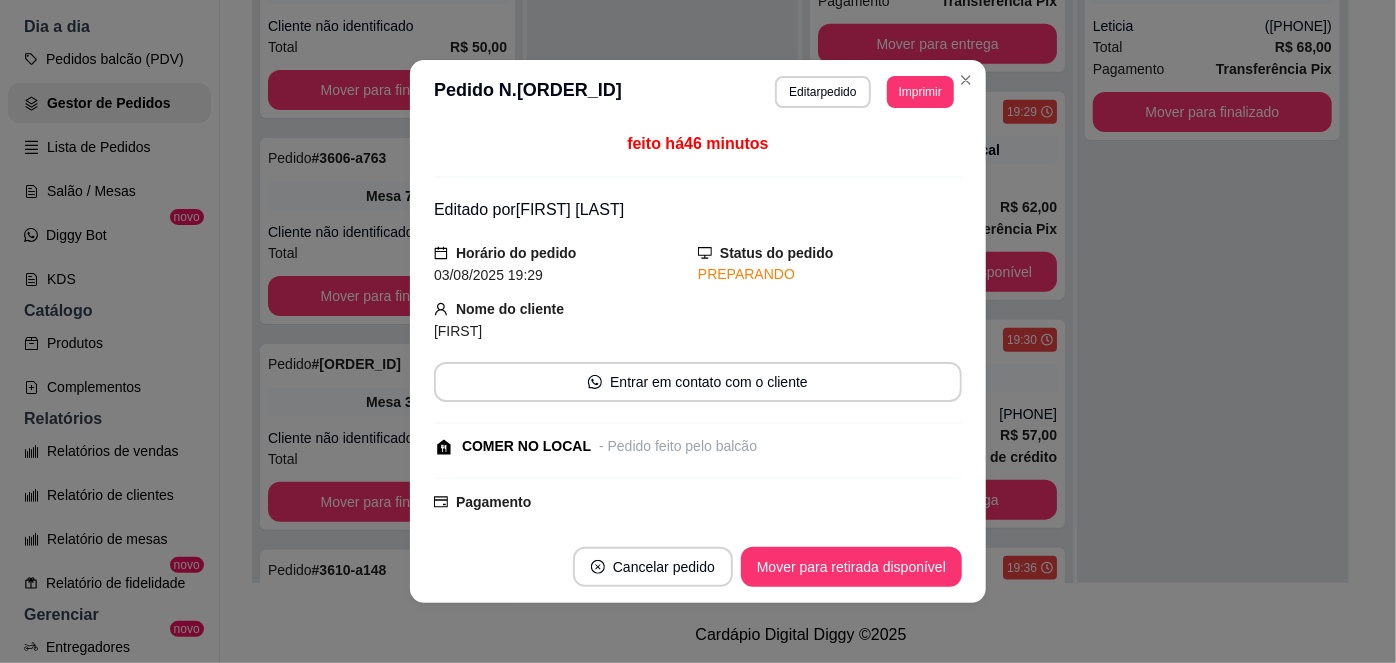 scroll, scrollTop: 333, scrollLeft: 0, axis: vertical 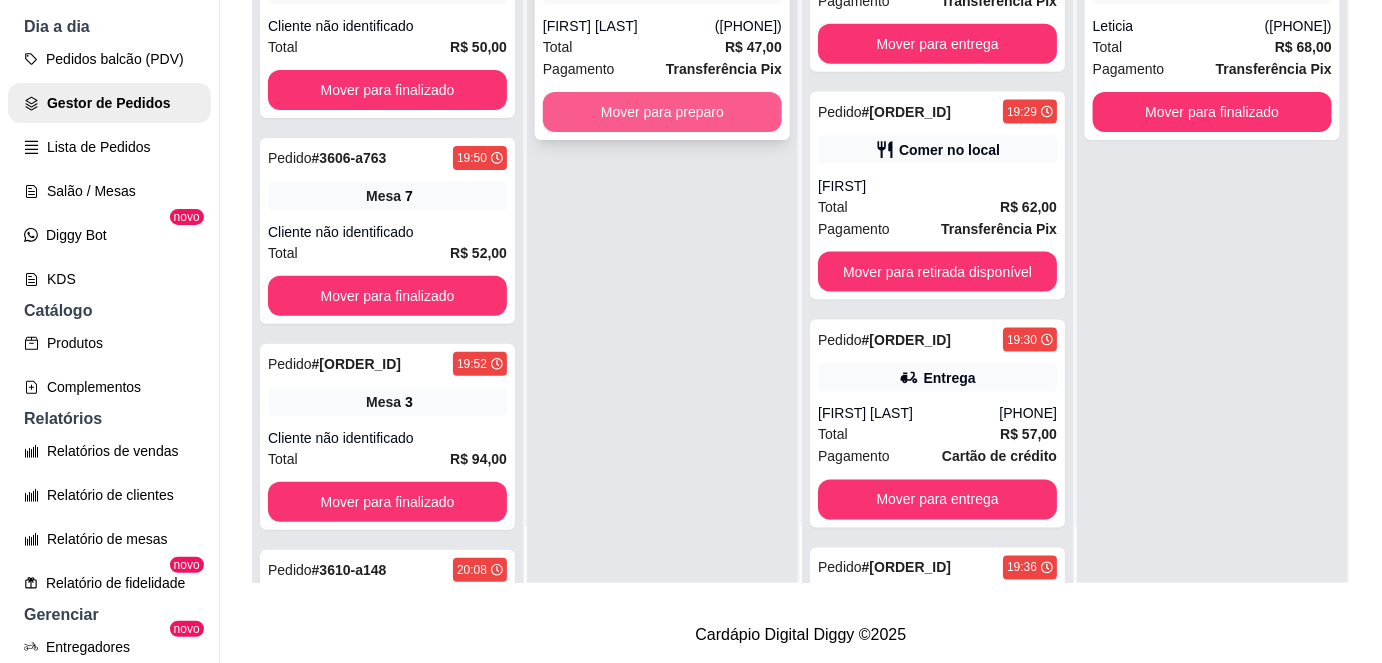 click on "Mover para preparo" at bounding box center [662, 112] 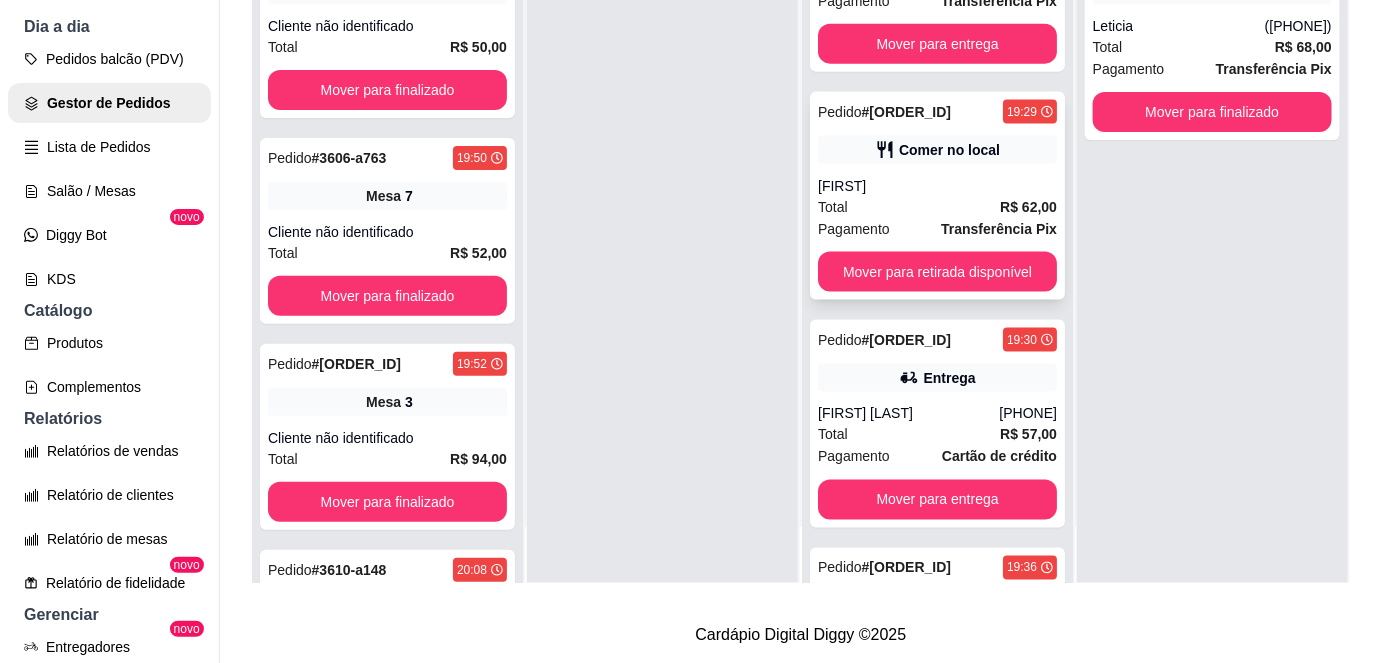 click on "Total R$ 62,00" at bounding box center [937, 207] 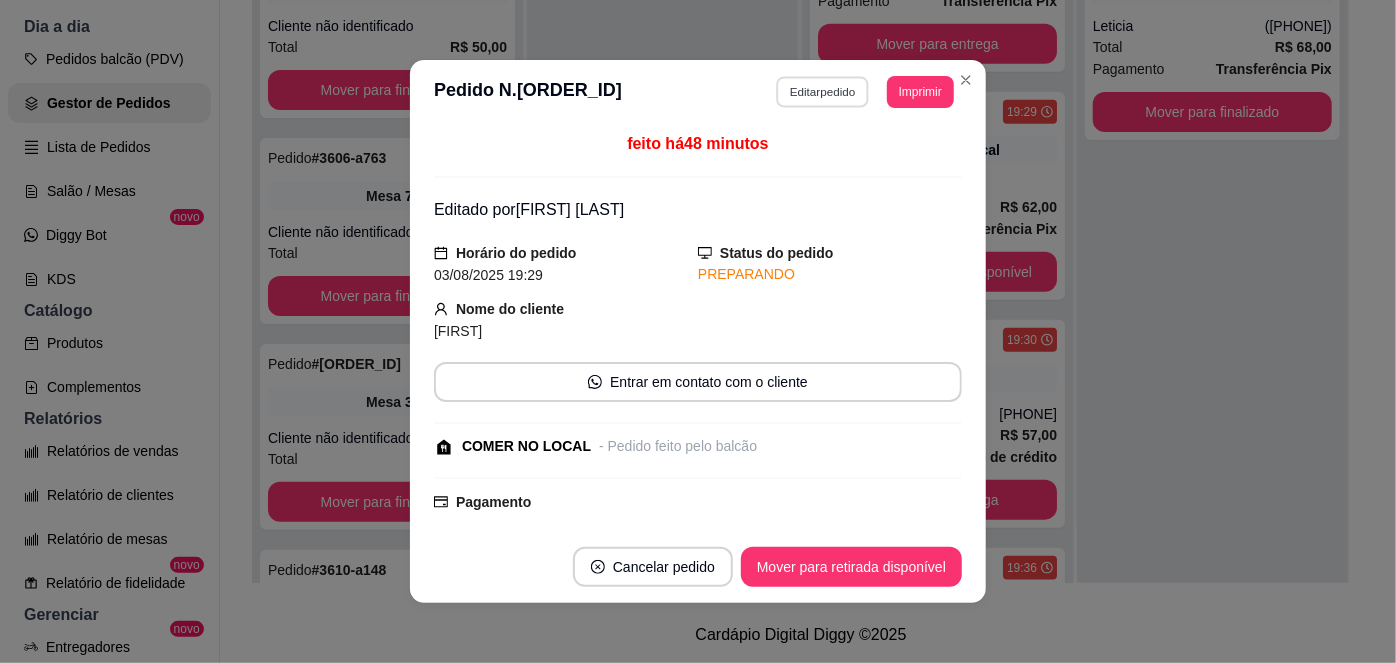 click on "Editar  pedido" at bounding box center (823, 91) 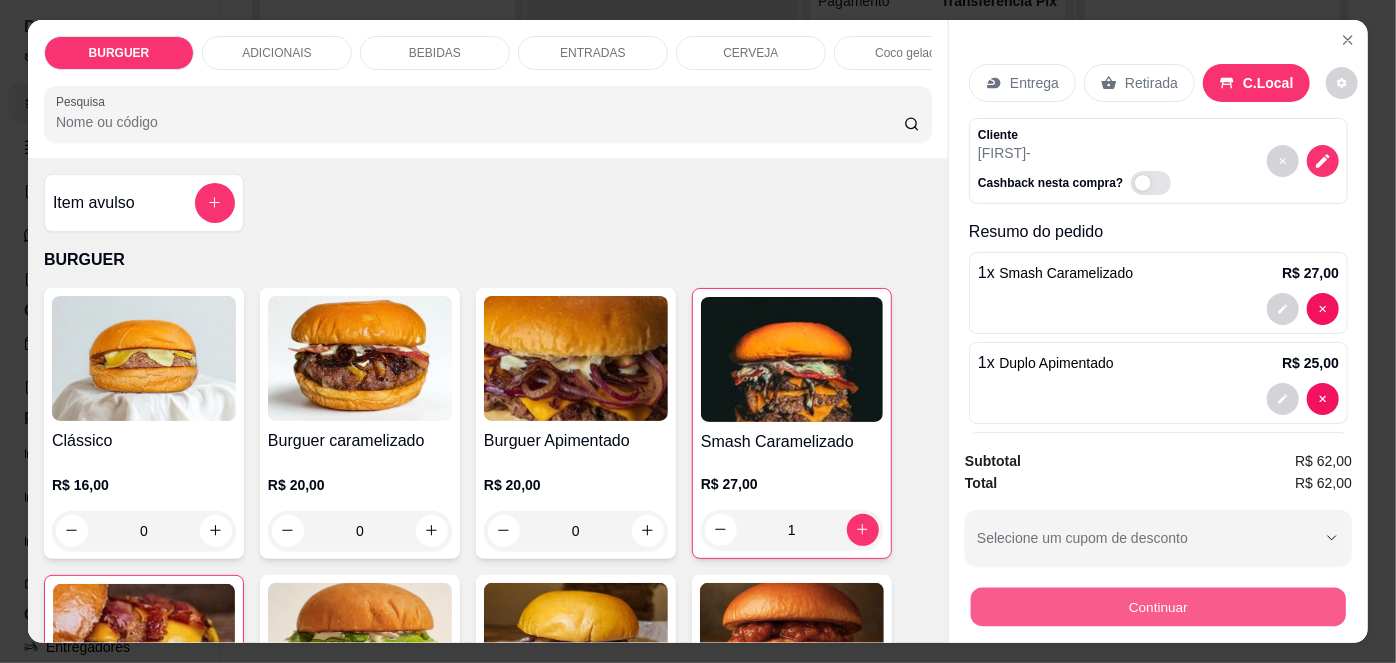 click on "Continuar" at bounding box center (1158, 607) 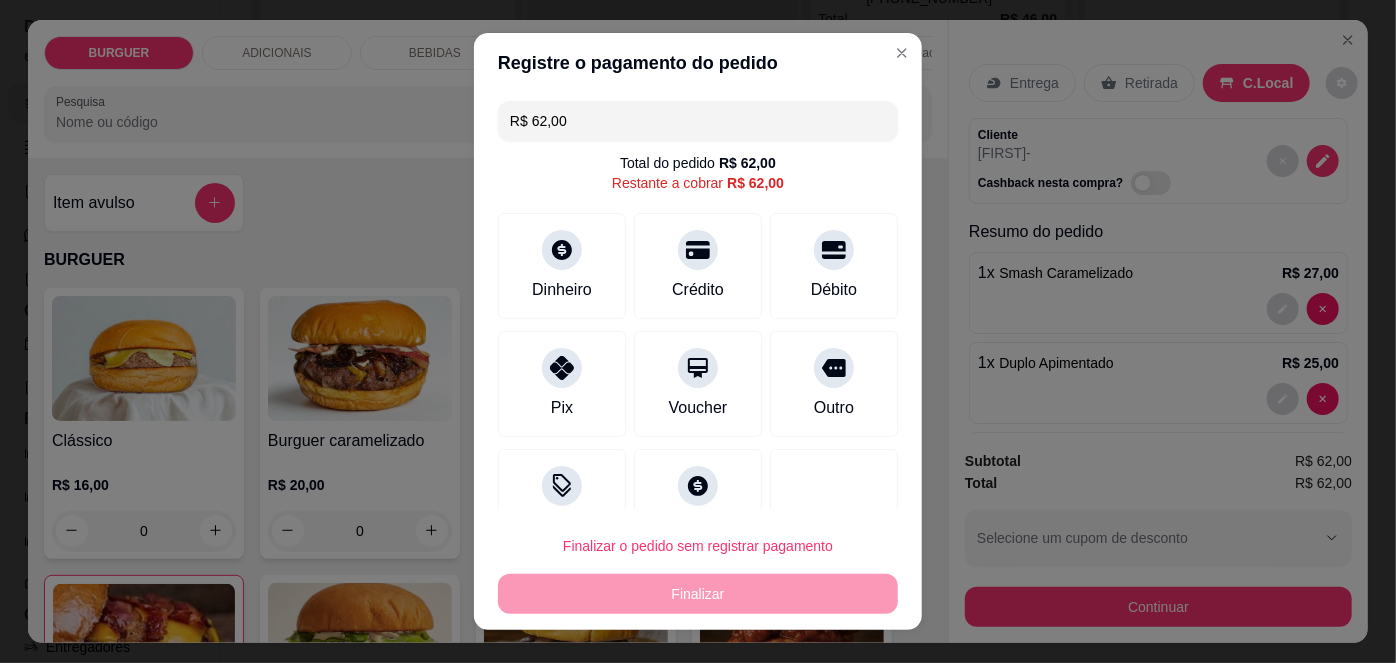 scroll, scrollTop: 336, scrollLeft: 0, axis: vertical 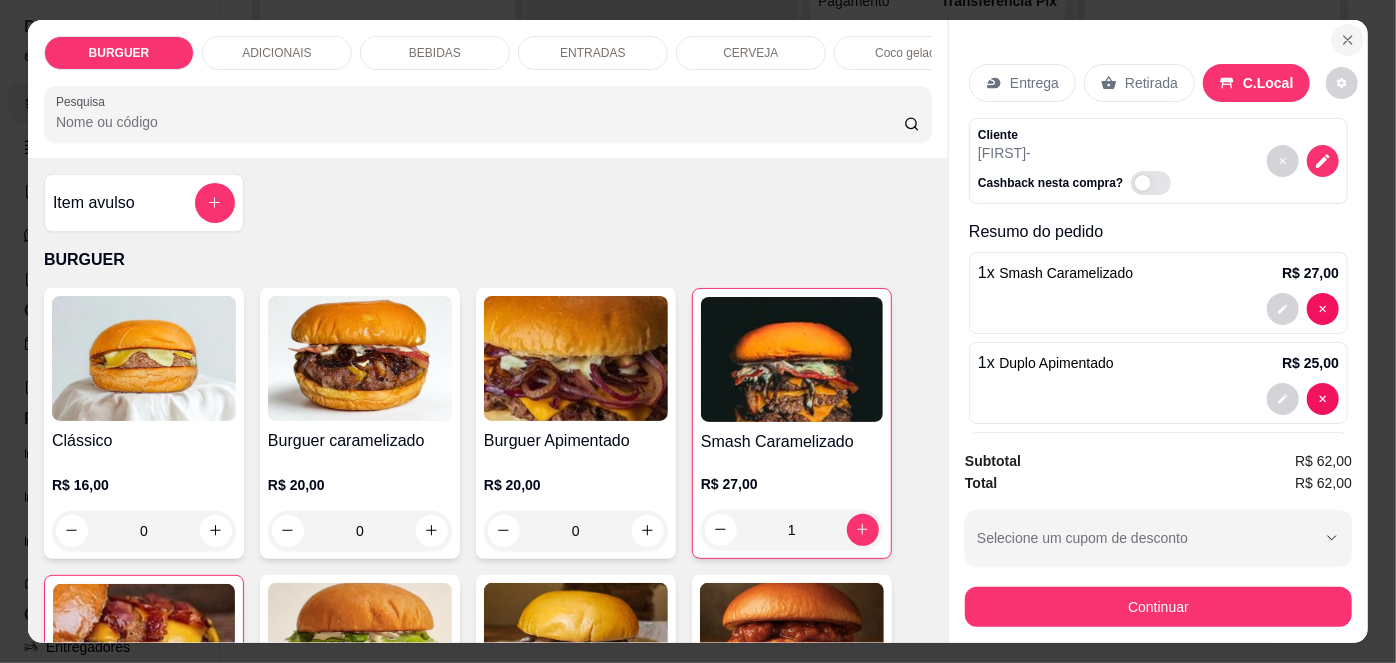 click 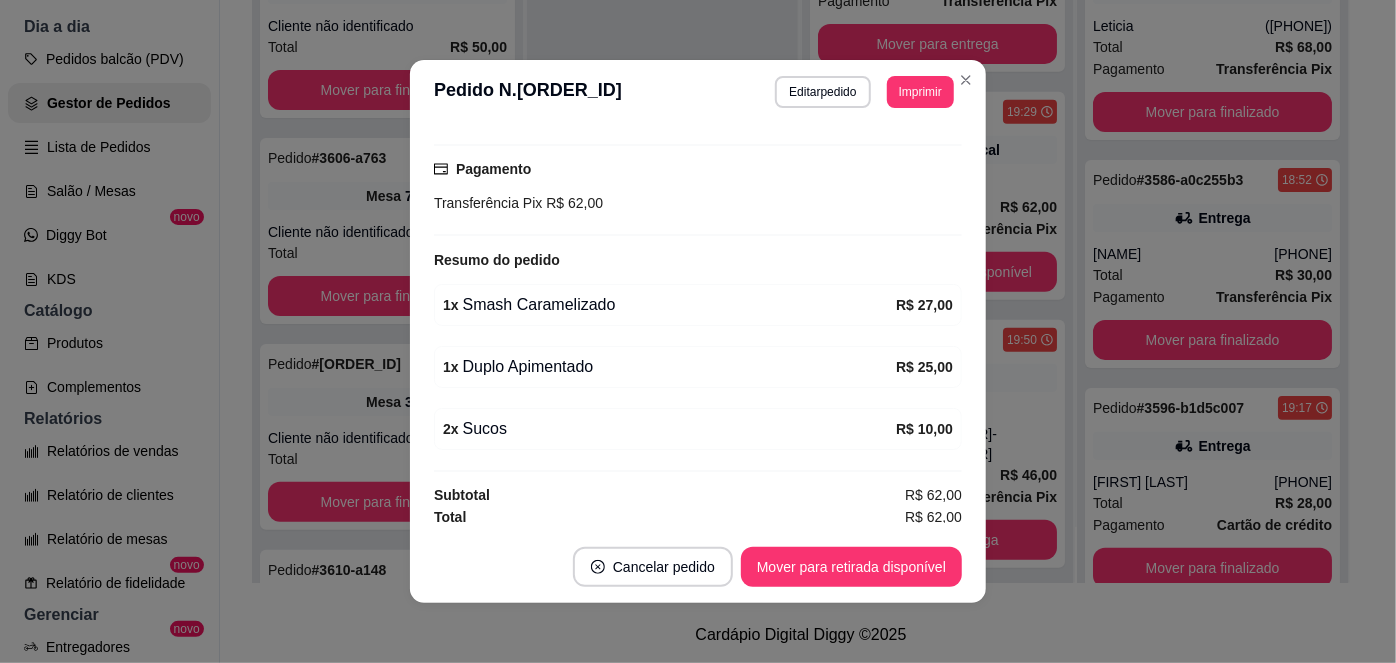 scroll, scrollTop: 333, scrollLeft: 0, axis: vertical 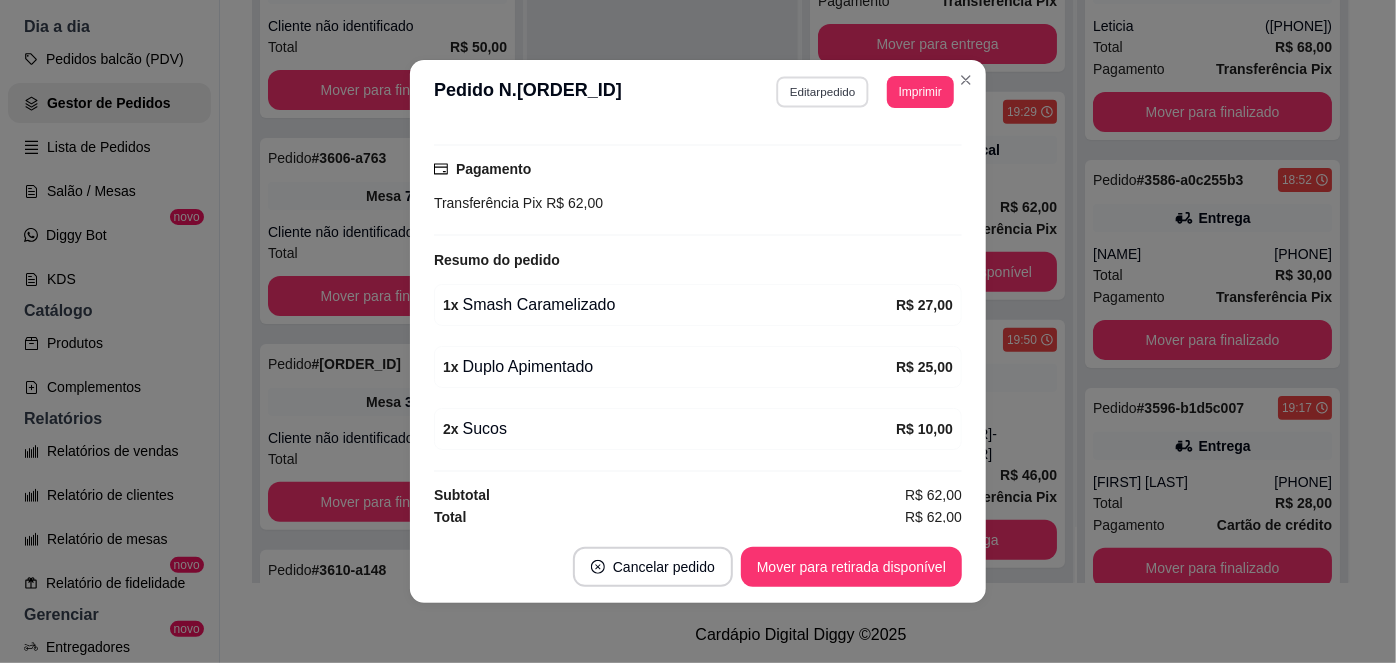 click on "Editar  pedido" at bounding box center (823, 91) 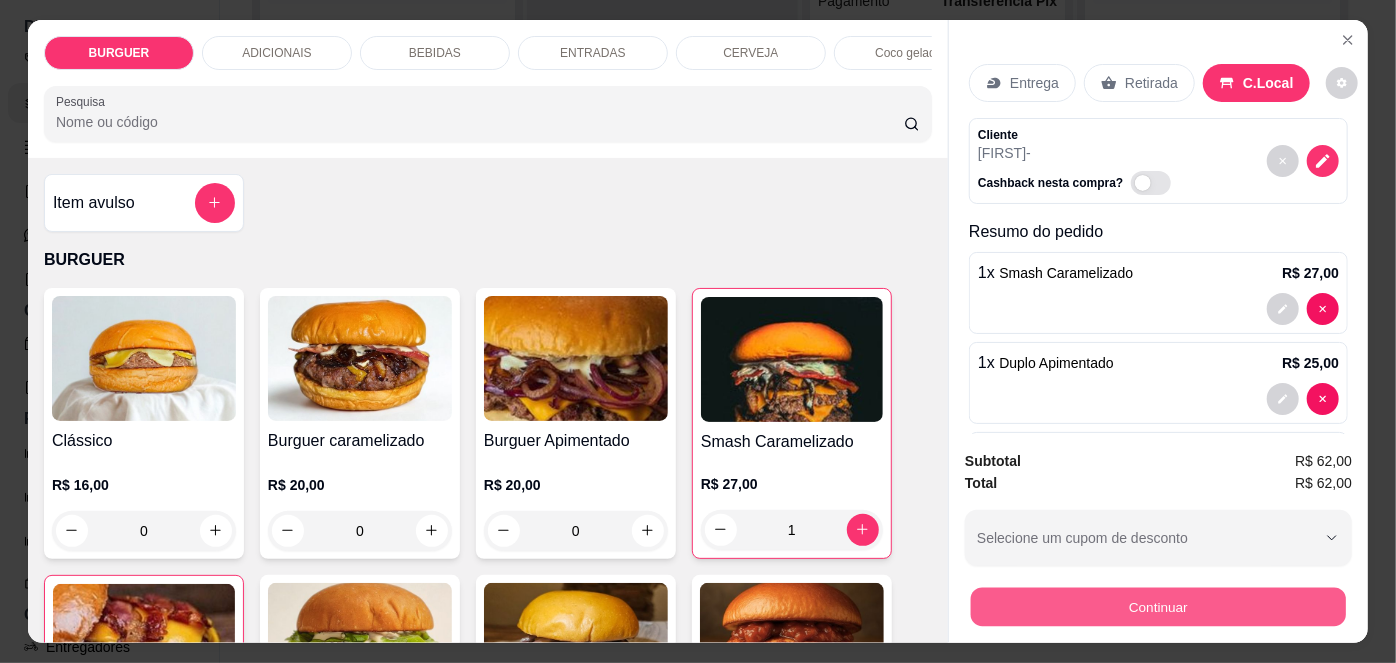 click on "Continuar" at bounding box center (1158, 607) 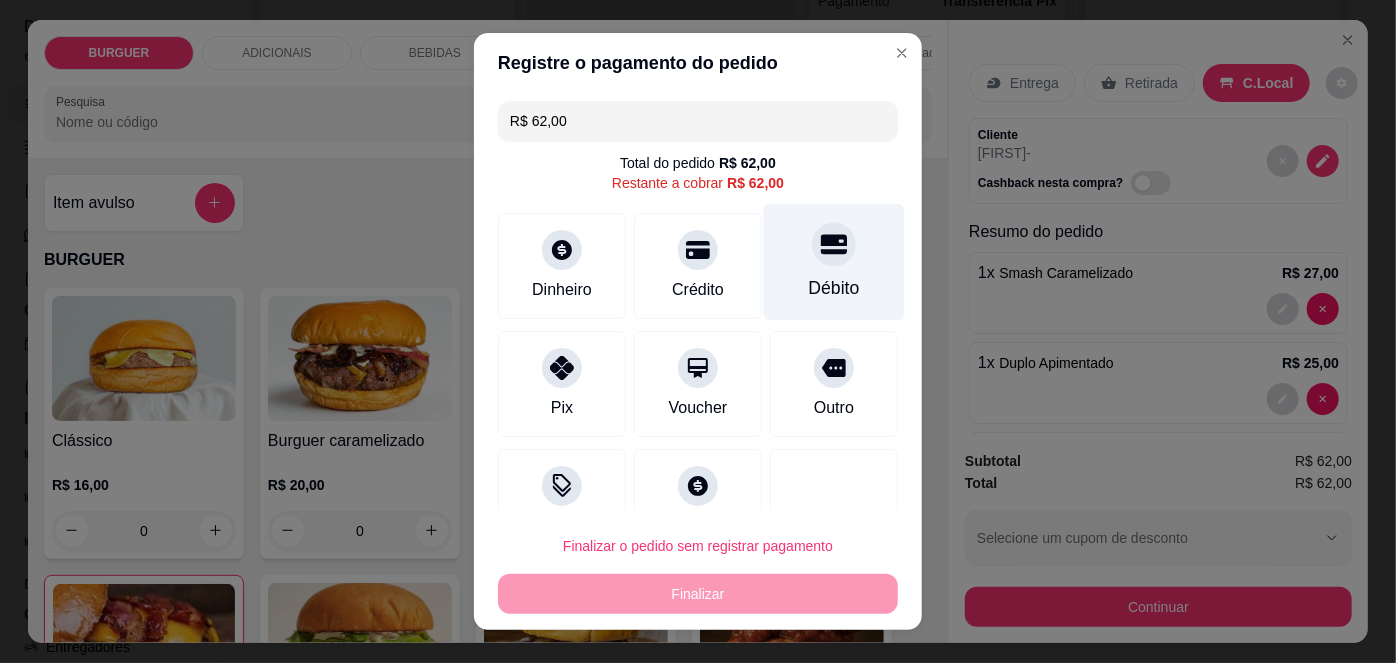 click on "Débito" at bounding box center [834, 262] 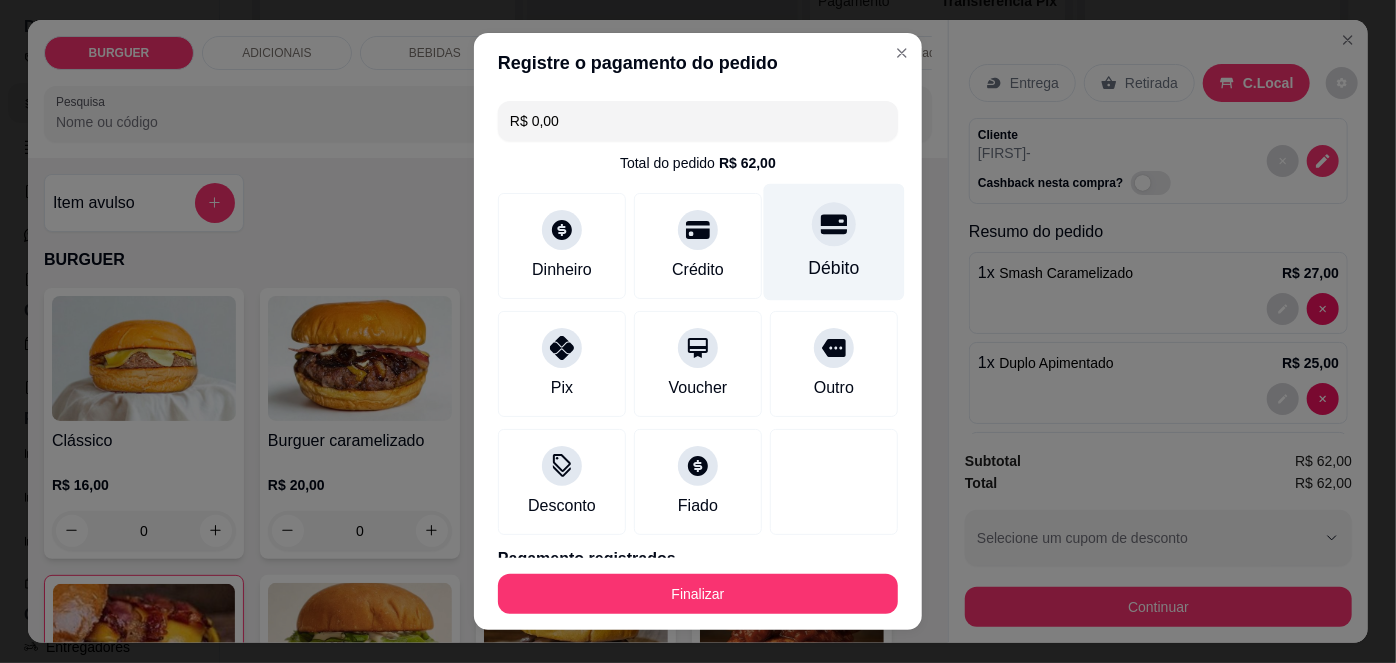 scroll, scrollTop: 88, scrollLeft: 0, axis: vertical 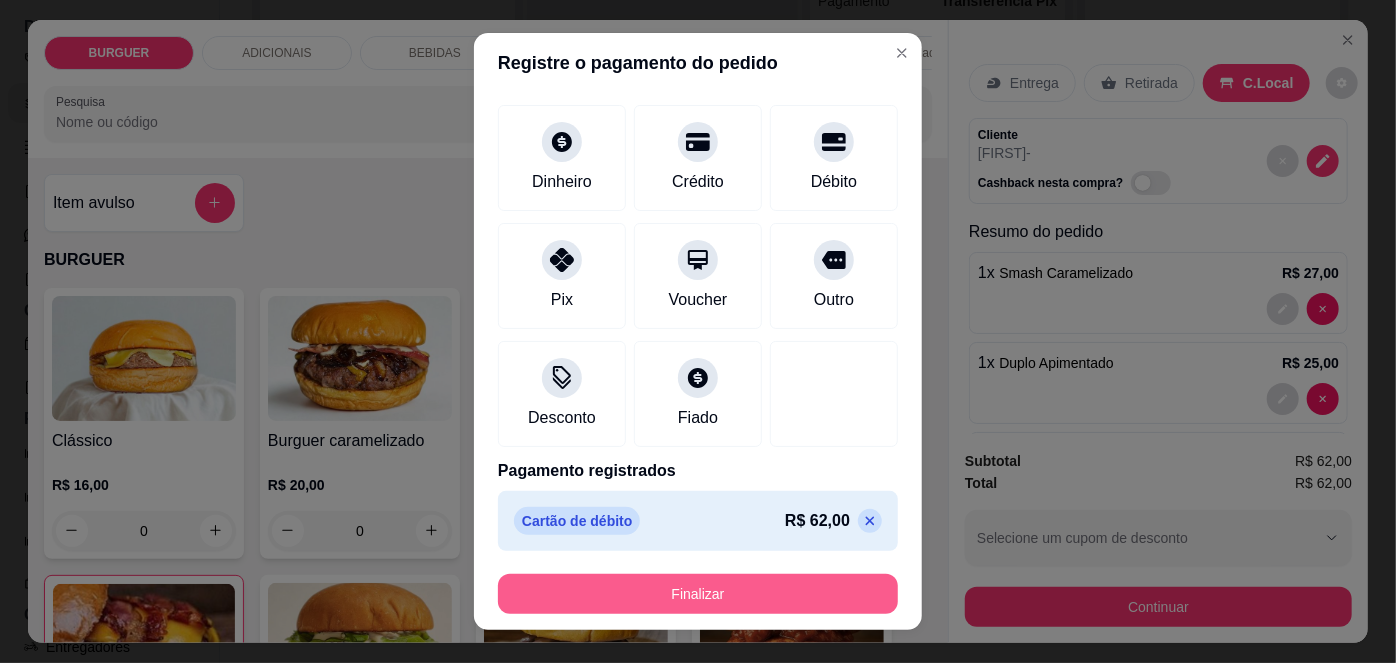click on "Finalizar" at bounding box center (698, 594) 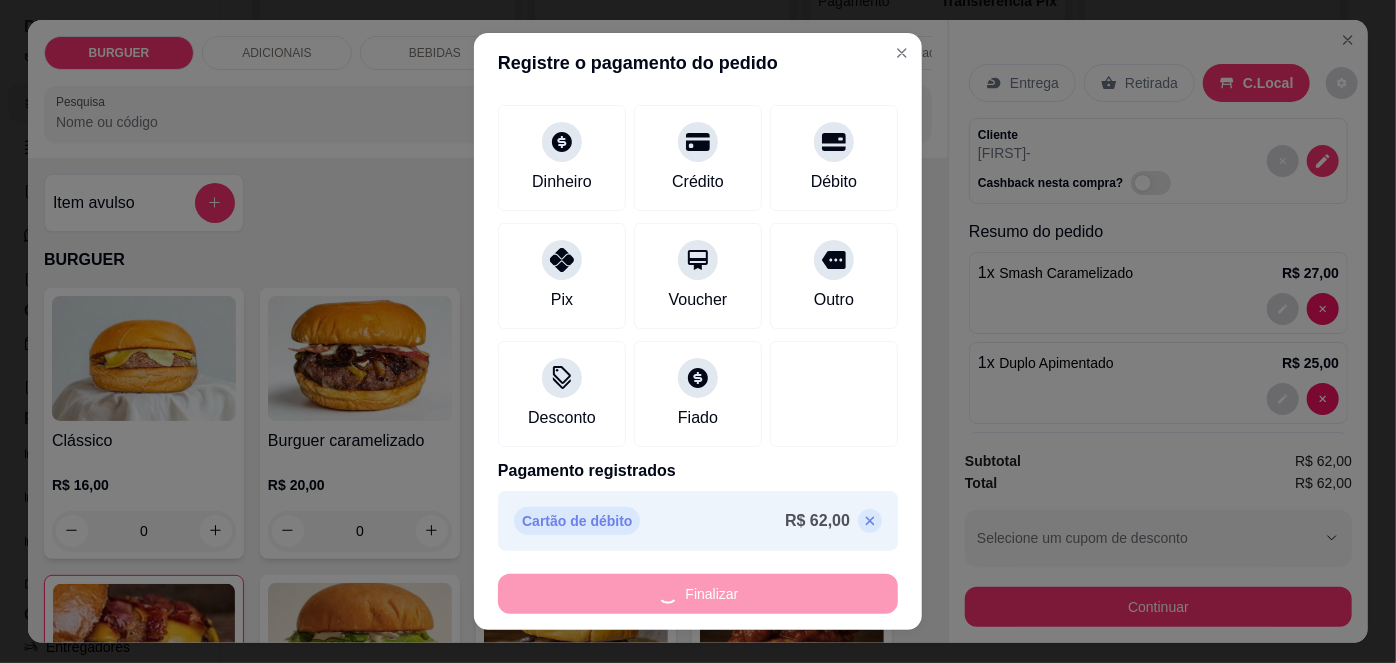 type on "0" 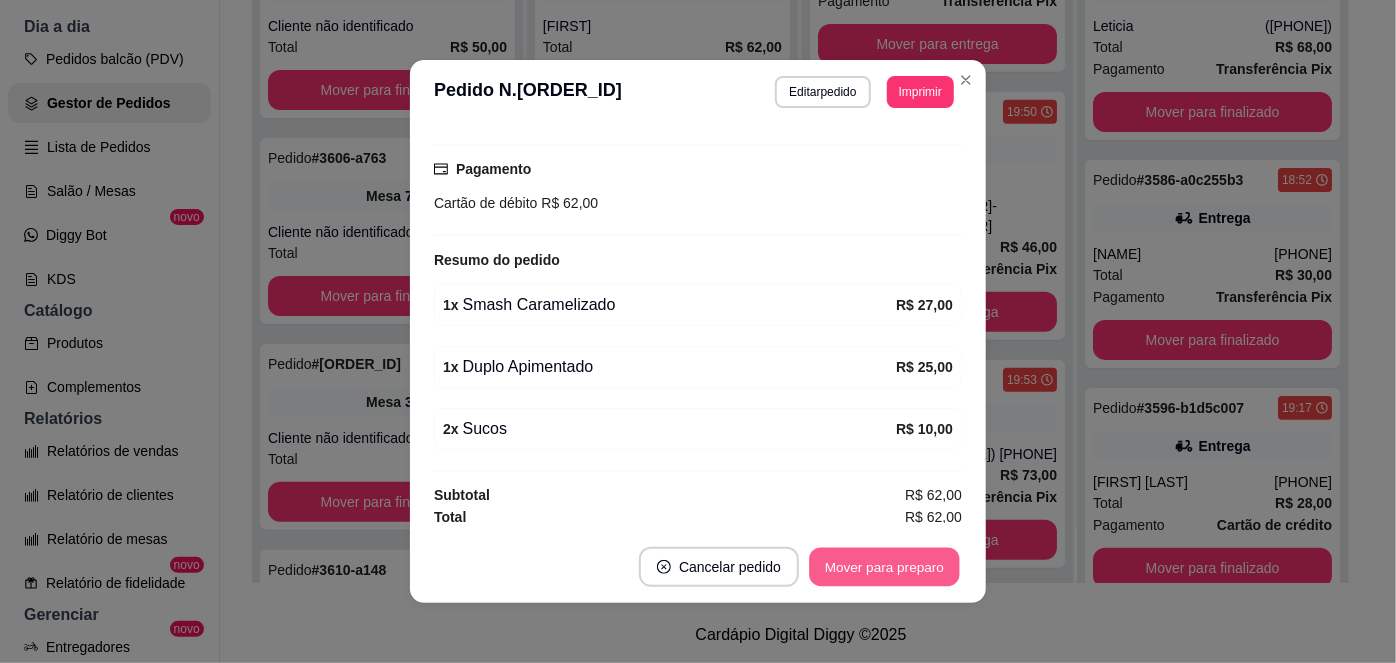 click on "Mover para preparo" at bounding box center [884, 567] 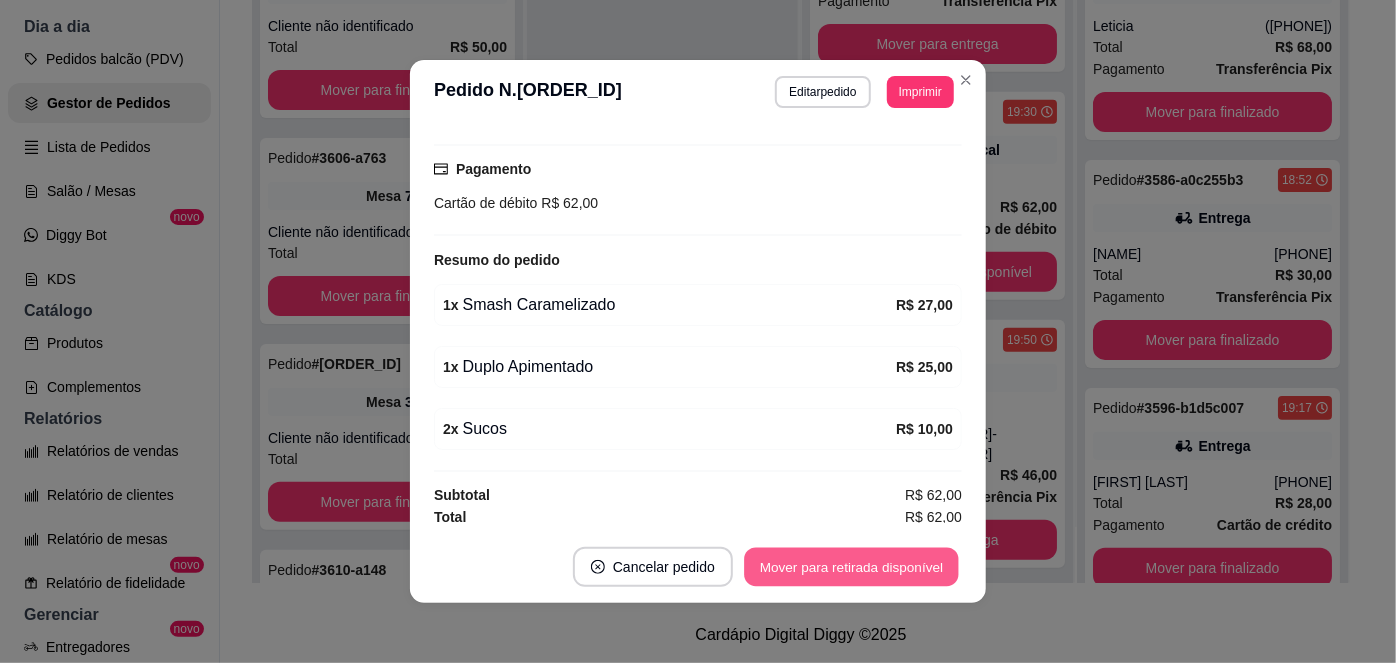 click on "Mover para retirada disponível" at bounding box center (851, 567) 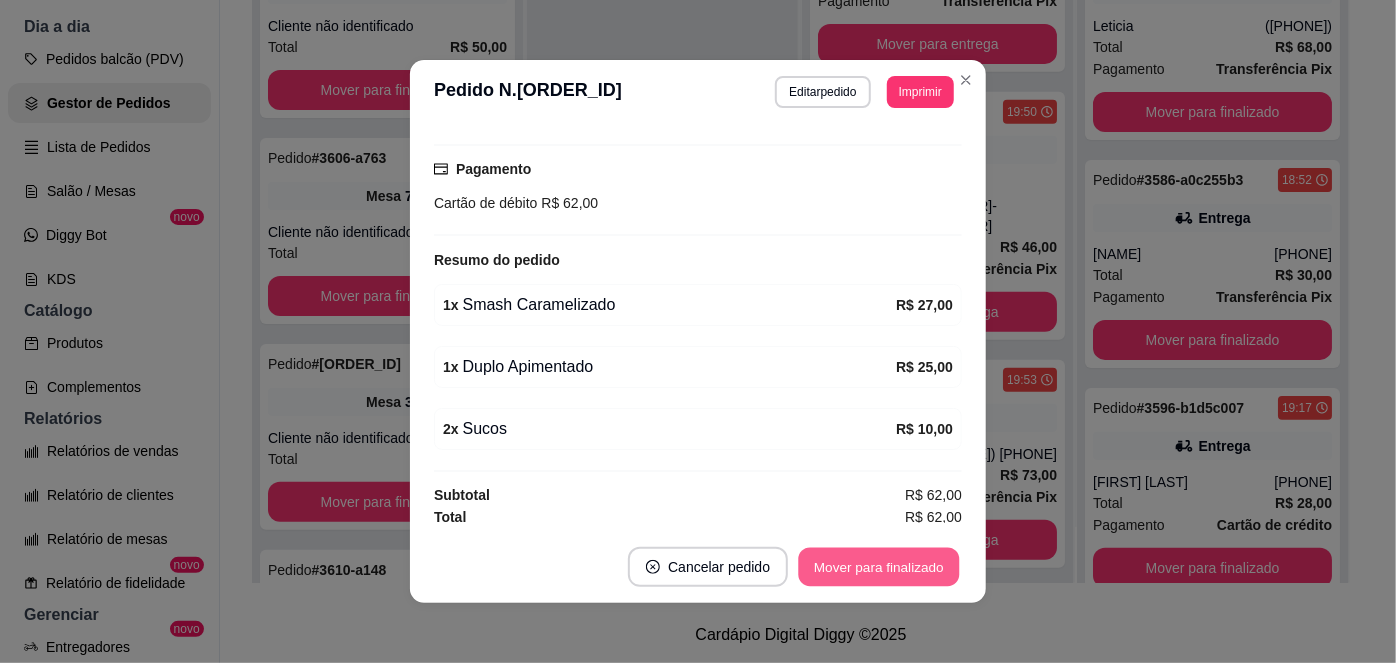 click on "Mover para finalizado" at bounding box center [879, 567] 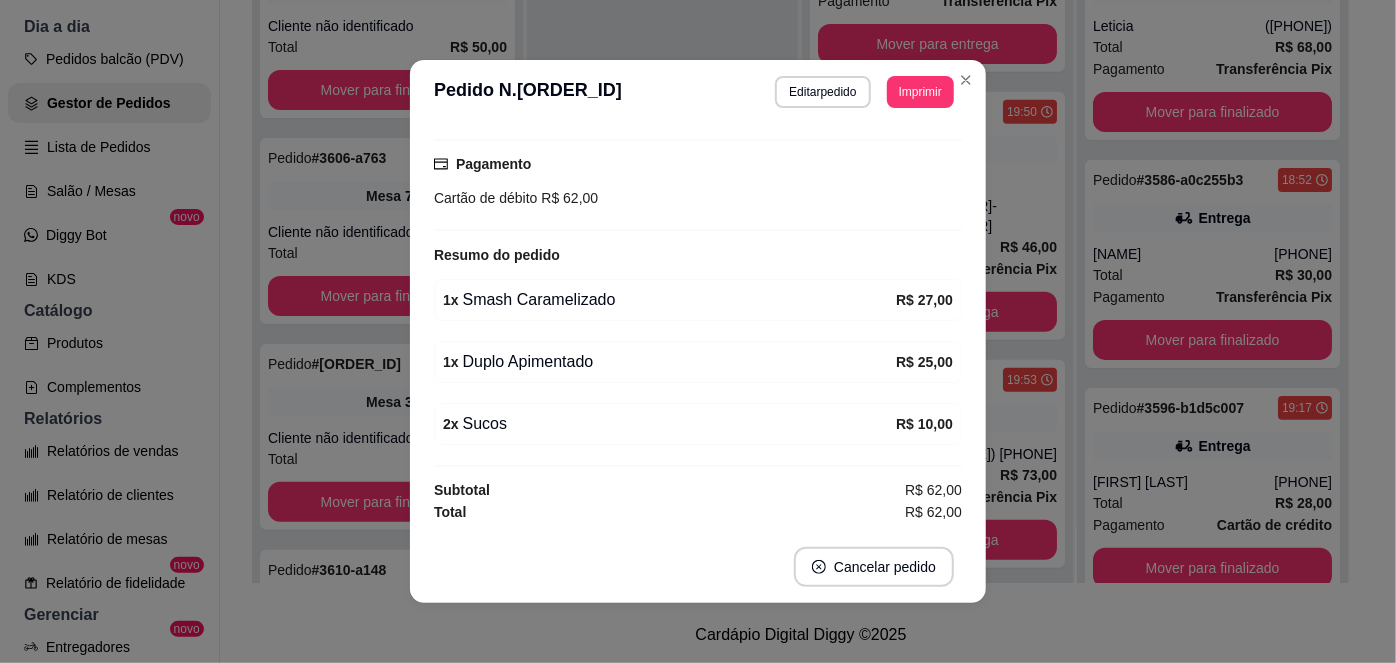 scroll, scrollTop: 227, scrollLeft: 0, axis: vertical 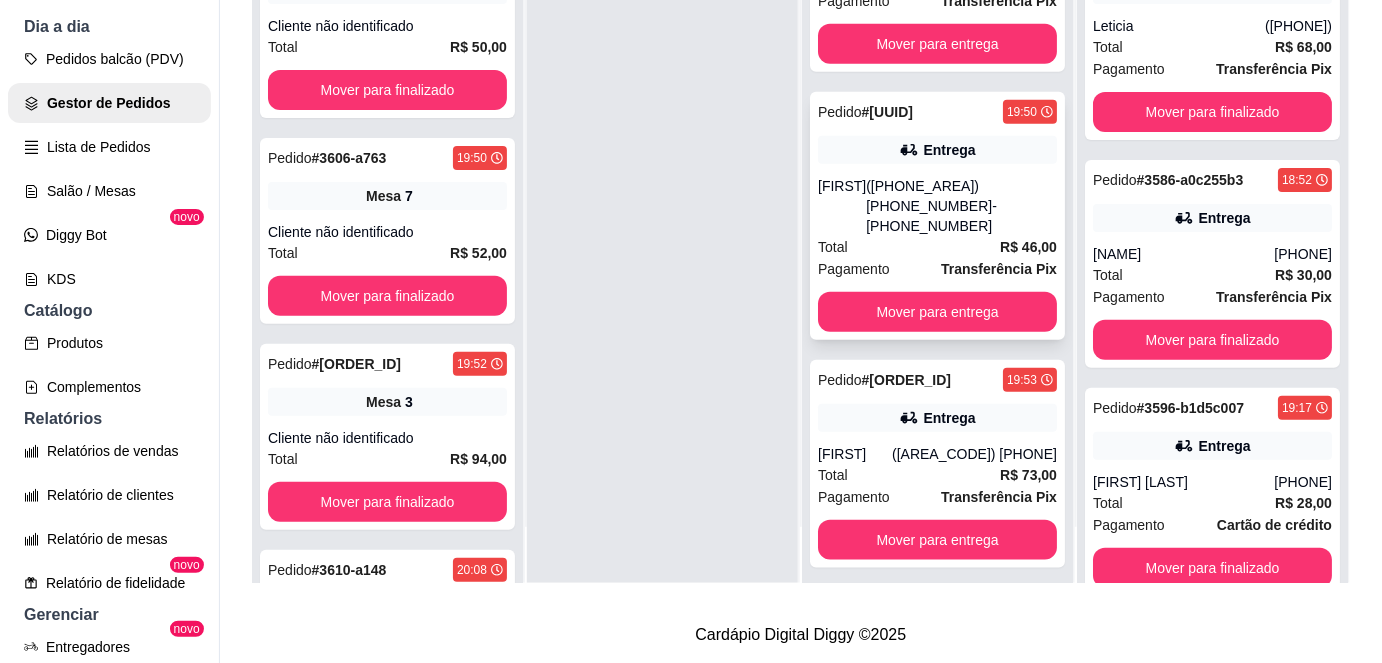 click on "Entrega" at bounding box center (949, 150) 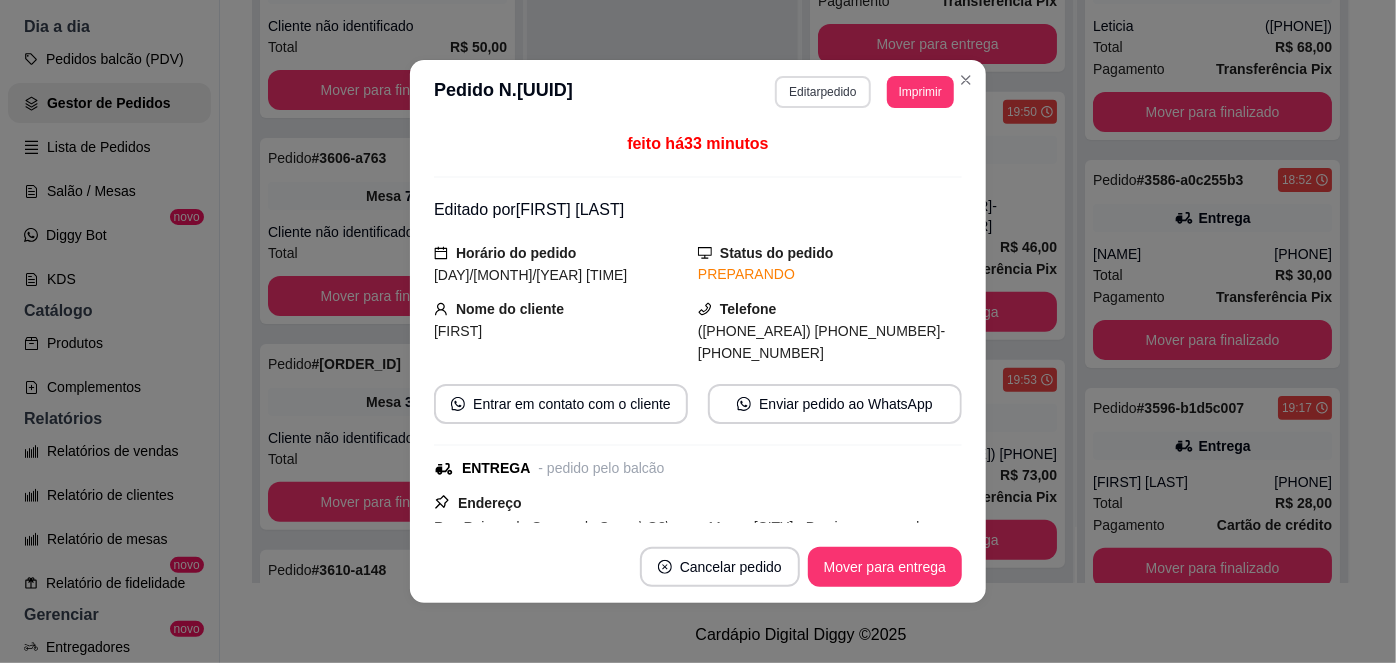 click on "Editar  pedido" at bounding box center [822, 92] 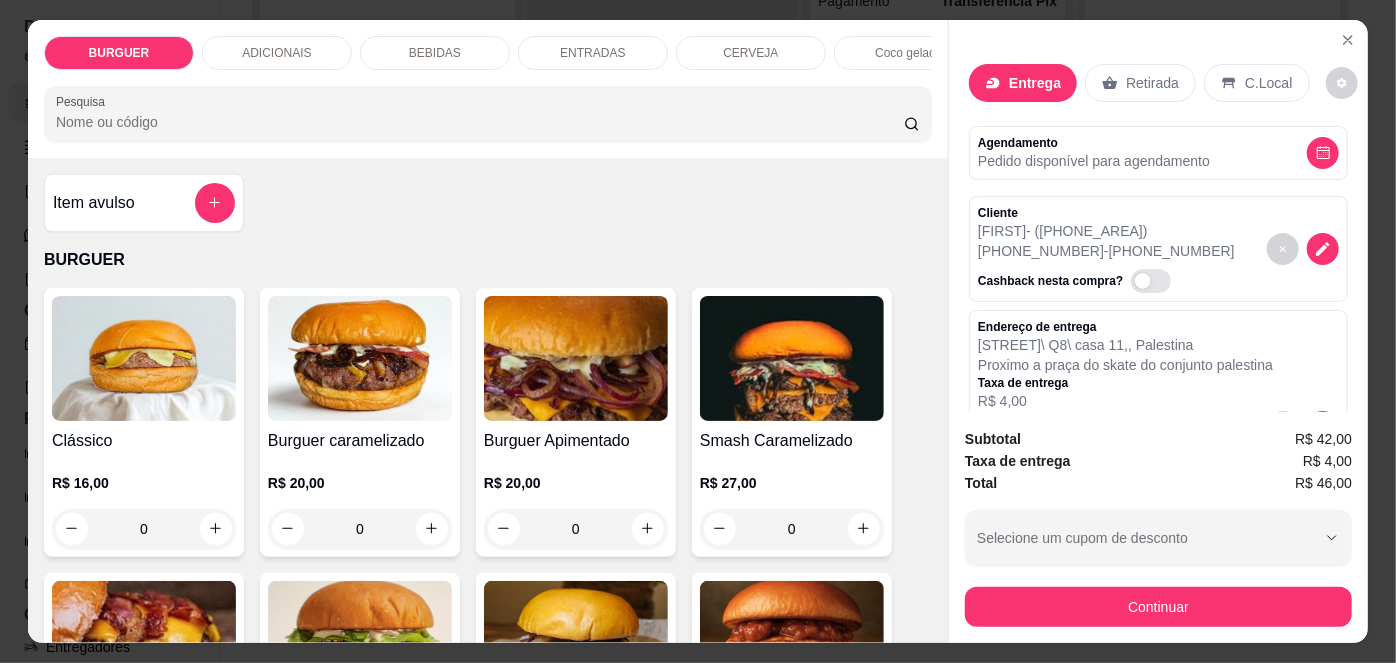 scroll, scrollTop: 203, scrollLeft: 0, axis: vertical 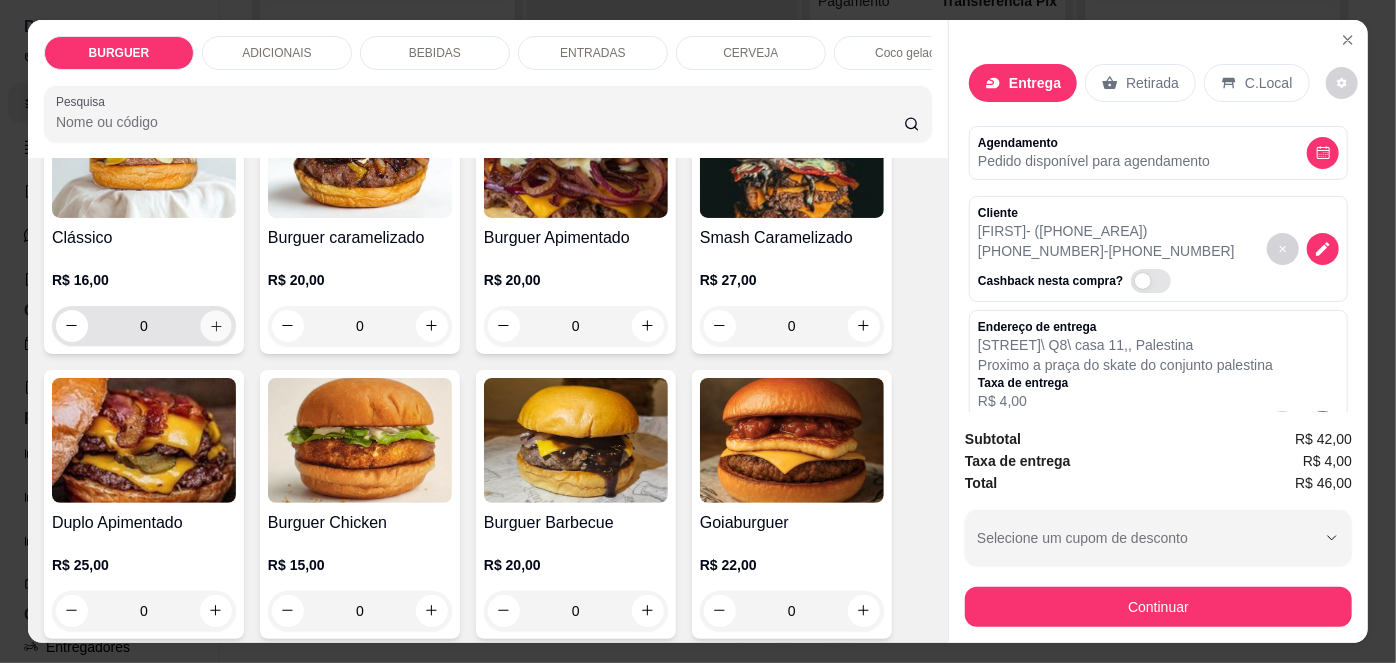 click 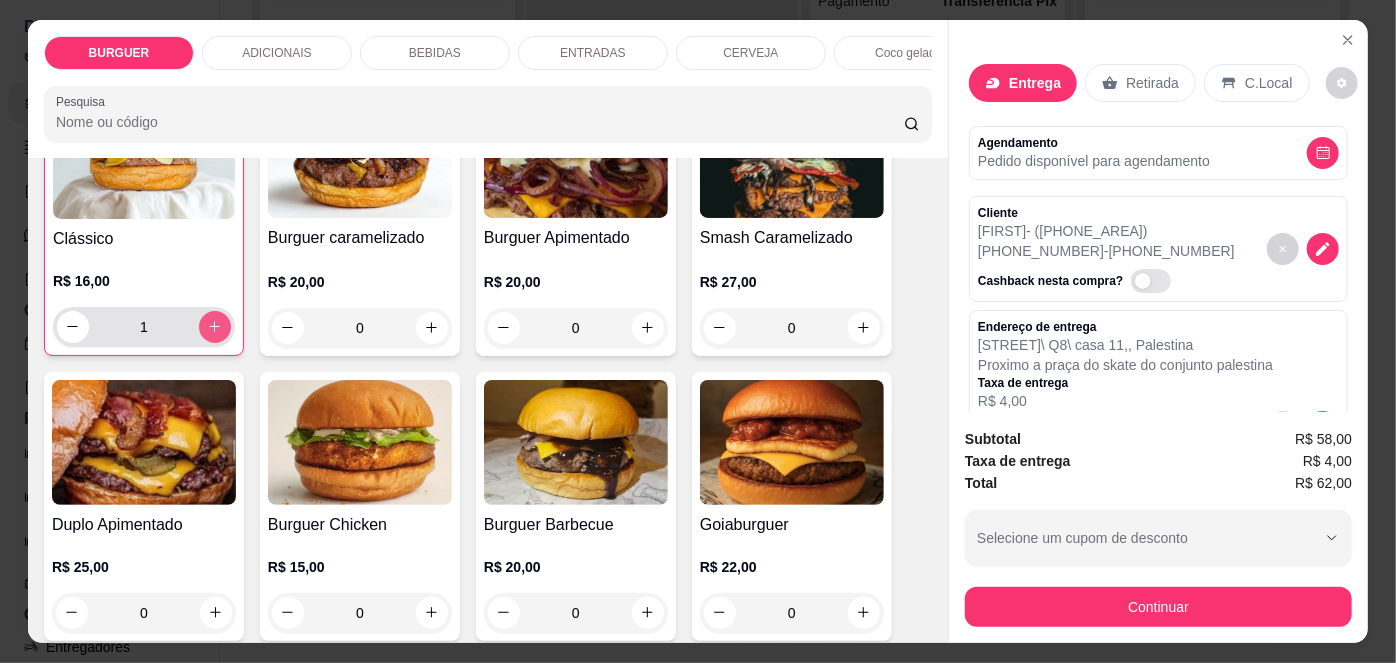 scroll, scrollTop: 204, scrollLeft: 0, axis: vertical 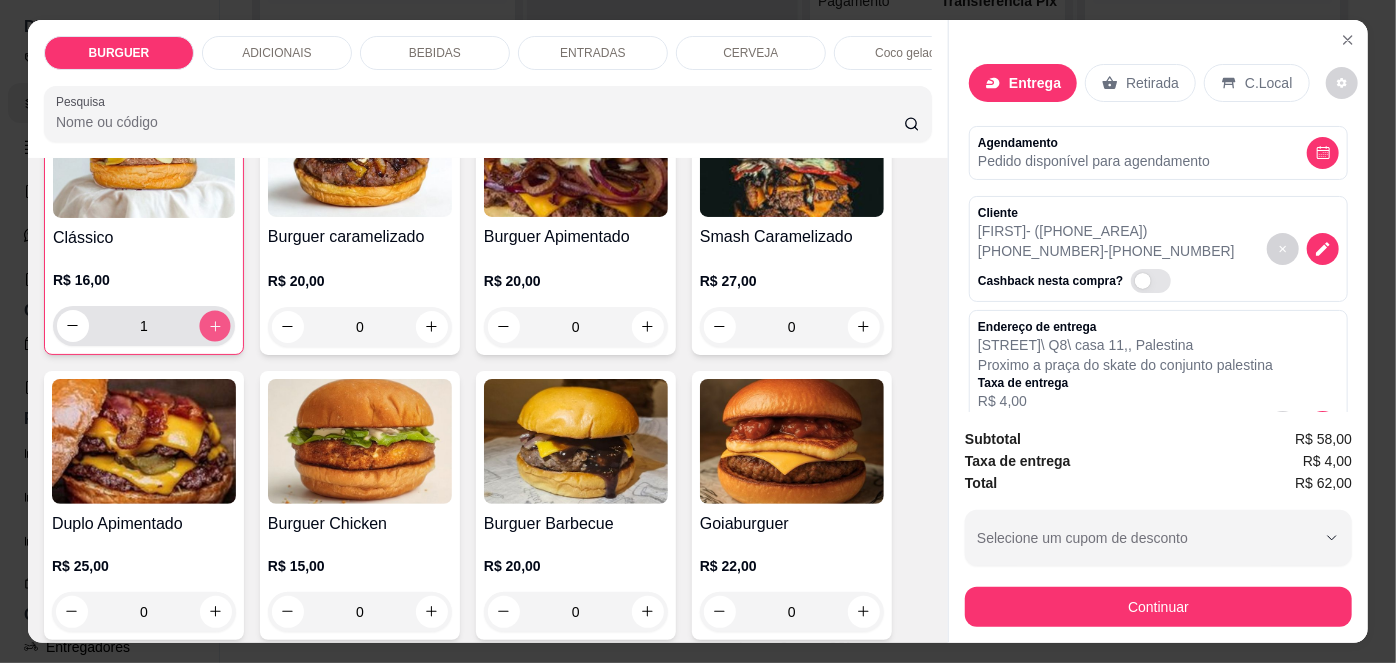 click 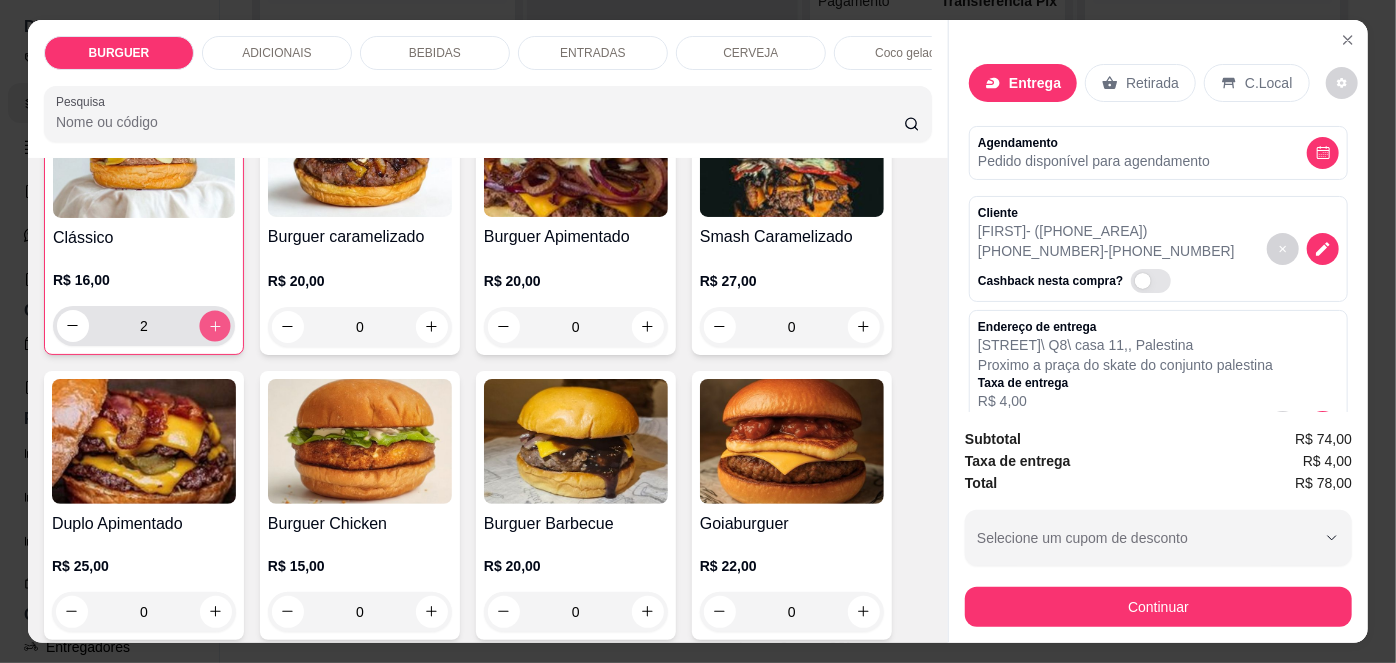 click 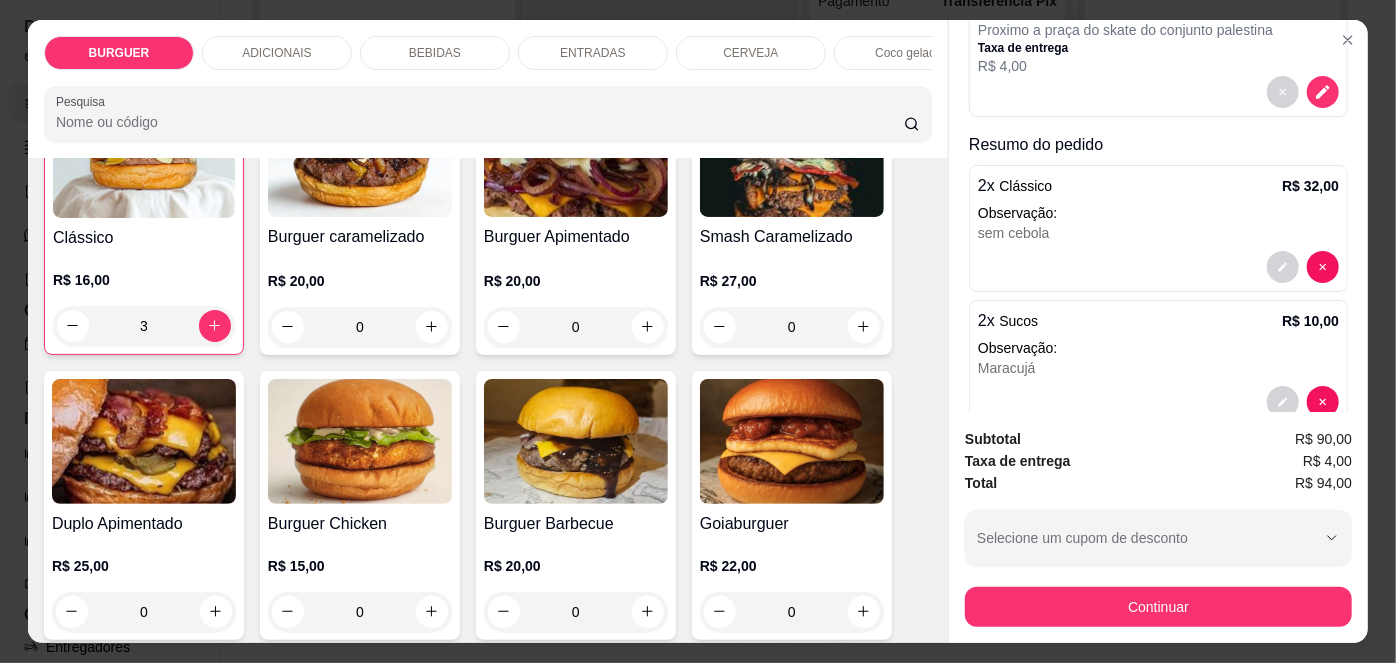 scroll, scrollTop: 443, scrollLeft: 0, axis: vertical 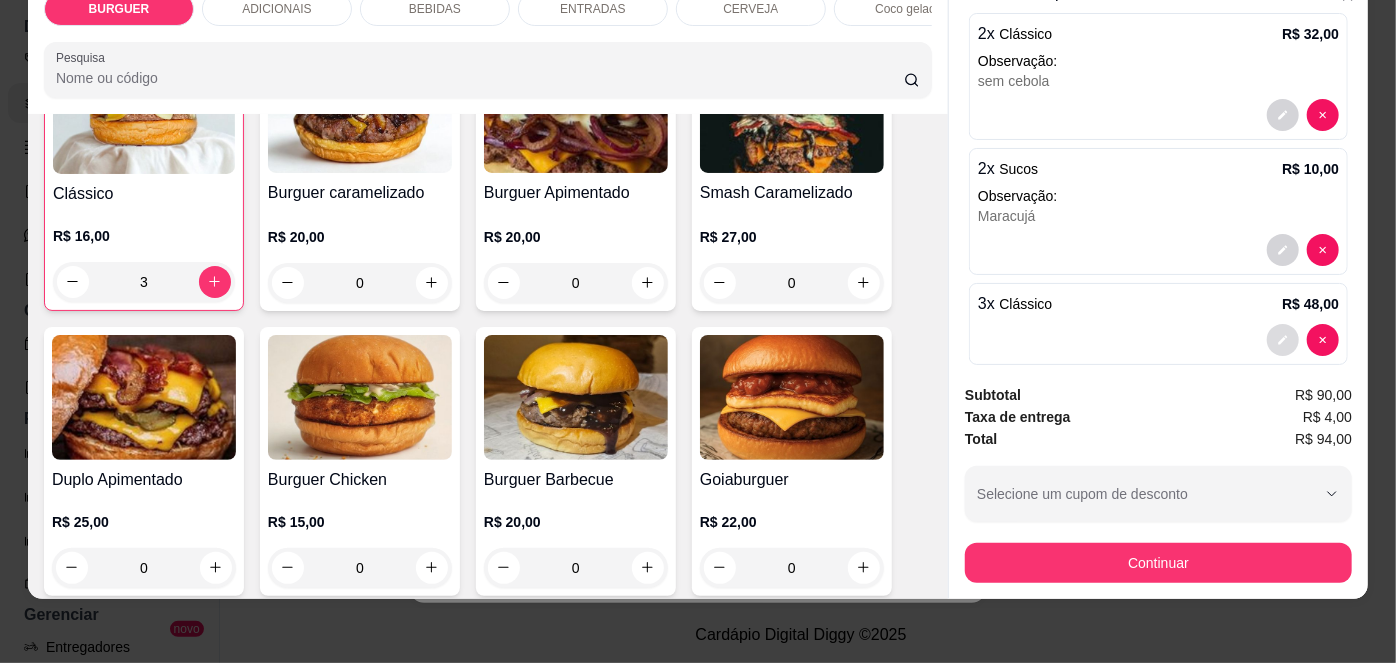 click 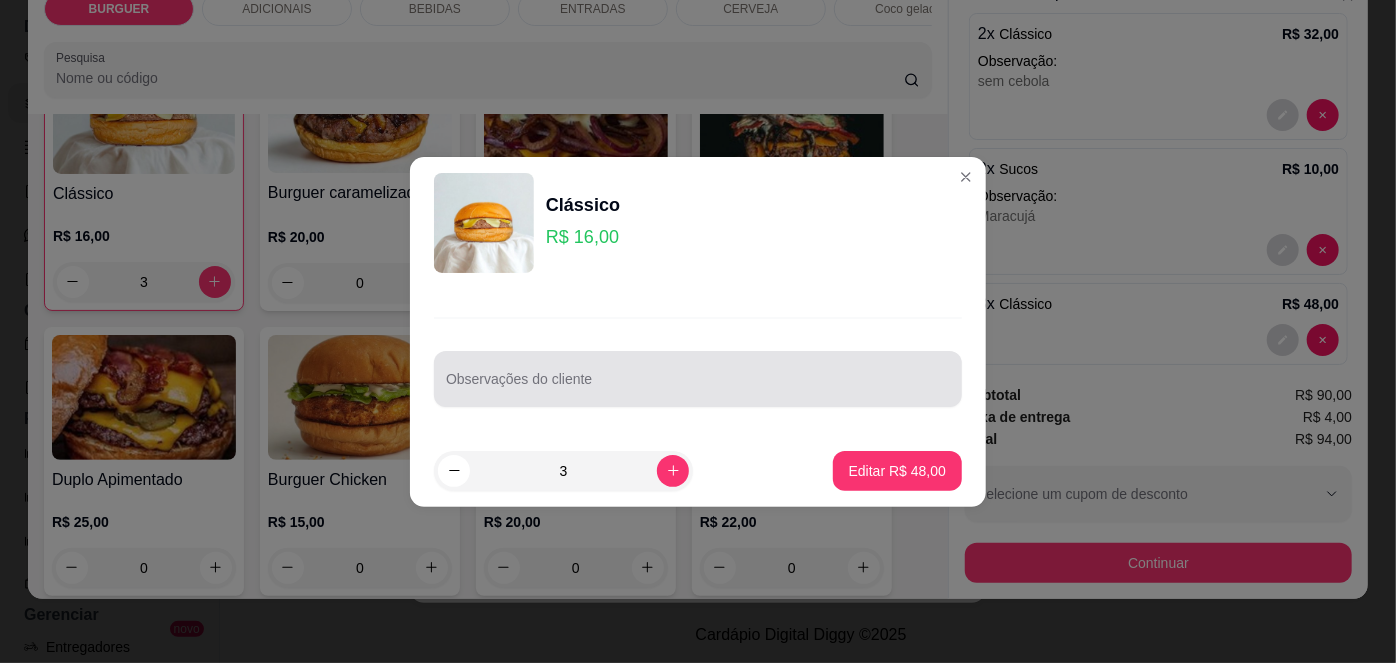 click on "Observações do cliente" at bounding box center (698, 379) 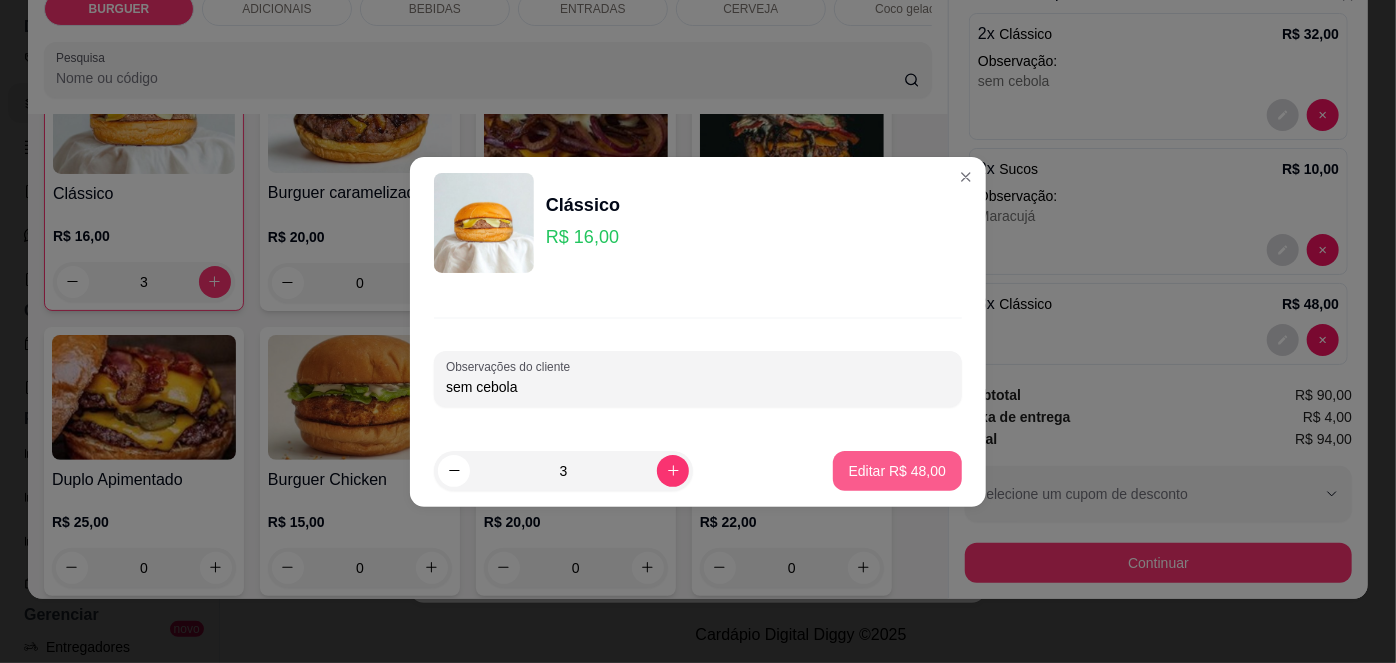 type on "sem cebola" 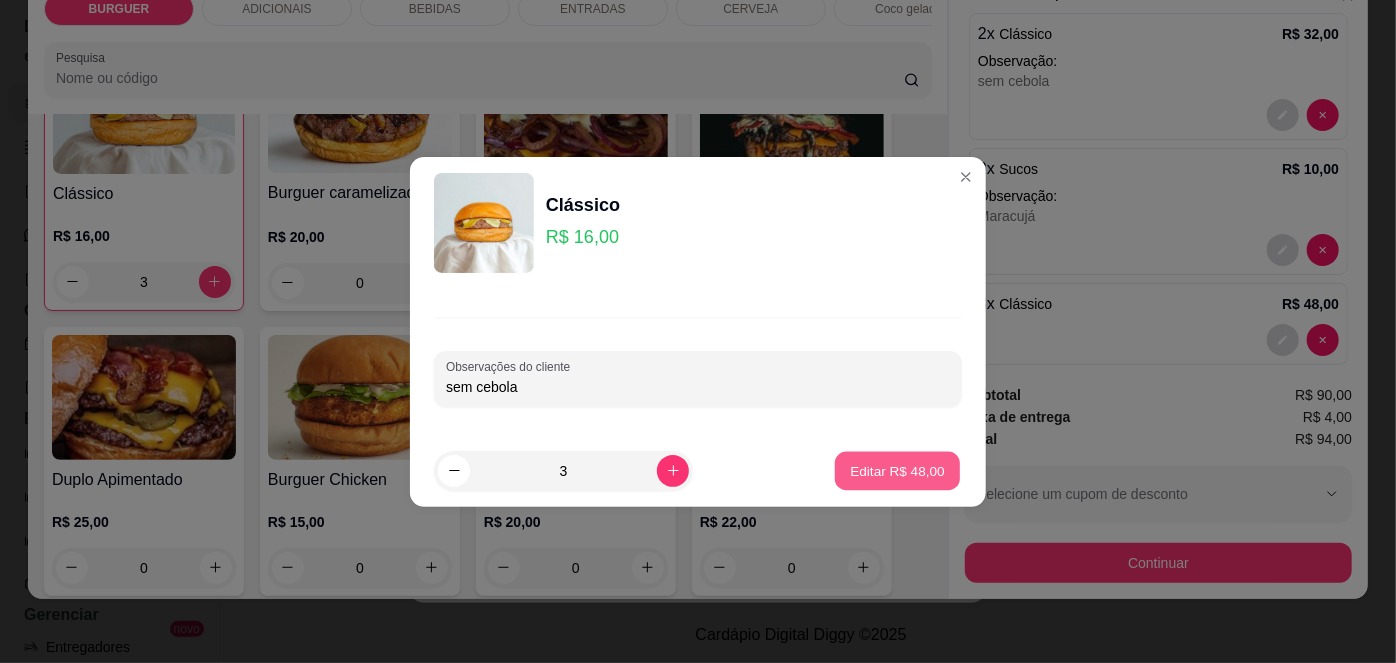 click on "Editar   R$ 48,00" at bounding box center [897, 470] 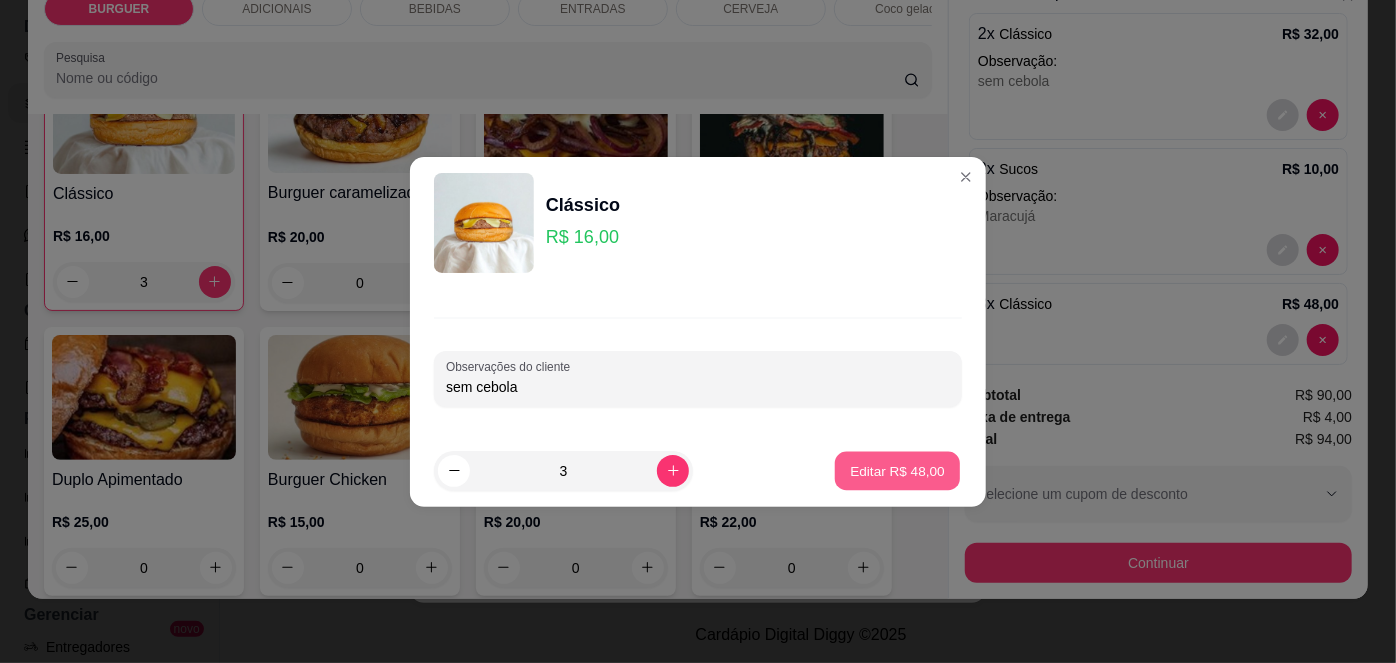 type on "0" 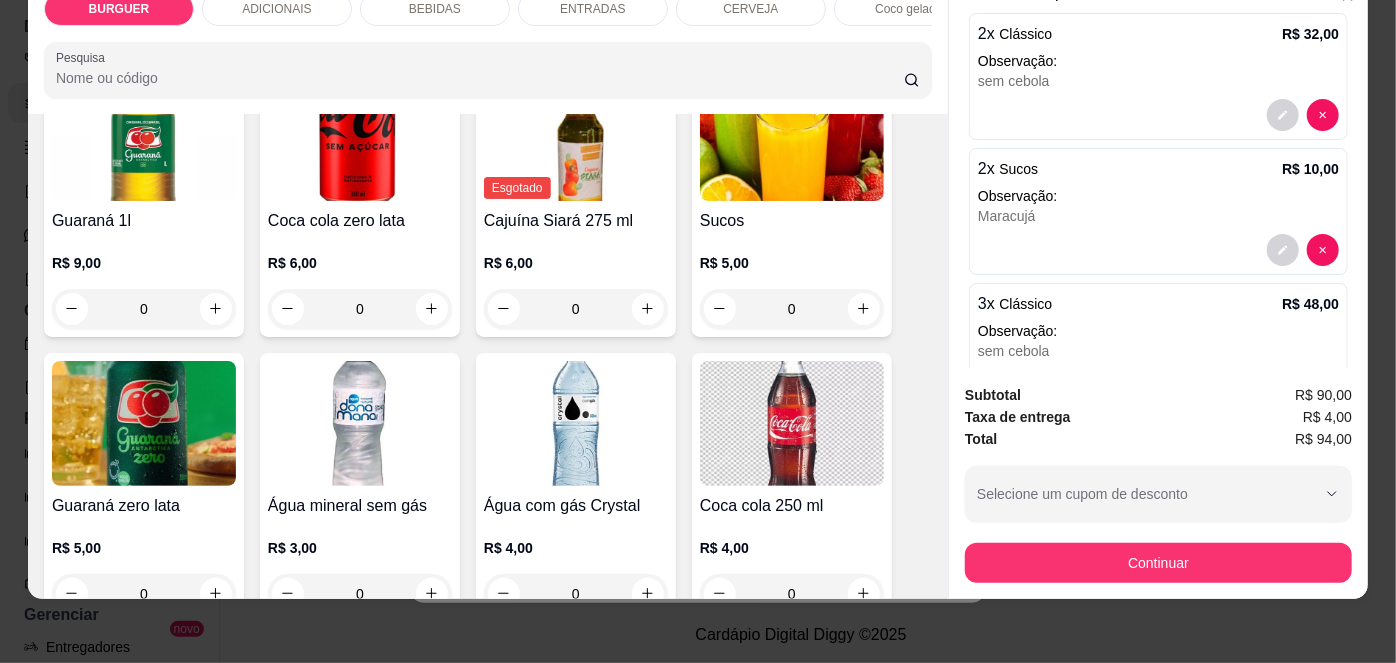 scroll, scrollTop: 1967, scrollLeft: 0, axis: vertical 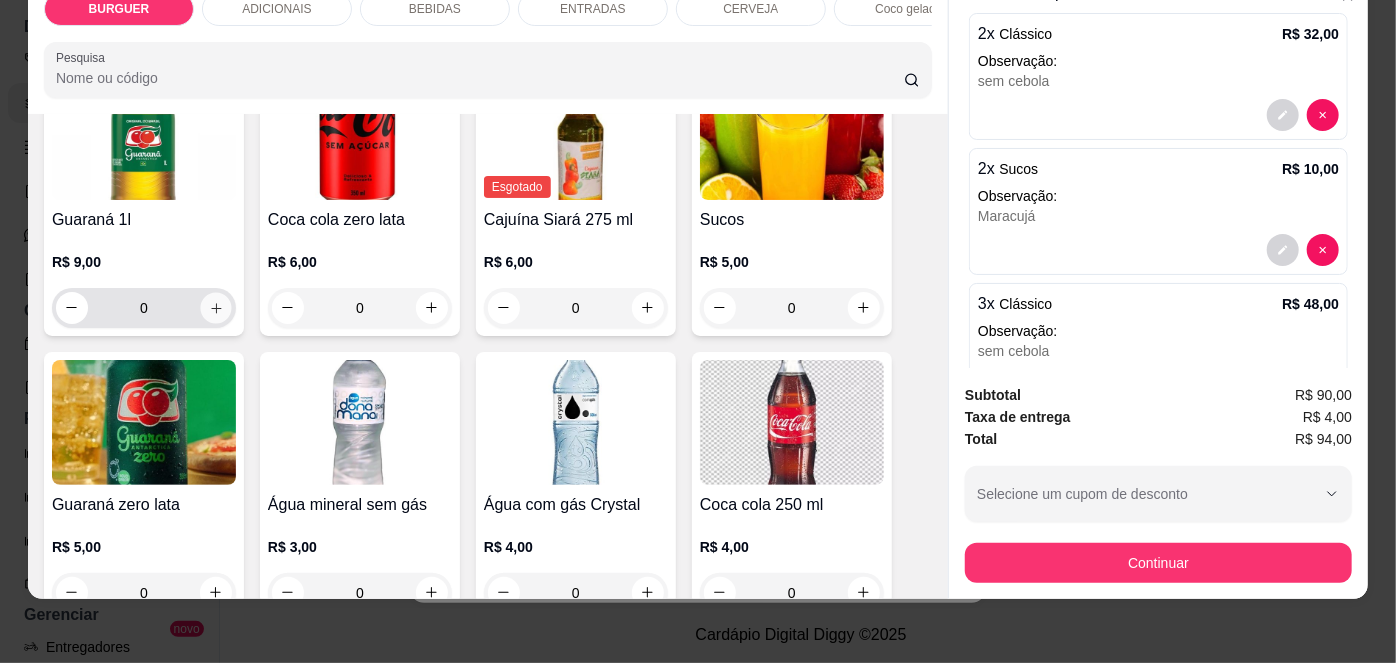 click at bounding box center (215, 307) 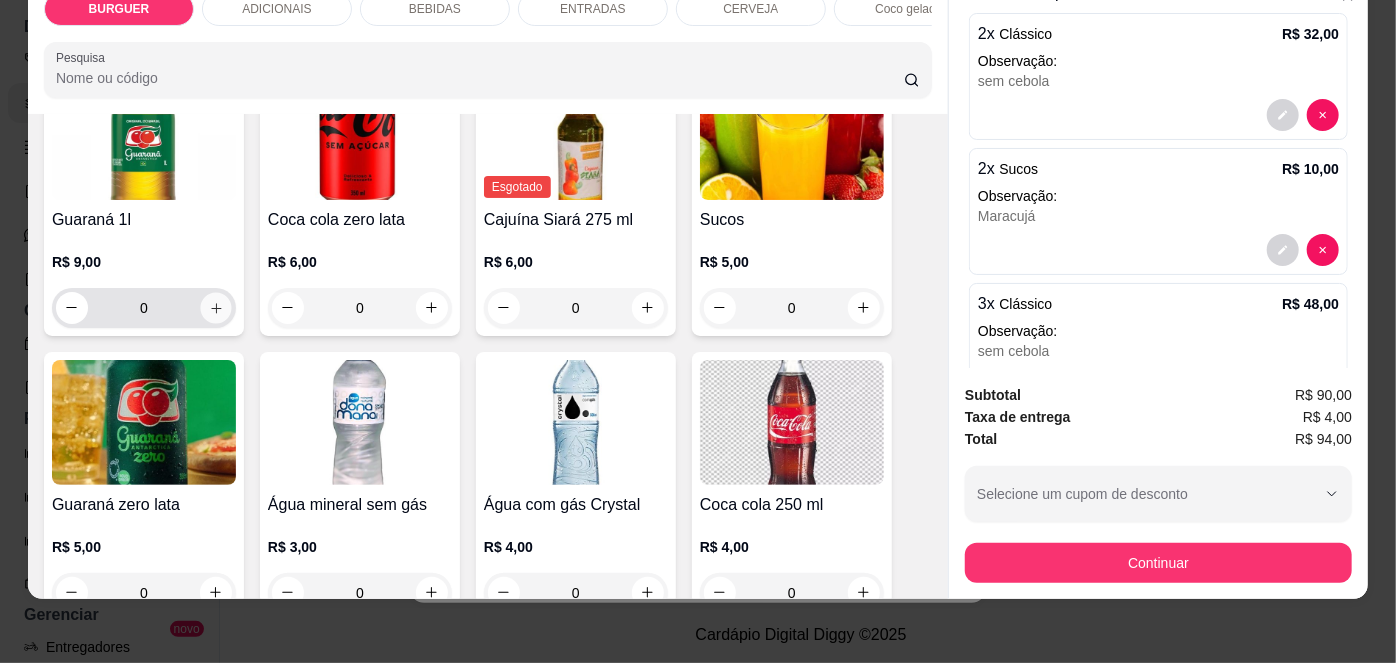type on "1" 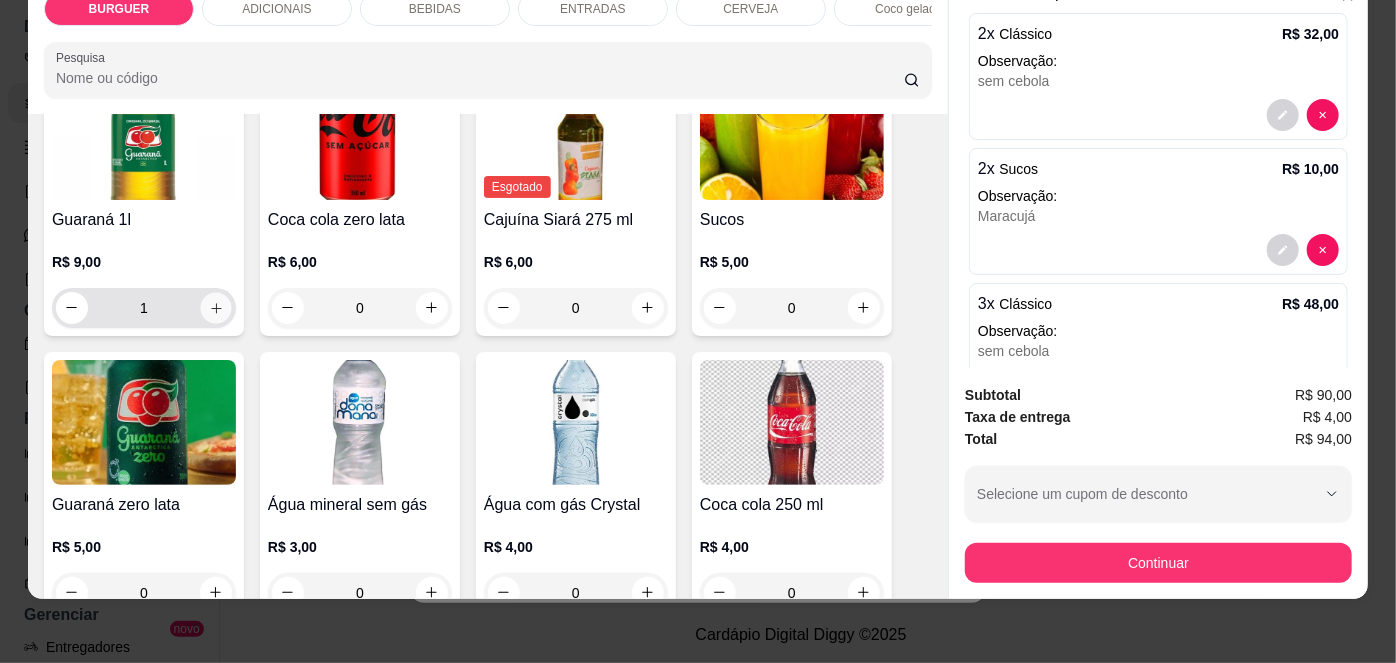 scroll, scrollTop: 1968, scrollLeft: 0, axis: vertical 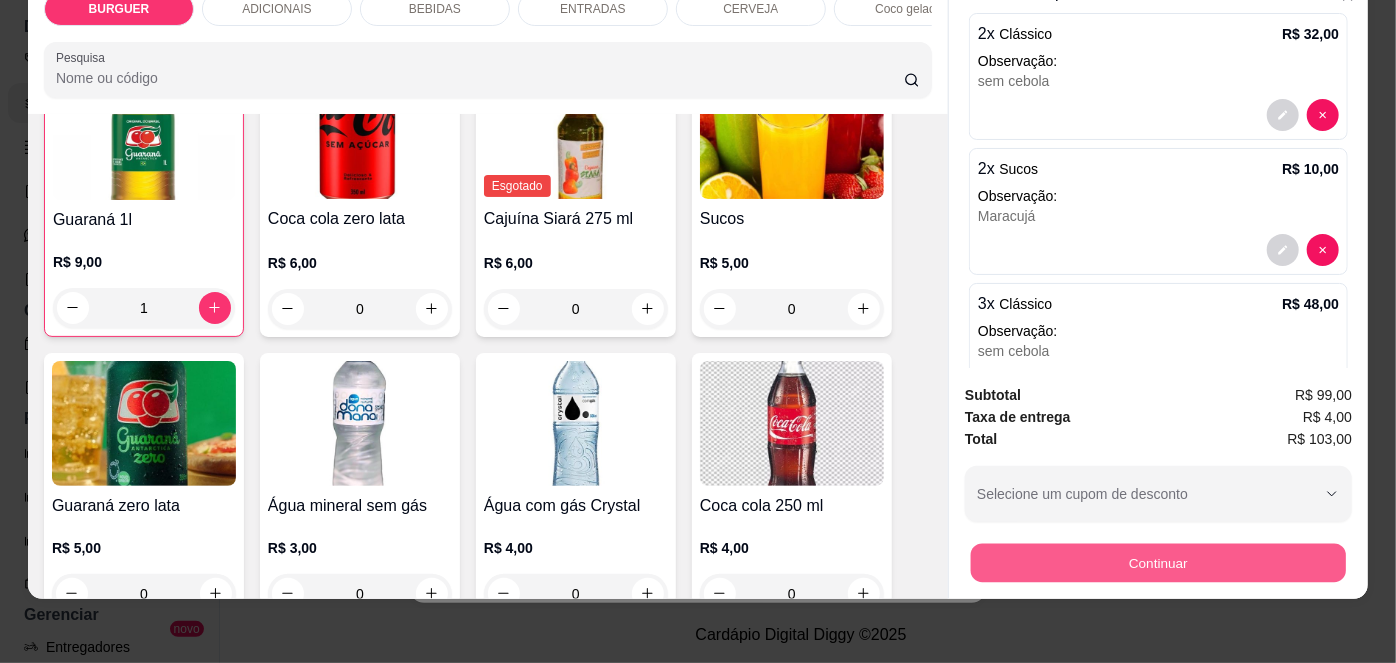 click on "Continuar" at bounding box center [1158, 563] 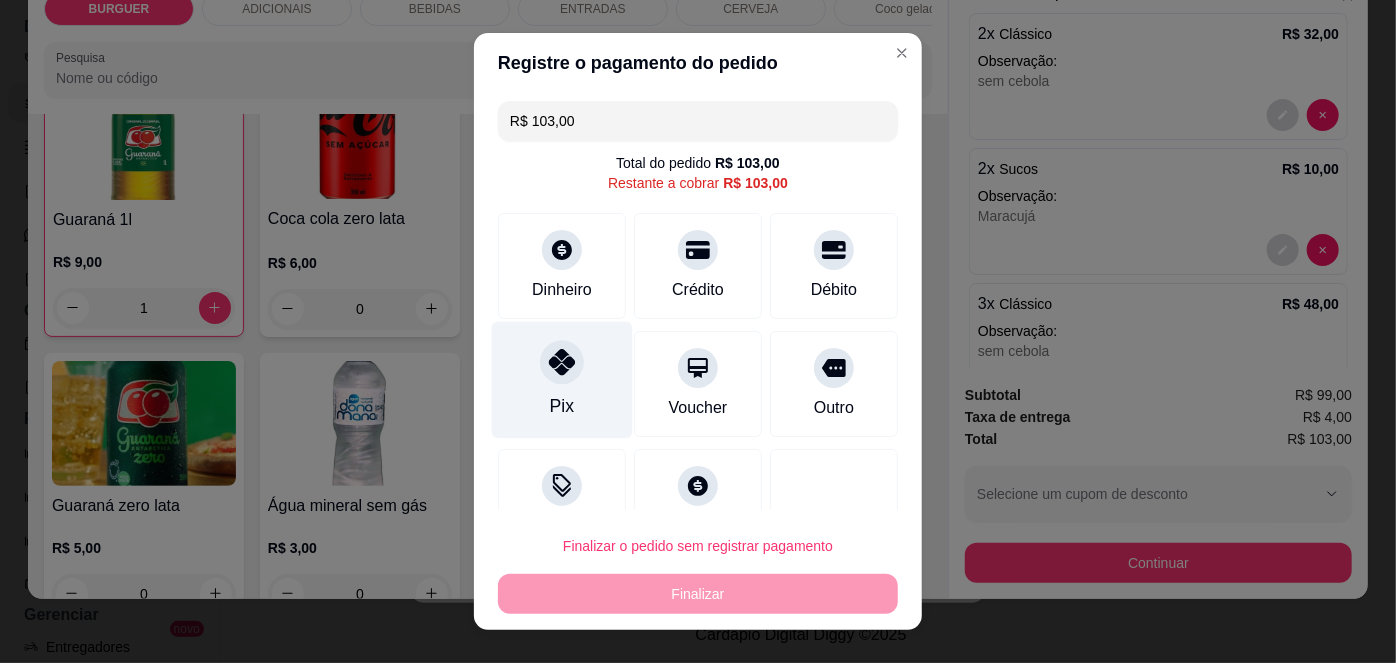 click on "Pix" at bounding box center [562, 380] 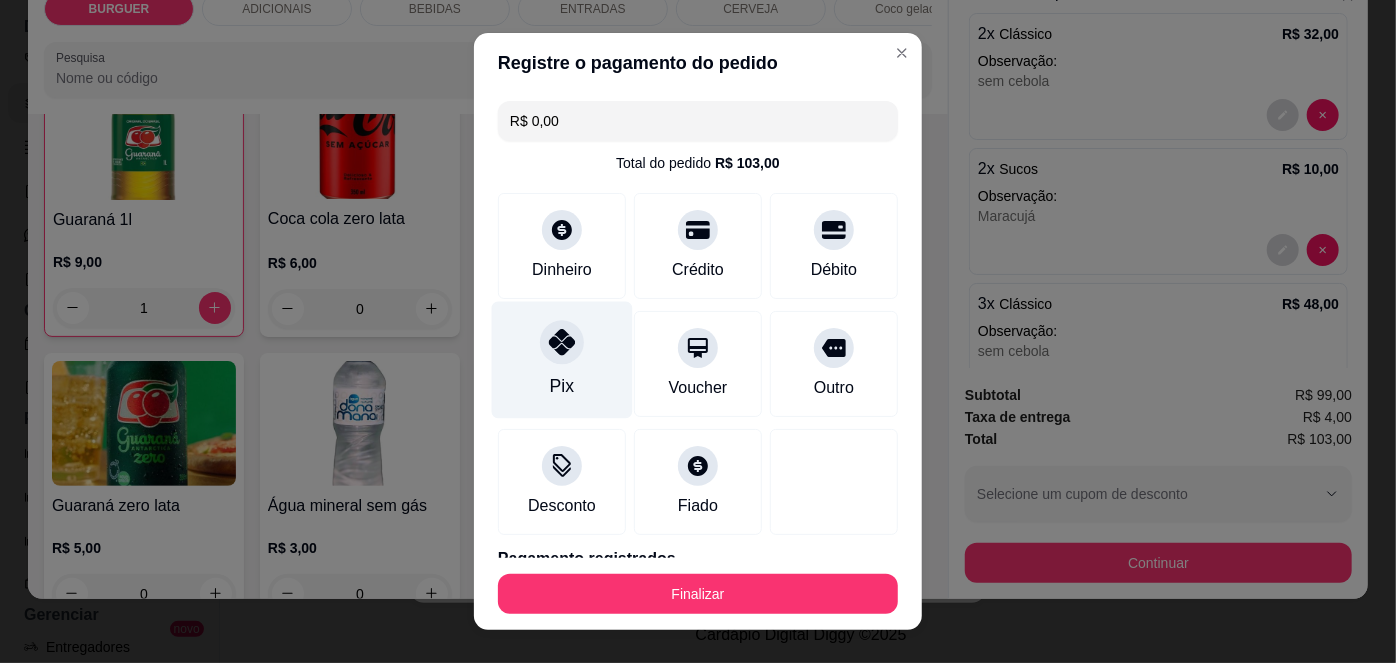 scroll, scrollTop: 88, scrollLeft: 0, axis: vertical 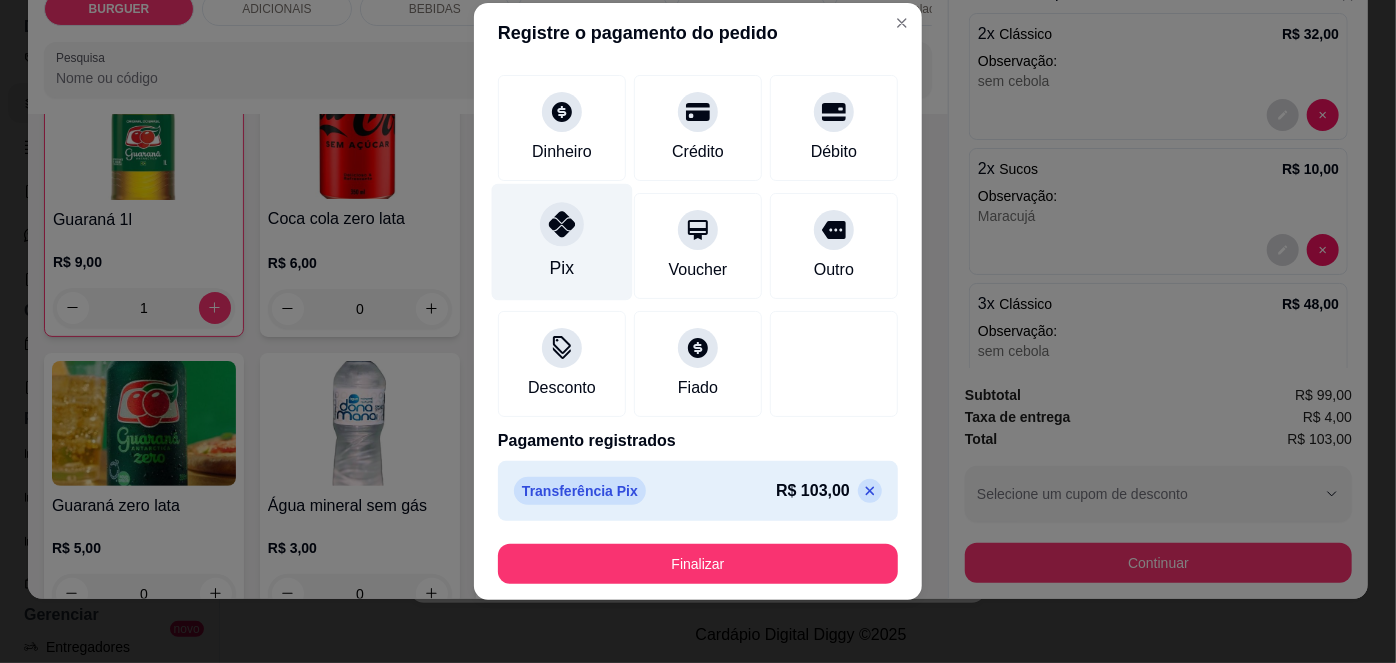 click on "Pix" at bounding box center [562, 242] 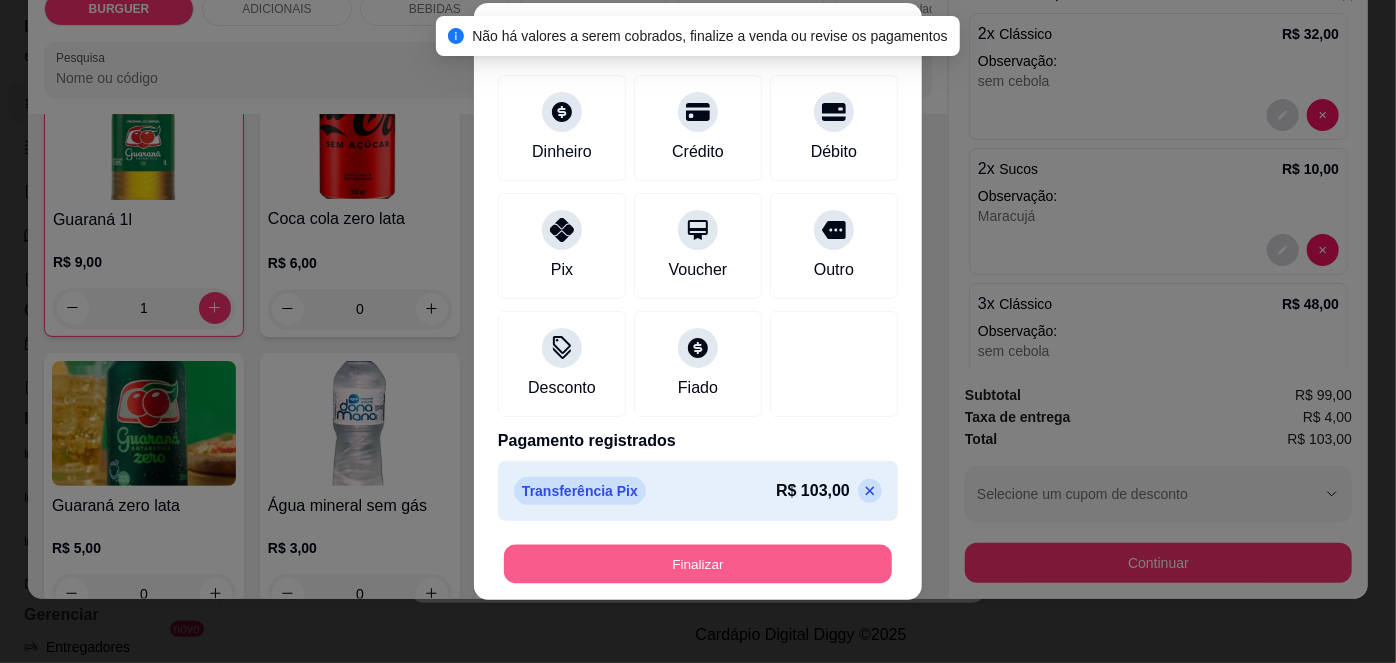 click on "Finalizar" at bounding box center (698, 563) 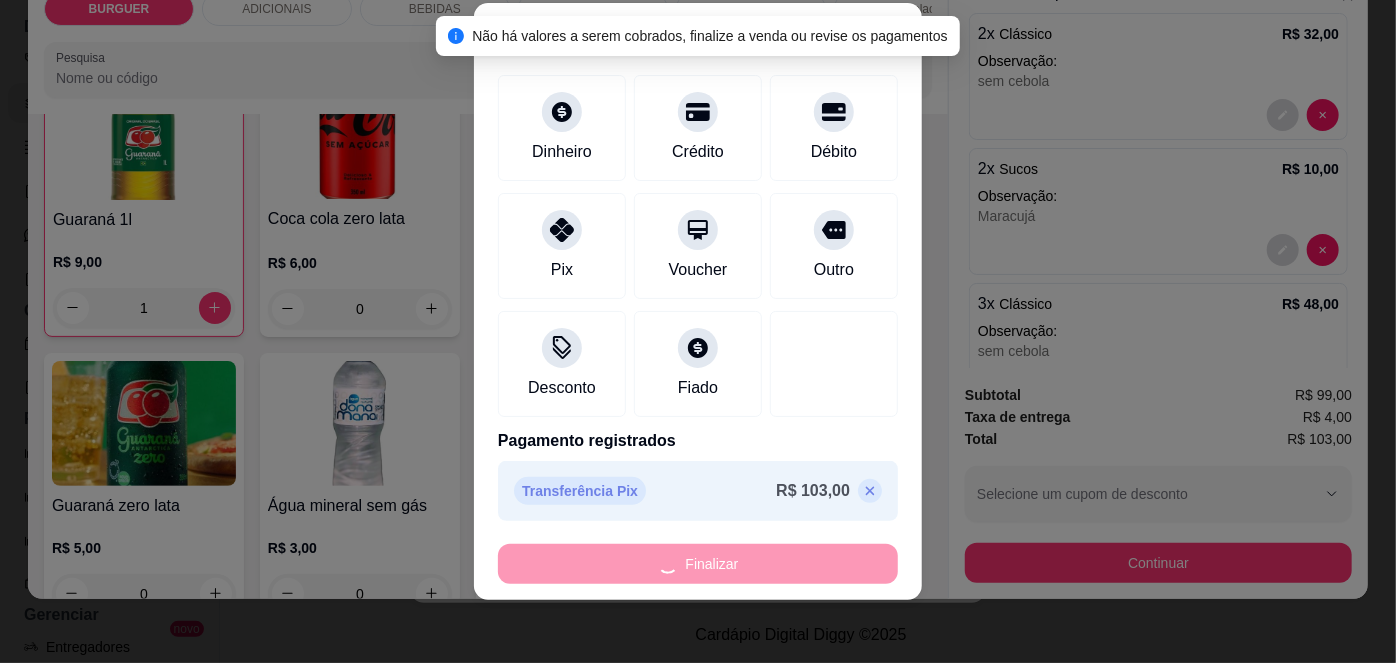 type on "0" 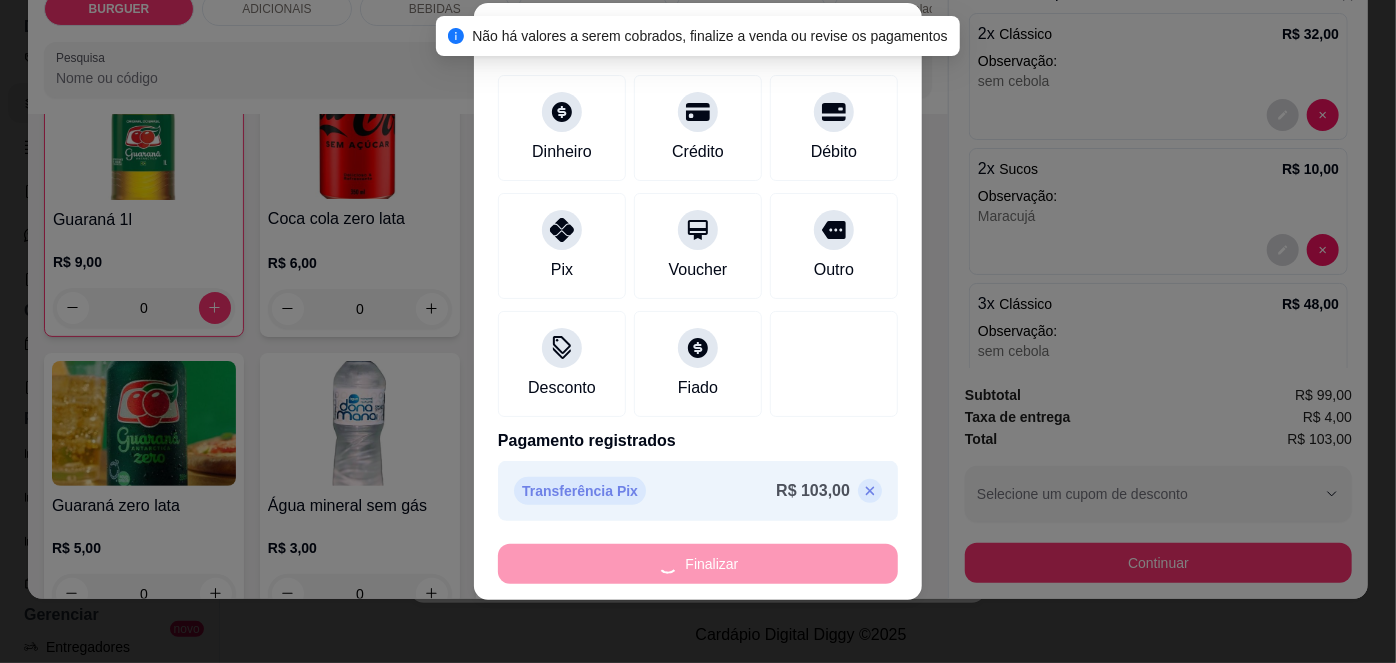 type on "-R$ 103,00" 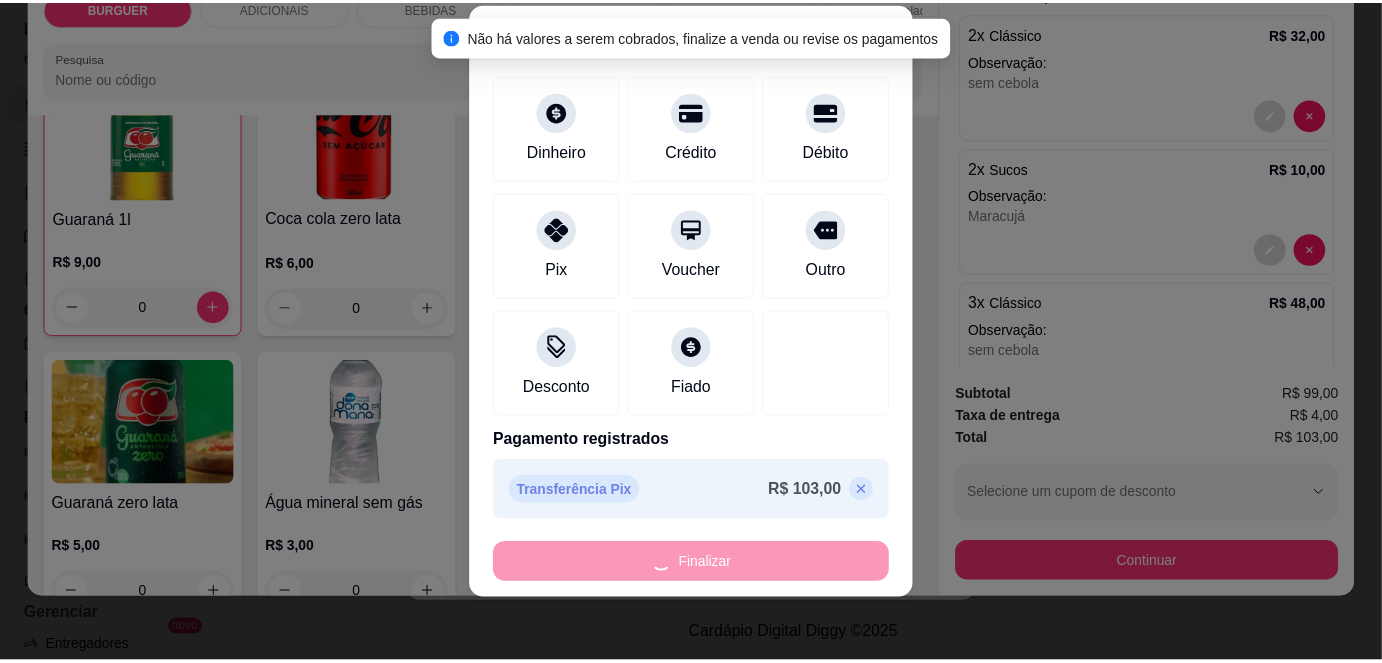 scroll, scrollTop: 1967, scrollLeft: 0, axis: vertical 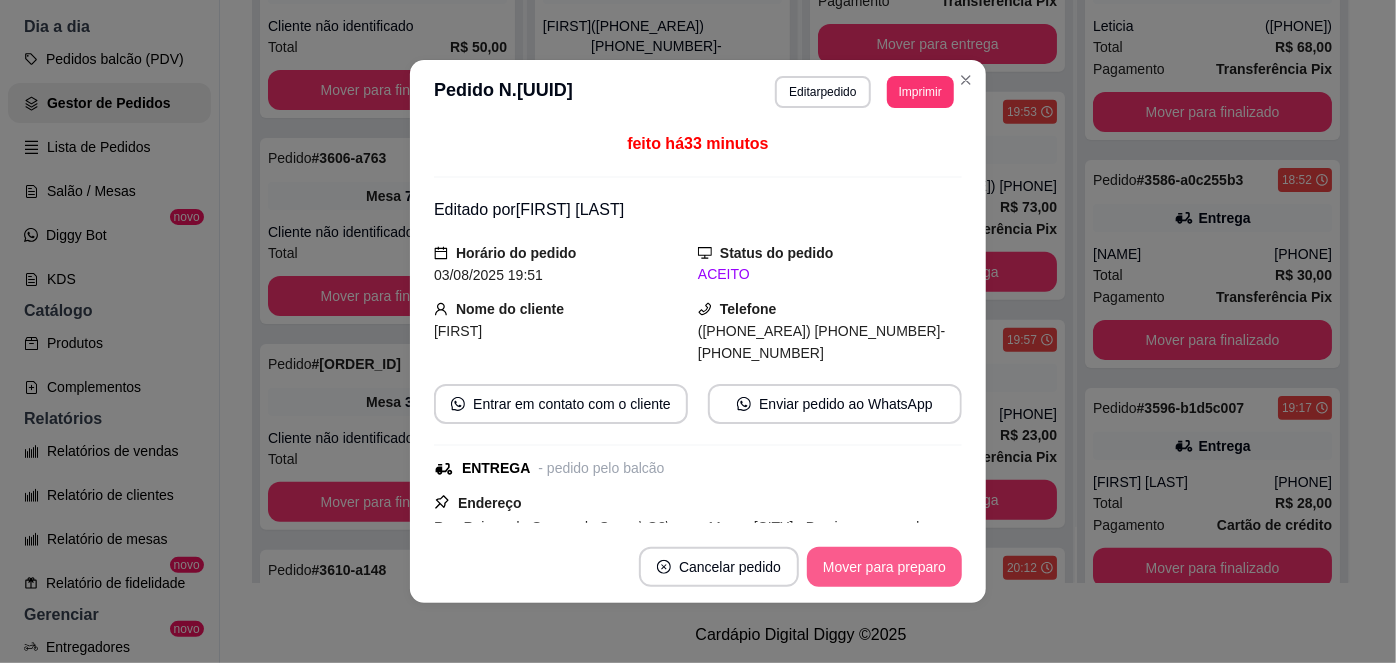 click on "Mover para preparo" at bounding box center [884, 567] 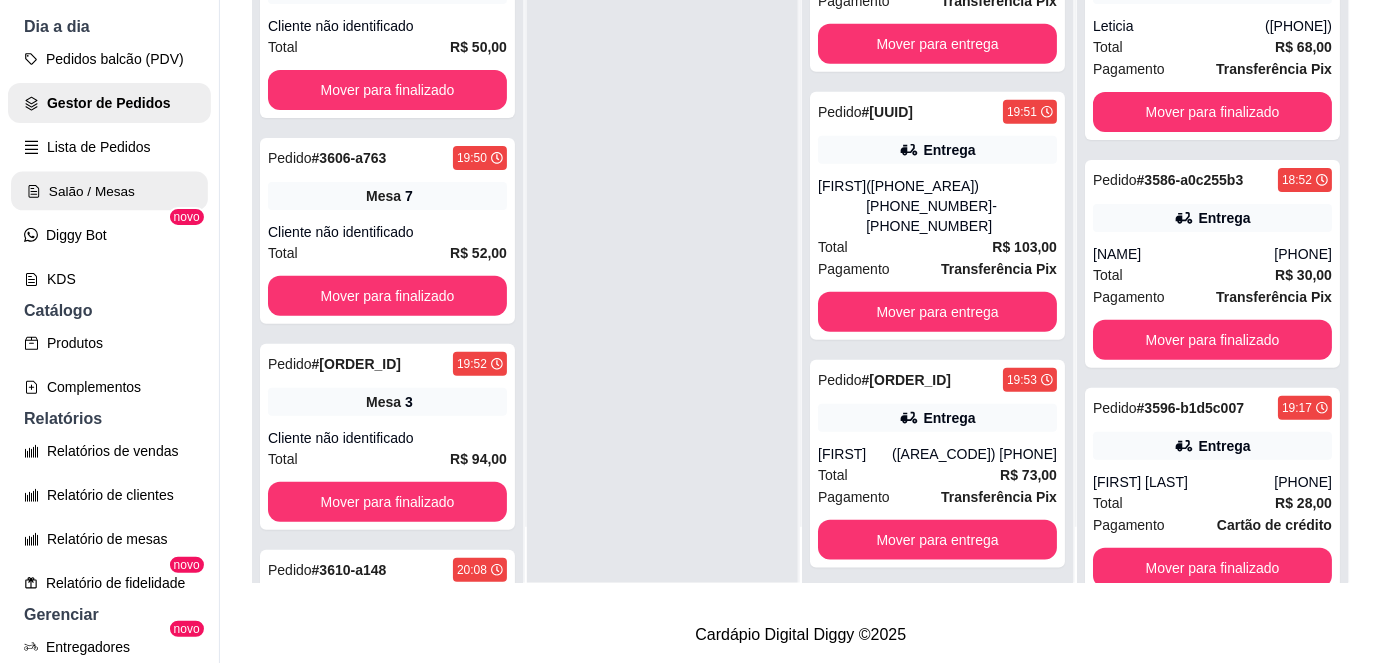 click on "Salão / Mesas" at bounding box center [109, 191] 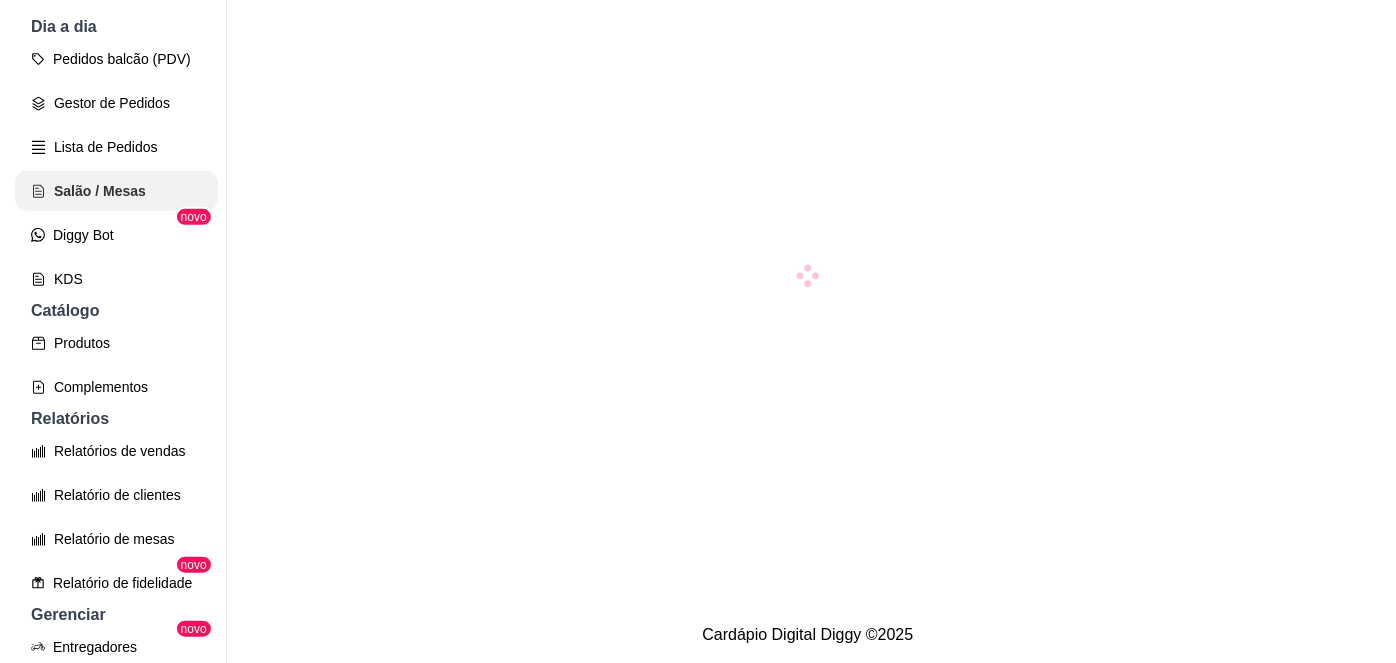 scroll, scrollTop: 0, scrollLeft: 0, axis: both 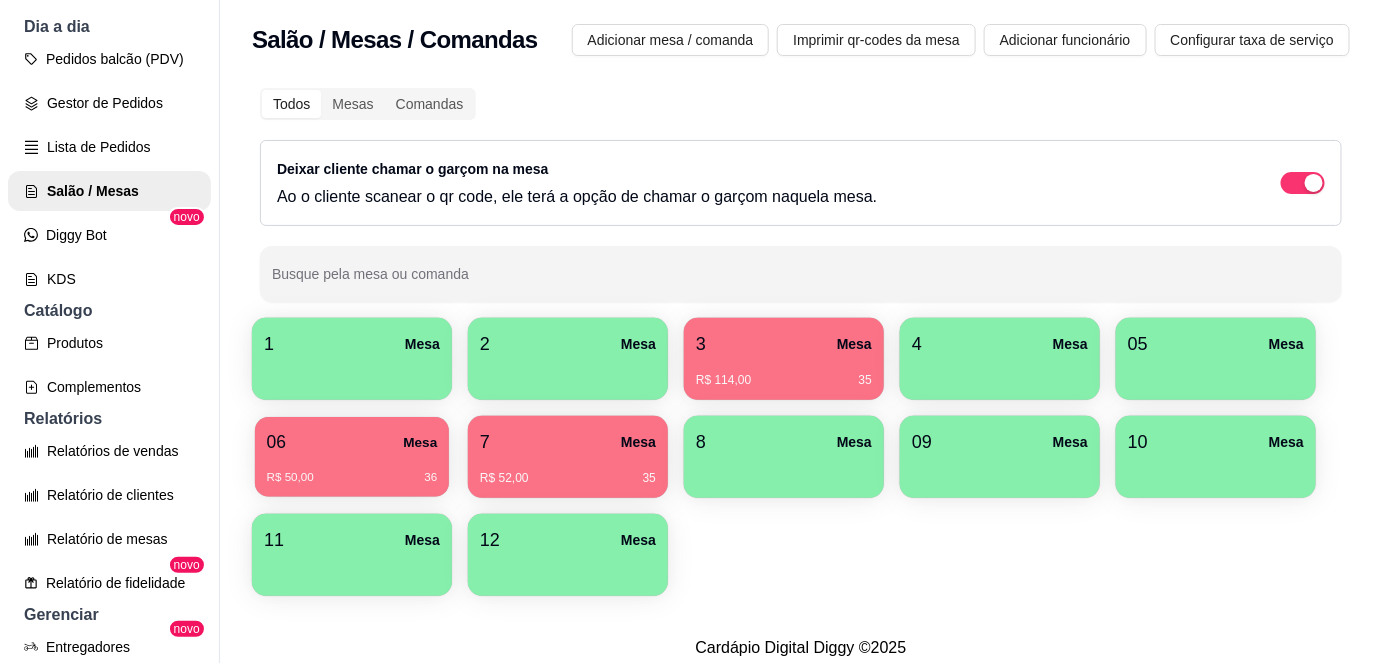 click on "R$ 50,00 [NUMBER]" at bounding box center (352, 470) 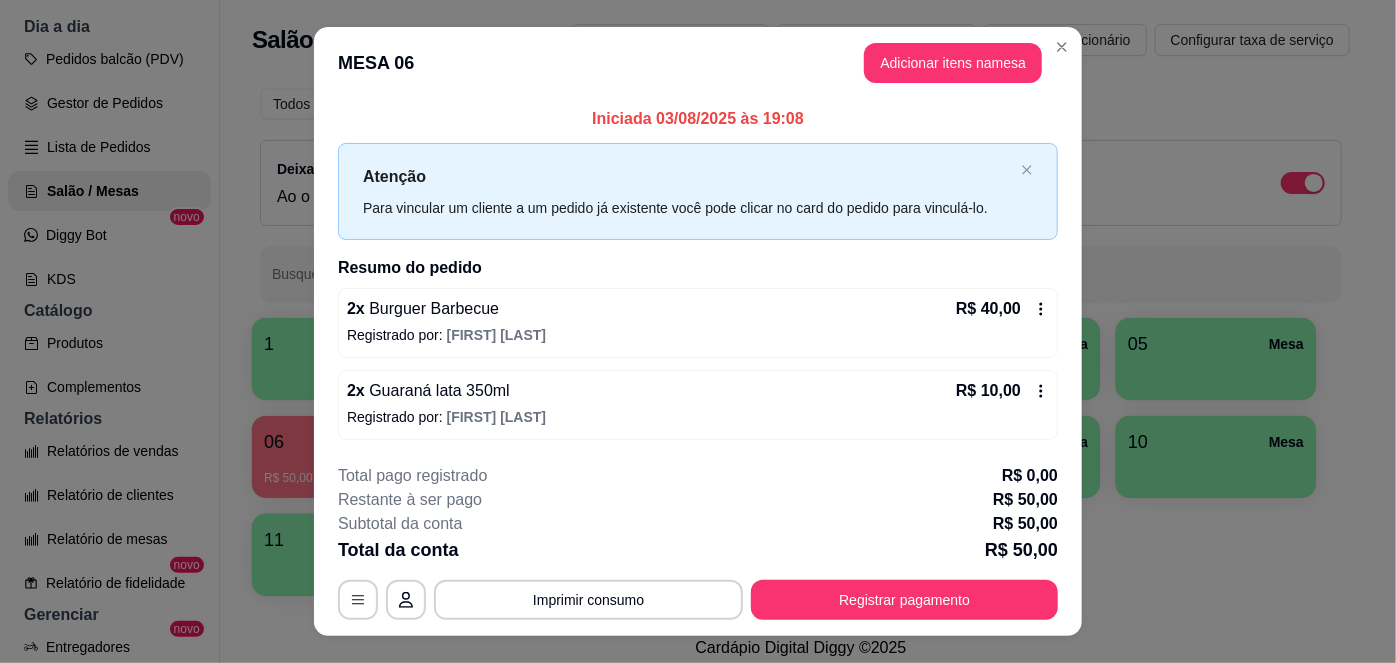 scroll, scrollTop: 36, scrollLeft: 0, axis: vertical 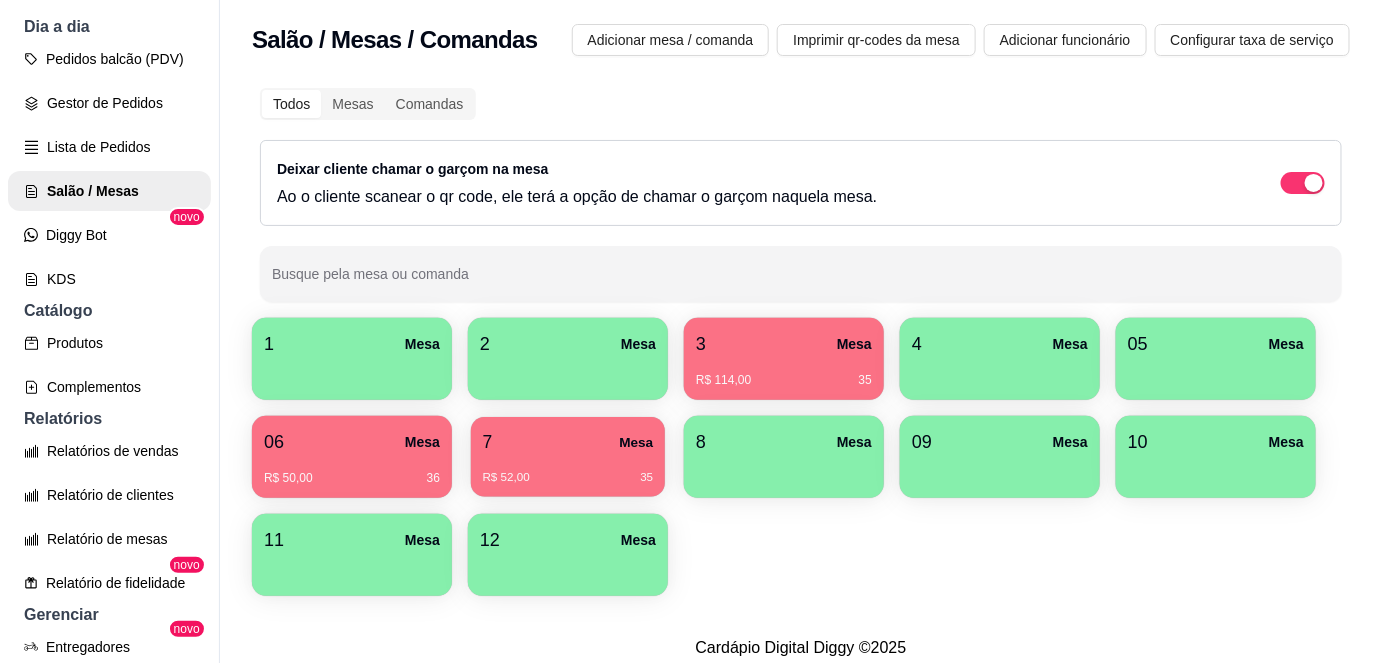 click on "R$ 52,00 35" at bounding box center (568, 470) 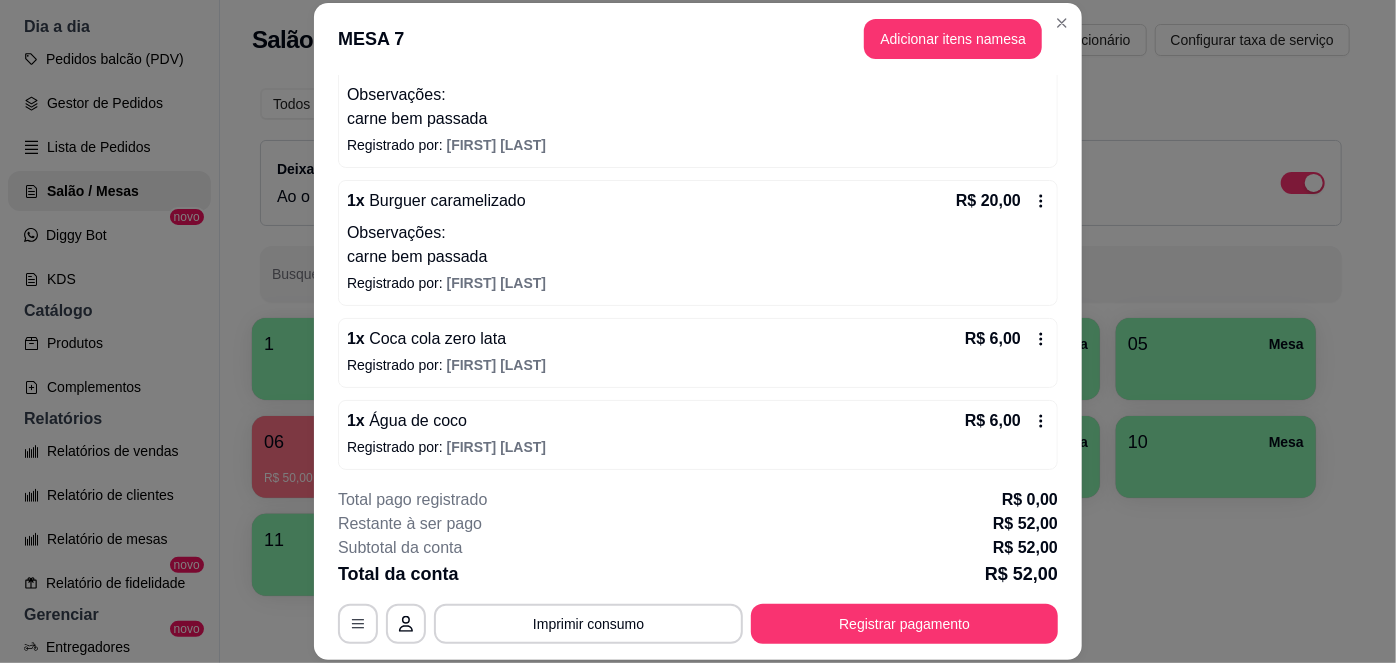 scroll, scrollTop: 225, scrollLeft: 0, axis: vertical 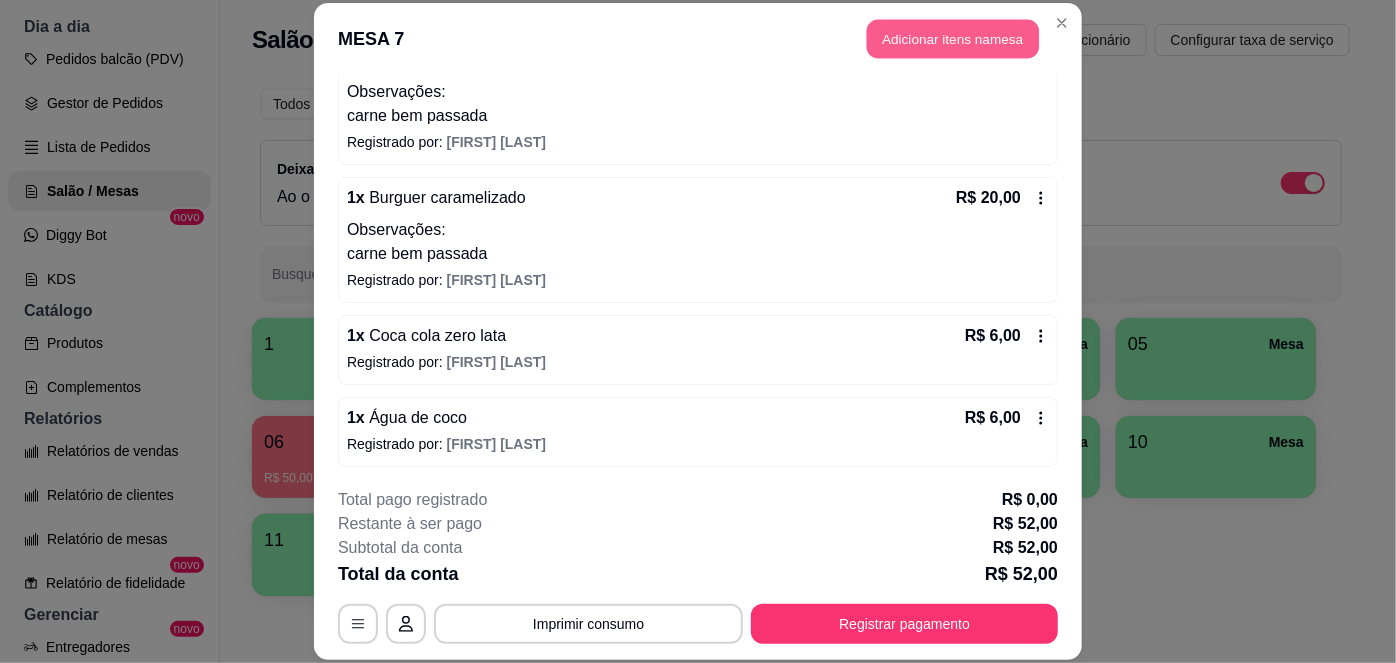click on "Adicionar itens na  mesa" at bounding box center (953, 39) 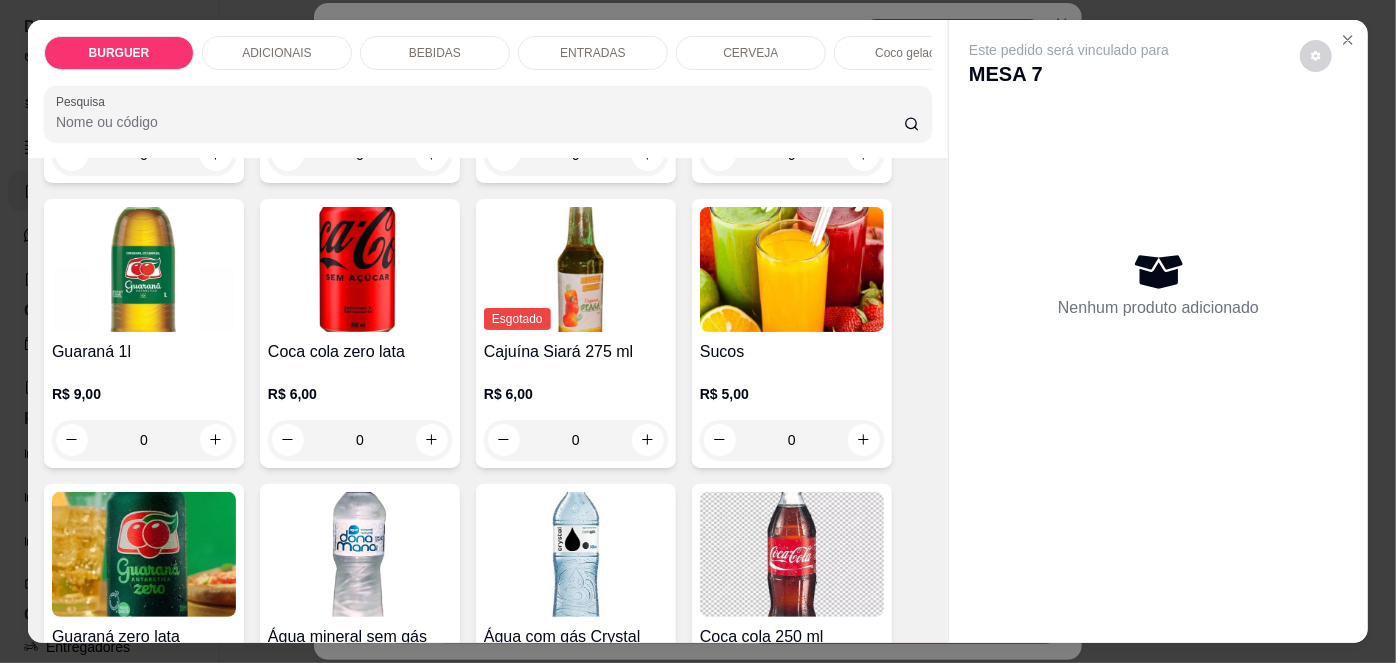scroll, scrollTop: 1880, scrollLeft: 0, axis: vertical 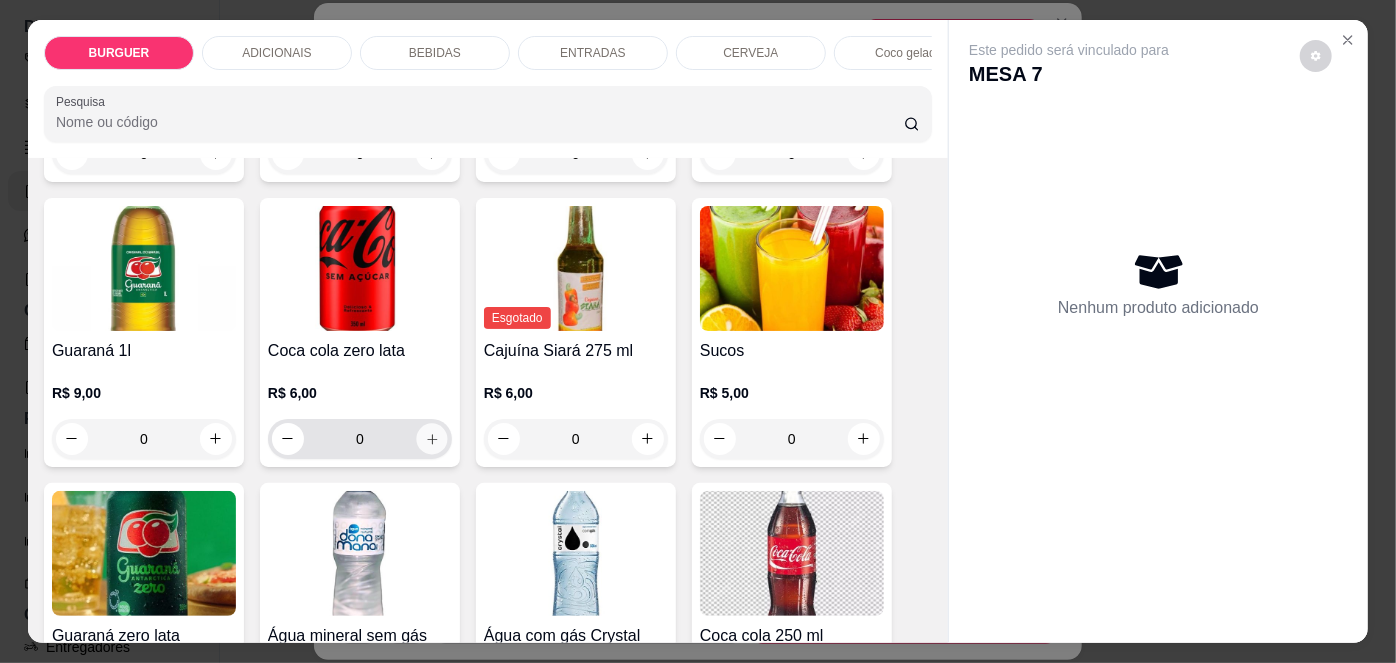 click 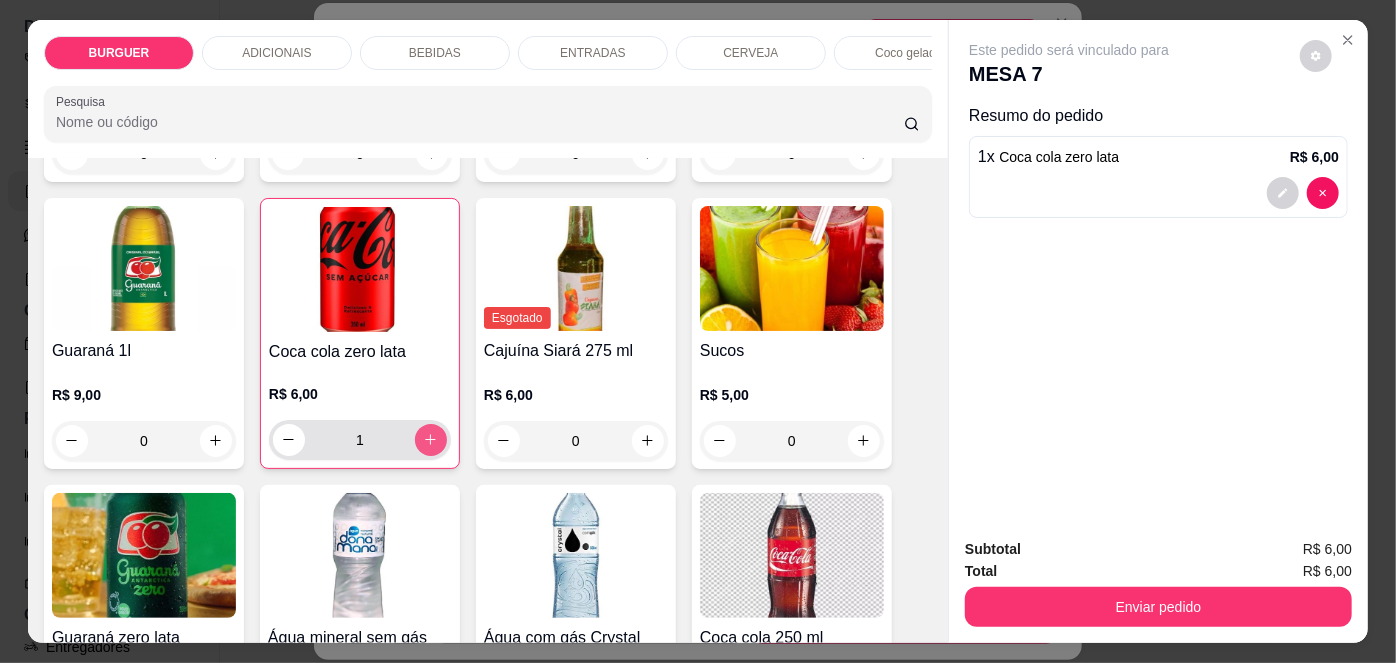 type on "1" 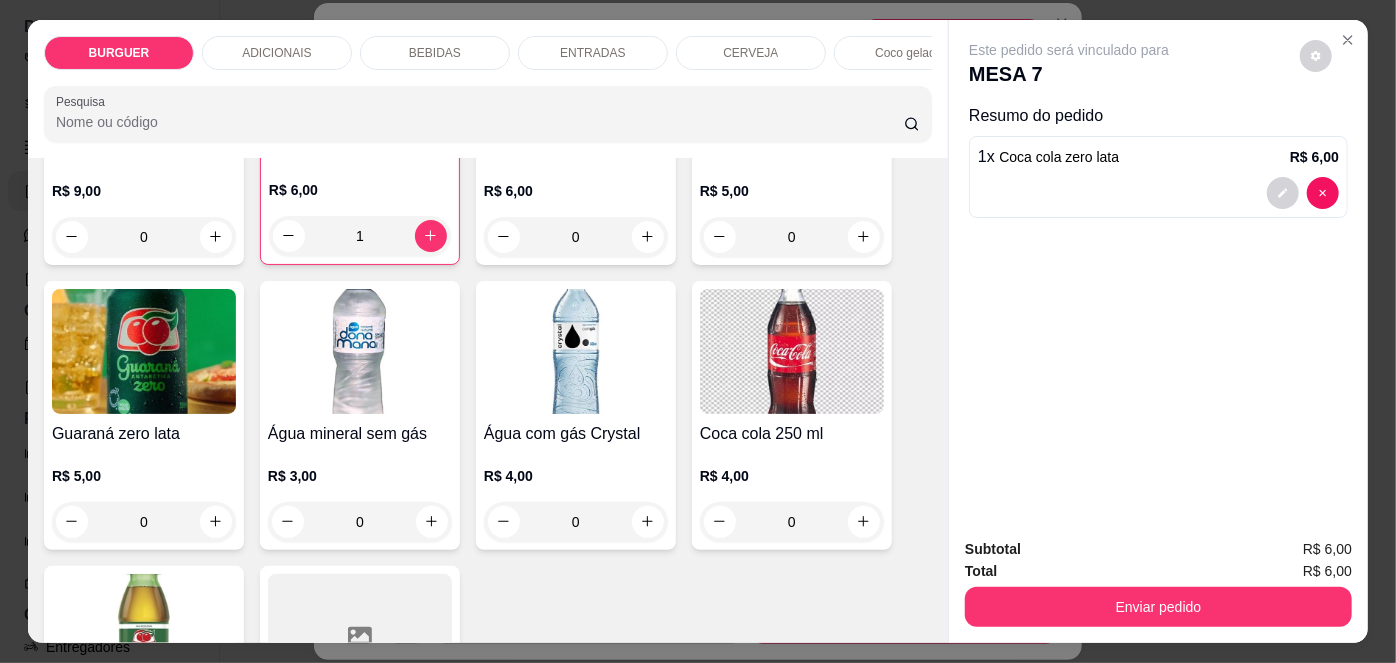 scroll, scrollTop: 2087, scrollLeft: 0, axis: vertical 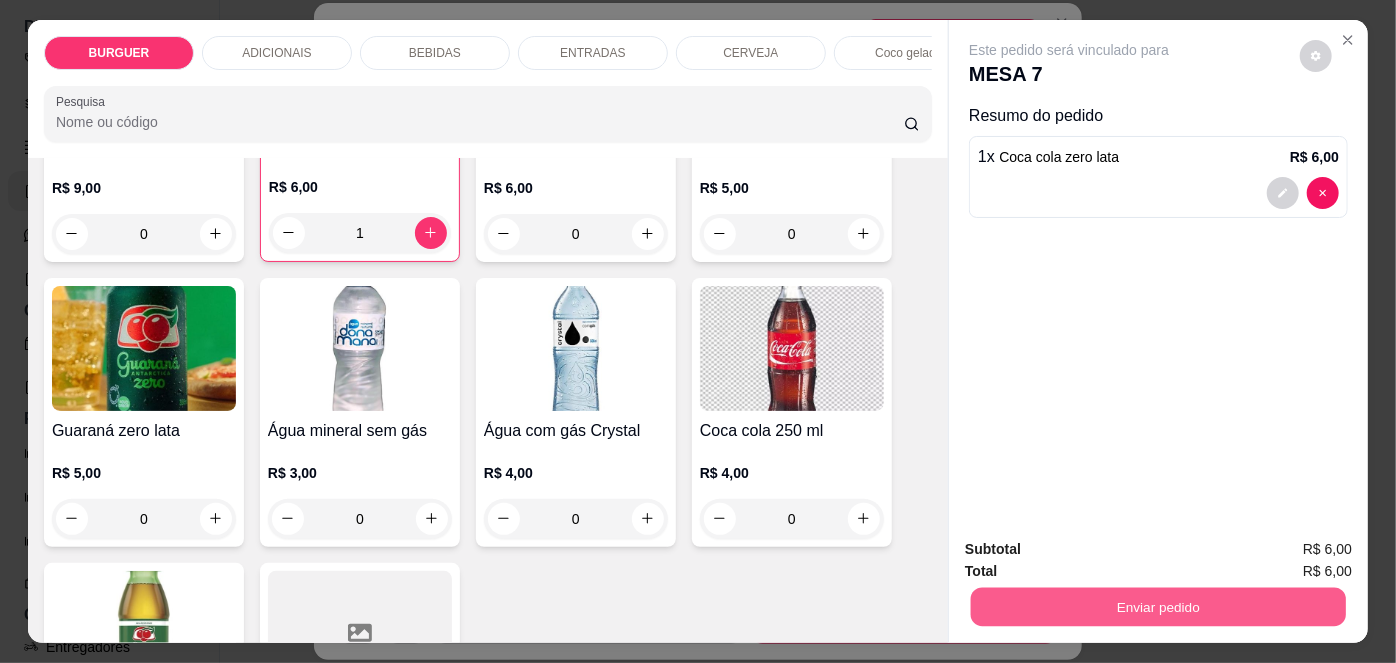 click on "Enviar pedido" at bounding box center (1158, 607) 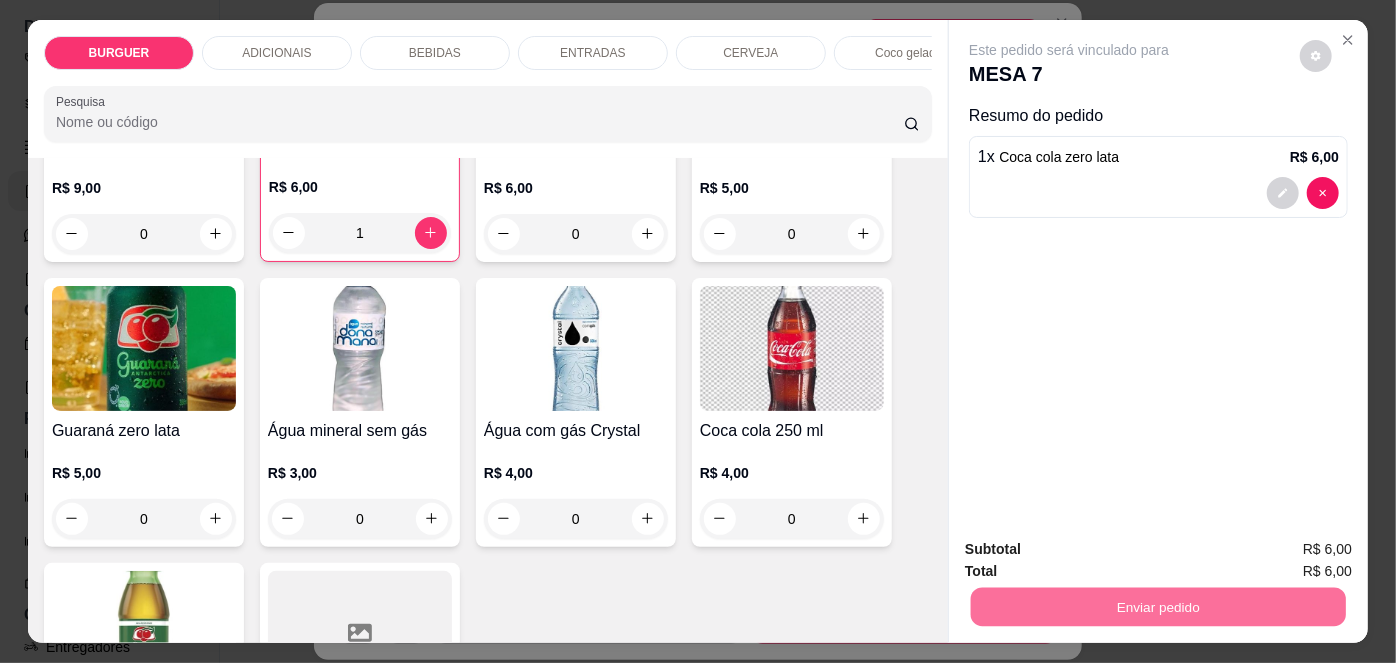 click on "Não registrar e enviar pedido" at bounding box center [1093, 551] 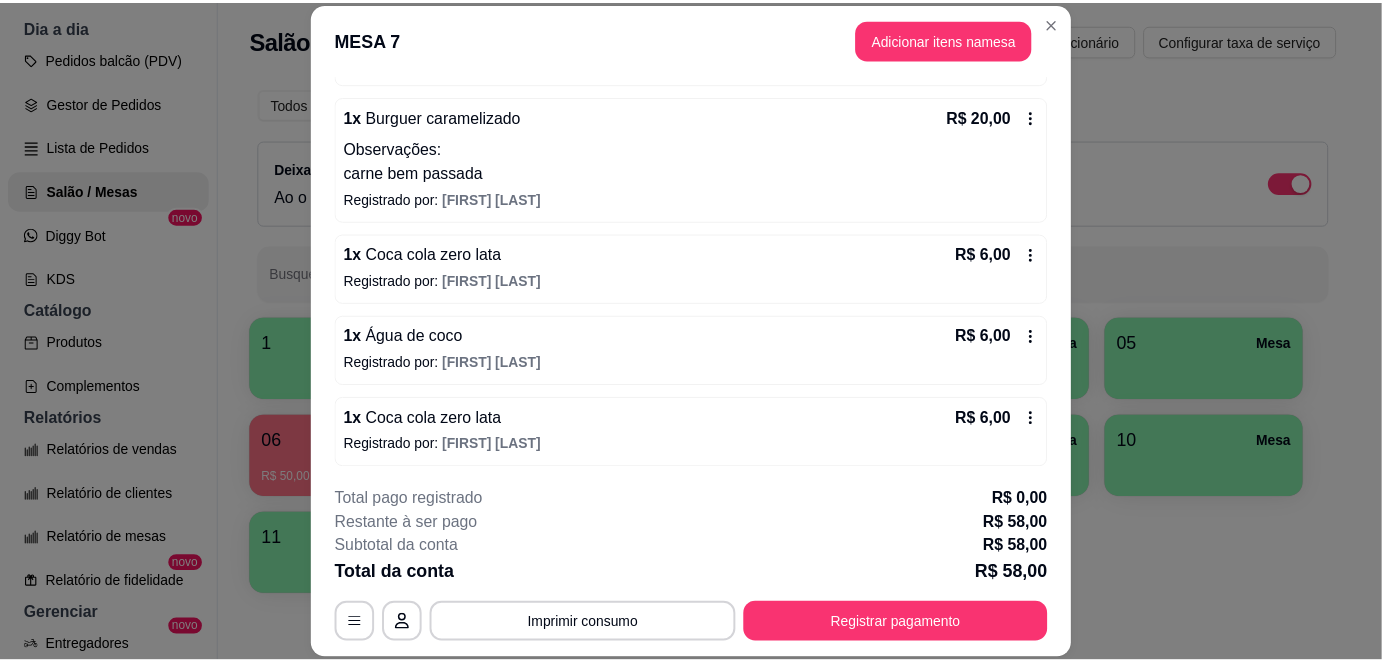 scroll, scrollTop: 306, scrollLeft: 0, axis: vertical 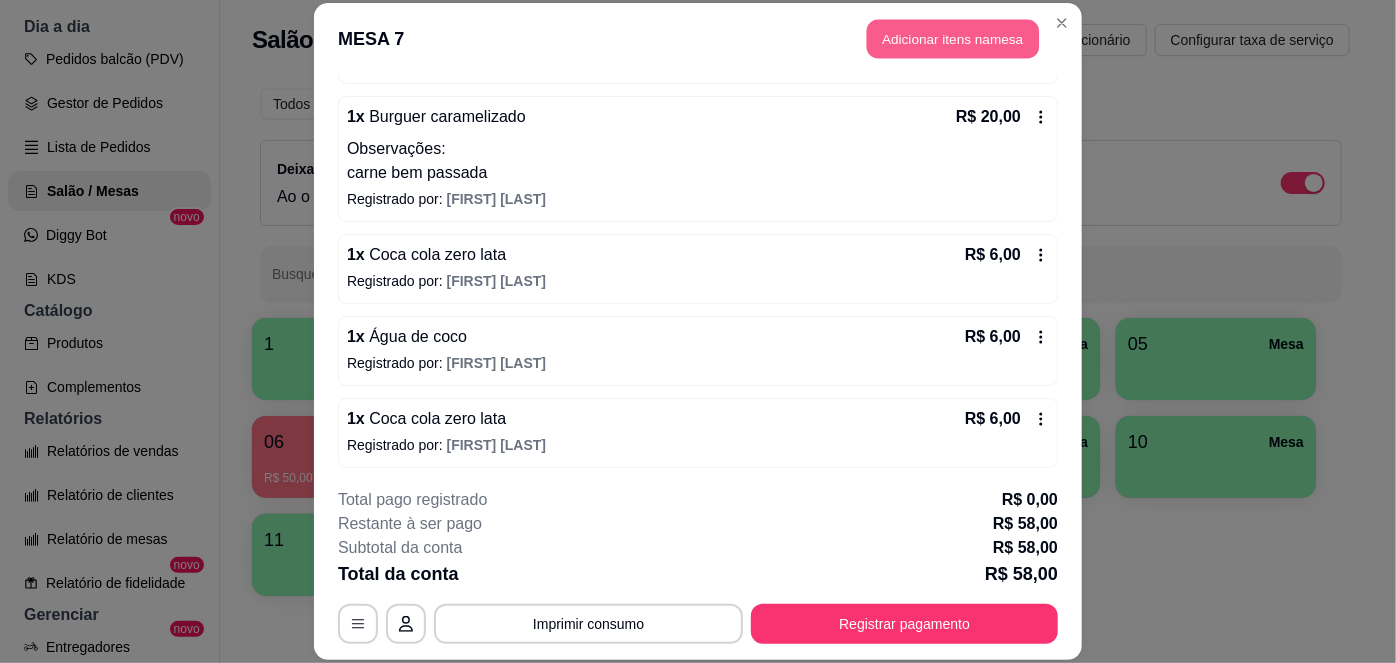 click on "Adicionar itens na  mesa" at bounding box center (953, 39) 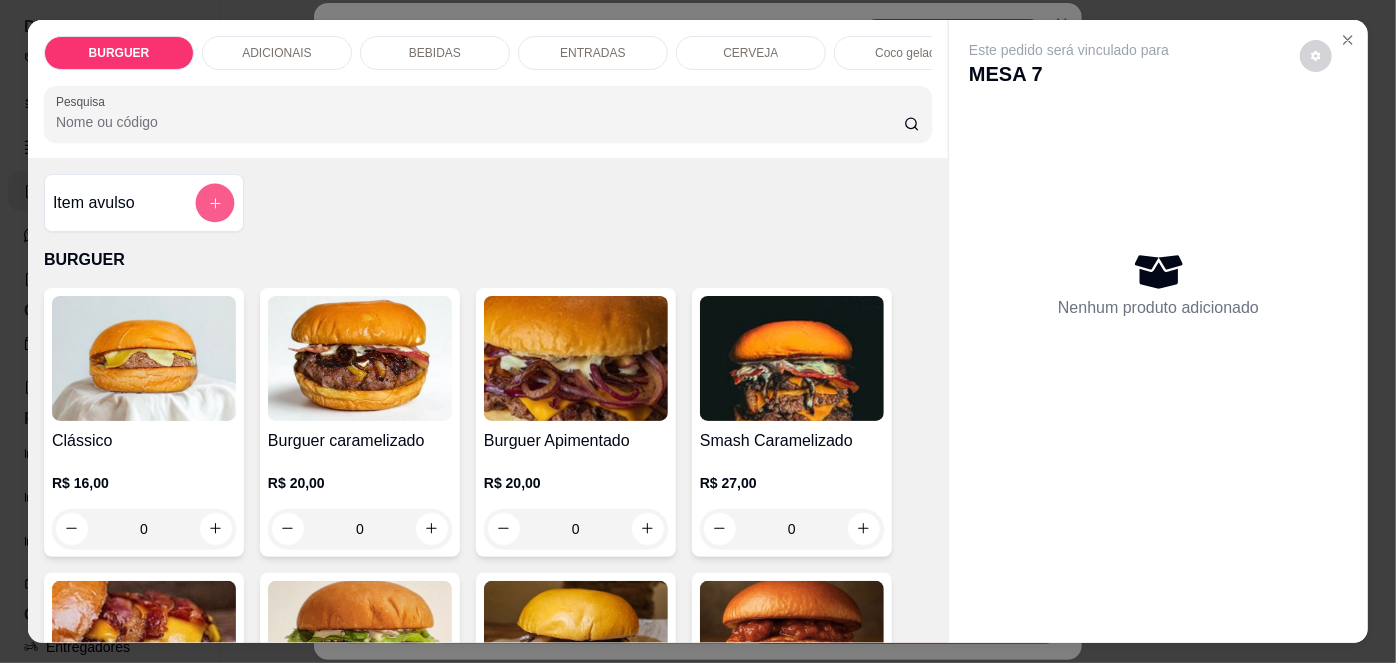 click 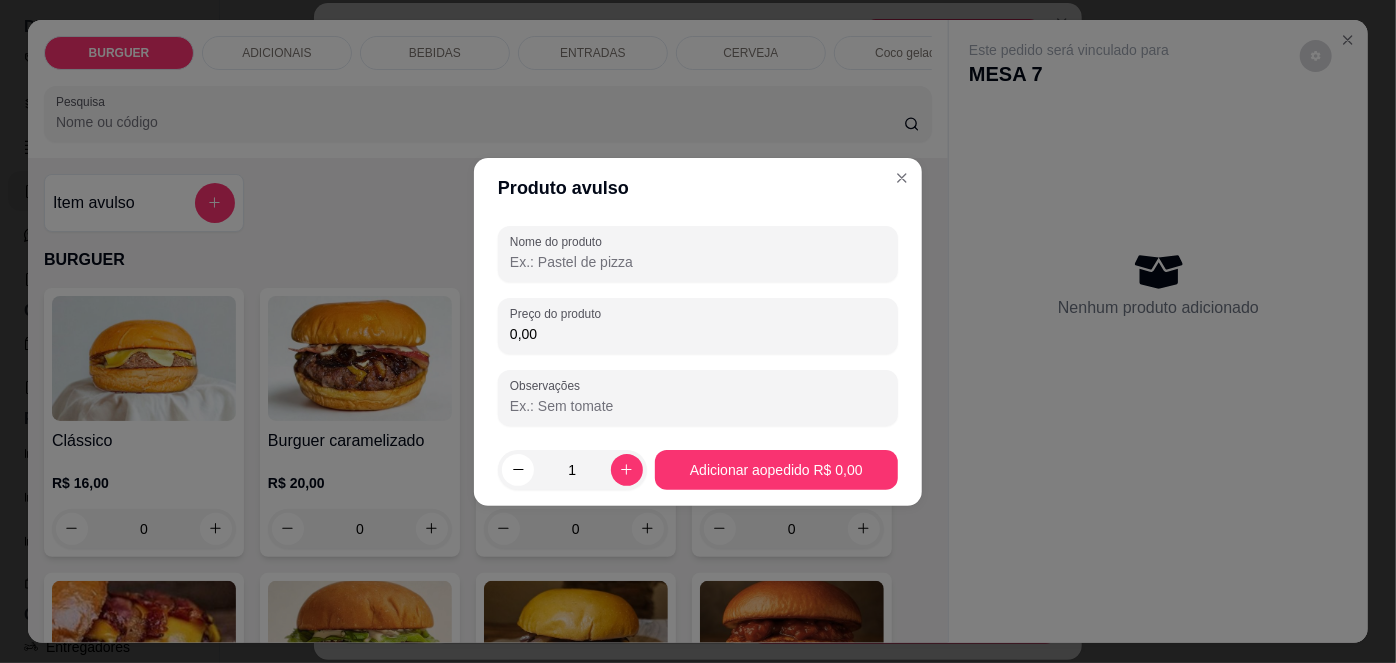 click on "Nome do produto" at bounding box center [698, 262] 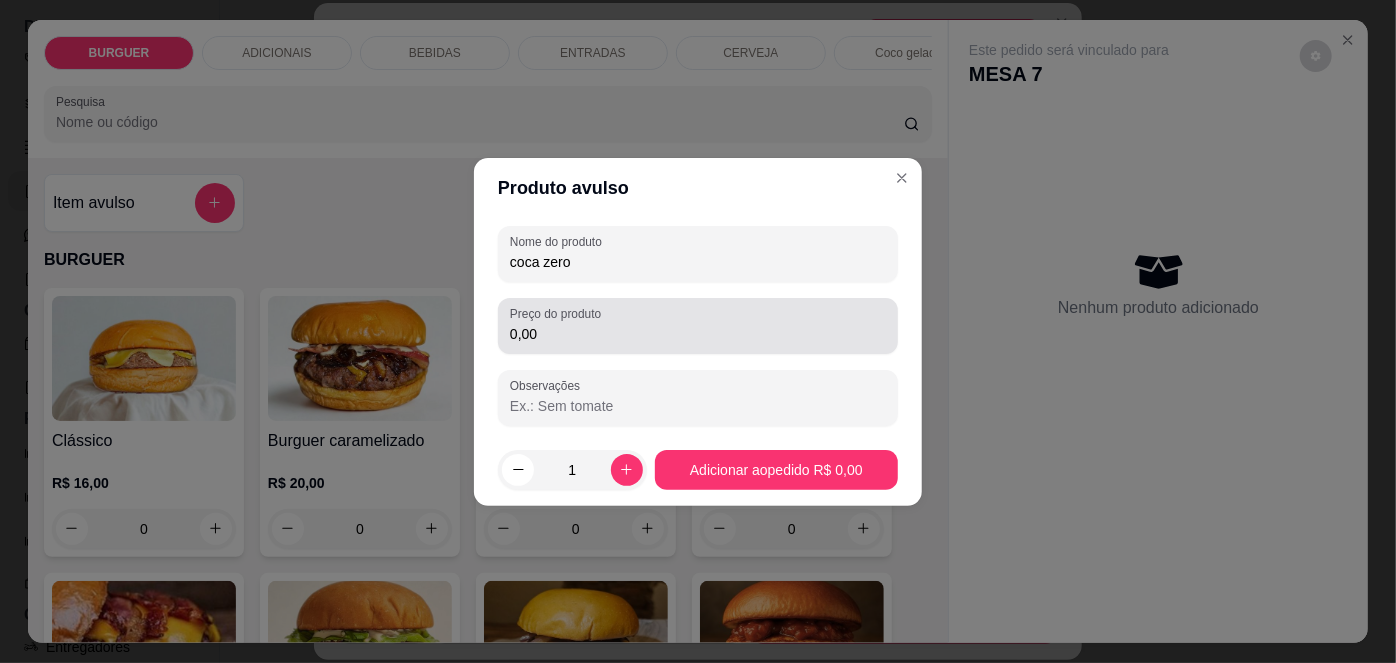 type on "coca zero" 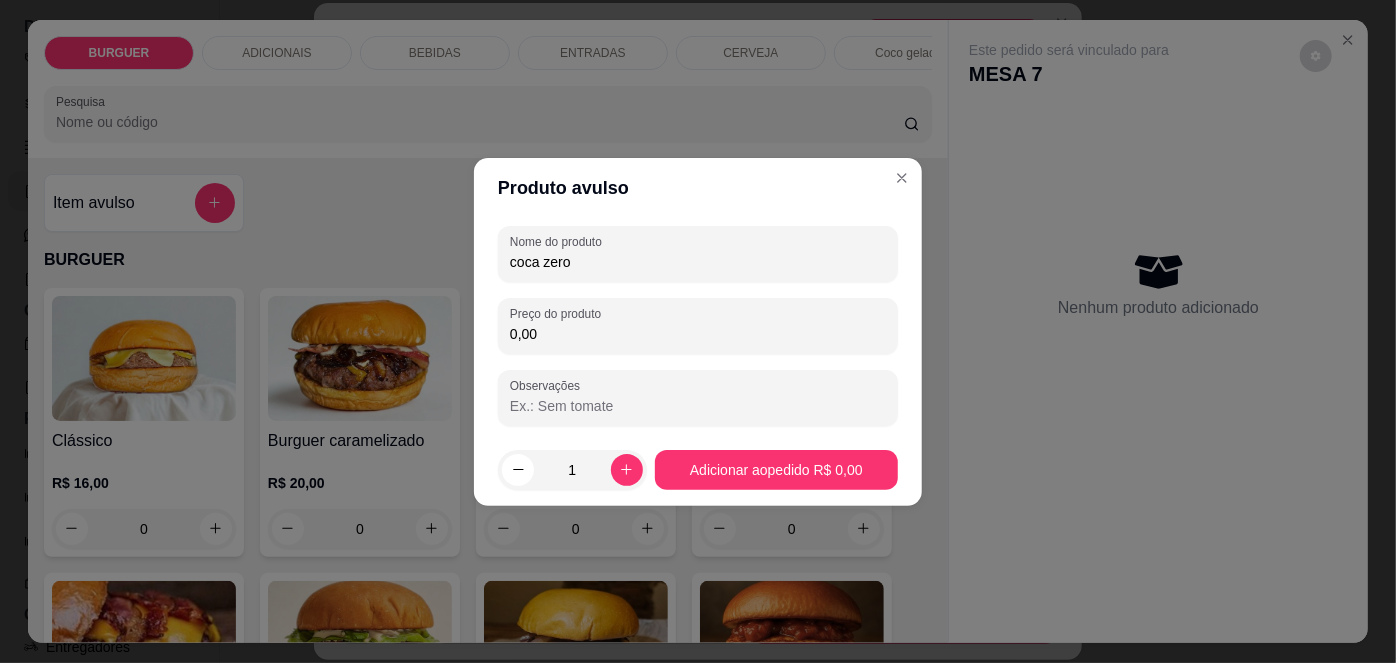 click on "0,00" at bounding box center (698, 334) 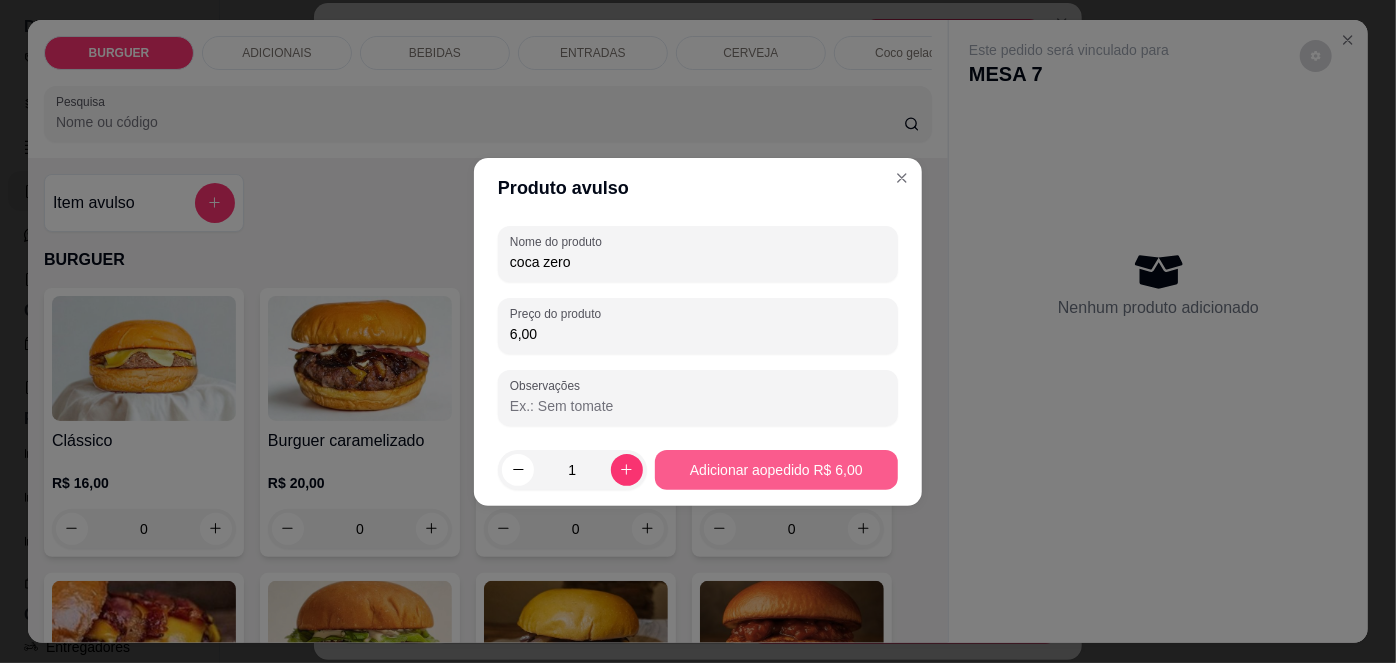 type on "6,00" 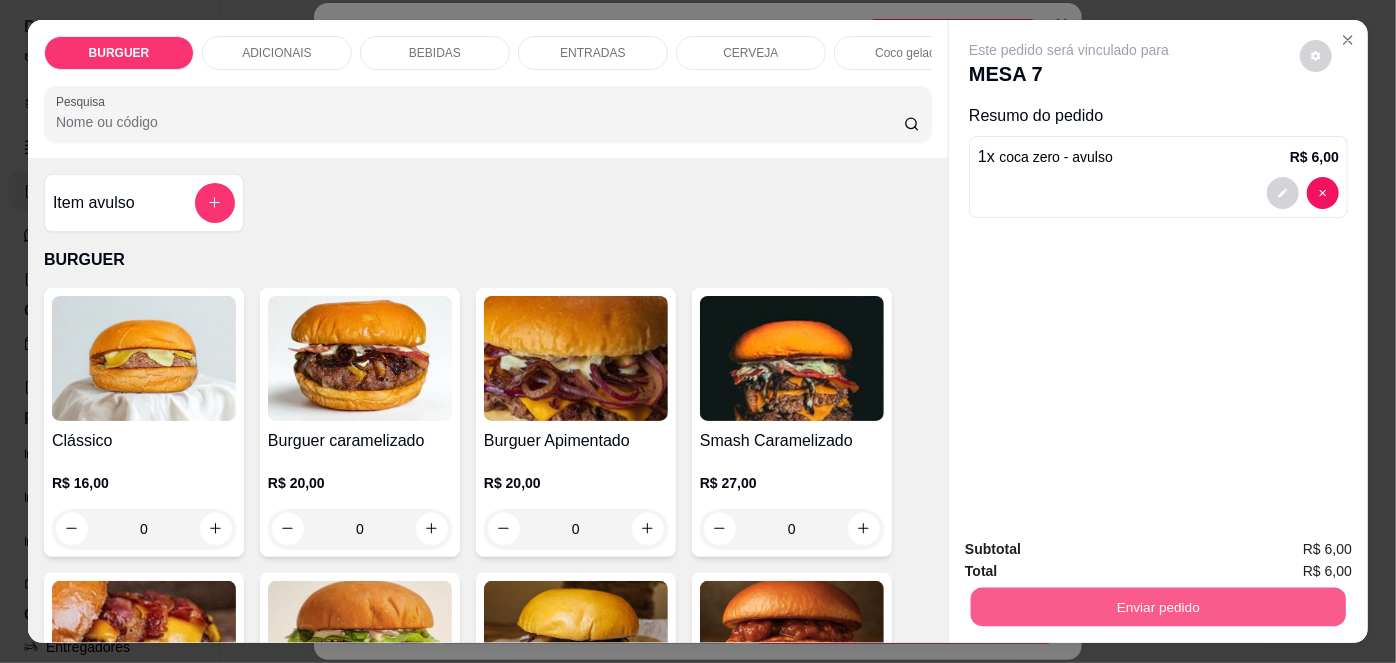 click on "Enviar pedido" at bounding box center [1158, 607] 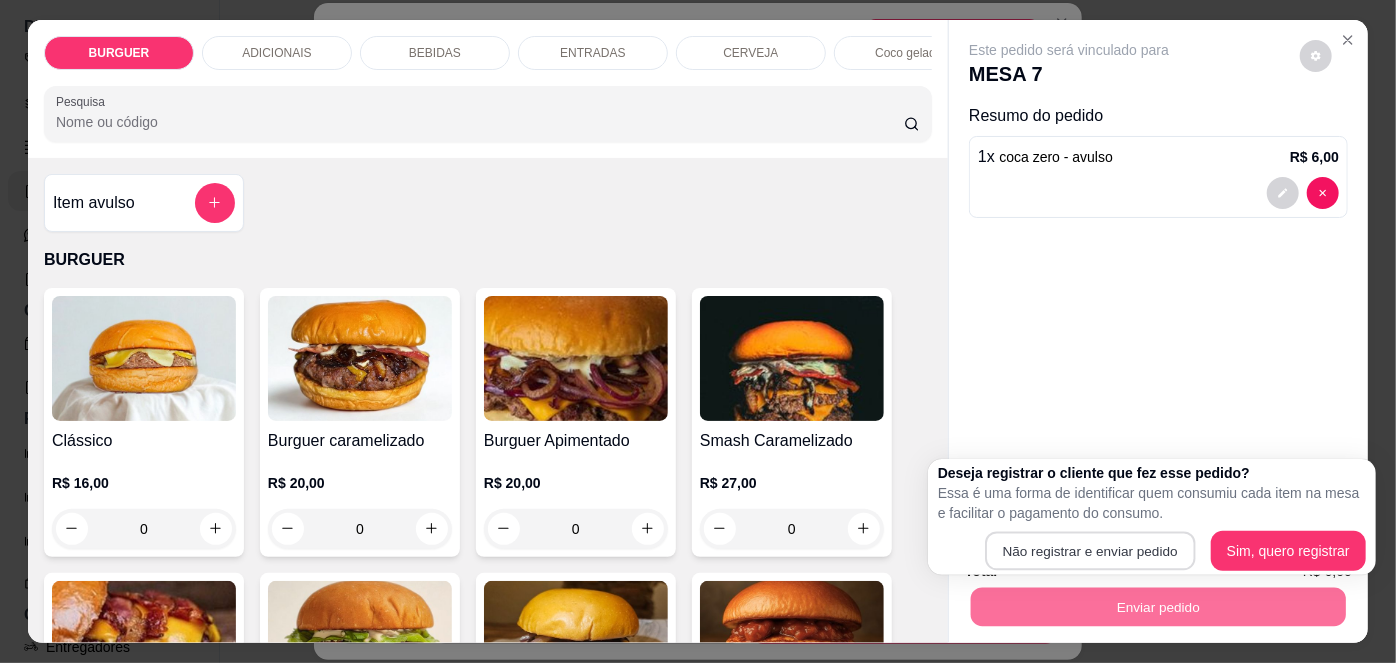 click on "Não registrar e enviar pedido" at bounding box center (1091, 551) 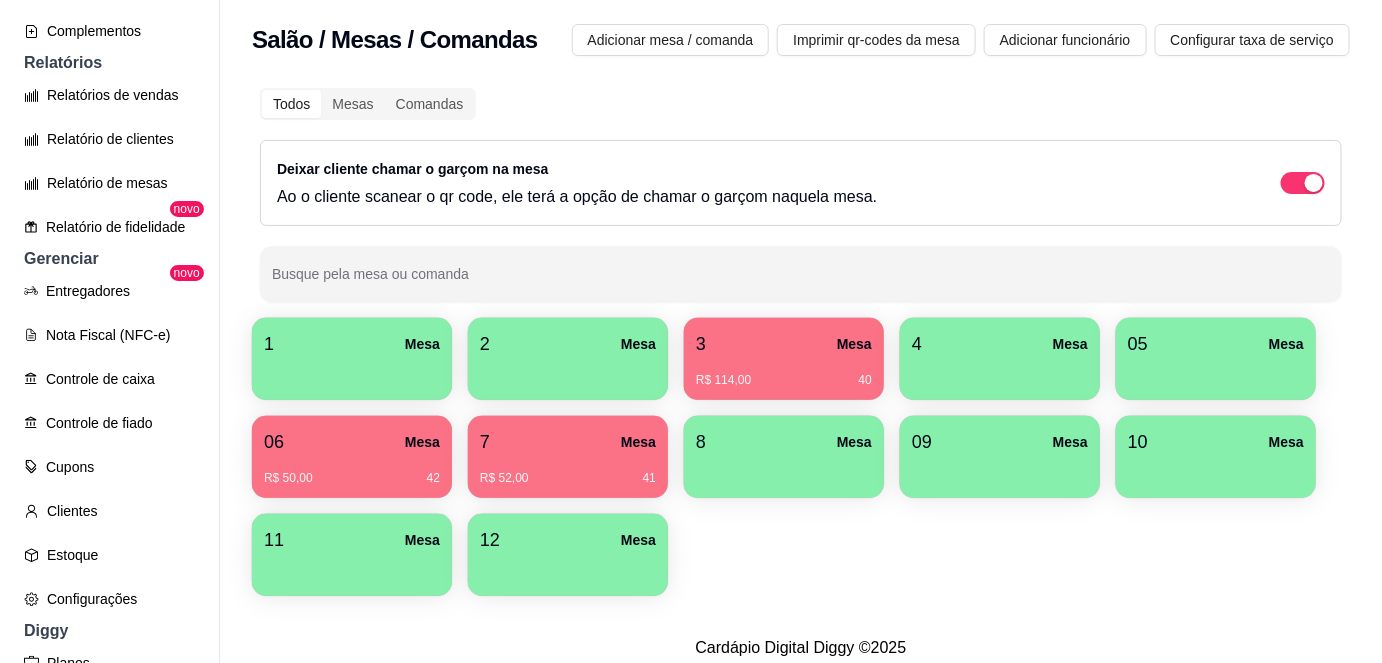 scroll, scrollTop: 602, scrollLeft: 0, axis: vertical 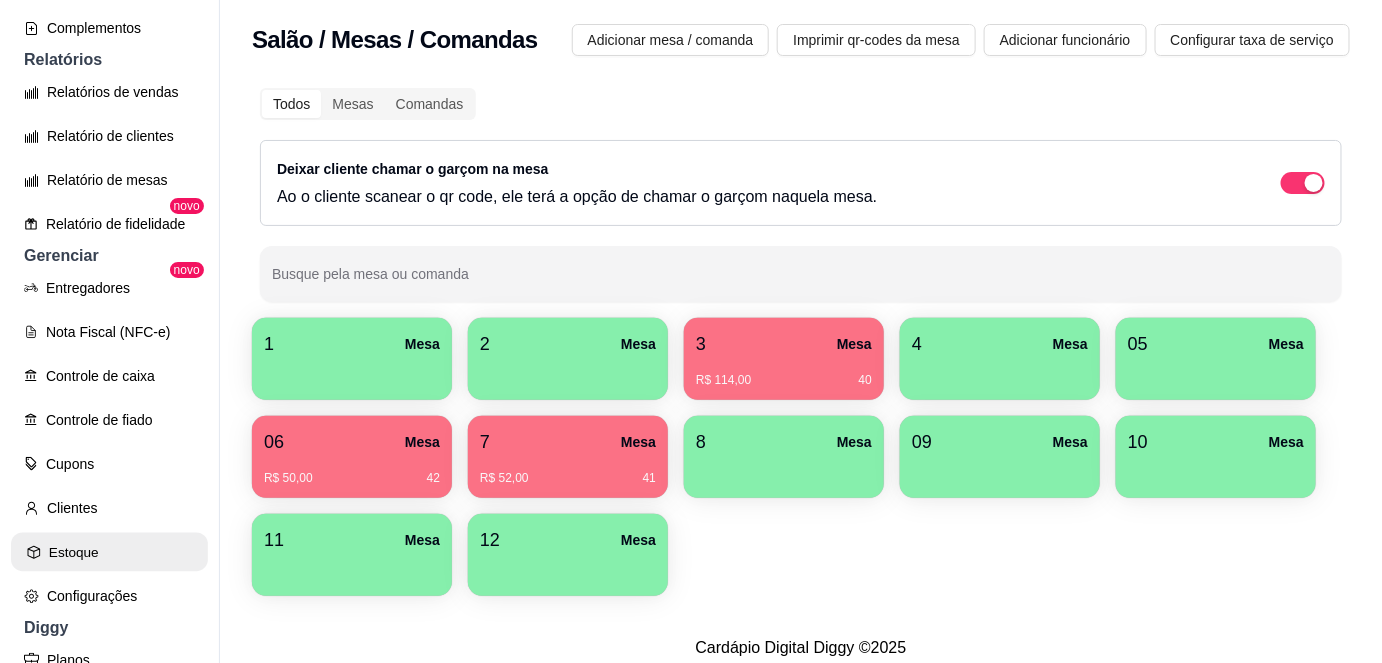 click on "Estoque" at bounding box center [109, 552] 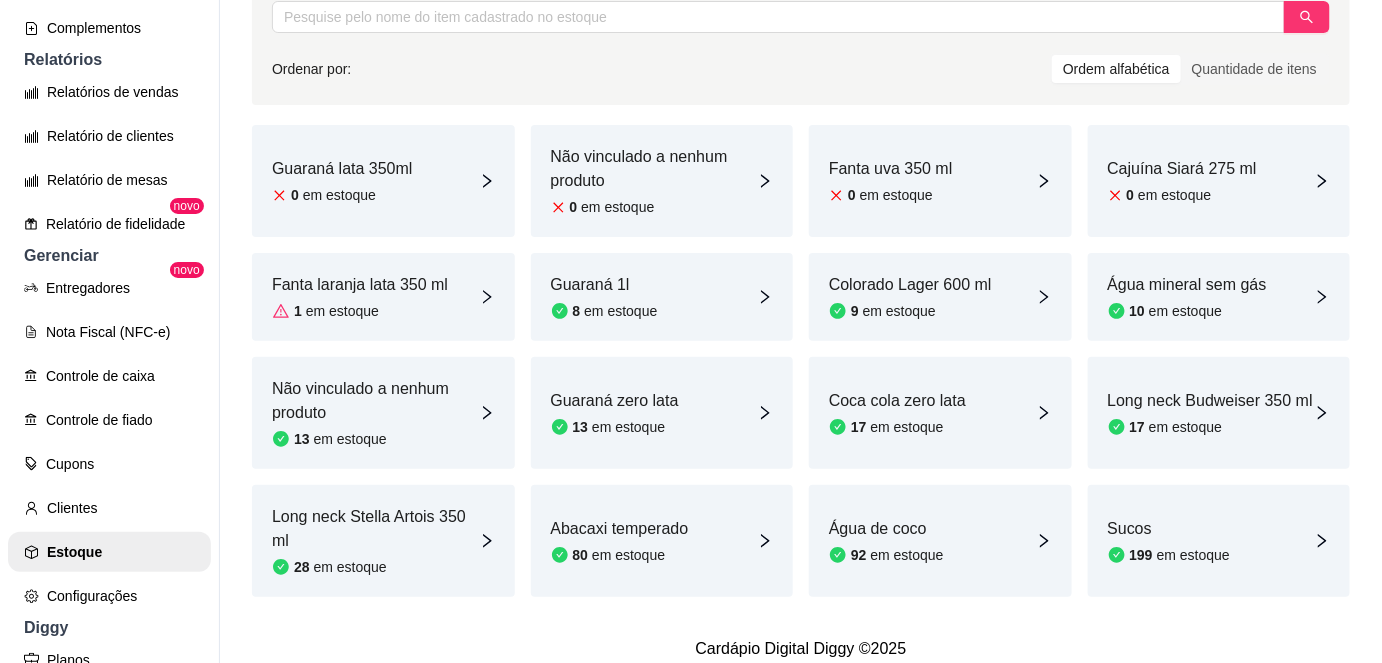 scroll, scrollTop: 218, scrollLeft: 0, axis: vertical 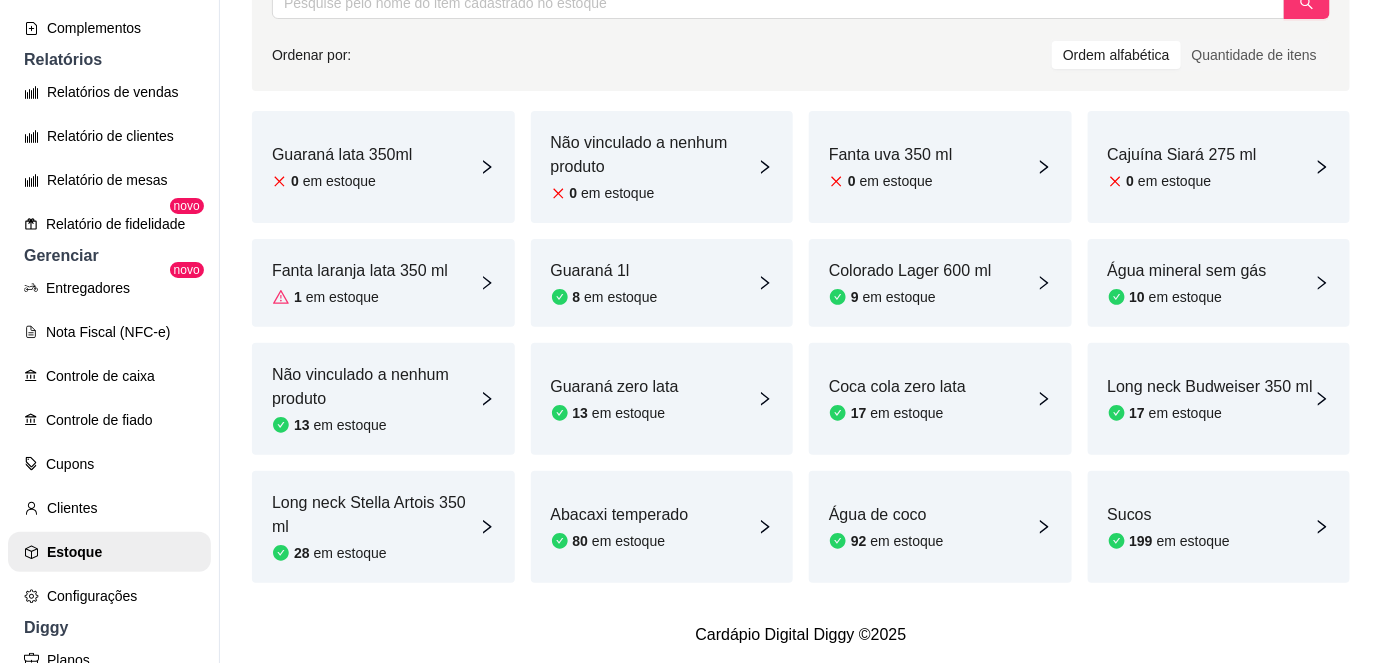 click on "Coca cola zero lata" at bounding box center (897, 387) 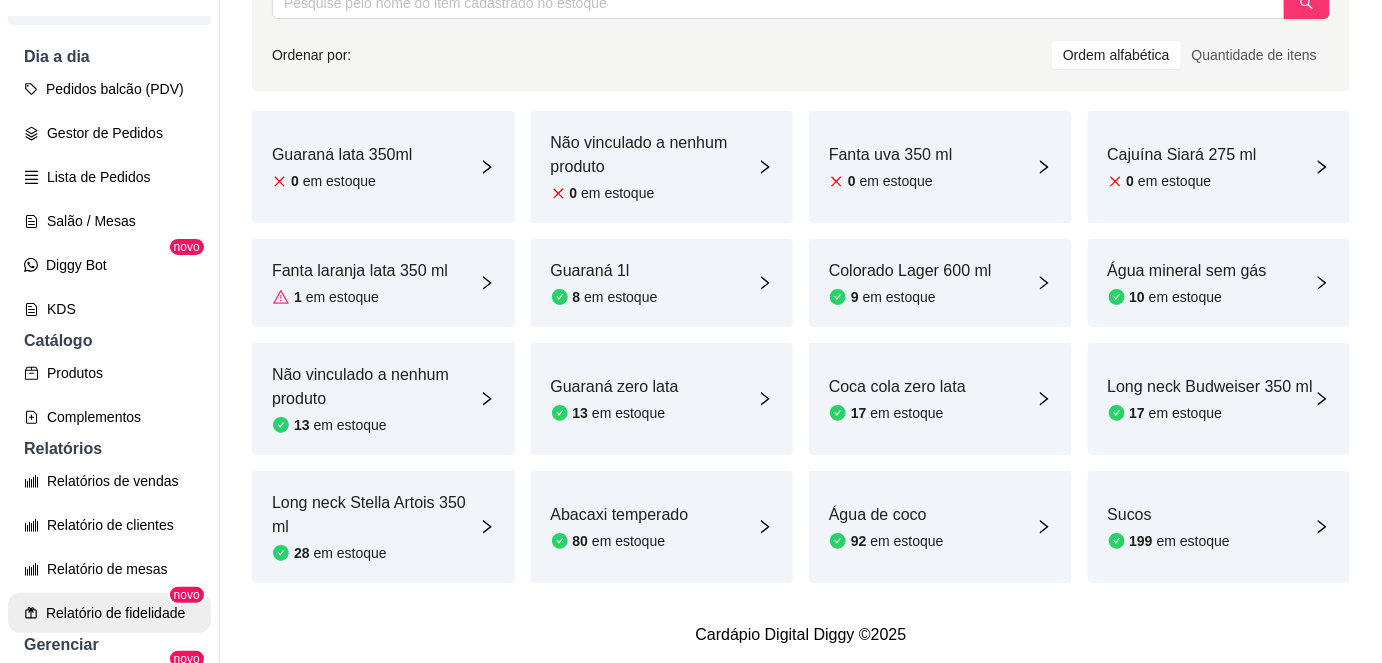 scroll, scrollTop: 166, scrollLeft: 0, axis: vertical 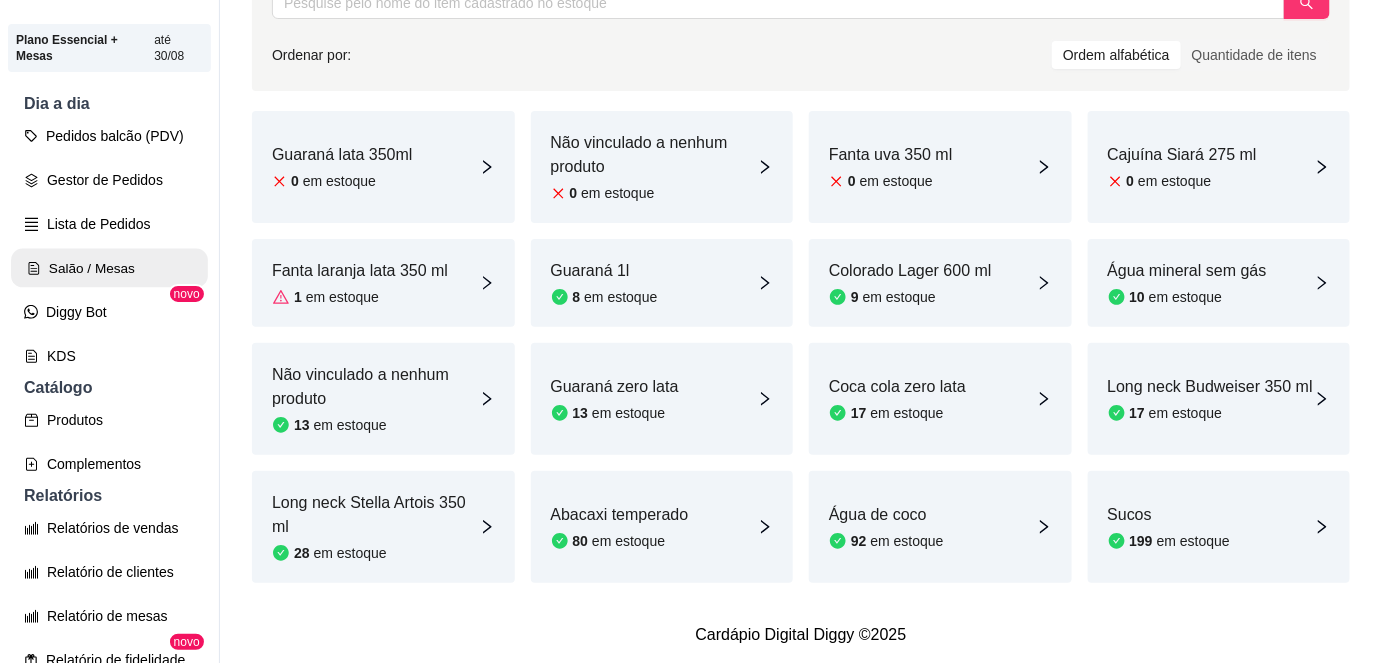 click on "Salão / Mesas" at bounding box center (109, 268) 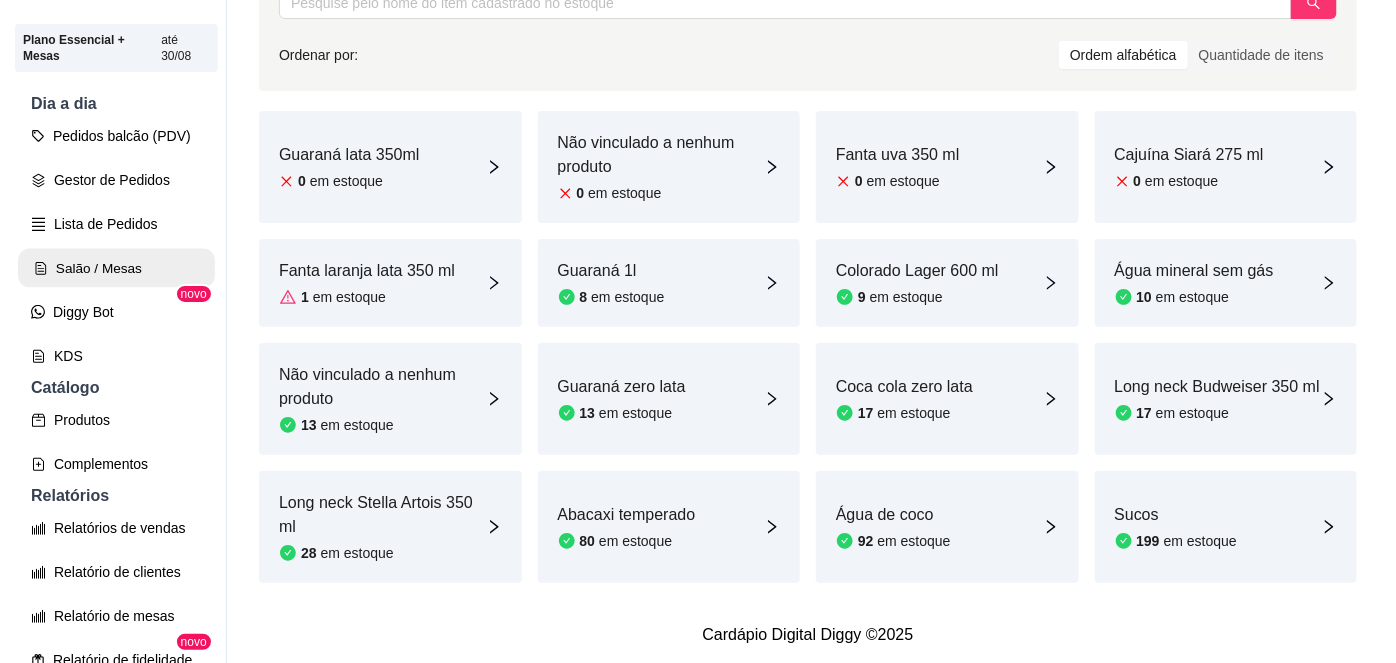 scroll, scrollTop: 0, scrollLeft: 0, axis: both 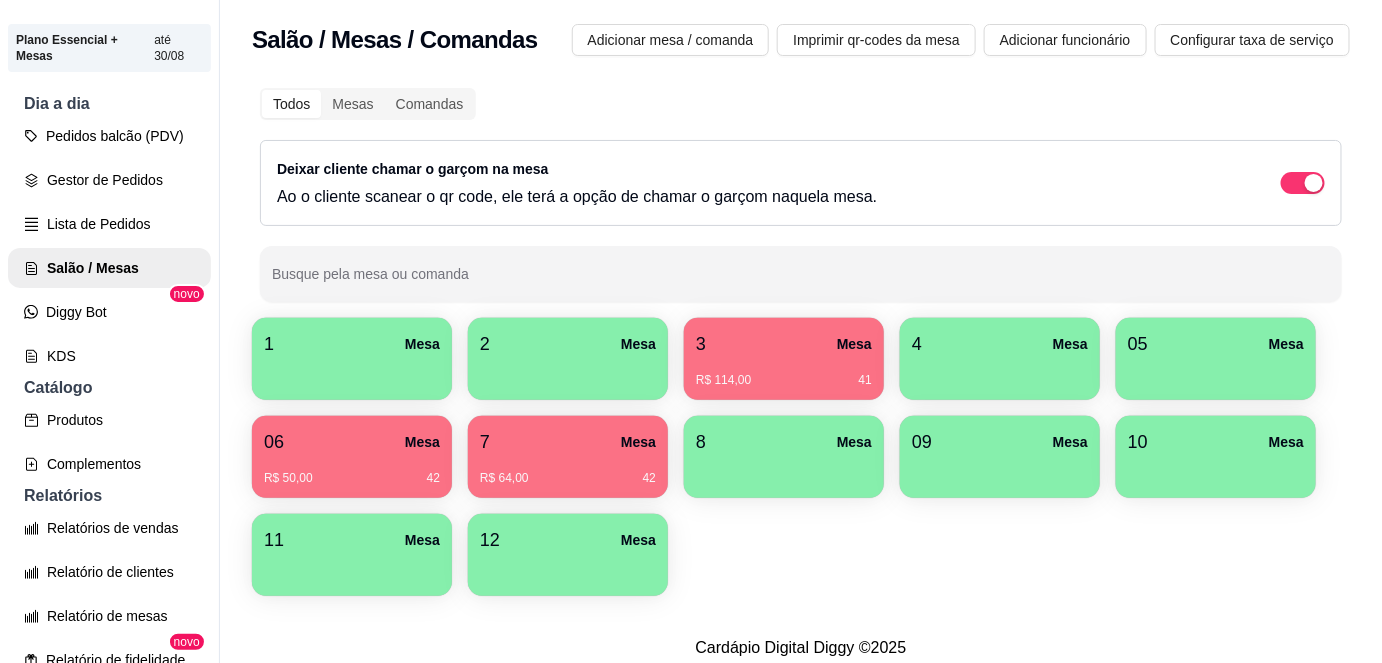 click on "R$ 64,00 42" at bounding box center (568, 471) 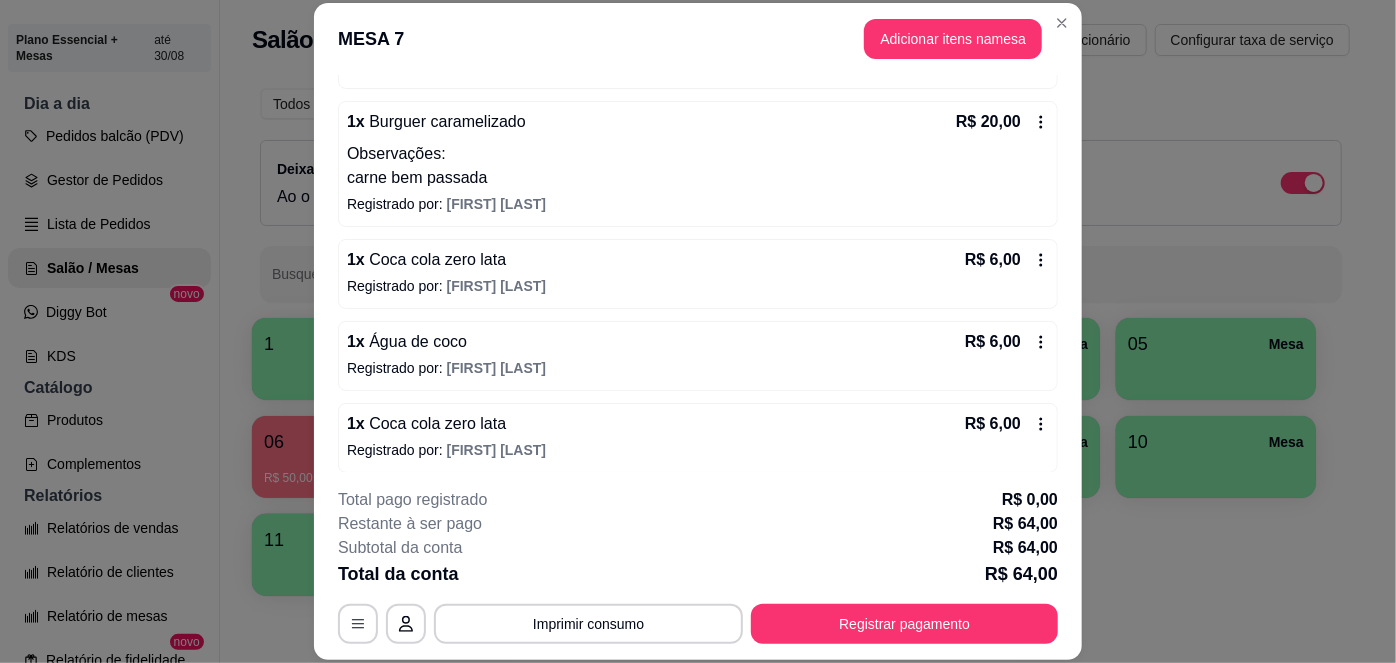 scroll, scrollTop: 388, scrollLeft: 0, axis: vertical 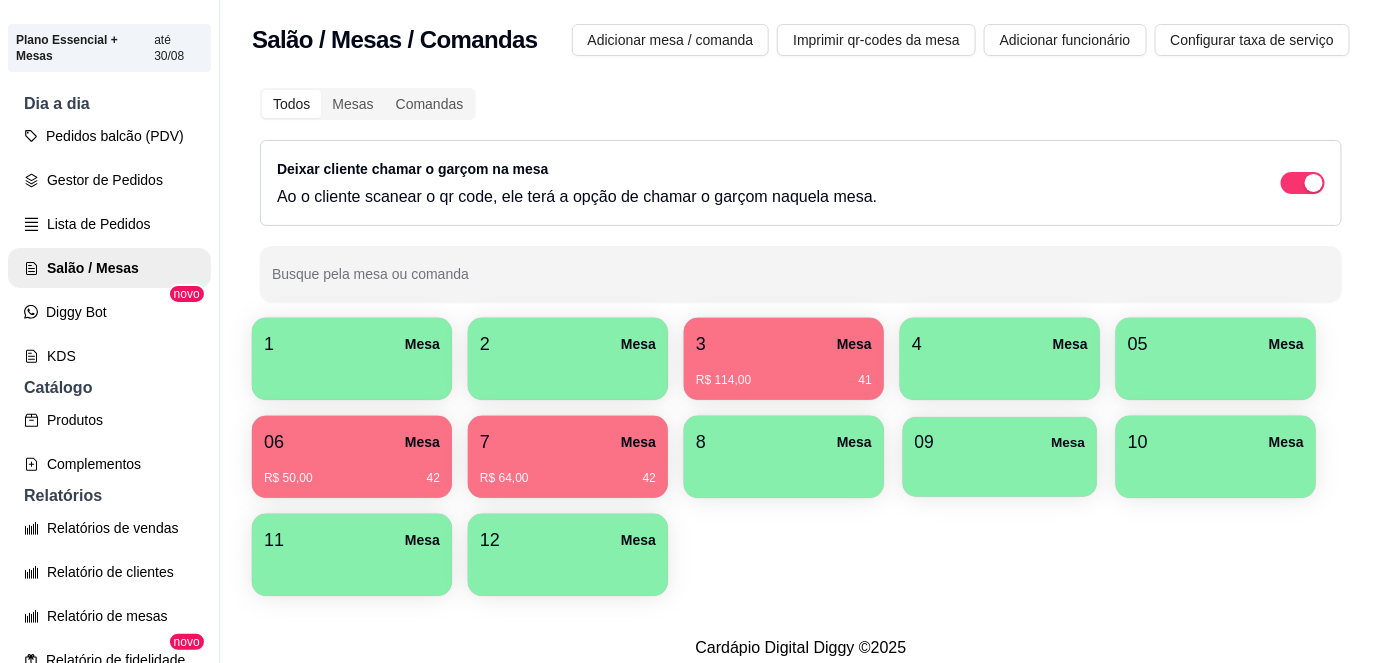 click on "09 Mesa" at bounding box center (1000, 442) 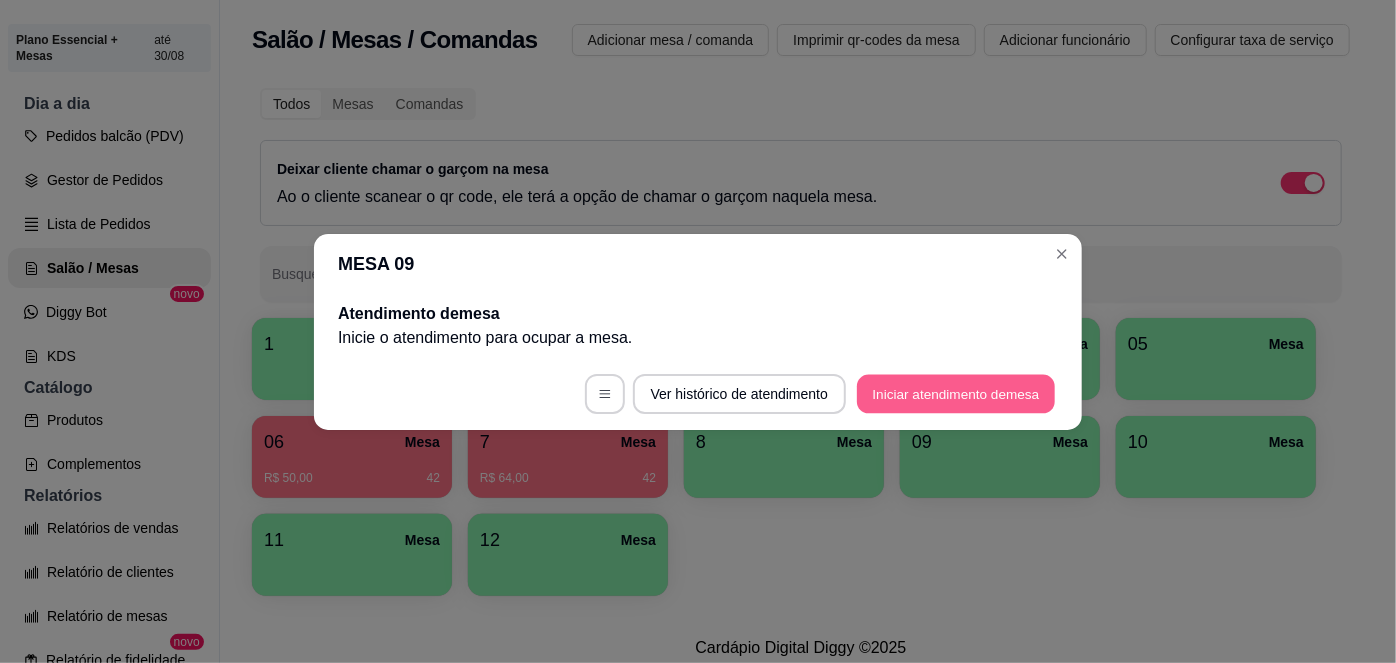 click on "Iniciar atendimento de  mesa" at bounding box center [956, 393] 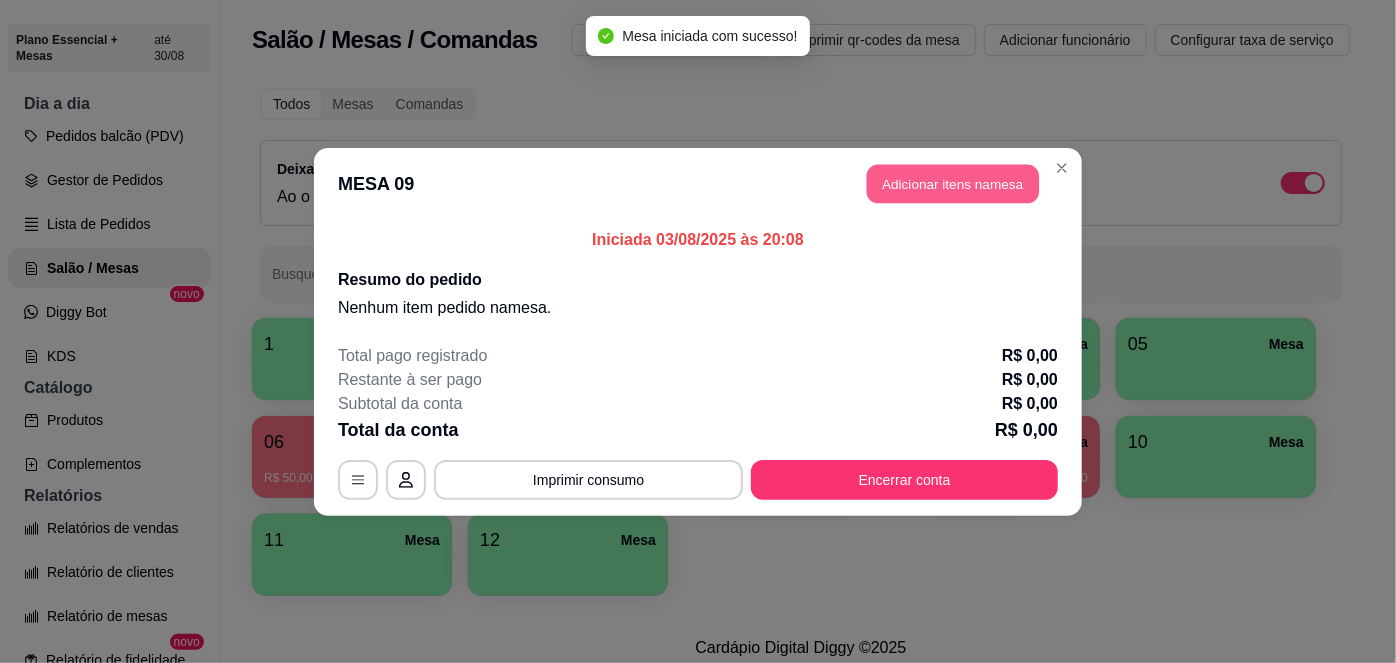 click on "Adicionar itens na  mesa" at bounding box center (953, 183) 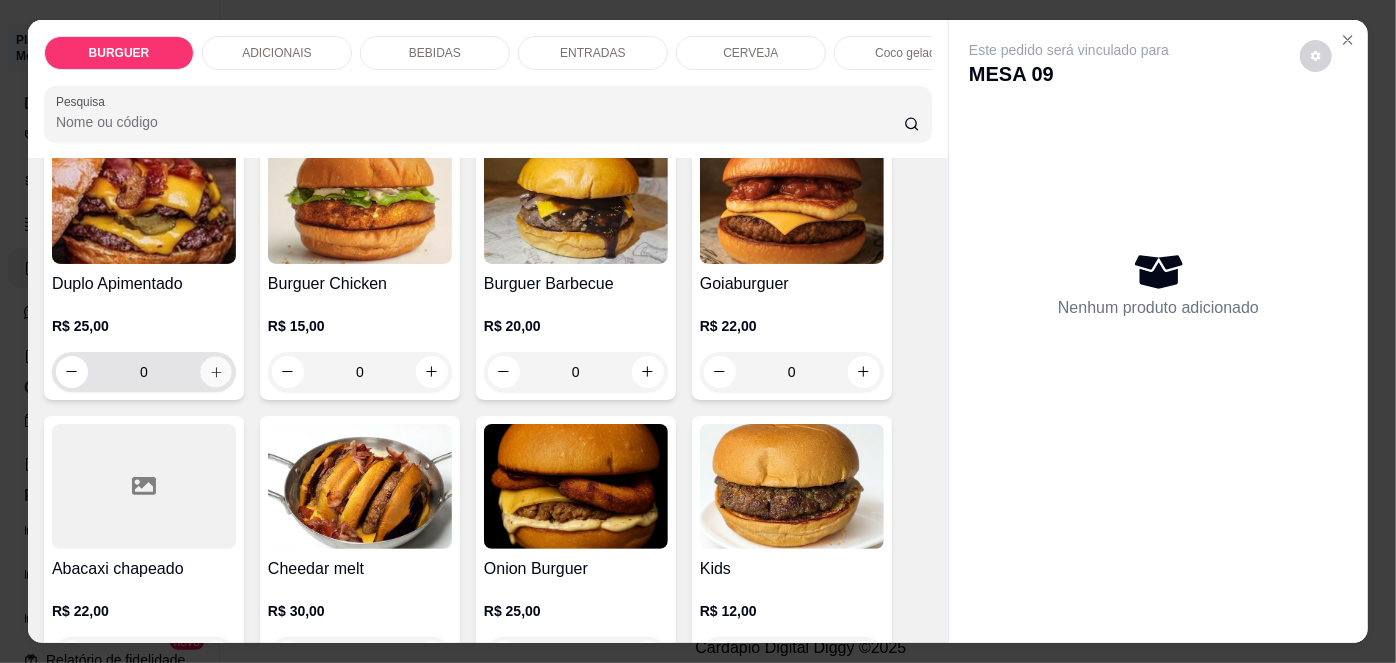 click 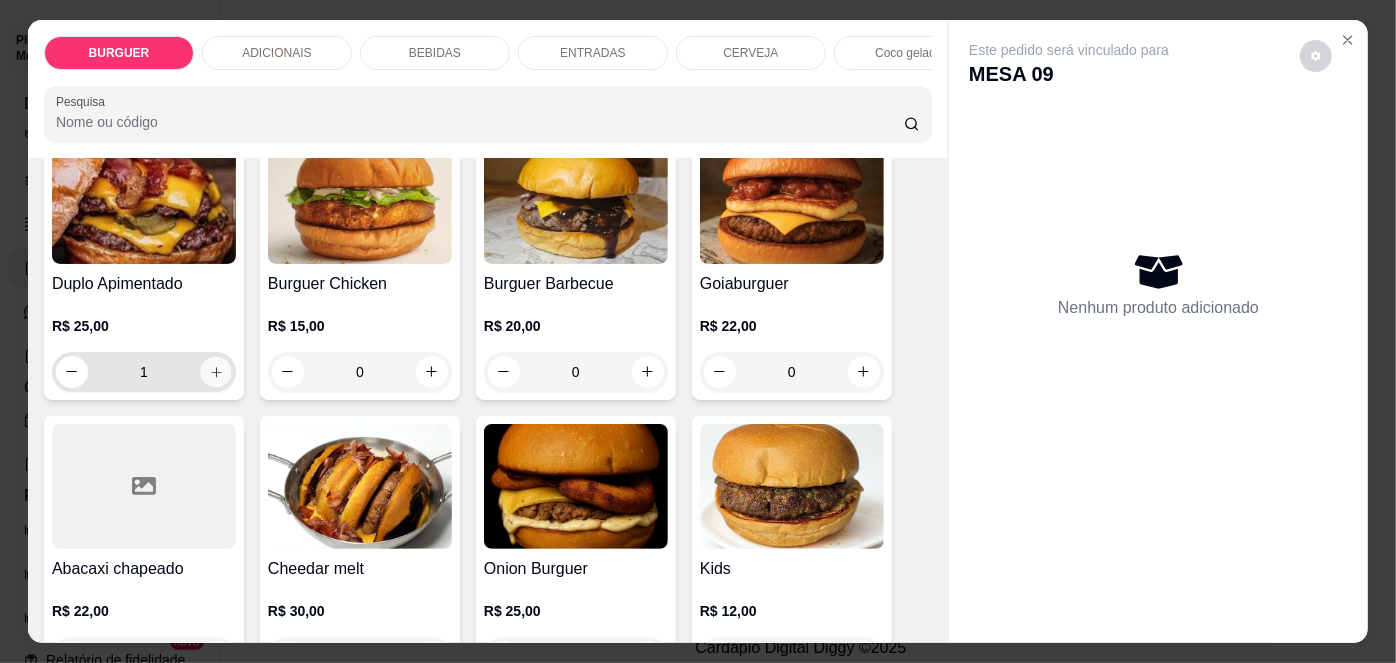 scroll, scrollTop: 442, scrollLeft: 0, axis: vertical 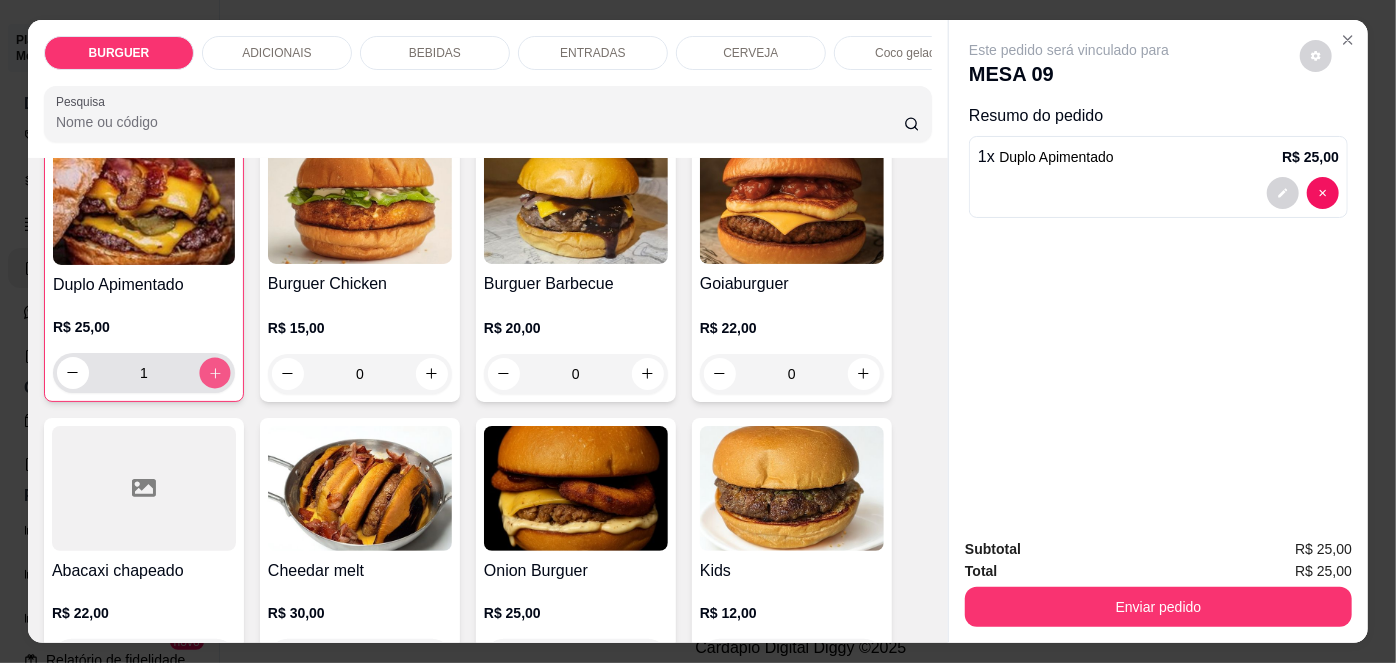 click 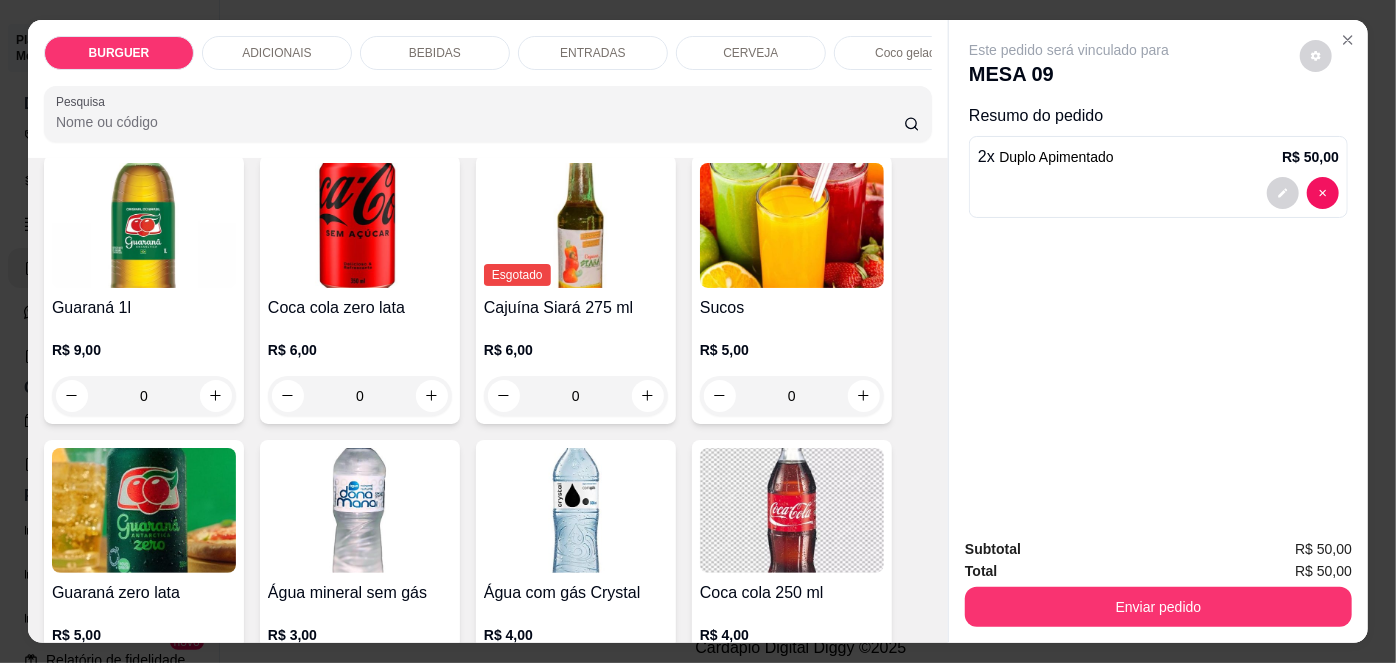 scroll, scrollTop: 1972, scrollLeft: 0, axis: vertical 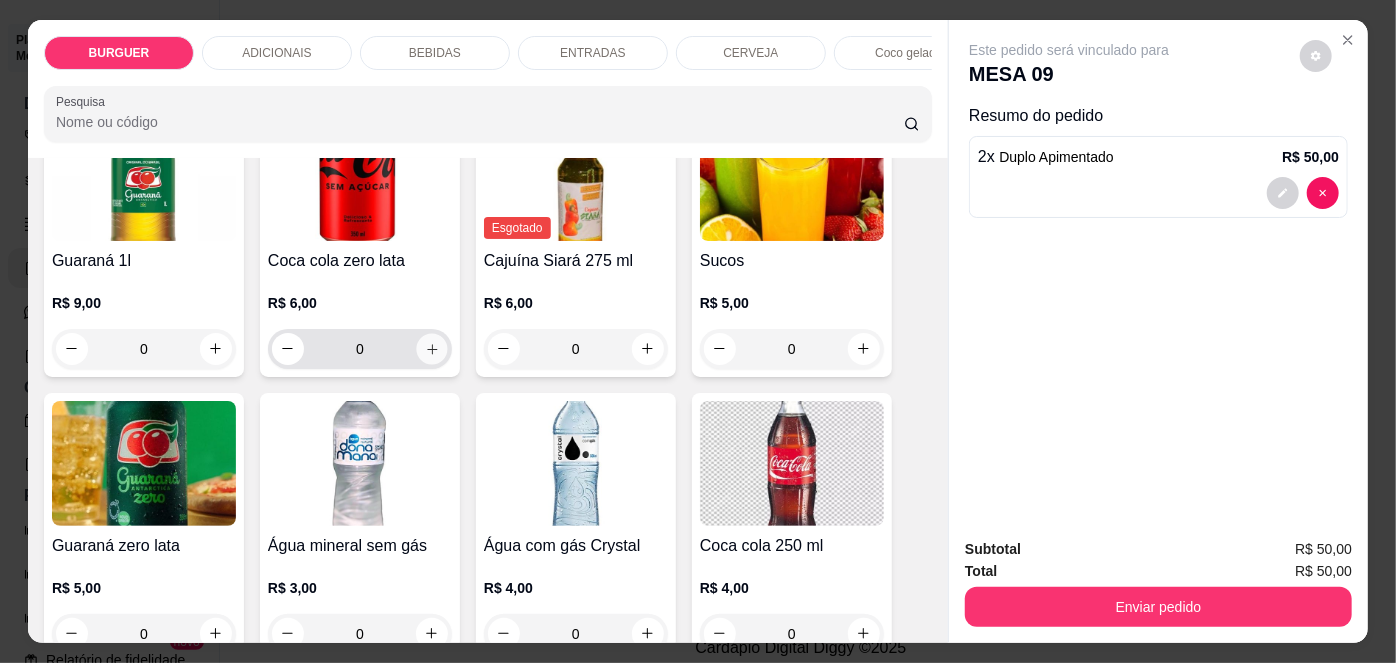 click 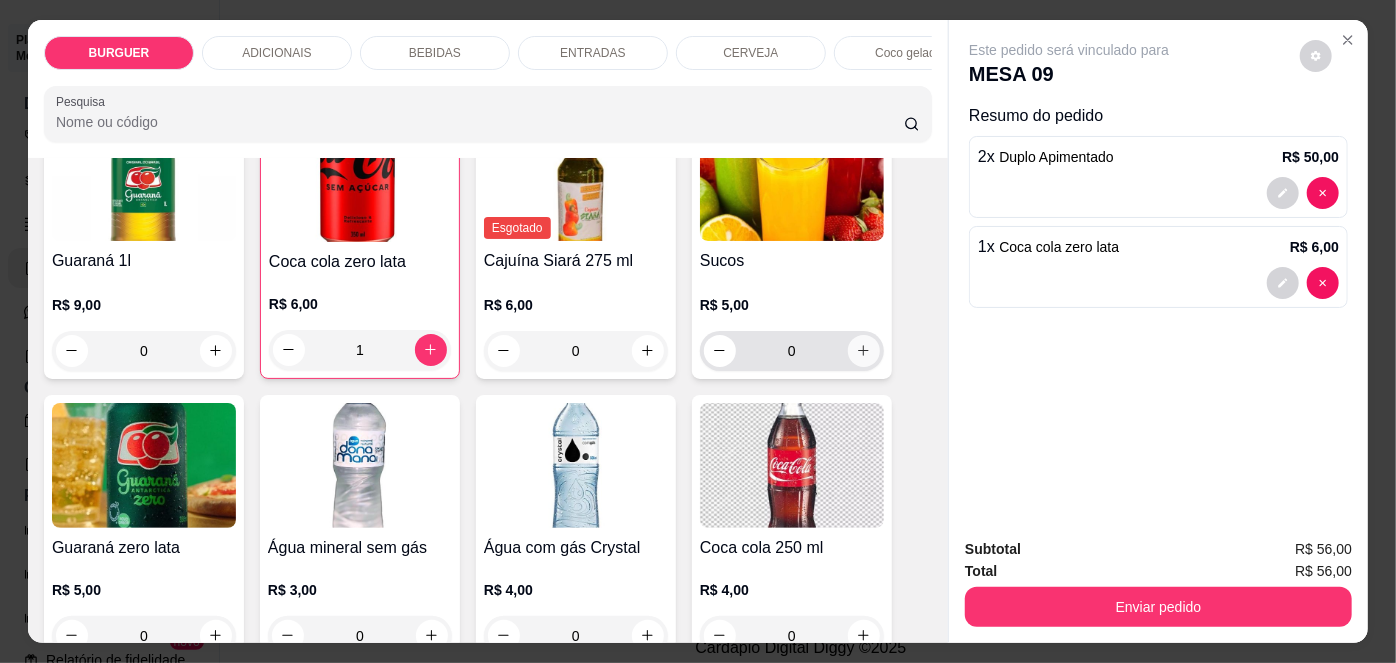 click 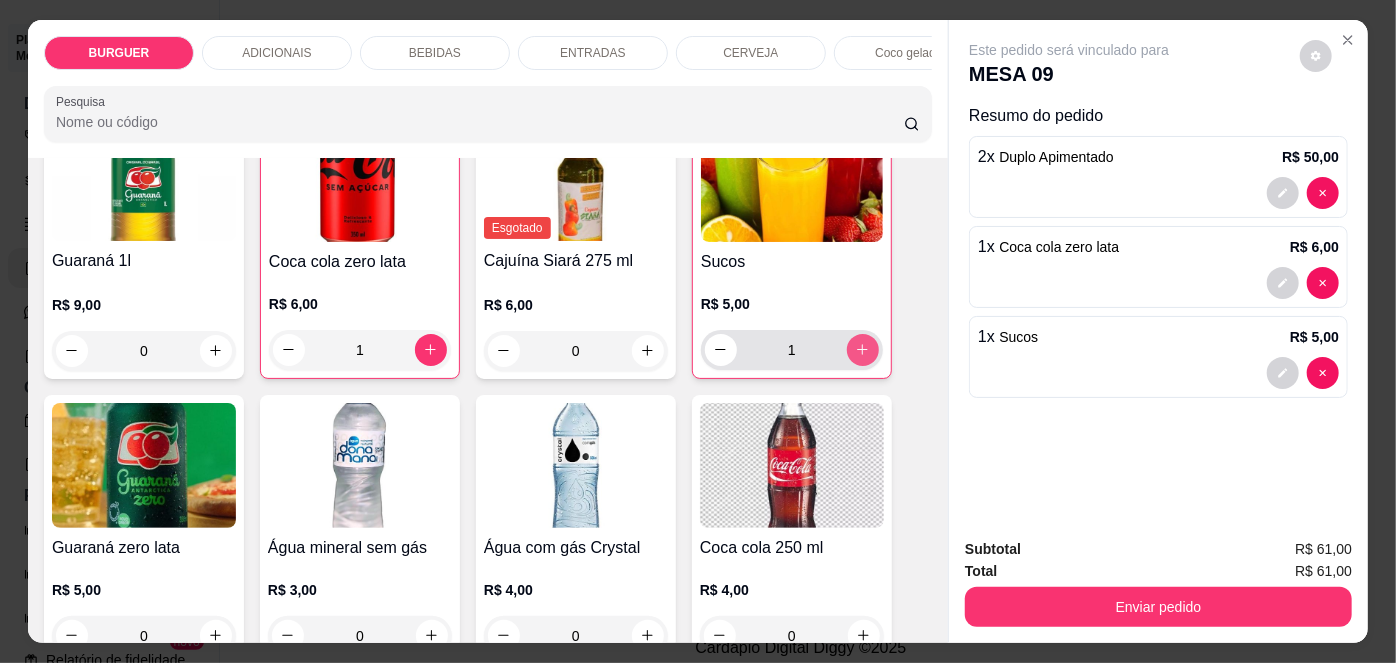 type 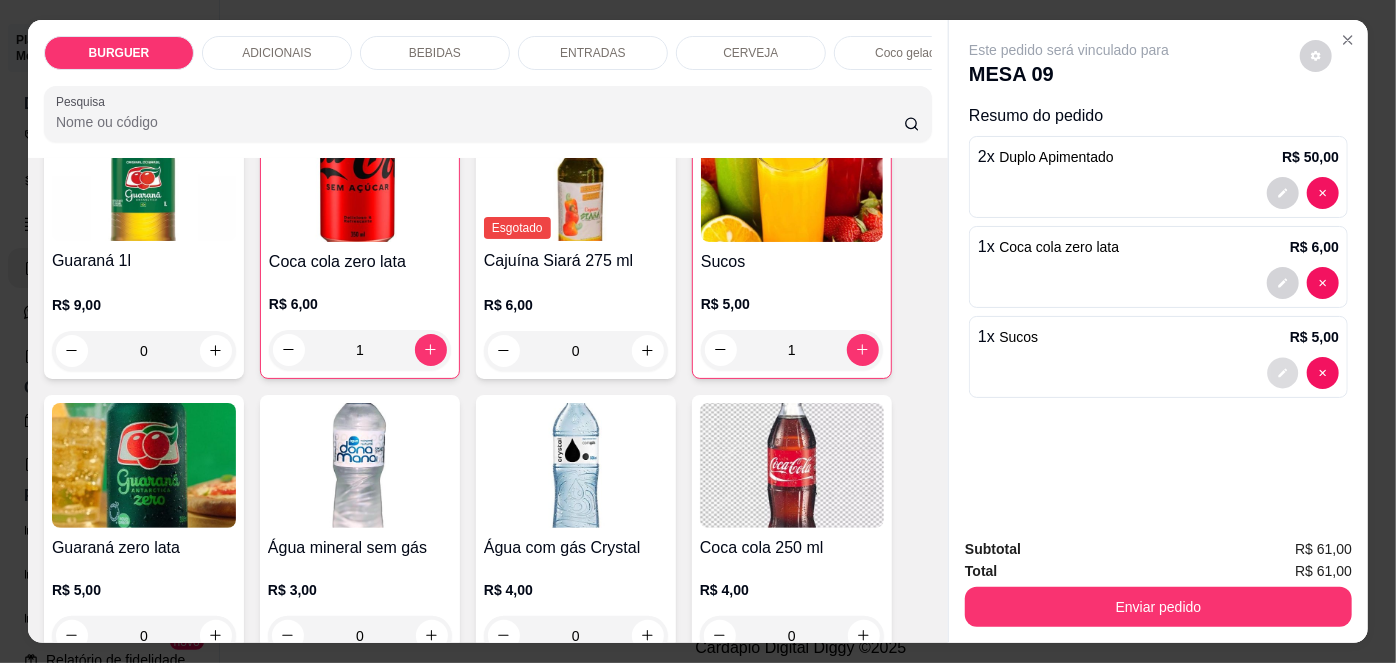 click at bounding box center (1283, 372) 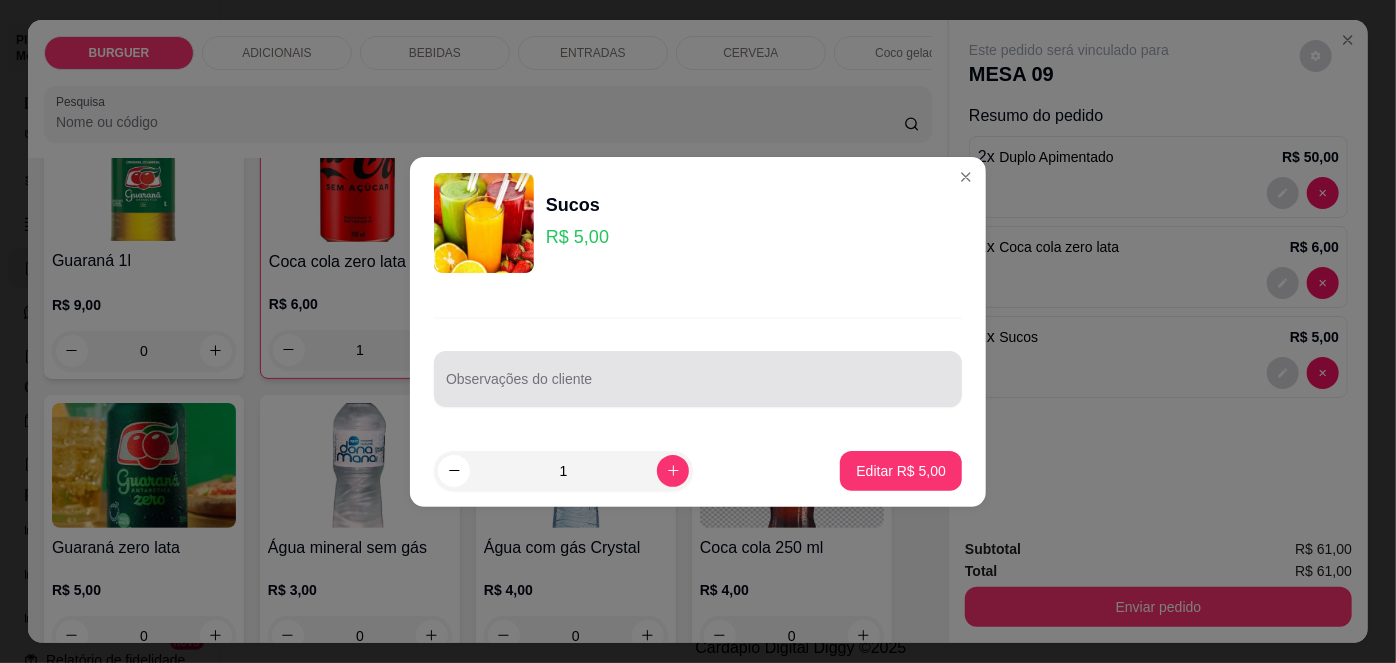 click at bounding box center [698, 379] 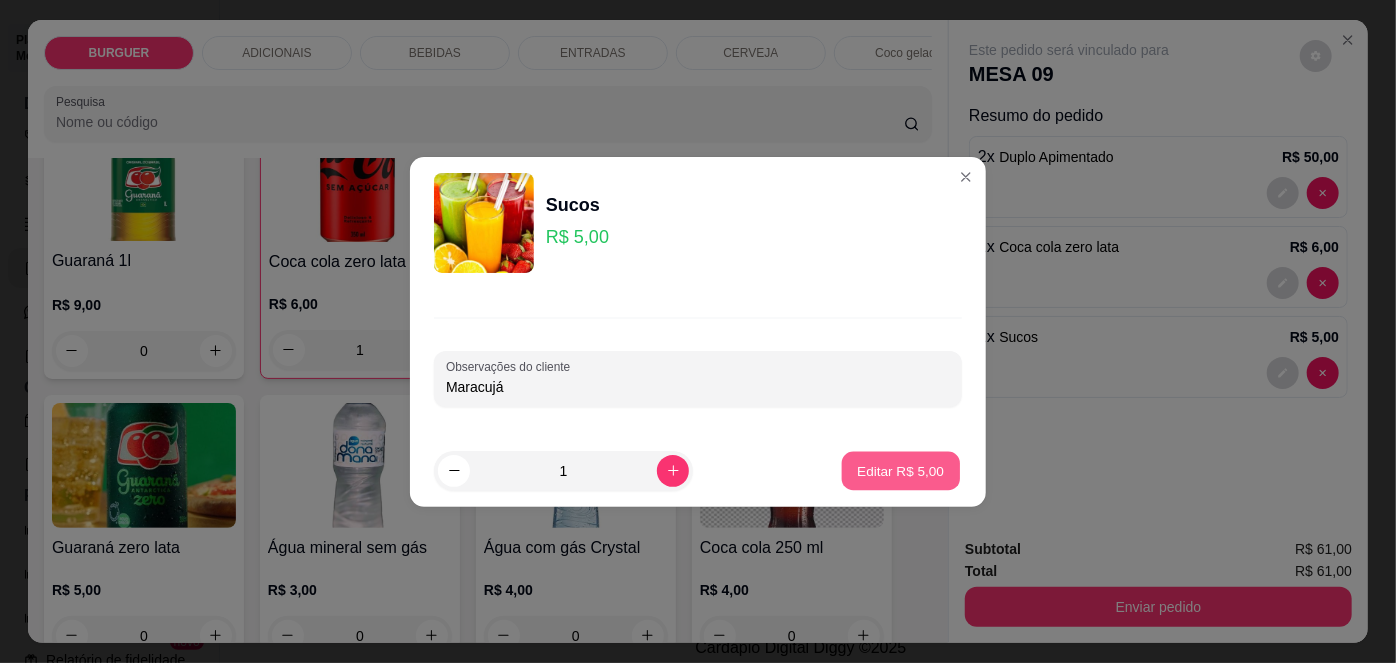 click on "Editar   R$ 5,00" at bounding box center (901, 470) 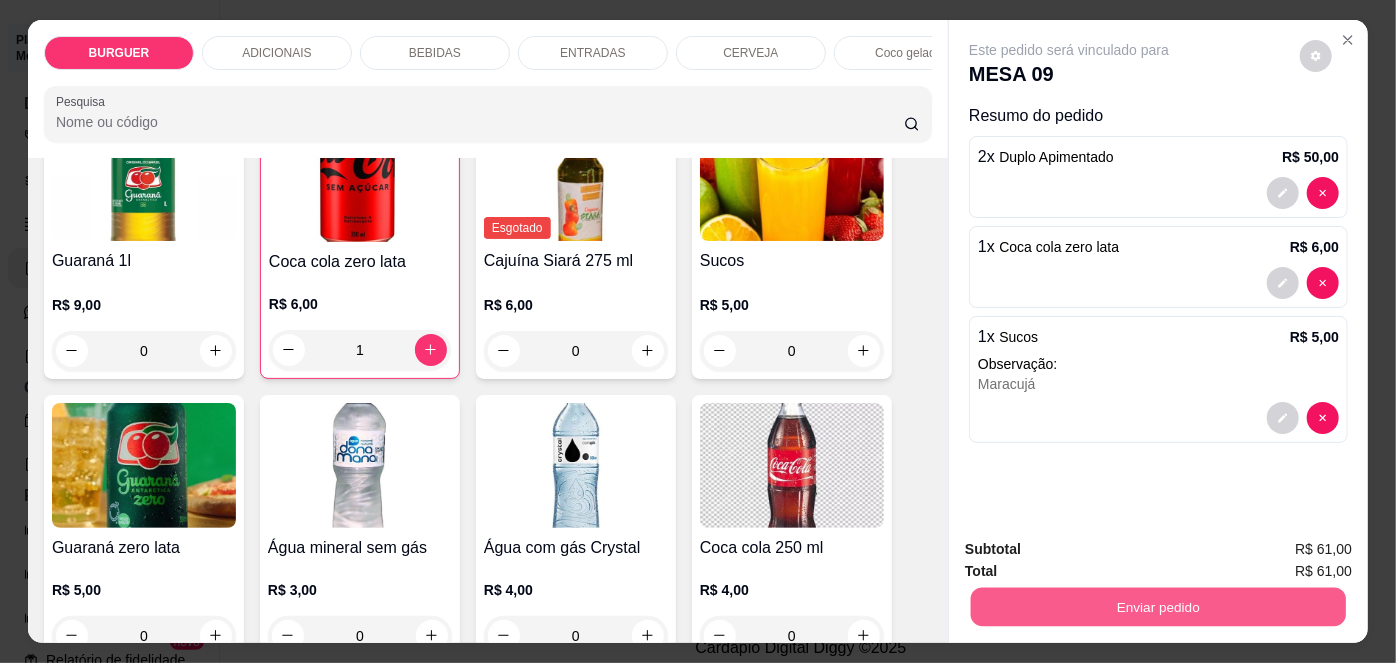 click on "Enviar pedido" at bounding box center [1158, 607] 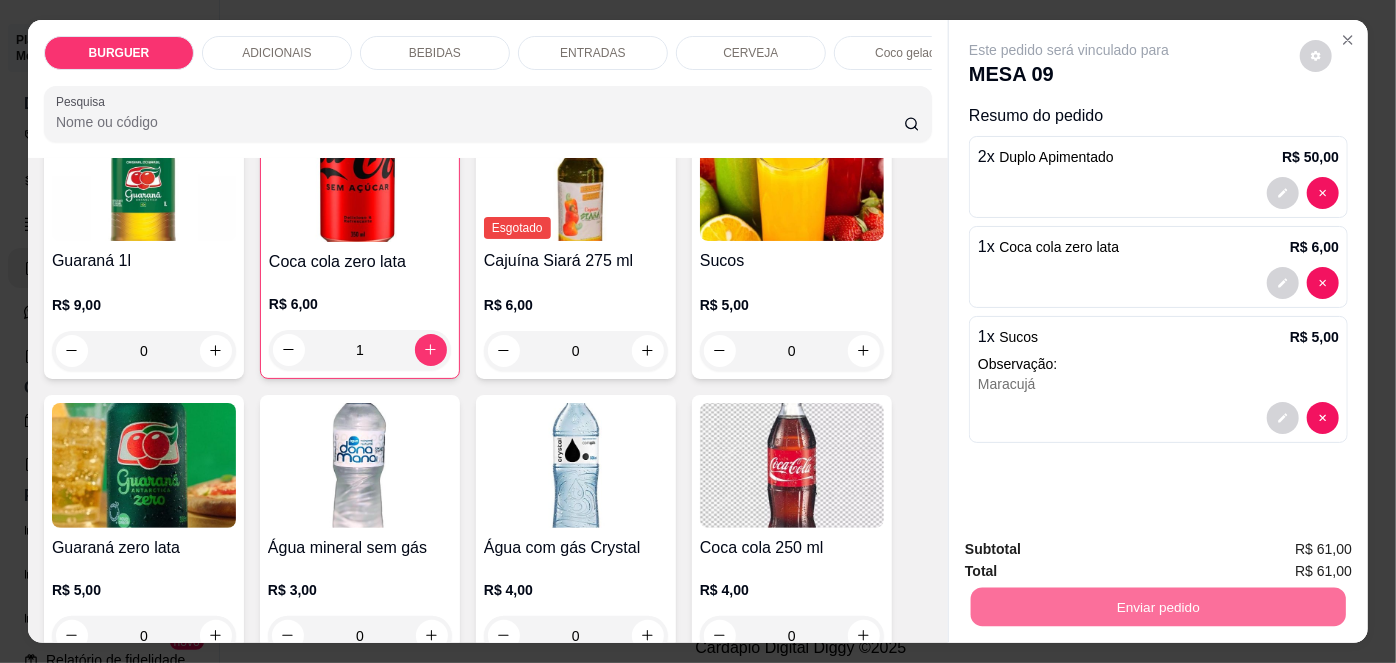 click on "Não registrar e enviar pedido" at bounding box center (1093, 551) 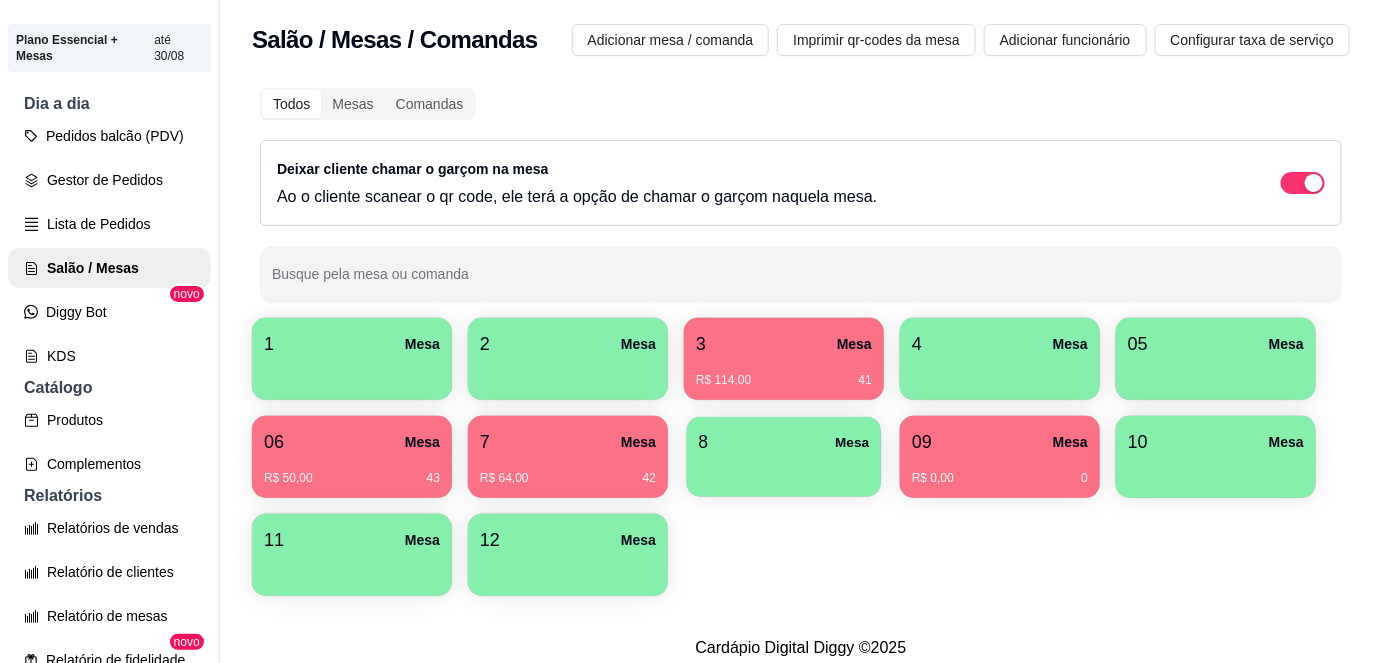 click on "8 Mesa" at bounding box center [784, 442] 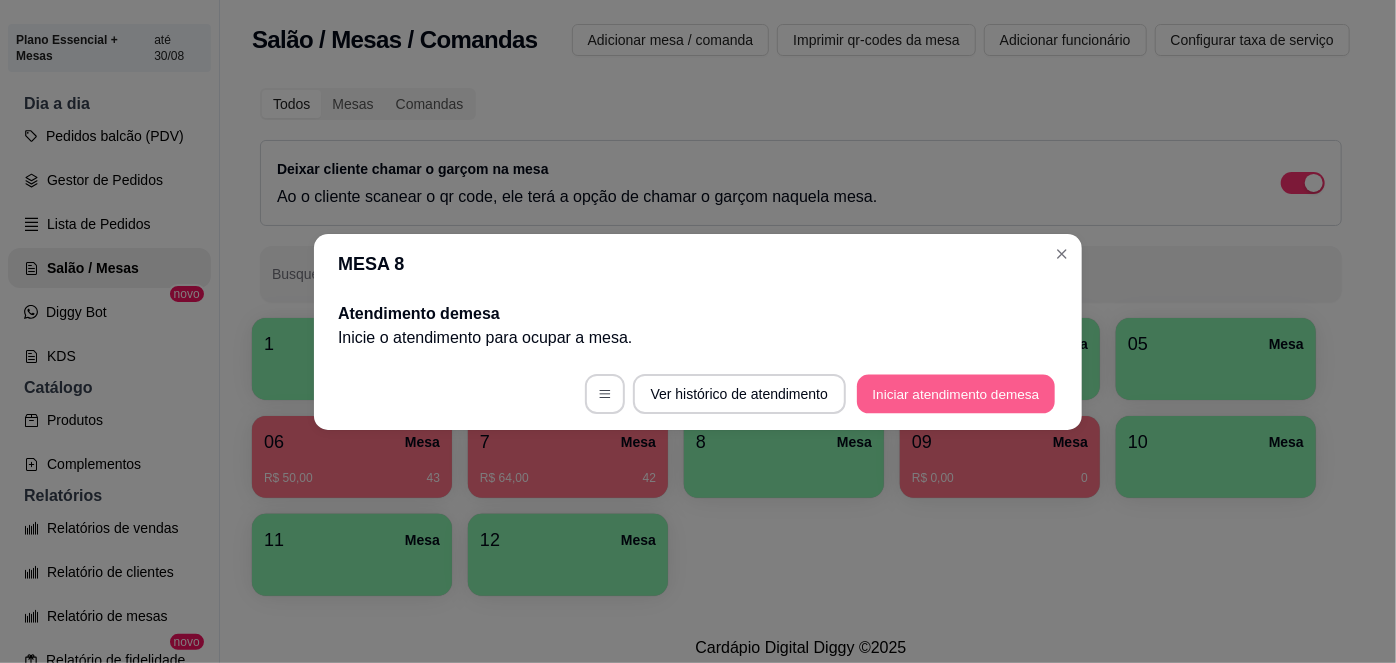 click on "Iniciar atendimento de  mesa" at bounding box center (956, 393) 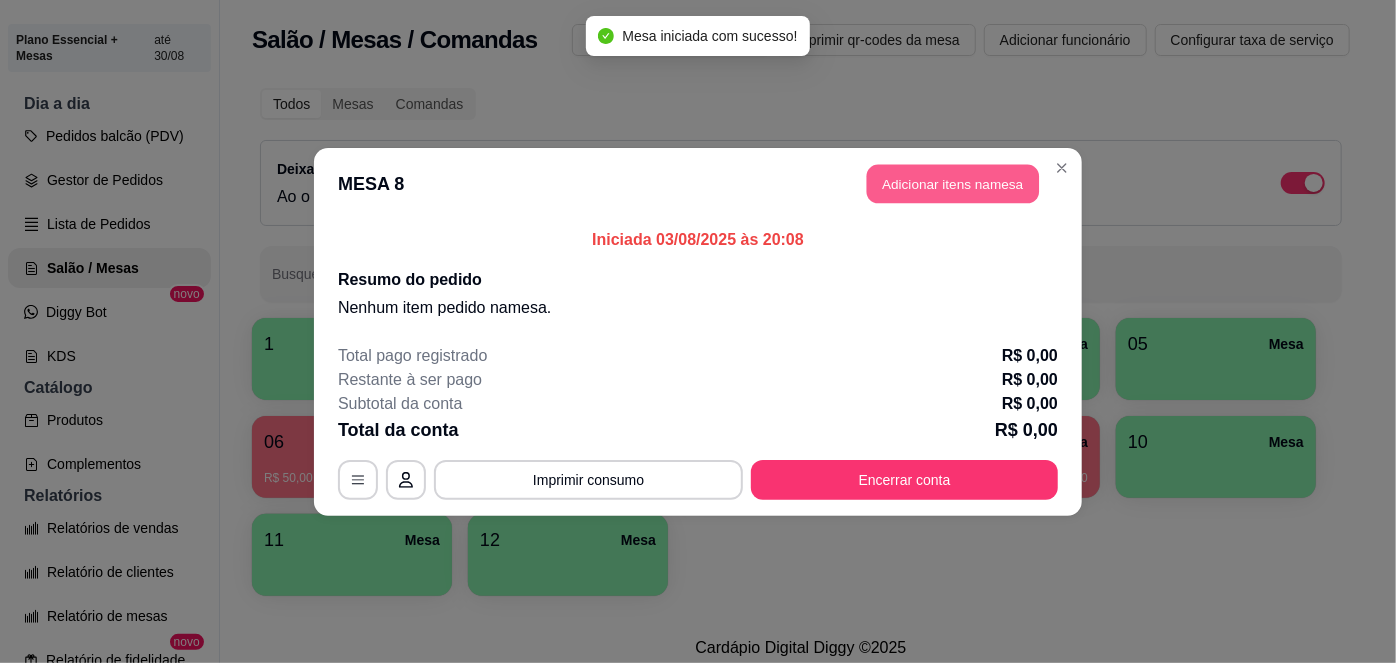 click on "Adicionar itens na  mesa" at bounding box center [953, 183] 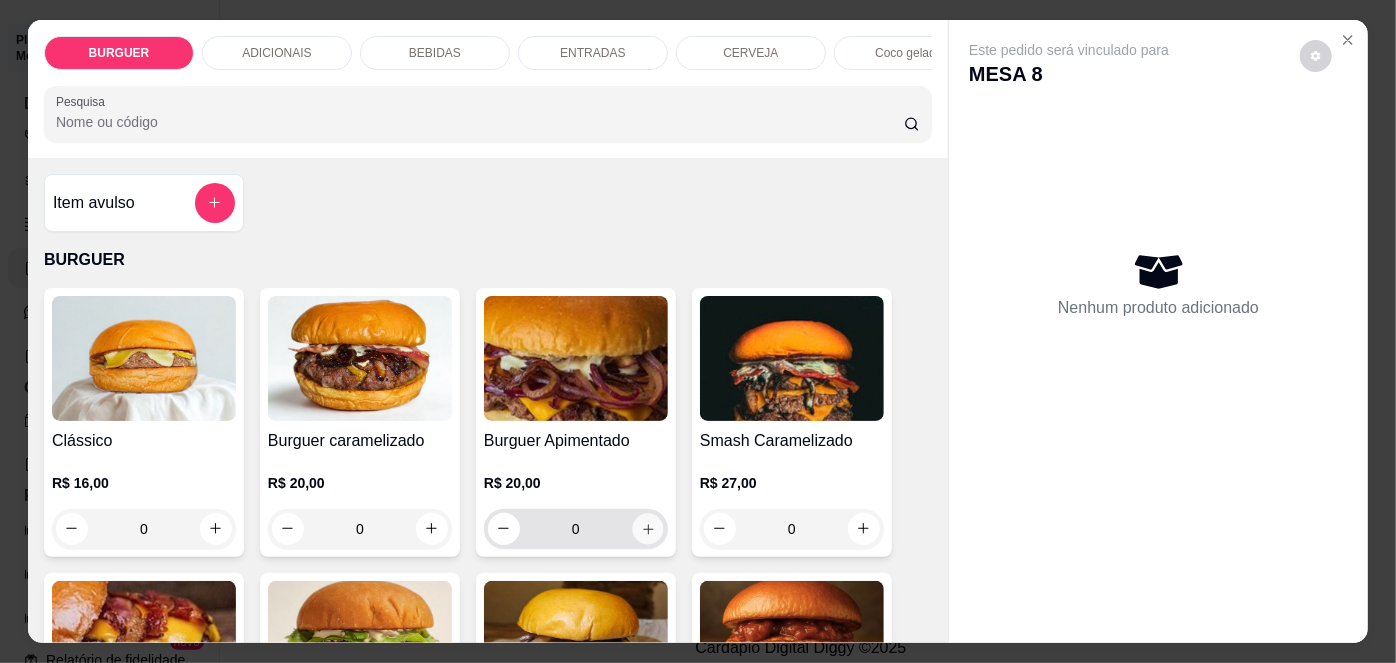click at bounding box center (647, 528) 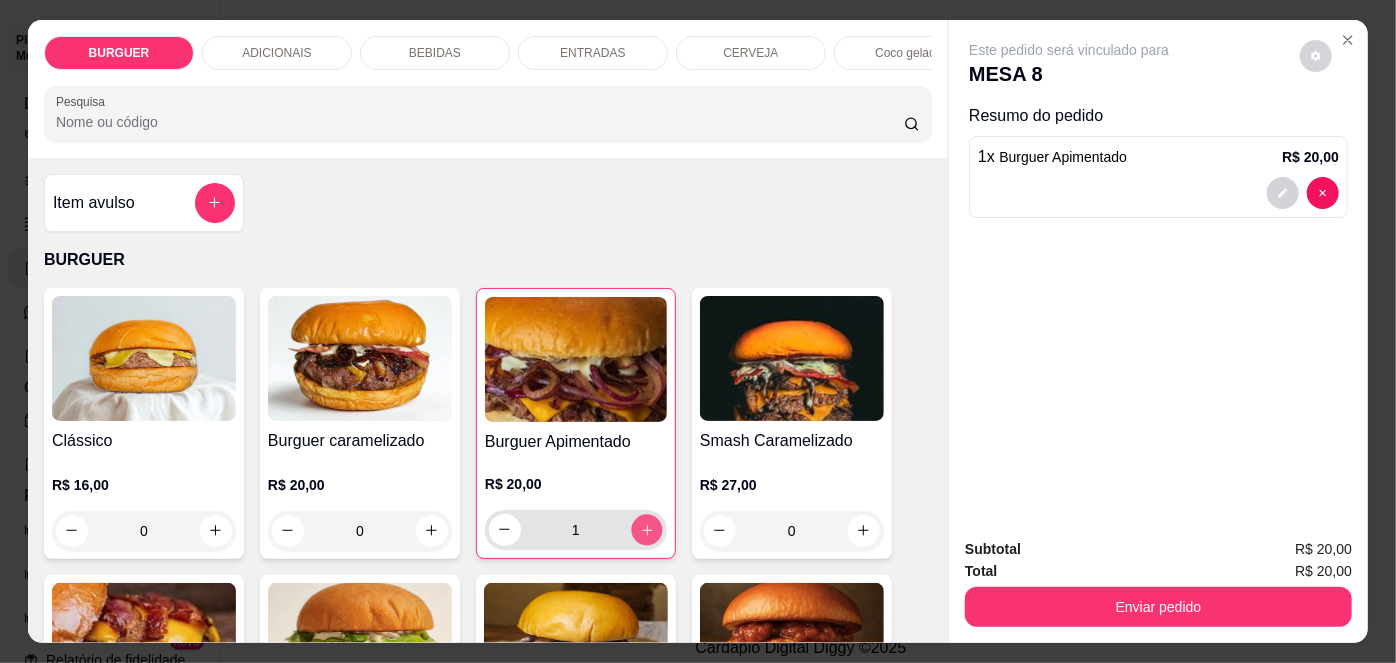 click at bounding box center (646, 529) 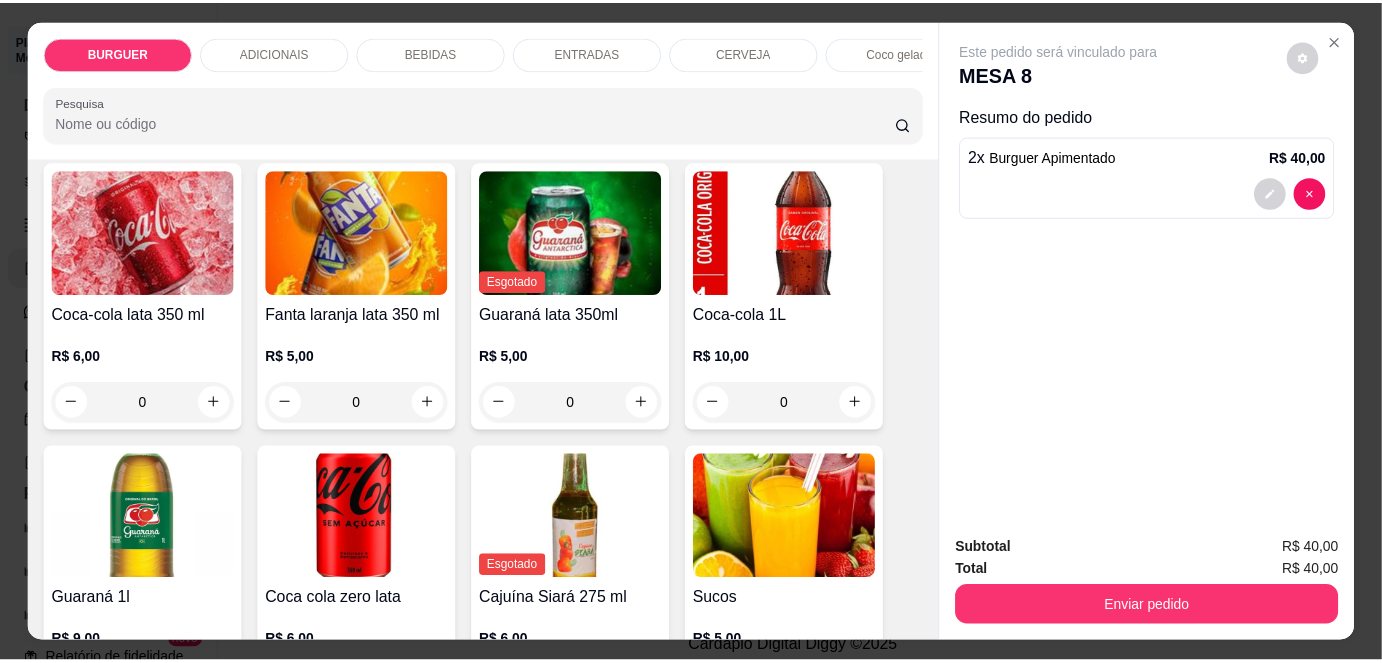 scroll, scrollTop: 1632, scrollLeft: 0, axis: vertical 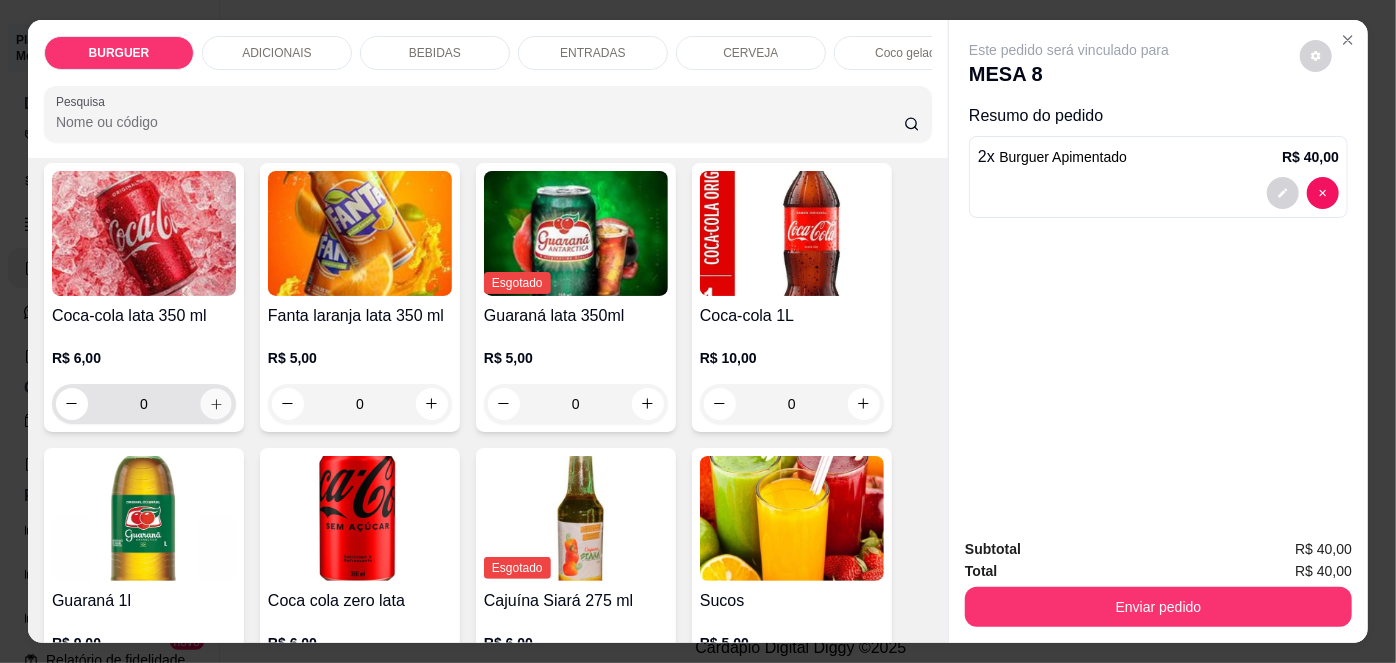 click 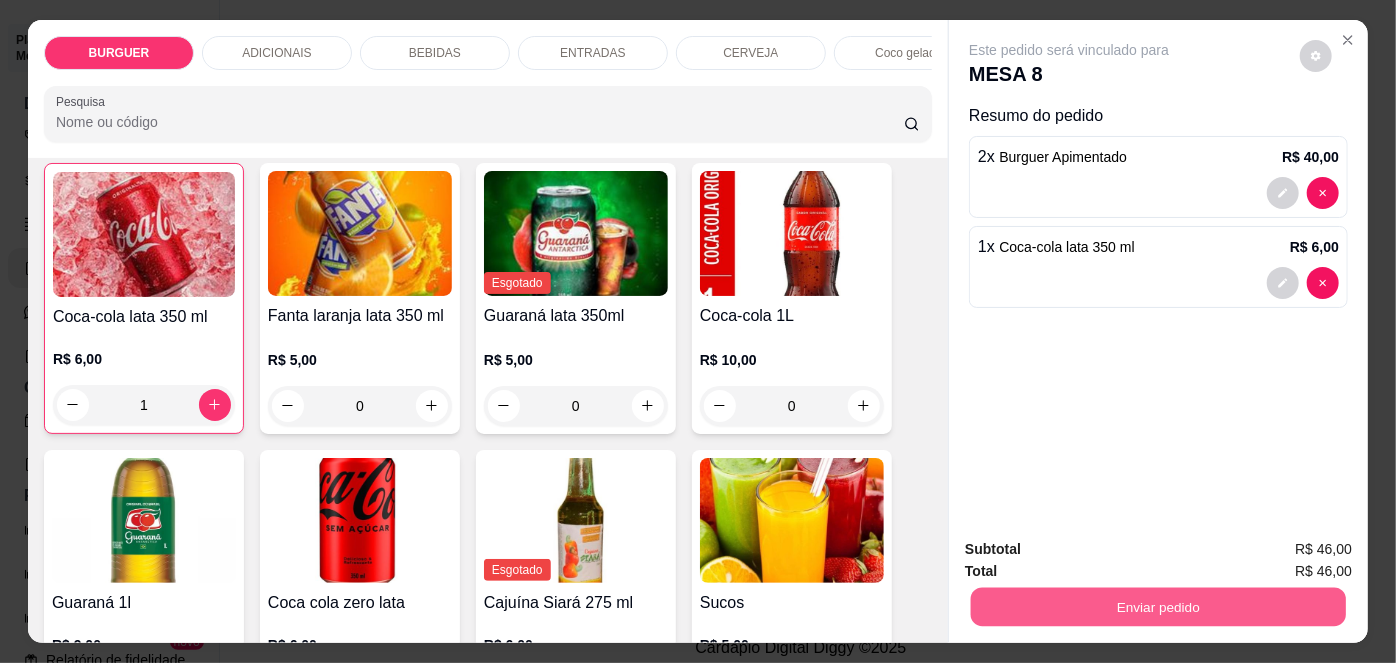 click on "Enviar pedido" at bounding box center [1158, 607] 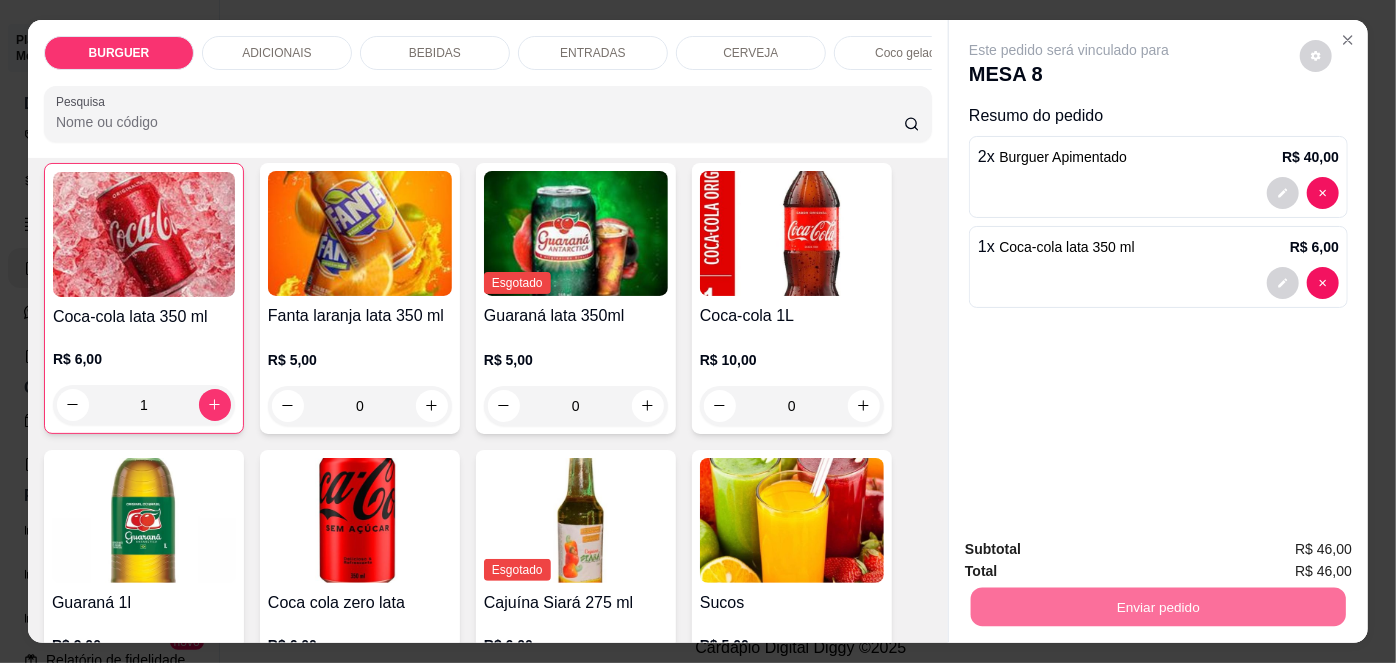 click on "Não registrar e enviar pedido" at bounding box center [1093, 551] 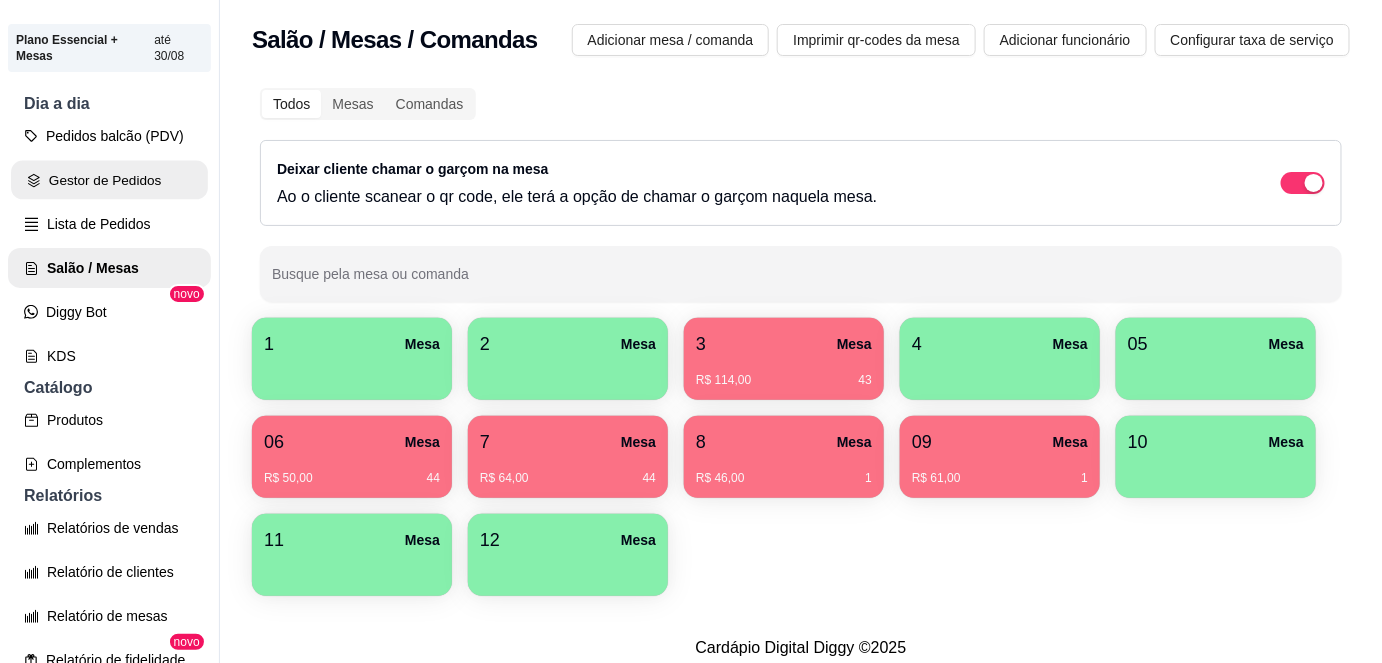 click on "Gestor de Pedidos" at bounding box center (109, 180) 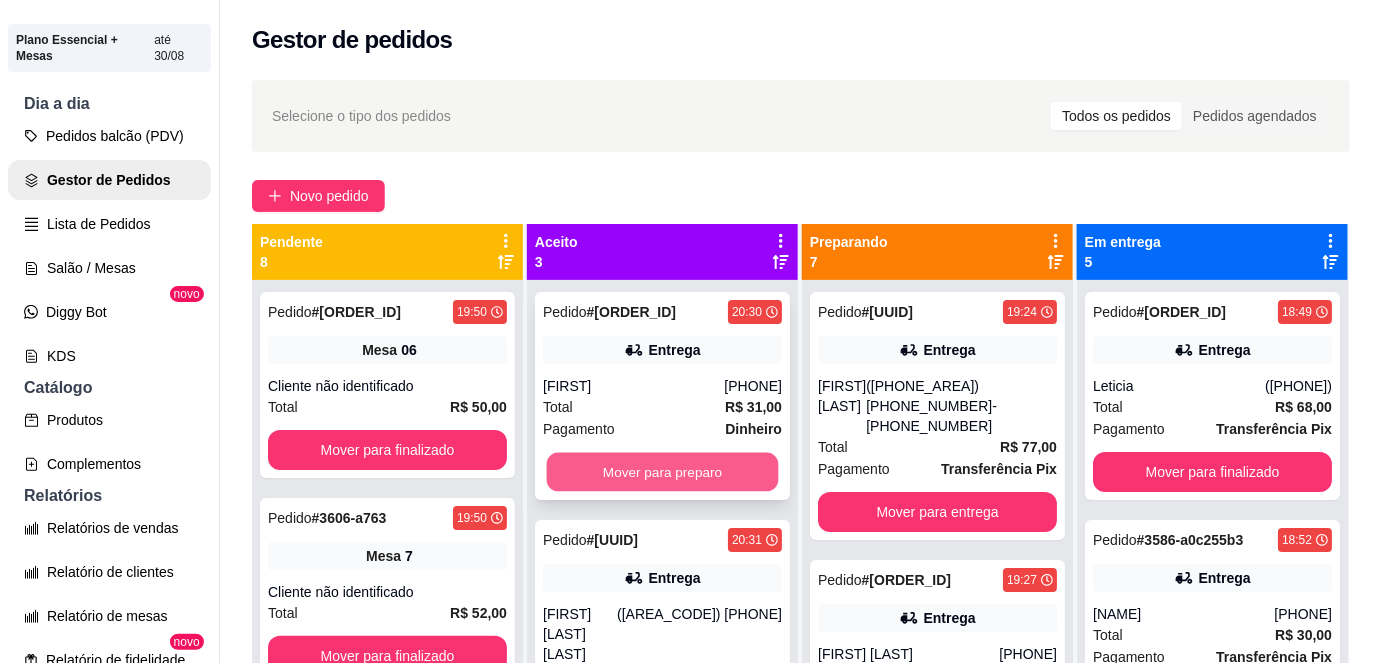 click on "Mover para preparo" at bounding box center (663, 472) 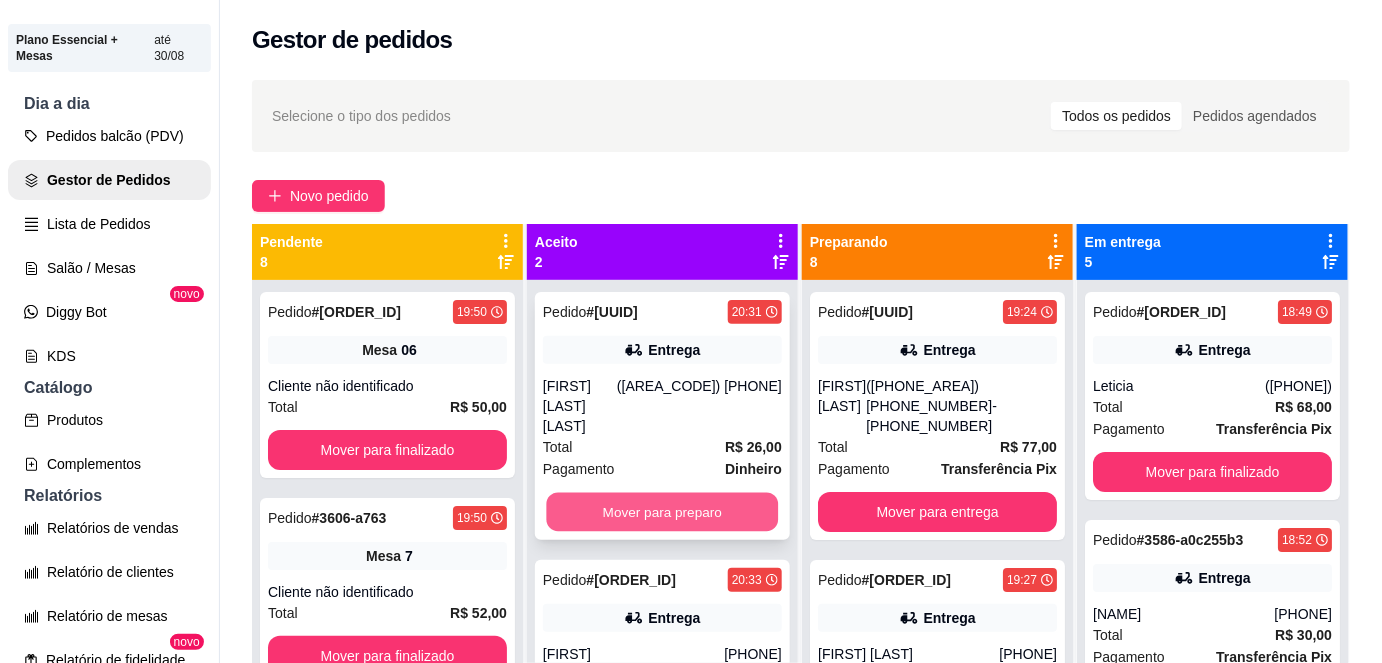 click on "Mover para preparo" at bounding box center (663, 512) 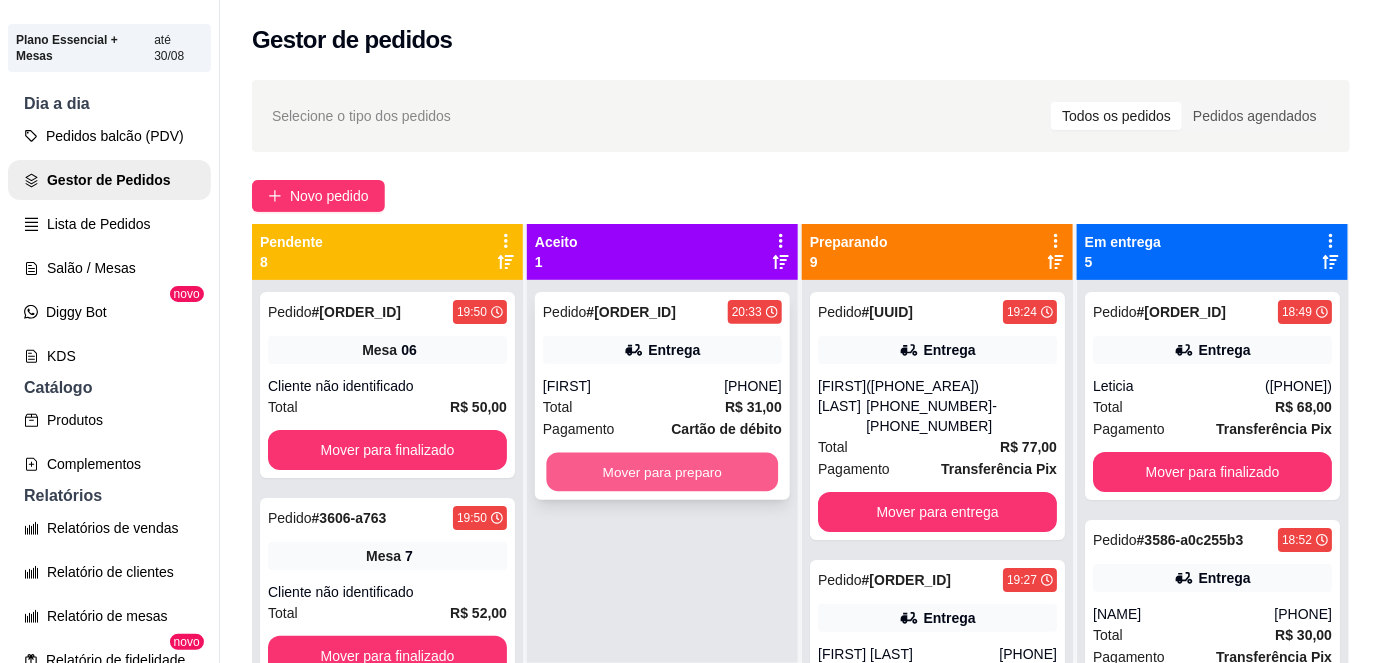 click on "Mover para preparo" at bounding box center (663, 472) 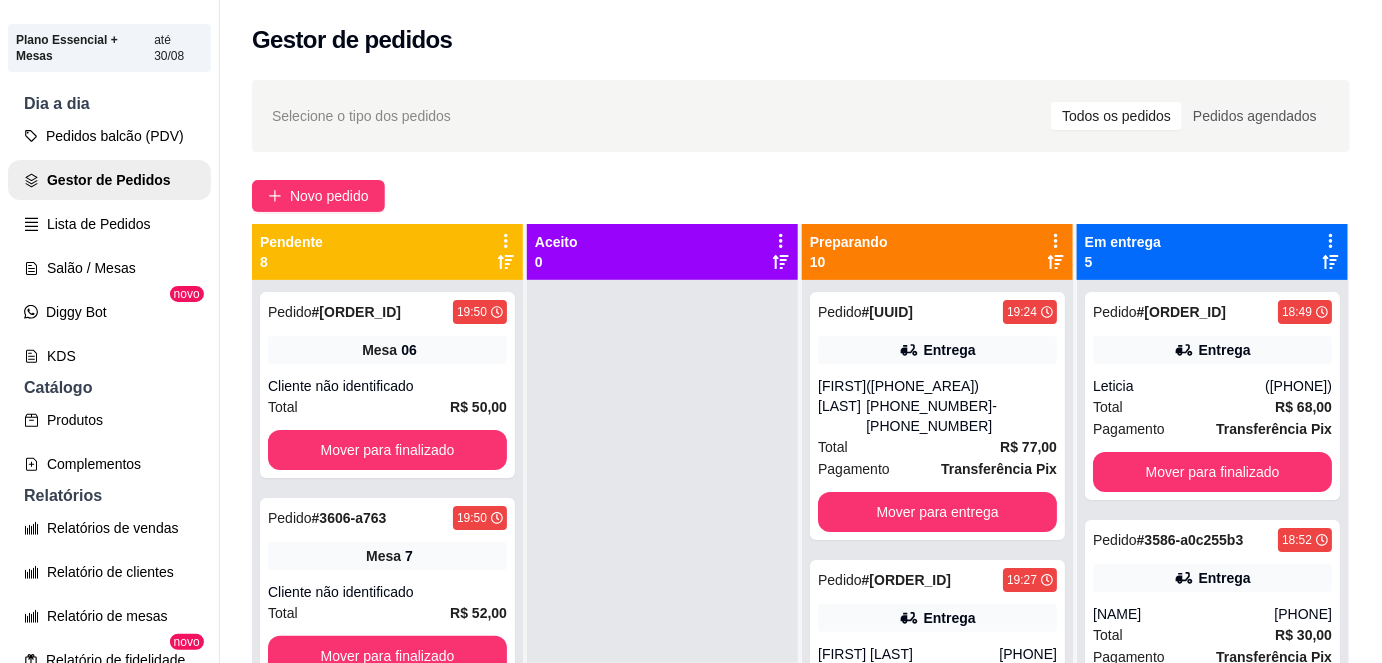 scroll, scrollTop: 56, scrollLeft: 0, axis: vertical 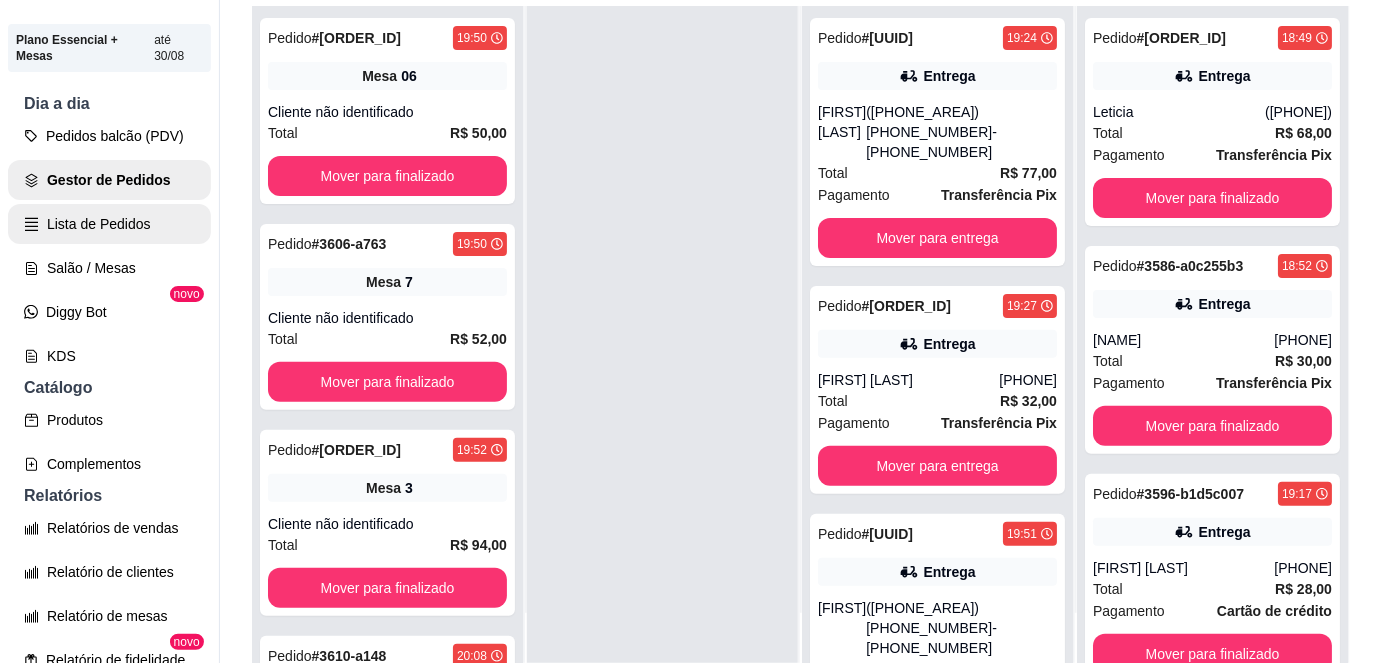 click on "Lista de Pedidos" at bounding box center (109, 224) 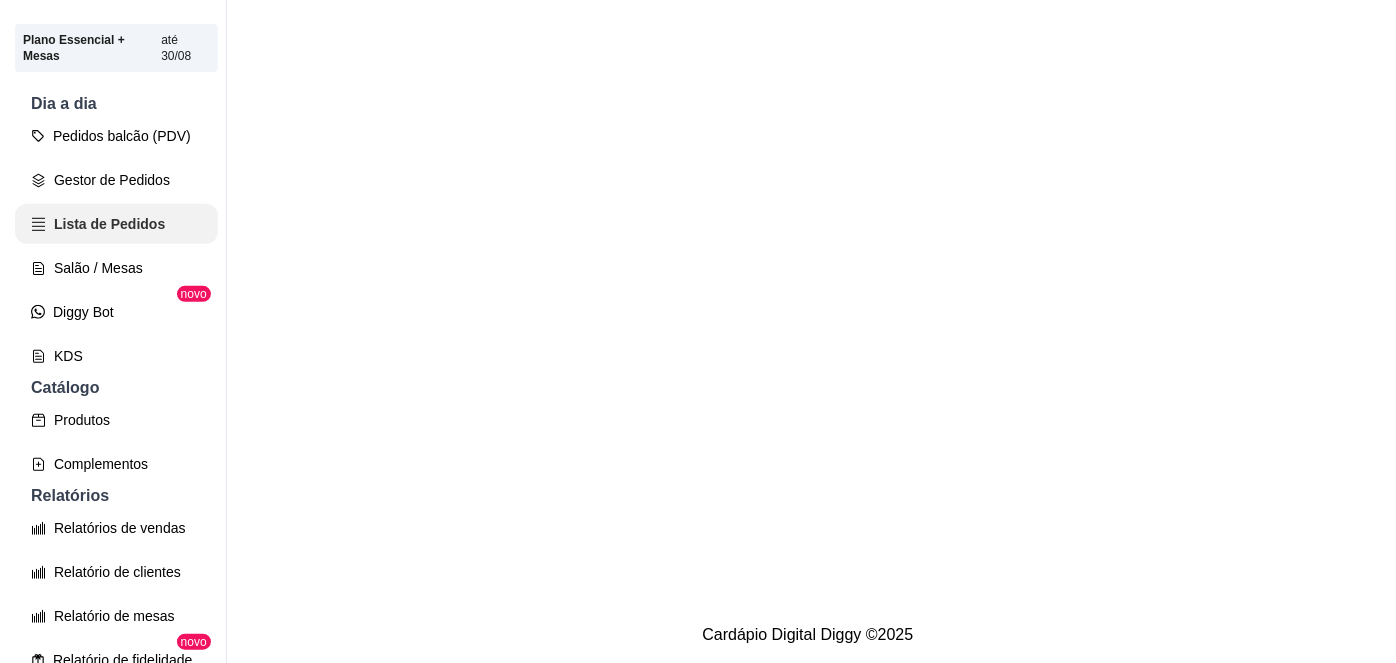 scroll, scrollTop: 0, scrollLeft: 0, axis: both 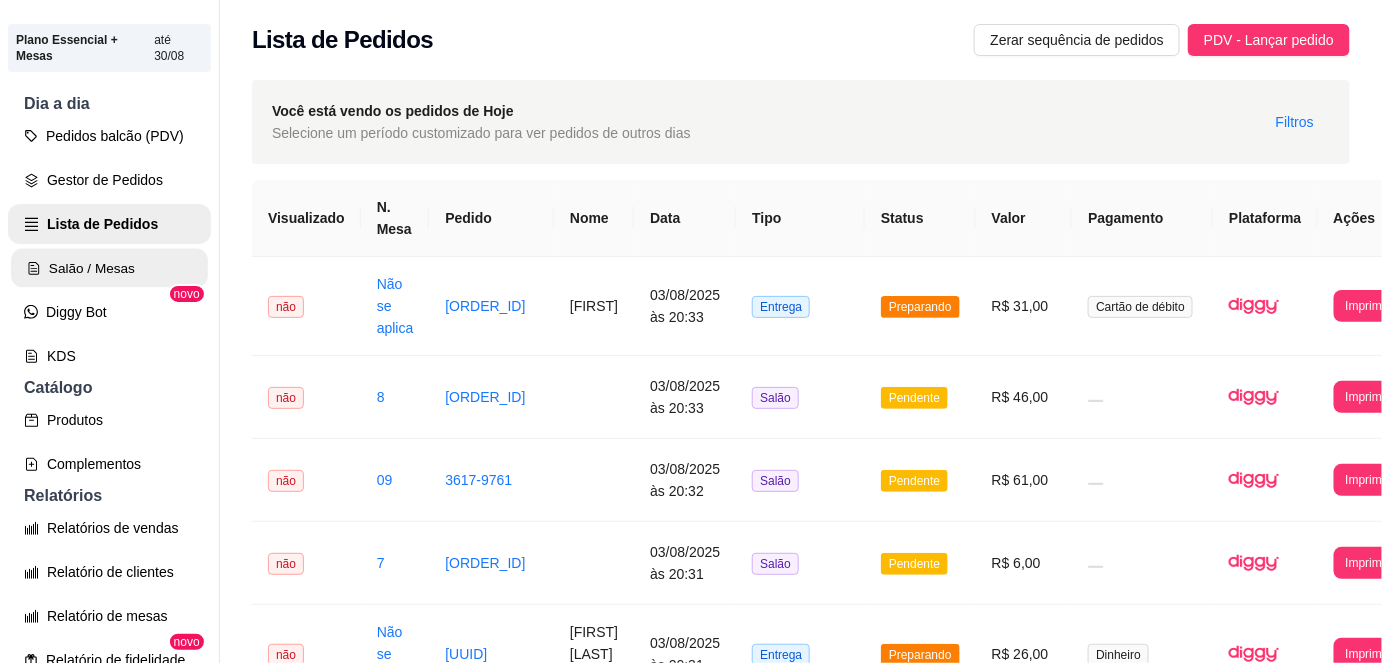 click on "Salão / Mesas" at bounding box center (109, 268) 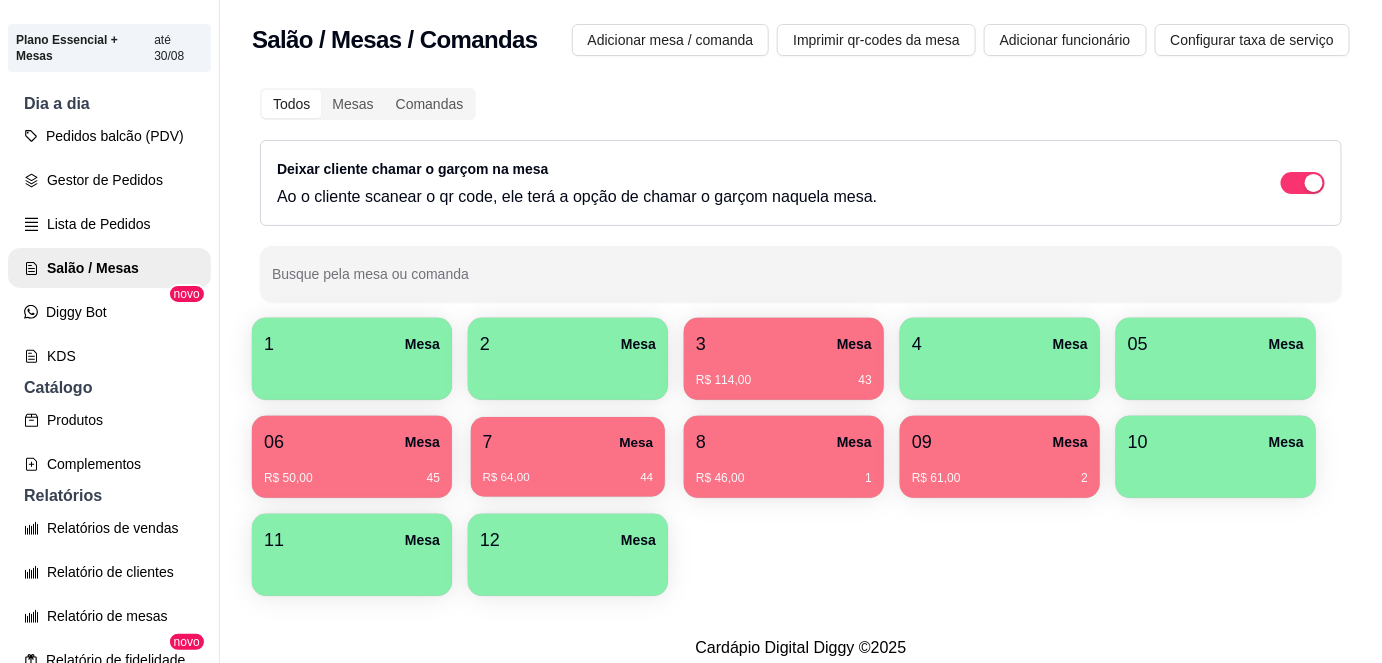 click on "7 Mesa" at bounding box center [568, 442] 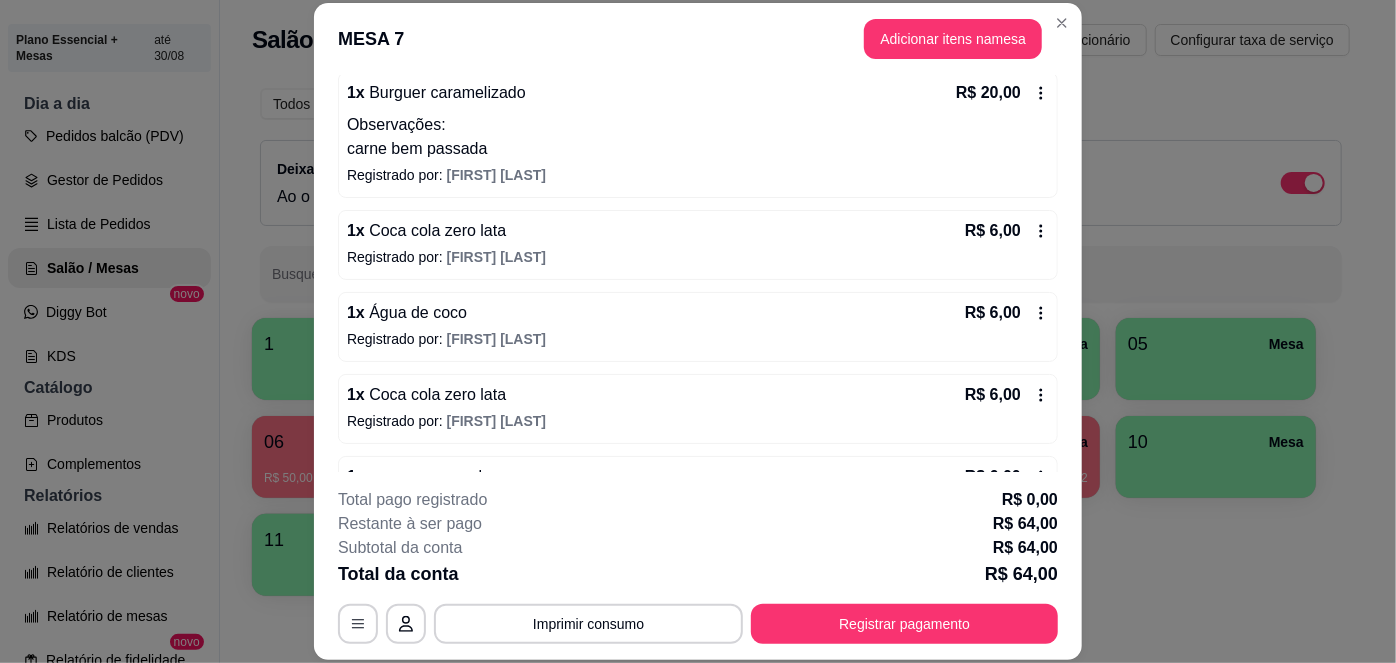scroll, scrollTop: 331, scrollLeft: 0, axis: vertical 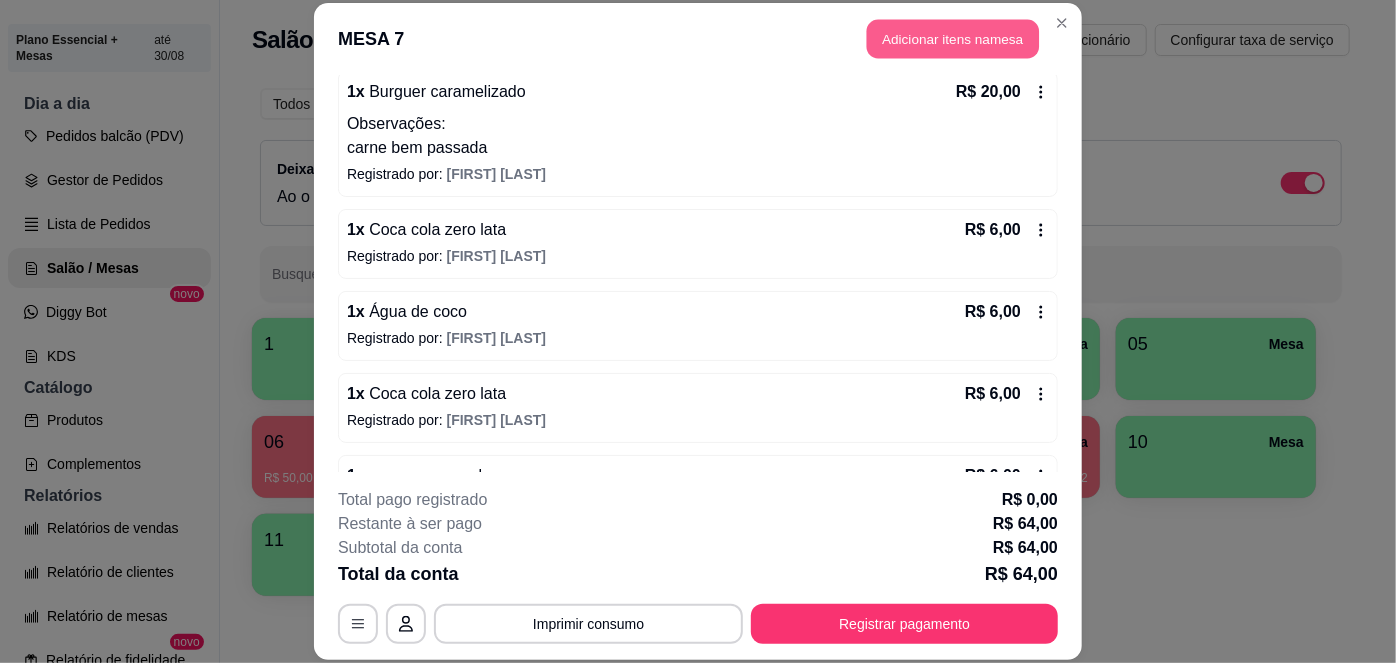 click on "Adicionar itens na  mesa" at bounding box center [953, 39] 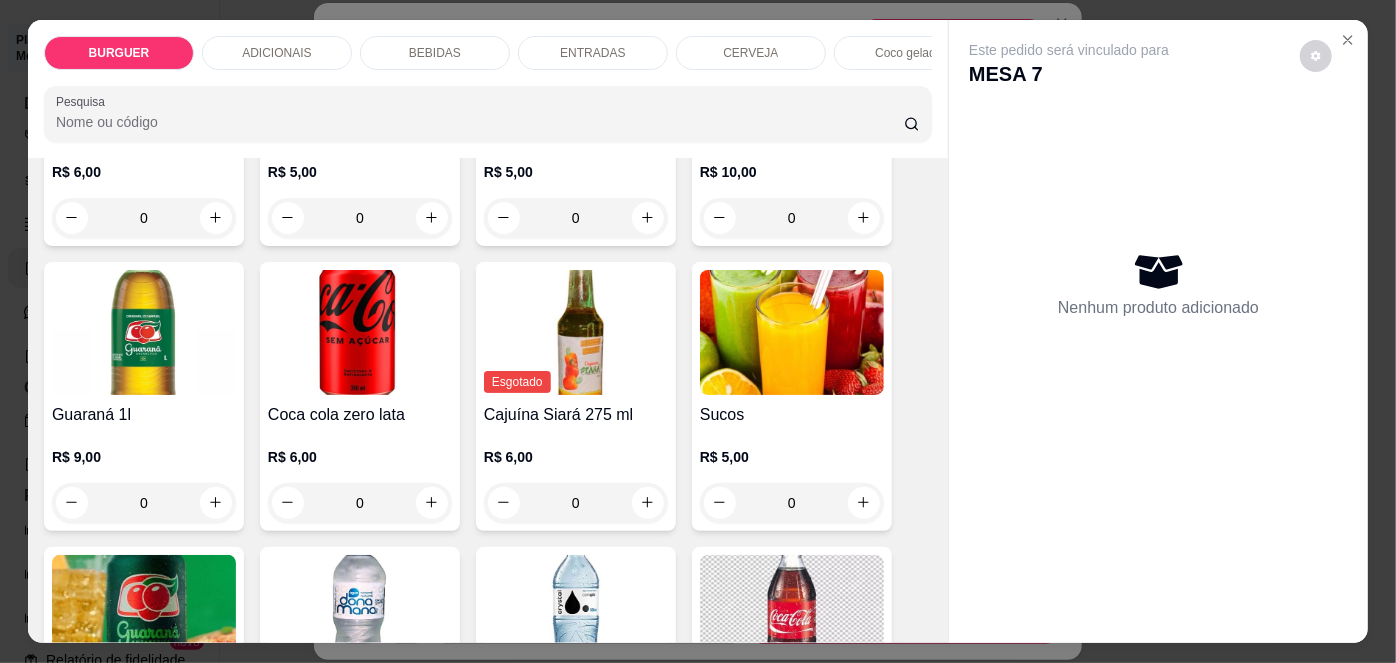 scroll, scrollTop: 1838, scrollLeft: 0, axis: vertical 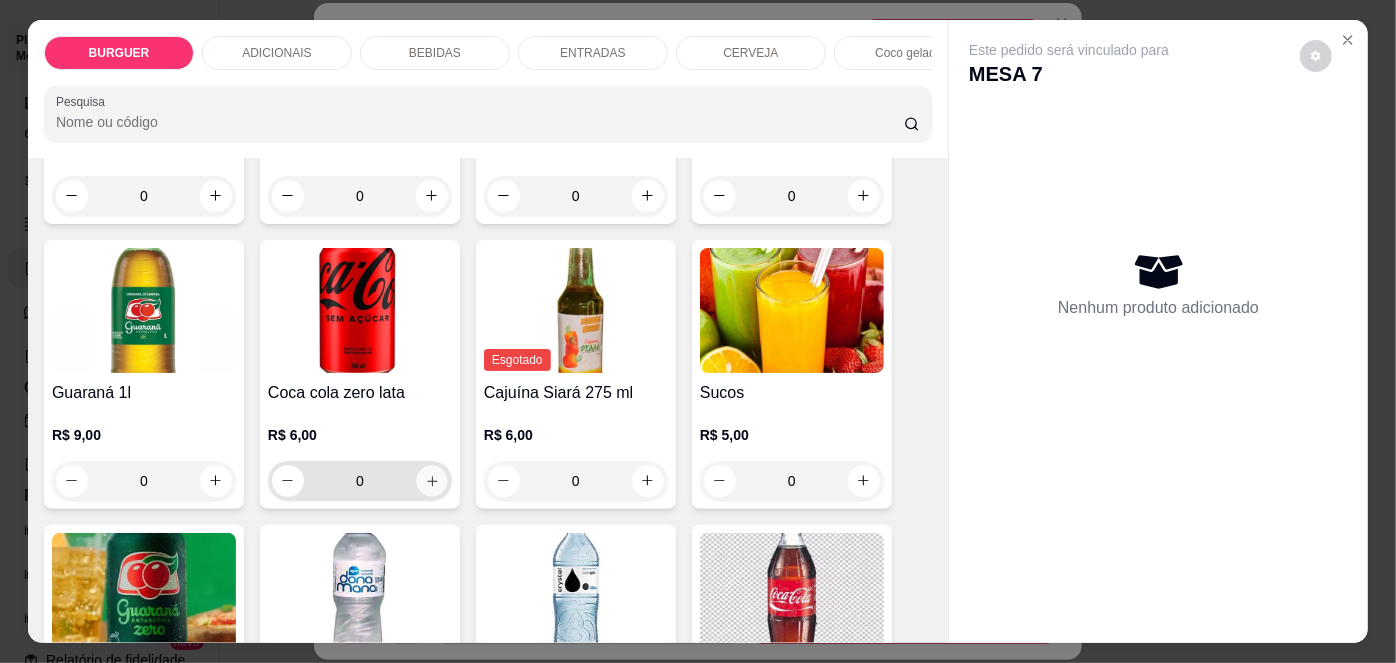 click 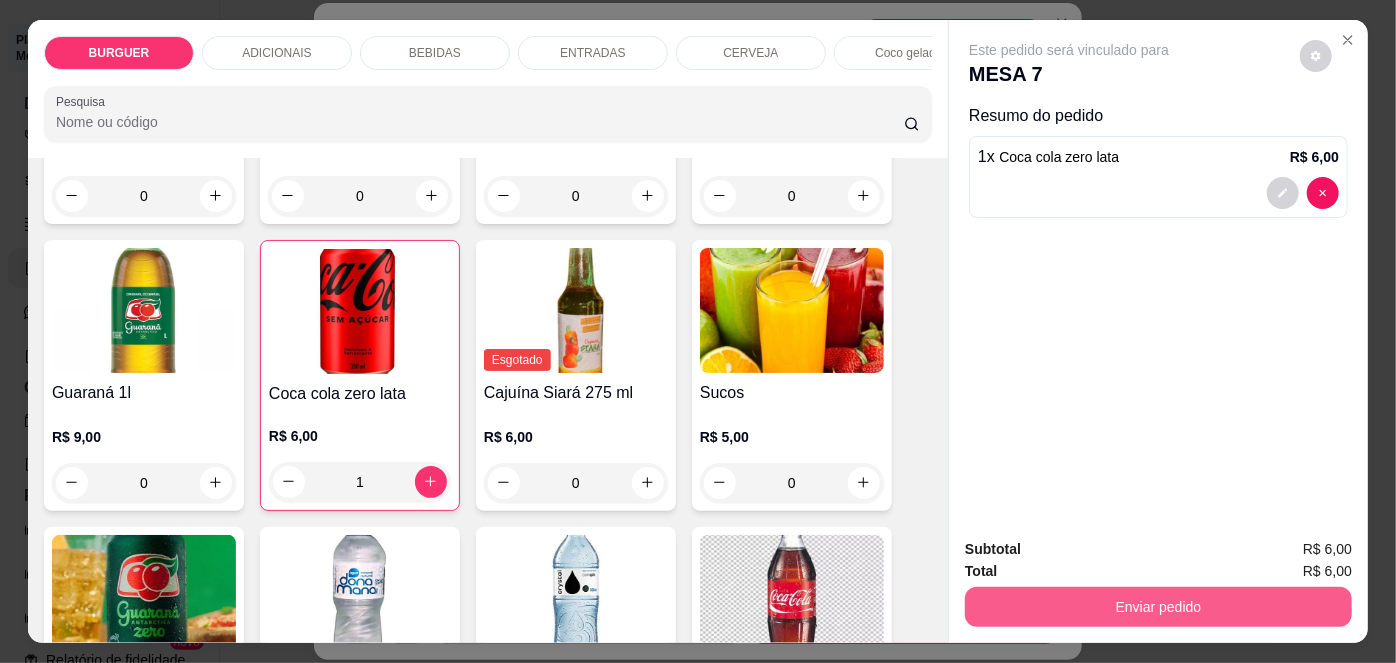 click on "Enviar pedido" at bounding box center (1158, 607) 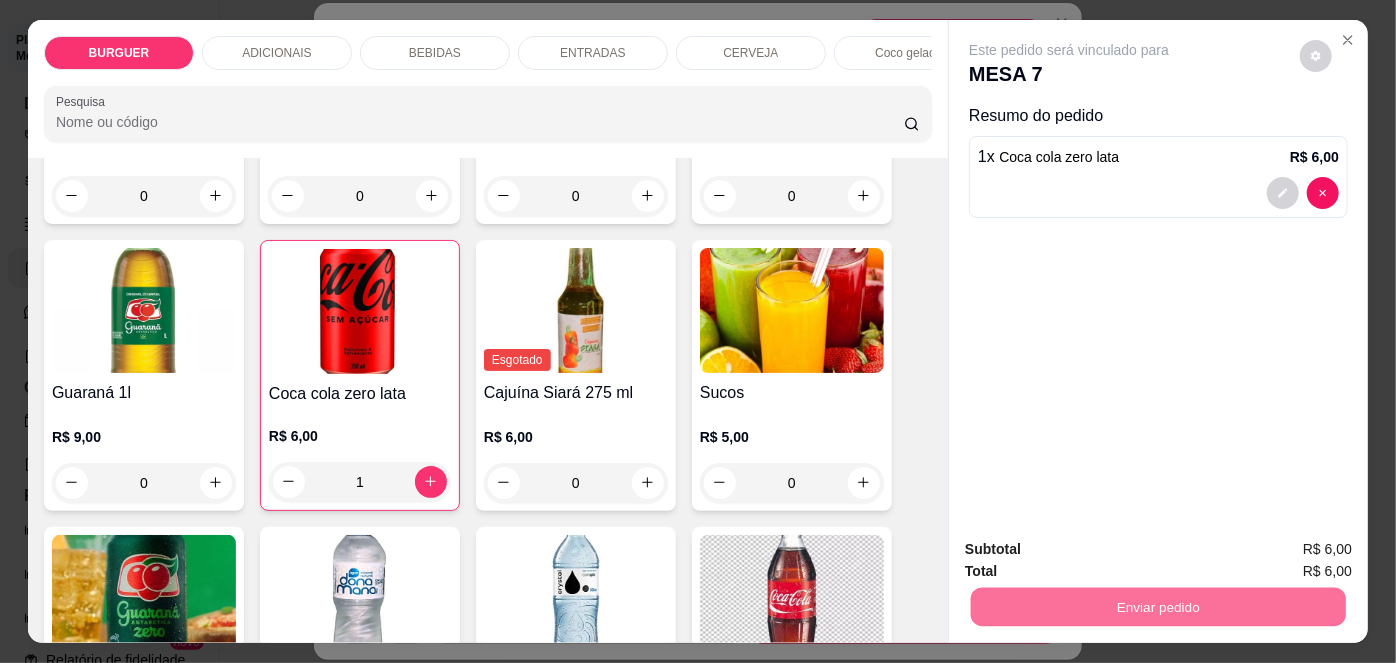click on "Não registrar e enviar pedido" at bounding box center (1093, 551) 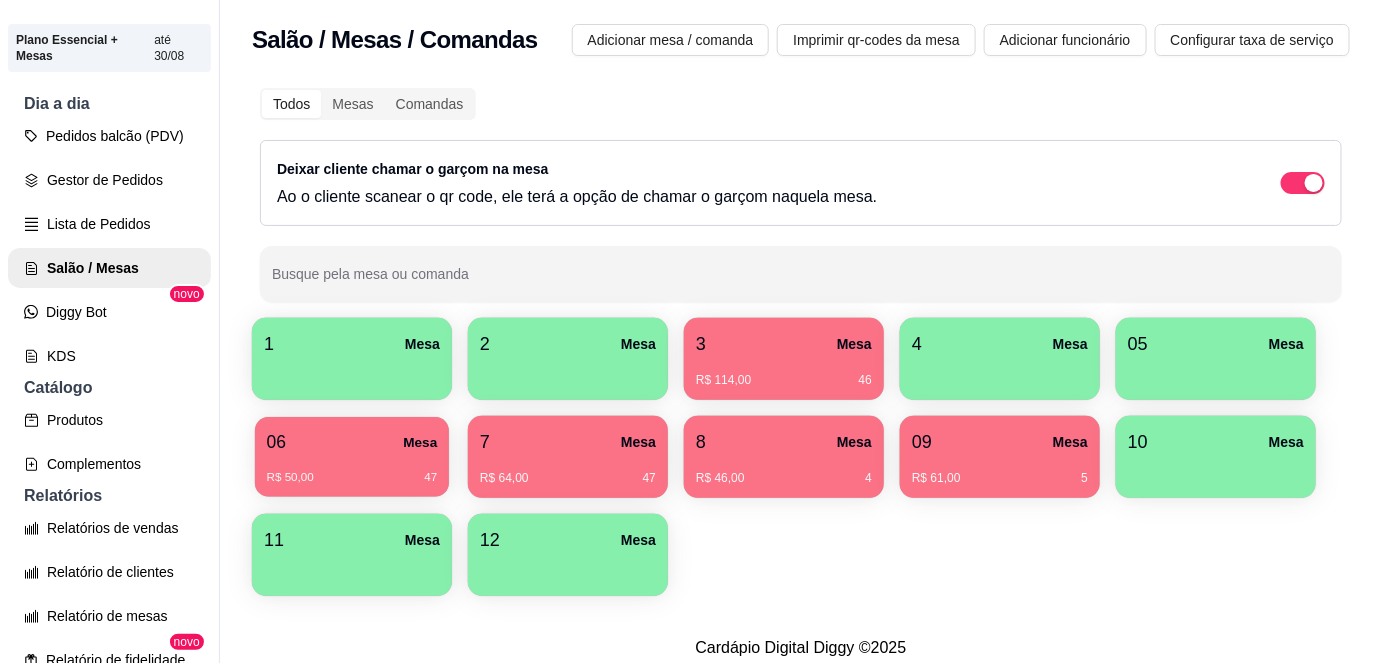 click on "R$ 50,00 47" at bounding box center (352, 470) 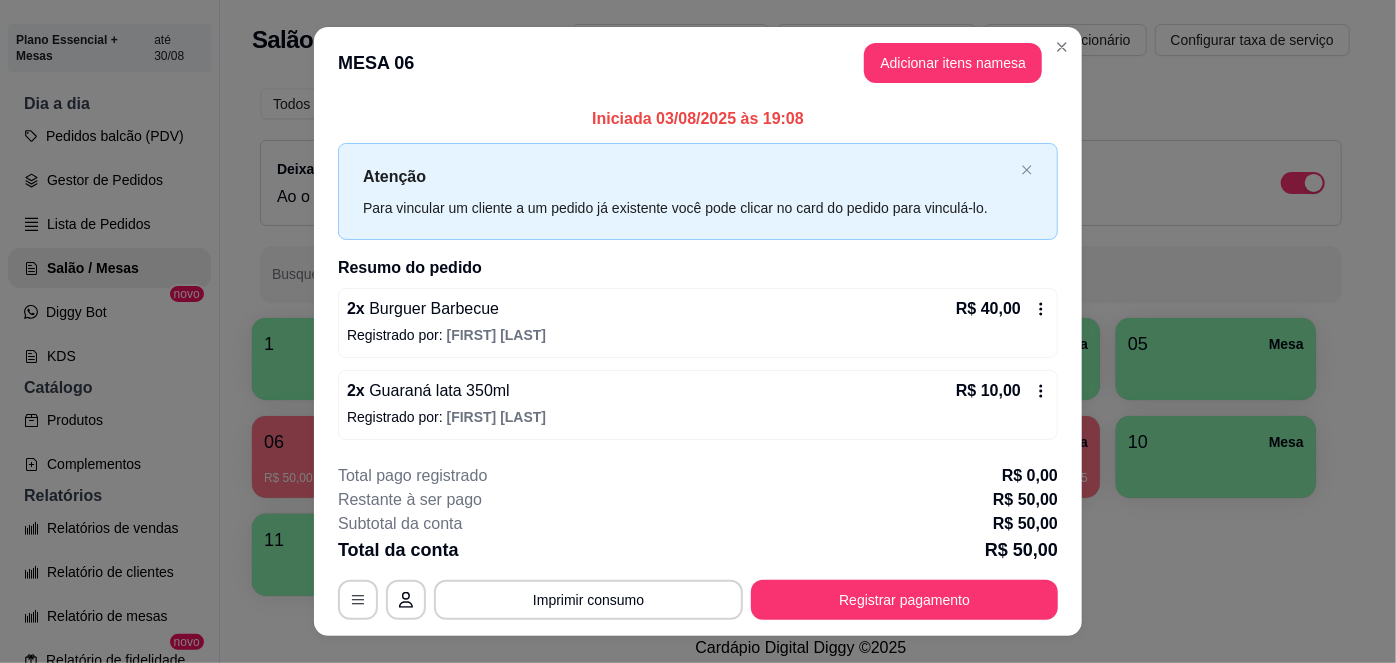 scroll, scrollTop: 36, scrollLeft: 0, axis: vertical 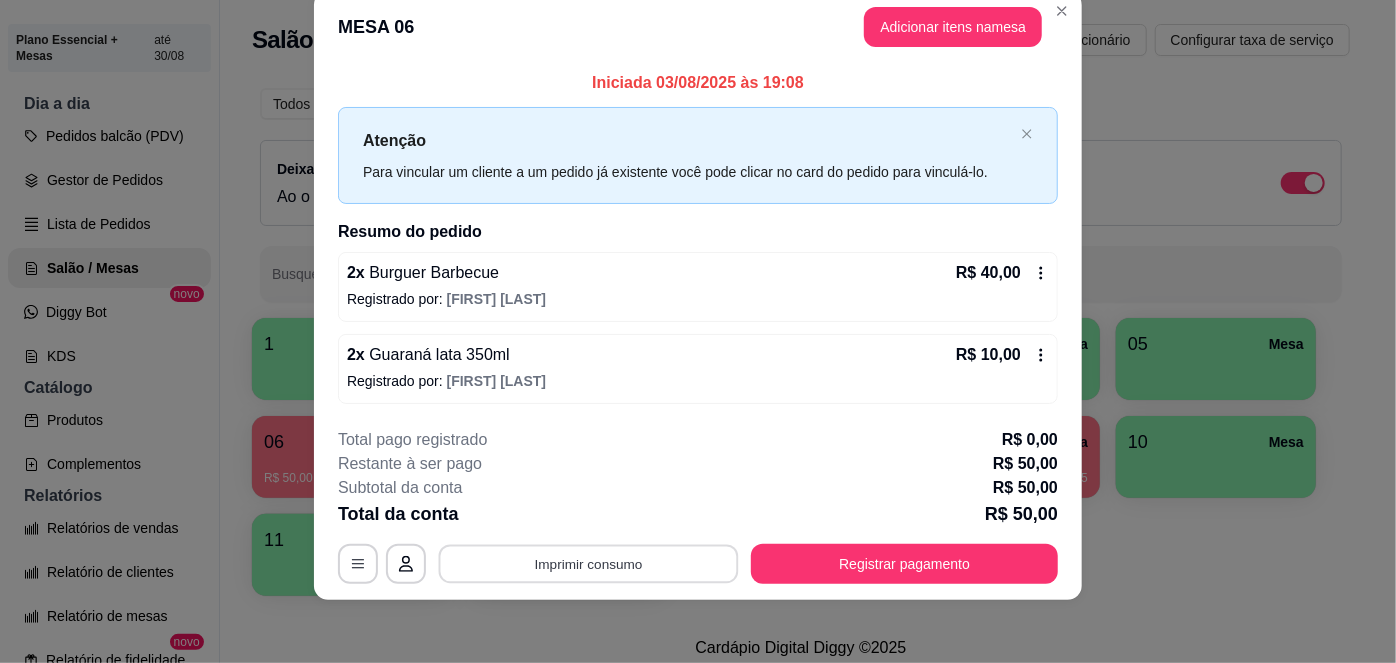 click on "Imprimir consumo" at bounding box center (589, 564) 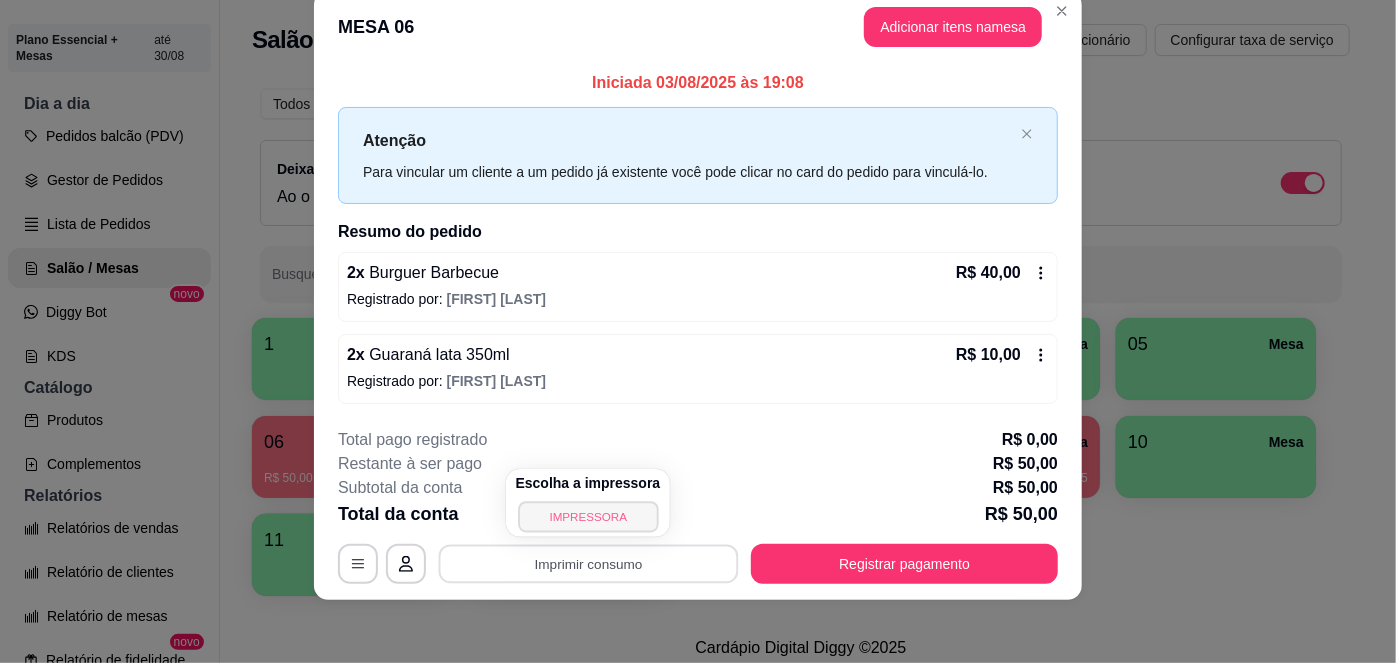 click on "IMPRESSORA" at bounding box center [588, 516] 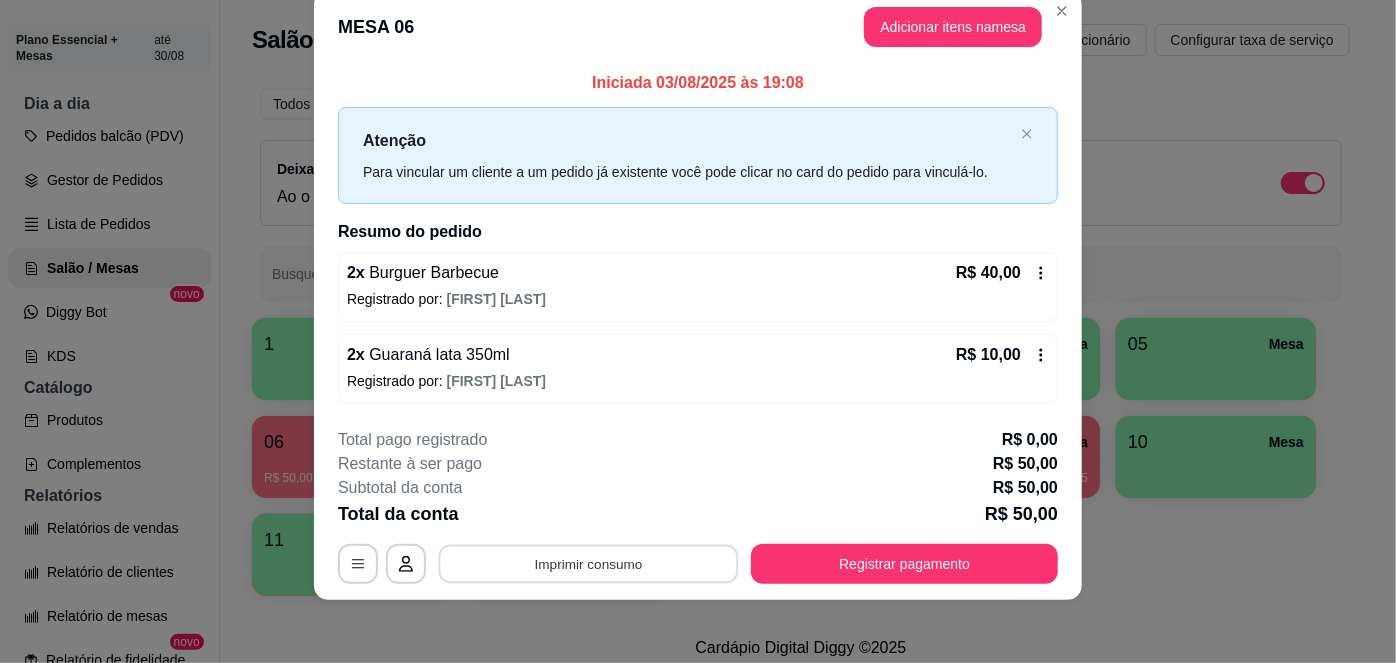 click on "Imprimir consumo" at bounding box center [589, 564] 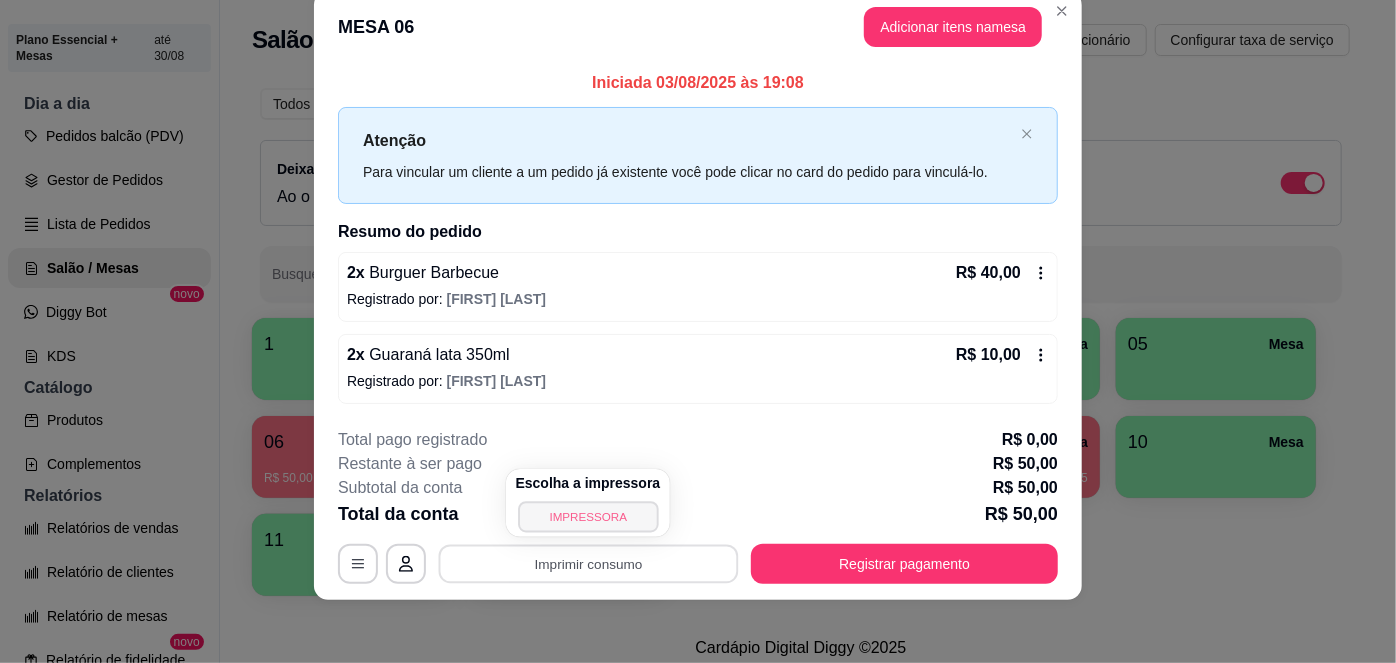 click on "IMPRESSORA" at bounding box center [588, 516] 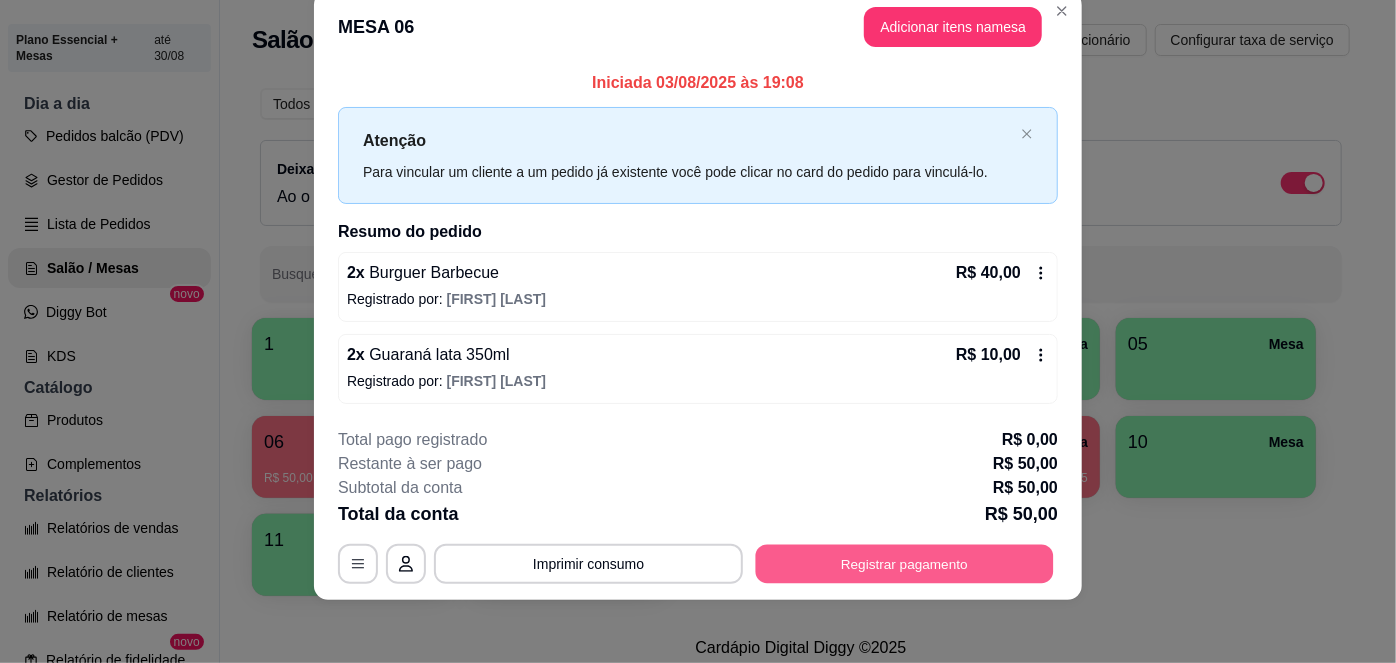 click on "Registrar pagamento" at bounding box center [905, 564] 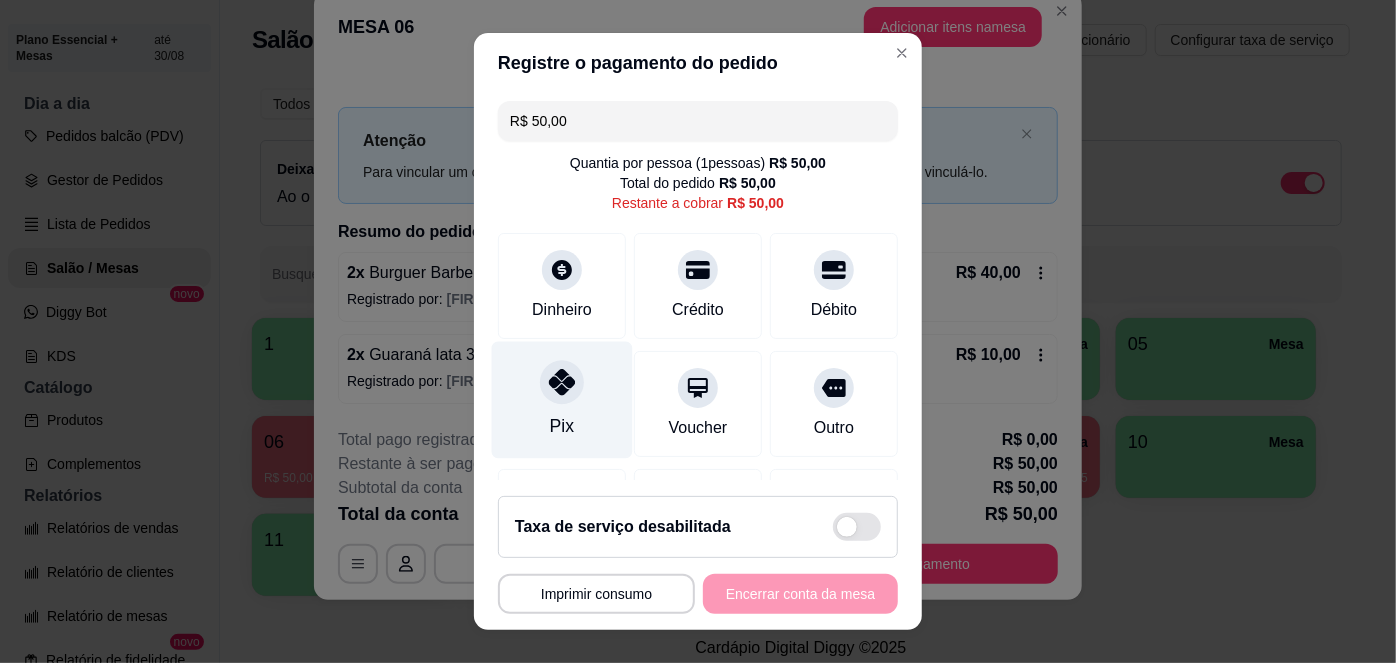 click on "Pix" at bounding box center [562, 400] 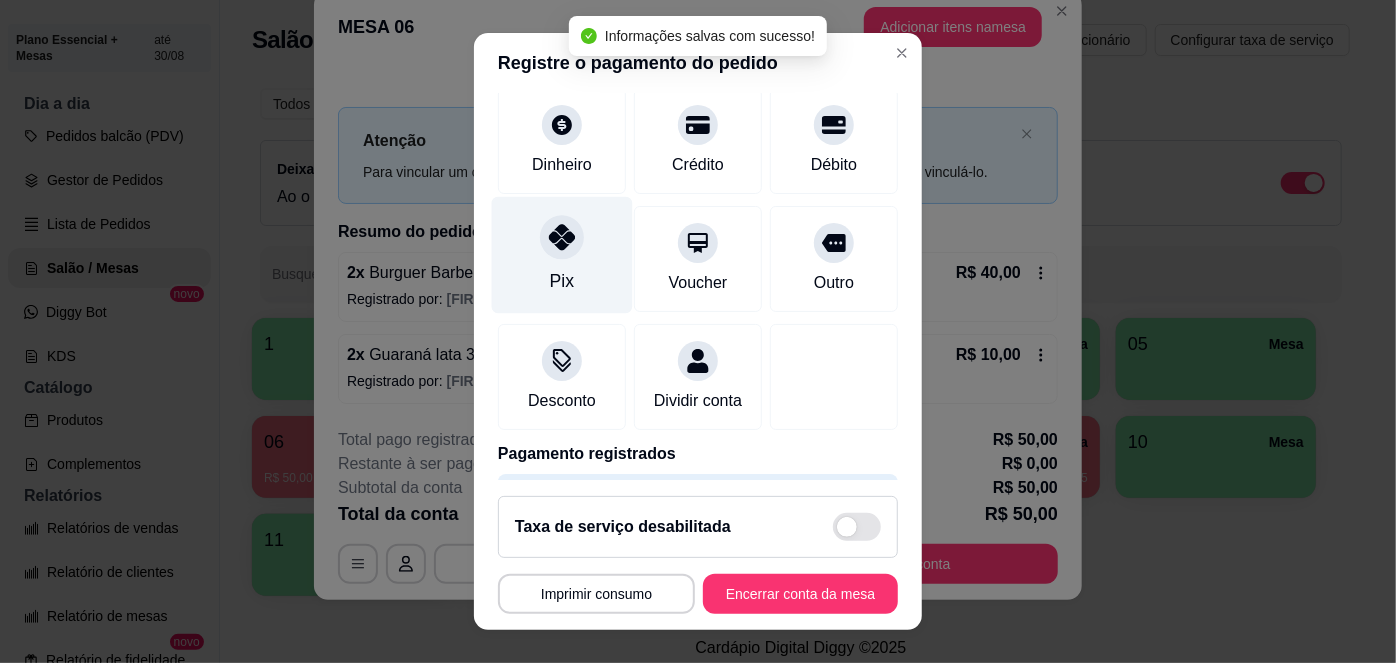 scroll, scrollTop: 208, scrollLeft: 0, axis: vertical 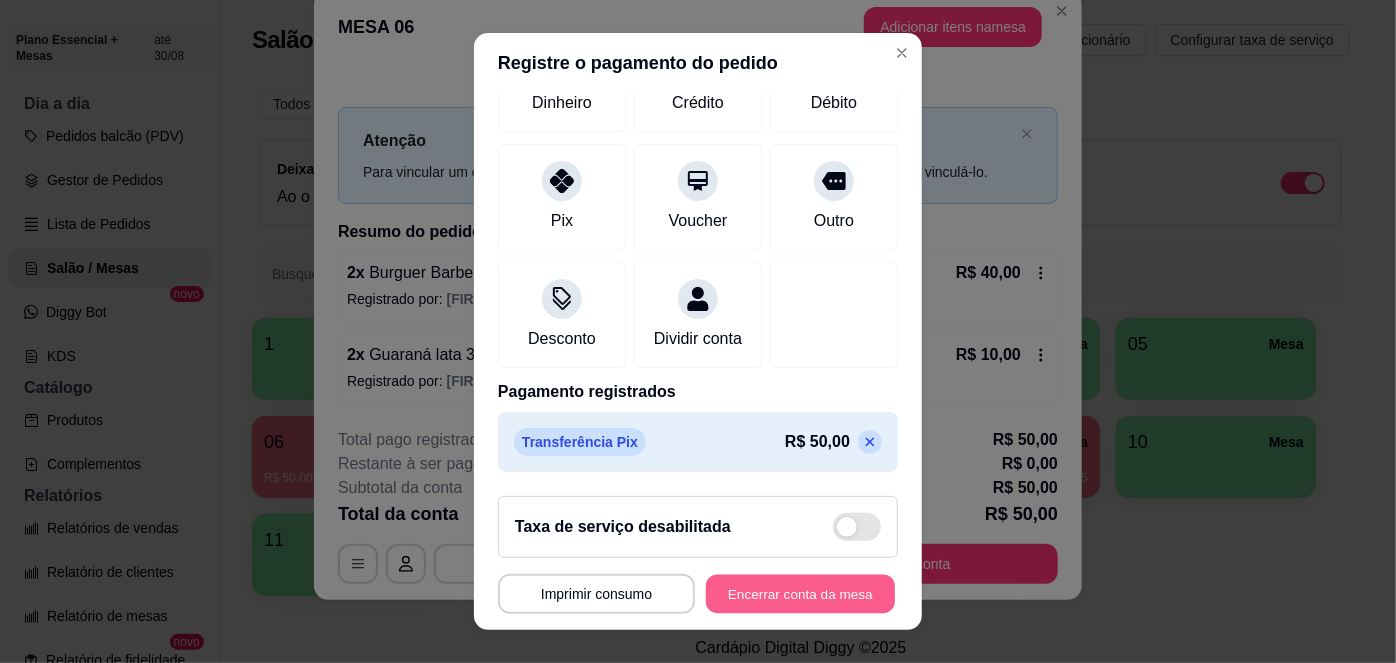 click on "Encerrar conta da mesa" at bounding box center [800, 593] 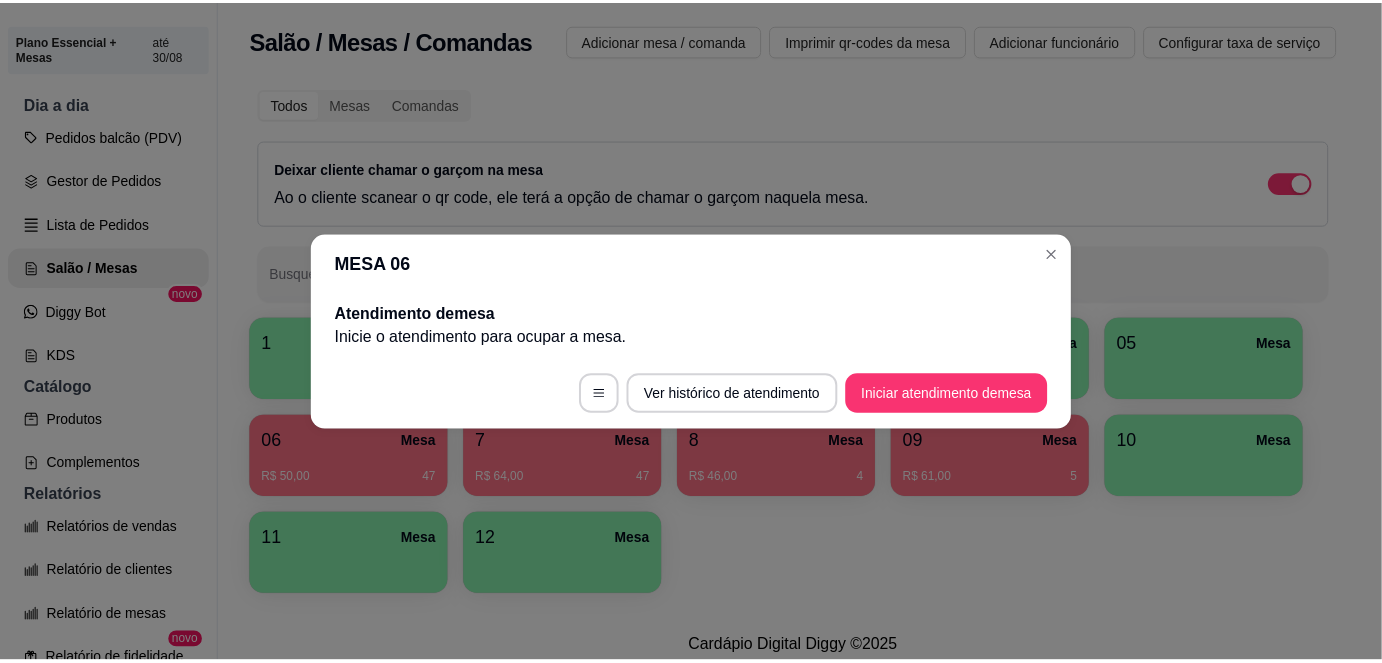 scroll, scrollTop: 0, scrollLeft: 0, axis: both 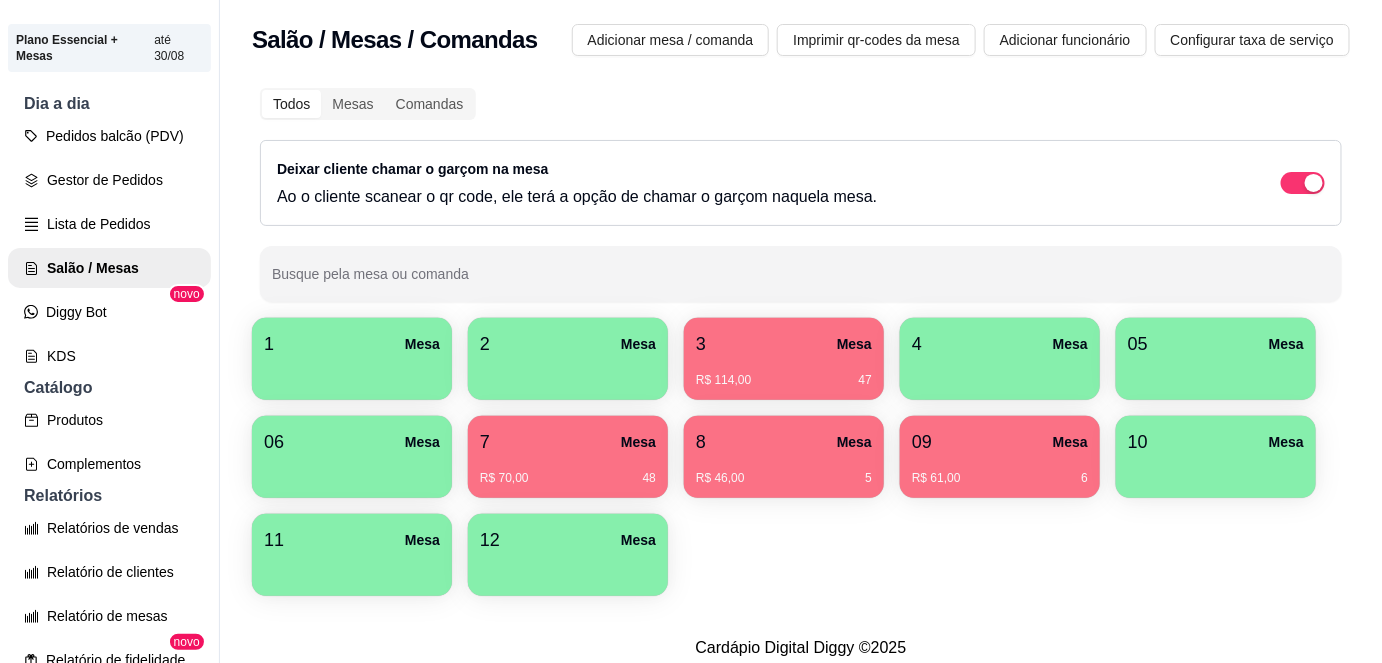 click on "Todos Mesas Comandas Deixar cliente chamar o garçom na mesa Ao o cliente scanear o qr code, ele terá a opção de chamar o garçom naquela mesa. Busque pela mesa ou comanda" at bounding box center (801, 195) 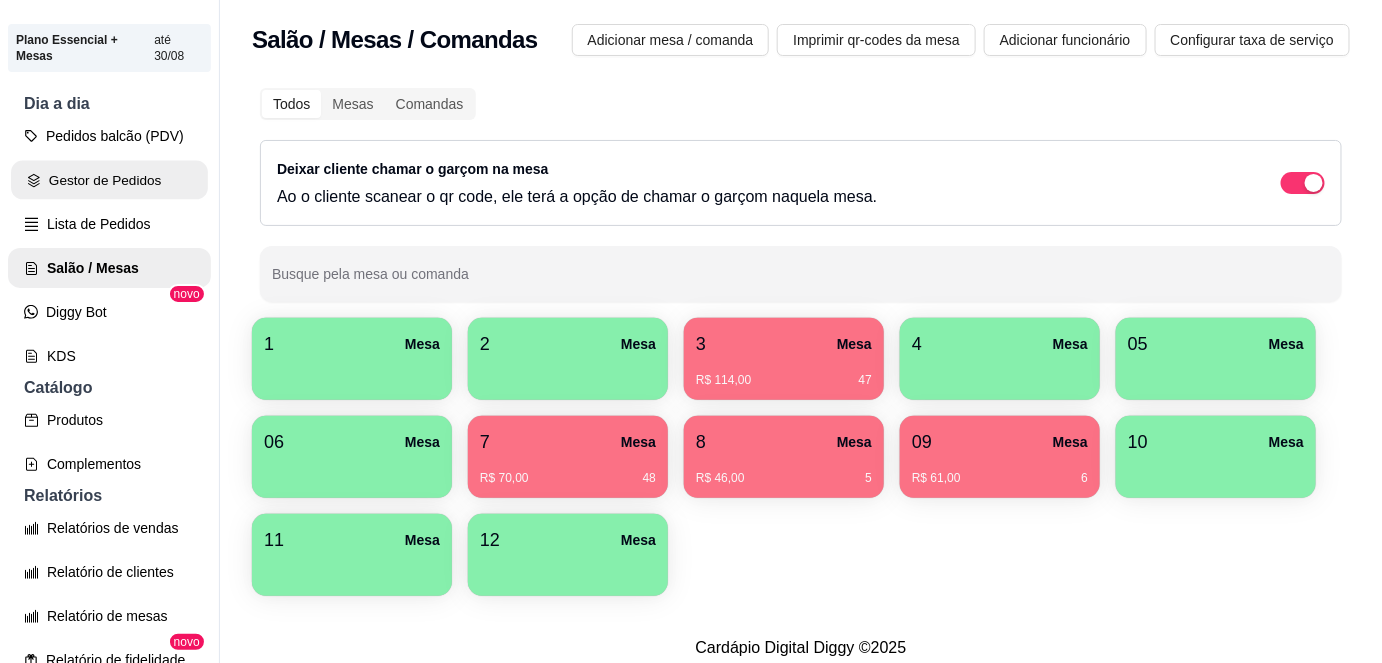 click on "Gestor de Pedidos" at bounding box center [109, 180] 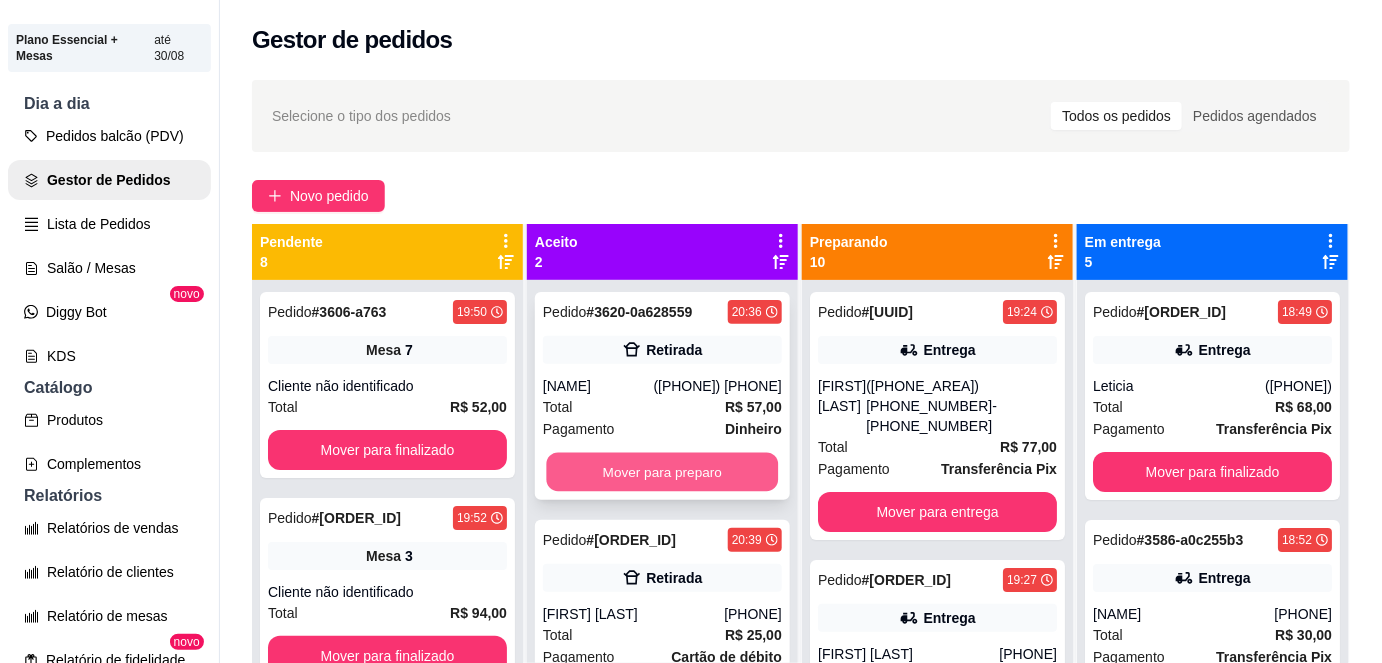click on "Mover para preparo" at bounding box center (663, 472) 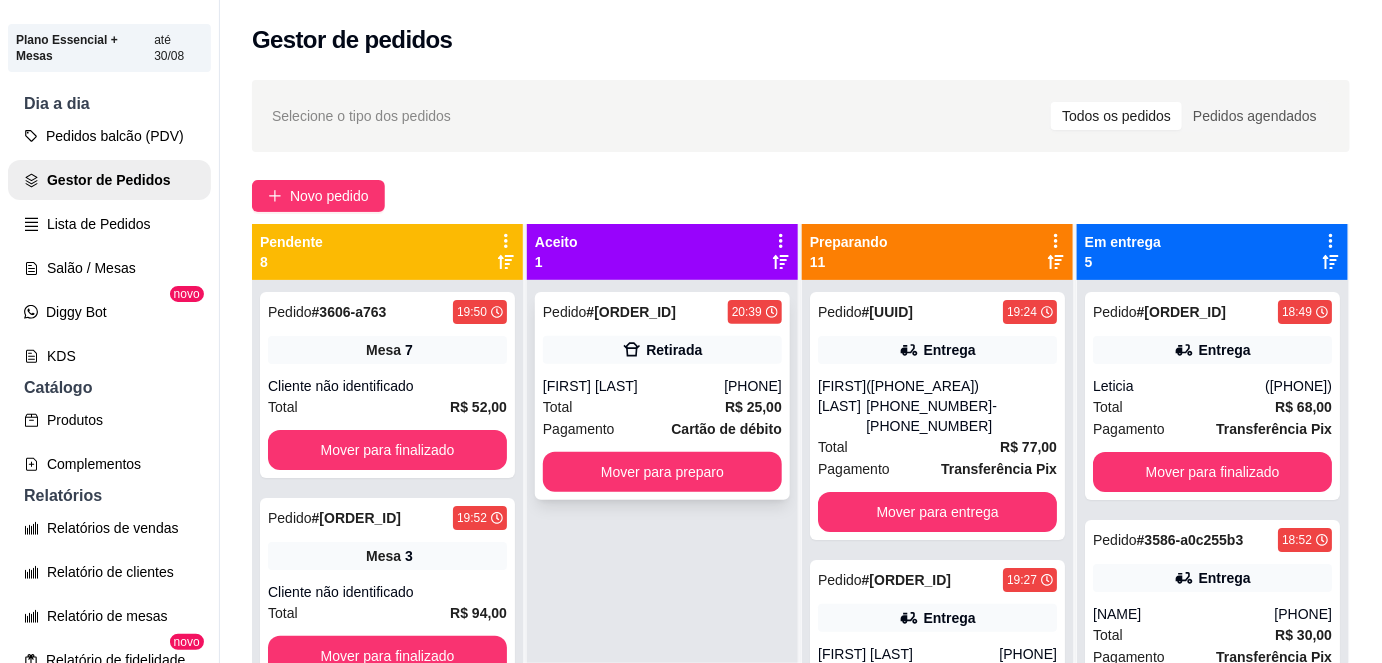click on "[FIRST] [LAST]" at bounding box center (633, 386) 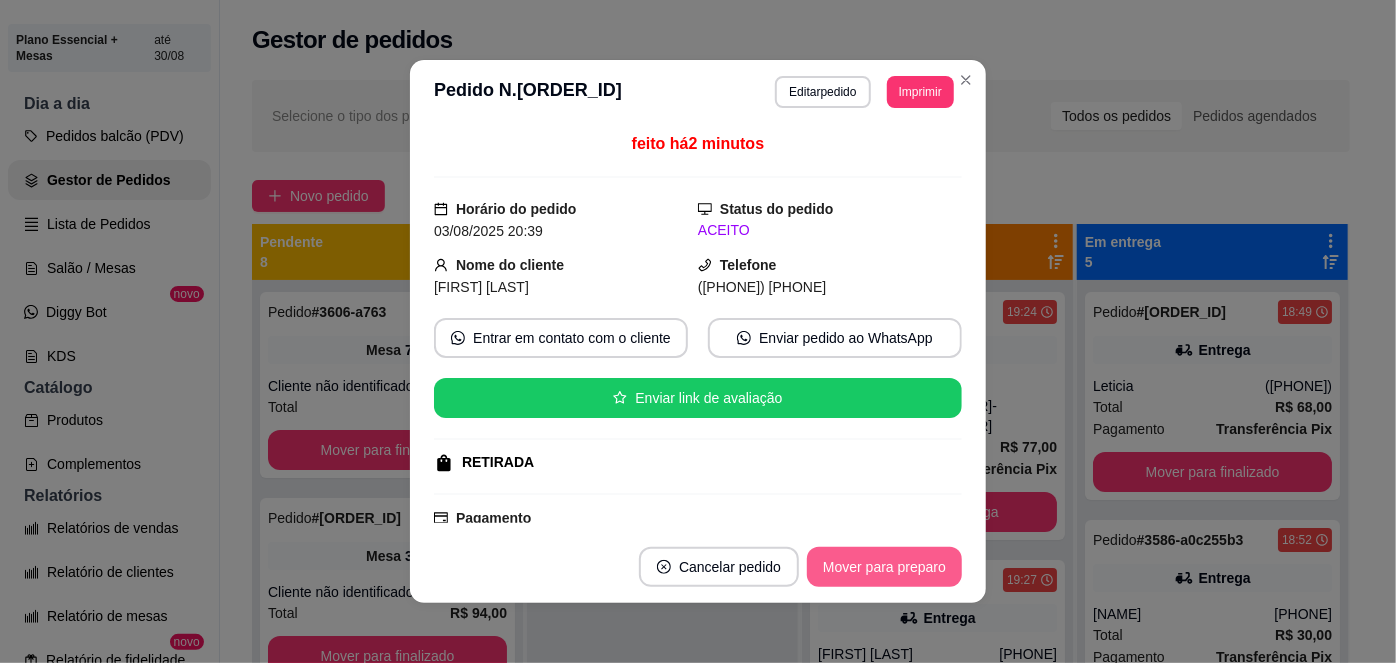 click on "Mover para preparo" at bounding box center (884, 567) 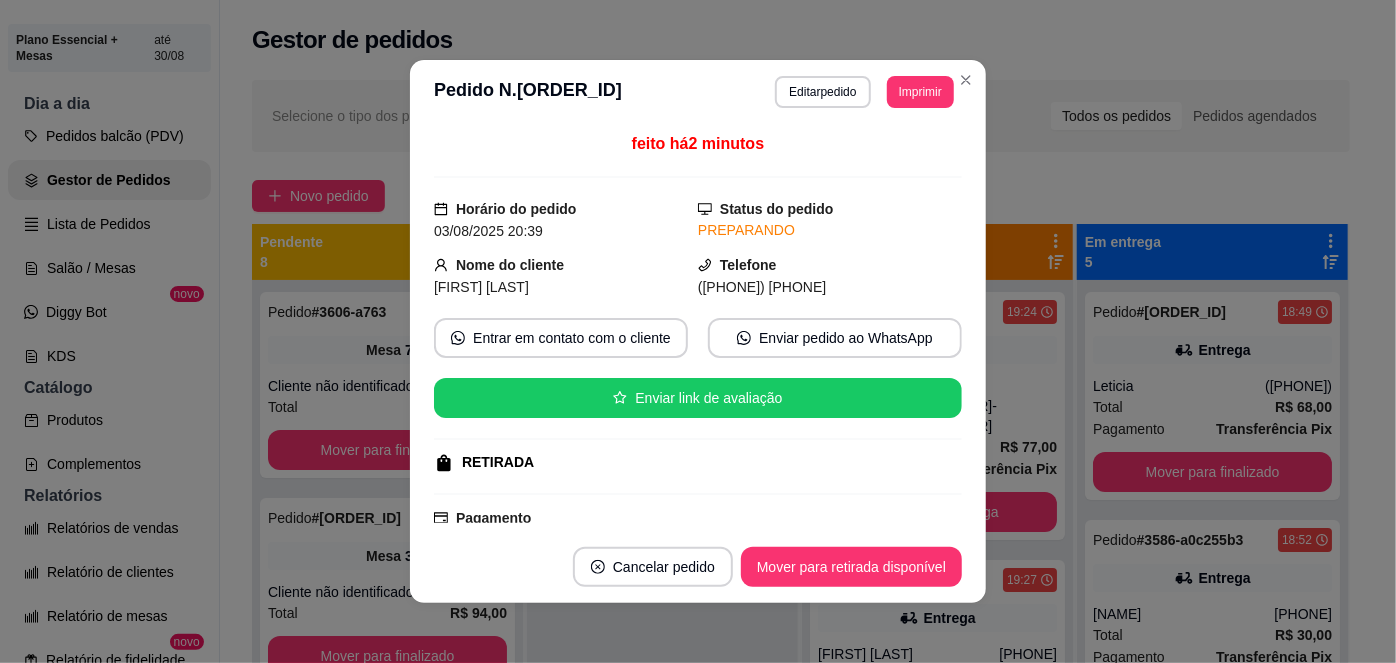 click on "**********" at bounding box center (698, 92) 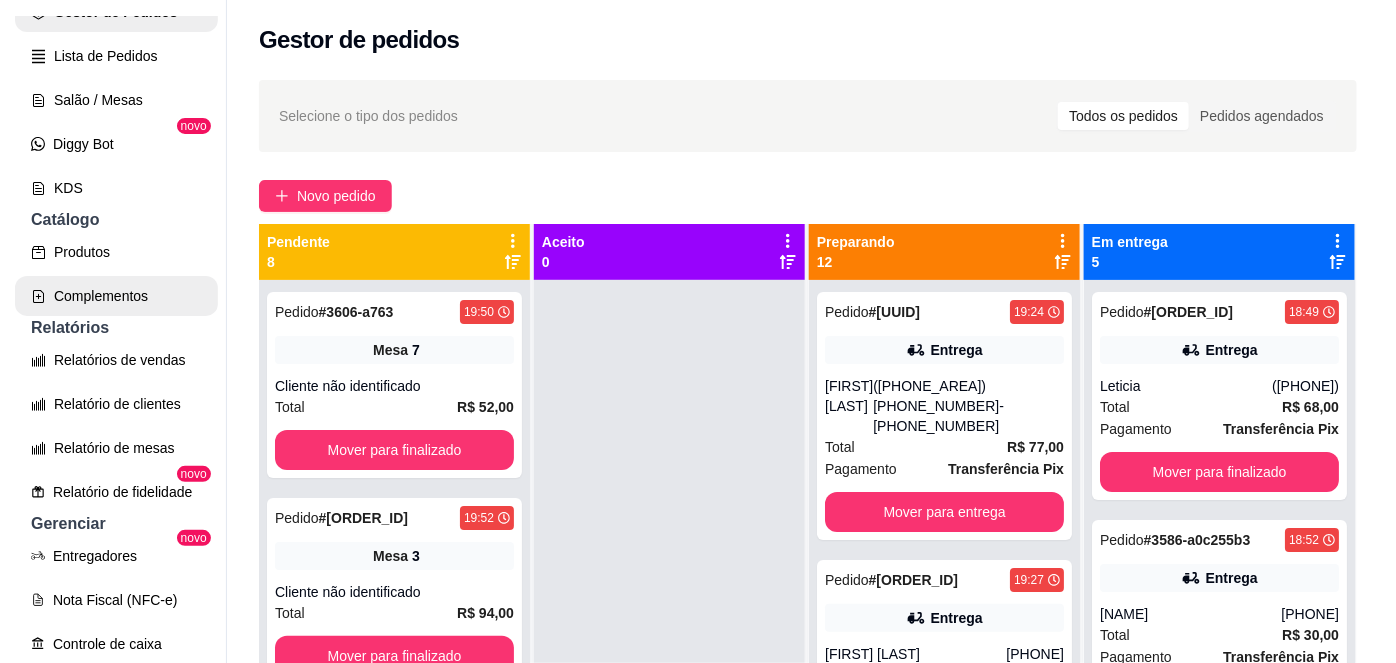scroll, scrollTop: 352, scrollLeft: 0, axis: vertical 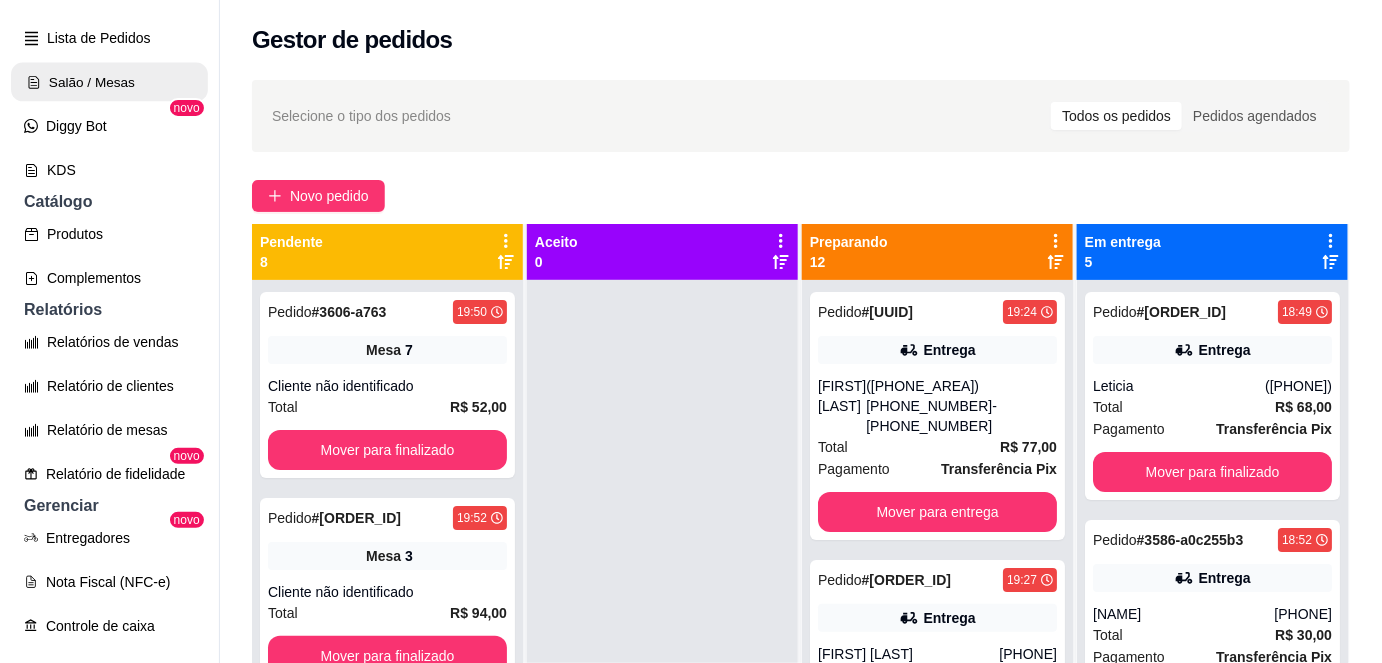 click on "Salão / Mesas" at bounding box center (109, 82) 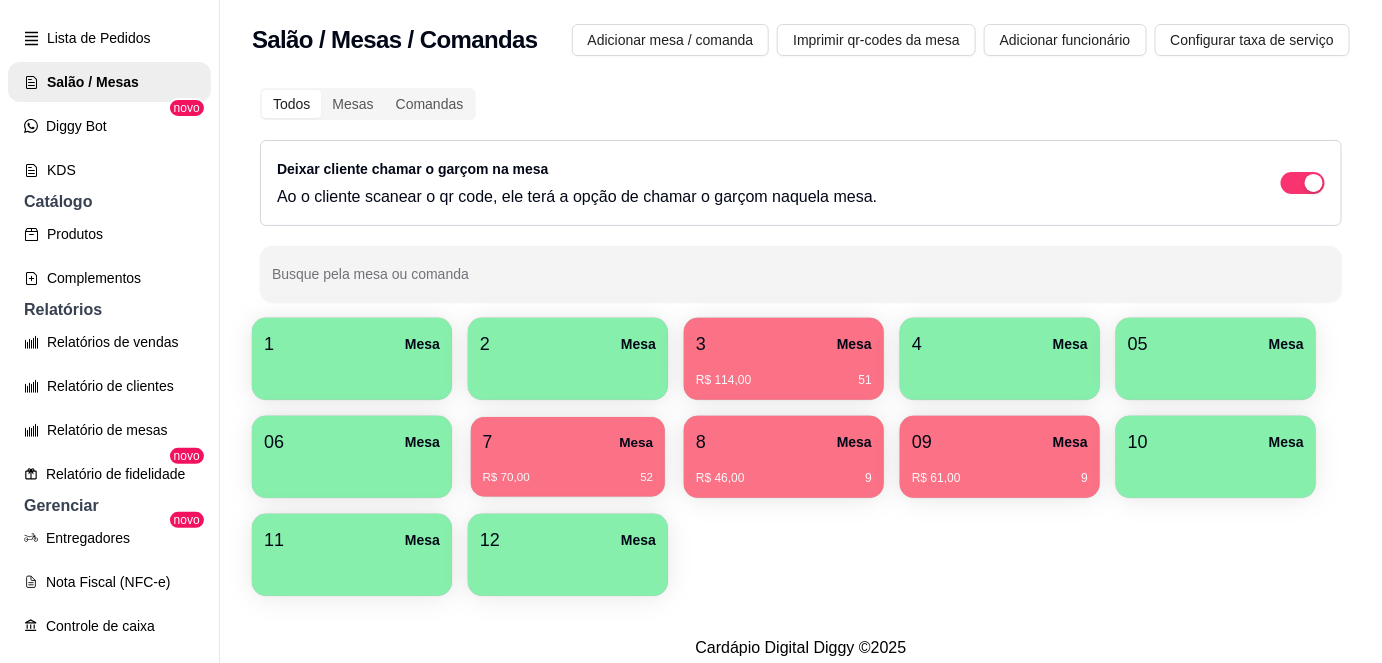 click on "R$ 70,00" at bounding box center [506, 478] 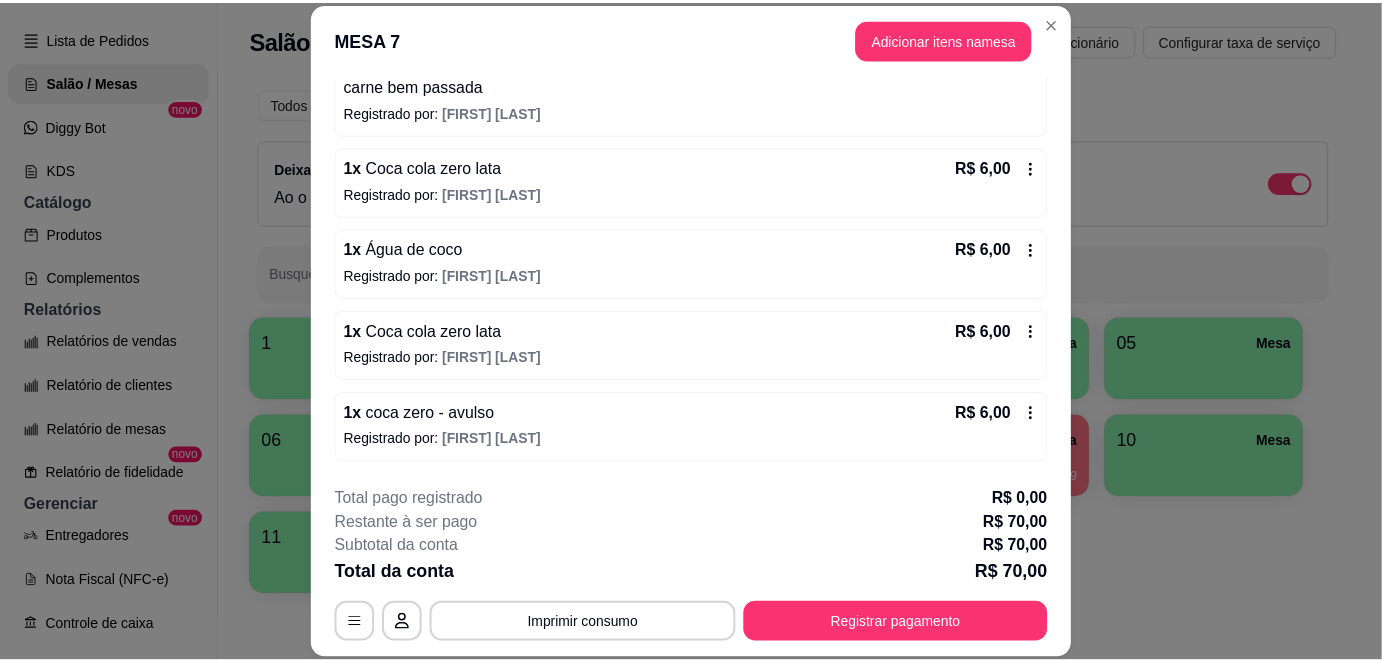 scroll, scrollTop: 389, scrollLeft: 0, axis: vertical 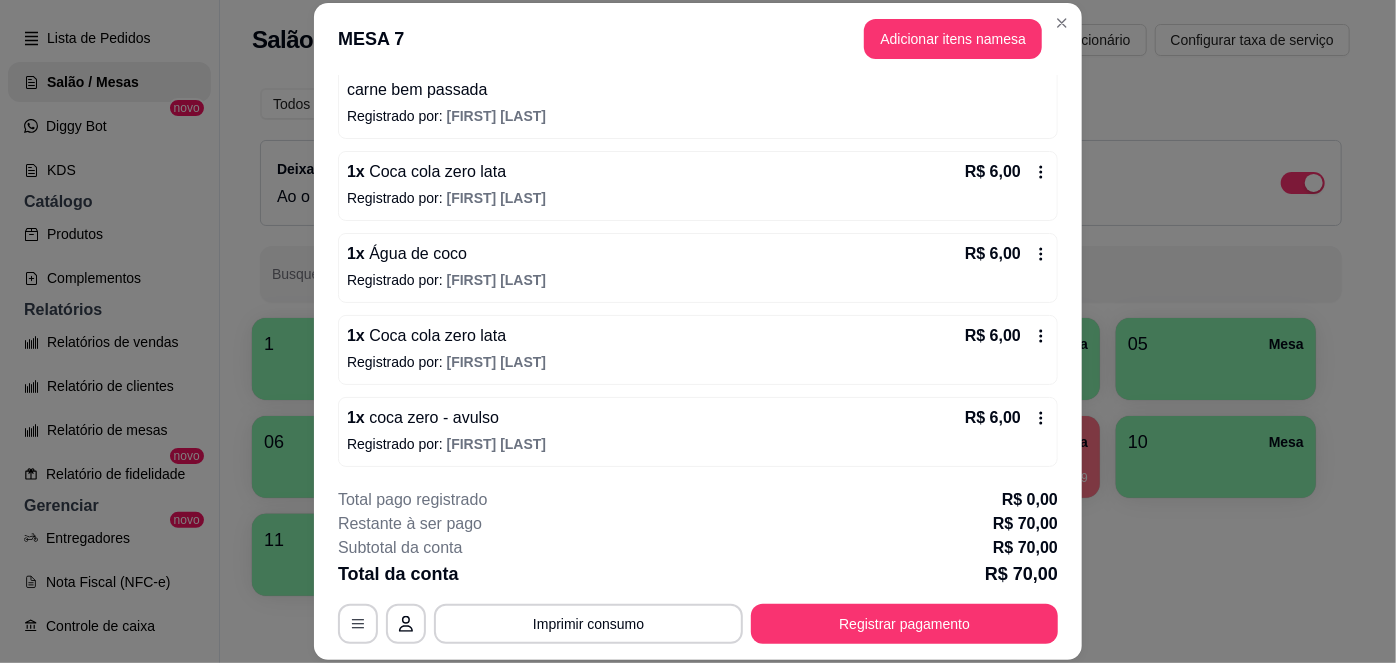 click 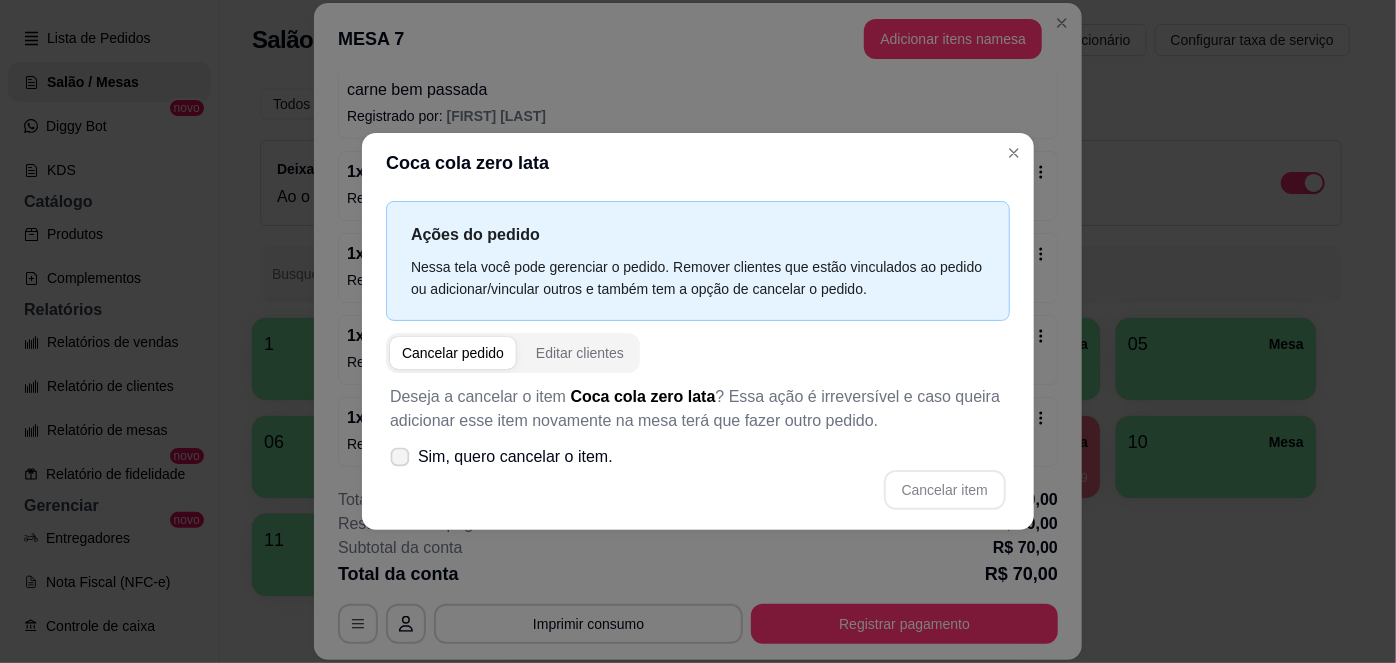 click at bounding box center [400, 456] 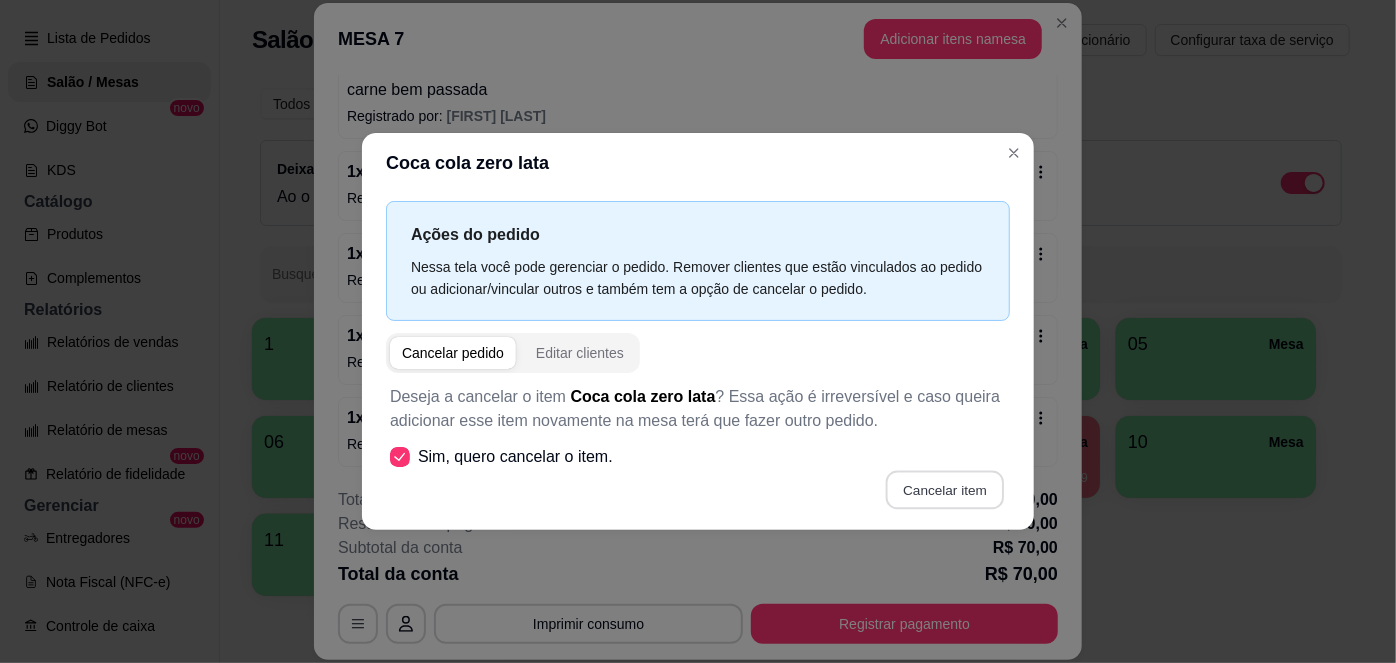 click on "Cancelar item" at bounding box center [944, 489] 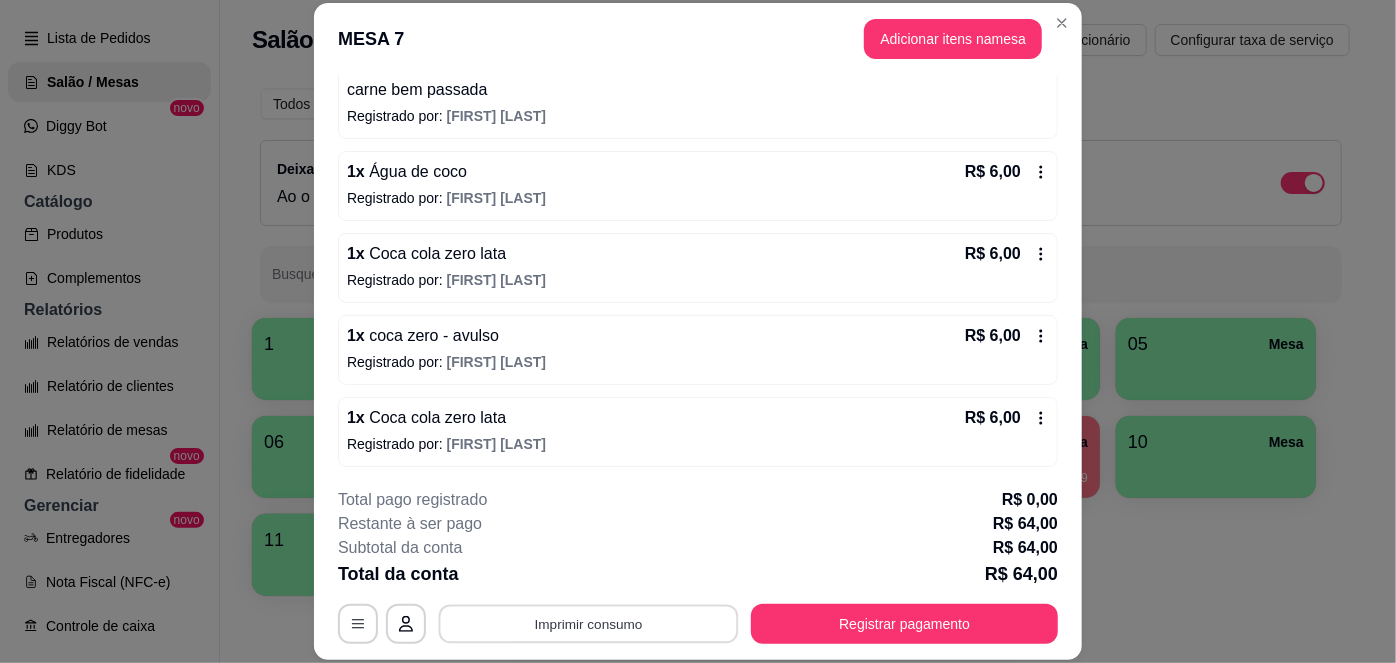 click on "Imprimir consumo" at bounding box center (589, 623) 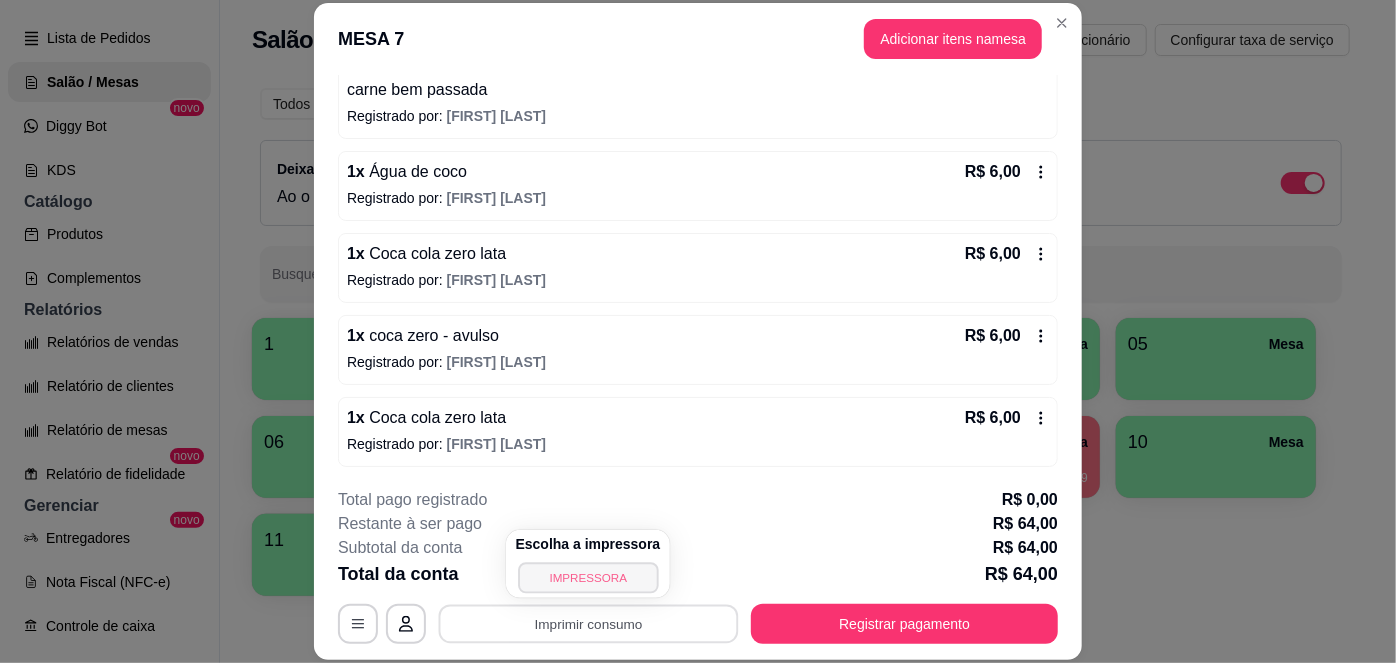 click on "IMPRESSORA" at bounding box center (588, 577) 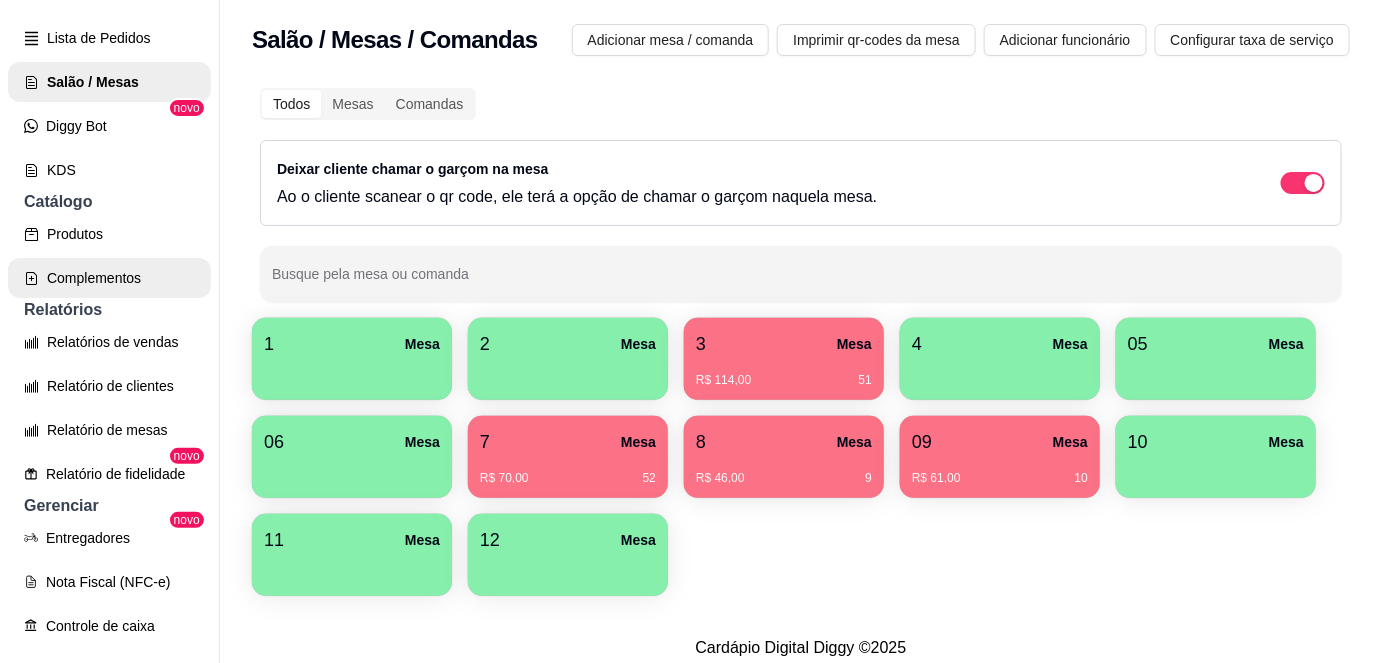 scroll, scrollTop: 0, scrollLeft: 0, axis: both 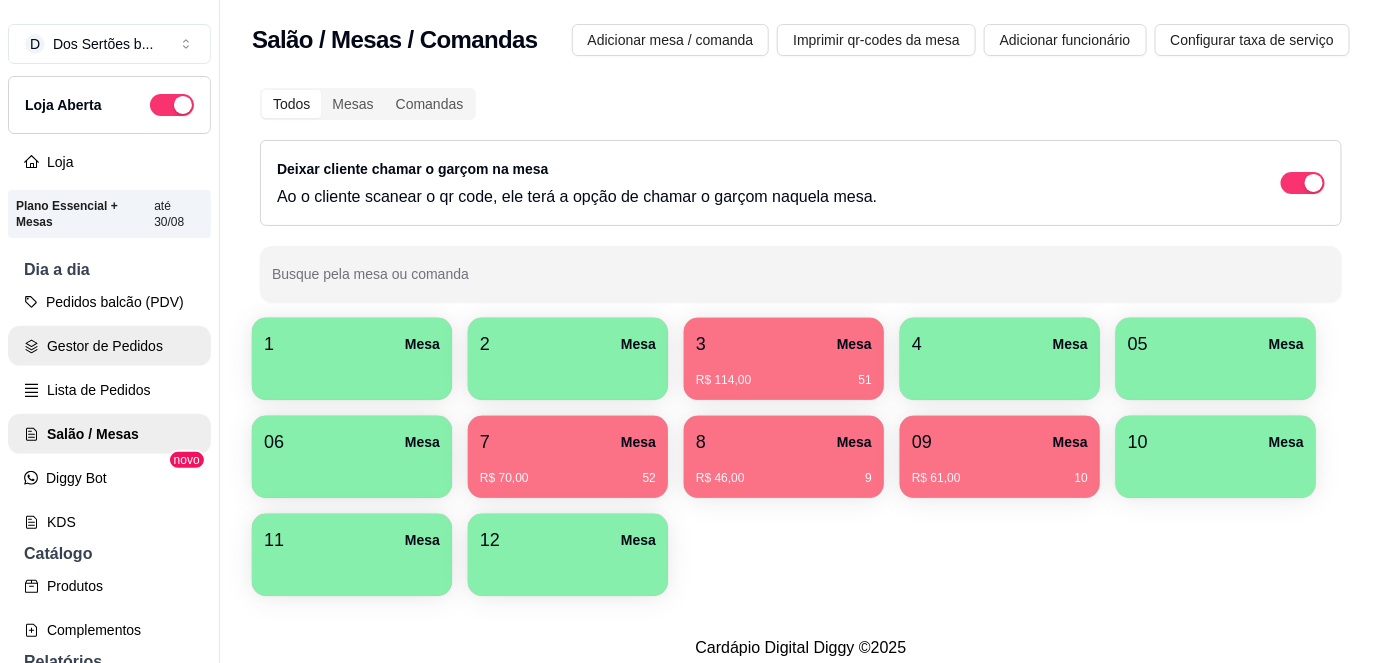 click on "Gestor de Pedidos" at bounding box center [109, 346] 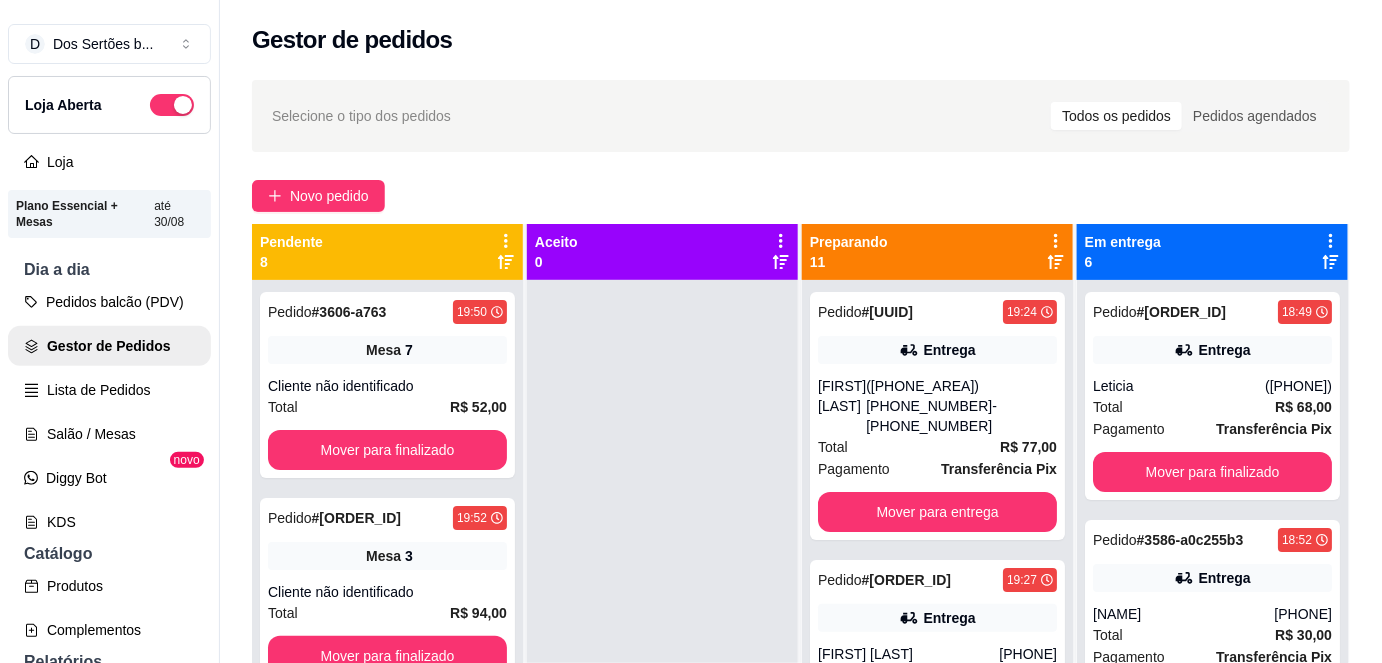 scroll, scrollTop: 56, scrollLeft: 0, axis: vertical 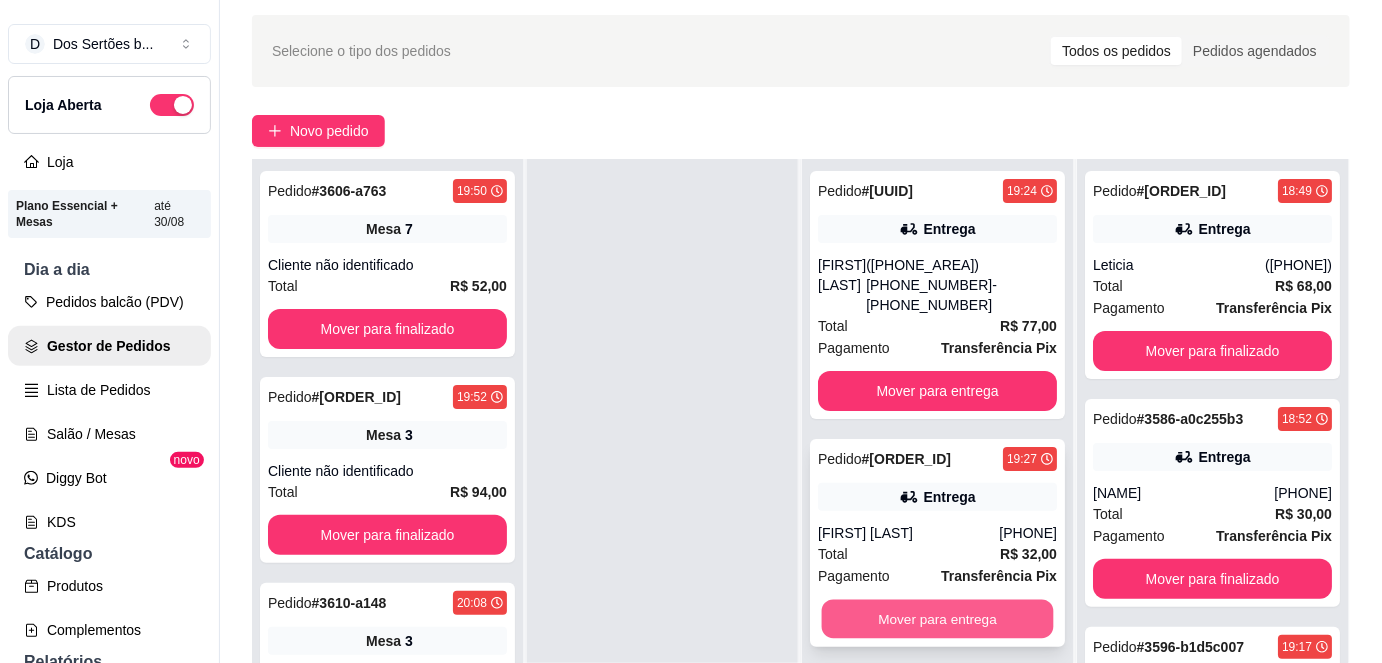 click on "Mover para entrega" at bounding box center (938, 619) 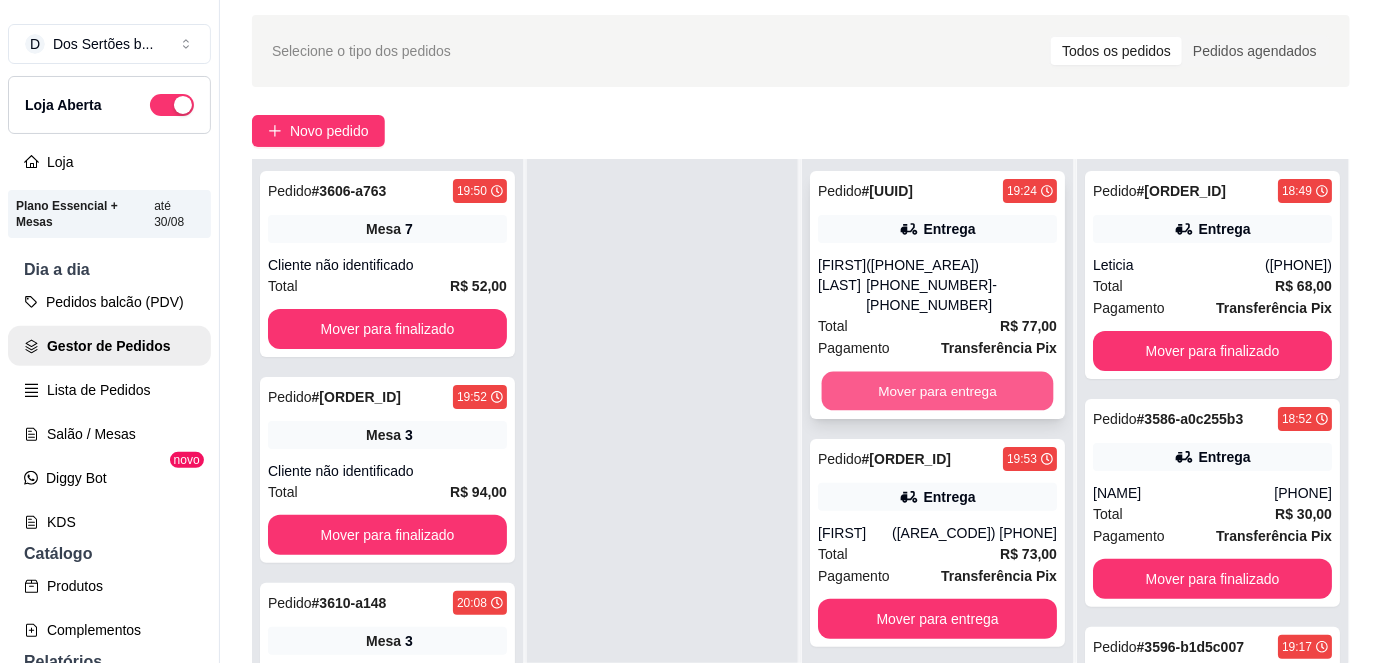 click on "Mover para entrega" at bounding box center [938, 391] 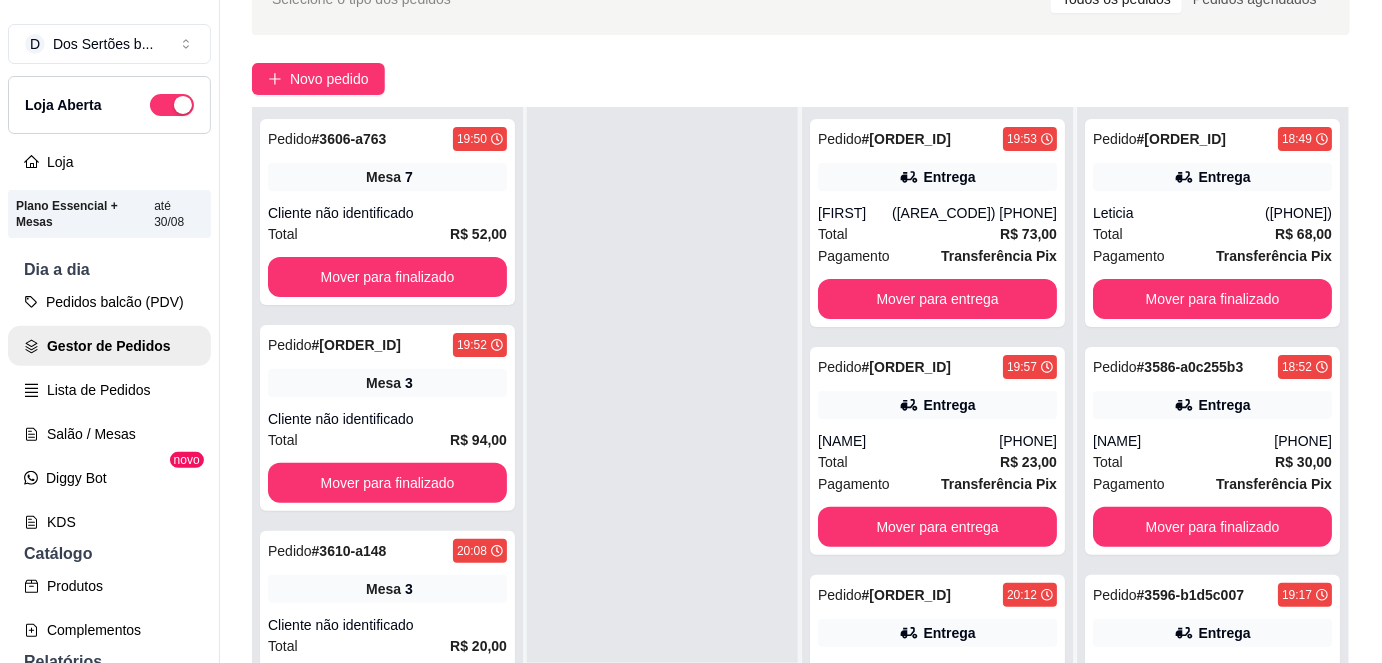 scroll, scrollTop: 120, scrollLeft: 0, axis: vertical 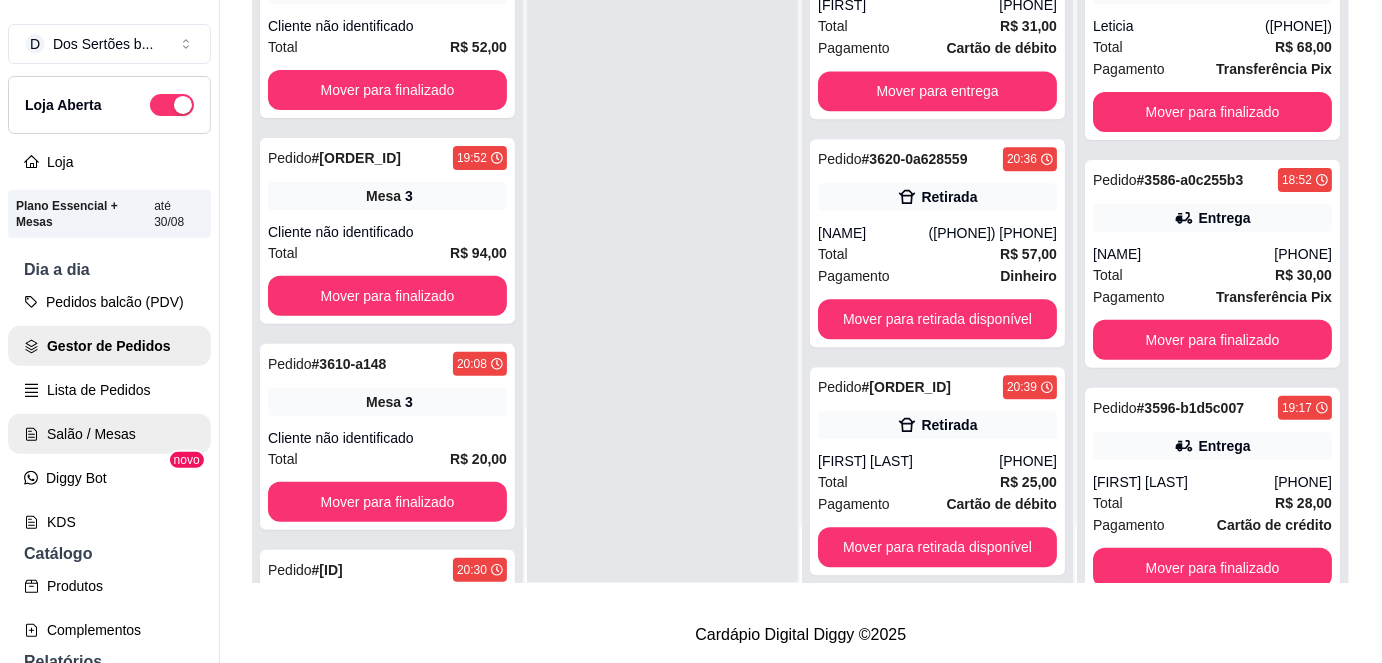 click on "Salão / Mesas" at bounding box center (109, 434) 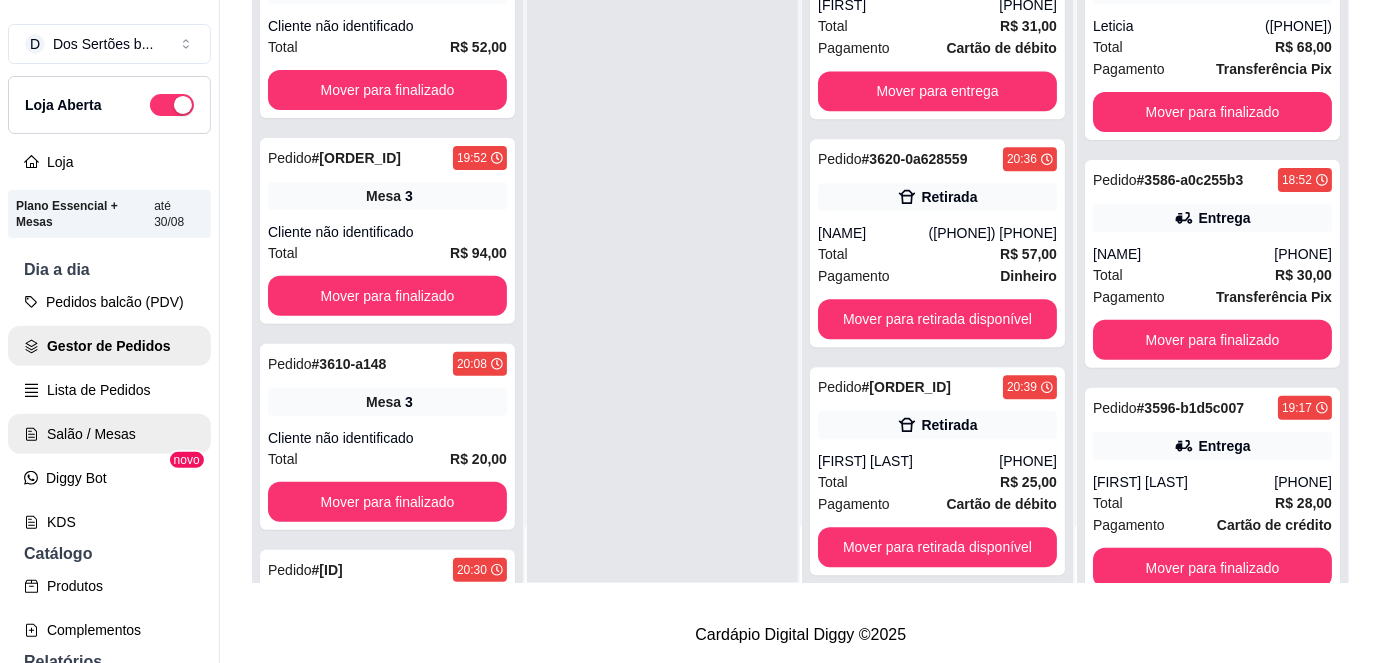 scroll, scrollTop: 0, scrollLeft: 0, axis: both 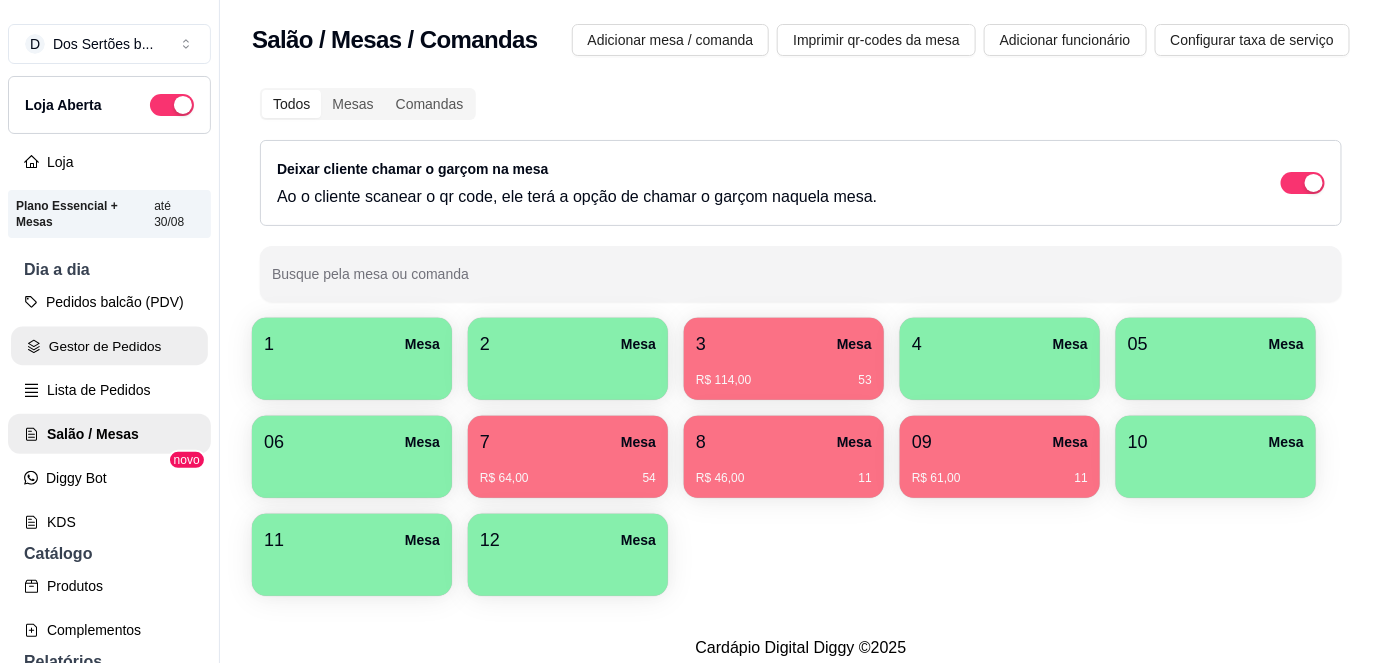 click on "Gestor de Pedidos" at bounding box center (109, 346) 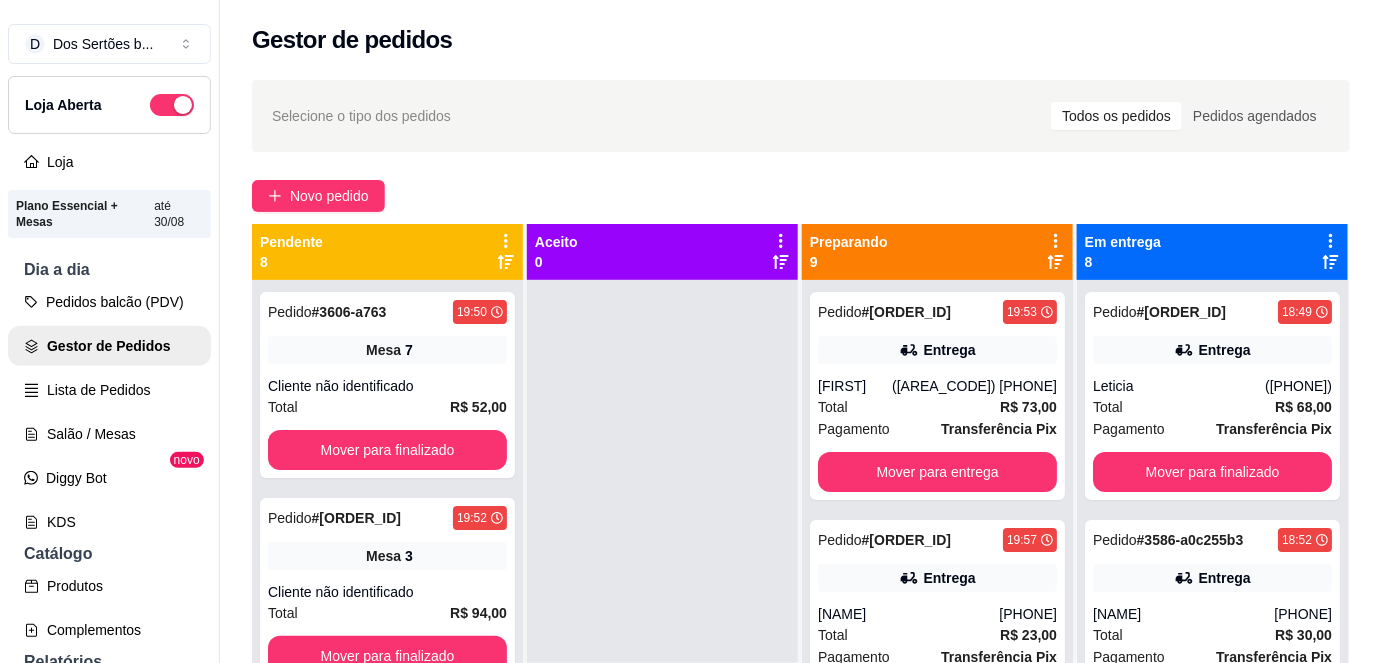 scroll, scrollTop: 56, scrollLeft: 0, axis: vertical 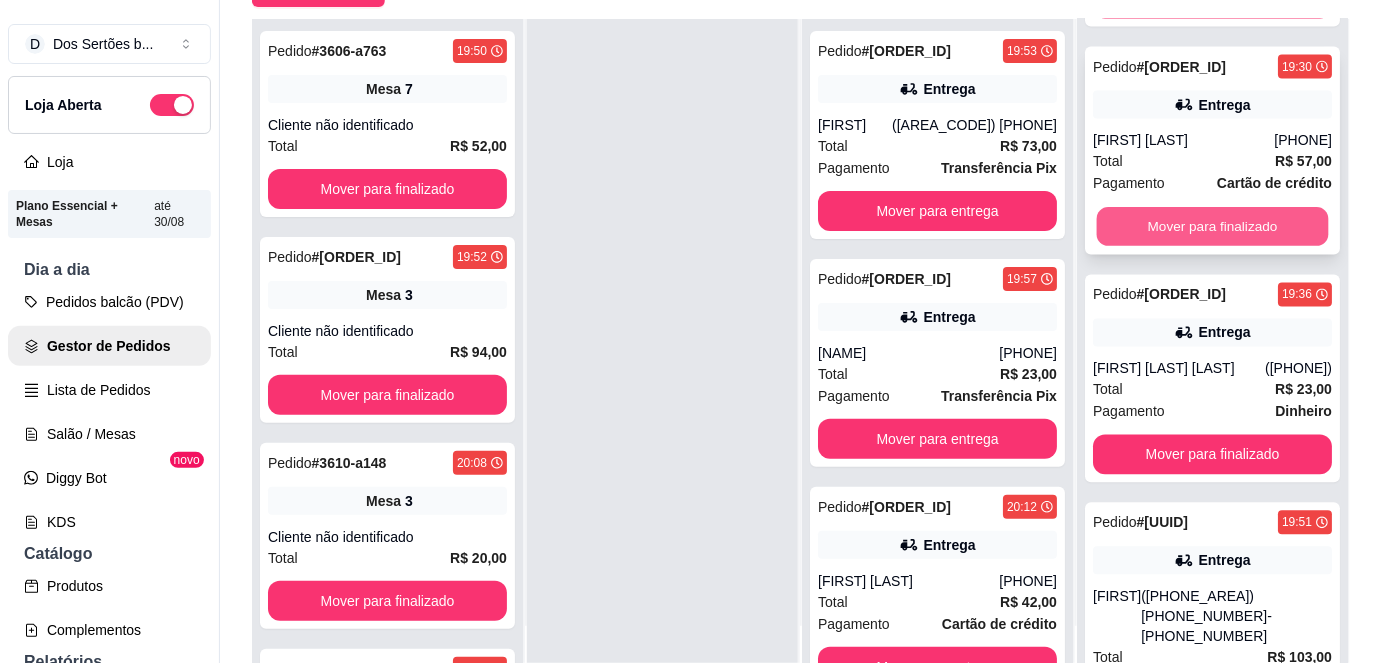 click on "Mover para finalizado" at bounding box center (1213, 227) 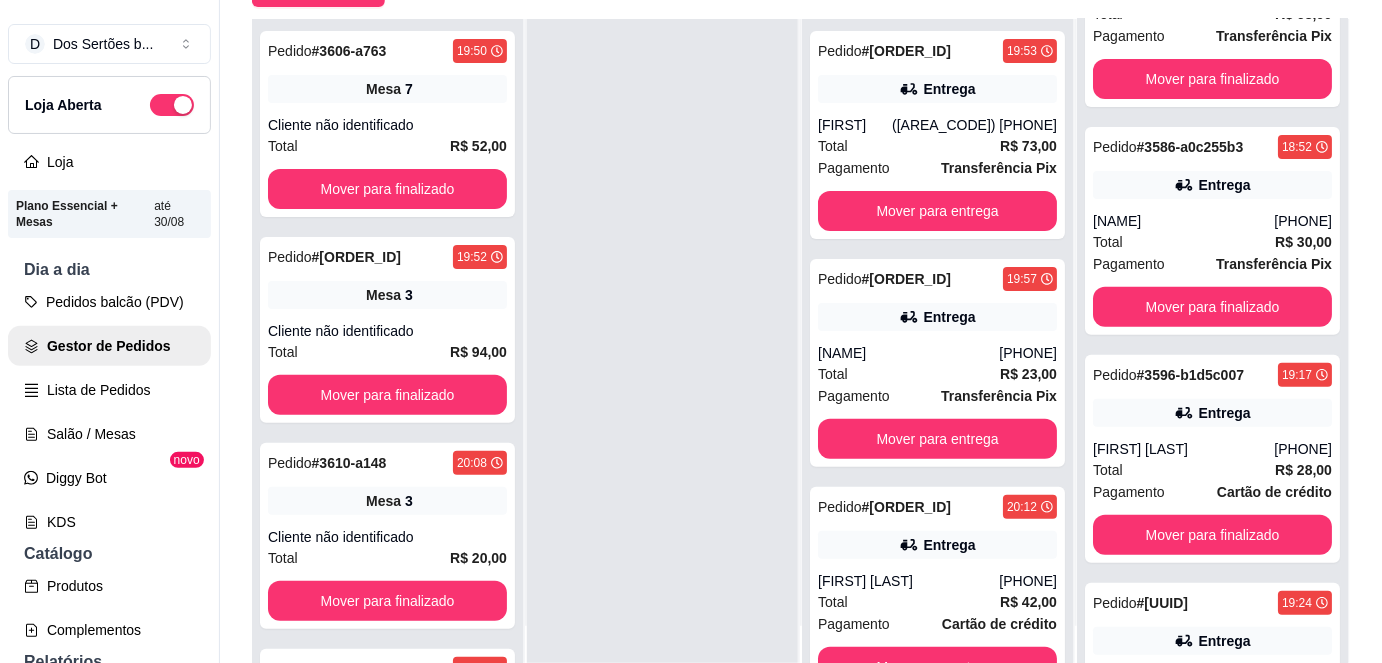 scroll, scrollTop: 0, scrollLeft: 0, axis: both 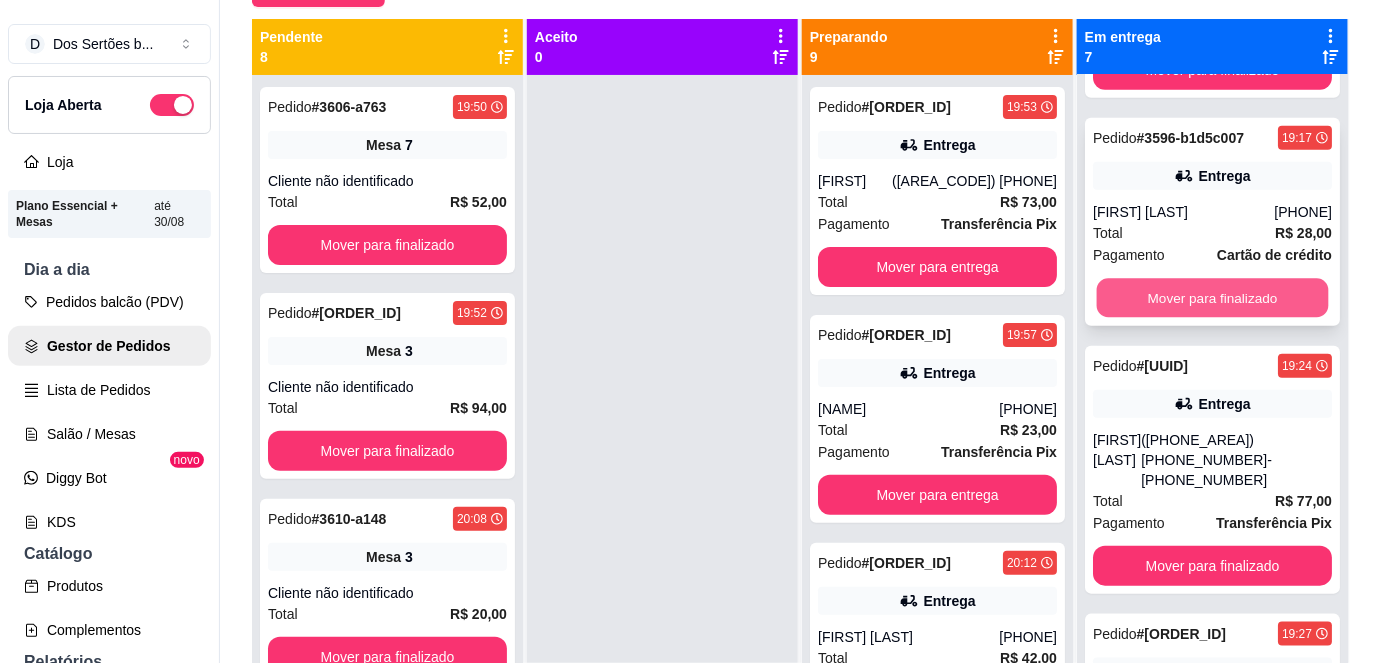 click on "Mover para finalizado" at bounding box center (1213, 298) 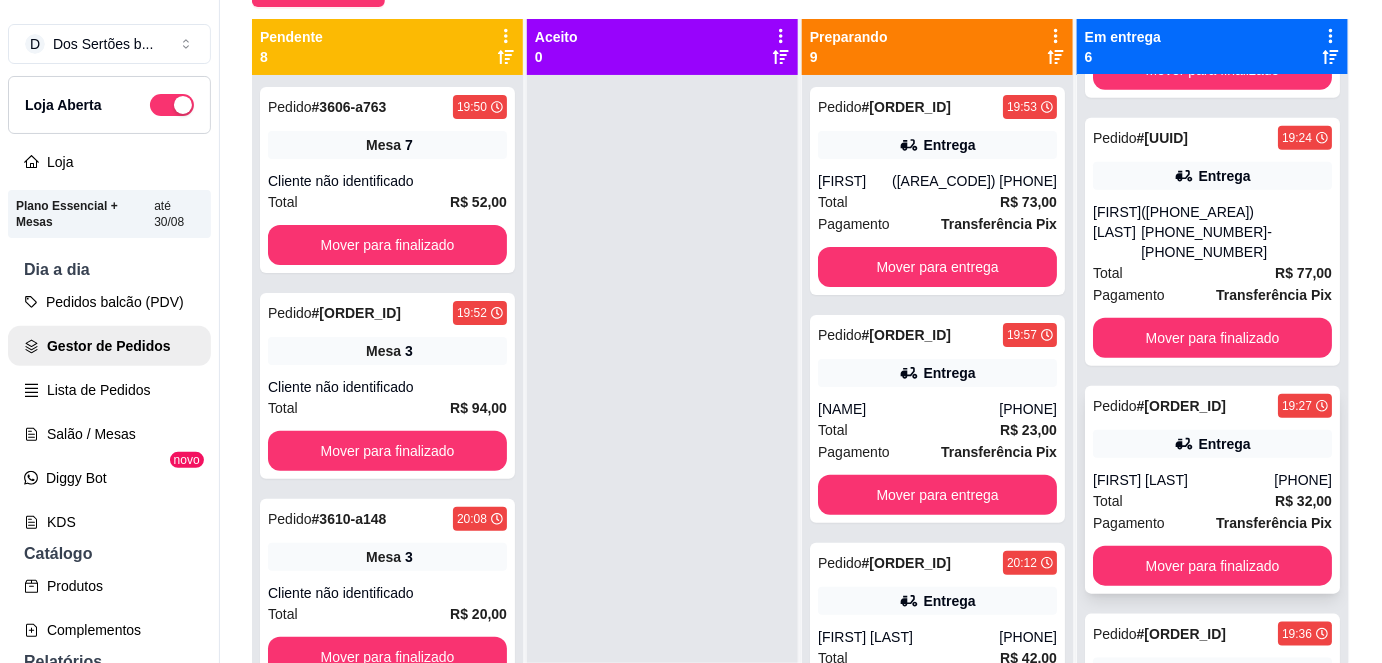 scroll, scrollTop: 744, scrollLeft: 0, axis: vertical 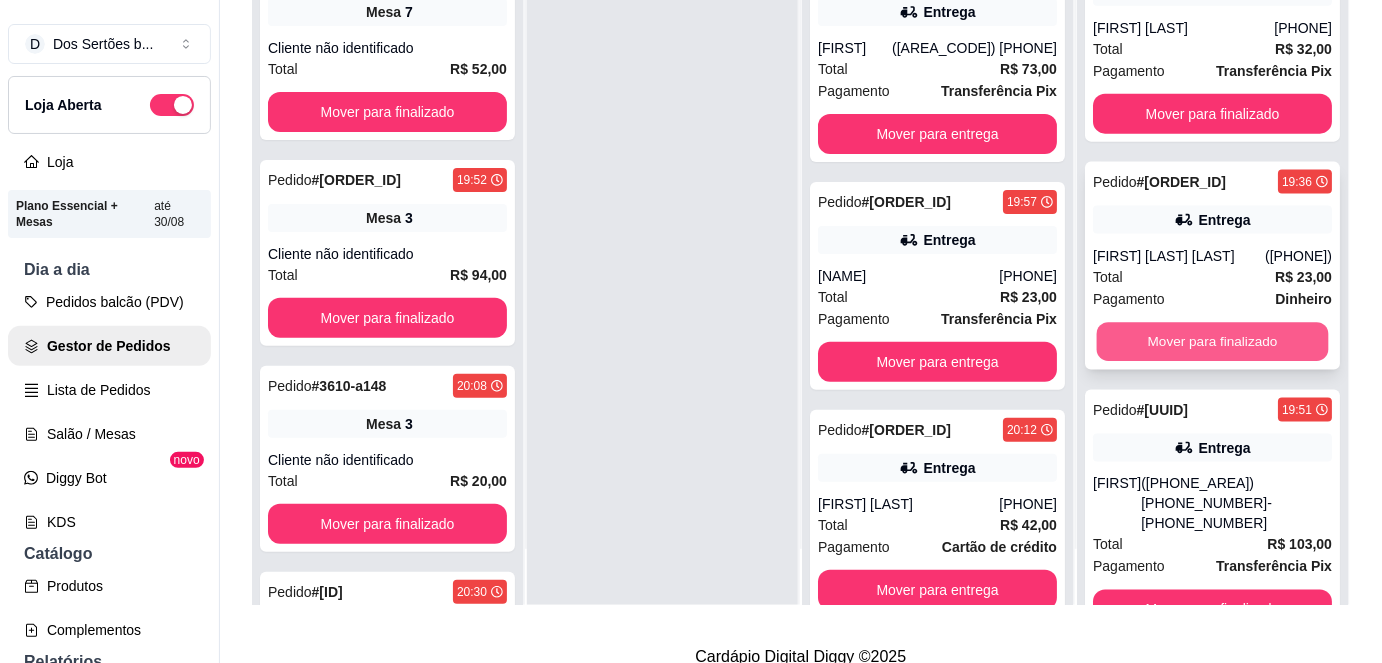click on "Mover para finalizado" at bounding box center (1213, 342) 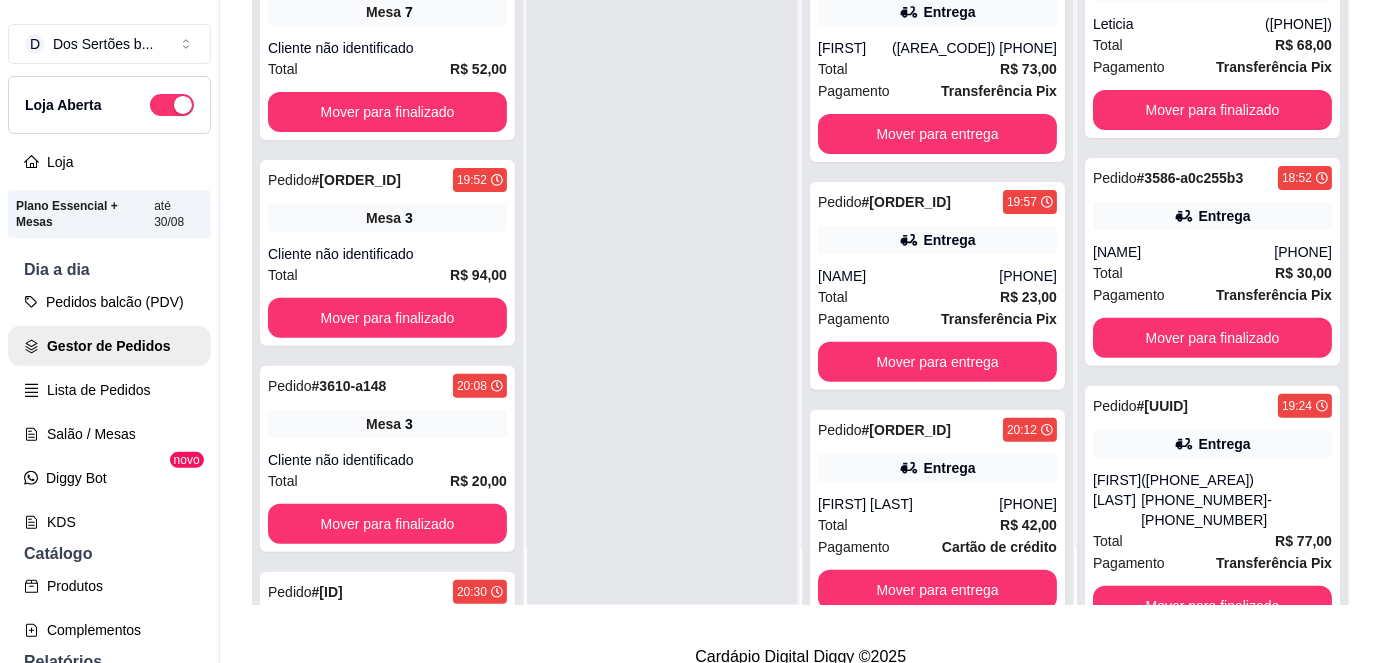 scroll, scrollTop: 0, scrollLeft: 0, axis: both 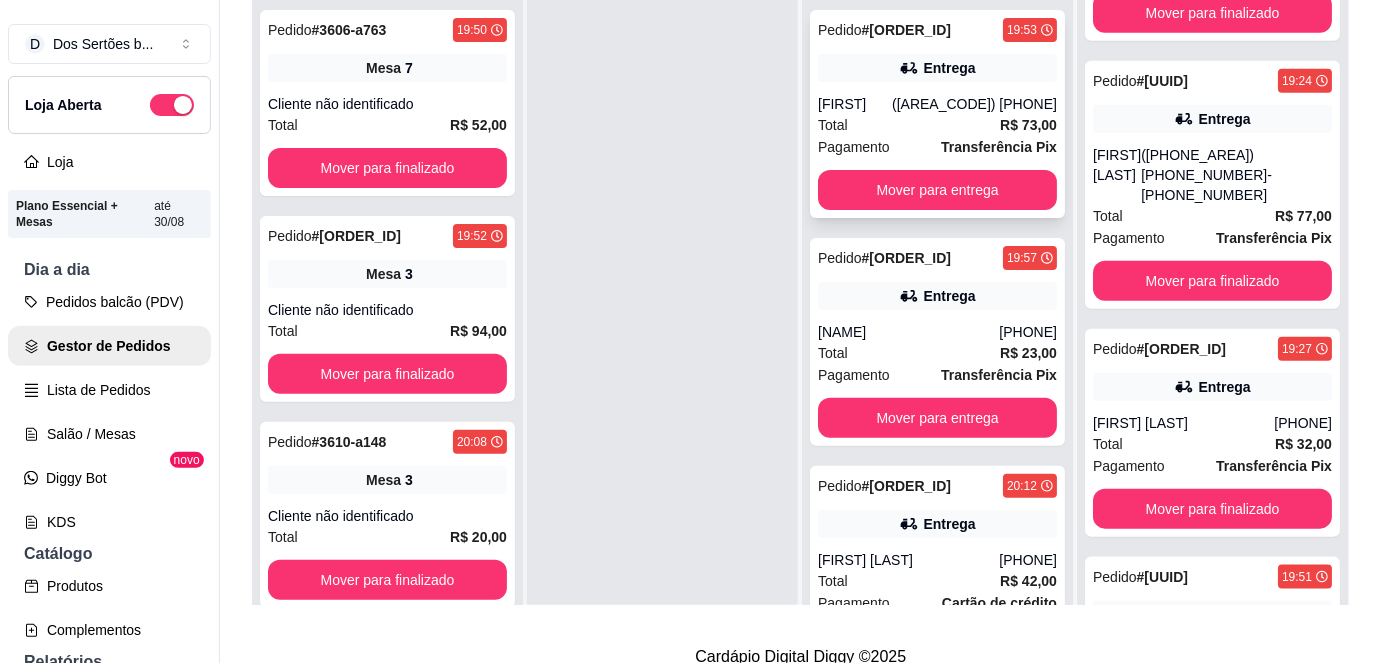 click on "Total R$ 73,00" at bounding box center [937, 125] 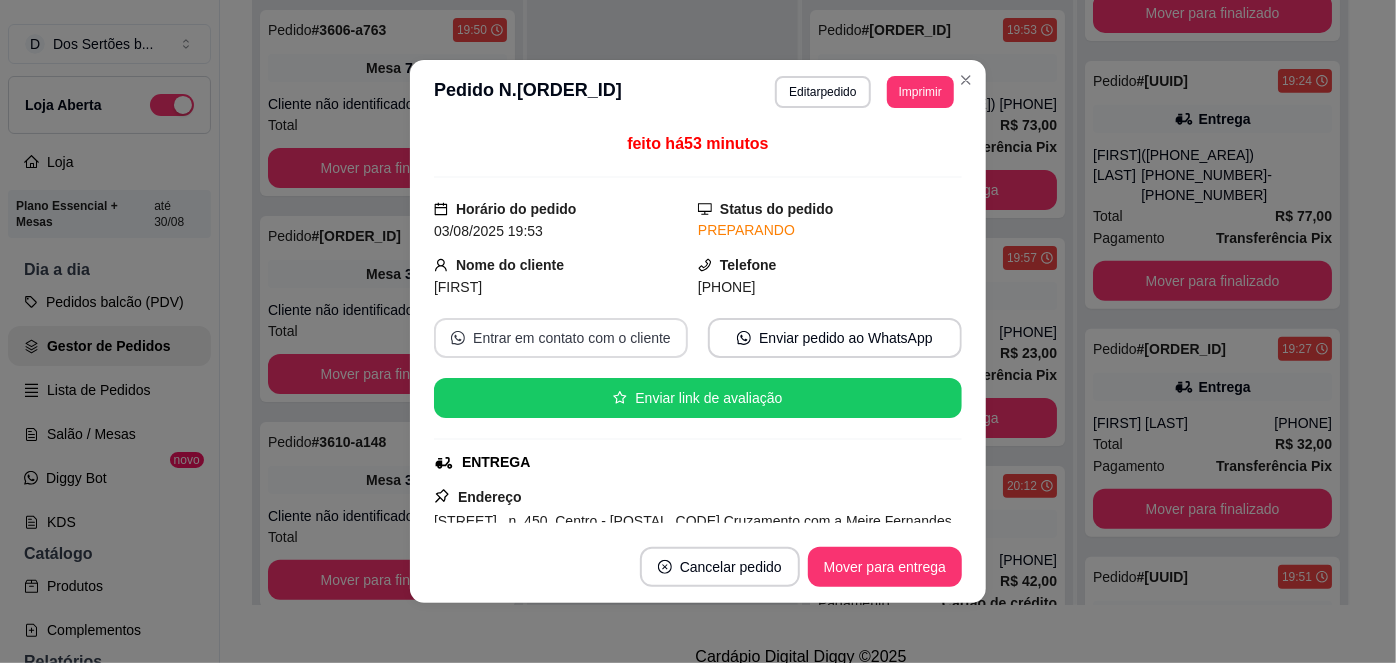 scroll, scrollTop: 467, scrollLeft: 0, axis: vertical 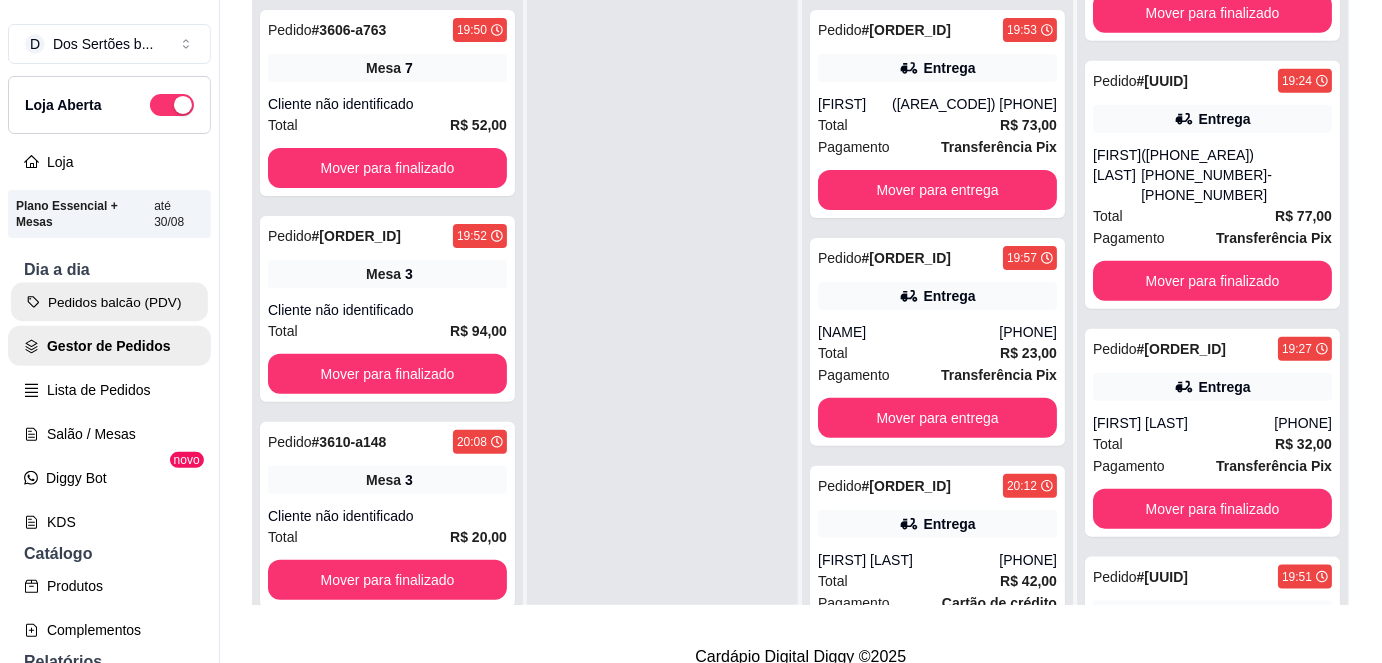 click on "Pedidos balcão (PDV)" at bounding box center [109, 302] 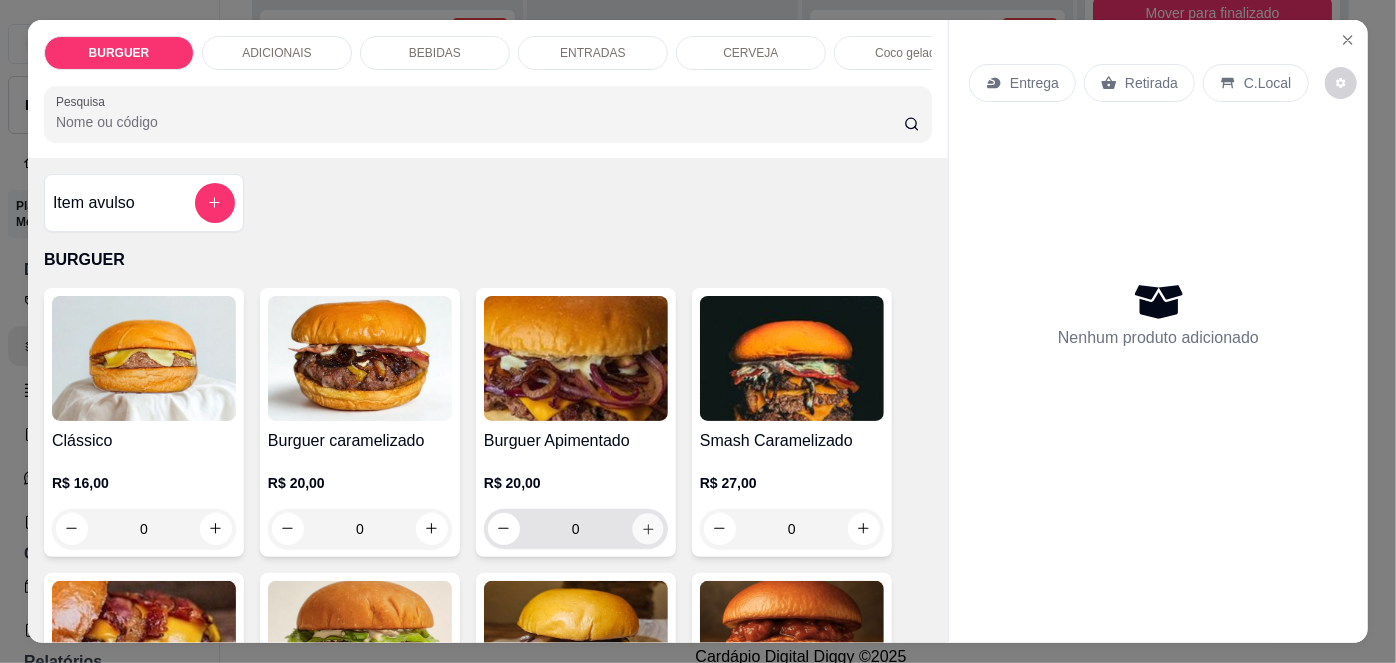 click 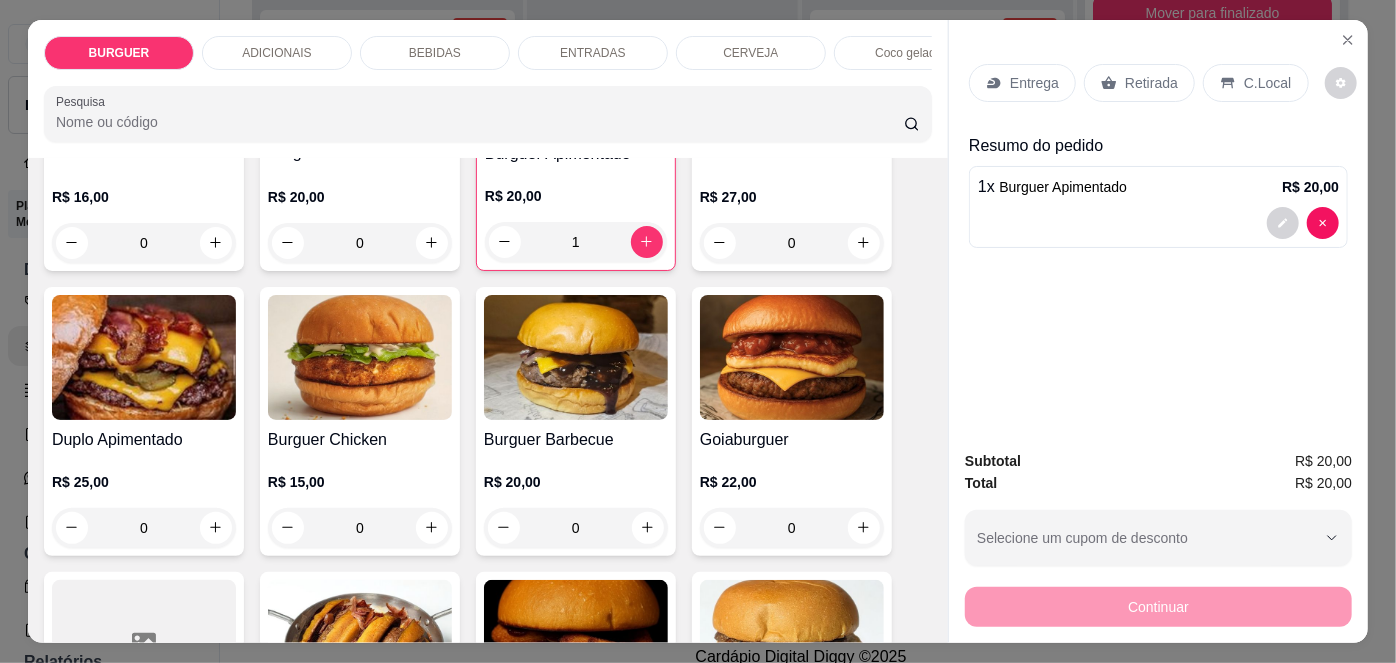 scroll, scrollTop: 301, scrollLeft: 0, axis: vertical 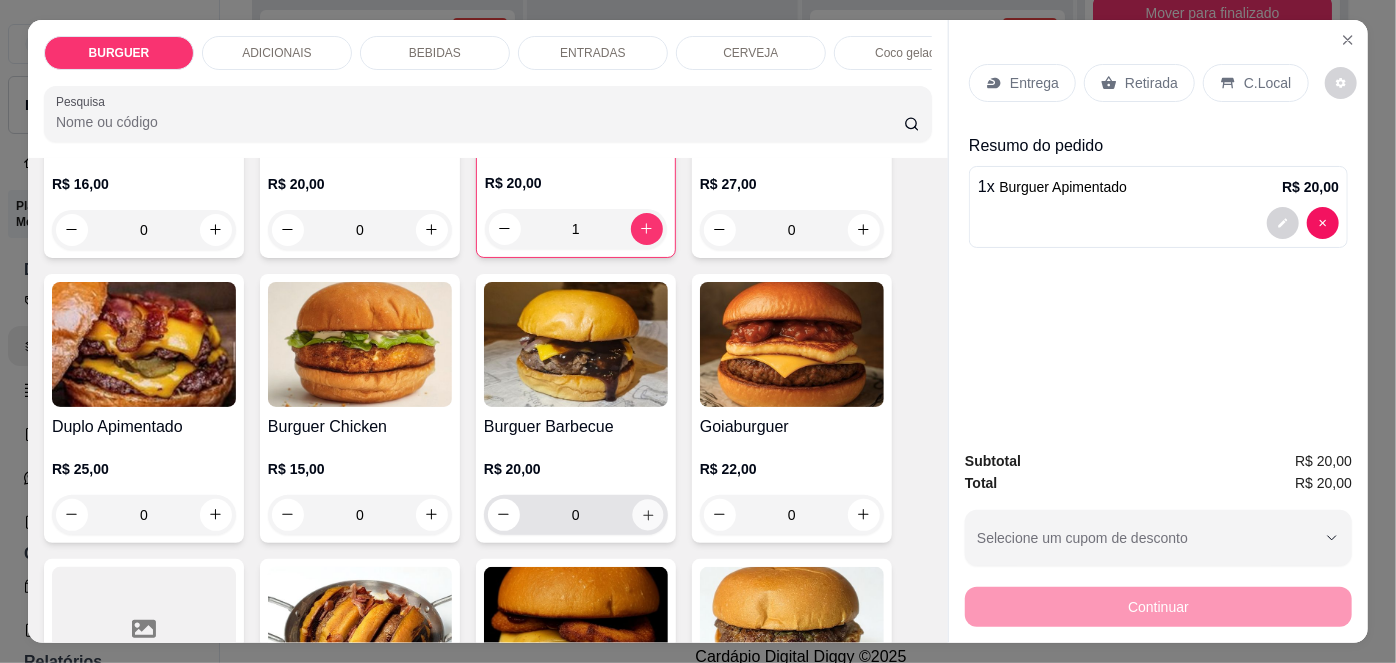 click at bounding box center [647, 514] 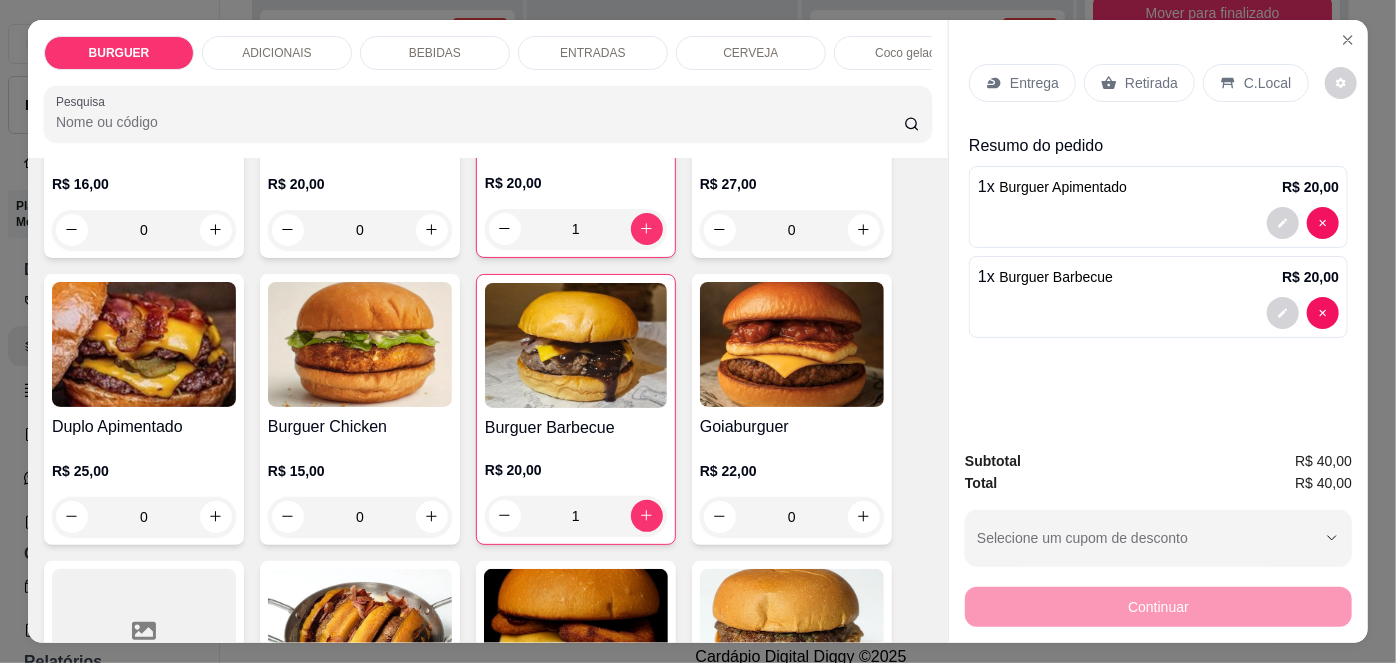 click on "Entrega" at bounding box center [1022, 83] 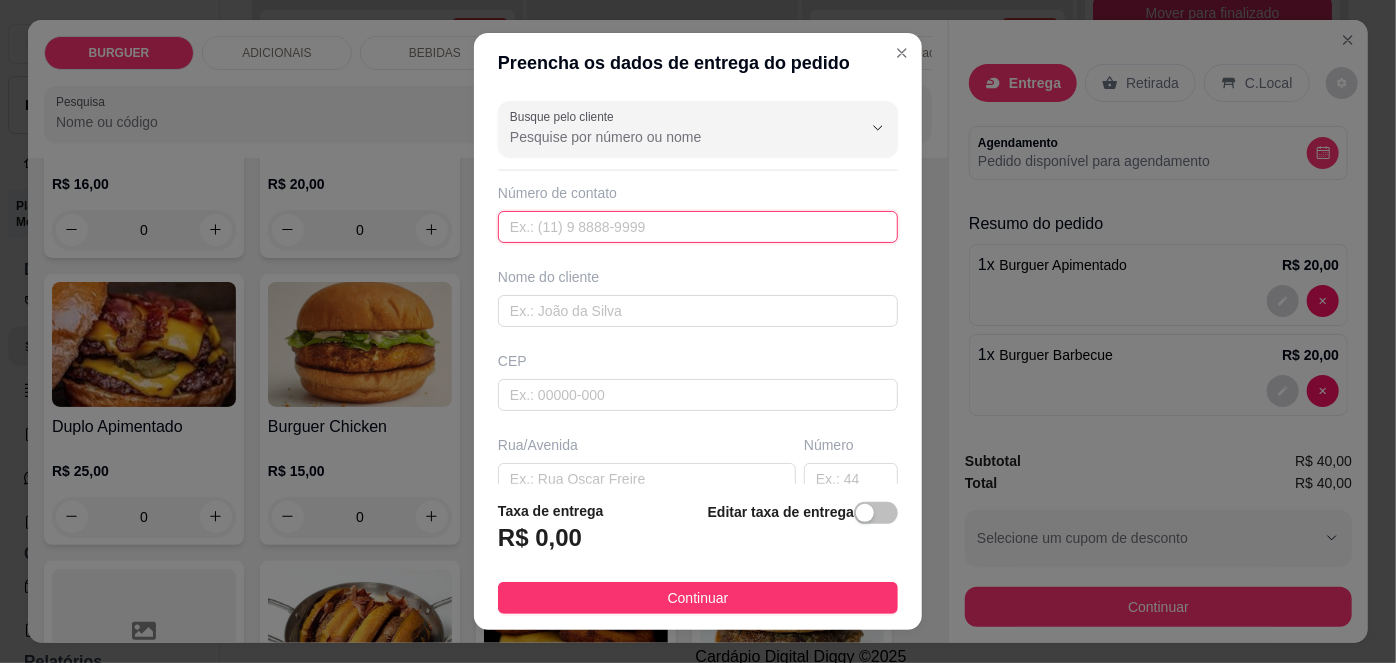 click at bounding box center (698, 227) 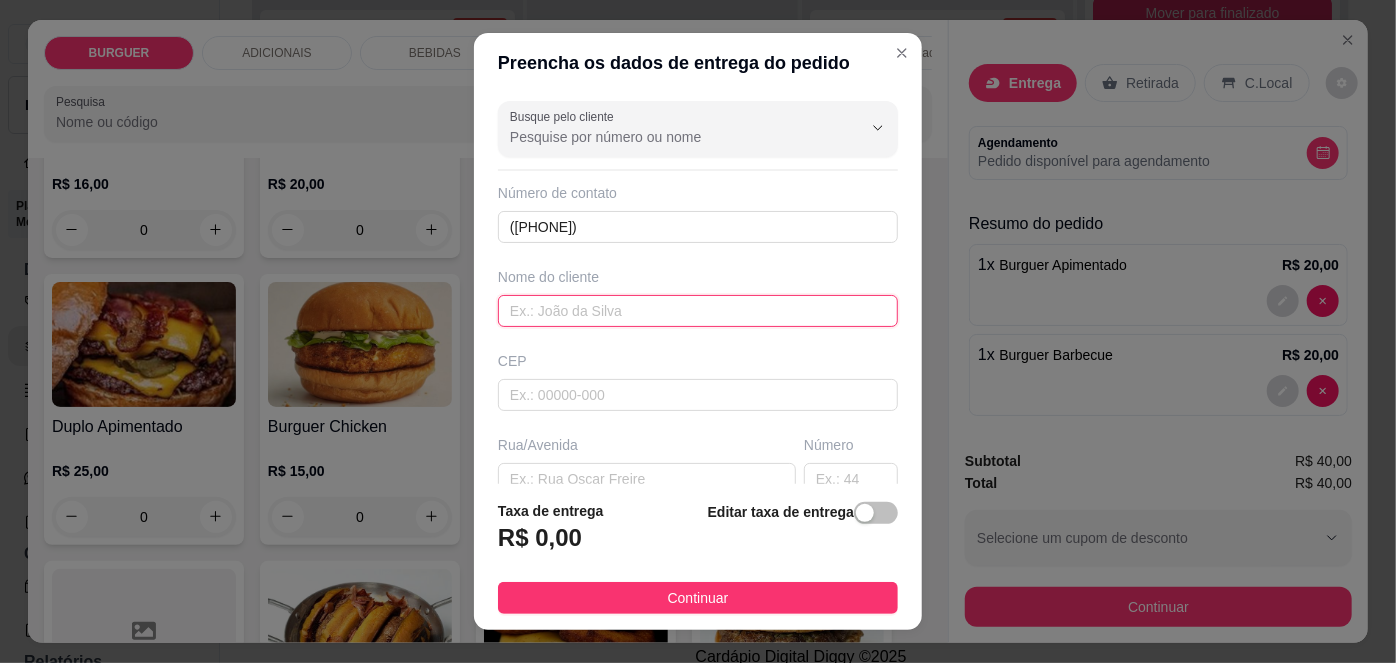click at bounding box center (698, 311) 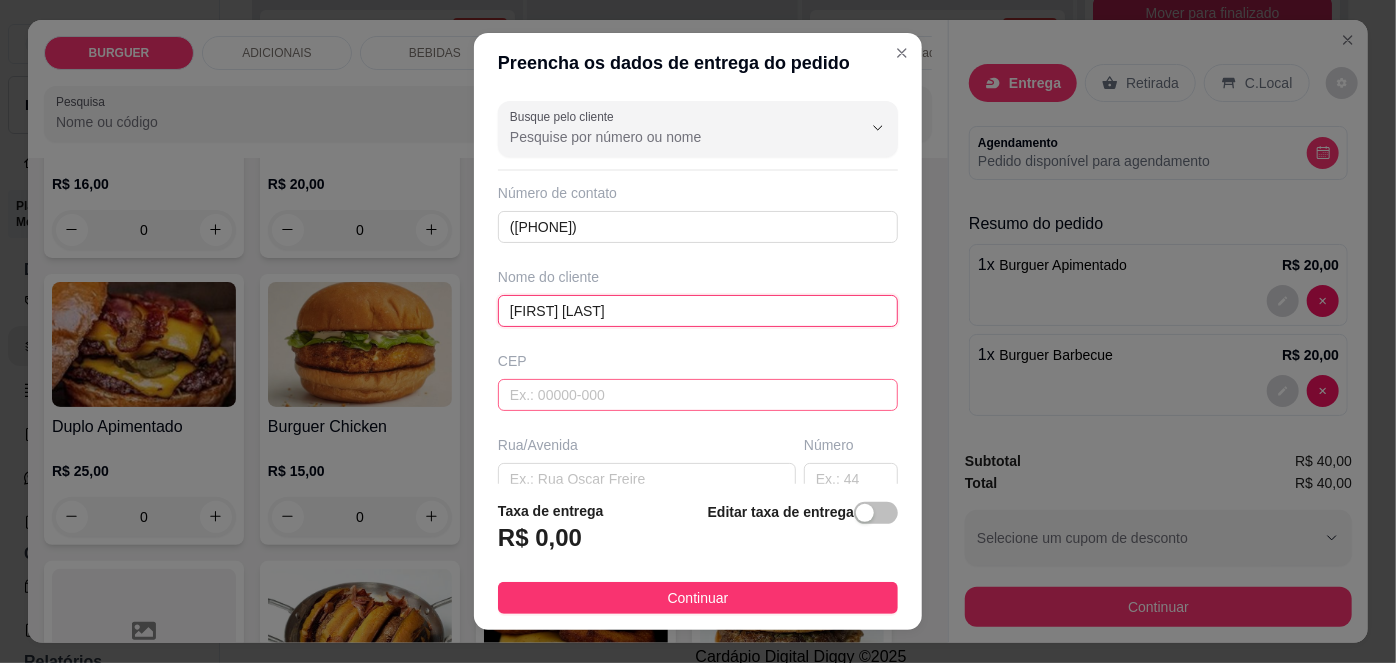 scroll, scrollTop: 109, scrollLeft: 0, axis: vertical 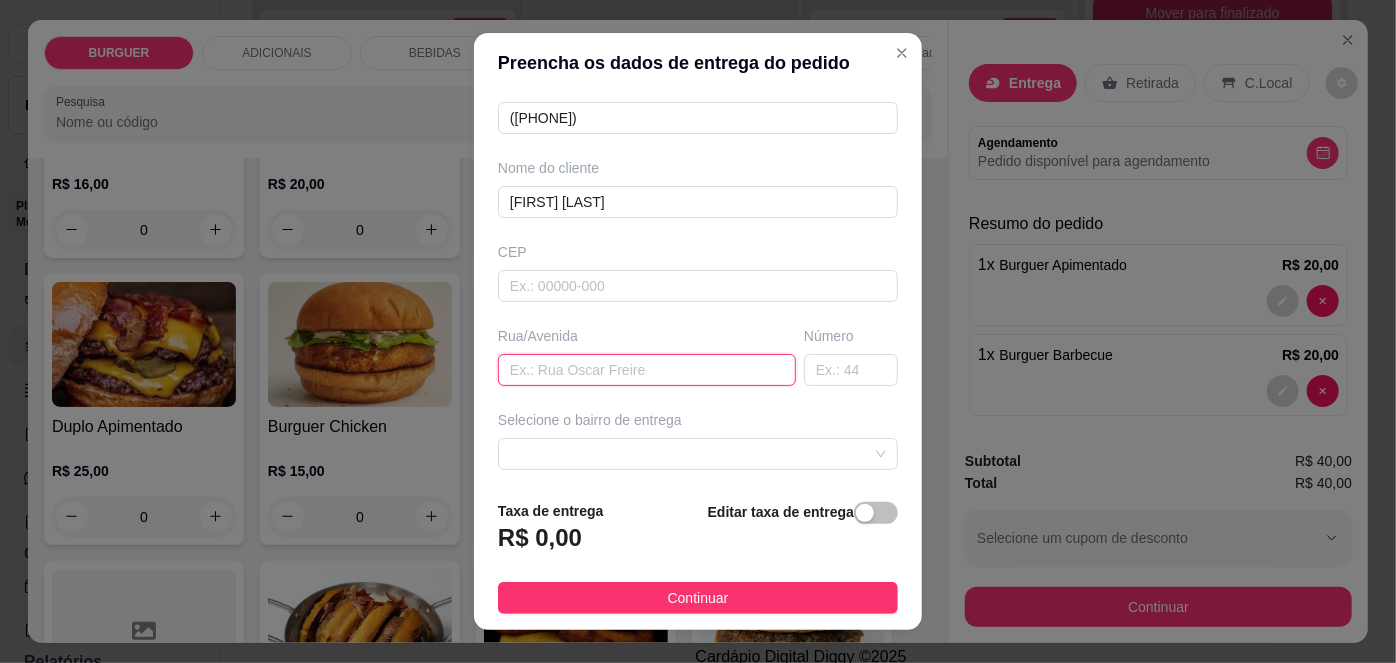 click at bounding box center (647, 370) 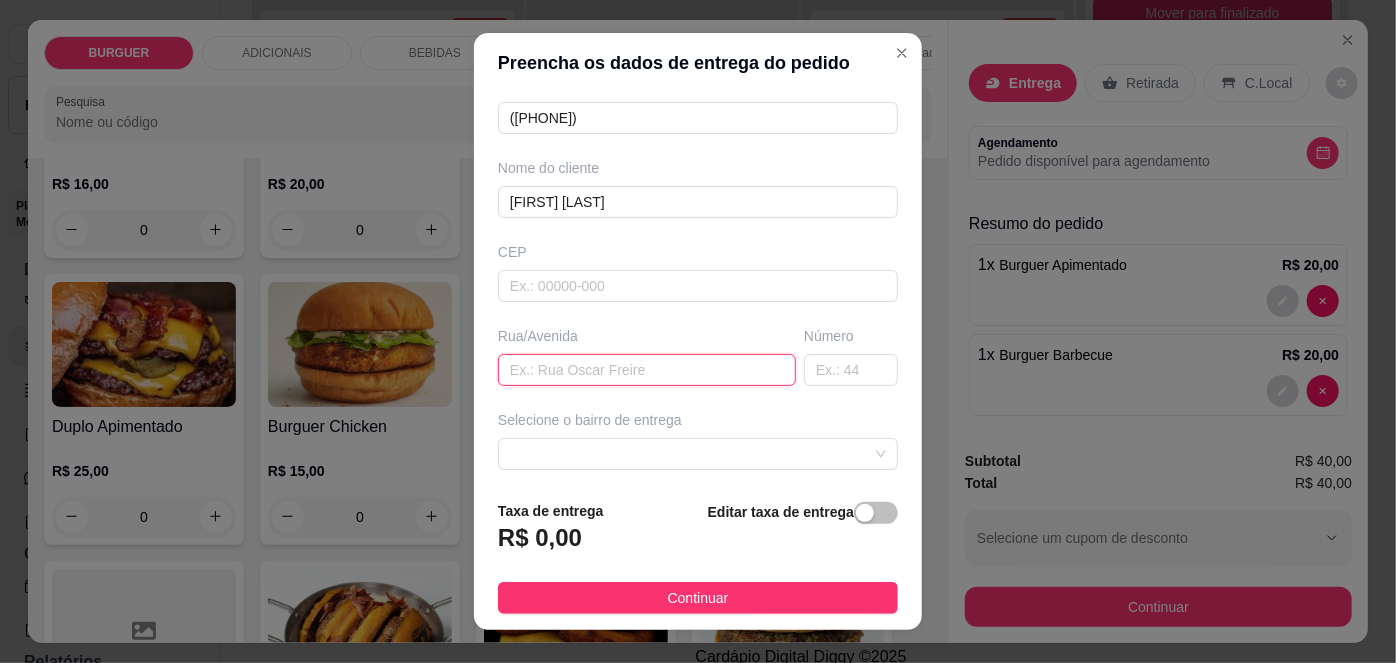 scroll, scrollTop: 0, scrollLeft: 0, axis: both 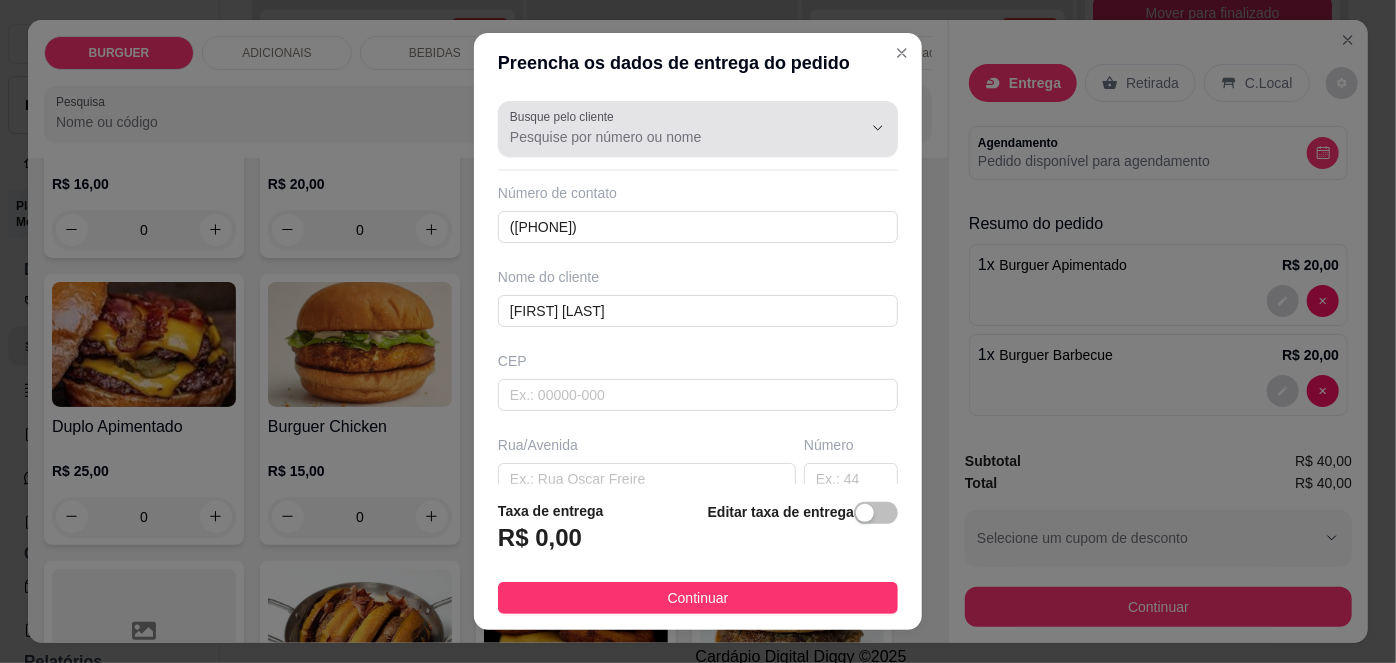 click on "Busque pelo cliente" at bounding box center (670, 137) 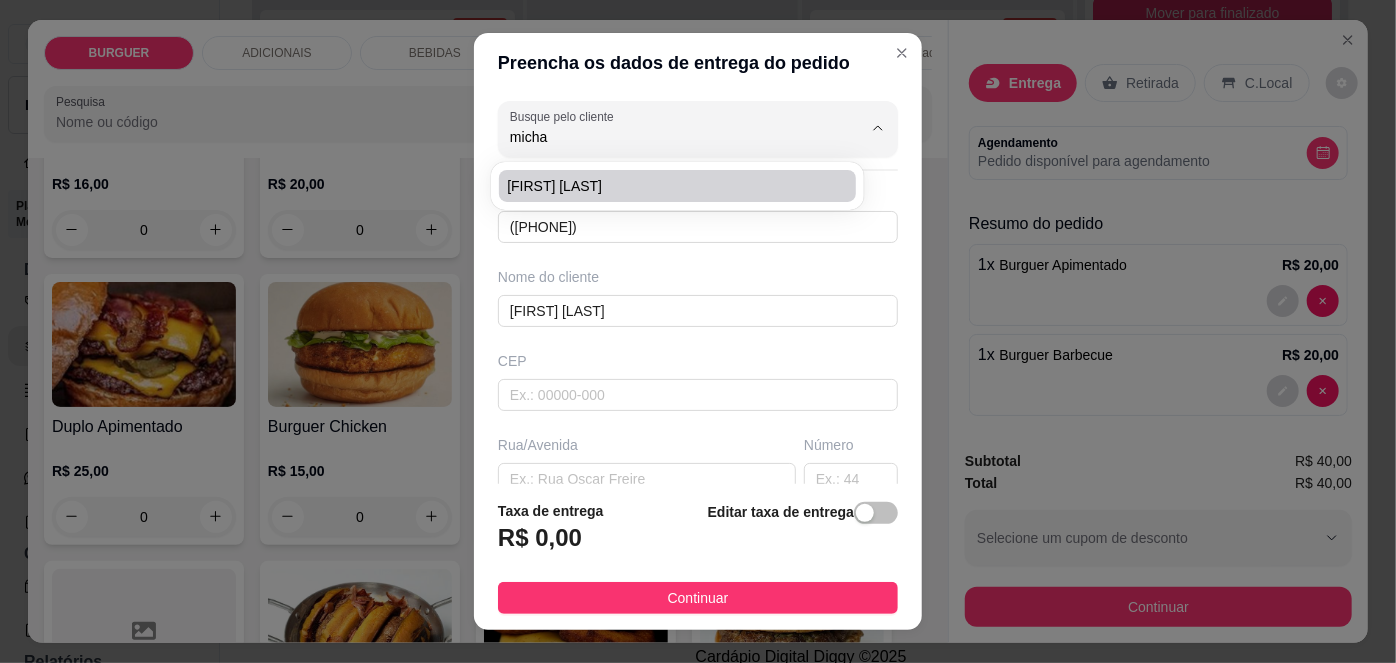 click on "[FIRST] [LAST]" at bounding box center (667, 186) 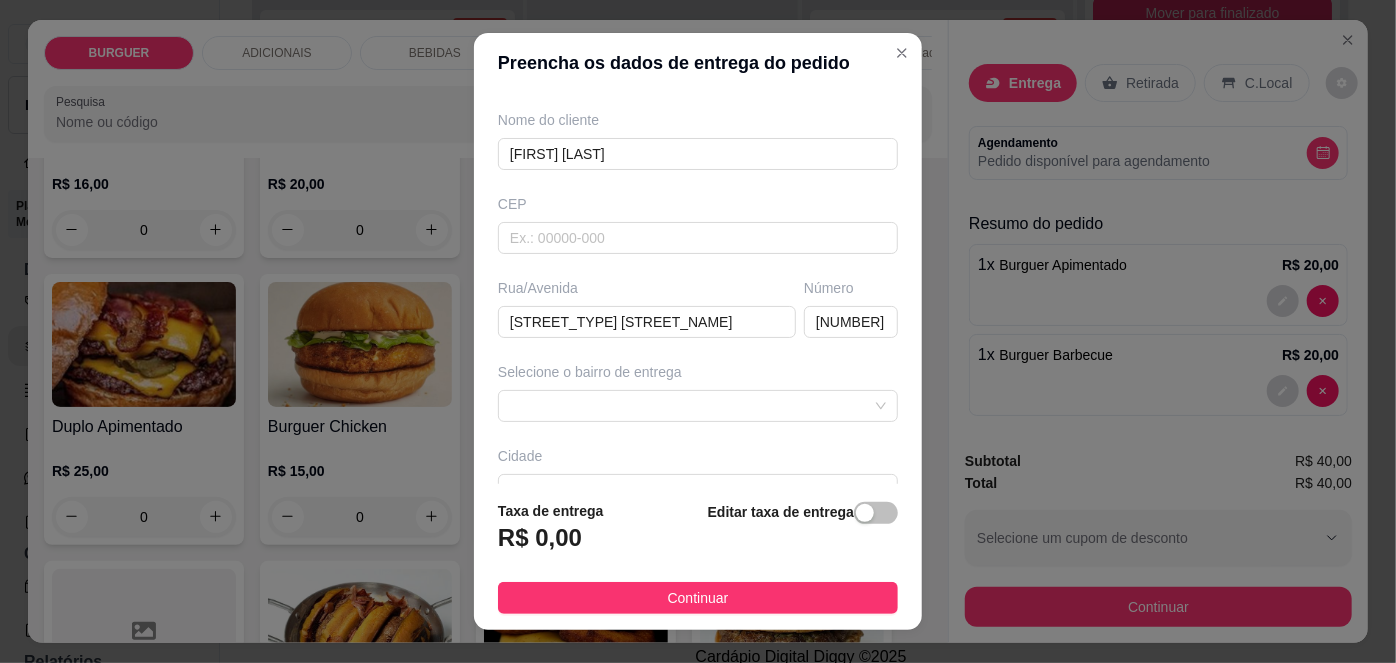 scroll, scrollTop: 279, scrollLeft: 0, axis: vertical 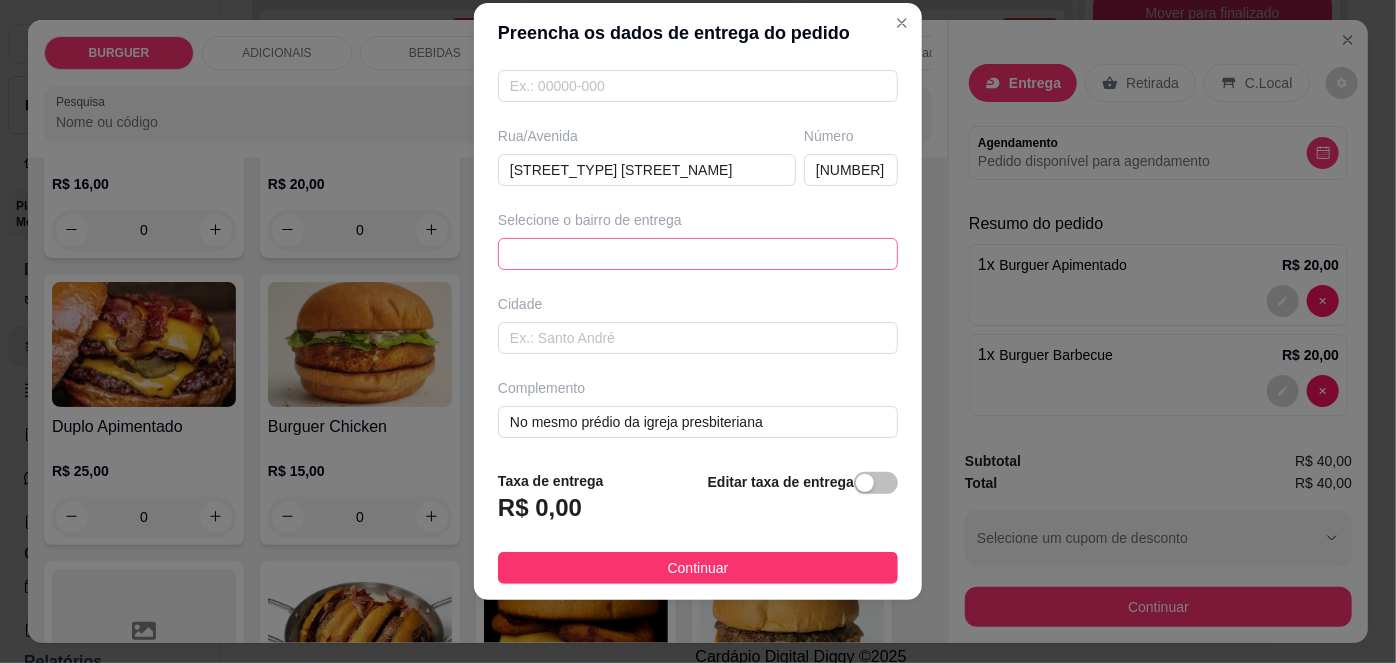 click on "[ID] [ID] [CITY] - [CITY] - [PRICE] [CITY] - [CITY] - [PRICE] [CITY] - [CITY] - [PRICE] [CITY] - [CITY] - [PRICE] [CITY] - [CITY] - [PRICE] [CITY] - [CITY] - [PRICE] [CITY] - [CITY] - [PRICE] [CITY] - [CITY] - [PRICE] [CITY] - [CITY] - [PRICE] [CITY] - [CITY] - [PRICE]" at bounding box center [698, 254] 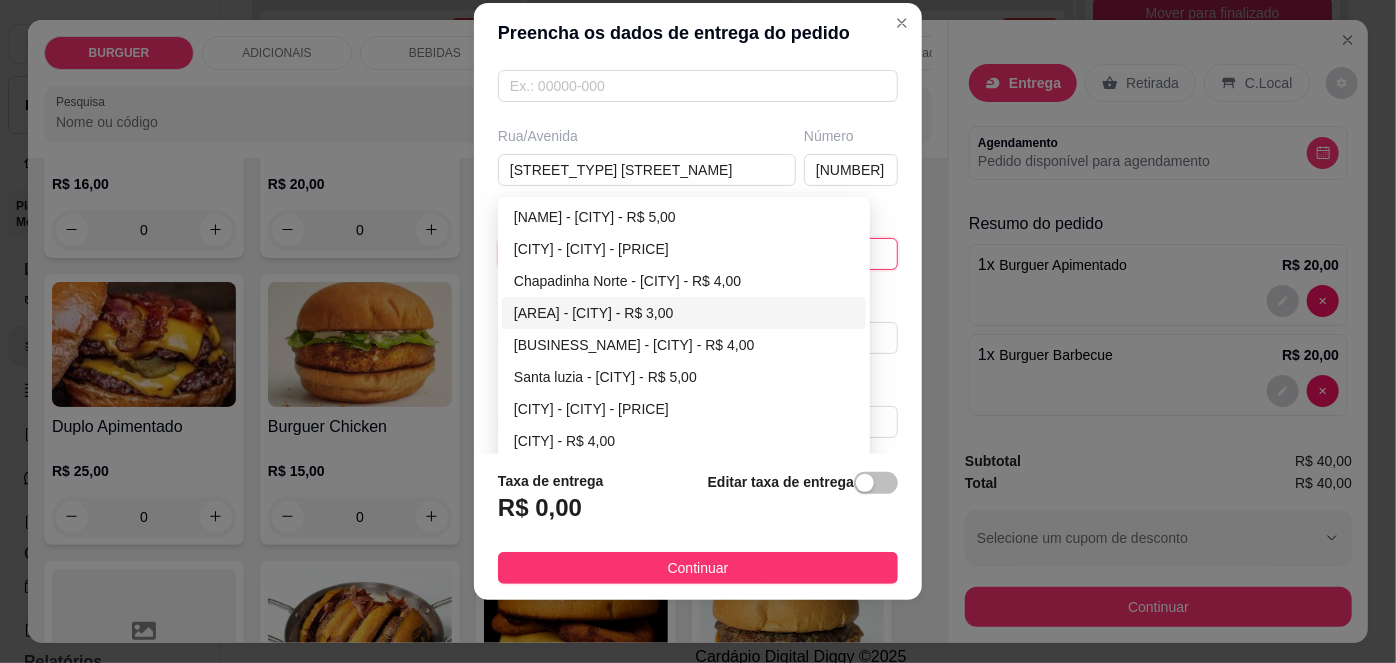 click on "[AREA] - [CITY] -  R$ 3,00" at bounding box center [684, 313] 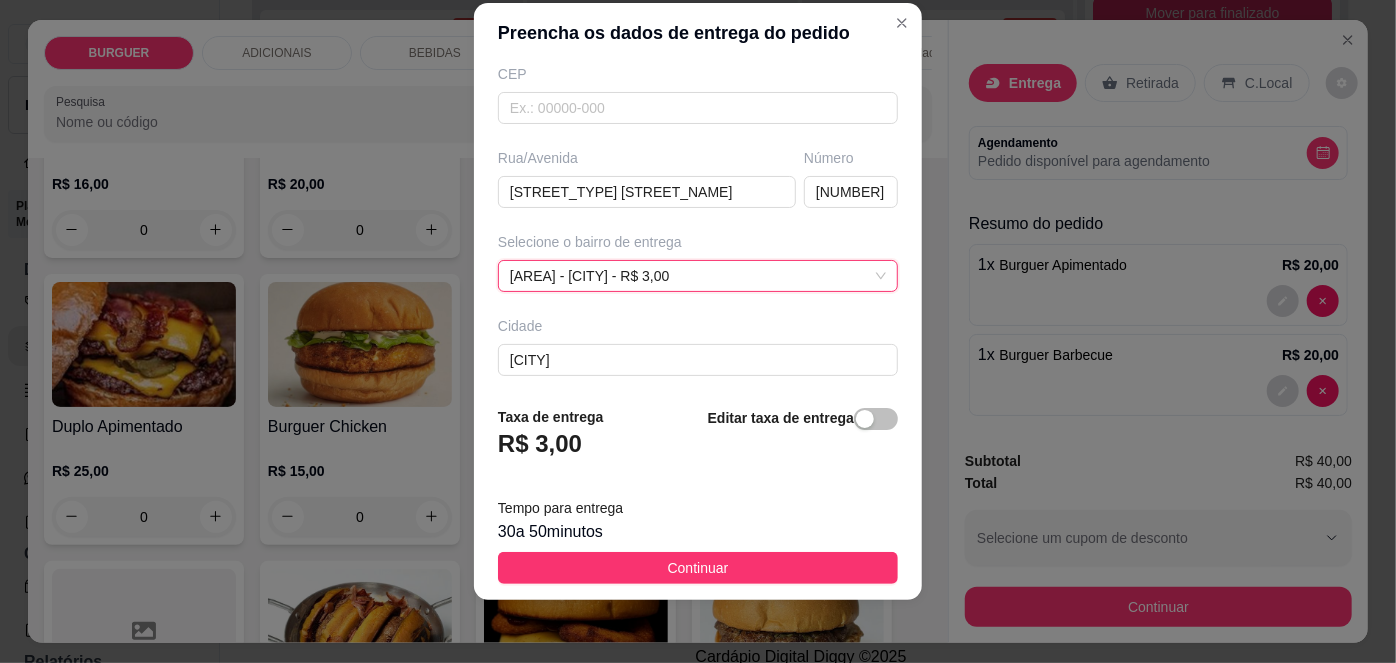 scroll, scrollTop: 279, scrollLeft: 0, axis: vertical 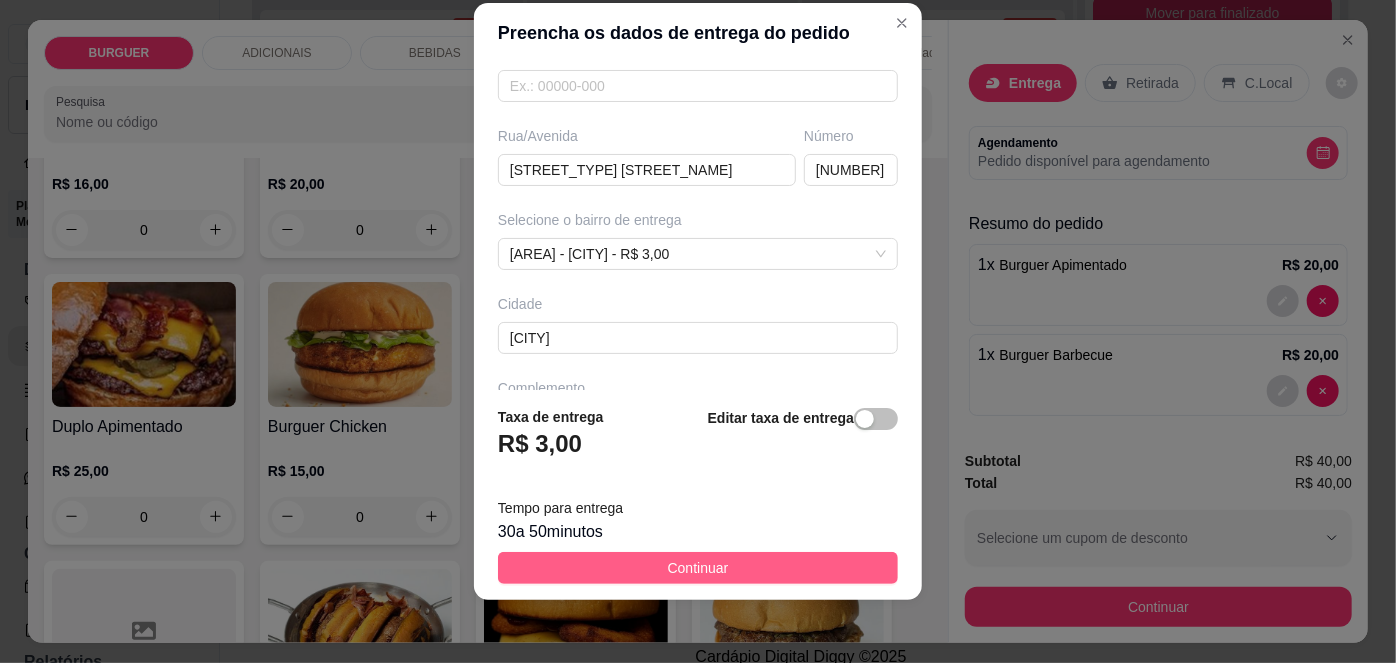 click on "Continuar" at bounding box center (698, 568) 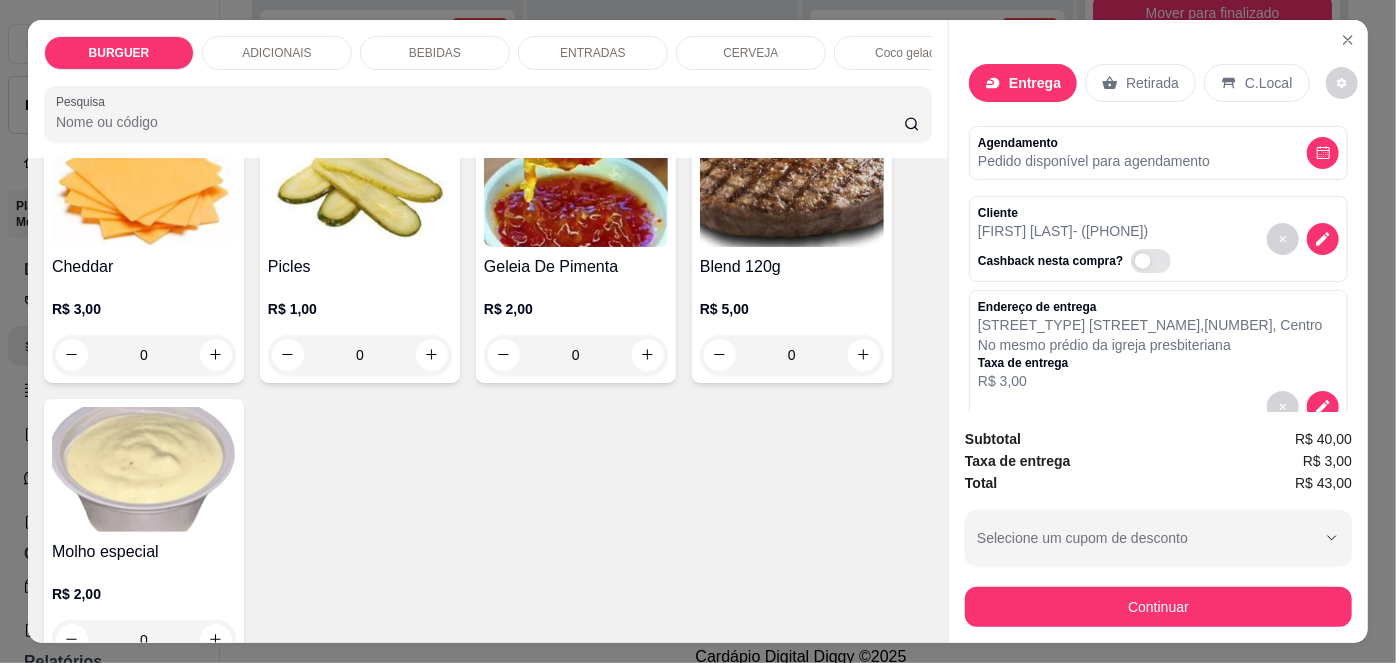 scroll, scrollTop: 1069, scrollLeft: 0, axis: vertical 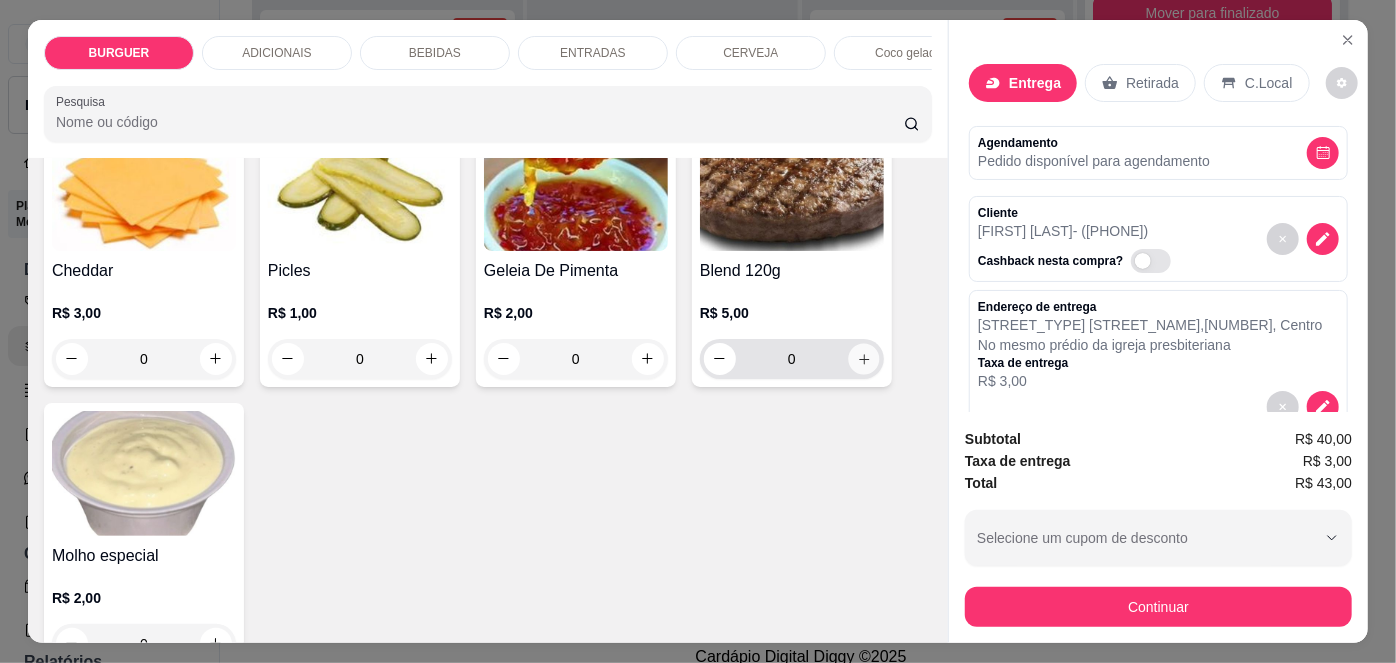 click 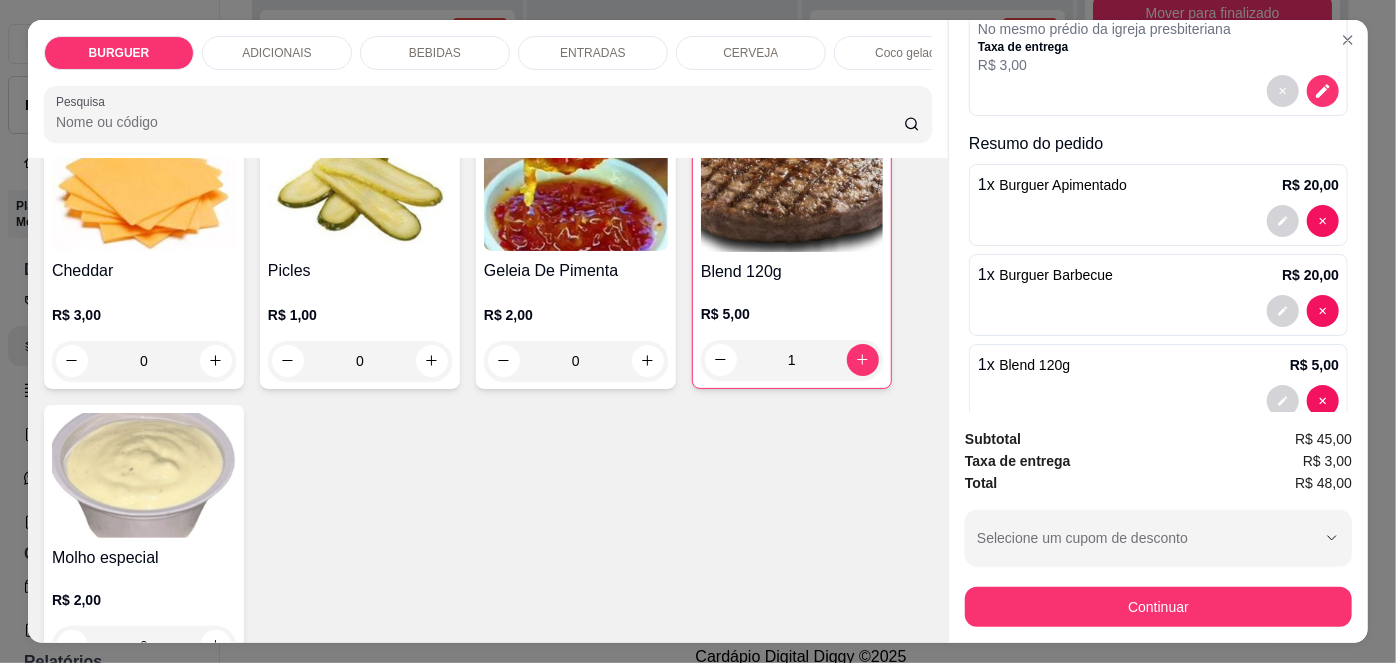 scroll, scrollTop: 353, scrollLeft: 0, axis: vertical 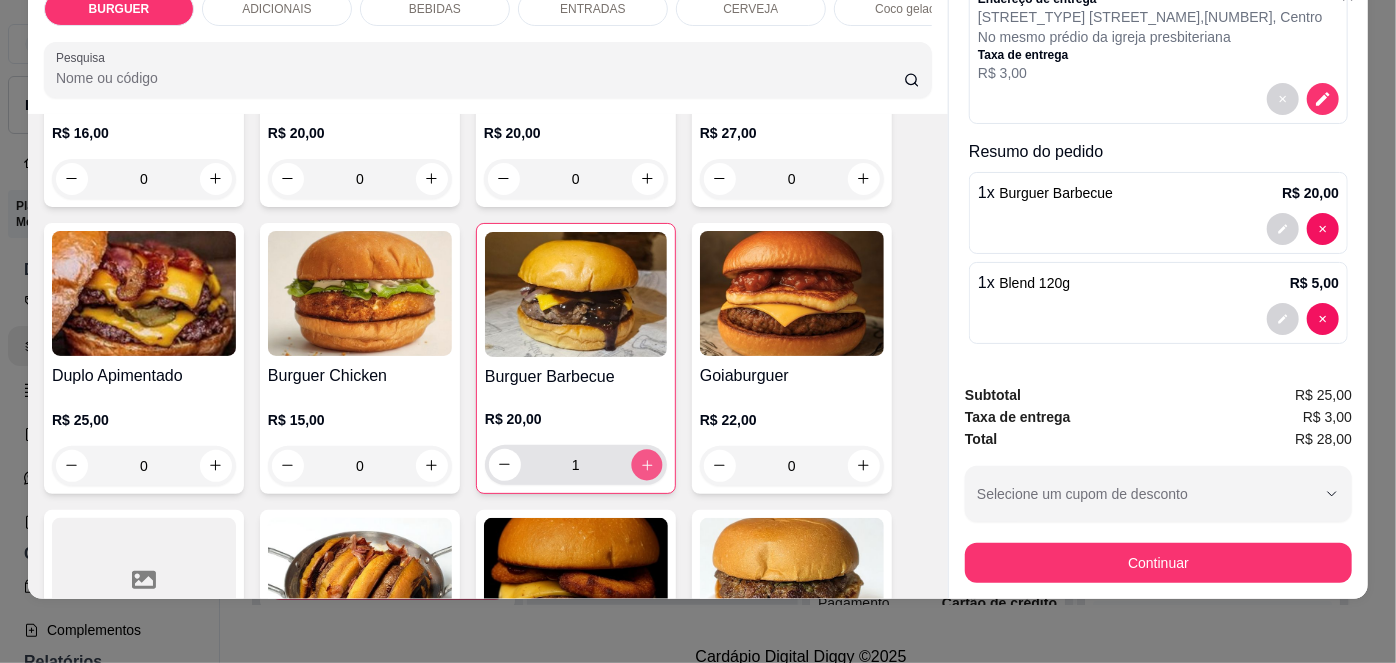 click 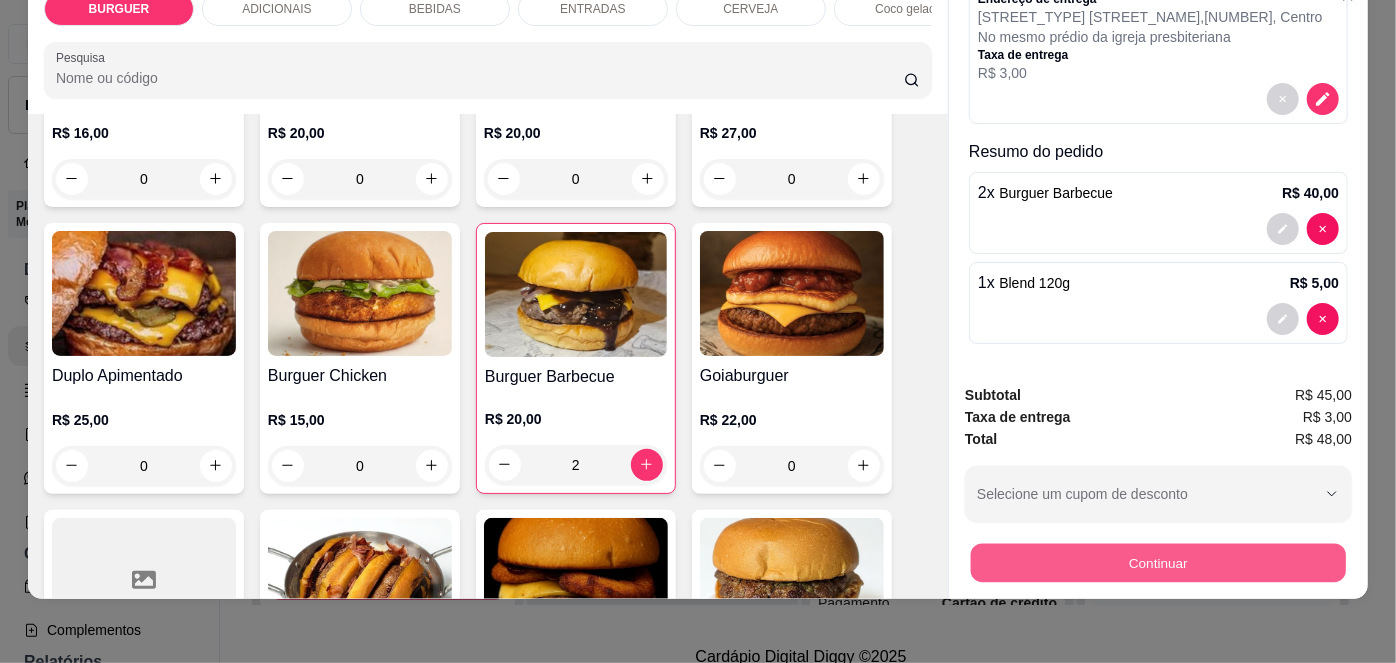 click on "Continuar" at bounding box center [1158, 563] 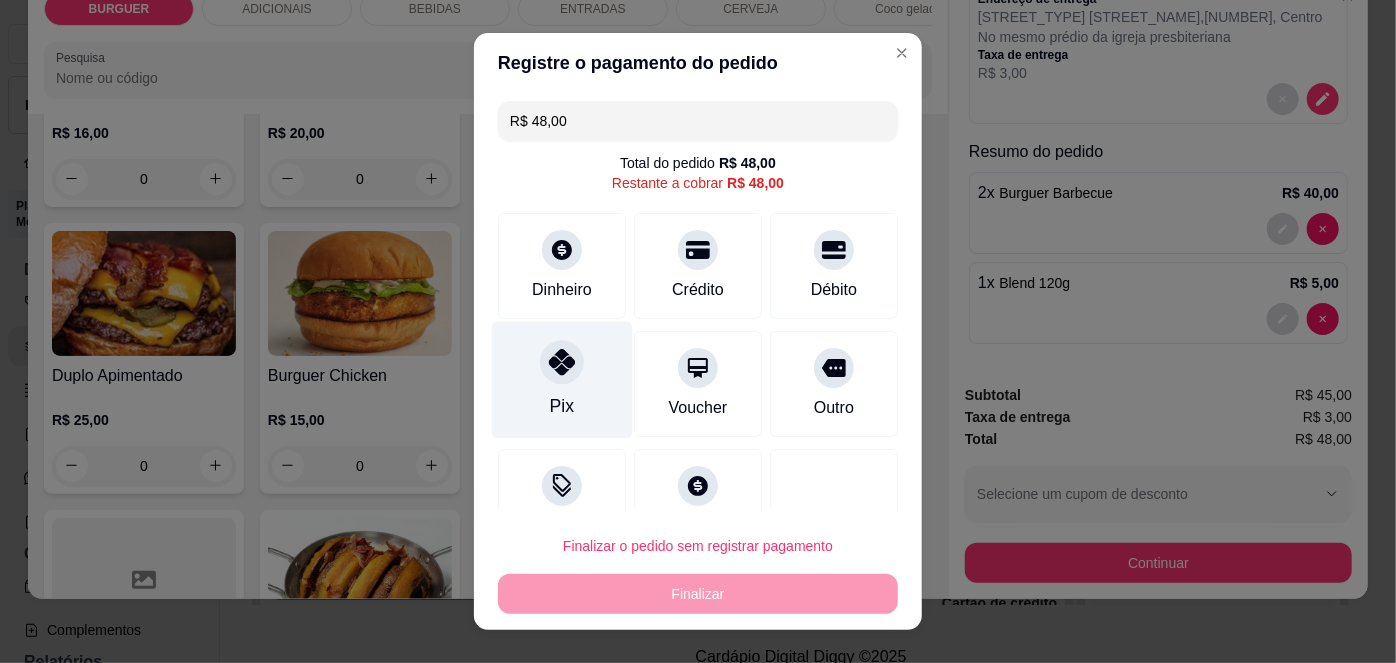 click 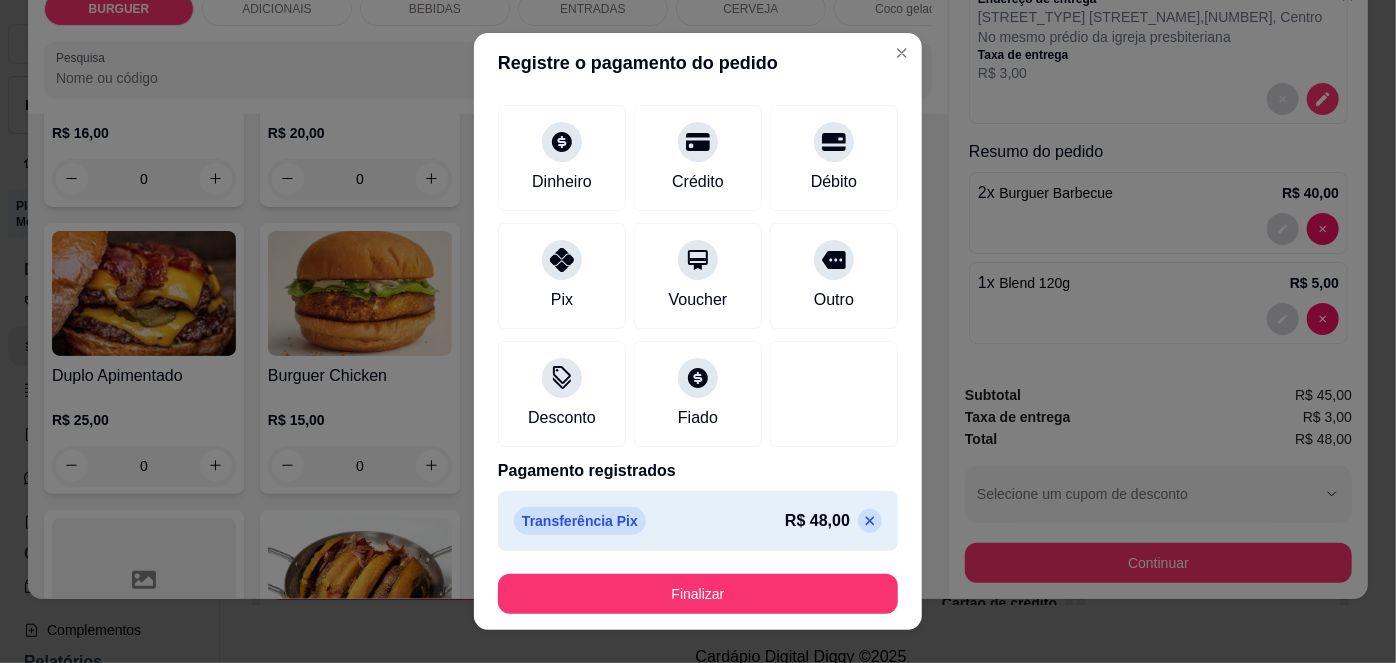 scroll, scrollTop: 87, scrollLeft: 0, axis: vertical 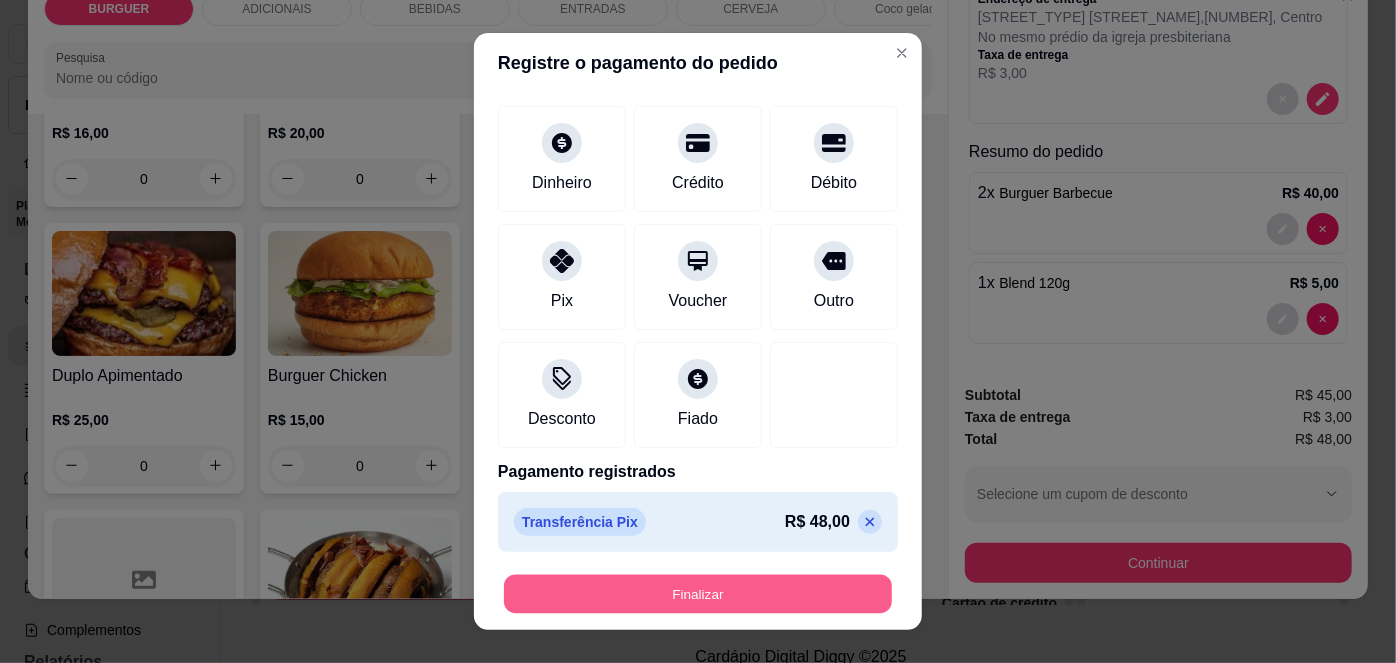 click on "Finalizar" at bounding box center [698, 593] 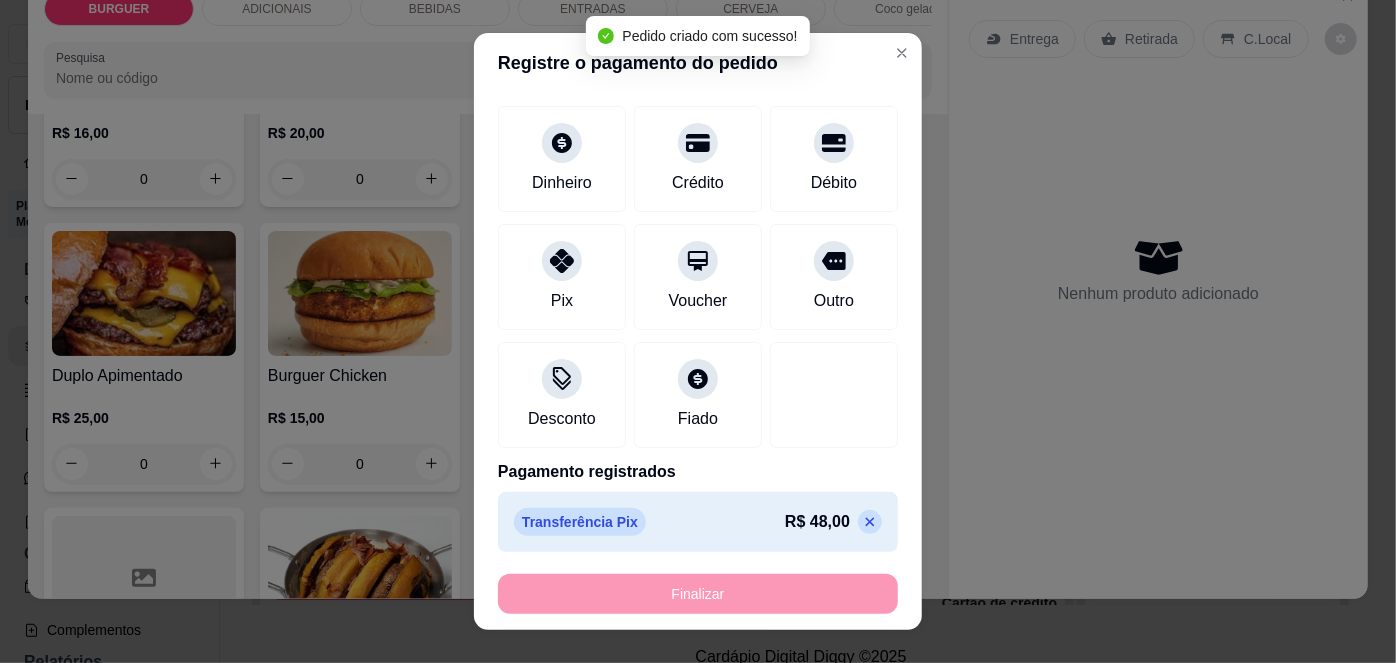 scroll, scrollTop: 0, scrollLeft: 0, axis: both 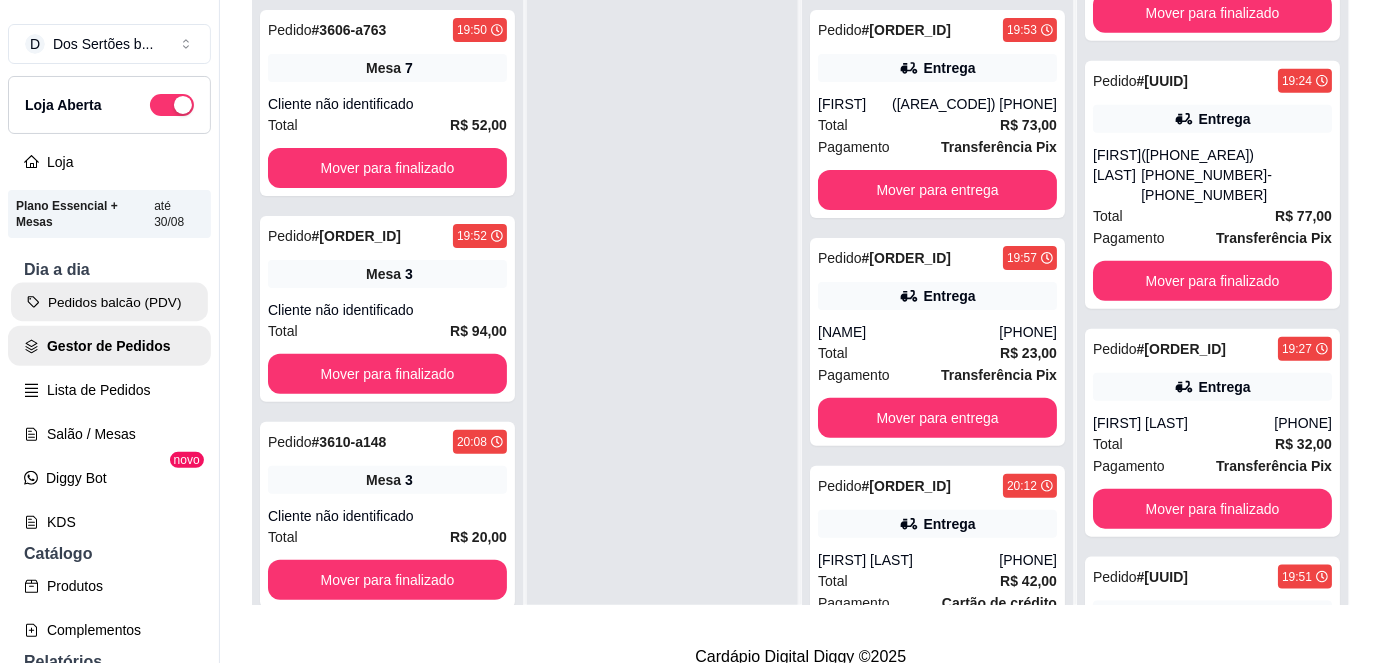 click on "Pedidos balcão (PDV)" at bounding box center [109, 302] 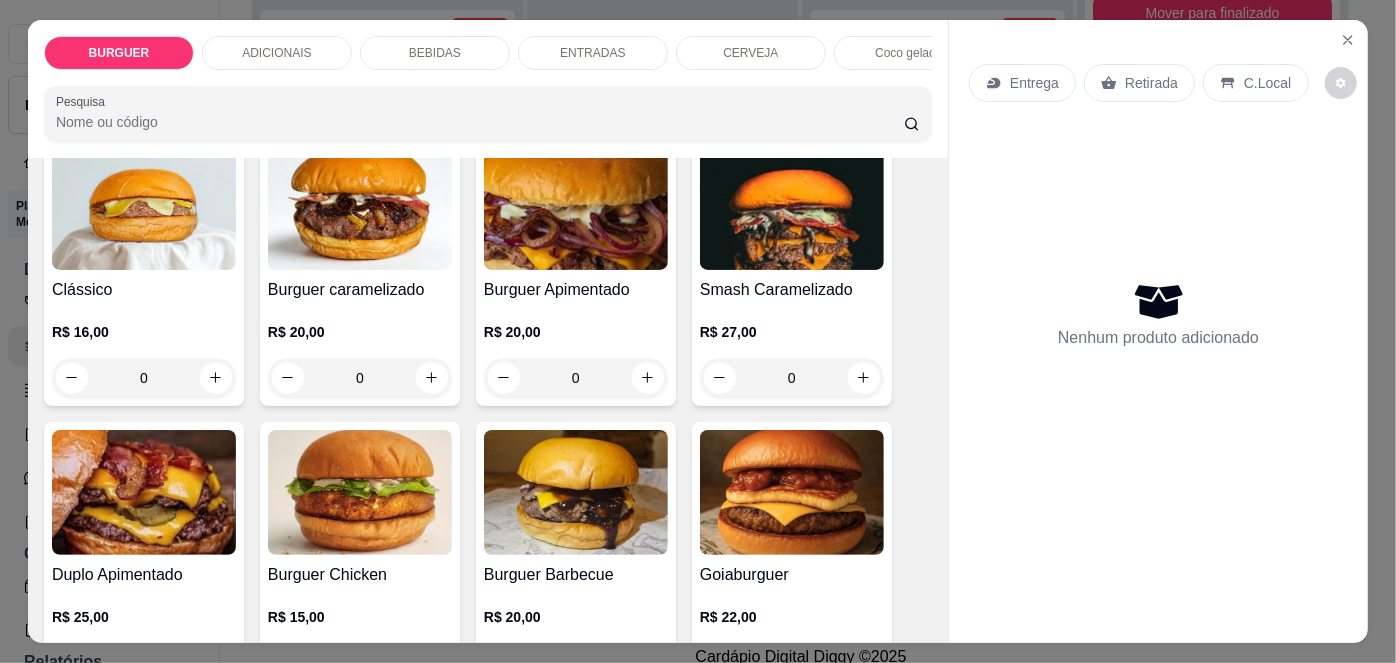 scroll, scrollTop: 153, scrollLeft: 0, axis: vertical 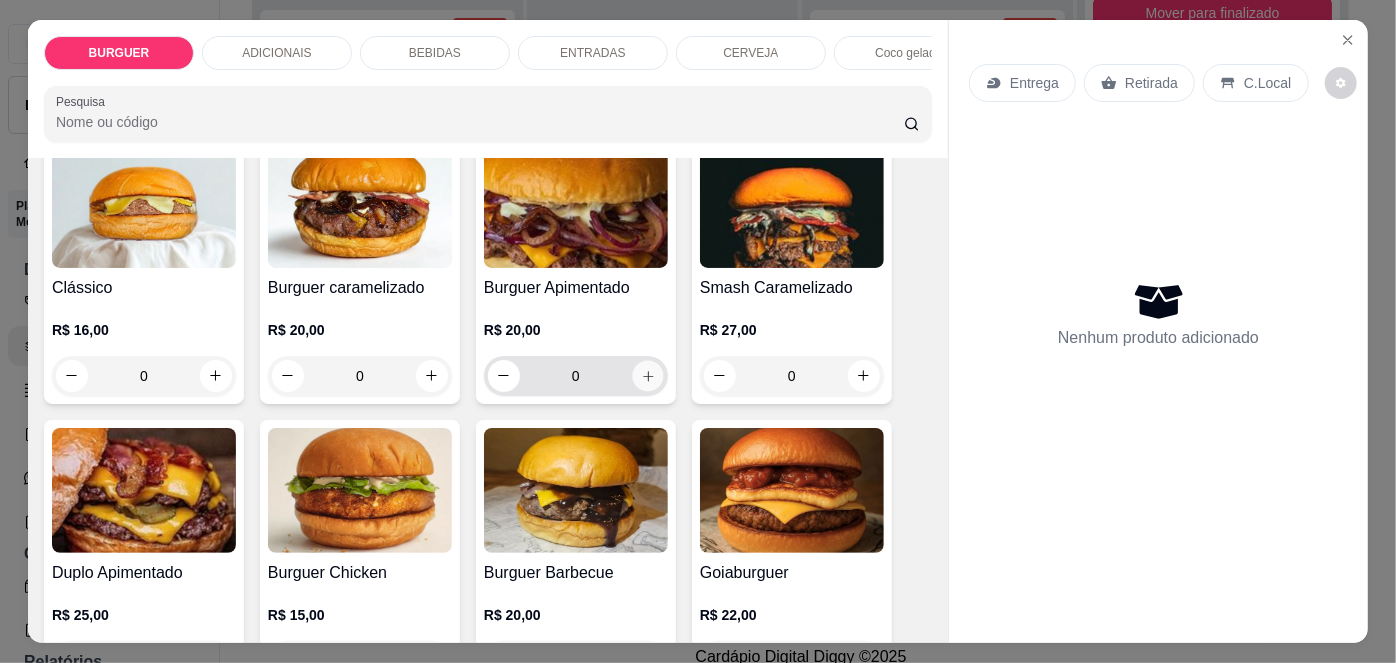 click 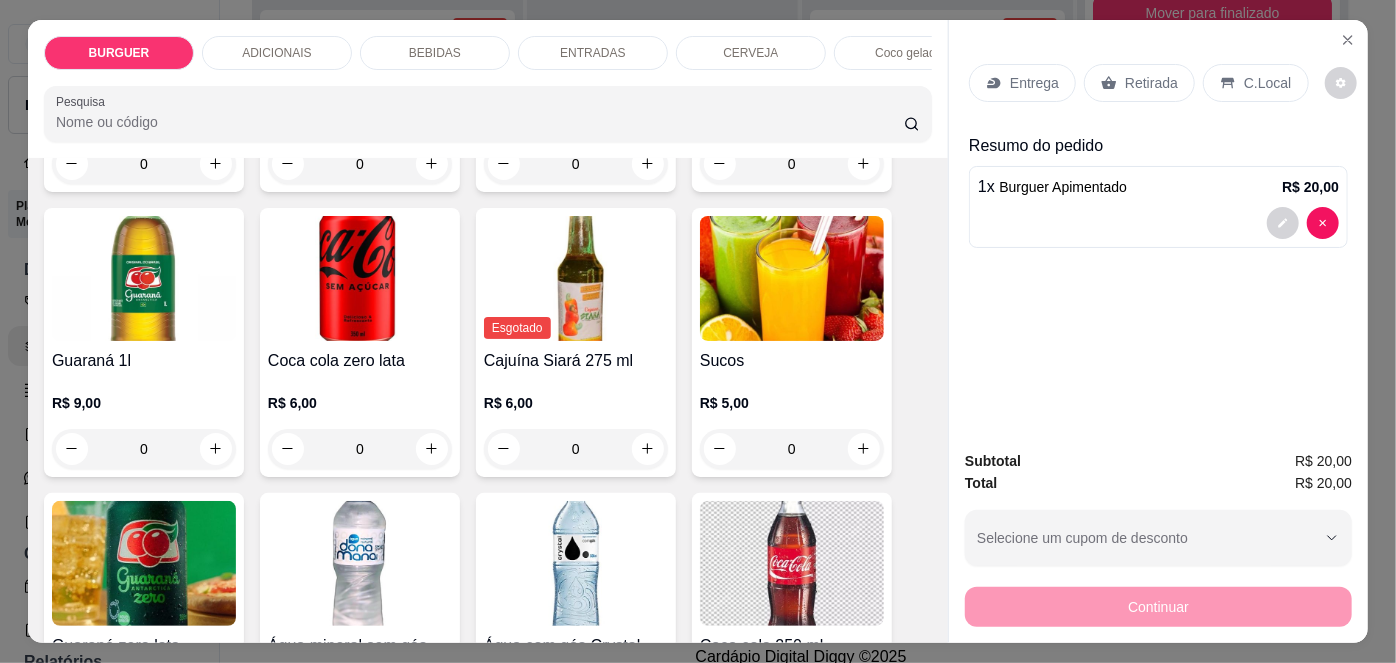 scroll, scrollTop: 1880, scrollLeft: 0, axis: vertical 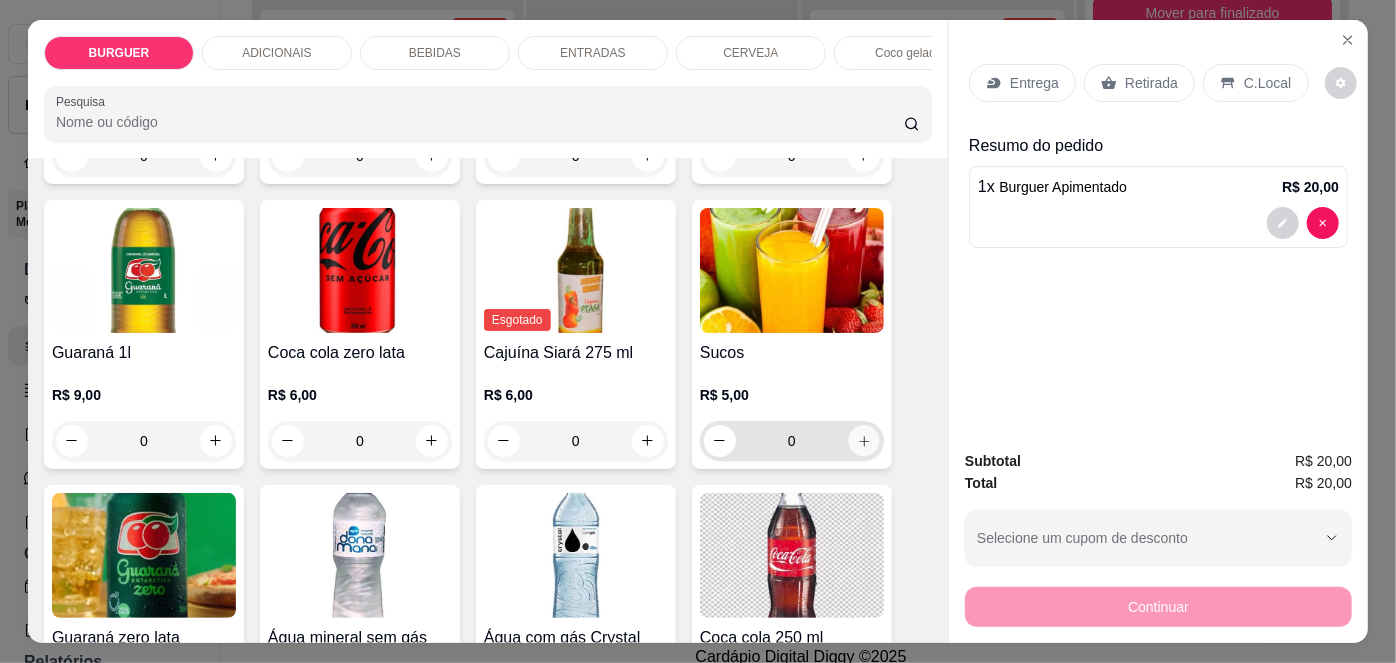 click at bounding box center (863, 440) 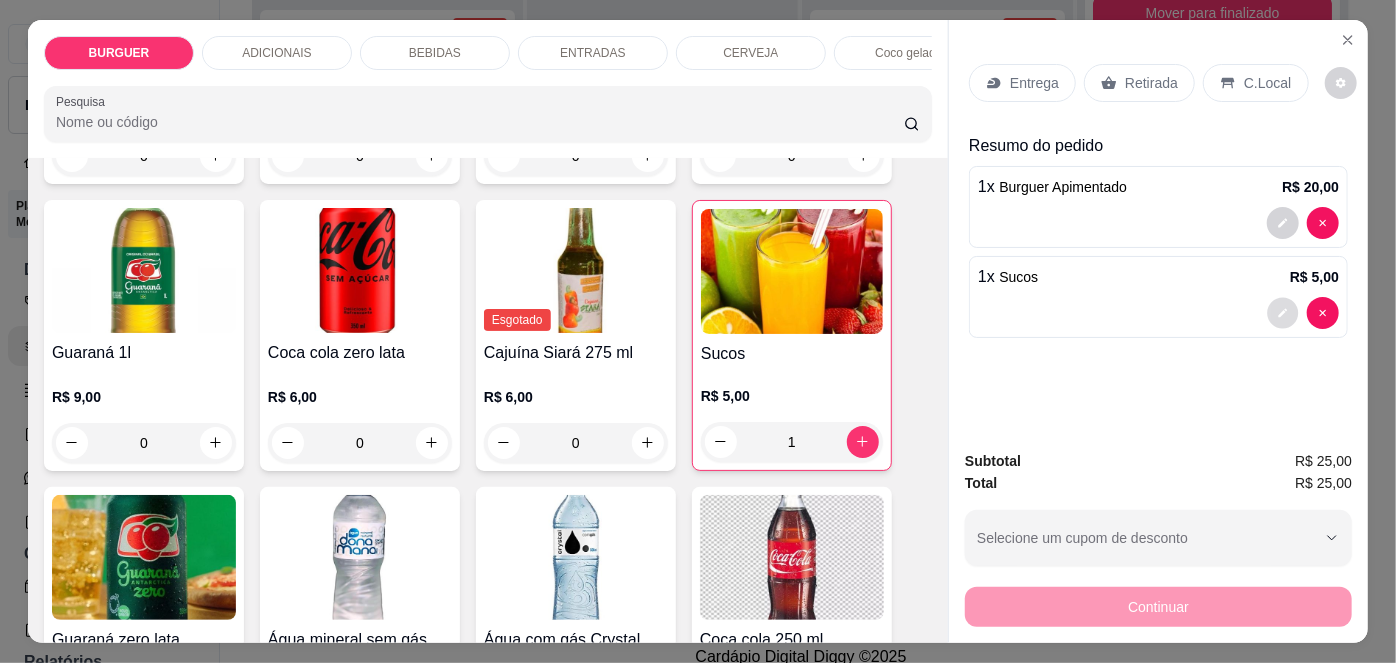 click 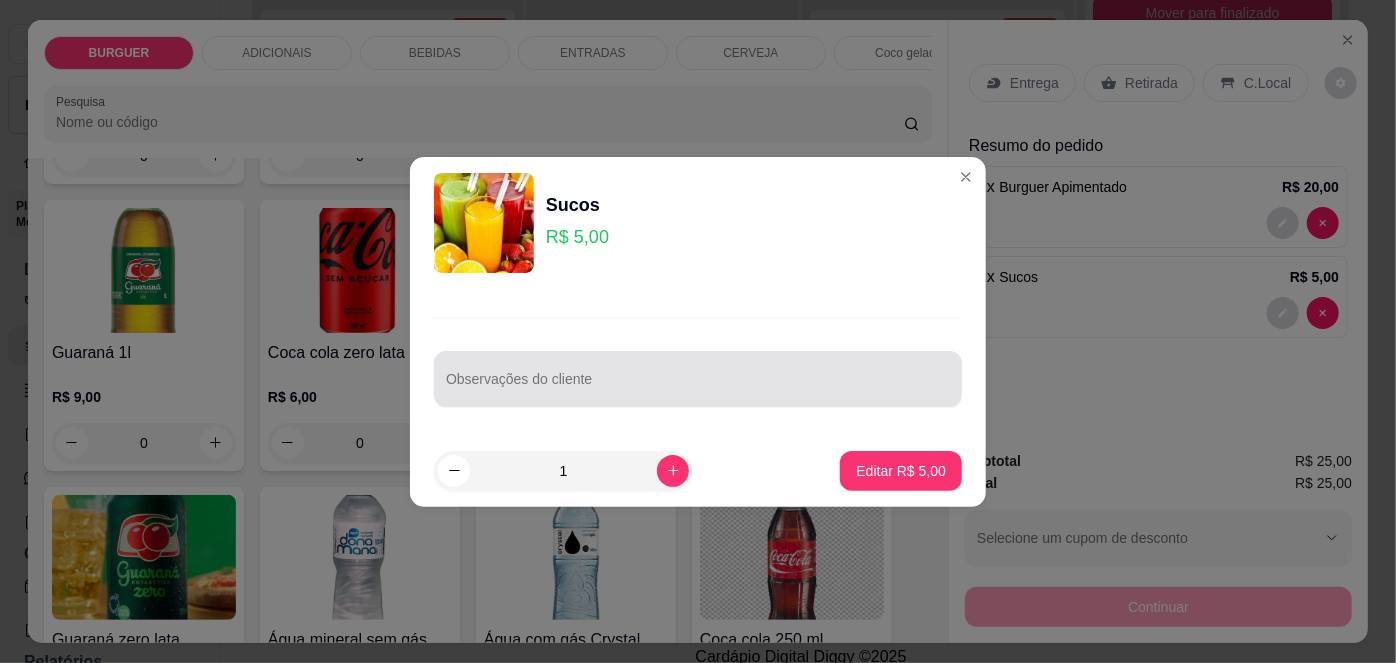 click at bounding box center (698, 379) 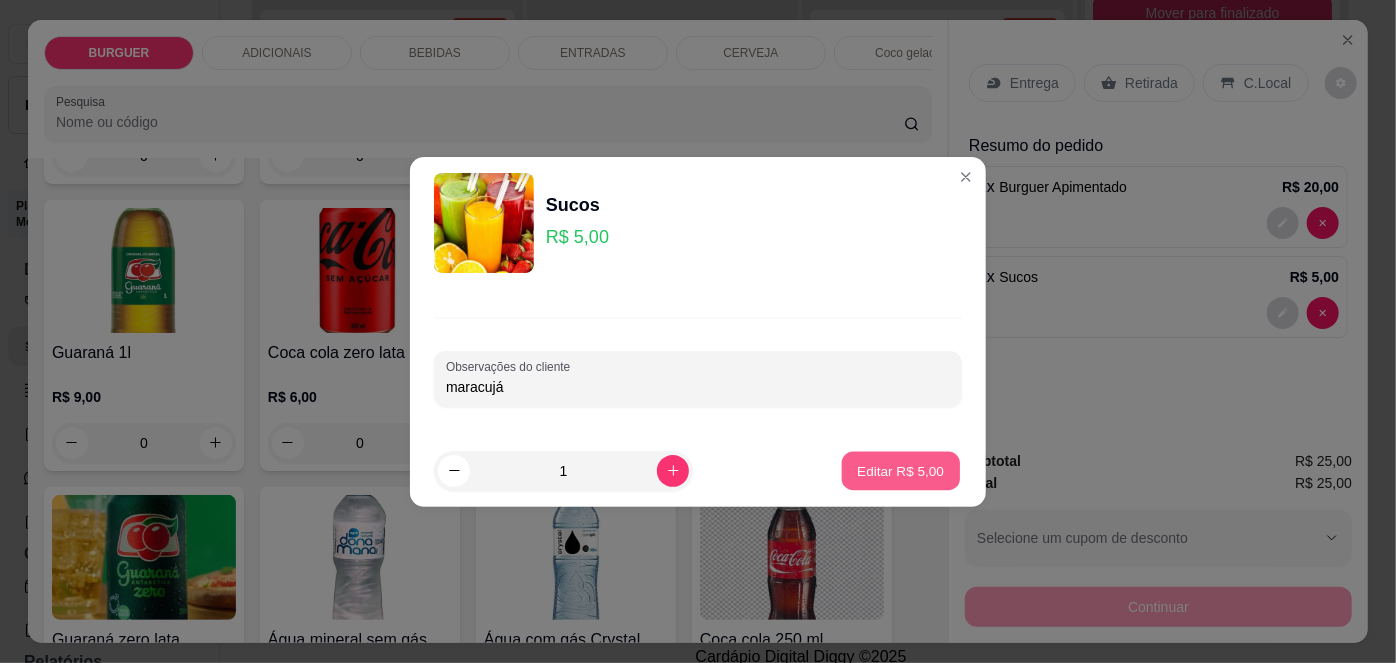 click on "Editar   R$ 5,00" at bounding box center (901, 470) 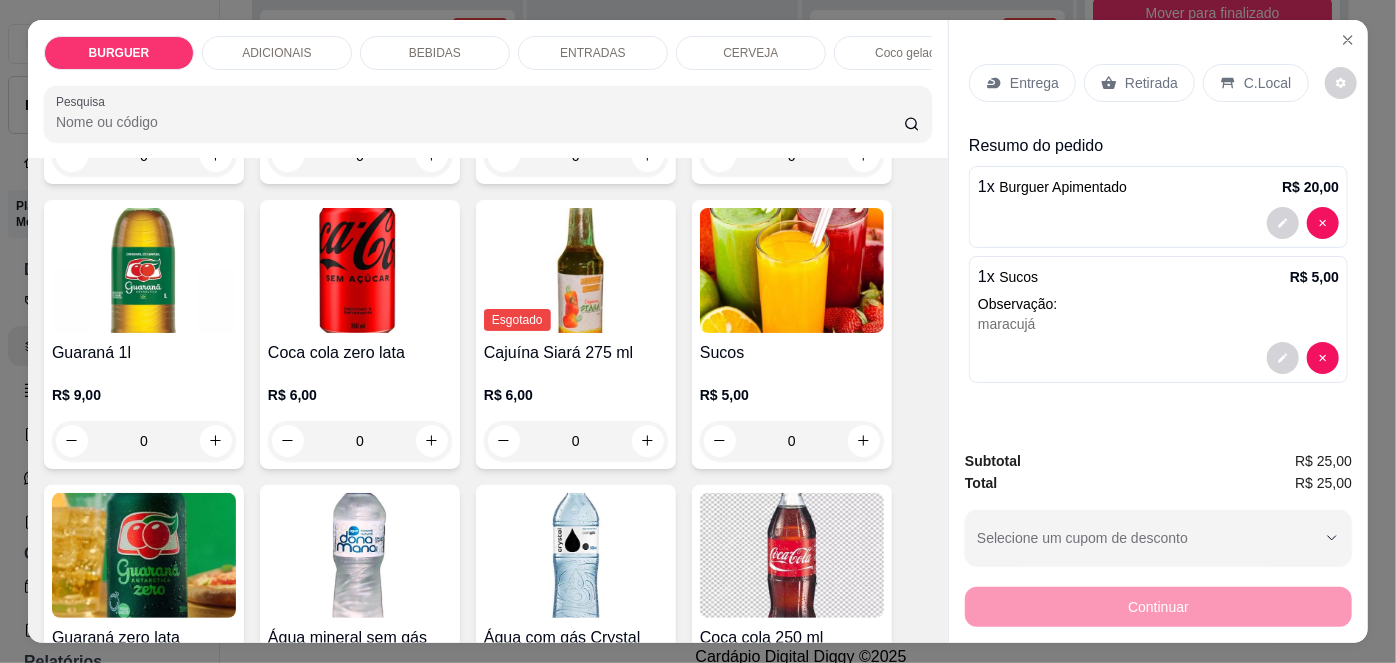 click on "C.Local" at bounding box center (1267, 83) 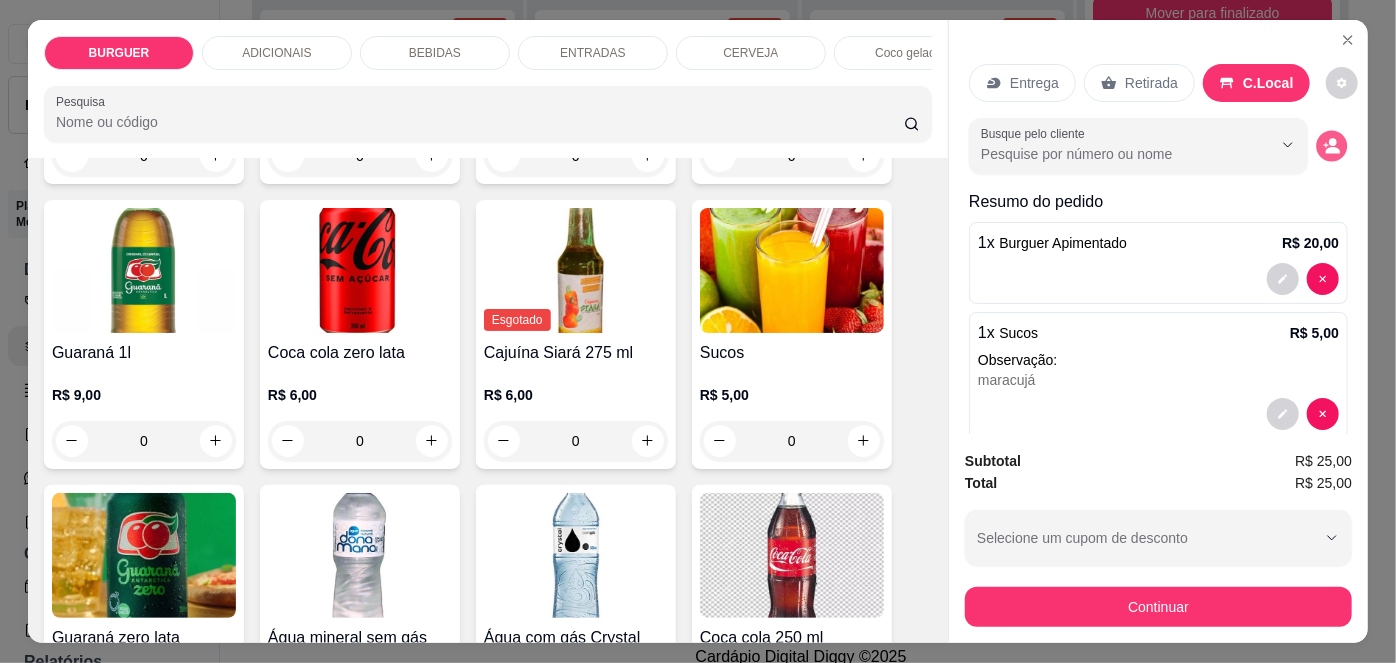 click 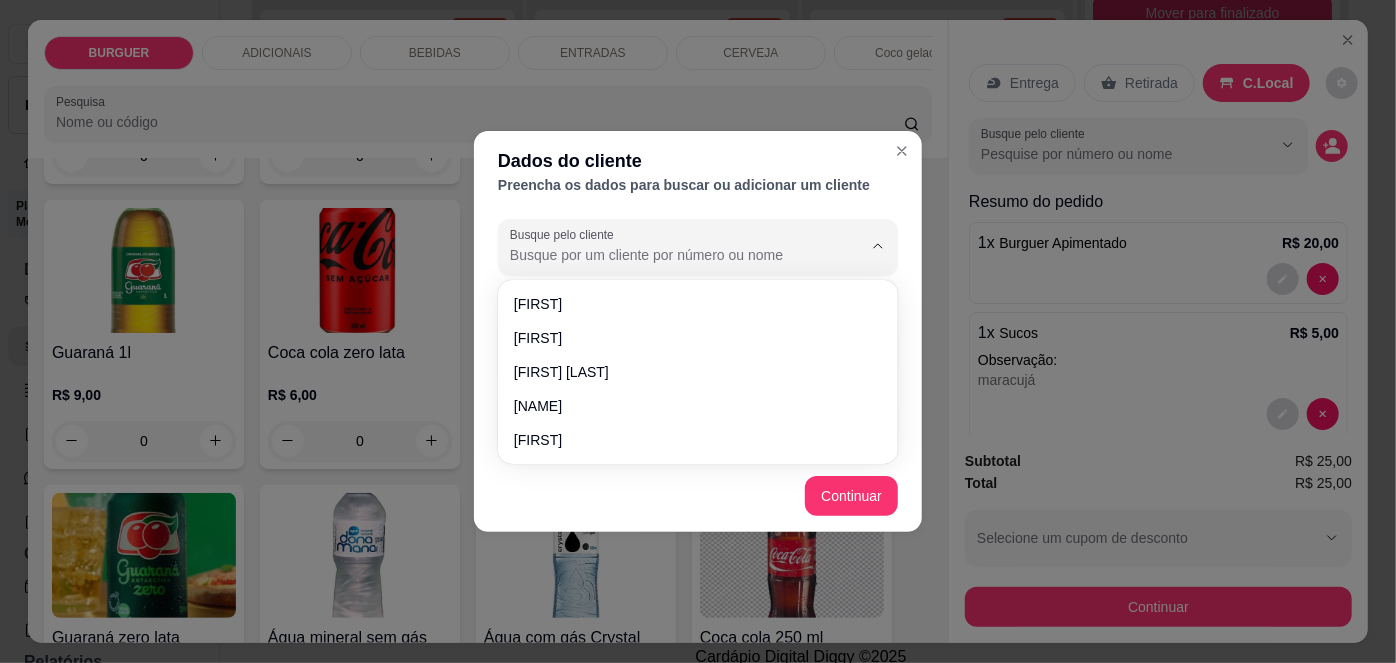 click on "Busque pelo cliente" at bounding box center [670, 255] 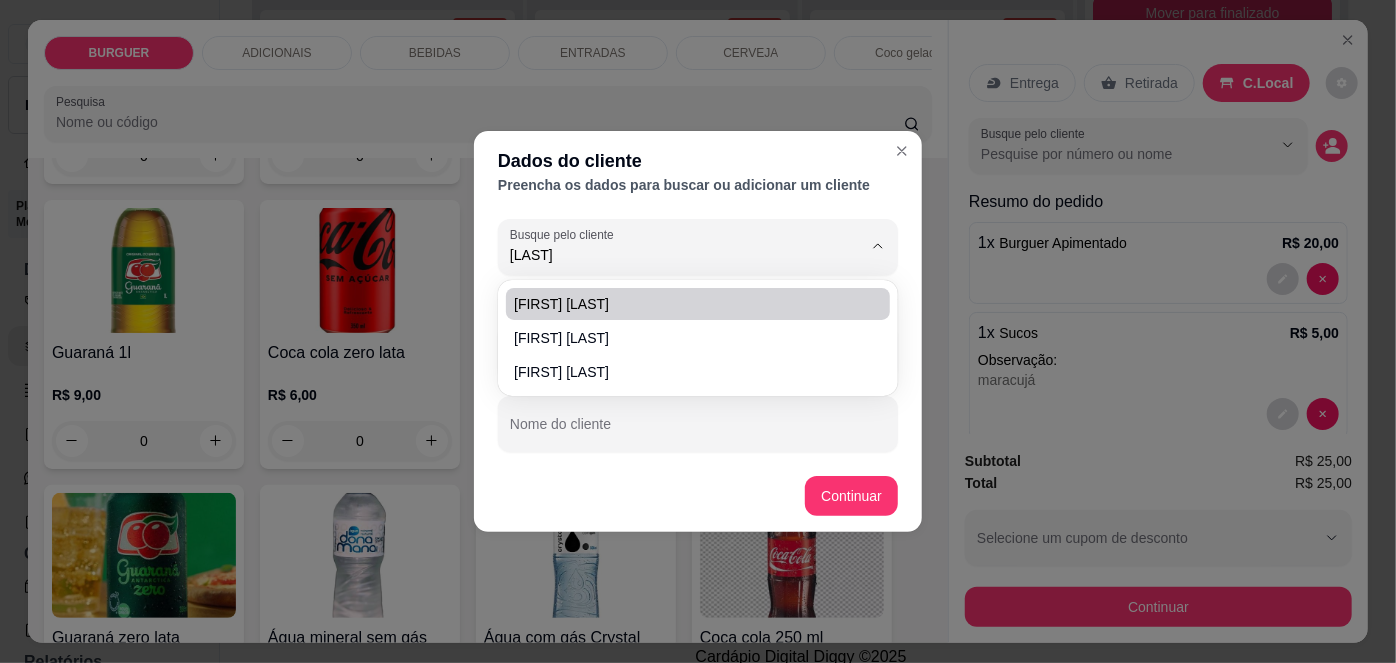 click on "[FIRST] [LAST]" at bounding box center (688, 304) 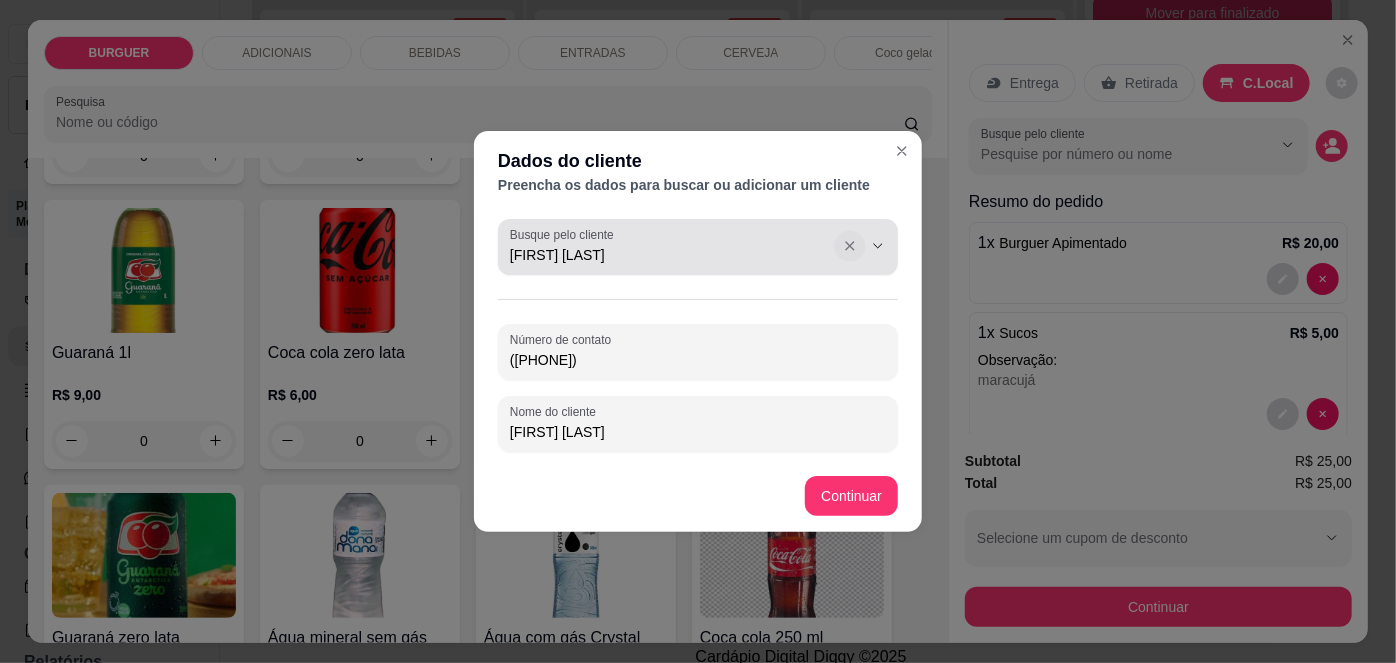 click 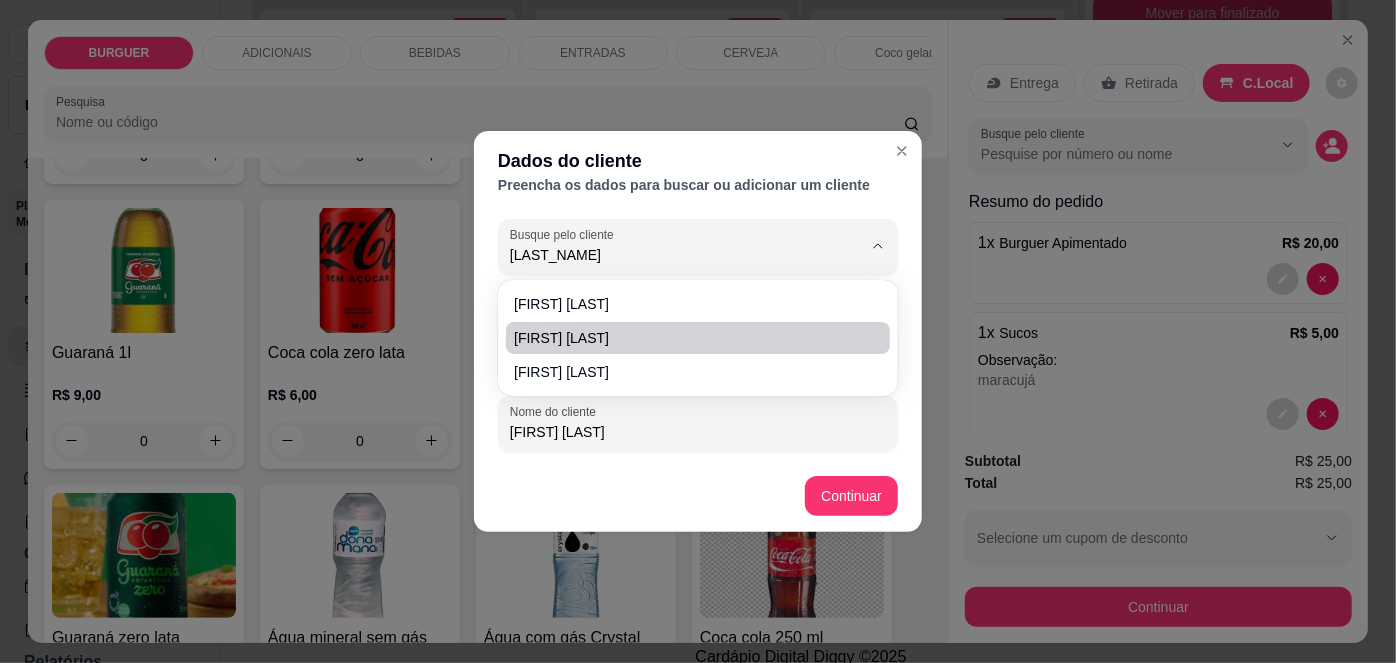 click on "[FIRST] [LAST]" at bounding box center (688, 338) 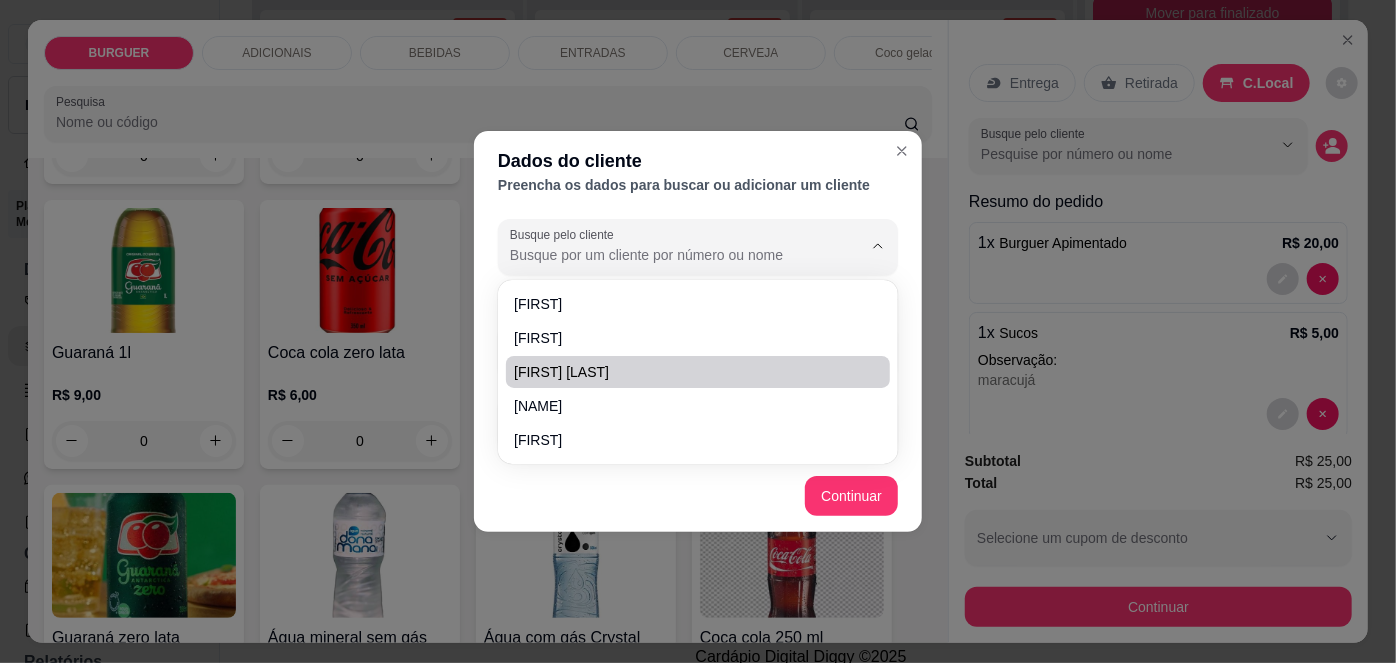 click on "[FIRST] [LAST]" at bounding box center [688, 372] 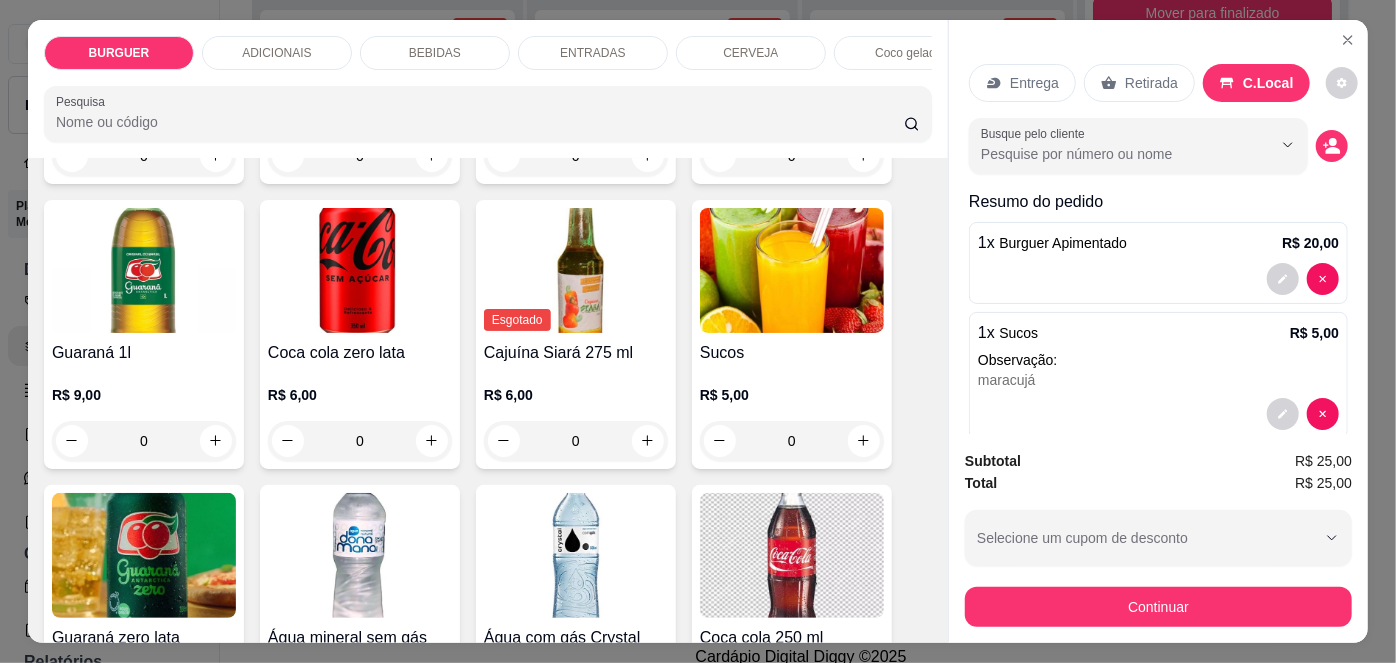 click on "C.Local" at bounding box center (1268, 83) 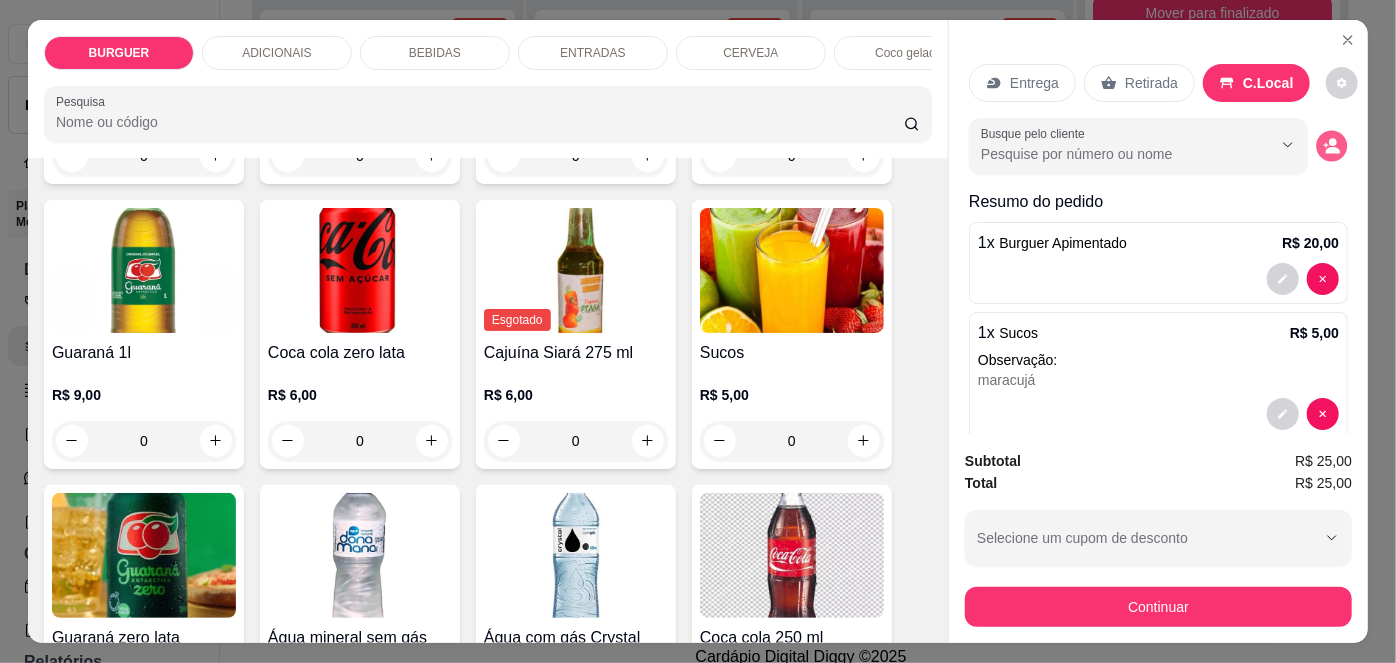 click 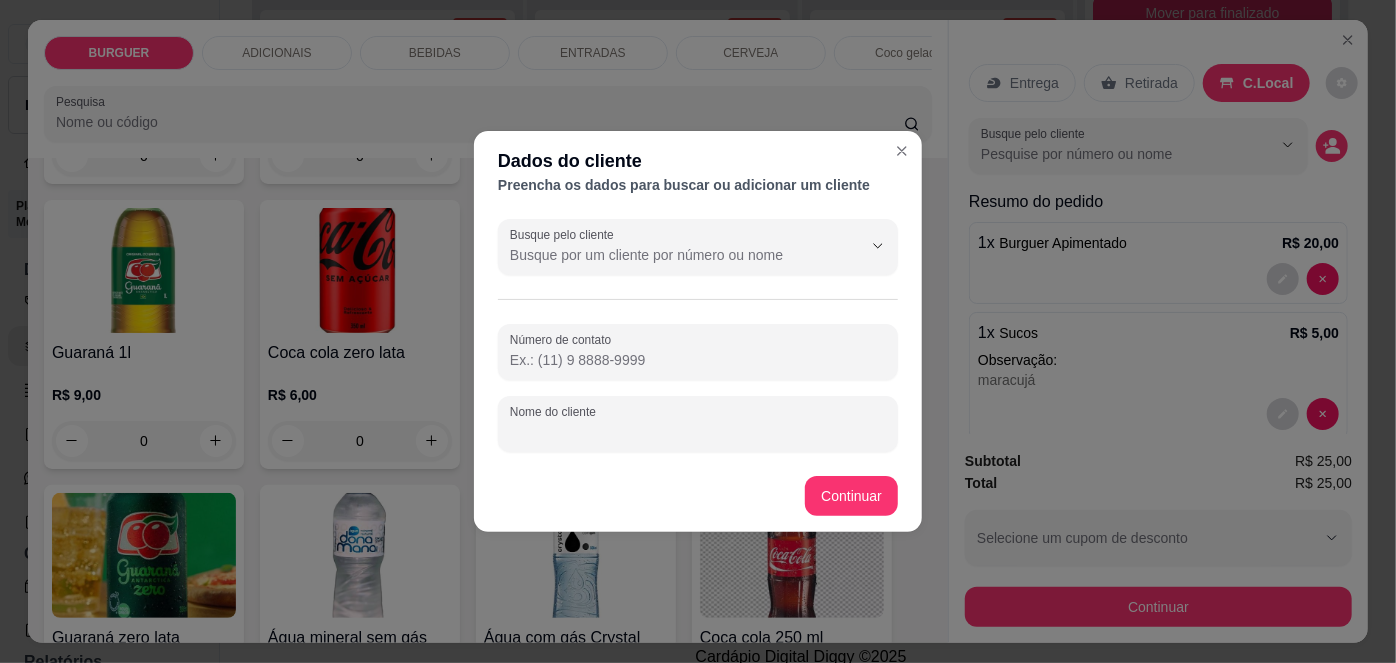 click on "Nome do cliente" at bounding box center [698, 432] 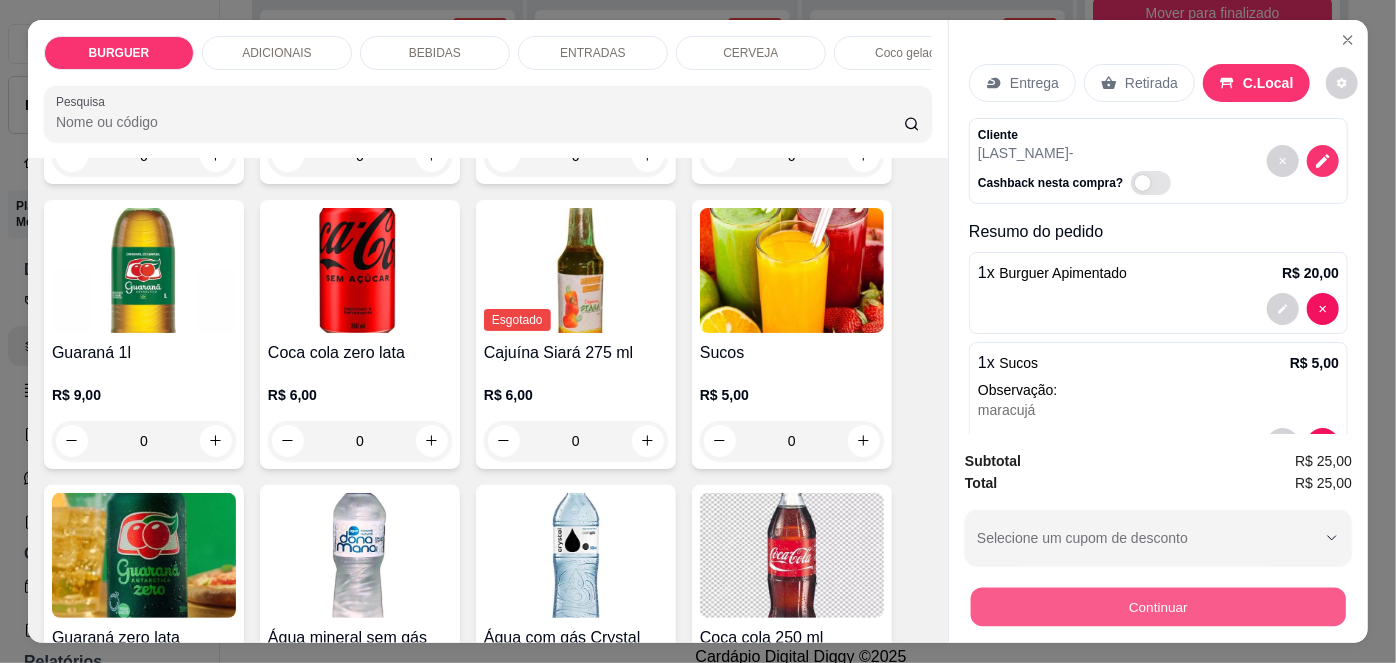click on "Continuar" at bounding box center [1158, 607] 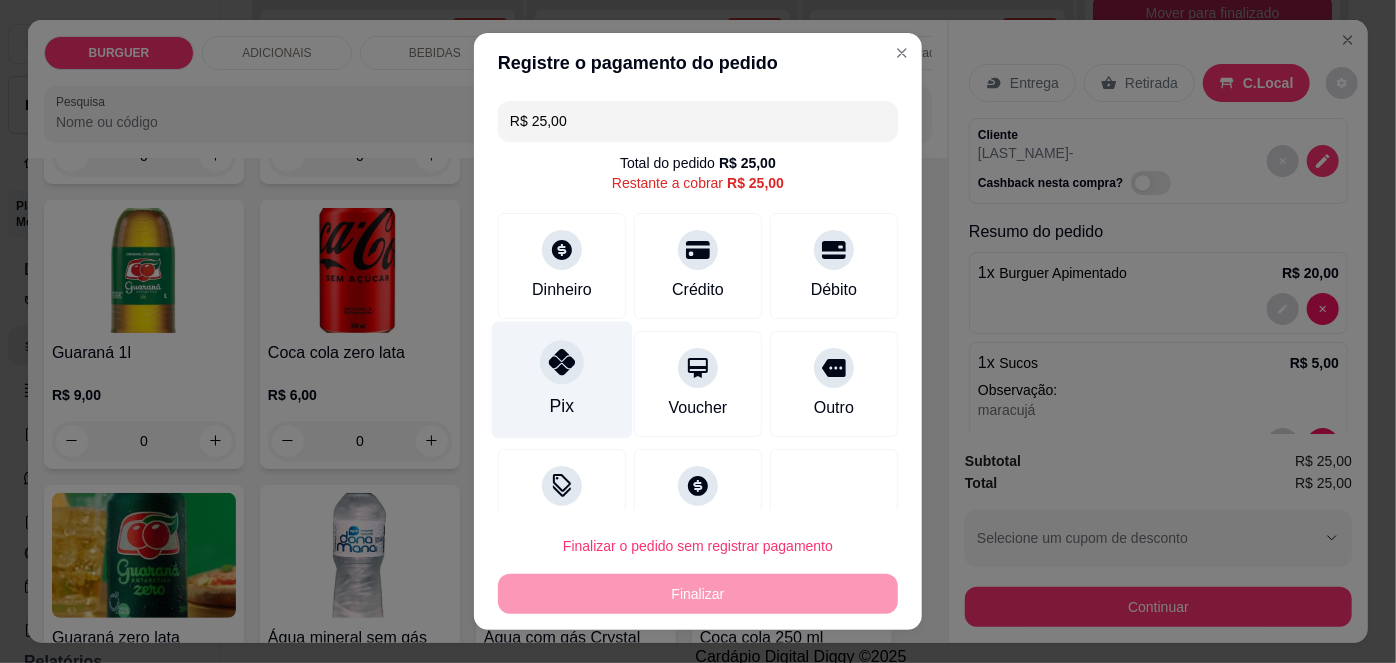 click on "Pix" at bounding box center [562, 406] 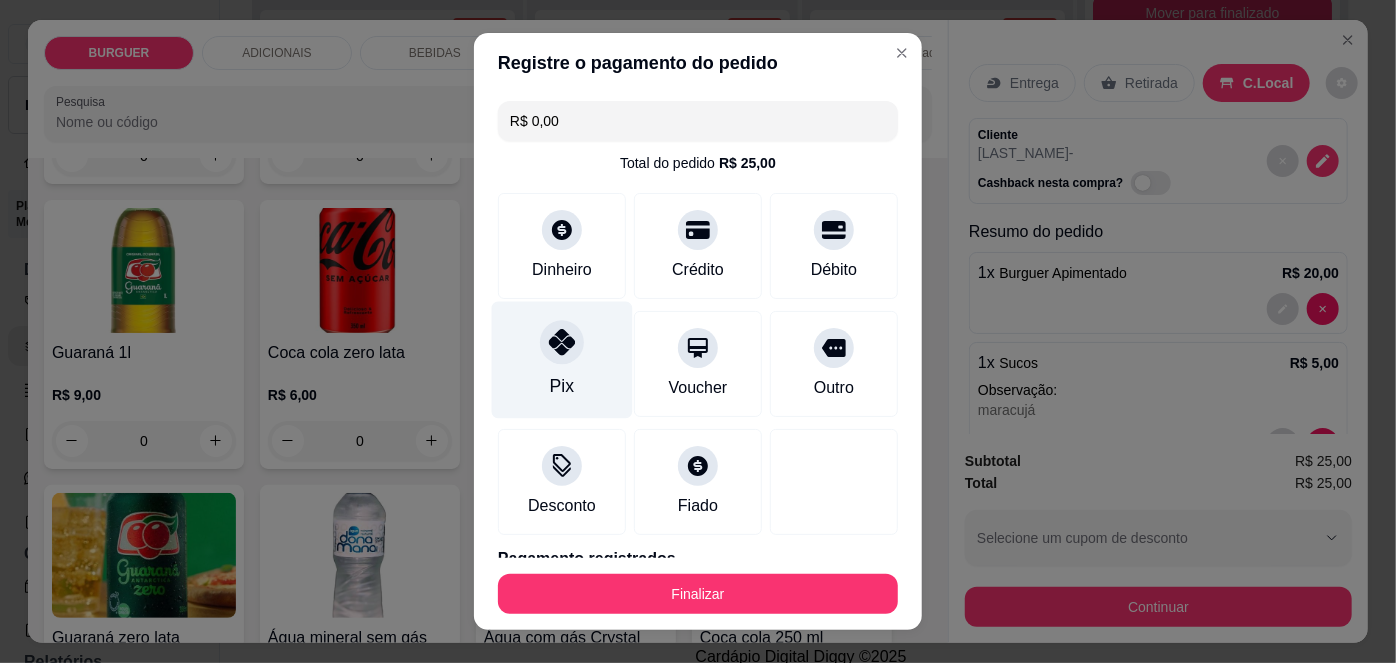 scroll, scrollTop: 88, scrollLeft: 0, axis: vertical 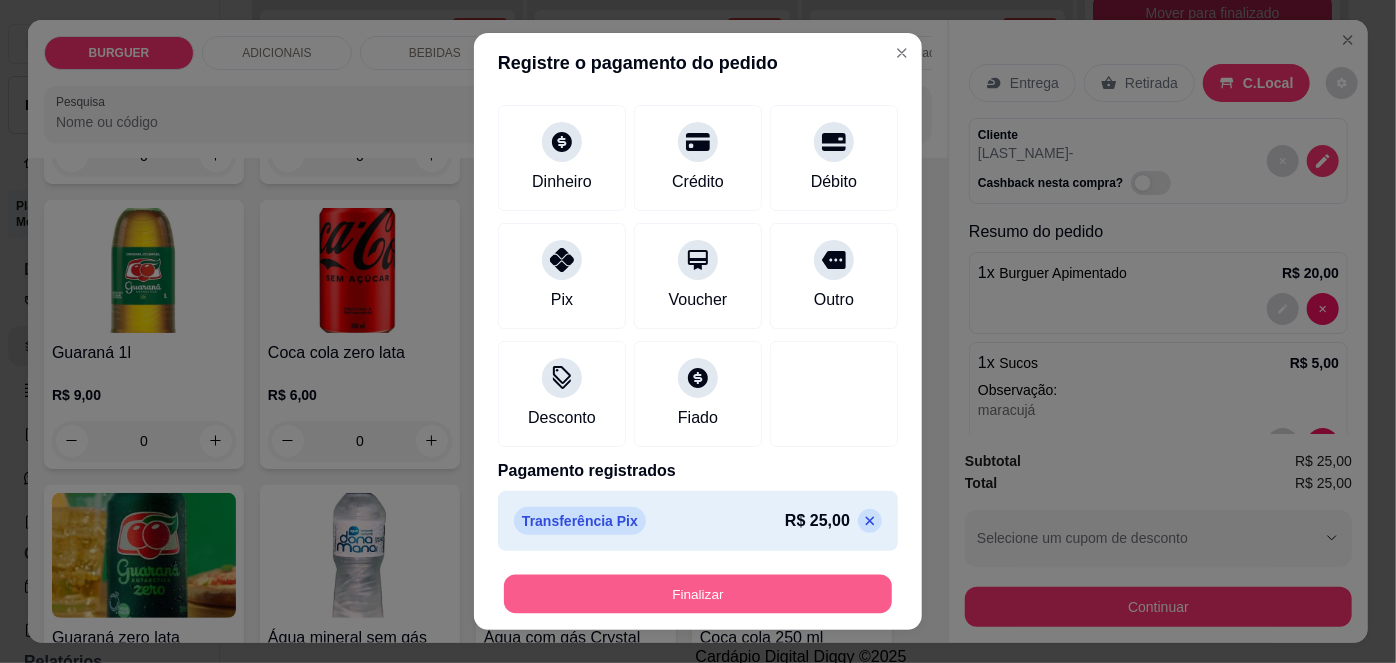 click on "Finalizar" at bounding box center [698, 593] 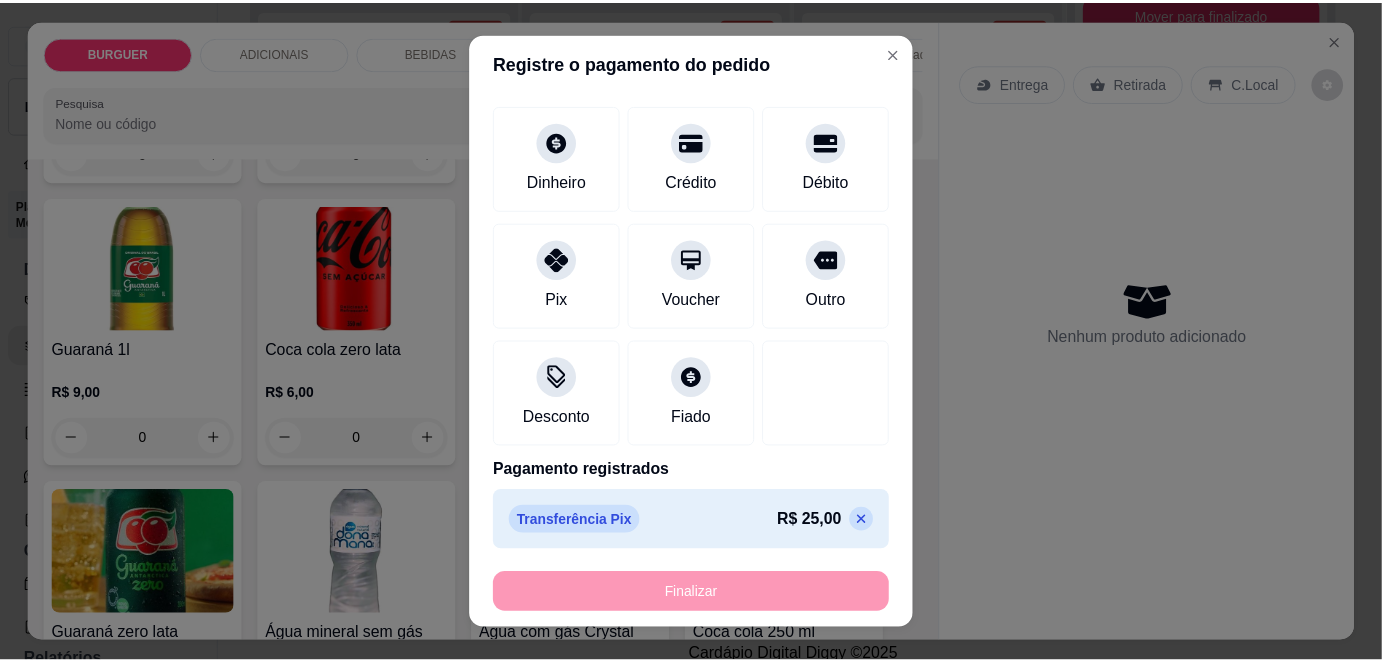 scroll, scrollTop: 1879, scrollLeft: 0, axis: vertical 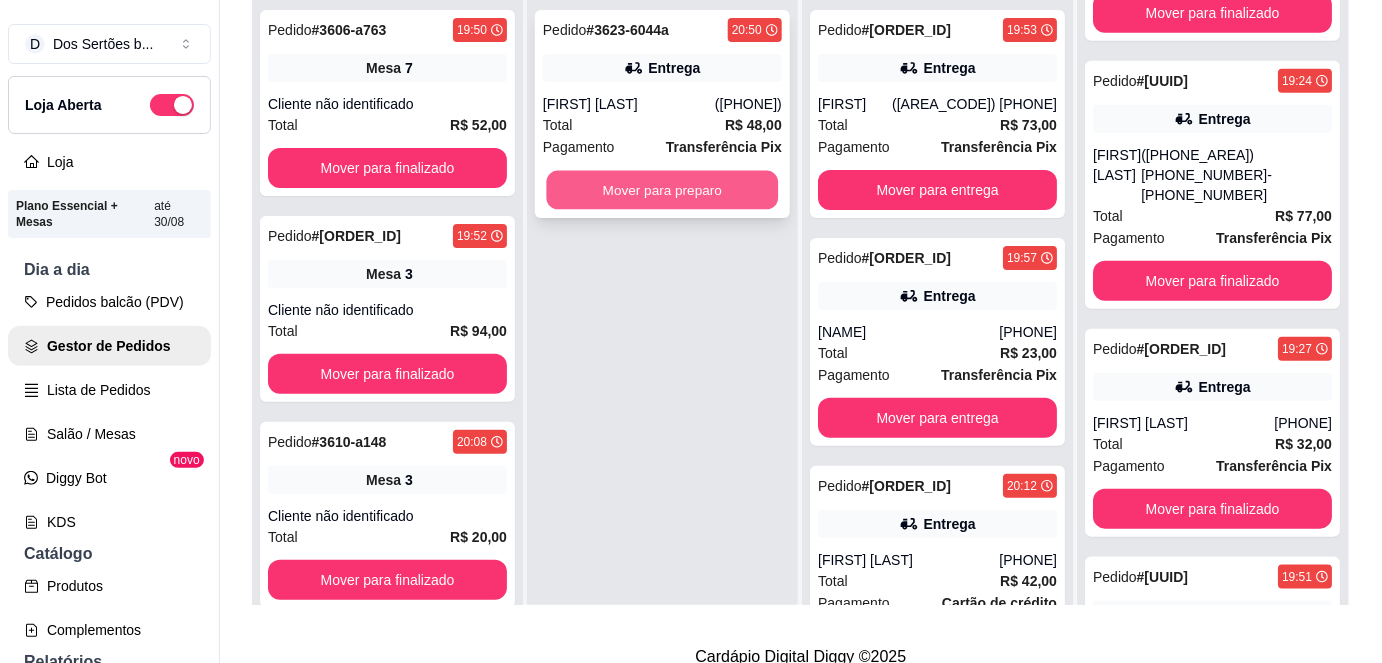 click on "Mover para preparo" at bounding box center (663, 190) 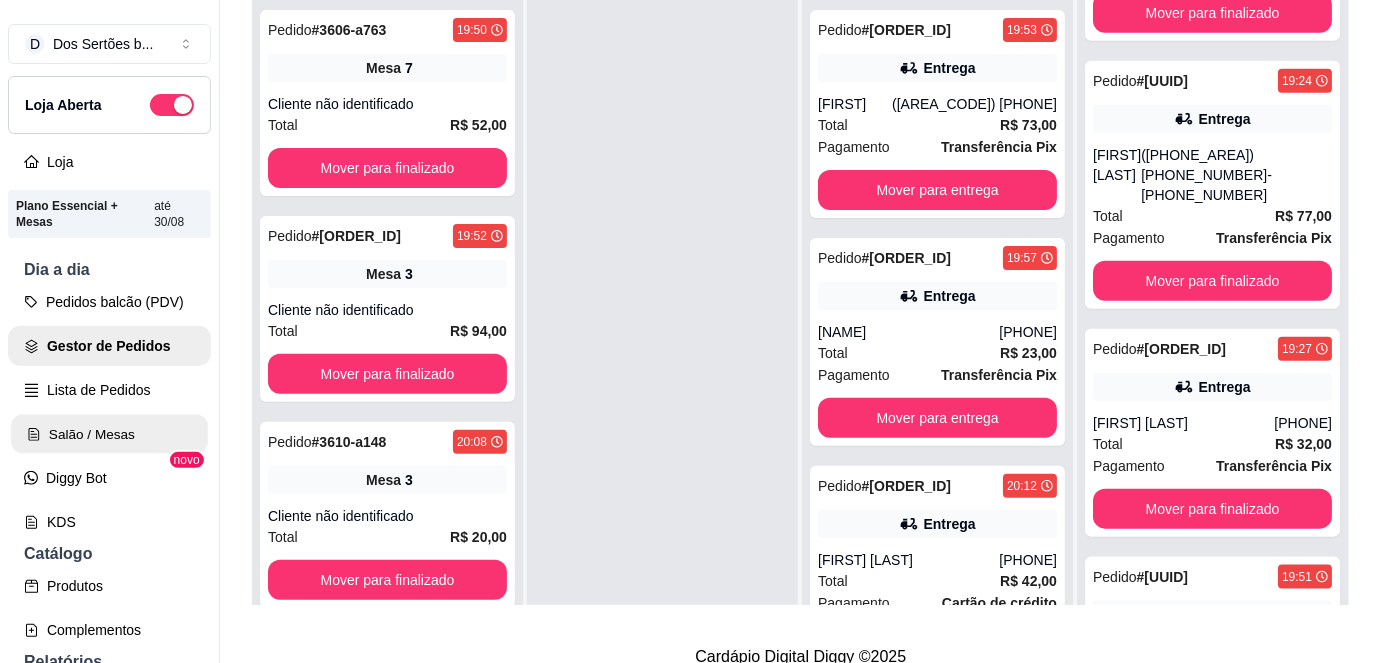 click on "Salão / Mesas" at bounding box center [109, 434] 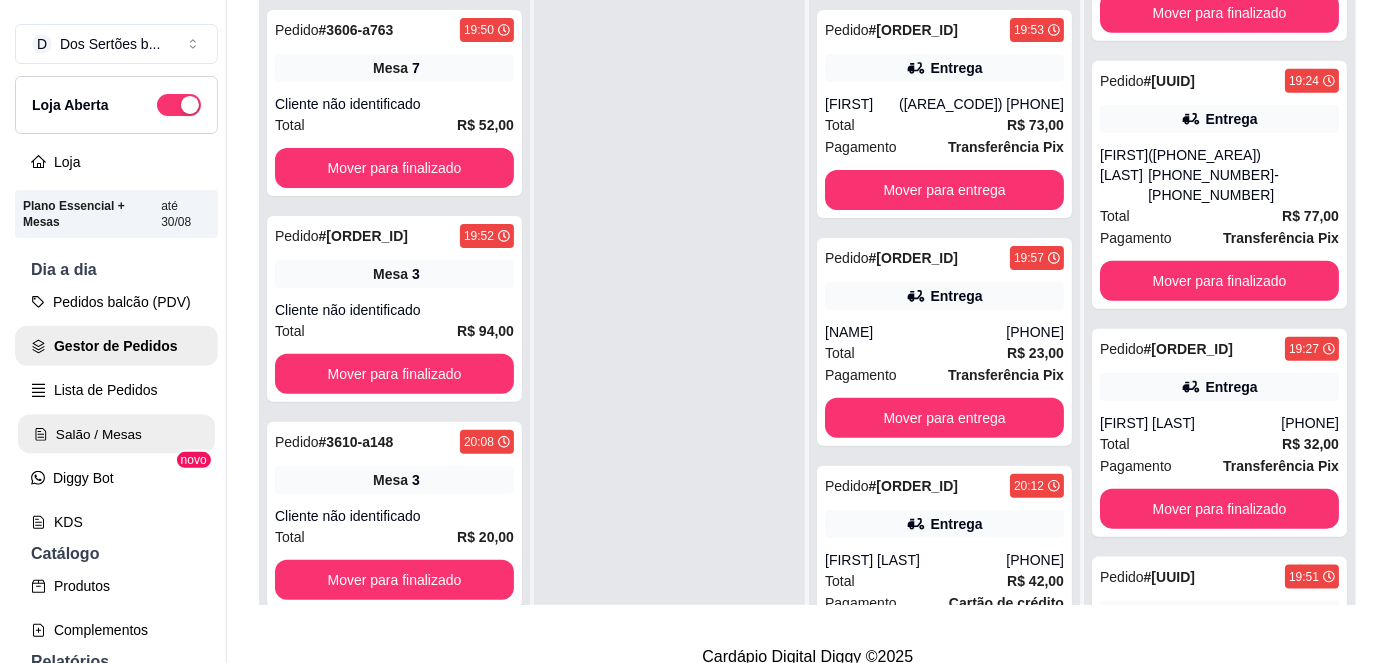 scroll, scrollTop: 0, scrollLeft: 0, axis: both 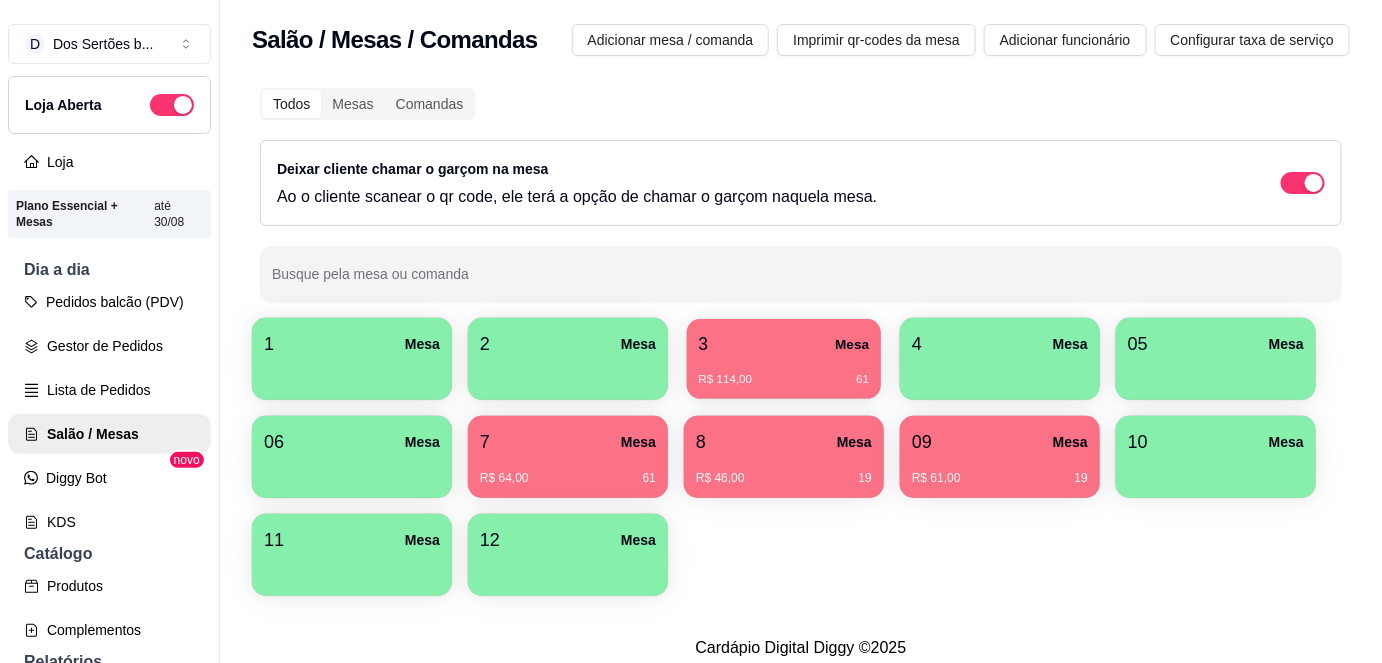 click on "3 Mesa" at bounding box center [784, 344] 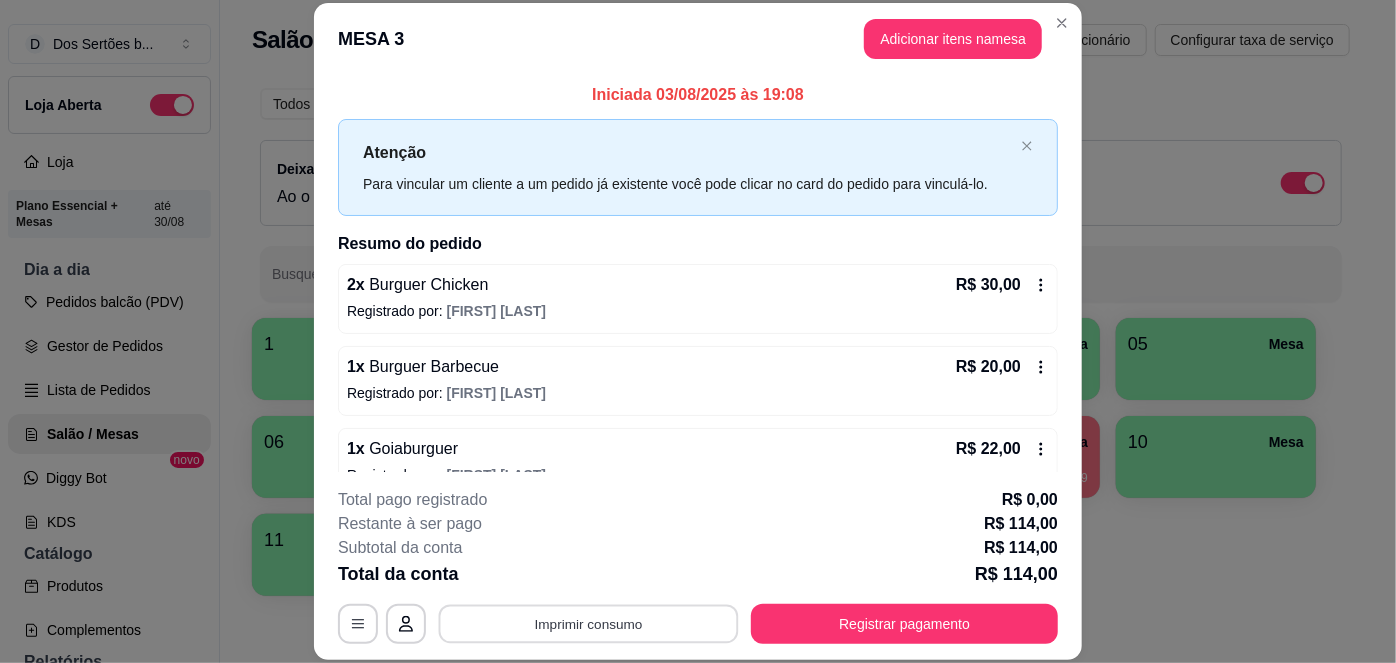 click on "Imprimir consumo" at bounding box center [589, 623] 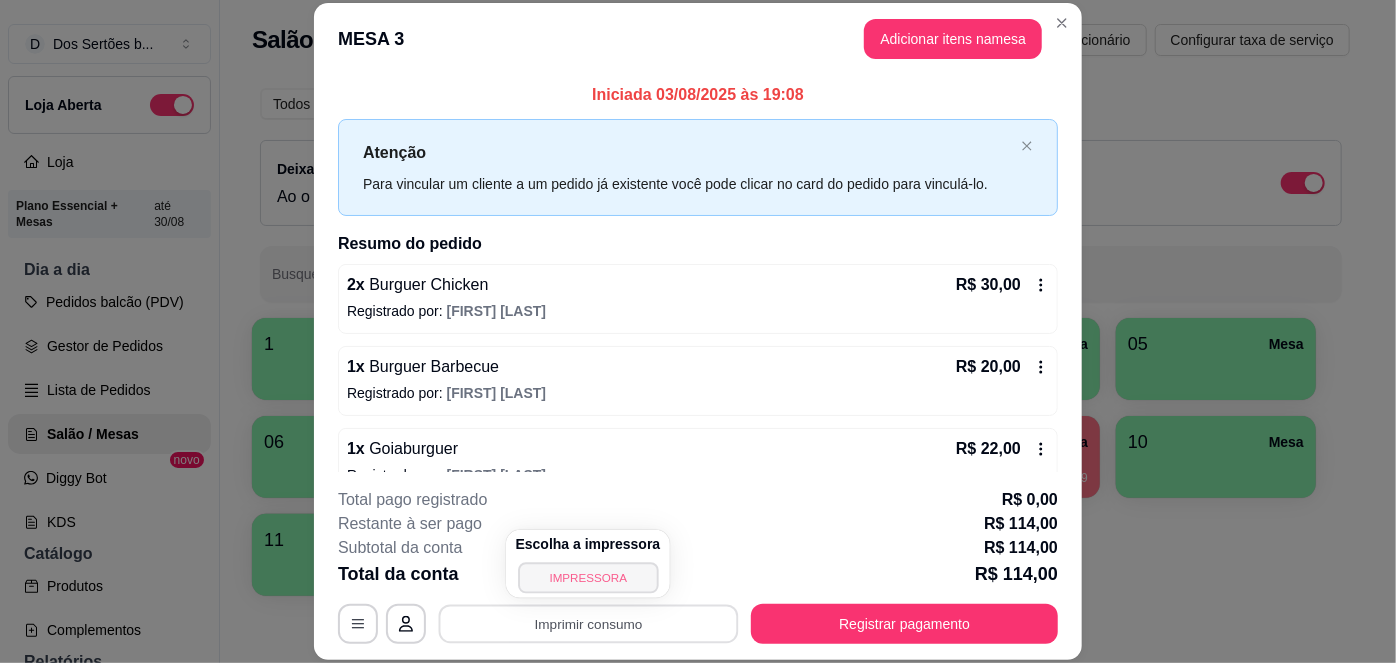 click on "IMPRESSORA" at bounding box center (588, 577) 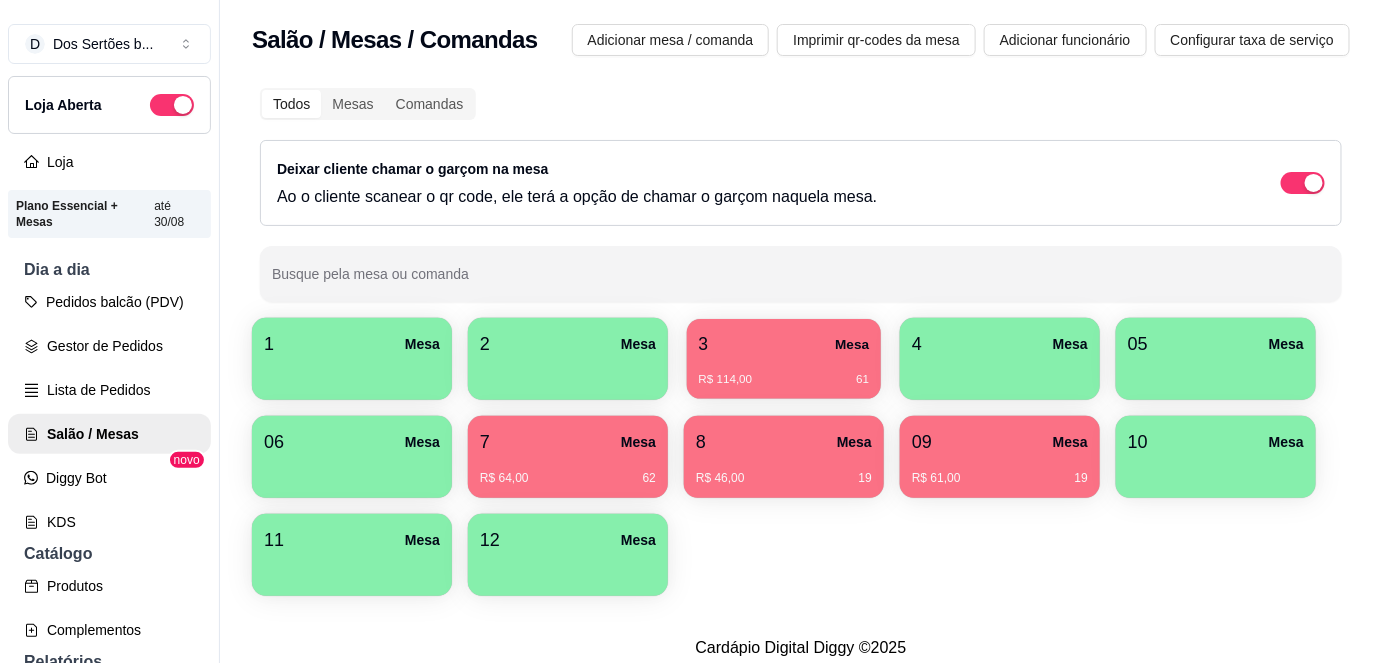 click on "3 Mesa" at bounding box center [784, 344] 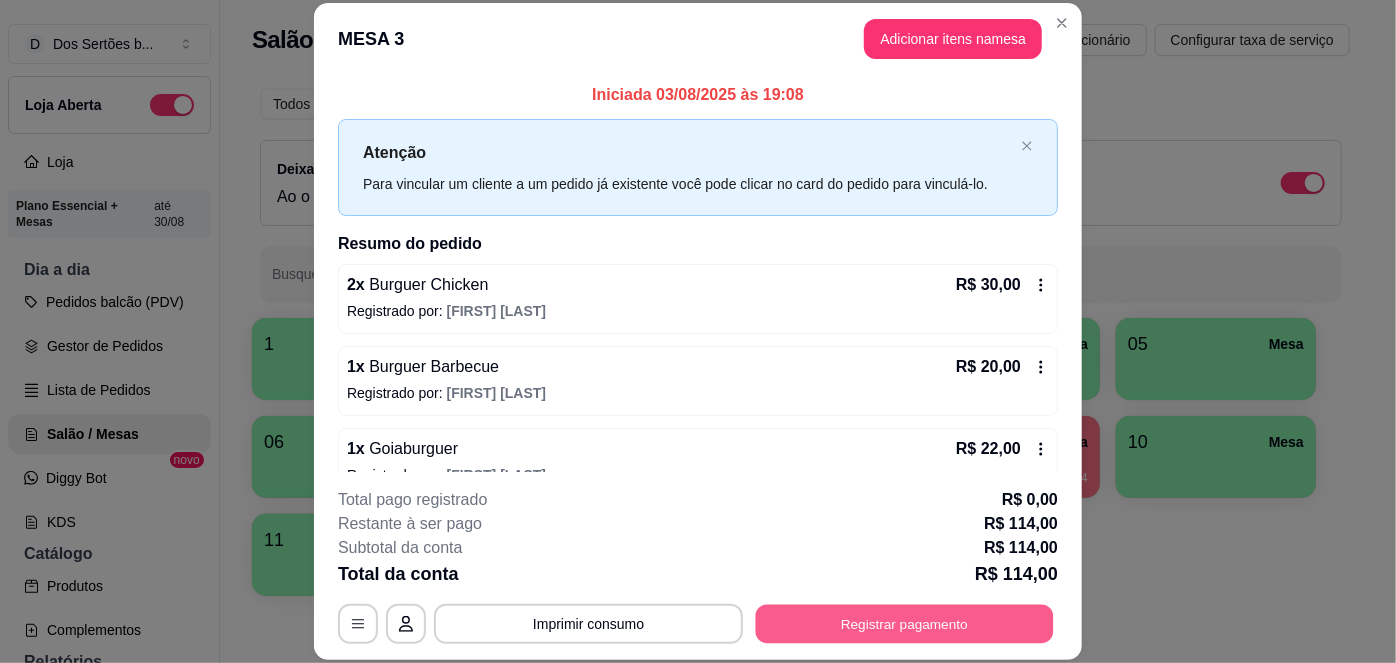 click on "Registrar pagamento" at bounding box center [905, 623] 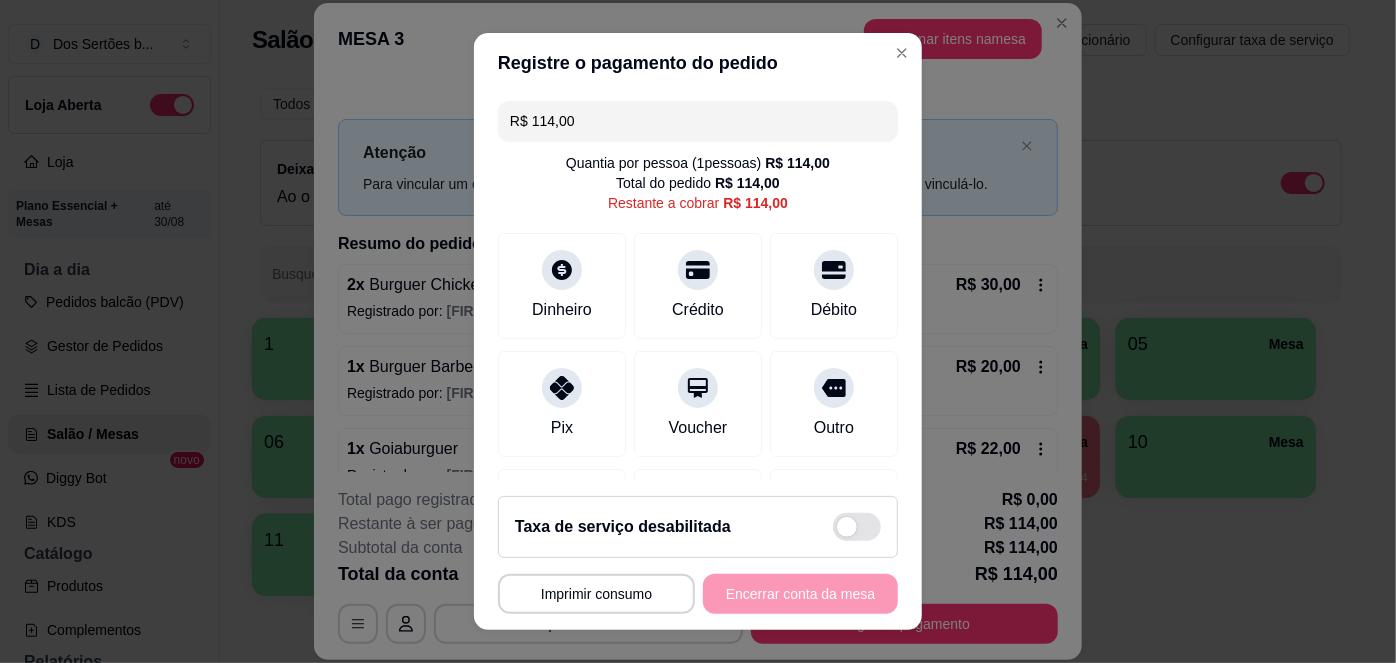 click on "R$ 114,00" at bounding box center (698, 121) 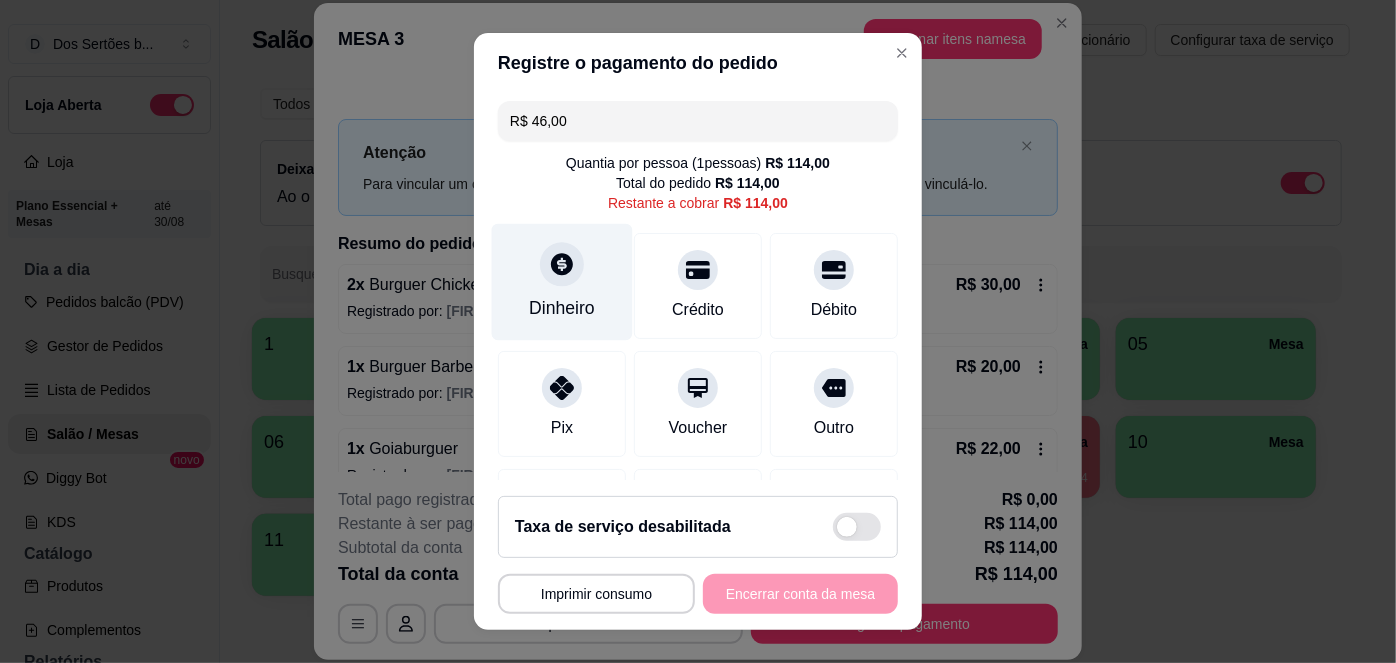 click on "Dinheiro" at bounding box center [562, 308] 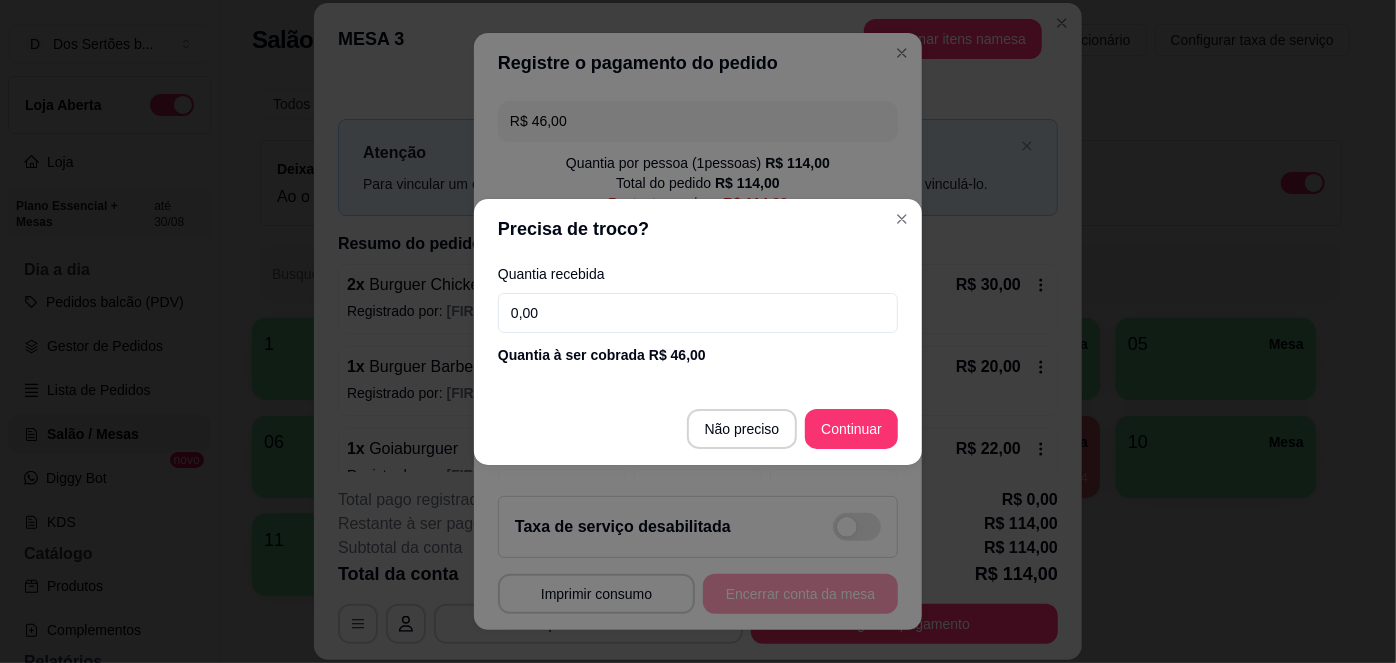 click on "0,00" at bounding box center [698, 313] 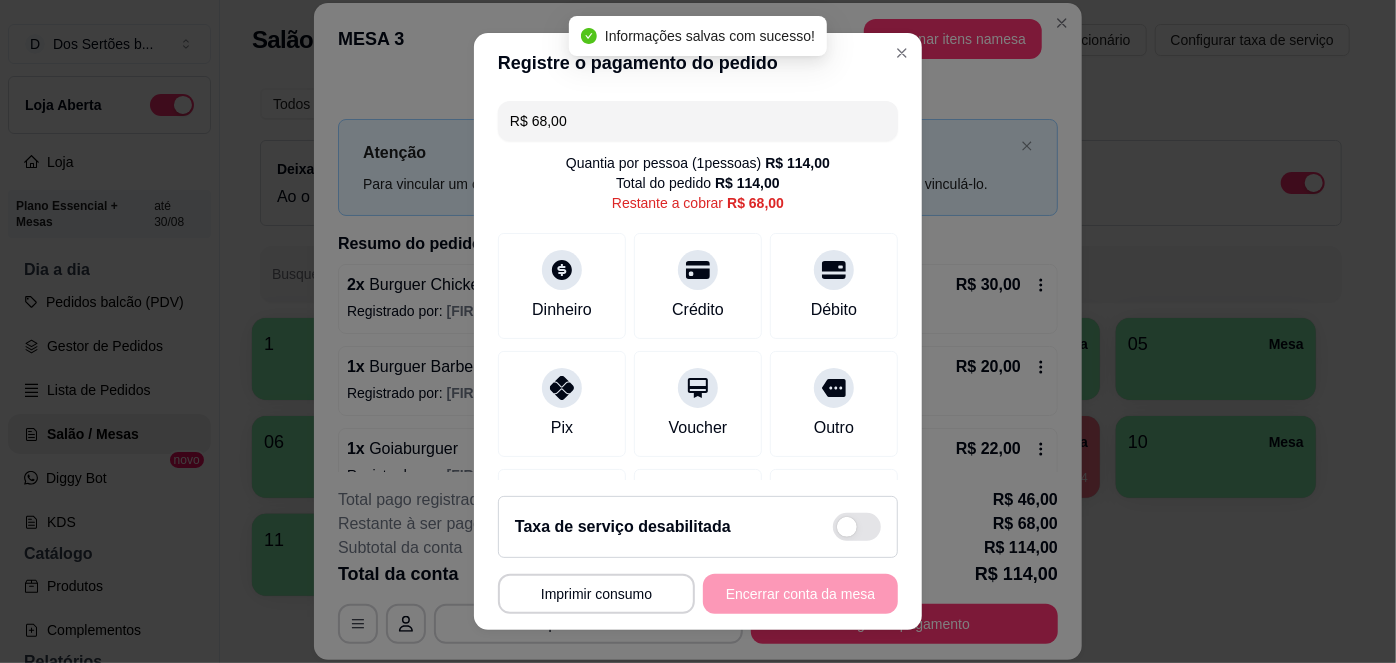click on "R$ 68,00" at bounding box center (698, 121) 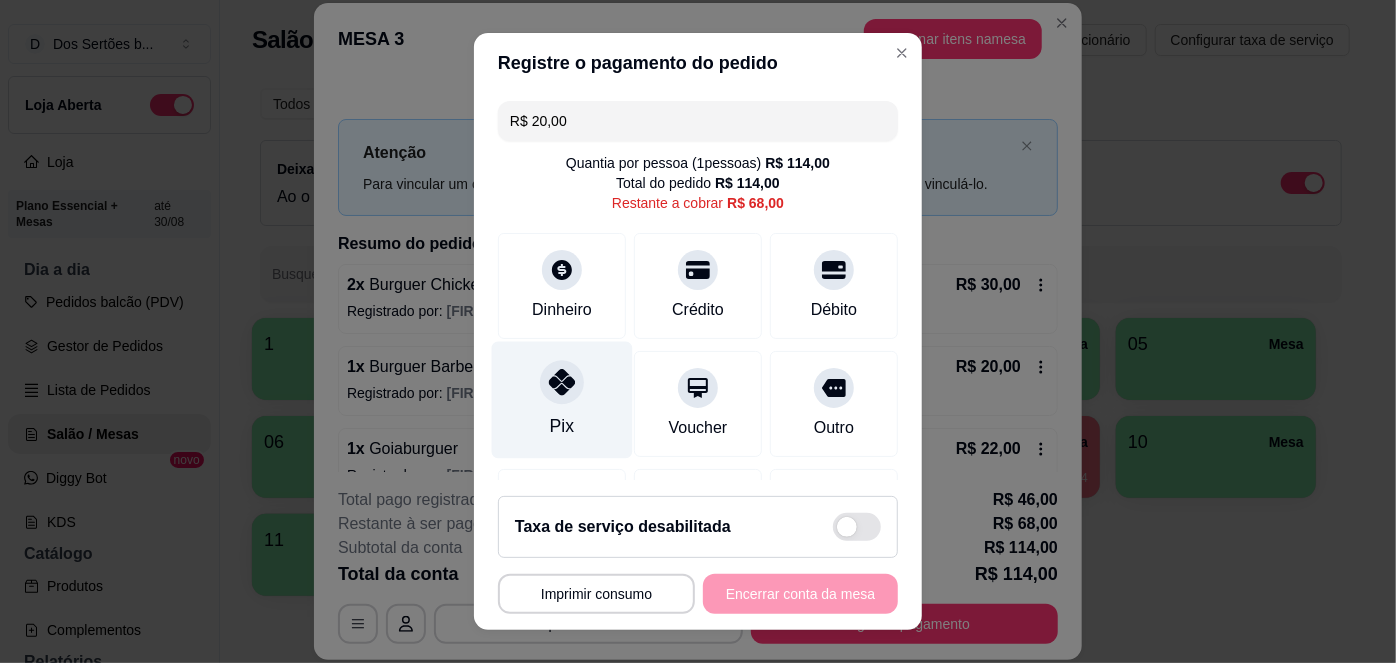 click on "Pix" at bounding box center (562, 400) 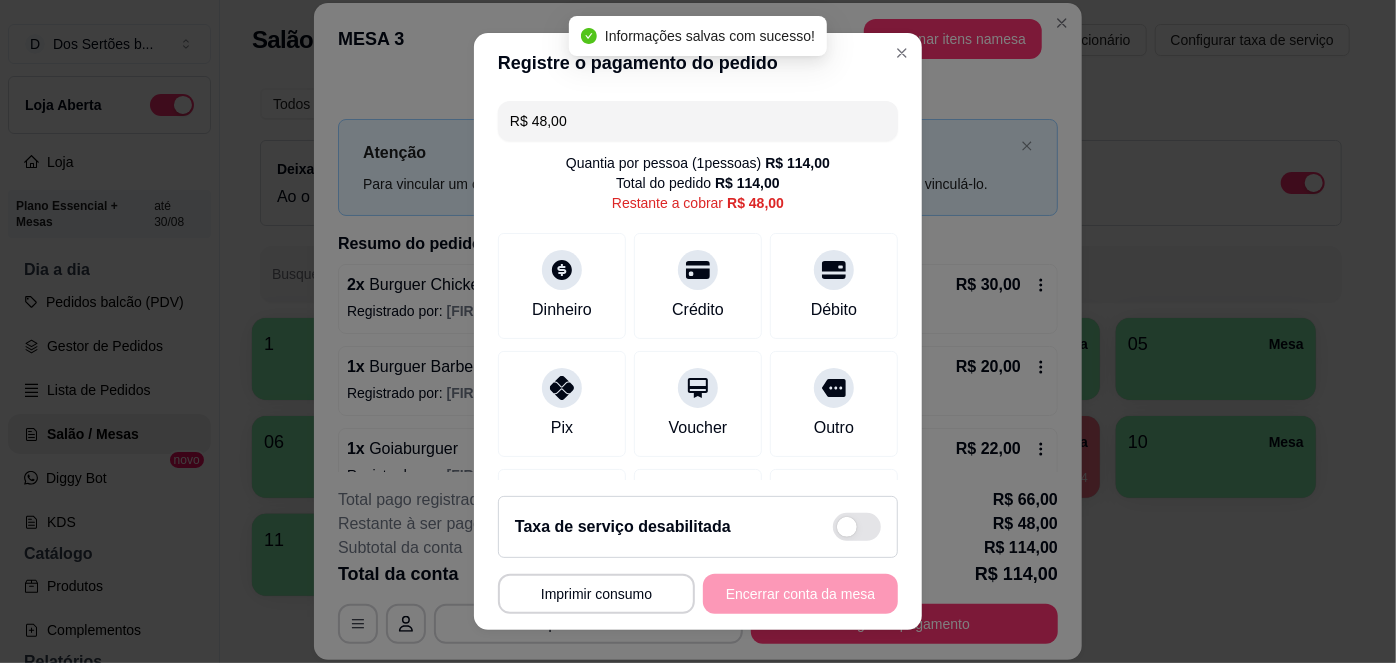 click on "R$ 48,00" at bounding box center [698, 121] 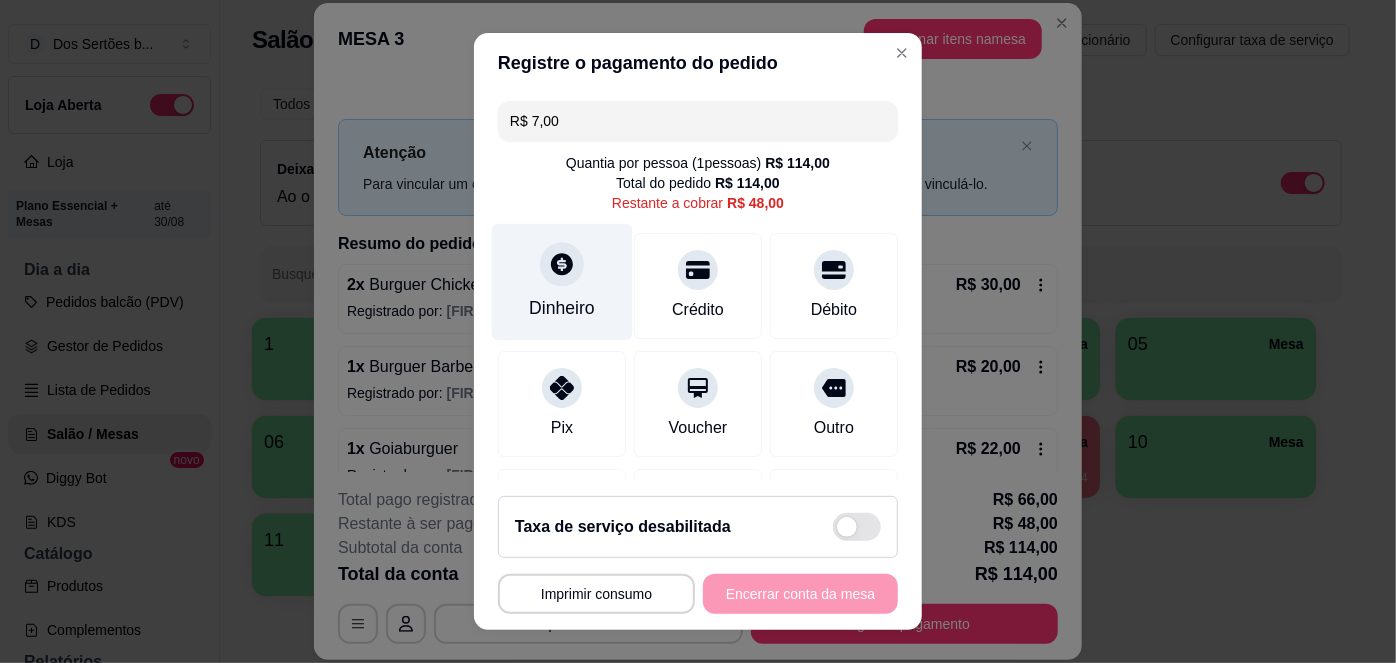 click on "Dinheiro" at bounding box center (562, 282) 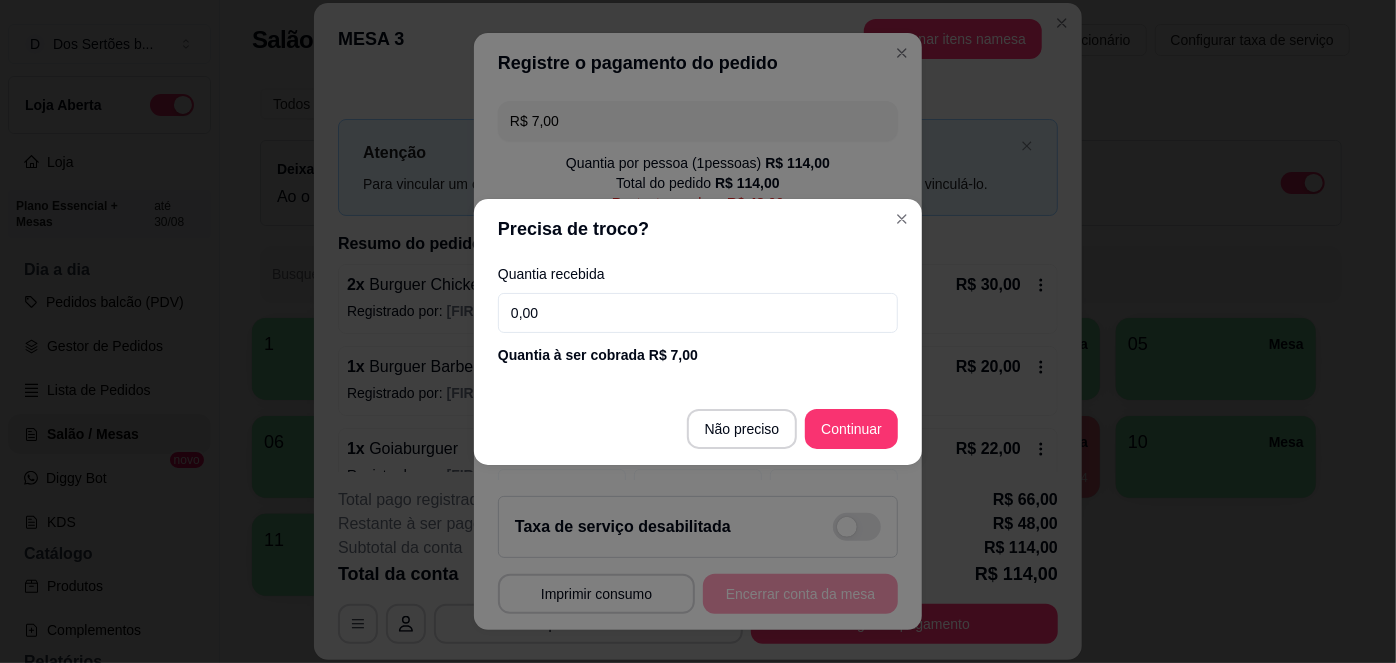 click on "0,00" at bounding box center (698, 313) 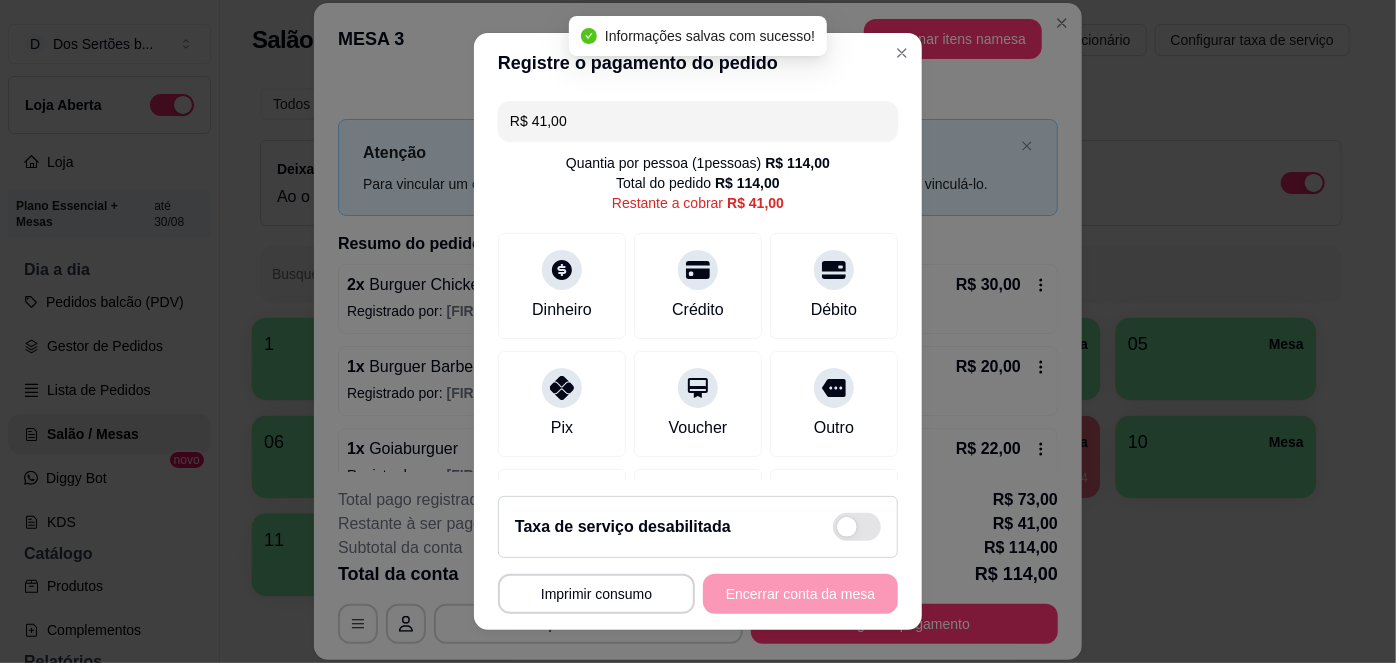 click on "R$ 41,00" at bounding box center [698, 121] 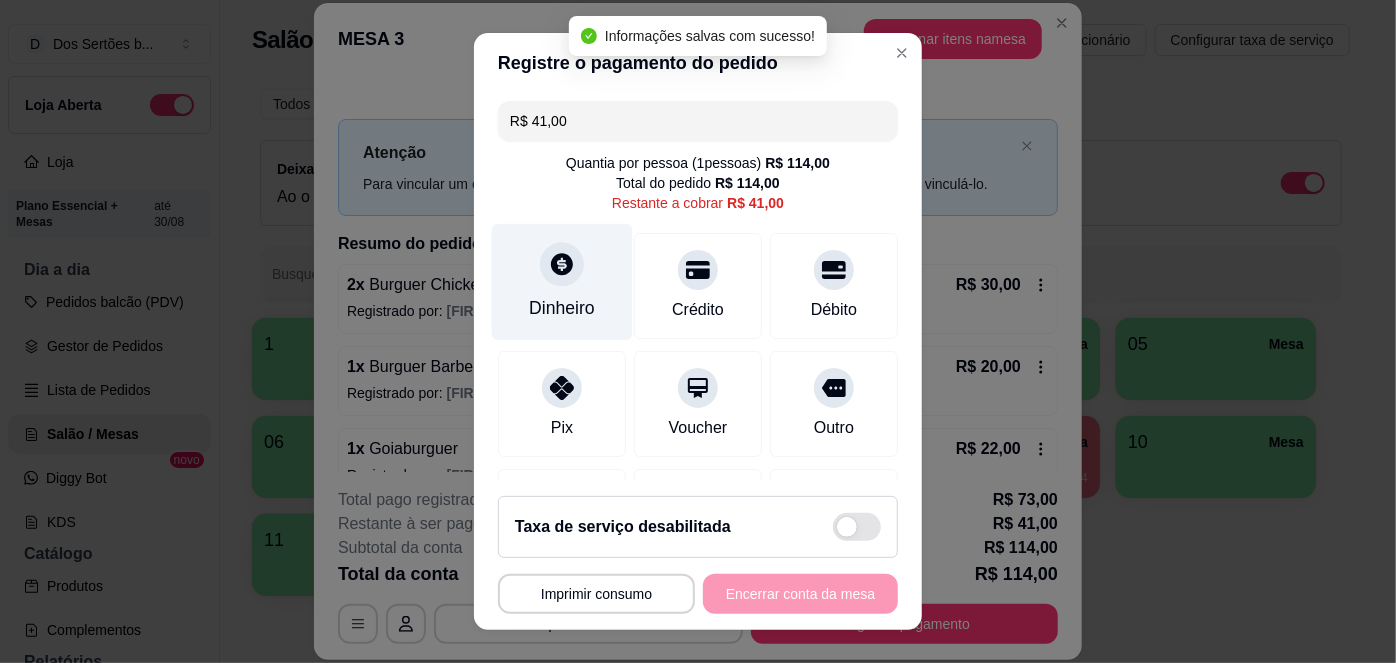 click on "Dinheiro" at bounding box center [562, 282] 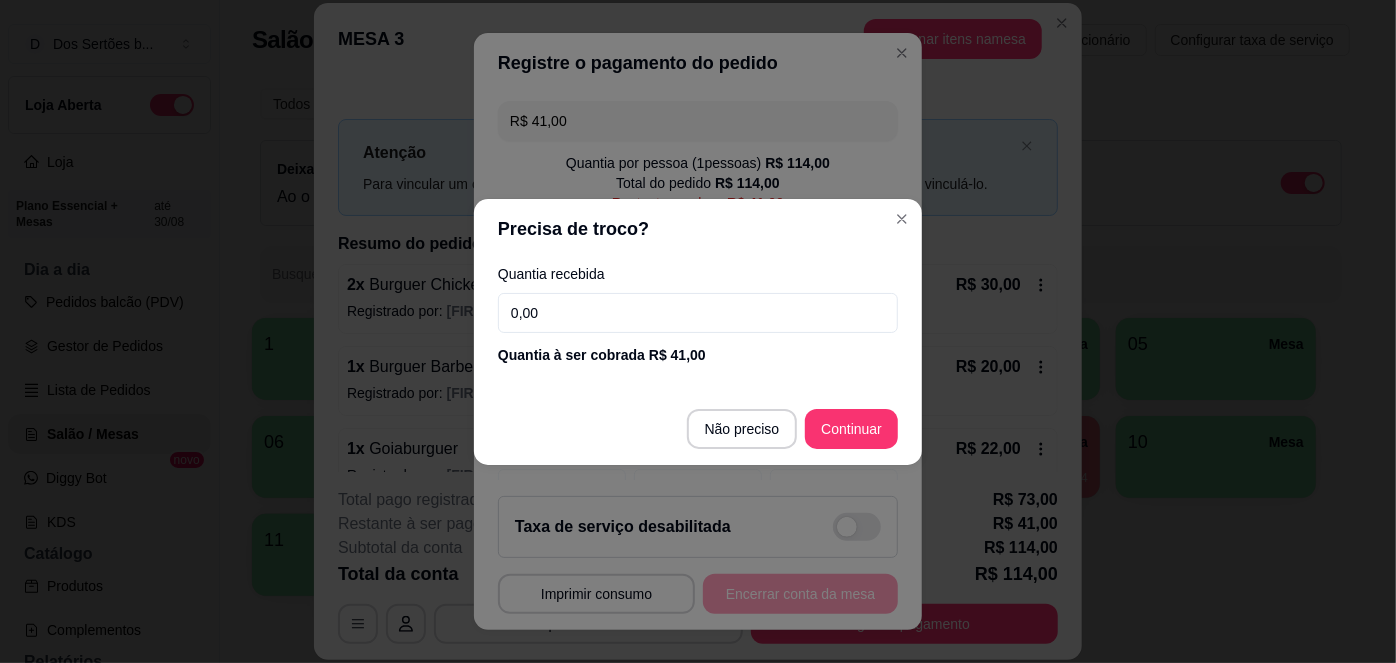 click on "Quantia recebida 0,00 Quantia à ser cobrada R$ 41,00" at bounding box center [698, 316] 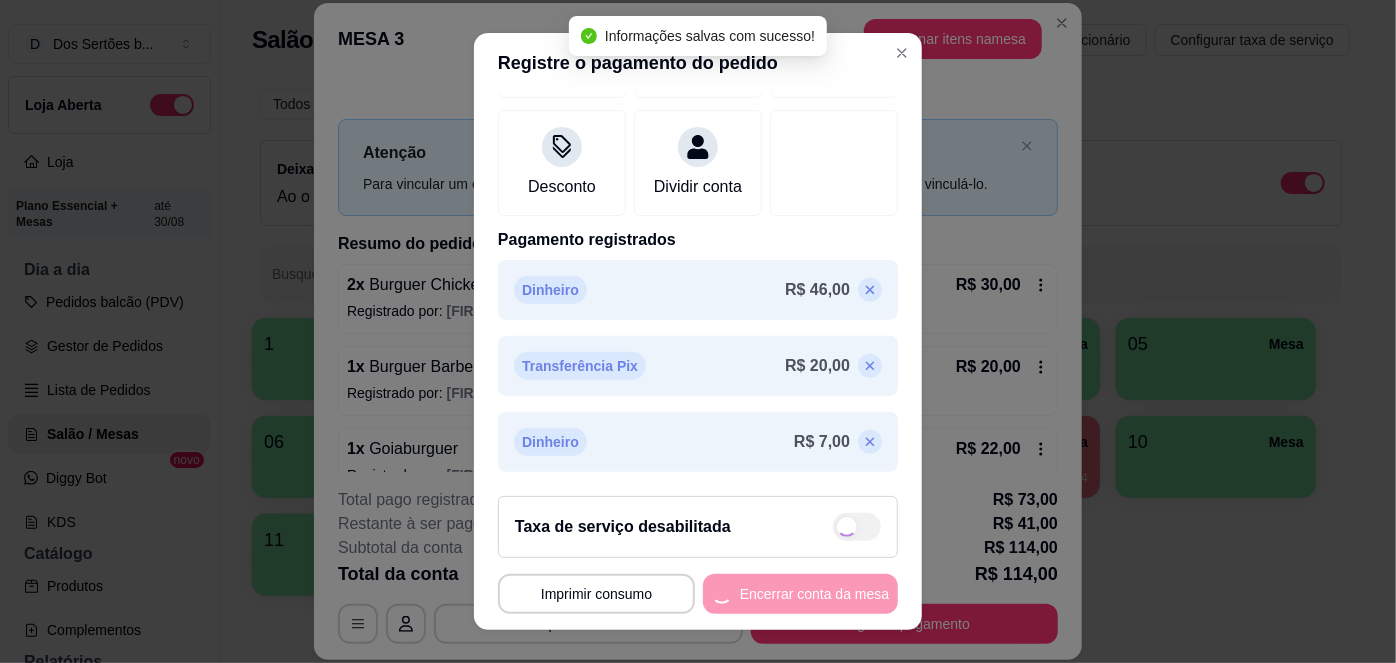 scroll, scrollTop: 360, scrollLeft: 0, axis: vertical 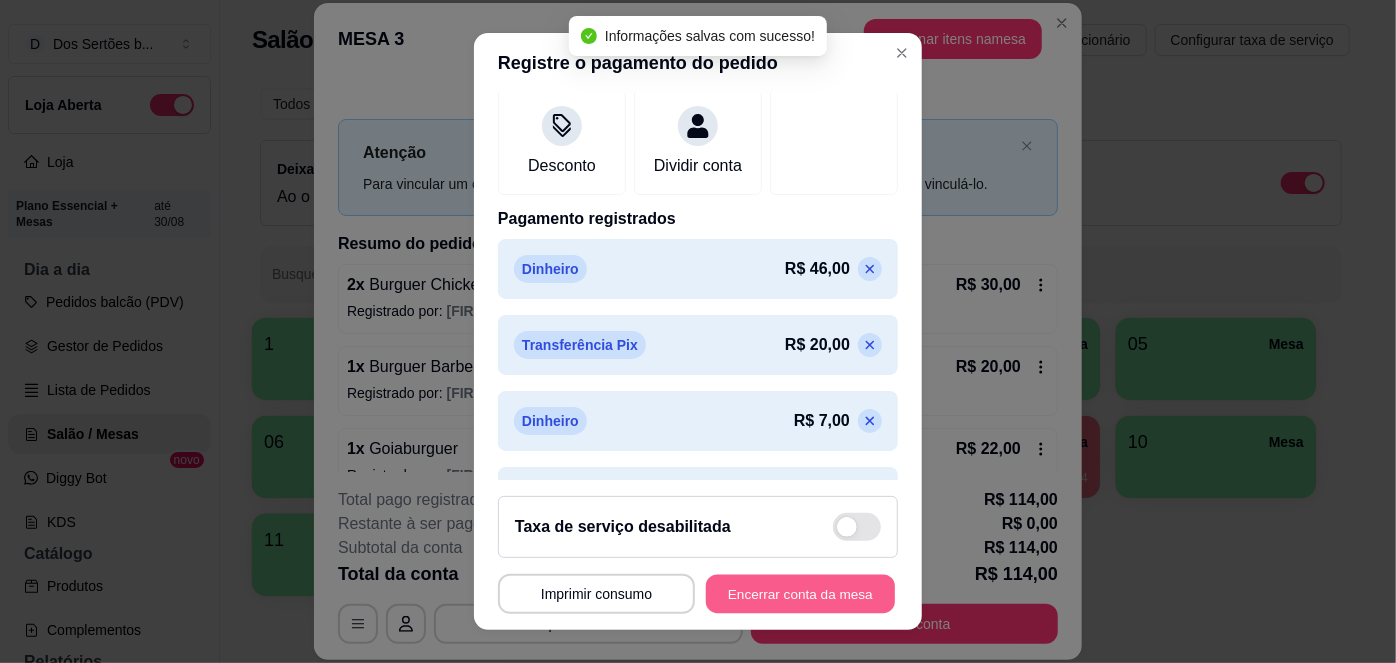 click on "Encerrar conta da mesa" at bounding box center [800, 593] 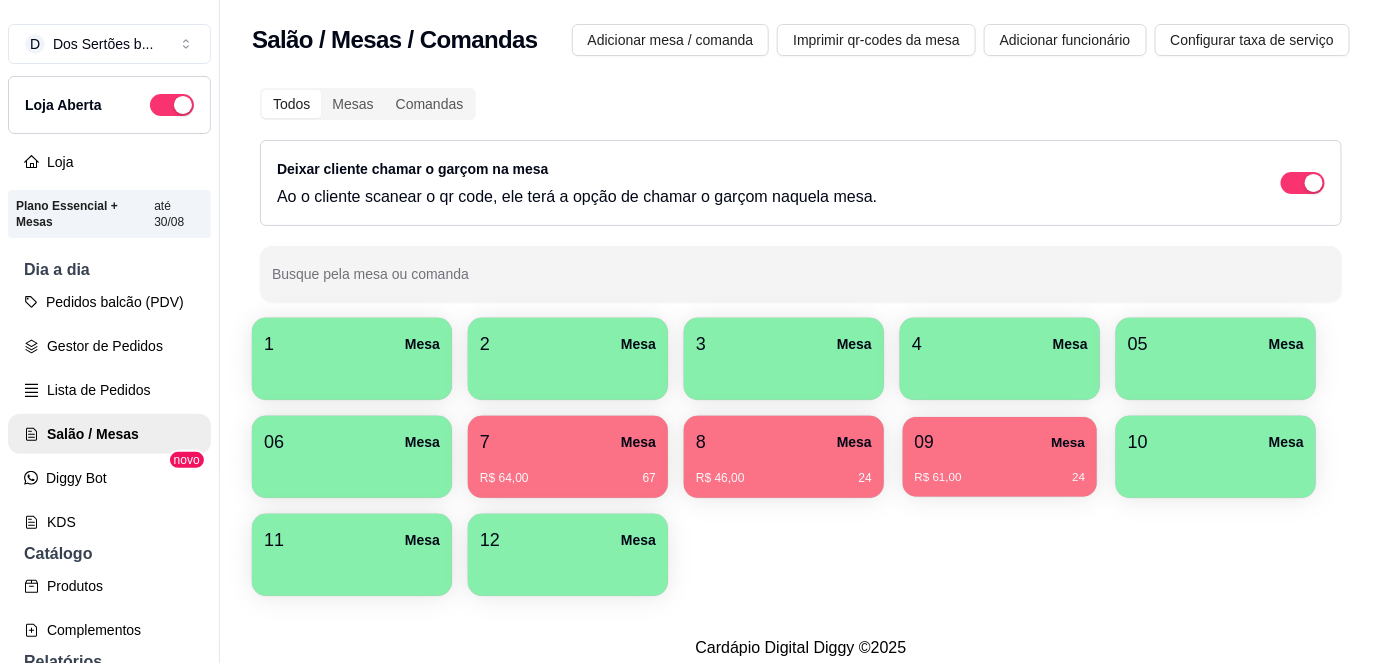 click on "09 Mesa" at bounding box center [1000, 442] 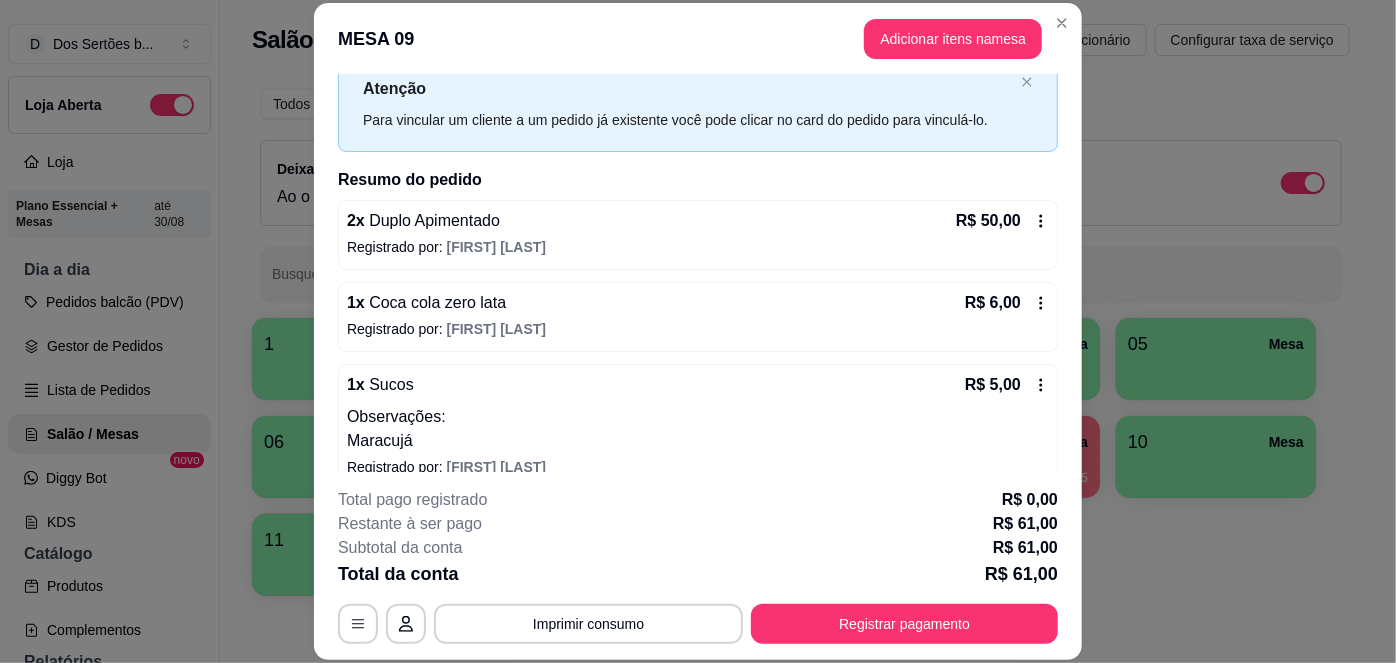 scroll, scrollTop: 88, scrollLeft: 0, axis: vertical 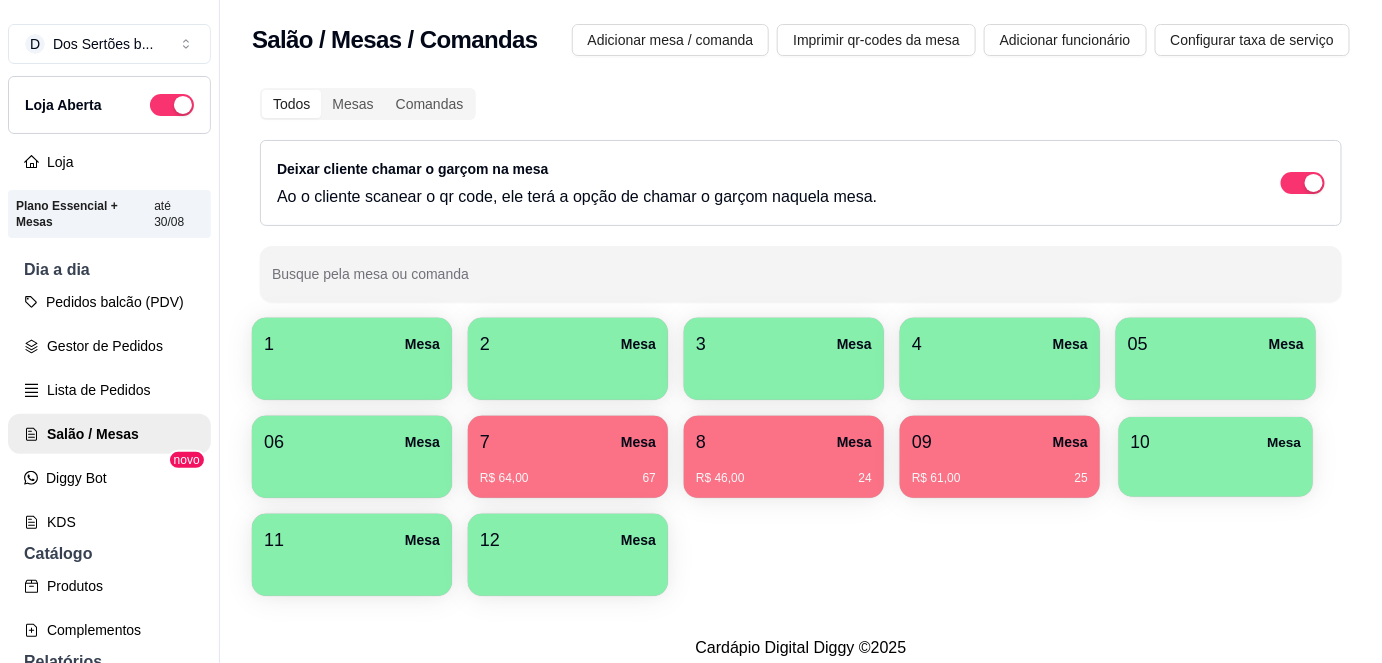 click at bounding box center [1216, 470] 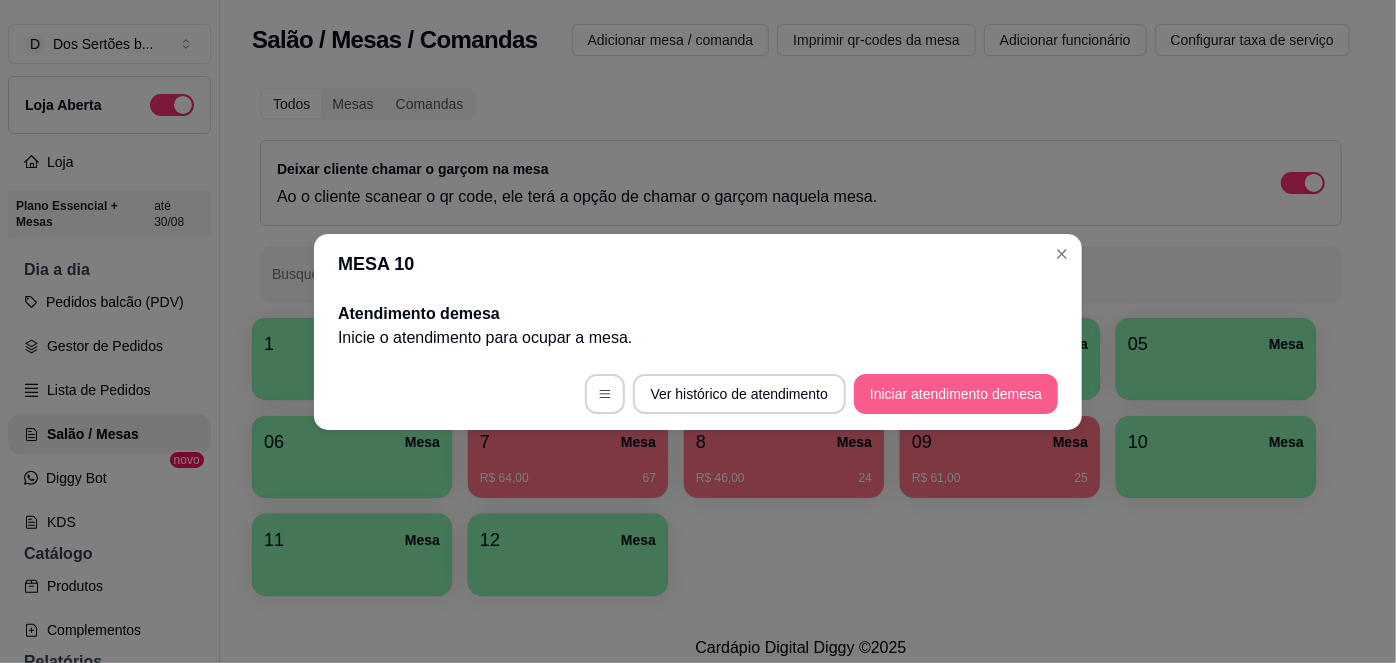 click on "Iniciar atendimento de  mesa" at bounding box center (956, 394) 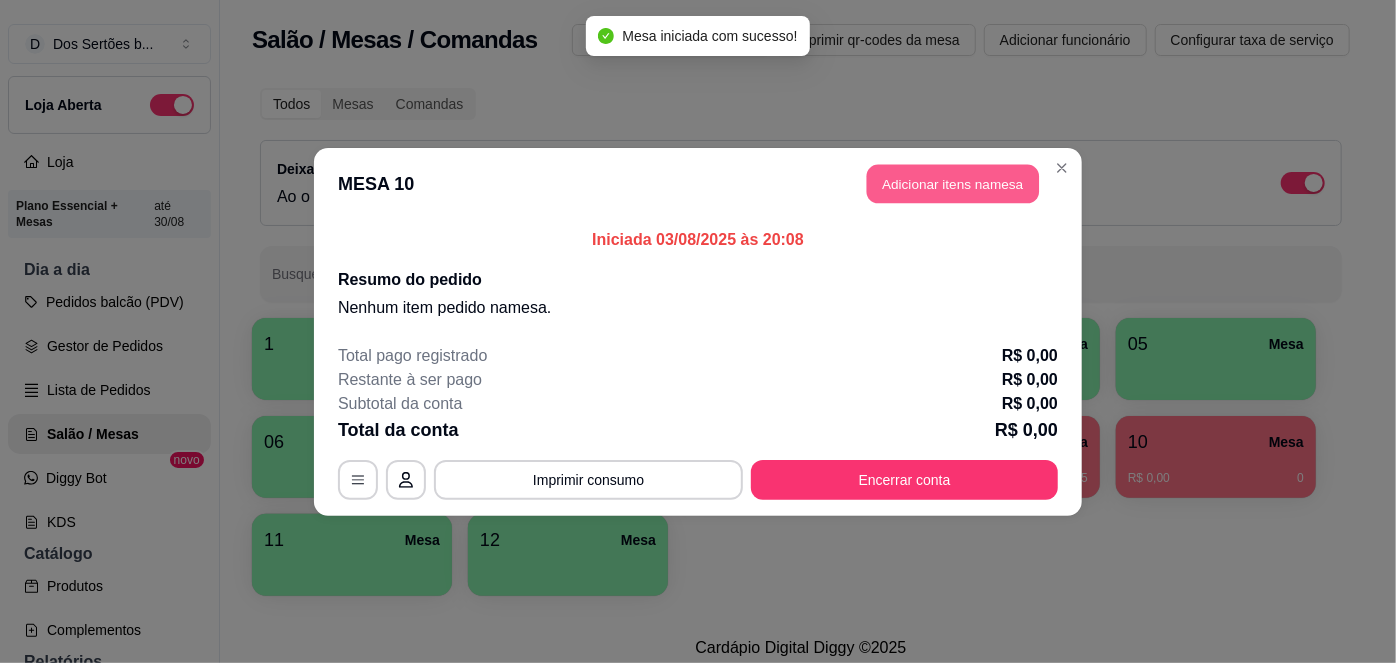 click on "Adicionar itens na  mesa" at bounding box center (953, 183) 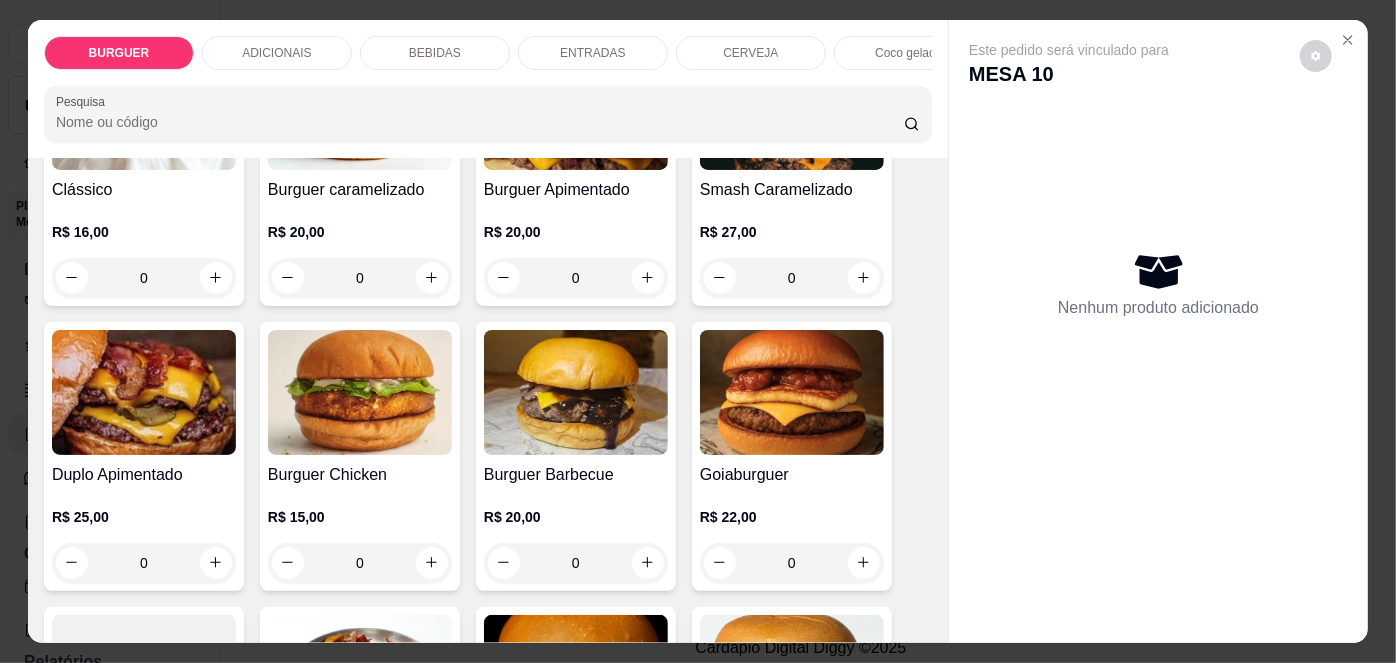 scroll, scrollTop: 253, scrollLeft: 0, axis: vertical 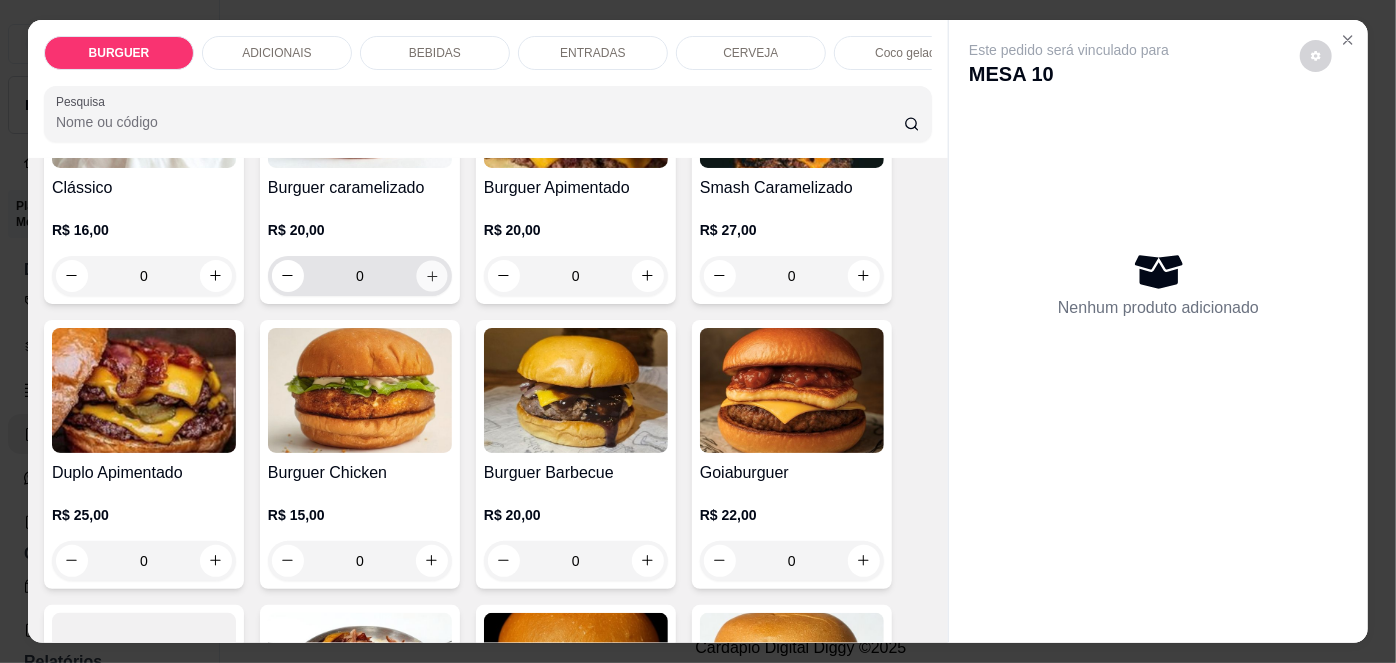 click 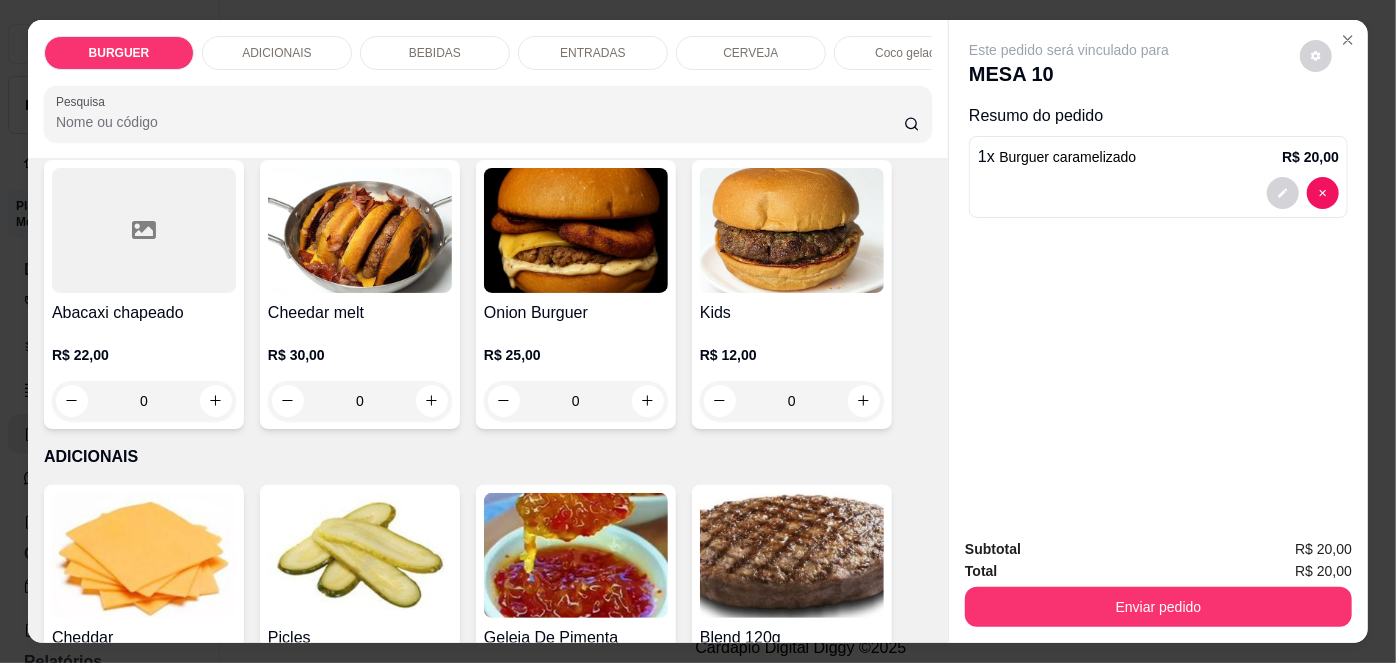 scroll, scrollTop: 701, scrollLeft: 0, axis: vertical 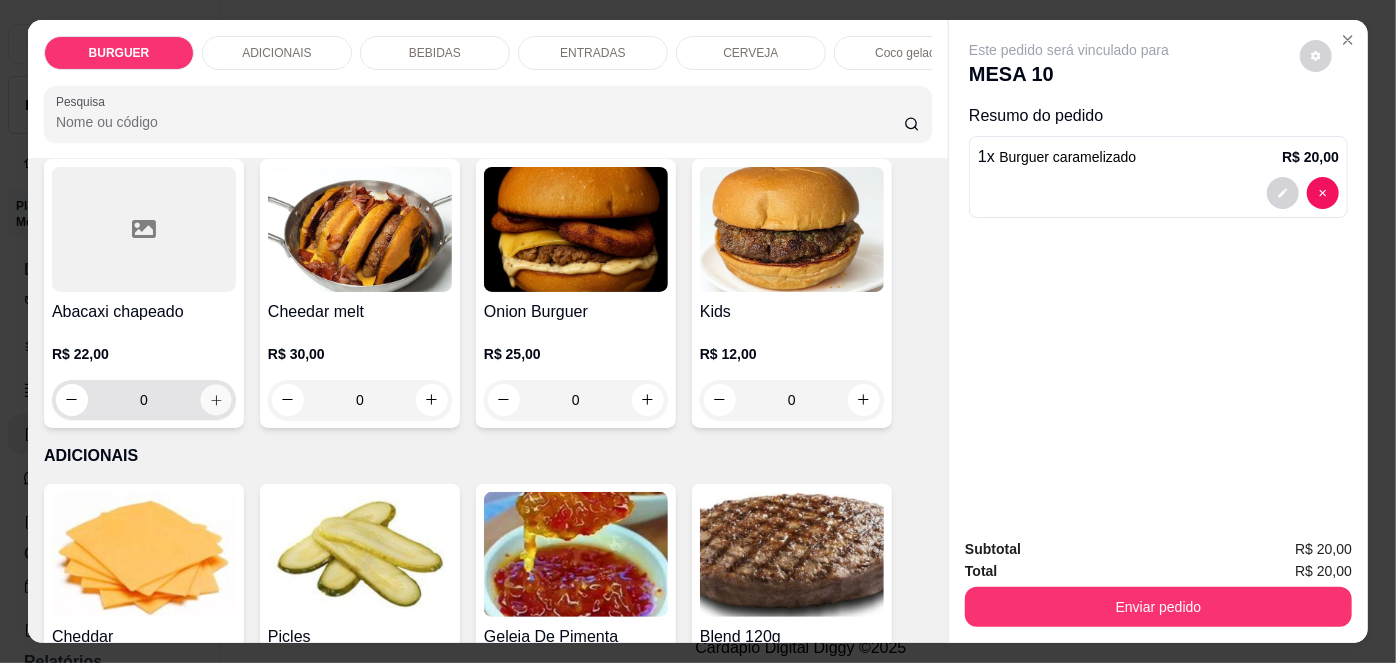 click at bounding box center [215, 399] 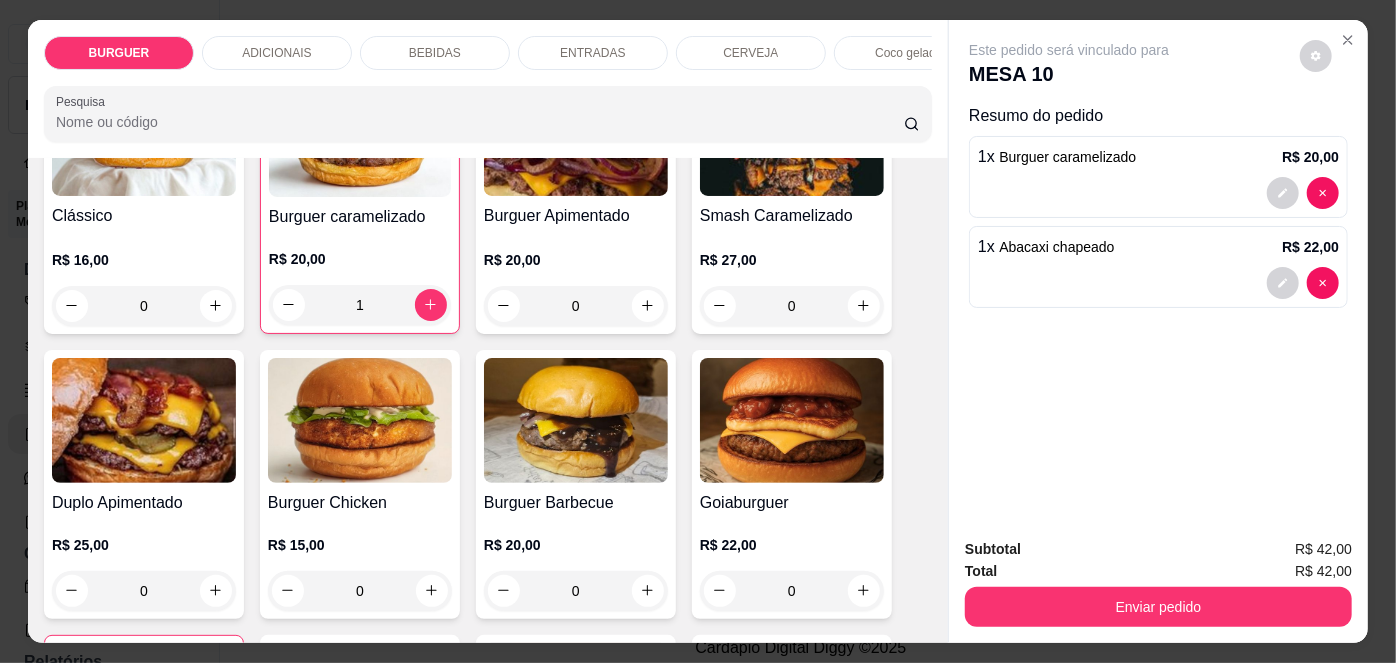 scroll, scrollTop: 223, scrollLeft: 0, axis: vertical 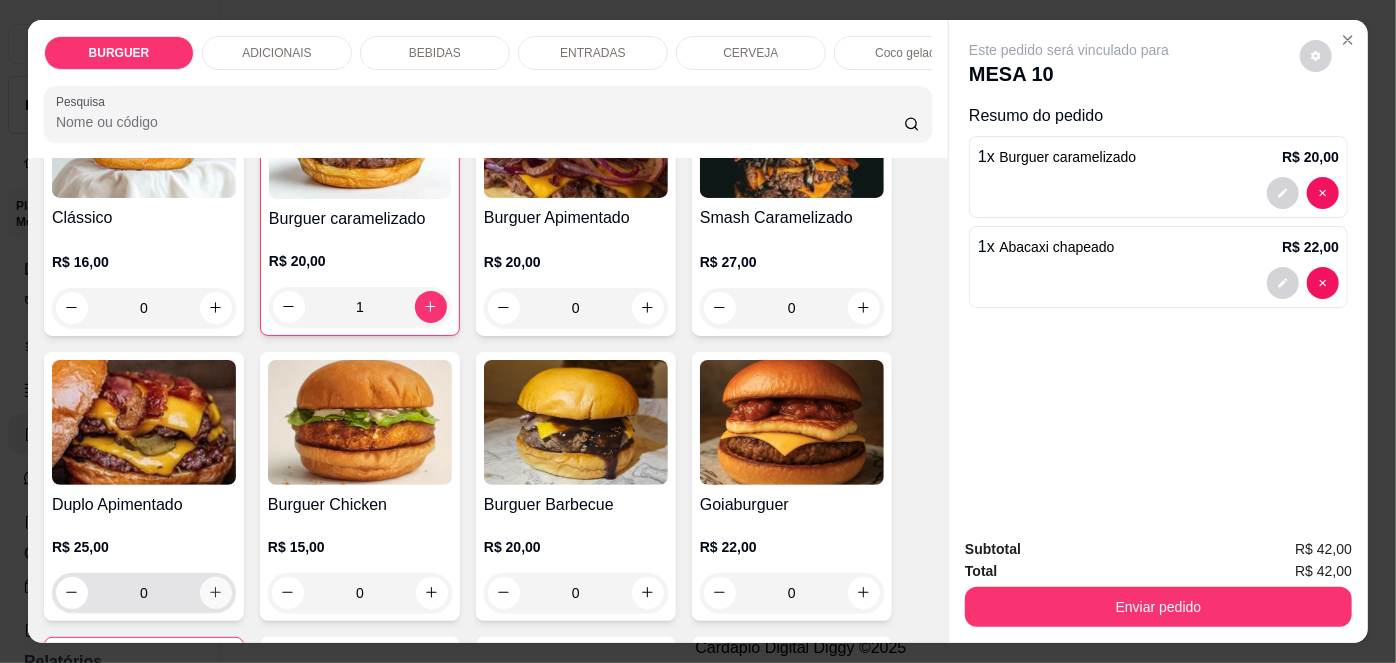 click at bounding box center [216, 593] 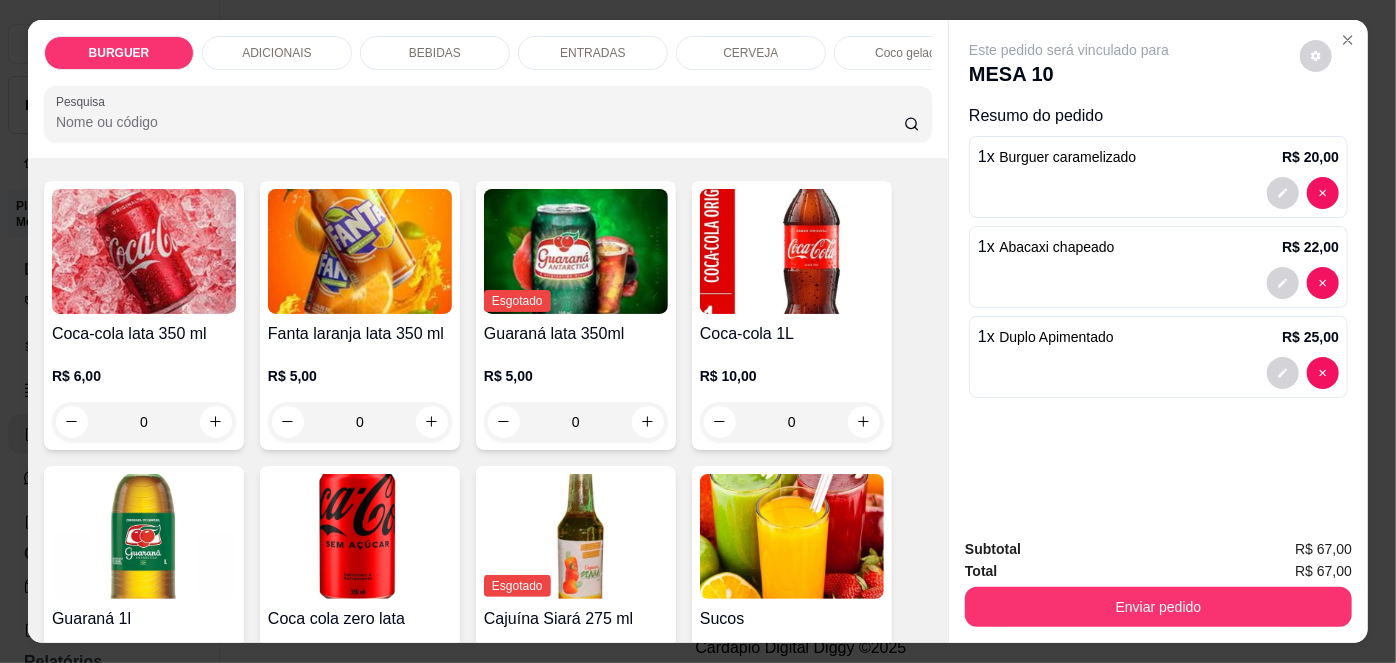 scroll, scrollTop: 1626, scrollLeft: 0, axis: vertical 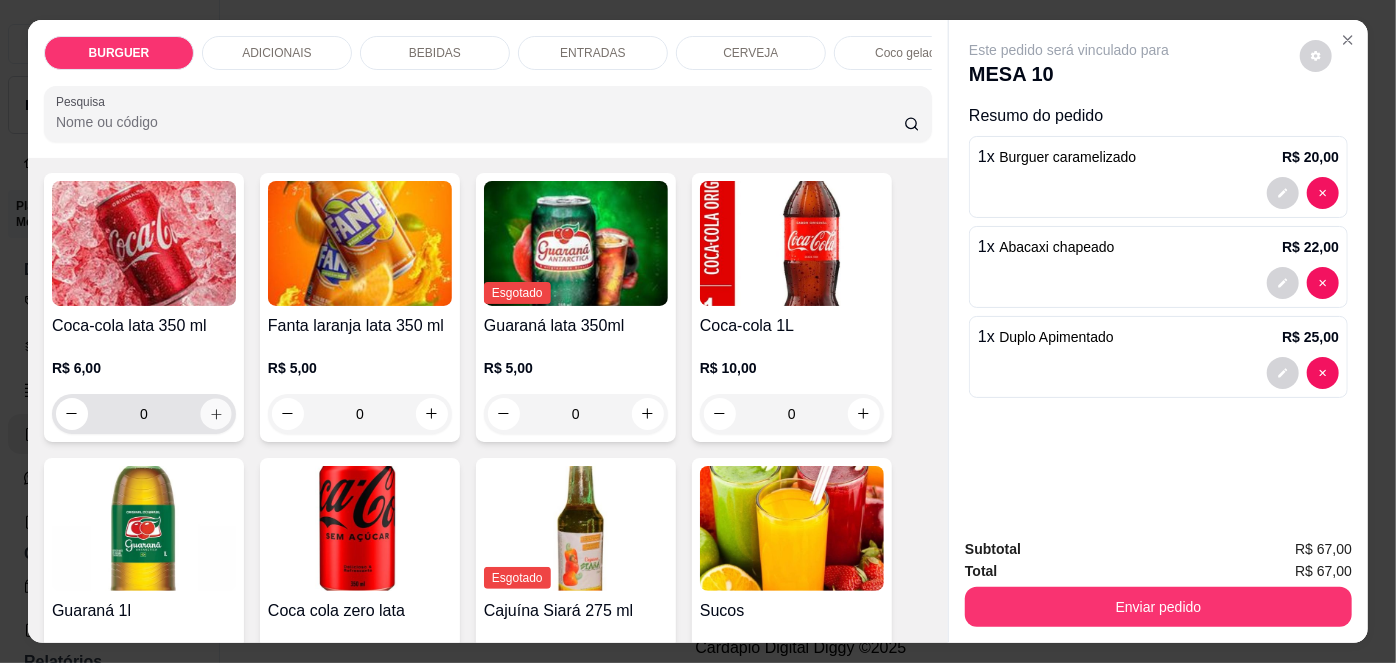 click 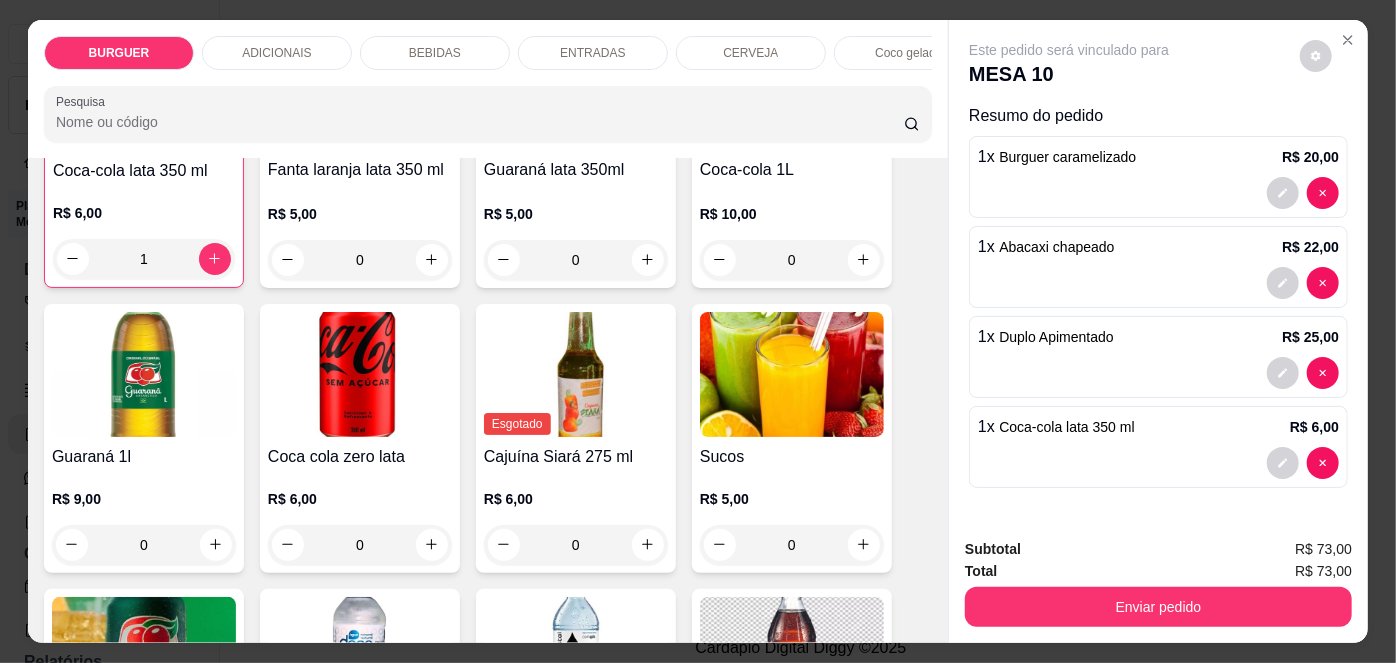 scroll, scrollTop: 1783, scrollLeft: 0, axis: vertical 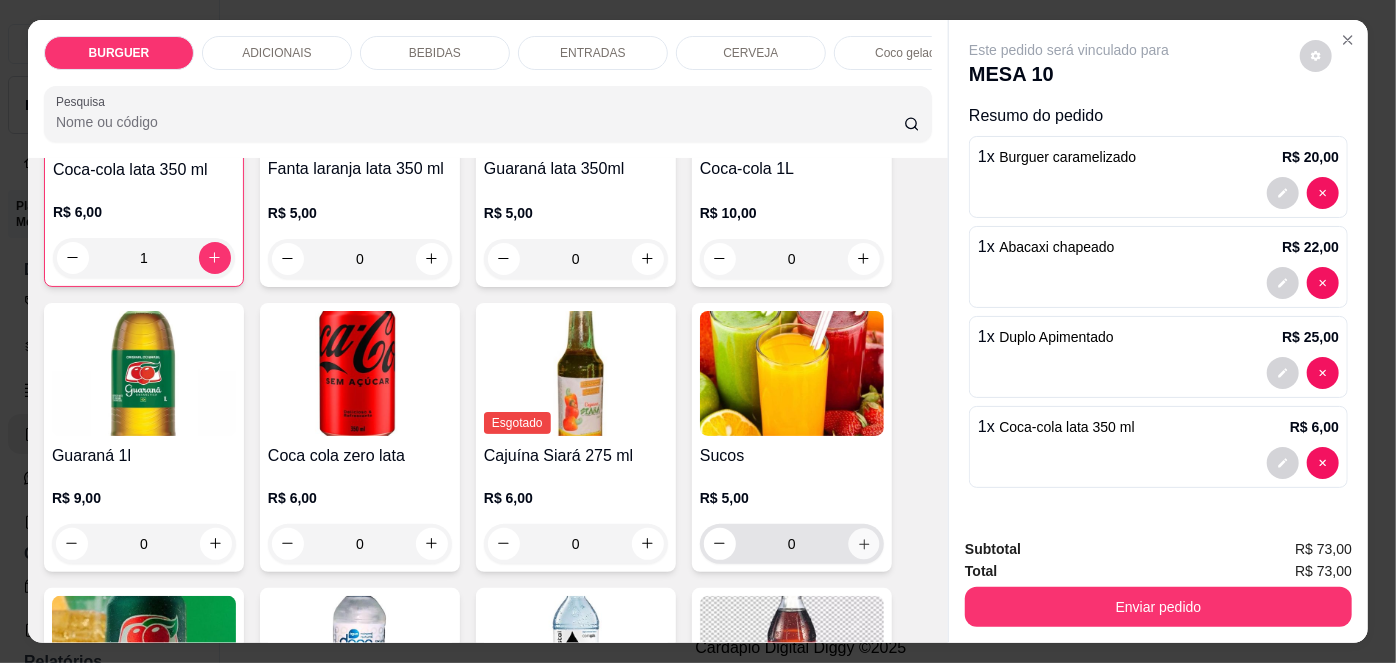 click 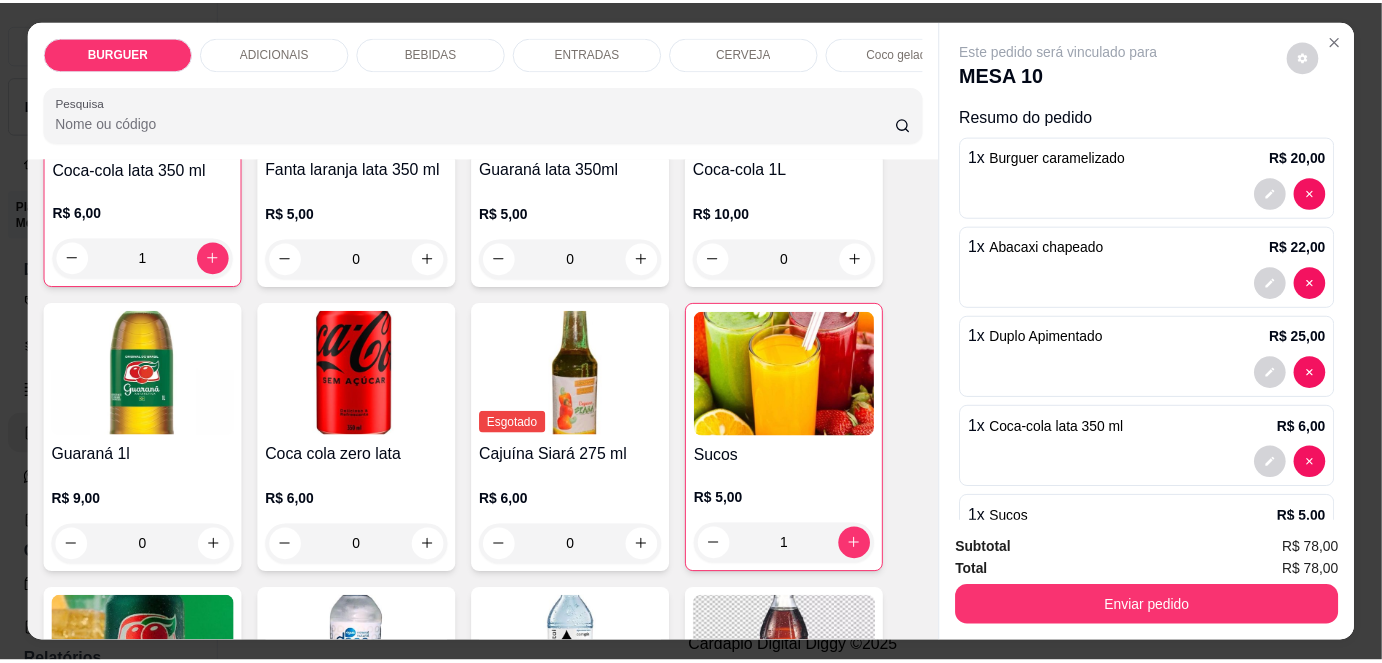 scroll, scrollTop: 80, scrollLeft: 0, axis: vertical 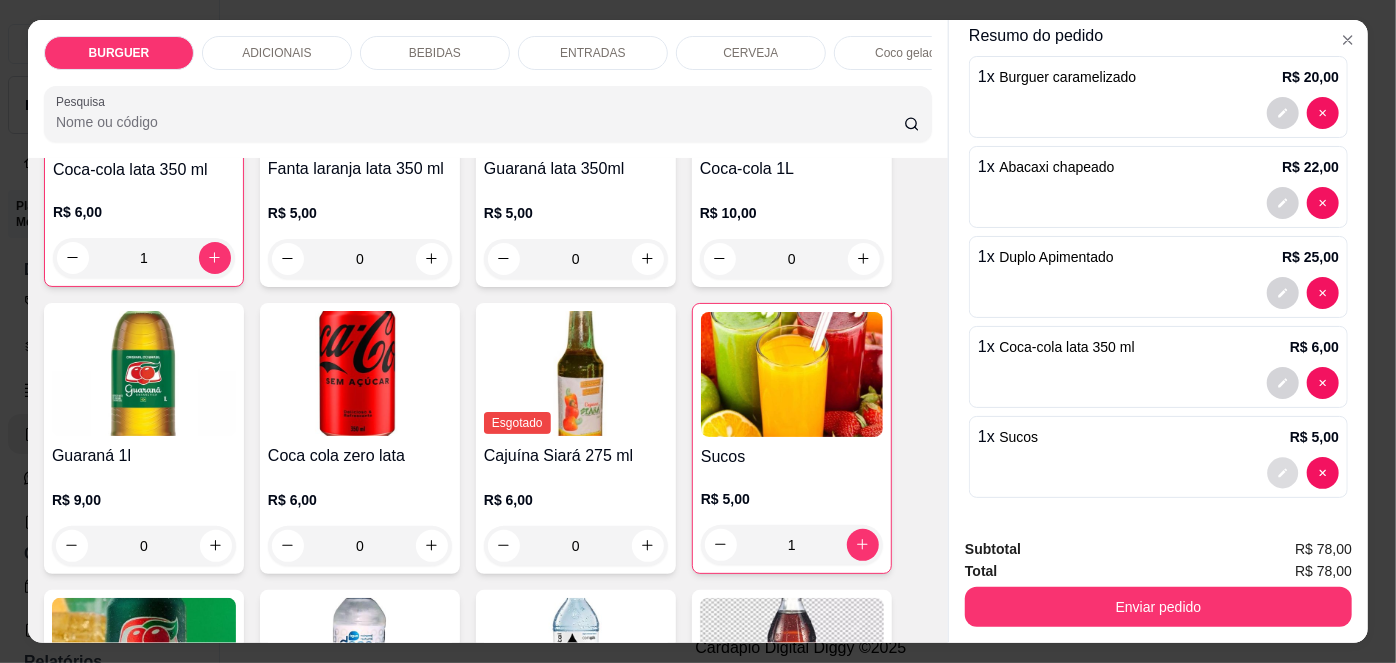 click at bounding box center (1283, 472) 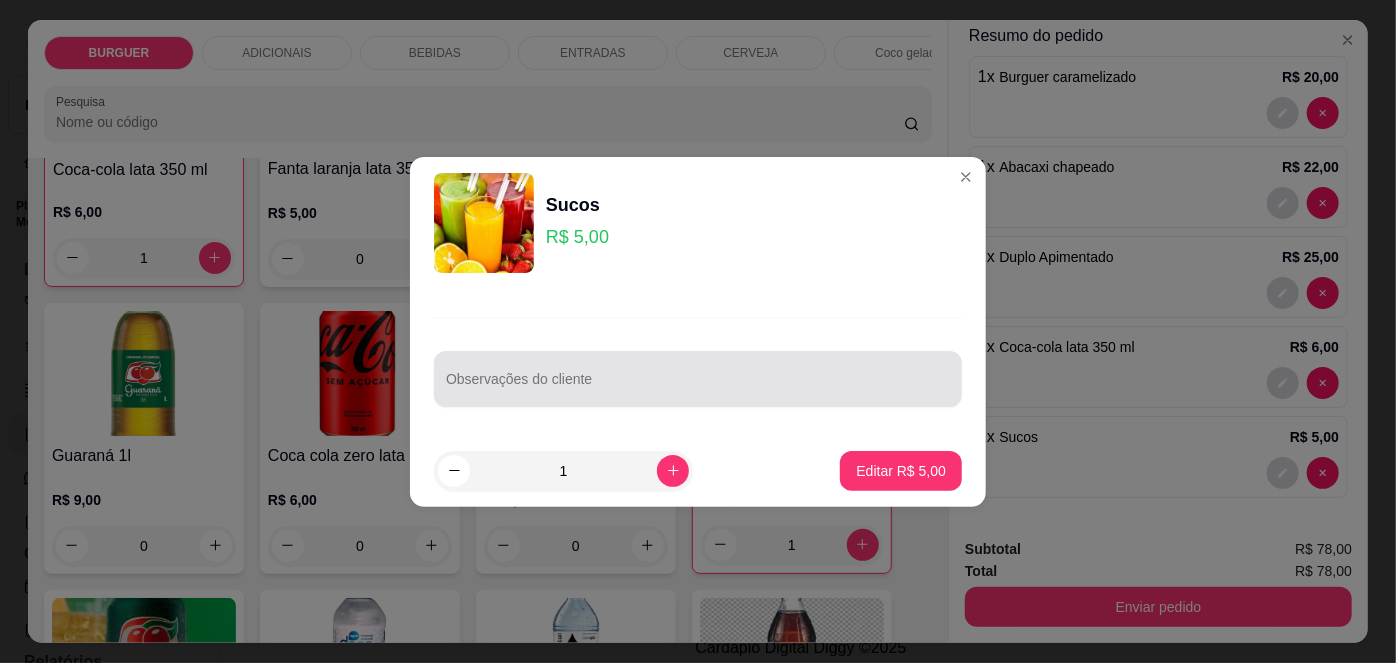 click at bounding box center (698, 379) 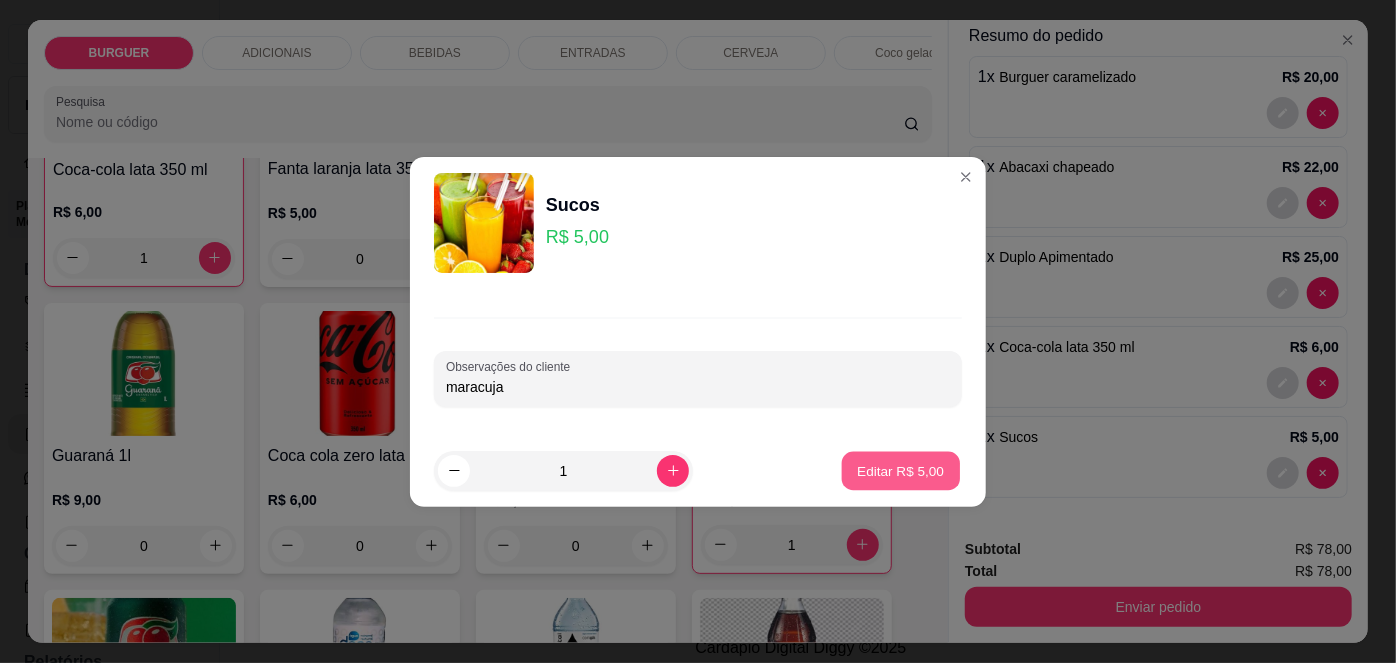click on "Editar   R$ 5,00" at bounding box center (901, 470) 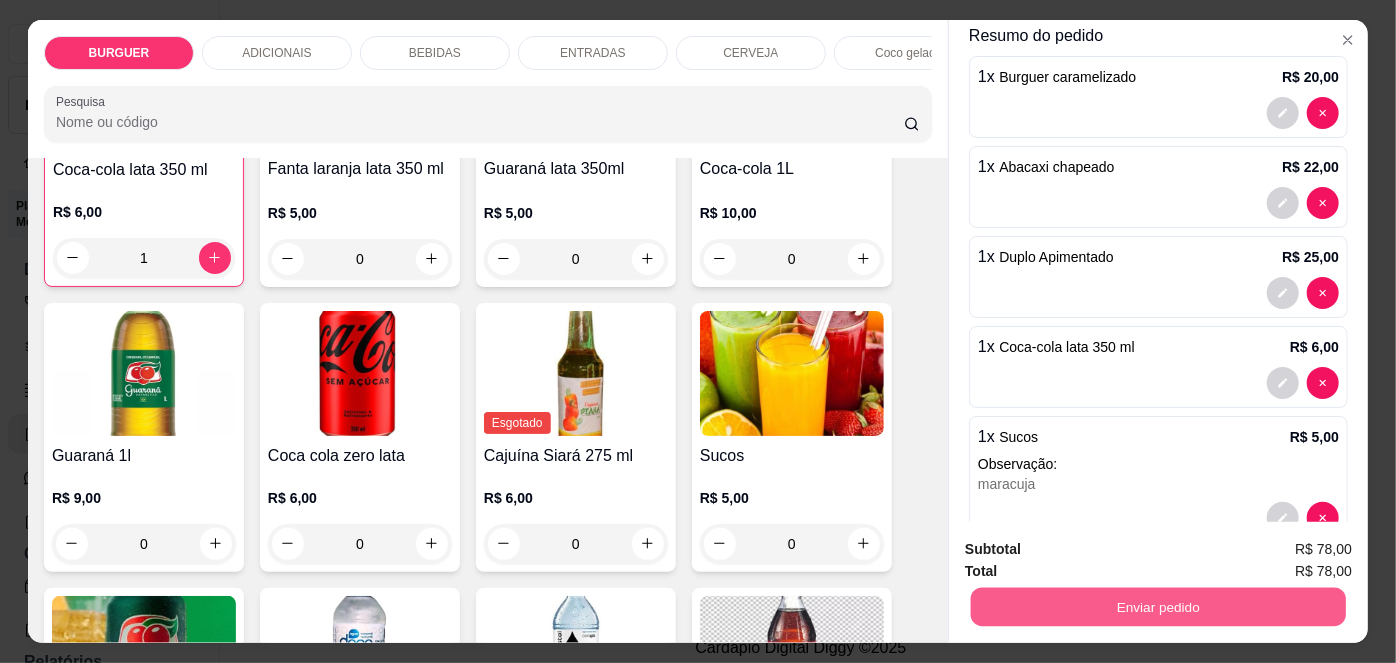 click on "Enviar pedido" at bounding box center [1158, 607] 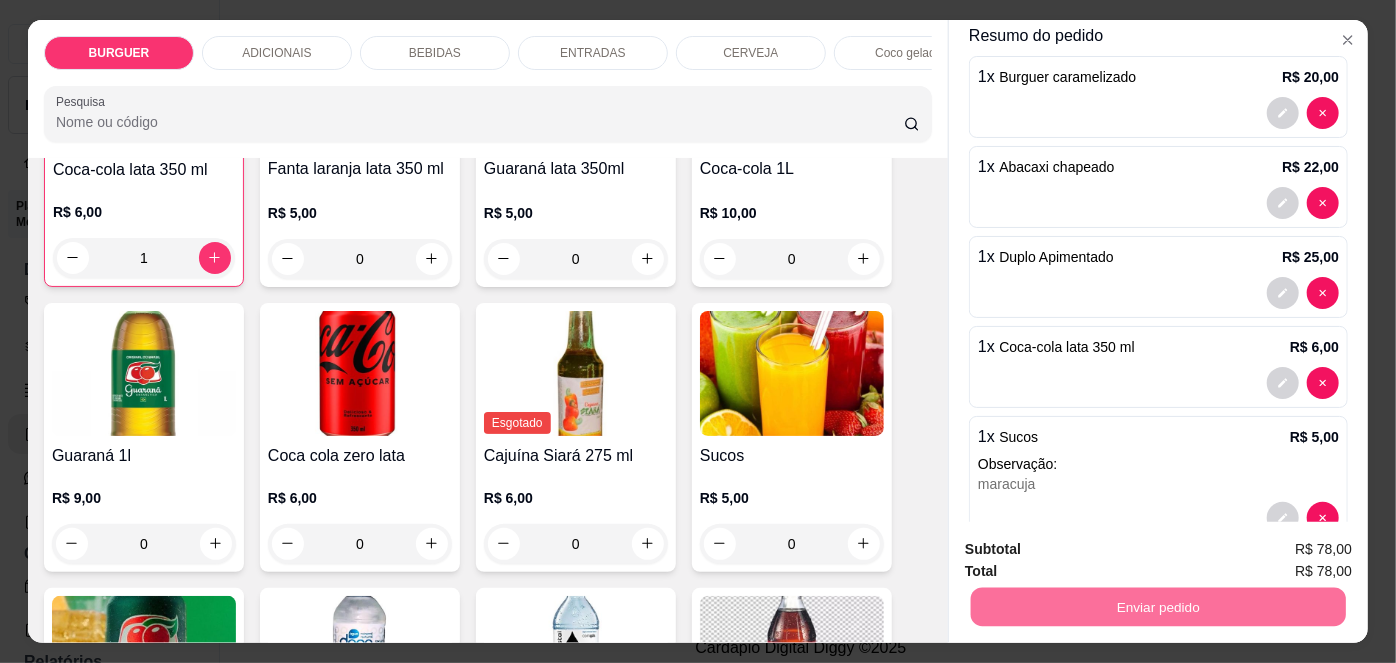 click on "Não registrar e enviar pedido" at bounding box center [1093, 551] 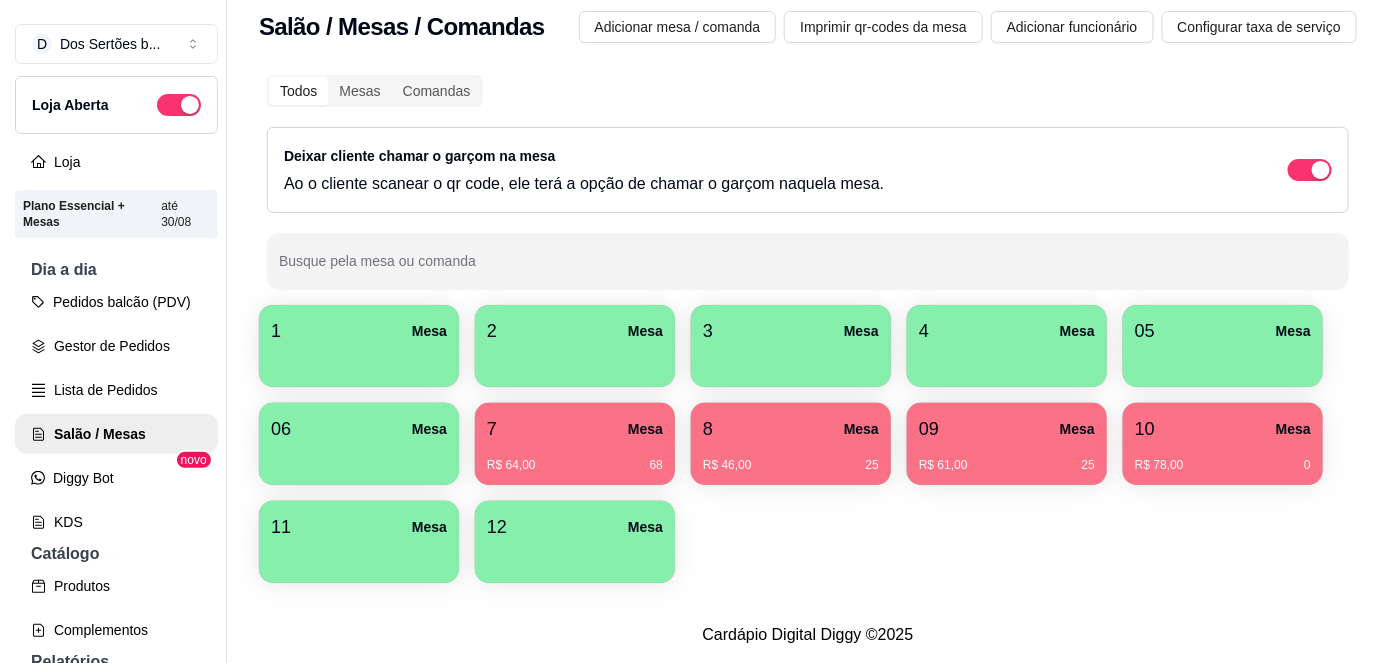 scroll, scrollTop: 25, scrollLeft: 0, axis: vertical 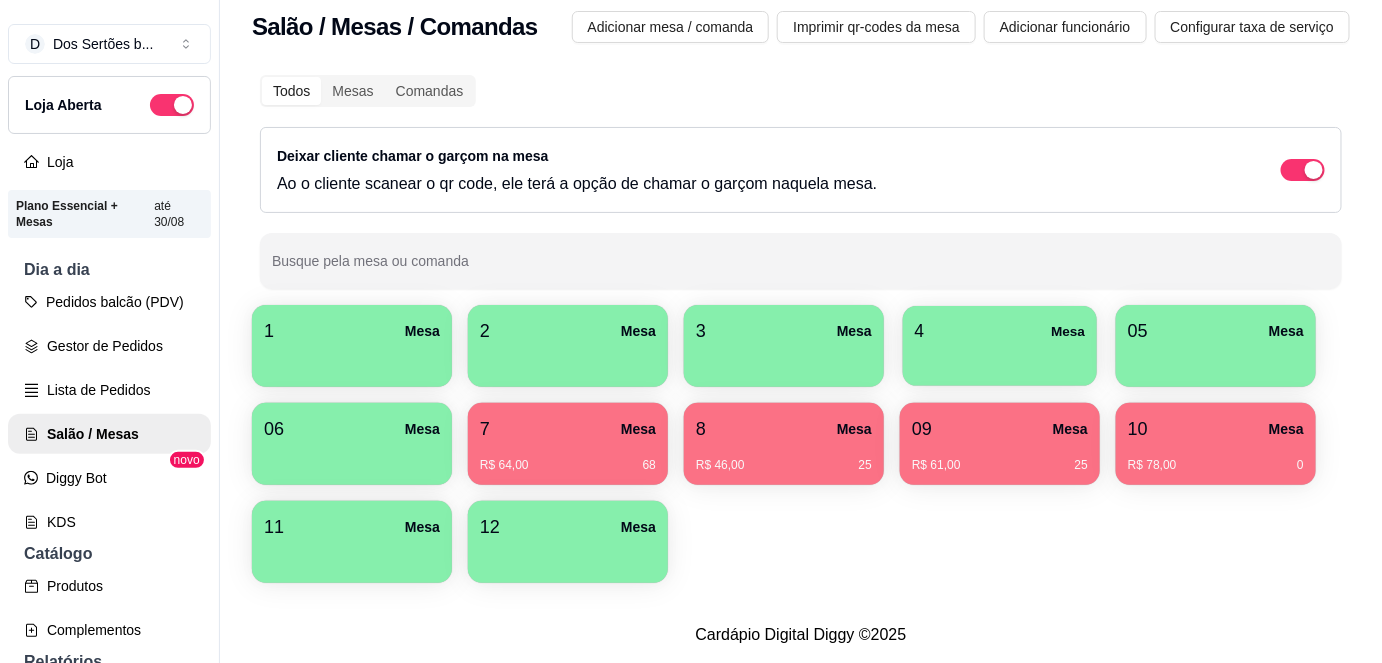 click on "4 Mesa" at bounding box center (1000, 331) 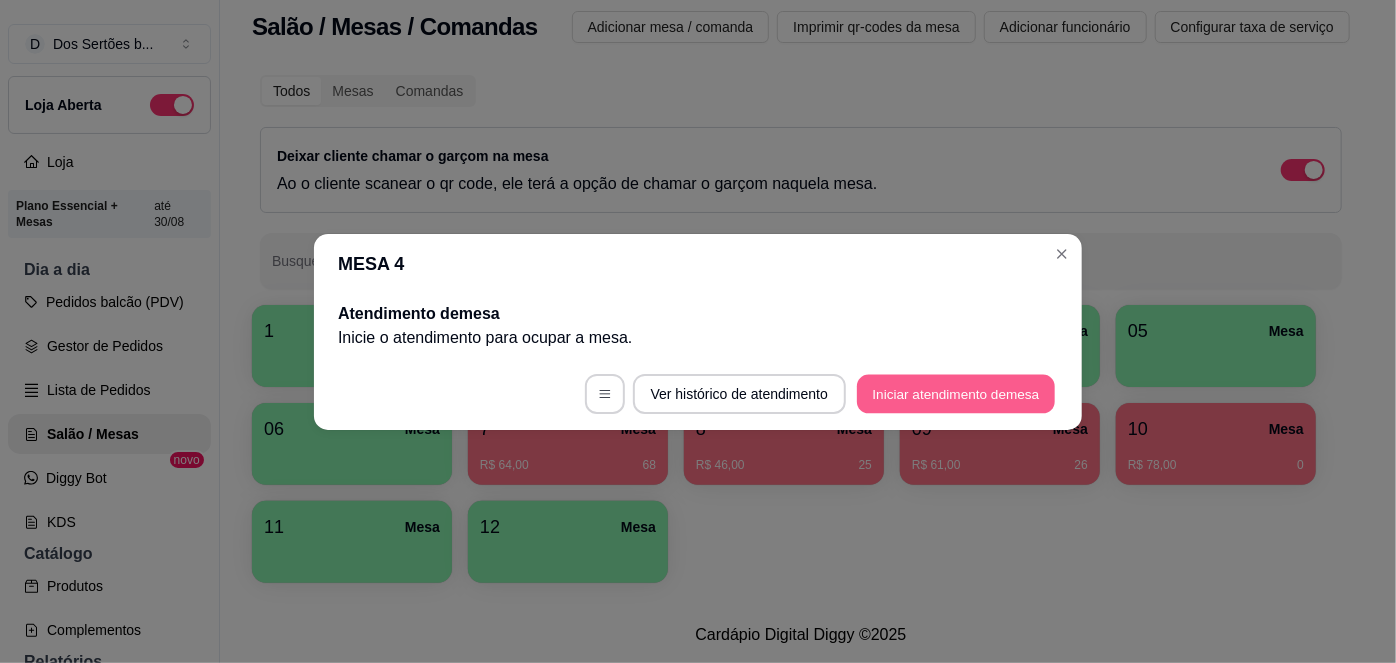 click on "Iniciar atendimento de  mesa" at bounding box center [956, 393] 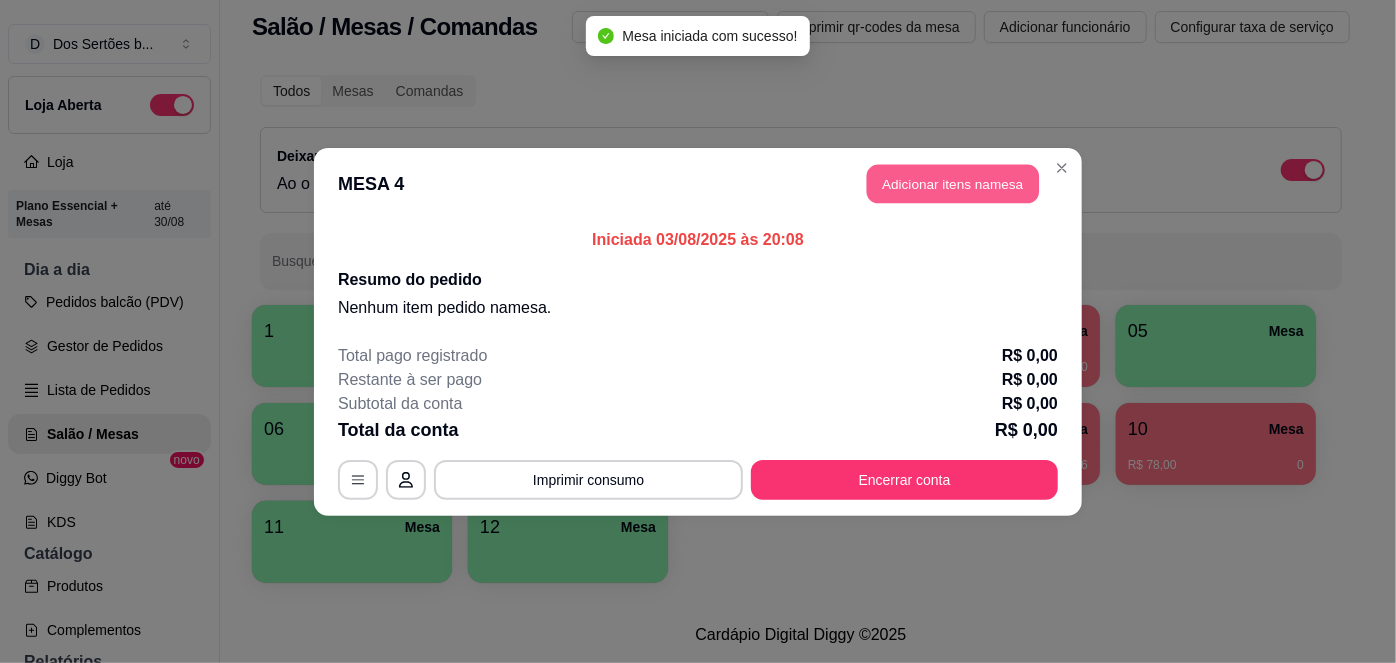 click on "Adicionar itens na  mesa" at bounding box center (953, 183) 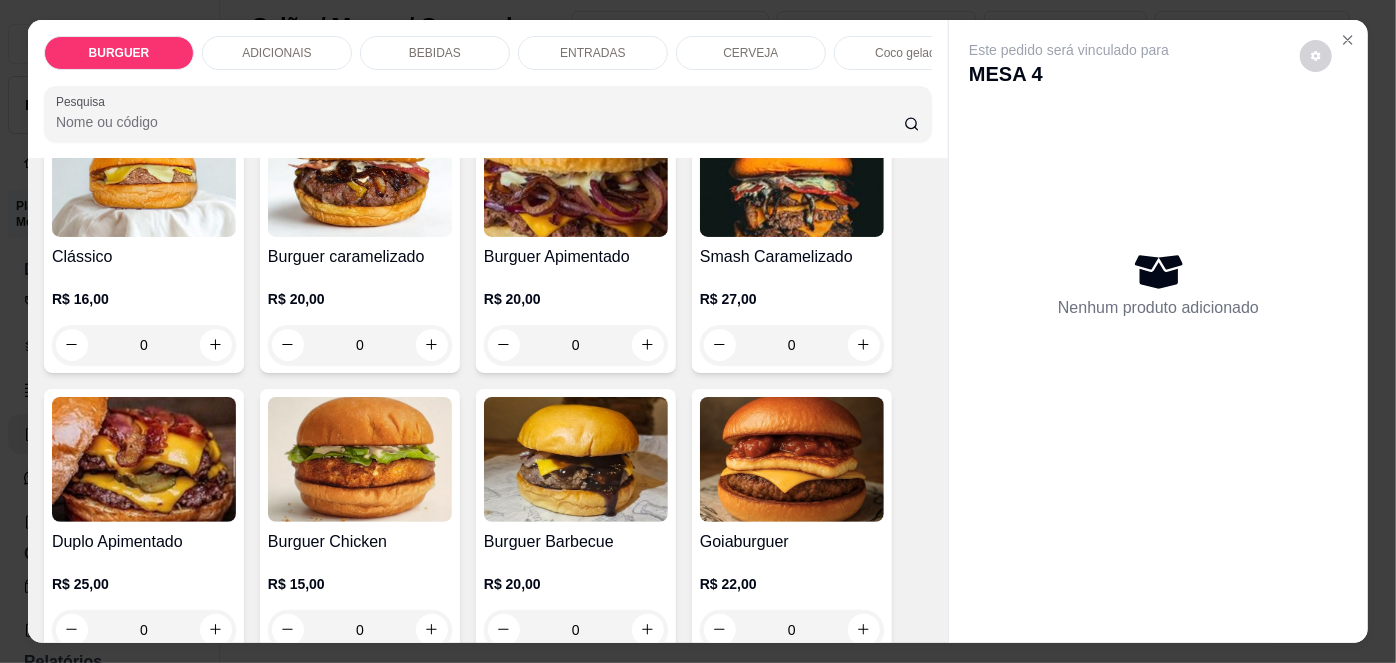 scroll, scrollTop: 185, scrollLeft: 0, axis: vertical 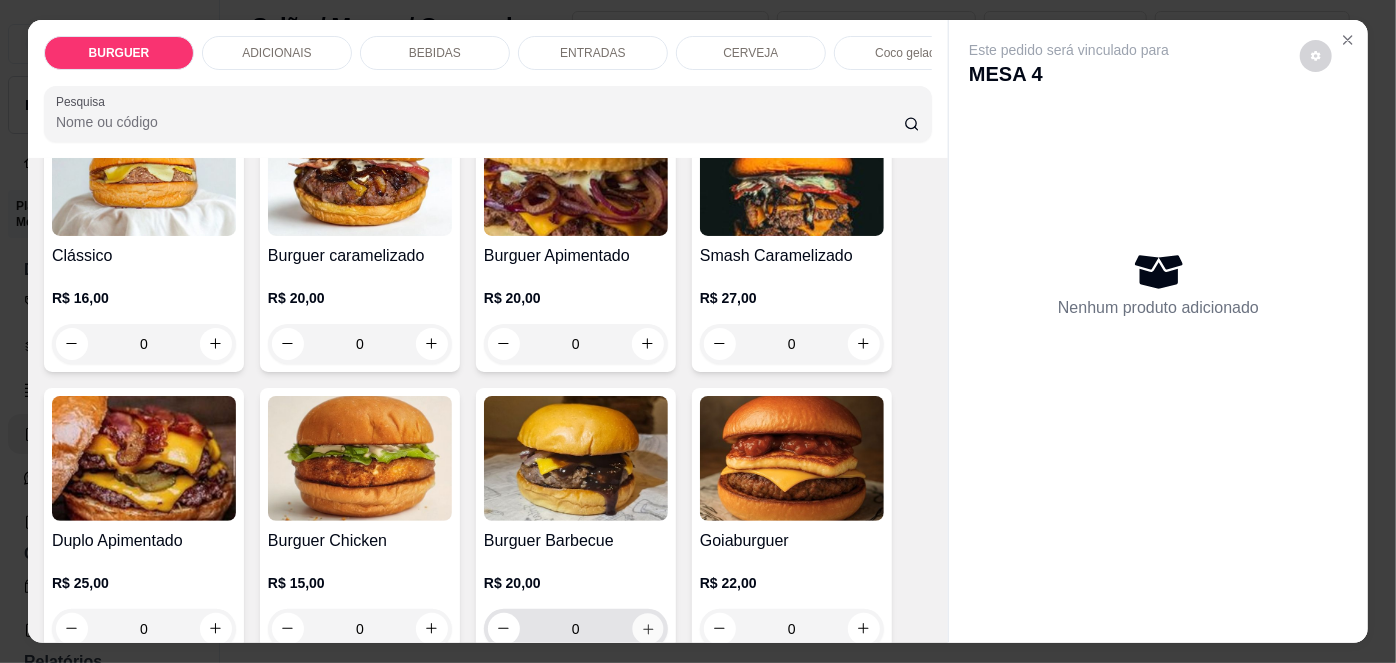 click at bounding box center [647, 628] 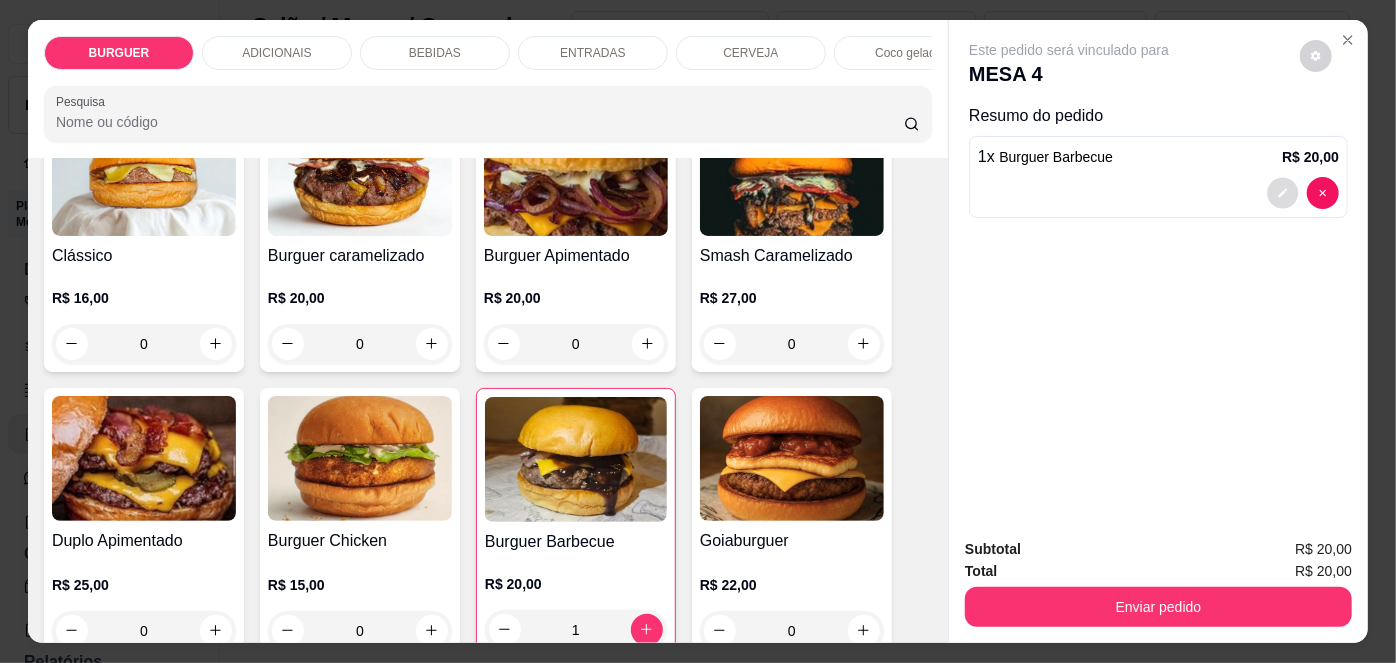 click at bounding box center (1283, 192) 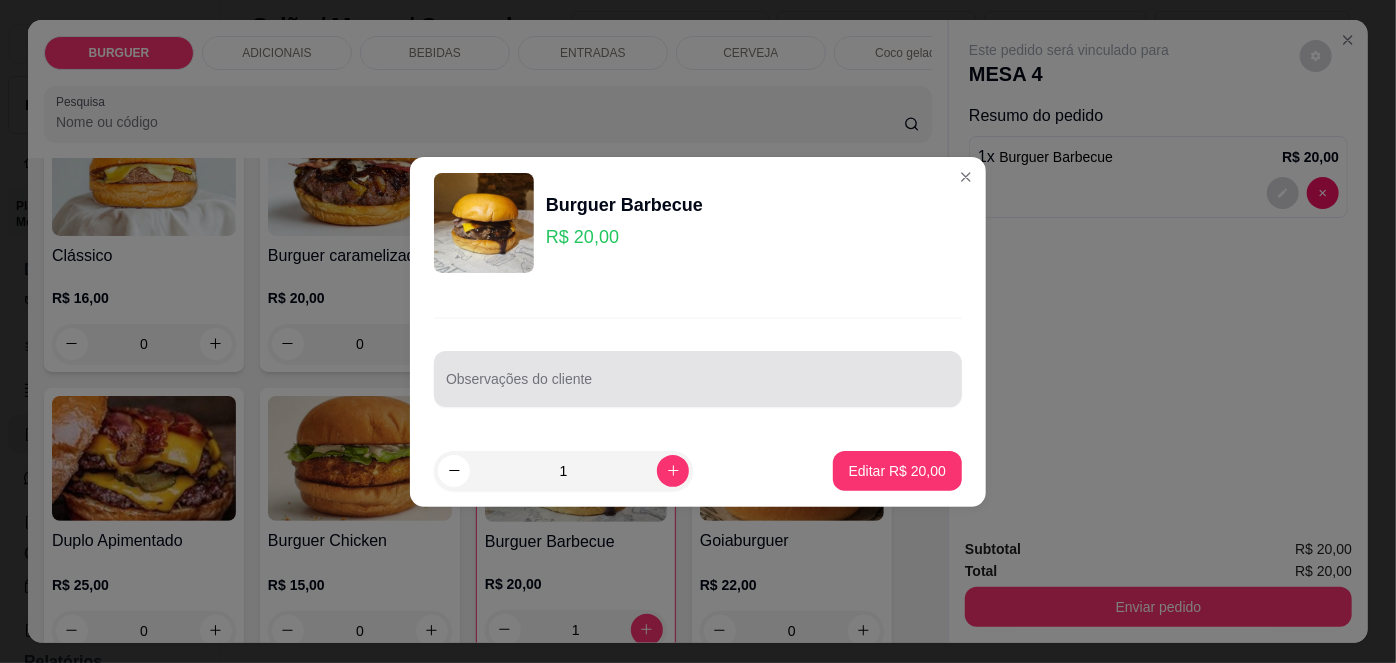 click on "Observações do cliente" at bounding box center [698, 387] 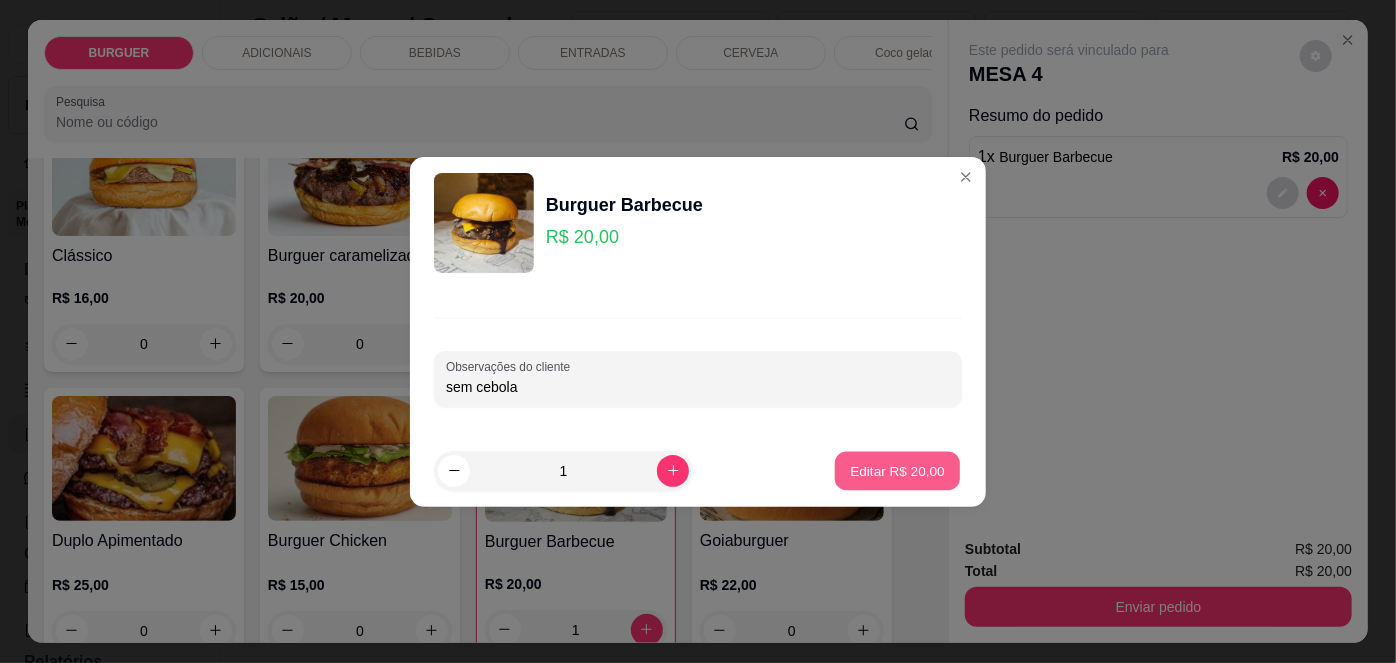 click on "Editar   R$ 20,00" at bounding box center [897, 470] 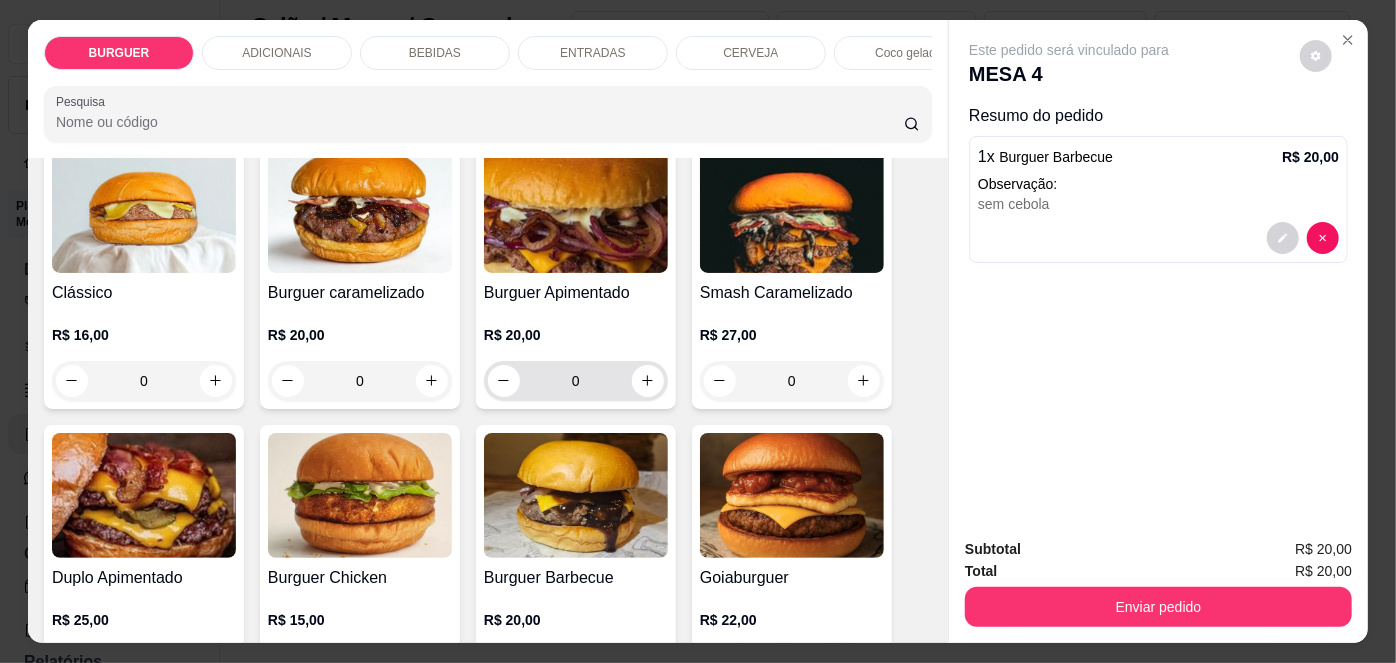 scroll, scrollTop: 152, scrollLeft: 0, axis: vertical 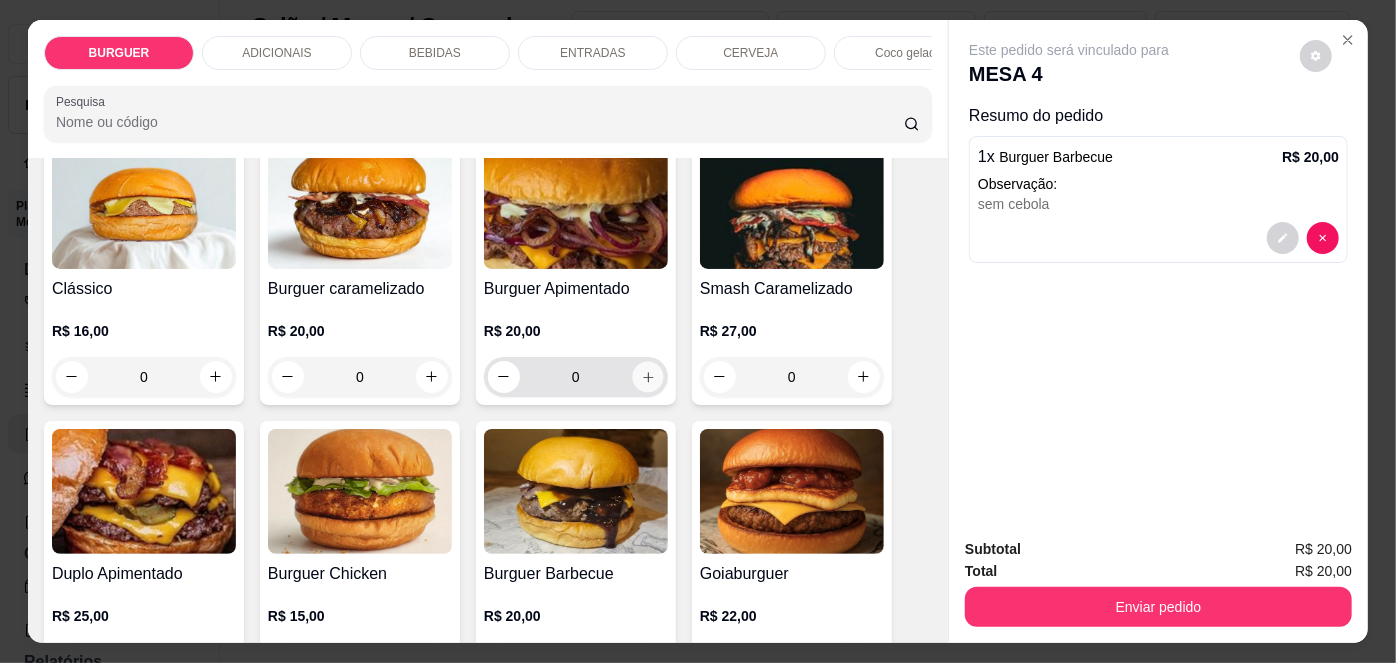 click at bounding box center (647, 376) 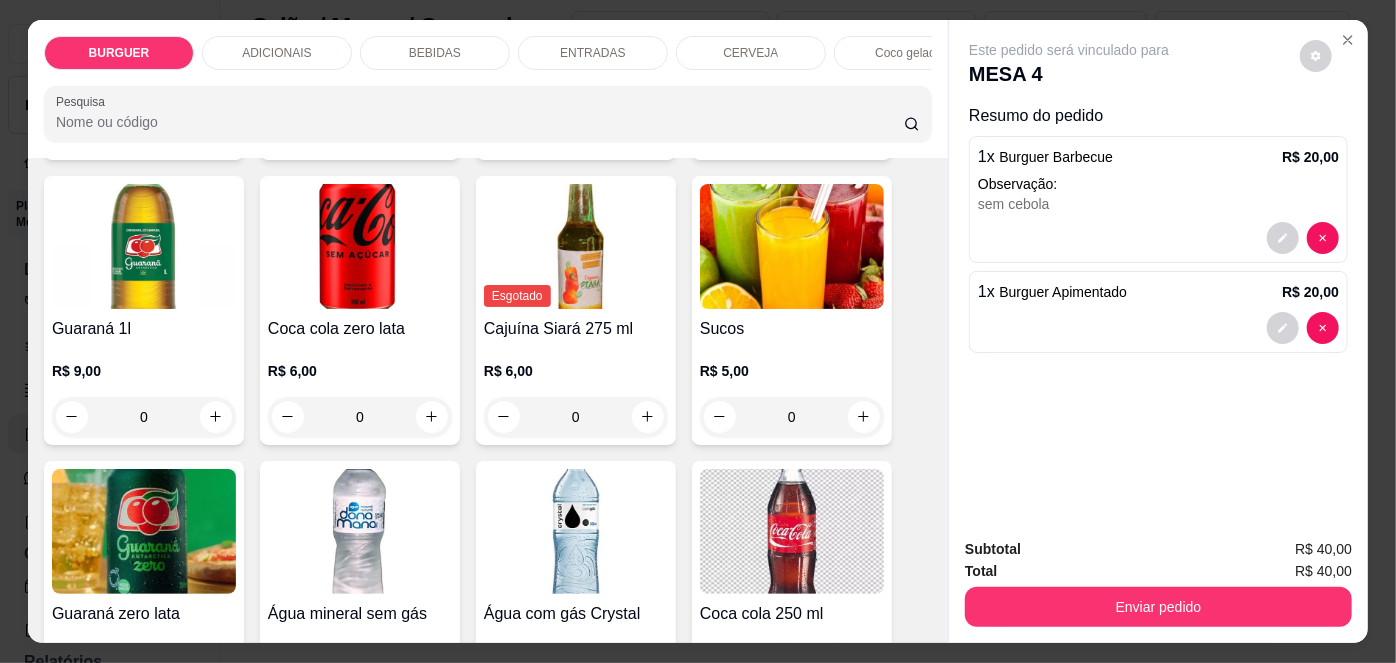 scroll, scrollTop: 1924, scrollLeft: 0, axis: vertical 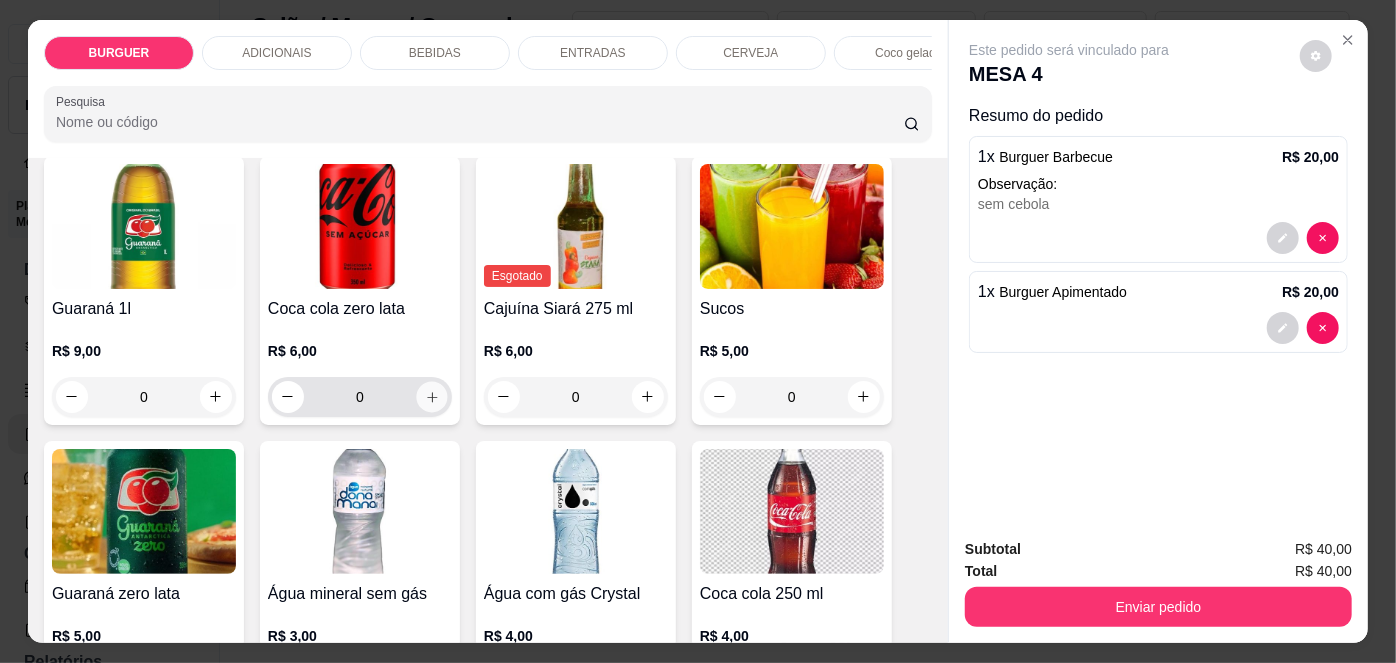 click at bounding box center (431, 396) 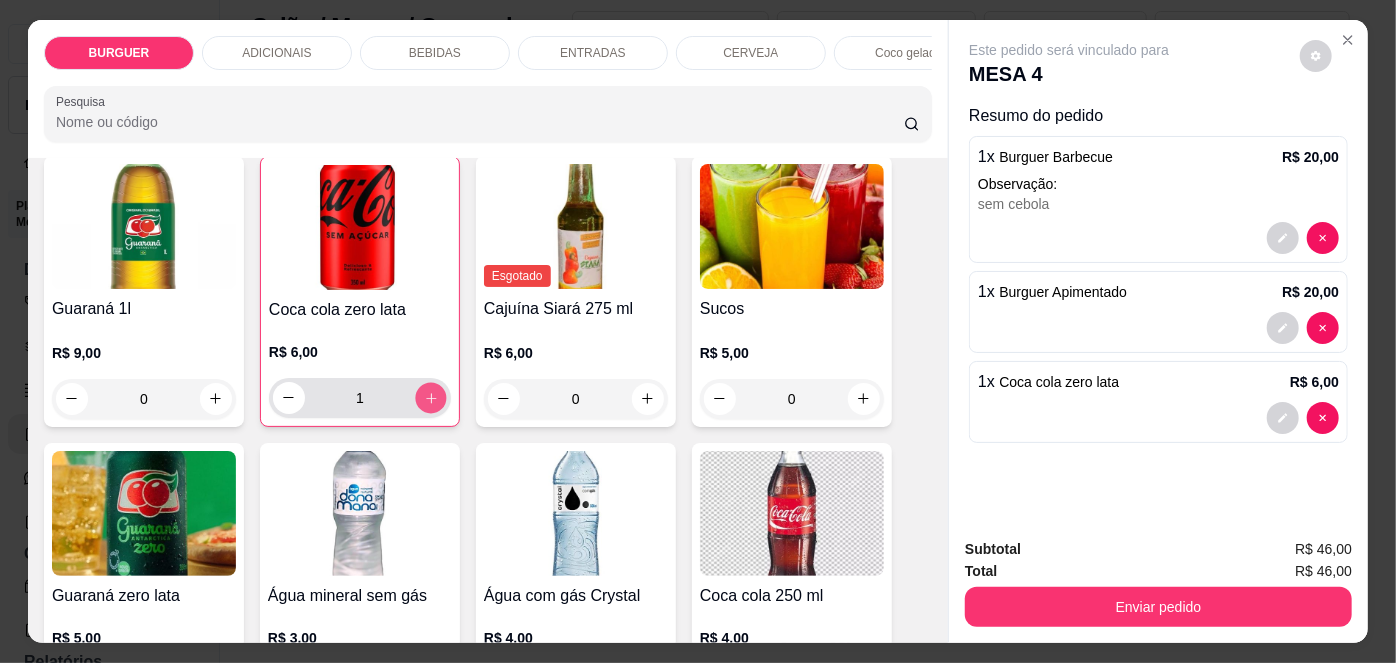 click at bounding box center [430, 397] 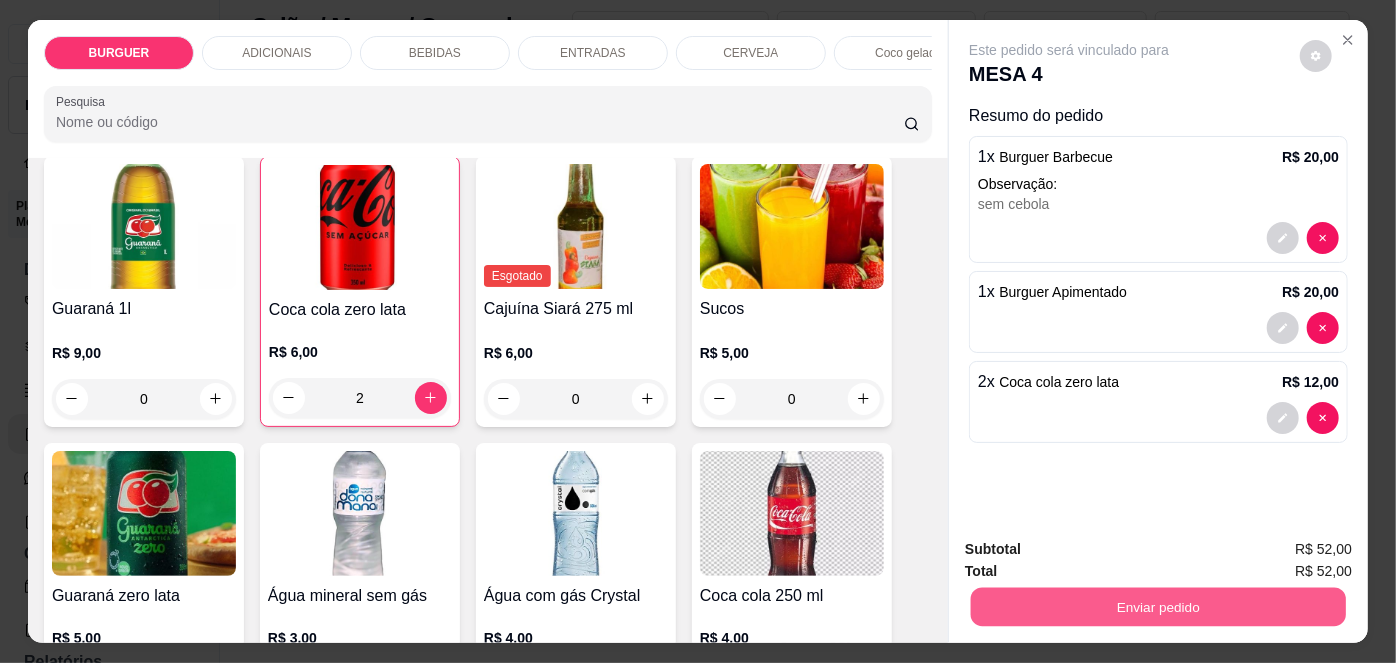 click on "Enviar pedido" at bounding box center (1158, 607) 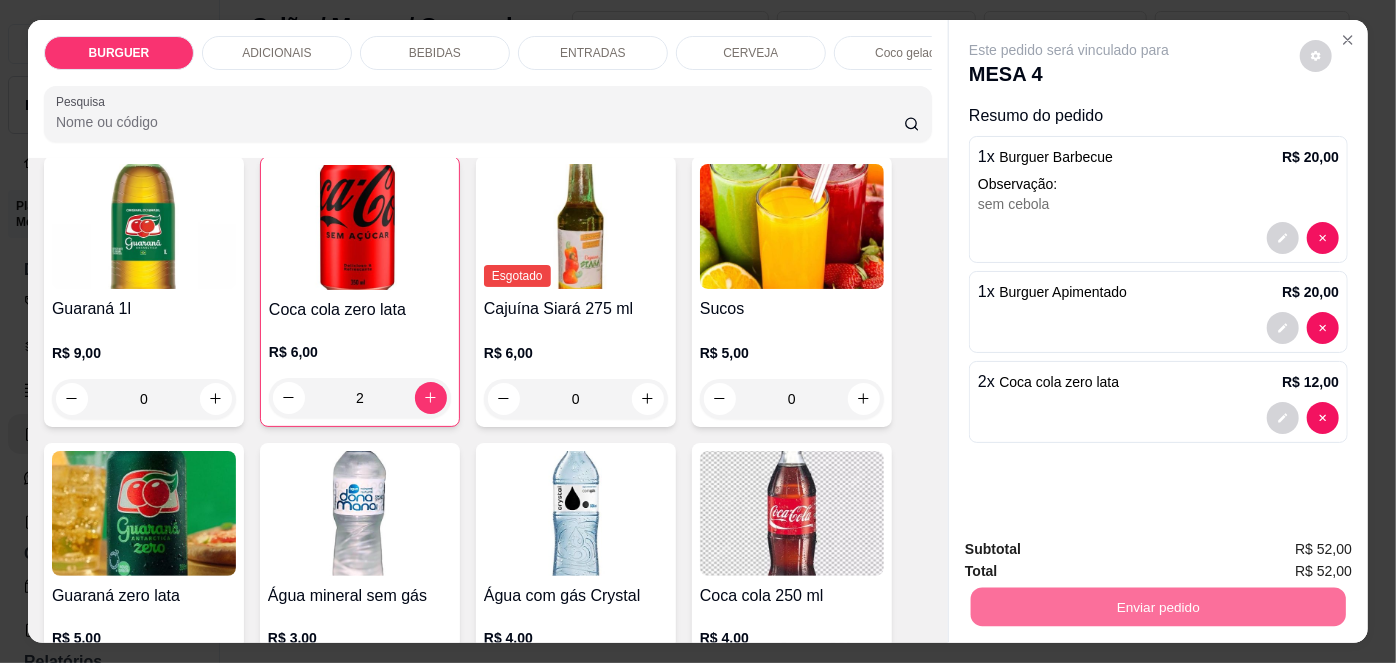 click on "Não registrar e enviar pedido" at bounding box center (1093, 551) 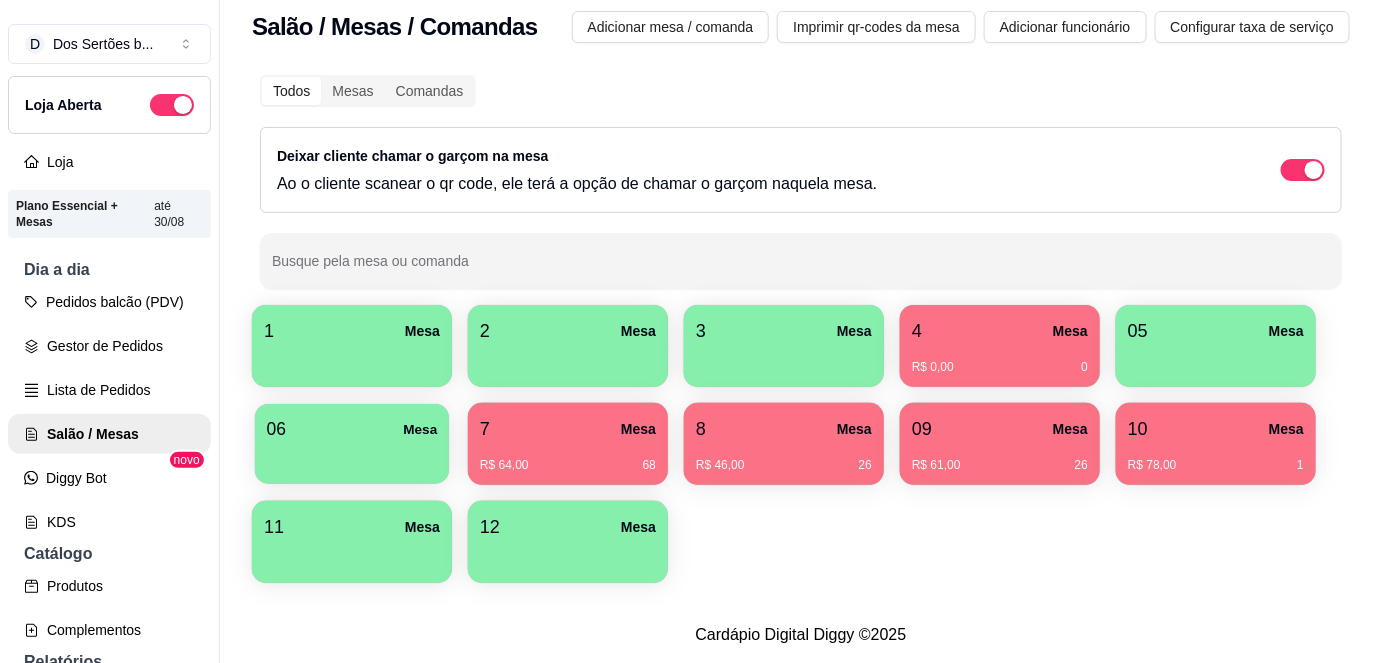 click at bounding box center (352, 457) 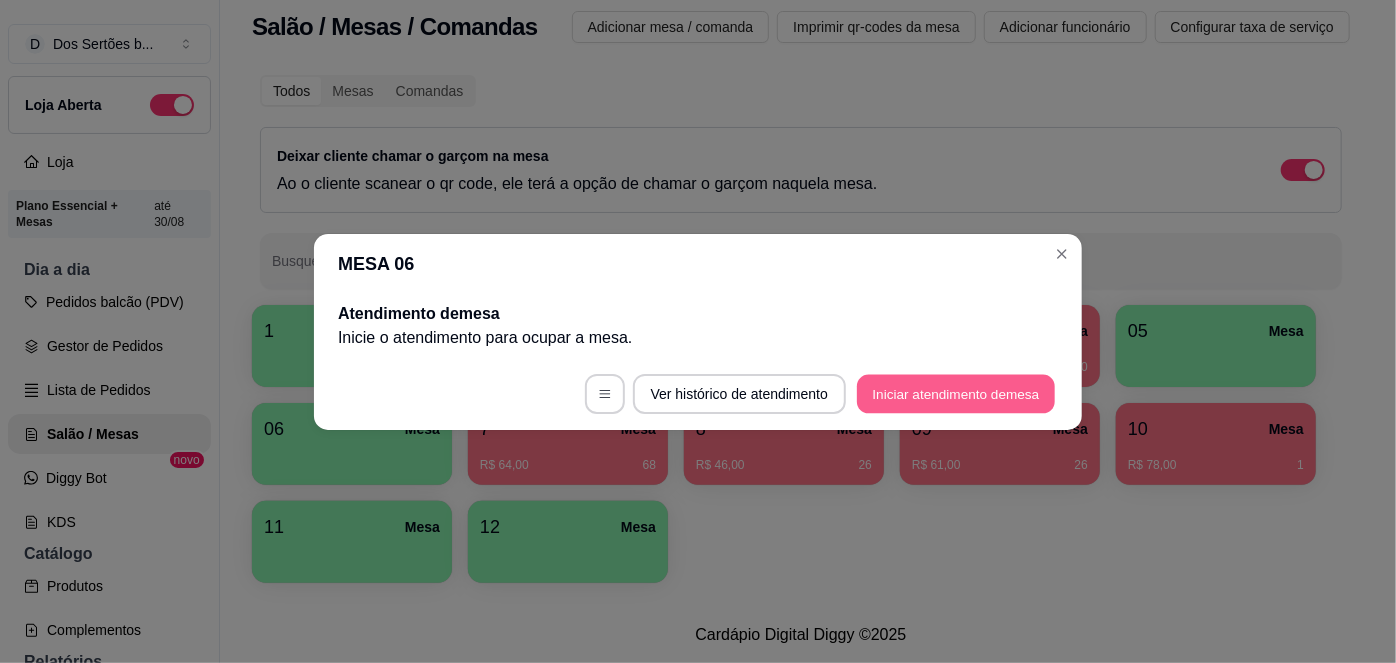 click on "Iniciar atendimento de  mesa" at bounding box center [956, 393] 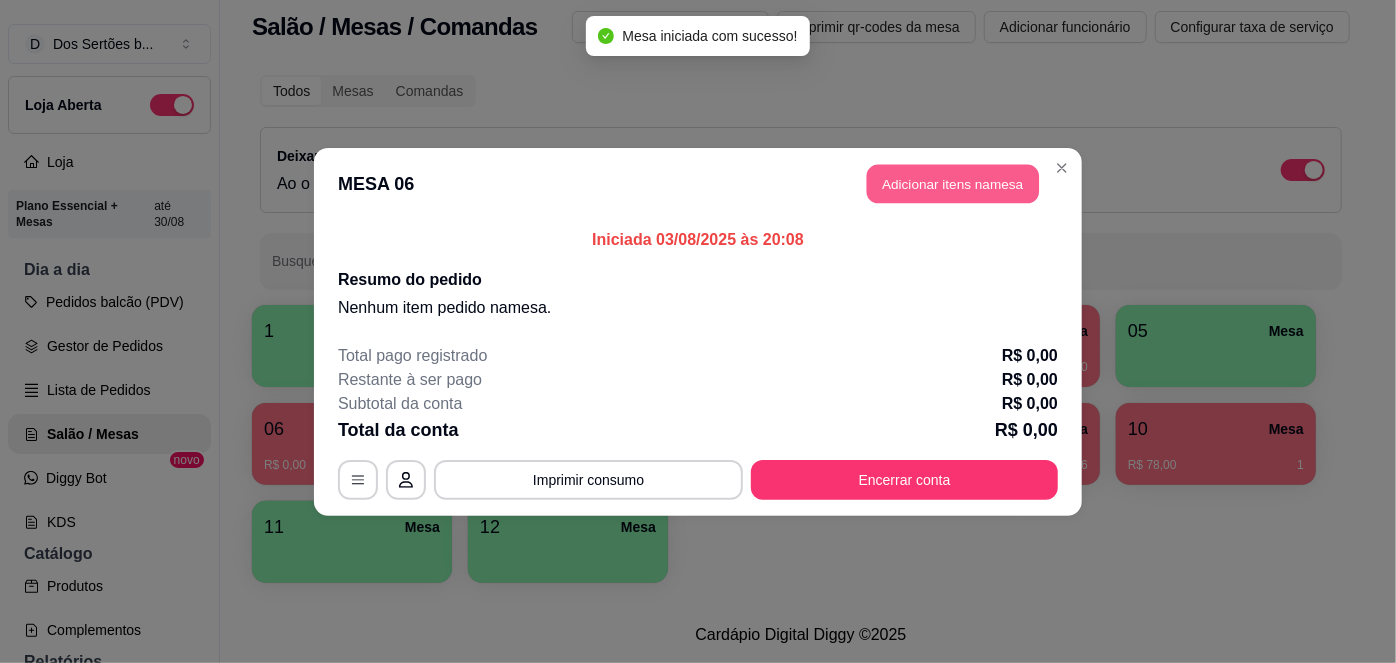 click on "Adicionar itens na  mesa" at bounding box center (953, 183) 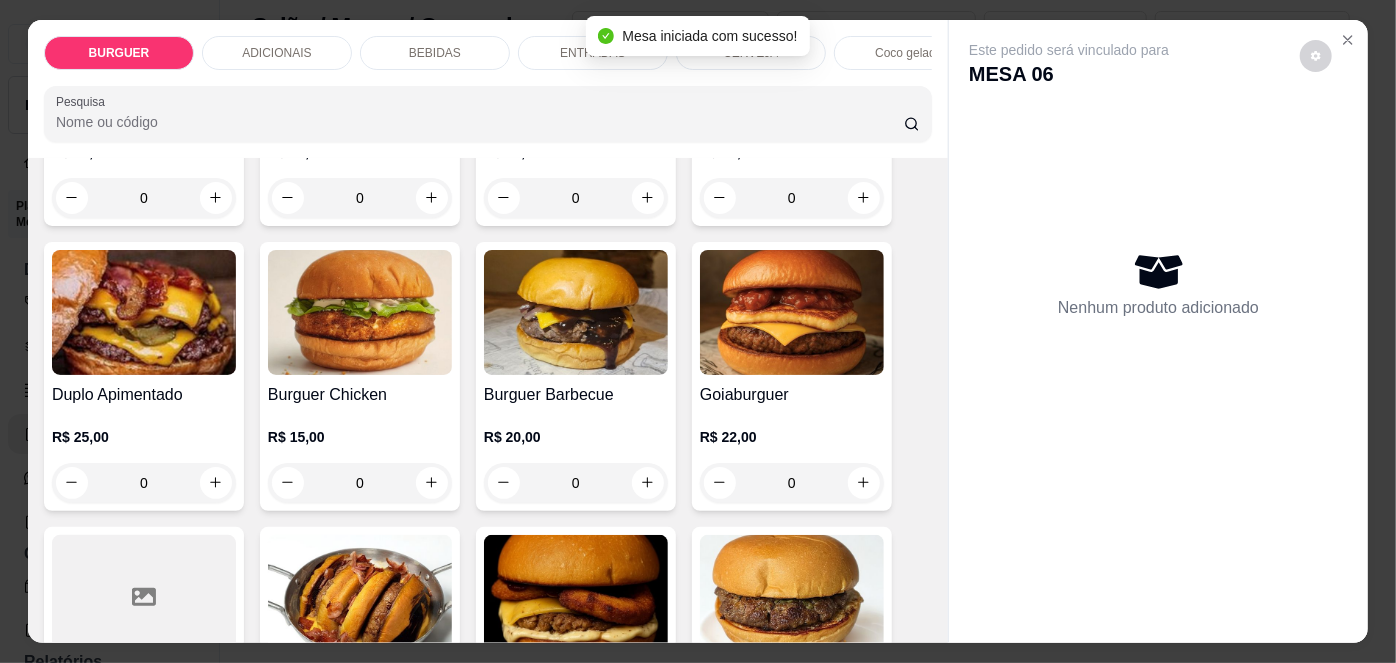 scroll, scrollTop: 344, scrollLeft: 0, axis: vertical 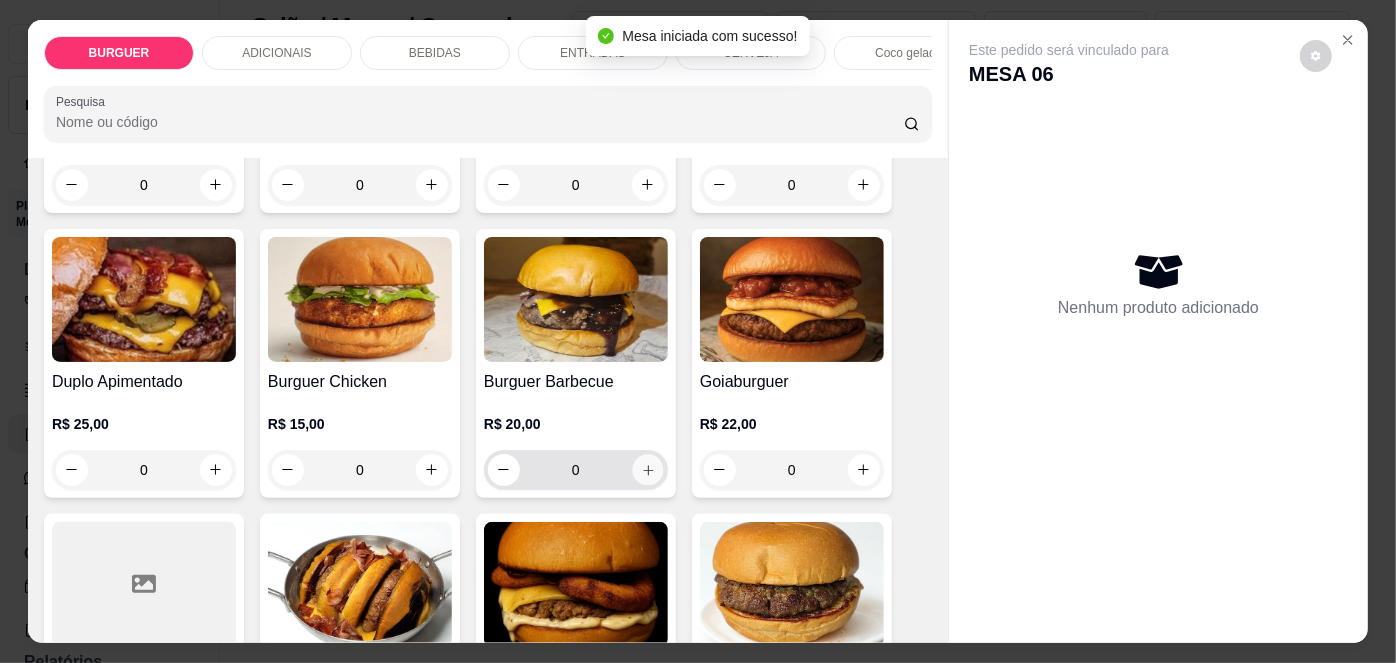 click at bounding box center (647, 469) 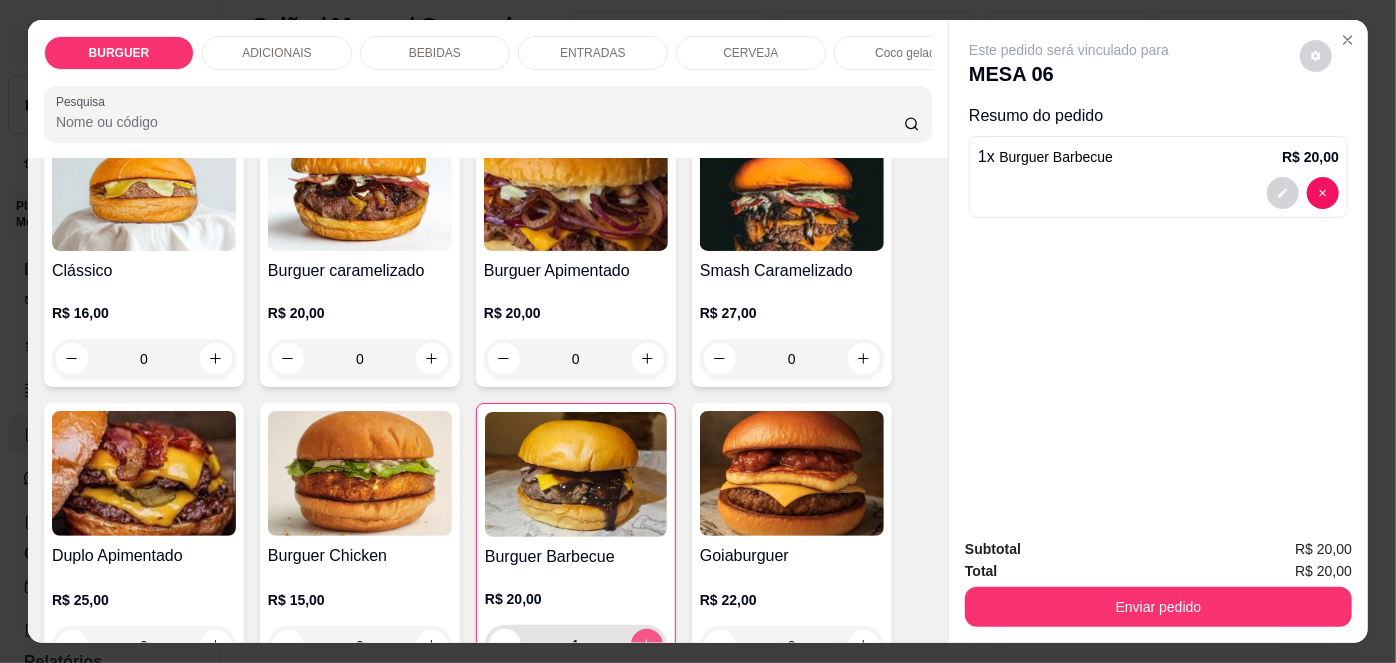 scroll, scrollTop: 160, scrollLeft: 0, axis: vertical 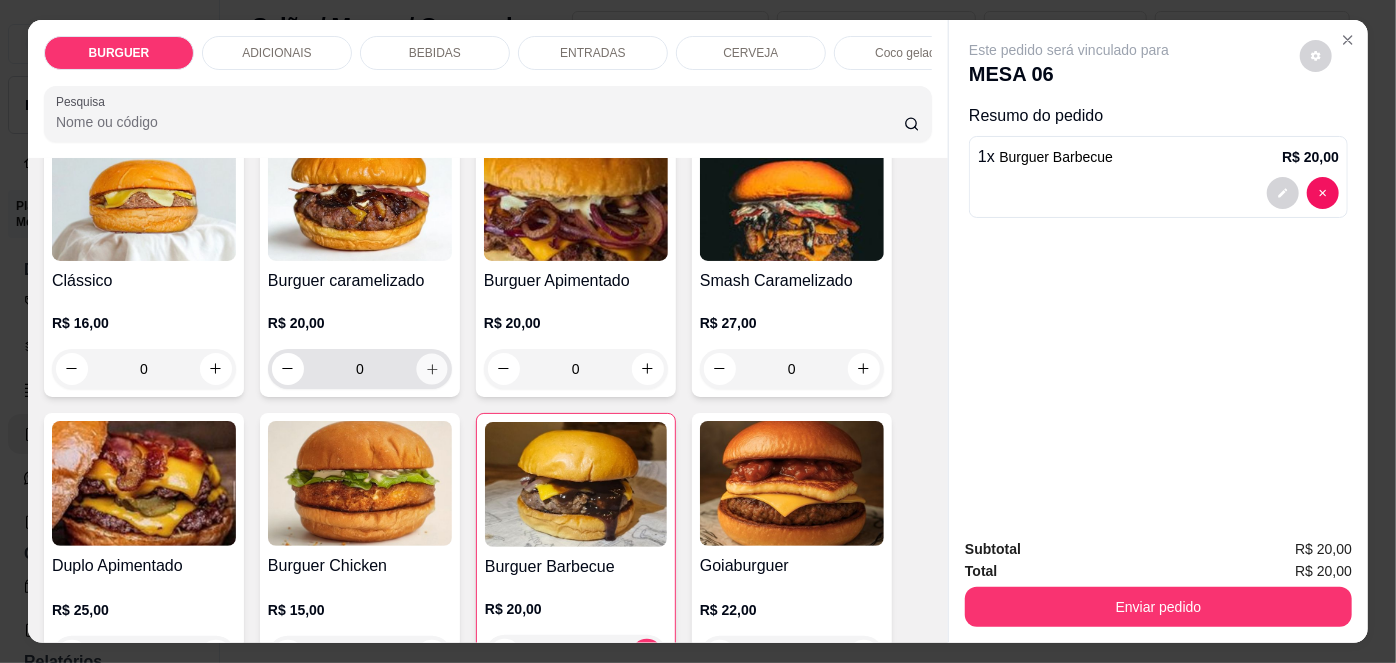 click 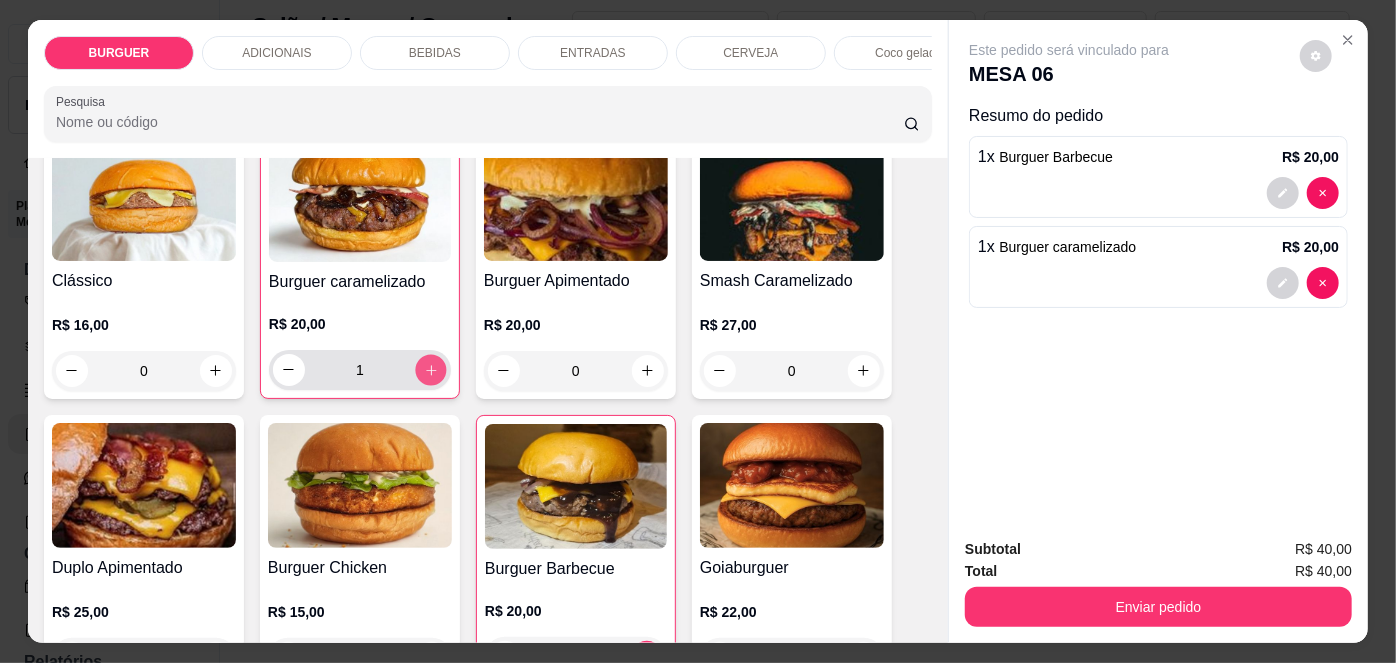 click 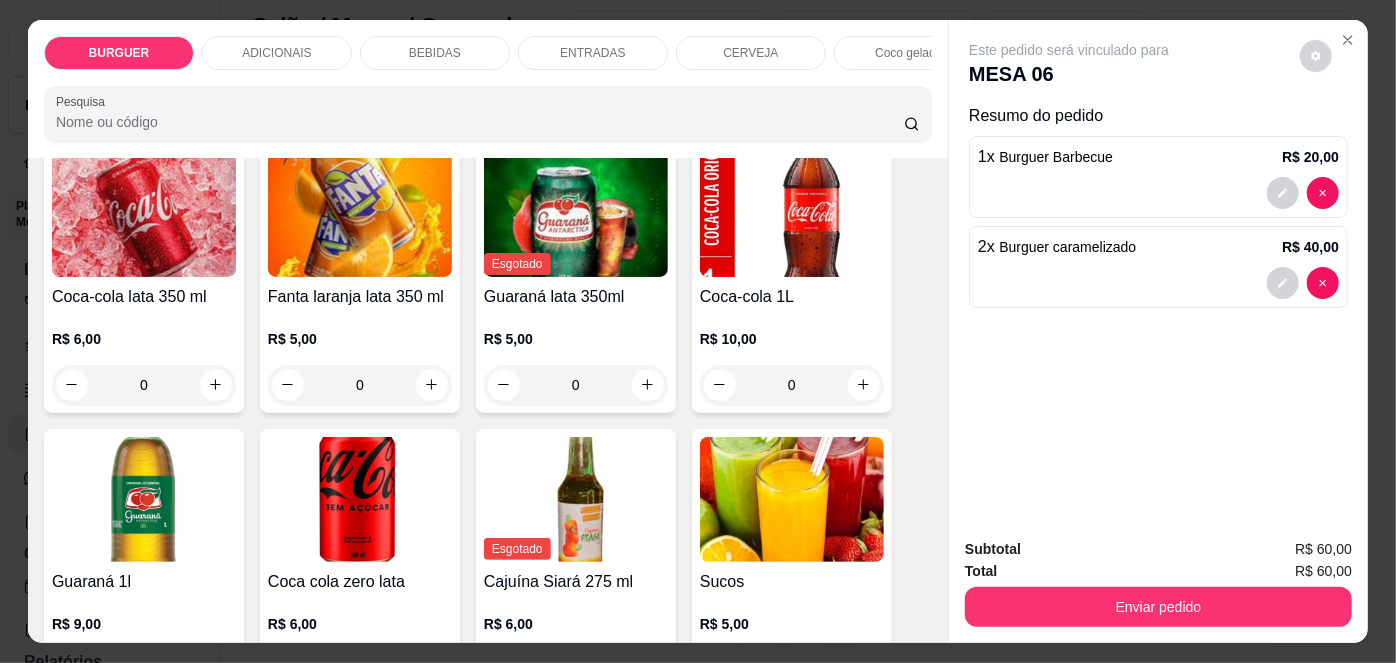 scroll, scrollTop: 1718, scrollLeft: 0, axis: vertical 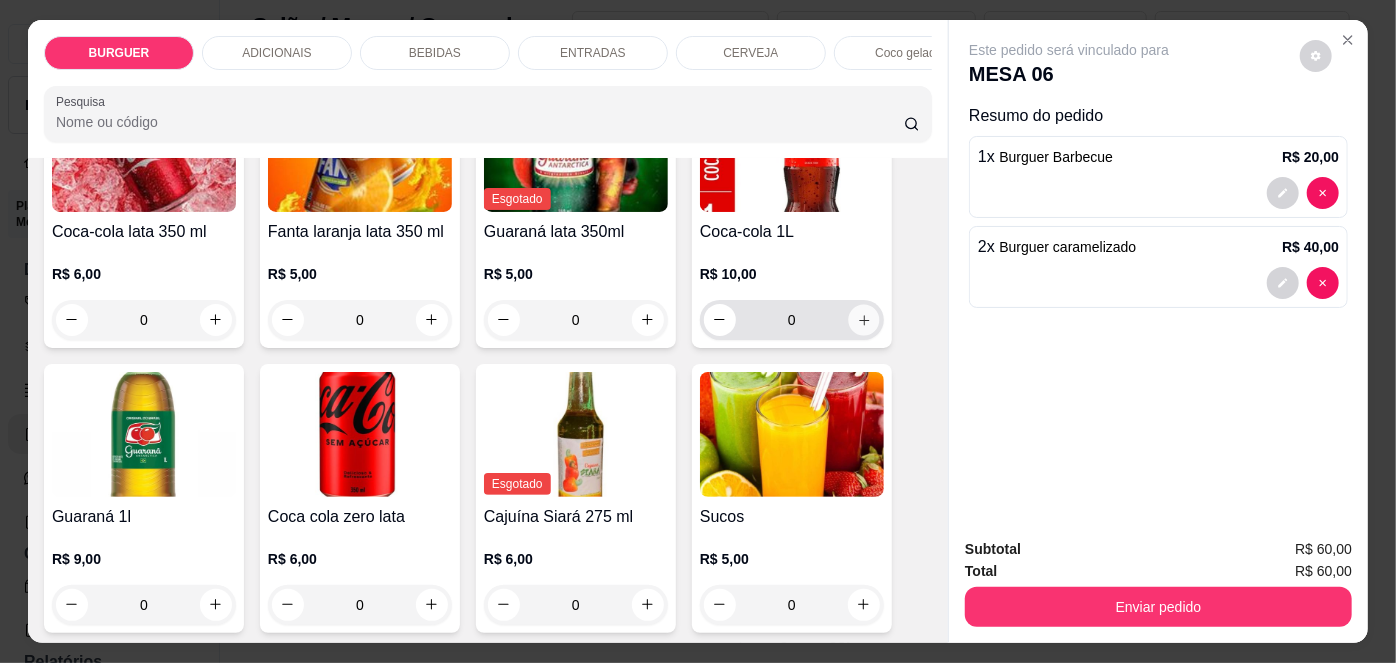 click 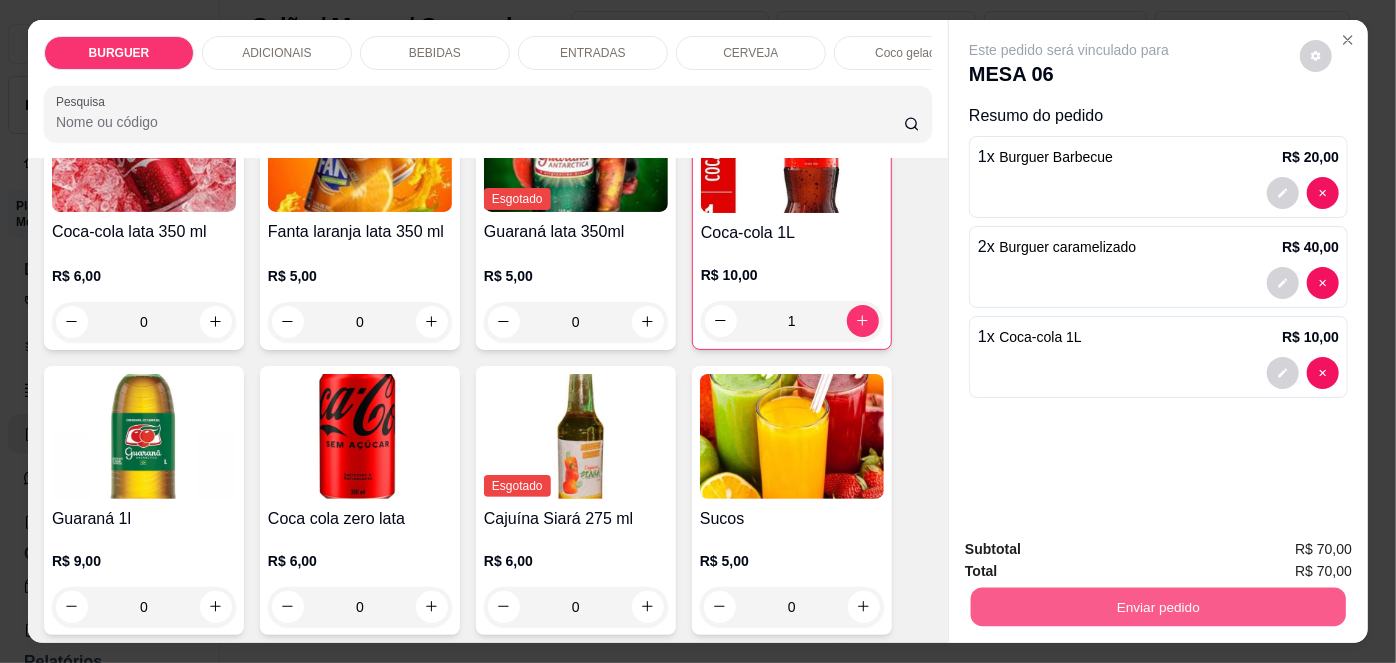 click on "Enviar pedido" at bounding box center [1158, 607] 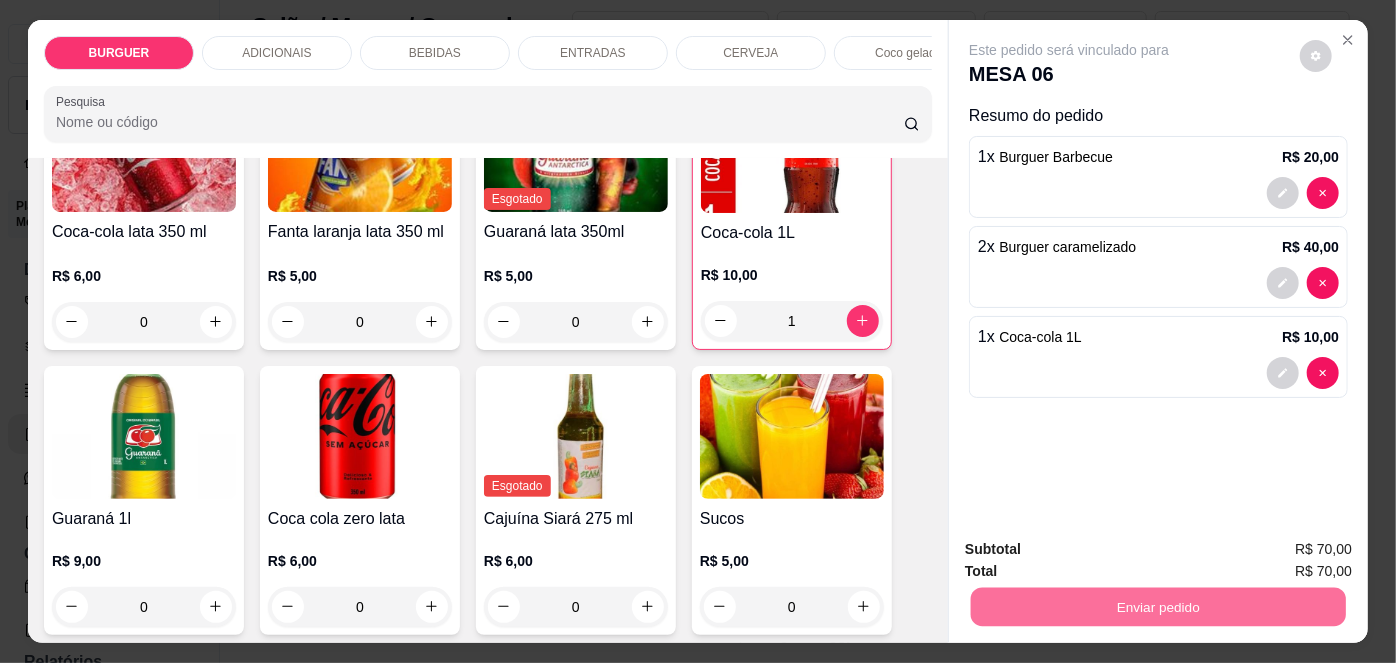 click on "Não registrar e enviar pedido" at bounding box center [1093, 551] 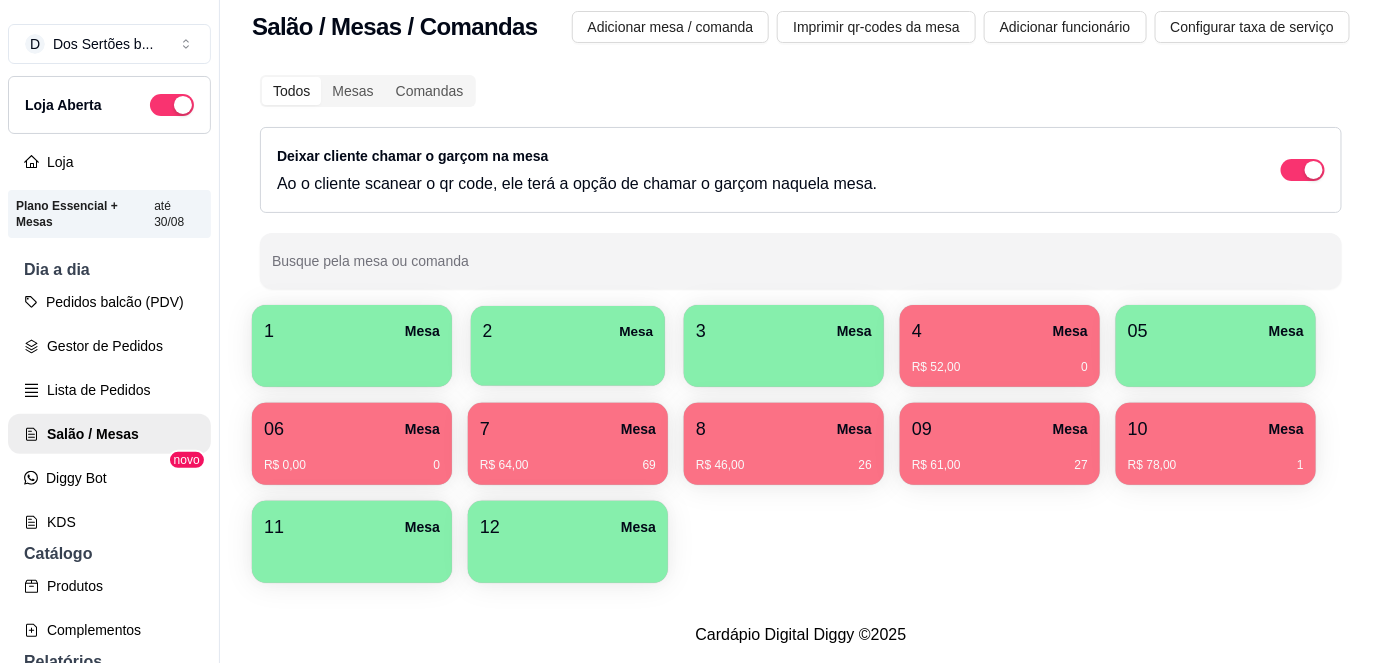 click at bounding box center (568, 359) 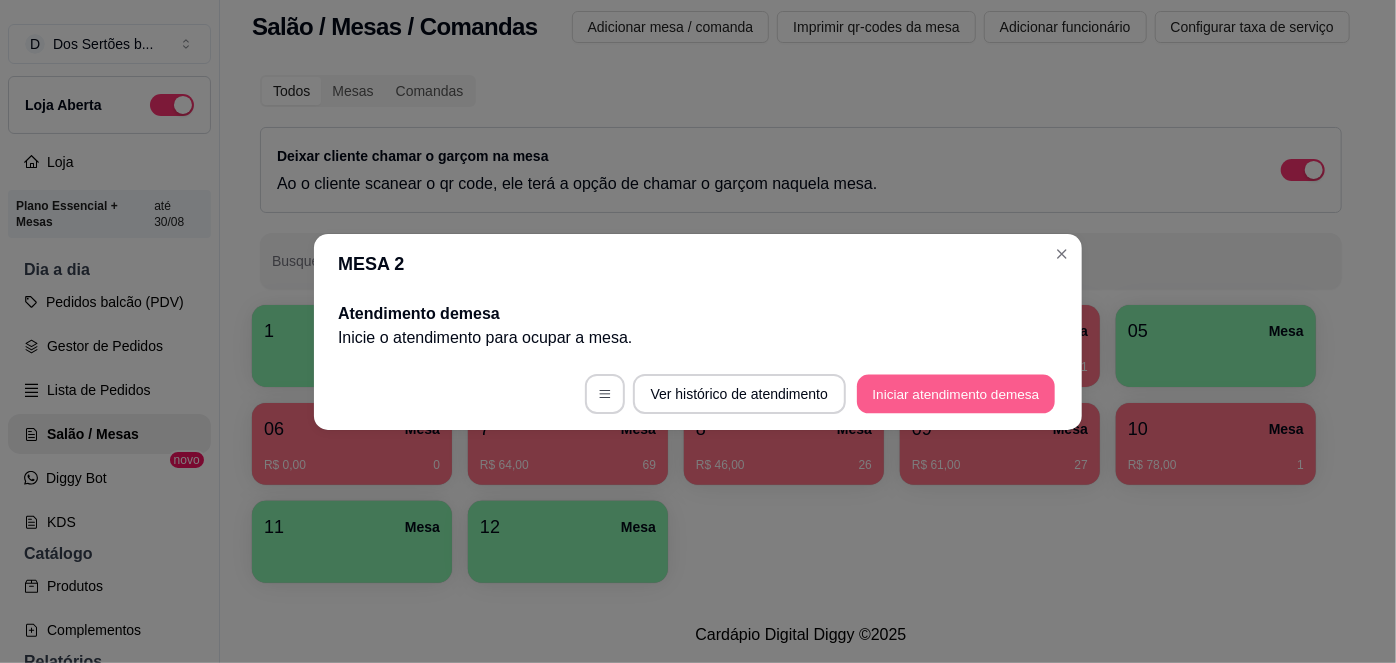 click on "Iniciar atendimento de  mesa" at bounding box center [956, 393] 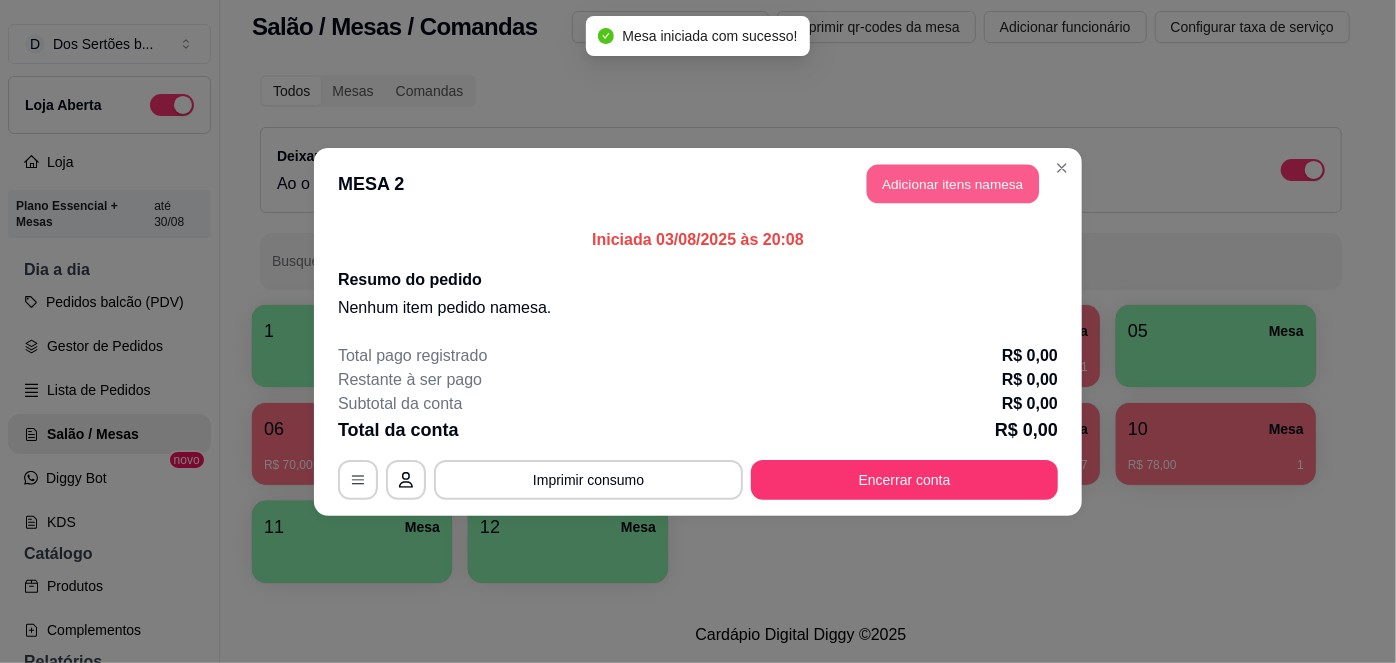 click on "Adicionar itens na  mesa" at bounding box center (953, 183) 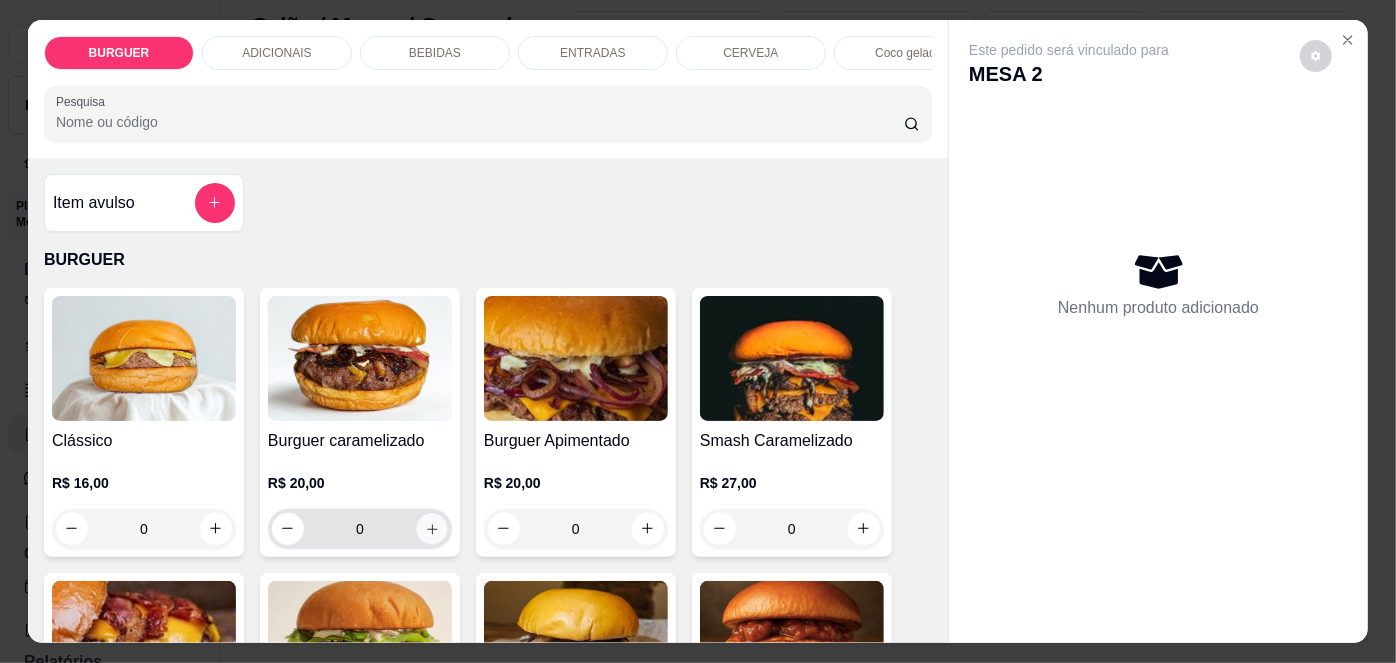 click 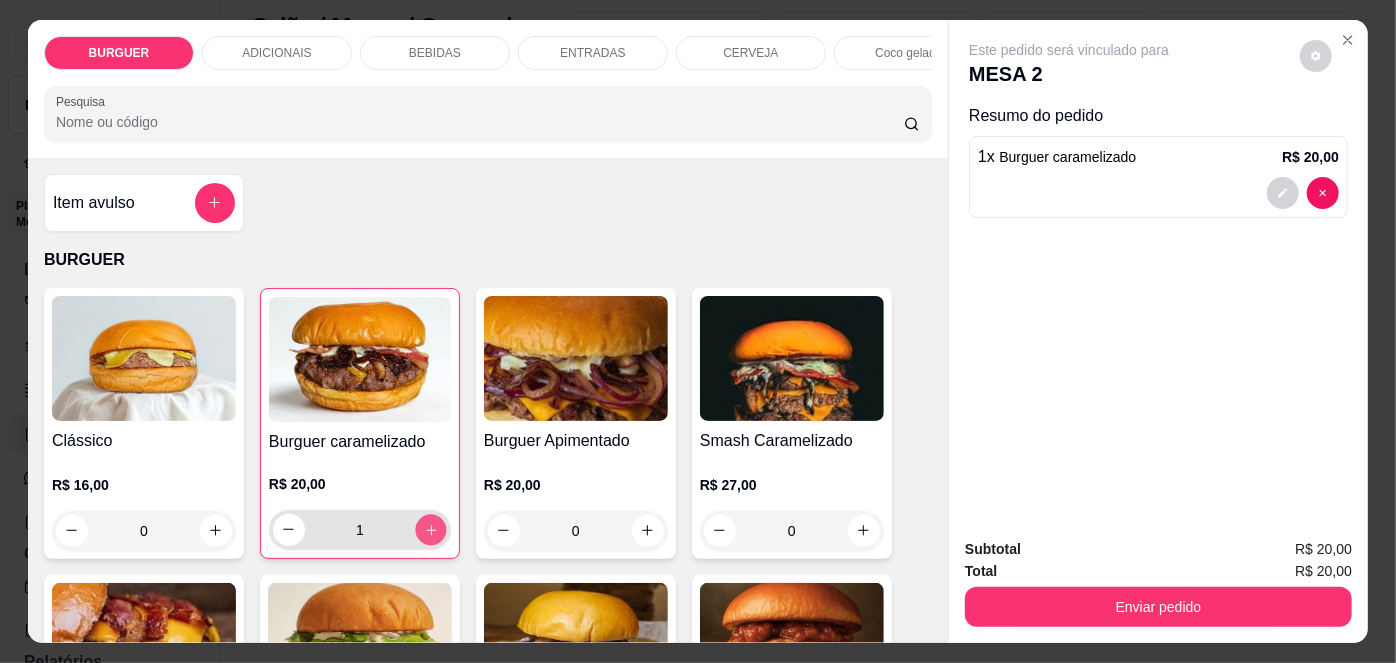 click 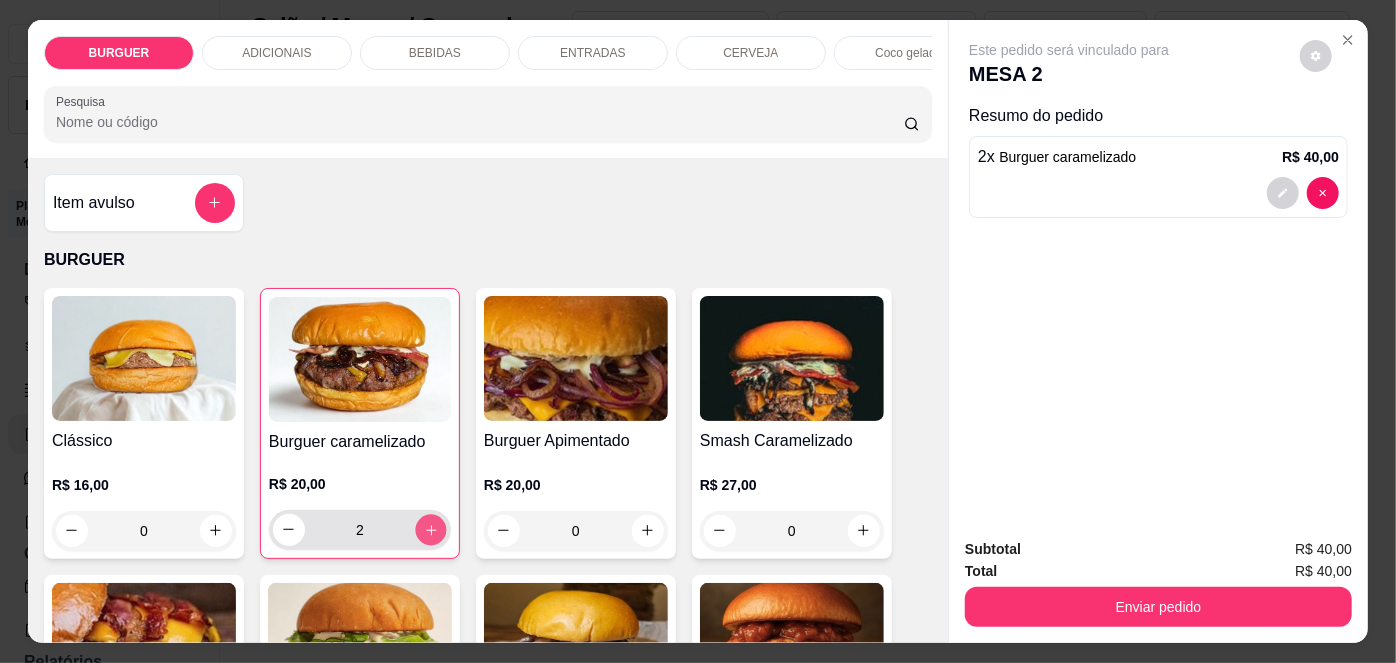 click 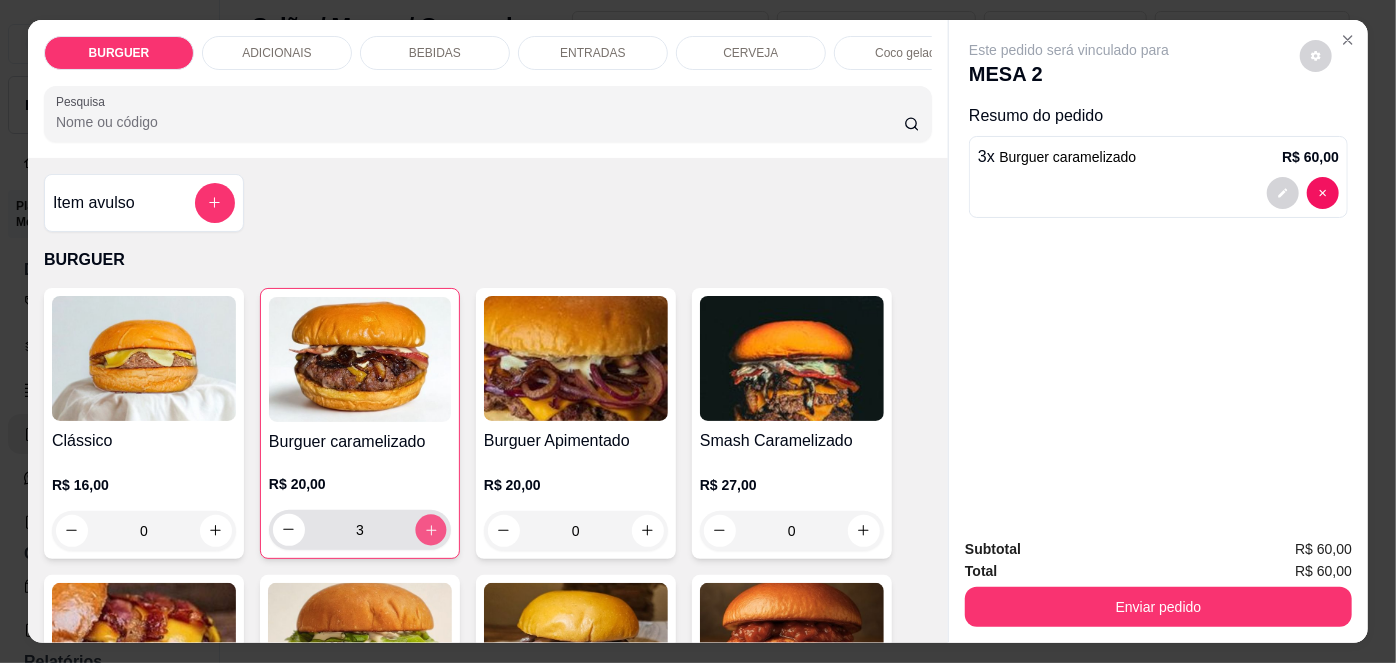 click 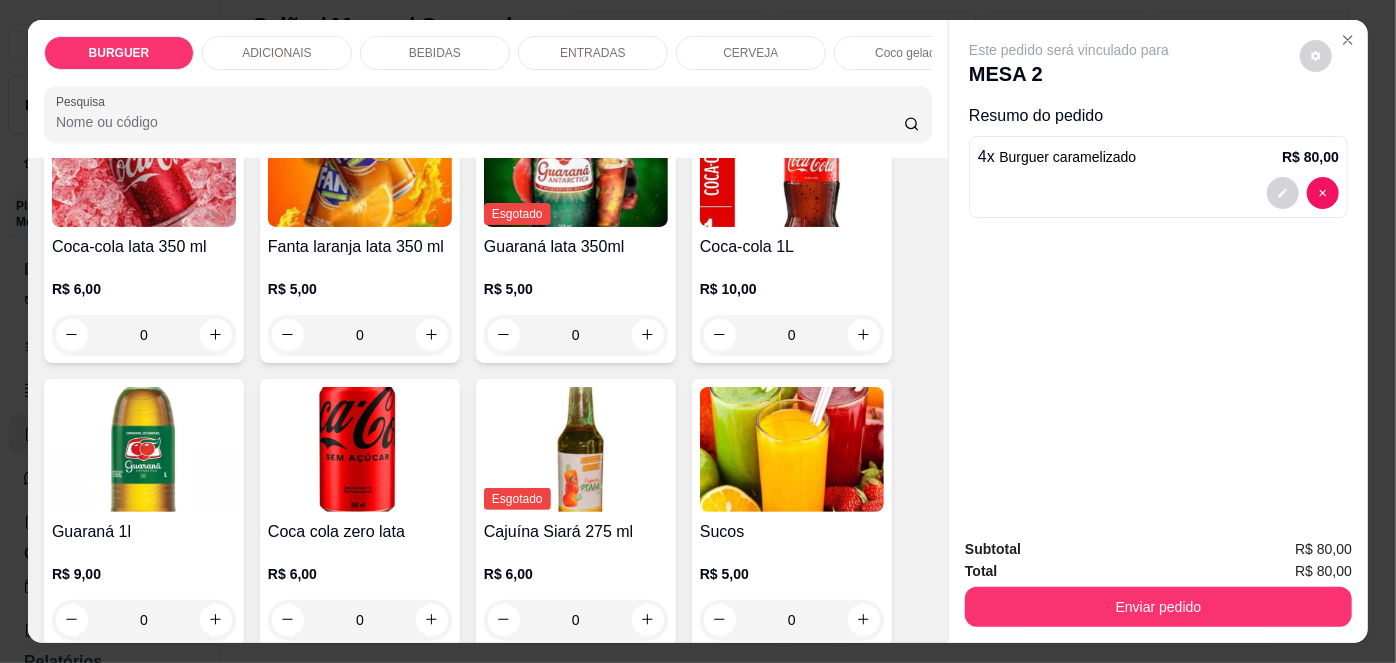 scroll, scrollTop: 1802, scrollLeft: 0, axis: vertical 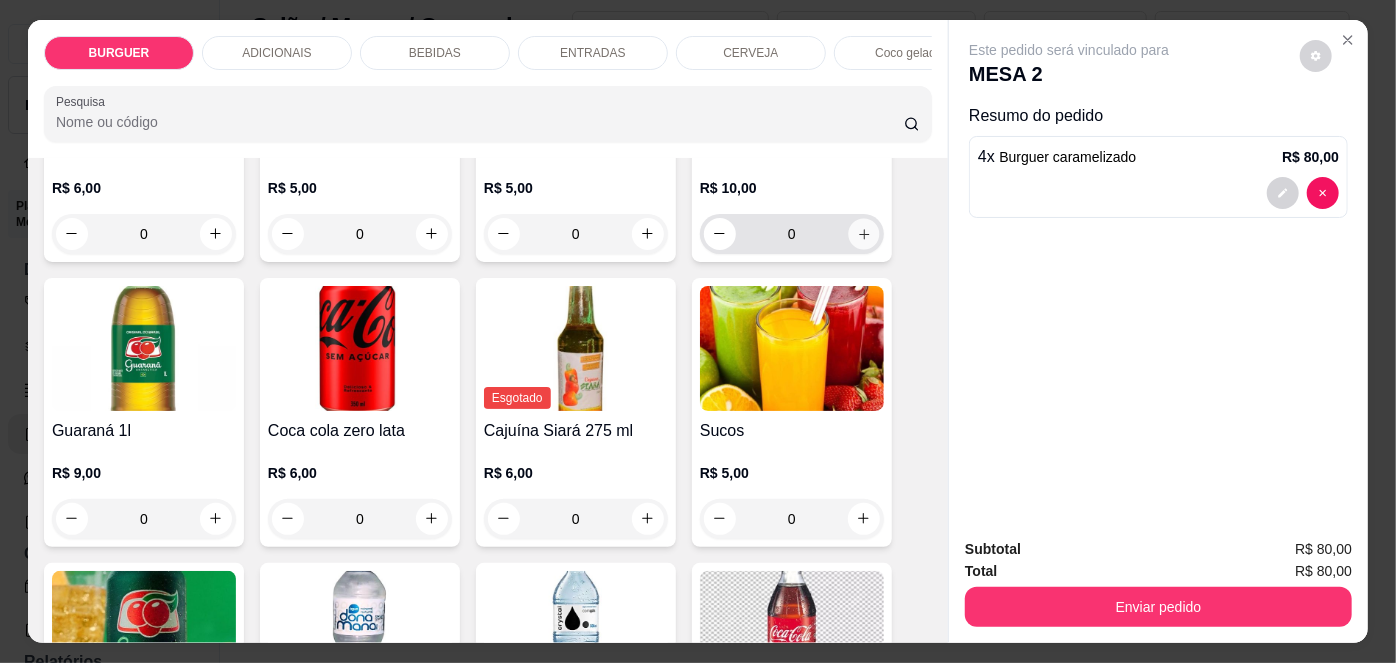 click at bounding box center (863, 233) 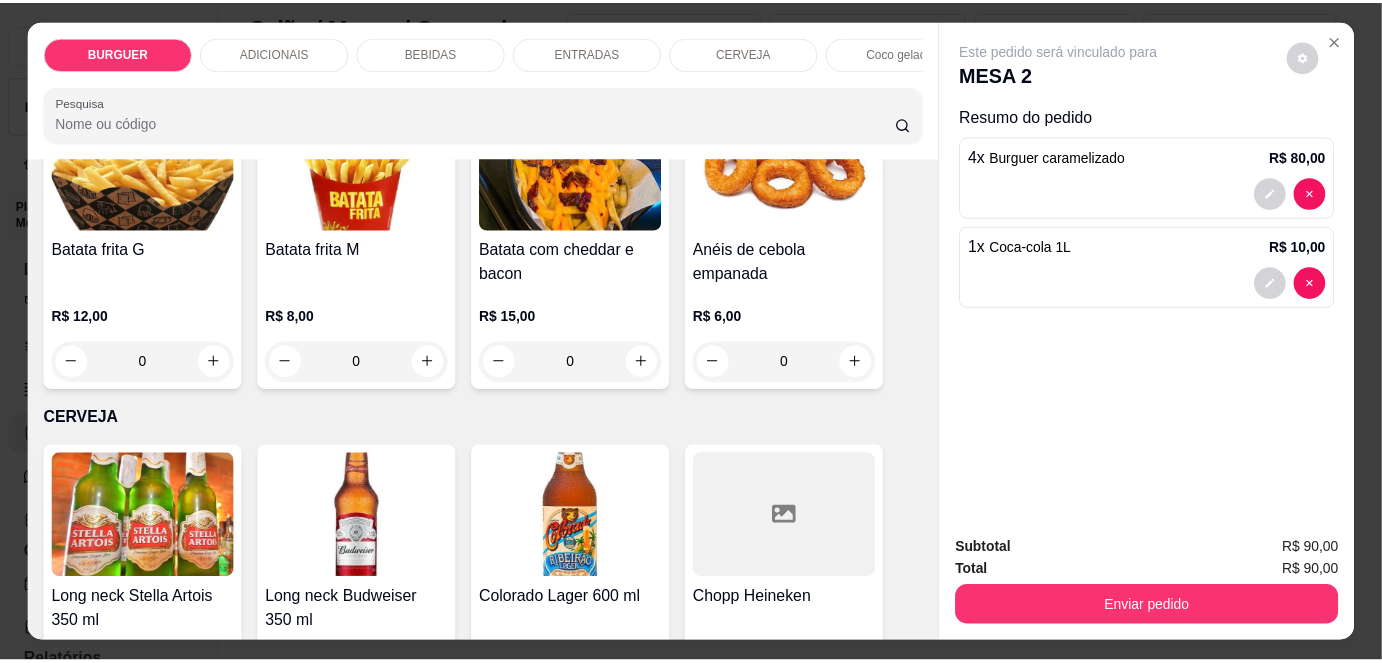 scroll, scrollTop: 2881, scrollLeft: 0, axis: vertical 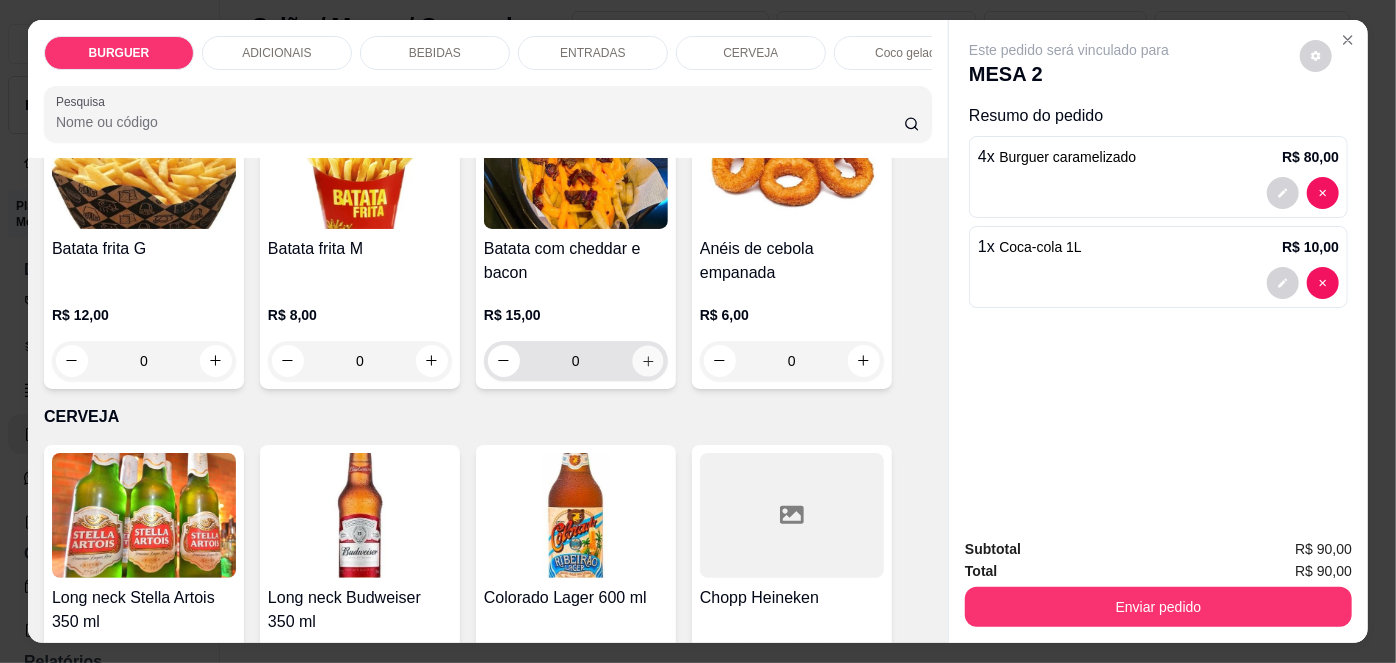 click 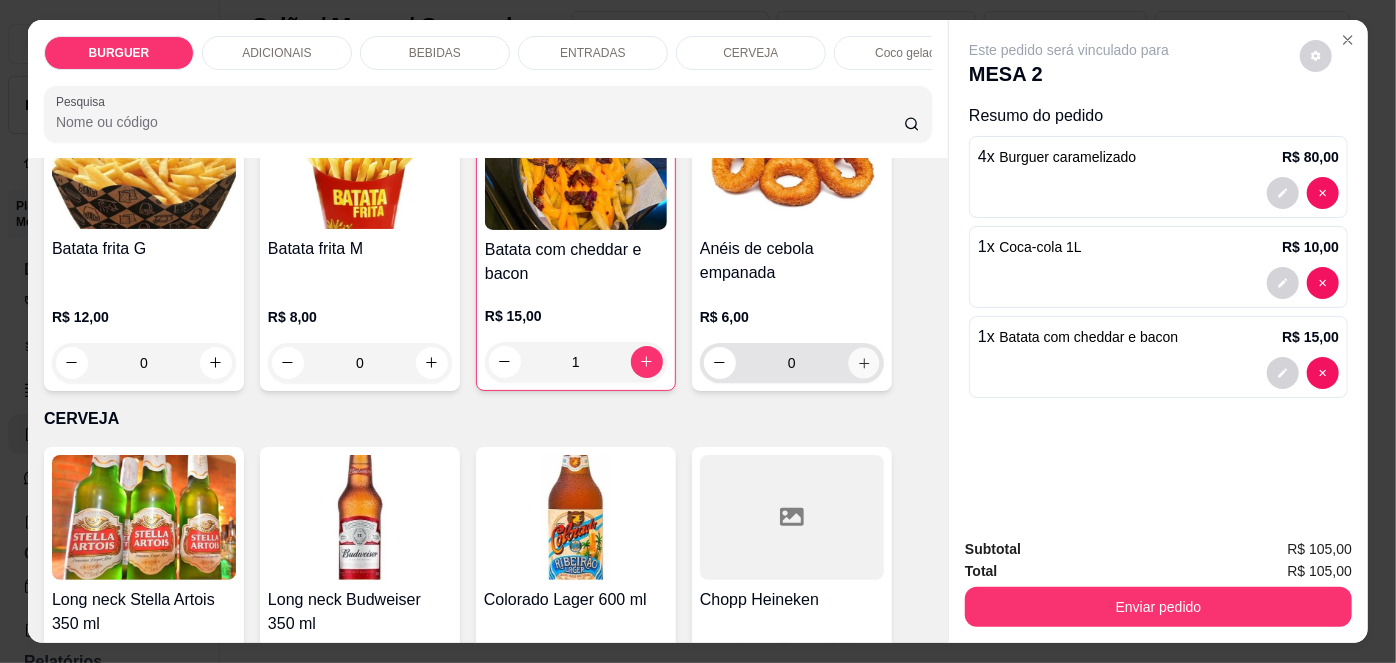 click at bounding box center [863, 362] 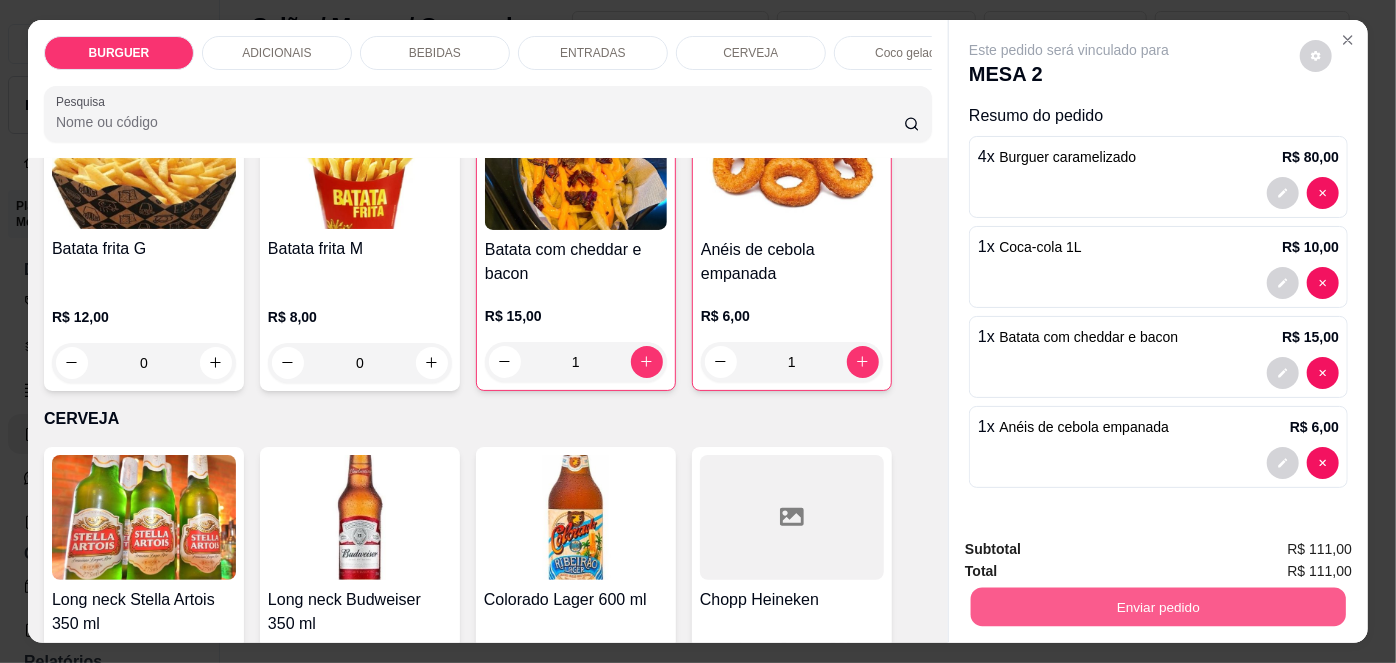 click on "Enviar pedido" at bounding box center (1158, 607) 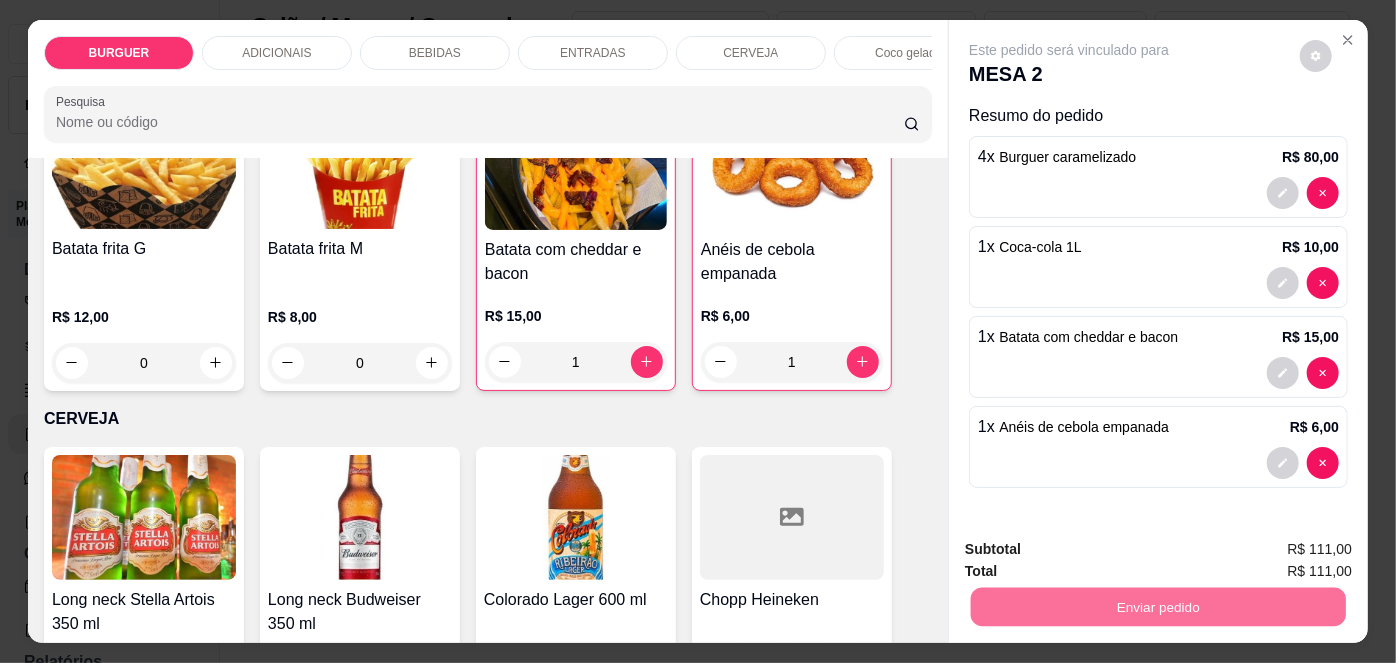 click on "Não registrar e enviar pedido" at bounding box center (1093, 551) 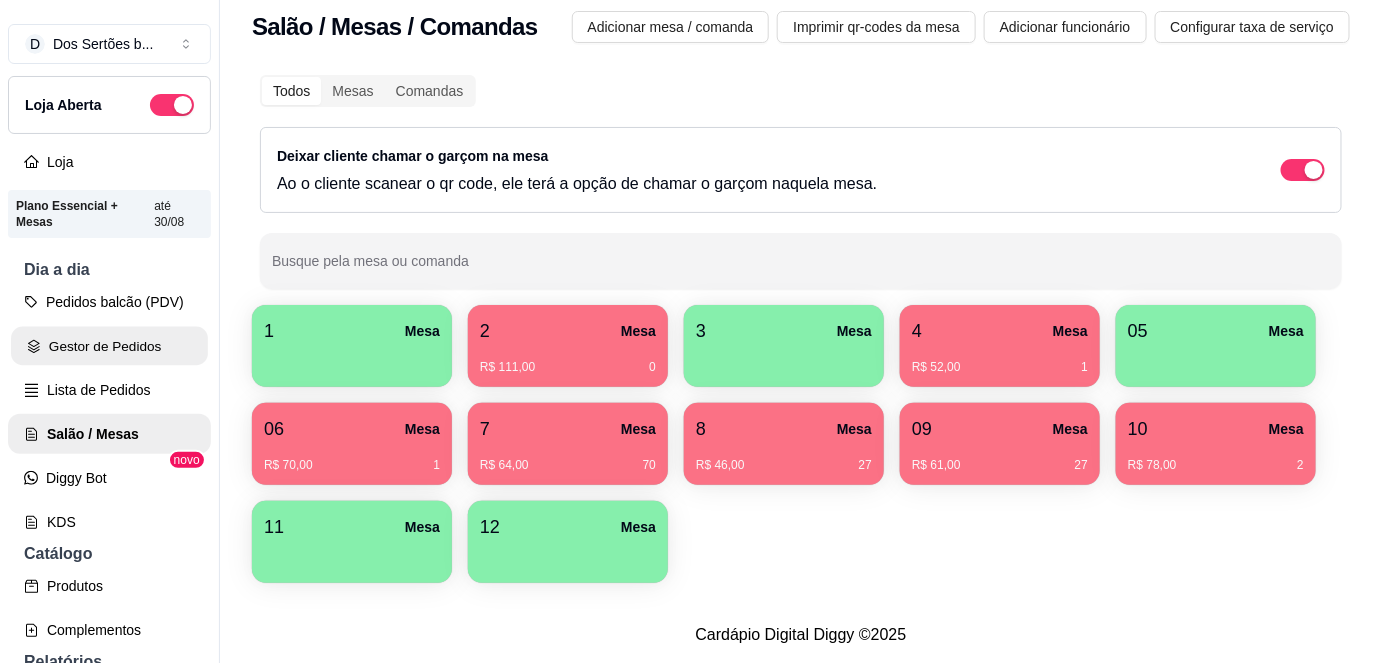 click on "Gestor de Pedidos" at bounding box center (109, 346) 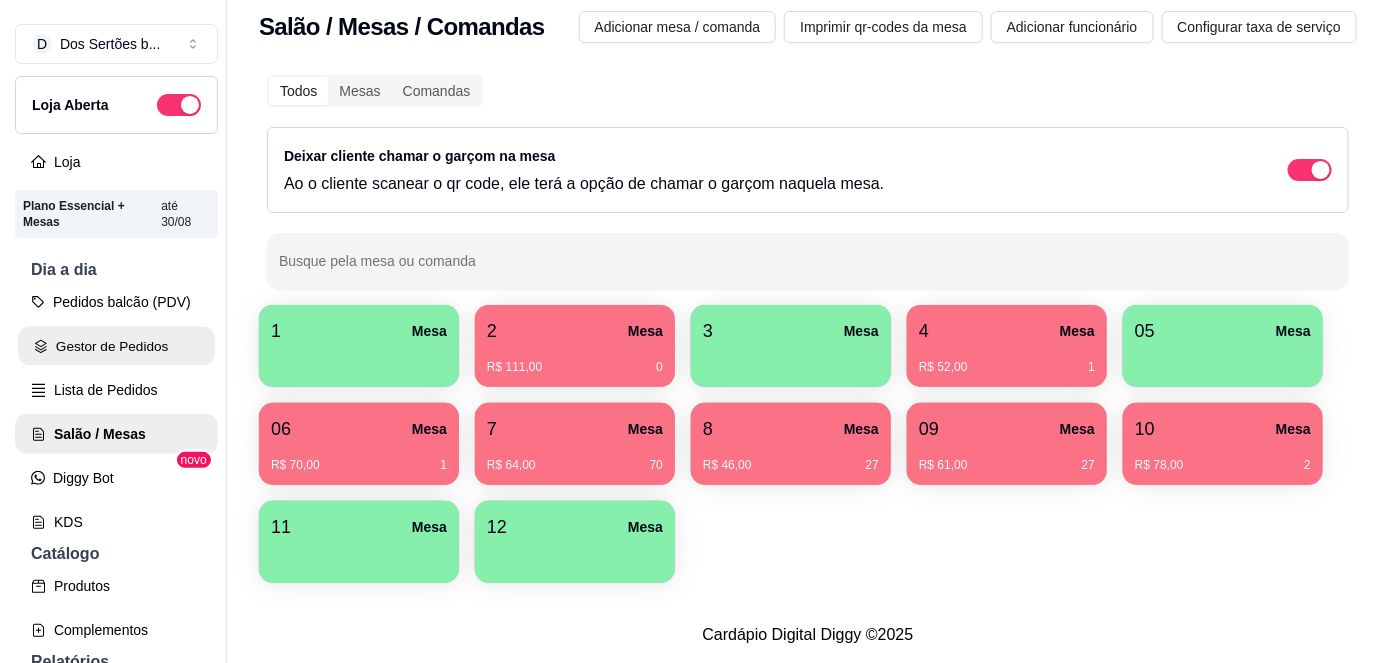 scroll, scrollTop: 0, scrollLeft: 0, axis: both 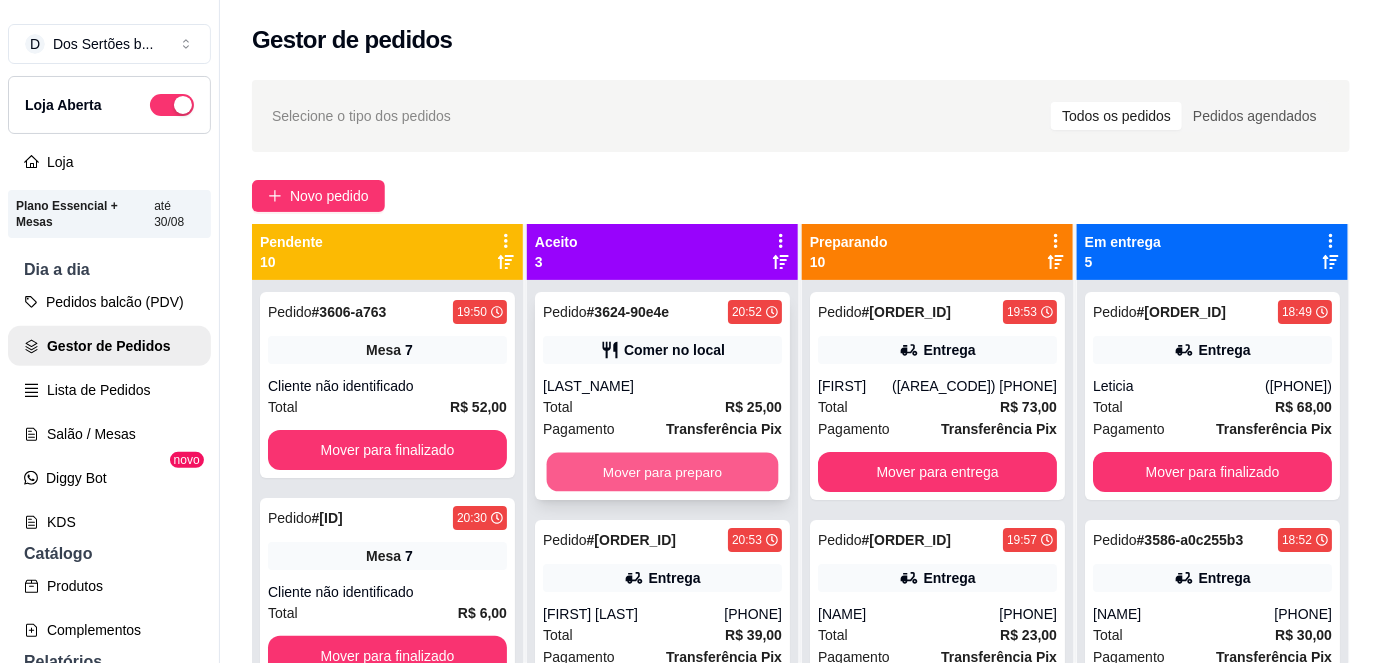 click on "Mover para preparo" at bounding box center (663, 472) 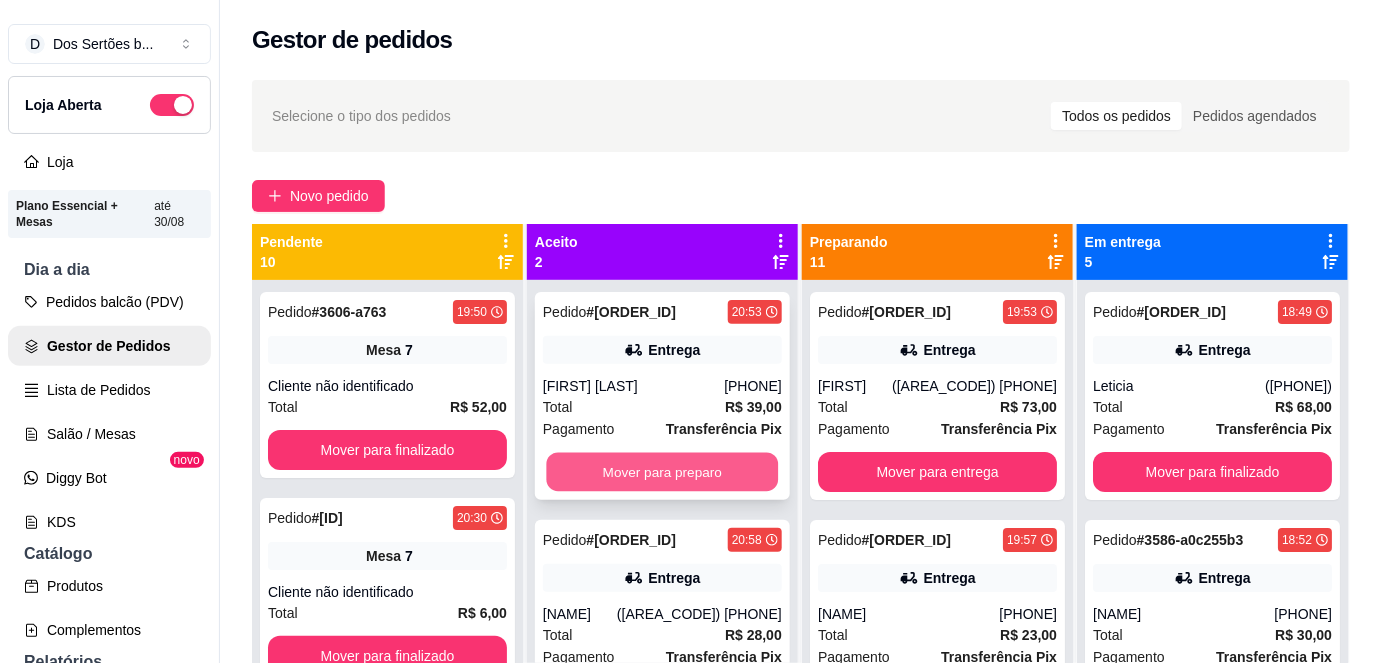 click on "Mover para preparo" at bounding box center (663, 472) 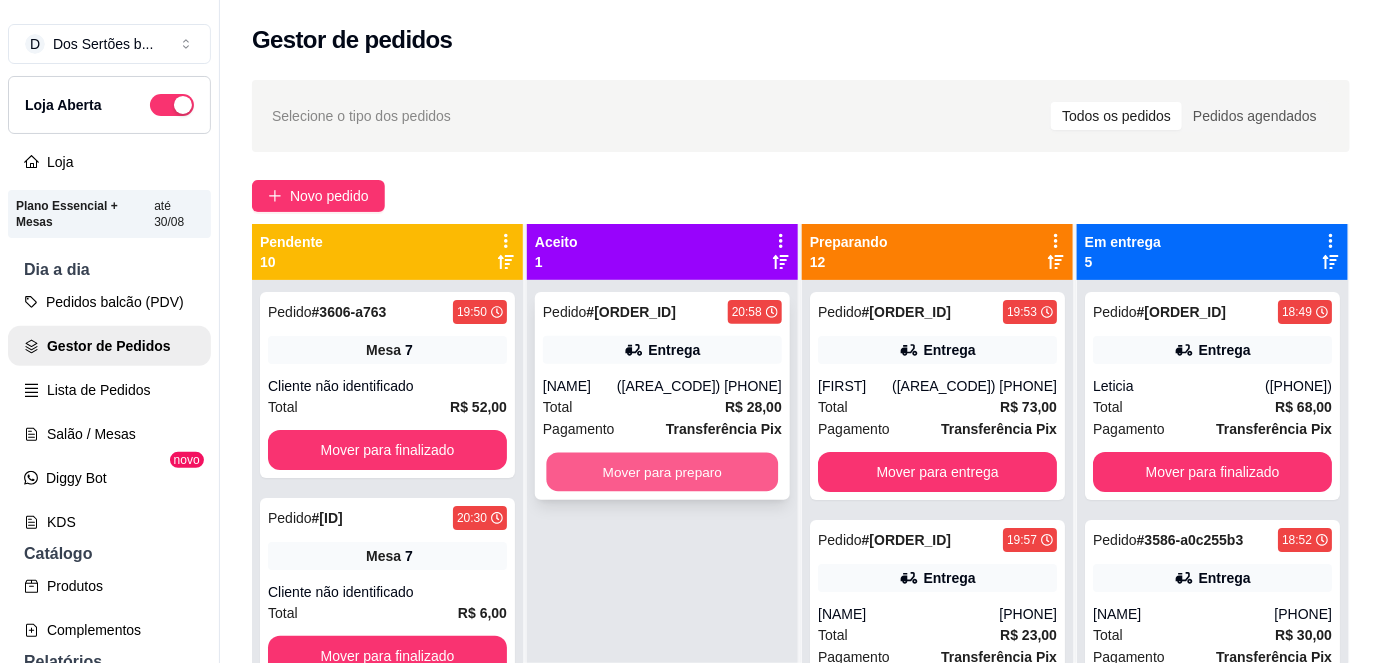 click on "Mover para preparo" at bounding box center [663, 472] 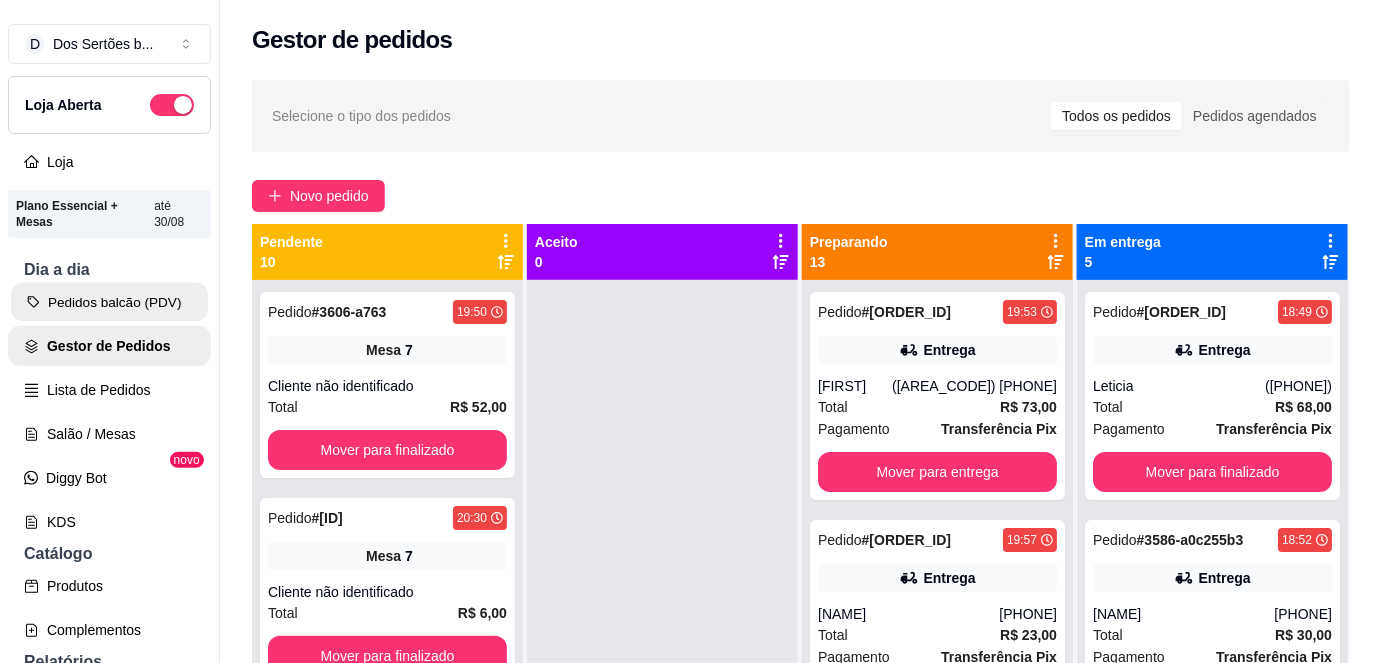 click on "Pedidos balcão (PDV)" at bounding box center (109, 302) 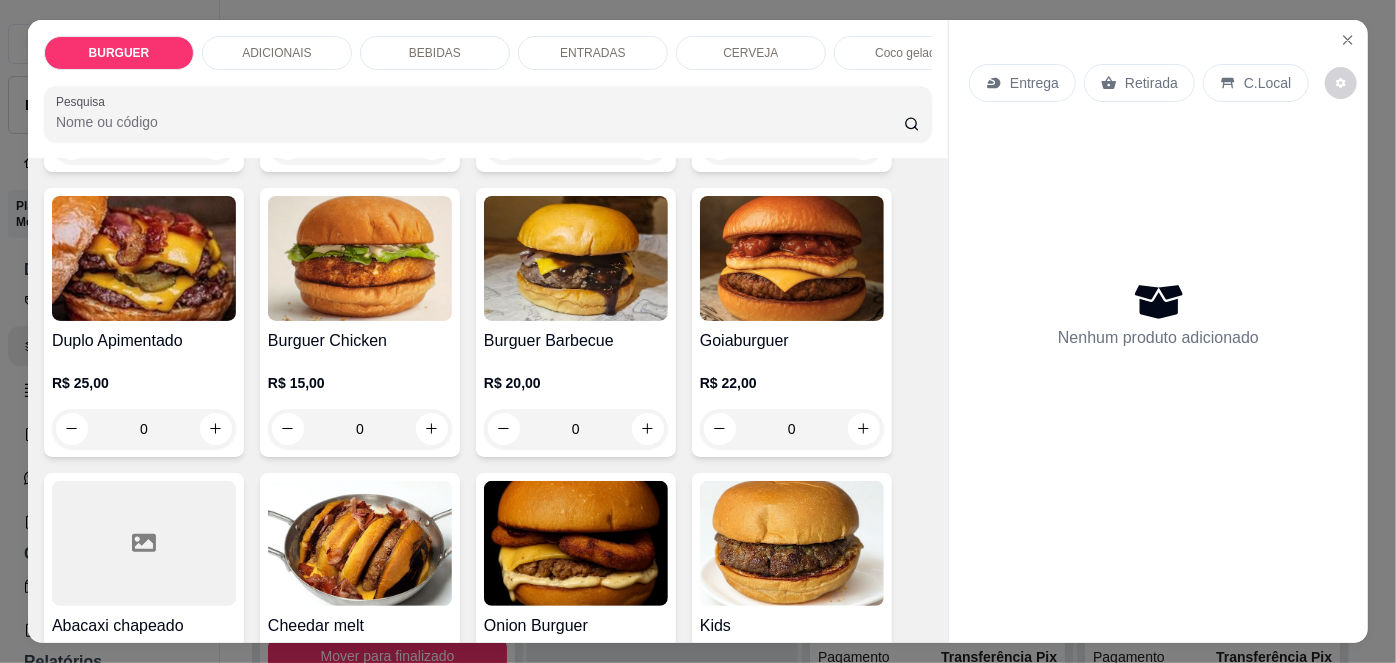 scroll, scrollTop: 403, scrollLeft: 0, axis: vertical 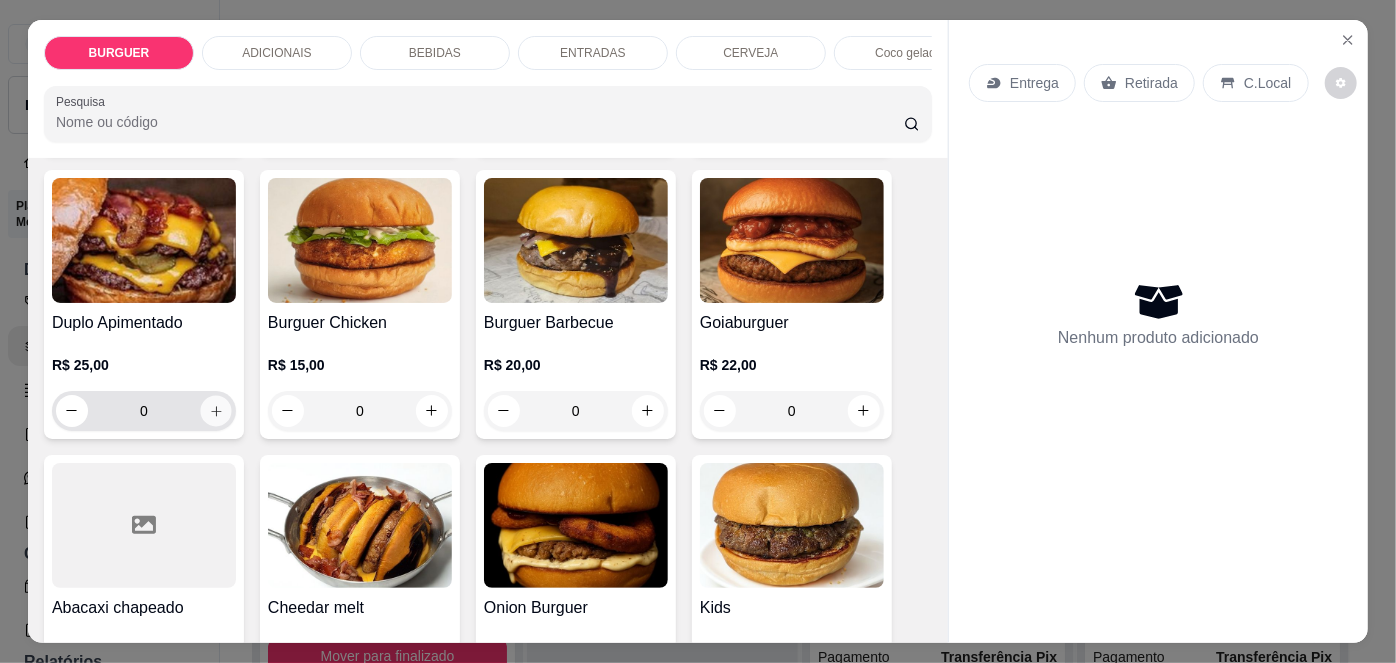 click 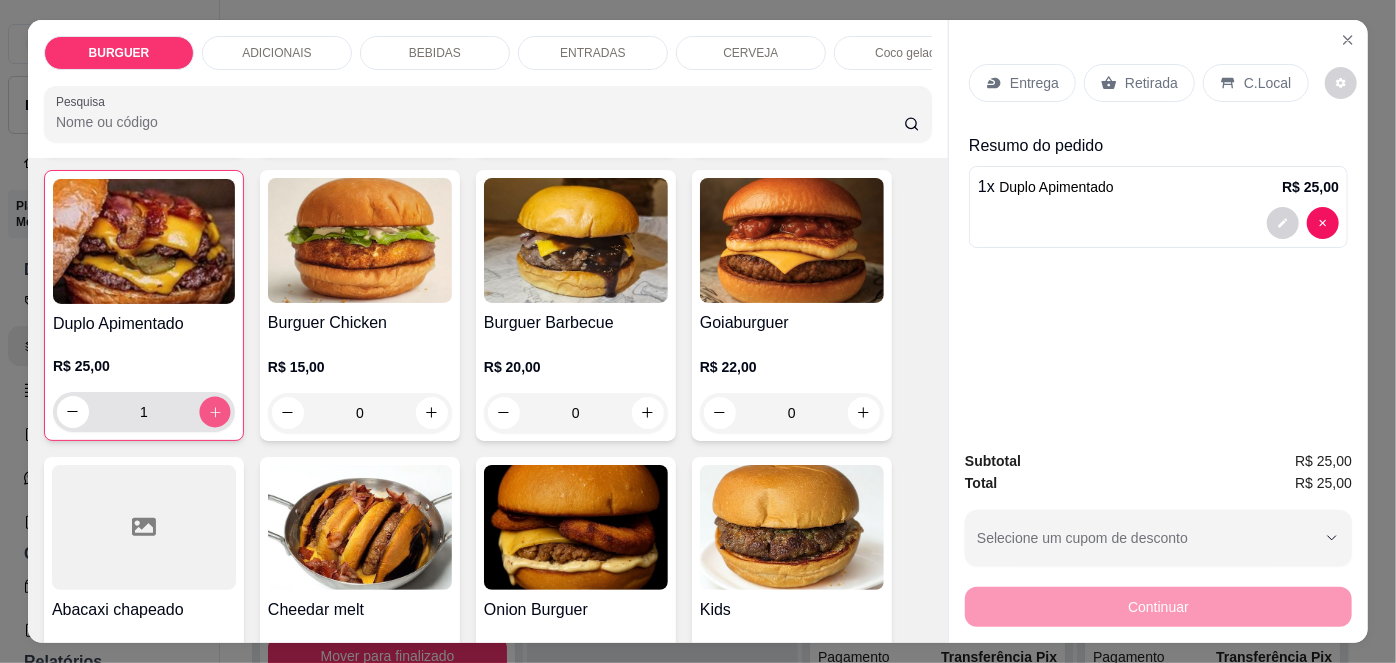 click 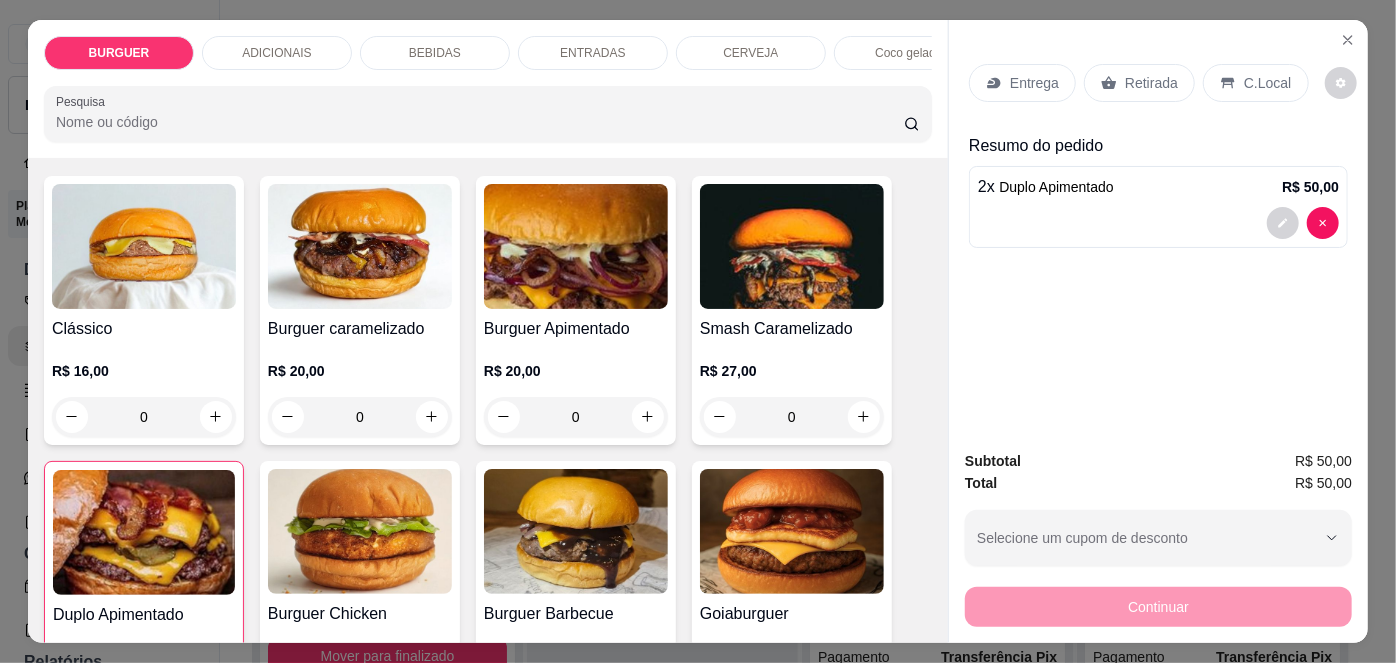 scroll, scrollTop: 62, scrollLeft: 0, axis: vertical 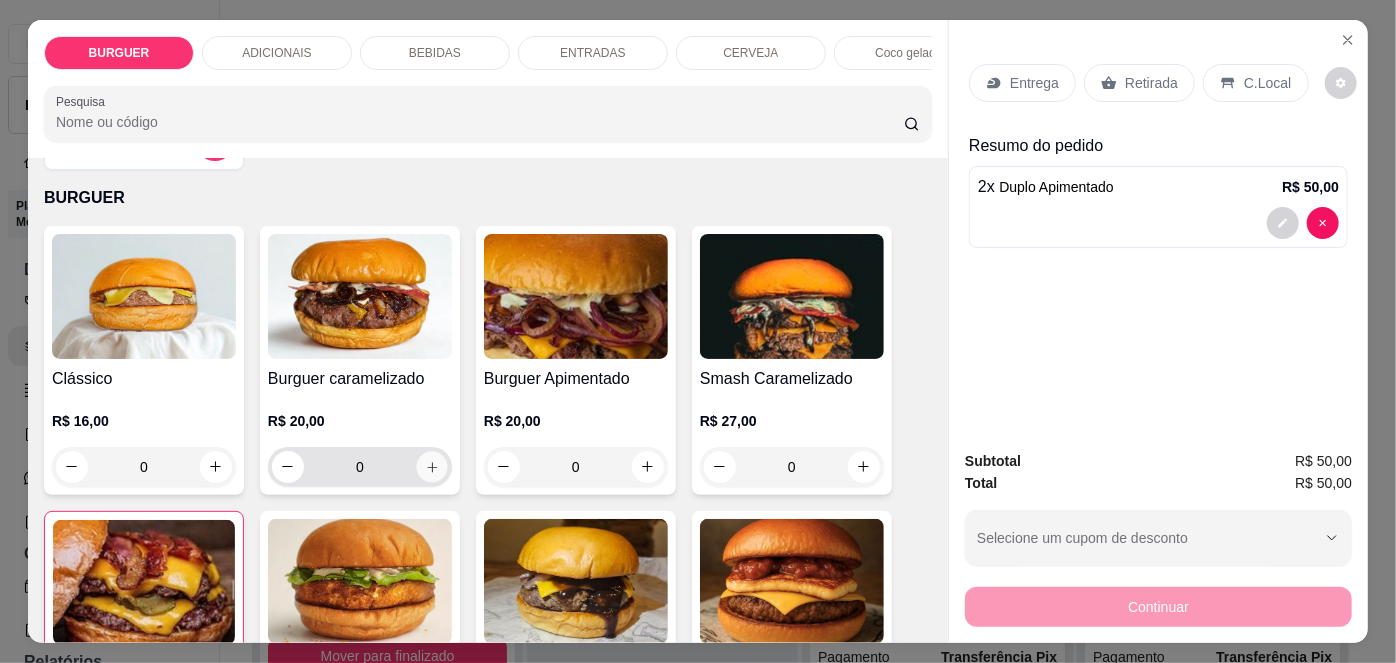click 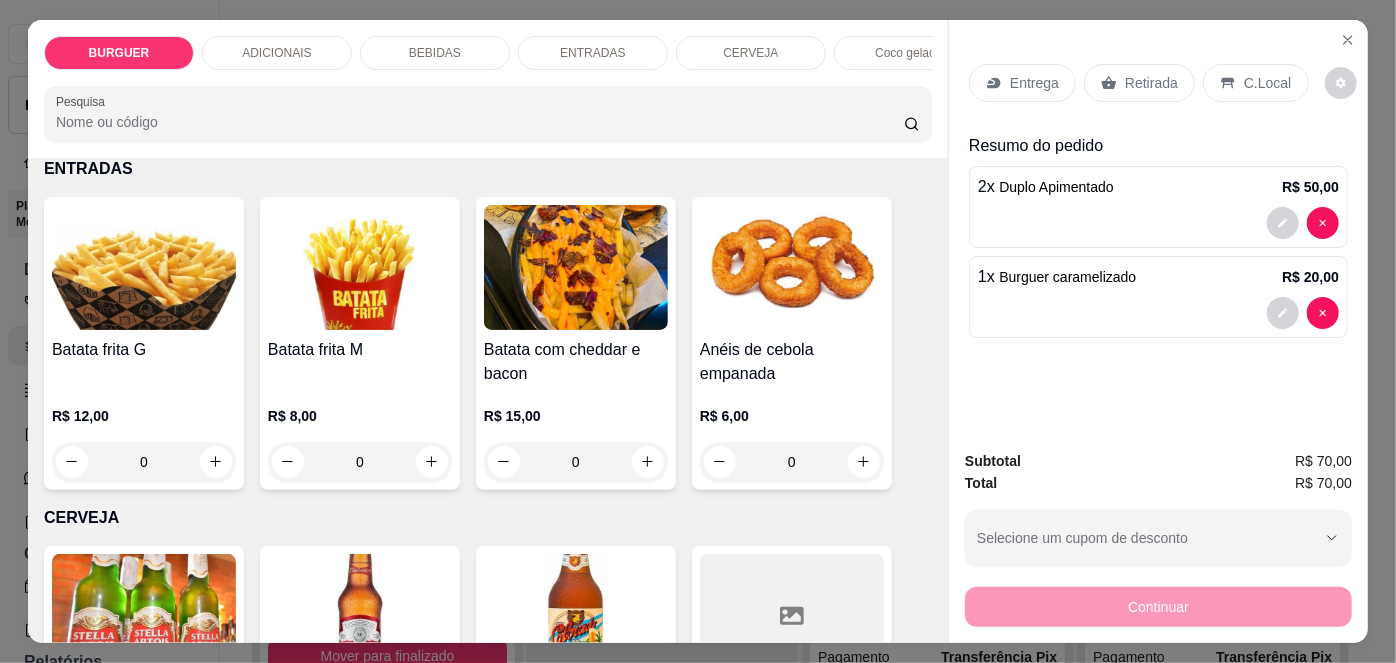 scroll, scrollTop: 2793, scrollLeft: 0, axis: vertical 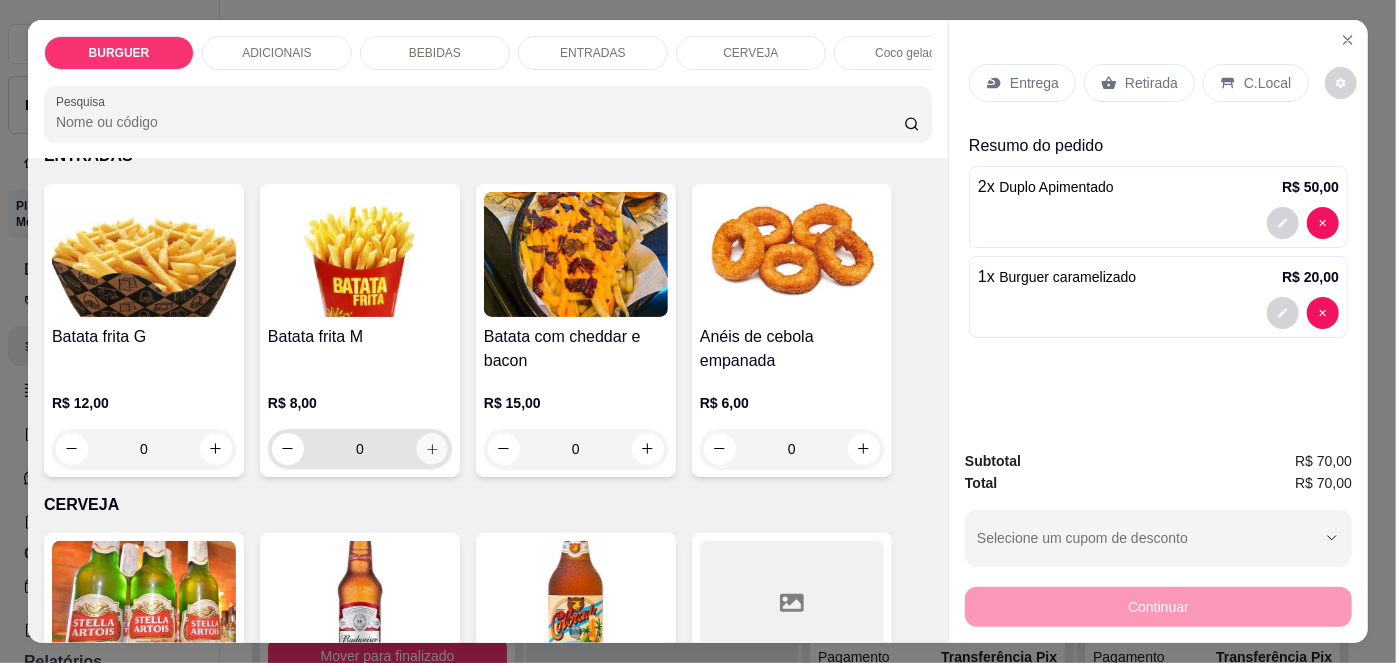 click at bounding box center [431, 448] 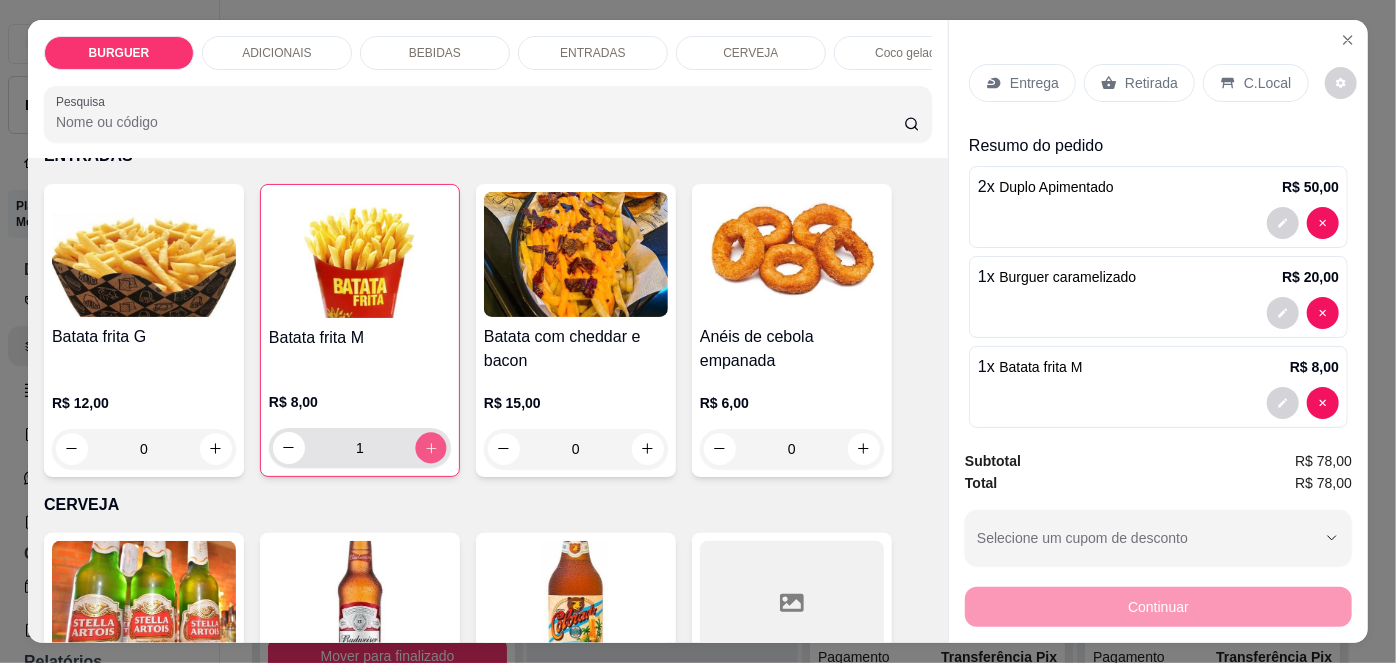 click at bounding box center (430, 447) 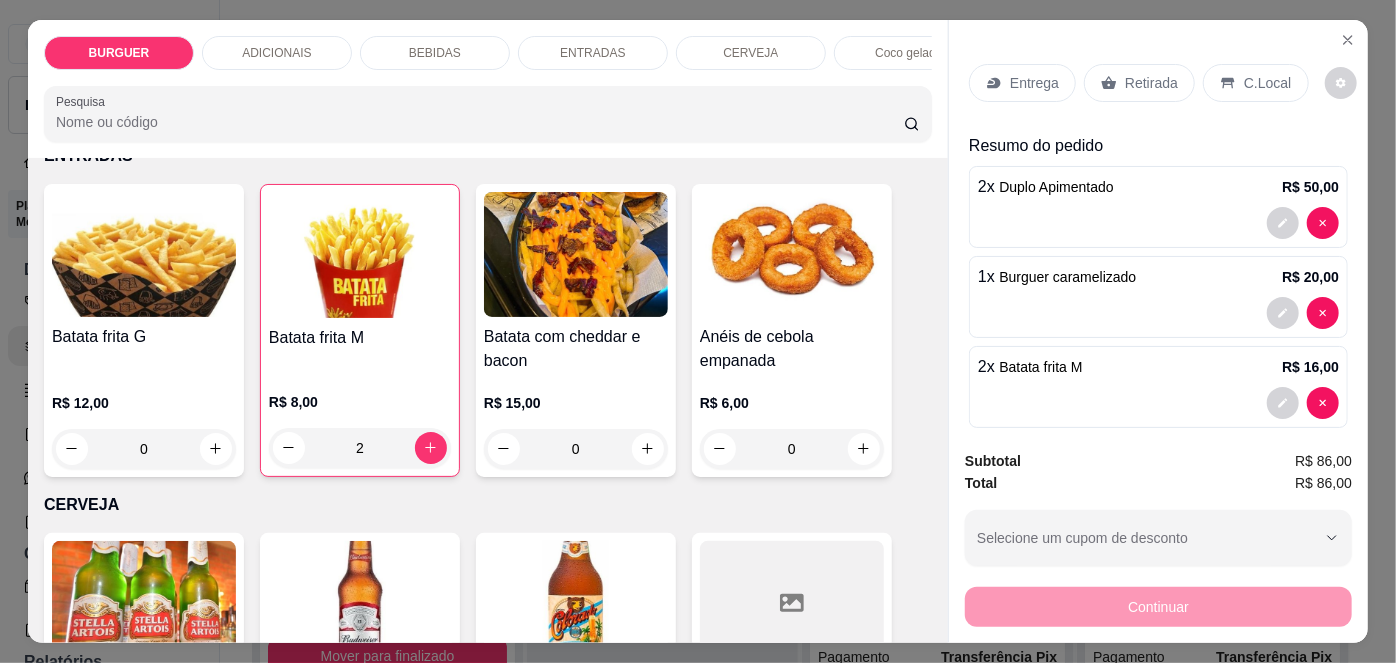 click on "Retirada" at bounding box center [1139, 83] 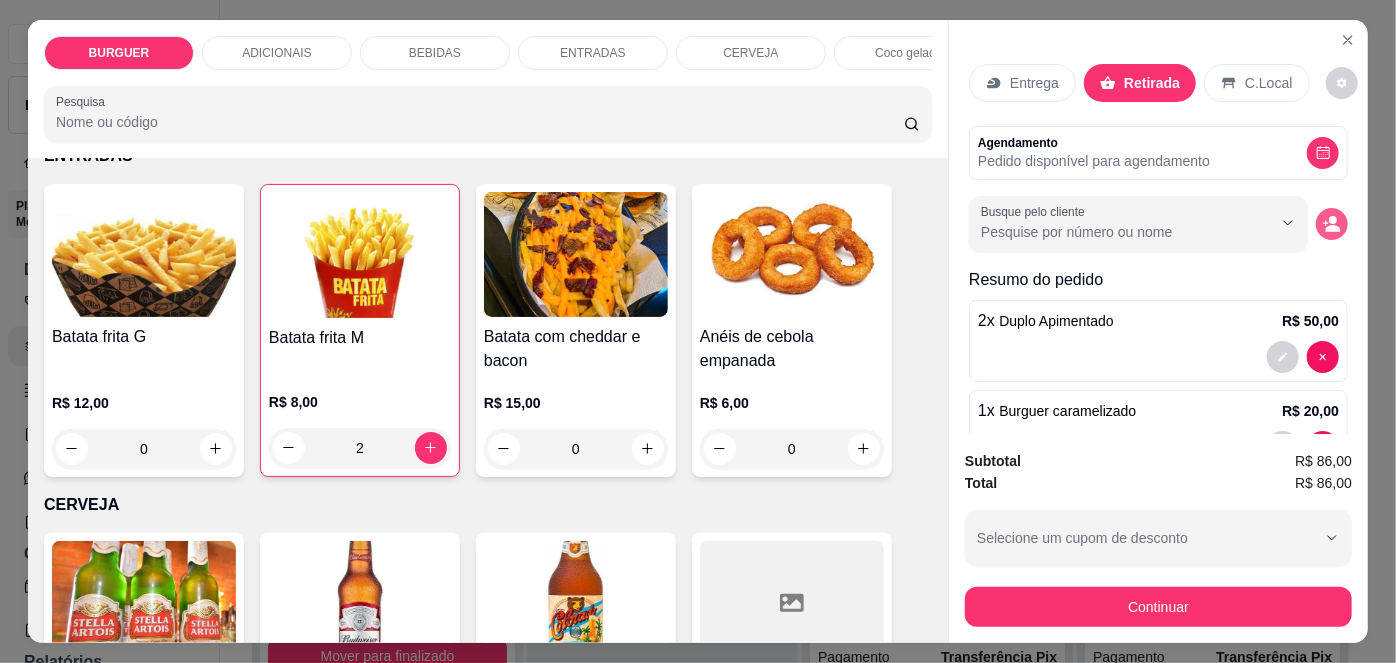 click 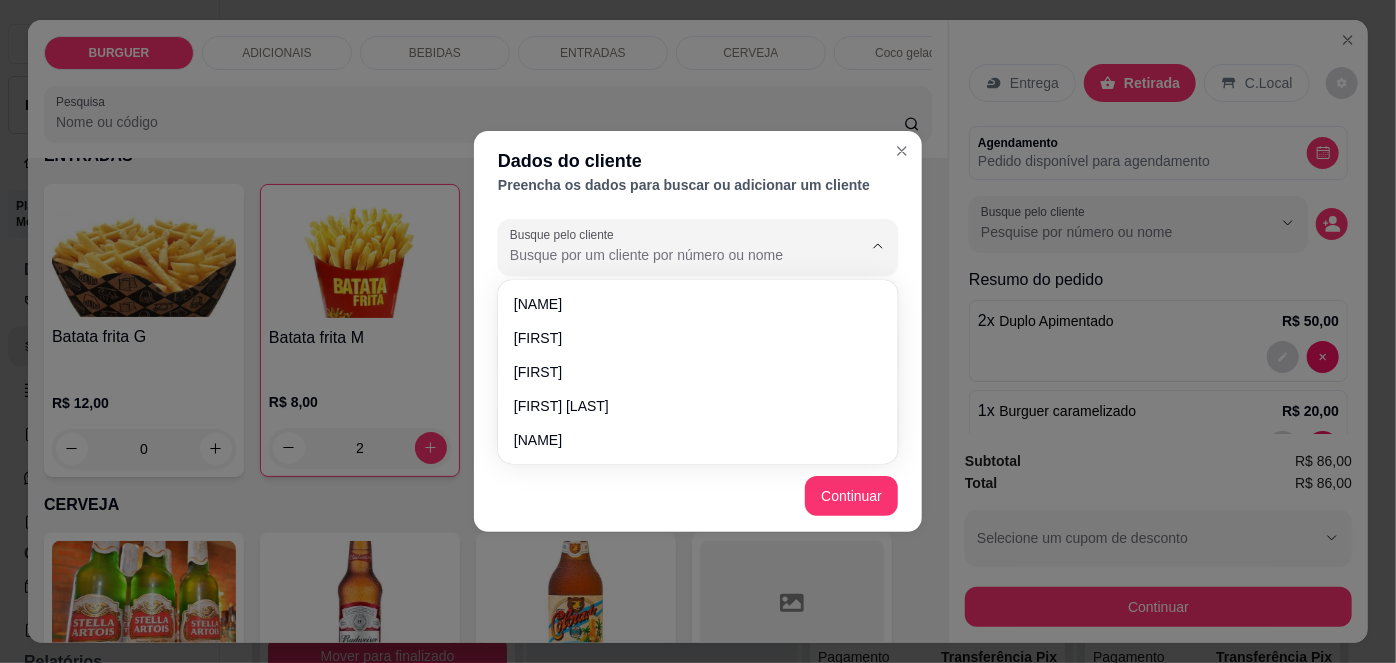 click on "Busque pelo cliente" at bounding box center (670, 255) 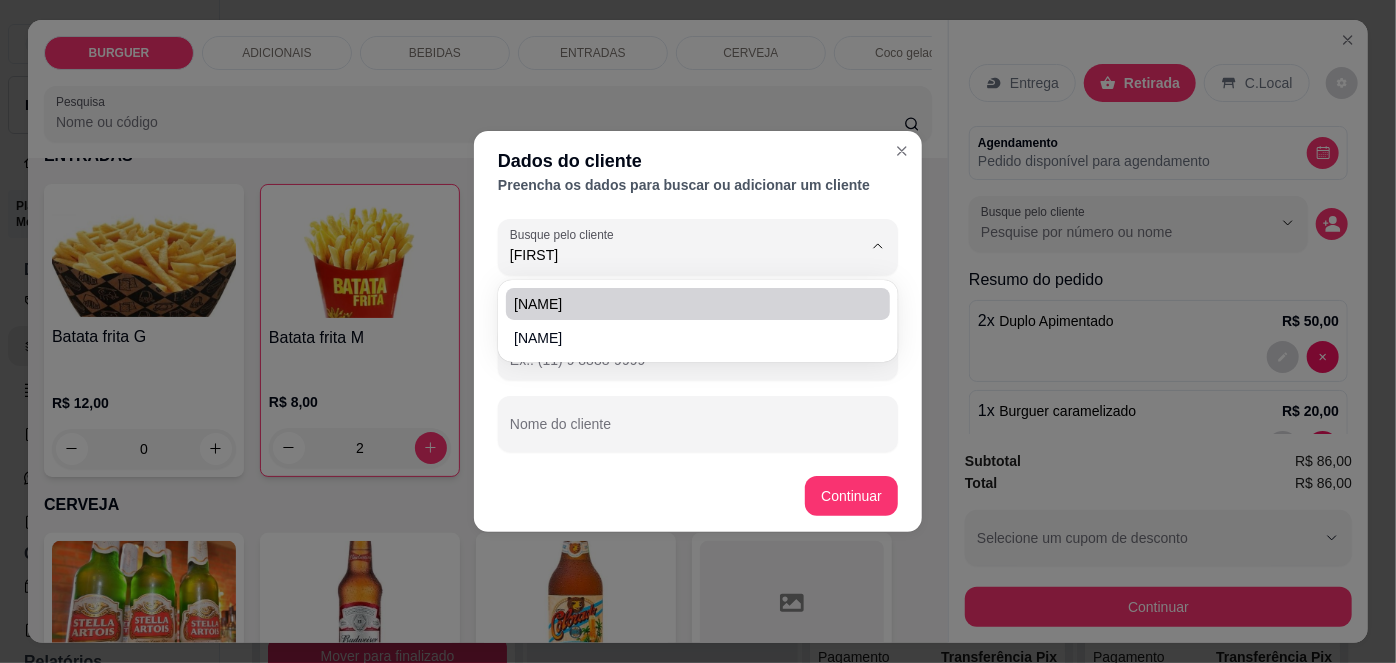 click on "[NAME]" at bounding box center [688, 304] 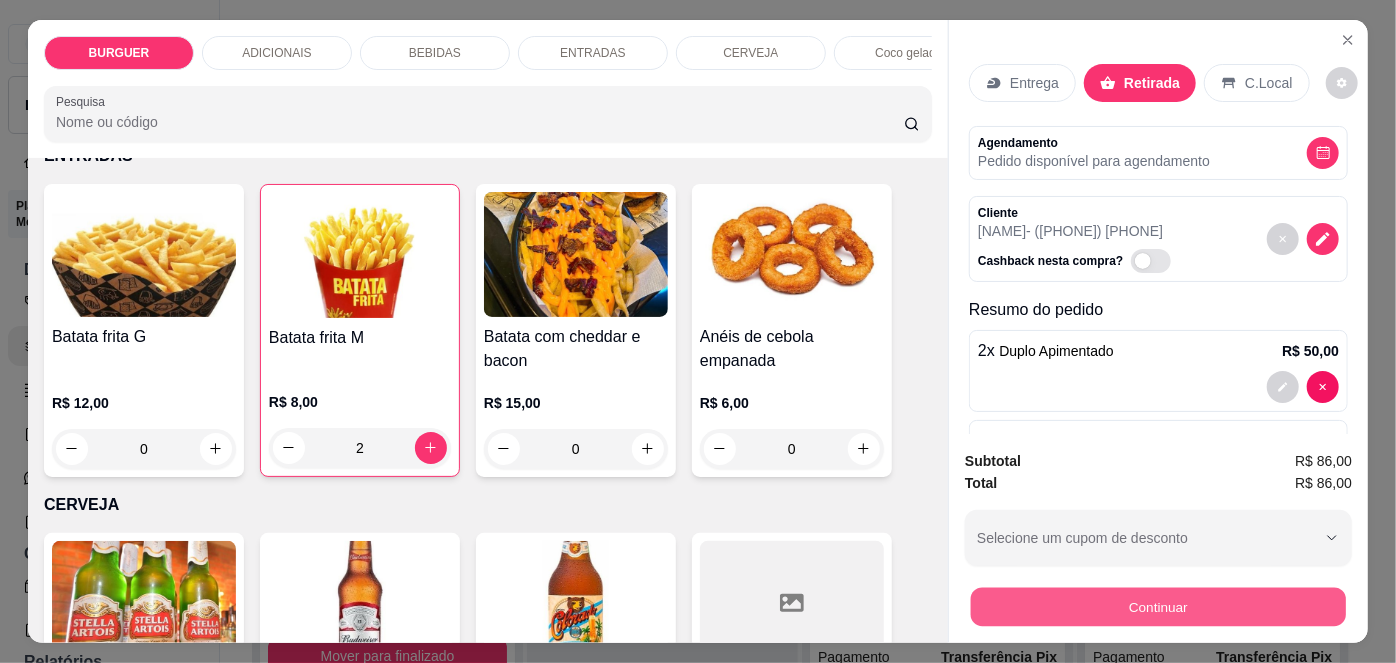 click on "Continuar" at bounding box center [1158, 607] 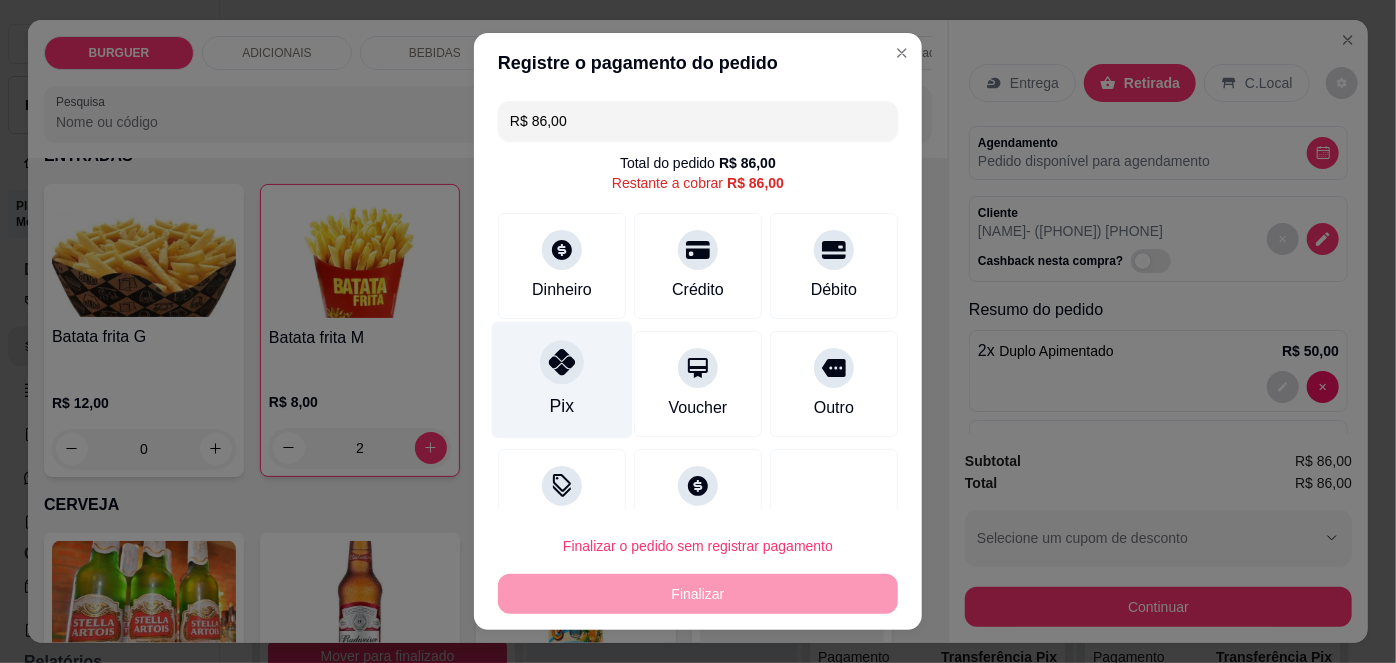 click on "Pix" at bounding box center [562, 380] 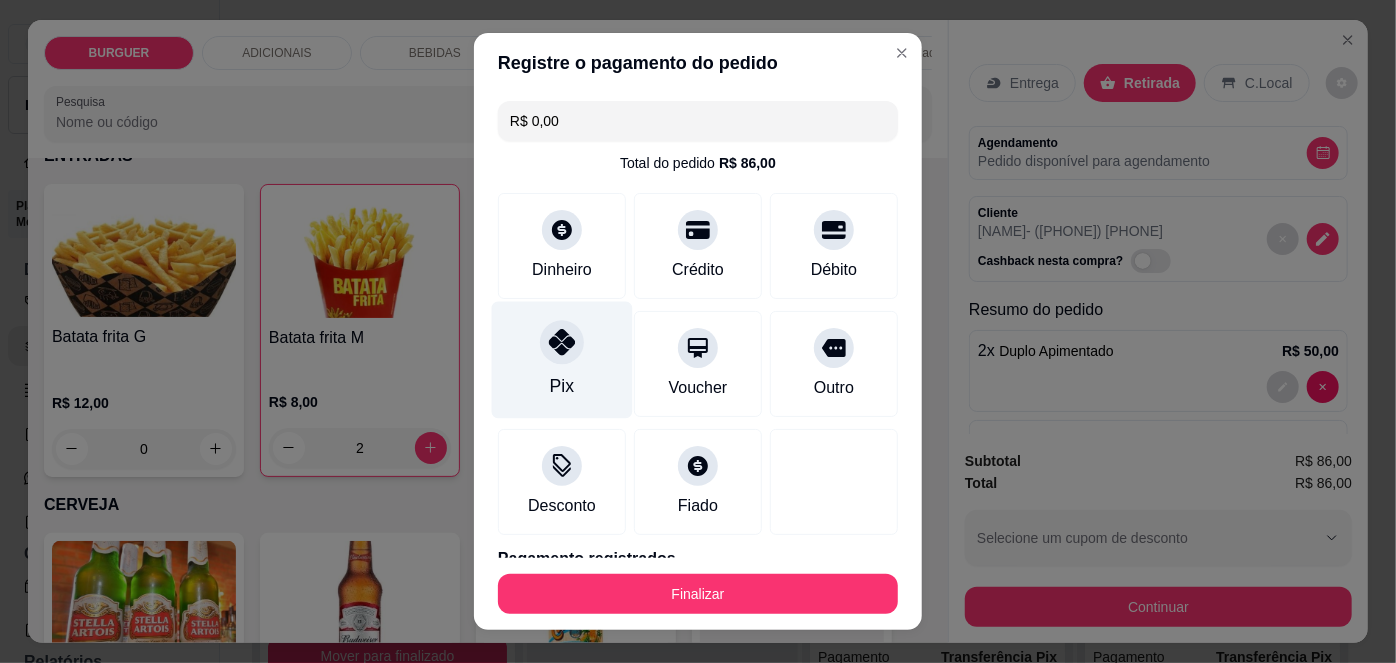 scroll, scrollTop: 88, scrollLeft: 0, axis: vertical 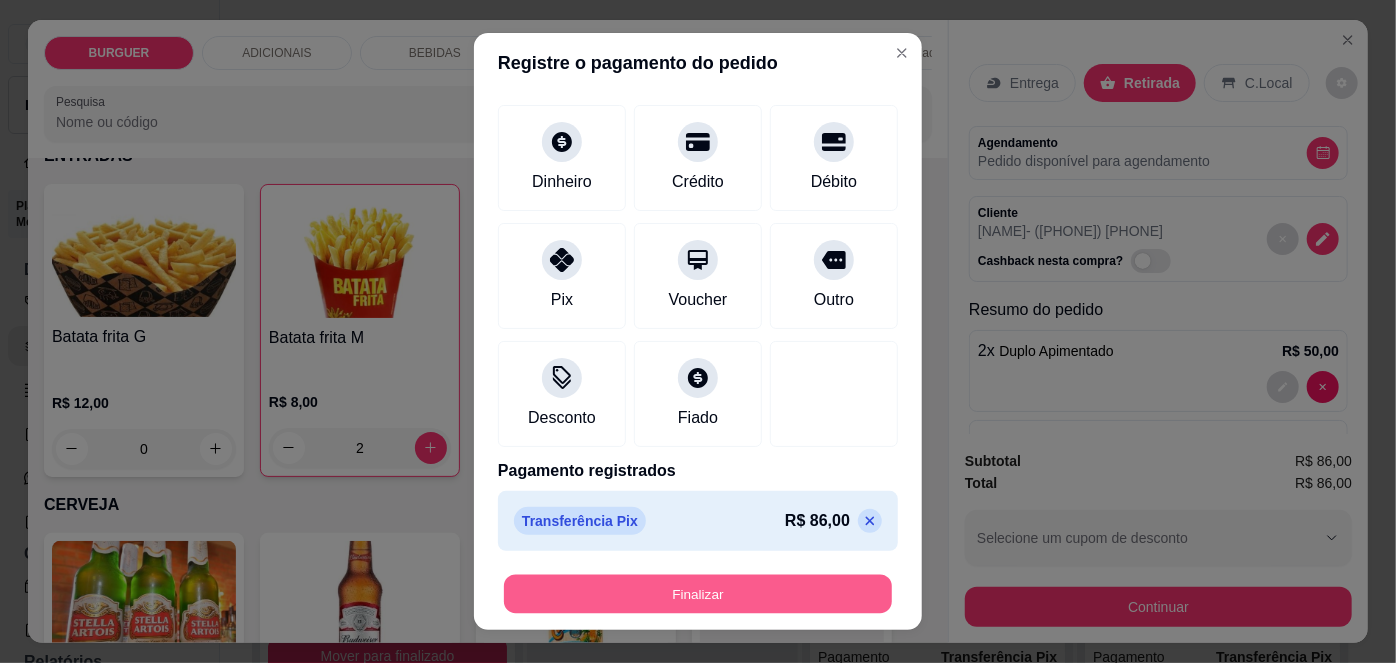 click on "Finalizar" at bounding box center [698, 593] 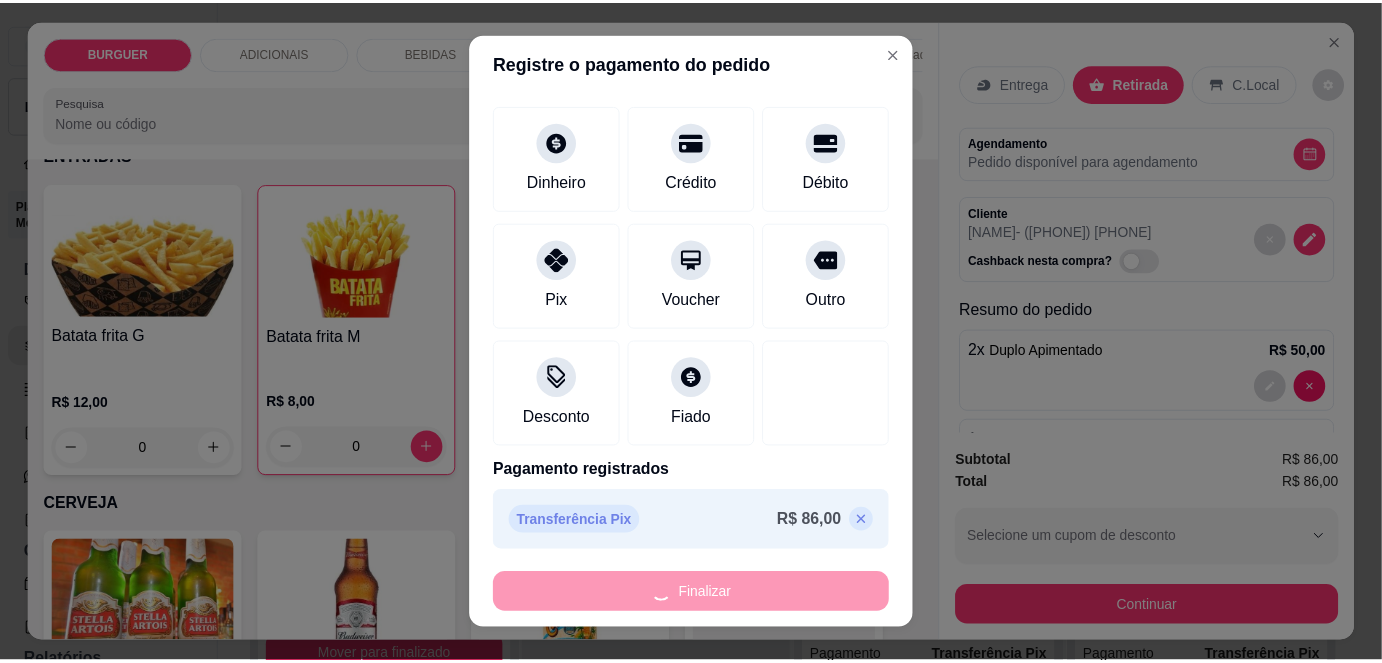 scroll, scrollTop: 2790, scrollLeft: 0, axis: vertical 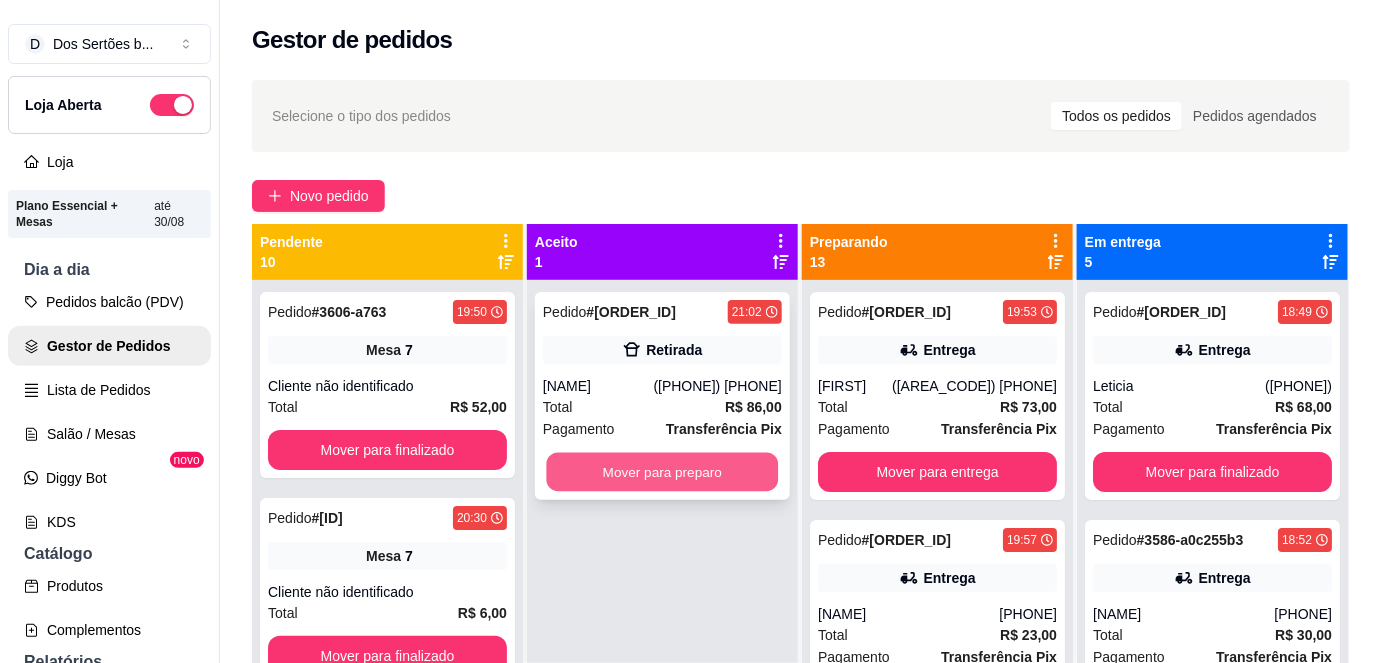 click on "Mover para preparo" at bounding box center [663, 472] 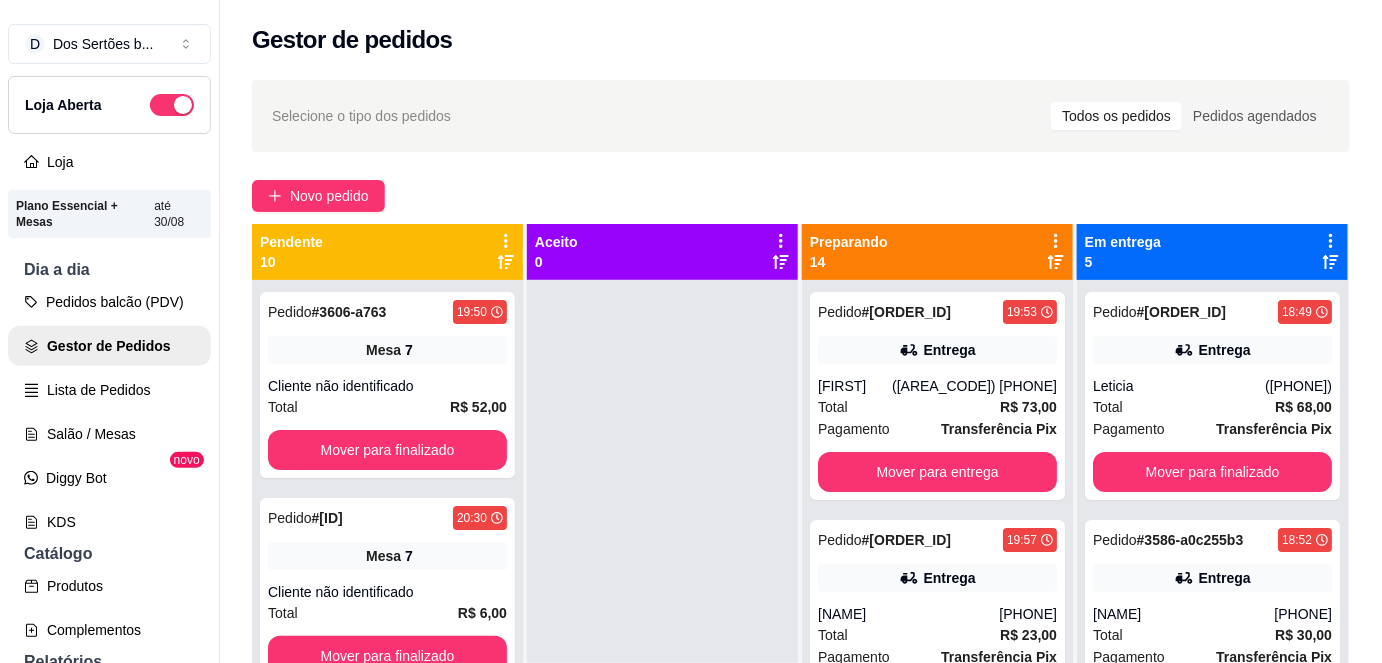 scroll, scrollTop: 56, scrollLeft: 0, axis: vertical 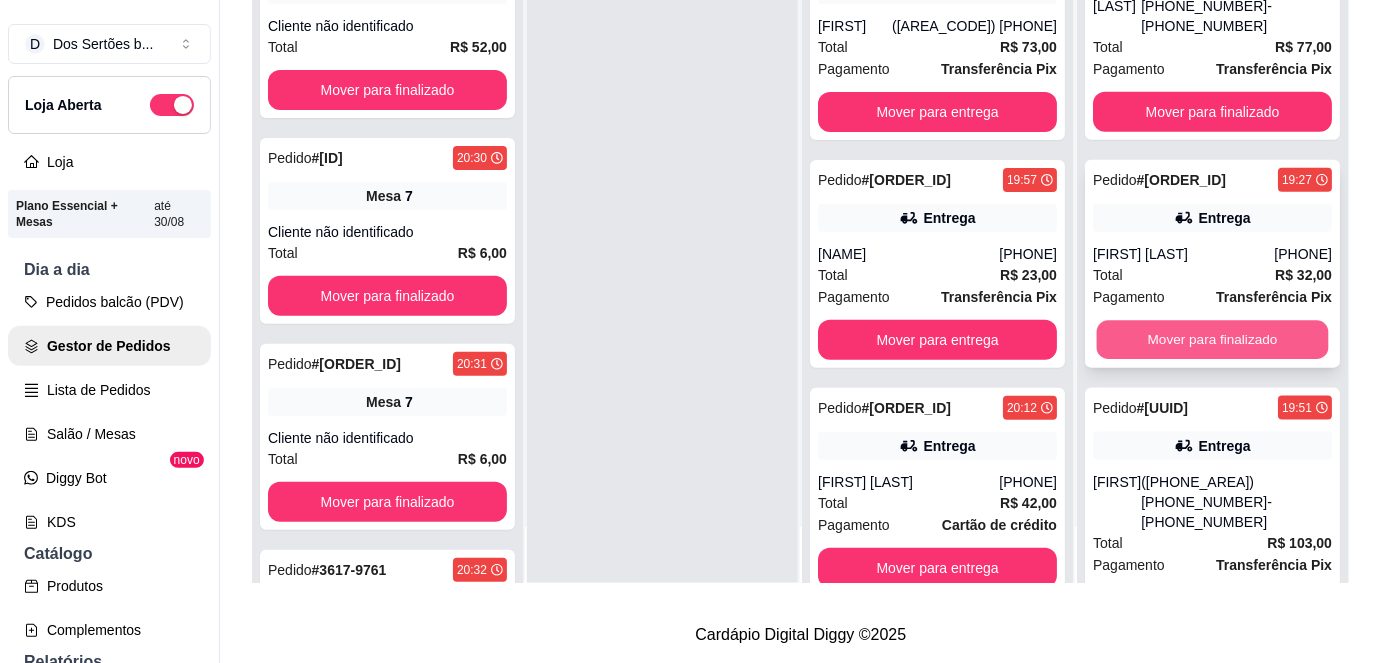 click on "Mover para finalizado" at bounding box center (1213, 340) 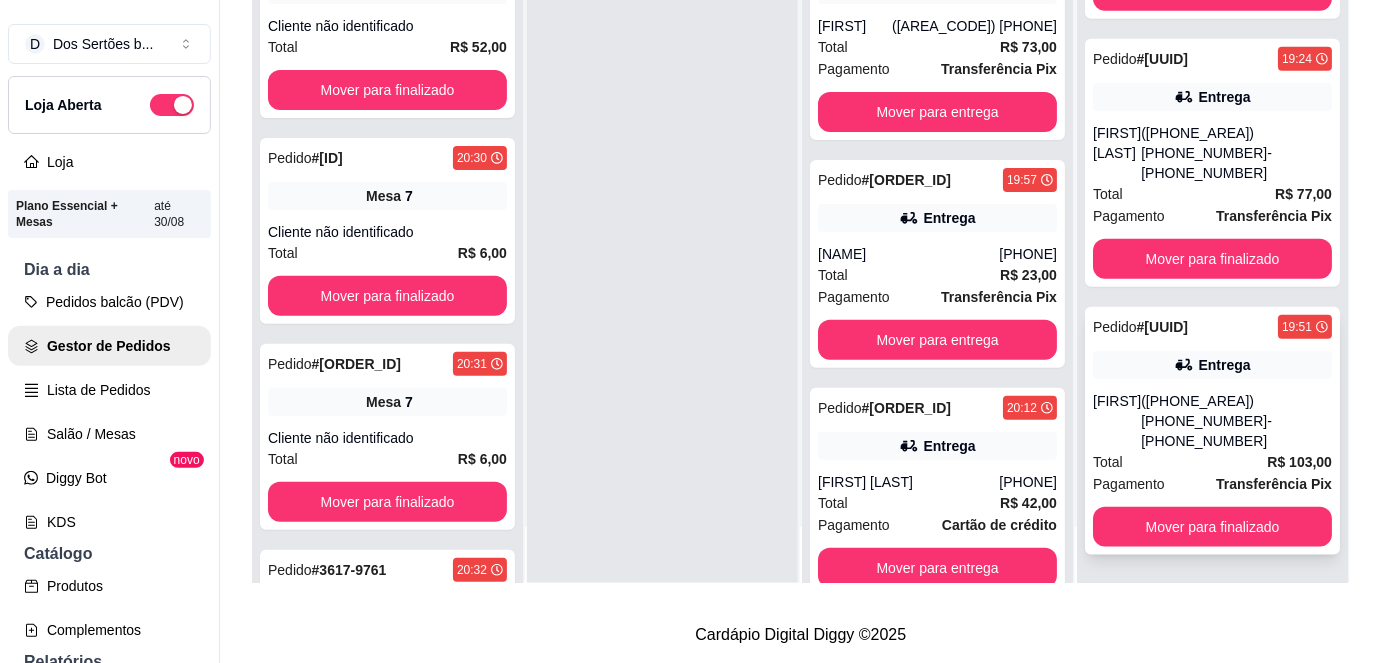 scroll, scrollTop: 269, scrollLeft: 0, axis: vertical 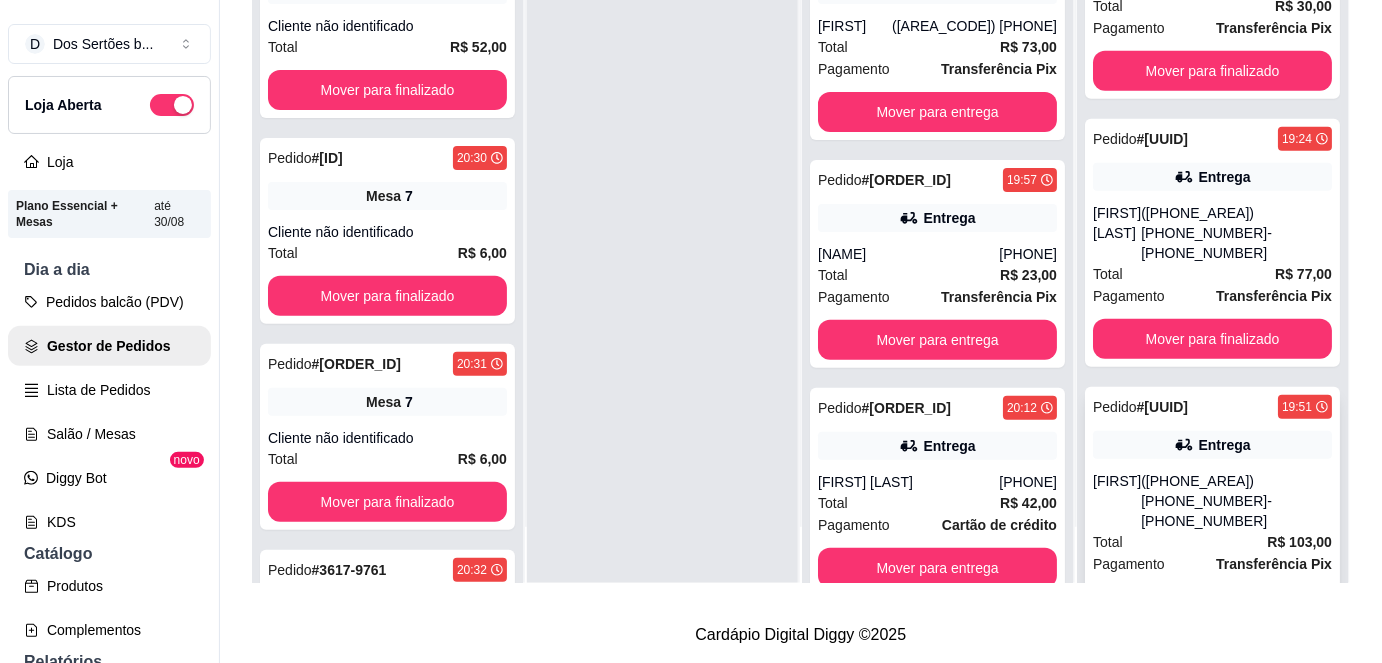 click on "Mover para finalizado" at bounding box center (1213, 607) 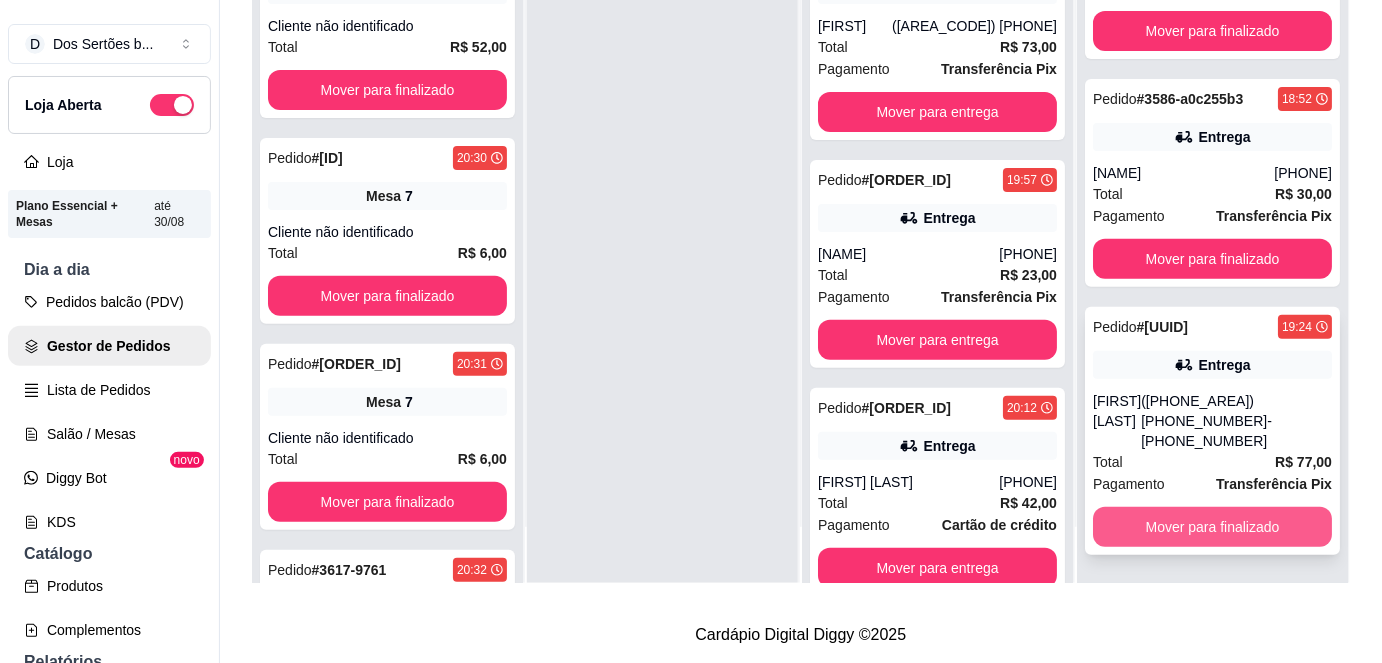 scroll, scrollTop: 40, scrollLeft: 0, axis: vertical 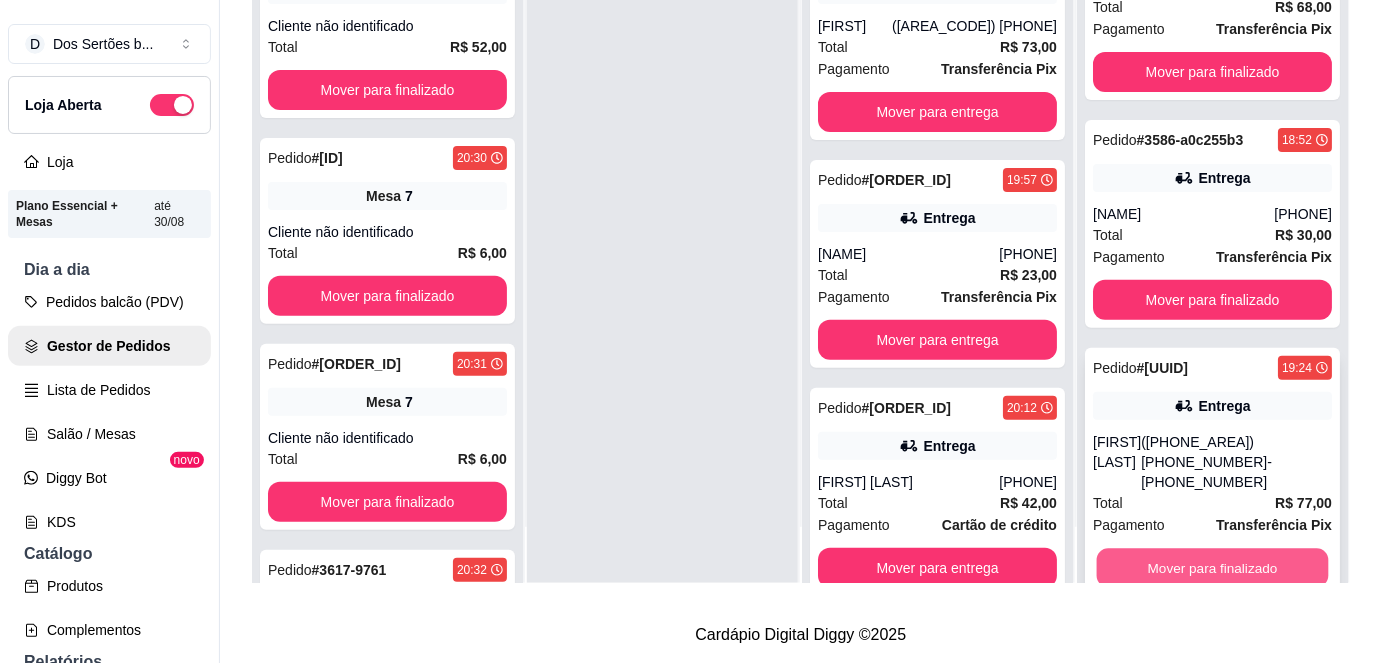 click on "Mover para finalizado" at bounding box center [1213, 568] 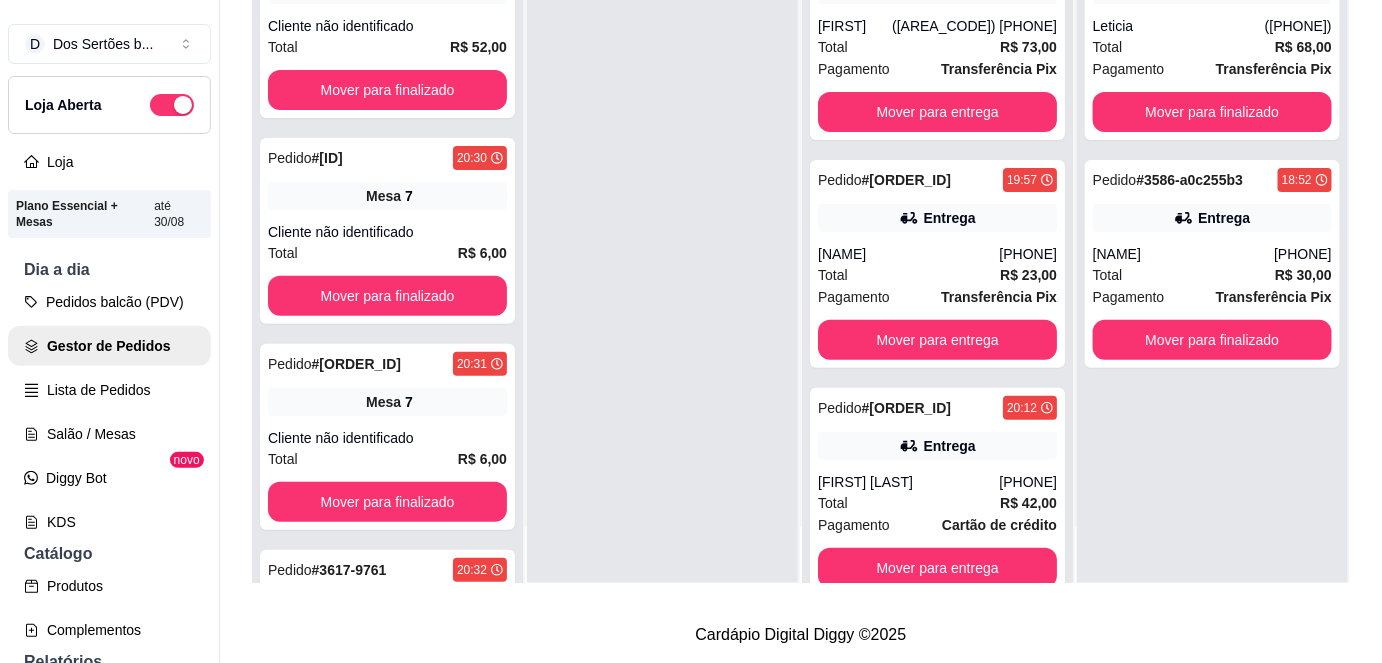 scroll, scrollTop: 0, scrollLeft: 0, axis: both 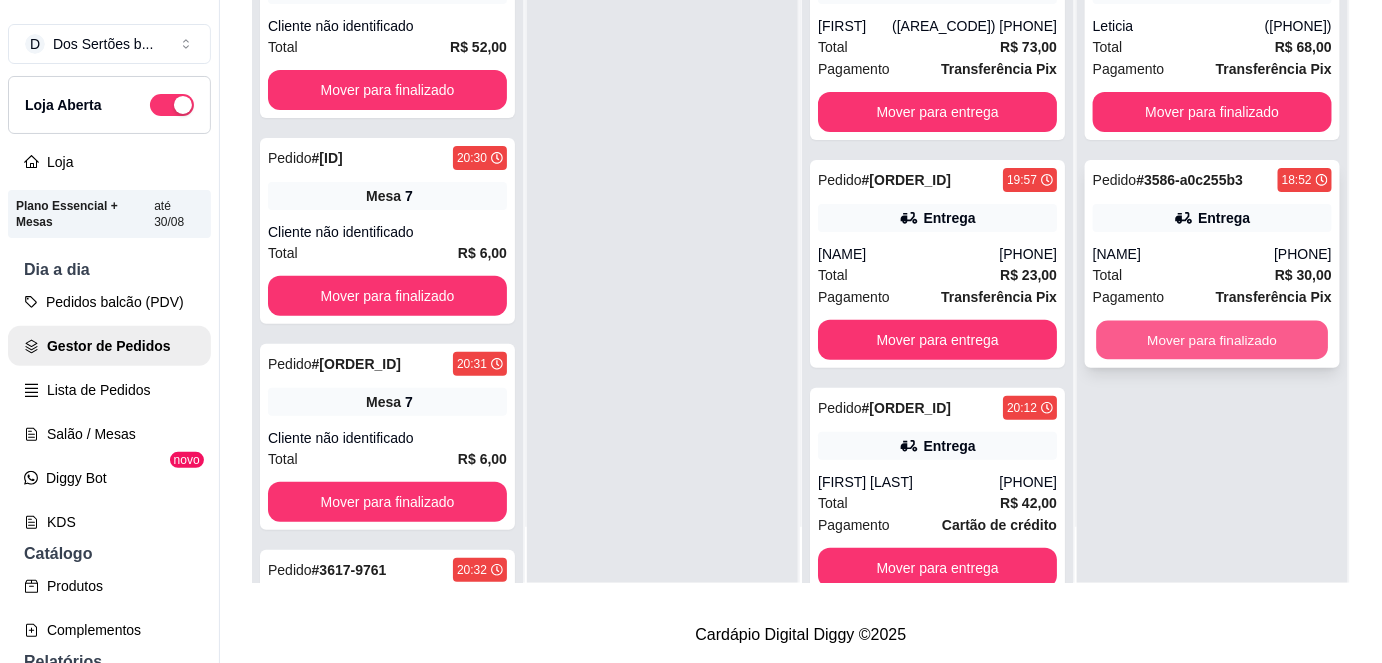 click on "Mover para finalizado" at bounding box center [1213, 340] 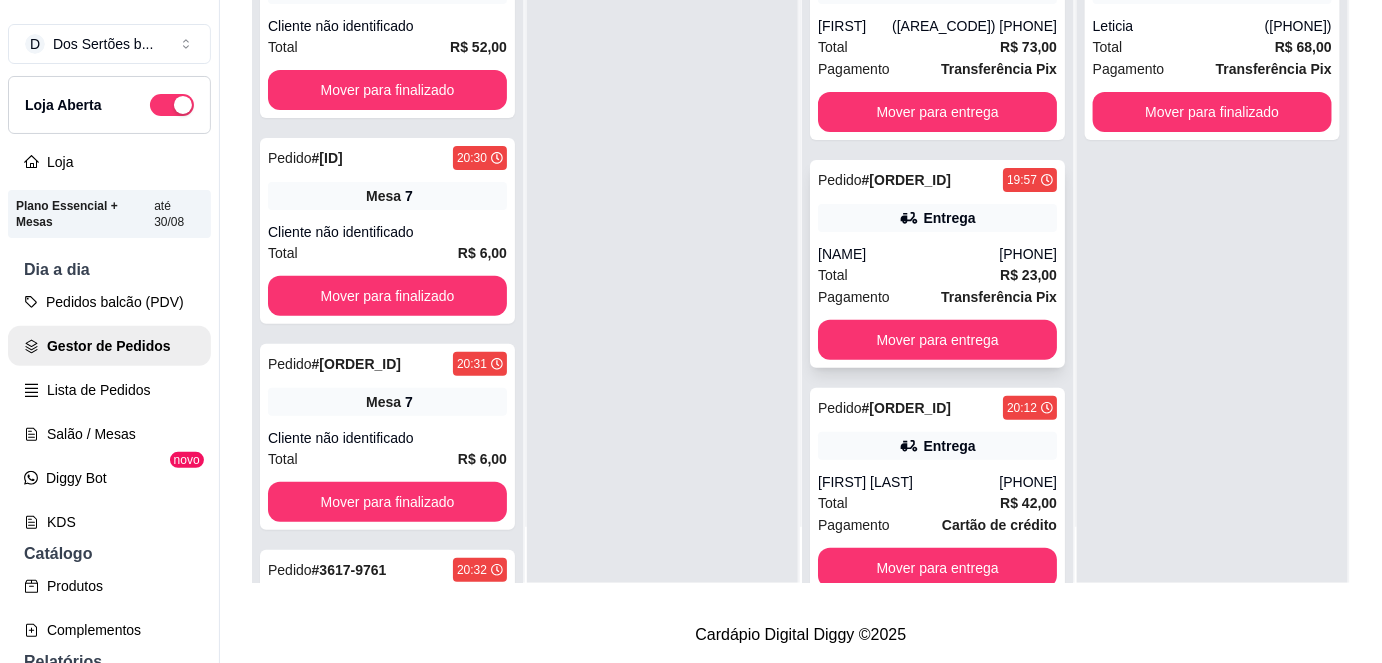 scroll, scrollTop: 0, scrollLeft: 0, axis: both 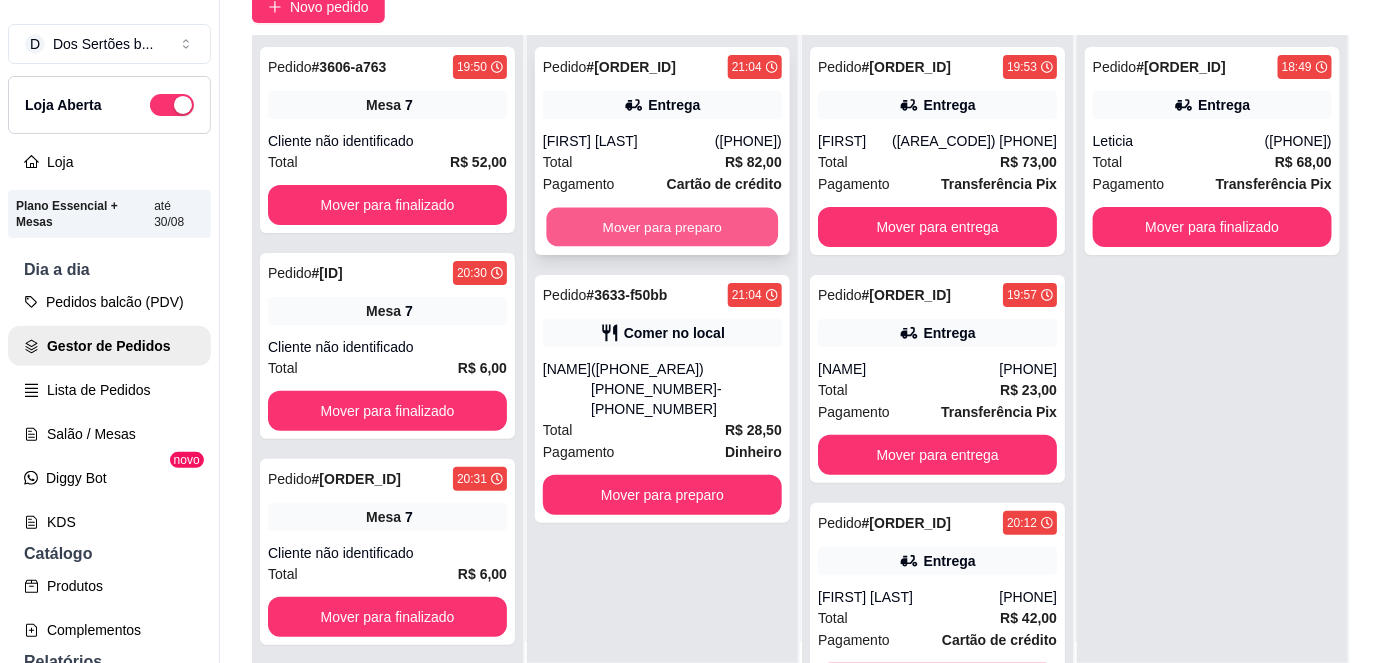 click on "Mover para preparo" at bounding box center [663, 227] 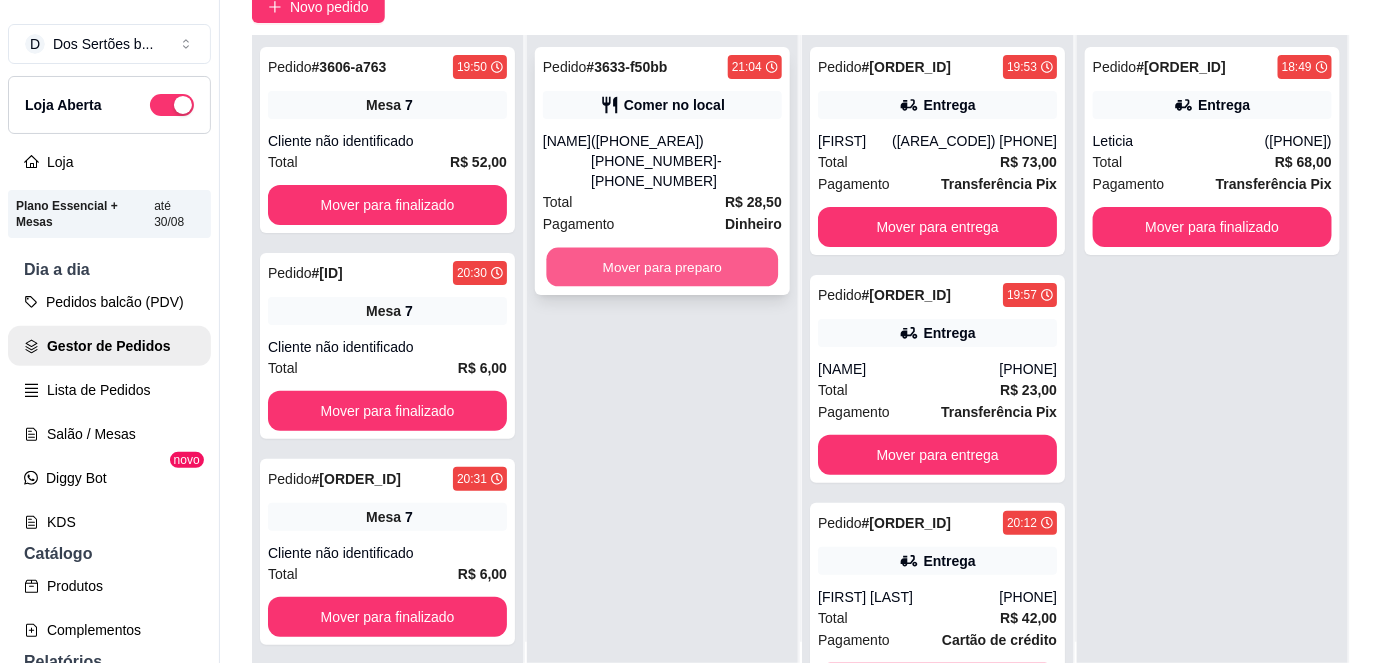 click on "Mover para preparo" at bounding box center [663, 267] 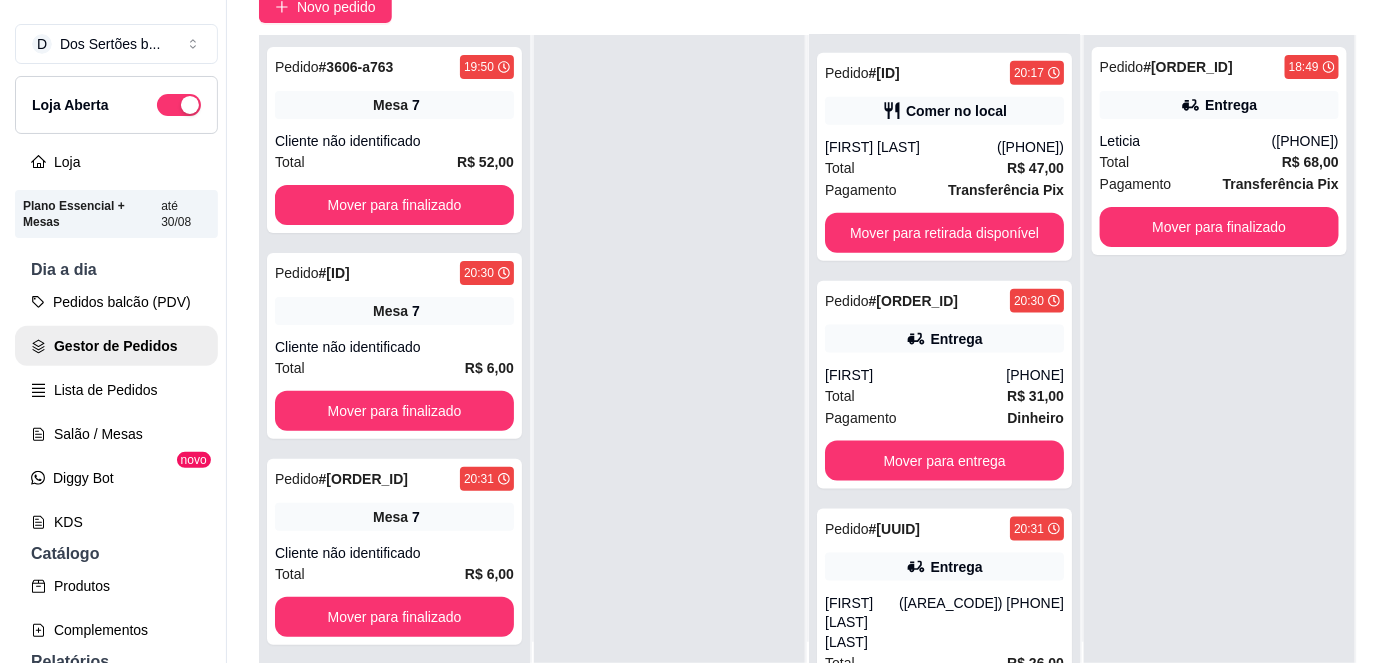 scroll, scrollTop: 690, scrollLeft: 0, axis: vertical 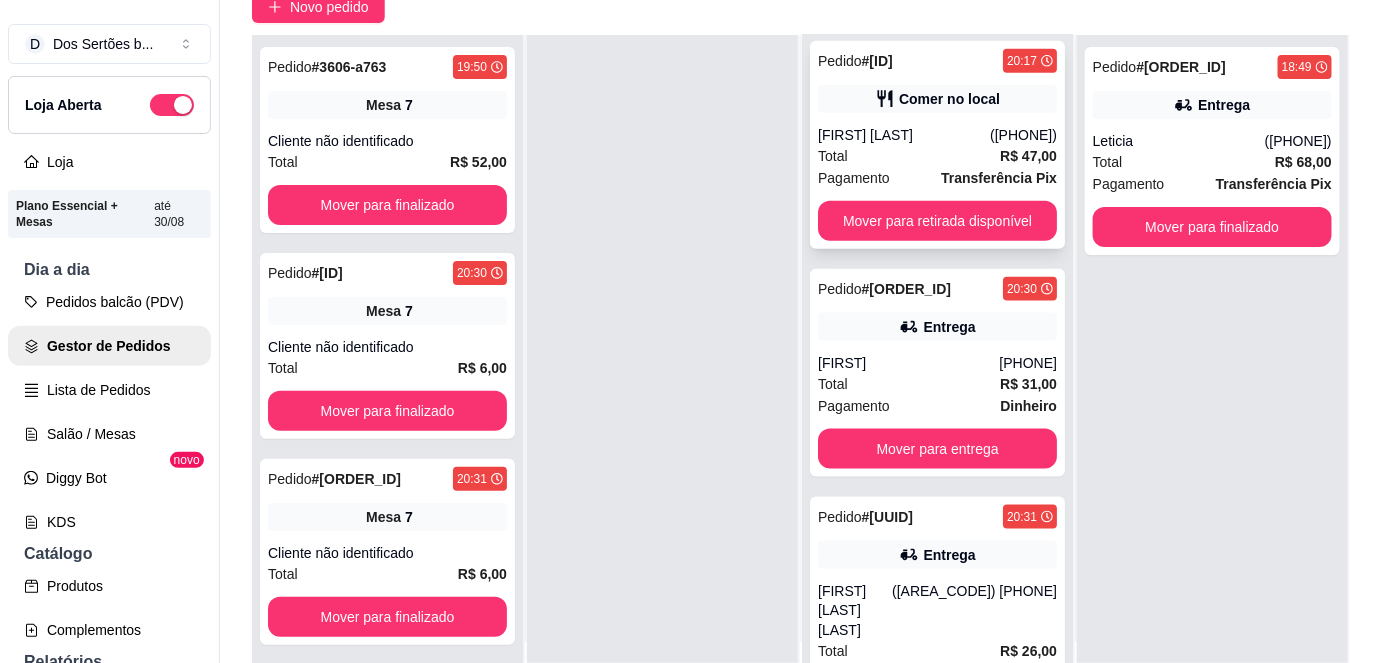 click on "Total R$ 47,00" at bounding box center (937, 156) 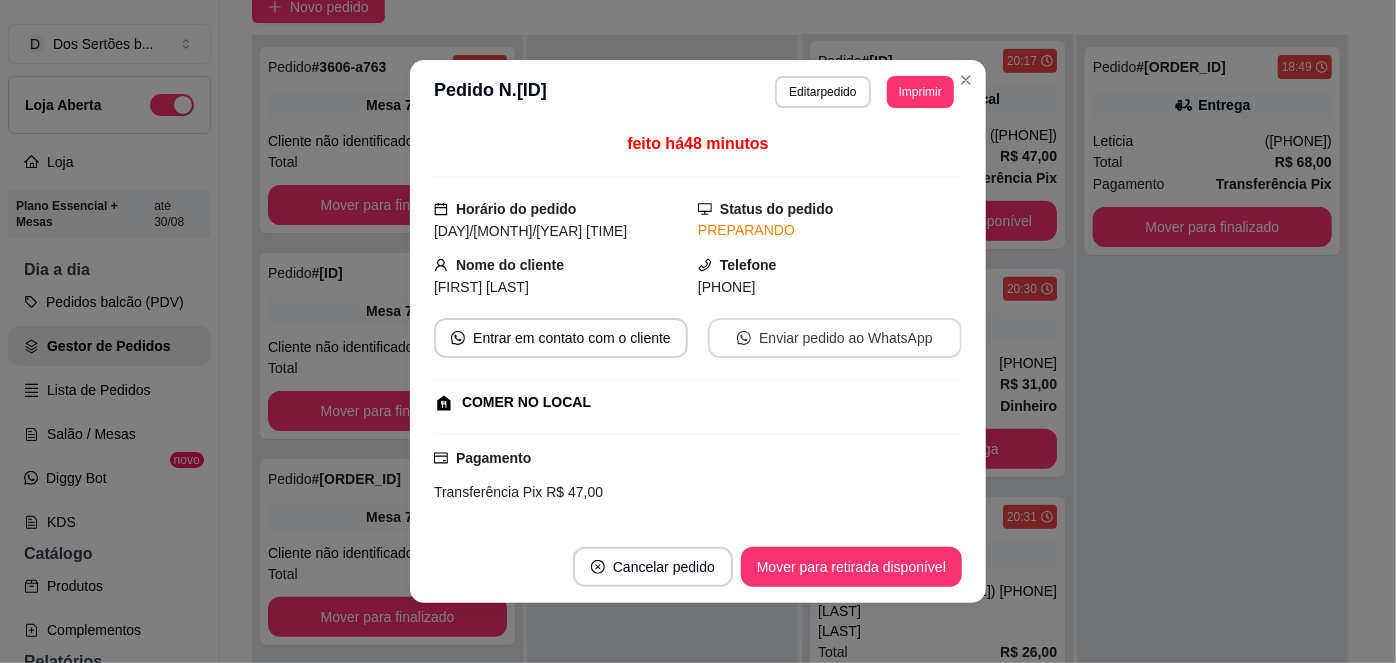 scroll, scrollTop: 288, scrollLeft: 0, axis: vertical 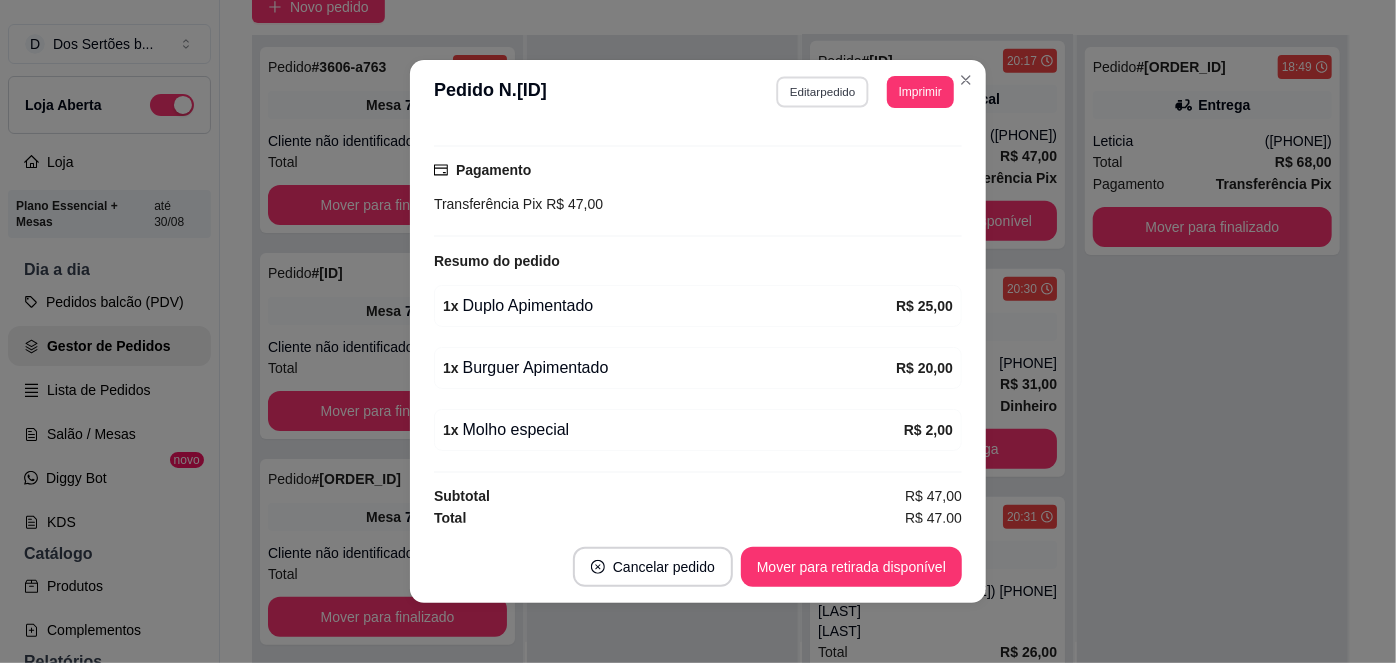 click on "Editar  pedido" at bounding box center [823, 91] 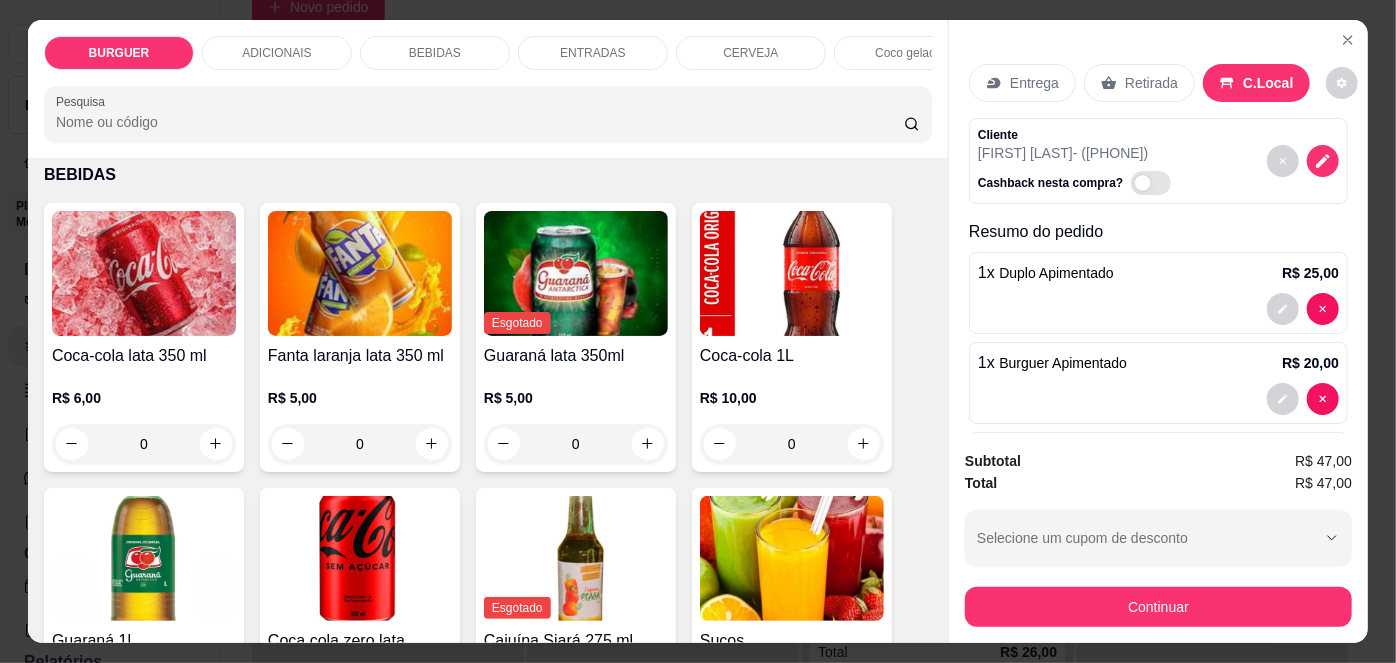 scroll, scrollTop: 1611, scrollLeft: 0, axis: vertical 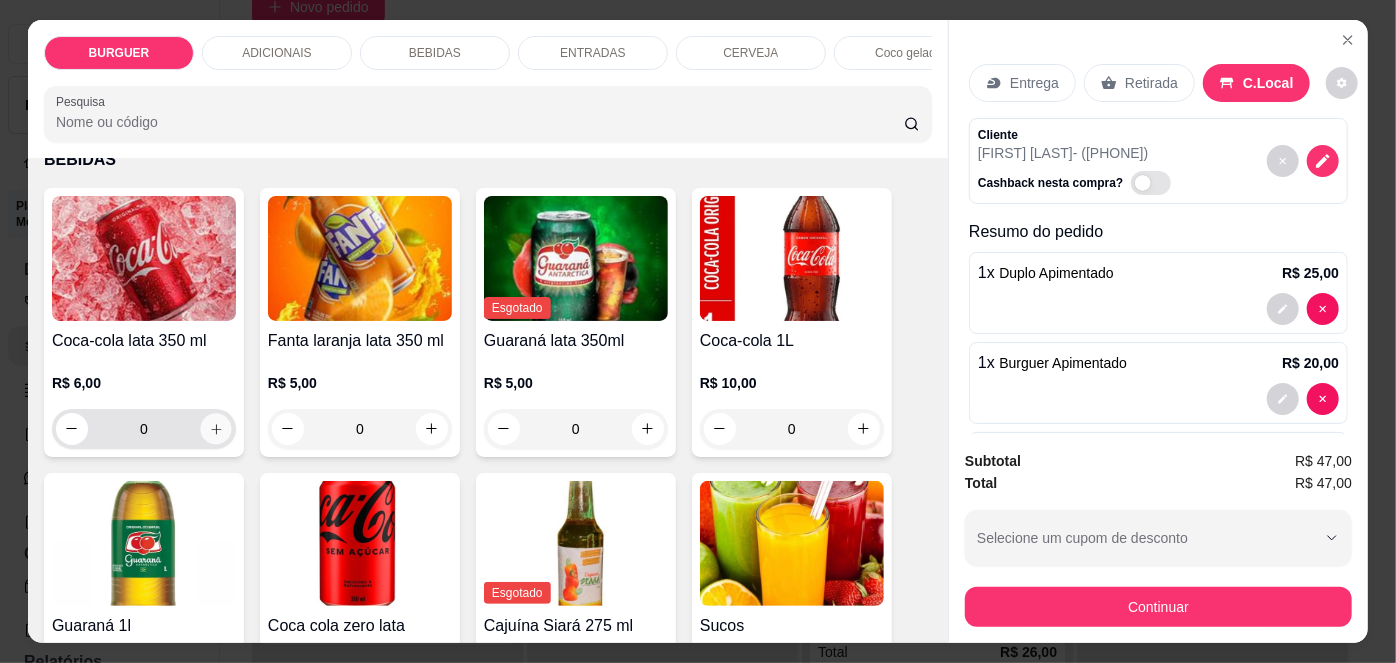 click at bounding box center [215, 428] 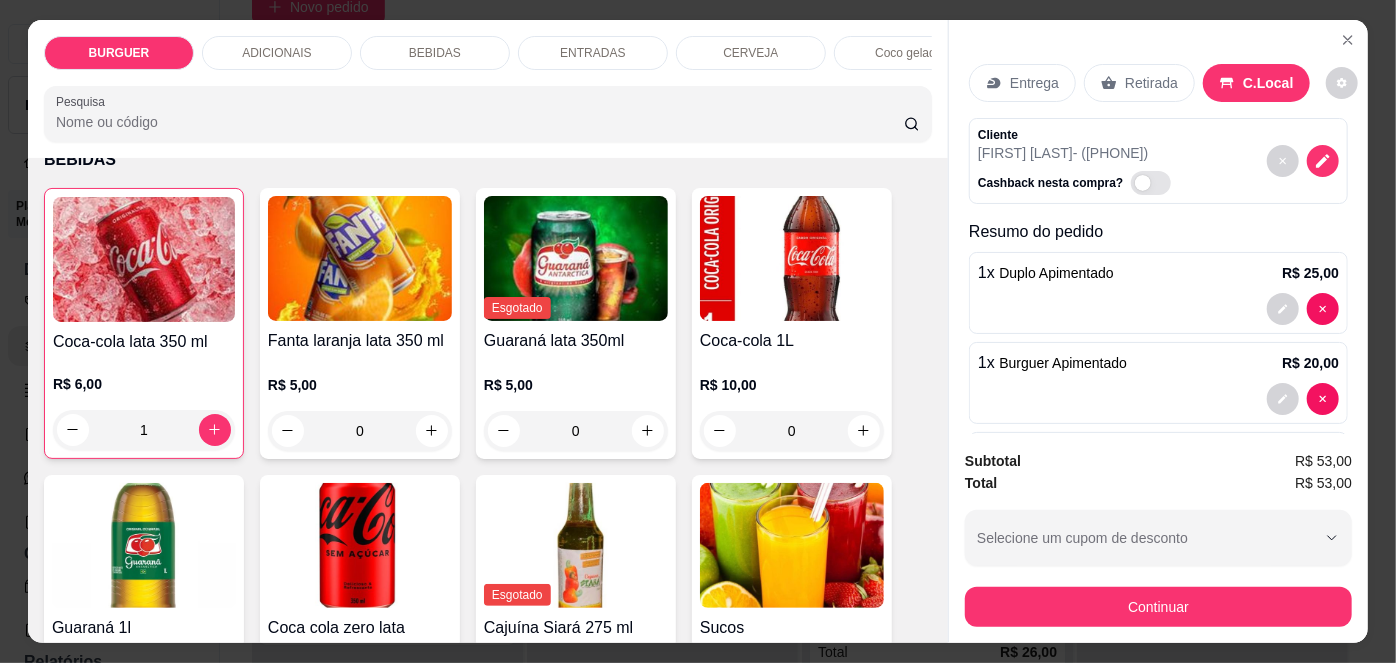 scroll, scrollTop: 194, scrollLeft: 0, axis: vertical 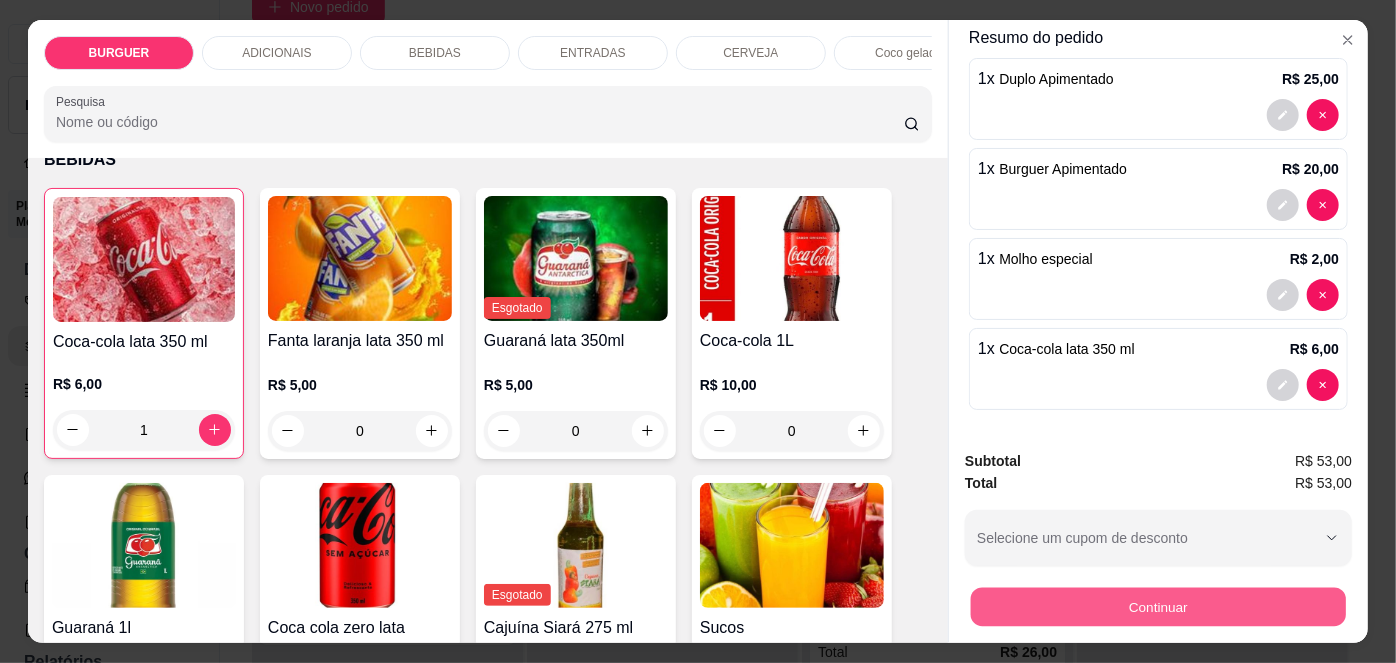 click on "Continuar" at bounding box center [1158, 607] 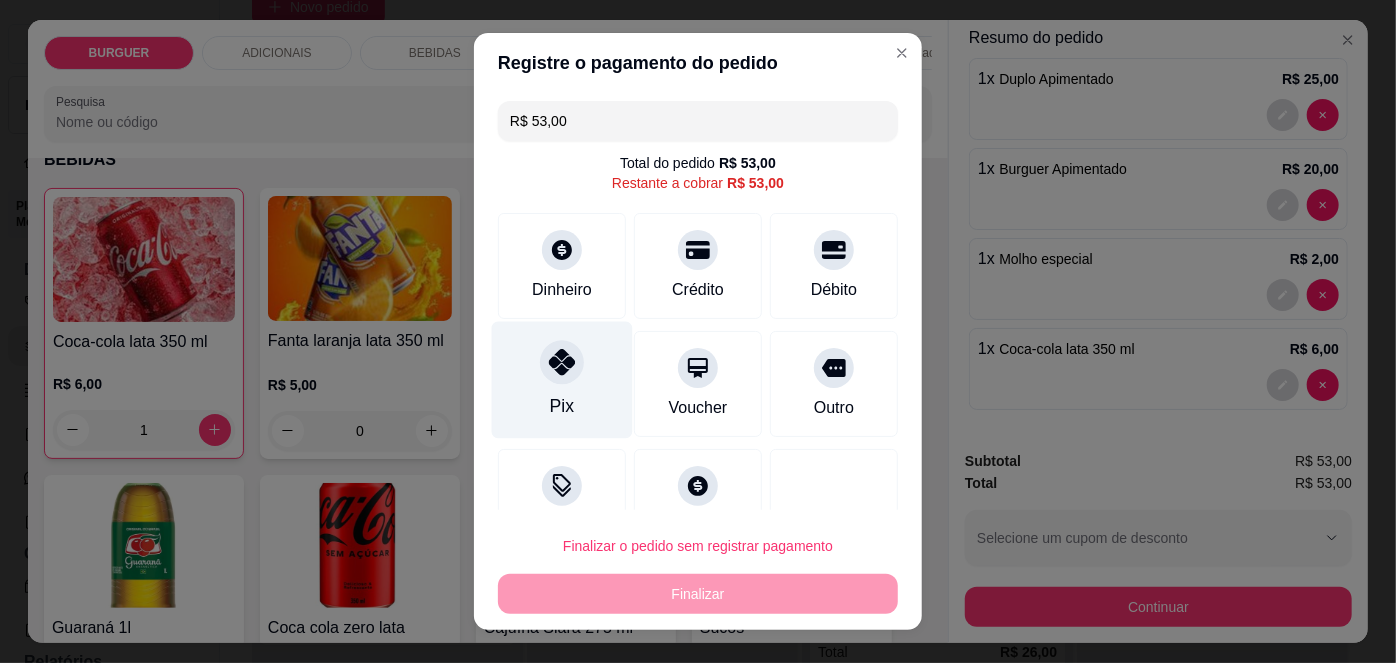 click on "Pix" at bounding box center (562, 380) 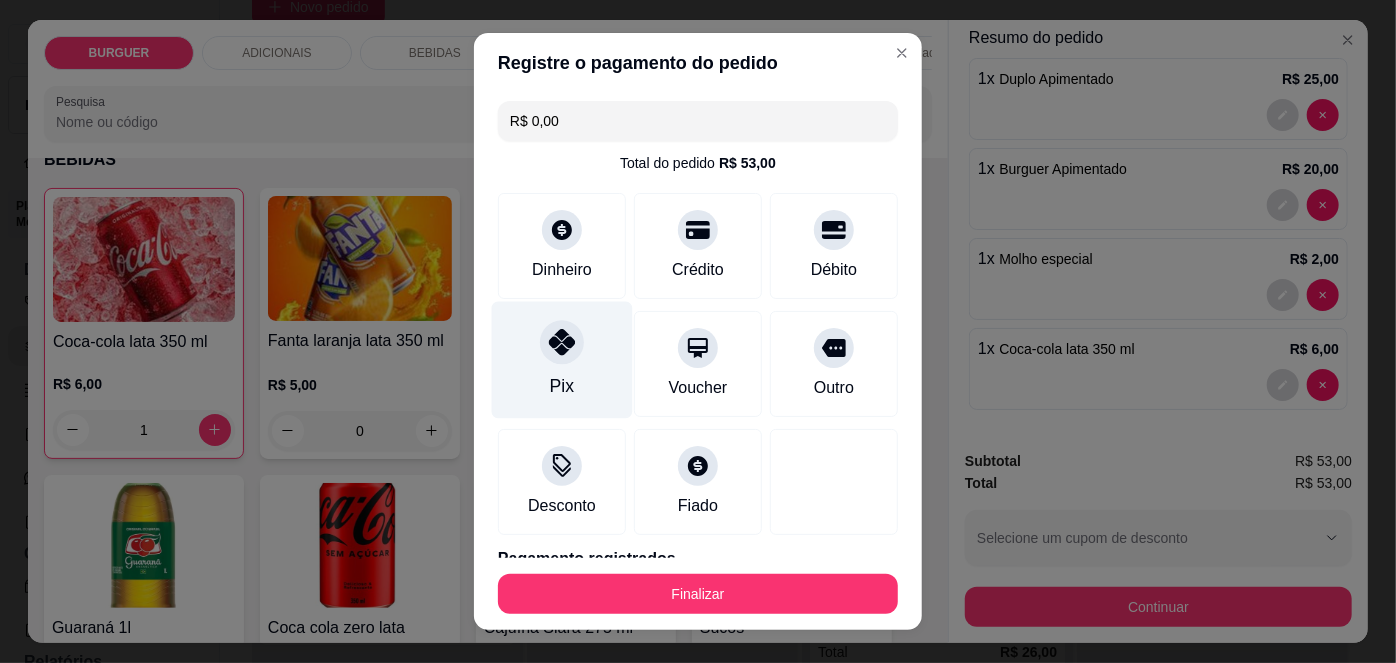 scroll, scrollTop: 88, scrollLeft: 0, axis: vertical 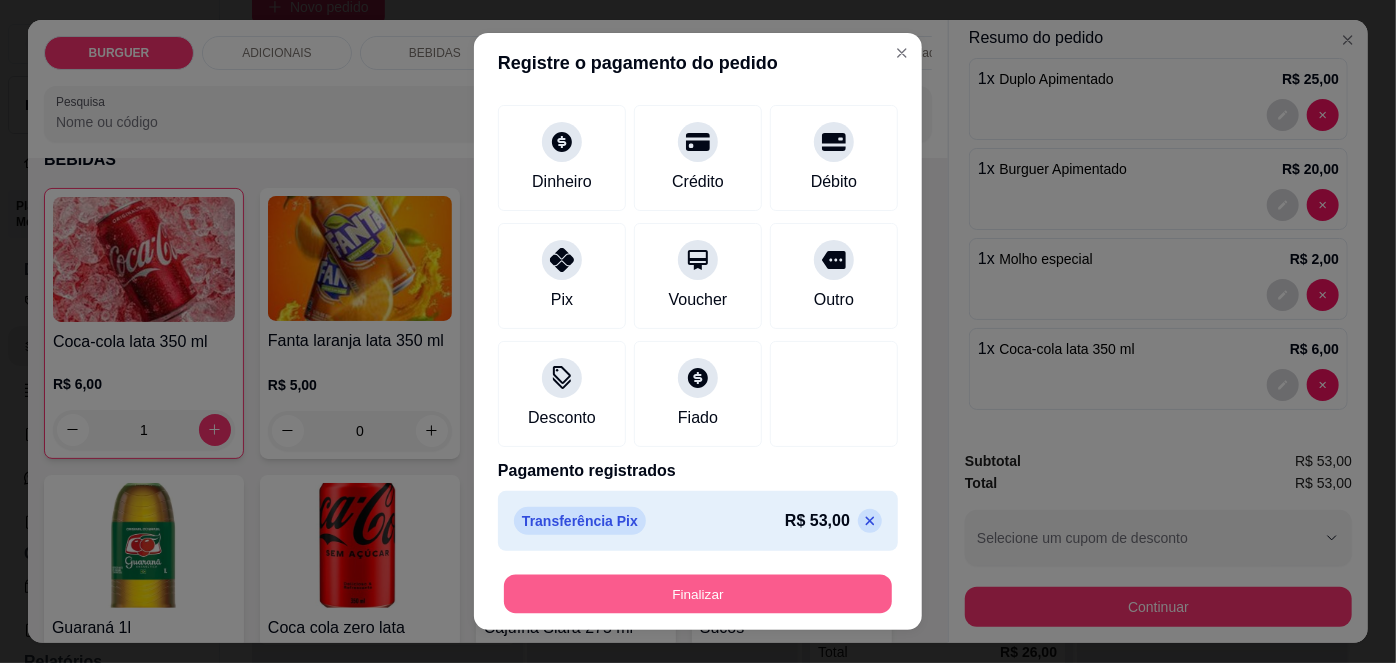click on "Finalizar" at bounding box center [698, 593] 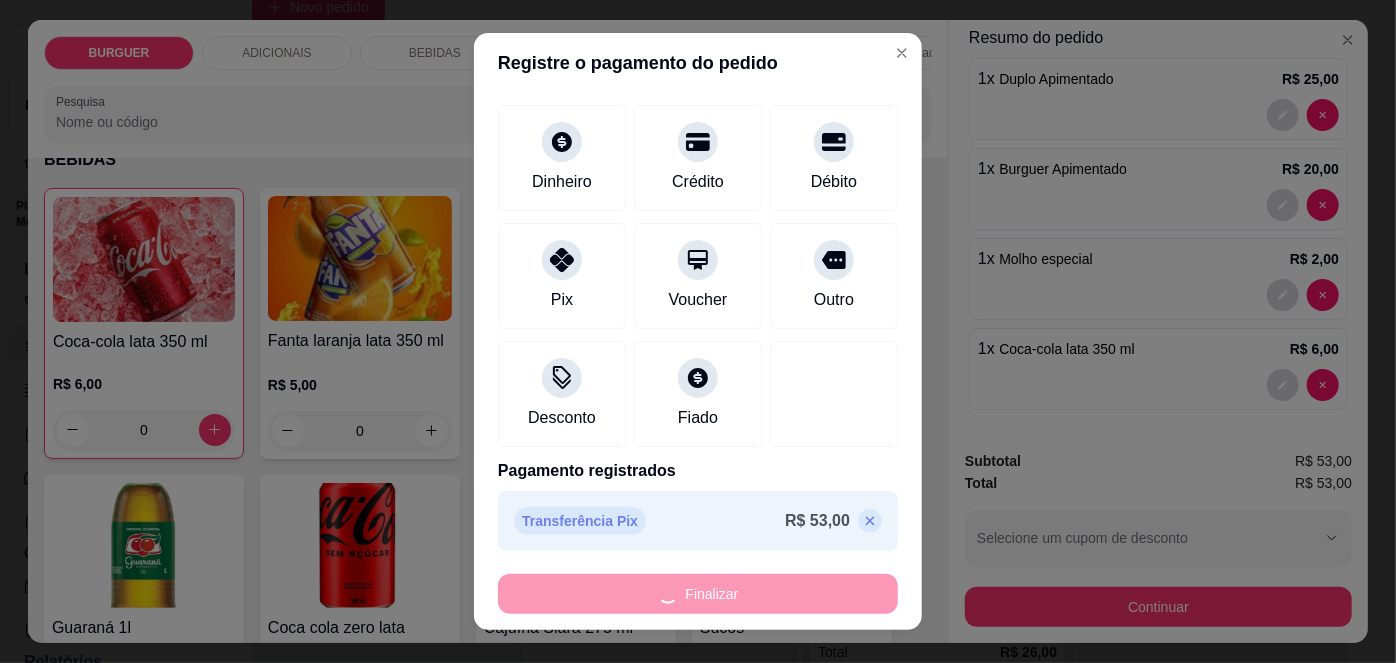 scroll, scrollTop: 0, scrollLeft: 0, axis: both 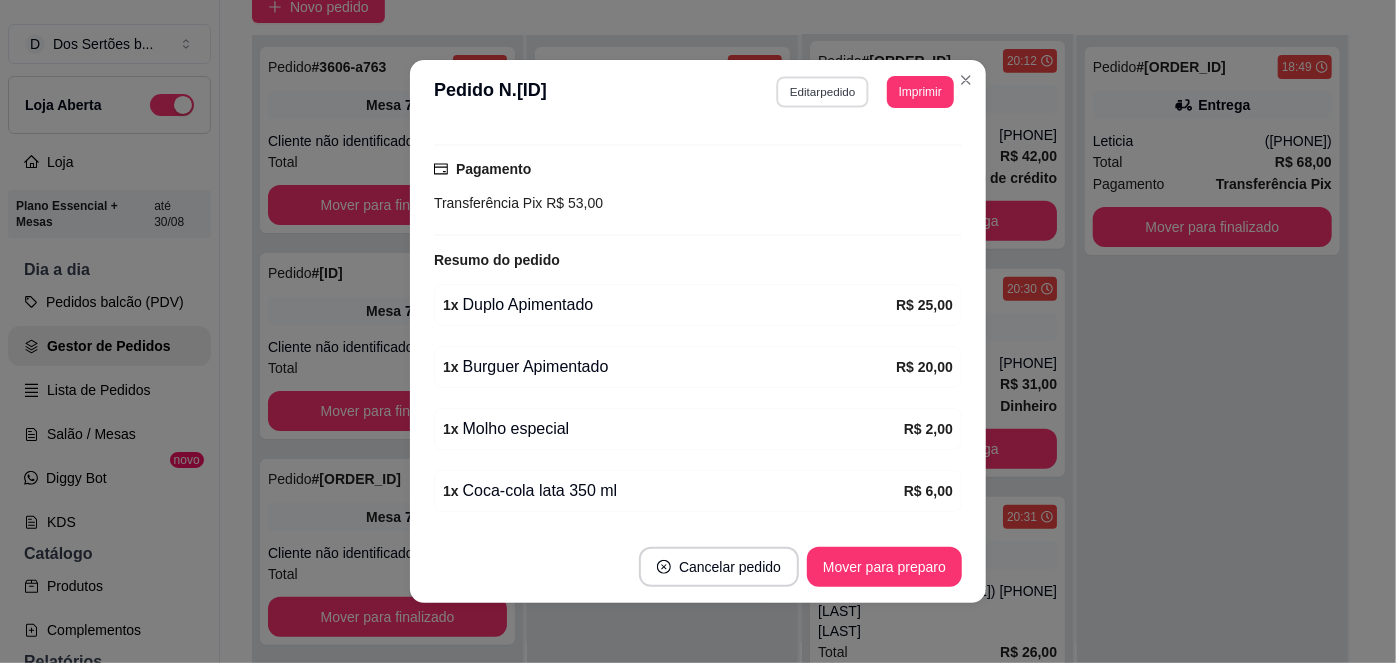 click on "Editar  pedido" at bounding box center (823, 91) 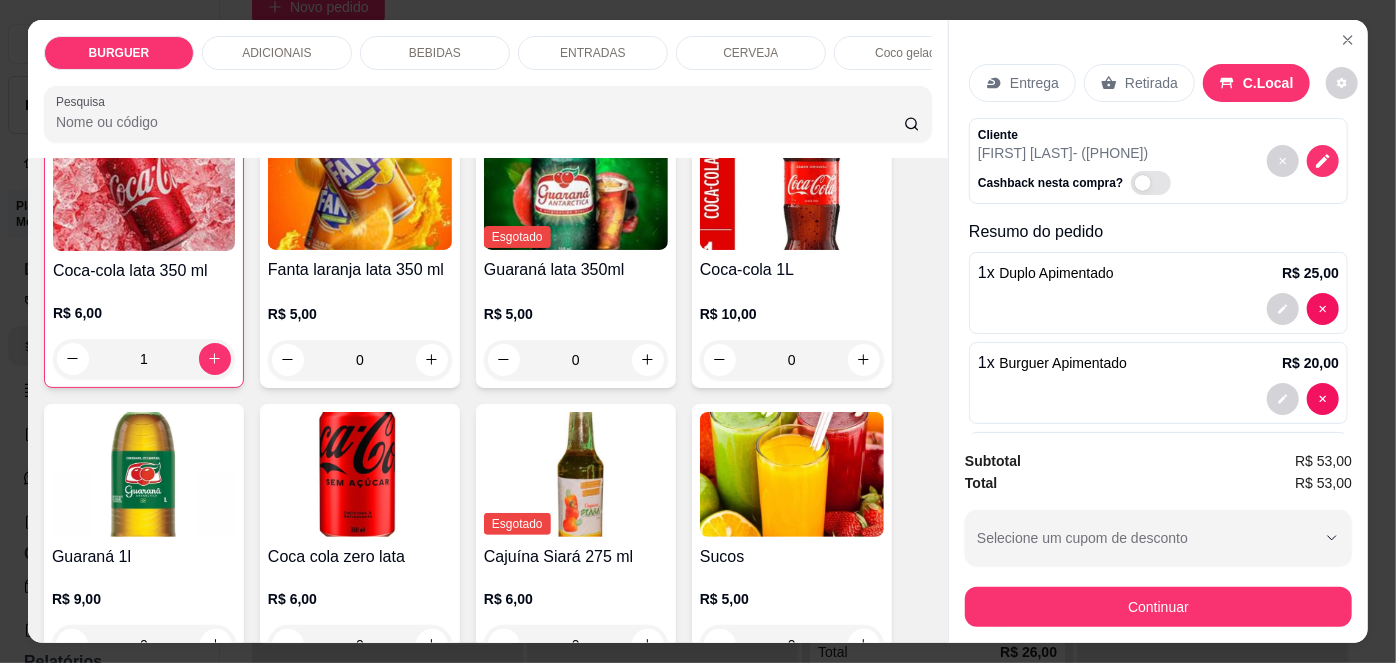 scroll, scrollTop: 1650, scrollLeft: 0, axis: vertical 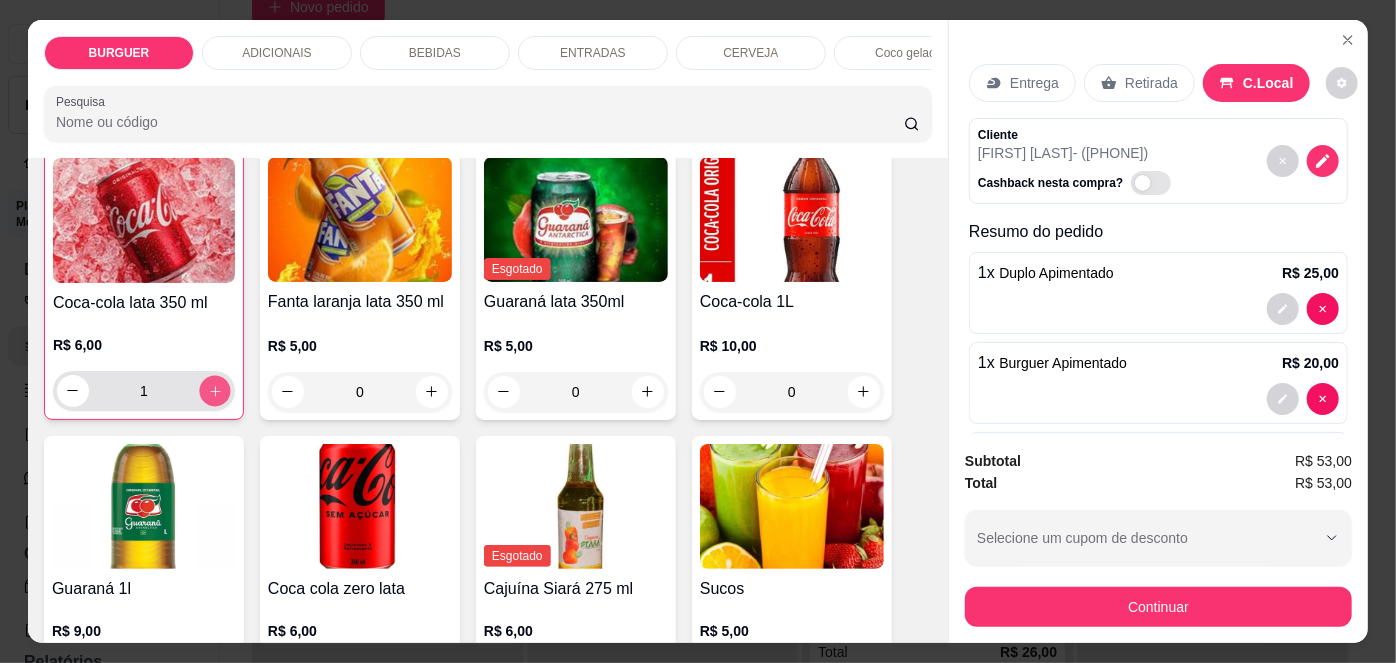 click at bounding box center [214, 390] 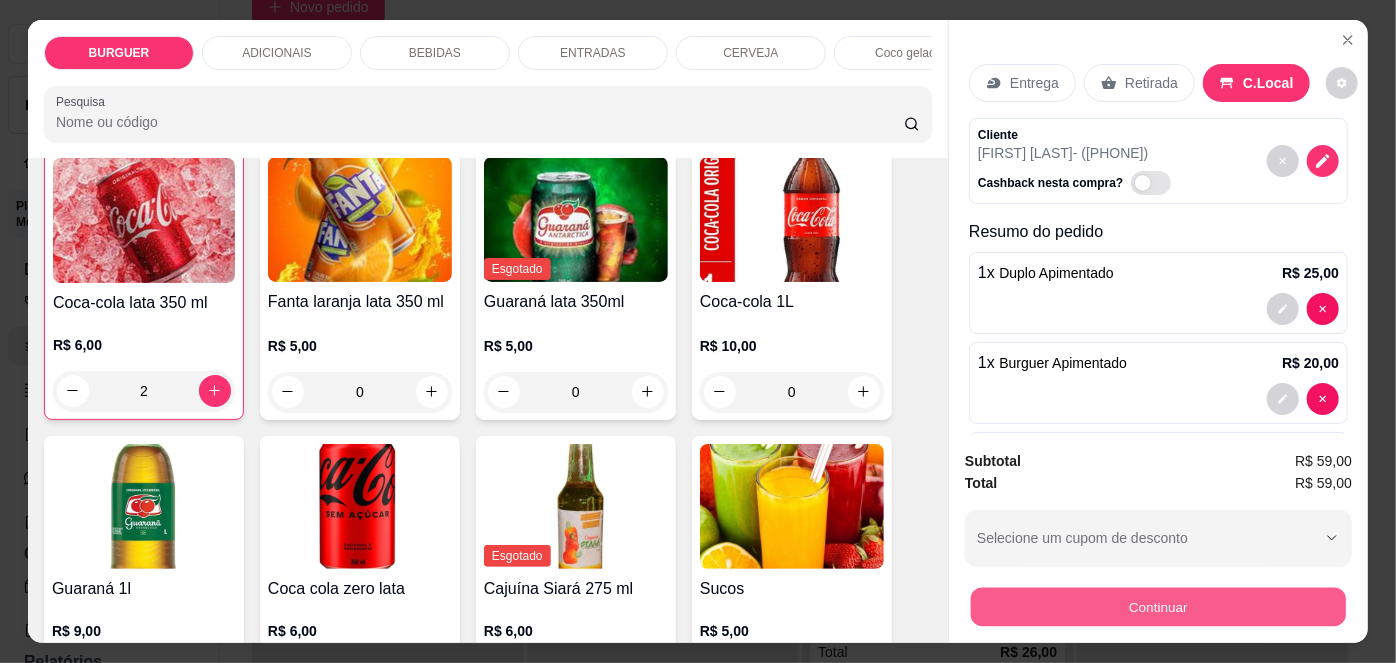 click on "Continuar" at bounding box center (1158, 607) 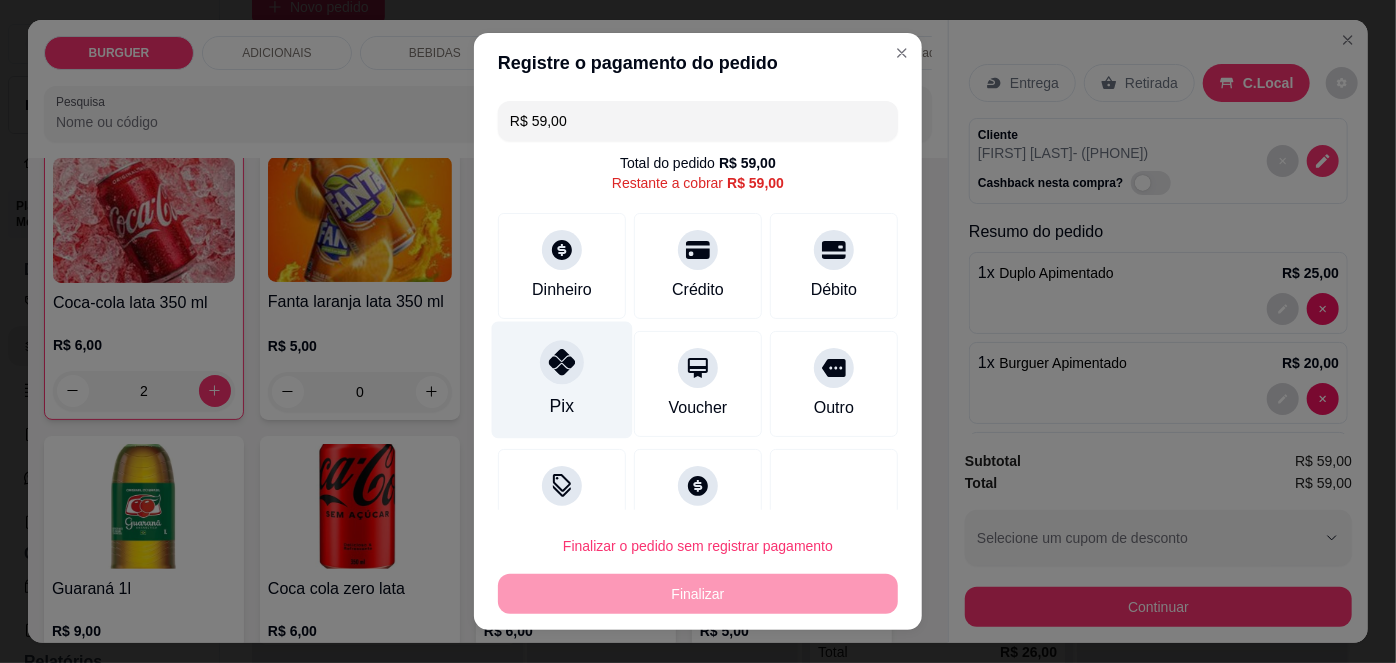click 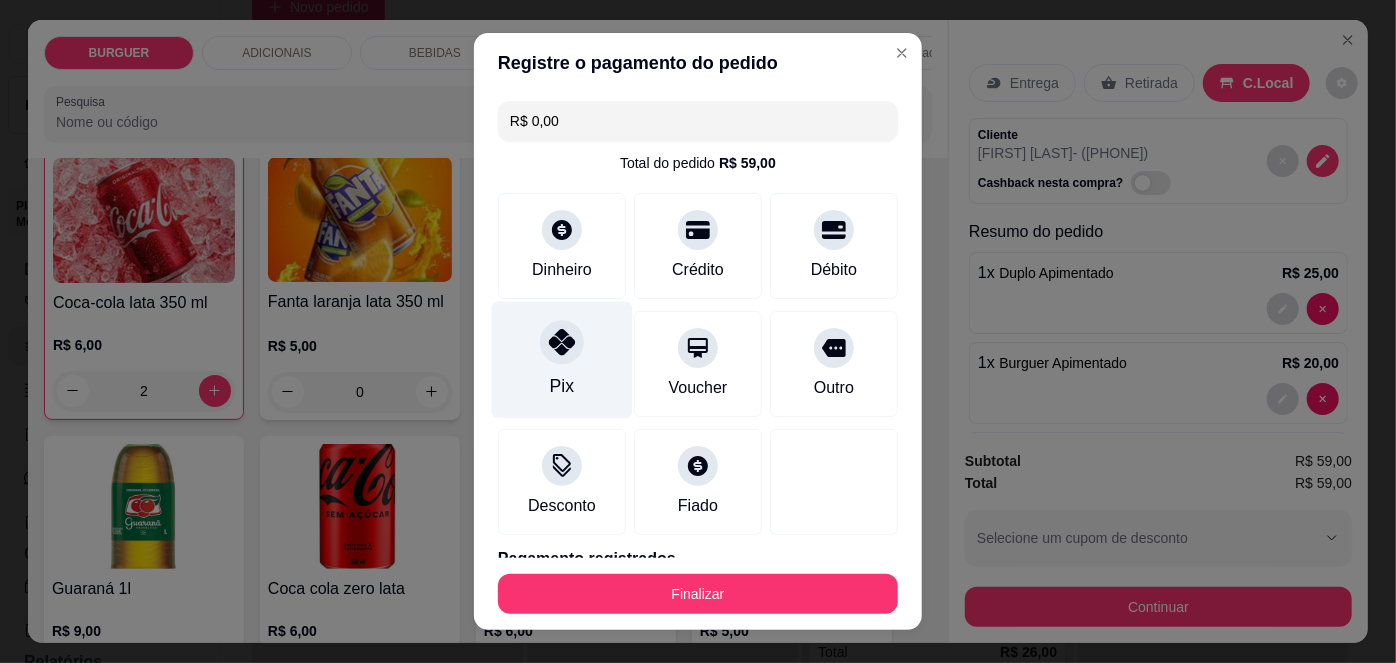 scroll, scrollTop: 88, scrollLeft: 0, axis: vertical 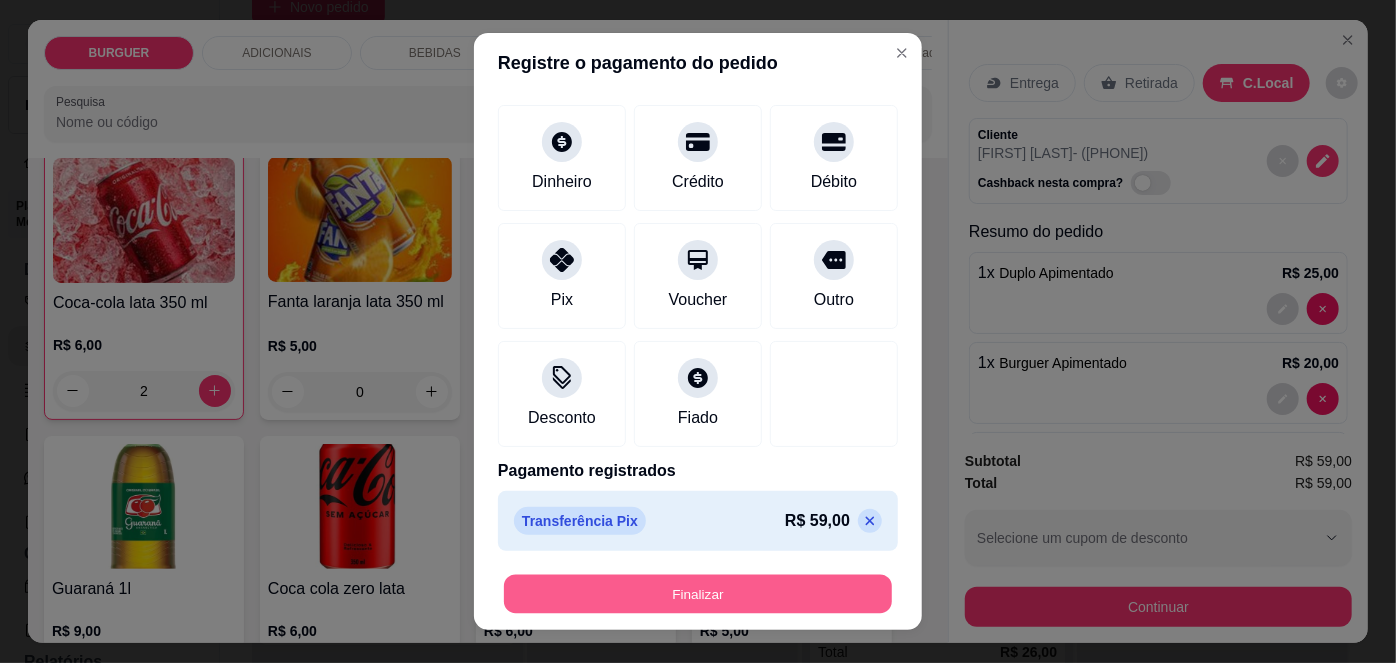 click on "Finalizar" at bounding box center [698, 593] 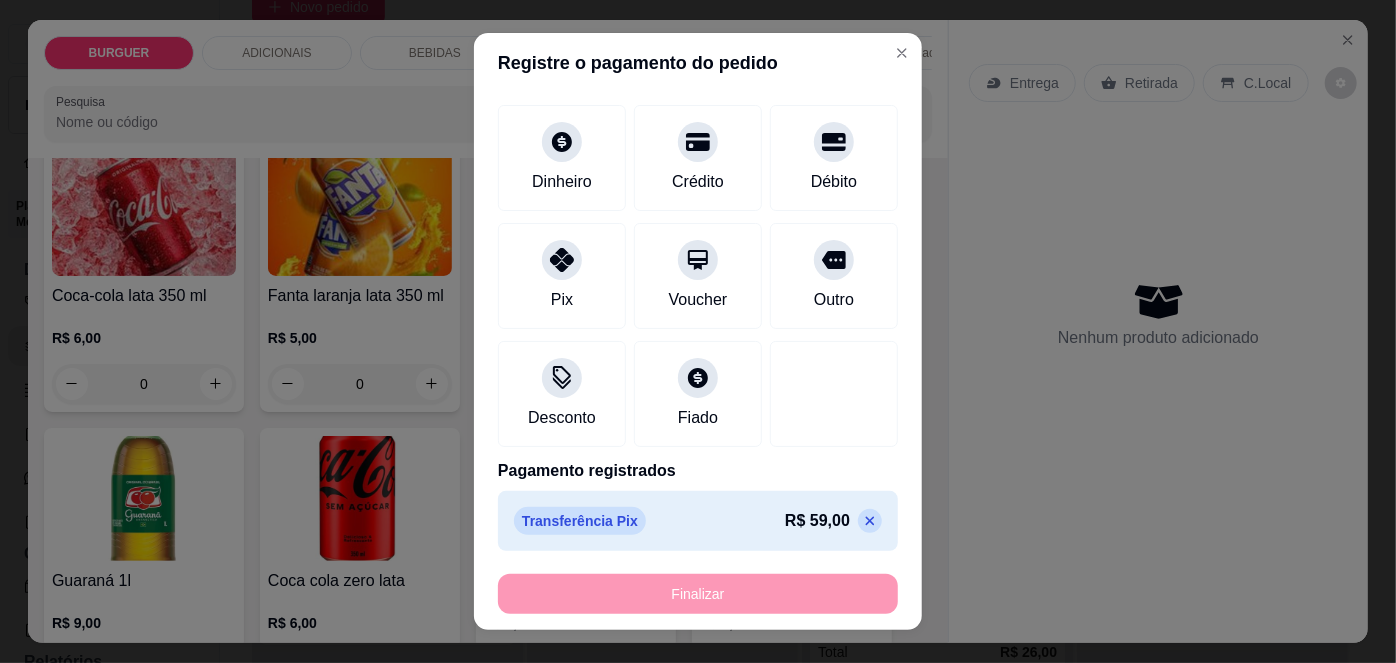 scroll, scrollTop: 1645, scrollLeft: 0, axis: vertical 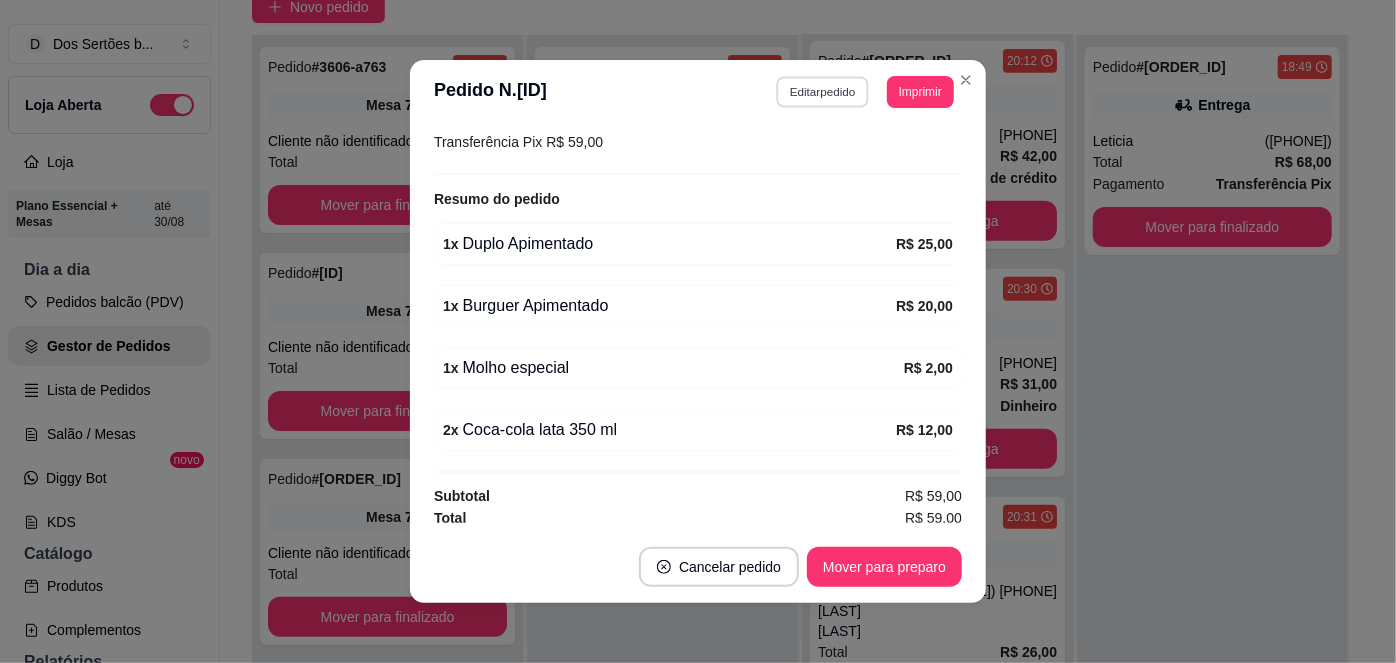 click on "Editar  pedido" at bounding box center (823, 91) 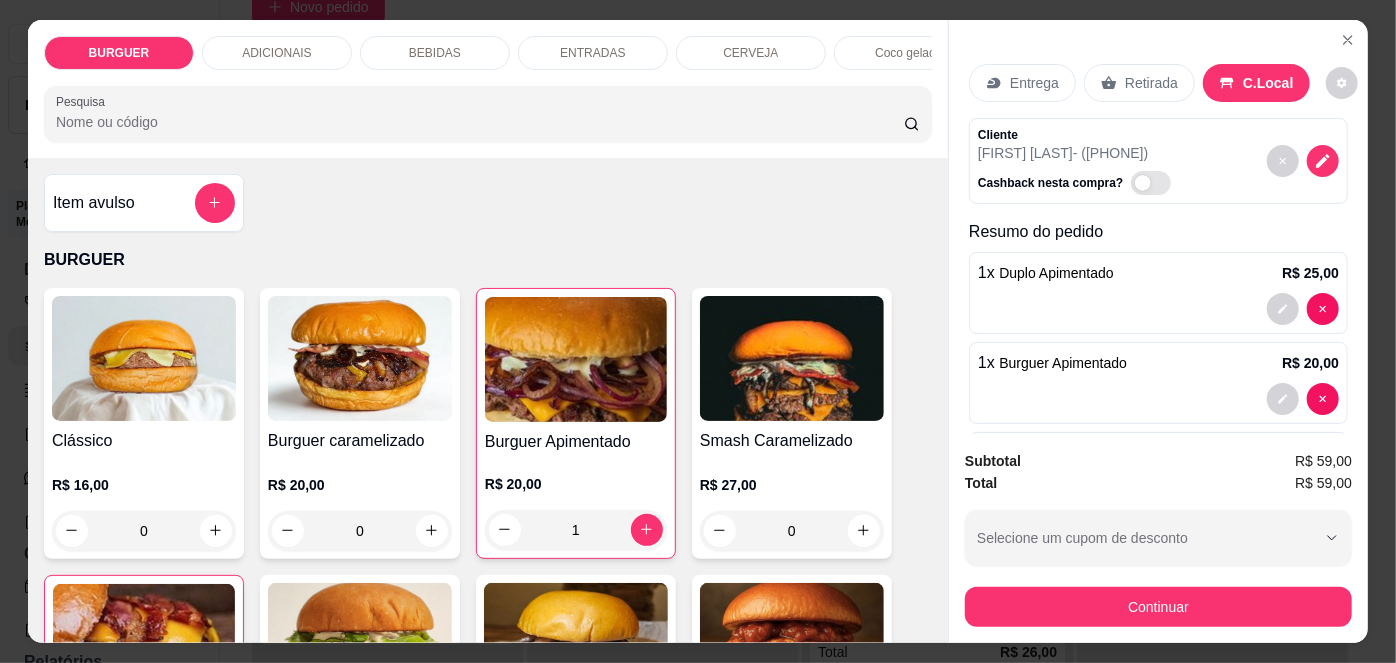 scroll, scrollTop: 194, scrollLeft: 0, axis: vertical 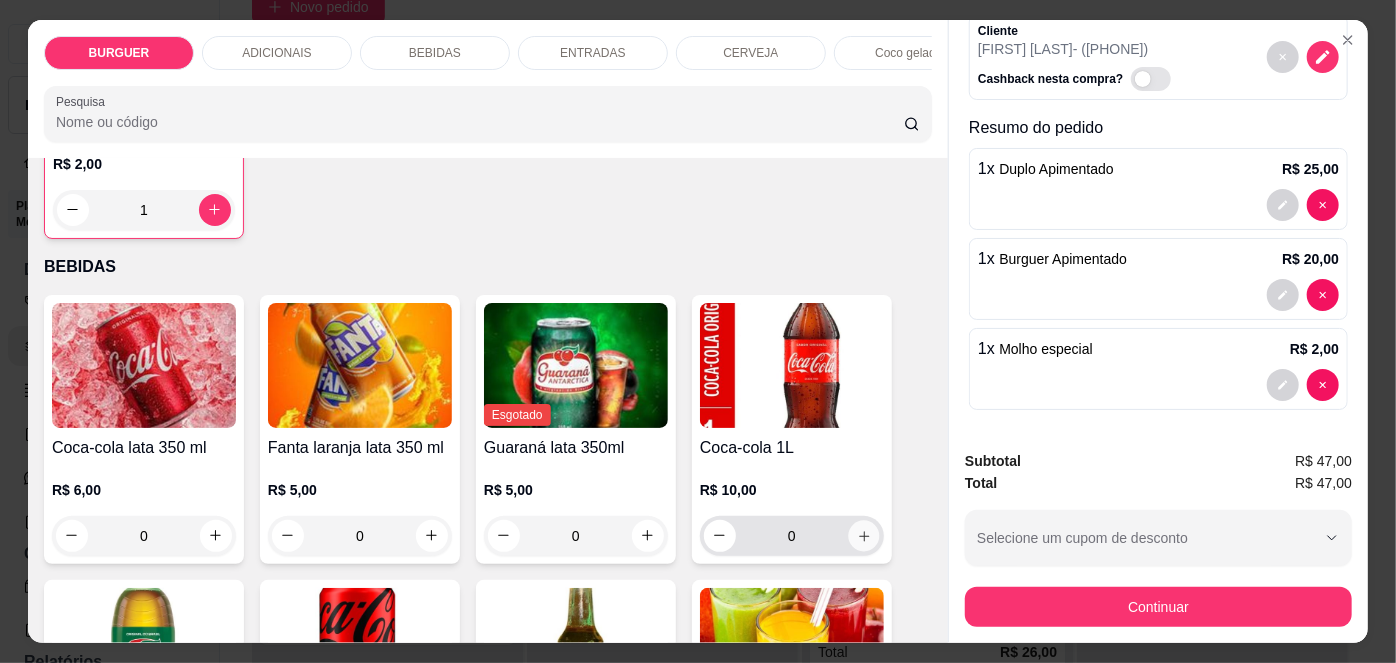 click at bounding box center [863, 535] 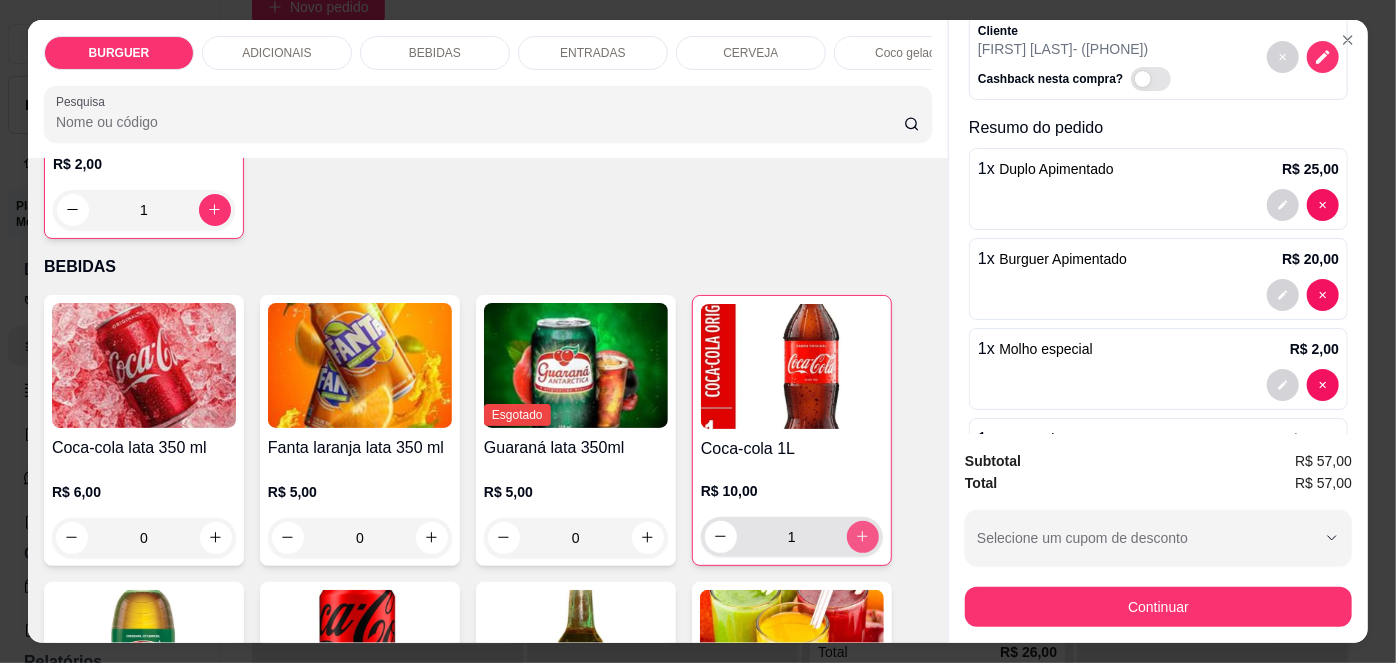 scroll, scrollTop: 194, scrollLeft: 0, axis: vertical 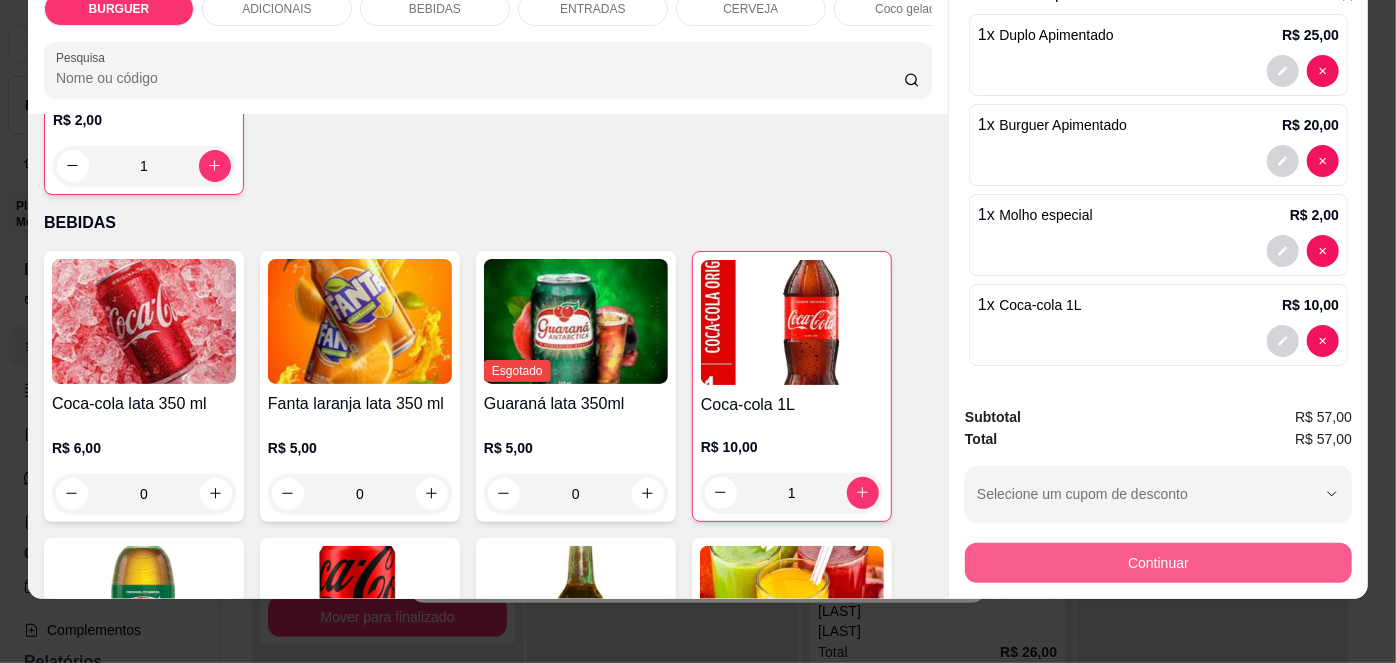 click on "Continuar" at bounding box center (1158, 563) 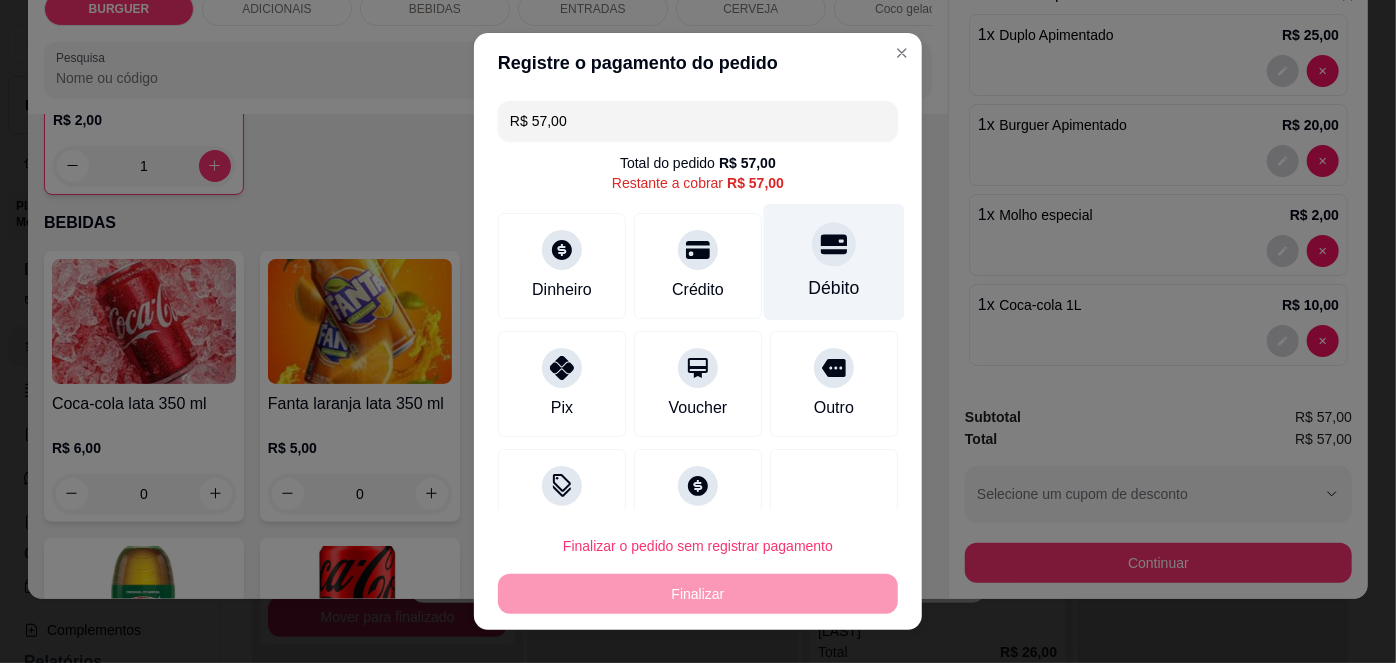 click at bounding box center [834, 245] 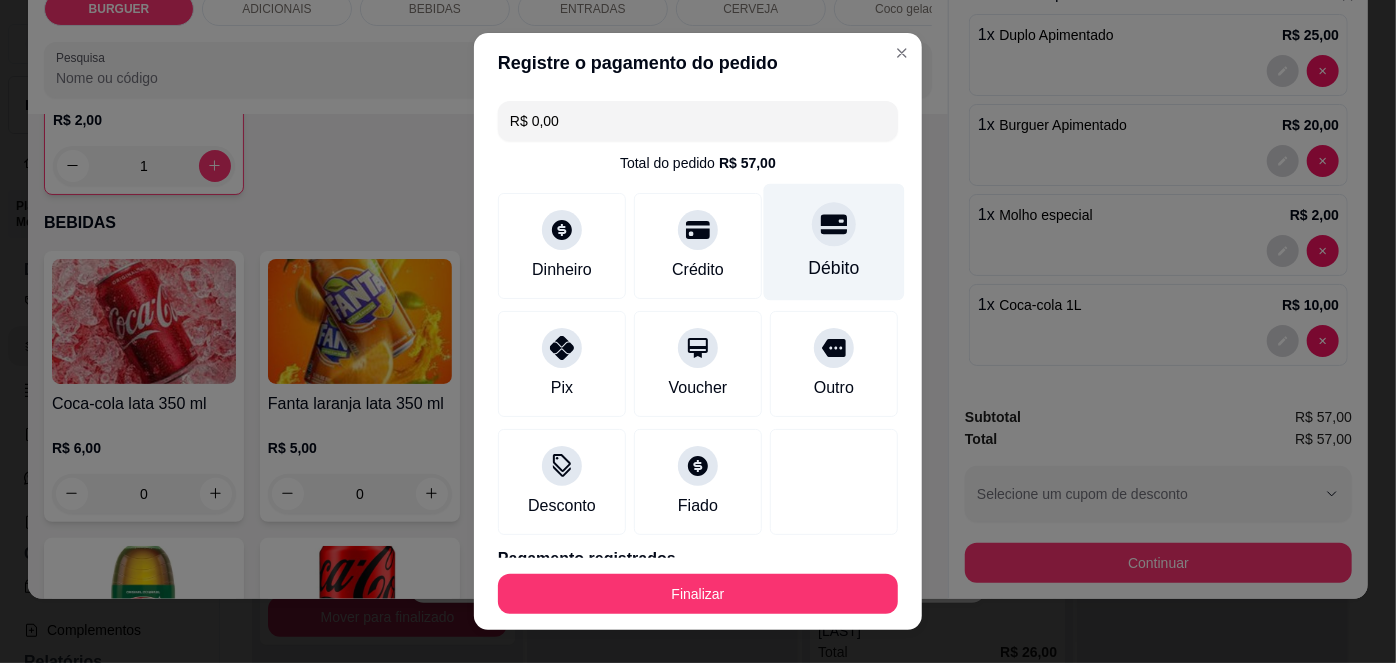 scroll, scrollTop: 88, scrollLeft: 0, axis: vertical 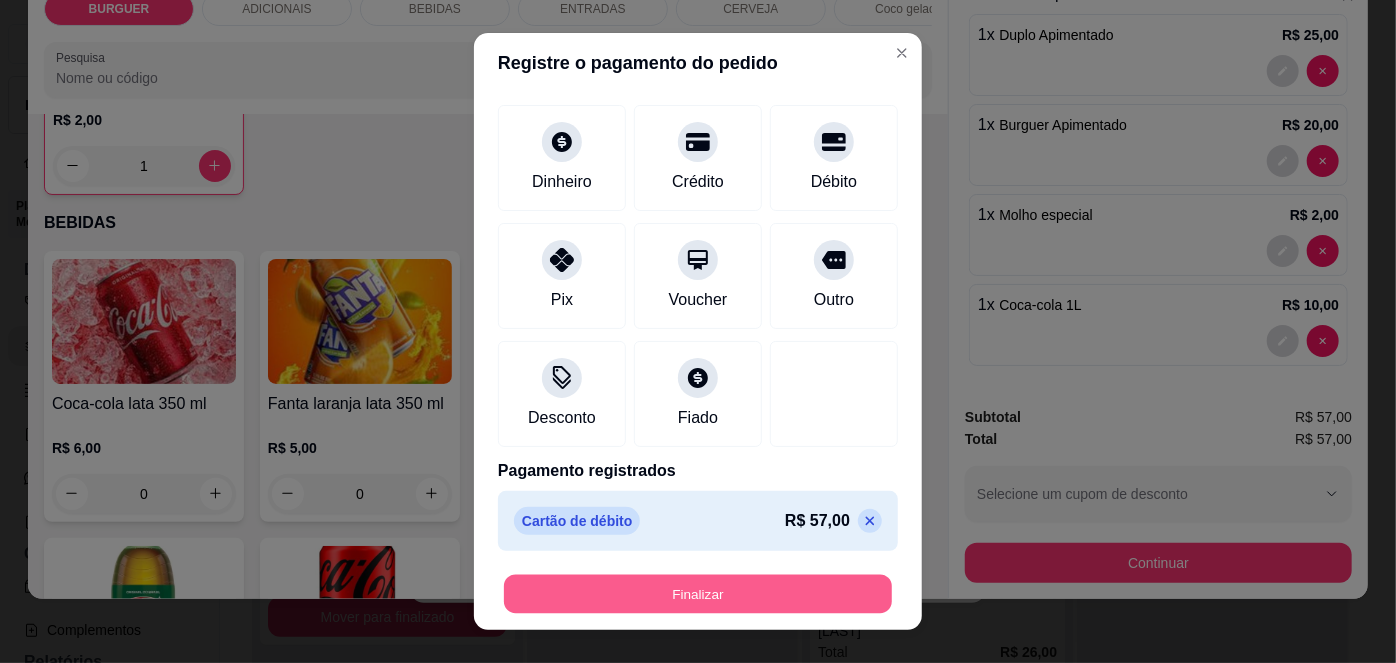 click on "Finalizar" at bounding box center [698, 593] 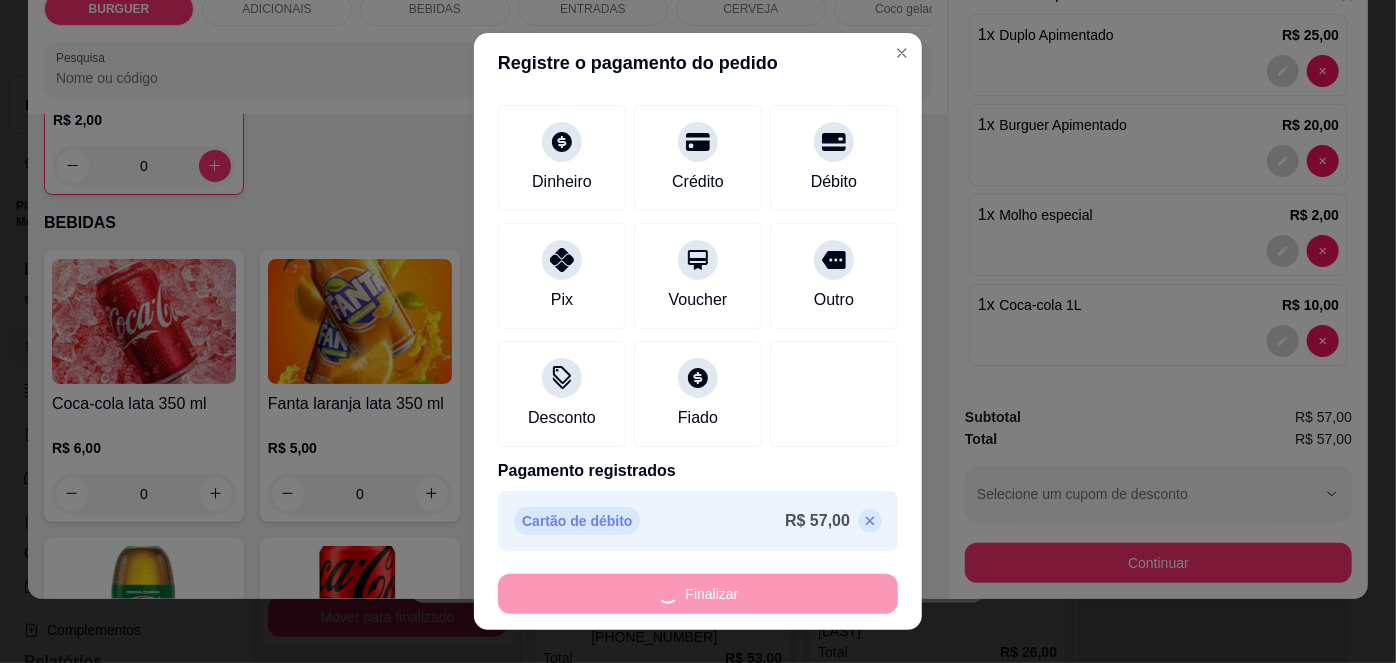 scroll, scrollTop: 0, scrollLeft: 0, axis: both 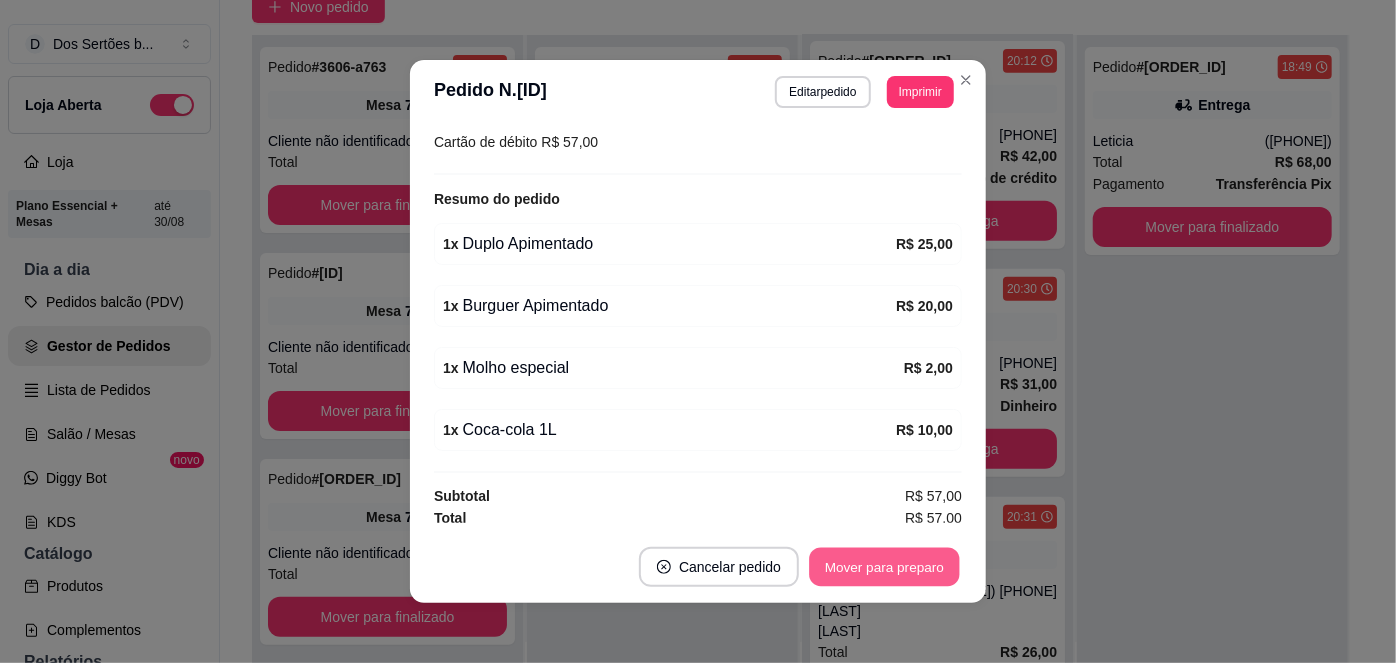 click on "Mover para preparo" at bounding box center [884, 567] 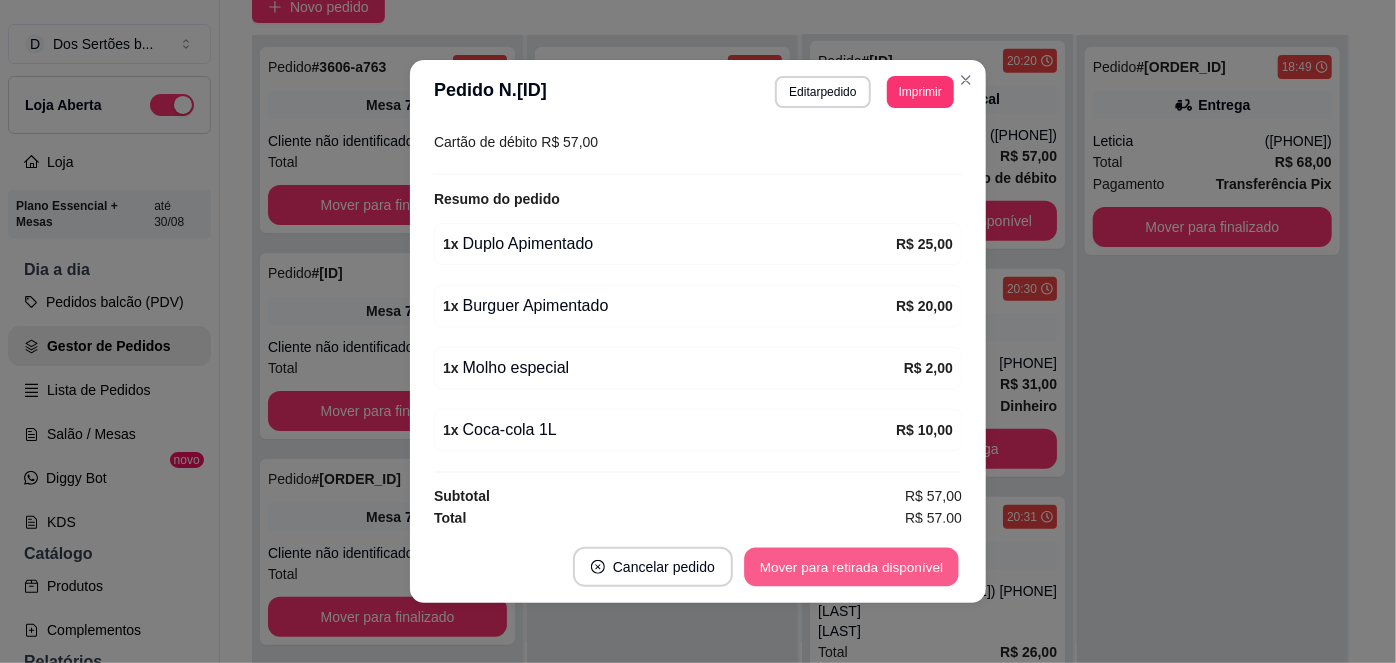 click on "Mover para retirada disponível" at bounding box center (851, 567) 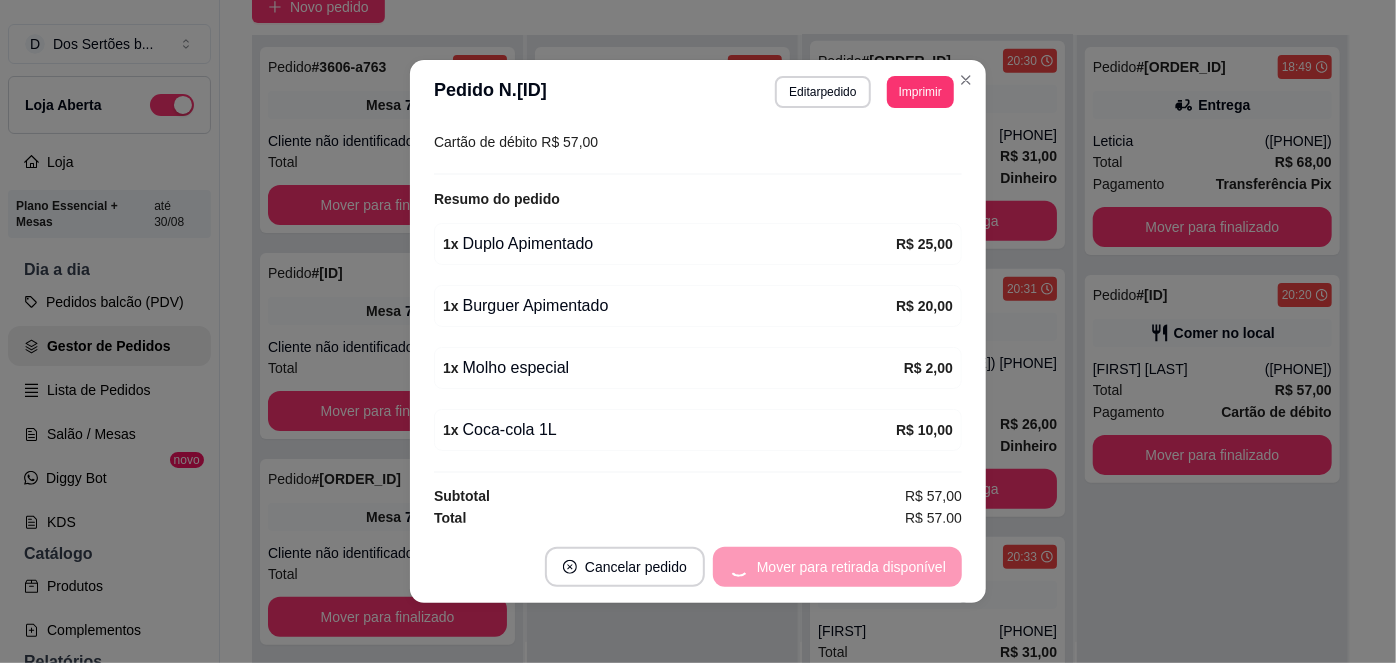 scroll, scrollTop: 462, scrollLeft: 0, axis: vertical 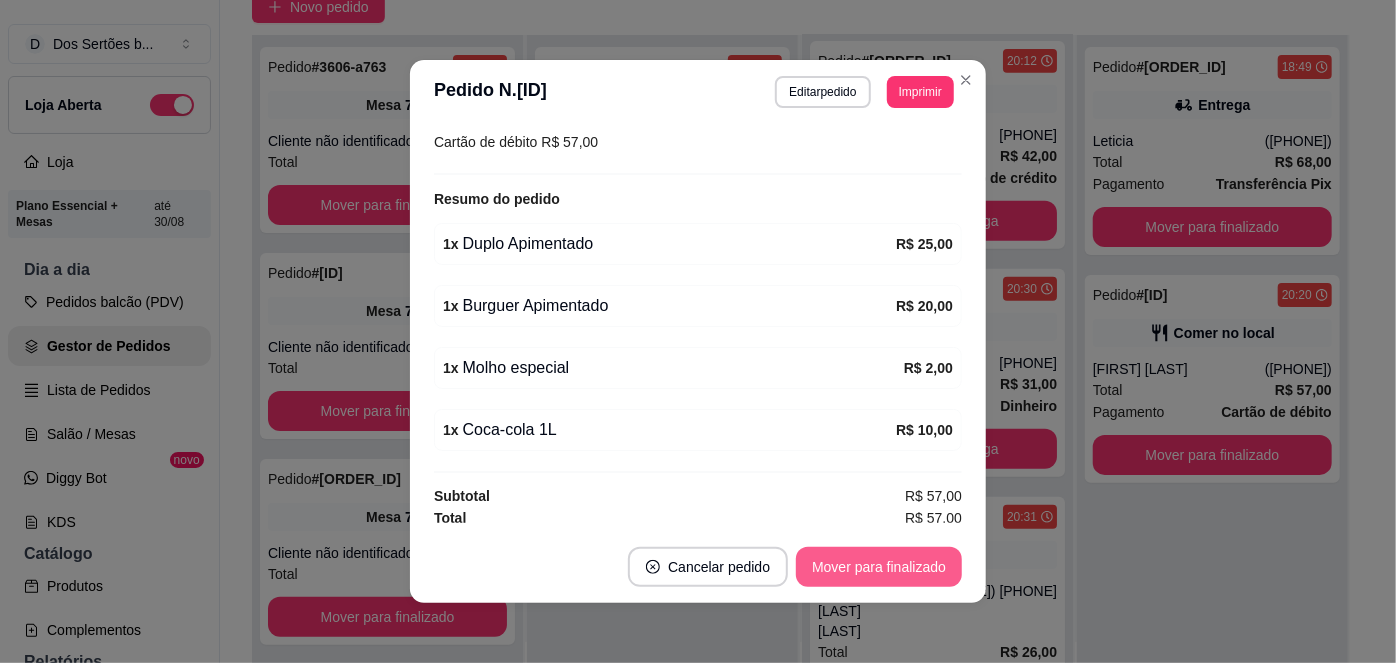 click on "Mover para finalizado" at bounding box center [879, 567] 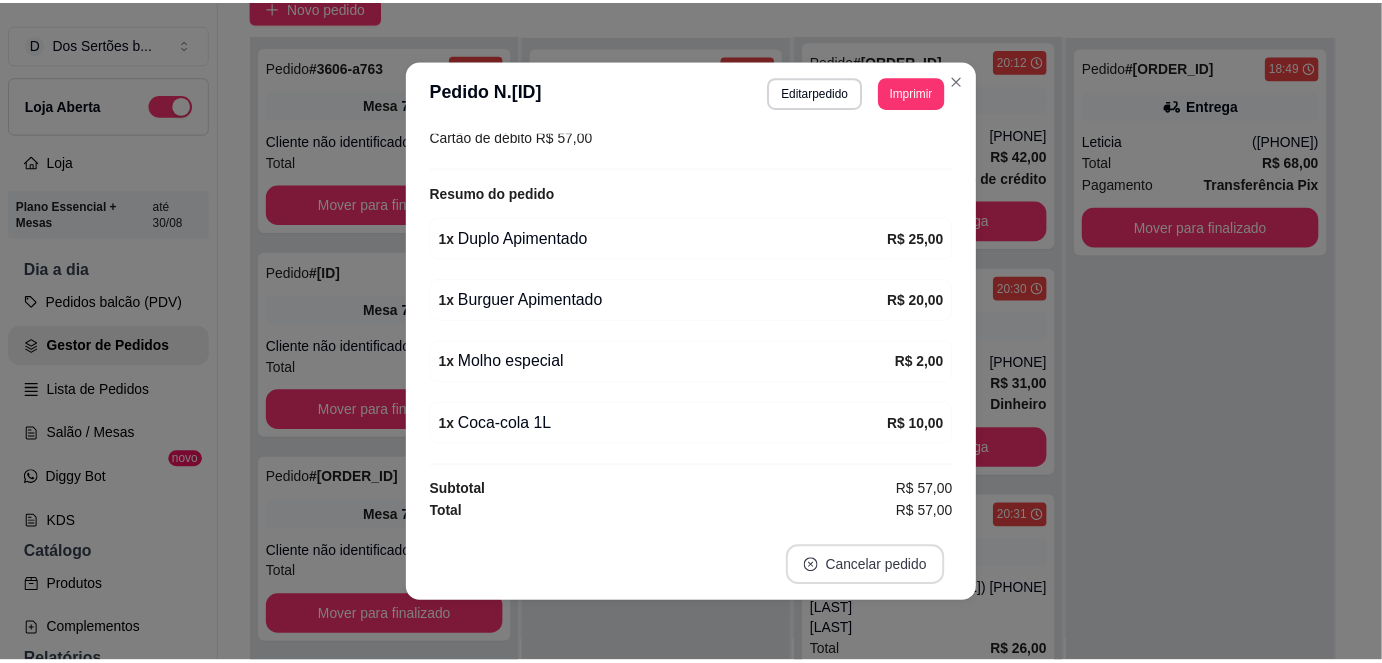 scroll, scrollTop: 328, scrollLeft: 0, axis: vertical 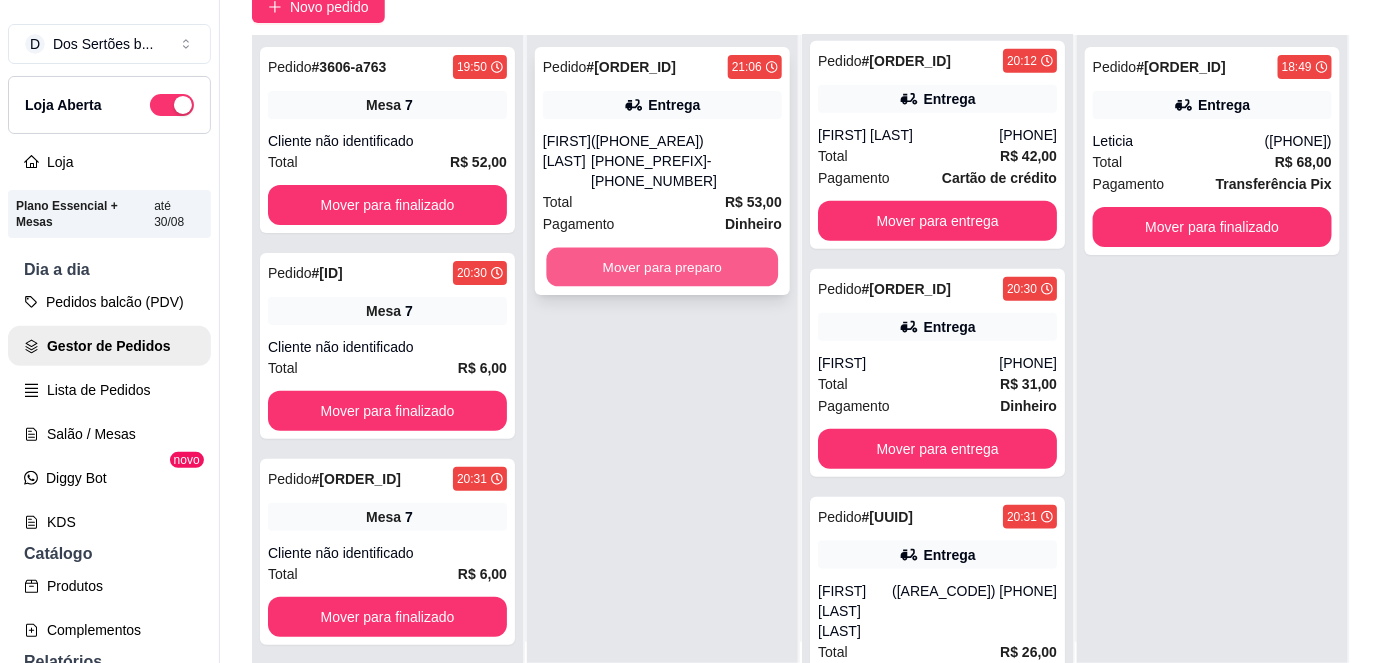 click on "Mover para preparo" at bounding box center [663, 267] 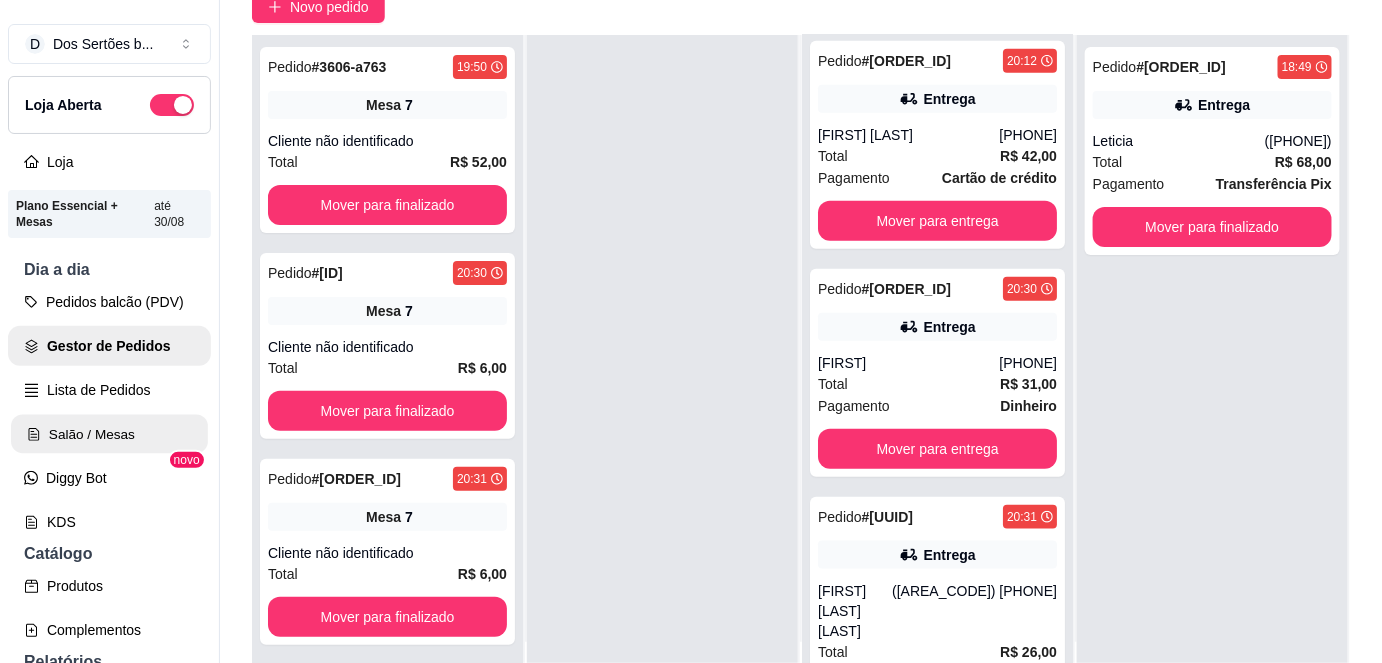 click on "Salão / Mesas" at bounding box center (109, 434) 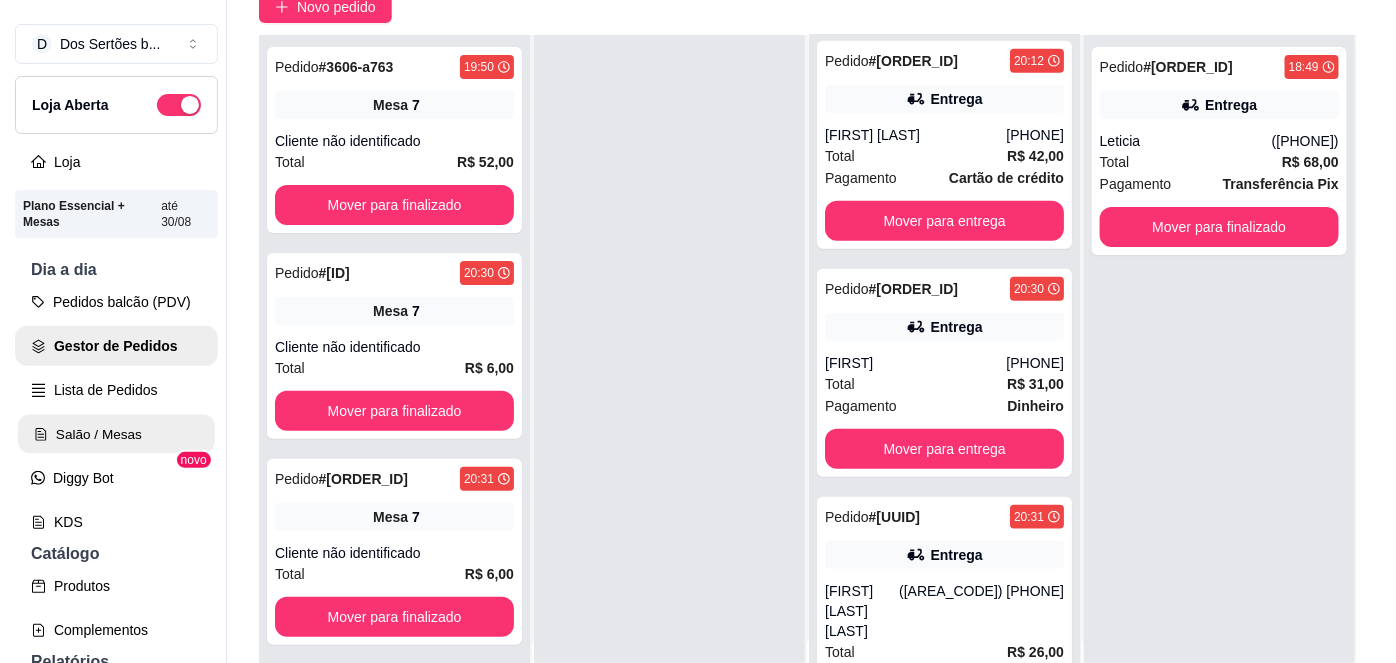 scroll, scrollTop: 0, scrollLeft: 0, axis: both 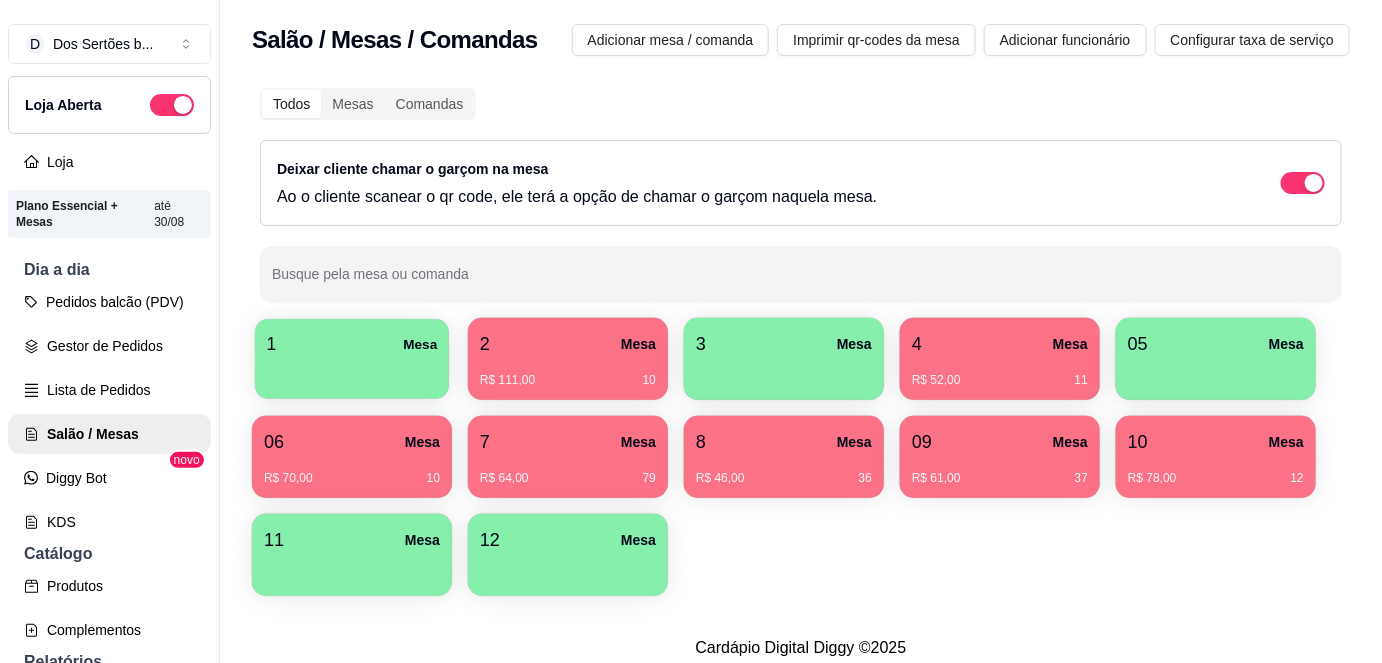 click on "1 Mesa" at bounding box center (352, 344) 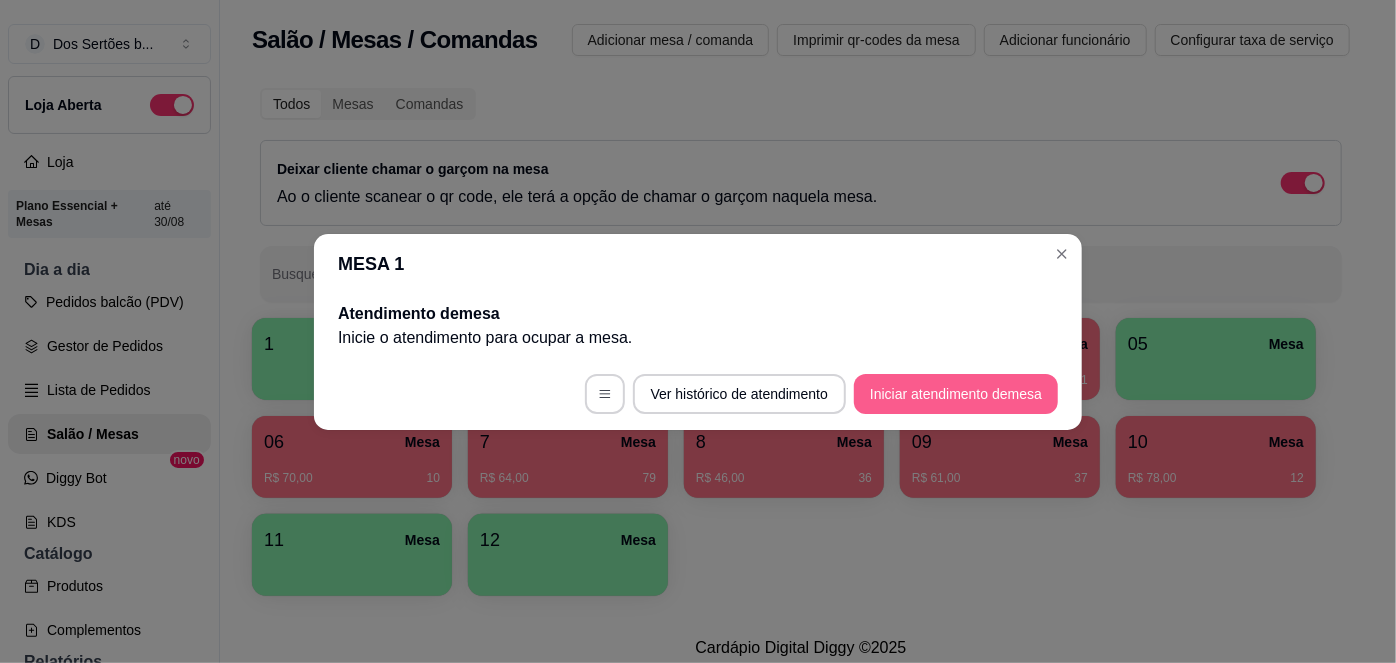 click on "Iniciar atendimento de  mesa" at bounding box center [956, 394] 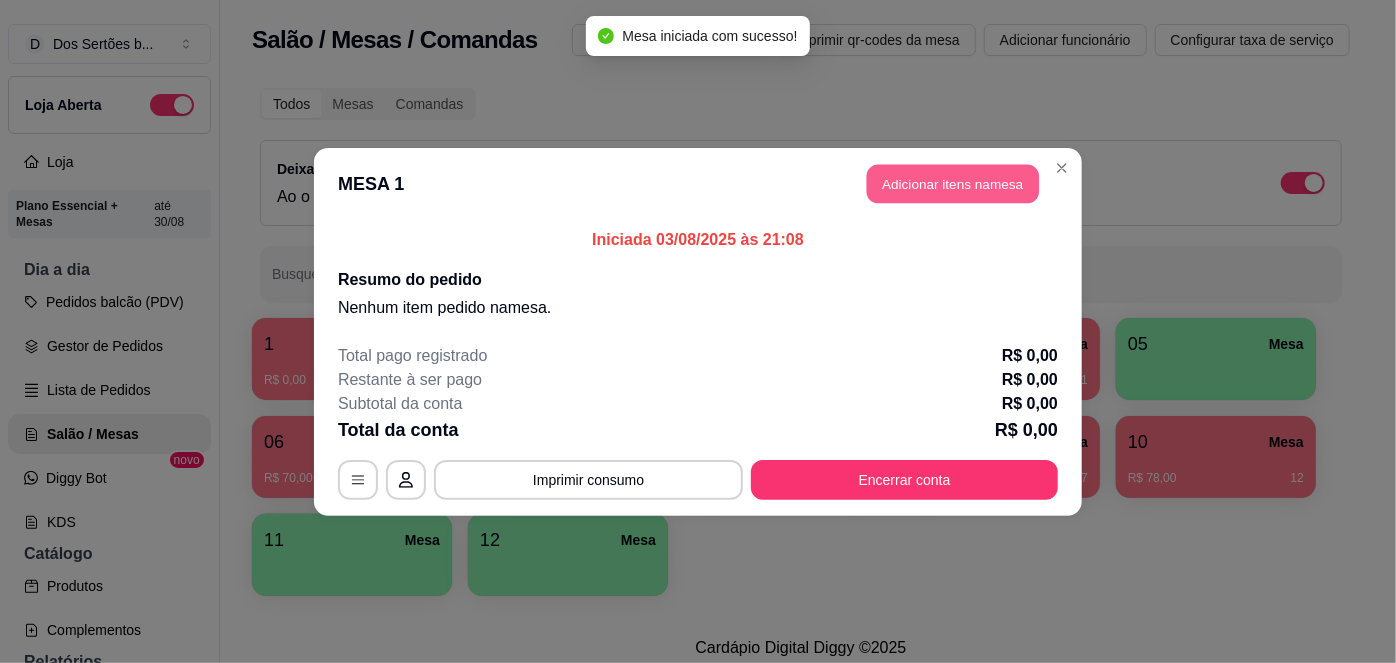 click on "Adicionar itens na  mesa" at bounding box center (953, 183) 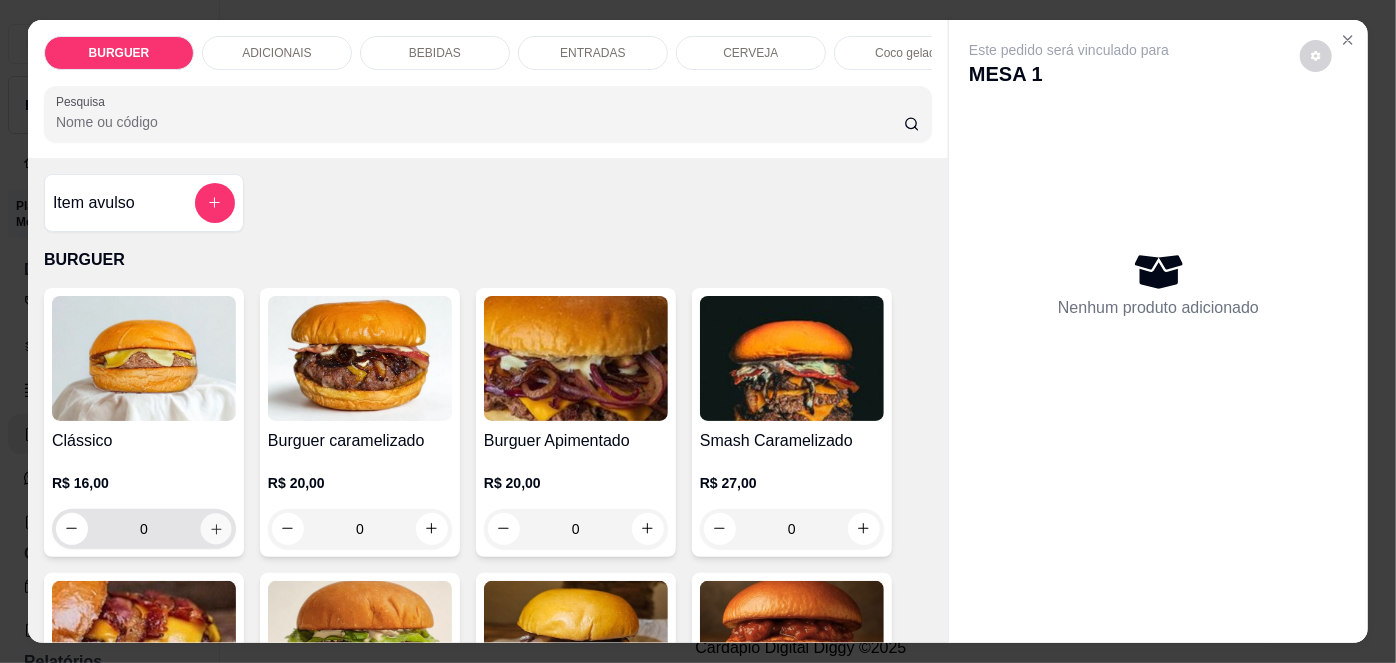 click 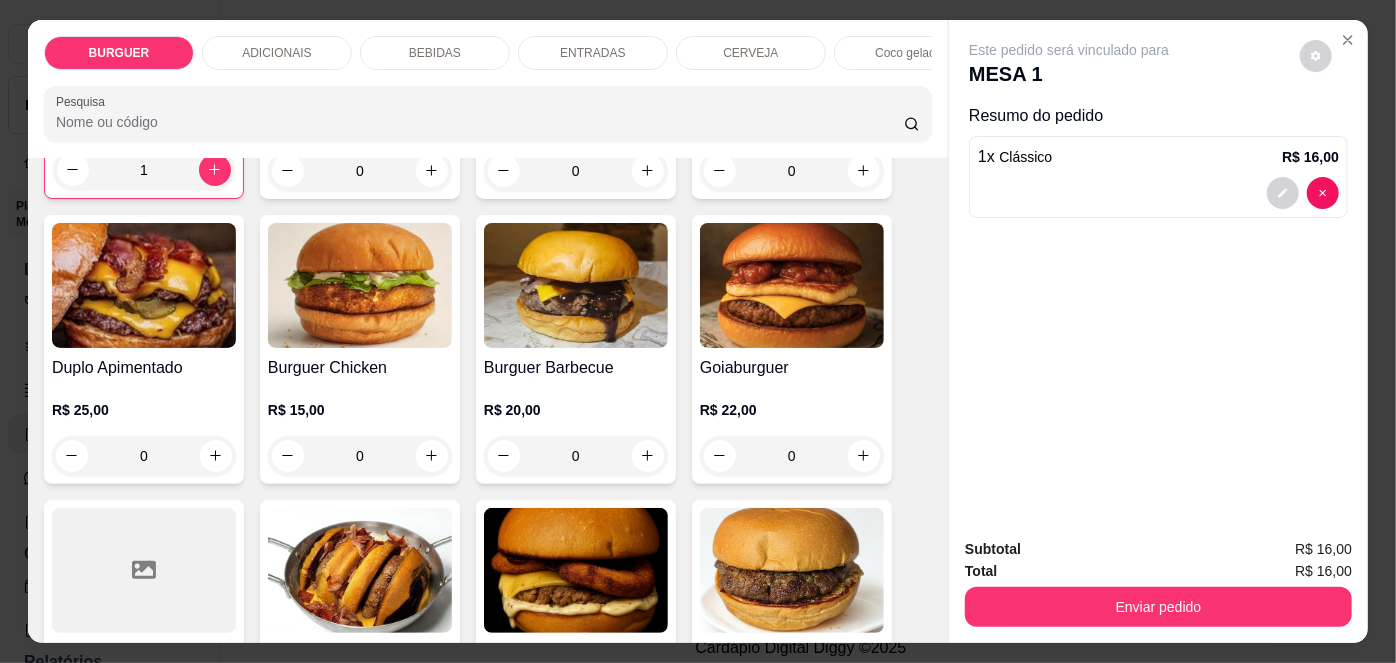 scroll, scrollTop: 362, scrollLeft: 0, axis: vertical 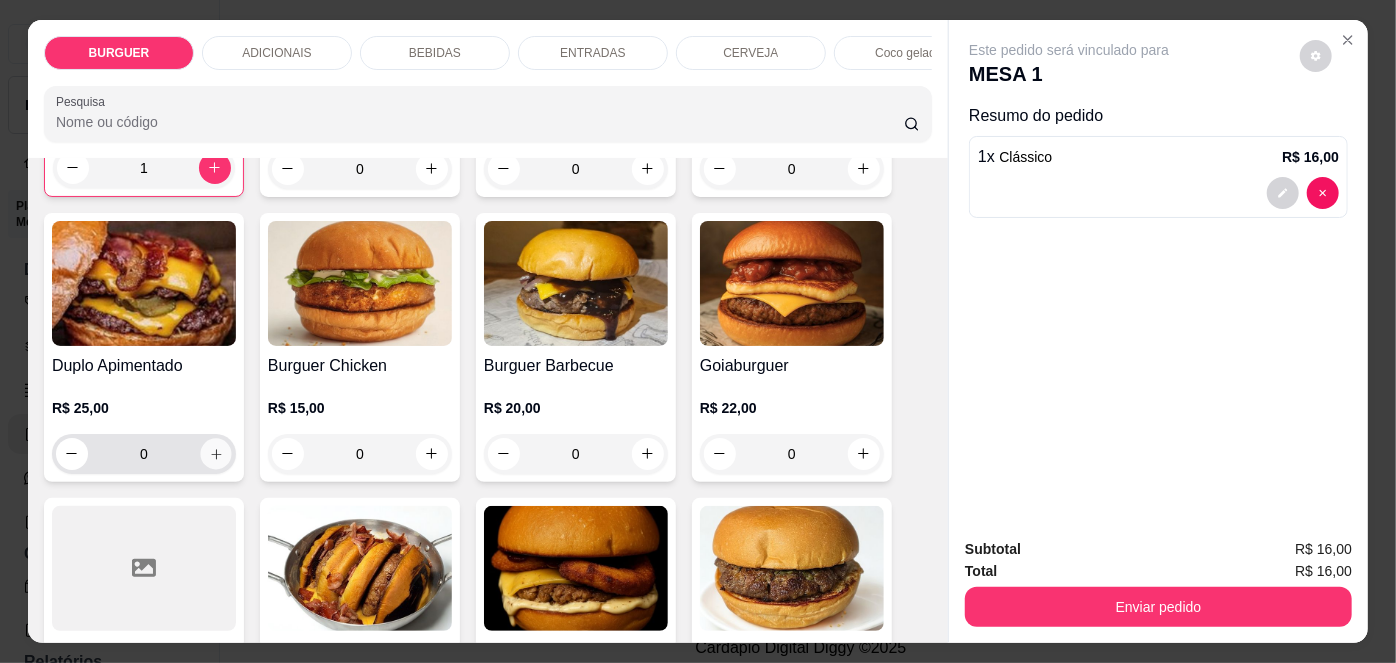 click at bounding box center [215, 453] 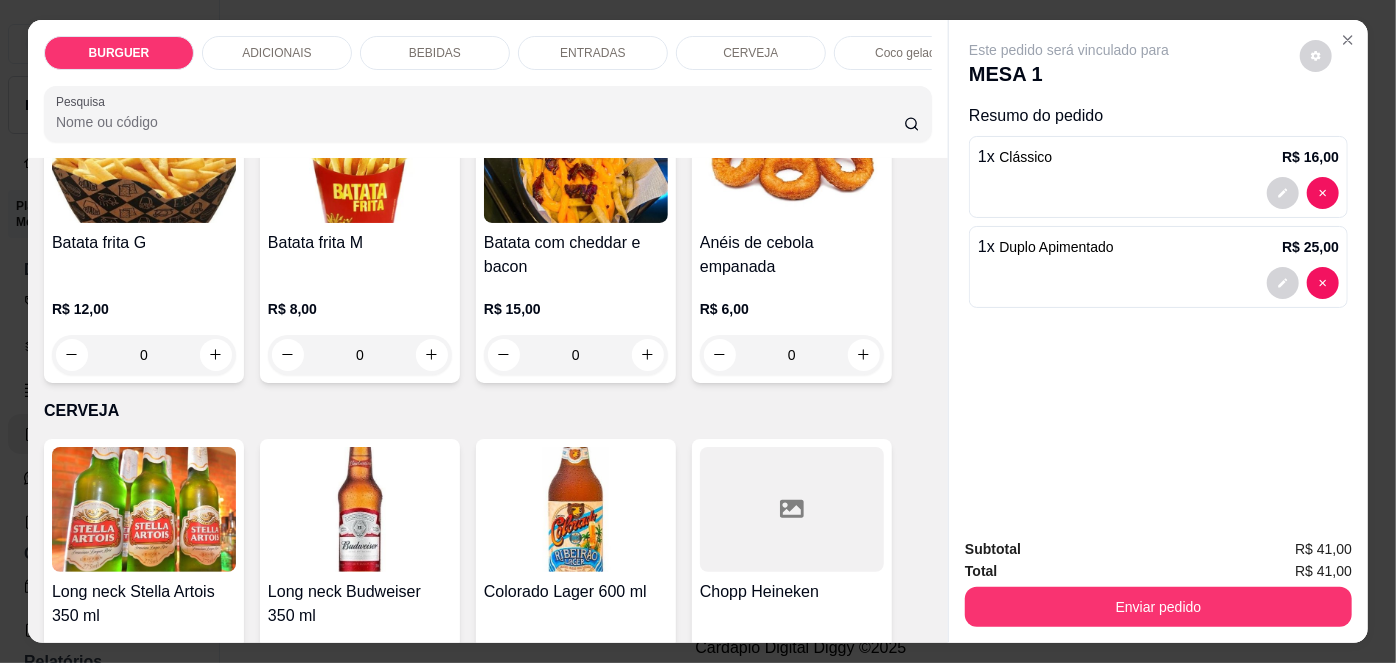 scroll, scrollTop: 2911, scrollLeft: 0, axis: vertical 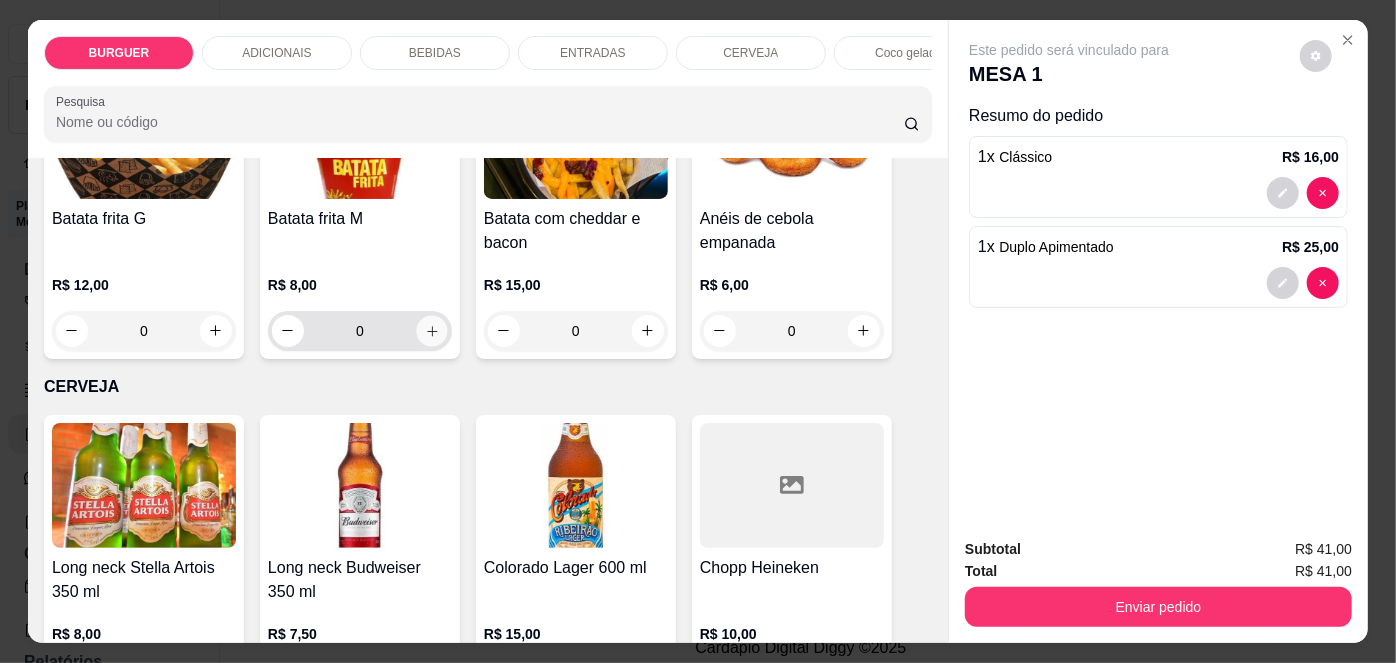 click 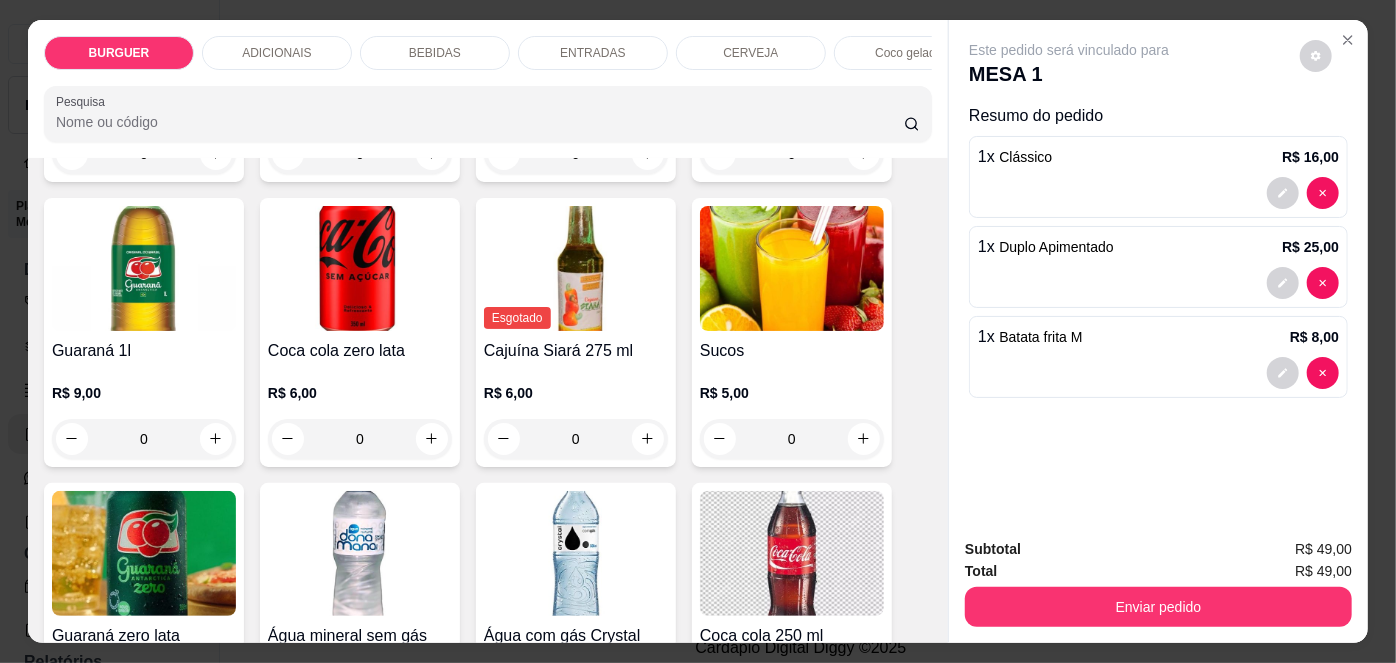 scroll, scrollTop: 1876, scrollLeft: 0, axis: vertical 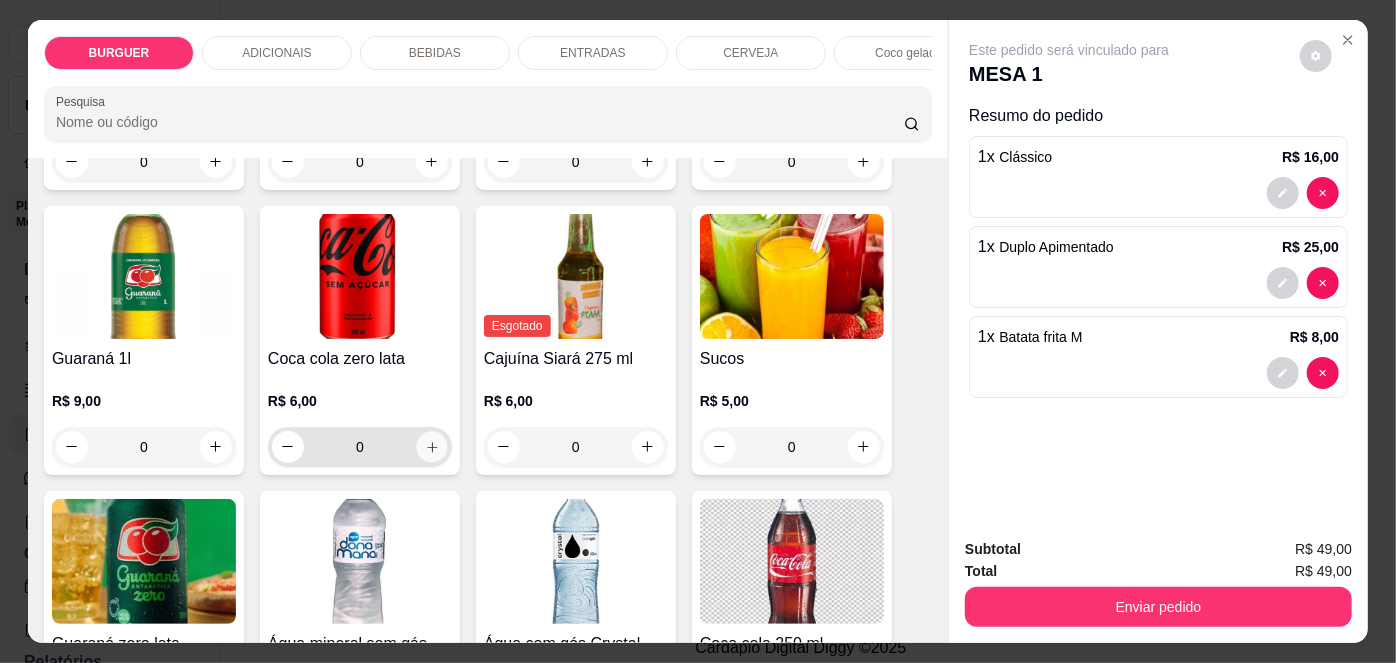 click 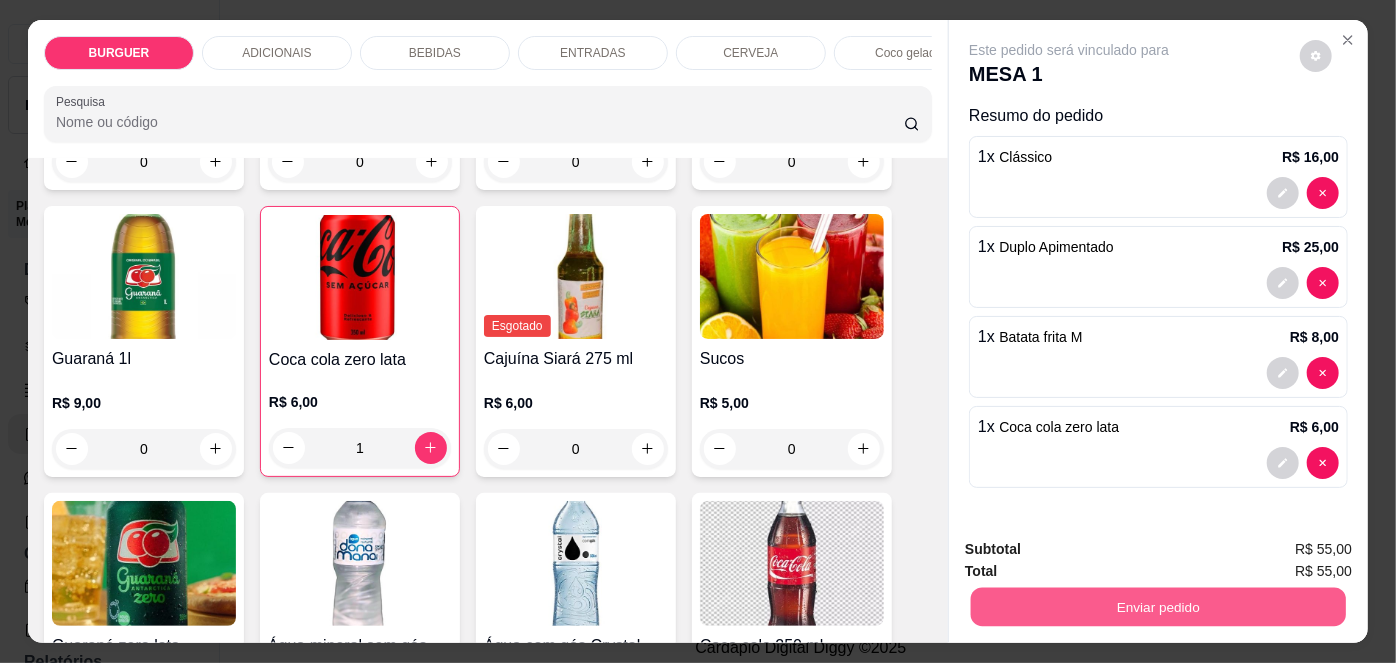 click on "Enviar pedido" at bounding box center (1158, 607) 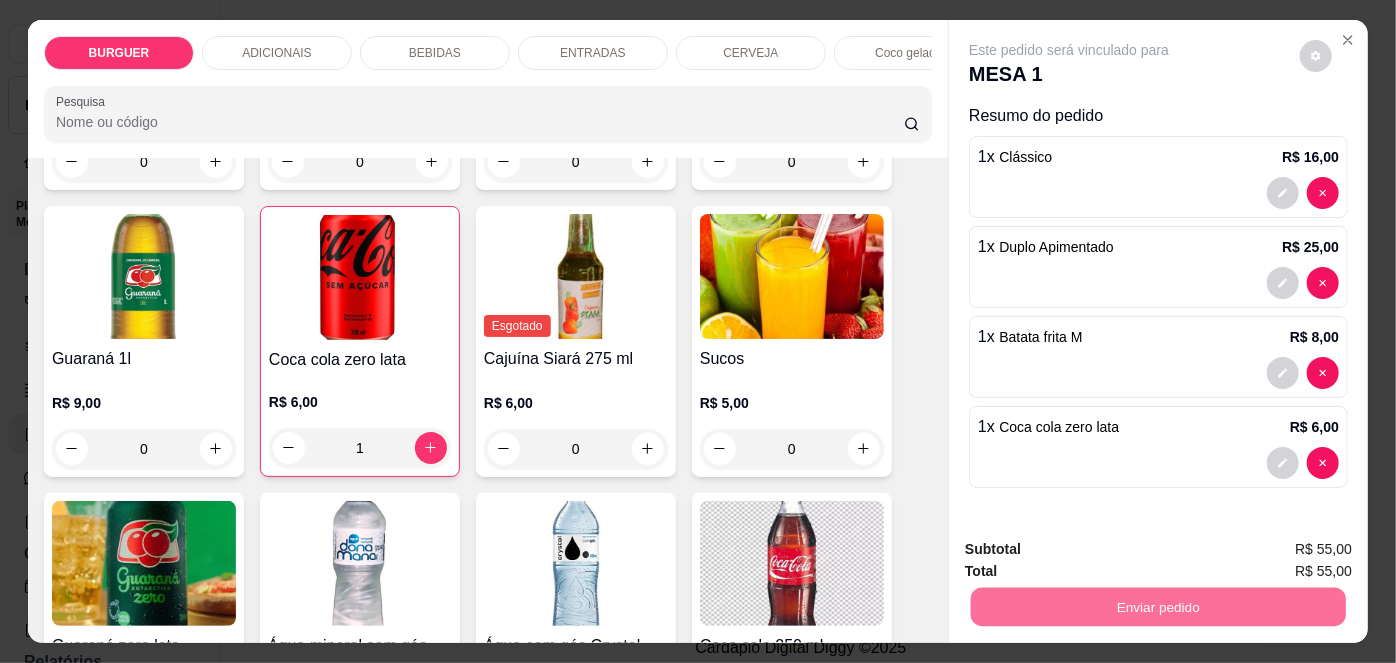click on "Não registrar e enviar pedido" at bounding box center (1093, 551) 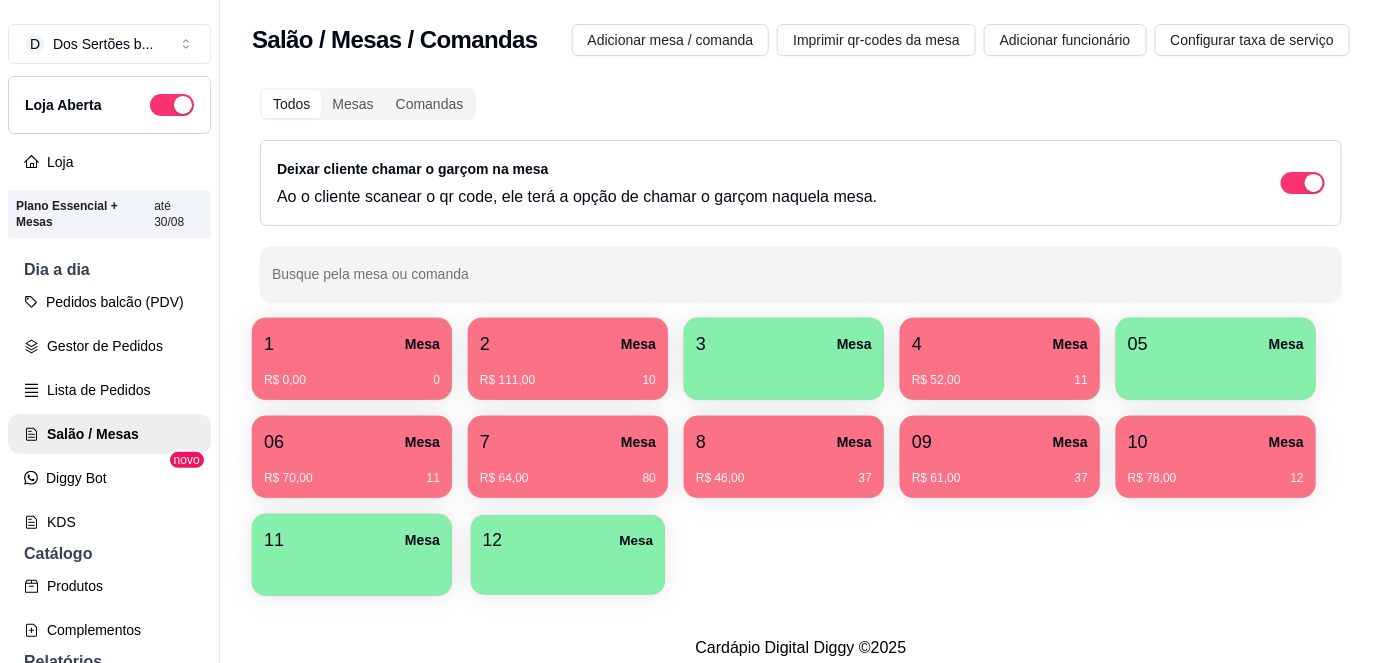 click at bounding box center (568, 568) 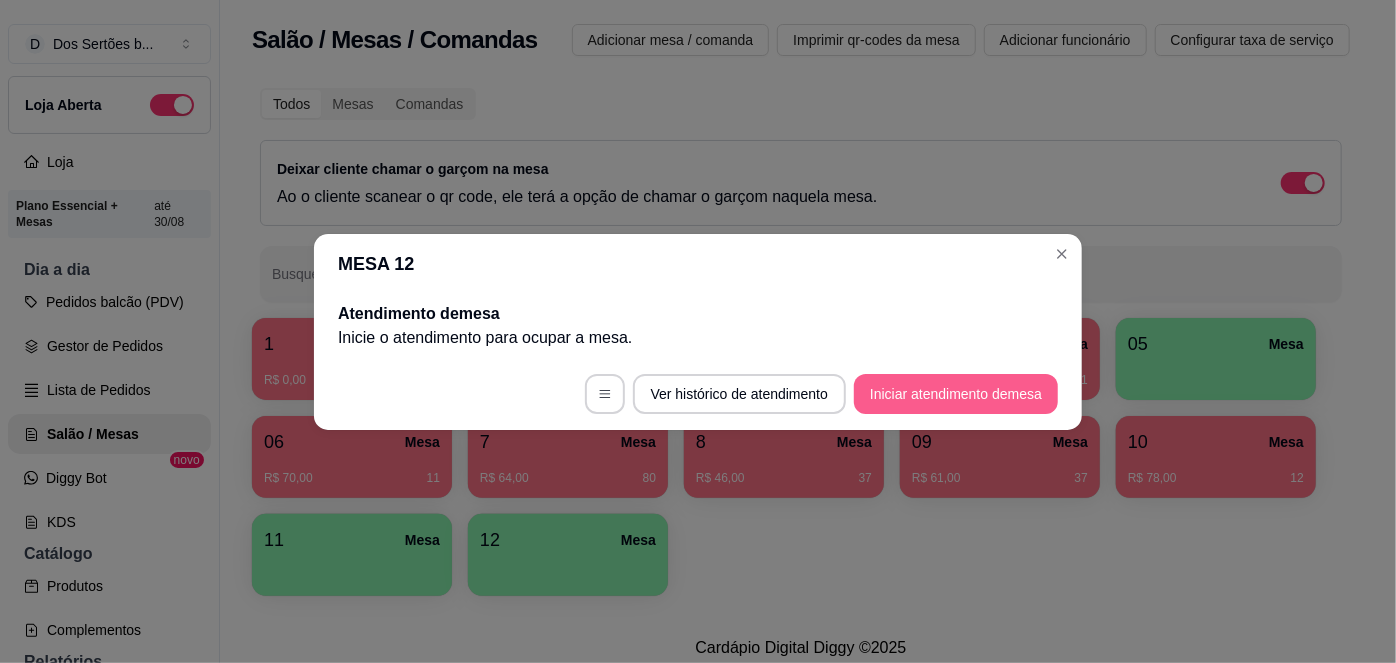 click on "Iniciar atendimento de  mesa" at bounding box center (956, 394) 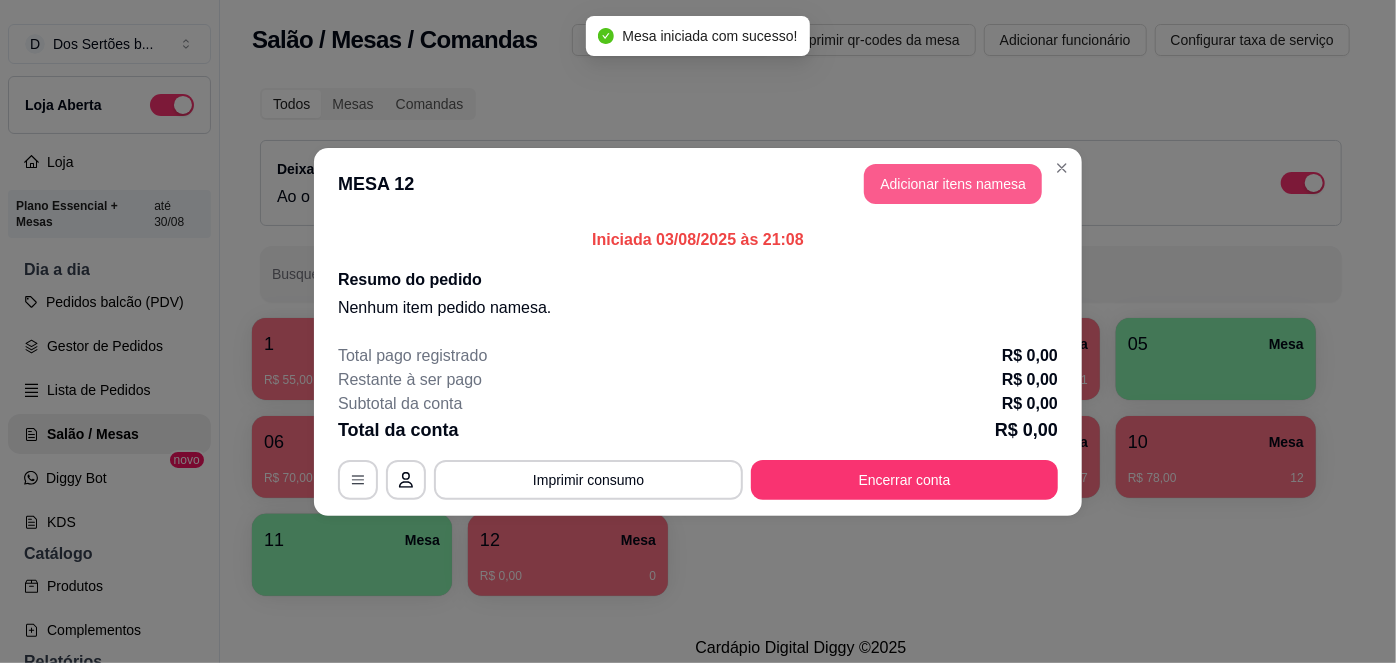 click on "Adicionar itens na  mesa" at bounding box center [953, 184] 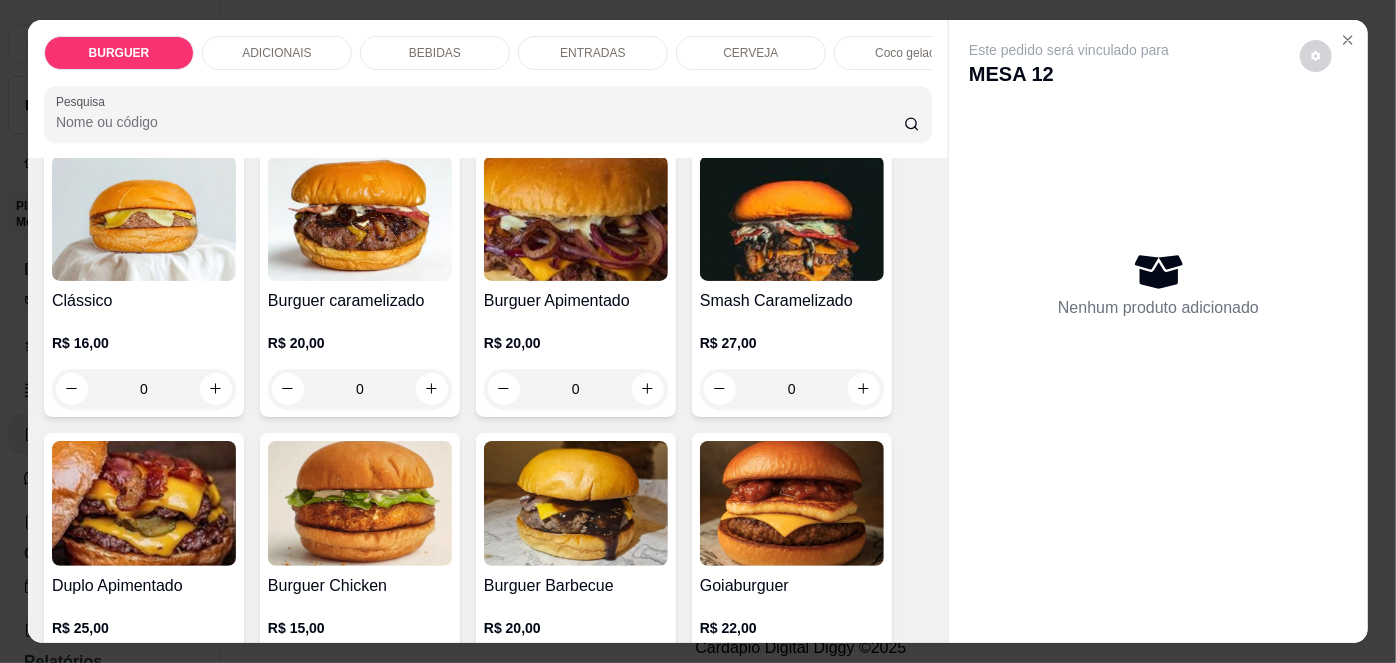 scroll, scrollTop: 261, scrollLeft: 0, axis: vertical 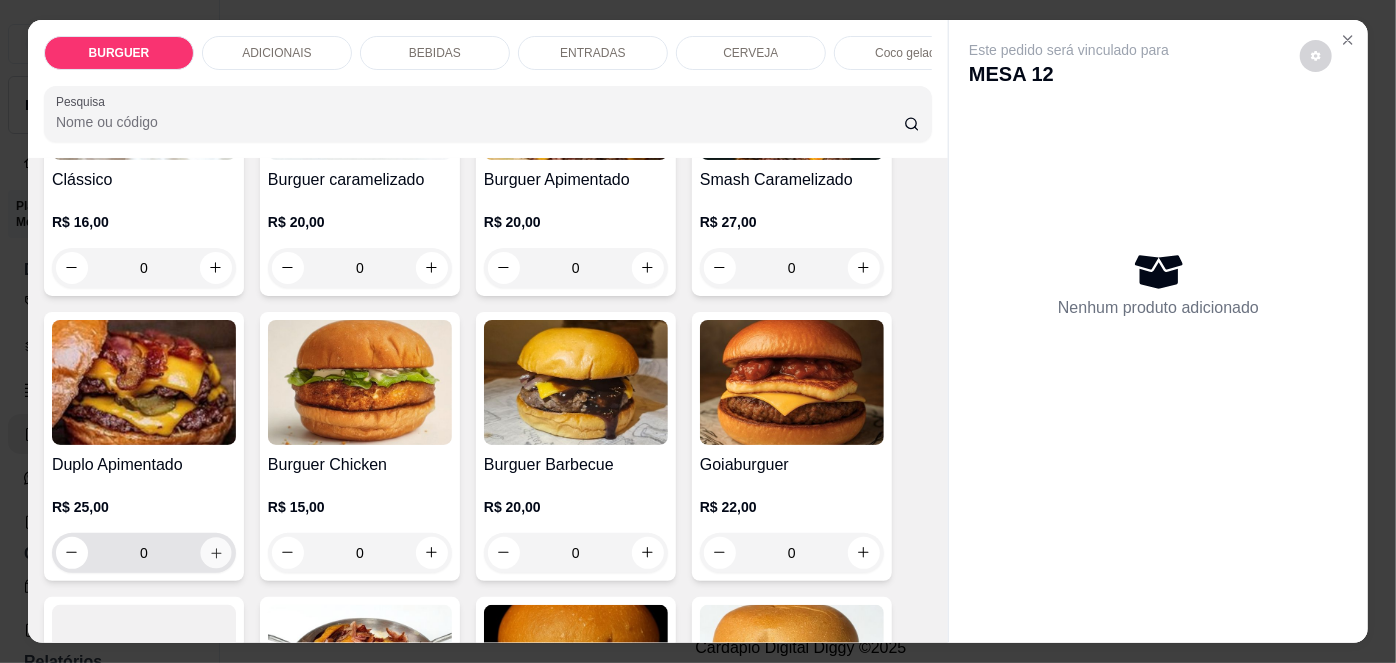 click 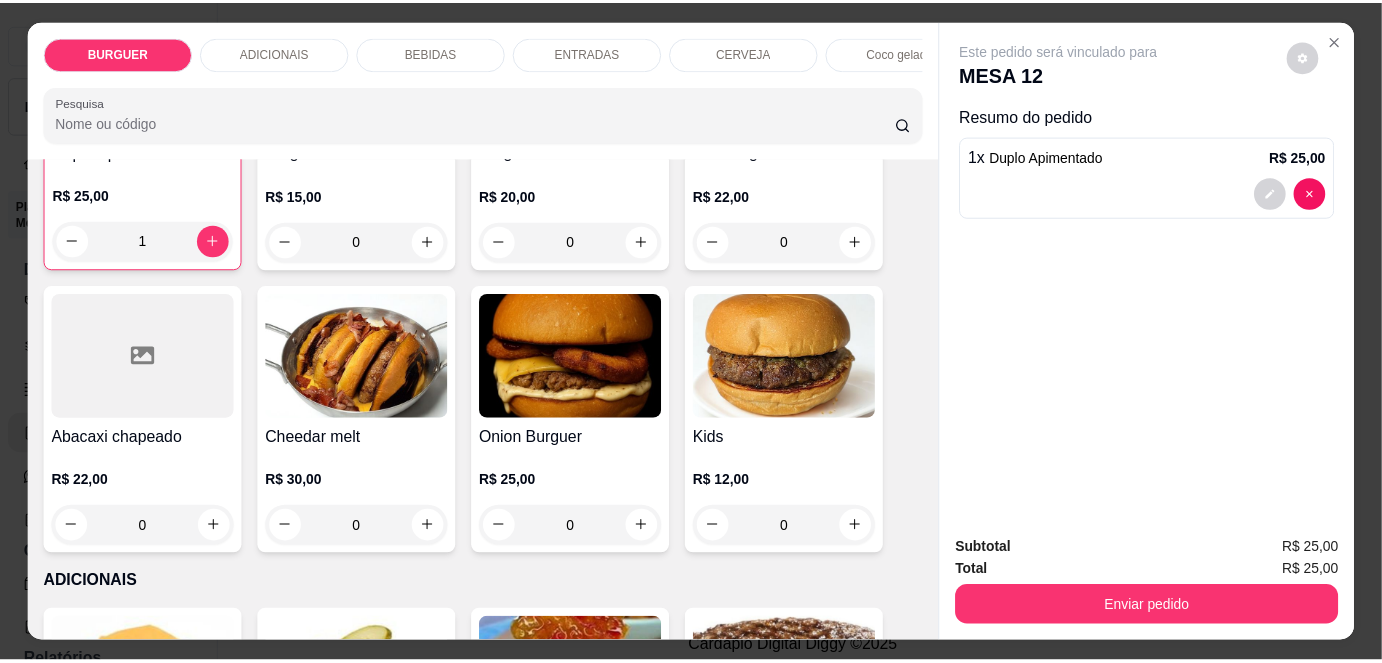 scroll, scrollTop: 0, scrollLeft: 0, axis: both 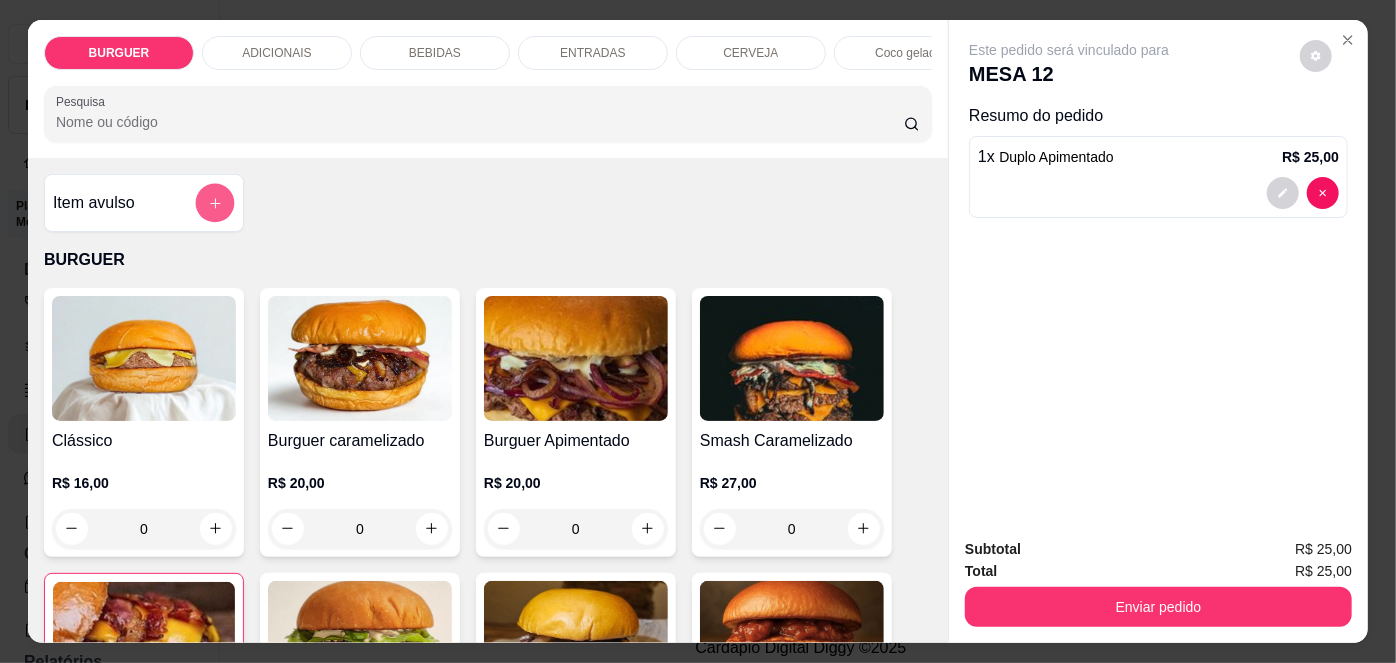 click 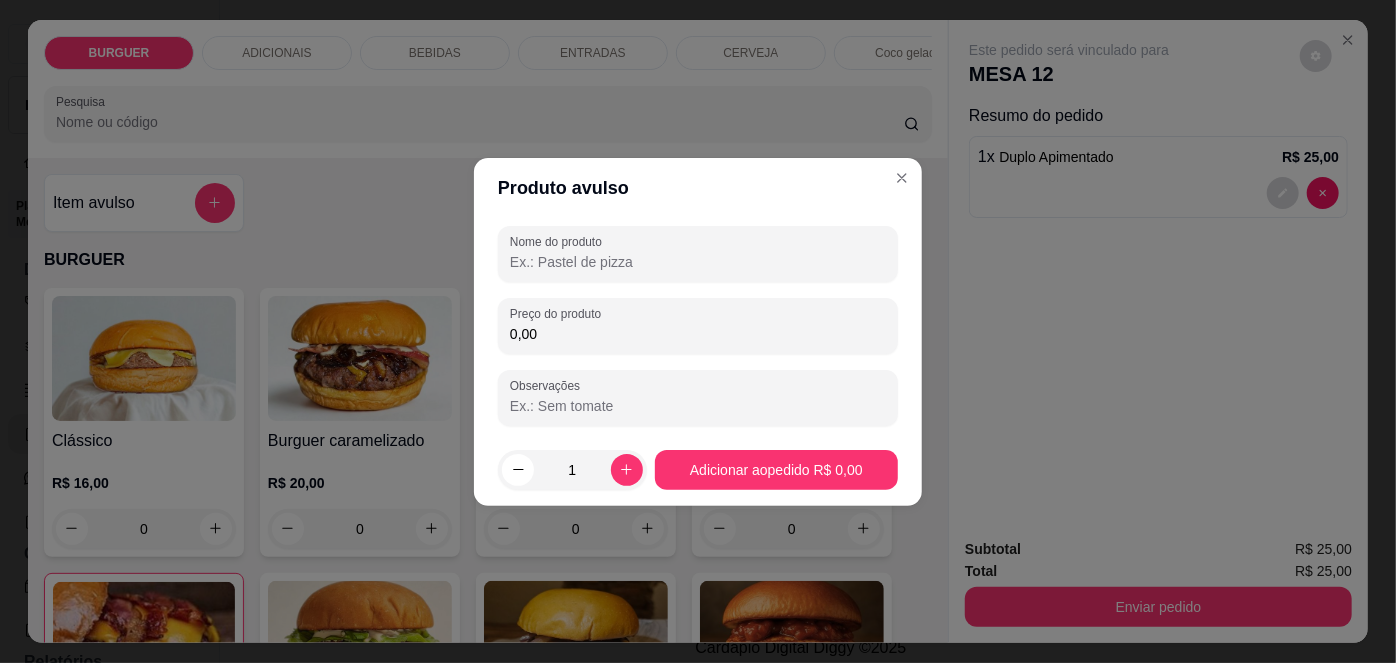 click on "Nome do produto" at bounding box center (698, 262) 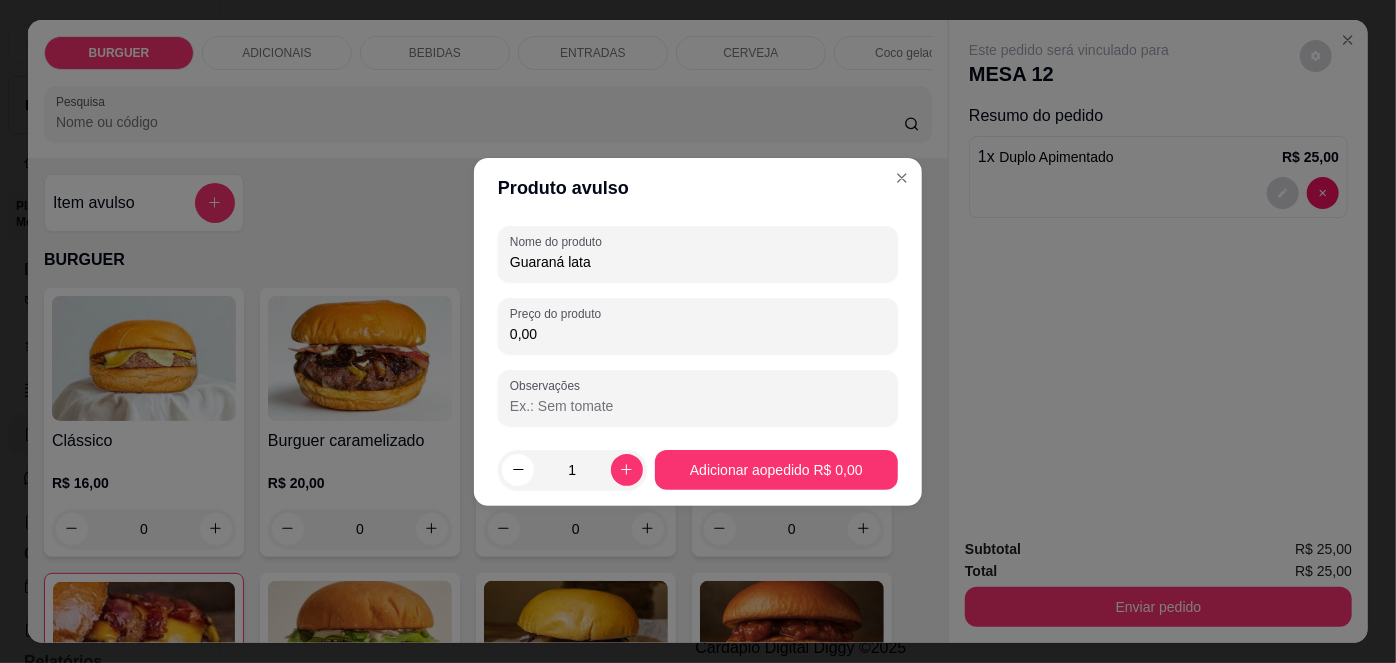 click on "0,00" at bounding box center [698, 334] 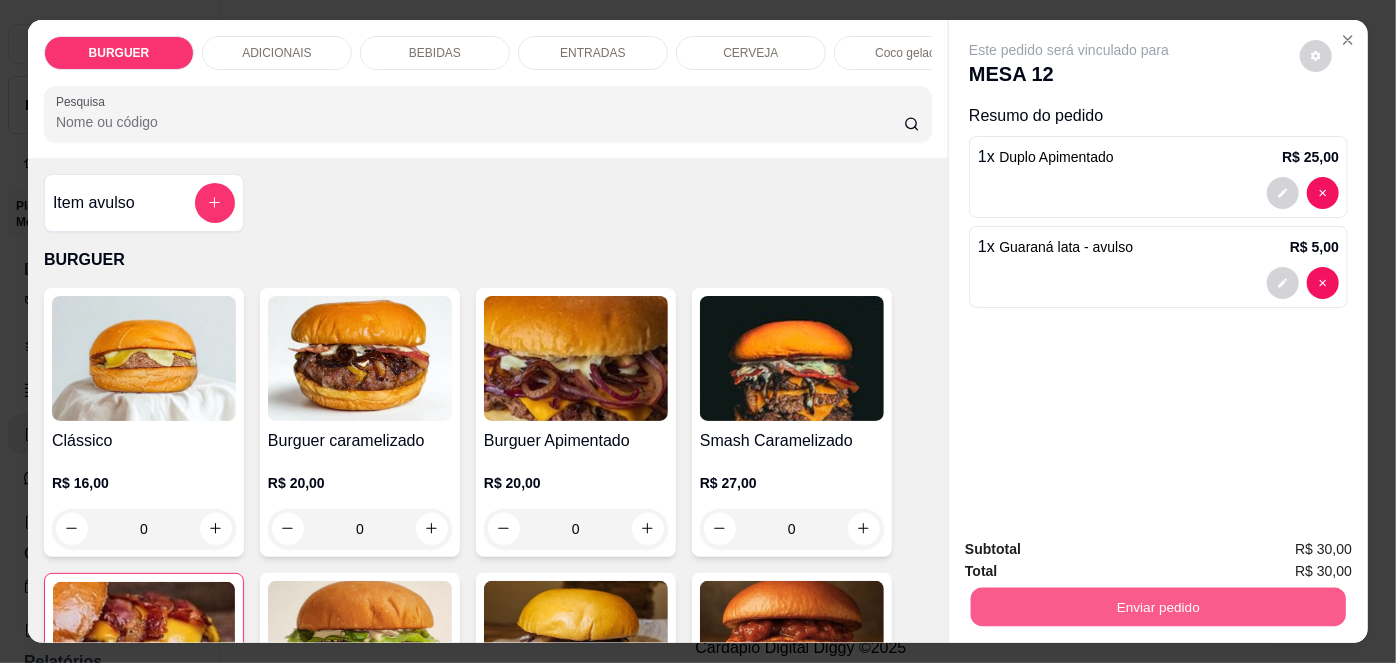 click on "Enviar pedido" at bounding box center [1158, 607] 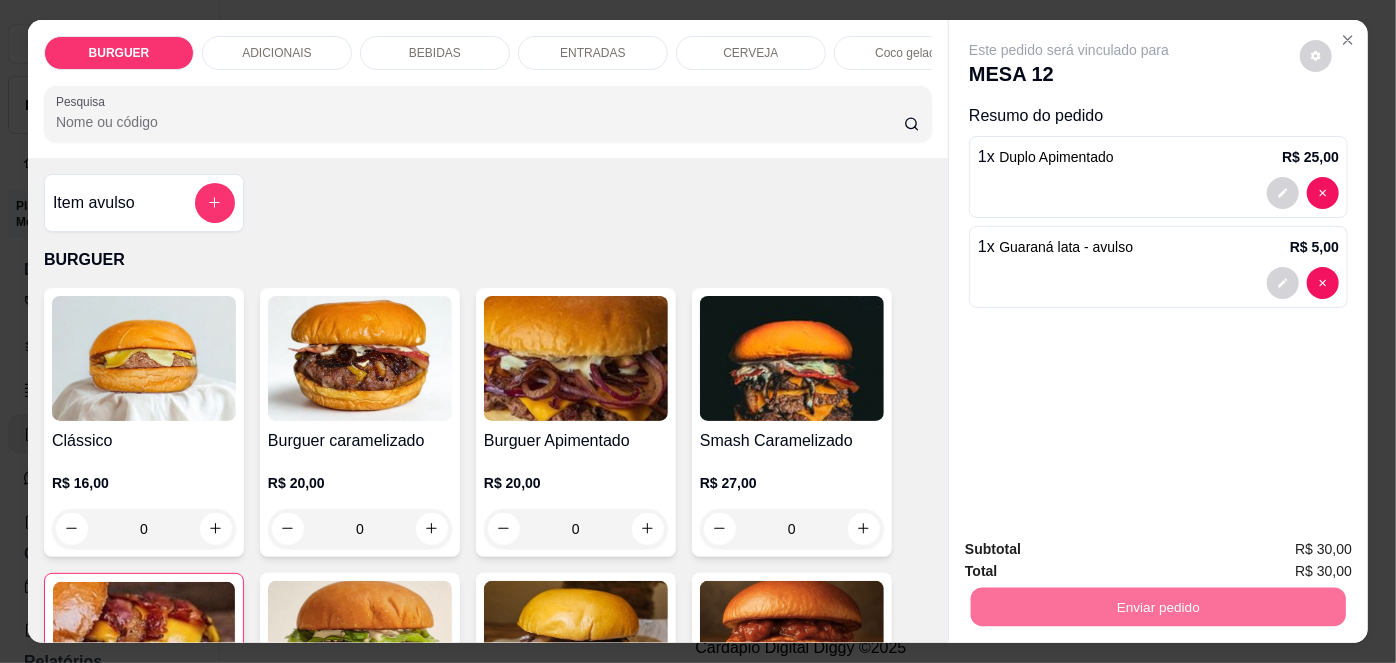 click on "Não registrar e enviar pedido" at bounding box center [1093, 551] 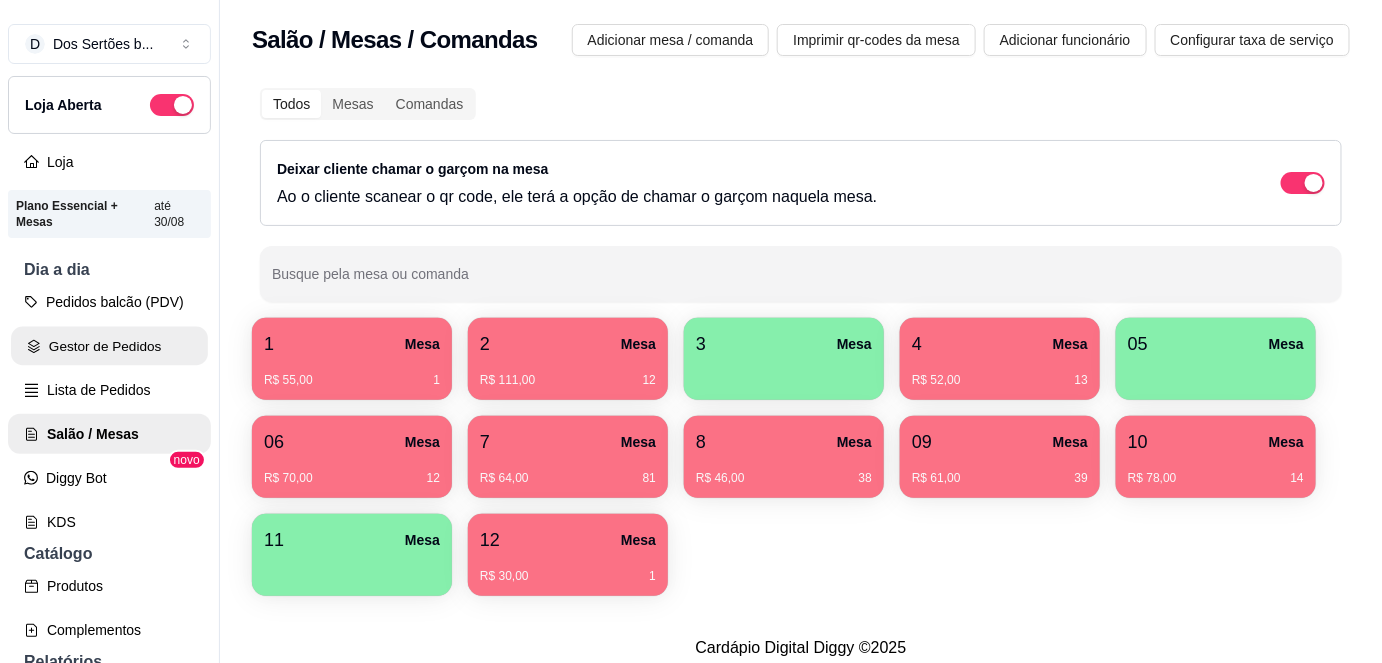 click on "Gestor de Pedidos" at bounding box center [109, 346] 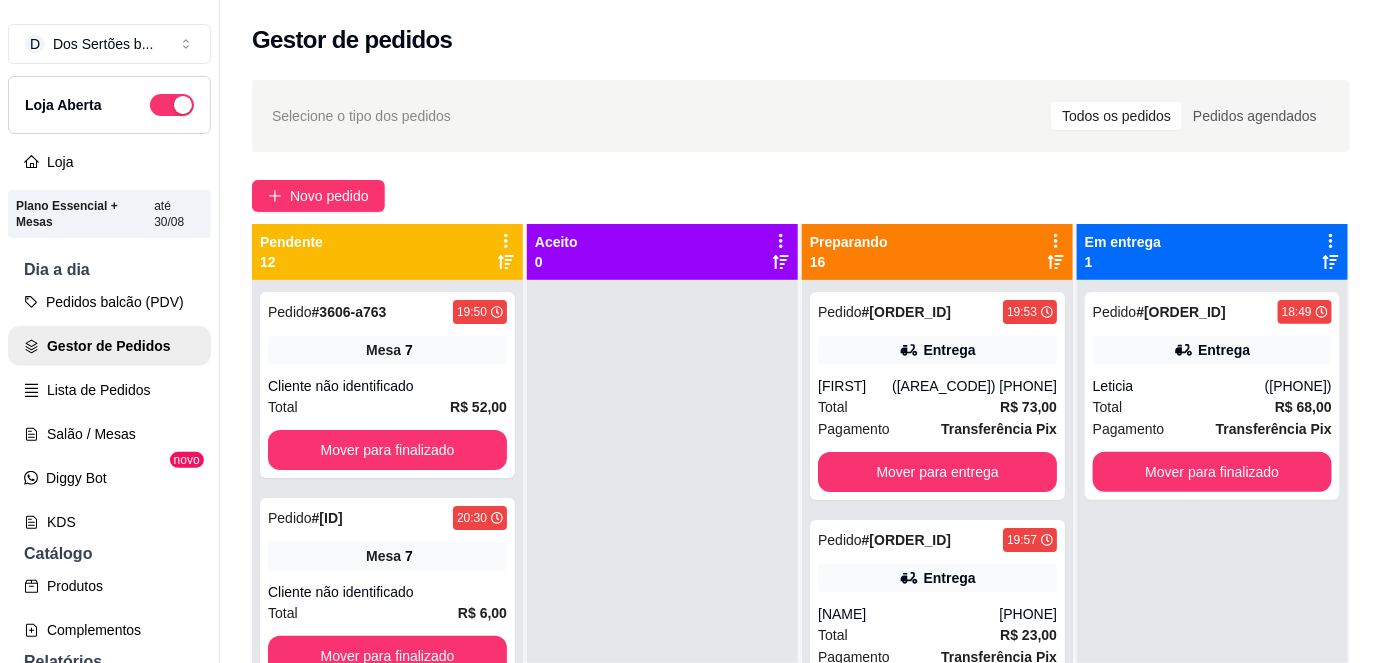 scroll, scrollTop: 56, scrollLeft: 0, axis: vertical 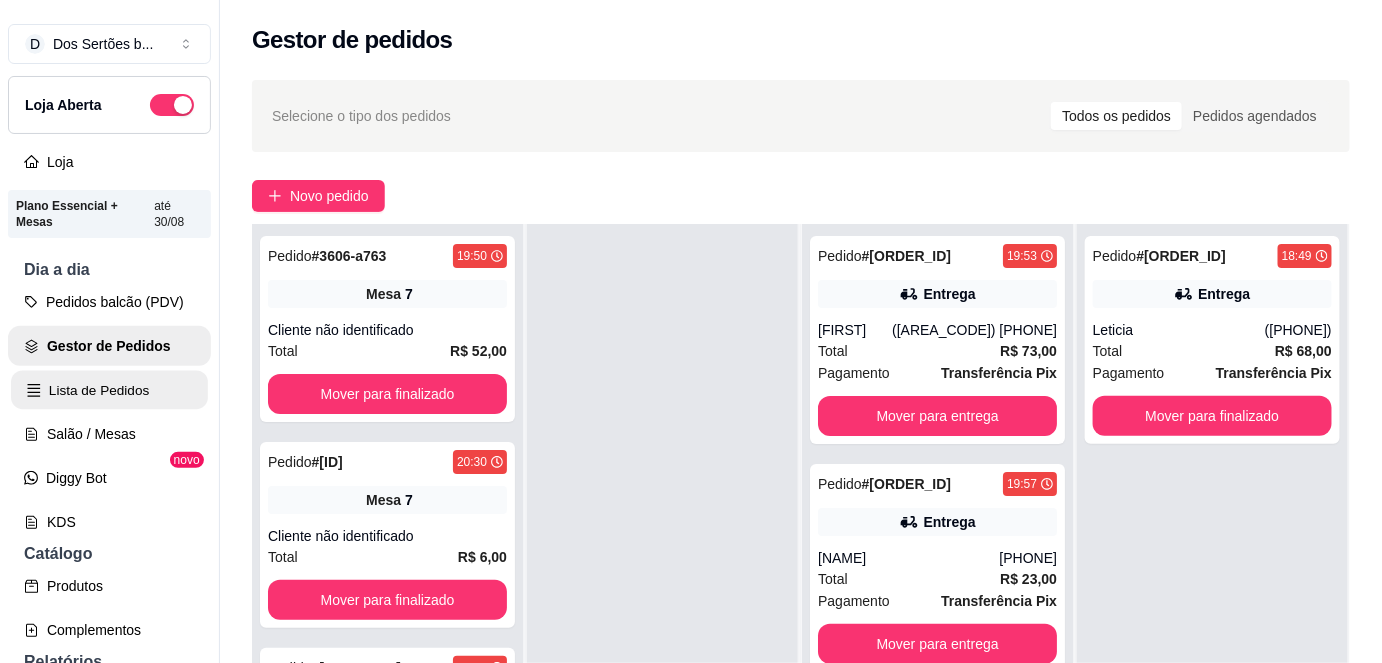 click on "Lista de Pedidos" at bounding box center [109, 390] 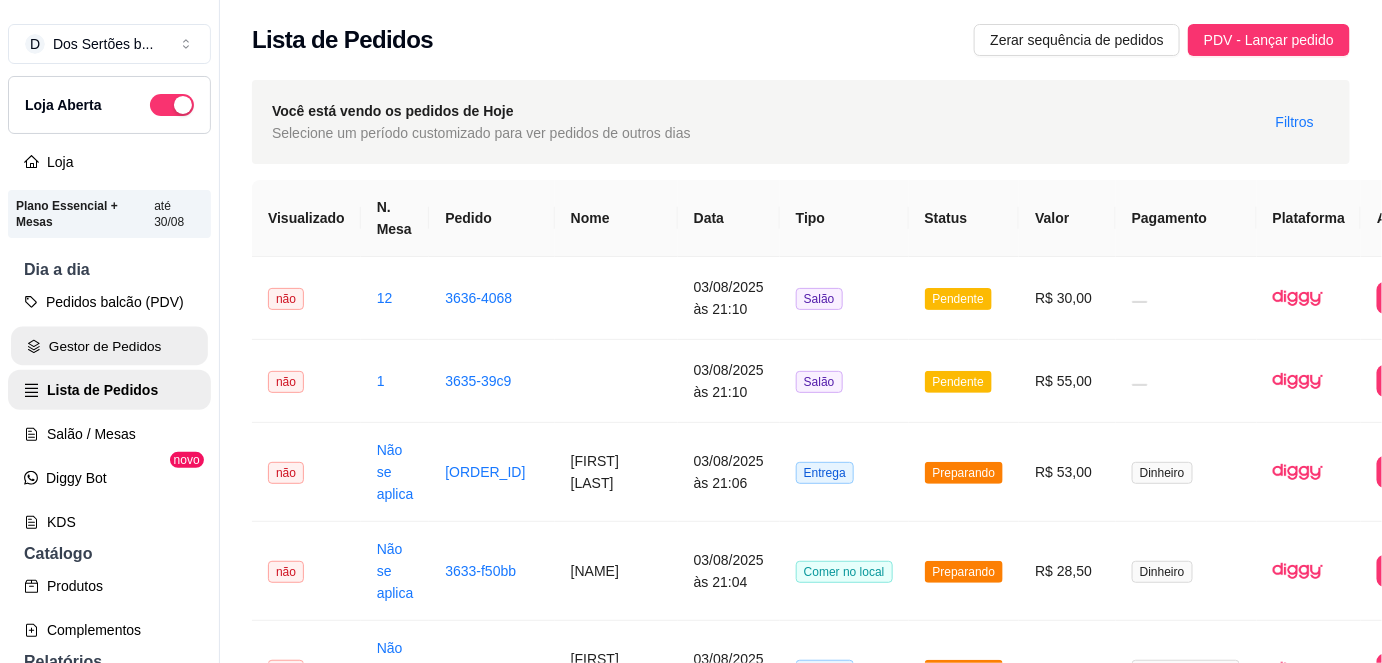 click on "Gestor de Pedidos" at bounding box center (109, 346) 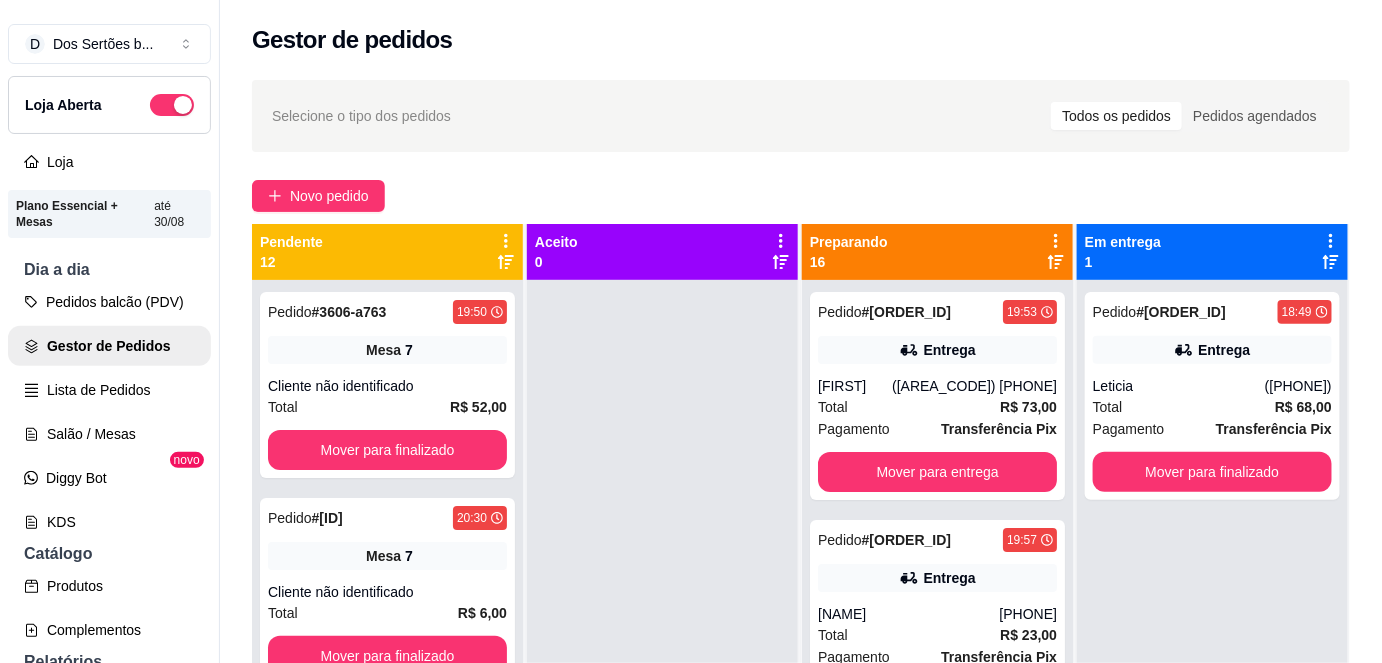scroll, scrollTop: 56, scrollLeft: 0, axis: vertical 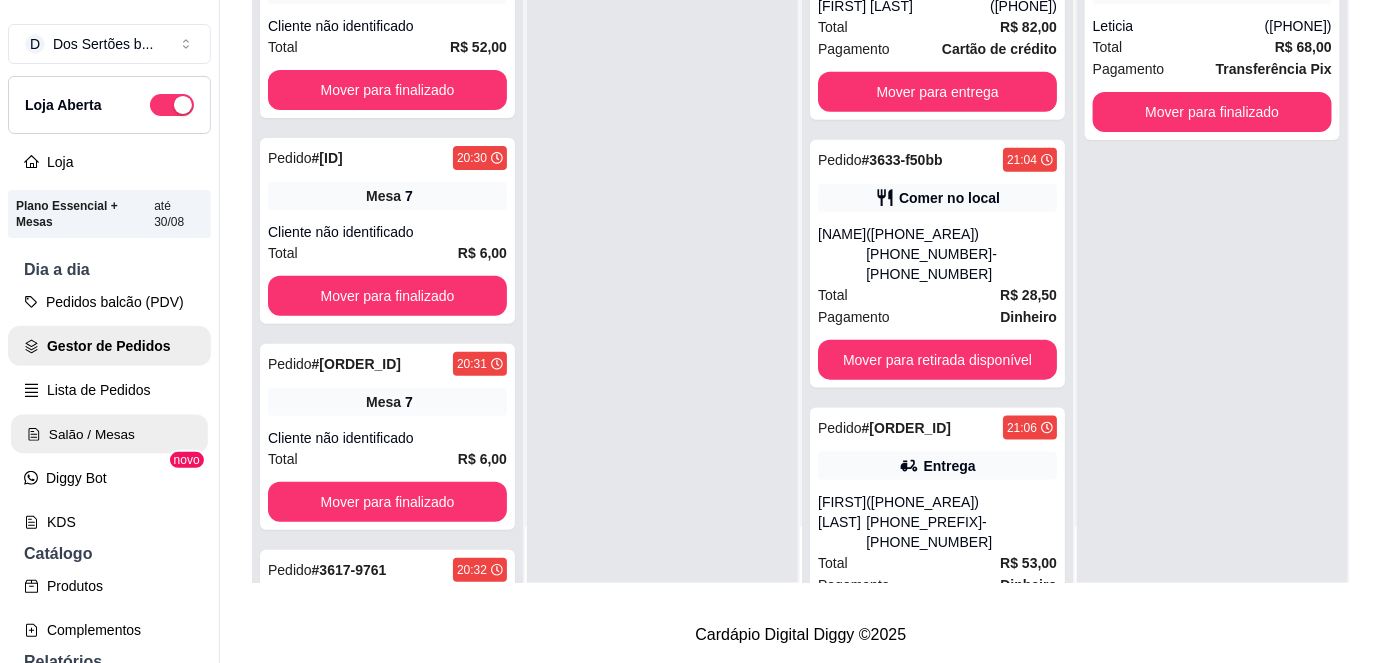 click on "Salão / Mesas" at bounding box center [109, 434] 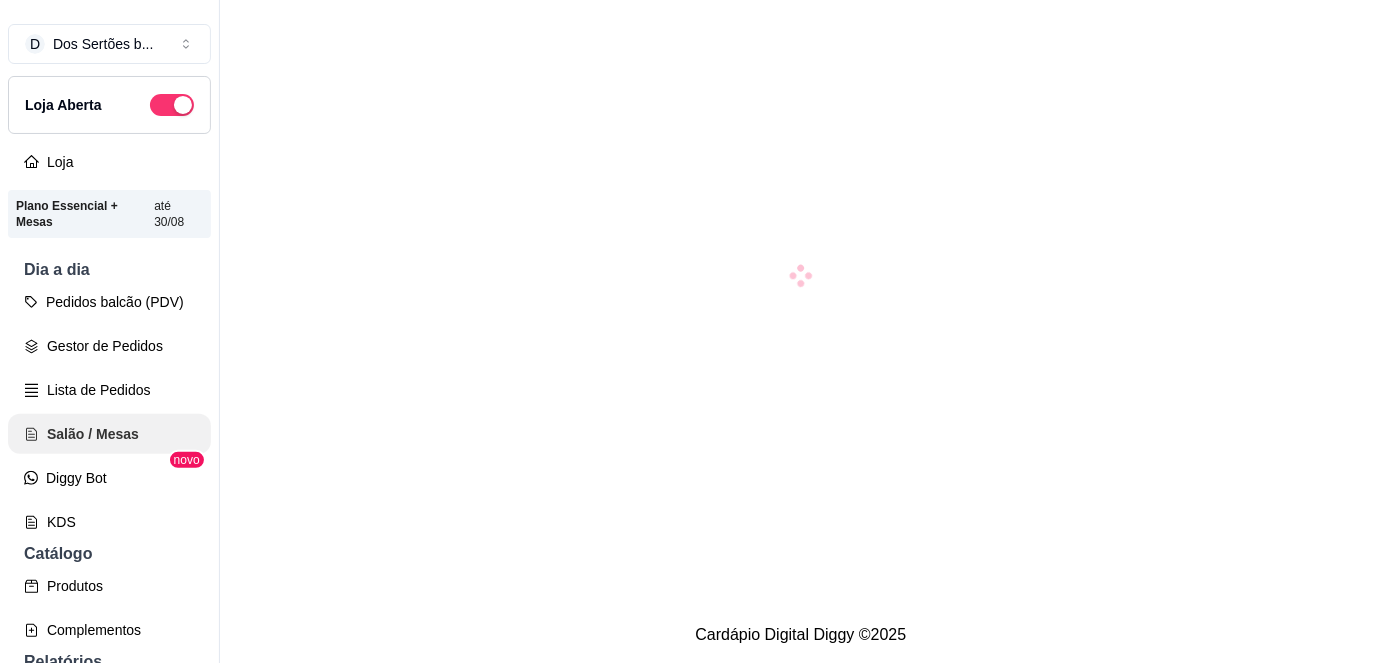 scroll, scrollTop: 0, scrollLeft: 0, axis: both 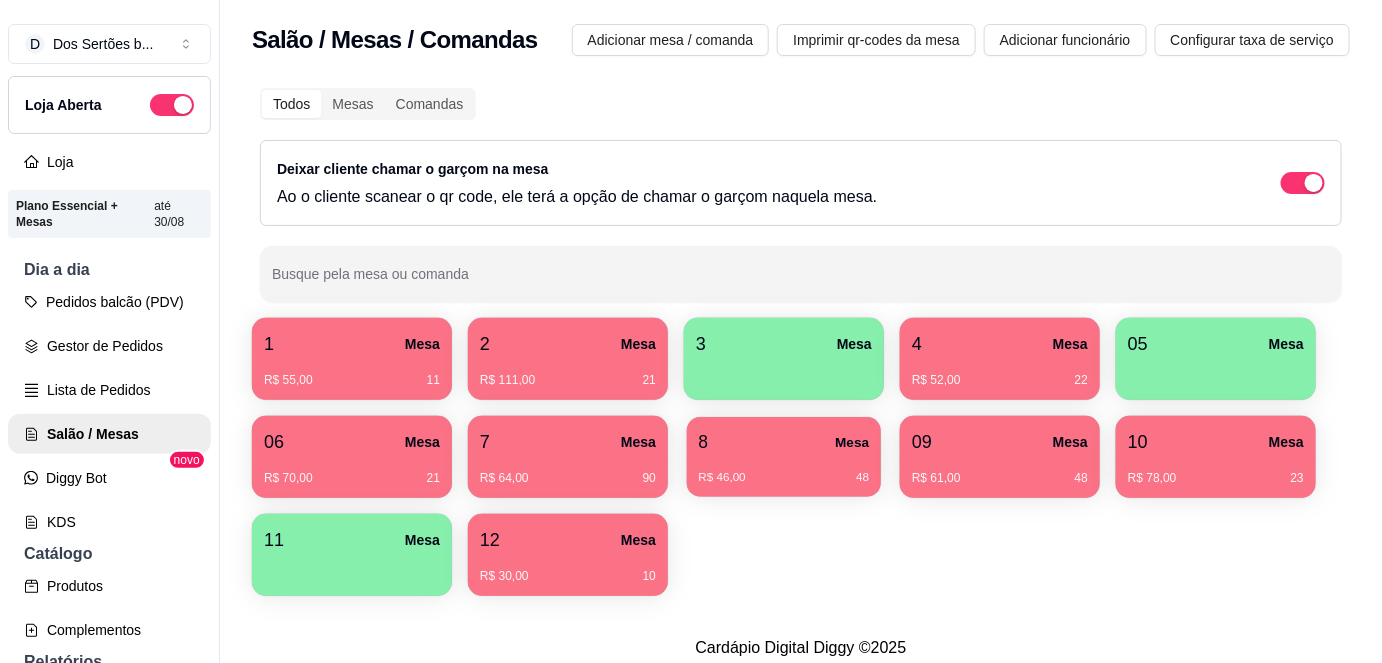 click on "R$ 46,00 48" at bounding box center (784, 478) 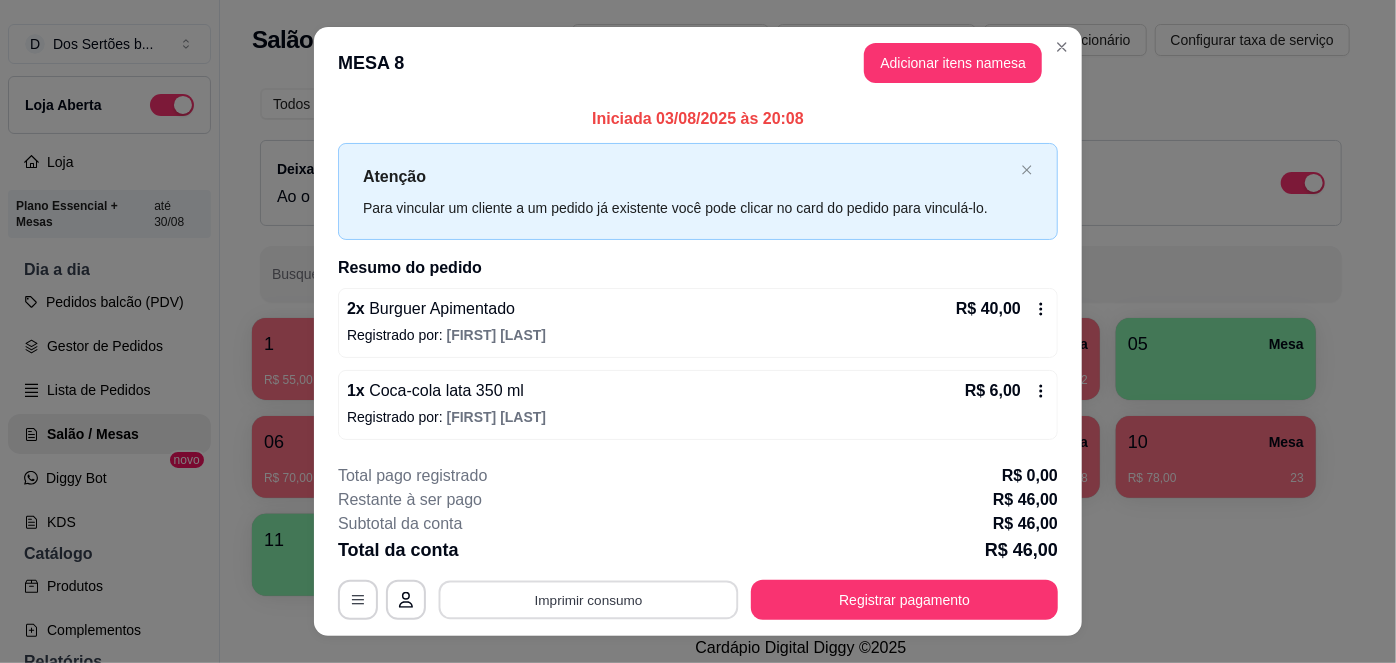 click on "Imprimir consumo" at bounding box center (589, 600) 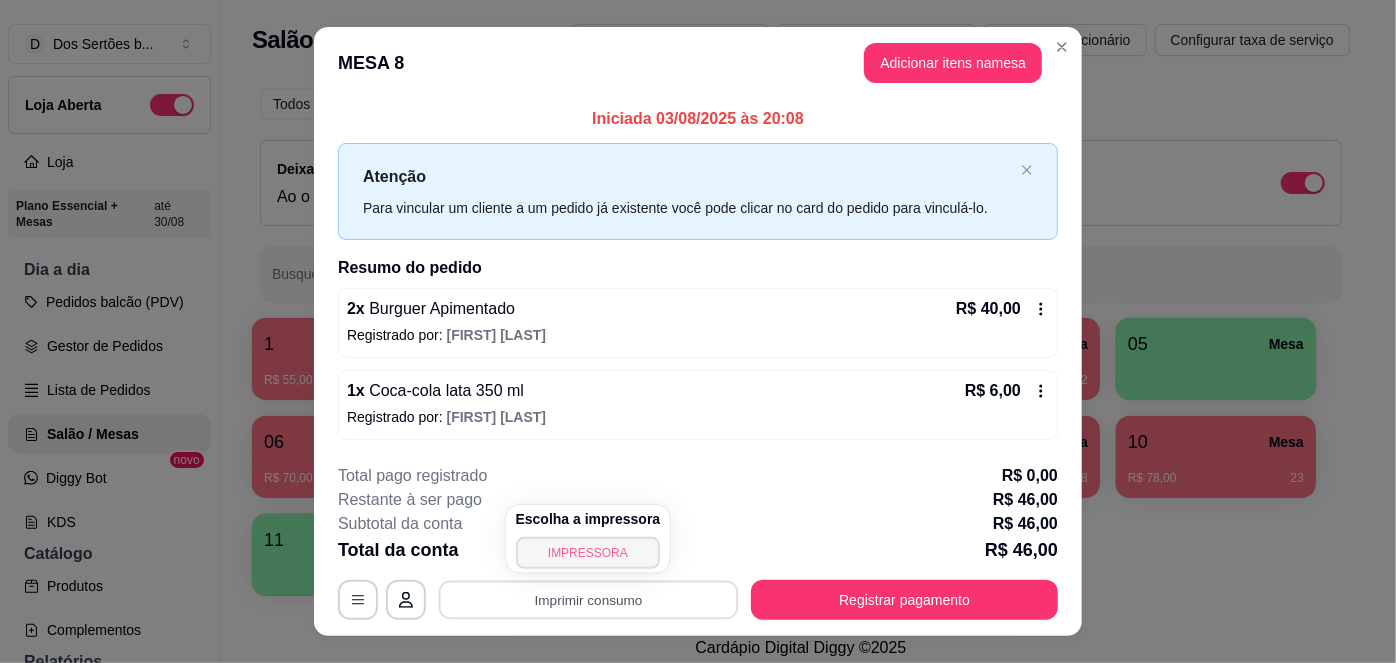 click on "IMPRESSORA" at bounding box center [588, 553] 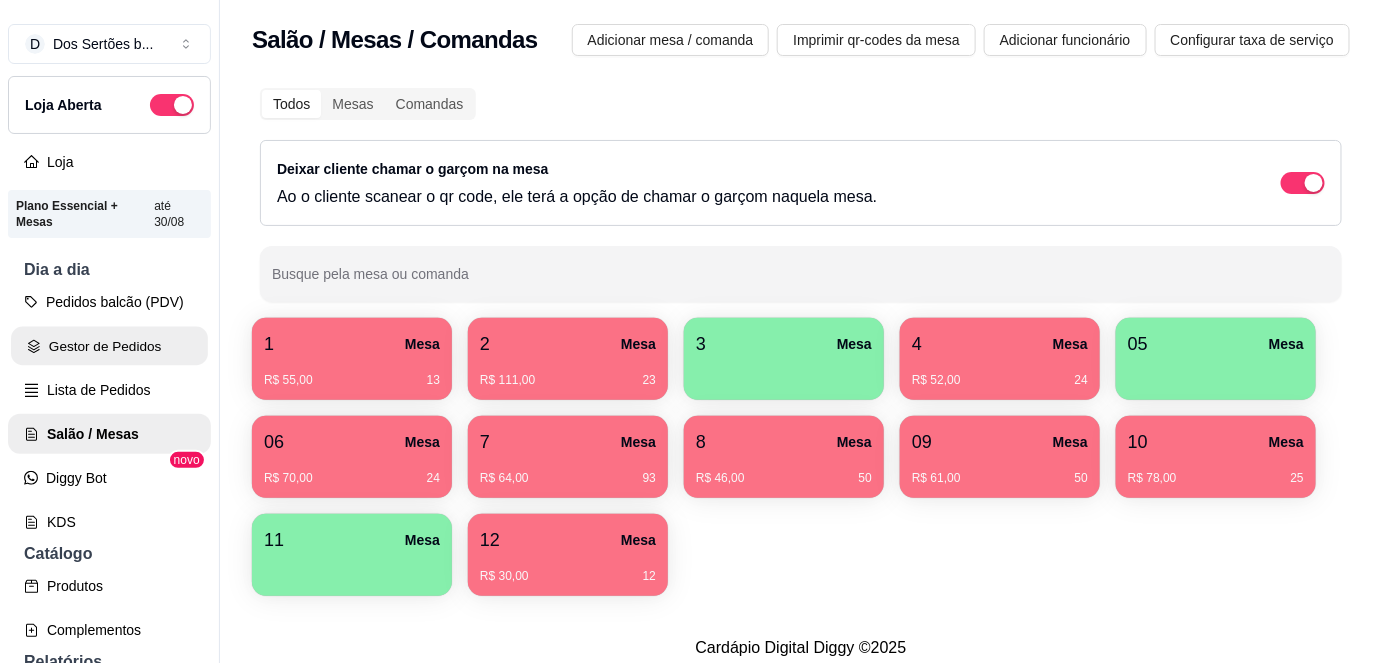click on "Gestor de Pedidos" at bounding box center (109, 346) 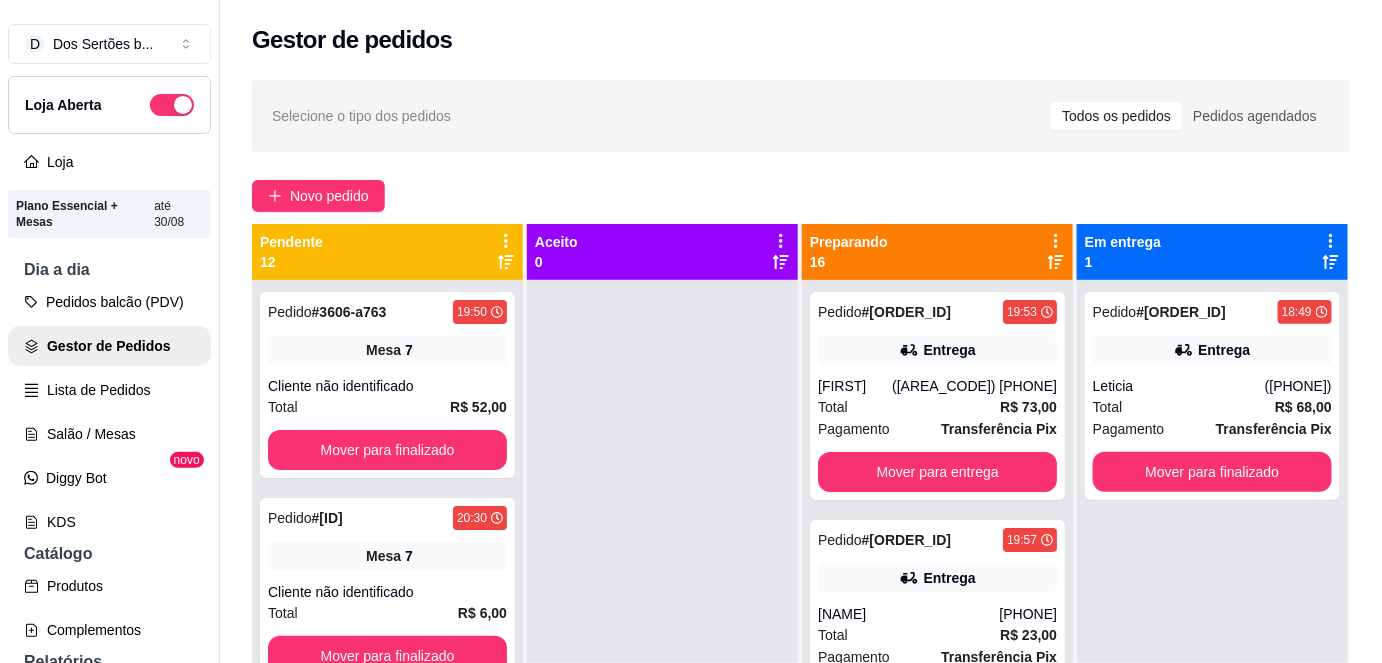 scroll, scrollTop: 56, scrollLeft: 0, axis: vertical 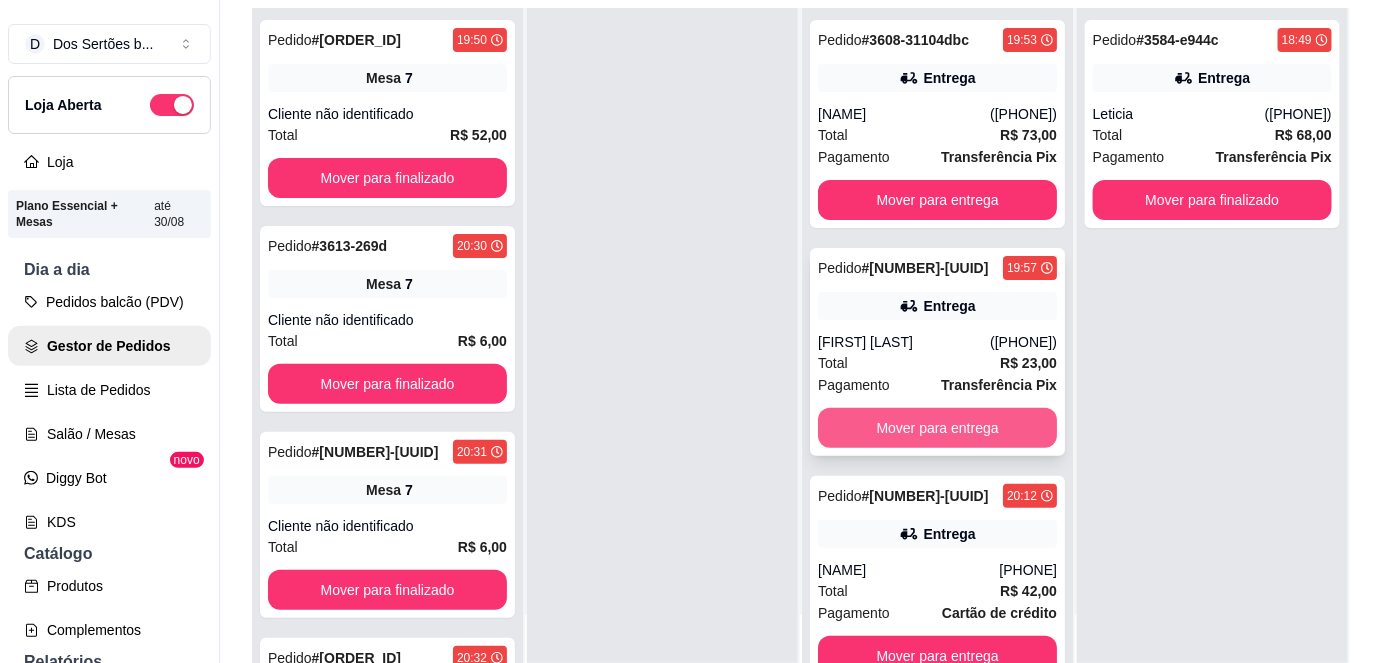 click on "Mover para entrega" at bounding box center [937, 428] 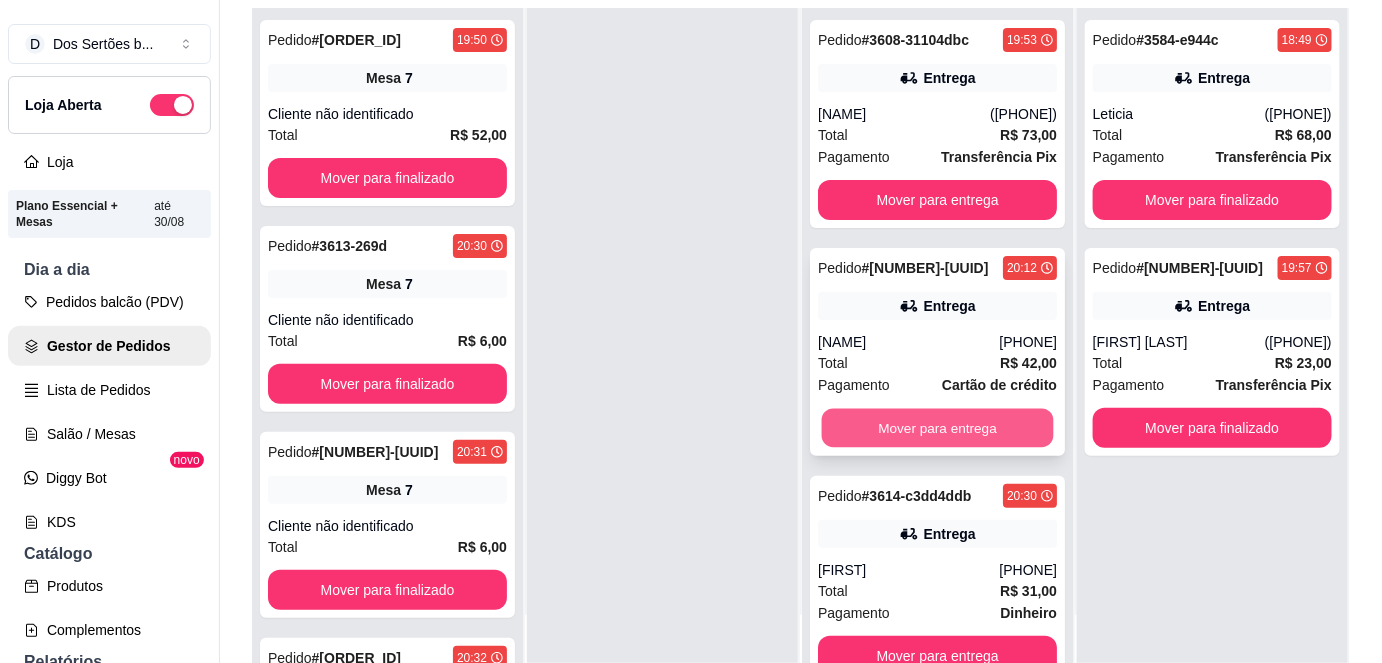 click on "Mover para entrega" at bounding box center (938, 428) 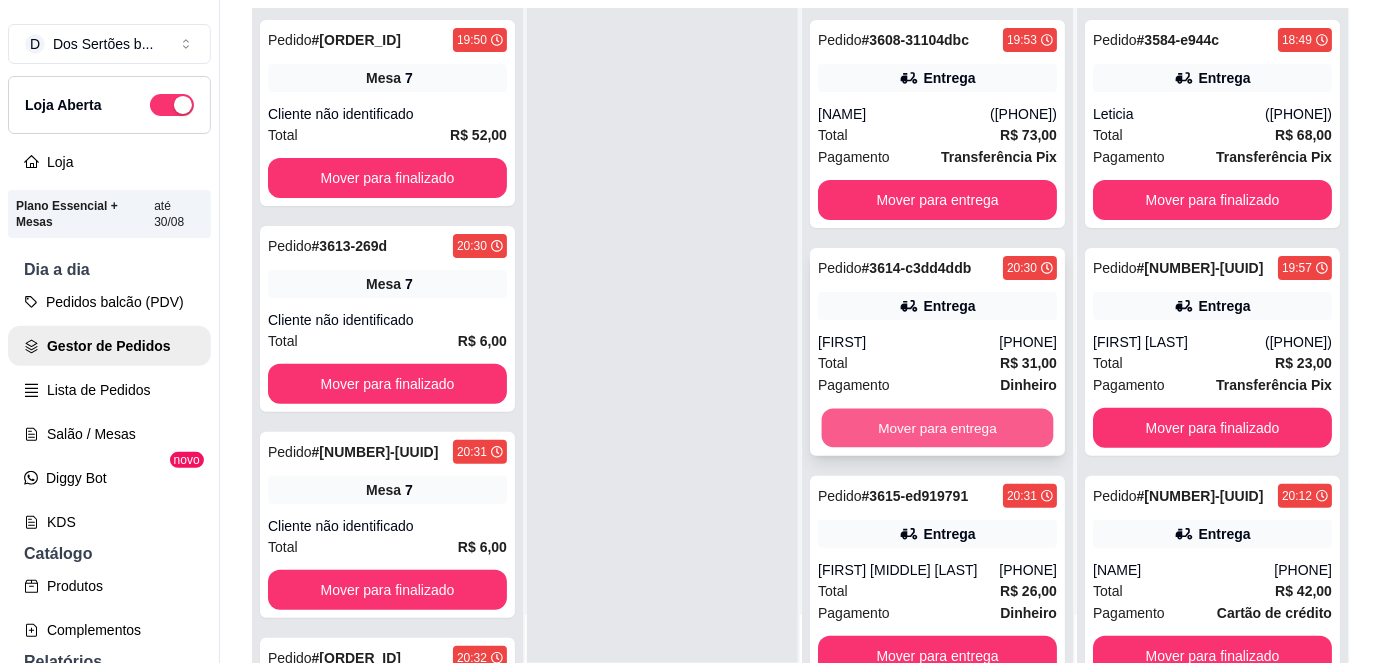 click on "Mover para entrega" at bounding box center (938, 428) 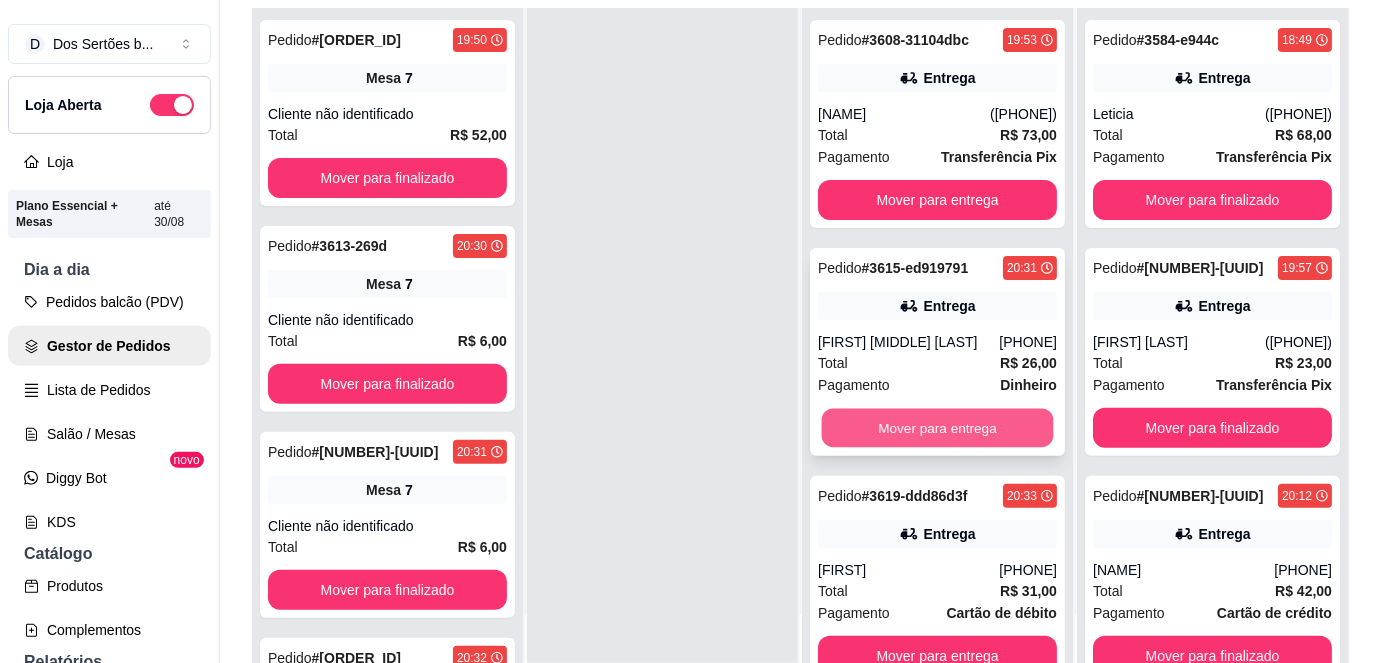 click on "Mover para entrega" at bounding box center (938, 428) 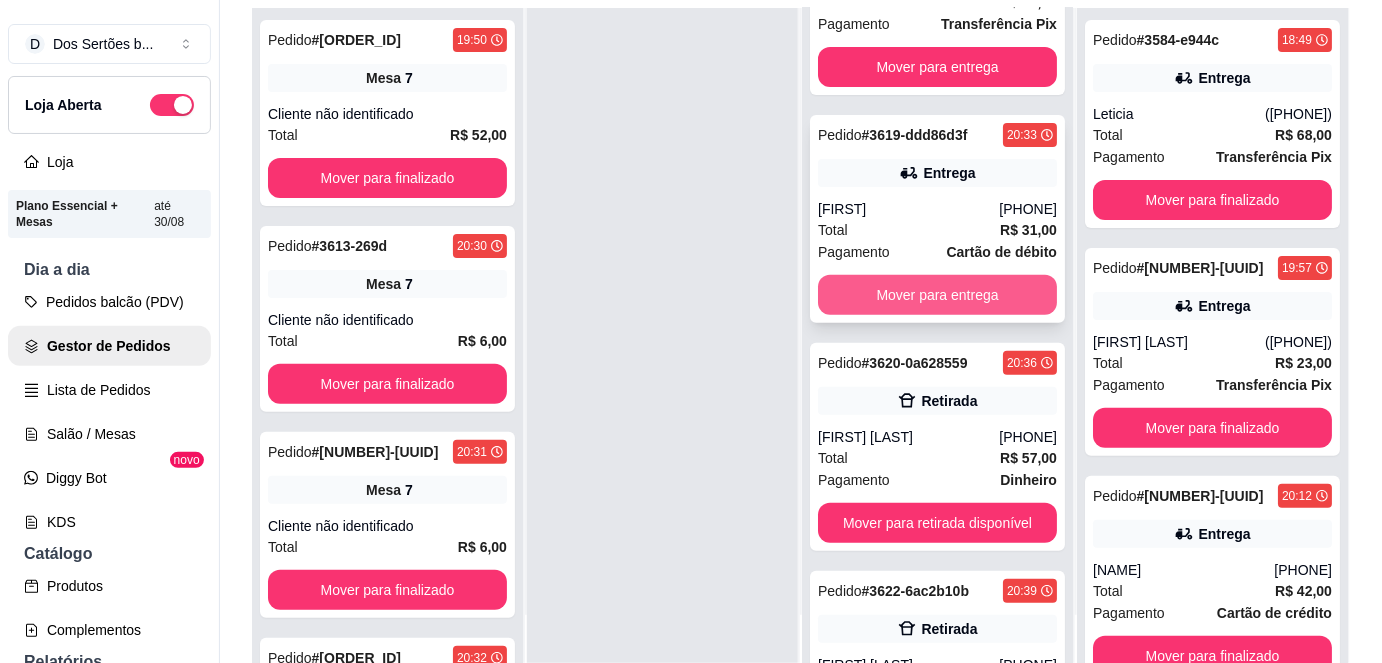 scroll, scrollTop: 173, scrollLeft: 0, axis: vertical 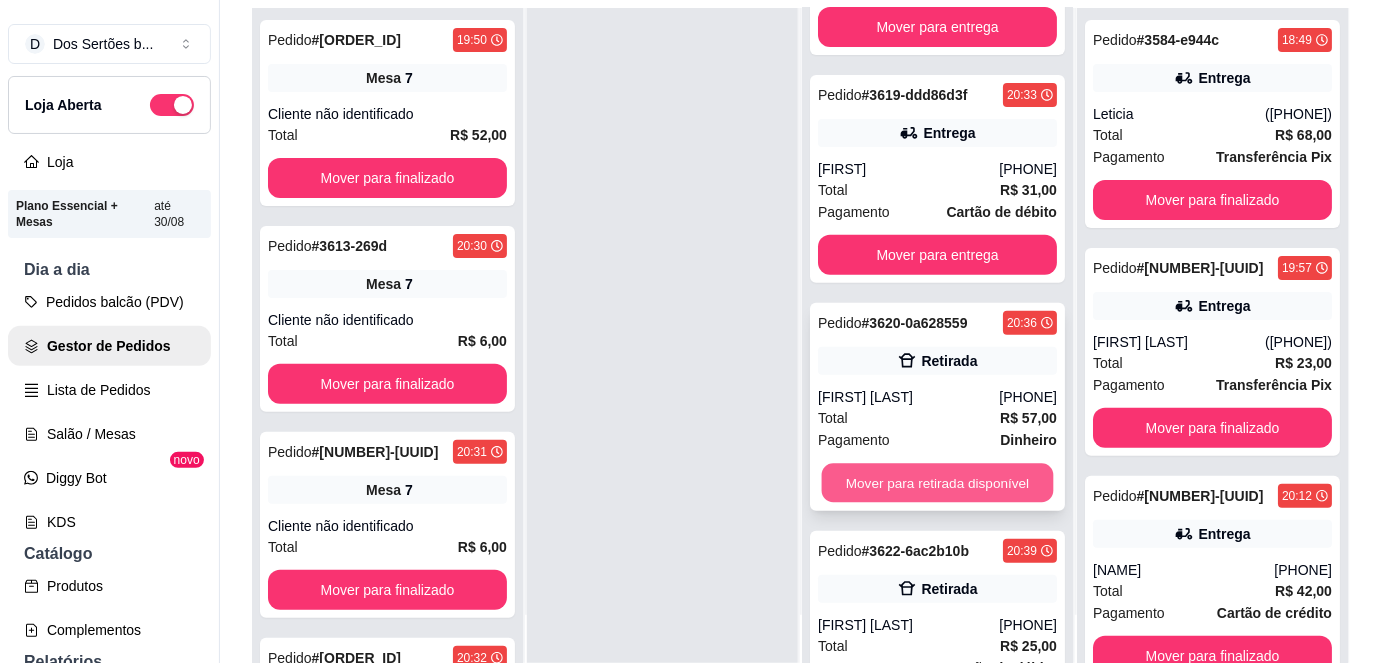 click on "Mover para retirada disponível" at bounding box center [938, 483] 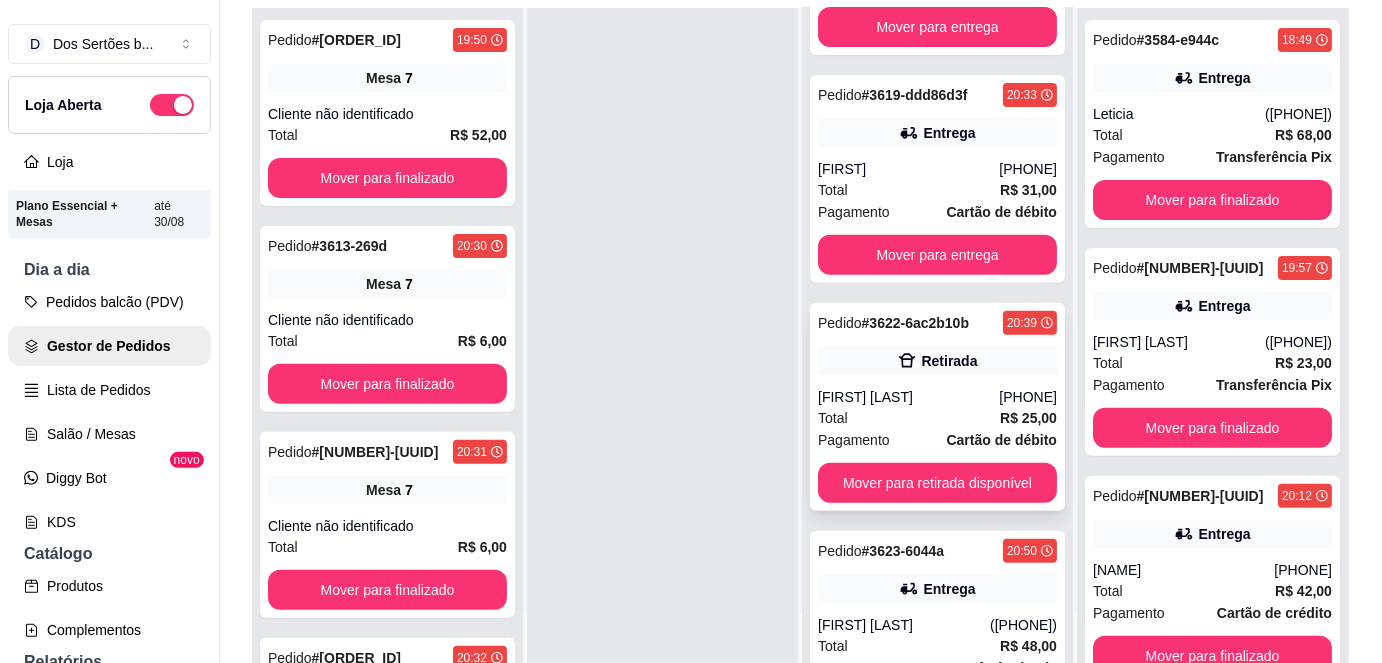 scroll, scrollTop: 0, scrollLeft: 0, axis: both 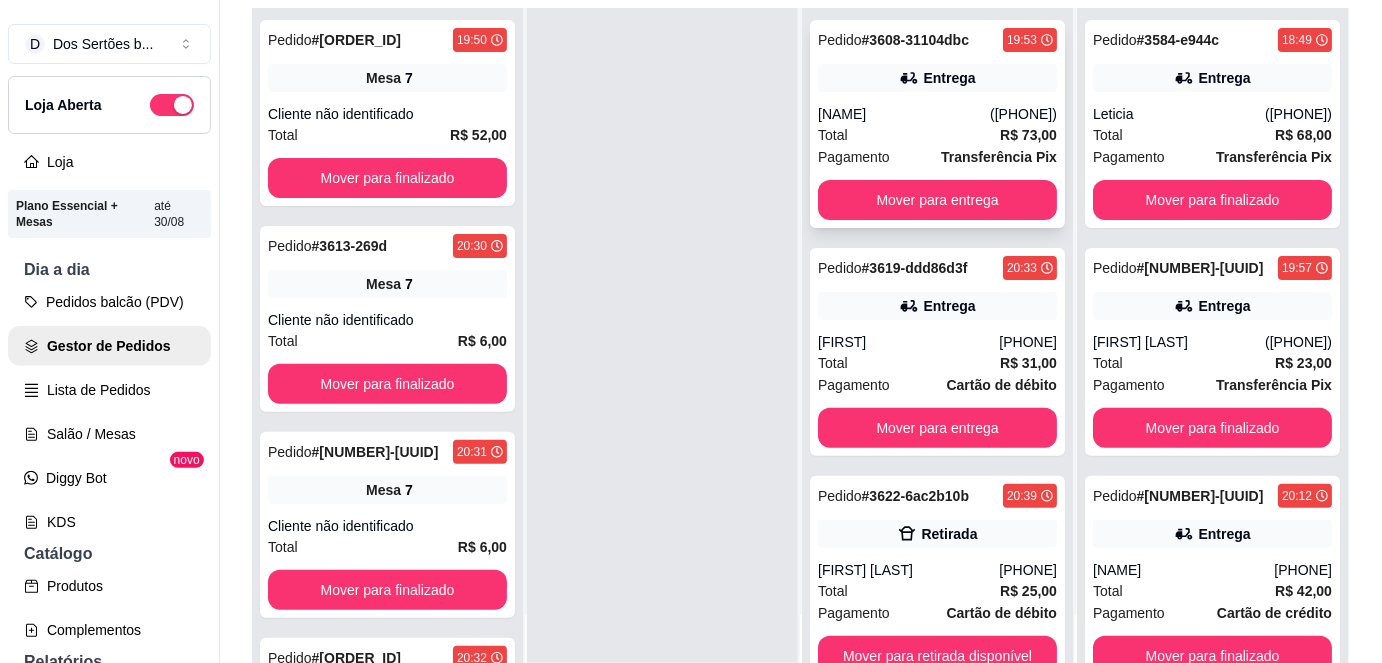 click on "Total R$ 73,00" at bounding box center (937, 135) 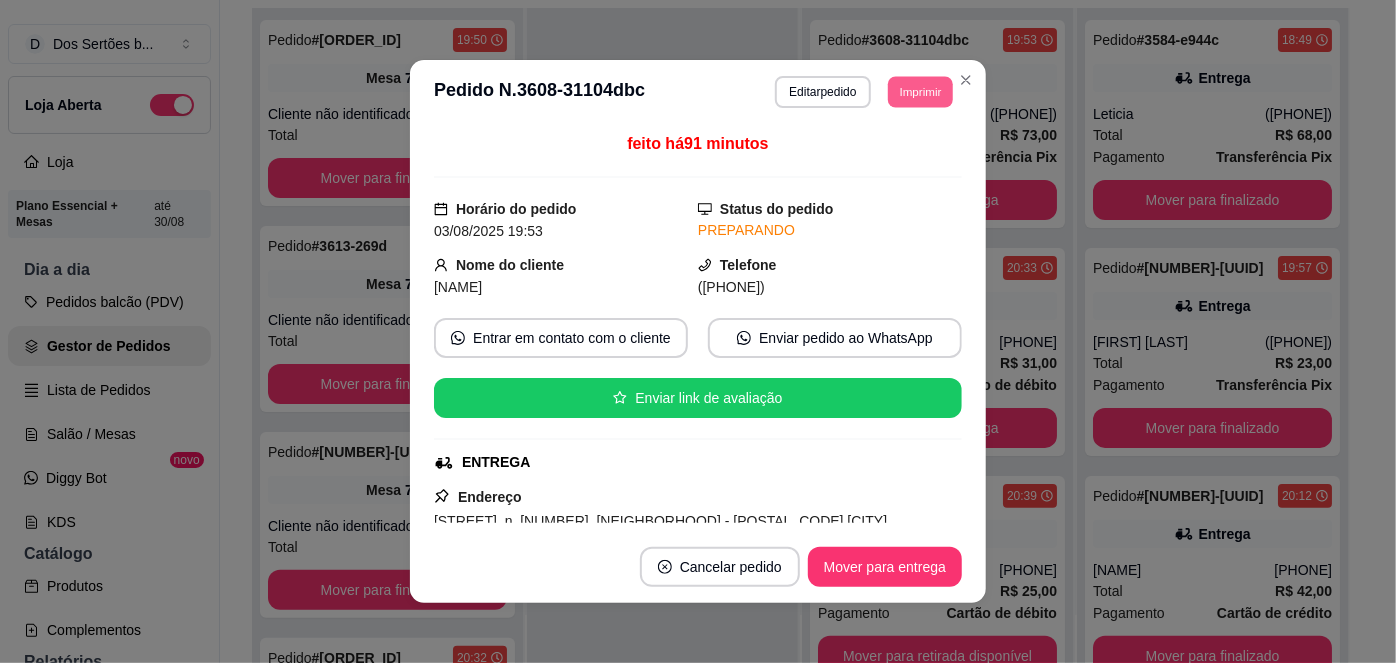click on "Imprimir" at bounding box center (920, 91) 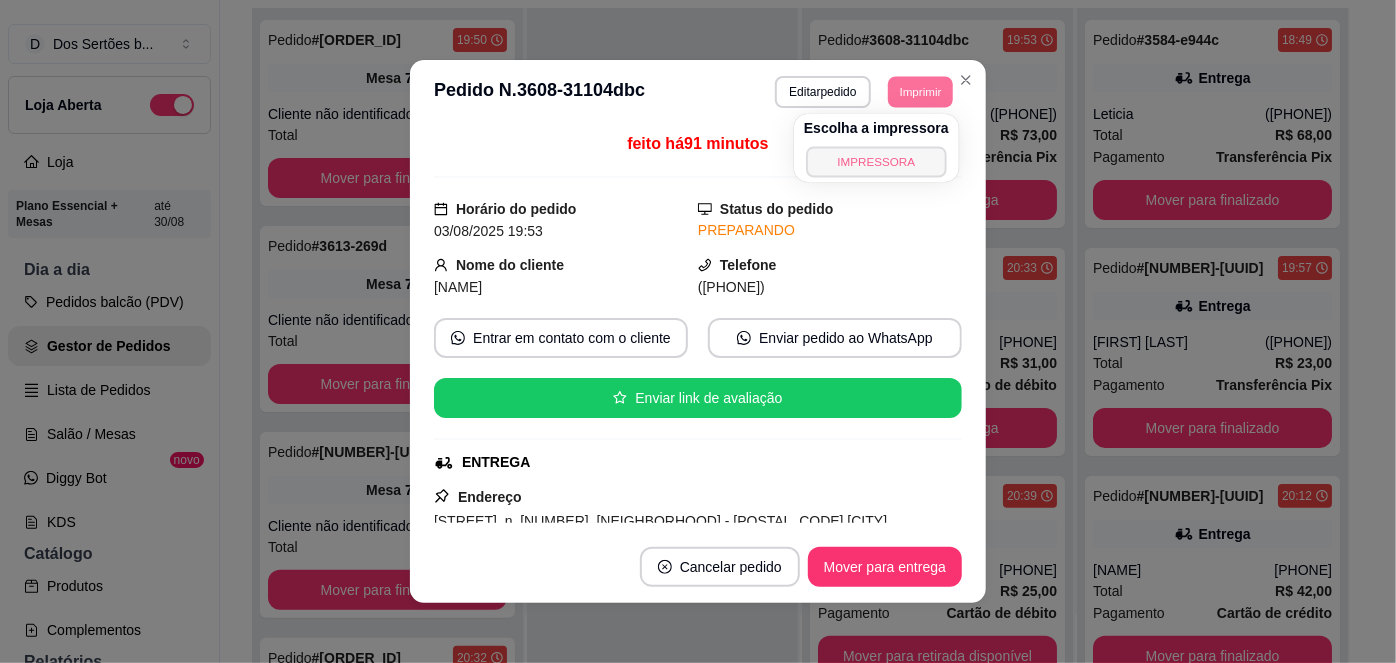 click on "IMPRESSORA" at bounding box center (876, 161) 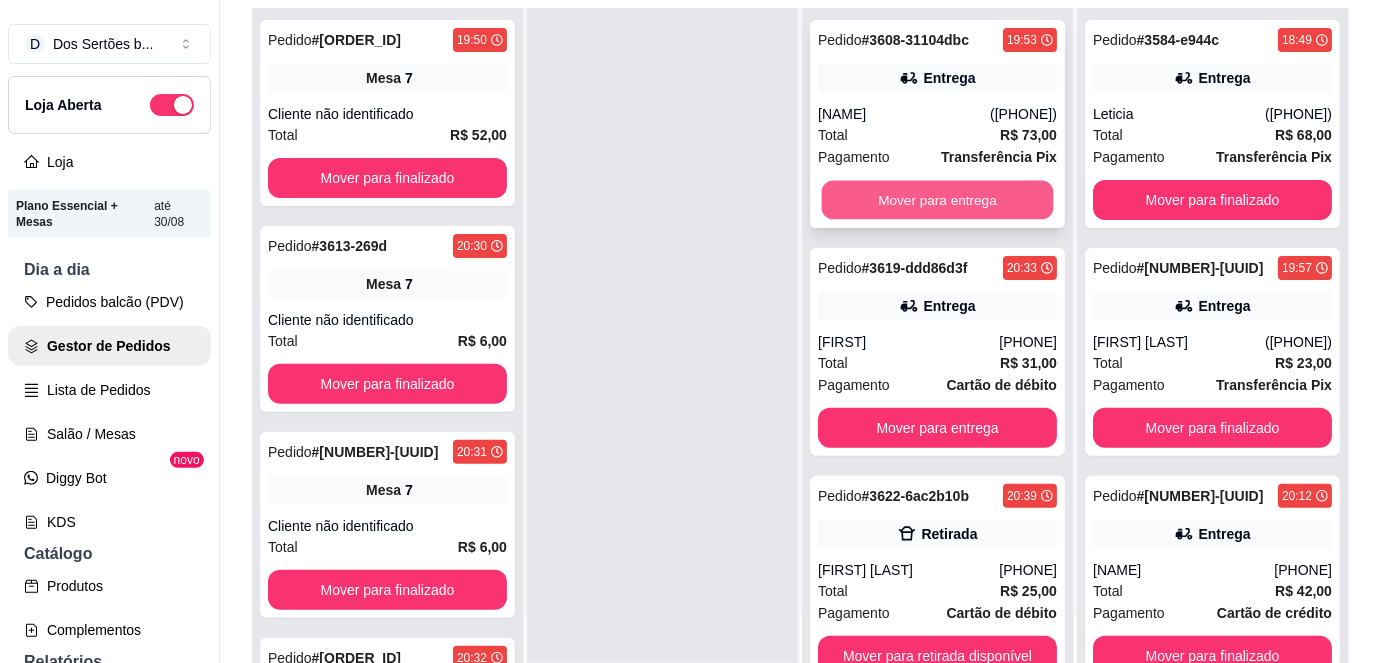click on "Mover para entrega" at bounding box center [938, 200] 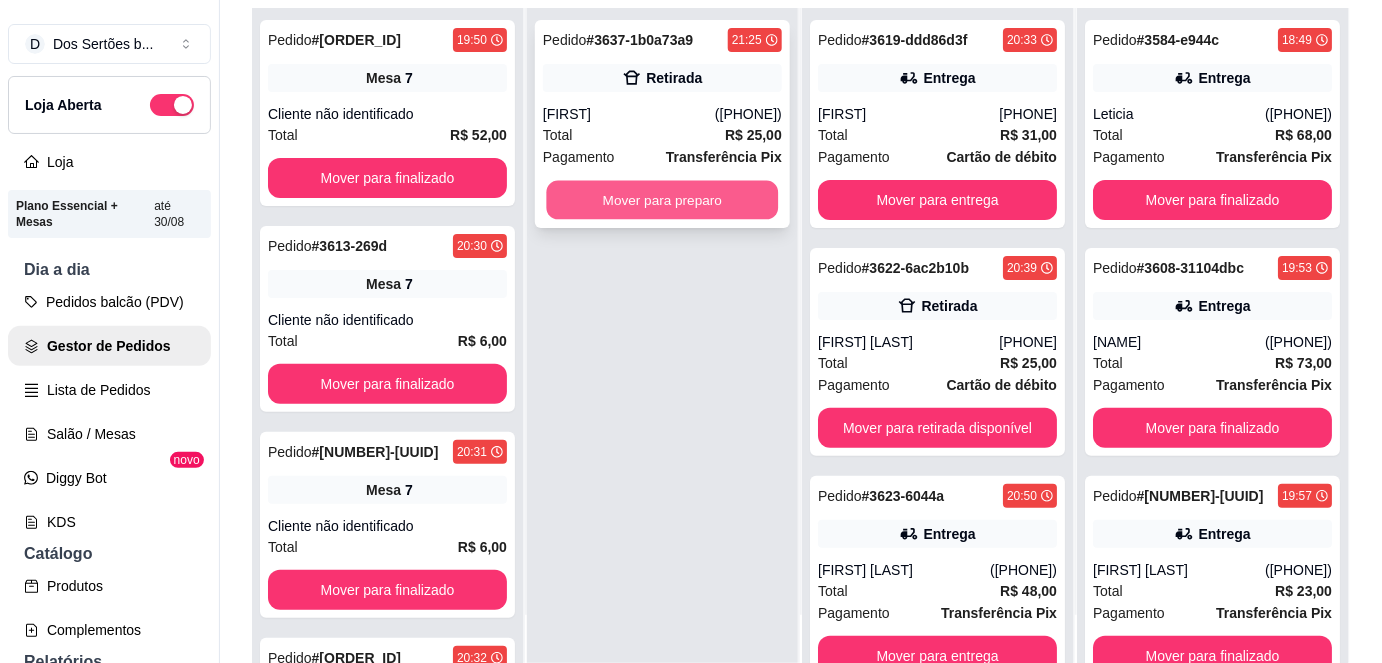 click on "Mover para preparo" at bounding box center (663, 200) 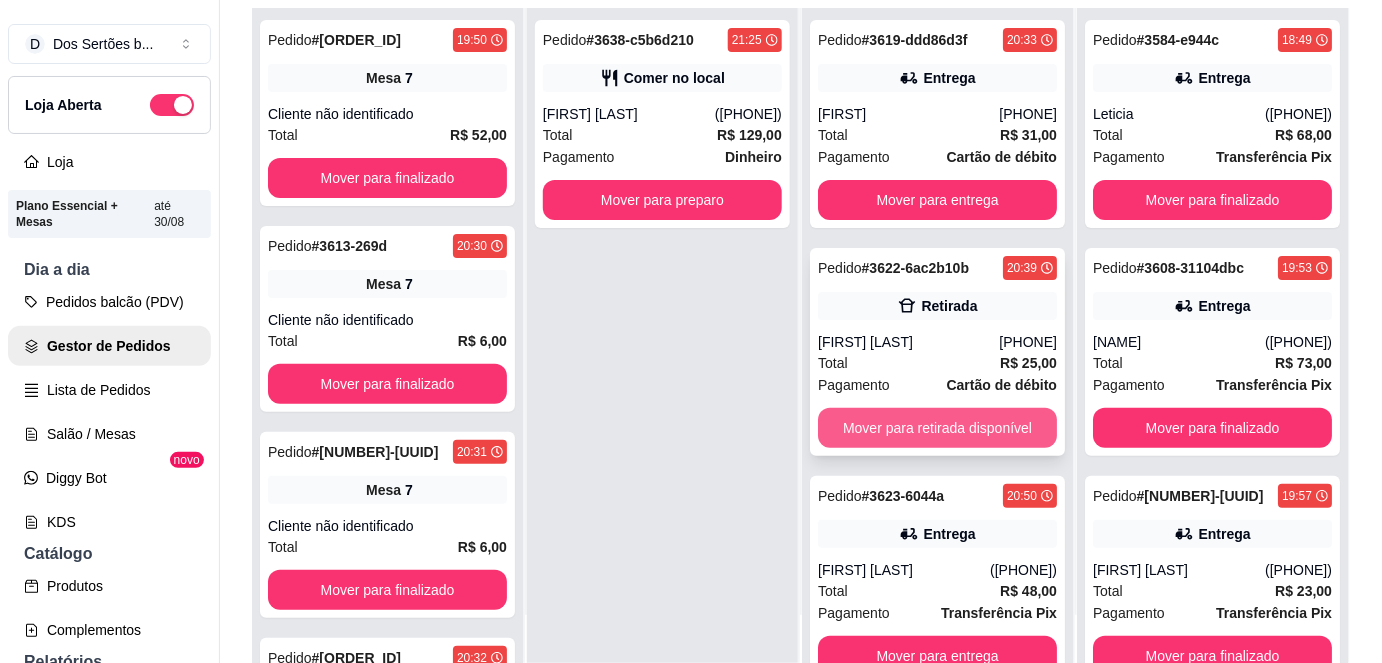 click on "Mover para retirada disponível" at bounding box center [937, 428] 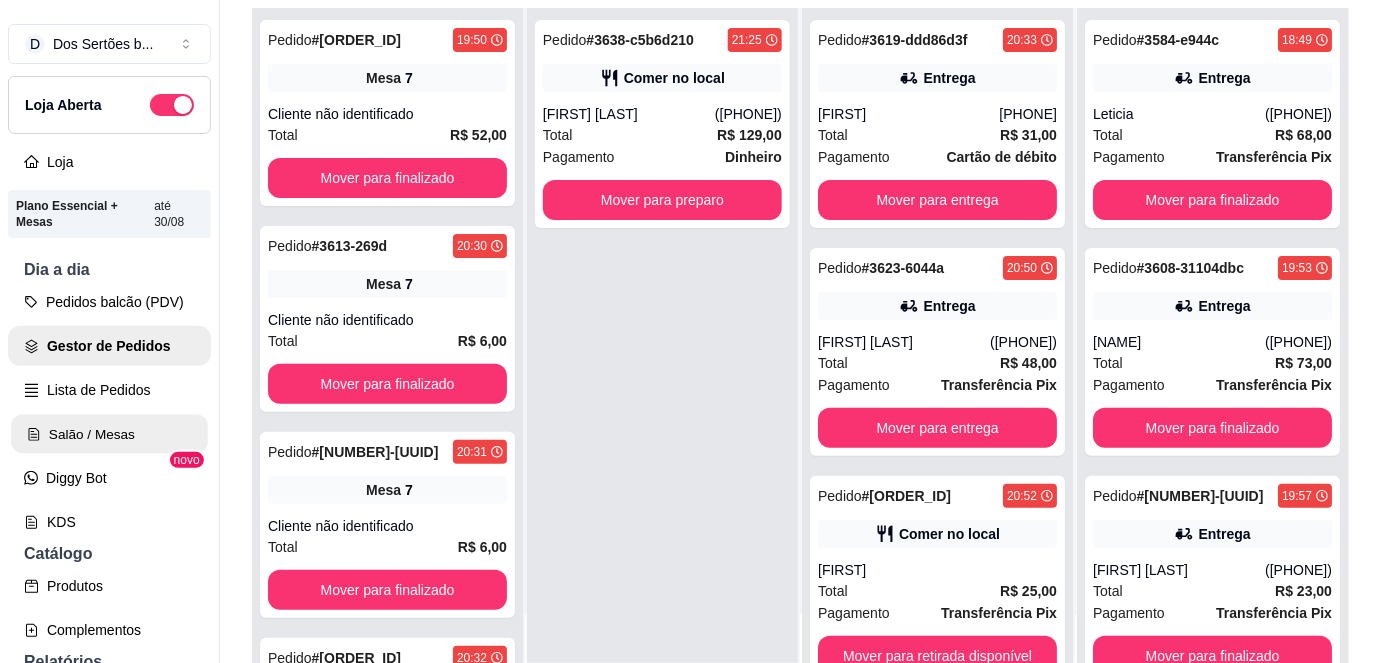 click on "Salão / Mesas" at bounding box center (109, 434) 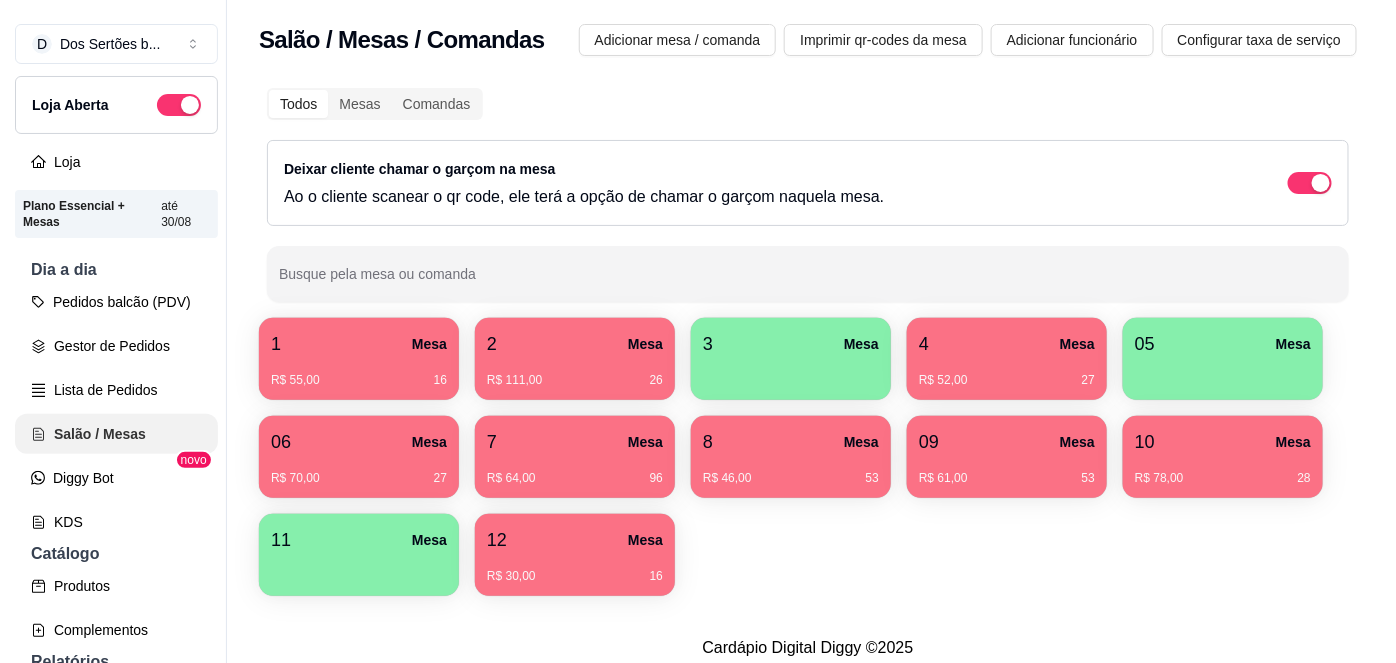 scroll, scrollTop: 0, scrollLeft: 0, axis: both 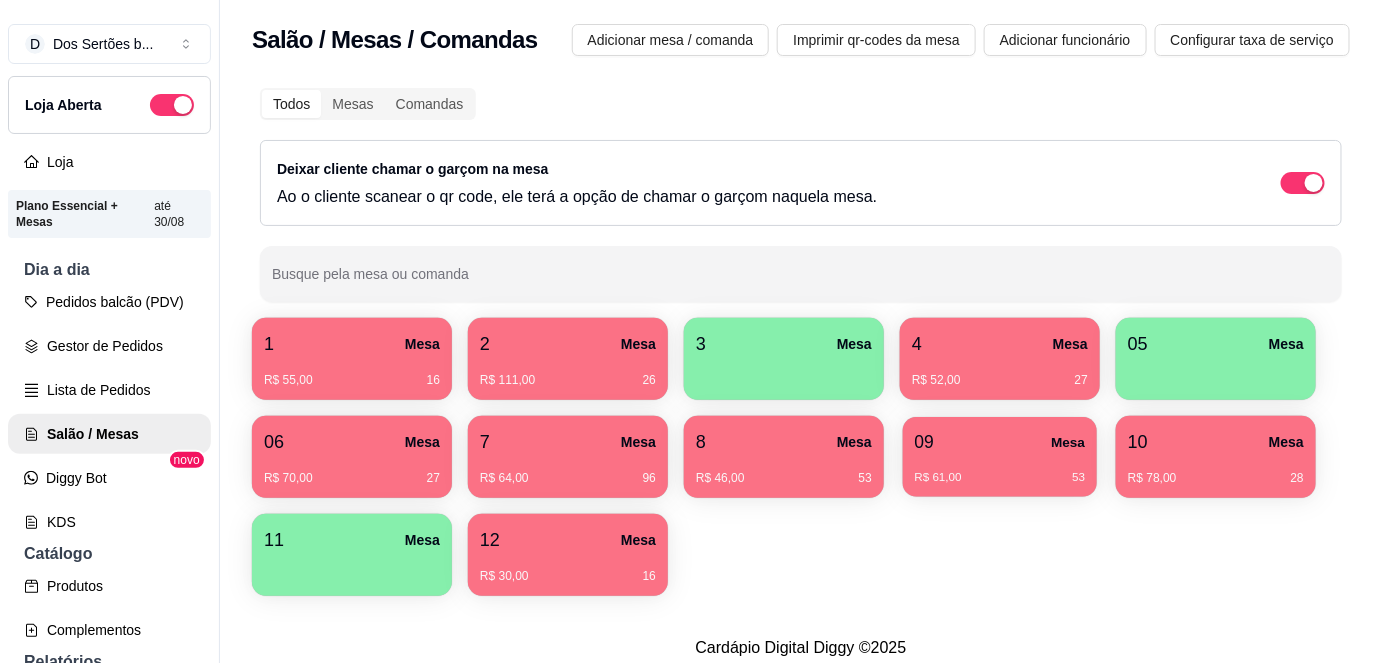 click on "R$ 61,00 53" at bounding box center [1000, 478] 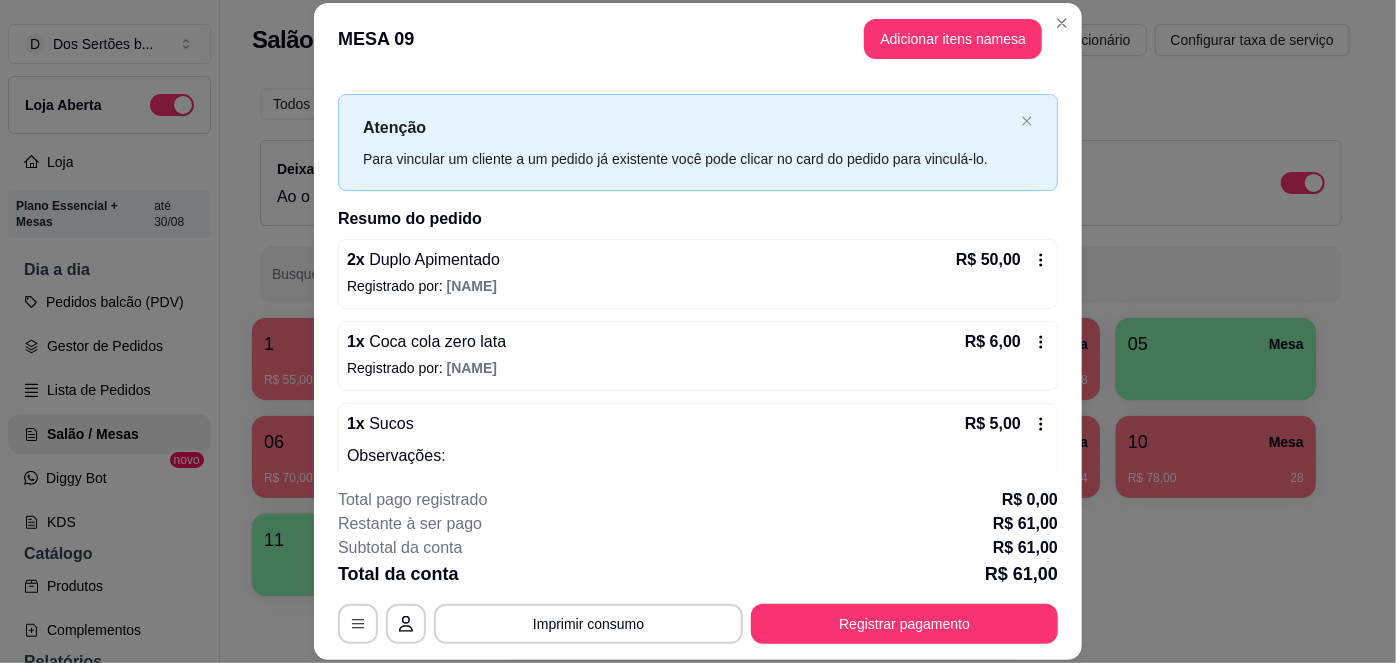 scroll, scrollTop: 88, scrollLeft: 0, axis: vertical 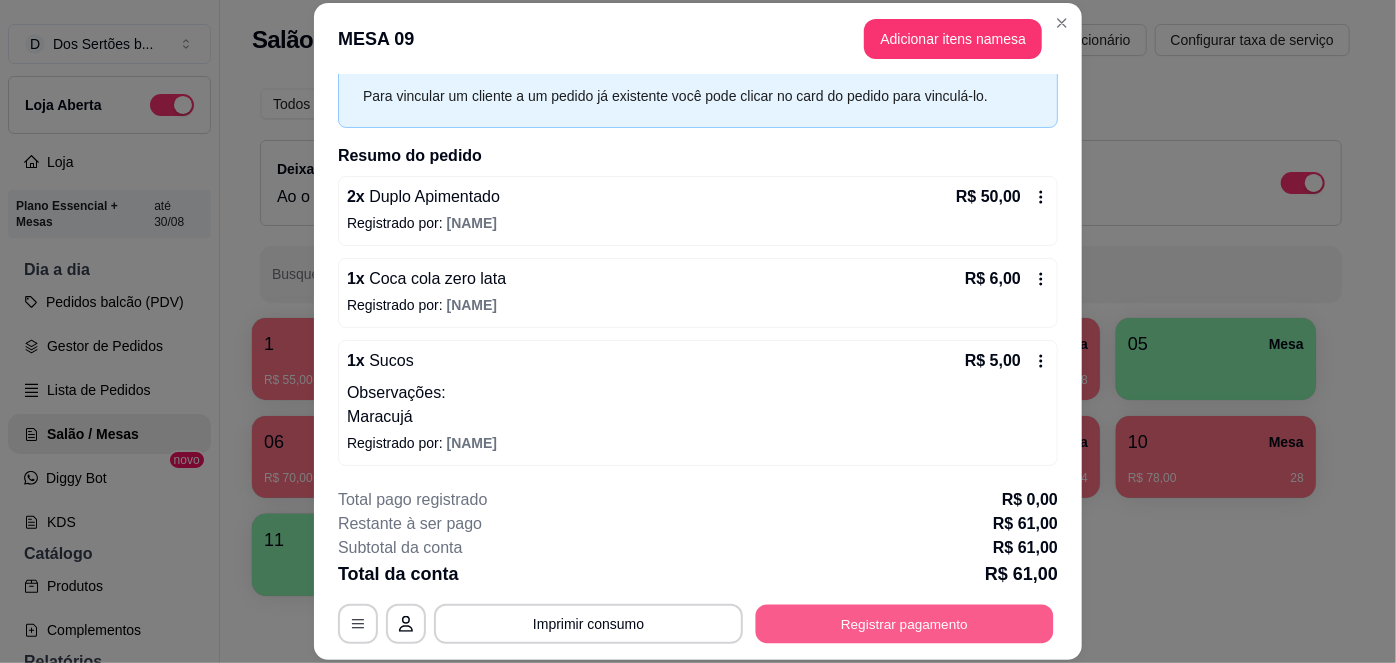 click on "Registrar pagamento" at bounding box center [905, 623] 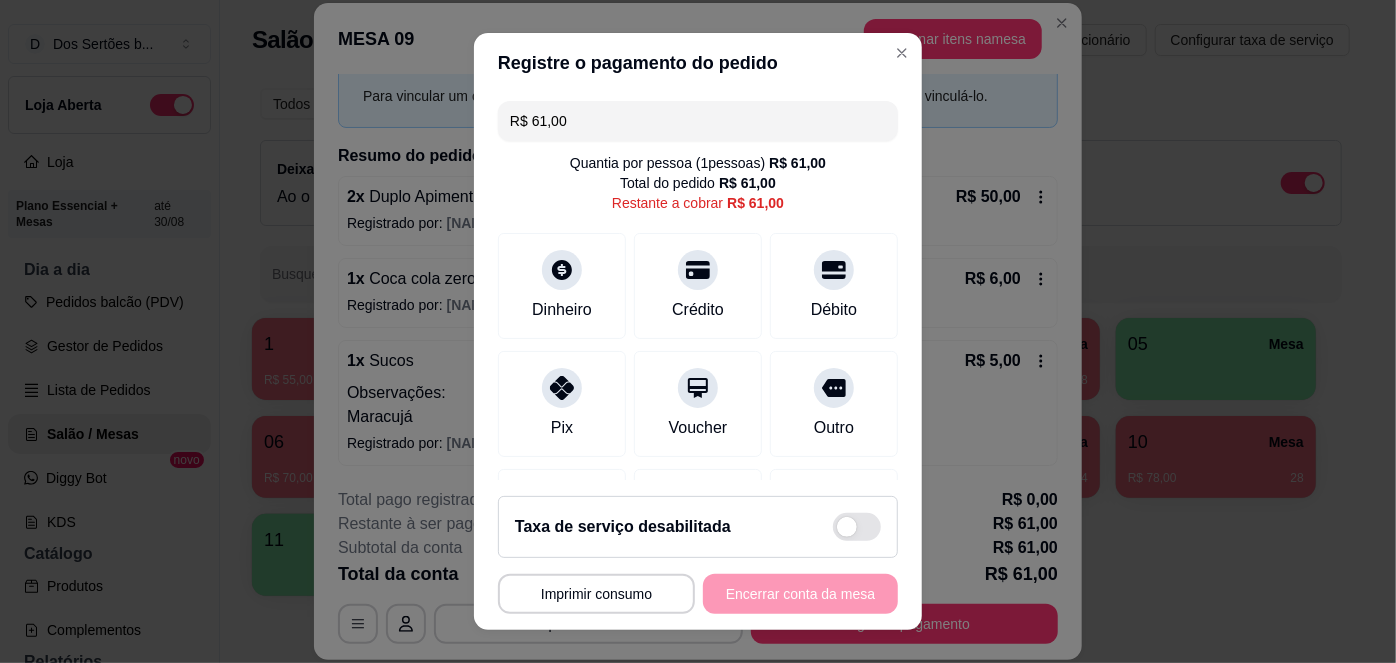 click on "R$ 61,00" at bounding box center (698, 121) 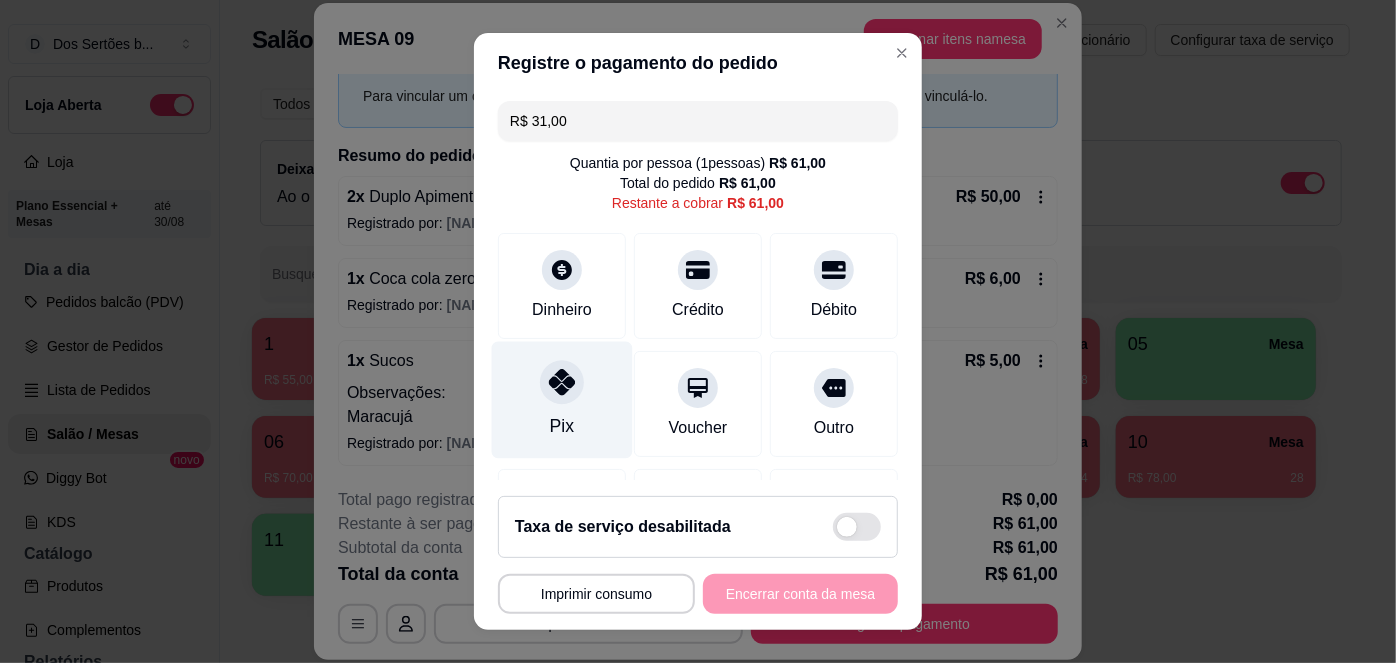 click 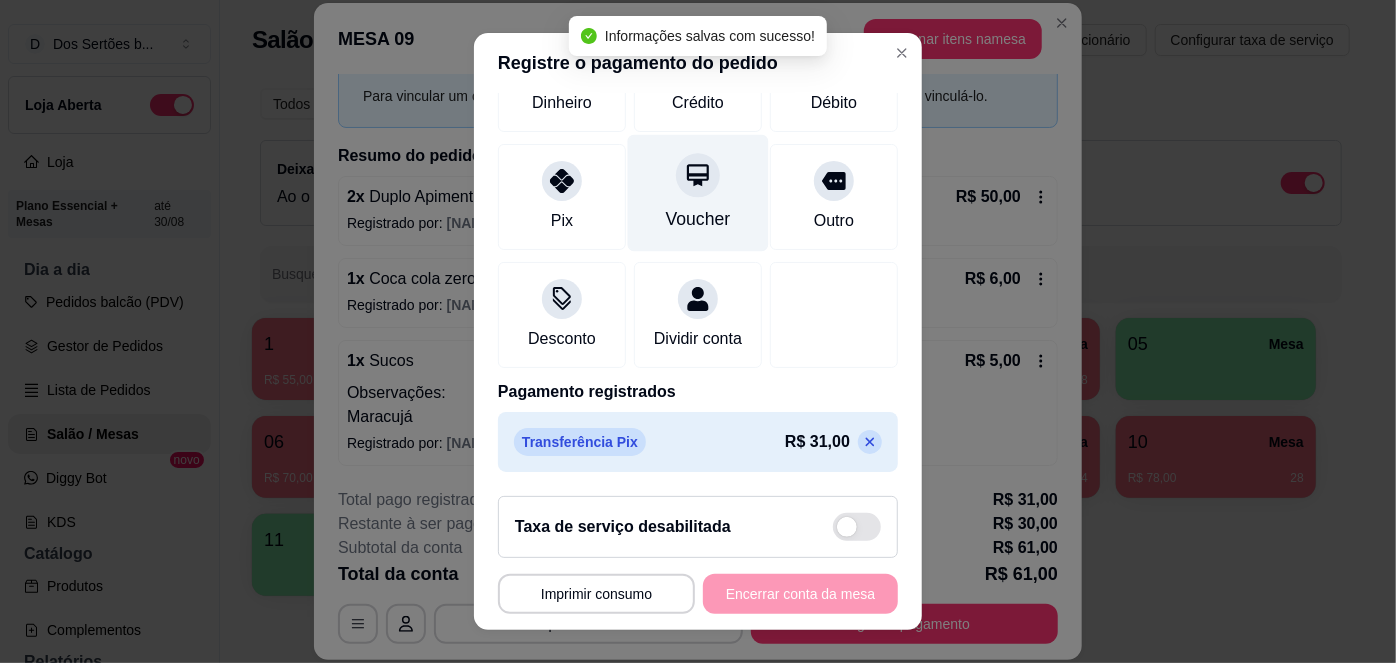 scroll, scrollTop: 0, scrollLeft: 0, axis: both 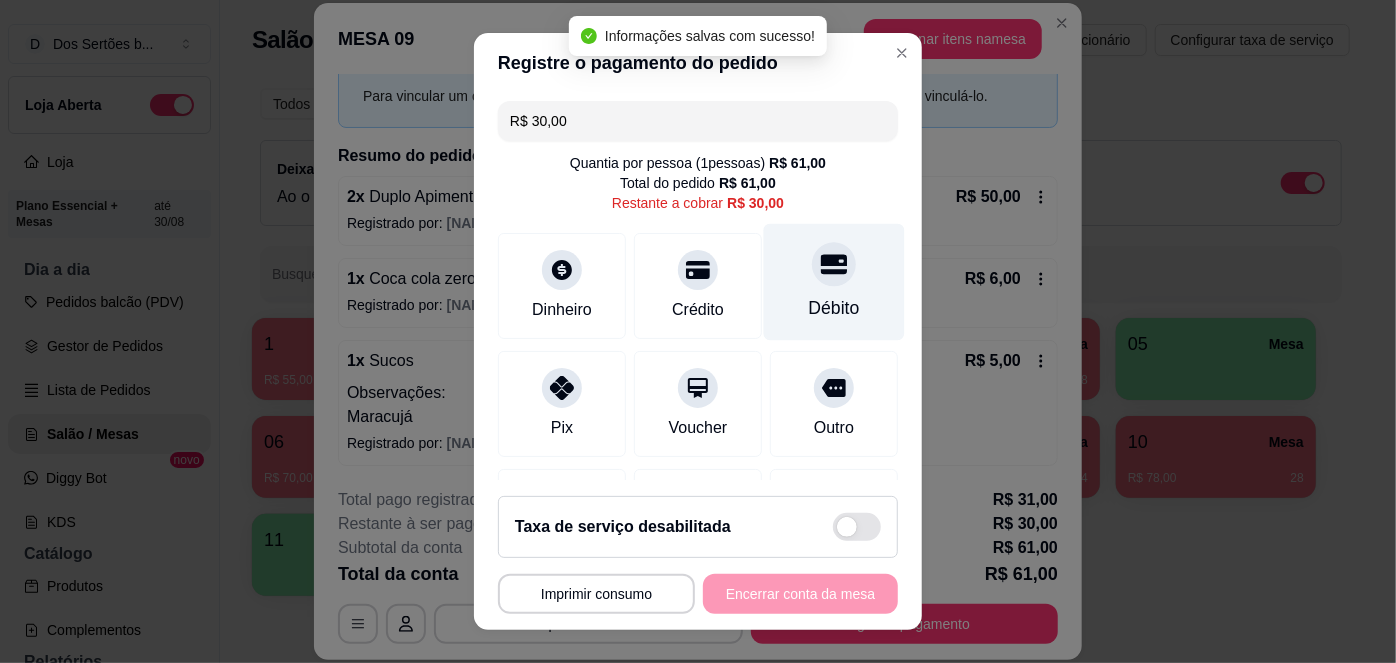click at bounding box center (834, 265) 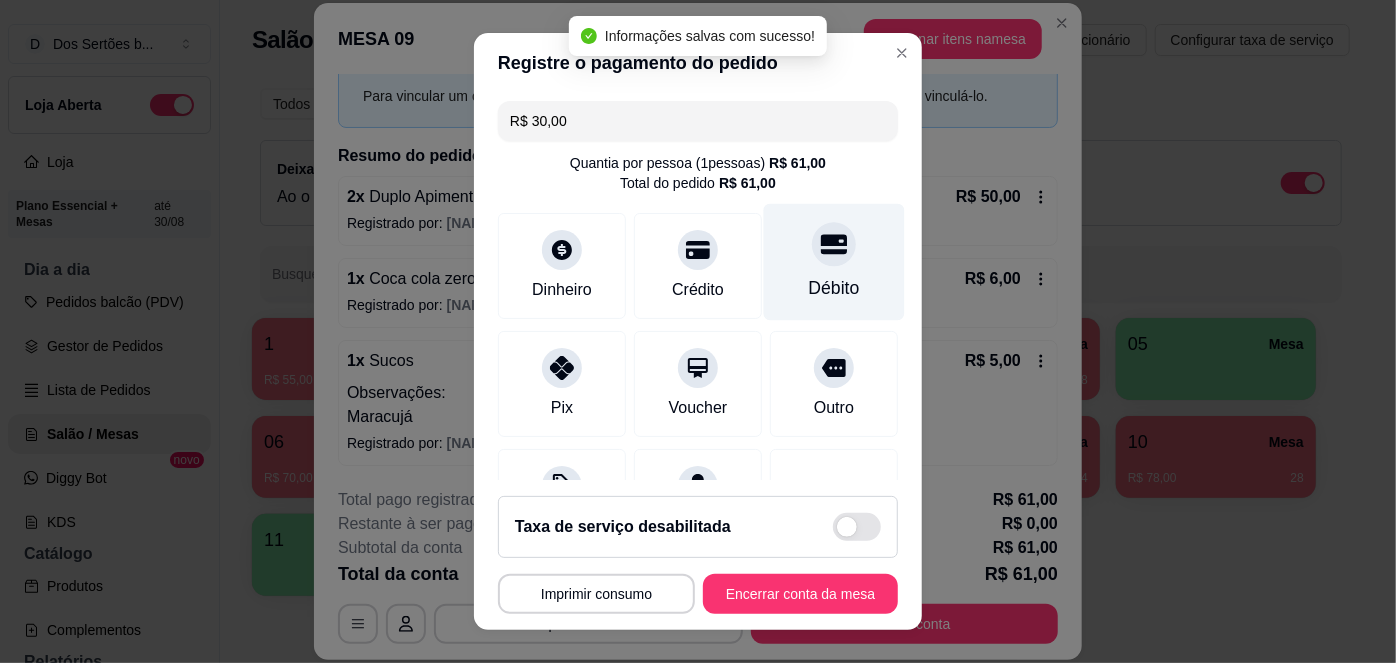 type on "R$ 0,00" 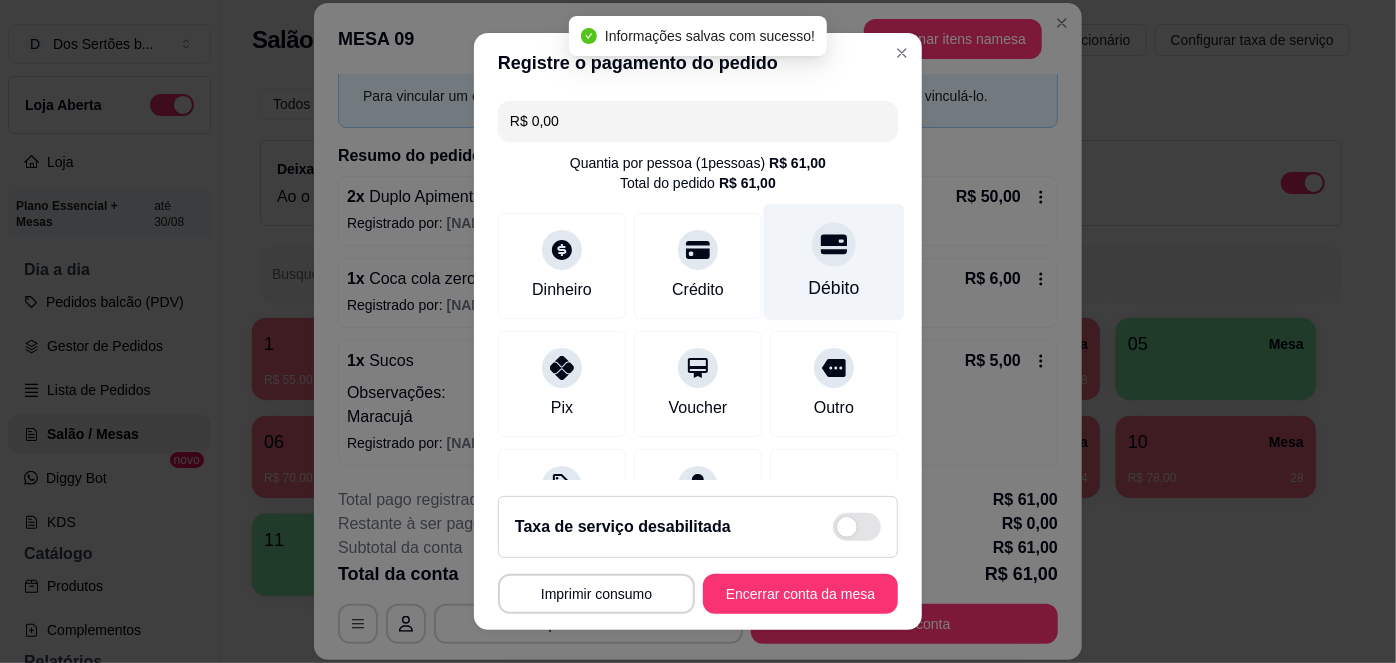 scroll, scrollTop: 285, scrollLeft: 0, axis: vertical 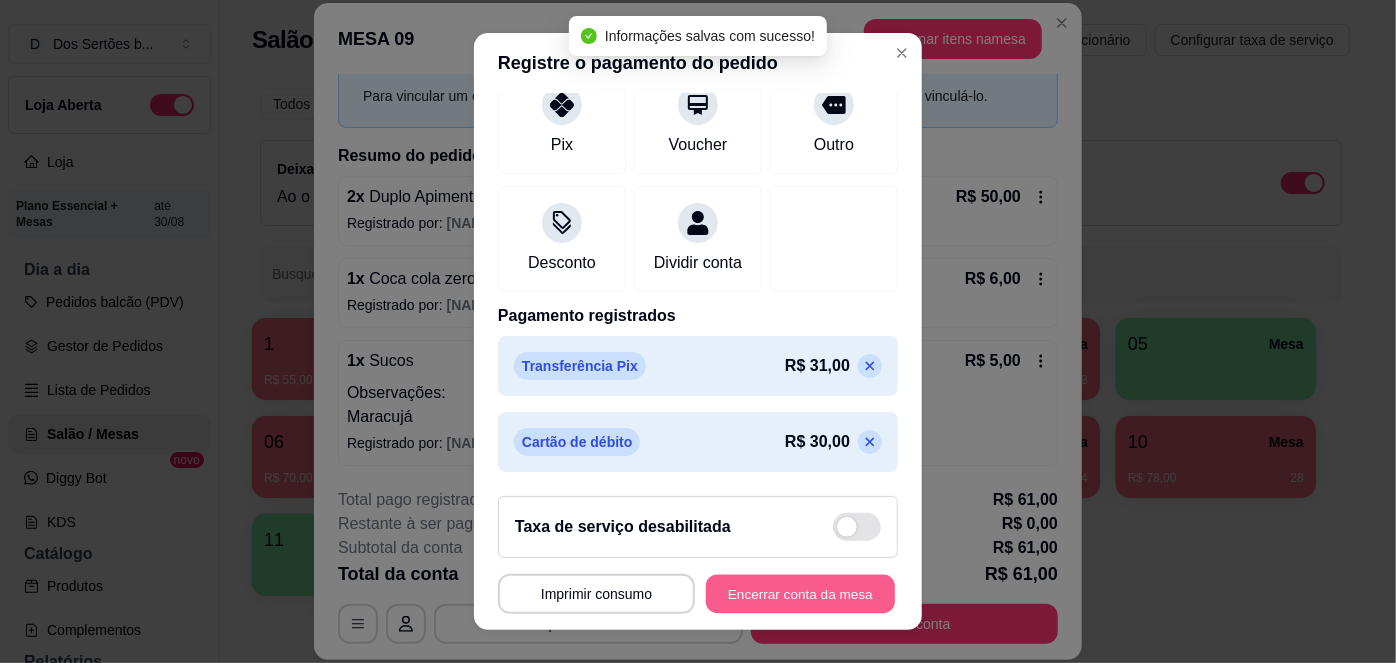 click on "Encerrar conta da mesa" at bounding box center [800, 593] 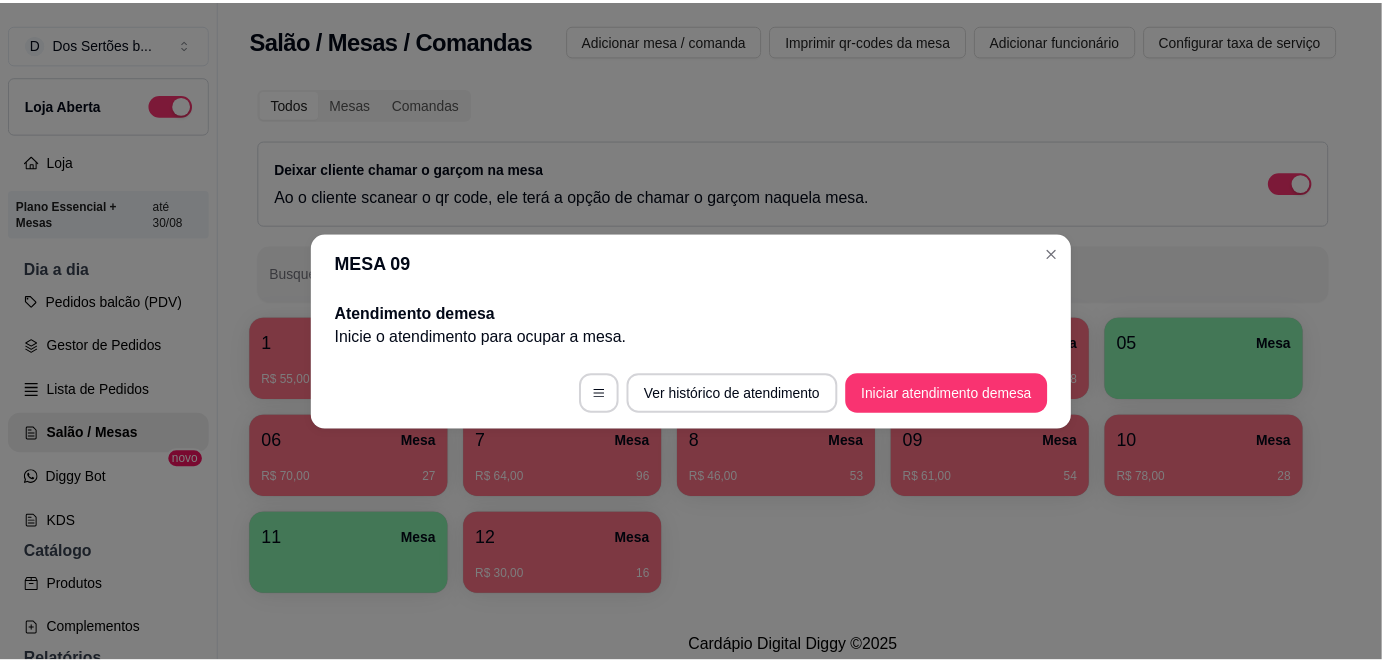 scroll, scrollTop: 0, scrollLeft: 0, axis: both 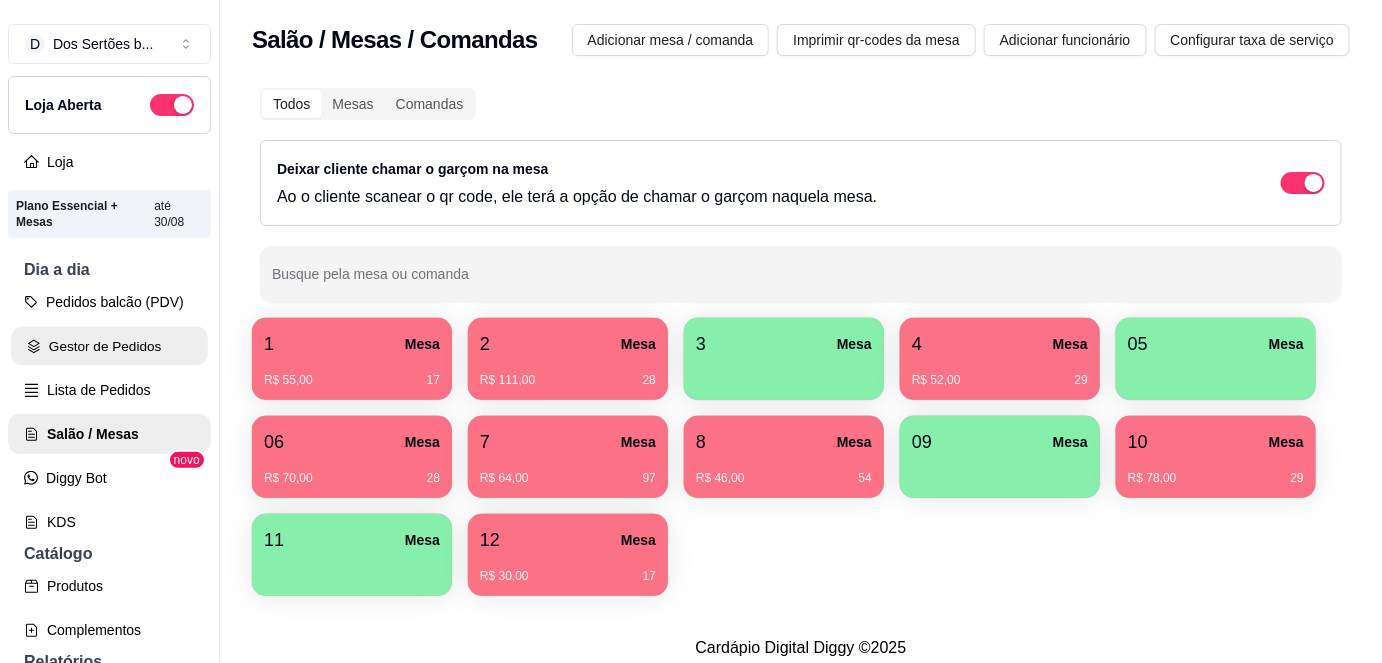 click on "Gestor de Pedidos" at bounding box center (109, 346) 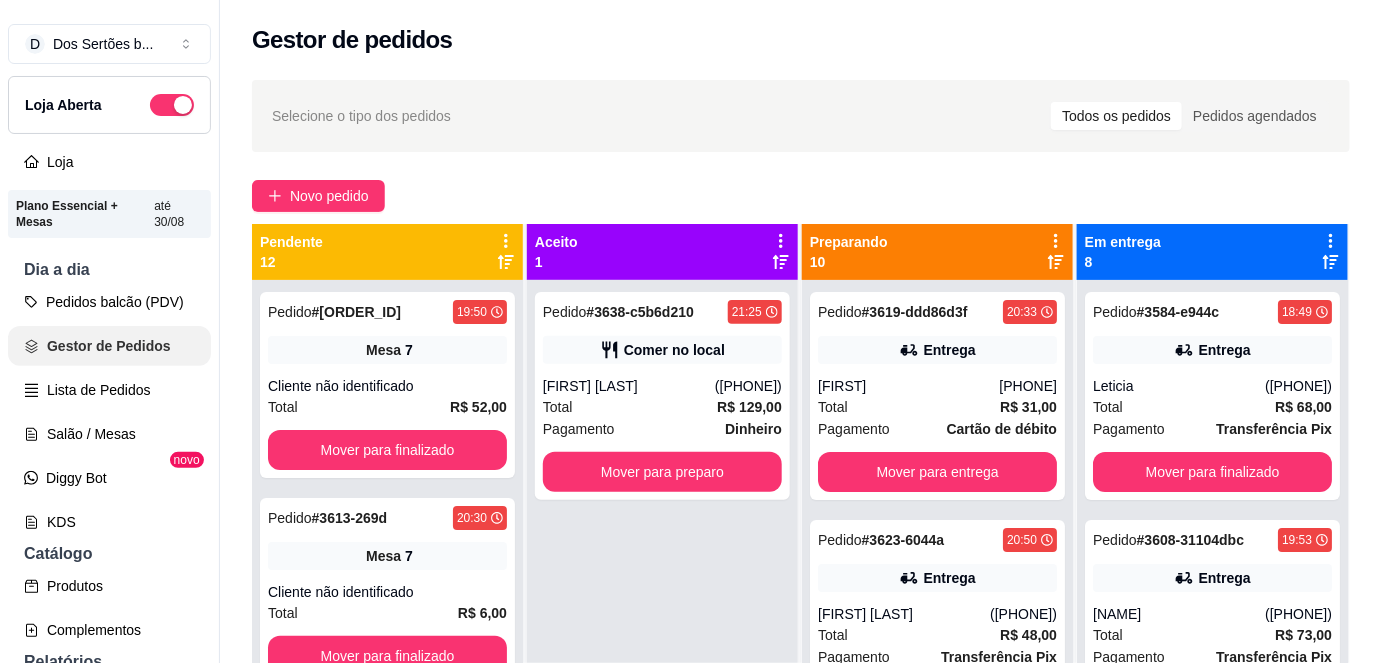 scroll, scrollTop: 0, scrollLeft: 0, axis: both 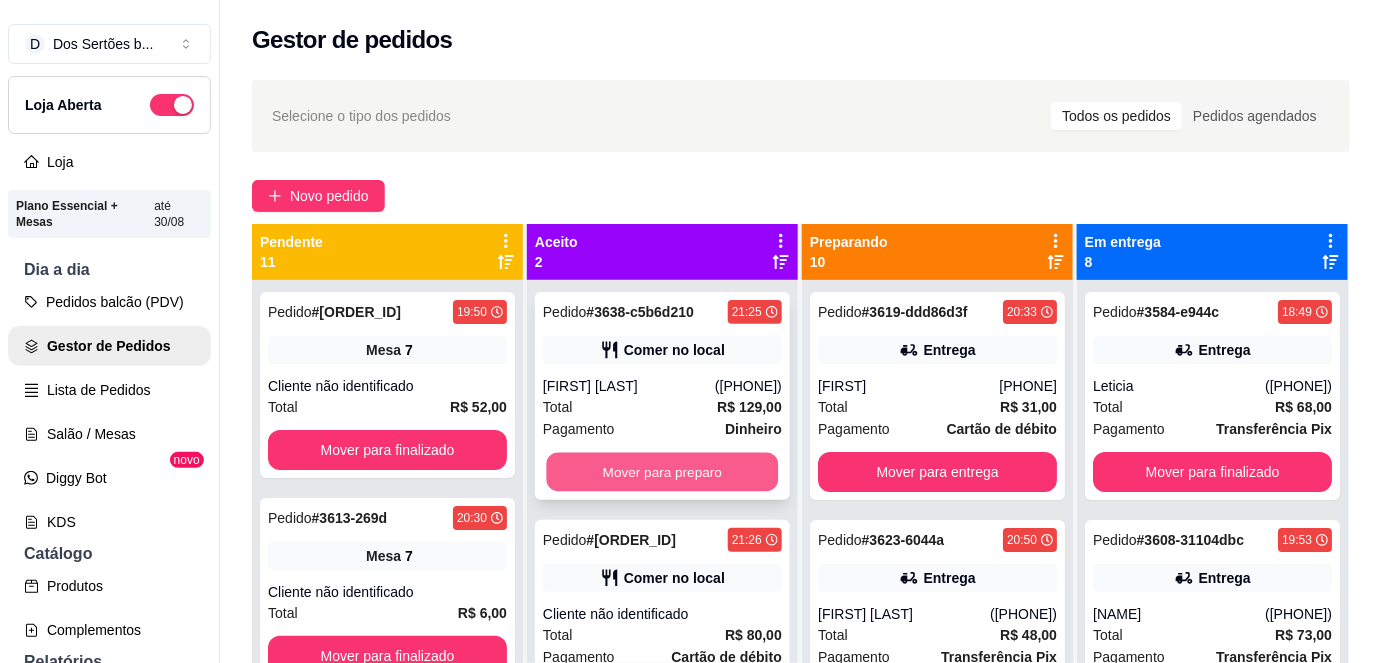 click on "Mover para preparo" at bounding box center (663, 472) 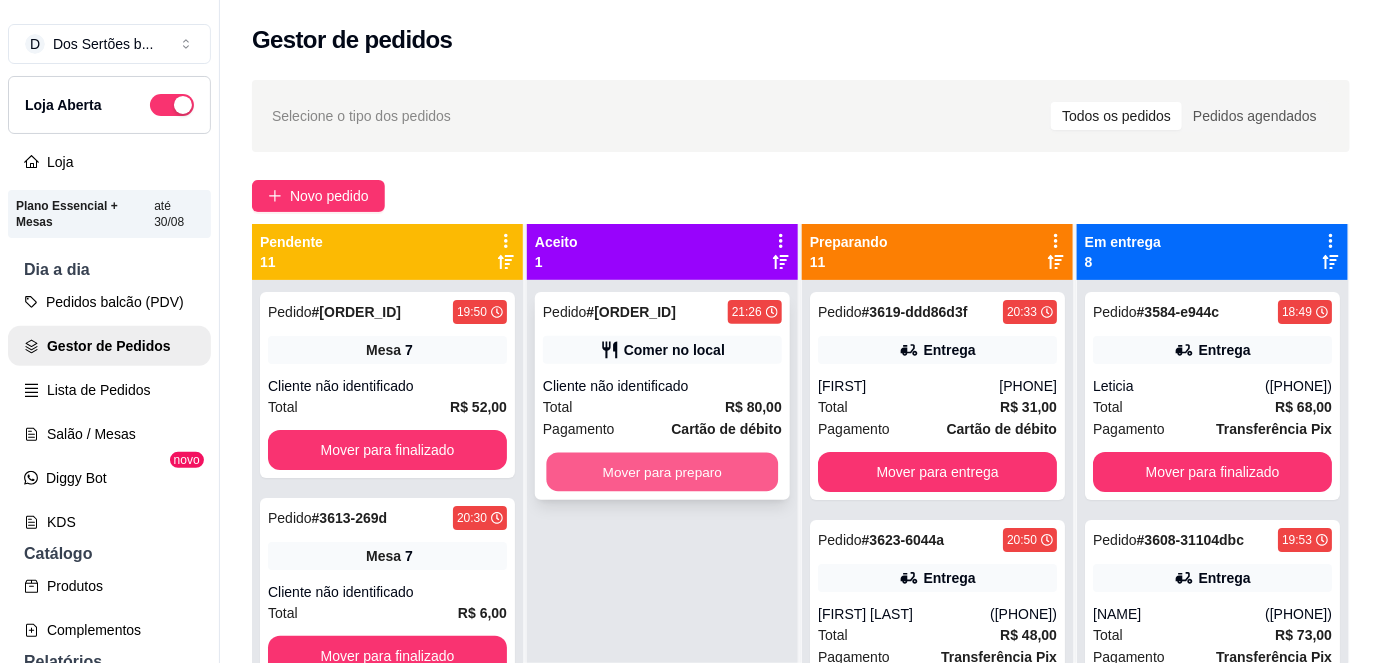 click on "Mover para preparo" at bounding box center [663, 472] 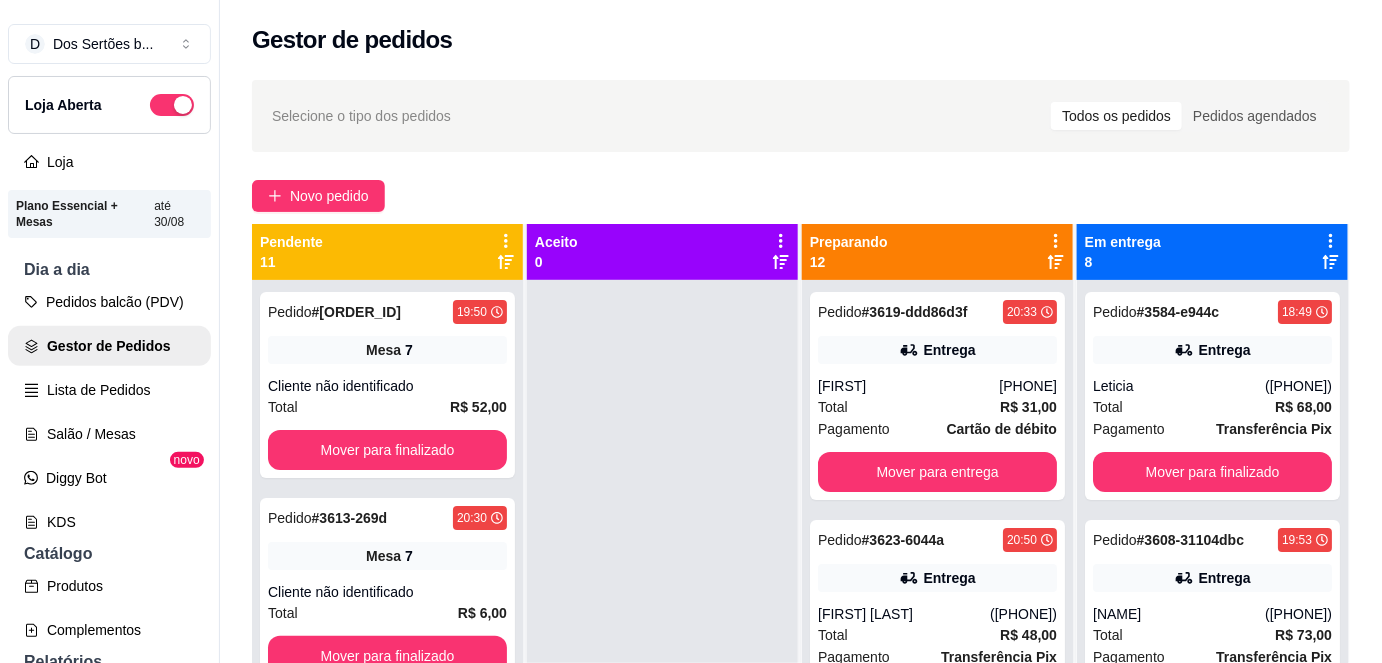 scroll, scrollTop: 56, scrollLeft: 0, axis: vertical 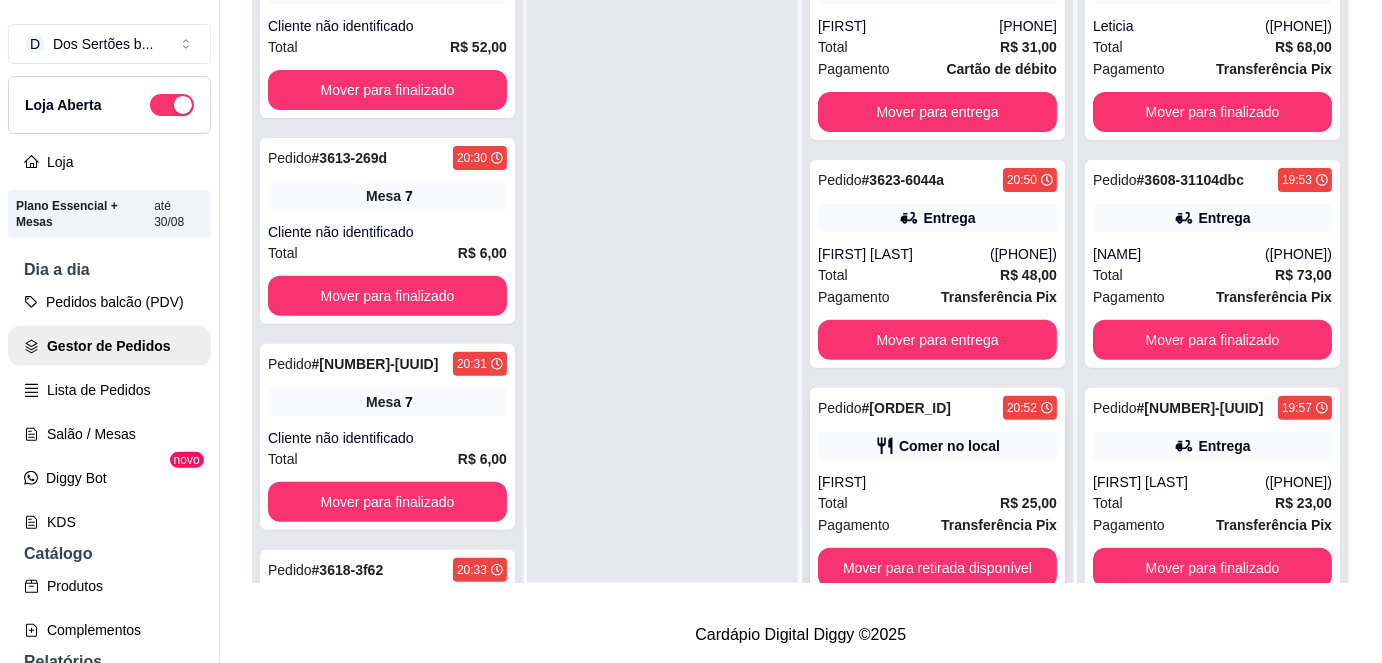 click on "Pedido # 3624-[UUID] [TIME] Comer no local [FIRST] Total R$ 25,00 Pagamento Transferência Pix Mover para retirada disponível" at bounding box center (937, 492) 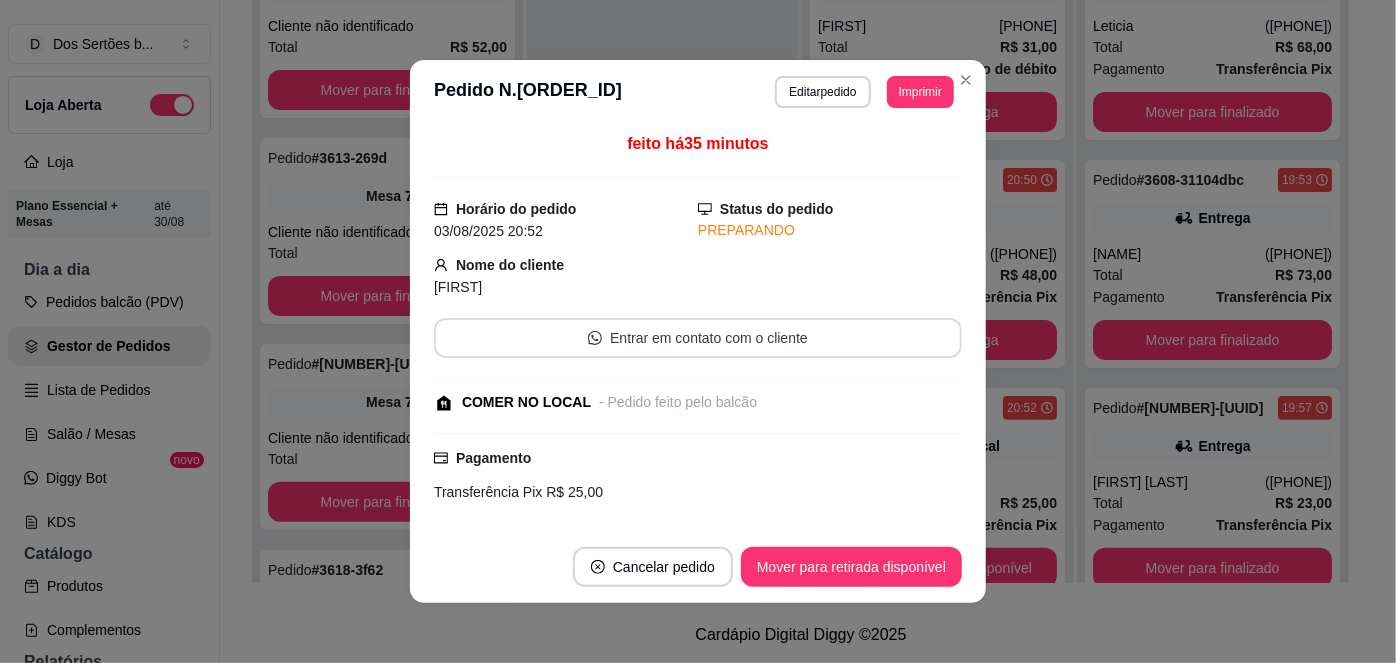 scroll, scrollTop: 279, scrollLeft: 0, axis: vertical 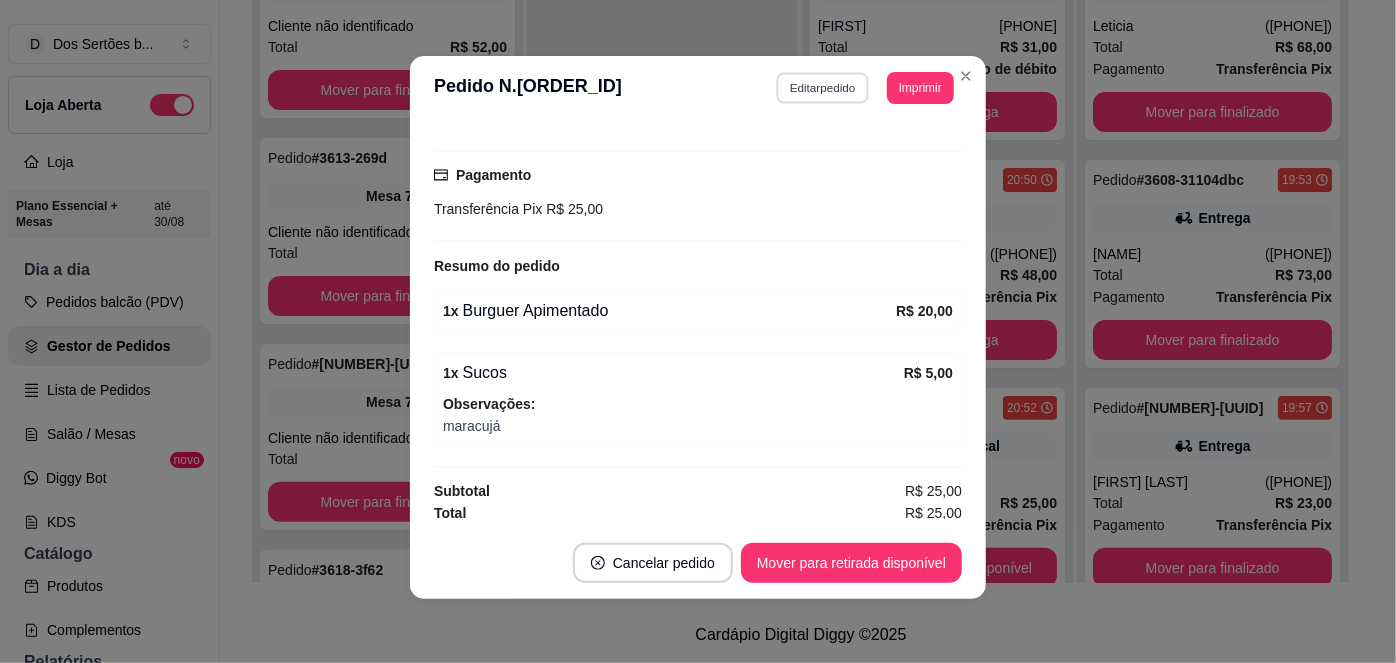 click on "Editar  pedido" at bounding box center (823, 87) 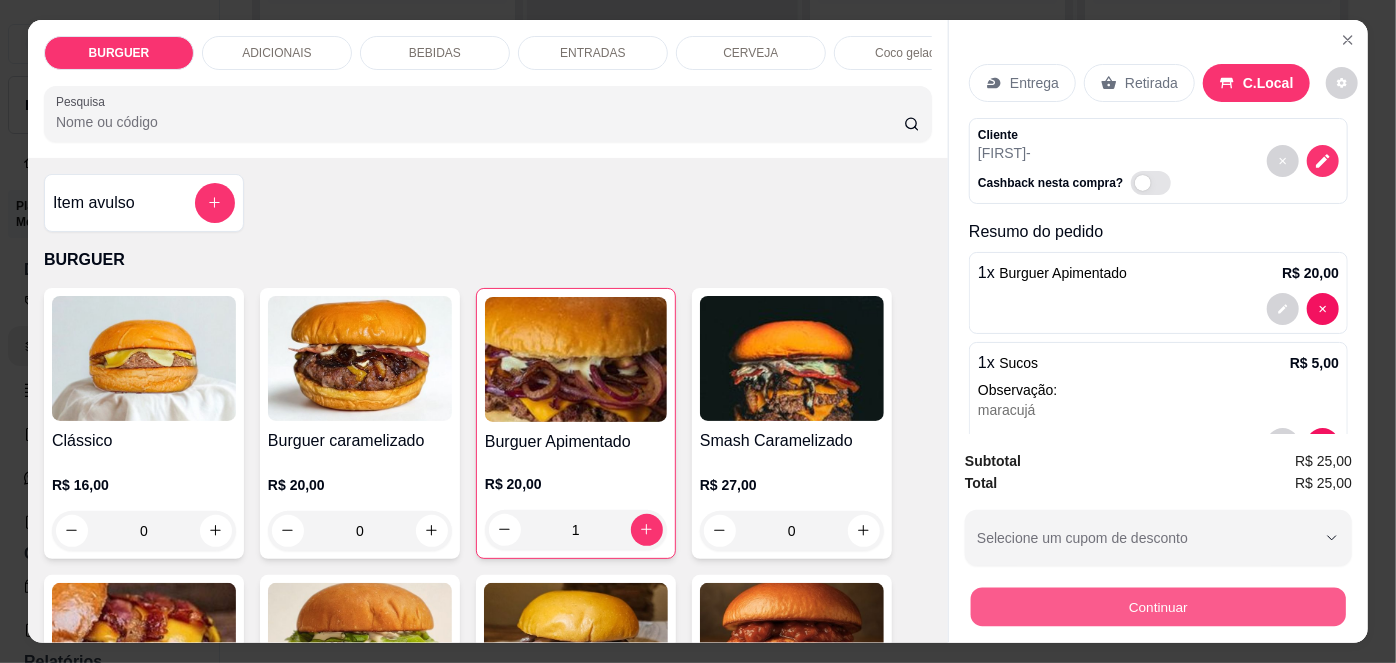 click on "Continuar" at bounding box center [1158, 607] 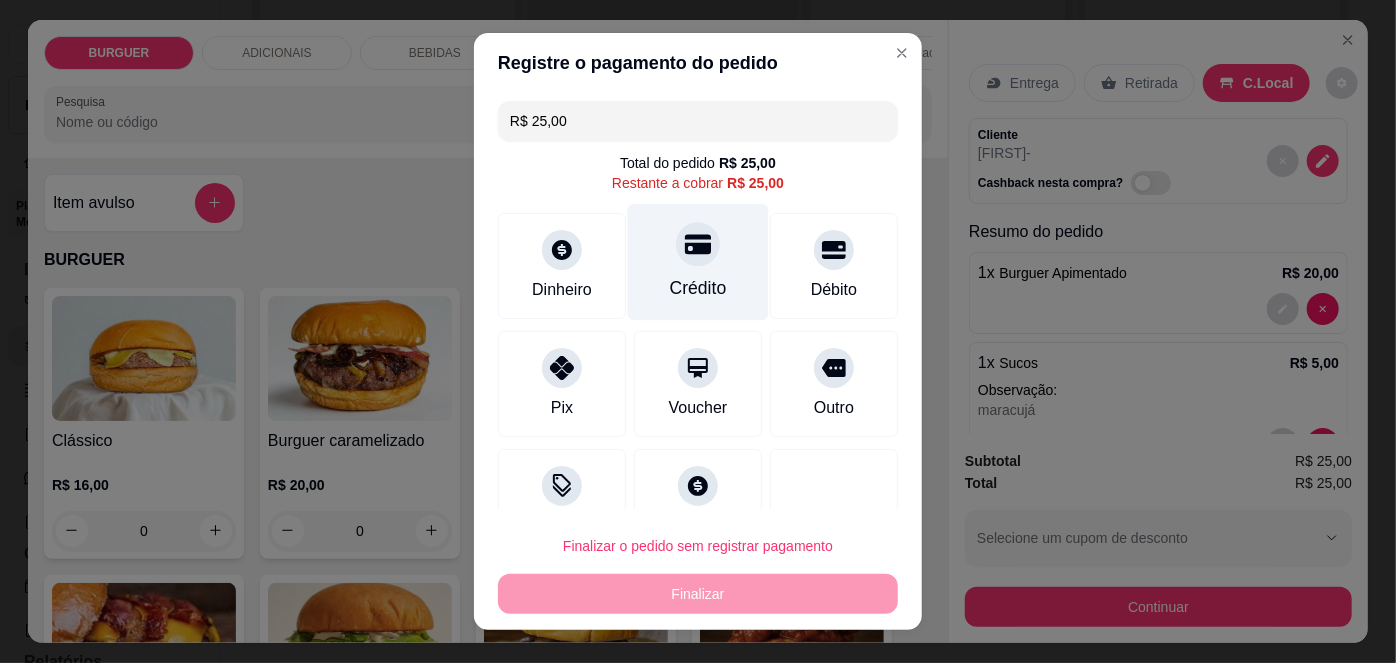 click at bounding box center [698, 245] 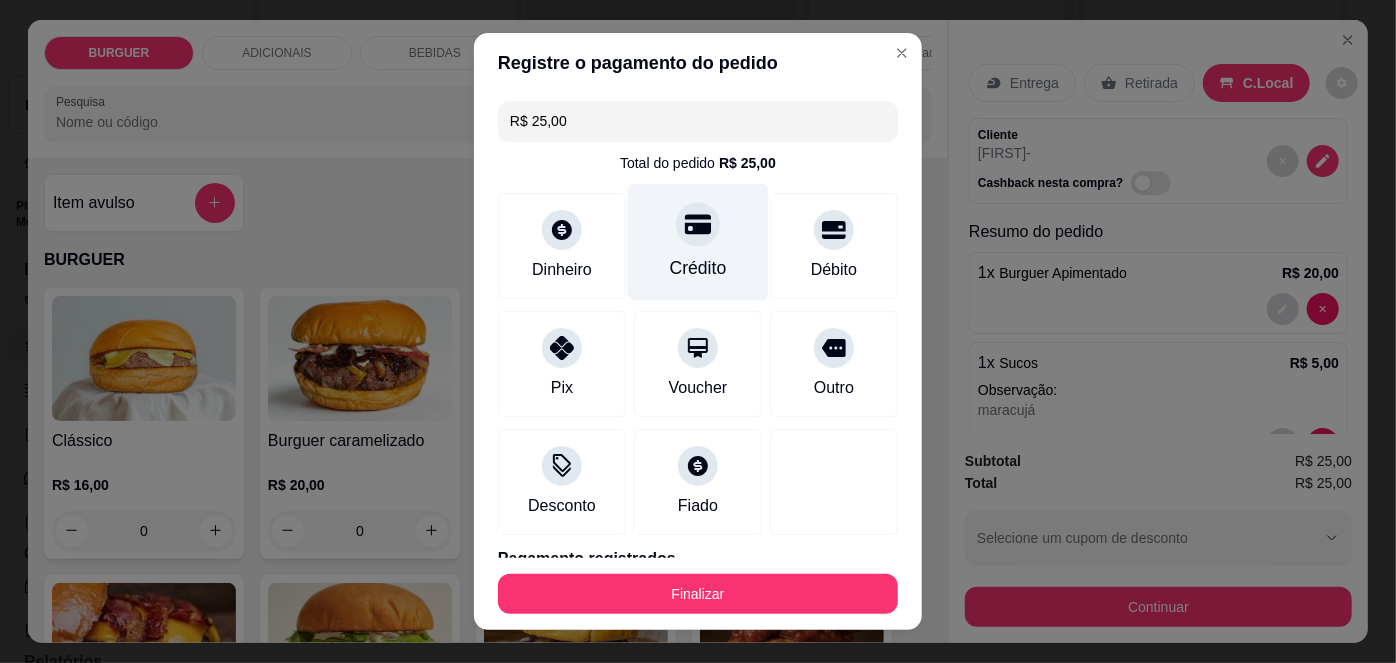 type on "R$ 0,00" 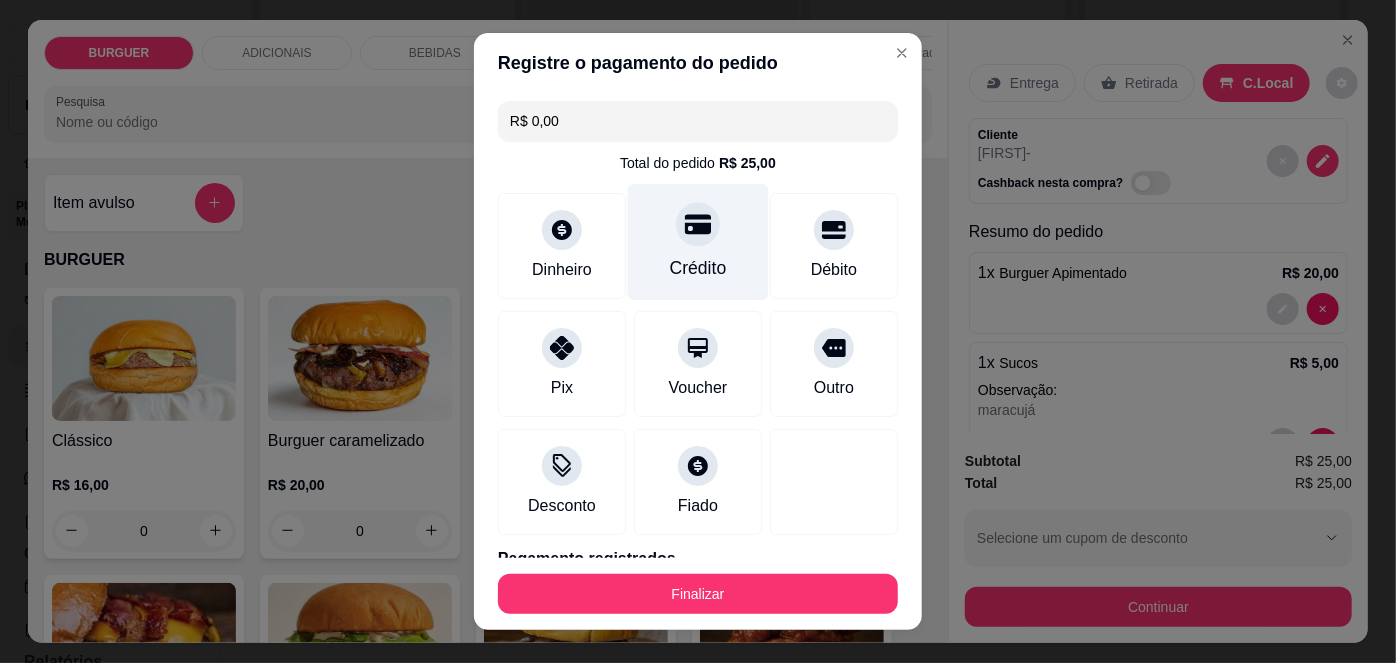 scroll, scrollTop: 88, scrollLeft: 0, axis: vertical 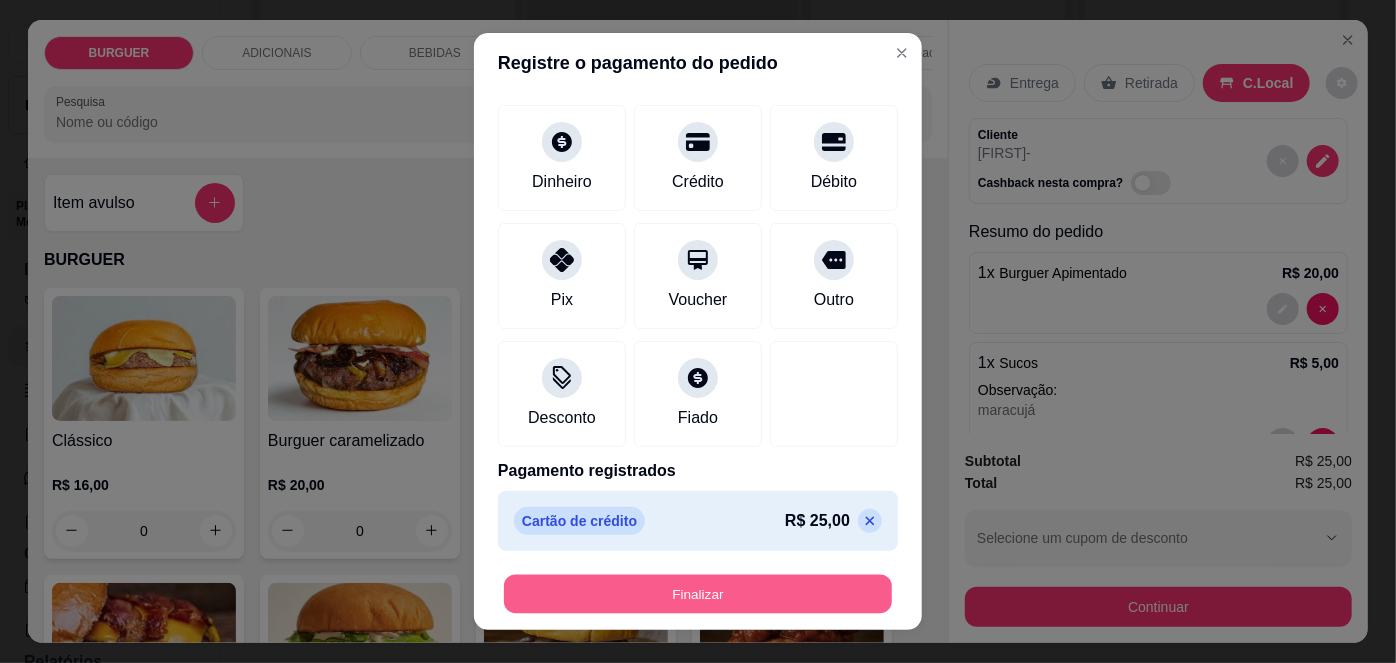 click on "Finalizar" at bounding box center [698, 593] 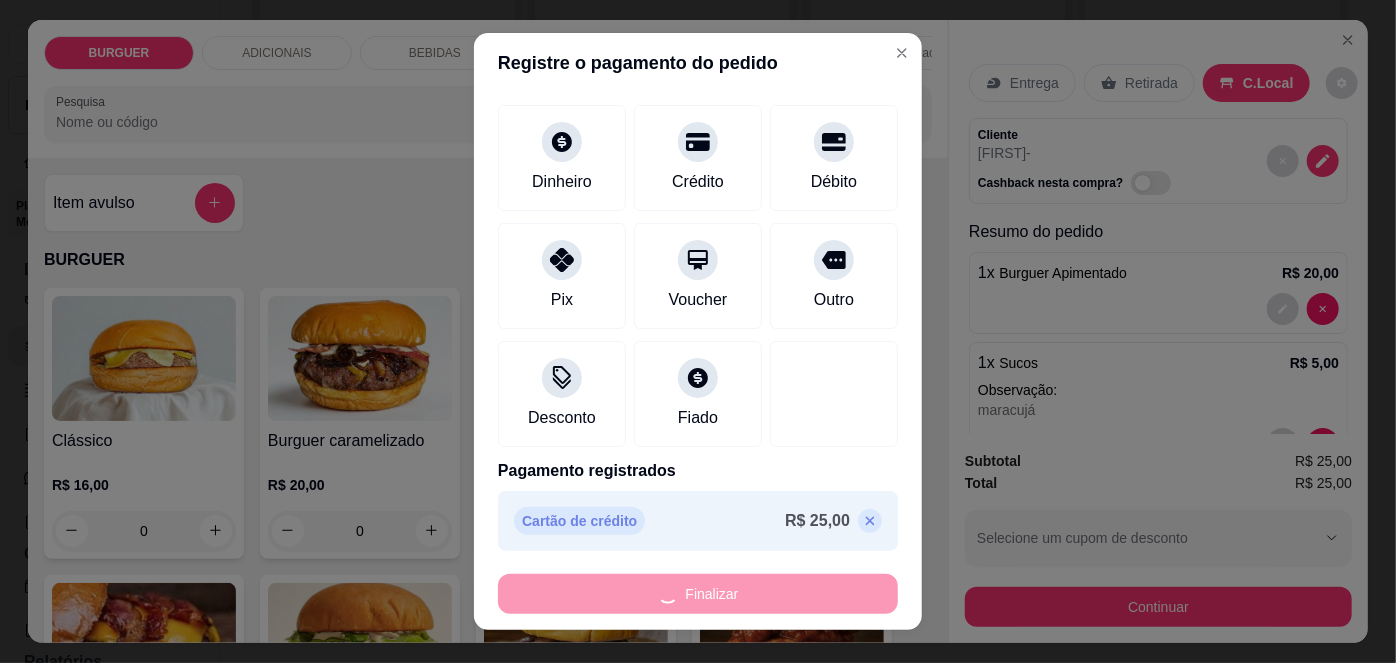 type on "0" 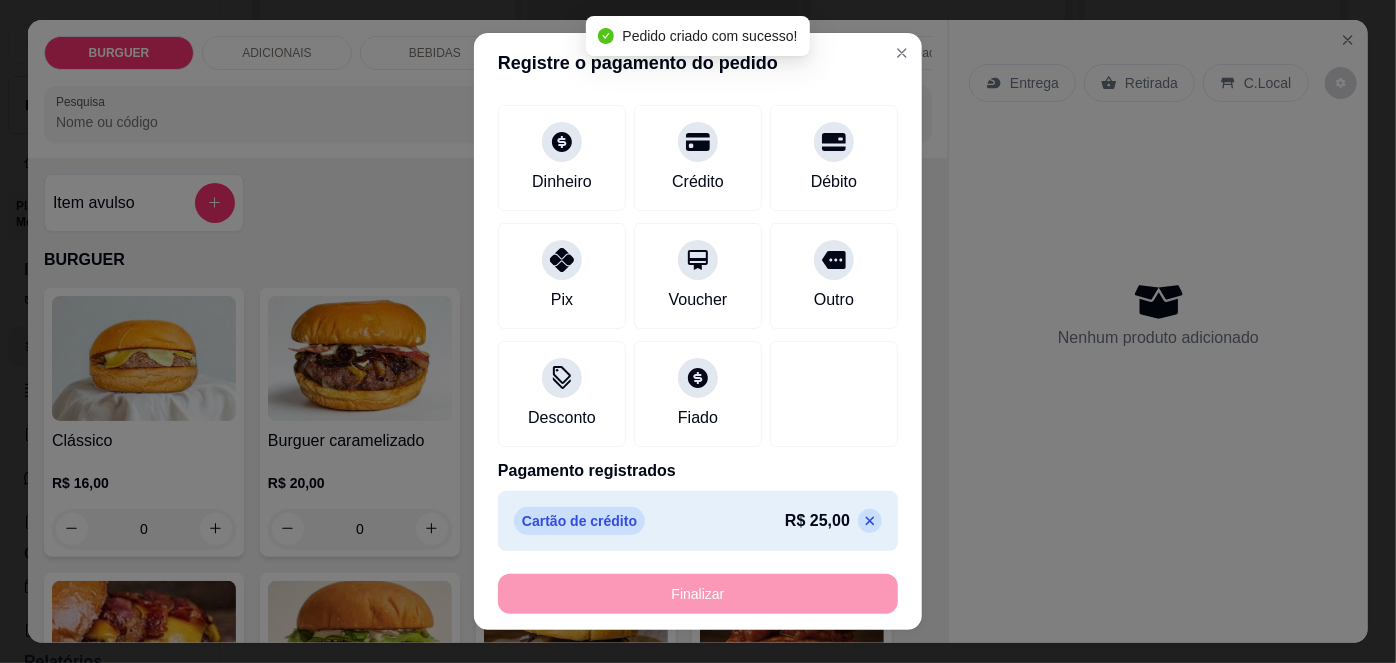 scroll, scrollTop: 322, scrollLeft: 0, axis: vertical 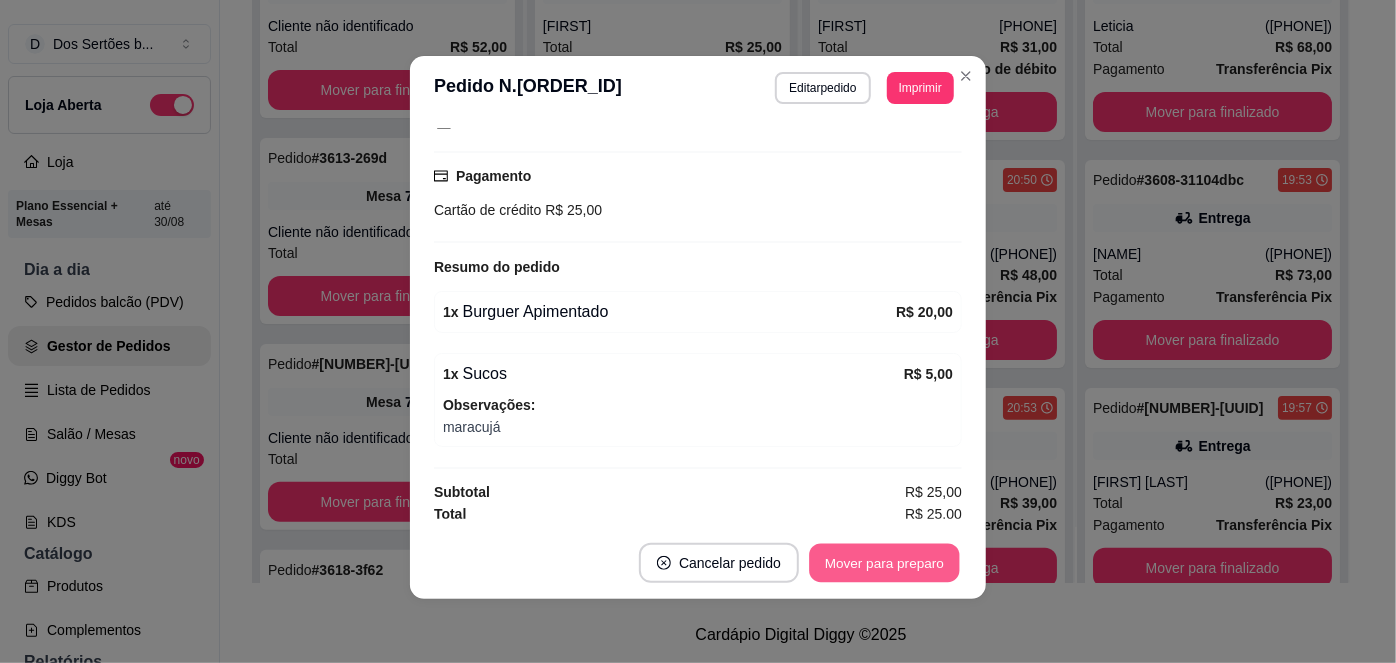click on "Mover para preparo" at bounding box center (884, 563) 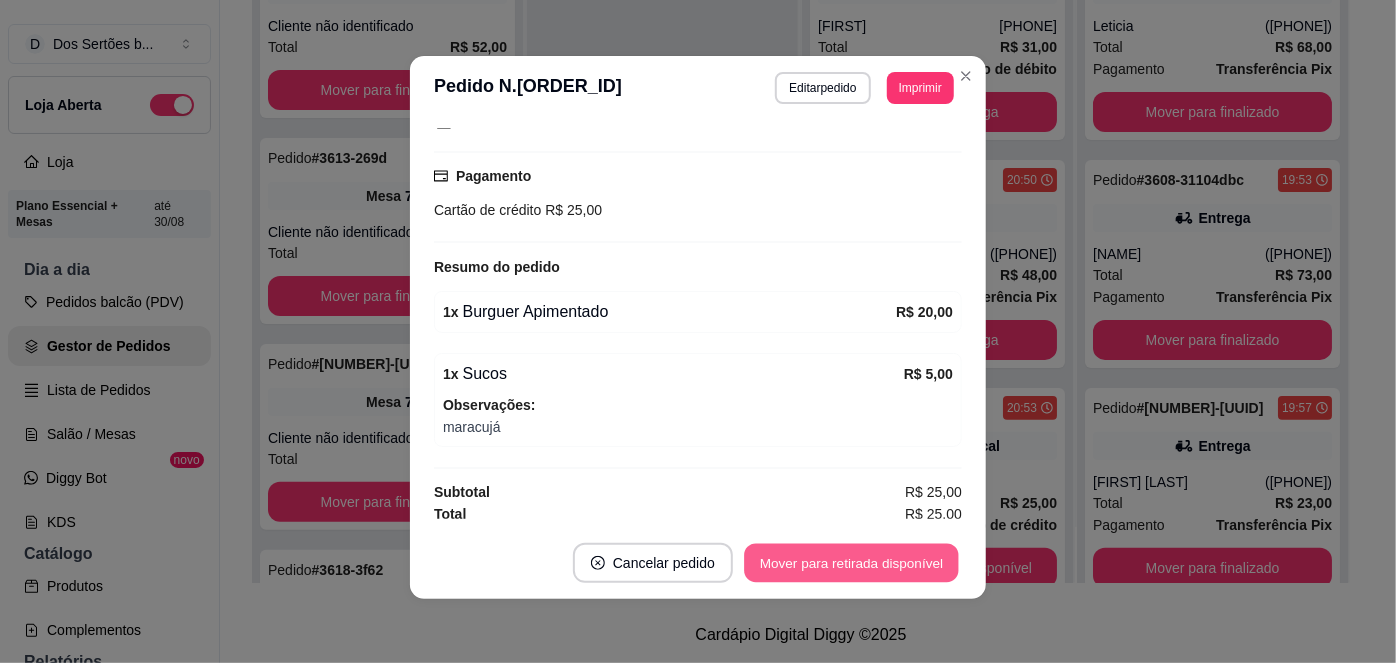 click on "Mover para retirada disponível" at bounding box center [851, 563] 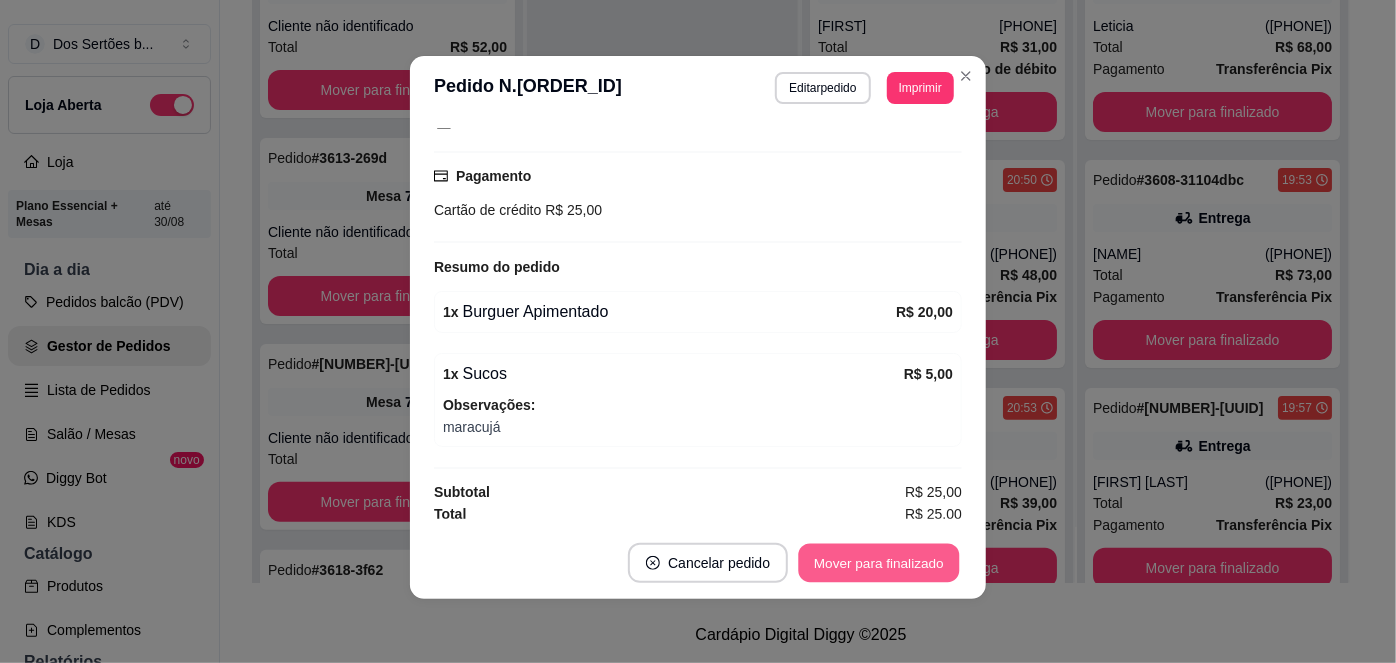 click on "Mover para finalizado" at bounding box center [879, 563] 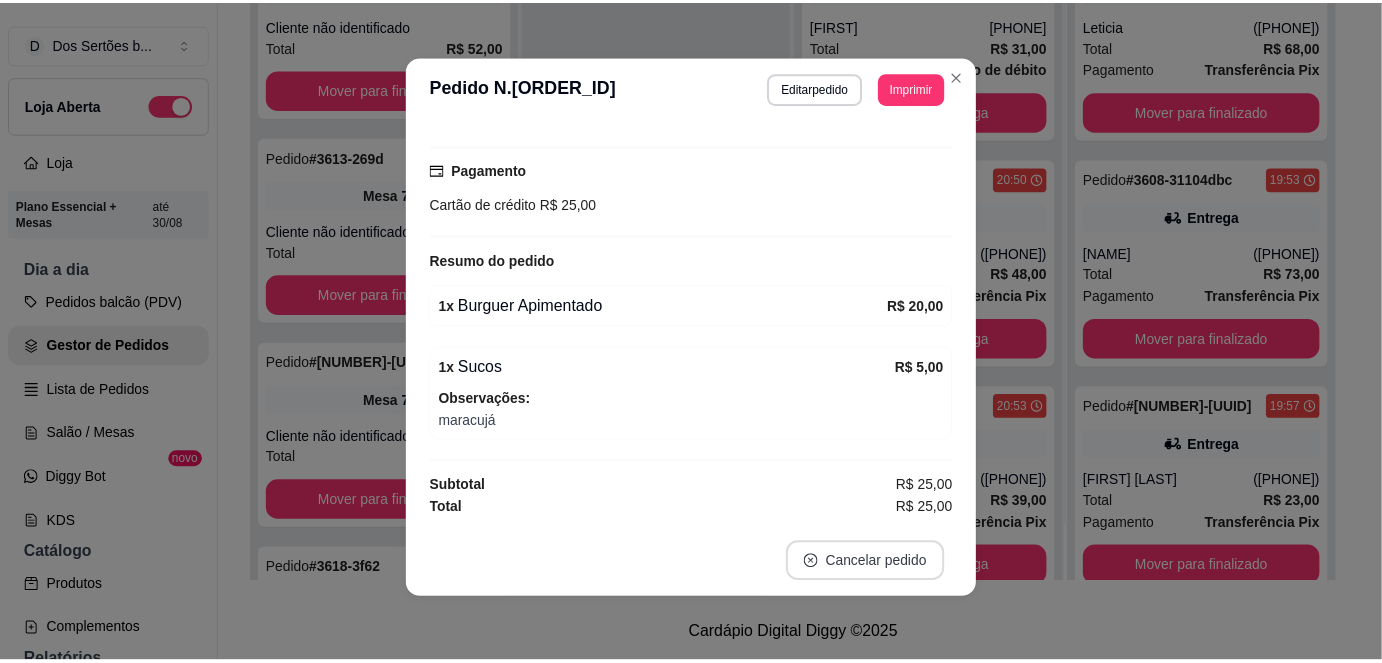 scroll, scrollTop: 217, scrollLeft: 0, axis: vertical 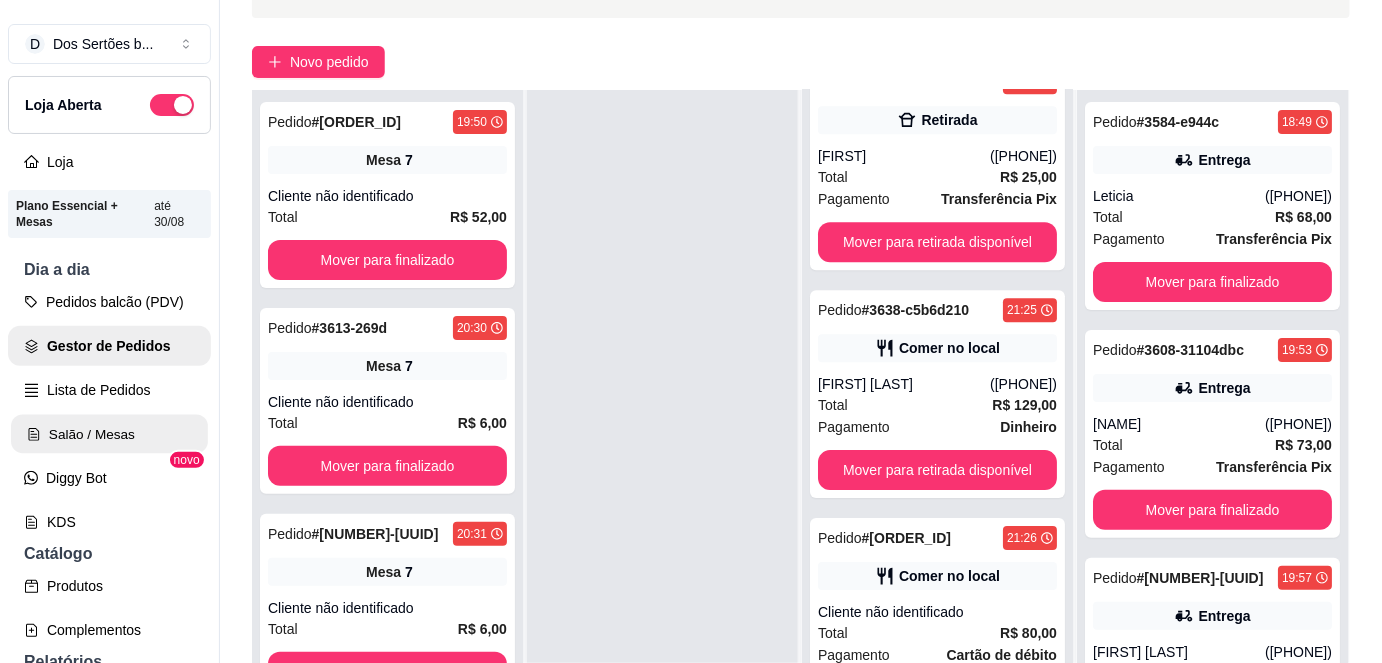 click on "Salão / Mesas" at bounding box center [109, 434] 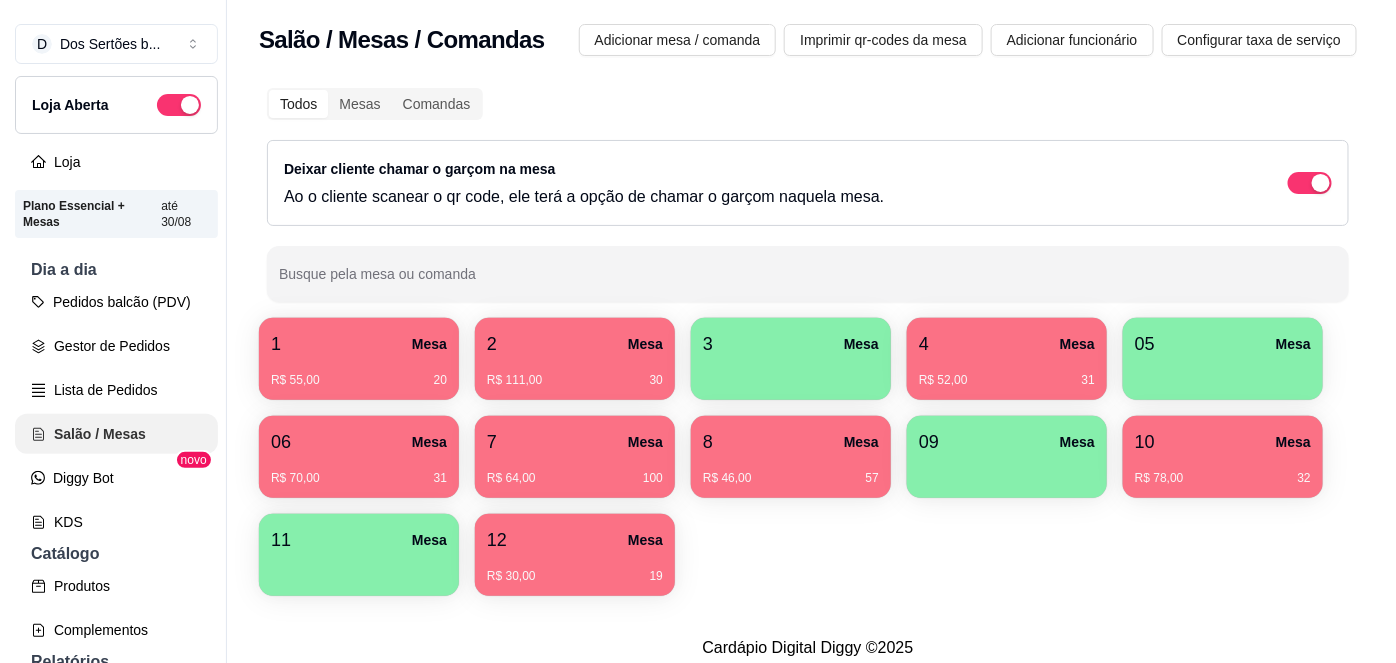 scroll, scrollTop: 0, scrollLeft: 0, axis: both 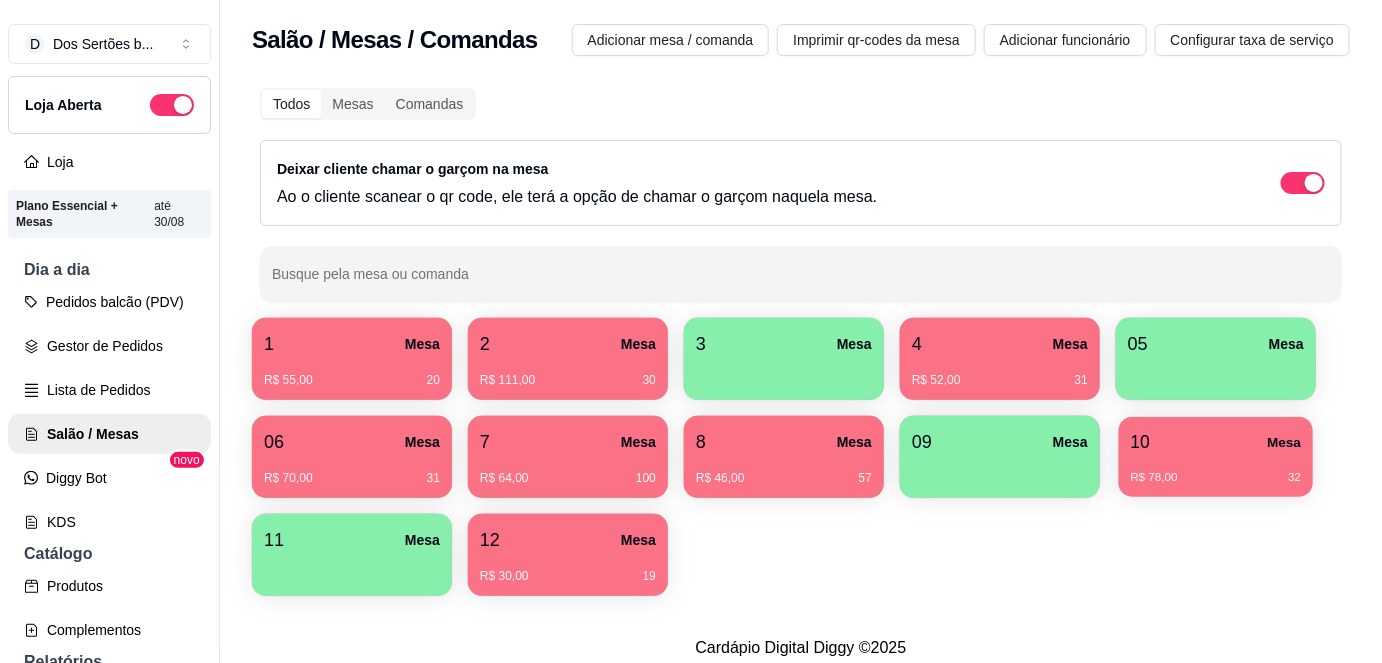 click on "10 Mesa" at bounding box center (1216, 442) 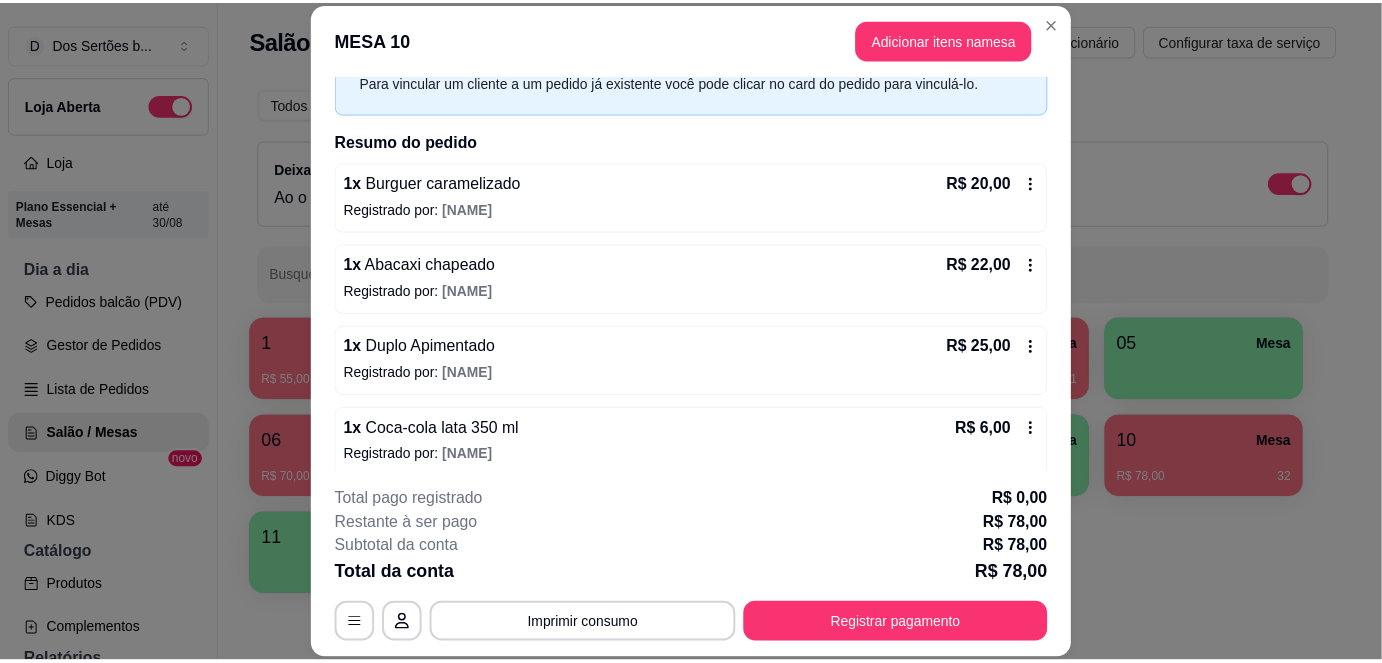 scroll, scrollTop: 250, scrollLeft: 0, axis: vertical 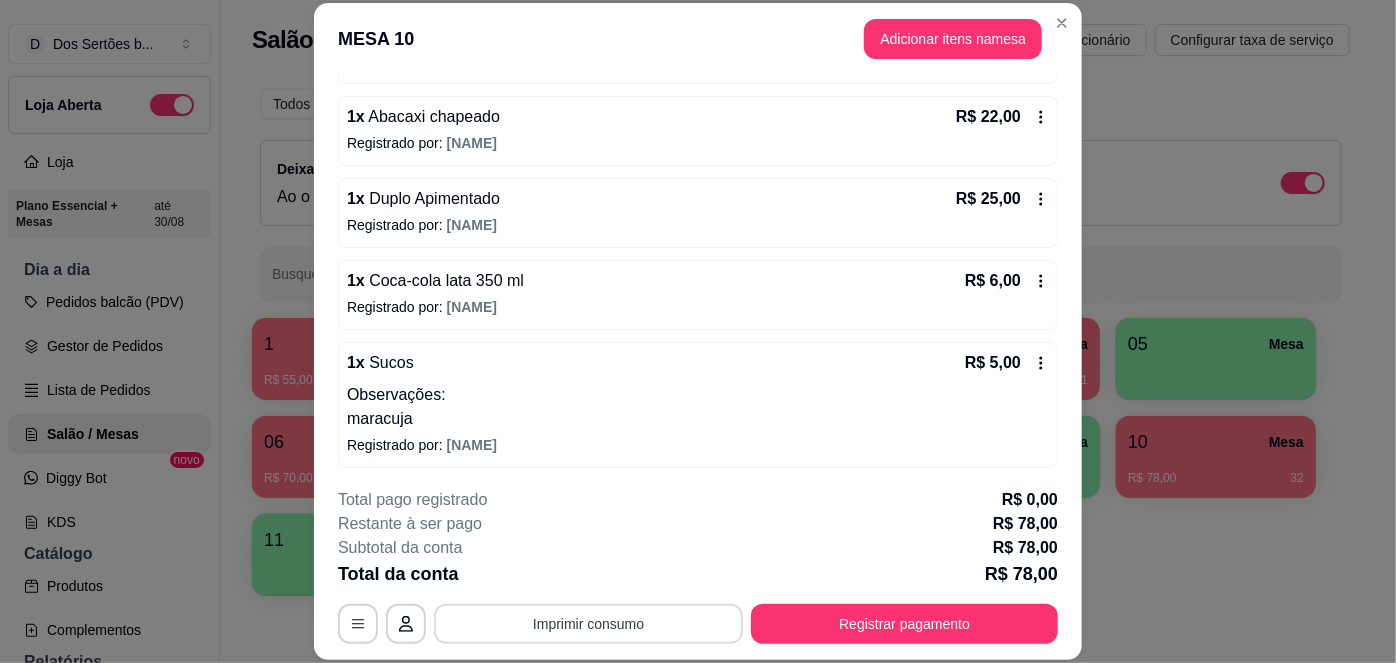 click on "Imprimir consumo" at bounding box center [588, 624] 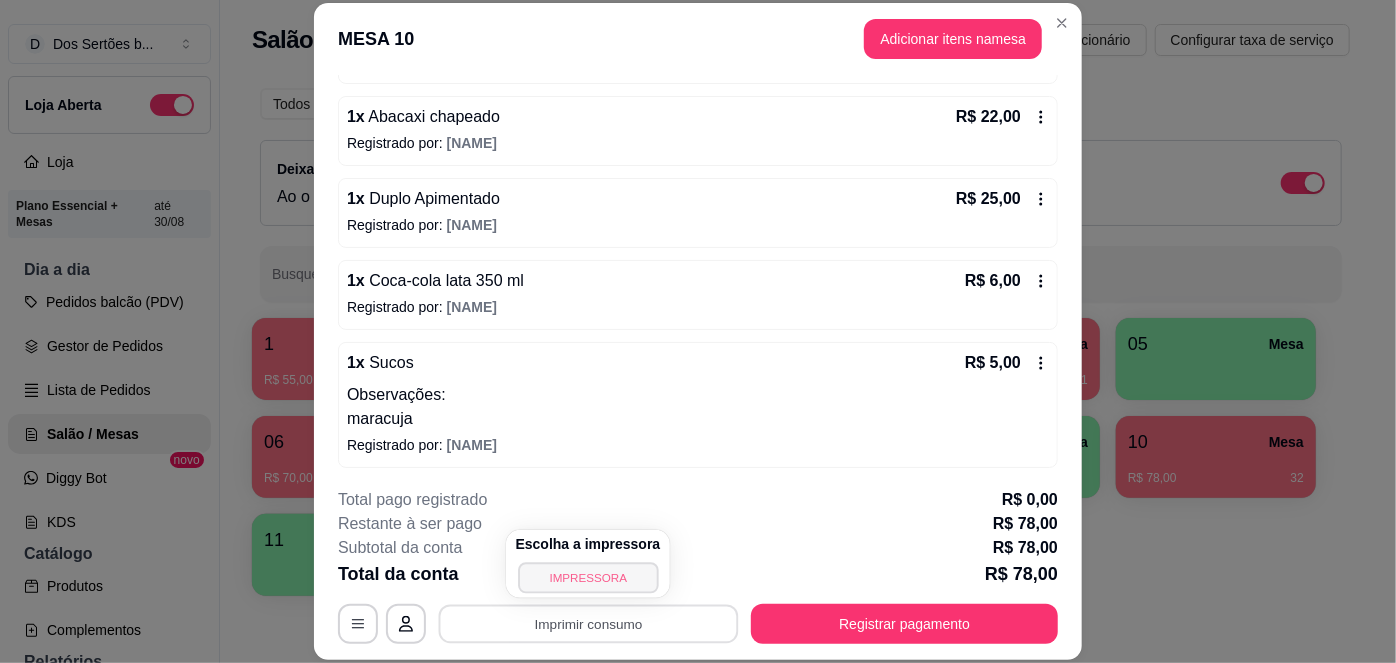 click on "IMPRESSORA" at bounding box center [588, 577] 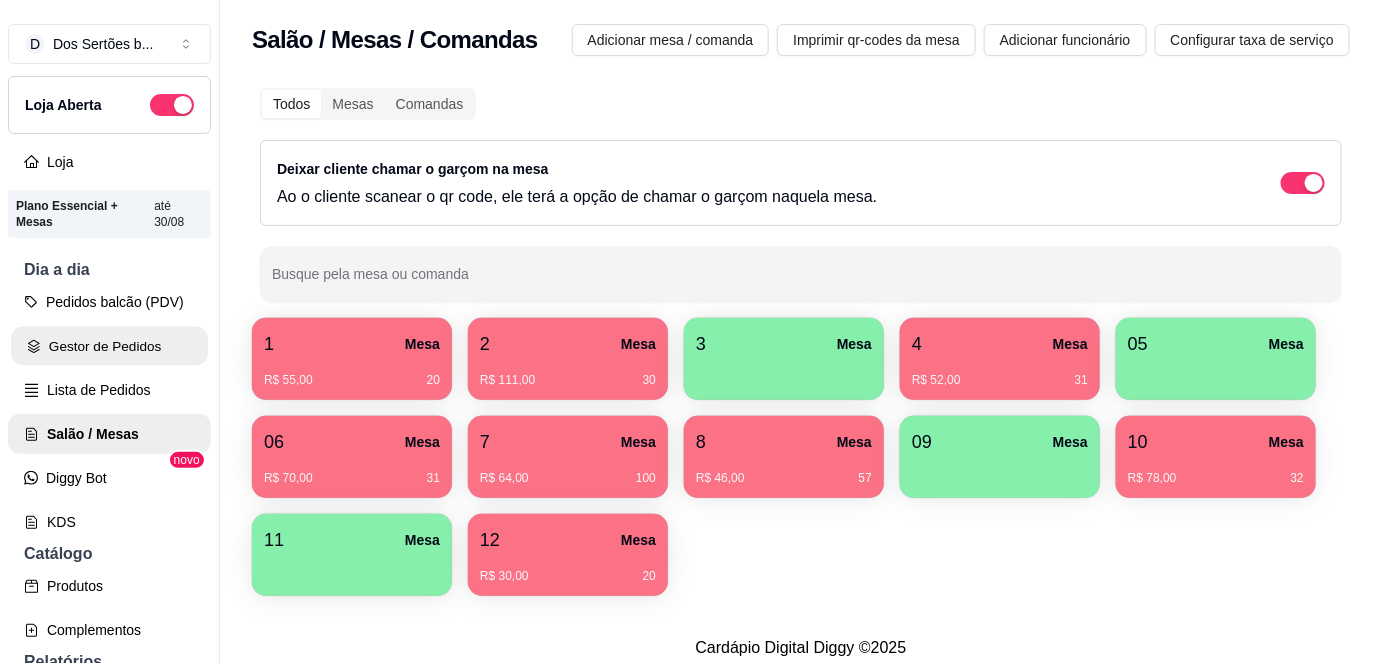 click on "Gestor de Pedidos" at bounding box center (109, 346) 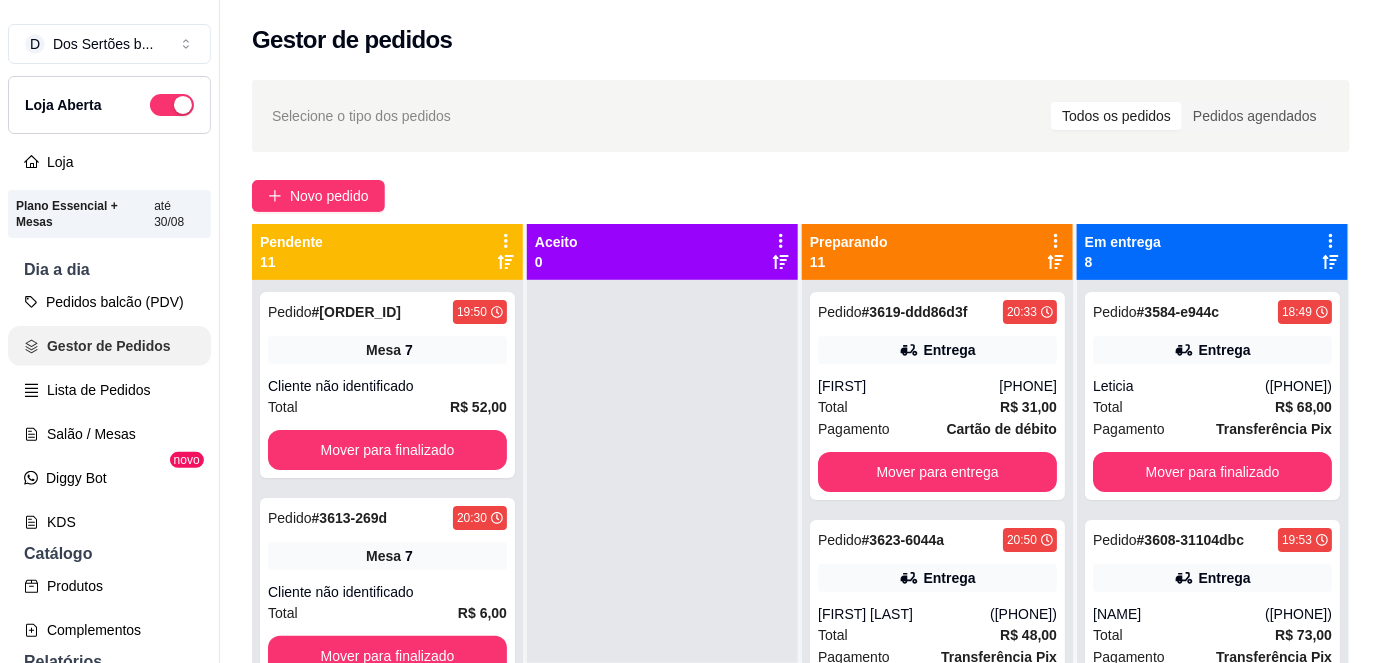 scroll, scrollTop: 0, scrollLeft: 0, axis: both 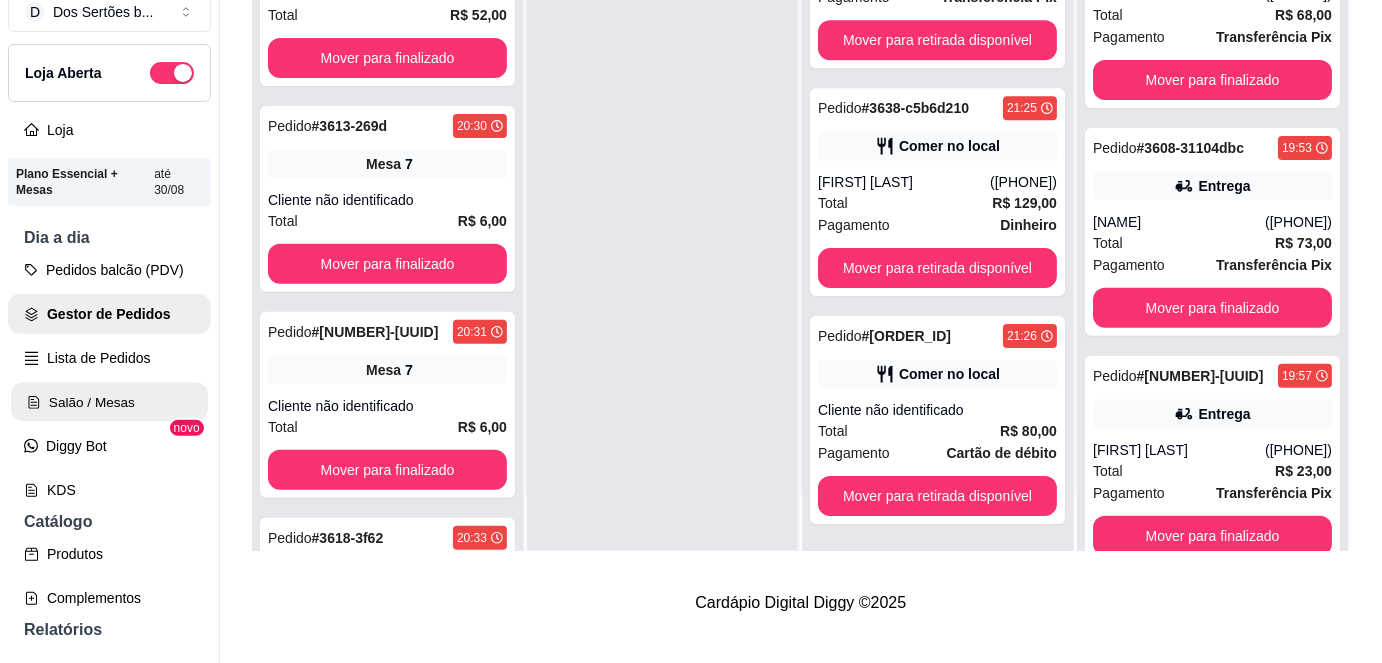click on "Salão / Mesas" at bounding box center (109, 402) 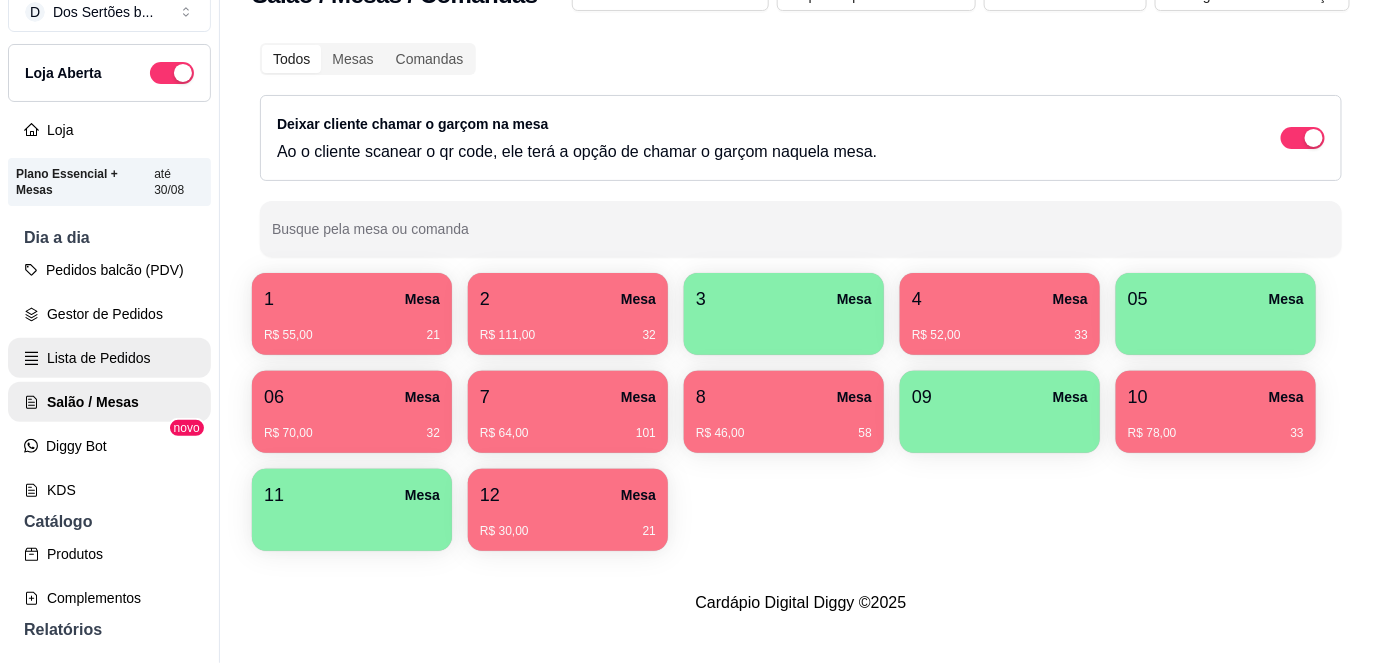 scroll, scrollTop: 0, scrollLeft: 0, axis: both 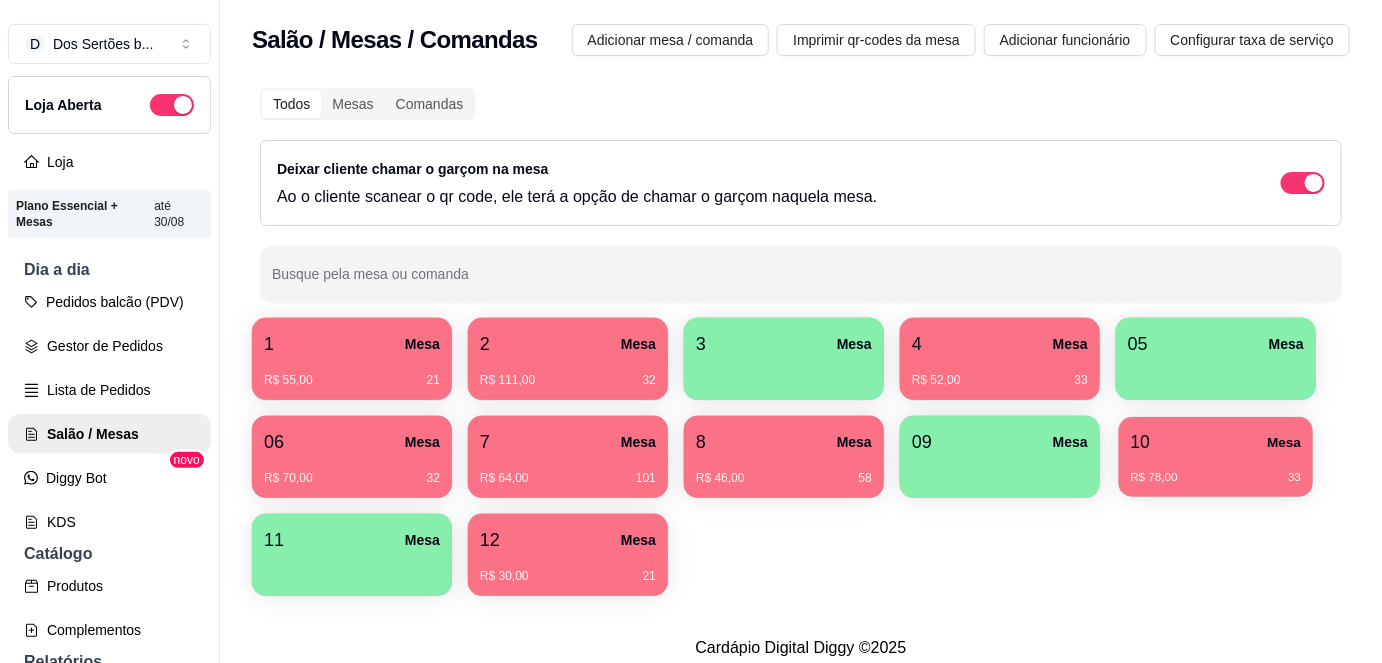 click on "R$ 78,00 33" at bounding box center [1216, 470] 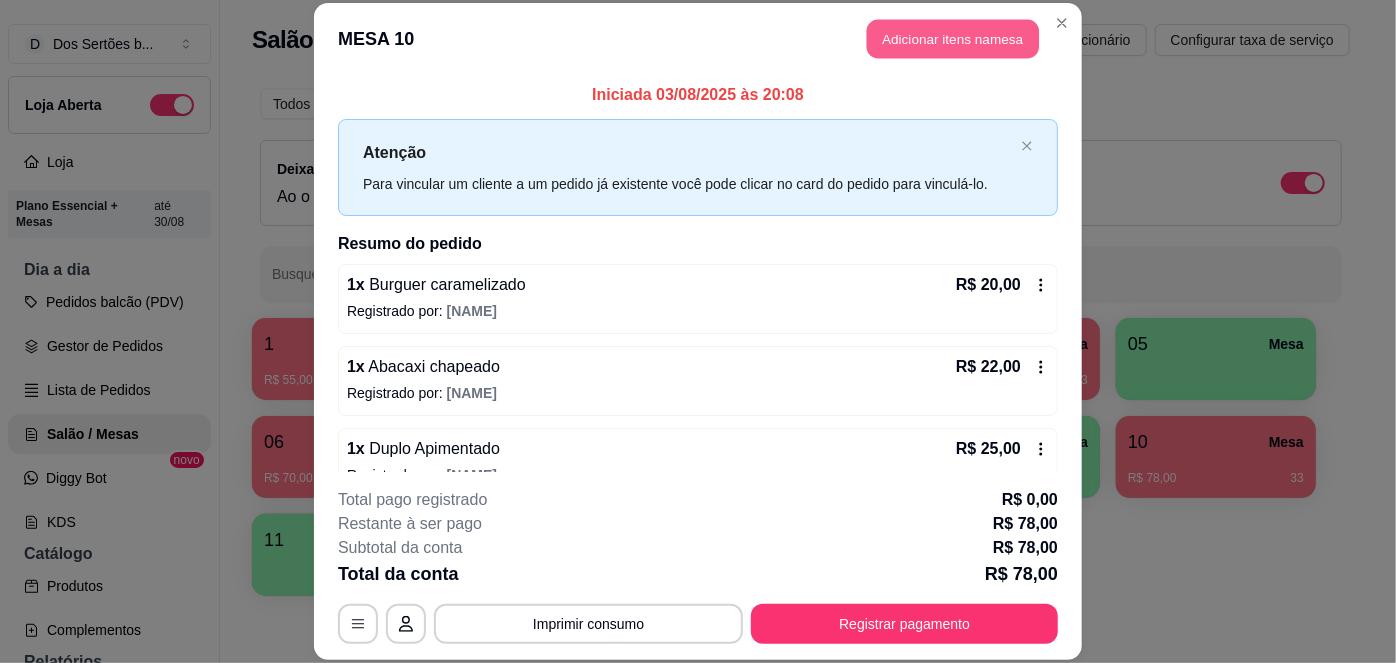 click on "Adicionar itens na  mesa" at bounding box center (953, 39) 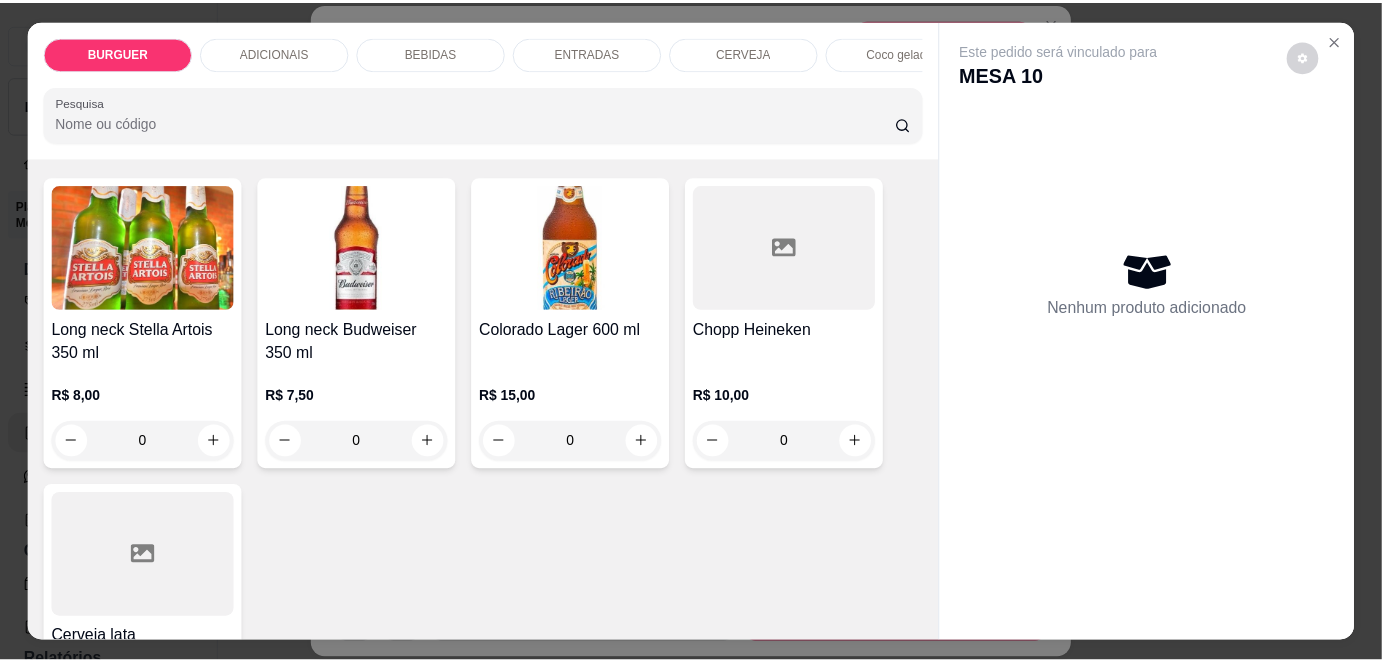 scroll, scrollTop: 3935, scrollLeft: 0, axis: vertical 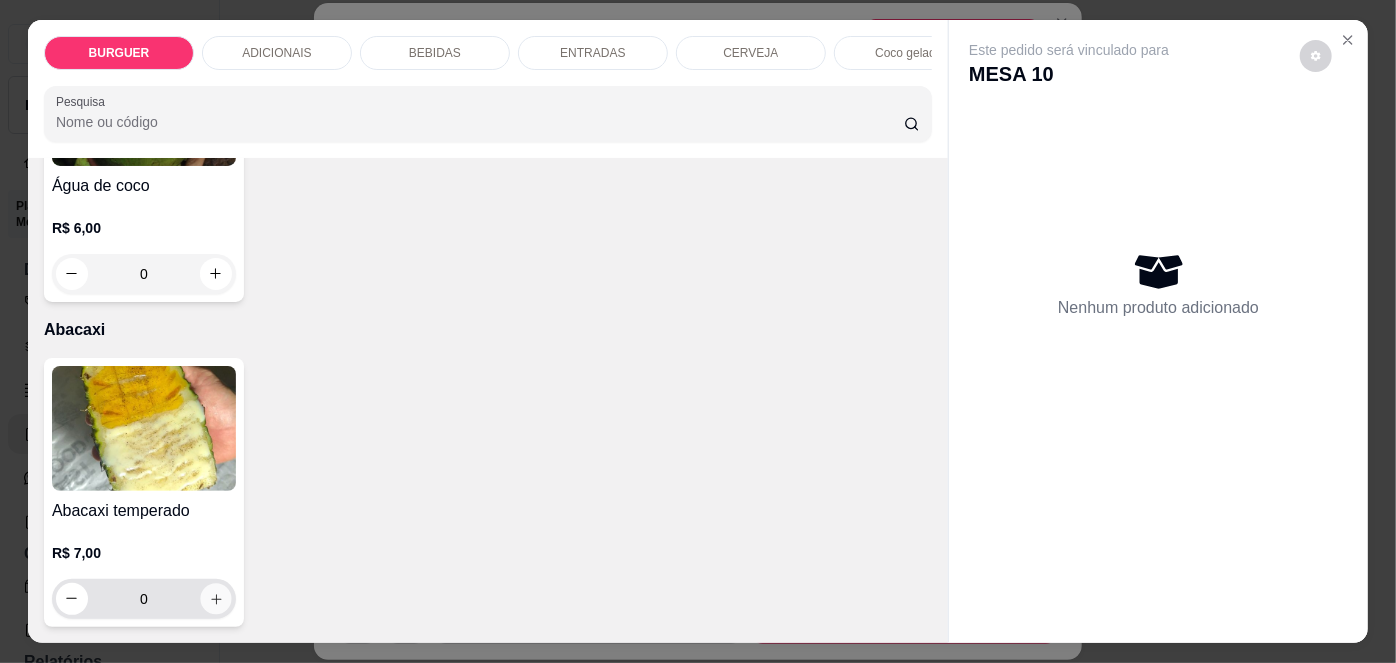 click at bounding box center (215, 598) 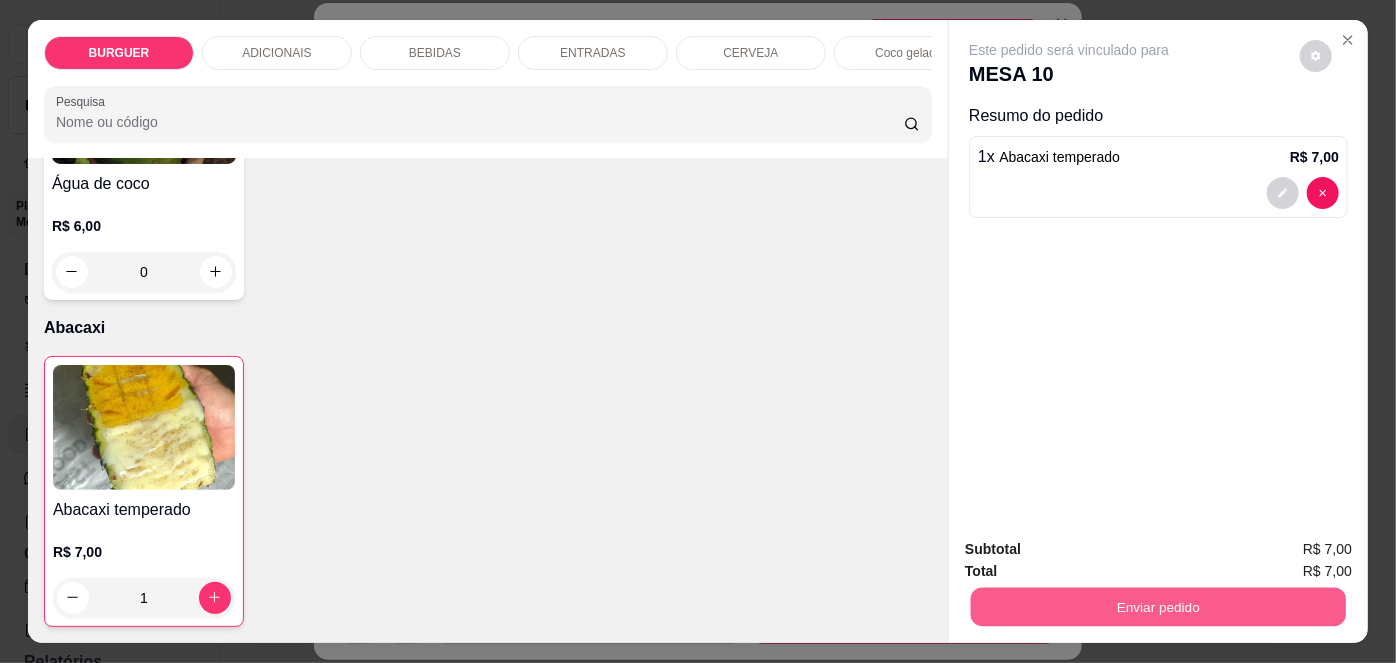 click on "Enviar pedido" at bounding box center (1158, 607) 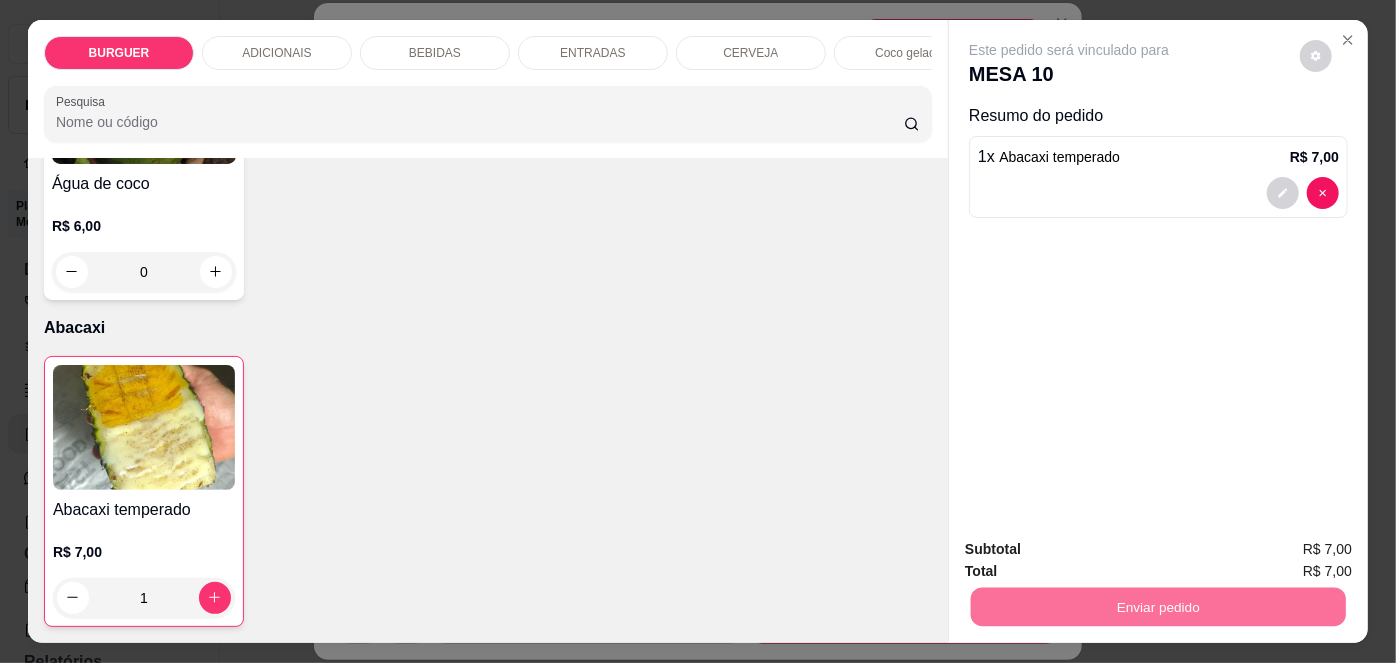 click on "Não registrar e enviar pedido" at bounding box center [1093, 551] 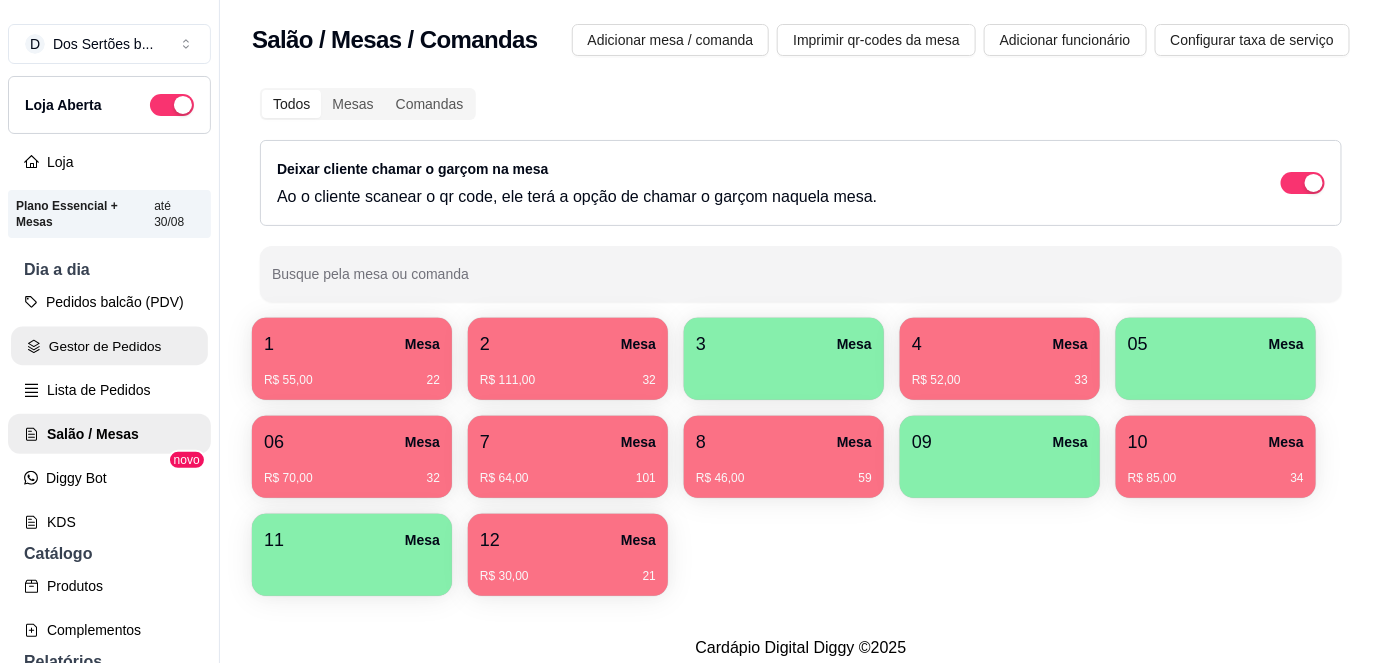 click on "Gestor de Pedidos" at bounding box center [109, 346] 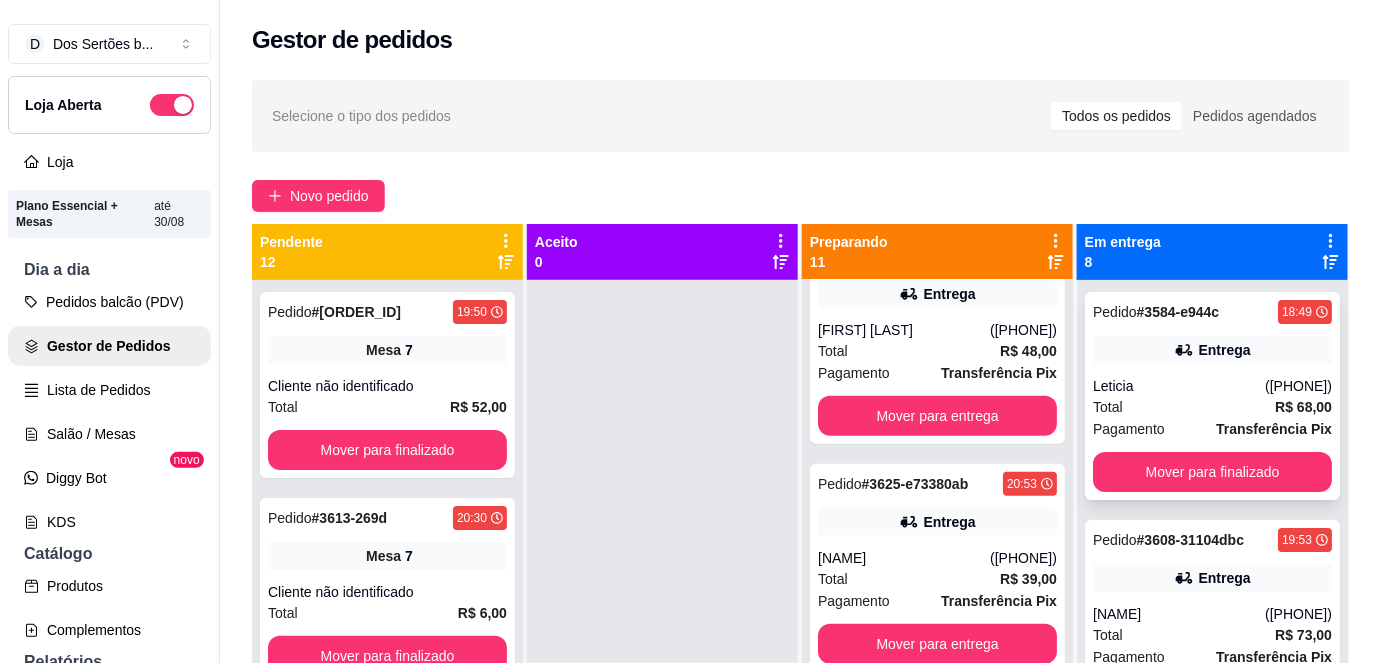 scroll, scrollTop: 297, scrollLeft: 0, axis: vertical 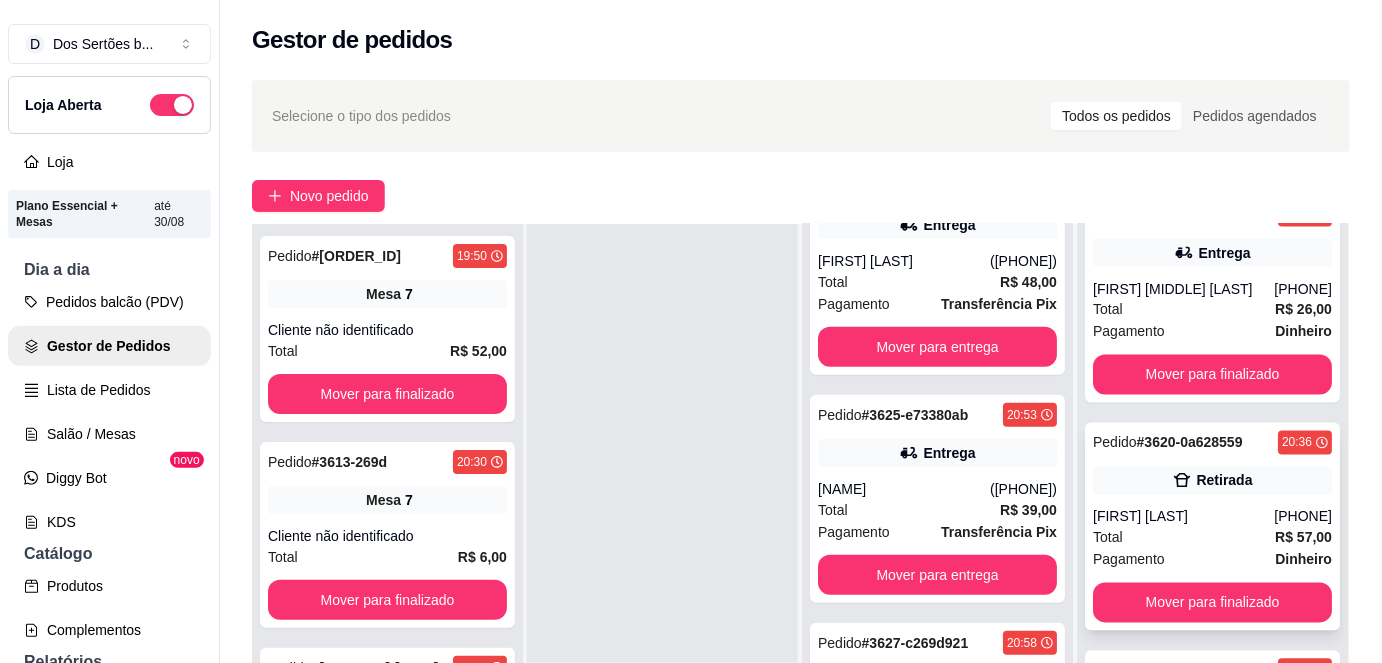 click on "Pagamento Dinheiro" at bounding box center (1212, 560) 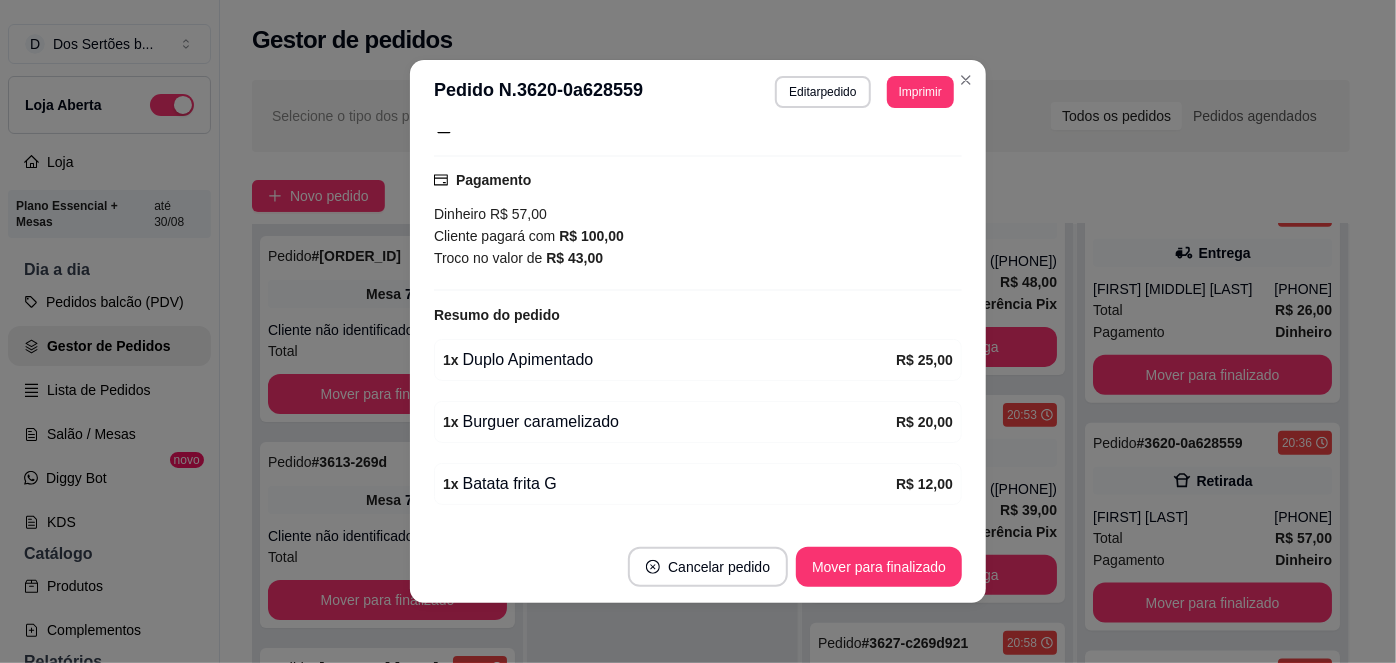 scroll, scrollTop: 392, scrollLeft: 0, axis: vertical 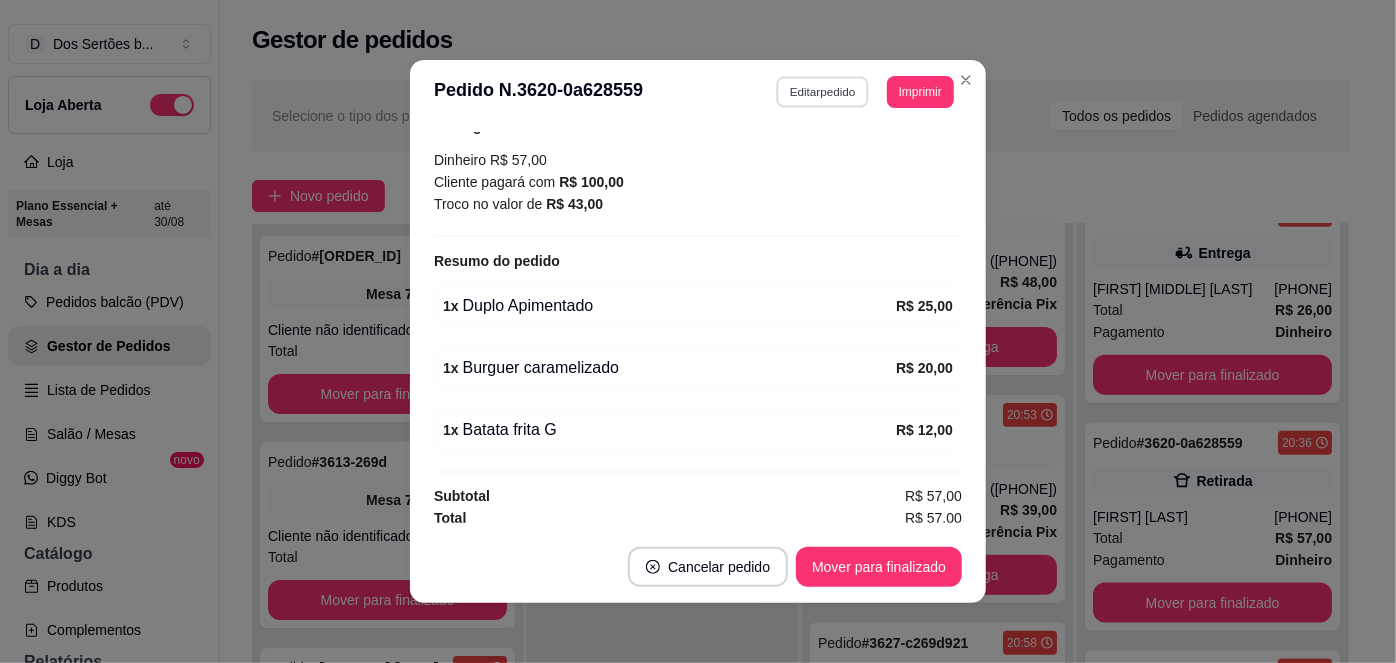 click on "Editar  pedido" at bounding box center (823, 91) 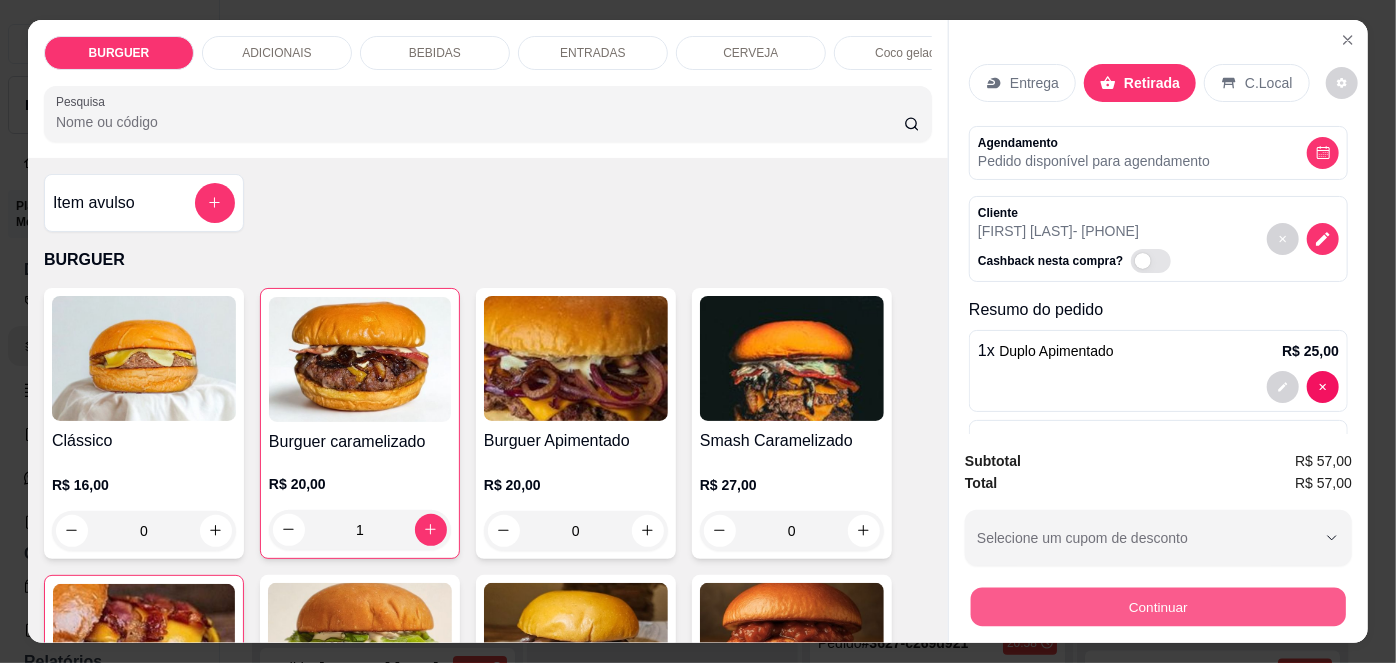 click on "Continuar" at bounding box center [1158, 607] 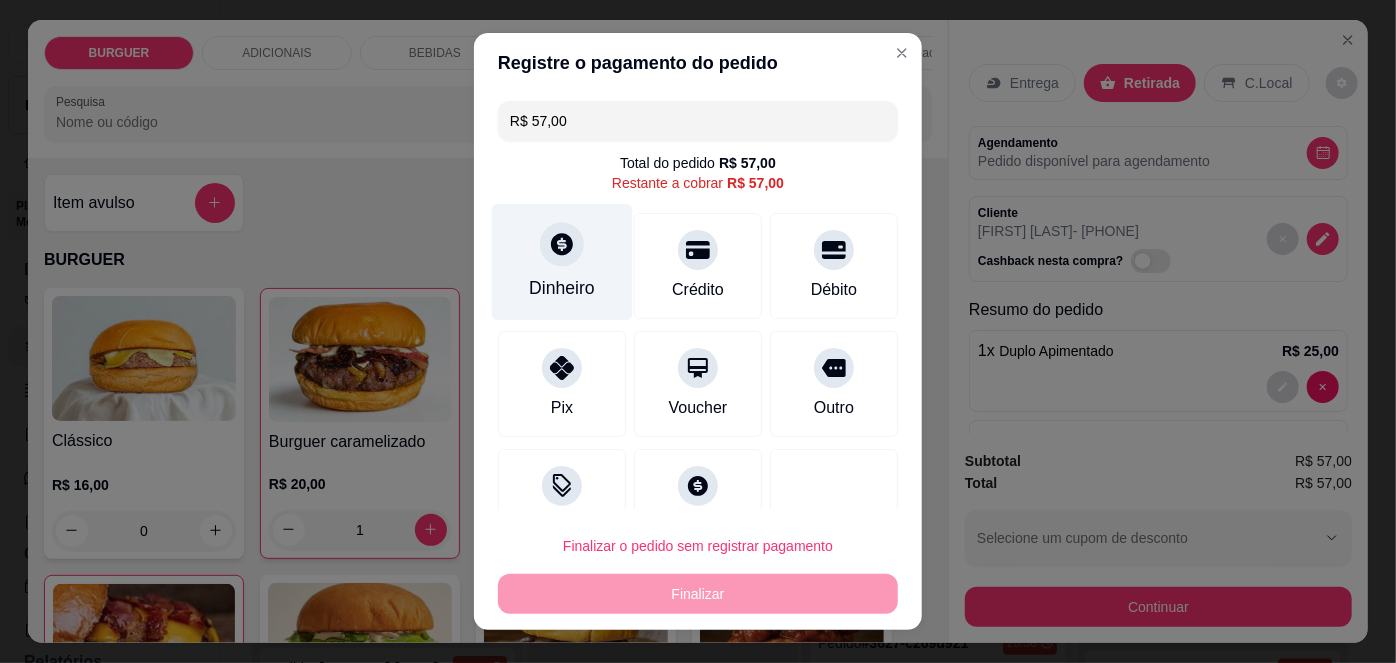 click on "Dinheiro" at bounding box center (562, 288) 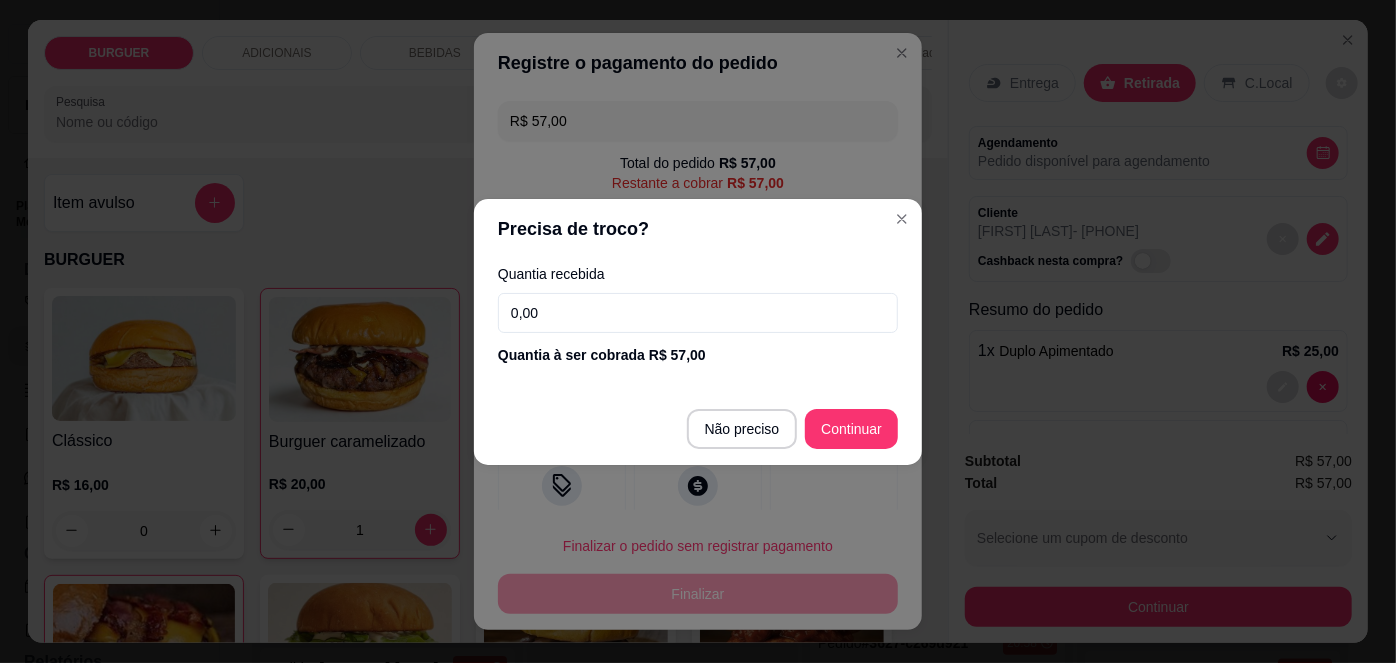 click on "0,00" at bounding box center [698, 313] 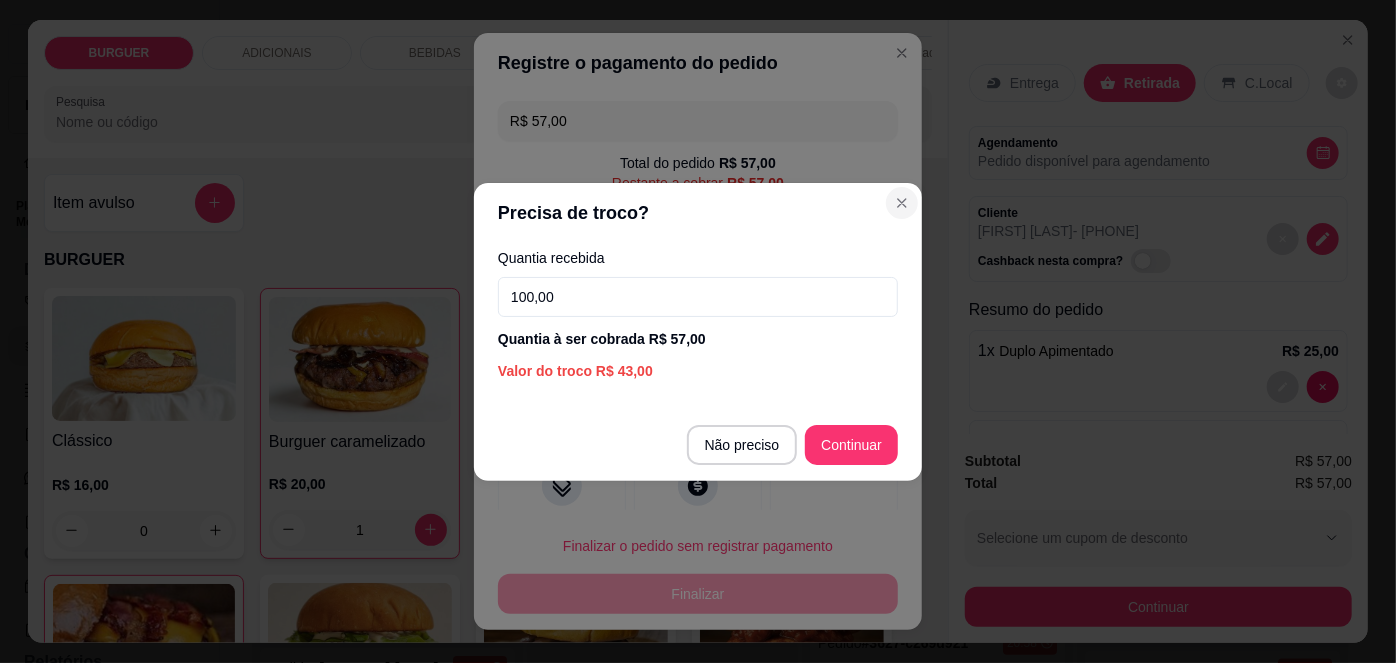 type on "100,00" 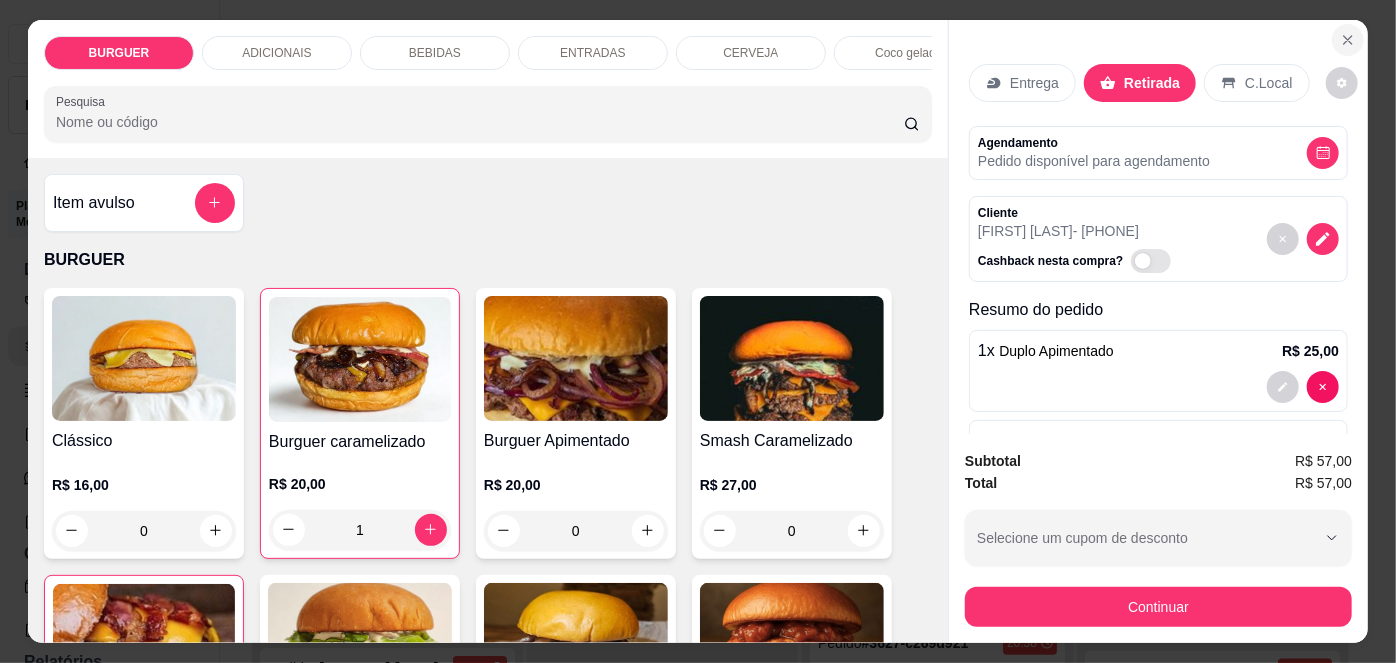 click 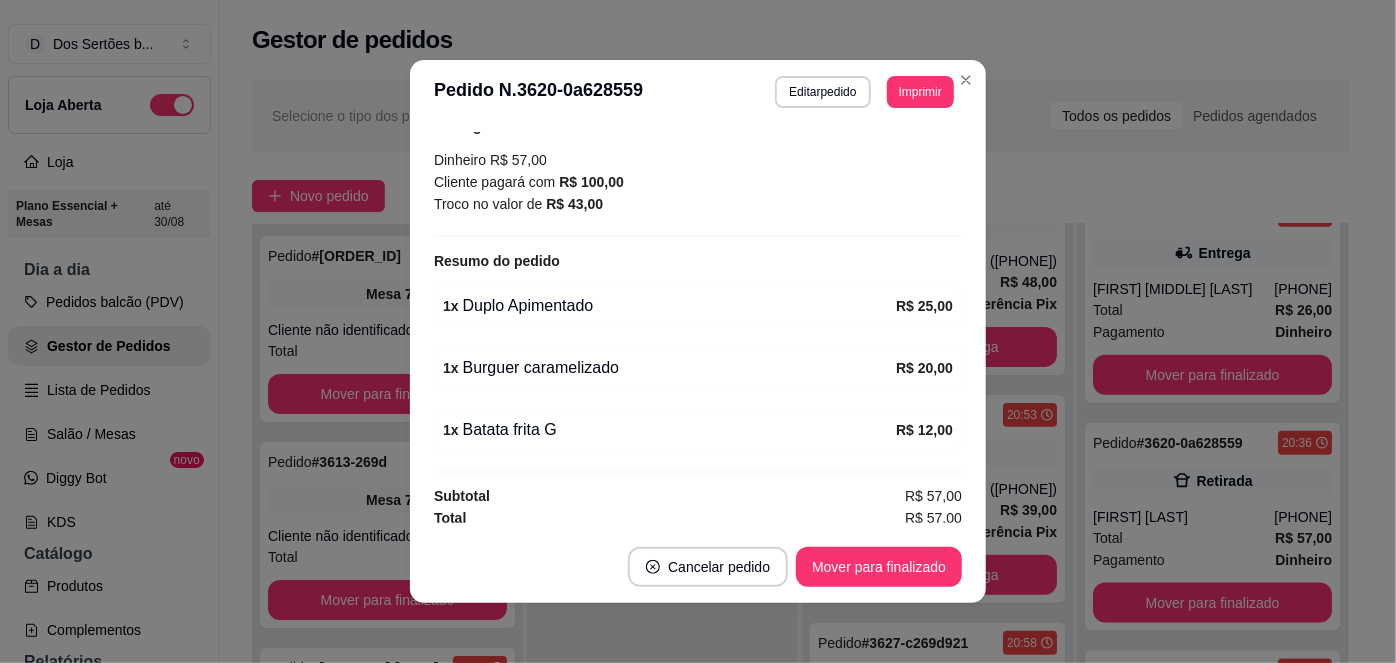 scroll, scrollTop: 4, scrollLeft: 0, axis: vertical 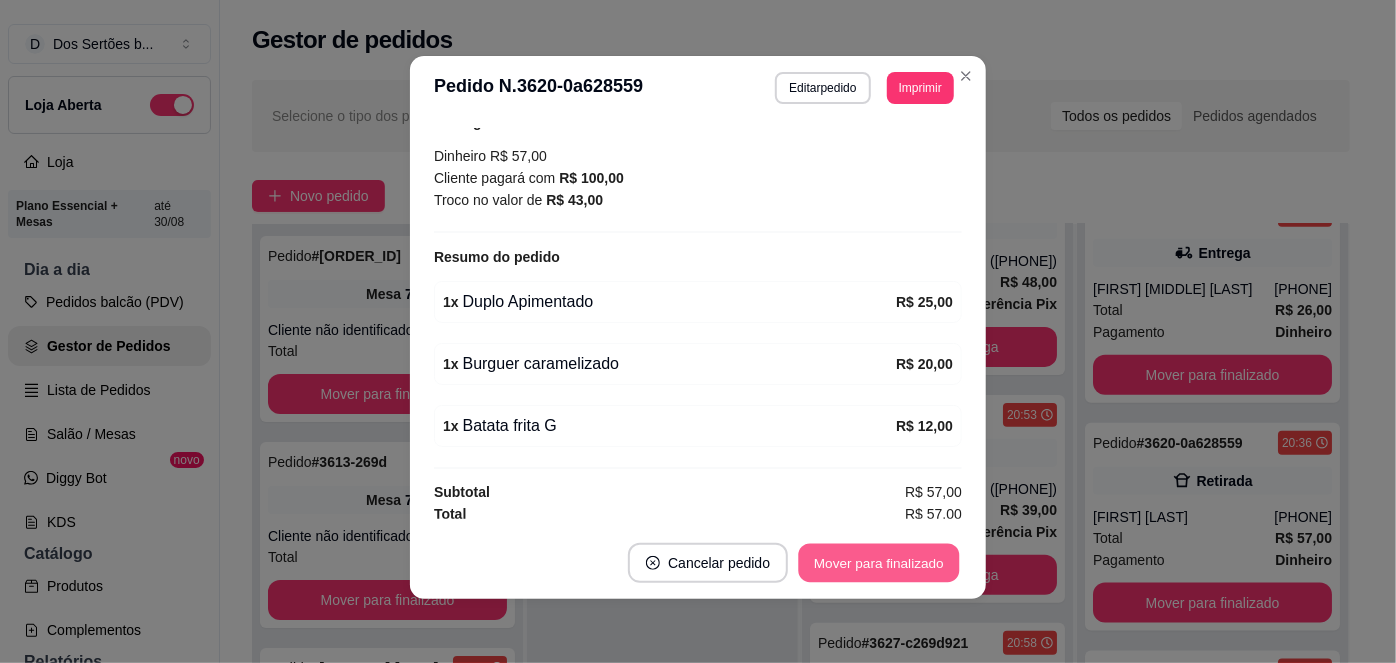 click on "Mover para finalizado" at bounding box center (879, 563) 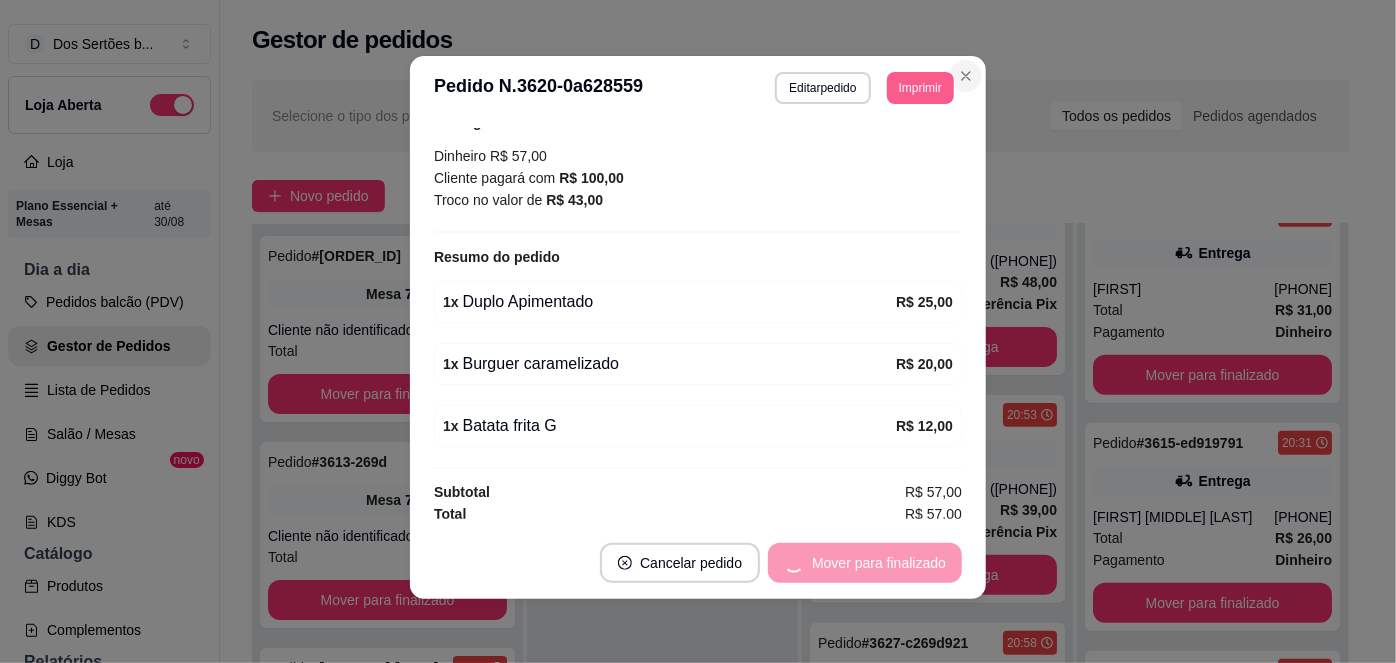 scroll, scrollTop: 973, scrollLeft: 0, axis: vertical 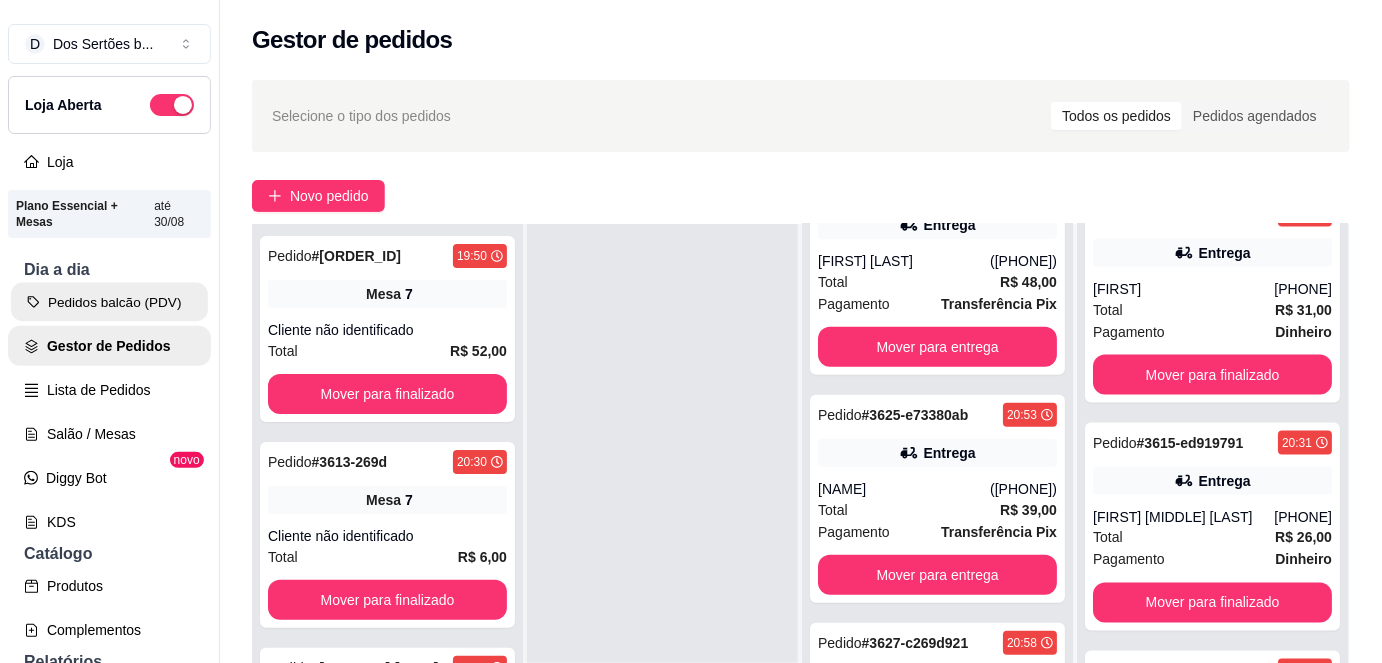 click on "Pedidos balcão (PDV)" at bounding box center [109, 302] 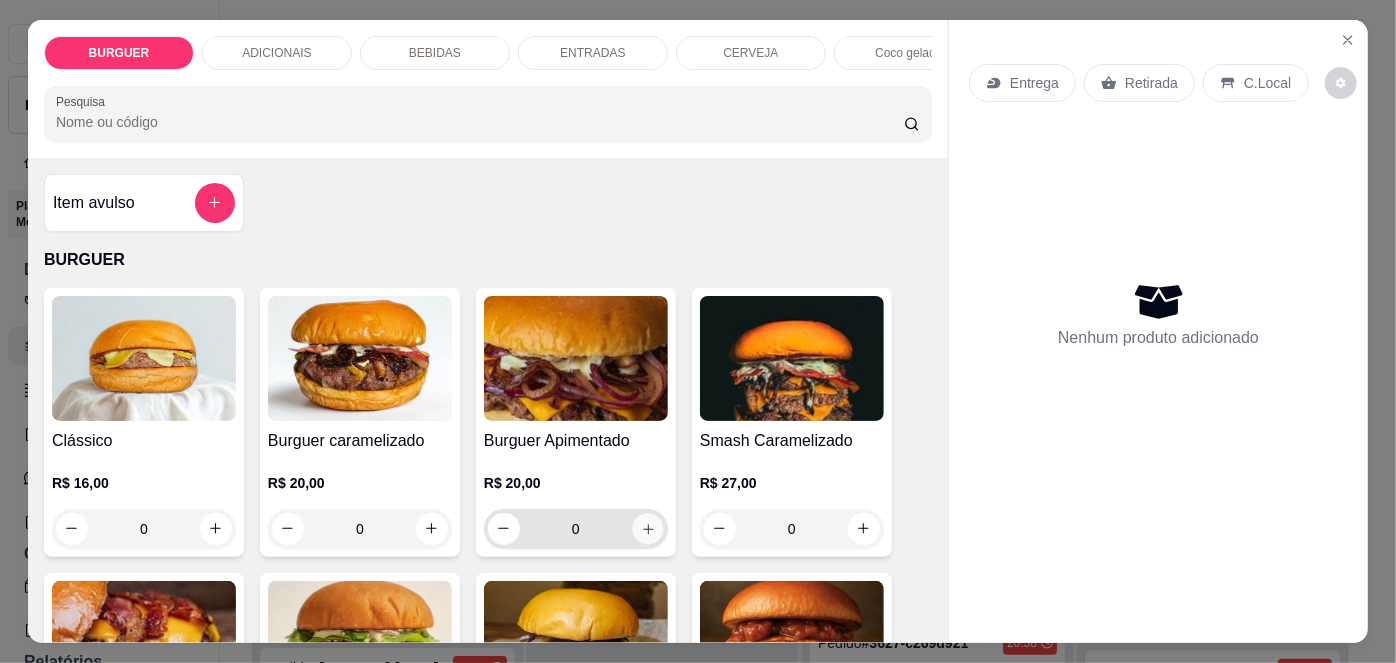 click 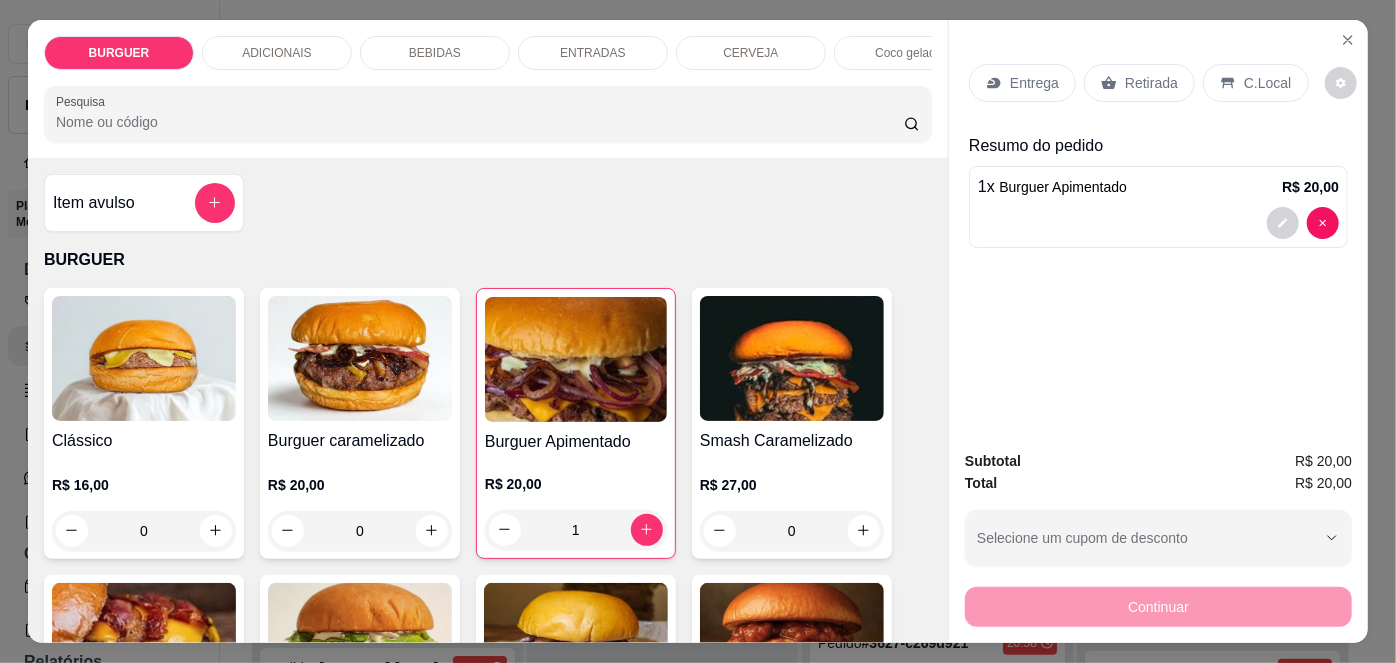 scroll, scrollTop: 232, scrollLeft: 0, axis: vertical 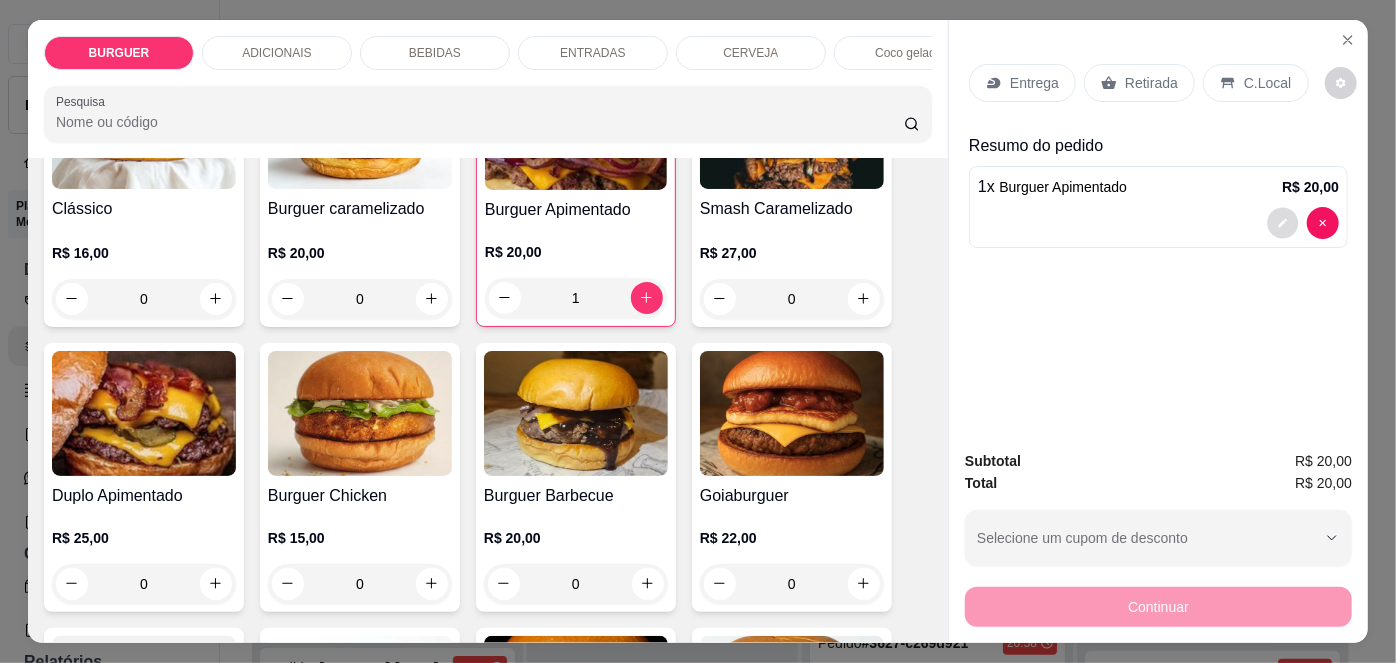 click 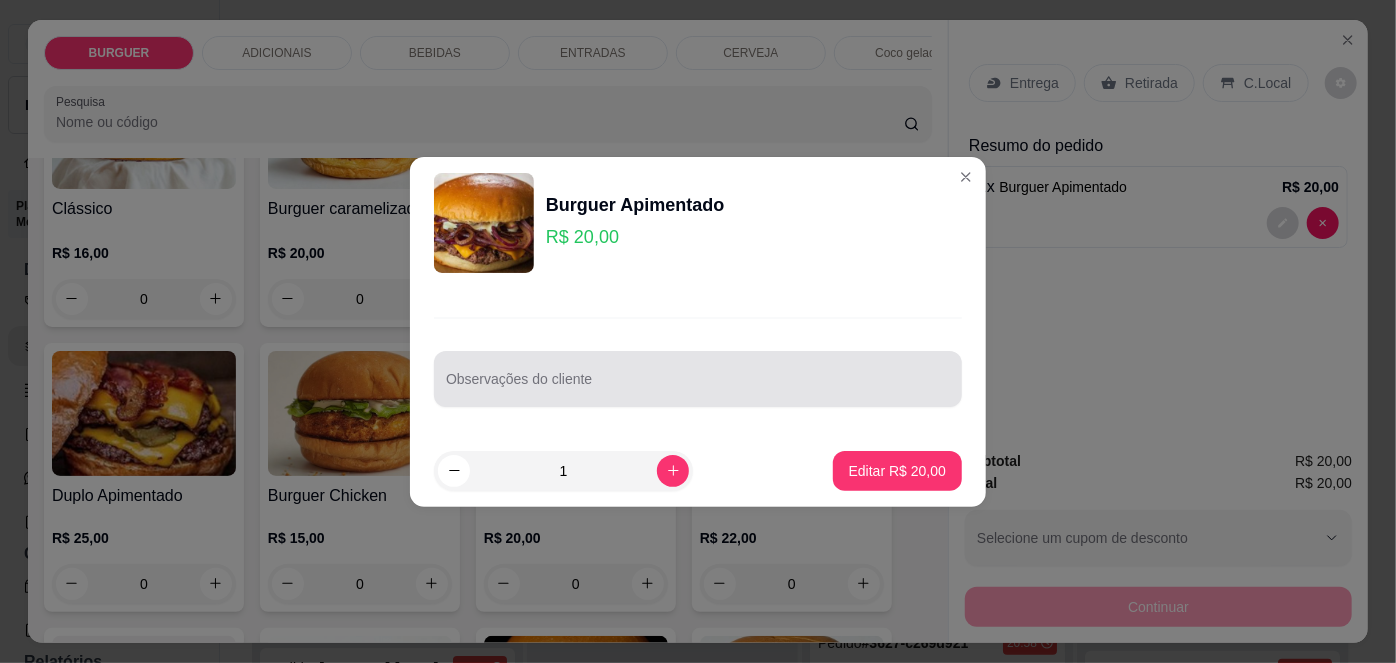 click on "Observações do cliente" at bounding box center [698, 387] 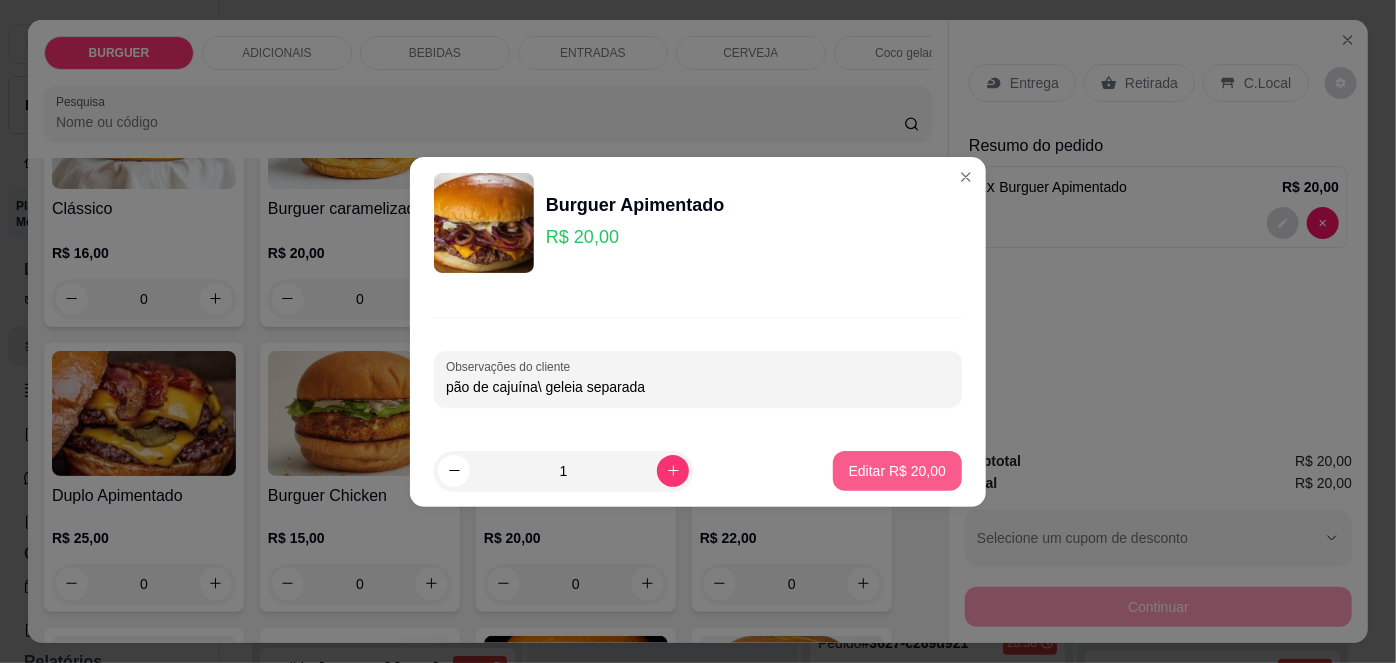 type on "pão de cajuína\ geleia separada" 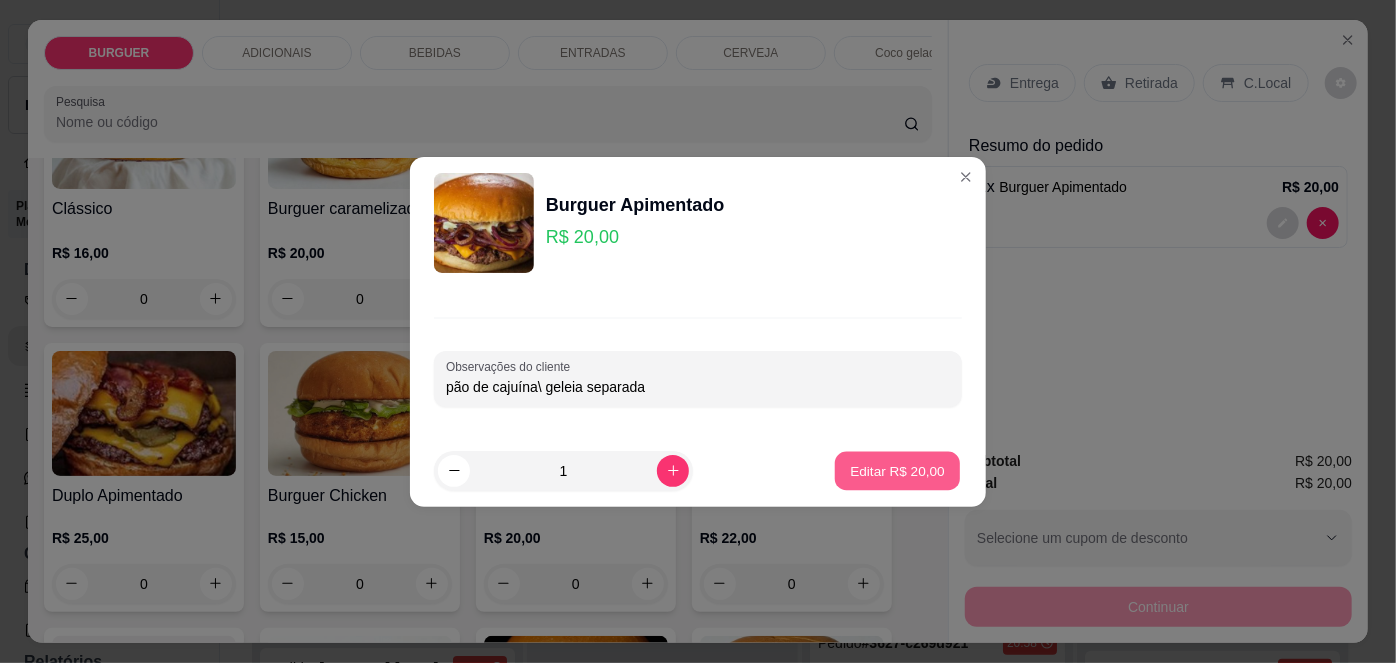 click on "Editar   R$ 20,00" at bounding box center [897, 470] 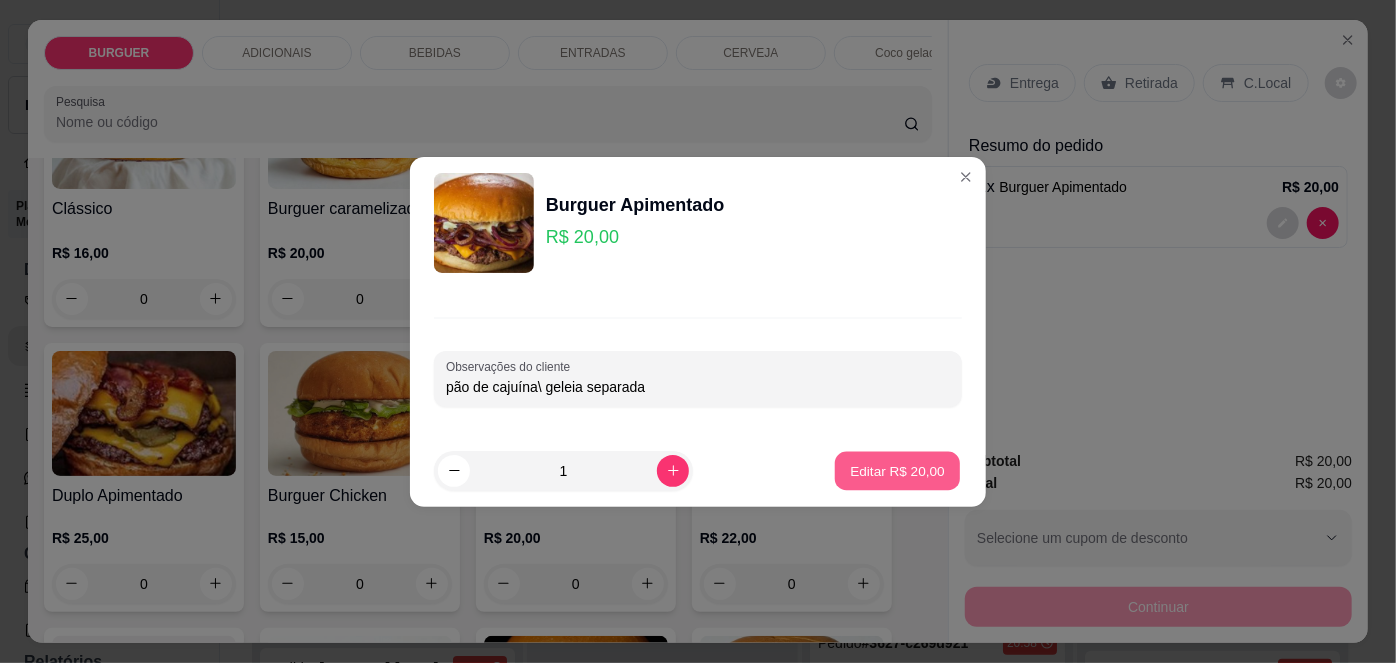 type on "0" 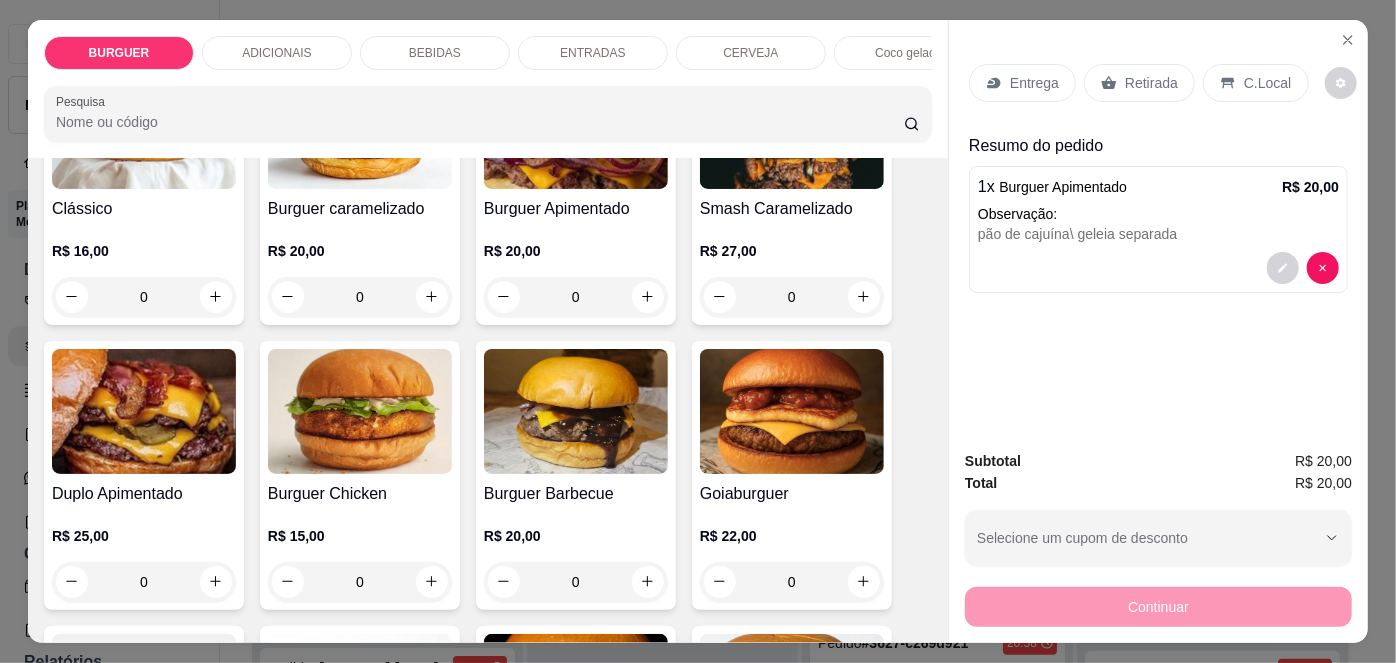 click on "Entrega" at bounding box center (1022, 83) 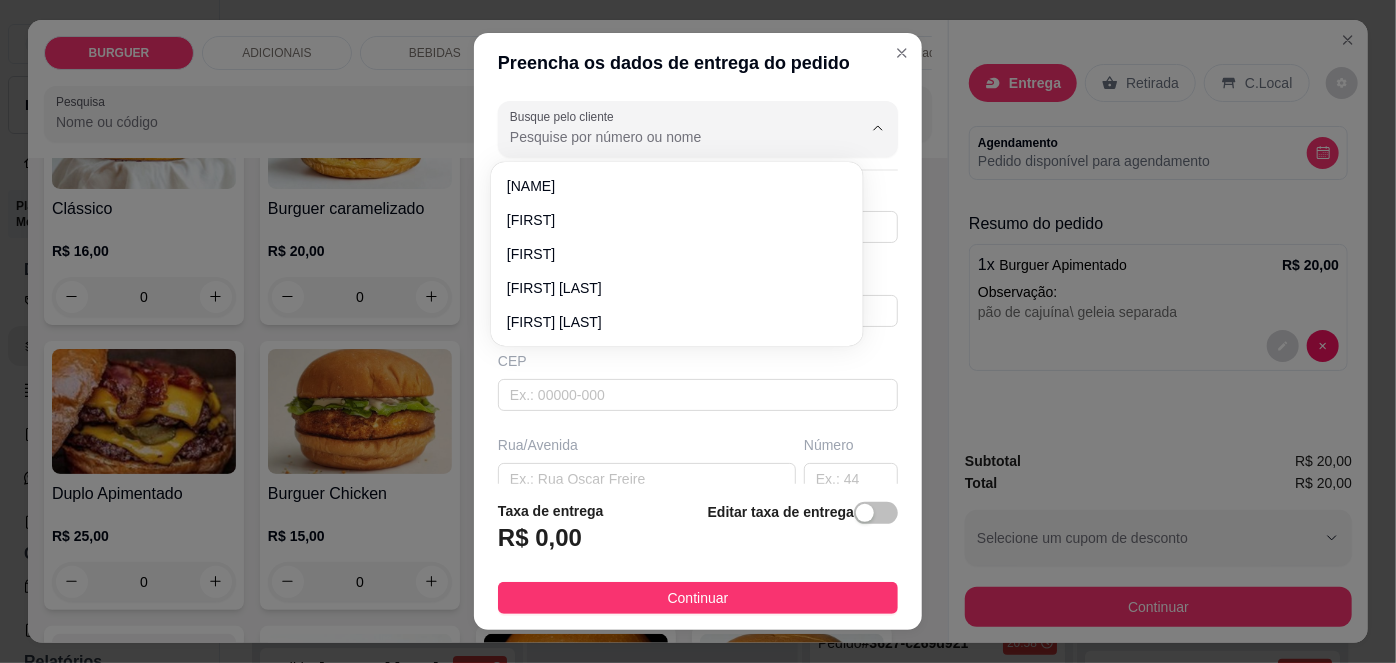 click on "Busque pelo cliente" at bounding box center (670, 137) 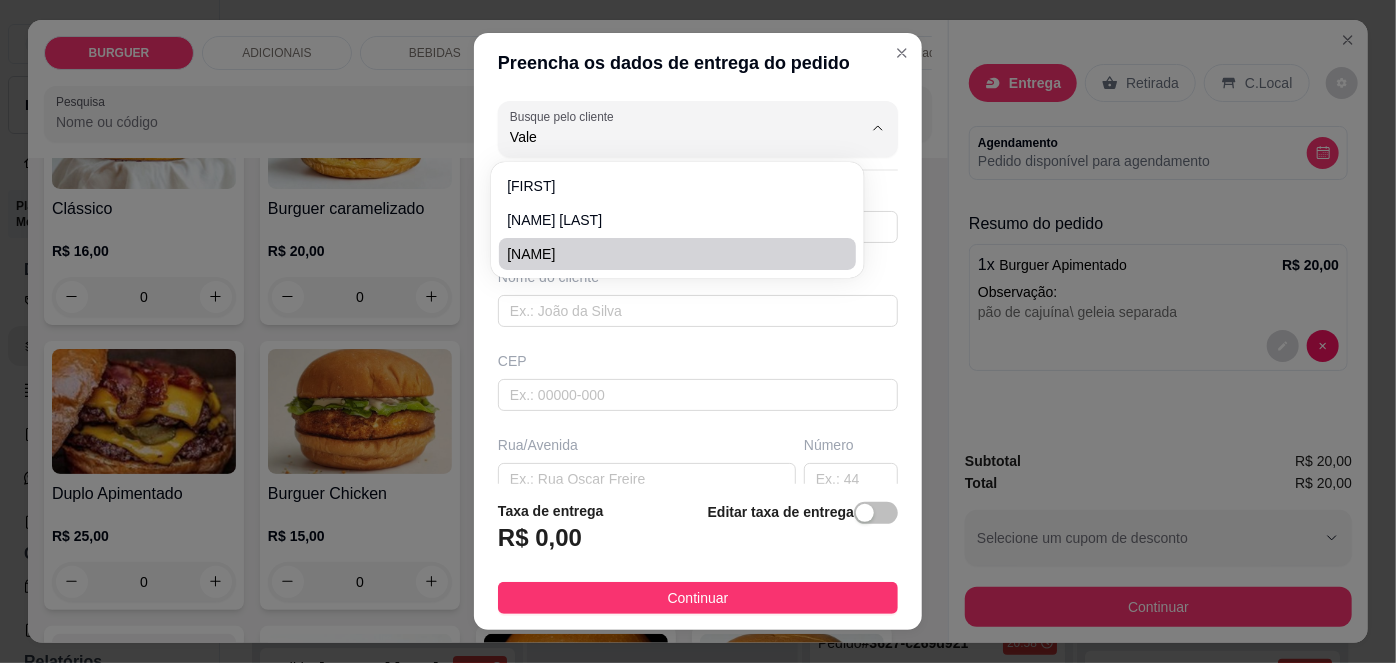 click on "Valeria" at bounding box center (677, 254) 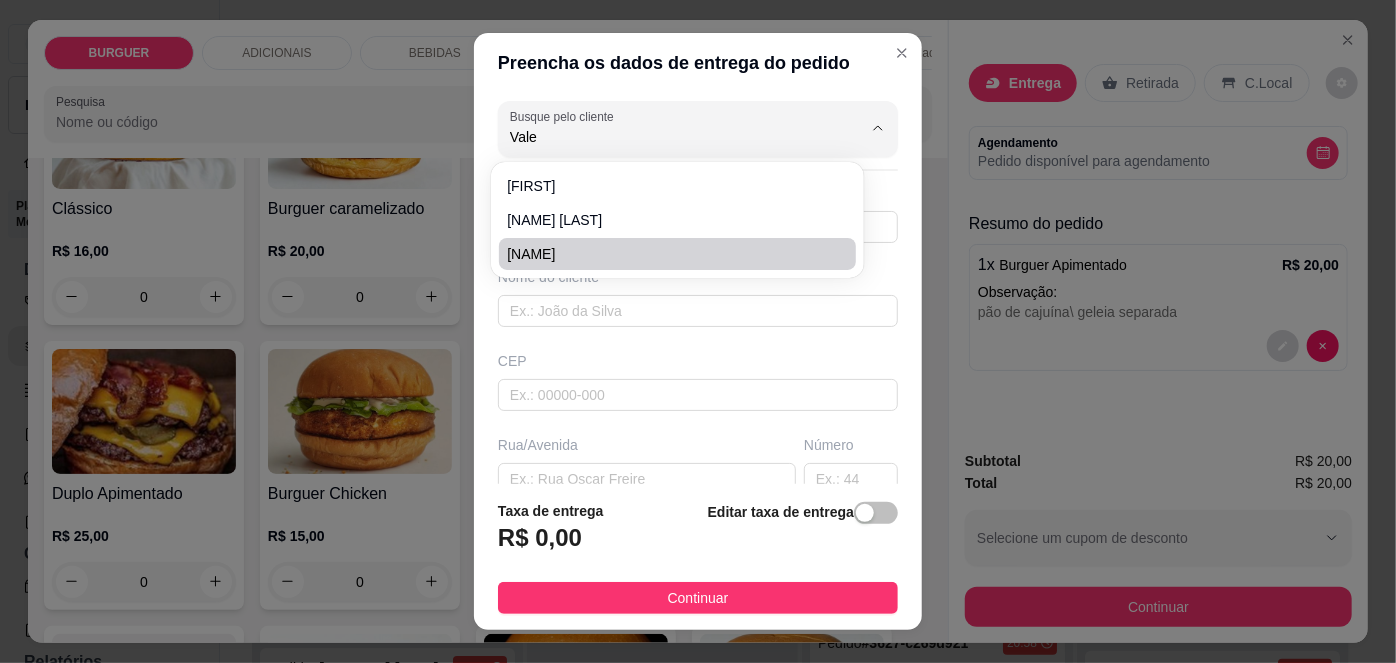 type on "Valeria" 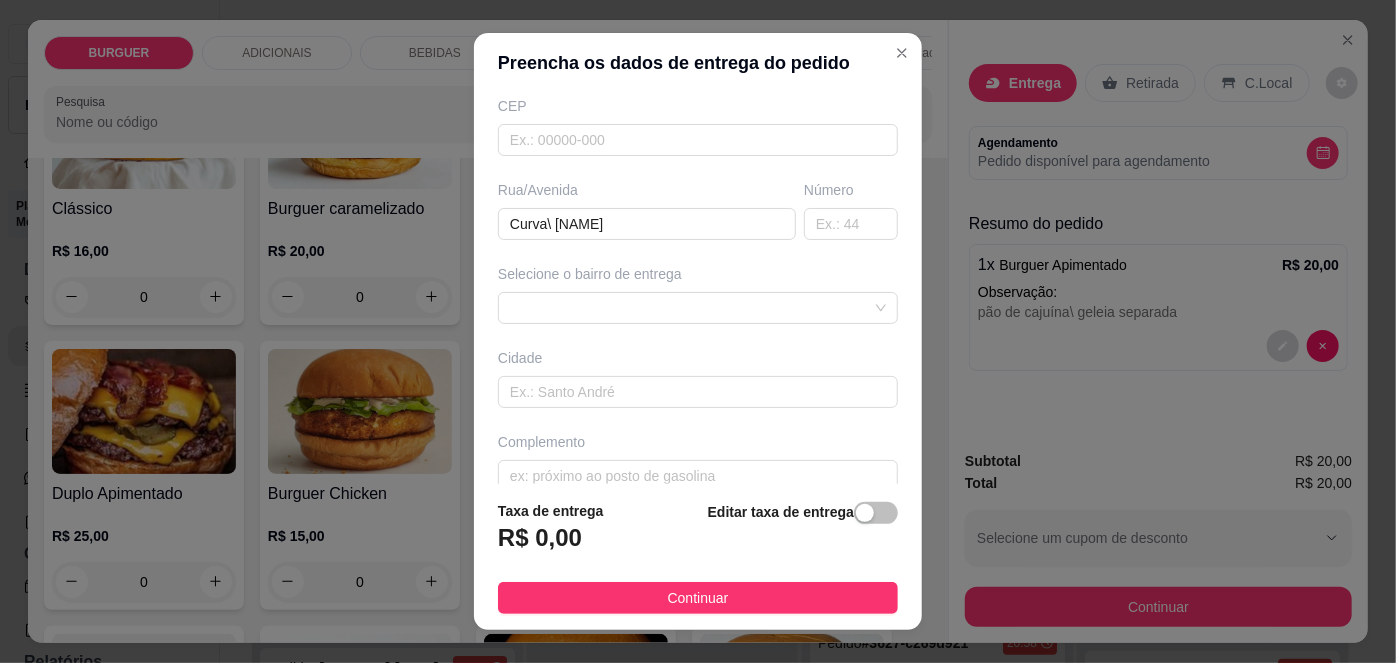 scroll, scrollTop: 279, scrollLeft: 0, axis: vertical 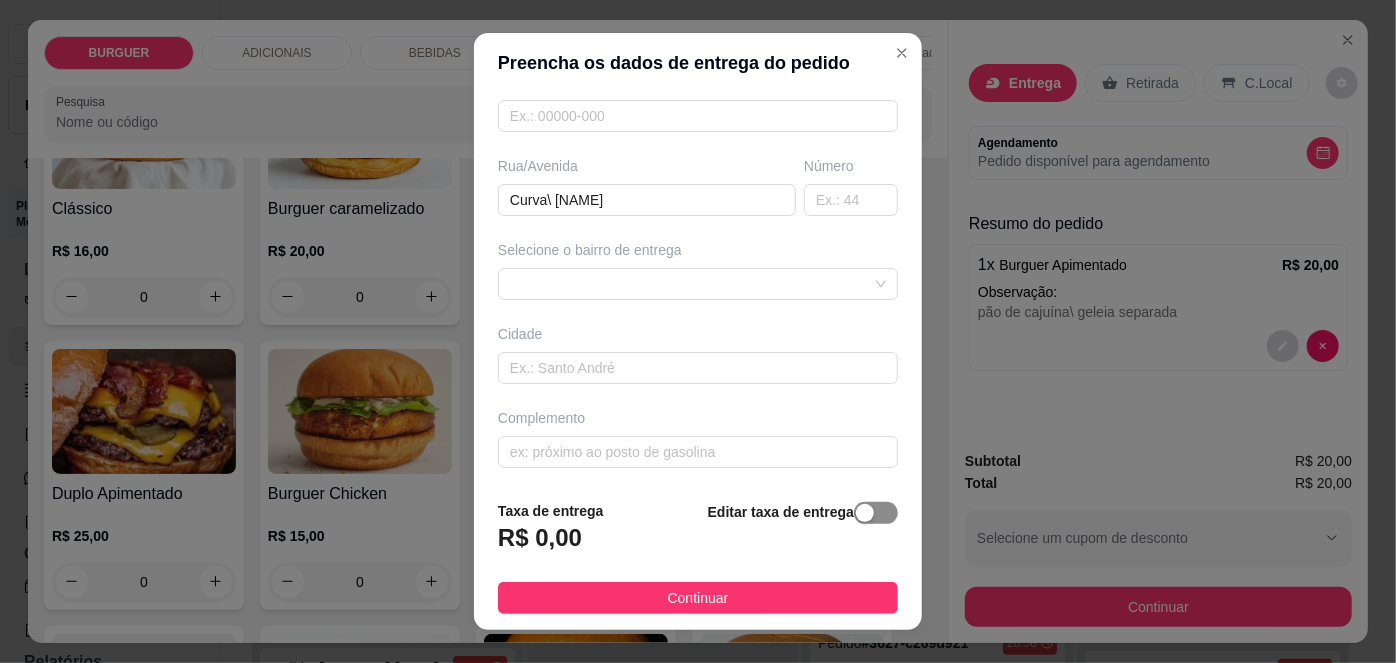 type on "Valeria" 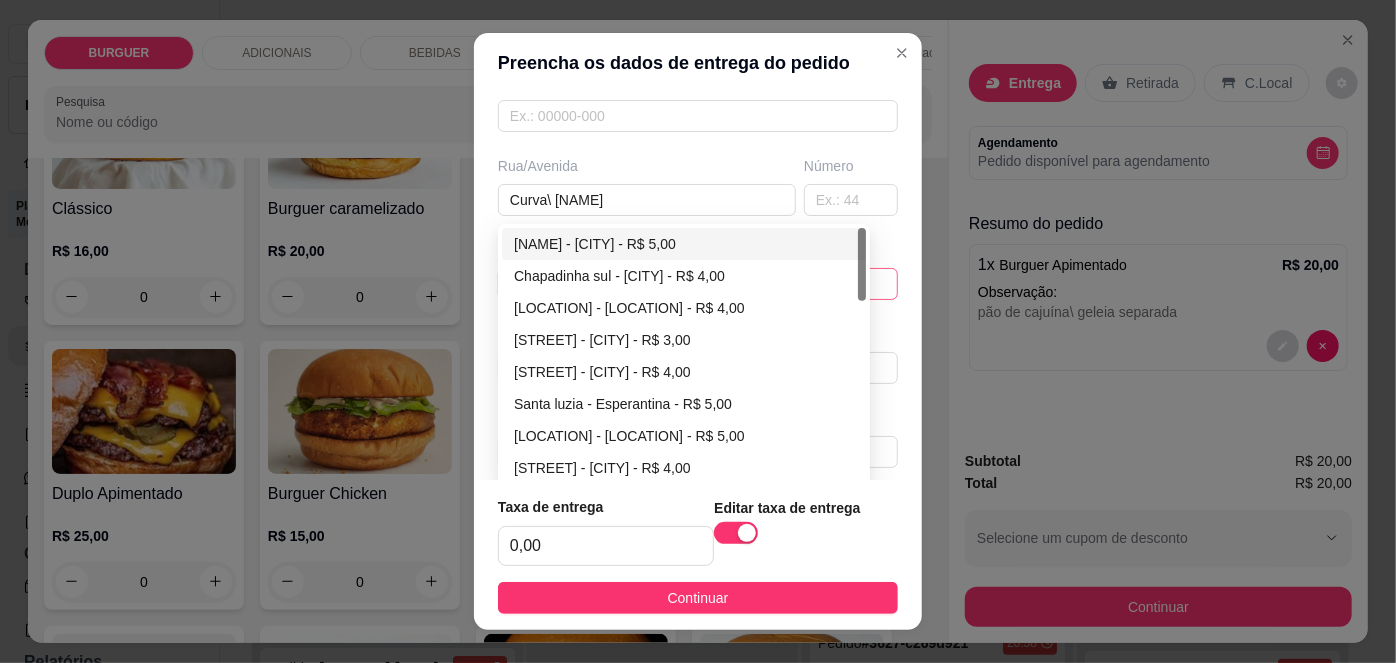 click on "[ID] [ID] [CITY] - [CITY] - [PRICE] [CITY] - [CITY] - [PRICE] [CITY] - [CITY] - [PRICE] [CITY] - [CITY] - [PRICE] [CITY] - [CITY] - [PRICE] [CITY] - [CITY] - [PRICE] [CITY] - [CITY] - [PRICE] [CITY] - [CITY] - [PRICE] [CITY] - [CITY] - [PRICE] [CITY] - [CITY] - [PRICE]" at bounding box center [698, 284] 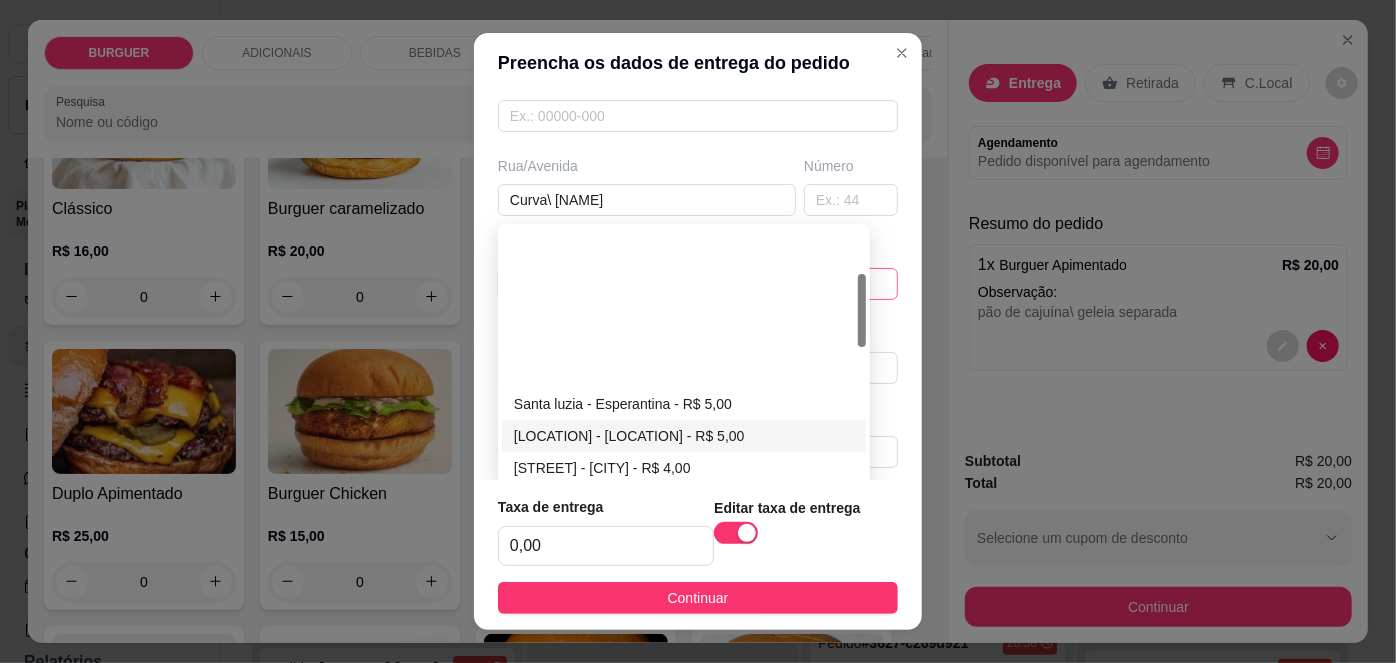 scroll, scrollTop: 203, scrollLeft: 0, axis: vertical 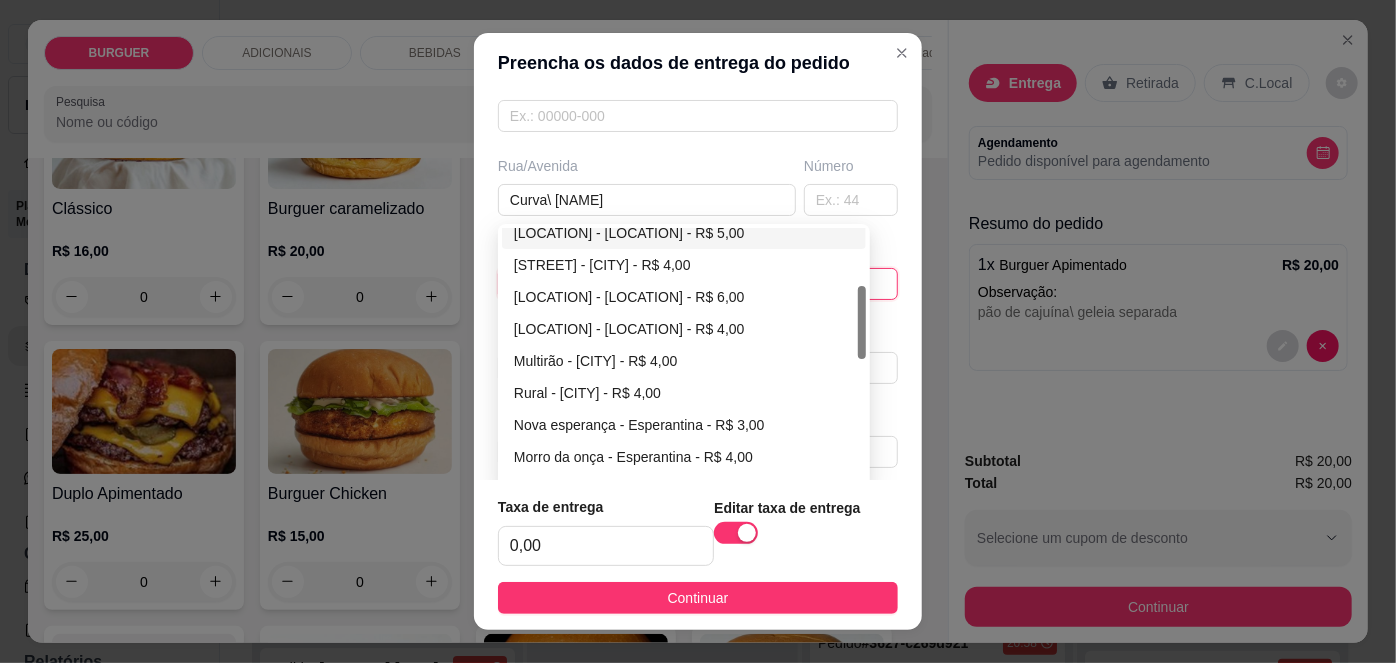 click on "[CITY] - [CITY] - [PRICE]" at bounding box center [684, 233] 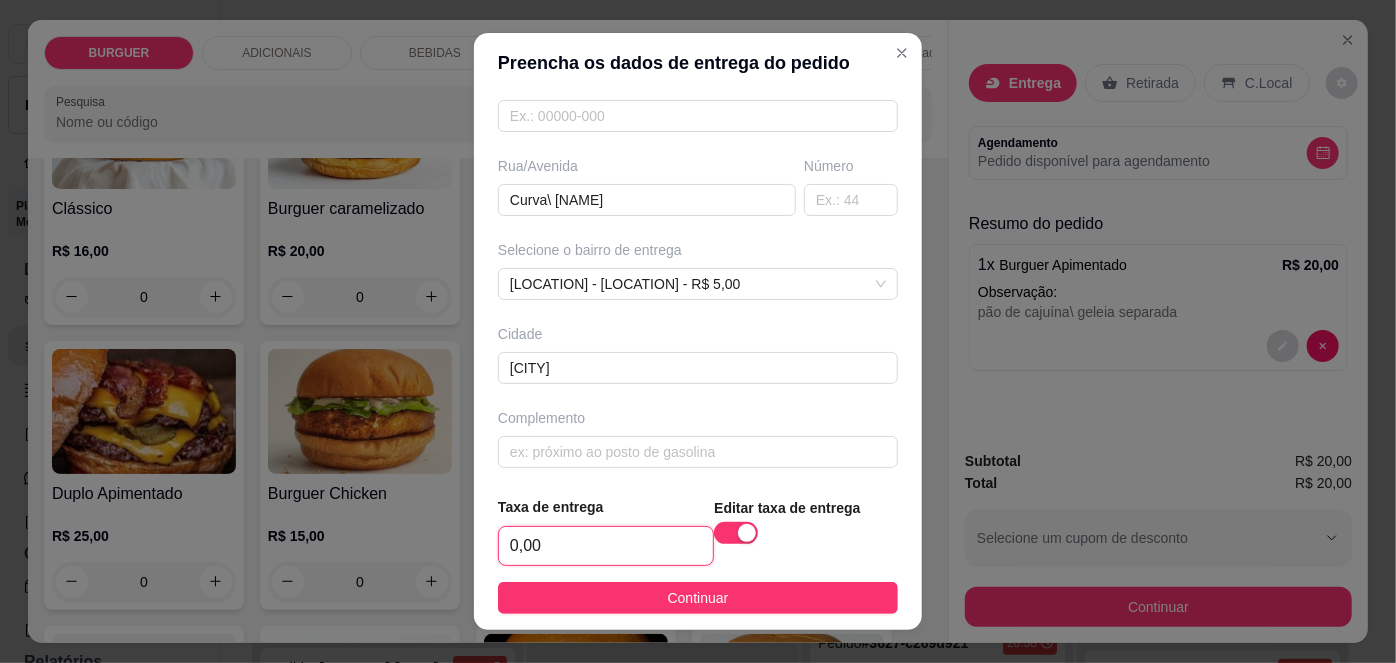 click on "0,00" at bounding box center (606, 546) 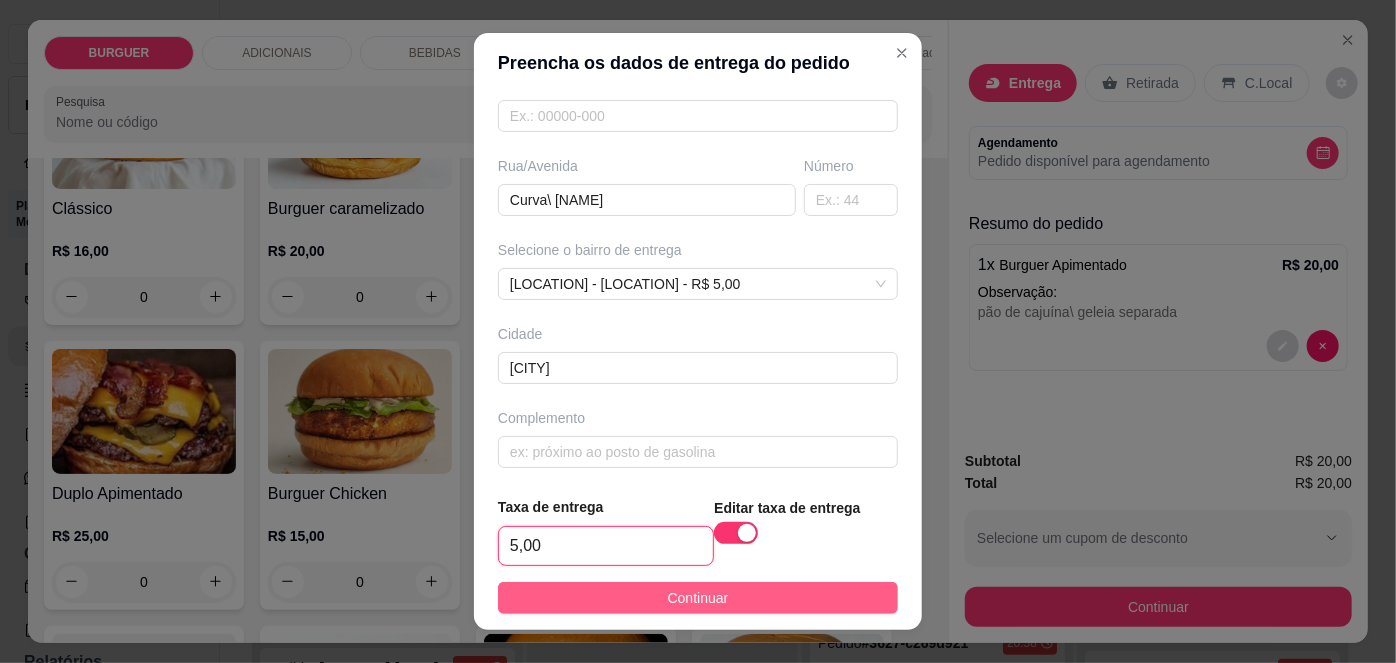 type on "5,00" 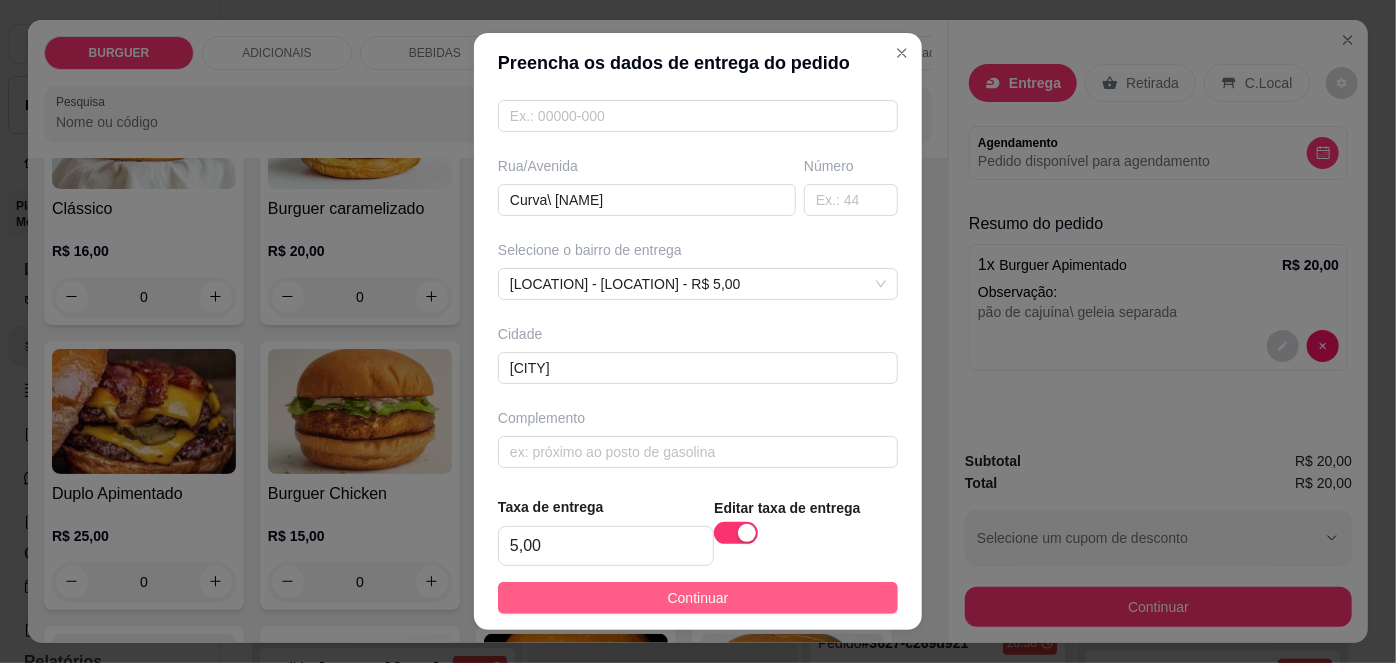 click on "Continuar" at bounding box center [698, 598] 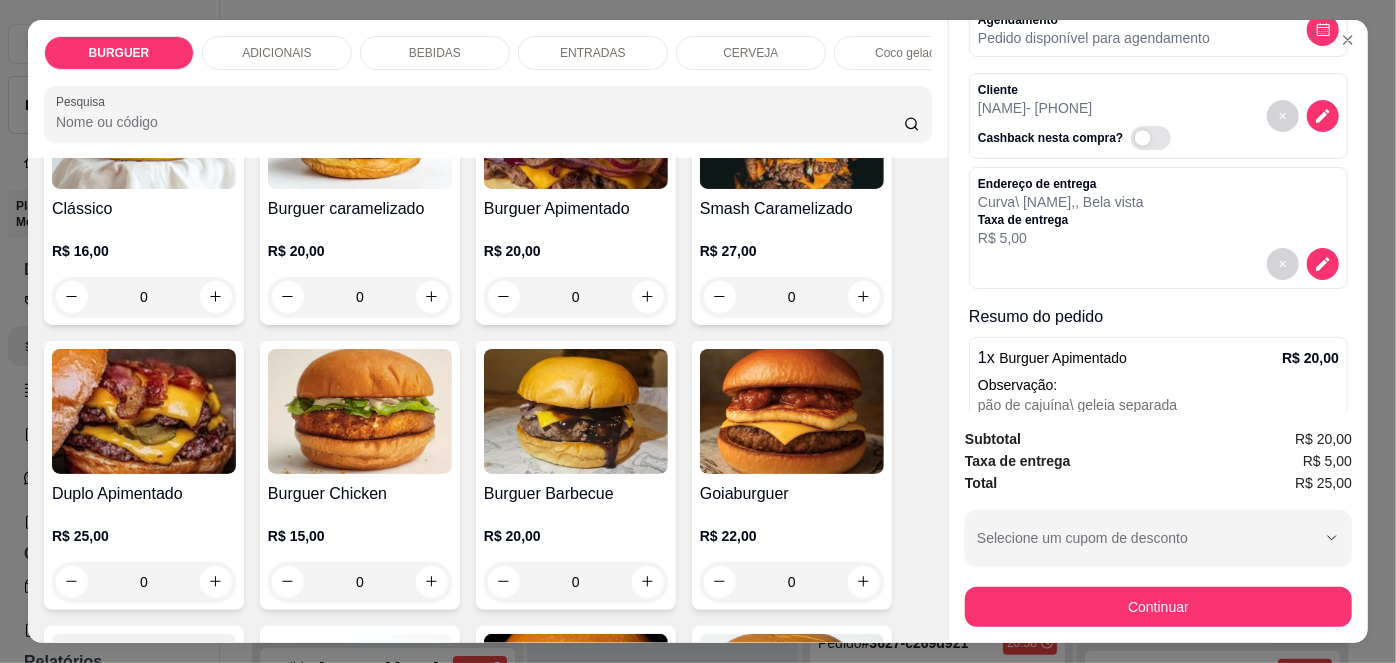 scroll, scrollTop: 199, scrollLeft: 0, axis: vertical 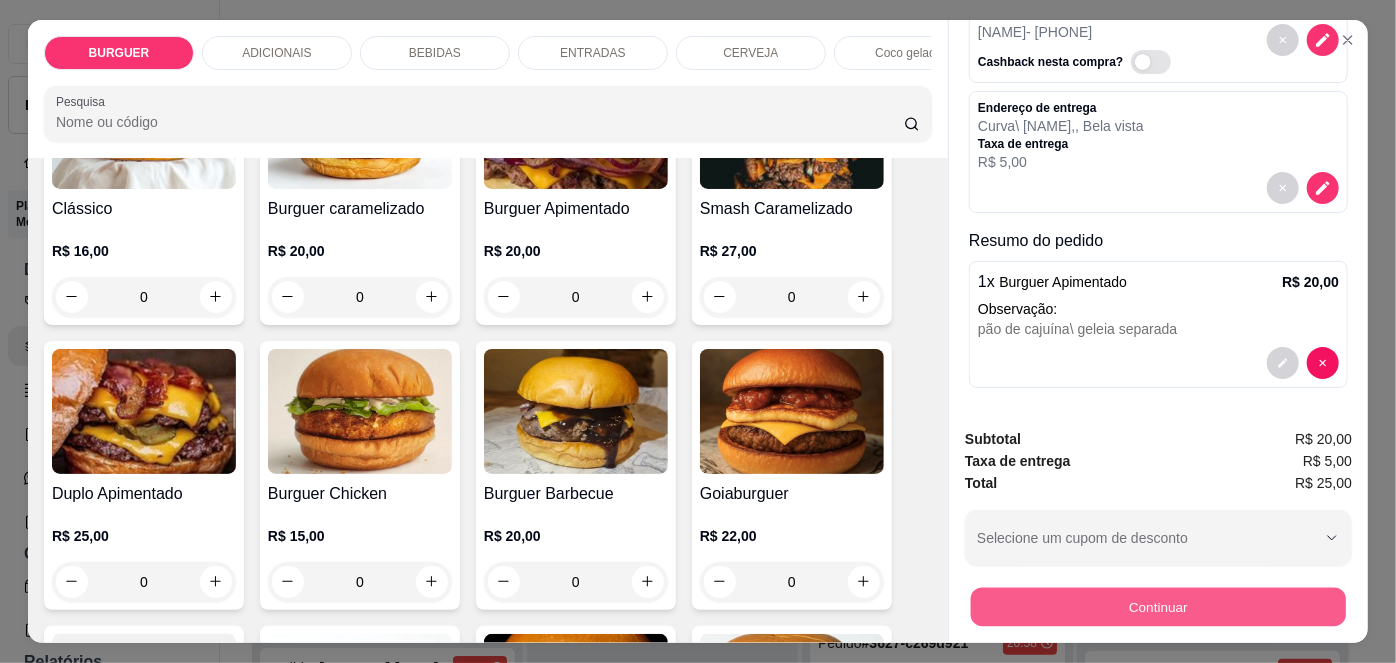 click on "Continuar" at bounding box center [1158, 607] 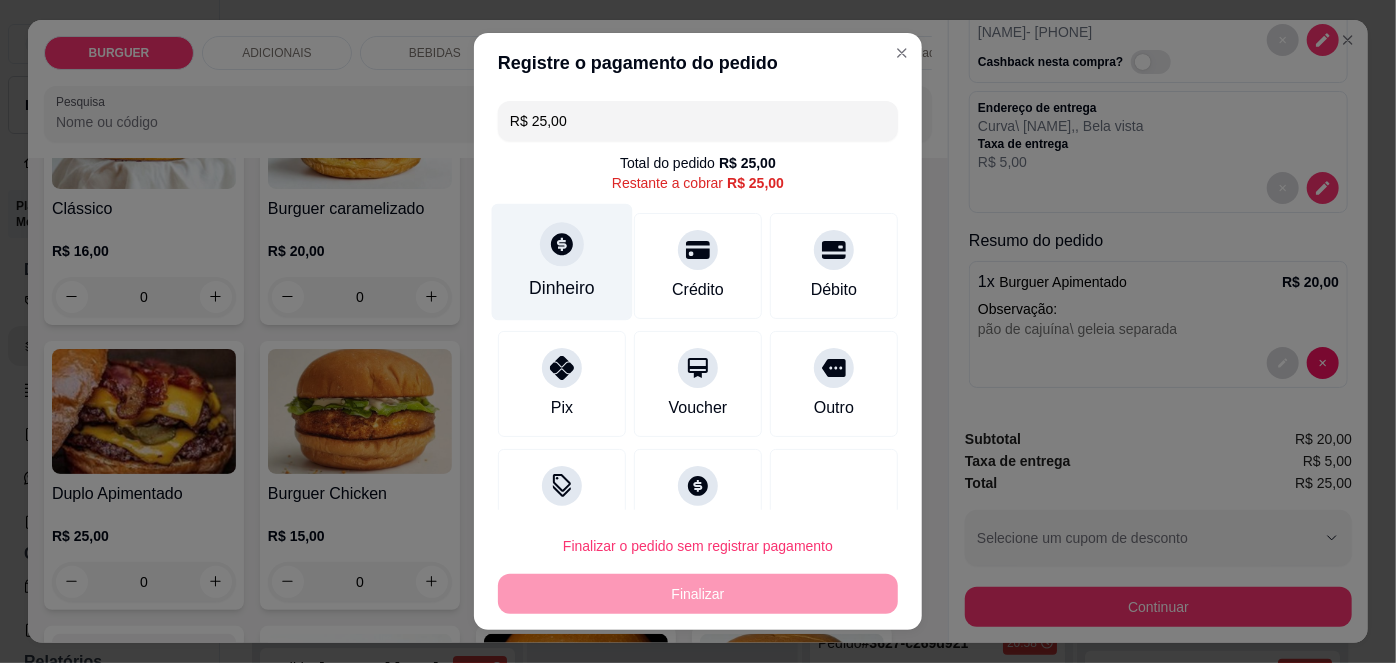 click on "Dinheiro" at bounding box center [562, 288] 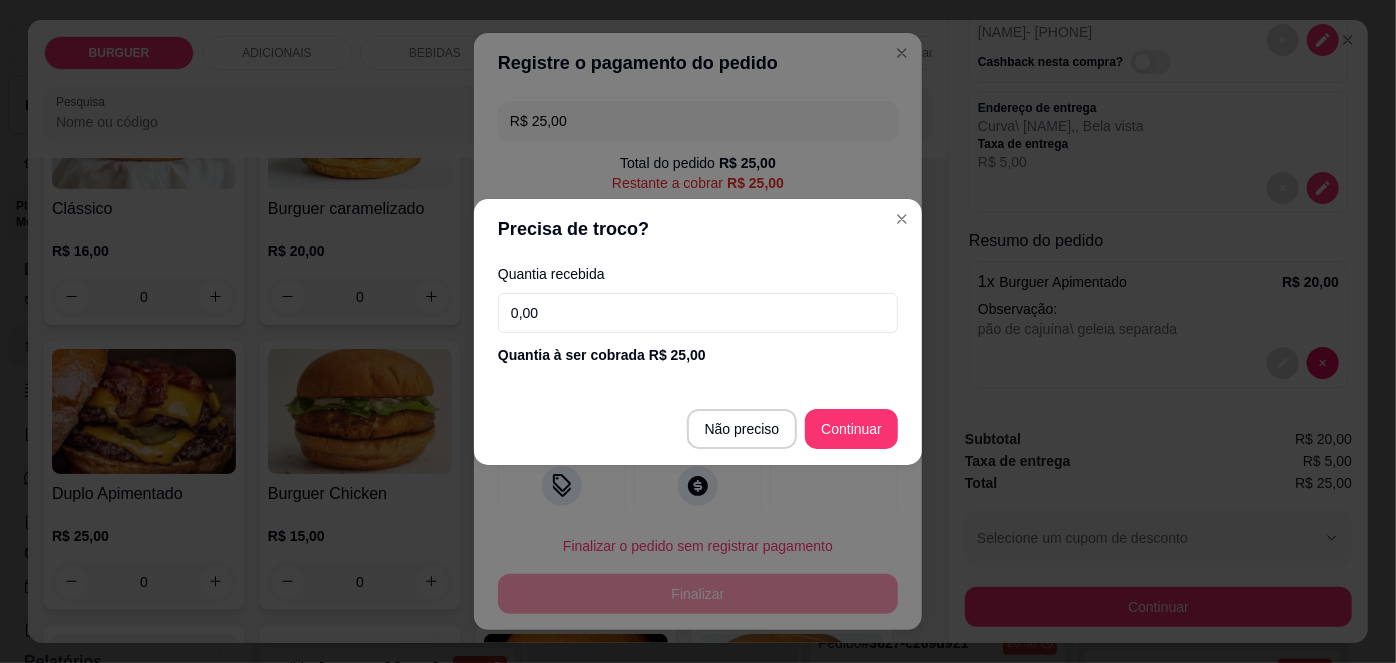 click on "0,00" at bounding box center [698, 313] 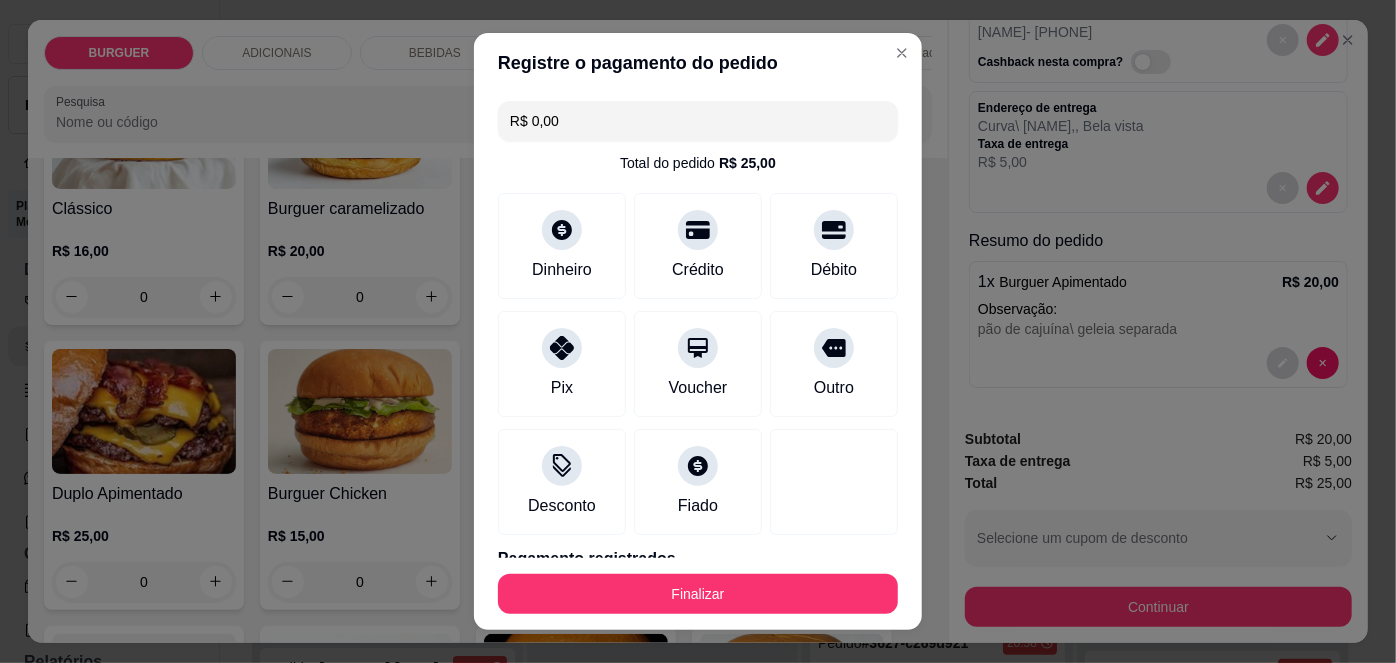 scroll, scrollTop: 88, scrollLeft: 0, axis: vertical 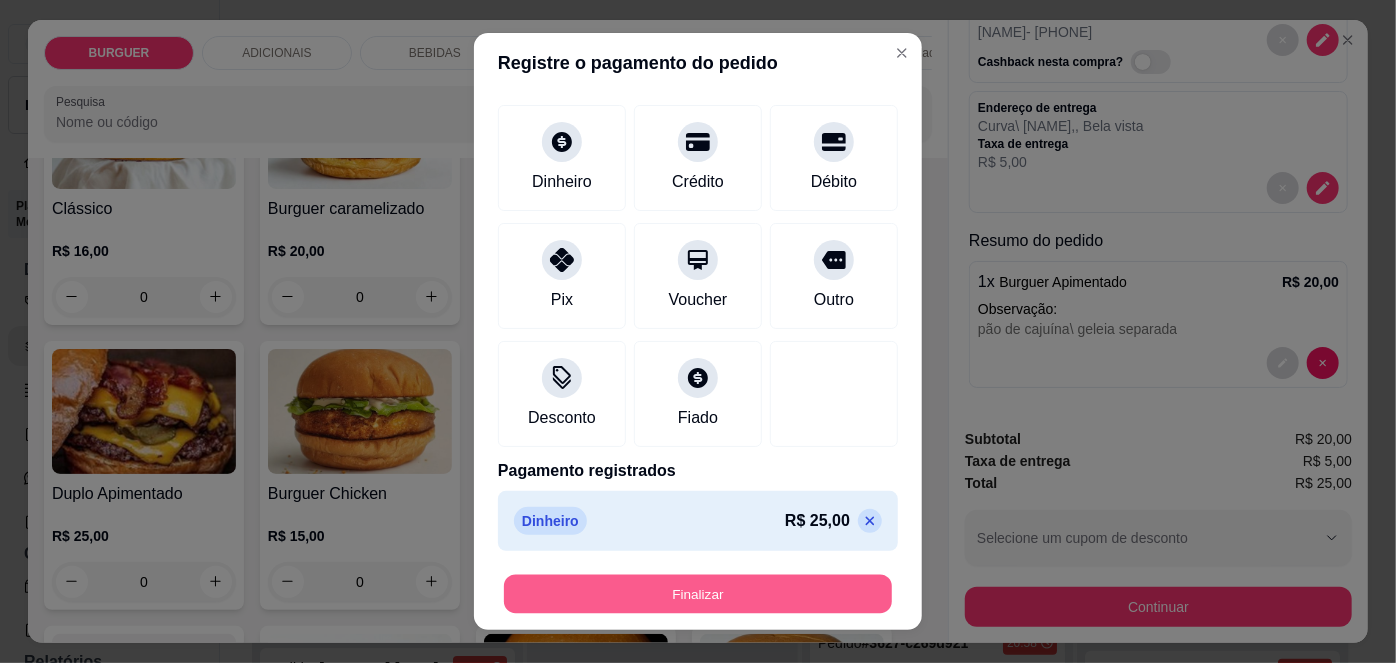 click on "Finalizar" at bounding box center [698, 593] 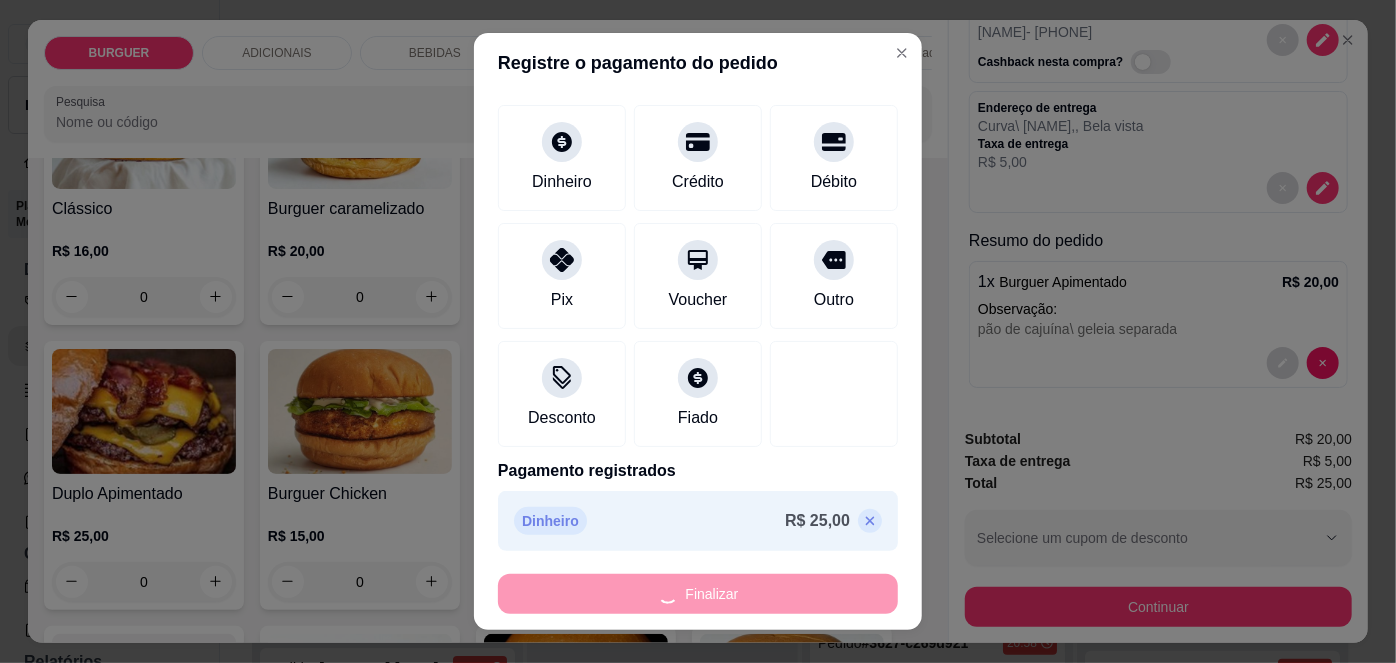 type on "-R$ 25,00" 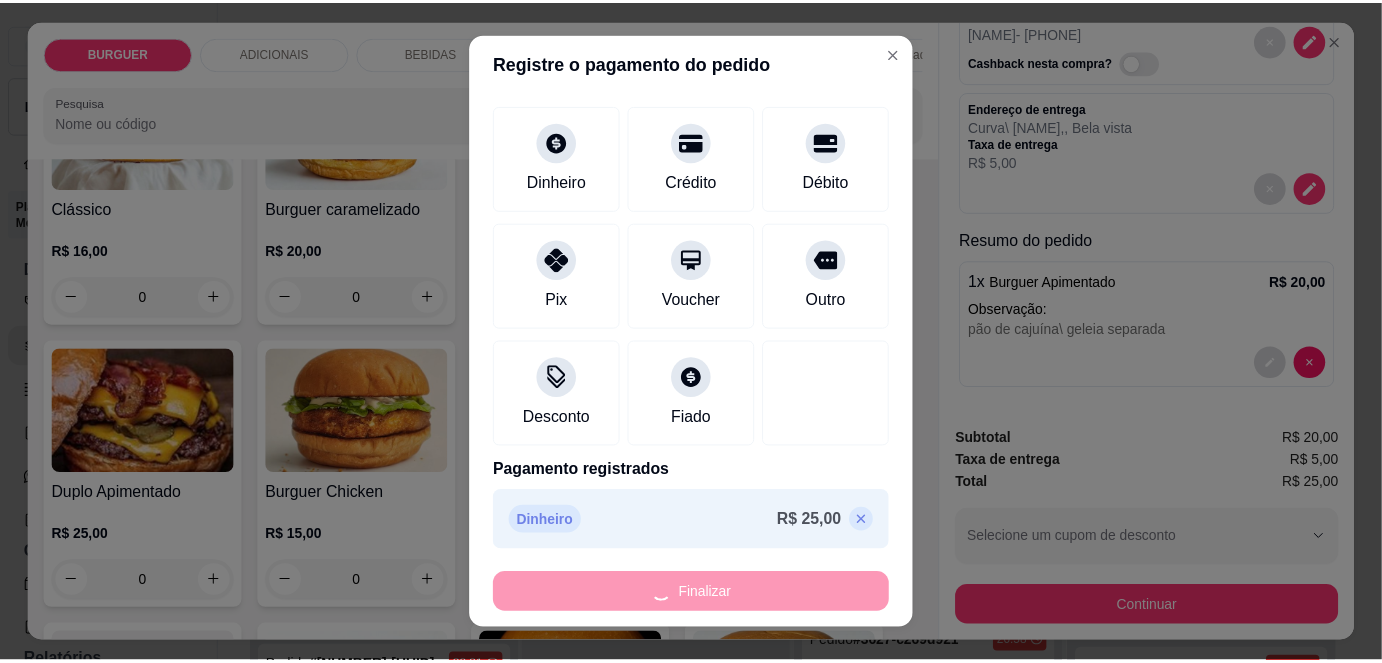 scroll, scrollTop: 0, scrollLeft: 0, axis: both 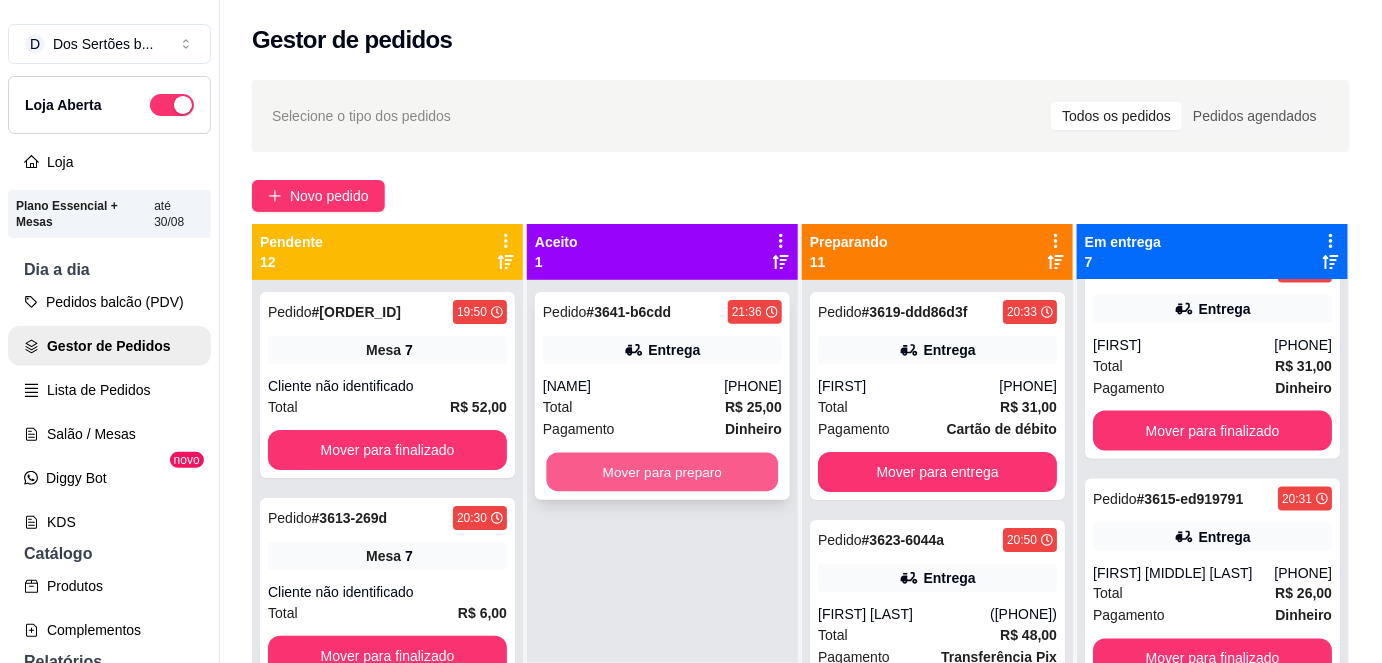 click on "Mover para preparo" at bounding box center [663, 472] 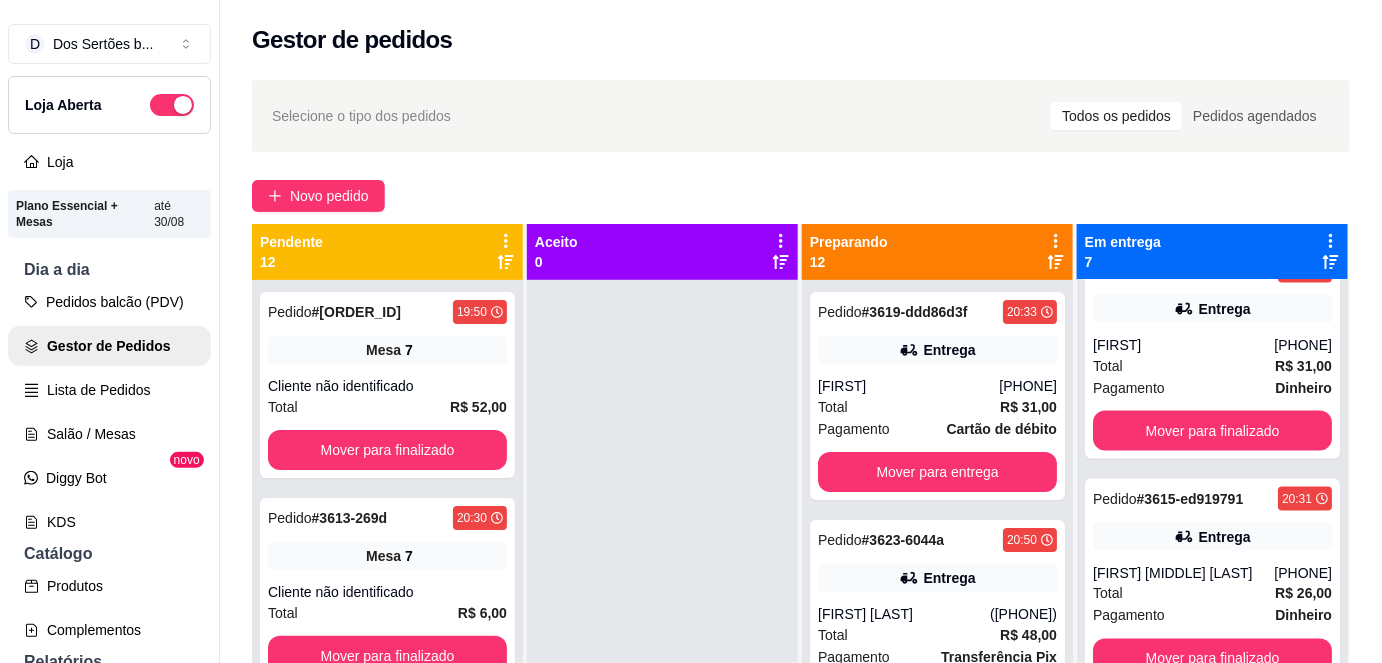 scroll, scrollTop: 56, scrollLeft: 0, axis: vertical 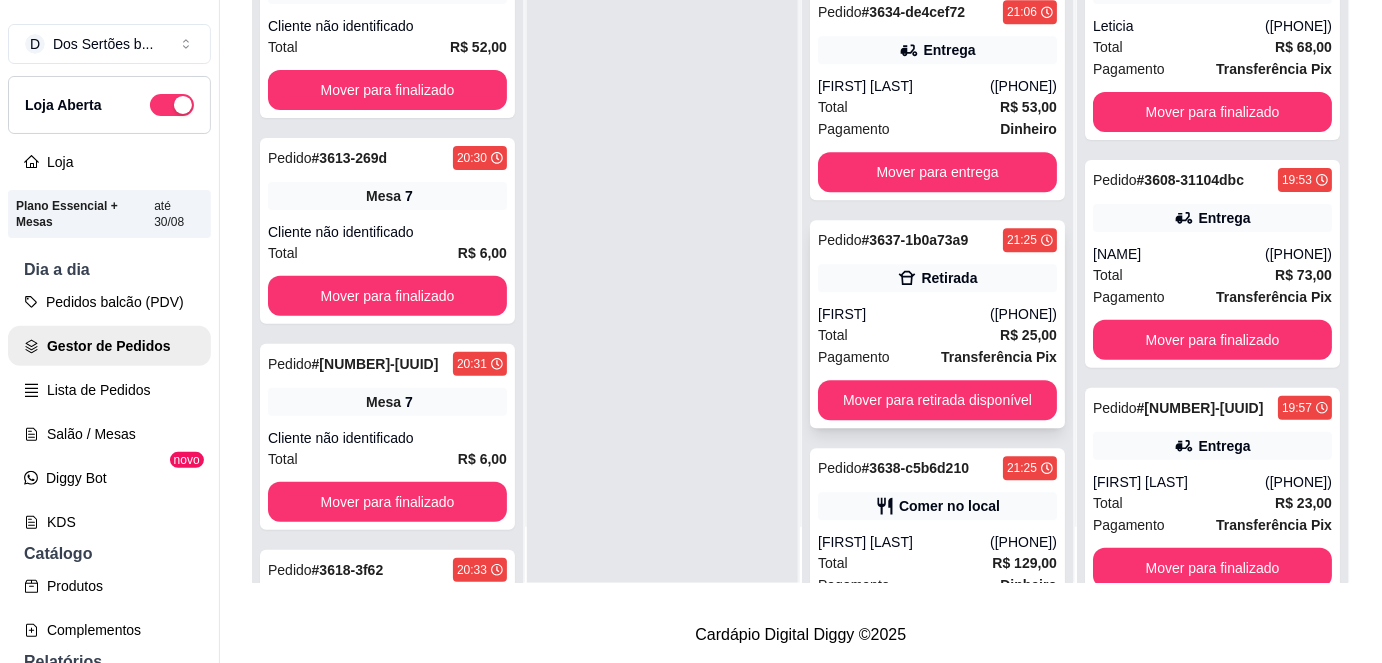 click on "Pedido  # 3637-1b0a73a9 21:25 Retirada Mônica  (86) 99528-9903 Total R$ 25,00 Pagamento Transferência Pix Mover para retirada disponível" at bounding box center [937, 324] 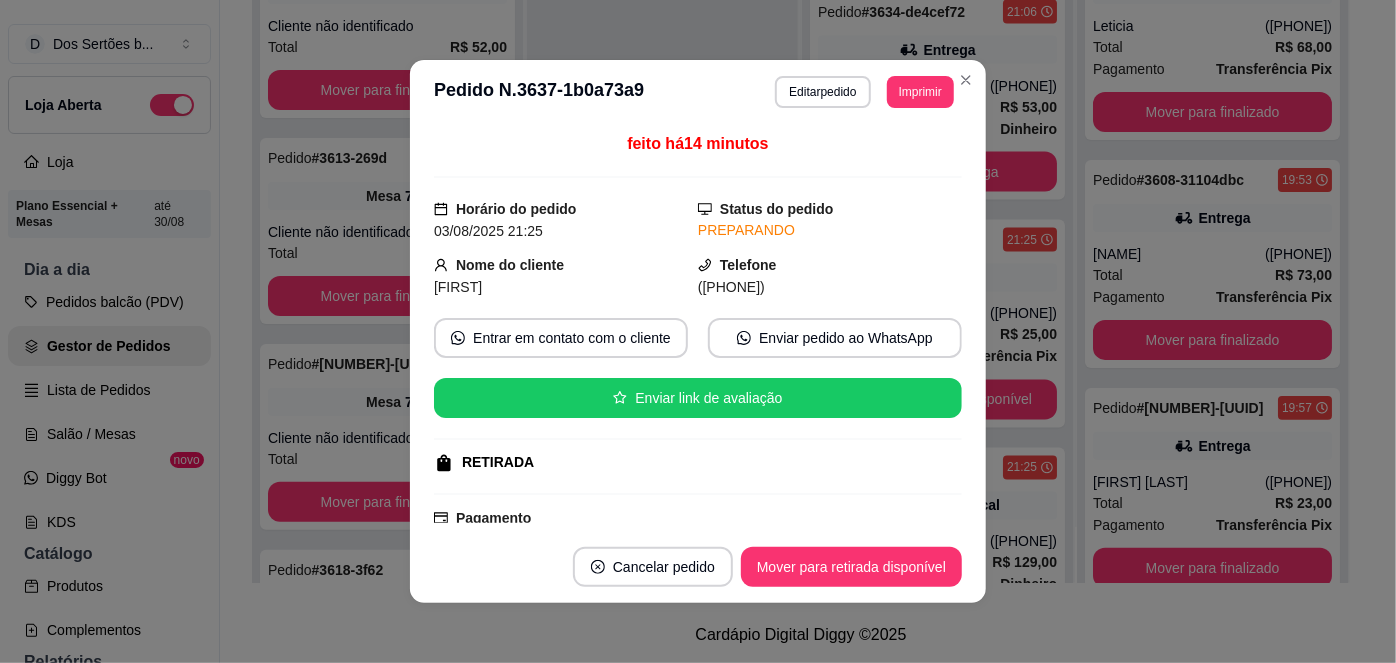 scroll, scrollTop: 226, scrollLeft: 0, axis: vertical 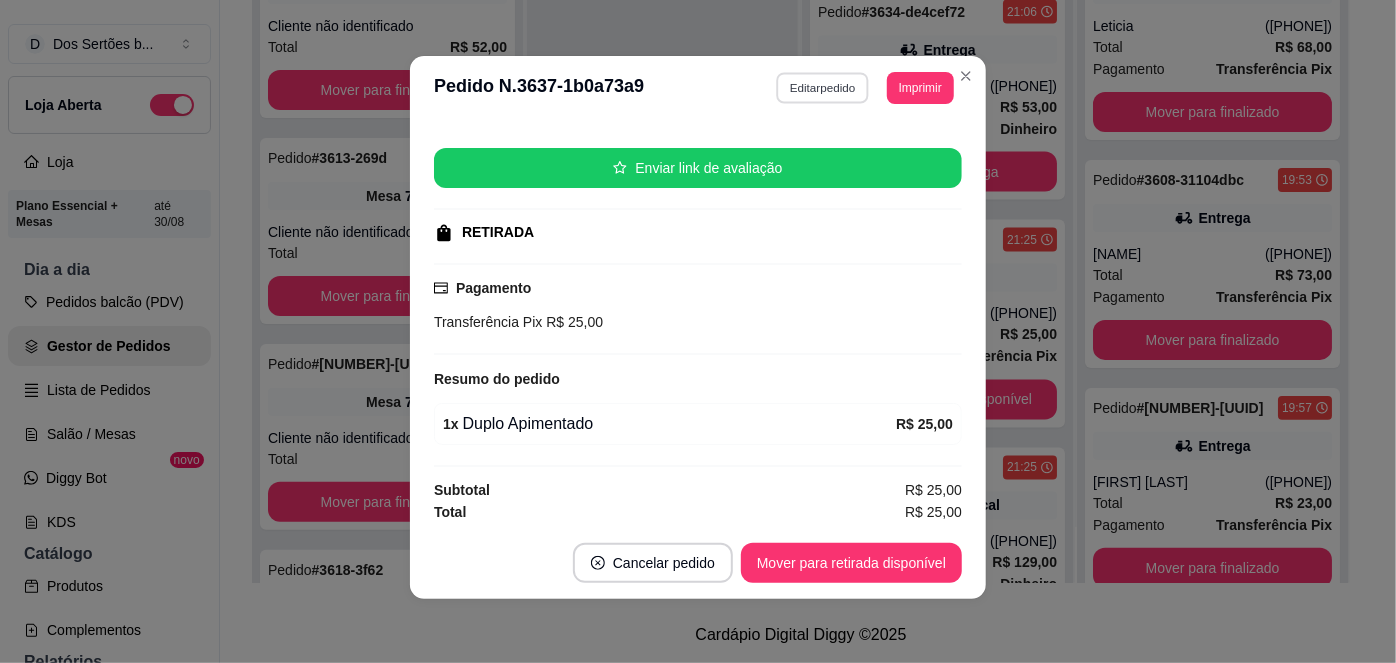 click on "Editar  pedido" at bounding box center (823, 87) 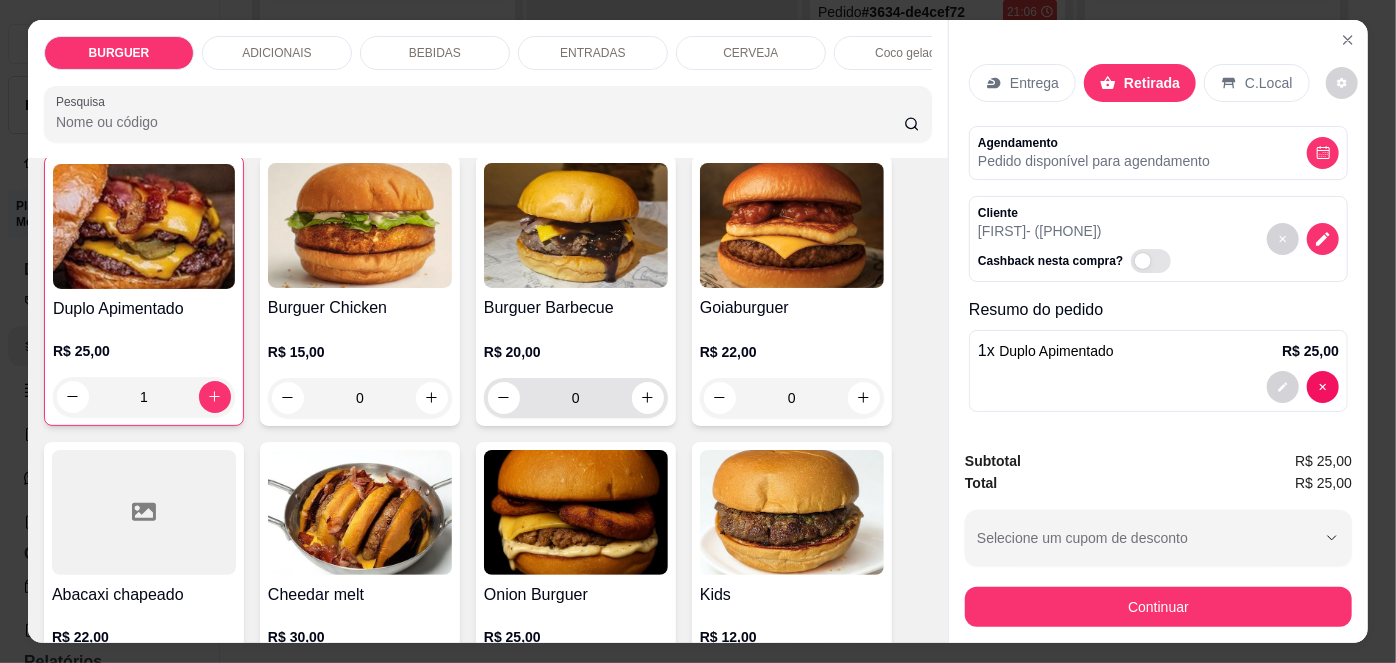 scroll, scrollTop: 420, scrollLeft: 0, axis: vertical 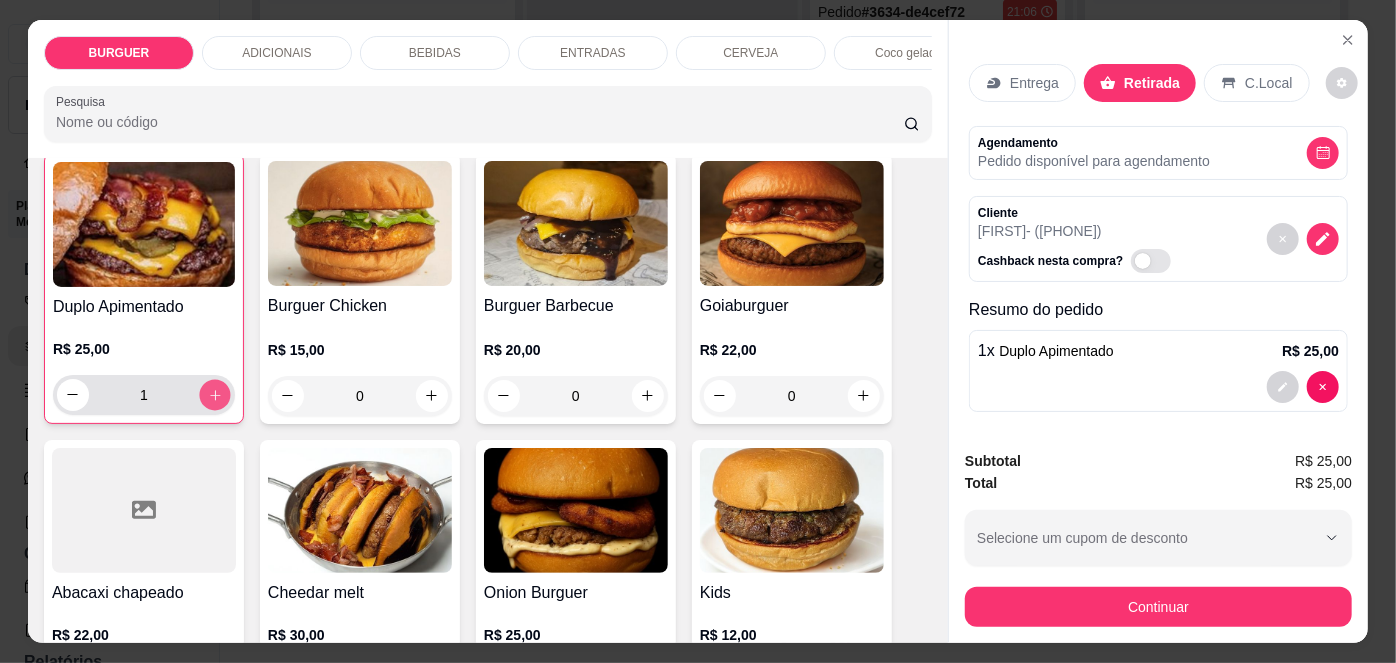 click 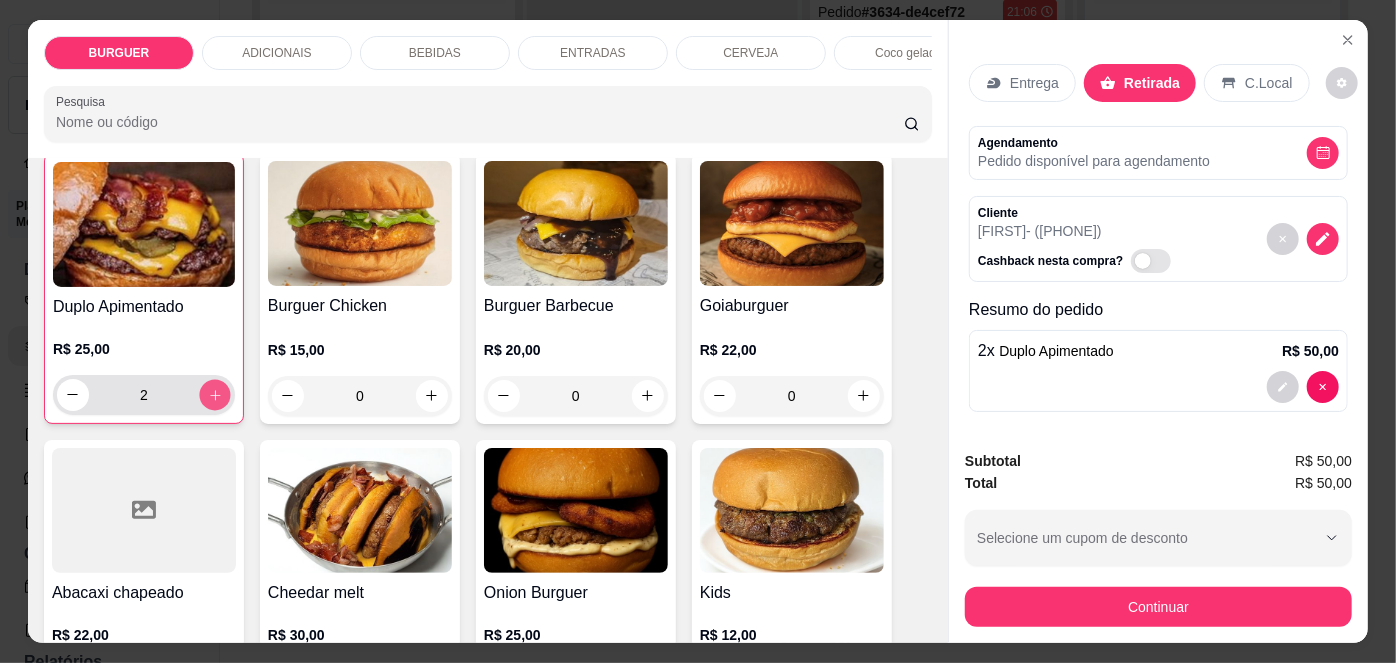 click 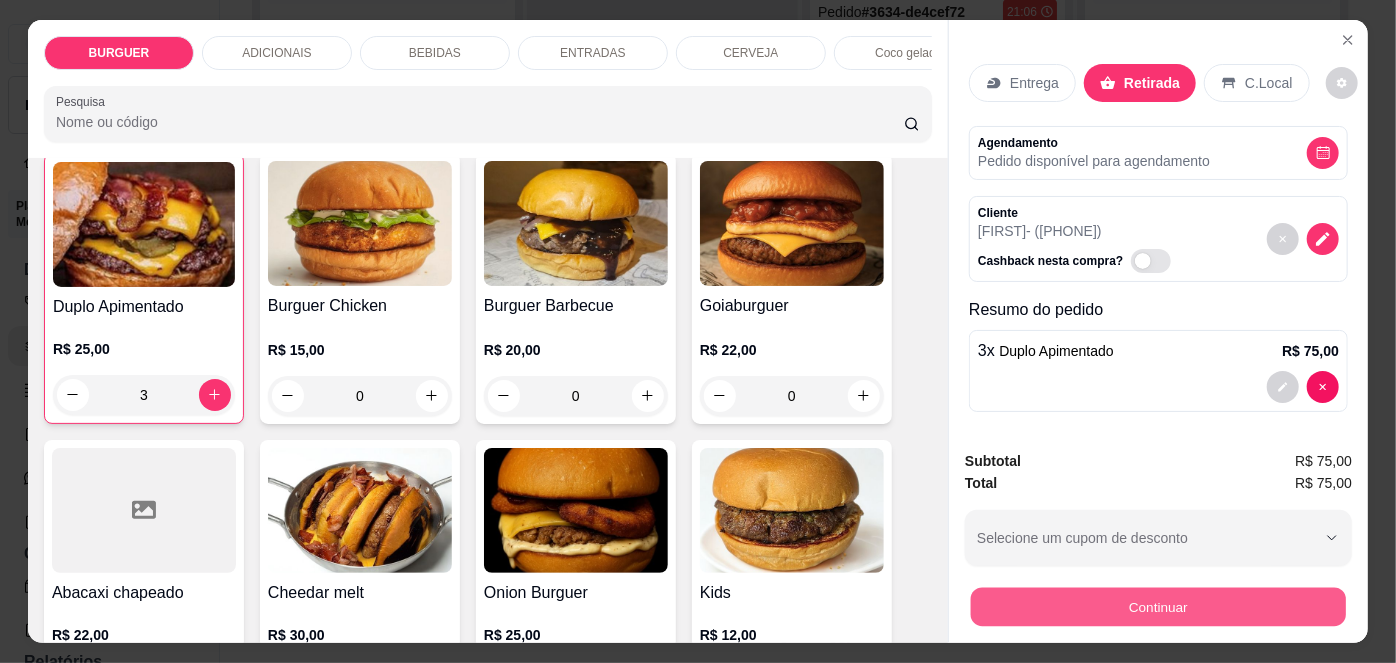 click on "Continuar" at bounding box center (1158, 607) 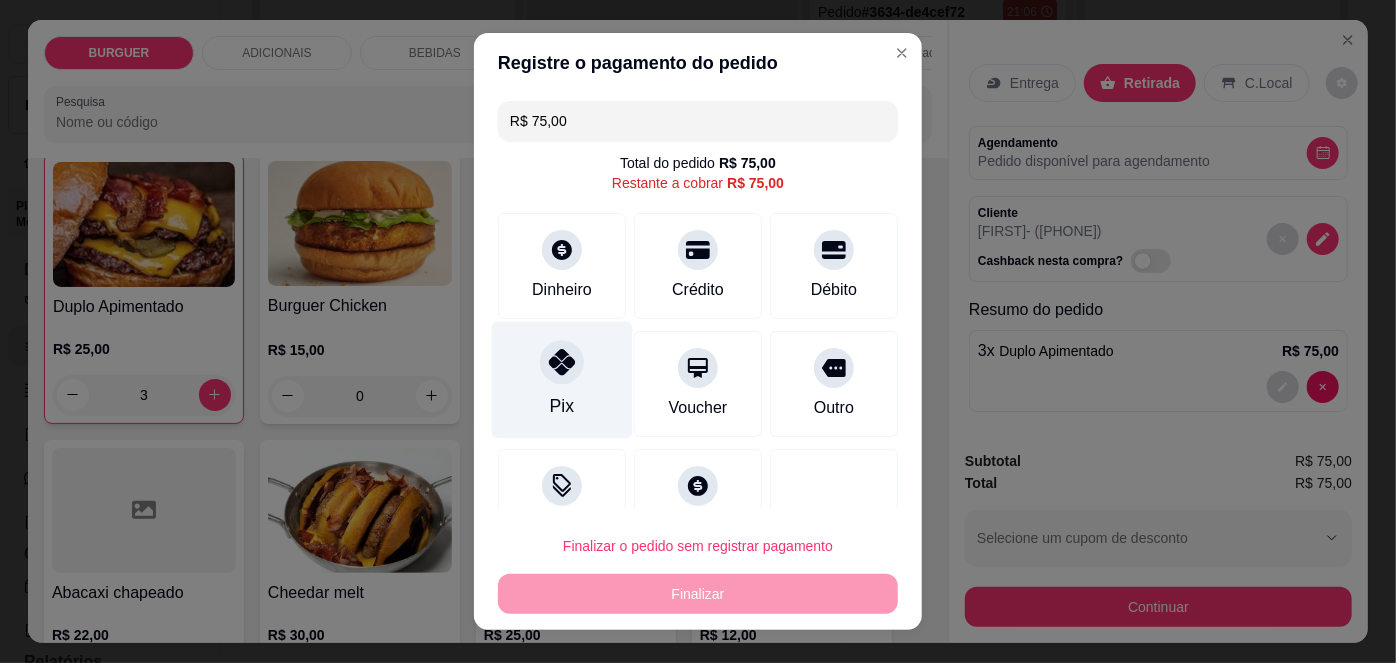click 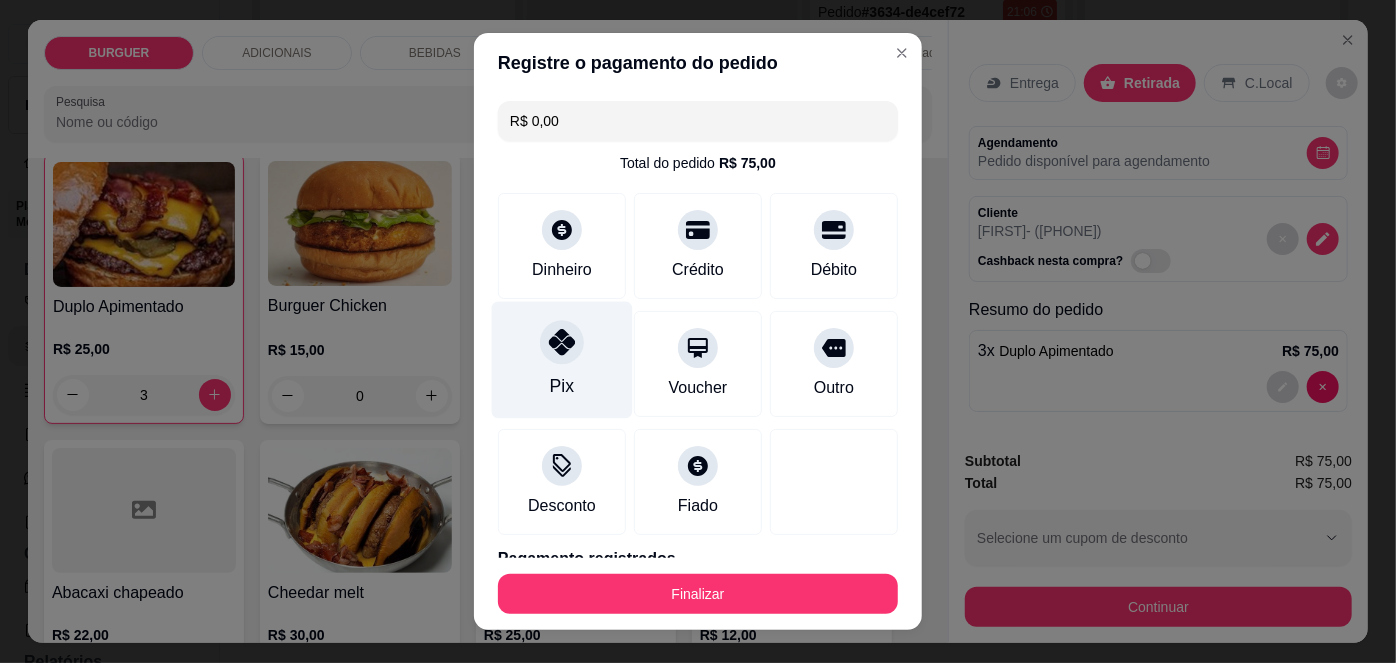 scroll, scrollTop: 88, scrollLeft: 0, axis: vertical 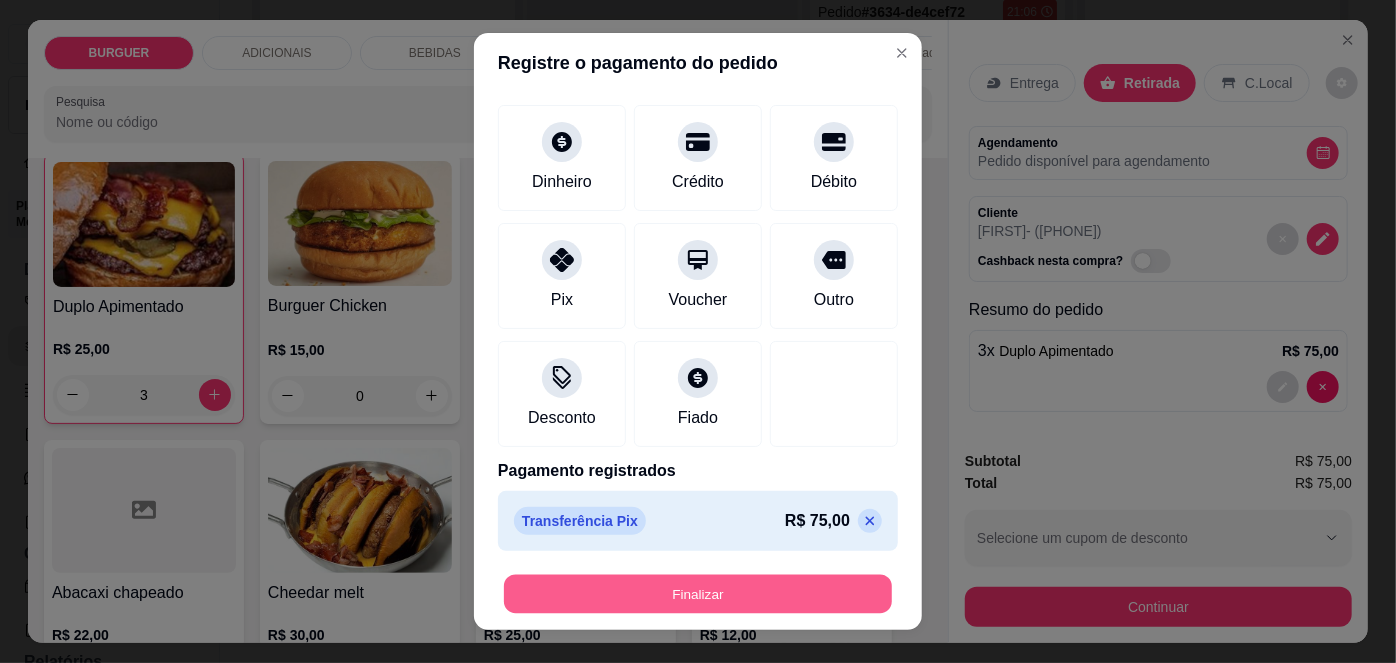 click on "Finalizar" at bounding box center (698, 593) 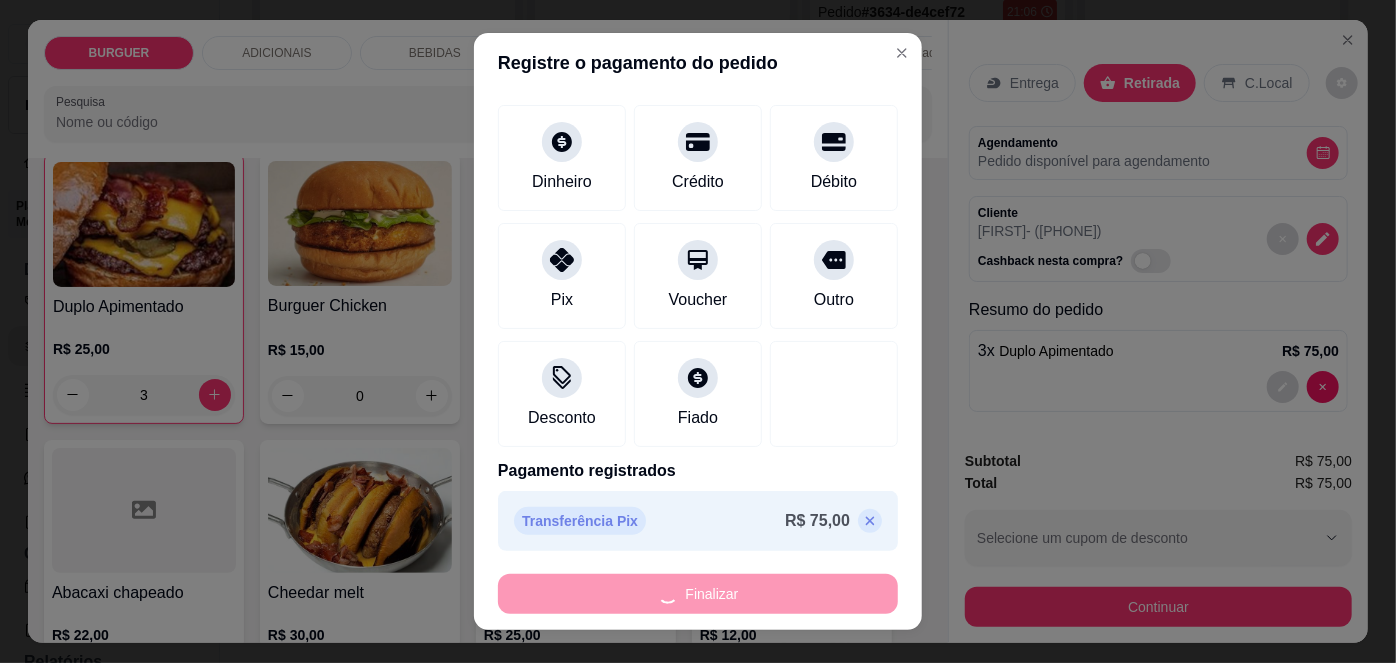 type on "0" 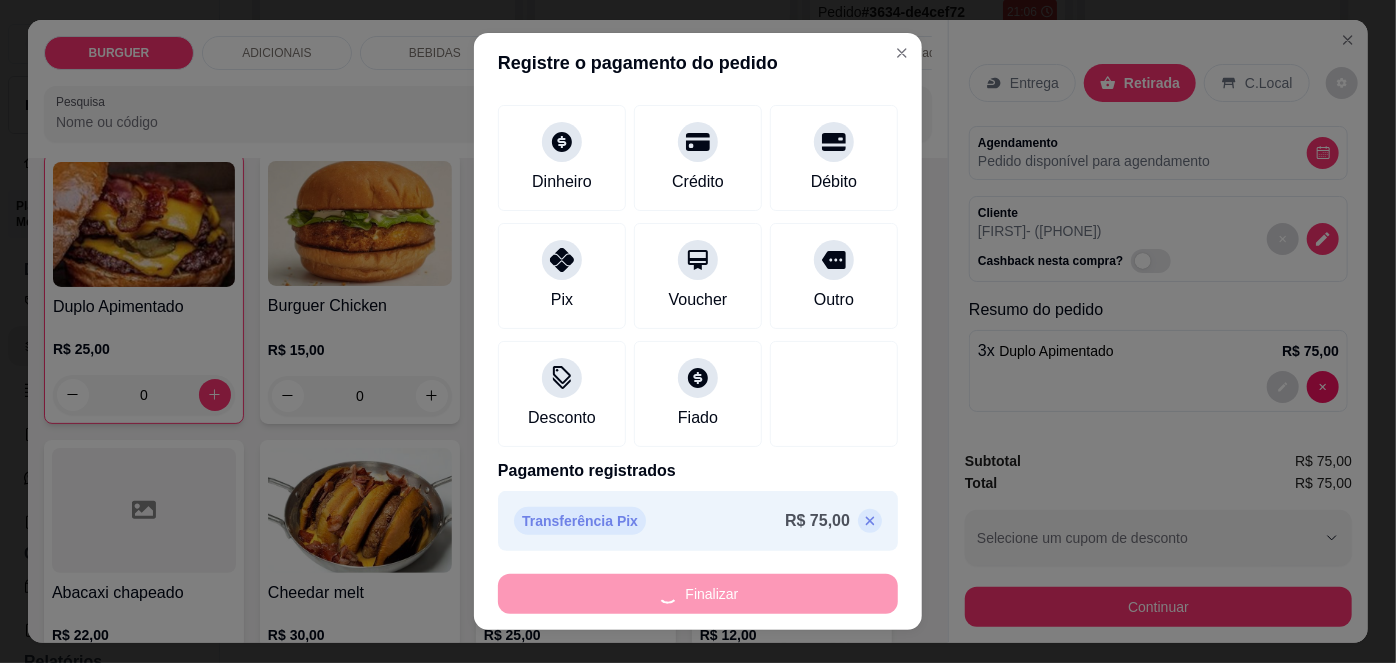 type on "-R$ 75,00" 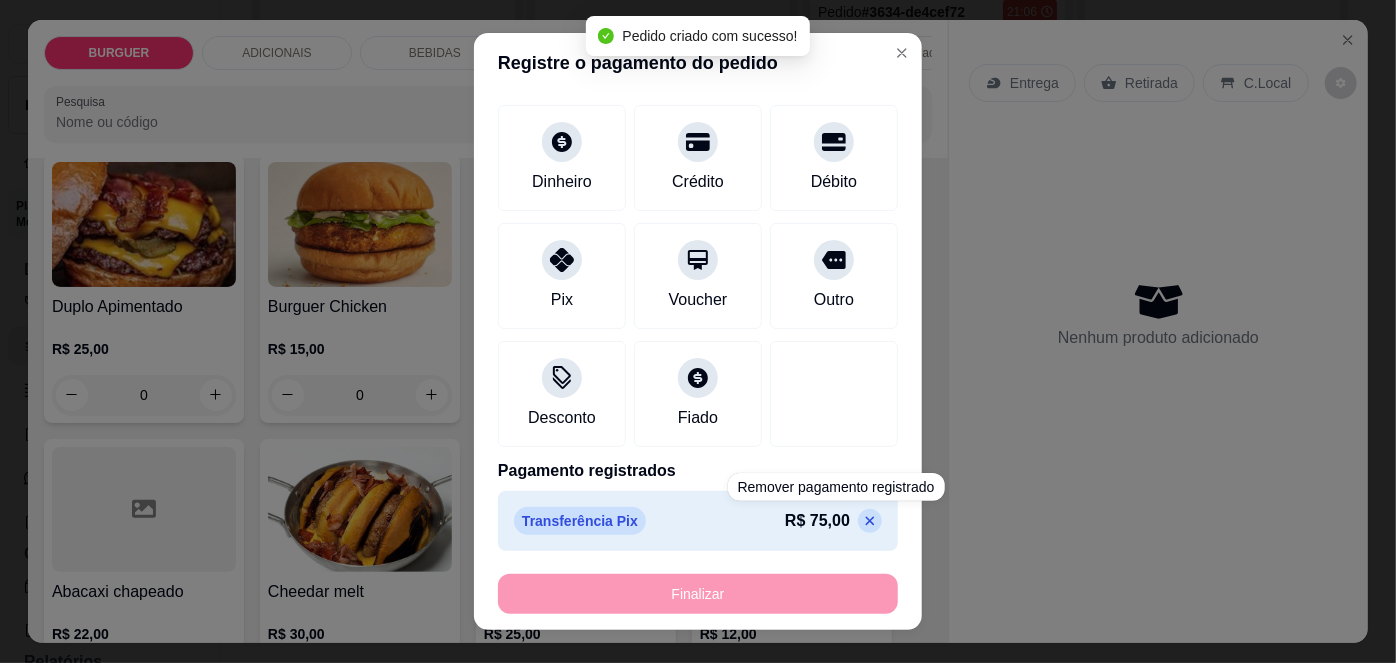 scroll, scrollTop: 210, scrollLeft: 0, axis: vertical 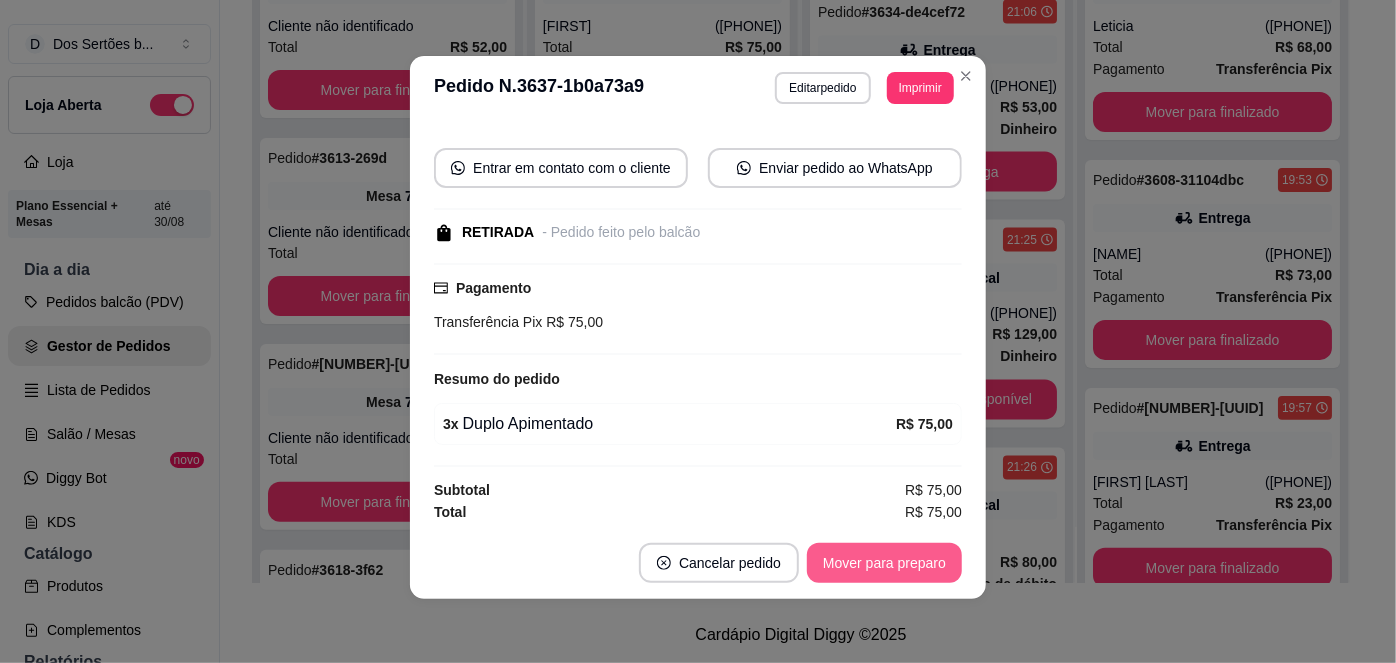click on "Mover para preparo" at bounding box center [884, 563] 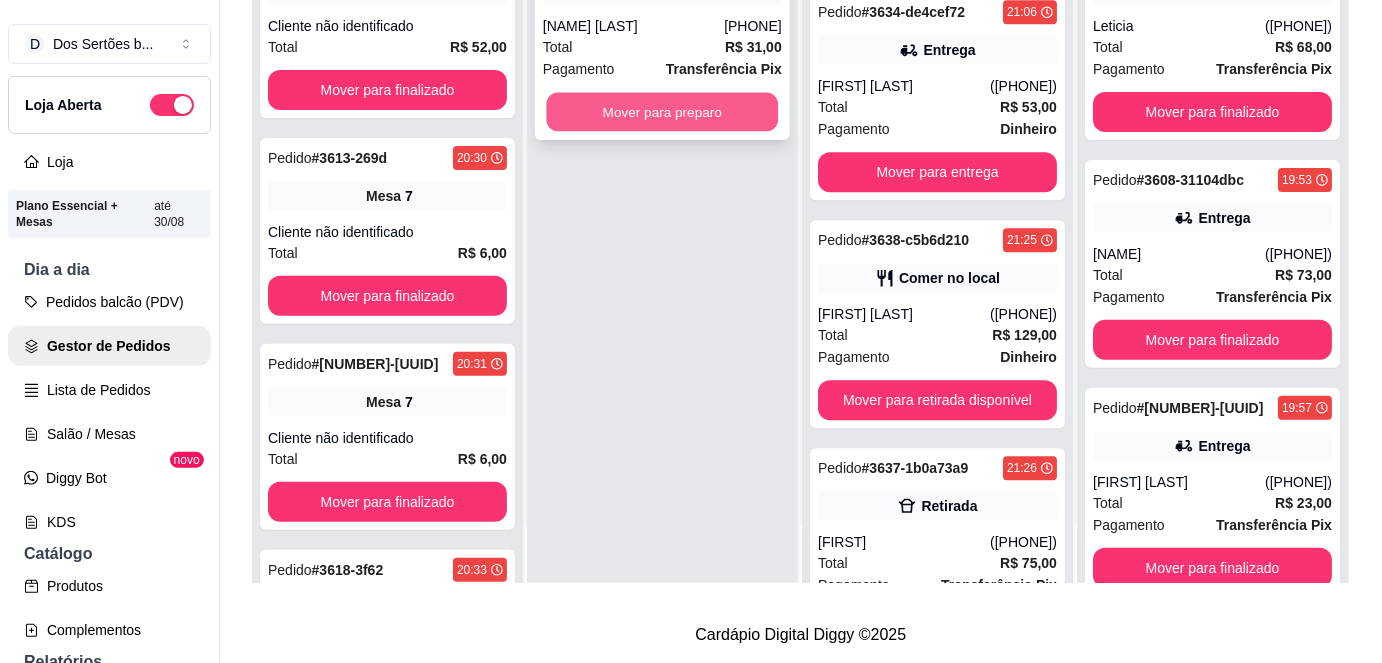 click on "Mover para preparo" at bounding box center [663, 112] 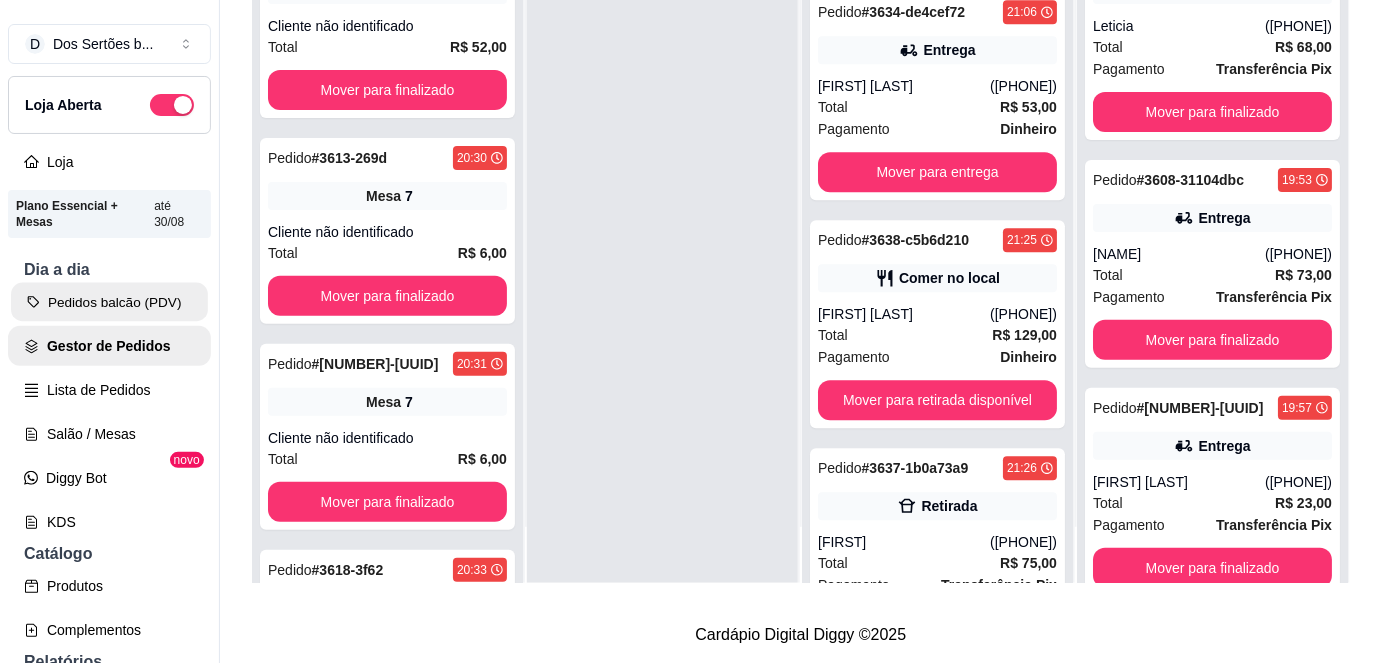 click on "Pedidos balcão (PDV)" at bounding box center [109, 302] 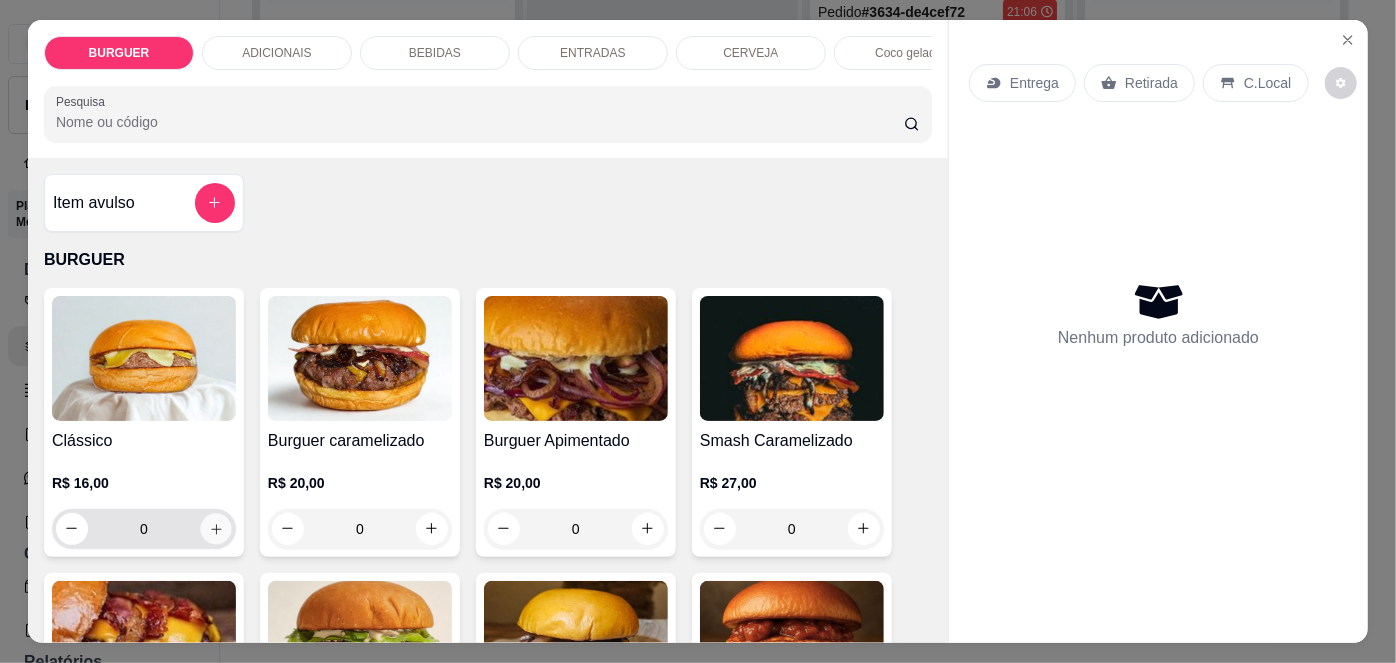 click 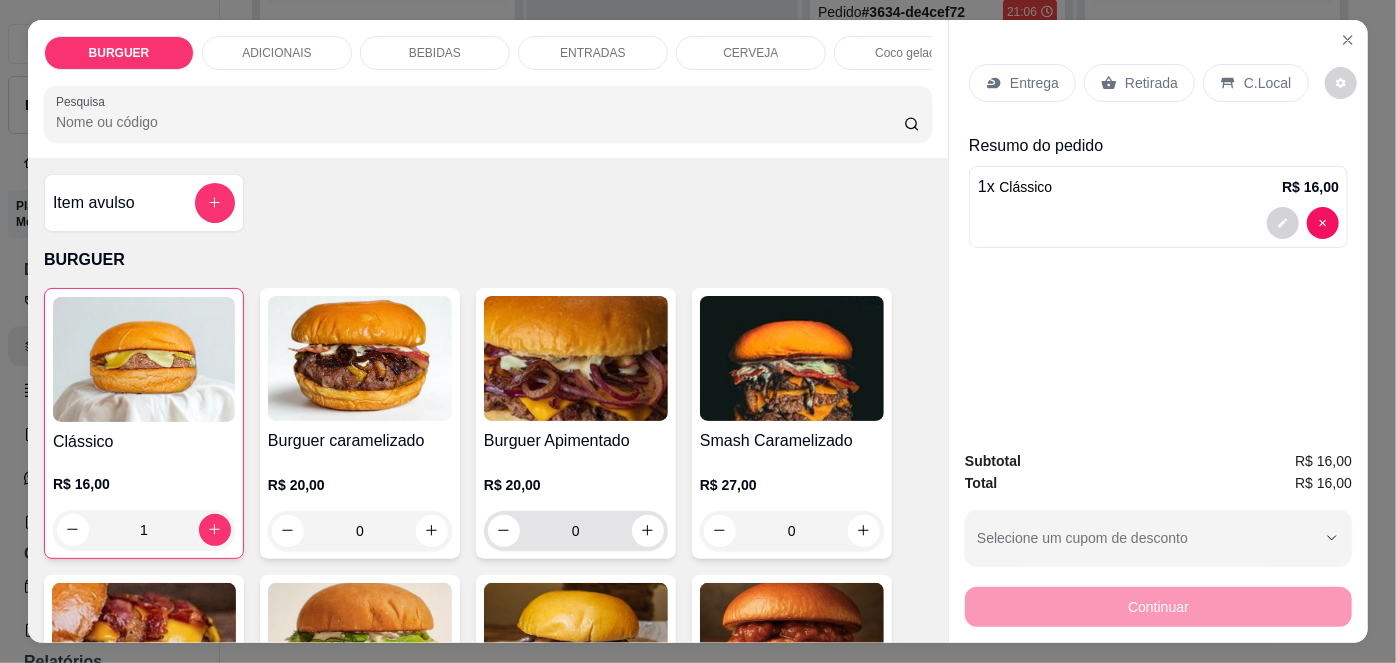 scroll, scrollTop: 78, scrollLeft: 0, axis: vertical 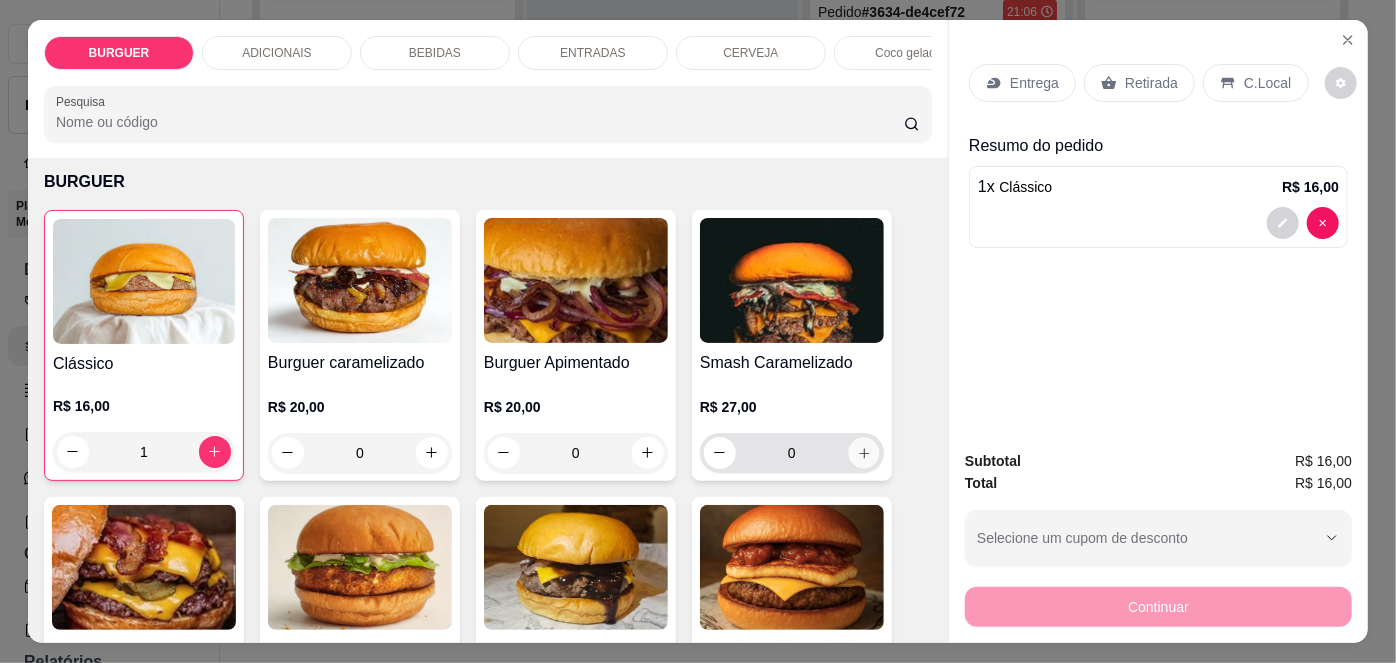 click 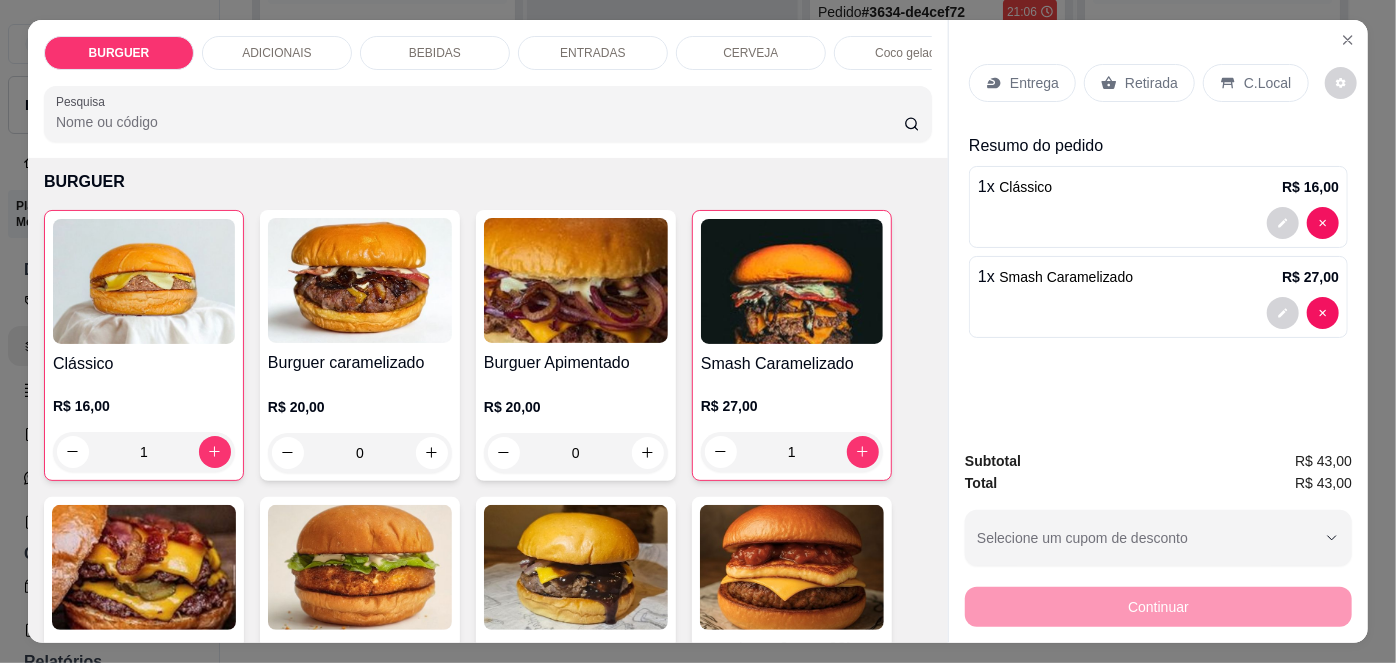 click on "Retirada" at bounding box center [1139, 83] 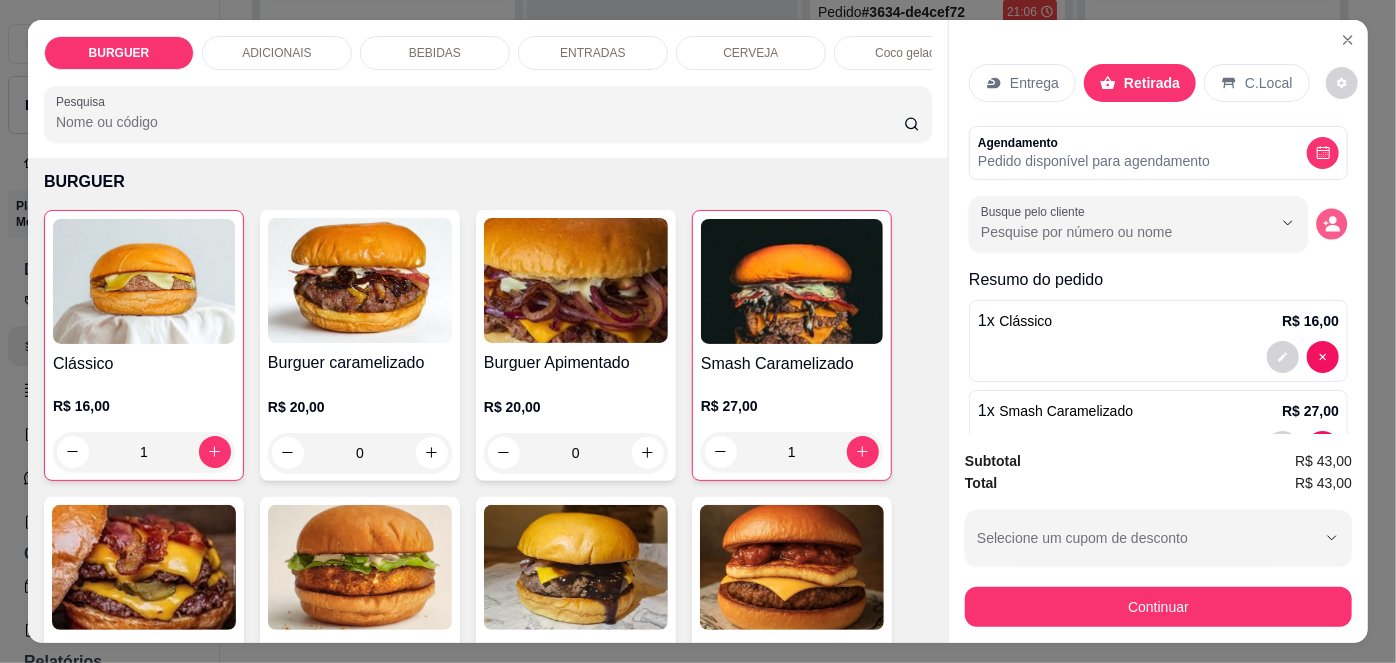 click 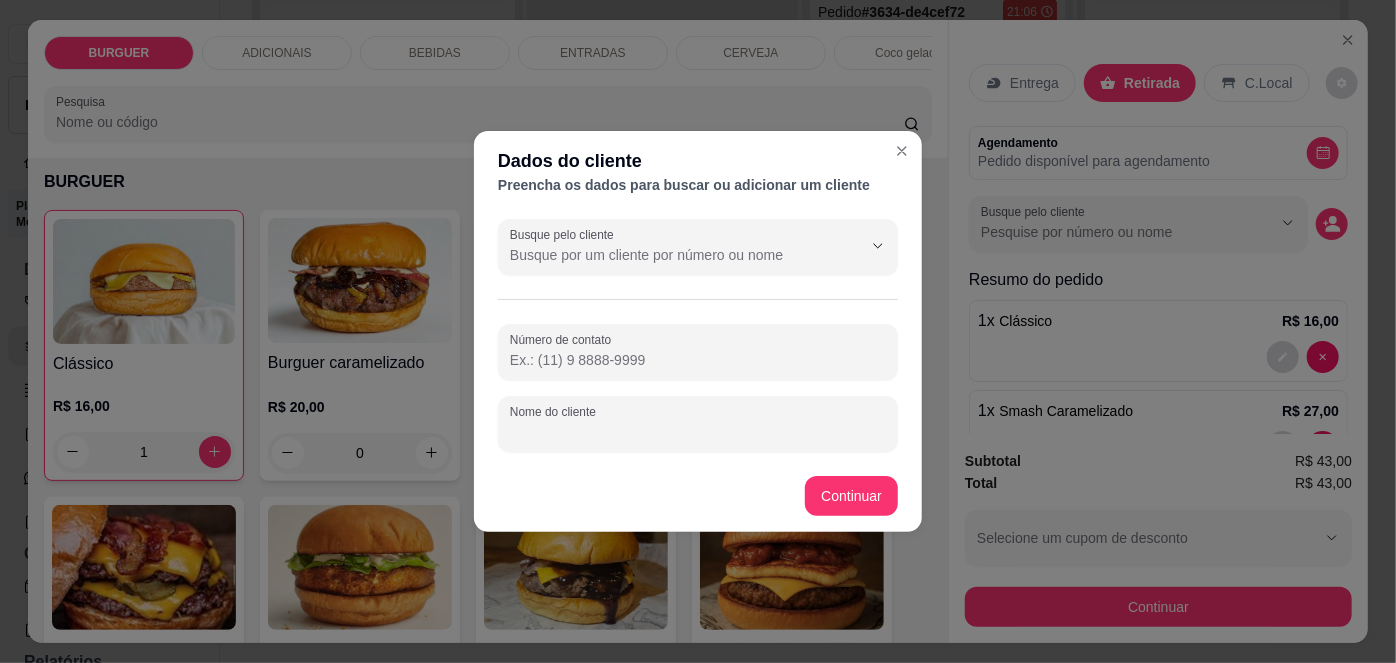 click on "Nome do cliente" at bounding box center (698, 432) 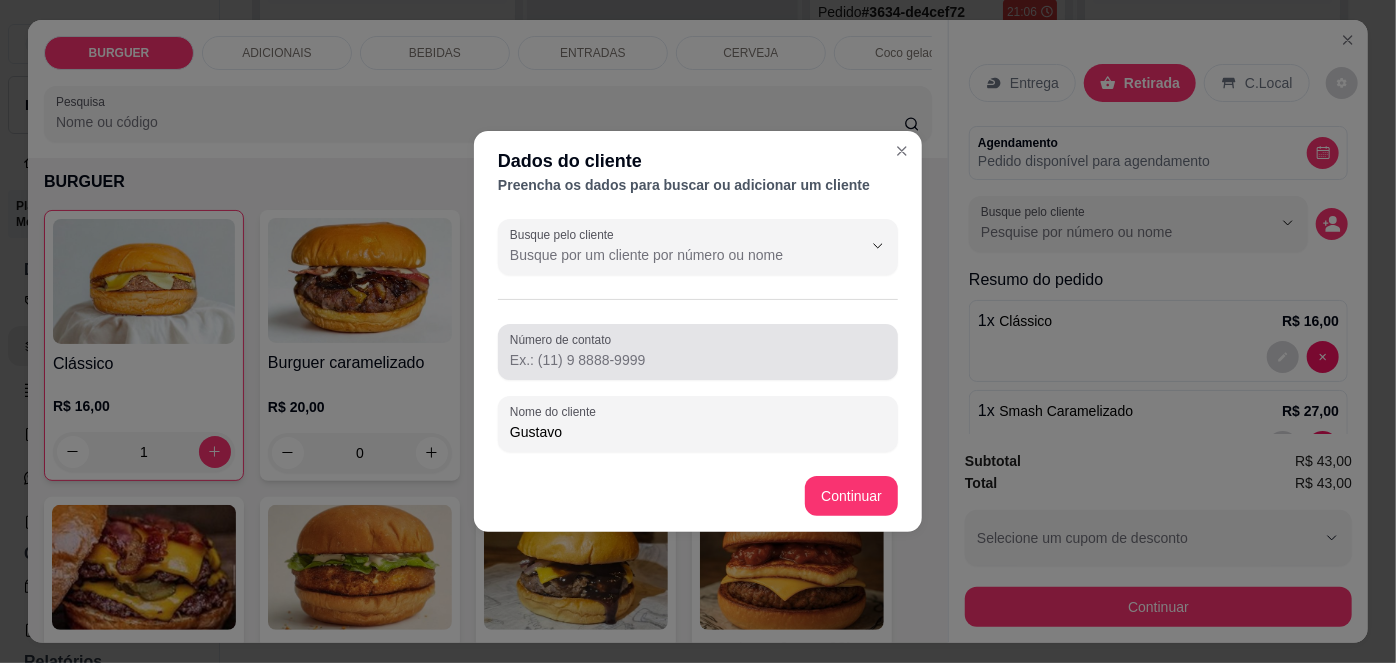 type on "Gustavo" 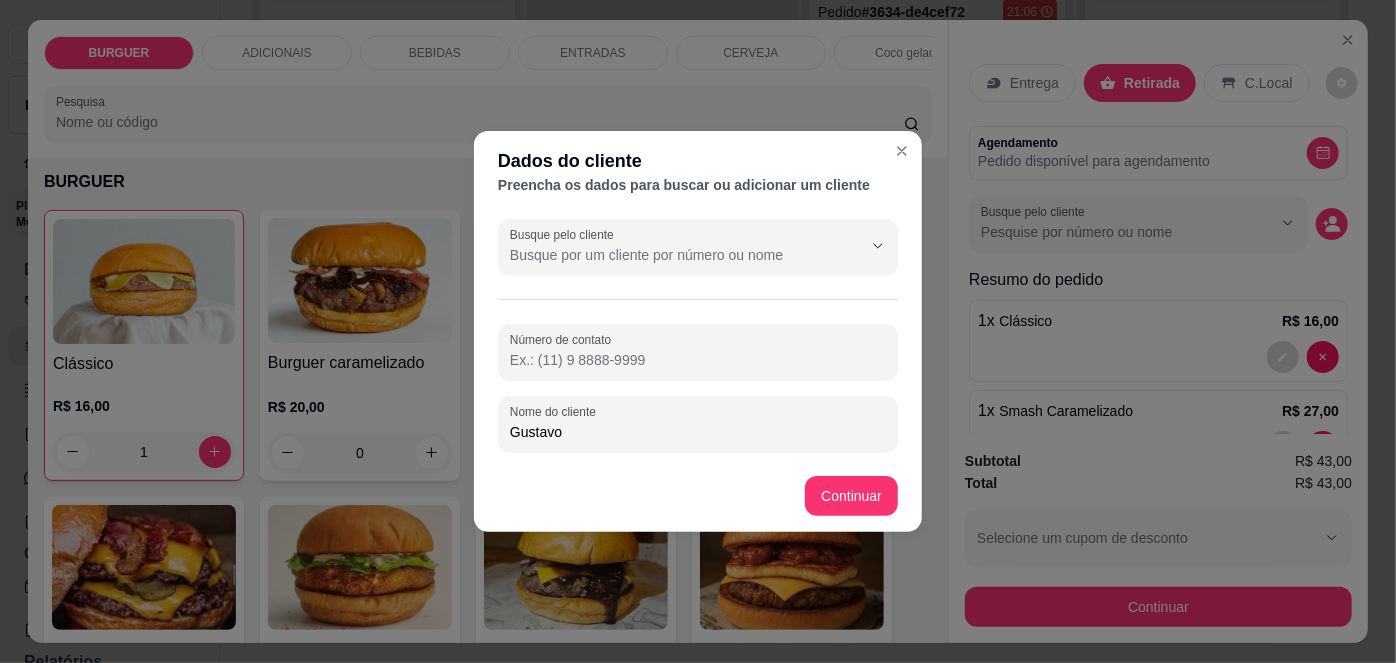 click on "Número de contato" at bounding box center [698, 360] 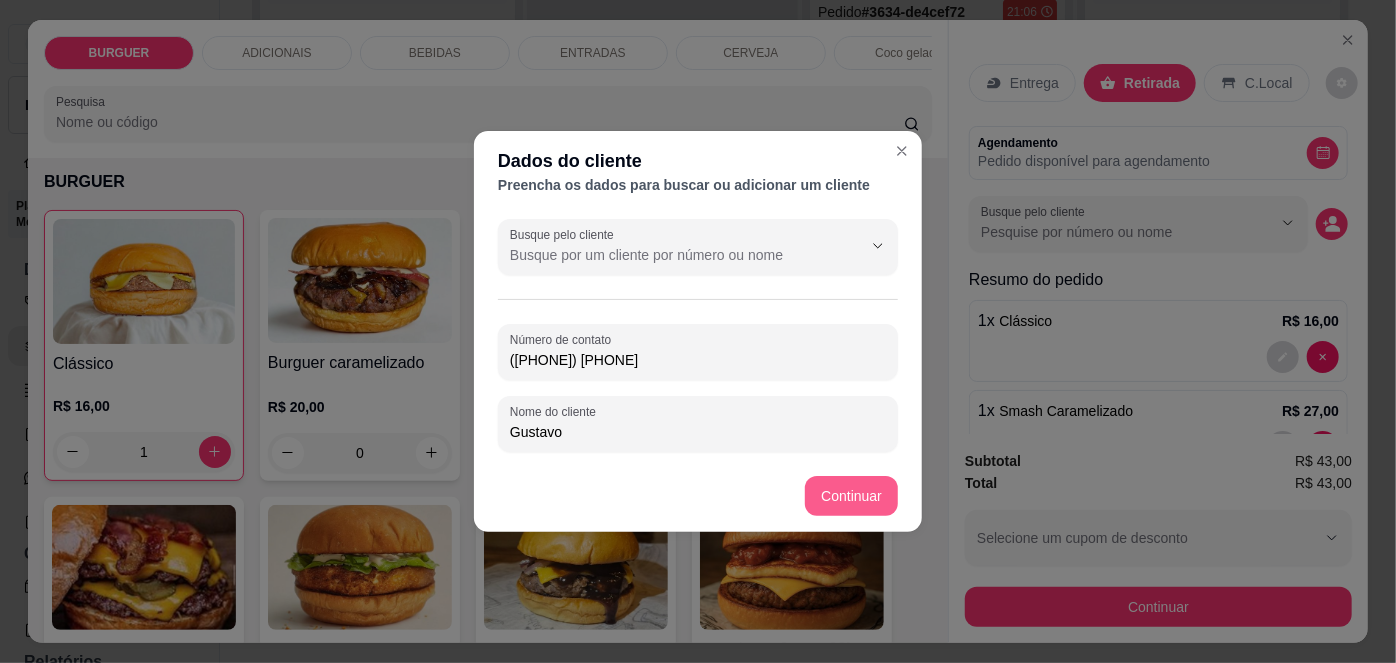 type on "(86) 9952-1182" 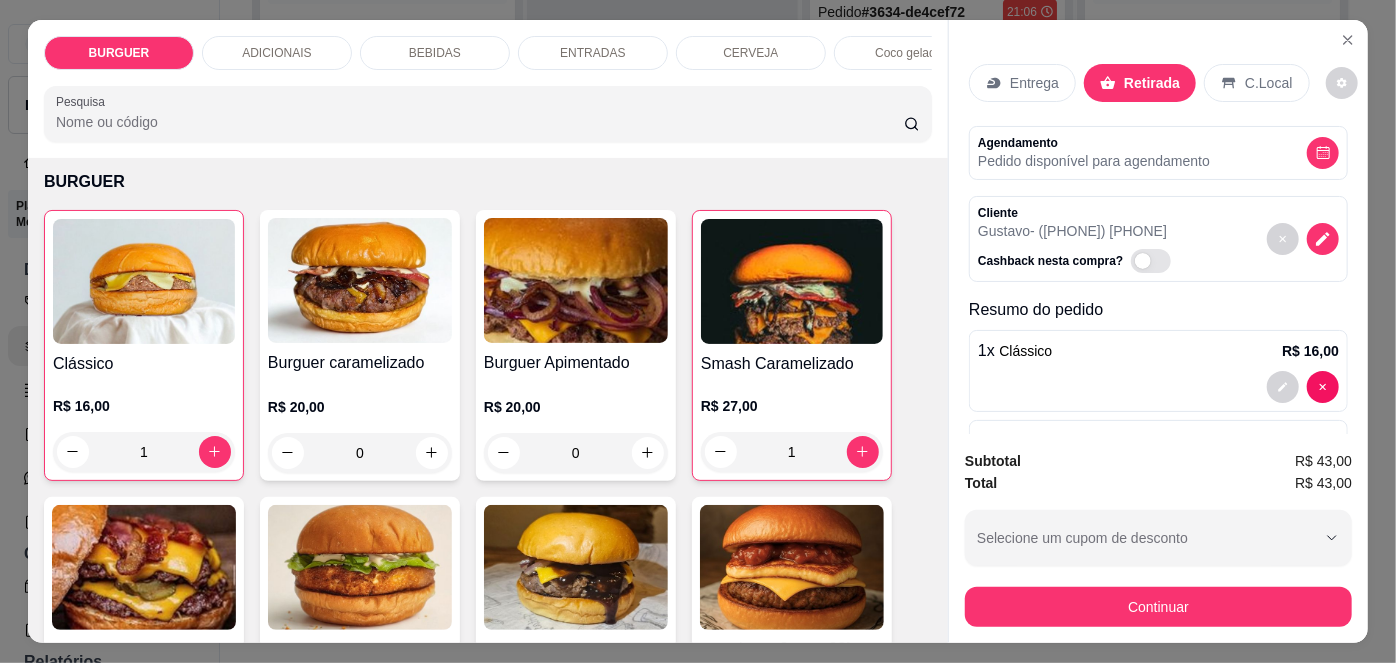 scroll, scrollTop: 50, scrollLeft: 0, axis: vertical 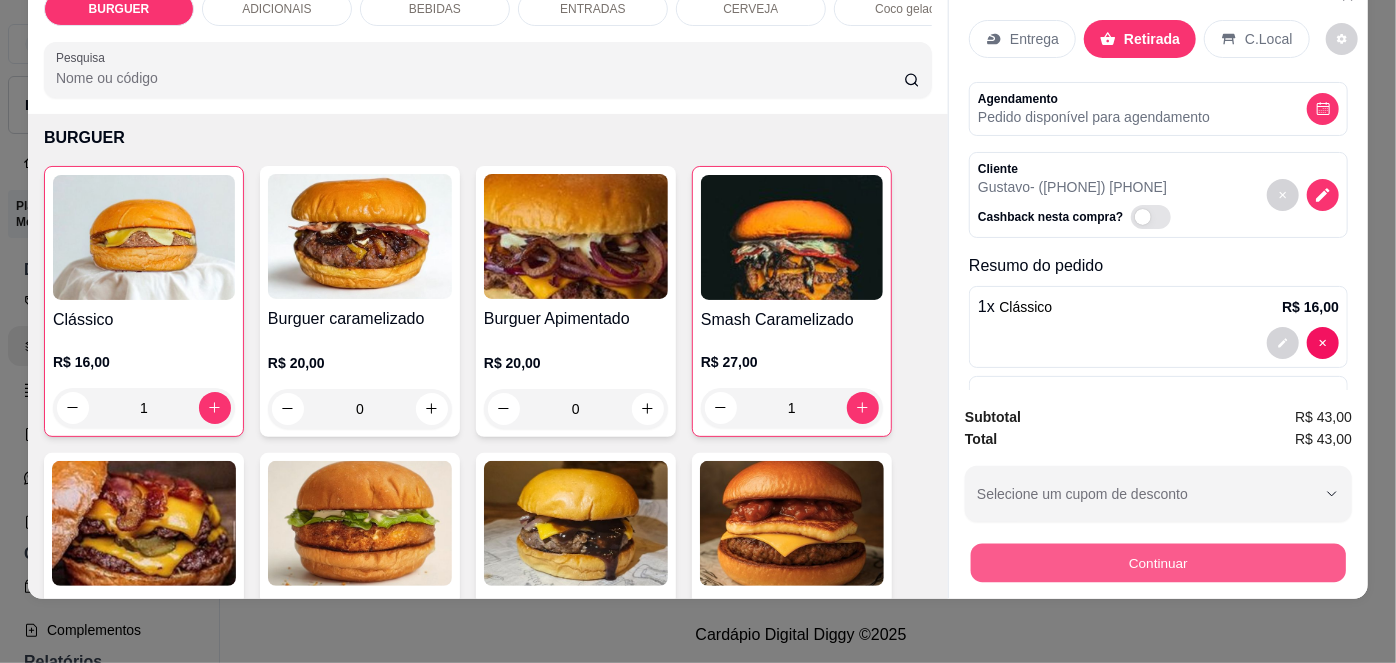click on "Continuar" at bounding box center [1158, 563] 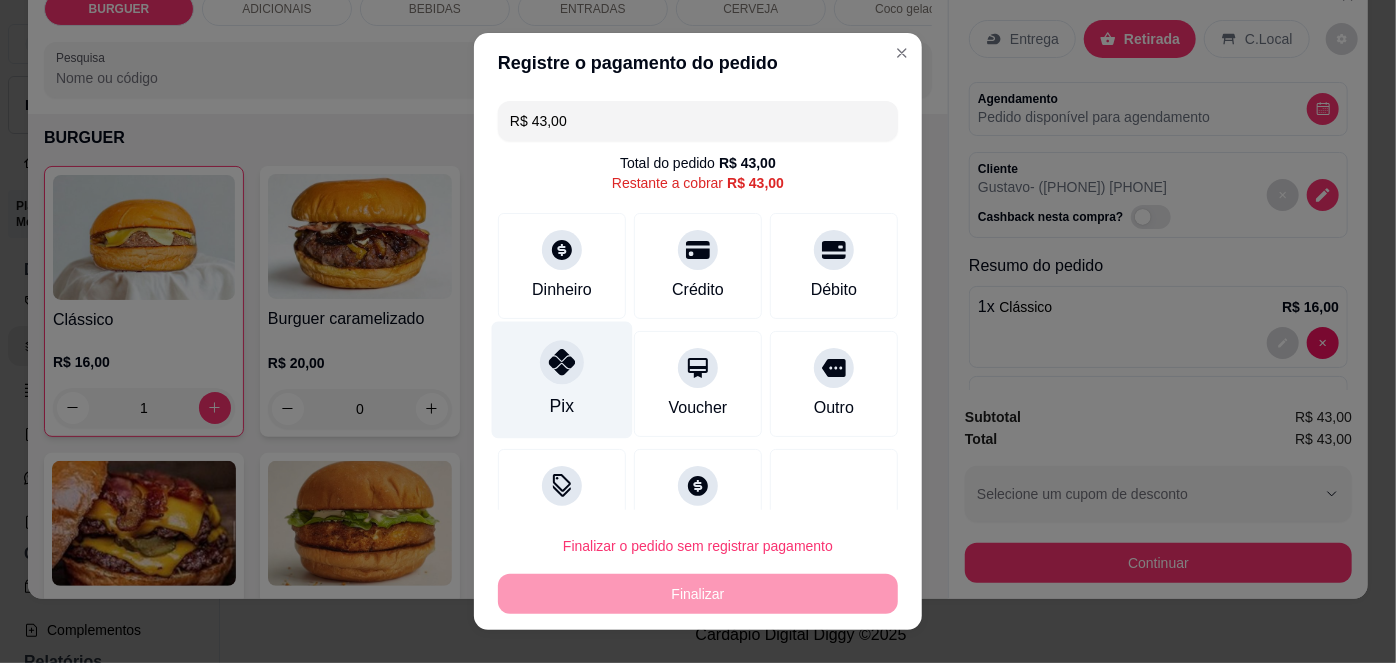 click on "Pix" at bounding box center (562, 380) 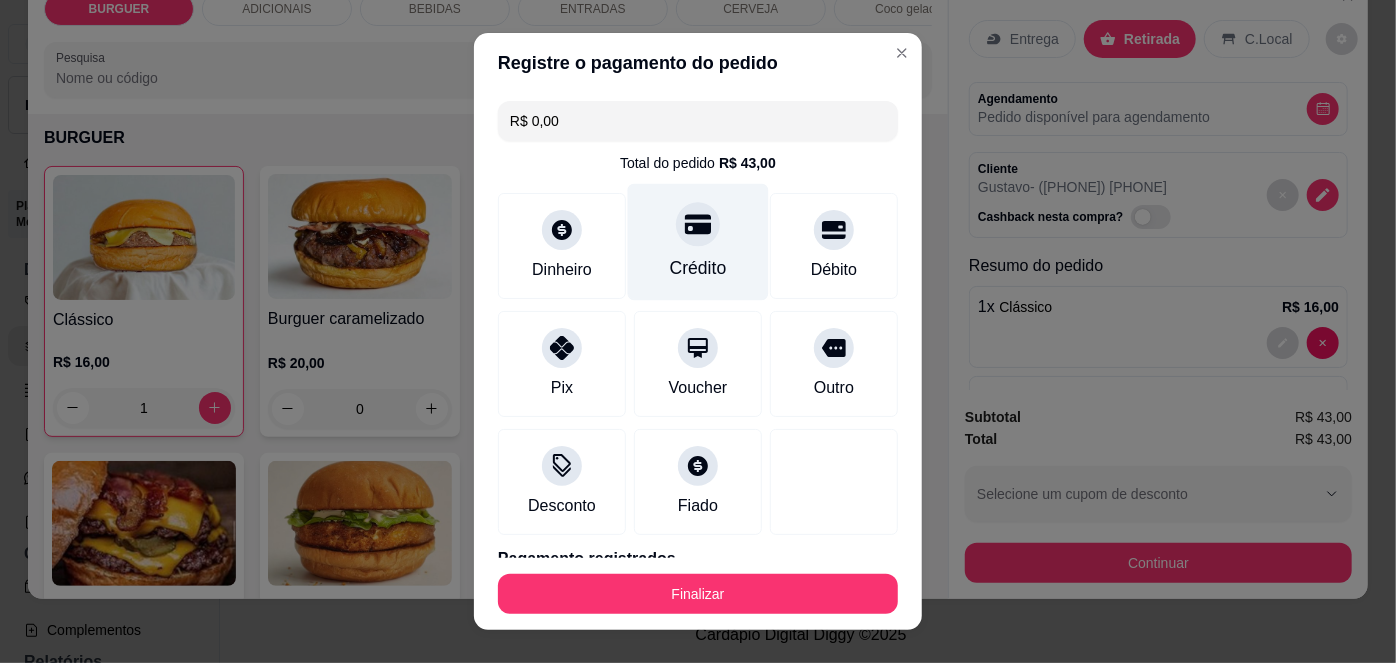 click on "Crédito" at bounding box center (698, 242) 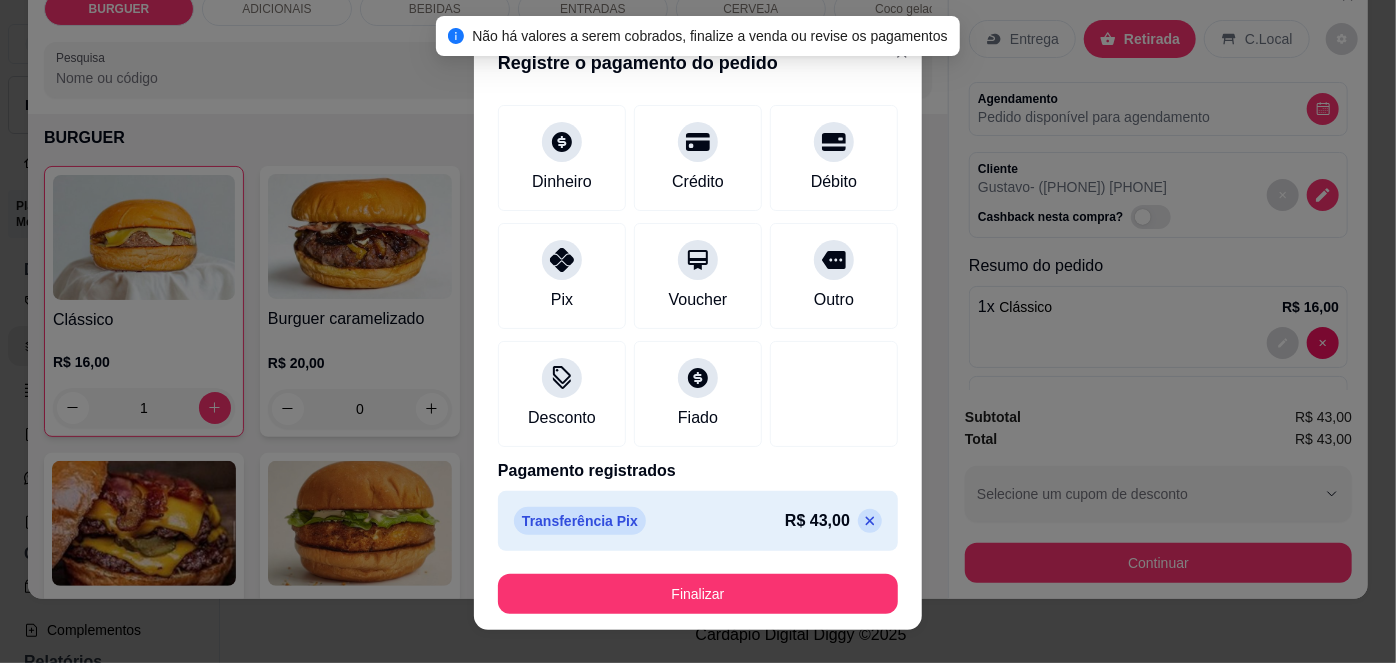 scroll, scrollTop: 87, scrollLeft: 0, axis: vertical 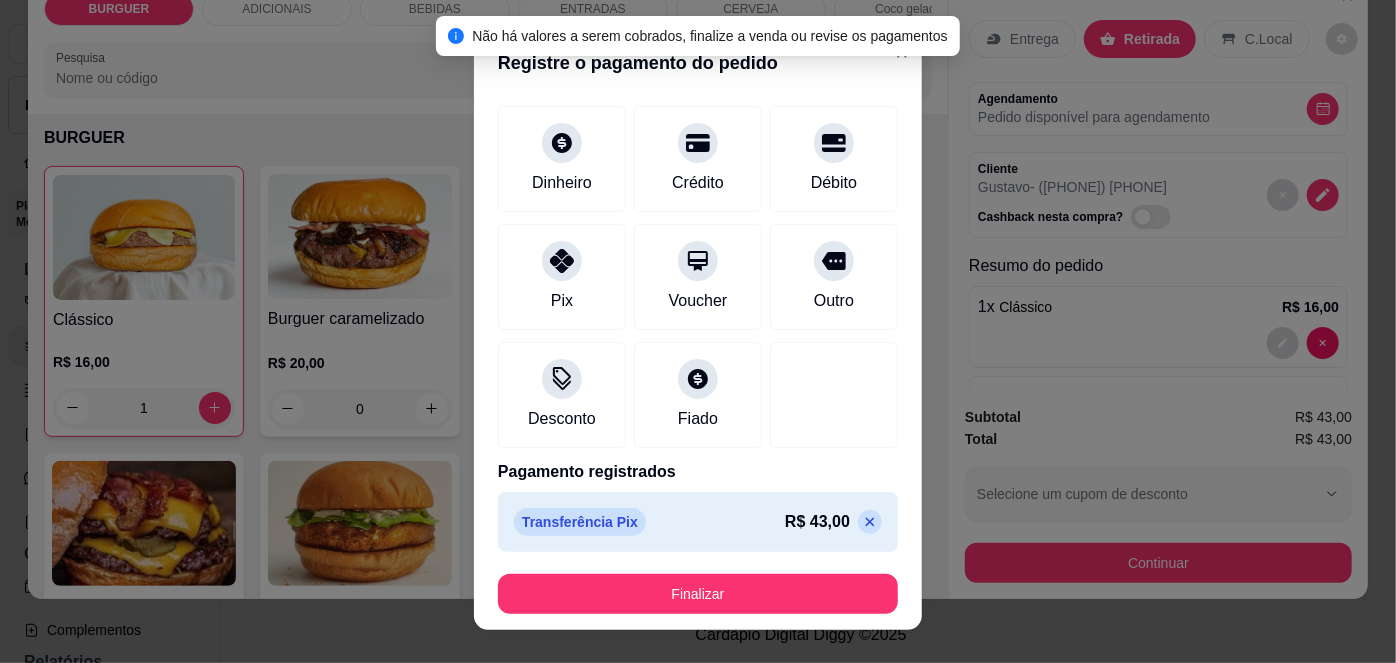 click 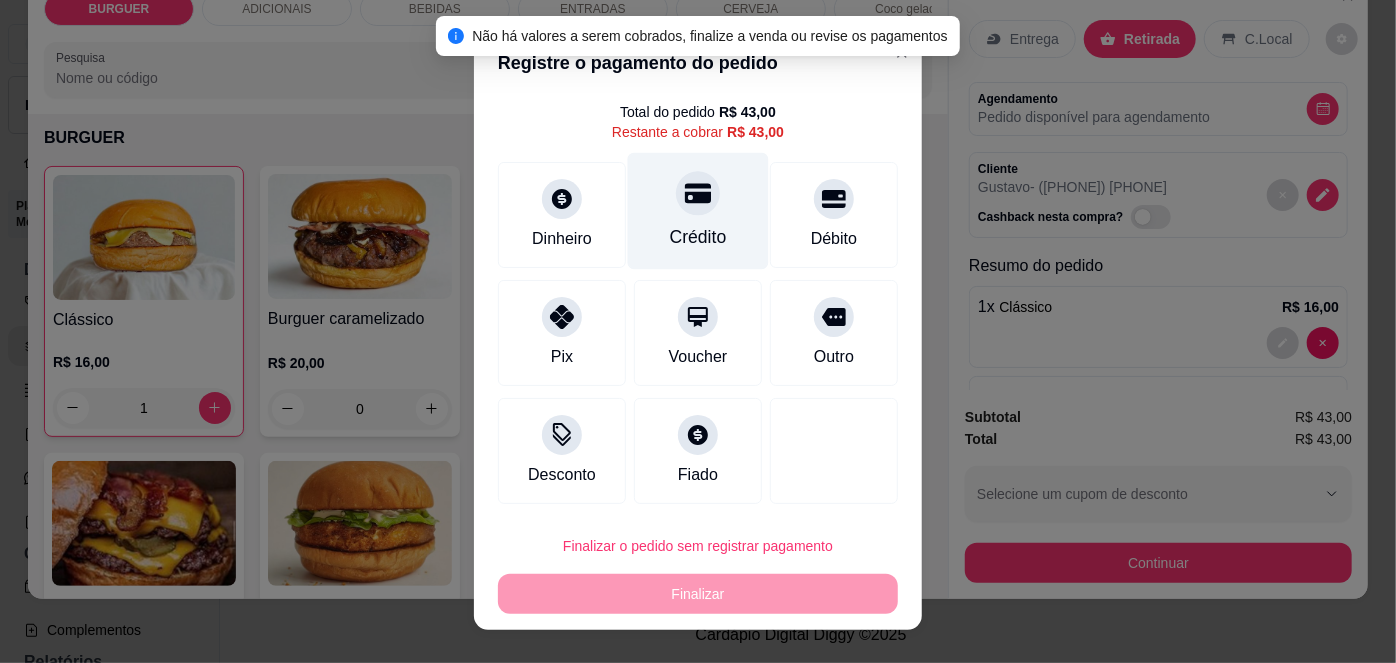 click on "Crédito" at bounding box center (698, 211) 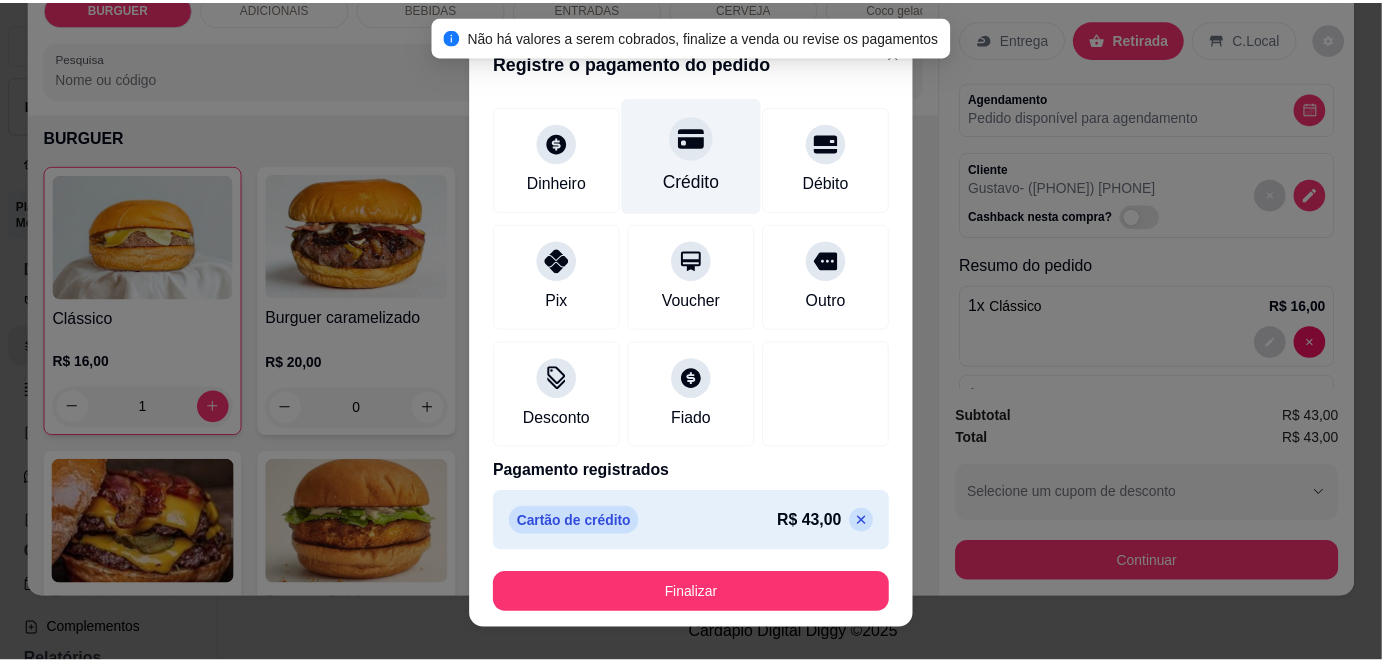 scroll, scrollTop: 88, scrollLeft: 0, axis: vertical 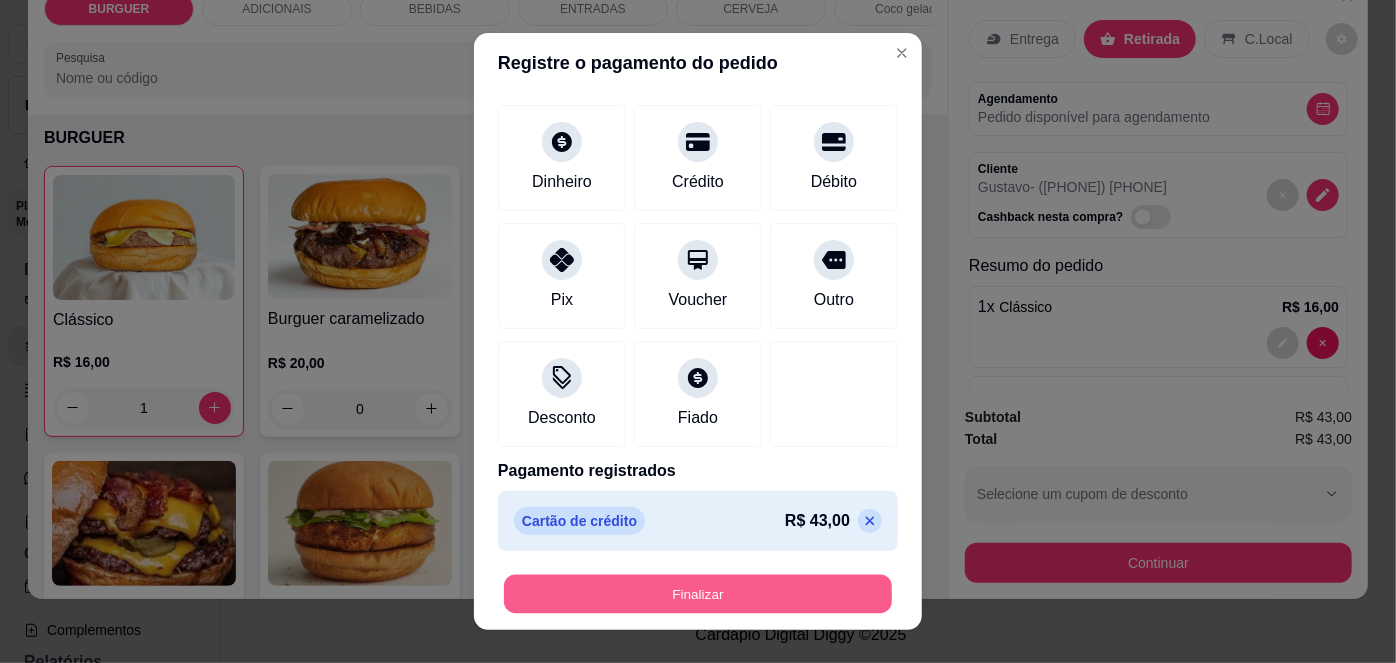 click on "Finalizar" at bounding box center (698, 593) 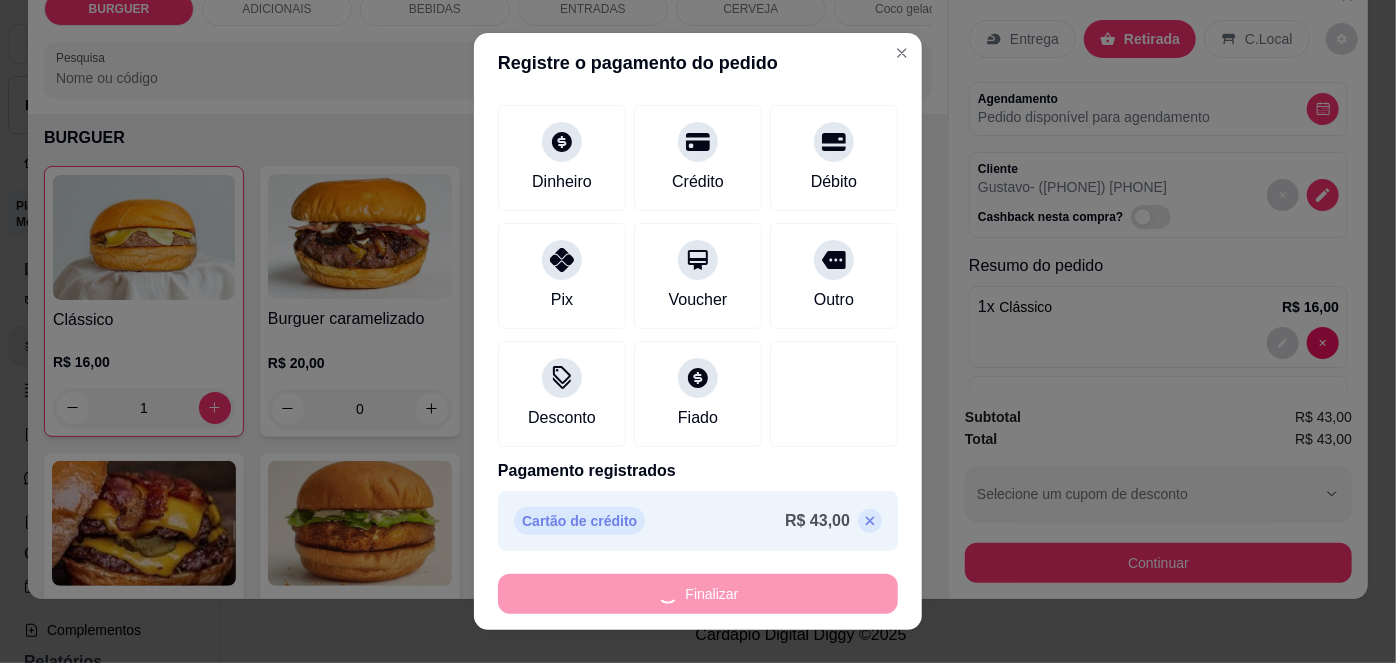 type on "0" 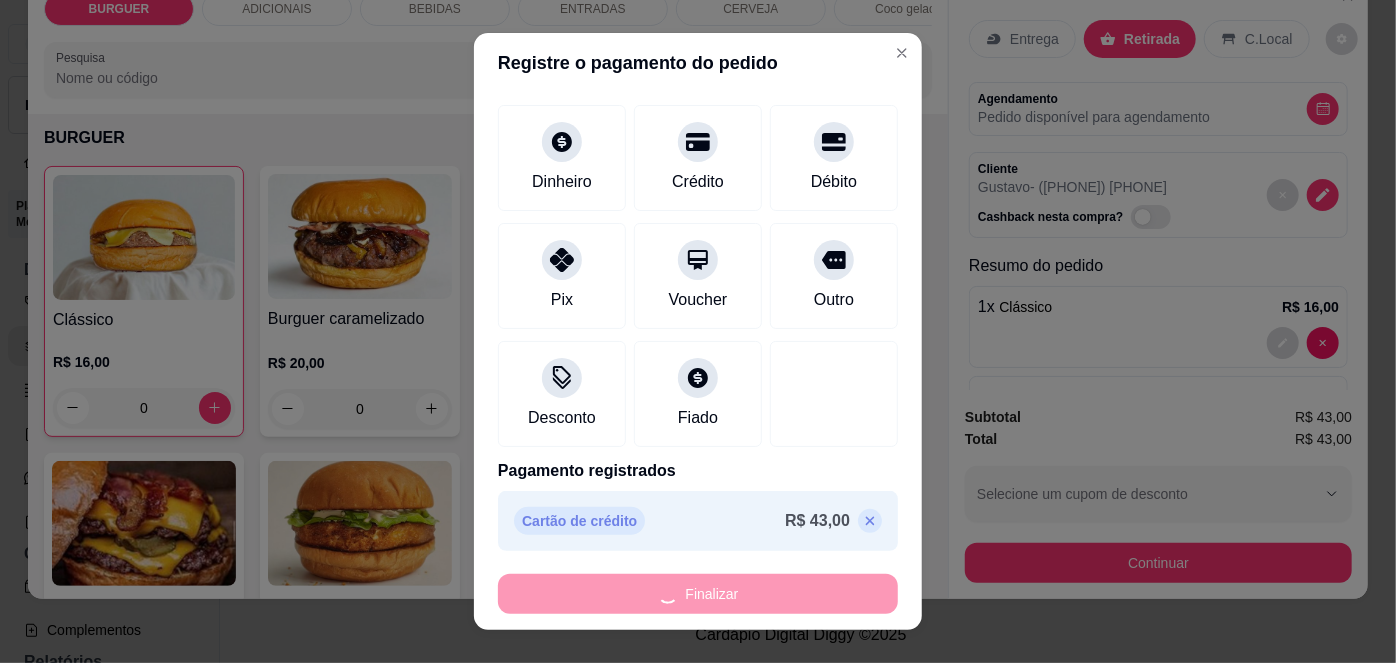type on "-R$ 43,00" 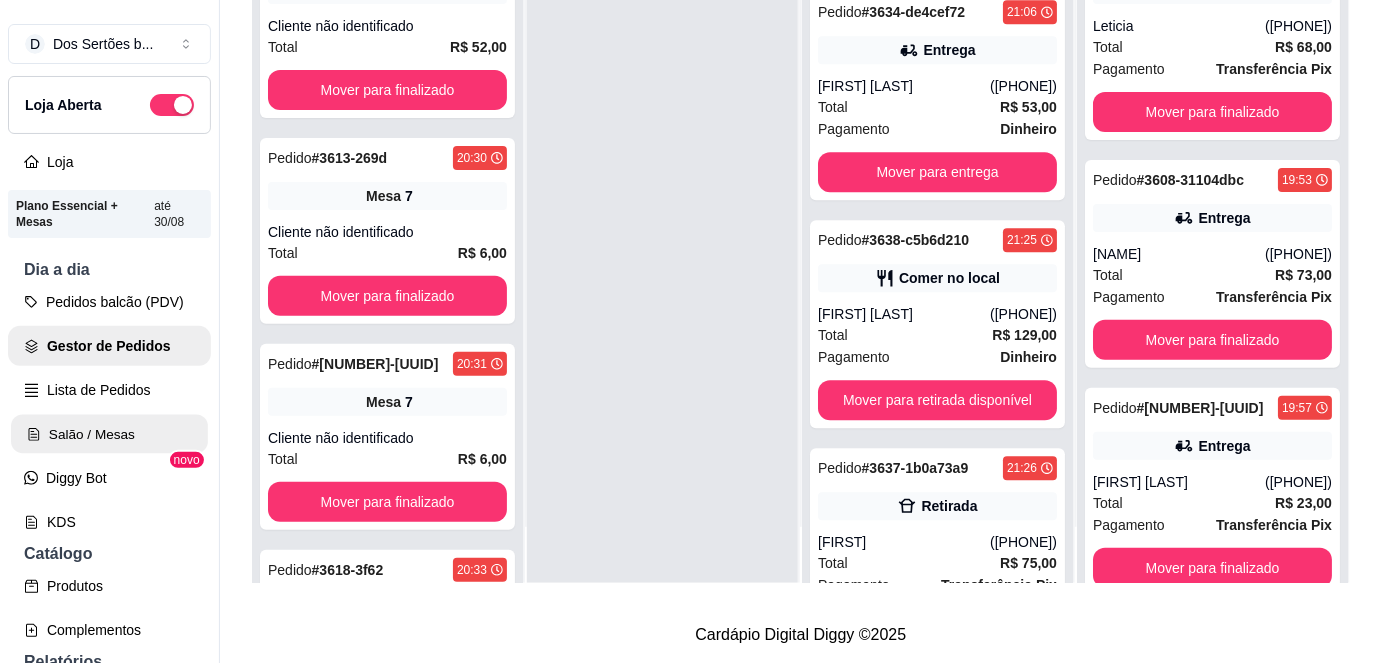 click on "Salão / Mesas" at bounding box center (109, 434) 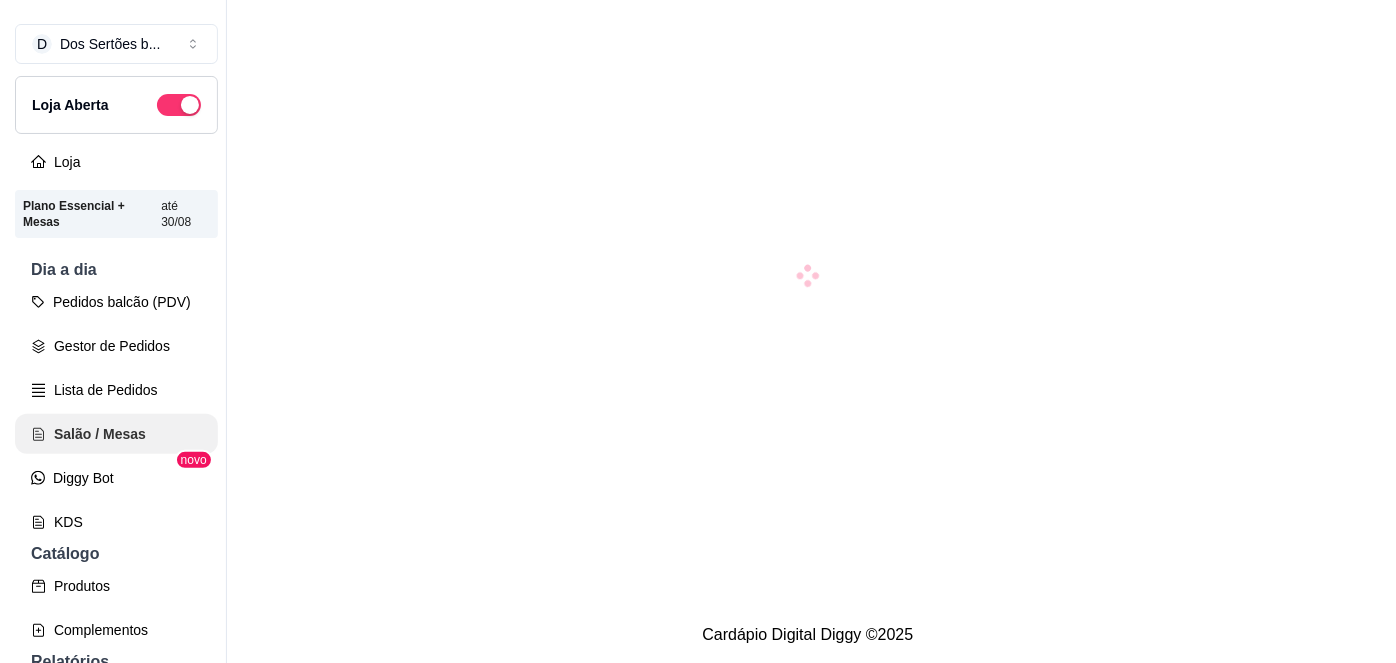 scroll, scrollTop: 0, scrollLeft: 0, axis: both 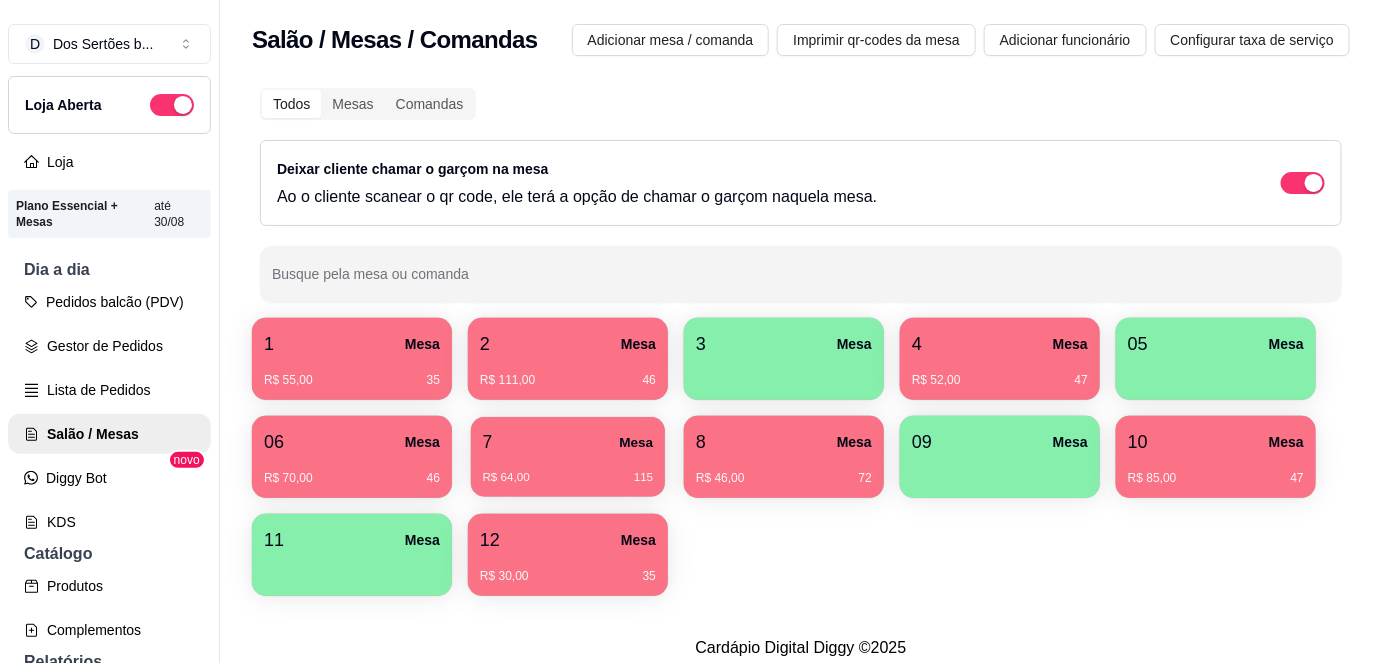 click on "R$ 64,00 115" at bounding box center (568, 470) 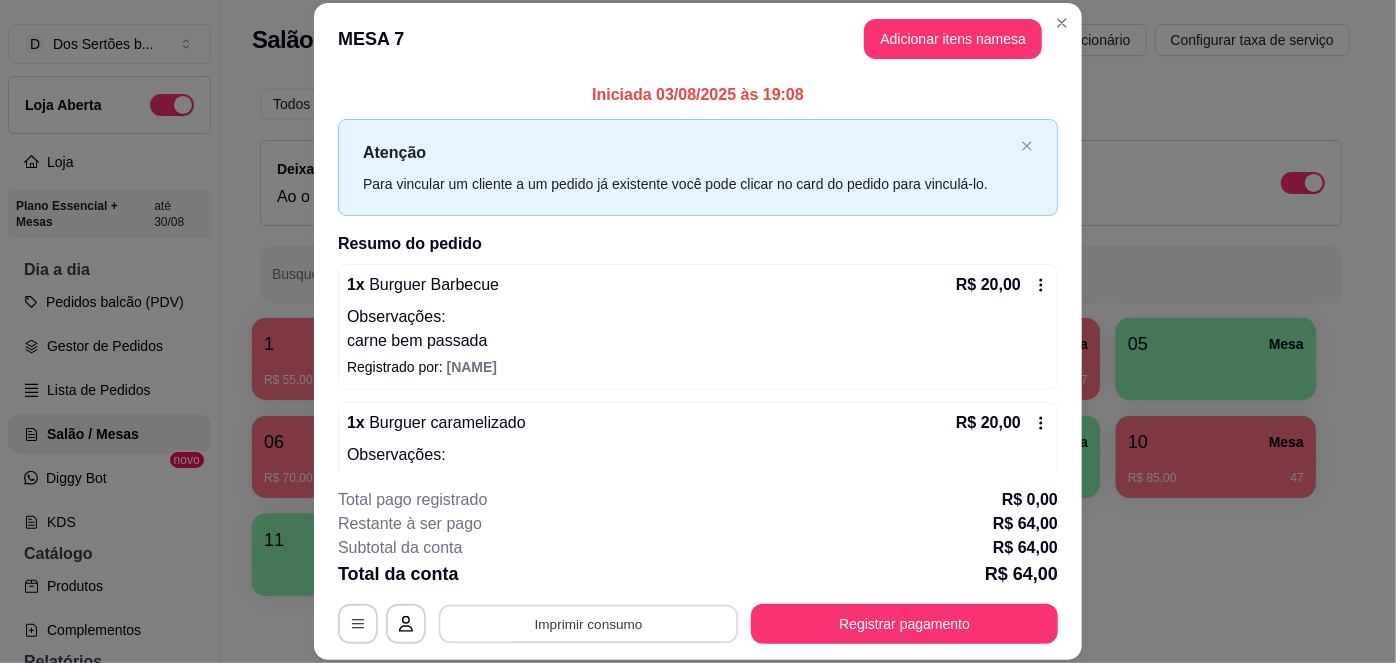 click on "Imprimir consumo" at bounding box center (589, 623) 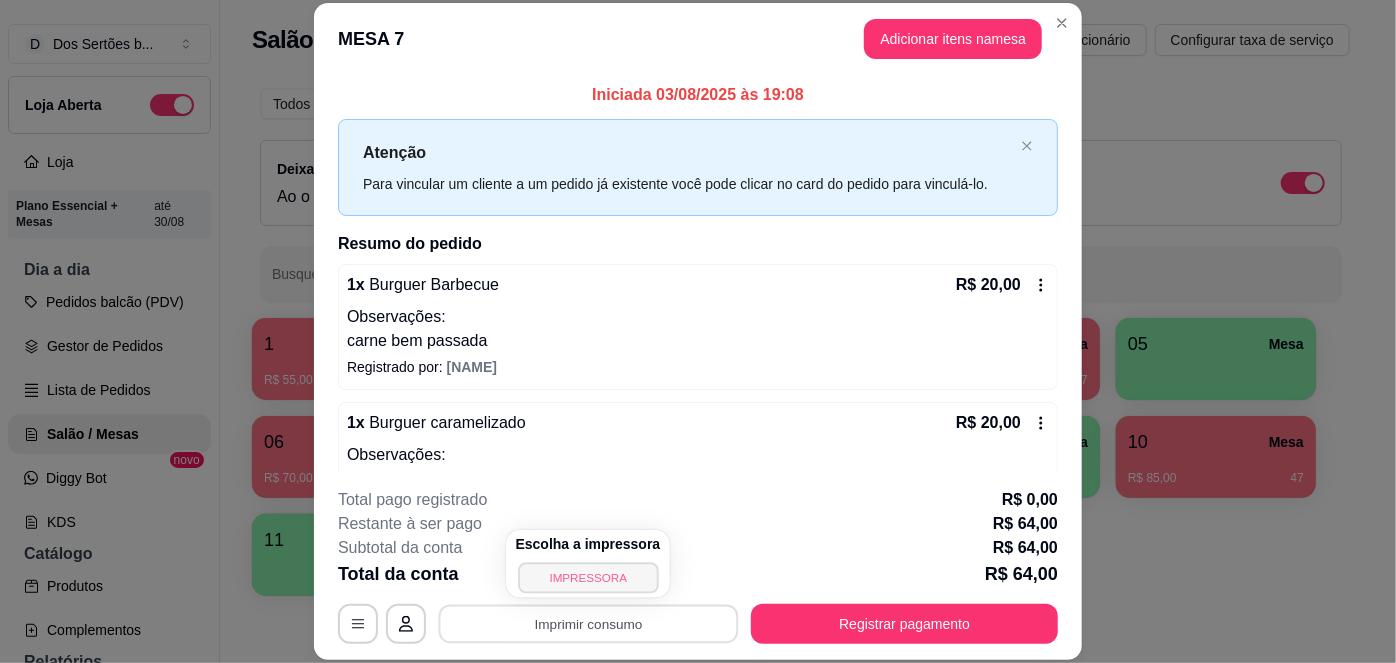click on "IMPRESSORA" at bounding box center (588, 577) 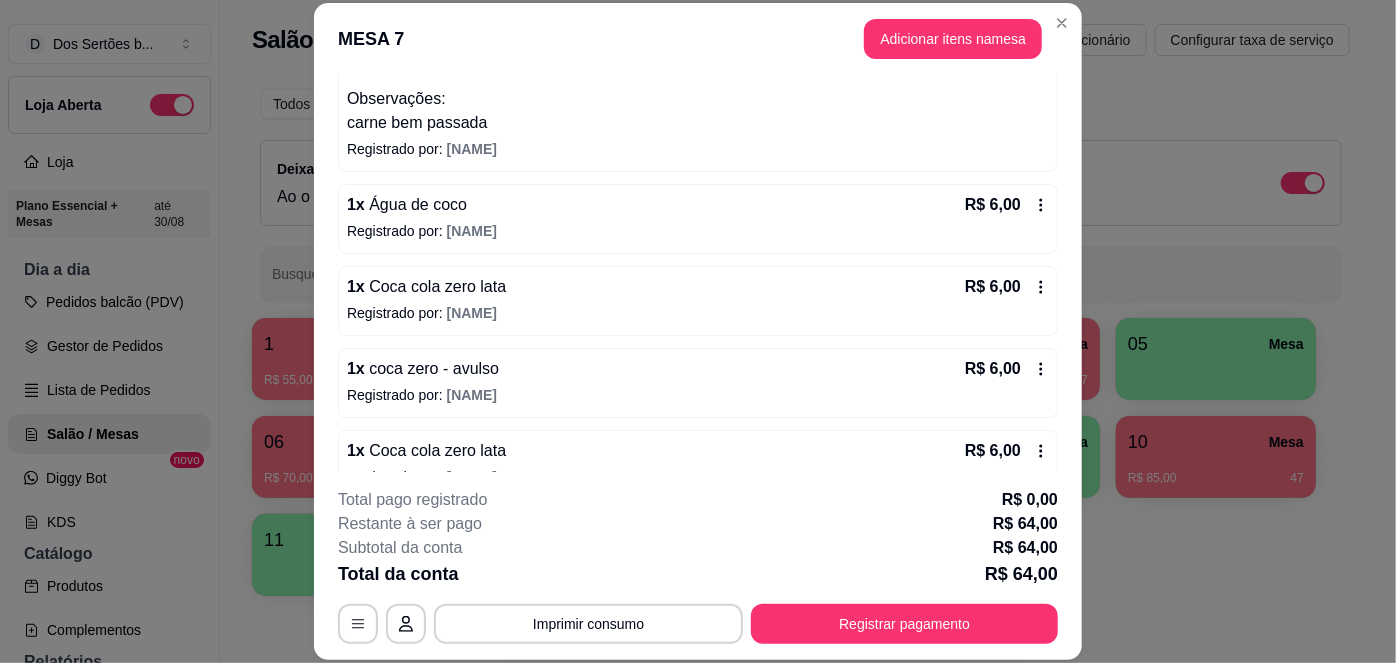 scroll, scrollTop: 359, scrollLeft: 0, axis: vertical 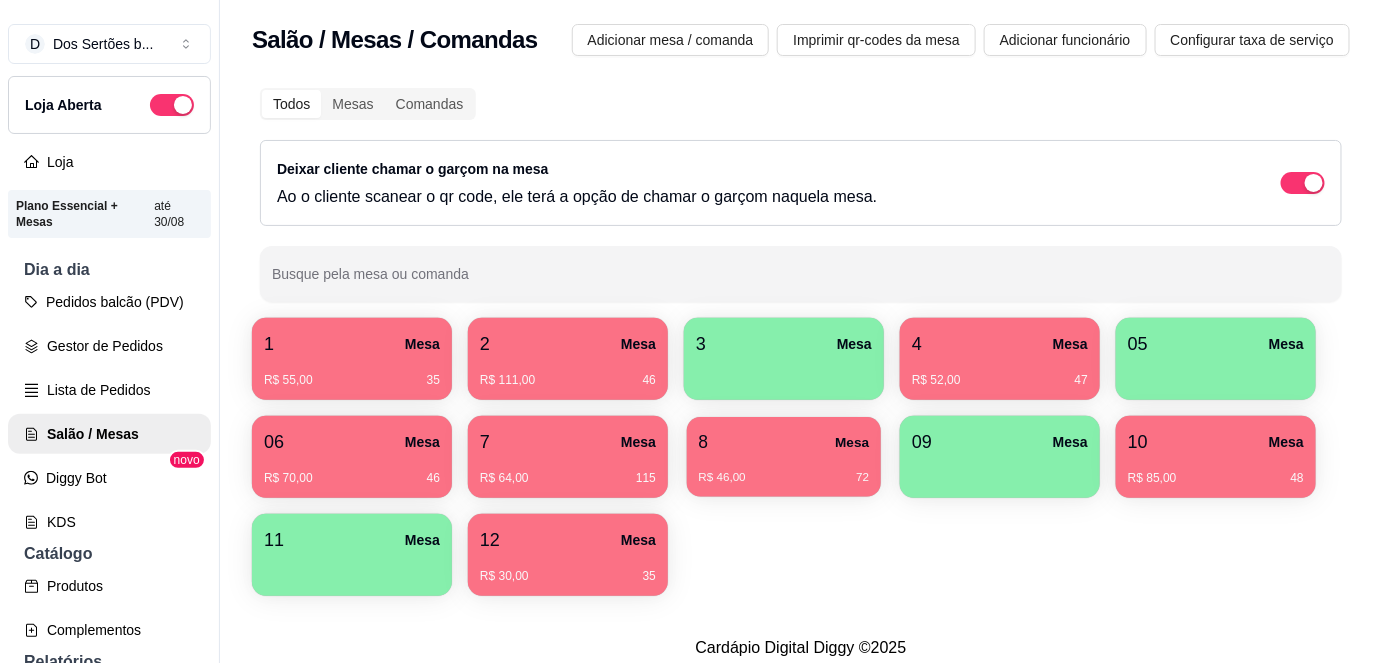 click on "8 Mesa" at bounding box center [784, 442] 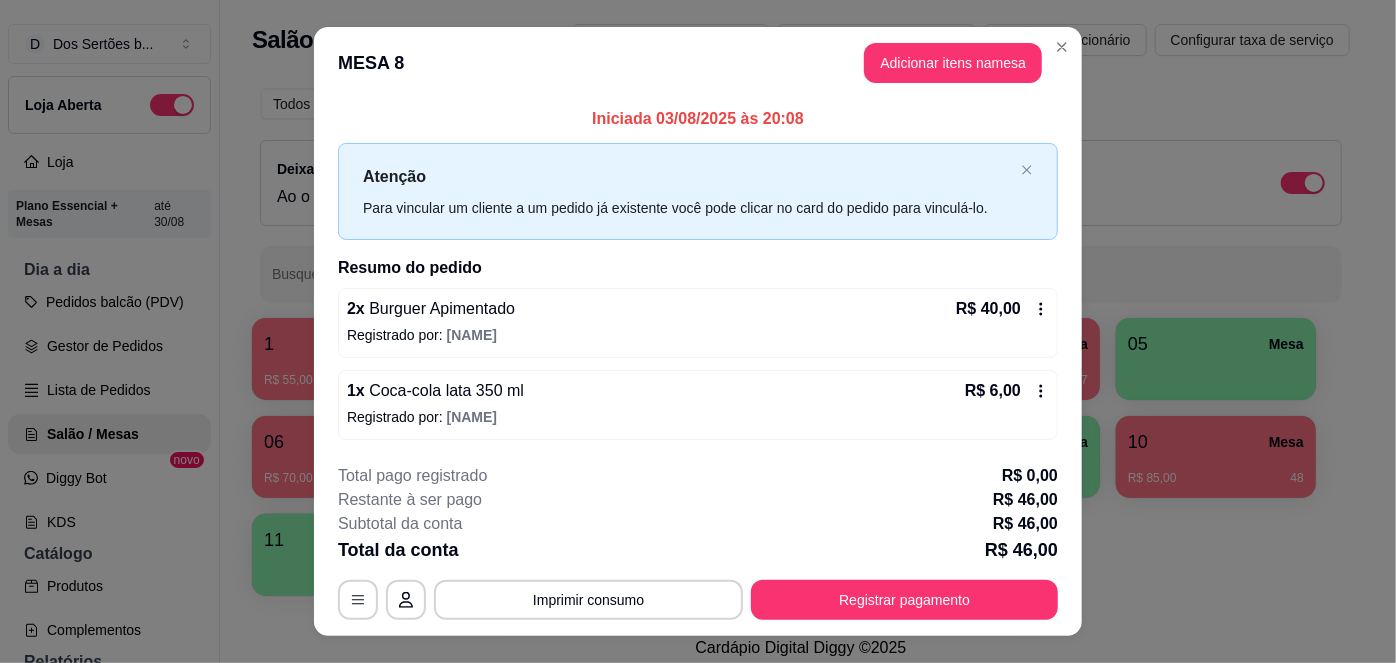 scroll, scrollTop: 36, scrollLeft: 0, axis: vertical 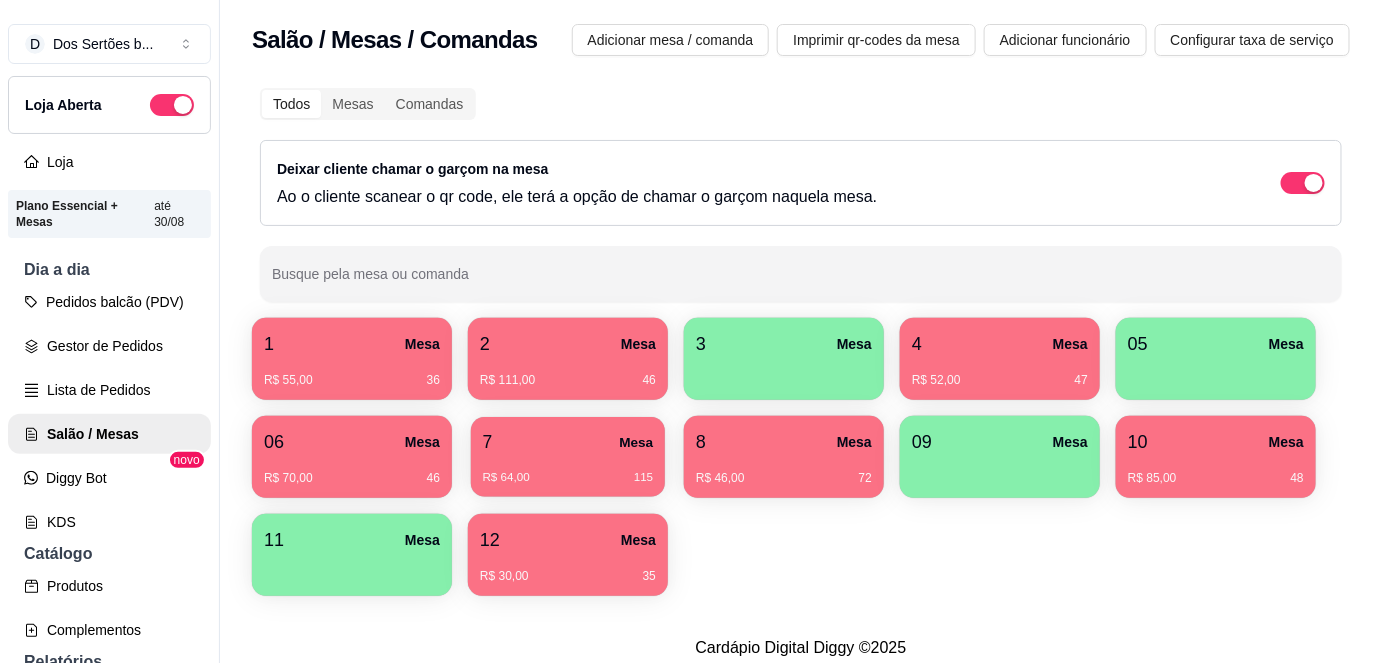 click on "R$ 64,00 115" at bounding box center [568, 470] 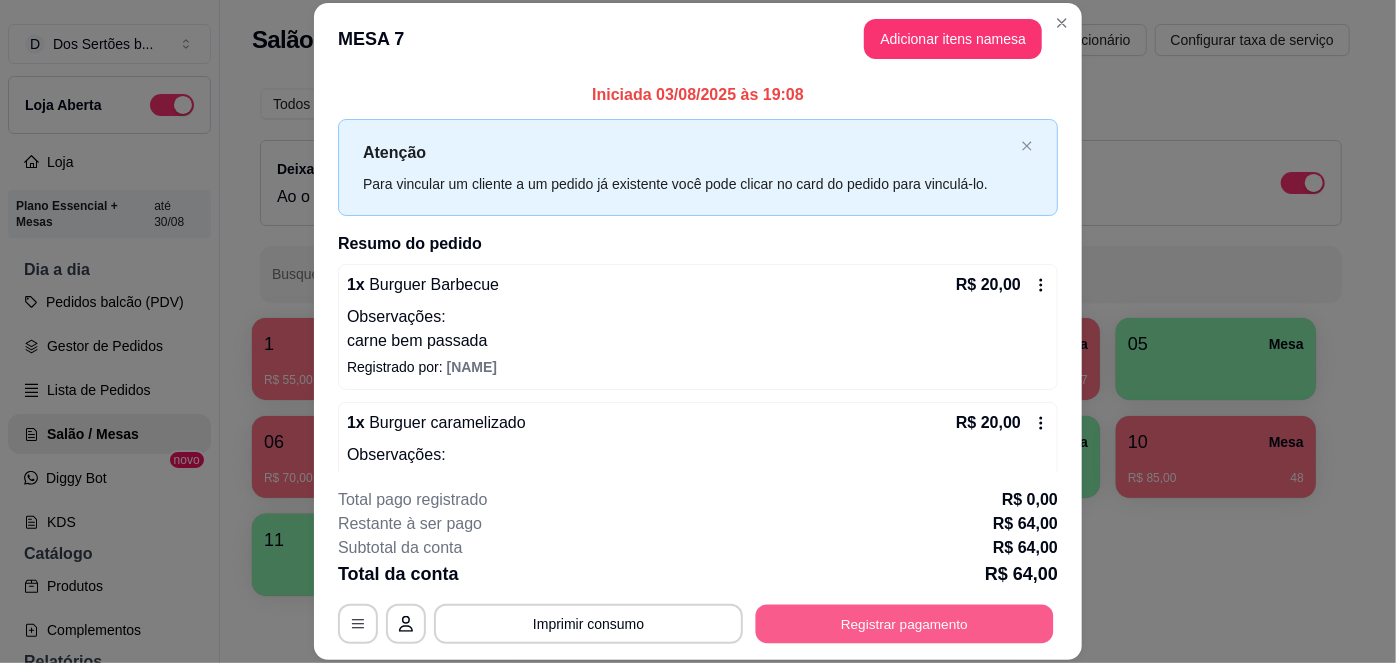 click on "Registrar pagamento" at bounding box center (905, 623) 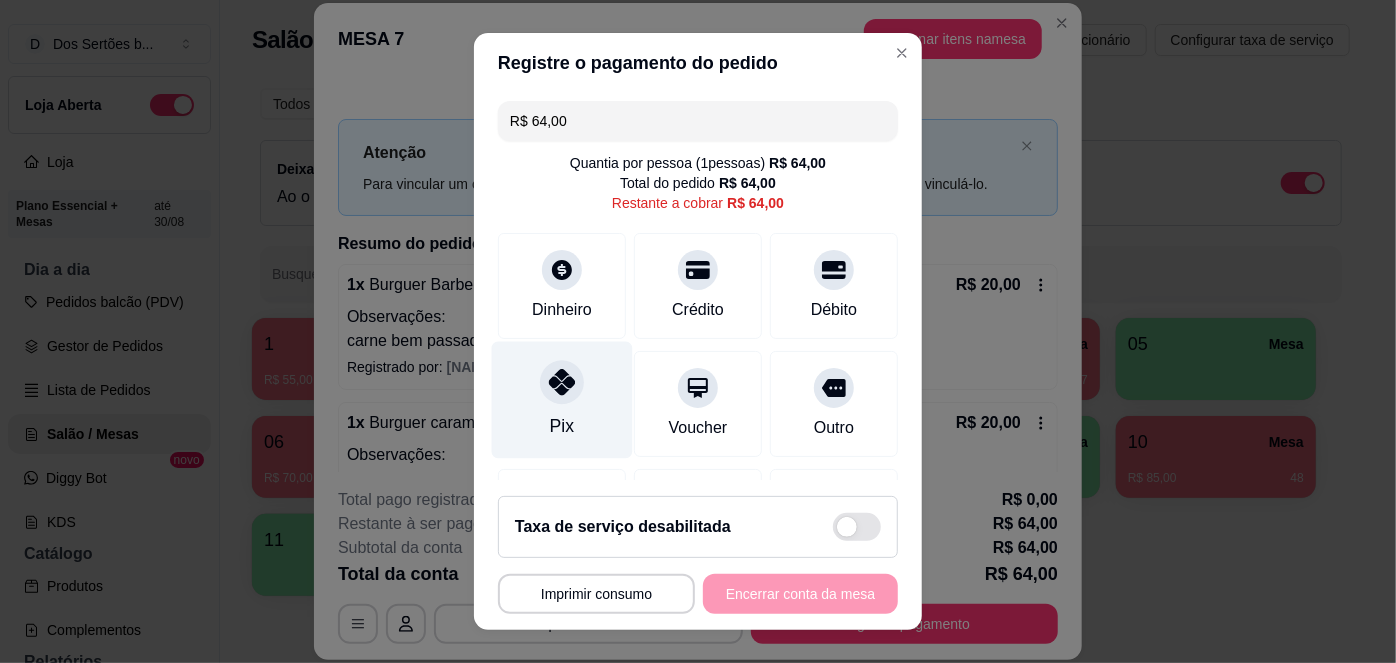 click on "Pix" at bounding box center (562, 400) 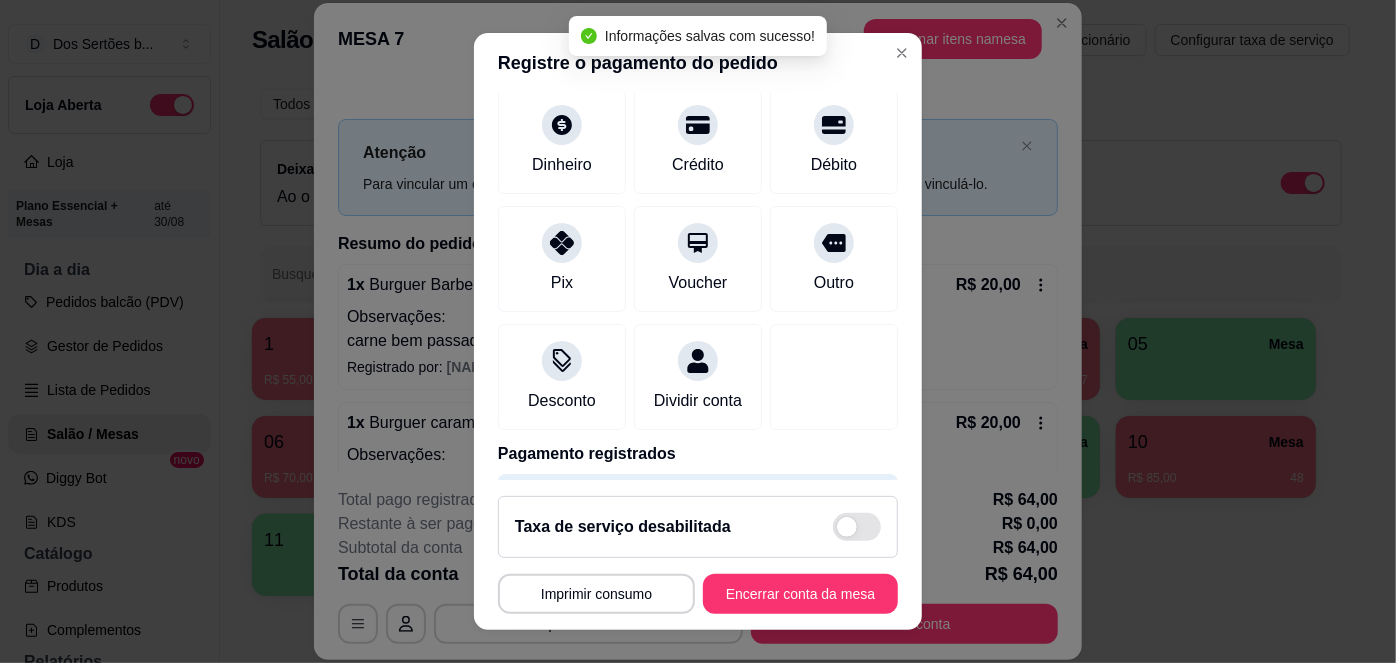type on "R$ 0,00" 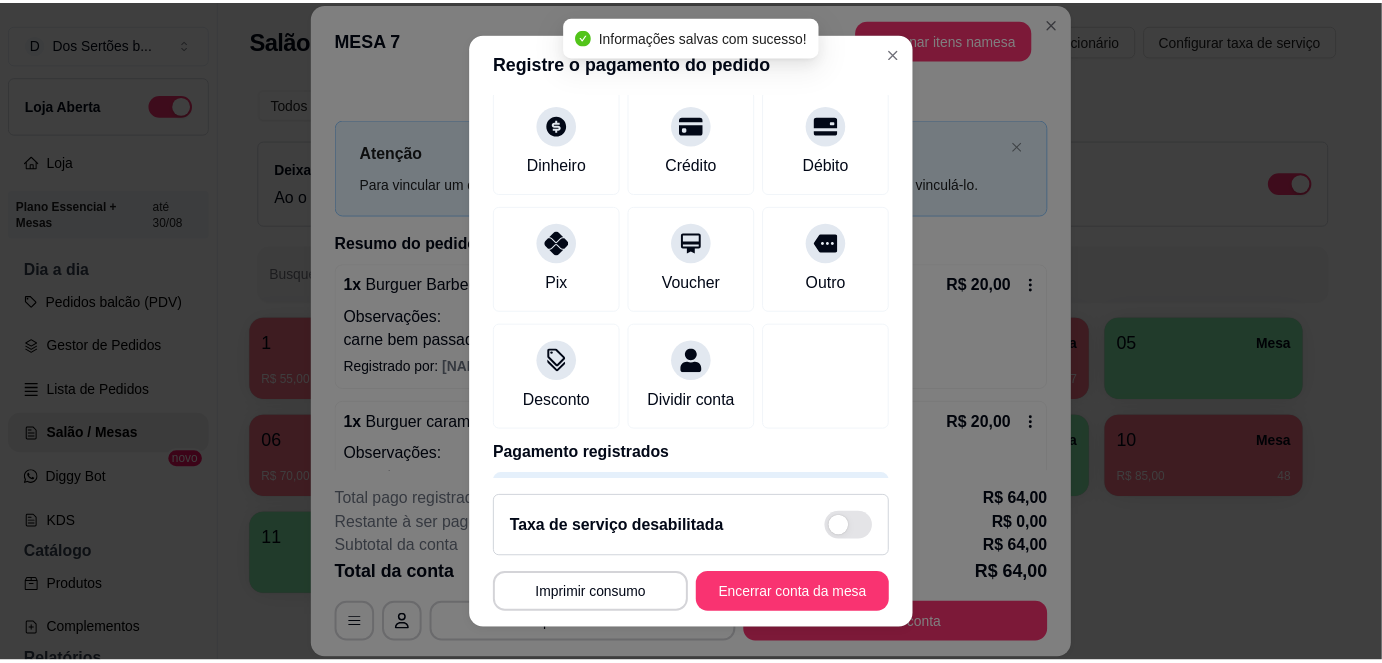 scroll, scrollTop: 104, scrollLeft: 0, axis: vertical 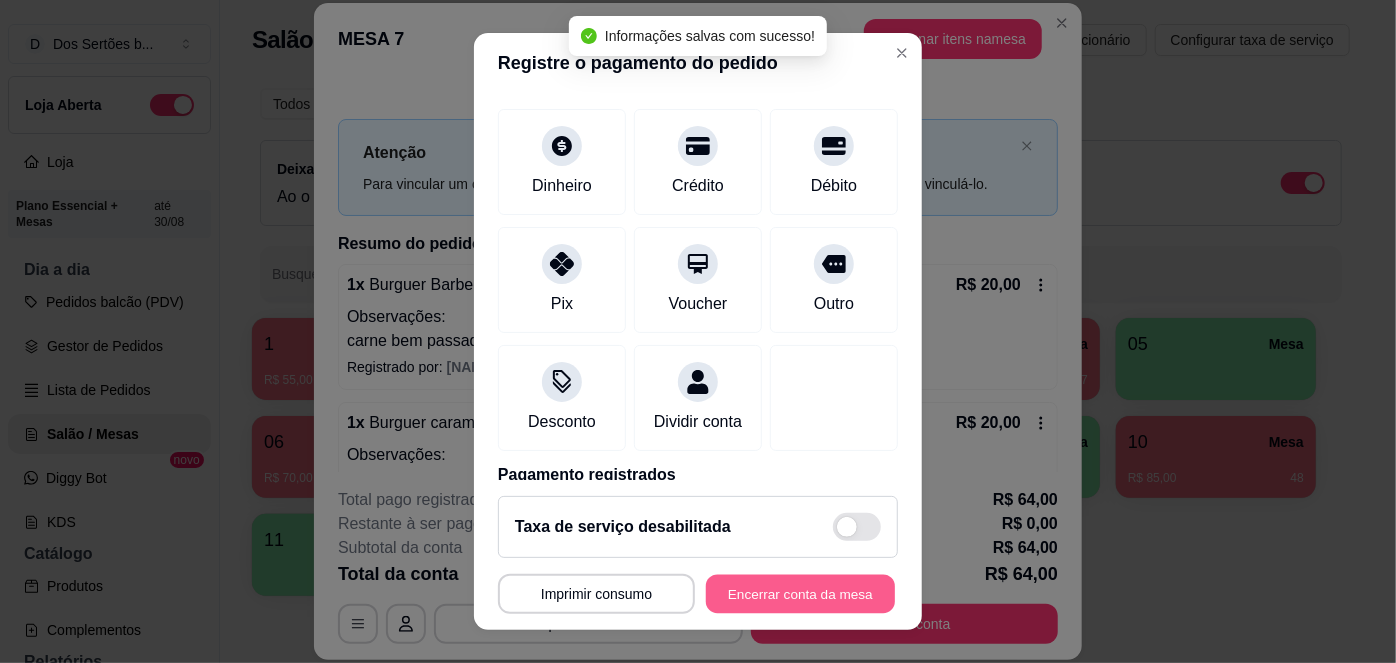 click on "Encerrar conta da mesa" at bounding box center [800, 593] 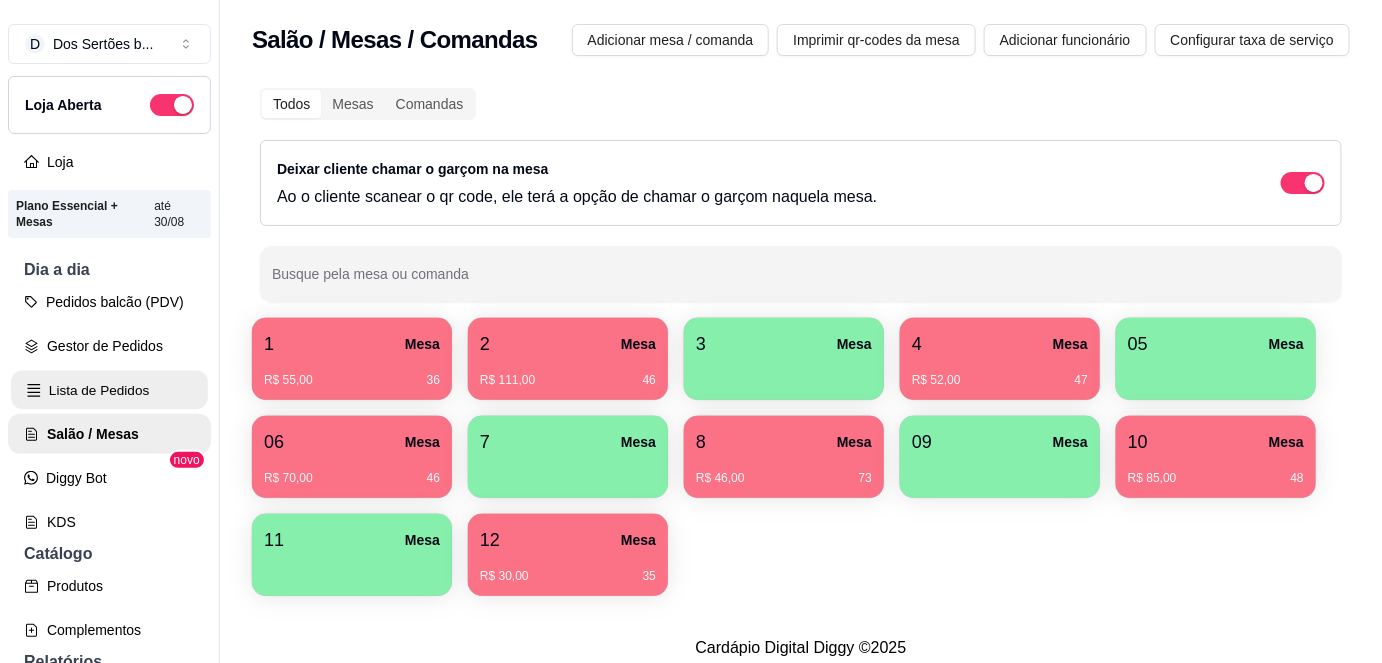 click on "Lista de Pedidos" at bounding box center [109, 390] 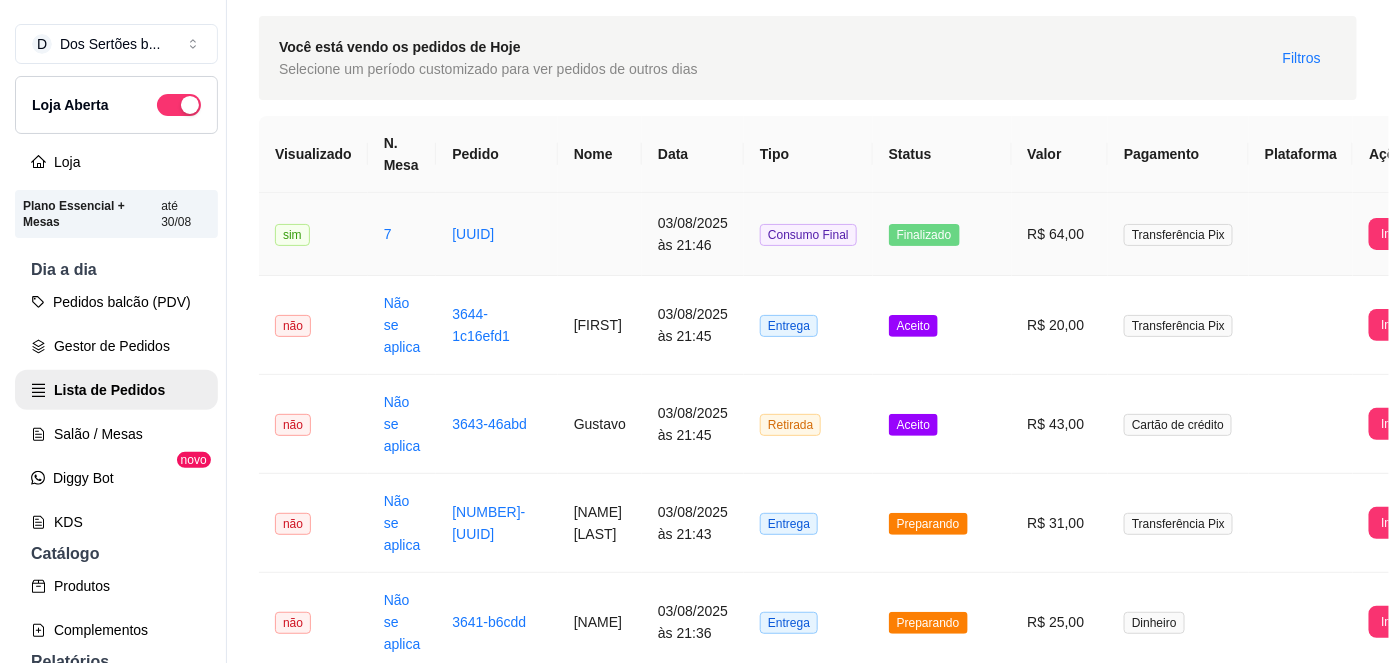 scroll, scrollTop: 62, scrollLeft: 0, axis: vertical 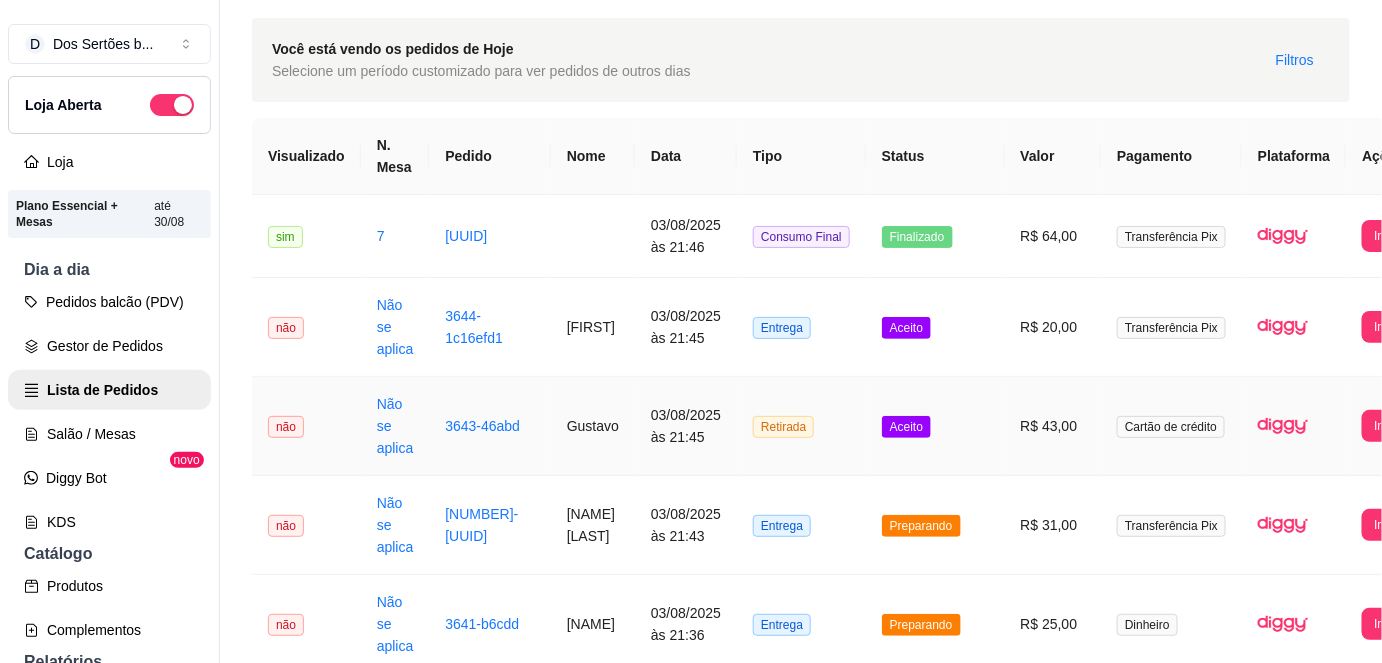 click on "3643-46abd" at bounding box center (490, 426) 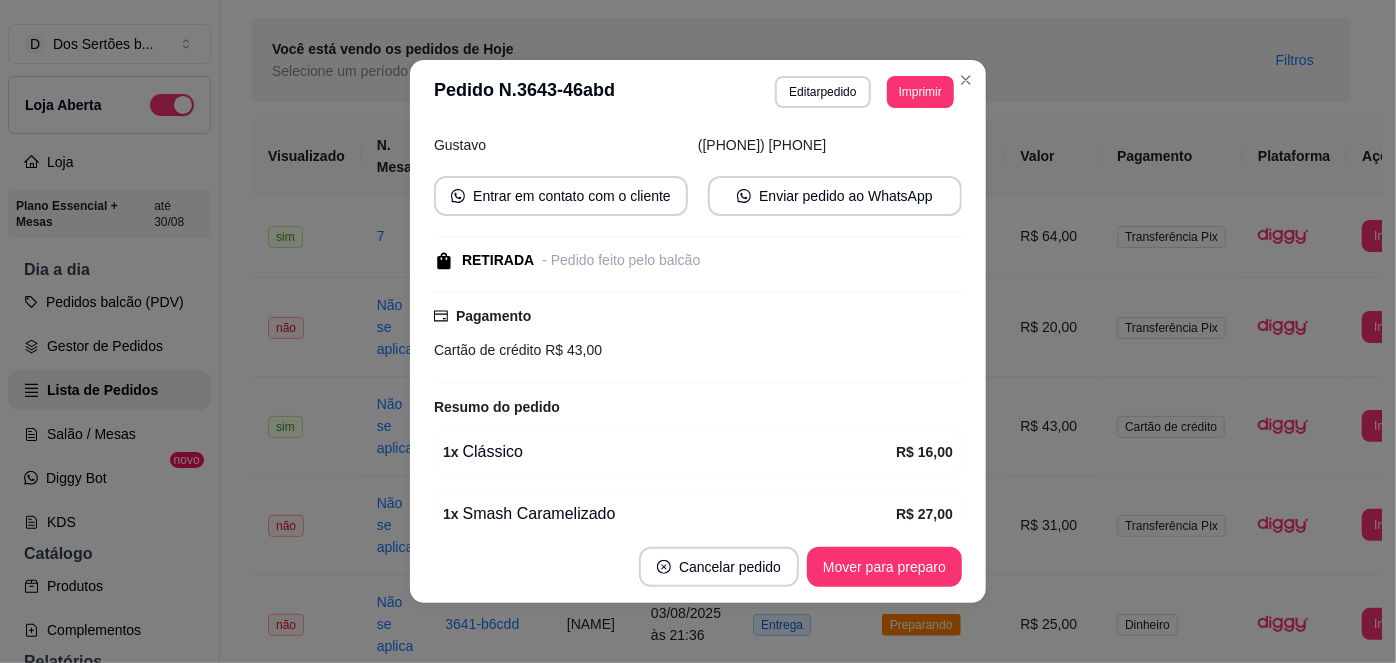 scroll, scrollTop: 227, scrollLeft: 0, axis: vertical 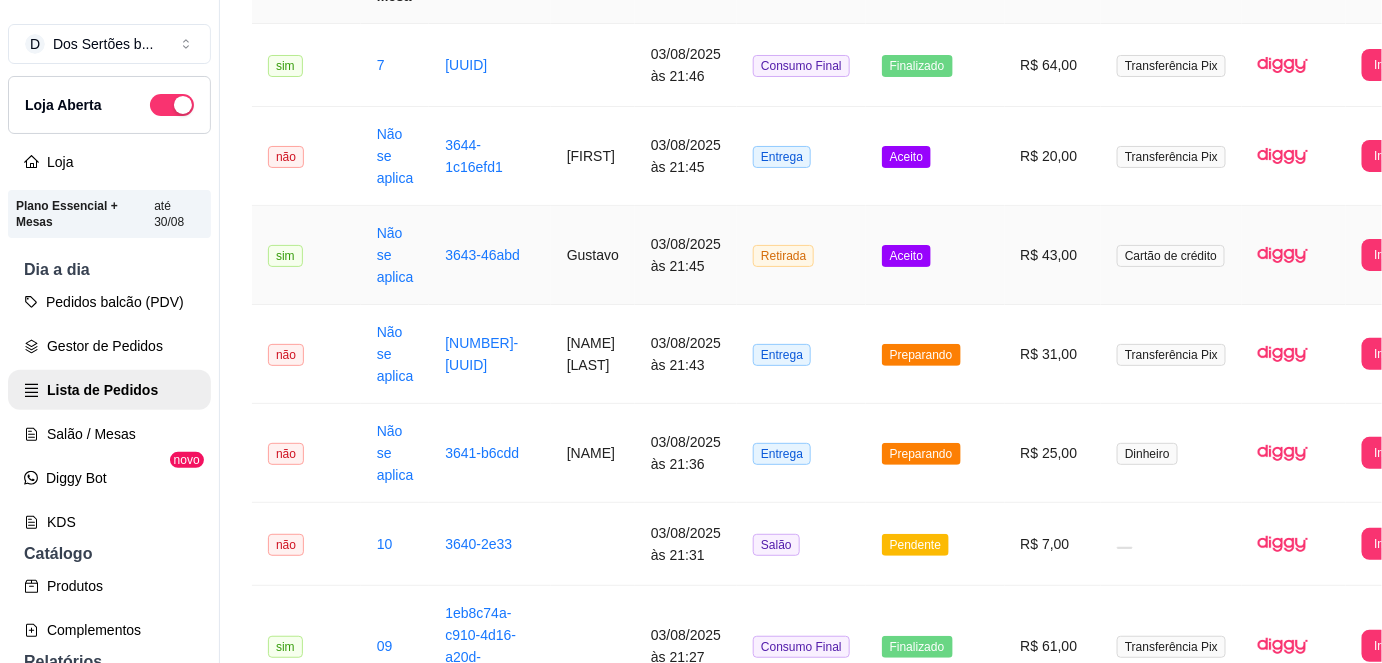 click on "Gustavo" at bounding box center [593, 255] 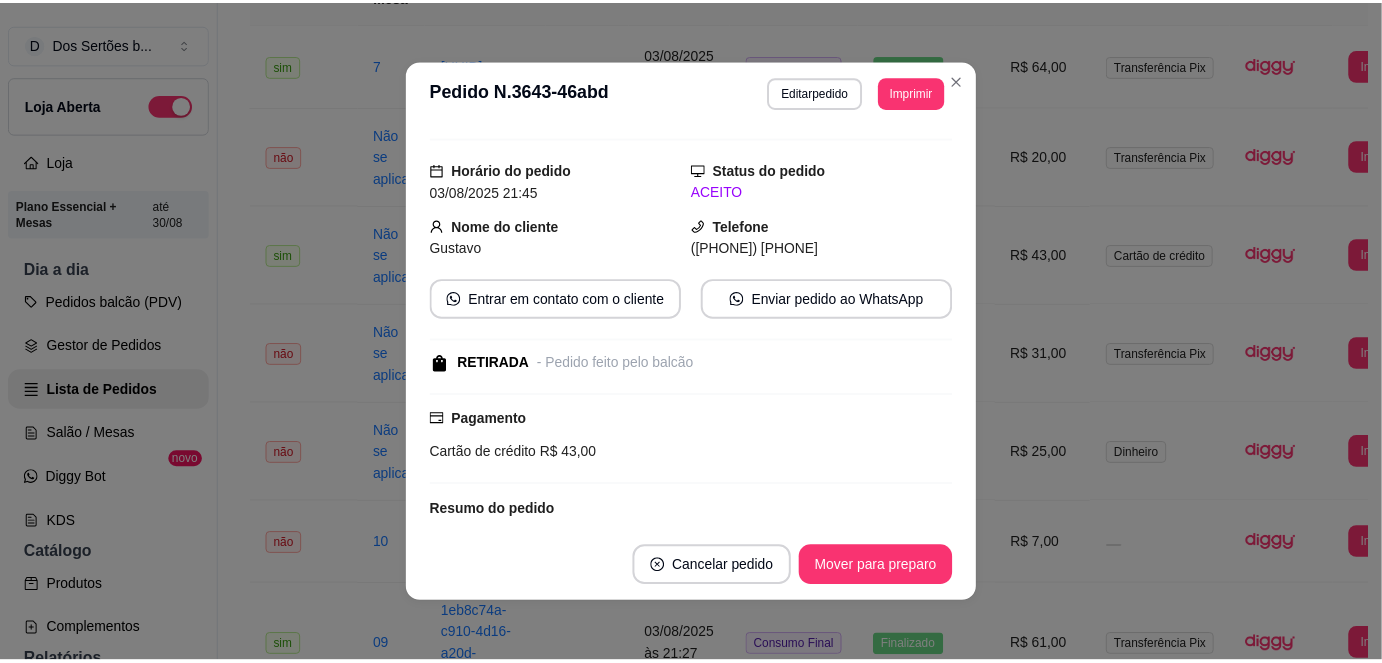 scroll, scrollTop: 37, scrollLeft: 0, axis: vertical 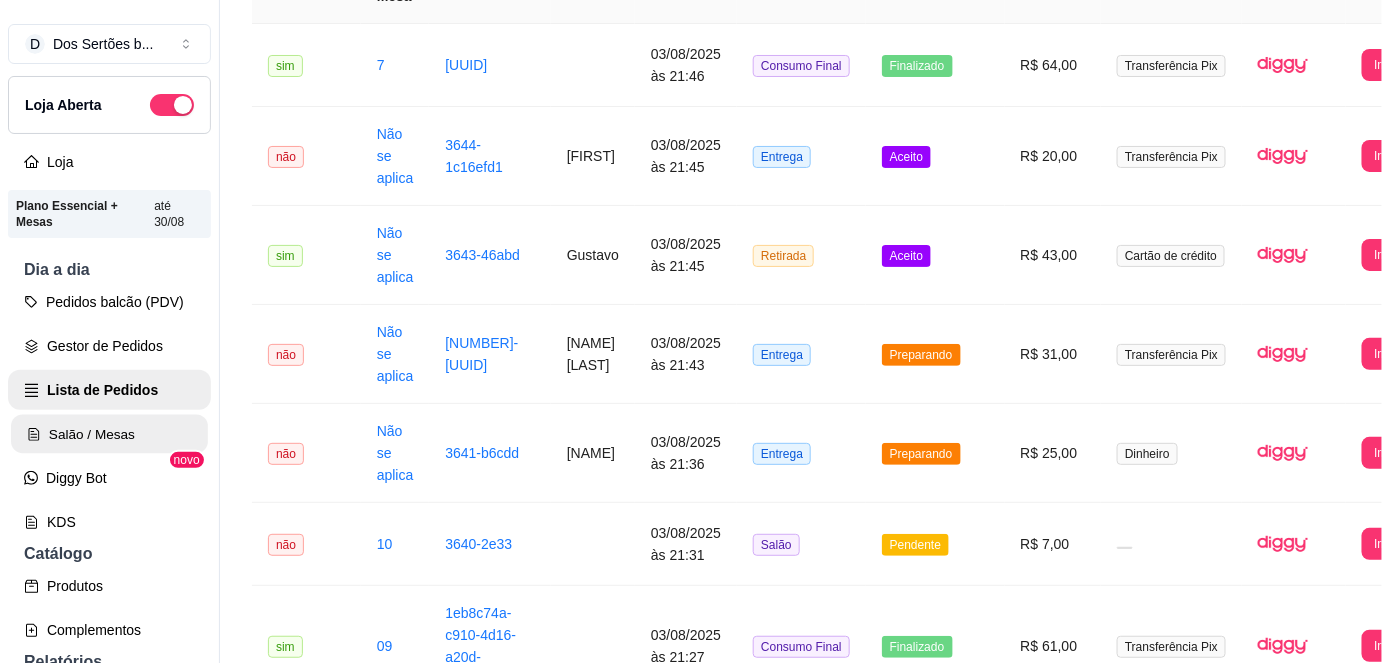 click on "Salão / Mesas" at bounding box center (109, 434) 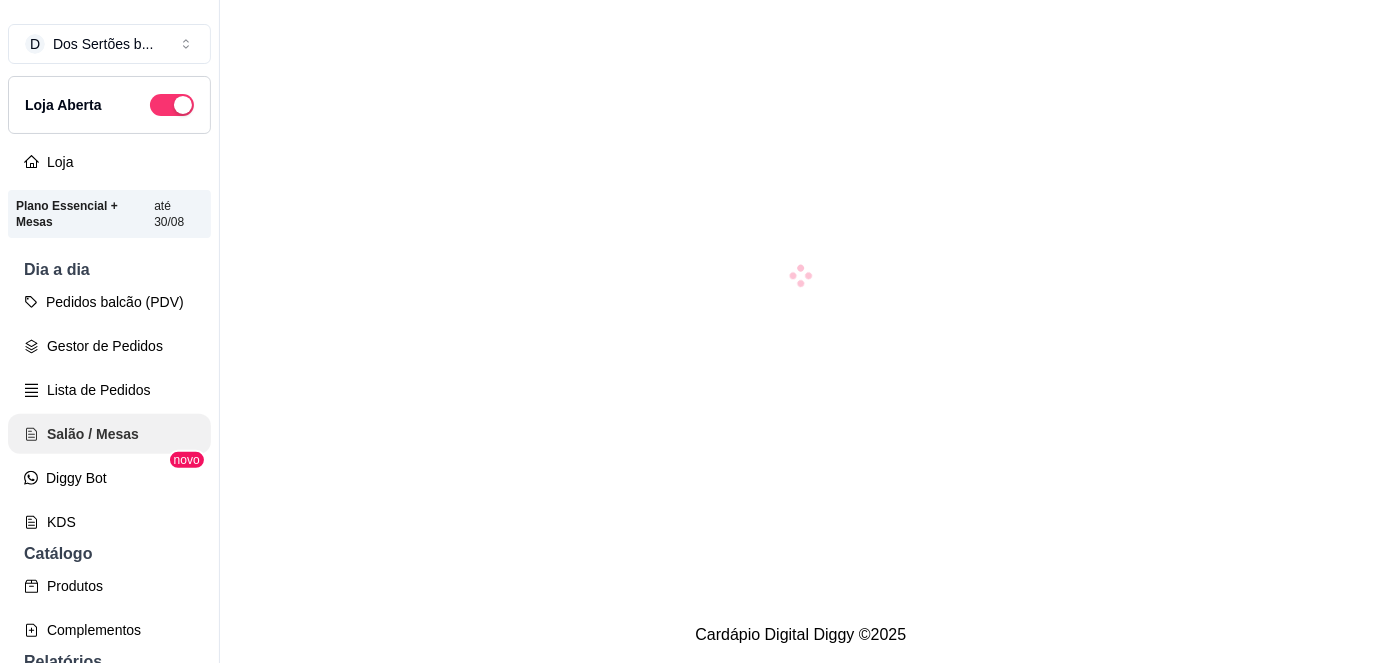 scroll, scrollTop: 0, scrollLeft: 0, axis: both 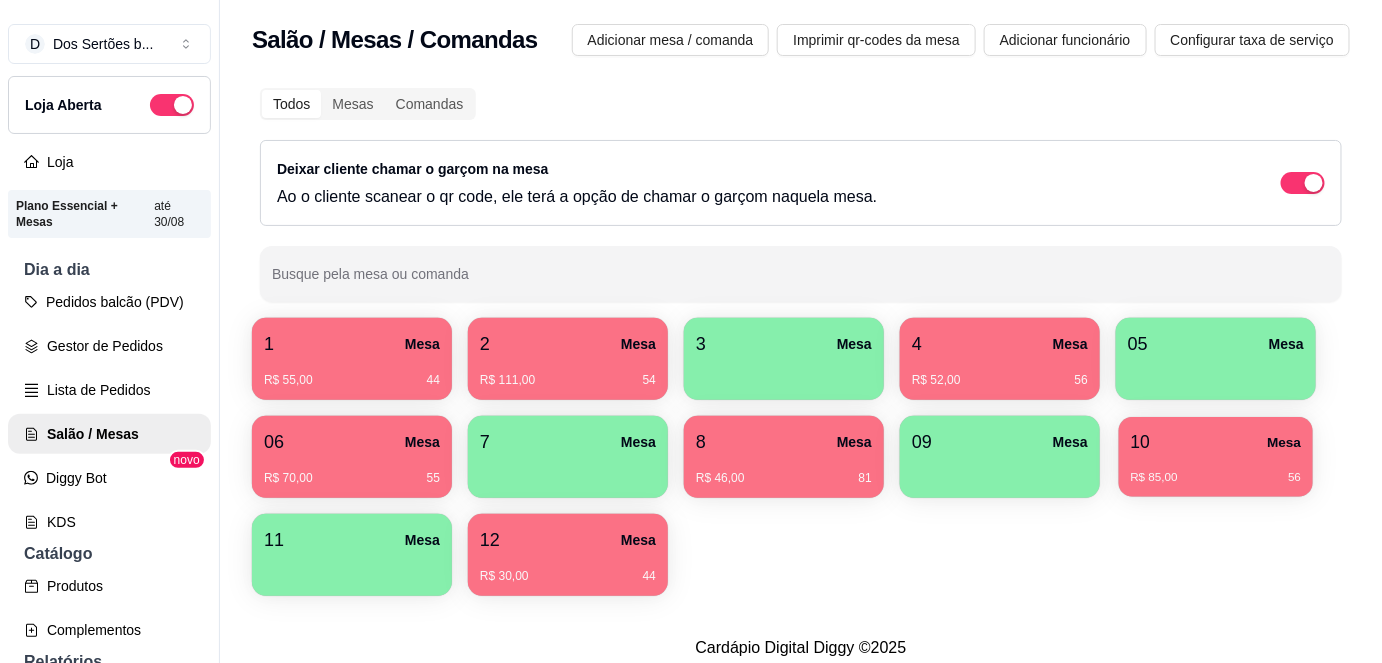 click on "10 Mesa" at bounding box center [1216, 442] 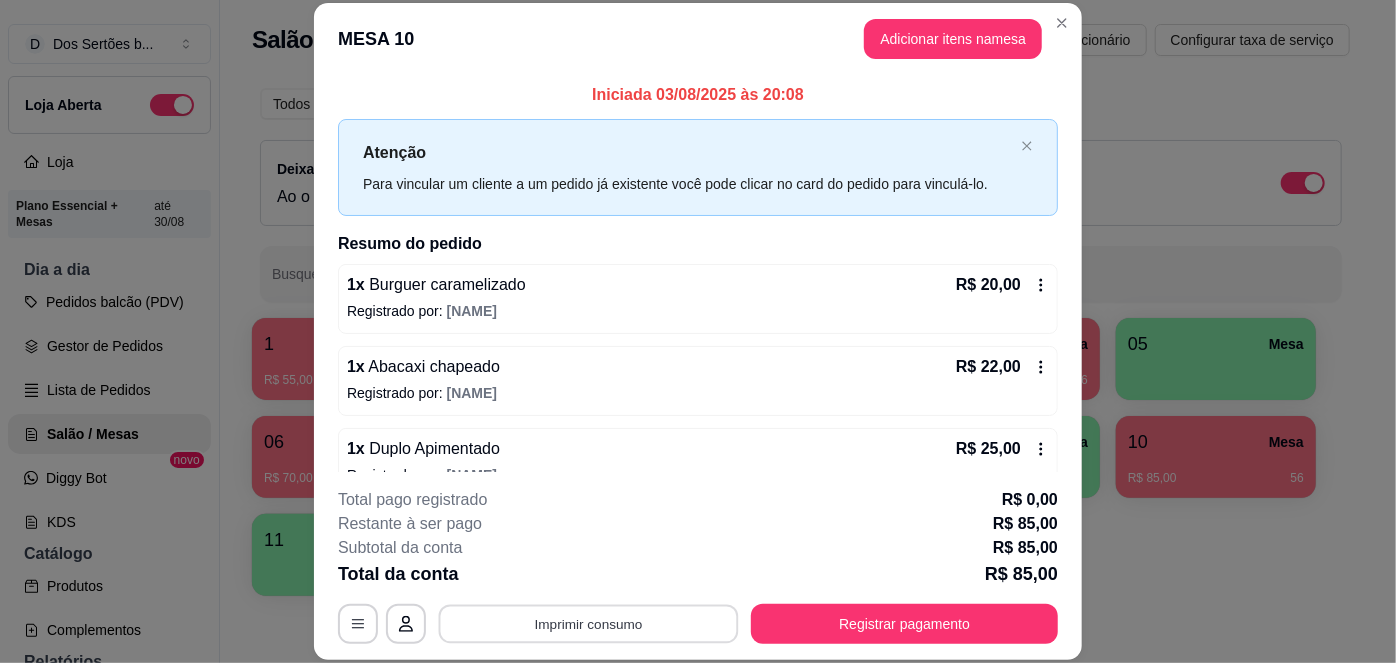 click on "Imprimir consumo" at bounding box center (589, 623) 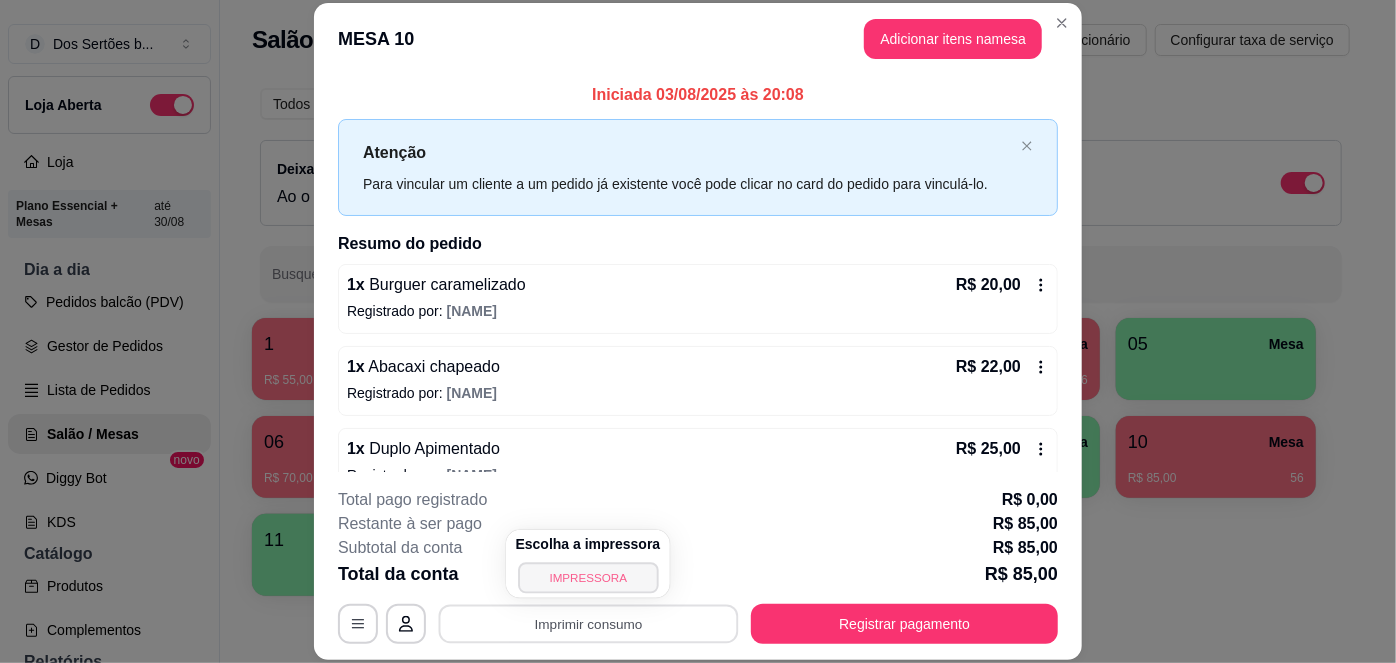 click on "IMPRESSORA" at bounding box center (588, 577) 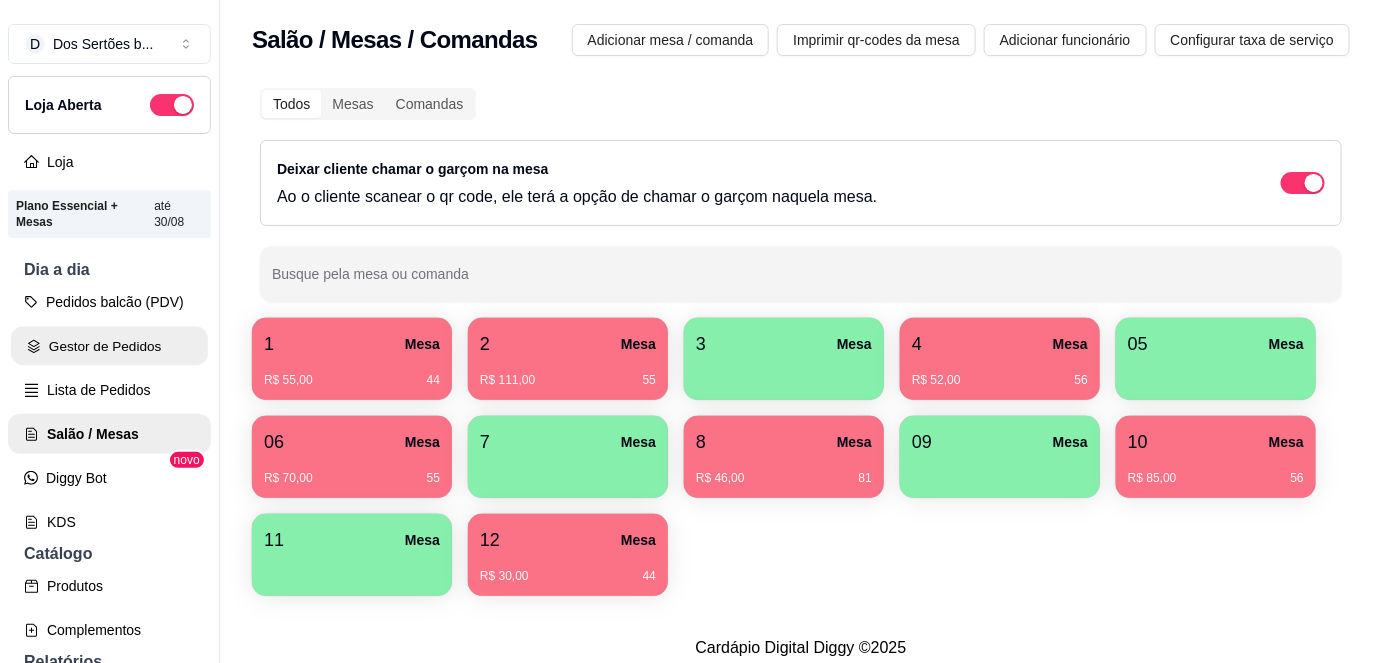 click on "Gestor de Pedidos" at bounding box center [109, 346] 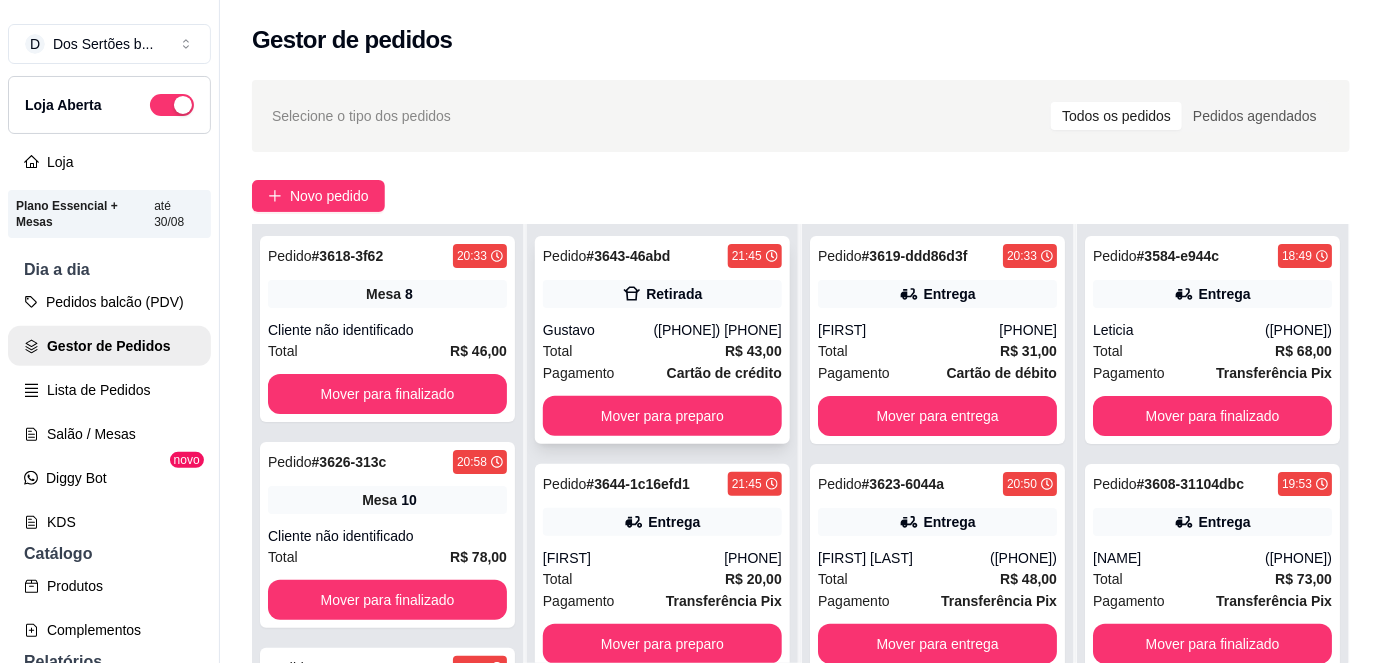 scroll, scrollTop: 56, scrollLeft: 0, axis: vertical 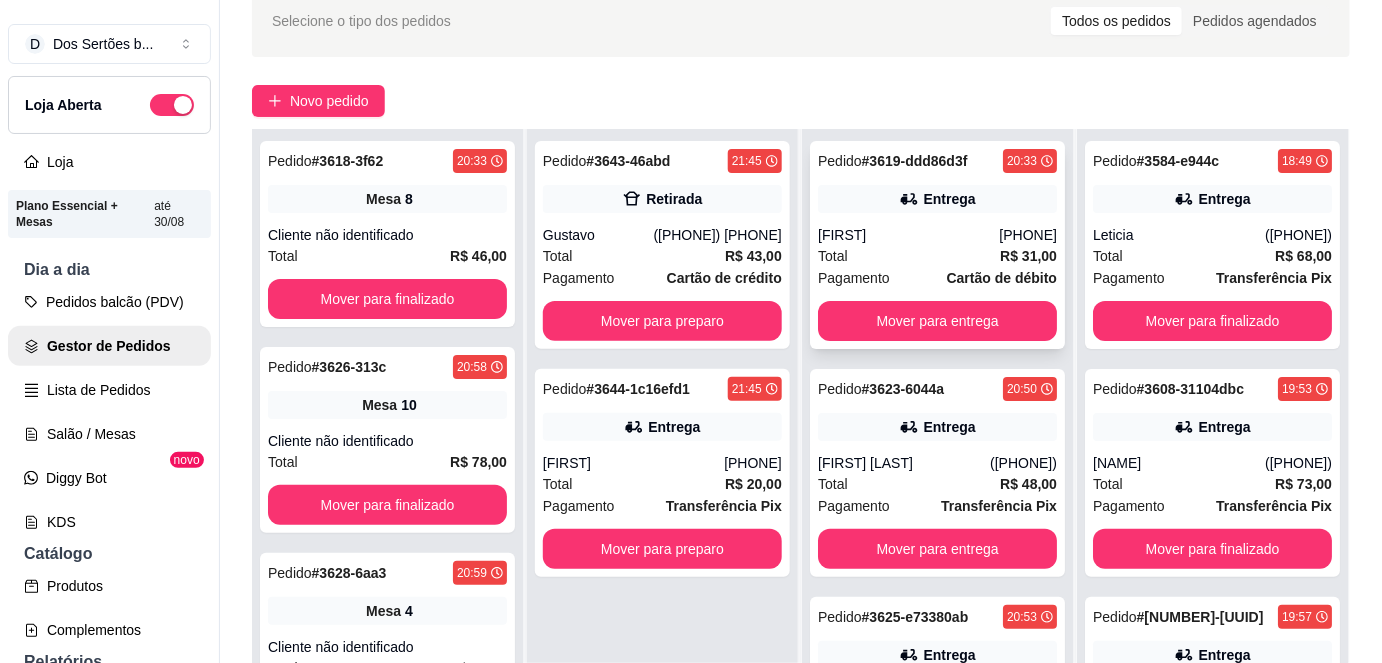 click on "Total R$ 31,00" at bounding box center (937, 256) 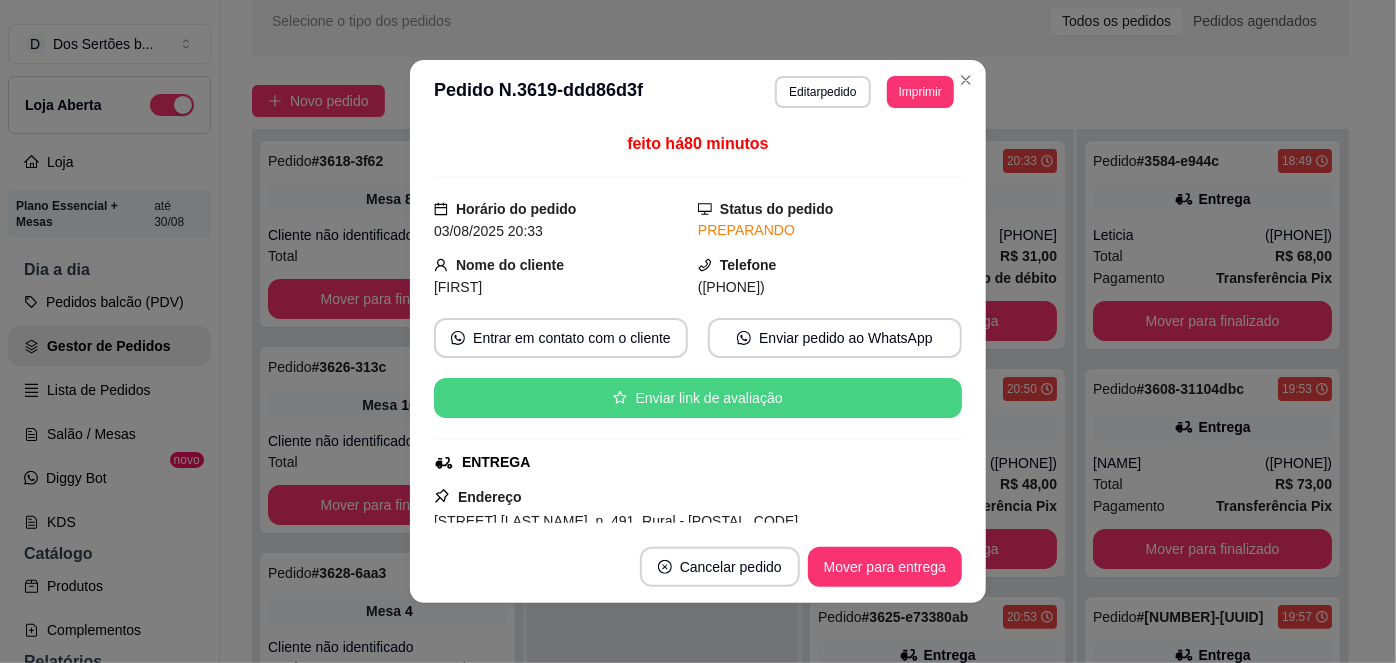 scroll, scrollTop: 381, scrollLeft: 0, axis: vertical 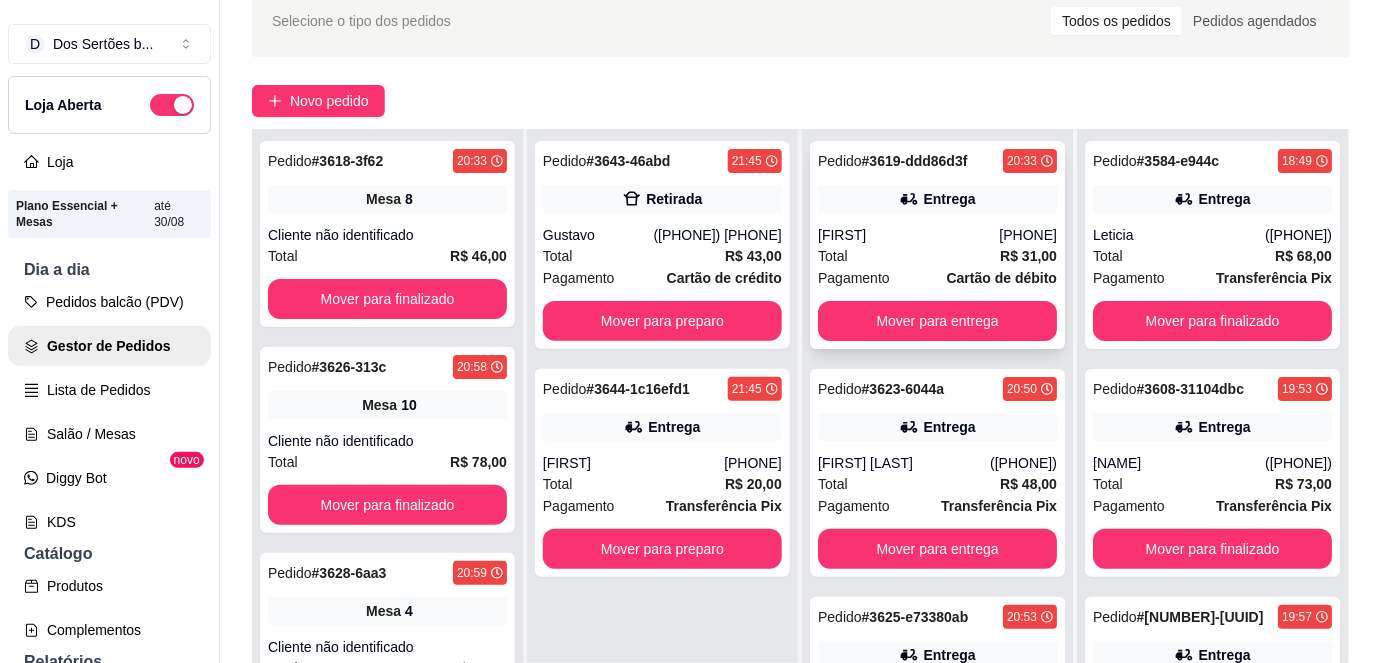 click on "[FIRST]" at bounding box center [908, 235] 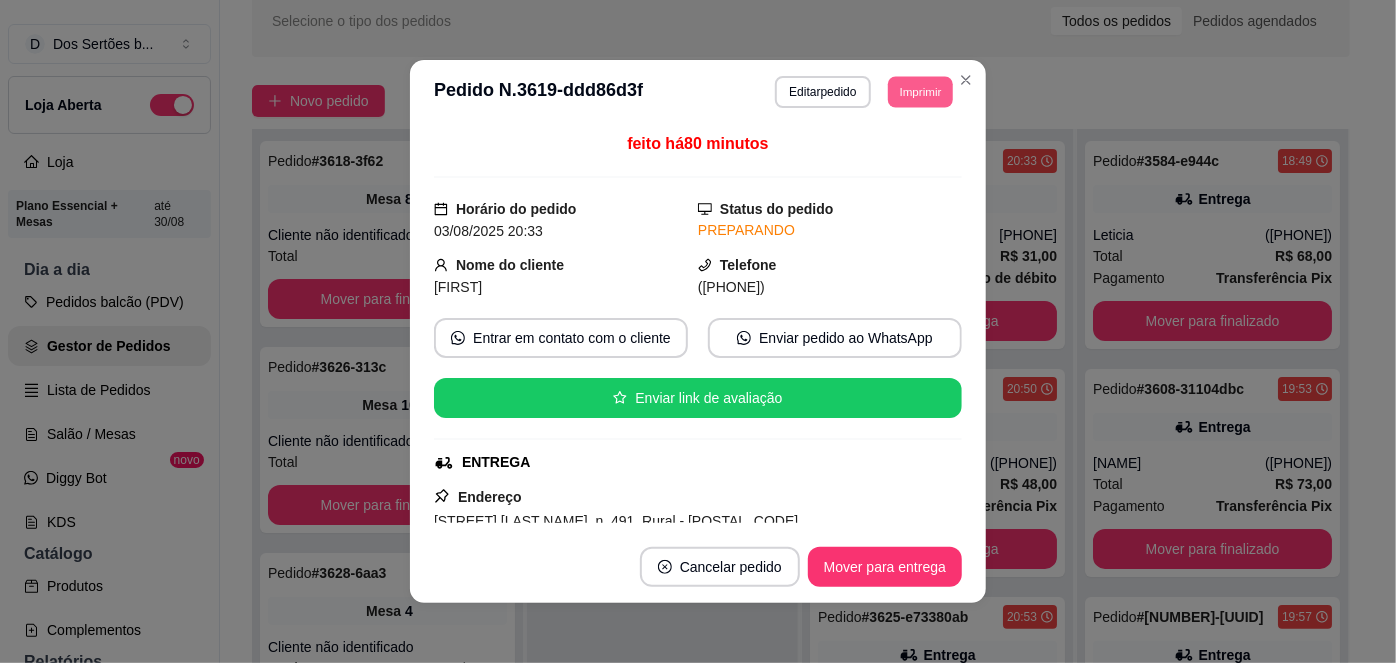 click on "Imprimir" at bounding box center (920, 91) 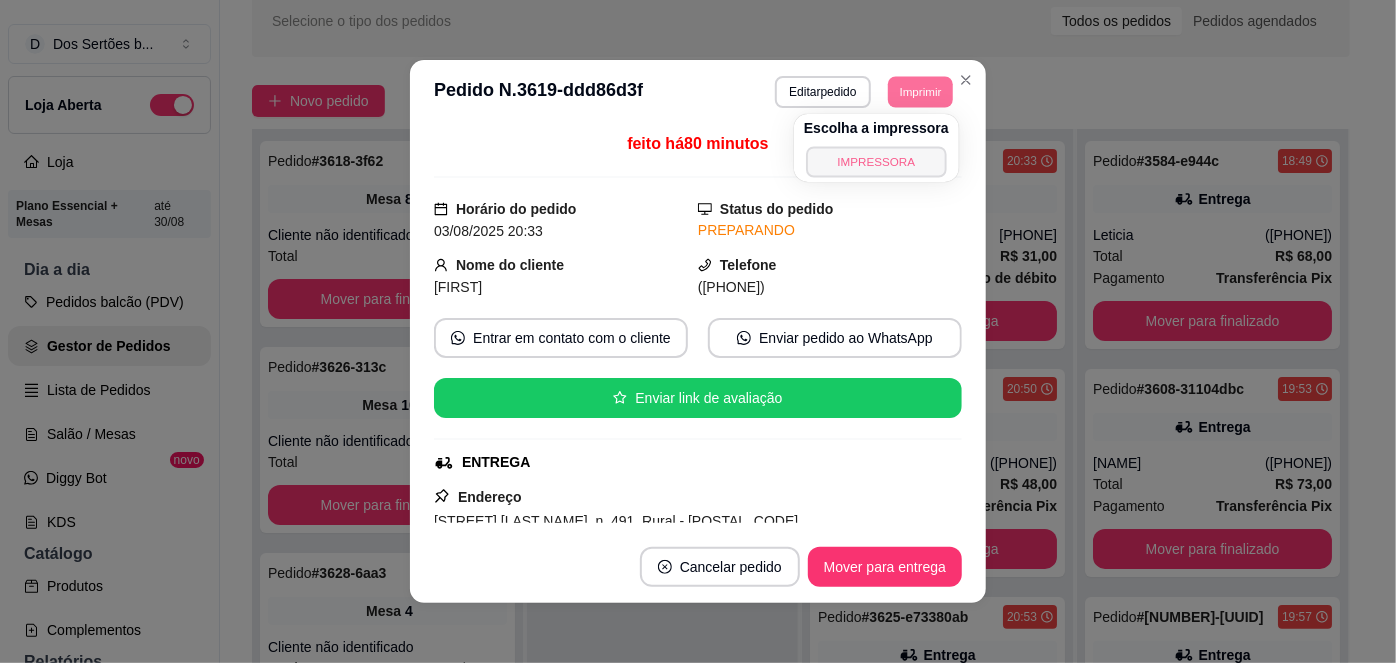 click on "IMPRESSORA" at bounding box center (876, 161) 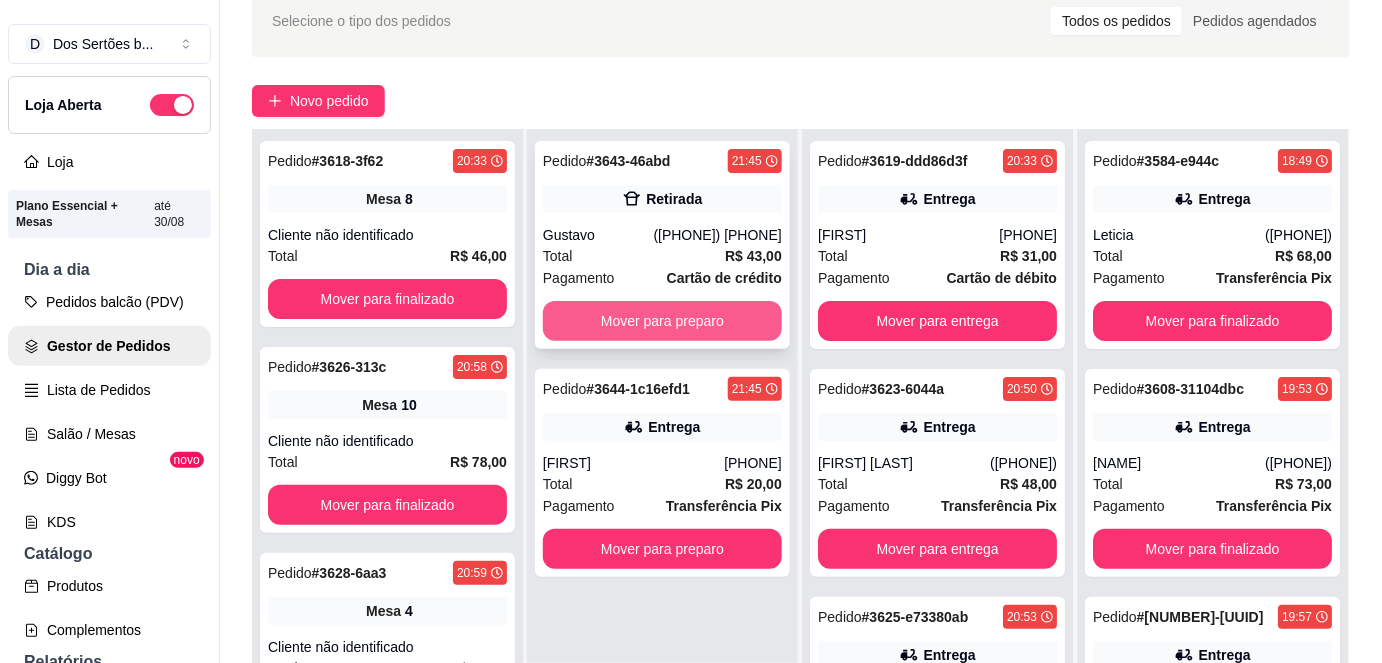 click on "Mover para preparo" at bounding box center (662, 321) 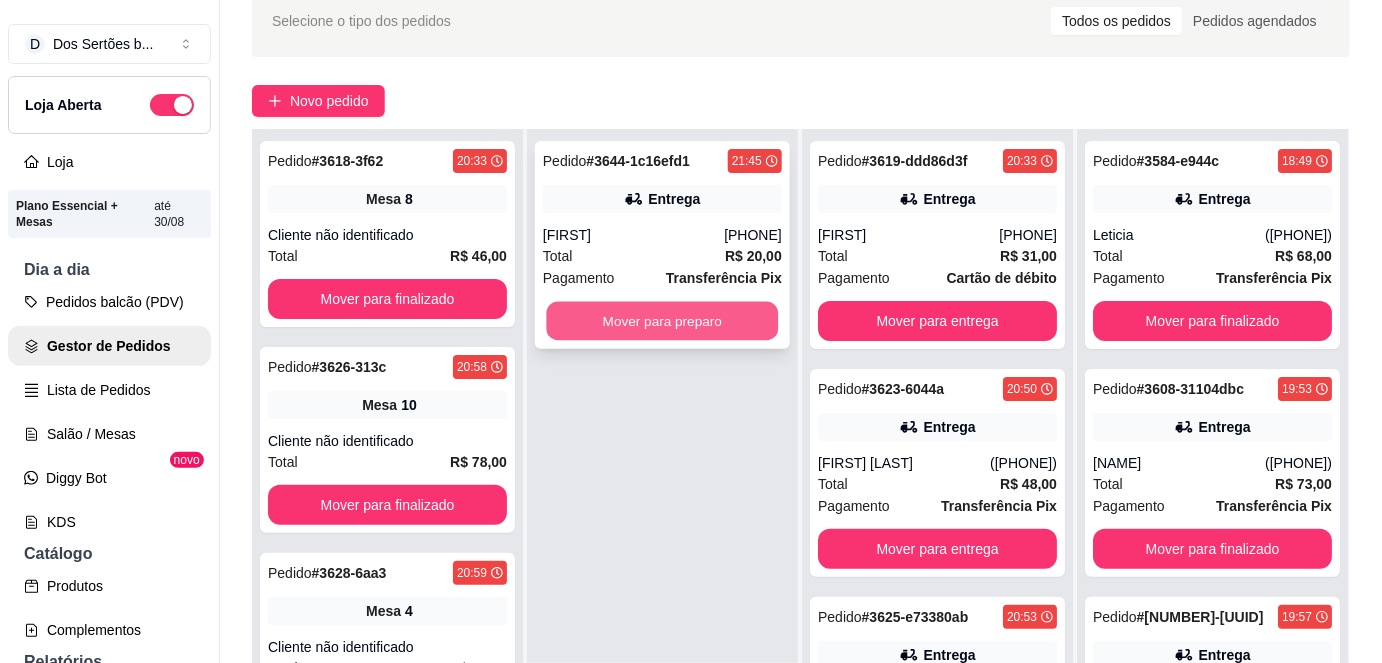 click on "Mover para preparo" at bounding box center (663, 321) 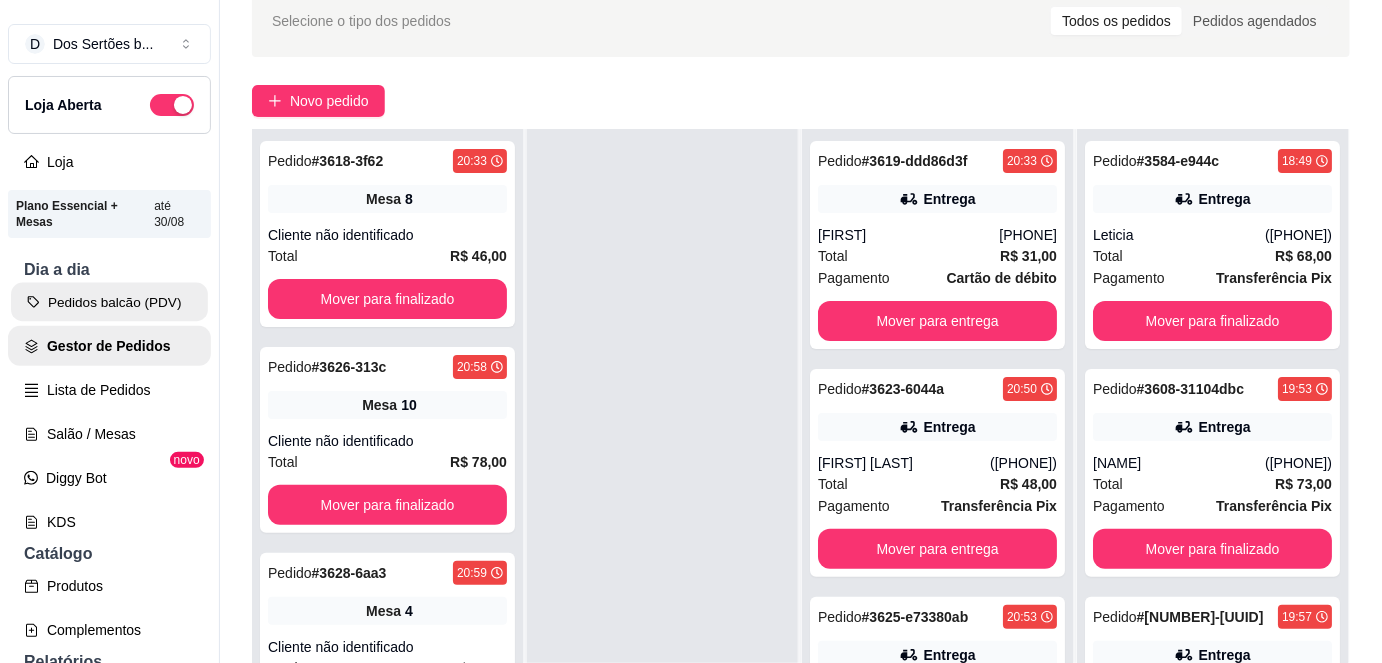 click on "Pedidos balcão (PDV)" at bounding box center (109, 302) 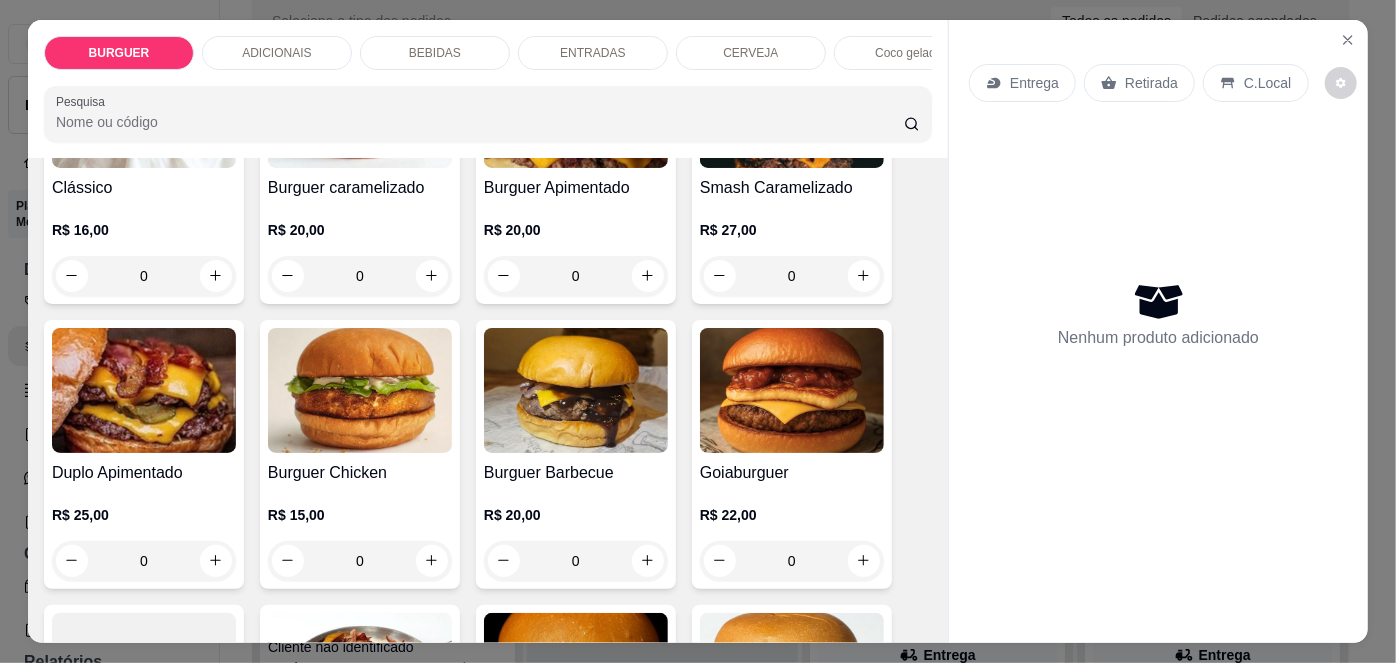 scroll, scrollTop: 271, scrollLeft: 0, axis: vertical 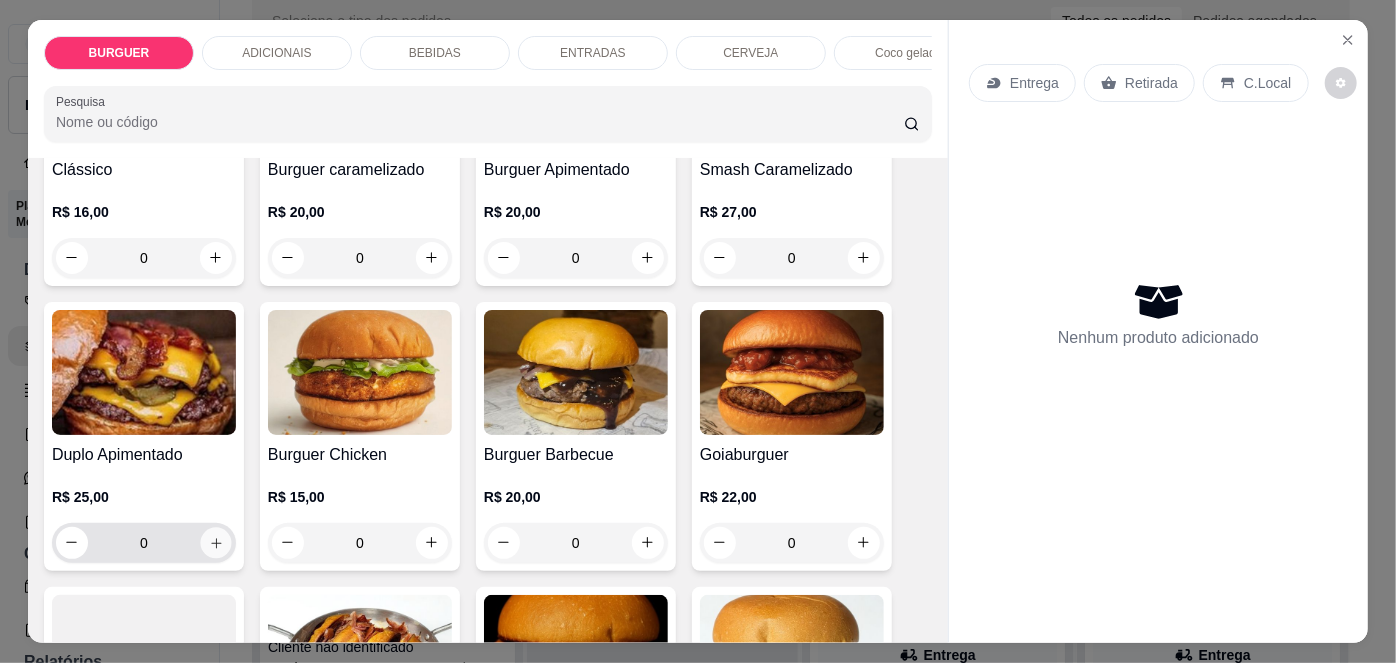 click 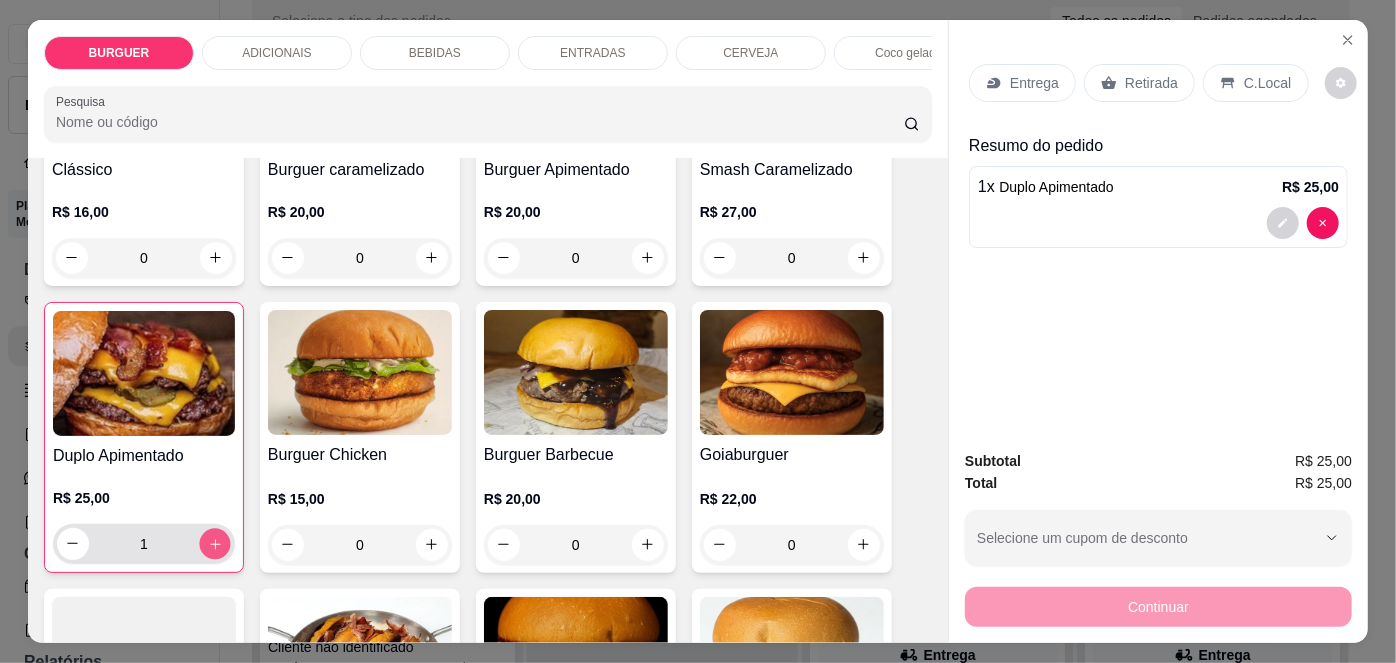 click 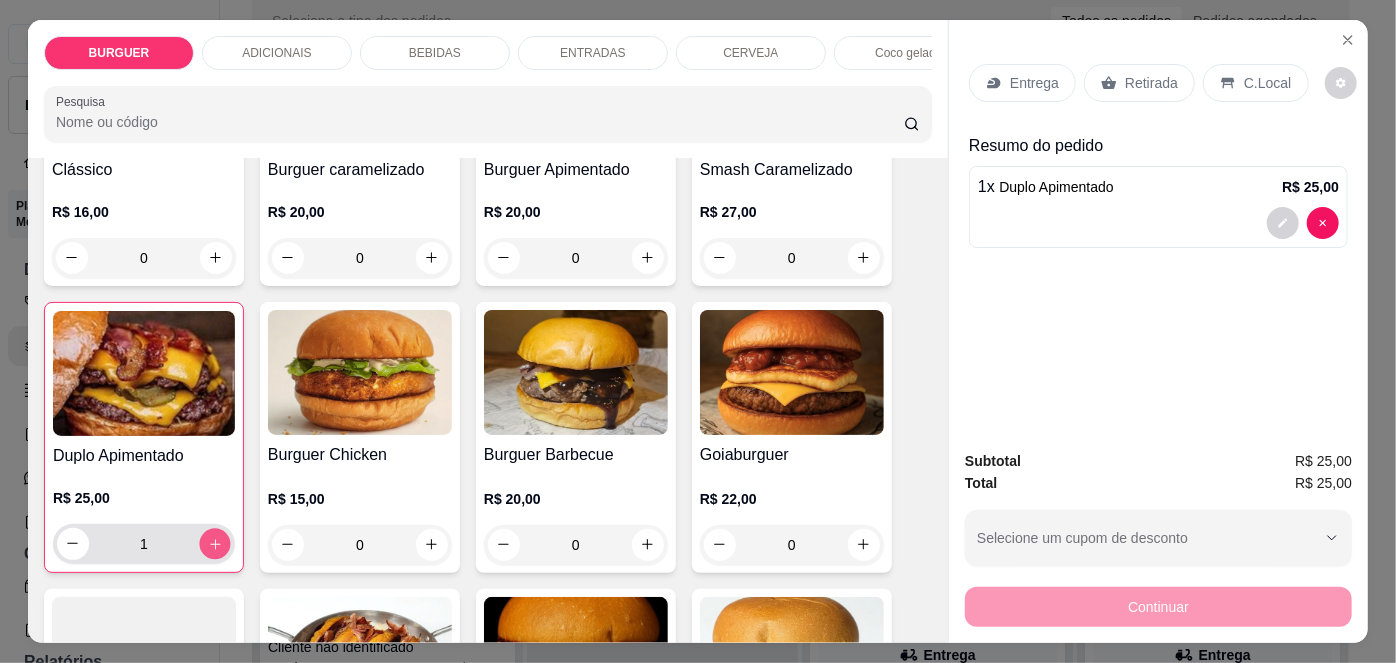 type on "2" 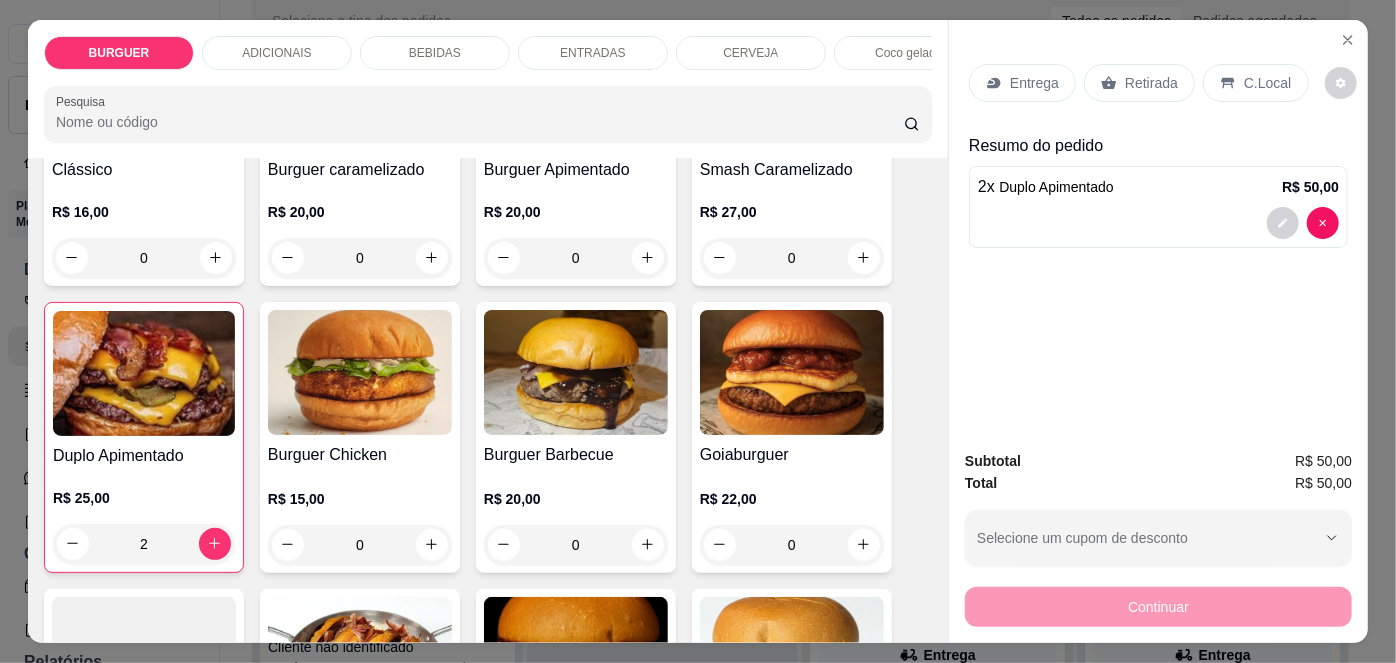 click on "Retirada" at bounding box center [1139, 83] 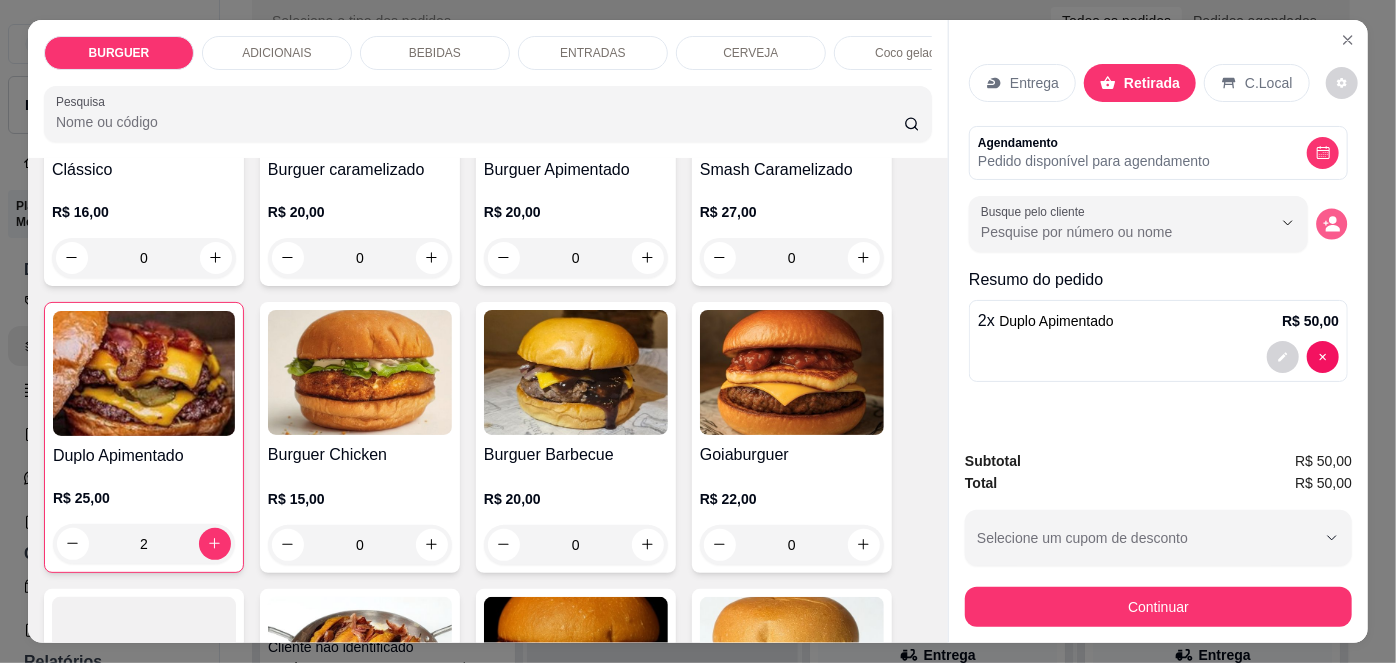 click 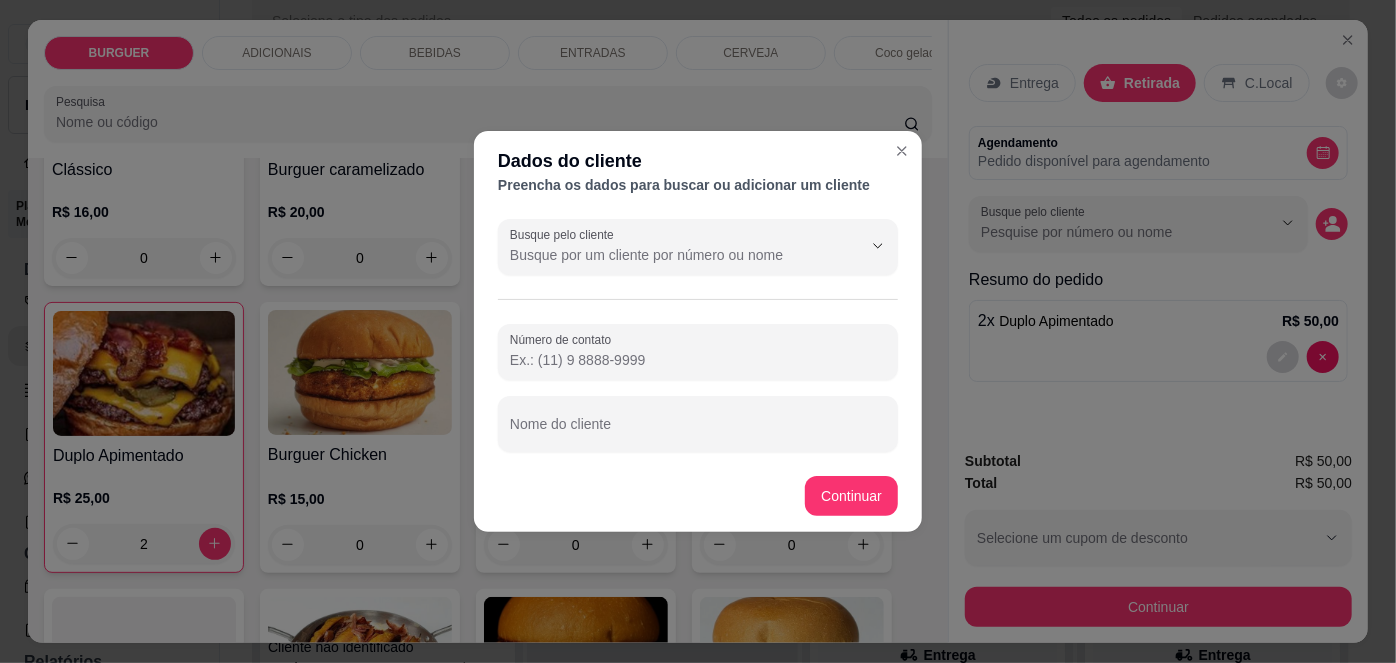 click on "Número de contato" at bounding box center [698, 360] 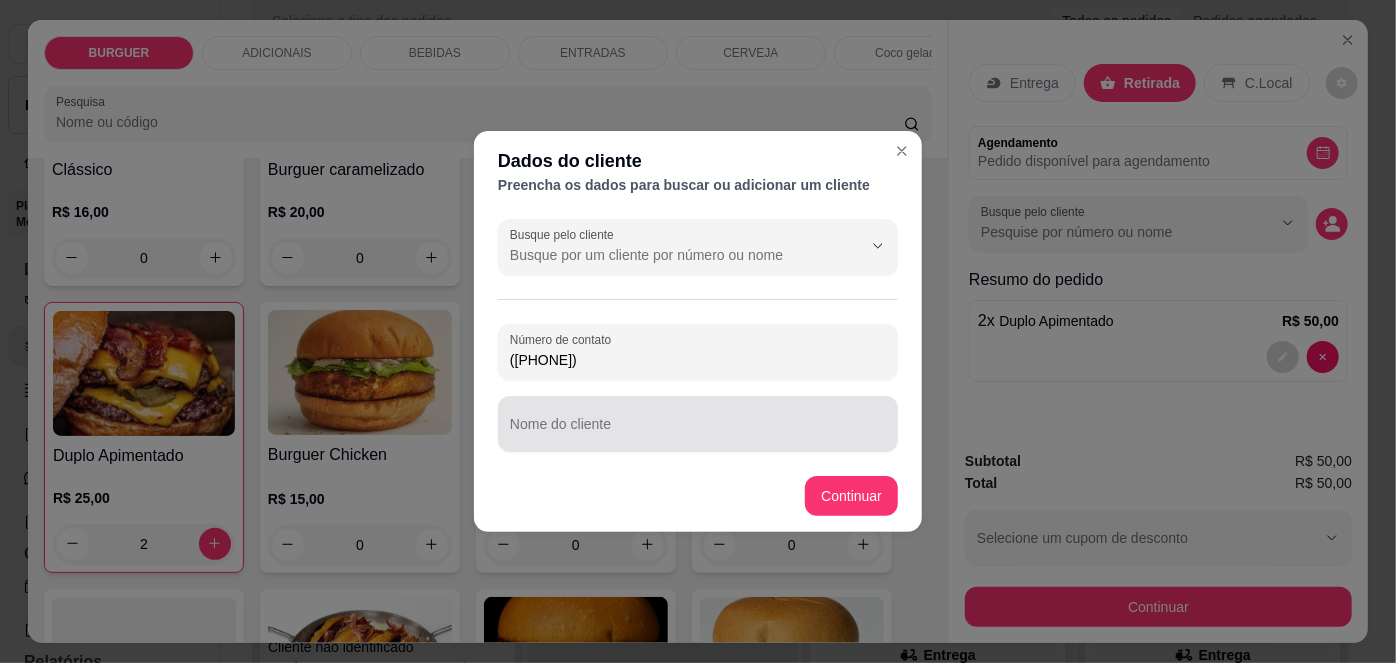 type on "(86) 9967-7626" 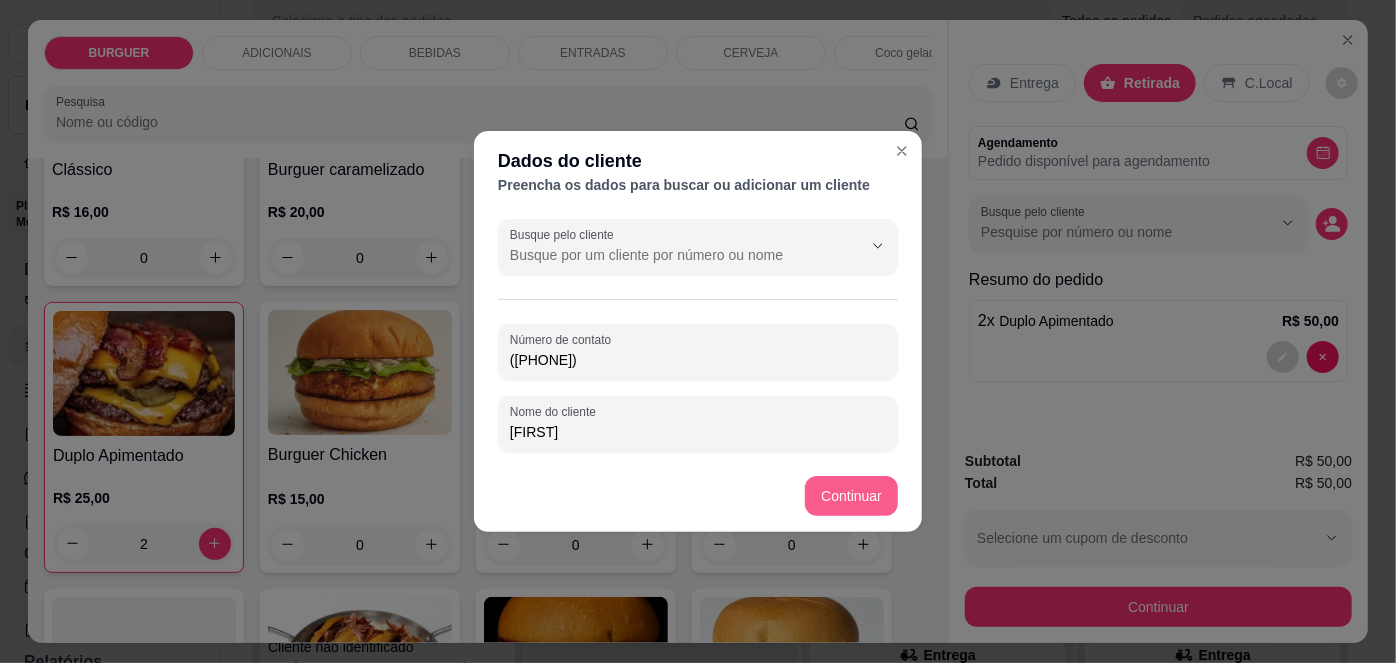 type on "Kionara" 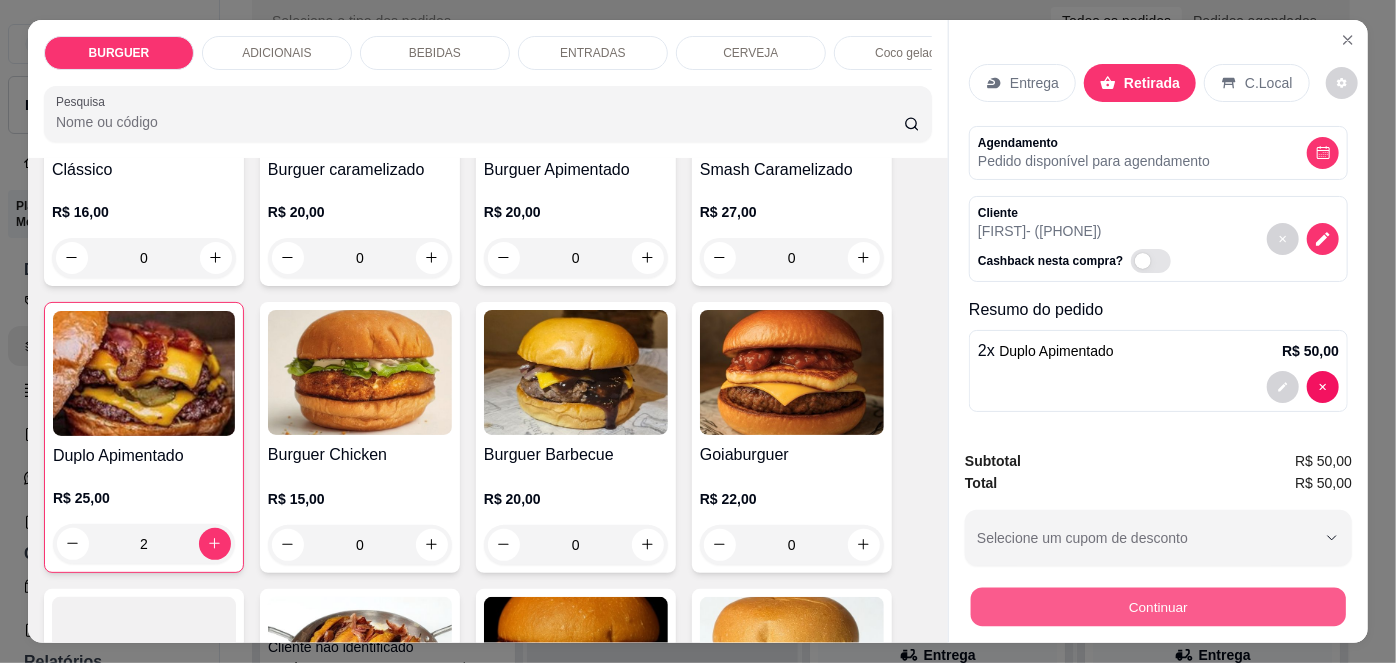 click on "Continuar" at bounding box center [1158, 607] 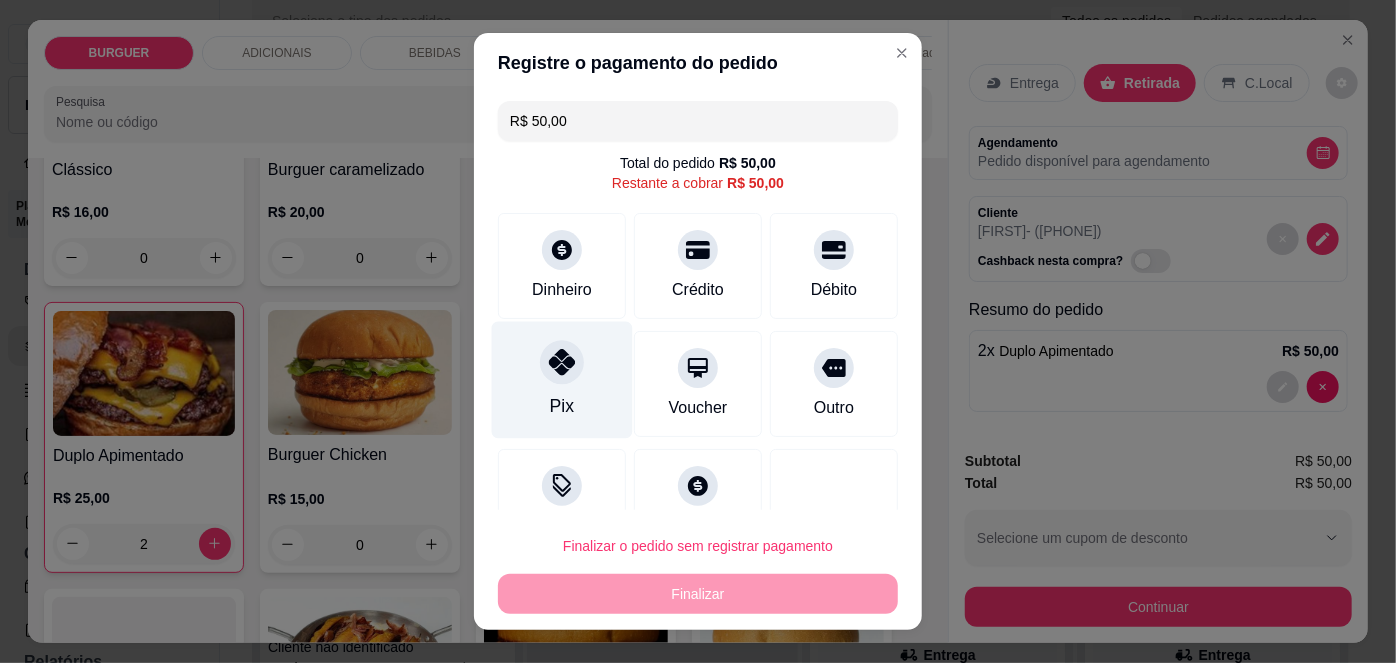 click 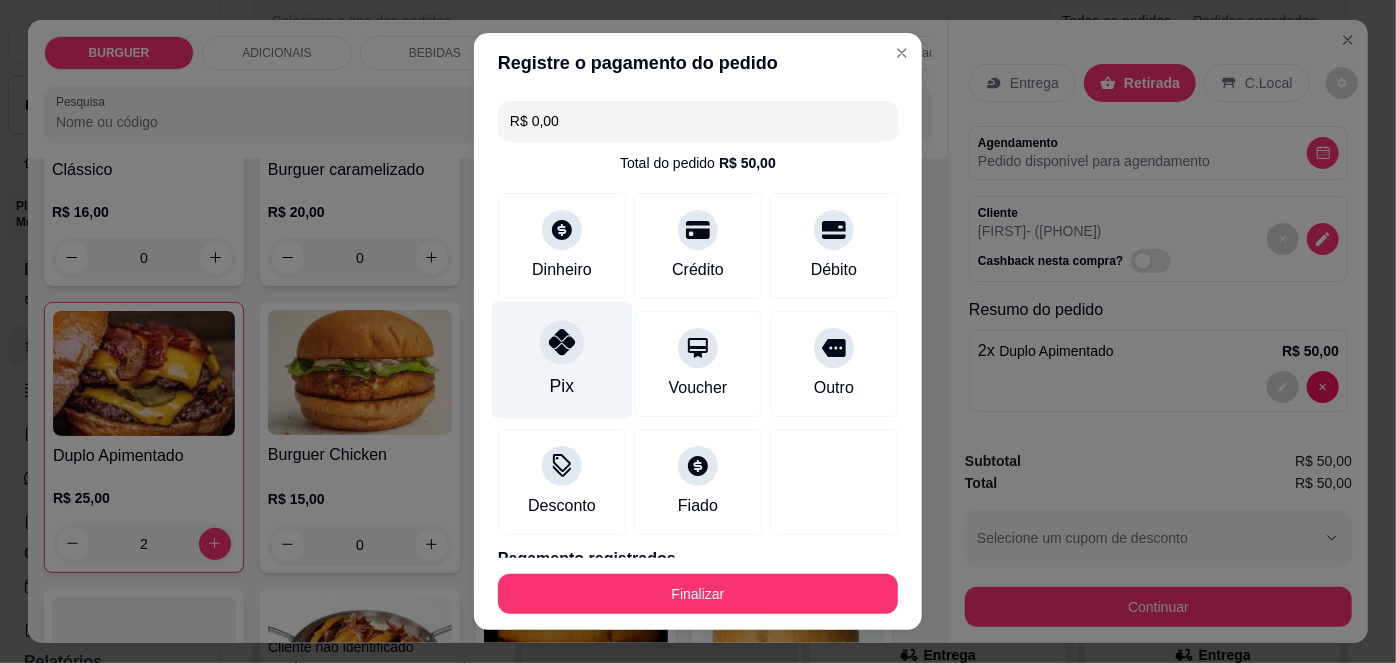 type on "R$ 0,00" 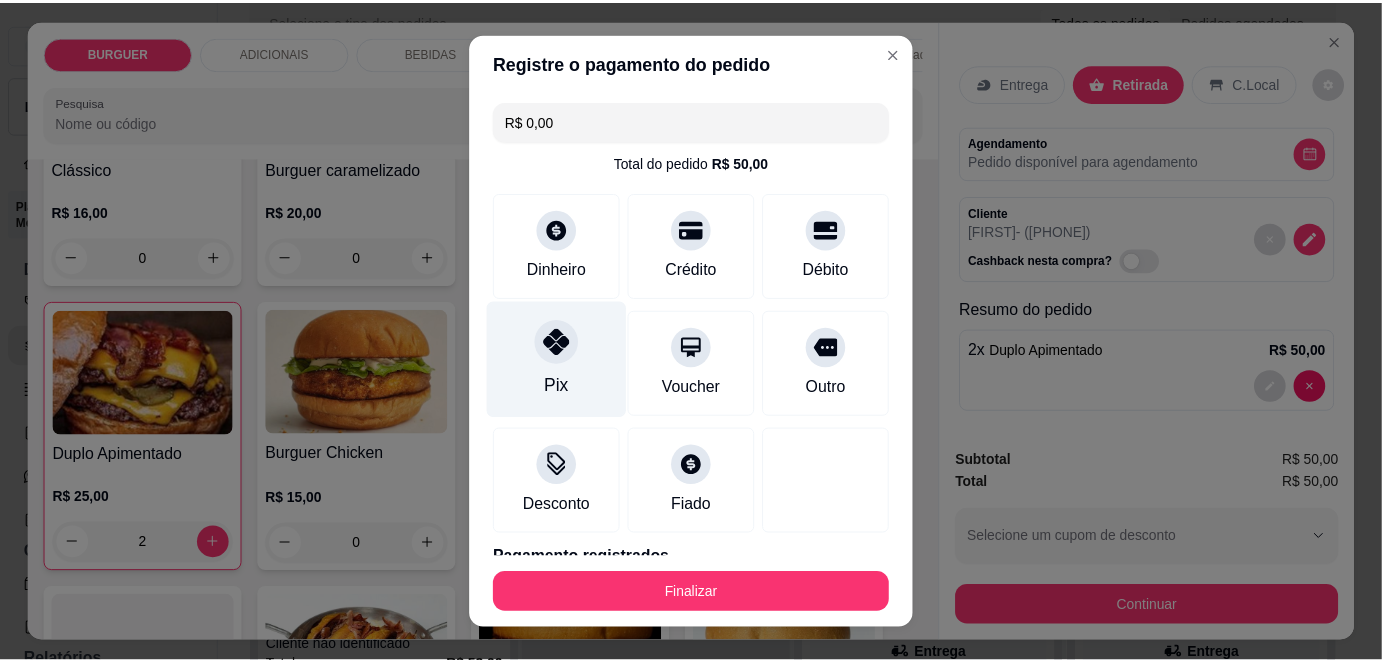 scroll, scrollTop: 88, scrollLeft: 0, axis: vertical 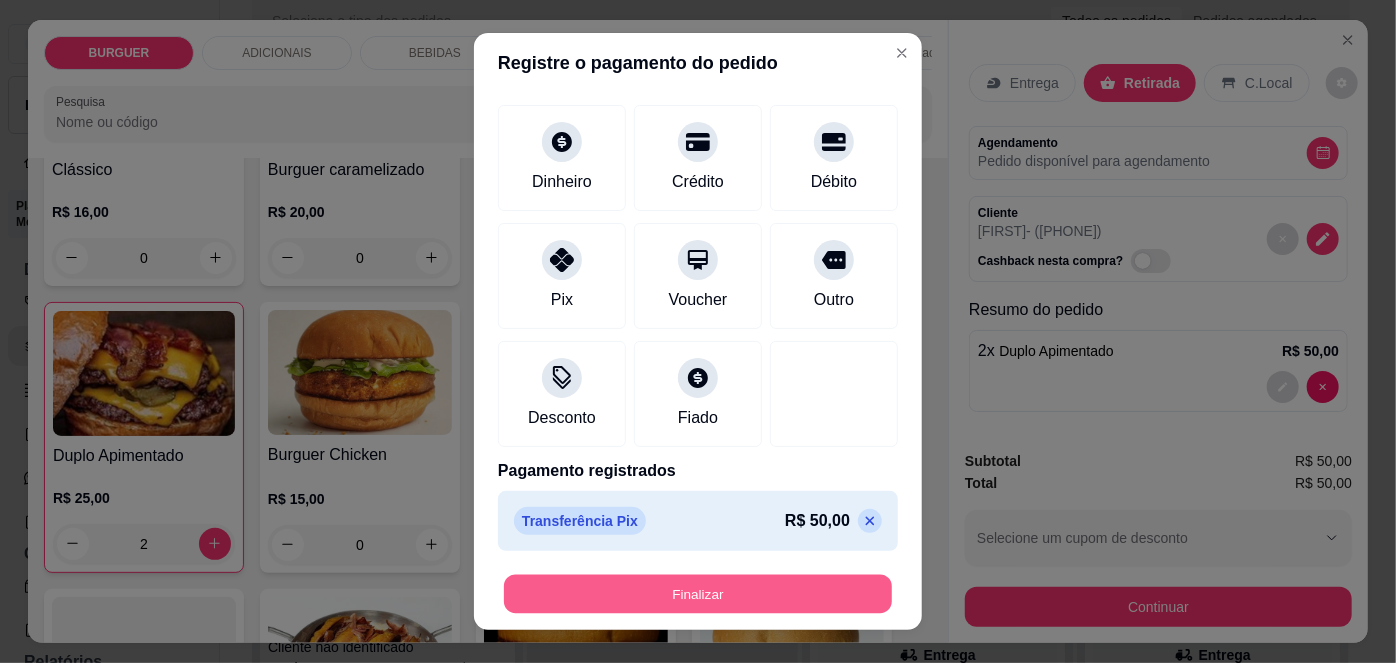 click on "Finalizar" at bounding box center [698, 593] 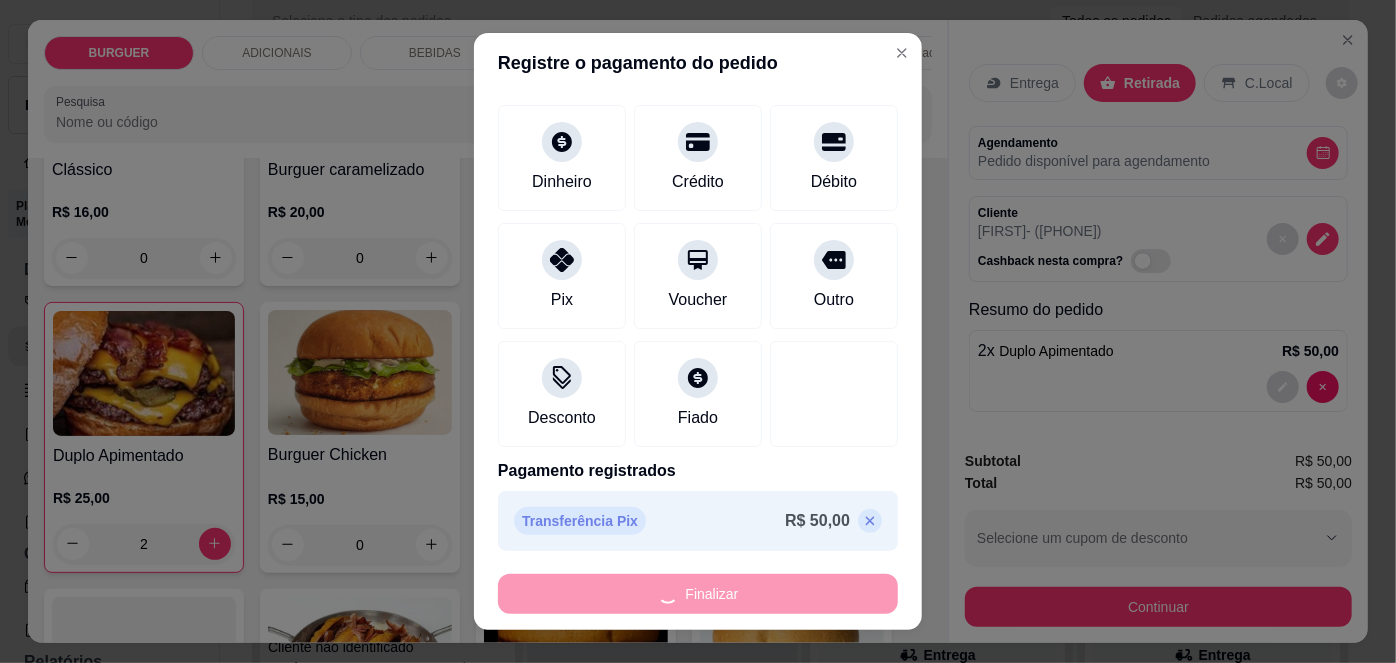 type on "0" 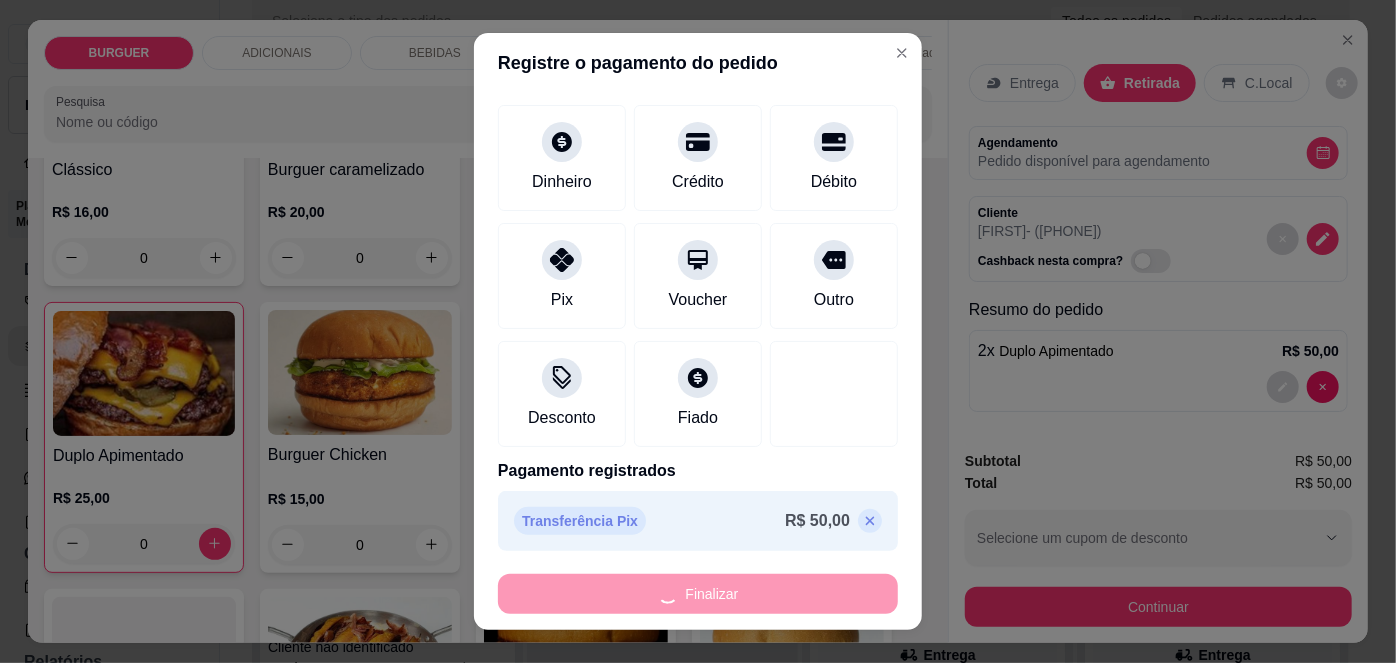 type on "-R$ 50,00" 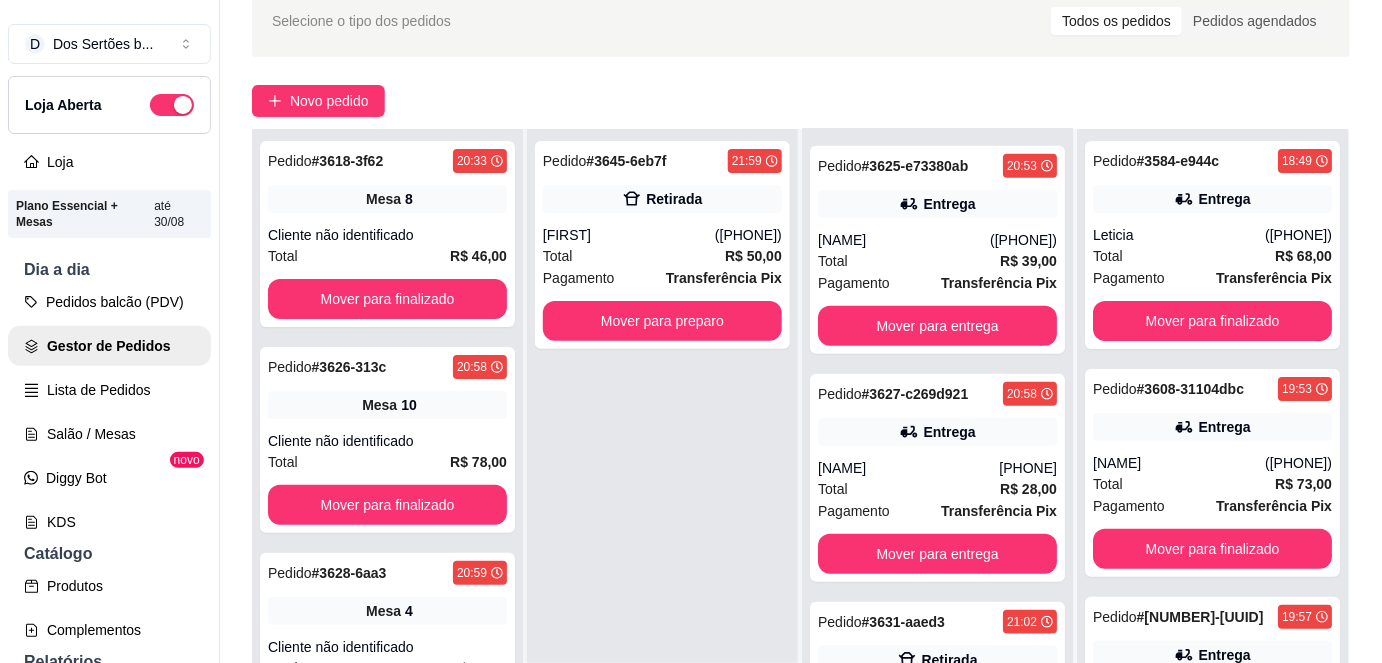 scroll, scrollTop: 471, scrollLeft: 0, axis: vertical 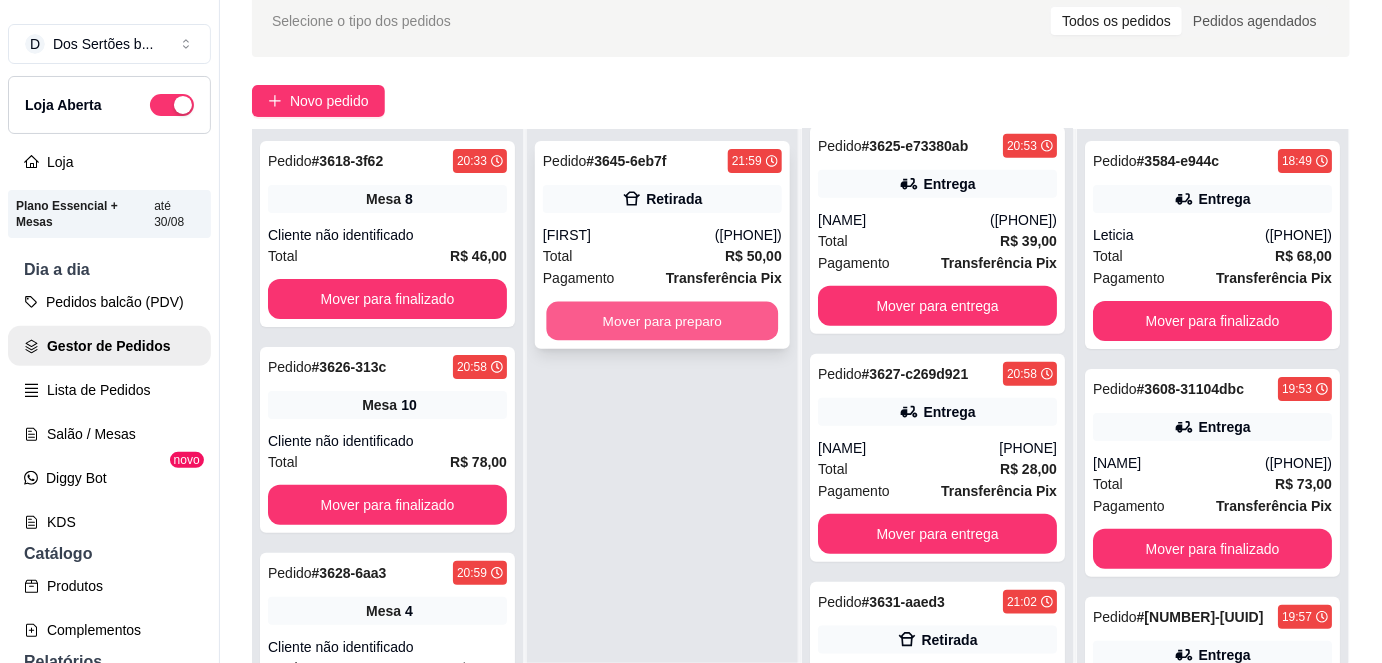 click on "Mover para preparo" at bounding box center (663, 321) 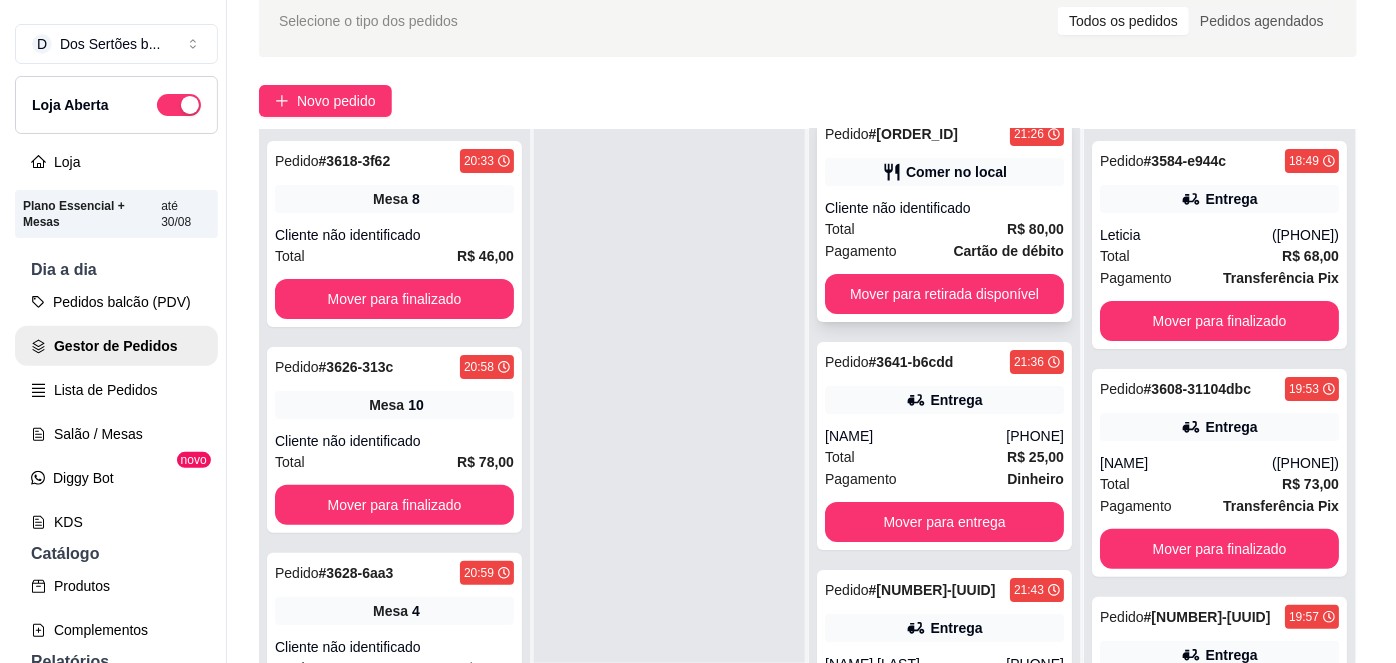 scroll, scrollTop: 2416, scrollLeft: 0, axis: vertical 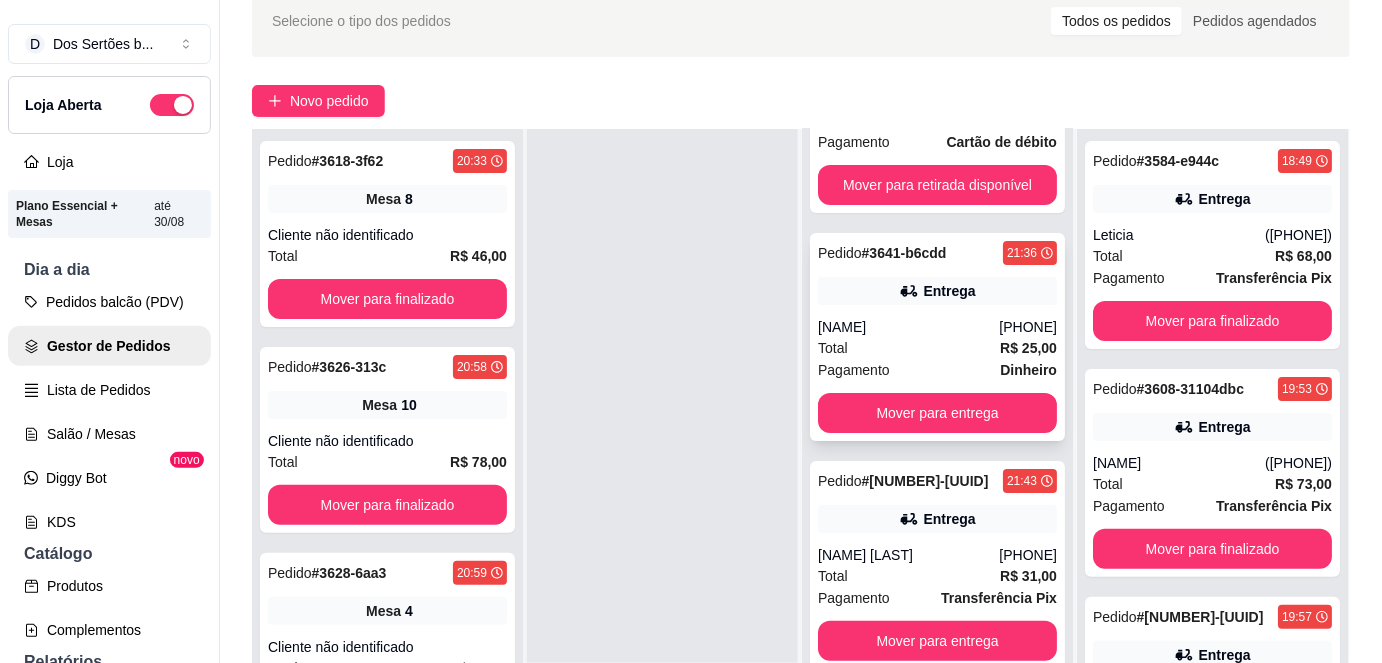 click on "Pedido  # 3641-b6cdd 21:36 Entrega Valeria (86) 9571-4502 Total R$ 25,00 Pagamento Dinheiro Mover para entrega" at bounding box center [937, 337] 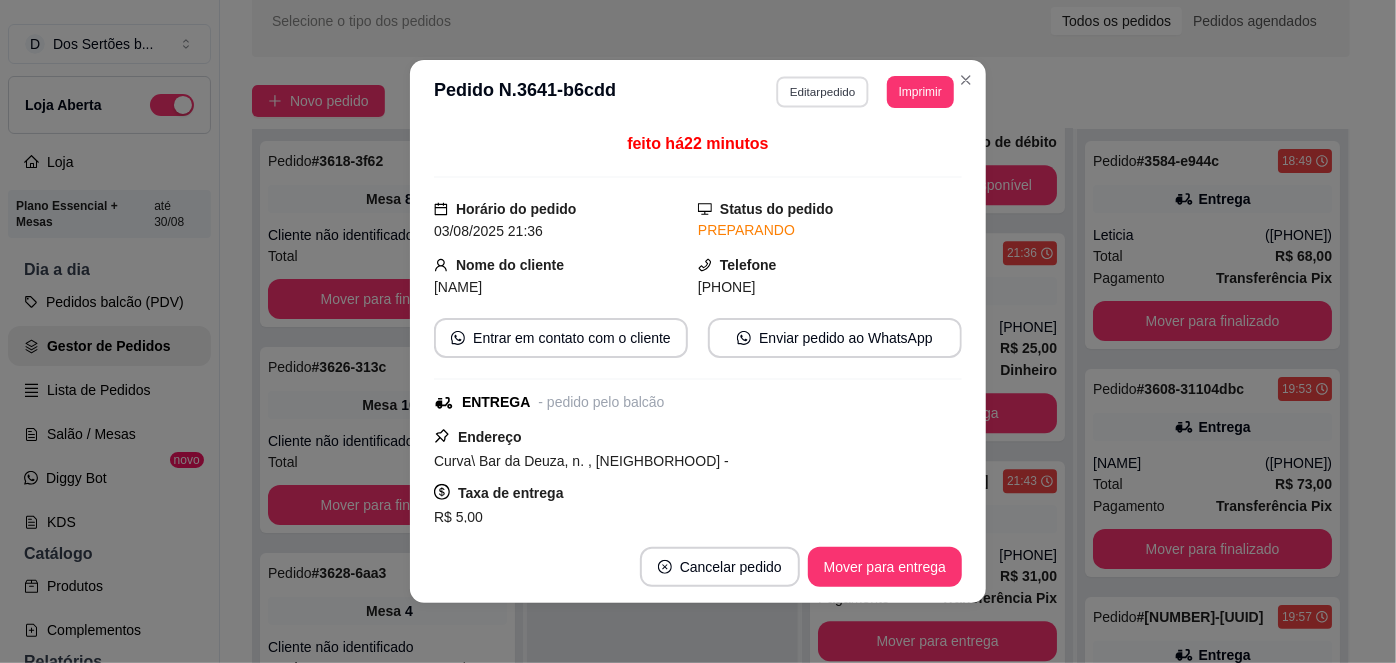 click on "Editar  pedido" at bounding box center (823, 91) 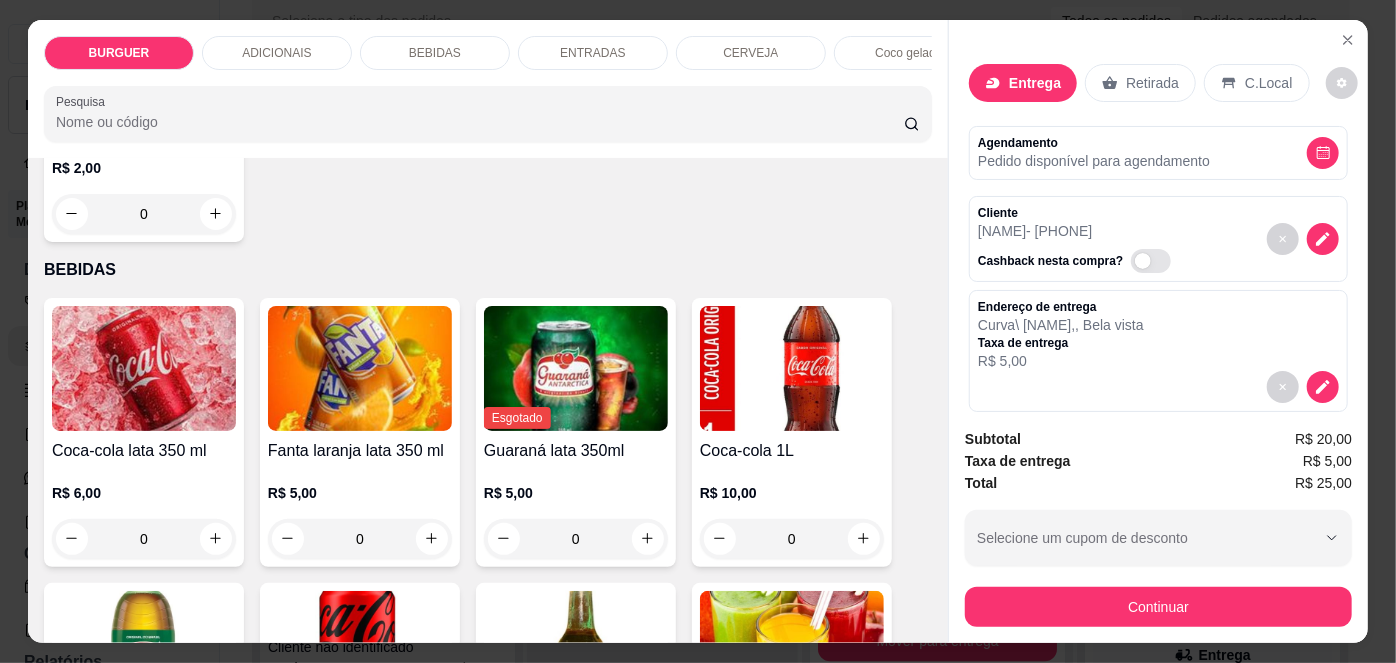 scroll, scrollTop: 1584, scrollLeft: 0, axis: vertical 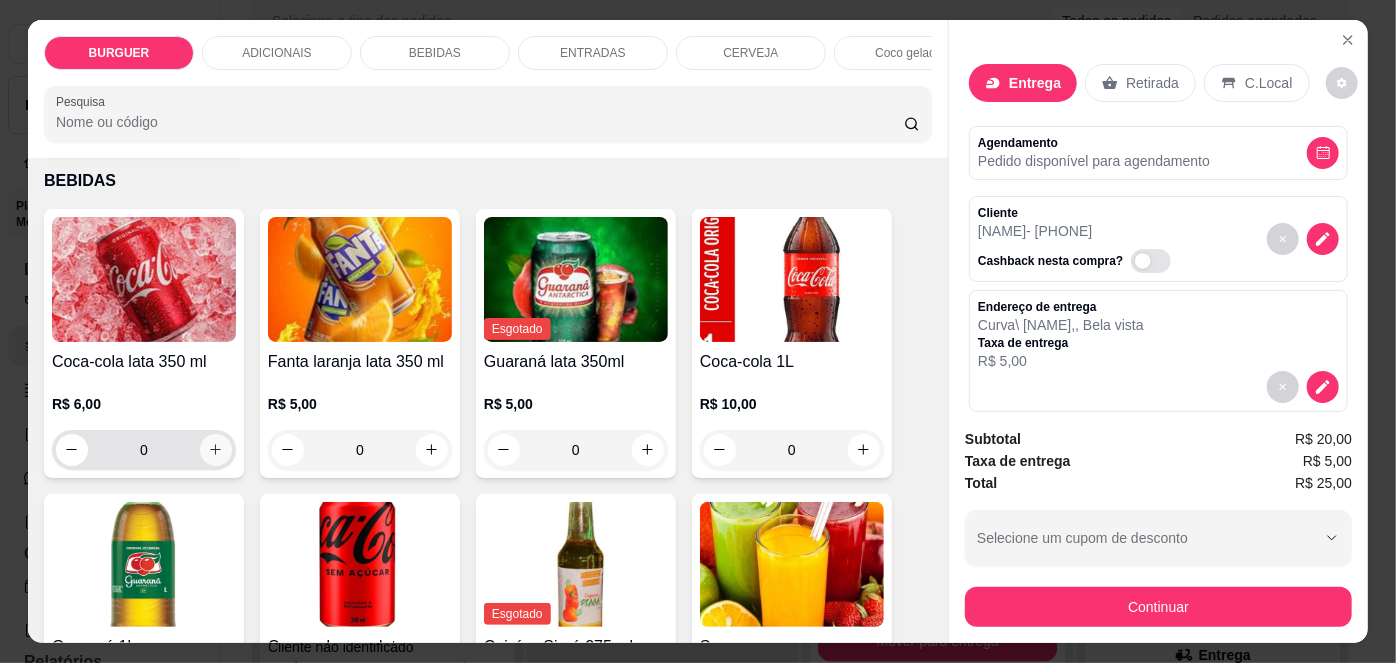 click 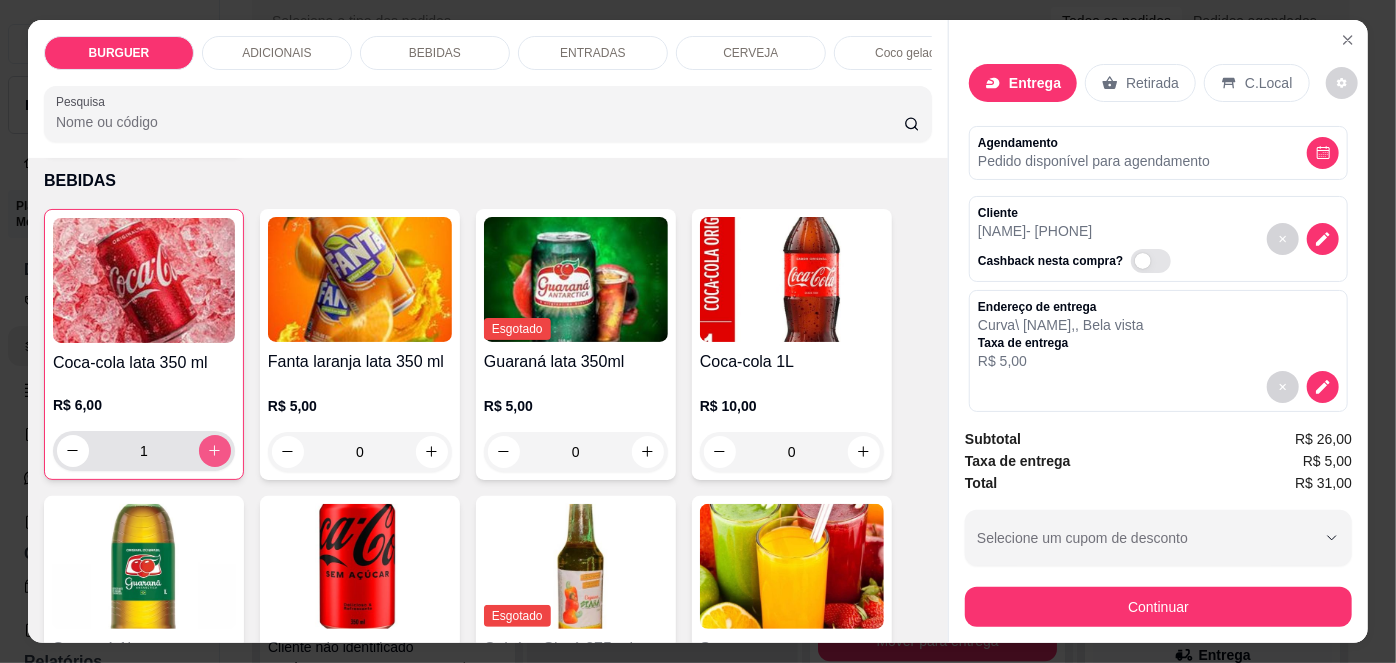 type on "1" 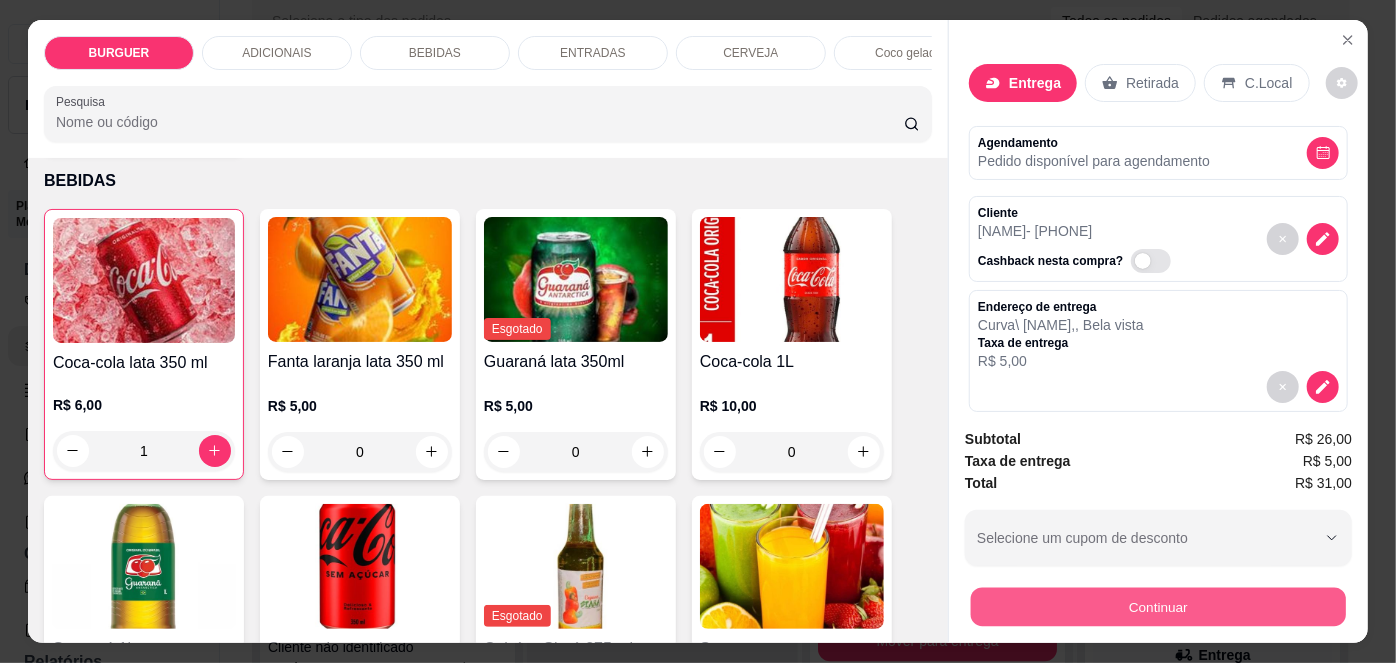 click on "Continuar" at bounding box center (1158, 607) 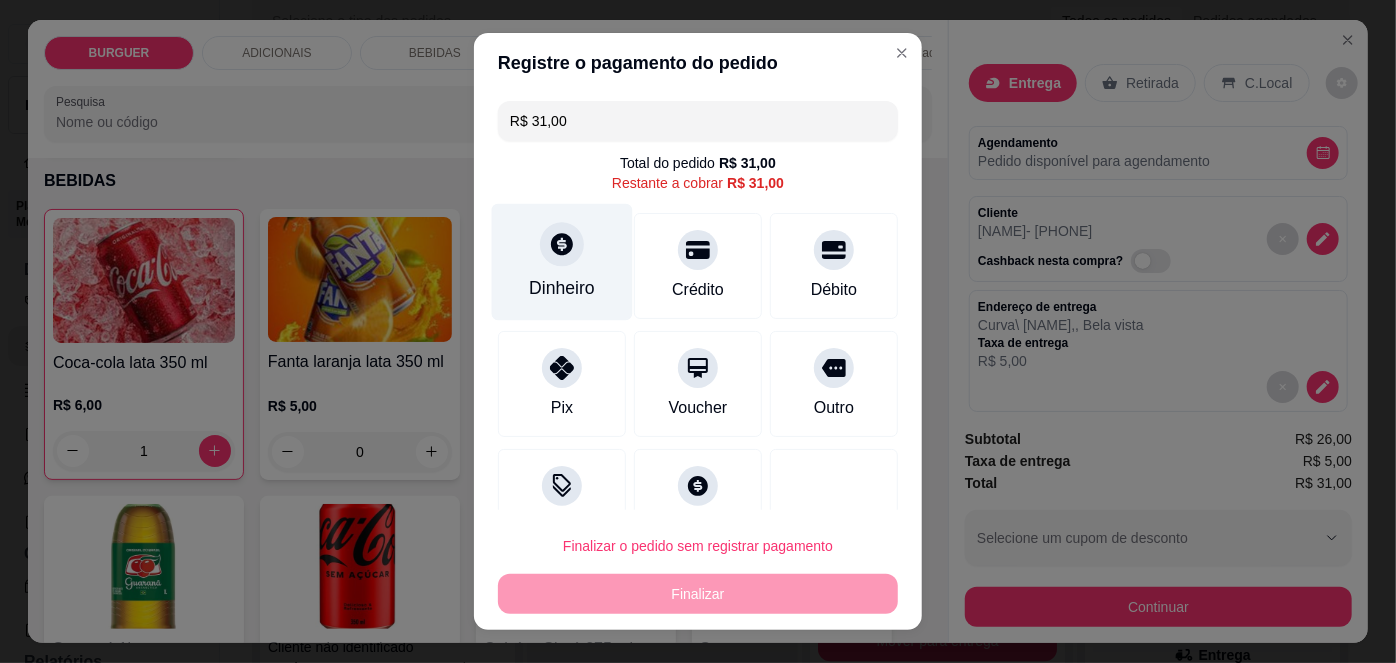click on "Dinheiro" at bounding box center [562, 288] 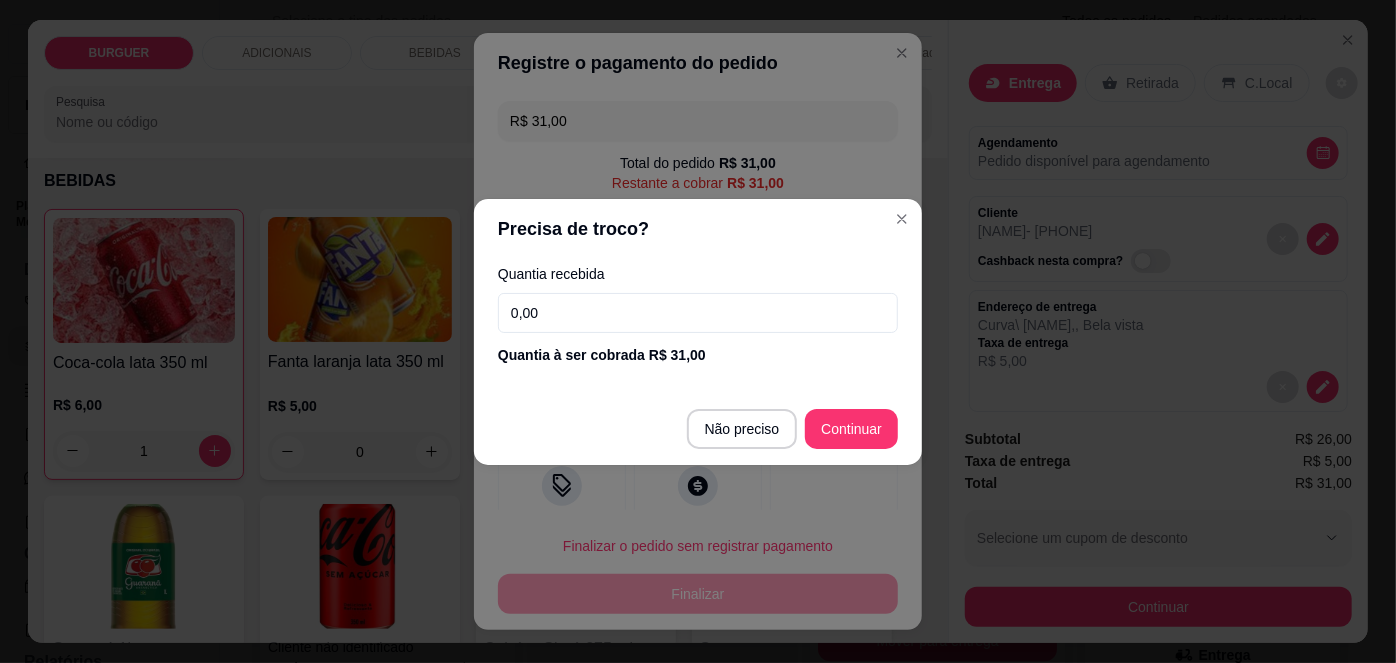 click on "Quantia recebida 0,00 Quantia à ser cobrada   R$ 31,00" at bounding box center [698, 316] 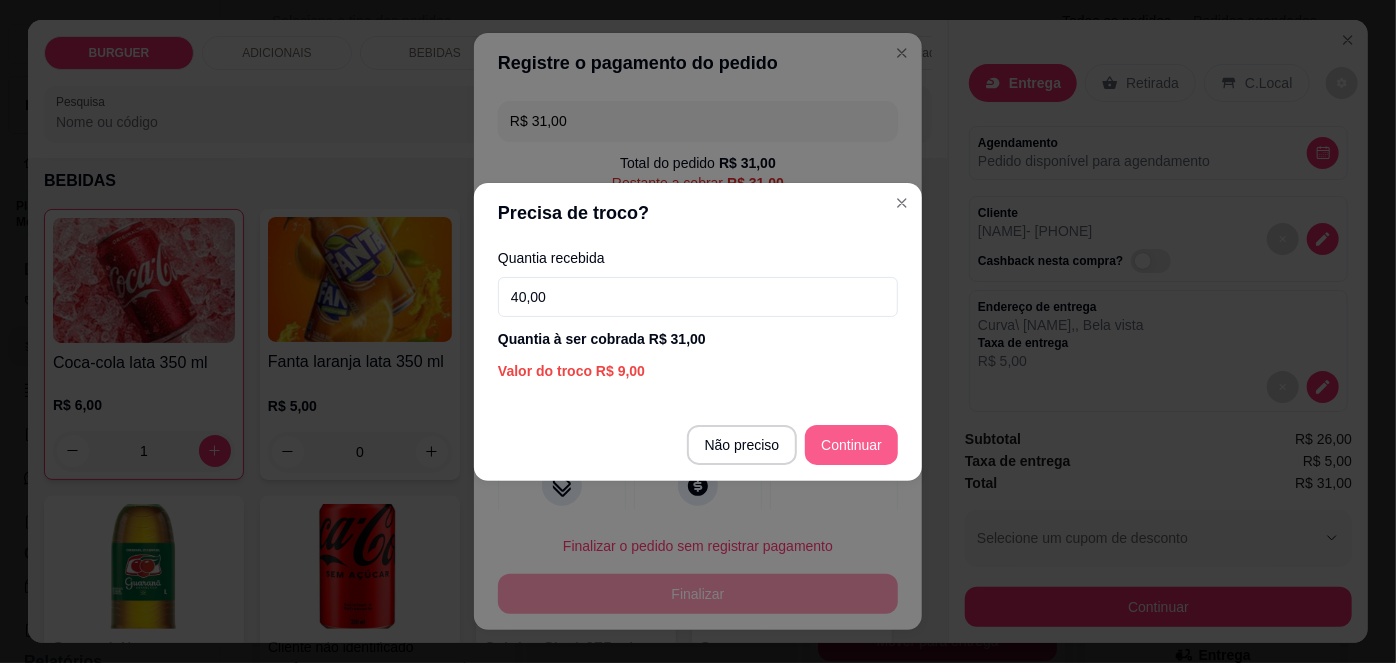 type on "40,00" 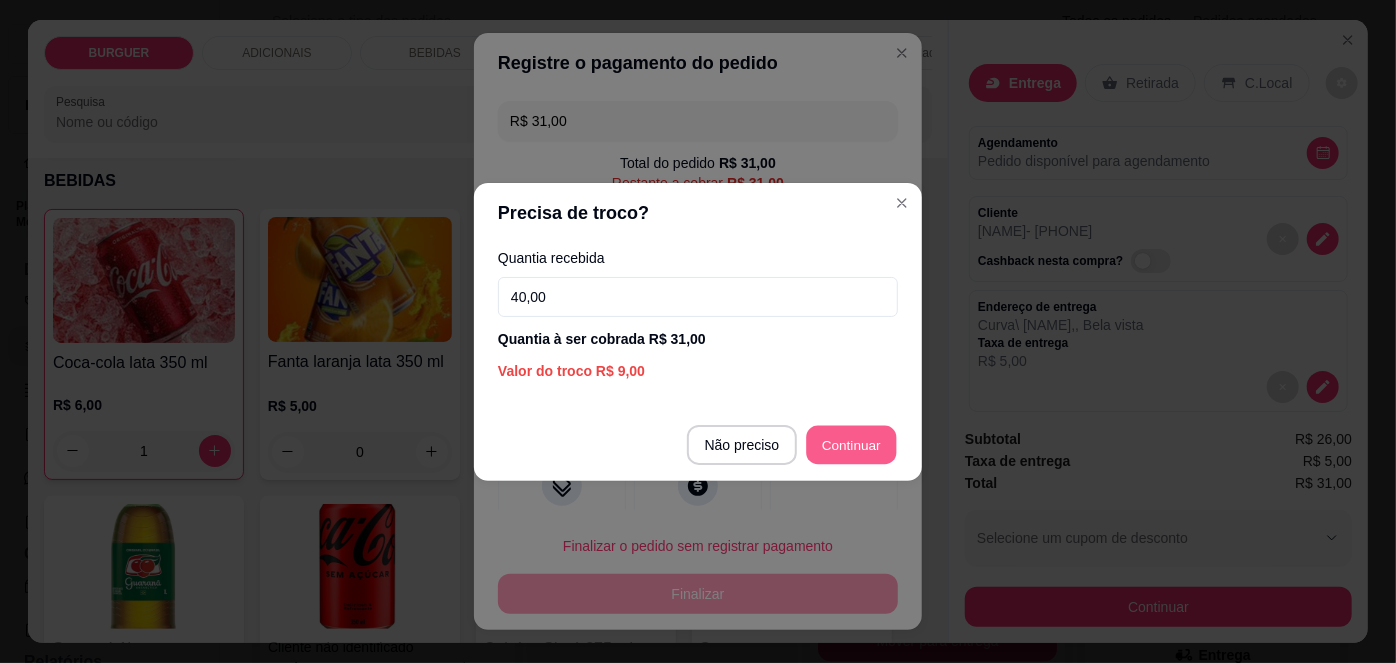 type on "R$ 0,00" 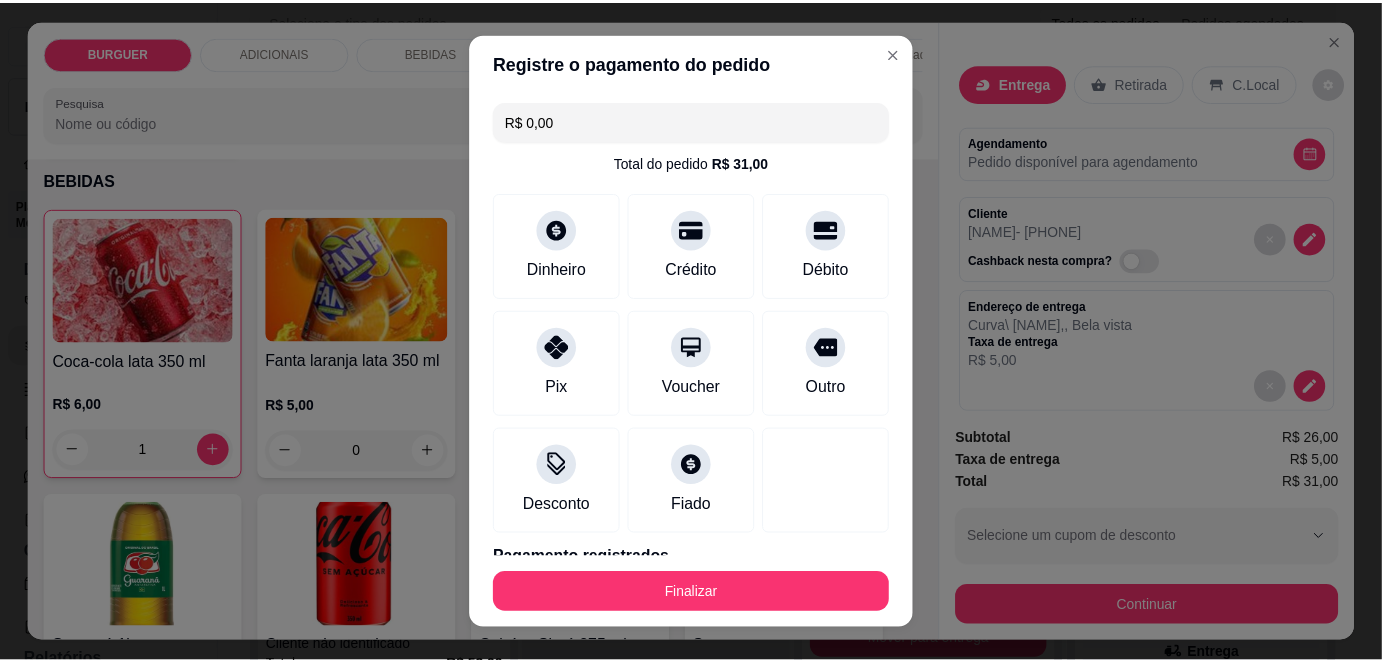 scroll, scrollTop: 88, scrollLeft: 0, axis: vertical 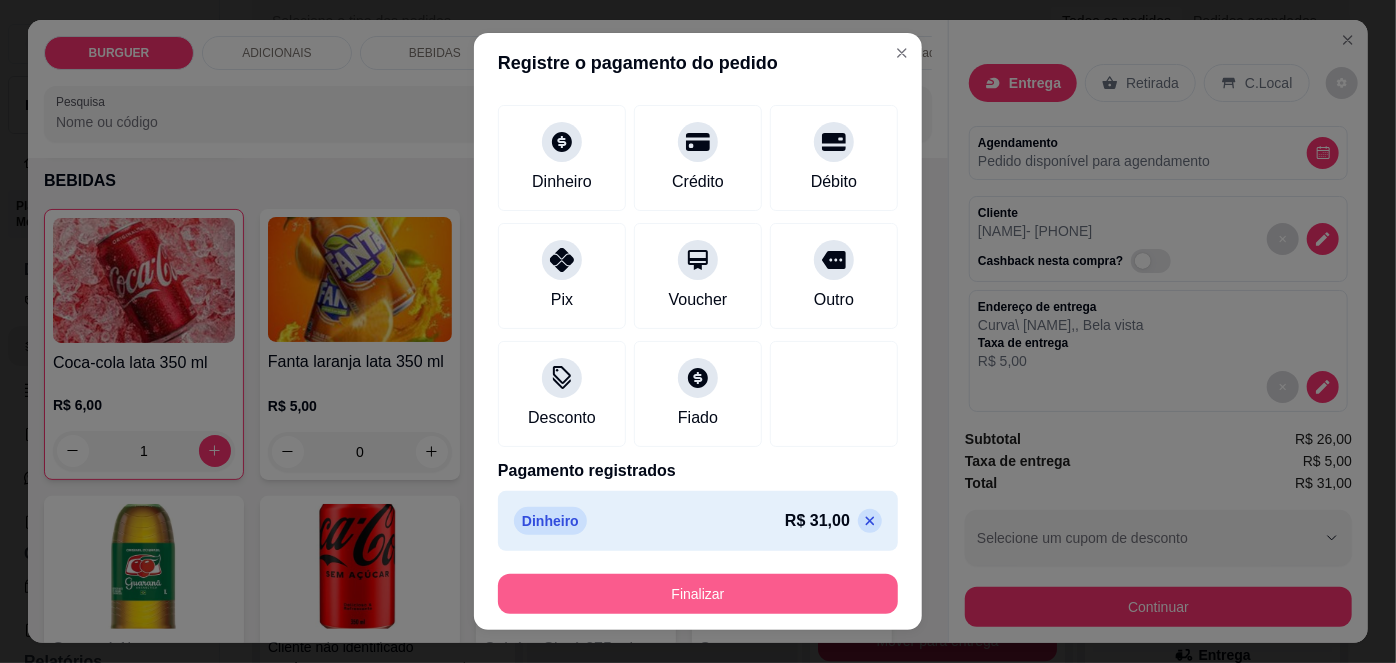 click on "Finalizar" at bounding box center (698, 594) 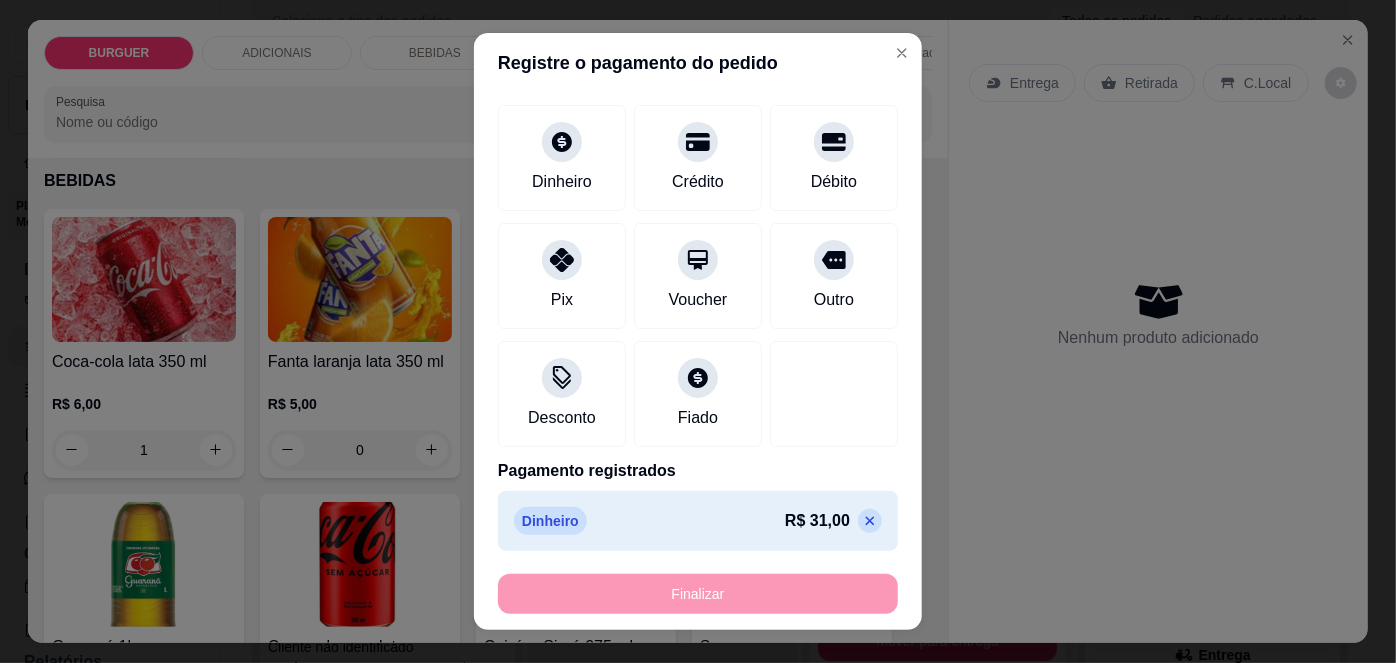 type on "0" 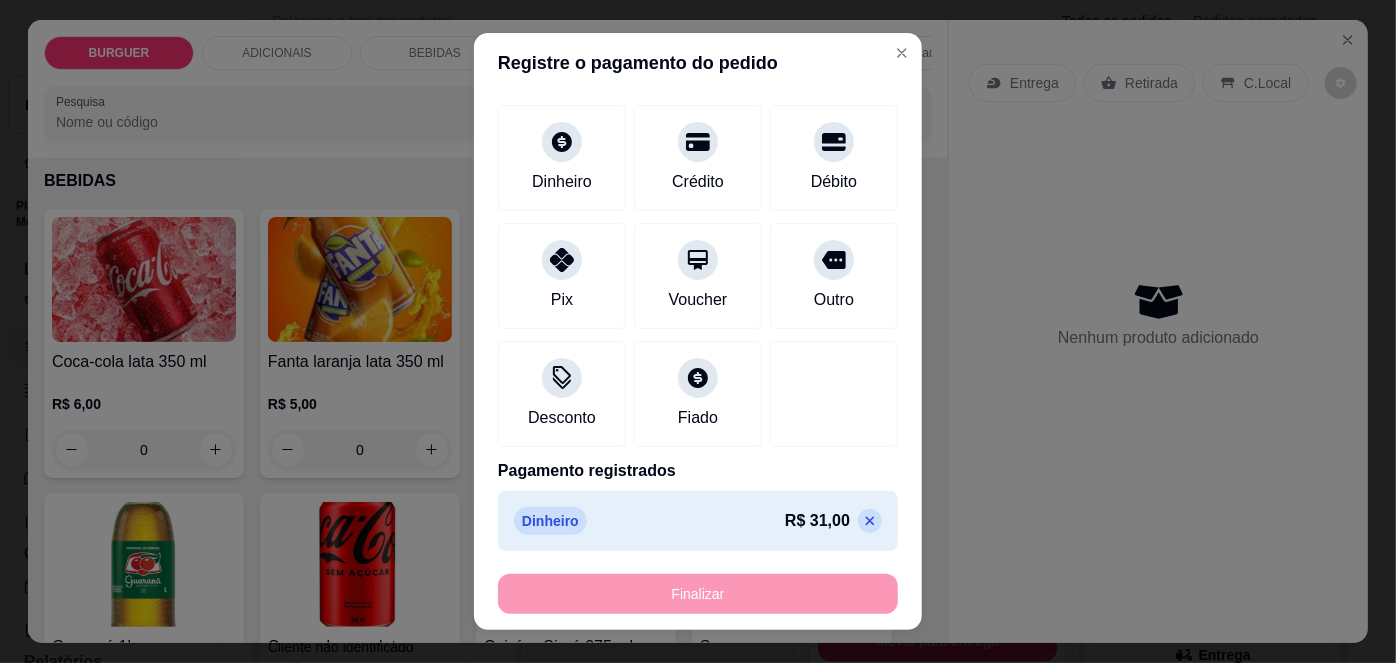 type on "-R$ 31,00" 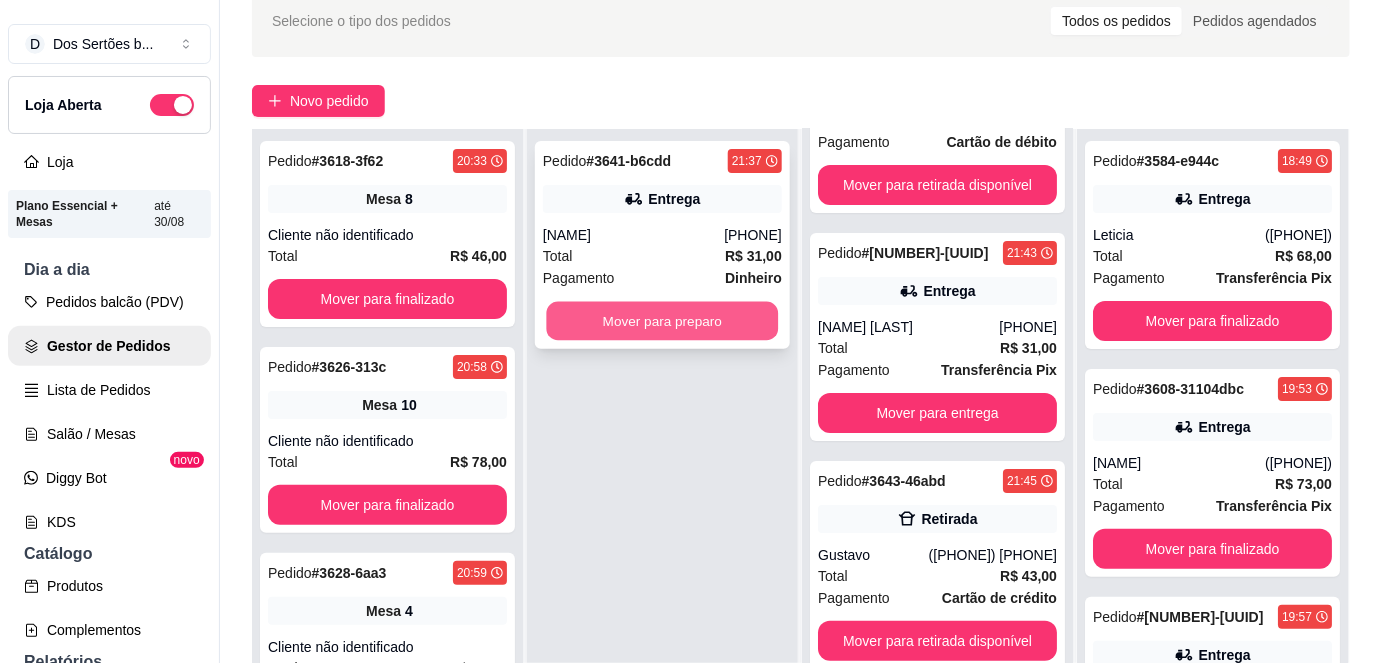 click on "Mover para preparo" at bounding box center (663, 321) 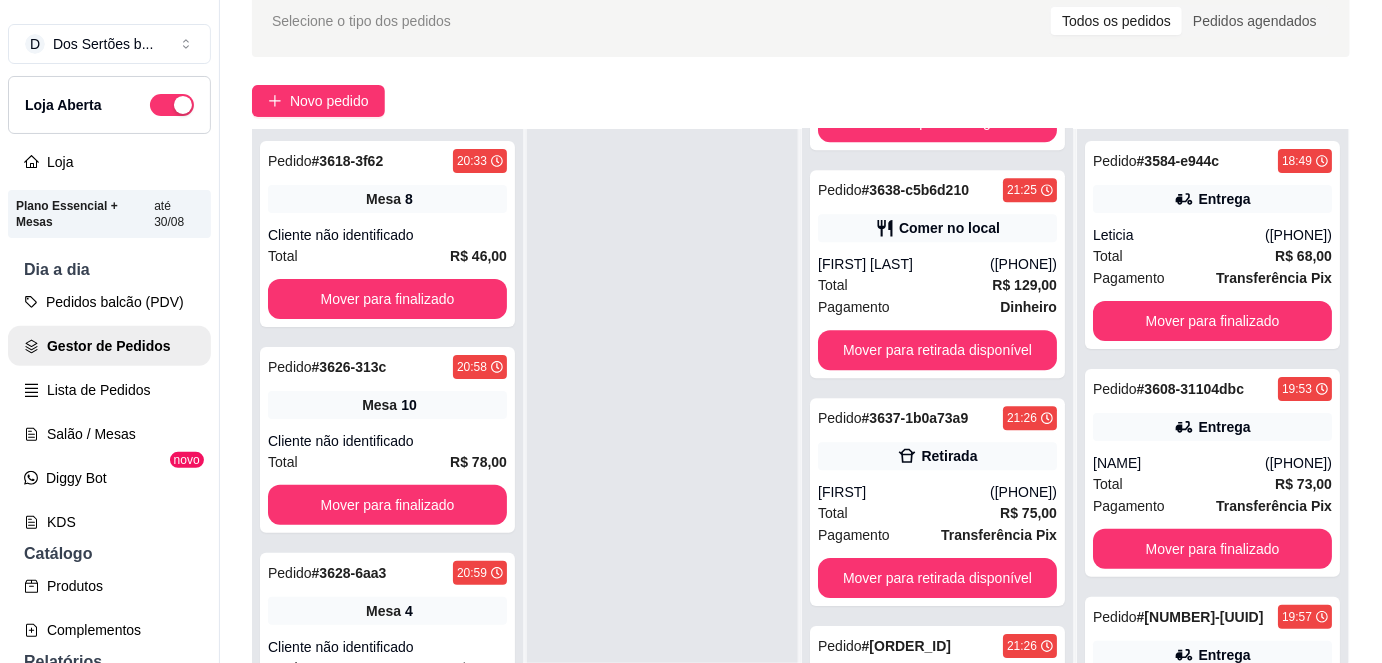 scroll, scrollTop: 1691, scrollLeft: 0, axis: vertical 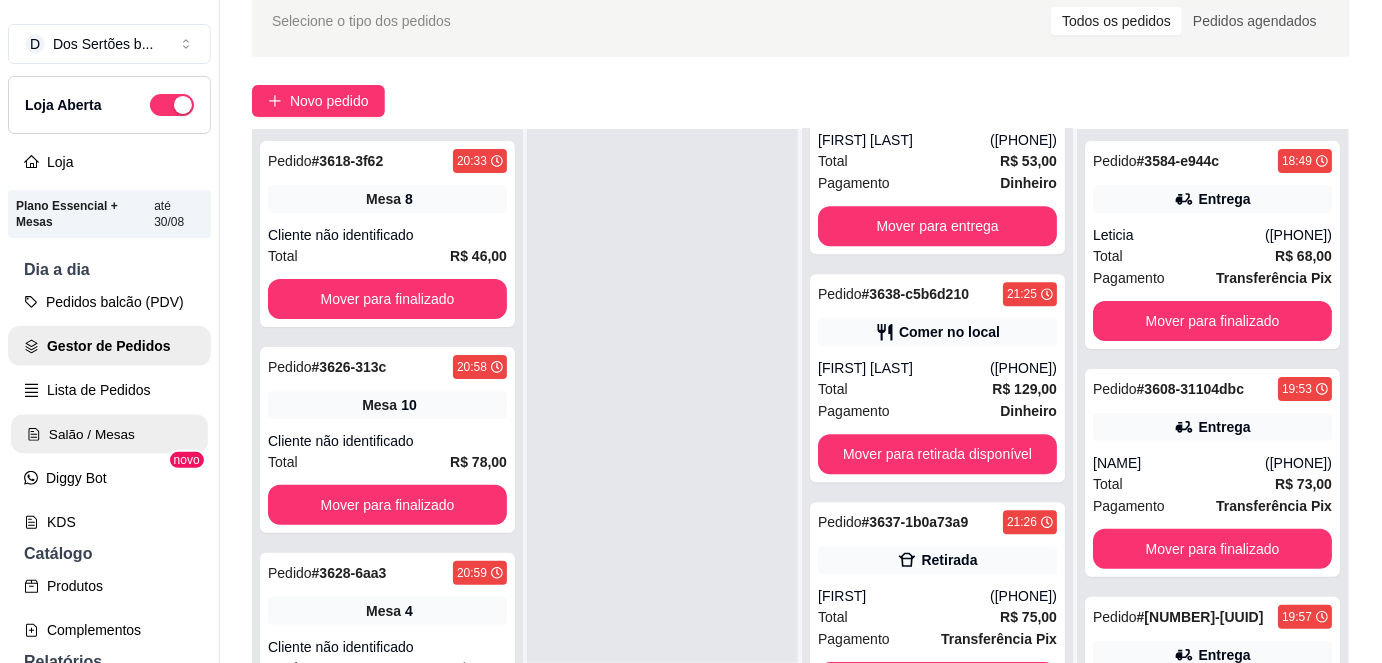 click on "Salão / Mesas" at bounding box center (109, 434) 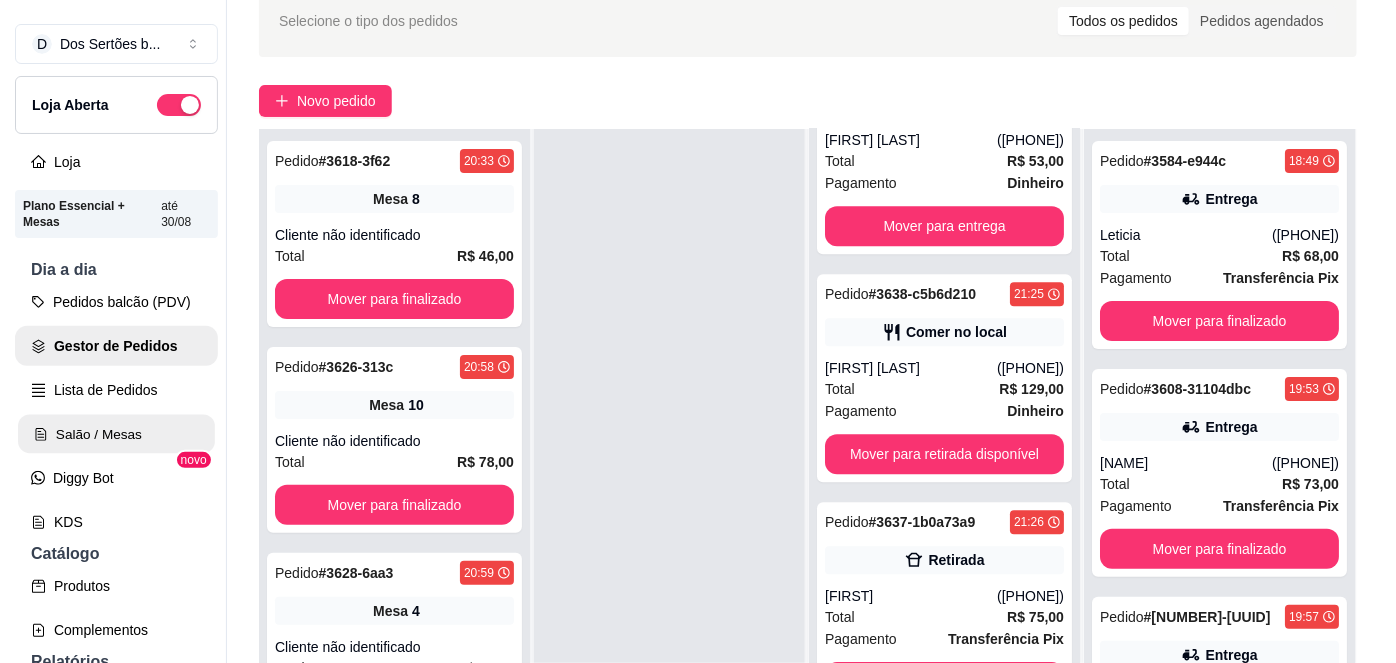 scroll, scrollTop: 0, scrollLeft: 0, axis: both 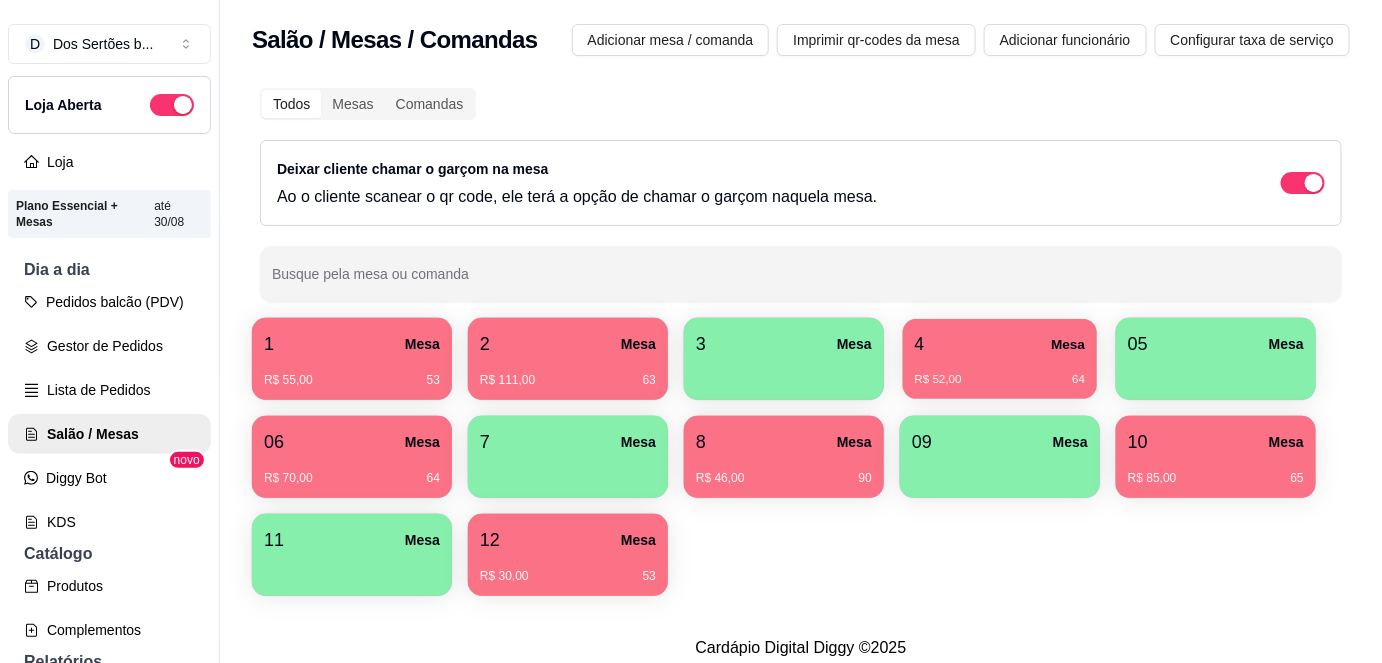 click on "4 Mesa" at bounding box center [1000, 344] 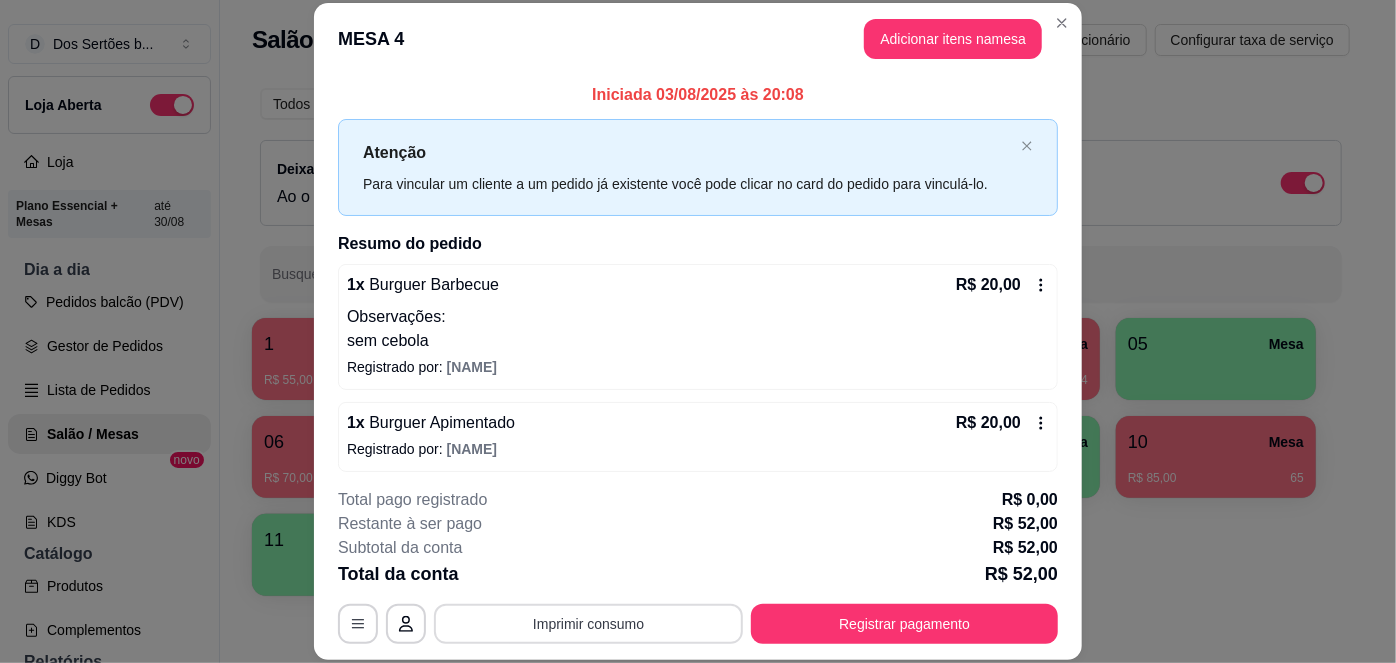 click on "Imprimir consumo" at bounding box center [588, 624] 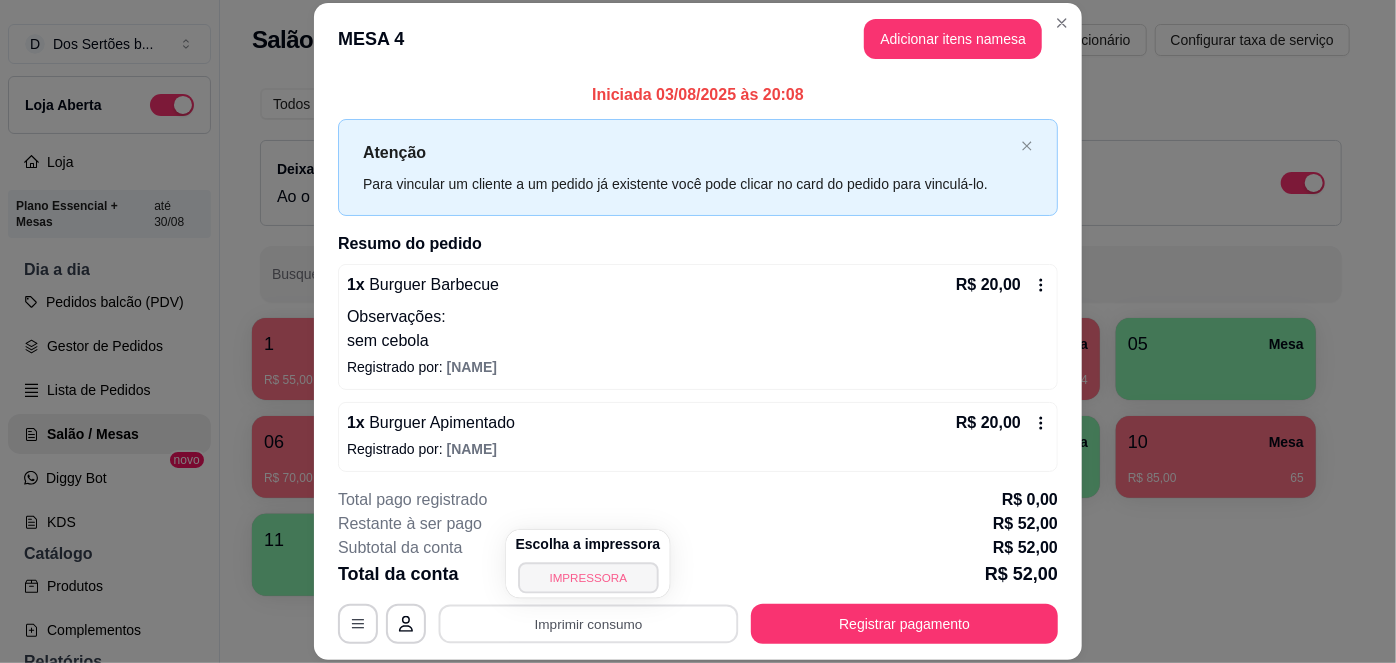 click on "IMPRESSORA" at bounding box center [588, 577] 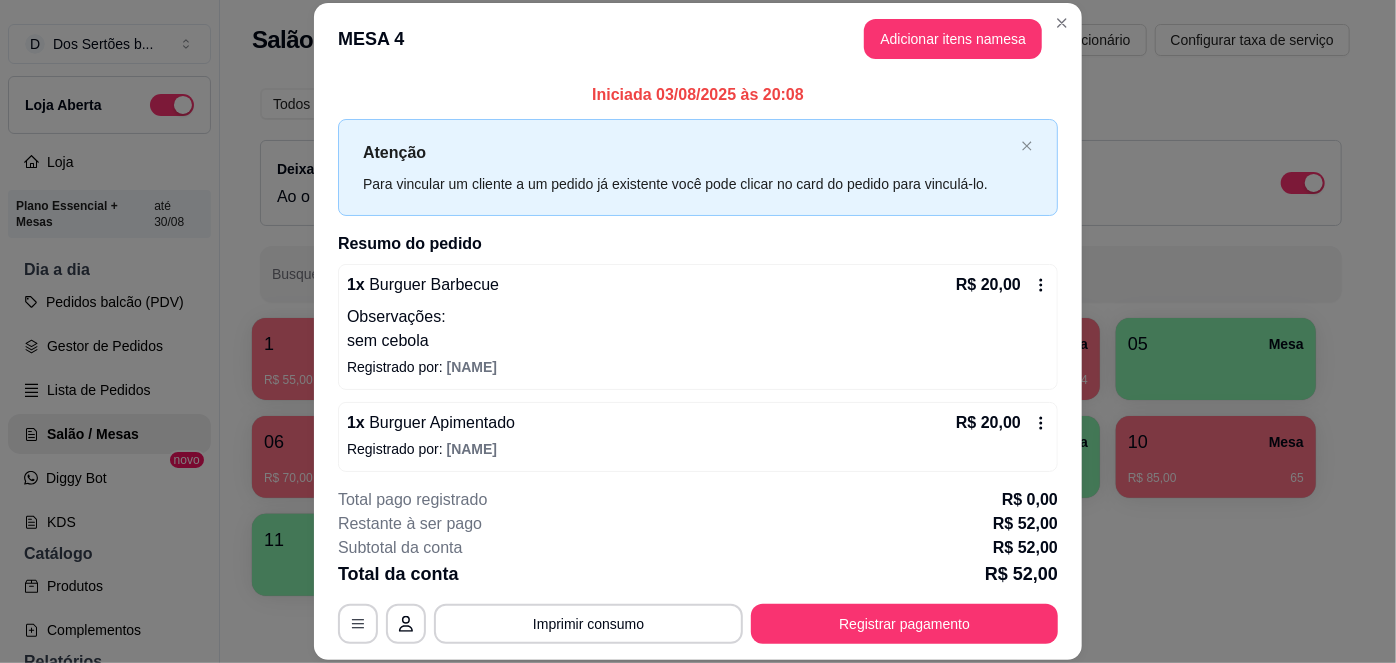 click on "MESA 4 Adicionar itens na  mesa" at bounding box center (698, 39) 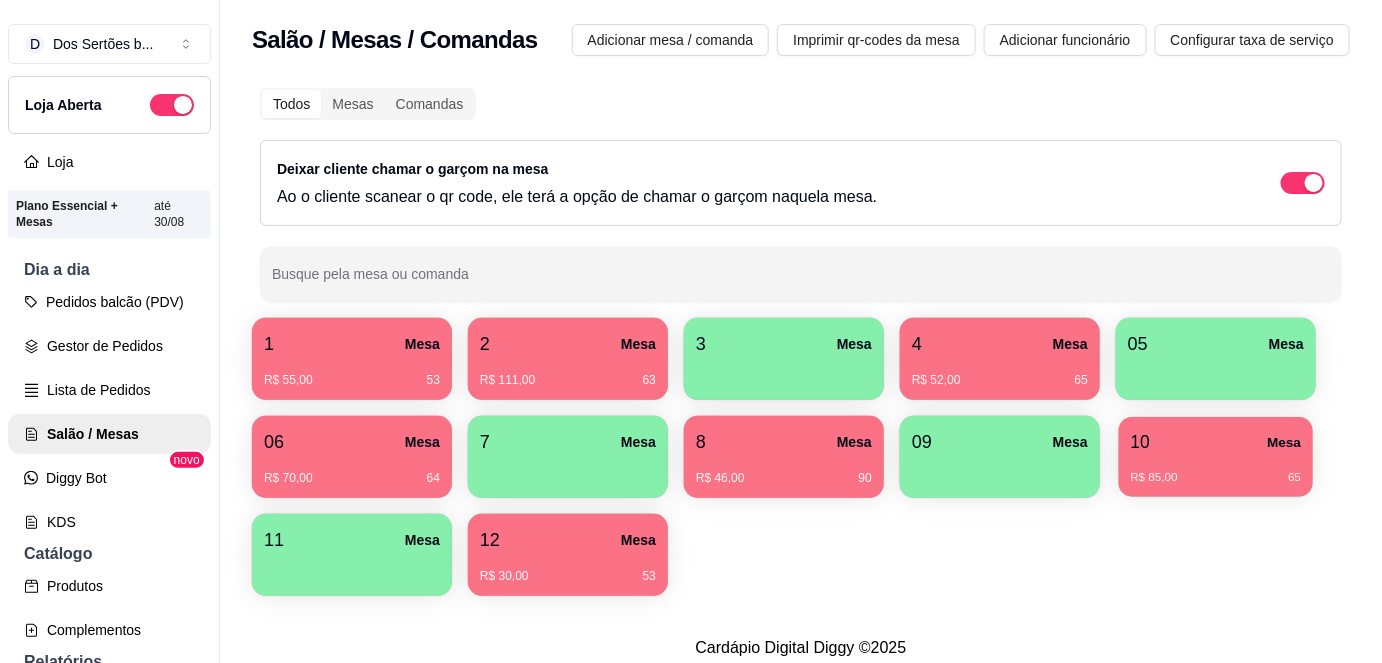 click on "10 Mesa" at bounding box center [1216, 442] 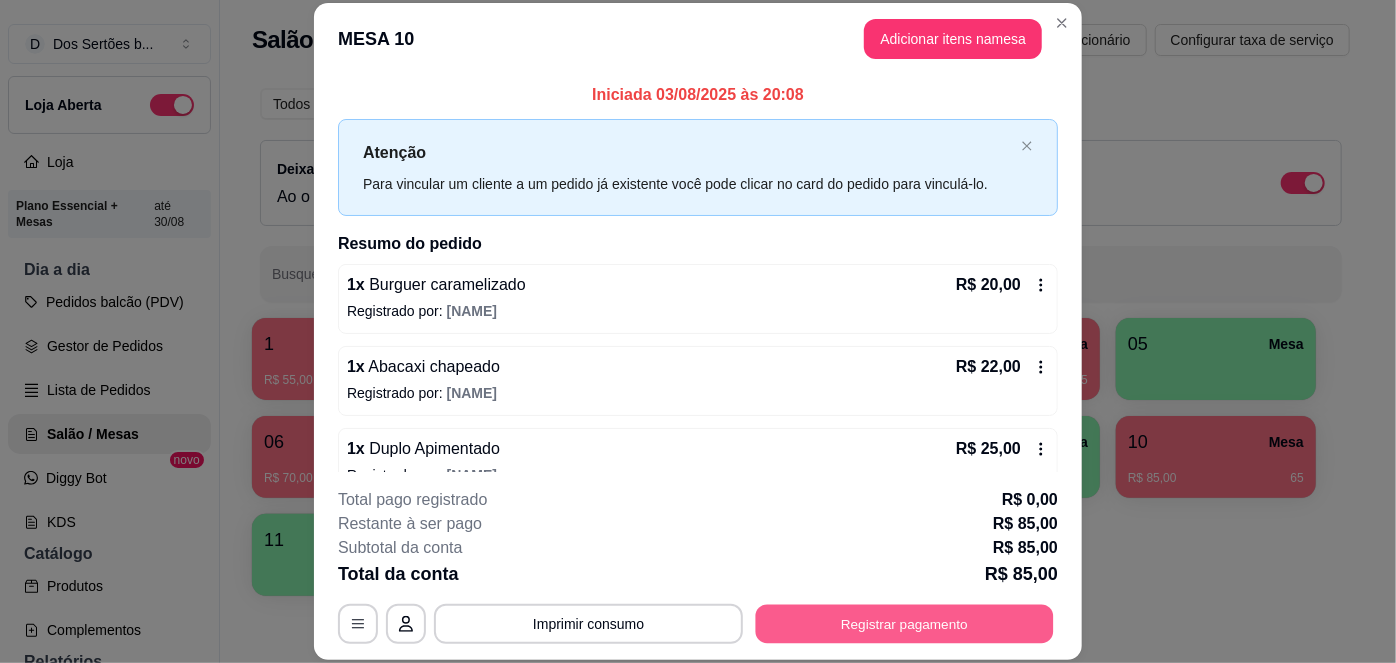 click on "Registrar pagamento" at bounding box center (905, 623) 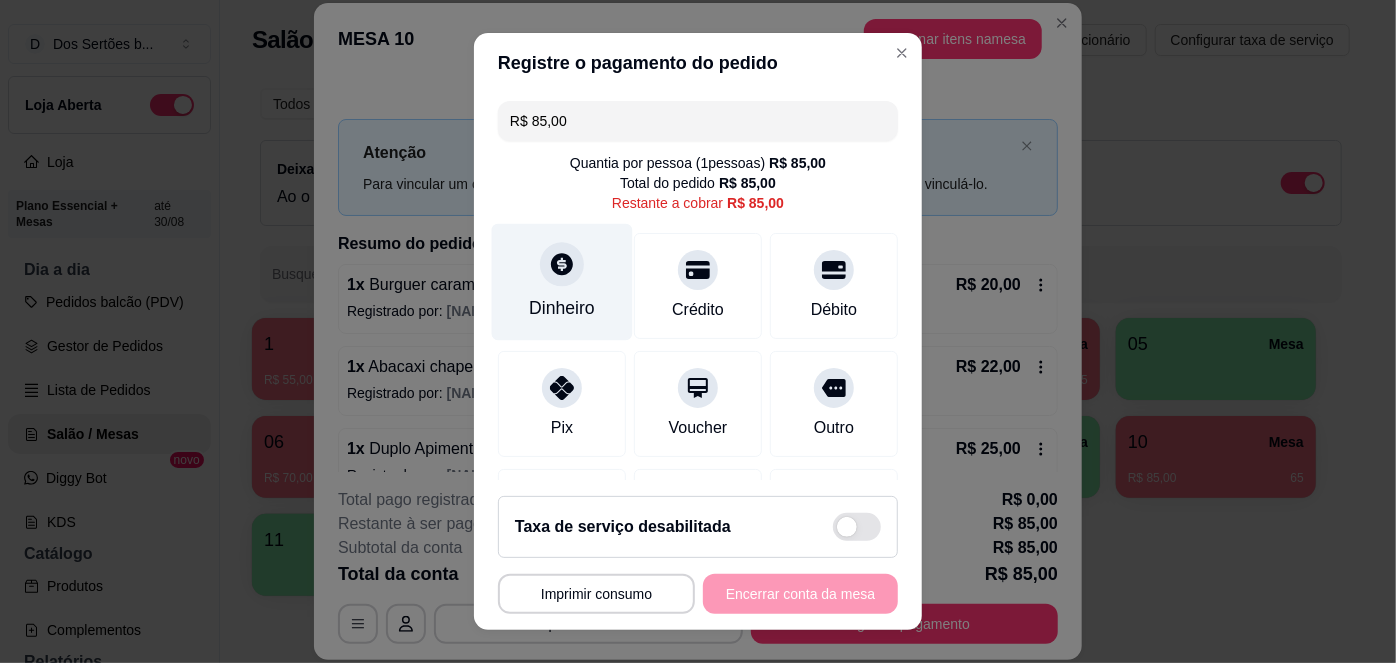 click on "Dinheiro" at bounding box center (562, 282) 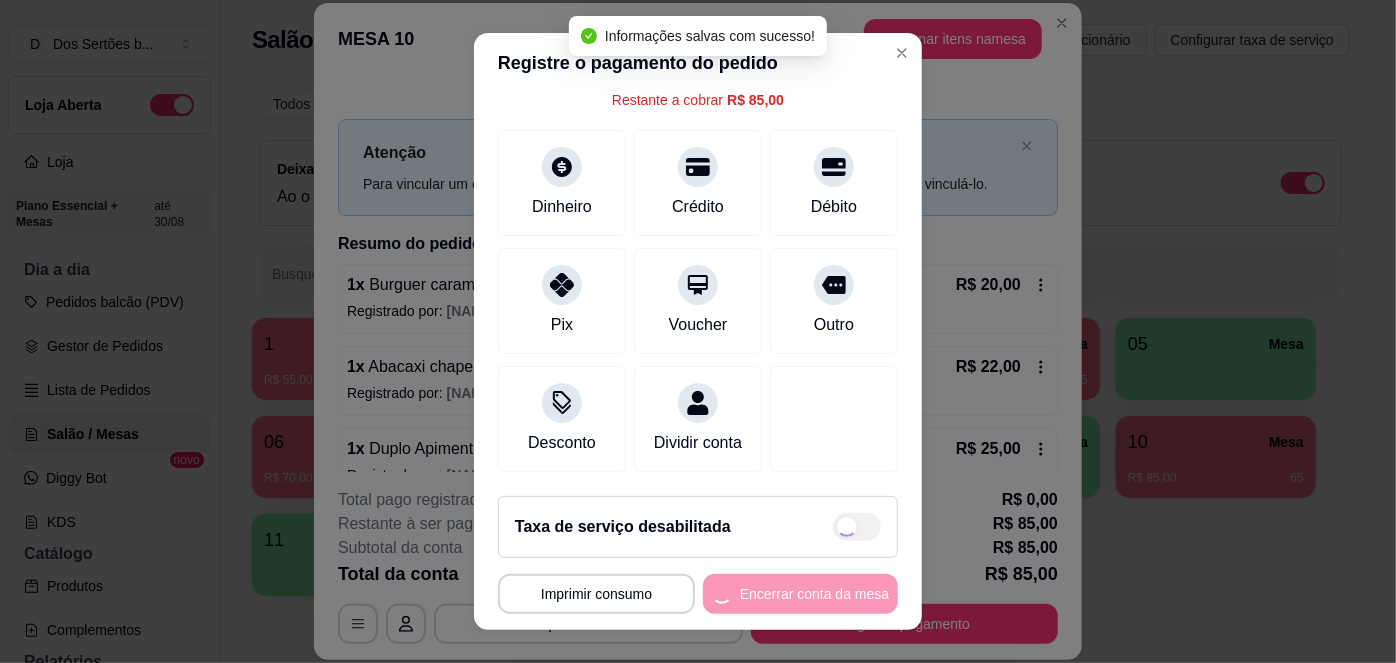 type on "R$ 0,00" 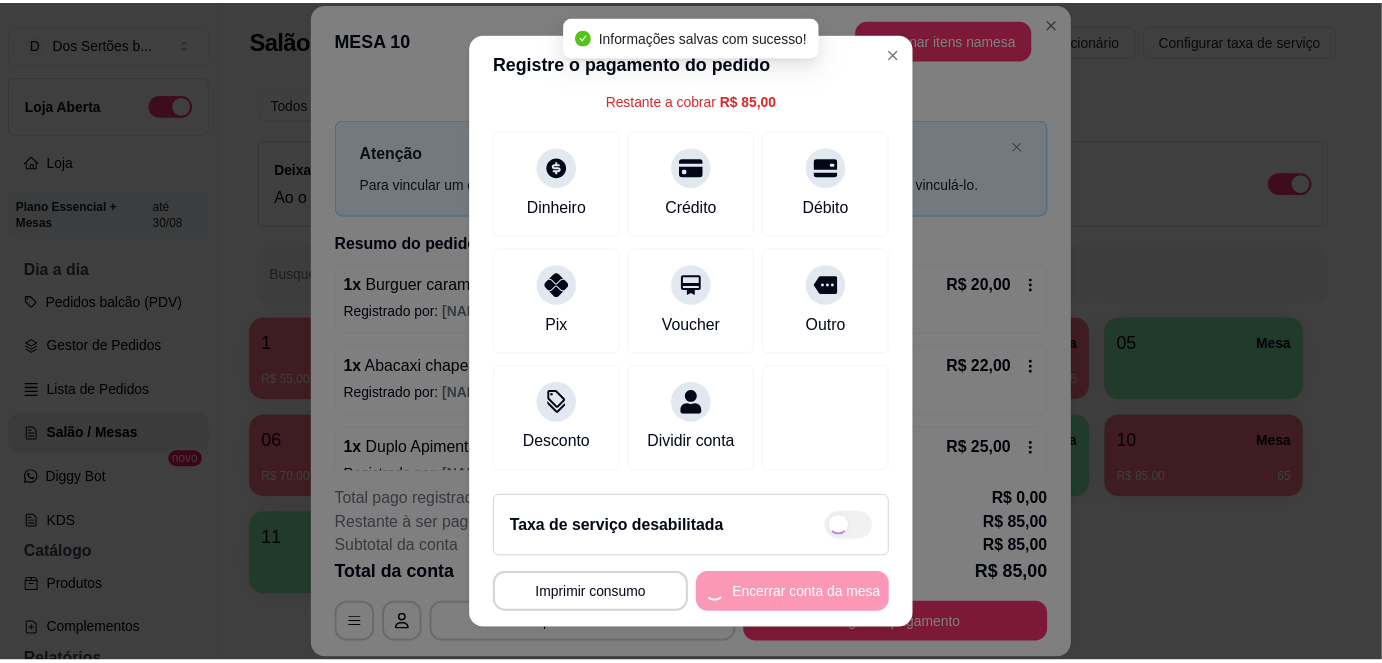 scroll, scrollTop: 181, scrollLeft: 0, axis: vertical 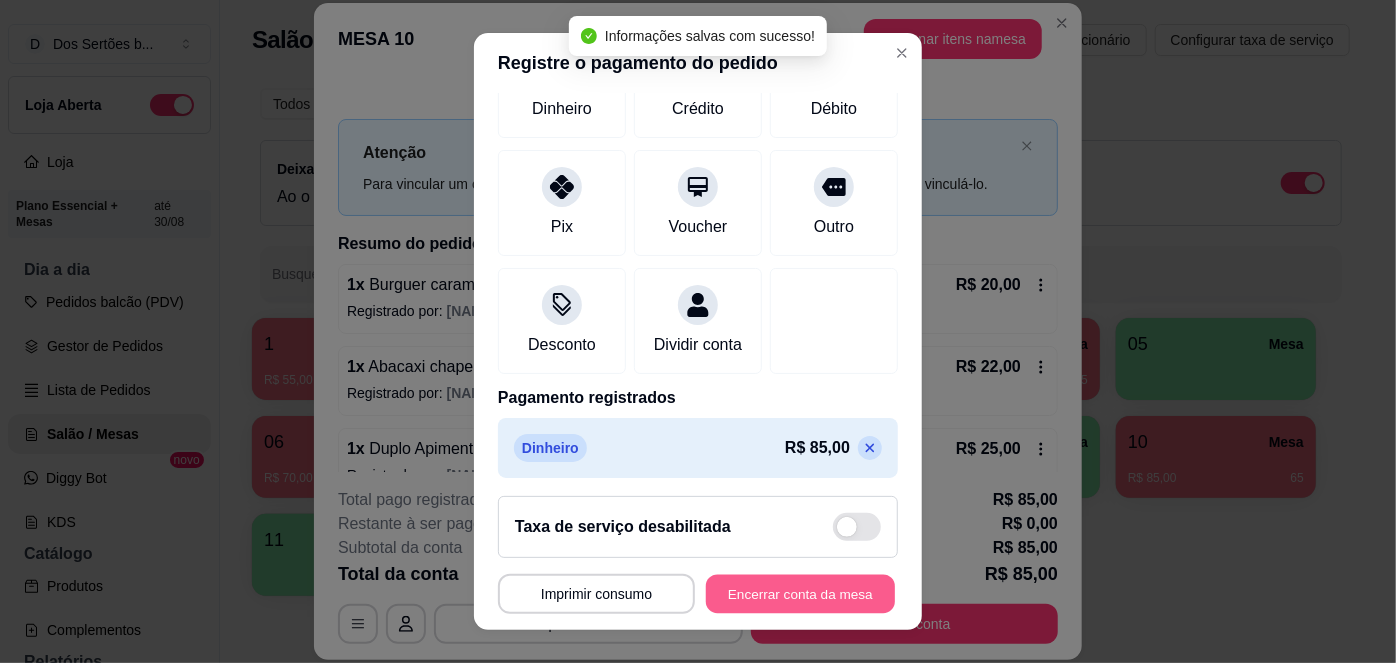 click on "Encerrar conta da mesa" at bounding box center (800, 593) 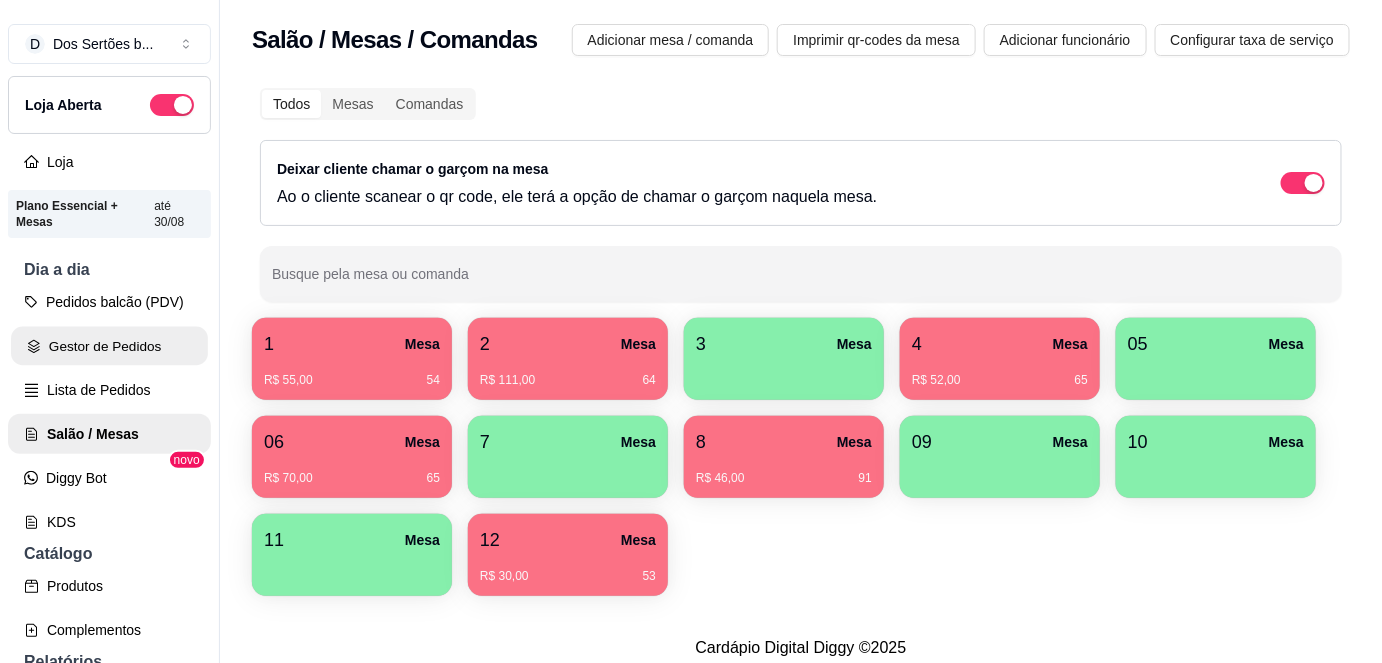 click on "Gestor de Pedidos" at bounding box center [109, 346] 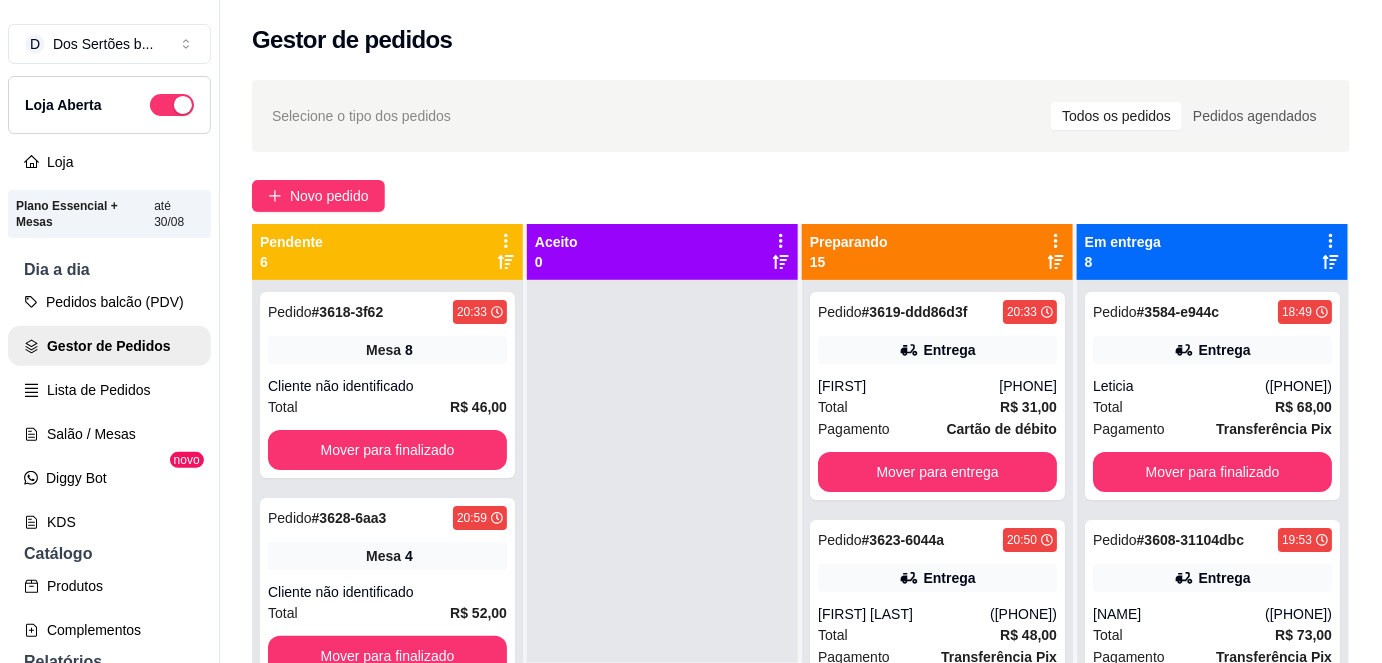 scroll, scrollTop: 56, scrollLeft: 0, axis: vertical 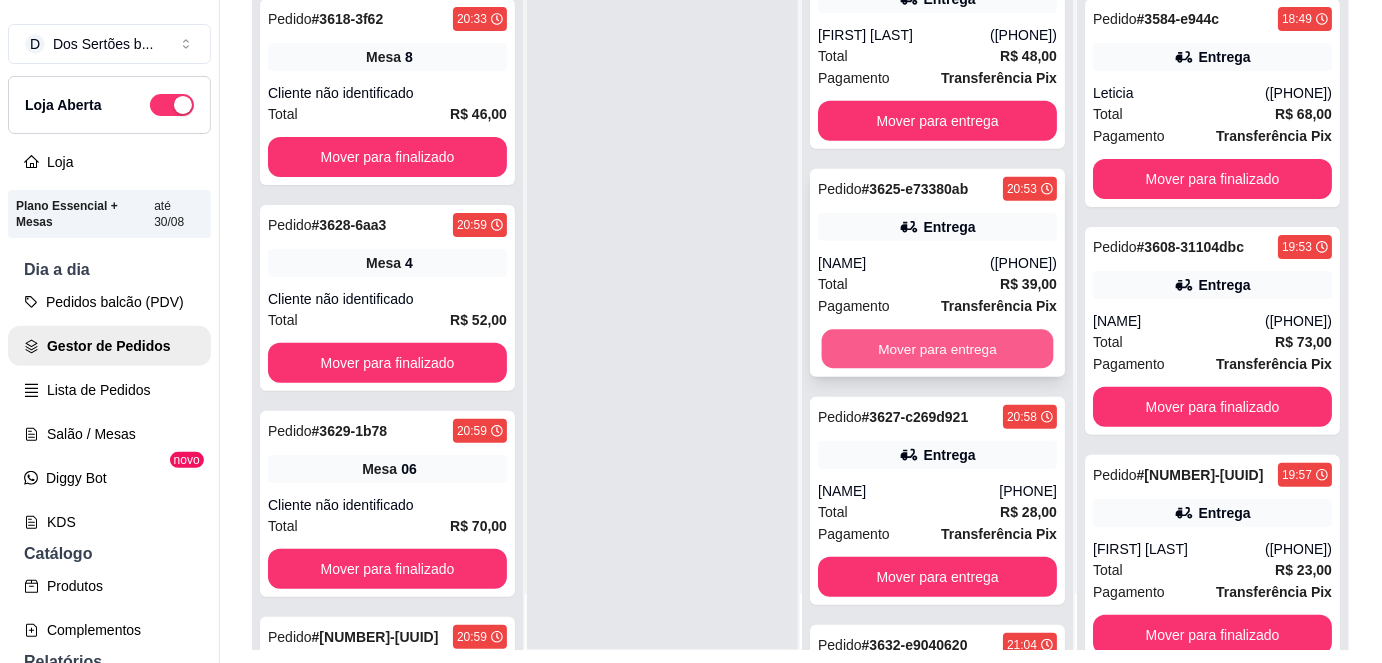 click on "Mover para entrega" at bounding box center [938, 349] 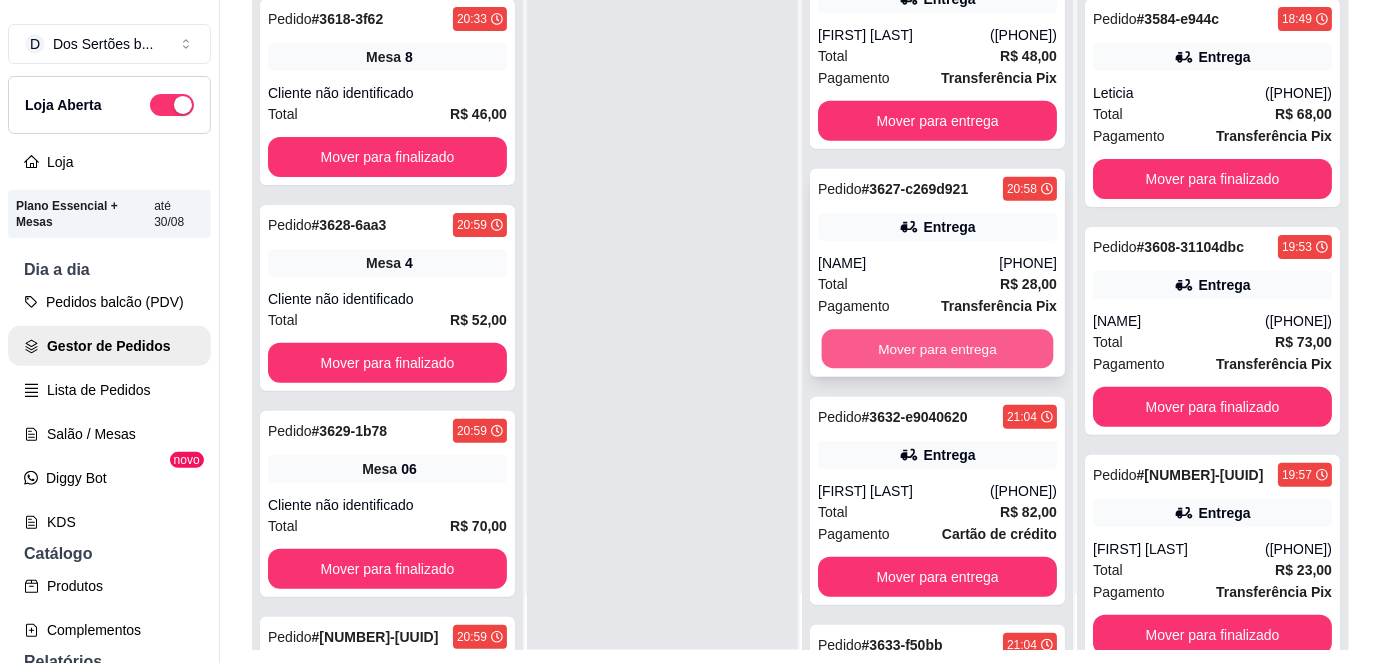 click on "Mover para entrega" at bounding box center [938, 349] 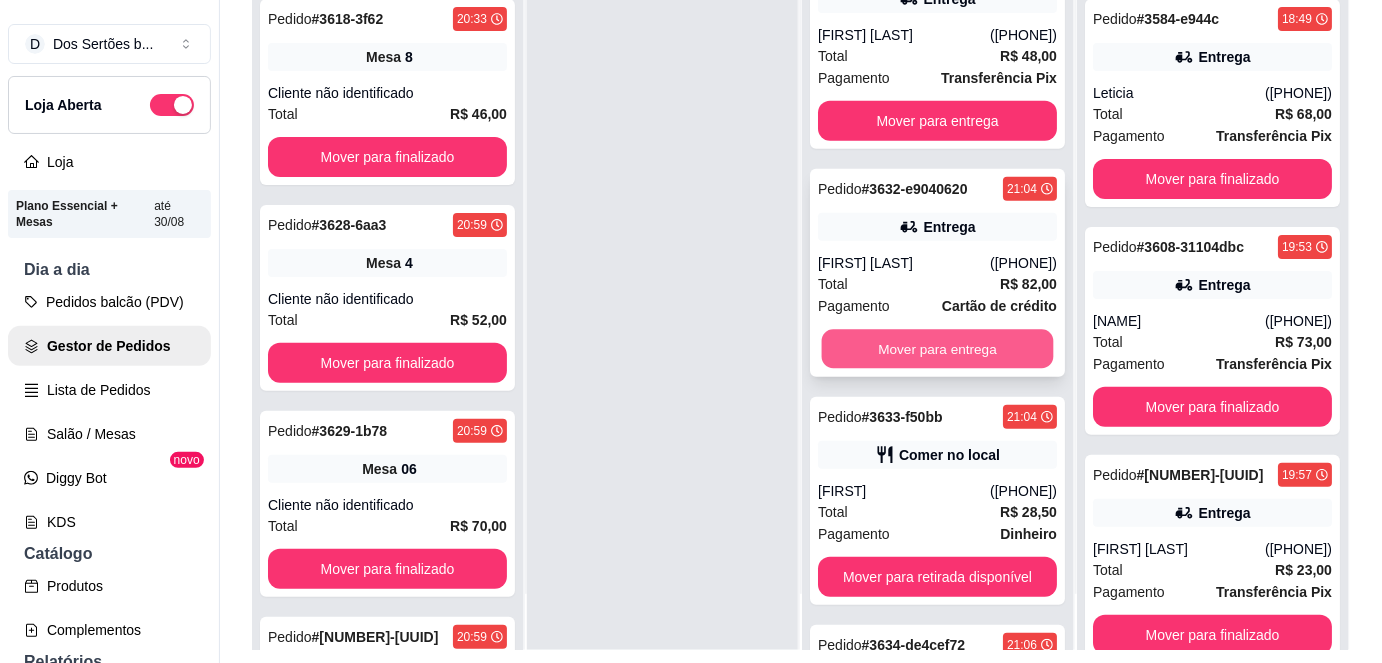 click on "Mover para entrega" at bounding box center [938, 349] 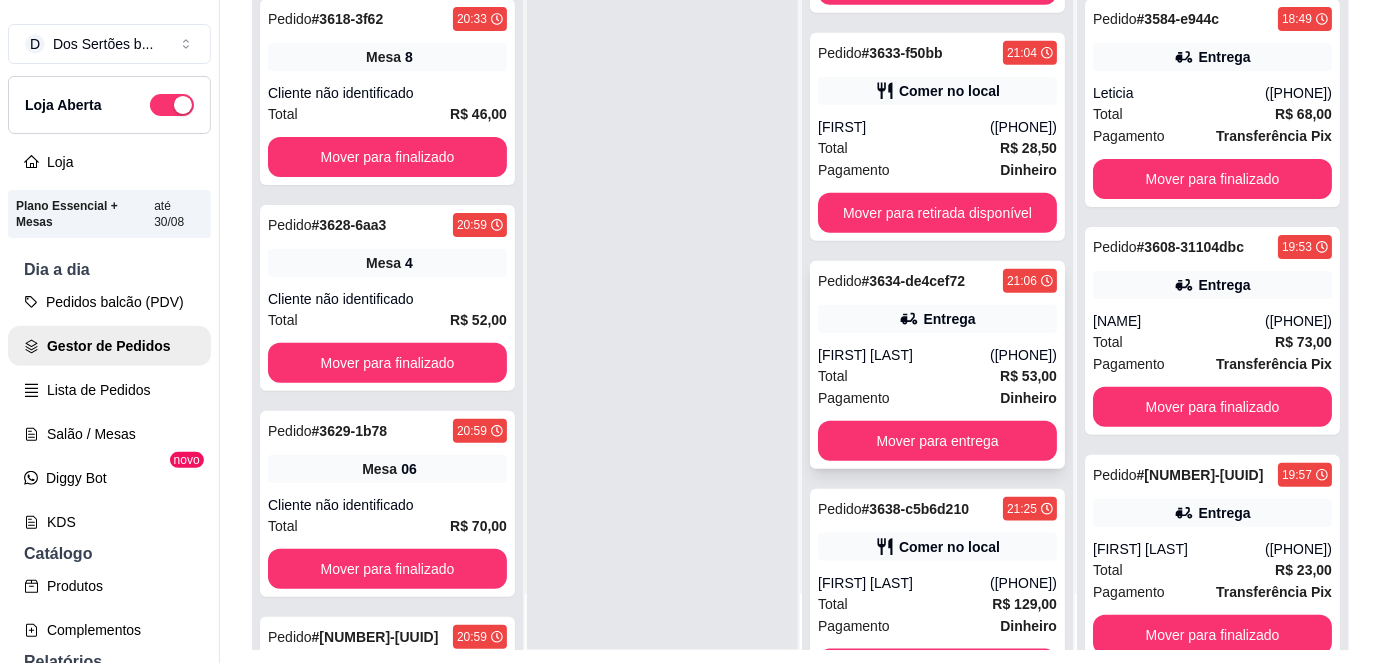 scroll, scrollTop: 424, scrollLeft: 0, axis: vertical 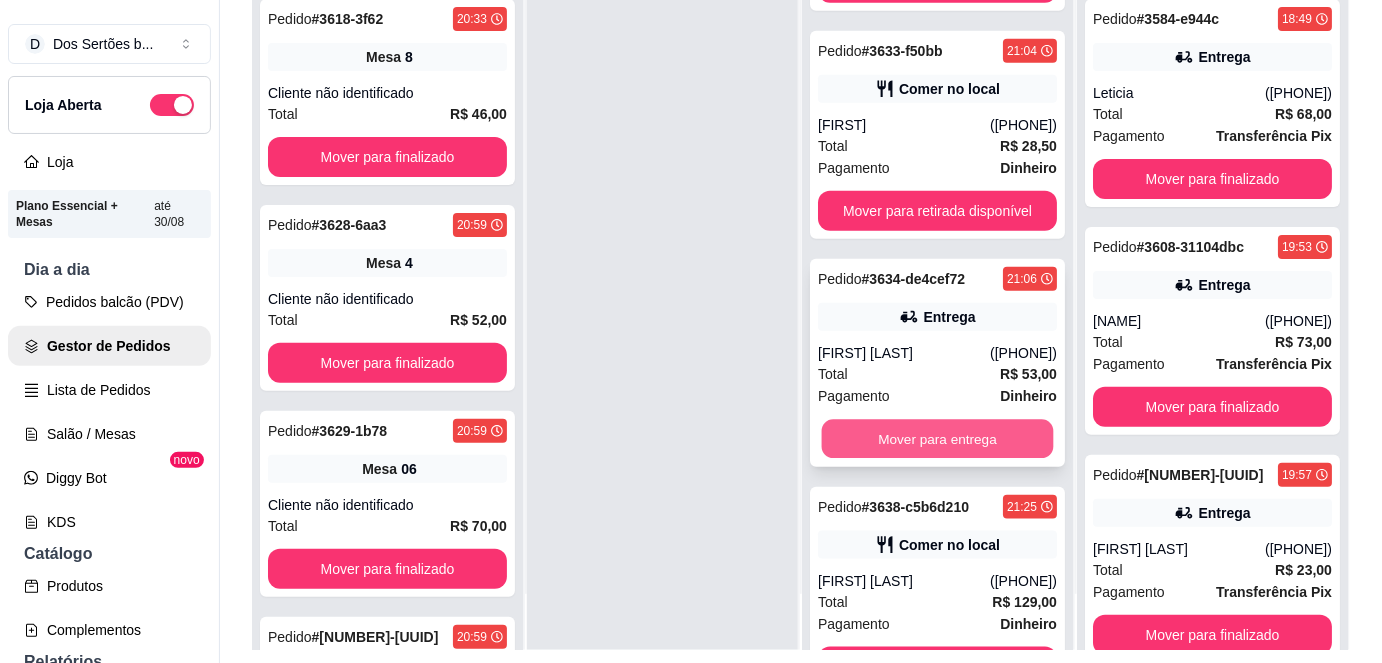 click on "Mover para entrega" at bounding box center (938, 439) 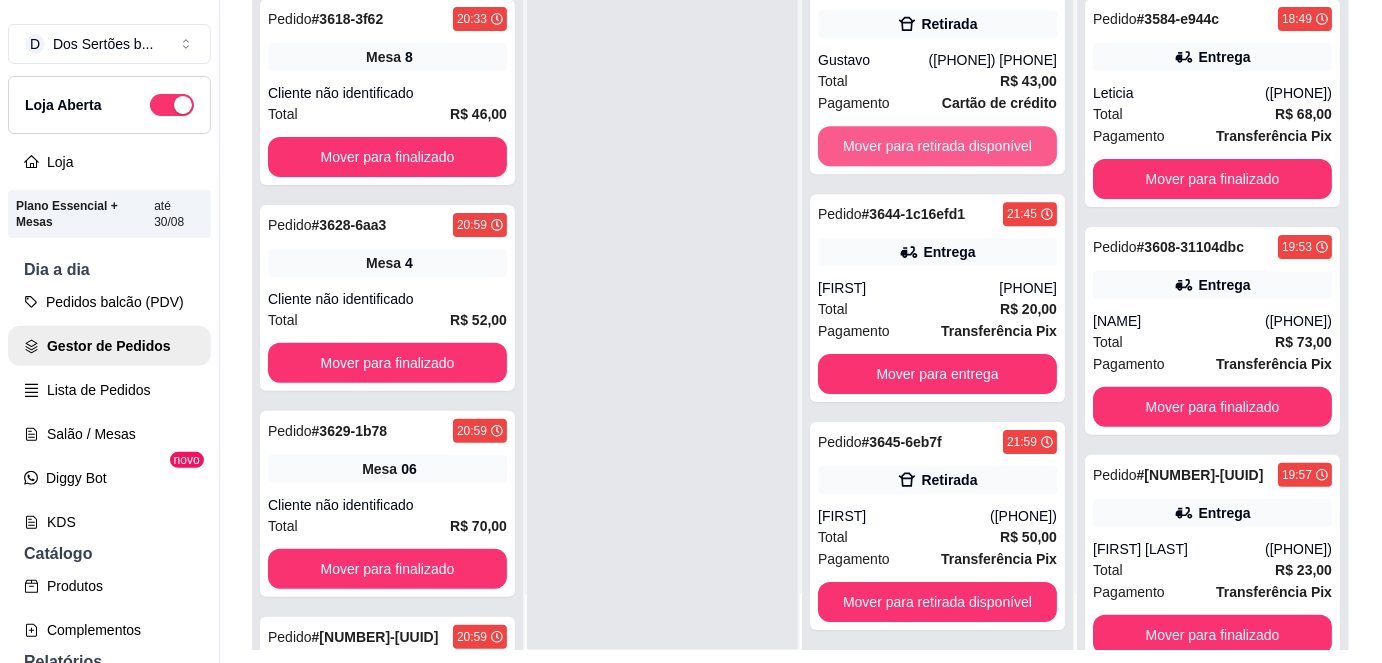 scroll, scrollTop: 1864, scrollLeft: 0, axis: vertical 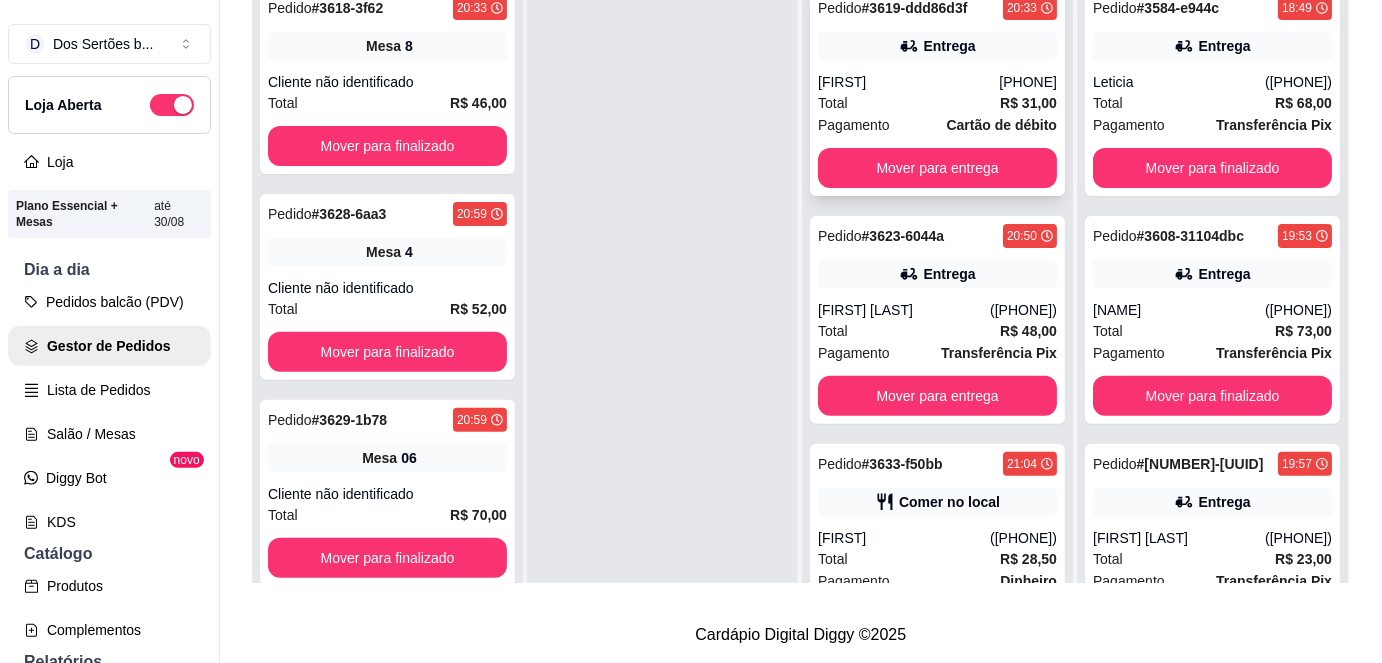 click on "Pagamento Cartão de débito" at bounding box center [937, 125] 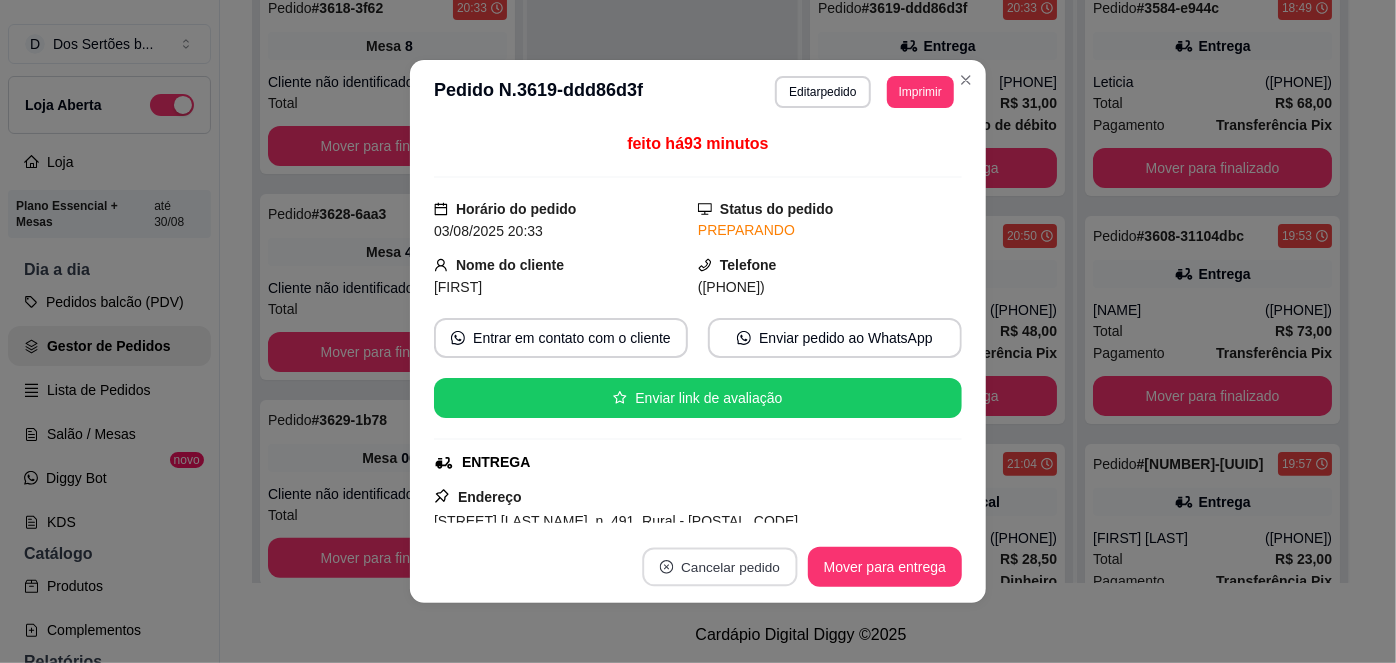click on "Cancelar pedido" at bounding box center [719, 567] 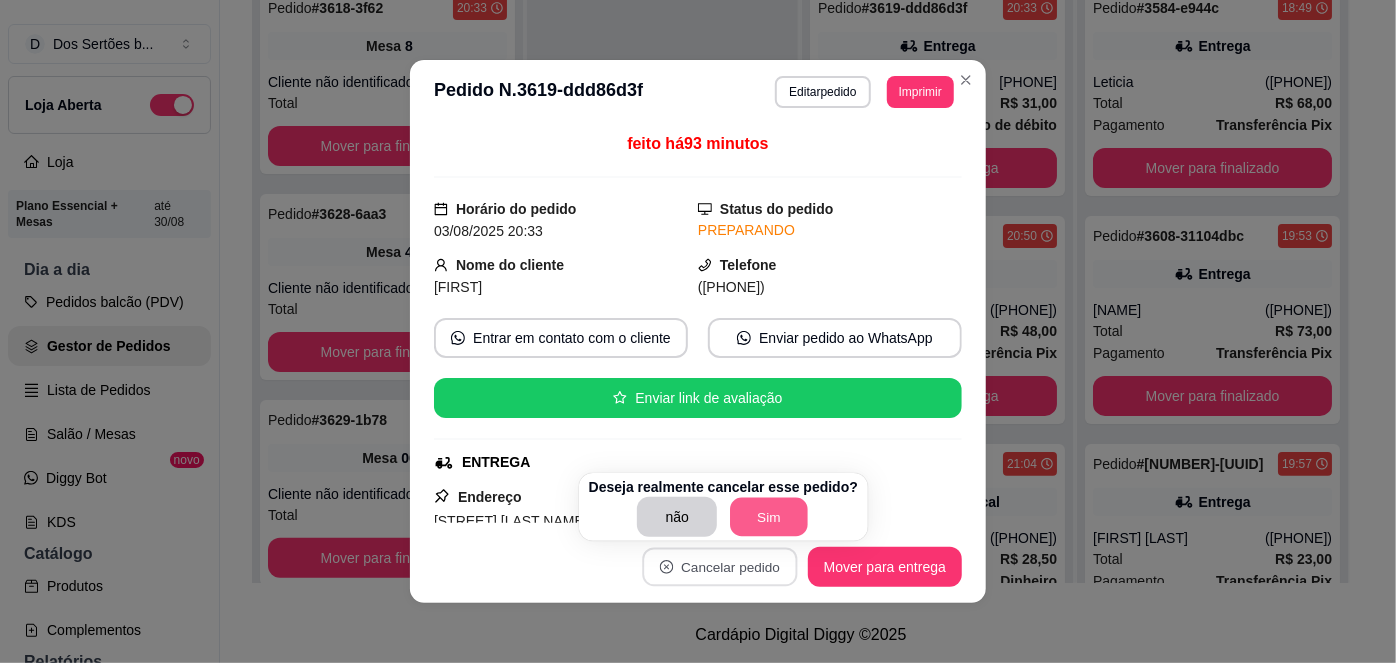 click on "Sim" at bounding box center (770, 517) 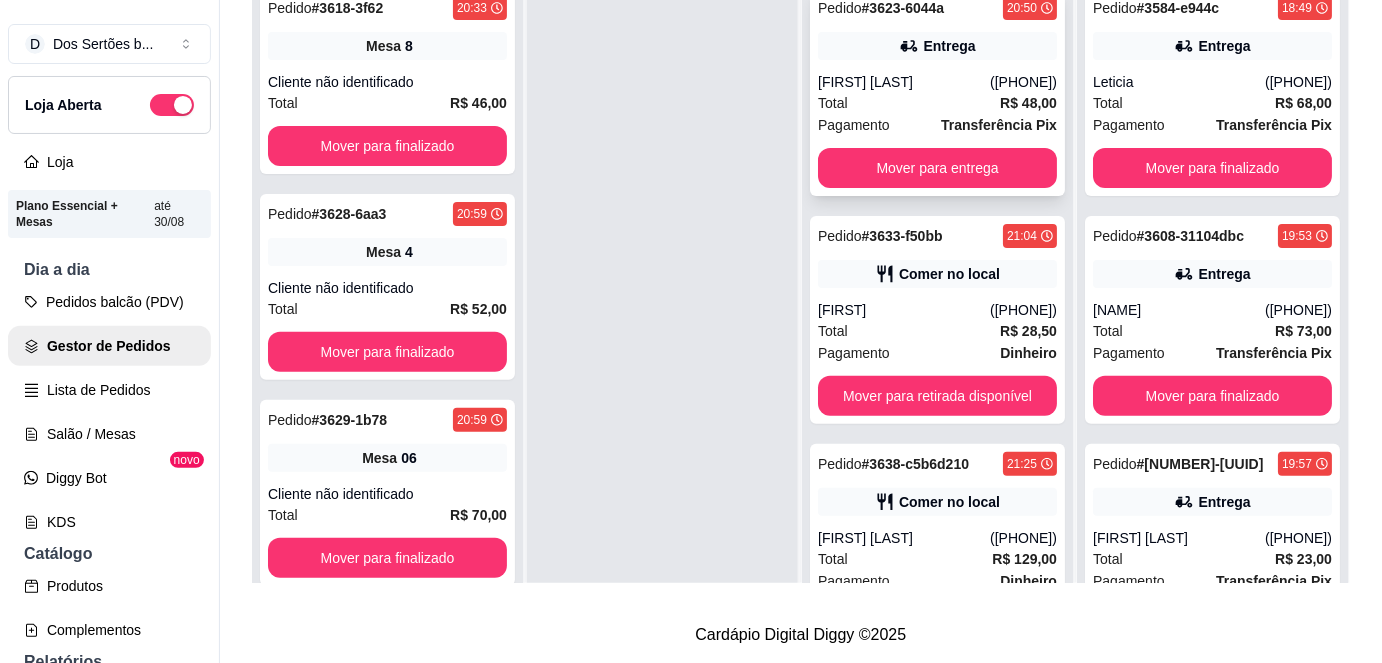 click on "Pagamento" at bounding box center (854, 125) 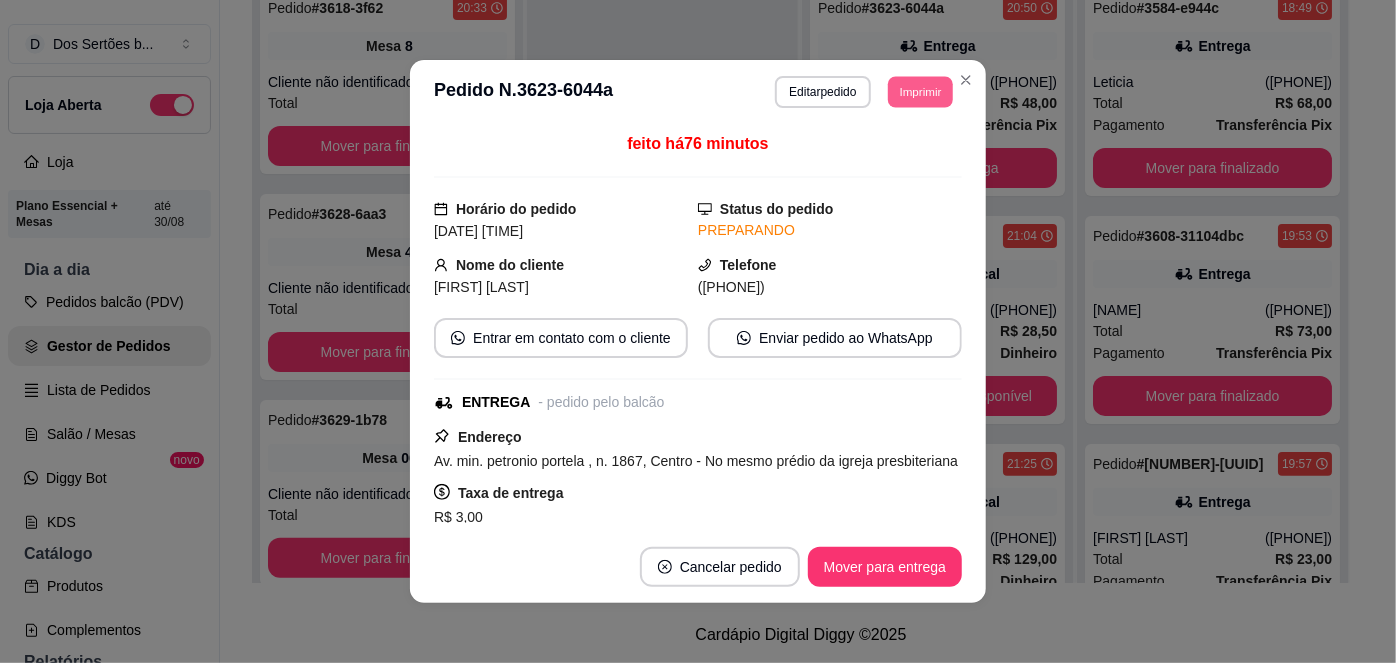 click on "Imprimir" at bounding box center [920, 91] 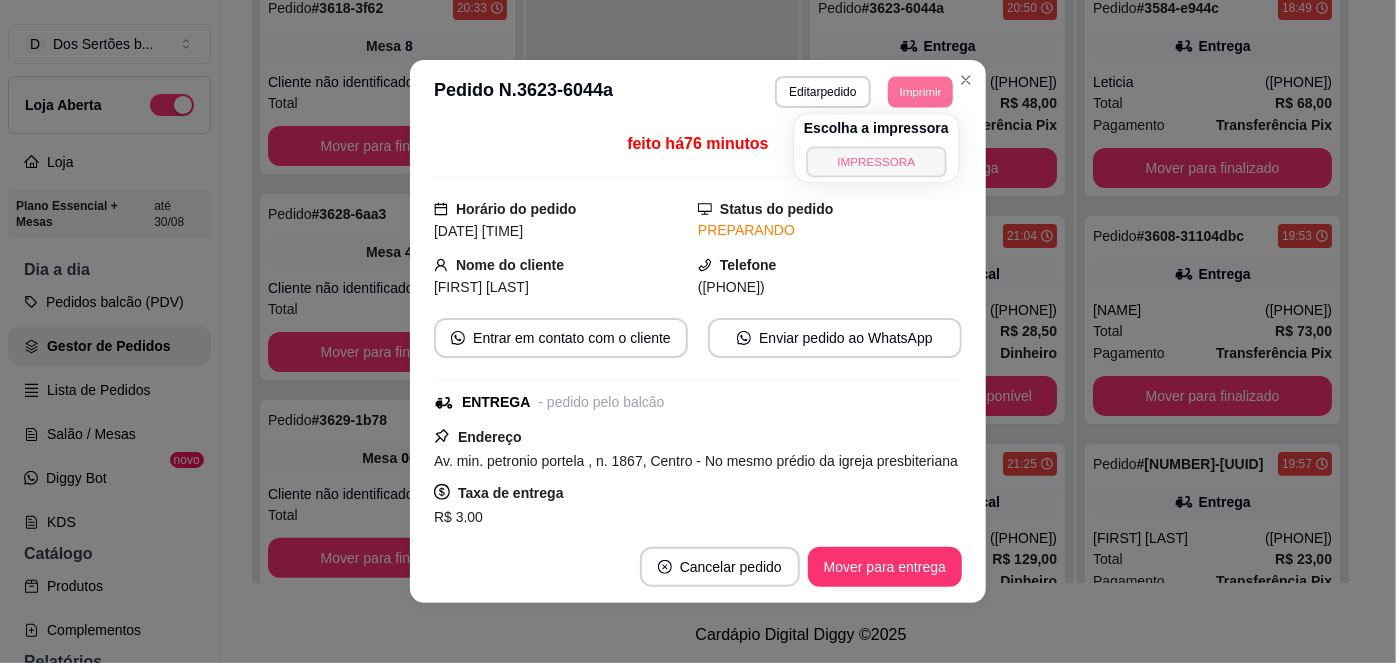 click on "IMPRESSORA" at bounding box center [876, 161] 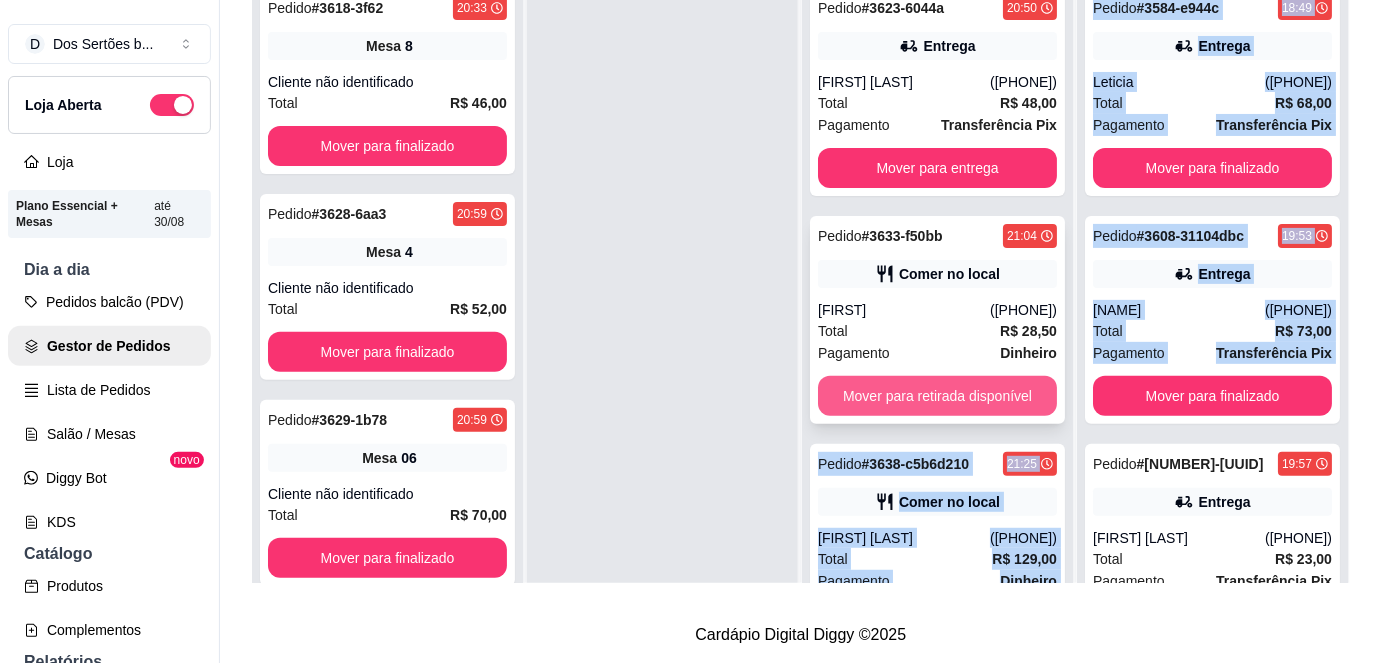 drag, startPoint x: 1101, startPoint y: 402, endPoint x: 933, endPoint y: 356, distance: 174.1838 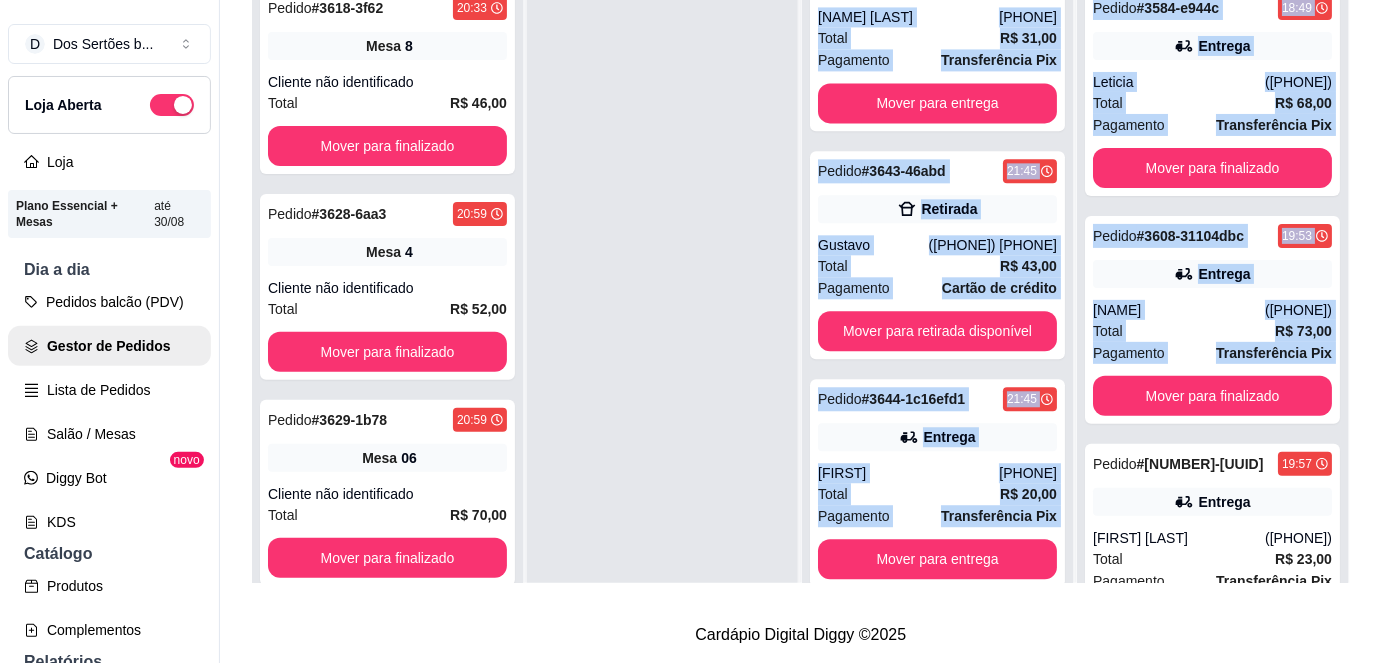 scroll, scrollTop: 1637, scrollLeft: 0, axis: vertical 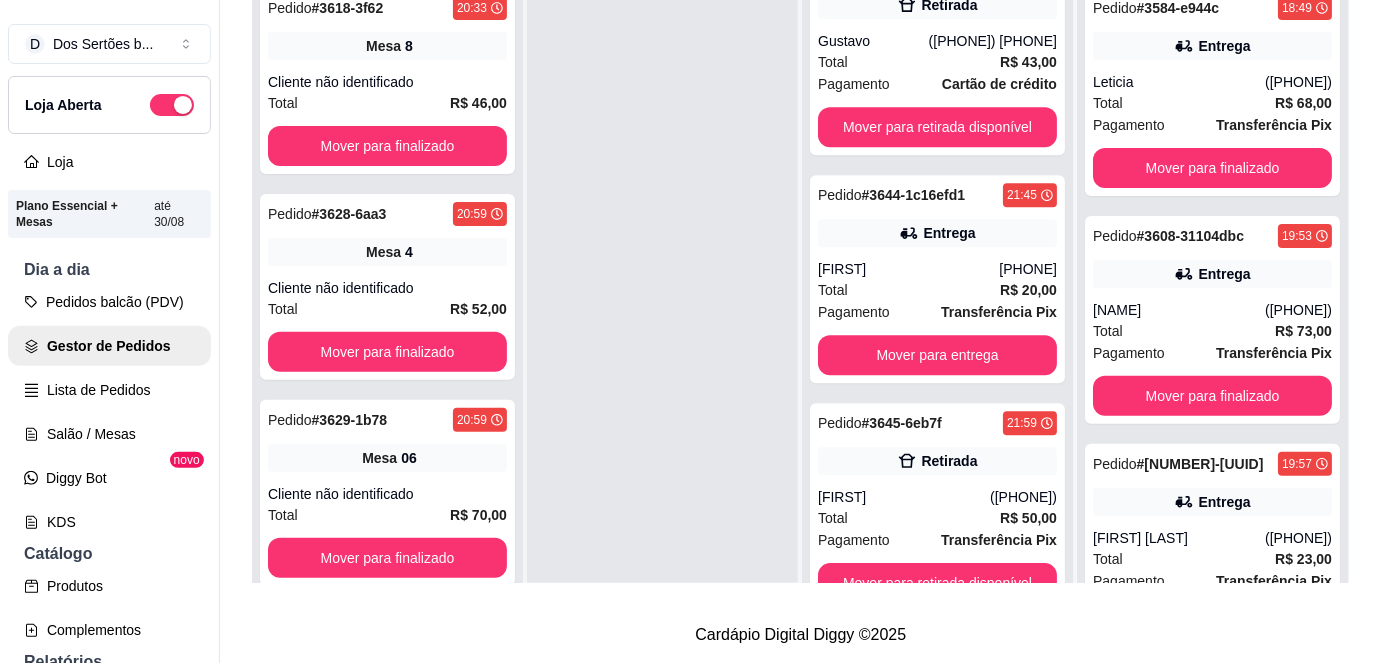 click at bounding box center [662, 307] 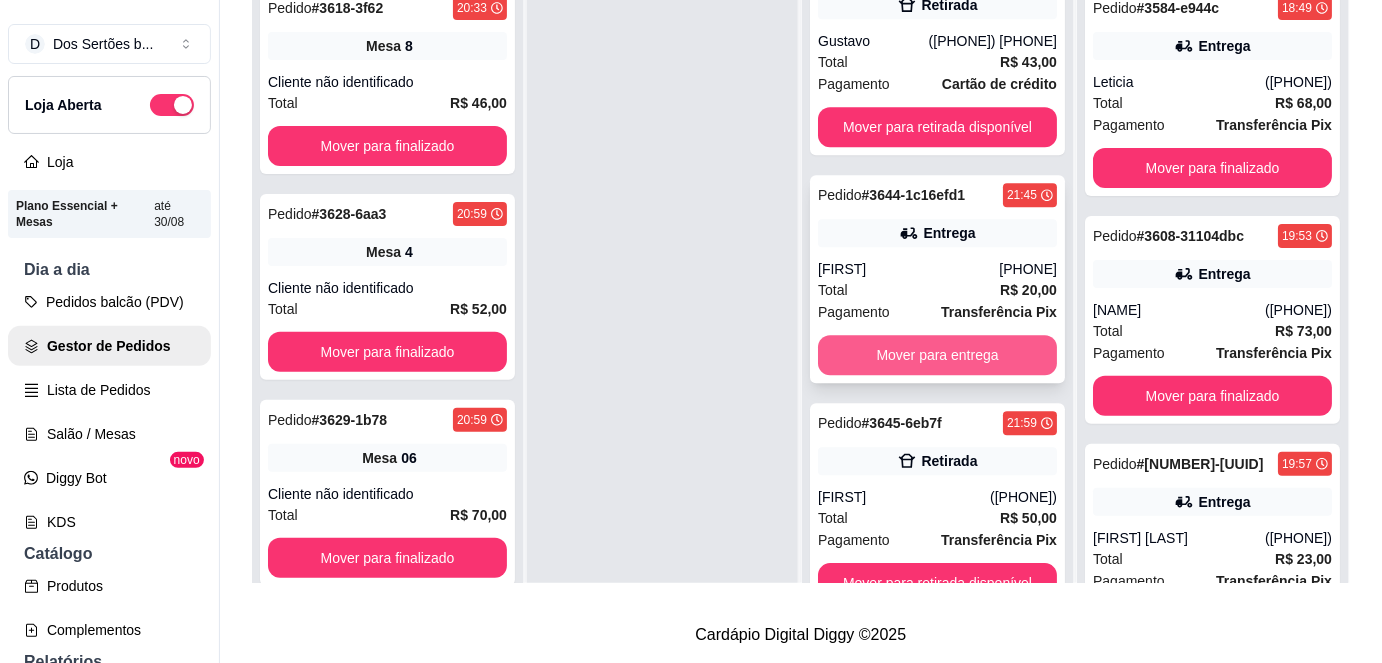 scroll, scrollTop: 56, scrollLeft: 0, axis: vertical 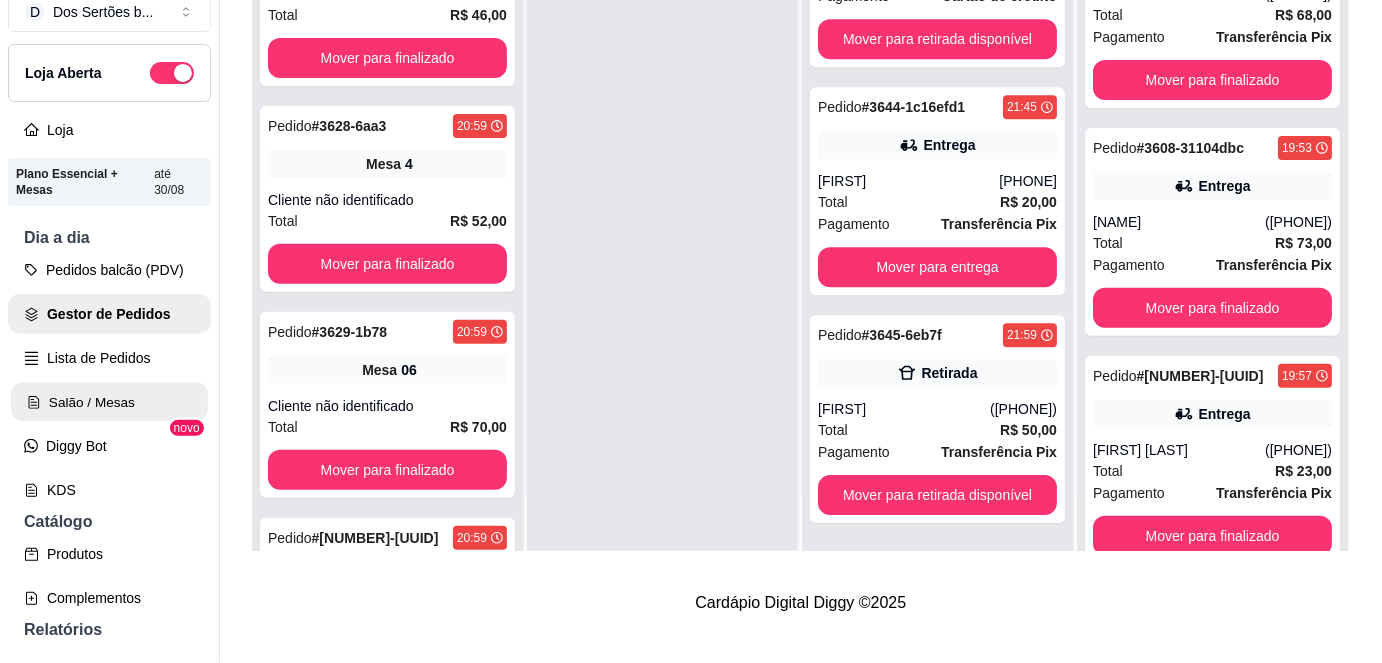 click on "Salão / Mesas" at bounding box center [109, 402] 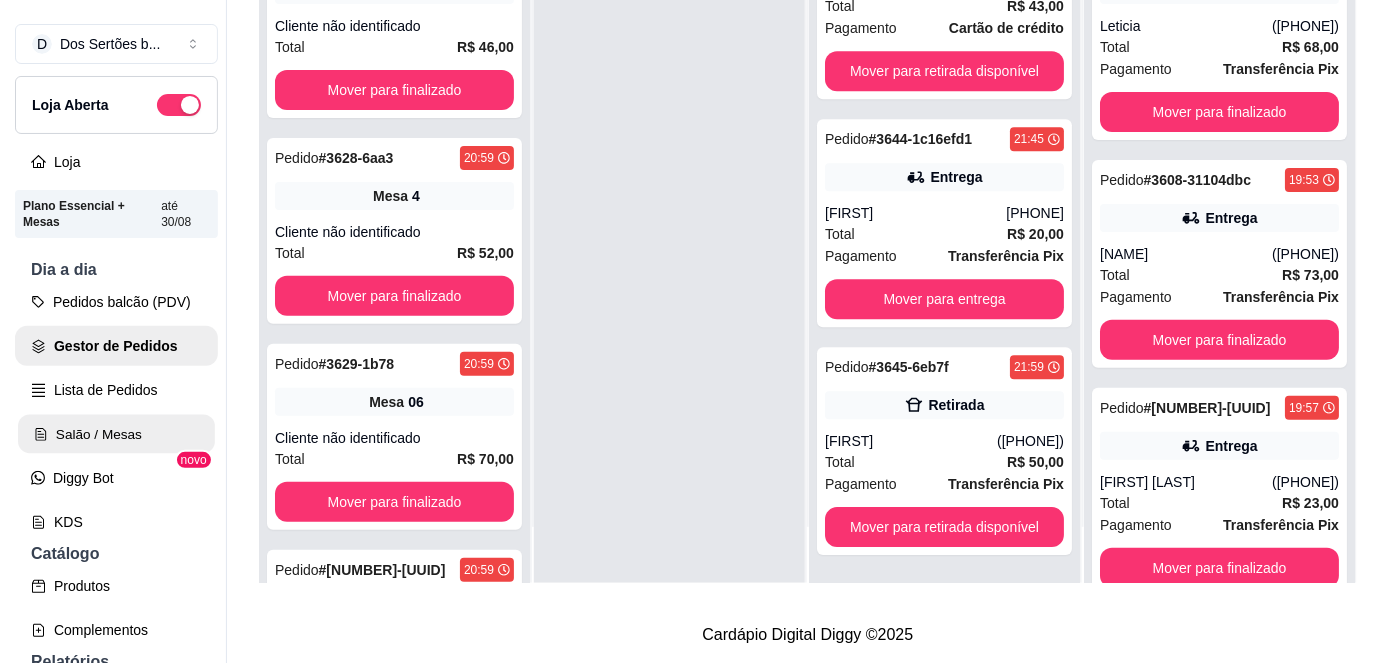 scroll, scrollTop: 0, scrollLeft: 0, axis: both 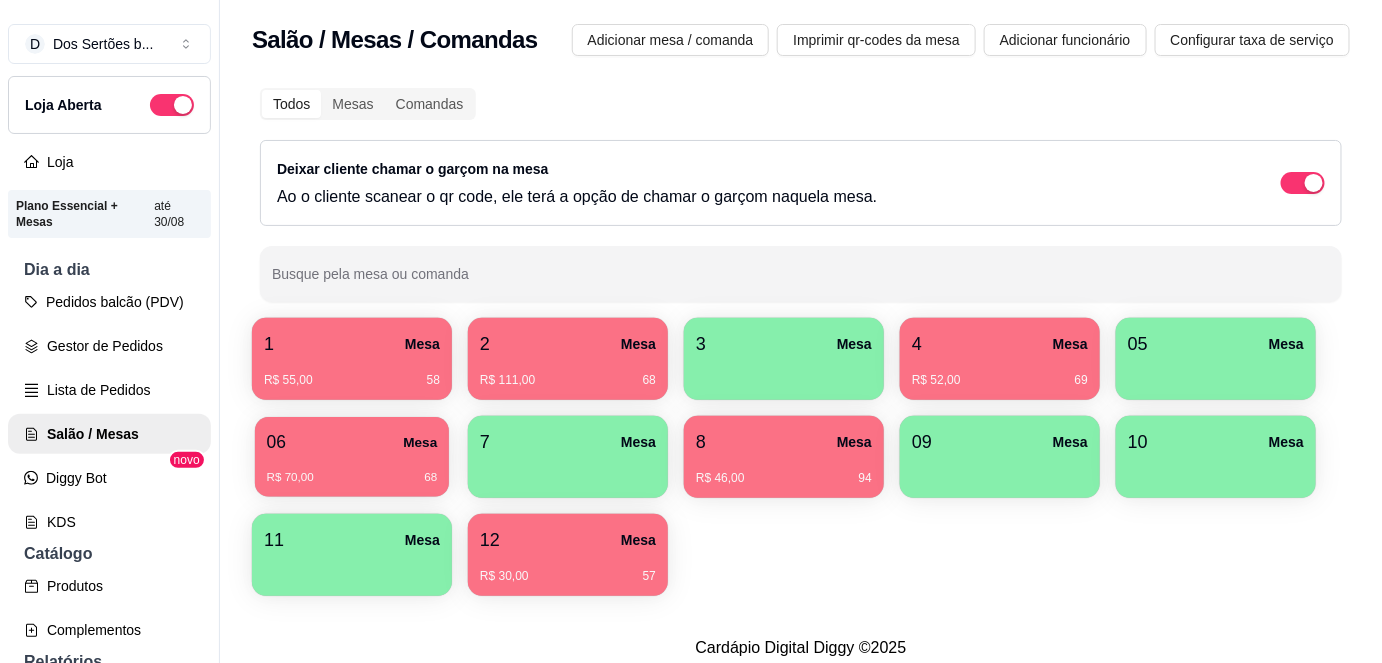 click on "06 Mesa" at bounding box center [352, 442] 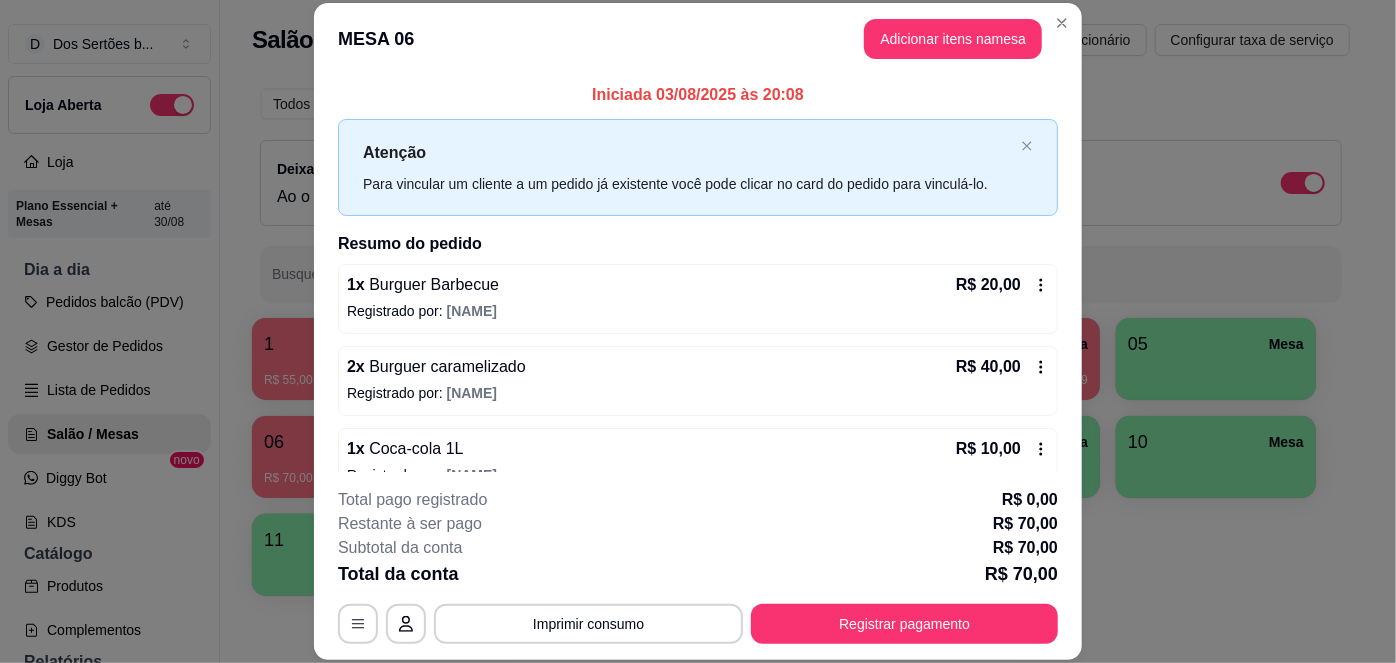 scroll, scrollTop: 32, scrollLeft: 0, axis: vertical 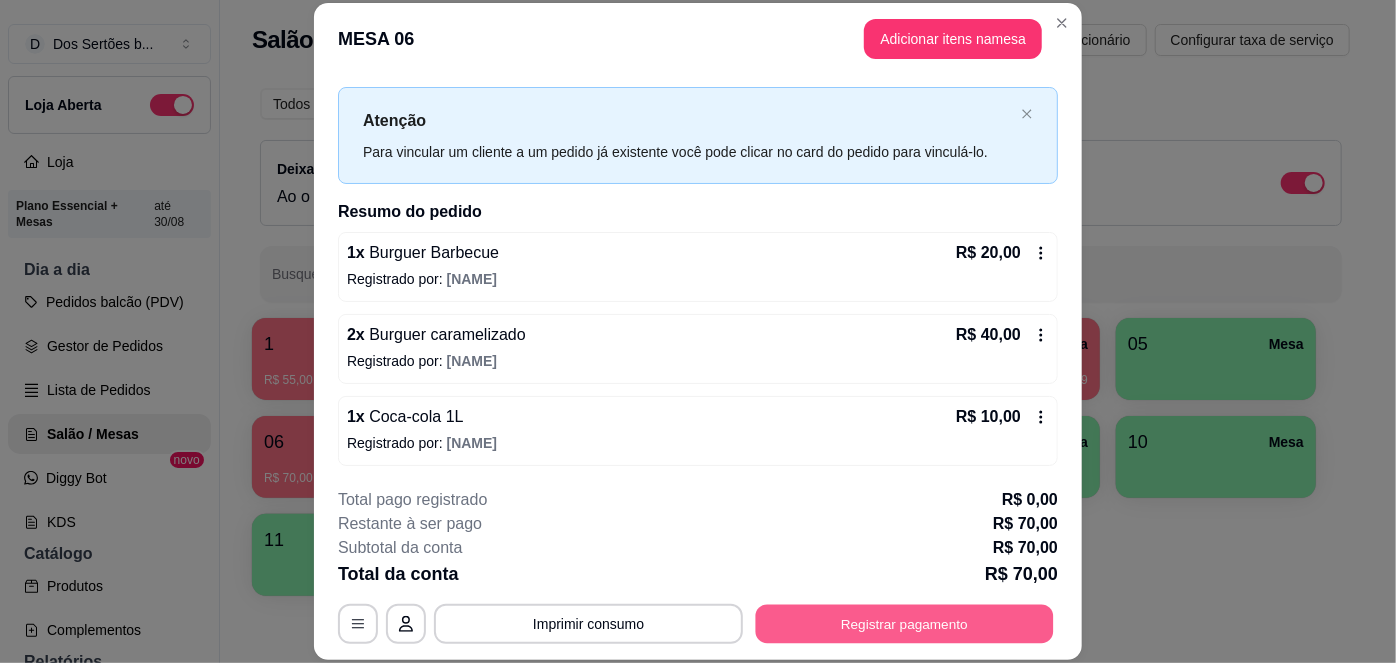 click on "Registrar pagamento" at bounding box center (905, 623) 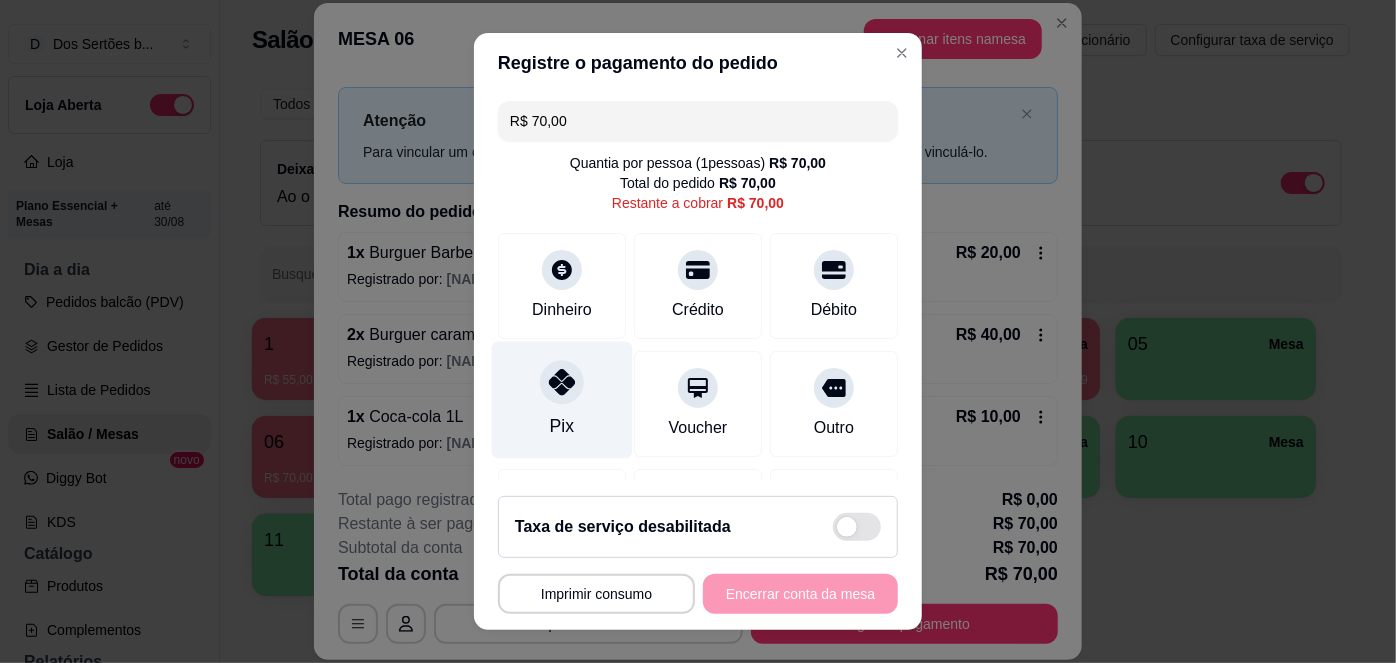 click at bounding box center (562, 383) 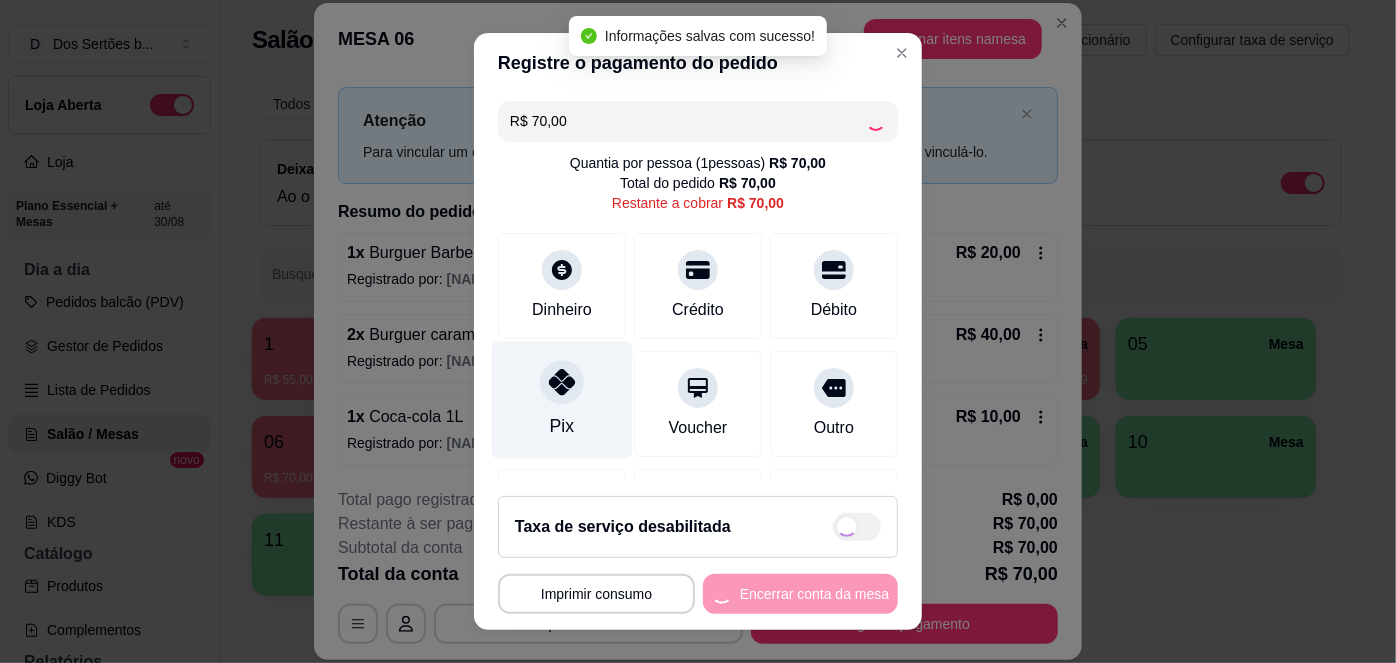 type on "R$ 0,00" 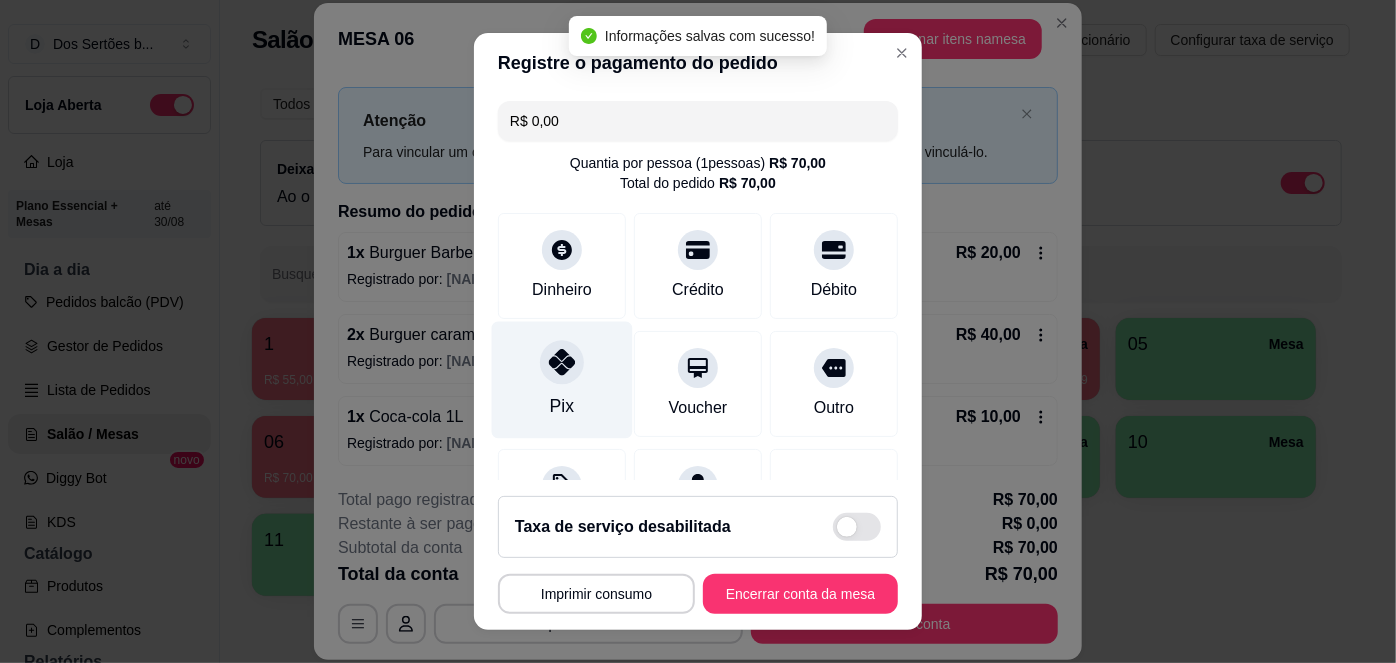 scroll, scrollTop: 208, scrollLeft: 0, axis: vertical 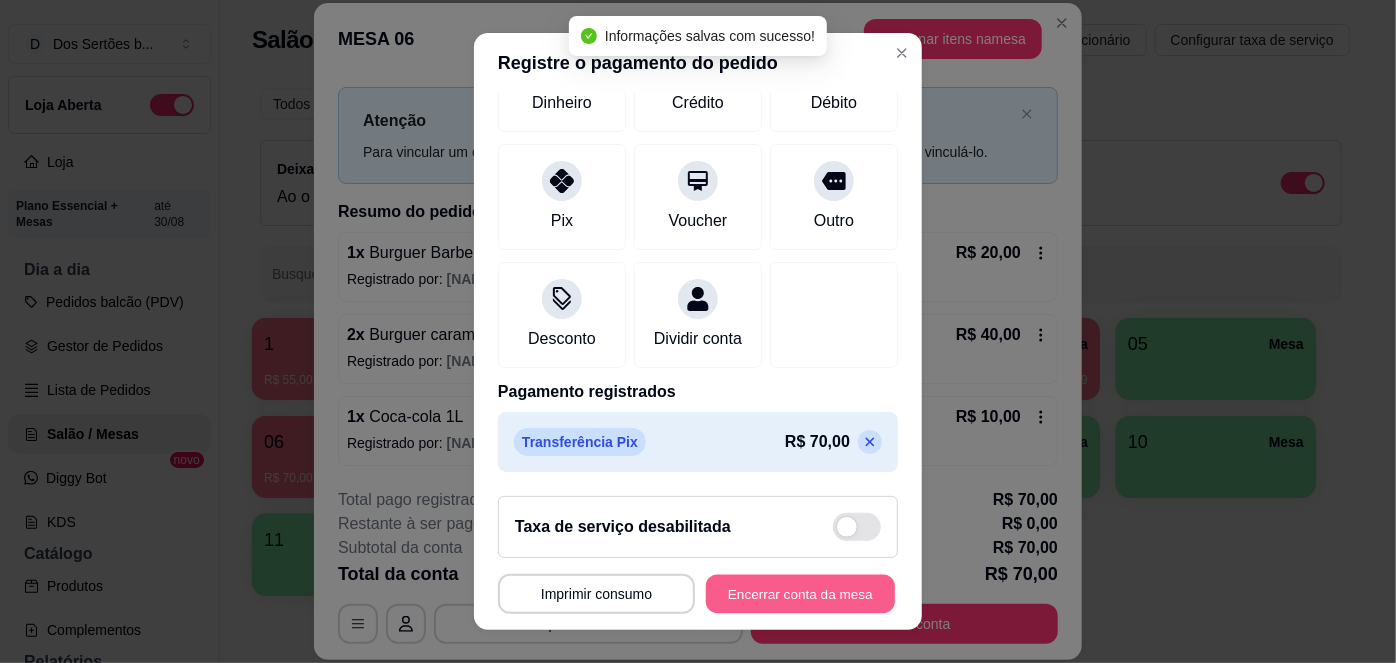 click on "Encerrar conta da mesa" at bounding box center (800, 593) 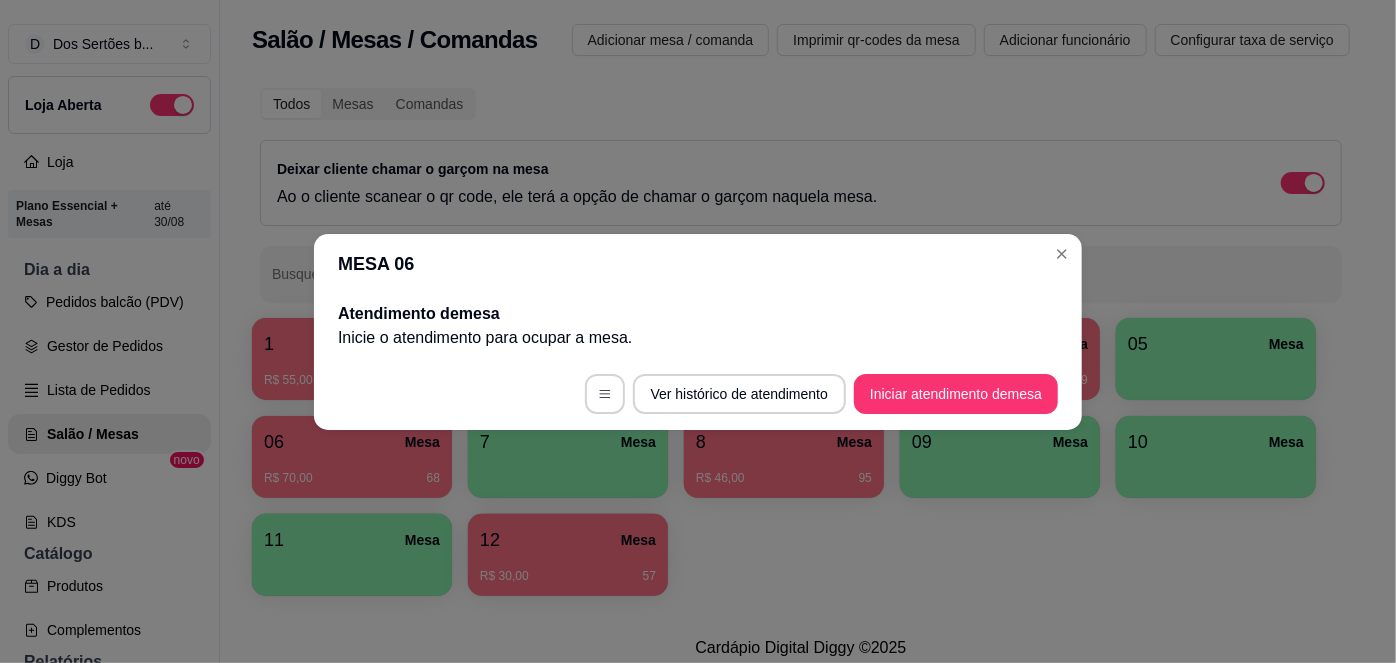 scroll, scrollTop: 0, scrollLeft: 0, axis: both 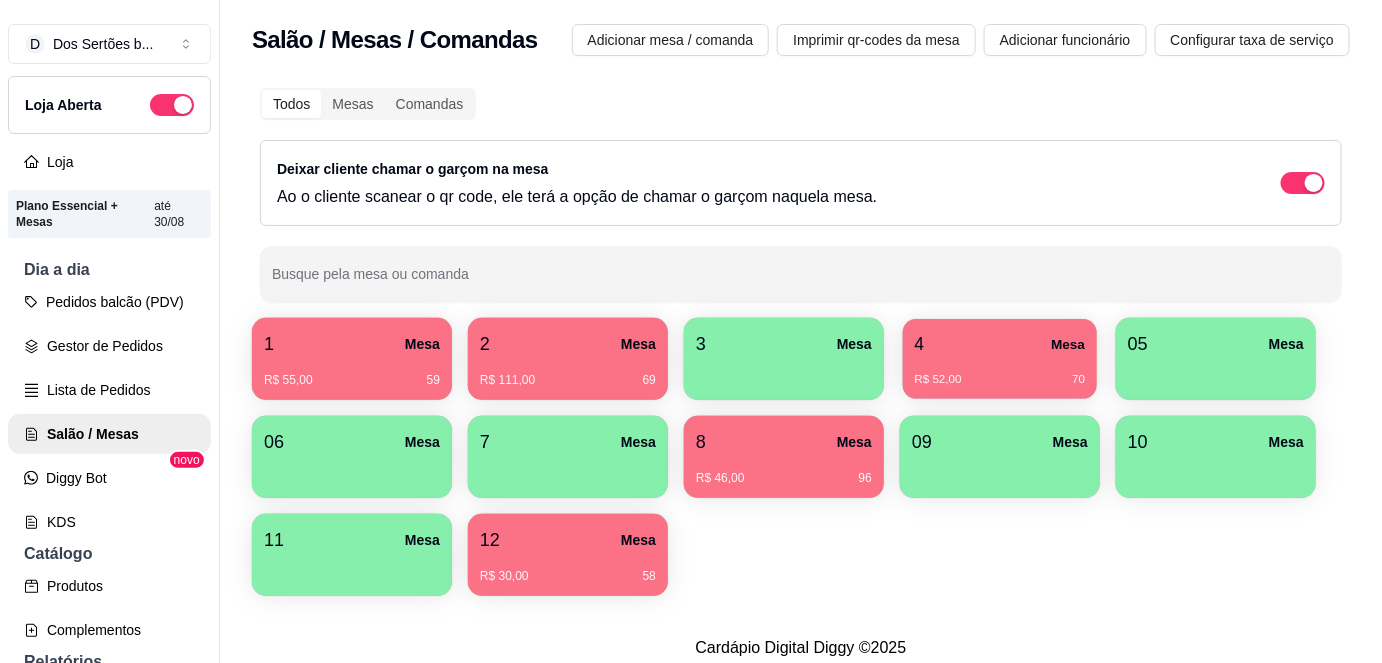 click on "4 Mesa" at bounding box center [1000, 344] 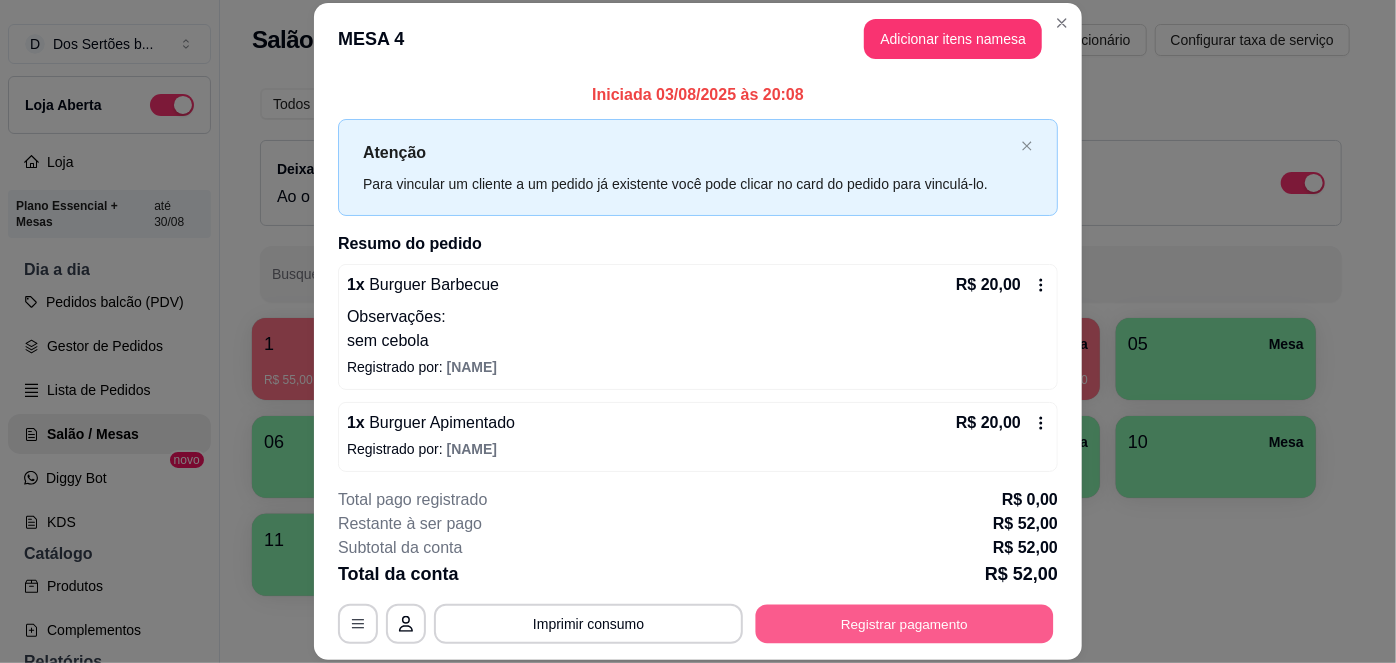 click on "Registrar pagamento" at bounding box center (905, 623) 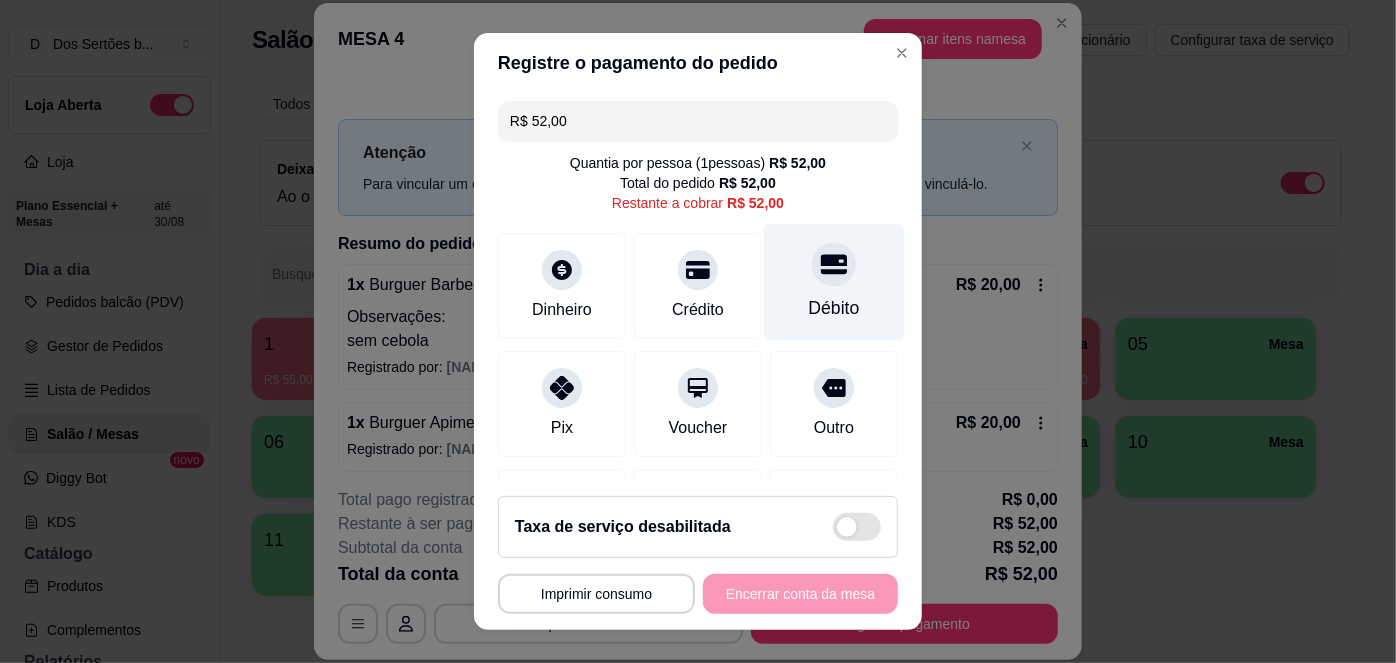 click on "Débito" at bounding box center [834, 282] 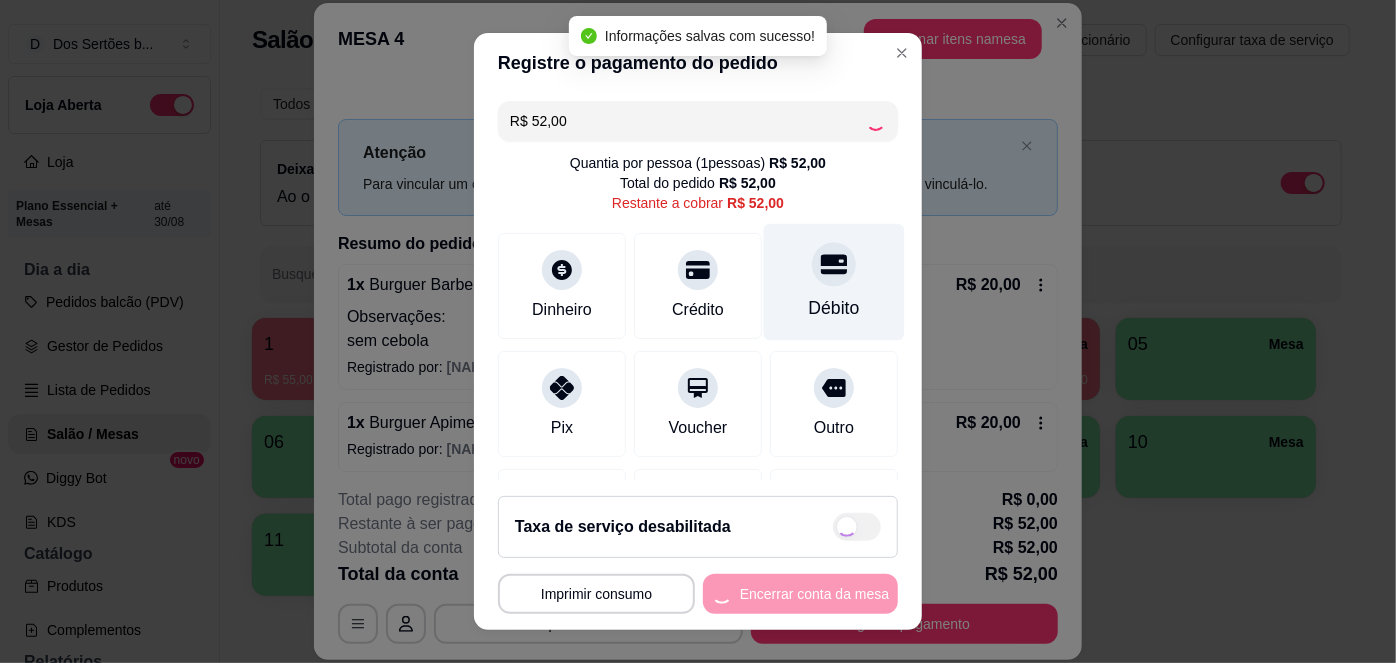 type on "R$ 0,00" 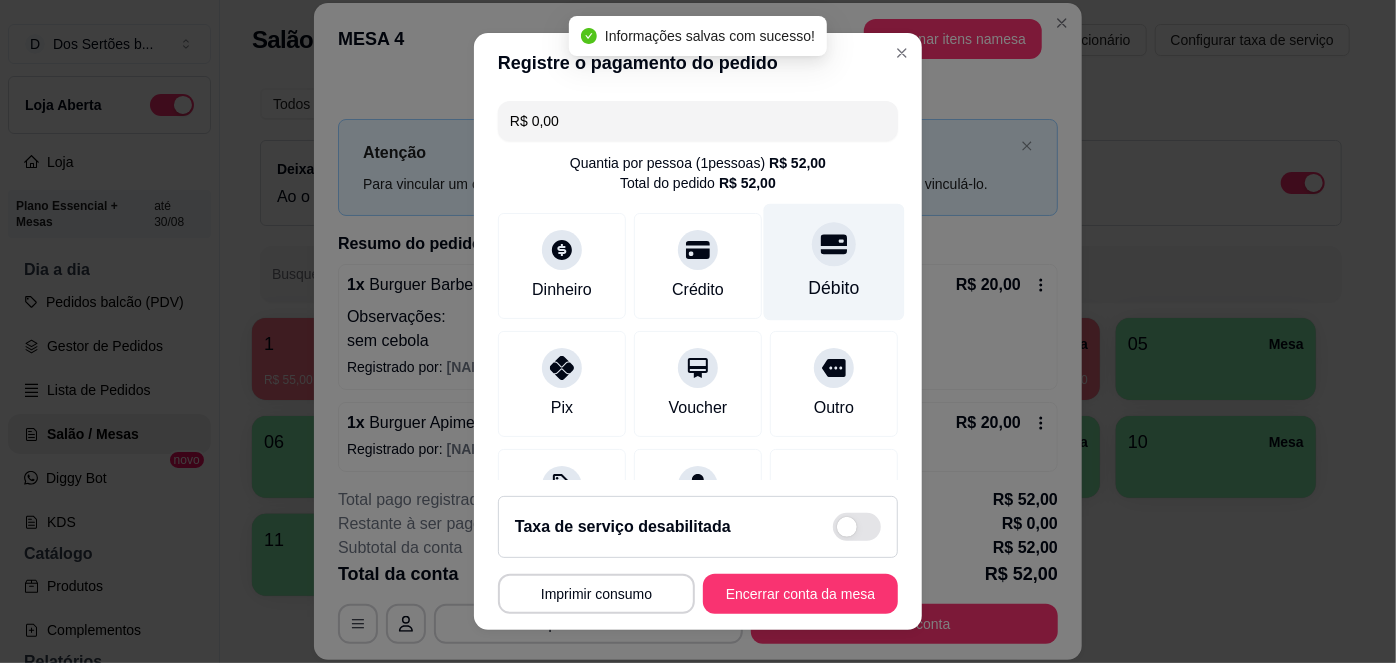scroll, scrollTop: 208, scrollLeft: 0, axis: vertical 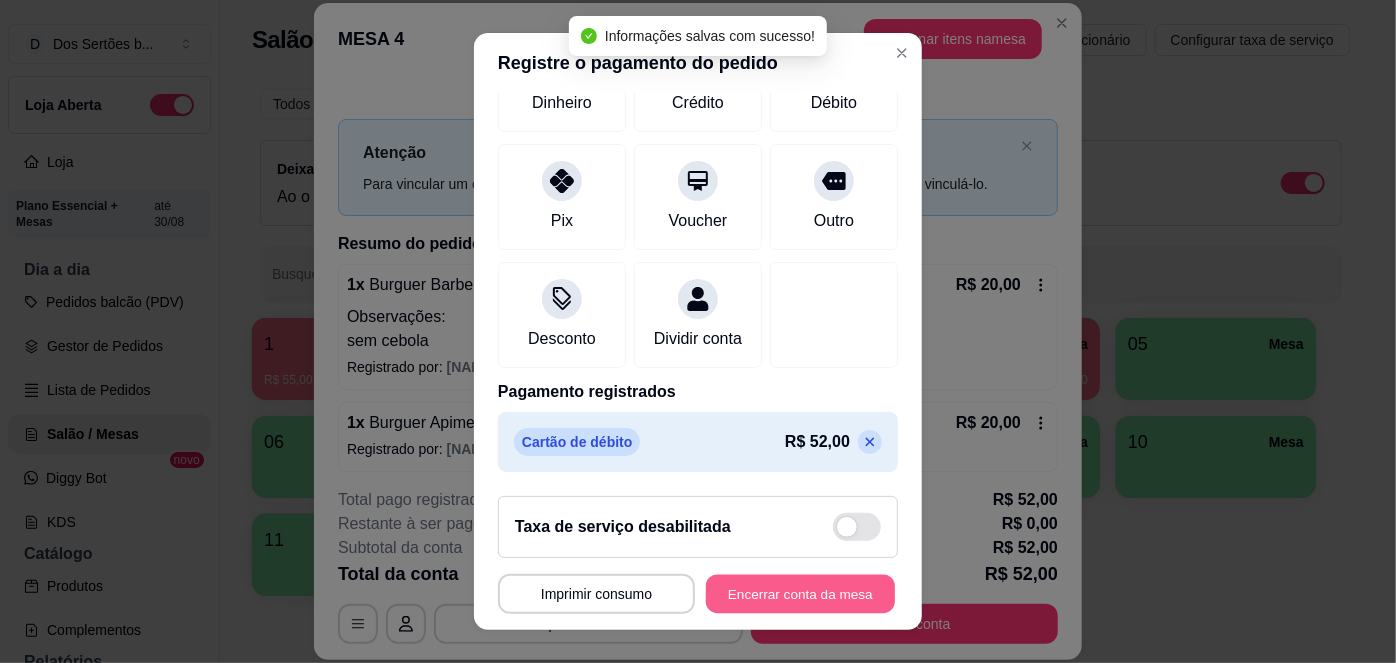 click on "Encerrar conta da mesa" at bounding box center [800, 593] 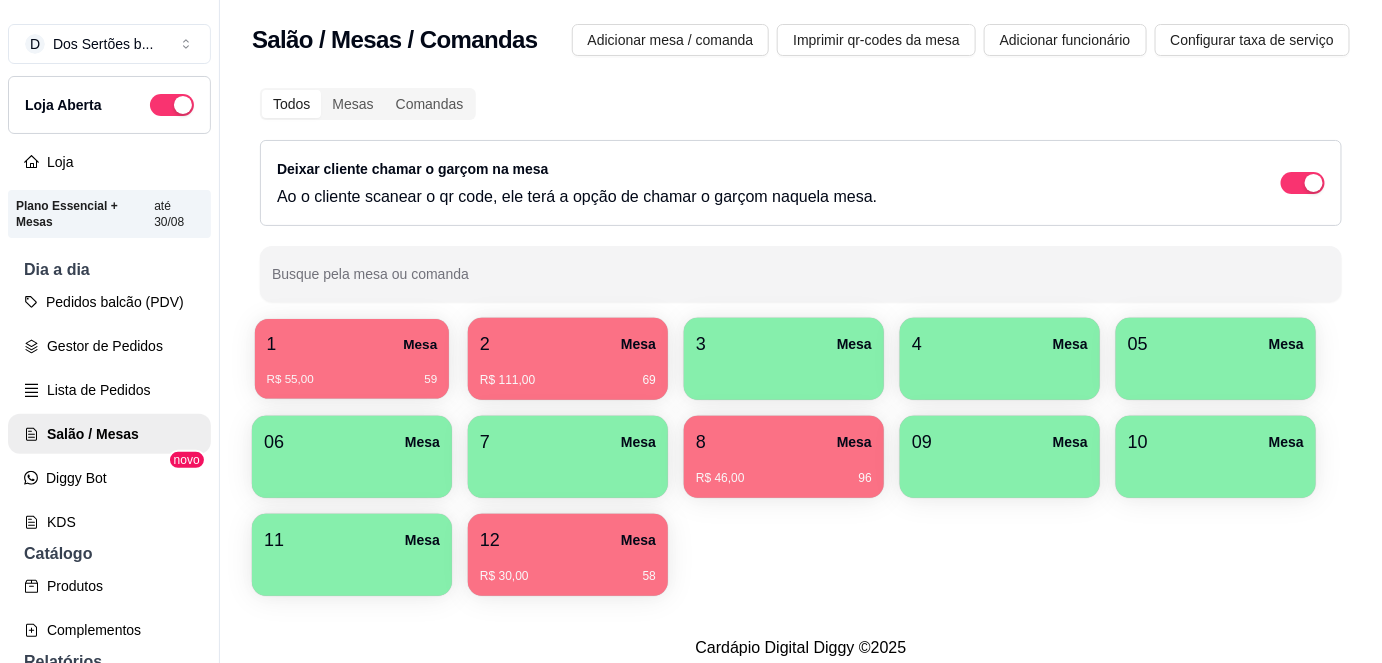 click on "1 Mesa" at bounding box center [352, 344] 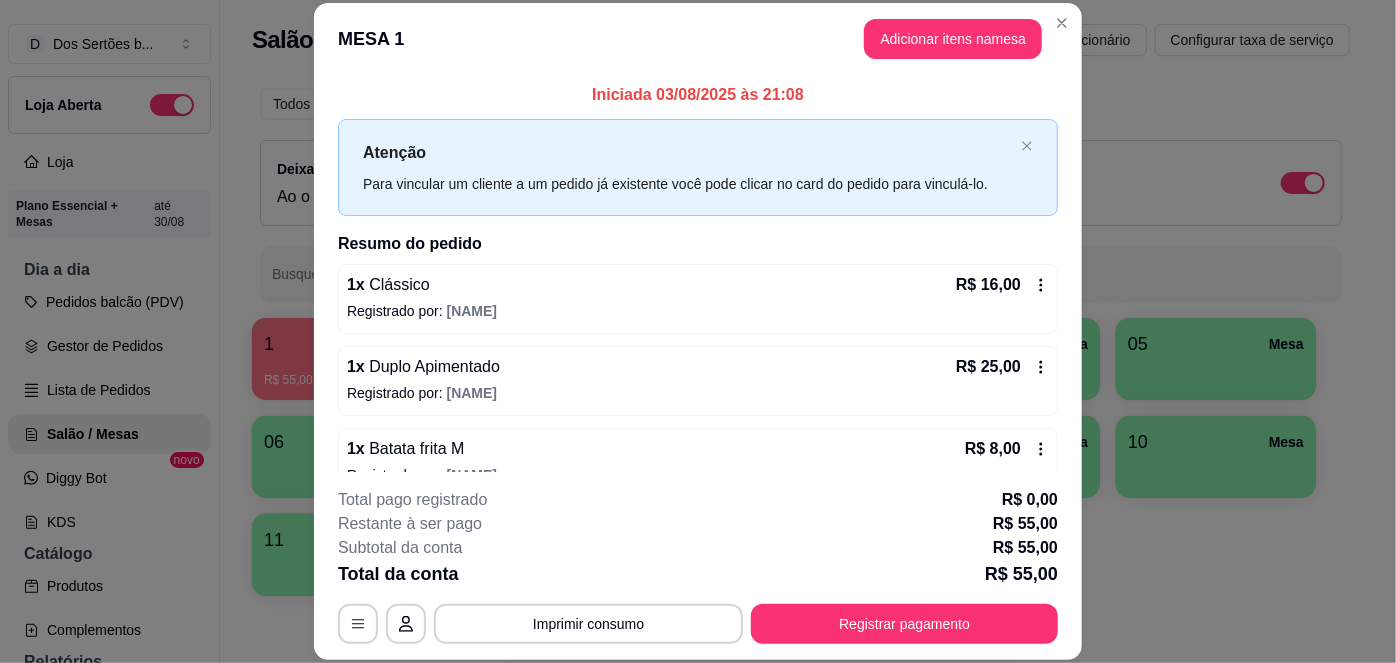 scroll, scrollTop: 113, scrollLeft: 0, axis: vertical 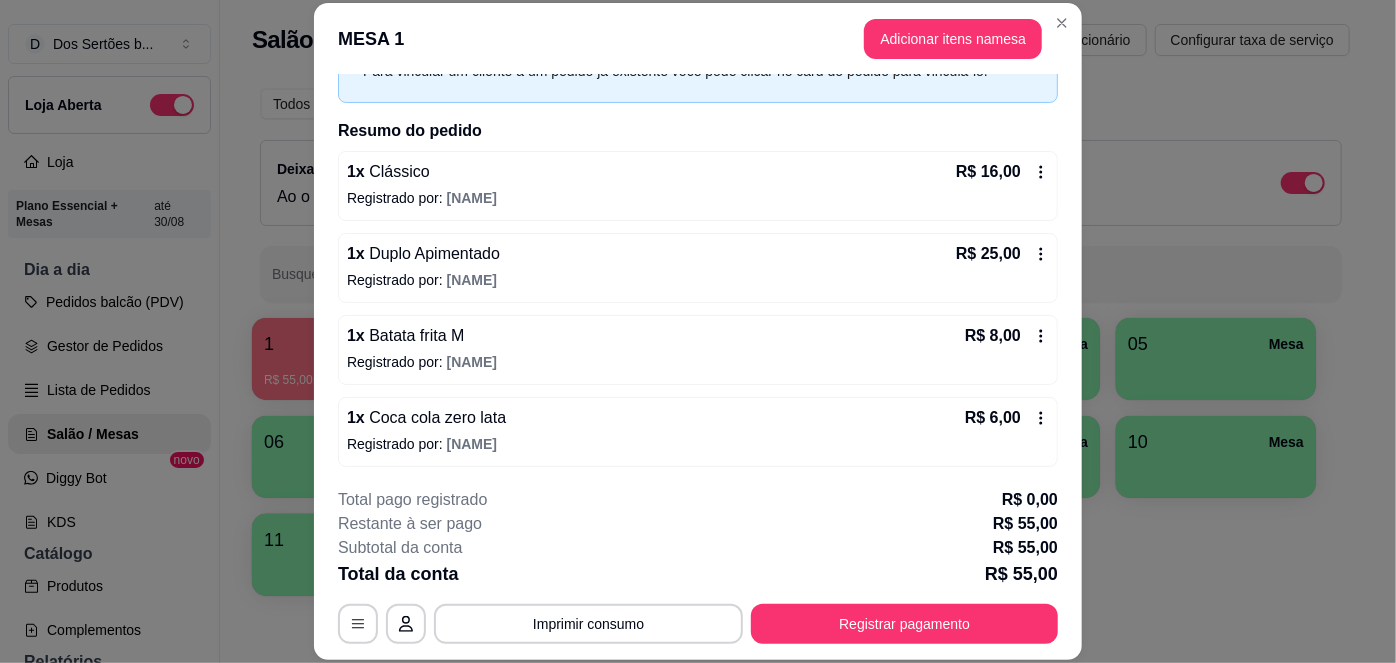 click 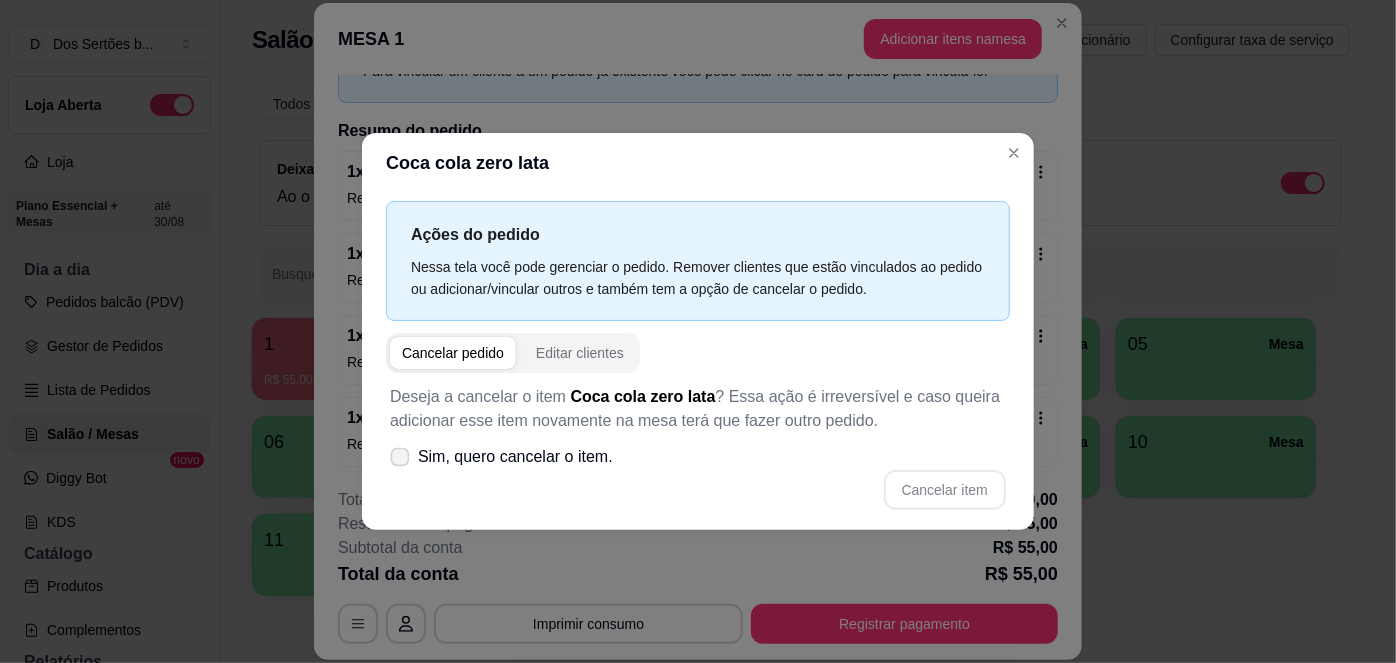 click at bounding box center [400, 456] 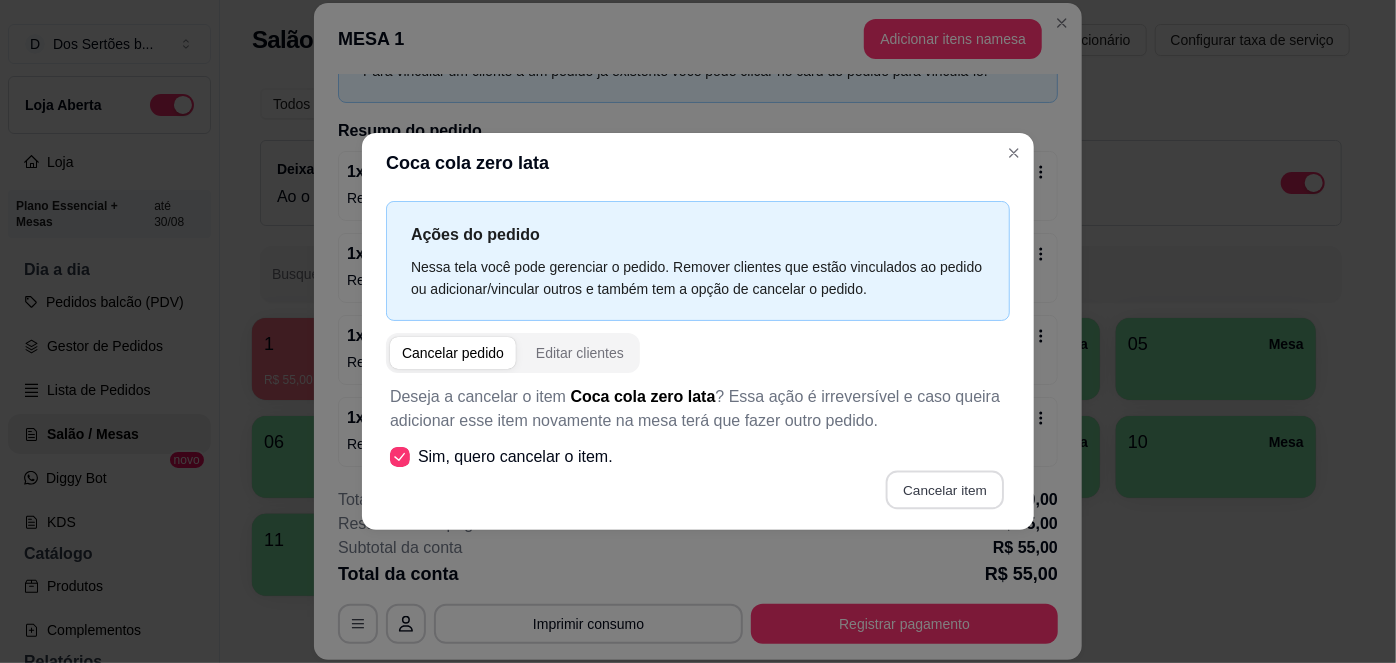 click on "Cancelar item" at bounding box center [944, 489] 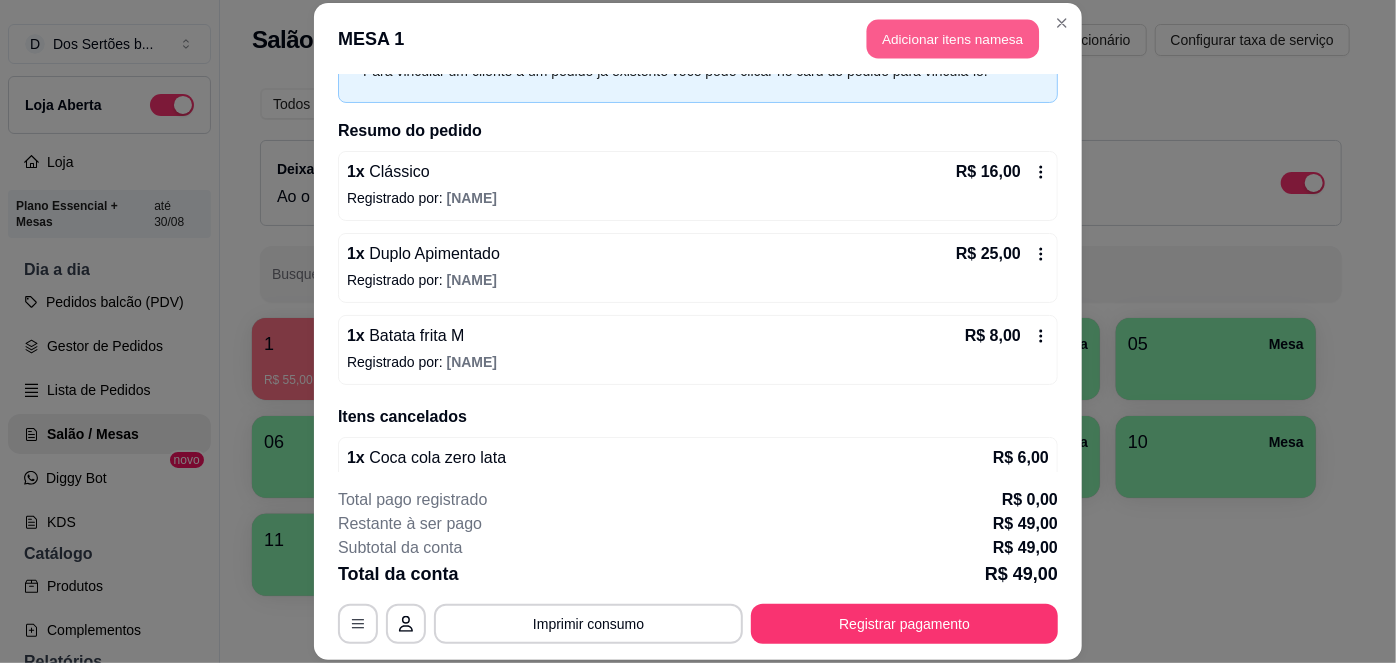 click on "Adicionar itens na  mesa" at bounding box center (953, 39) 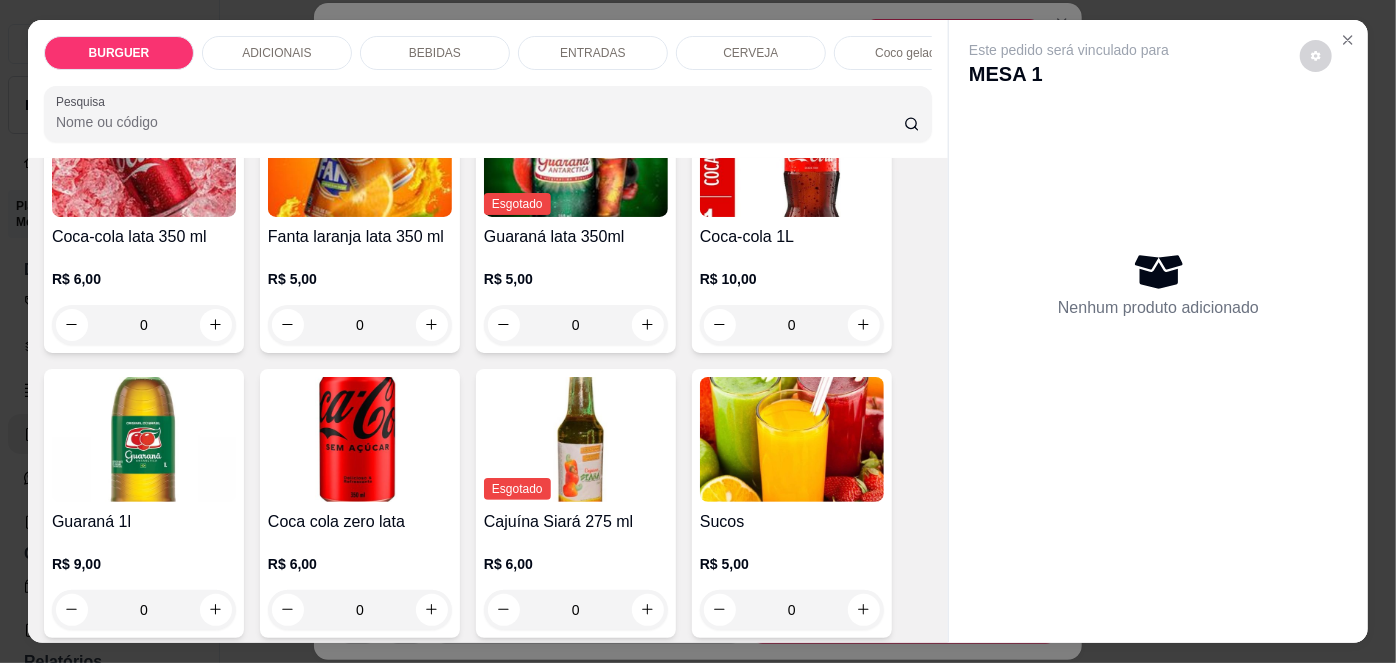 scroll, scrollTop: 1766, scrollLeft: 0, axis: vertical 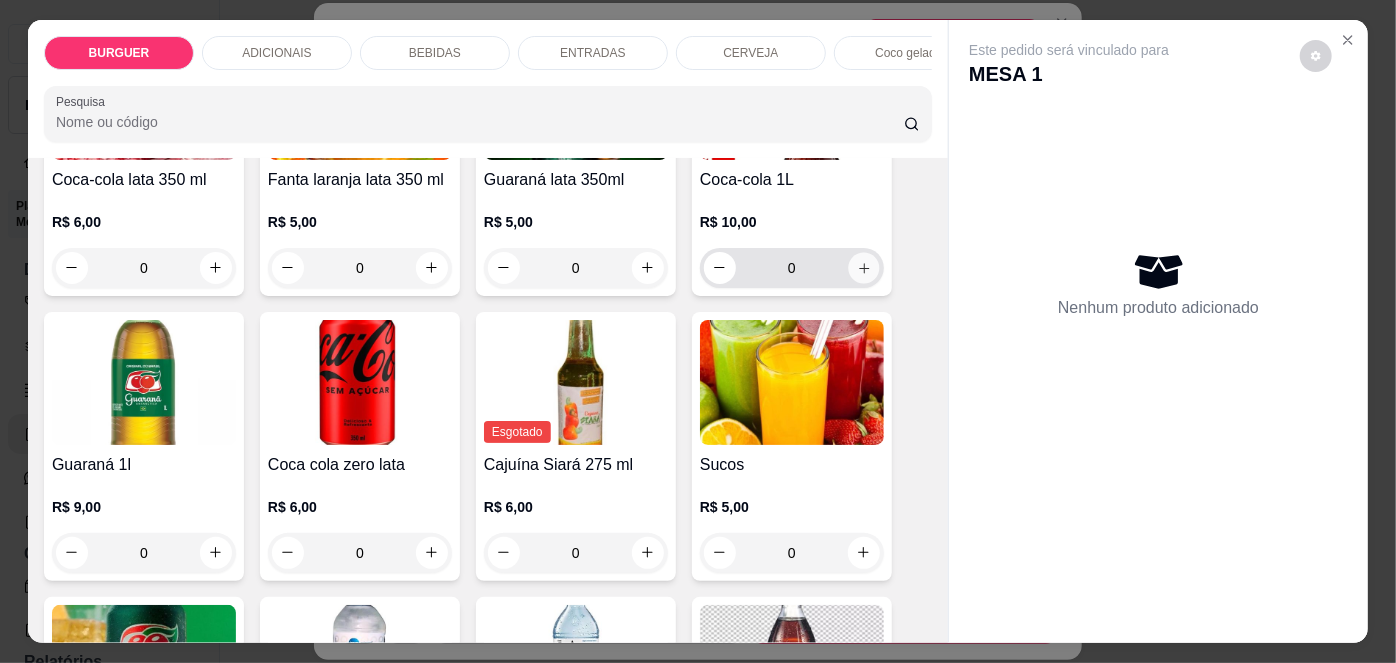 click at bounding box center [863, 267] 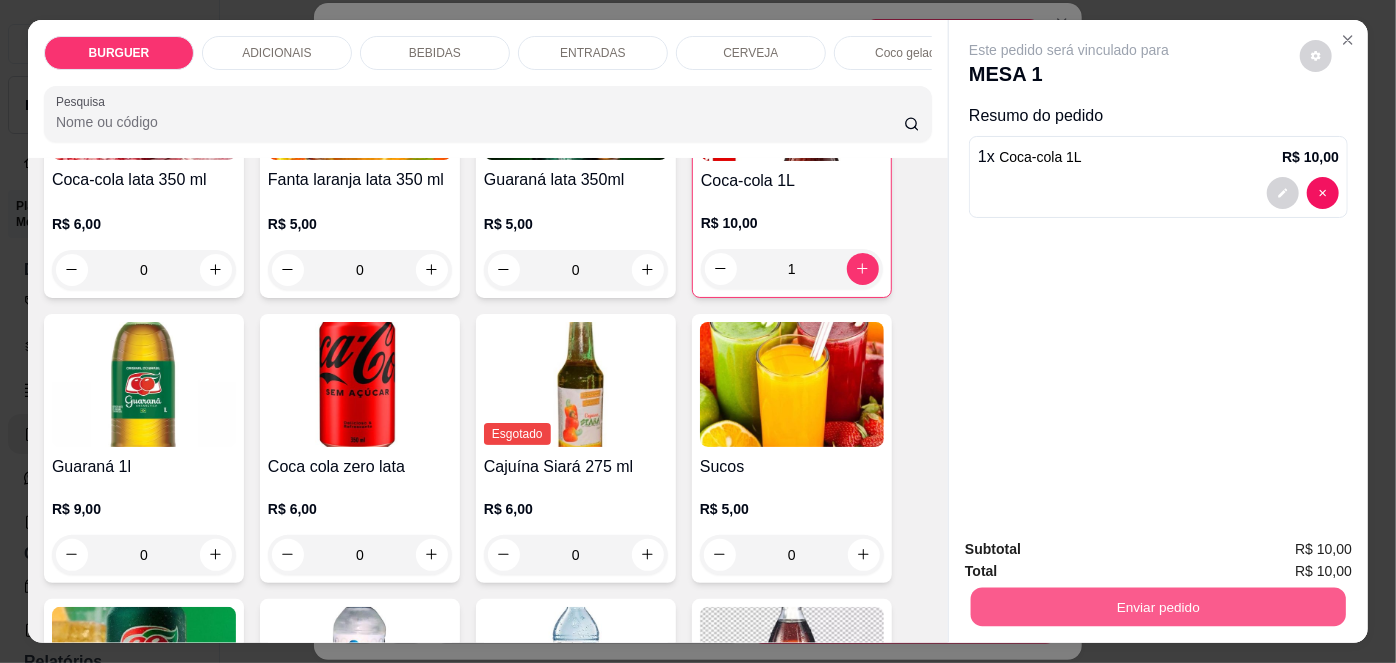 click on "Enviar pedido" at bounding box center (1158, 607) 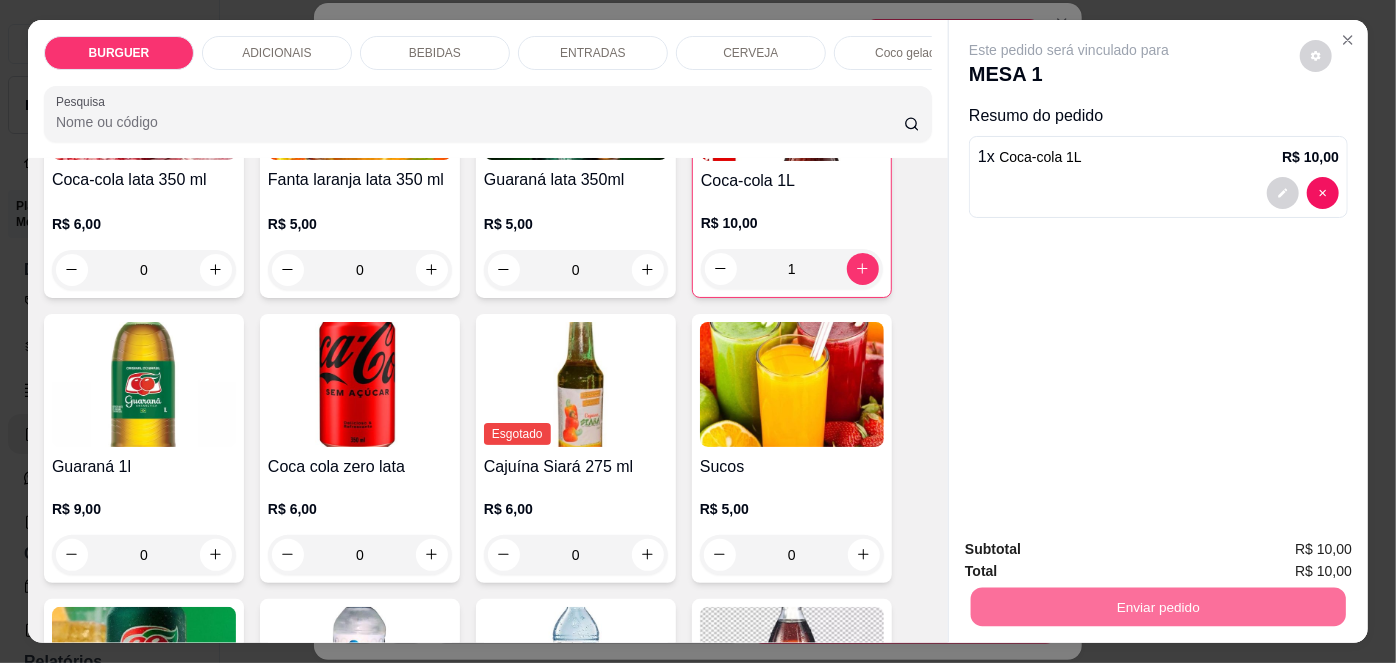 click on "Não registrar e enviar pedido" at bounding box center [1093, 551] 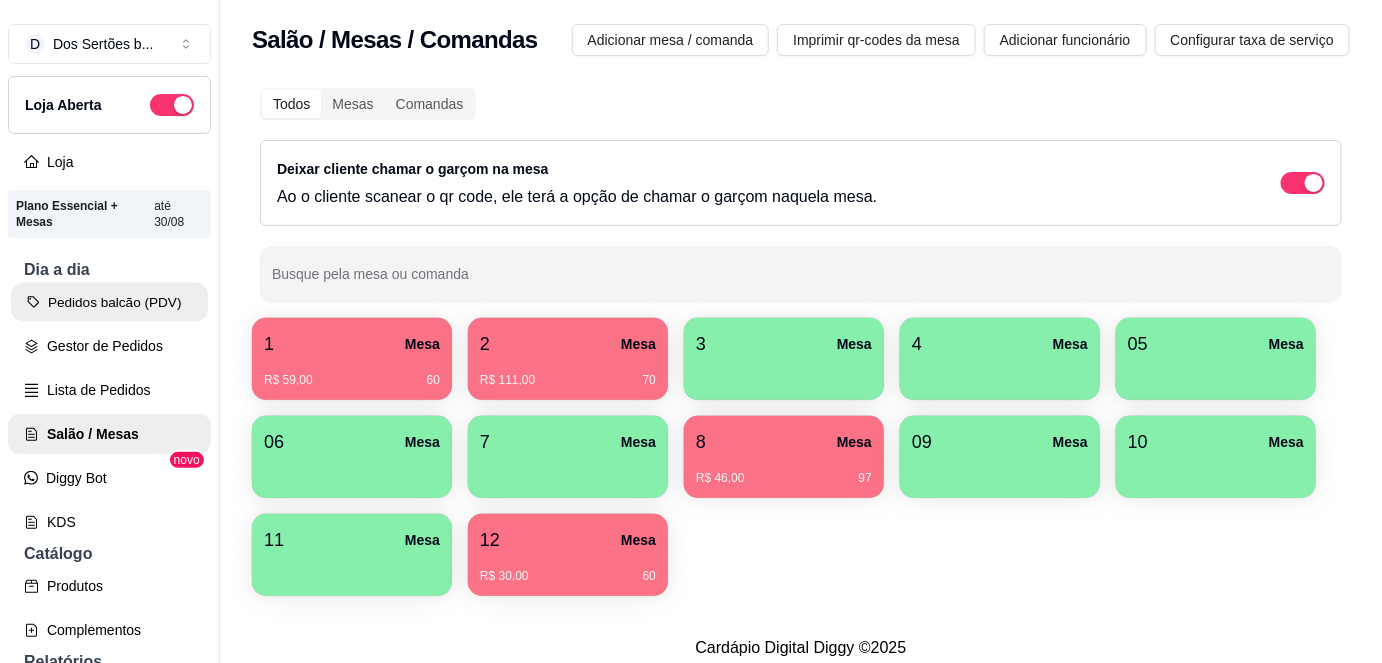 click on "Pedidos balcão (PDV)" at bounding box center (109, 302) 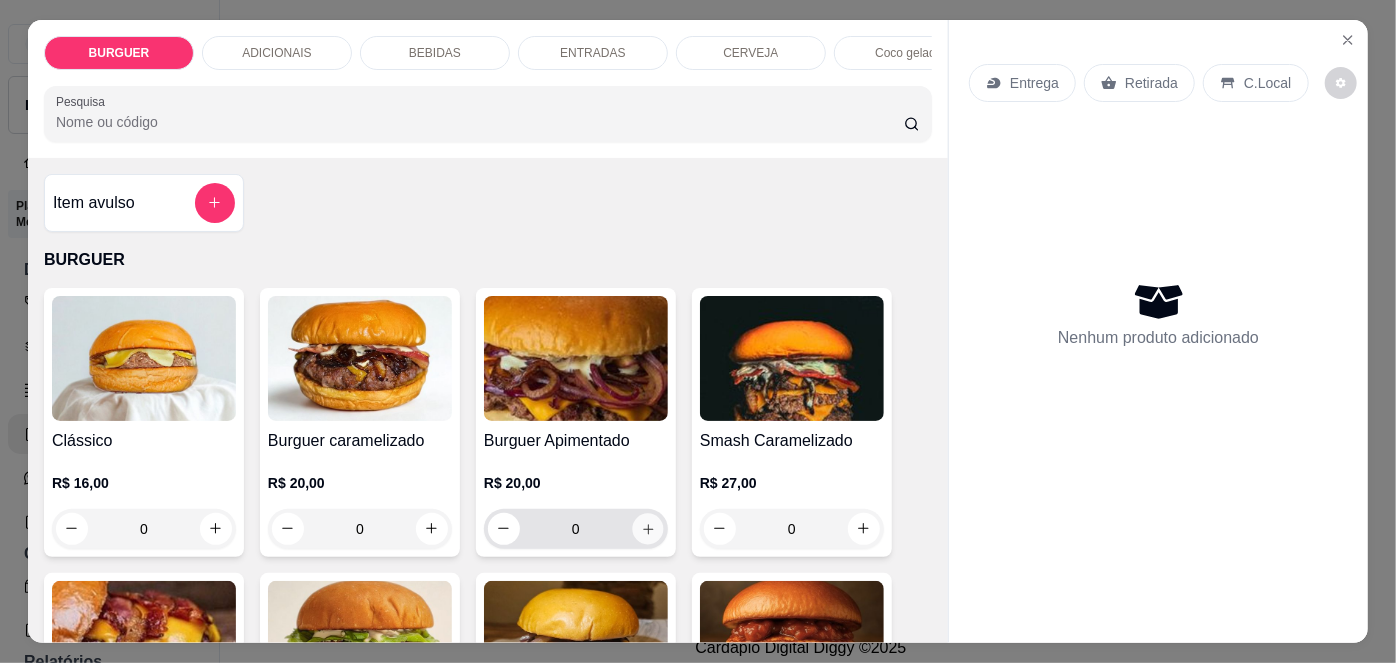 click at bounding box center [647, 528] 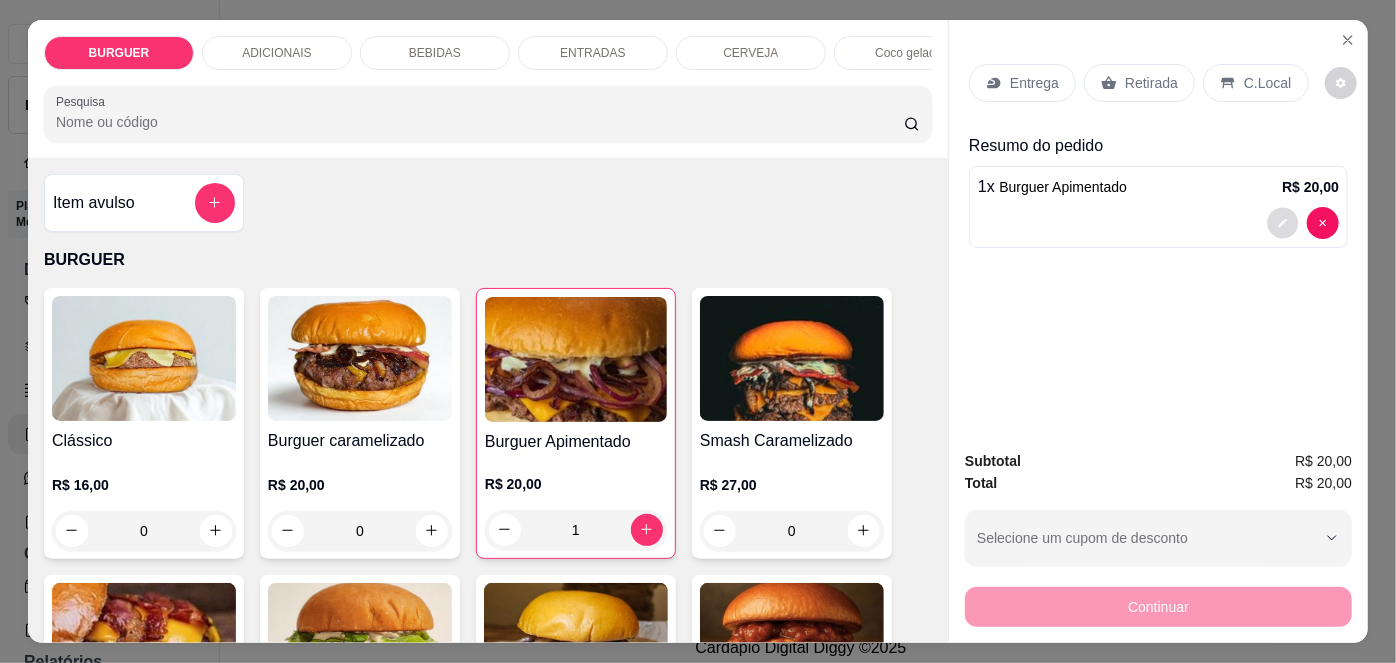 click at bounding box center (1283, 222) 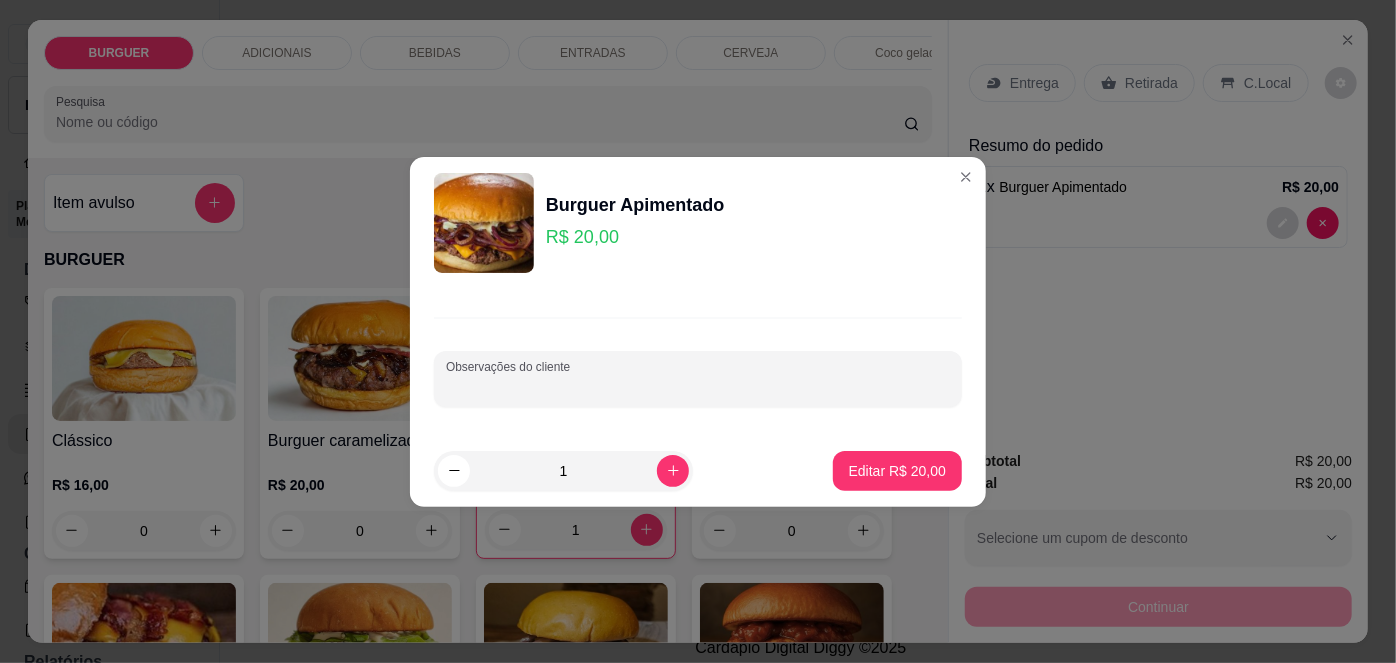 click on "Observações do cliente" at bounding box center [698, 387] 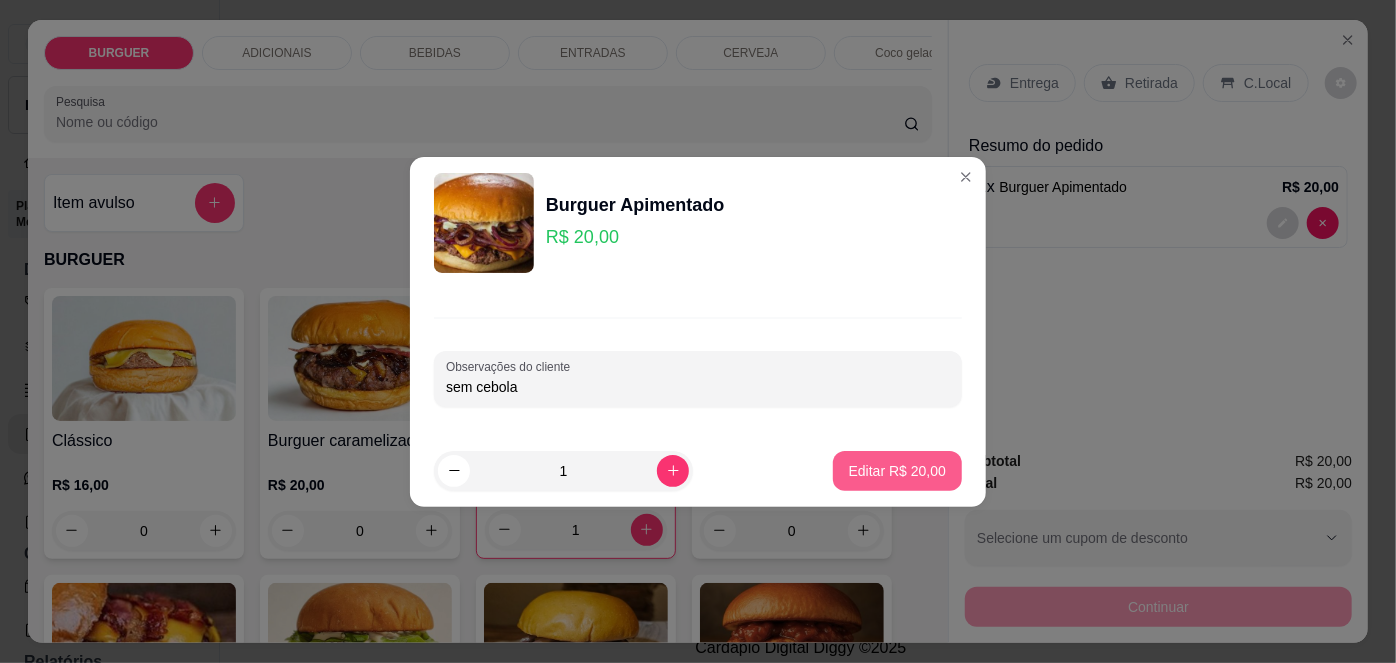 type on "sem cebola" 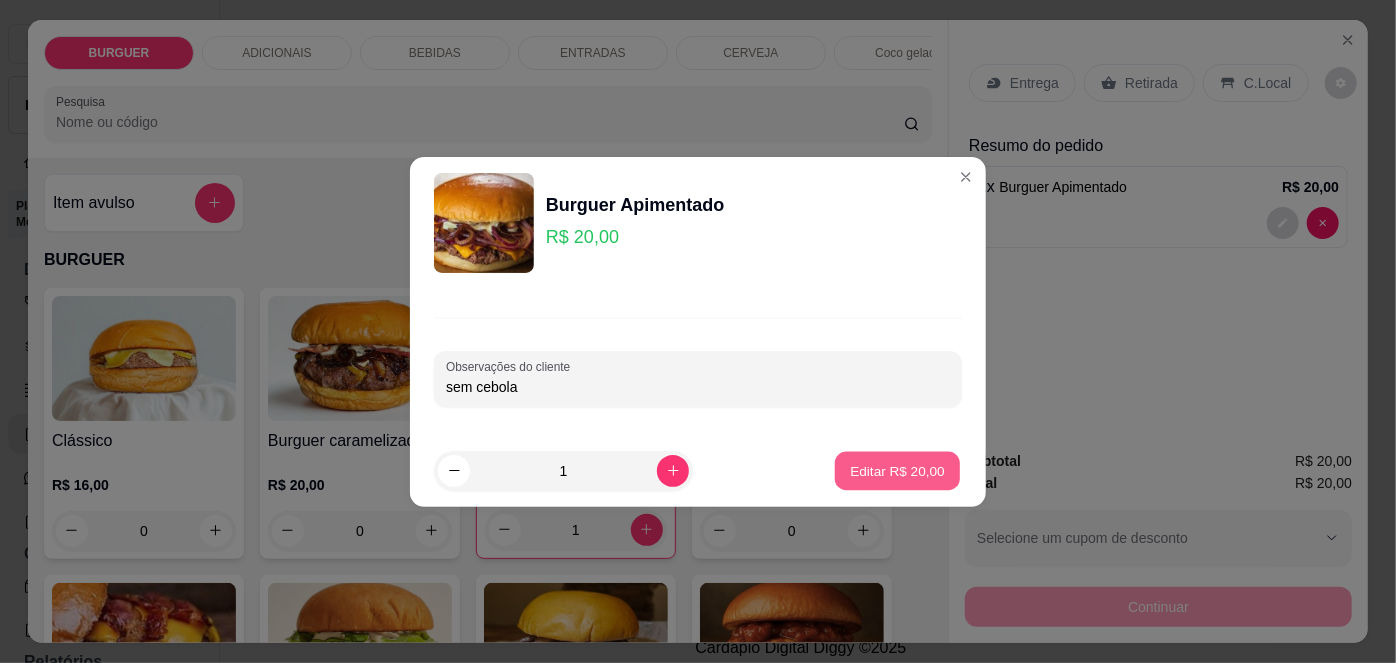 click on "Editar   R$ 20,00" at bounding box center [897, 470] 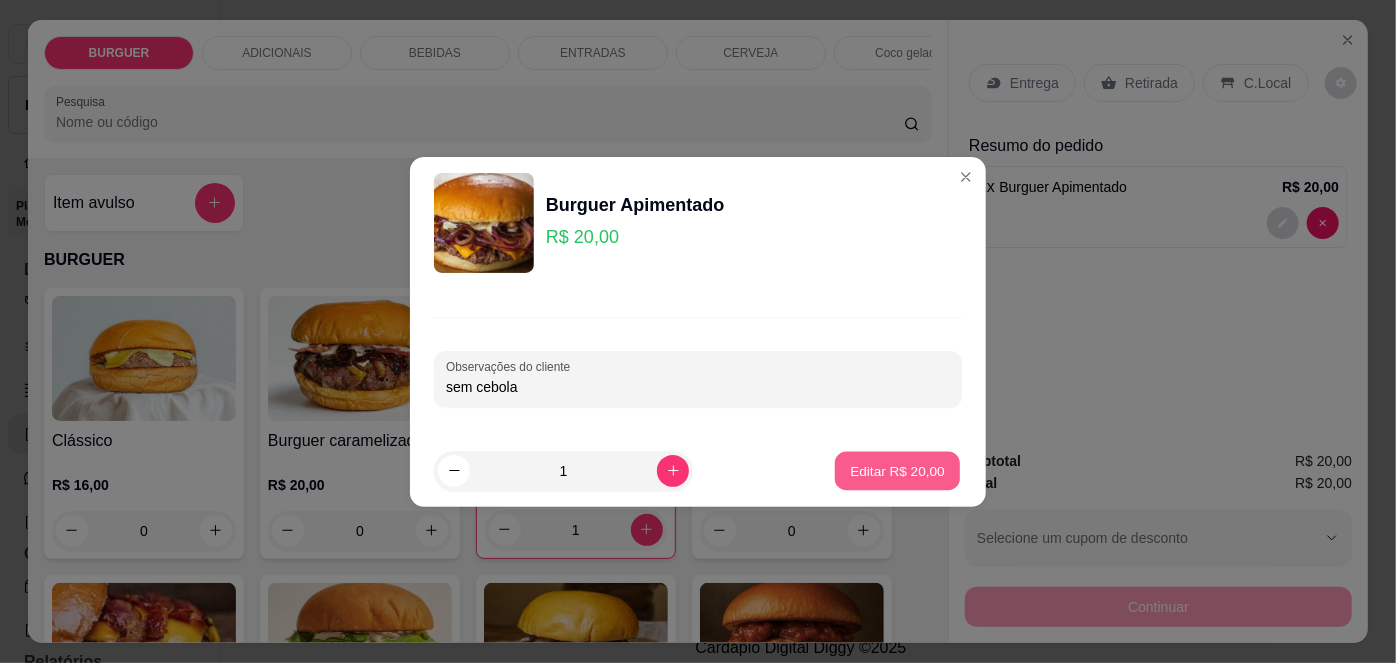 type on "0" 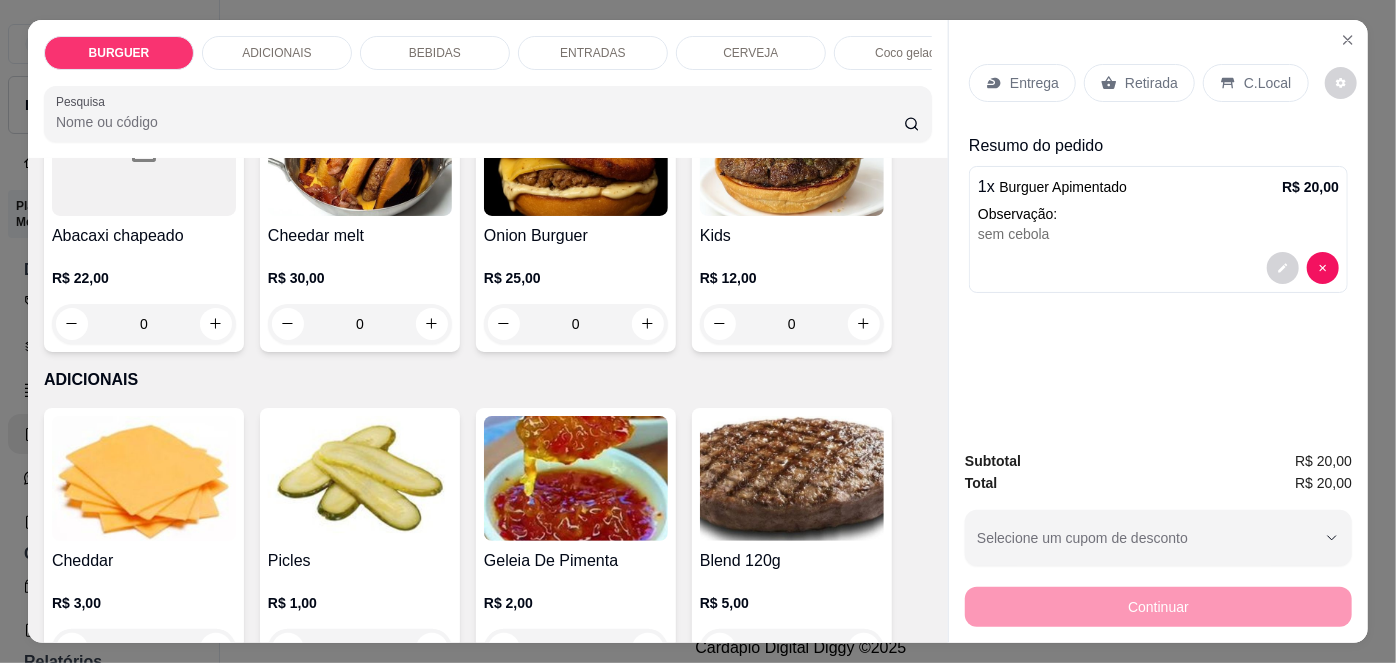 scroll, scrollTop: 867, scrollLeft: 0, axis: vertical 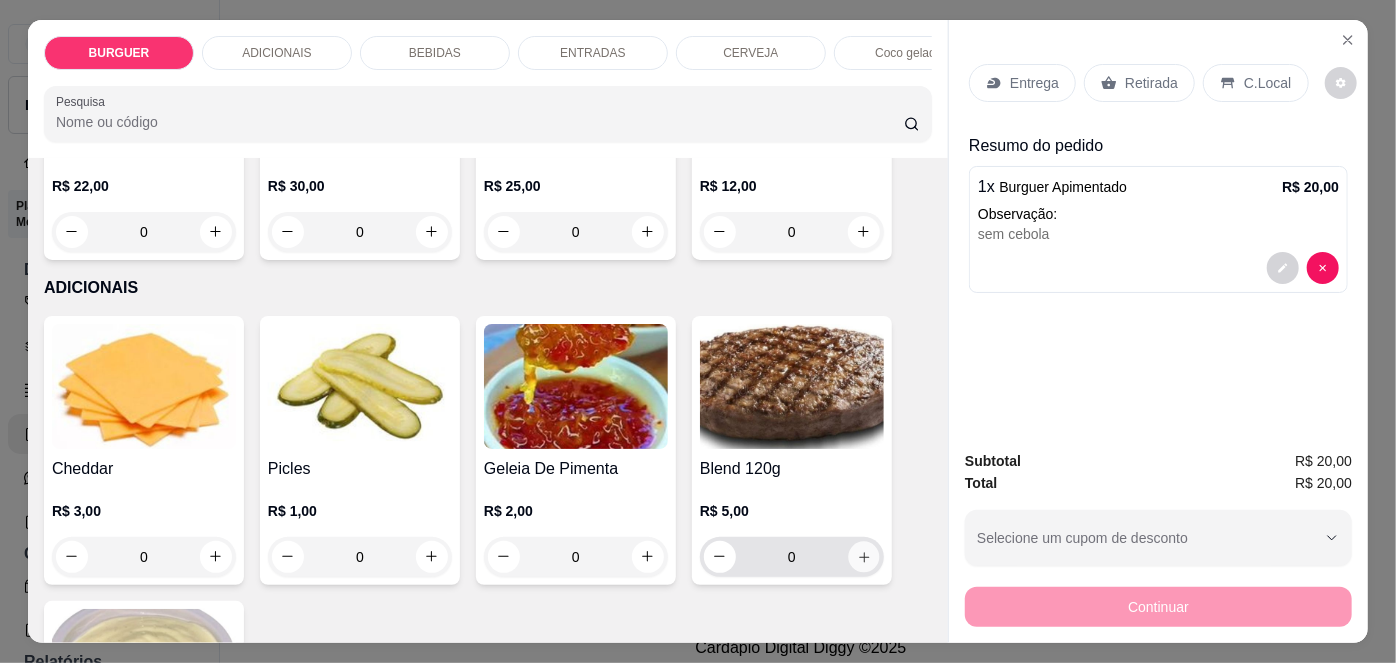 click 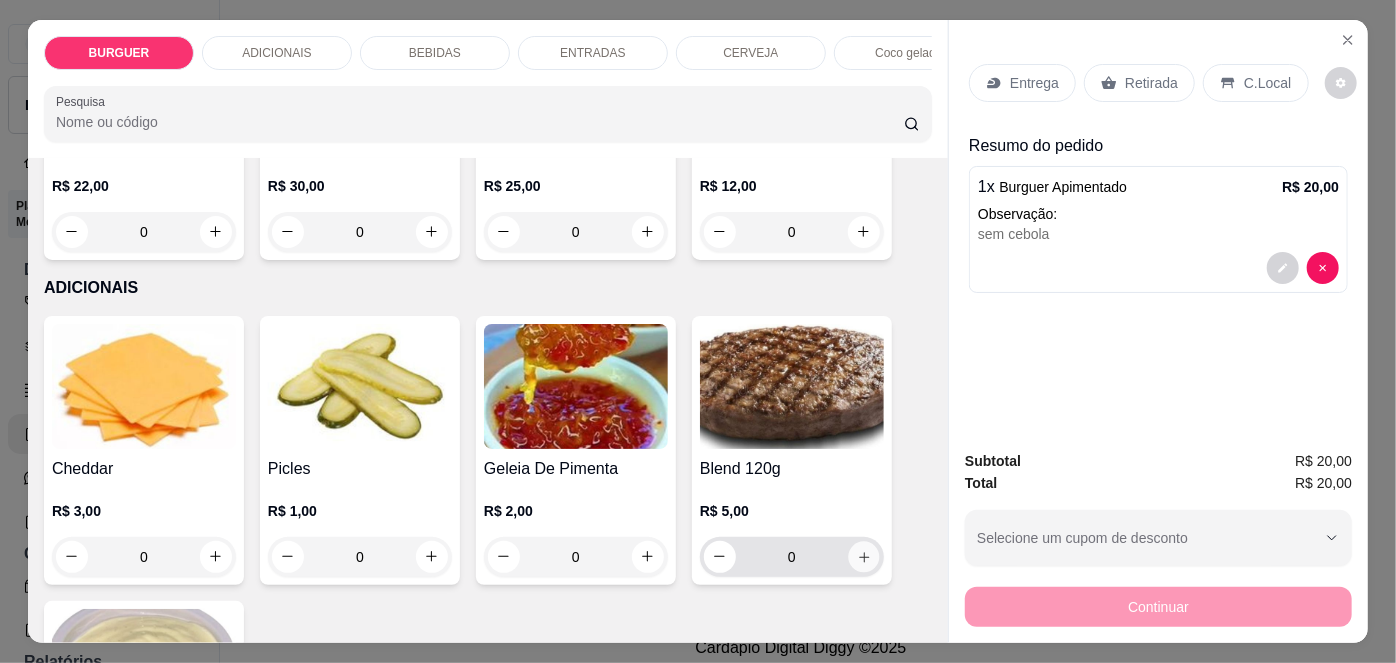 type on "1" 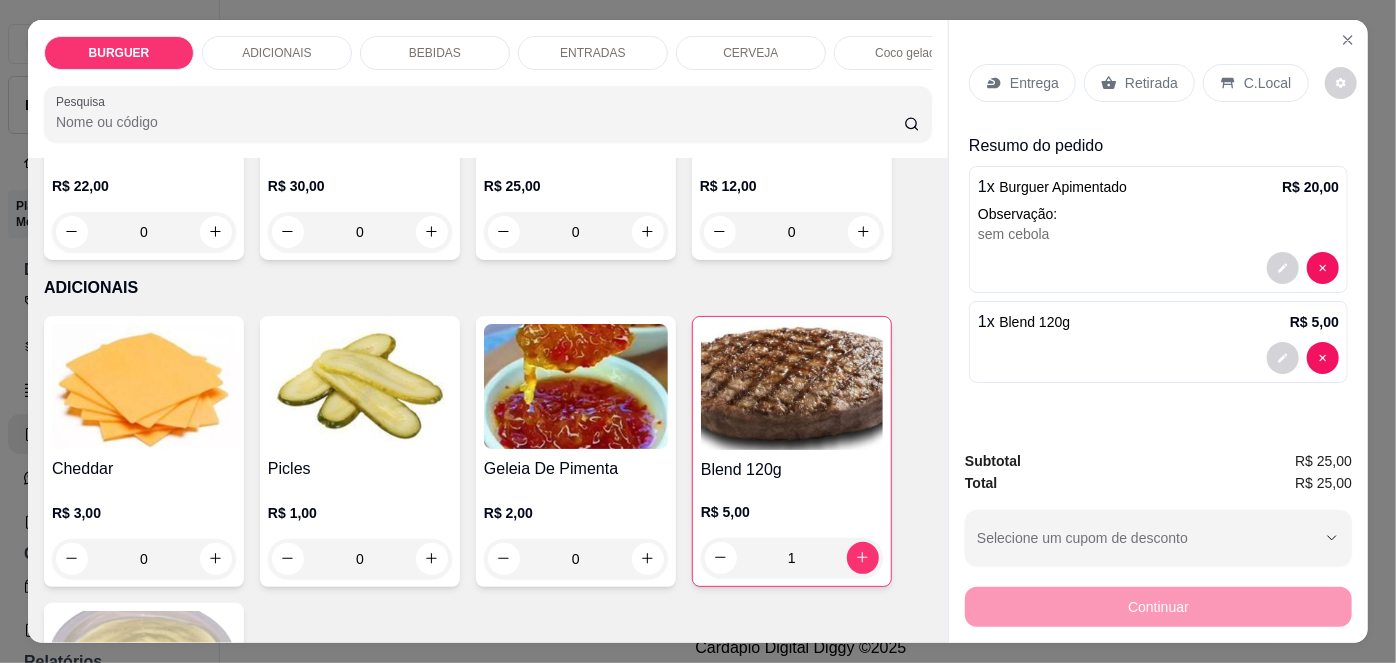 click on "Retirada" at bounding box center (1151, 83) 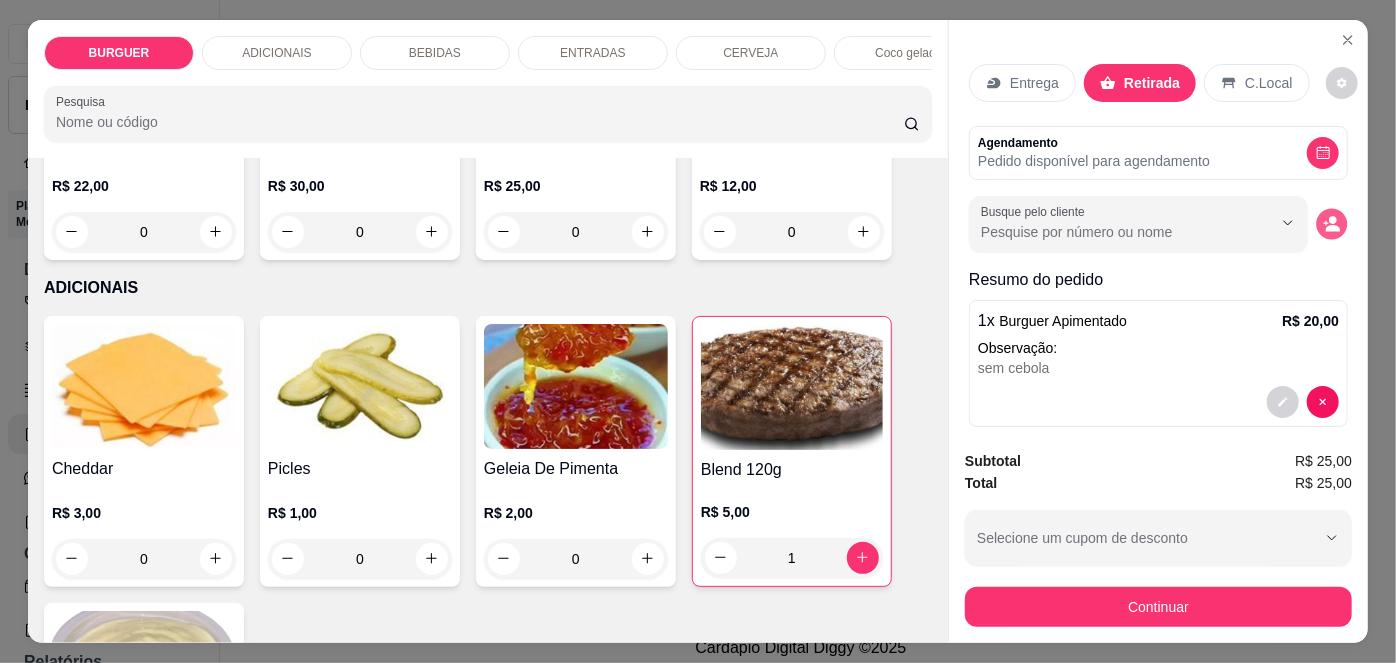 click 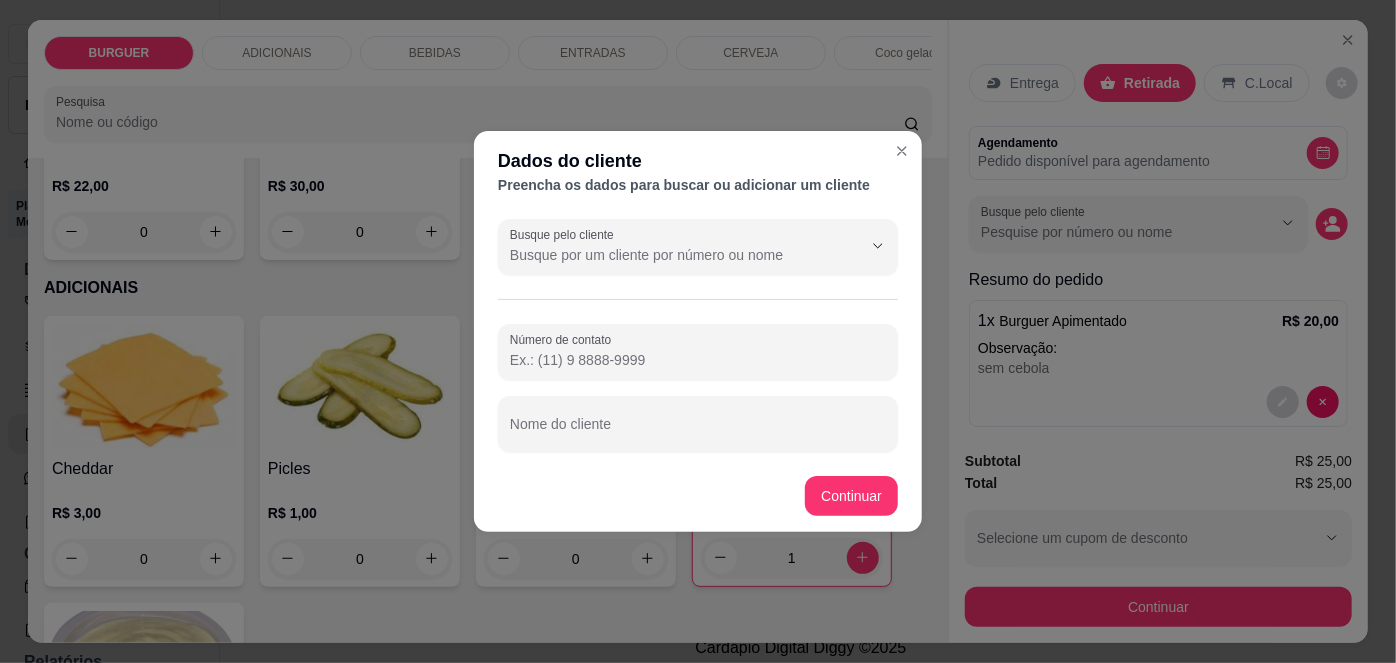 click on "Número de contato" at bounding box center [698, 360] 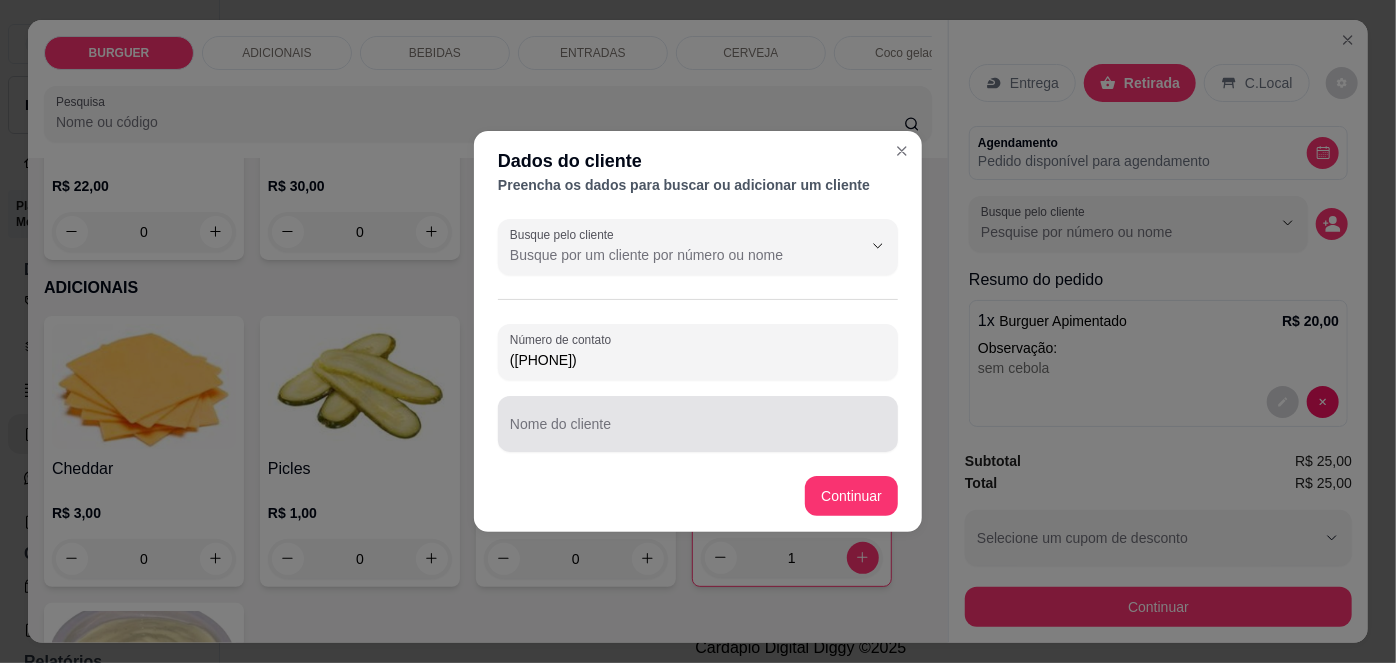 type on "(86) 9443-1824" 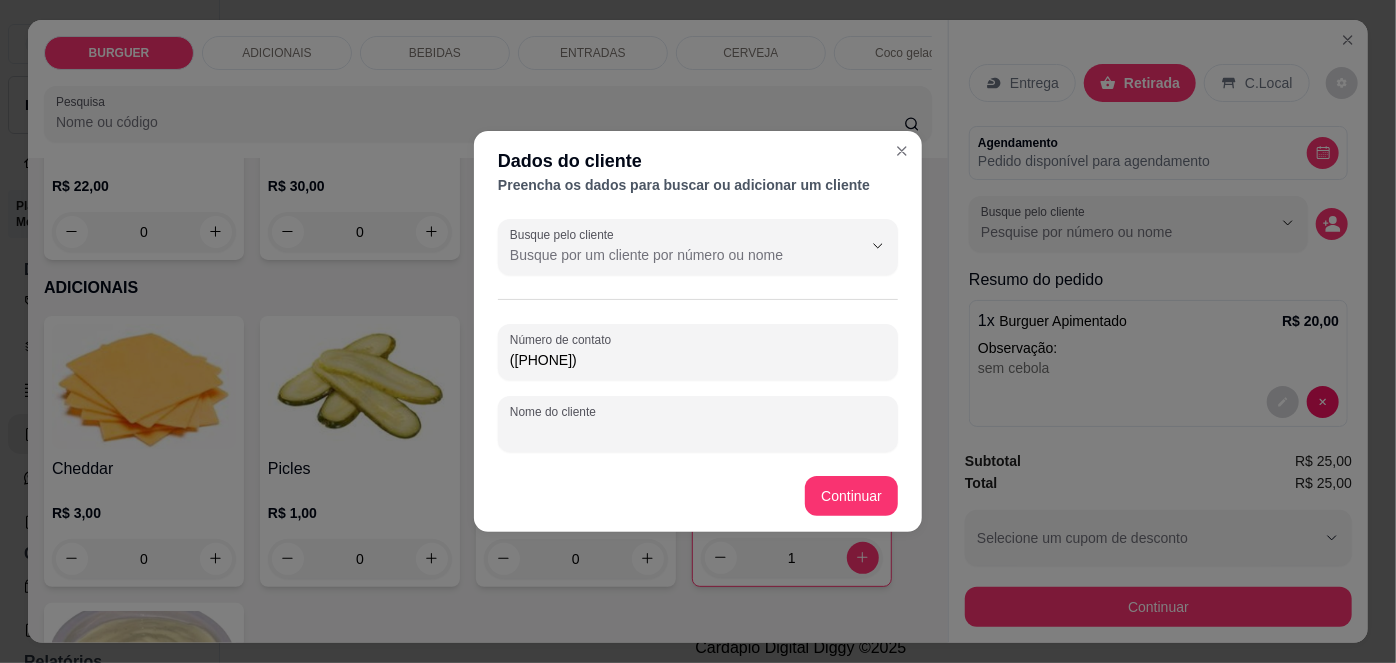 click on "Nome do cliente" at bounding box center (698, 432) 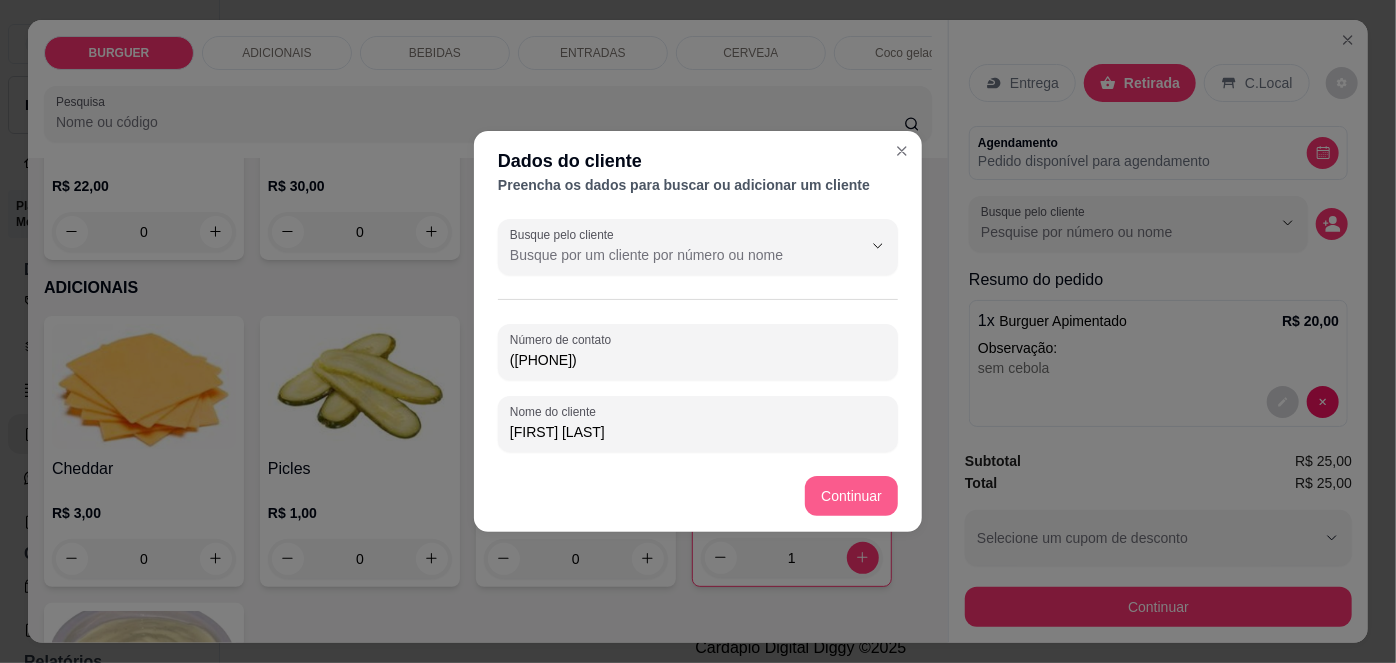 type on "Maria Íris" 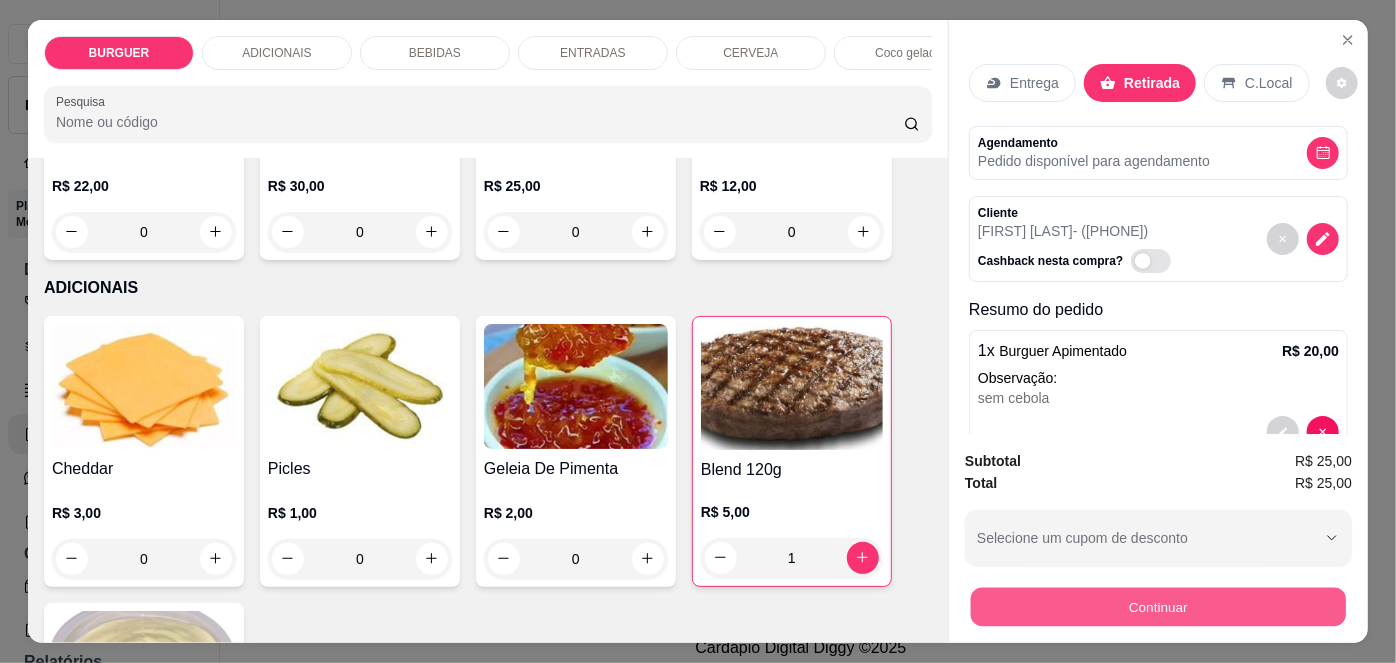 click on "Continuar" at bounding box center [1158, 607] 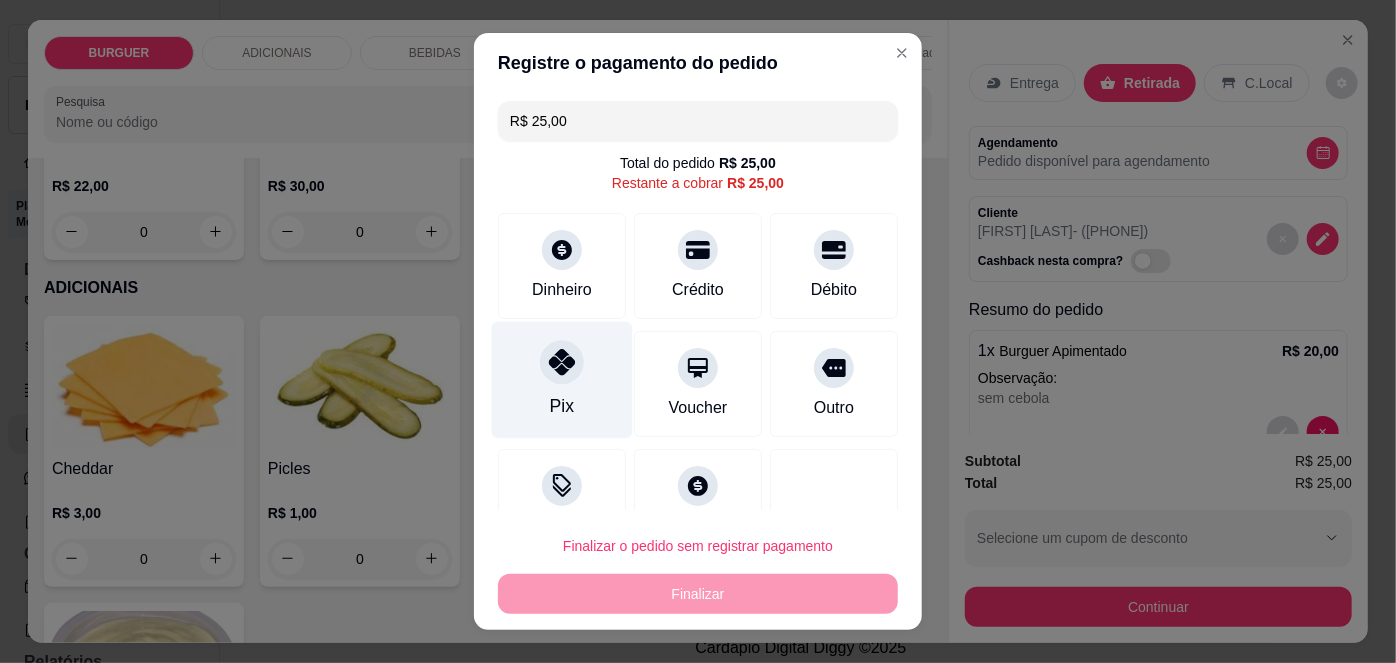 click on "Pix" at bounding box center [562, 380] 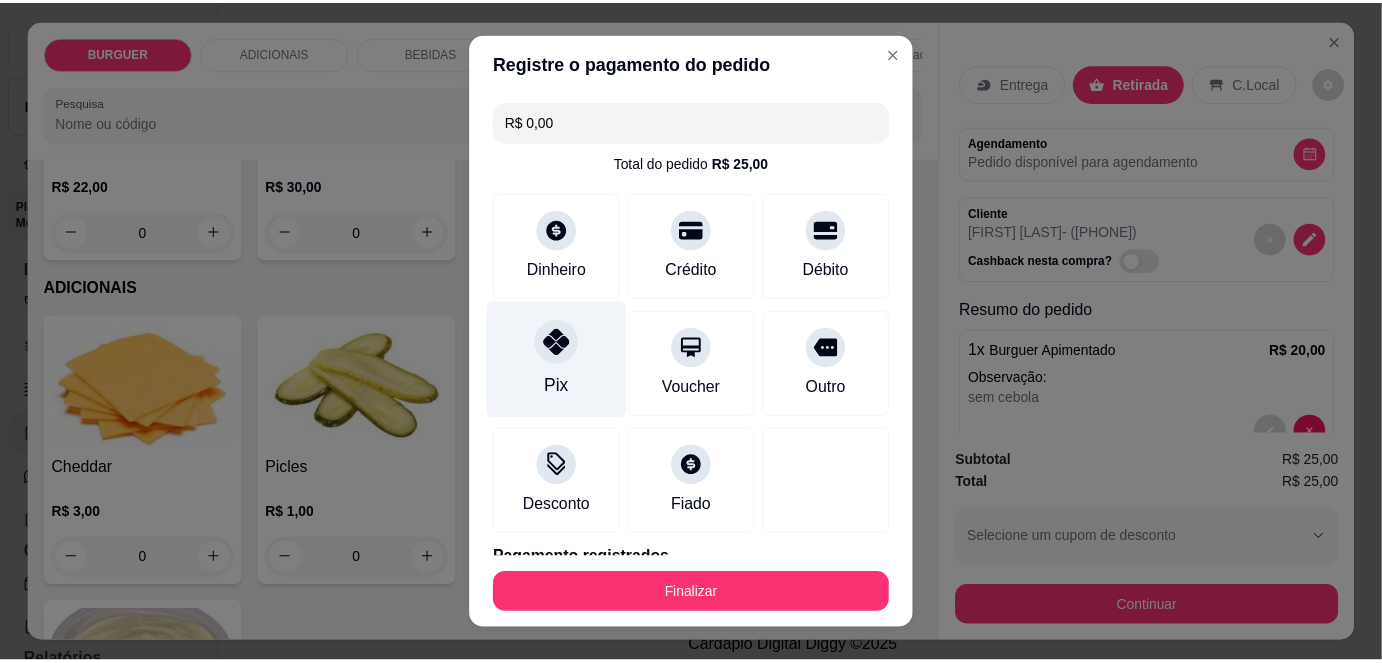 scroll, scrollTop: 88, scrollLeft: 0, axis: vertical 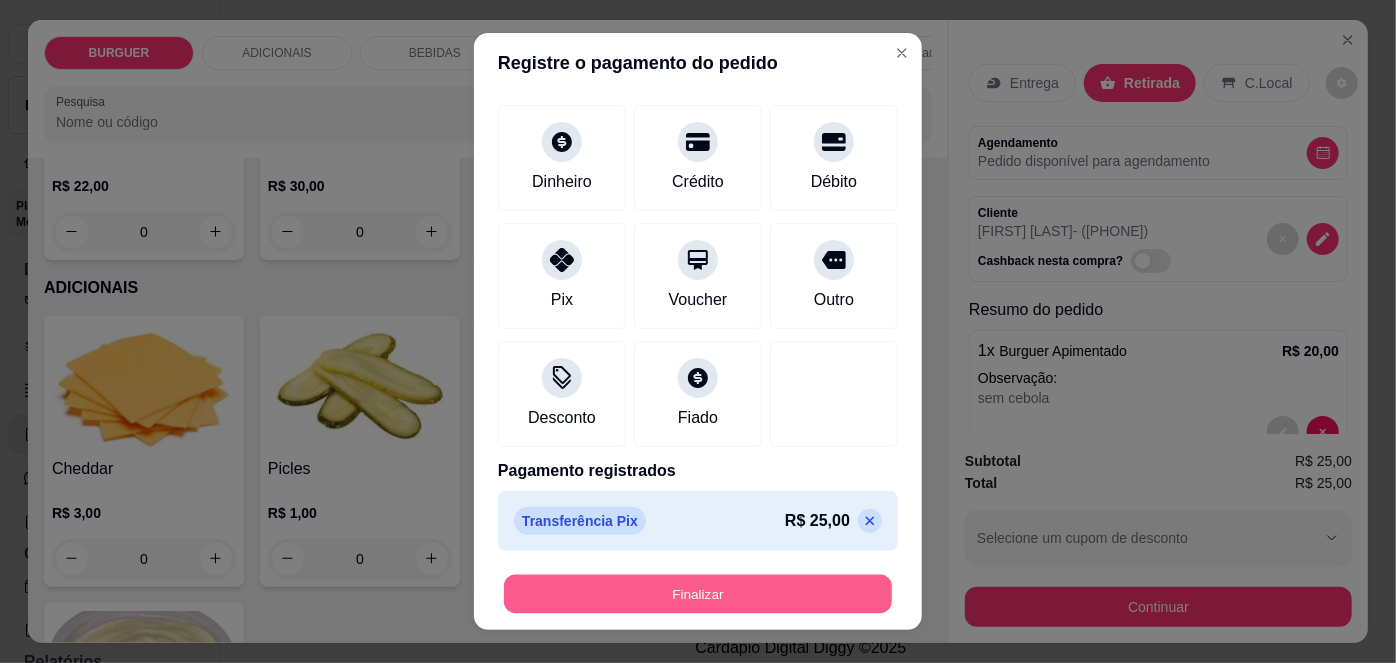 click on "Finalizar" at bounding box center [698, 593] 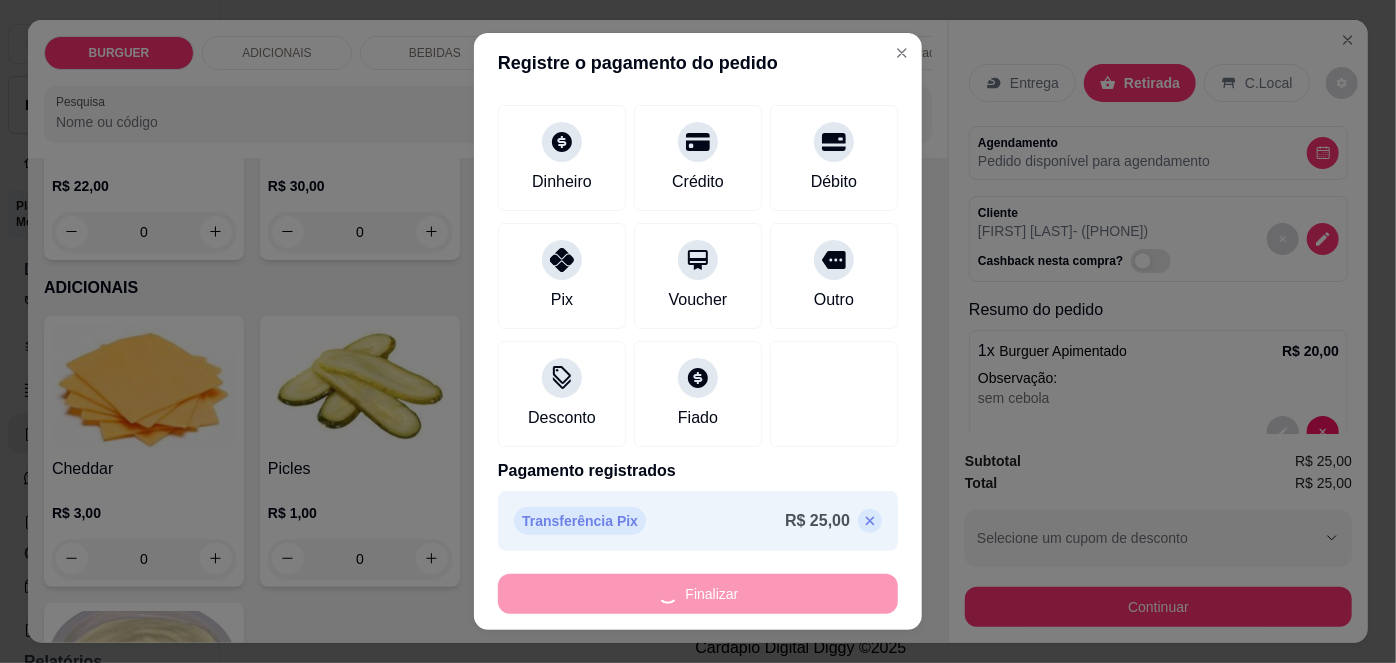 type on "0" 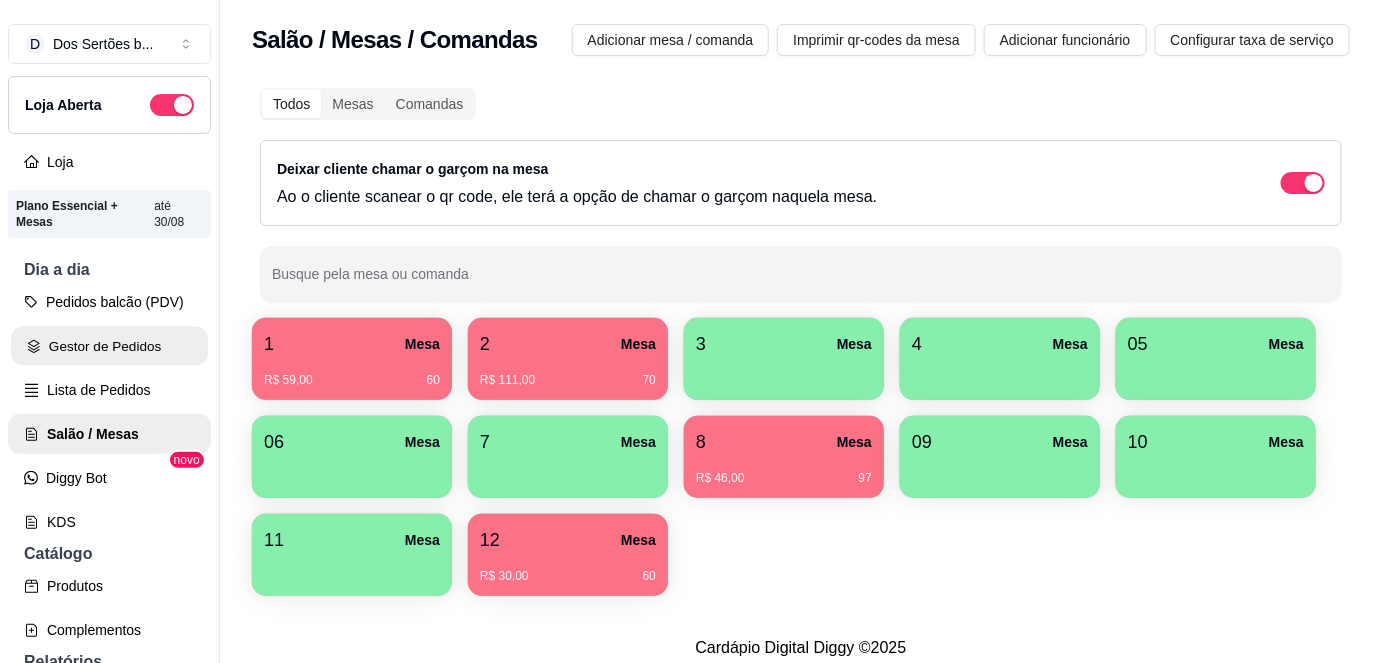 click on "Gestor de Pedidos" at bounding box center [109, 346] 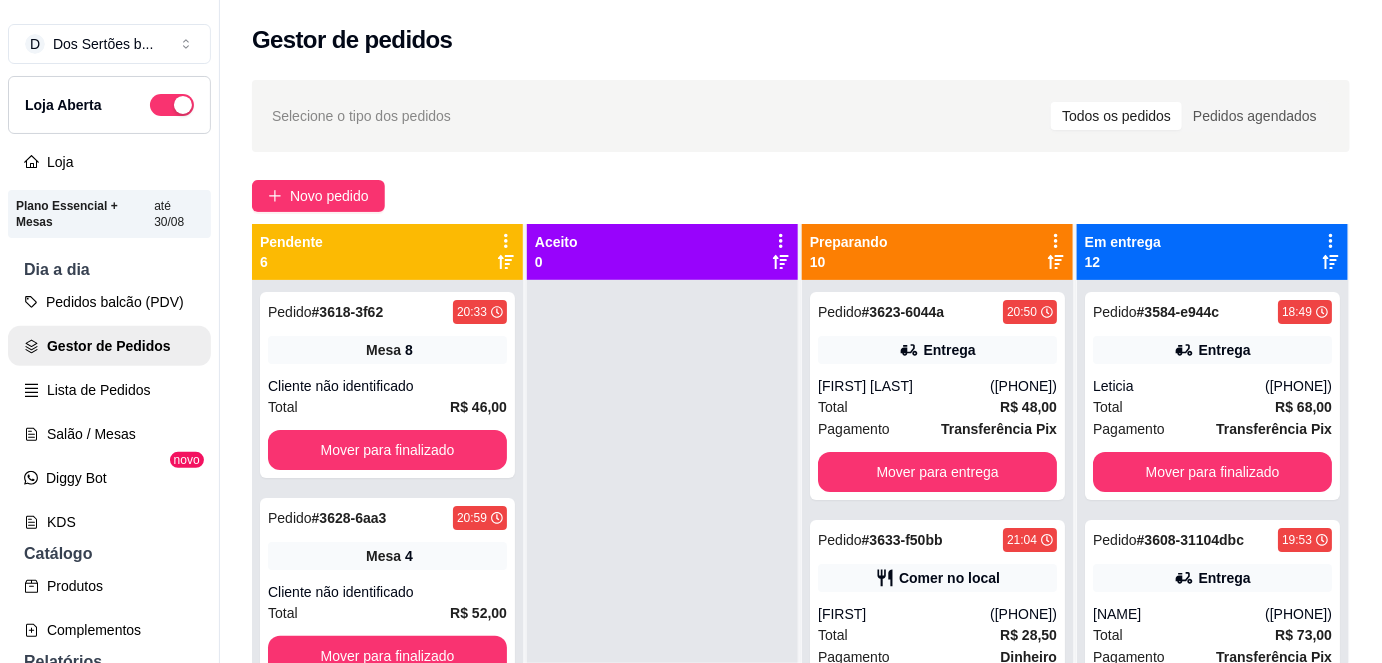 scroll, scrollTop: 56, scrollLeft: 0, axis: vertical 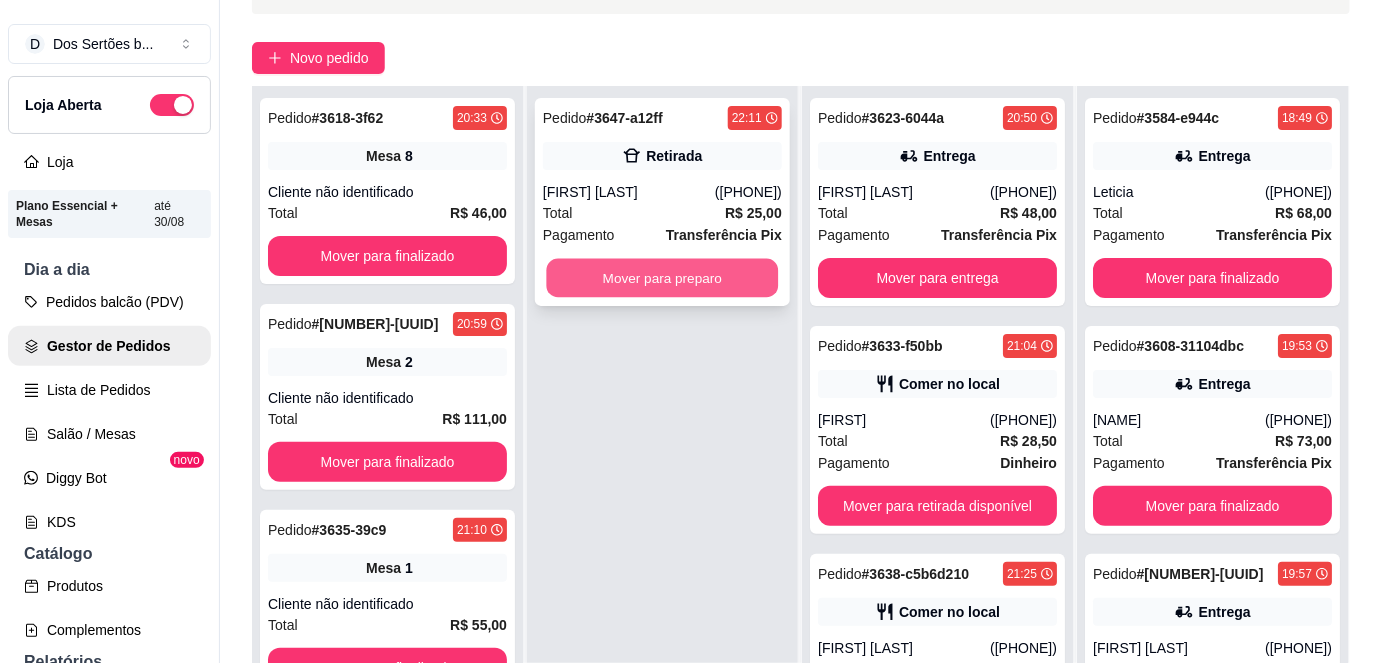 click on "Mover para preparo" at bounding box center [663, 278] 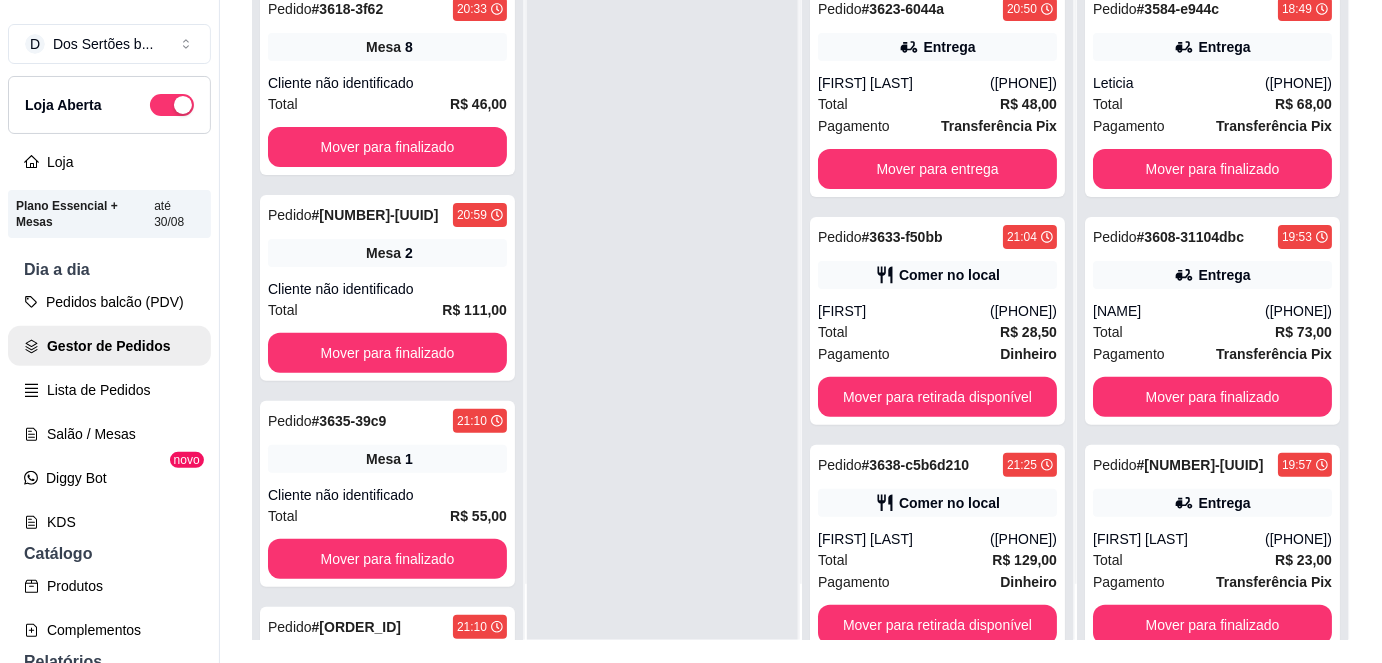 scroll, scrollTop: 248, scrollLeft: 0, axis: vertical 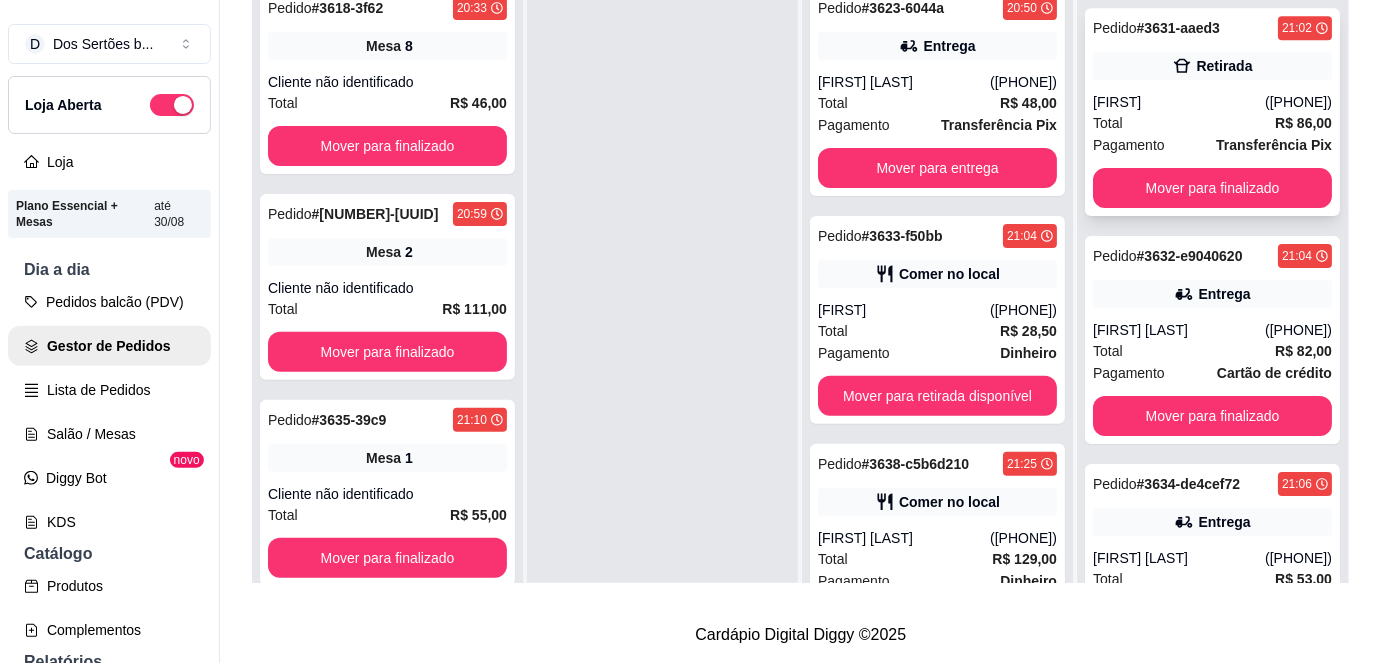 click on "Total R$ 86,00" at bounding box center (1212, 123) 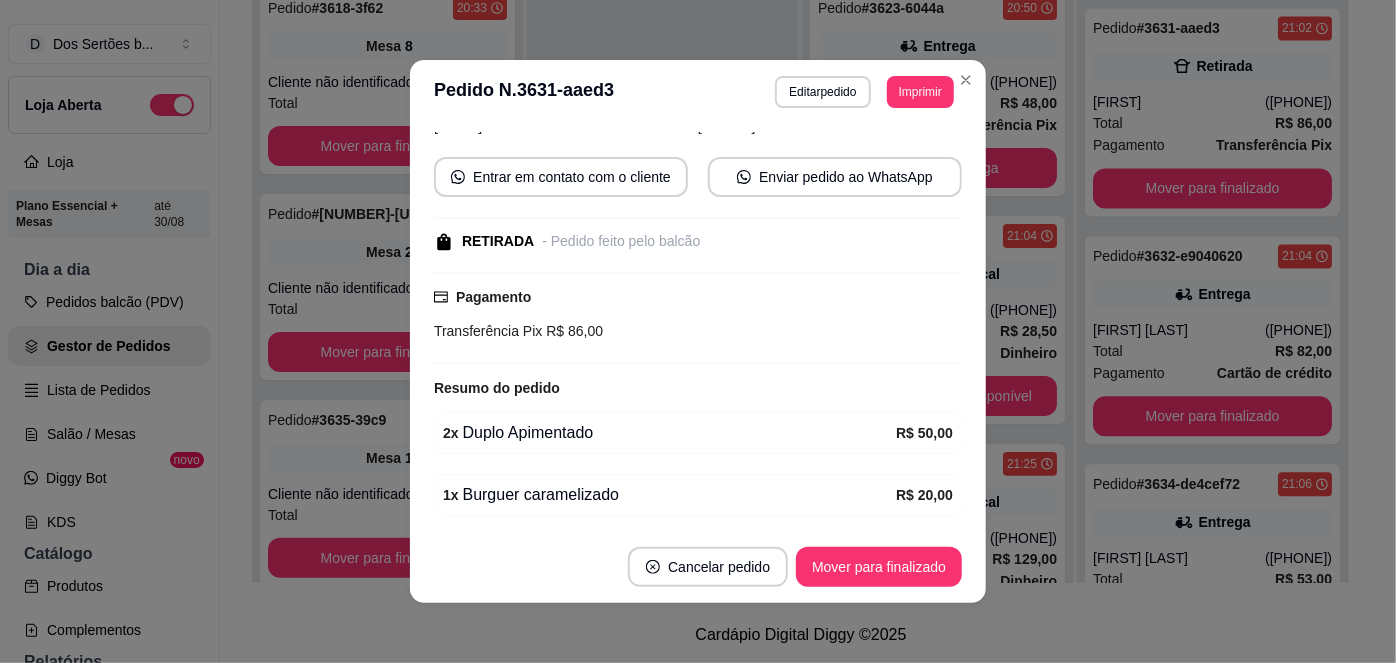 scroll, scrollTop: 160, scrollLeft: 0, axis: vertical 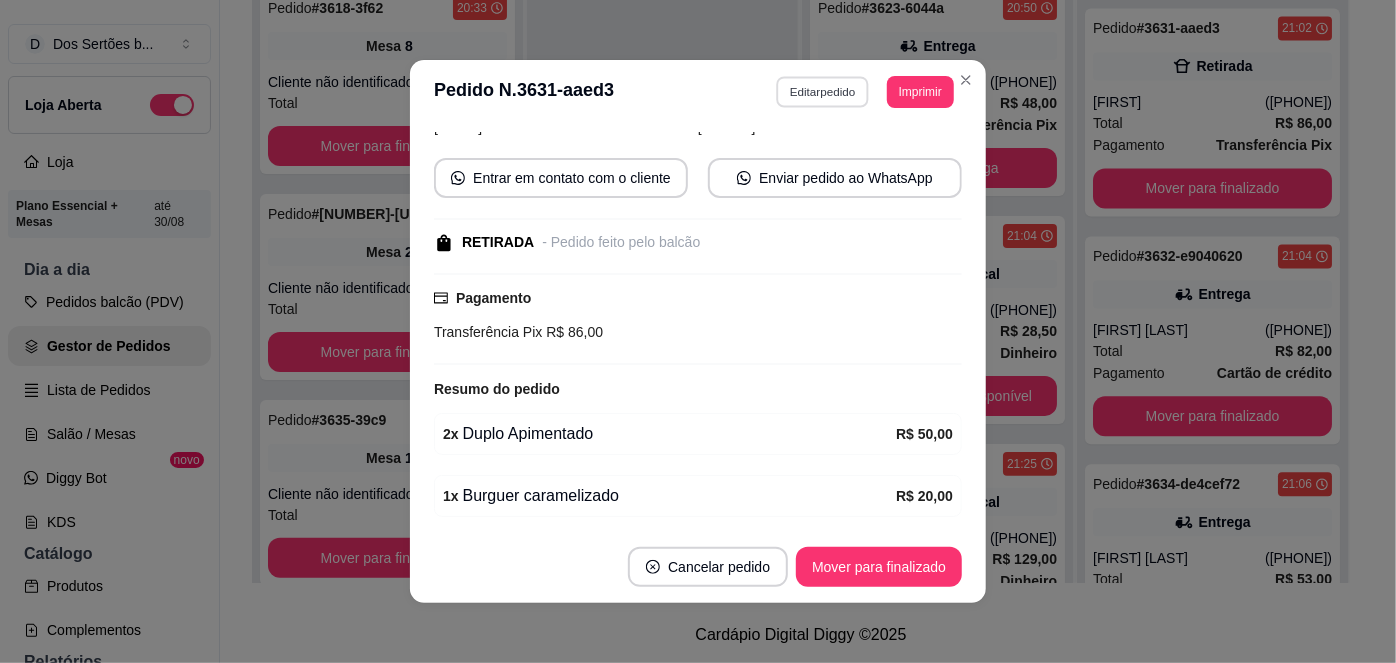 click on "Editar  pedido" at bounding box center (823, 91) 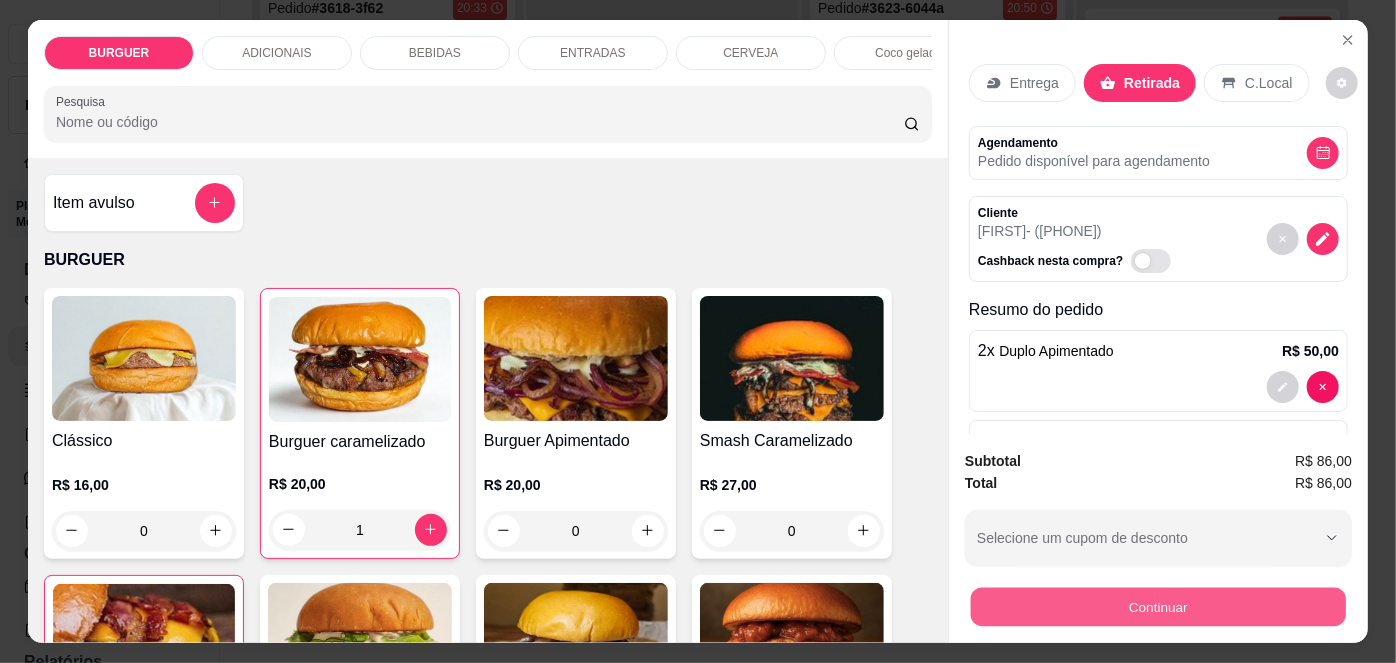 click on "Continuar" at bounding box center (1158, 607) 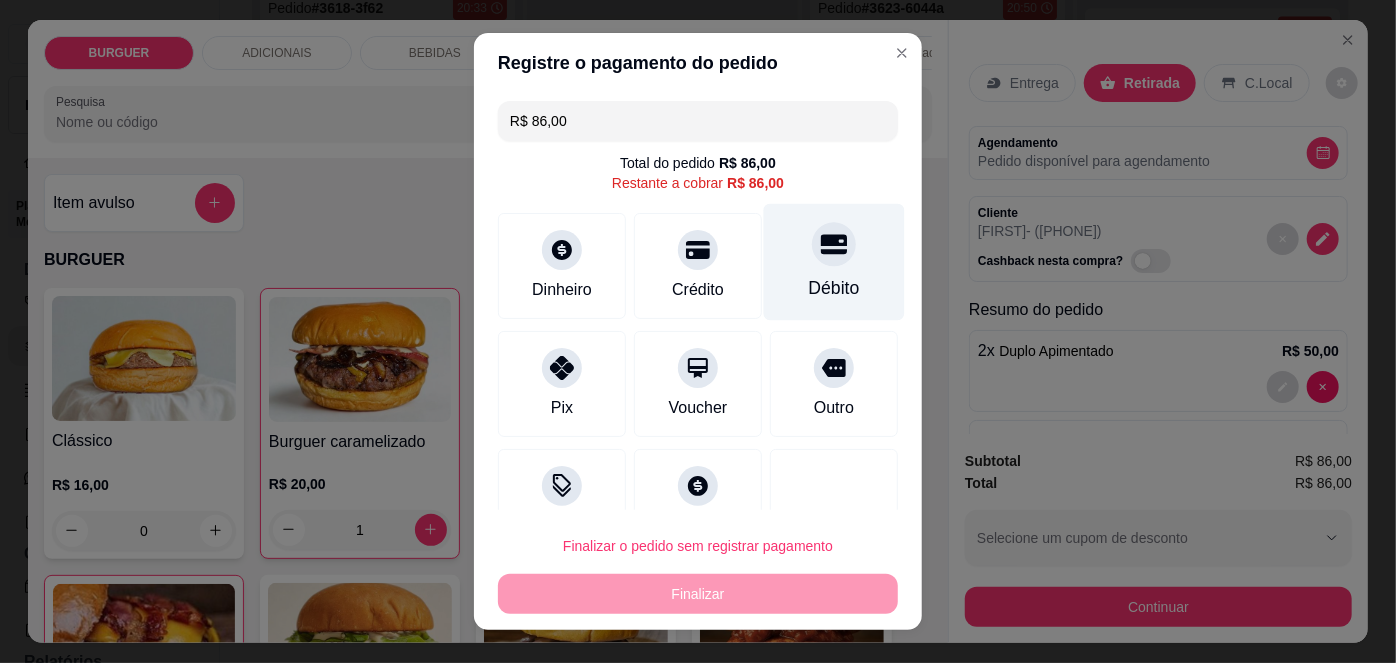 click on "Débito" at bounding box center (834, 288) 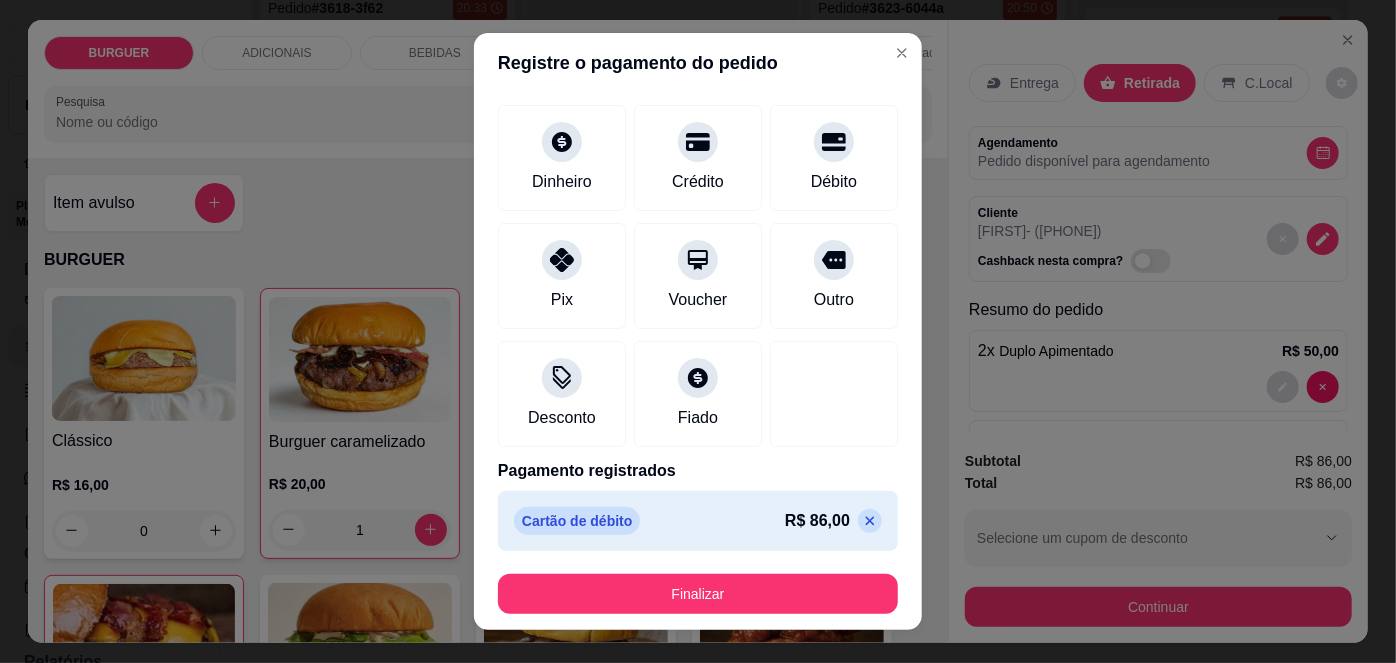 scroll, scrollTop: 87, scrollLeft: 0, axis: vertical 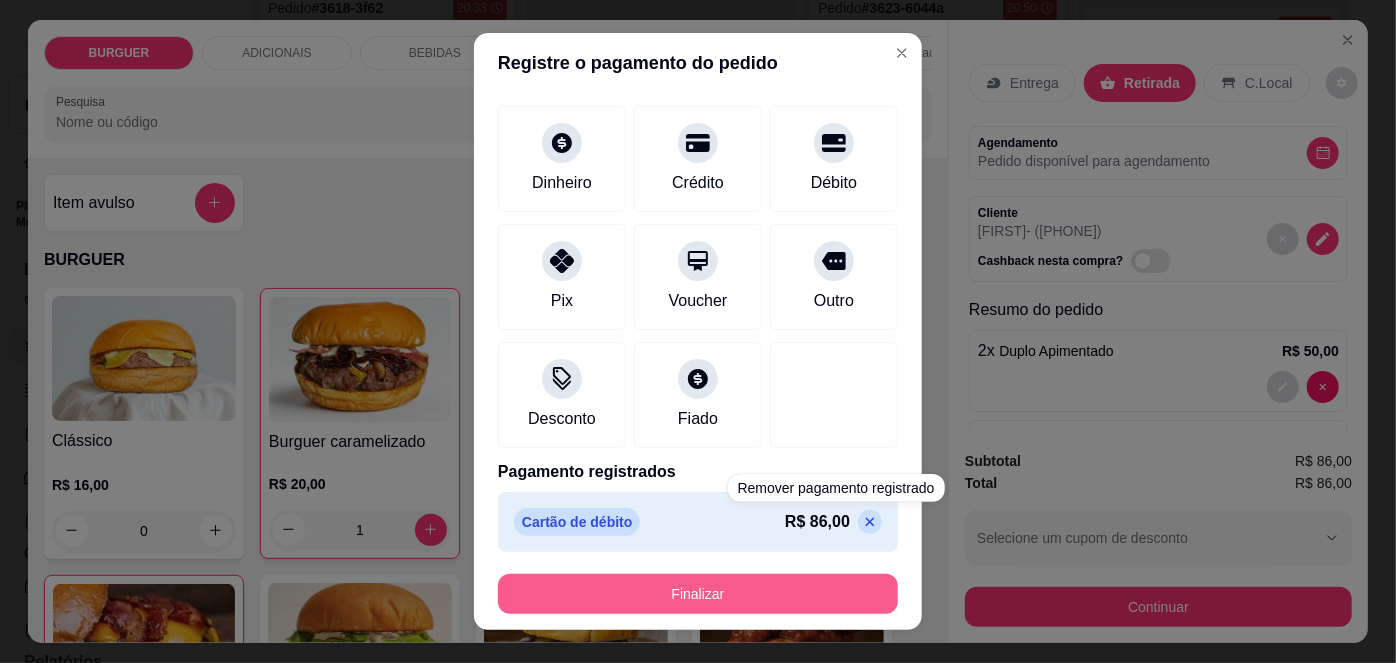 click on "Finalizar" at bounding box center [698, 594] 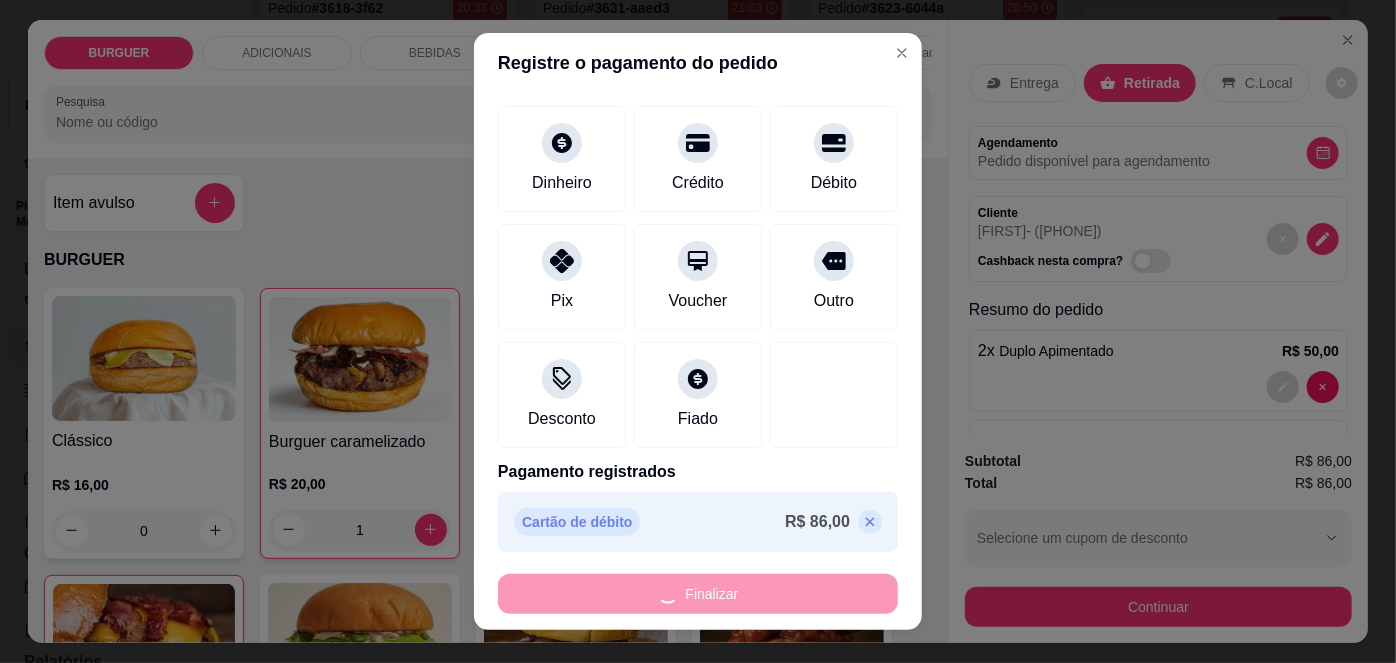 type on "0" 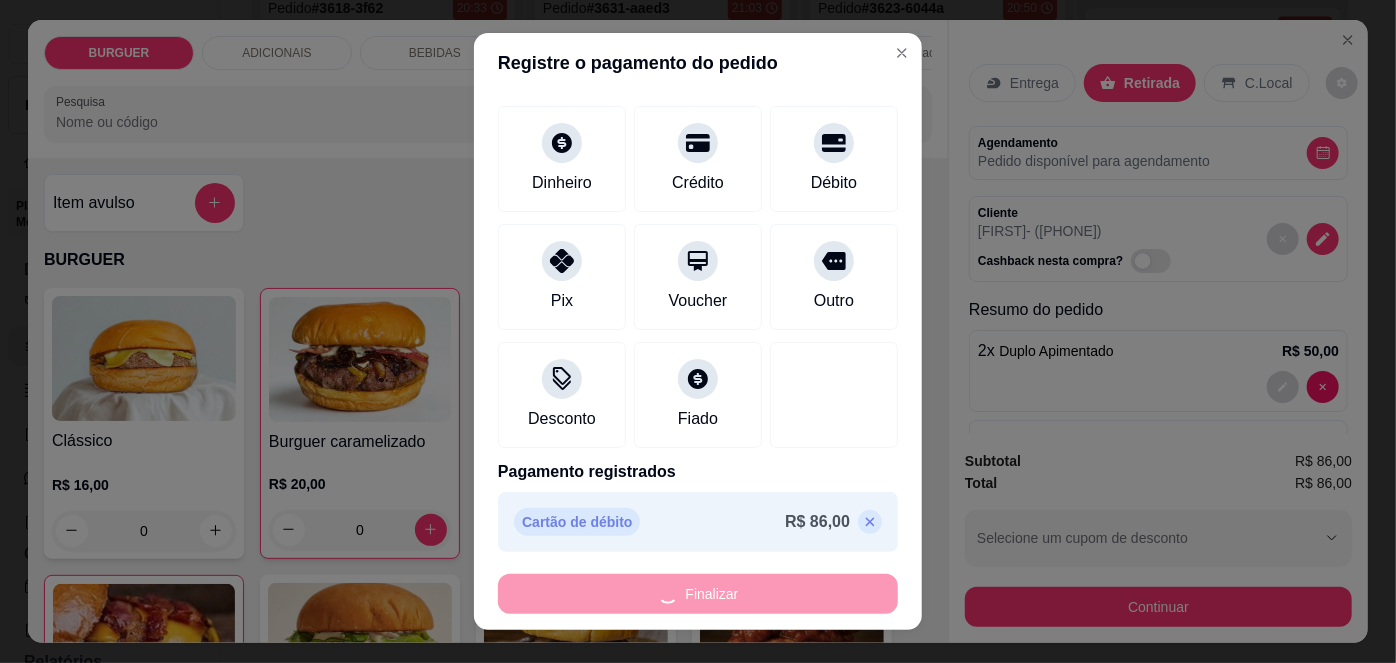 type on "-R$ 86,00" 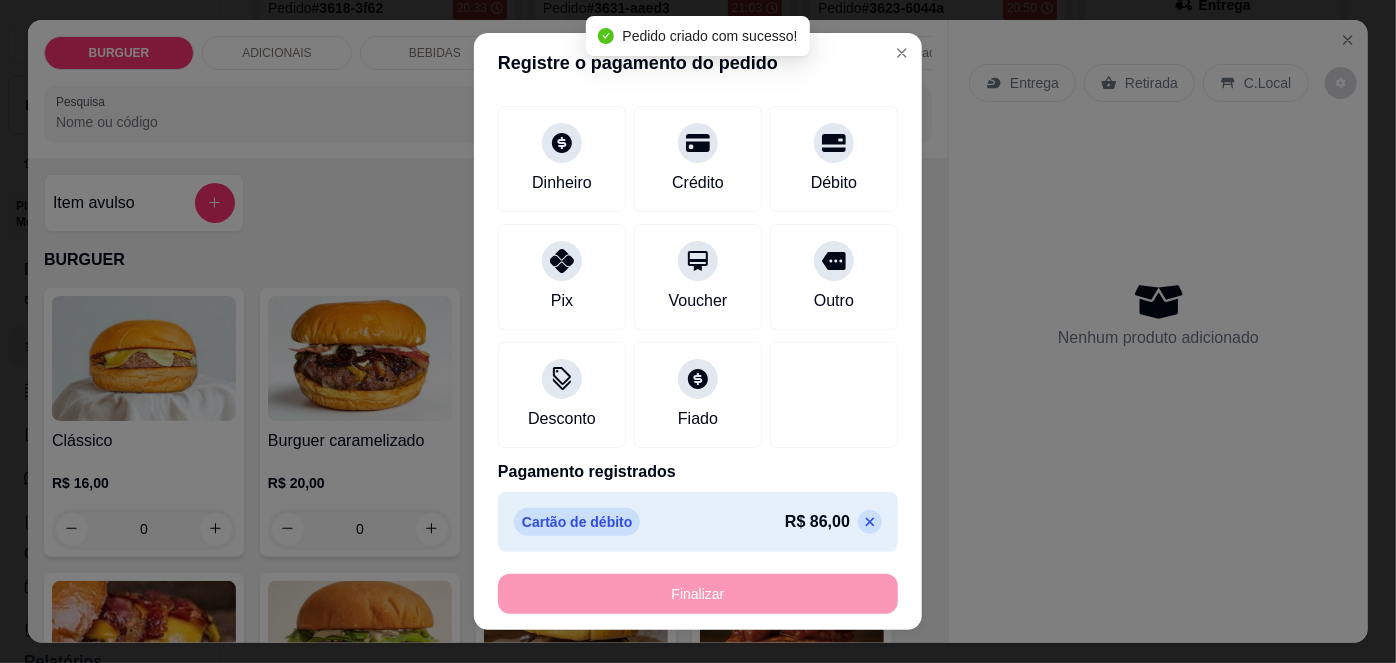 scroll, scrollTop: 1885, scrollLeft: 0, axis: vertical 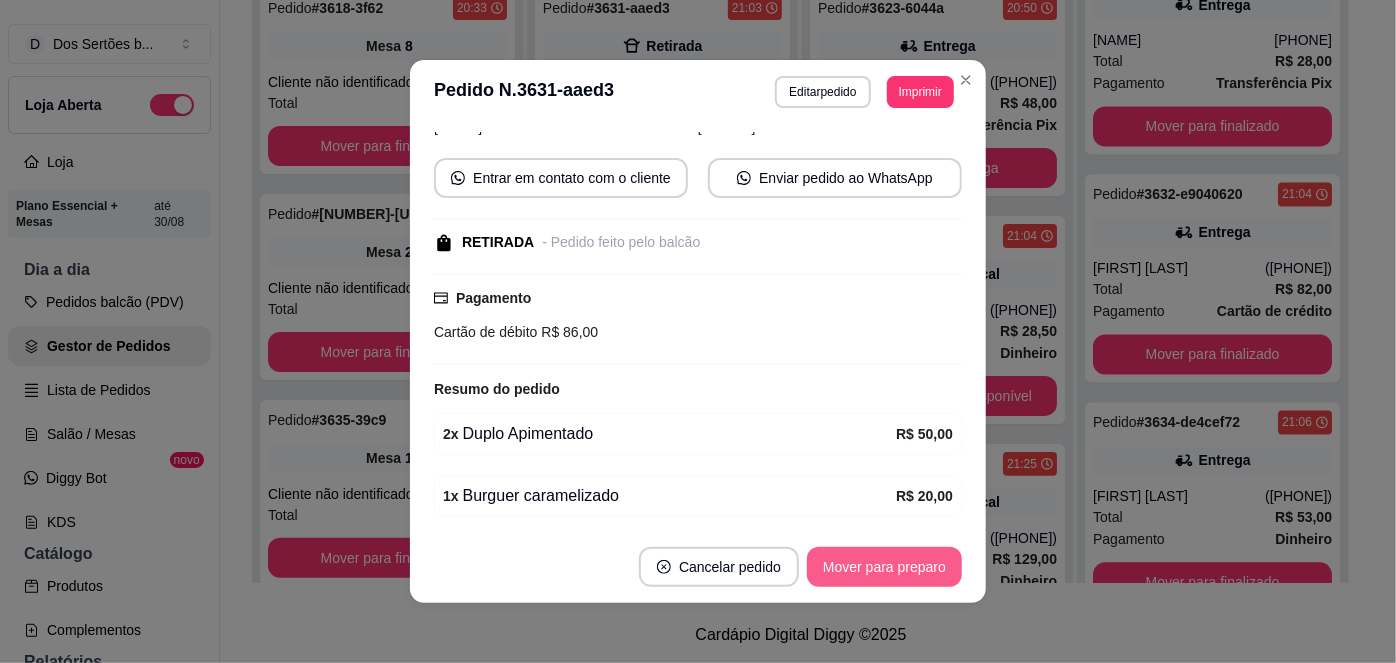 click on "Mover para preparo" at bounding box center (884, 567) 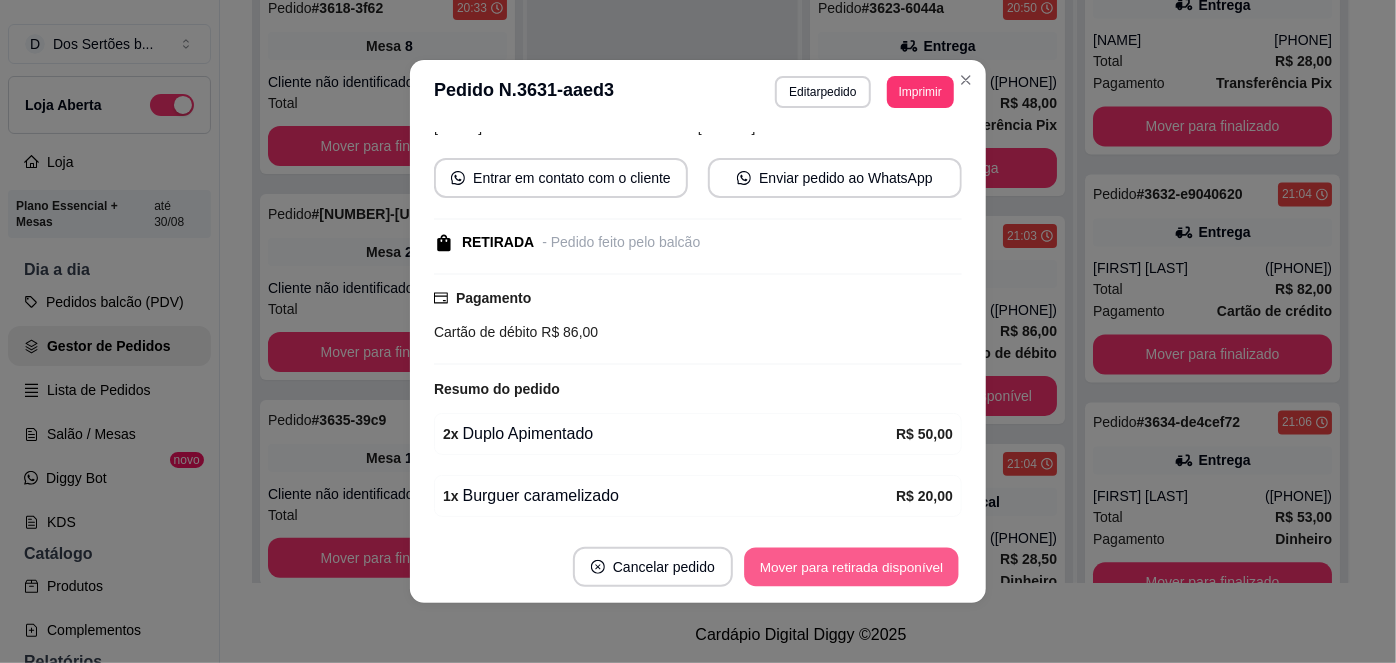 click on "Mover para retirada disponível" at bounding box center [851, 567] 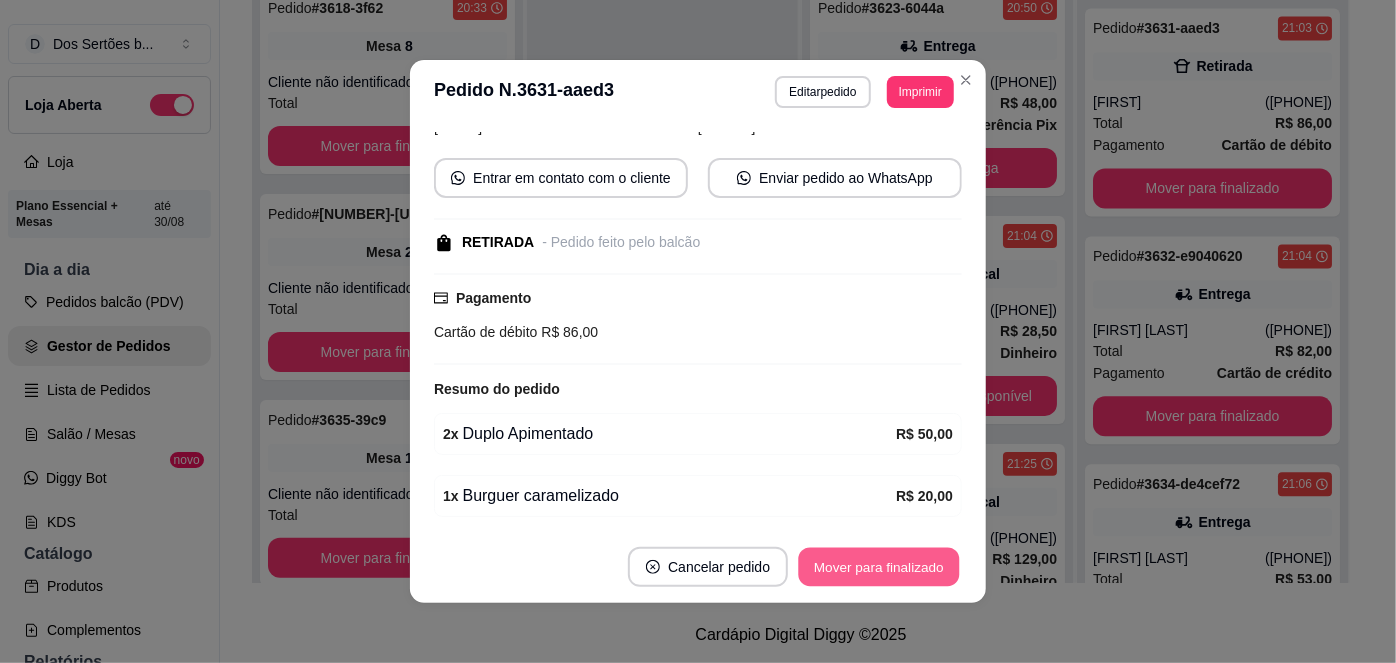click on "Mover para finalizado" at bounding box center (879, 567) 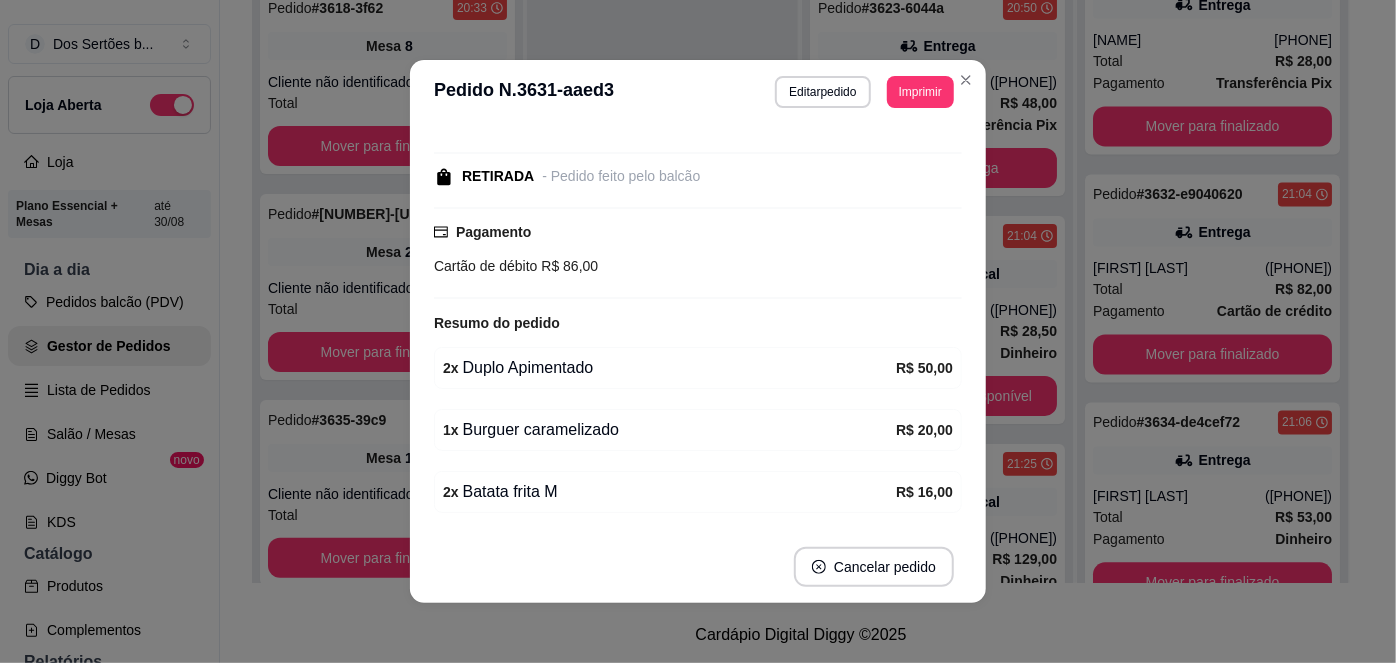 scroll, scrollTop: 1885, scrollLeft: 0, axis: vertical 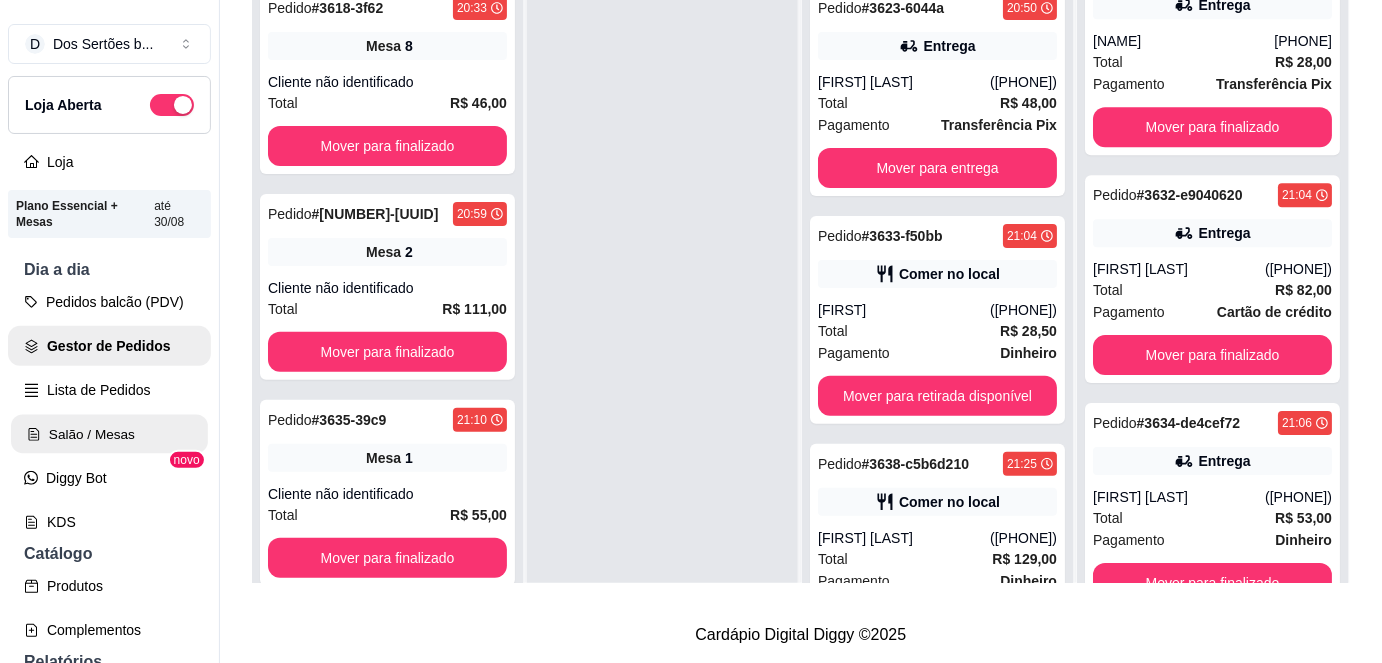 click on "Salão / Mesas" at bounding box center (109, 434) 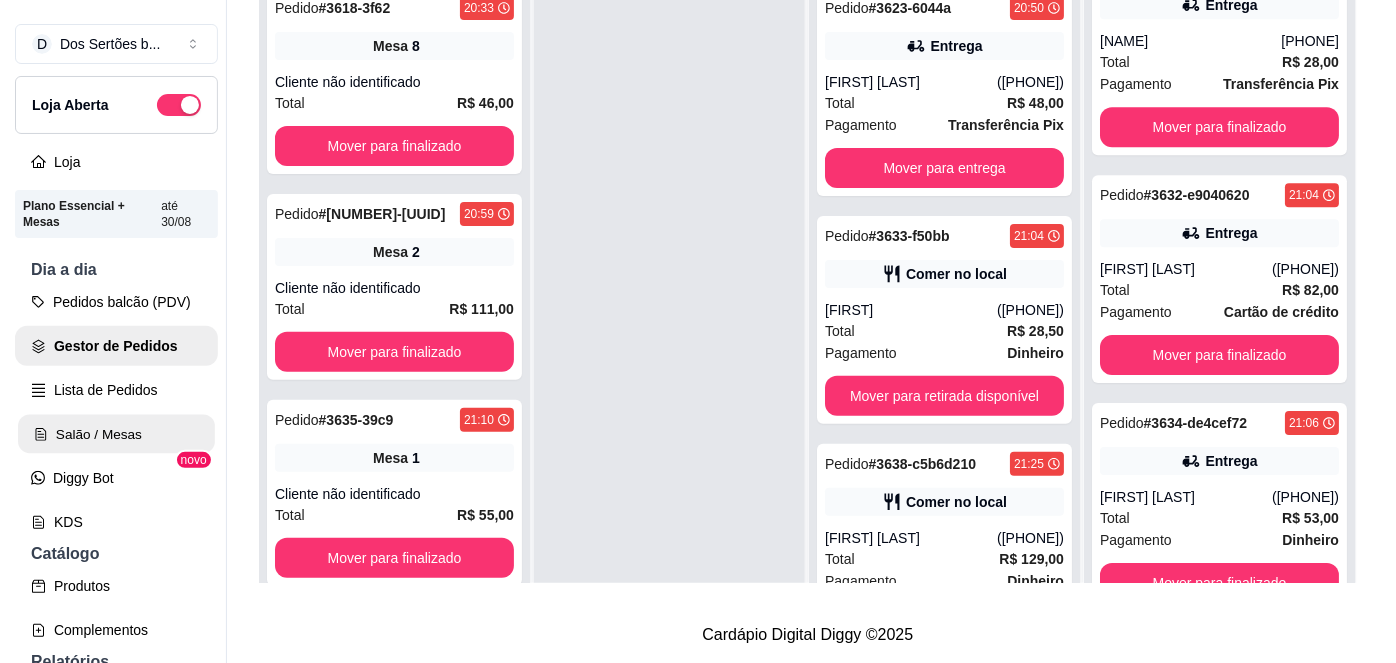 scroll, scrollTop: 0, scrollLeft: 0, axis: both 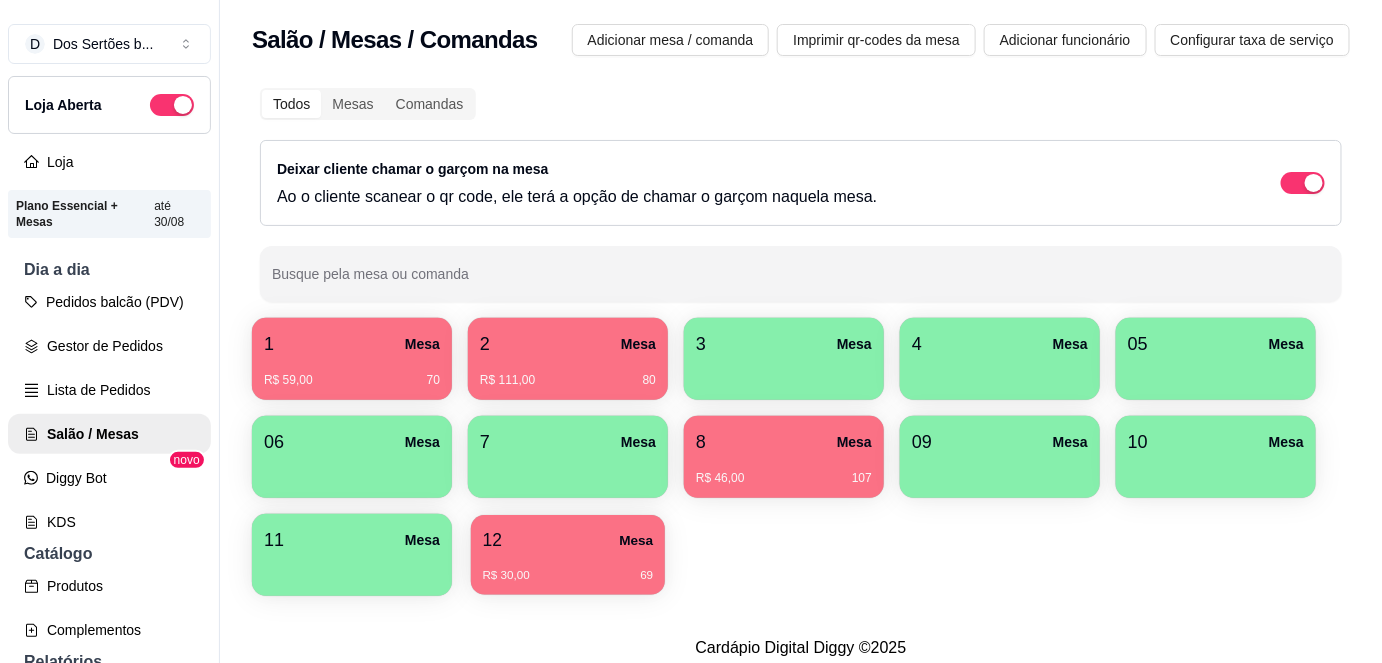 click on "12 Mesa" at bounding box center (568, 540) 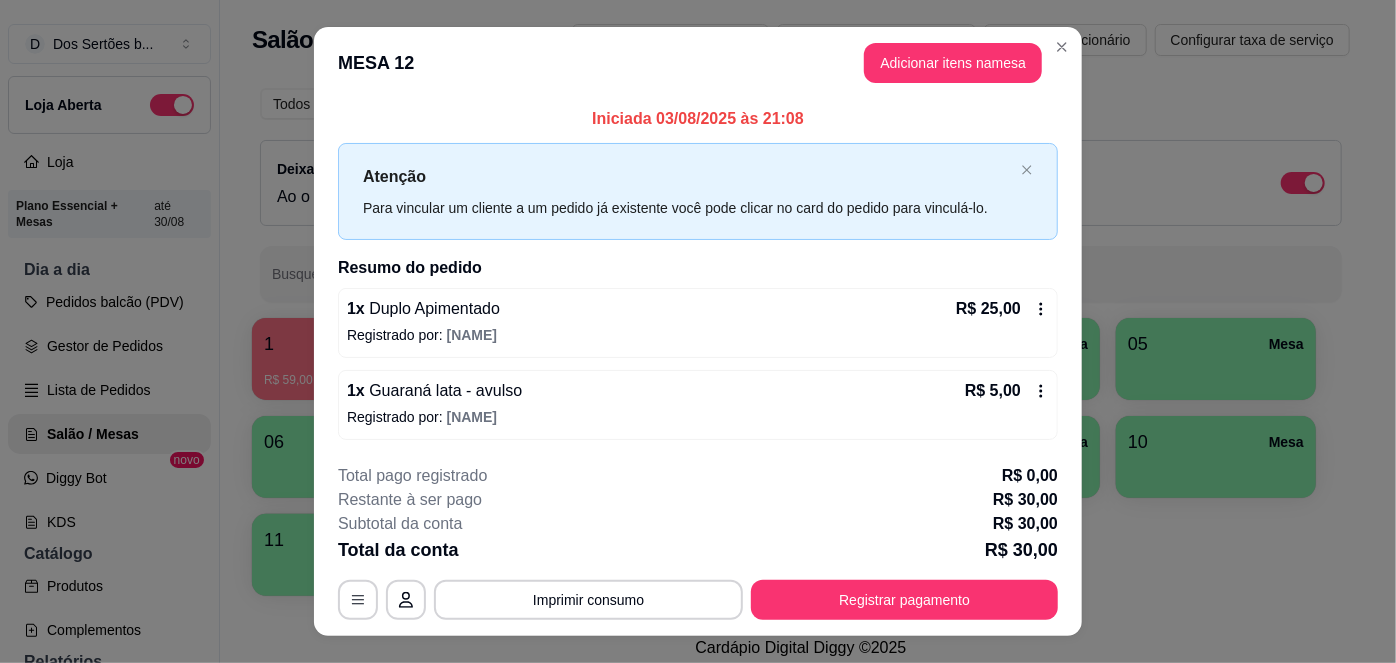 scroll, scrollTop: 36, scrollLeft: 0, axis: vertical 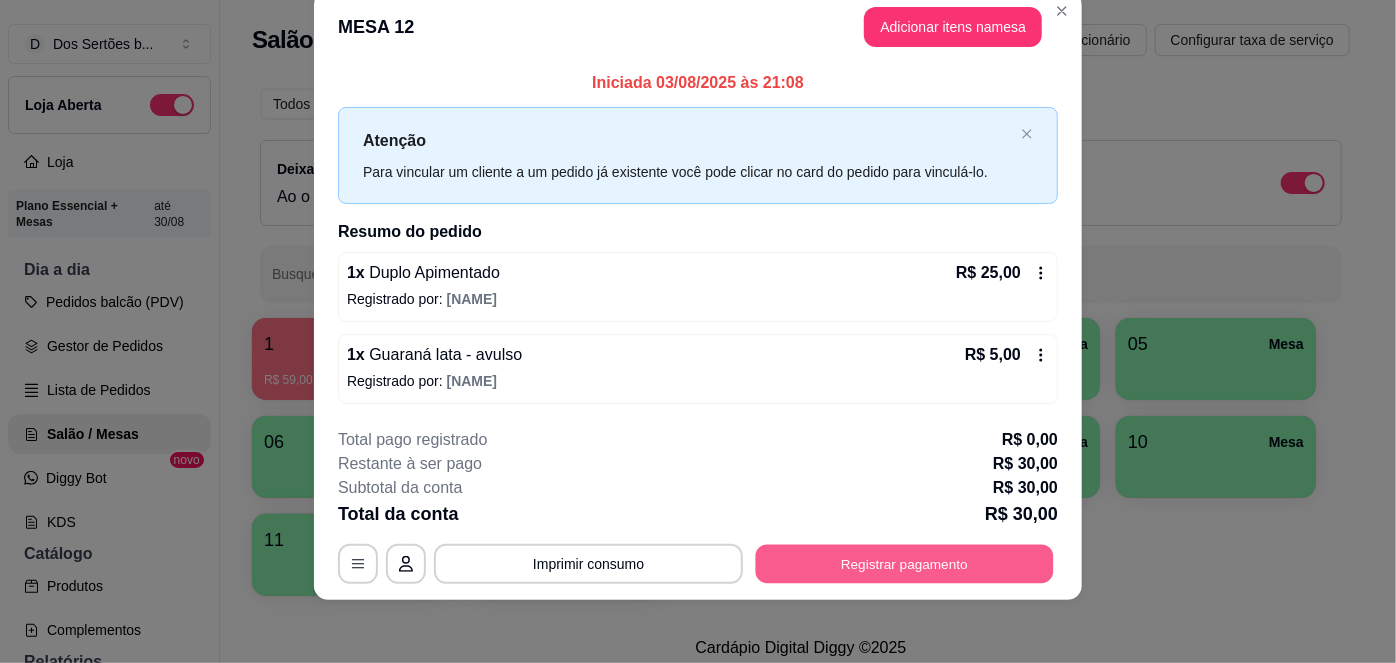 click on "Registrar pagamento" at bounding box center [905, 564] 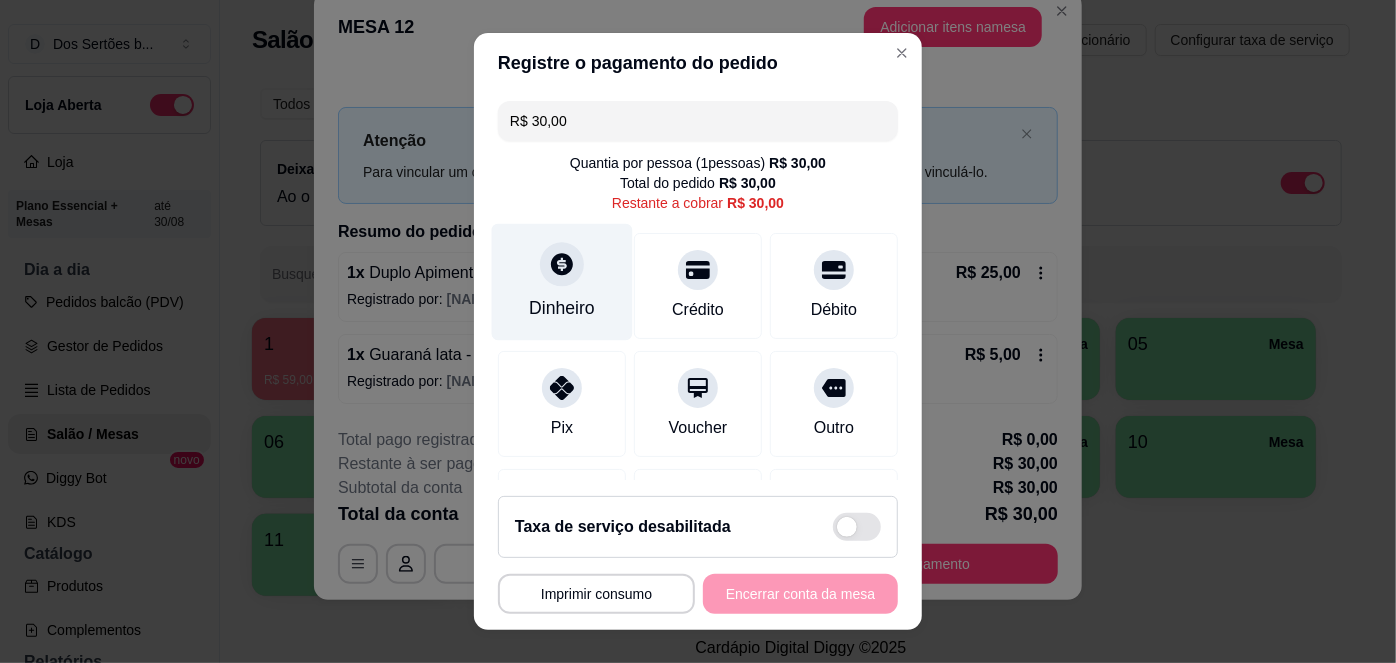 click on "Dinheiro" at bounding box center [562, 308] 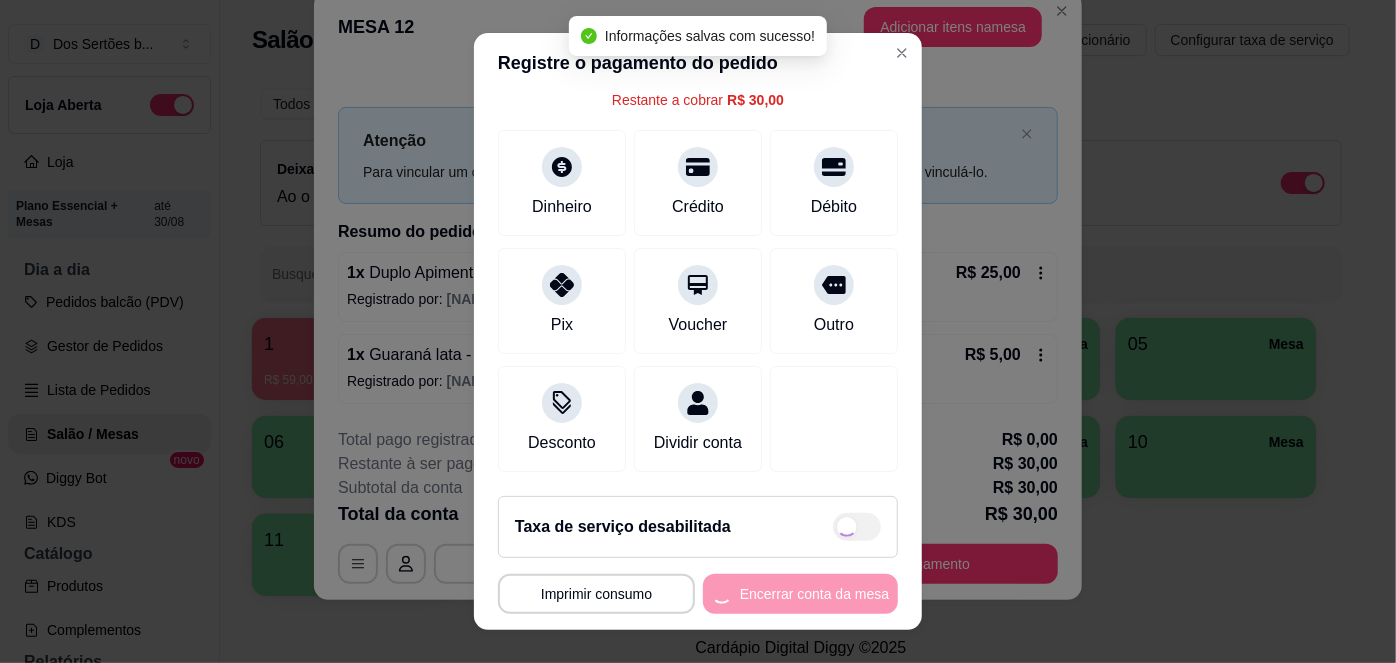 type on "R$ 0,00" 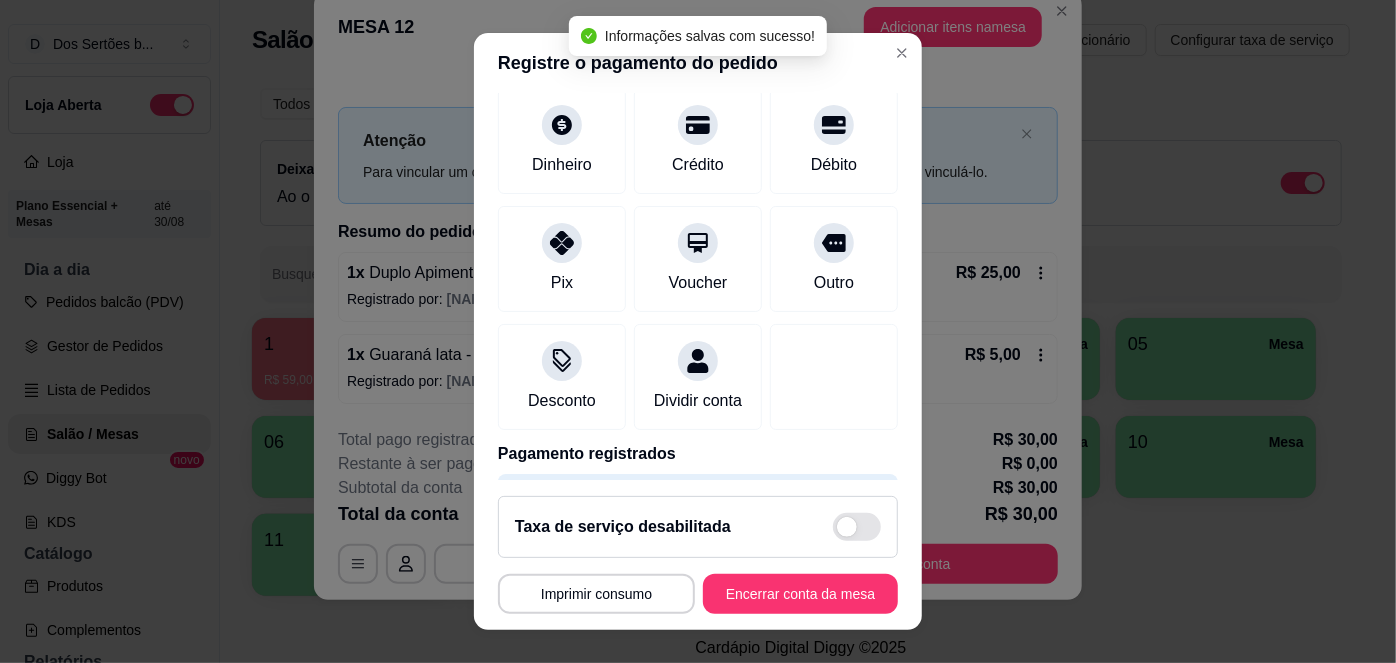 scroll, scrollTop: 208, scrollLeft: 0, axis: vertical 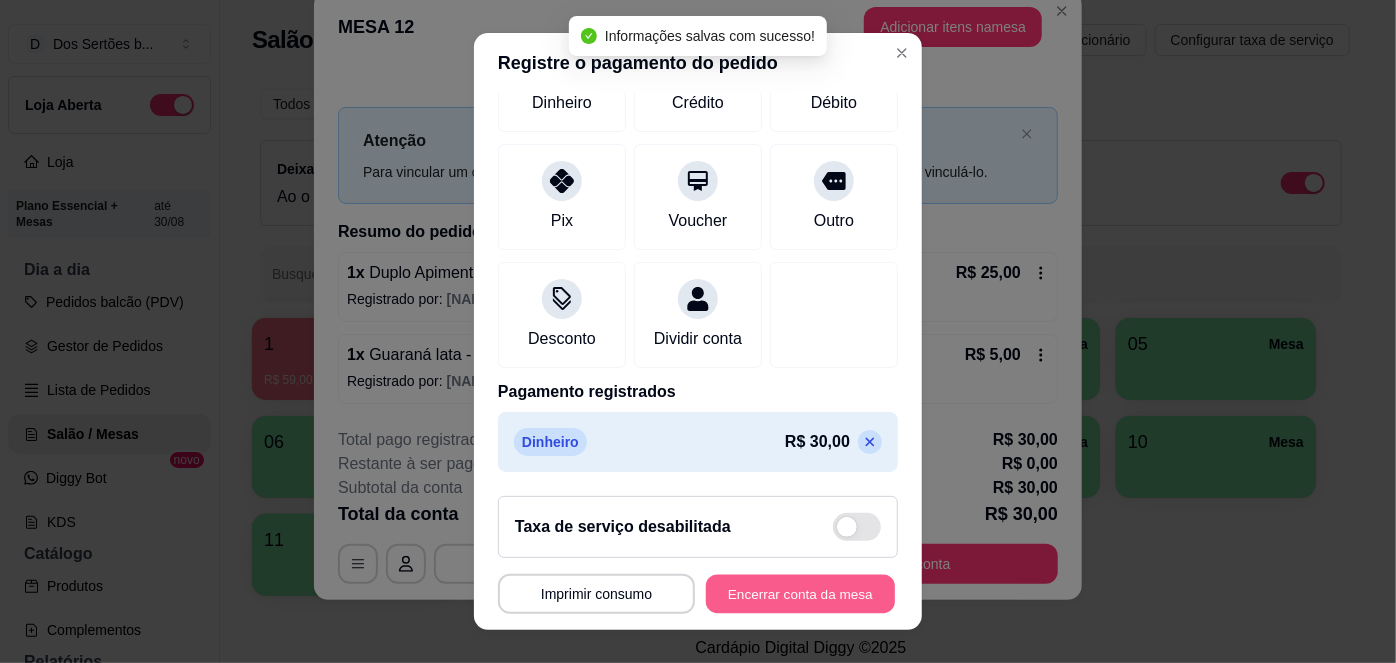 click on "Encerrar conta da mesa" at bounding box center [800, 593] 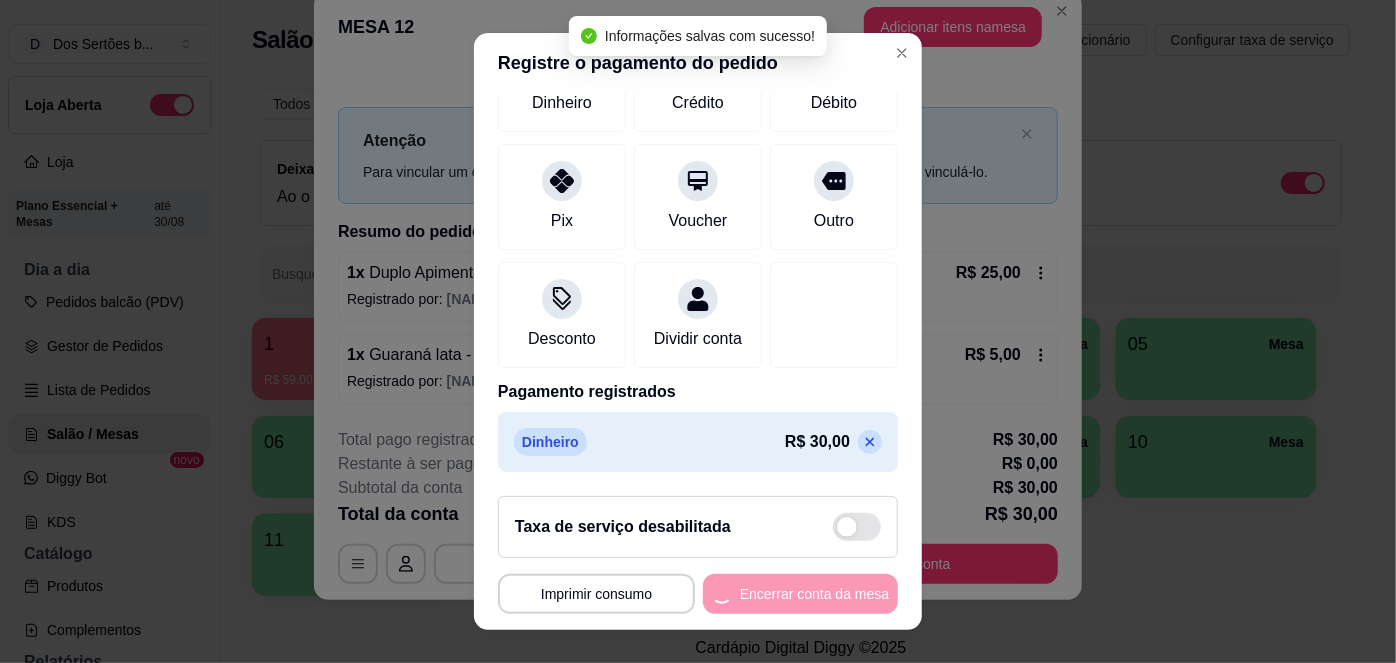 scroll, scrollTop: 0, scrollLeft: 0, axis: both 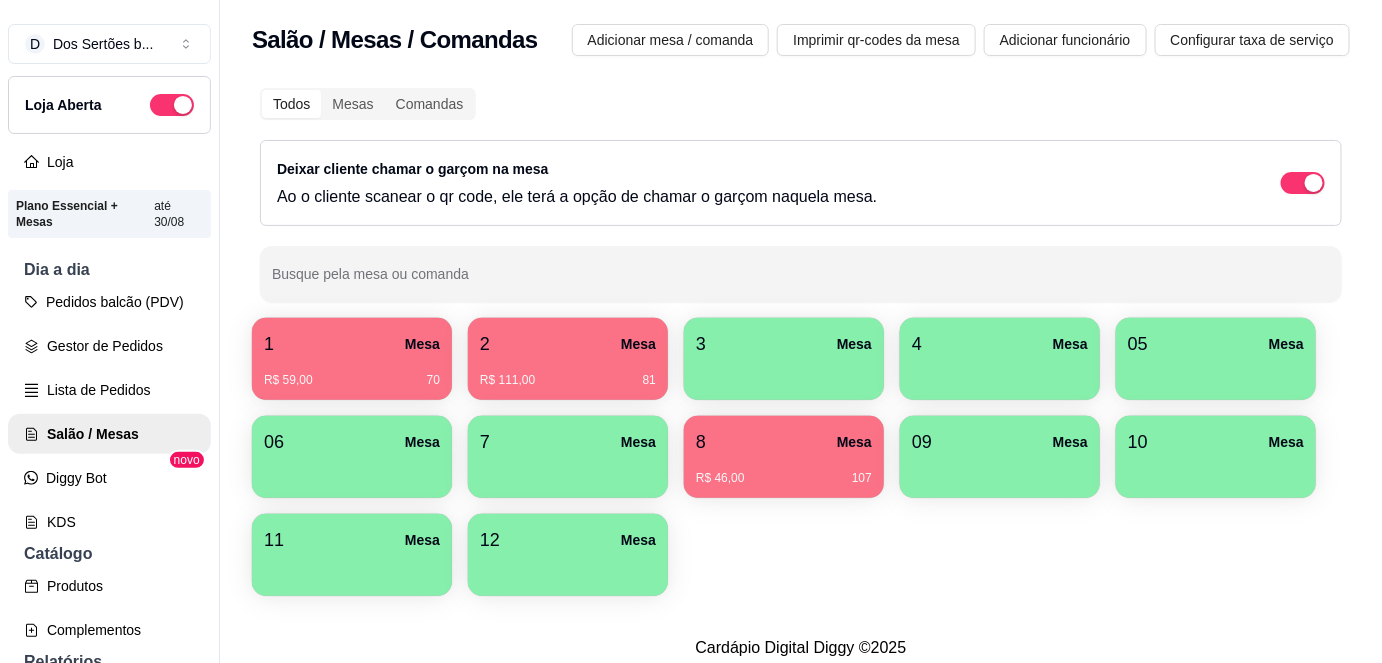 click on "1 Mesa" at bounding box center (352, 344) 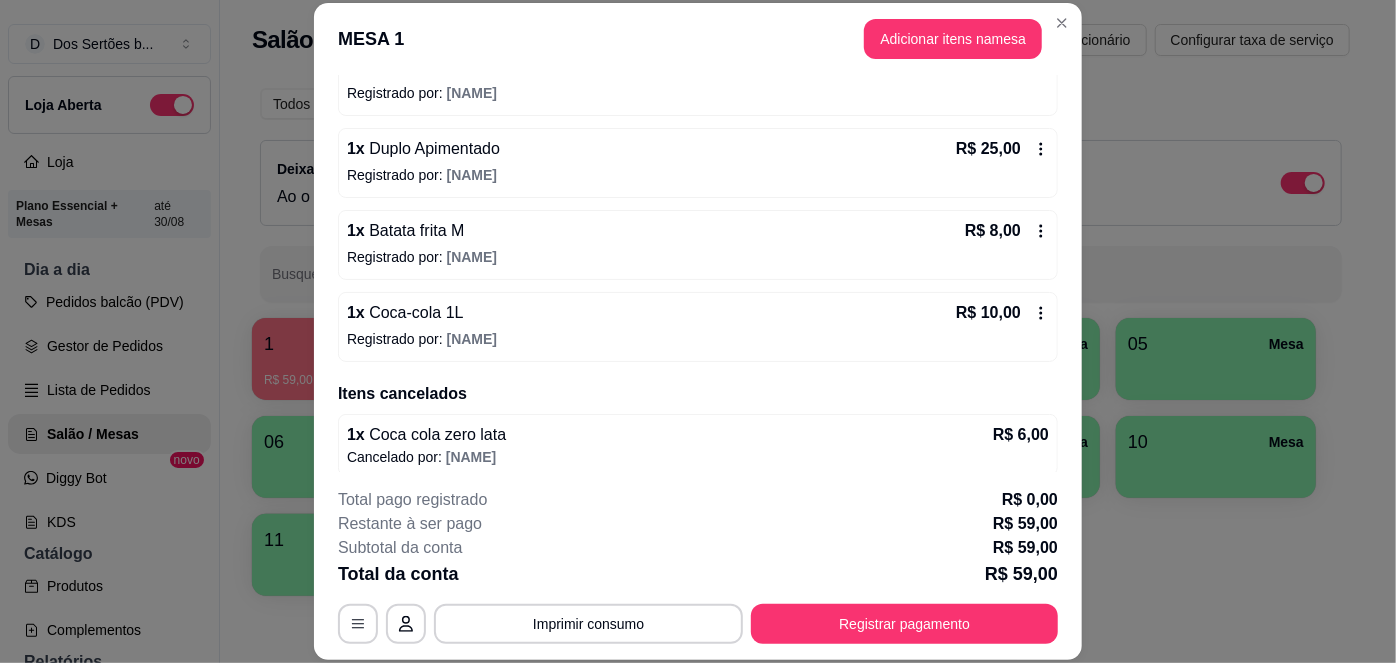 scroll, scrollTop: 226, scrollLeft: 0, axis: vertical 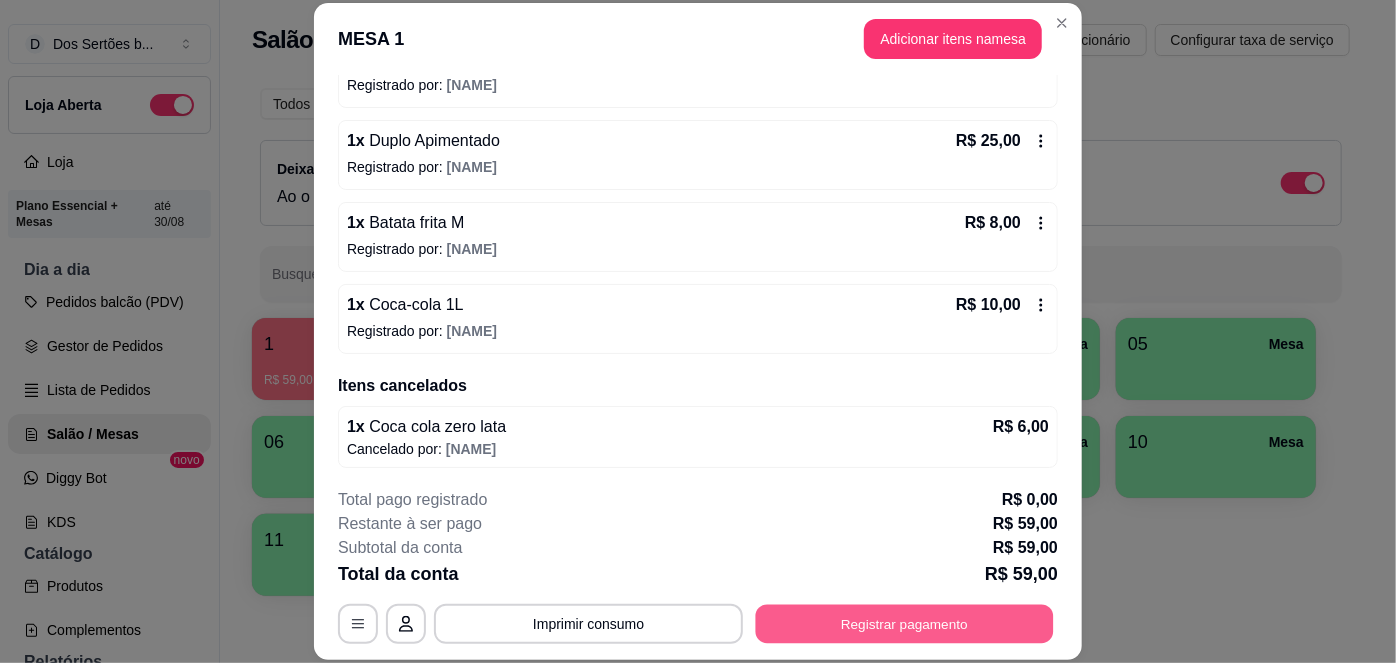 click on "Registrar pagamento" at bounding box center [905, 623] 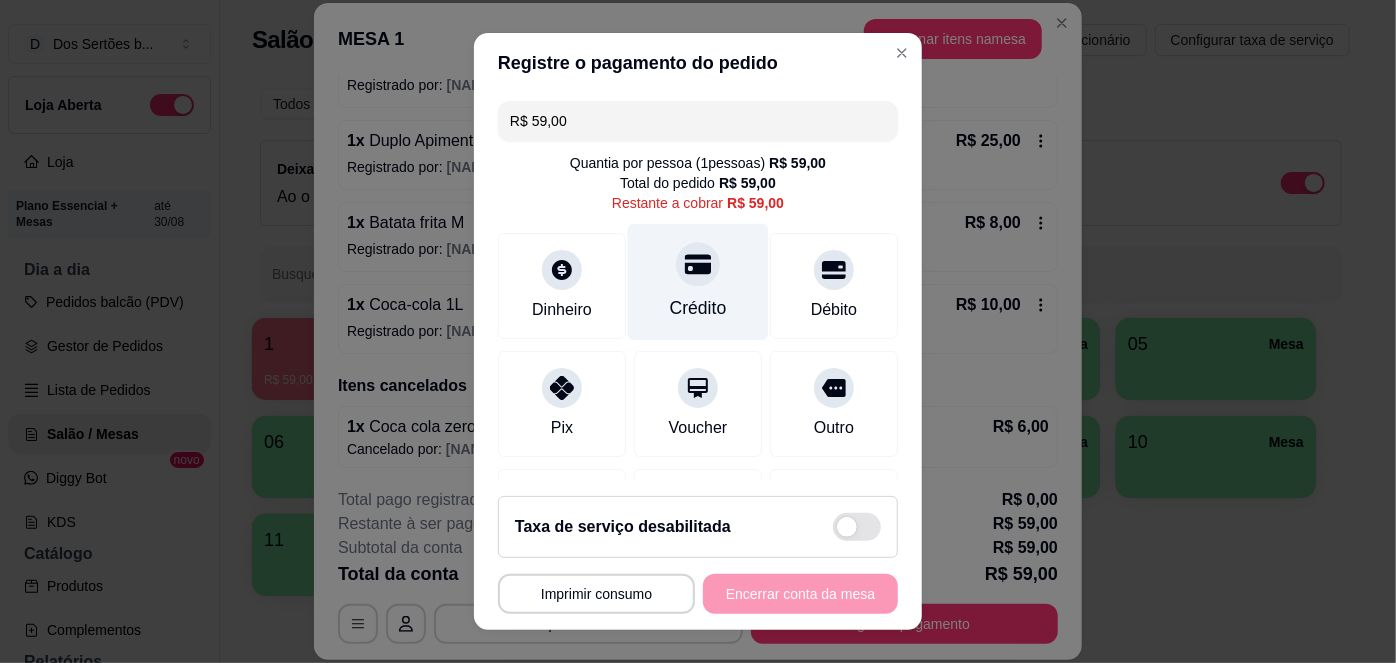 click at bounding box center (698, 265) 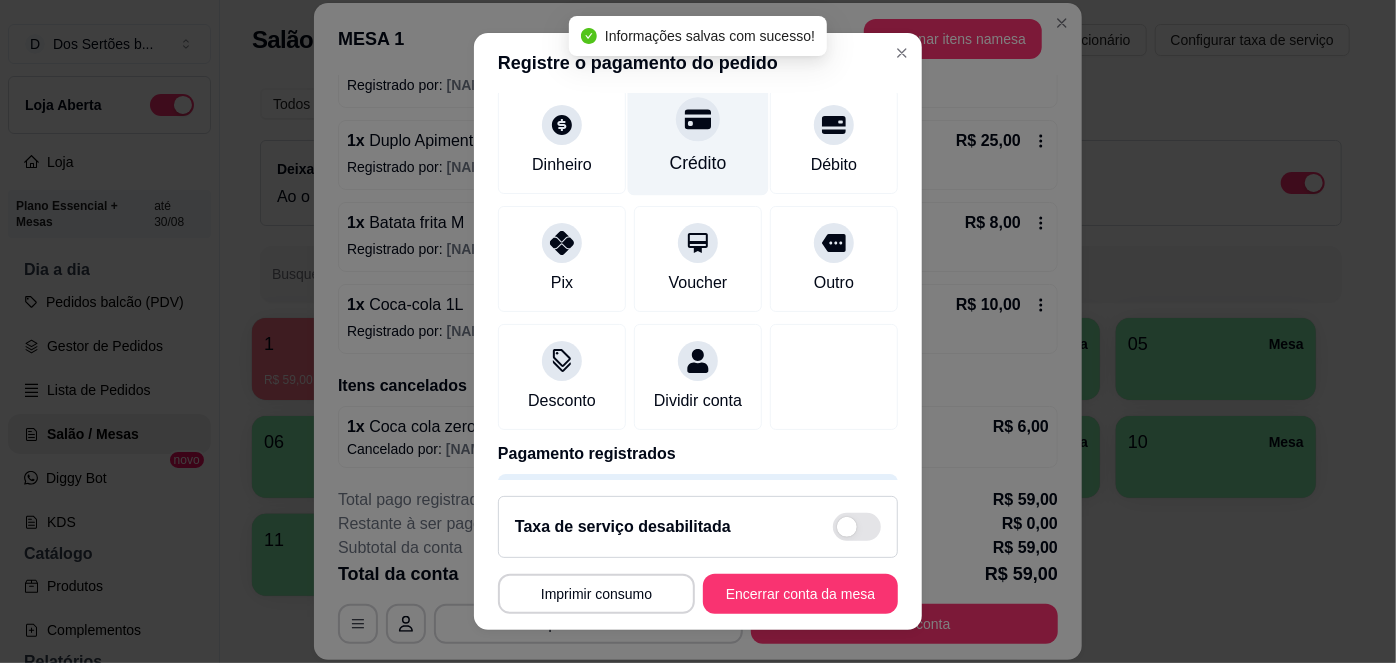 type on "R$ 0,00" 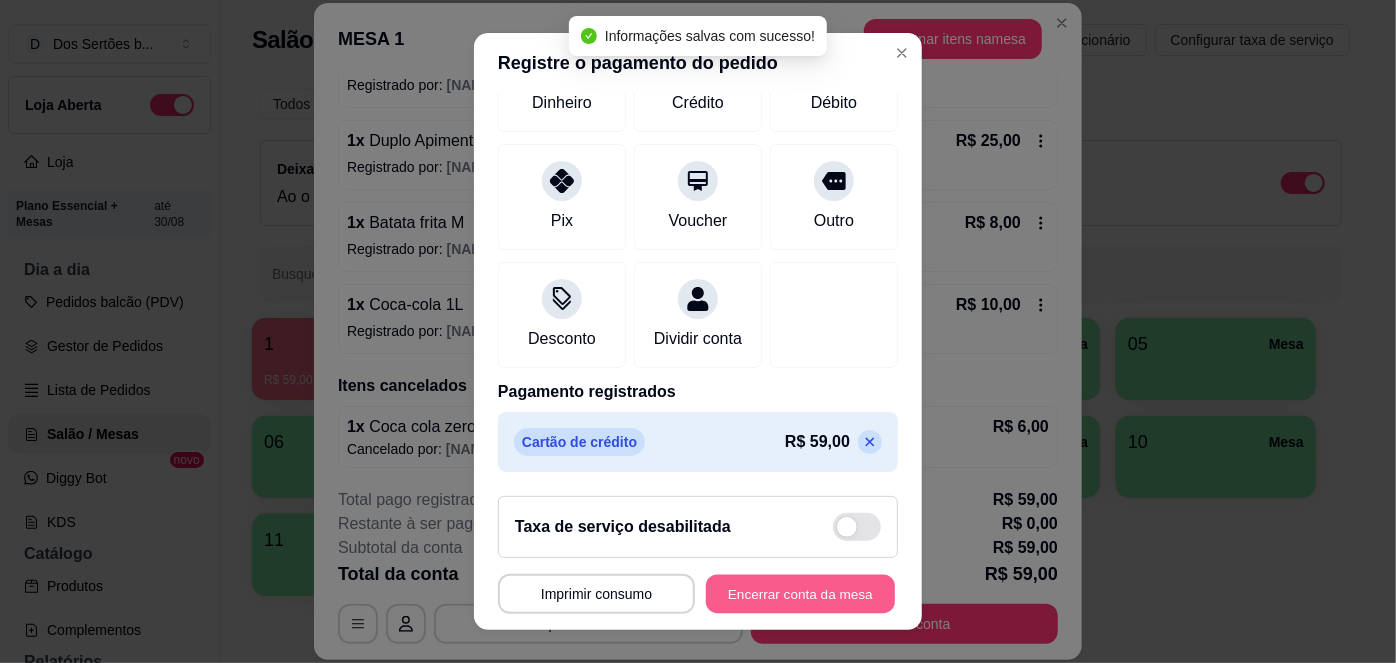 click on "Encerrar conta da mesa" at bounding box center [800, 593] 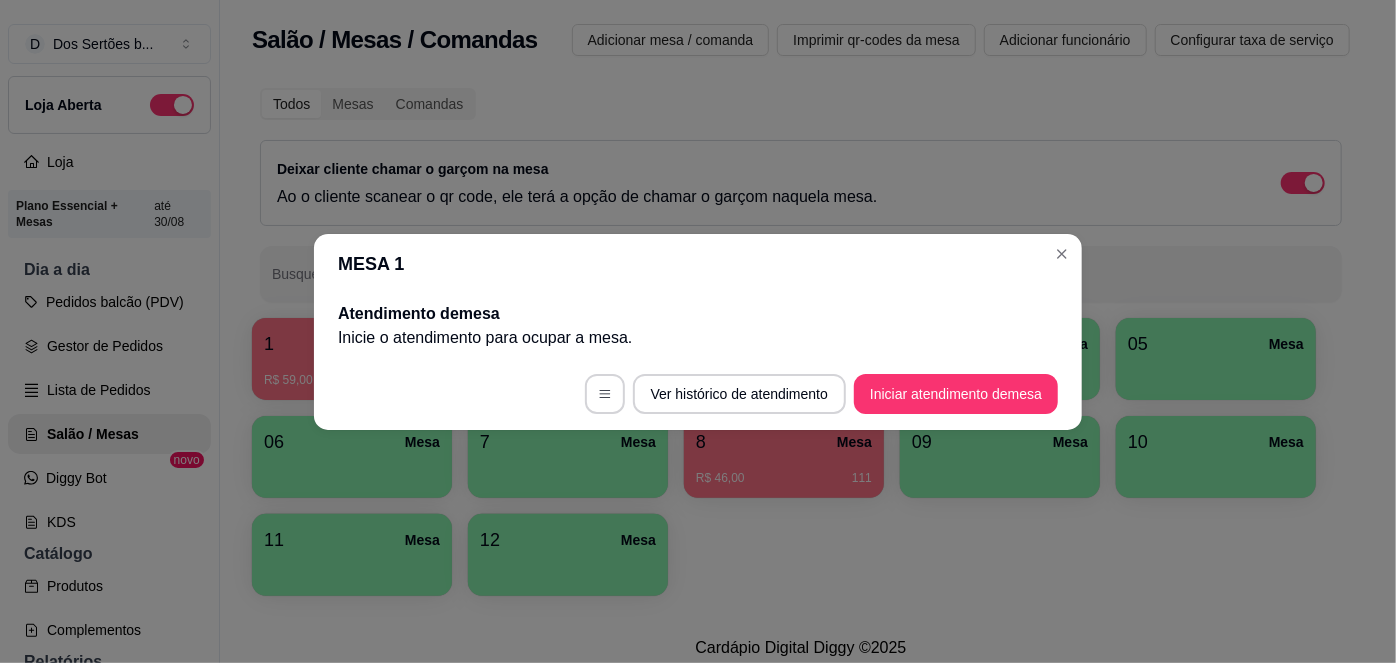 scroll, scrollTop: 0, scrollLeft: 0, axis: both 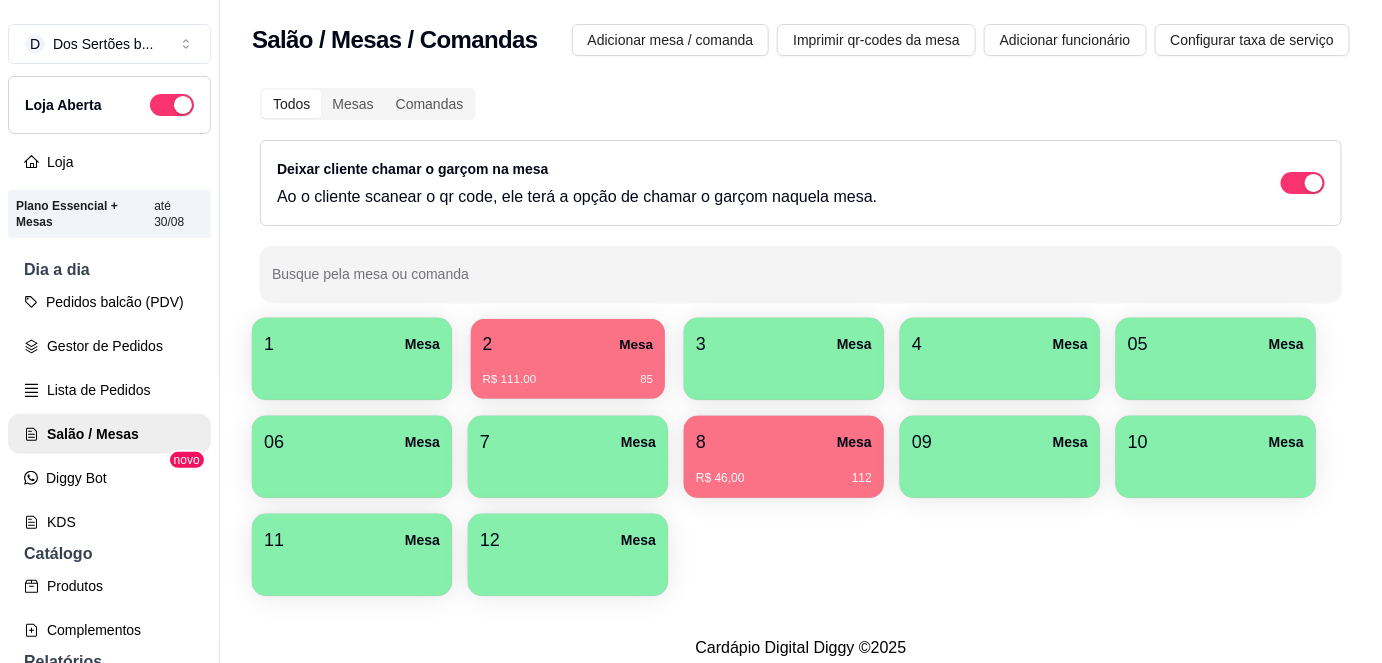 click on "R$ 111,00 85" at bounding box center (568, 380) 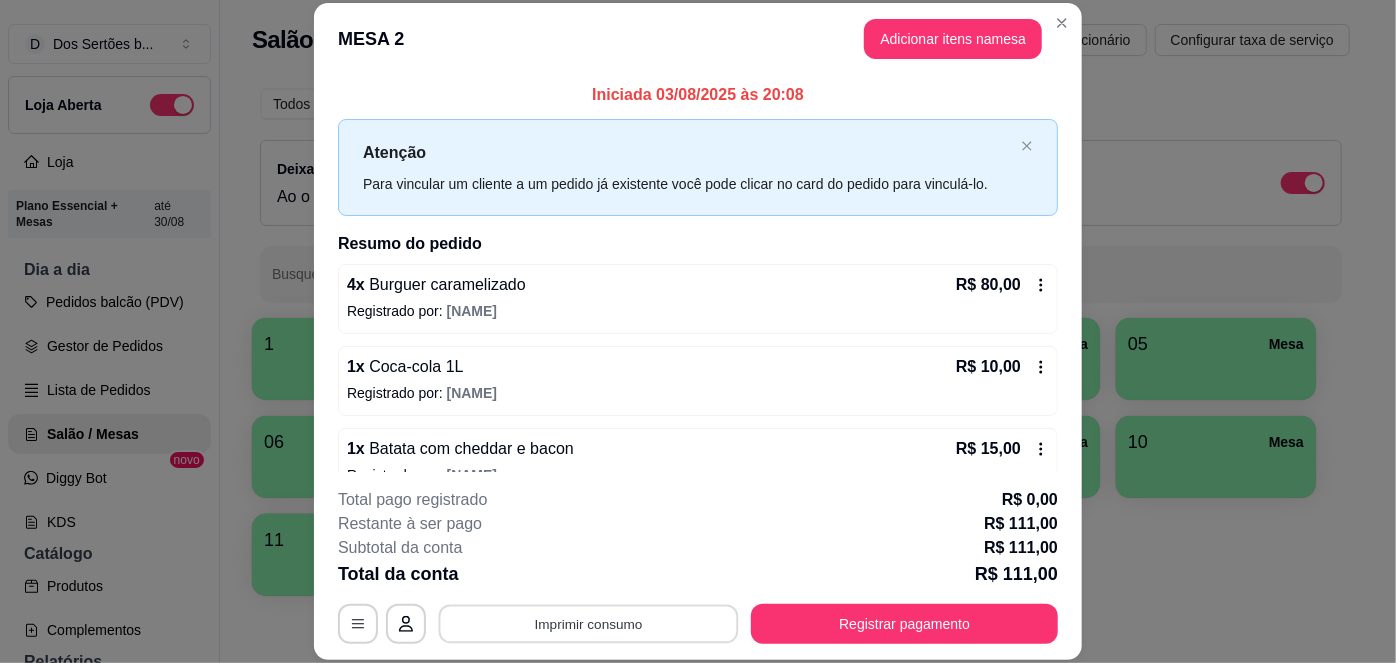 click on "Imprimir consumo" at bounding box center (589, 623) 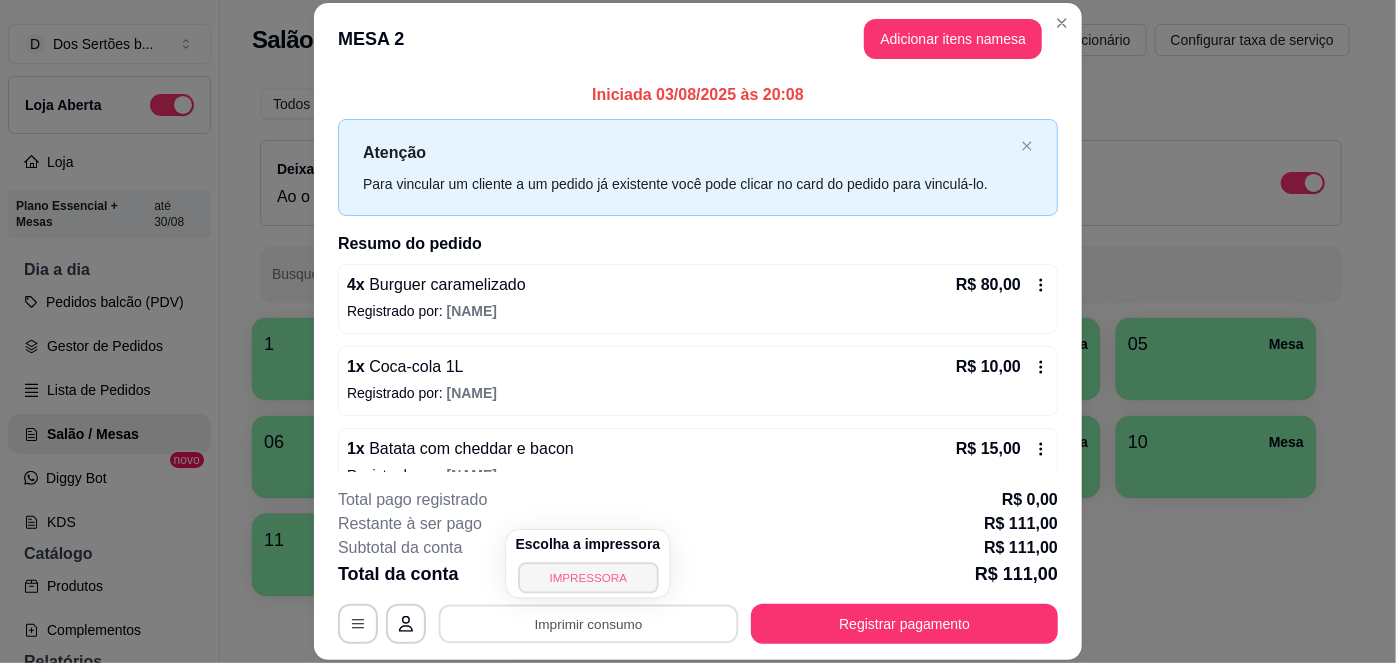 click on "IMPRESSORA" at bounding box center (588, 577) 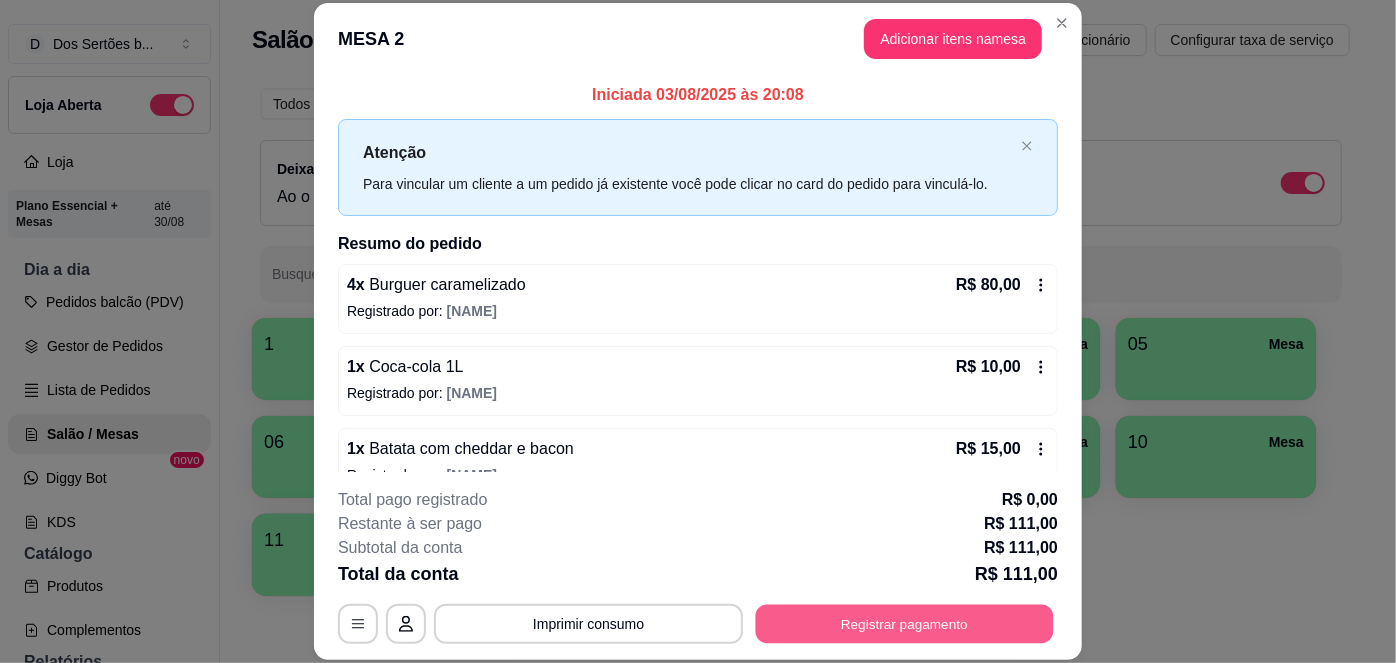 click on "Registrar pagamento" at bounding box center (905, 623) 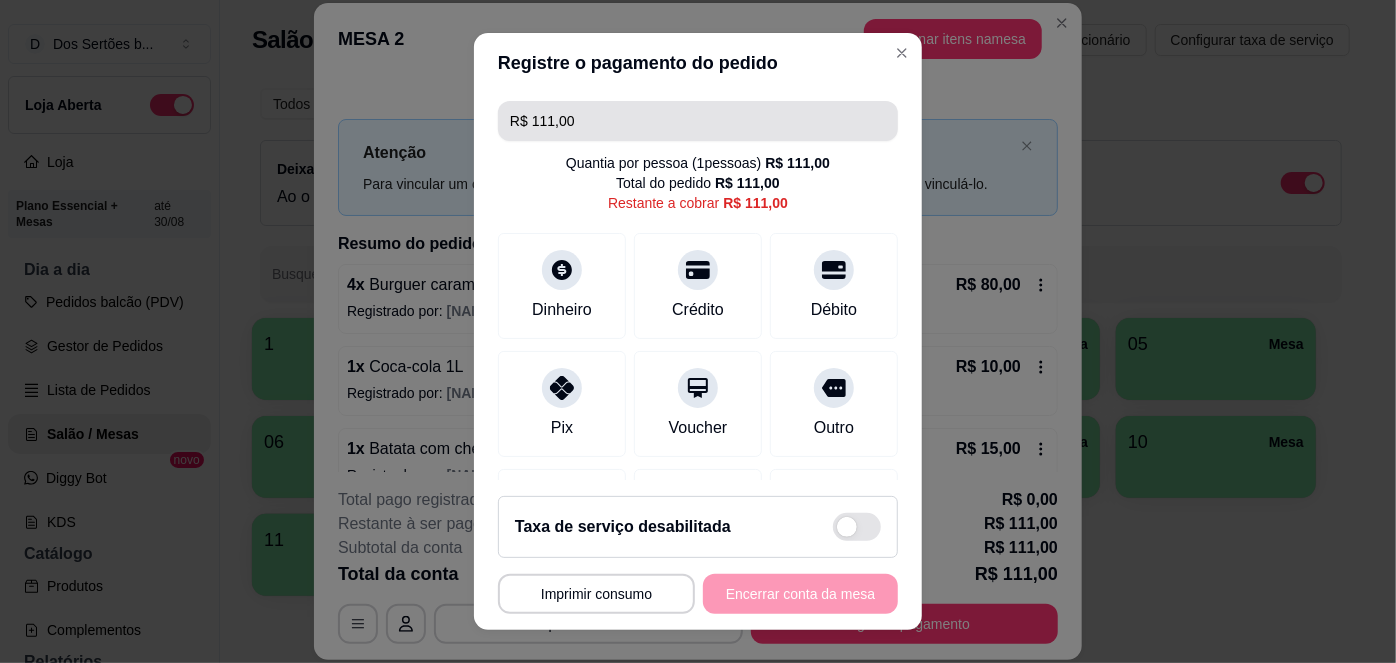 click on "R$ 111,00" at bounding box center [698, 121] 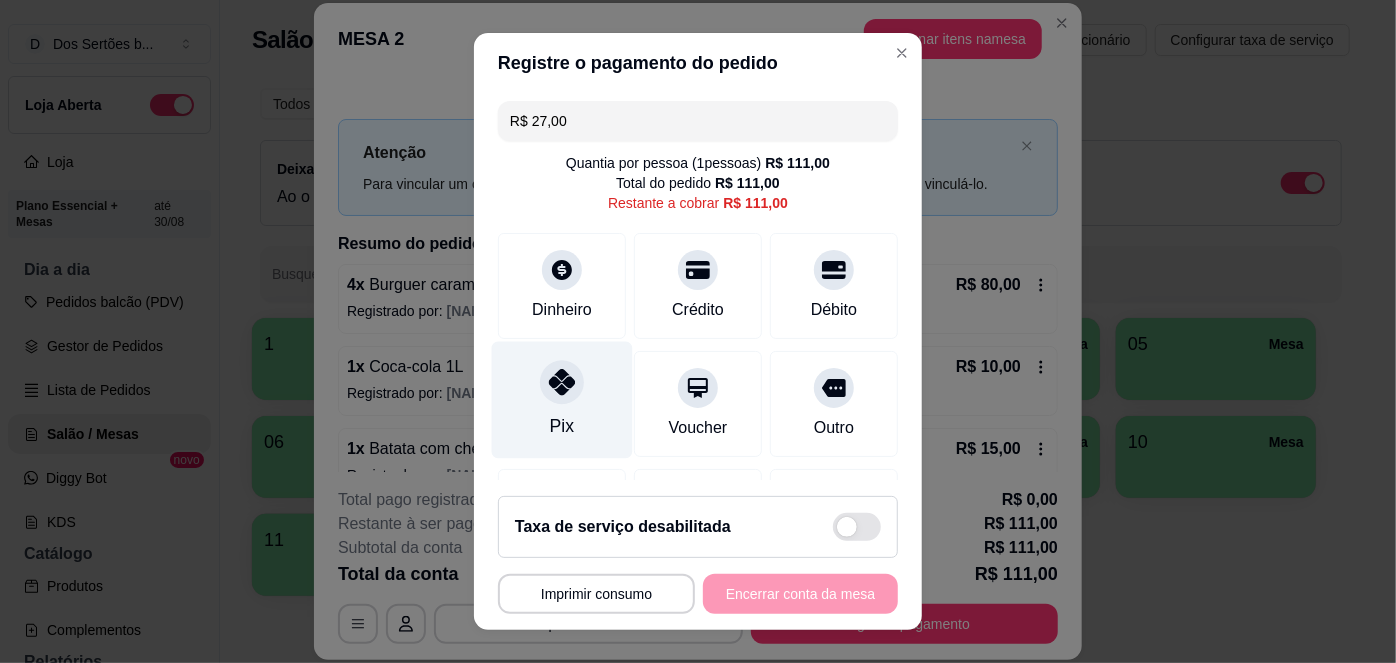 click at bounding box center [562, 383] 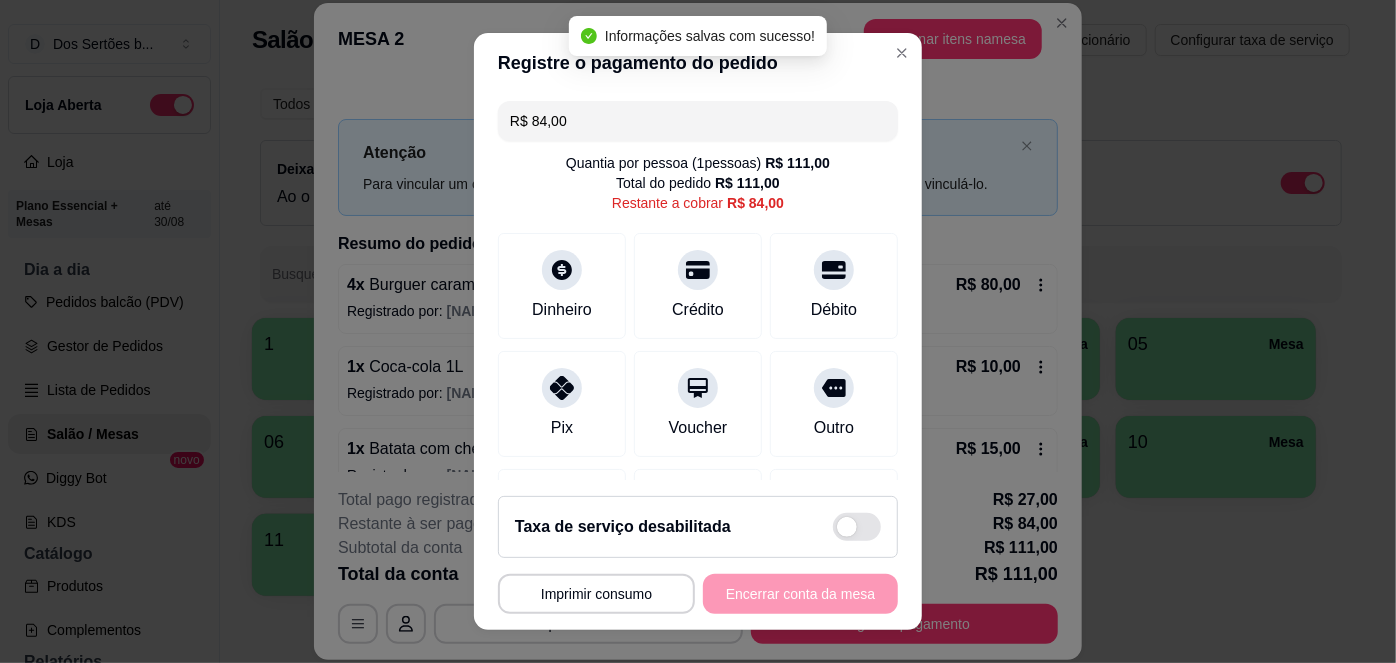 click on "R$ 84,00" at bounding box center [698, 121] 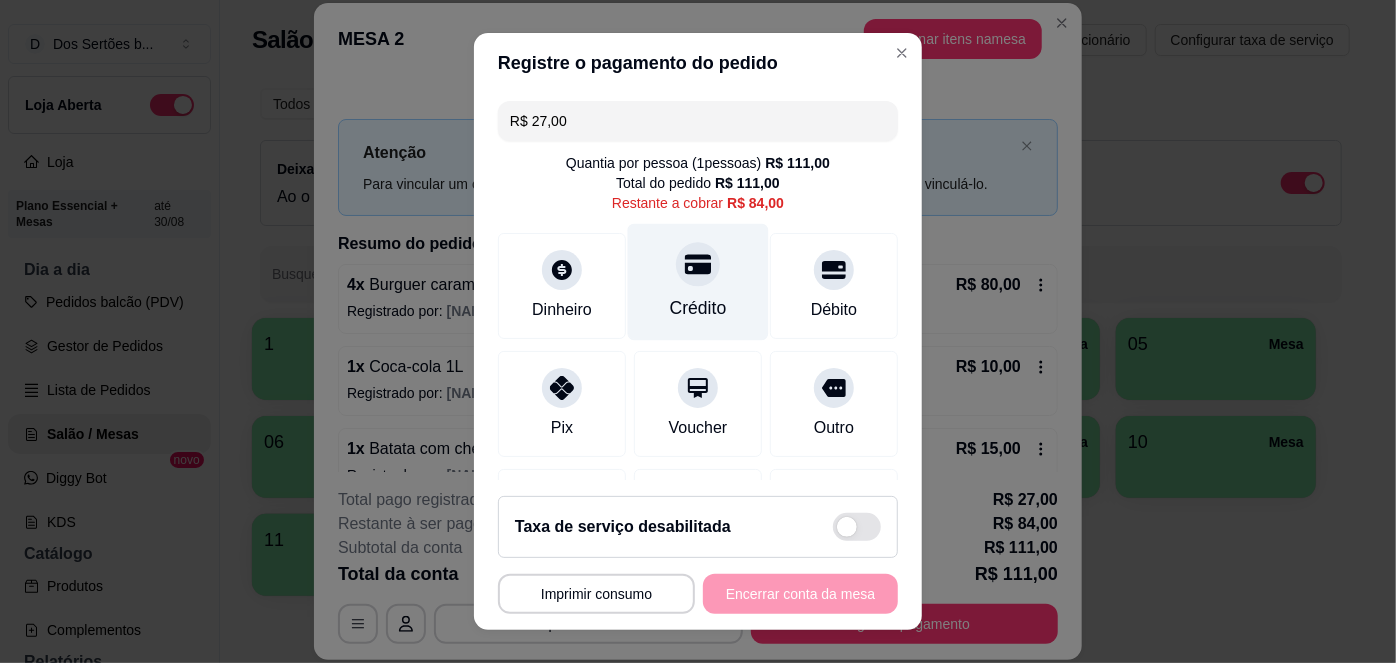 click at bounding box center (698, 265) 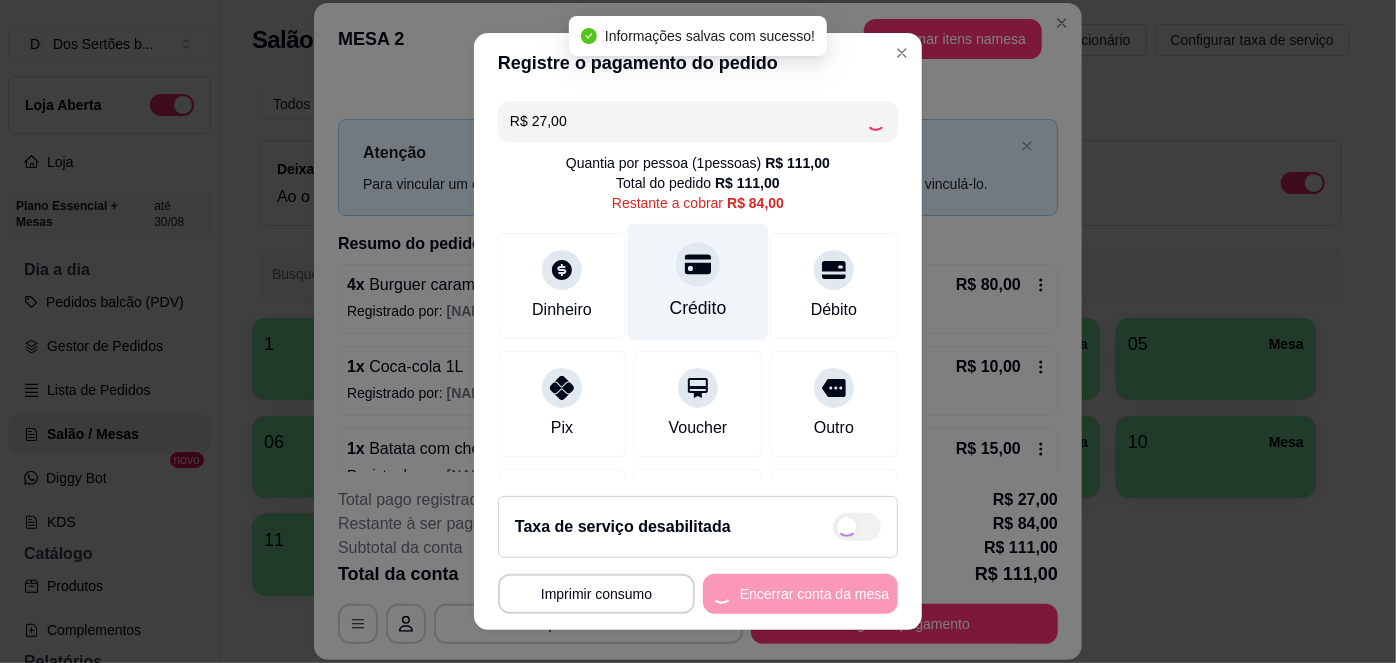 type on "R$ 57,00" 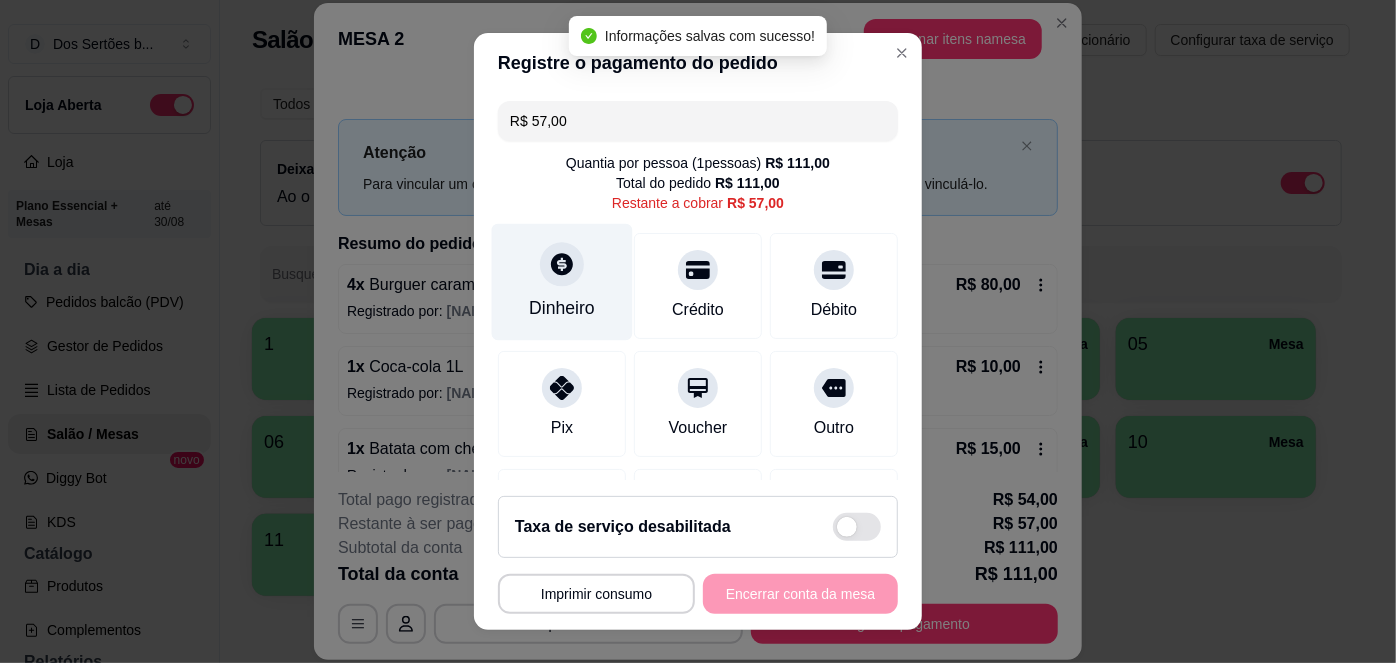 click on "Dinheiro" at bounding box center [562, 282] 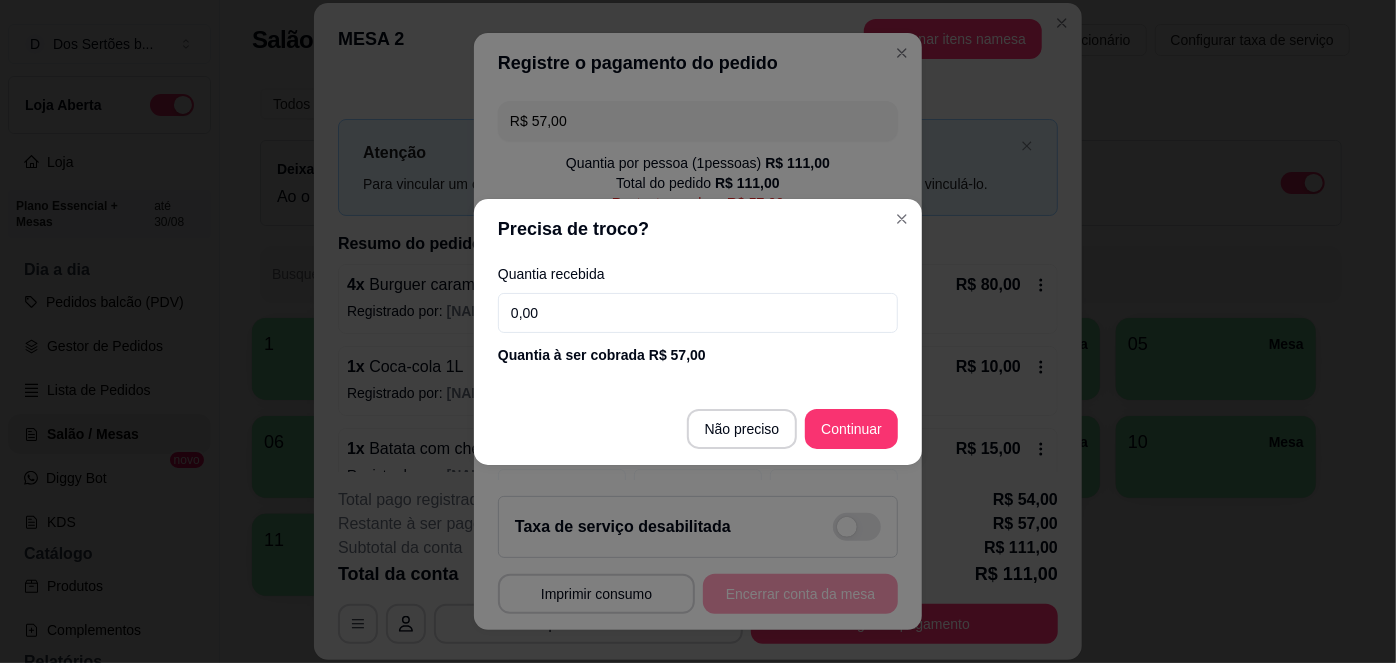 click on "0,00" at bounding box center (698, 313) 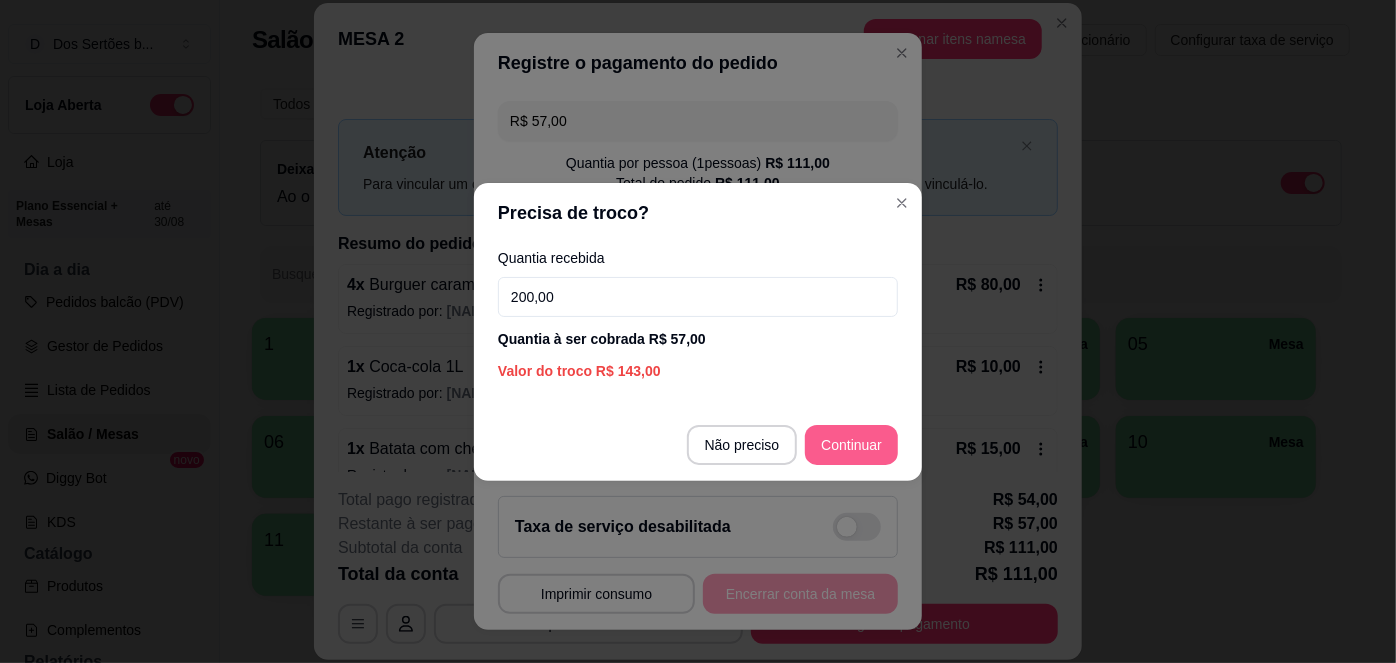 type on "200,00" 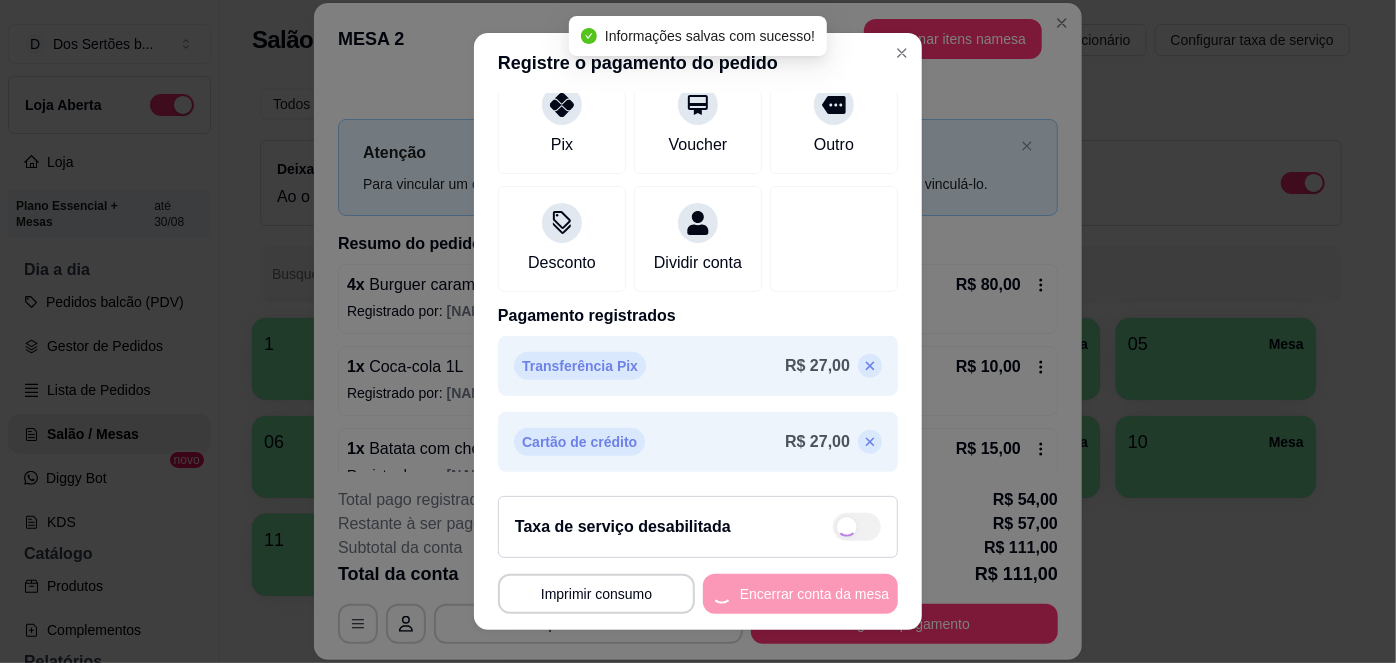 type on "R$ 0,00" 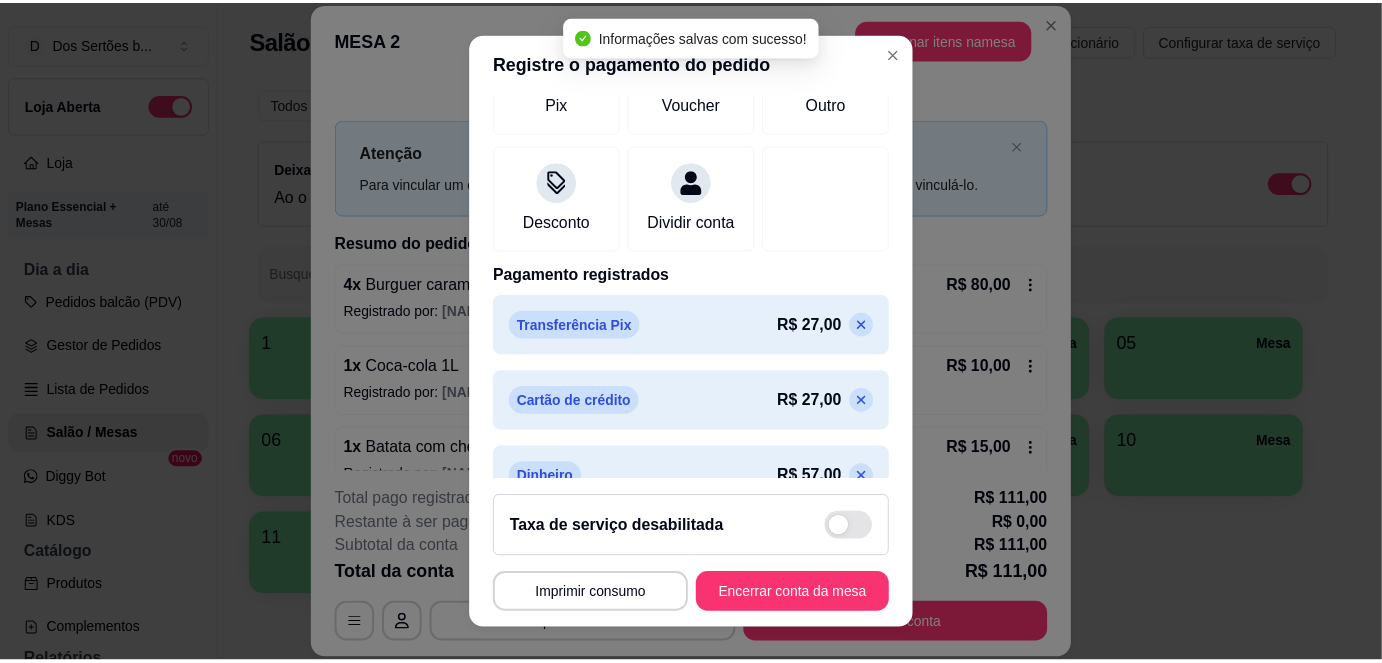 scroll, scrollTop: 360, scrollLeft: 0, axis: vertical 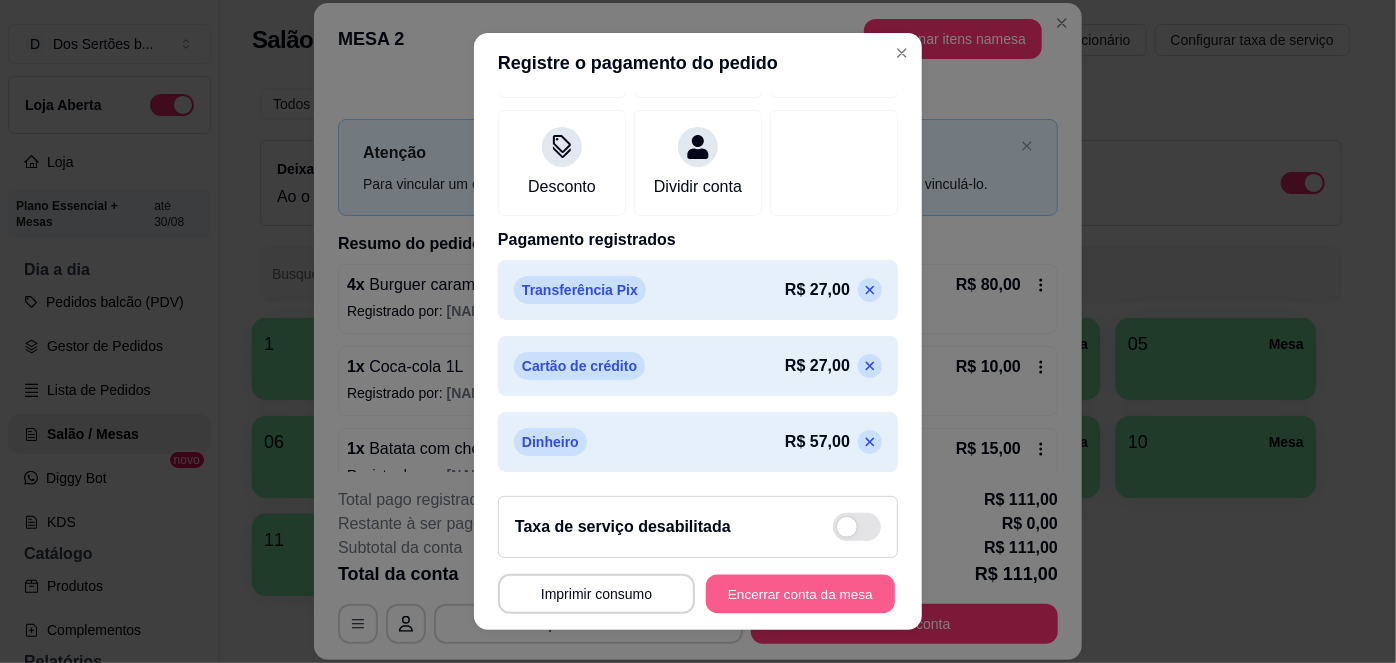 click on "Encerrar conta da mesa" at bounding box center [800, 593] 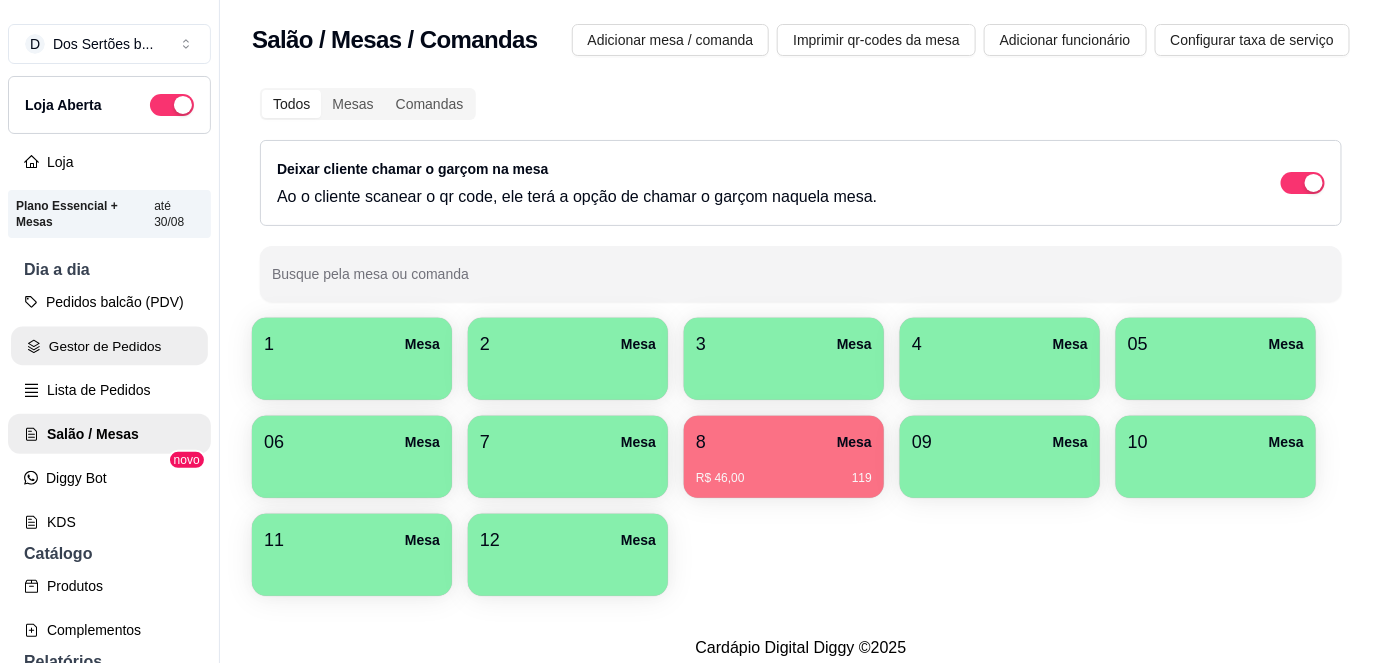 click on "Gestor de Pedidos" at bounding box center (109, 346) 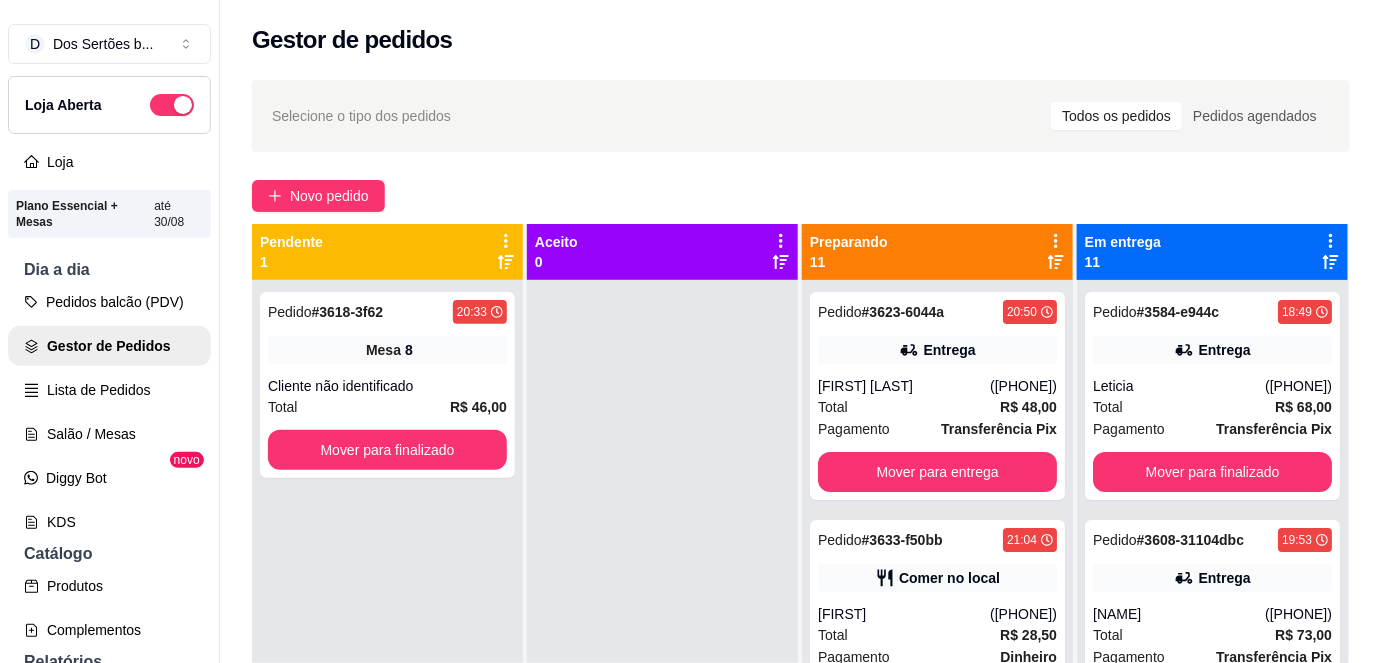 scroll, scrollTop: 56, scrollLeft: 0, axis: vertical 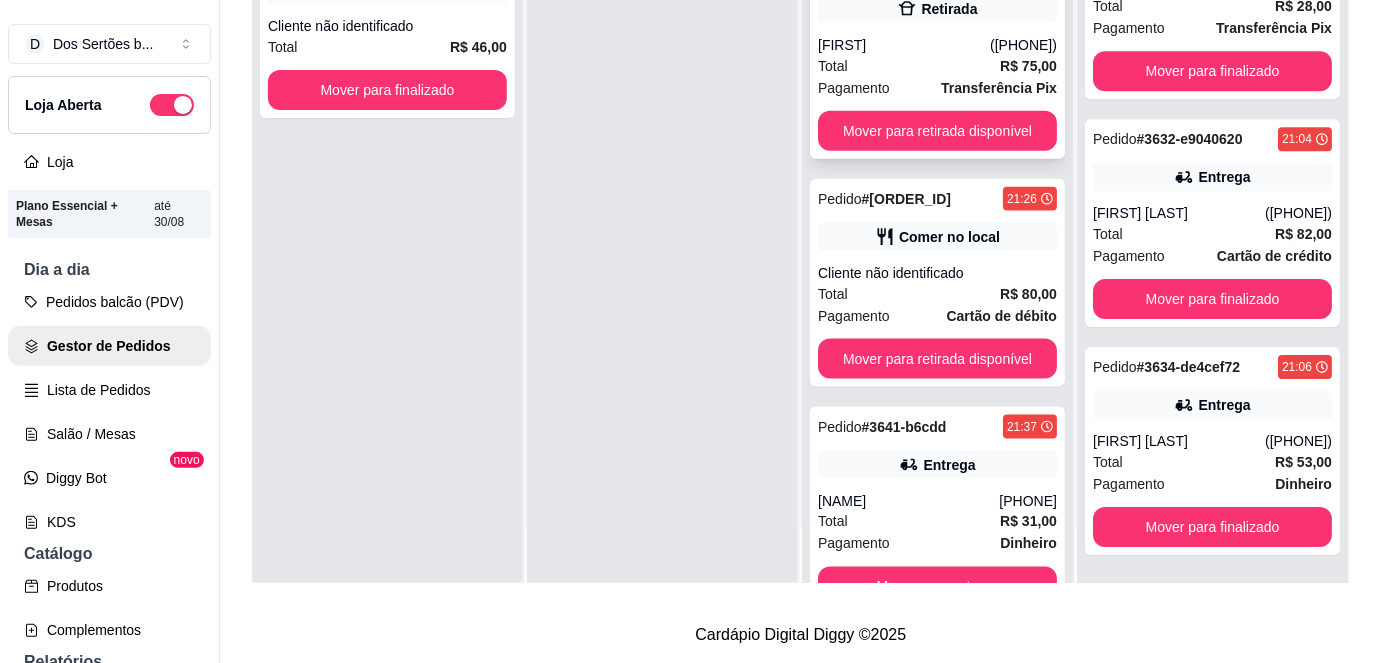 click on "Pagamento" at bounding box center (854, 88) 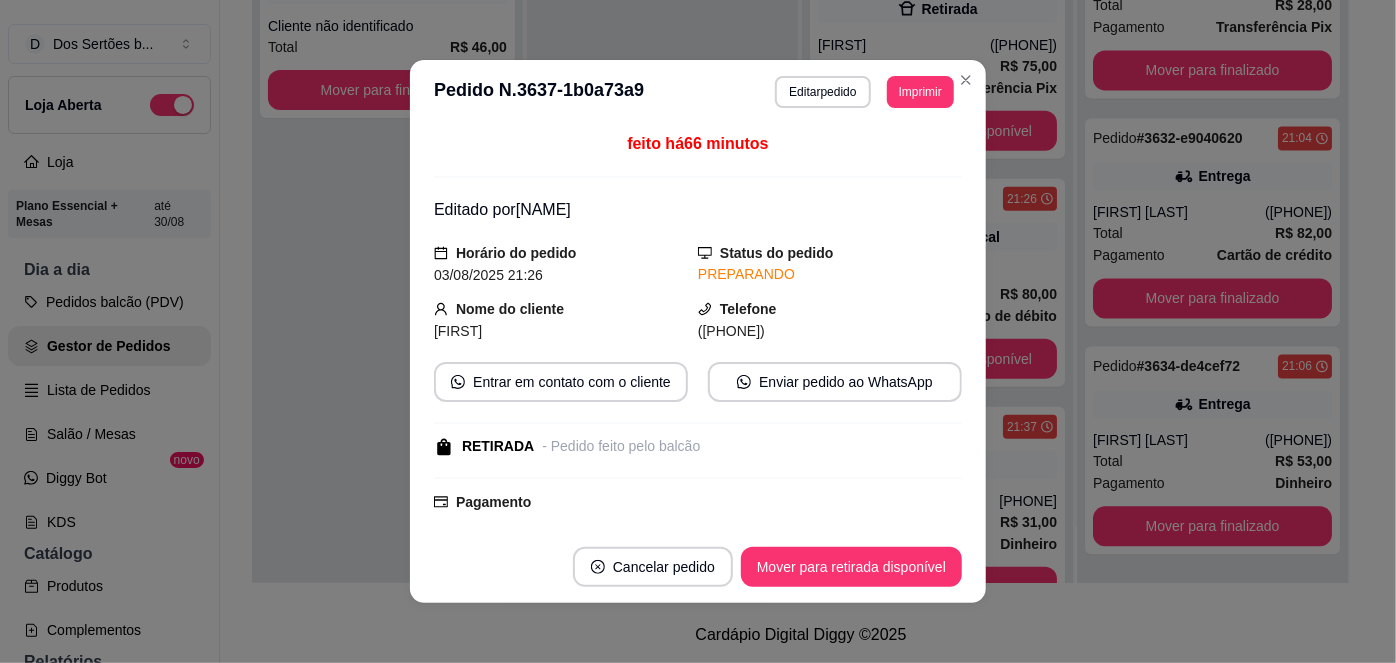 scroll, scrollTop: 210, scrollLeft: 0, axis: vertical 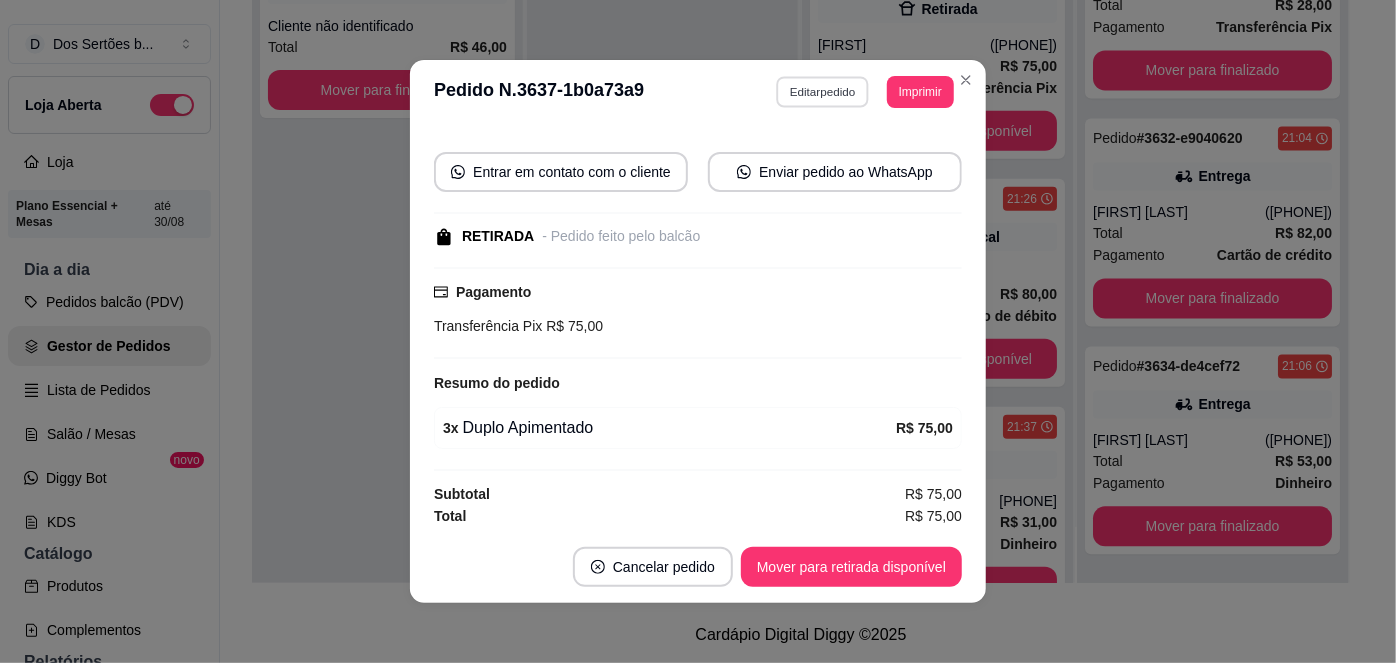 click on "Editar  pedido" at bounding box center (823, 91) 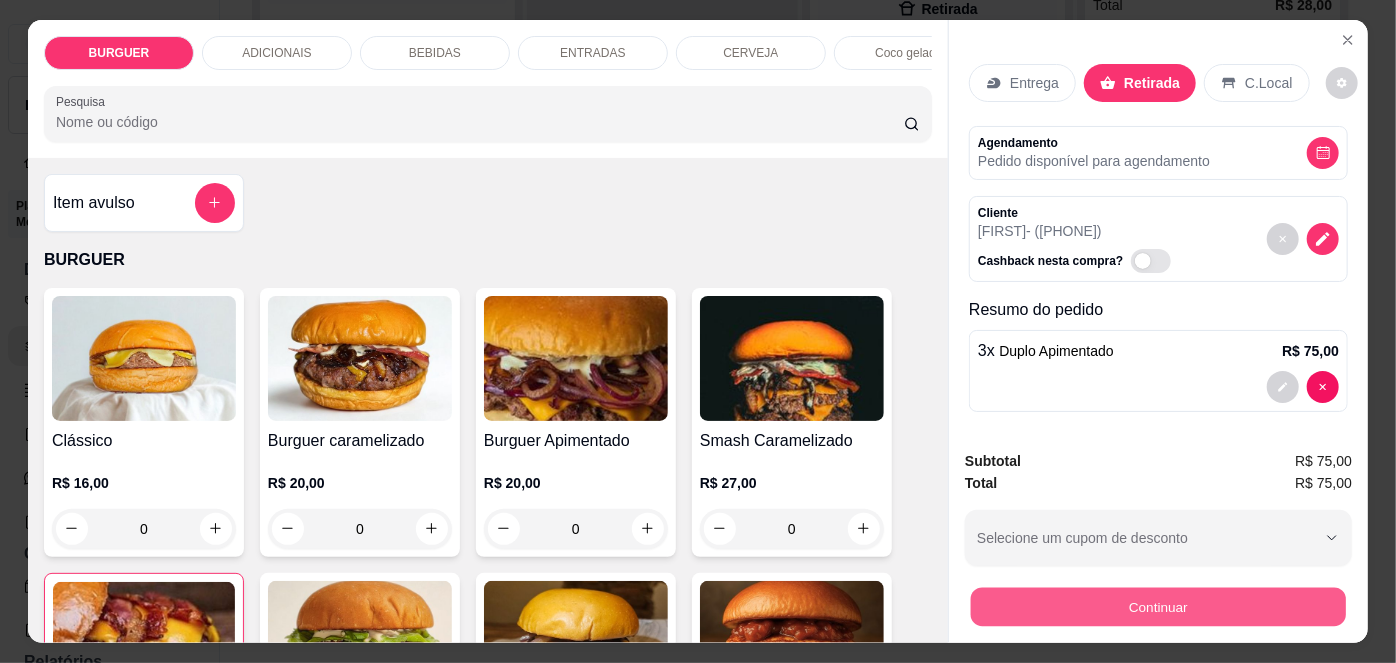 click on "Continuar" at bounding box center (1158, 607) 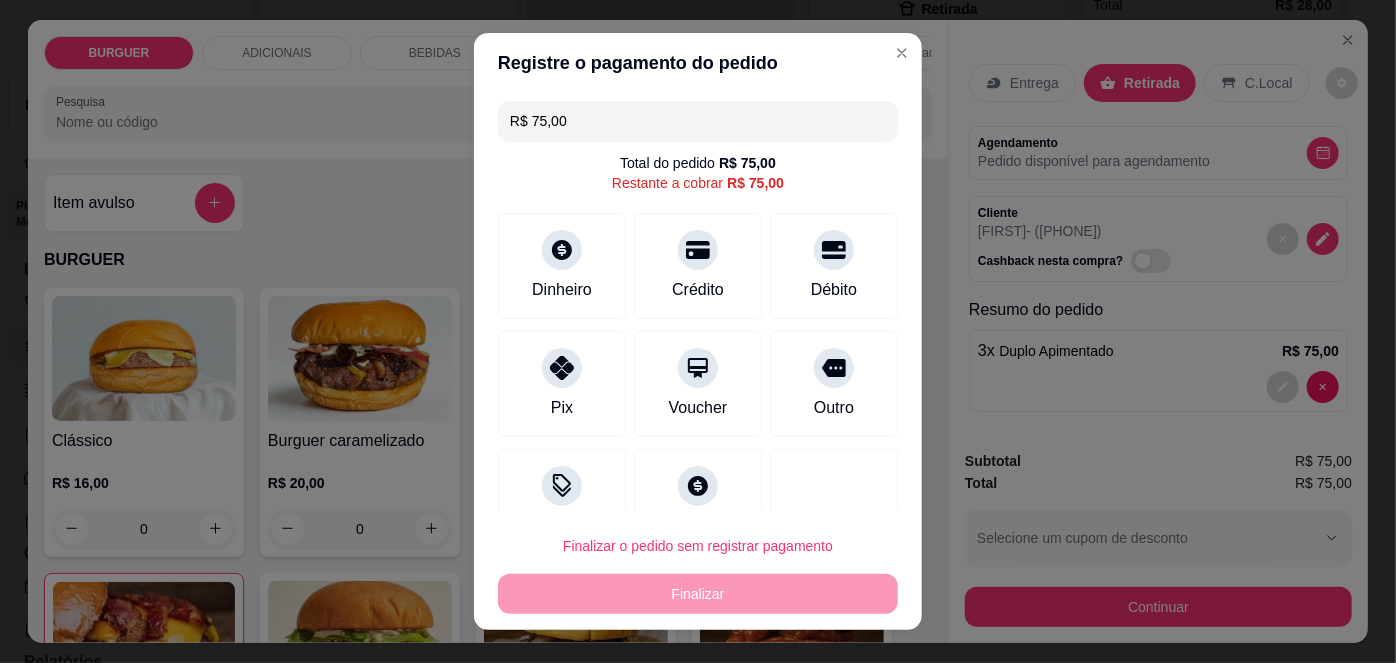 click on "R$ 75,00" at bounding box center [698, 121] 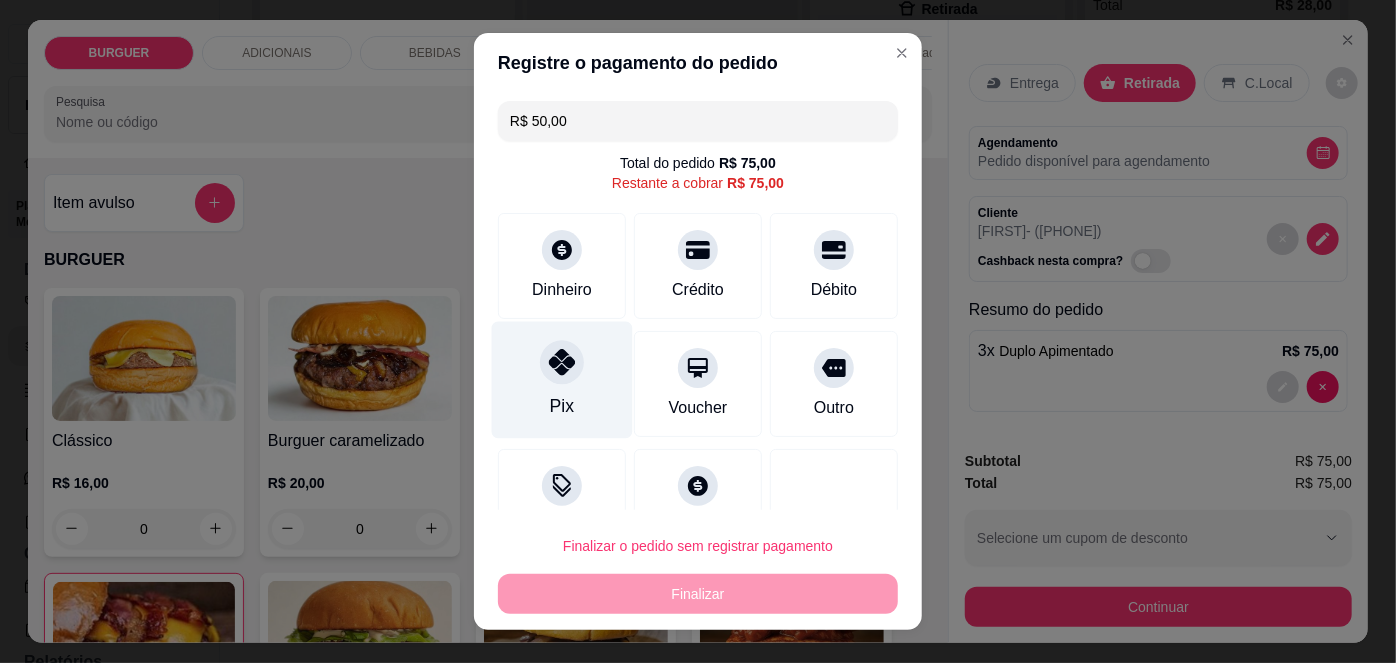 click 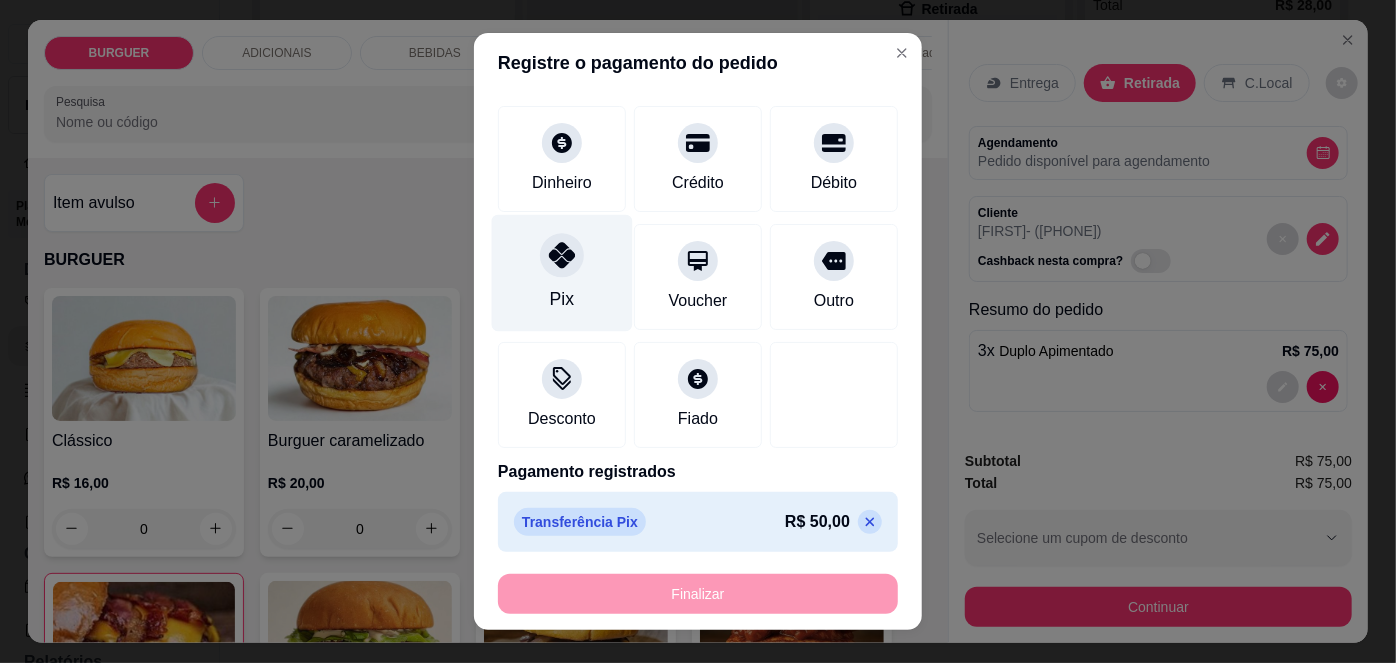 scroll, scrollTop: 0, scrollLeft: 0, axis: both 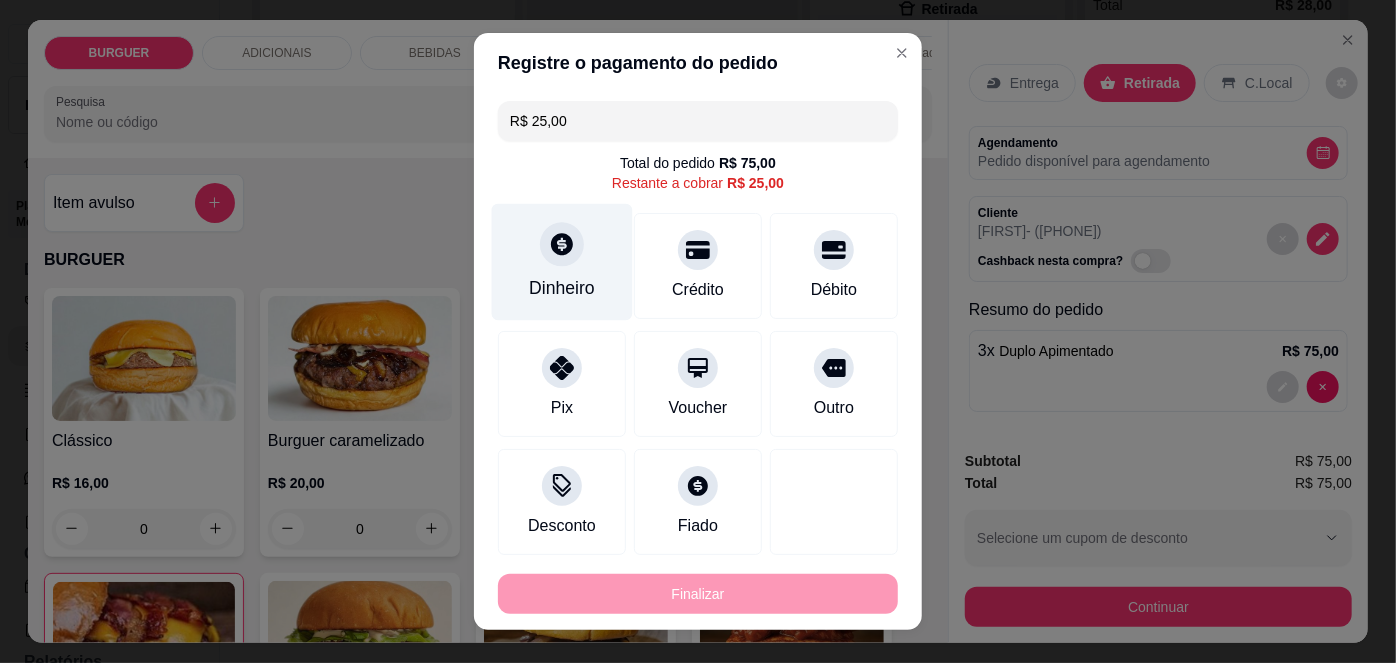 click at bounding box center [562, 245] 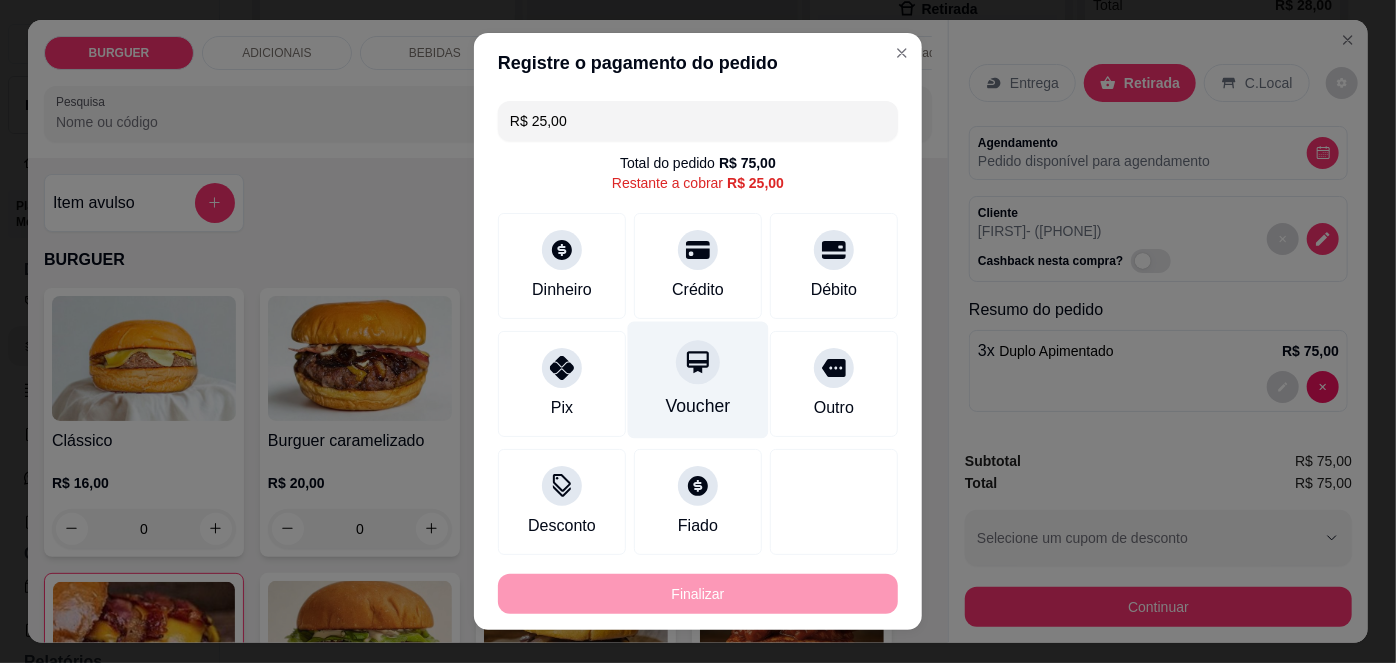 scroll, scrollTop: 107, scrollLeft: 0, axis: vertical 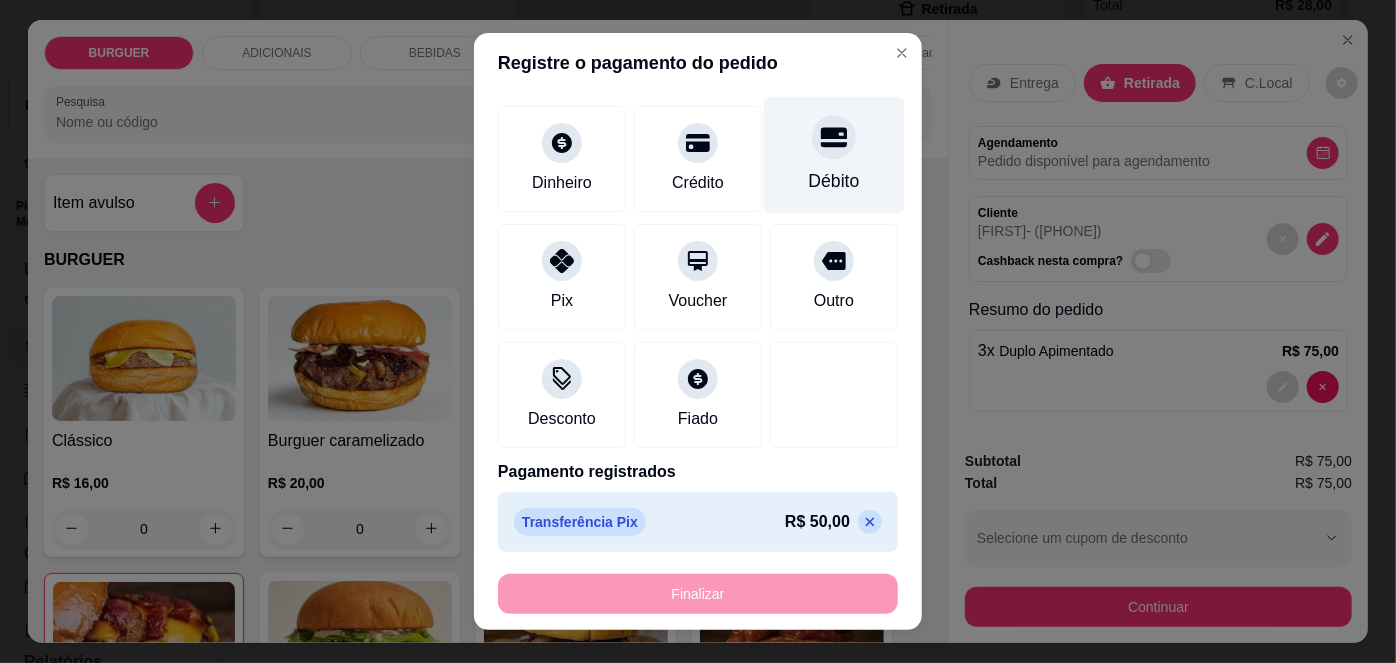 click on "Débito" at bounding box center [834, 181] 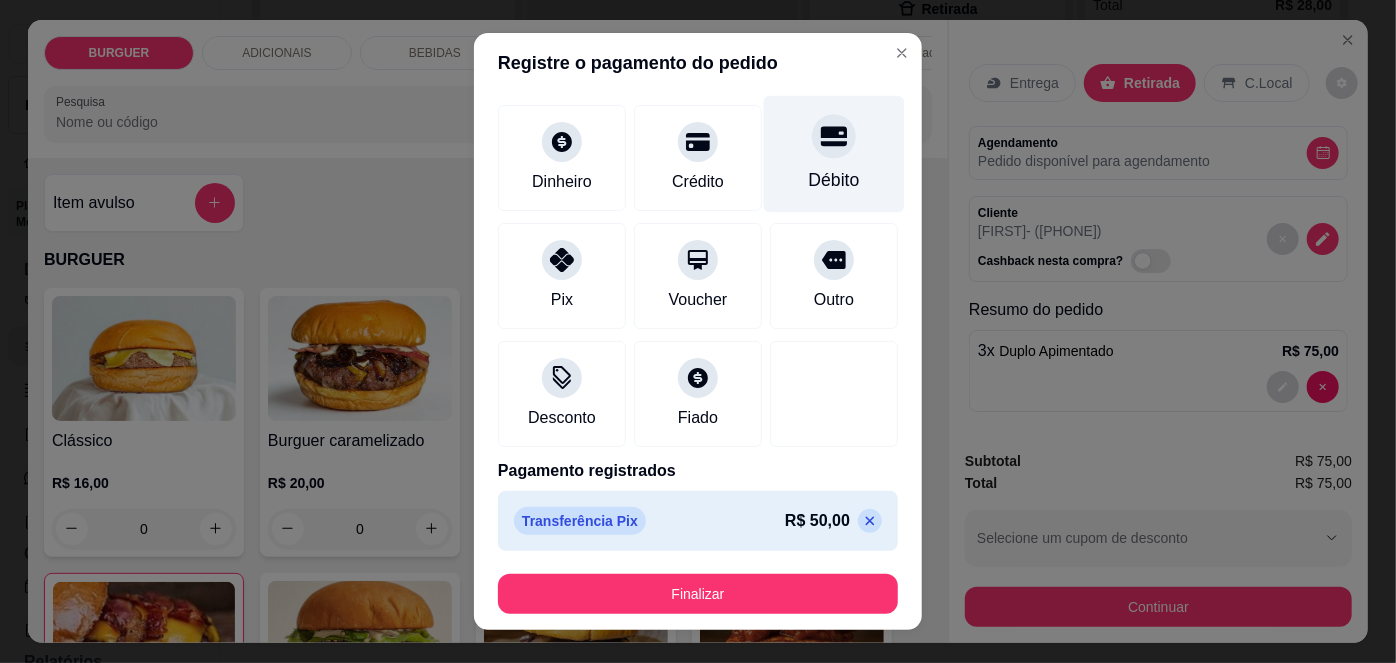scroll, scrollTop: 163, scrollLeft: 0, axis: vertical 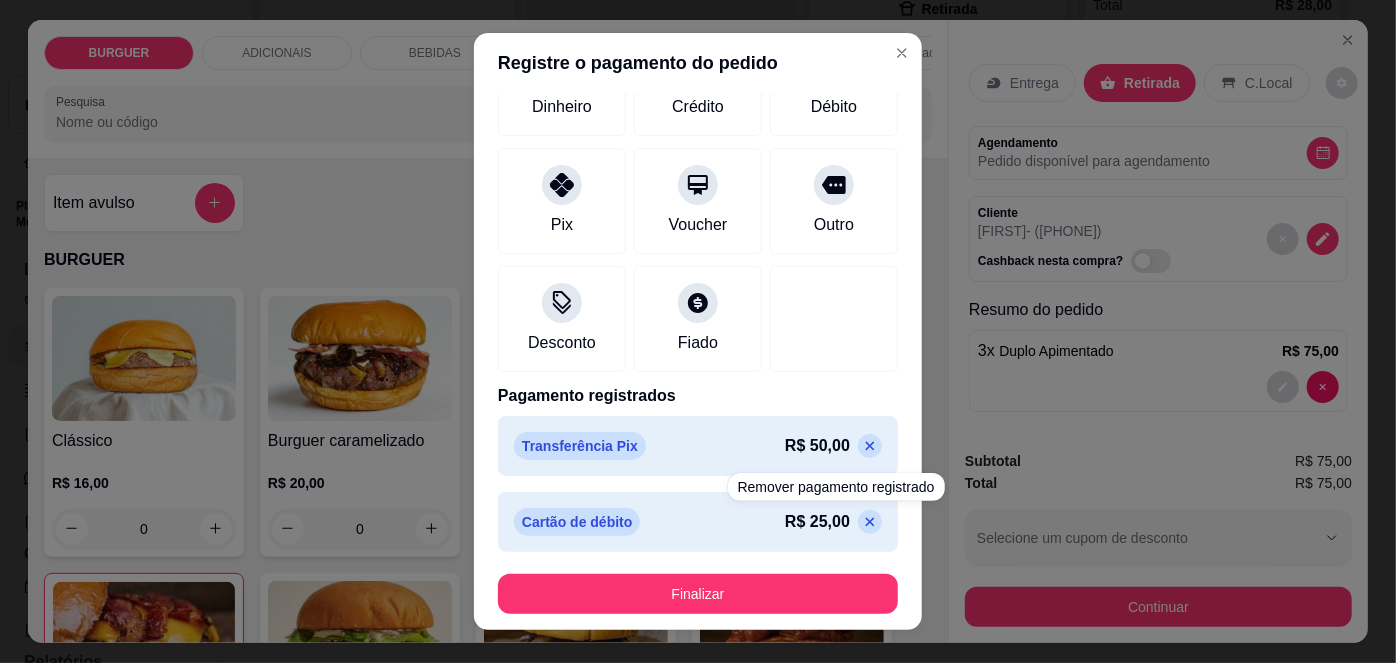 click 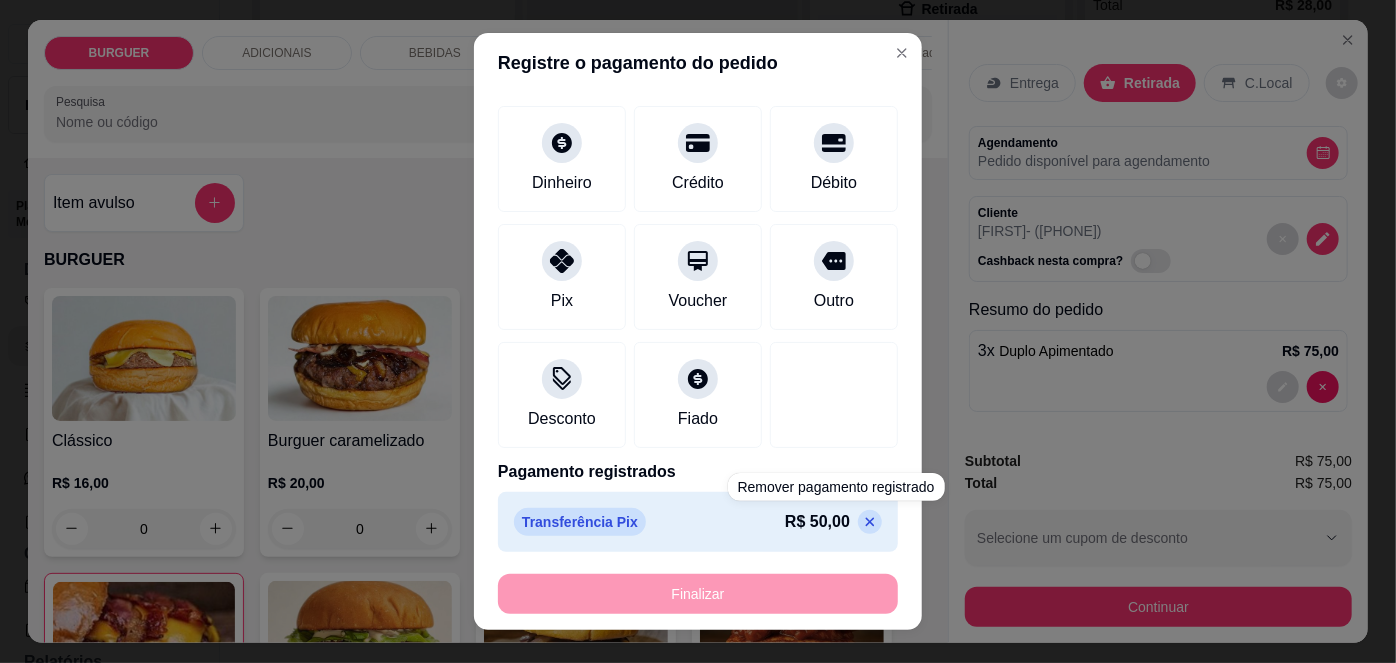 click 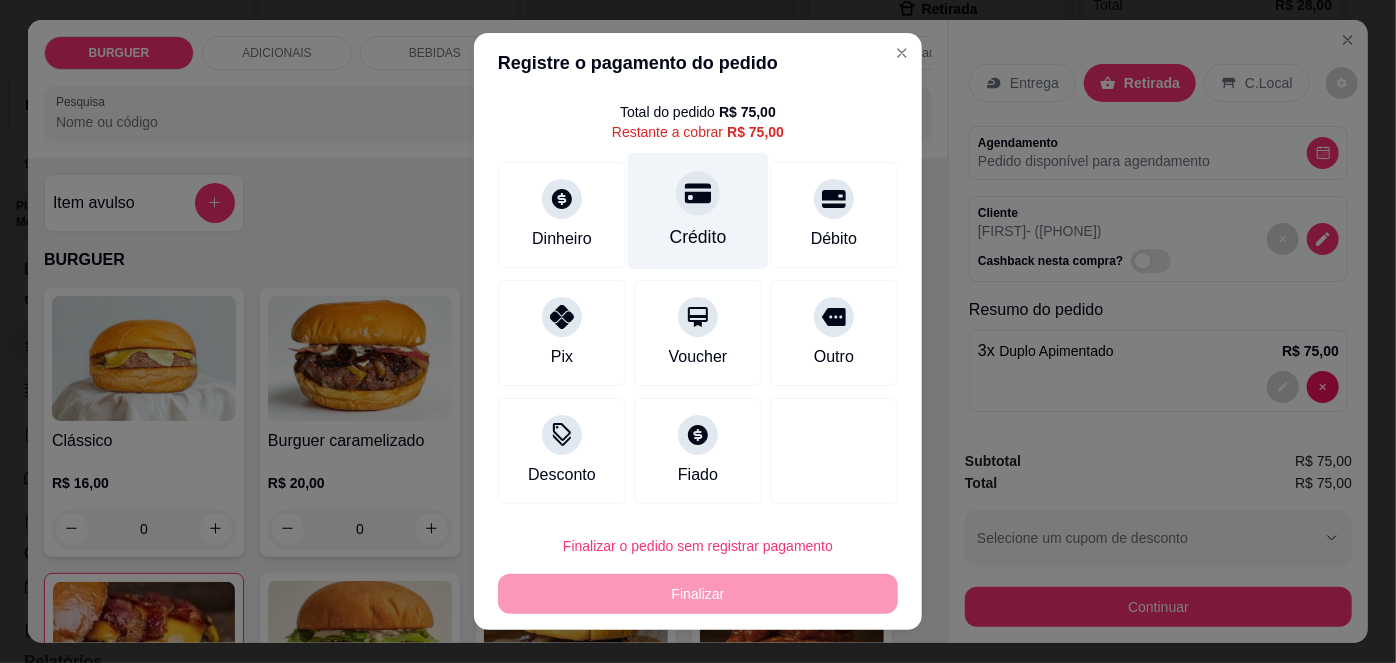 scroll, scrollTop: 0, scrollLeft: 0, axis: both 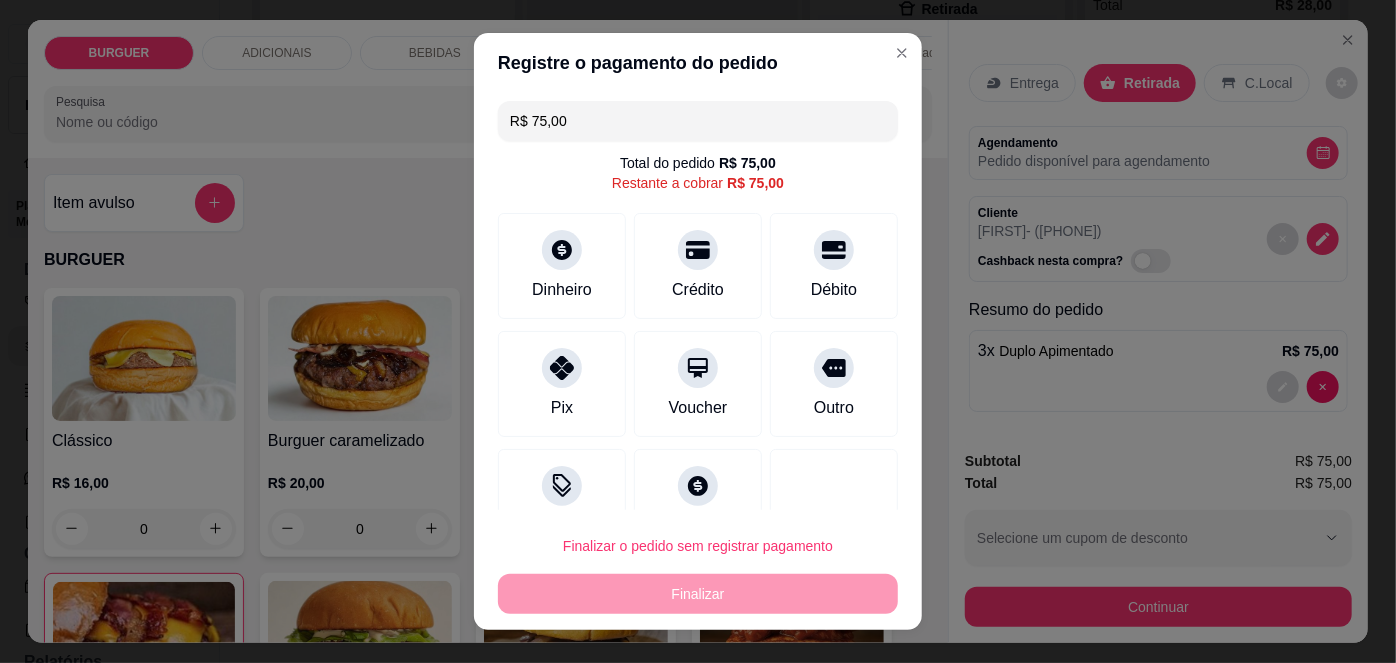 click on "R$ 75,00" at bounding box center (698, 121) 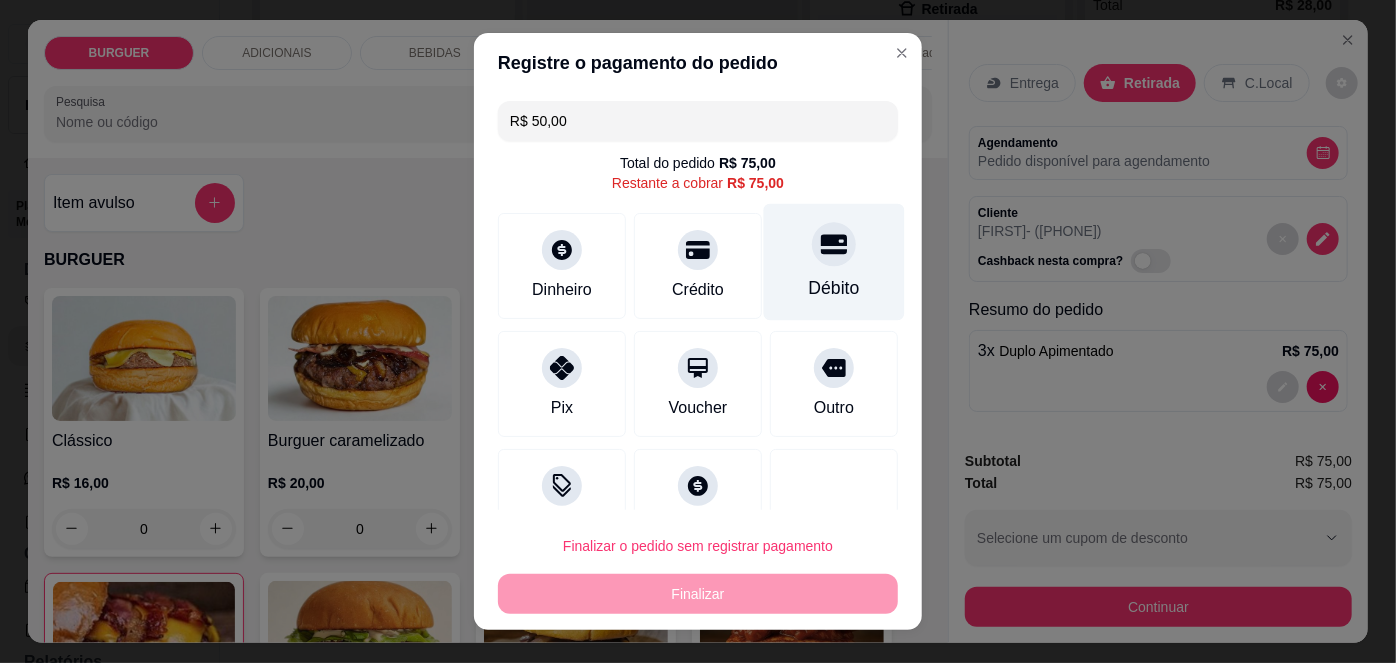 click on "Débito" at bounding box center (834, 288) 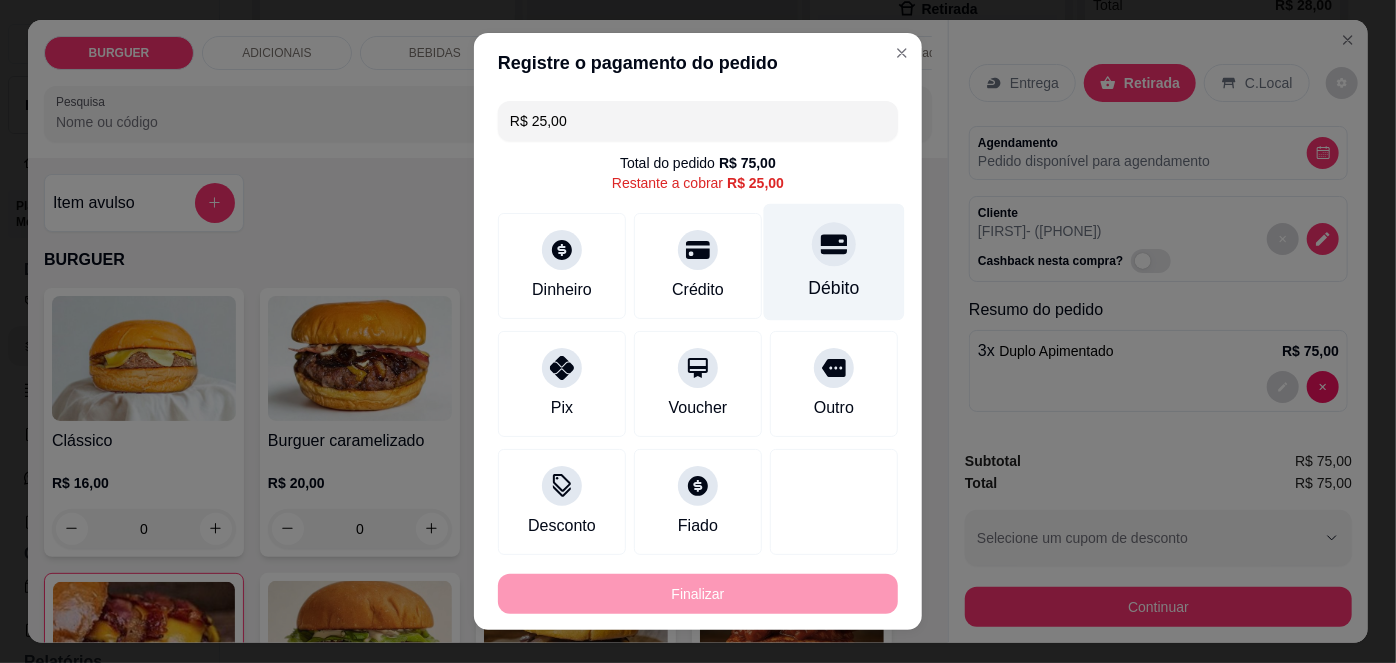 scroll, scrollTop: 107, scrollLeft: 0, axis: vertical 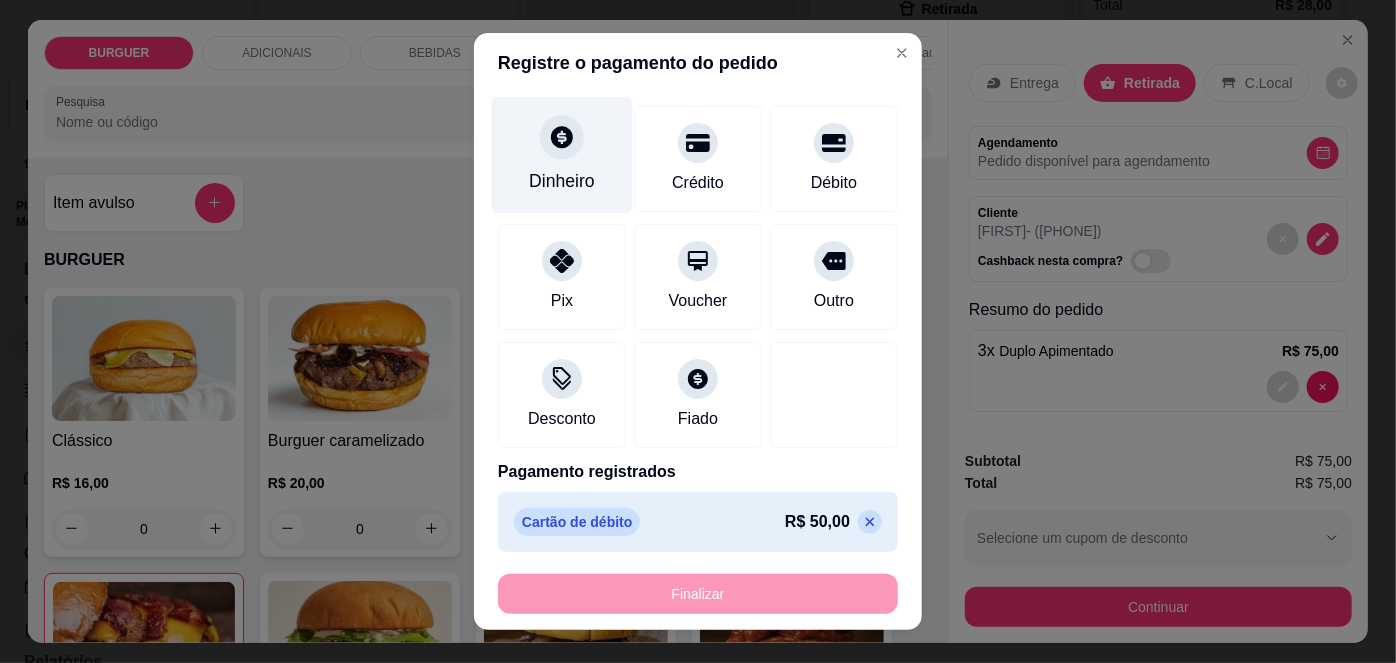 click on "Dinheiro" at bounding box center (562, 181) 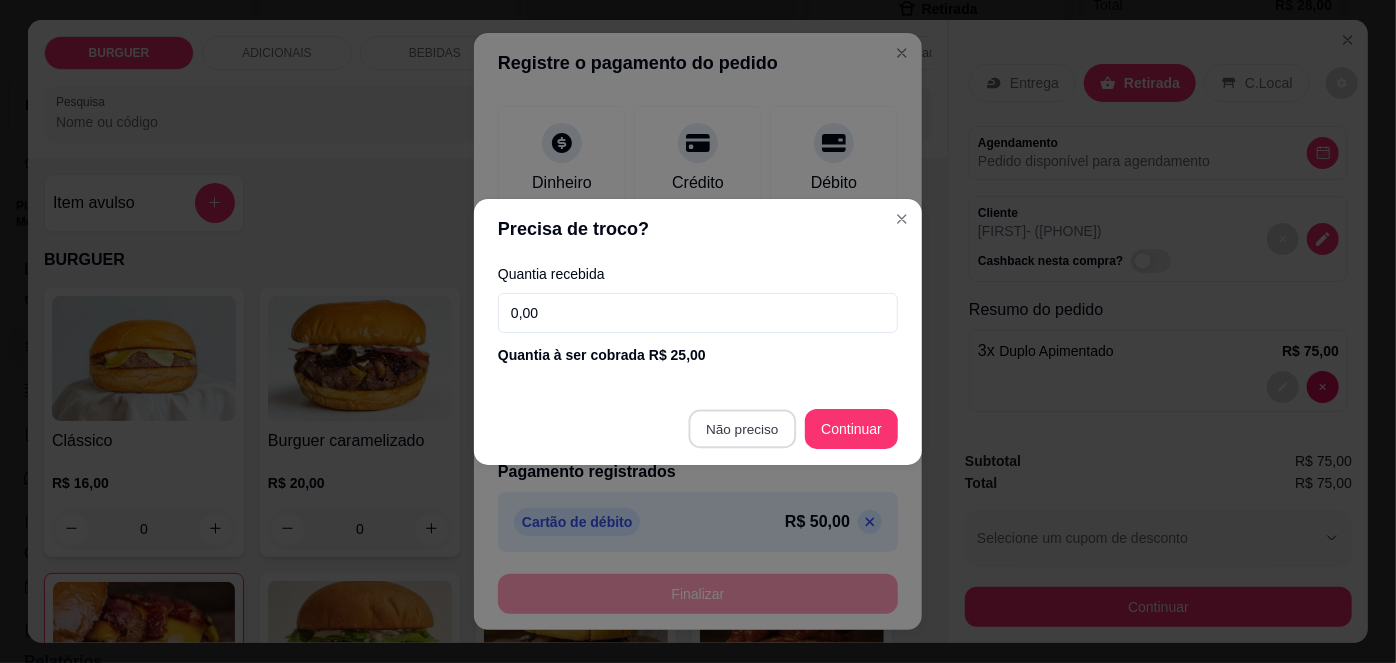 type on "R$ 0,00" 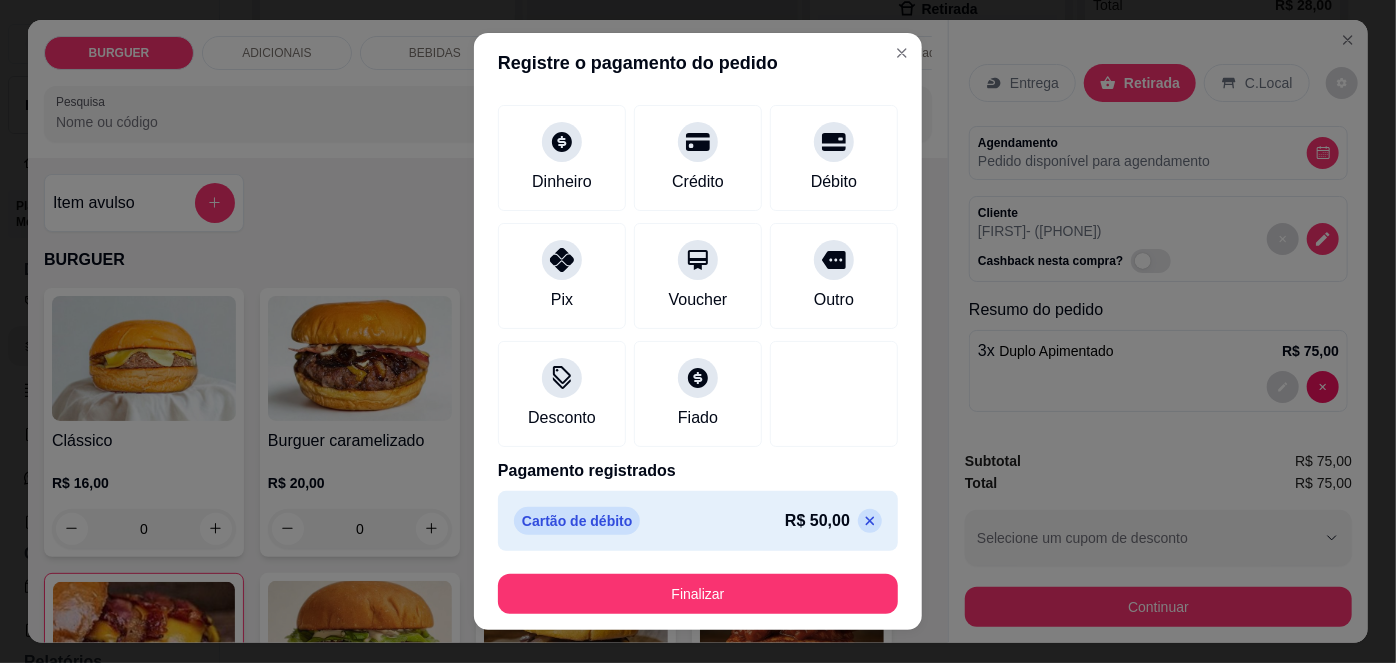 scroll, scrollTop: 163, scrollLeft: 0, axis: vertical 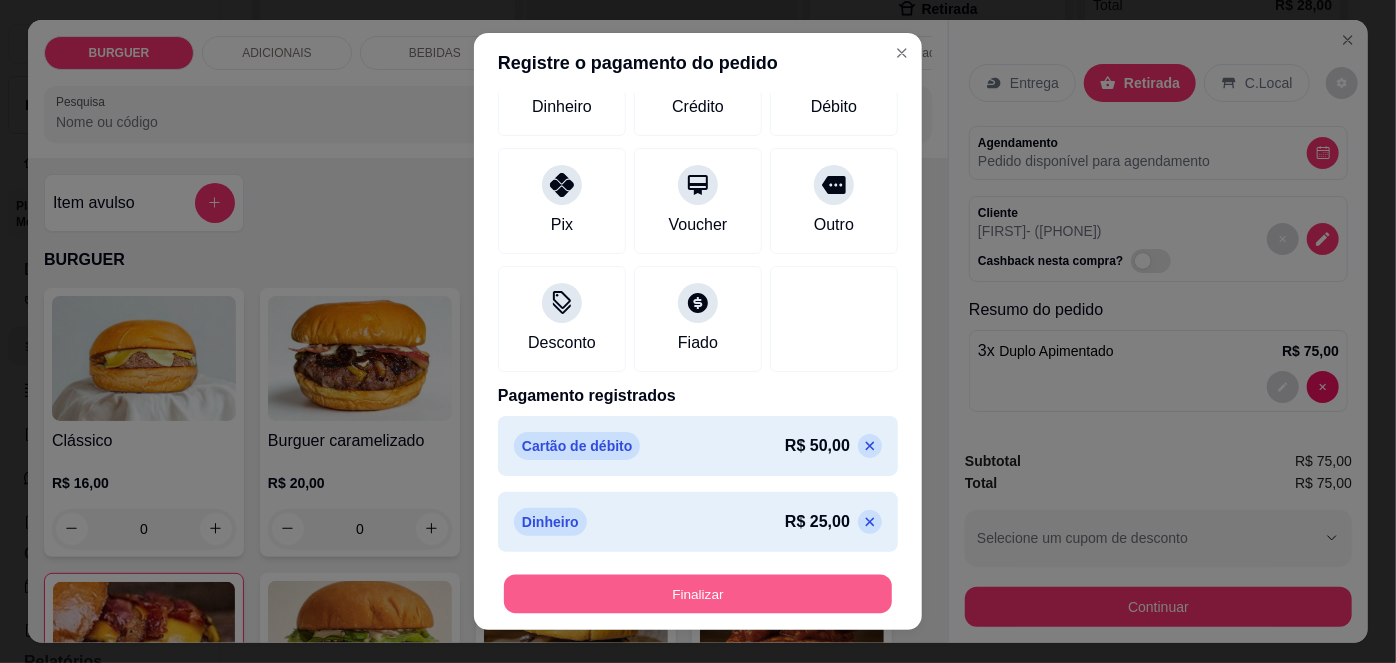 click on "Finalizar" at bounding box center [698, 593] 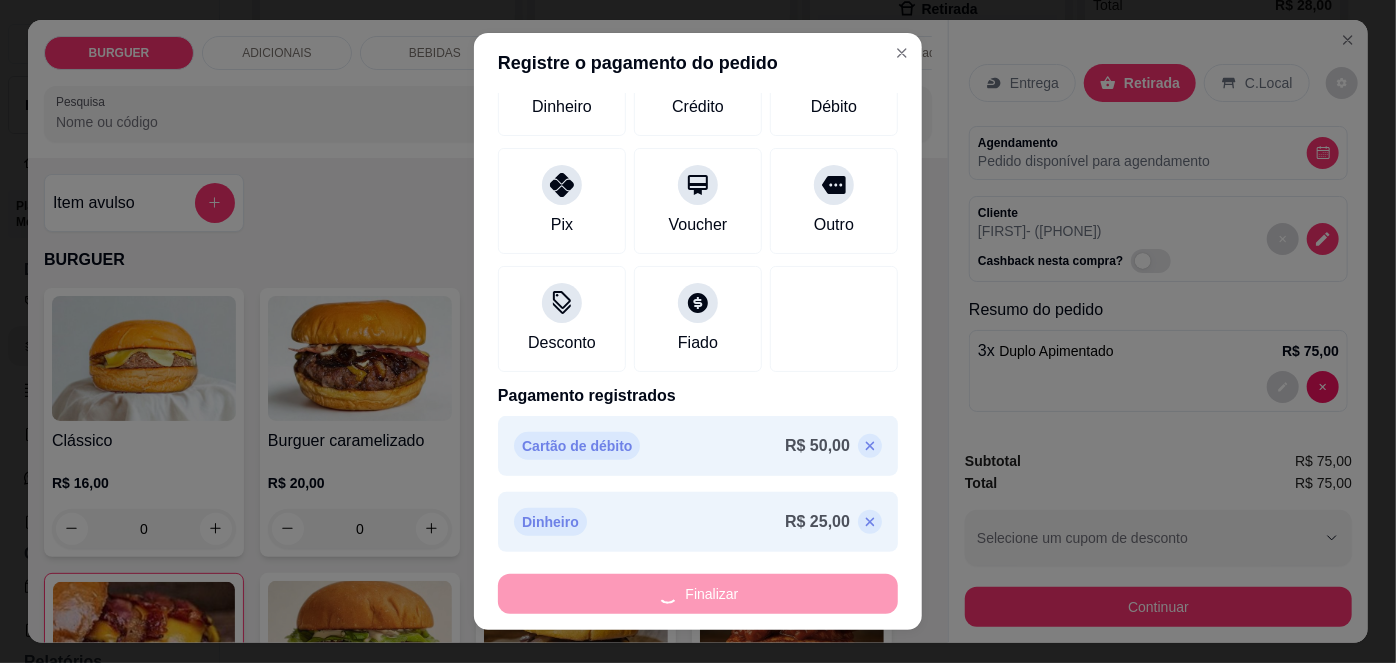 type on "0" 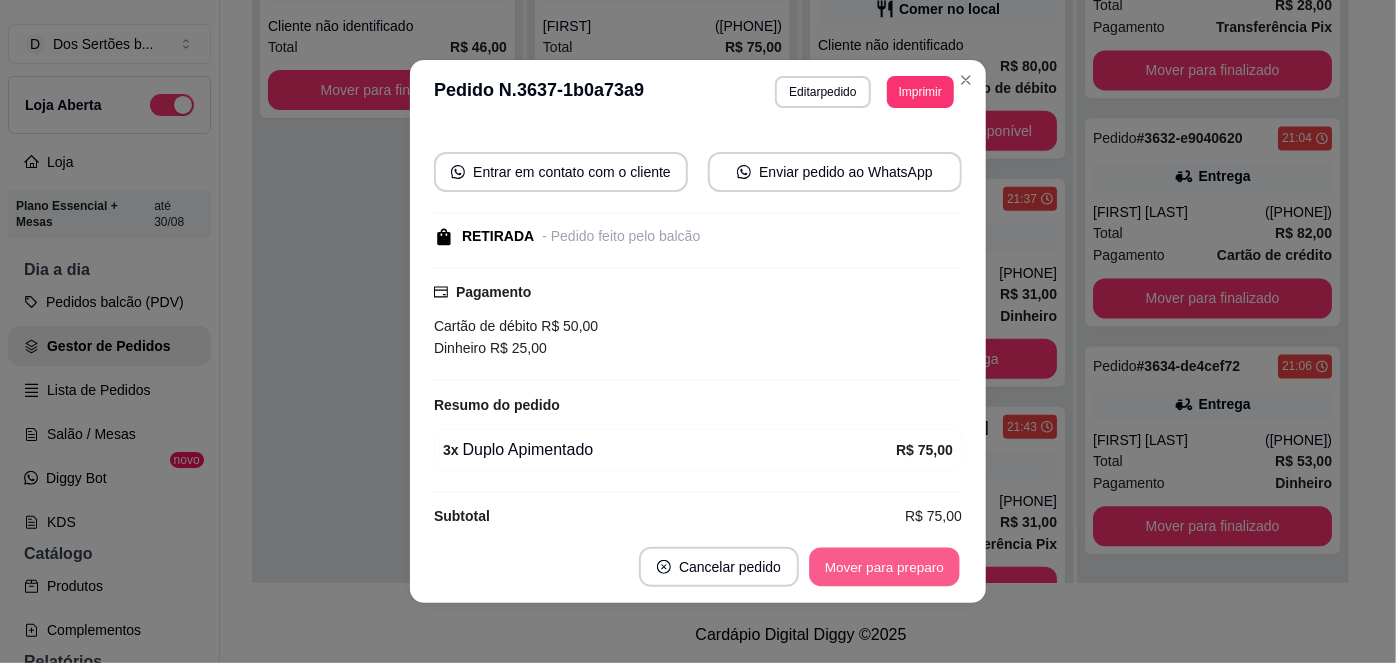 click on "Mover para preparo" at bounding box center (884, 567) 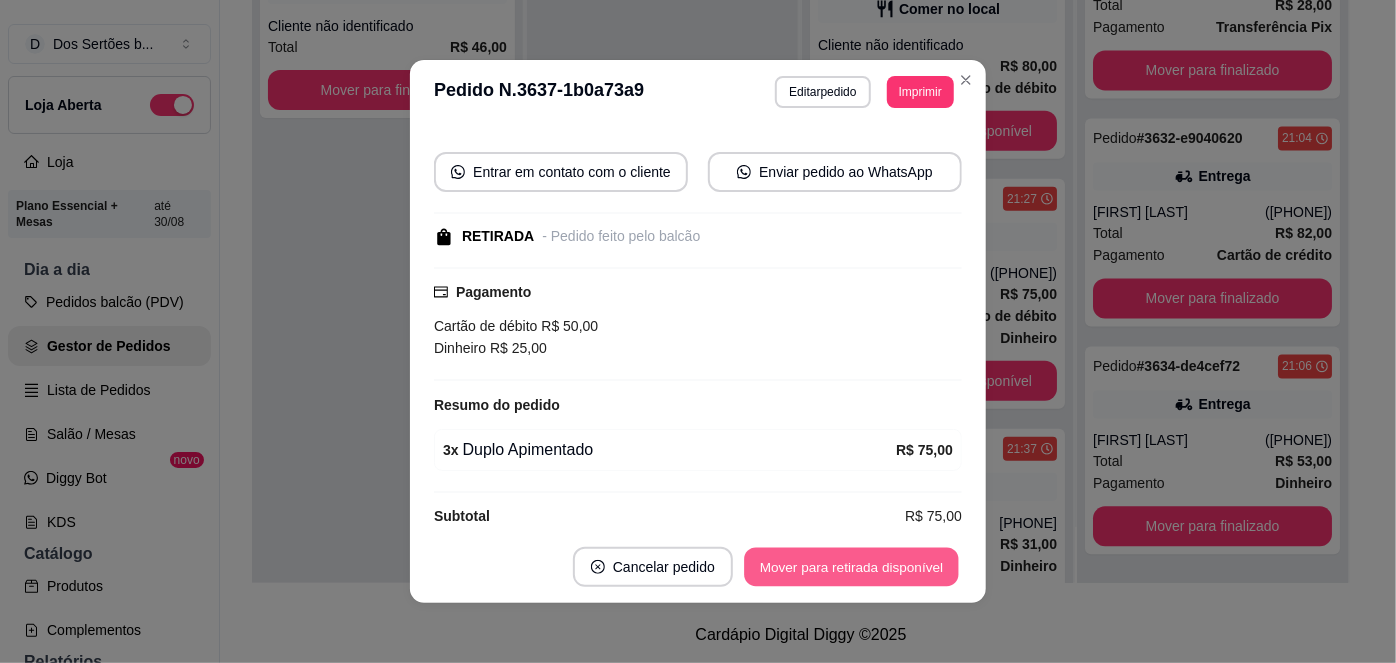 click on "Mover para retirada disponível" at bounding box center (851, 567) 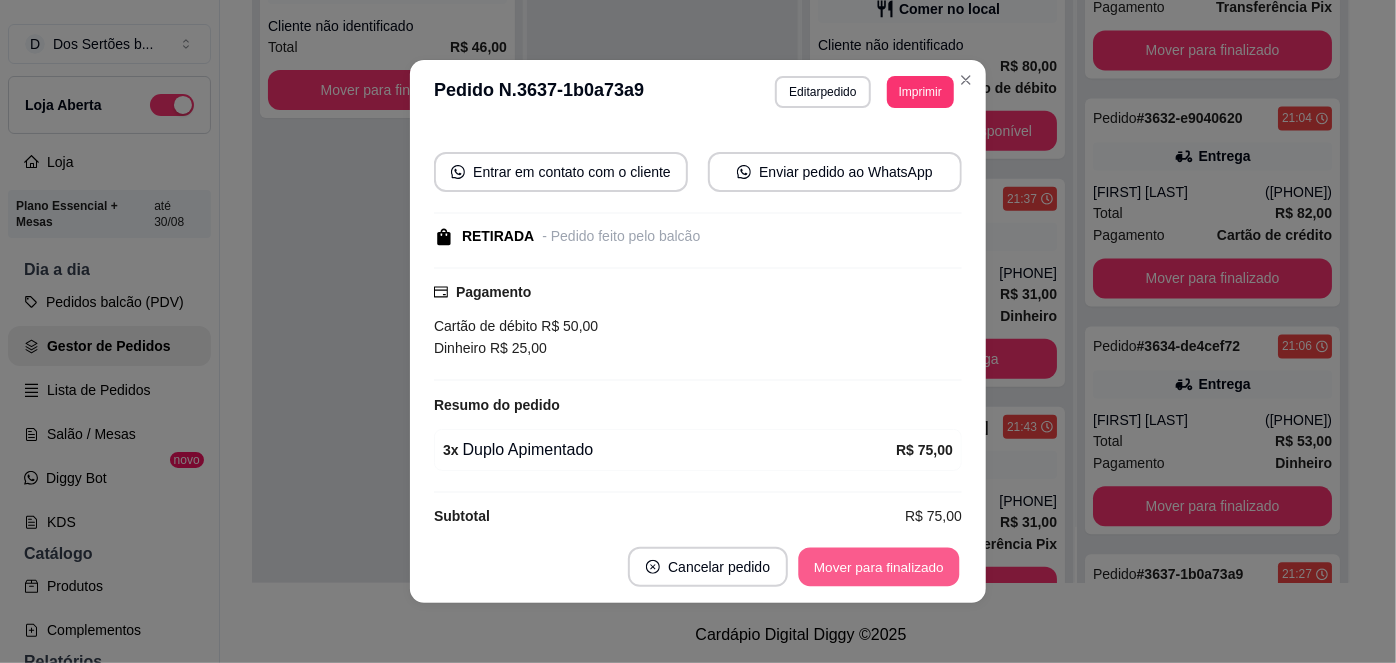click on "Mover para finalizado" at bounding box center (879, 567) 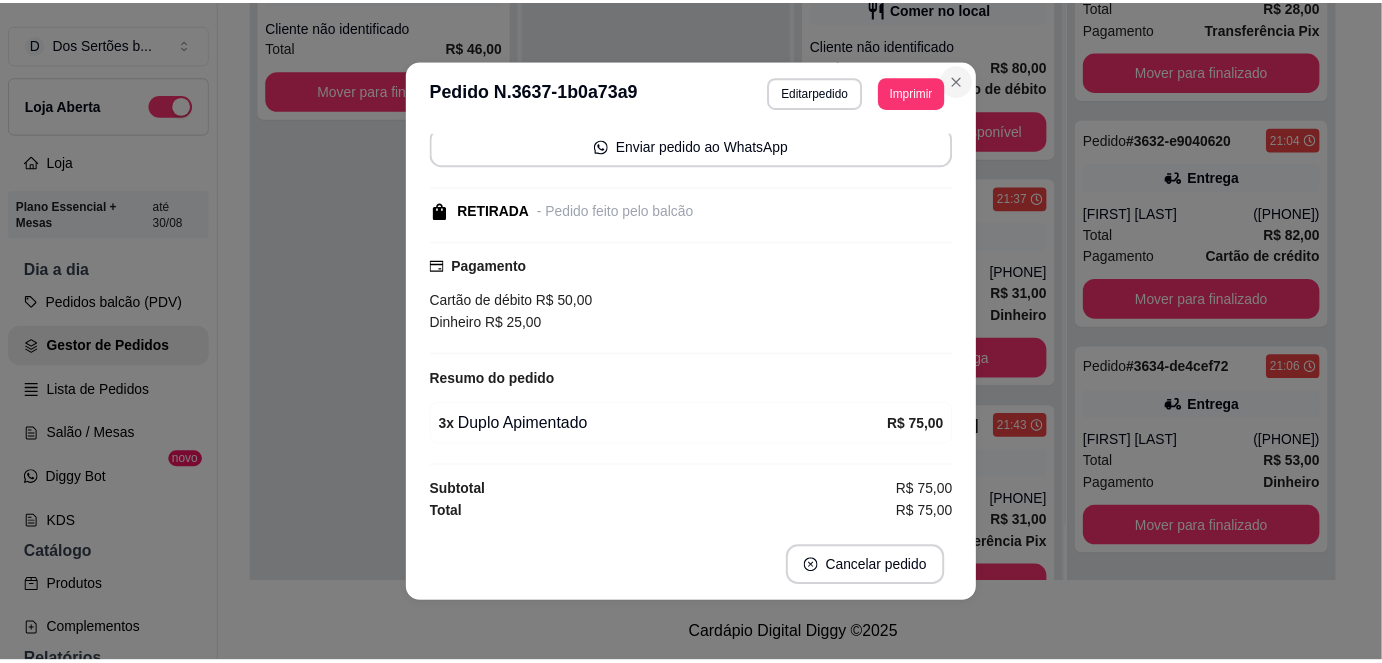 scroll, scrollTop: 144, scrollLeft: 0, axis: vertical 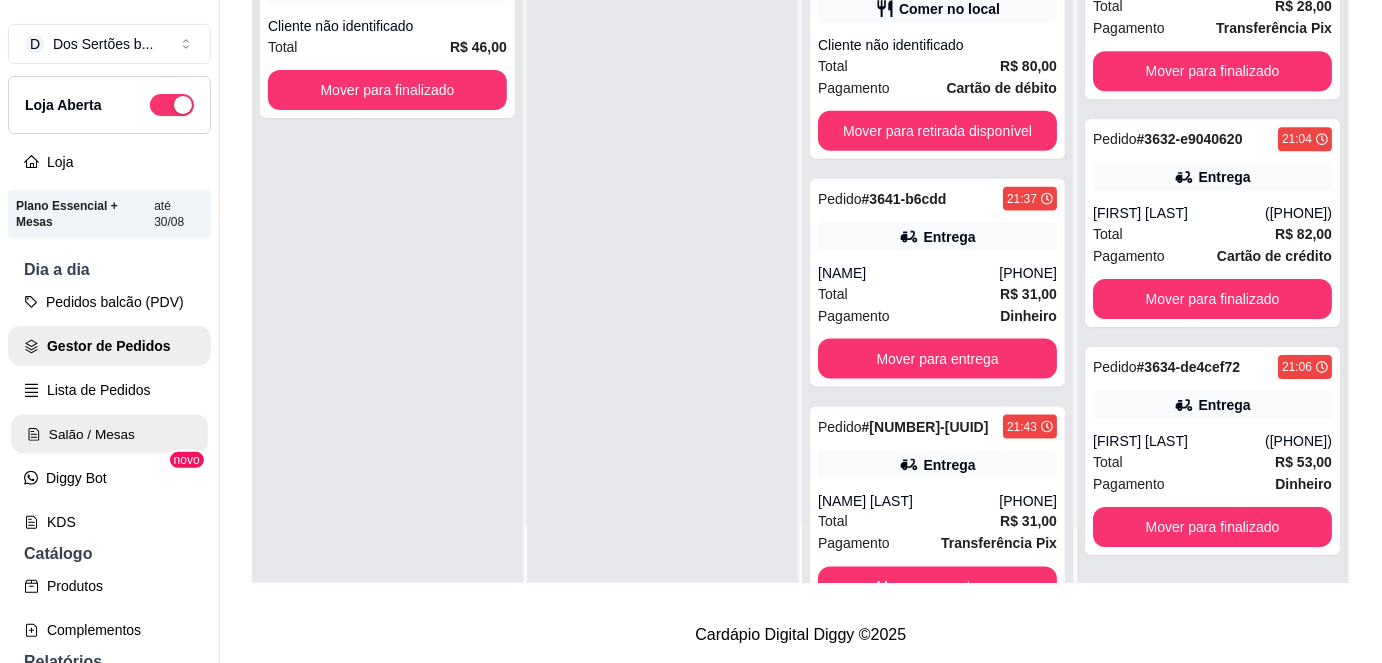 click on "Salão / Mesas" at bounding box center [109, 434] 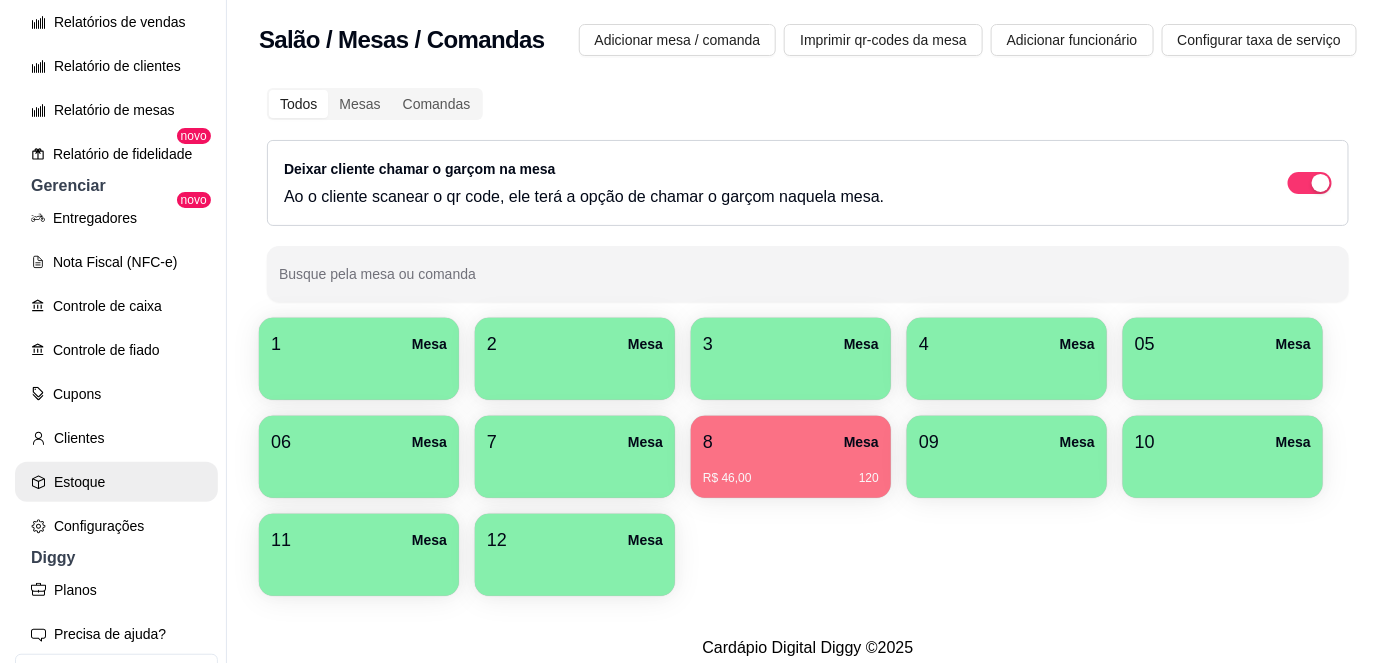 scroll, scrollTop: 744, scrollLeft: 0, axis: vertical 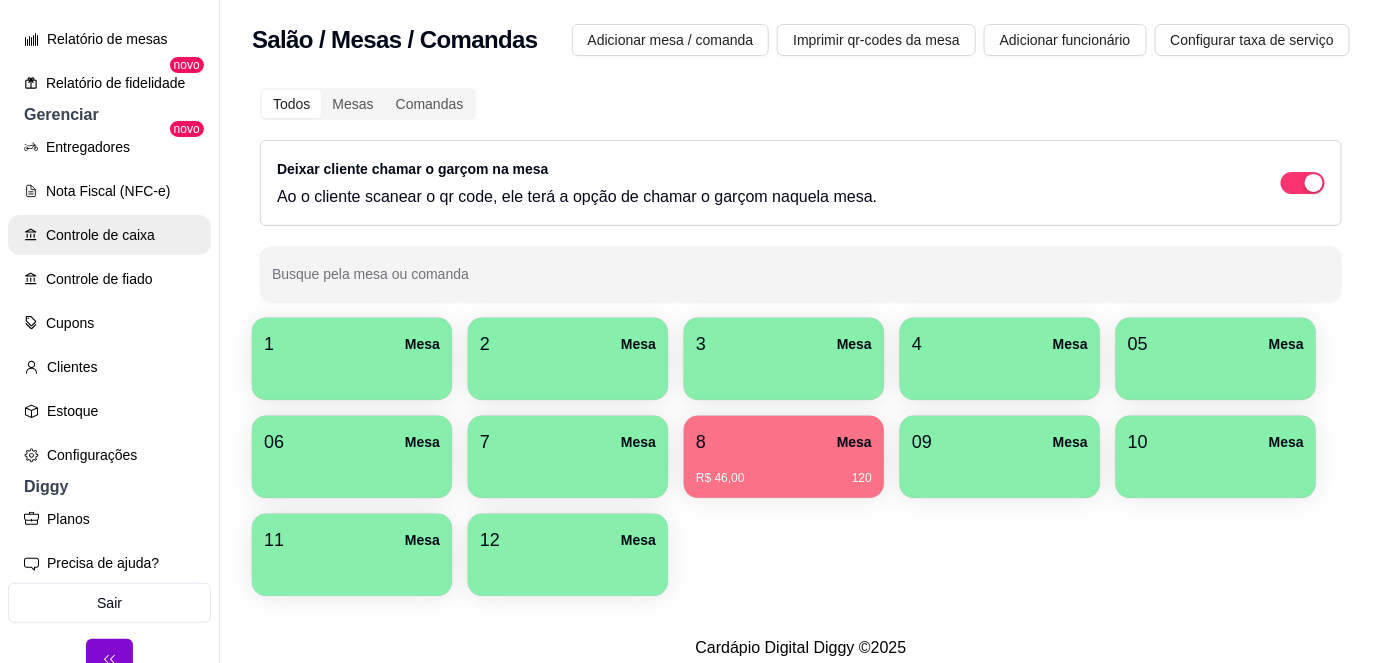 click on "Controle de caixa" at bounding box center [109, 235] 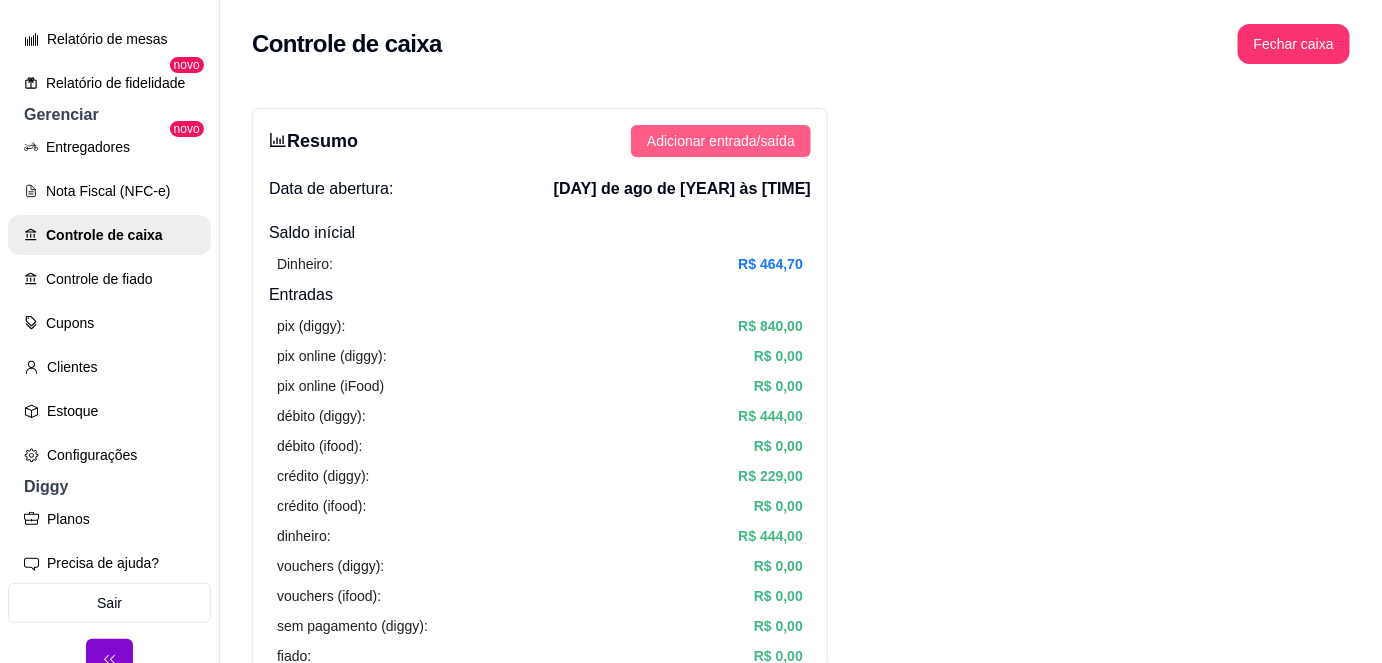 click on "Adicionar entrada/saída" at bounding box center [721, 141] 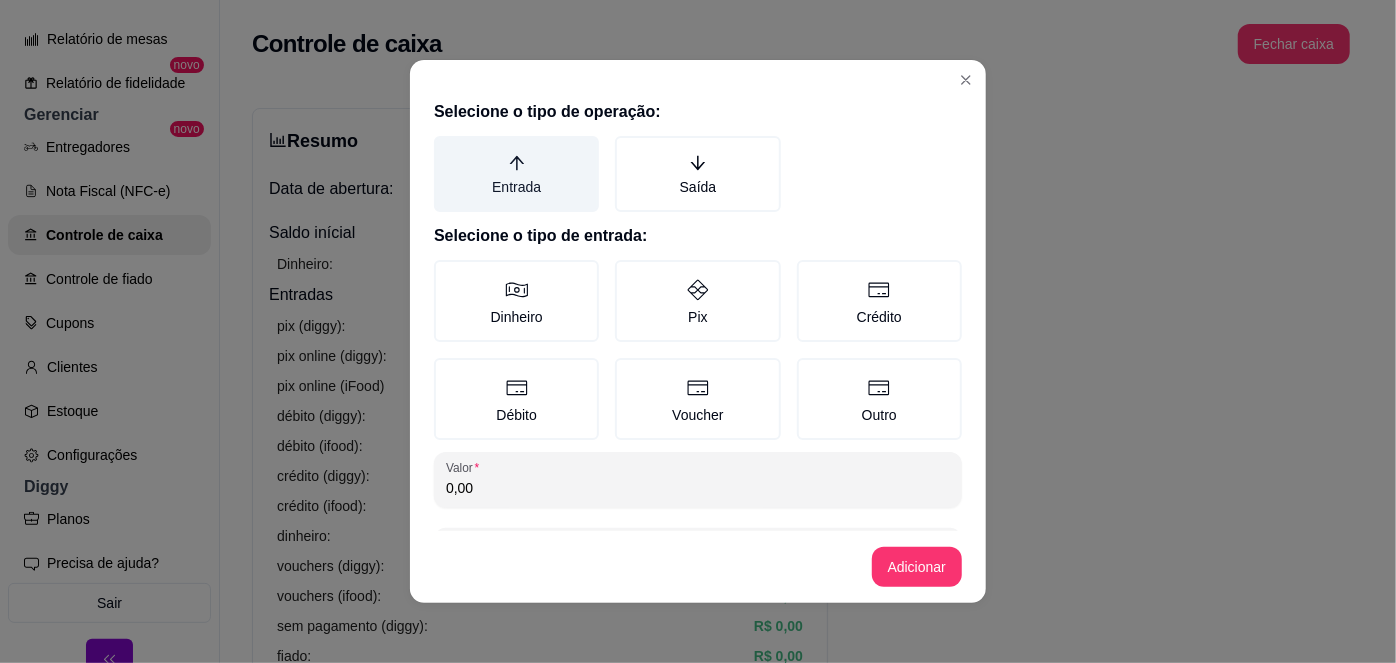 click on "Entrada" at bounding box center [516, 174] 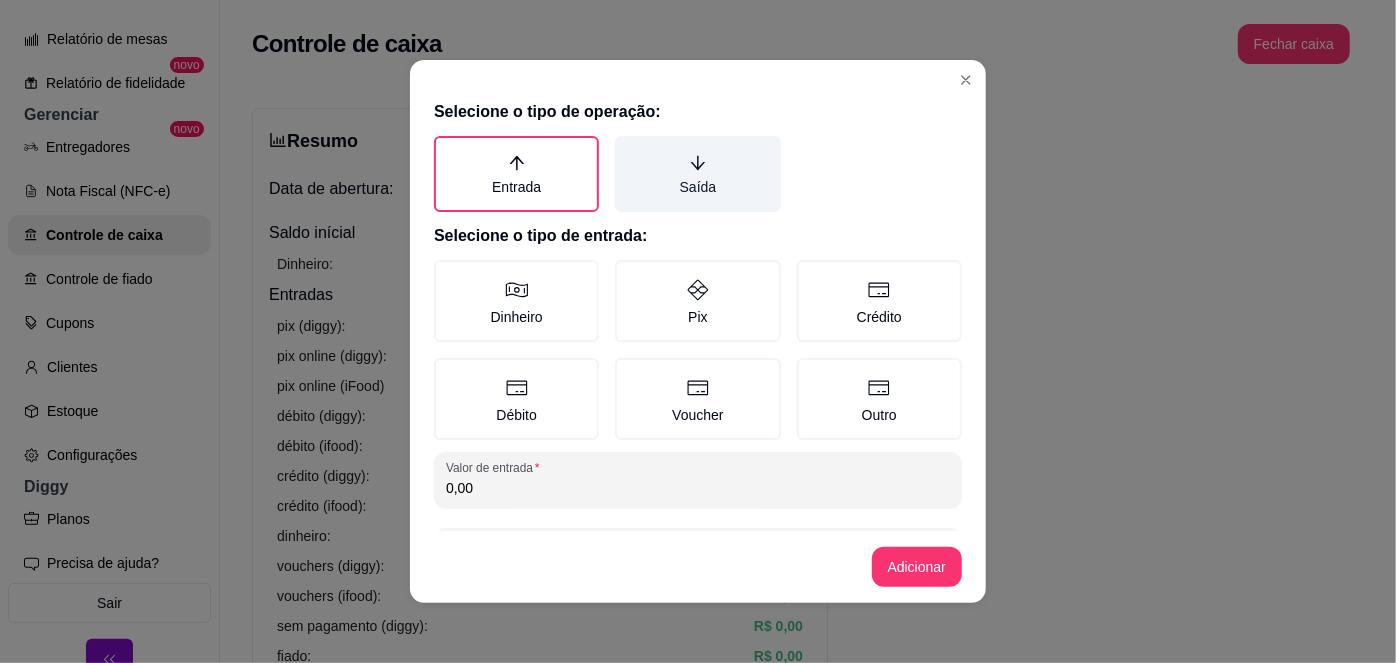 click on "Saída" at bounding box center [697, 174] 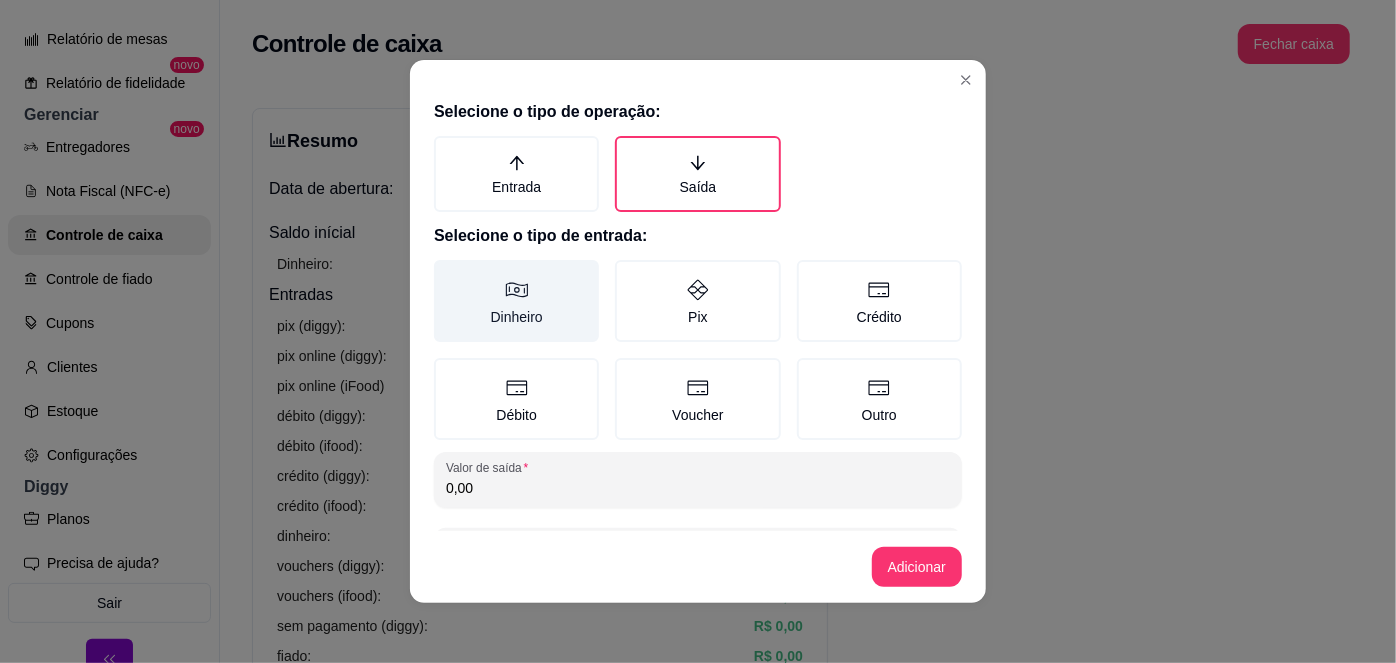 click on "Dinheiro" at bounding box center [516, 301] 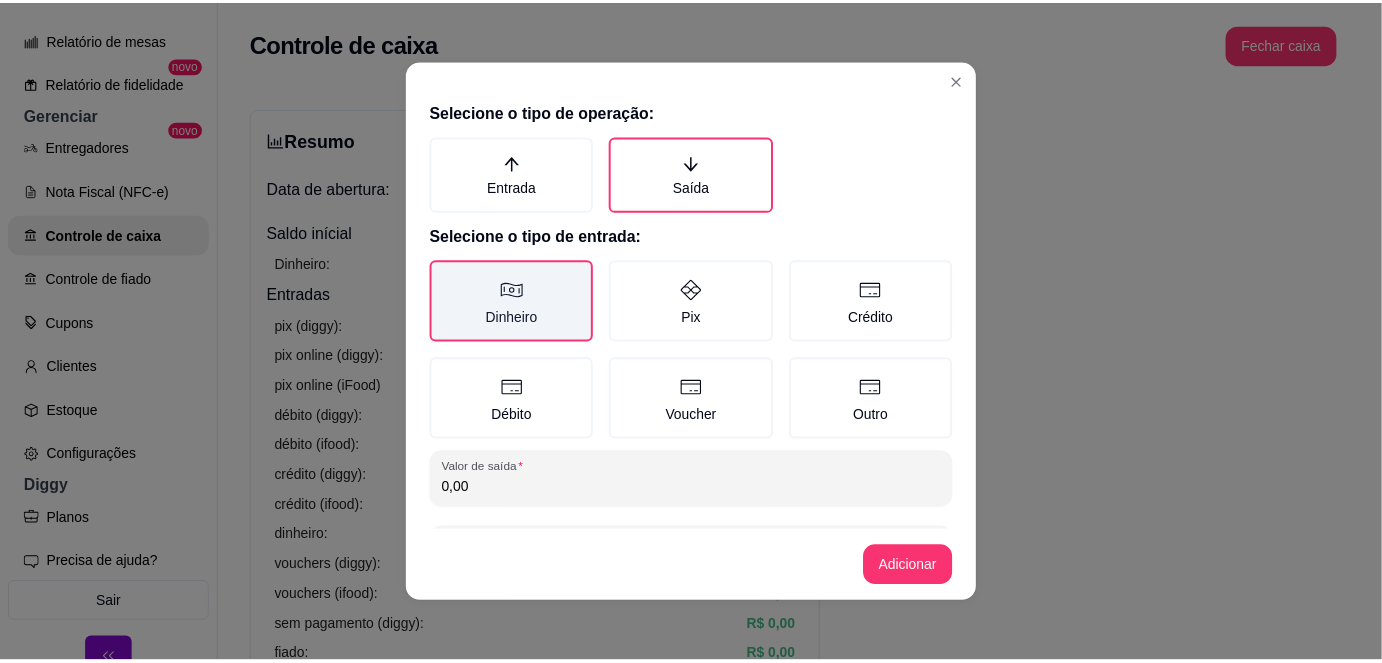 scroll, scrollTop: 81, scrollLeft: 0, axis: vertical 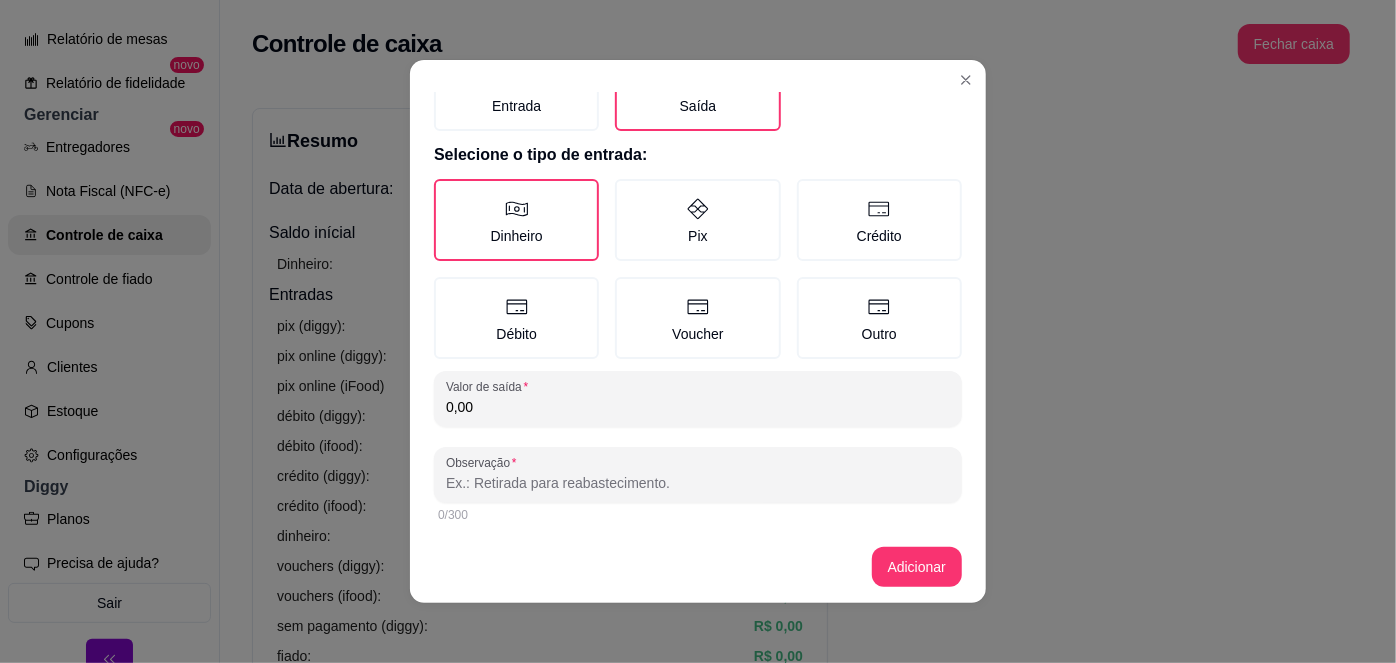 click on "0,00" at bounding box center (698, 407) 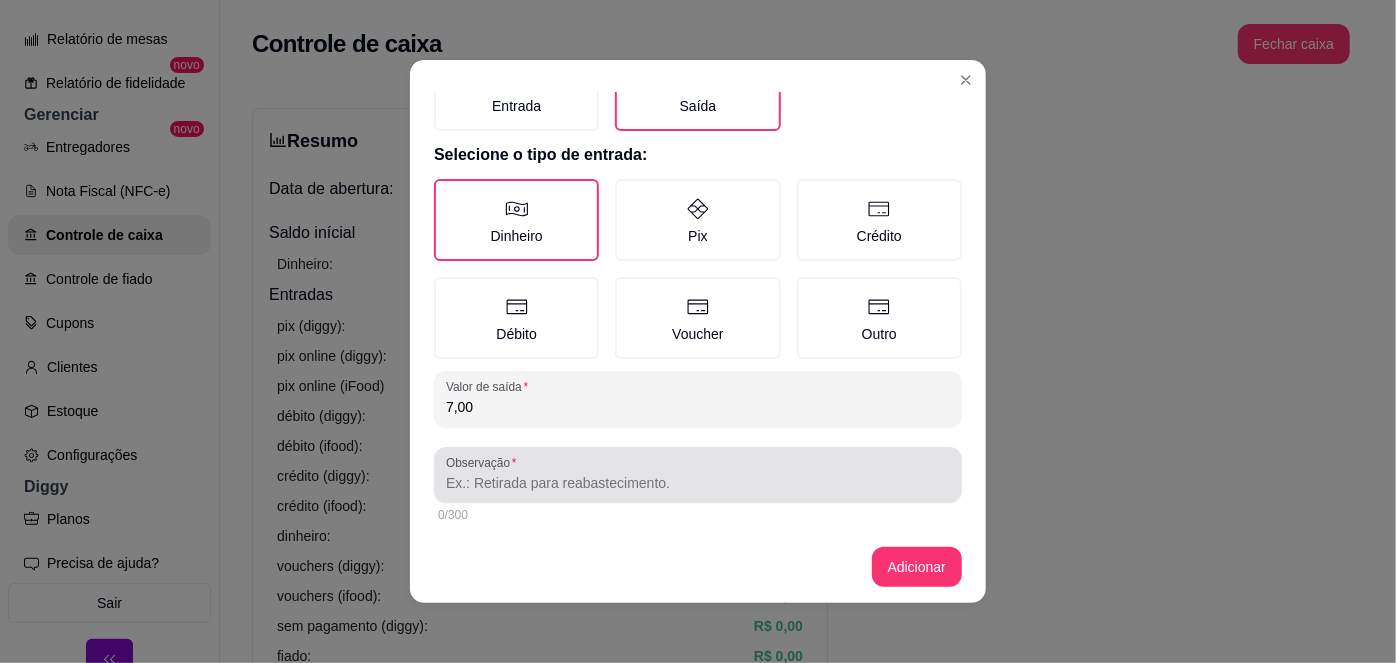 type on "7,00" 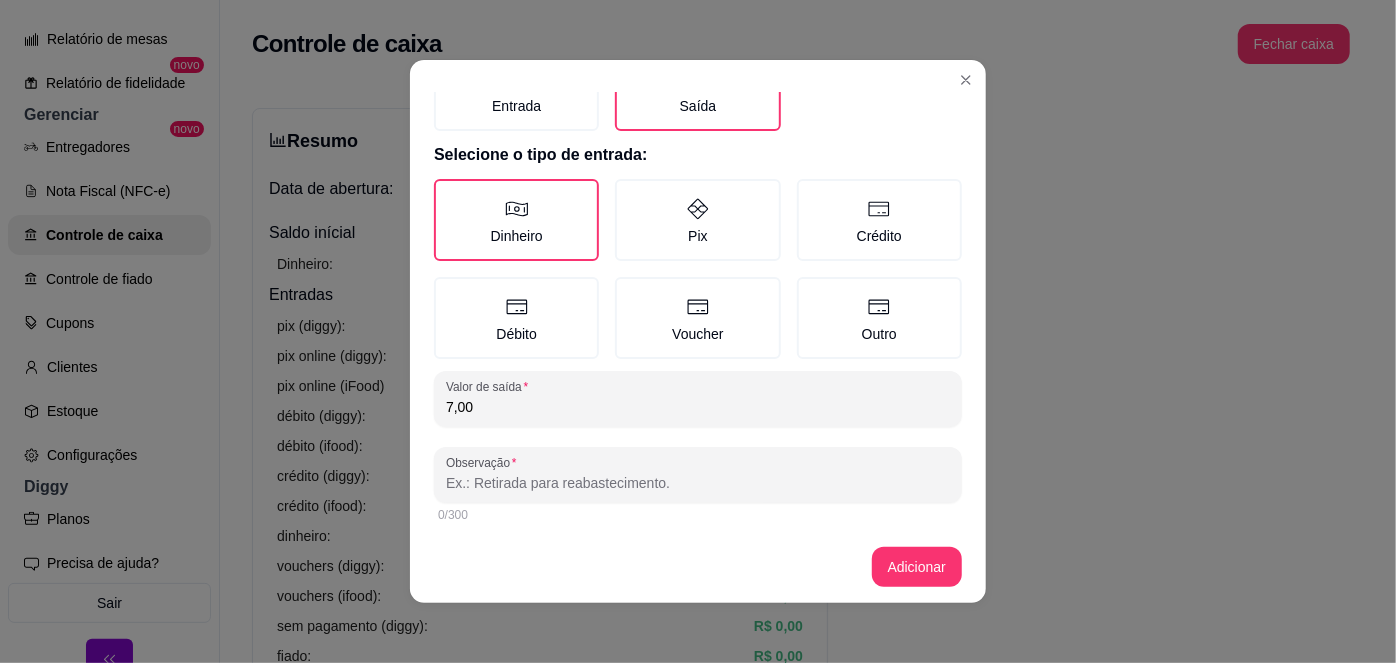 click on "Observação" at bounding box center [698, 483] 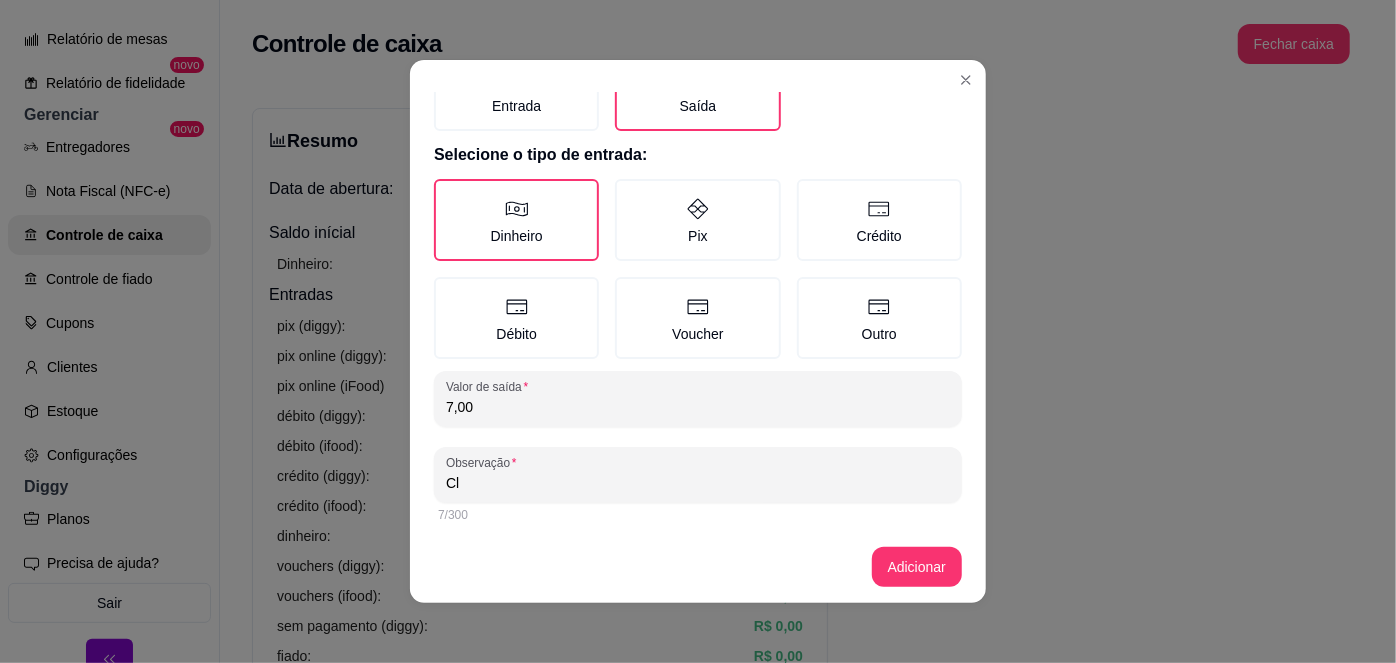 type on "C" 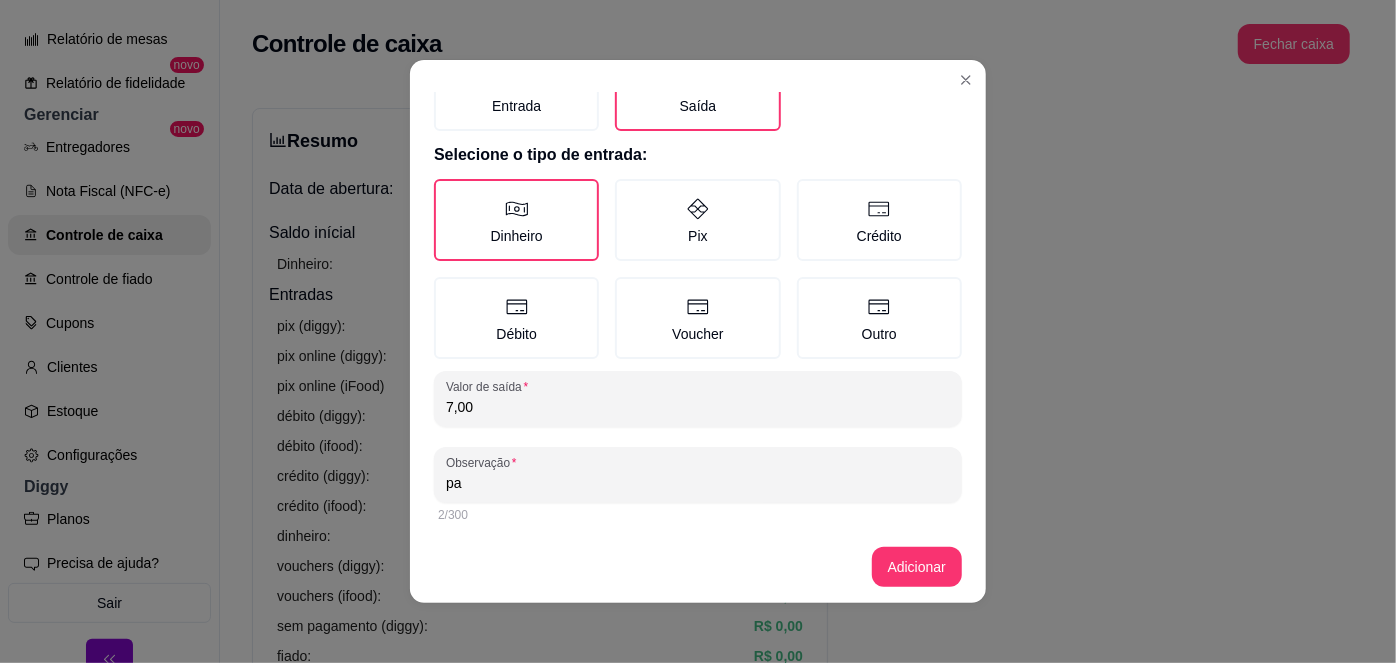 type on "p" 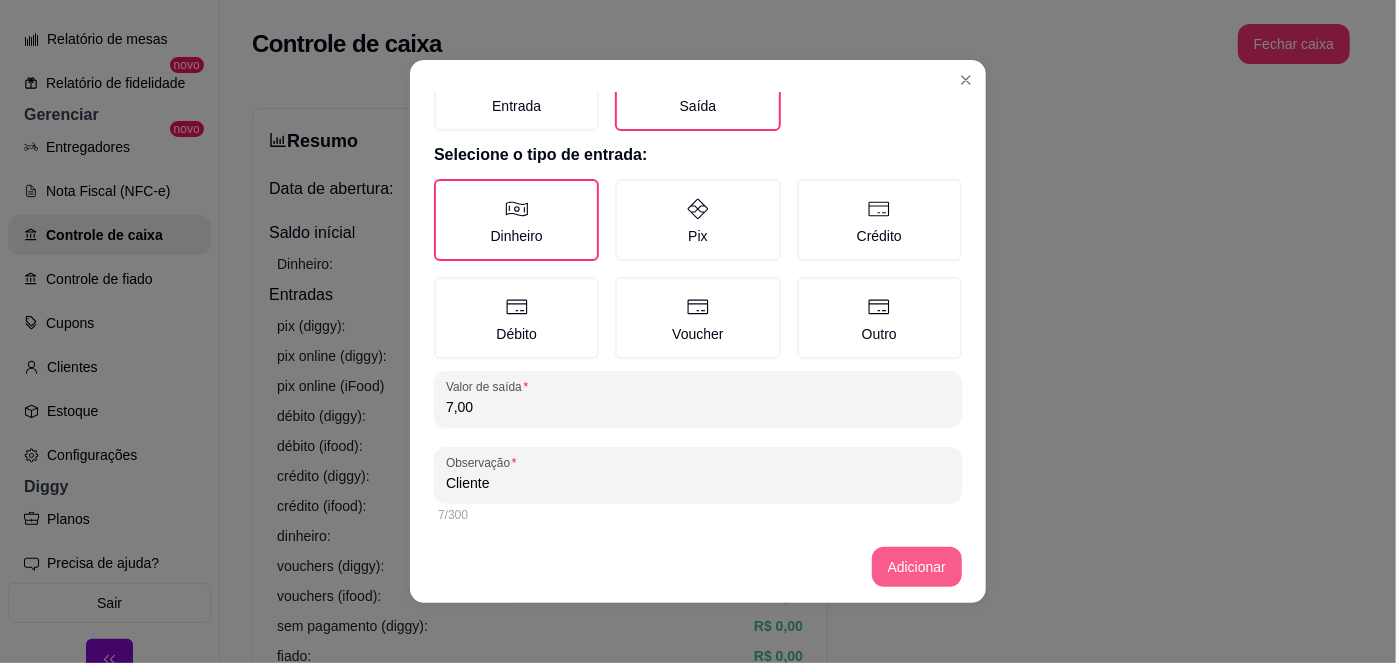 type on "Cliente" 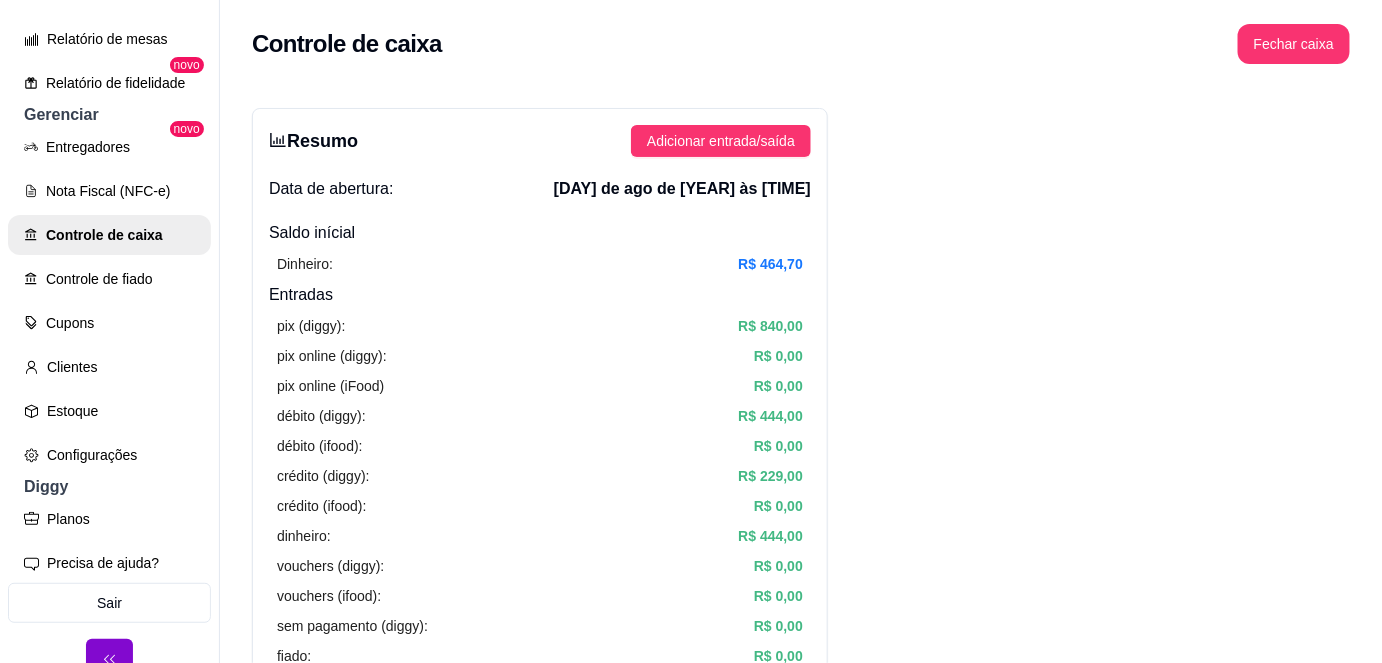 click on "Controle de caixa Fechar caixa" at bounding box center [801, 38] 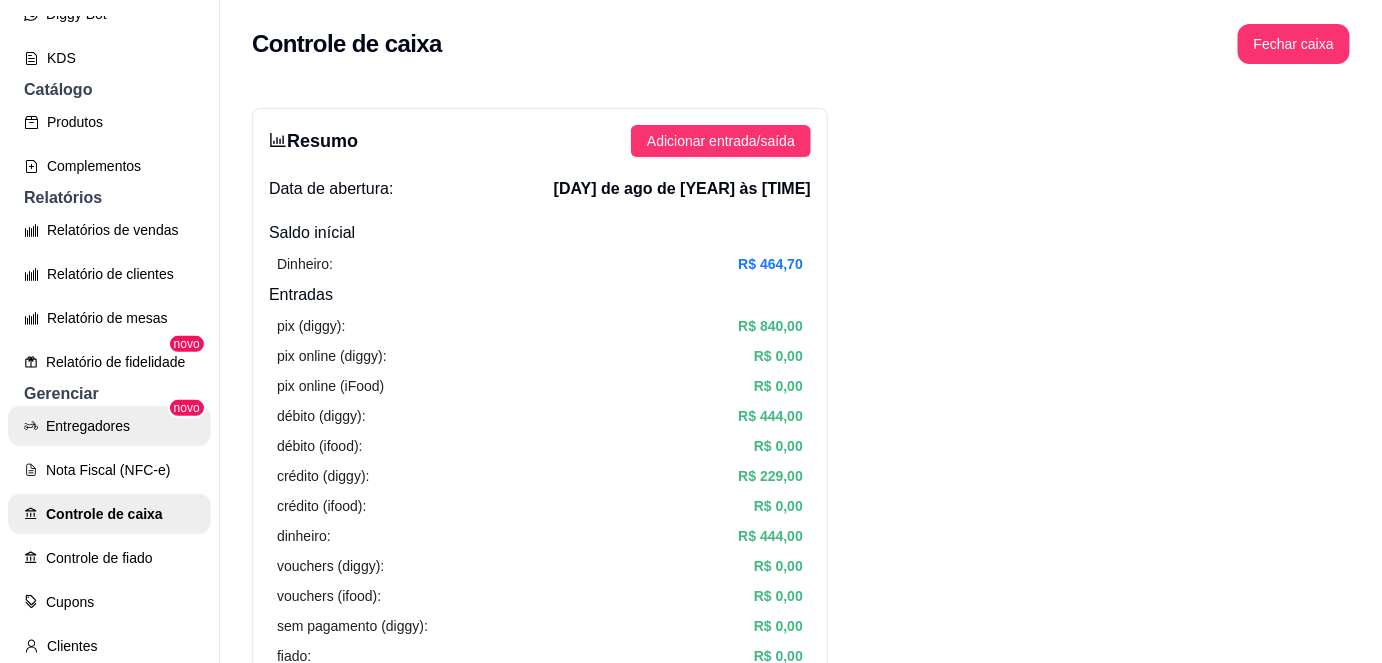 scroll, scrollTop: 446, scrollLeft: 0, axis: vertical 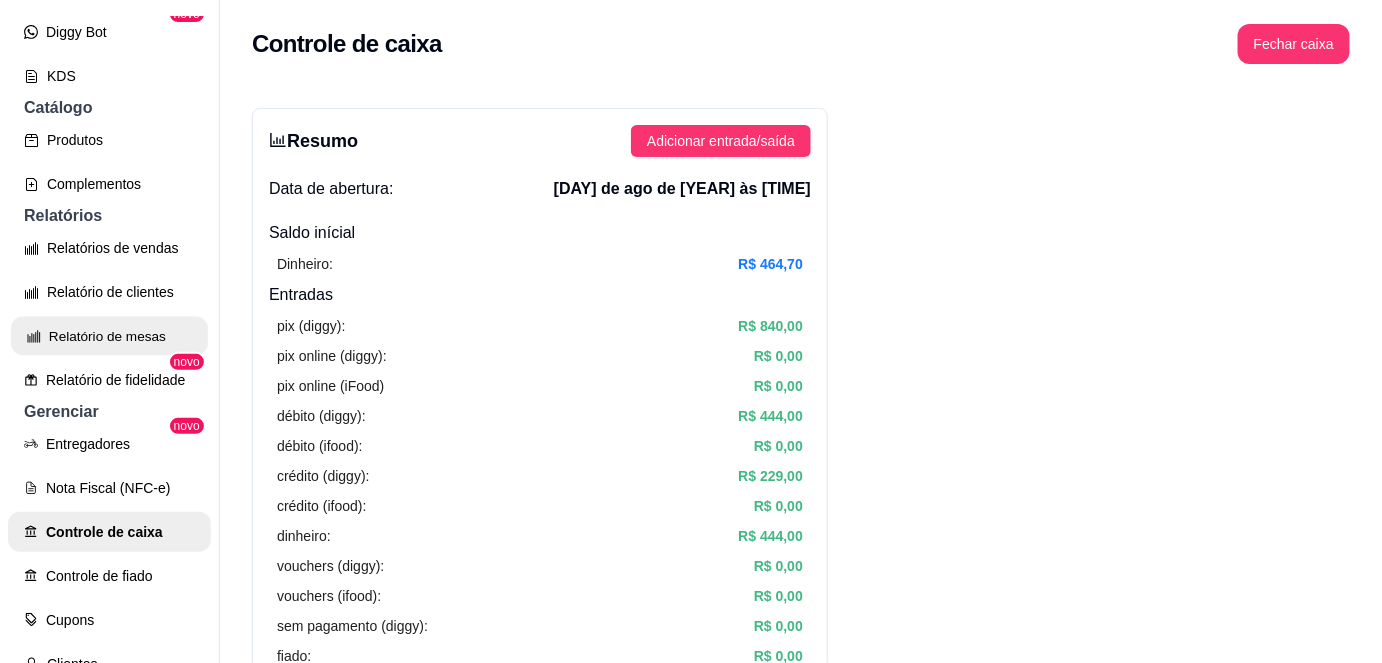click on "Relatório de mesas" at bounding box center [109, 336] 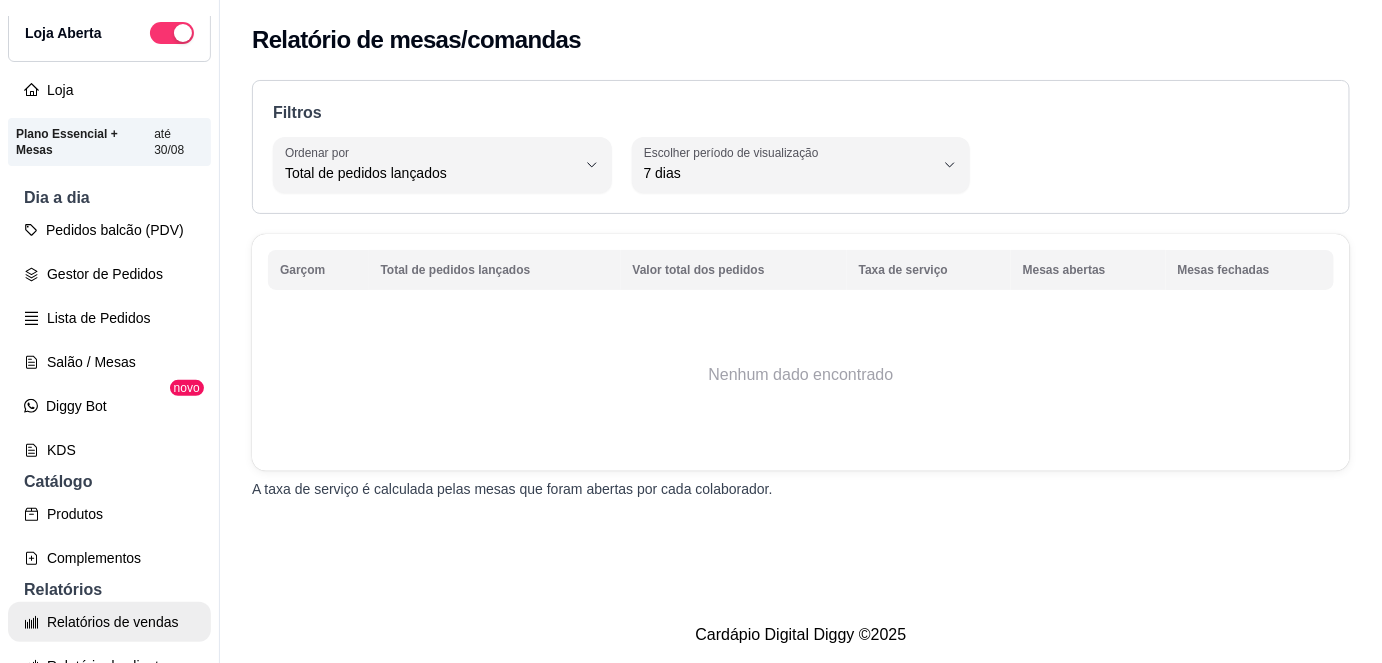 scroll, scrollTop: 0, scrollLeft: 0, axis: both 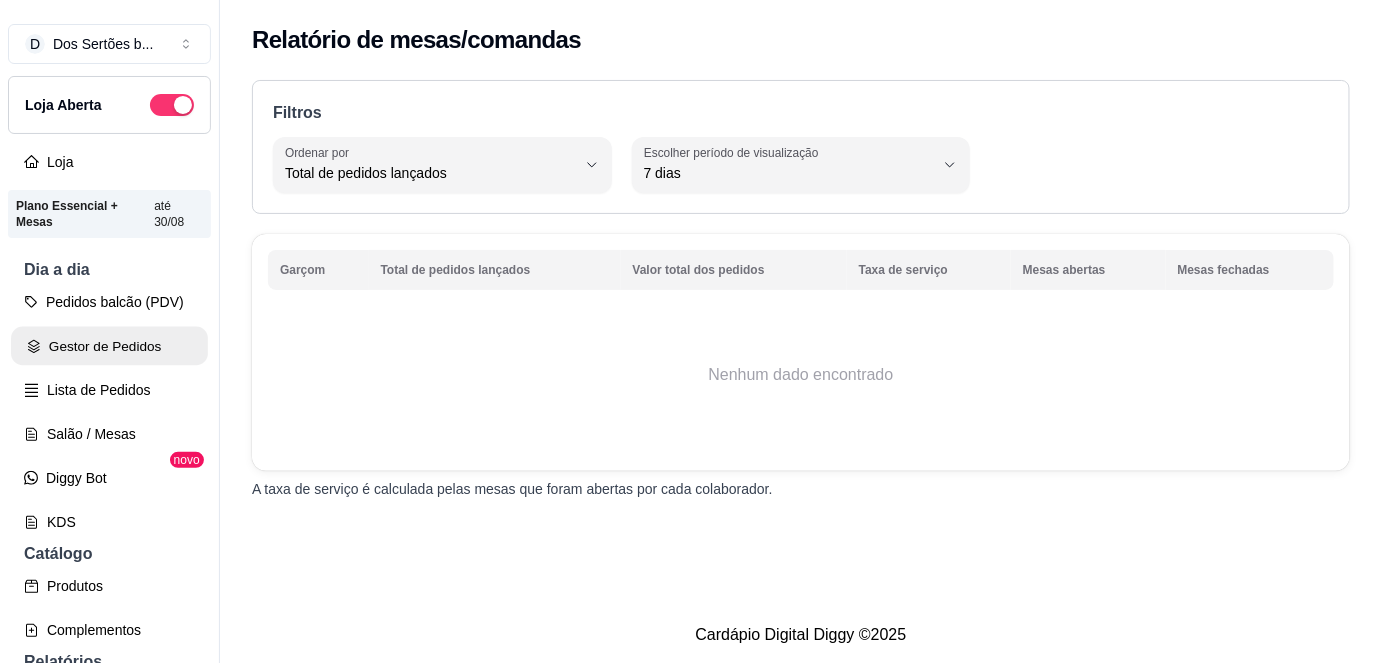 click on "Gestor de Pedidos" at bounding box center (109, 346) 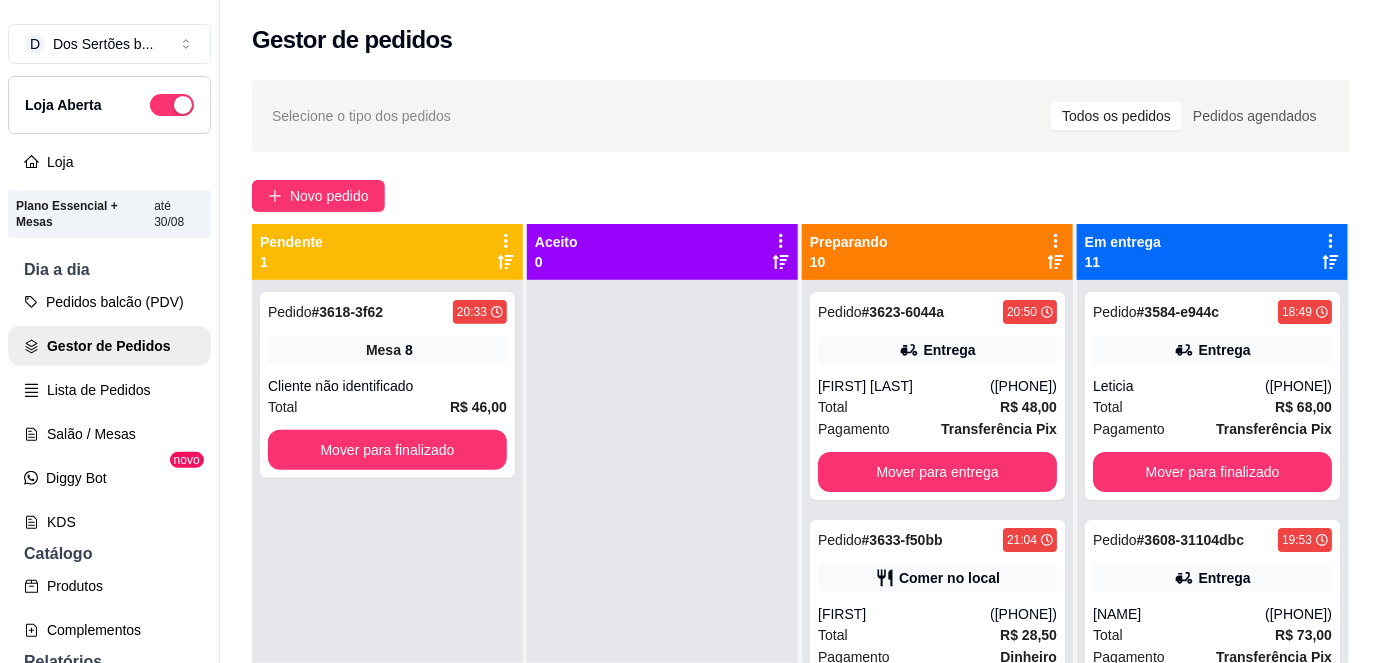 scroll, scrollTop: 56, scrollLeft: 0, axis: vertical 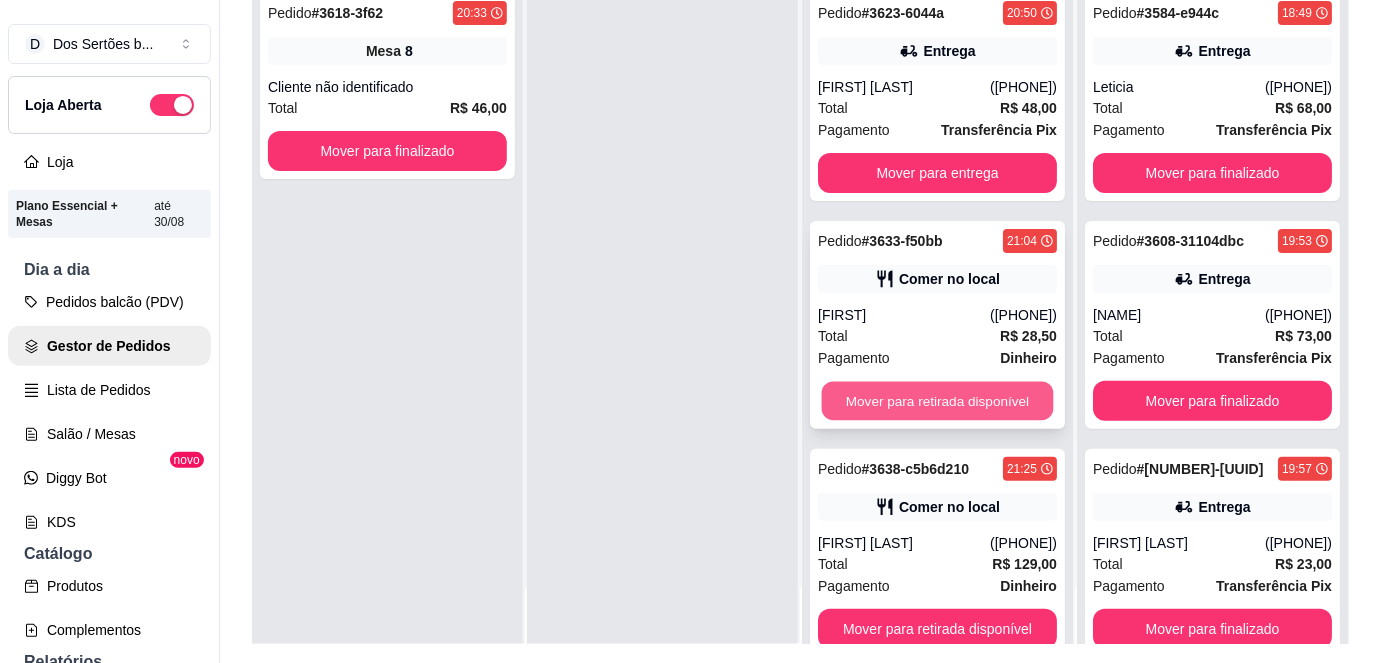 click on "Mover para retirada disponível" at bounding box center [938, 401] 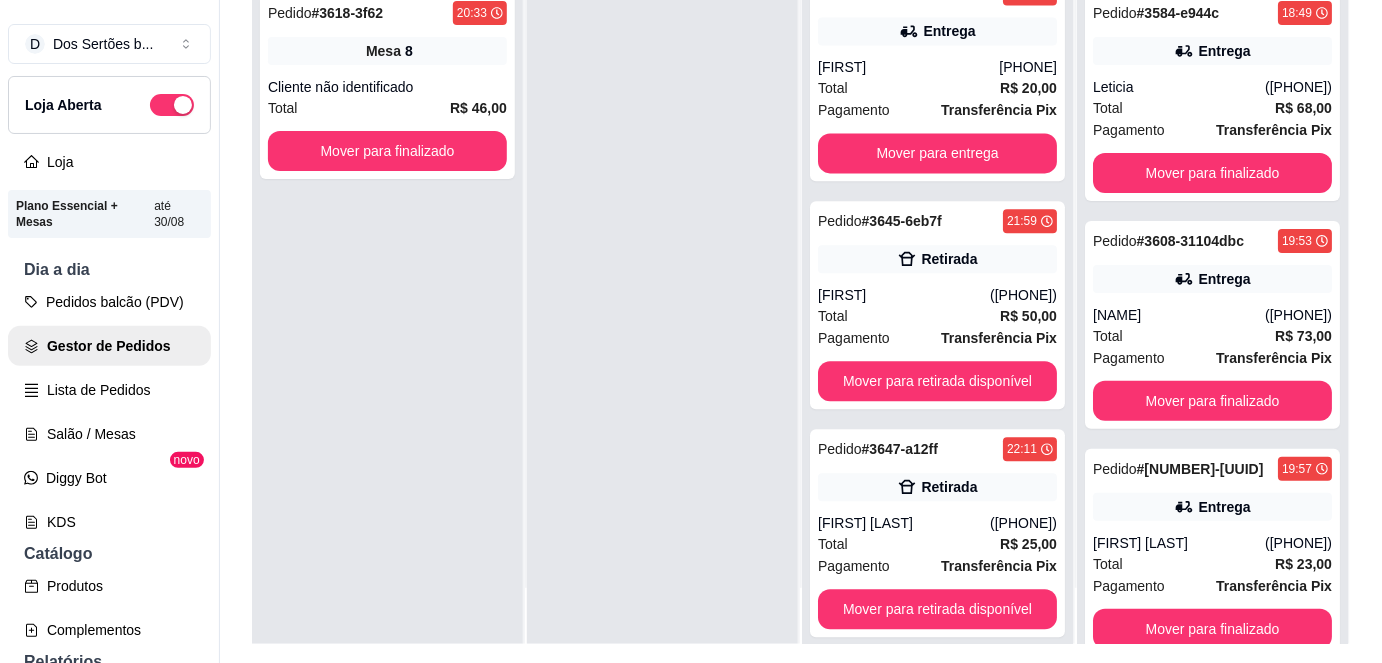 scroll, scrollTop: 1408, scrollLeft: 0, axis: vertical 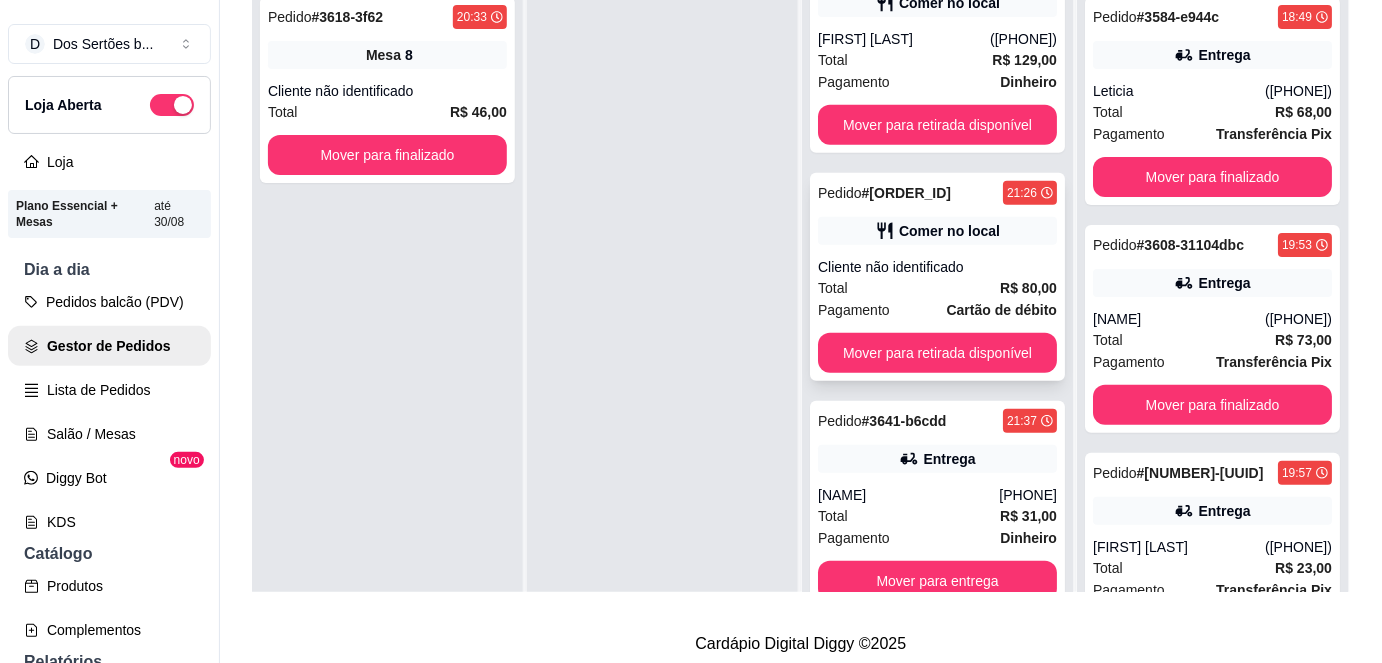 click on "Pedido  # 3639-676c3 21:26 Comer no local Cliente não identificado Total R$ 80,00 Pagamento Cartão de débito Mover para retirada disponível" at bounding box center [937, 277] 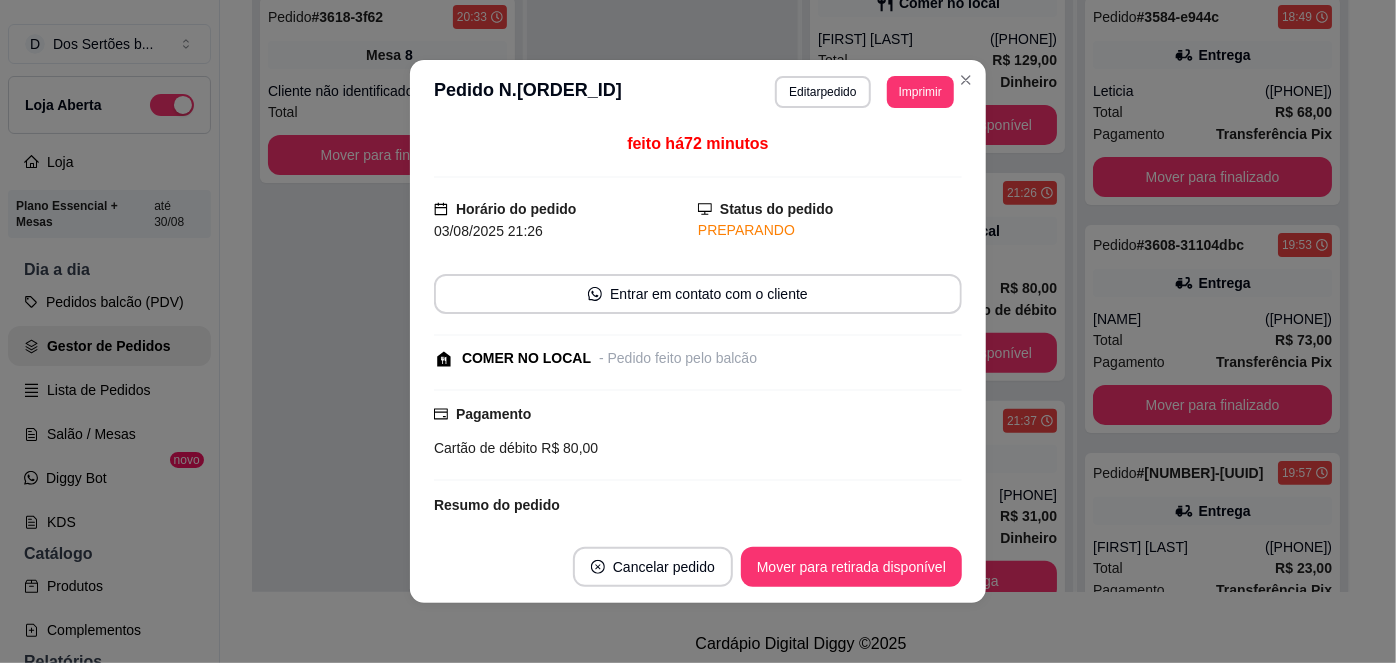 scroll, scrollTop: 122, scrollLeft: 0, axis: vertical 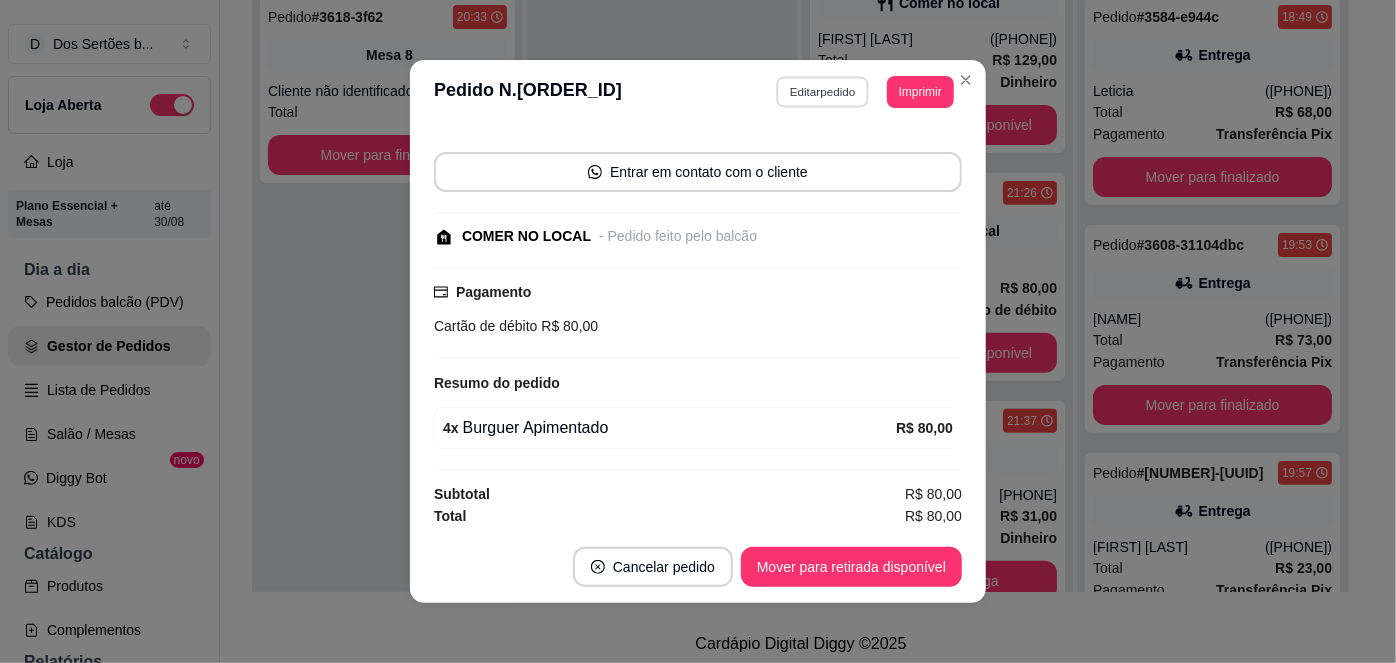 click on "Editar  pedido" at bounding box center [823, 91] 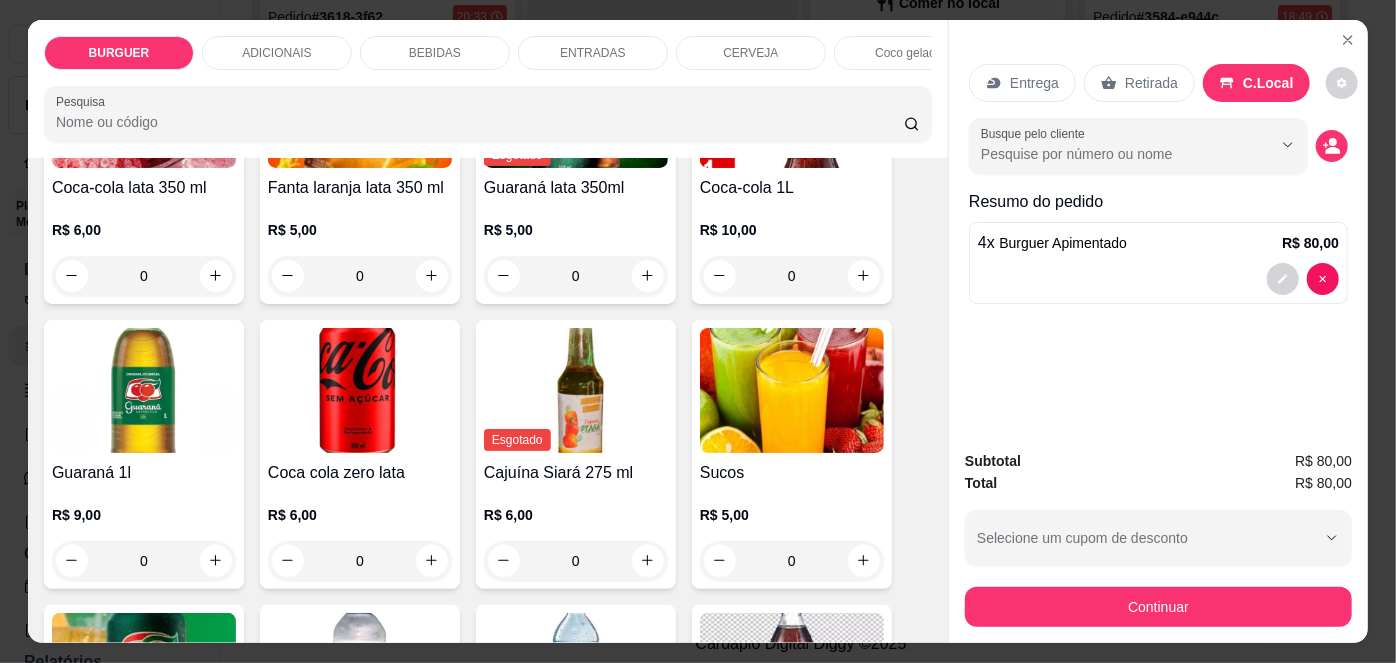 scroll, scrollTop: 1796, scrollLeft: 0, axis: vertical 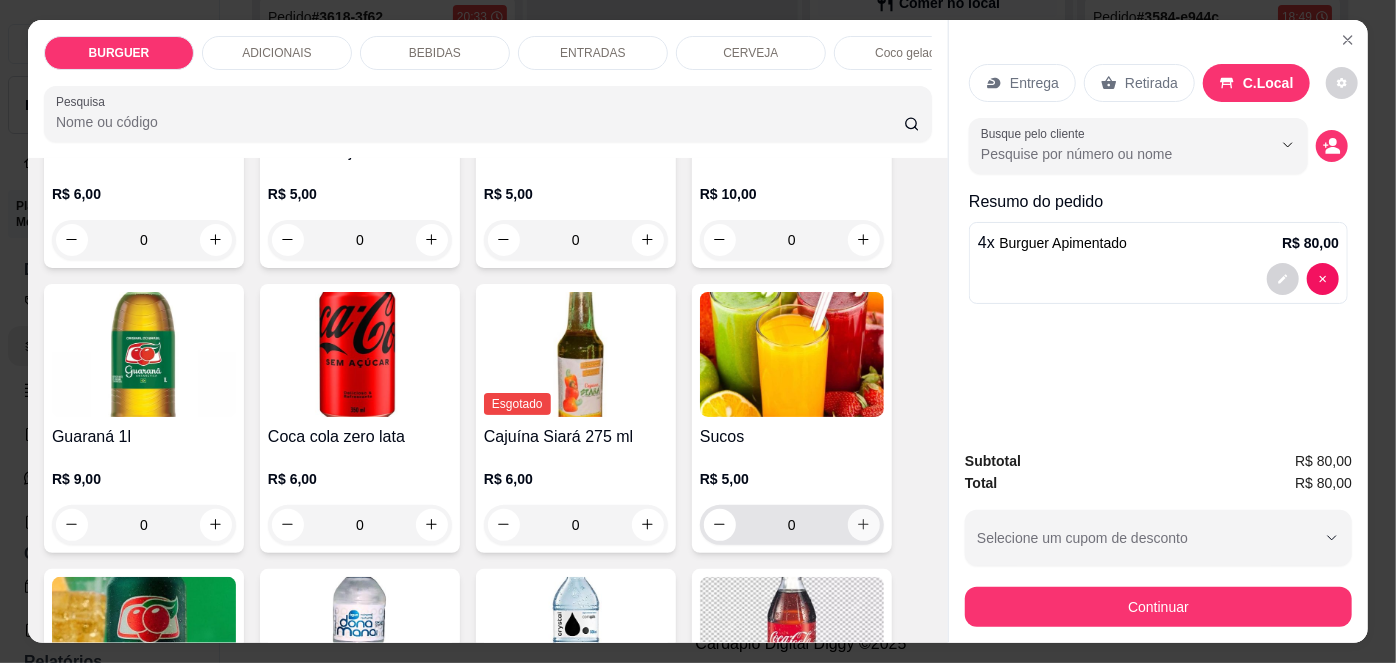 click 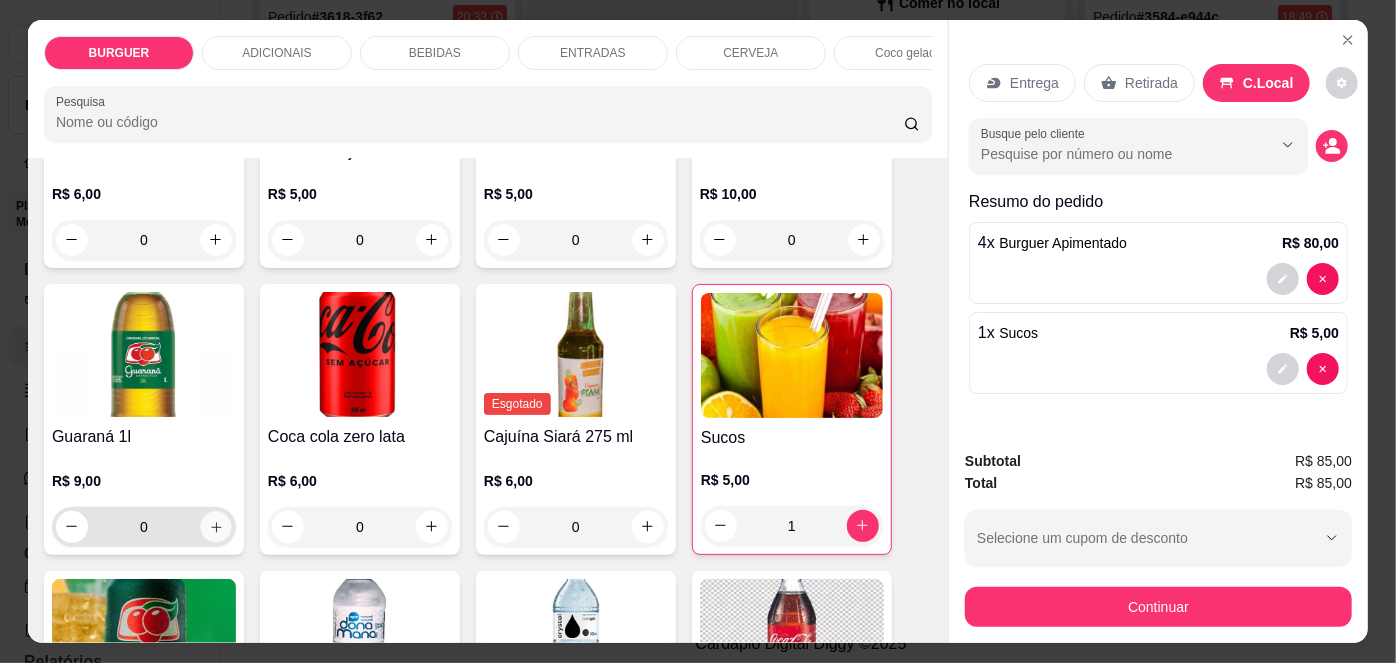 click 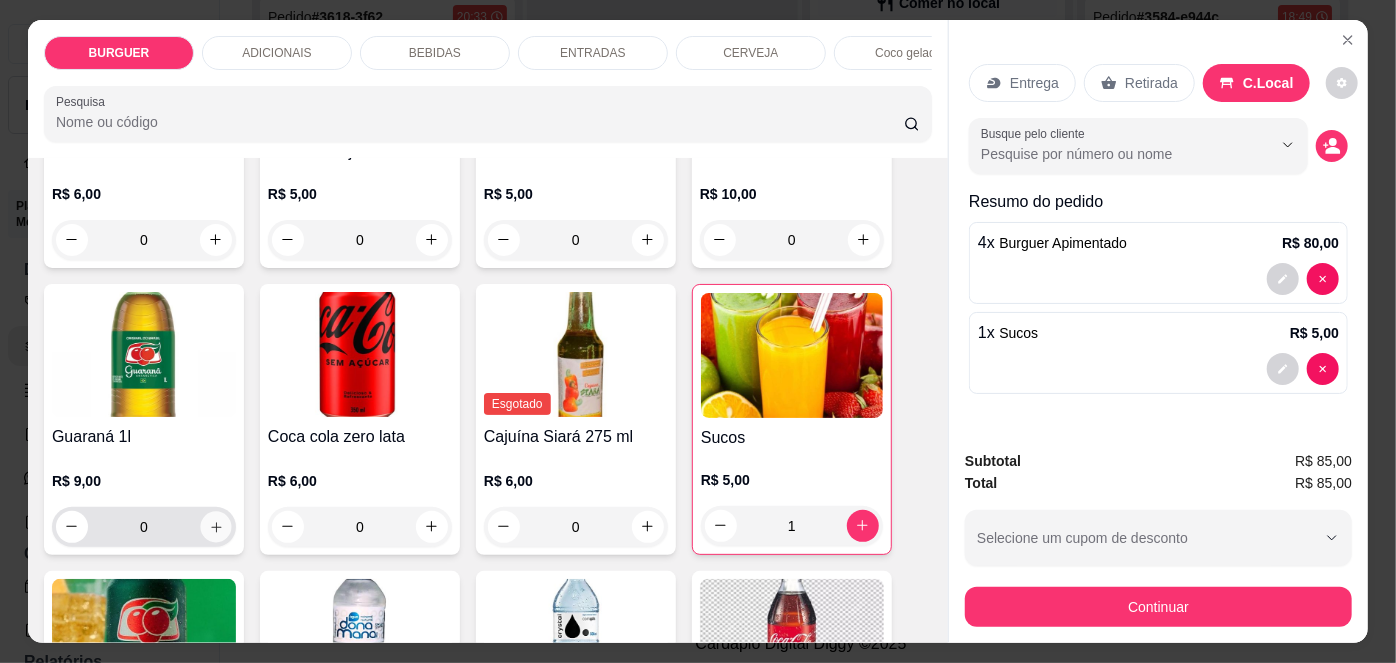 type on "1" 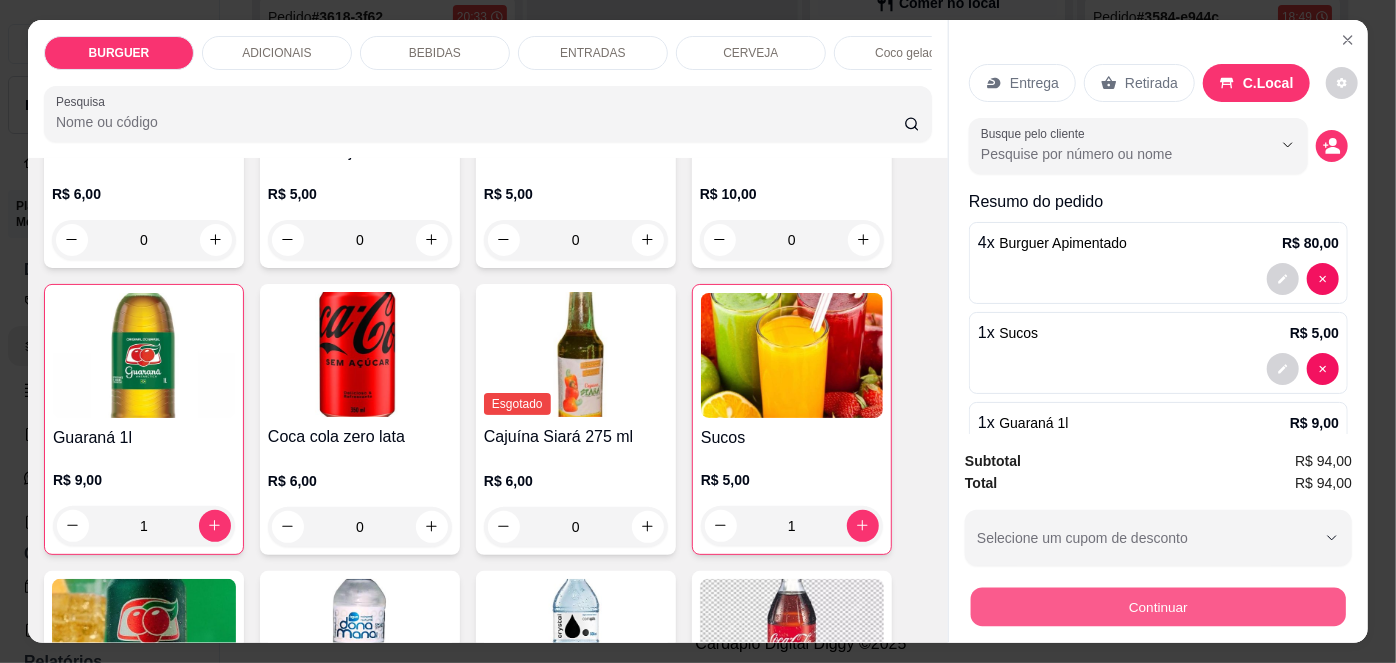 click on "Continuar" at bounding box center (1158, 607) 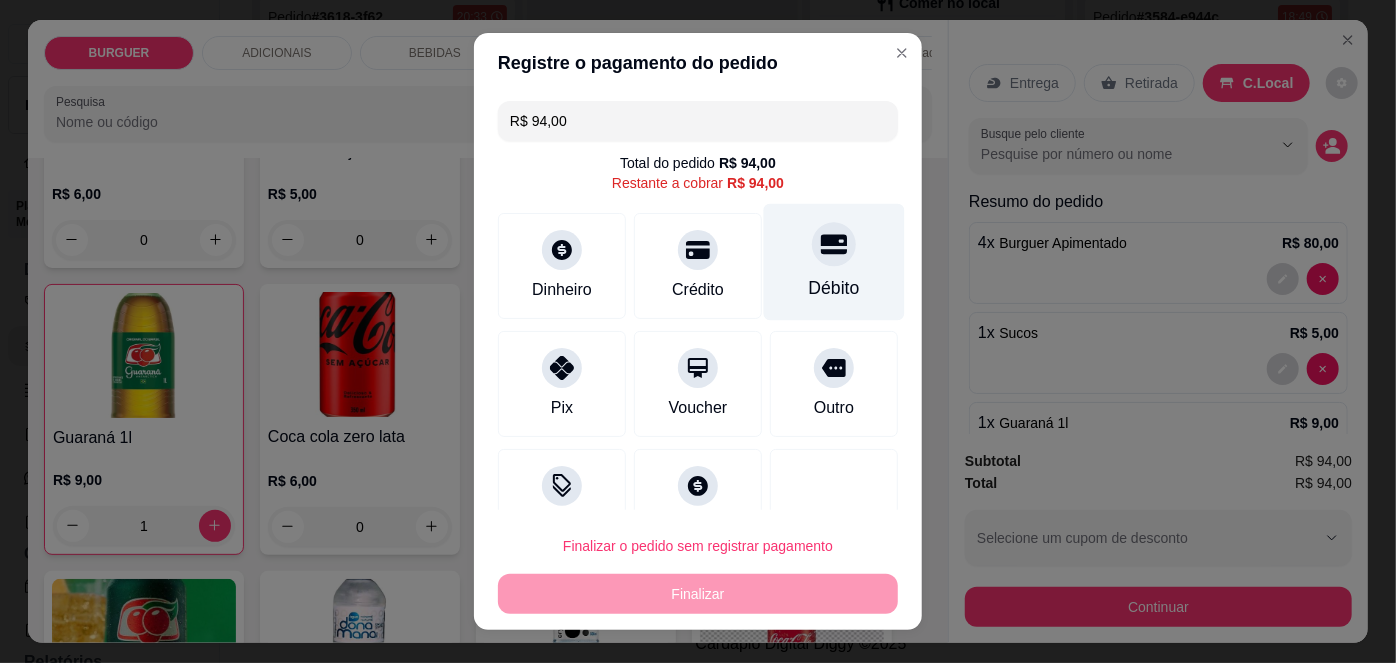 click on "Débito" at bounding box center (834, 262) 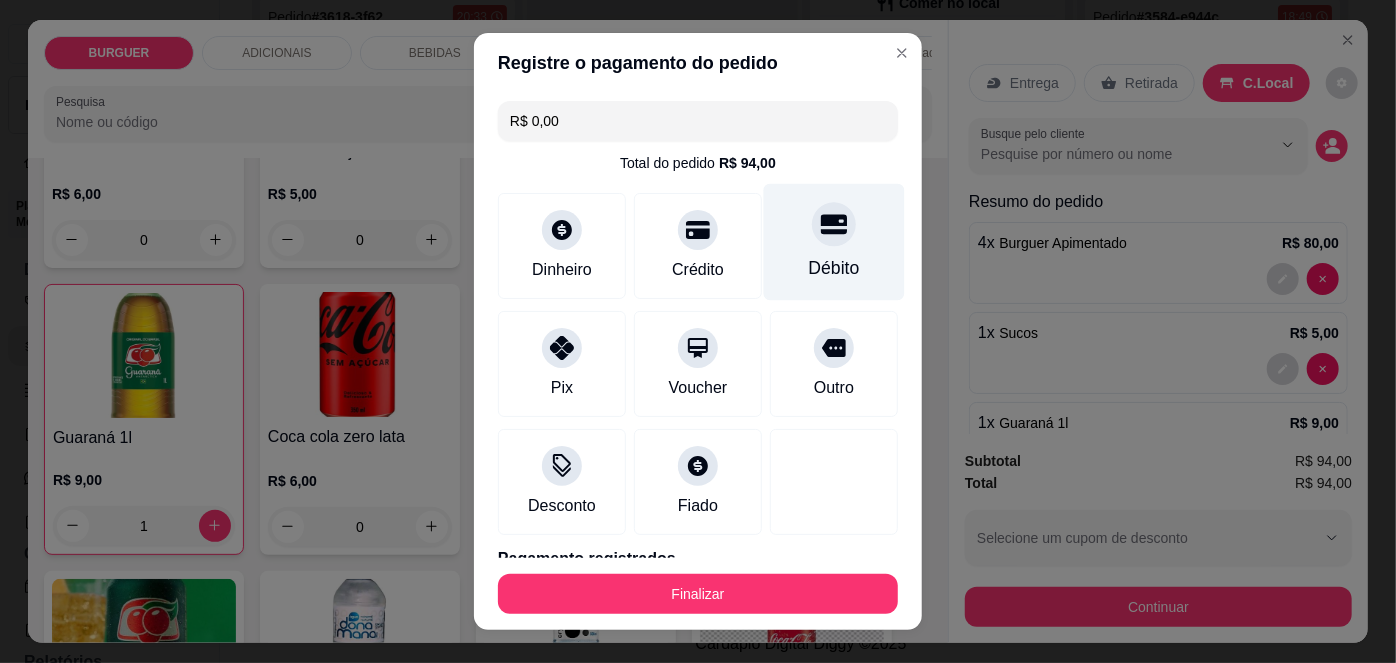 scroll, scrollTop: 88, scrollLeft: 0, axis: vertical 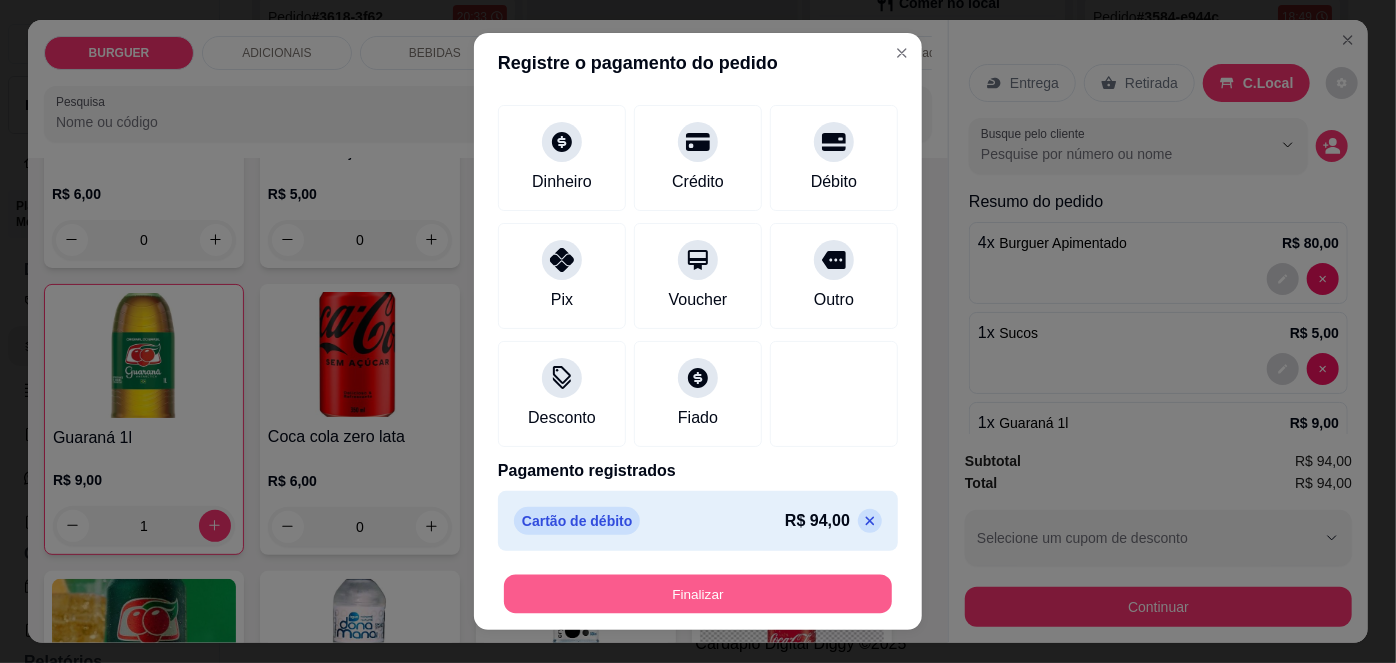 click on "Finalizar" at bounding box center (698, 593) 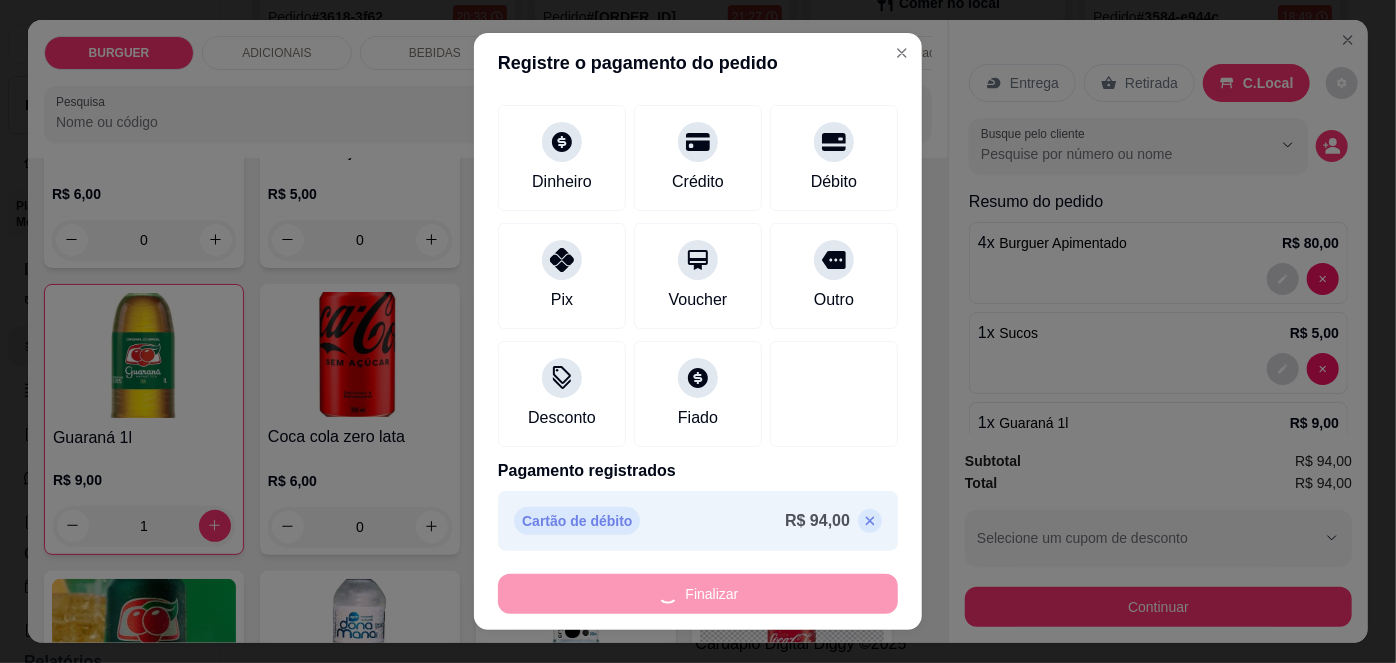 type on "0" 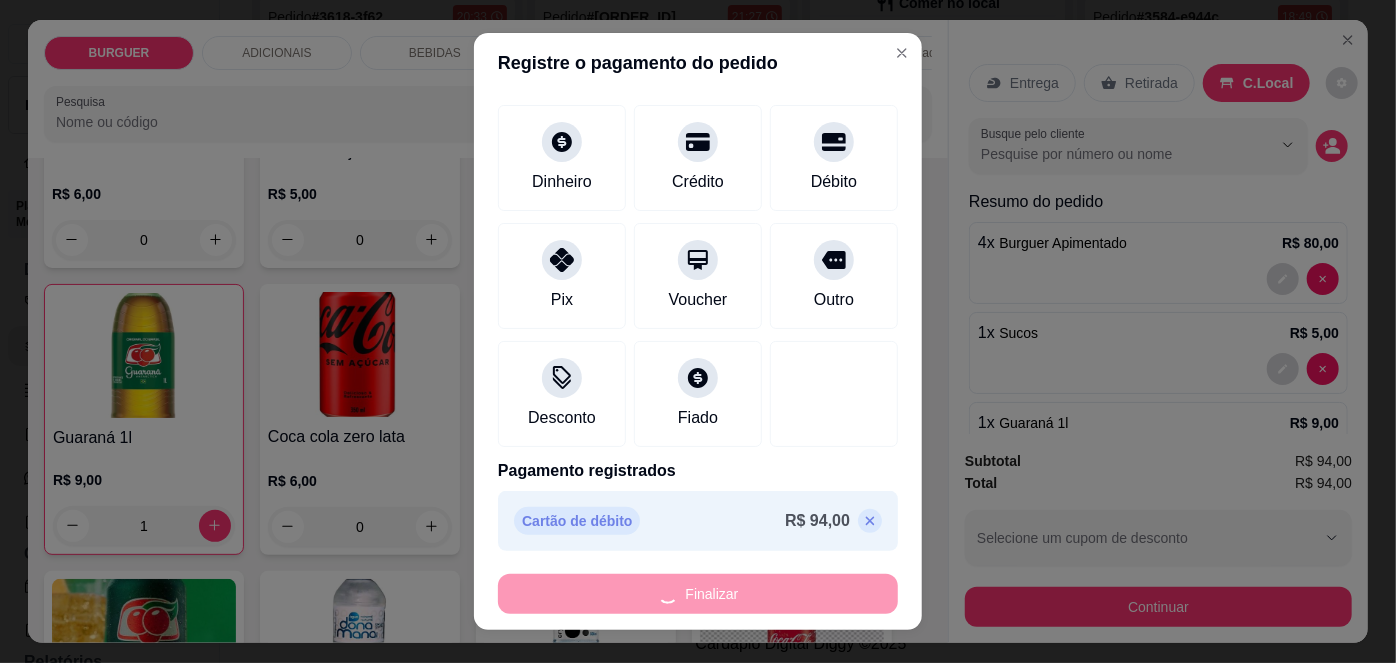 type on "0" 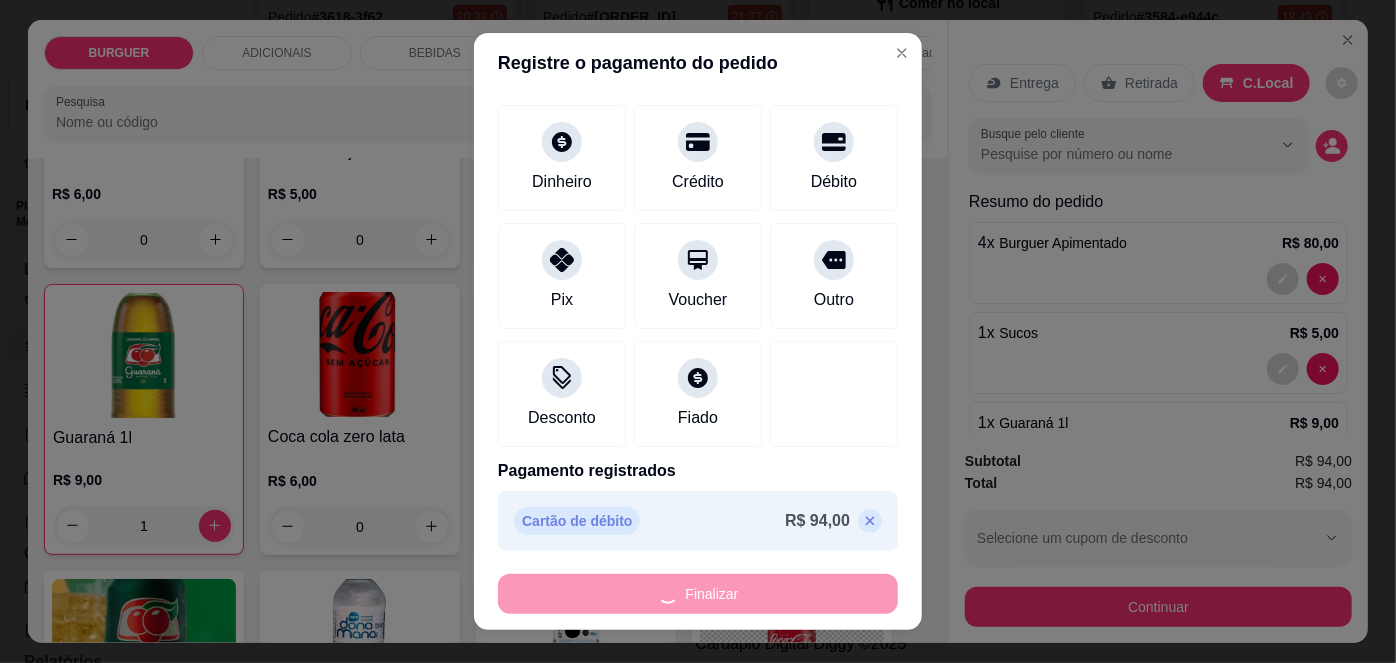 type on "0" 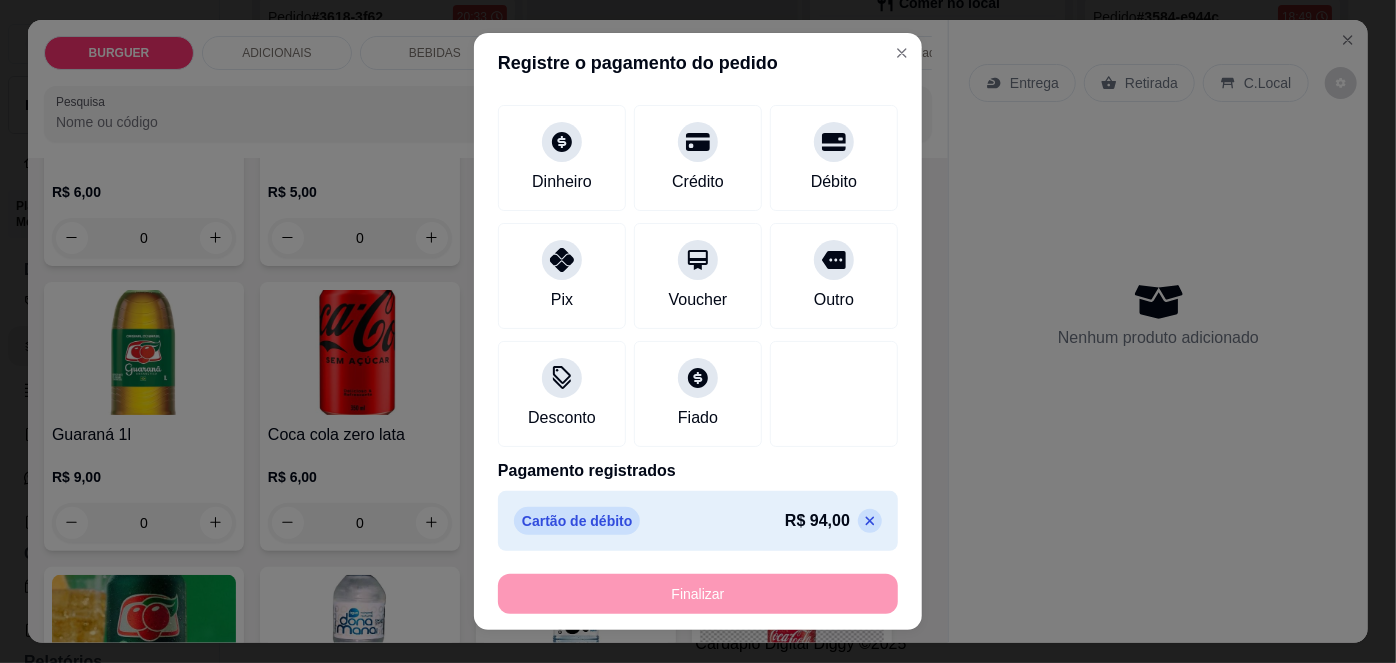 type on "-R$ 94,00" 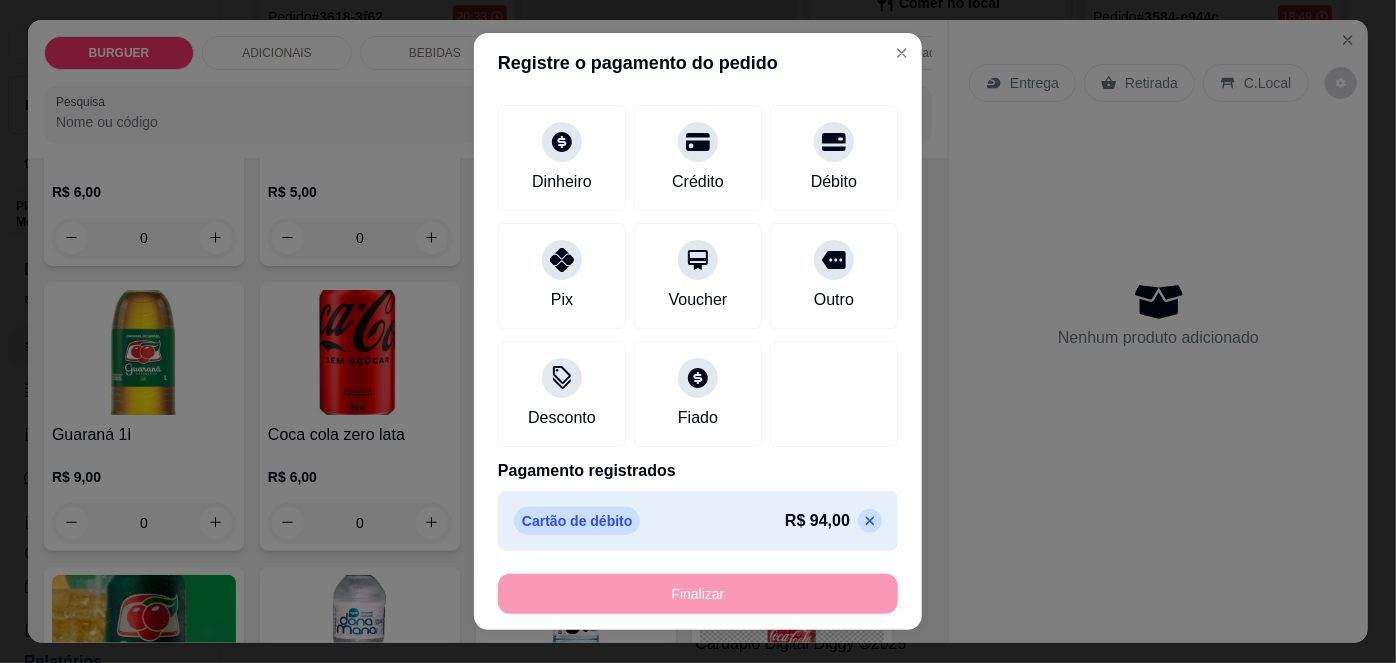 scroll, scrollTop: 1794, scrollLeft: 0, axis: vertical 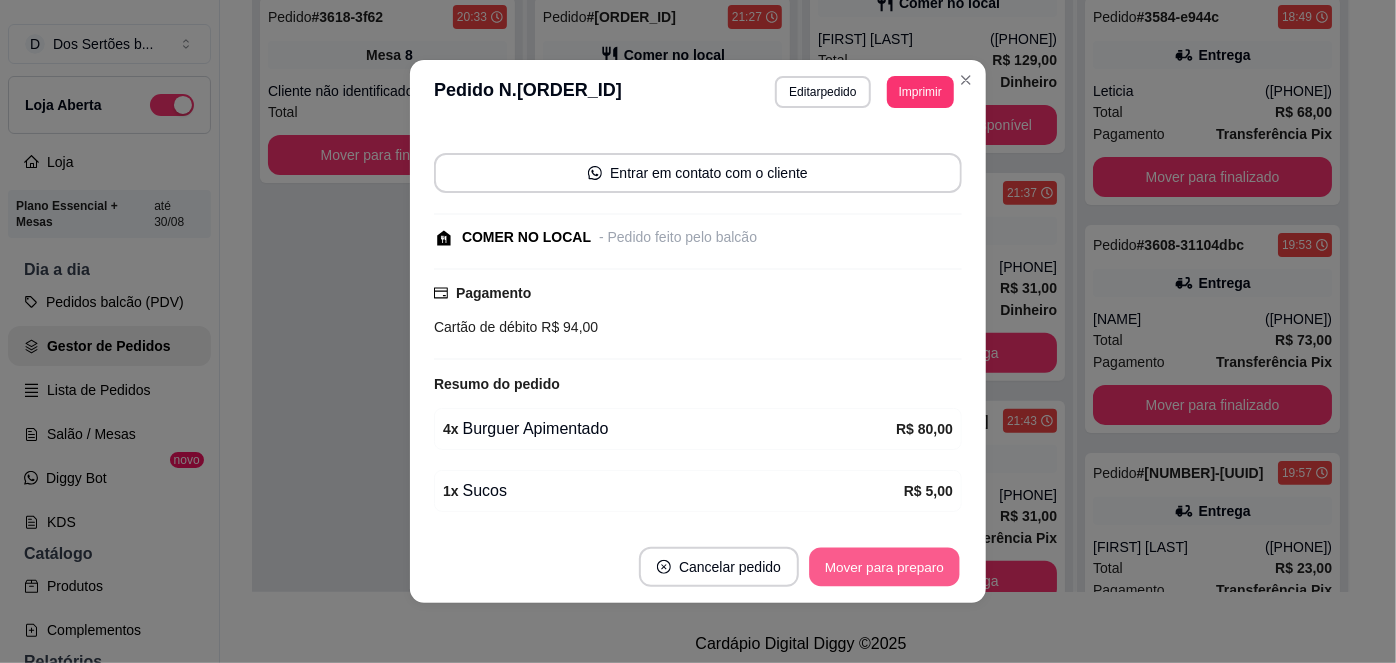 click on "Mover para preparo" at bounding box center (884, 567) 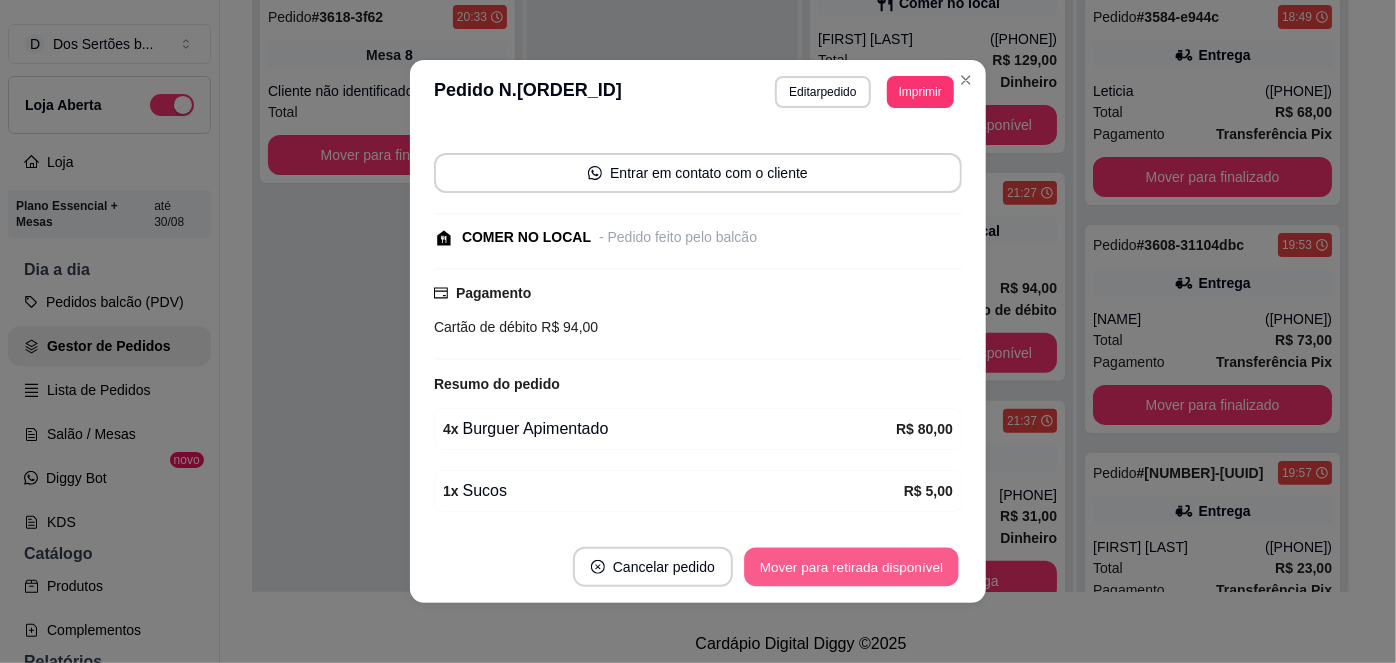 click on "Mover para retirada disponível" at bounding box center [851, 567] 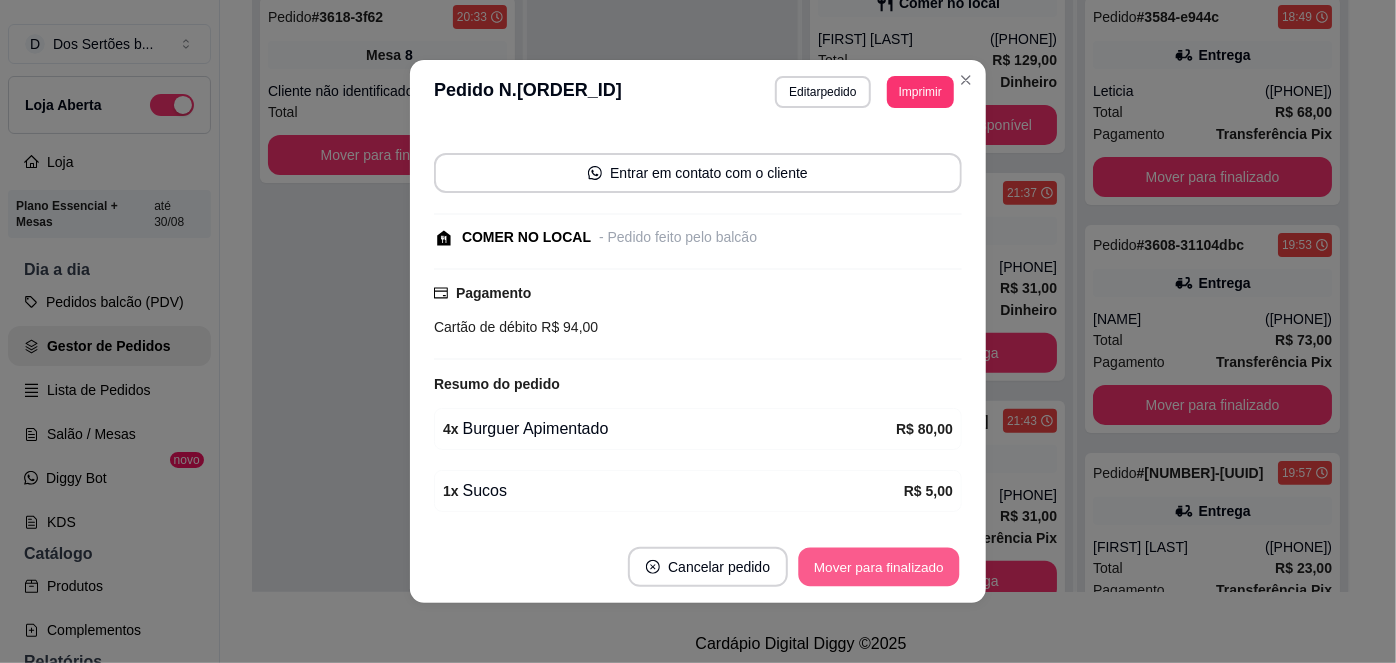click on "Mover para finalizado" at bounding box center (879, 567) 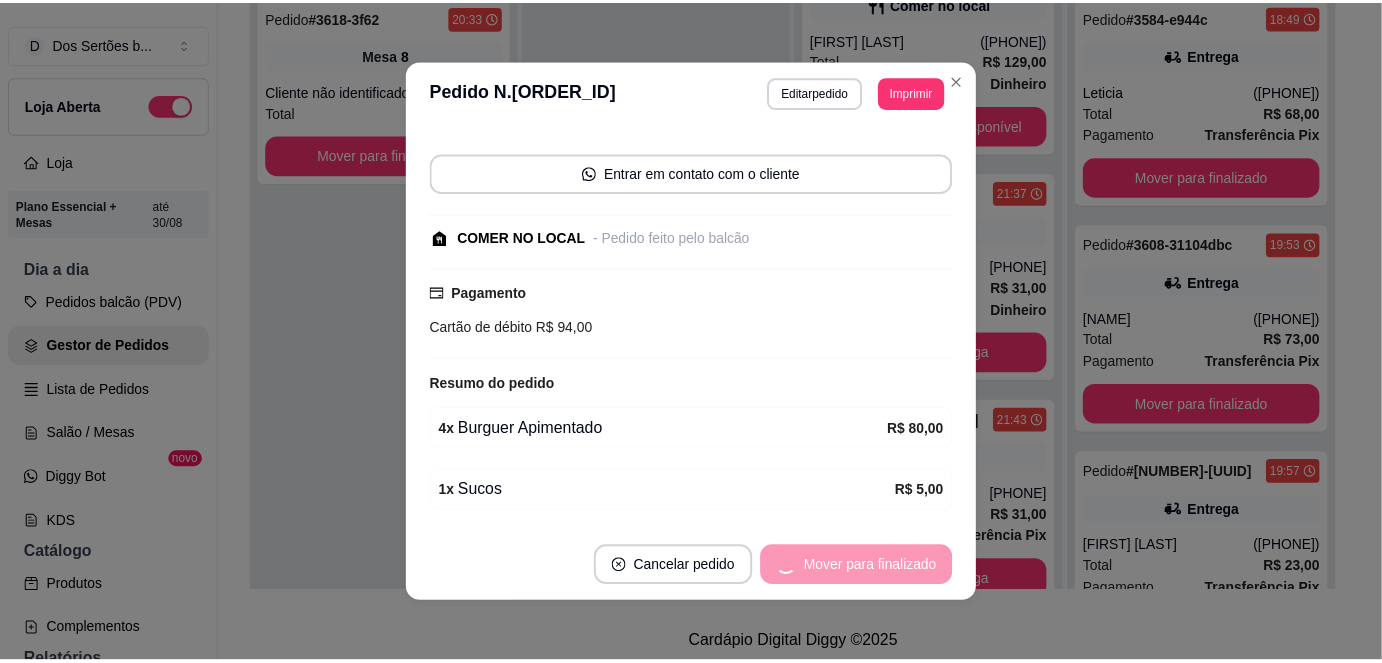 scroll, scrollTop: 100, scrollLeft: 0, axis: vertical 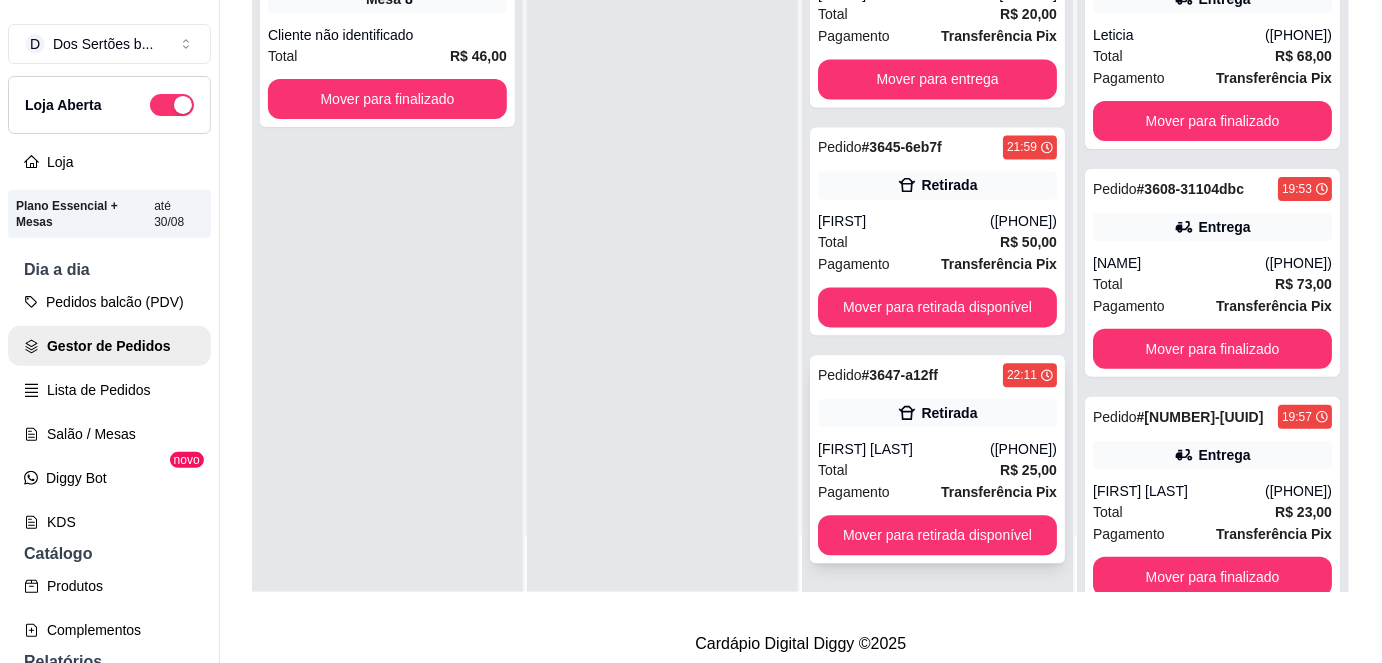 click on "Transferência Pix" at bounding box center (999, 493) 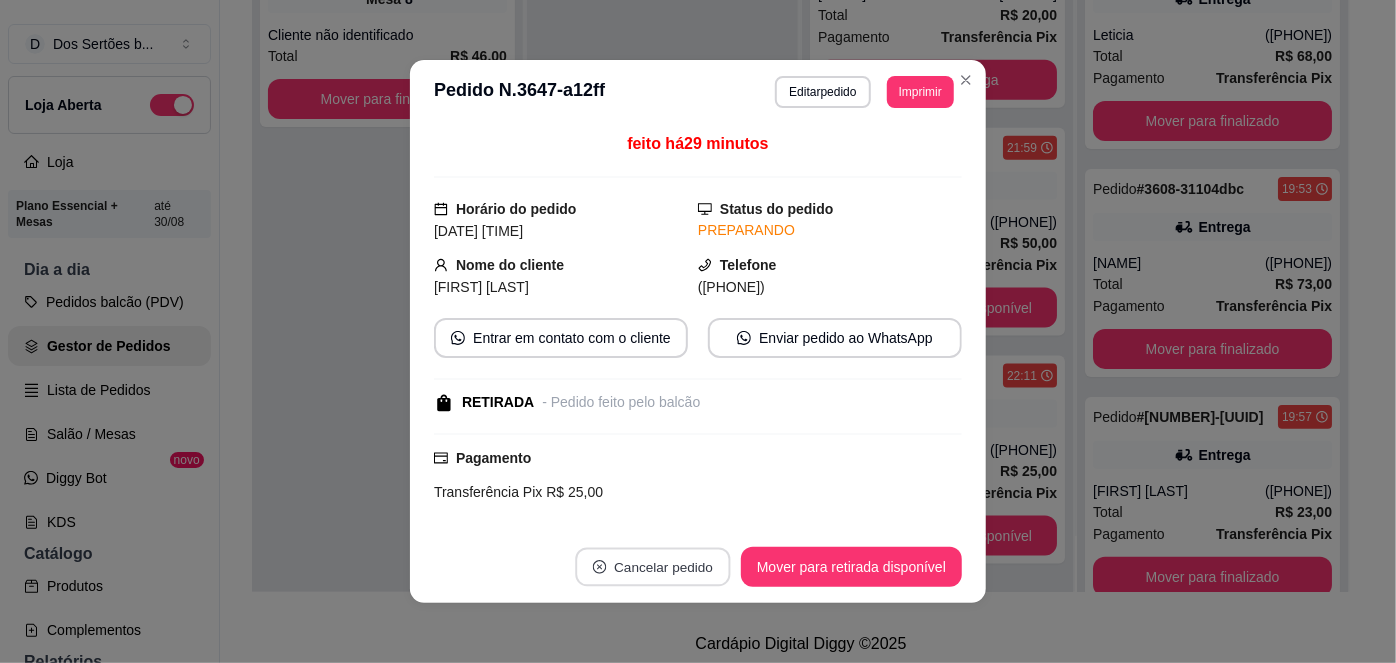 click on "Cancelar pedido" at bounding box center [652, 567] 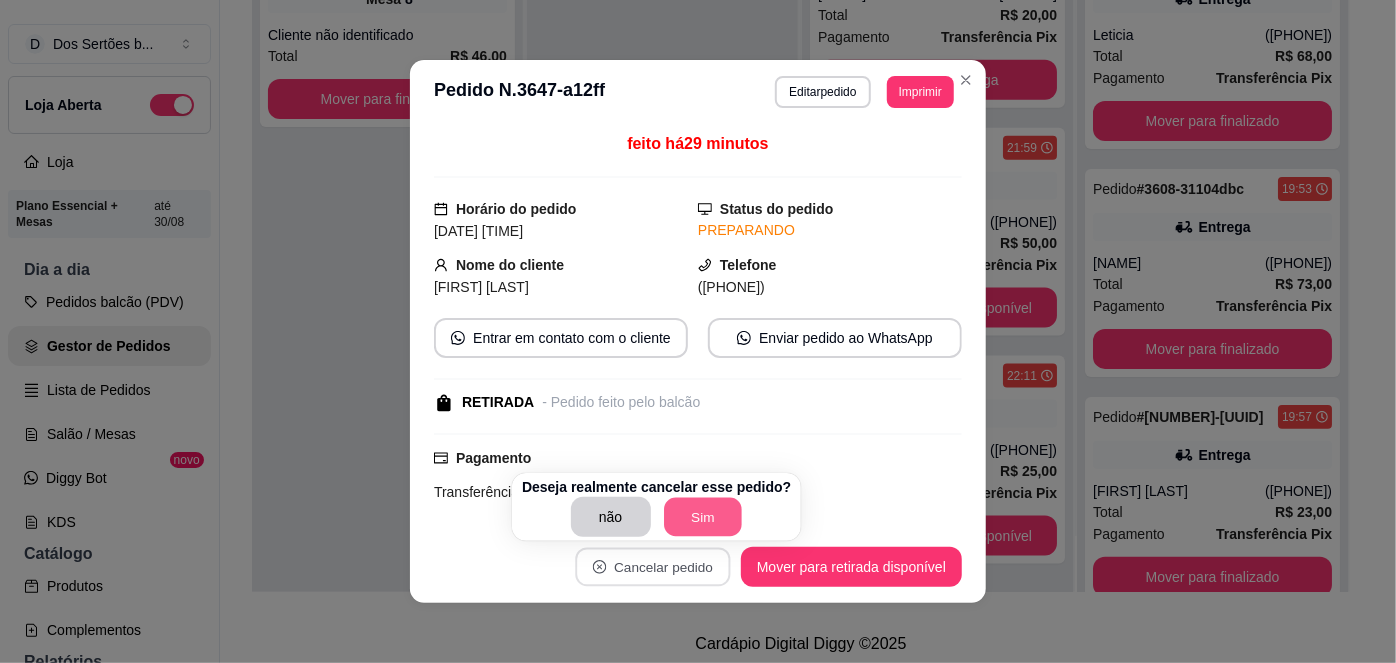 click on "Sim" at bounding box center (703, 517) 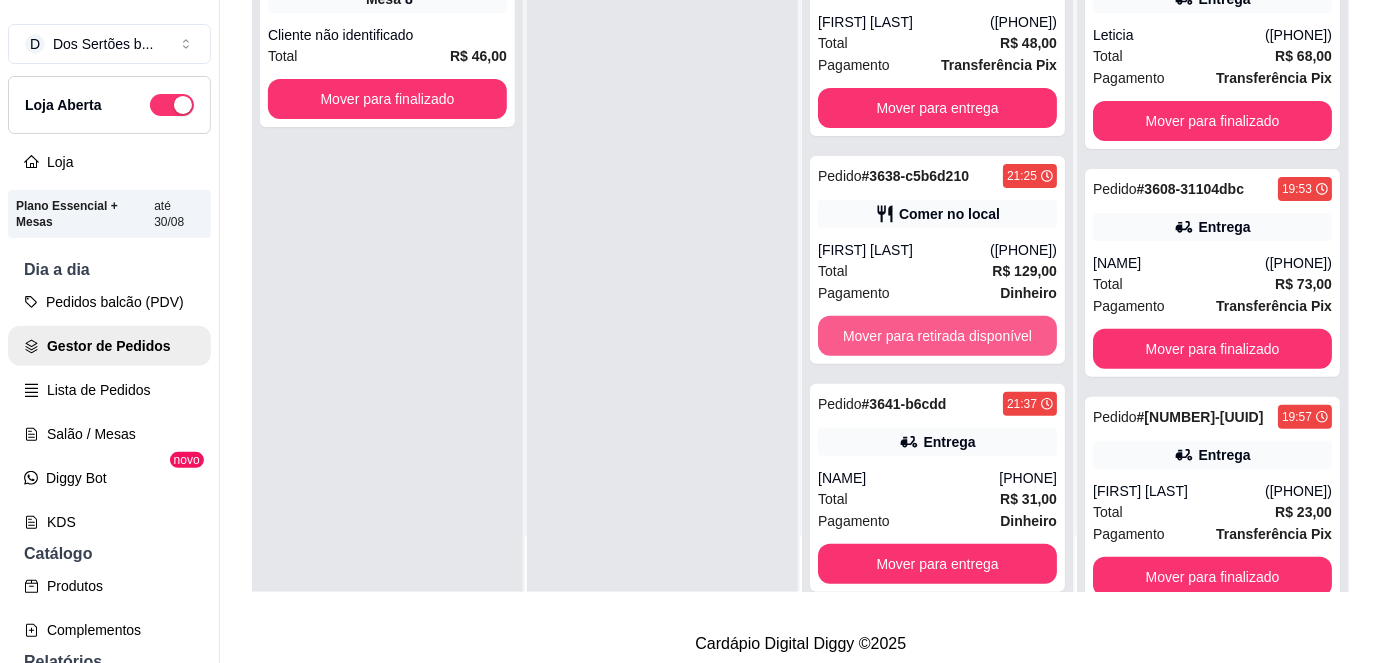 scroll, scrollTop: 0, scrollLeft: 0, axis: both 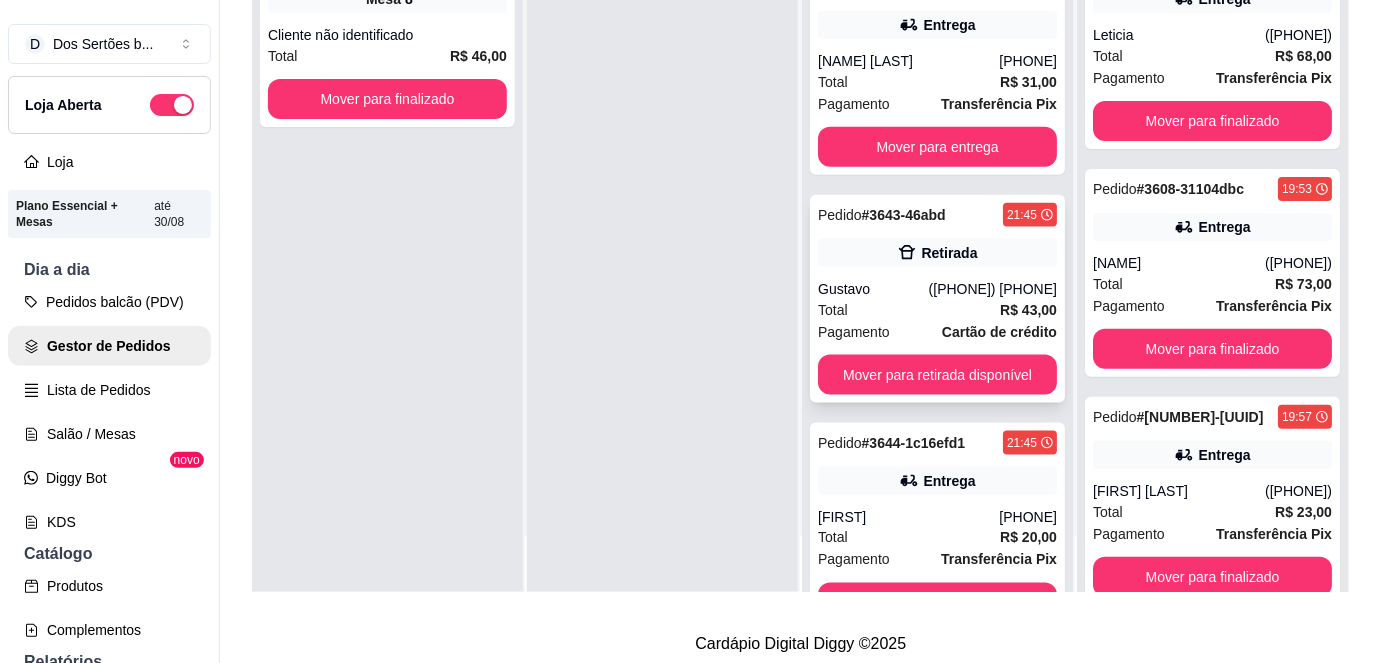 click on "Pedido  # 3643-46abd 21:45 Retirada Gustavo (86) 9952-1182 Total R$ 43,00 Pagamento Cartão de crédito Mover para retirada disponível" at bounding box center (937, 299) 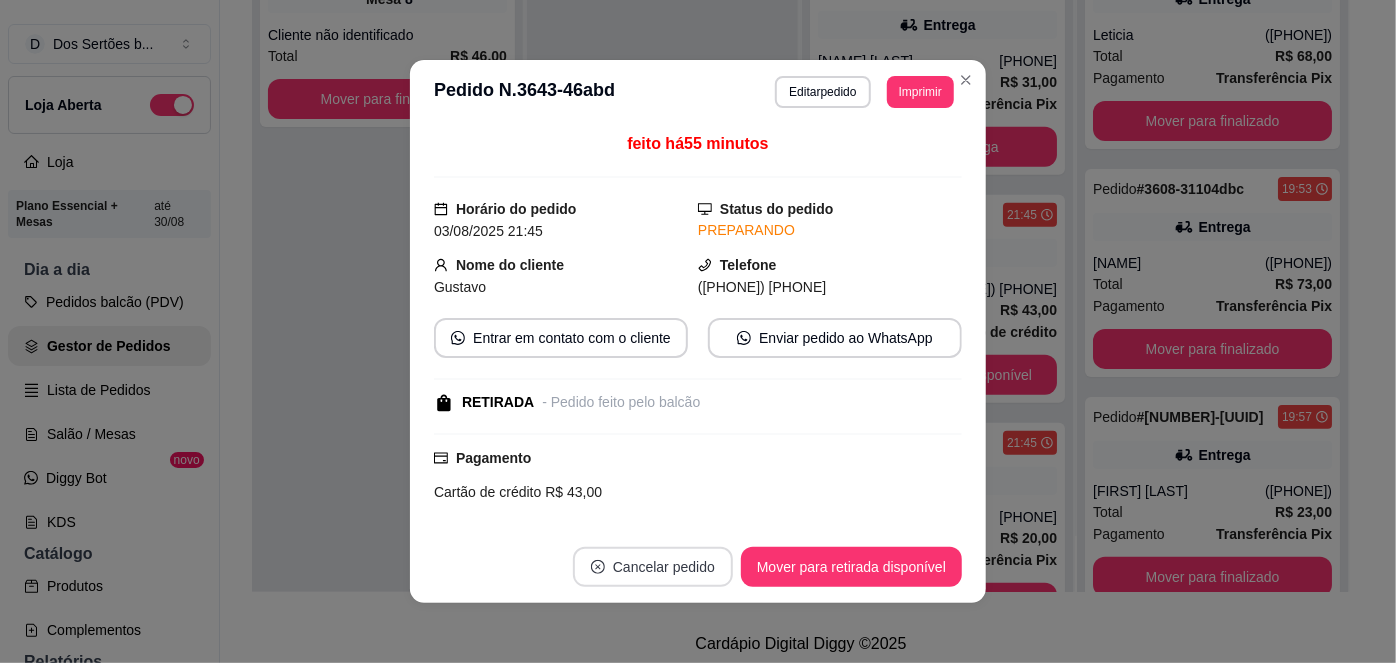 click on "Cancelar pedido" at bounding box center (653, 567) 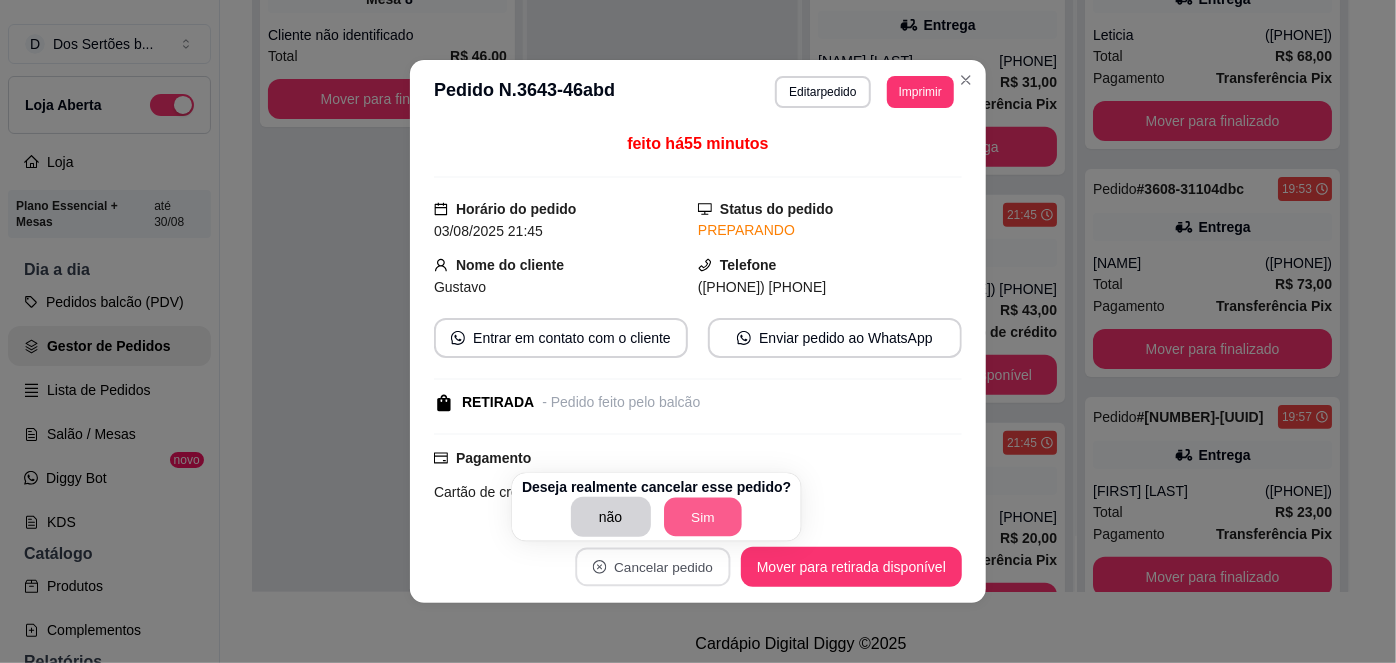 click on "Sim" at bounding box center (703, 517) 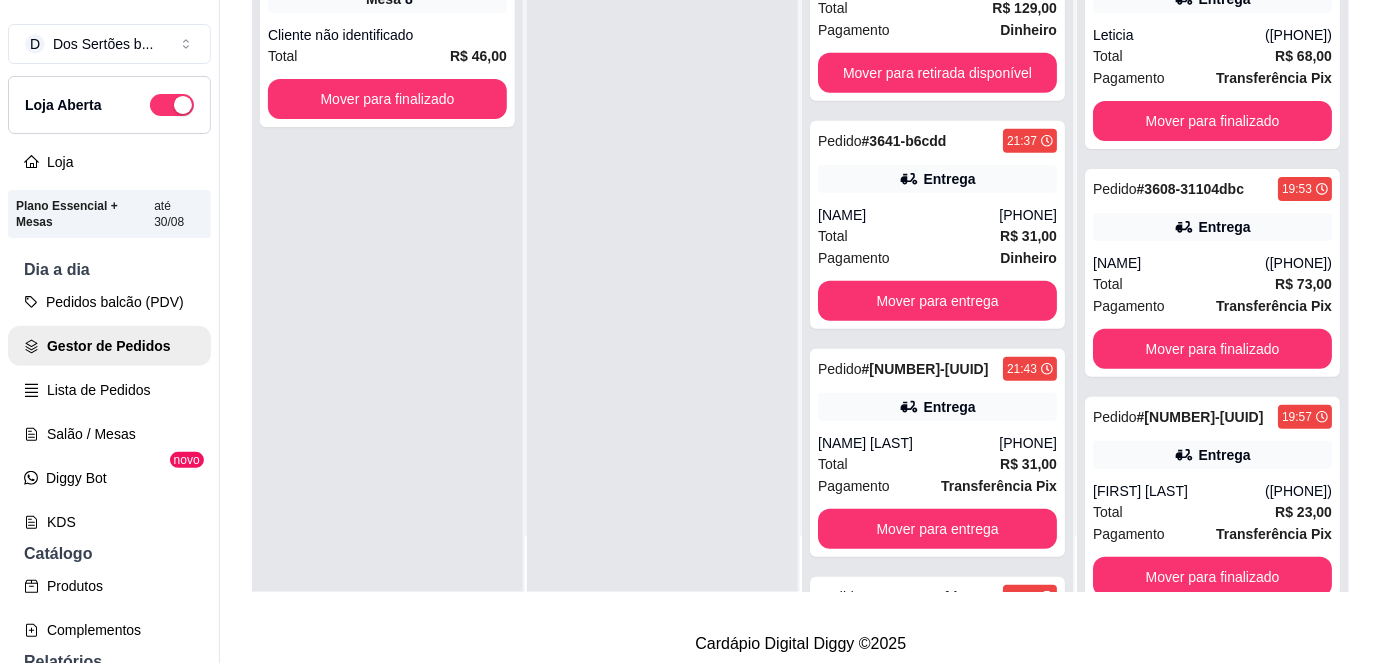 scroll, scrollTop: 0, scrollLeft: 0, axis: both 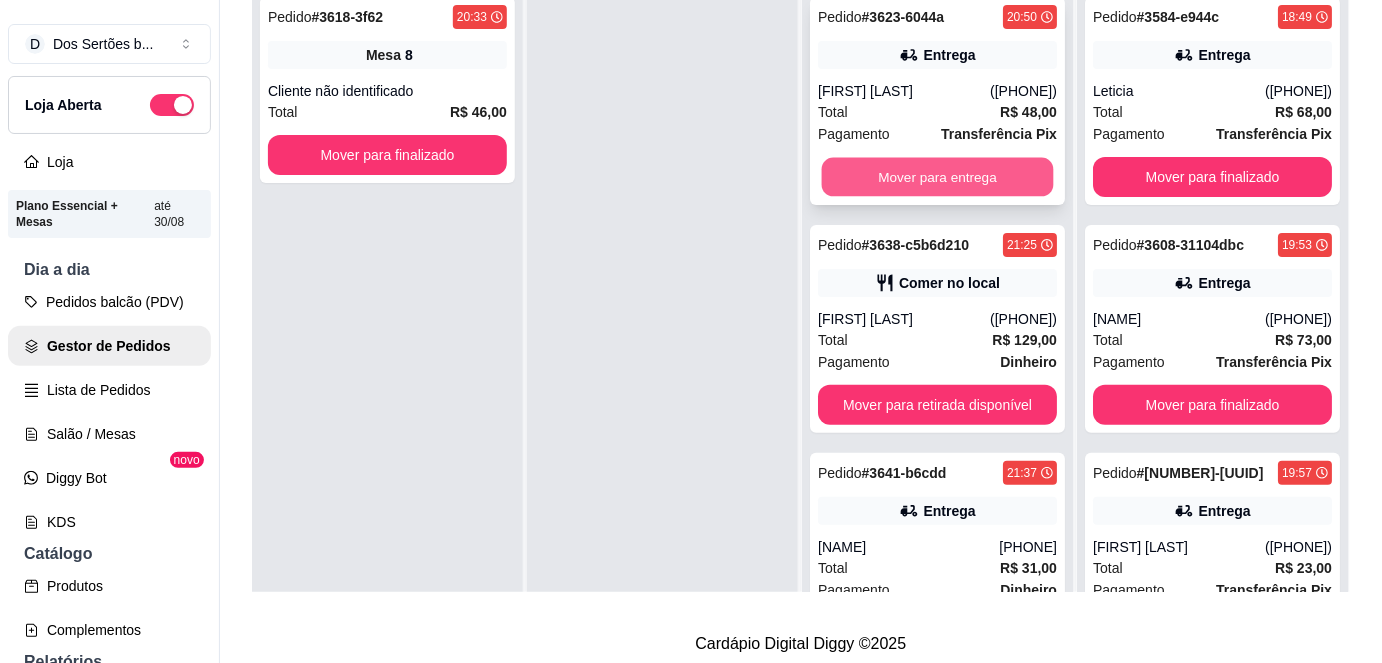 click on "Mover para entrega" at bounding box center (938, 177) 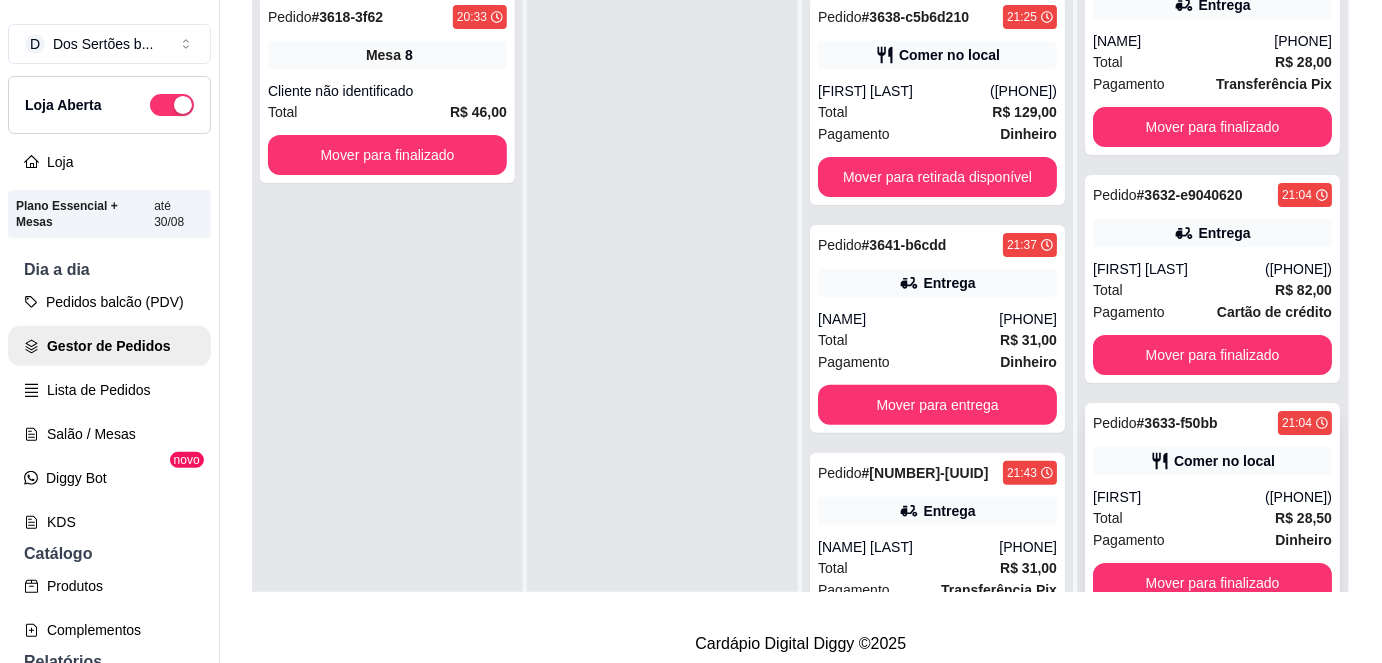 scroll, scrollTop: 2341, scrollLeft: 0, axis: vertical 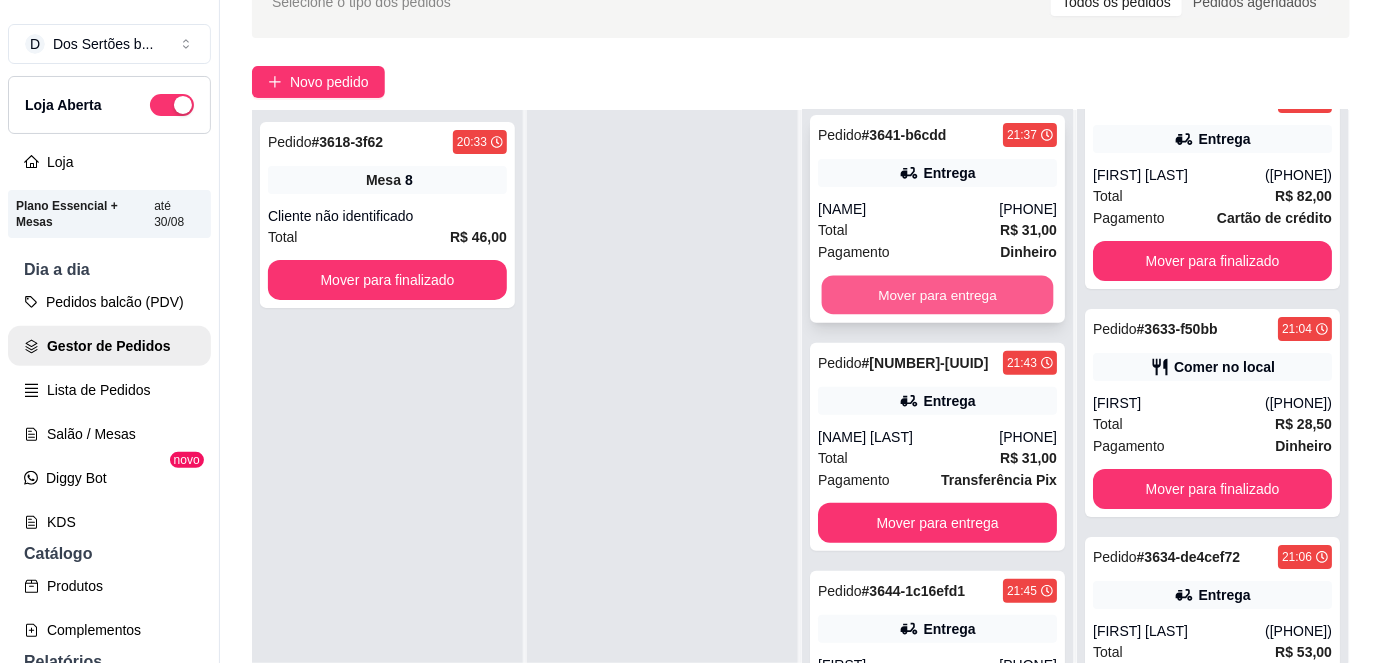 click on "Mover para entrega" at bounding box center [938, 295] 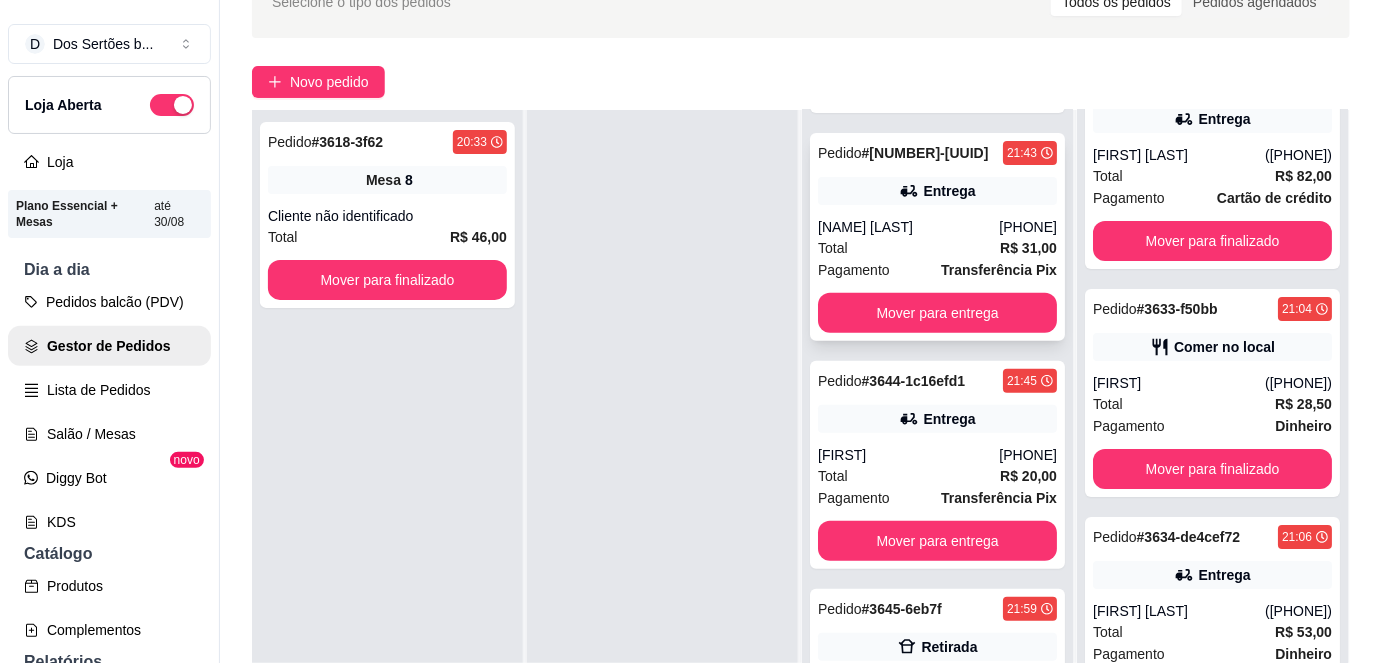 scroll, scrollTop: 218, scrollLeft: 0, axis: vertical 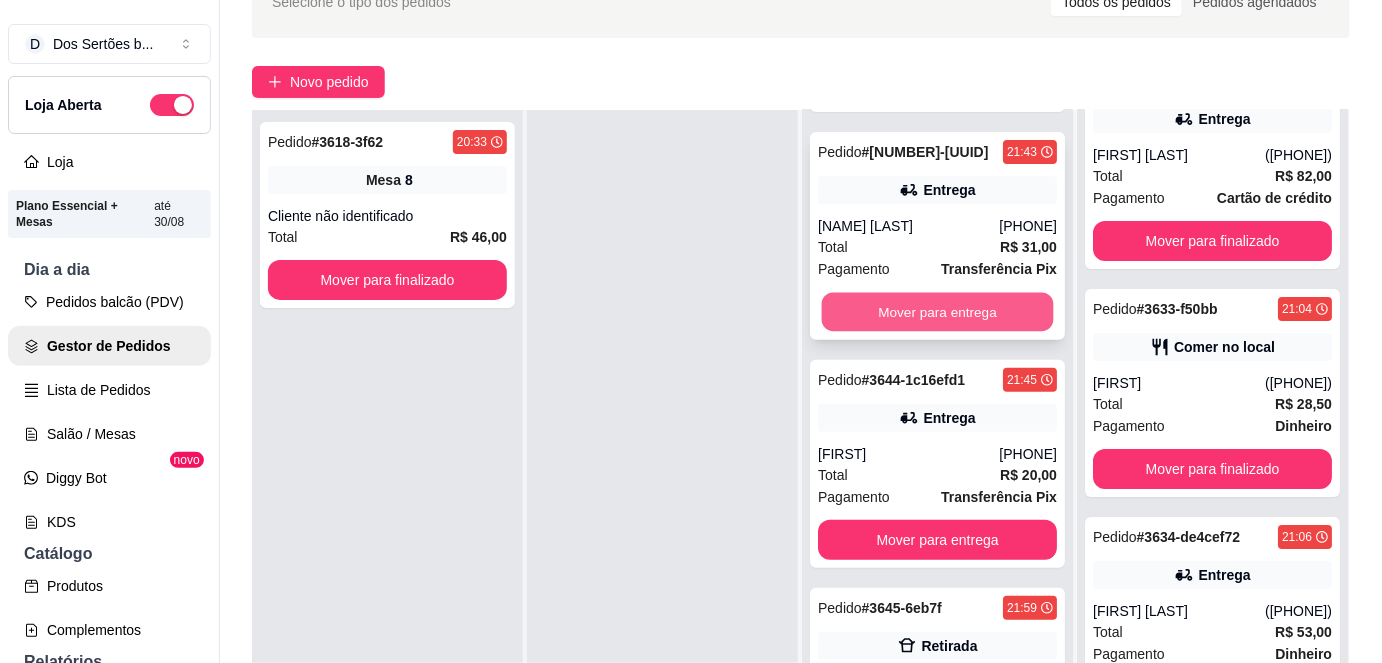 click on "Mover para entrega" at bounding box center (938, 312) 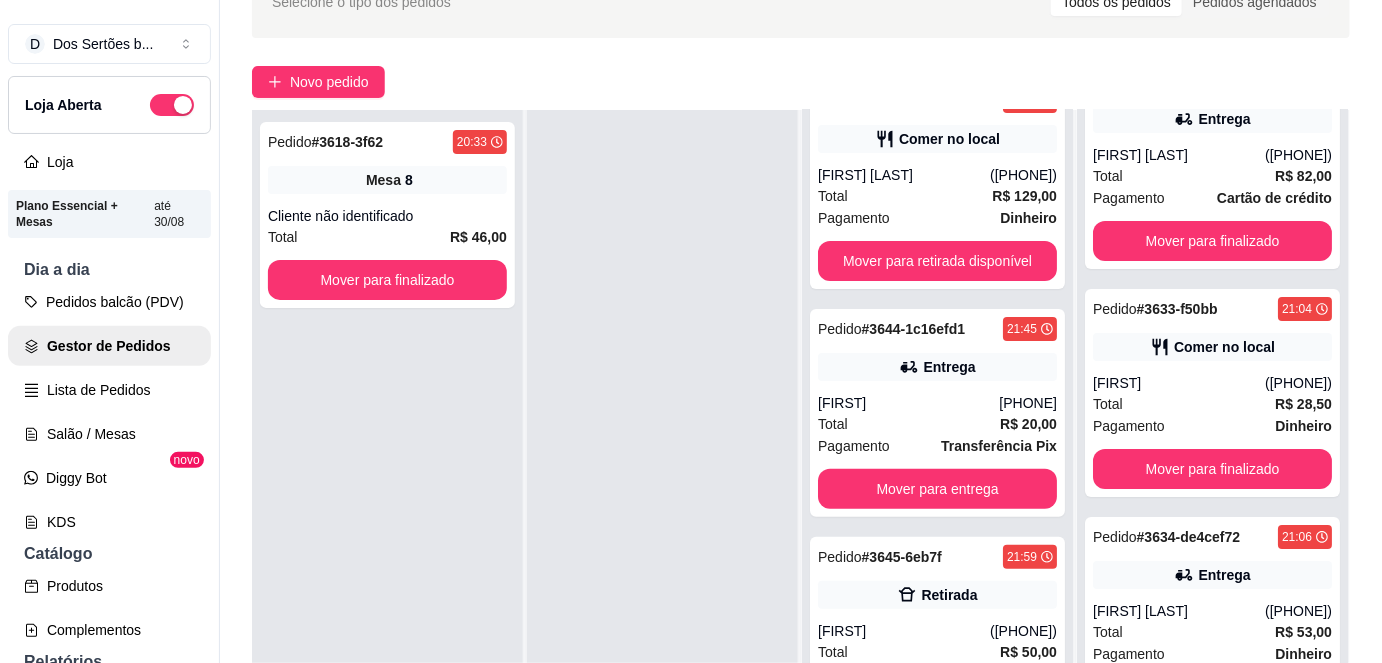 scroll, scrollTop: 40, scrollLeft: 0, axis: vertical 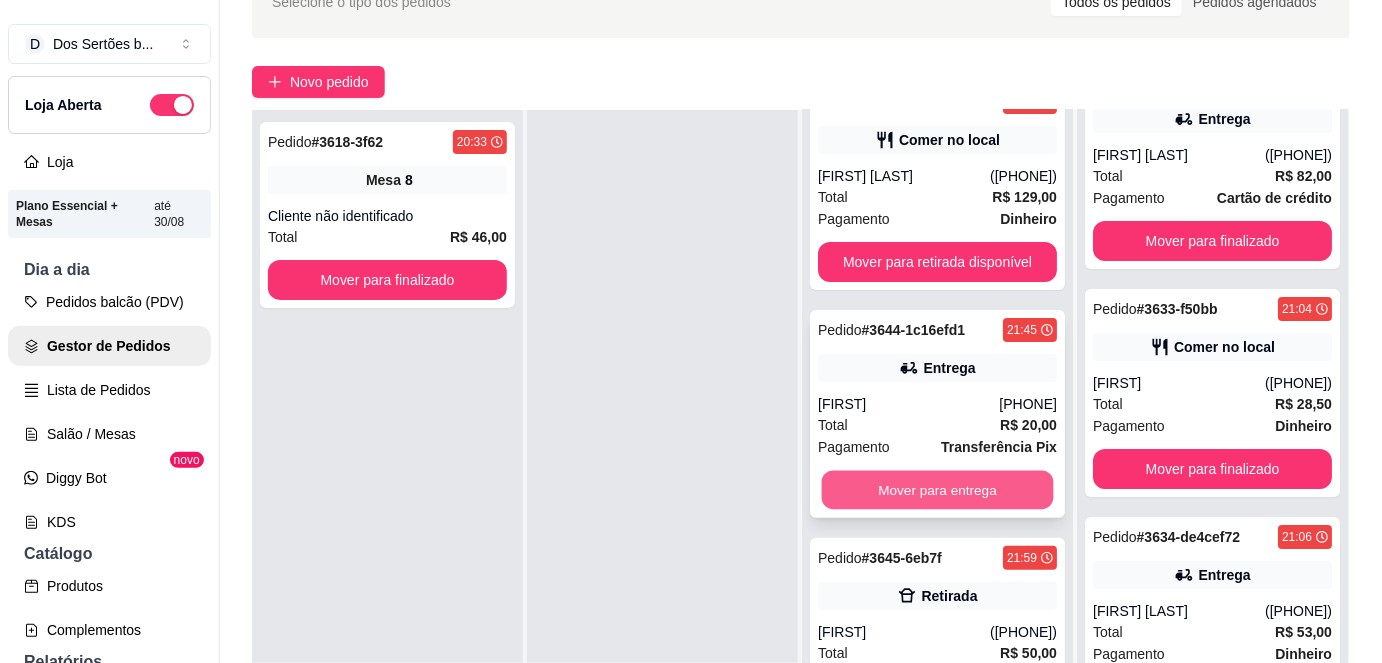 click on "Mover para entrega" at bounding box center [938, 490] 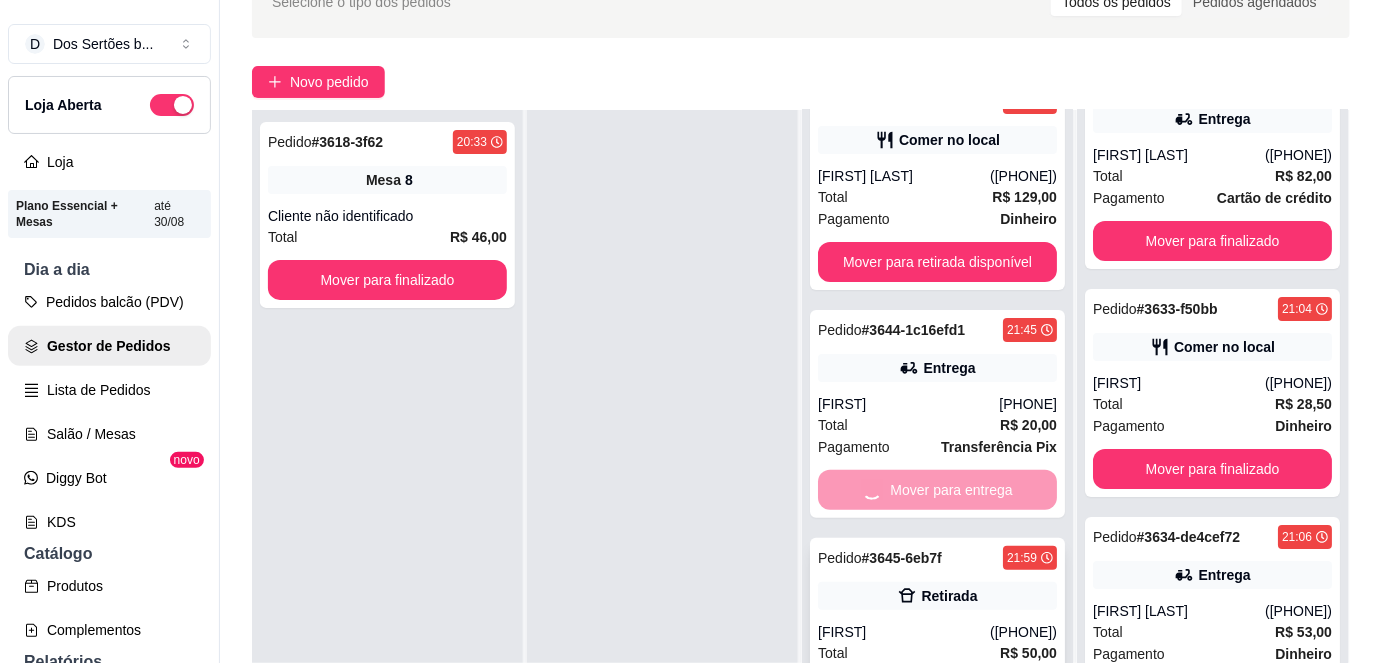 scroll, scrollTop: 0, scrollLeft: 0, axis: both 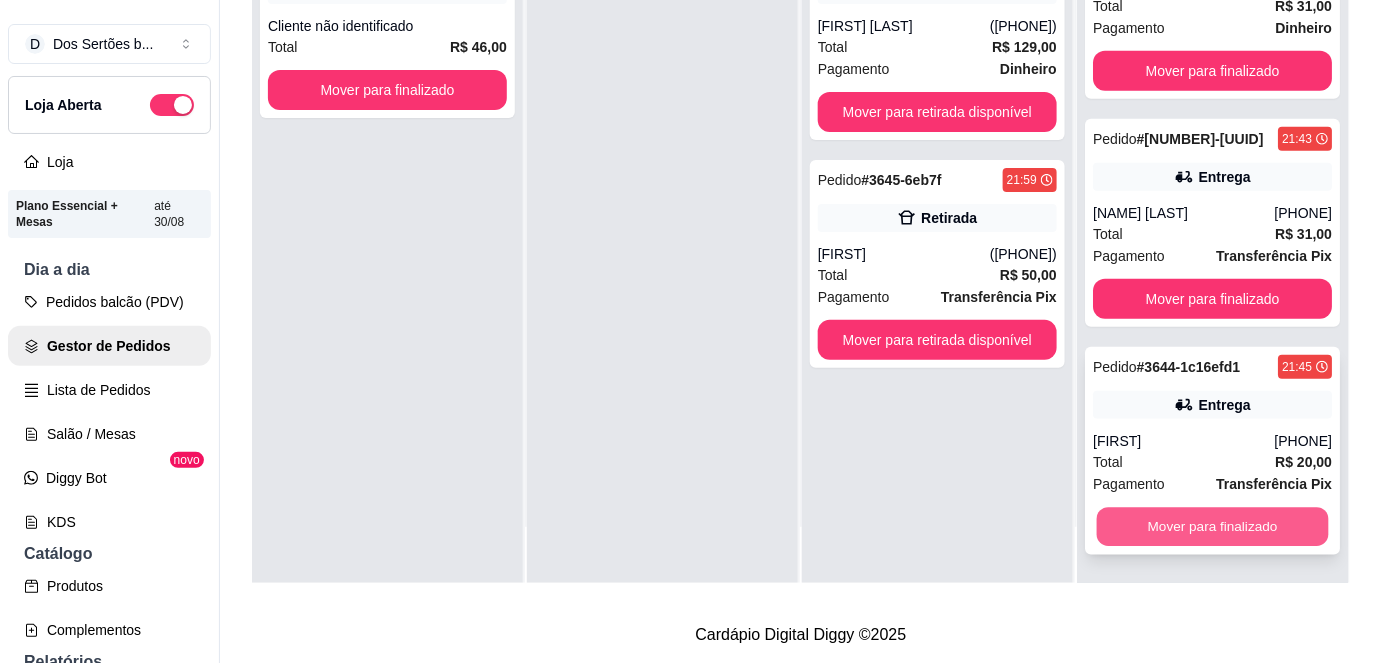 click on "Mover para finalizado" at bounding box center (1213, 527) 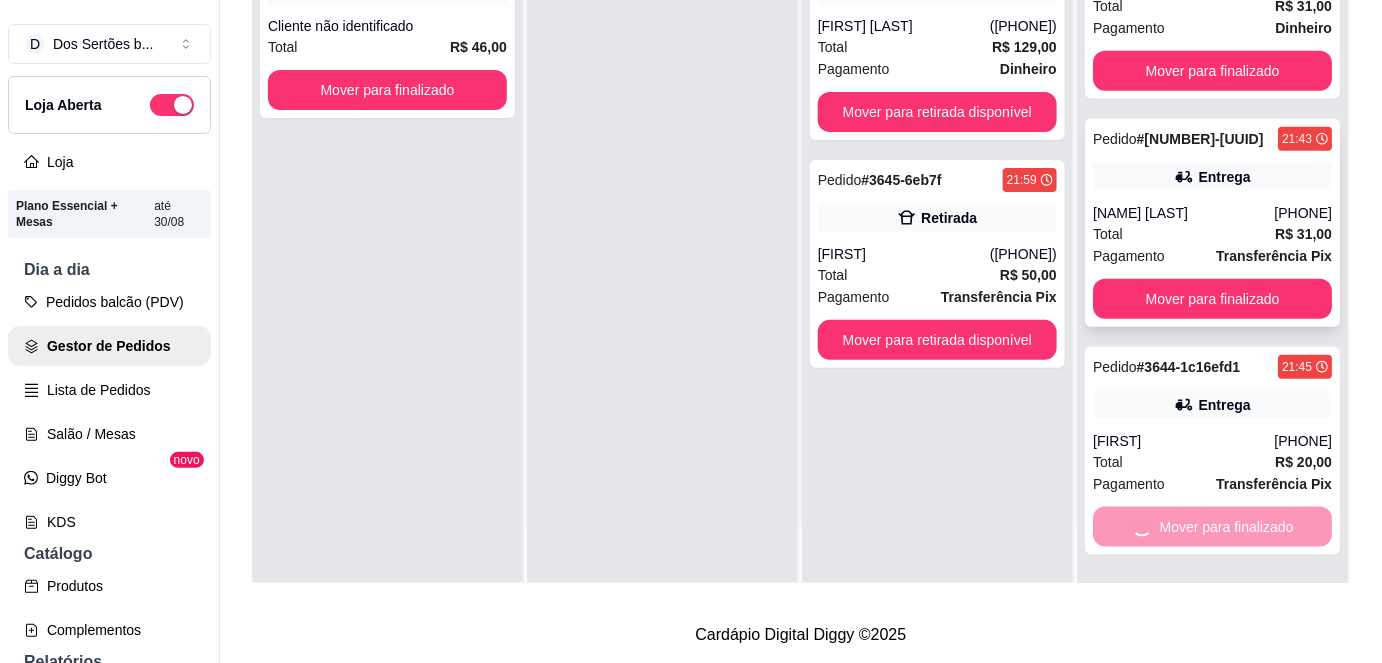 scroll, scrollTop: 2797, scrollLeft: 0, axis: vertical 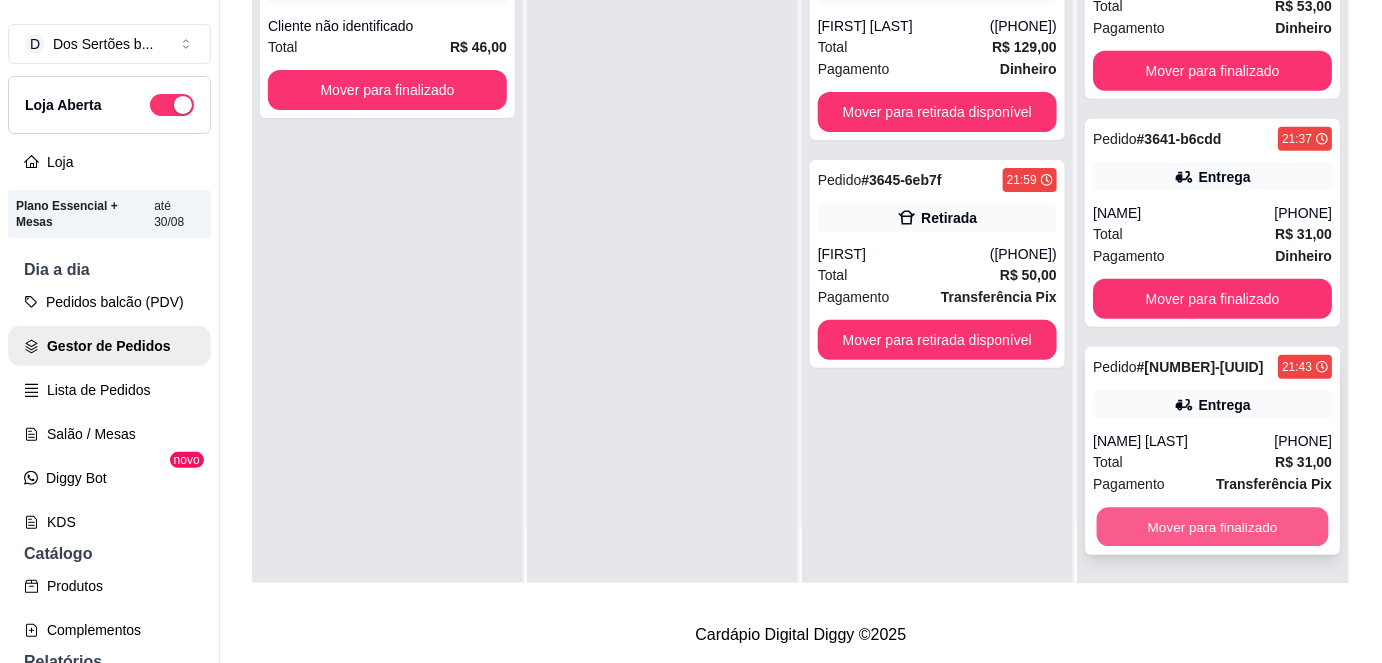 click on "Mover para finalizado" at bounding box center [1213, 527] 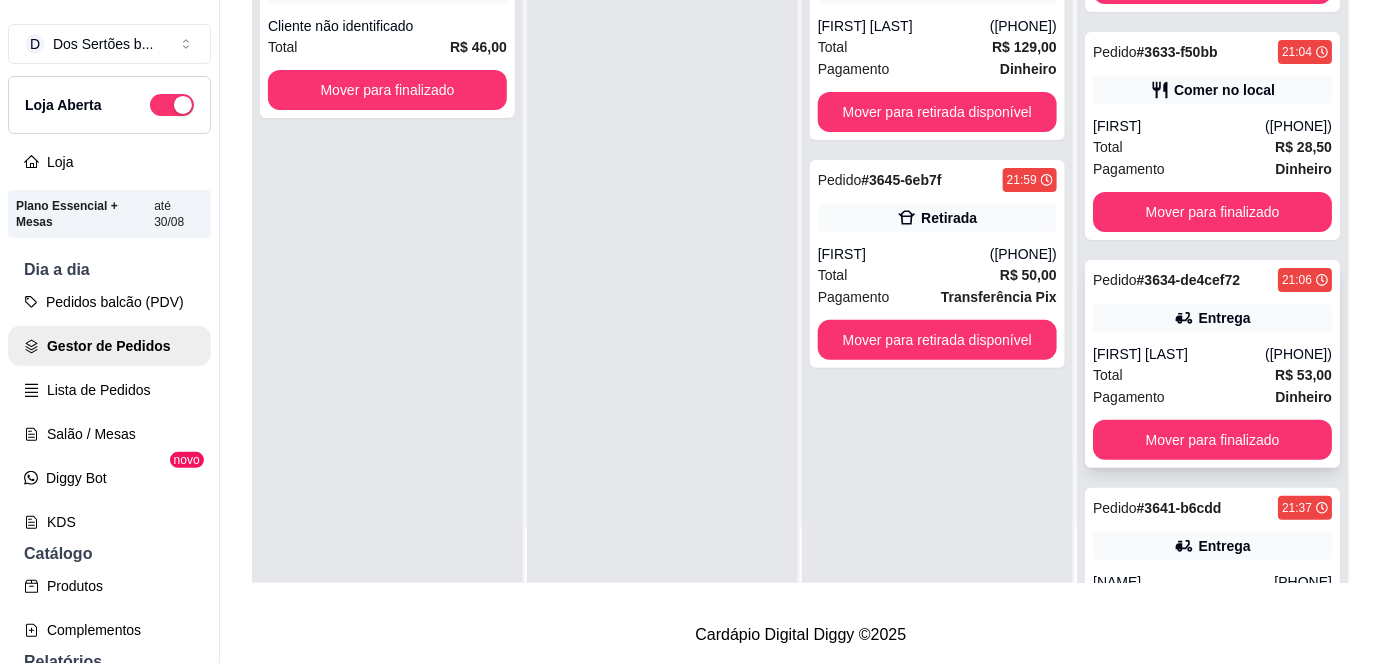 scroll, scrollTop: 2400, scrollLeft: 0, axis: vertical 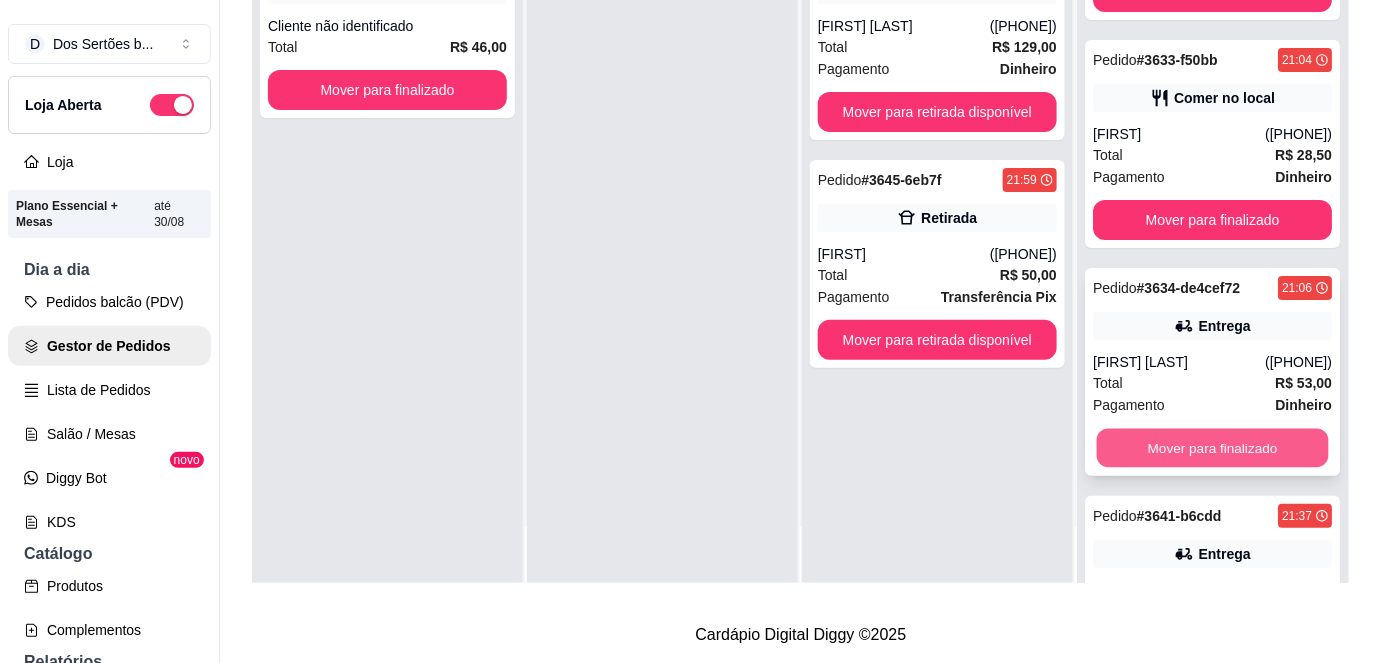 click on "Mover para finalizado" at bounding box center [1213, 448] 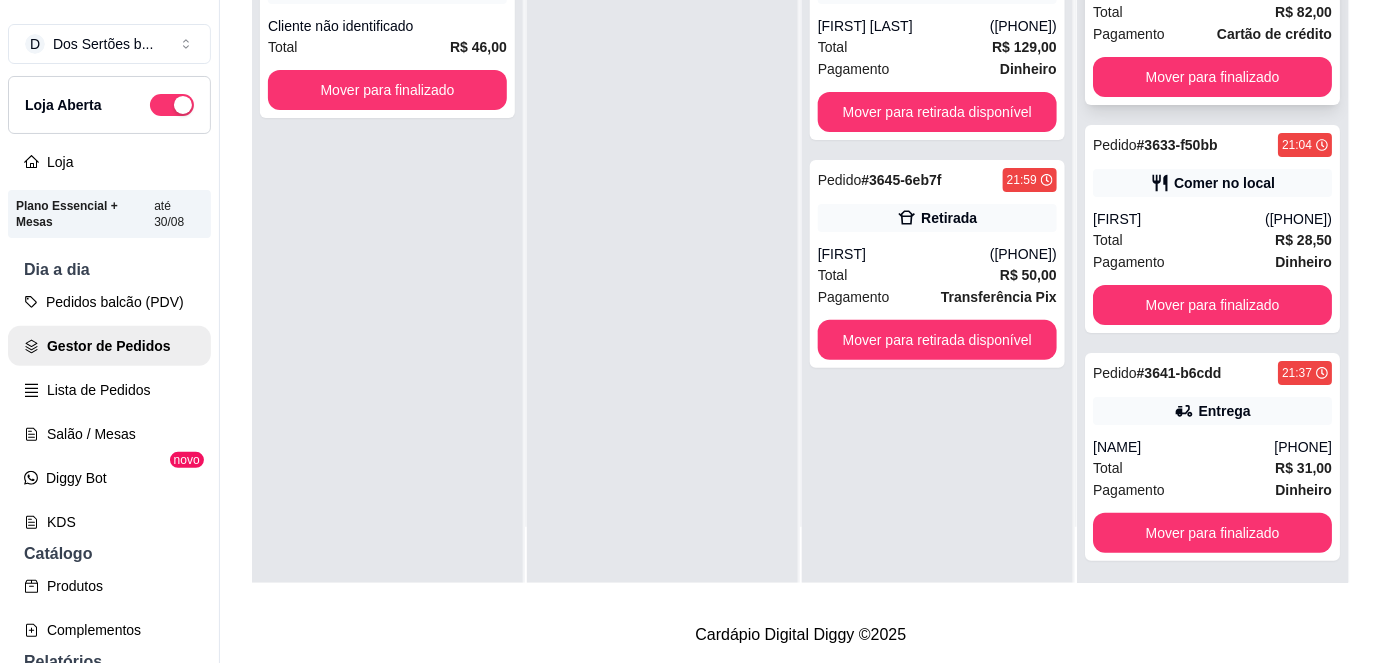 scroll, scrollTop: 2341, scrollLeft: 0, axis: vertical 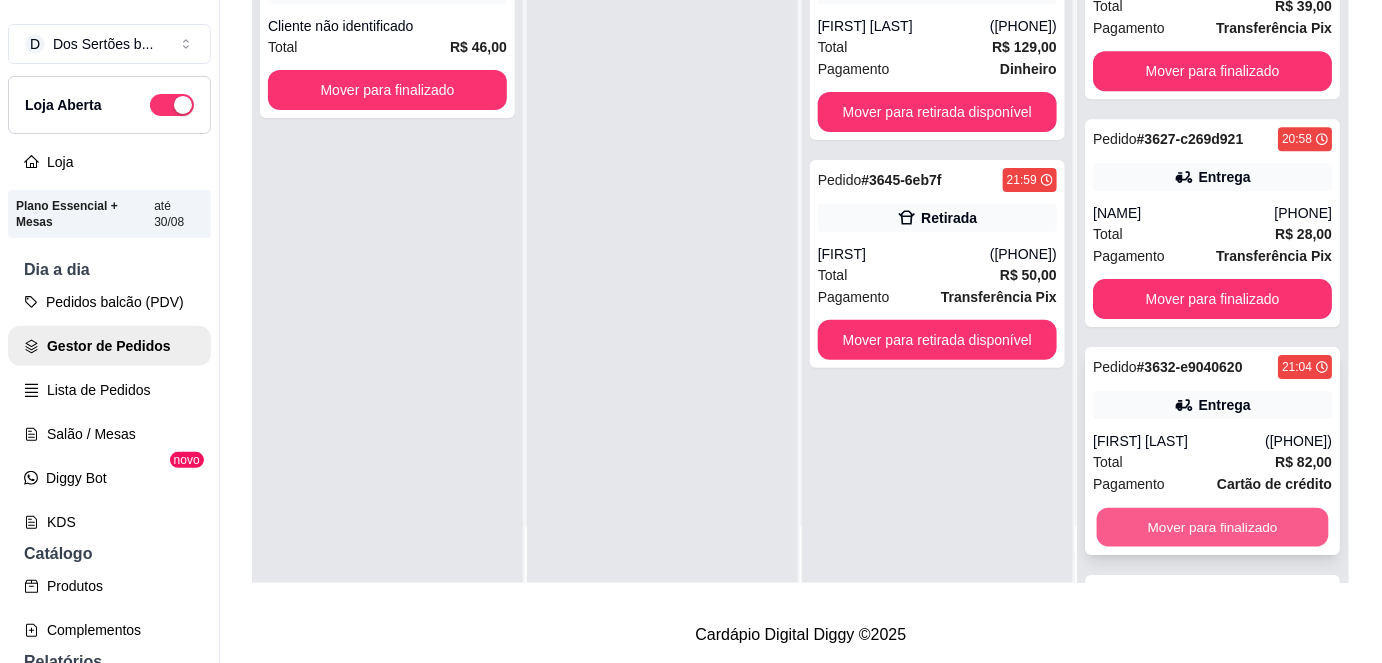 click on "Mover para finalizado" at bounding box center (1213, 527) 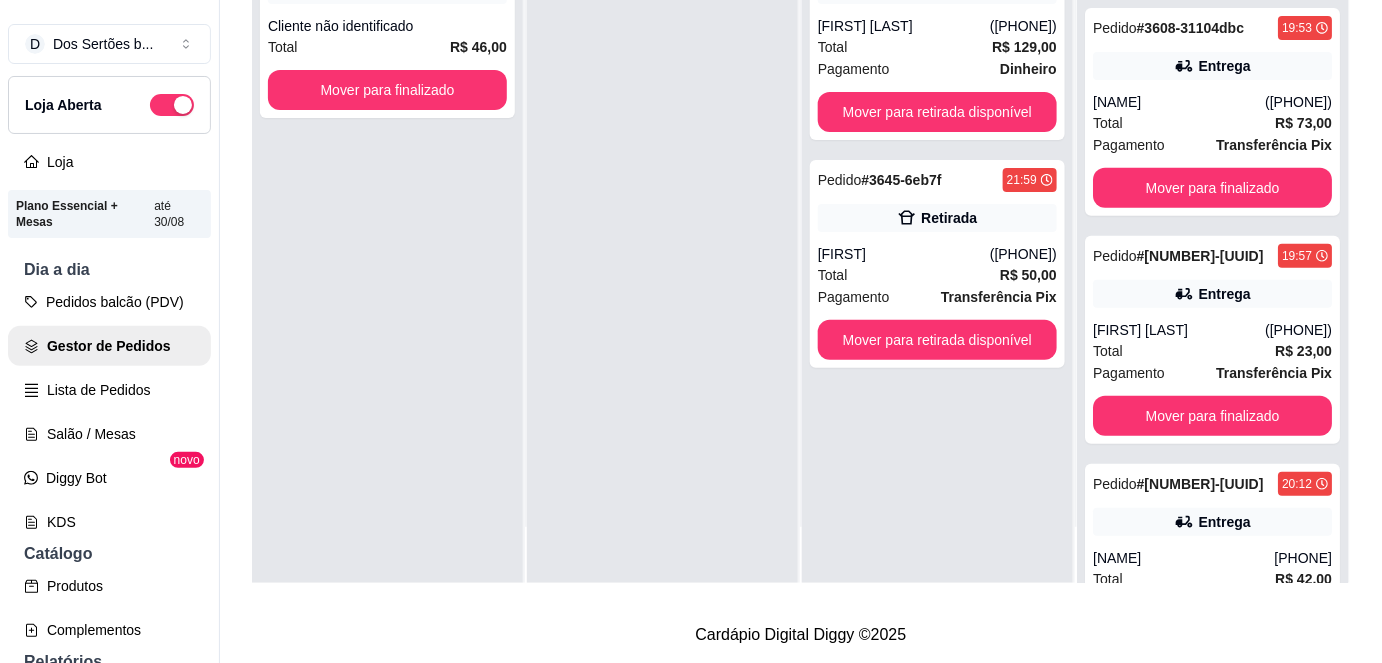scroll, scrollTop: 0, scrollLeft: 0, axis: both 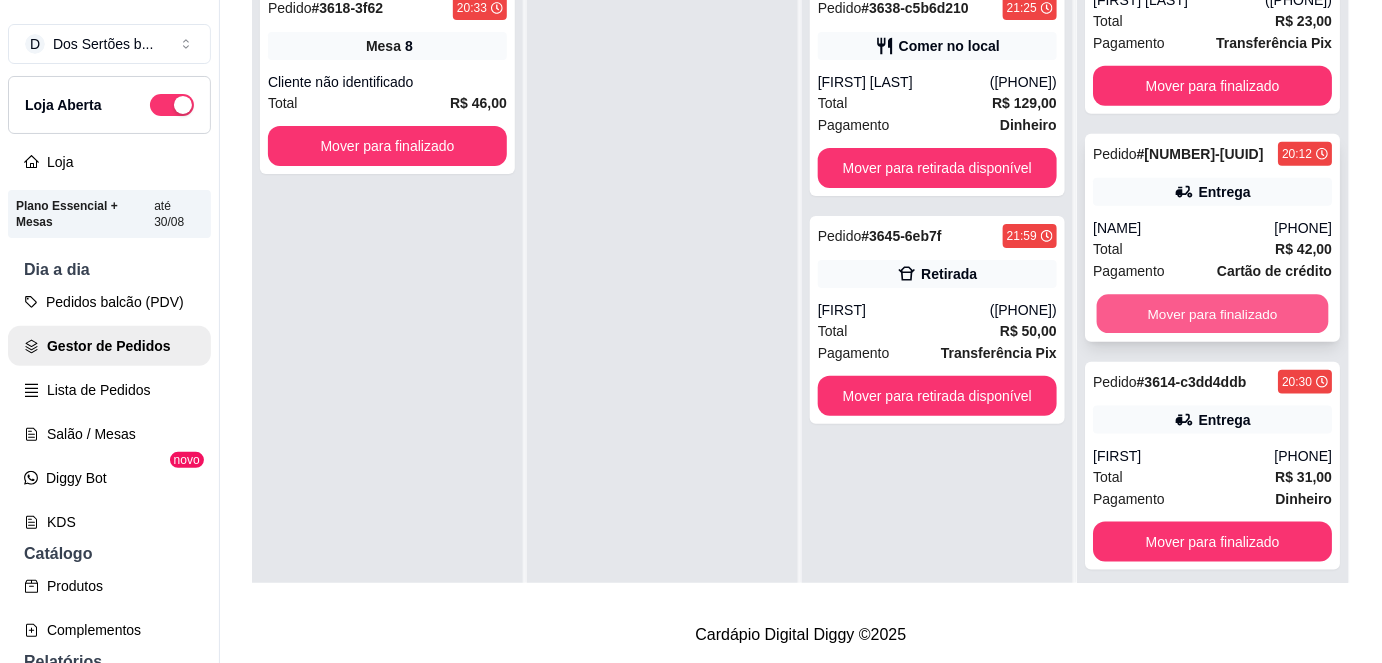 click on "Mover para finalizado" at bounding box center (1213, 314) 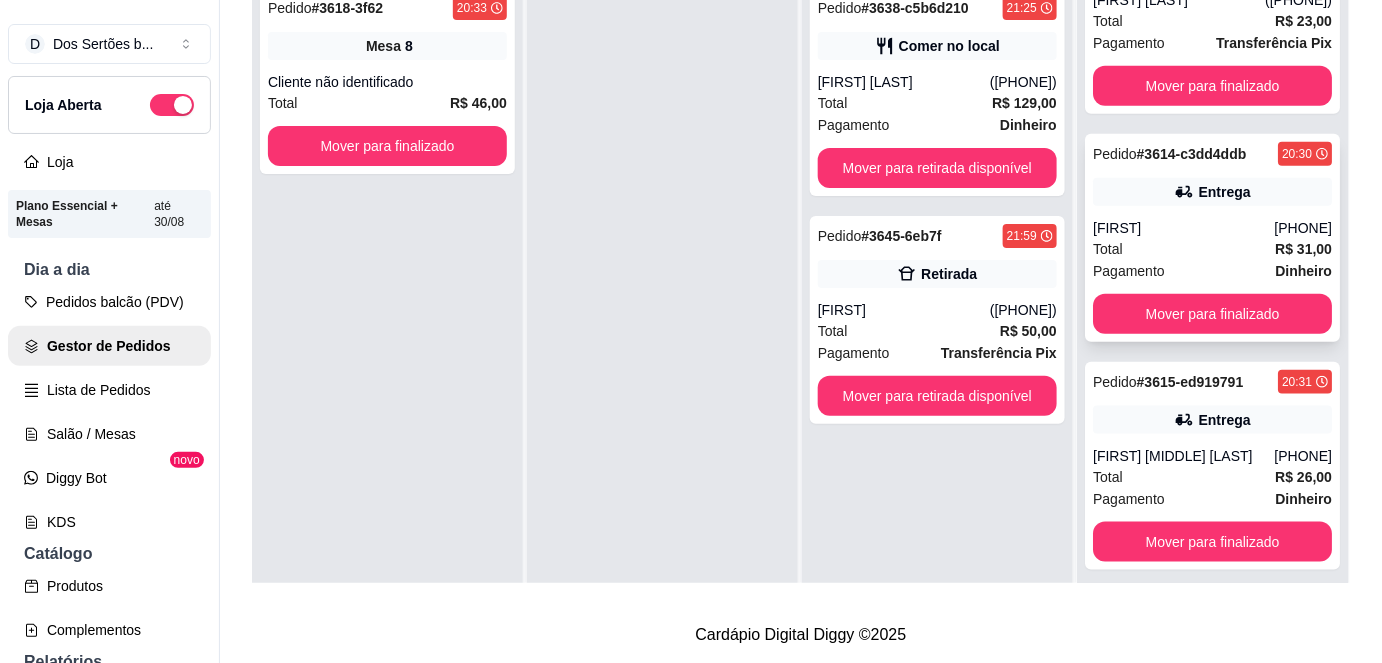 click on "[FIRST]" at bounding box center [1183, 228] 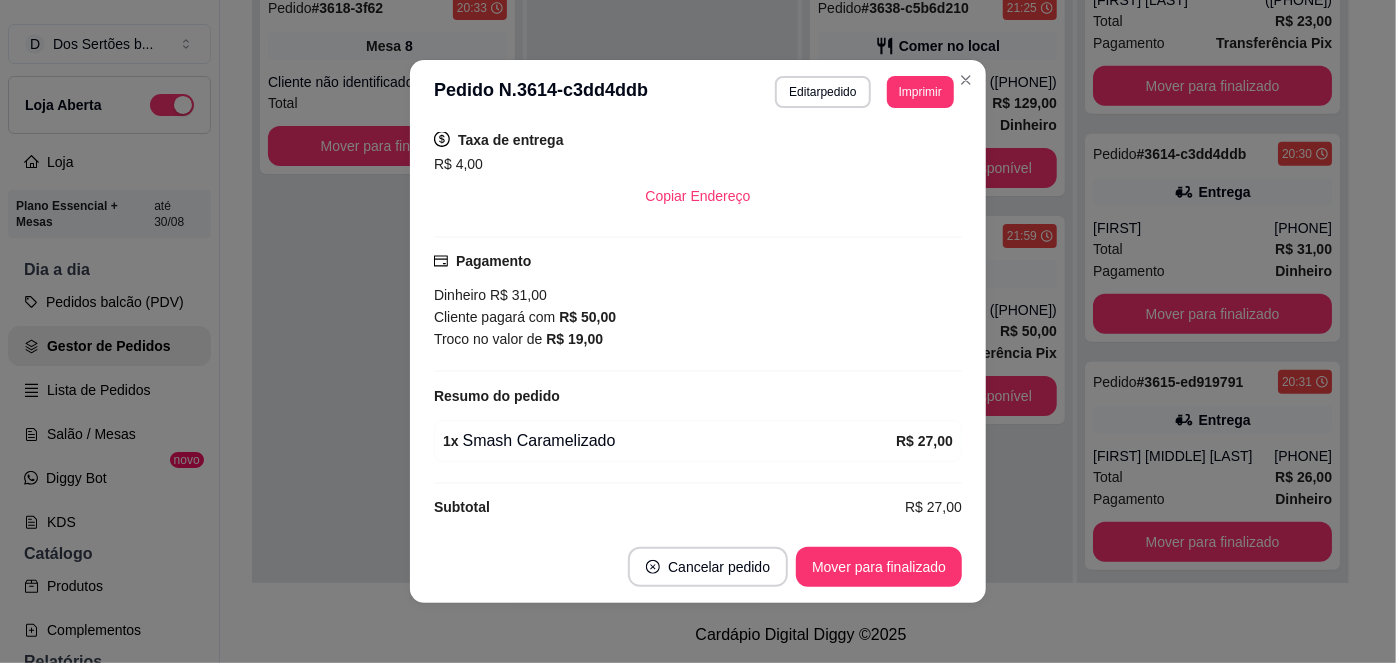 scroll, scrollTop: 414, scrollLeft: 0, axis: vertical 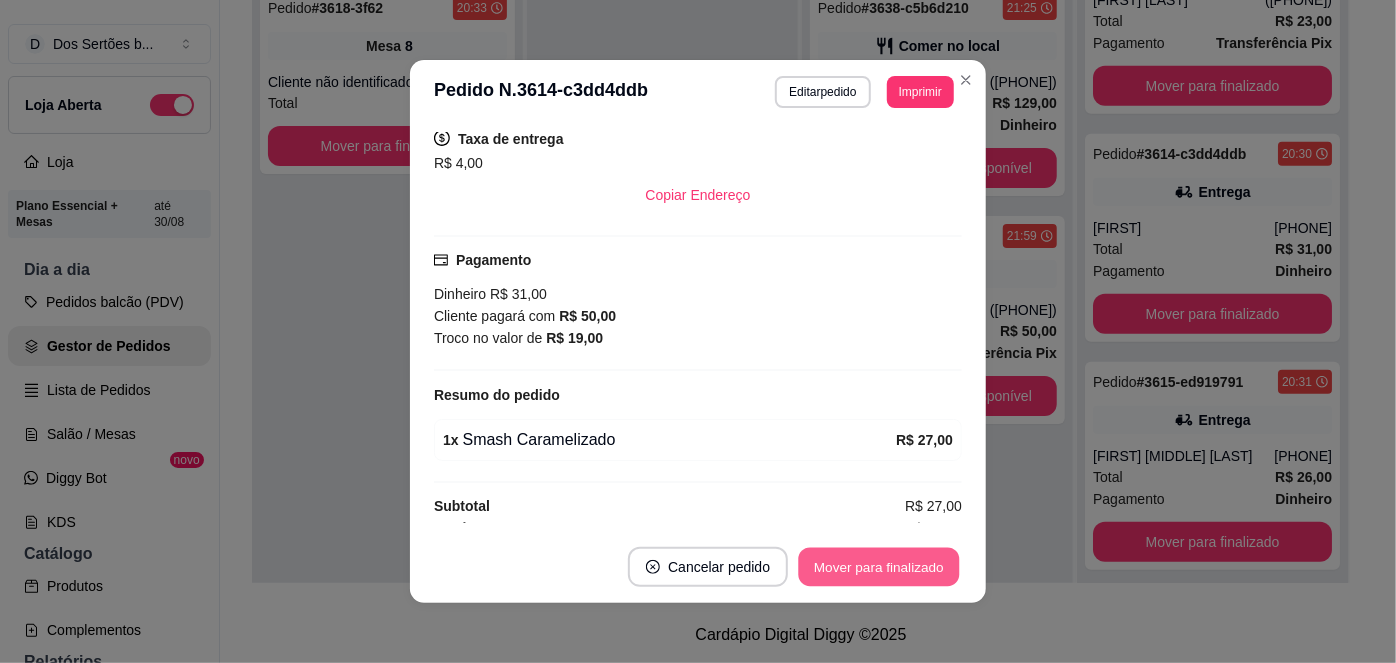 click on "Mover para finalizado" at bounding box center [879, 567] 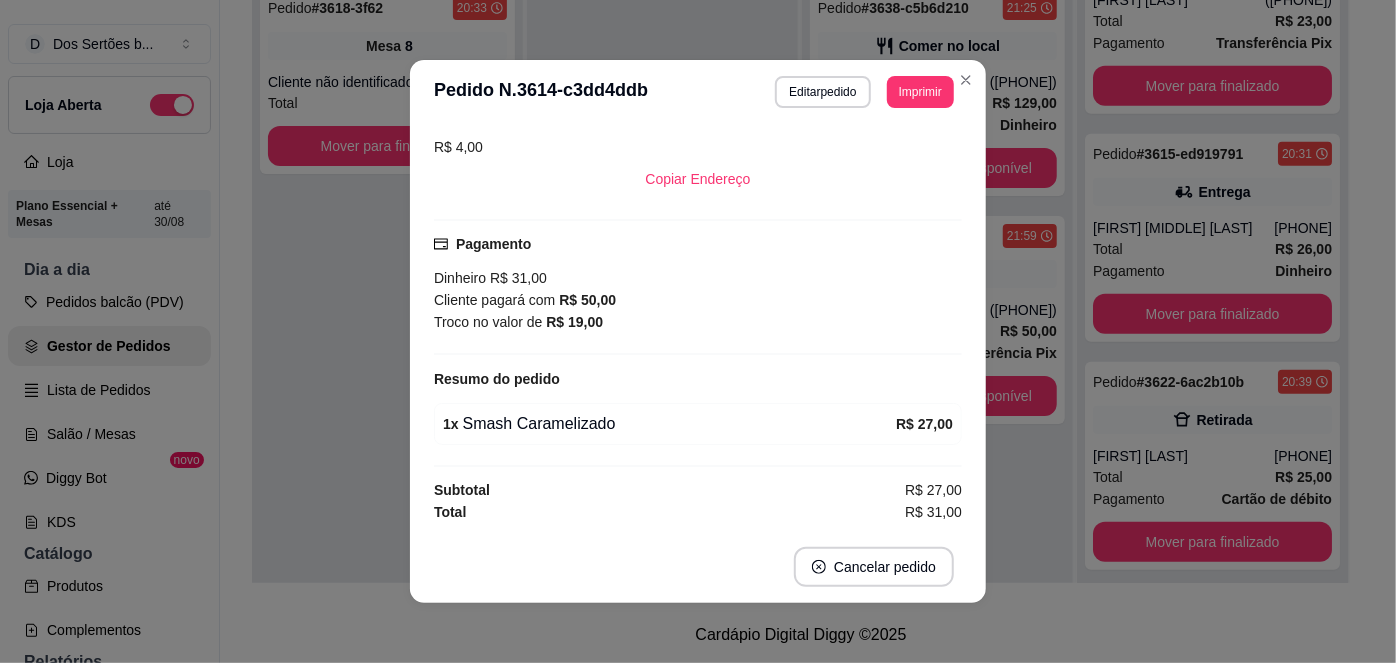scroll, scrollTop: 368, scrollLeft: 0, axis: vertical 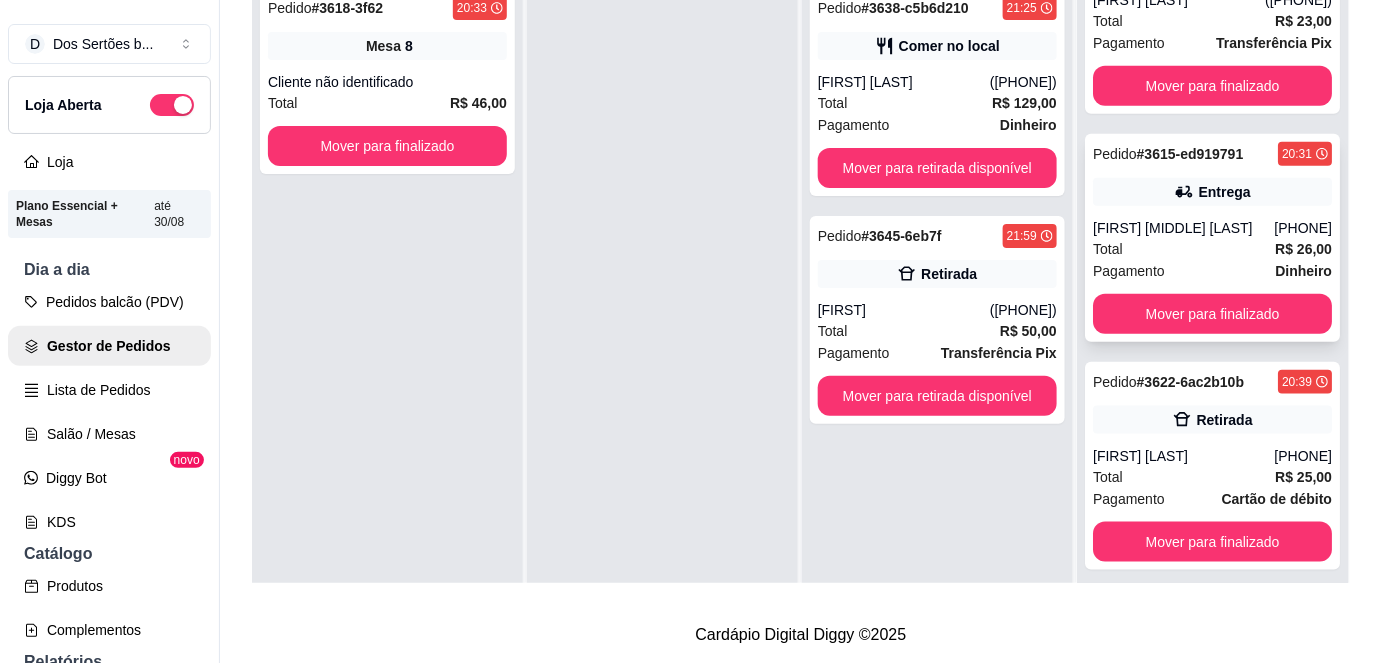 click on "[FIRST] [LAST] [LAST]" at bounding box center [1183, 228] 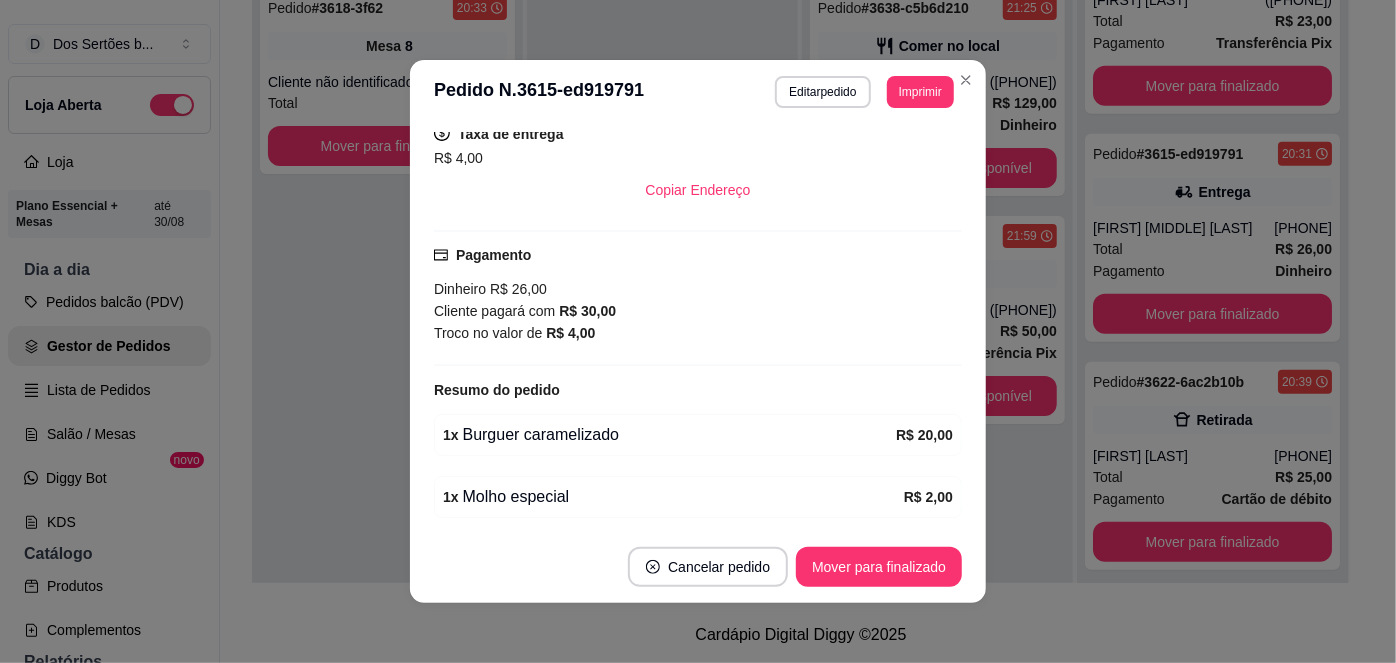 scroll, scrollTop: 511, scrollLeft: 0, axis: vertical 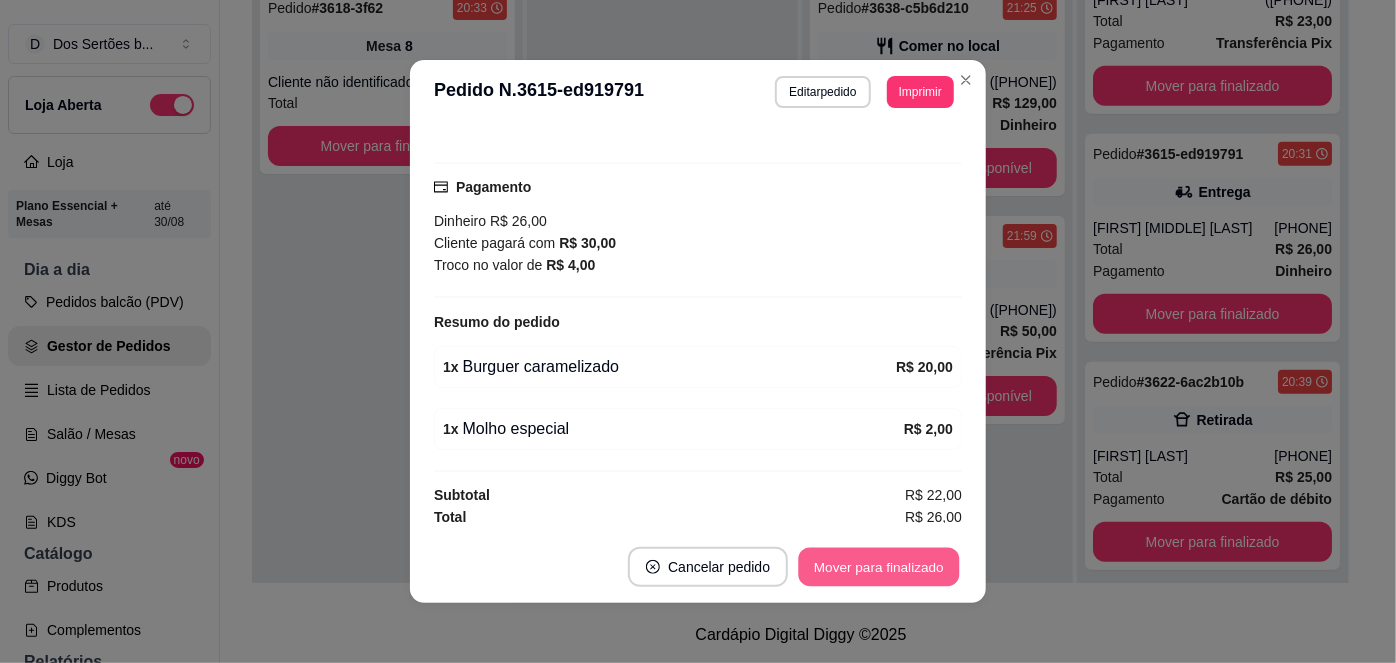 click on "Mover para finalizado" at bounding box center (879, 567) 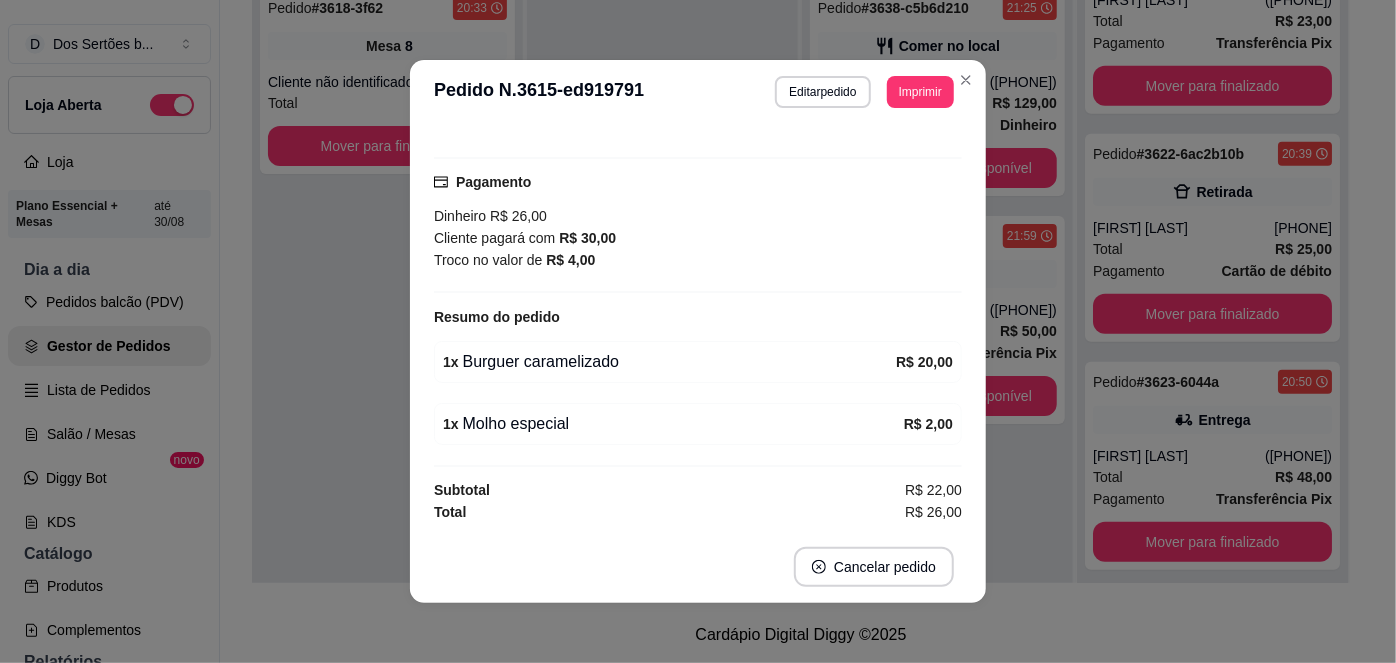 scroll, scrollTop: 465, scrollLeft: 0, axis: vertical 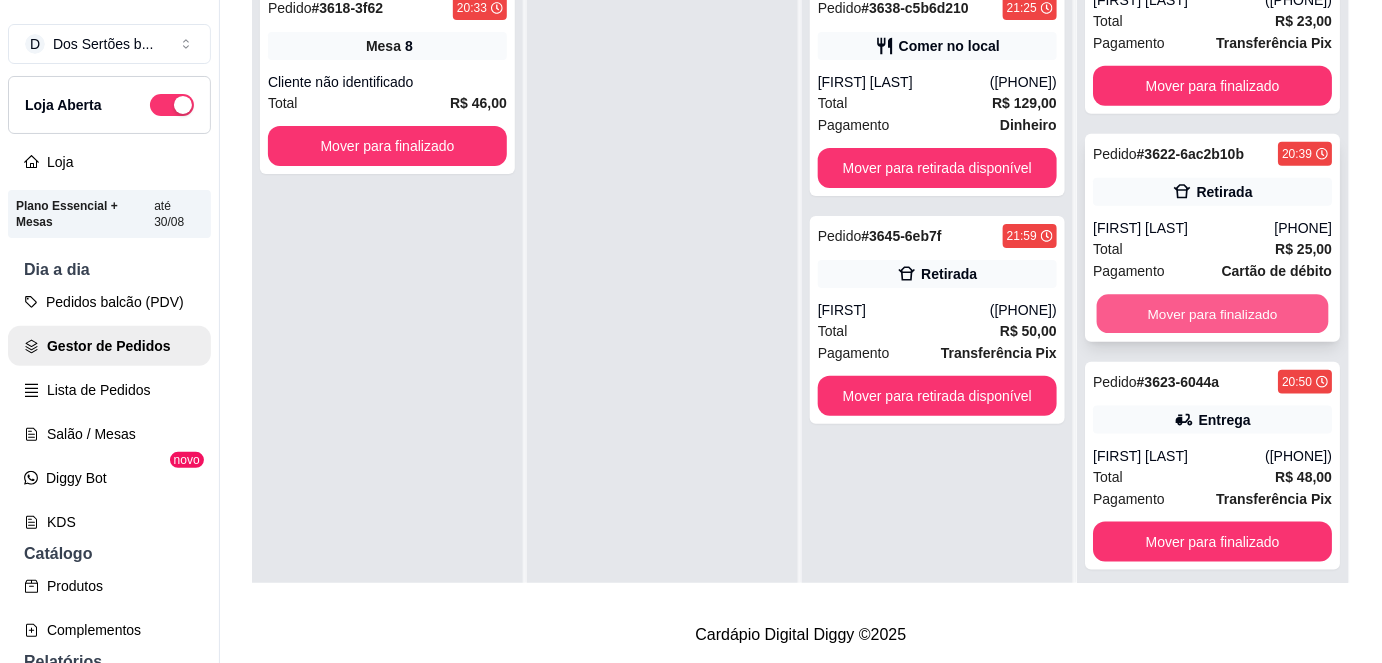 click on "Mover para finalizado" at bounding box center [1213, 314] 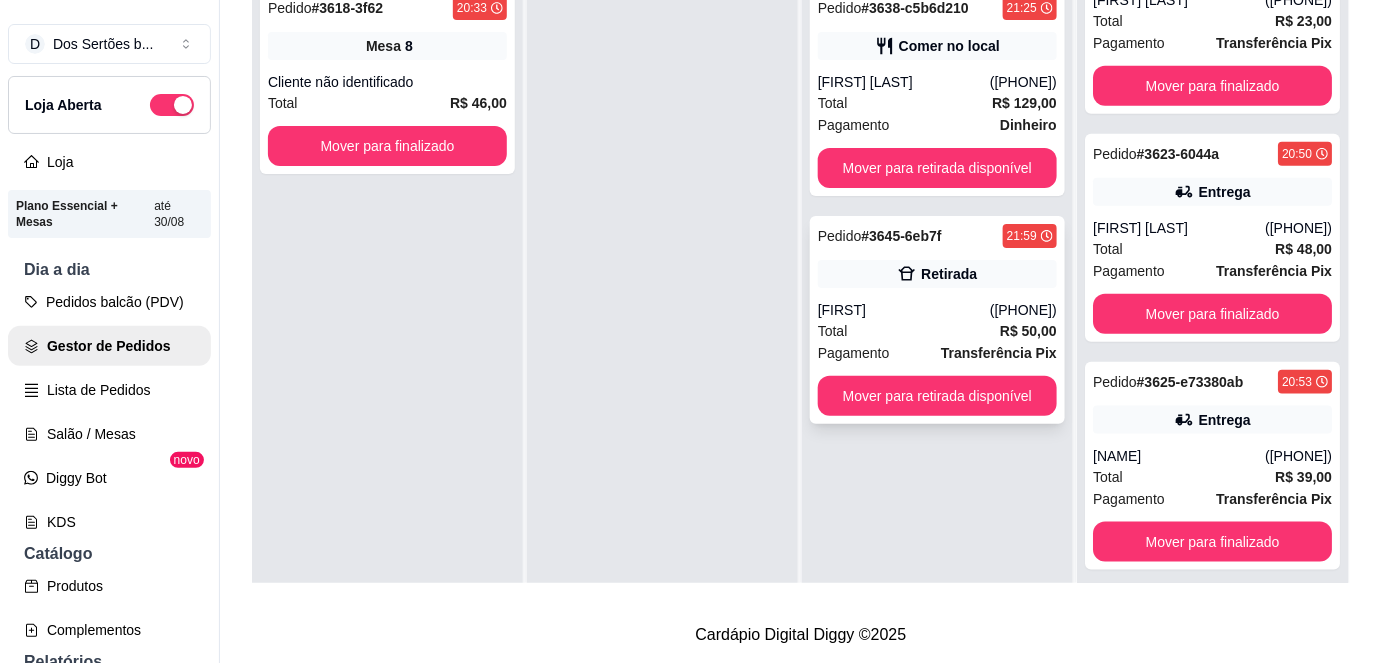 click on "Total R$ 50,00" at bounding box center [937, 331] 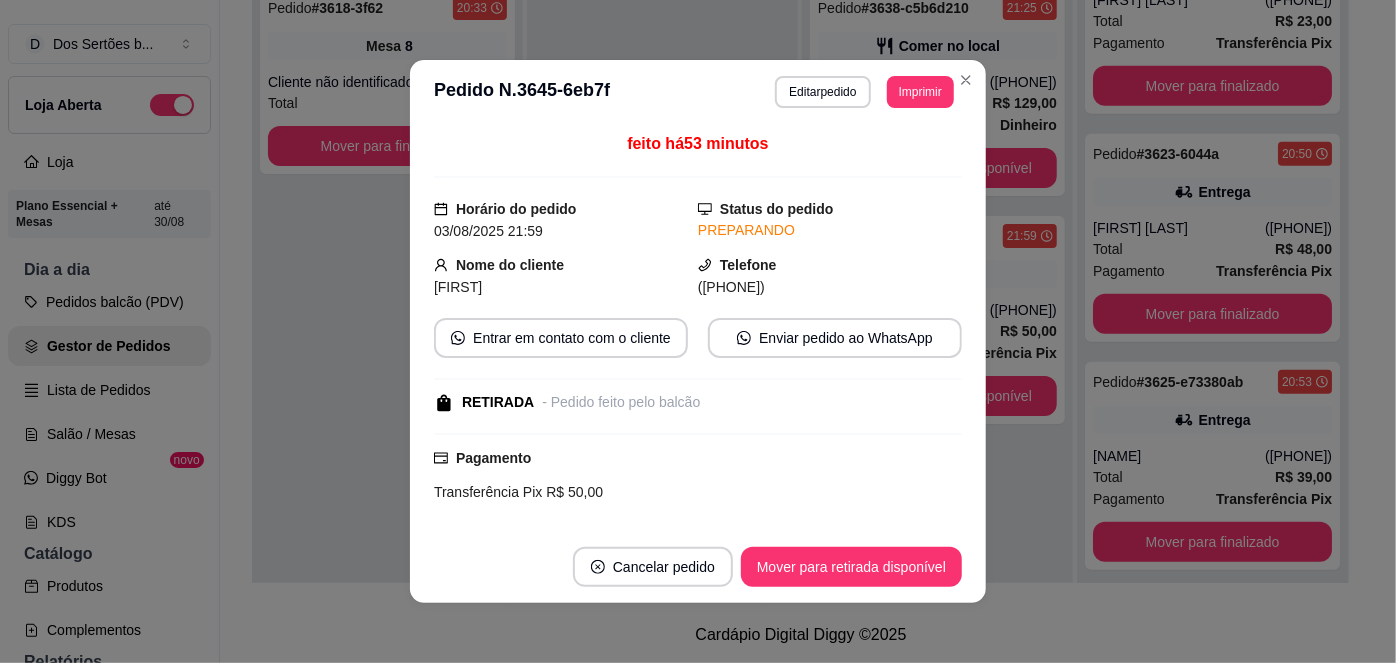 scroll, scrollTop: 165, scrollLeft: 0, axis: vertical 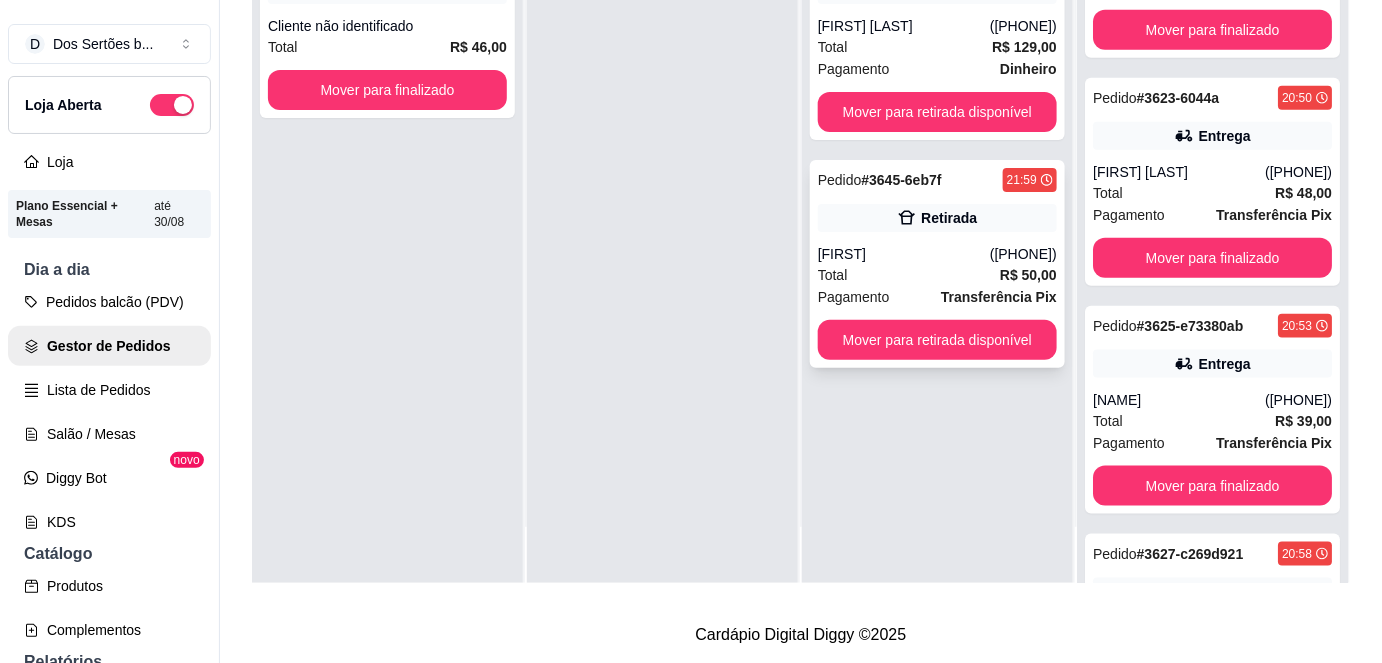 click on "Retirada" at bounding box center (949, 218) 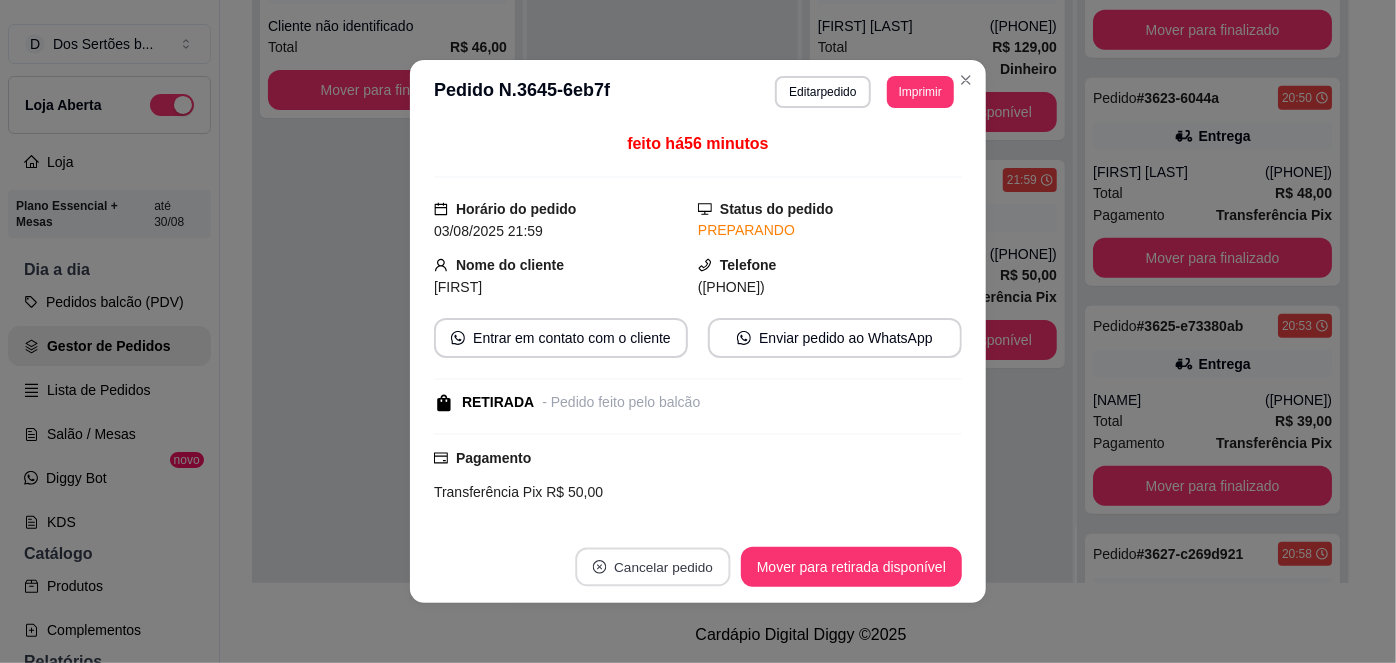 click on "Cancelar pedido" at bounding box center (652, 567) 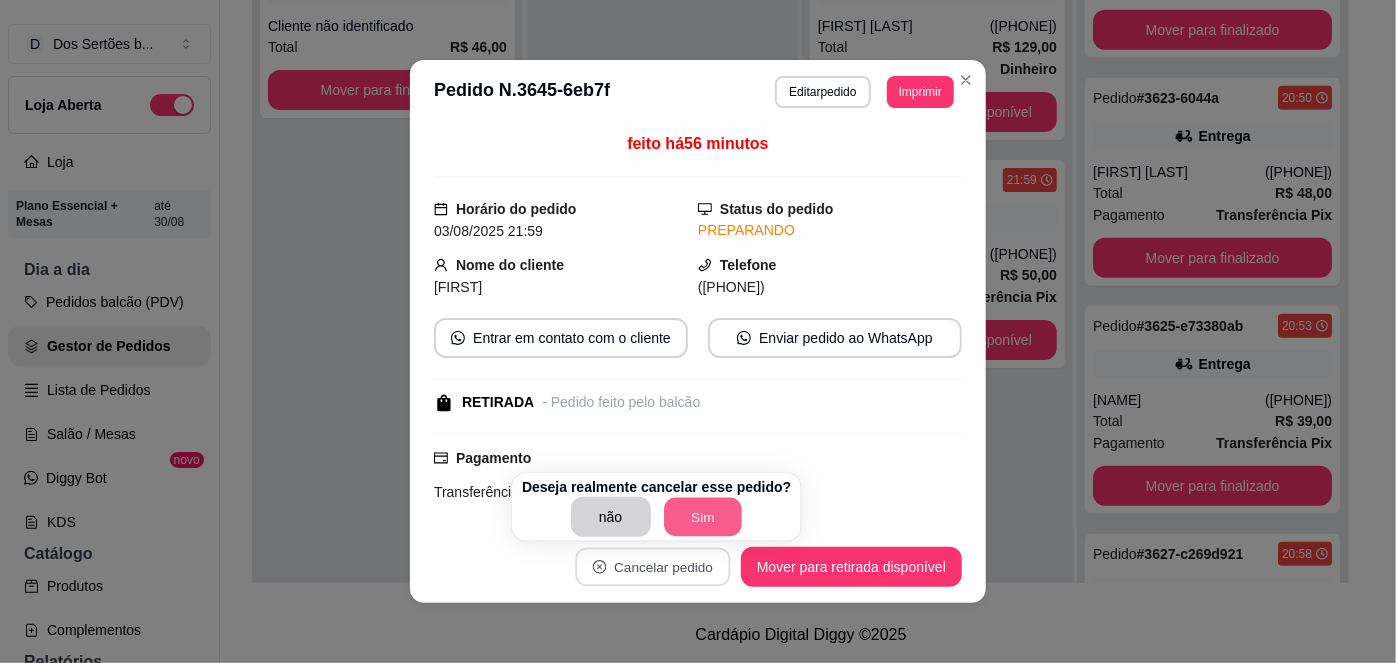 click on "Sim" at bounding box center [703, 517] 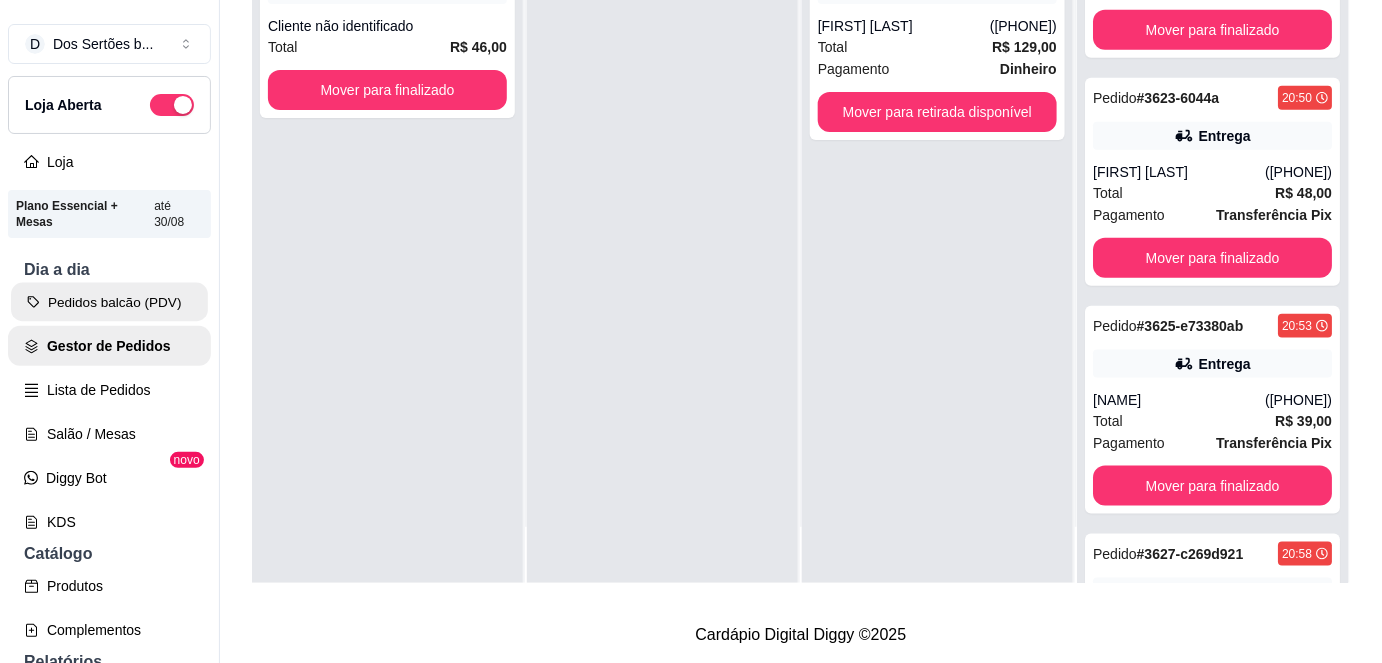 click on "Pedidos balcão (PDV)" at bounding box center [109, 302] 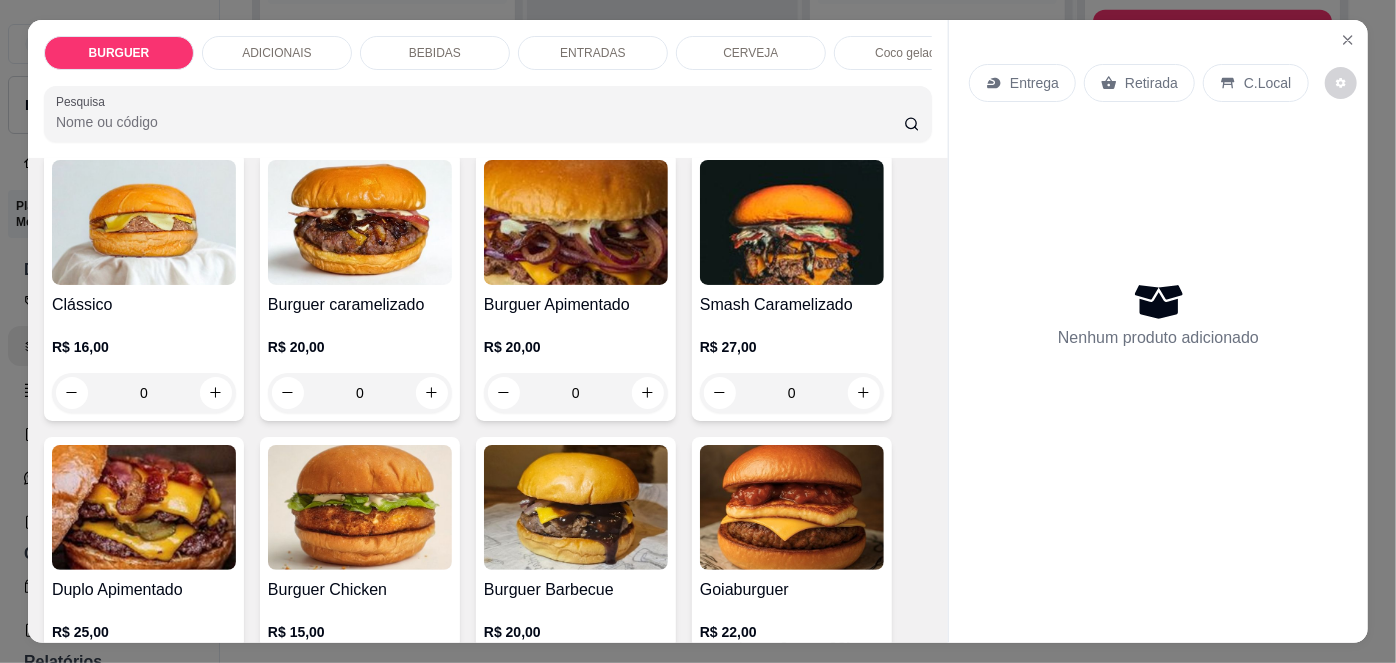 scroll, scrollTop: 137, scrollLeft: 0, axis: vertical 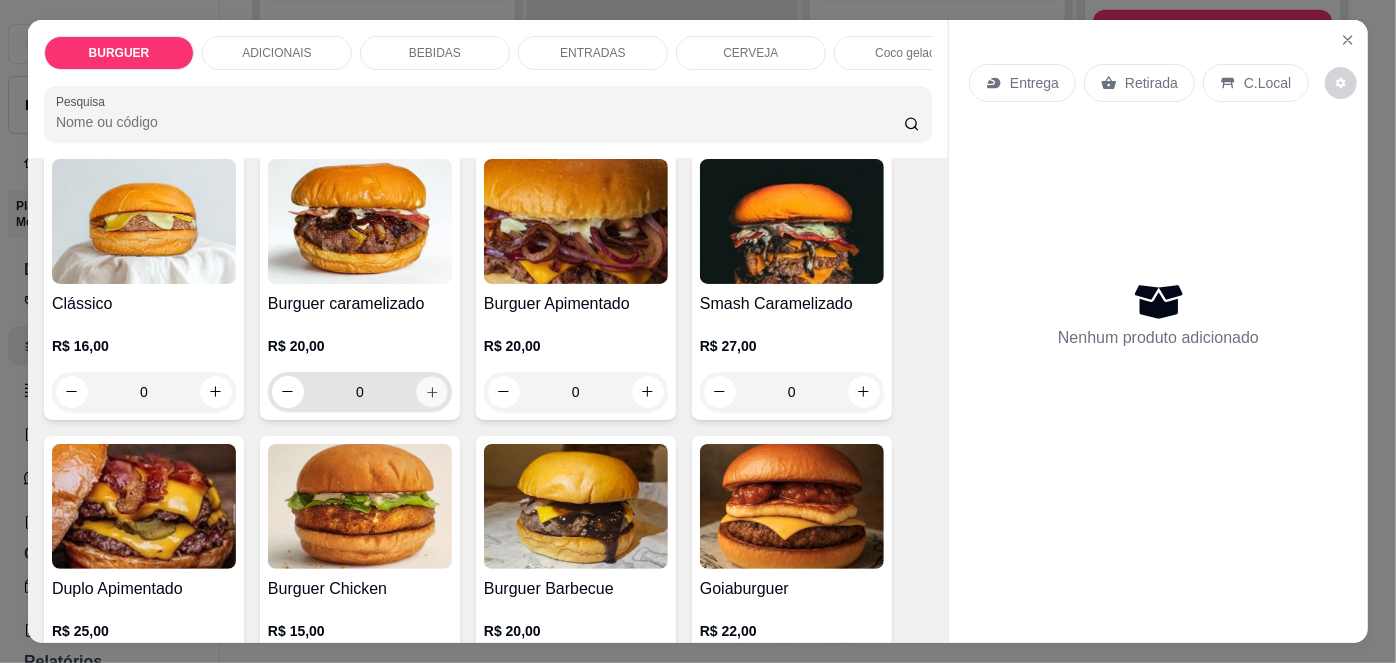 click 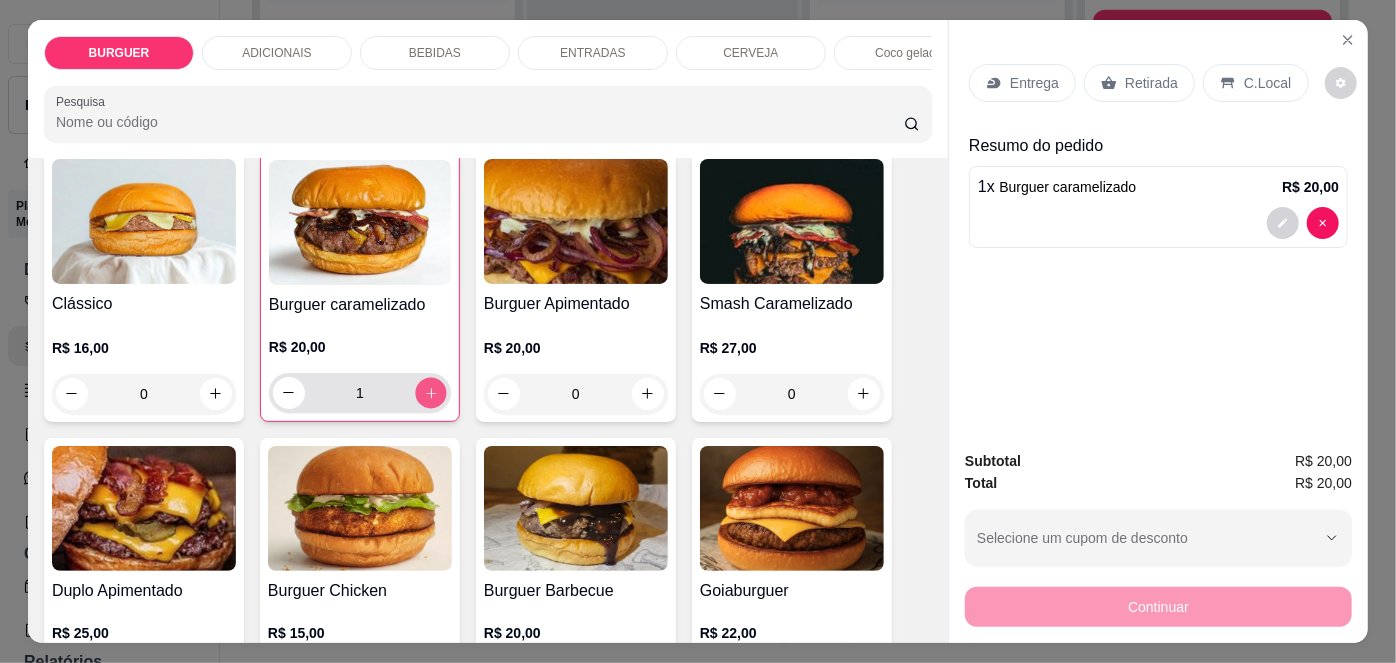 click 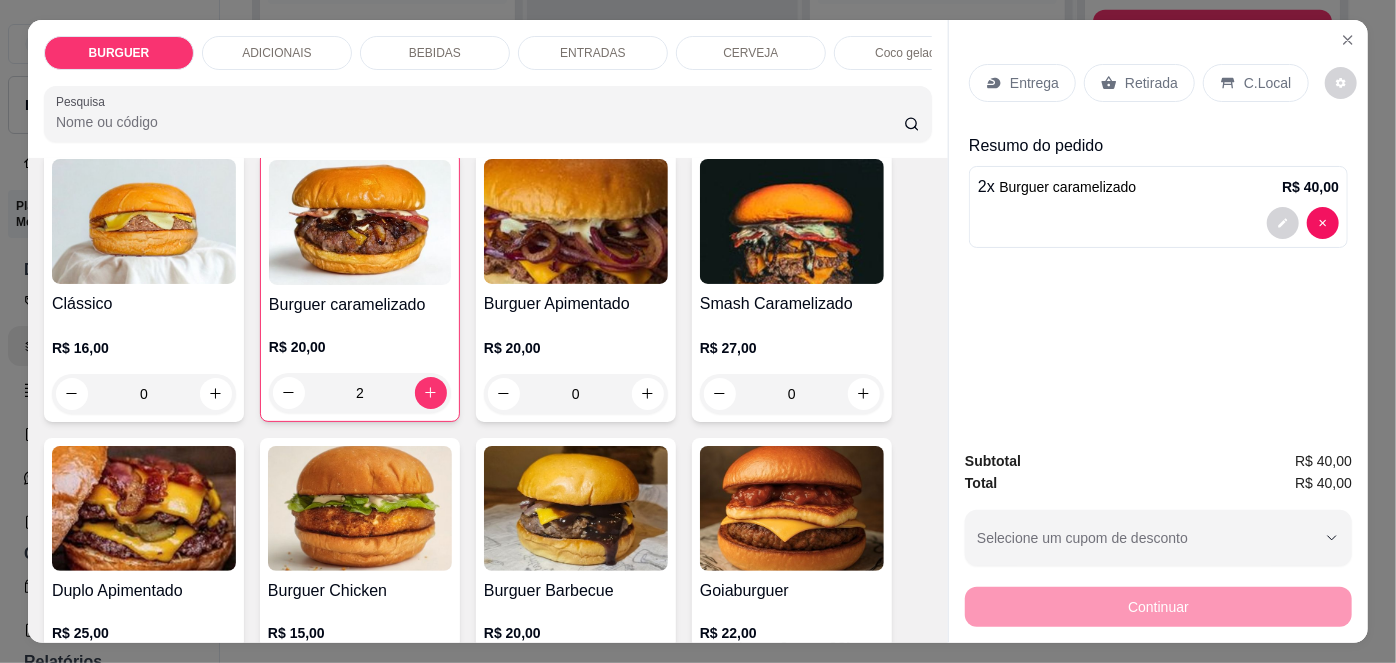 click on "Retirada" at bounding box center (1151, 83) 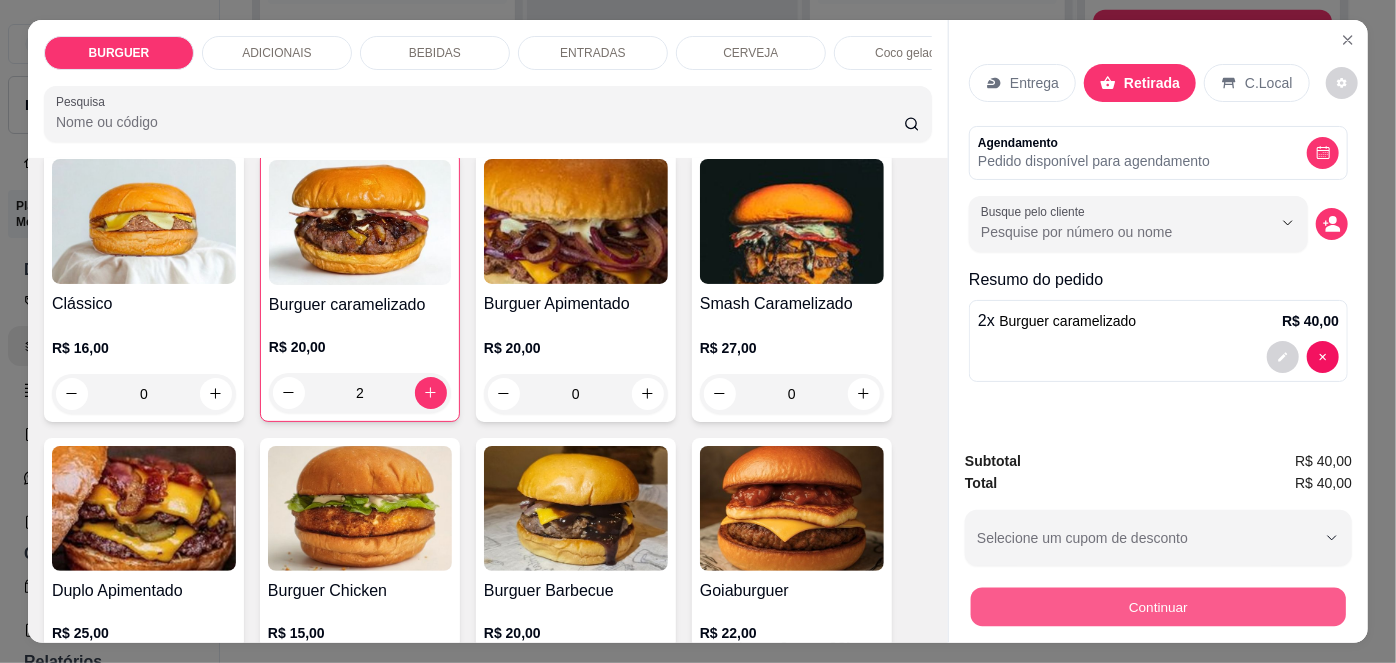 click on "Continuar" at bounding box center (1158, 607) 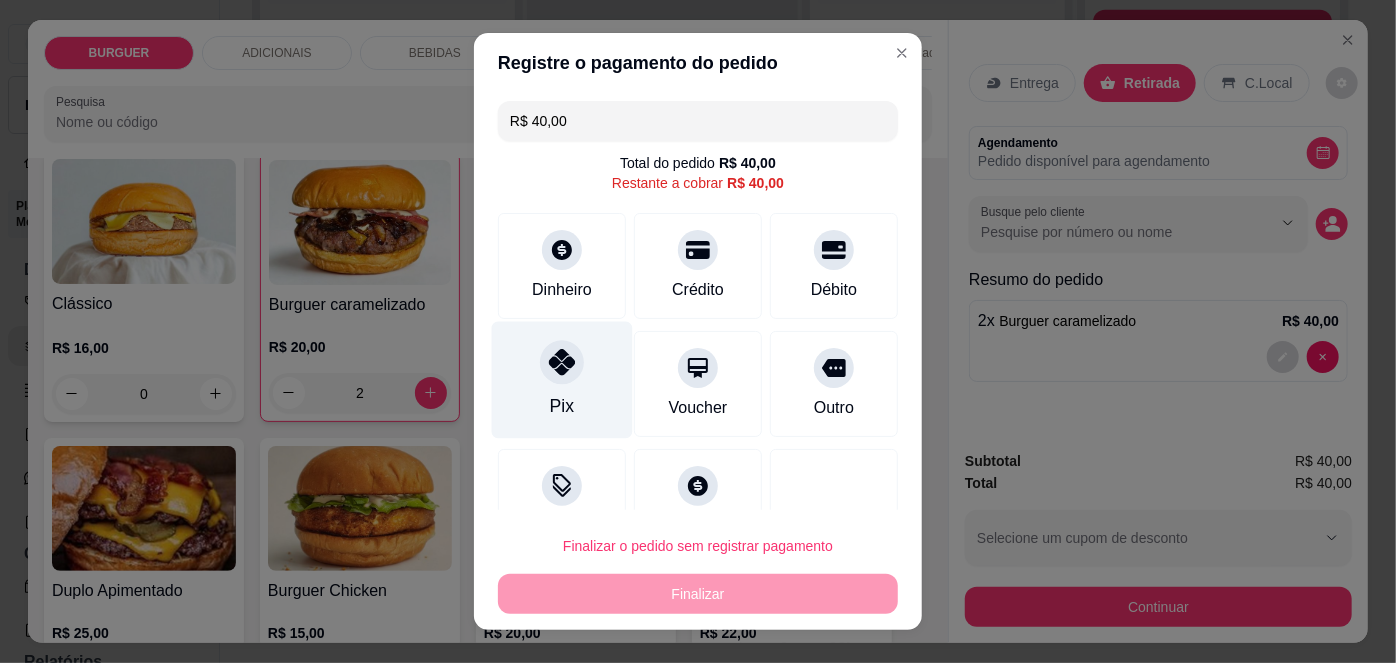 click on "Pix" at bounding box center [562, 380] 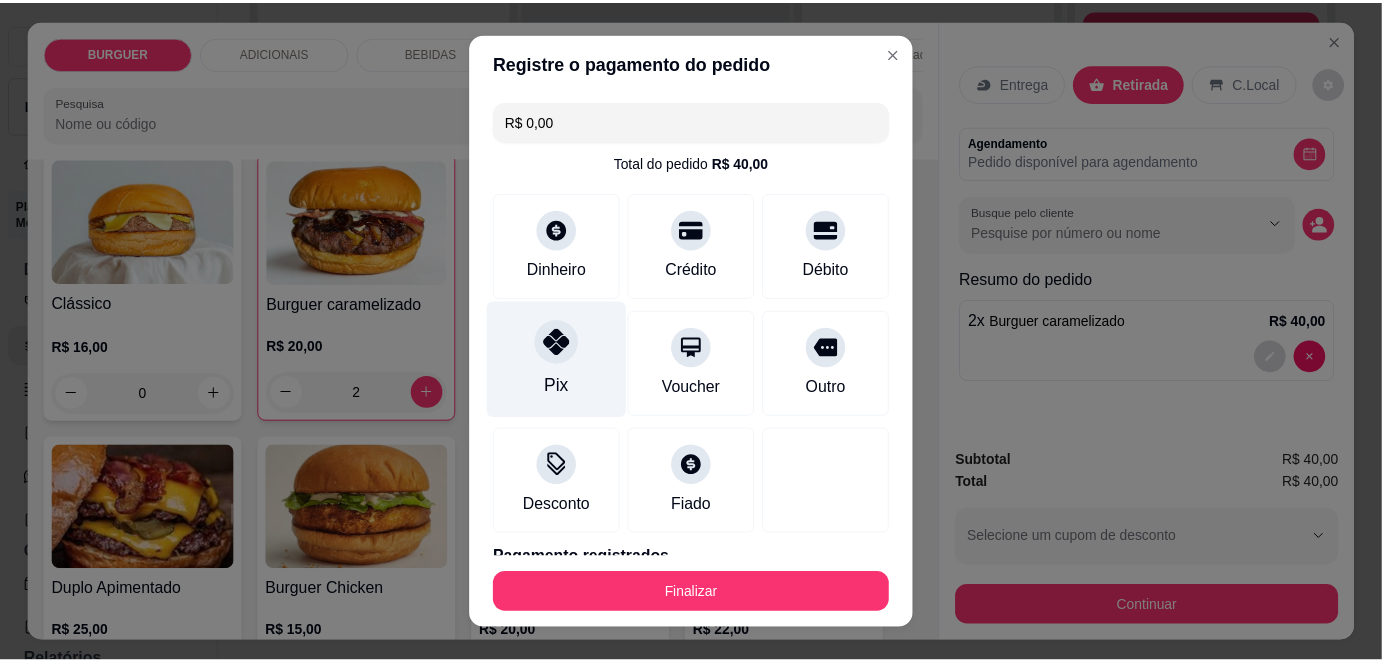 scroll, scrollTop: 88, scrollLeft: 0, axis: vertical 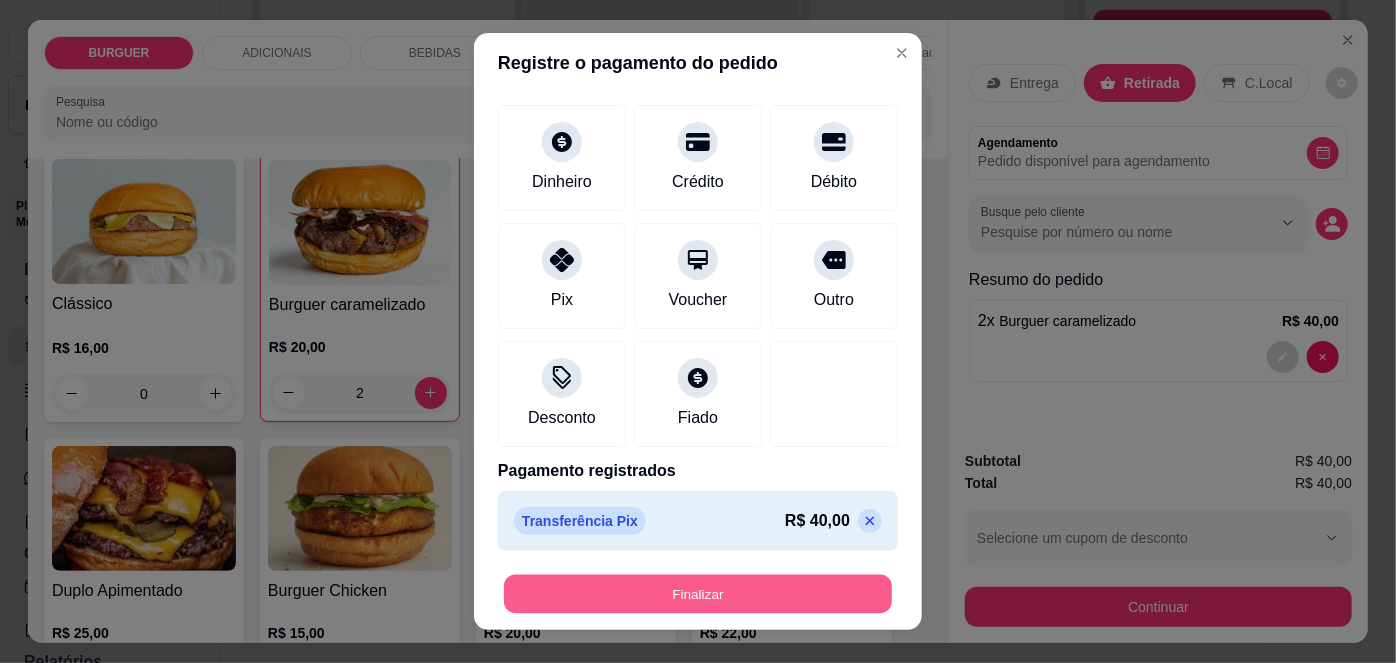 click on "Finalizar" at bounding box center [698, 593] 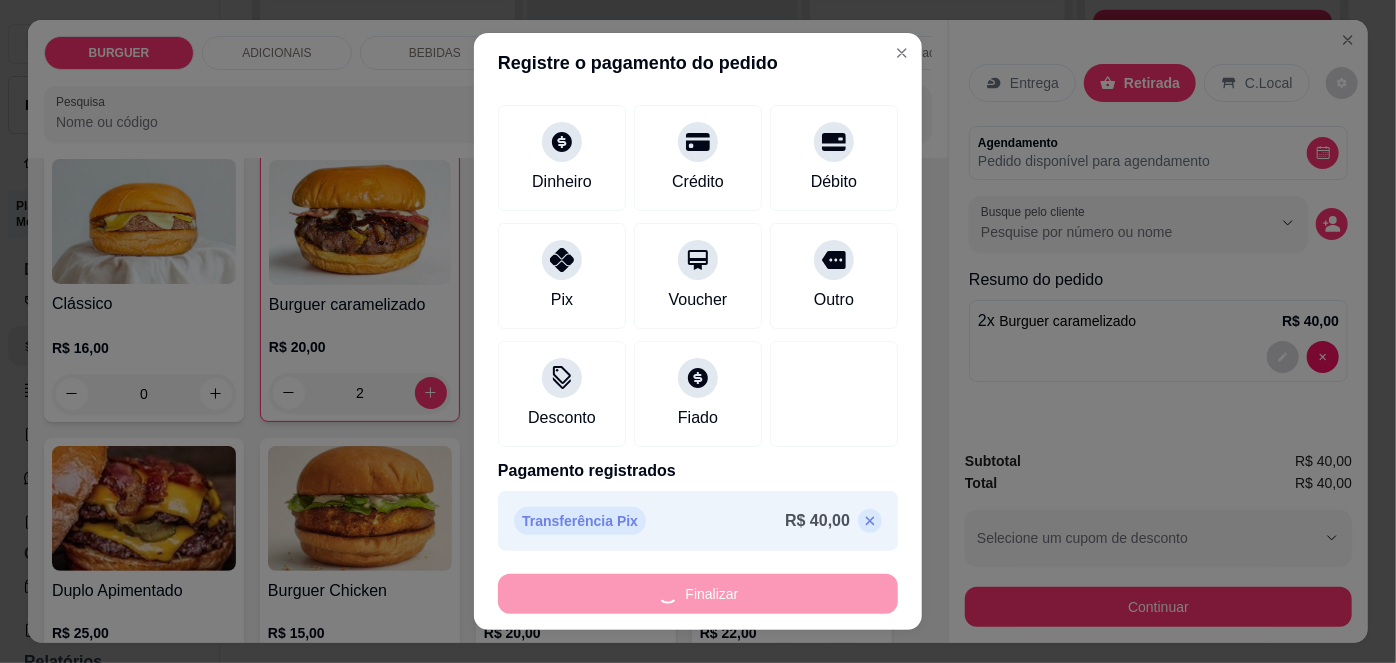 type on "0" 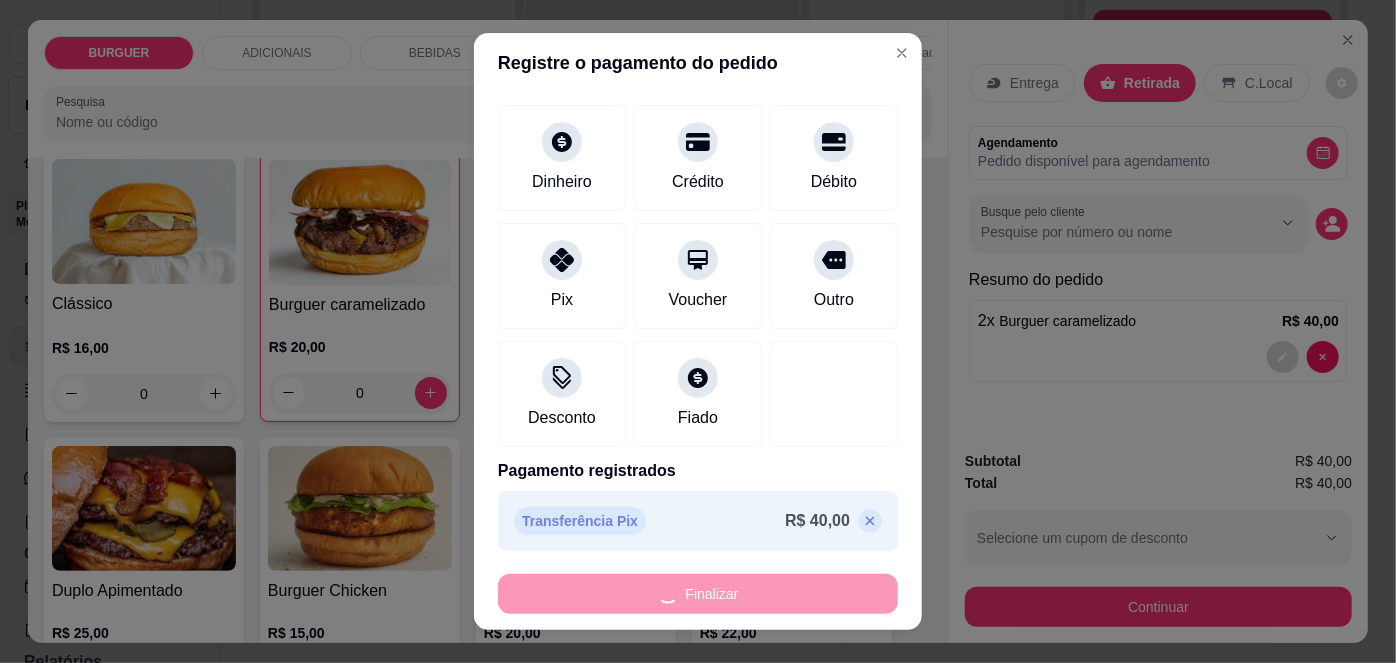 type on "-R$ 40,00" 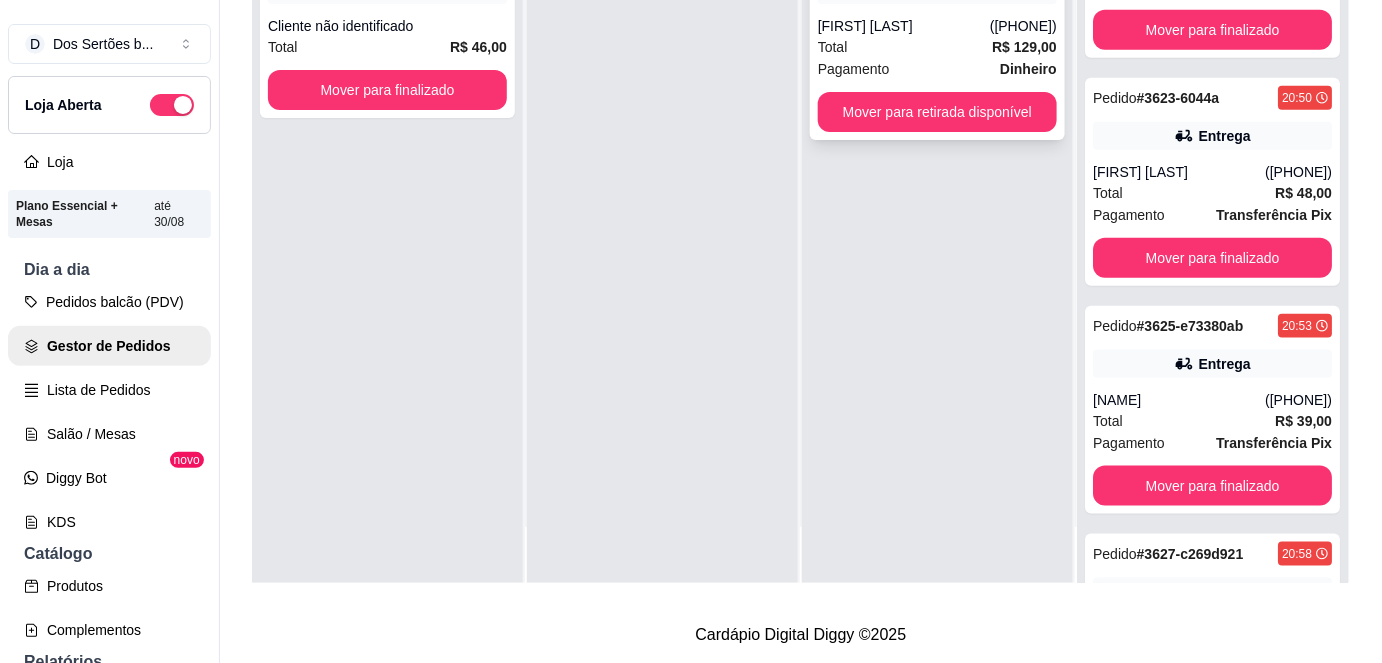 click on "Total R$ 129,00" at bounding box center (937, 47) 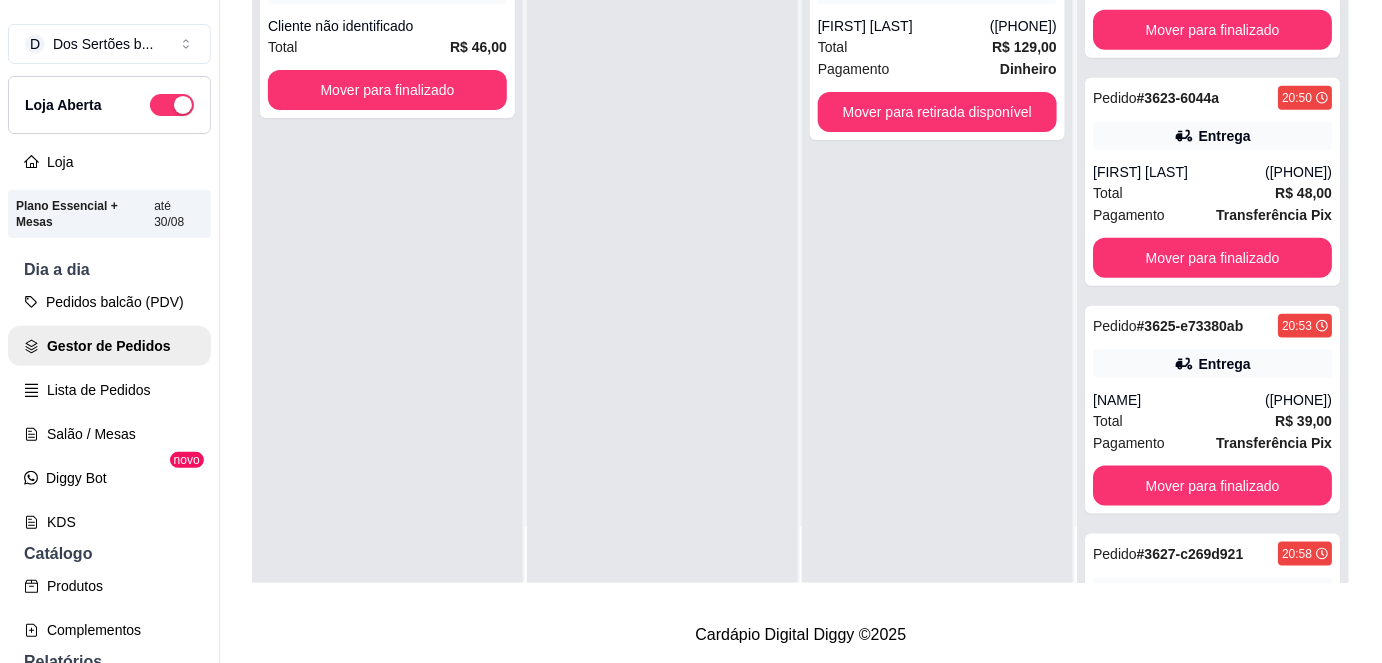 scroll, scrollTop: 0, scrollLeft: 0, axis: both 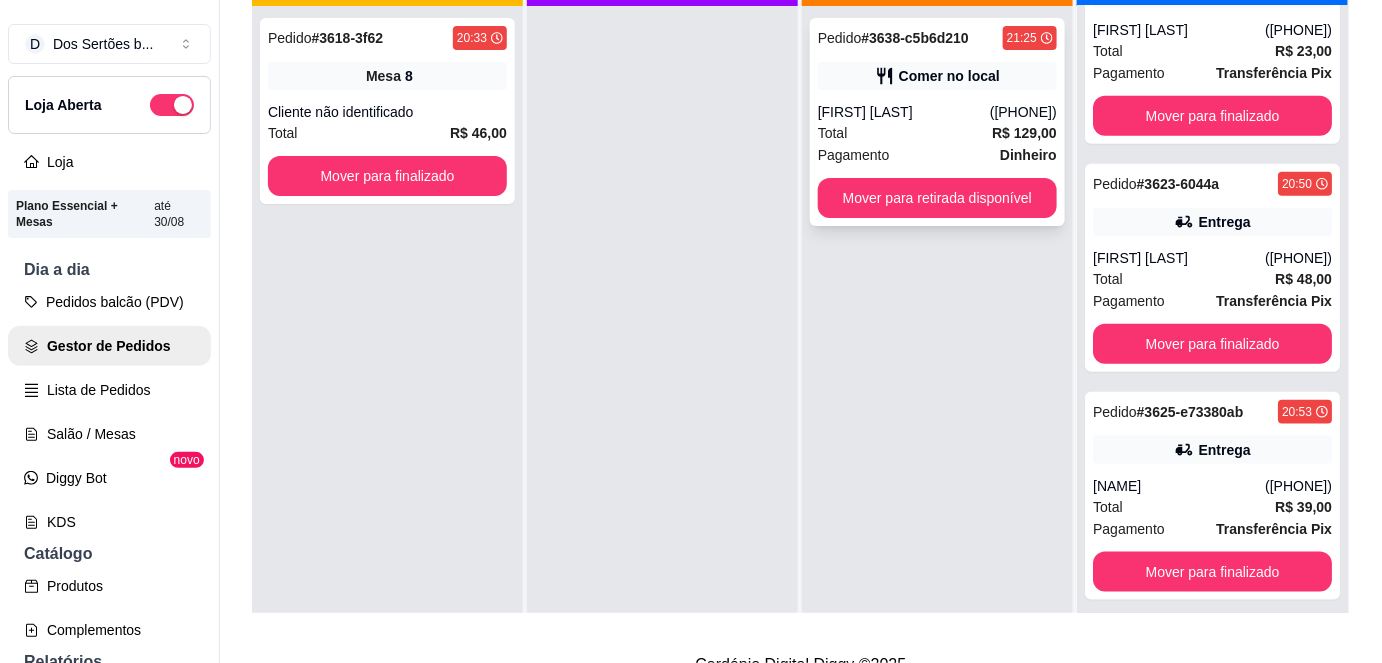 click on "Ianca lages" at bounding box center (904, 112) 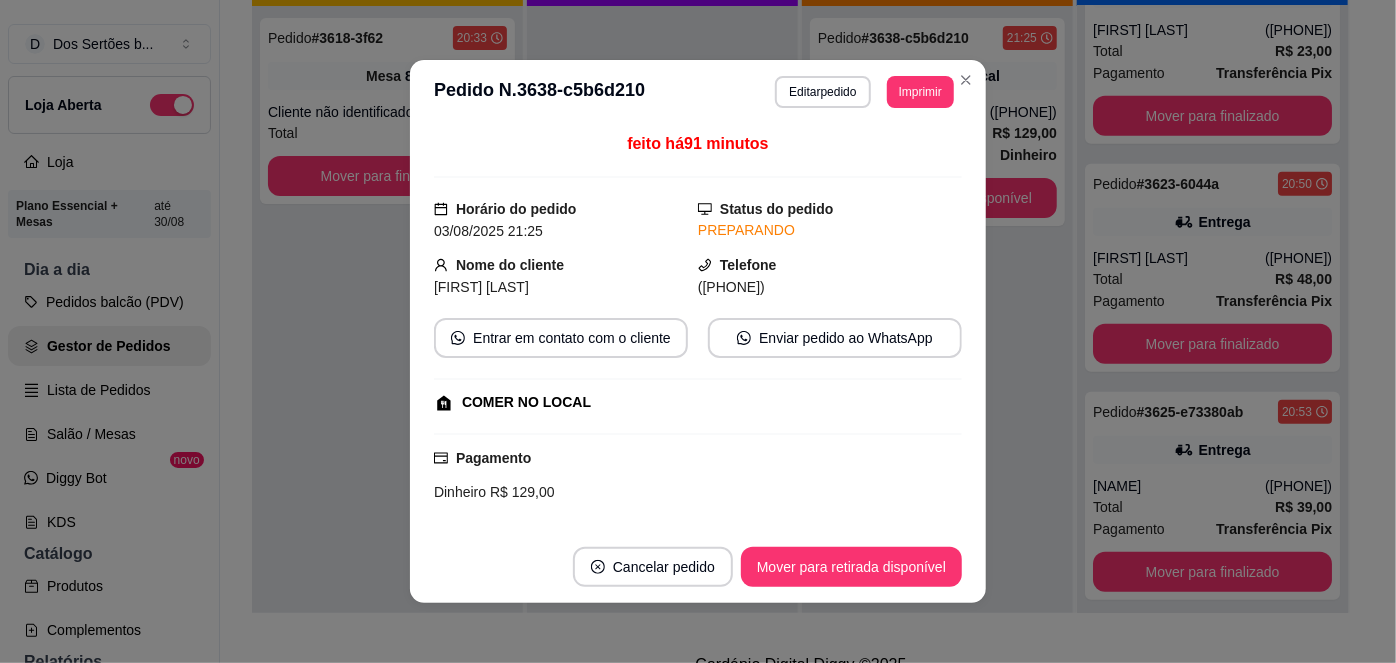 scroll, scrollTop: 464, scrollLeft: 0, axis: vertical 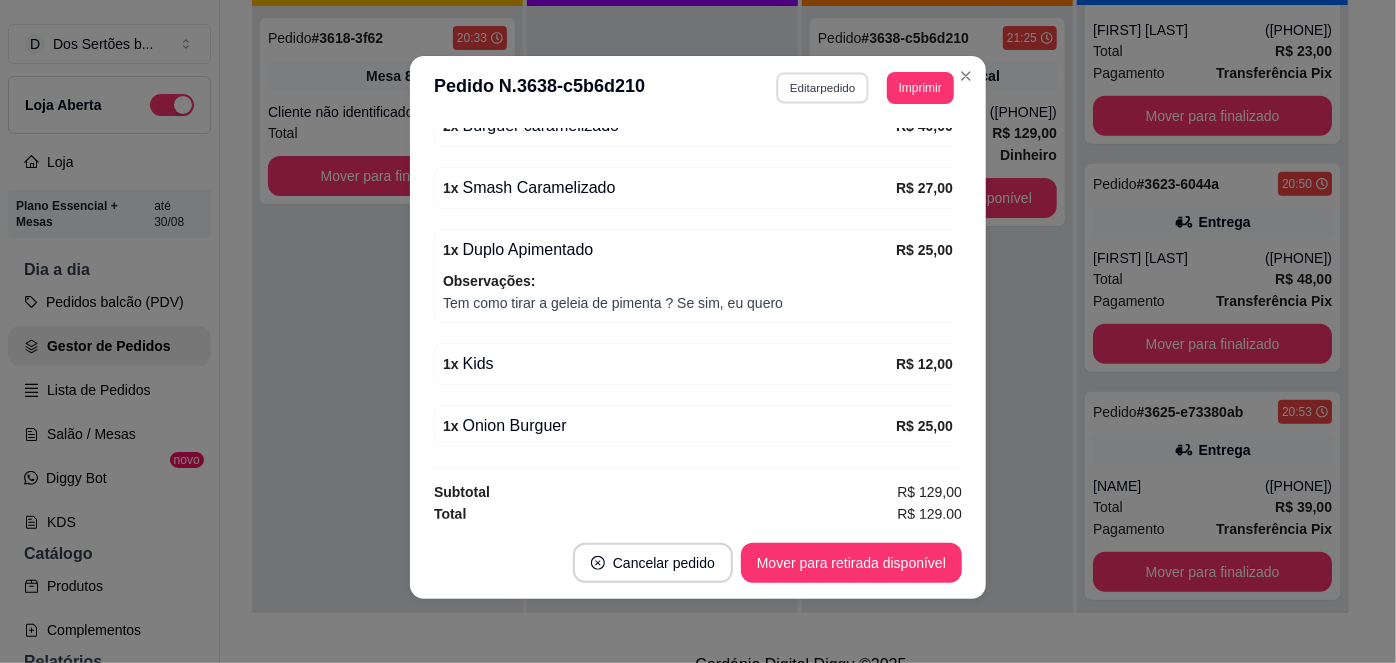 click on "Editar  pedido" at bounding box center [823, 87] 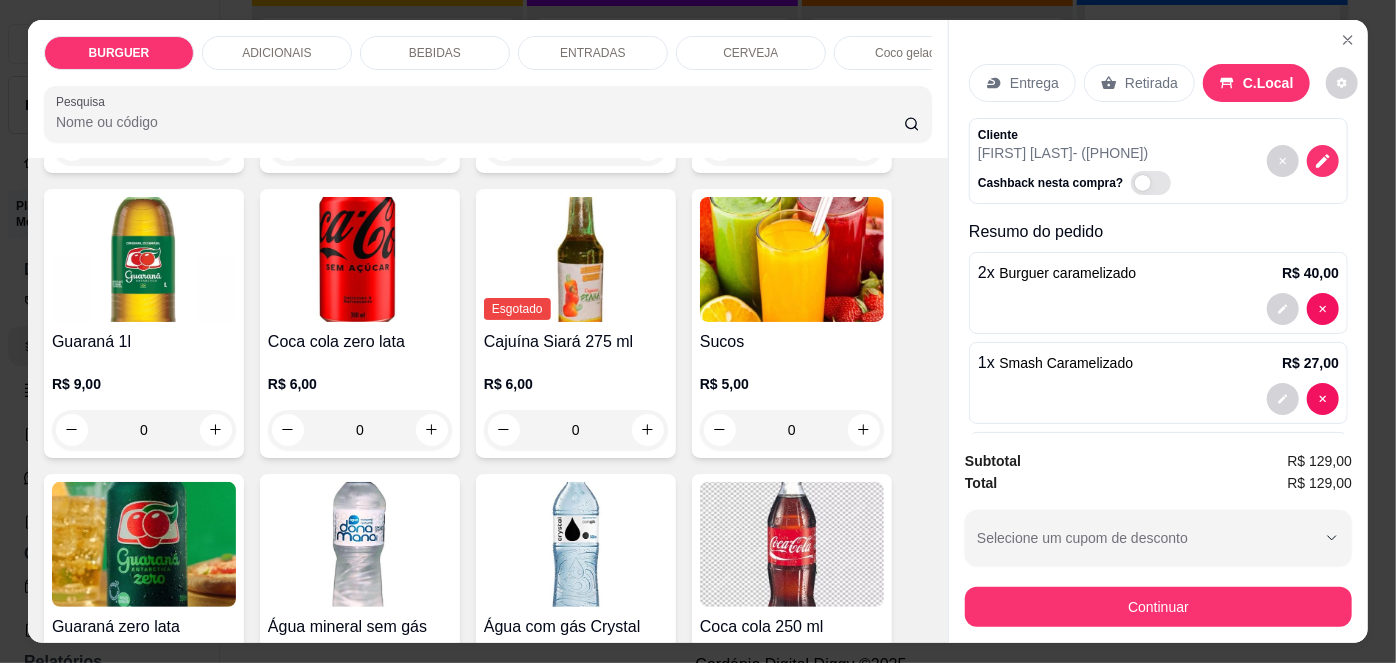 scroll, scrollTop: 1955, scrollLeft: 0, axis: vertical 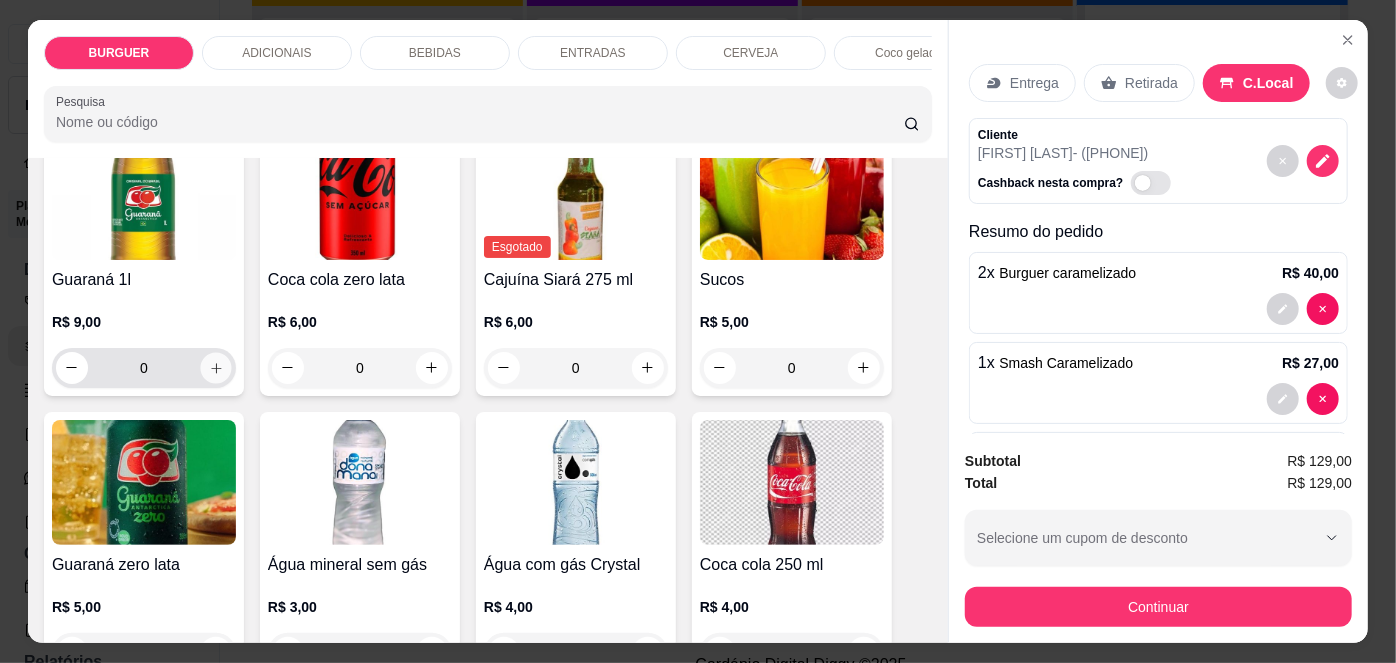 click 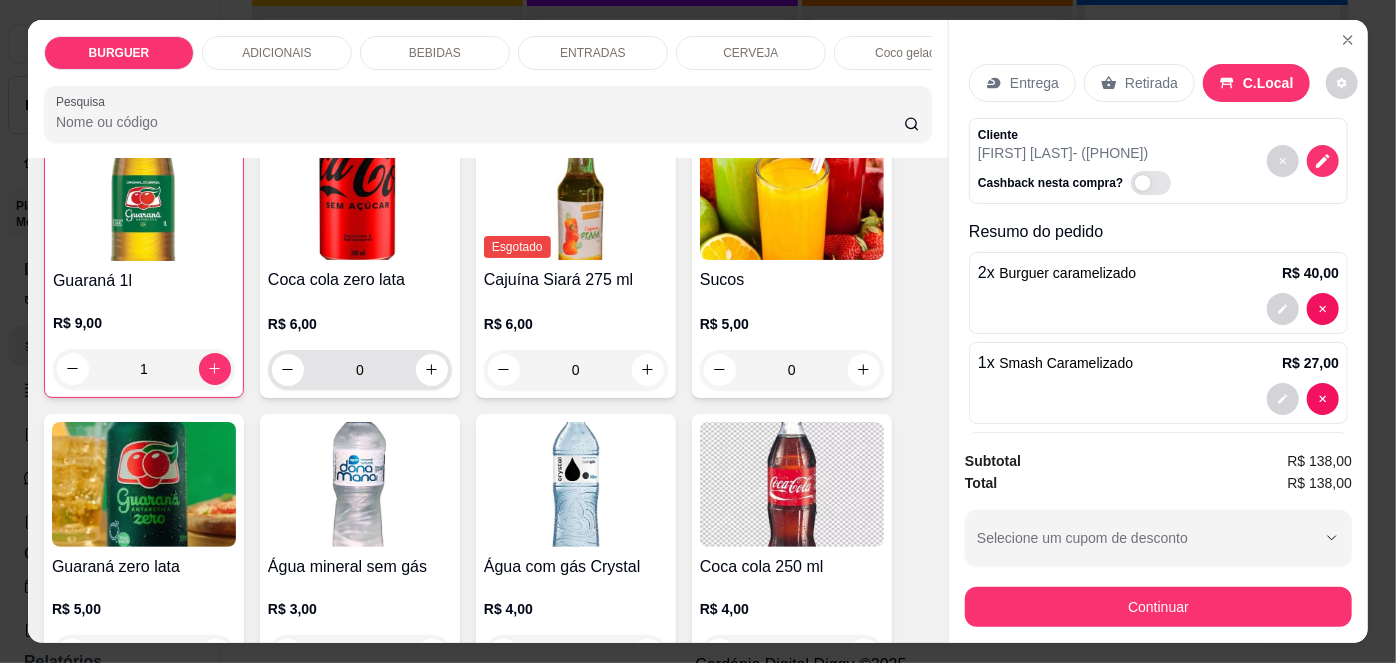 scroll, scrollTop: 1956, scrollLeft: 0, axis: vertical 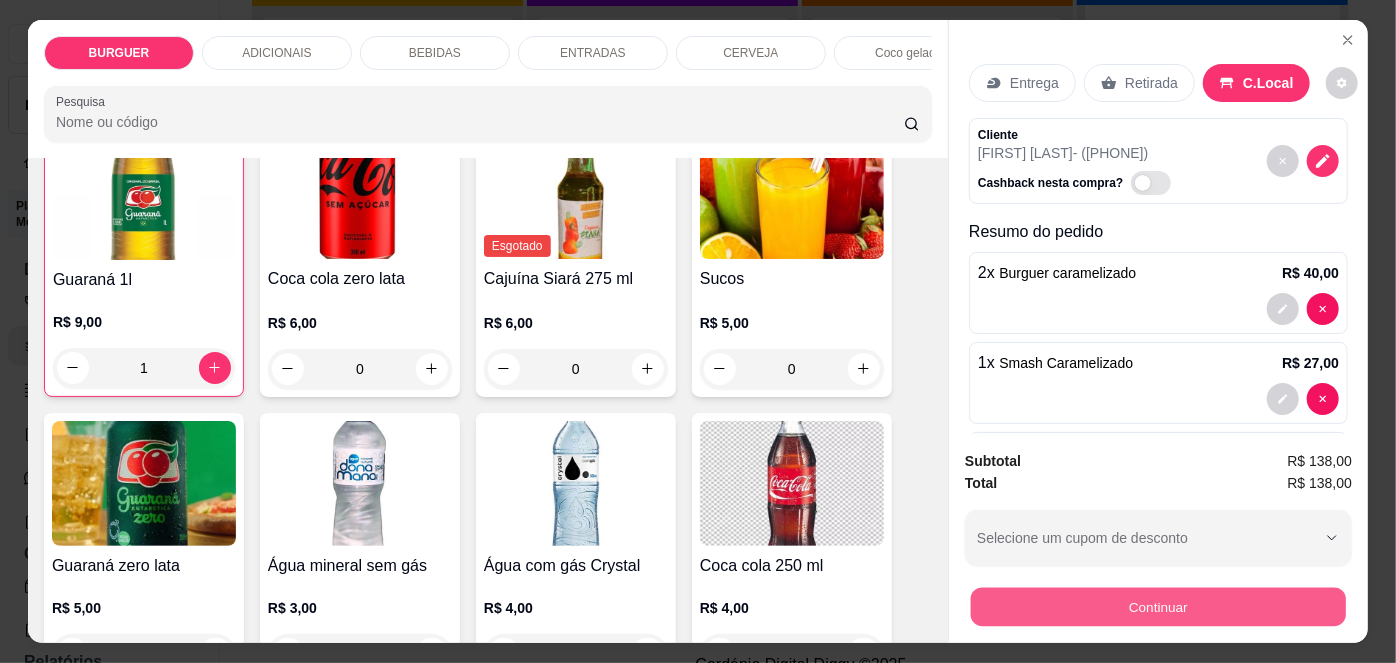 click on "Continuar" at bounding box center [1158, 607] 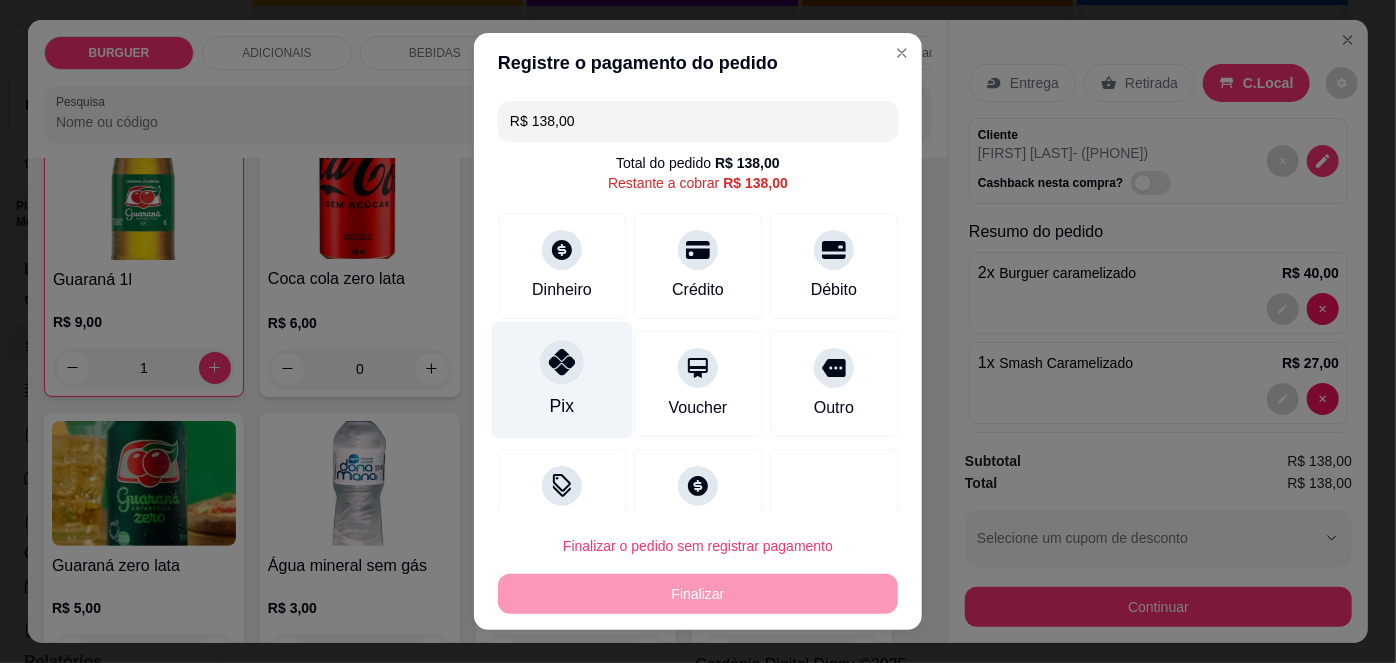 click on "Pix" at bounding box center (562, 380) 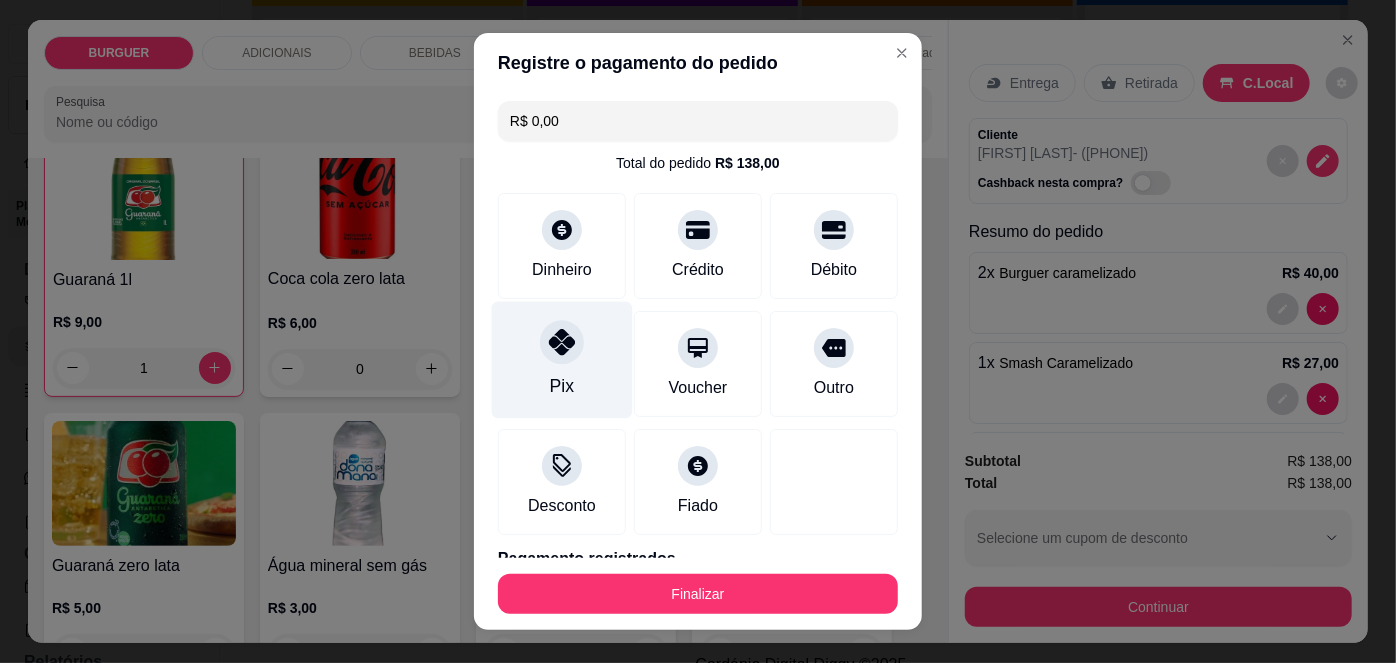 scroll, scrollTop: 88, scrollLeft: 0, axis: vertical 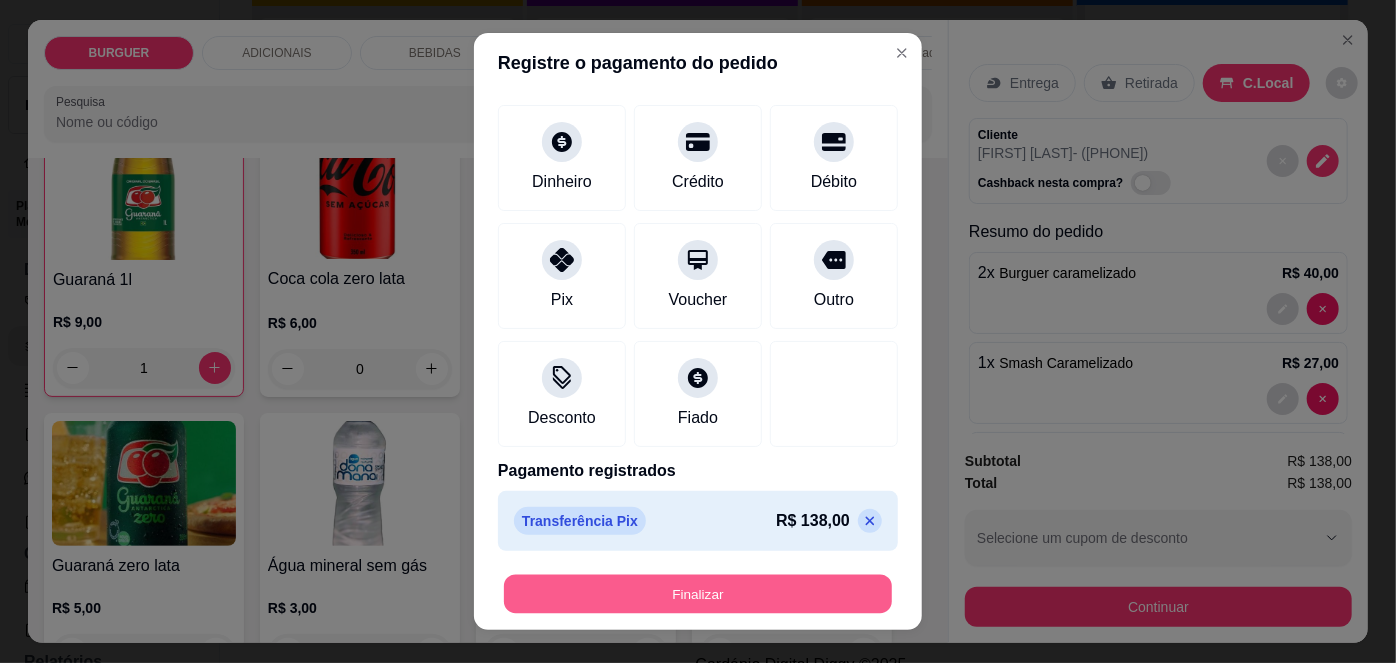 click on "Finalizar" at bounding box center (698, 593) 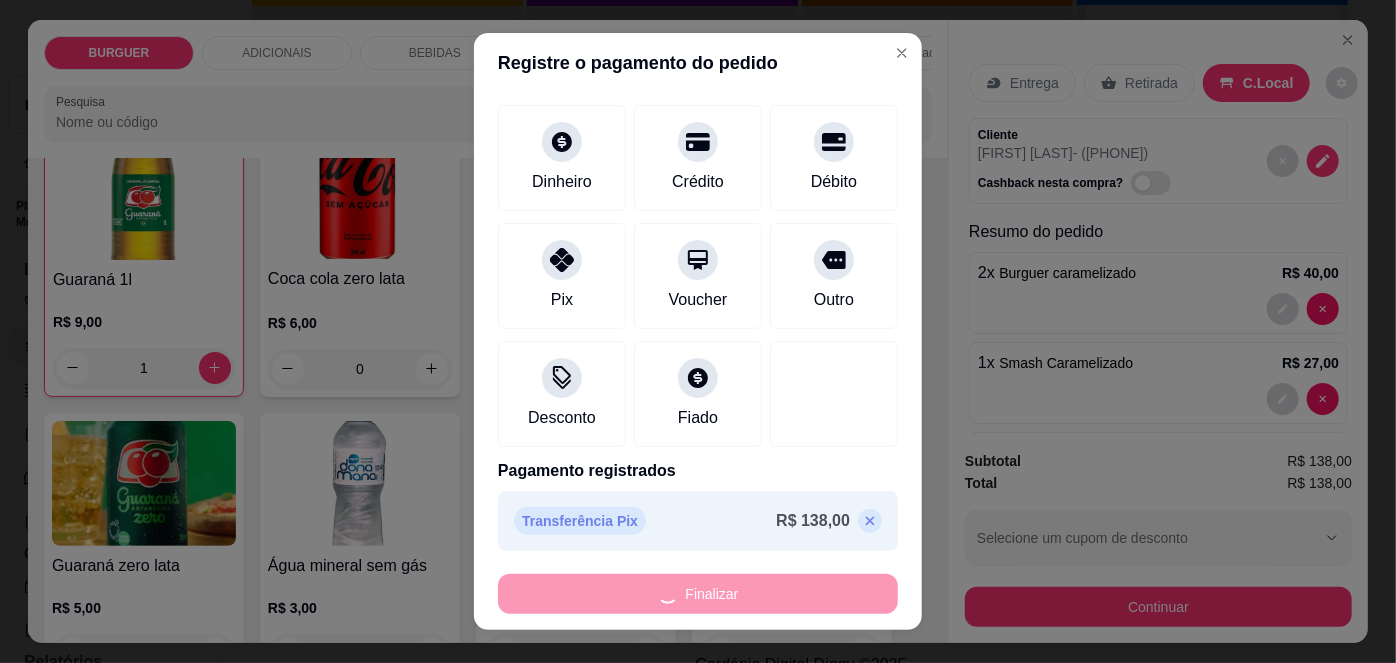 type on "0" 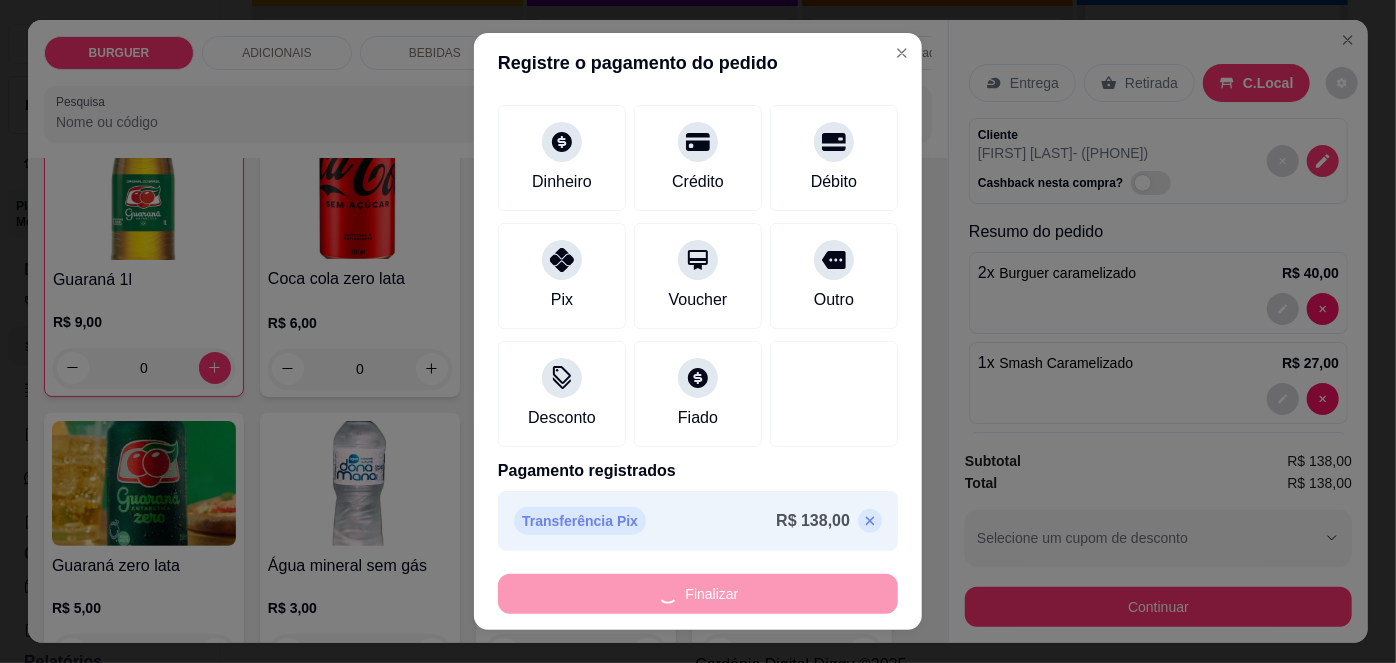 type on "-R$ 138,00" 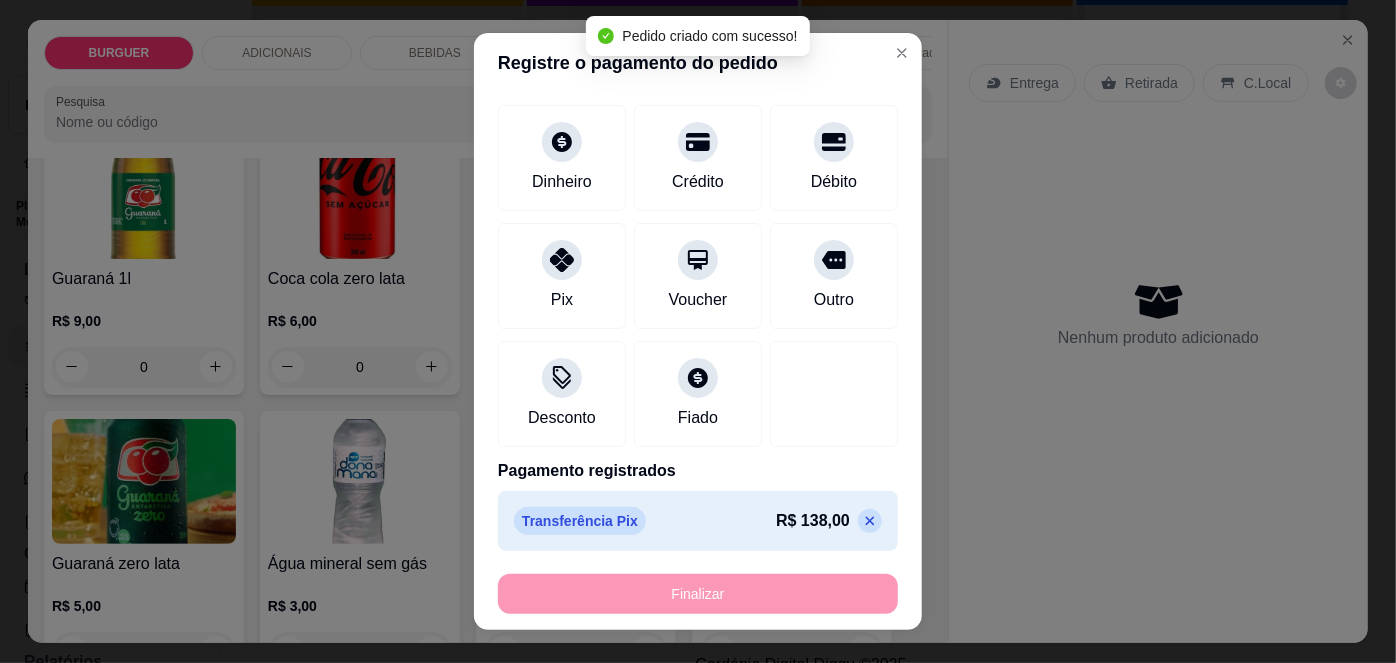 scroll, scrollTop: 507, scrollLeft: 0, axis: vertical 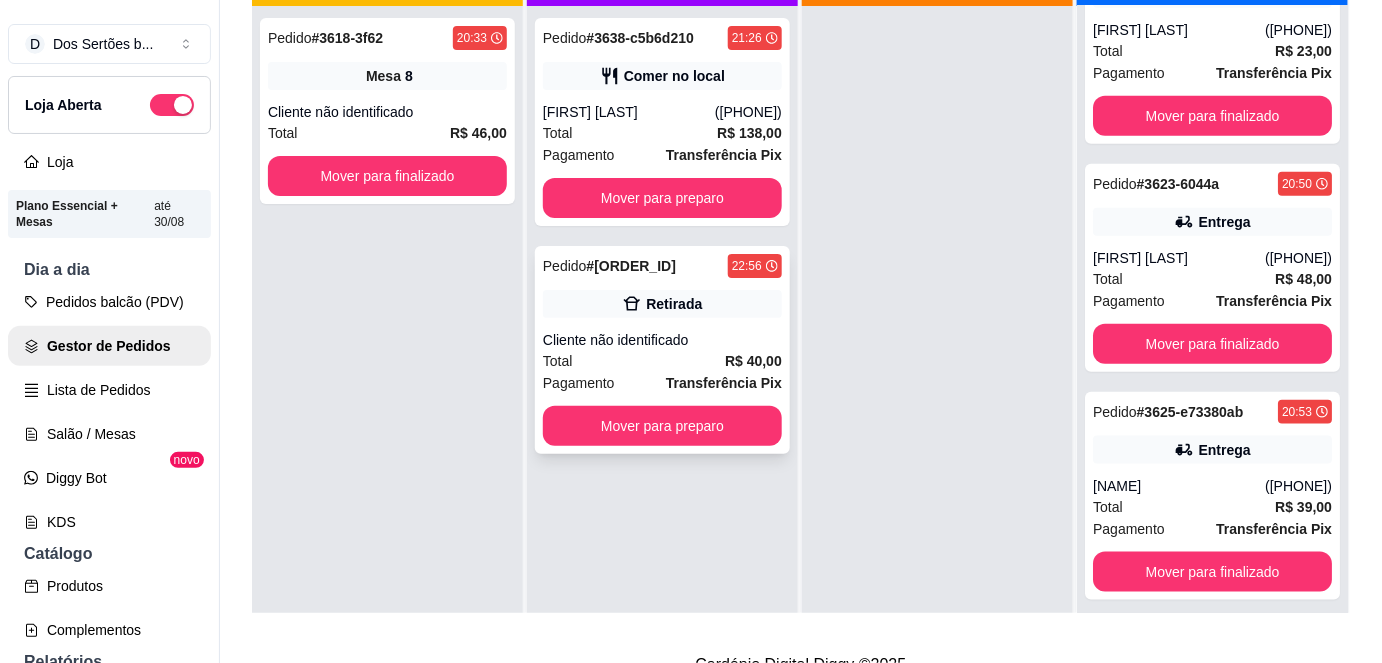 click on "Cliente não identificado" at bounding box center (662, 340) 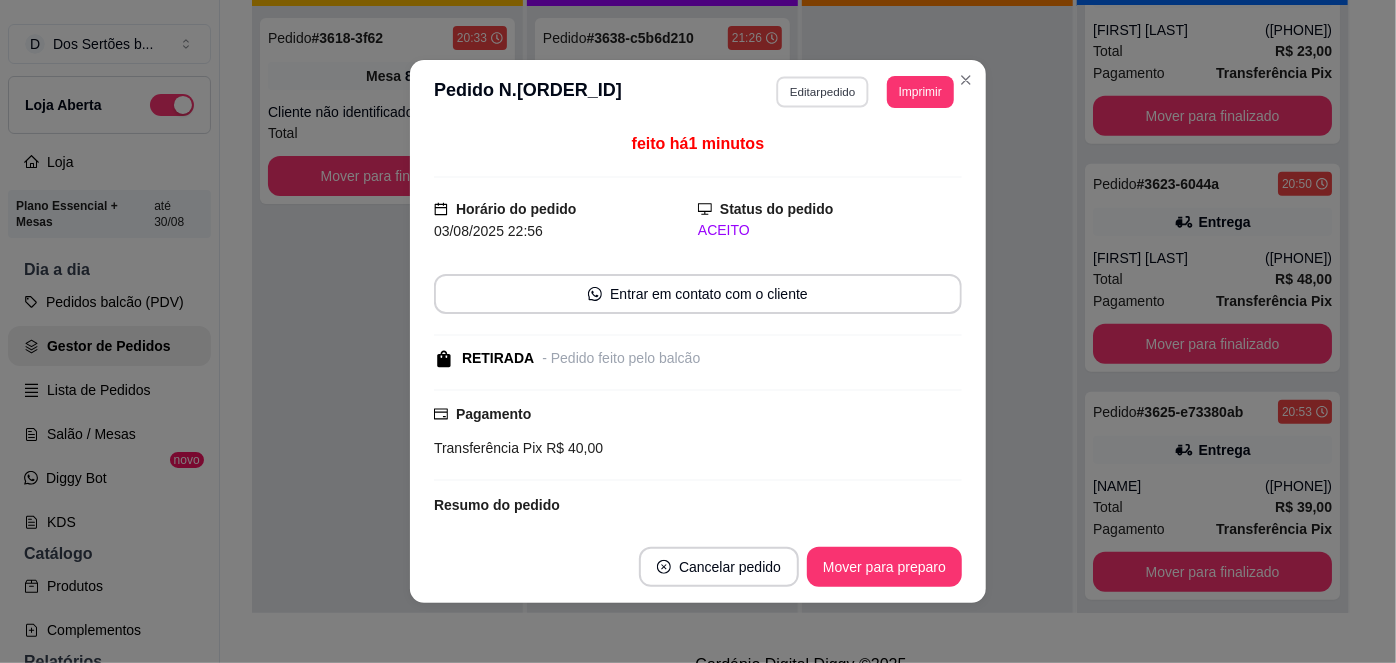 click on "Editar  pedido" at bounding box center (823, 91) 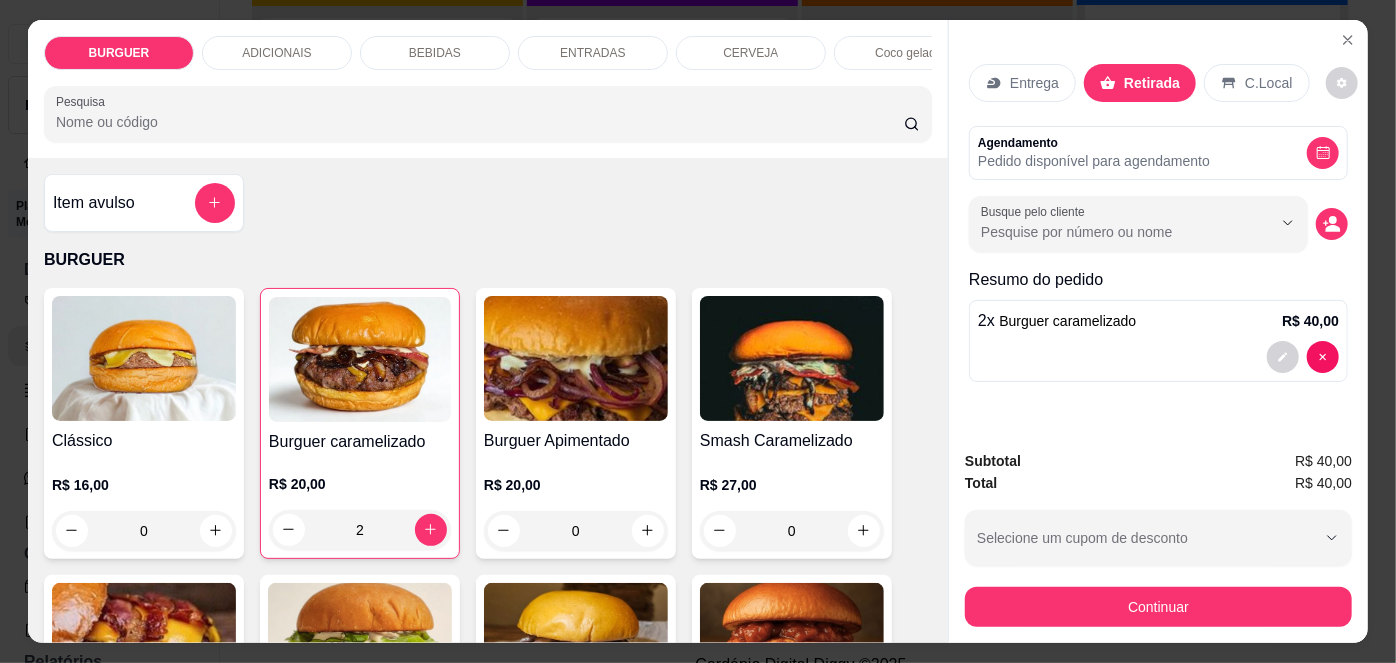 scroll, scrollTop: 239, scrollLeft: 0, axis: vertical 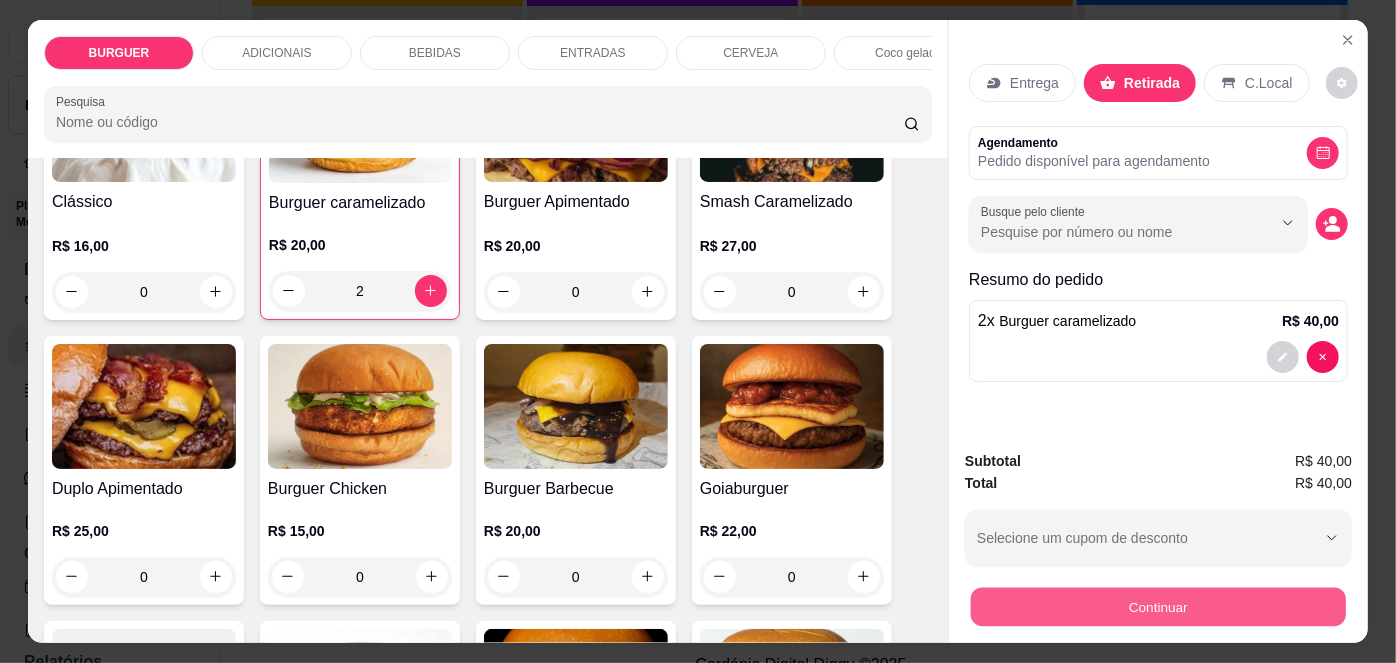 click on "Continuar" at bounding box center [1158, 607] 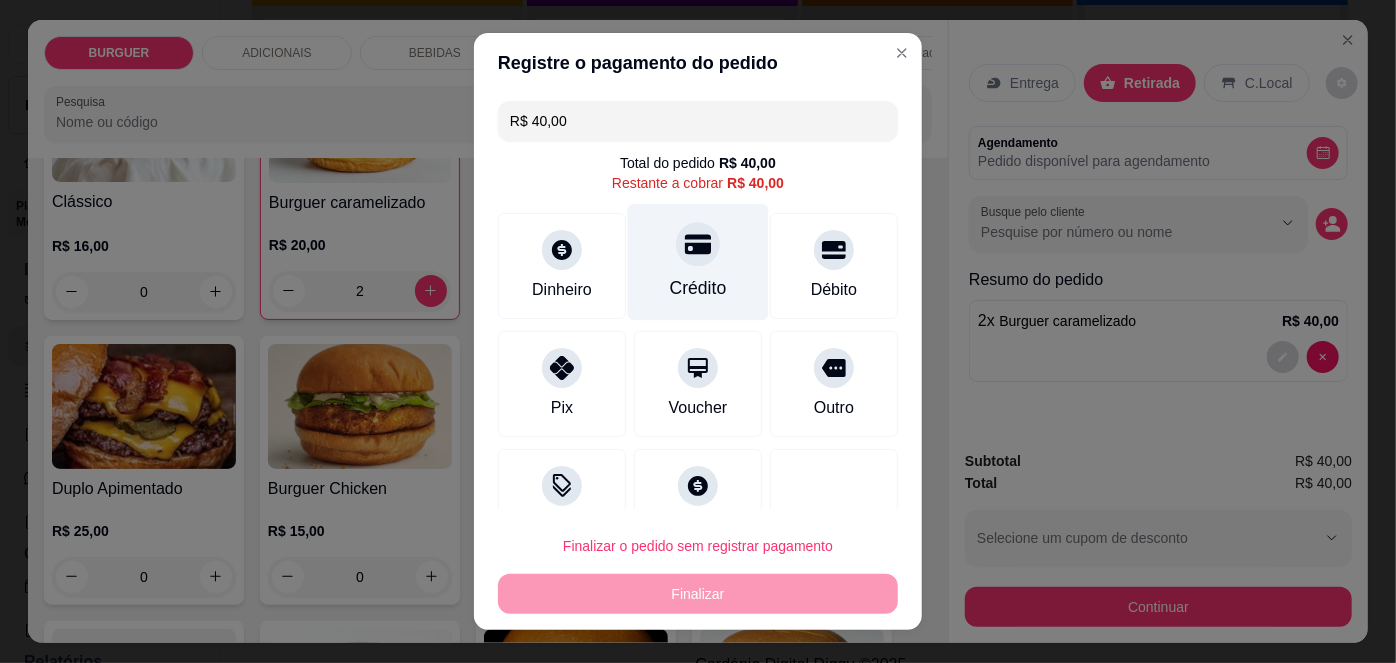 click on "Crédito" at bounding box center [698, 288] 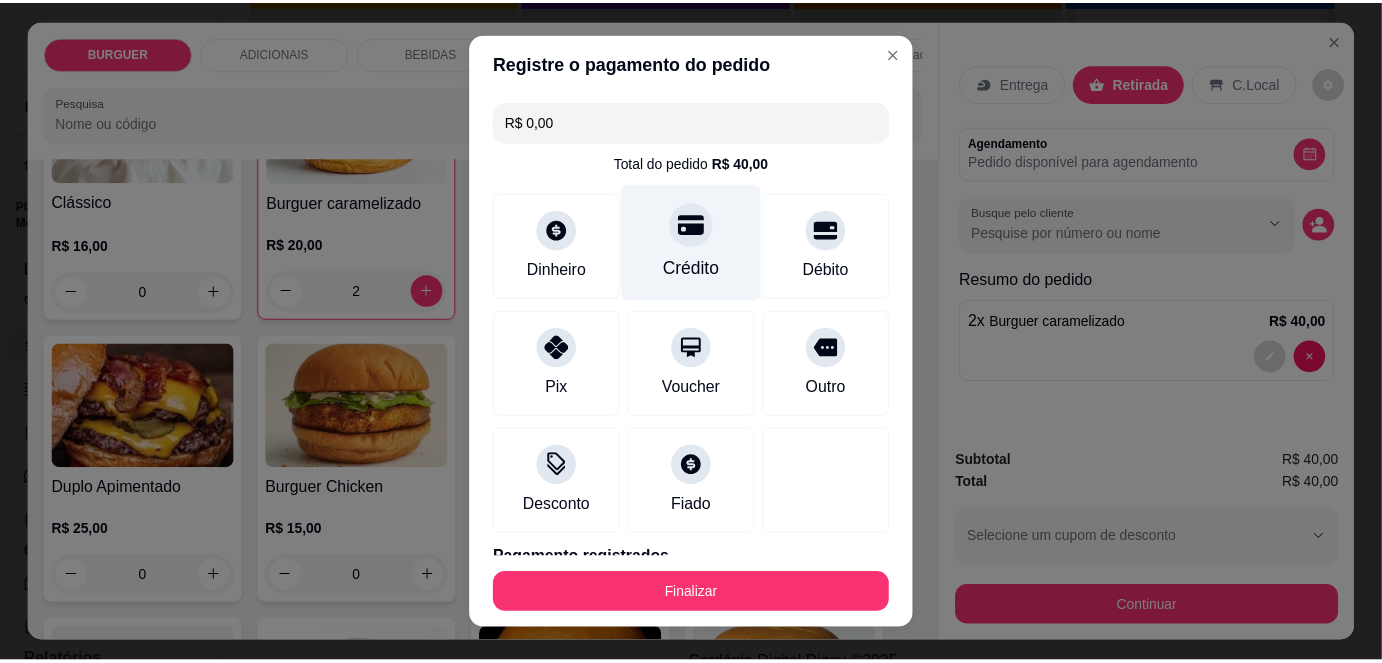scroll, scrollTop: 88, scrollLeft: 0, axis: vertical 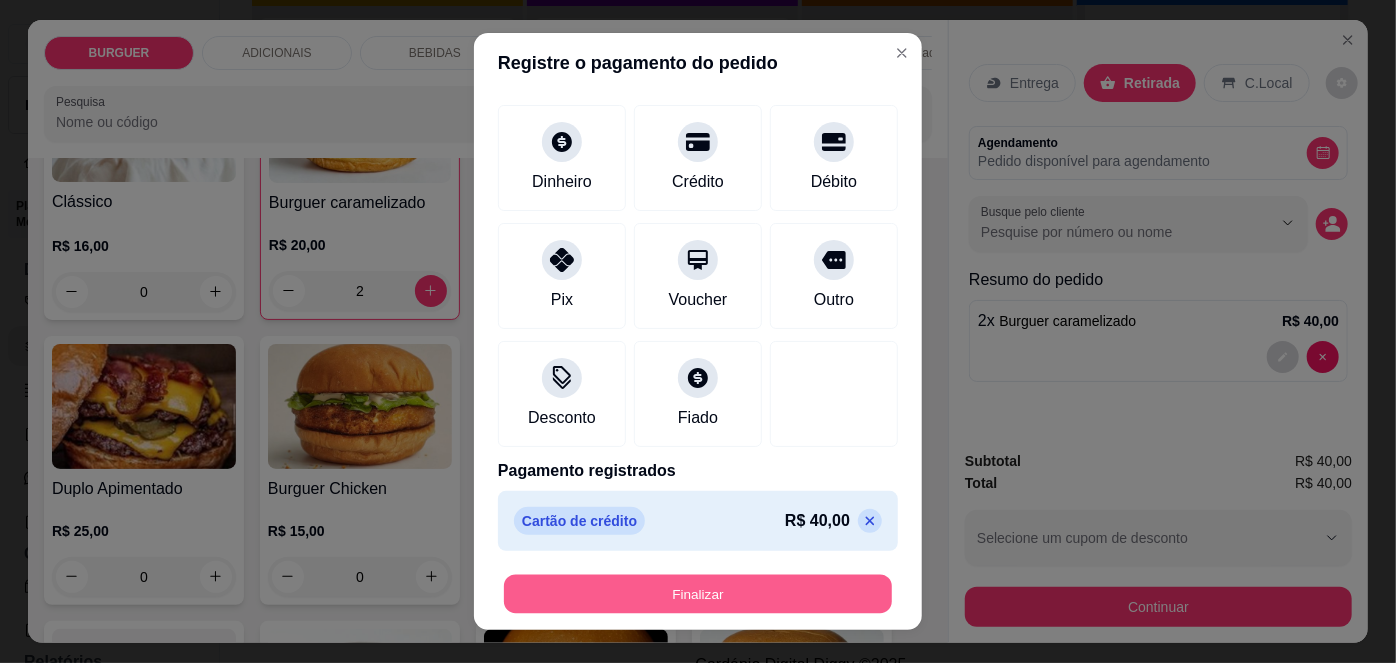 click on "Finalizar" at bounding box center (698, 593) 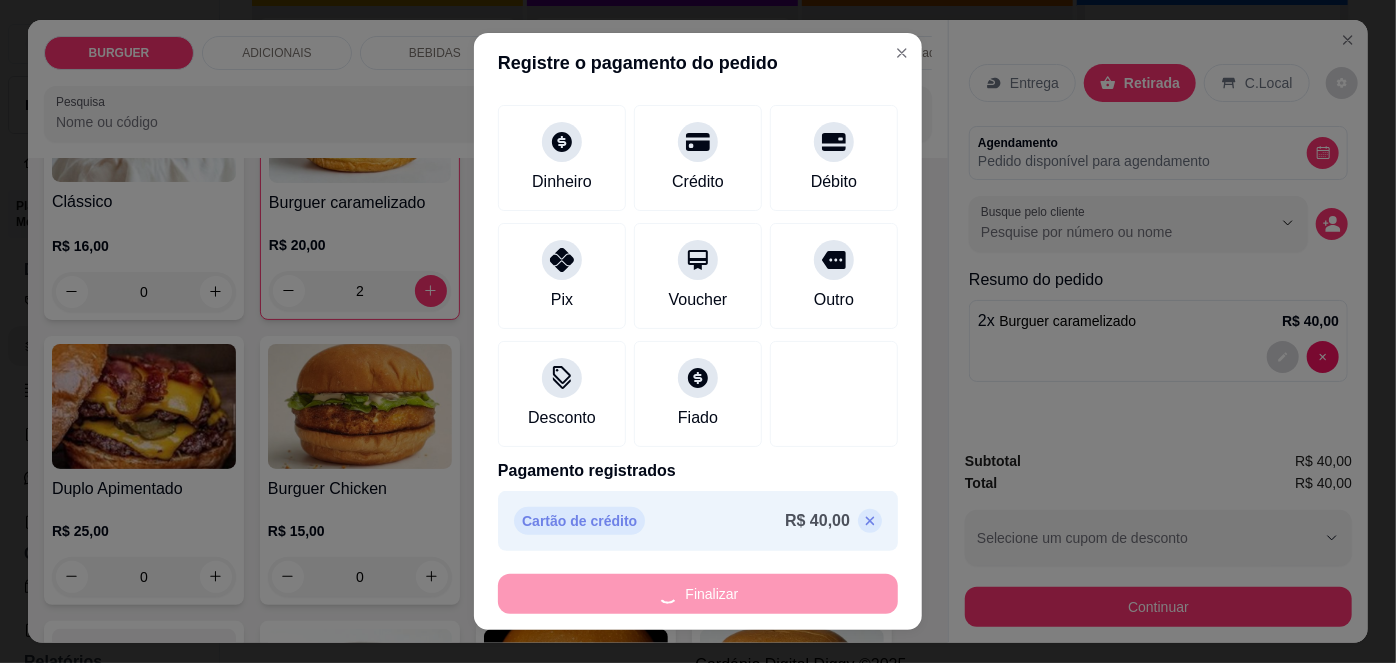 type on "0" 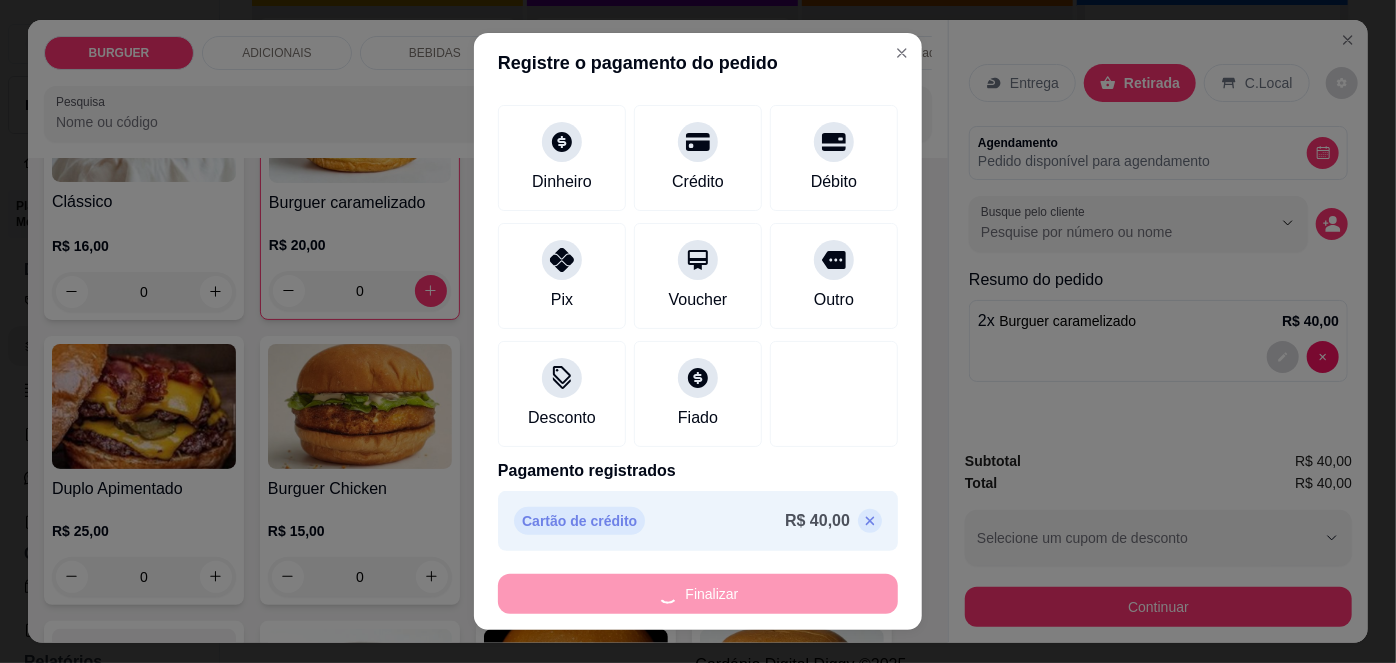 type on "-R$ 40,00" 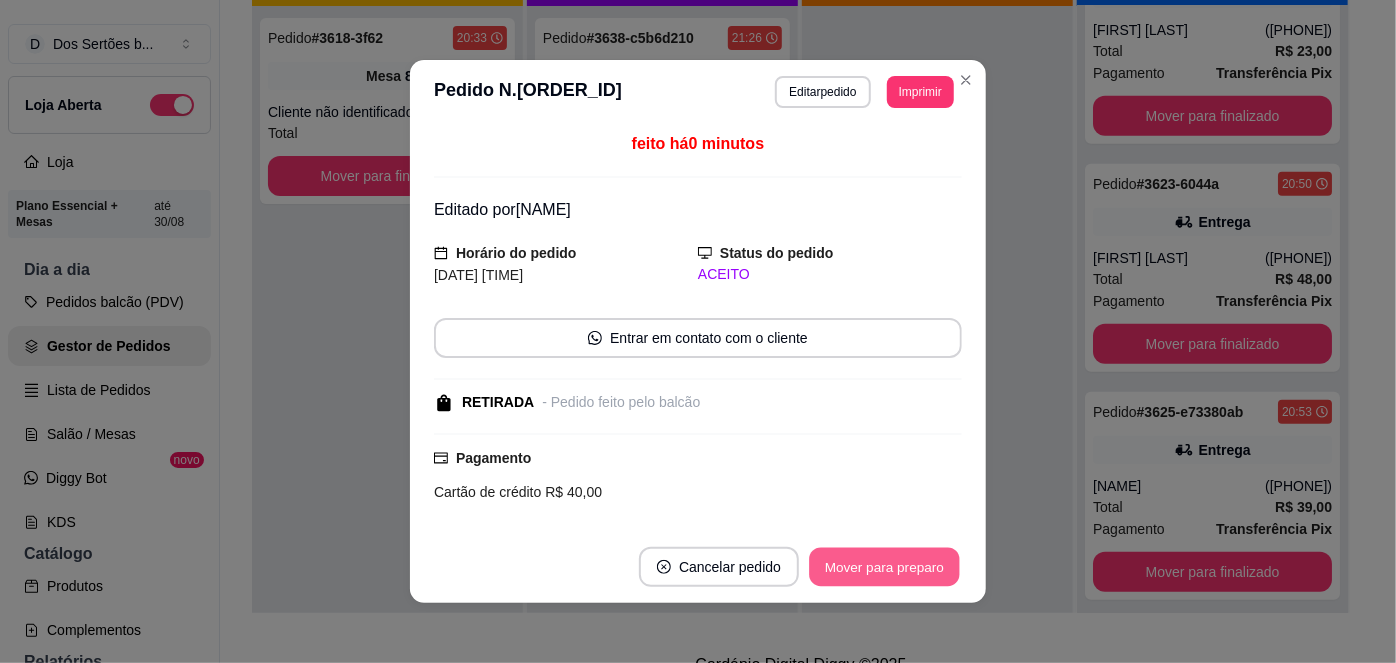 click on "Mover para preparo" at bounding box center [884, 567] 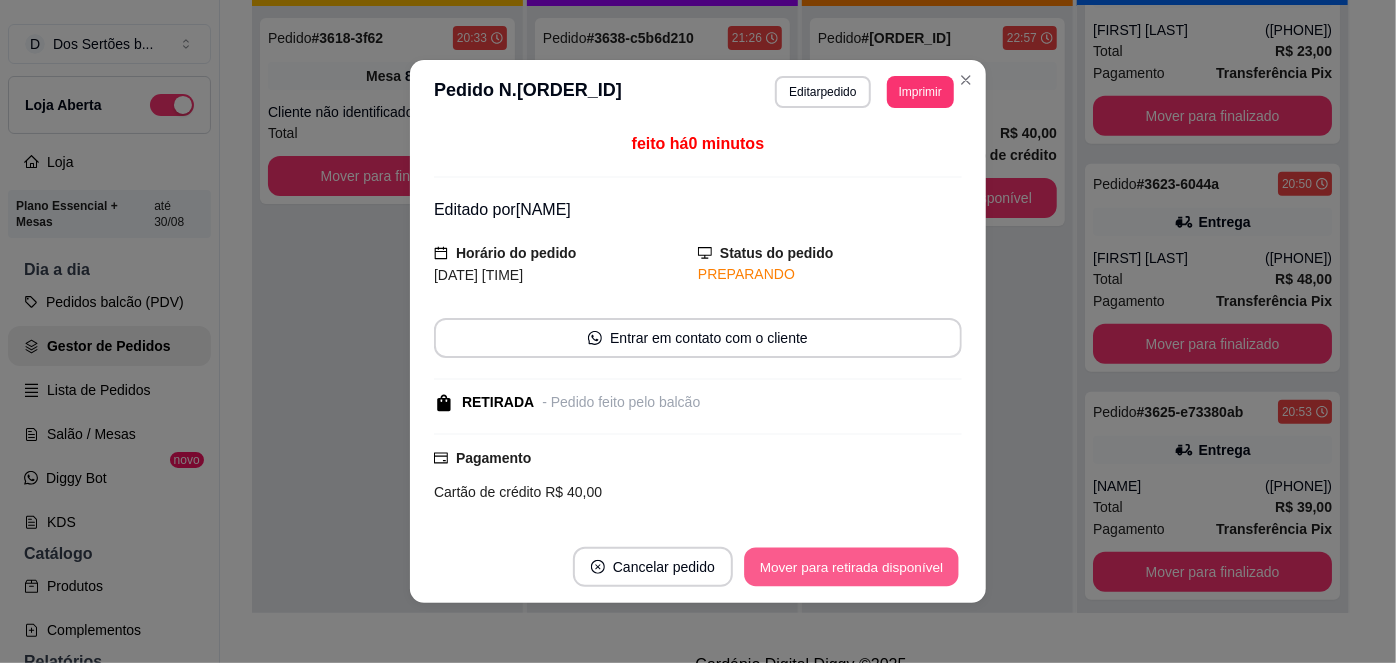click on "Mover para retirada disponível" at bounding box center (851, 567) 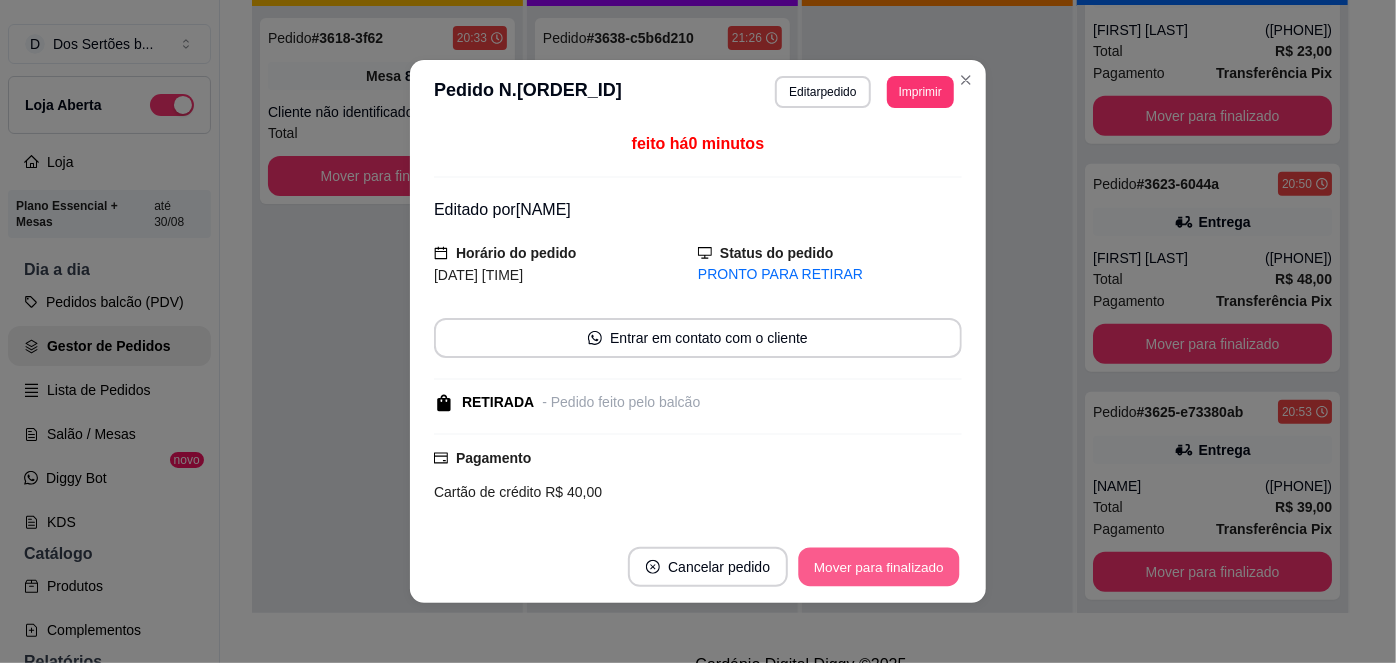 click on "Mover para finalizado" at bounding box center [879, 567] 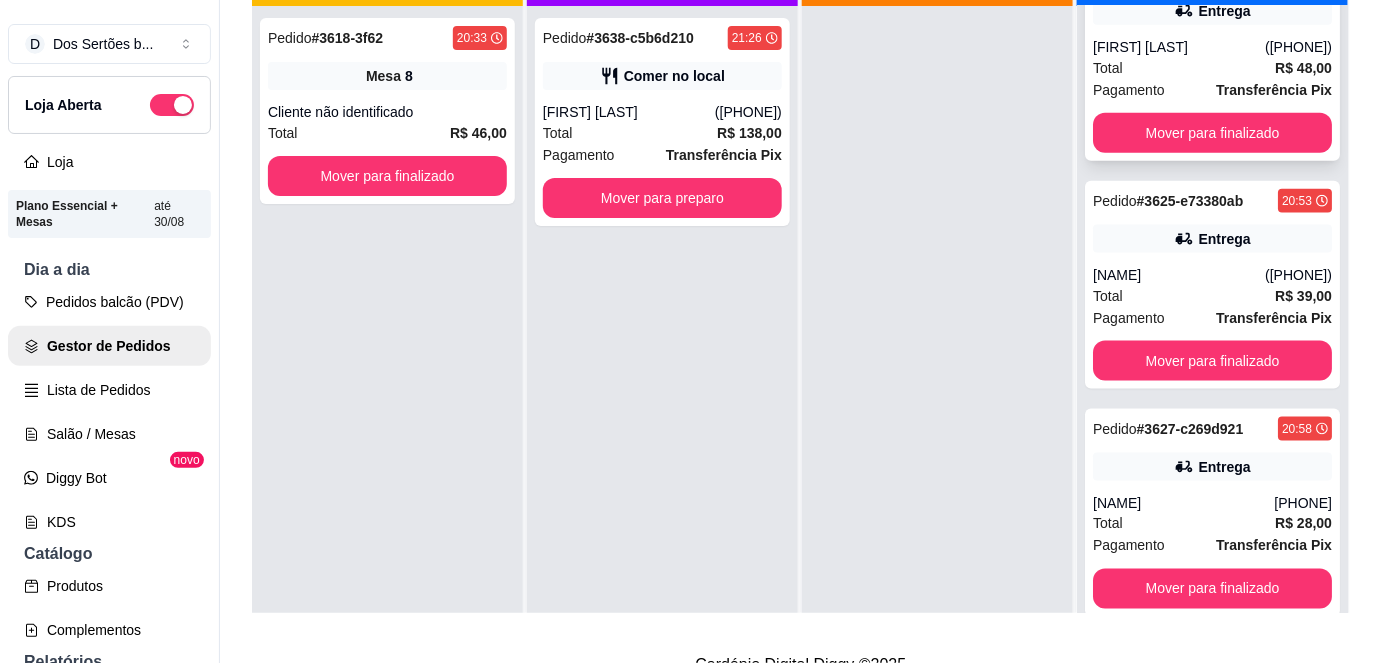 scroll, scrollTop: 749, scrollLeft: 0, axis: vertical 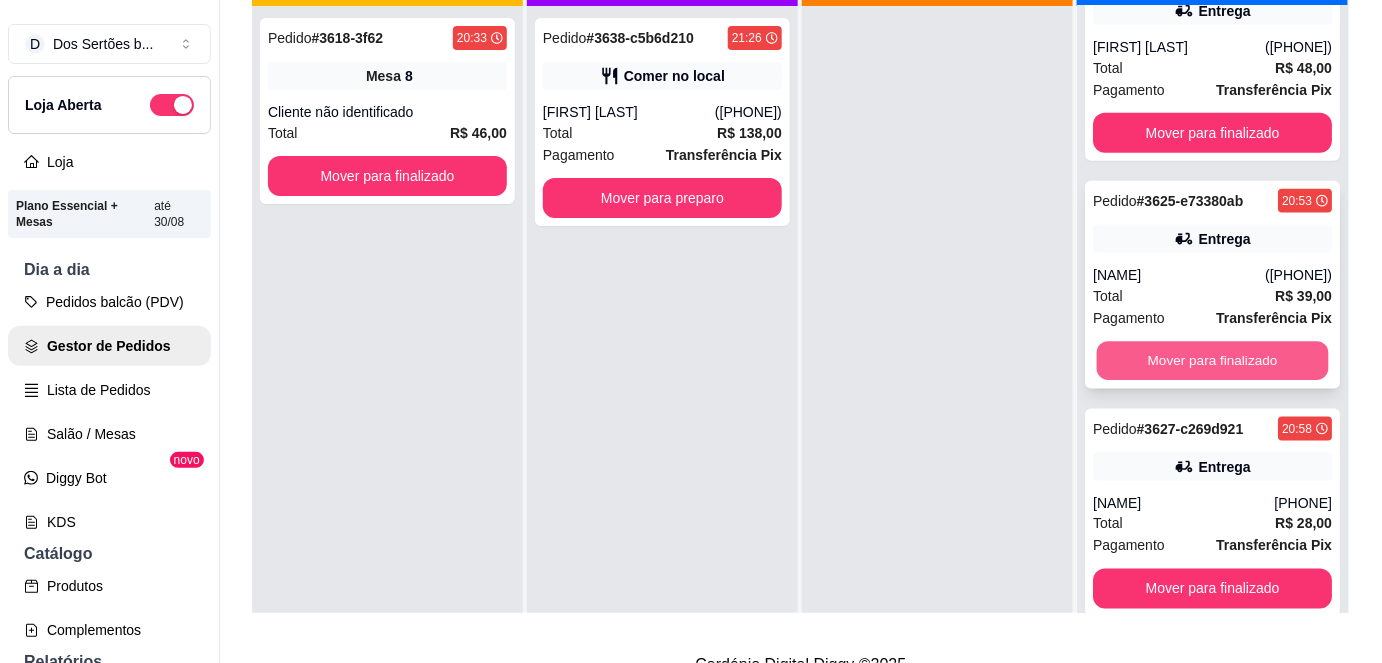 click on "Mover para finalizado" at bounding box center [1213, 361] 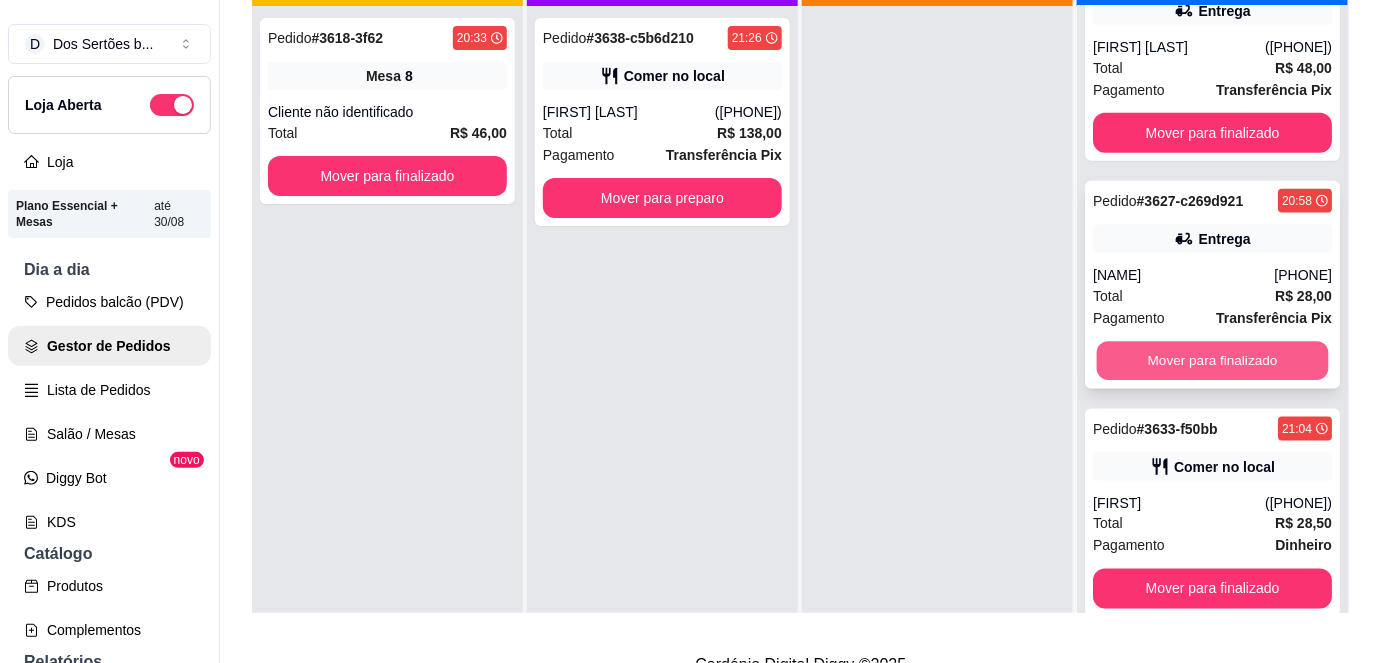 click on "Mover para finalizado" at bounding box center [1213, 361] 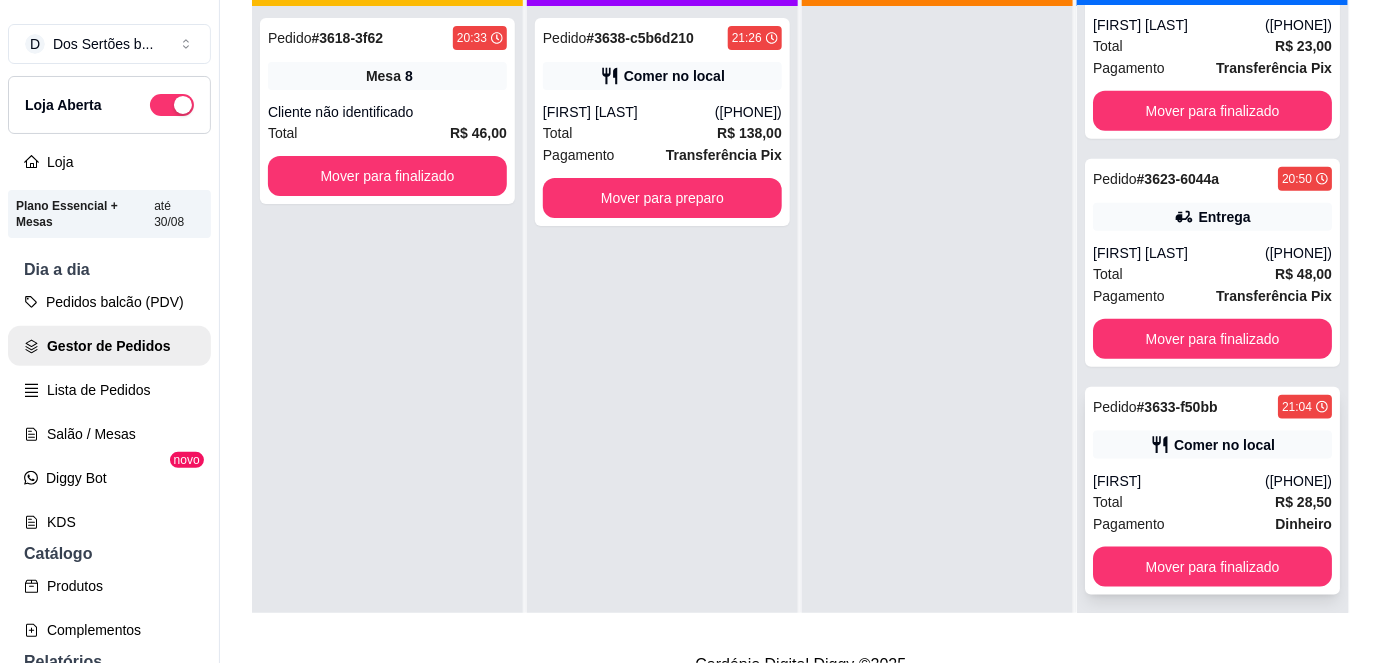 scroll, scrollTop: 488, scrollLeft: 0, axis: vertical 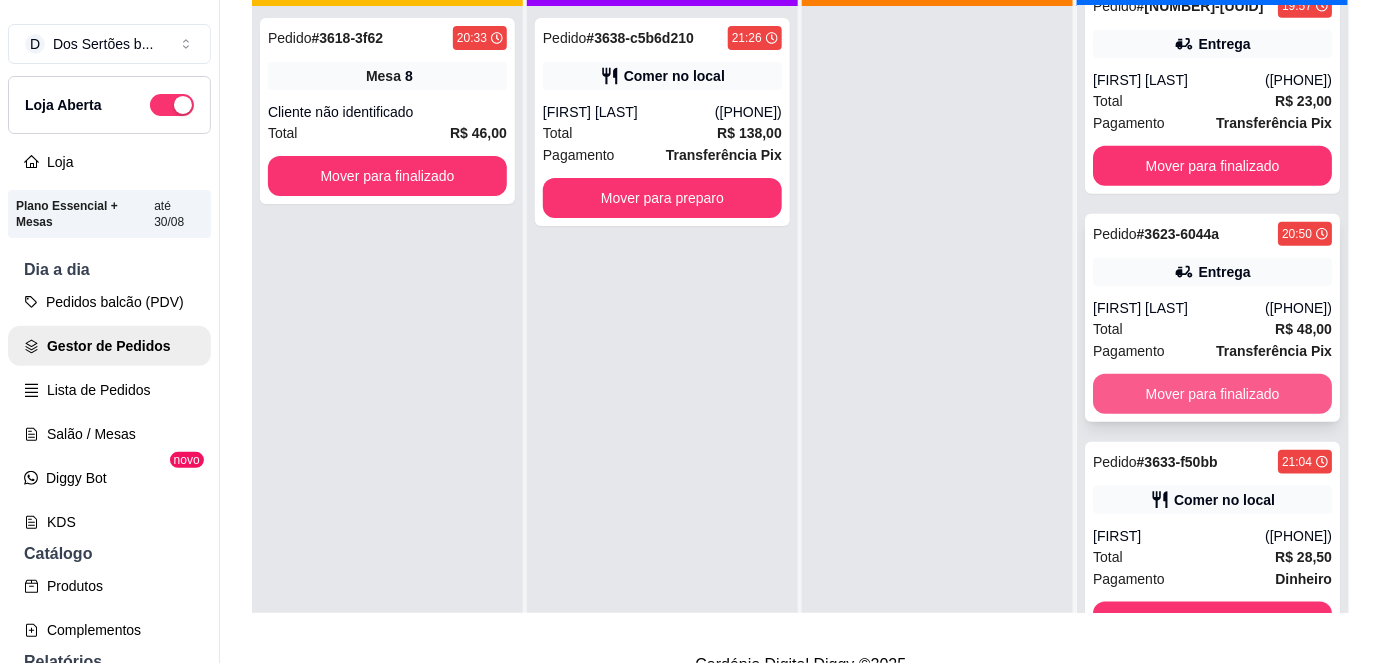 click on "Mover para finalizado" at bounding box center (1212, 394) 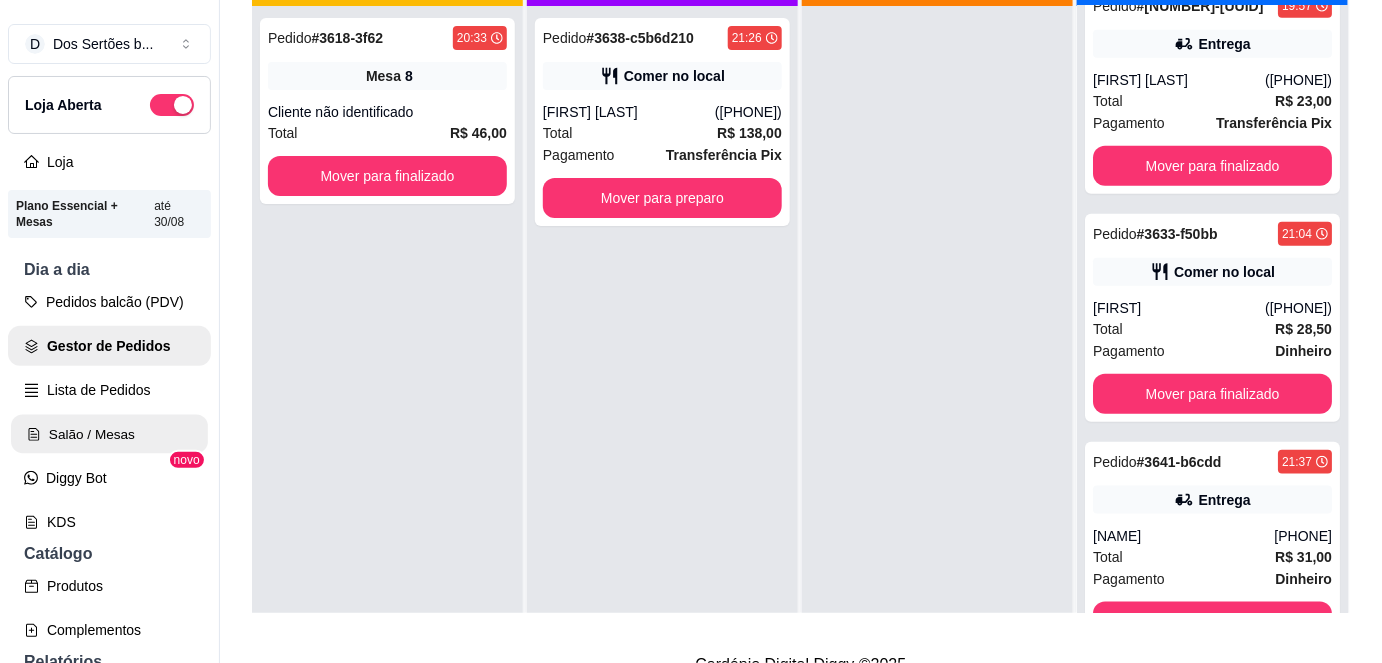 click on "Salão / Mesas" at bounding box center (109, 434) 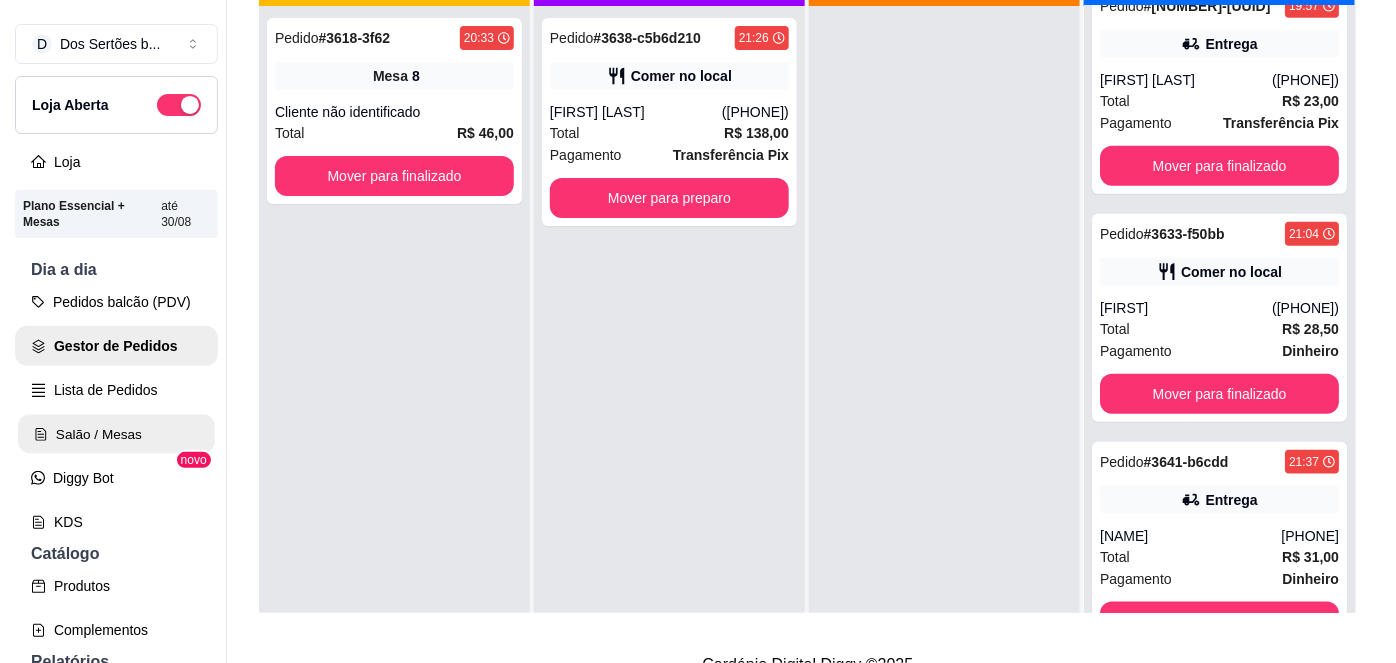 scroll, scrollTop: 0, scrollLeft: 0, axis: both 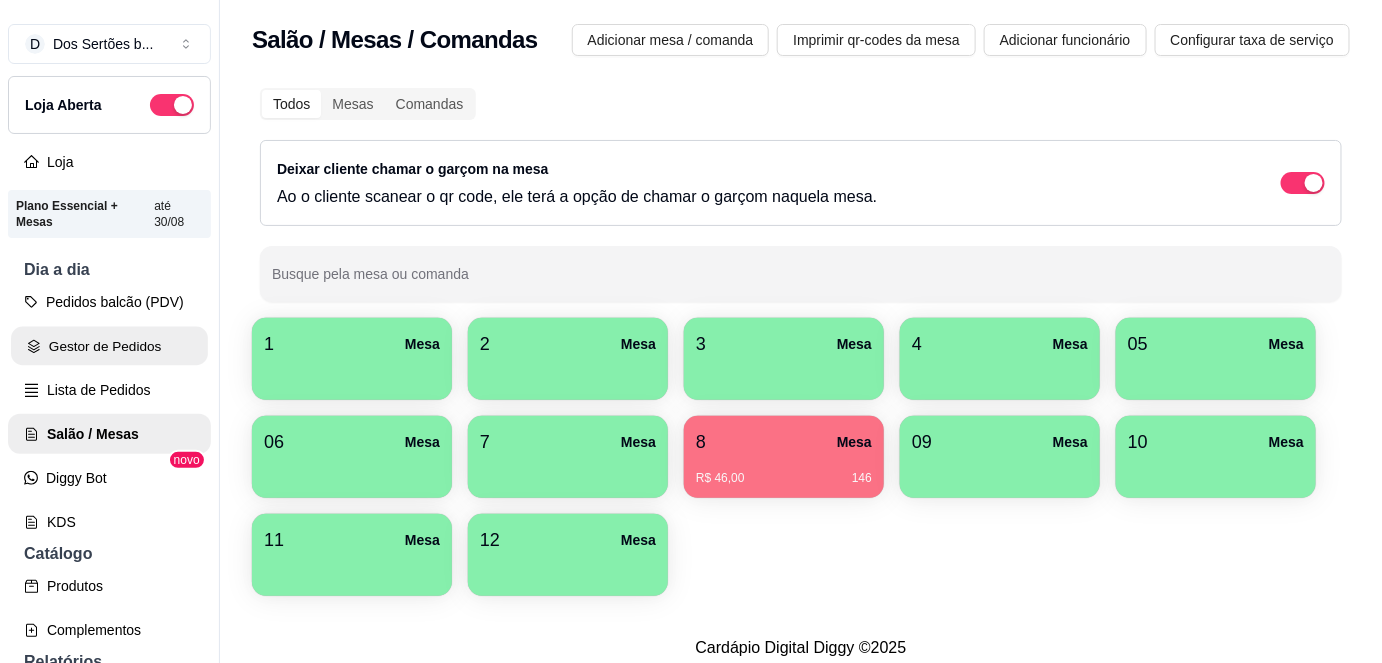 click on "Gestor de Pedidos" at bounding box center (109, 346) 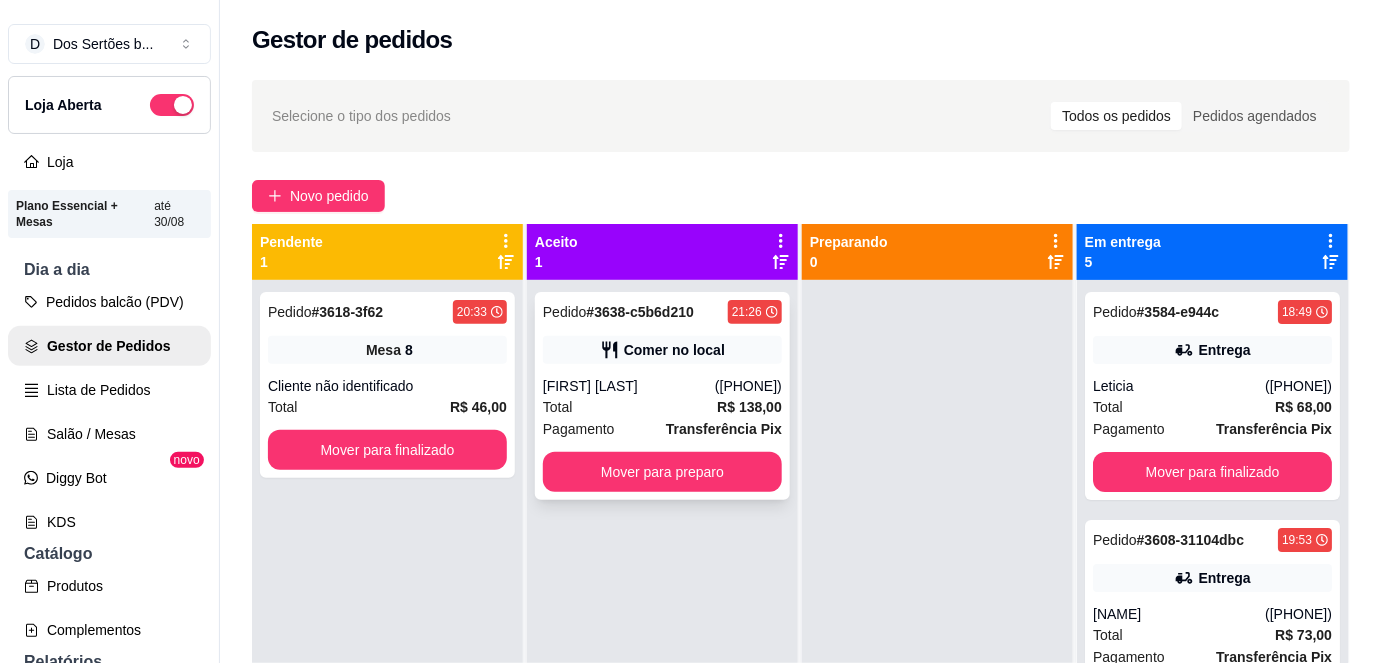 click on "Pedido  # 3638-c5b6d210 21:26 Comer no local Ianca lages (86) 99543-7706 Total R$ 138,00 Pagamento Transferência Pix Mover para preparo" at bounding box center (662, 396) 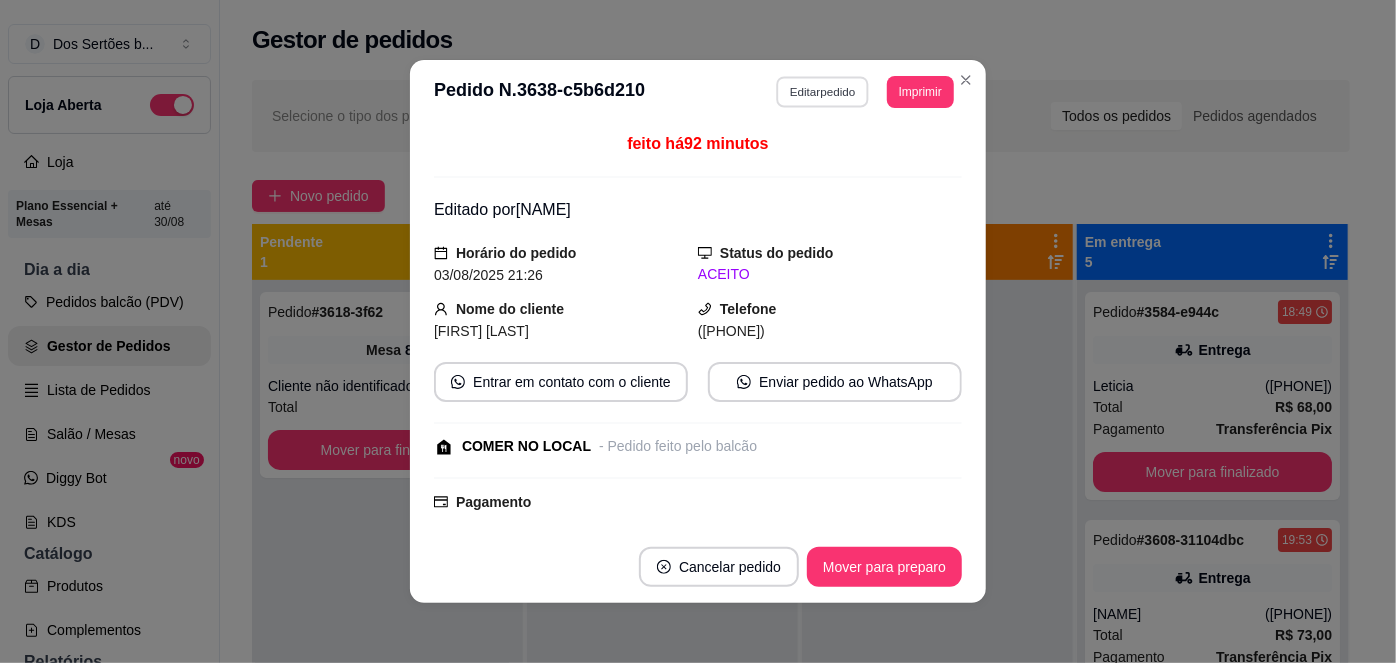click on "Editar  pedido" at bounding box center (823, 91) 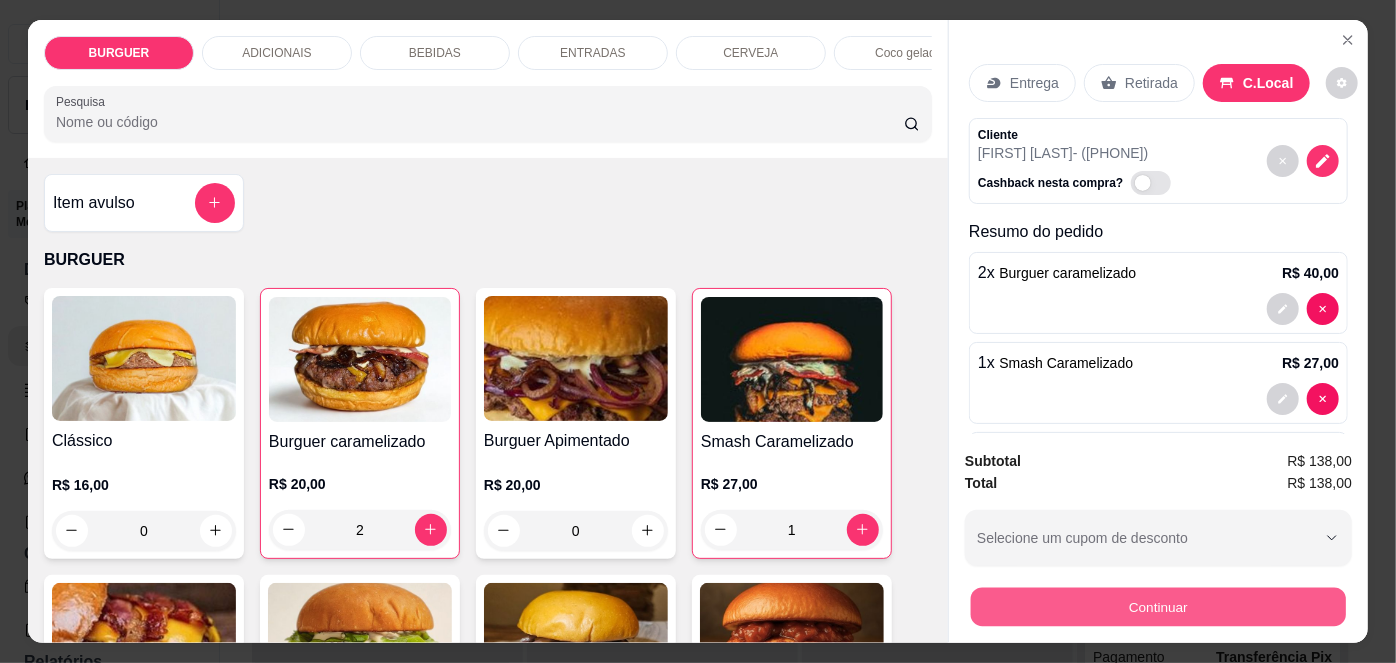 click on "Continuar" at bounding box center [1158, 607] 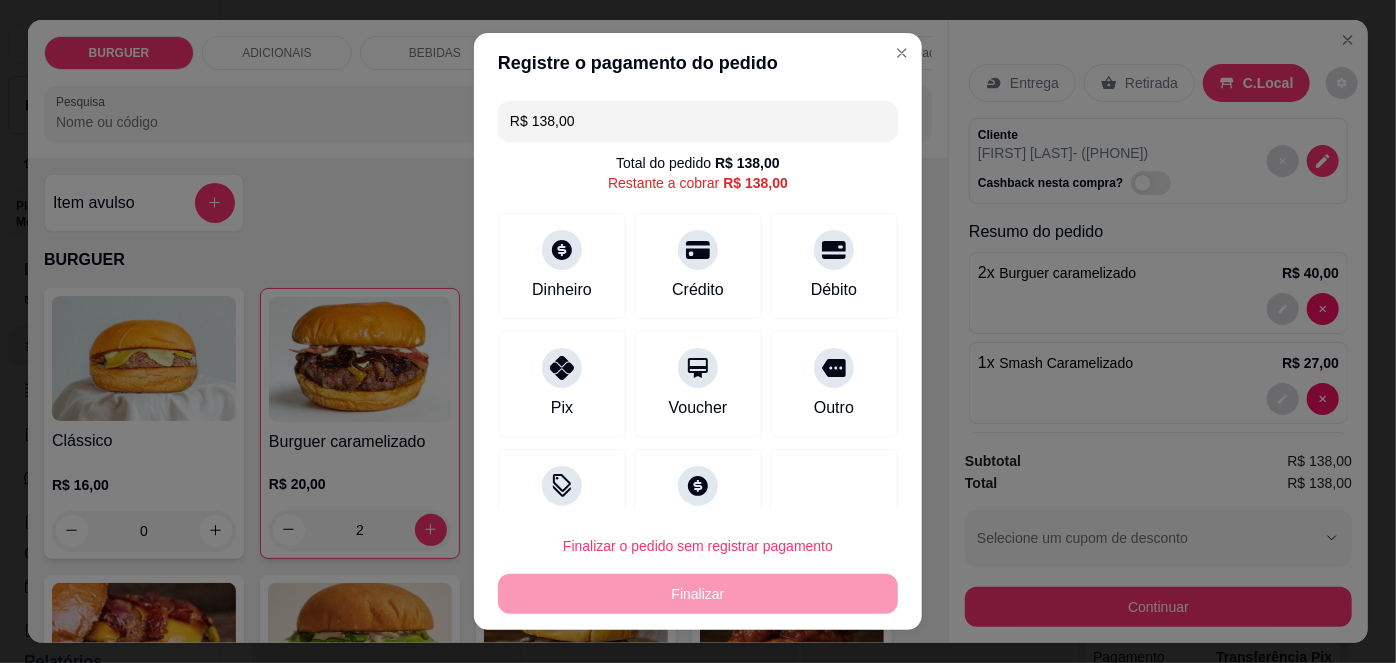 click on "R$ 138,00" at bounding box center [698, 121] 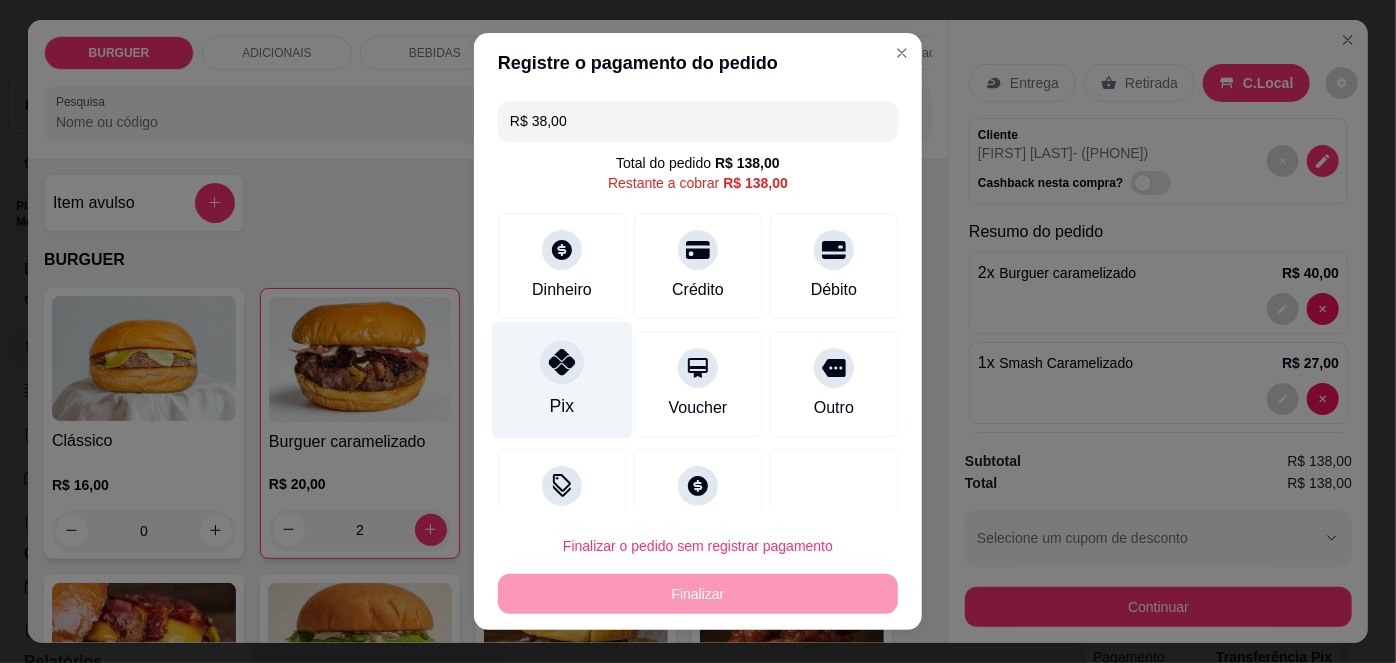 click on "Pix" at bounding box center (562, 380) 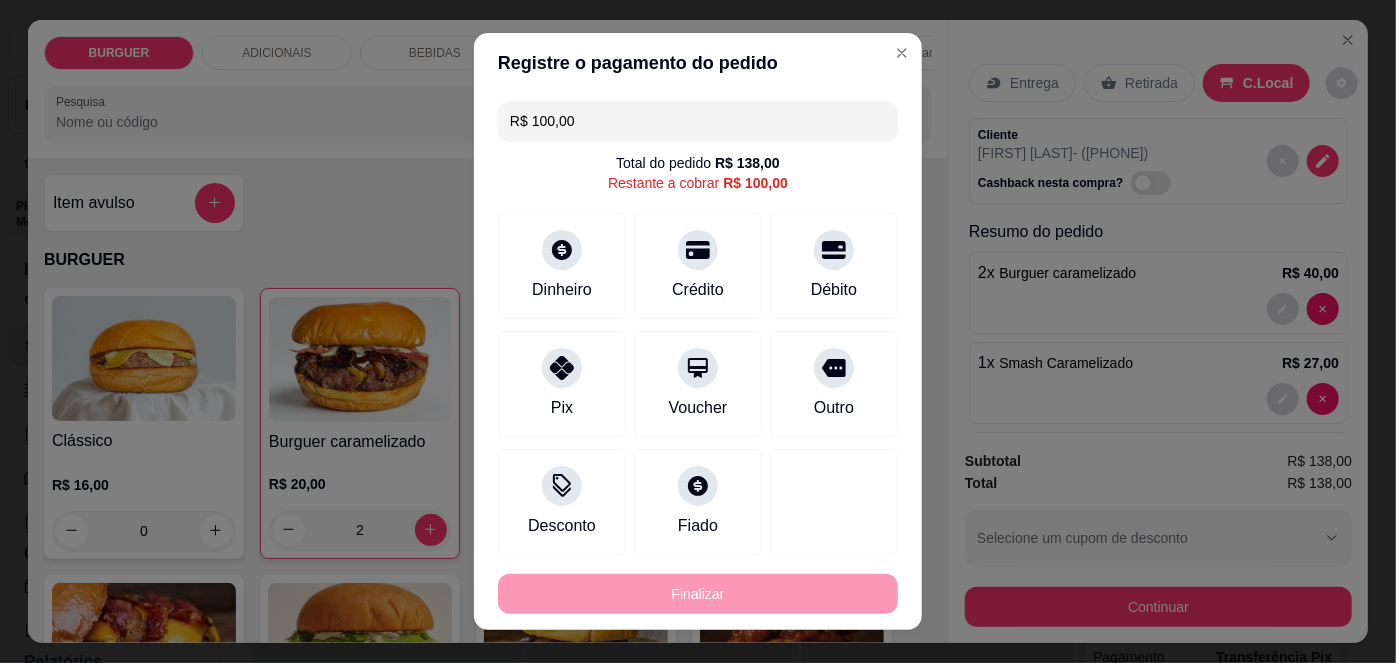 click on "R$ 100,00" at bounding box center (698, 121) 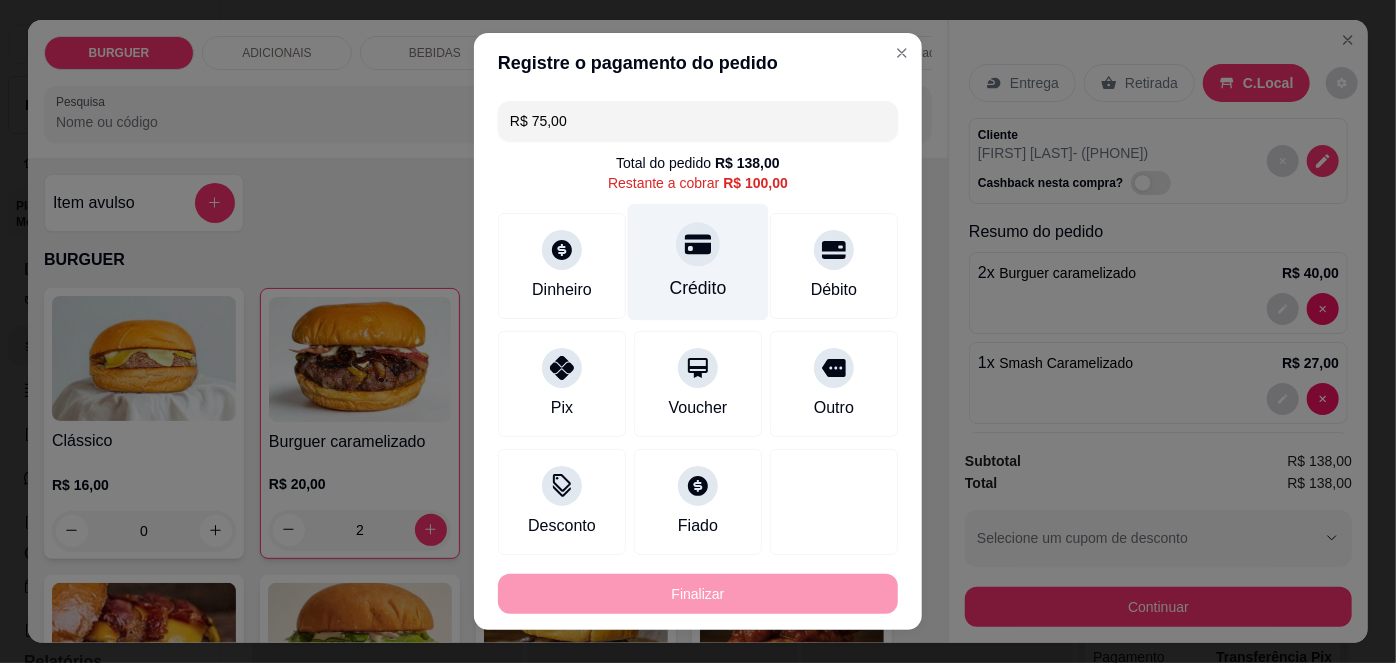 click at bounding box center [698, 245] 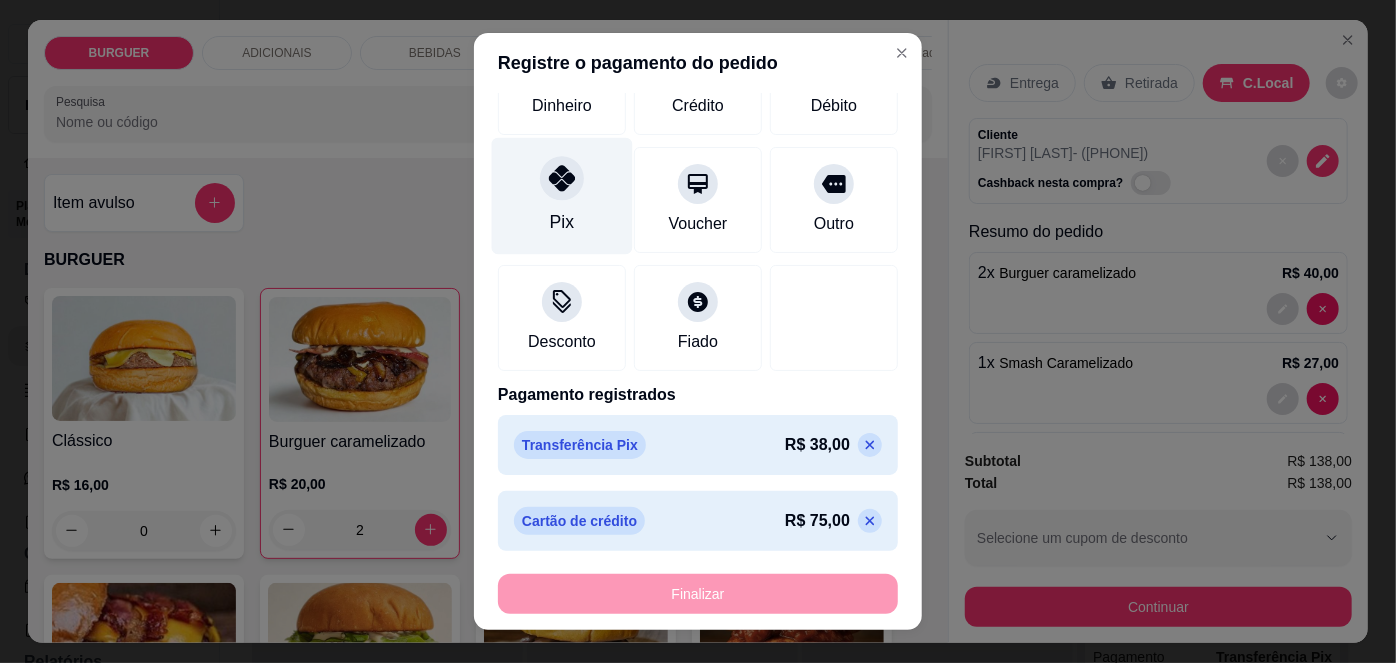 scroll, scrollTop: 0, scrollLeft: 0, axis: both 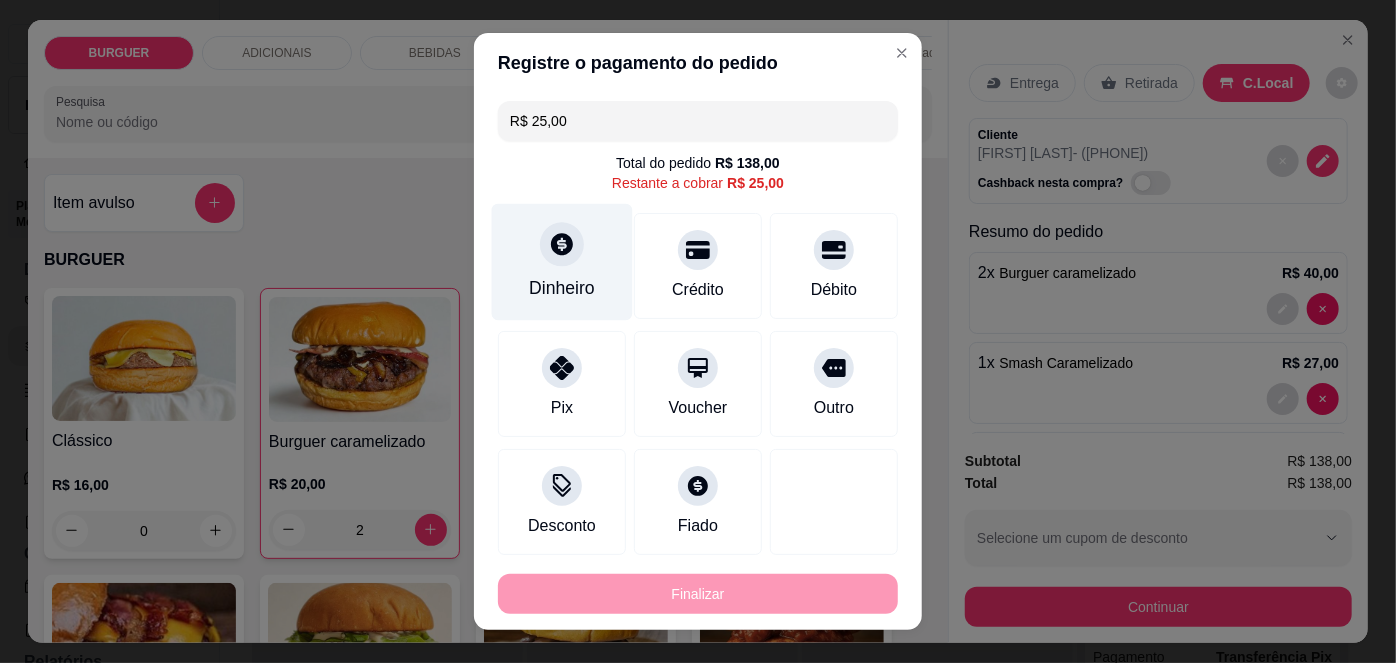 click at bounding box center (562, 245) 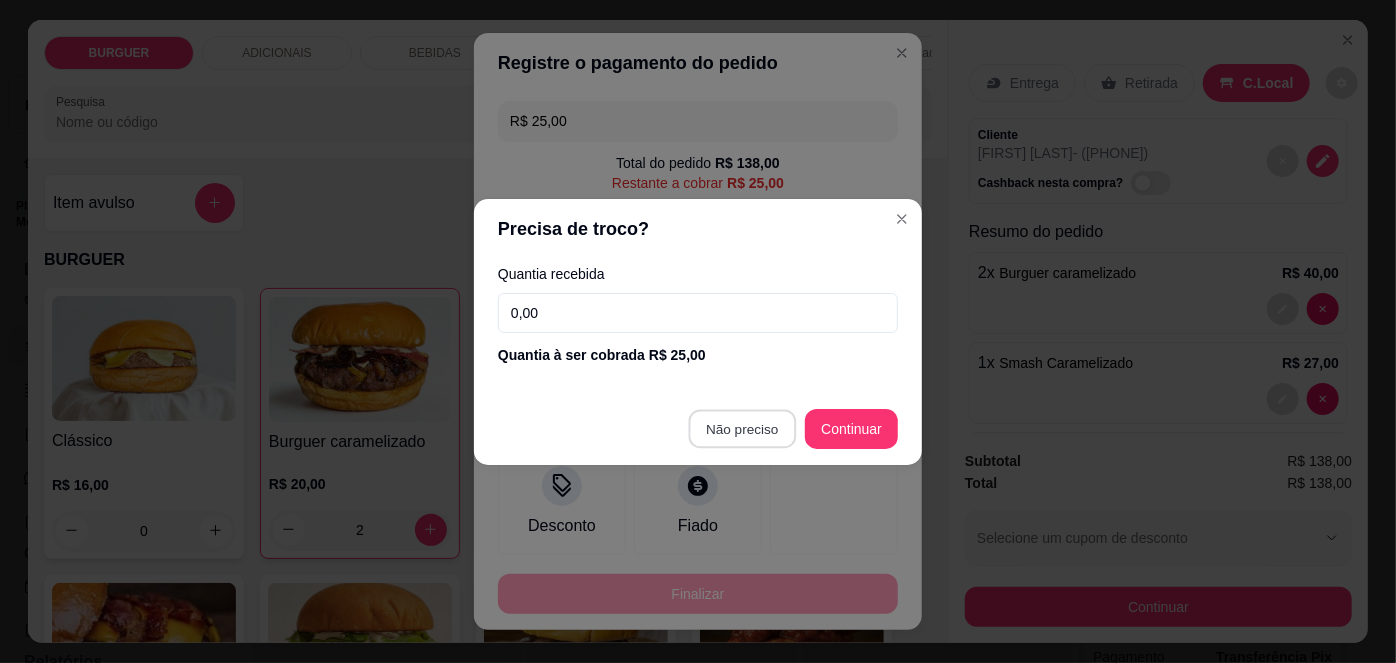 type on "R$ 0,00" 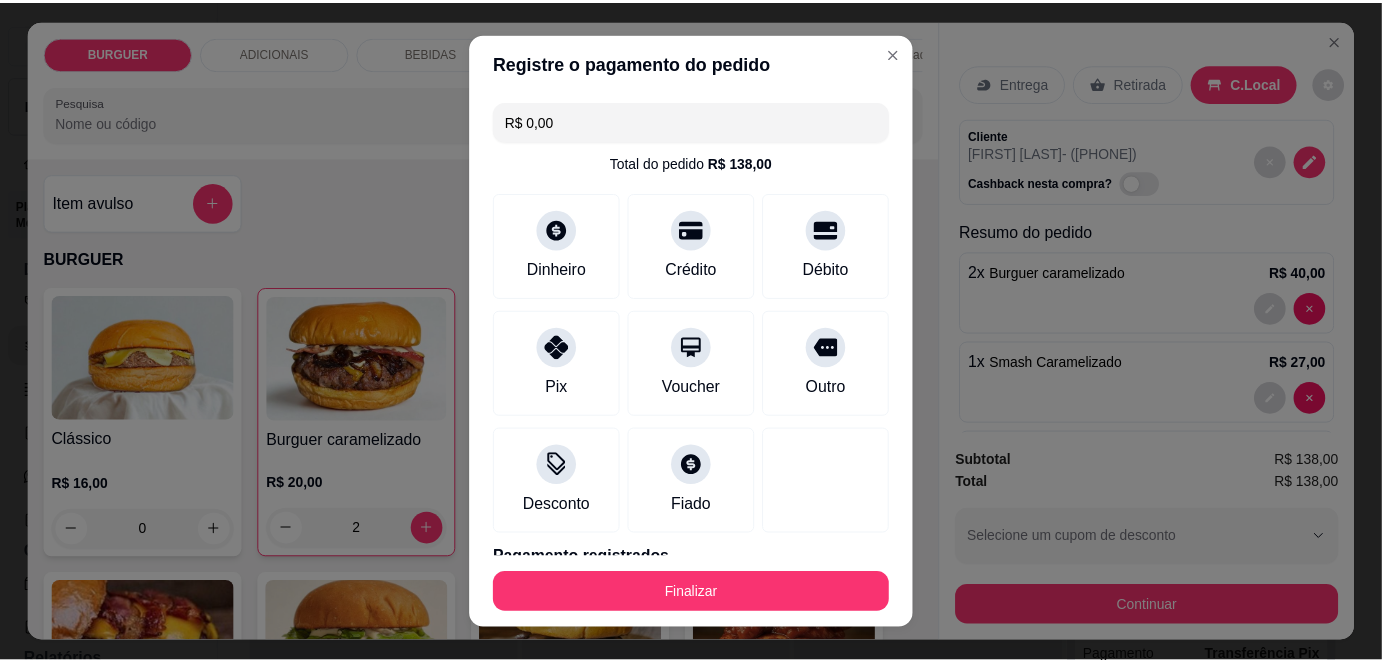 scroll, scrollTop: 240, scrollLeft: 0, axis: vertical 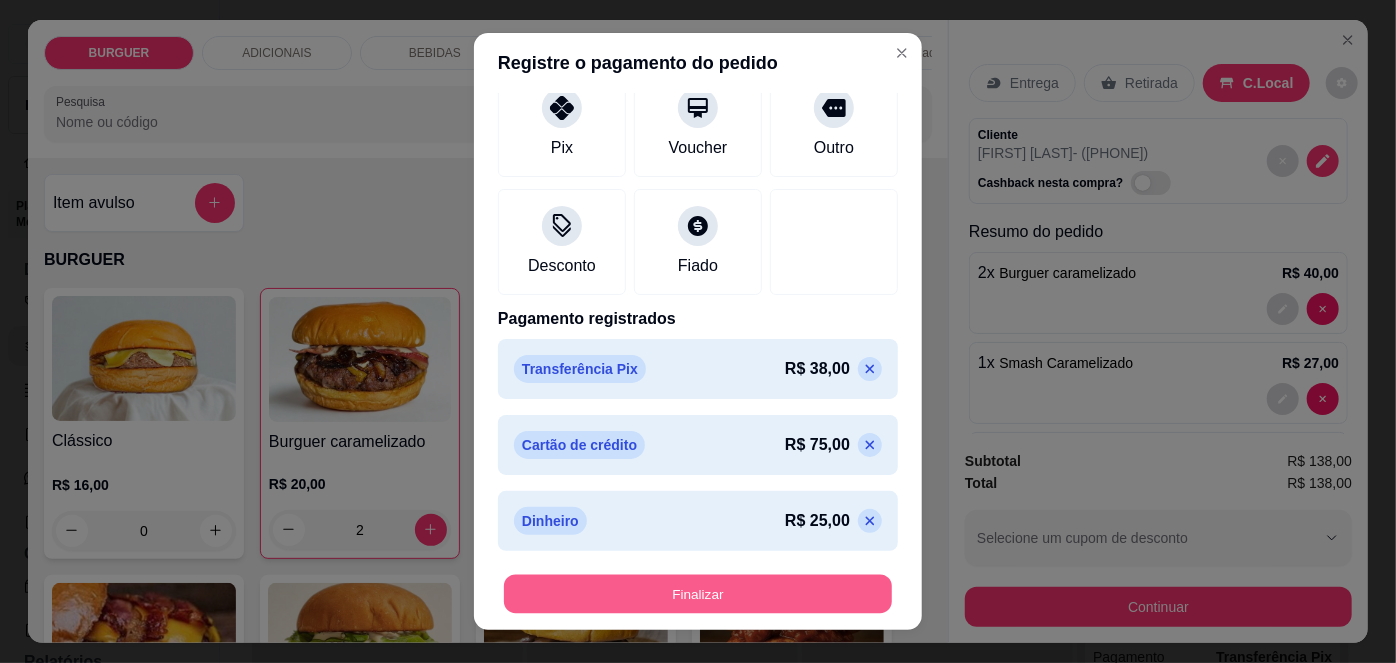 click on "Finalizar" at bounding box center [698, 593] 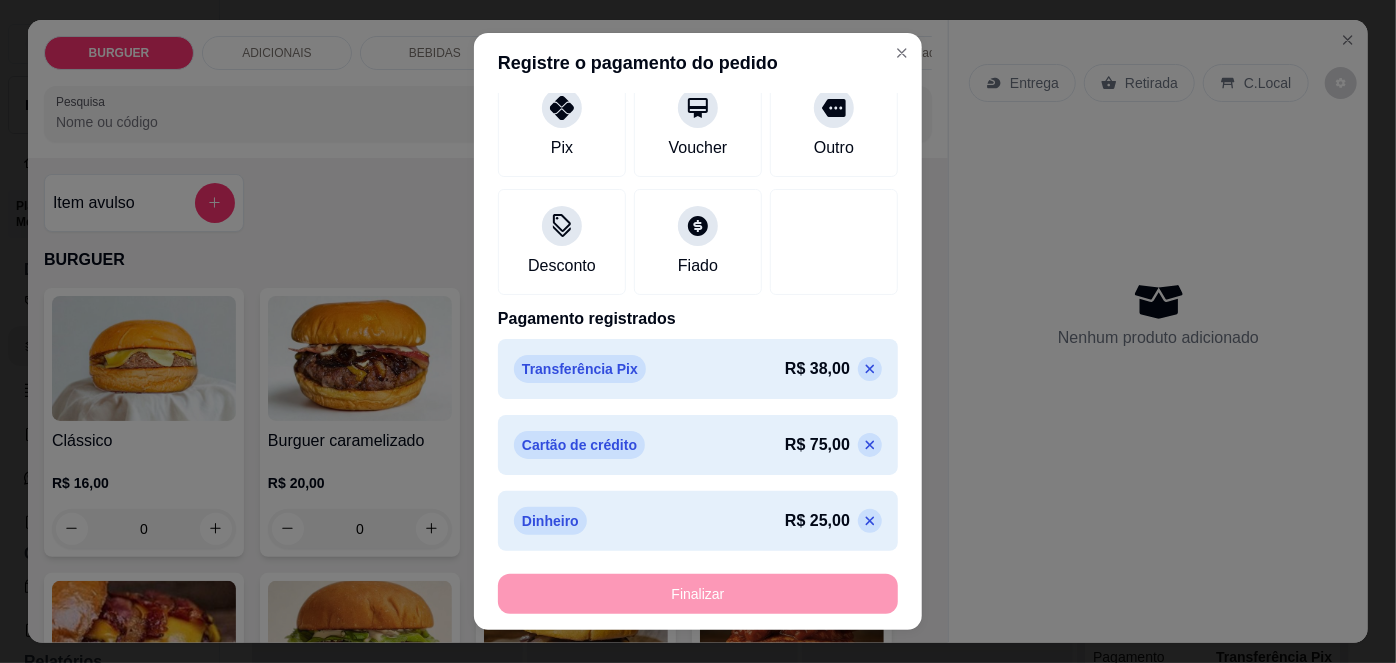 type on "0" 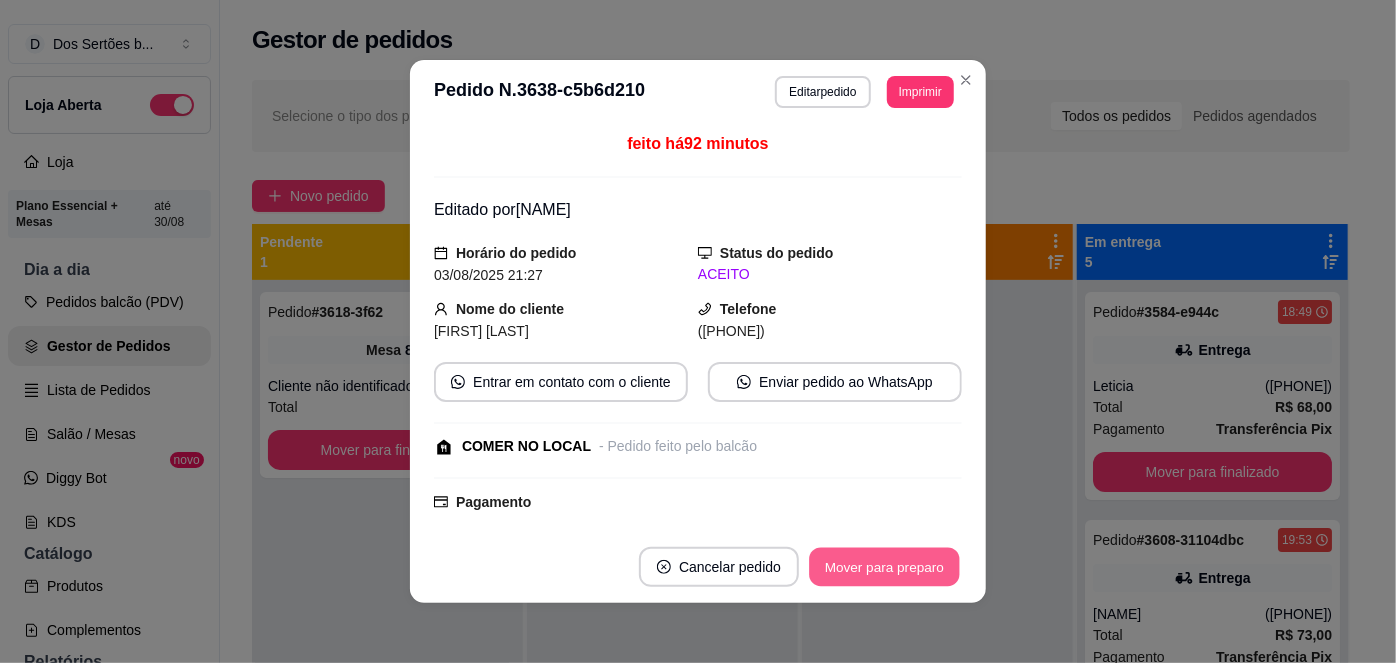click on "Mover para preparo" at bounding box center (884, 567) 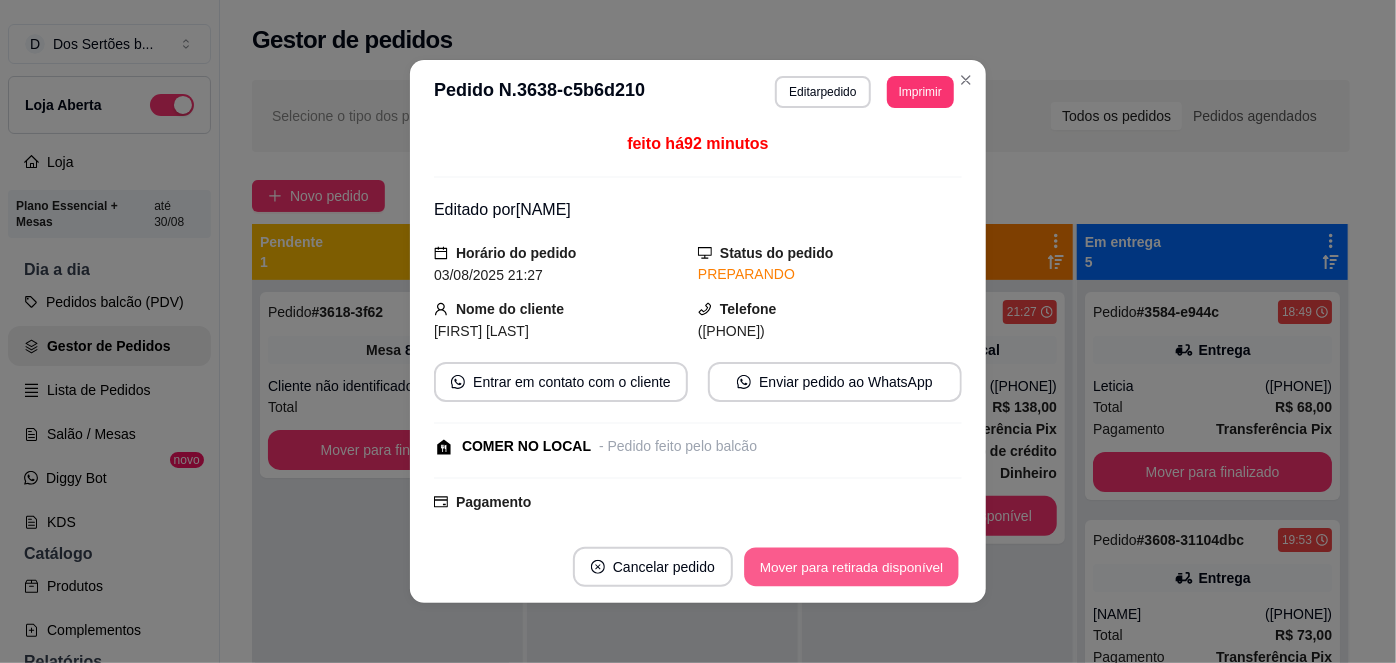 click on "Mover para retirada disponível" at bounding box center (851, 567) 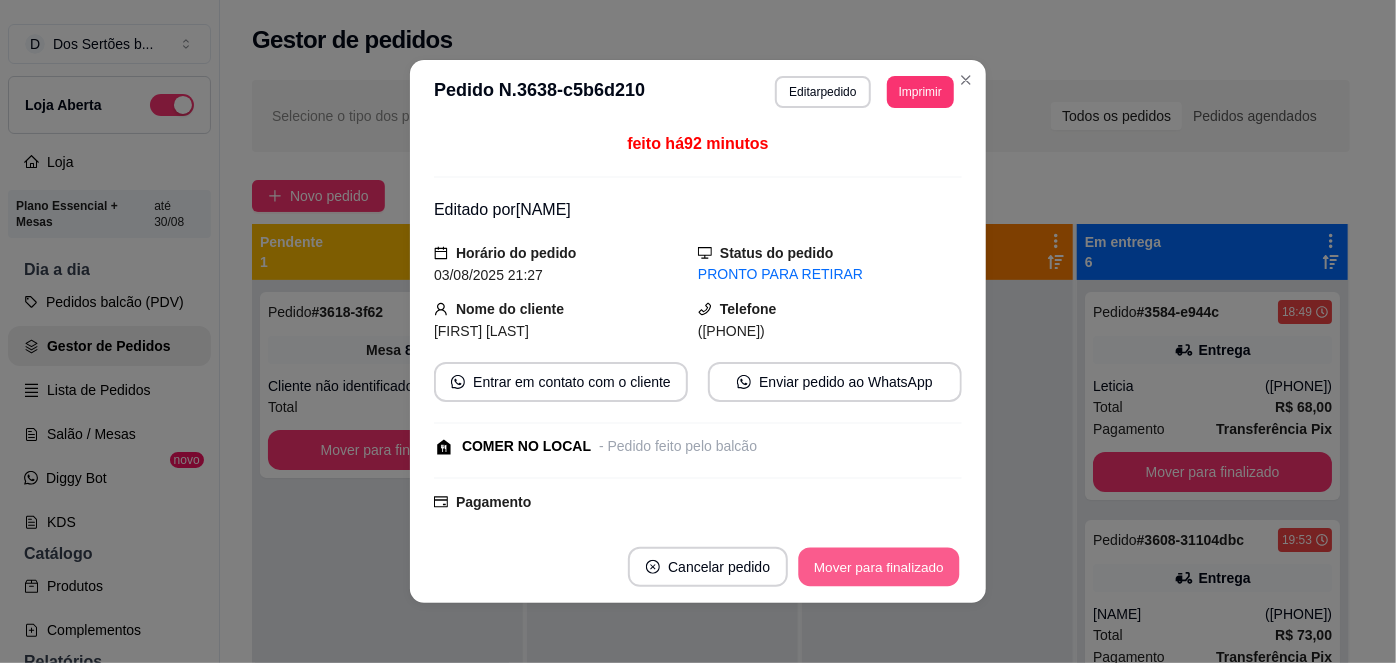 click on "Mover para finalizado" at bounding box center (879, 567) 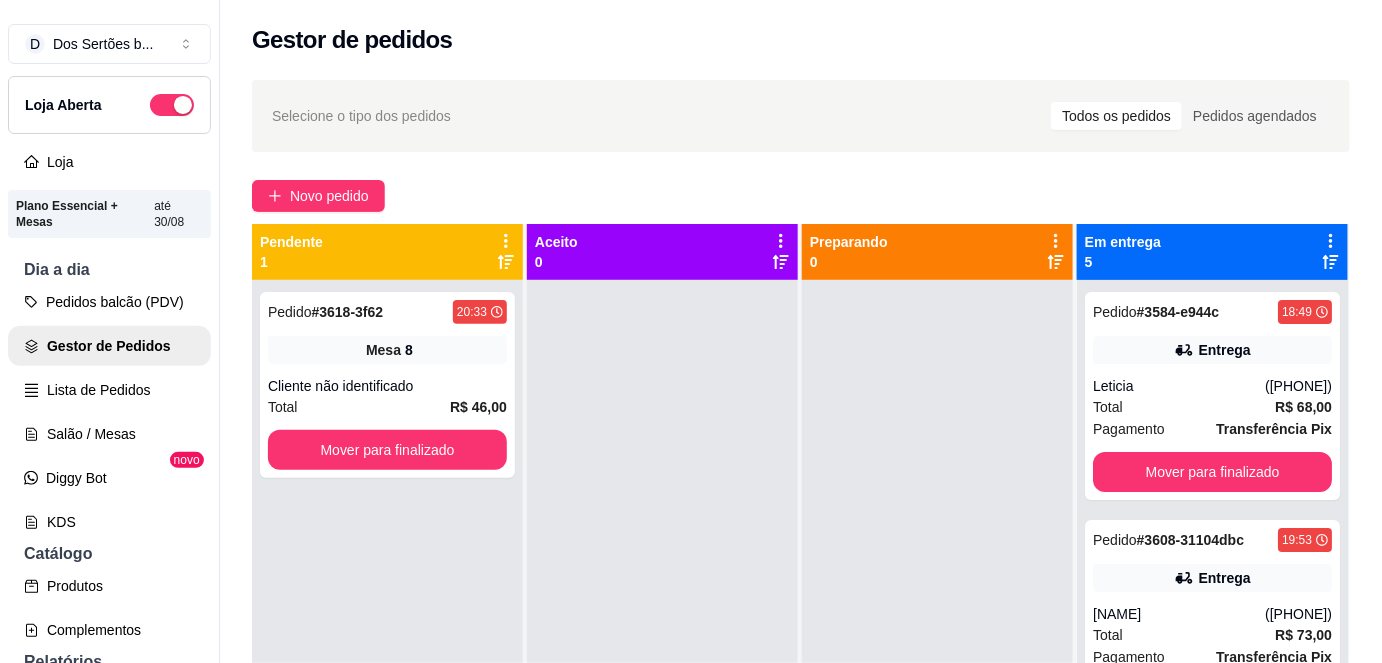 scroll, scrollTop: 56, scrollLeft: 0, axis: vertical 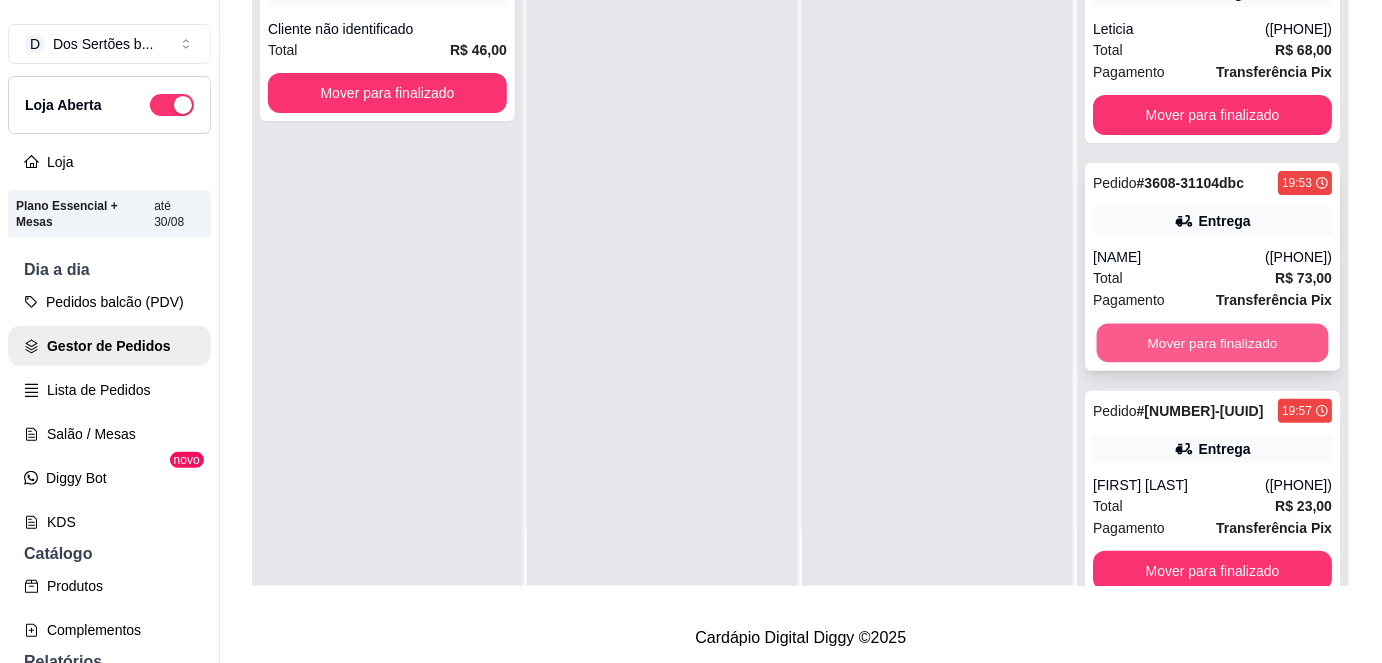 click on "Mover para finalizado" at bounding box center (1213, 343) 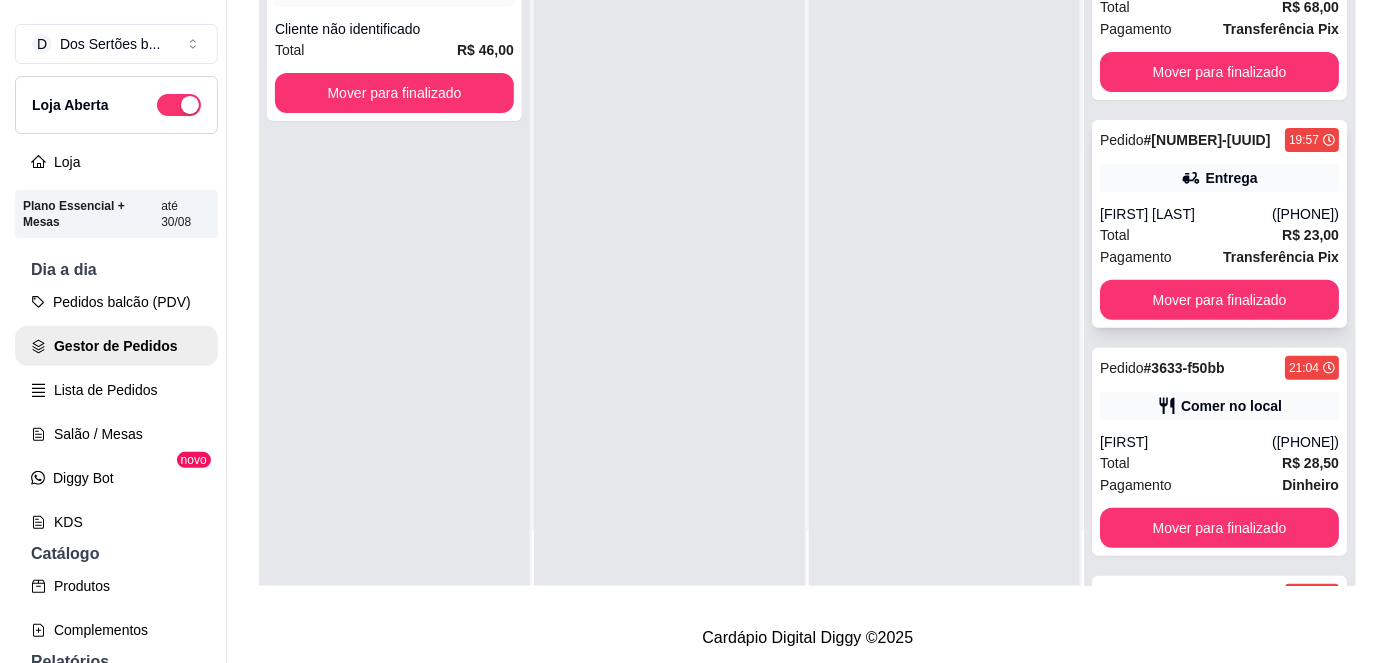 scroll, scrollTop: 44, scrollLeft: 0, axis: vertical 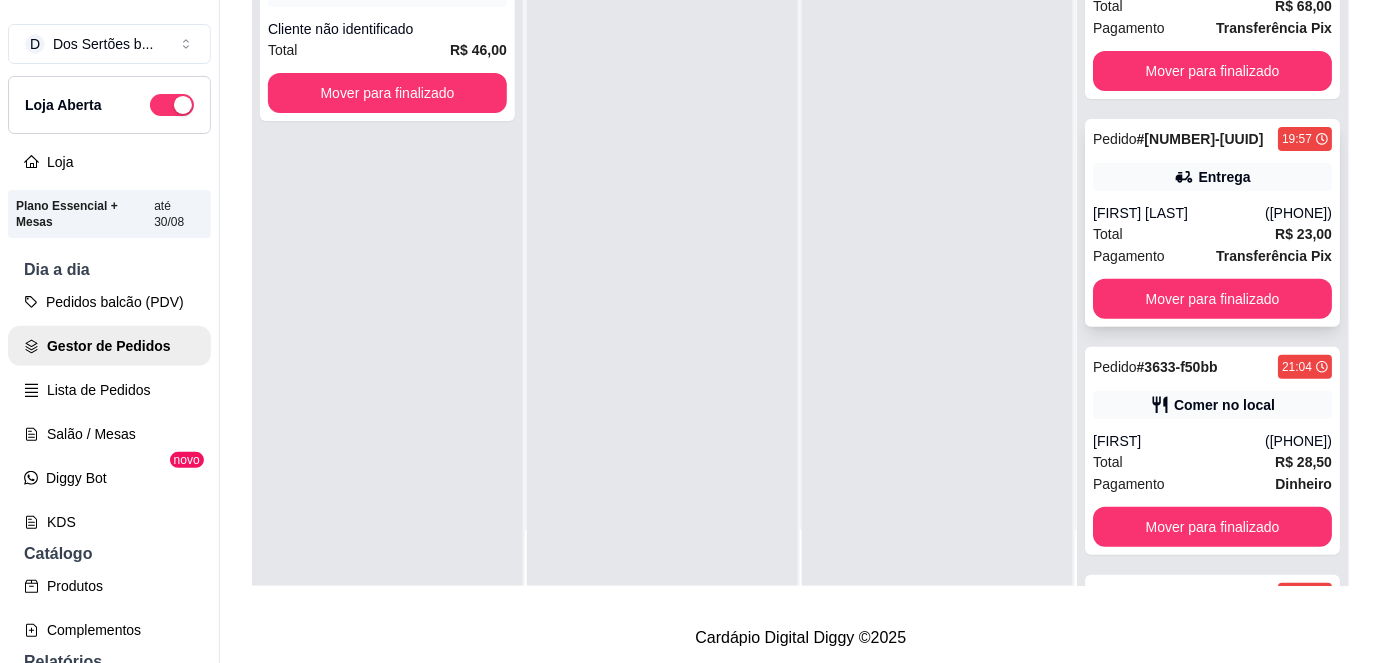 click on "[NAME]" at bounding box center (1179, 213) 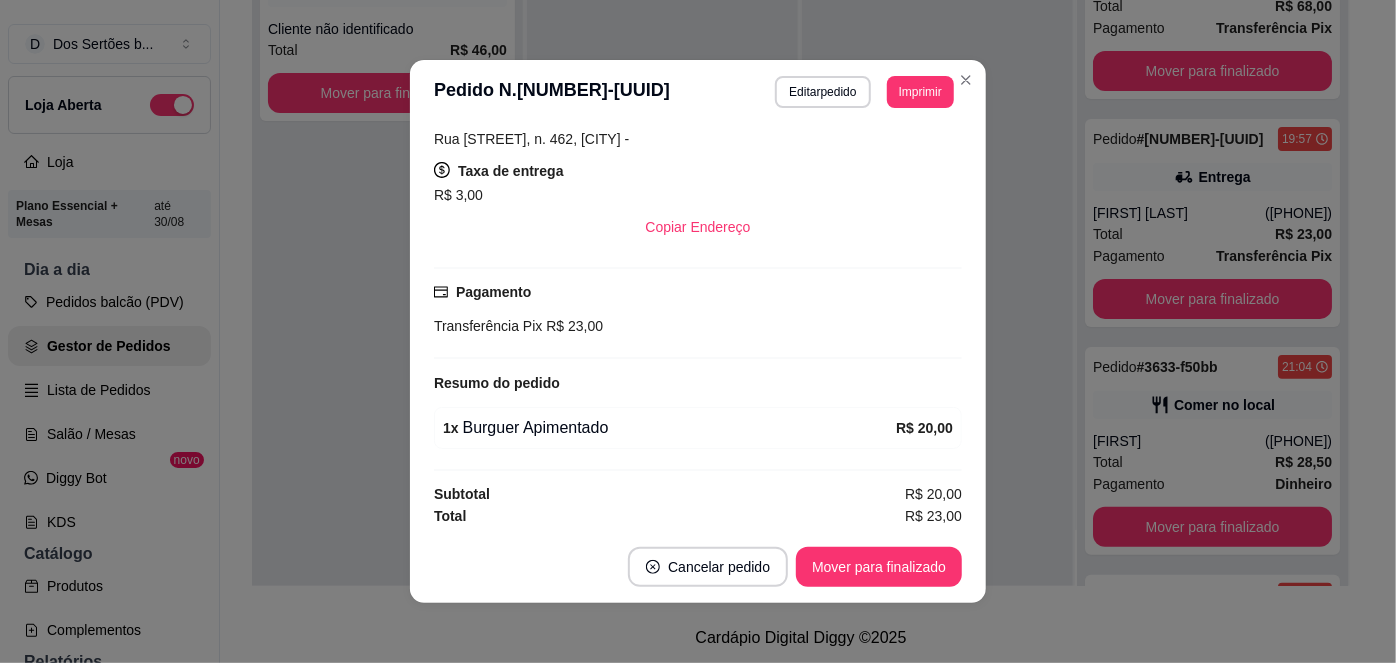 scroll, scrollTop: 322, scrollLeft: 0, axis: vertical 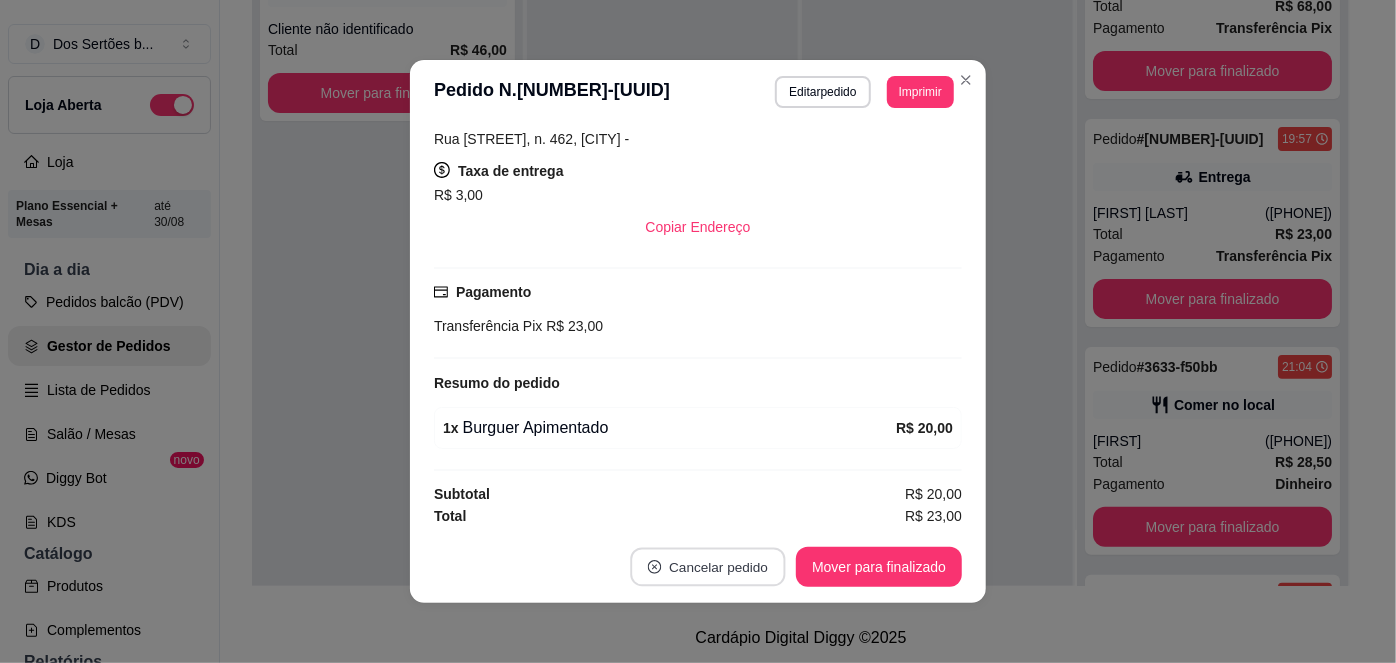click on "Cancelar pedido" at bounding box center [708, 567] 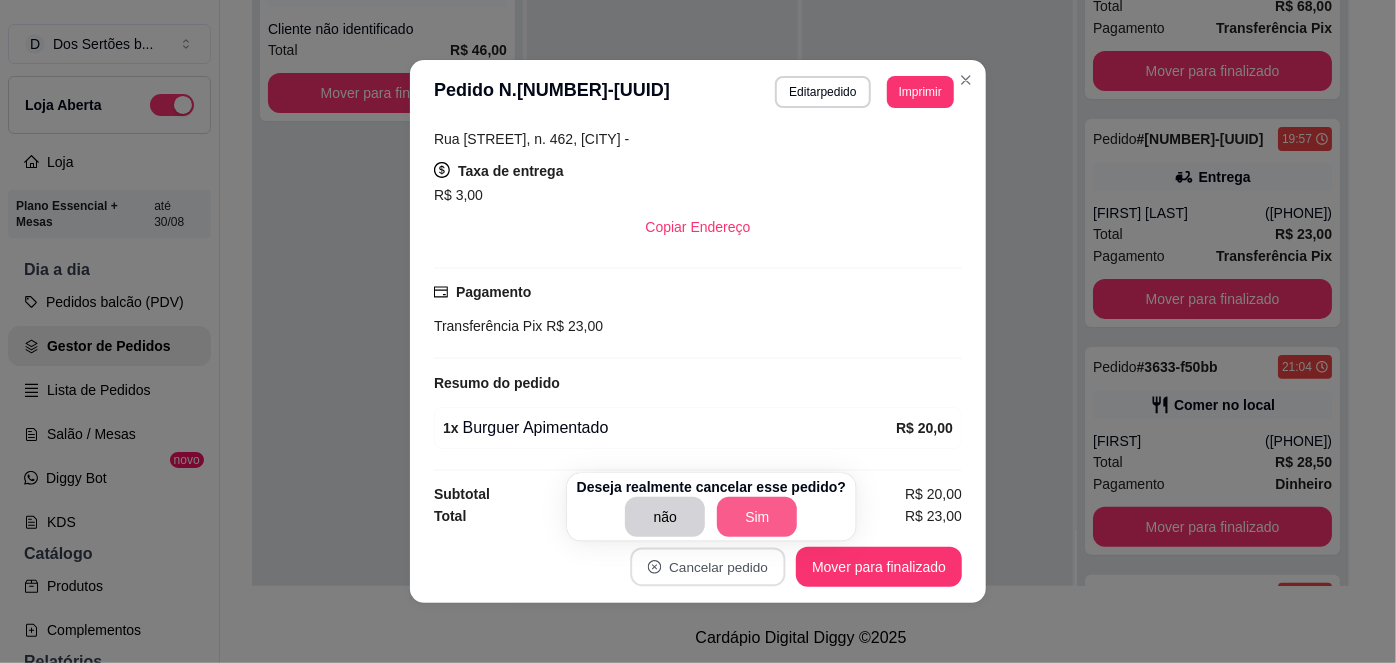 click on "Sim" at bounding box center (757, 517) 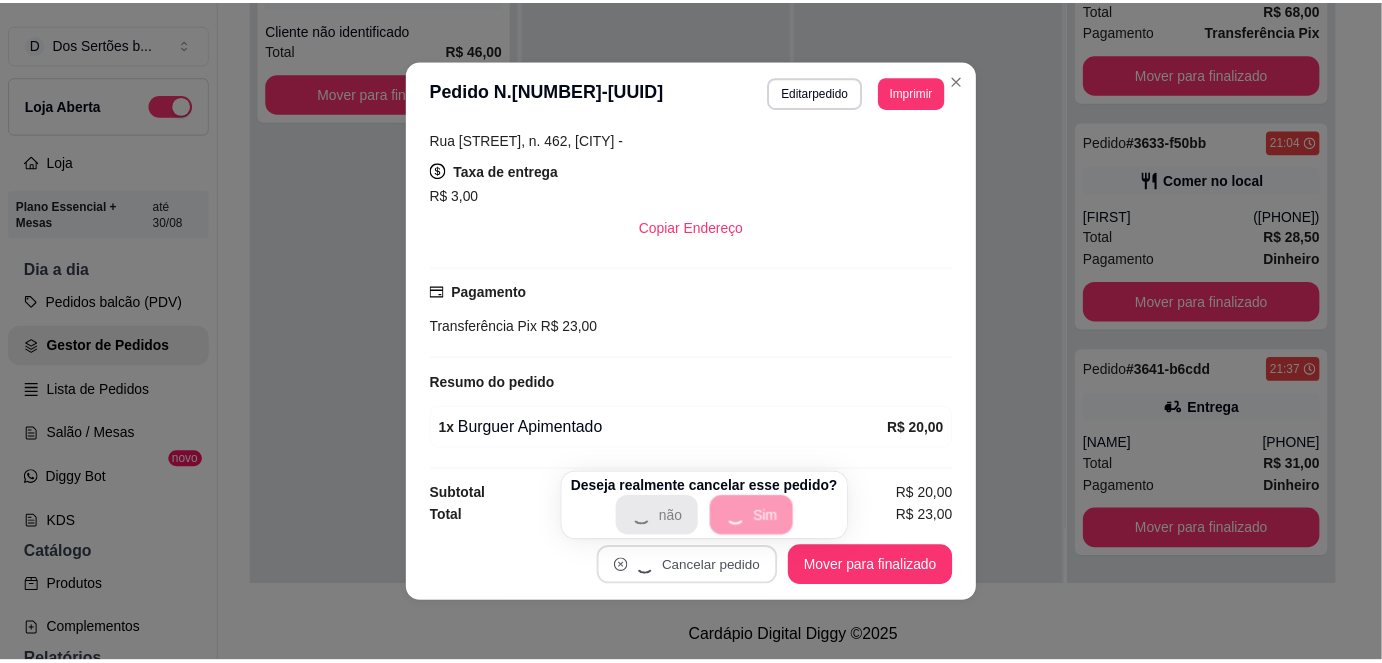 scroll, scrollTop: 40, scrollLeft: 0, axis: vertical 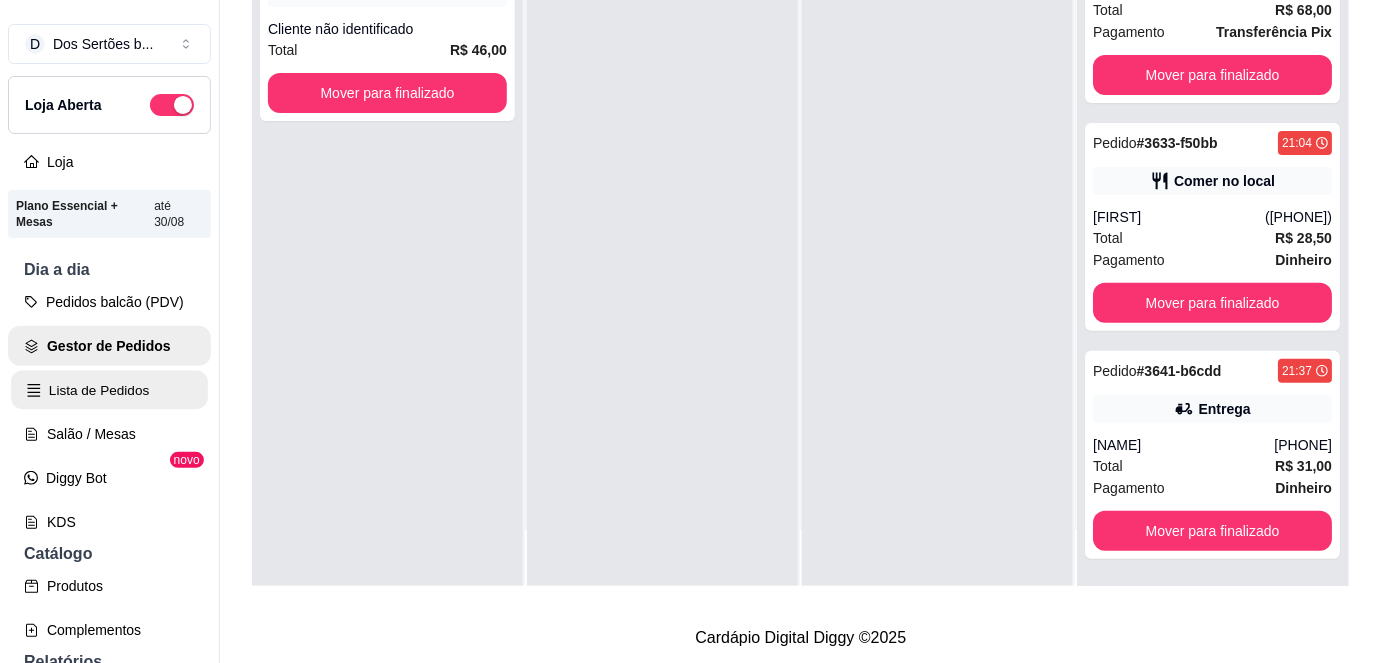 click on "Lista de Pedidos" at bounding box center (109, 390) 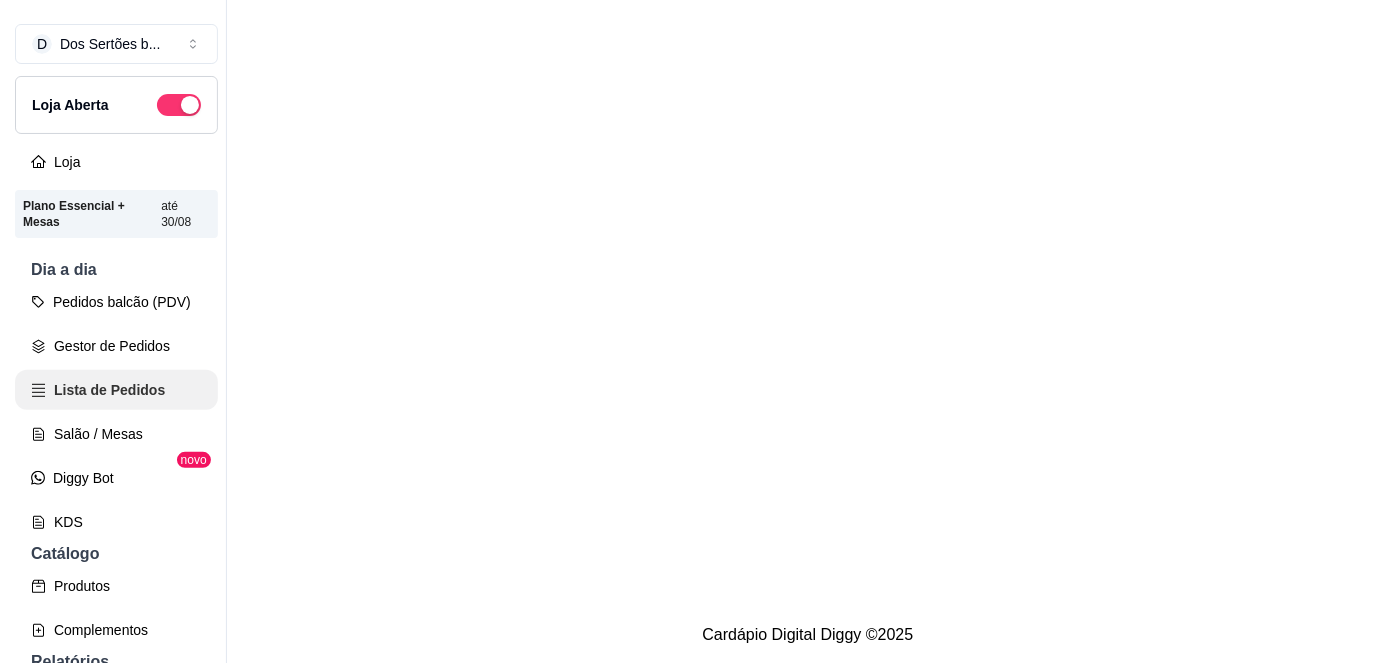 scroll, scrollTop: 0, scrollLeft: 0, axis: both 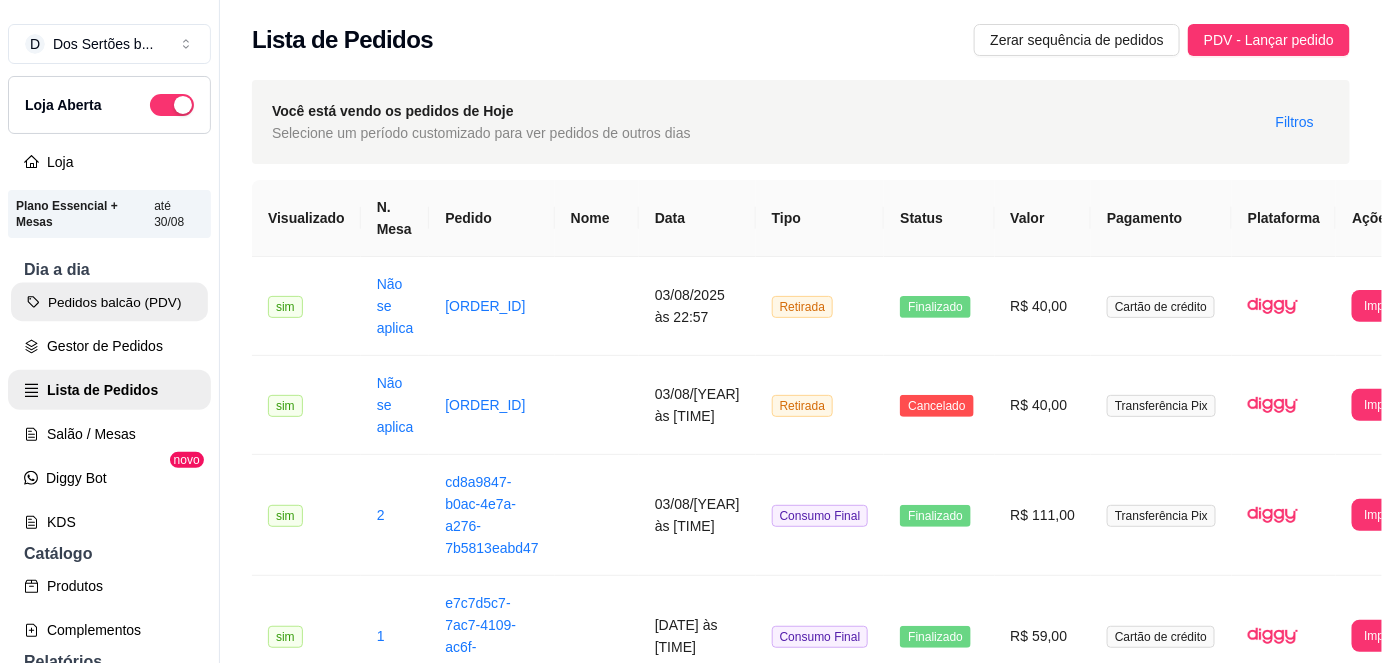 click on "Pedidos balcão (PDV)" at bounding box center (109, 302) 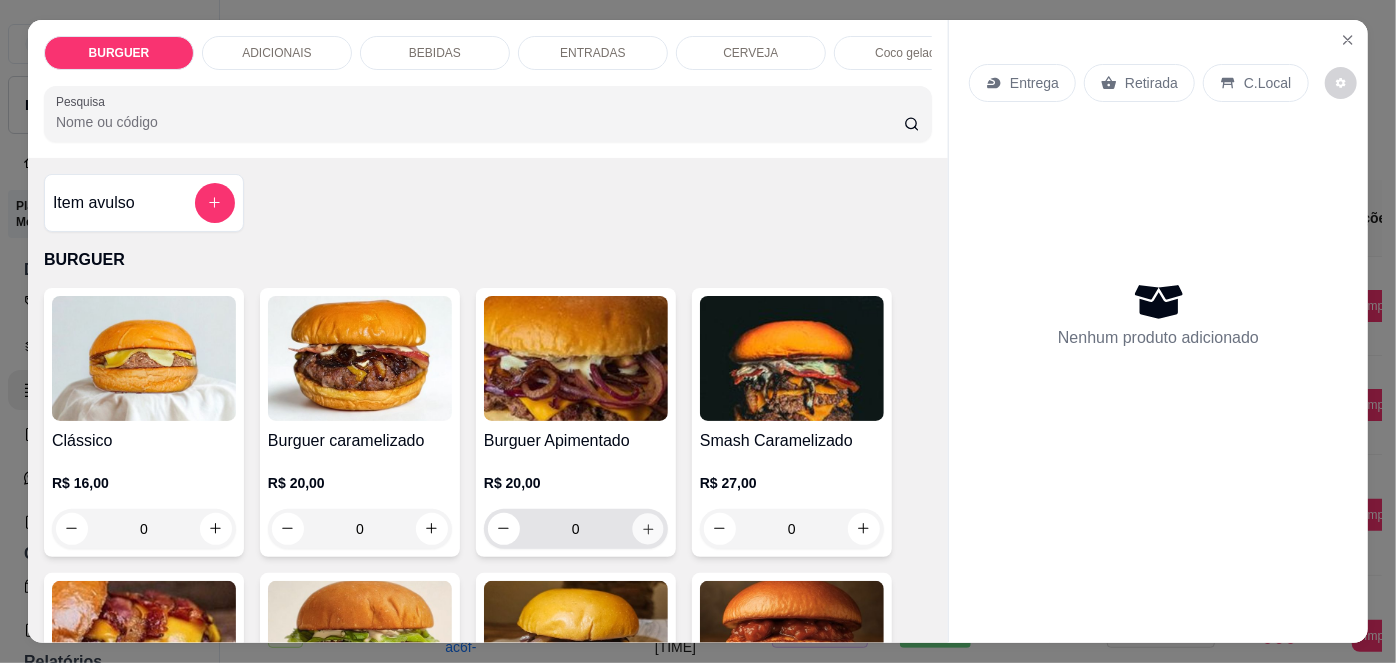 click 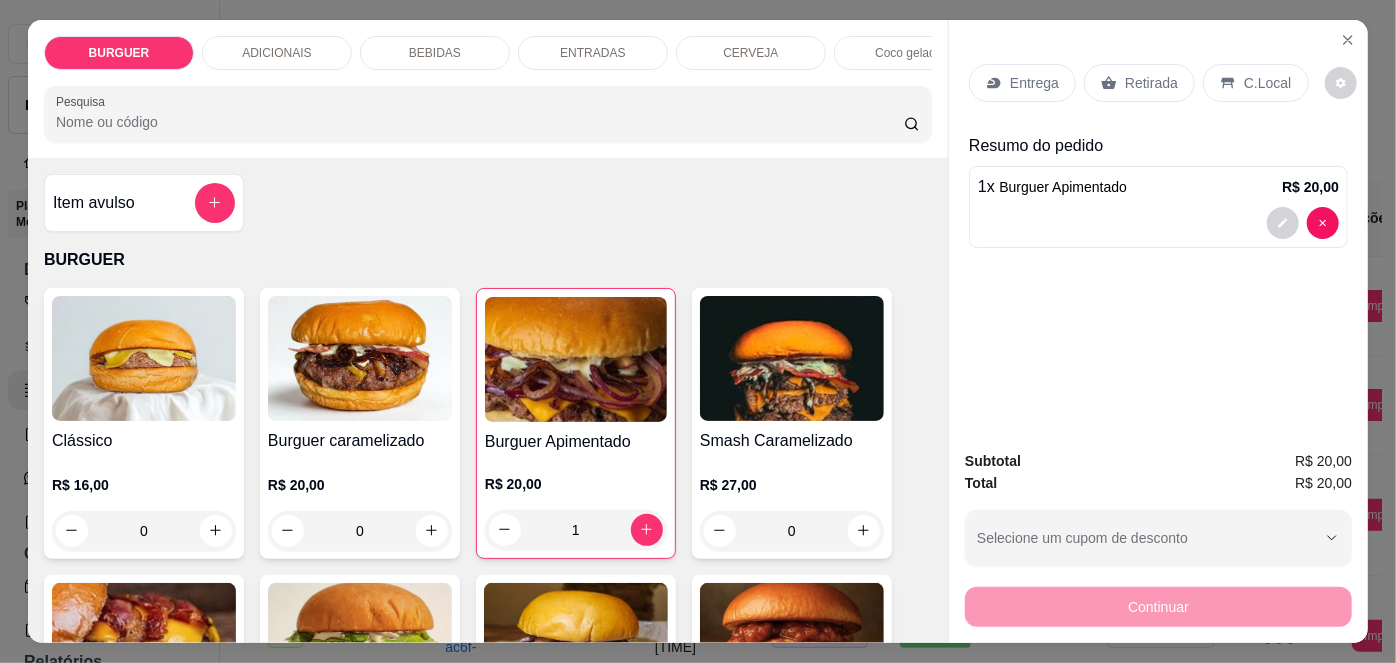 click on "Entrega" at bounding box center (1034, 83) 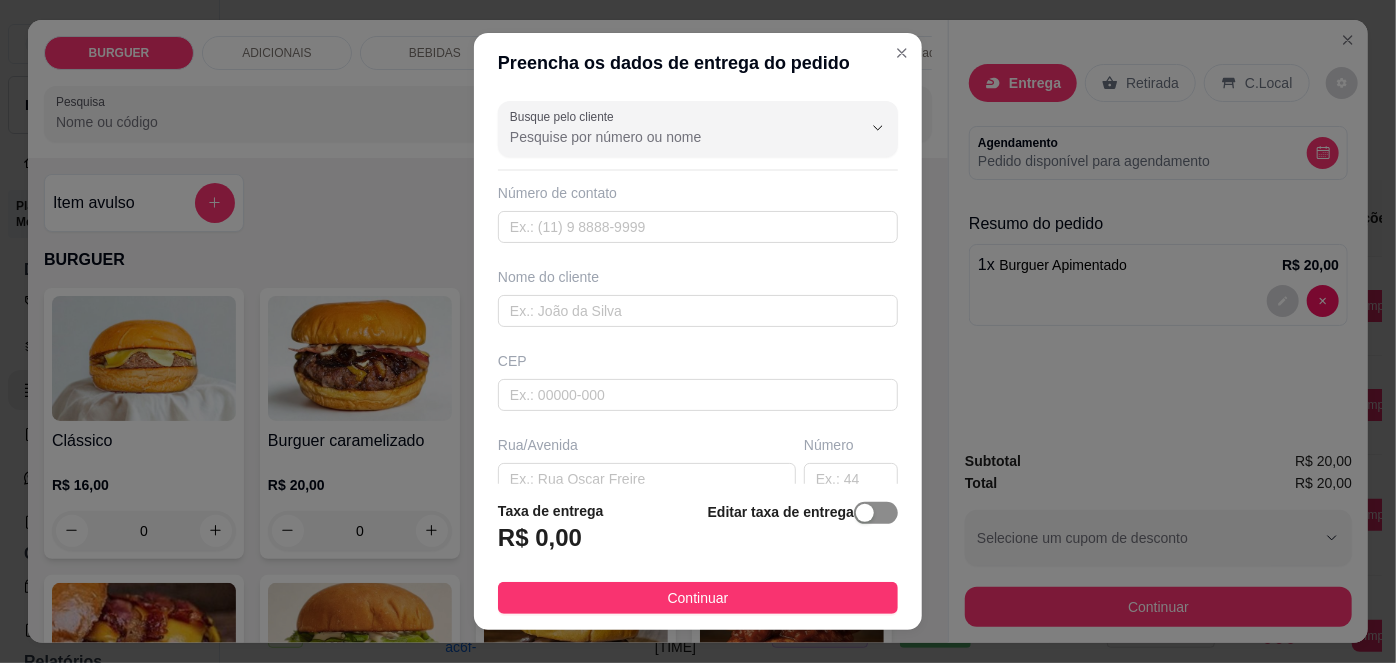 click at bounding box center (876, 513) 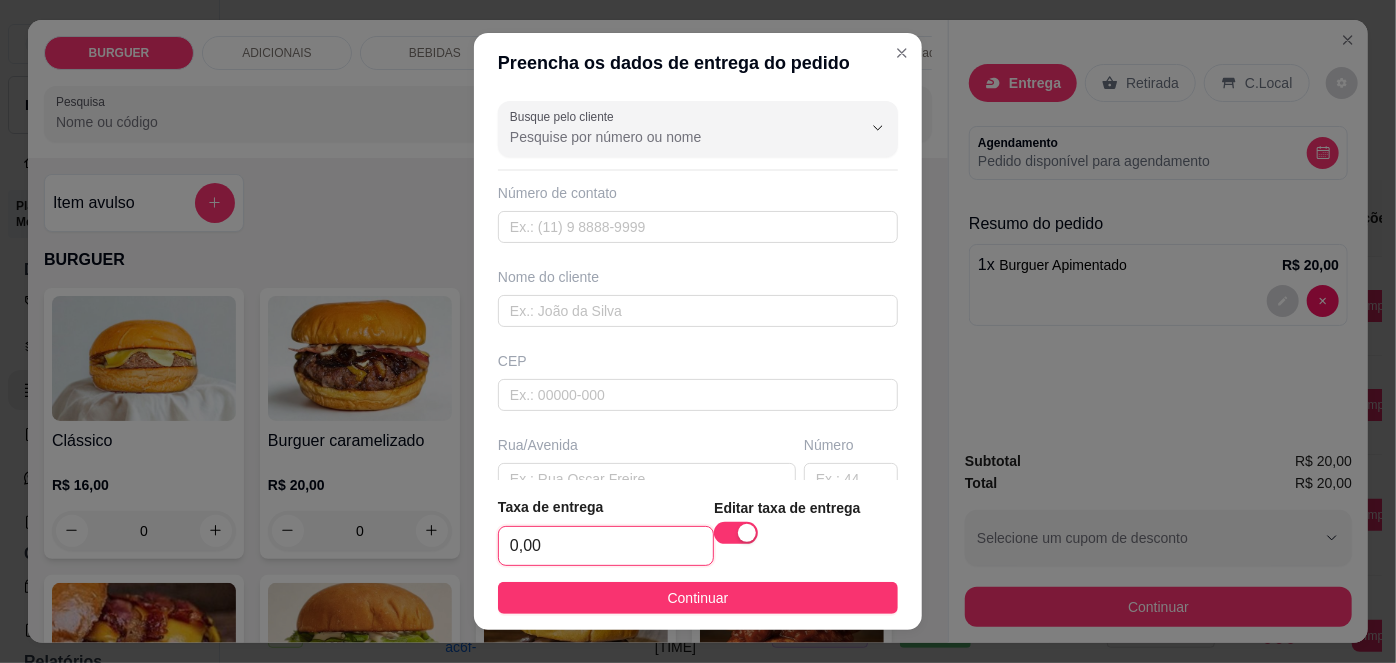 click on "0,00" at bounding box center (606, 546) 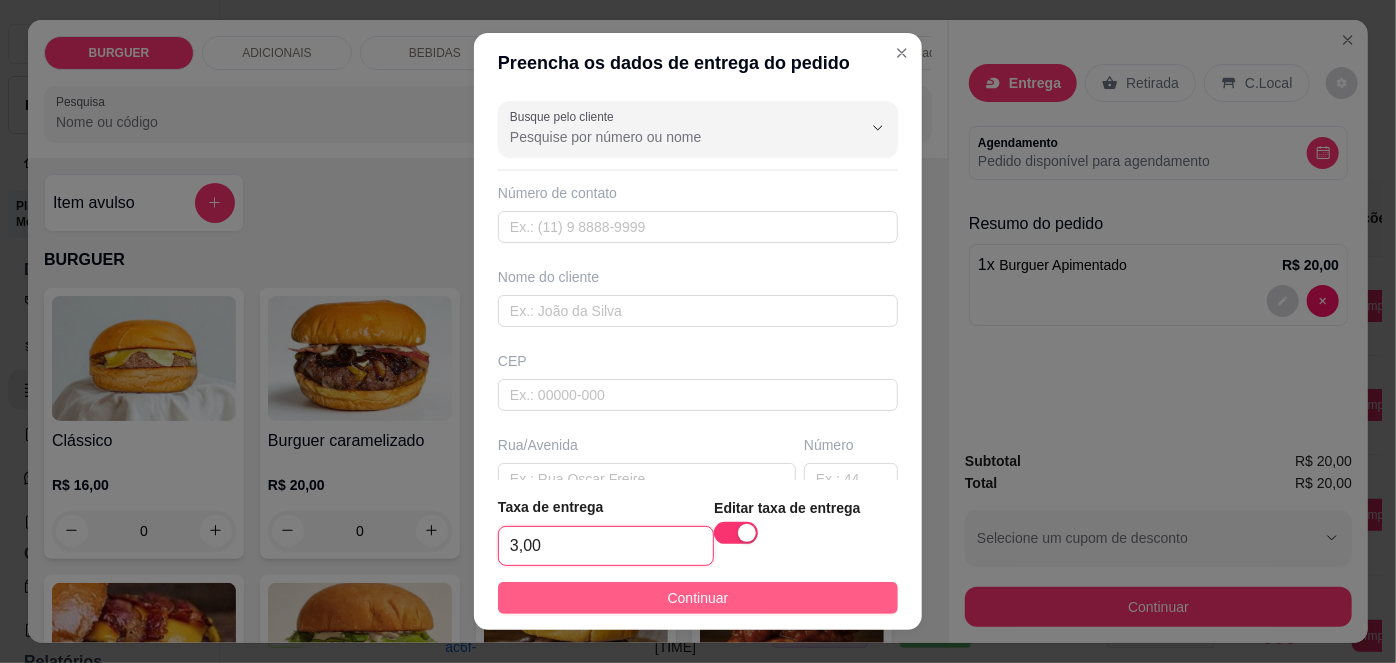 type on "3,00" 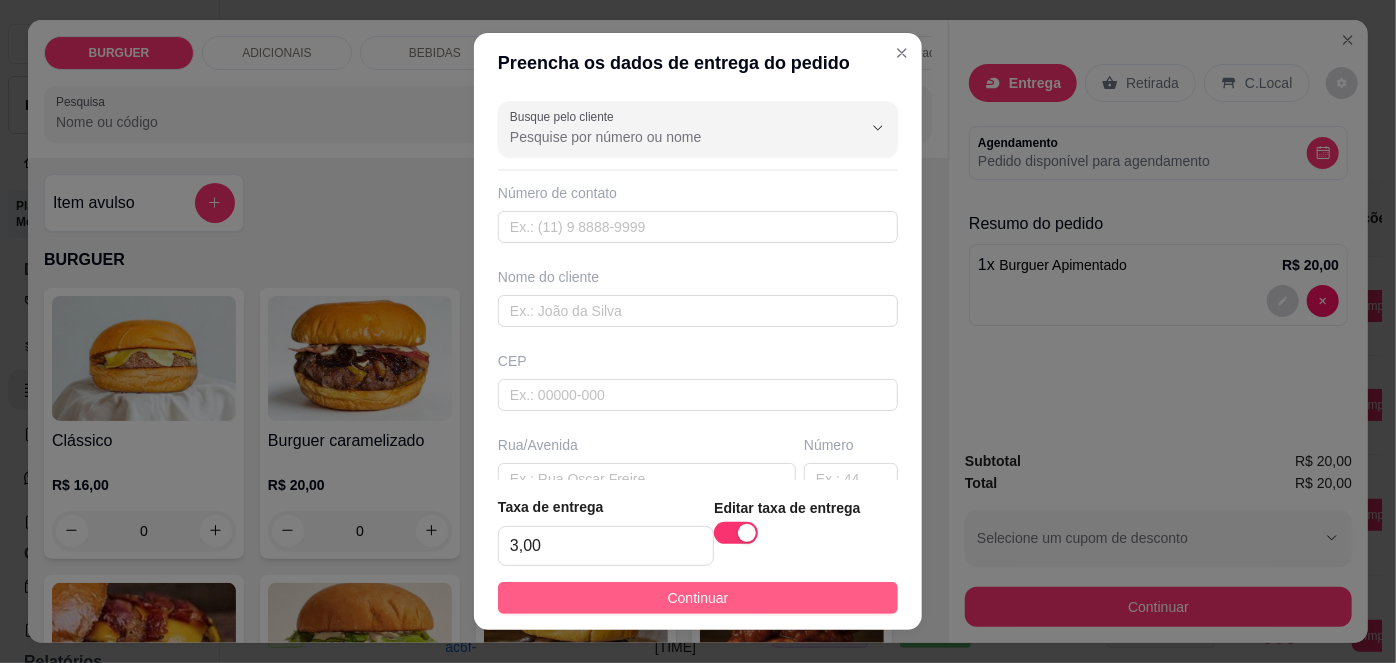 click on "Continuar" at bounding box center (698, 598) 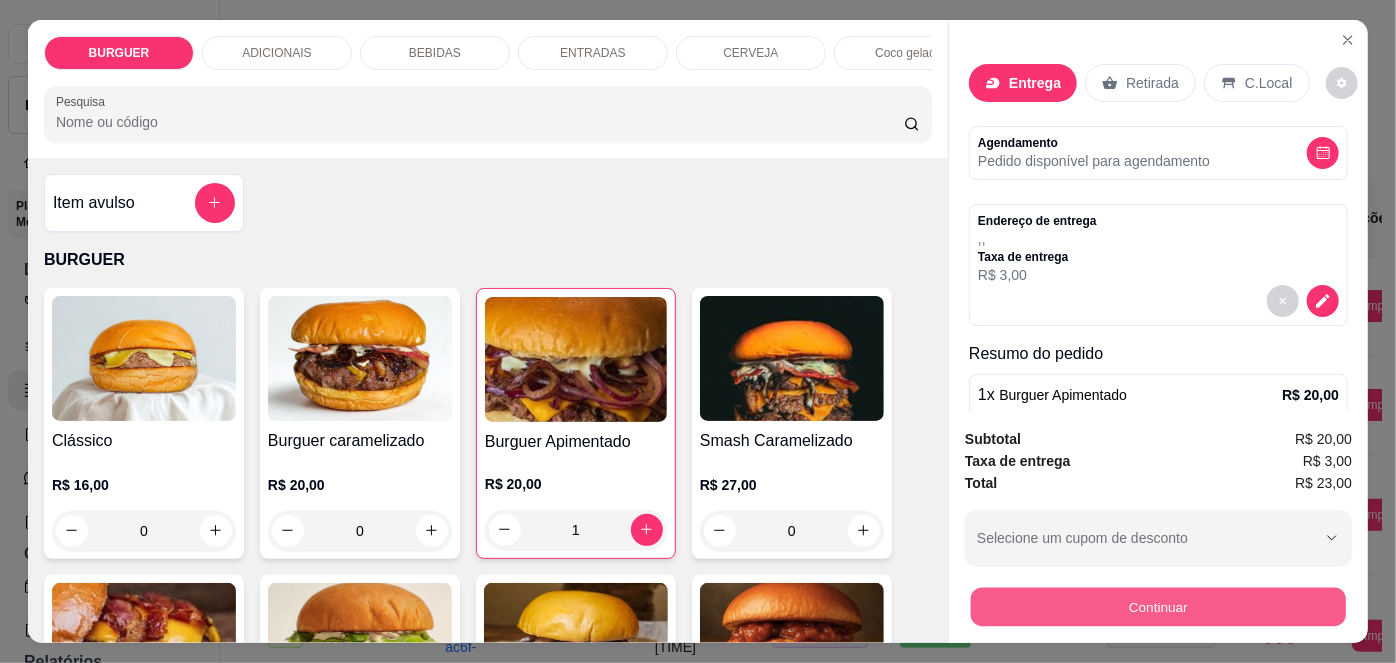 click on "Continuar" at bounding box center [1158, 607] 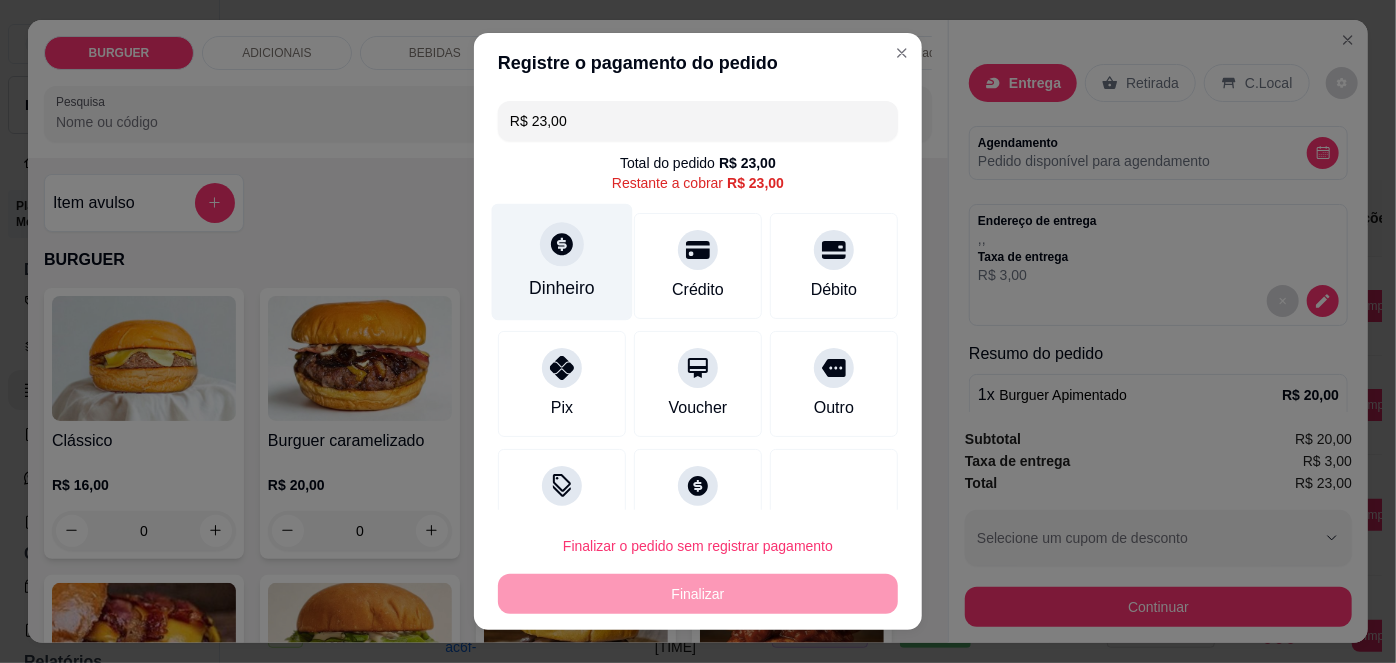 click on "Dinheiro" at bounding box center (562, 262) 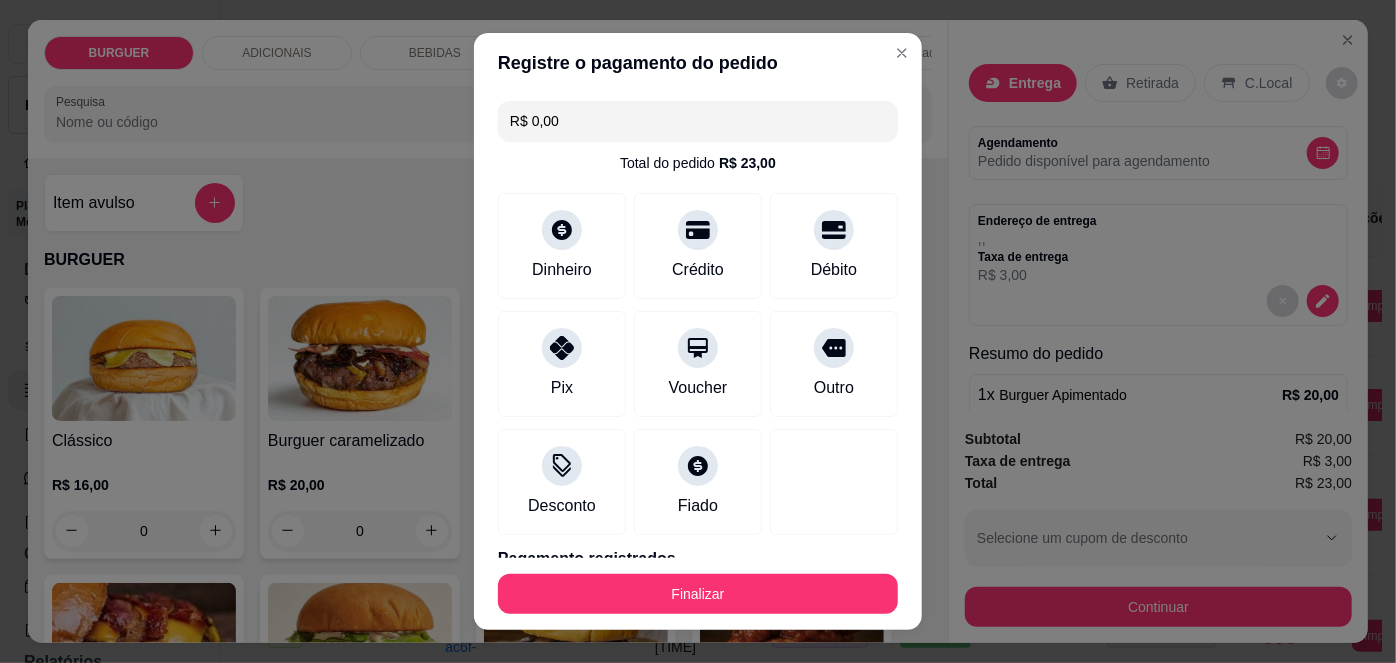 type on "R$ 0,00" 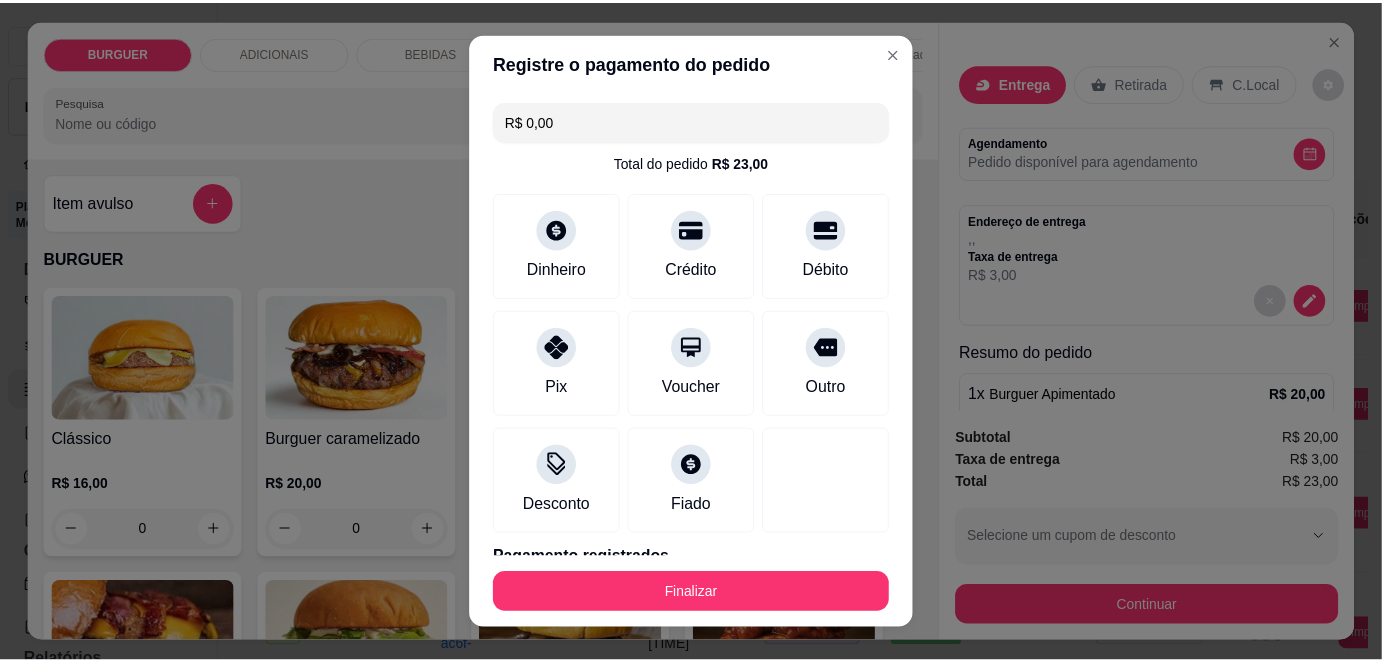scroll, scrollTop: 88, scrollLeft: 0, axis: vertical 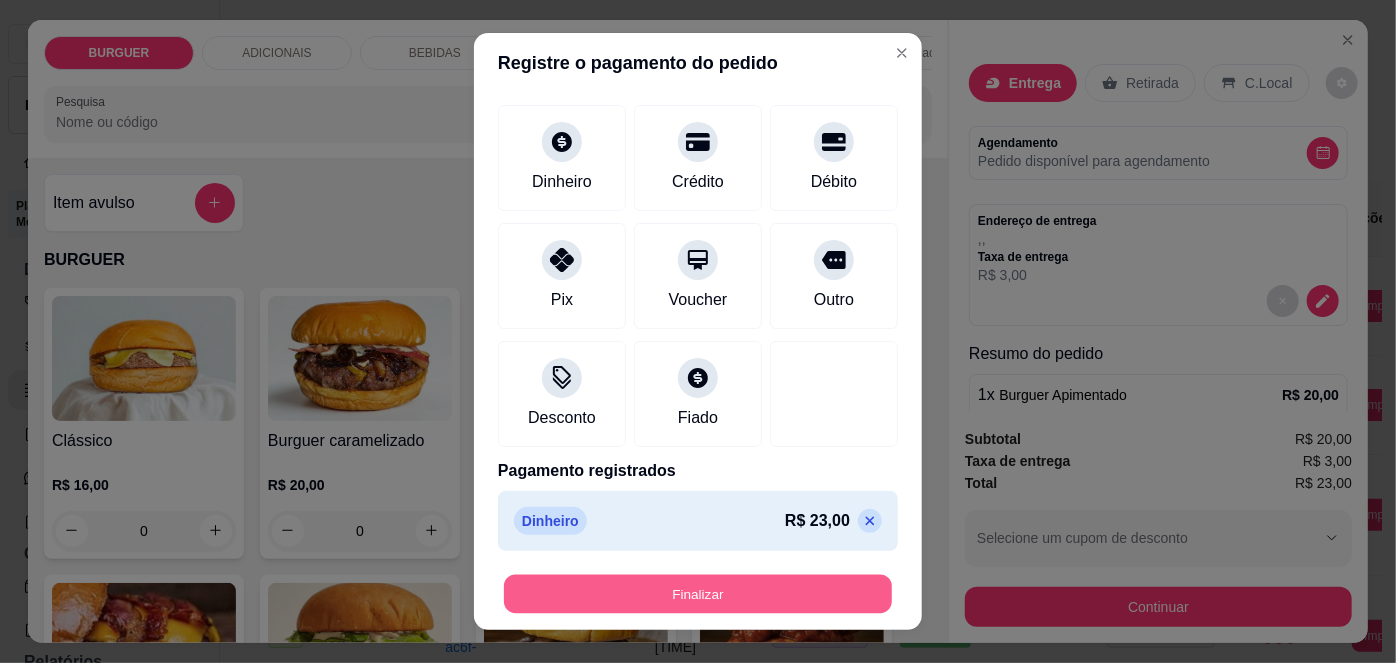click on "Finalizar" at bounding box center [698, 593] 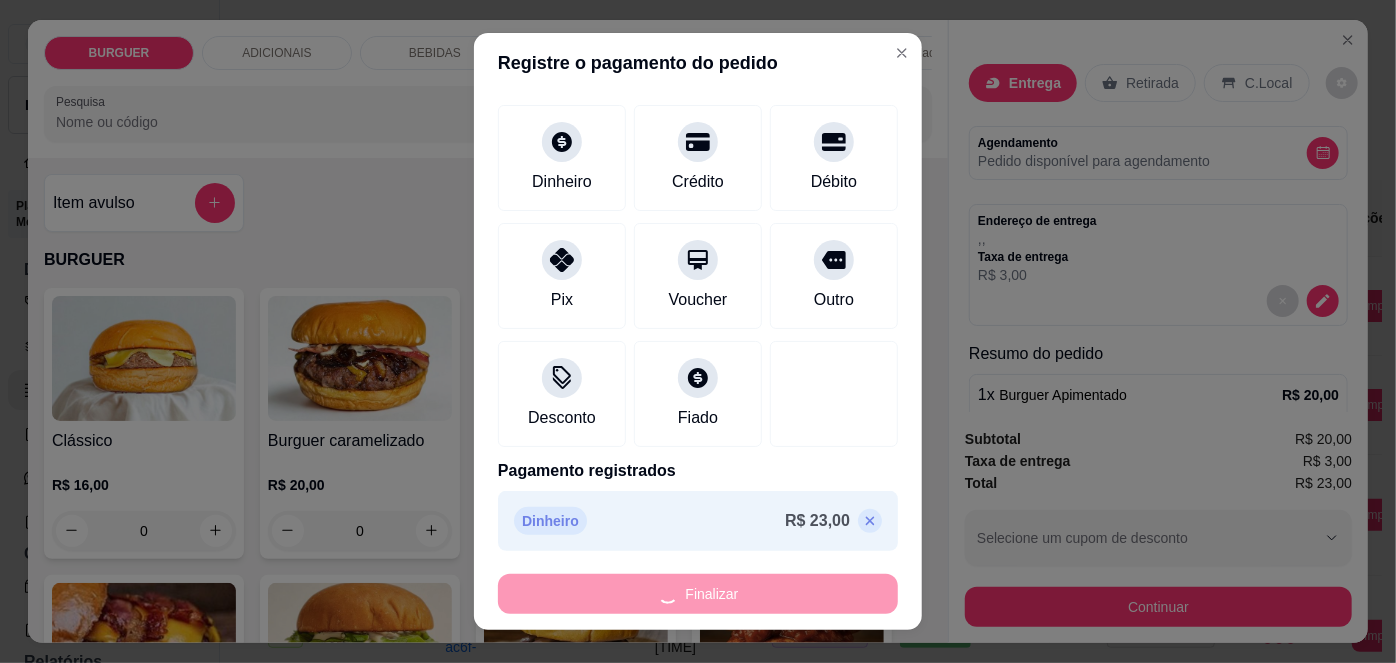 type on "0" 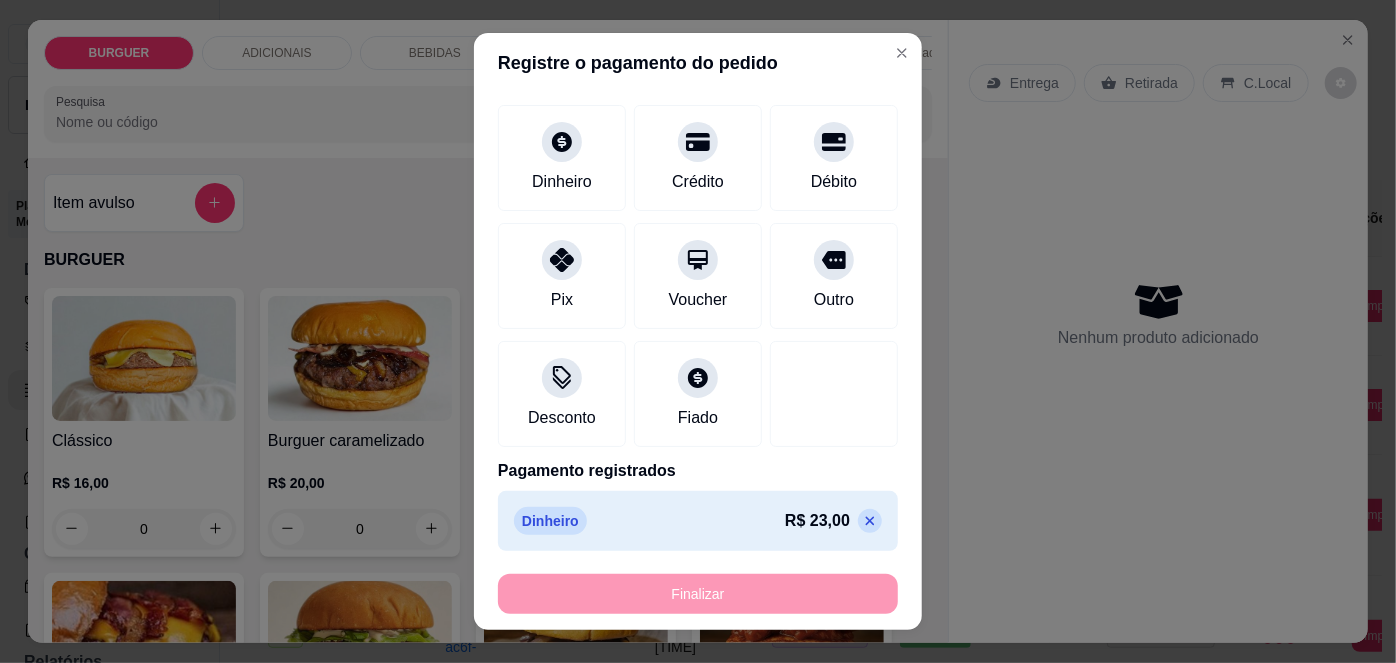type on "-R$ 23,00" 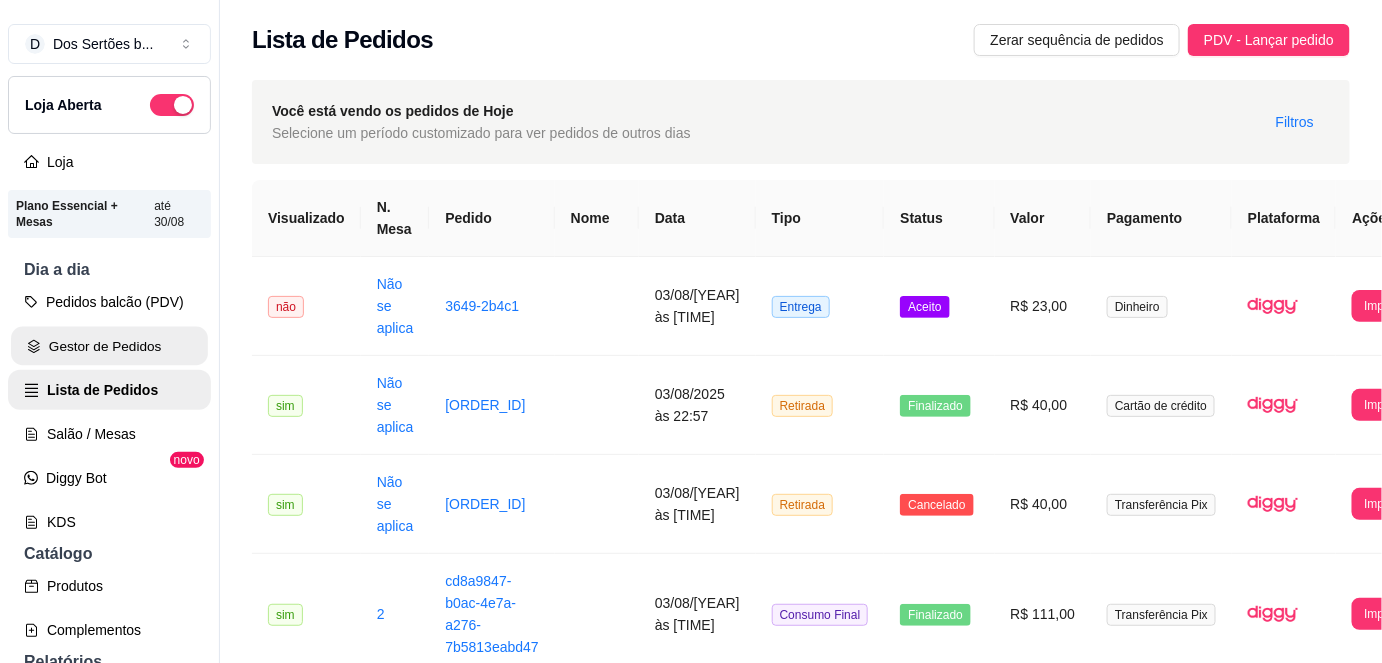 click on "Gestor de Pedidos" at bounding box center (109, 346) 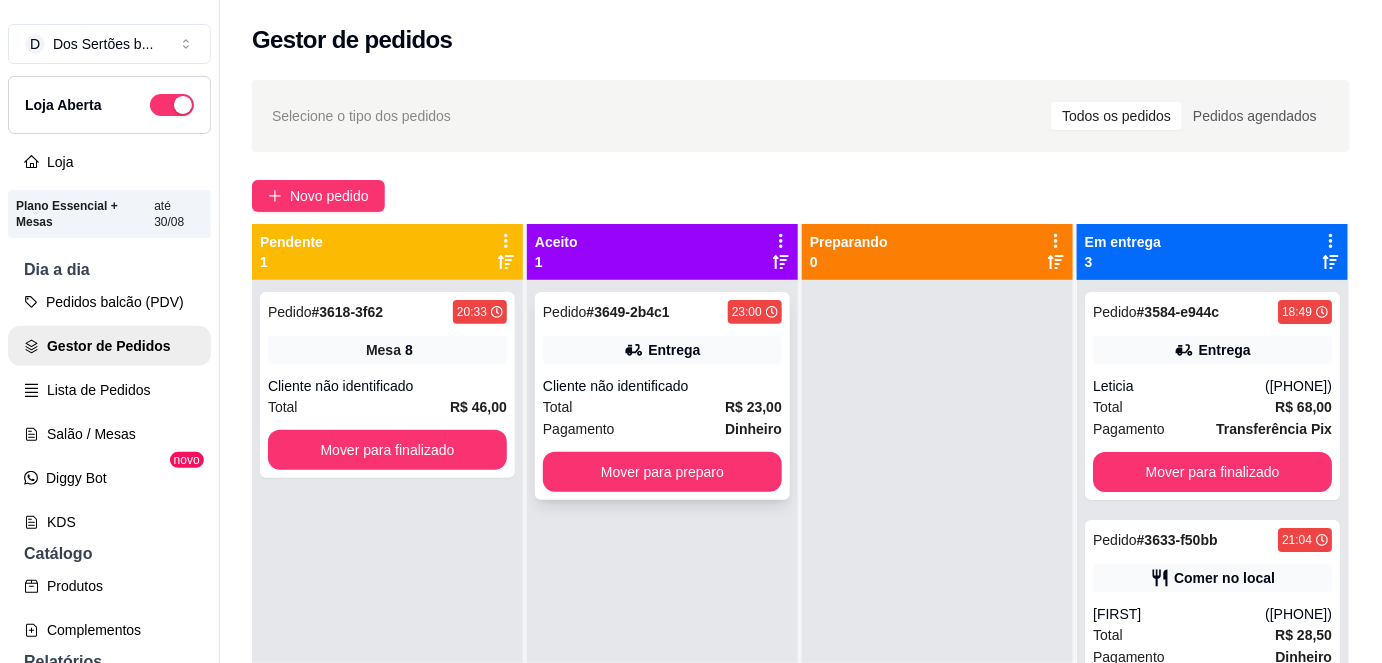 click on "Cliente não identificado" at bounding box center [662, 386] 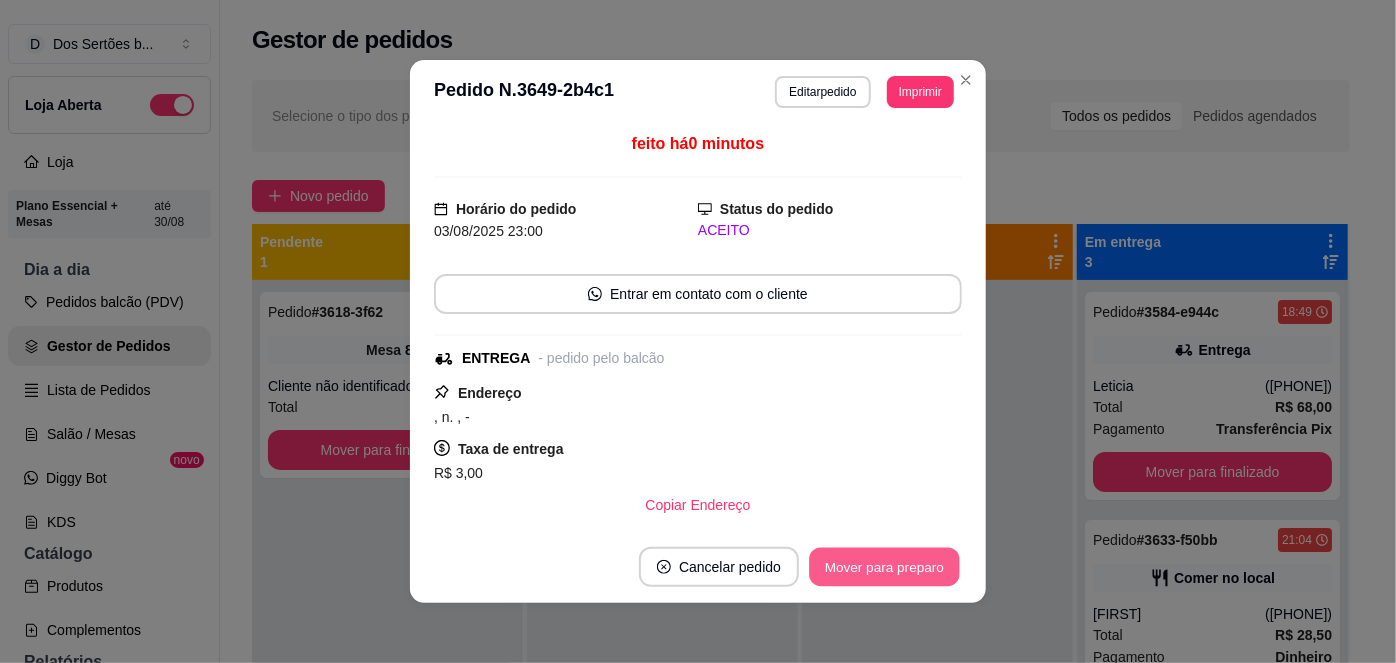 click on "Mover para preparo" at bounding box center [884, 567] 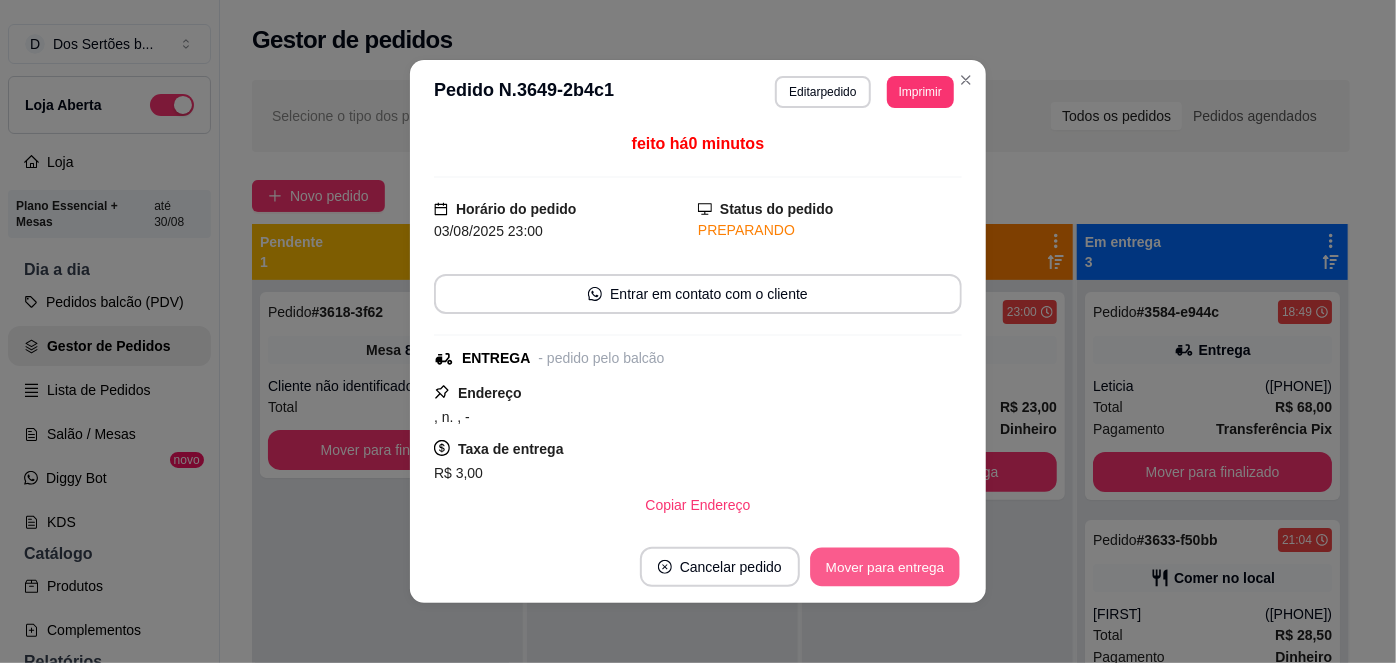 click on "Mover para entrega" at bounding box center (885, 567) 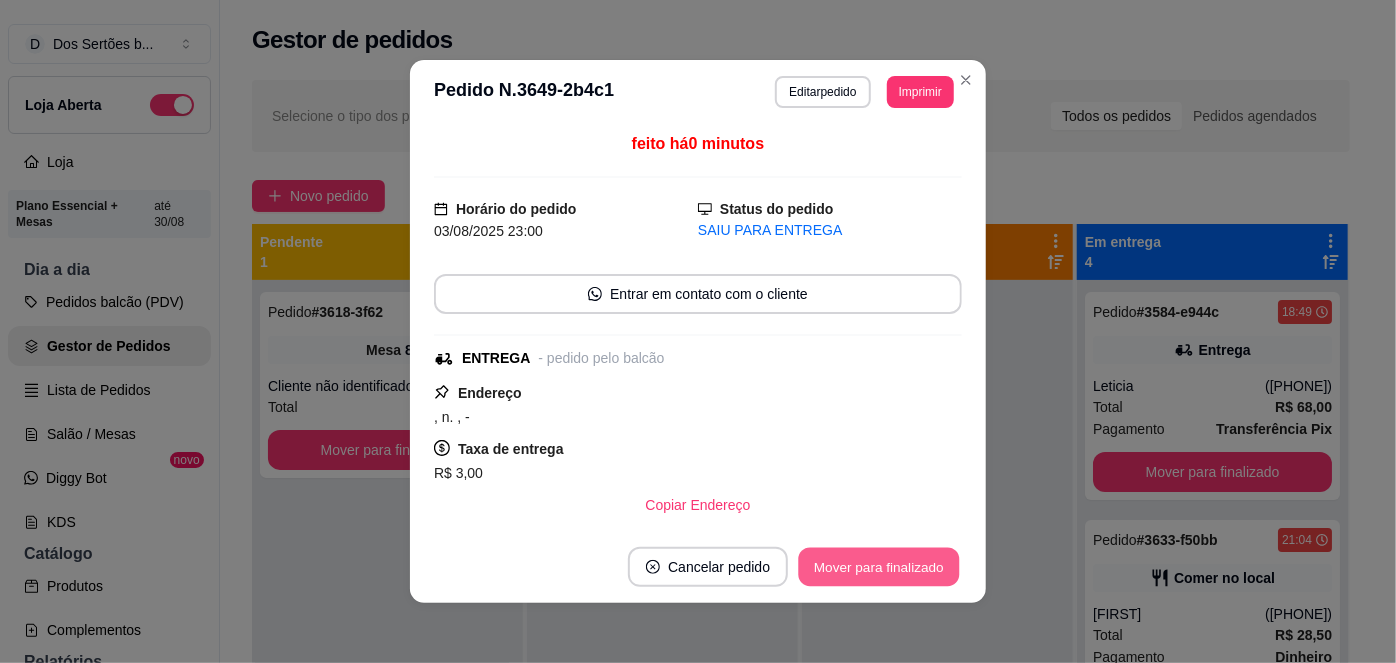 click on "Mover para finalizado" at bounding box center [879, 567] 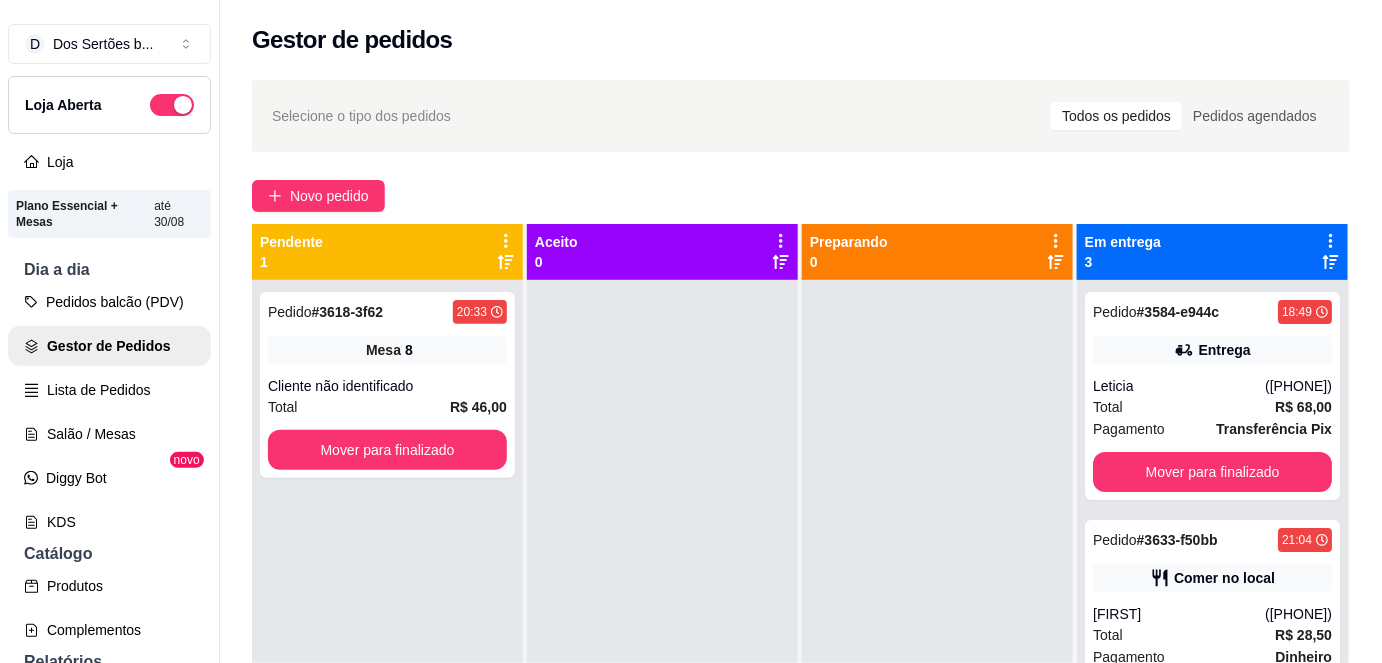 scroll, scrollTop: 56, scrollLeft: 0, axis: vertical 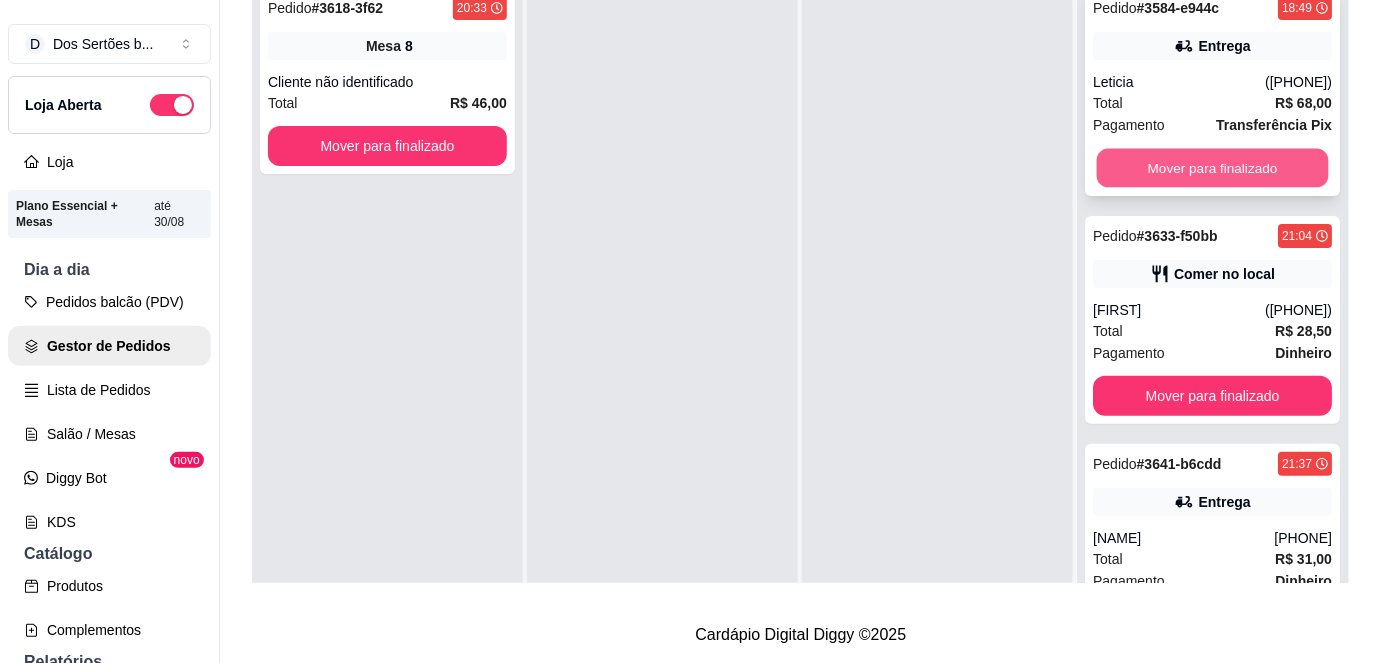 click on "Mover para finalizado" at bounding box center (1213, 168) 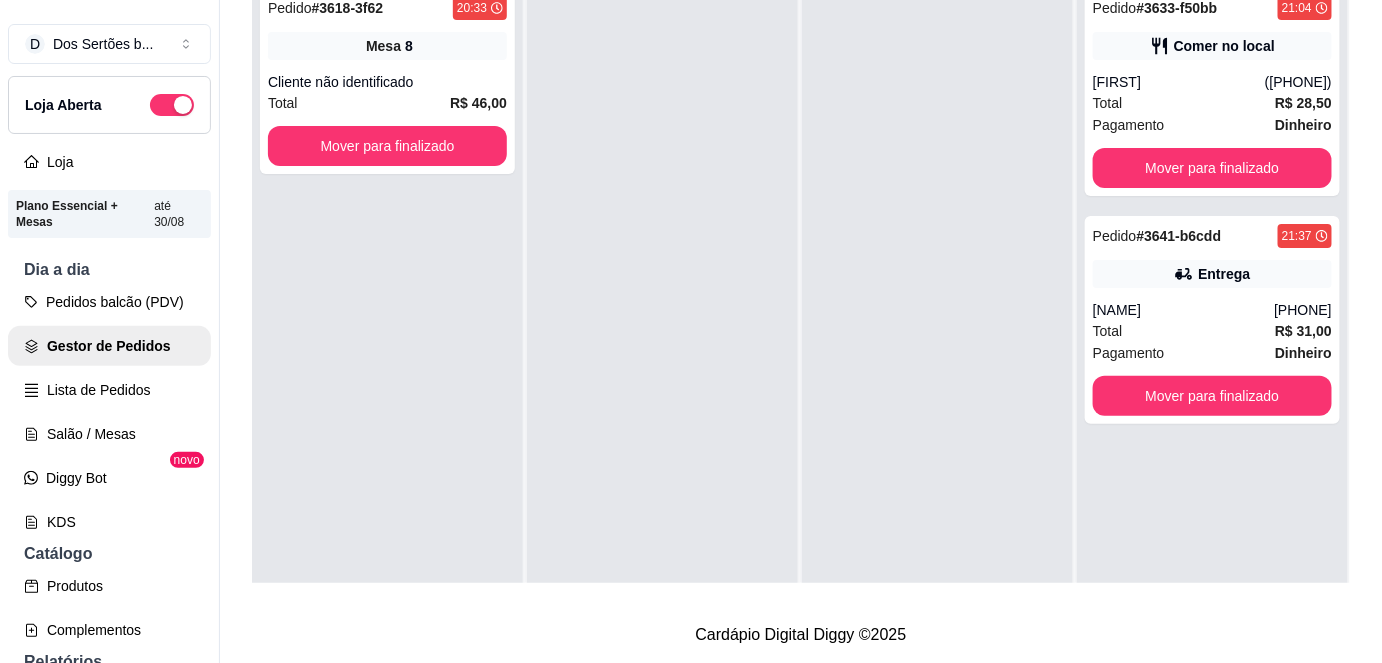 scroll, scrollTop: 196, scrollLeft: 0, axis: vertical 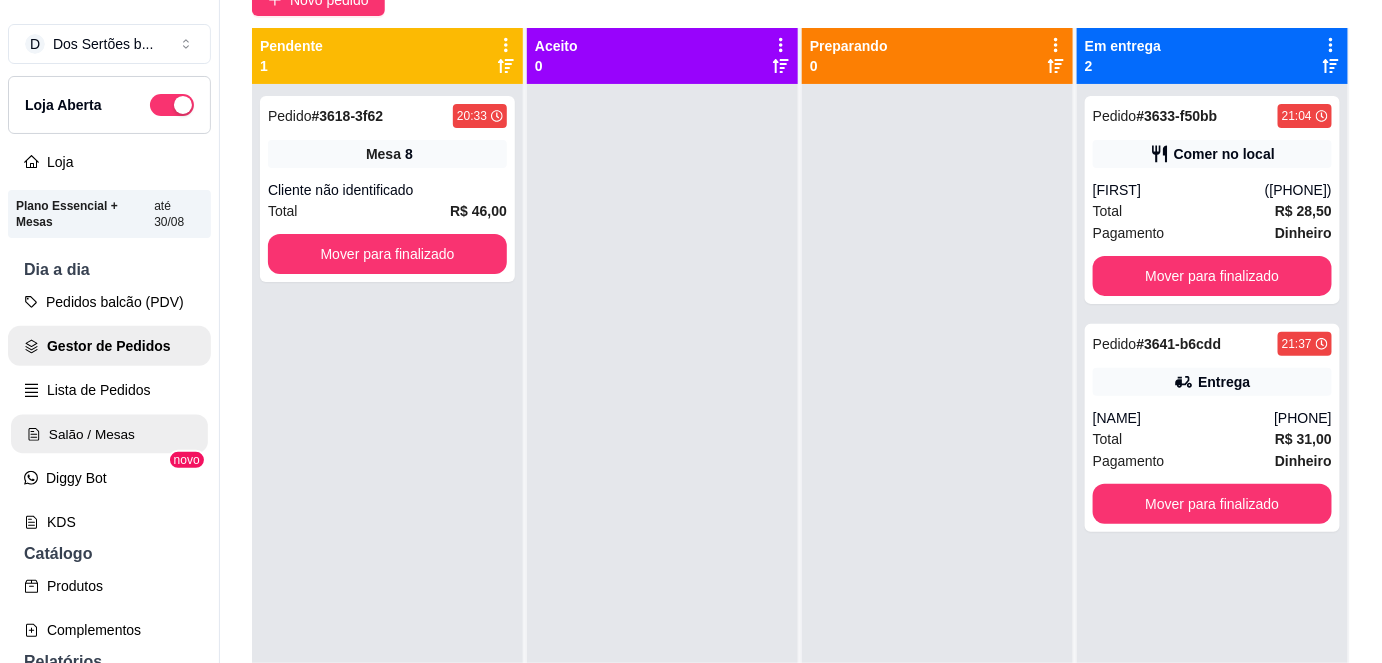 click on "Salão / Mesas" at bounding box center (109, 434) 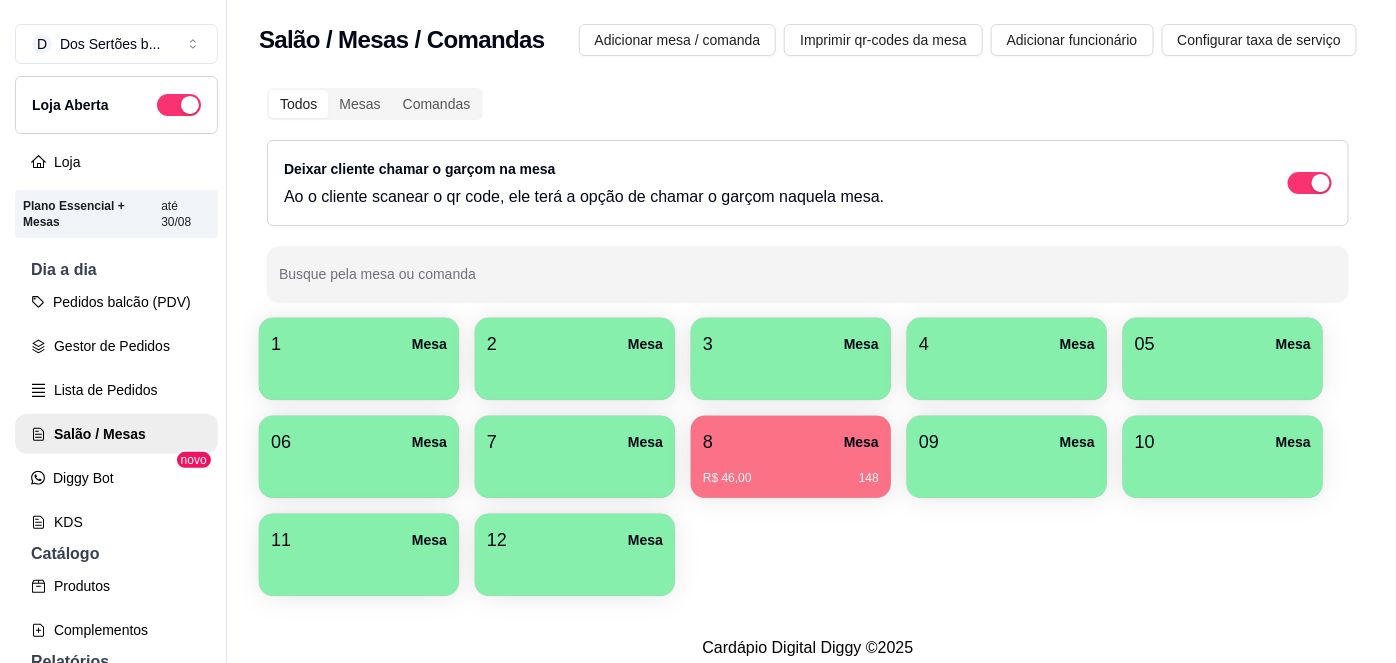 scroll, scrollTop: 0, scrollLeft: 0, axis: both 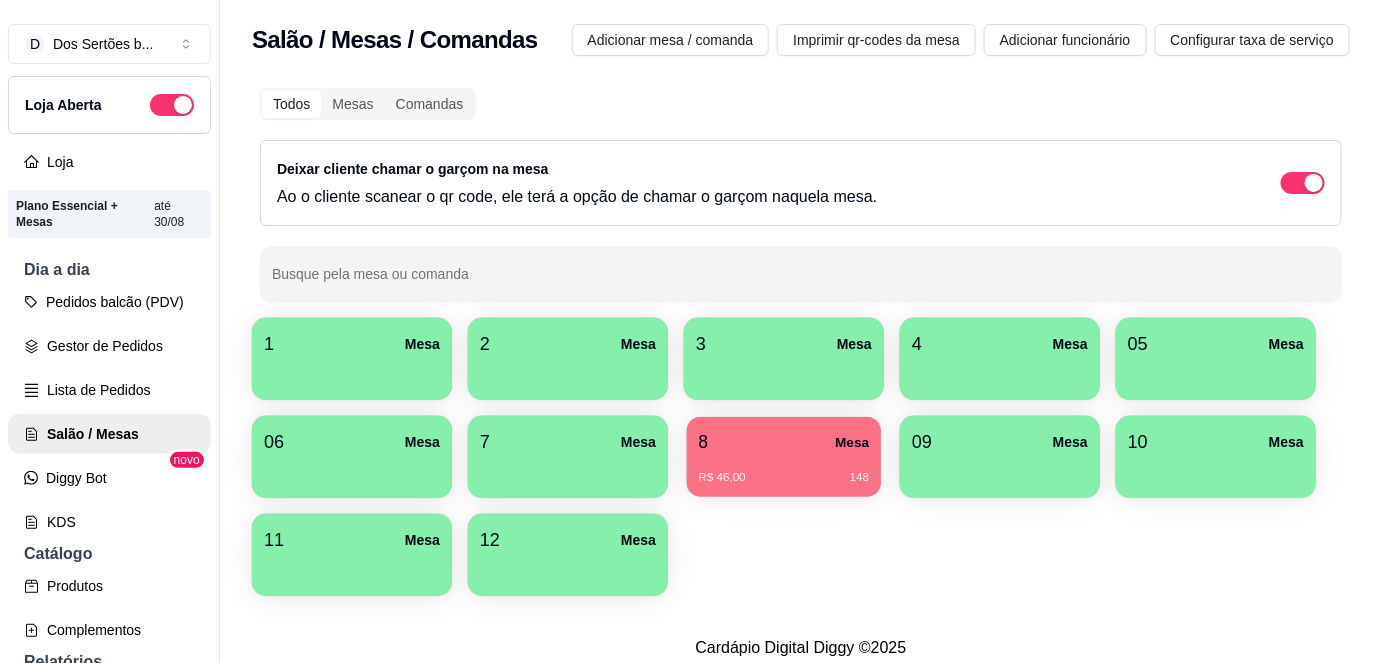 click on "R$ 46,00 148" at bounding box center (784, 470) 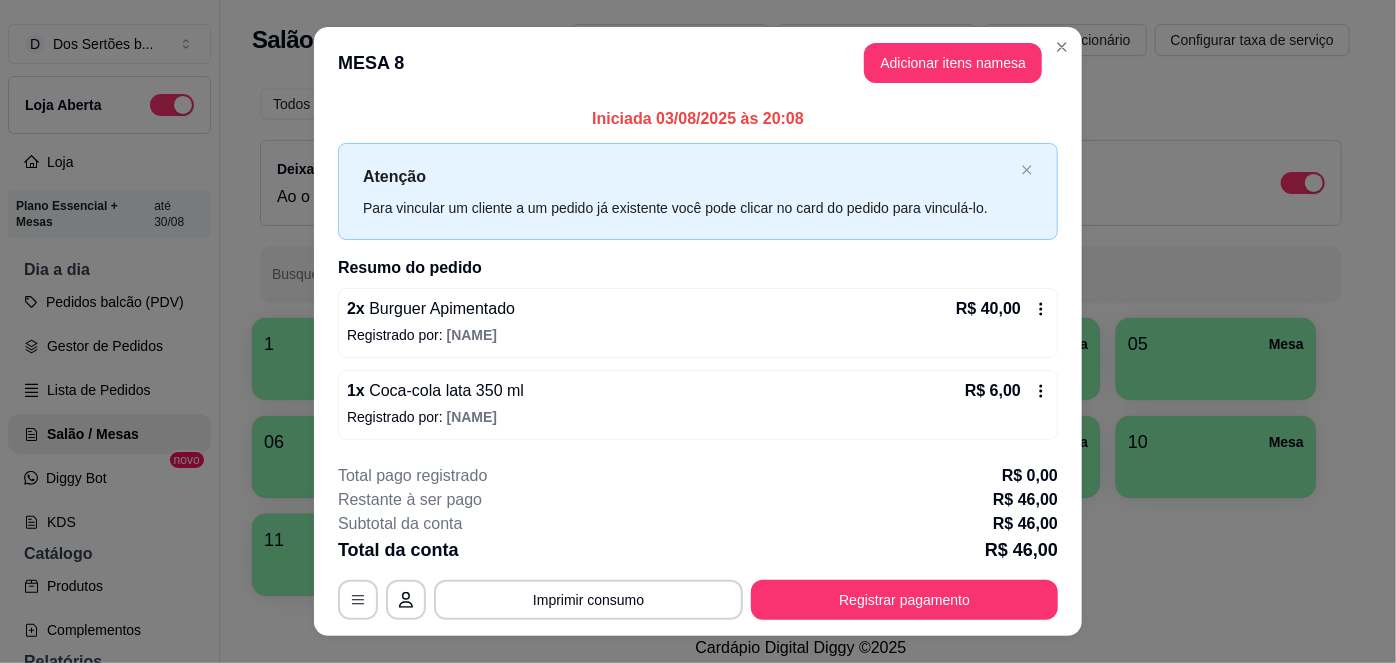 scroll, scrollTop: 36, scrollLeft: 0, axis: vertical 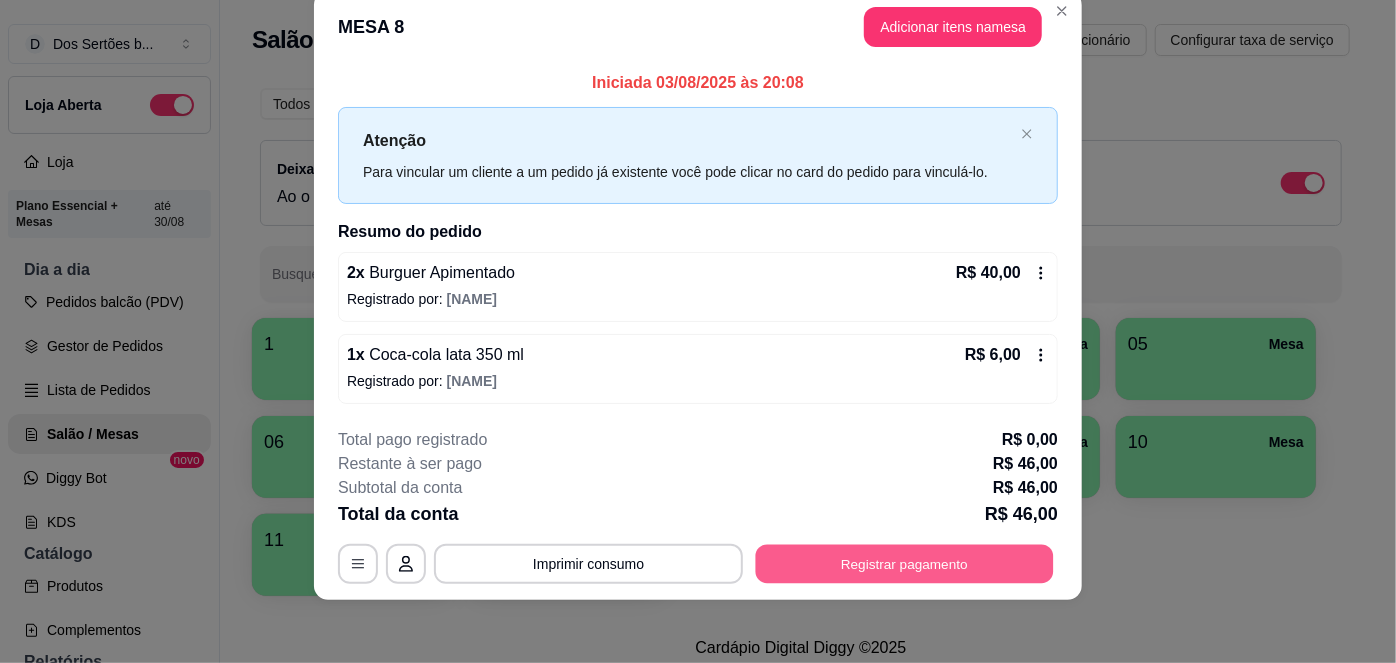 click on "Registrar pagamento" at bounding box center [905, 564] 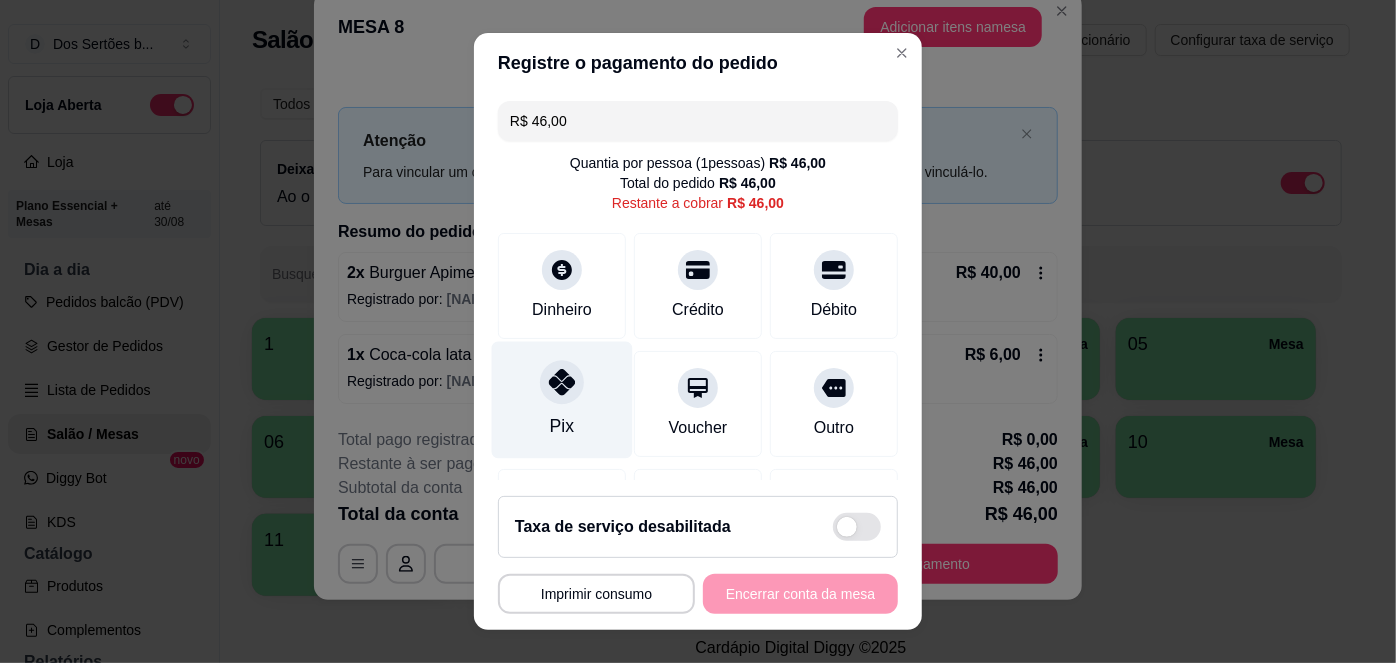 click 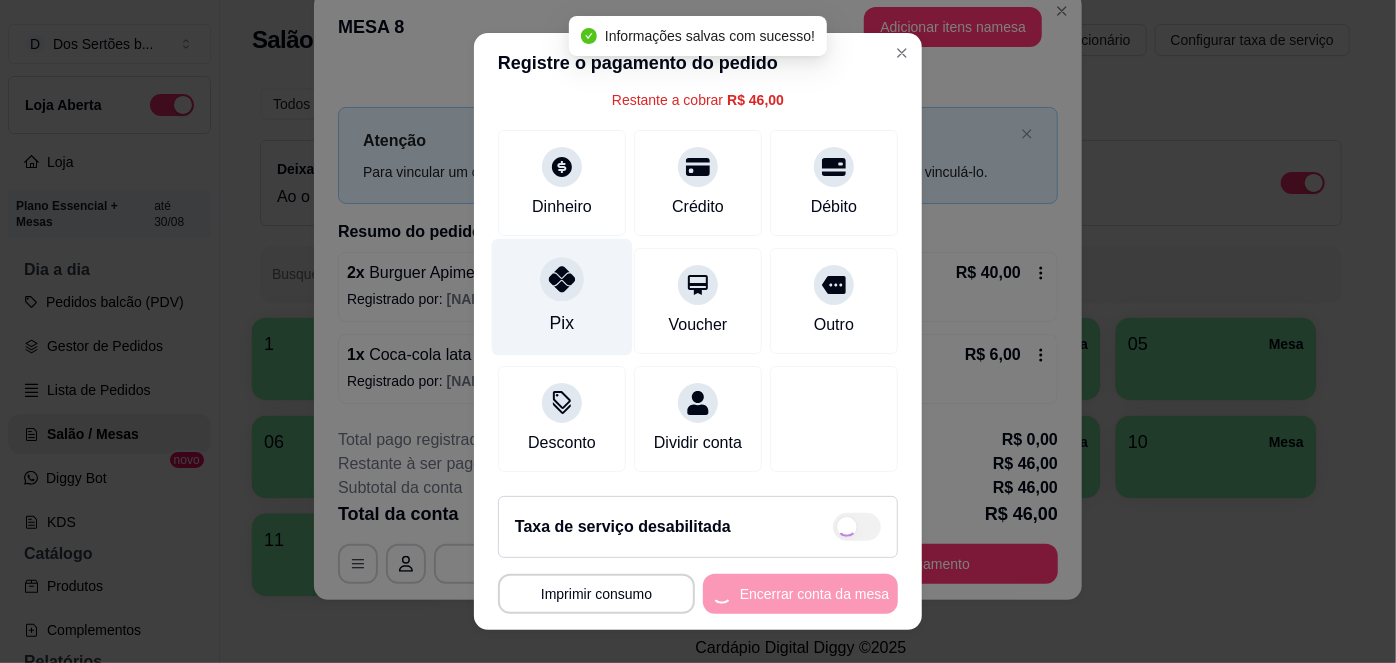 type on "R$ 0,00" 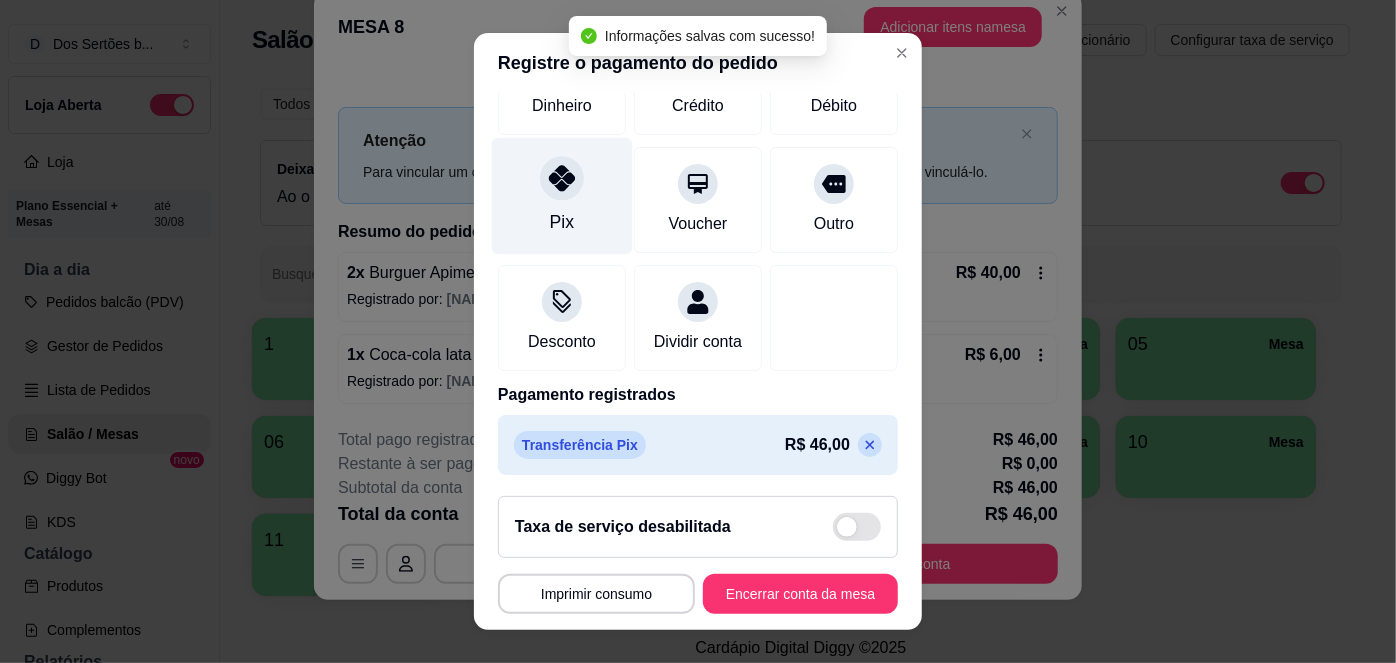 scroll, scrollTop: 208, scrollLeft: 0, axis: vertical 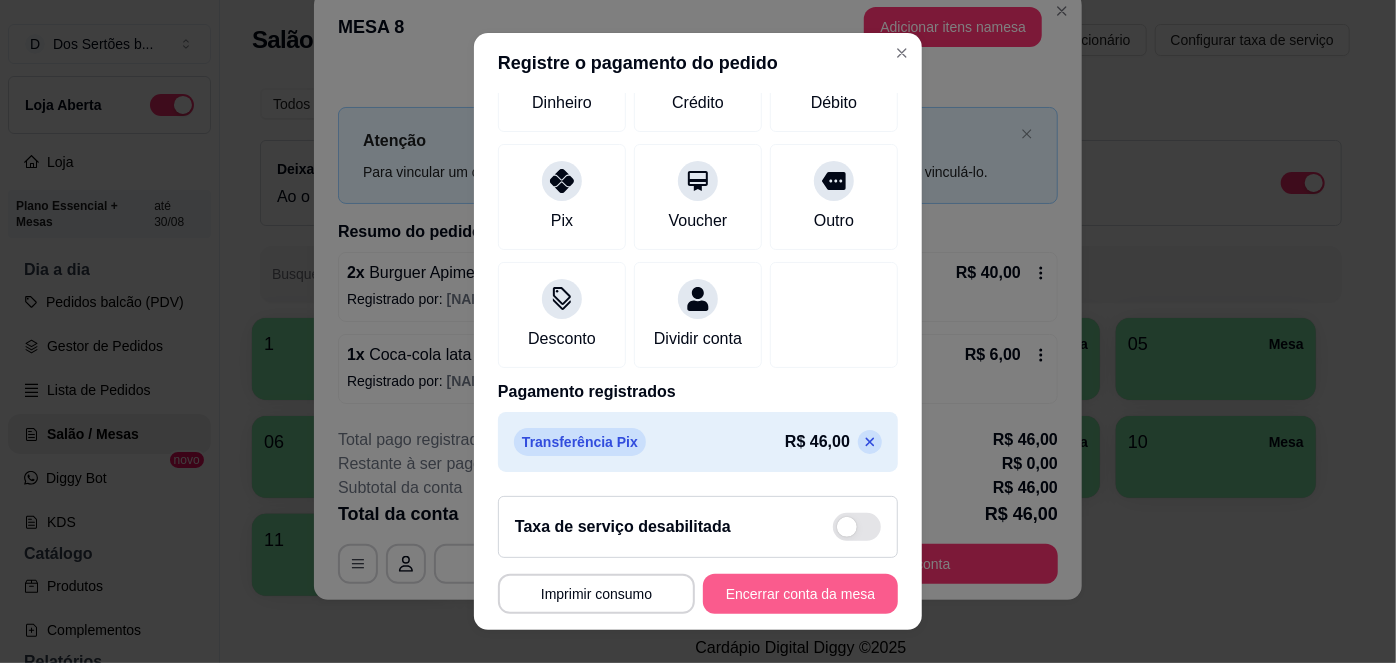 click on "Encerrar conta da mesa" at bounding box center (800, 594) 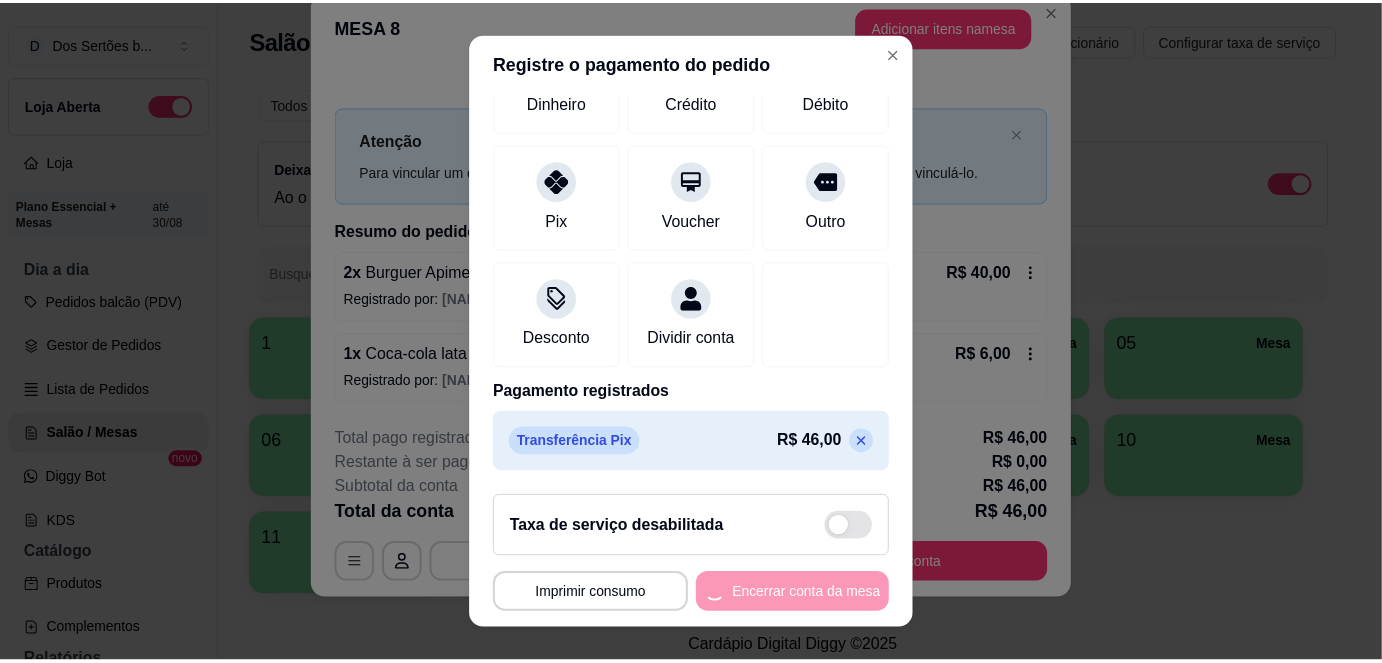 scroll, scrollTop: 0, scrollLeft: 0, axis: both 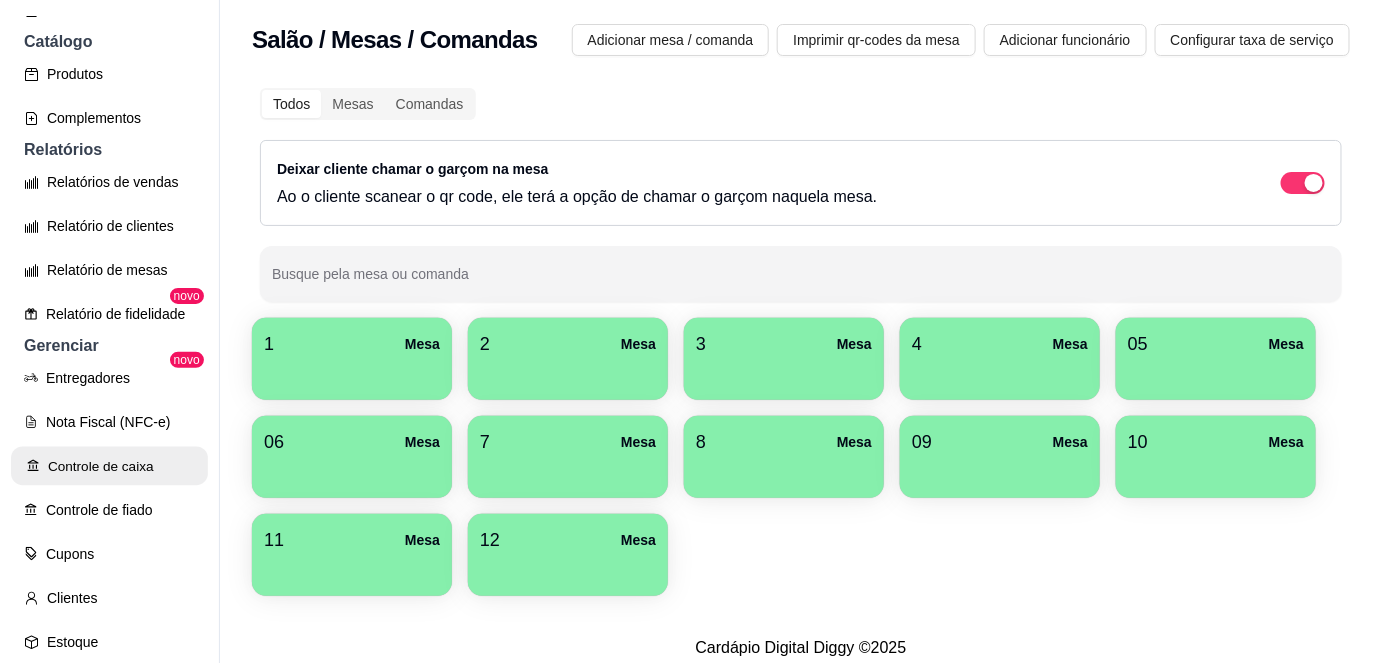 click on "Controle de caixa" at bounding box center (109, 466) 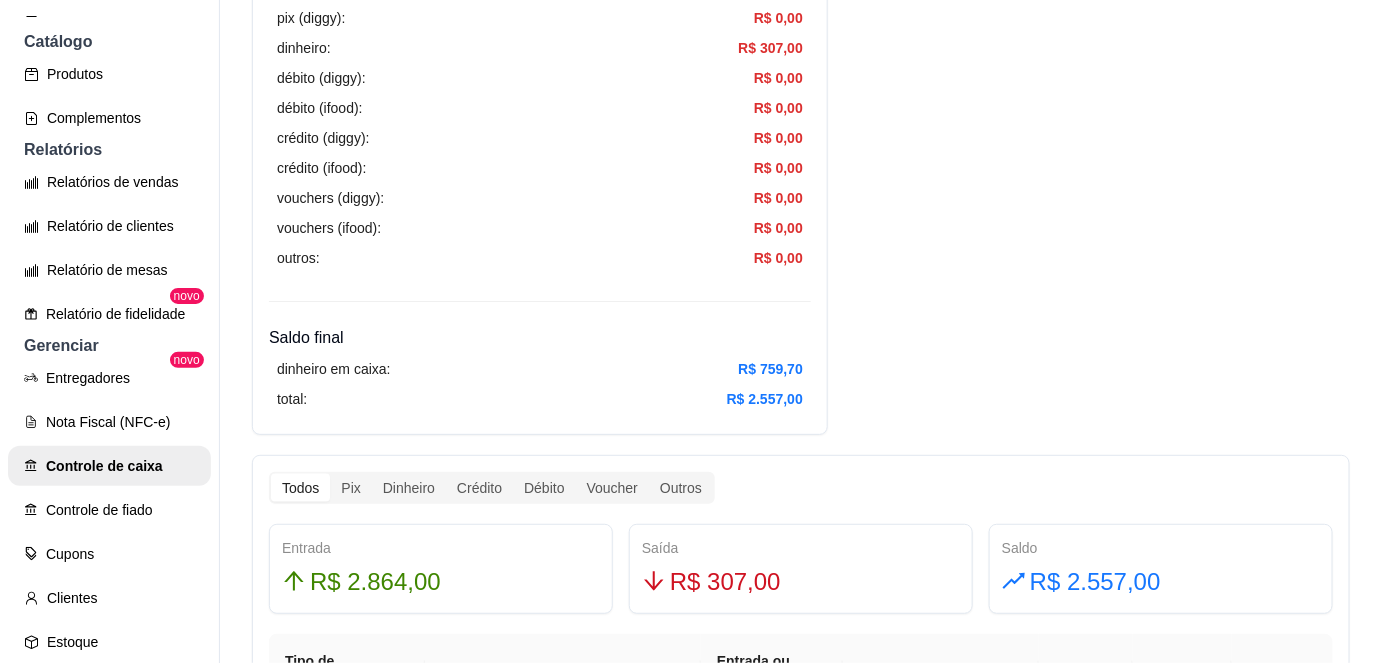 scroll, scrollTop: 768, scrollLeft: 0, axis: vertical 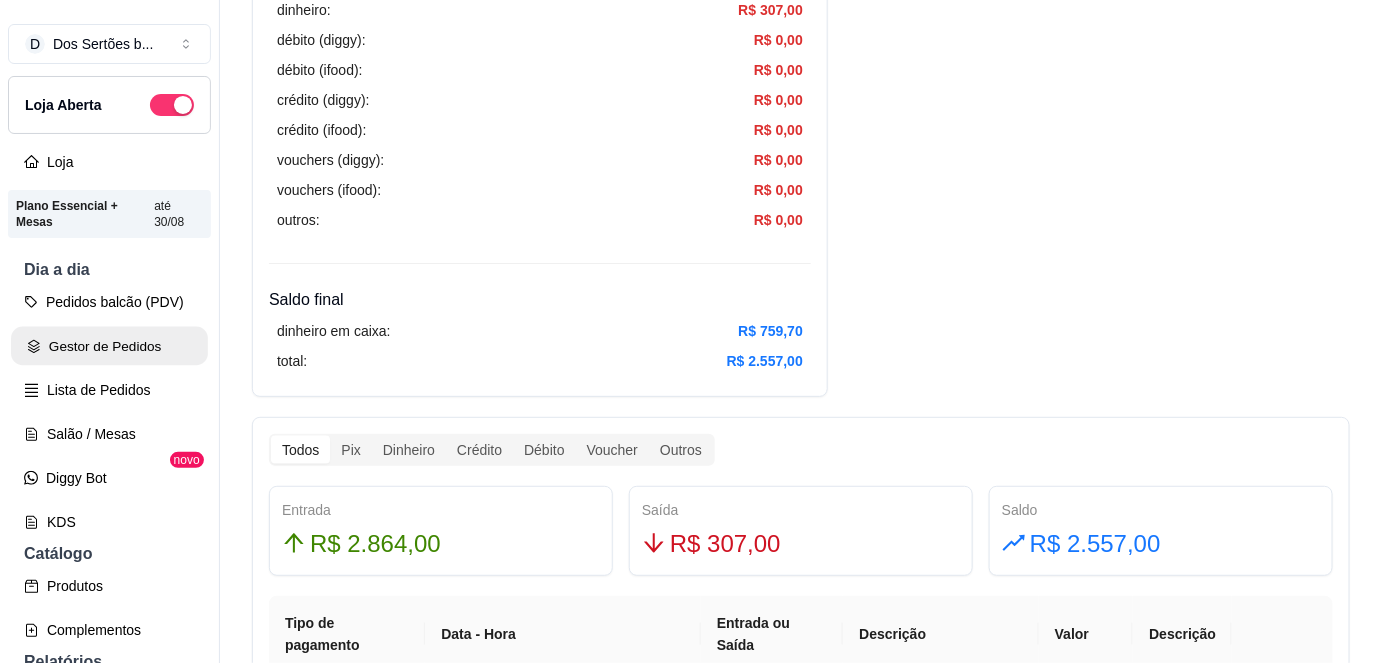 click on "Gestor de Pedidos" at bounding box center [109, 346] 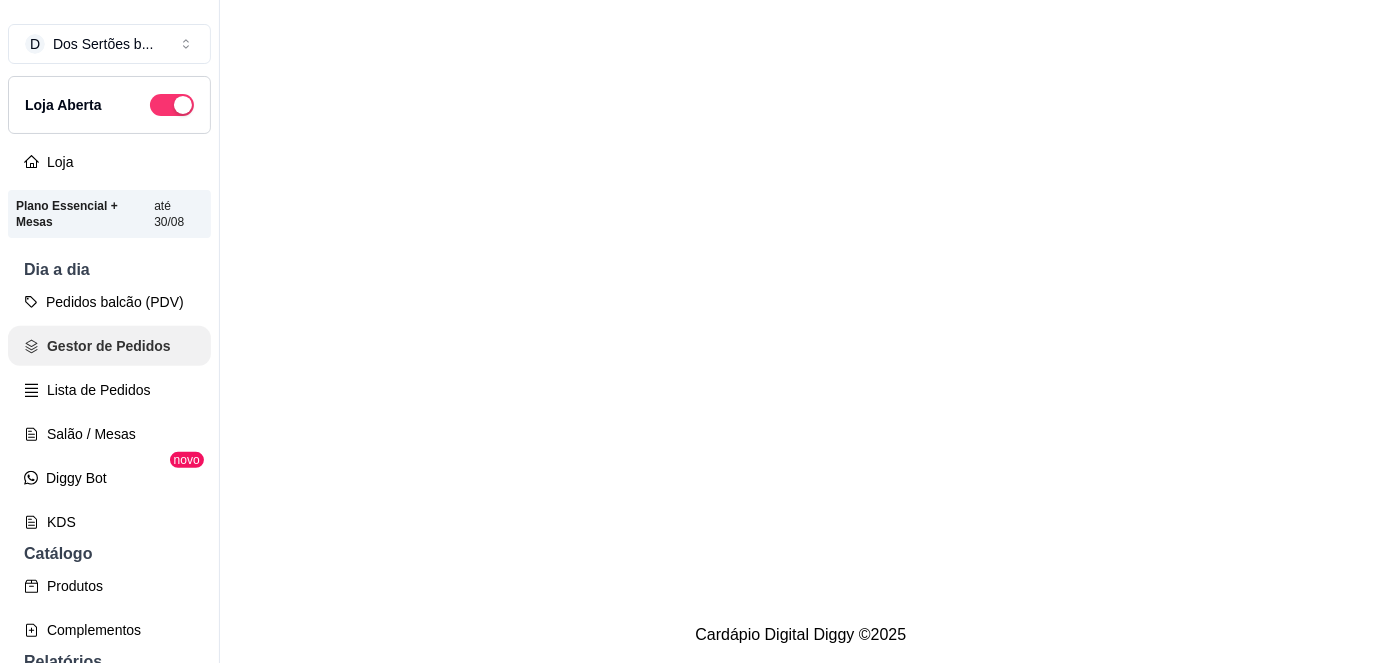 scroll, scrollTop: 0, scrollLeft: 0, axis: both 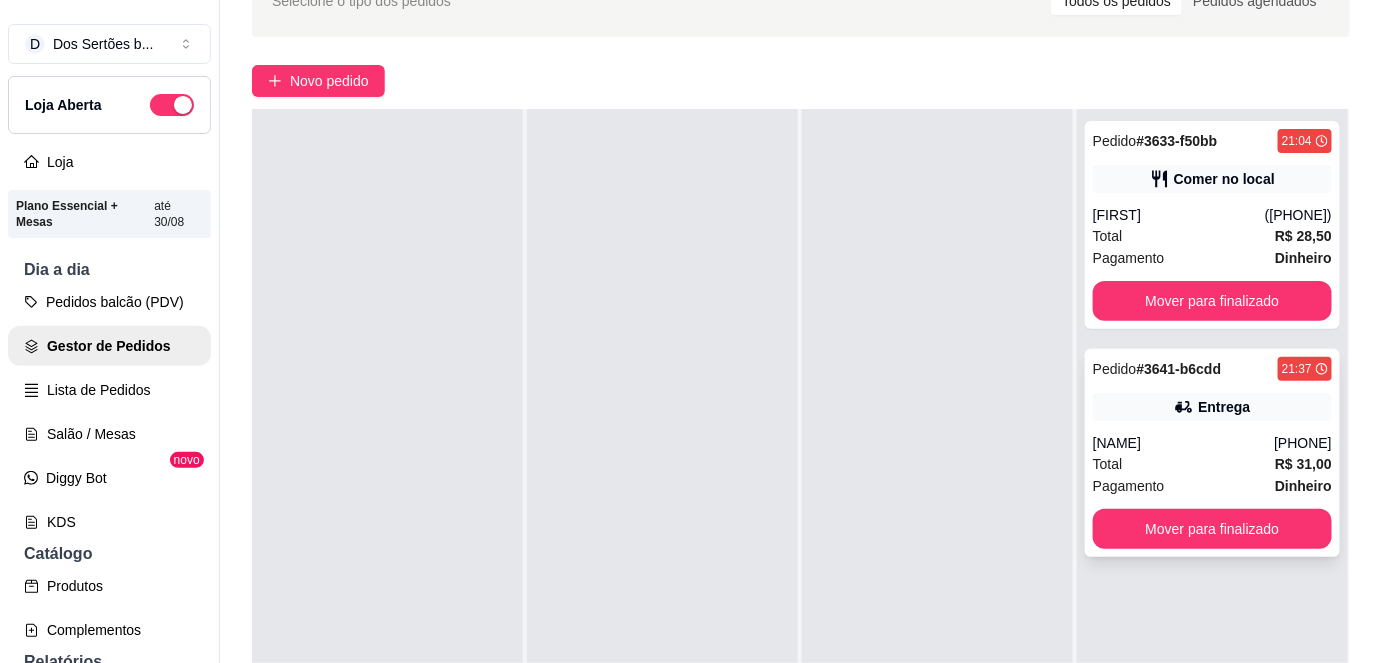 click on "Valeria" at bounding box center [1183, 443] 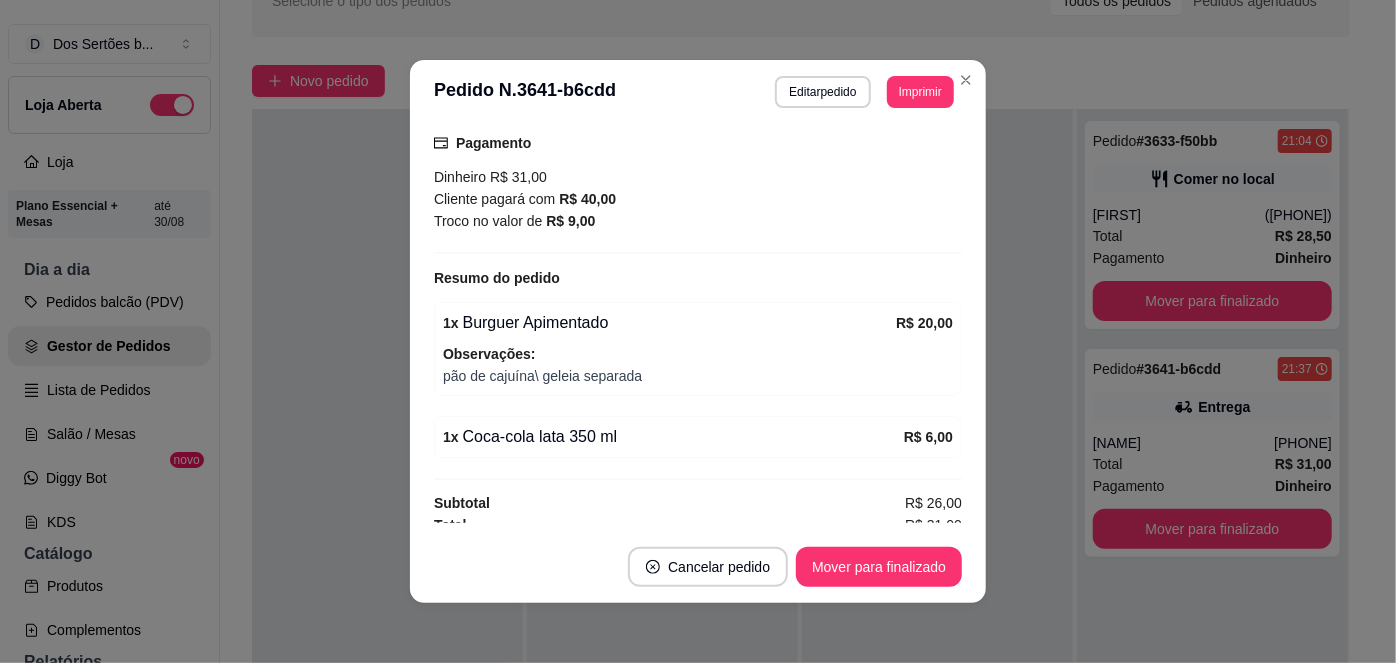 scroll, scrollTop: 523, scrollLeft: 0, axis: vertical 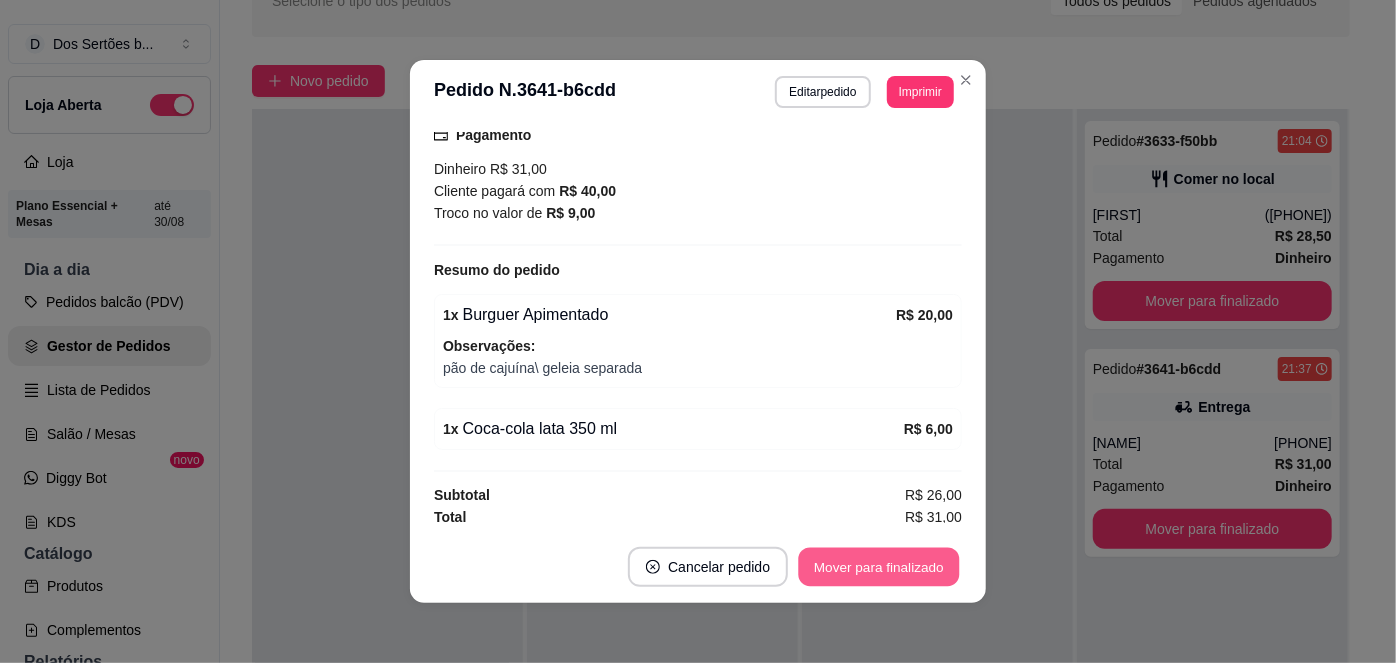click on "Mover para finalizado" at bounding box center [879, 567] 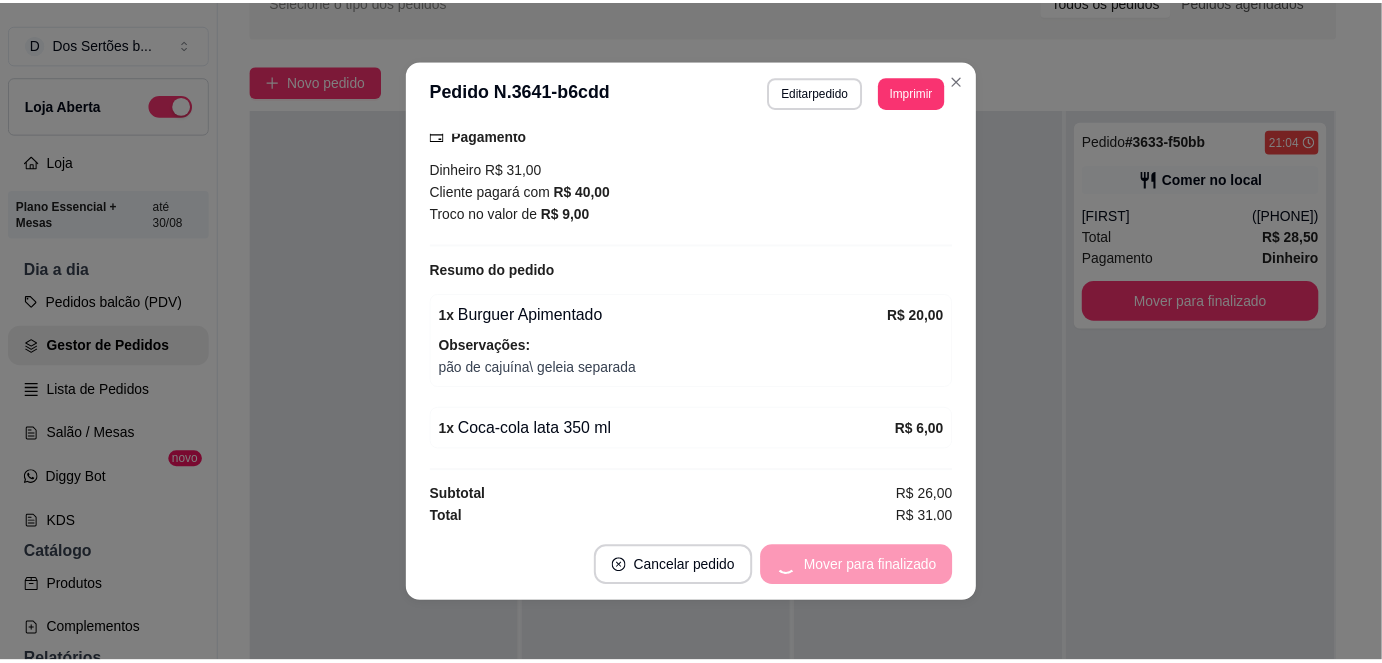 scroll, scrollTop: 458, scrollLeft: 0, axis: vertical 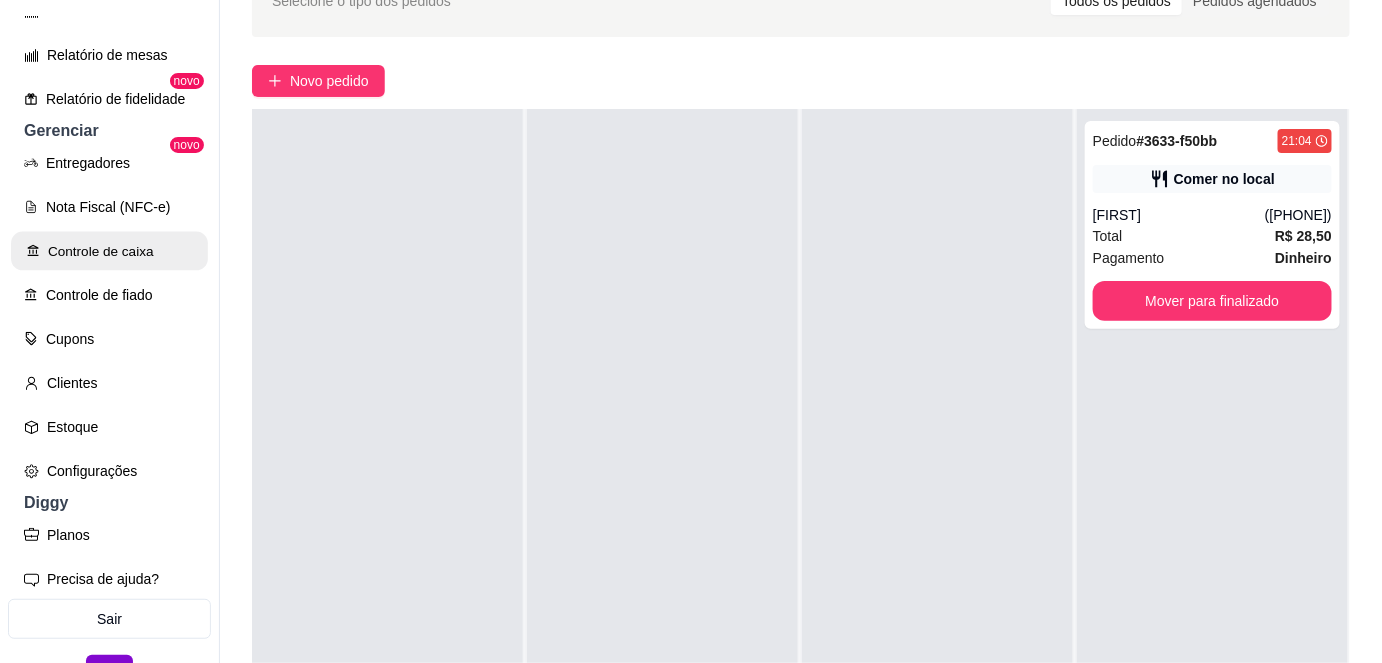 click on "Controle de caixa" at bounding box center (109, 251) 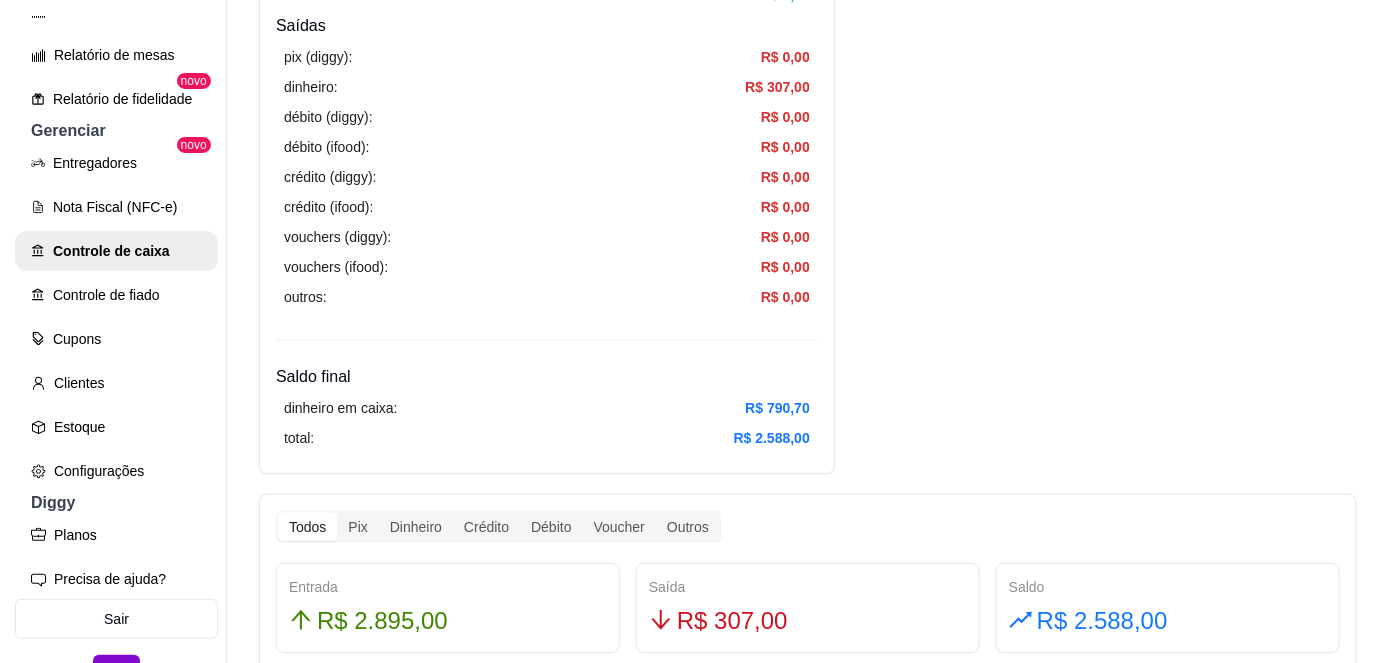 scroll, scrollTop: 0, scrollLeft: 0, axis: both 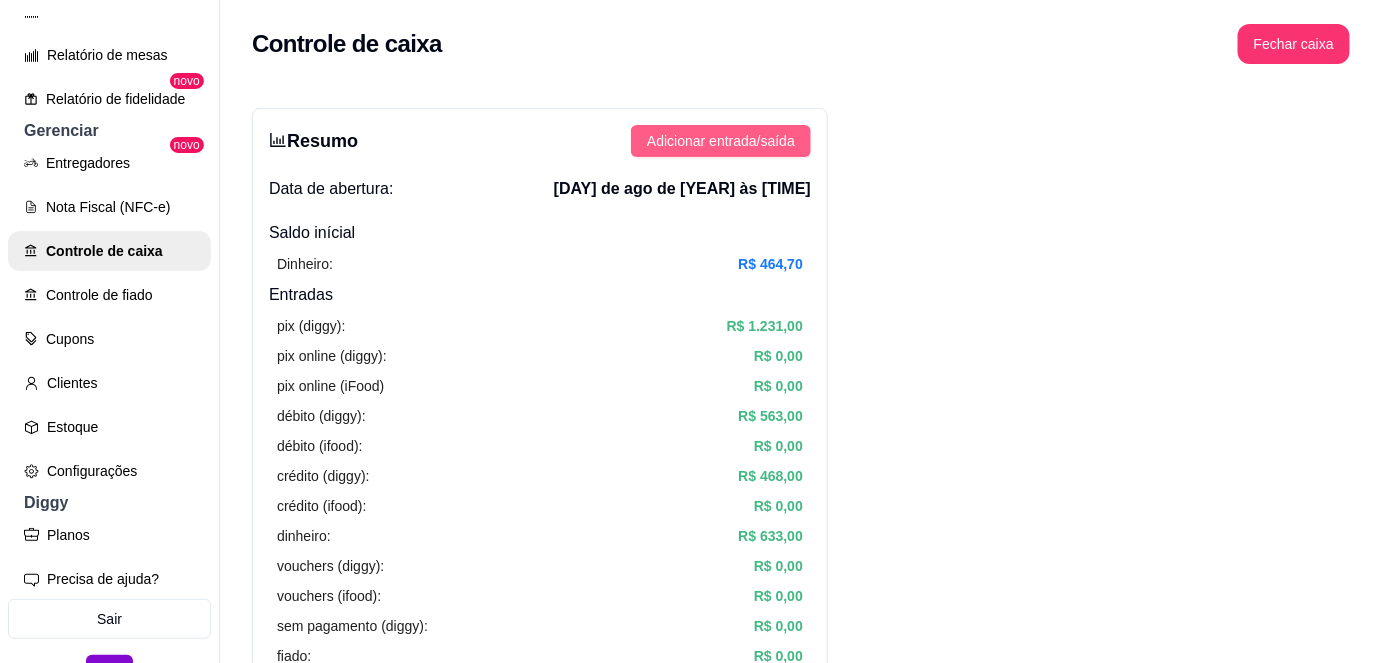 click on "Adicionar entrada/saída" at bounding box center [721, 141] 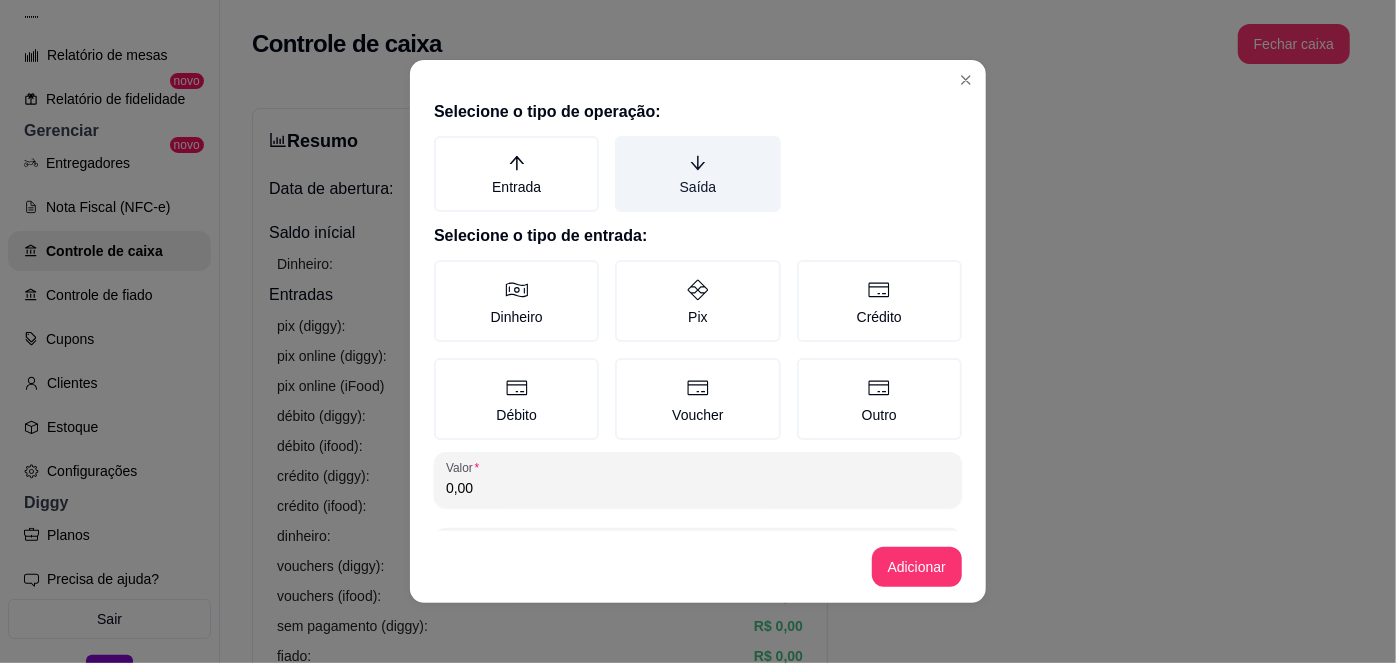 click on "Saída" at bounding box center (697, 174) 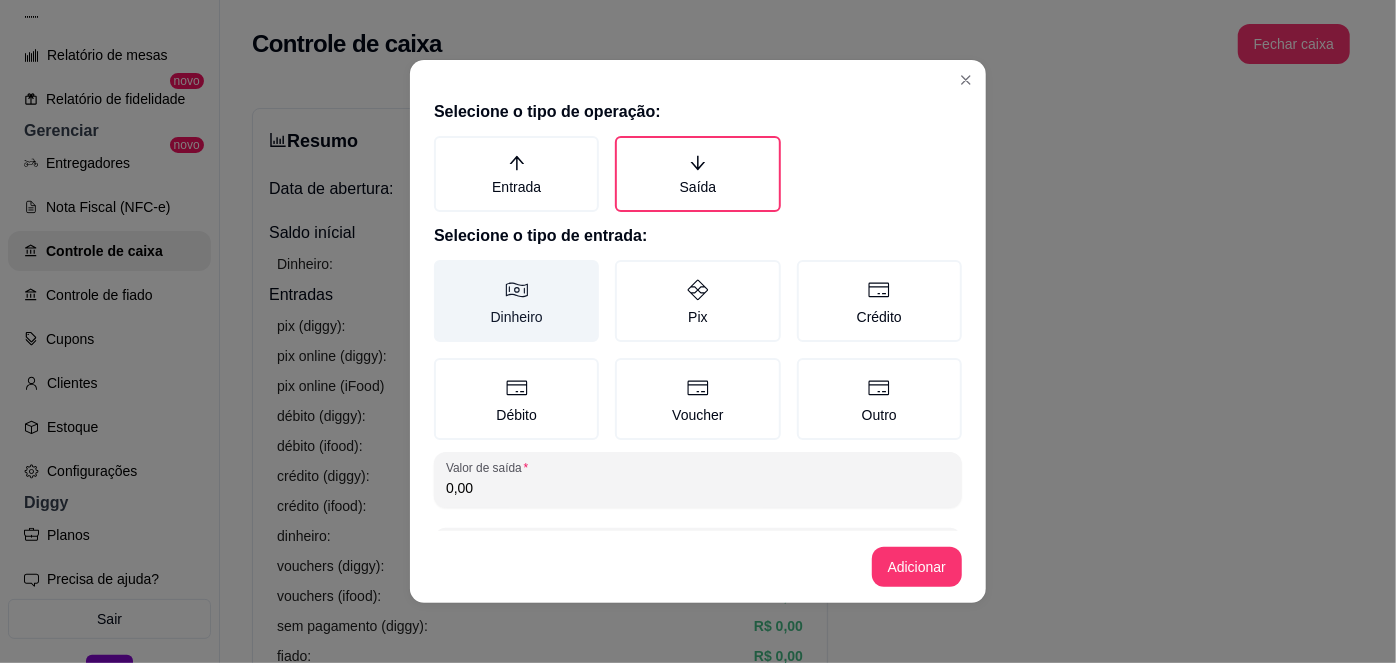 click on "Dinheiro" at bounding box center (516, 301) 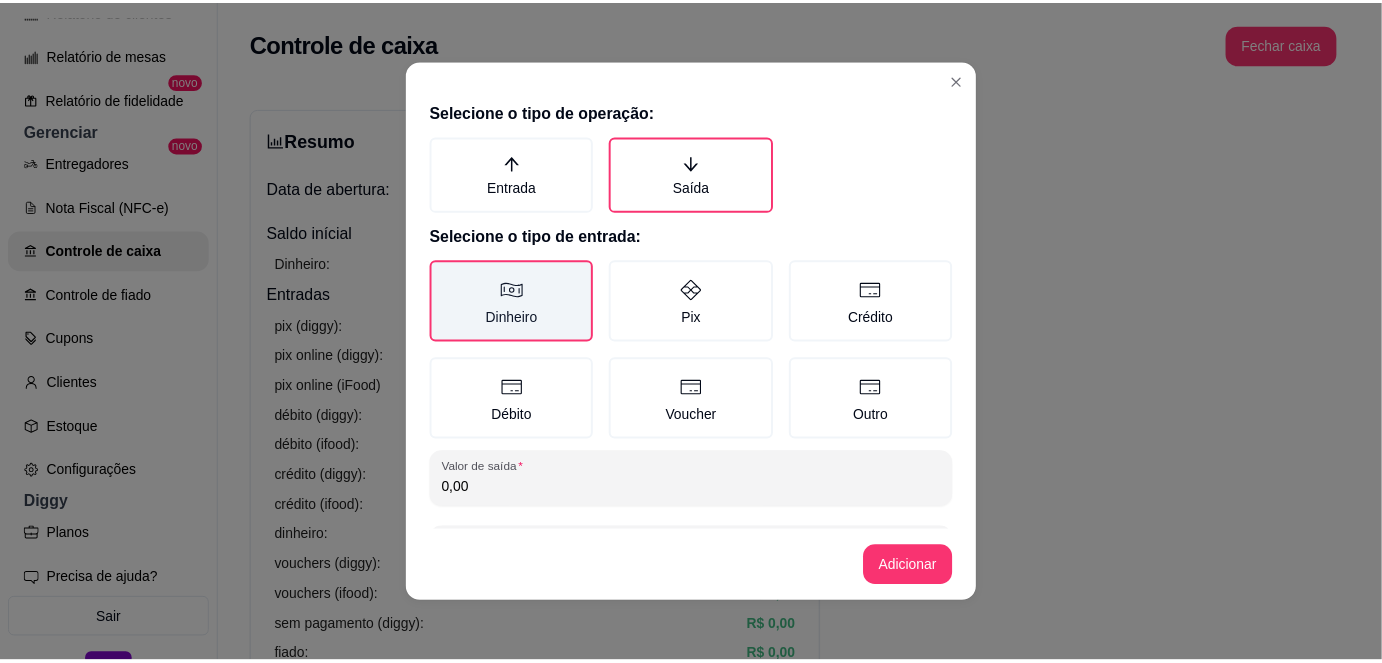 scroll, scrollTop: 81, scrollLeft: 0, axis: vertical 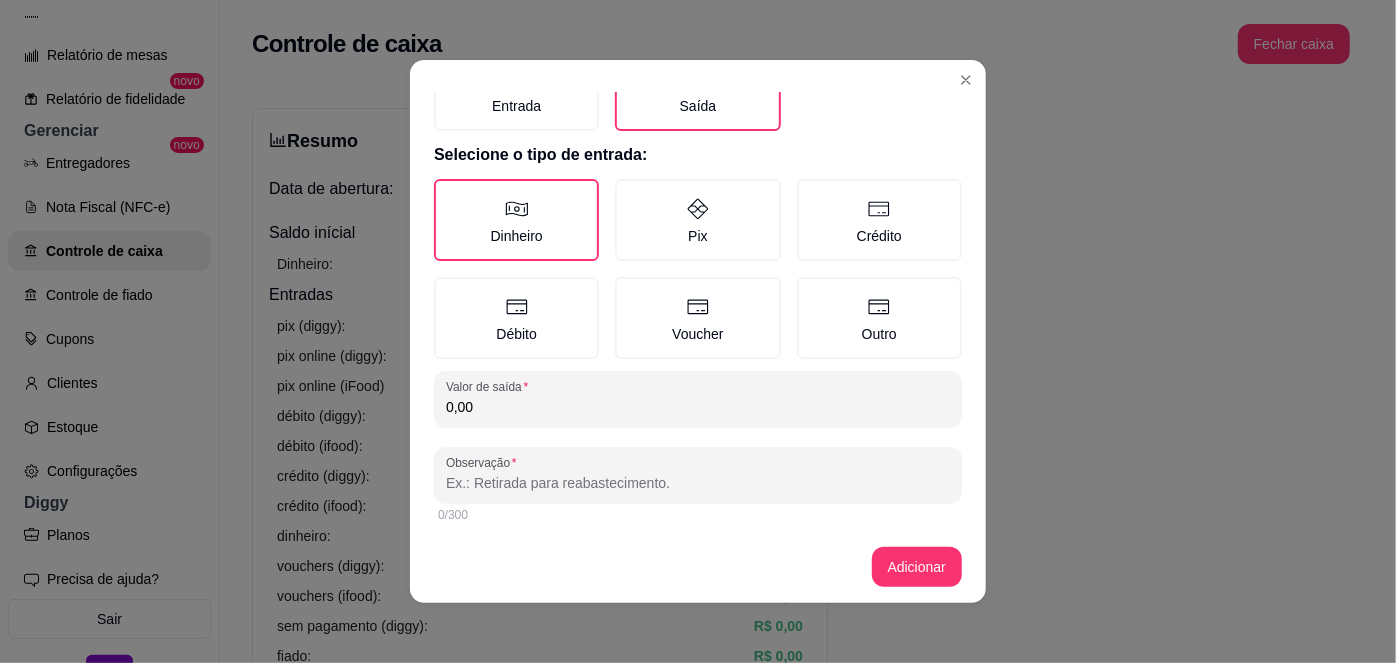 click on "0,00" at bounding box center (698, 407) 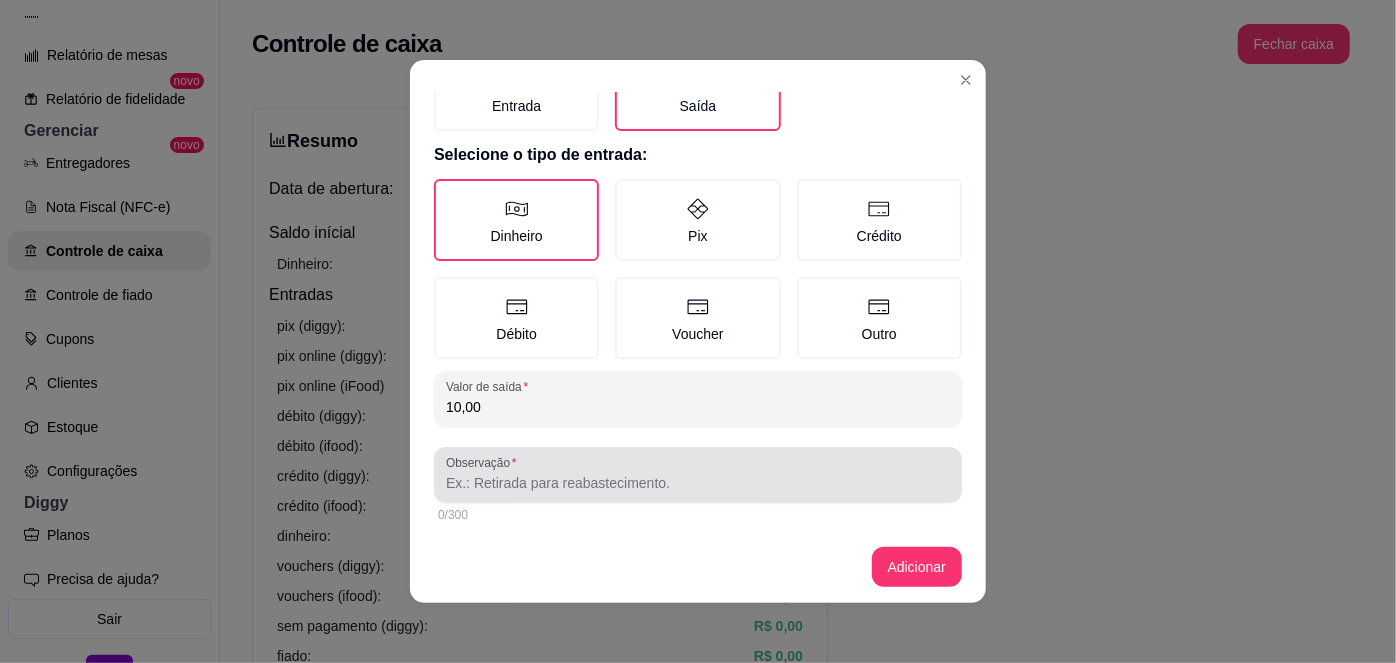 type on "10,00" 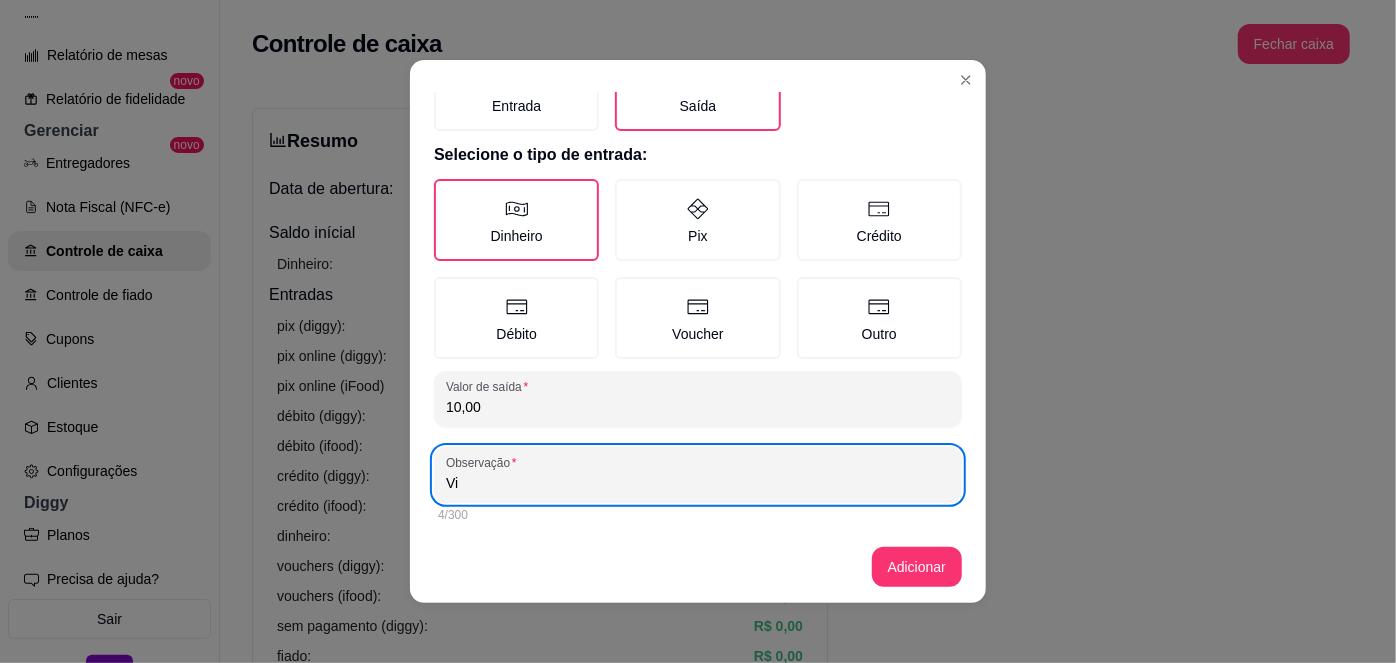 type on "V" 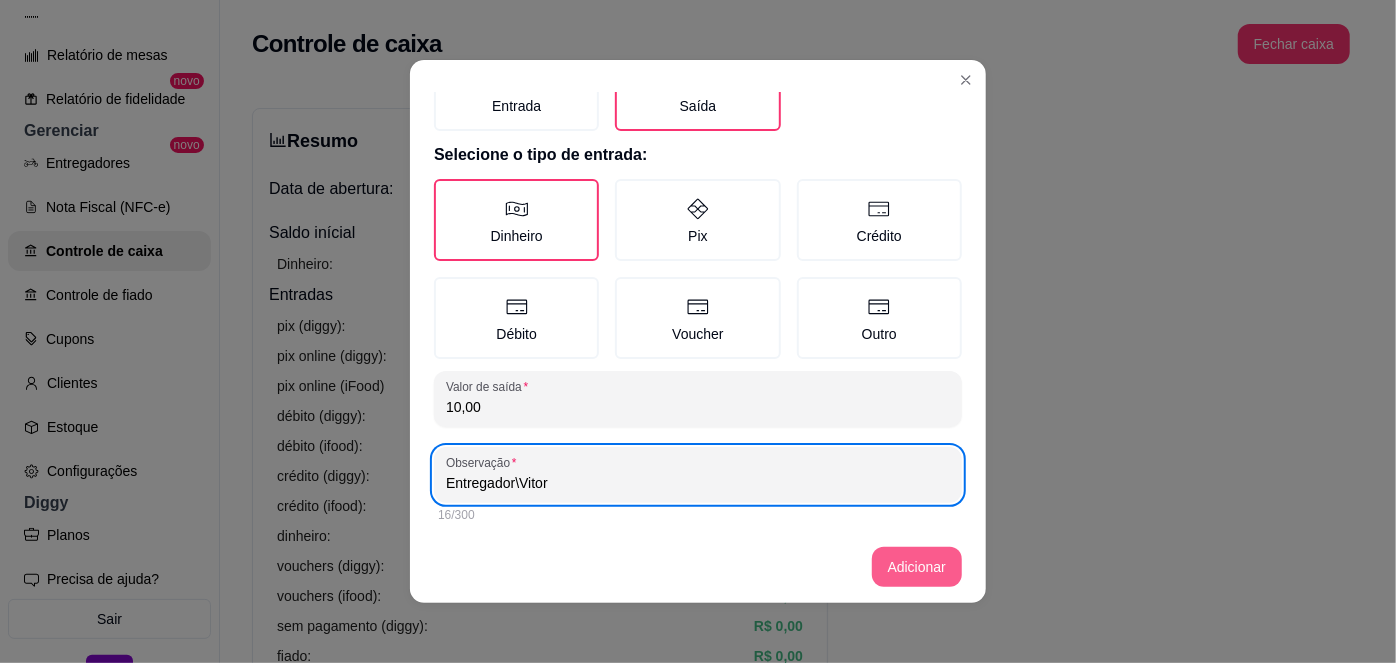 type on "Entregador\Vitor" 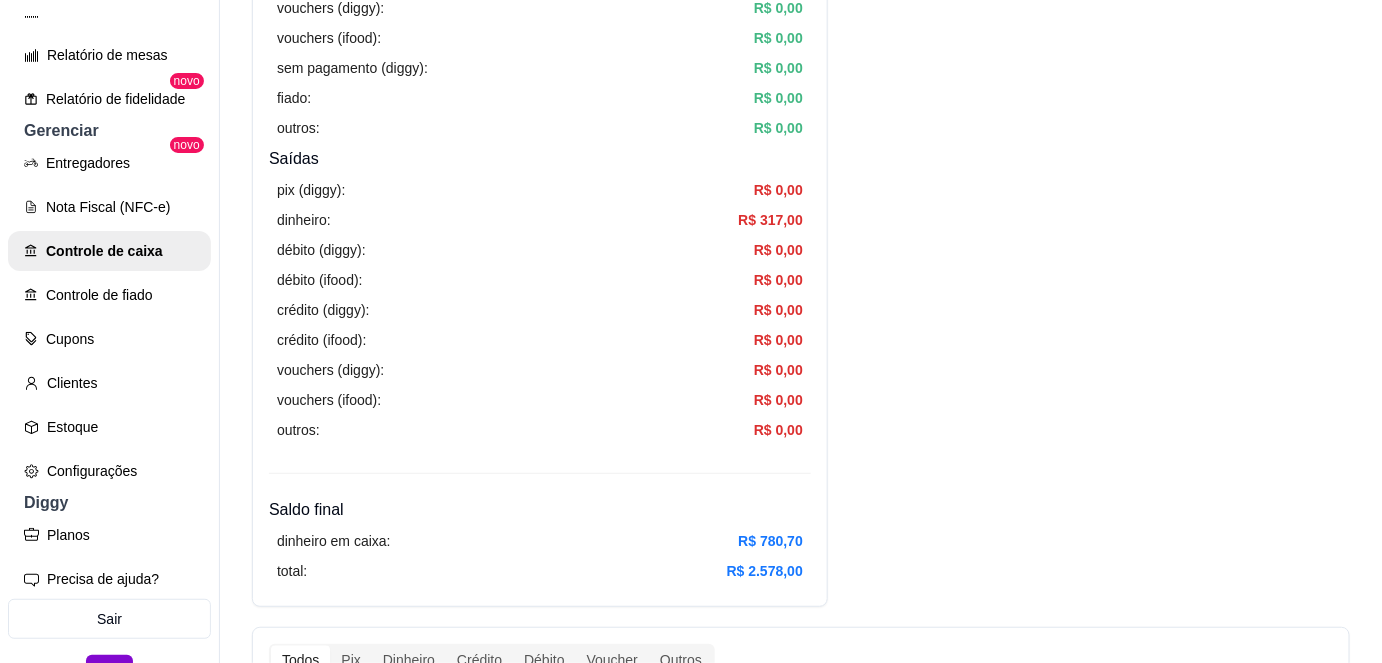 scroll, scrollTop: 563, scrollLeft: 0, axis: vertical 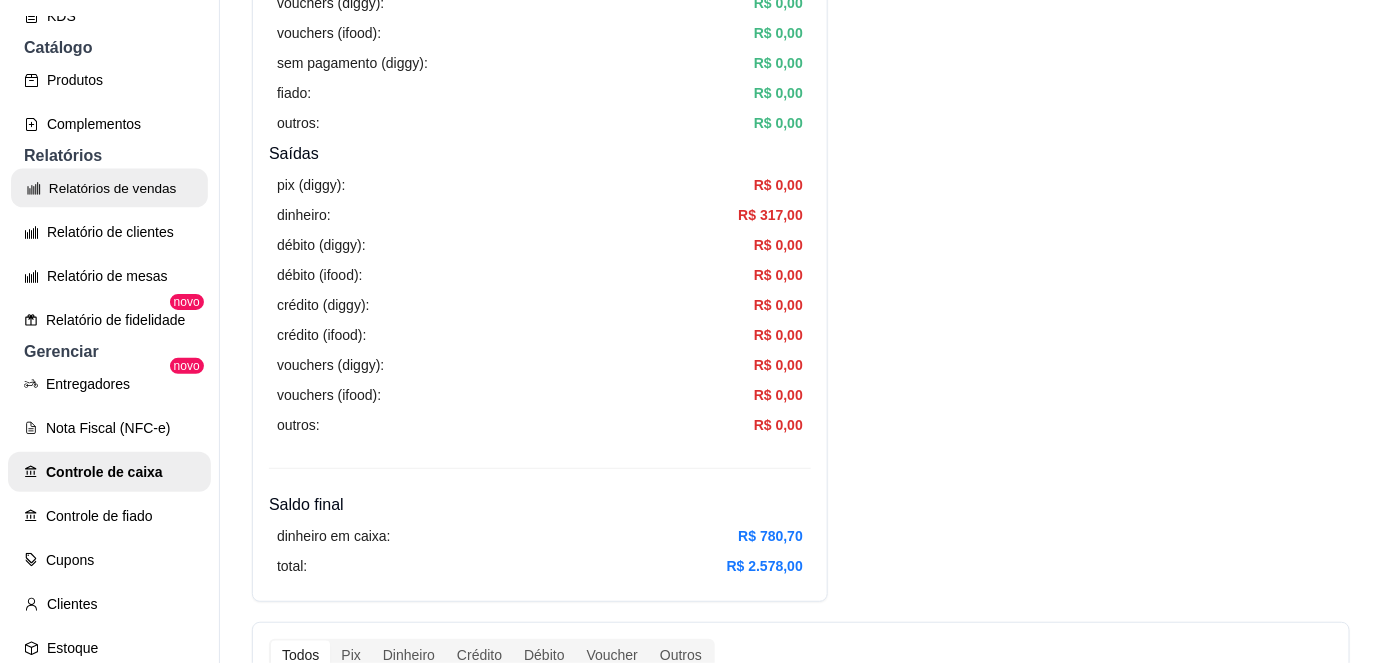click on "Relatórios de vendas" at bounding box center (109, 188) 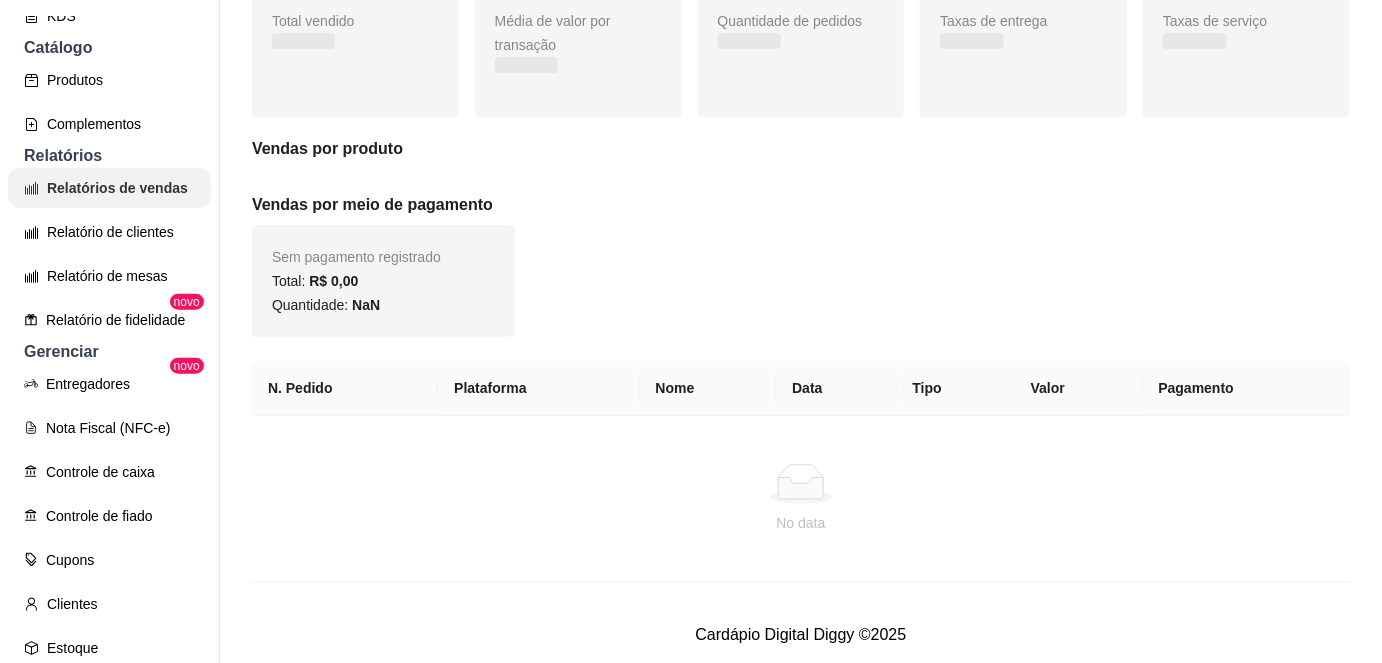 scroll, scrollTop: 0, scrollLeft: 0, axis: both 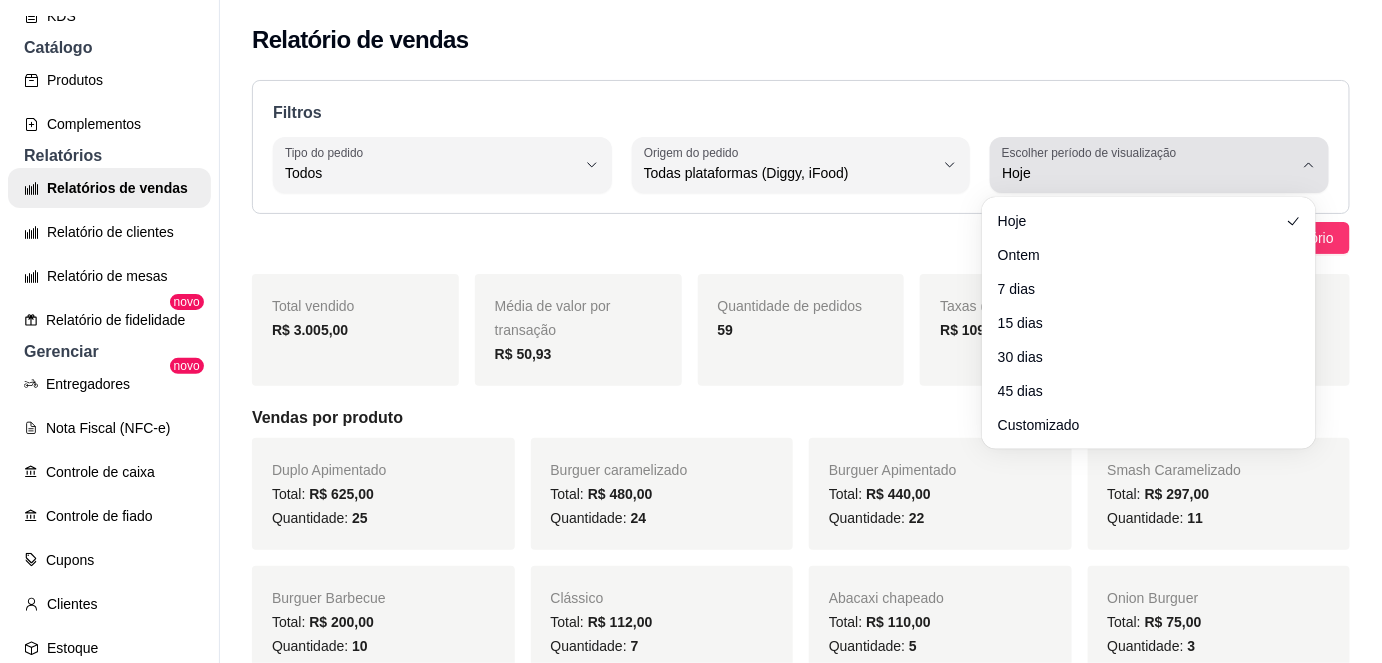 click on "Hoje" at bounding box center [1147, 173] 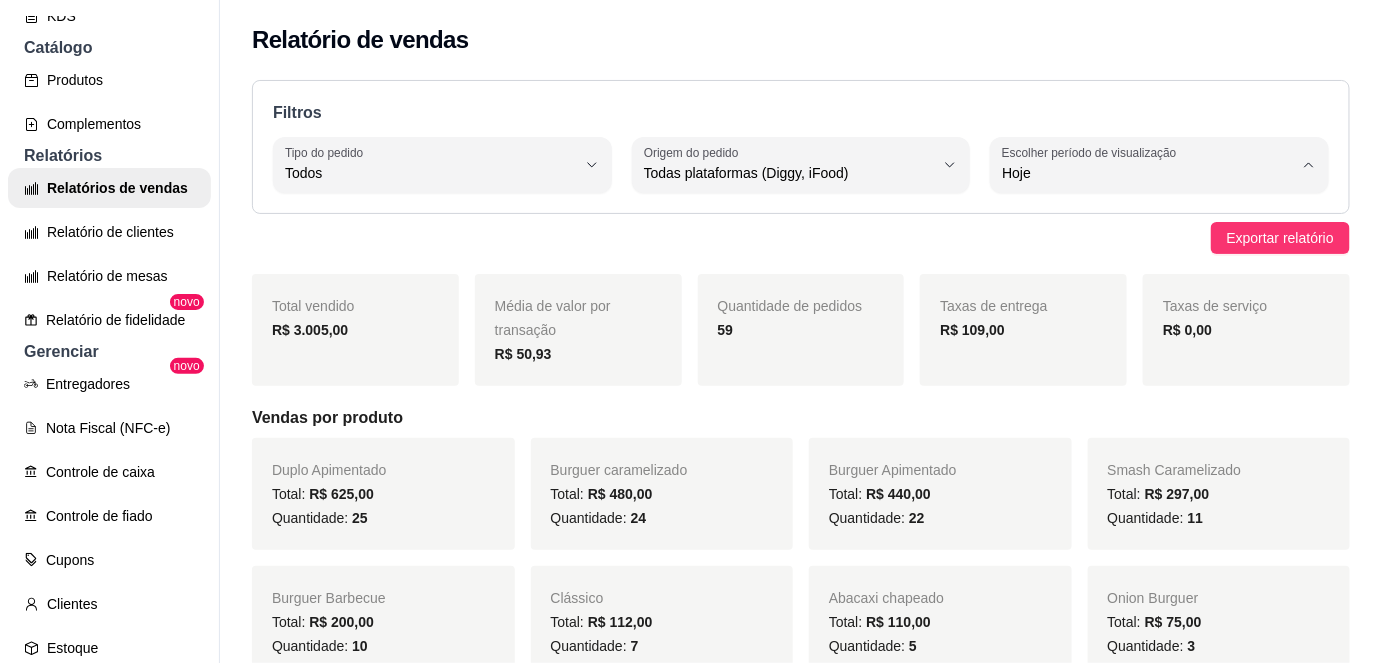 click on "Customizado" at bounding box center (1139, 415) 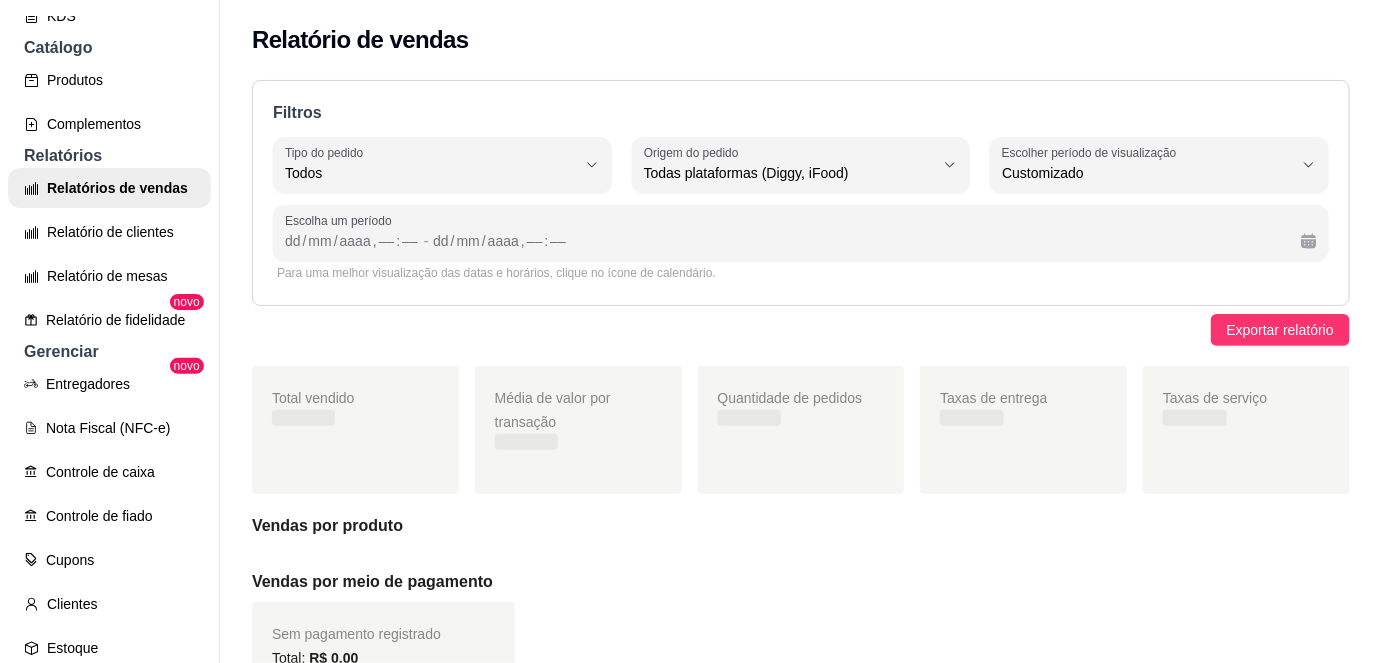 scroll, scrollTop: 18, scrollLeft: 0, axis: vertical 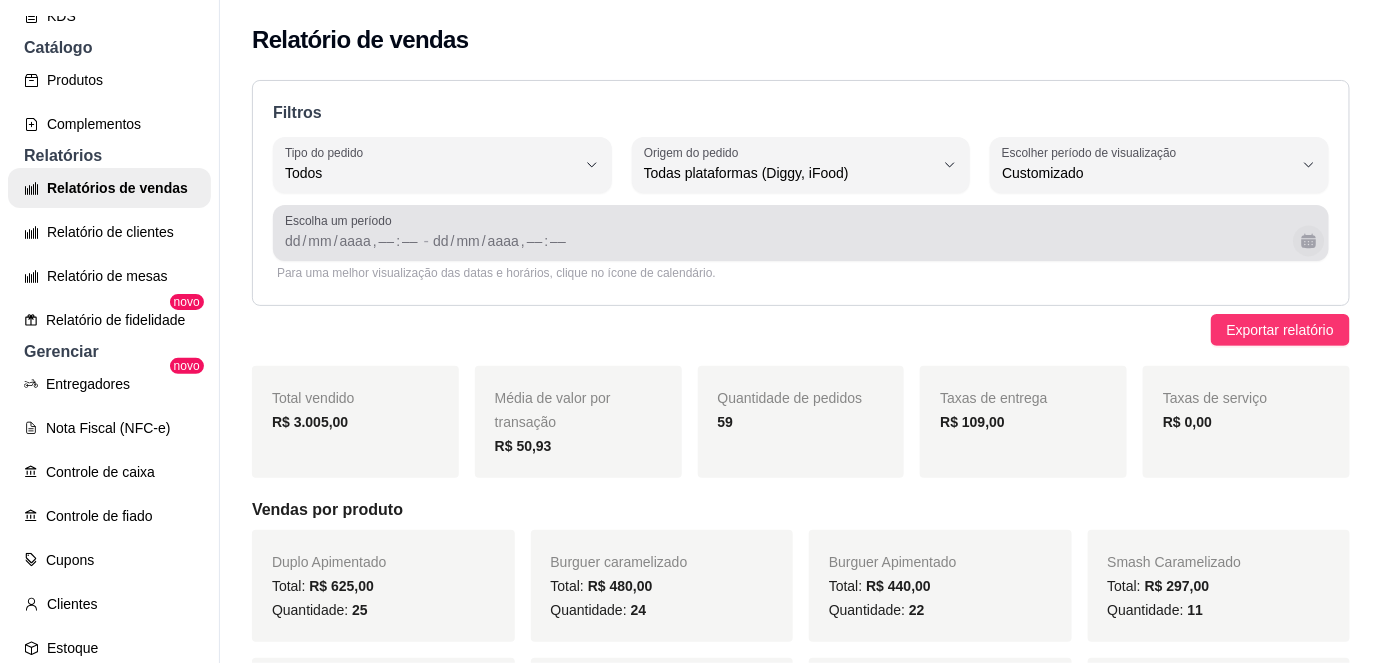 click at bounding box center [1308, 240] 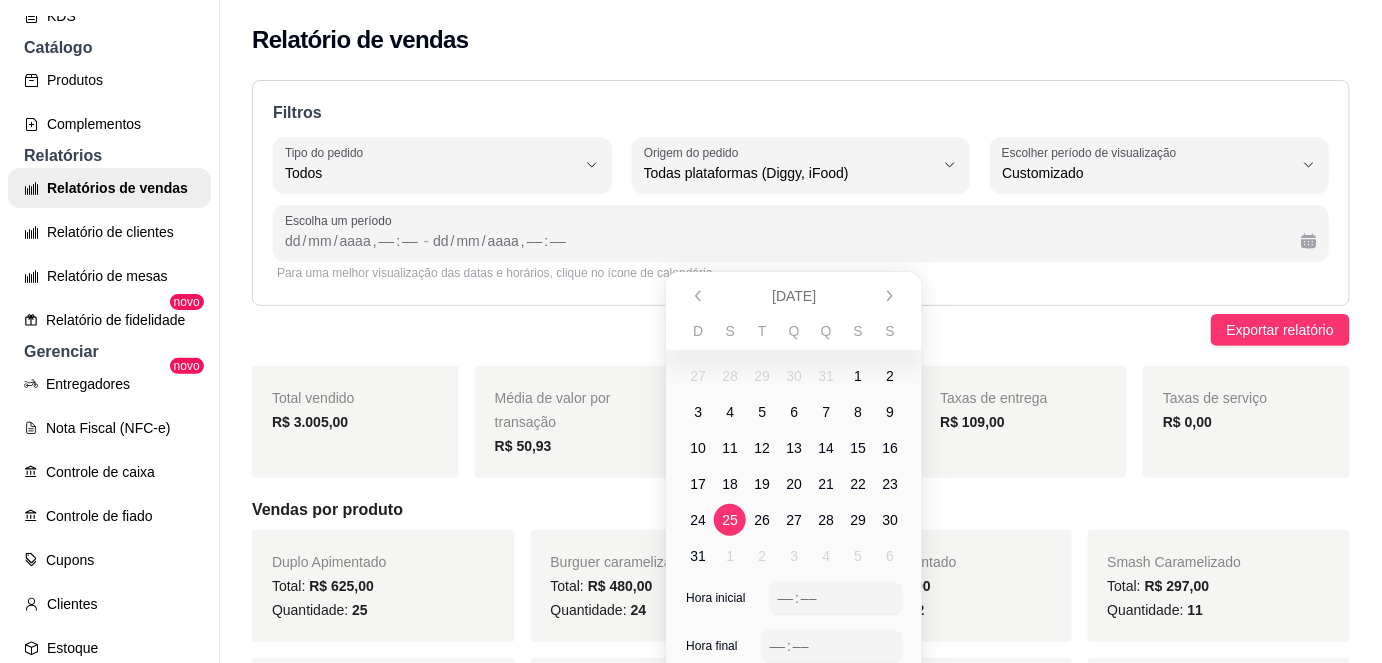 click on "25" at bounding box center (731, 520) 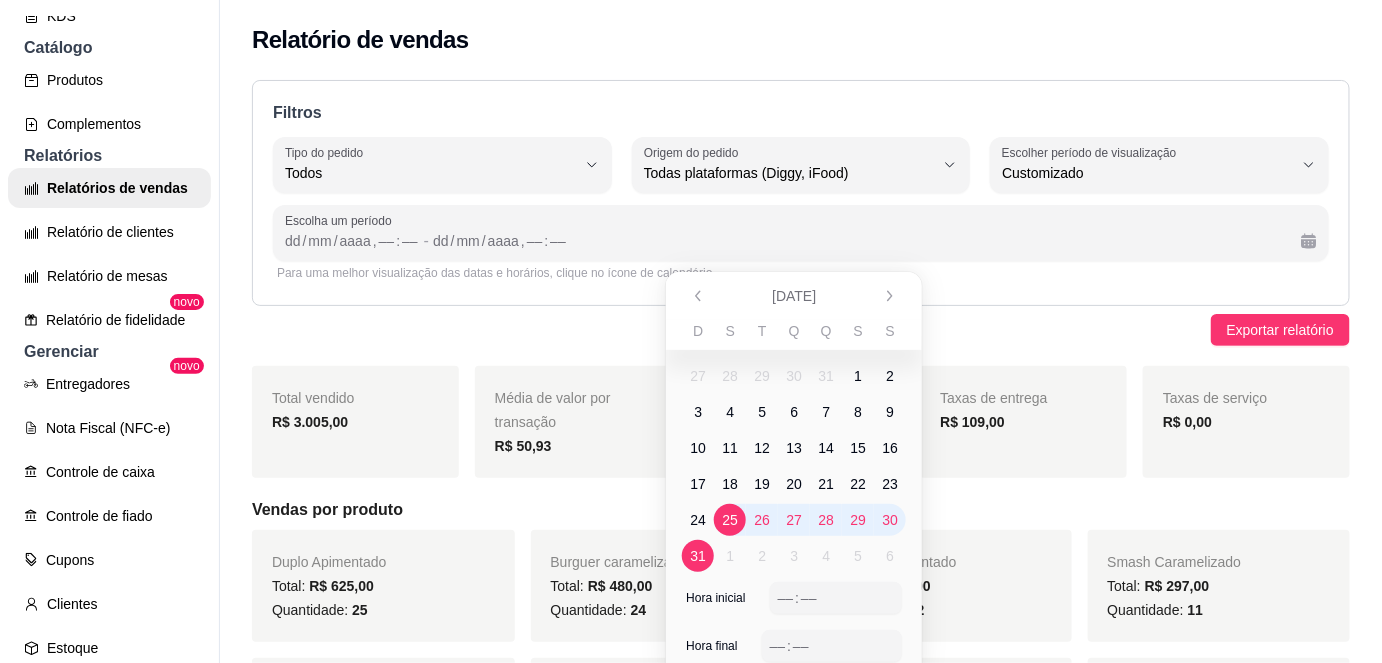 click on "31" at bounding box center (699, 556) 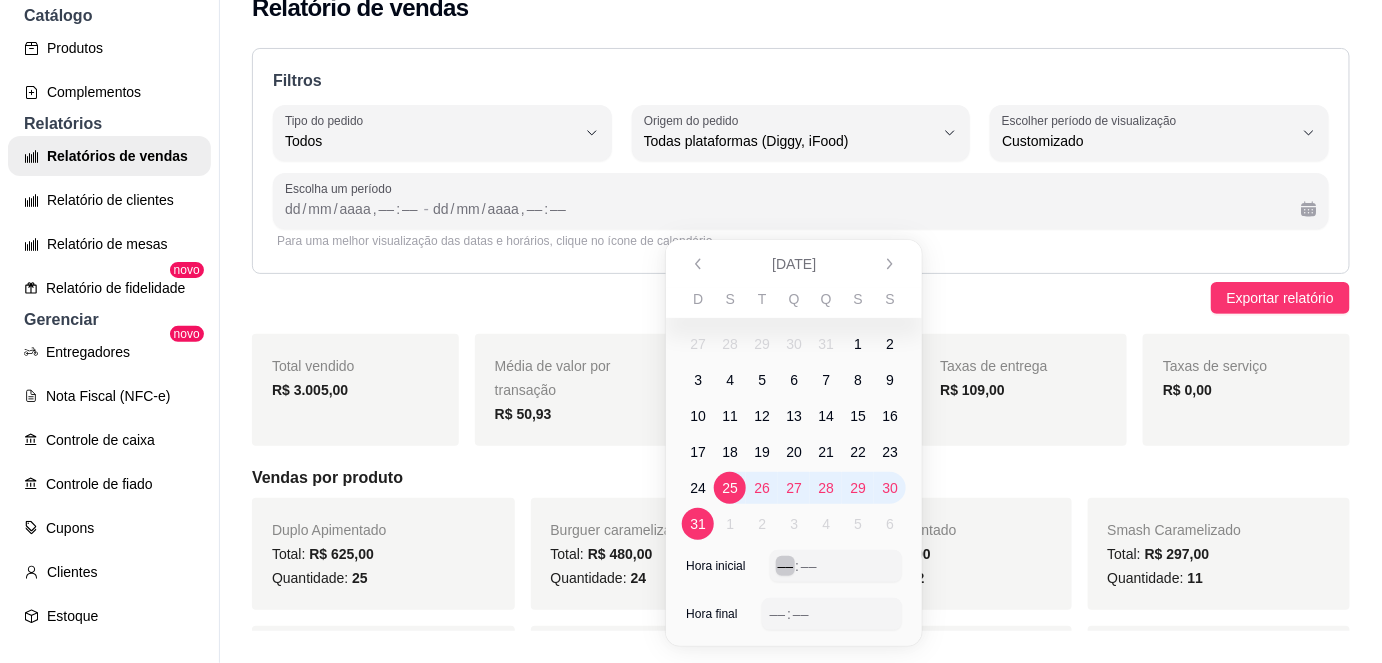 click on "––" at bounding box center [786, 566] 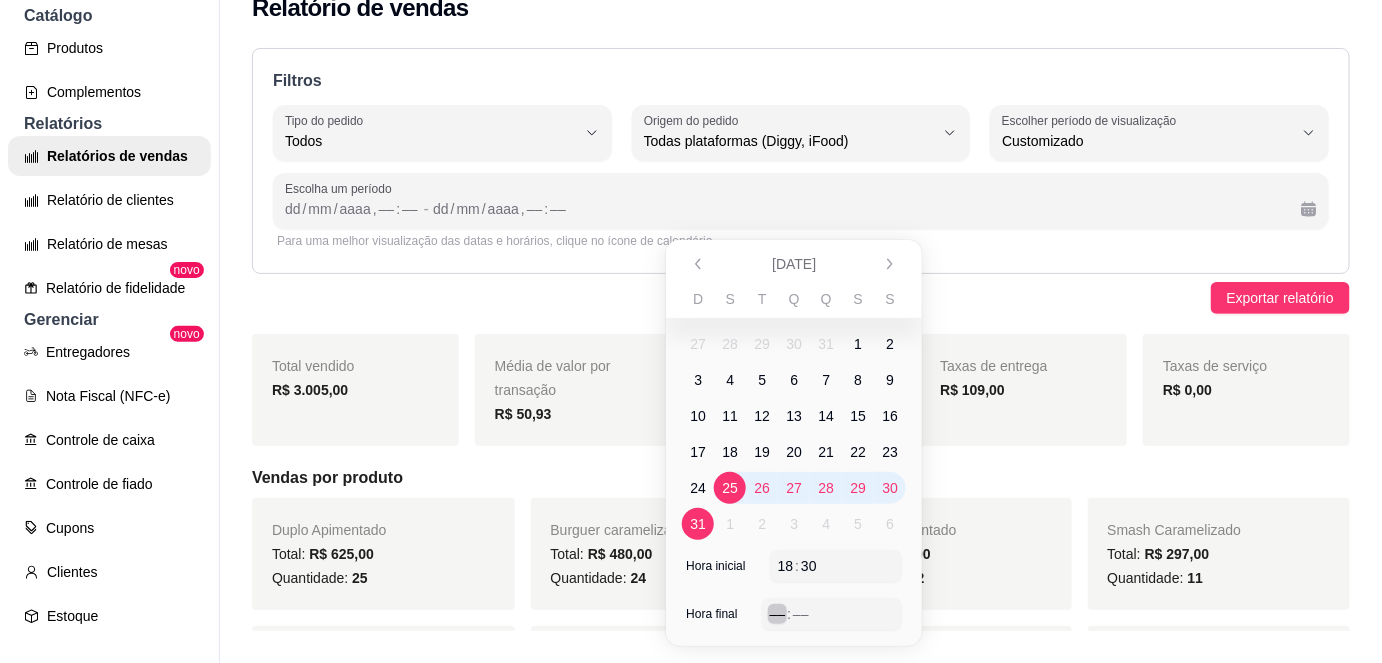 click on "––" at bounding box center [778, 614] 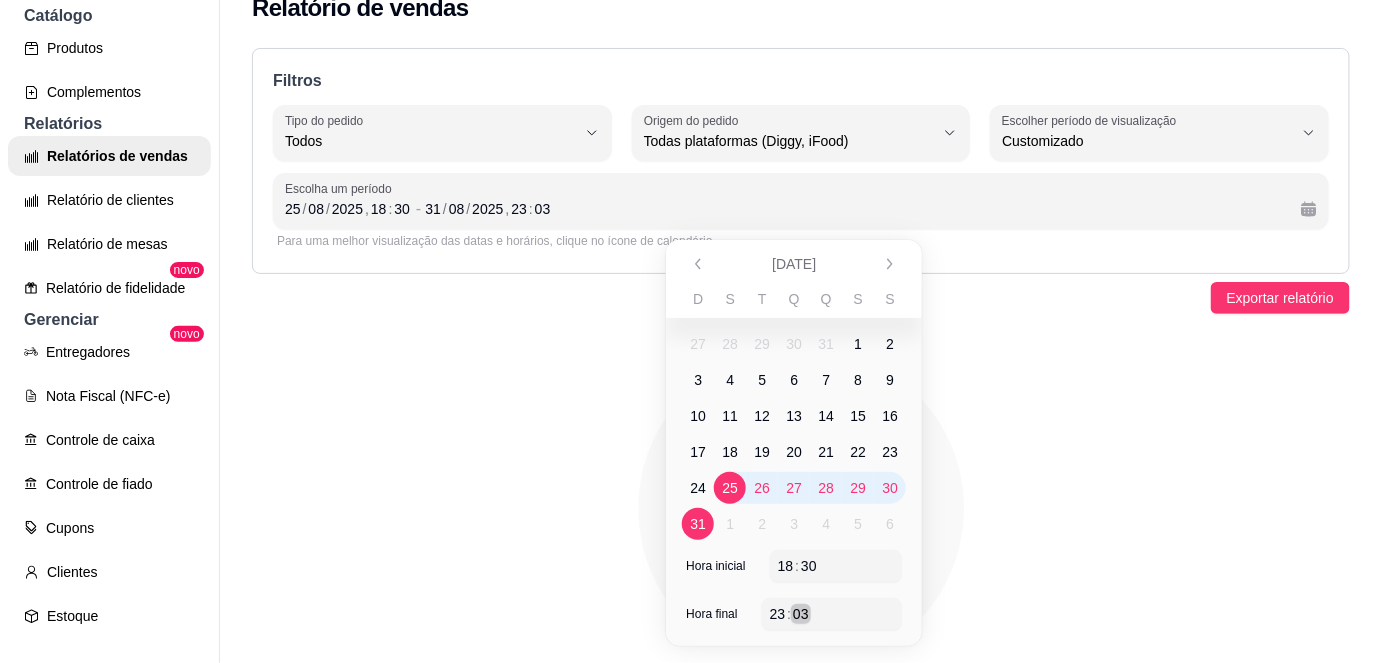 click on "23 : 03" at bounding box center (832, 614) 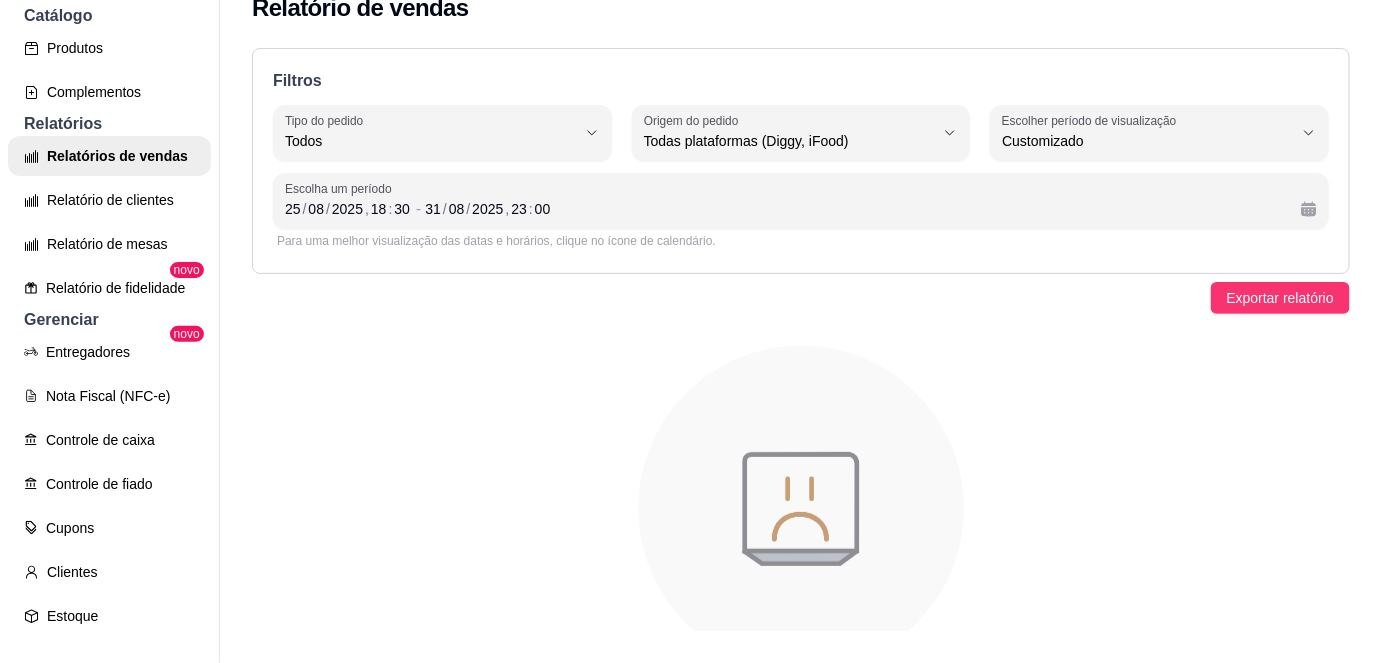click 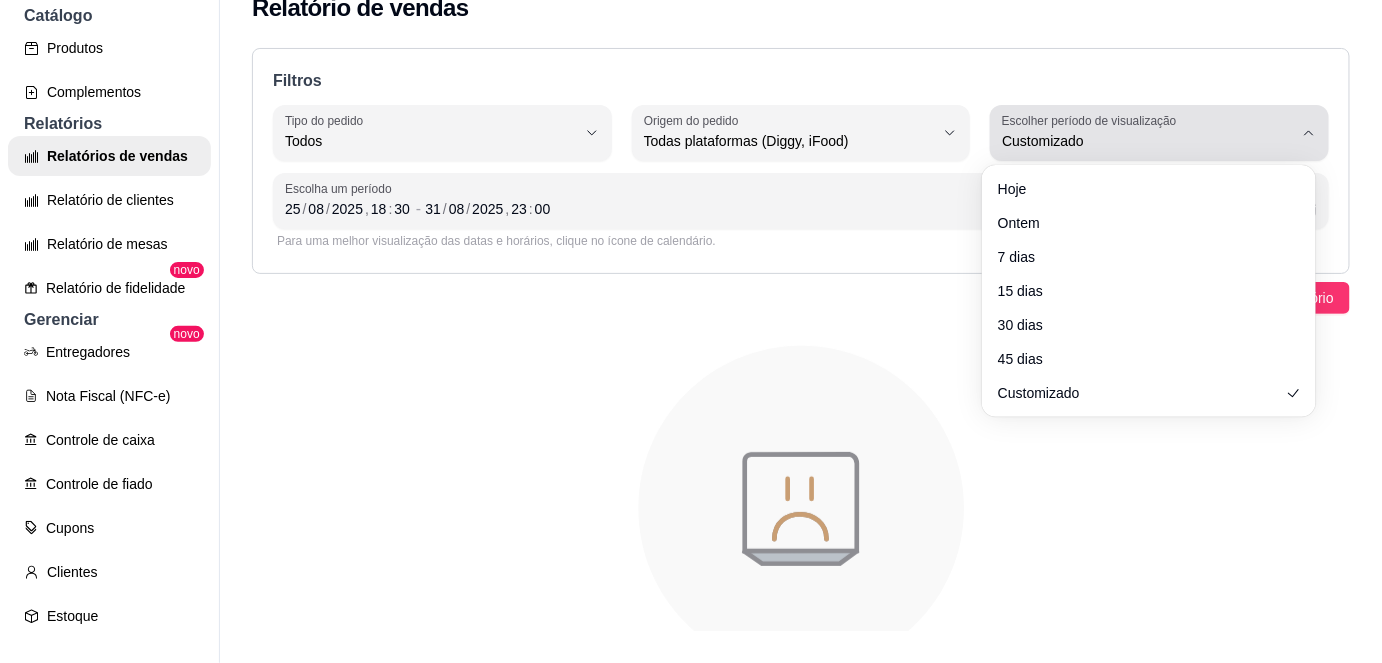 click on "Escolher período de visualização" at bounding box center (1092, 120) 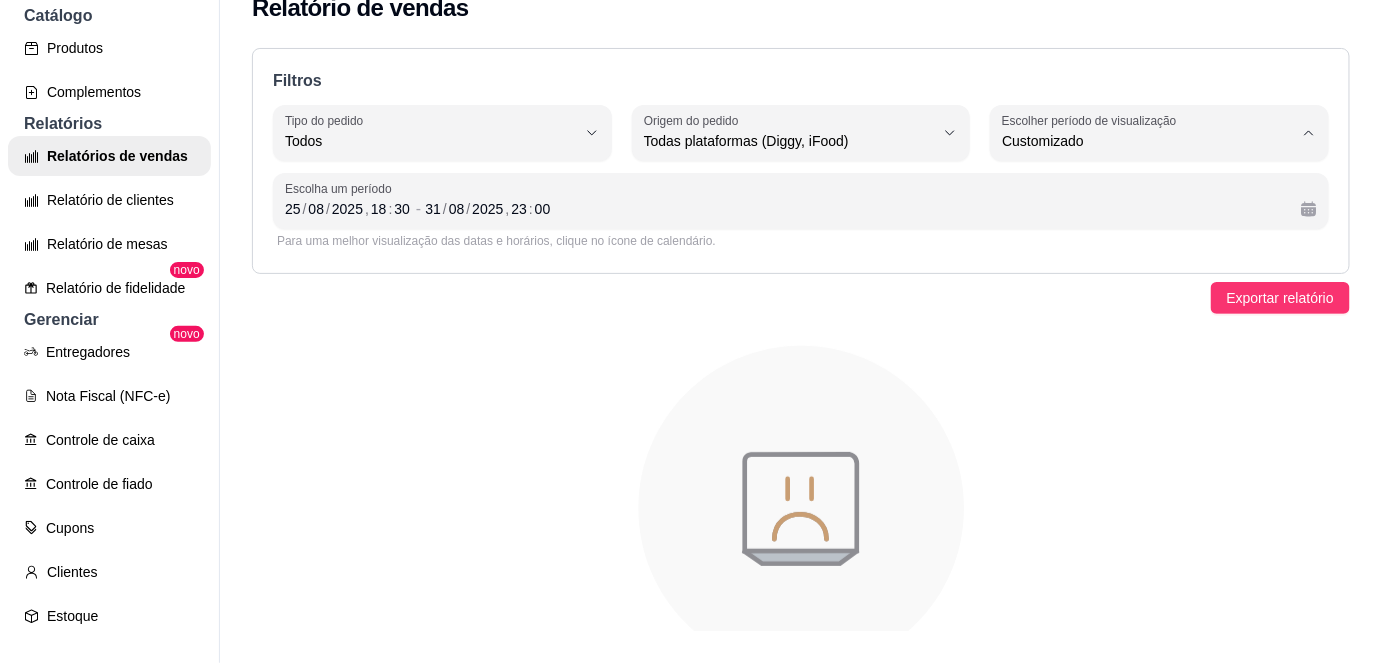 click on "Customizado" at bounding box center (1139, 383) 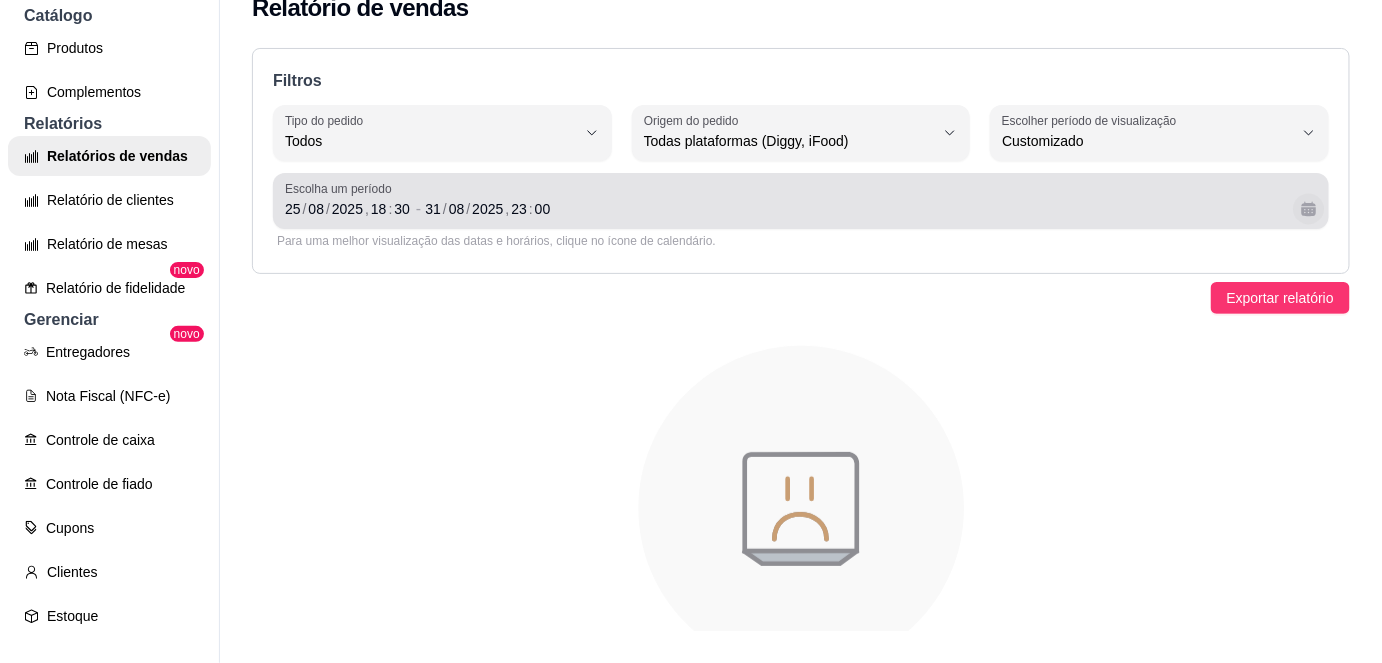 click at bounding box center (1308, 208) 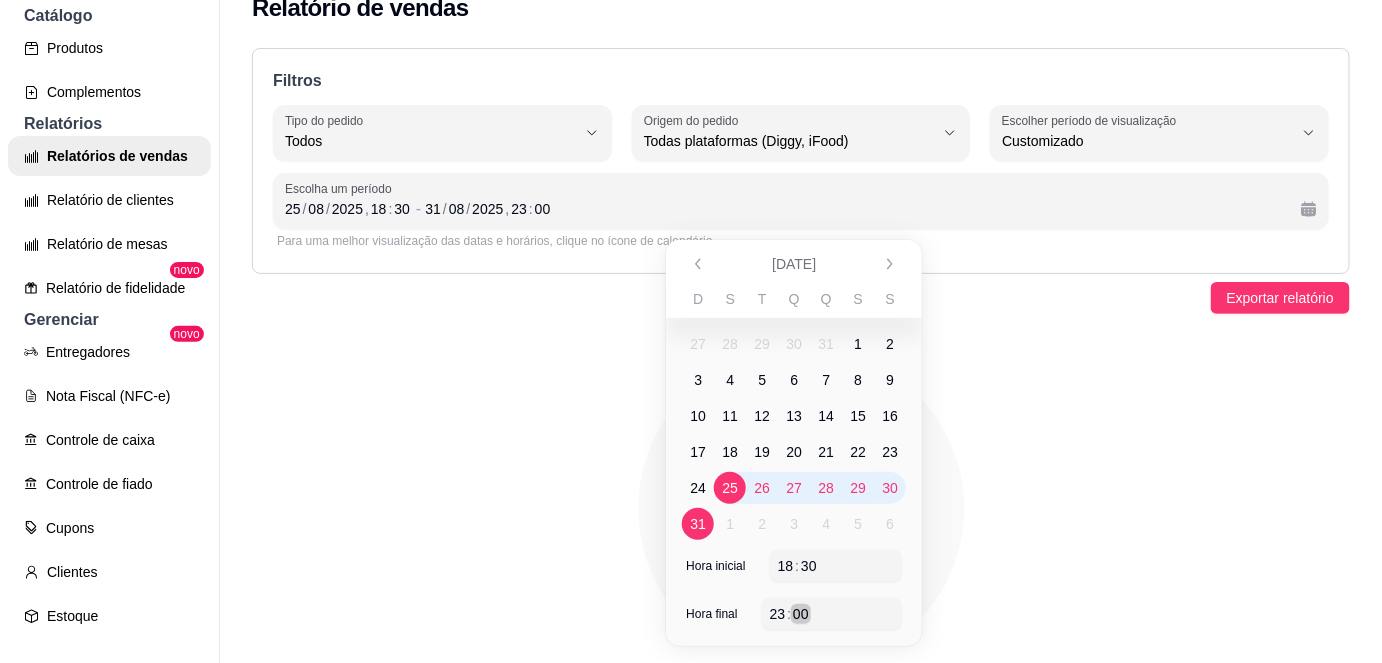 click on "00" at bounding box center [801, 614] 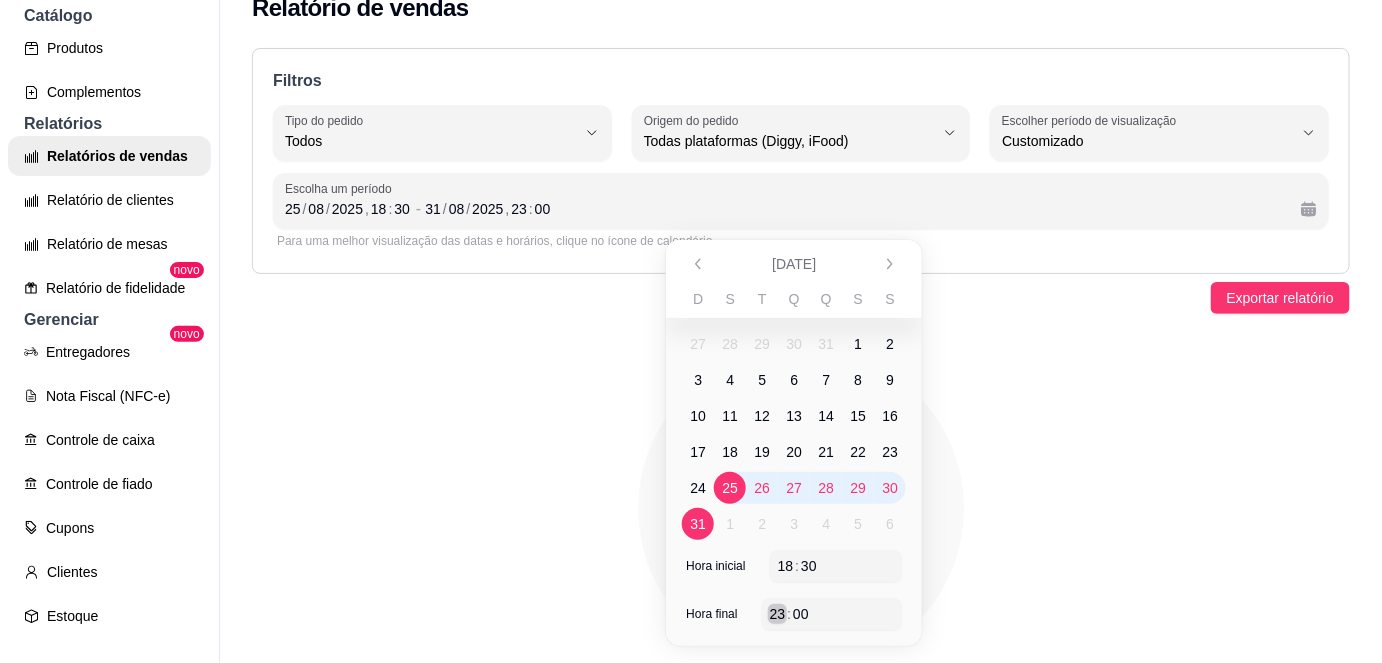 click on "Hora final 23 : 00" at bounding box center (794, 622) 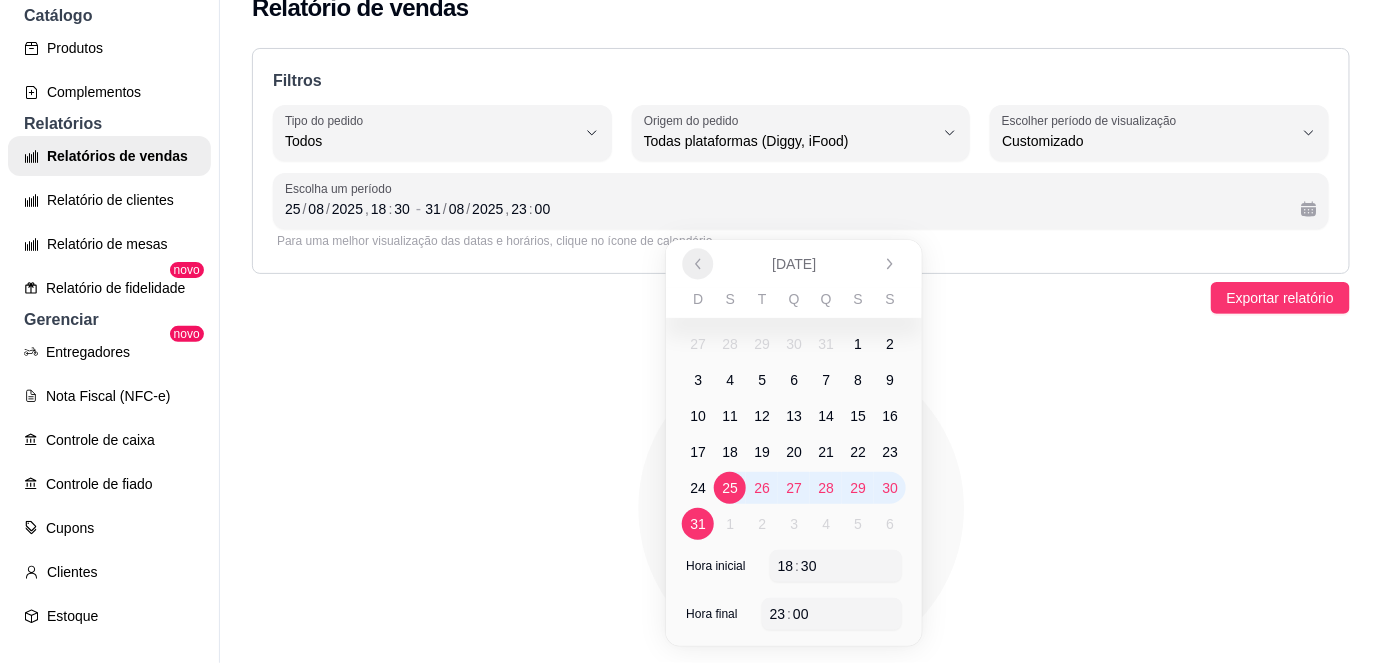 click 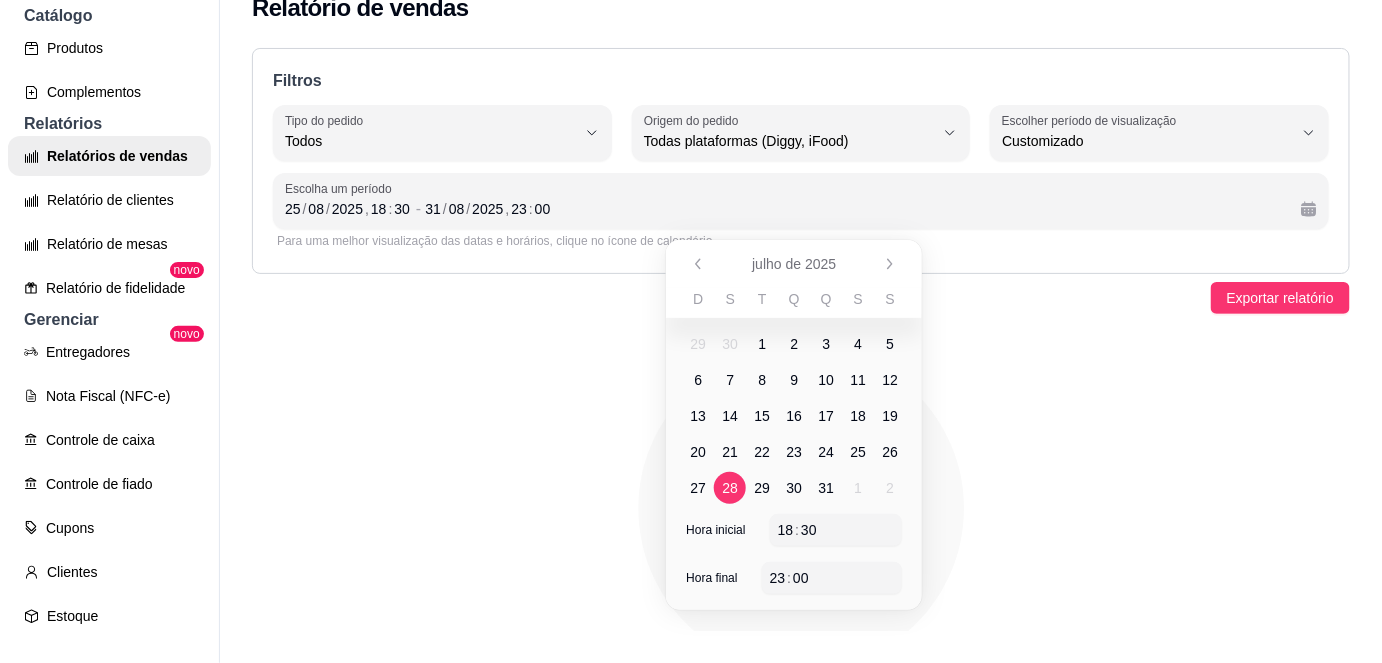click on "28" at bounding box center (730, 488) 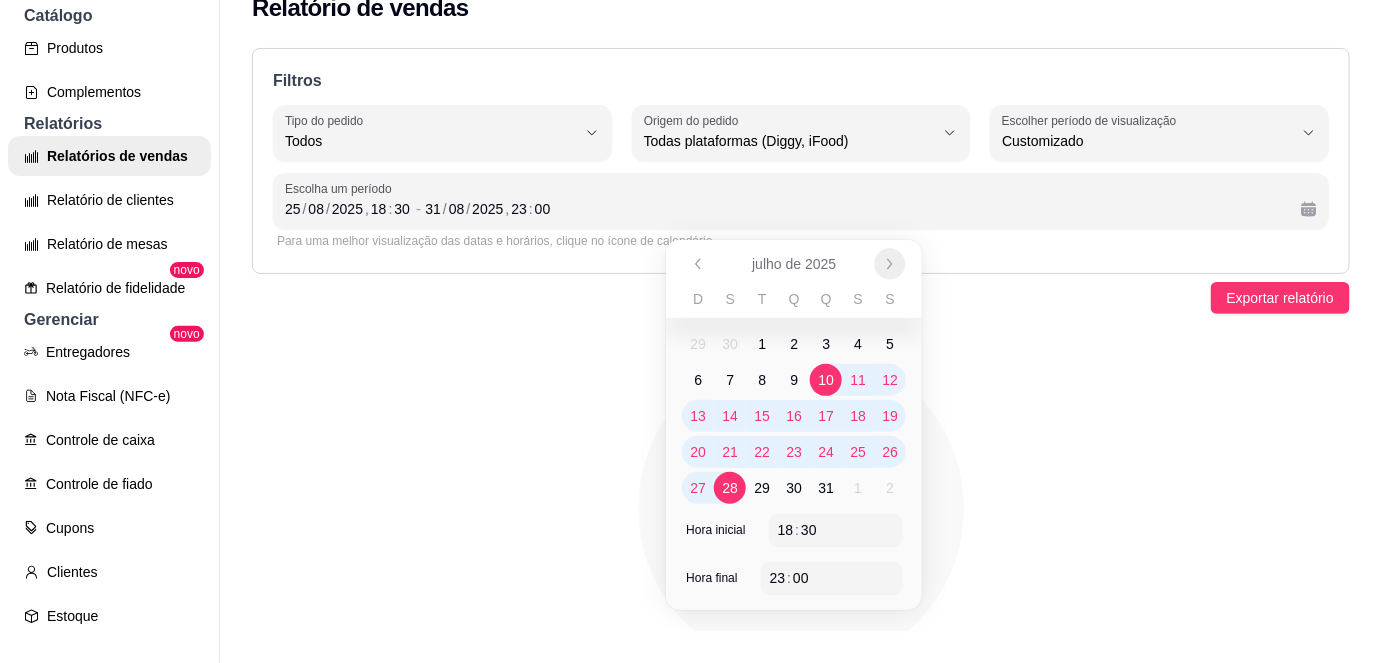 click 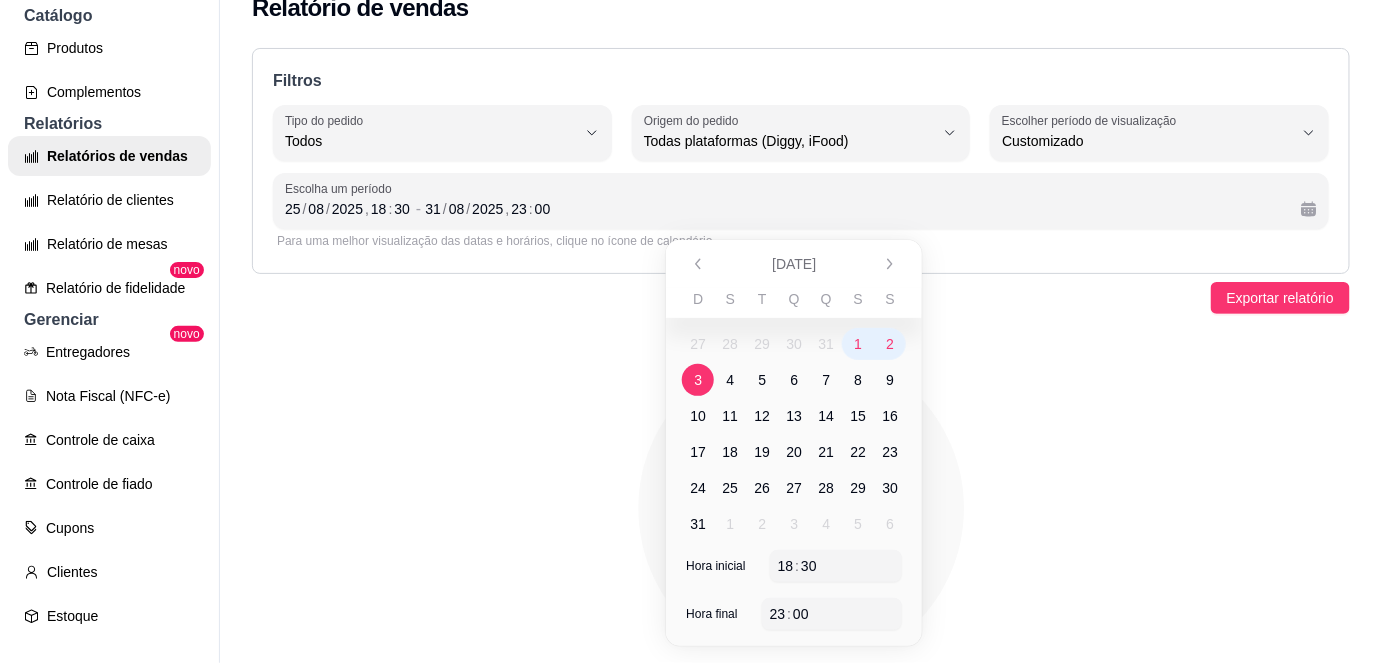 click on "3" at bounding box center [698, 380] 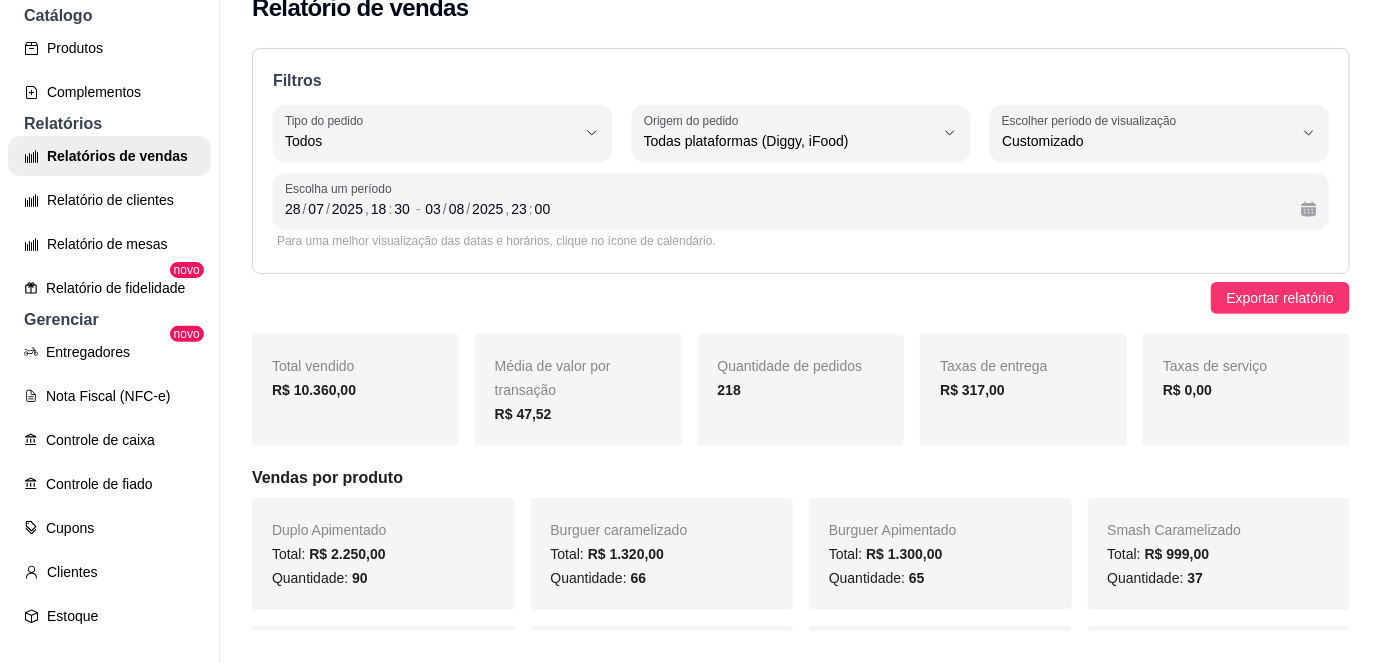 click on "Vendas por produto" at bounding box center (801, 478) 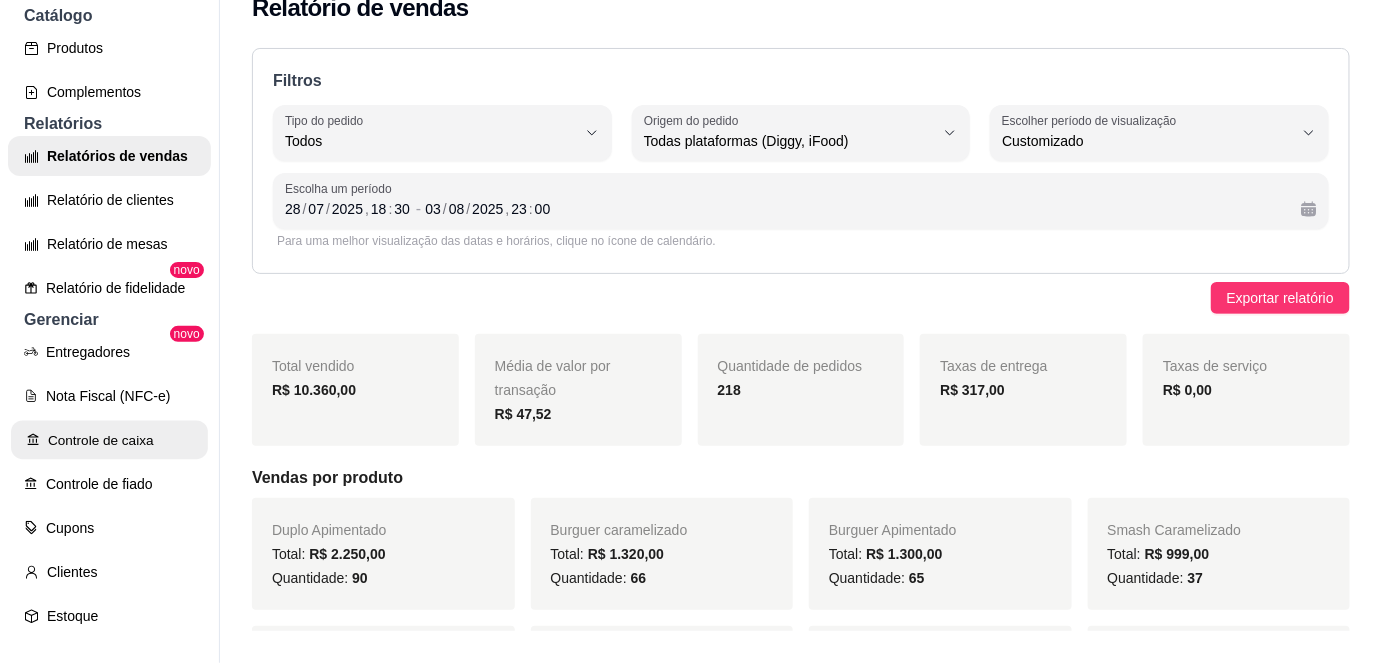 click on "Controle de caixa" at bounding box center [109, 440] 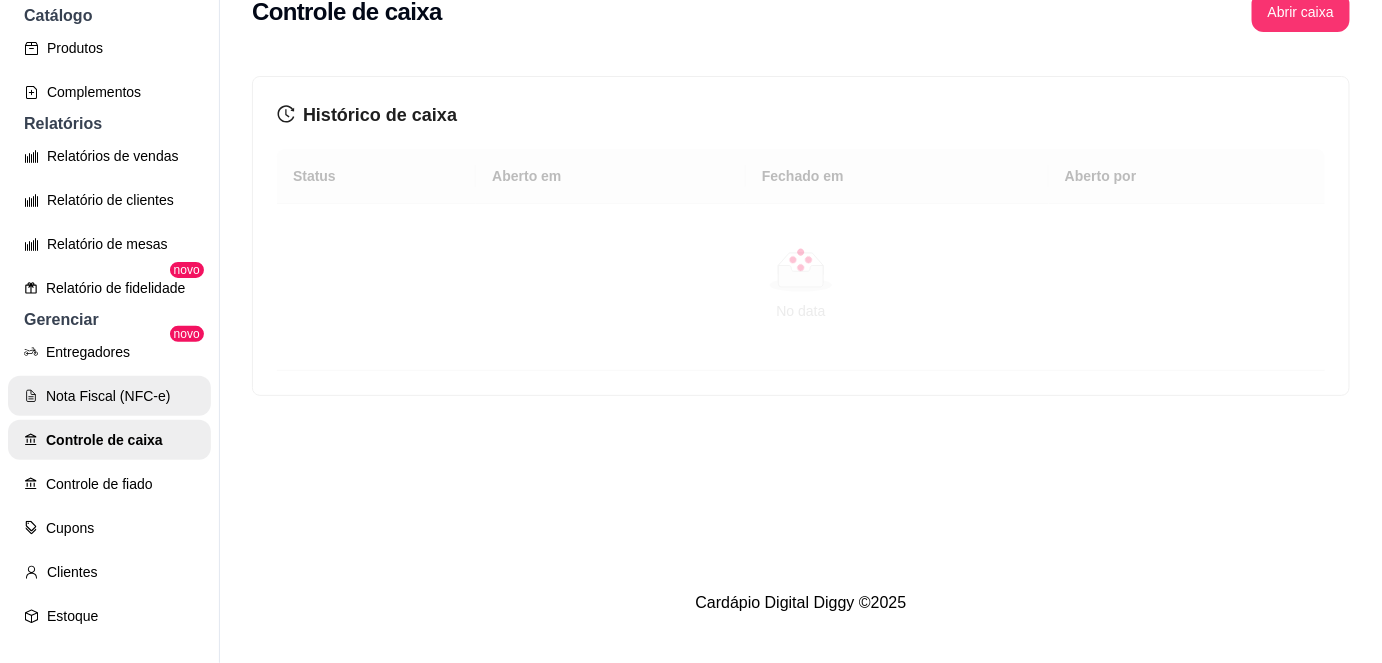 scroll, scrollTop: 0, scrollLeft: 0, axis: both 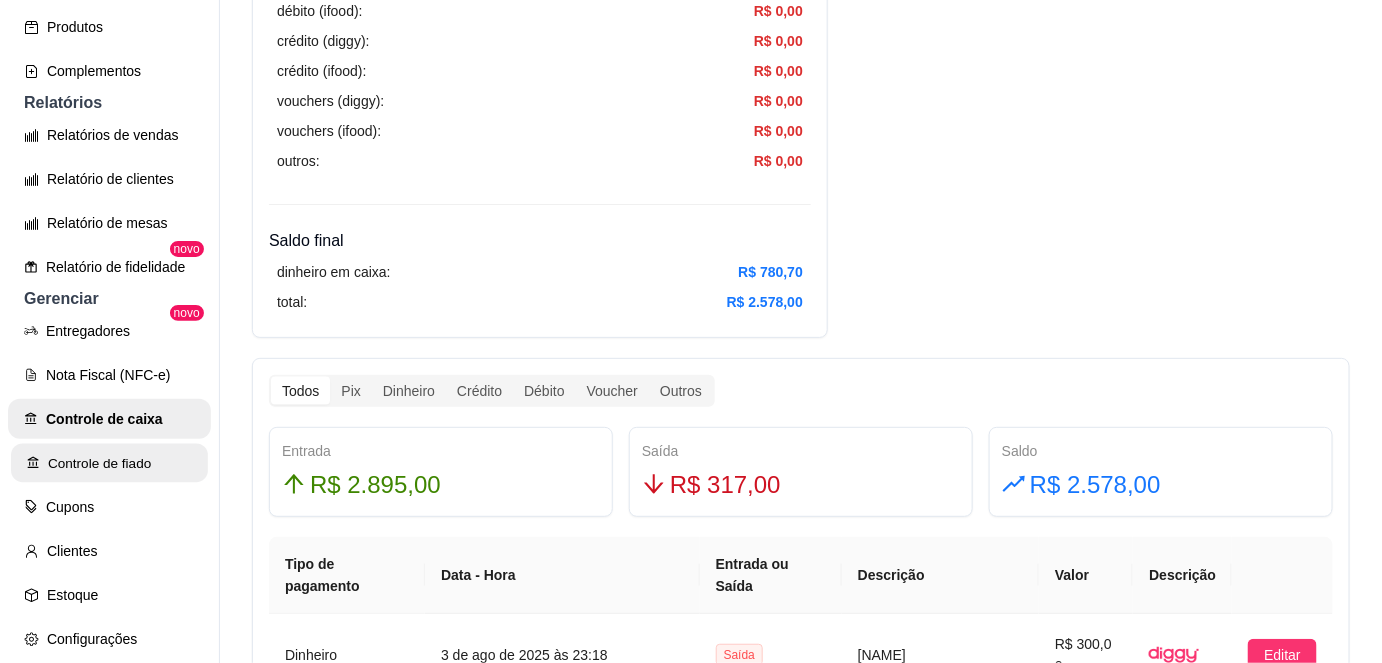 click on "Controle de fiado" at bounding box center (109, 463) 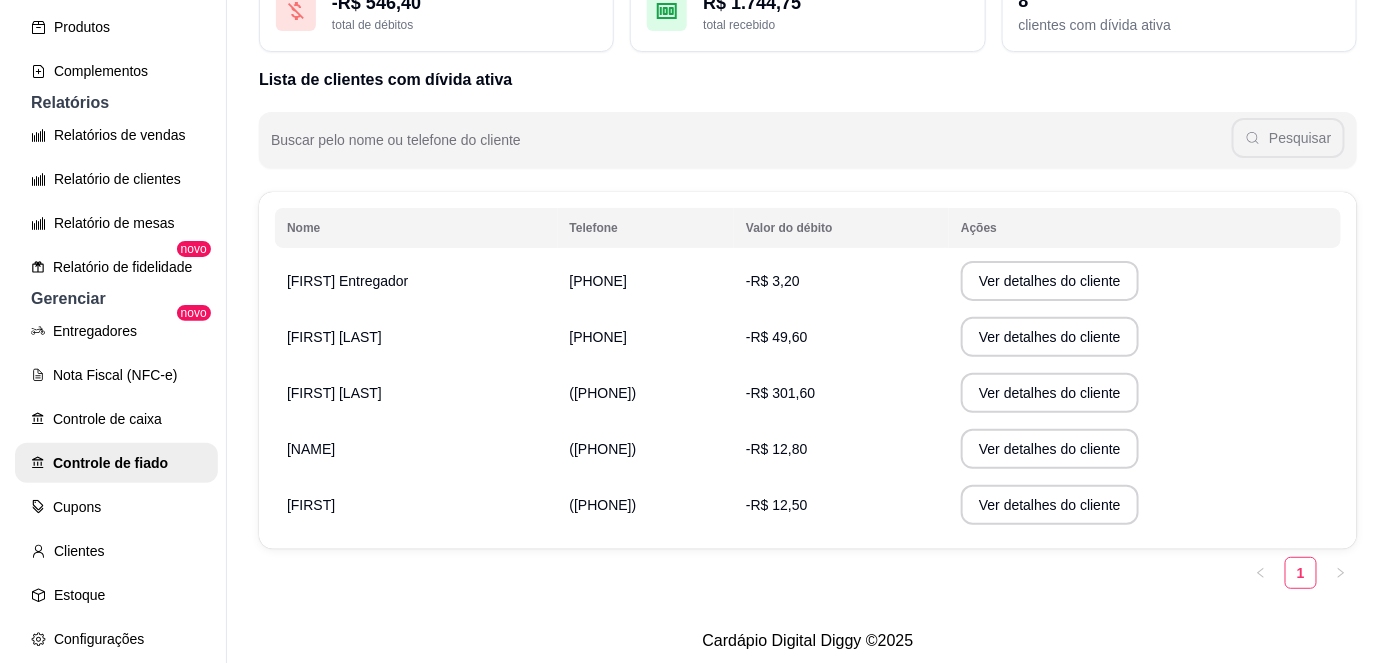 scroll, scrollTop: 176, scrollLeft: 0, axis: vertical 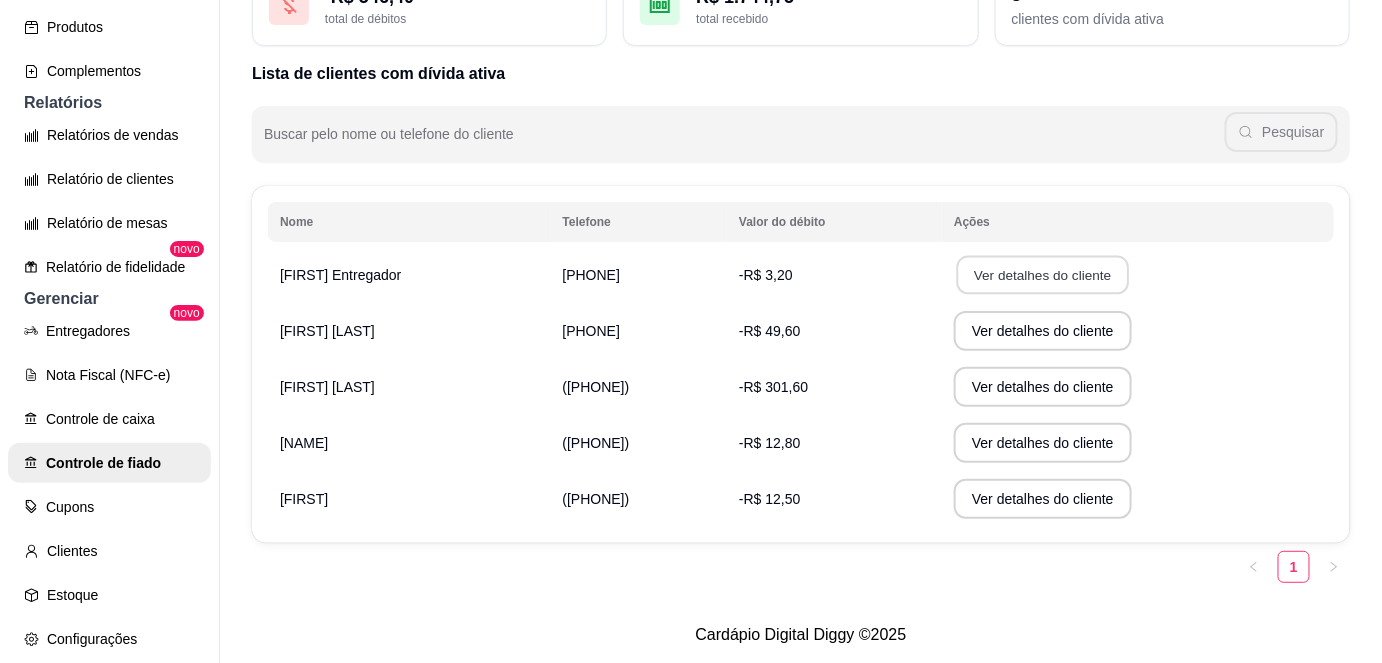 click on "Ver detalhes do cliente" at bounding box center (1043, 275) 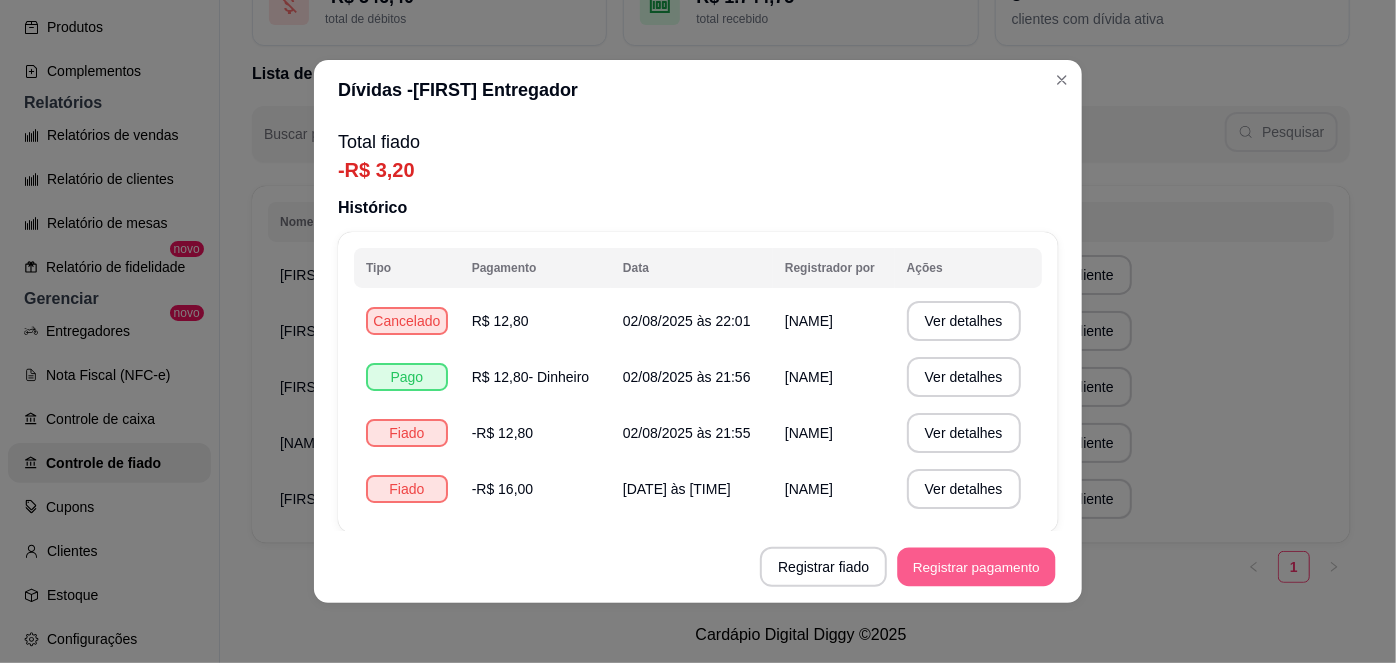 click on "Registrar pagamento" at bounding box center (977, 567) 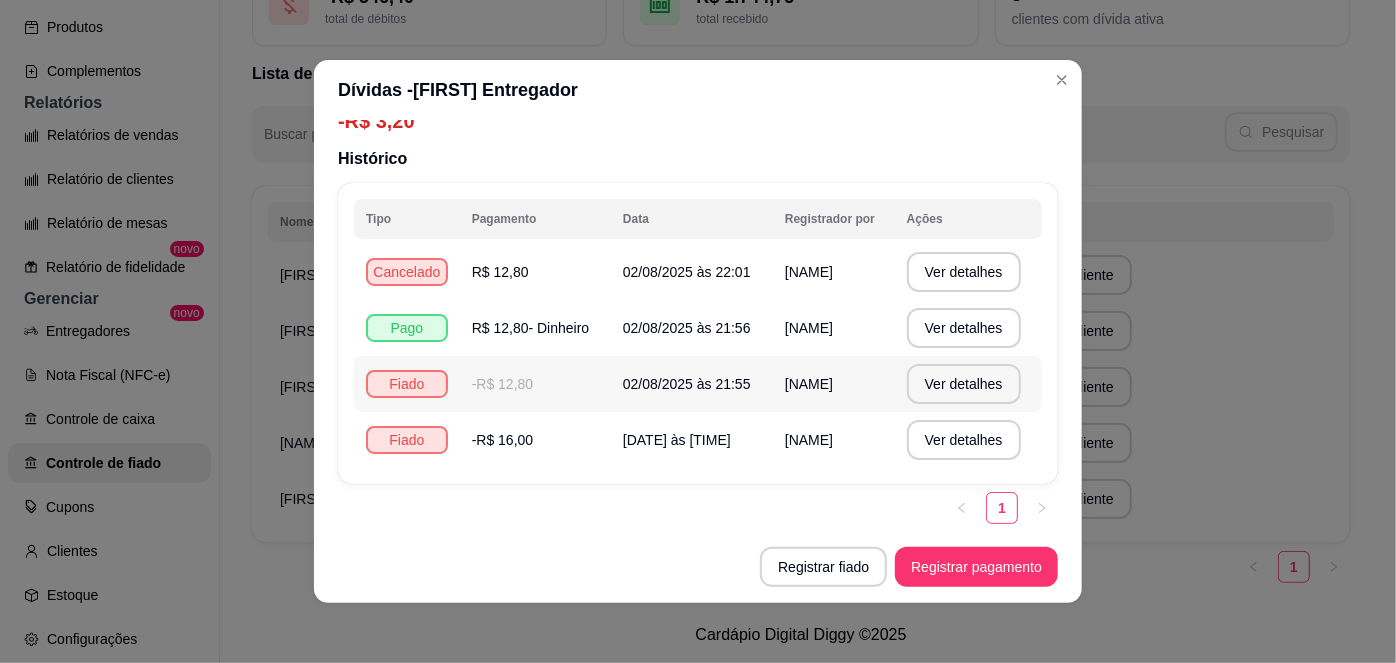 scroll, scrollTop: 0, scrollLeft: 0, axis: both 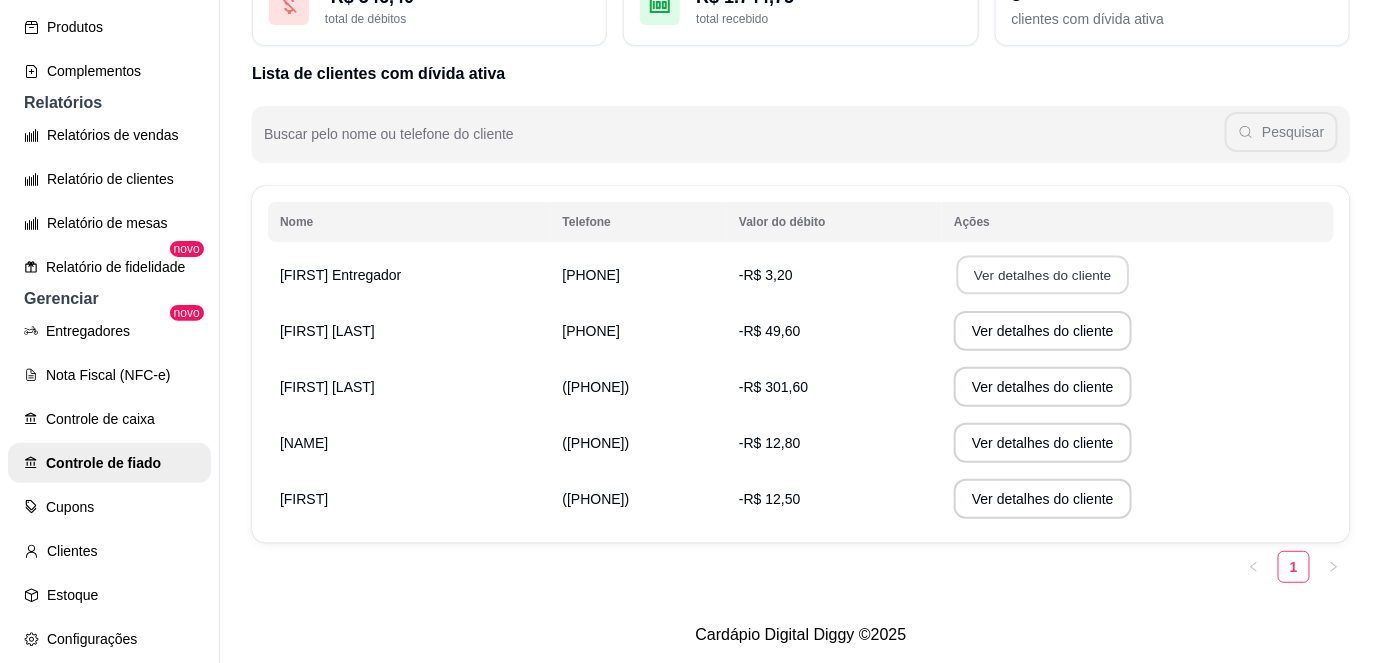click on "Ver detalhes do cliente" at bounding box center (1043, 275) 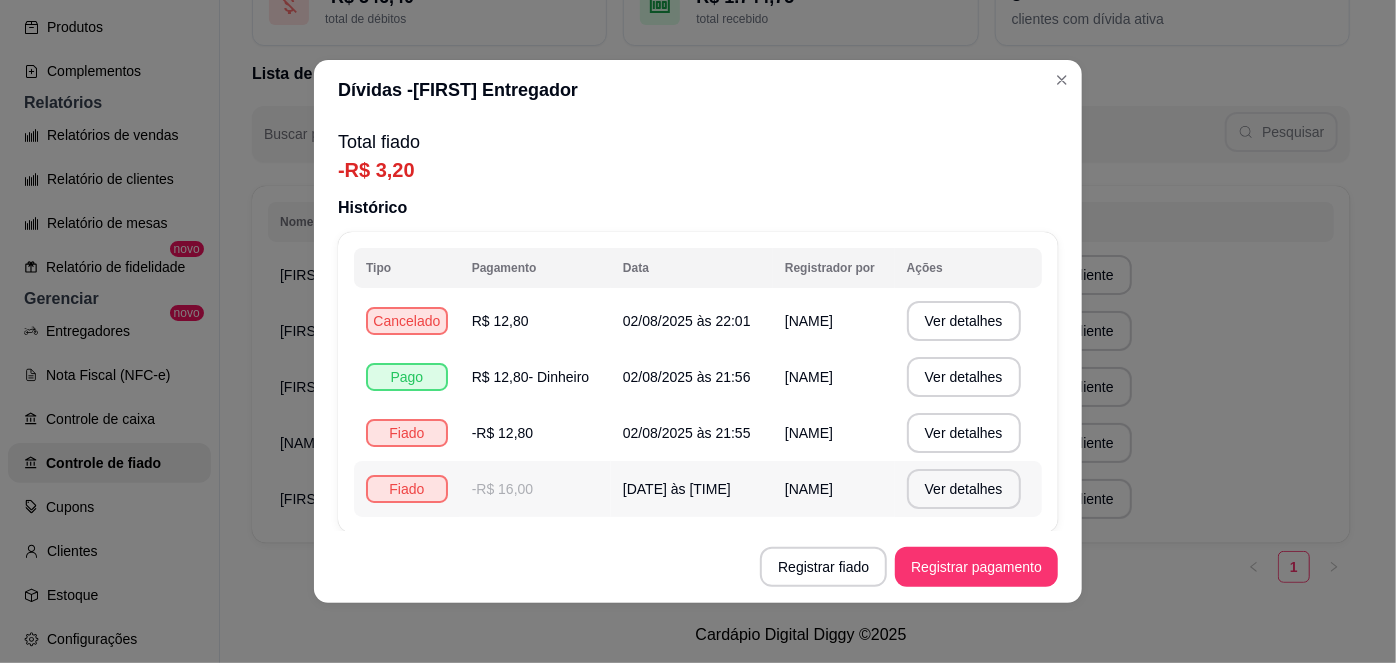 click on "30/07/2025 às 22:17" at bounding box center [692, 489] 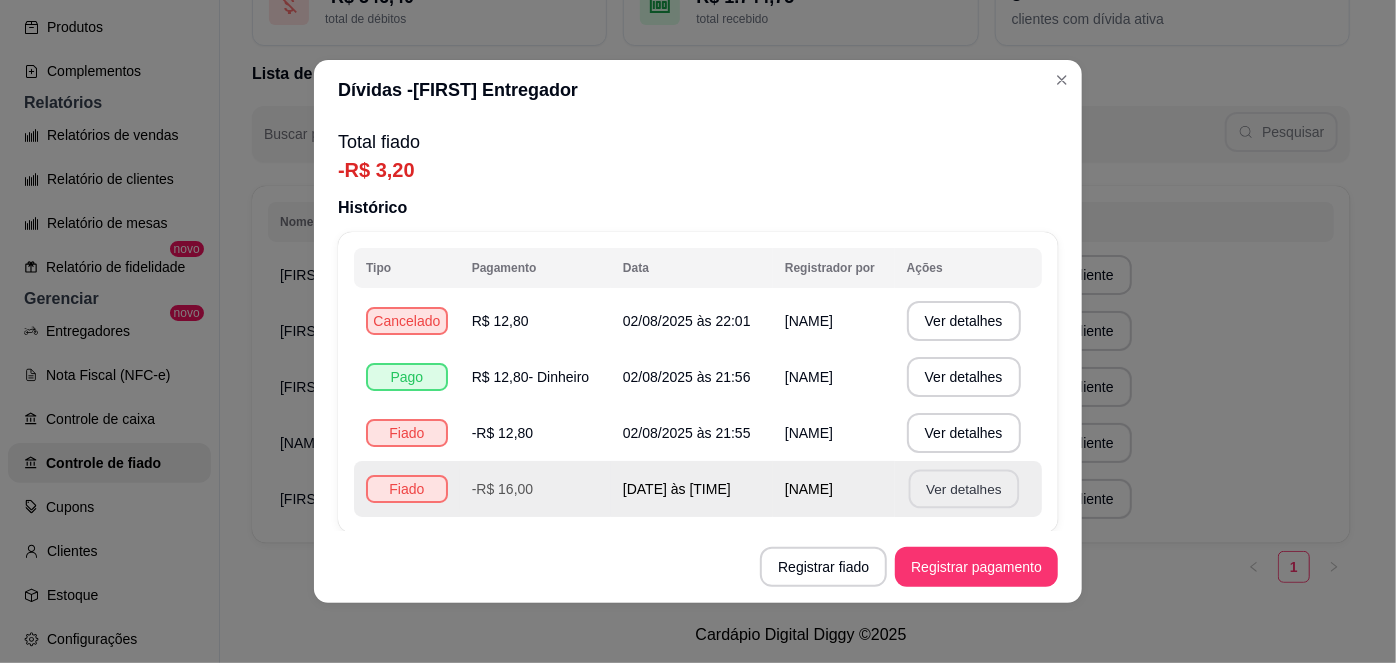 click on "Ver detalhes" at bounding box center (963, 489) 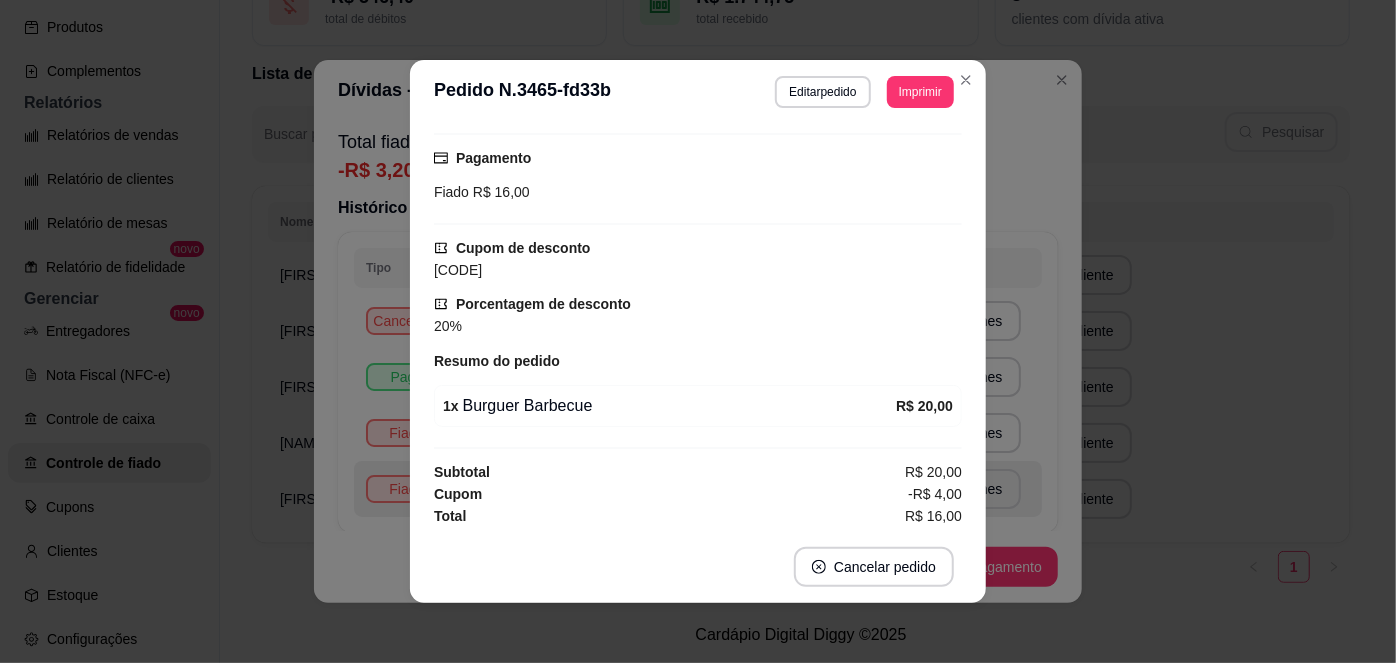 scroll, scrollTop: 0, scrollLeft: 0, axis: both 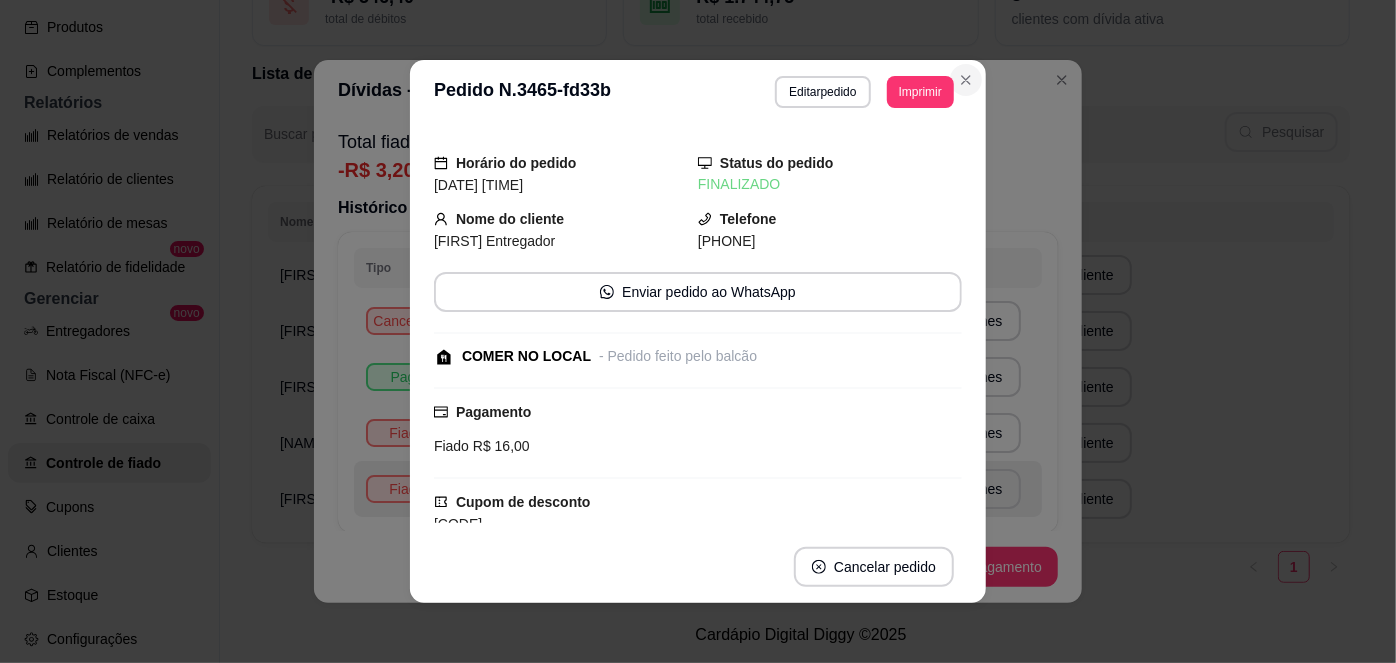 click 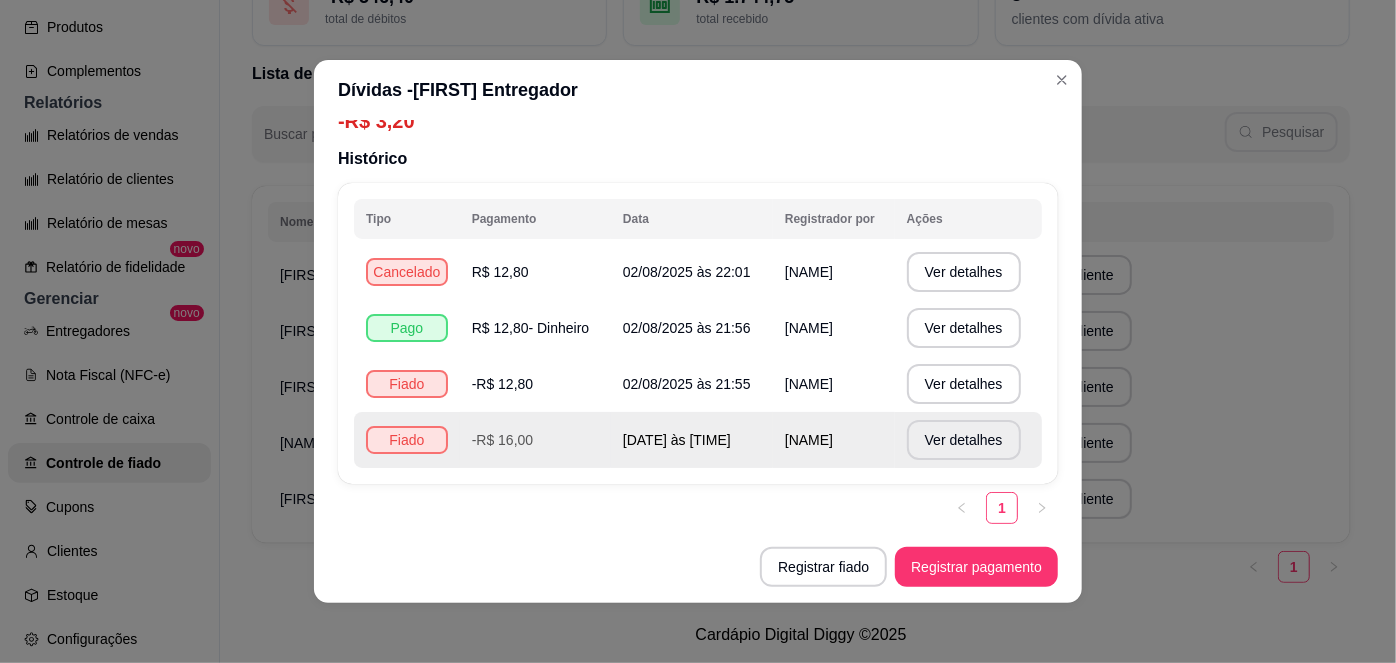 scroll, scrollTop: 0, scrollLeft: 0, axis: both 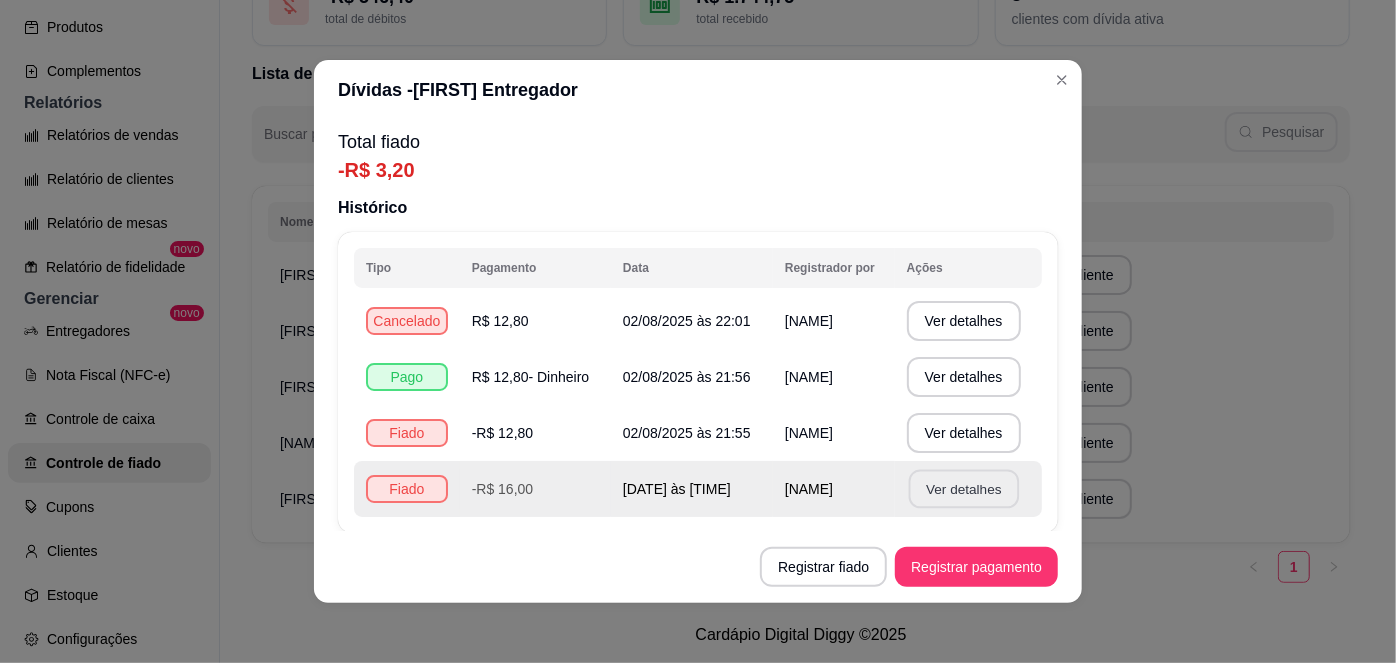 click on "Ver detalhes" at bounding box center [963, 489] 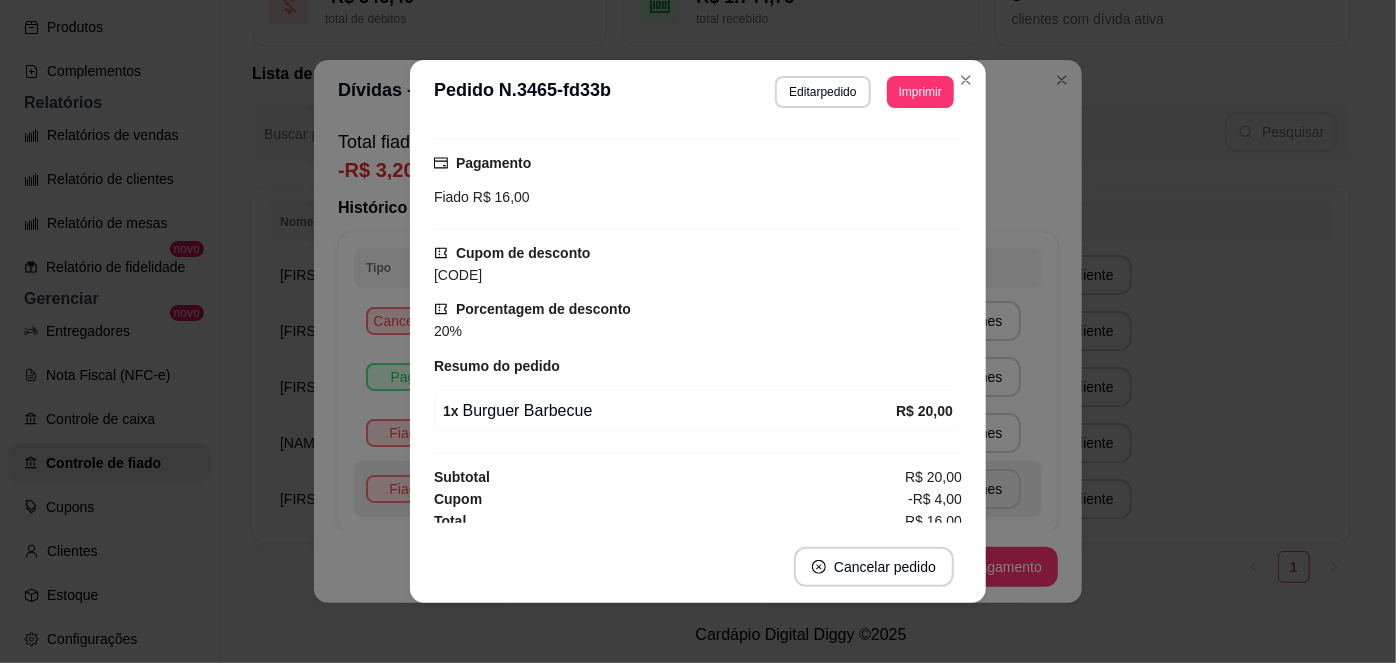 scroll, scrollTop: 254, scrollLeft: 0, axis: vertical 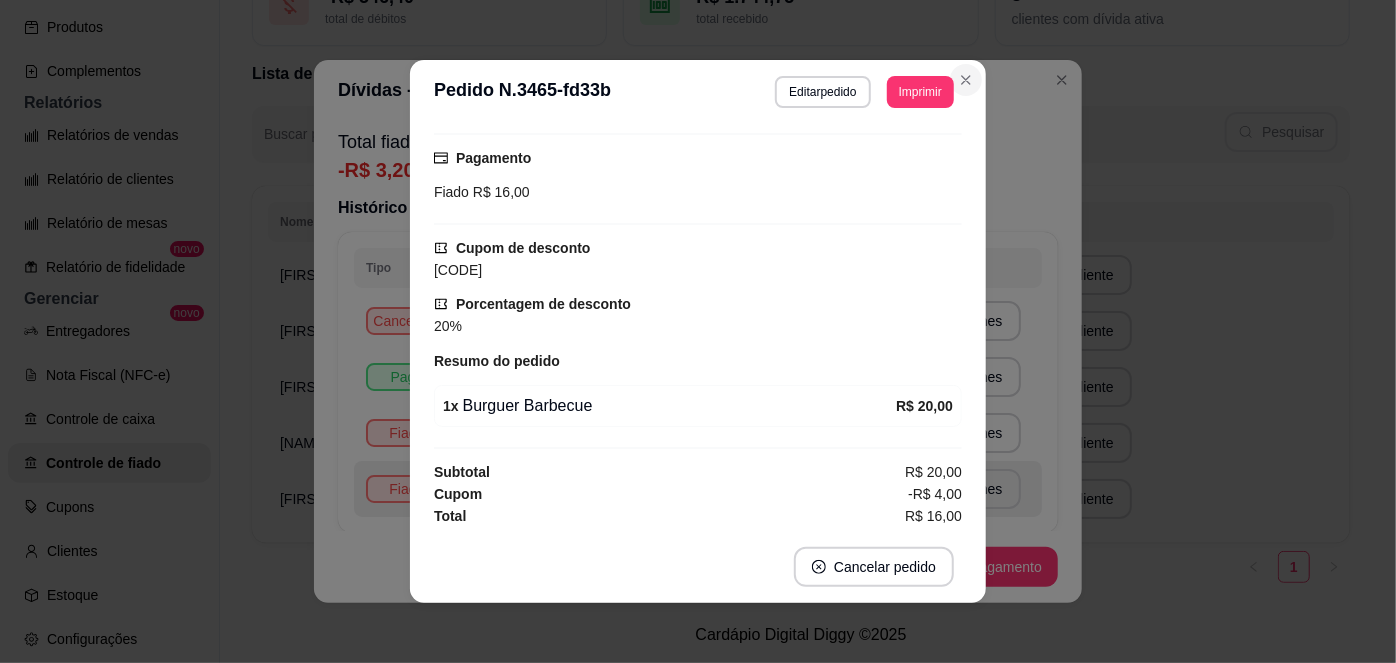 click 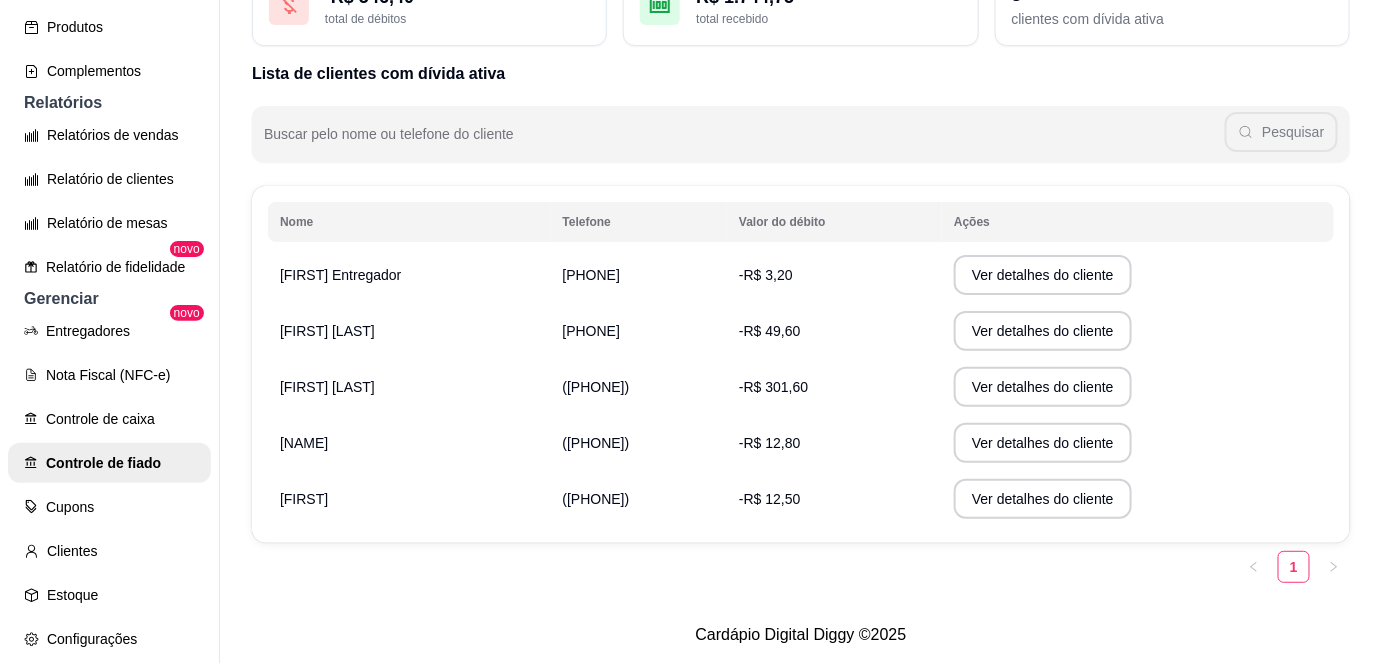 click on "(86) 9 8178-3977" at bounding box center (639, 275) 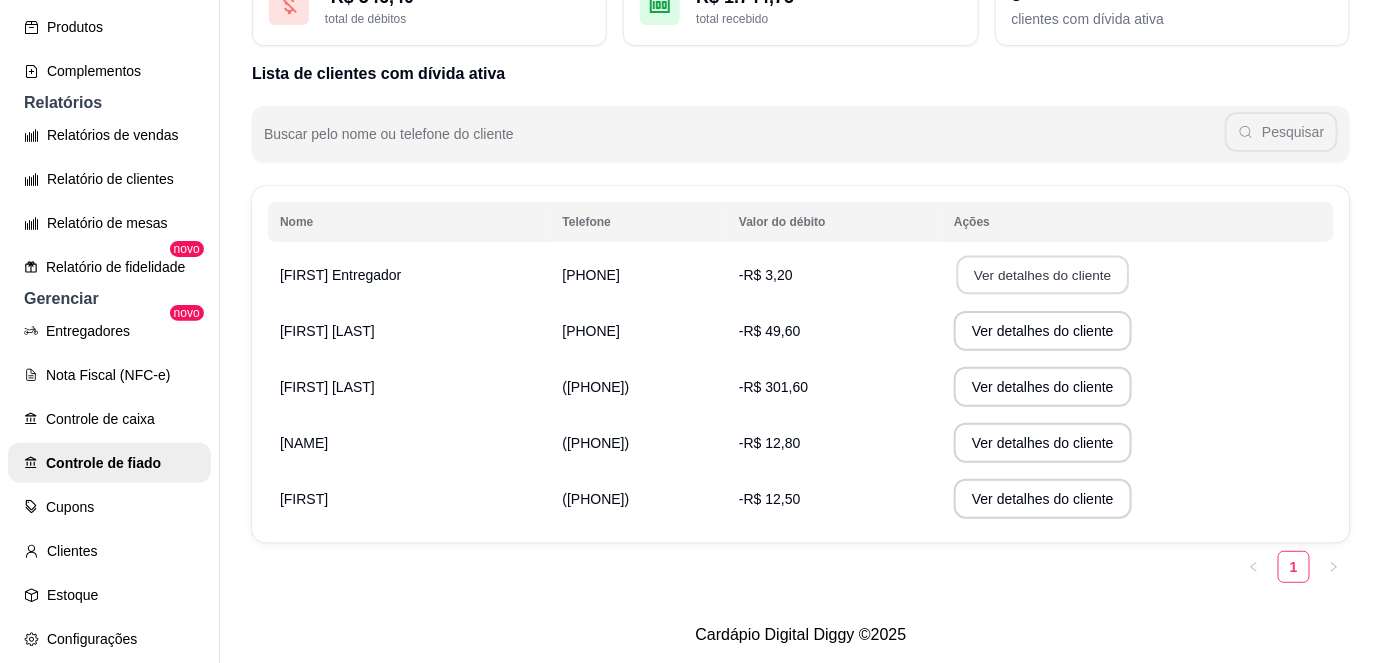 click on "Ver detalhes do cliente" at bounding box center (1043, 275) 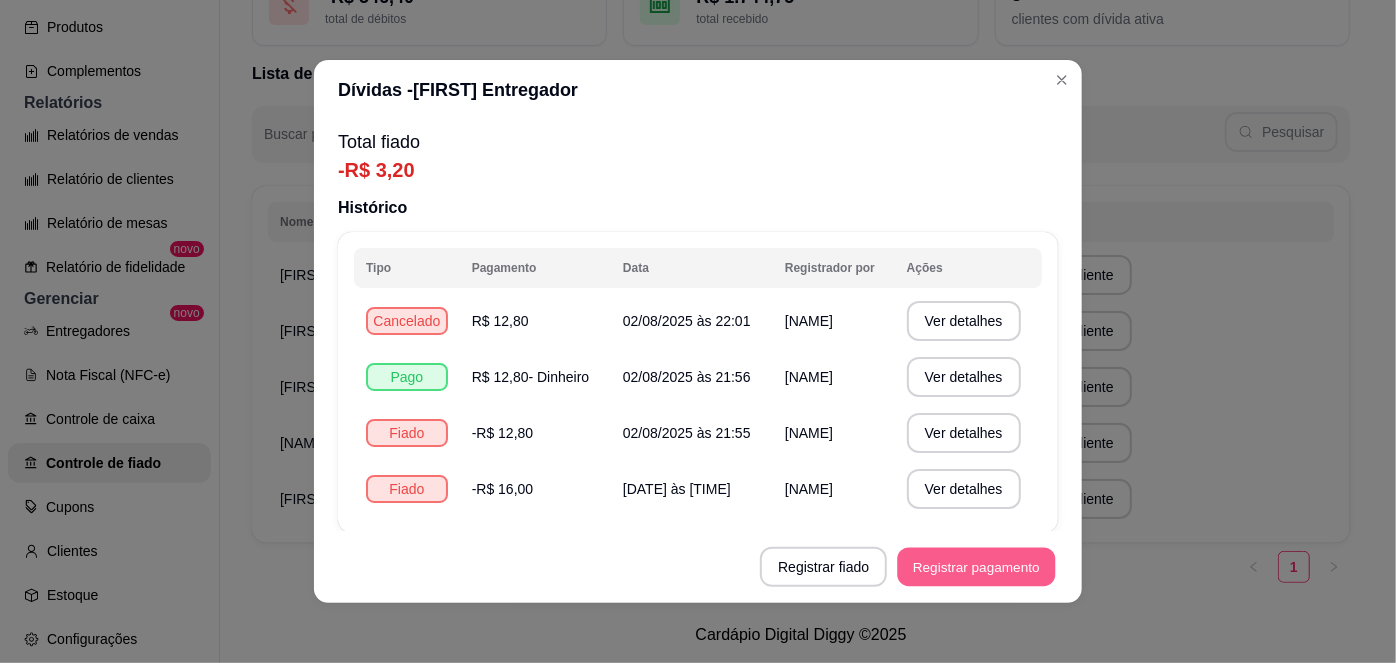 click on "Registrar pagamento" at bounding box center [977, 567] 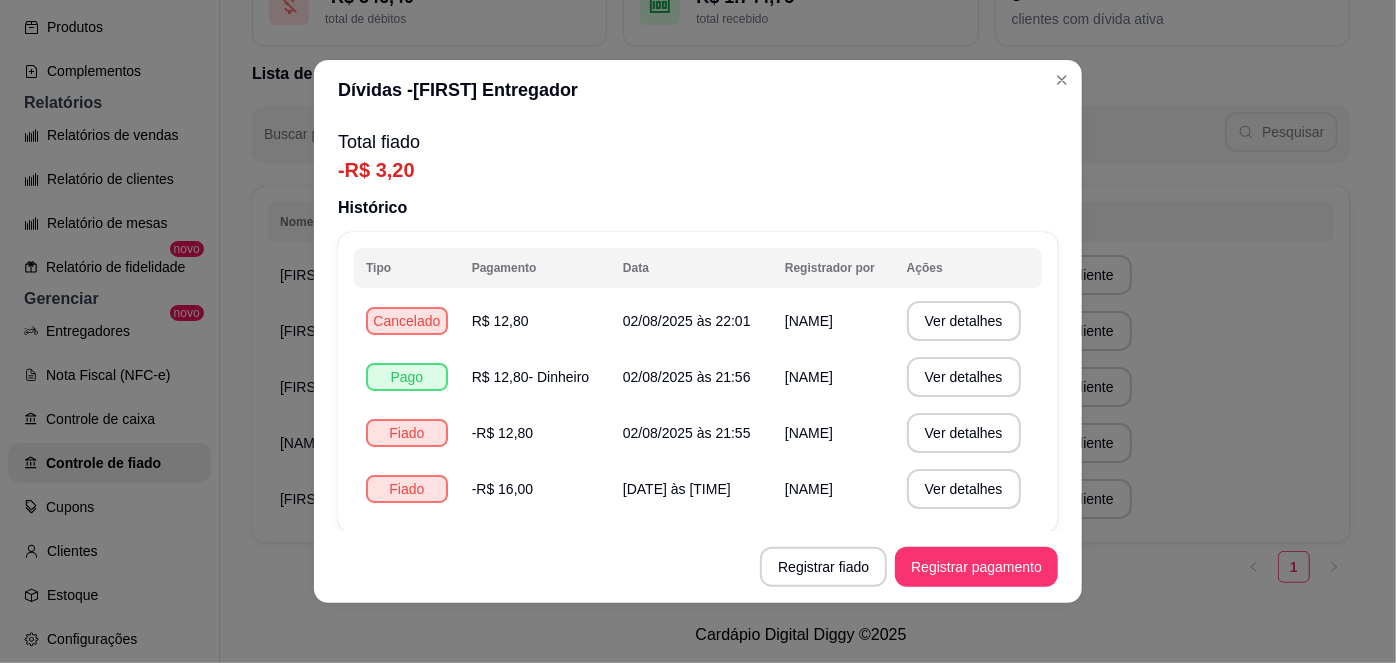 scroll, scrollTop: 49, scrollLeft: 0, axis: vertical 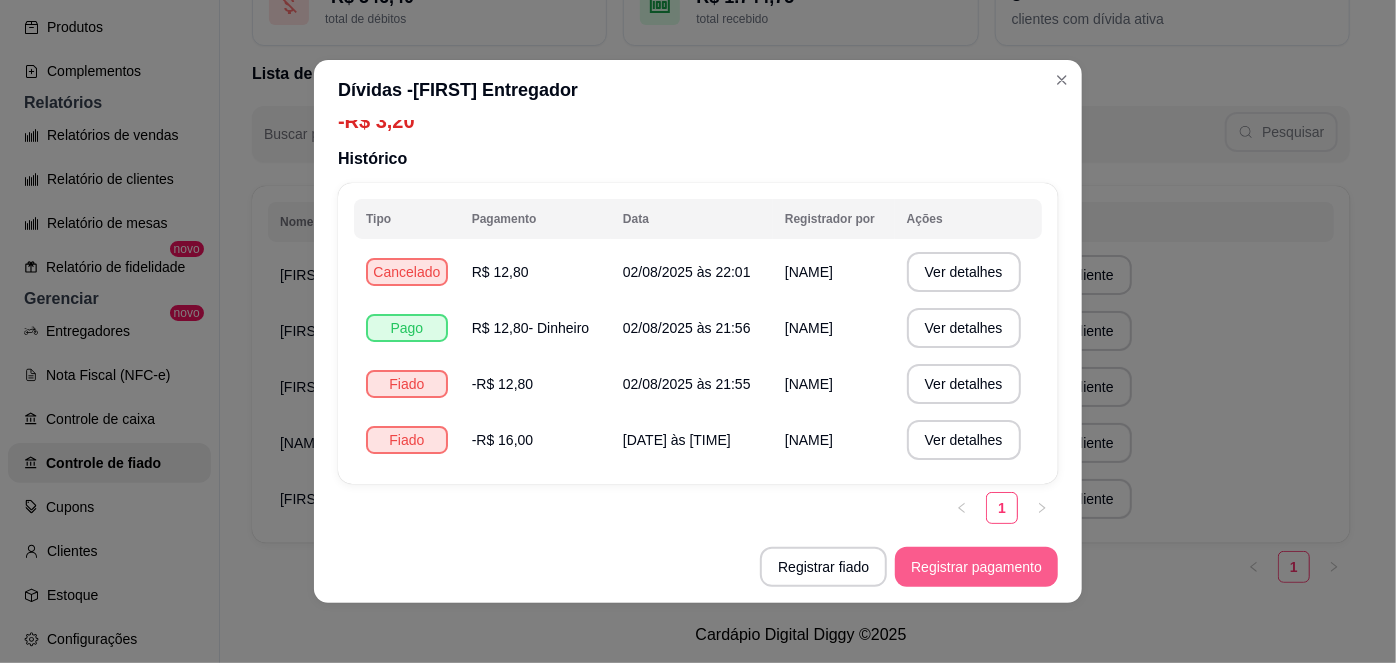 click on "Registrar pagamento" at bounding box center [976, 567] 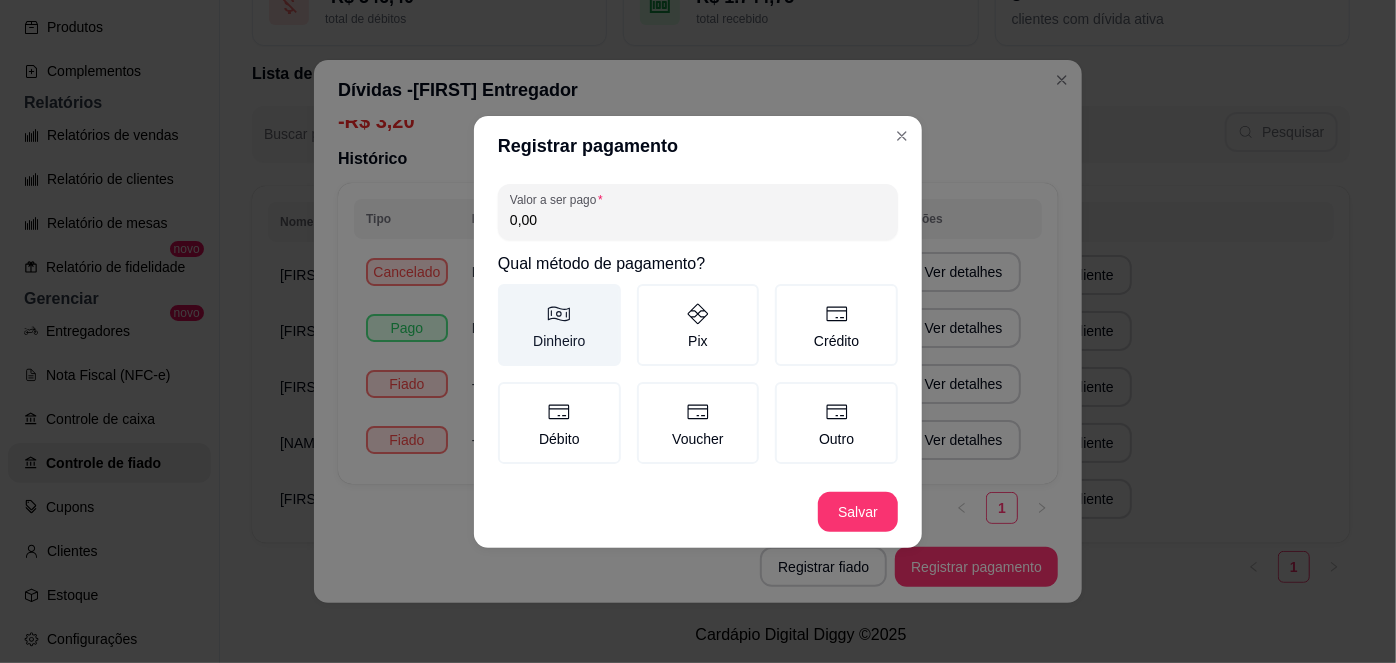 click 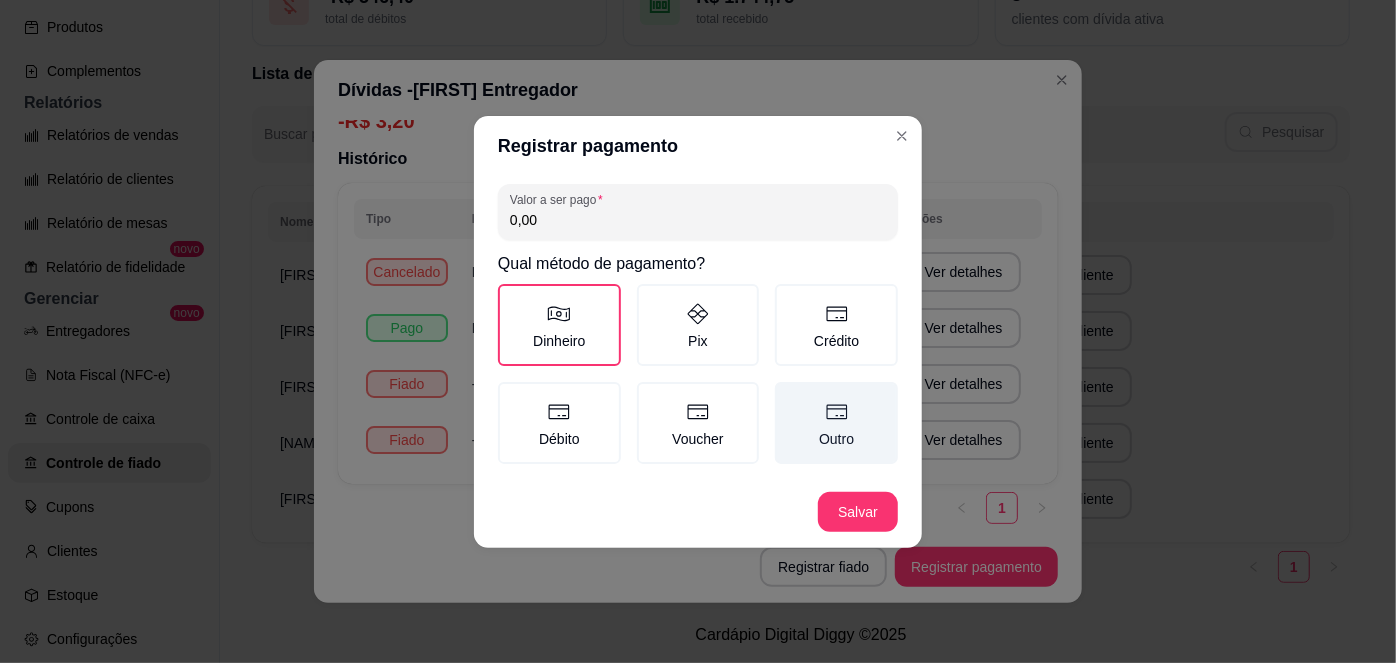 click on "Outro" at bounding box center (836, 423) 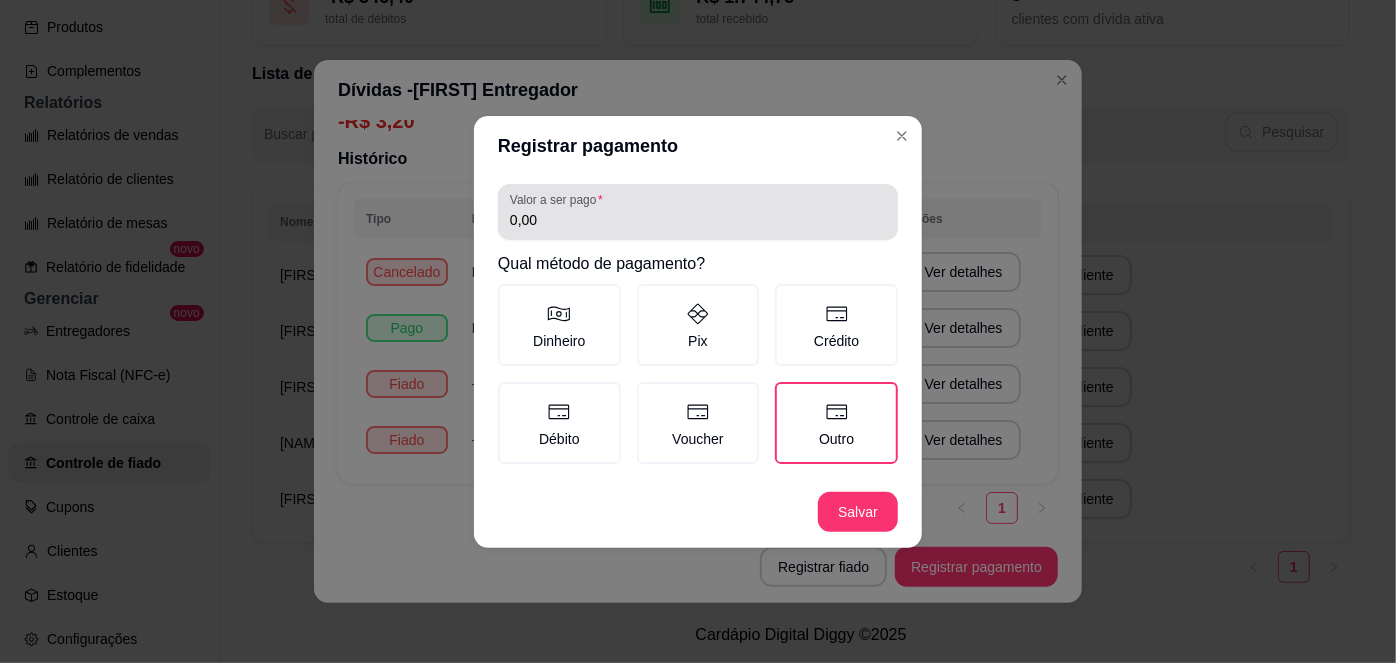 click on "0,00" at bounding box center (698, 212) 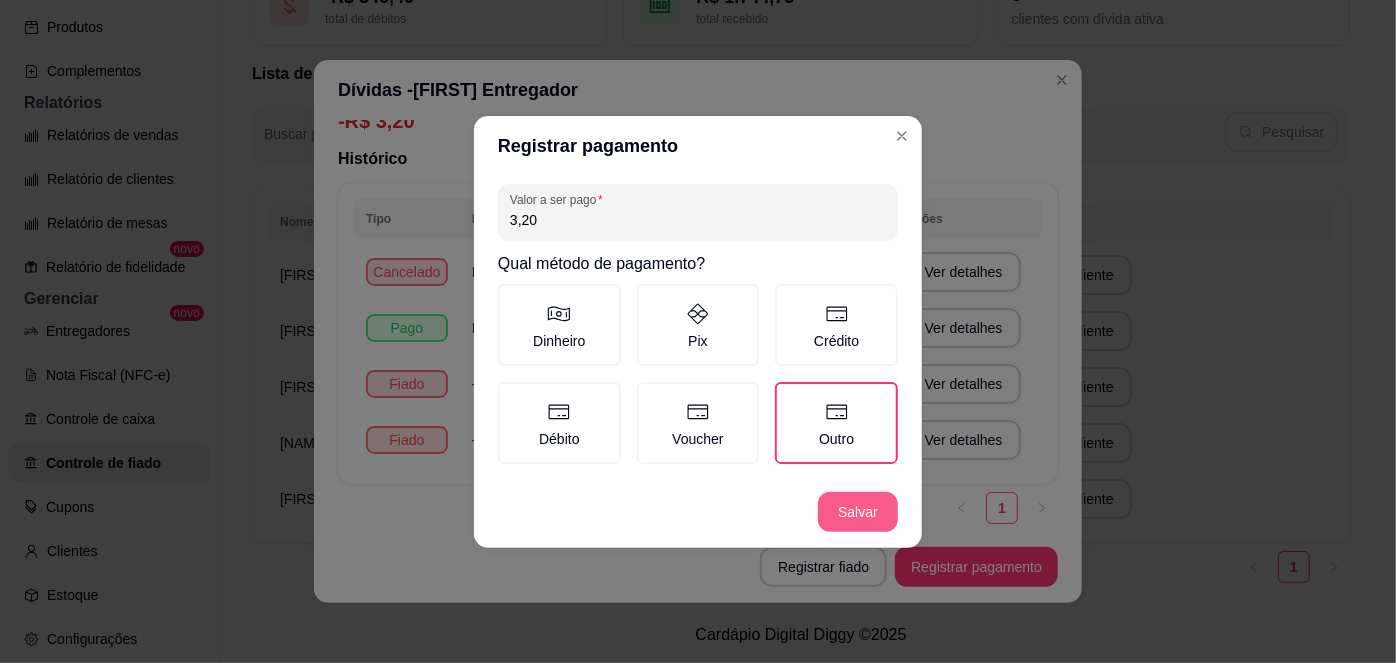 type on "3,20" 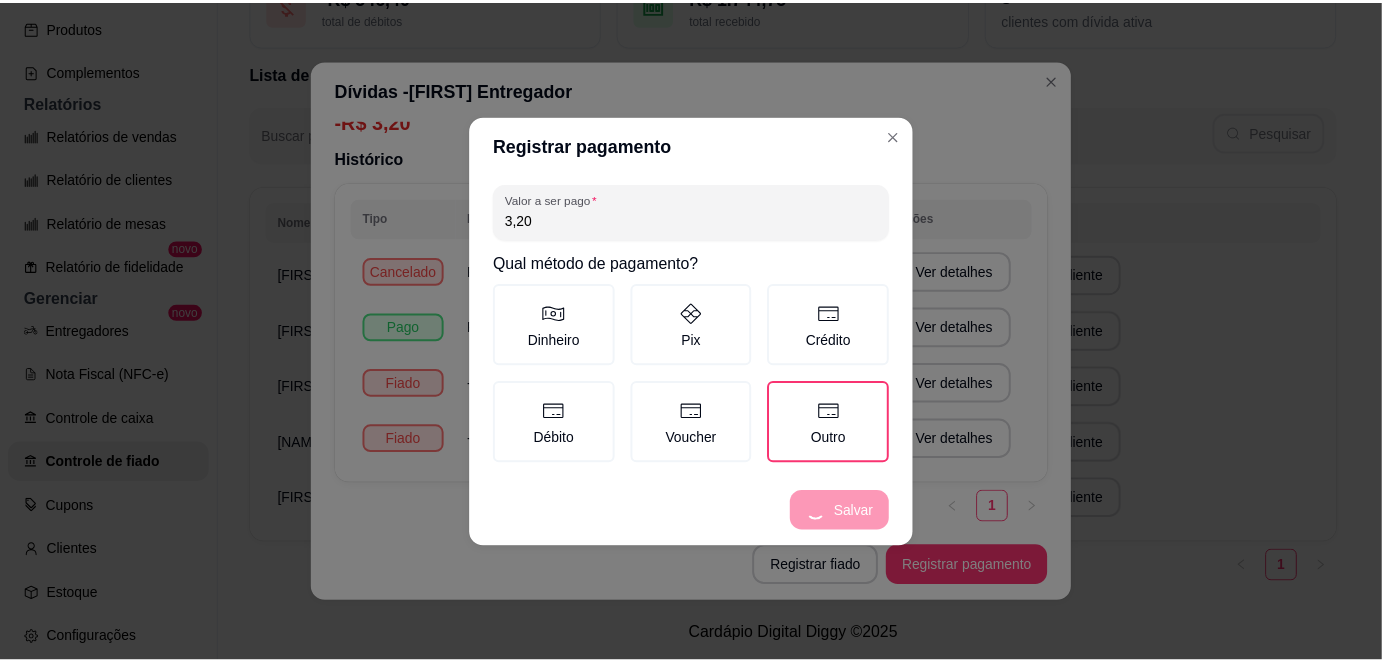 scroll, scrollTop: 120, scrollLeft: 0, axis: vertical 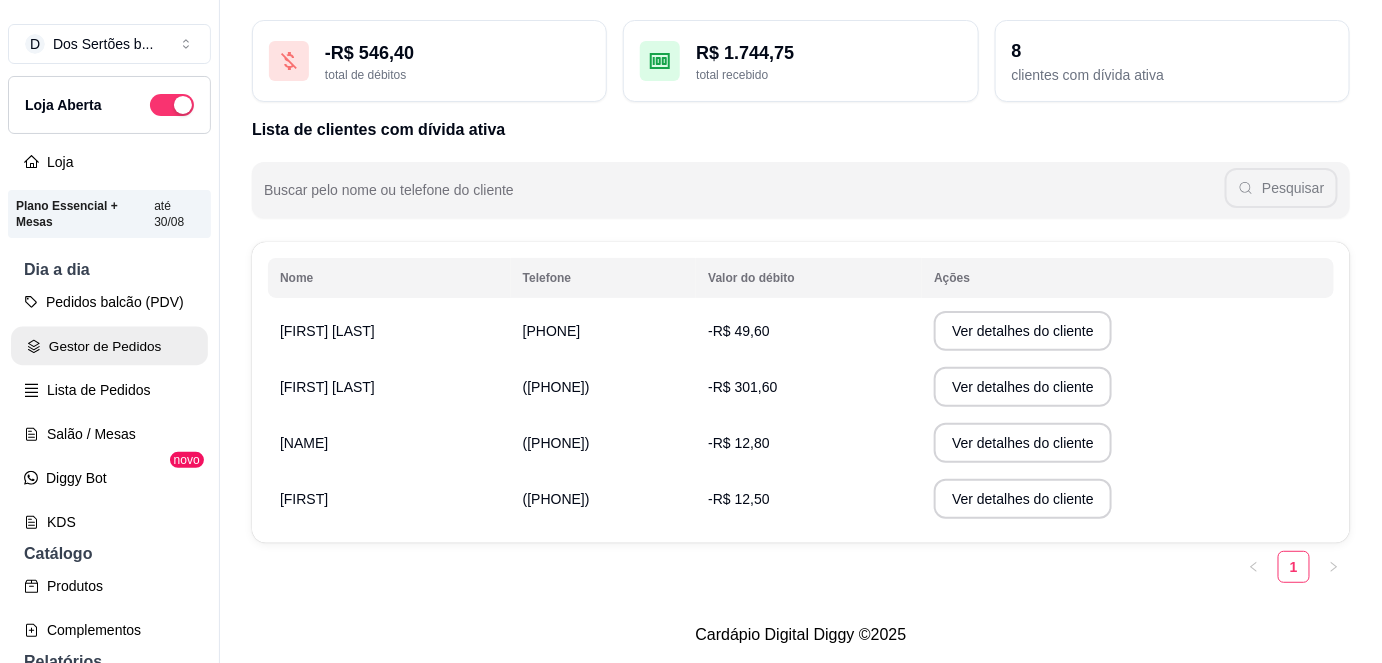 click on "Gestor de Pedidos" at bounding box center (109, 346) 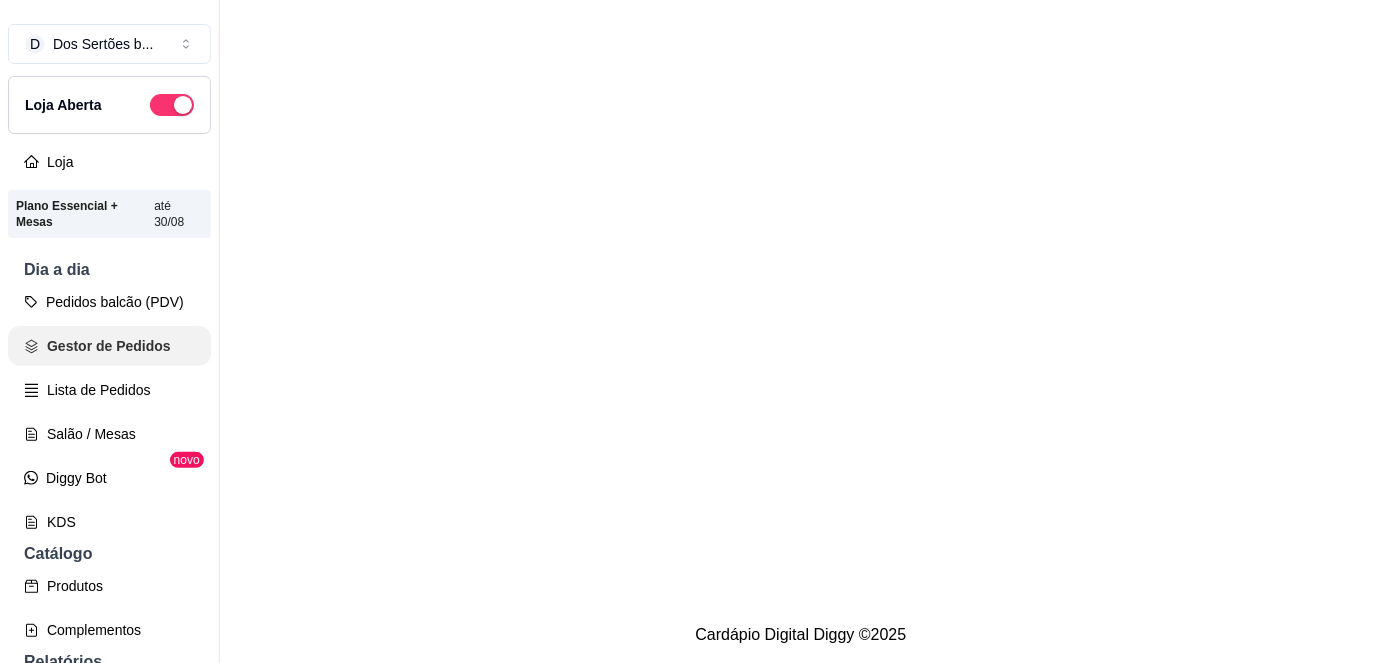 scroll, scrollTop: 0, scrollLeft: 0, axis: both 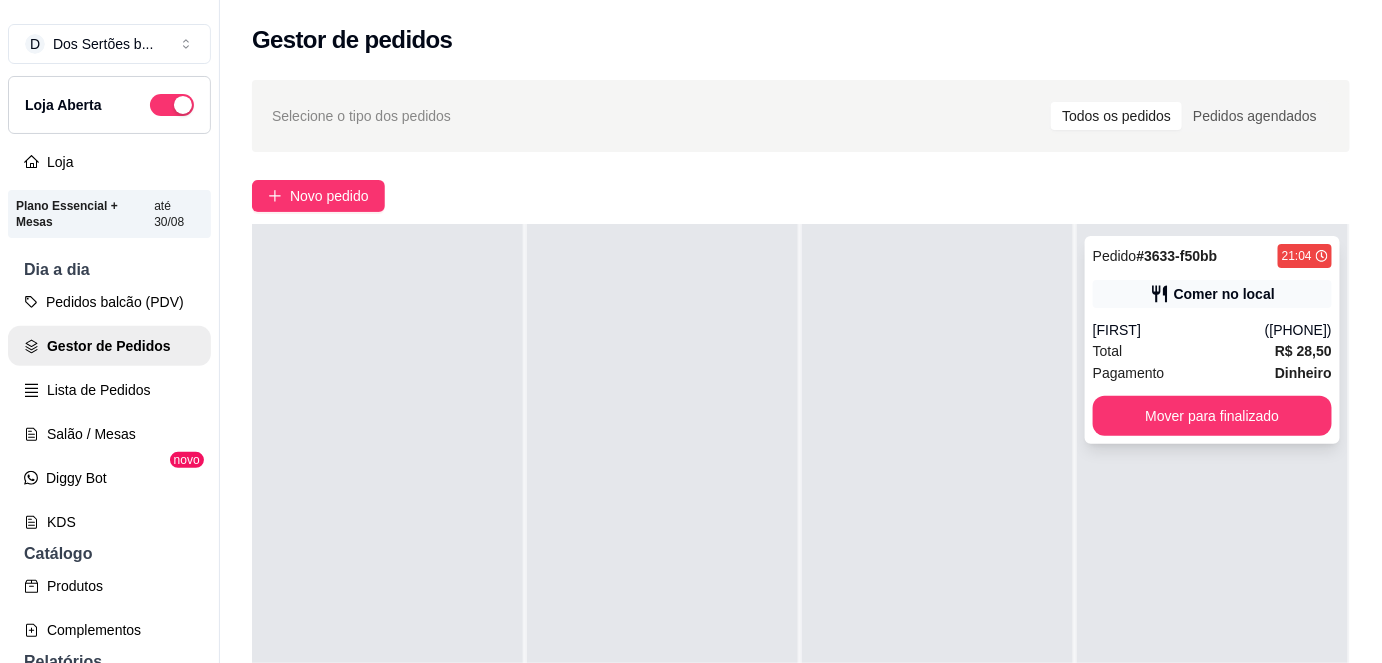 click on "[NAME]" at bounding box center [1179, 330] 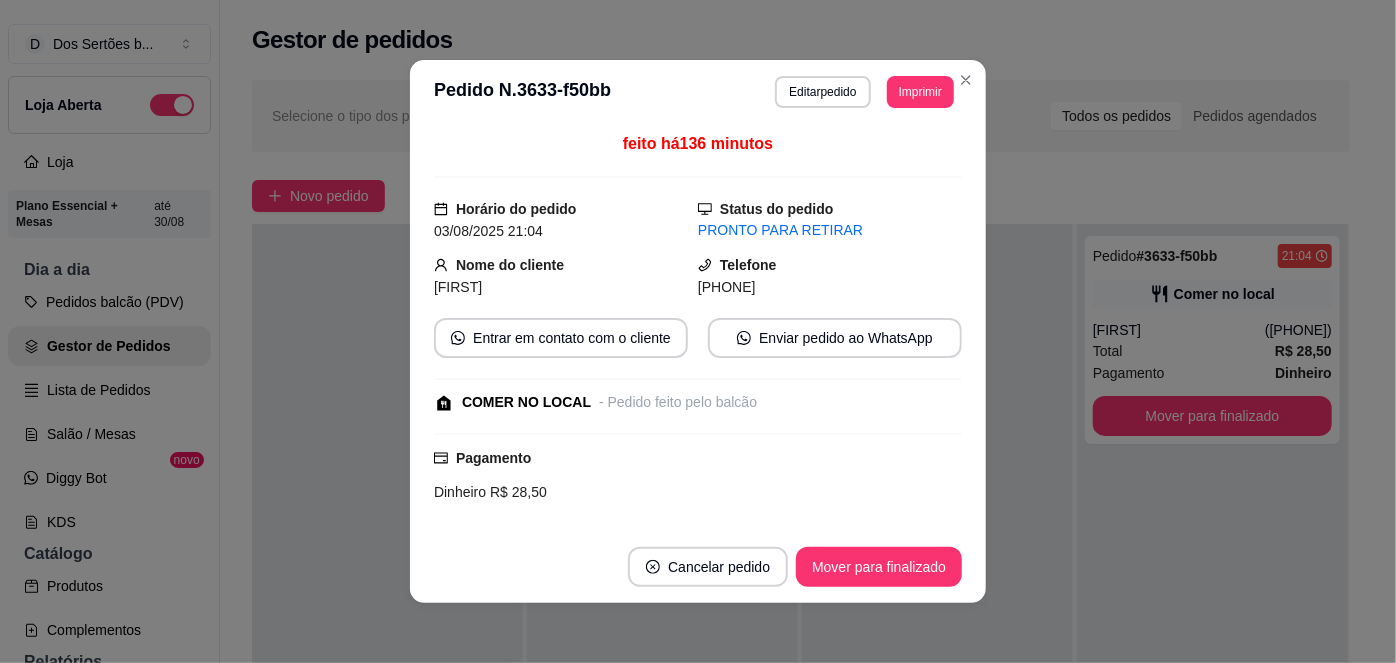 scroll, scrollTop: 311, scrollLeft: 0, axis: vertical 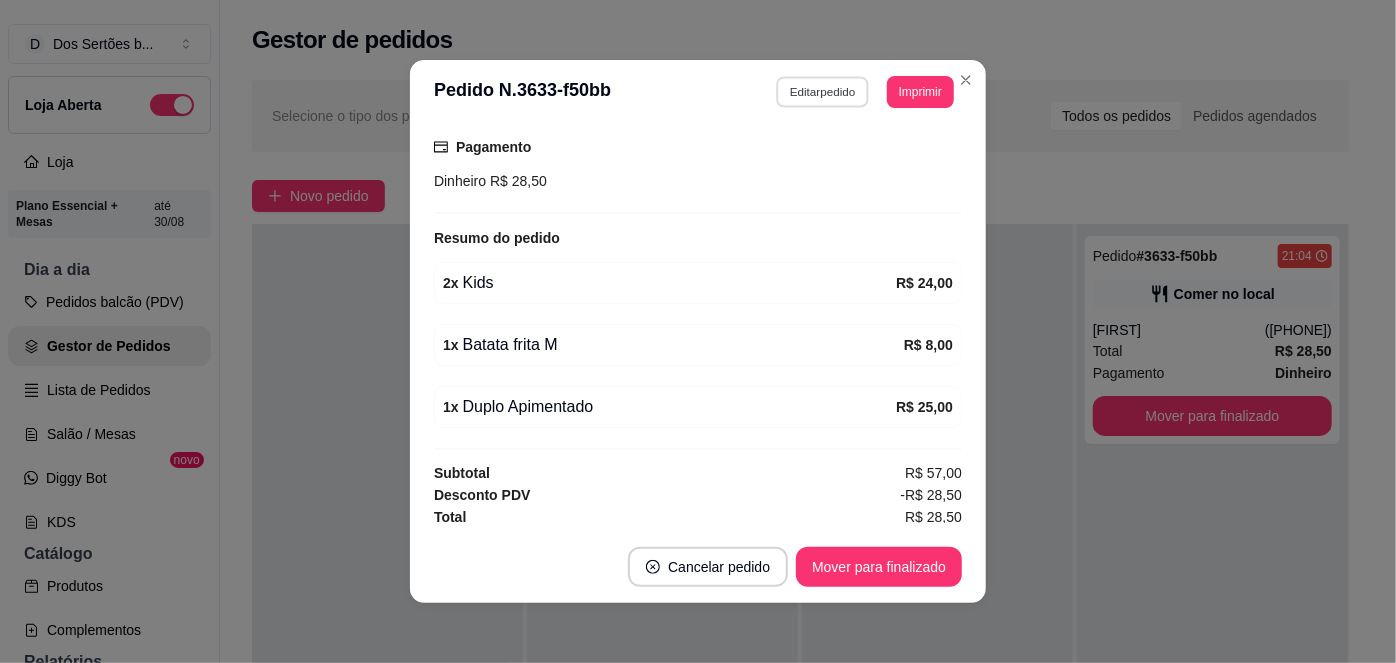 click on "Editar  pedido" at bounding box center (823, 91) 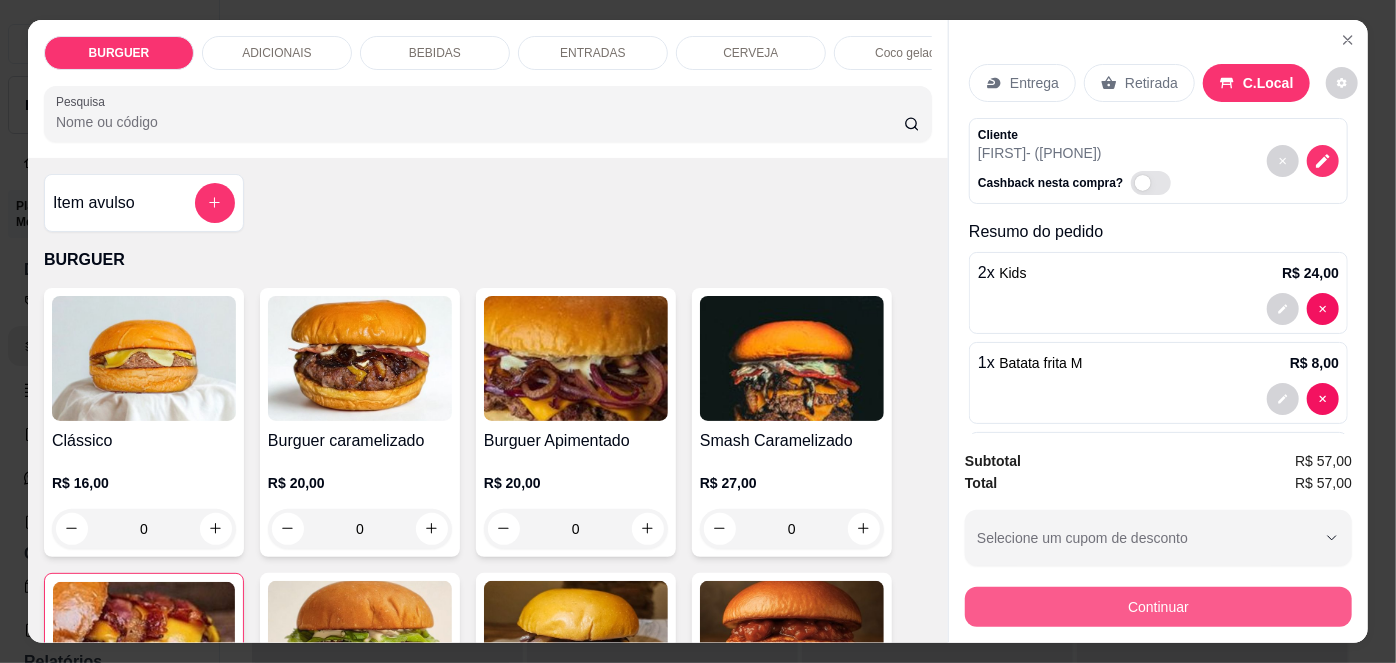 click on "Continuar" at bounding box center [1158, 607] 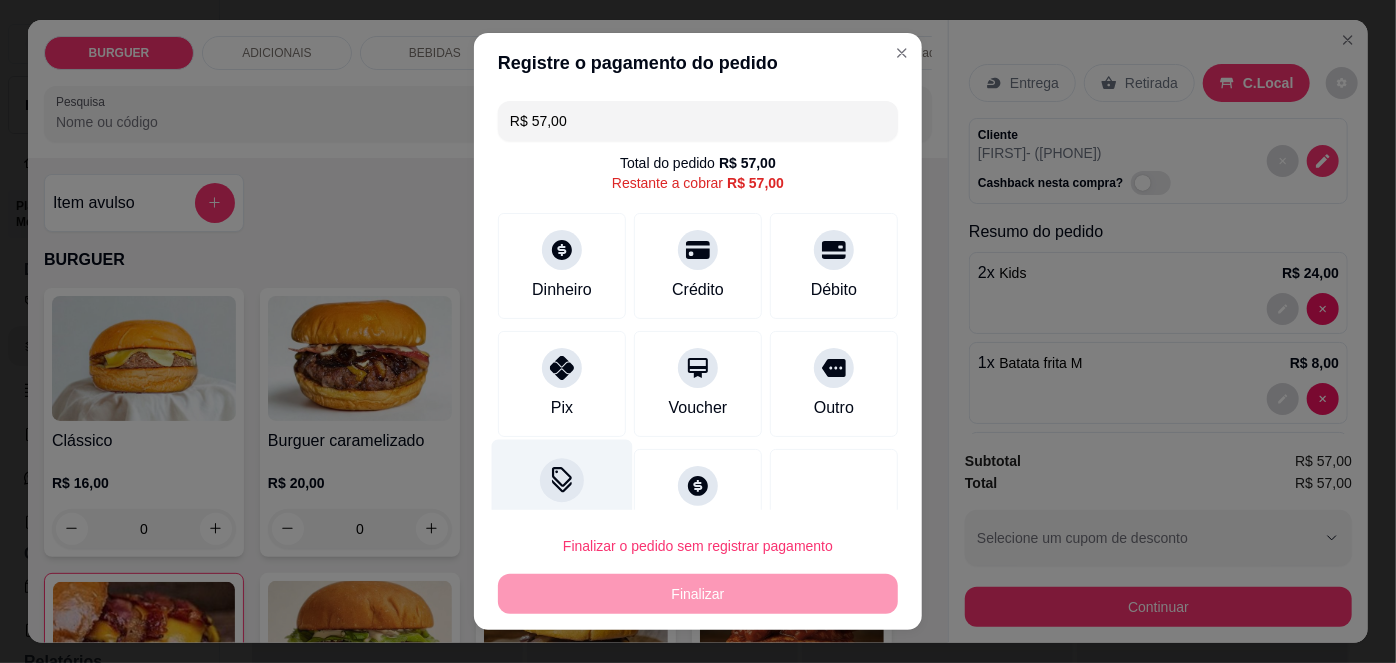 click on "Desconto" at bounding box center (562, 498) 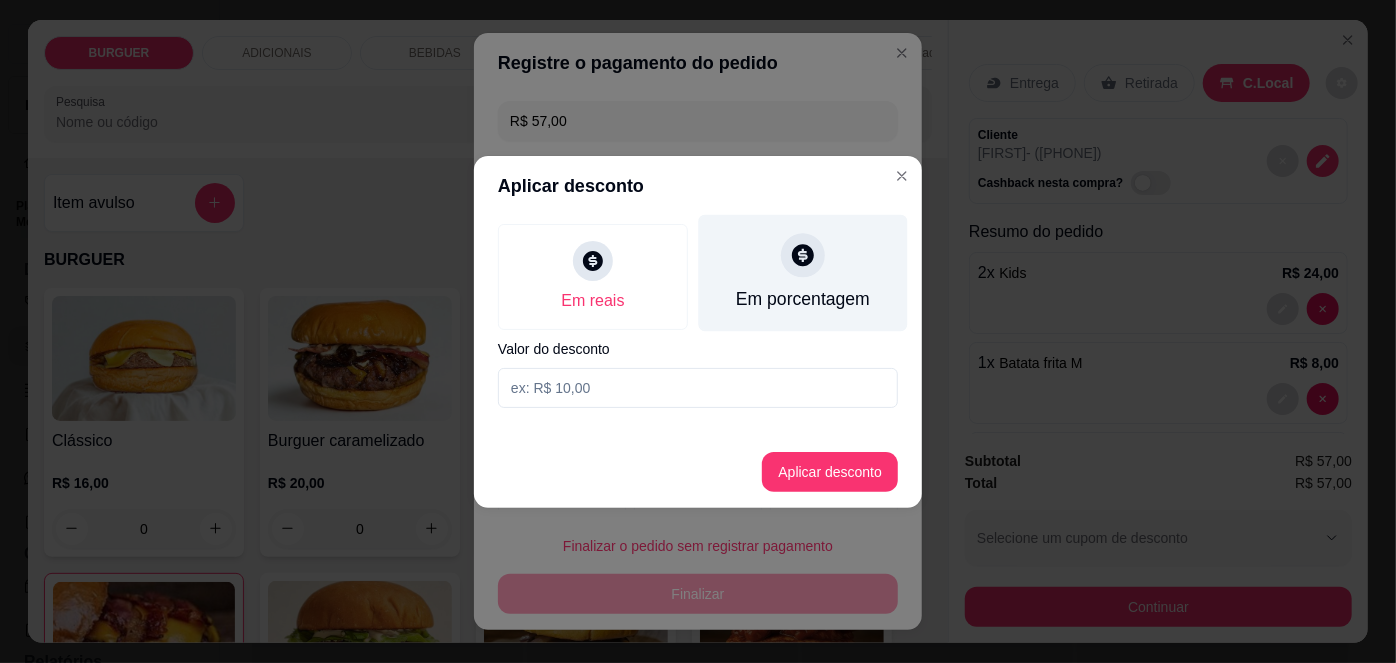 click on "Em porcentagem" at bounding box center [803, 299] 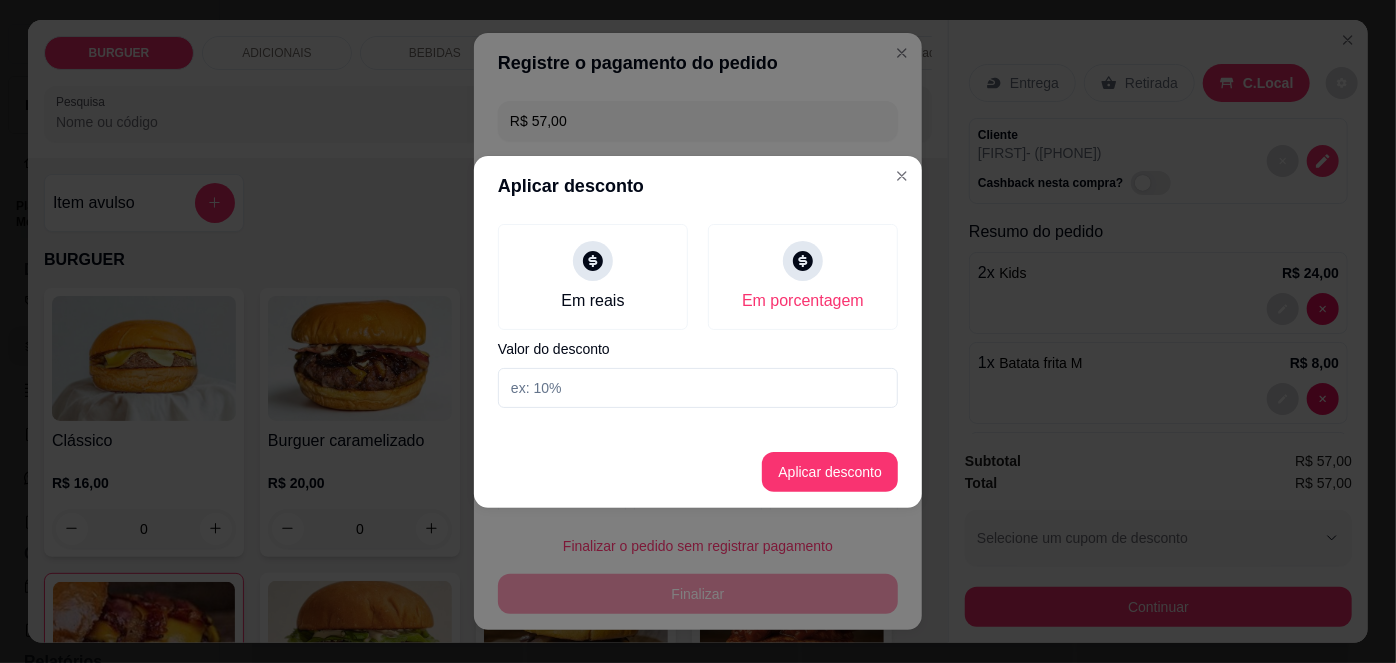 click at bounding box center (698, 388) 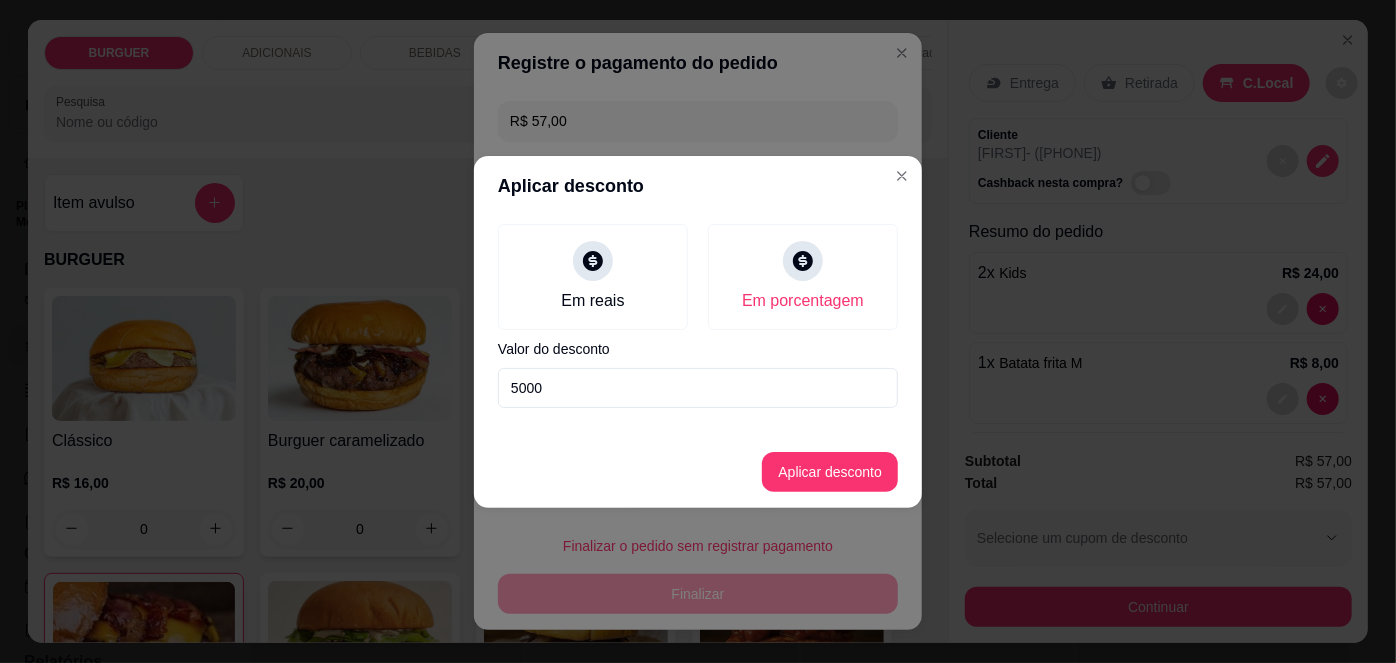 click on "5000" at bounding box center [698, 388] 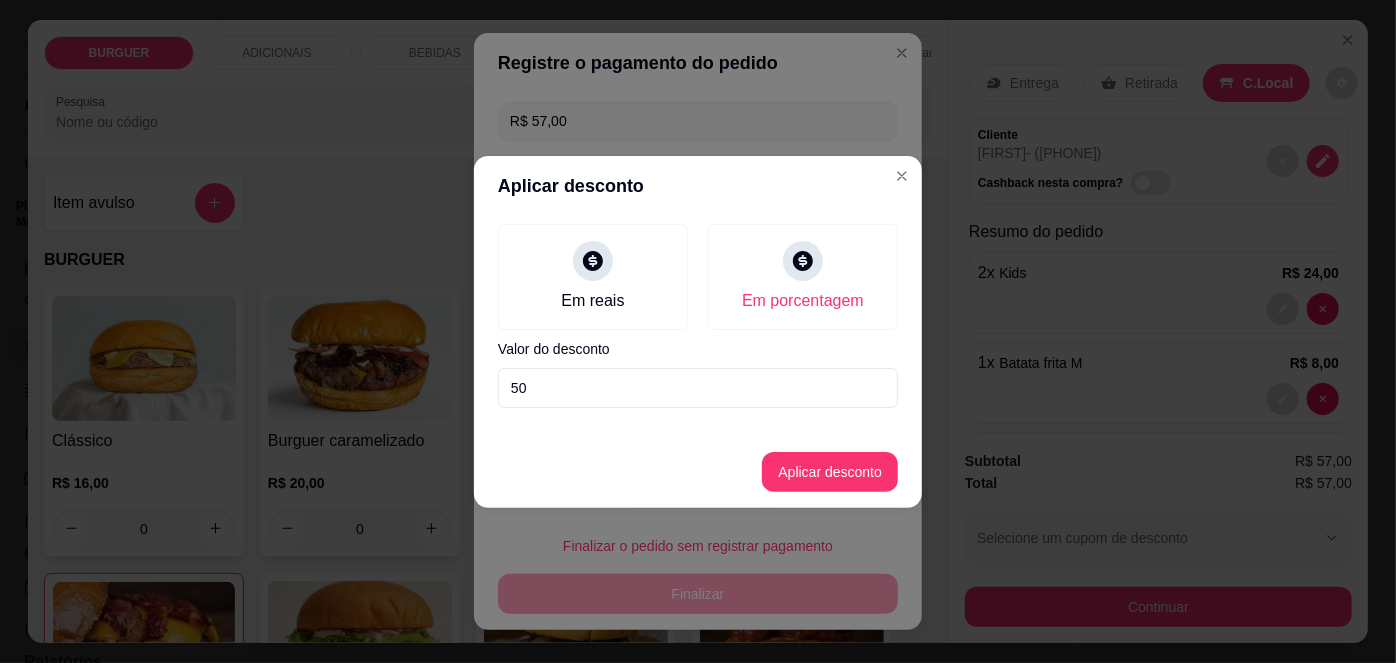 type on "5" 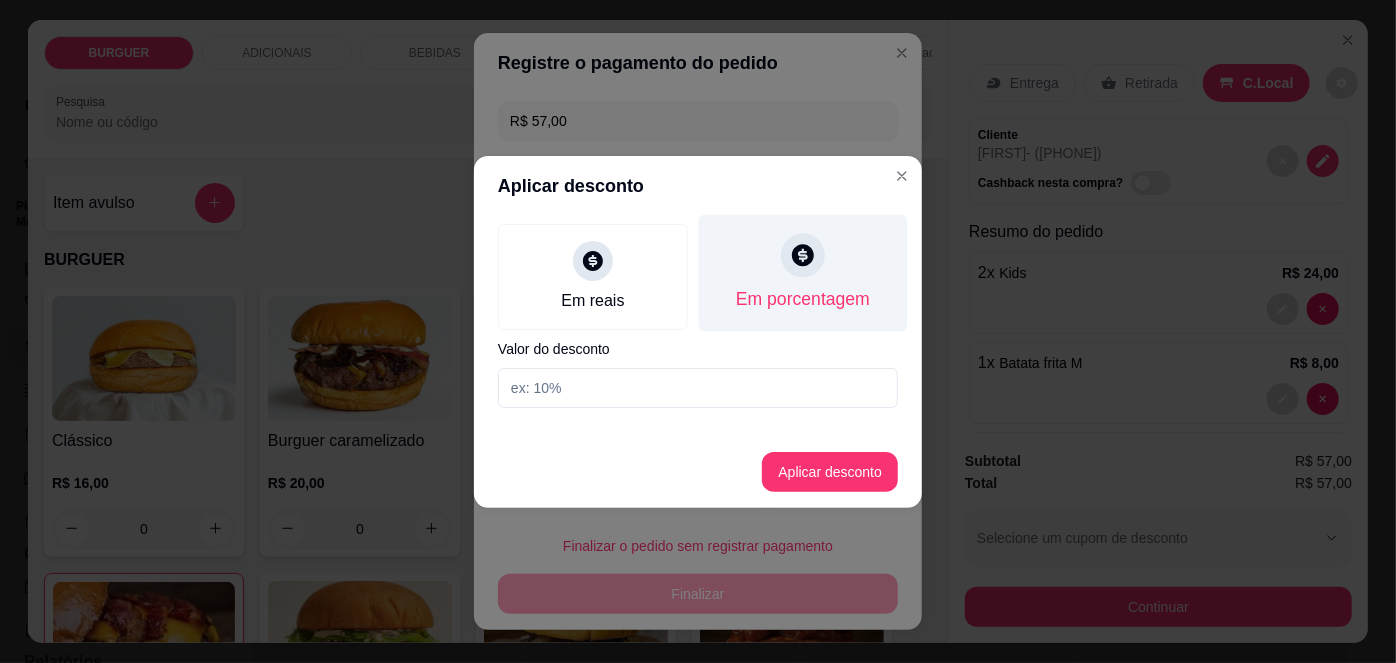 click on "Em porcentagem" at bounding box center [803, 272] 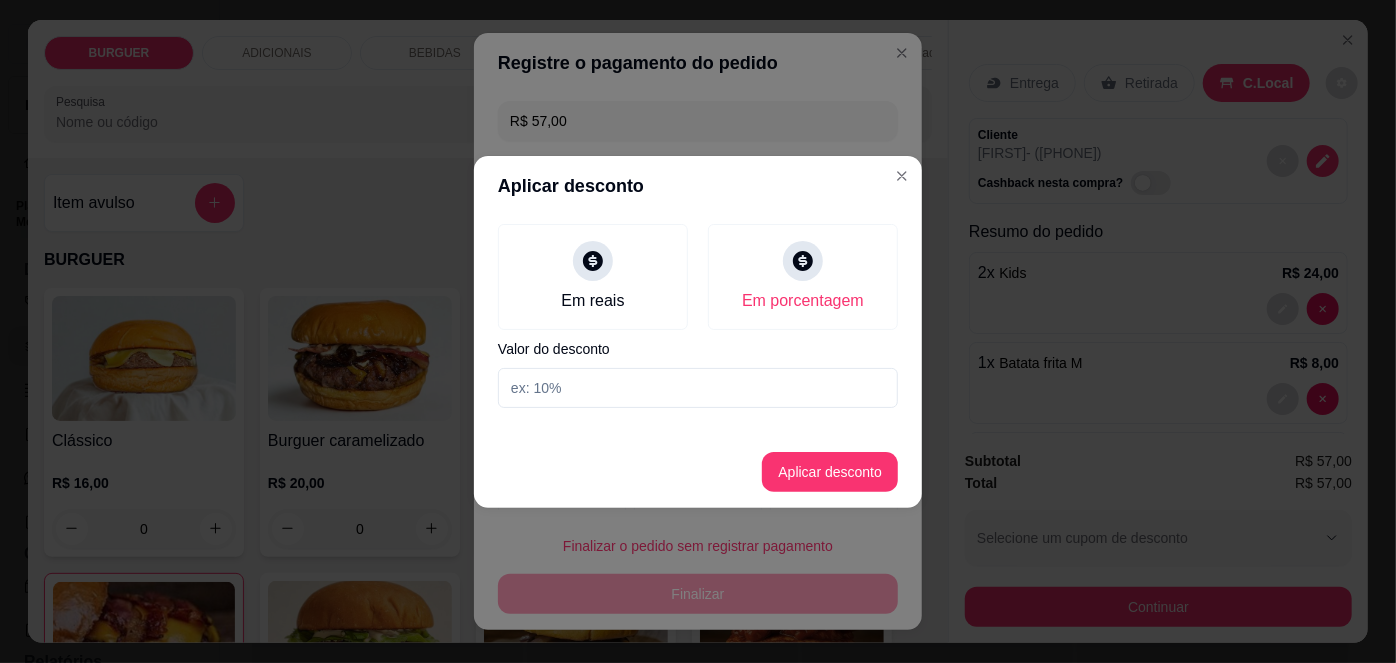 click at bounding box center [698, 388] 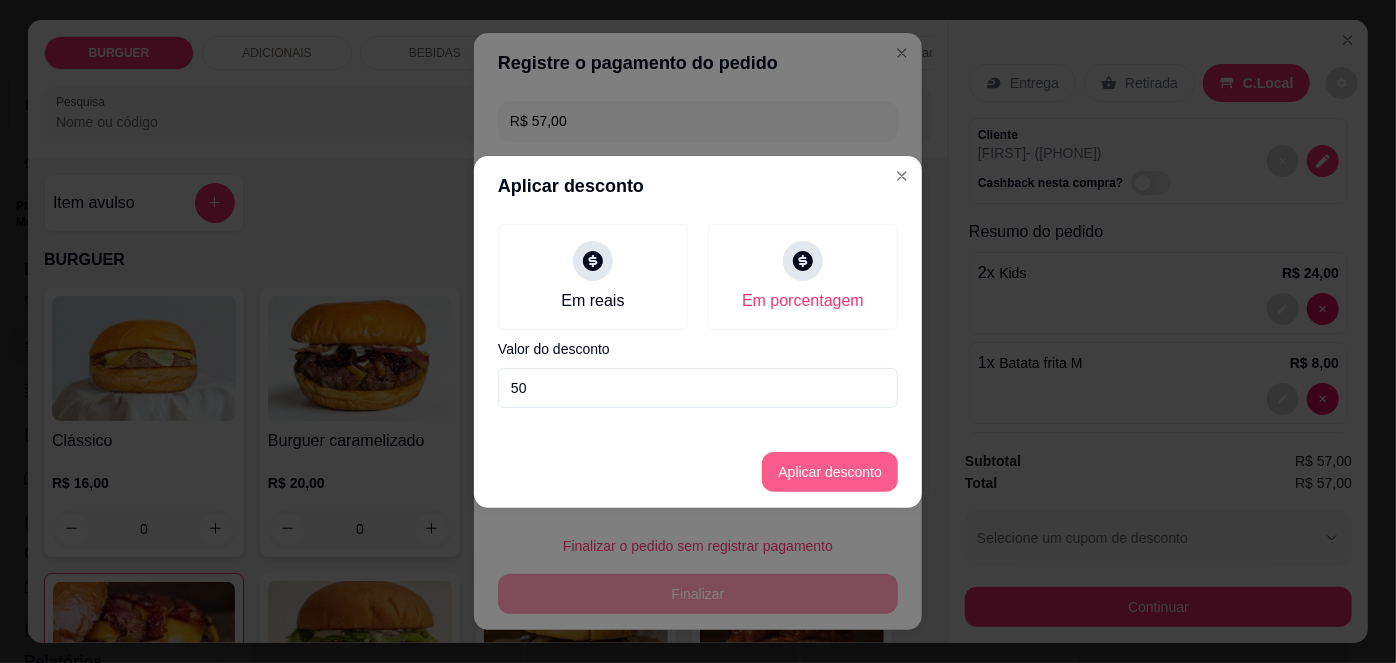 type on "50" 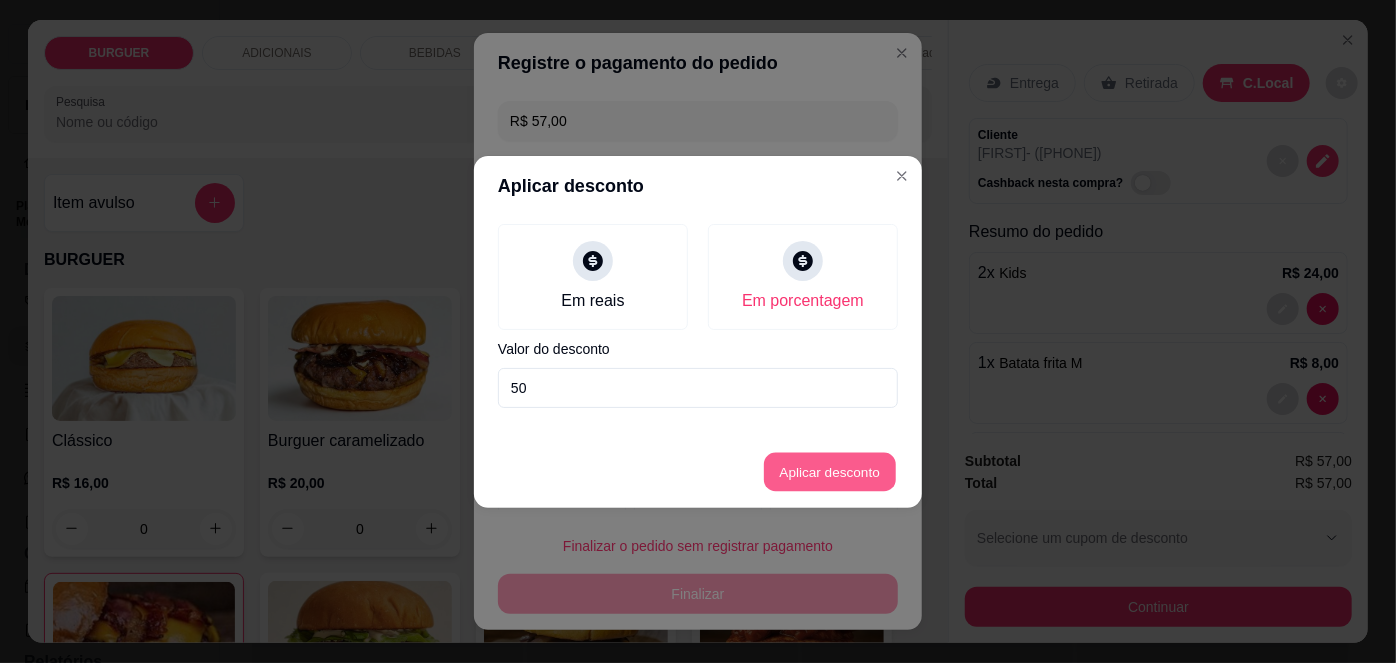 click on "Aplicar desconto" at bounding box center [830, 471] 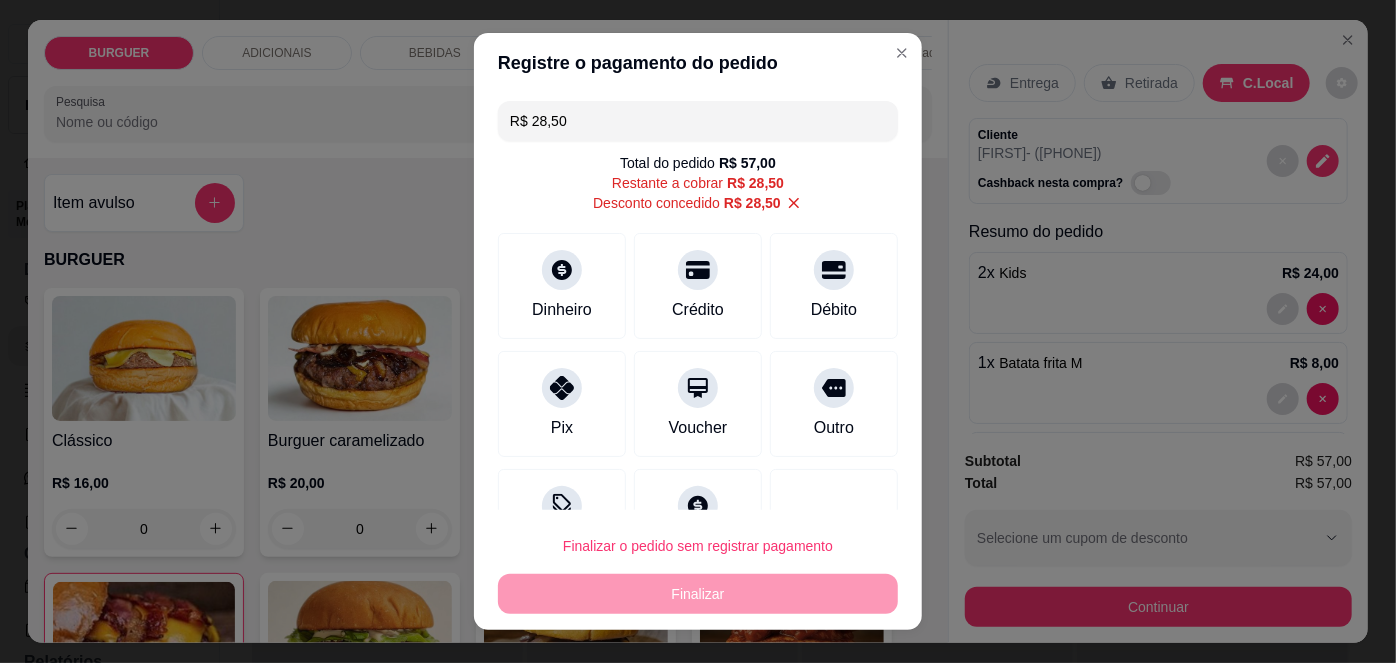scroll, scrollTop: 72, scrollLeft: 0, axis: vertical 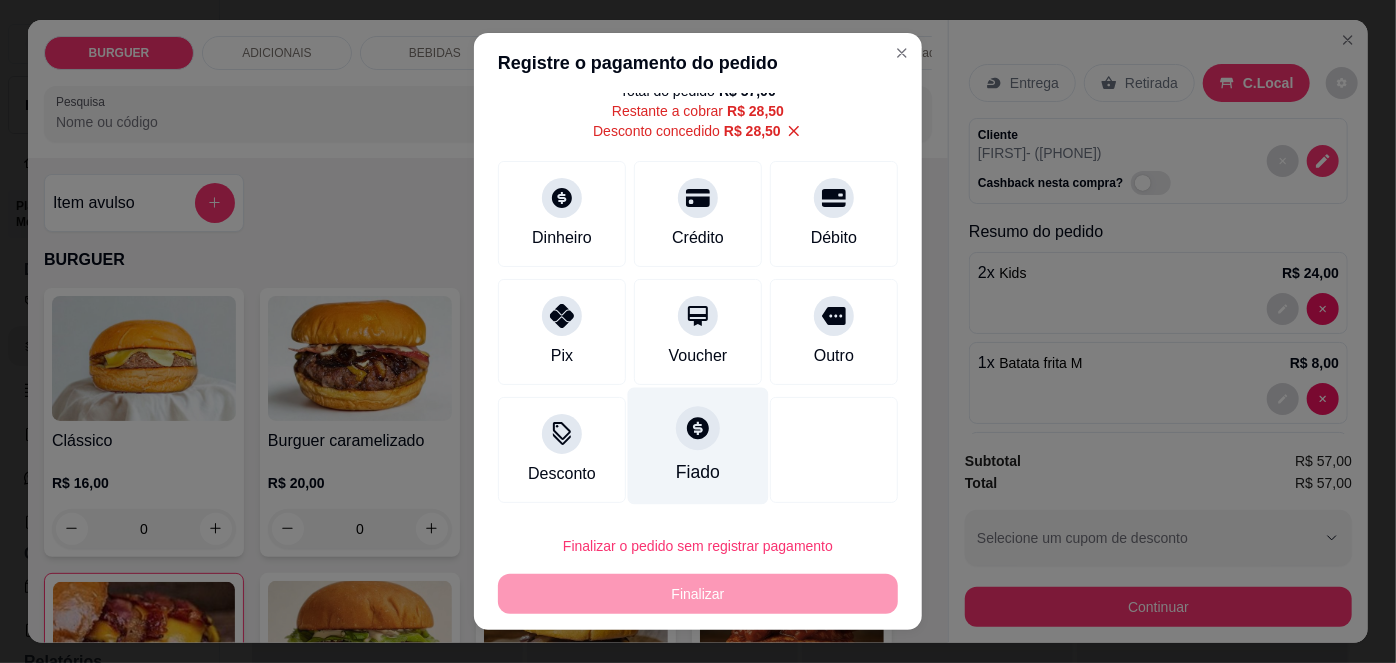 click at bounding box center (698, 429) 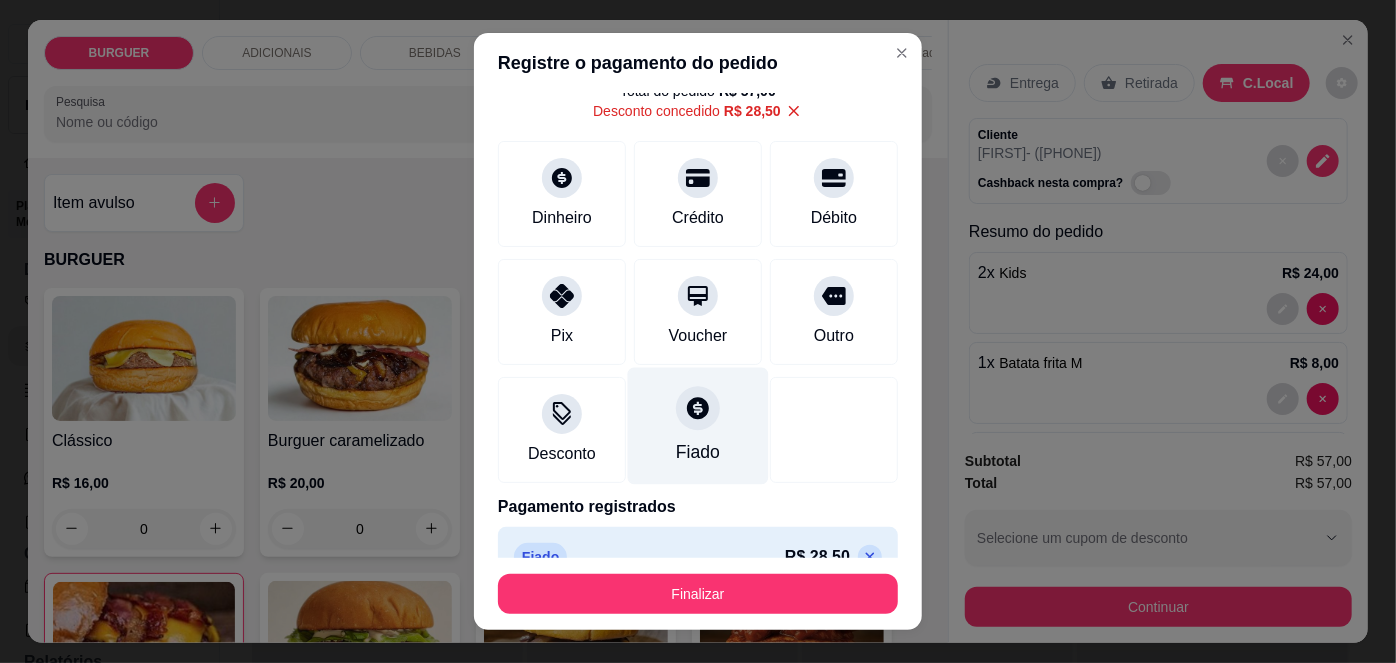 scroll, scrollTop: 107, scrollLeft: 0, axis: vertical 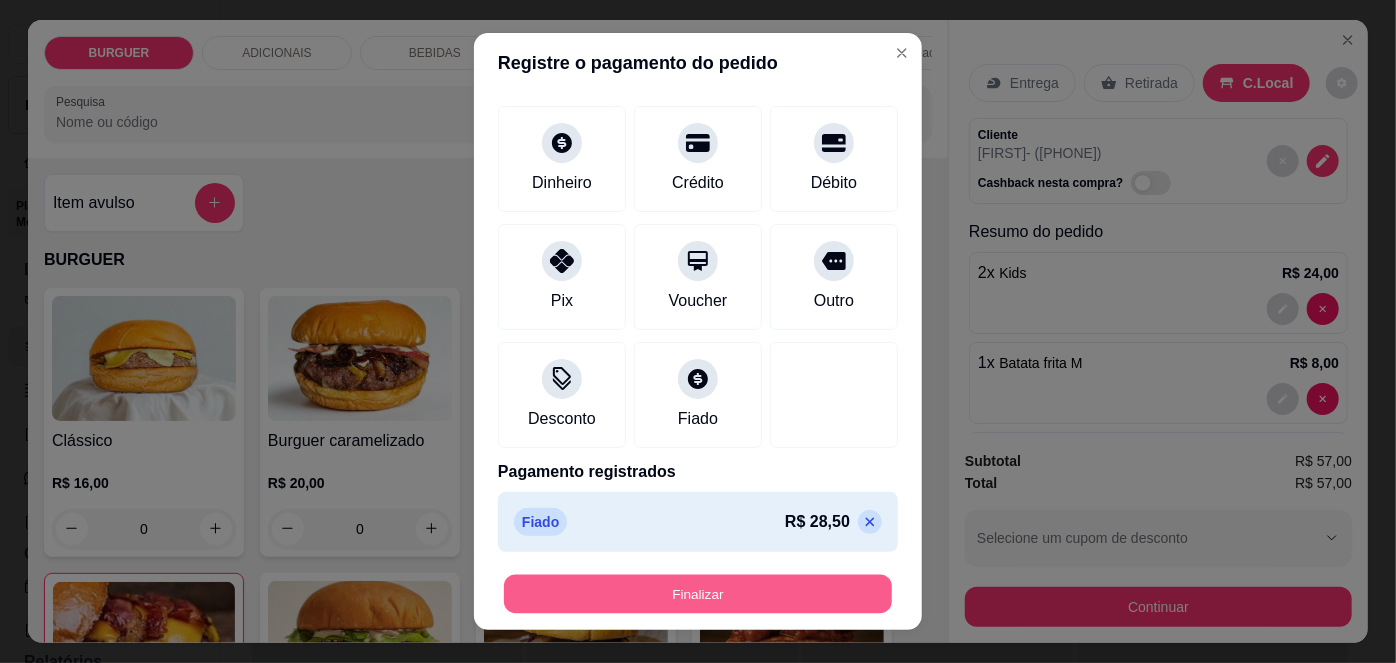 click on "Finalizar" at bounding box center [698, 593] 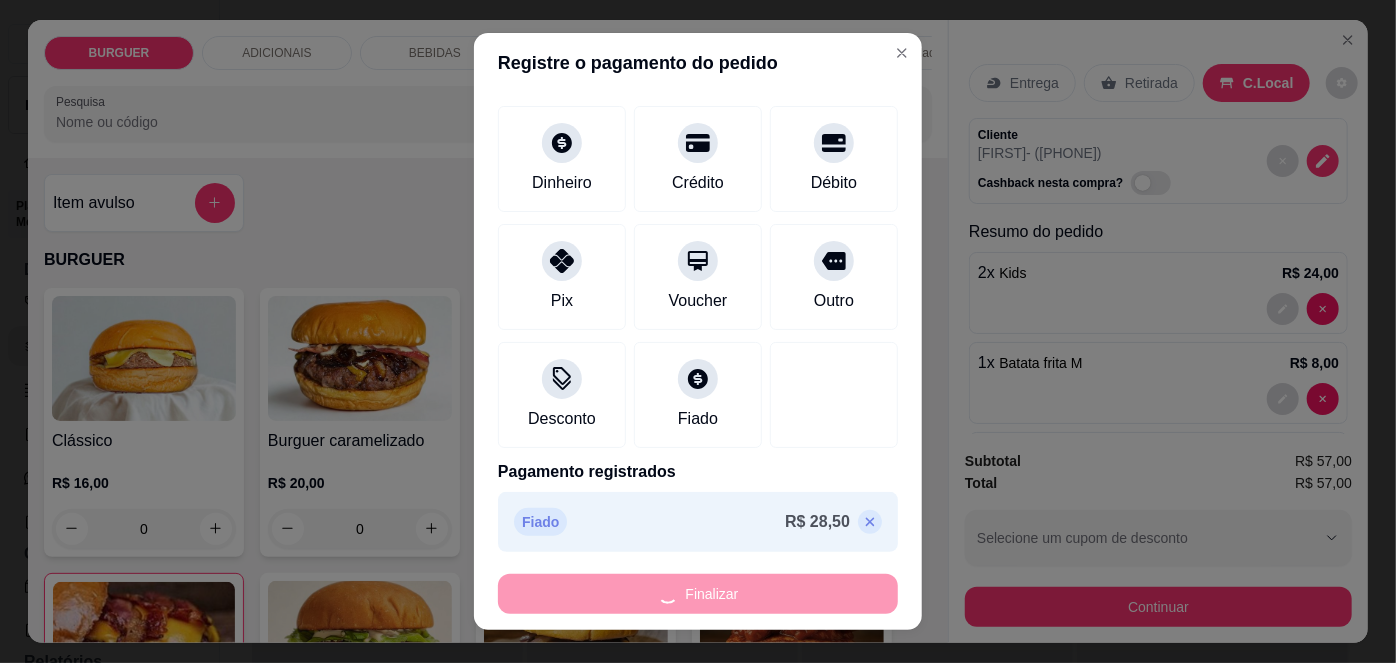 type on "0" 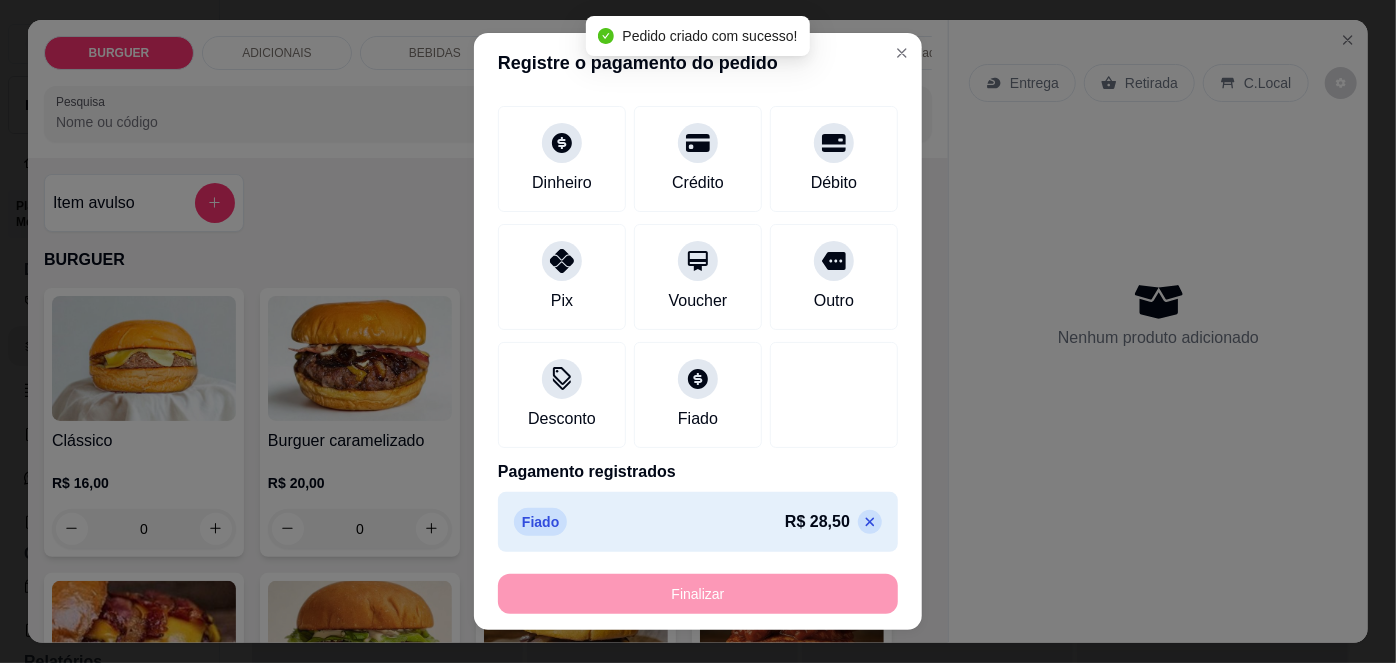 scroll, scrollTop: 354, scrollLeft: 0, axis: vertical 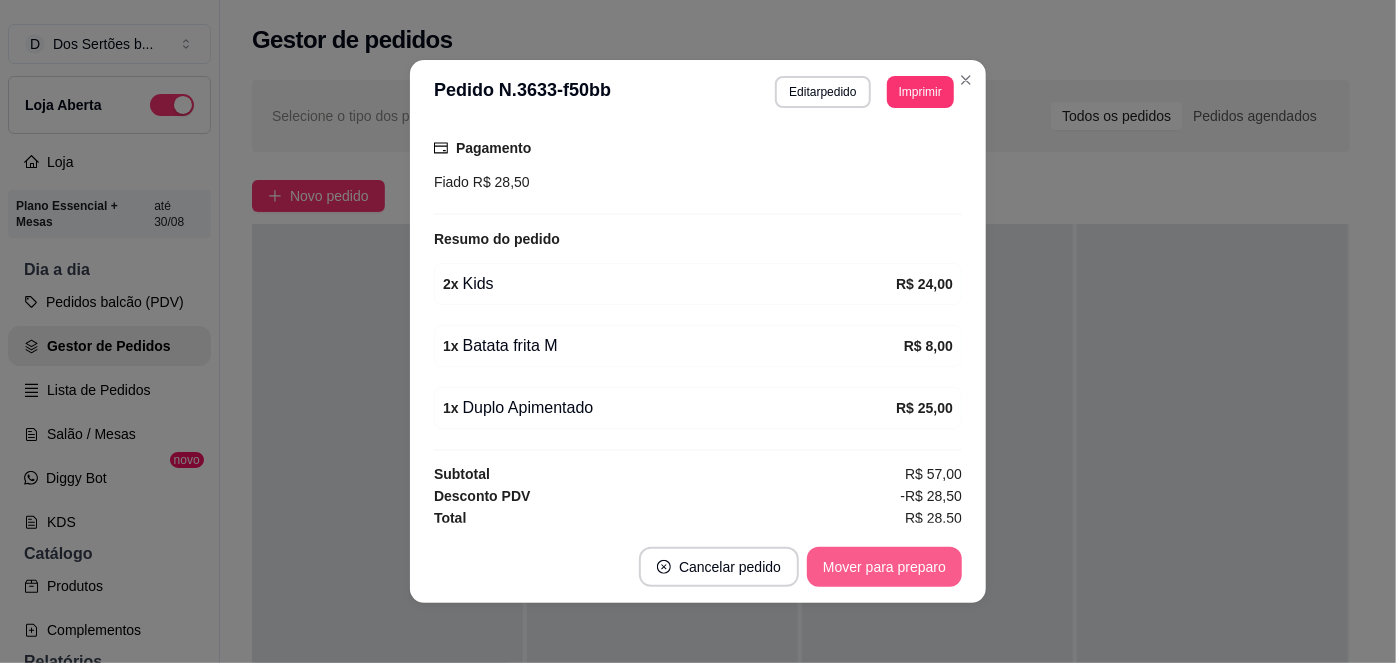 click on "Mover para preparo" at bounding box center [884, 567] 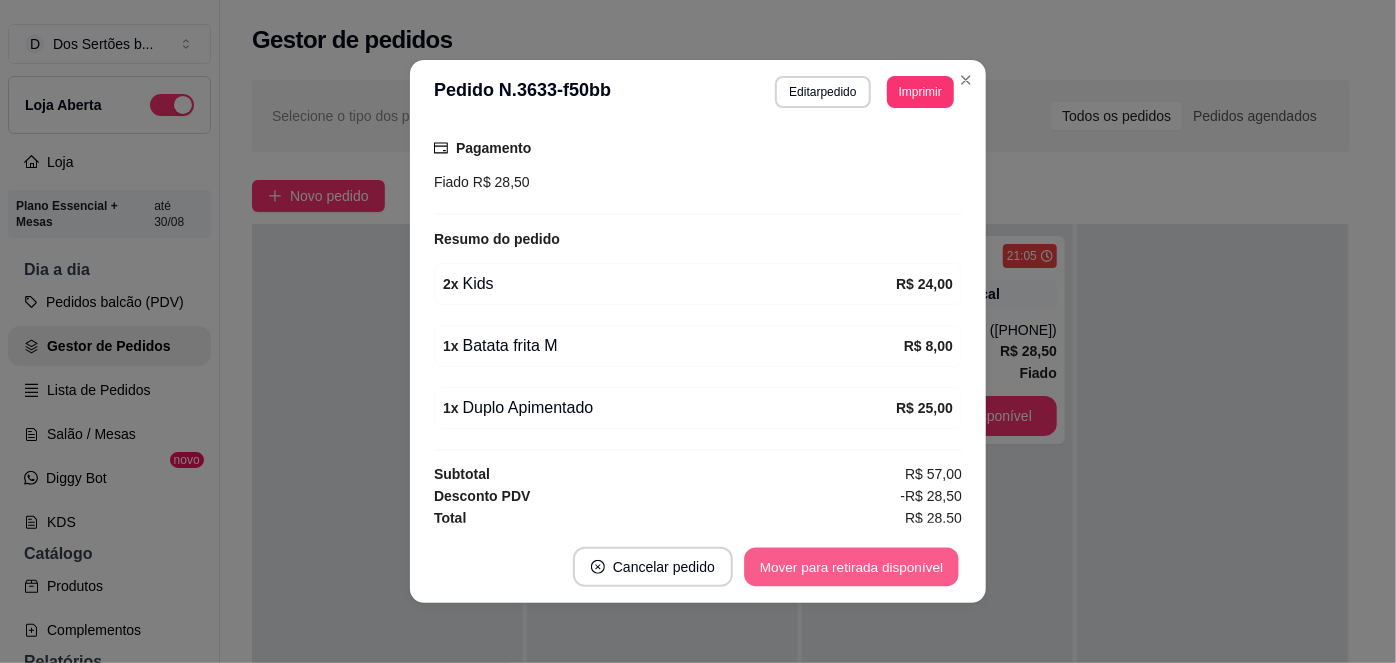 click on "Mover para retirada disponível" at bounding box center [851, 567] 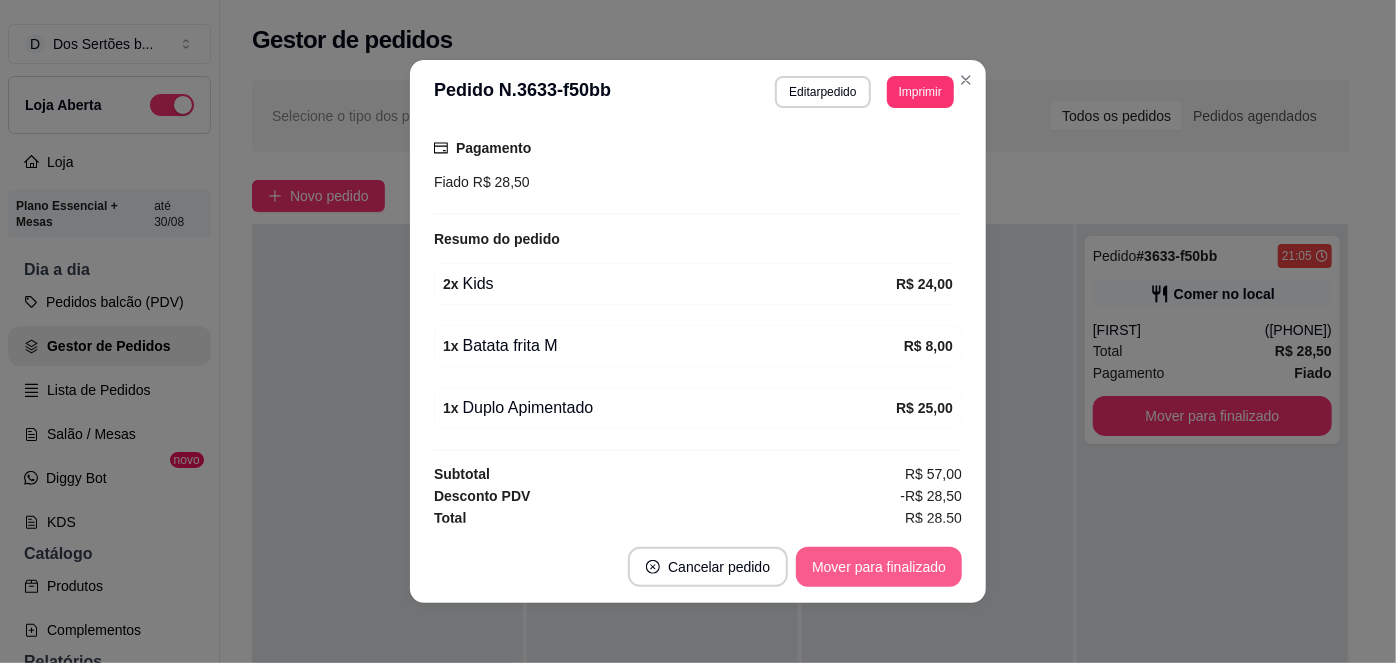click on "Mover para finalizado" at bounding box center [879, 567] 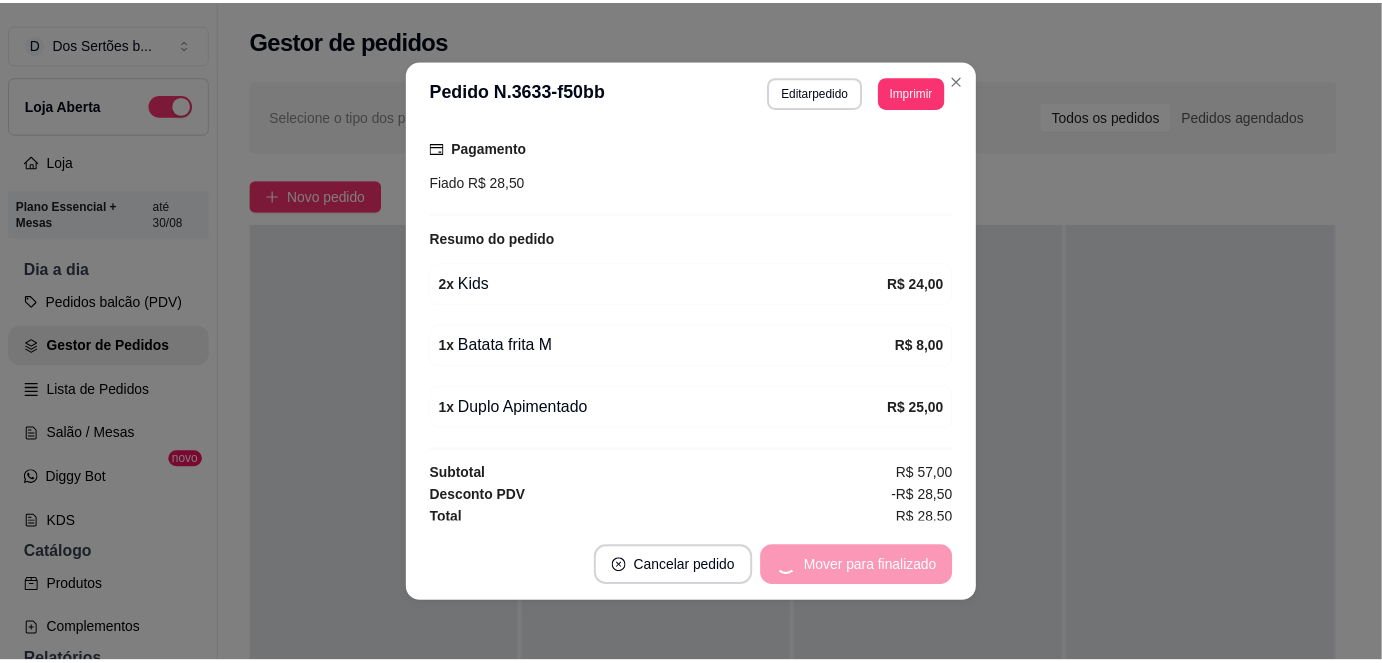 scroll, scrollTop: 289, scrollLeft: 0, axis: vertical 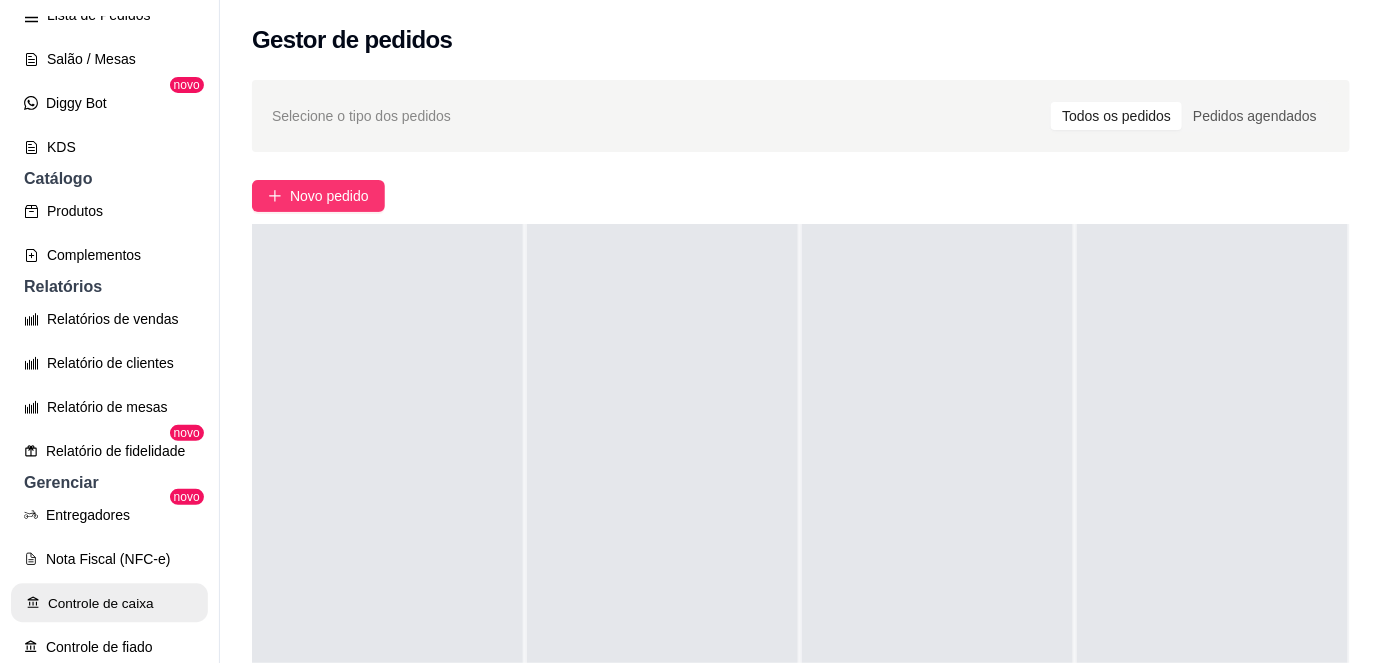 click on "Controle de caixa" at bounding box center [109, 603] 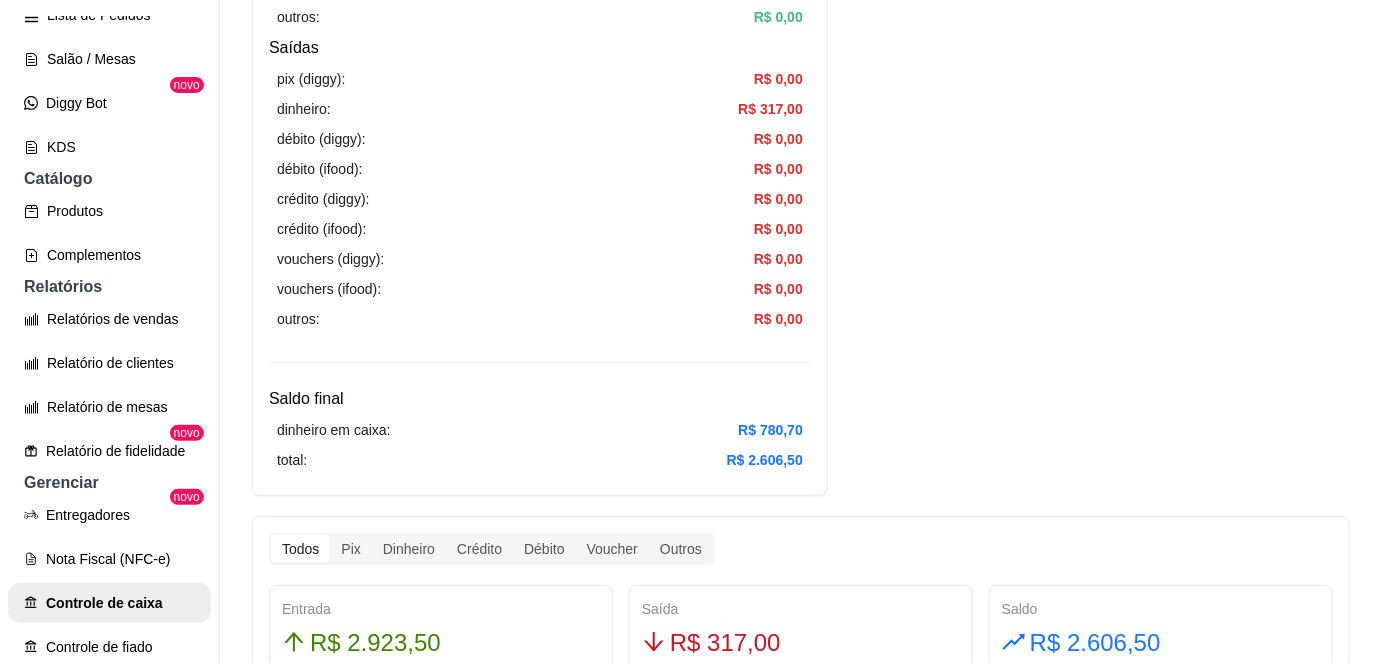 scroll, scrollTop: 0, scrollLeft: 0, axis: both 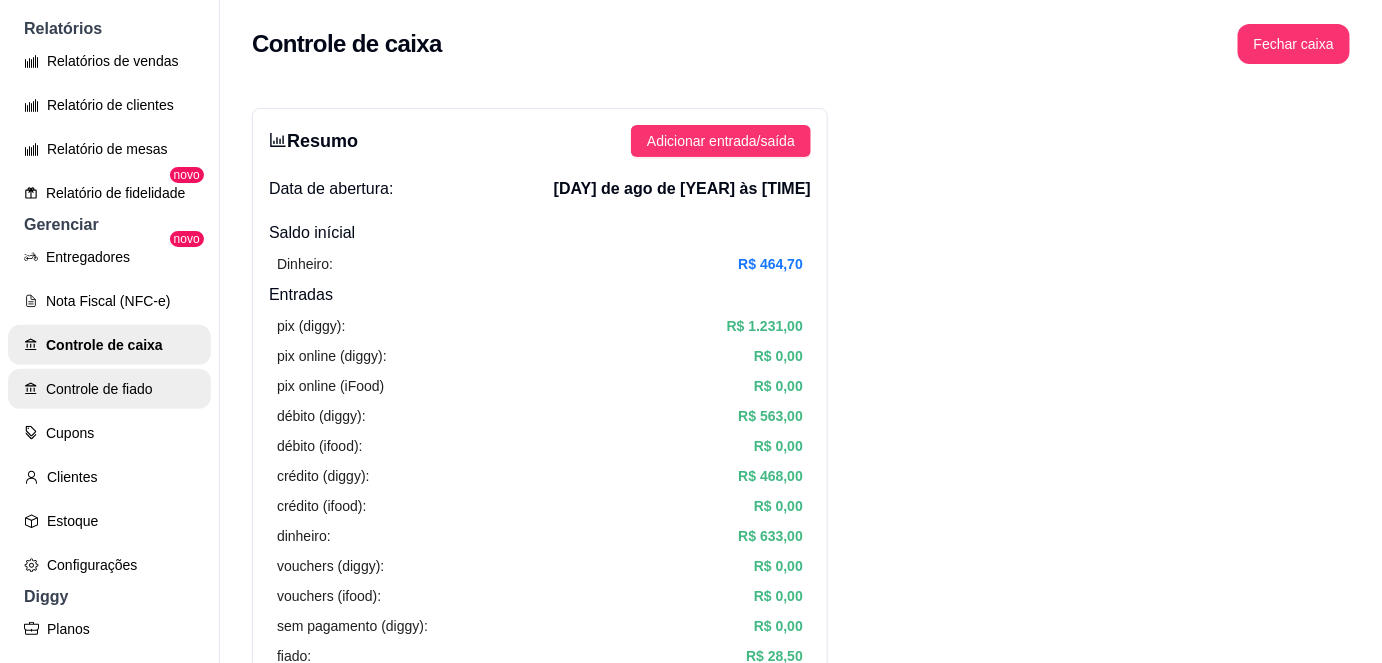 click on "Controle de fiado" at bounding box center [109, 389] 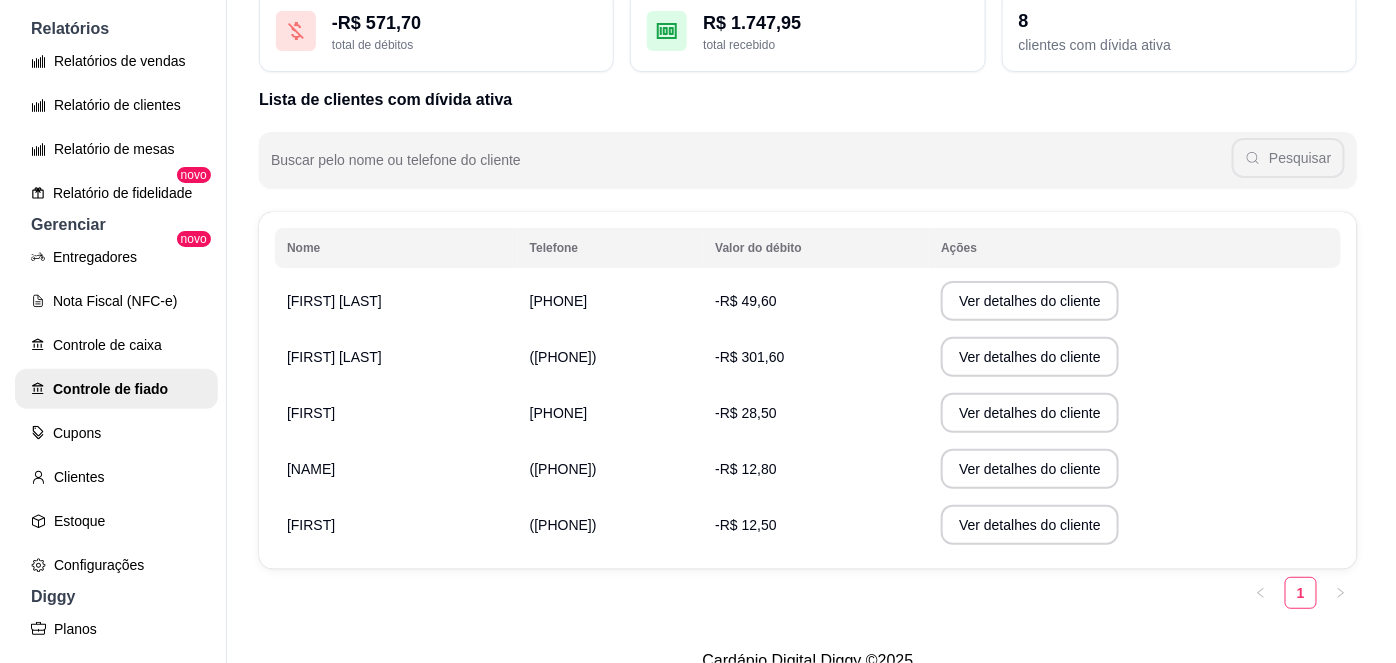 scroll, scrollTop: 176, scrollLeft: 0, axis: vertical 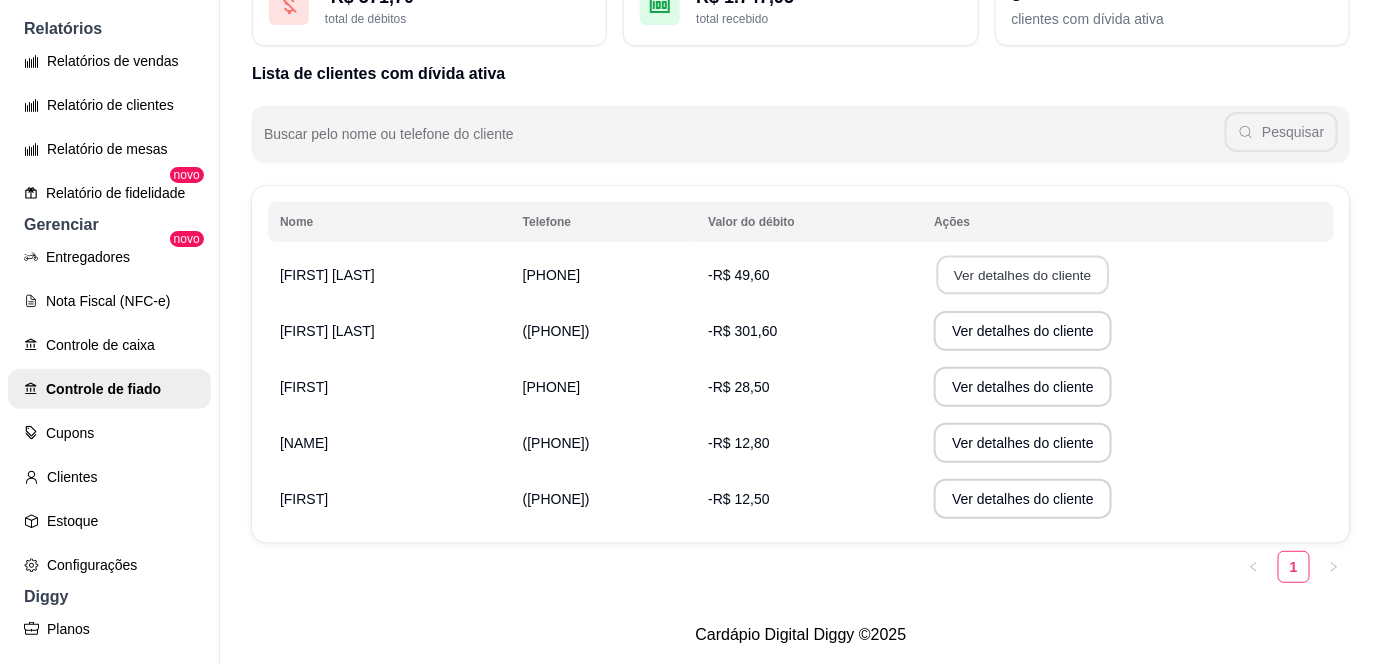 click on "Ver detalhes do cliente" at bounding box center (1023, 275) 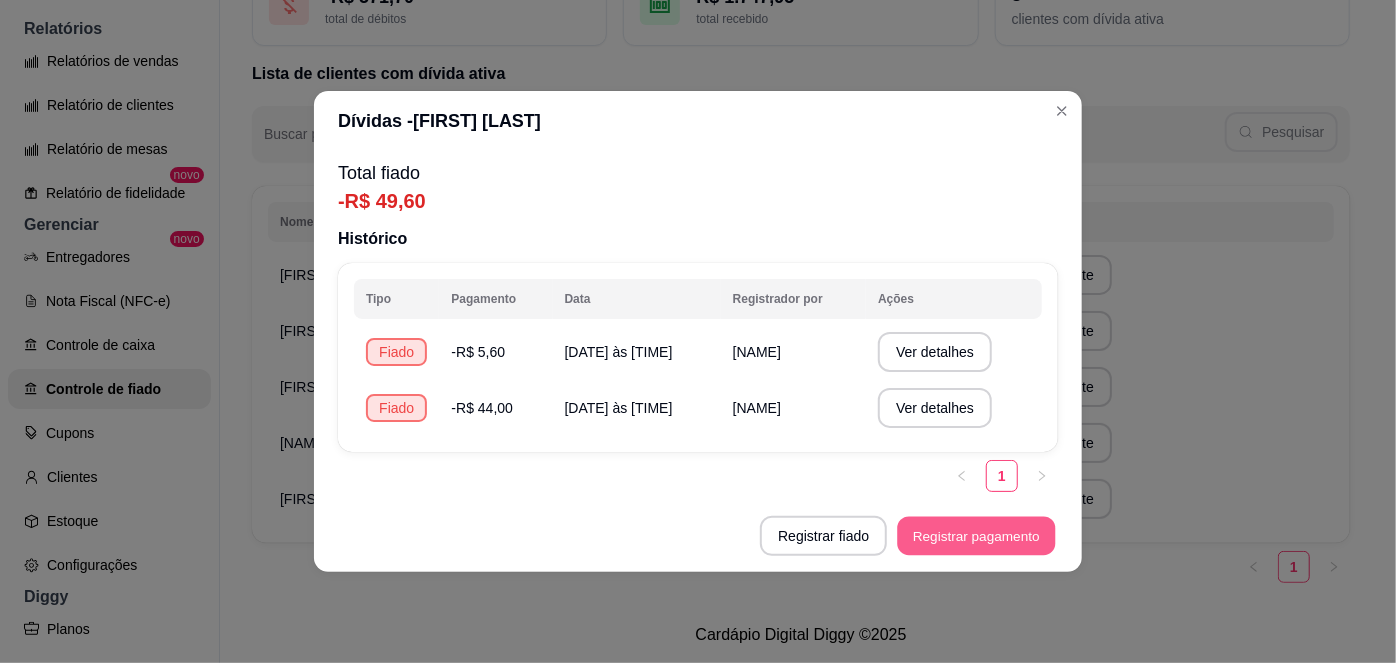 click on "Registrar pagamento" at bounding box center [977, 536] 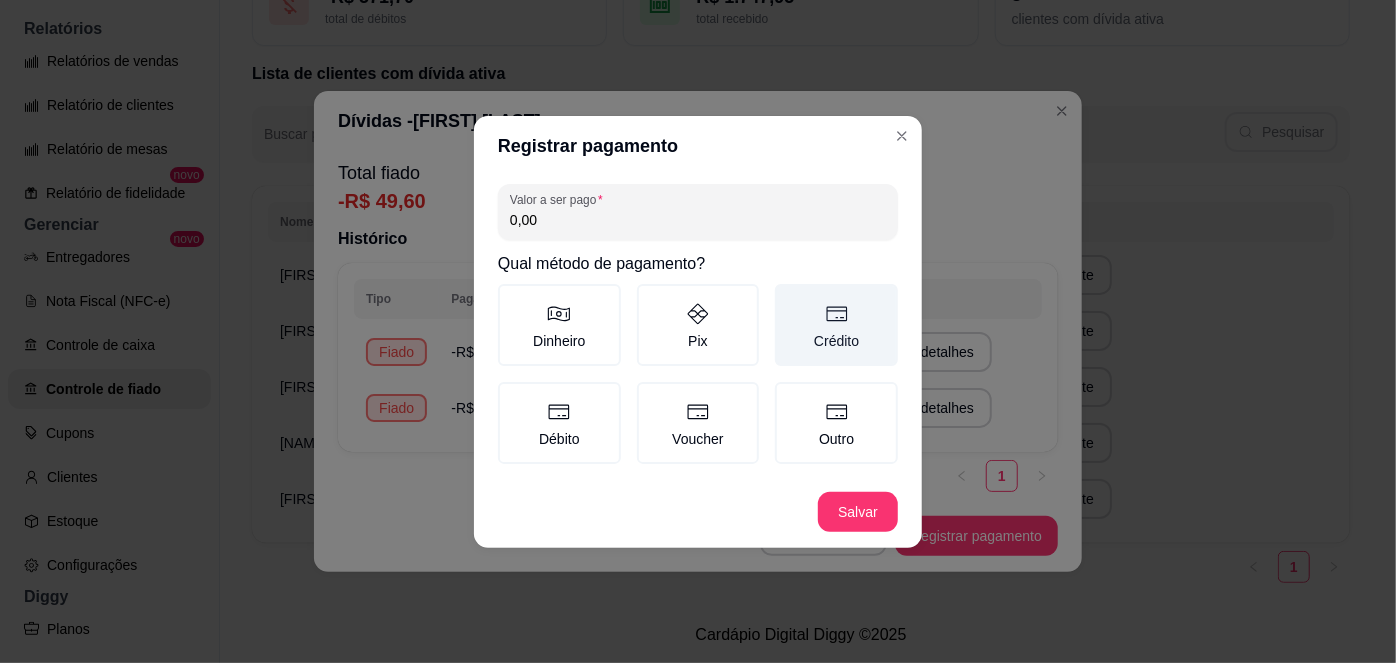 click on "Crédito" at bounding box center (836, 325) 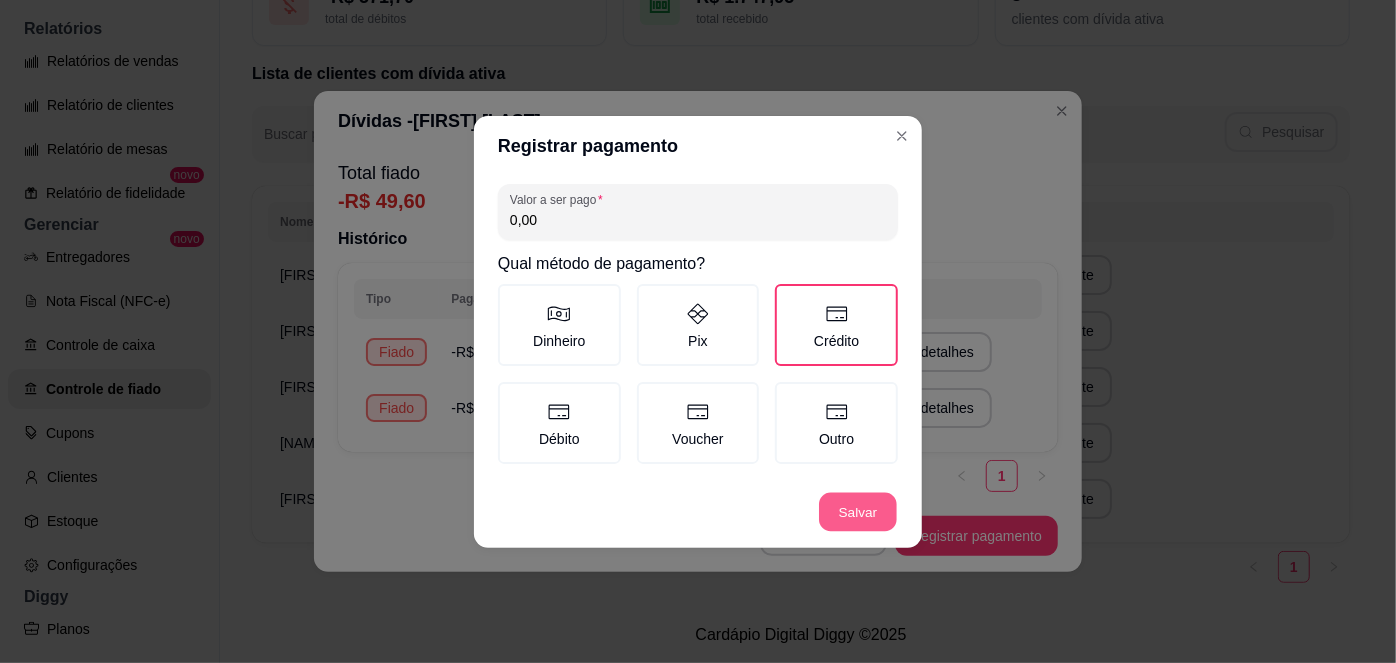 click on "Salvar" at bounding box center [858, 511] 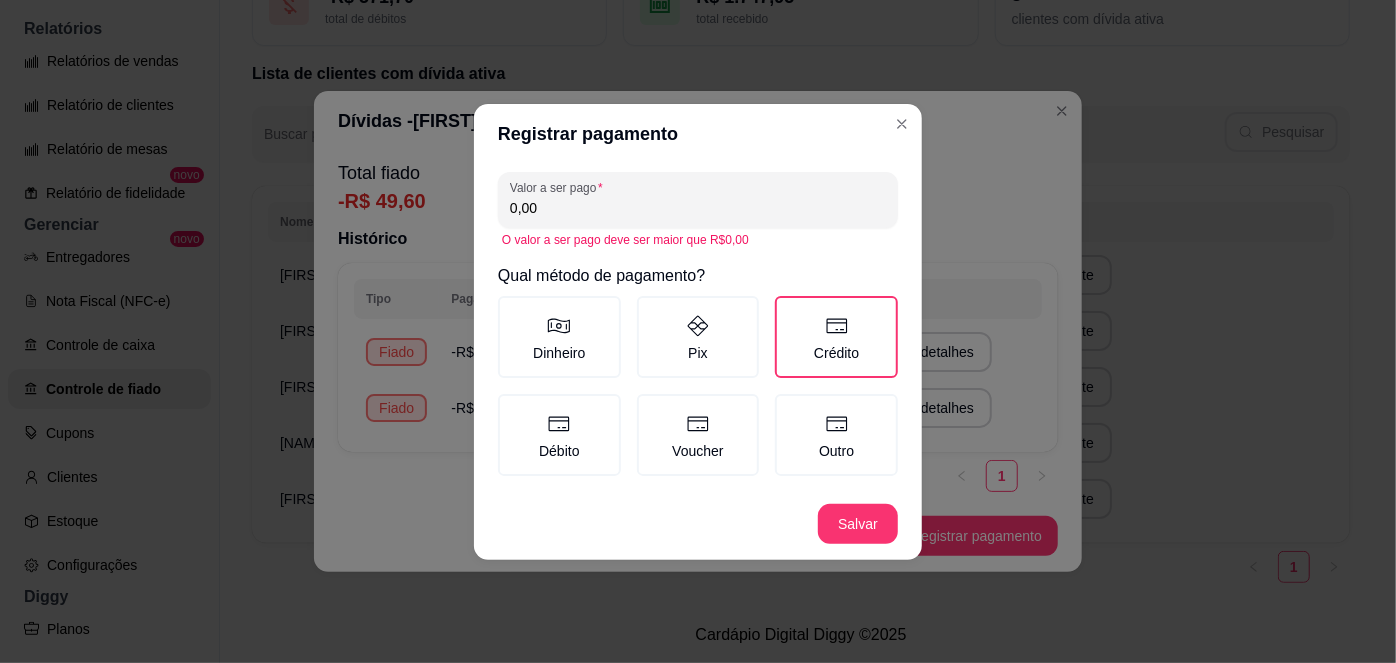 click on "0,00" at bounding box center (698, 208) 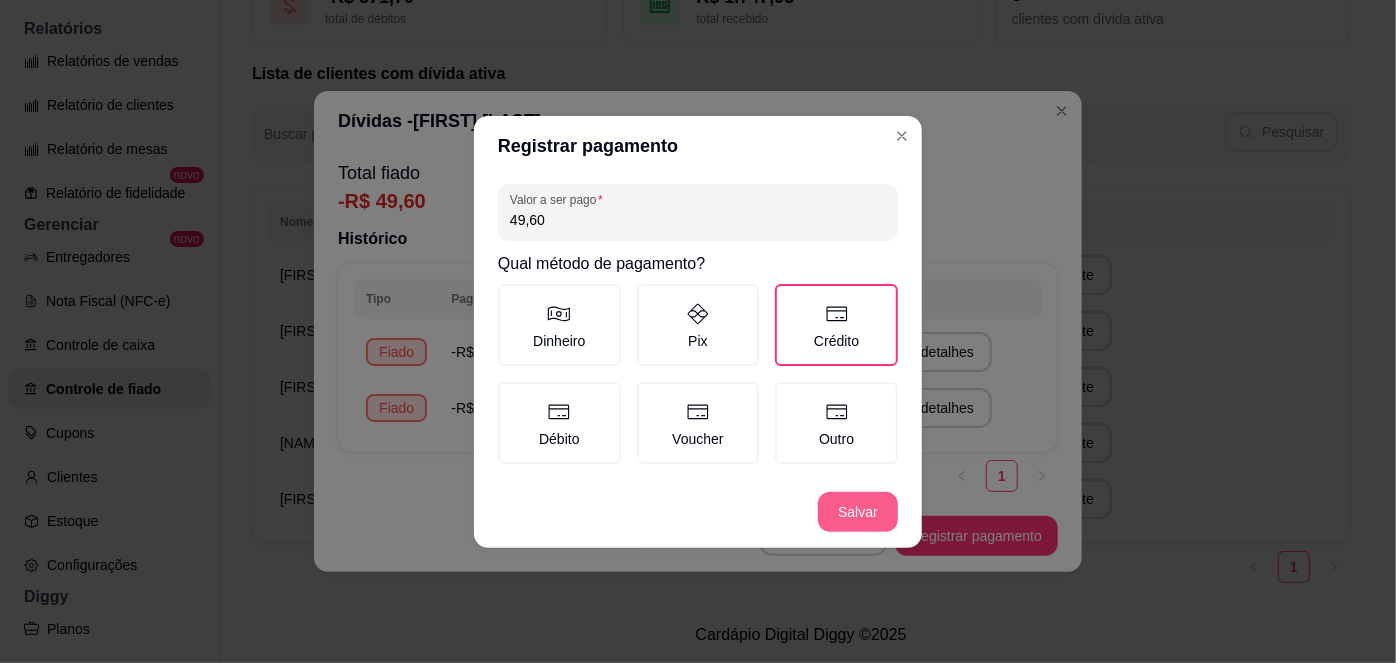 type on "49,60" 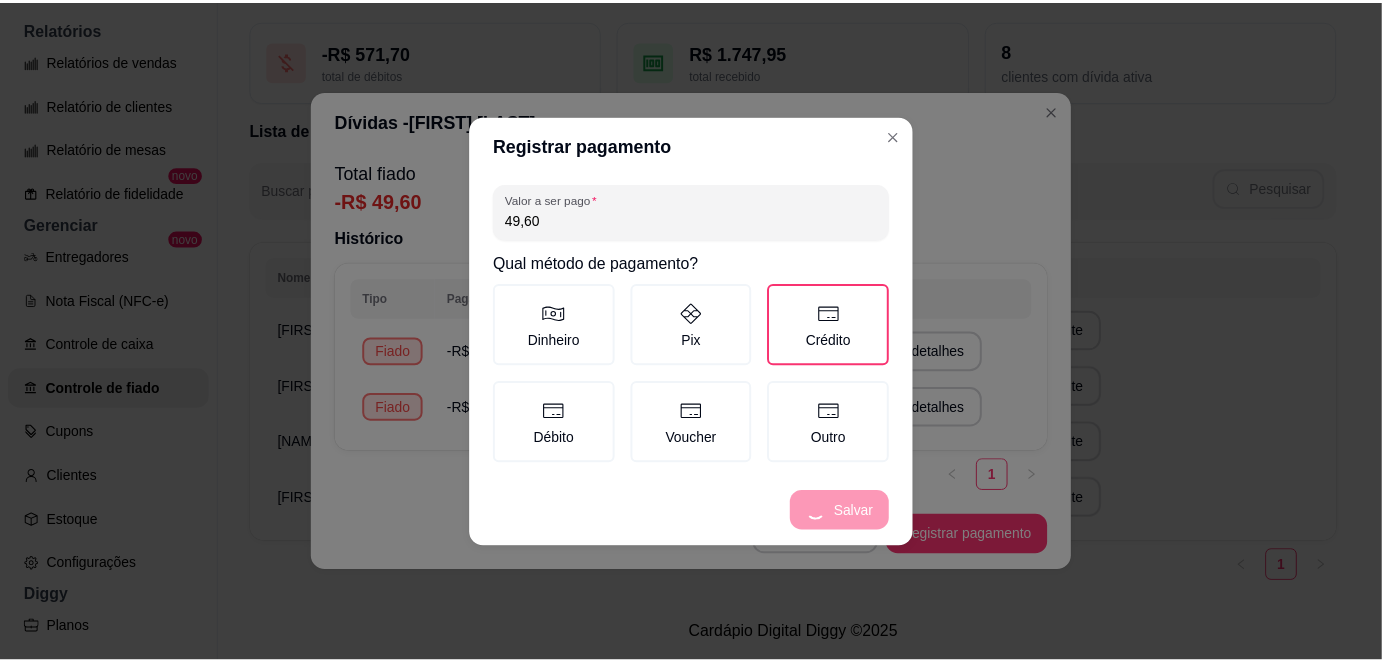 scroll, scrollTop: 120, scrollLeft: 0, axis: vertical 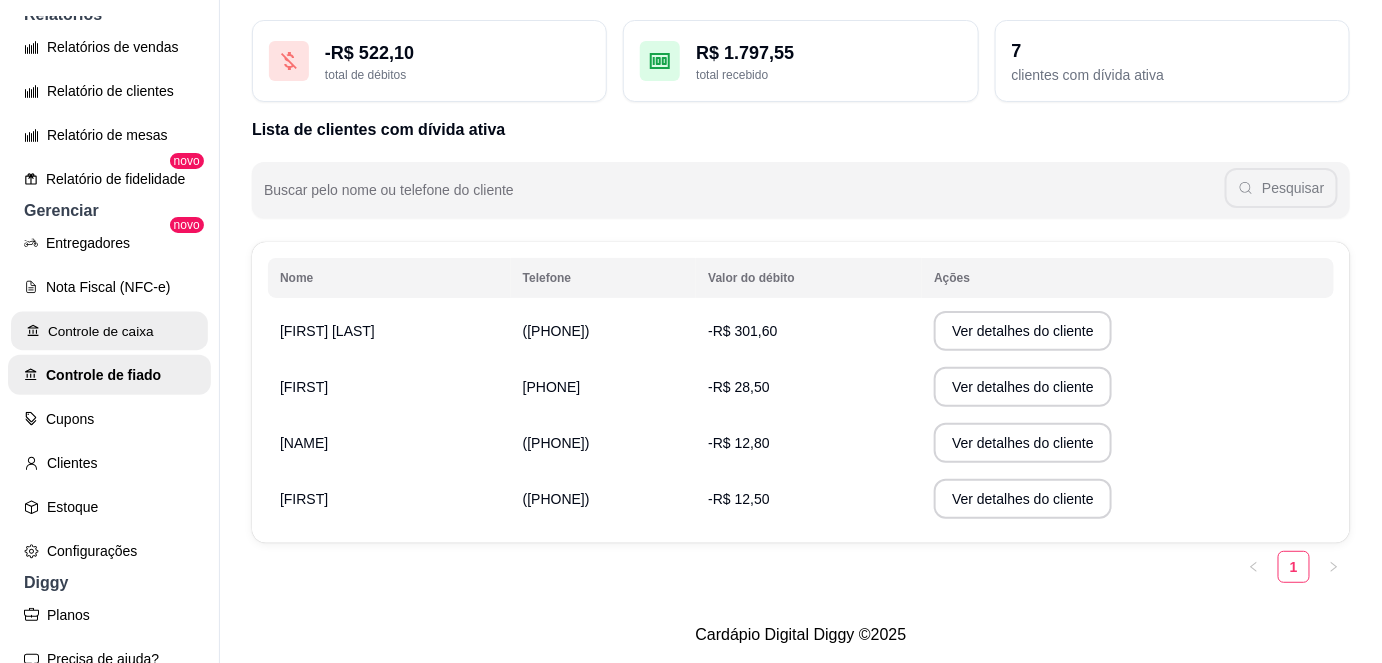 click on "Controle de caixa" at bounding box center [109, 331] 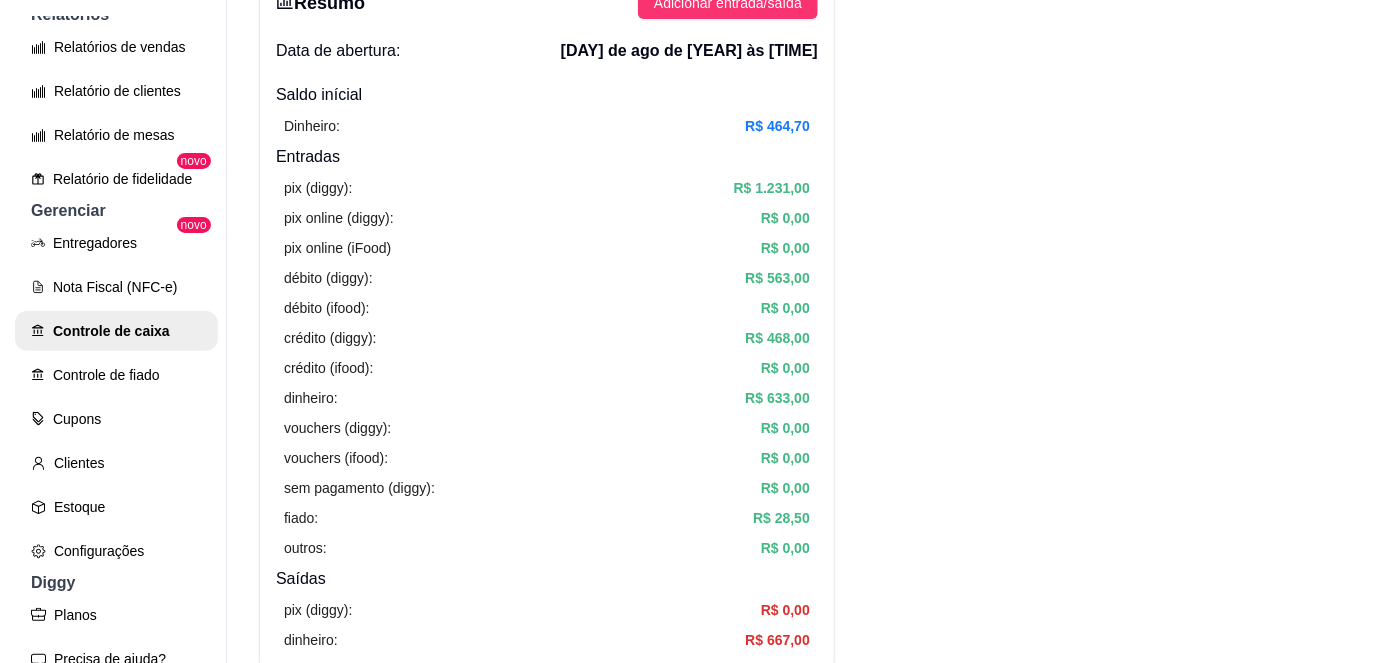 scroll, scrollTop: 94, scrollLeft: 0, axis: vertical 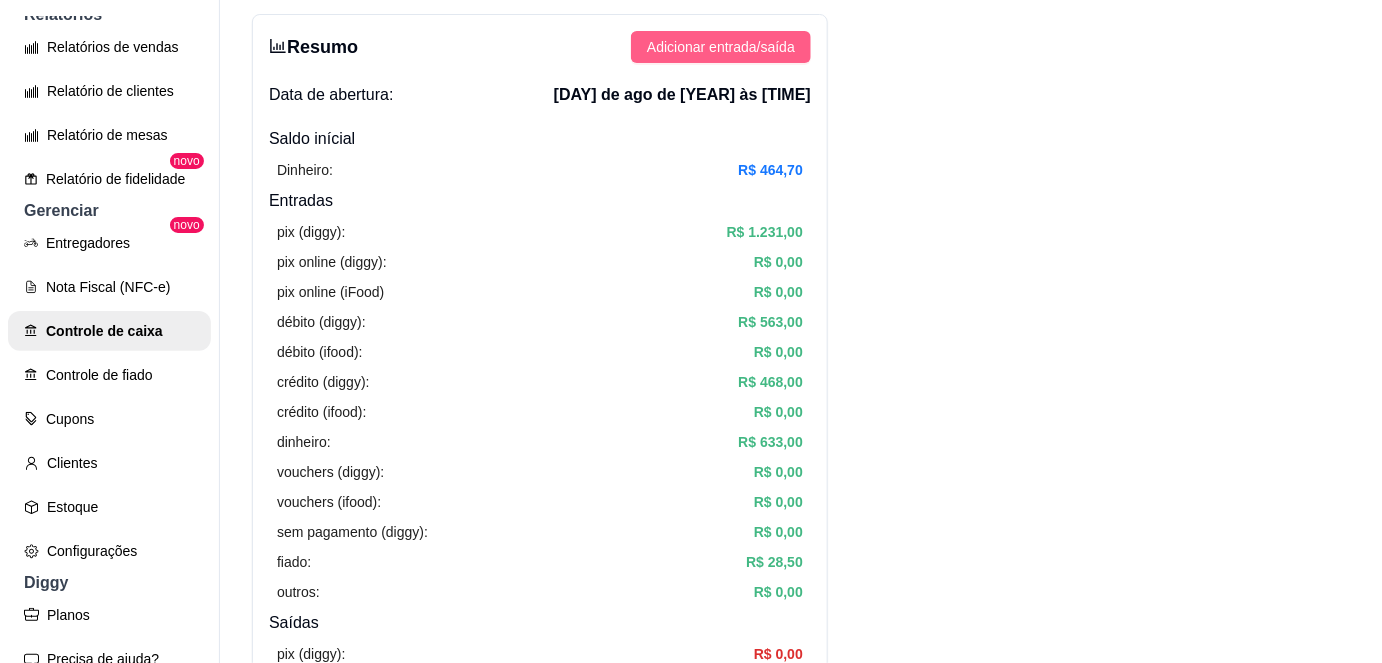 click on "Adicionar entrada/saída" at bounding box center (721, 47) 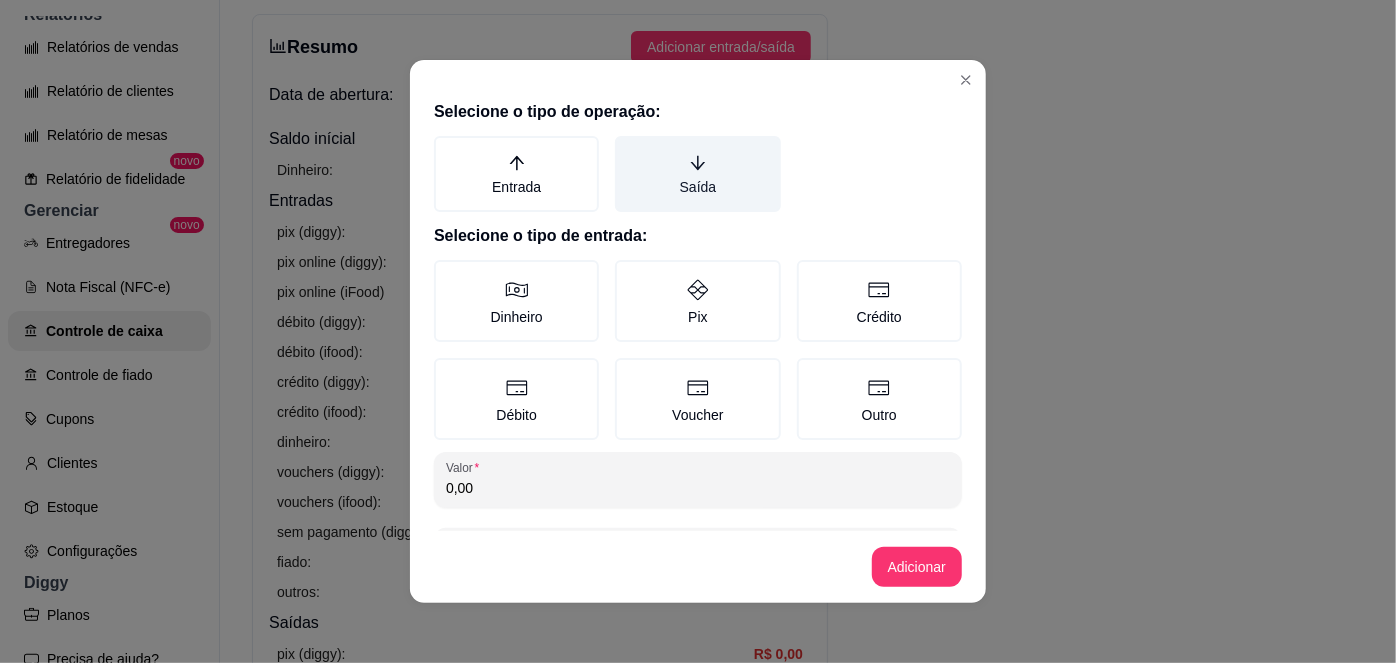 click on "Saída" at bounding box center (697, 174) 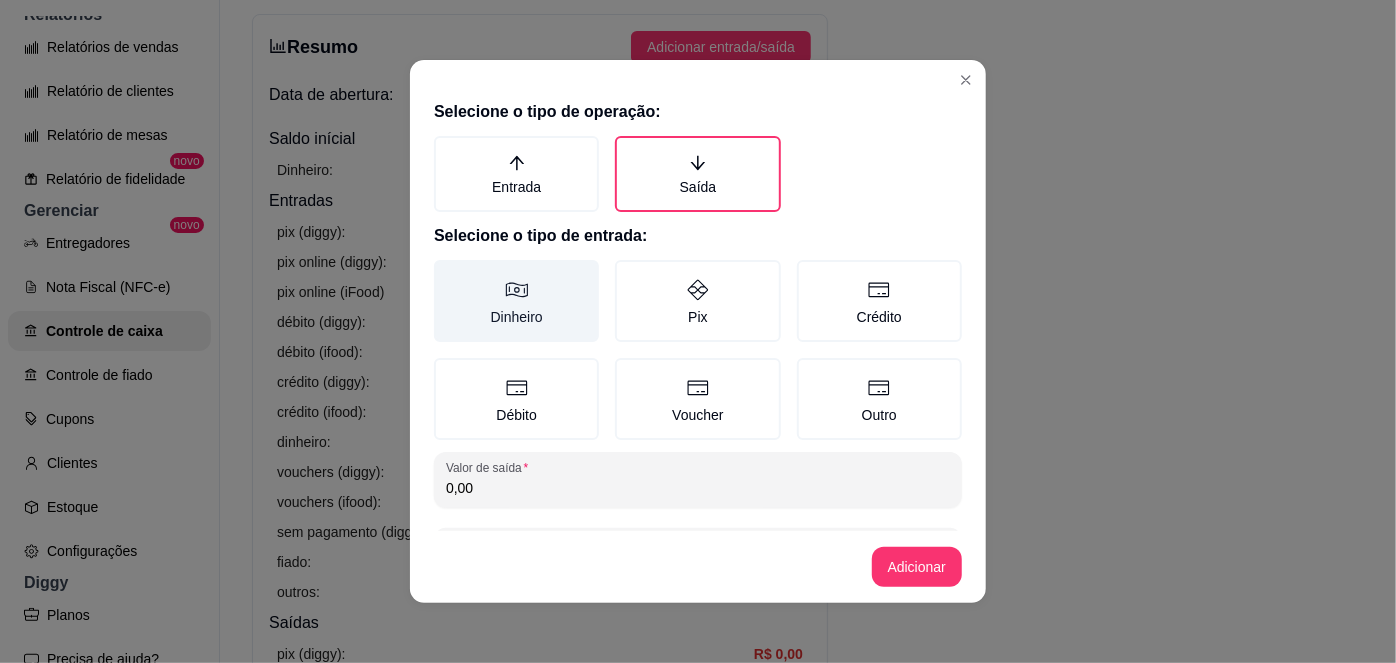 click on "Dinheiro" at bounding box center (516, 301) 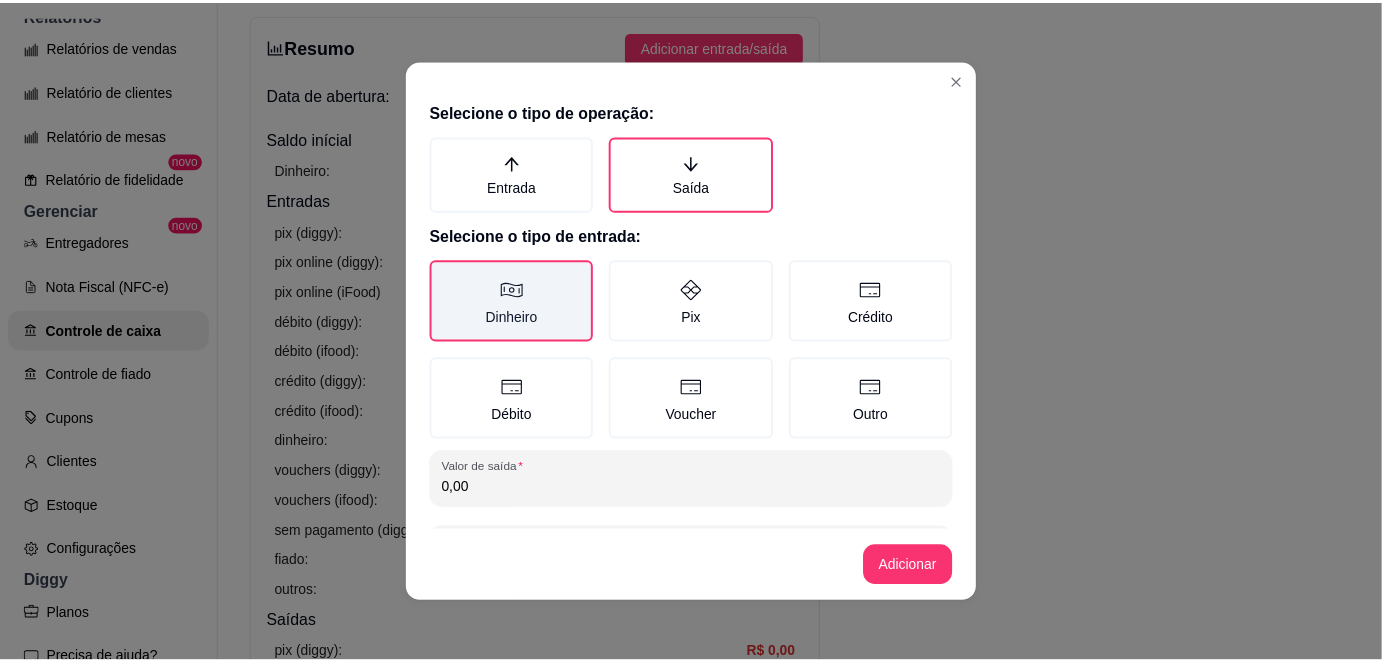 scroll, scrollTop: 81, scrollLeft: 0, axis: vertical 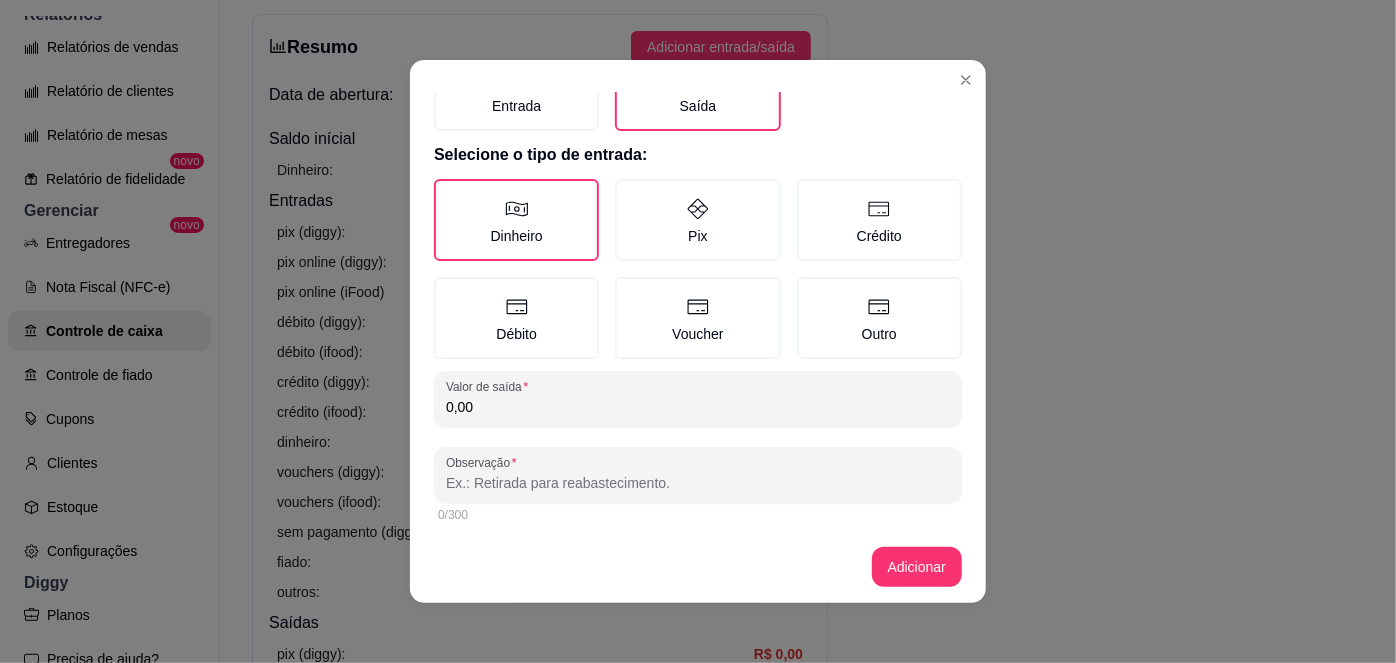 click on "0,00" at bounding box center [698, 407] 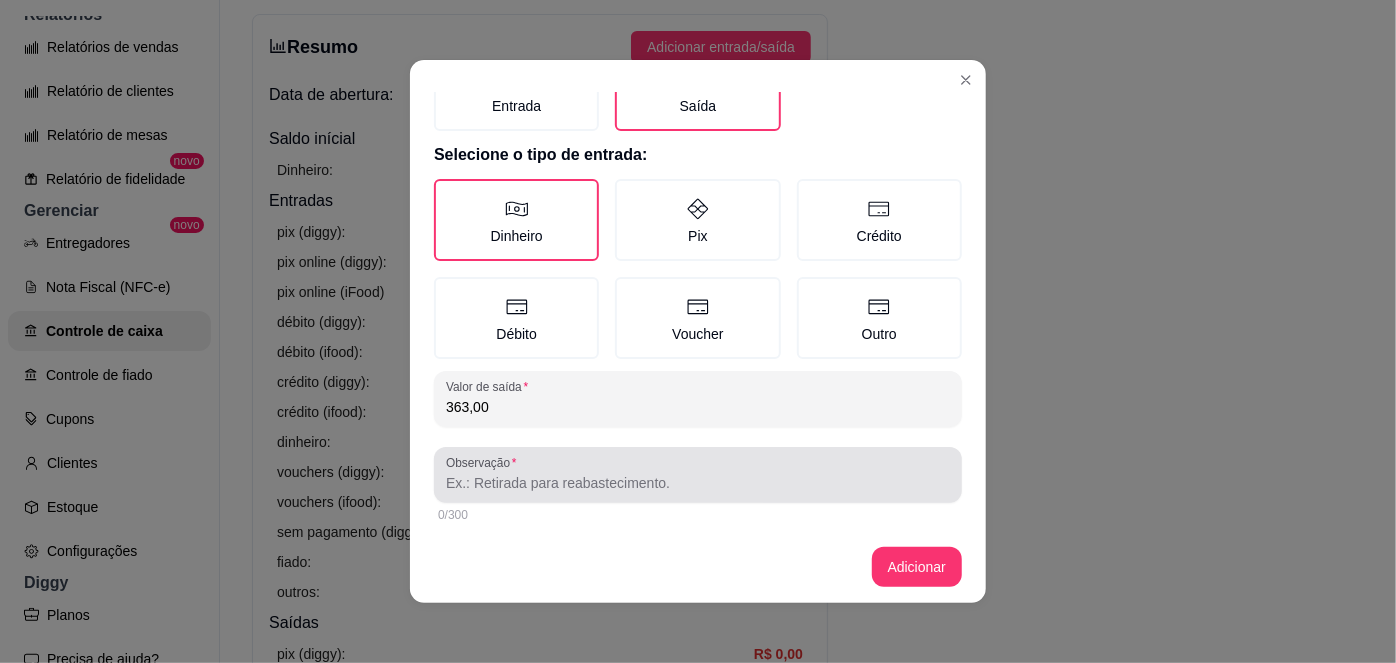 type on "363,00" 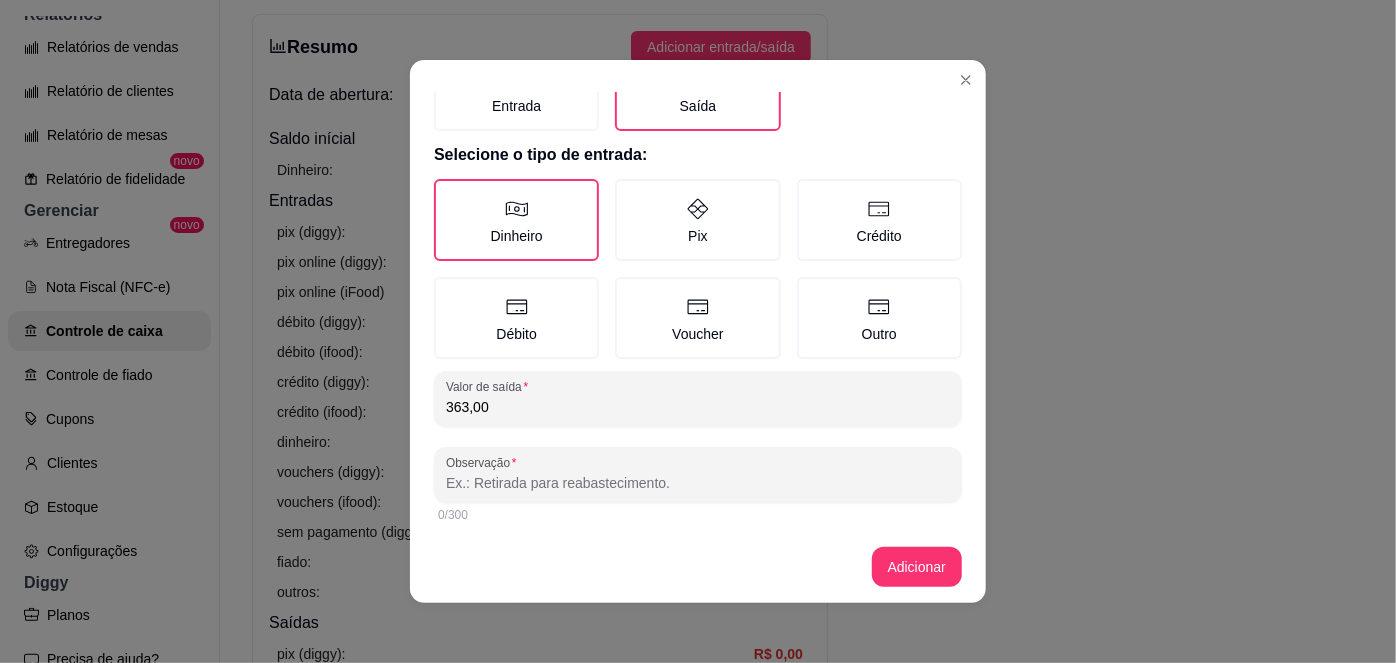 click on "Observação" at bounding box center (698, 483) 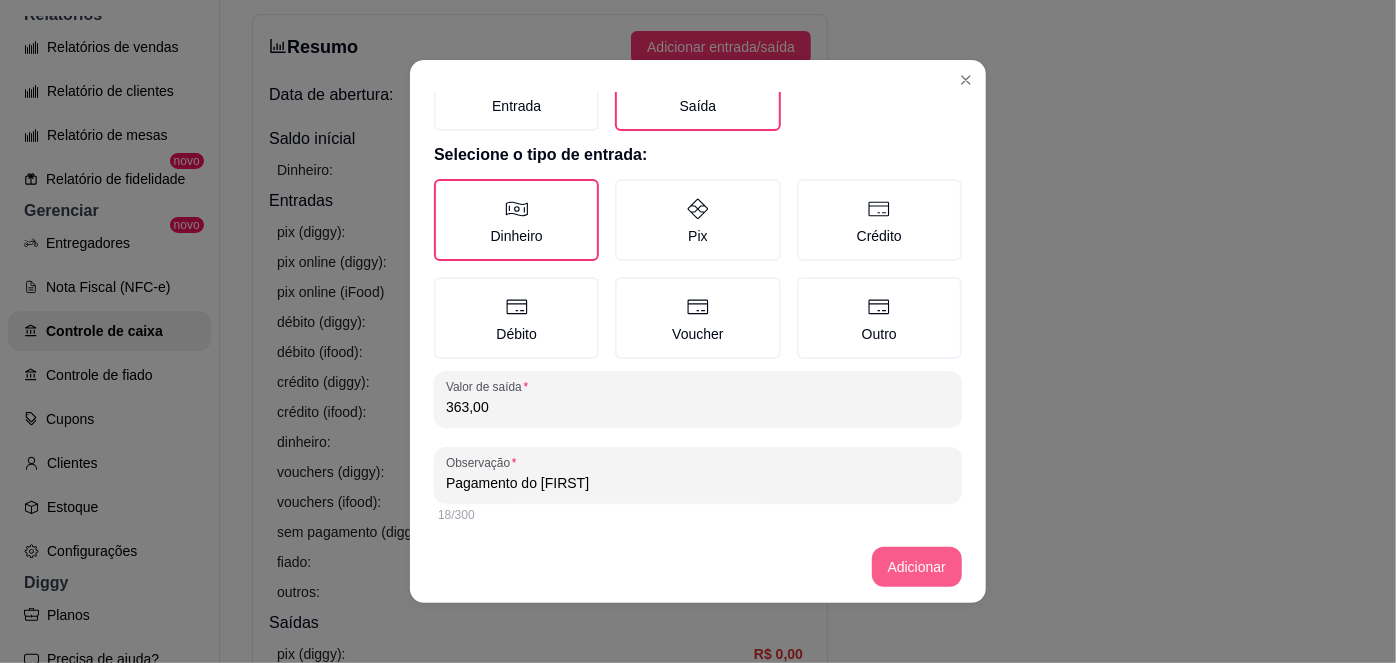 type on "Pagamento do Vitor" 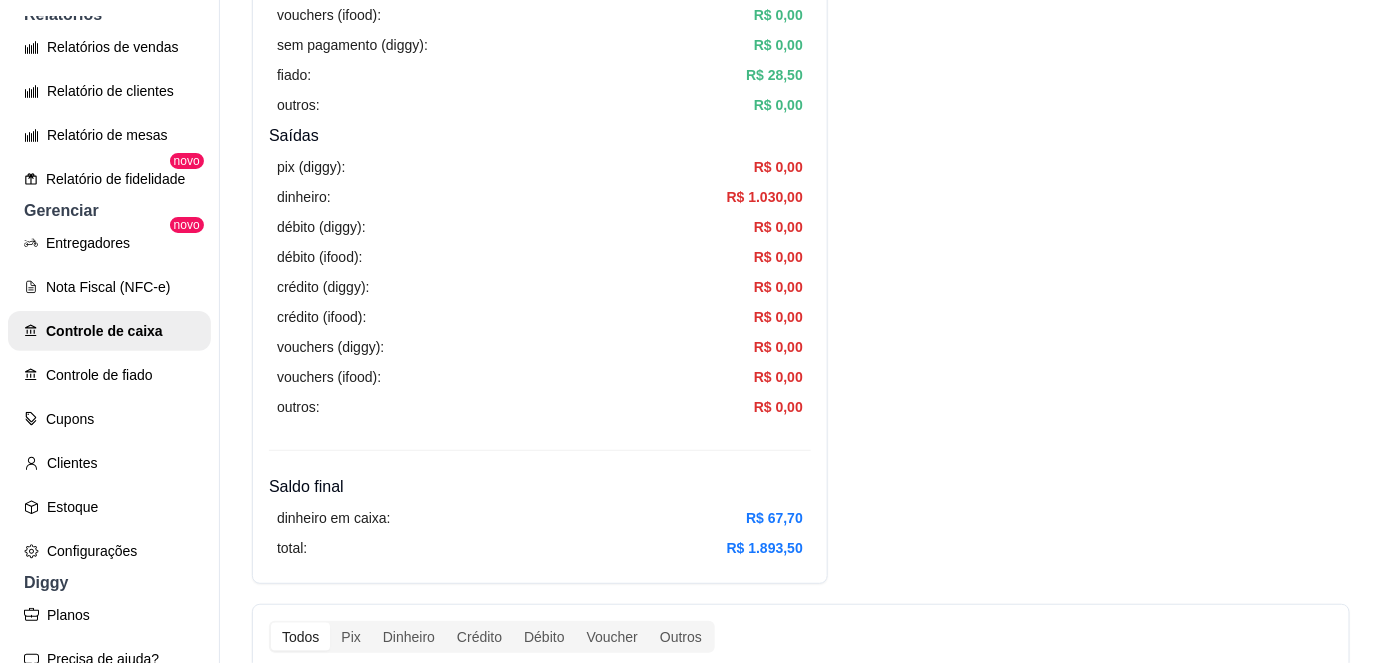 scroll, scrollTop: 0, scrollLeft: 0, axis: both 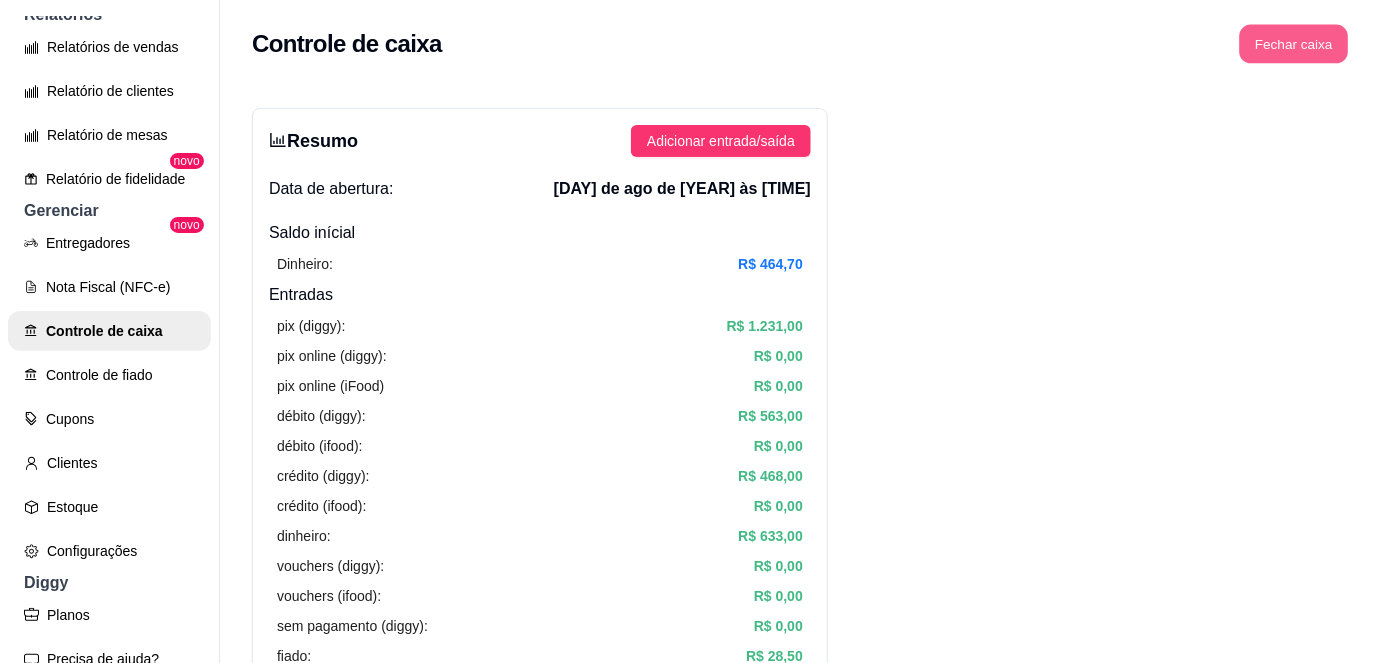 click on "Fechar caixa" at bounding box center (1294, 44) 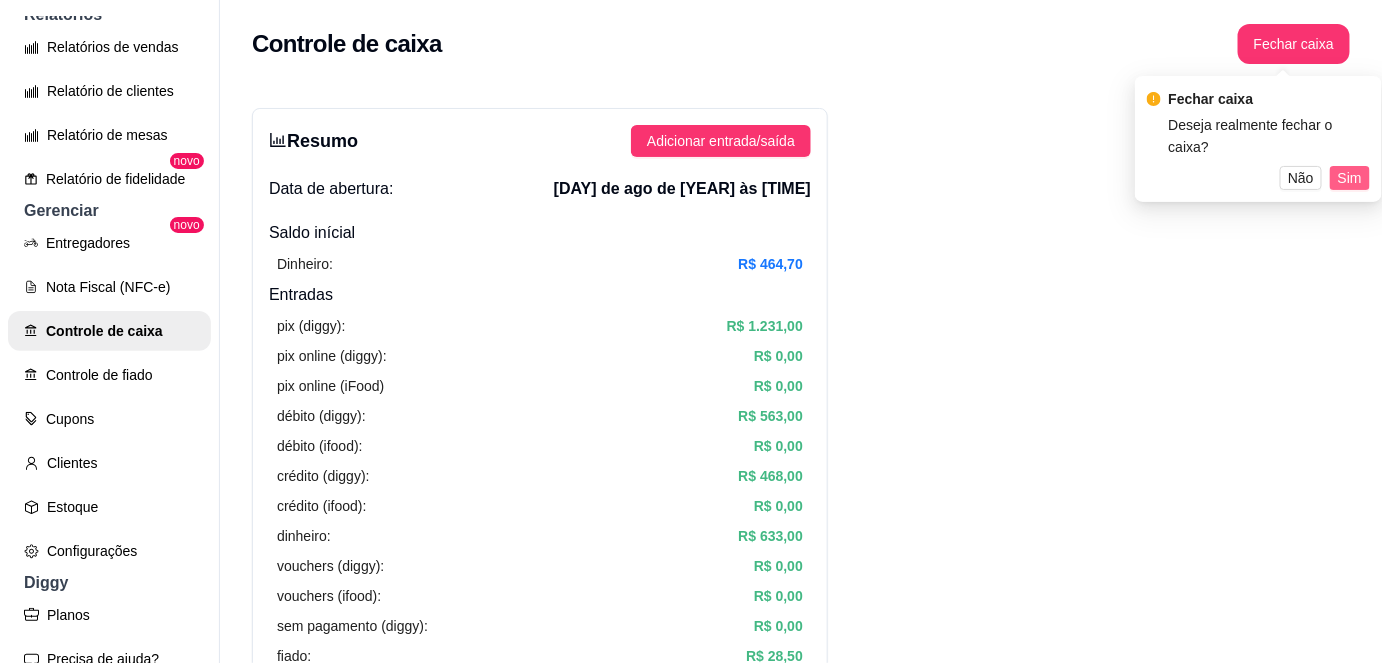 click on "Sim" at bounding box center [1350, 178] 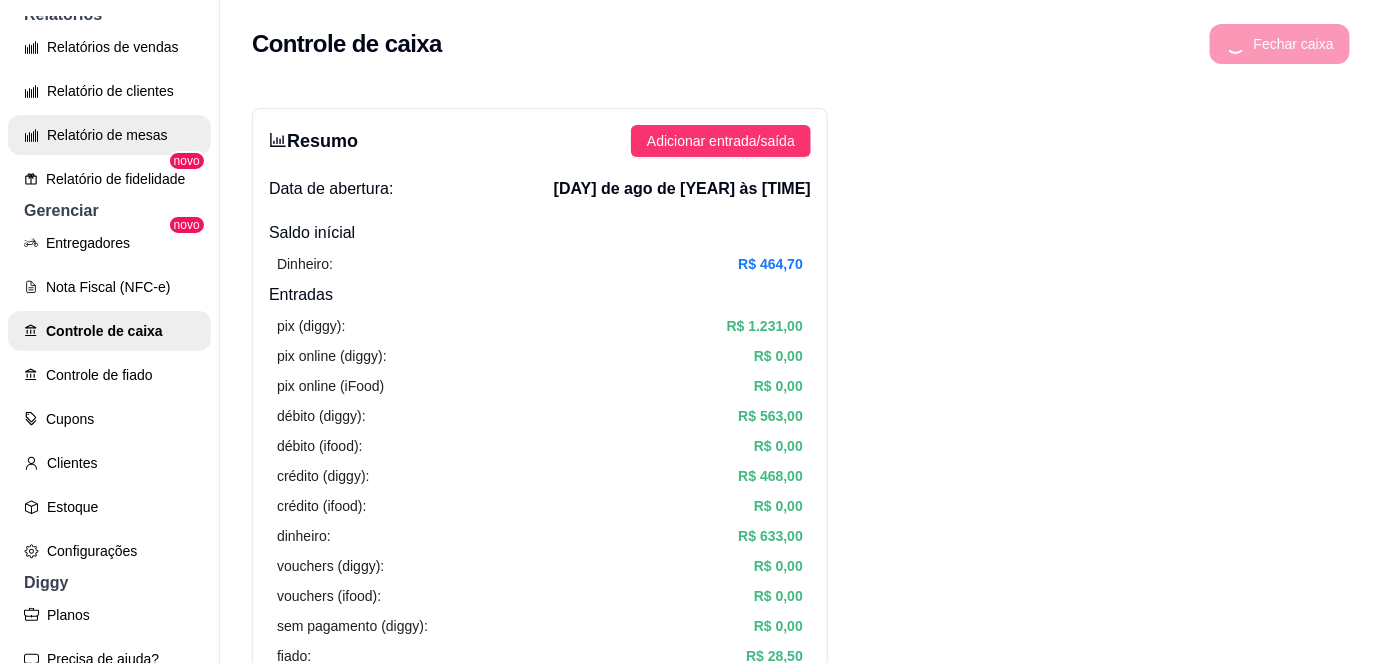 scroll, scrollTop: 0, scrollLeft: 0, axis: both 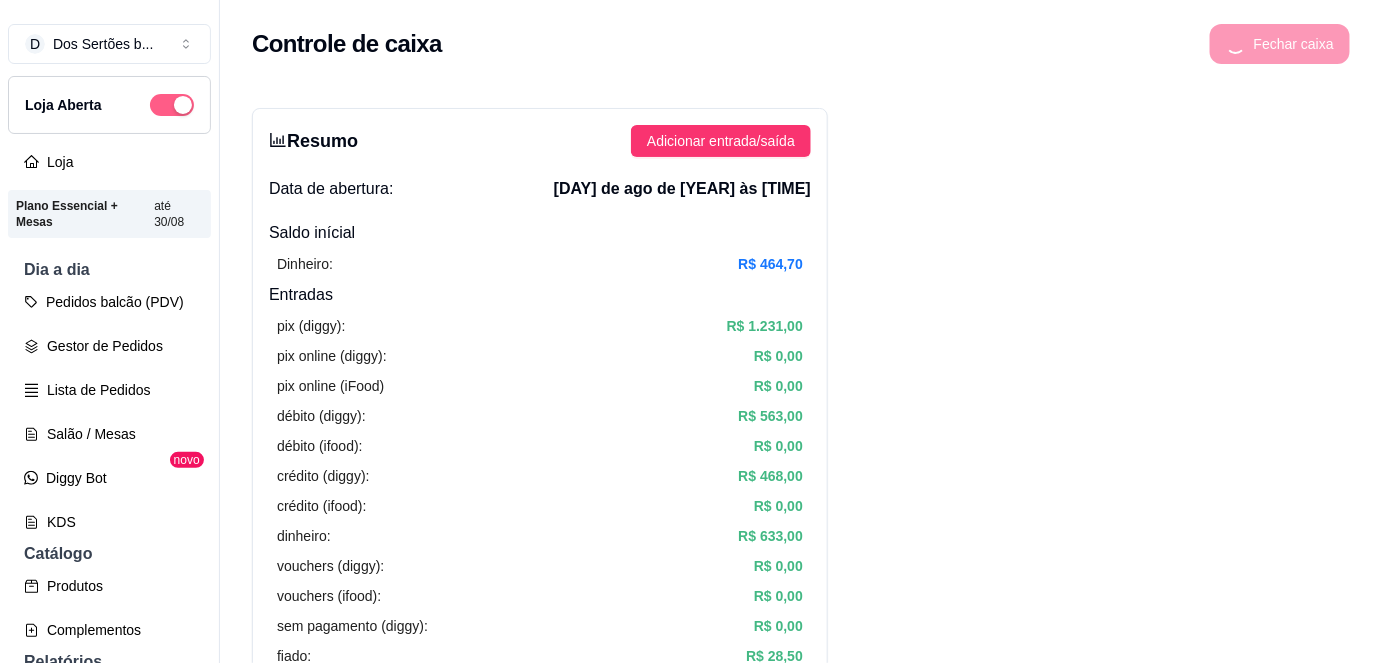 click at bounding box center (172, 105) 